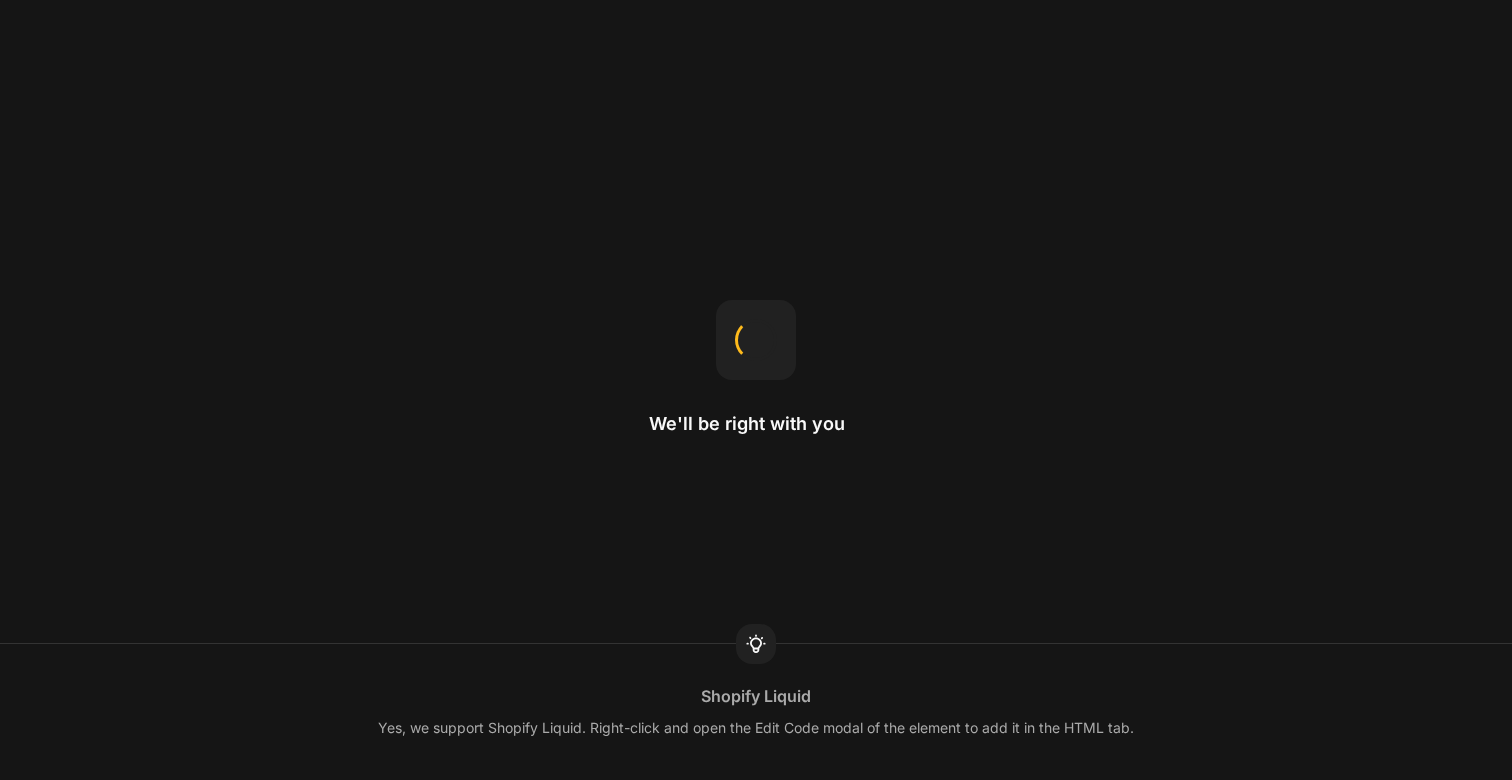scroll, scrollTop: 0, scrollLeft: 0, axis: both 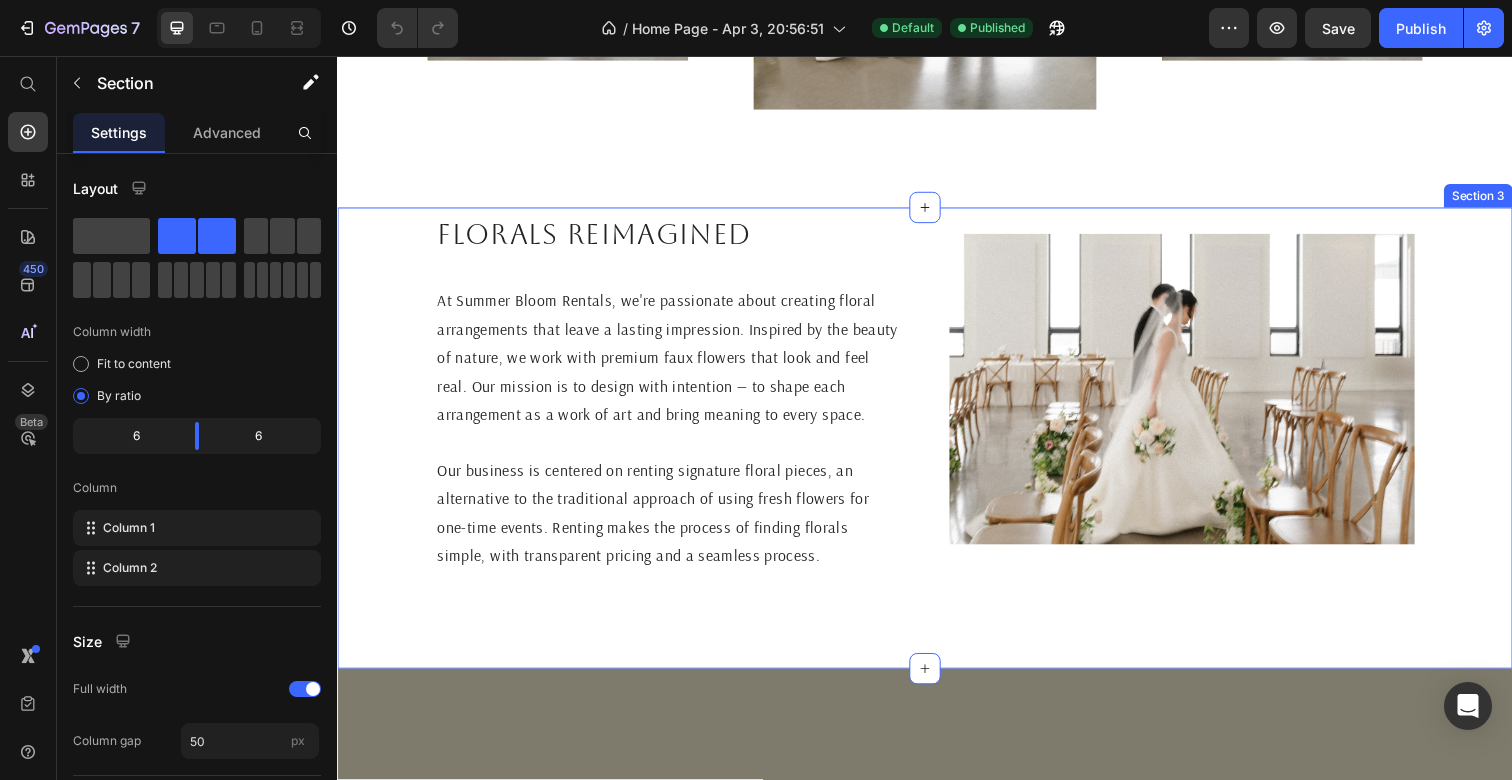 click on "Florals reimagined Heading At Summer Bloom Rentals, we're passionate about creating floral arrangements that leave a lasting impression. Inspired by the beauty of nature, we work with premium faux flowers that look and feel real. Our mission is to design with intention — to shape each arrangement as a work of art and bring meaning to every space.   Our business is centered on renting signature floral pieces, an alternative to the traditional approach of using fresh flowers for one-time events. Renting makes the process of finding florals simple, with transparent pricing and a seamless process. Text Block Image Section 3" at bounding box center [937, 446] 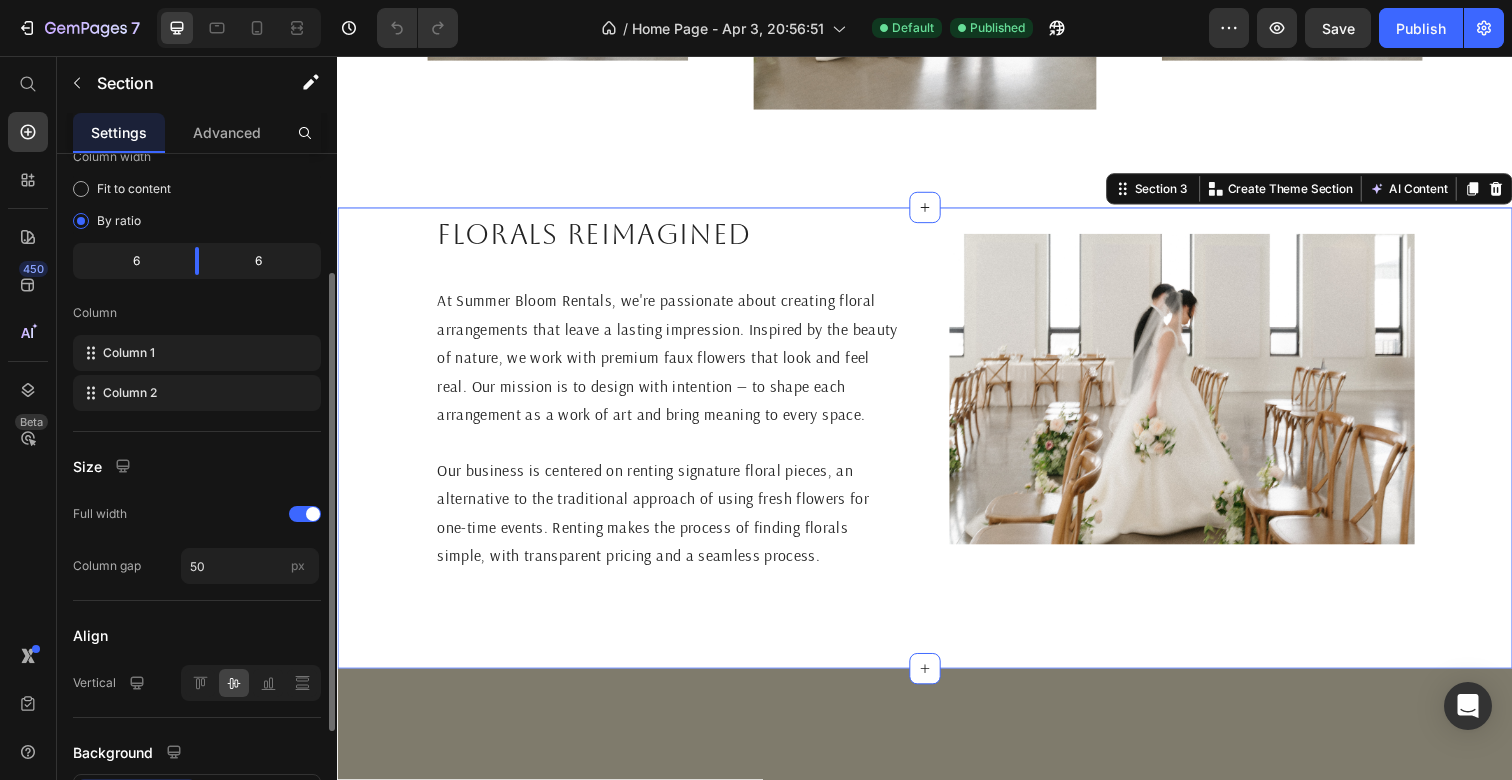 scroll, scrollTop: 176, scrollLeft: 0, axis: vertical 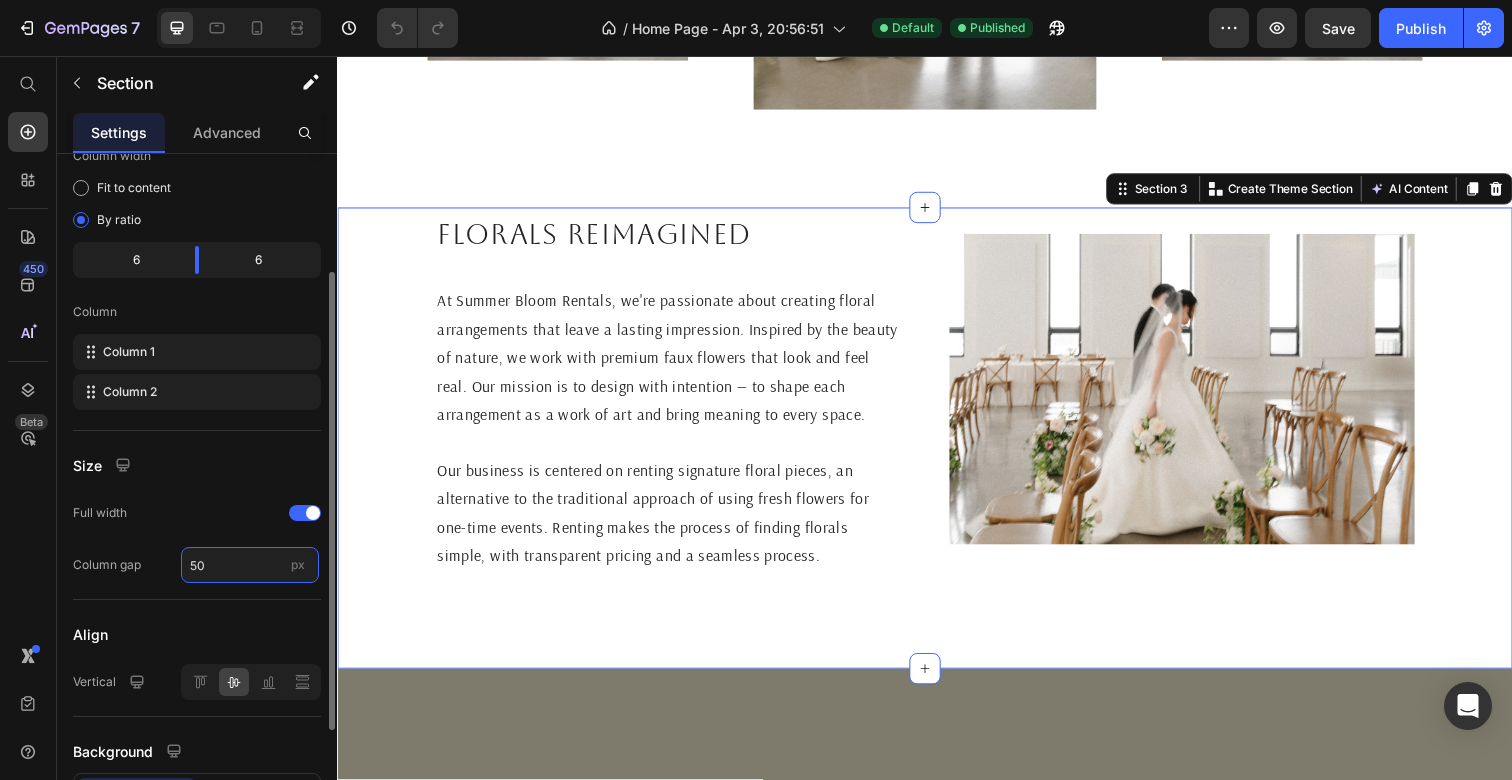 click on "50" at bounding box center [250, 565] 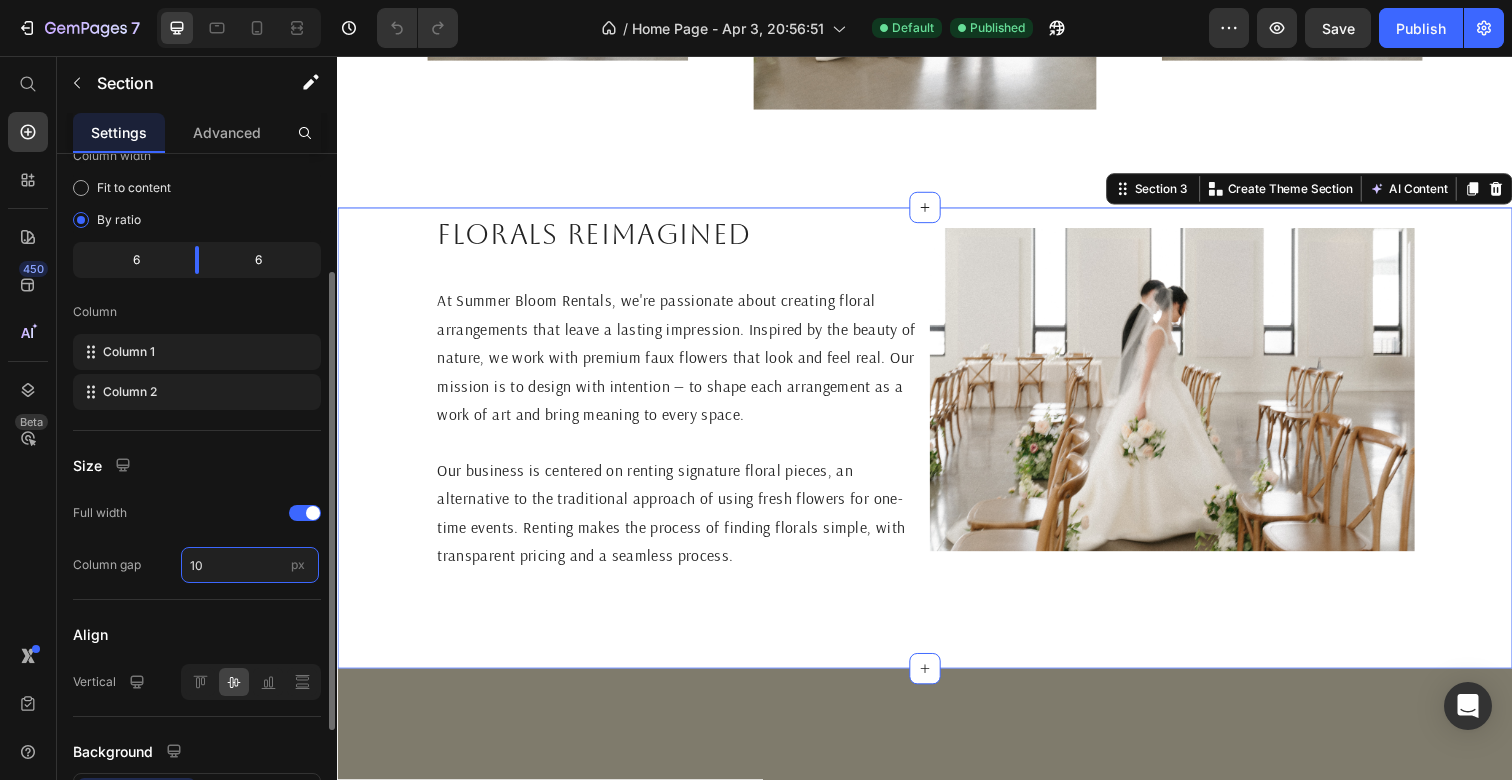 type on "100" 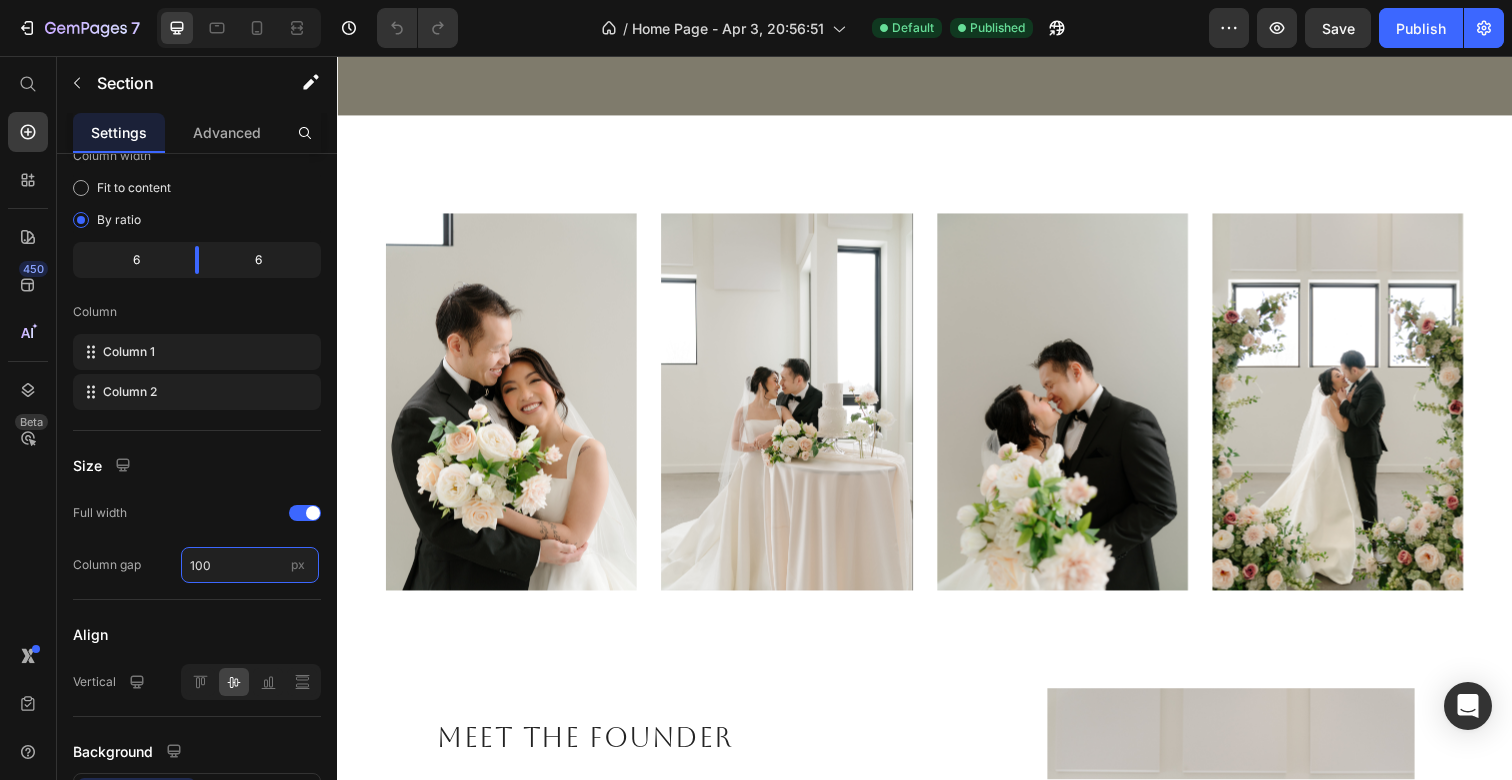 scroll, scrollTop: 2359, scrollLeft: 0, axis: vertical 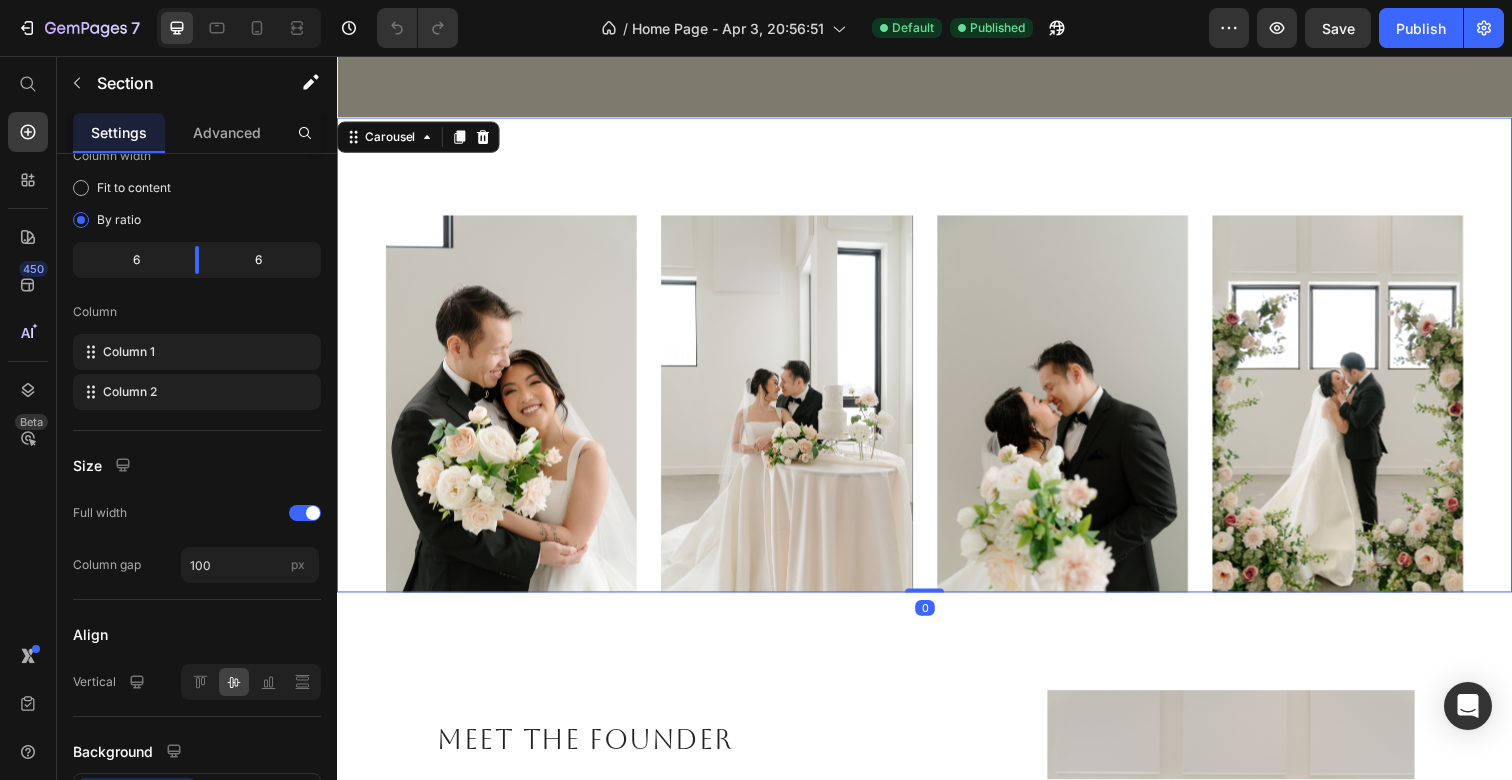 click on "Image Image Image Image" at bounding box center (937, 411) 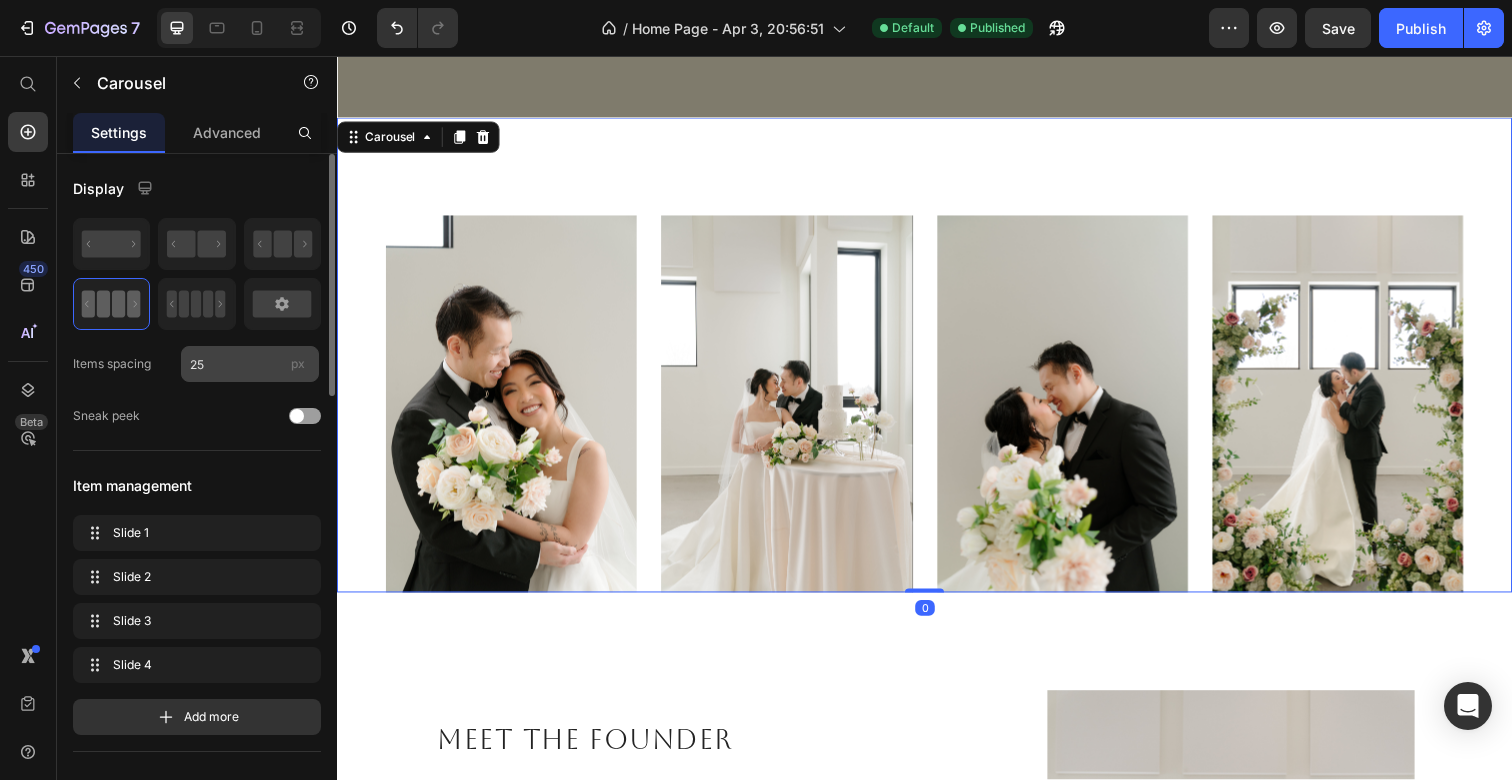 scroll, scrollTop: 26, scrollLeft: 0, axis: vertical 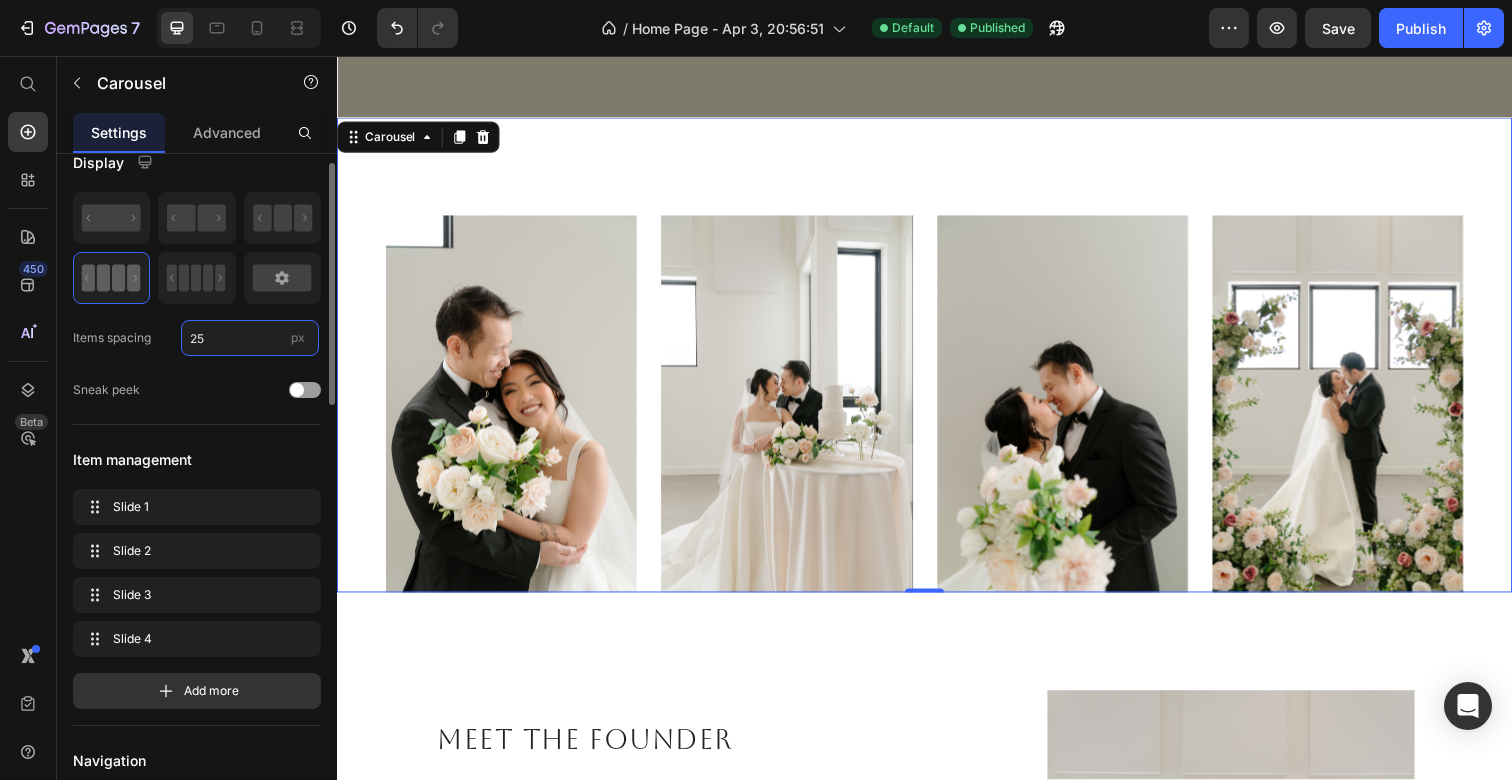 click on "25" at bounding box center [250, 338] 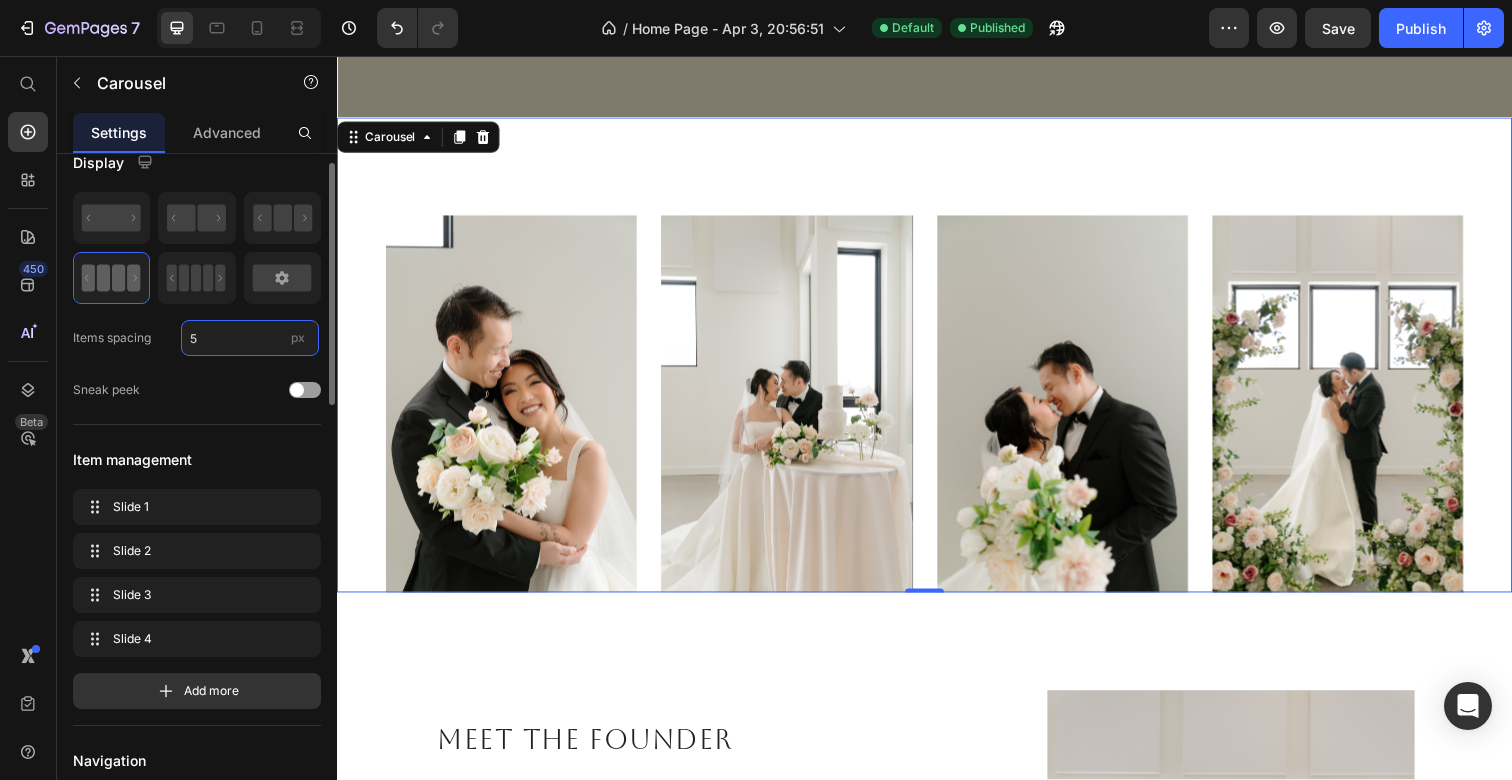 type on "50" 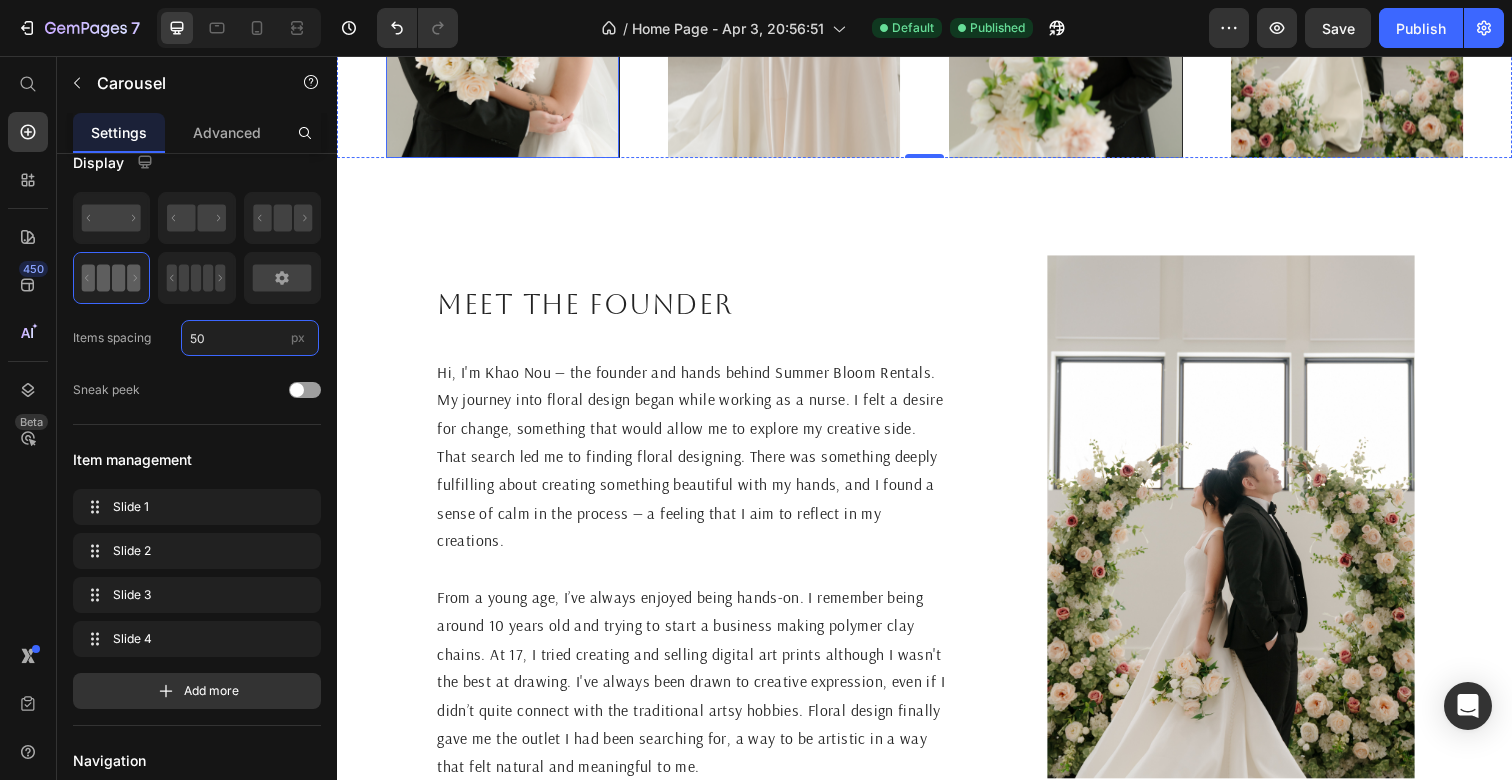 scroll, scrollTop: 2792, scrollLeft: 0, axis: vertical 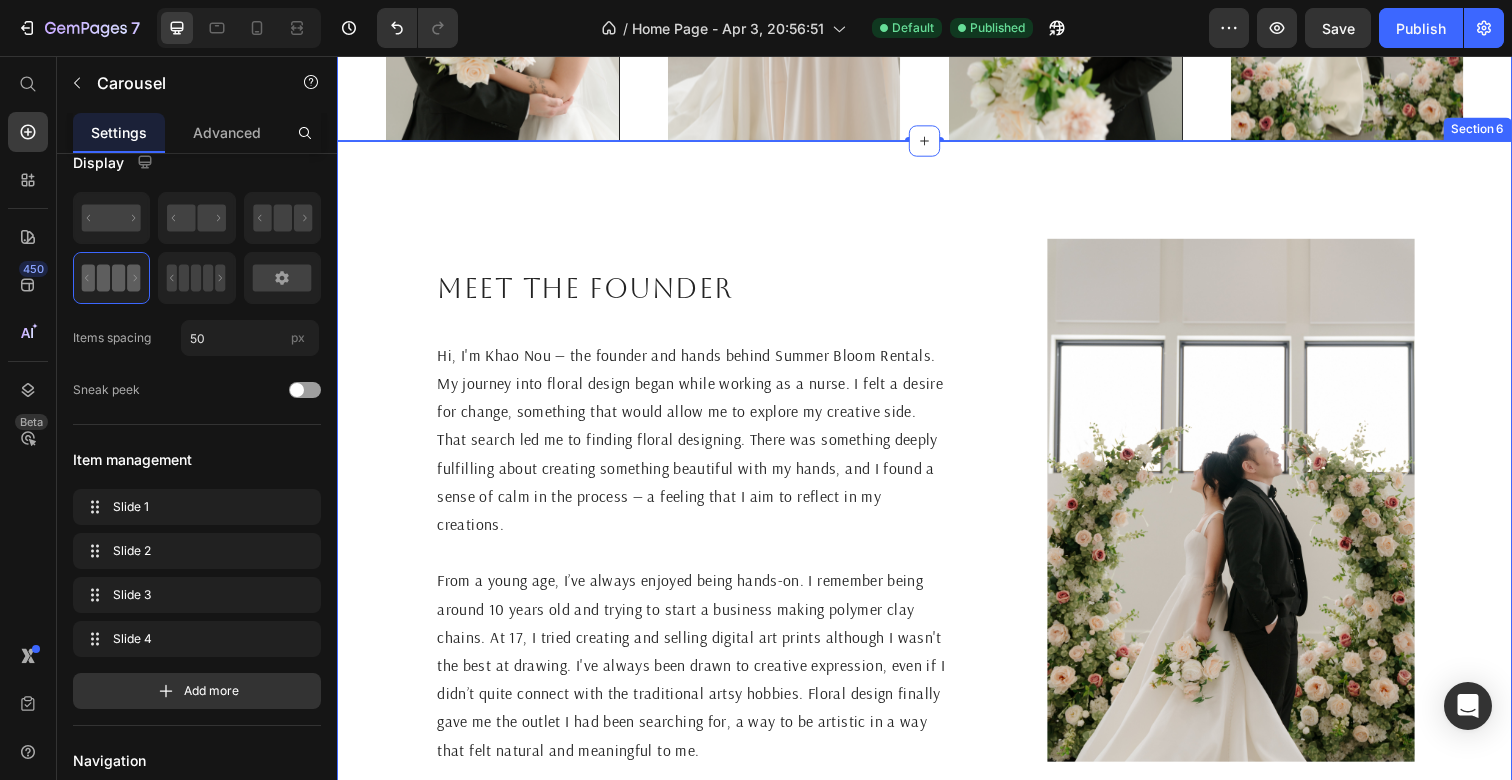 click on "Meet the founder Heading Hi, I'm [FIRST] [LAST] — the founder and hands behind Summer Bloom Rentals. My journey into floral design began while working as a nurse. I felt a desire for change, something that would allow me to explore my creative side. That search led me to finding floral designing. There was something deeply fulfilling about creating something beautiful with my hands, and I found a sense of calm in the process — a feeling that I aim to reflect in my creations. From a young age, I’ve always enjoyed being hands-on. I remember being around 10 years old and trying to start a business making polymer clay chains. At 17, I tried creating and selling digital art prints although I wasn't the best at drawing. I've always been drawn to creative expression, even if I didn’t quite connect with the traditional artsy hobbies. Floral design finally gave me the outlet I had been searching for, a way to be artistic in a way that felt natural and meaningful to me. Text Block" at bounding box center (699, 524) 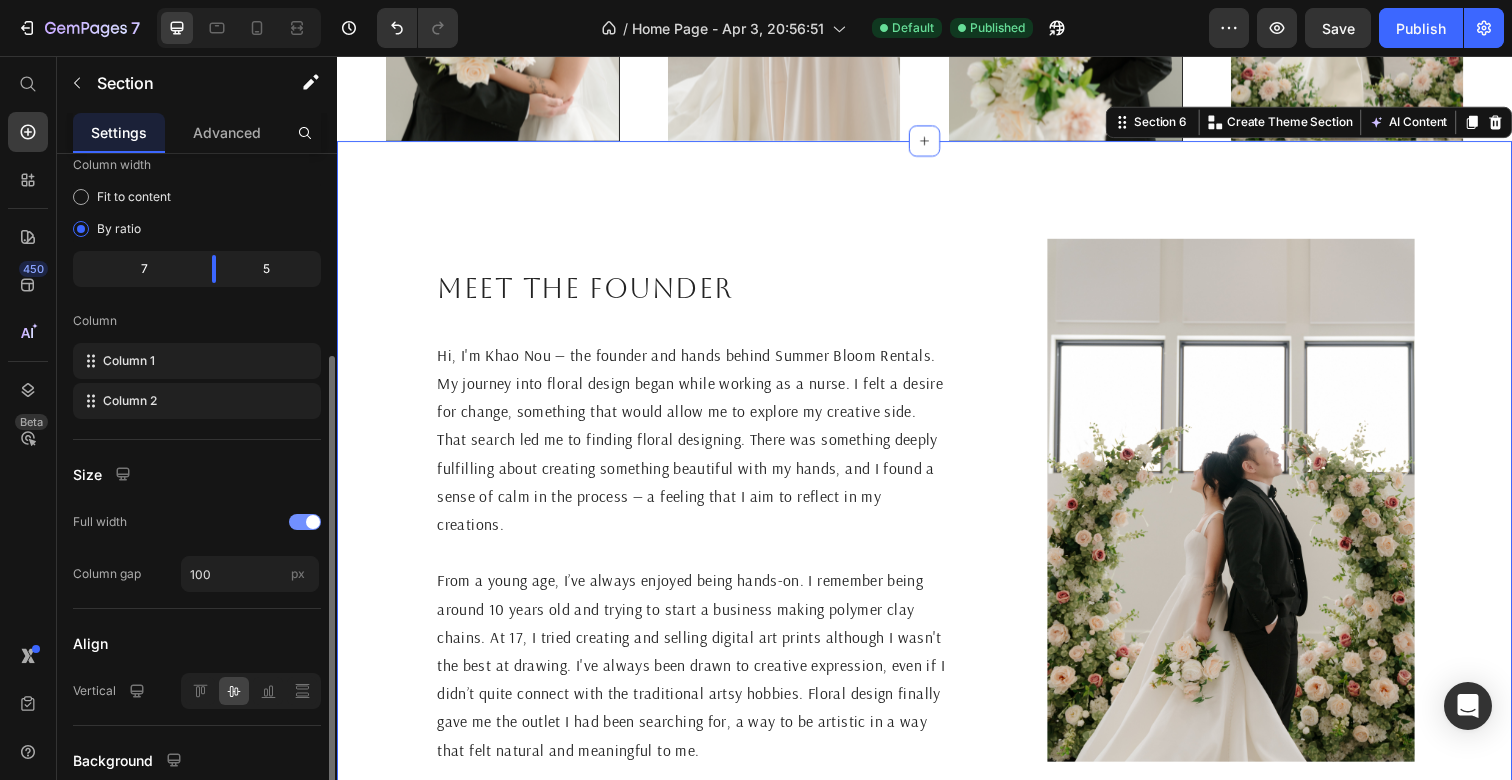 scroll, scrollTop: 221, scrollLeft: 0, axis: vertical 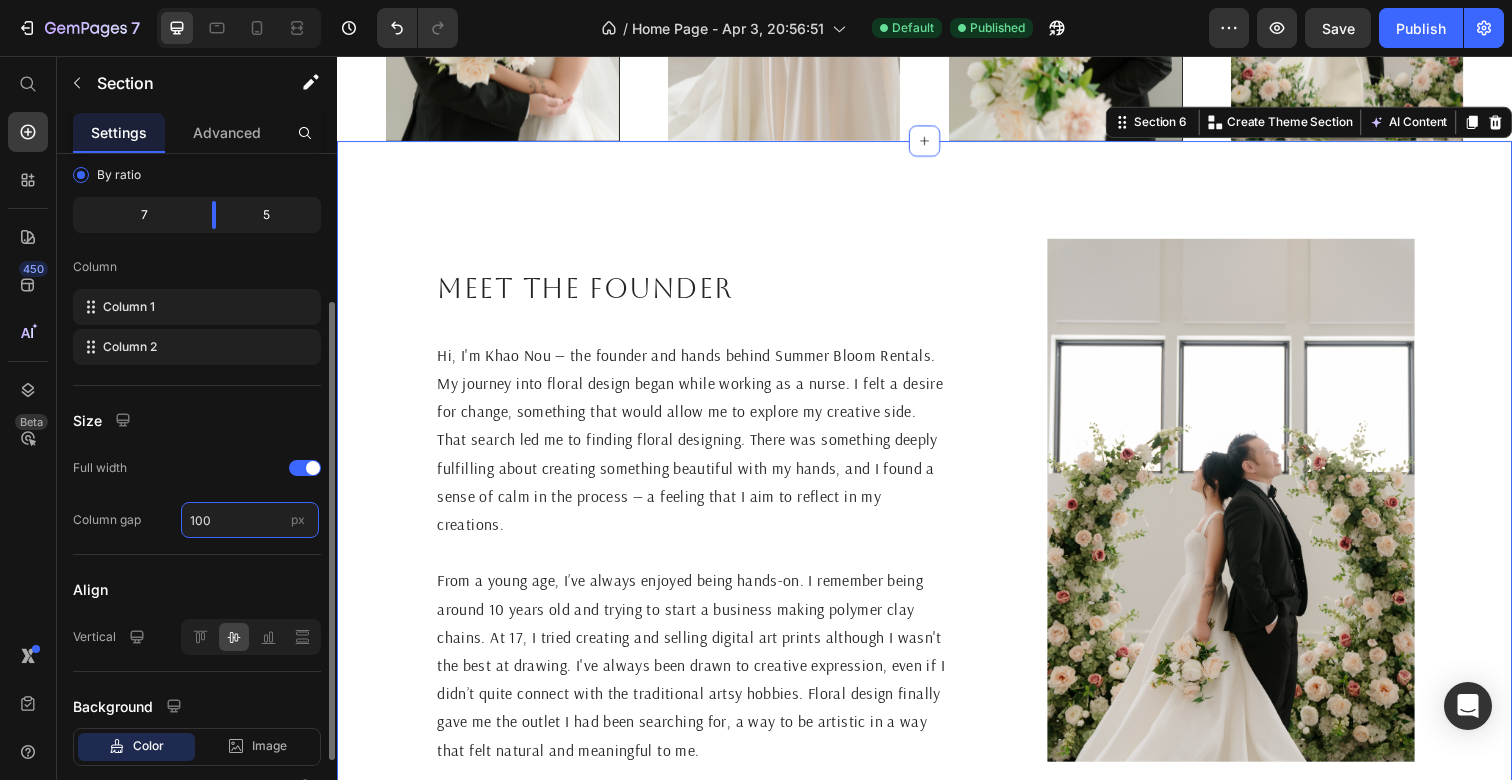 click on "100" at bounding box center [250, 520] 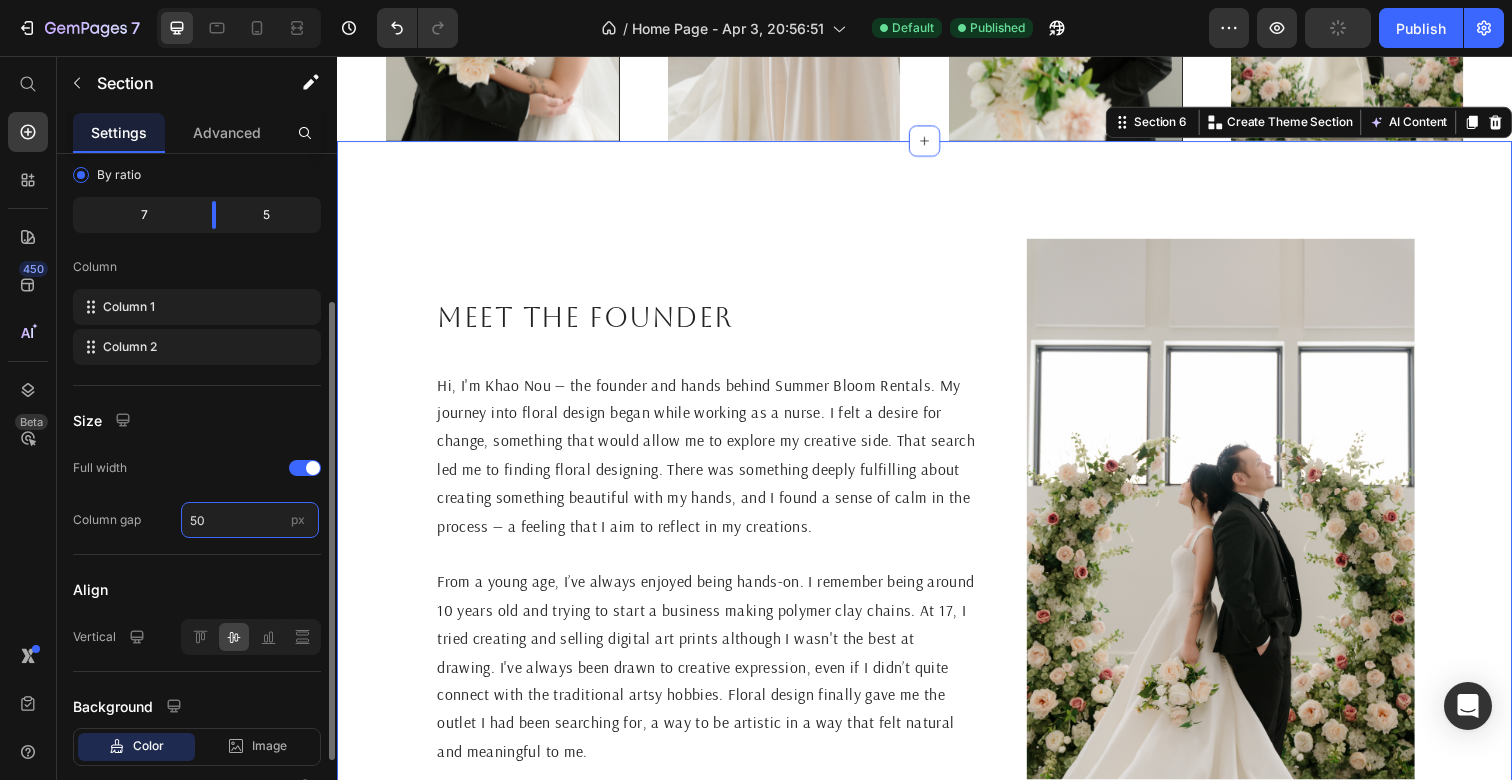 type on "5" 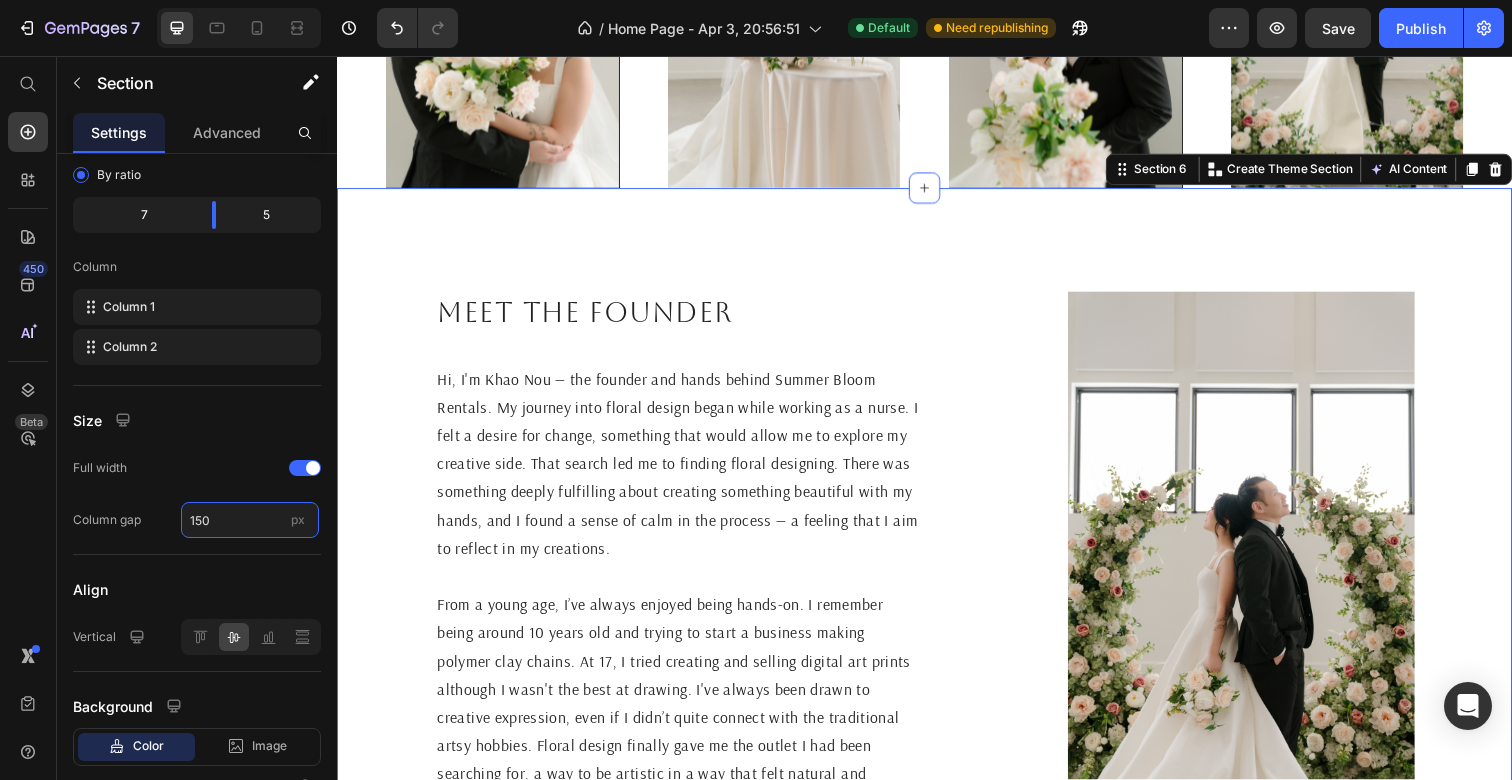 scroll, scrollTop: 2591, scrollLeft: 0, axis: vertical 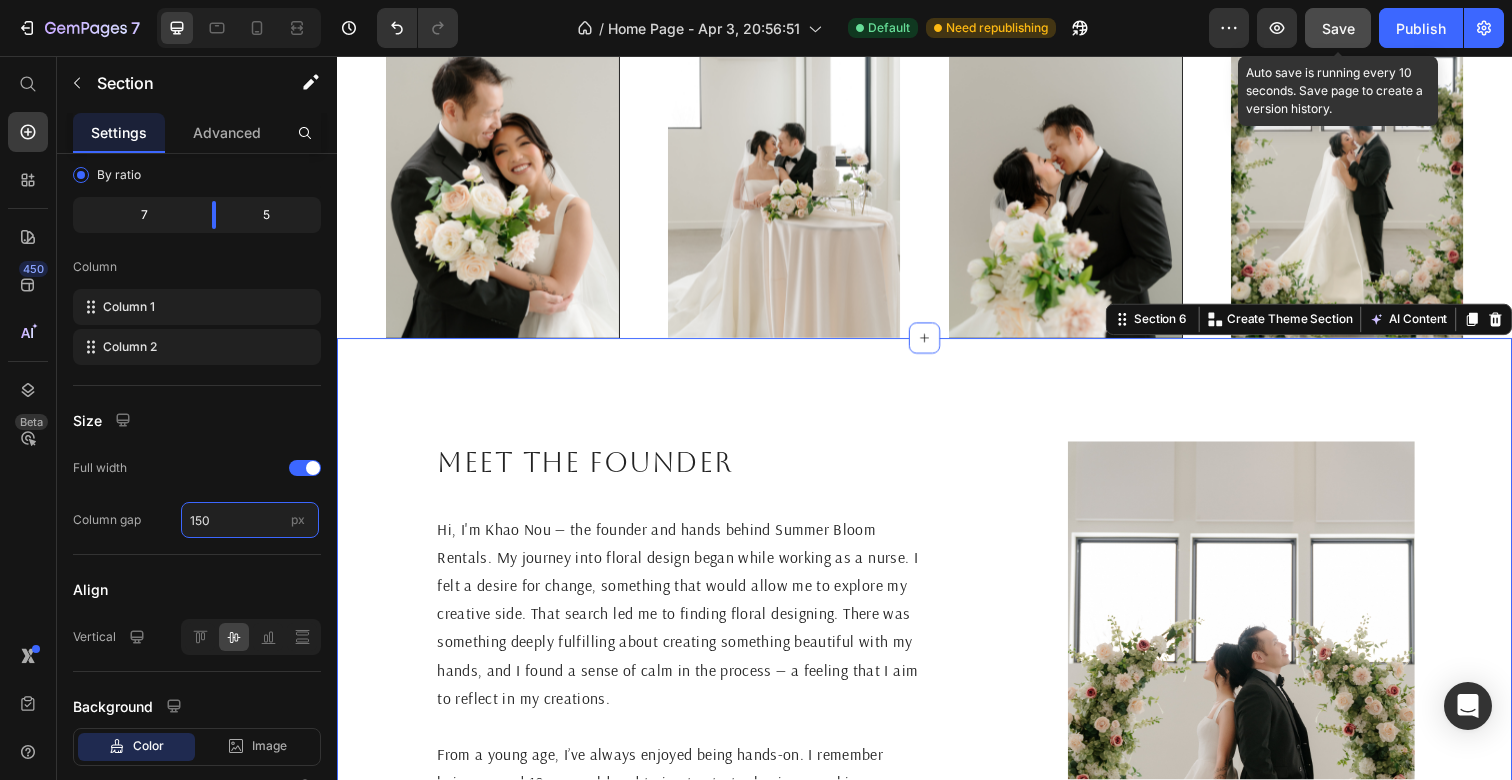 type on "150" 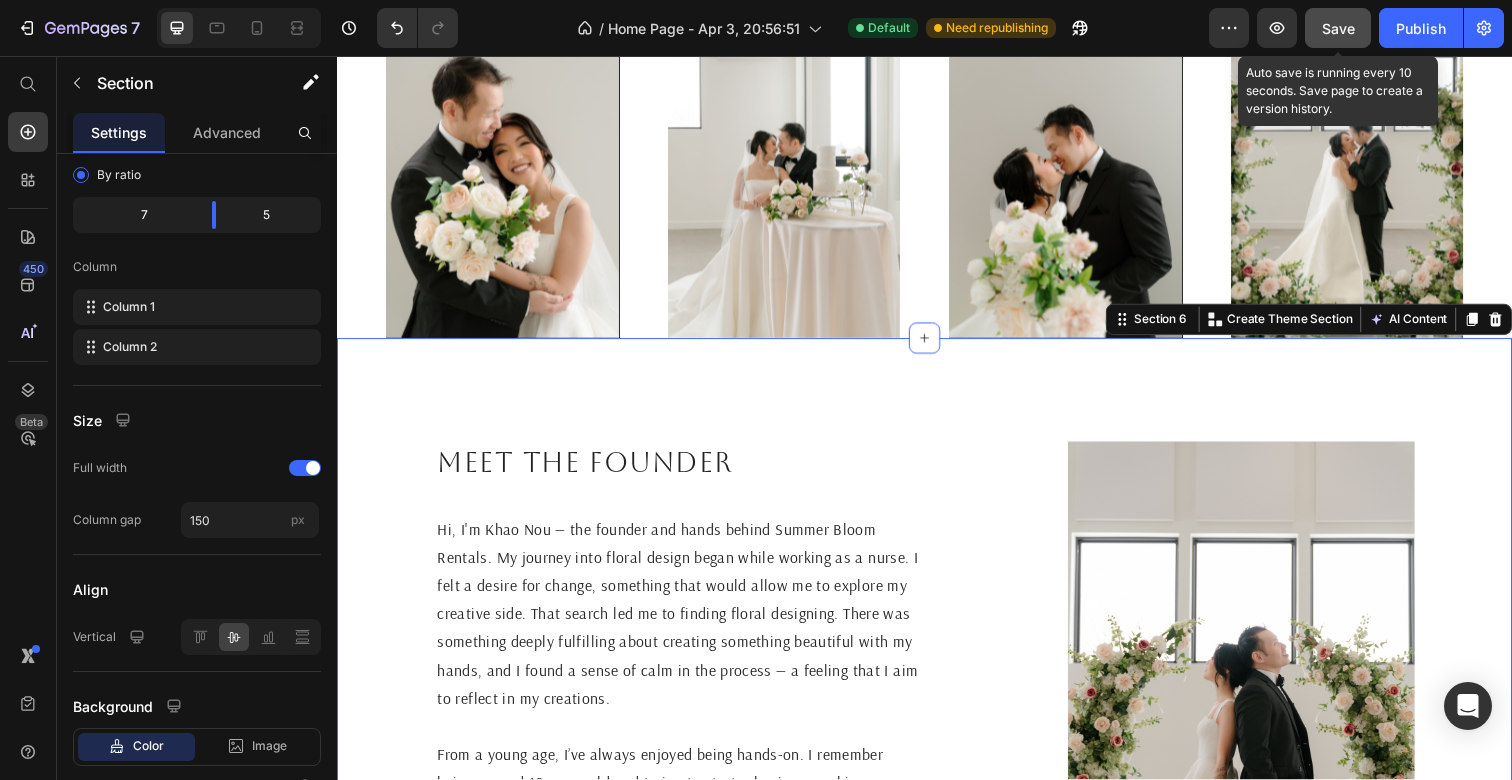 click on "Save" at bounding box center [1338, 28] 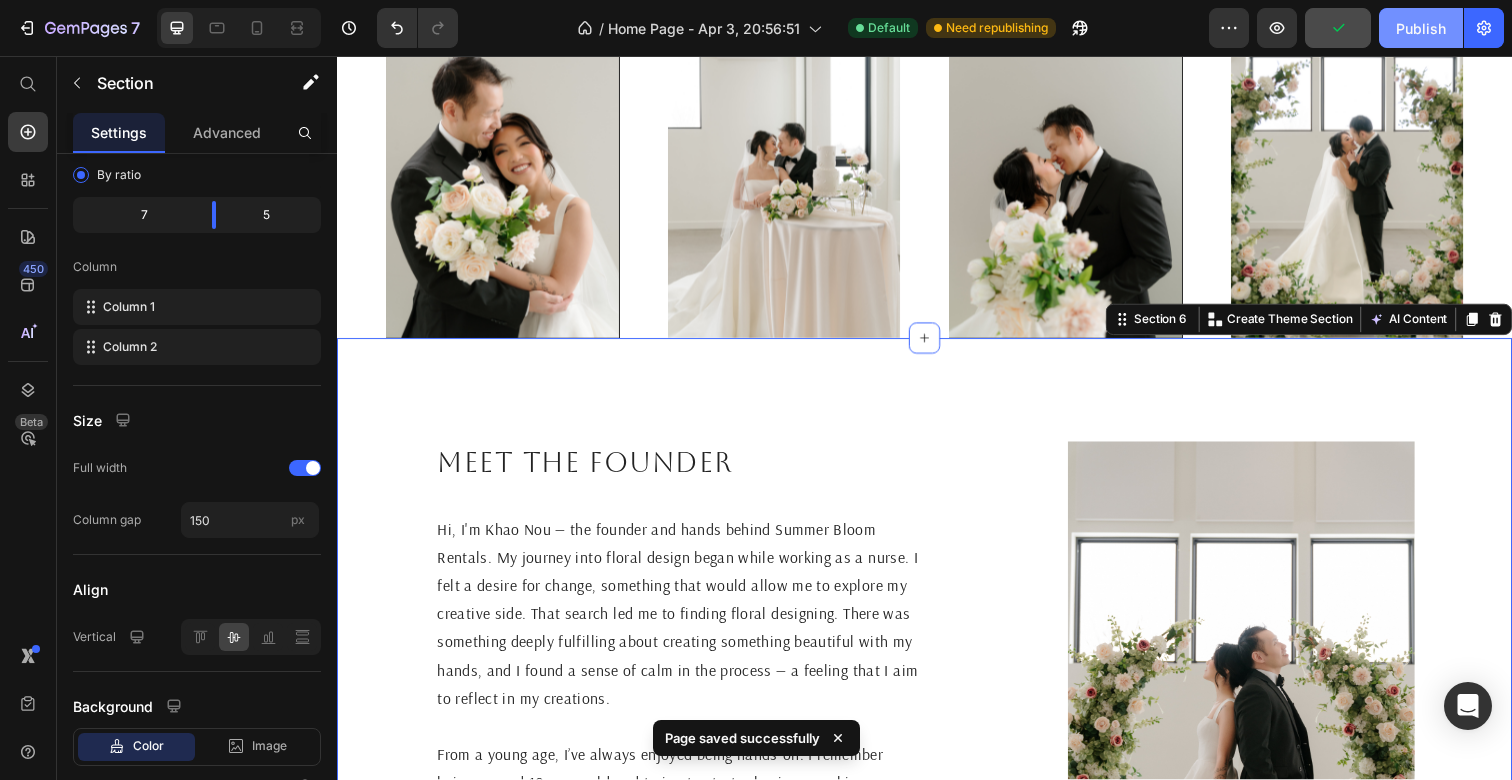 click on "Publish" at bounding box center (1421, 28) 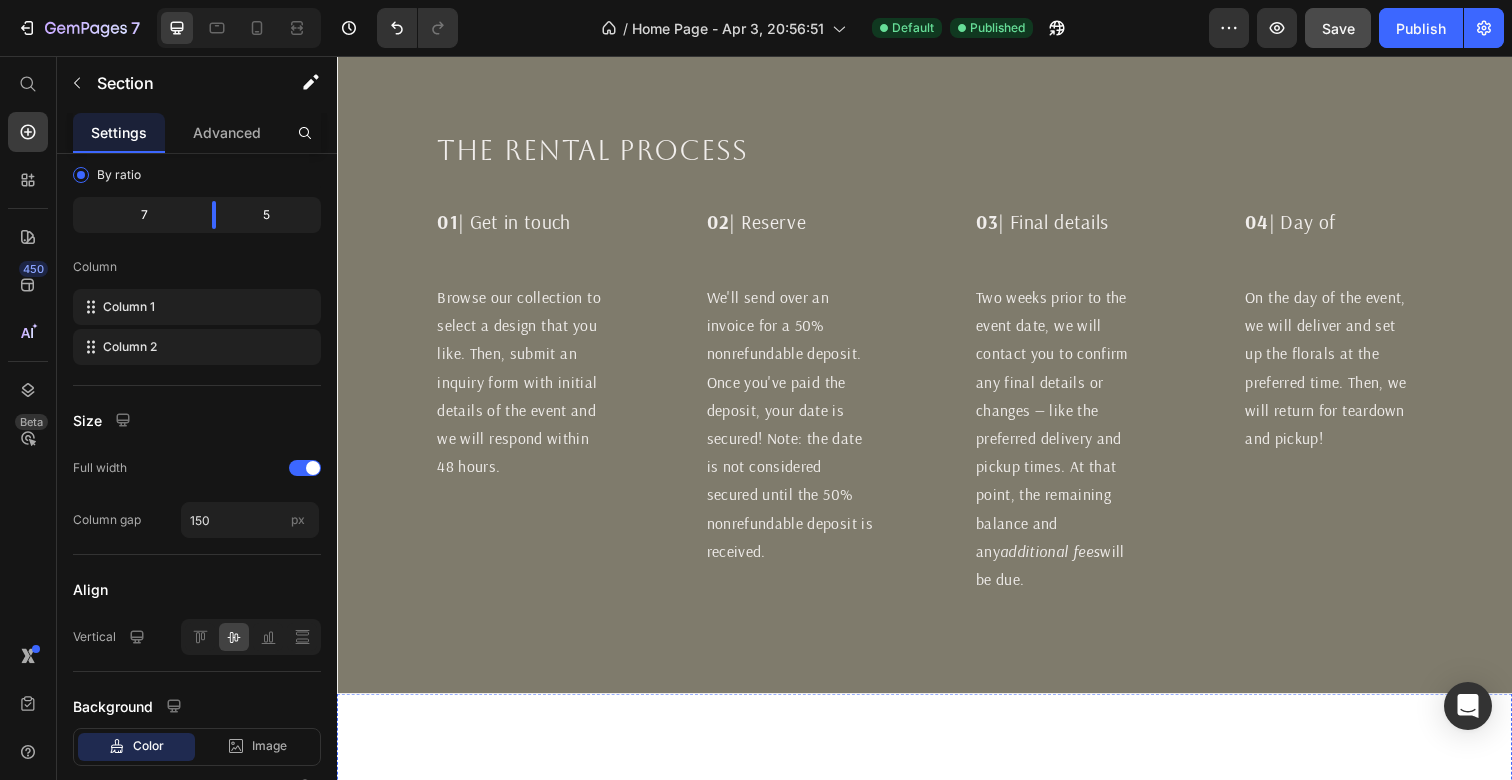 scroll, scrollTop: 1639, scrollLeft: 0, axis: vertical 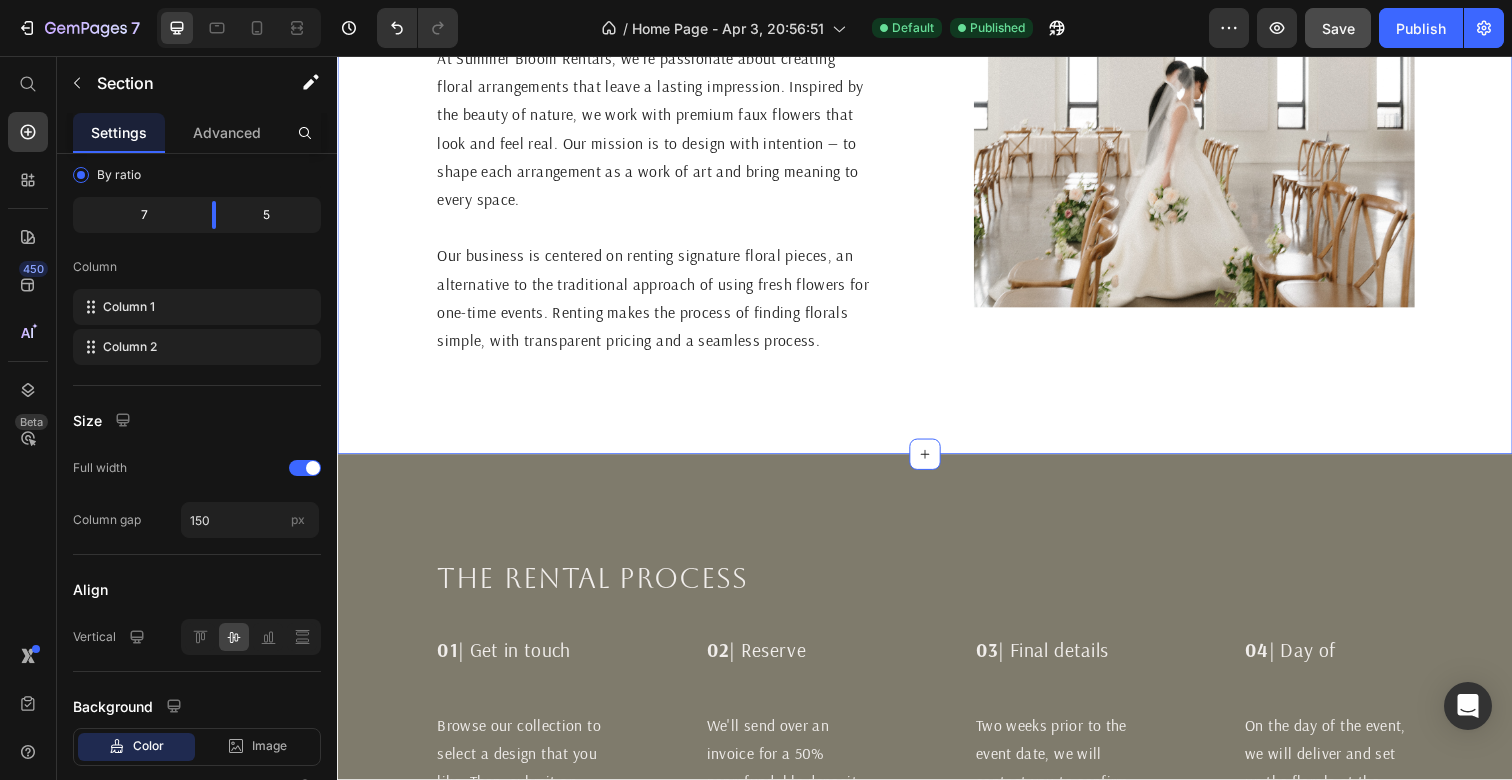 click on "Florals reimagined Heading At Summer Bloom Rentals, we're passionate about creating floral arrangements that leave a lasting impression. Inspired by the beauty of nature, we work with premium faux flowers that look and feel real. Our mission is to design with intention — to shape each arrangement as a work of art and bring meaning to every space.   Our business is centered on renting signature floral pieces, an alternative to the traditional approach of using fresh flowers for one-time events. Renting makes the process of finding florals simple, with transparent pricing and a seamless process. Text Block Image Section 3   You can create reusable sections Create Theme Section AI Content Write with GemAI What would you like to describe here? Tone and Voice Persuasive Product The ____ Aisle Flowers Show more Generate" at bounding box center [937, 213] 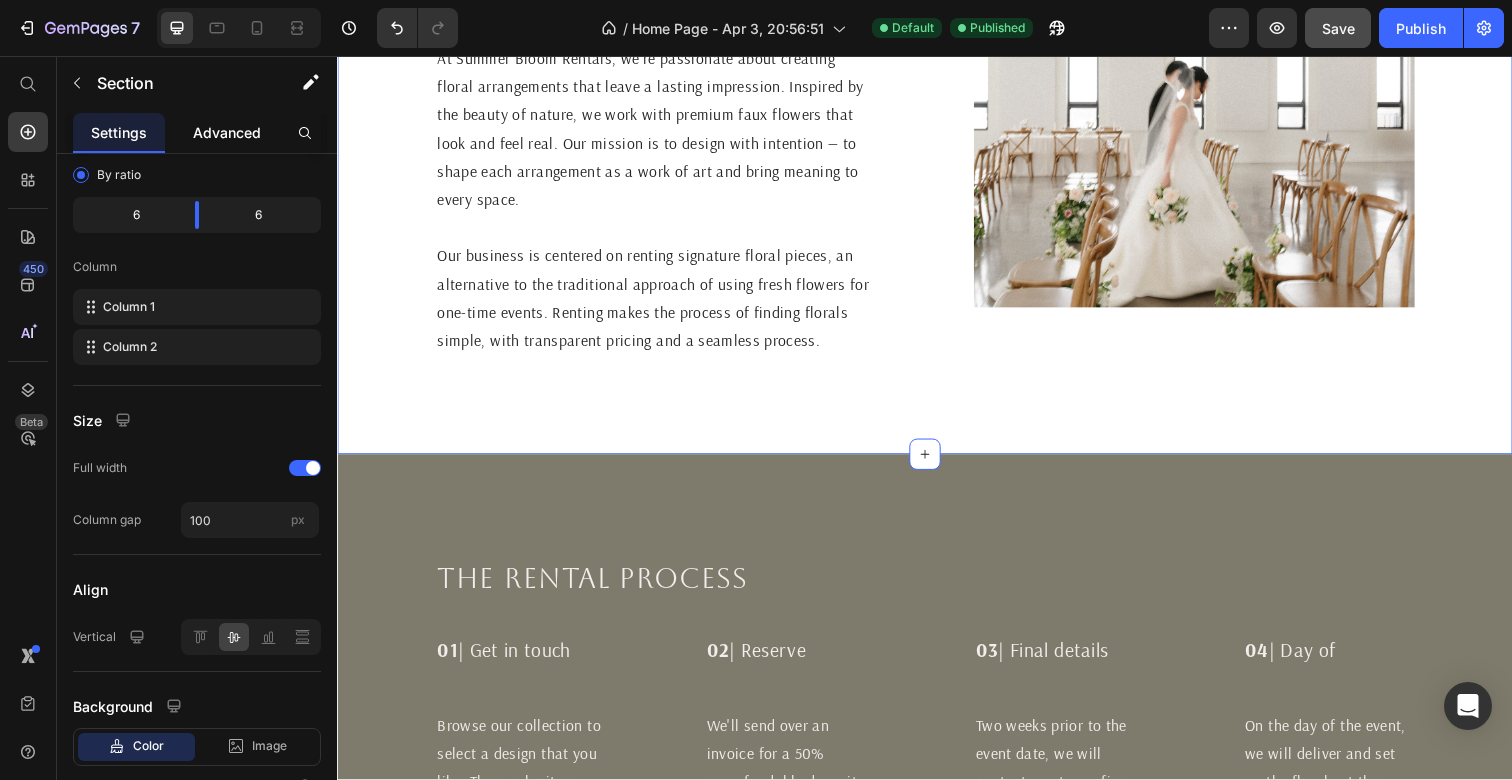 click on "Advanced" at bounding box center (227, 132) 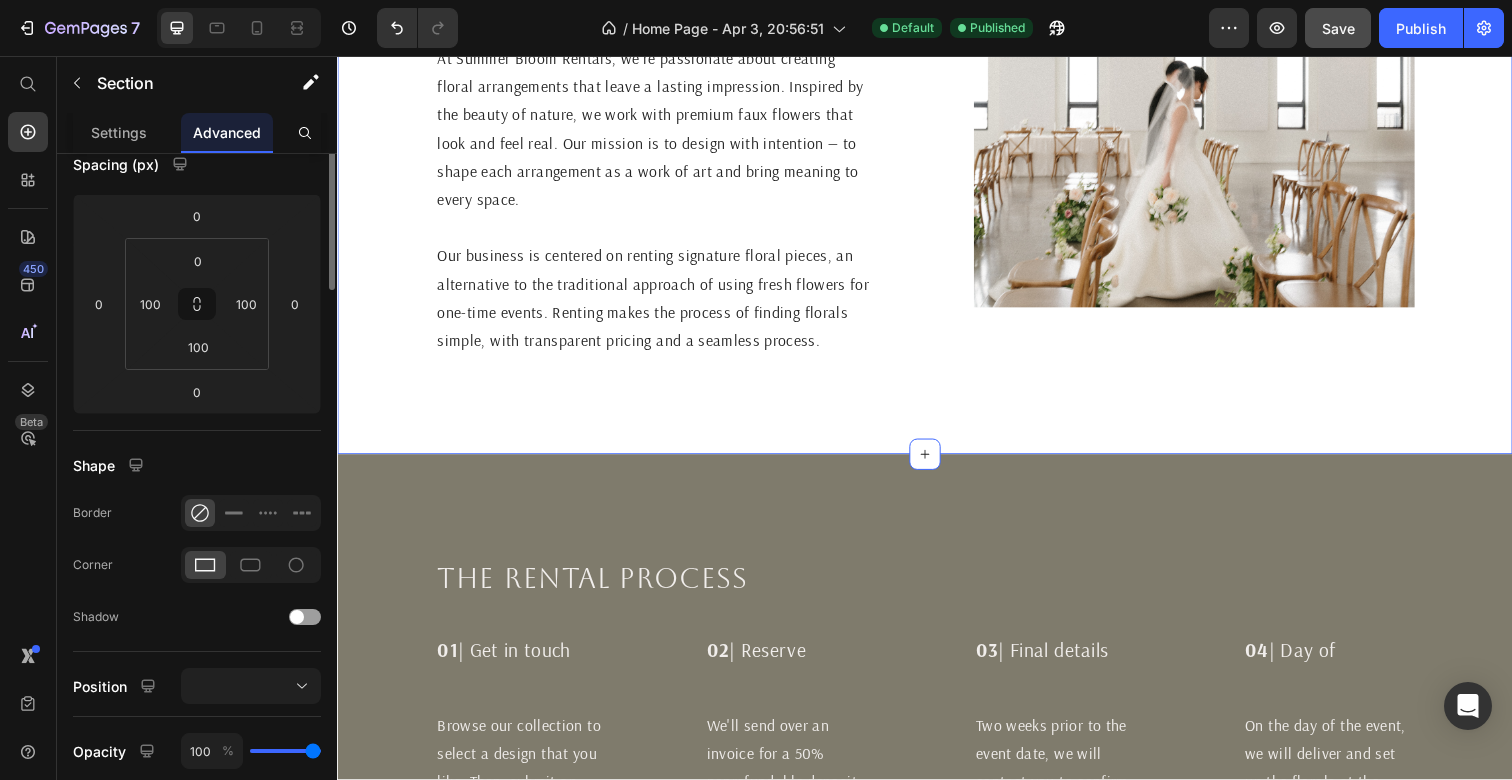 scroll, scrollTop: 0, scrollLeft: 0, axis: both 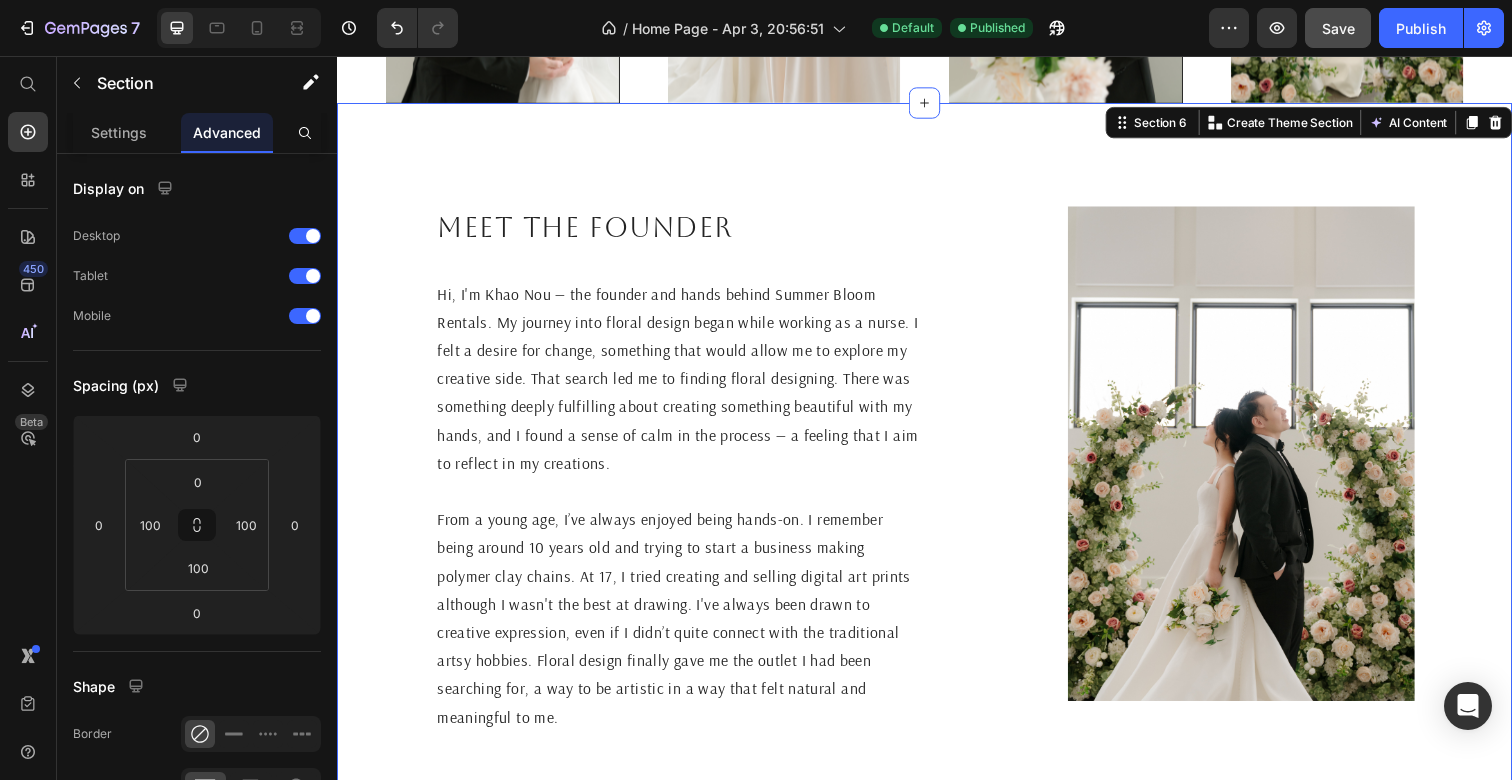 click on "Meet the founder Heading Hi, I'm Khao Nou — the founder and hands behind Summer Bloom Rentals. My journey into floral design began while working as a nurse. I felt a desire for change, something that would allow me to explore my creative side. That search led me to finding floral designing. There was something deeply fulfilling about creating something beautiful with my hands, and I found a sense of calm in the process — a feeling that I aim to reflect in my creations.   From a young age, I’ve always enjoyed being hands-on. I remember being around 10 years old and trying to start a business making polymer clay chains. At 17, I tried creating and selling digital art prints although I wasn't the best at drawing. I've always been drawn to creative expression, even if I didn’t quite connect with the traditional artsy hobbies. Floral design finally gave me the outlet I had been searching for, a way to be artistic in a way that felt natural and meaningful to me. Text Block Image Section 6   AI Content" at bounding box center (937, 476) 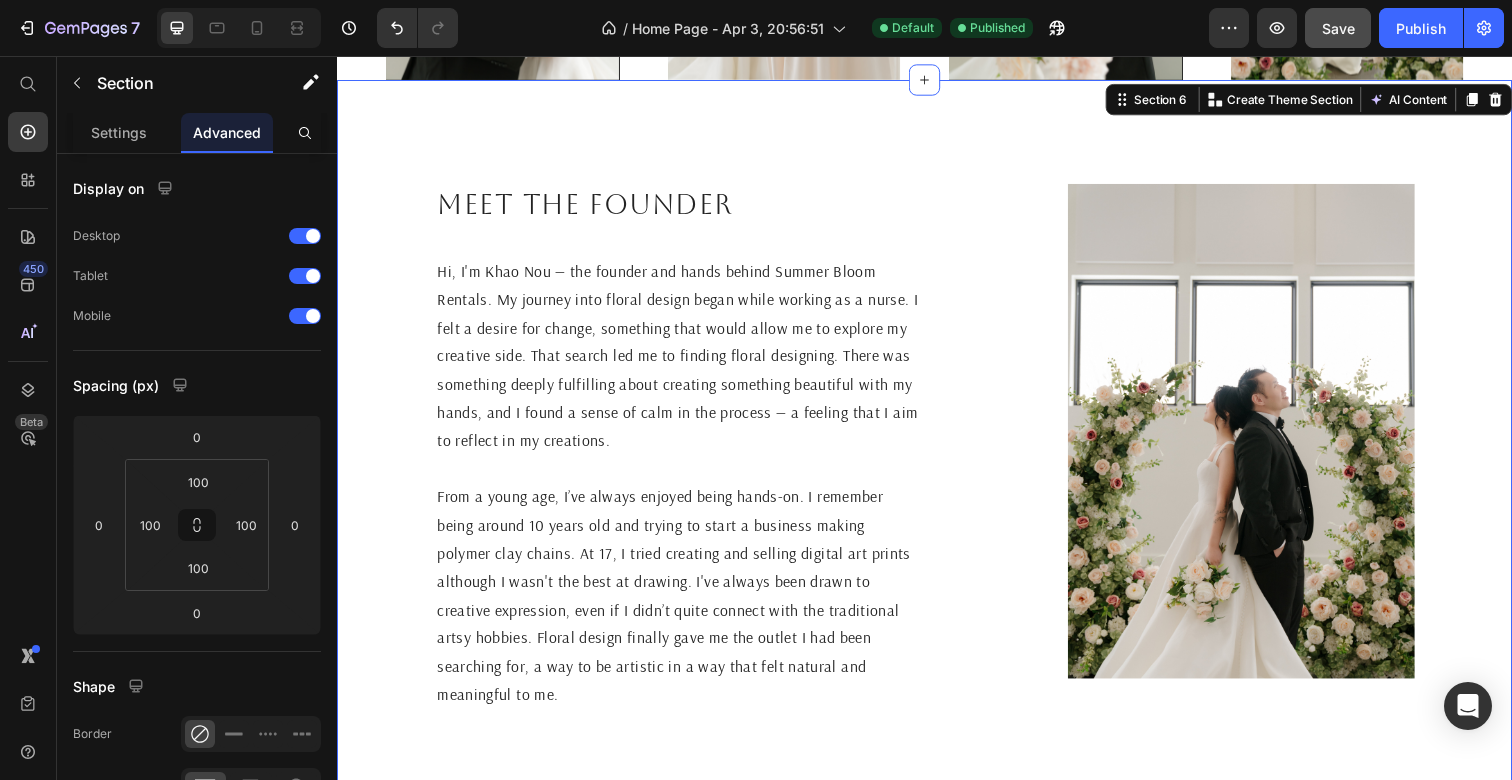 scroll, scrollTop: 2858, scrollLeft: 0, axis: vertical 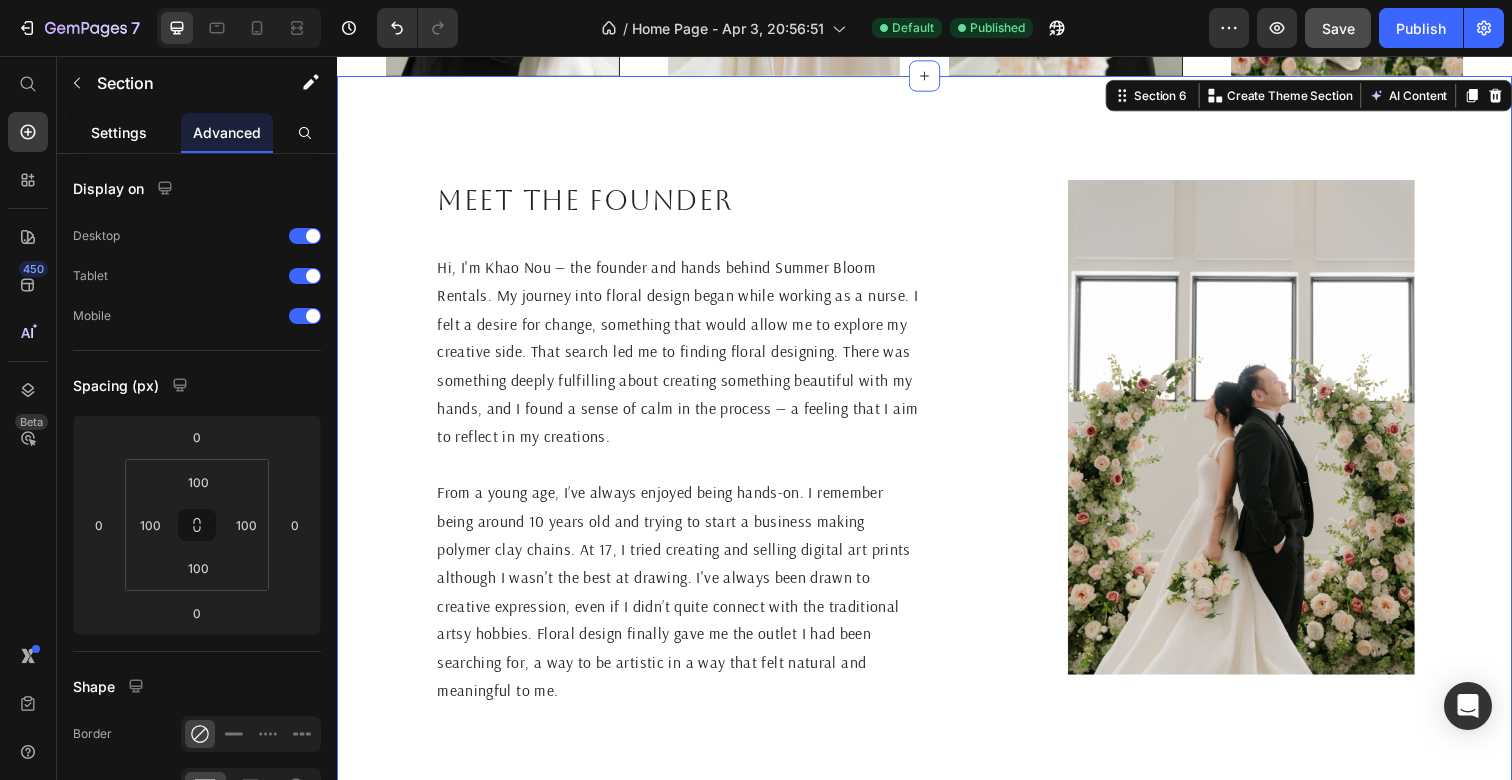 click on "Settings" 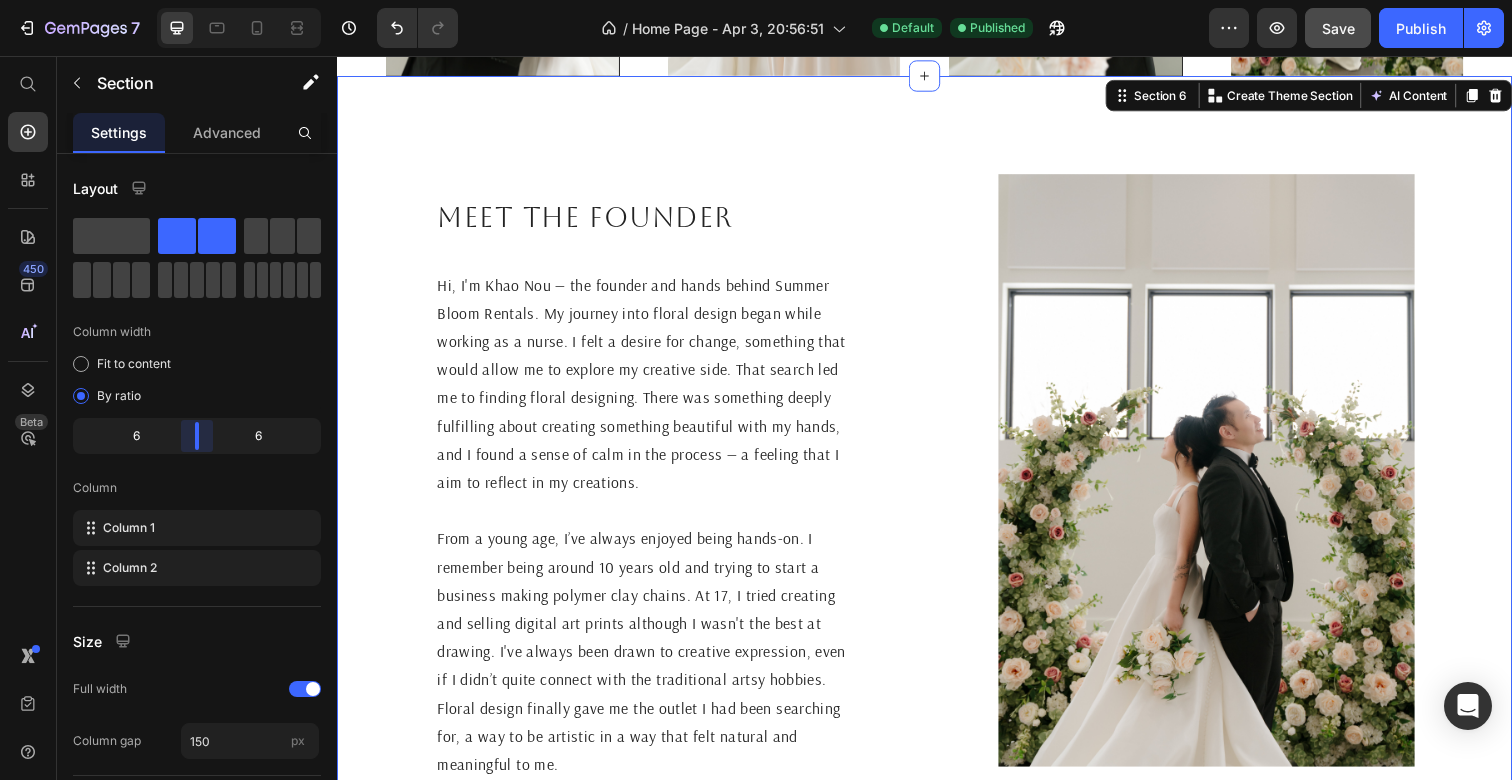 drag, startPoint x: 215, startPoint y: 433, endPoint x: 195, endPoint y: 434, distance: 20.024984 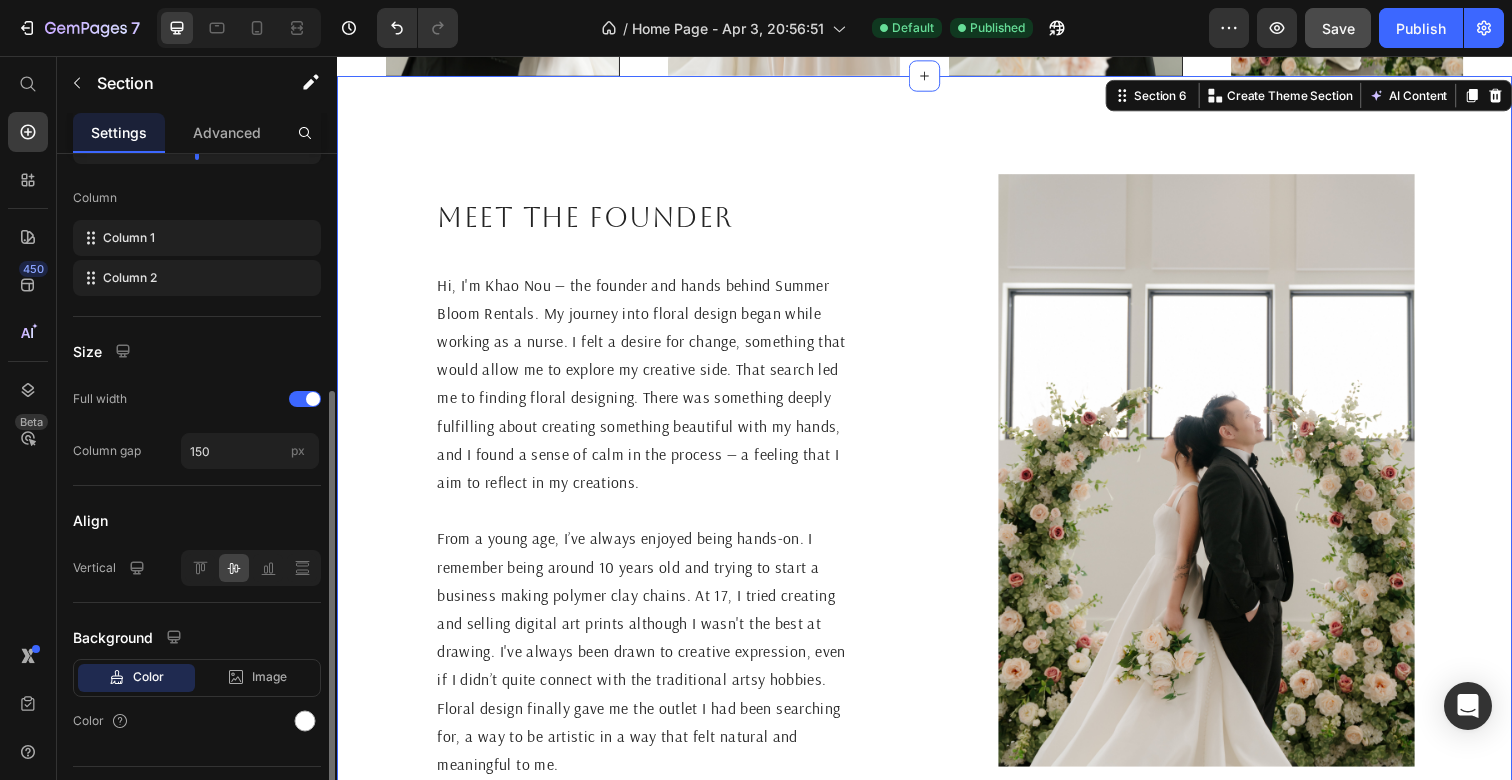 scroll, scrollTop: 315, scrollLeft: 0, axis: vertical 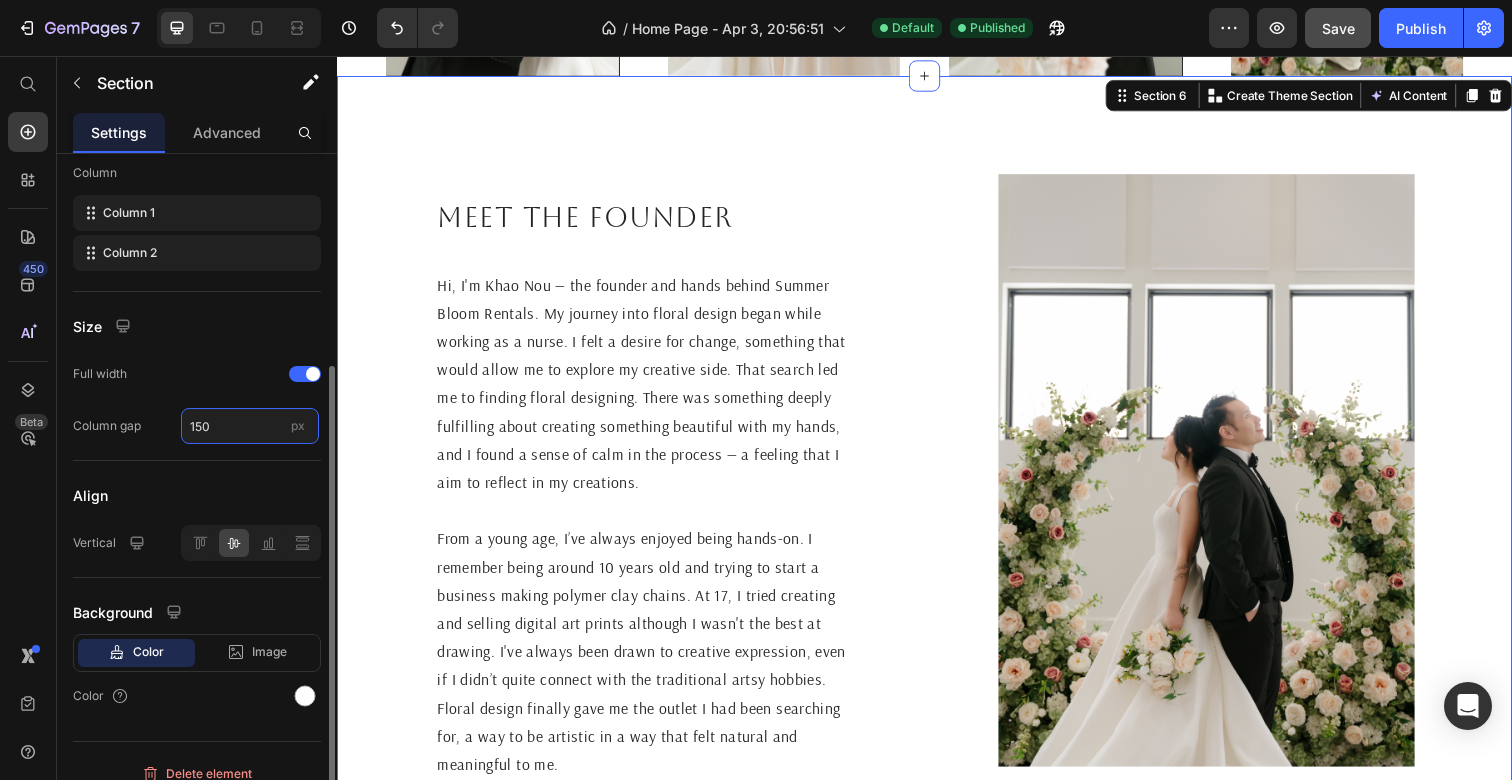 click on "150" at bounding box center [250, 426] 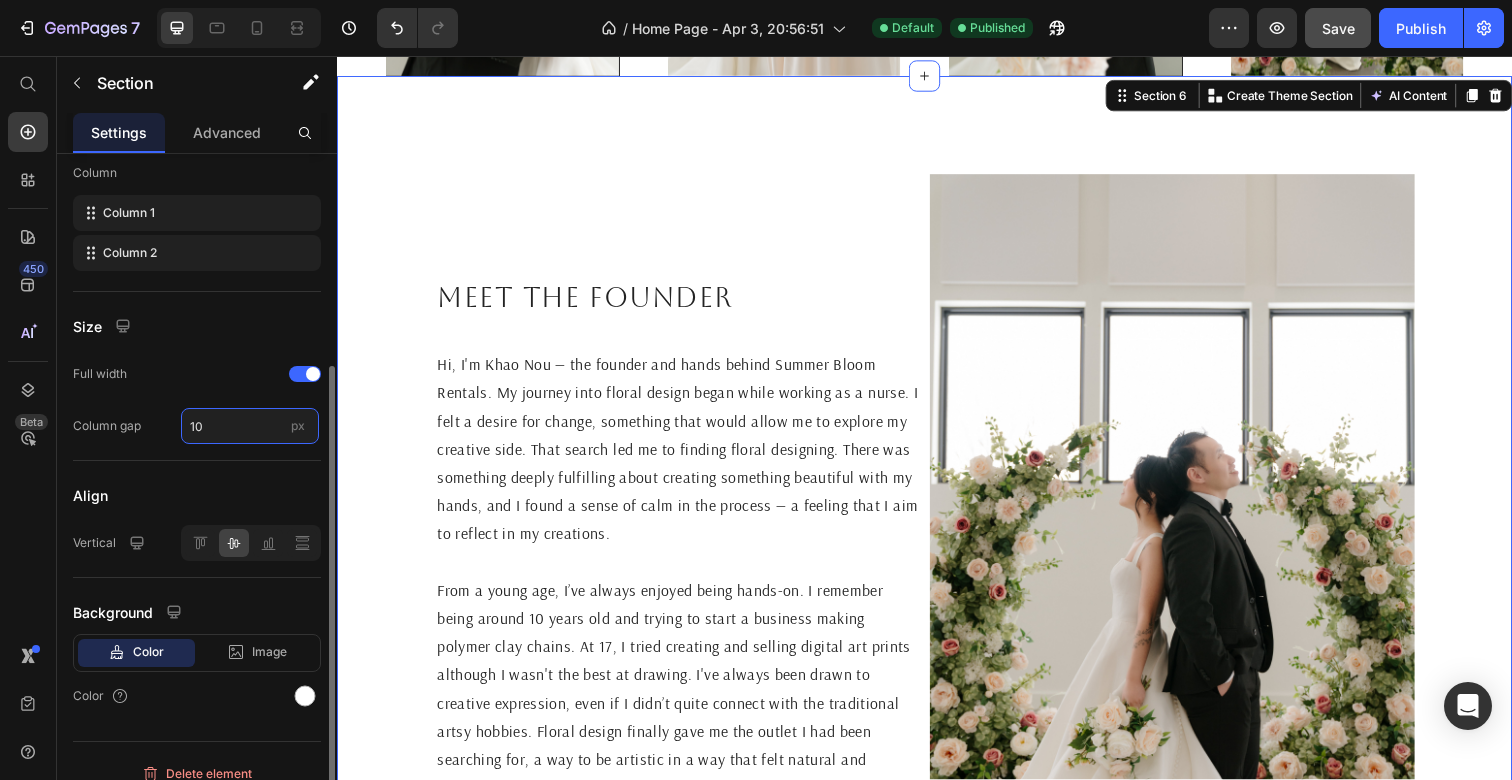 type on "100" 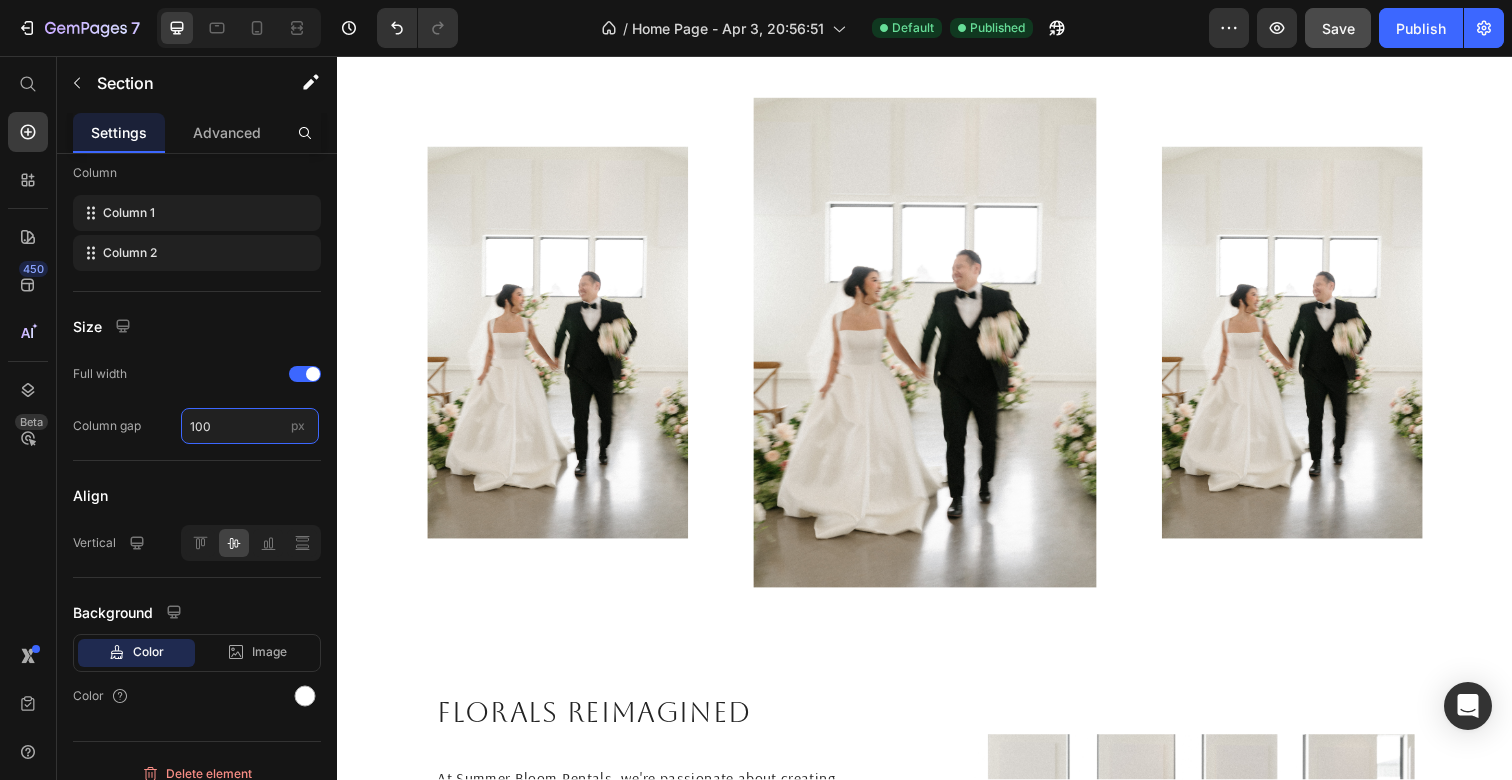 scroll, scrollTop: 512, scrollLeft: 0, axis: vertical 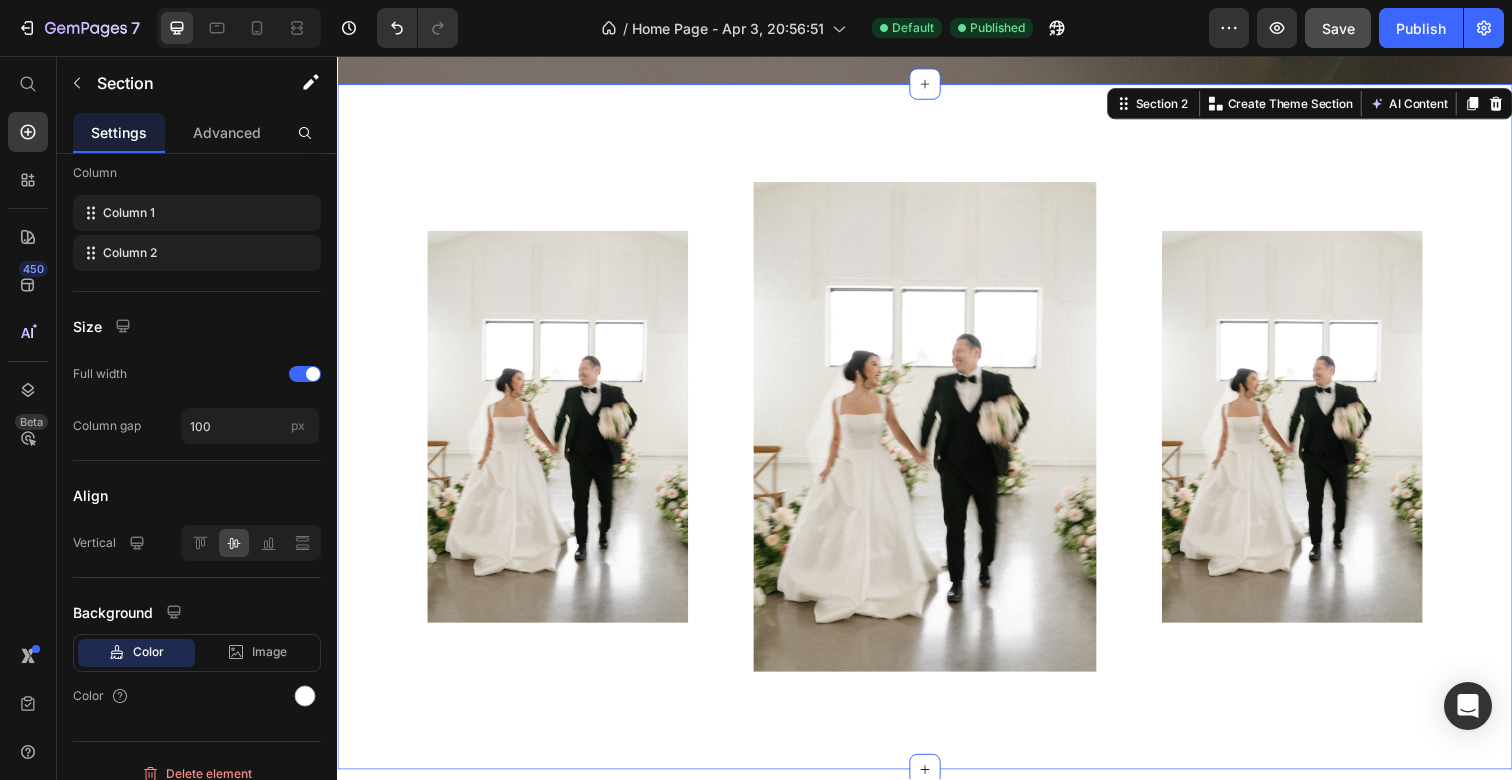 click on "Image Image Image Section 2 You can create reusable sections Create Theme Section AI Content Write with GemAI What would you like to describe here? Tone and Voice Persuasive Product The ____ Aisle Flowers Show more Generate" at bounding box center [937, 435] 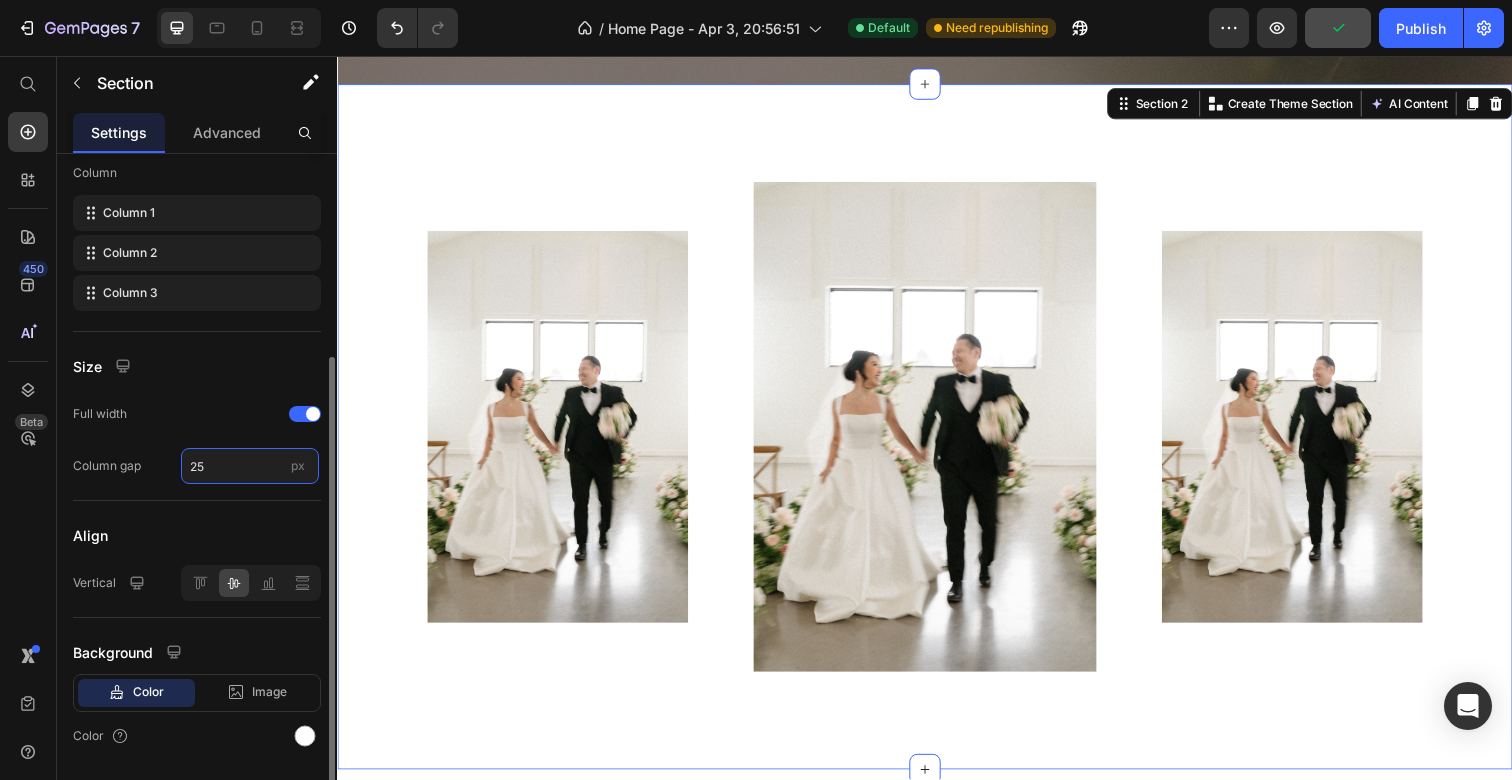 click on "25" at bounding box center (250, 466) 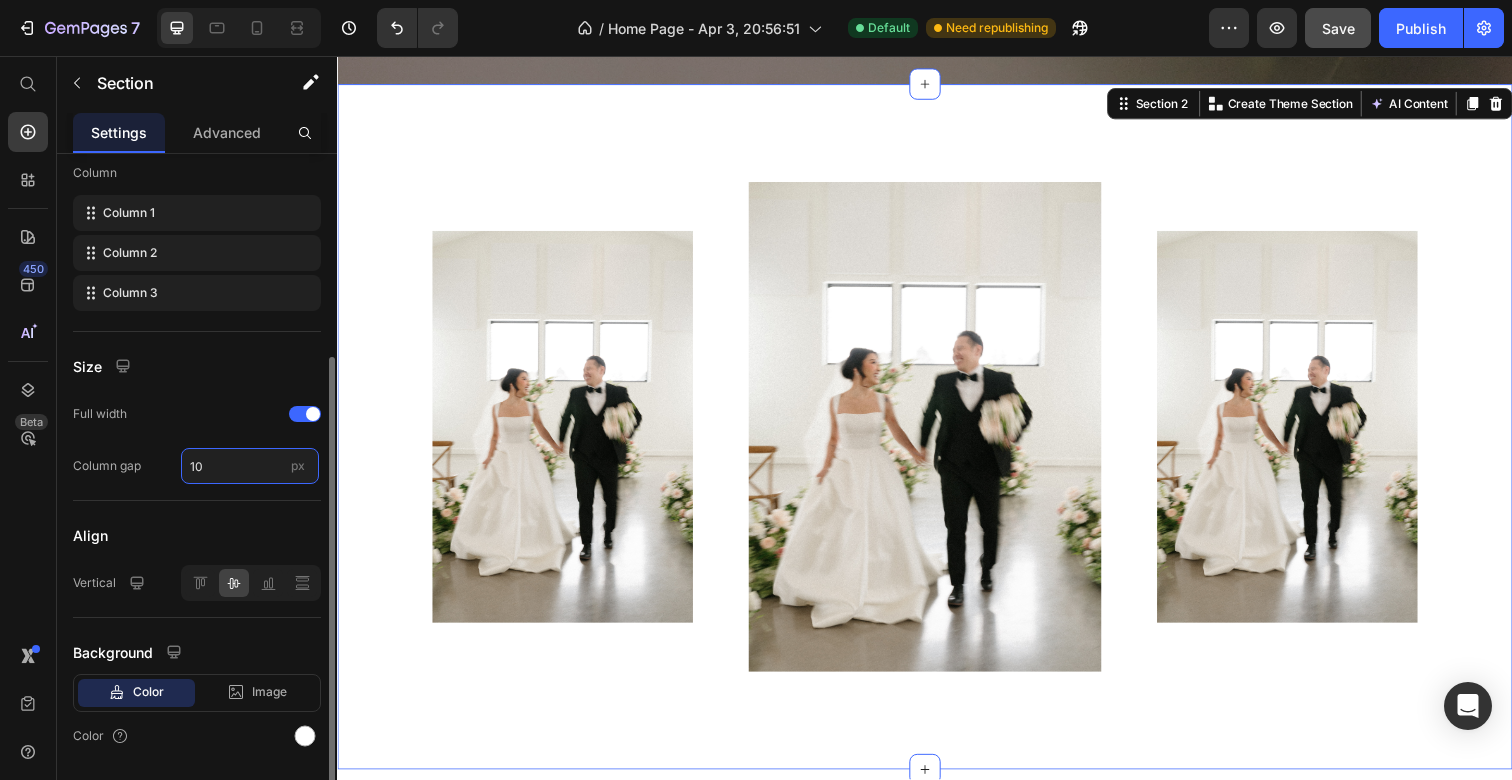 click on "10" at bounding box center (250, 466) 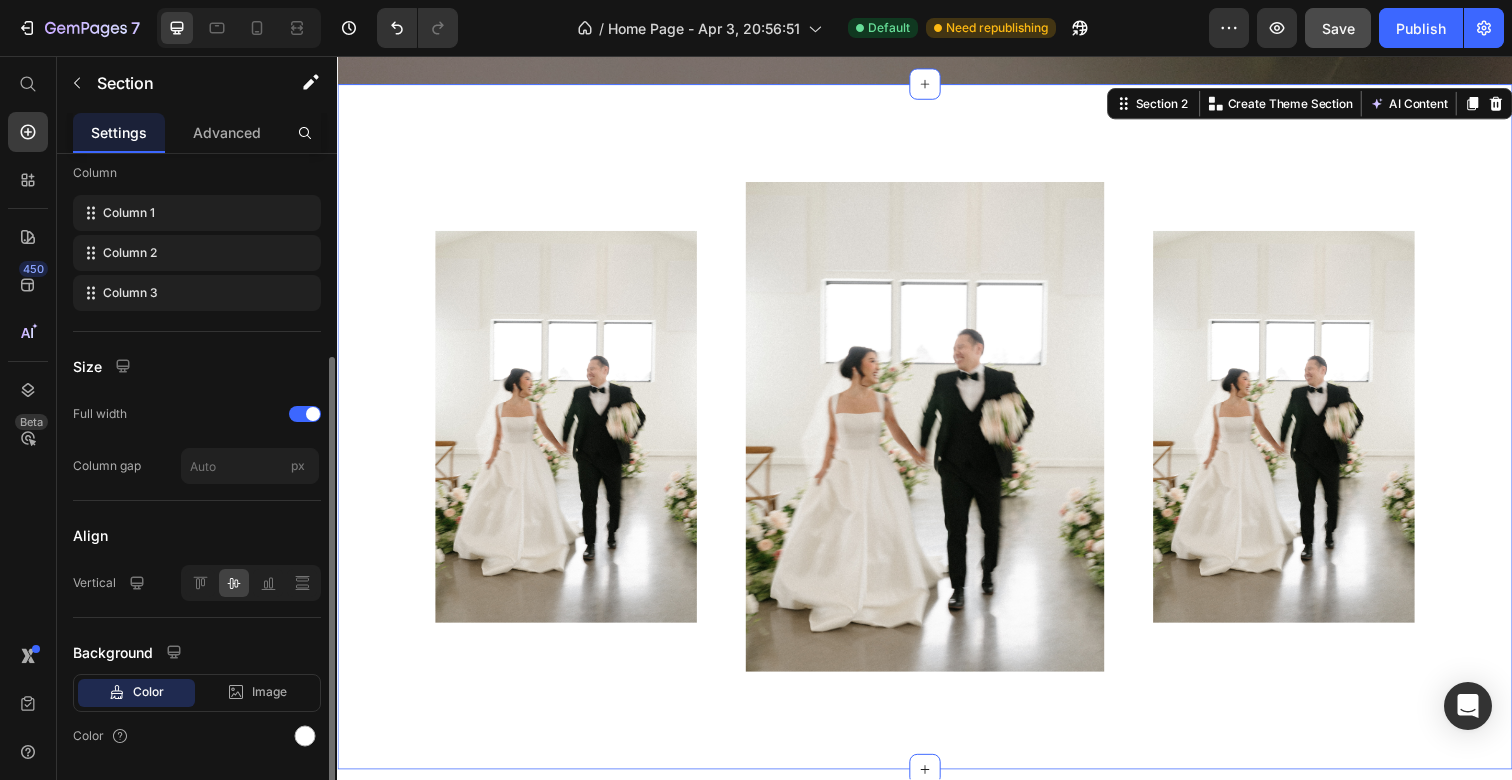 type on "25" 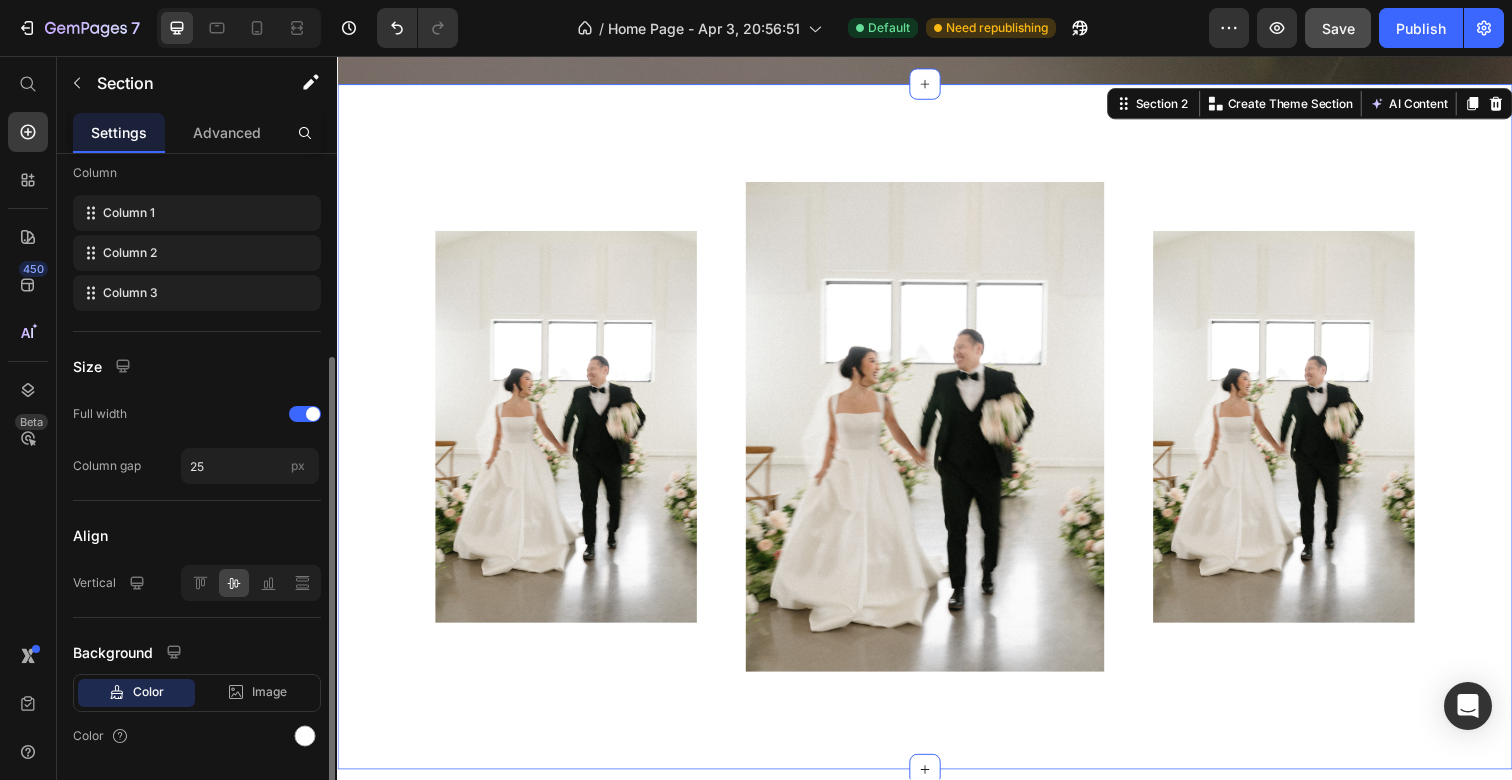 click on "Layout Column width Fit to content By ratio 4 4 4 Column Column 1 Column 2 Column 3 Size Full width Column gap 25 px Align Vertical
Background Color Image Video  Color" at bounding box center [197, 318] 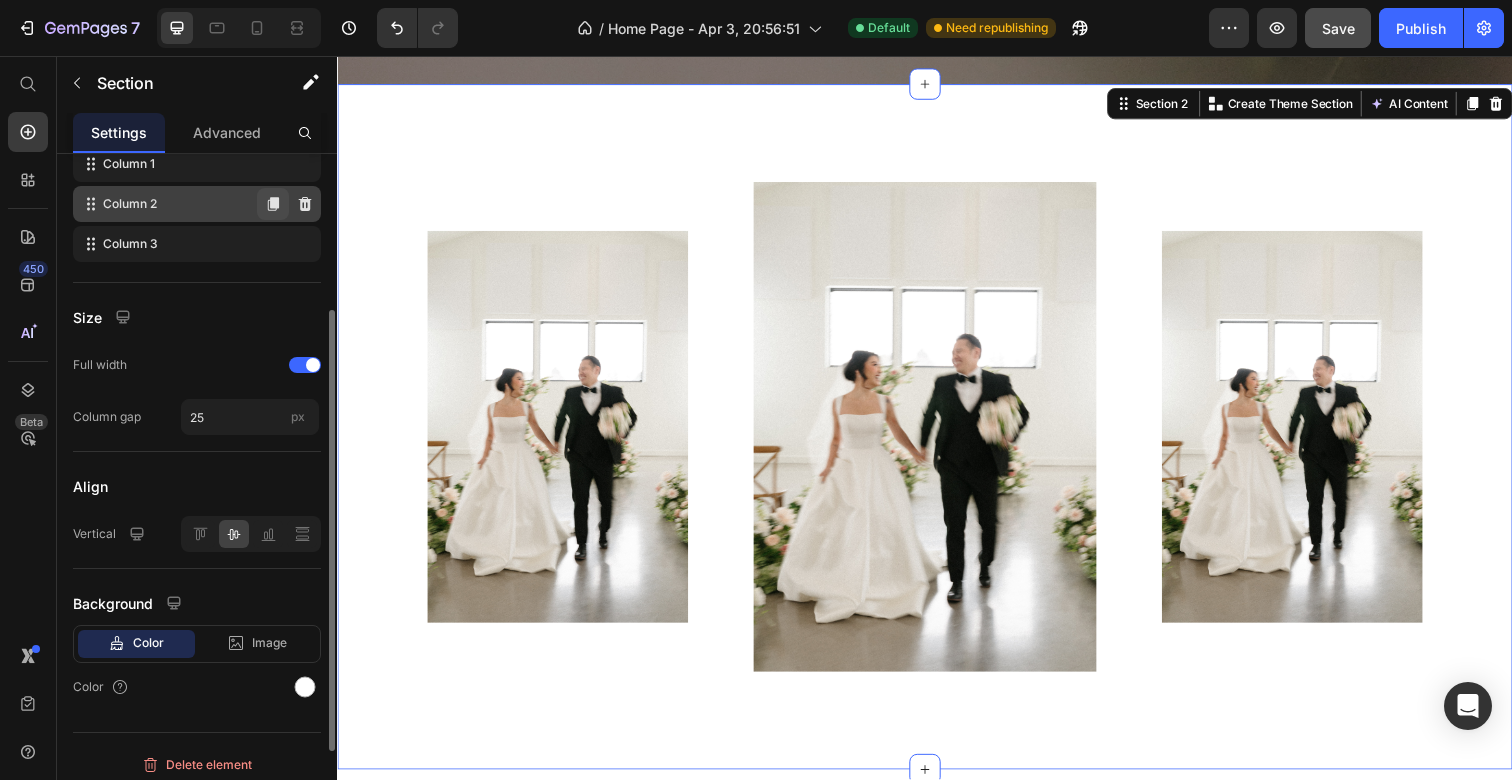 scroll, scrollTop: 374, scrollLeft: 0, axis: vertical 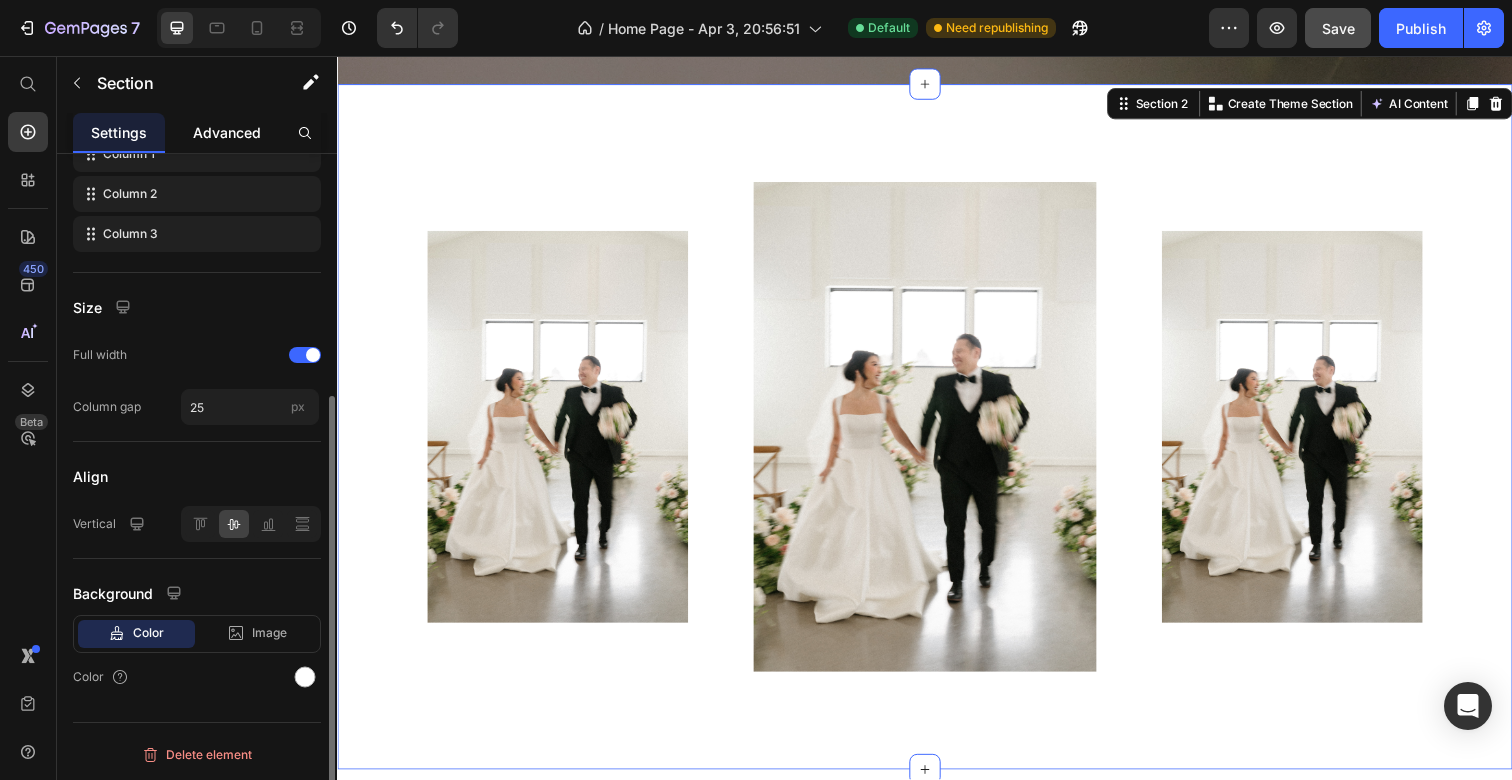 click on "Advanced" at bounding box center [227, 132] 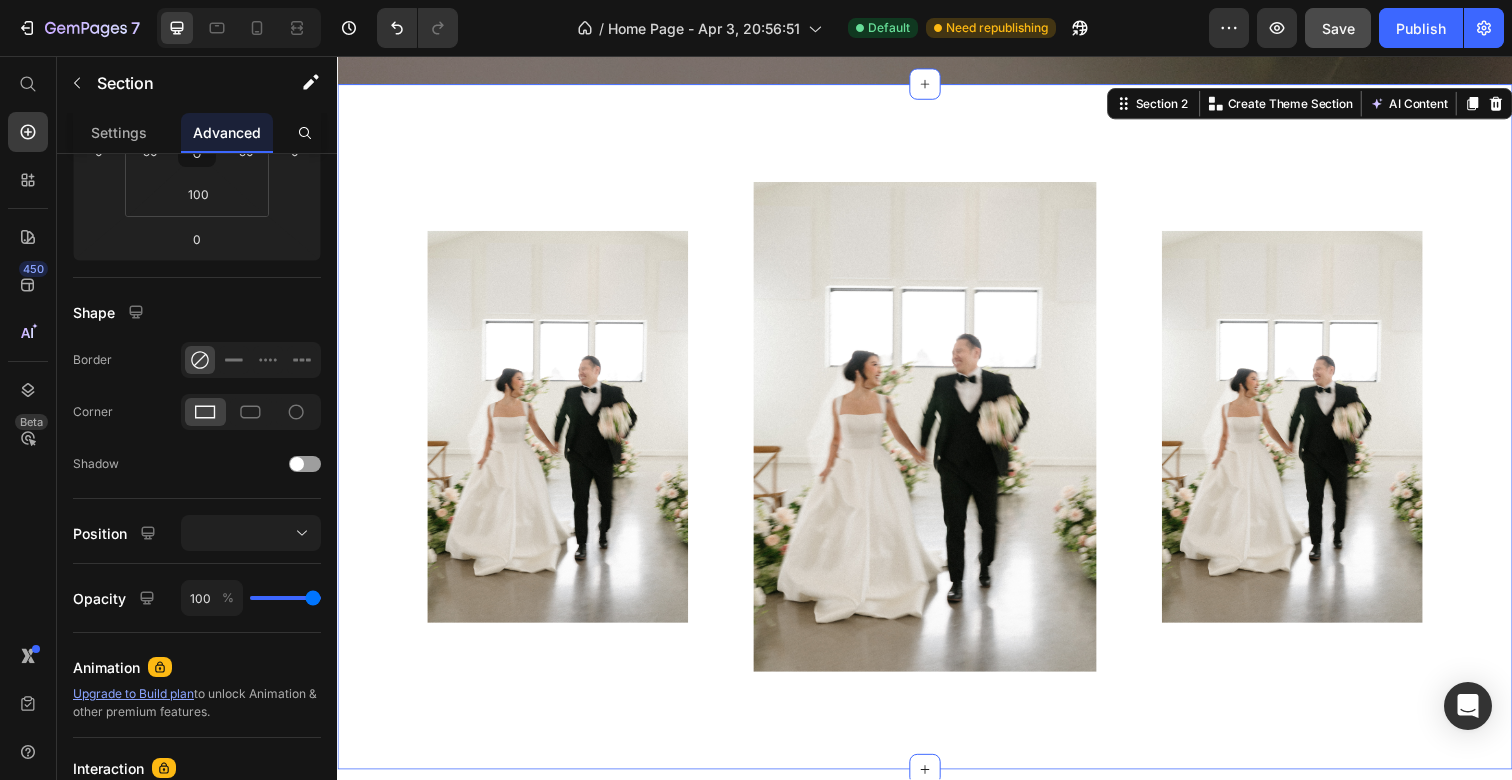 scroll, scrollTop: 0, scrollLeft: 0, axis: both 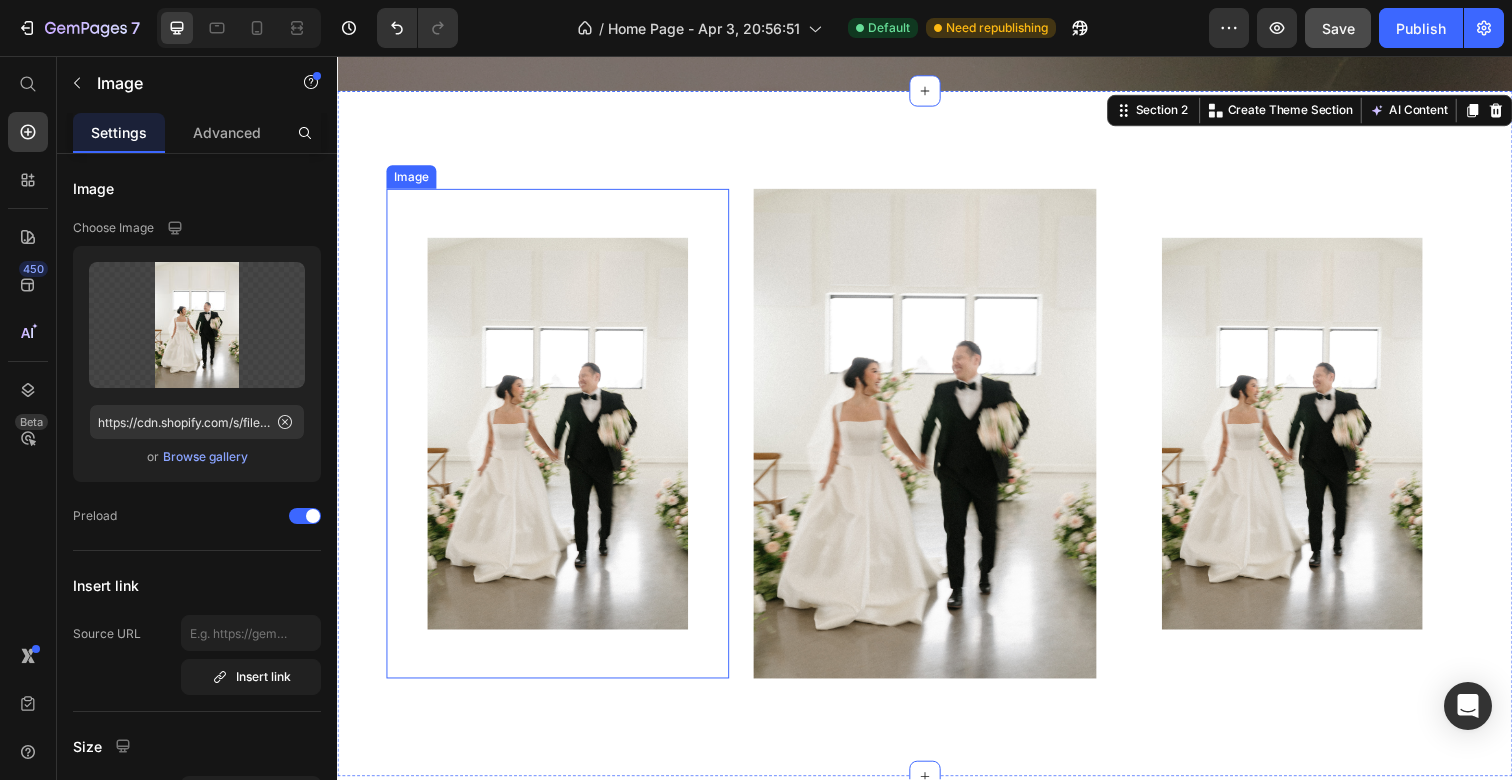 click at bounding box center (562, 442) 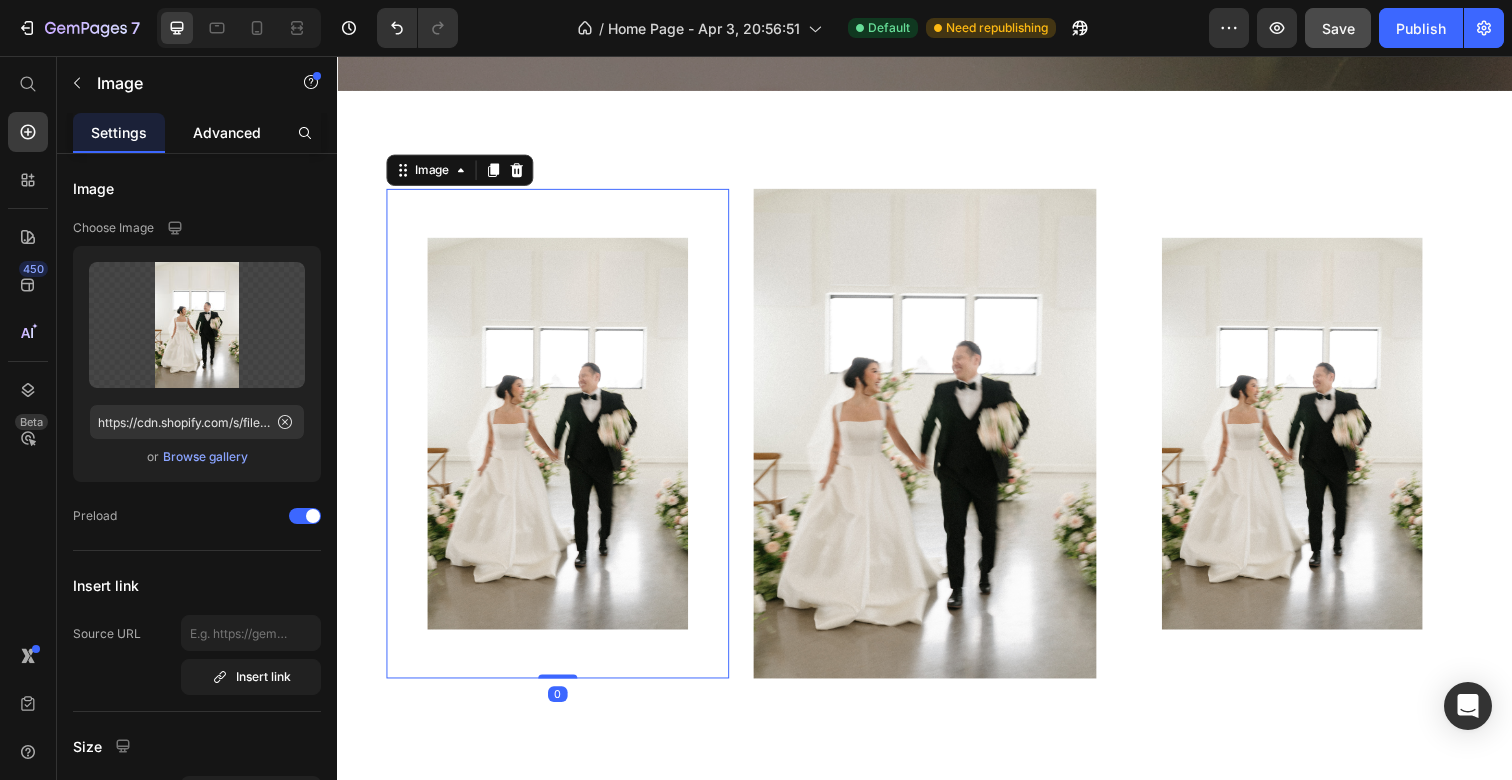 click on "Advanced" at bounding box center [227, 132] 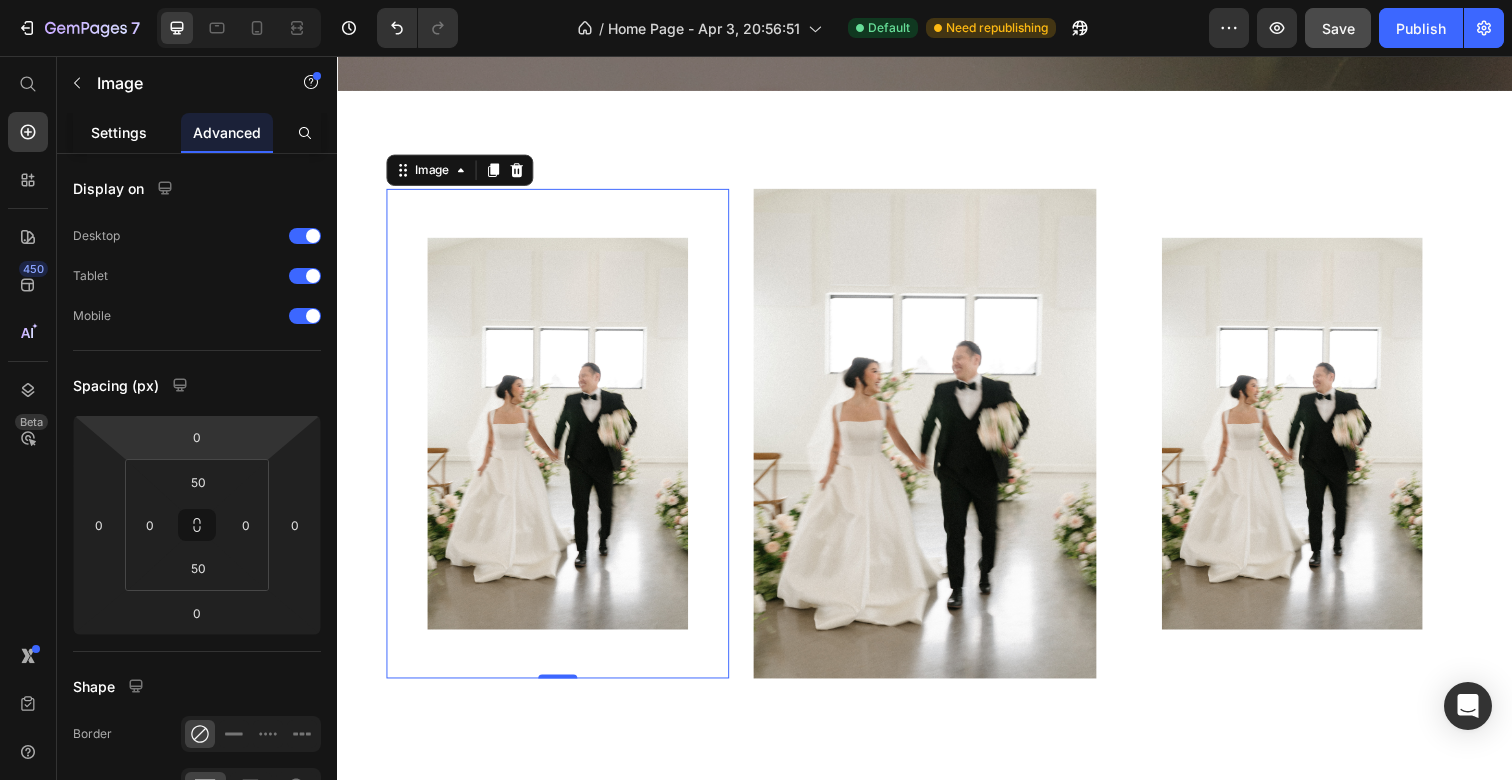 click on "Settings" 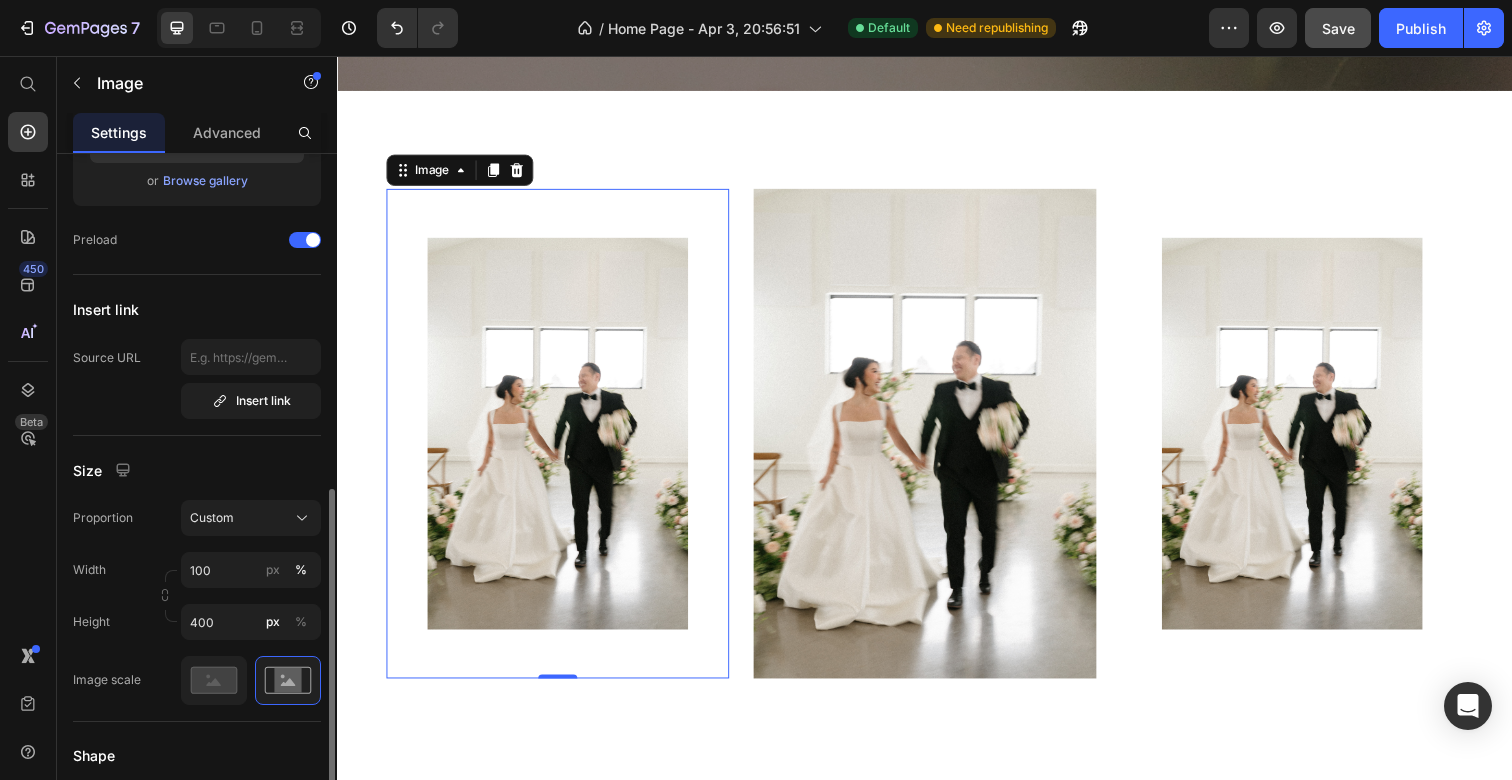 scroll, scrollTop: 0, scrollLeft: 0, axis: both 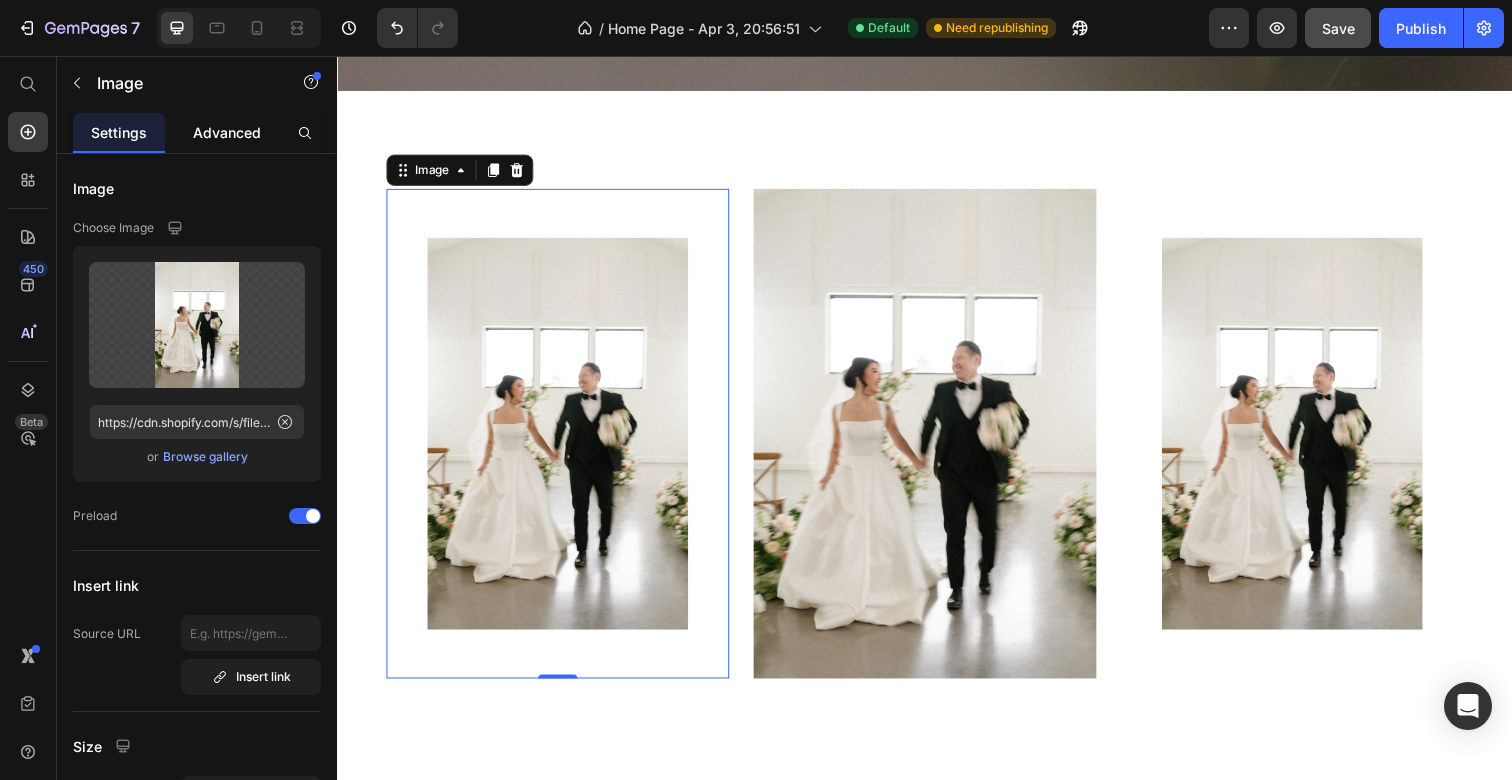 click on "Advanced" at bounding box center [227, 132] 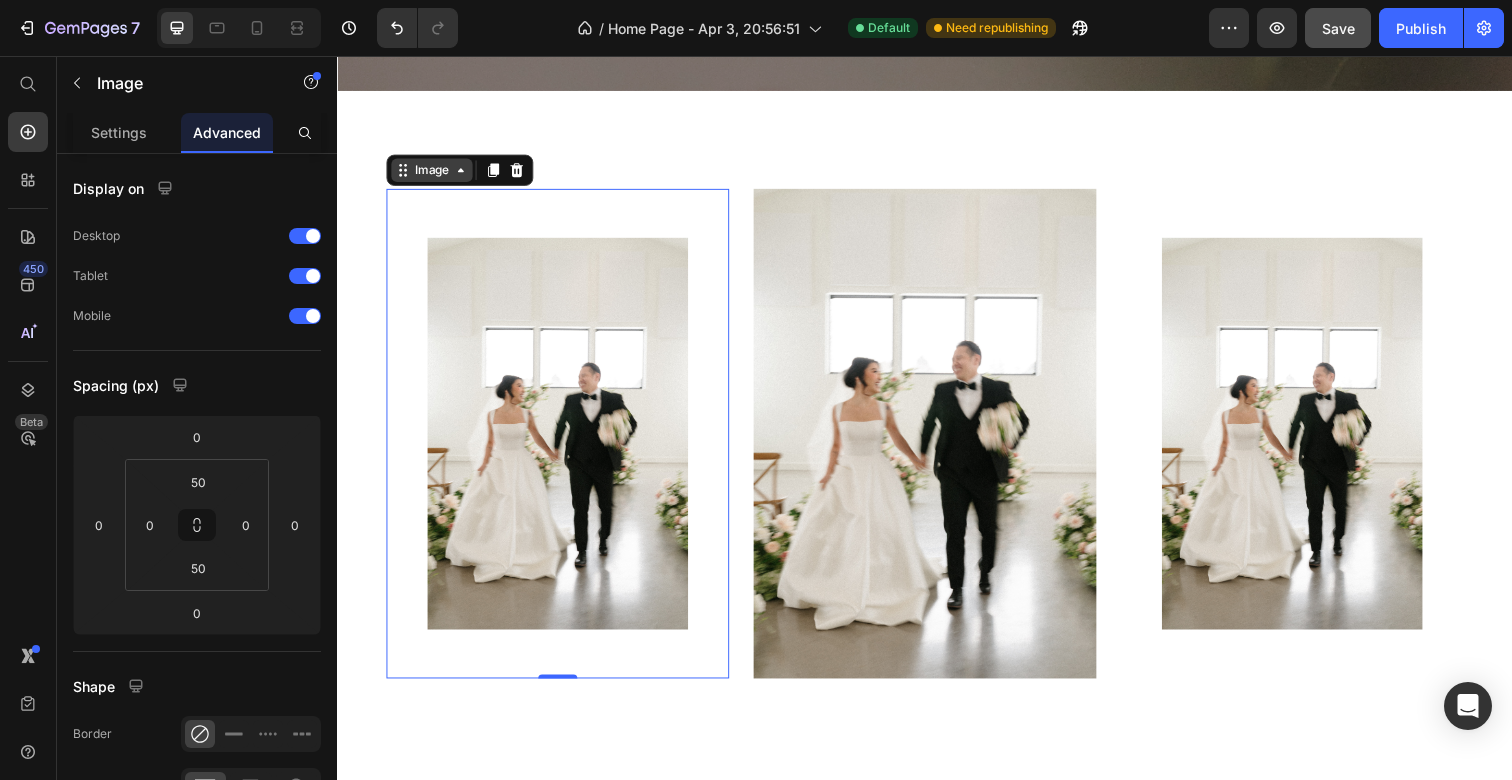 click on "Image" at bounding box center (433, 173) 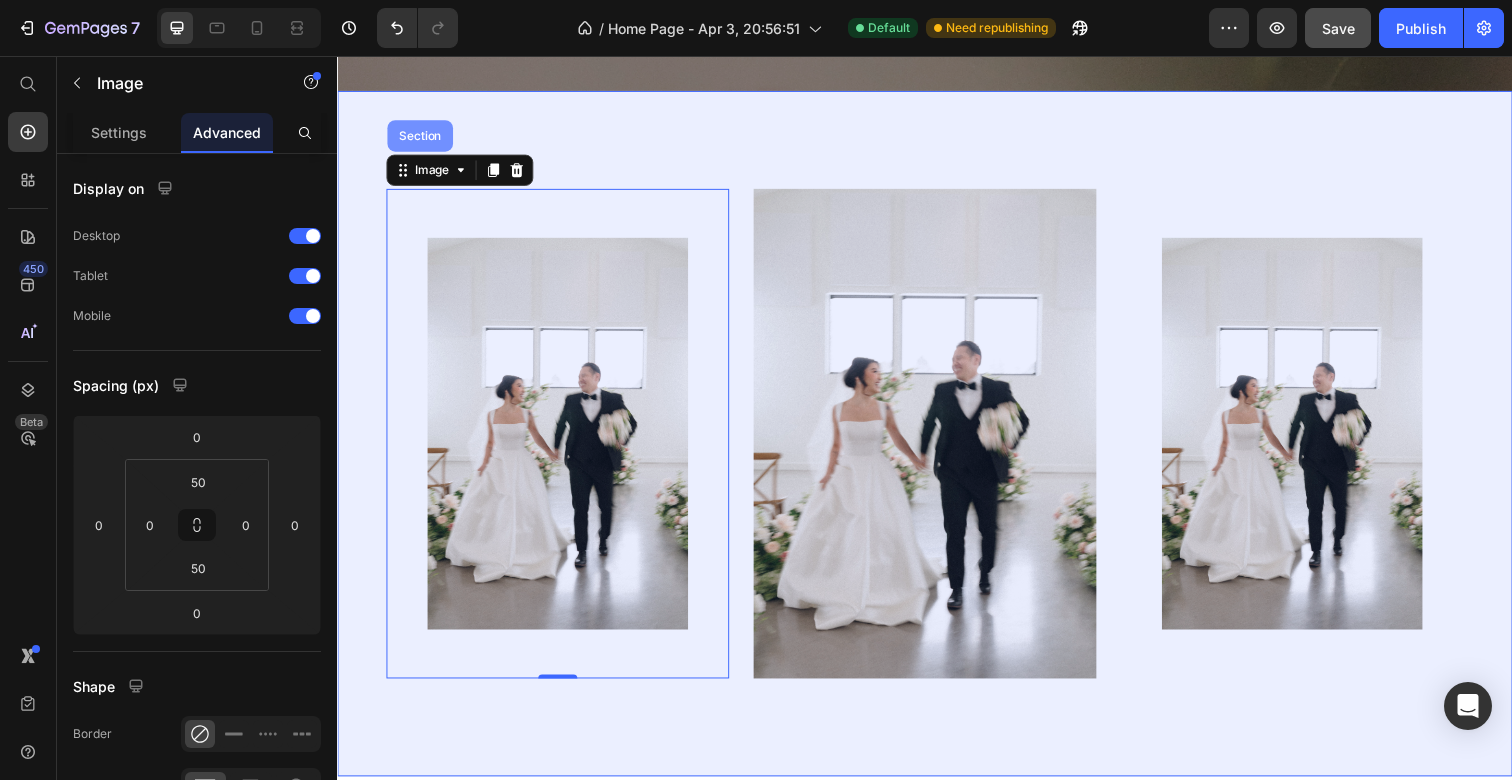 click on "Section" at bounding box center (421, 138) 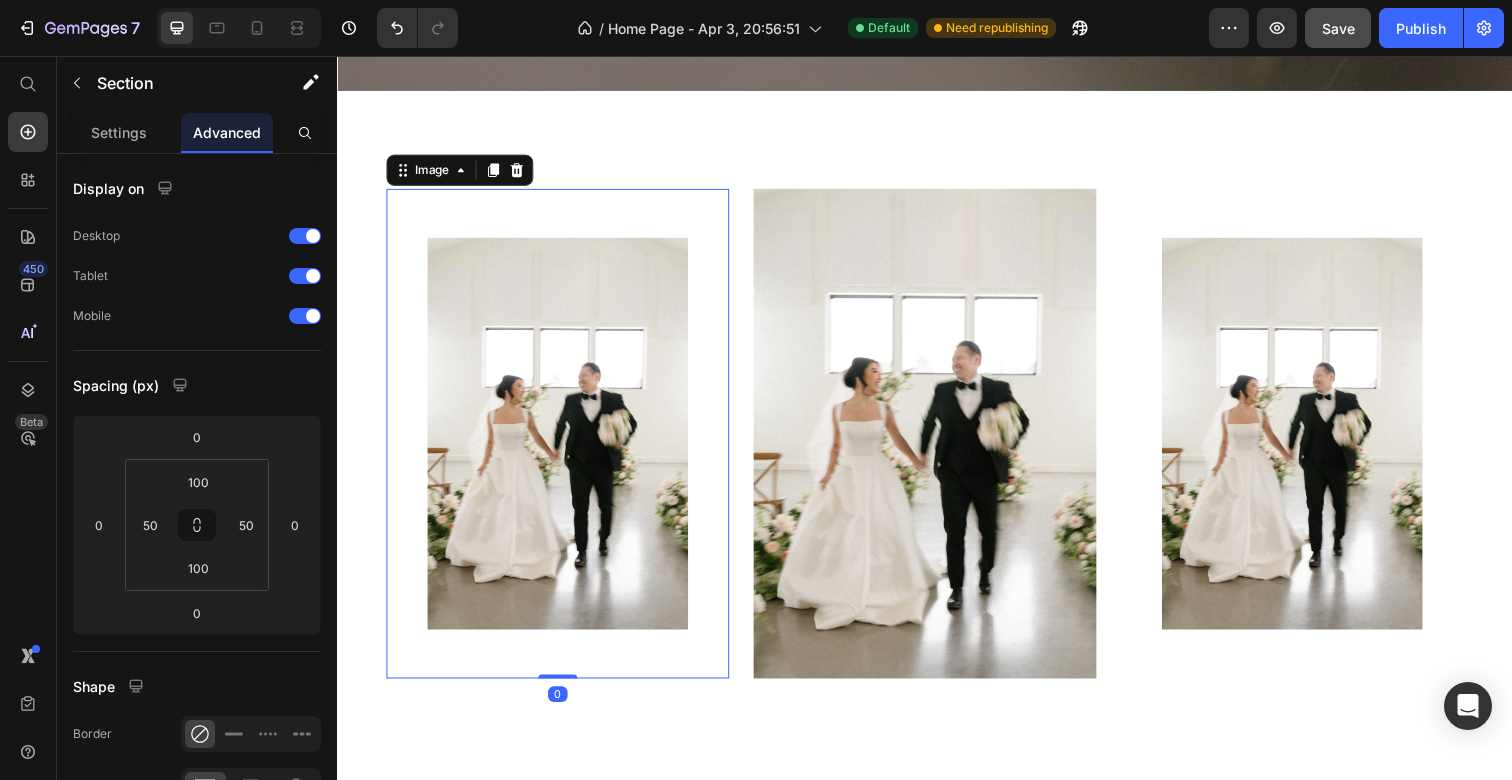 click at bounding box center (562, 442) 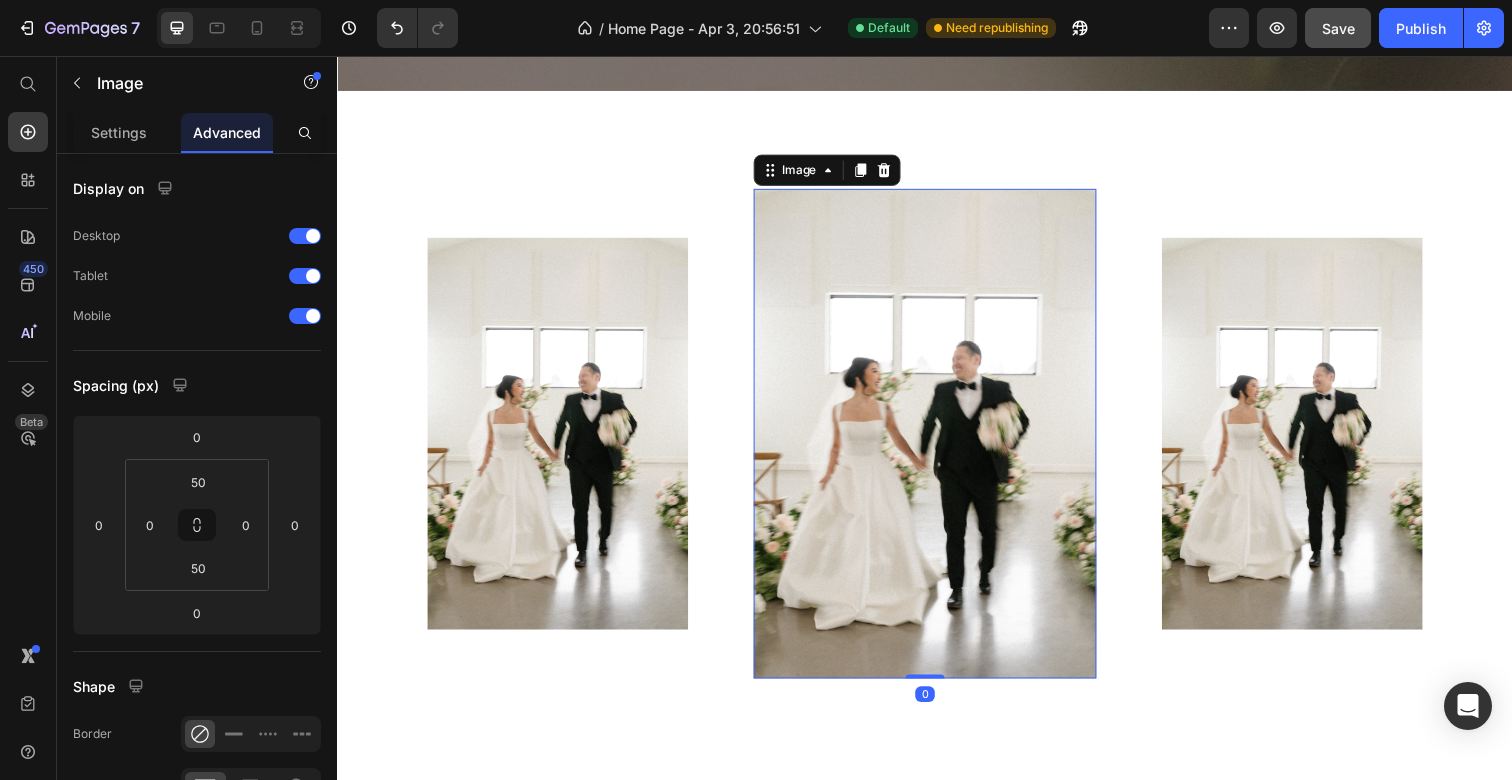click at bounding box center [937, 442] 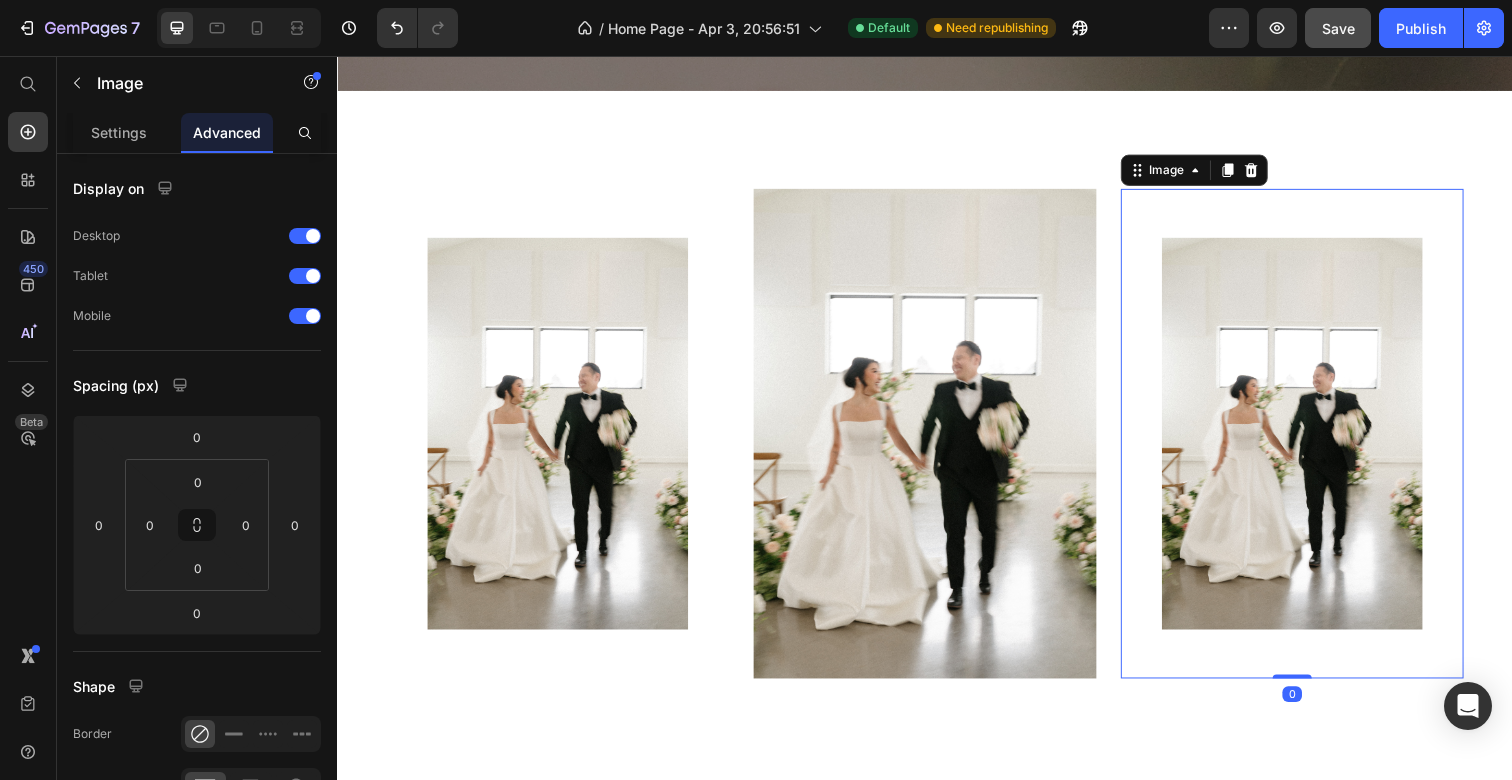click at bounding box center (1312, 442) 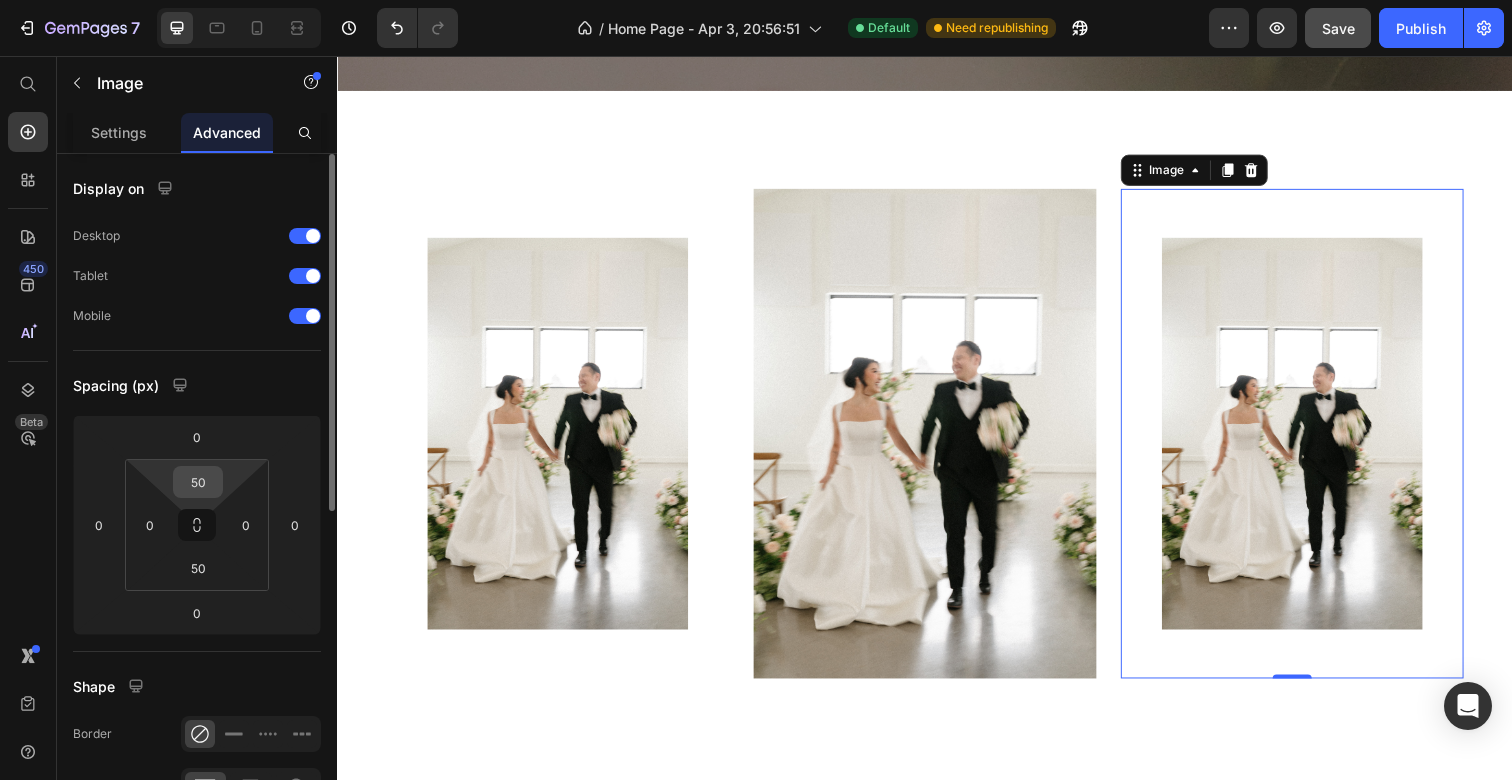click on "50" at bounding box center (198, 482) 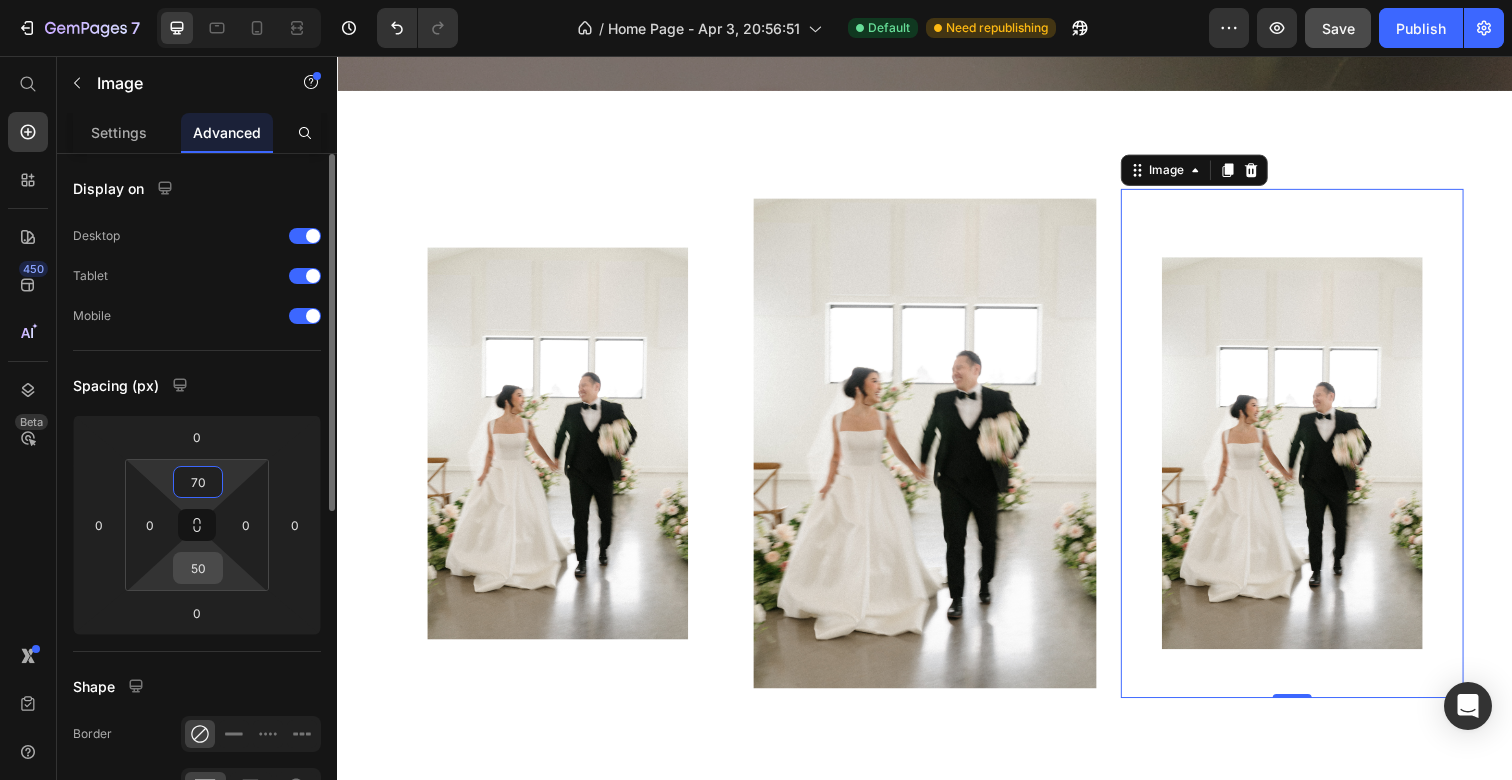 type on "70" 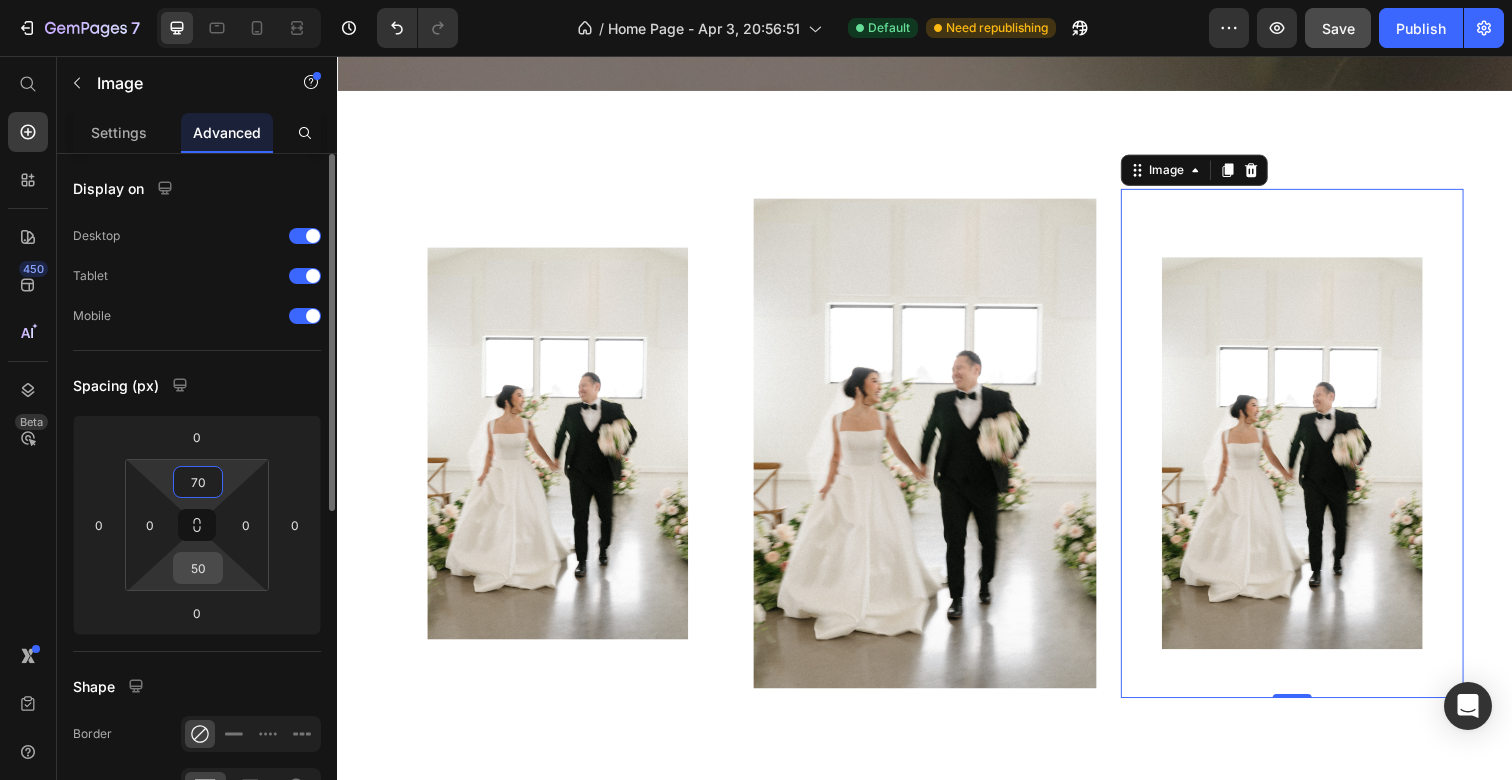 click on "50" at bounding box center [198, 568] 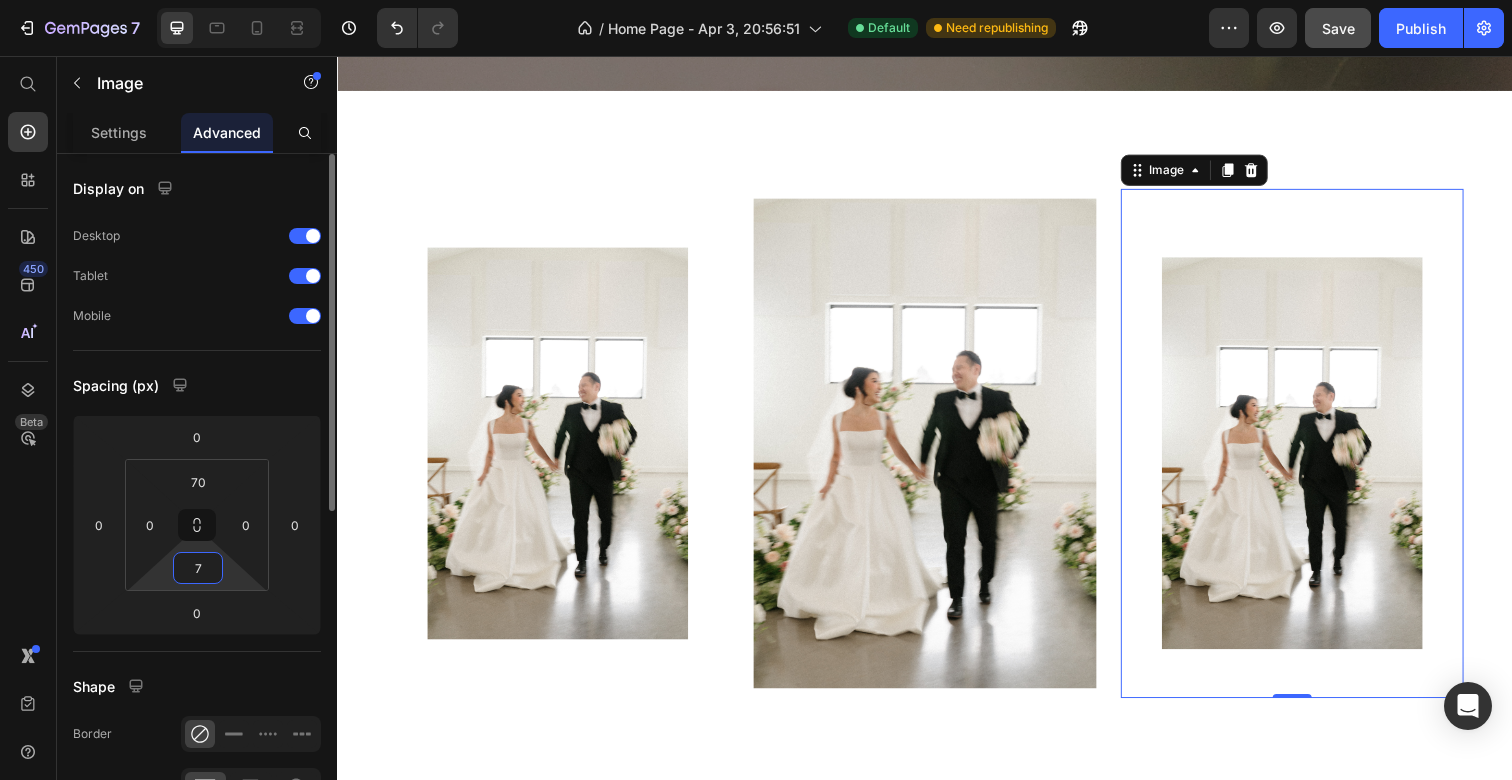type on "70" 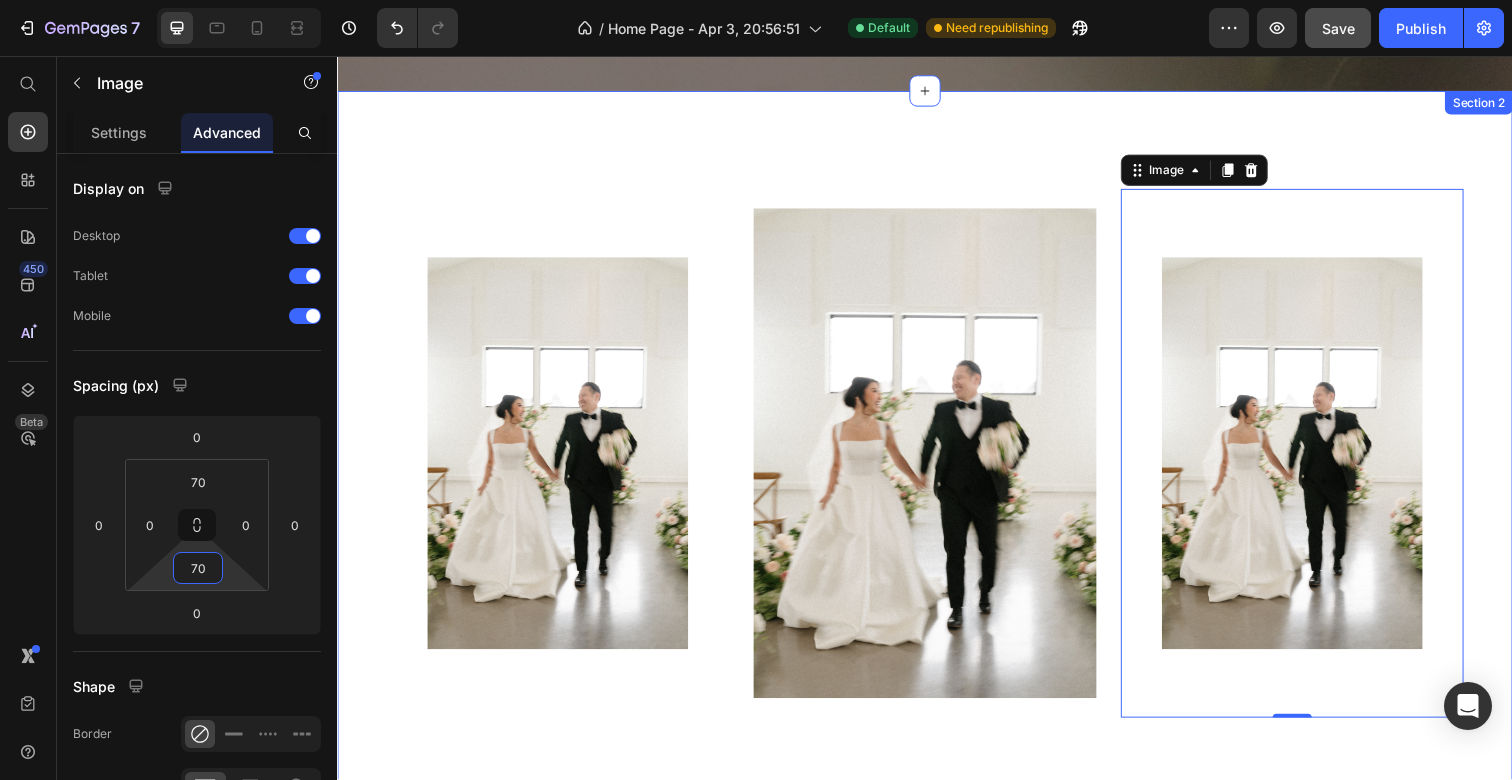 click on "Image Image Image   0 Section 2" at bounding box center (937, 462) 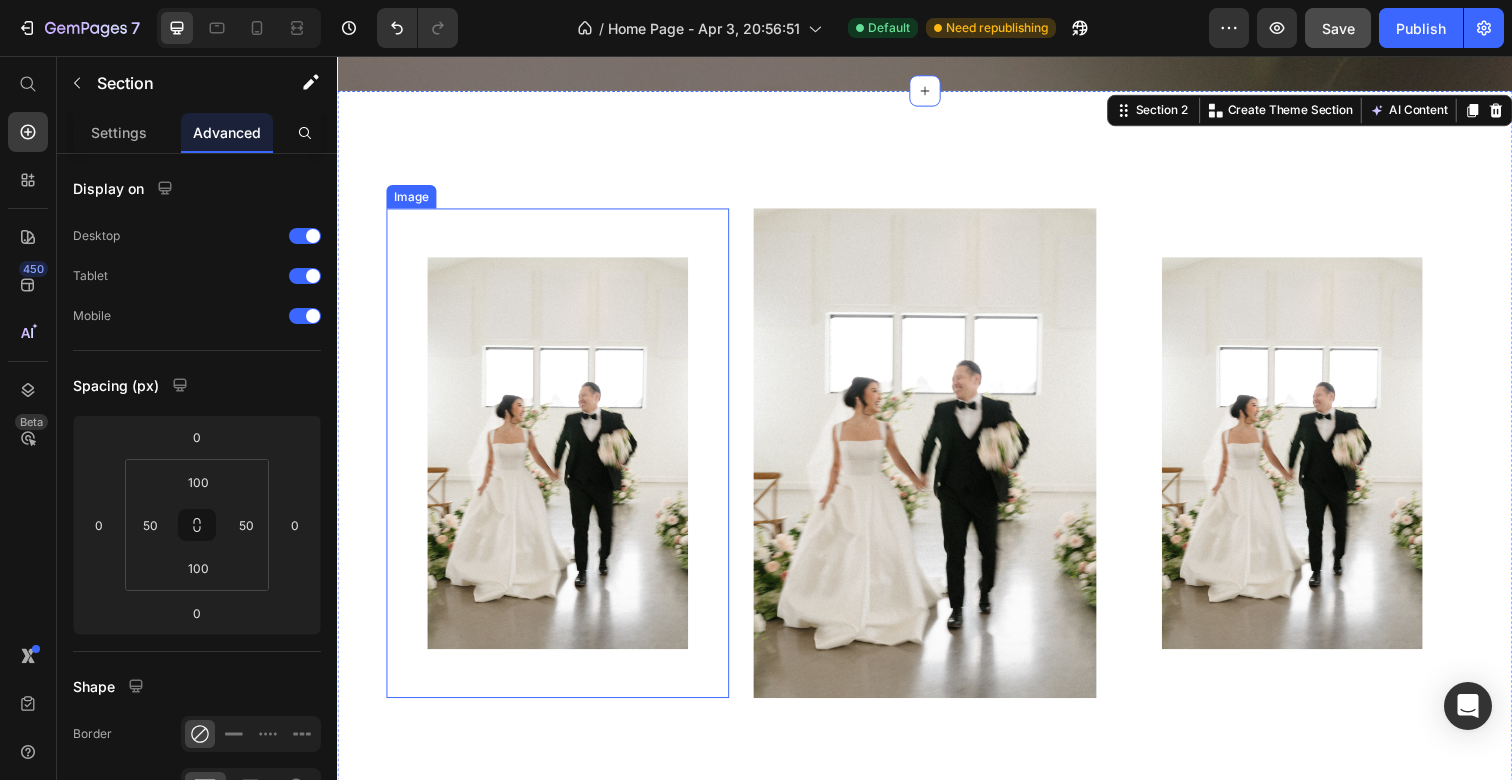 click at bounding box center [562, 462] 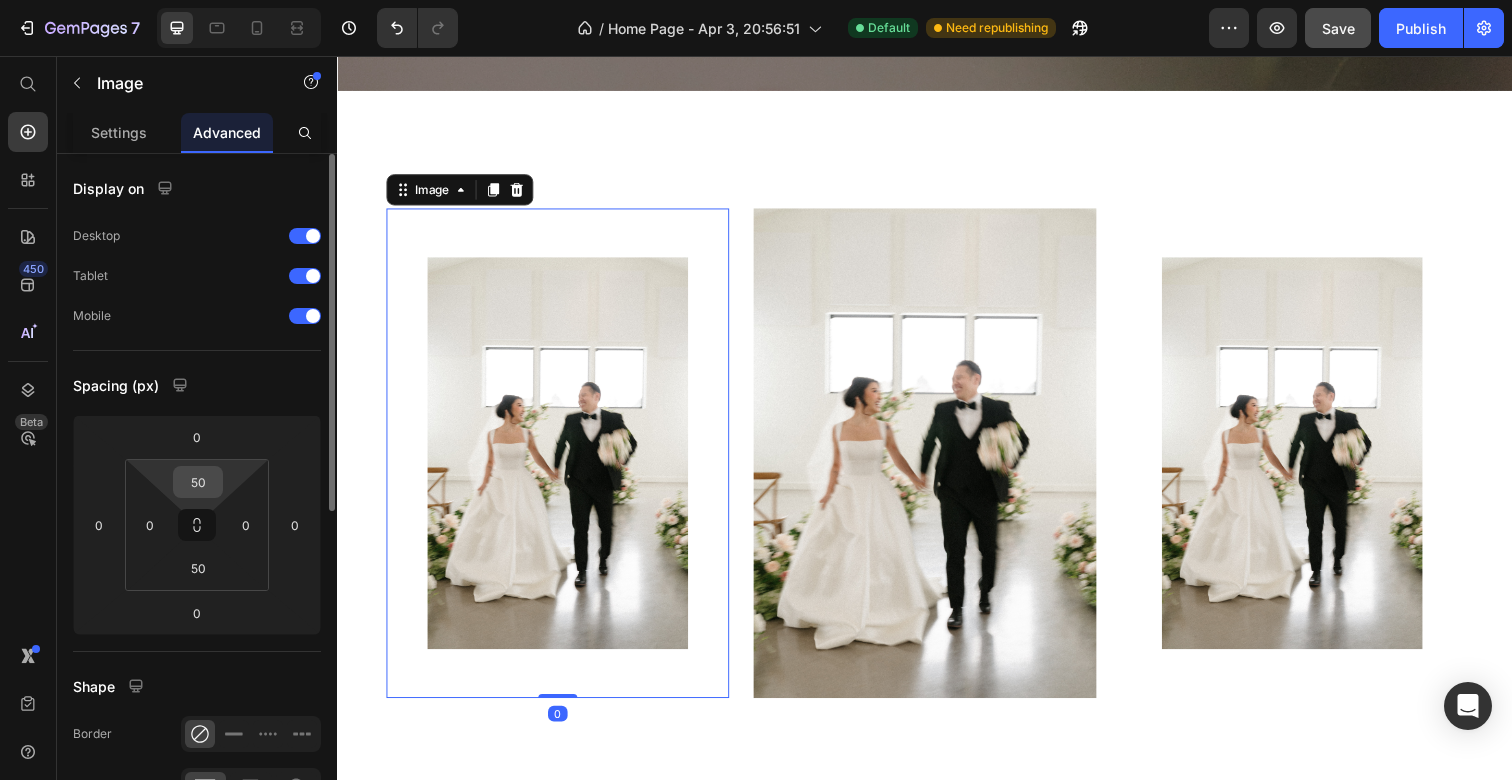 click on "50" at bounding box center (198, 482) 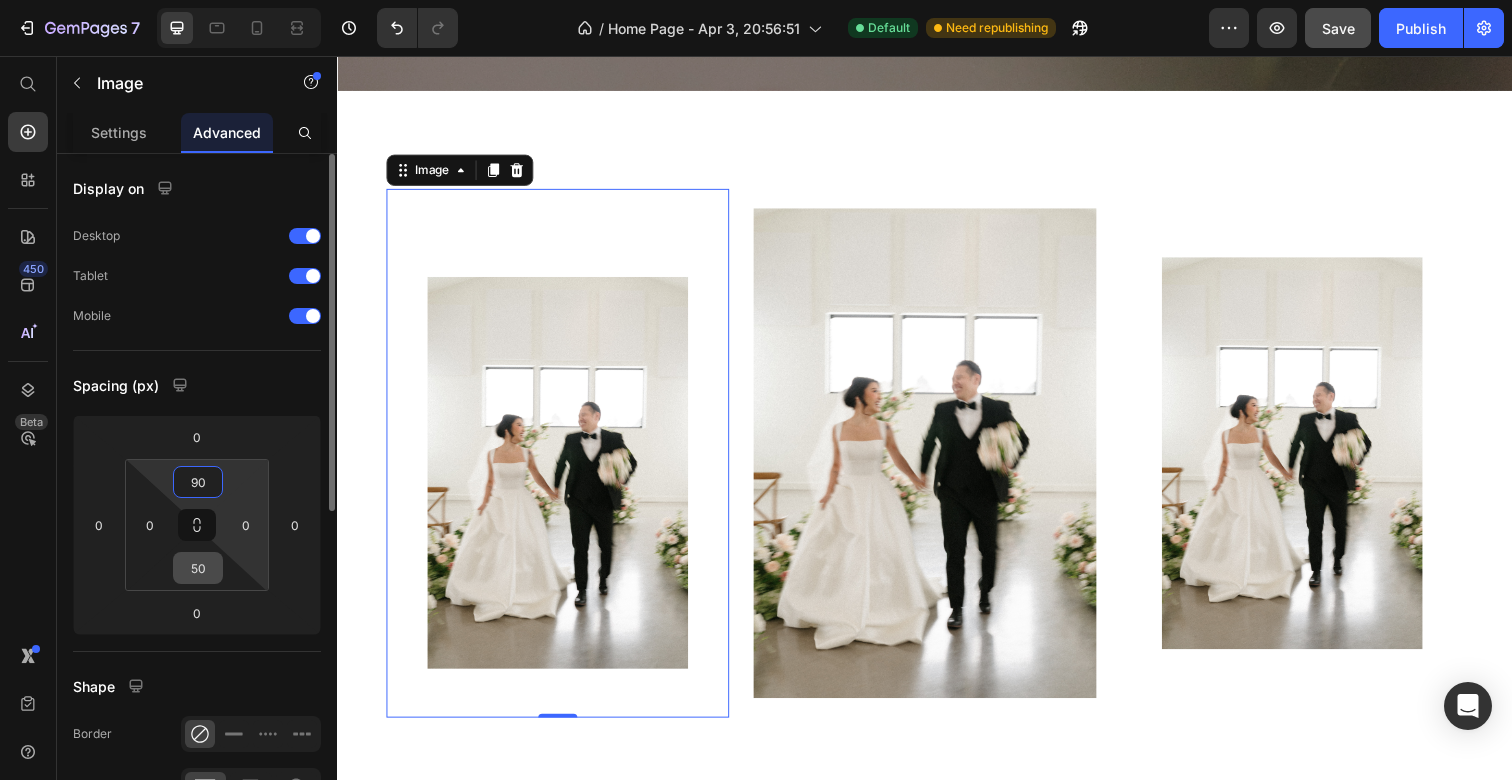 type on "90" 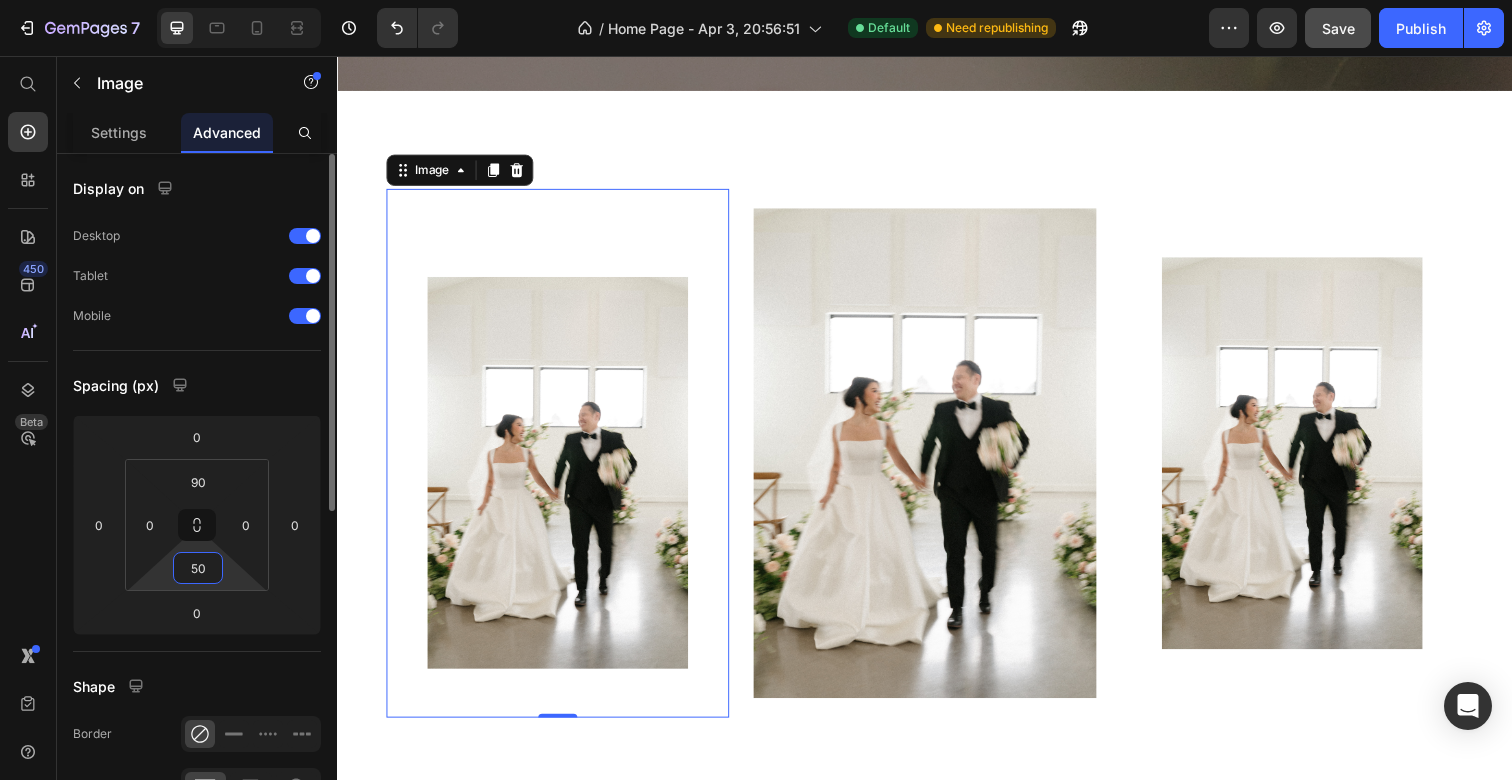 click on "50" at bounding box center [198, 568] 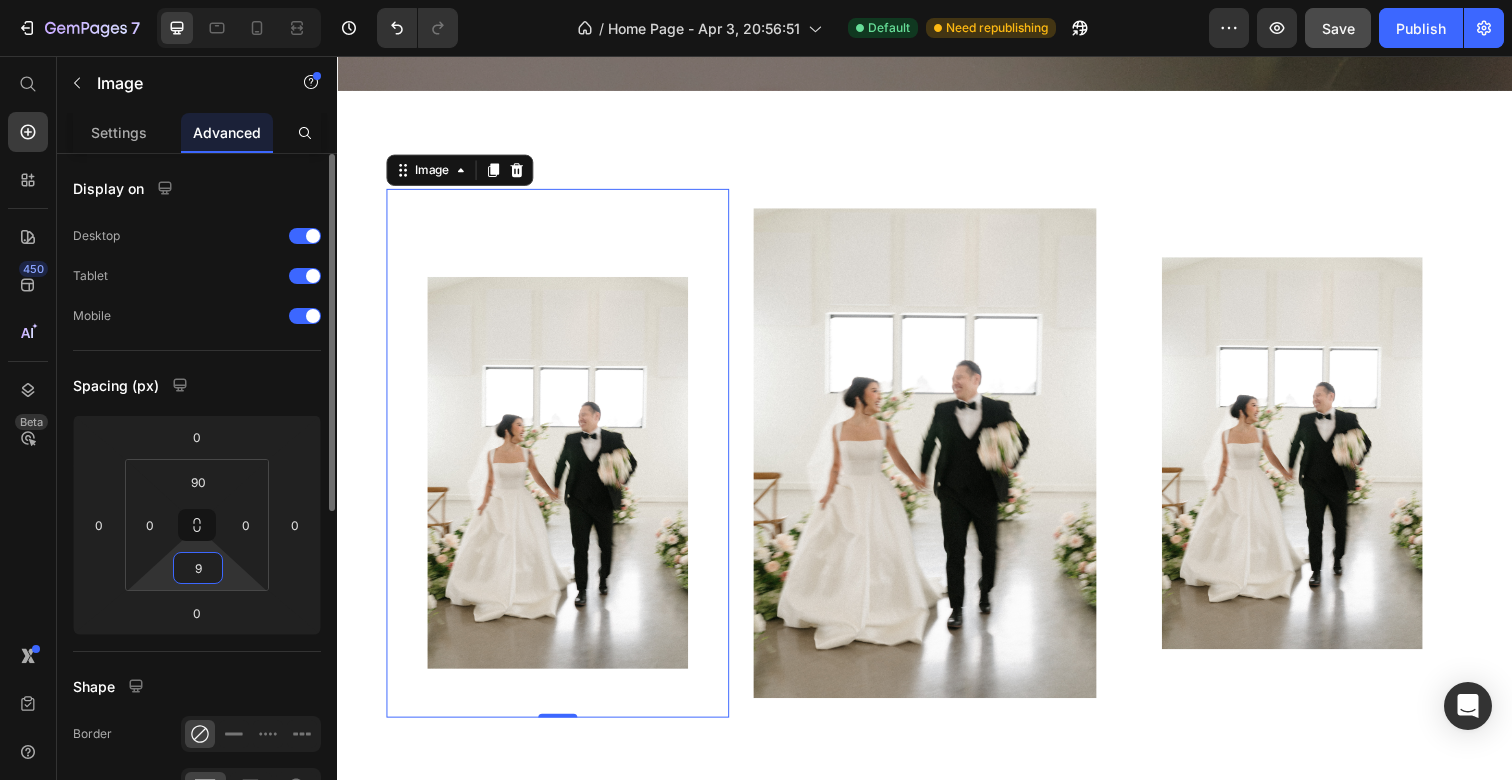 type on "90" 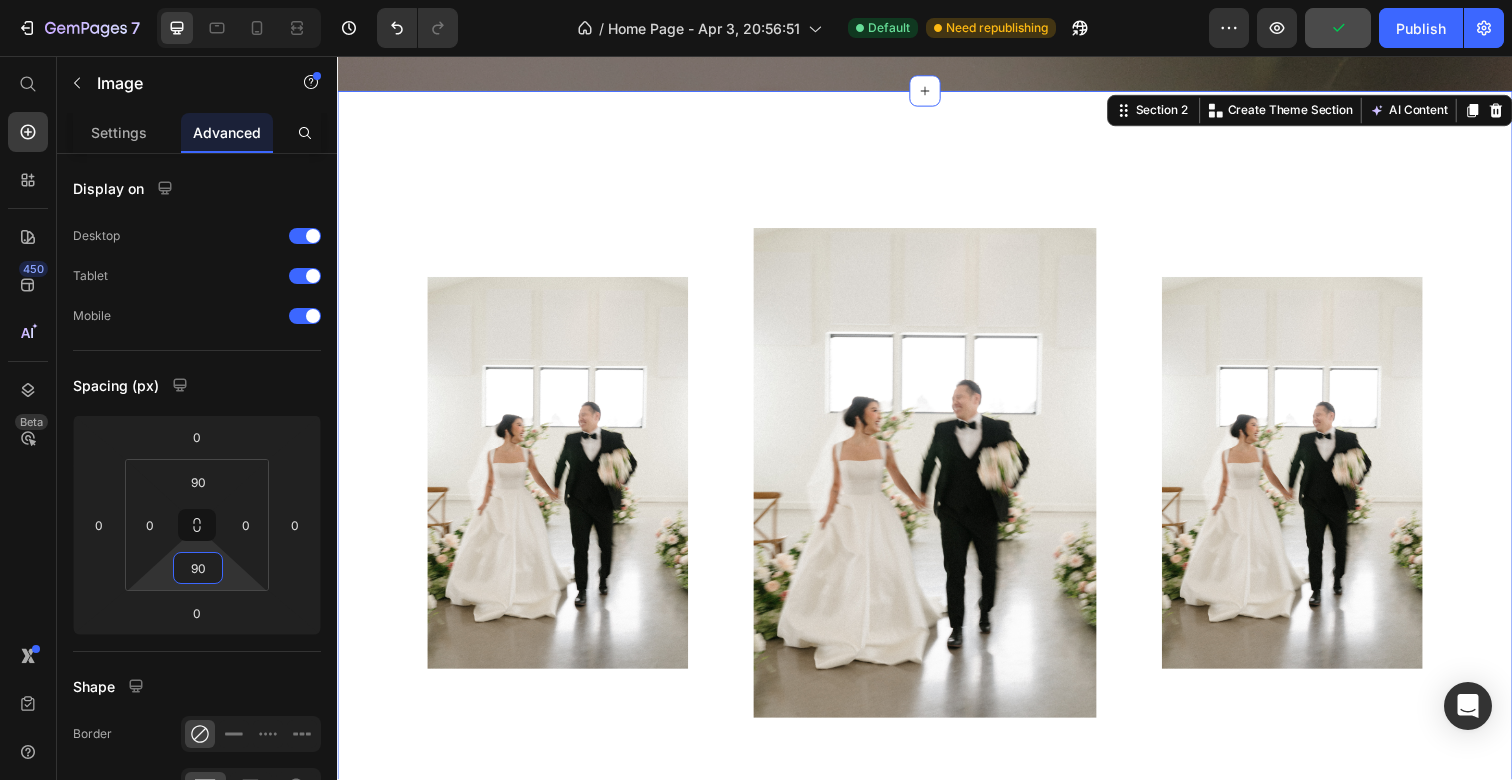 click on "Image Image Image Section 2 You can create reusable sections Create Theme Section AI Content Write with GemAI What would you like to describe here? Tone and Voice Persuasive Product The ____ Aisle Flowers Show more Generate" at bounding box center (937, 482) 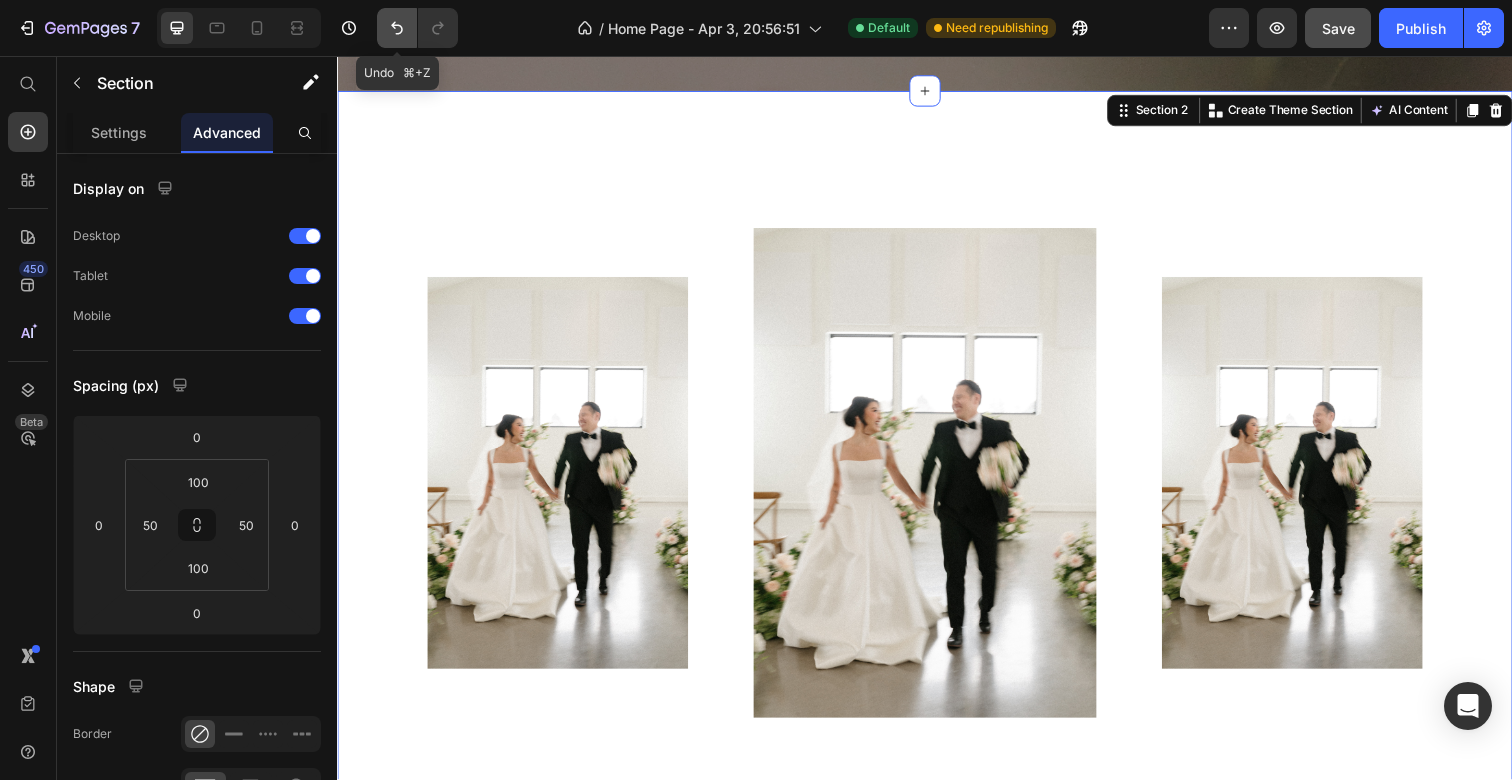 click 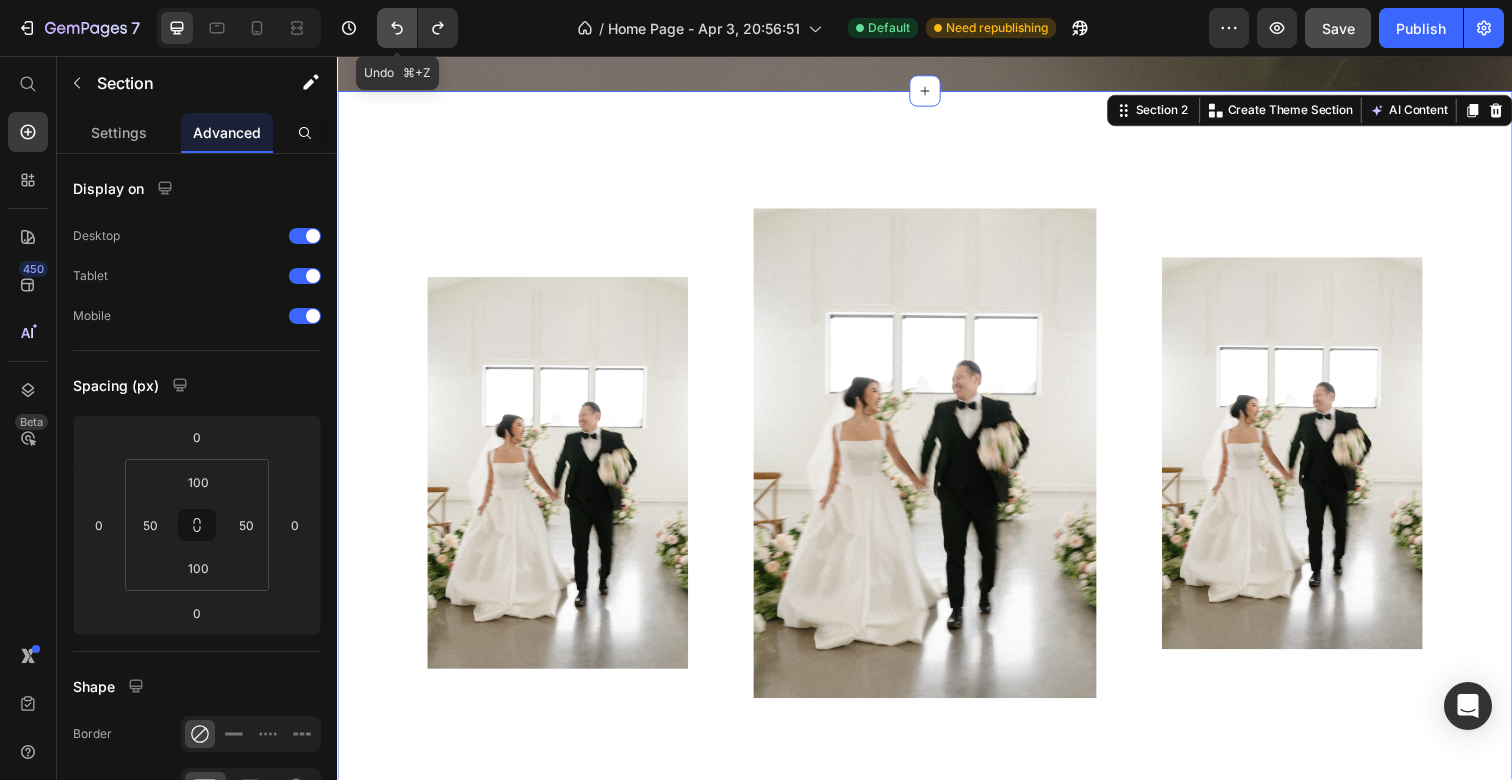 click 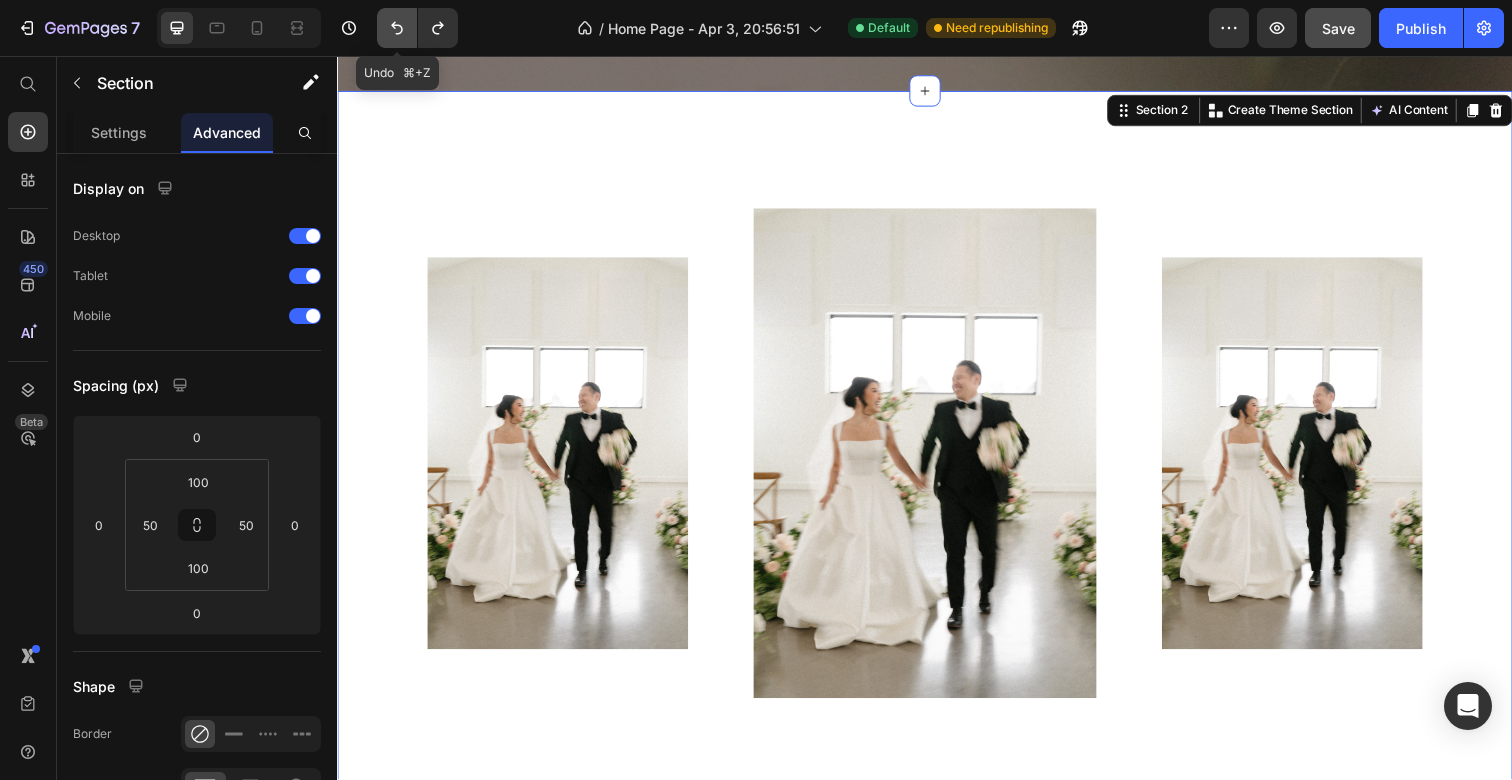 click 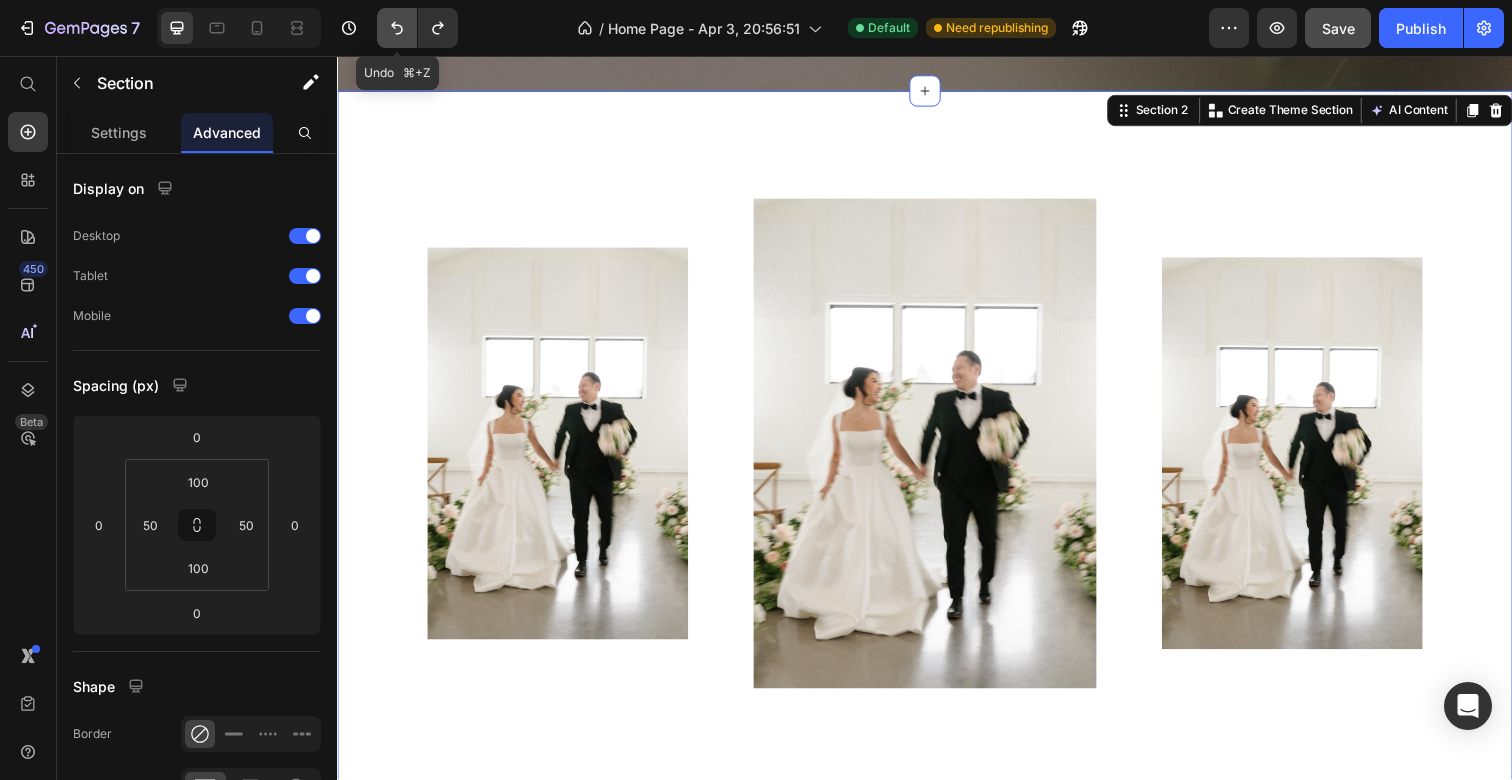 click 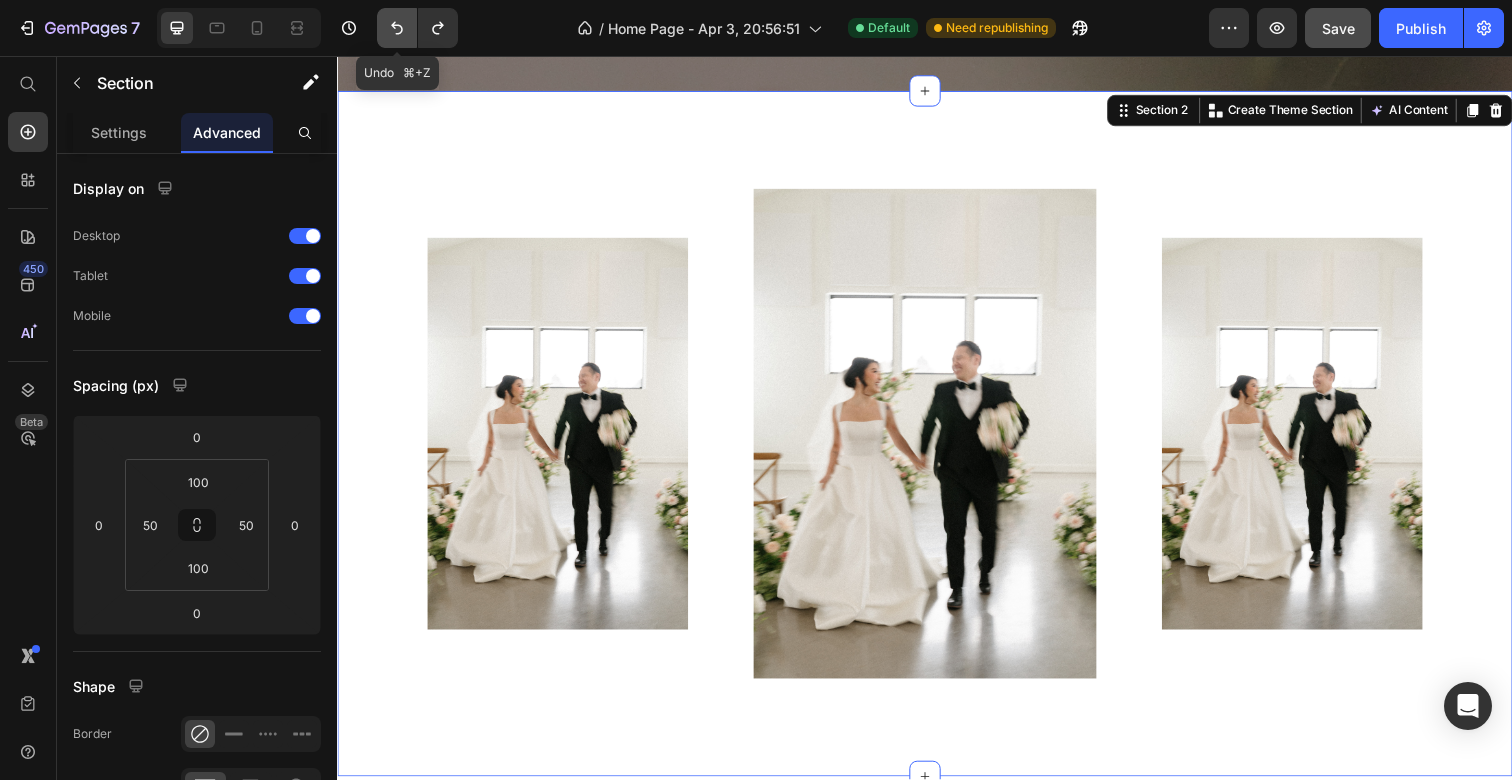 click 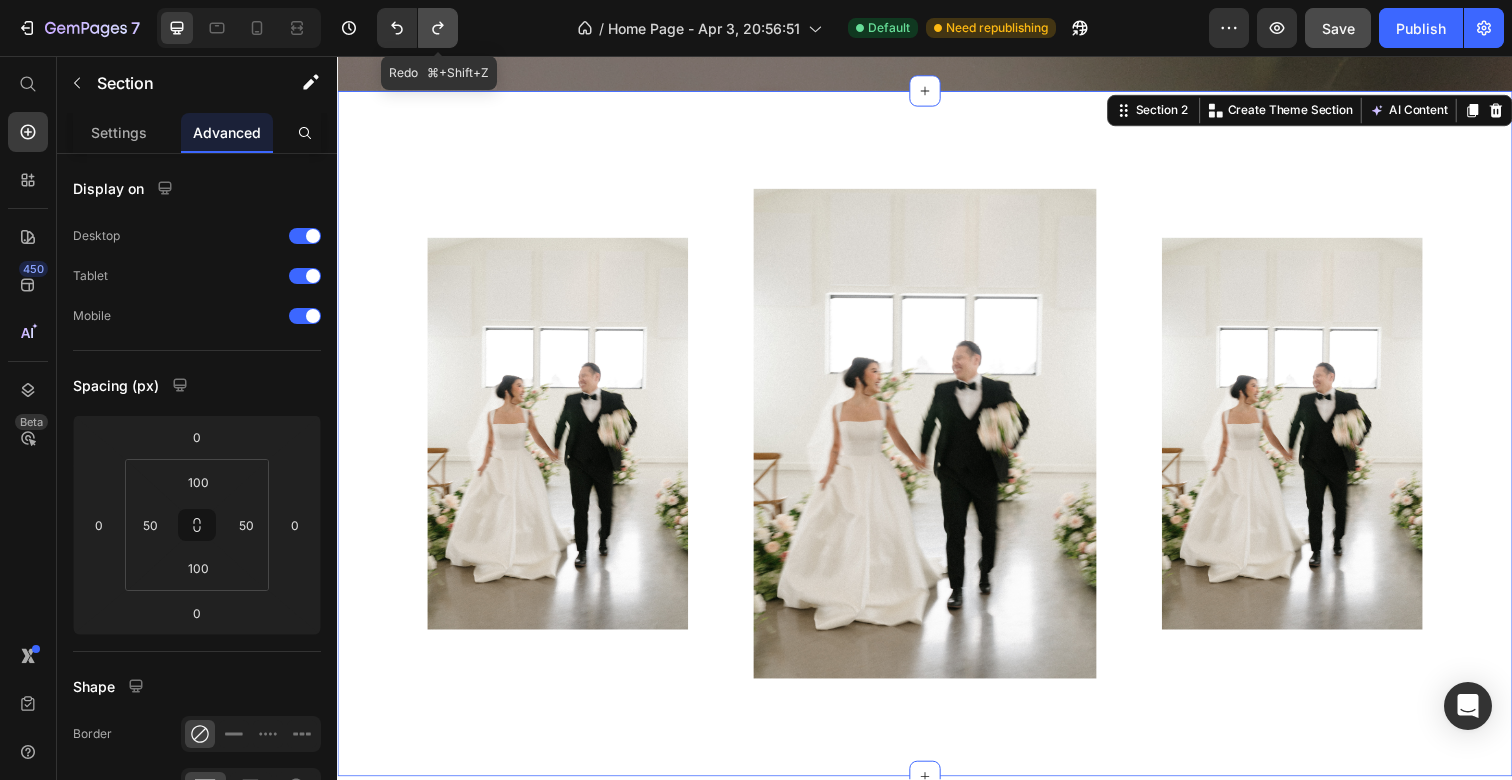 click 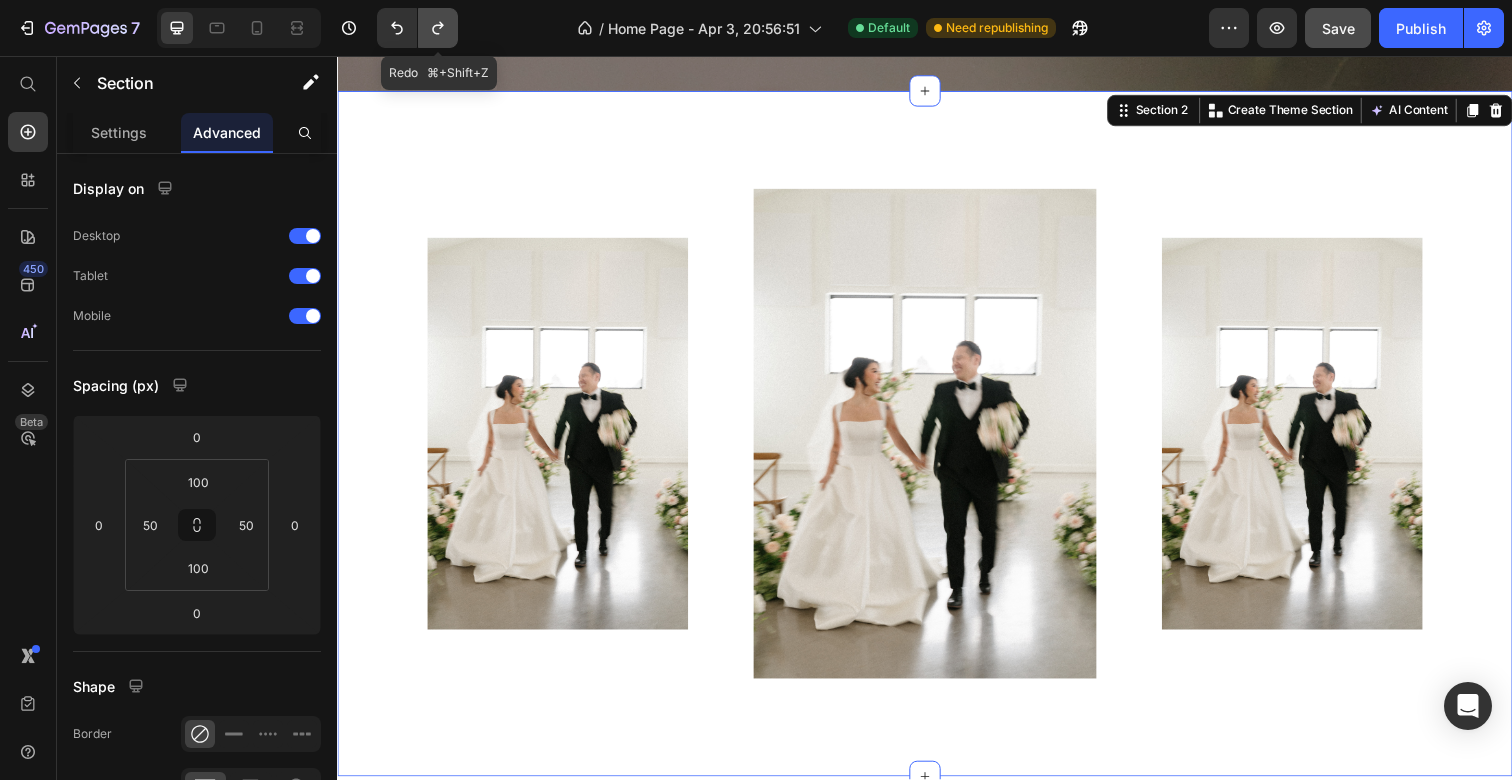 click 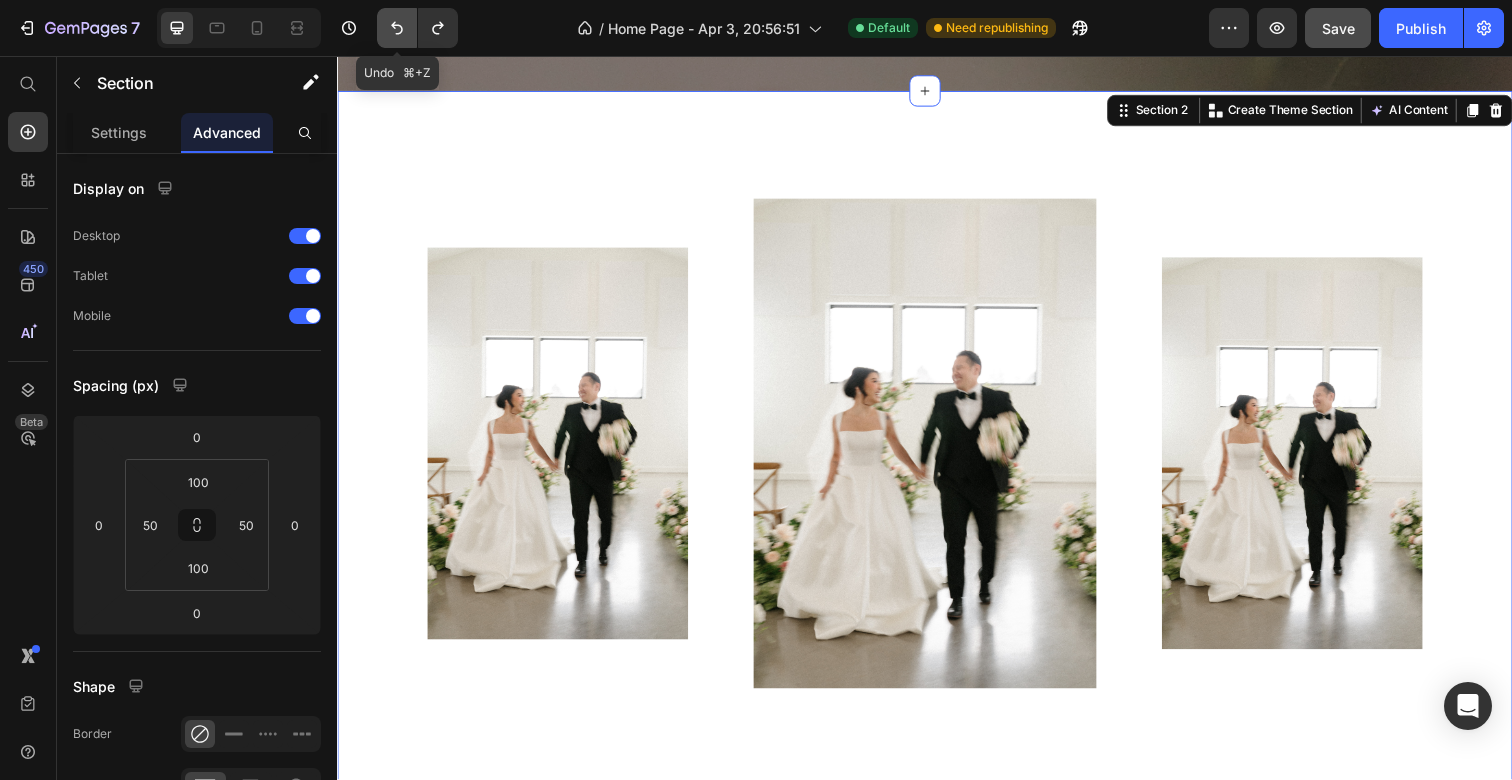 click 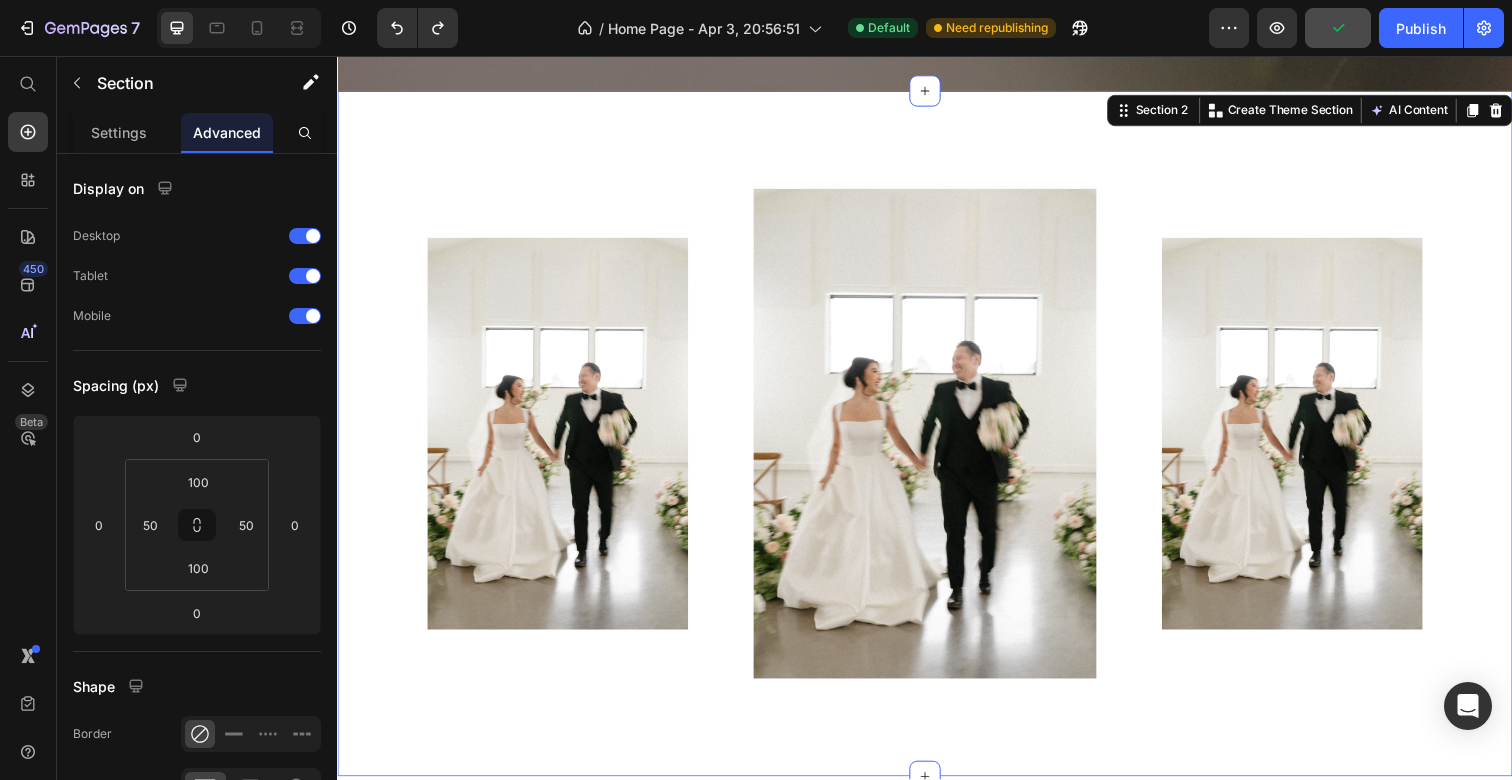 click on "Image Image Image Section 2 You can create reusable sections Create Theme Section AI Content Write with GemAI What would you like to describe here? Tone and Voice Persuasive Product The ____ Aisle Flowers Show more Generate" at bounding box center (937, 442) 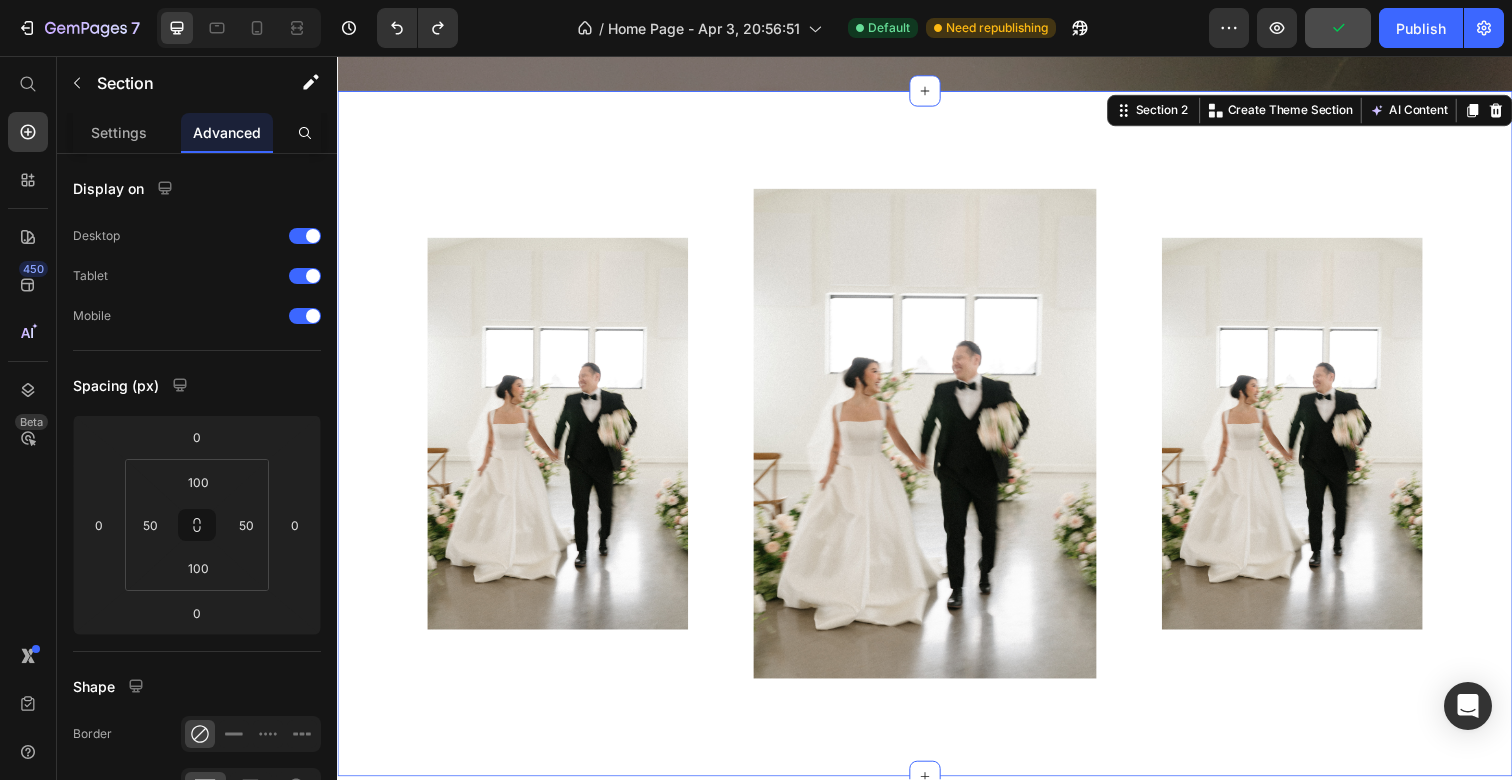 click on "Image Image Image Section 2 You can create reusable sections Create Theme Section AI Content Write with GemAI What would you like to describe here? Tone and Voice Persuasive Product The ____ Aisle Flowers Show more Generate" at bounding box center (937, 442) 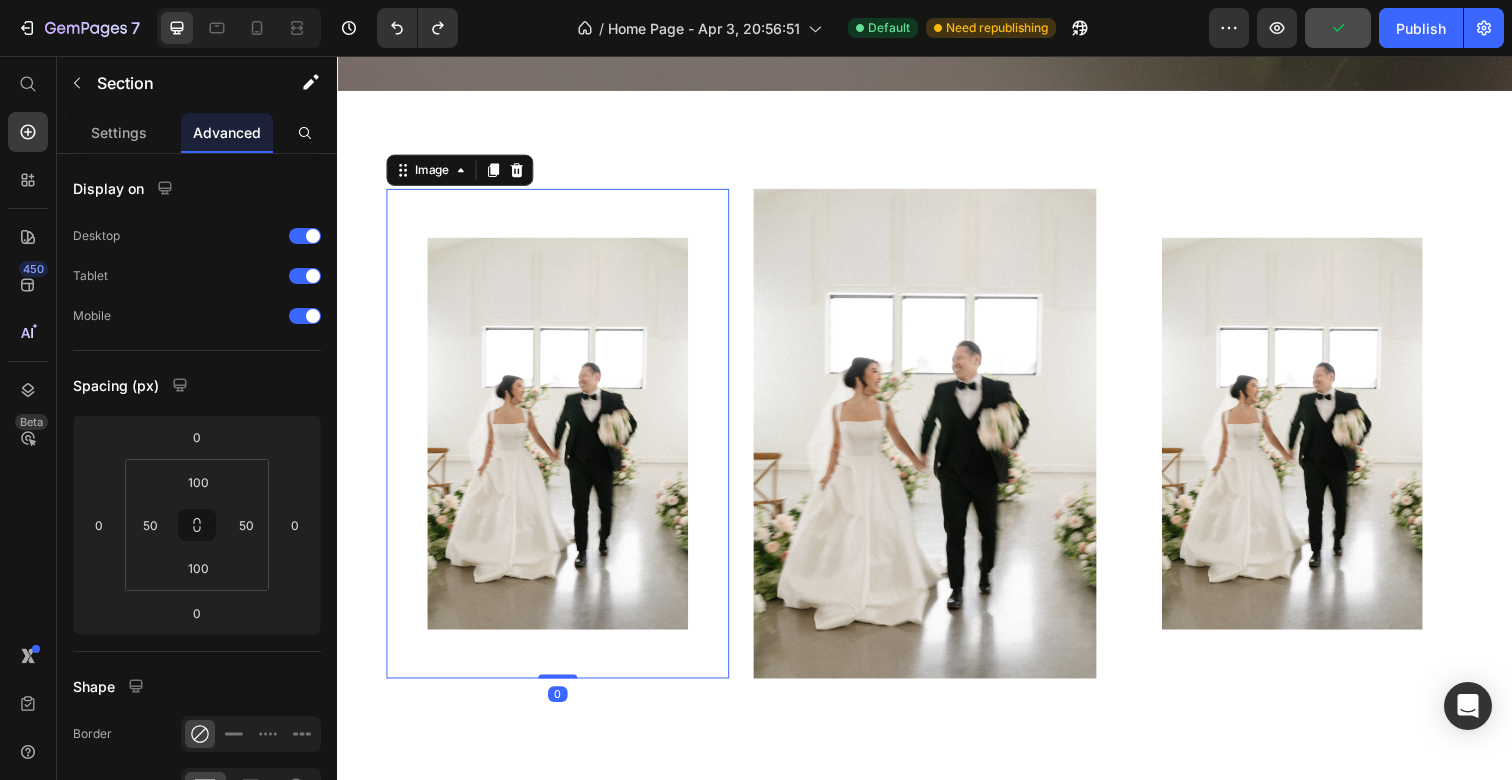 click at bounding box center [562, 442] 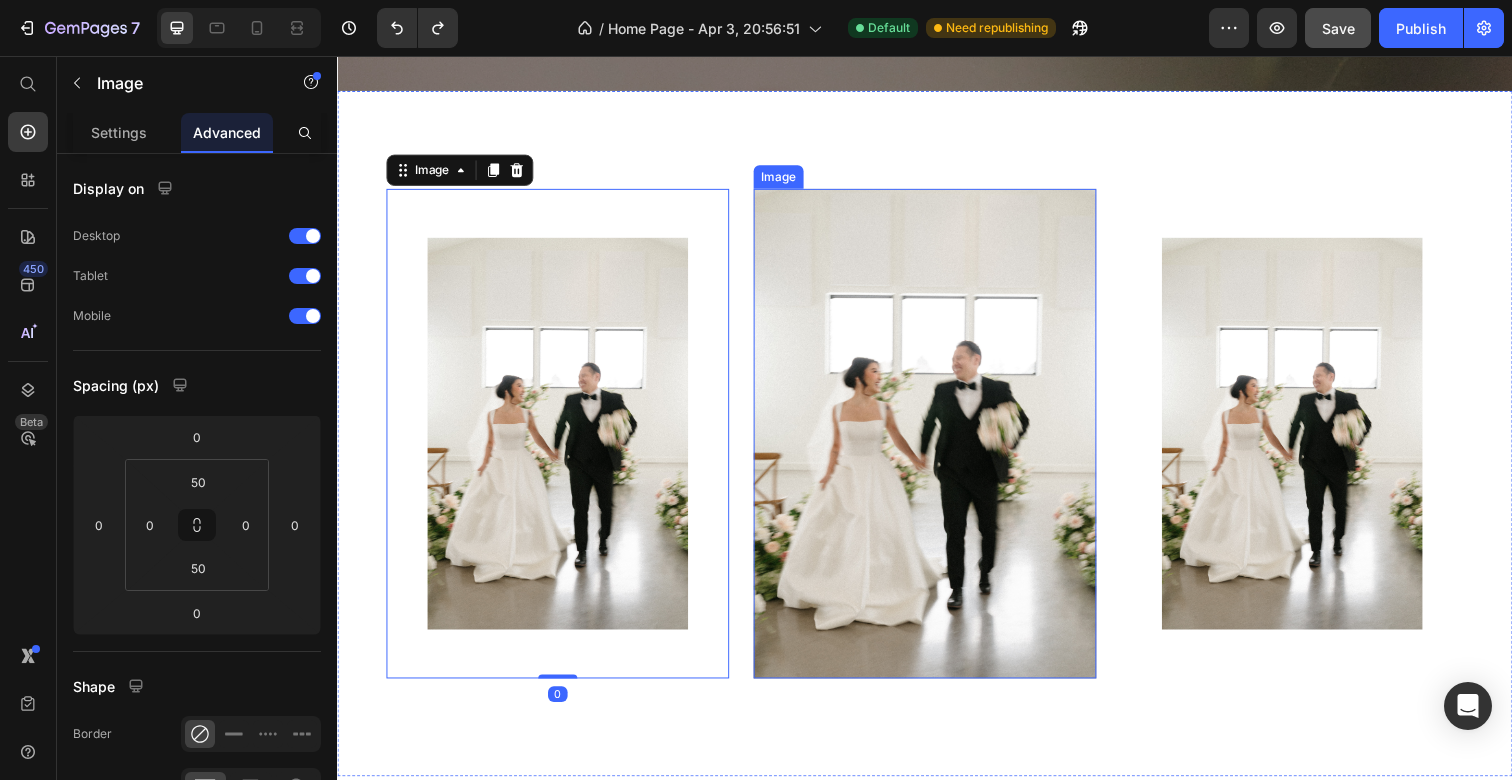 click at bounding box center (937, 442) 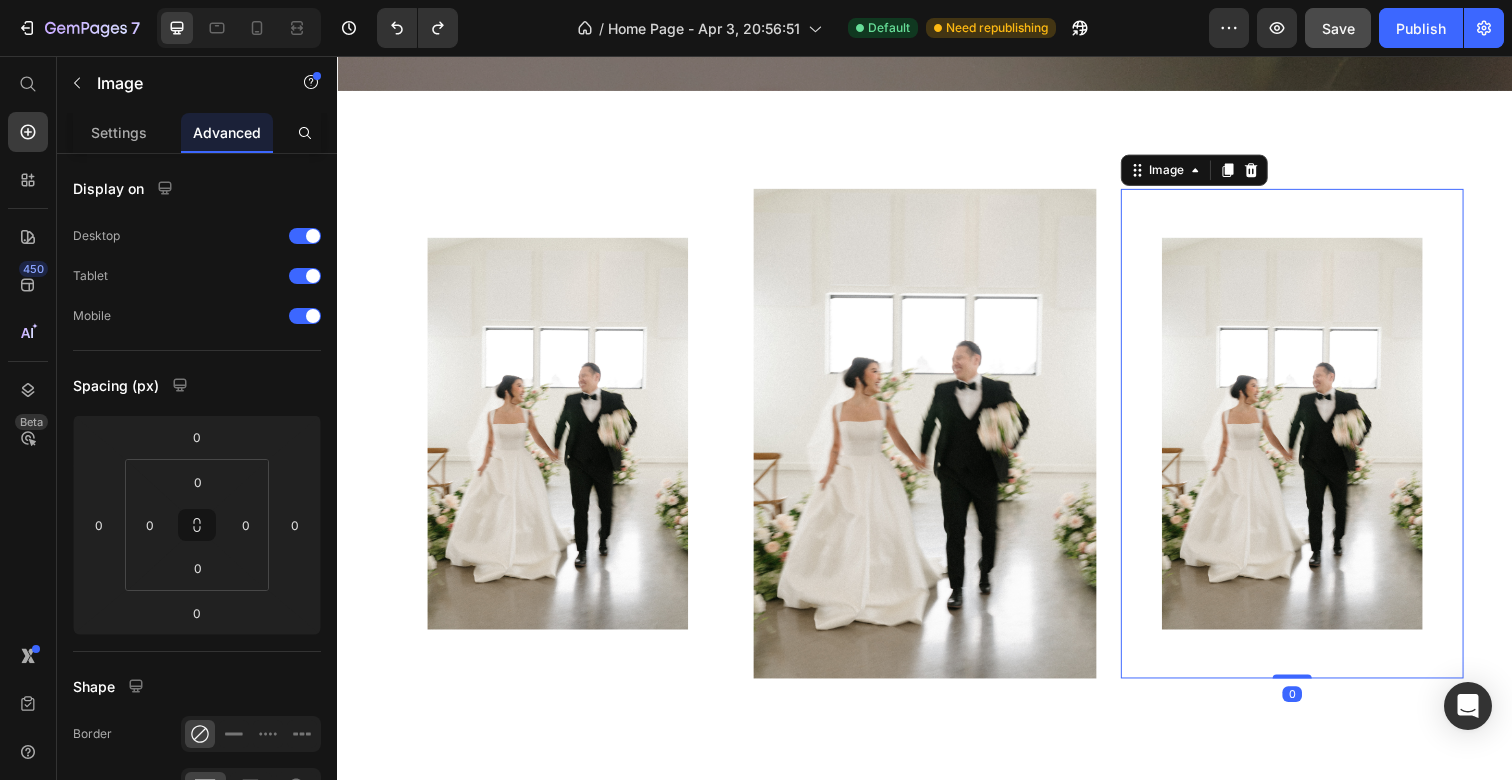 click at bounding box center (1312, 442) 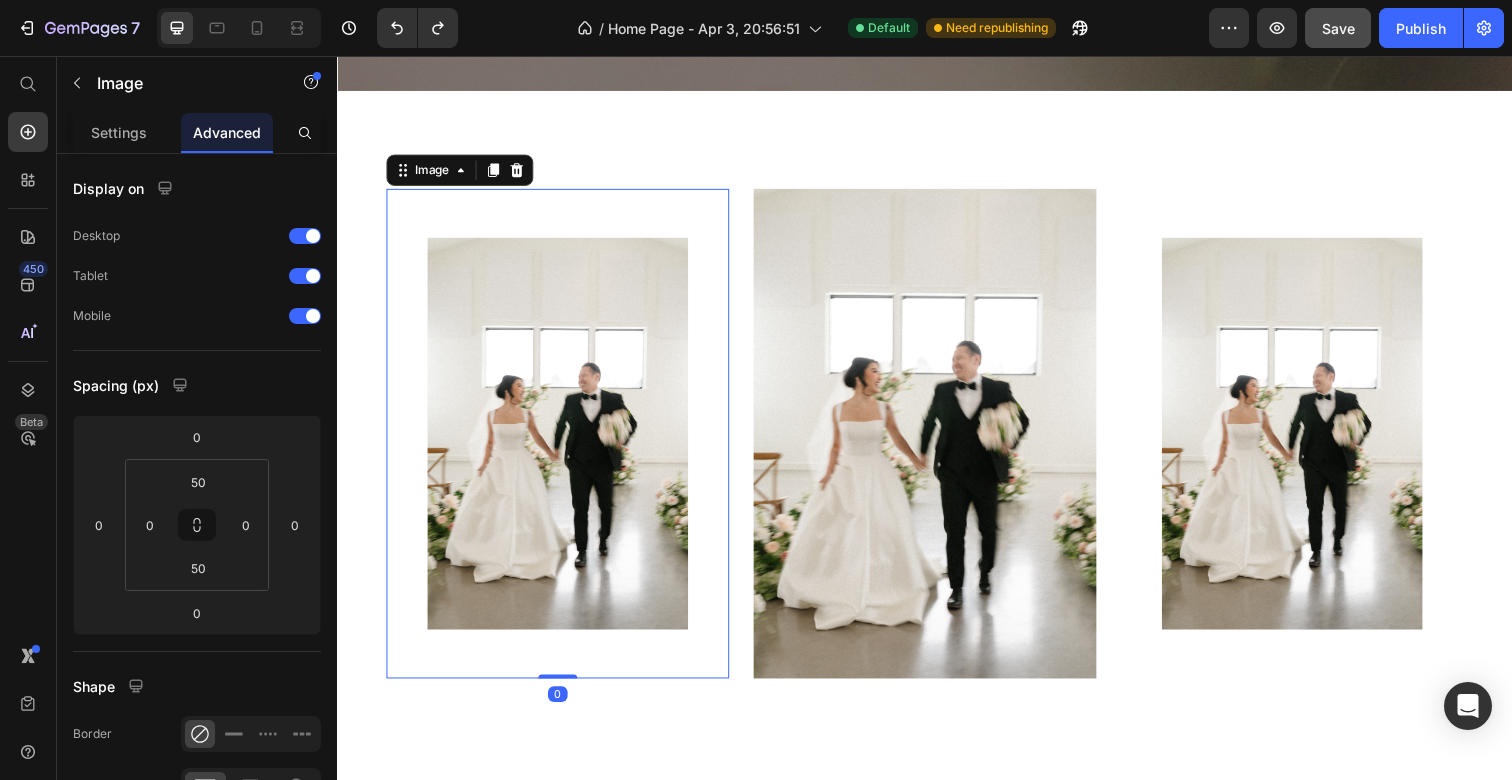 click at bounding box center [562, 442] 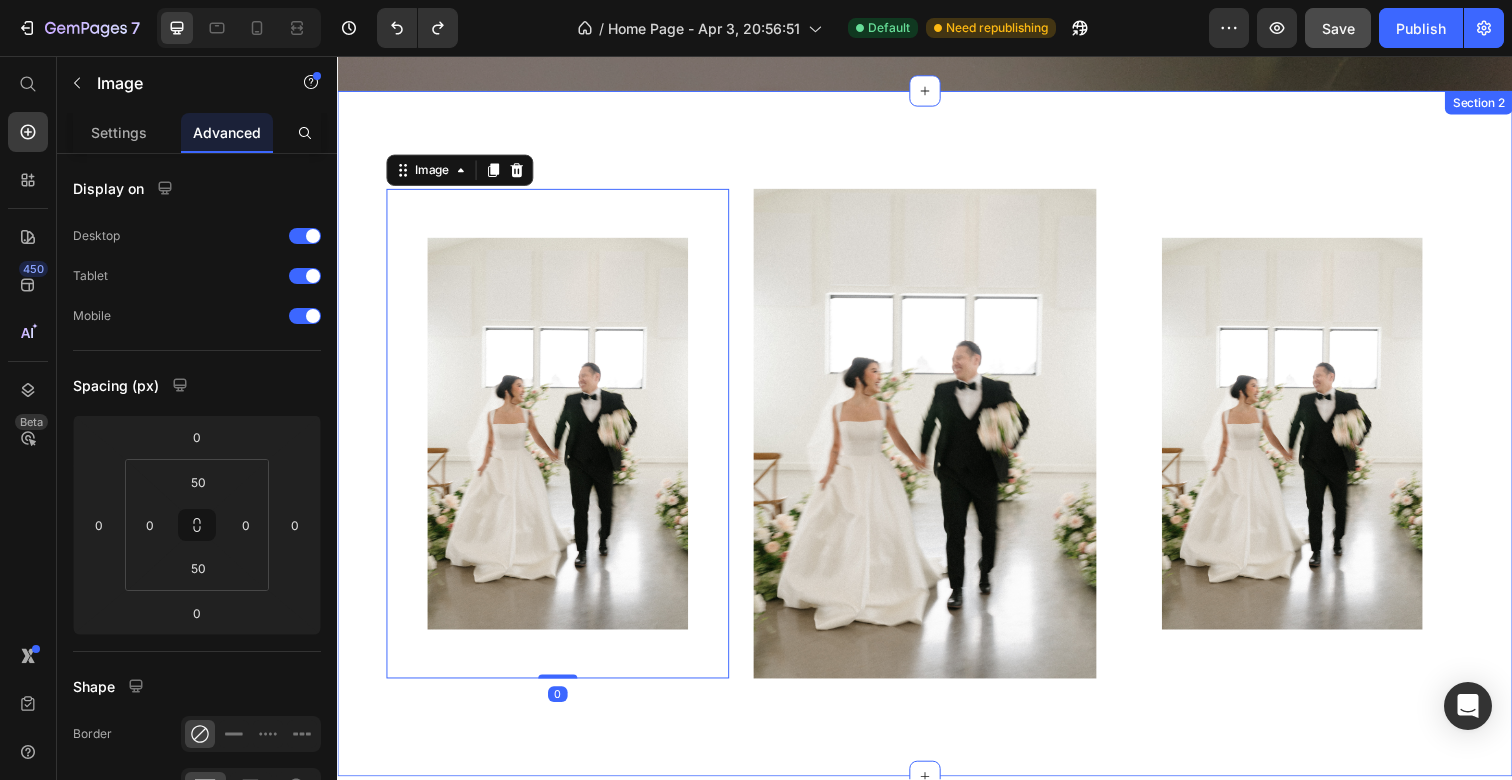 click on "Image 0 Image Image Section 2" at bounding box center [937, 442] 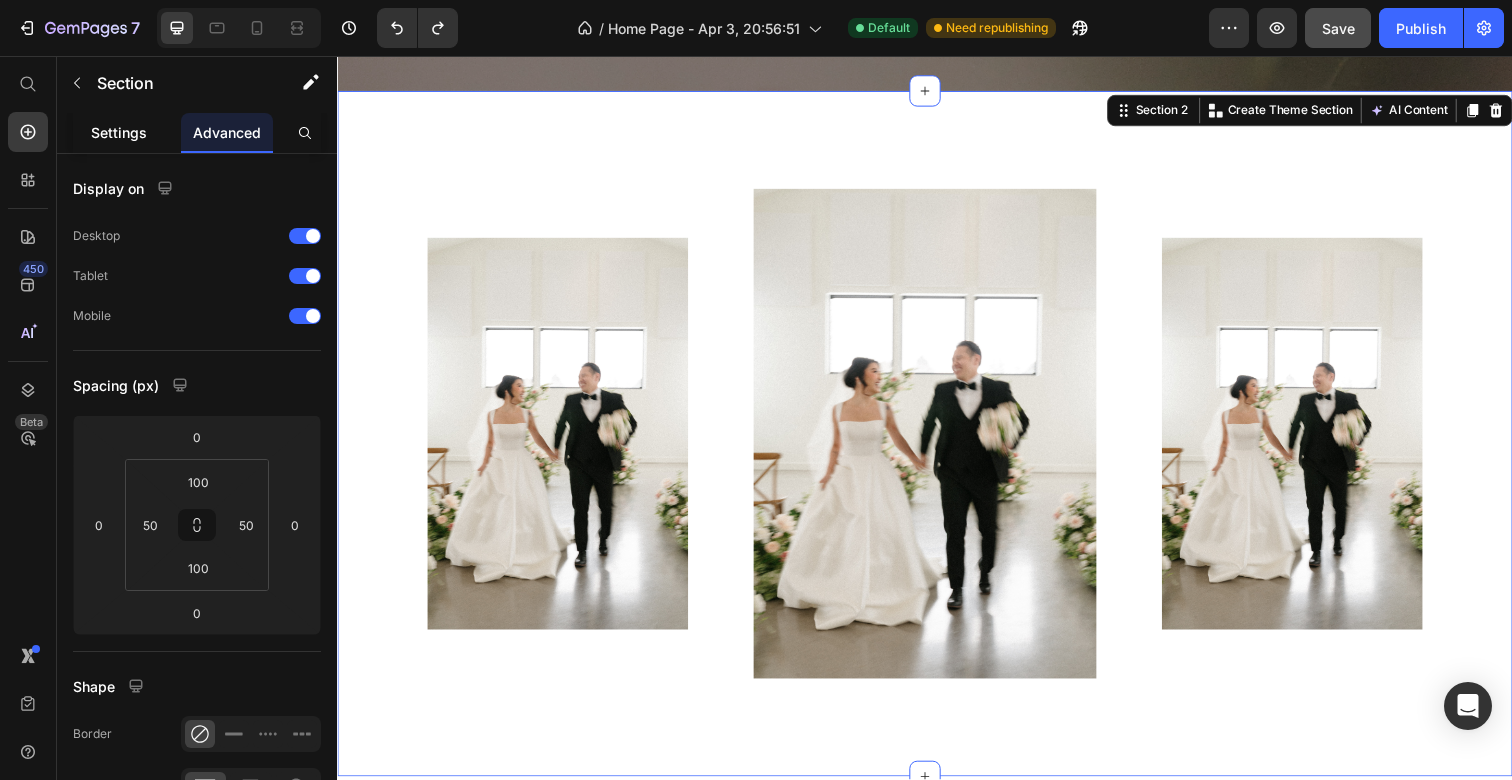 click on "Settings" at bounding box center [119, 132] 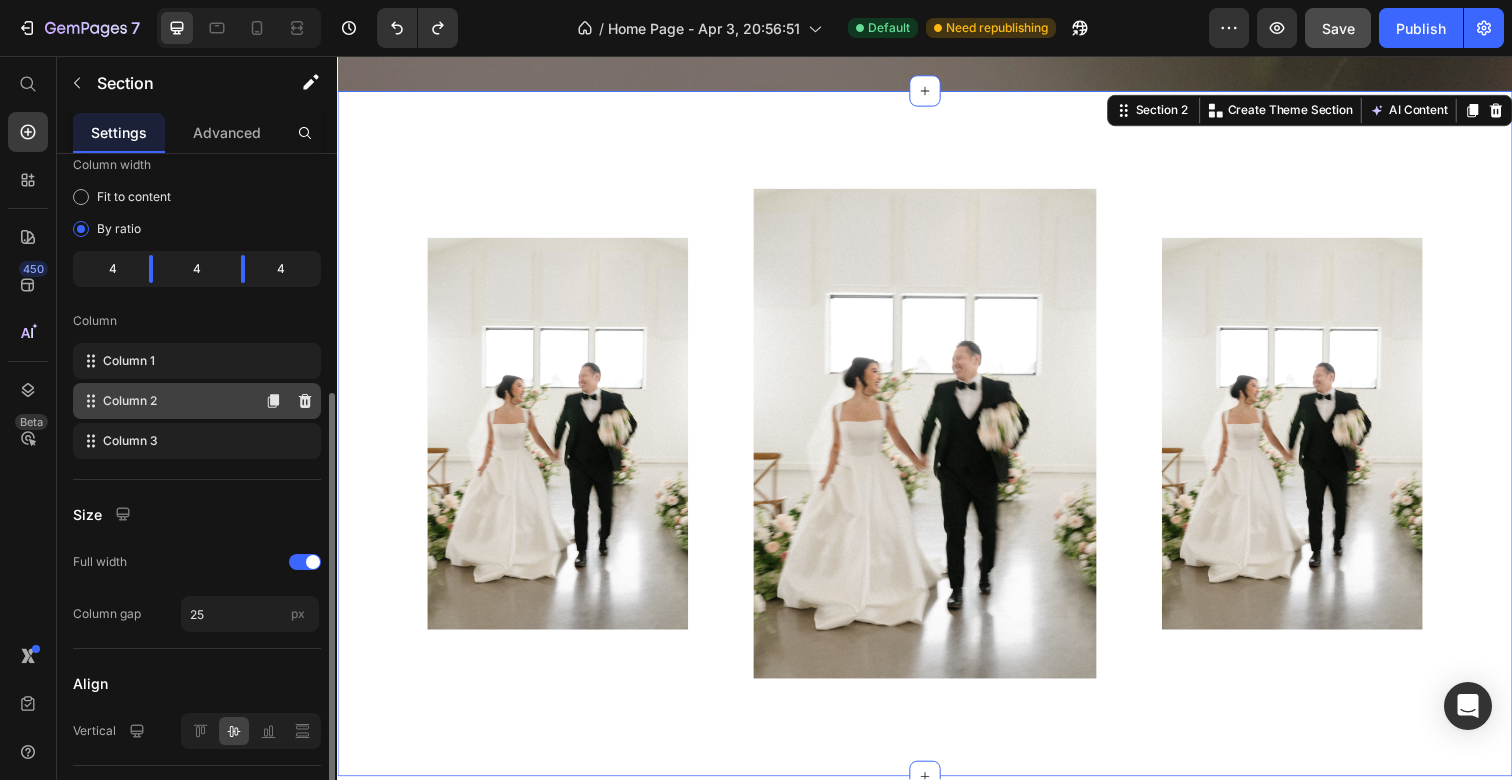 scroll, scrollTop: 300, scrollLeft: 0, axis: vertical 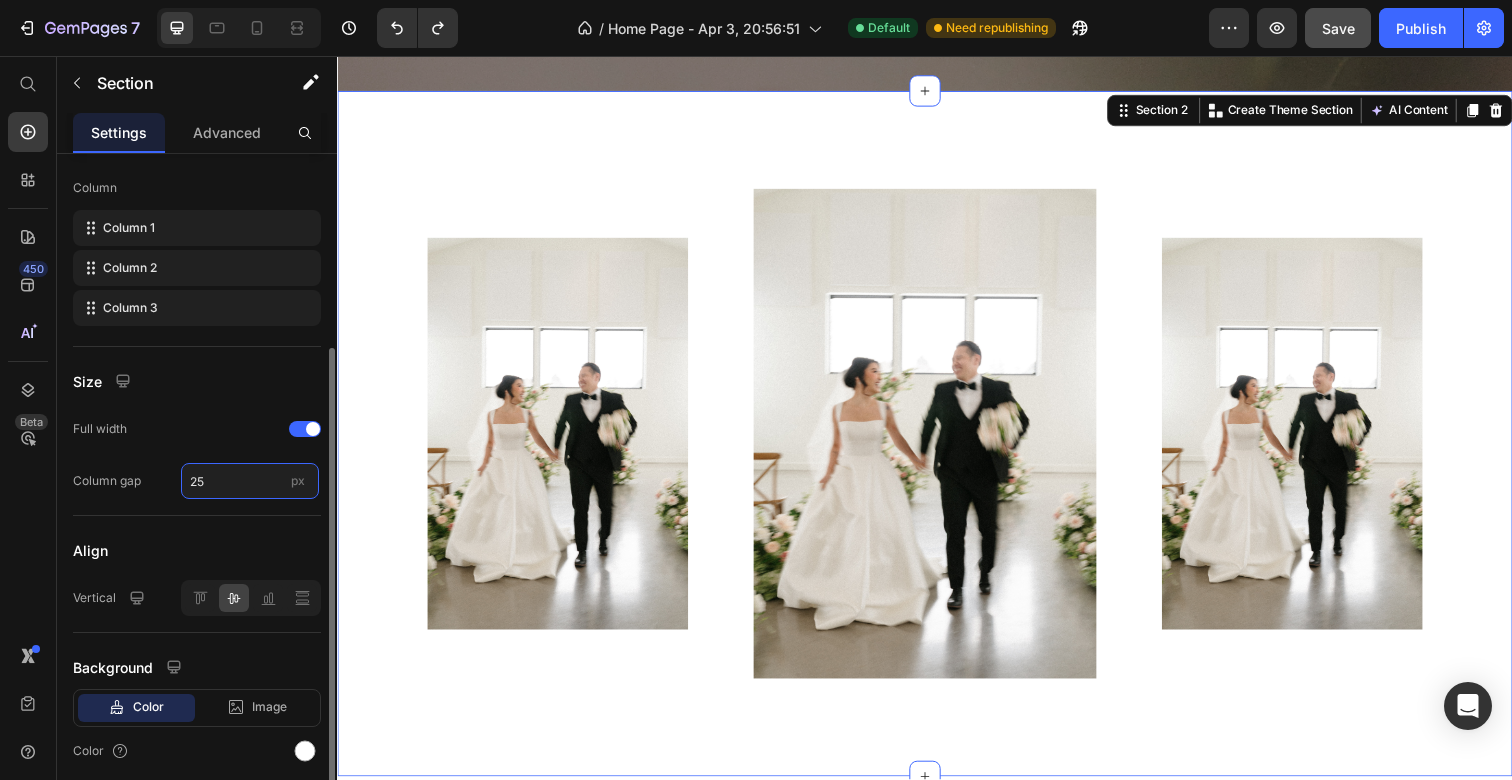 click on "25" at bounding box center [250, 481] 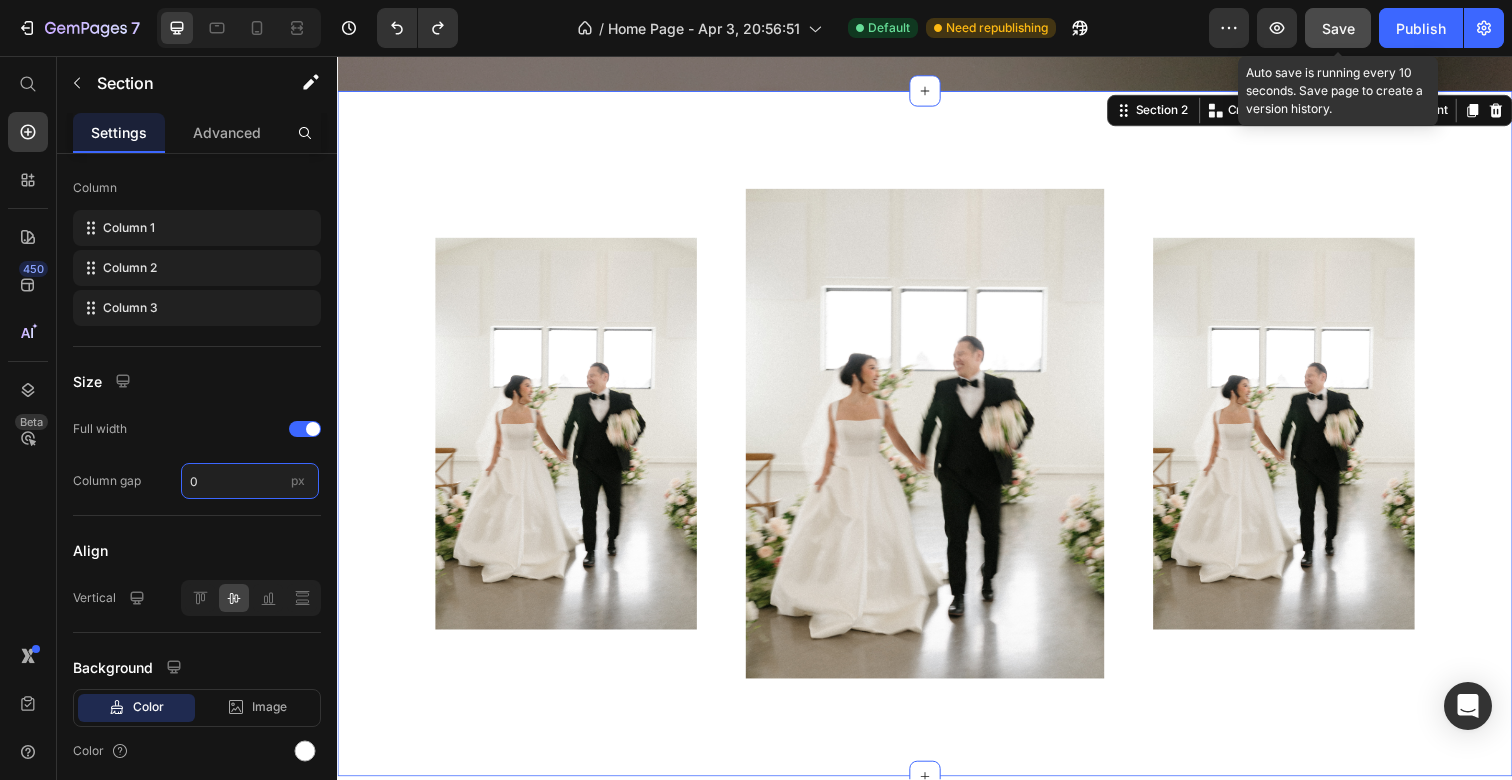 type on "0" 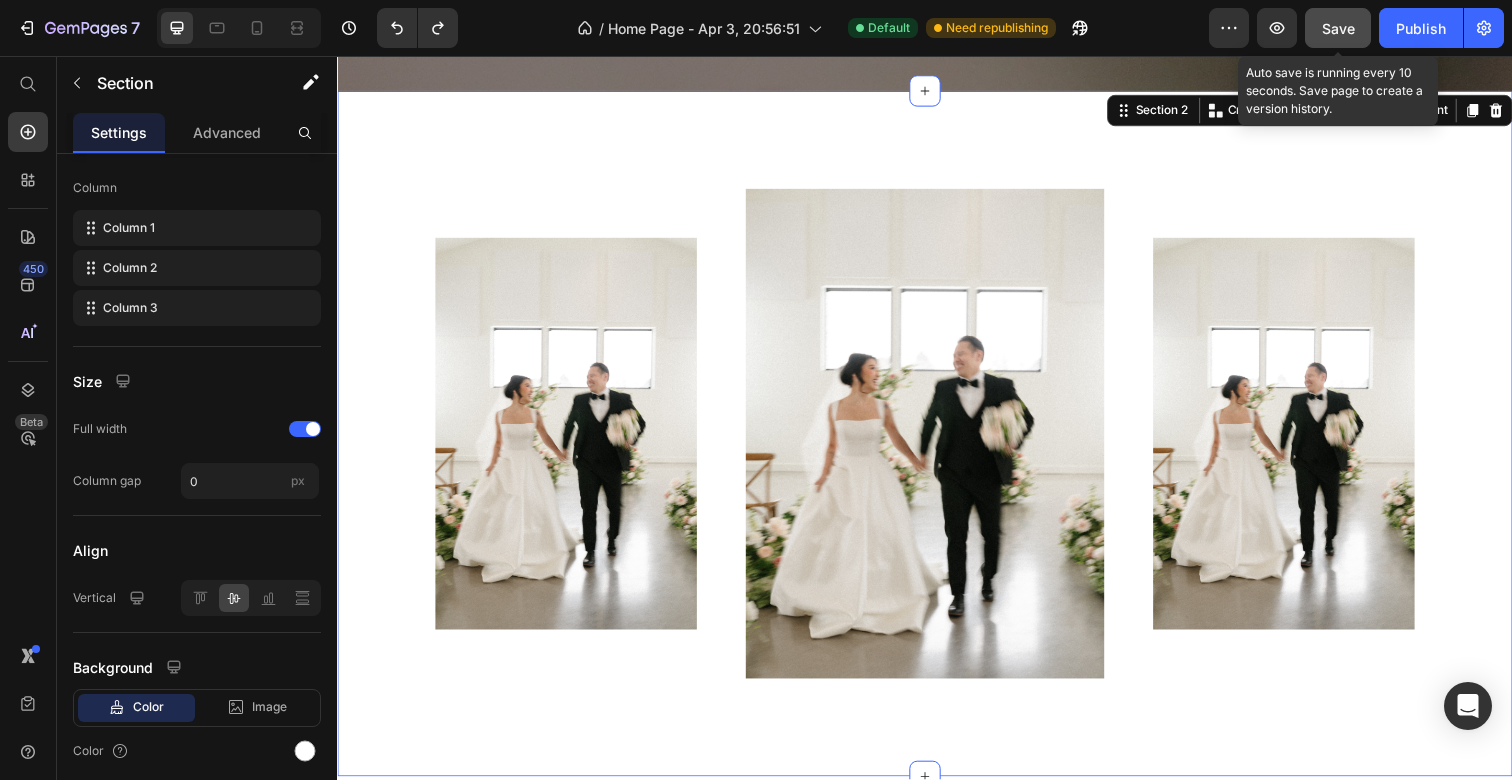 click on "Save" at bounding box center (1338, 28) 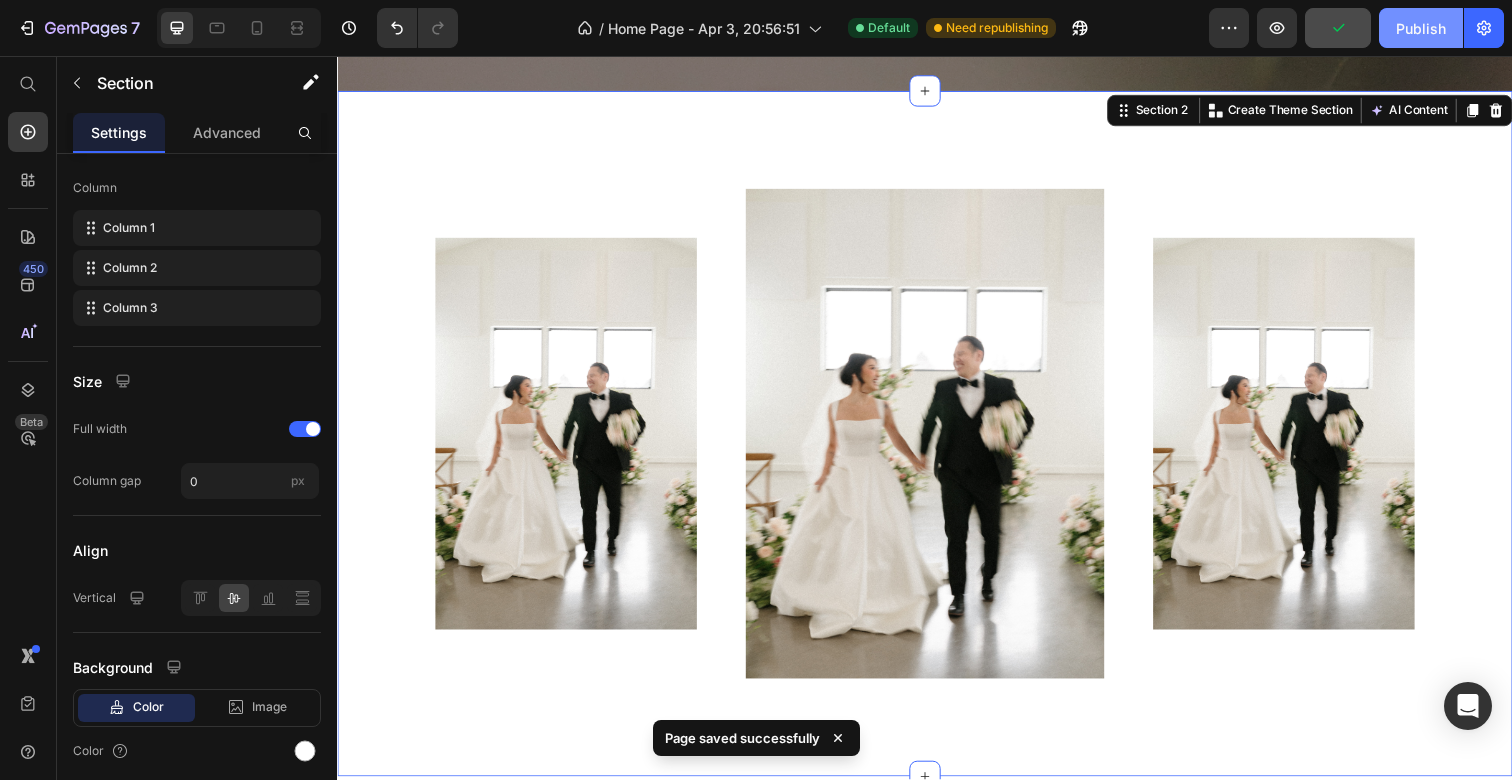 click on "Publish" at bounding box center (1421, 28) 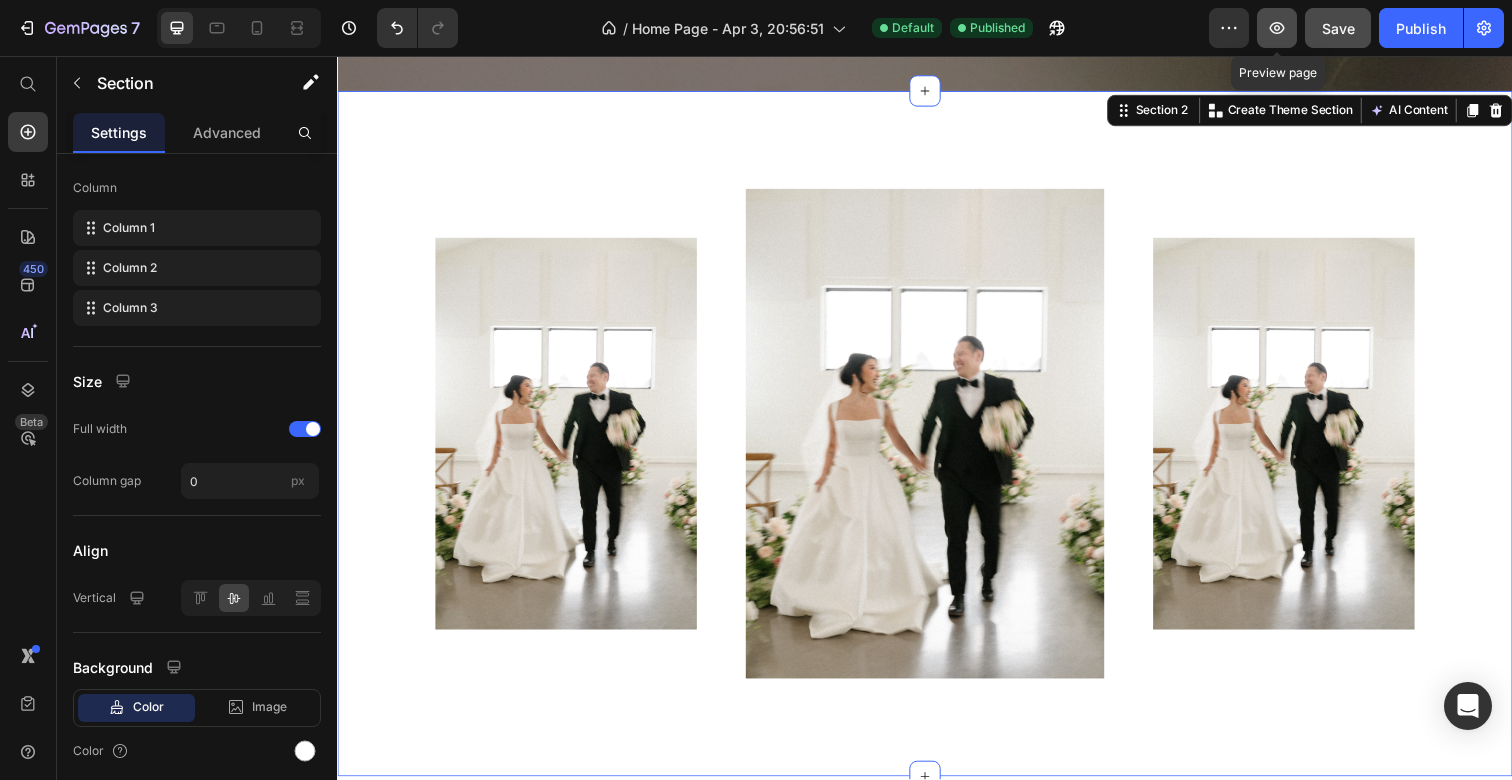 click 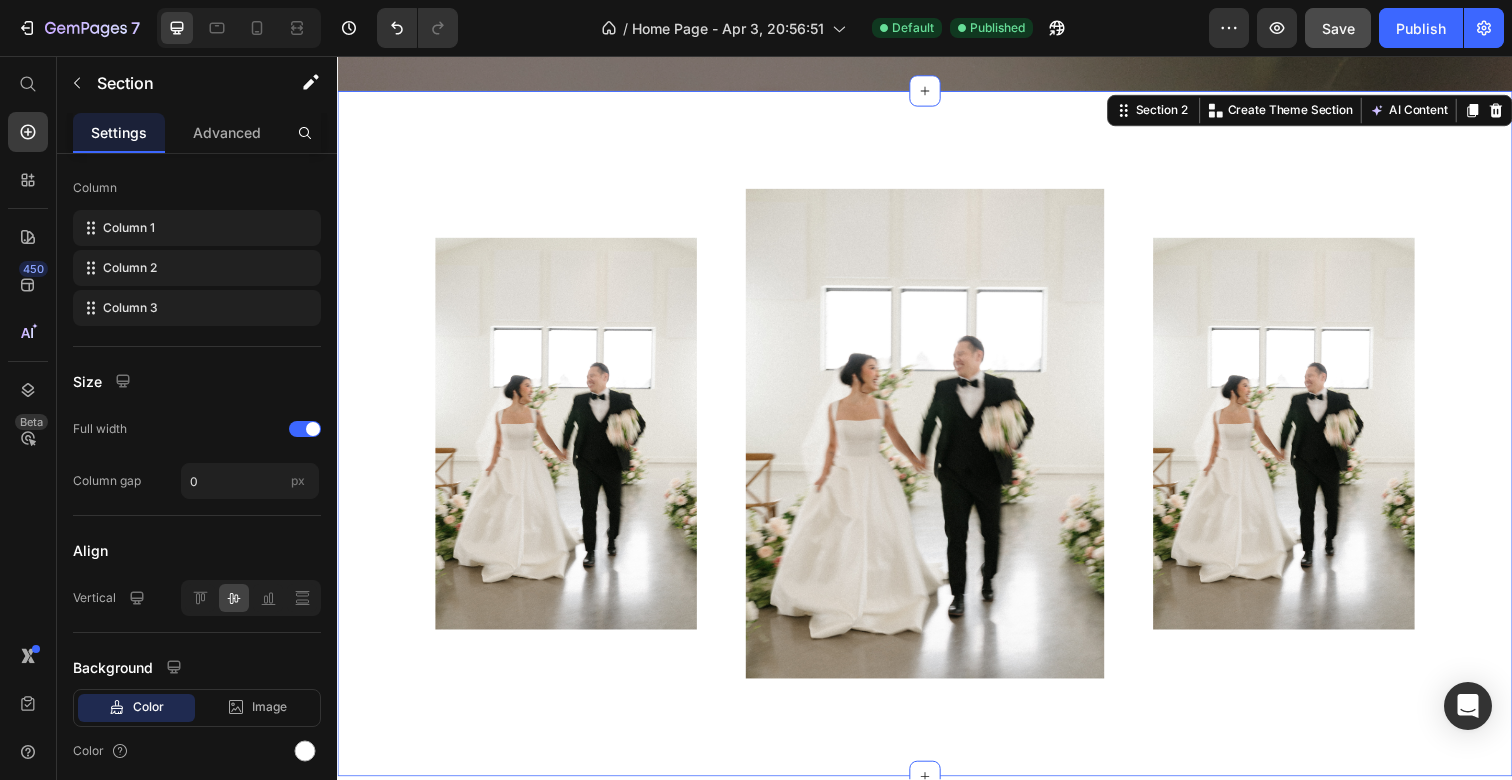 click on "Image Image Image Section 2 You can create reusable sections Create Theme Section AI Content Write with GemAI What would you like to describe here? Tone and Voice Persuasive Product The ____ Aisle Flowers Show more Generate" at bounding box center (937, 442) 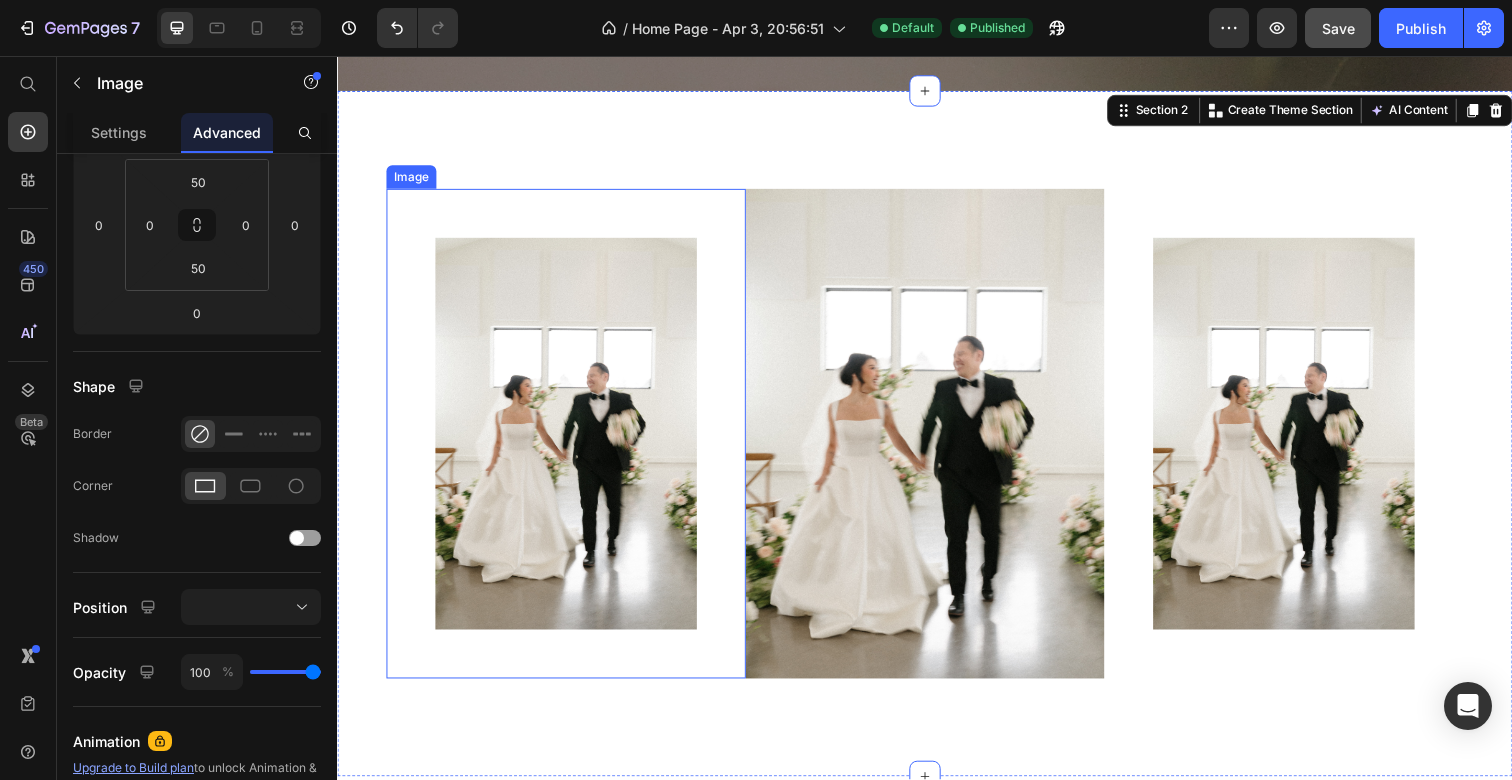 click at bounding box center (570, 442) 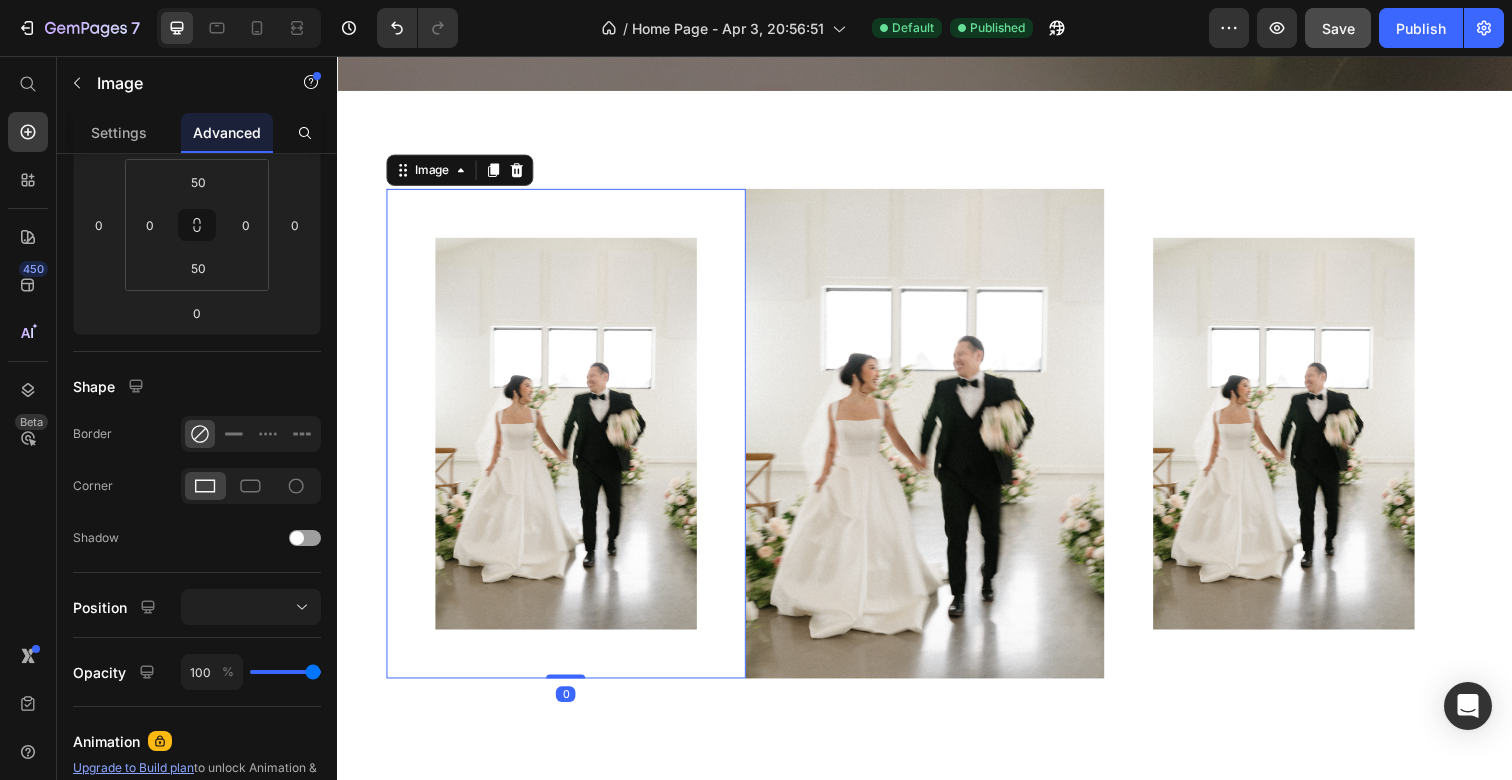 scroll, scrollTop: 0, scrollLeft: 0, axis: both 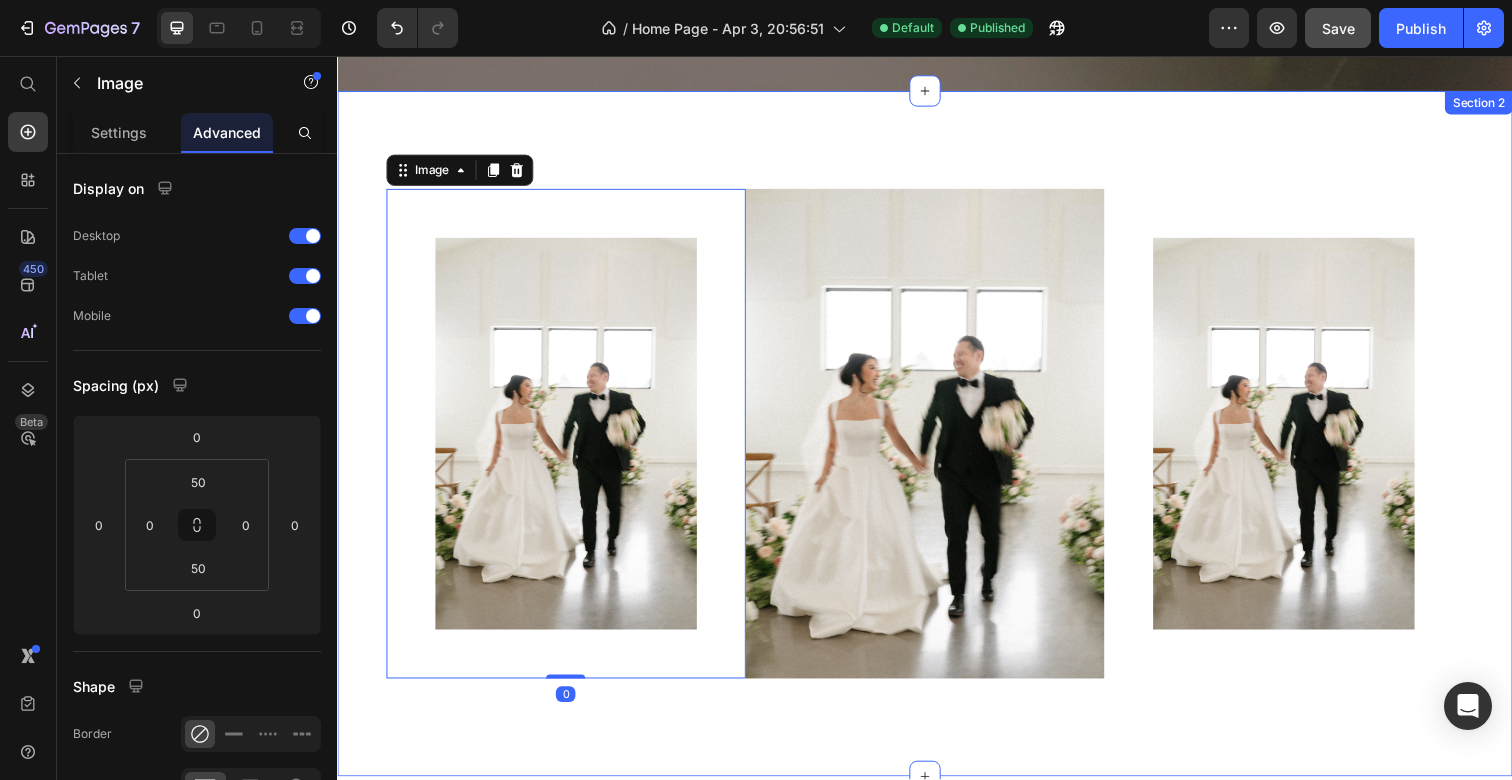 click on "Image 0 Image Image Section 2" at bounding box center (937, 442) 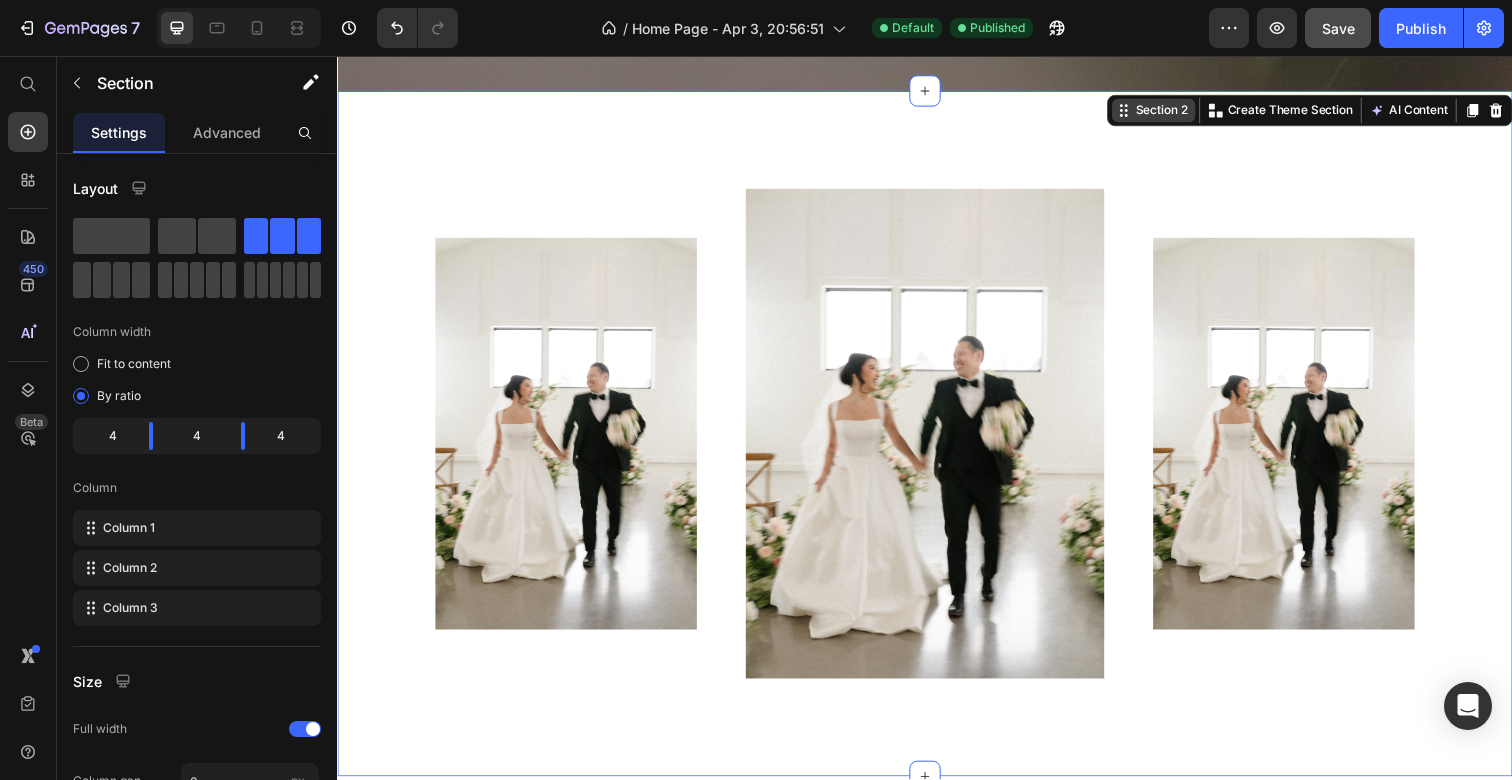 click on "Section 2" at bounding box center [1178, 112] 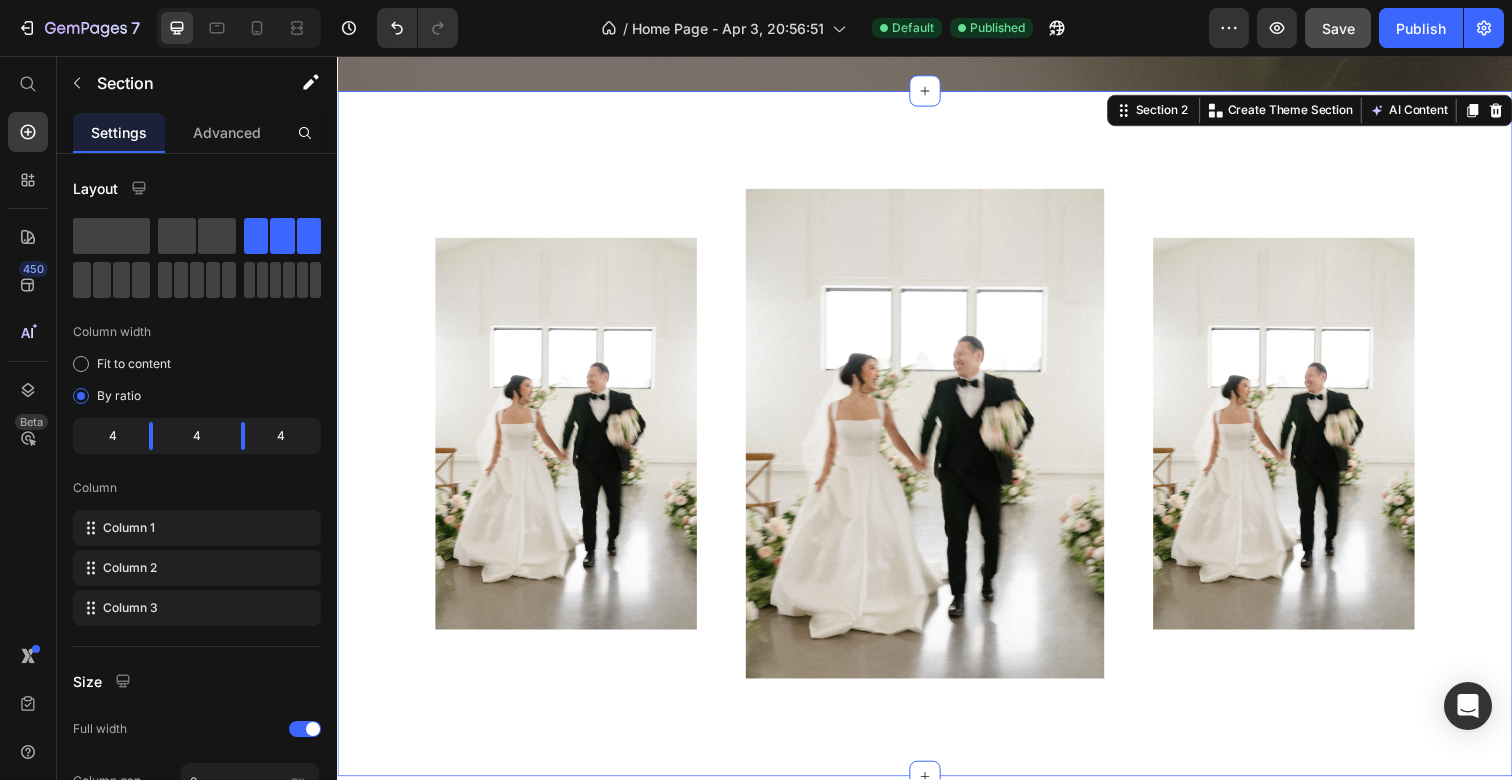 click on "Image Image Image Section 2 You can create reusable sections Create Theme Section AI Content Write with GemAI What would you like to describe here? Tone and Voice Persuasive Product The ____ Aisle Flowers Show more Generate" at bounding box center [937, 442] 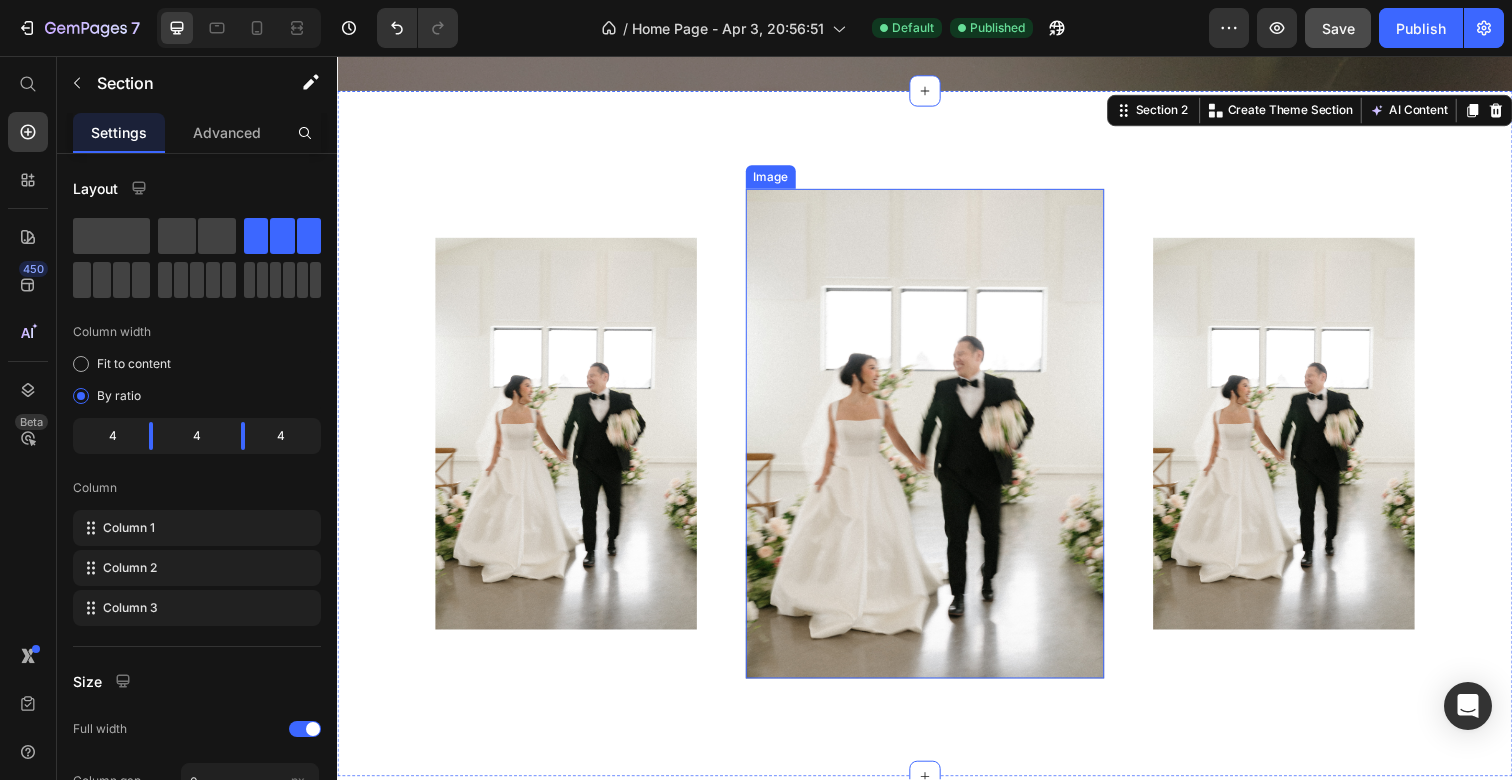 click at bounding box center (937, 442) 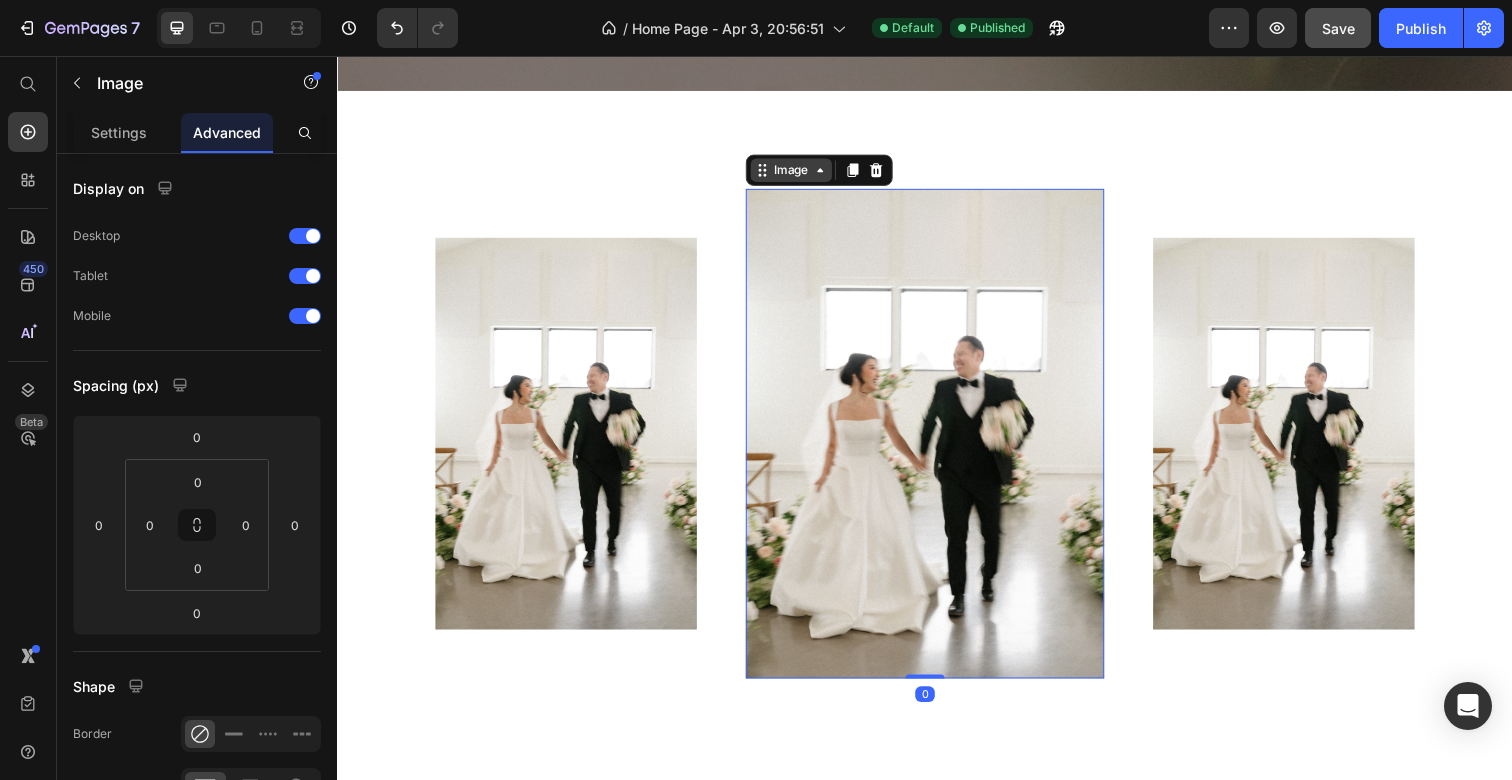 click on "Image" at bounding box center (800, 173) 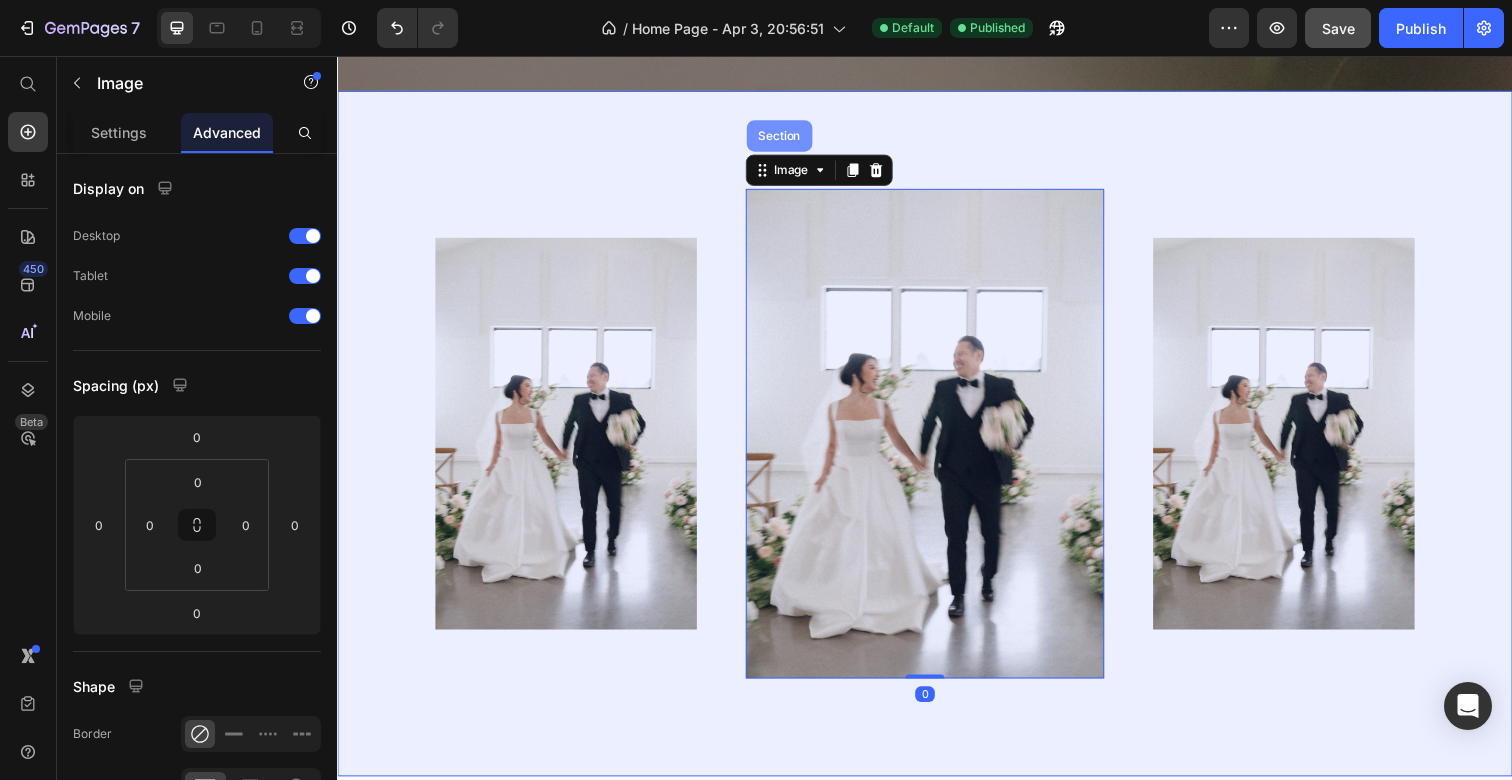 click on "Section" at bounding box center [788, 138] 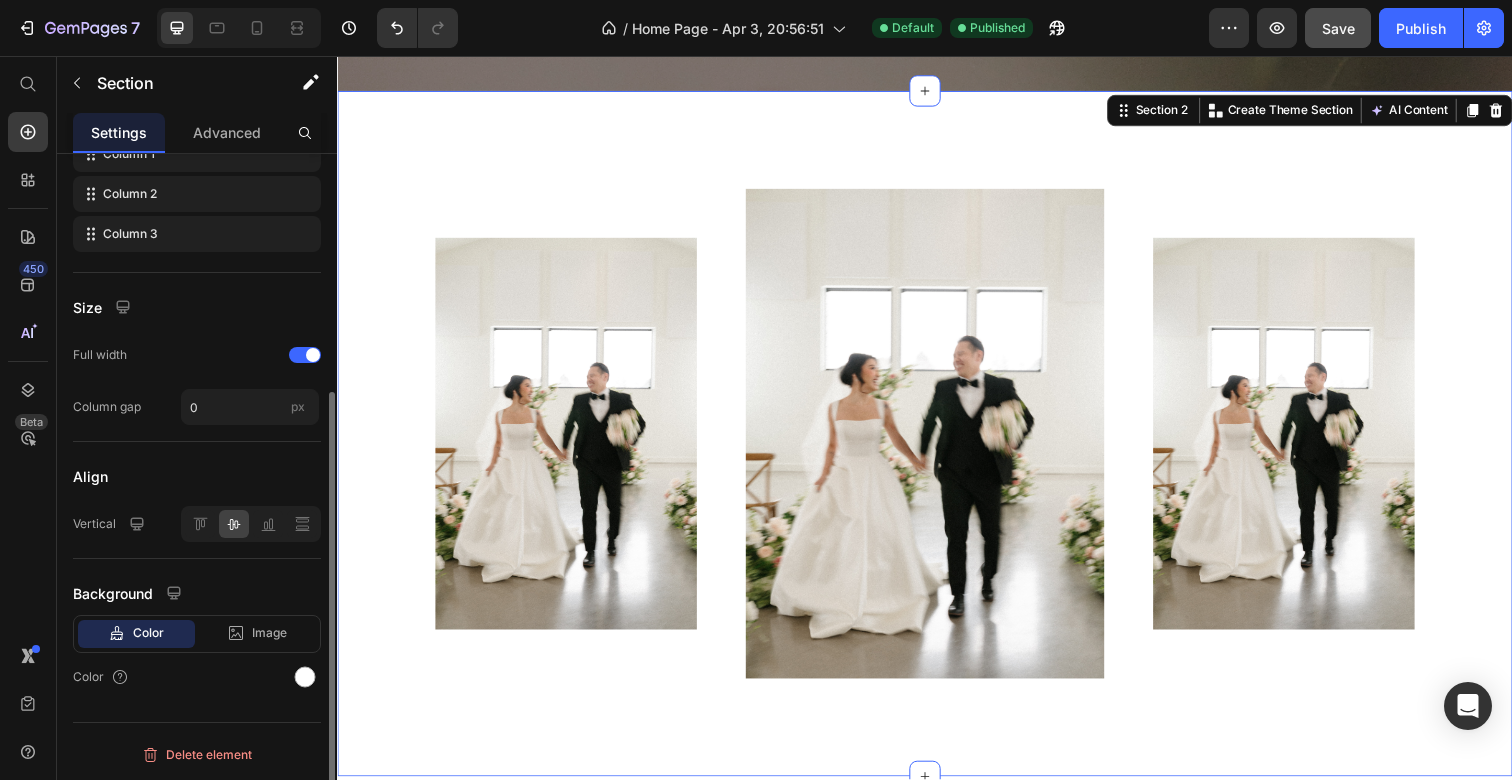 scroll, scrollTop: 0, scrollLeft: 0, axis: both 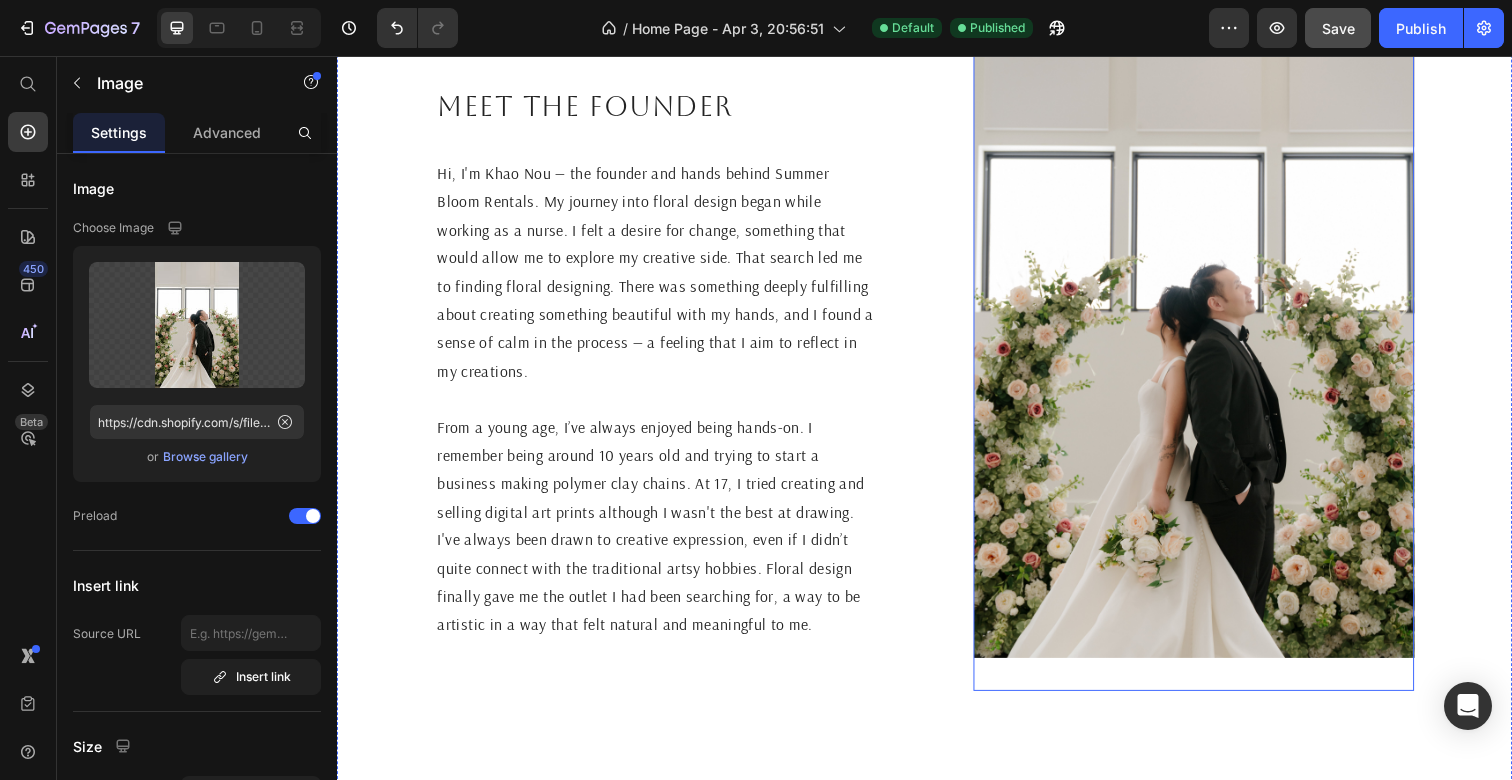 click at bounding box center [1212, 367] 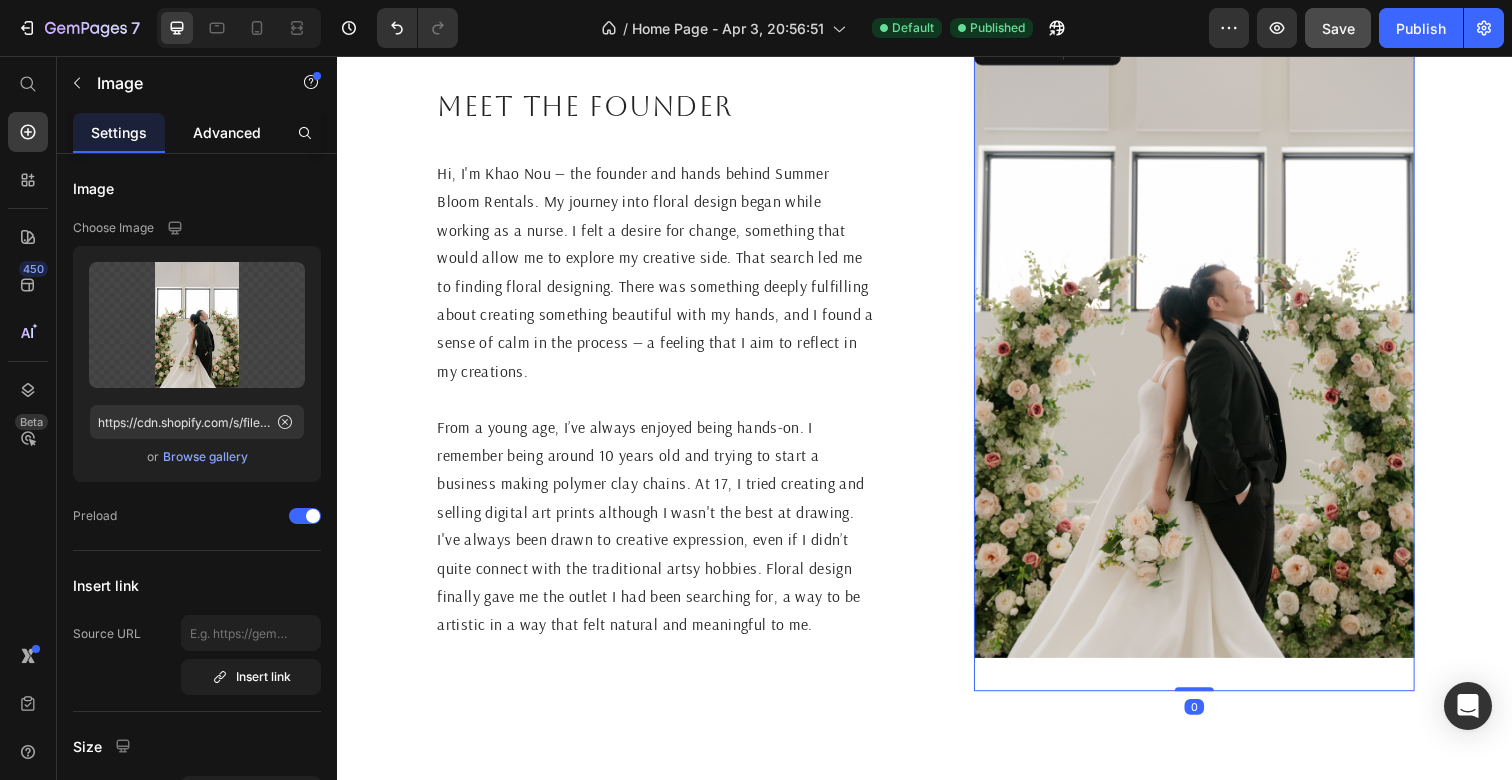 click on "Advanced" at bounding box center [227, 132] 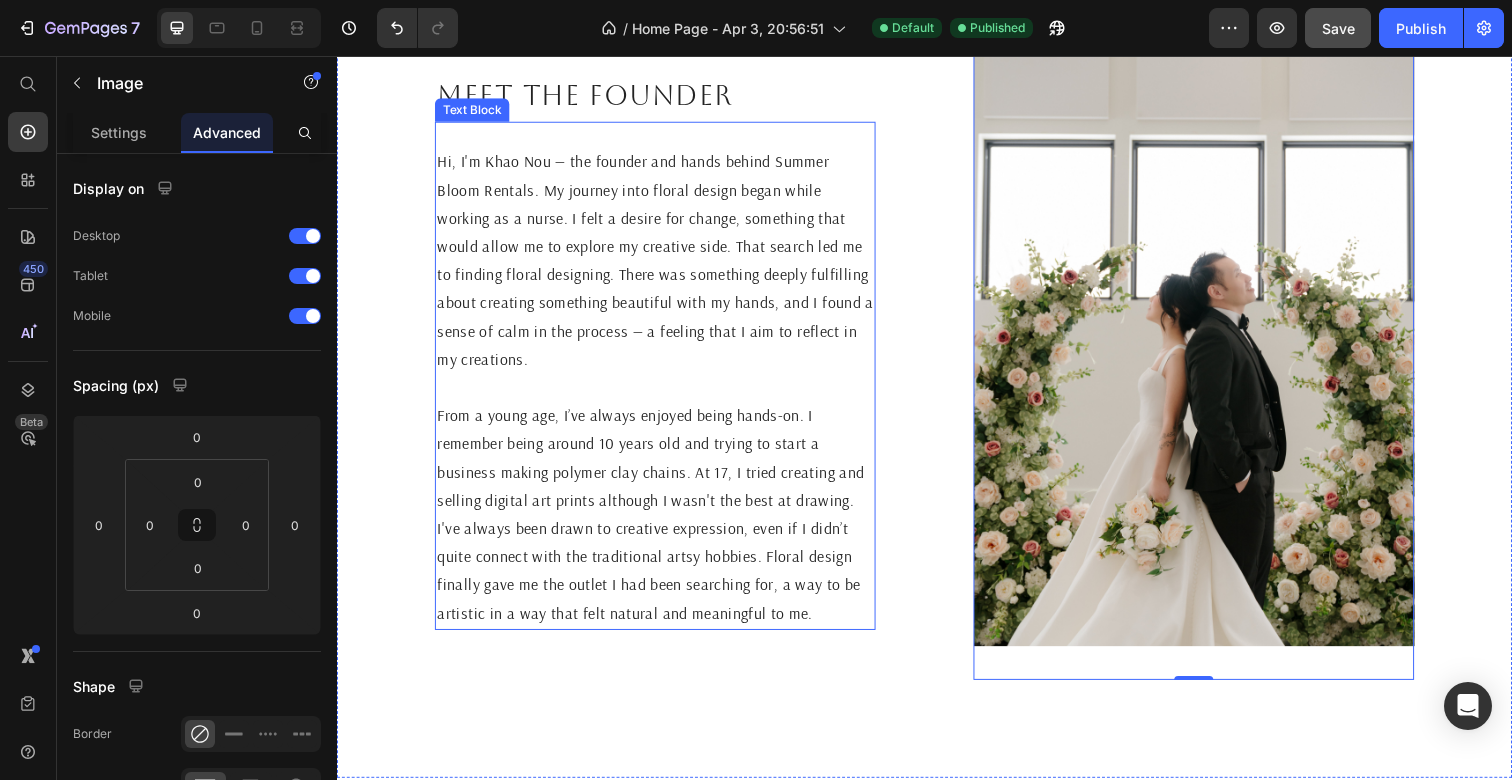 scroll, scrollTop: 3028, scrollLeft: 0, axis: vertical 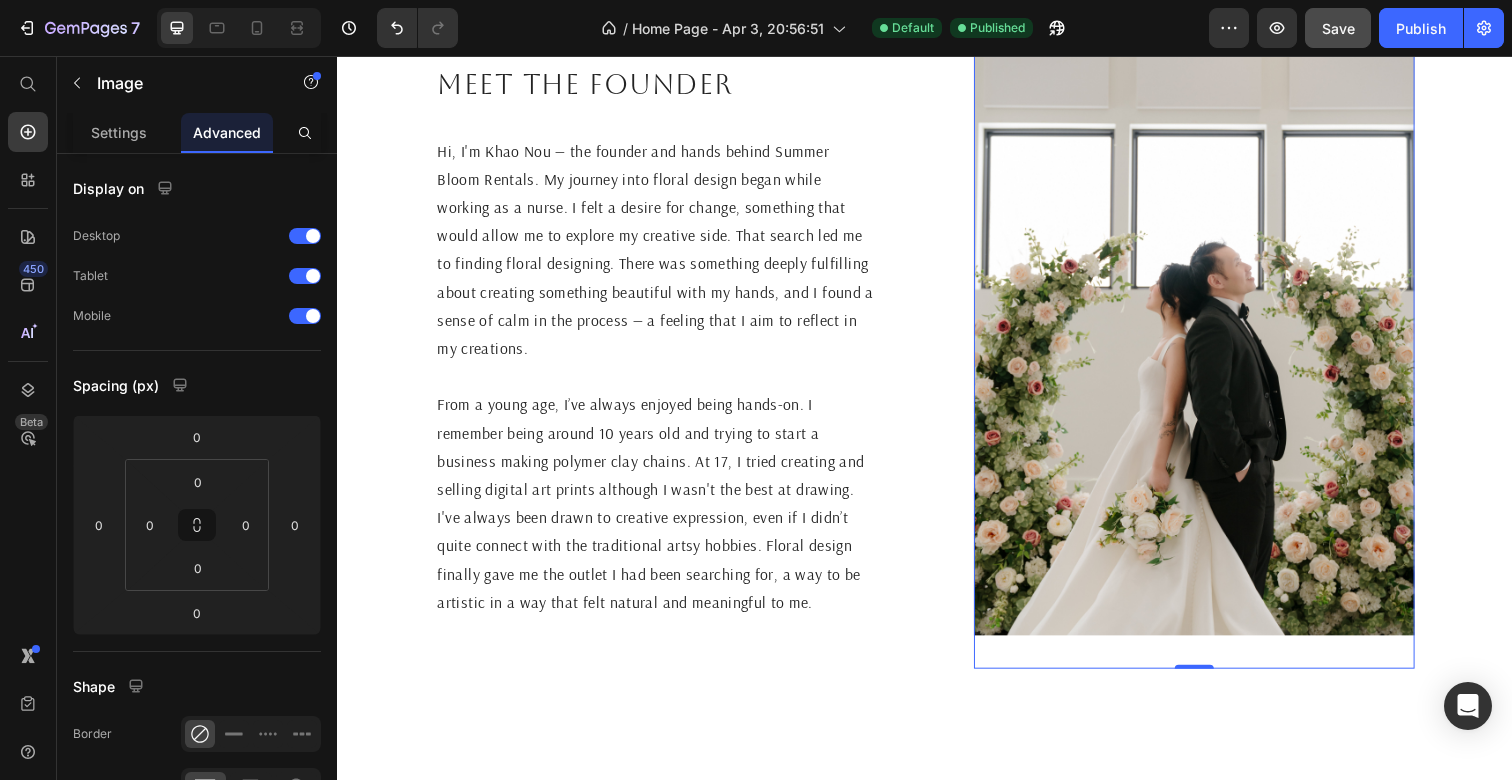 click at bounding box center [1212, 344] 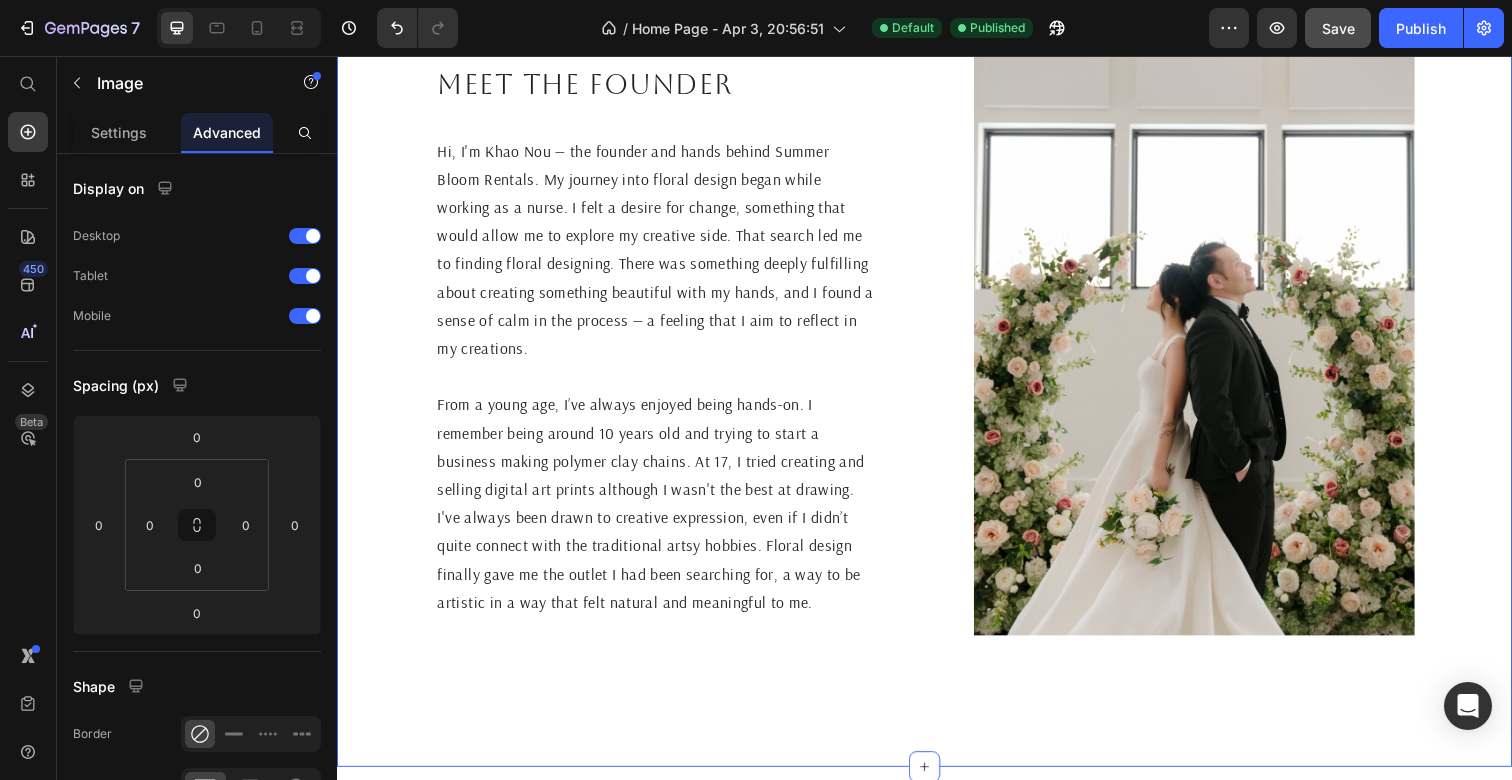 click on "Meet the founder Heading Hi, I'm Khao Nou — the founder and hands behind Summer Bloom Rentals. My journey into floral design began while working as a nurse. I felt a desire for change, something that would allow me to explore my creative side. That search led me to finding floral designing. There was something deeply fulfilling about creating something beautiful with my hands, and I found a sense of calm in the process — a feeling that I aim to reflect in my creations.   From a young age, I’ve always enjoyed being hands-on. I remember being around 10 years old and trying to start a business making polymer clay chains. At 17, I tried creating and selling digital art prints although I wasn't the best at drawing. I've always been drawn to creative expression, even if I didn’t quite connect with the traditional artsy hobbies. Floral design finally gave me the outlet I had been searching for, a way to be artistic in a way that felt natural and meaningful to me. Text Block Image Section 6   AI Content" at bounding box center (937, 344) 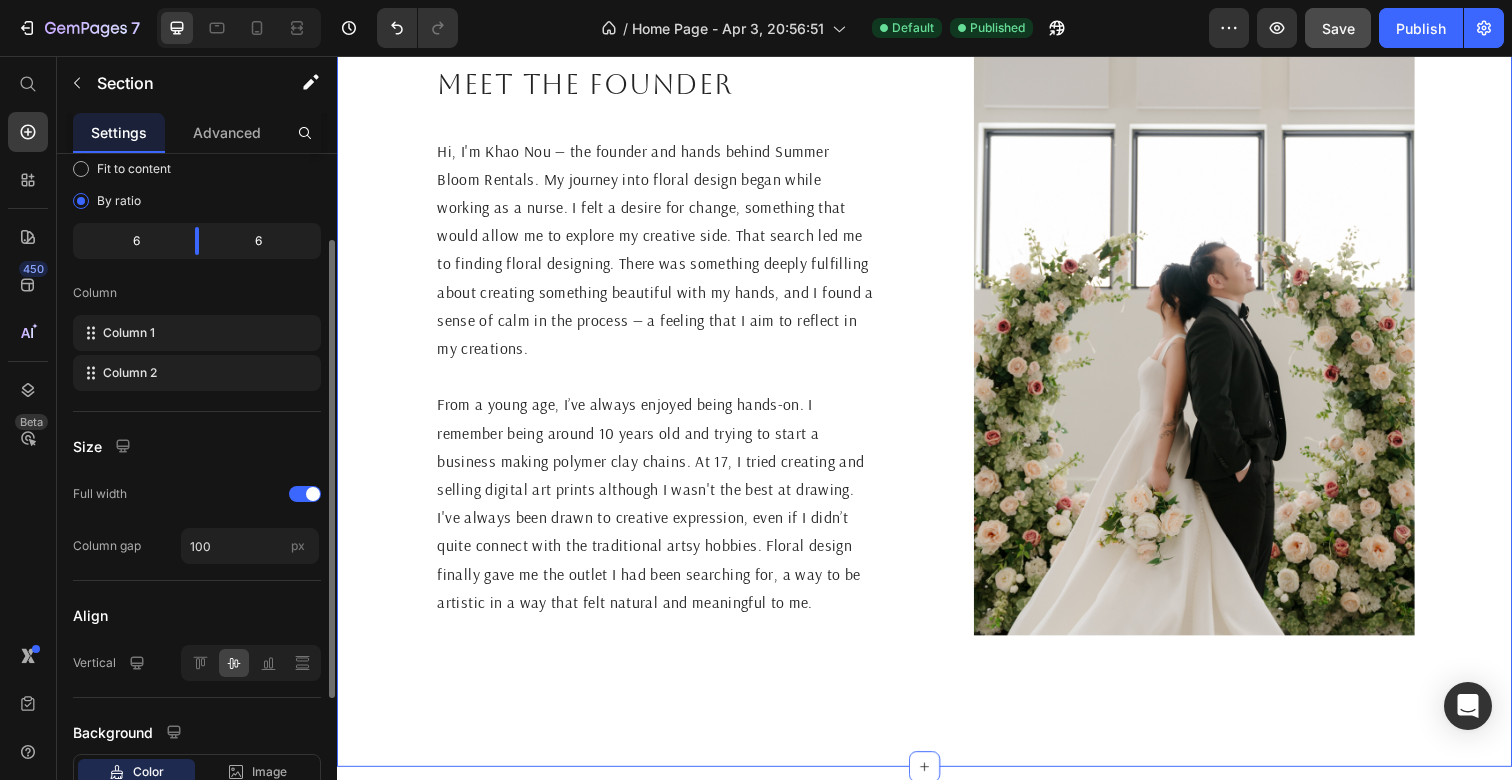 scroll, scrollTop: 0, scrollLeft: 0, axis: both 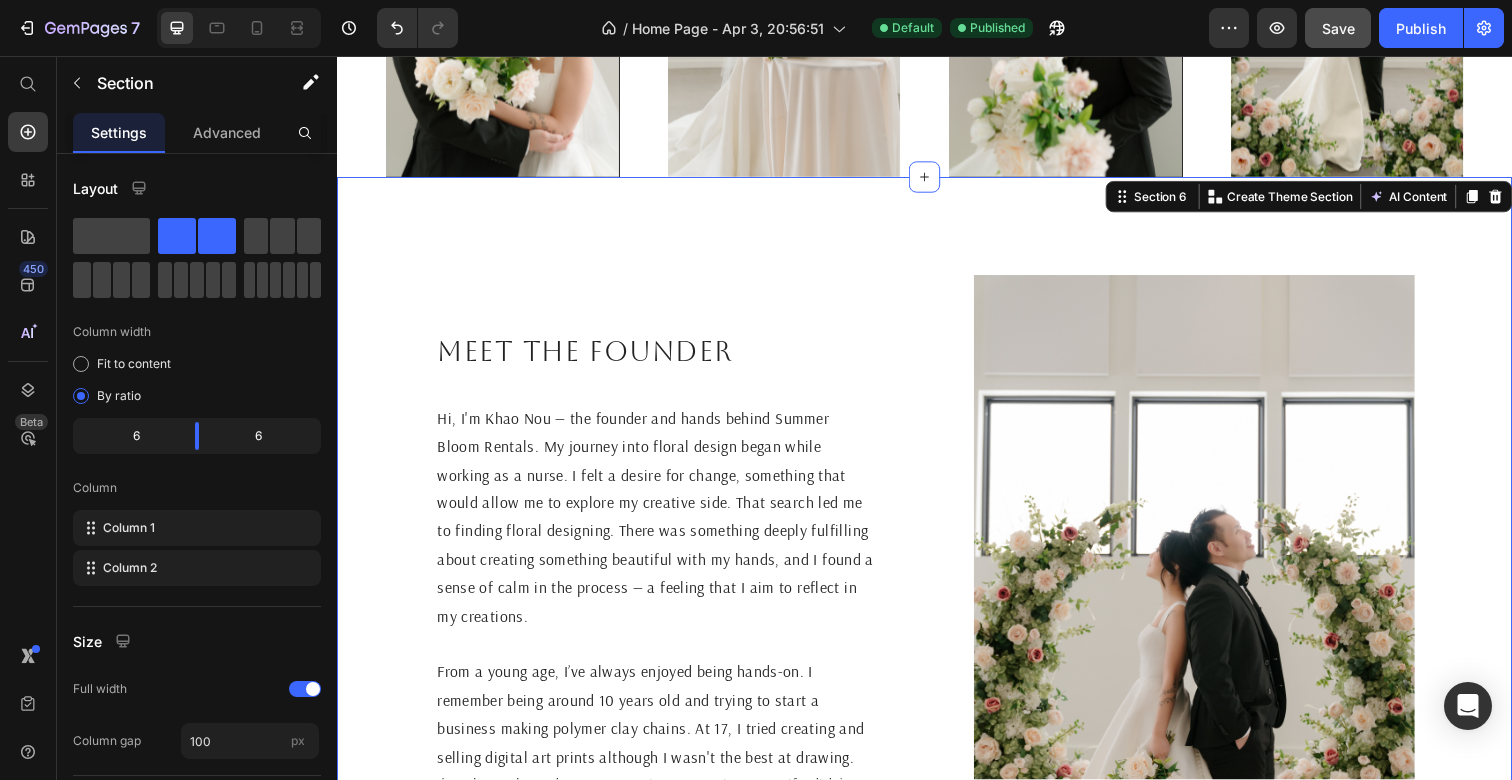click on "Meet the founder Heading Hi, I'm Khao Nou — the founder and hands behind Summer Bloom Rentals. My journey into floral design began while working as a nurse. I felt a desire for change, something that would allow me to explore my creative side. That search led me to finding floral designing. There was something deeply fulfilling about creating something beautiful with my hands, and I found a sense of calm in the process — a feeling that I aim to reflect in my creations.   From a young age, I’ve always enjoyed being hands-on. I remember being around 10 years old and trying to start a business making polymer clay chains. At 17, I tried creating and selling digital art prints although I wasn't the best at drawing. I've always been drawn to creative expression, even if I didn’t quite connect with the traditional artsy hobbies. Floral design finally gave me the outlet I had been searching for, a way to be artistic in a way that felt natural and meaningful to me. Text Block Image Section 6   AI Content" at bounding box center (937, 617) 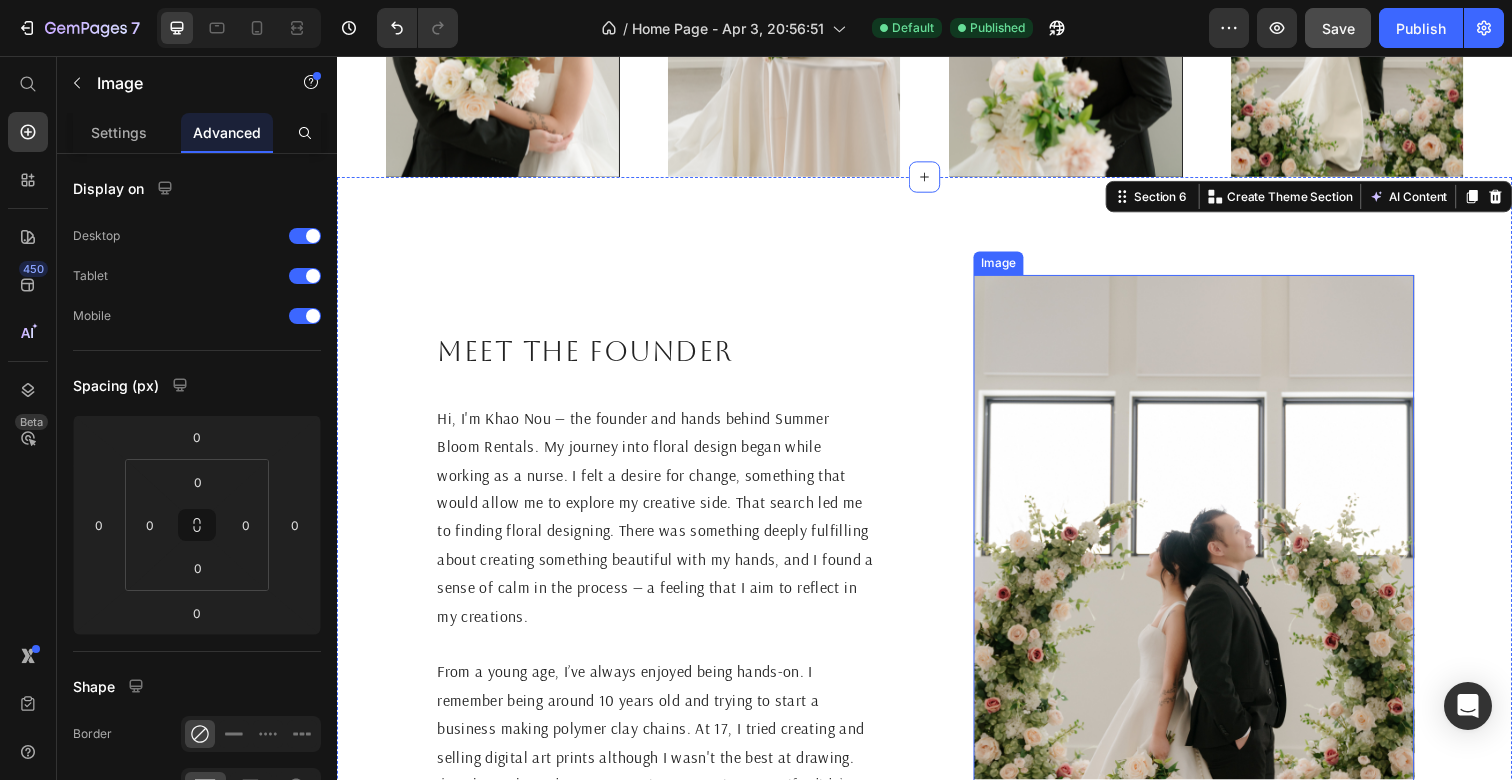 click at bounding box center [1212, 617] 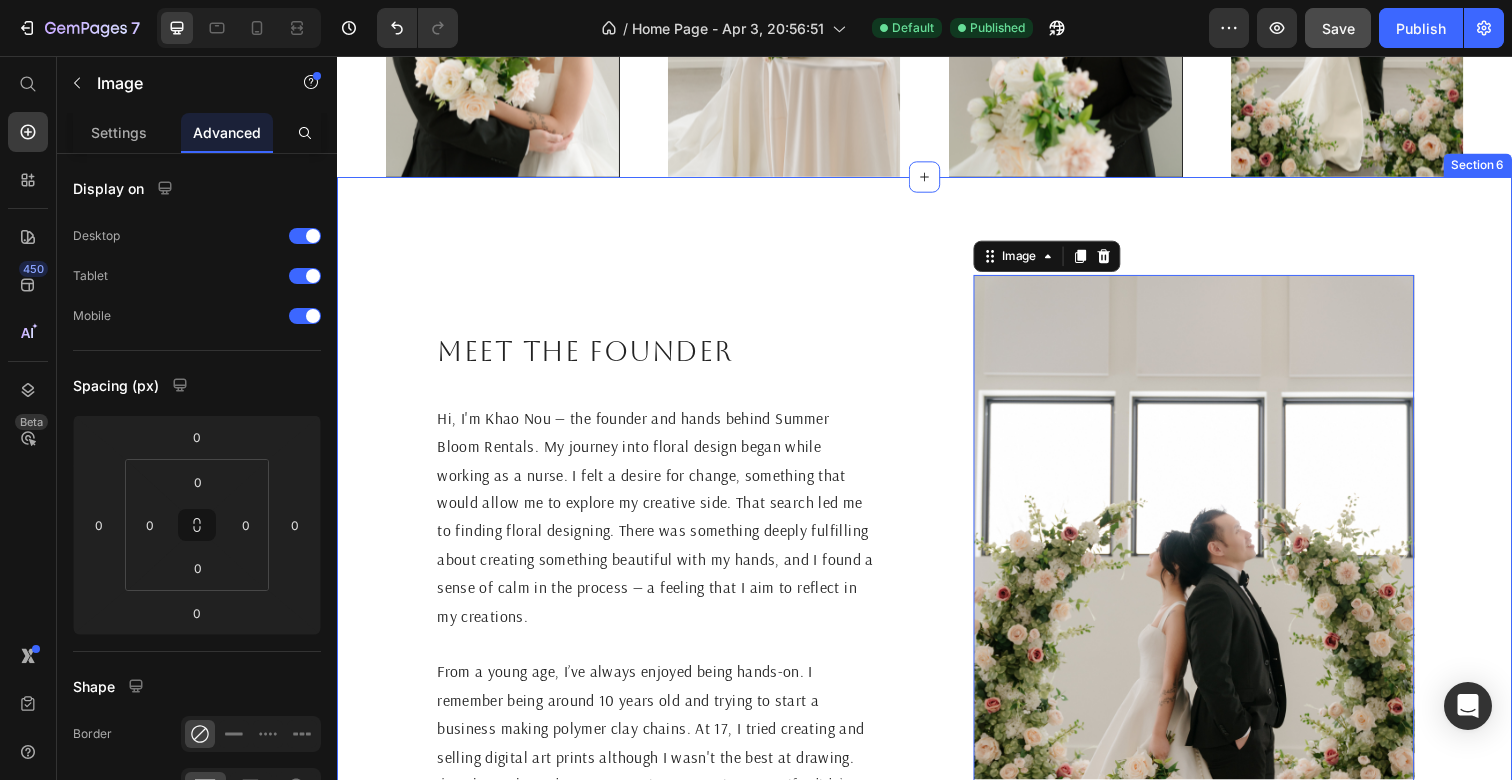 click on "Meet the founder Heading Hi, I'm Khao Nou — the founder and hands behind Summer Bloom Rentals. My journey into floral design began while working as a nurse. I felt a desire for change, something that would allow me to explore my creative side. That search led me to finding floral designing. There was something deeply fulfilling about creating something beautiful with my hands, and I found a sense of calm in the process — a feeling that I aim to reflect in my creations.   From a young age, I’ve always enjoyed being hands-on. I remember being around 10 years old and trying to start a business making polymer clay chains. At 17, I tried creating and selling digital art prints although I wasn't the best at drawing. I've always been drawn to creative expression, even if I didn’t quite connect with the traditional artsy hobbies. Floral design finally gave me the outlet I had been searching for, a way to be artistic in a way that felt natural and meaningful to me. Text Block Image   0 Section 6" at bounding box center [937, 617] 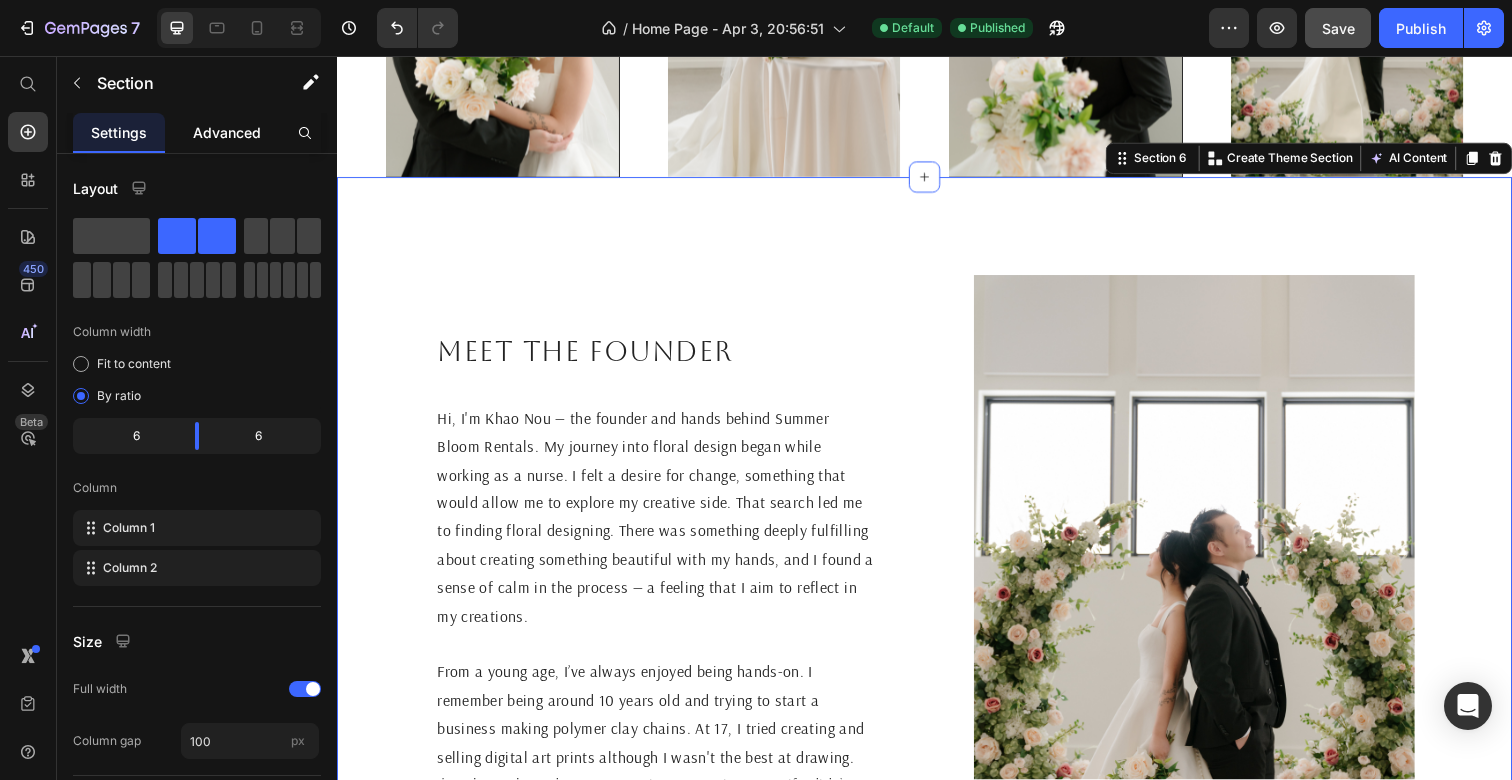 click on "Advanced" at bounding box center [227, 132] 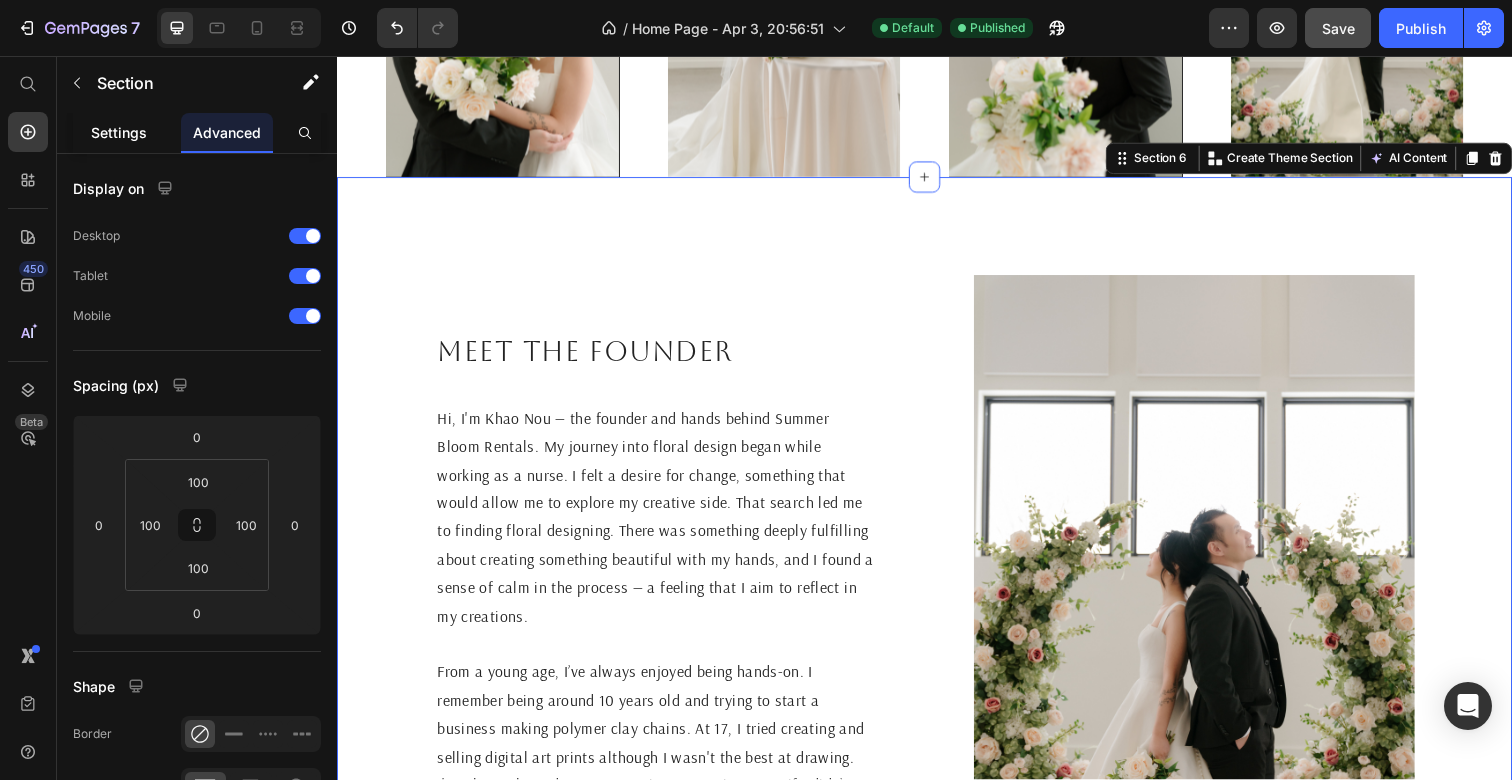 click on "Settings" at bounding box center (119, 132) 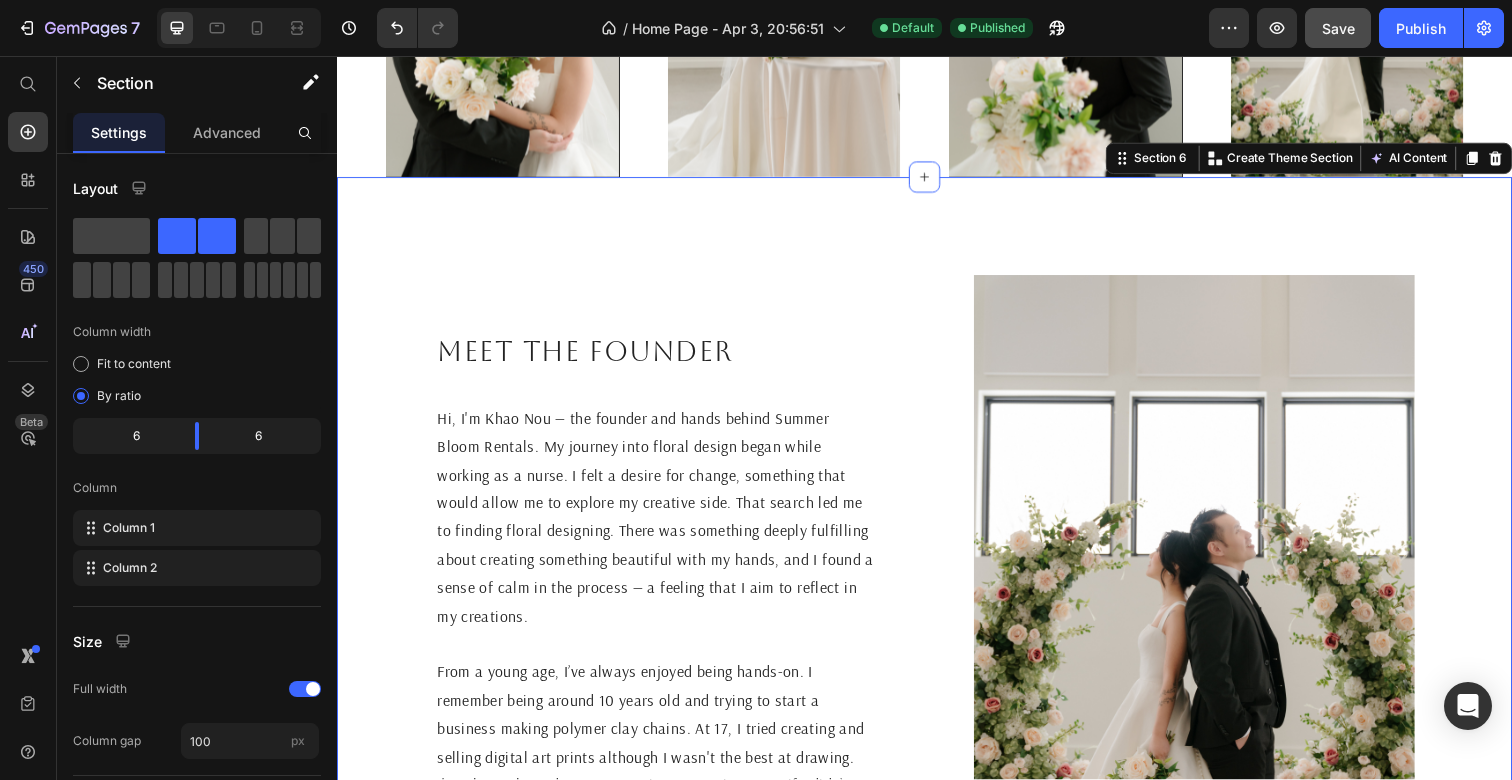 click on "Meet the founder Heading Hi, I'm Khao Nou — the founder and hands behind Summer Bloom Rentals. My journey into floral design began while working as a nurse. I felt a desire for change, something that would allow me to explore my creative side. That search led me to finding floral designing. There was something deeply fulfilling about creating something beautiful with my hands, and I found a sense of calm in the process — a feeling that I aim to reflect in my creations.   From a young age, I’ve always enjoyed being hands-on. I remember being around 10 years old and trying to start a business making polymer clay chains. At 17, I tried creating and selling digital art prints although I wasn't the best at drawing. I've always been drawn to creative expression, even if I didn’t quite connect with the traditional artsy hobbies. Floral design finally gave me the outlet I had been searching for, a way to be artistic in a way that felt natural and meaningful to me. Text Block Image Section 6   AI Content" at bounding box center (937, 617) 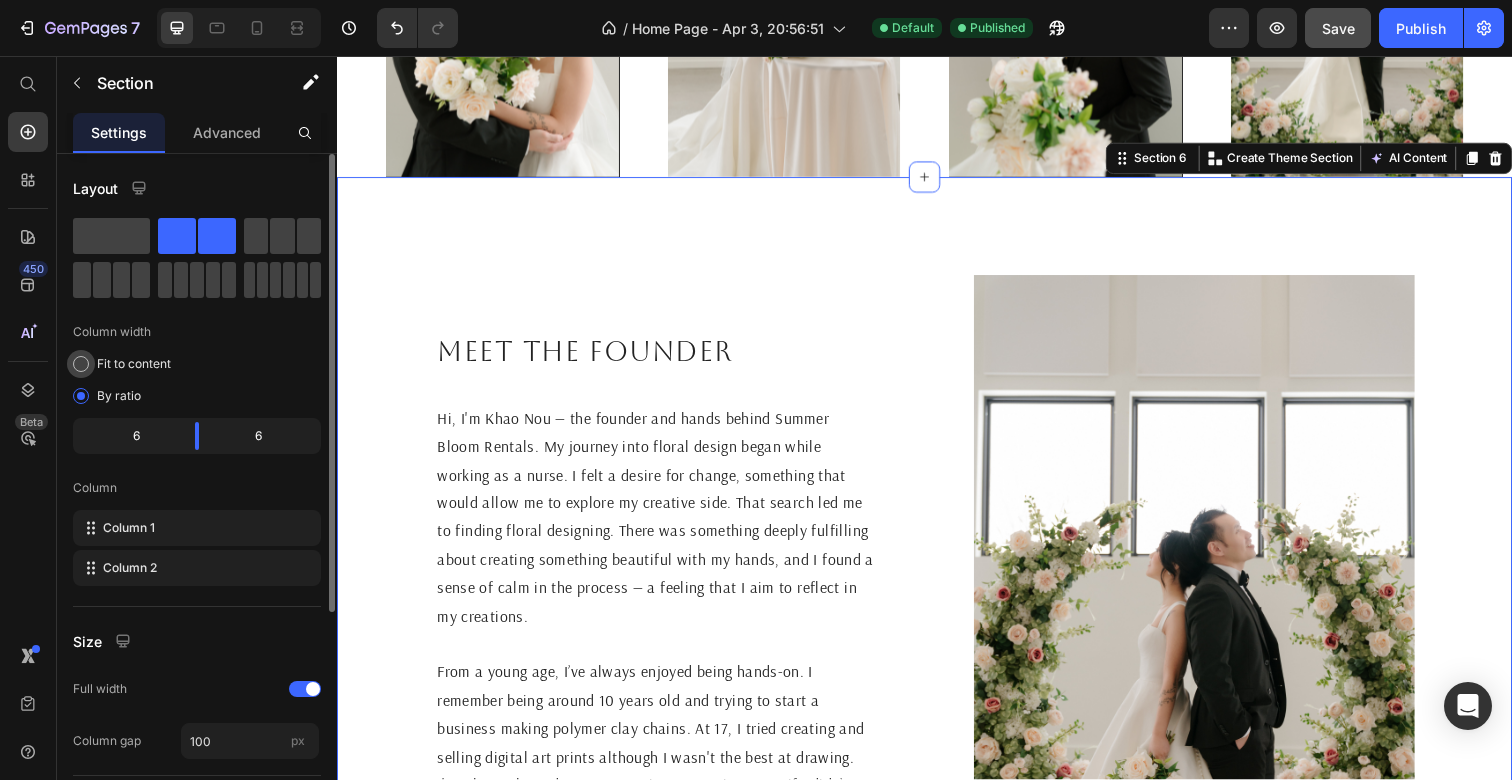 click on "Fit to content" at bounding box center [134, 364] 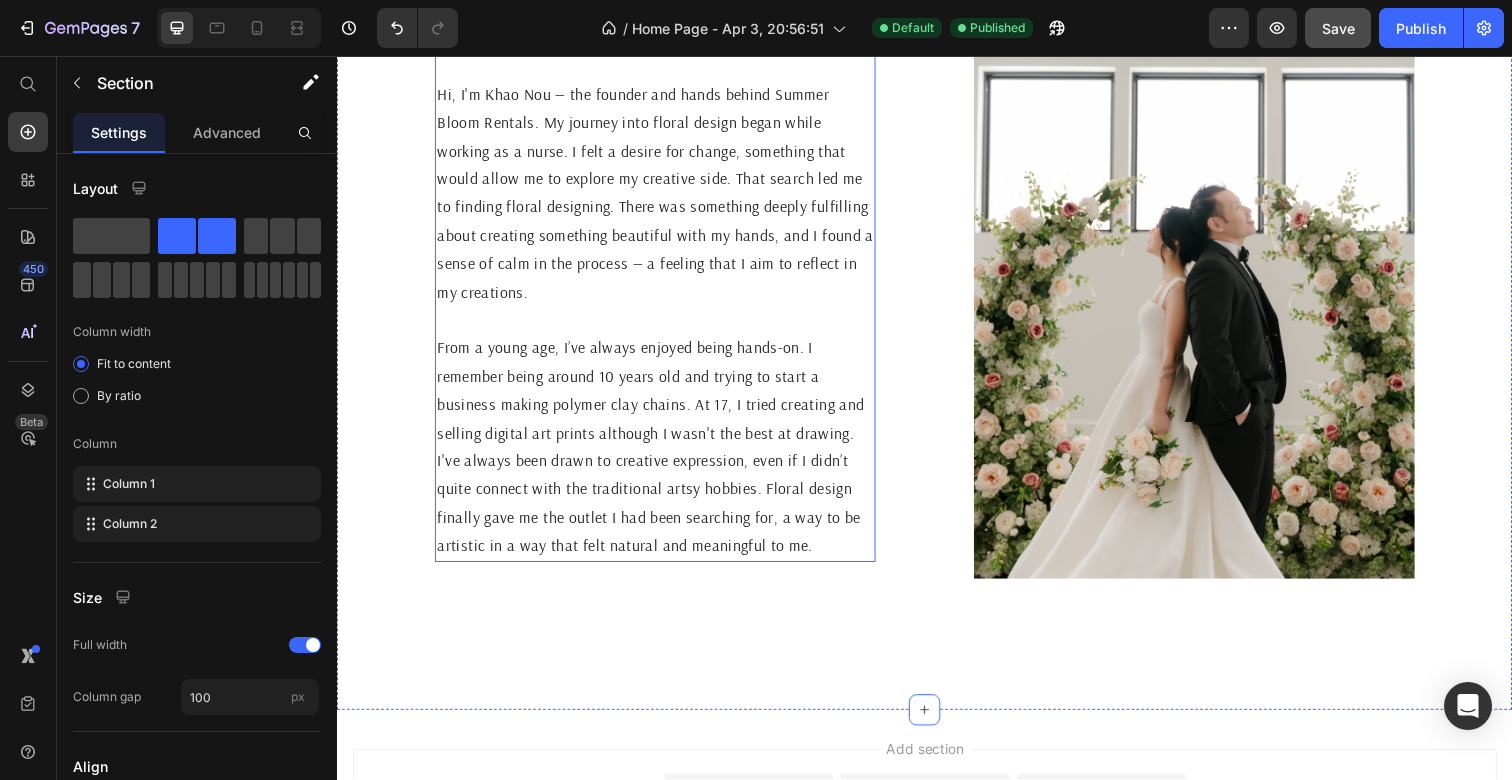 scroll, scrollTop: 3072, scrollLeft: 0, axis: vertical 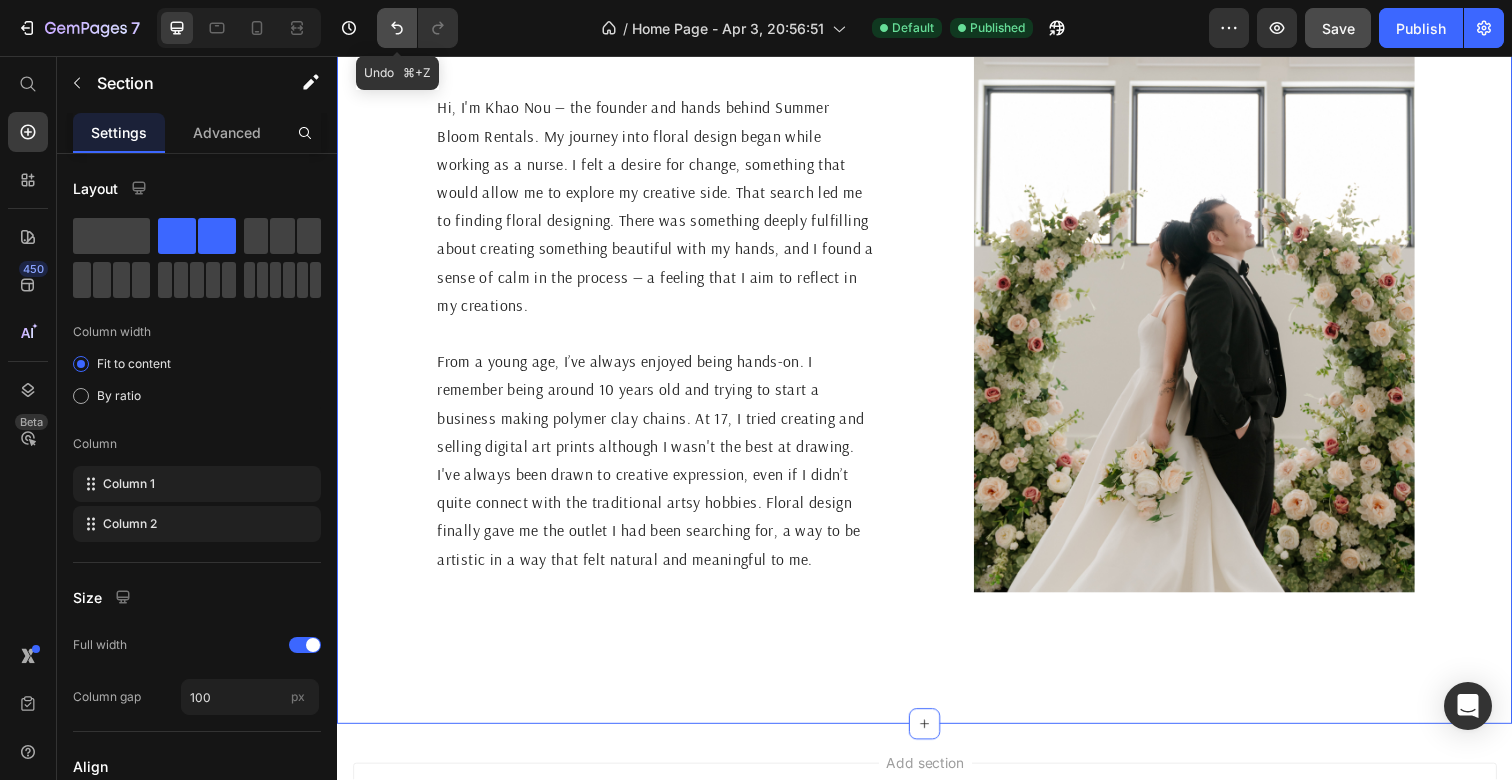 click 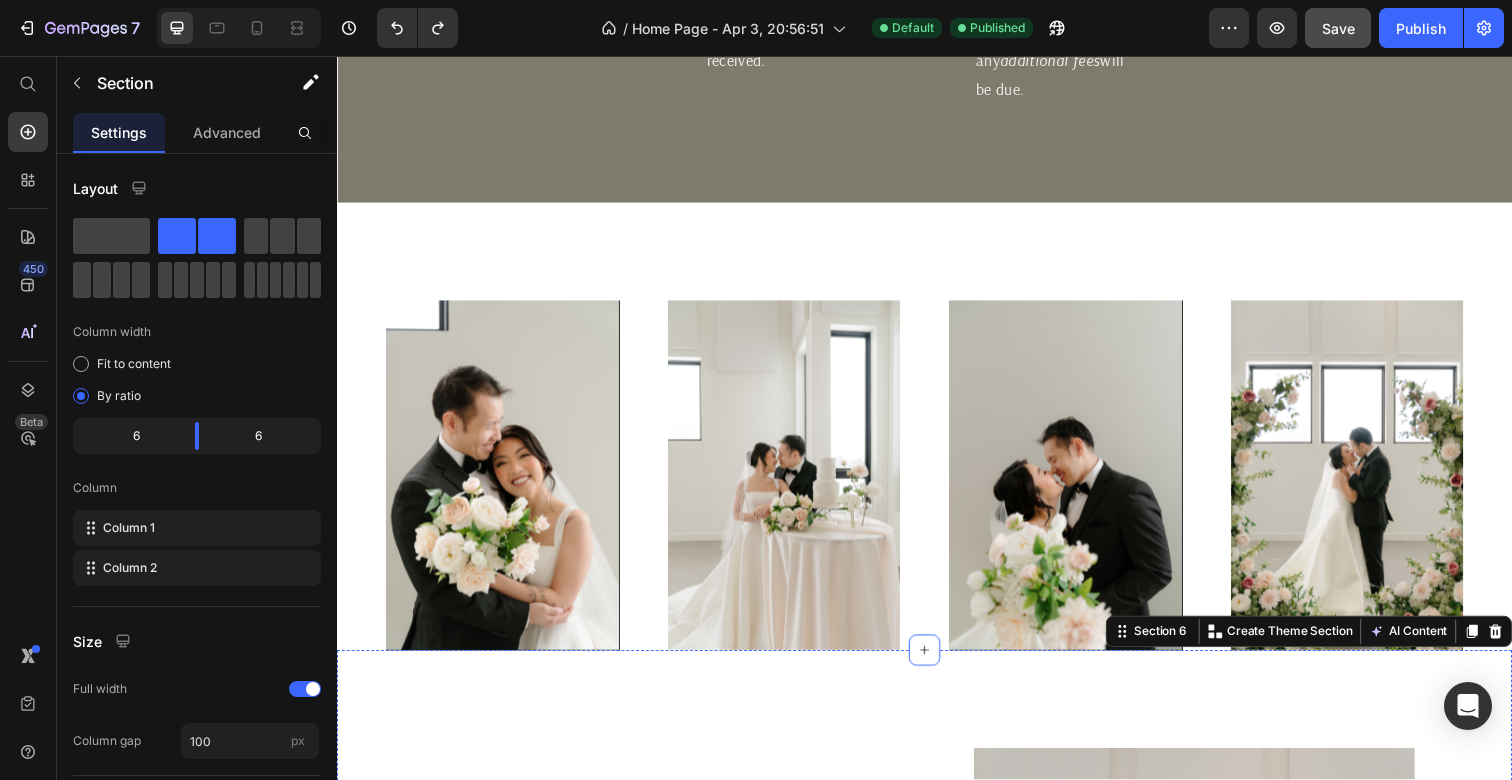 scroll, scrollTop: 1968, scrollLeft: 0, axis: vertical 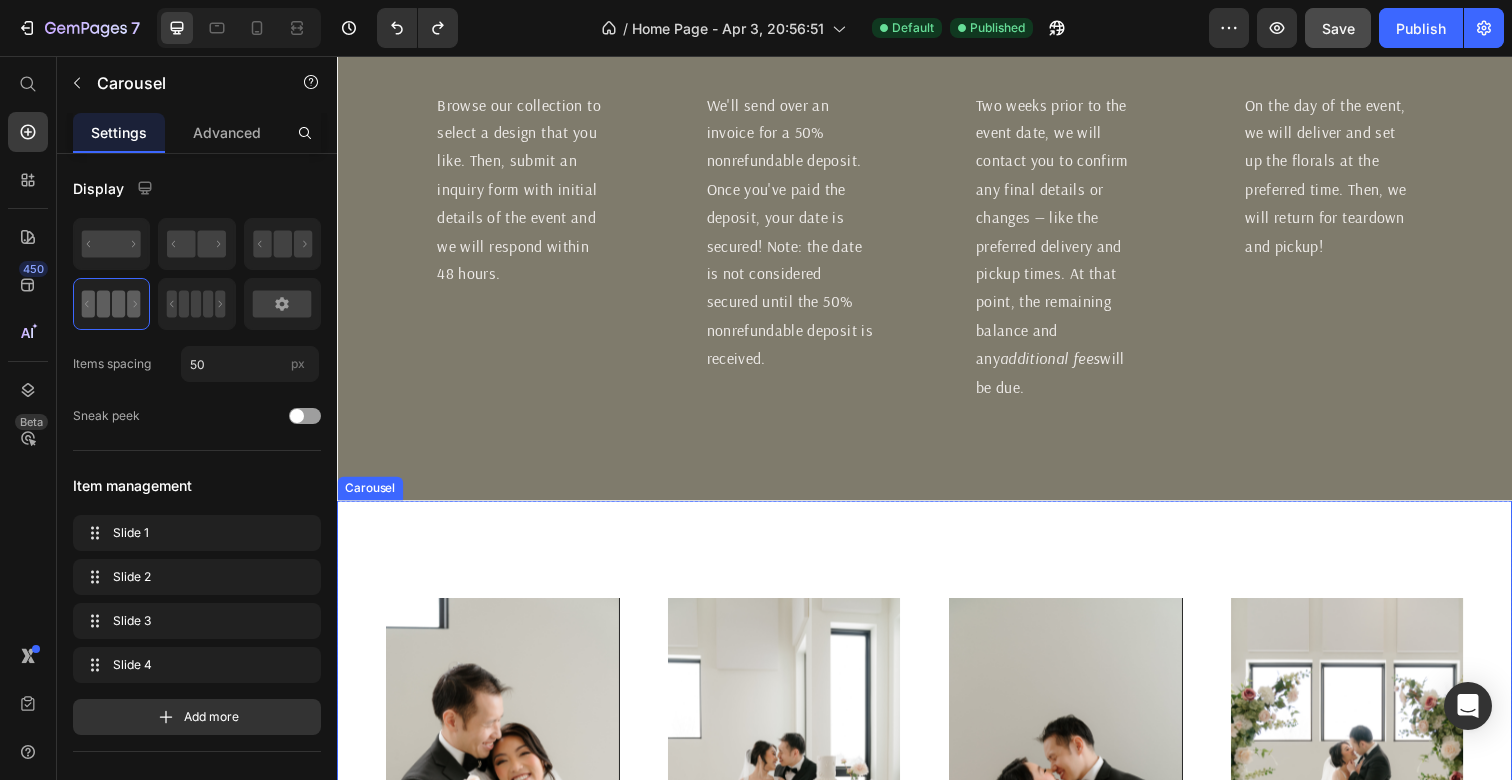 click on "Image Image Image Image Carousel" at bounding box center (937, 738) 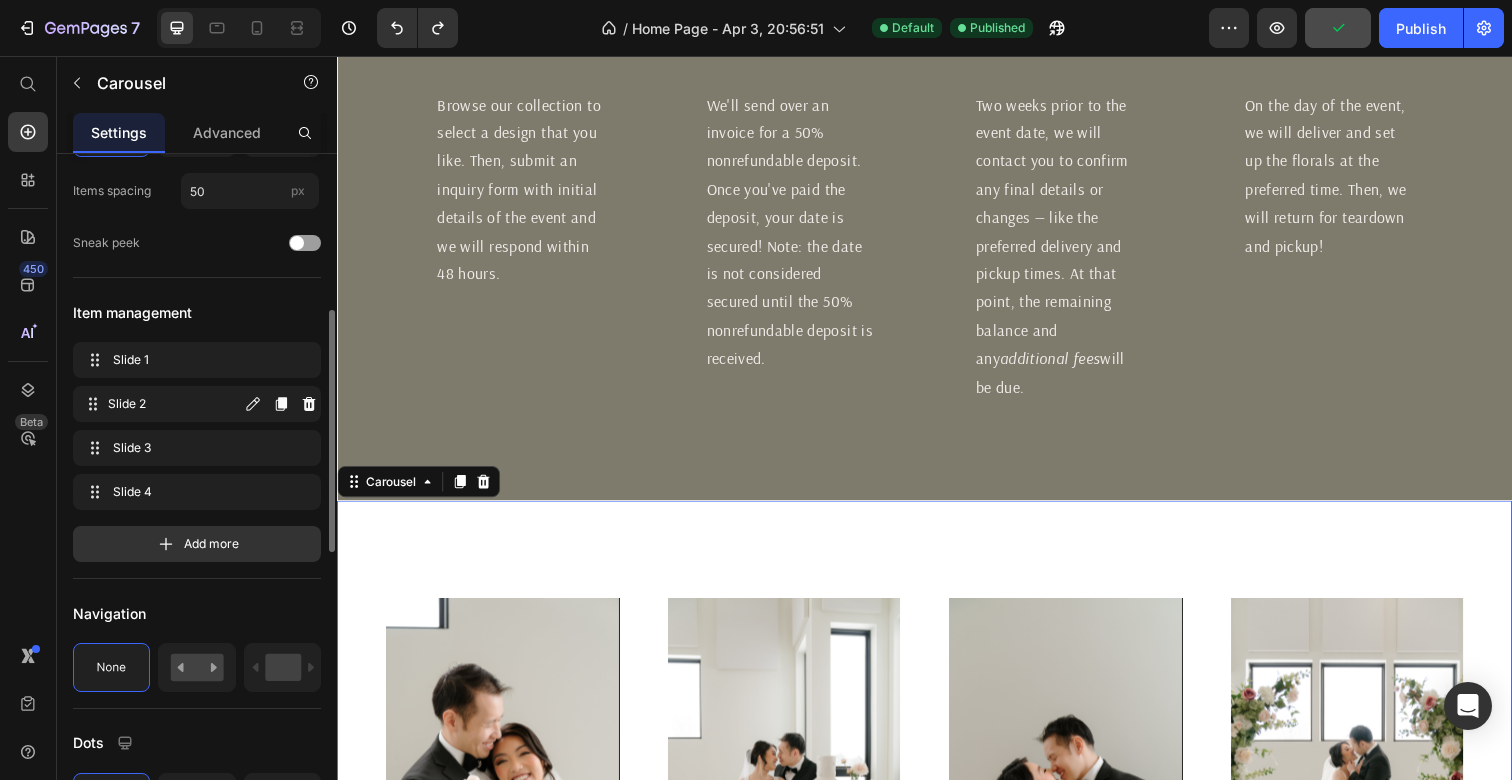 scroll, scrollTop: 0, scrollLeft: 0, axis: both 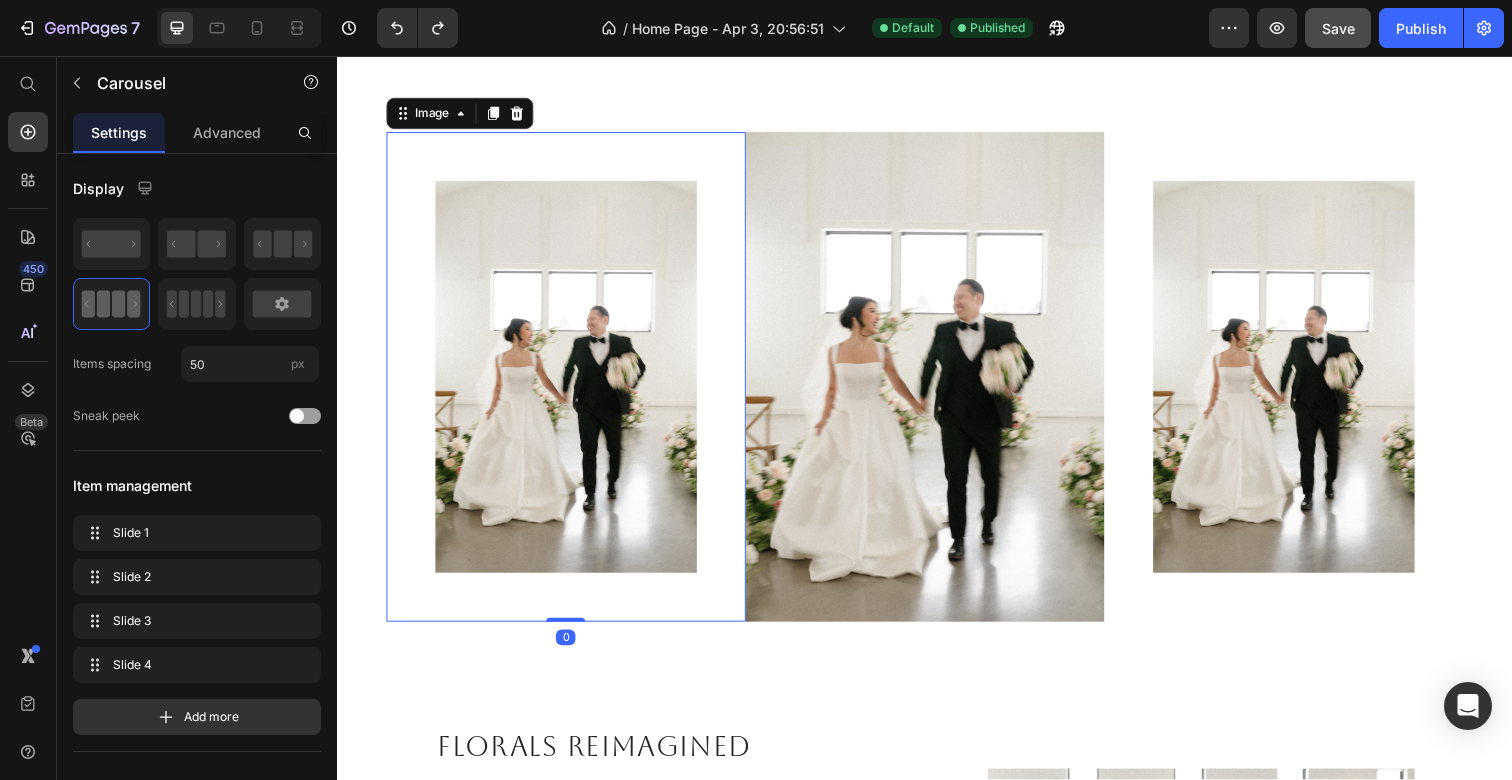 click at bounding box center [570, 384] 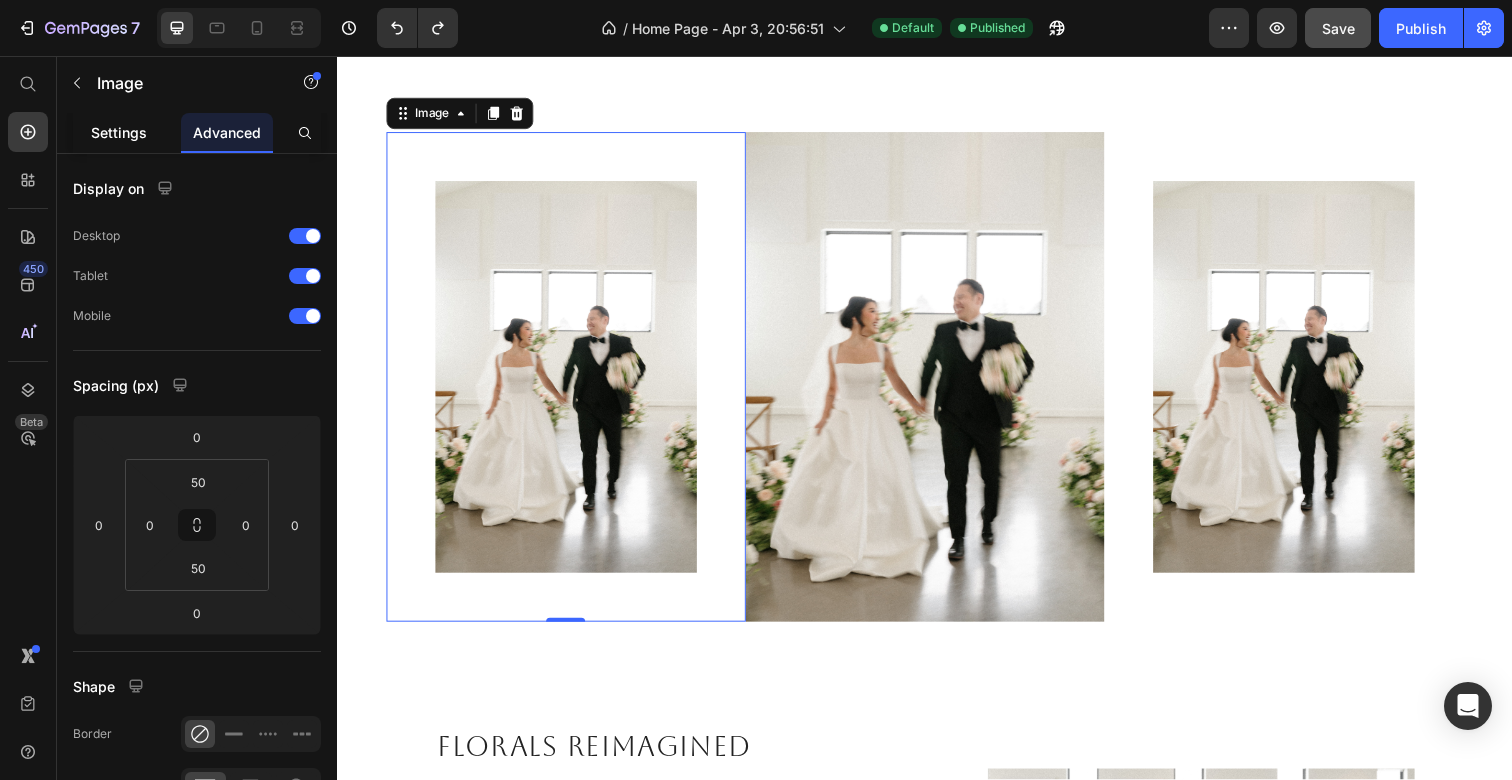 click on "Settings" at bounding box center [119, 132] 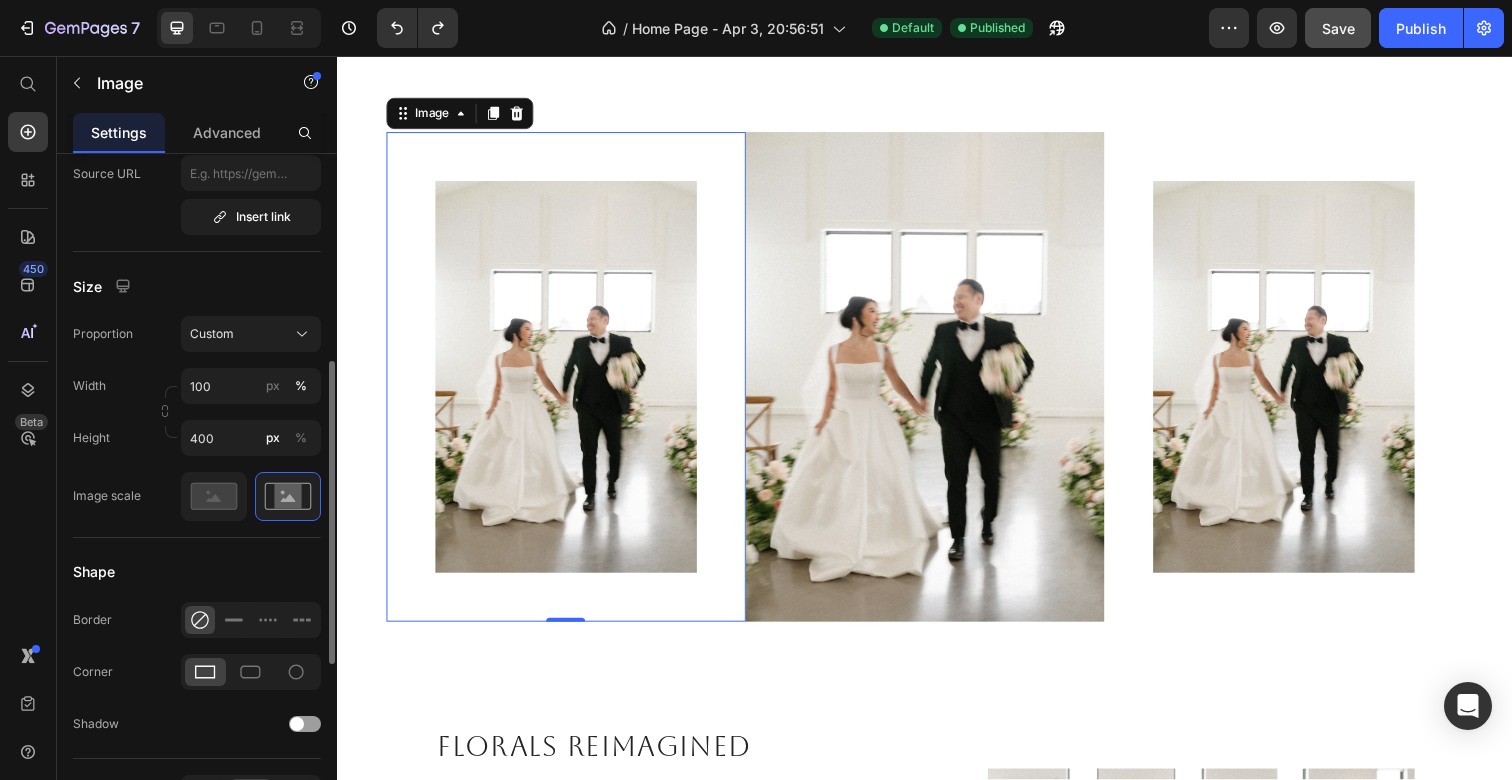 scroll, scrollTop: 462, scrollLeft: 0, axis: vertical 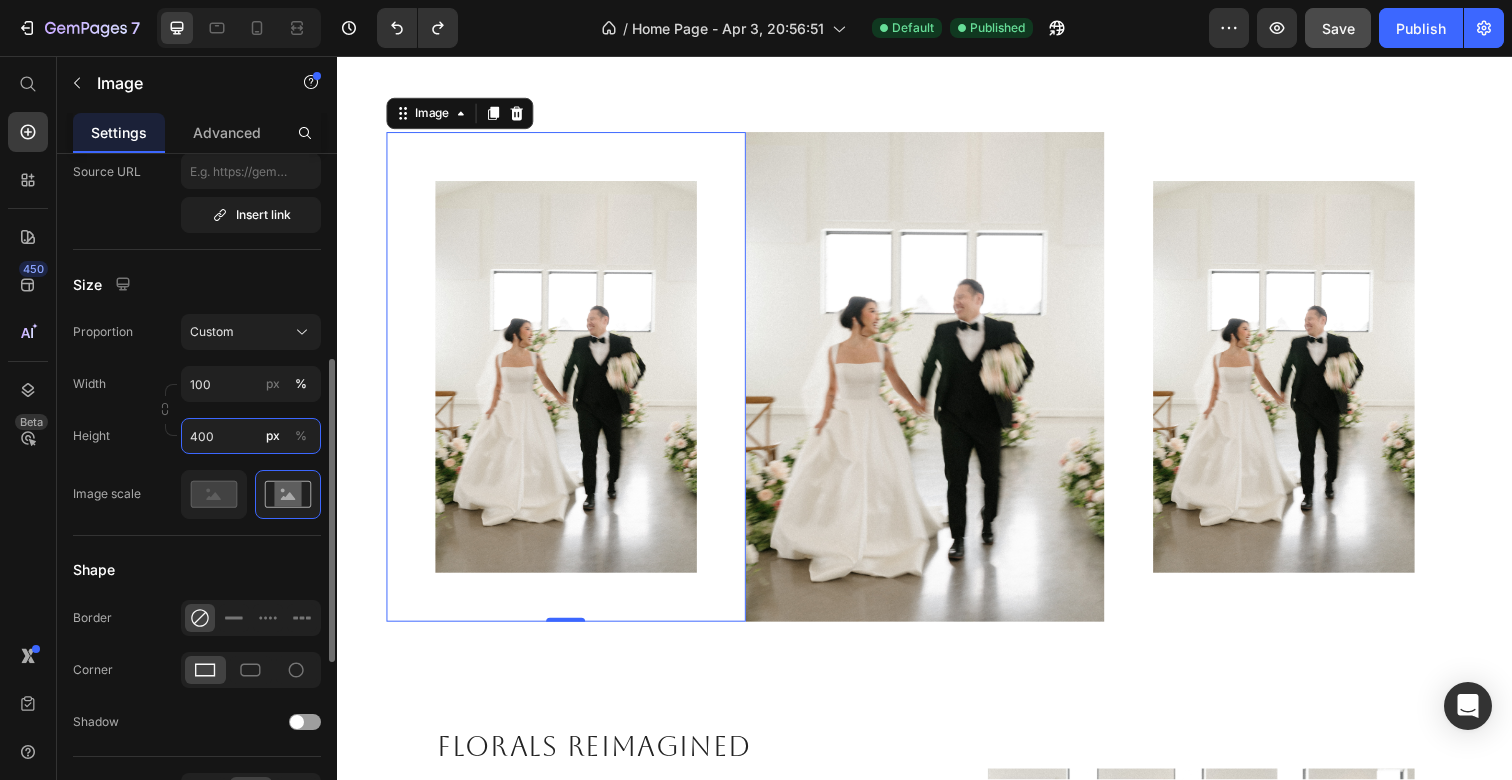 click on "400" at bounding box center (251, 436) 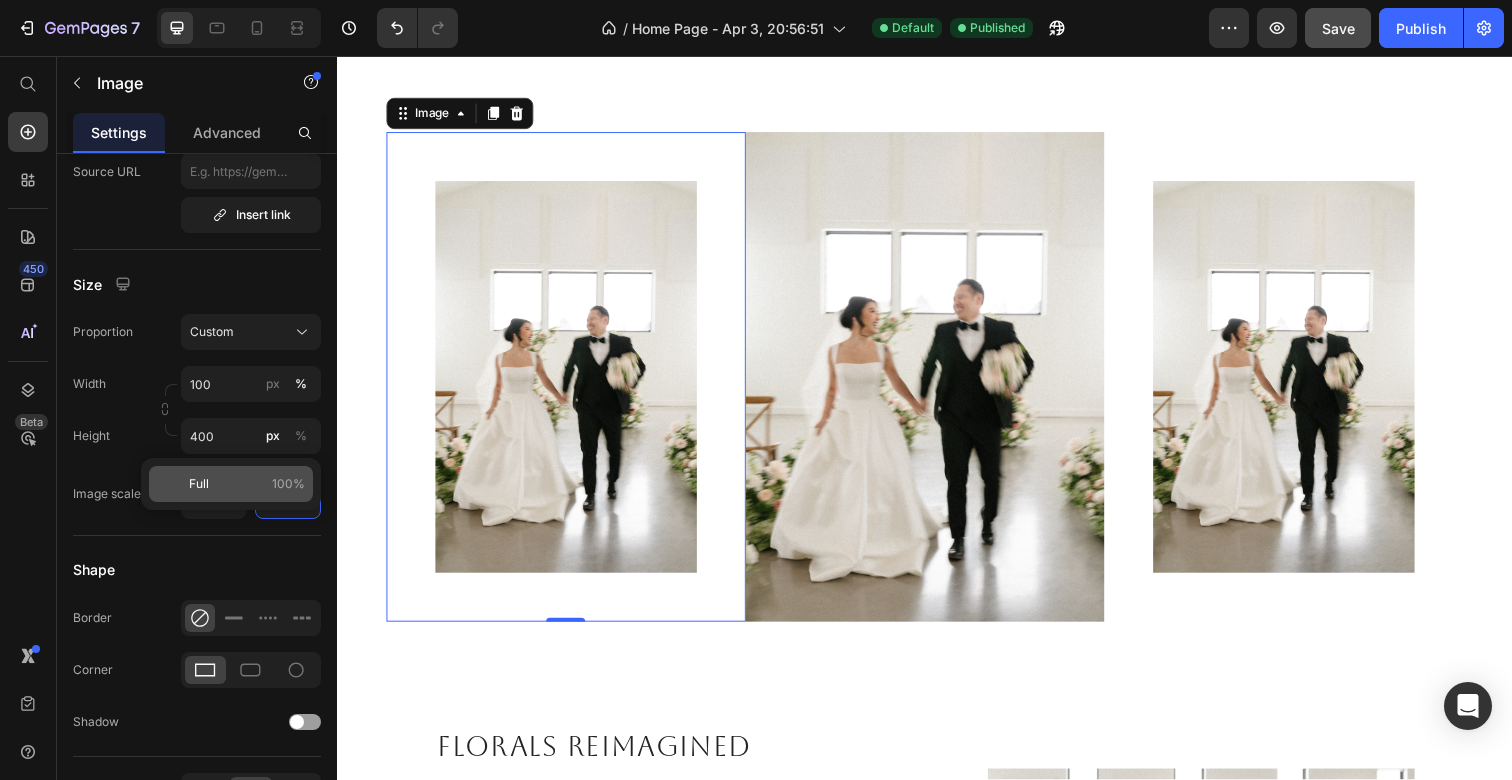 click on "Full 100%" 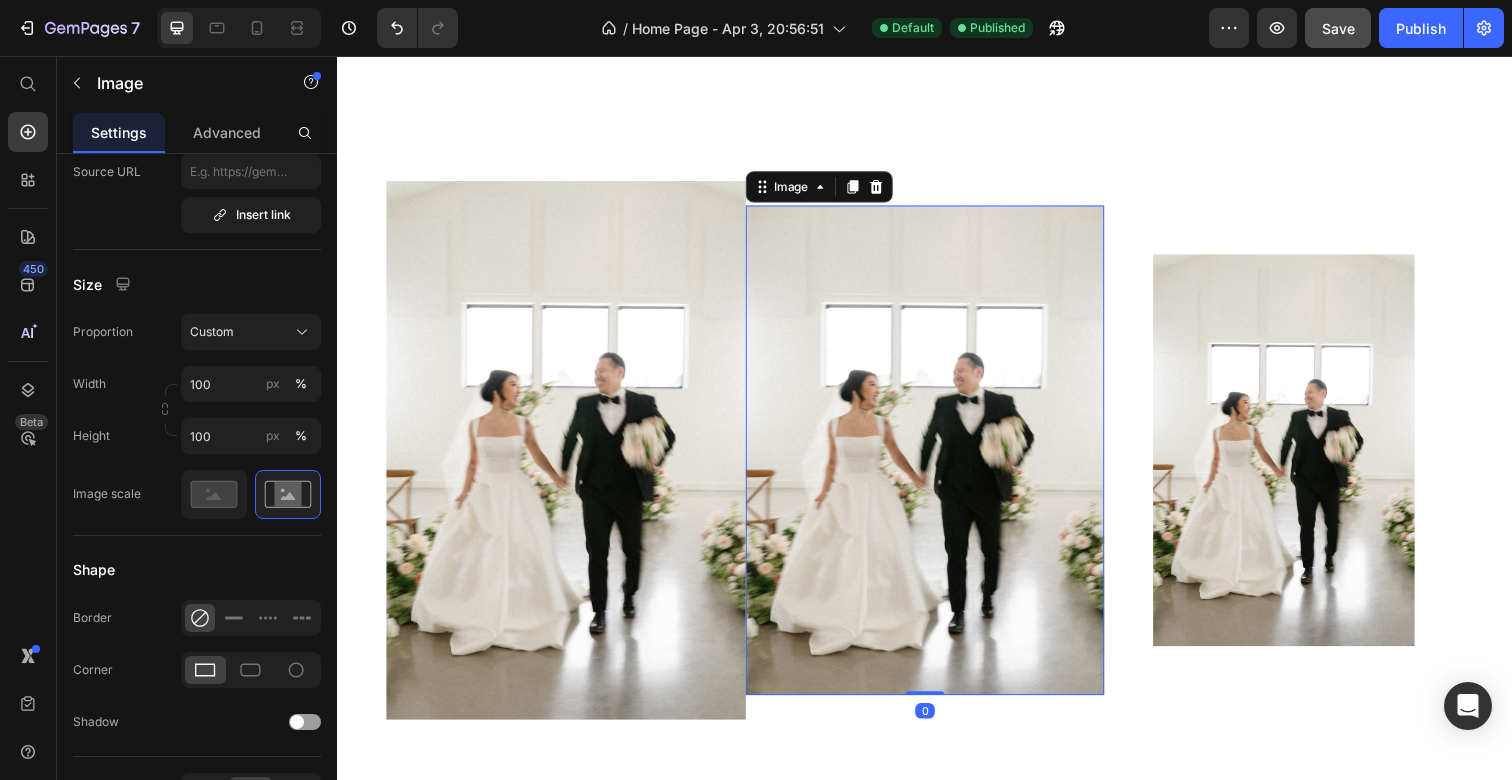 click at bounding box center (937, 459) 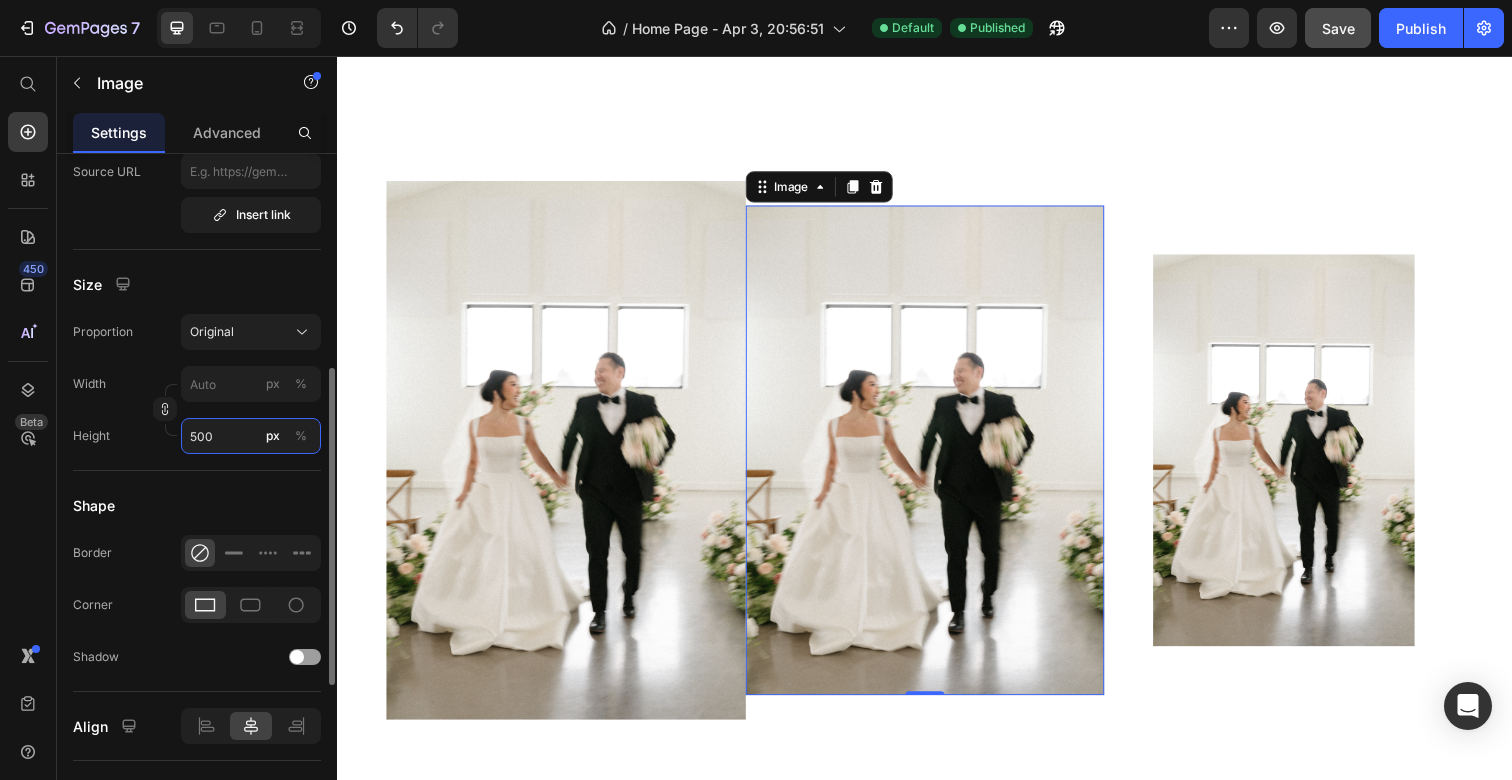 click on "500" at bounding box center [251, 436] 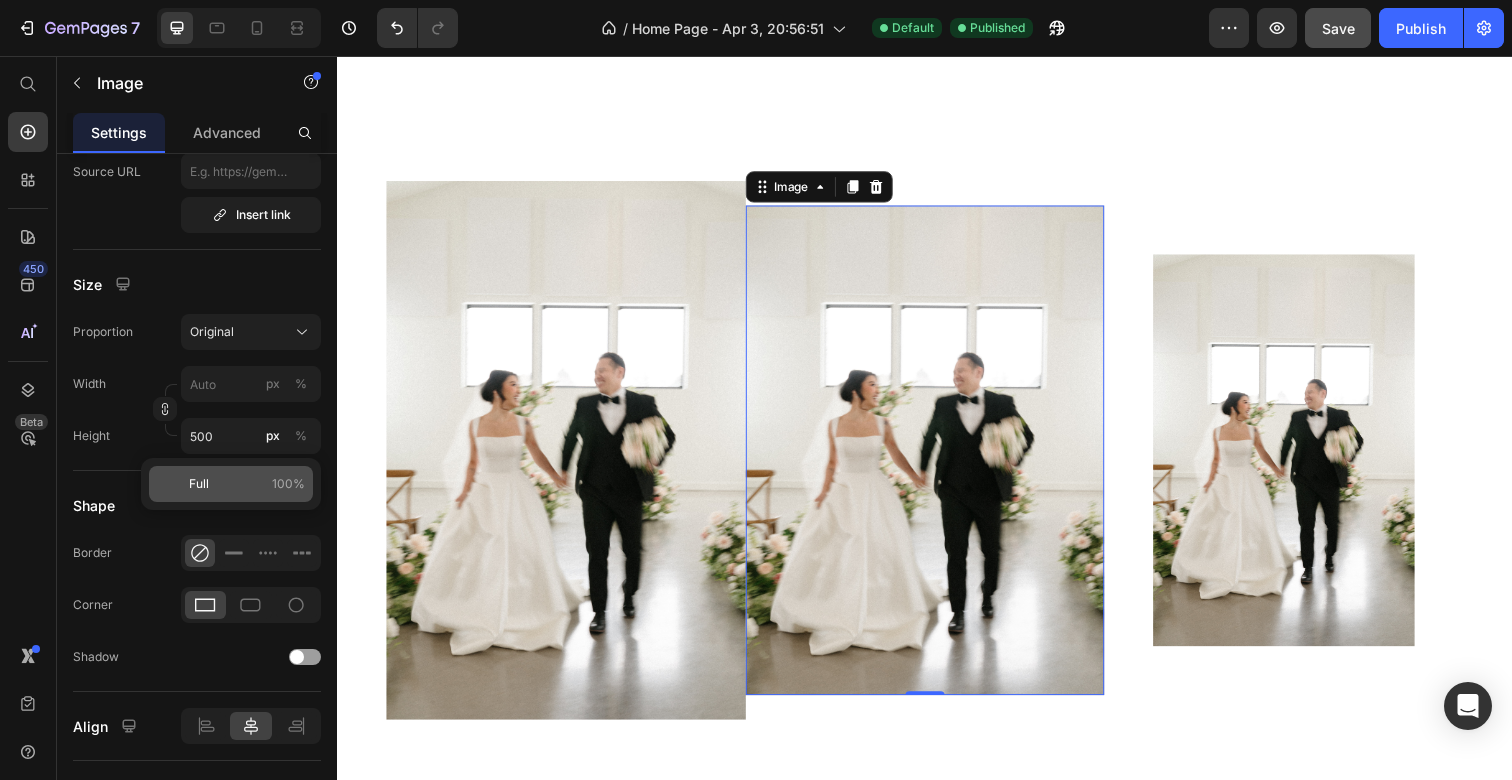 click on "Full 100%" at bounding box center [247, 484] 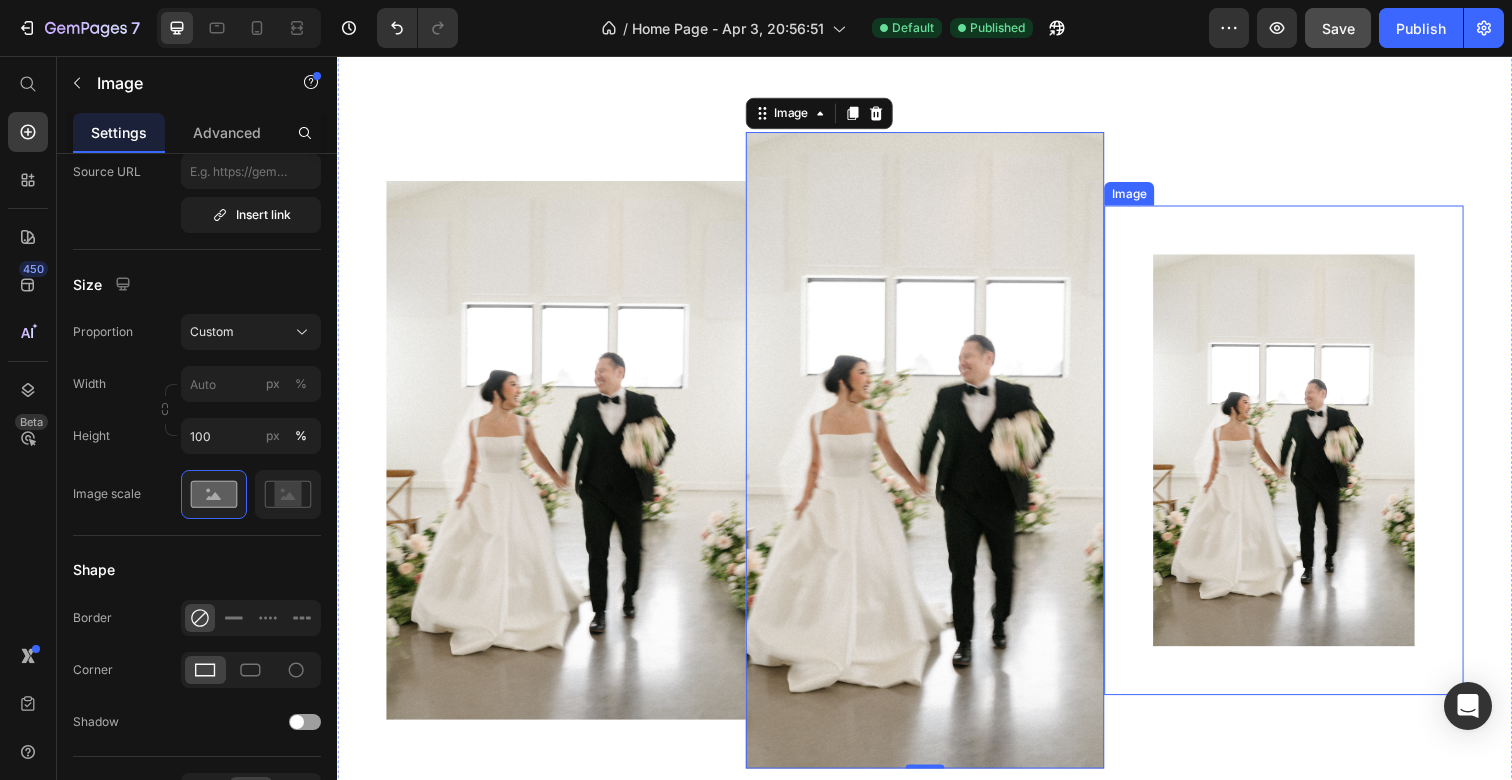 click at bounding box center (1303, 459) 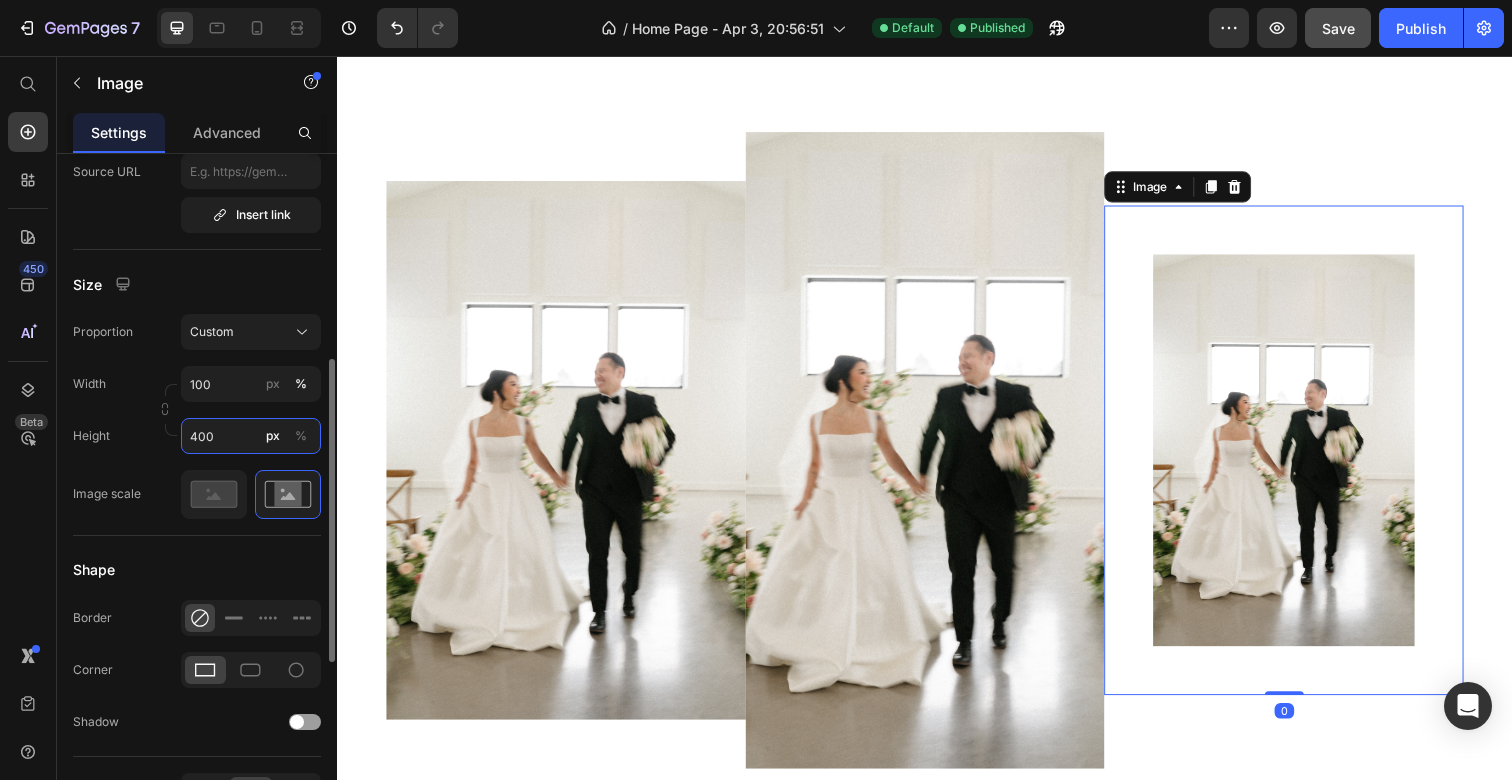 click on "400" at bounding box center [251, 436] 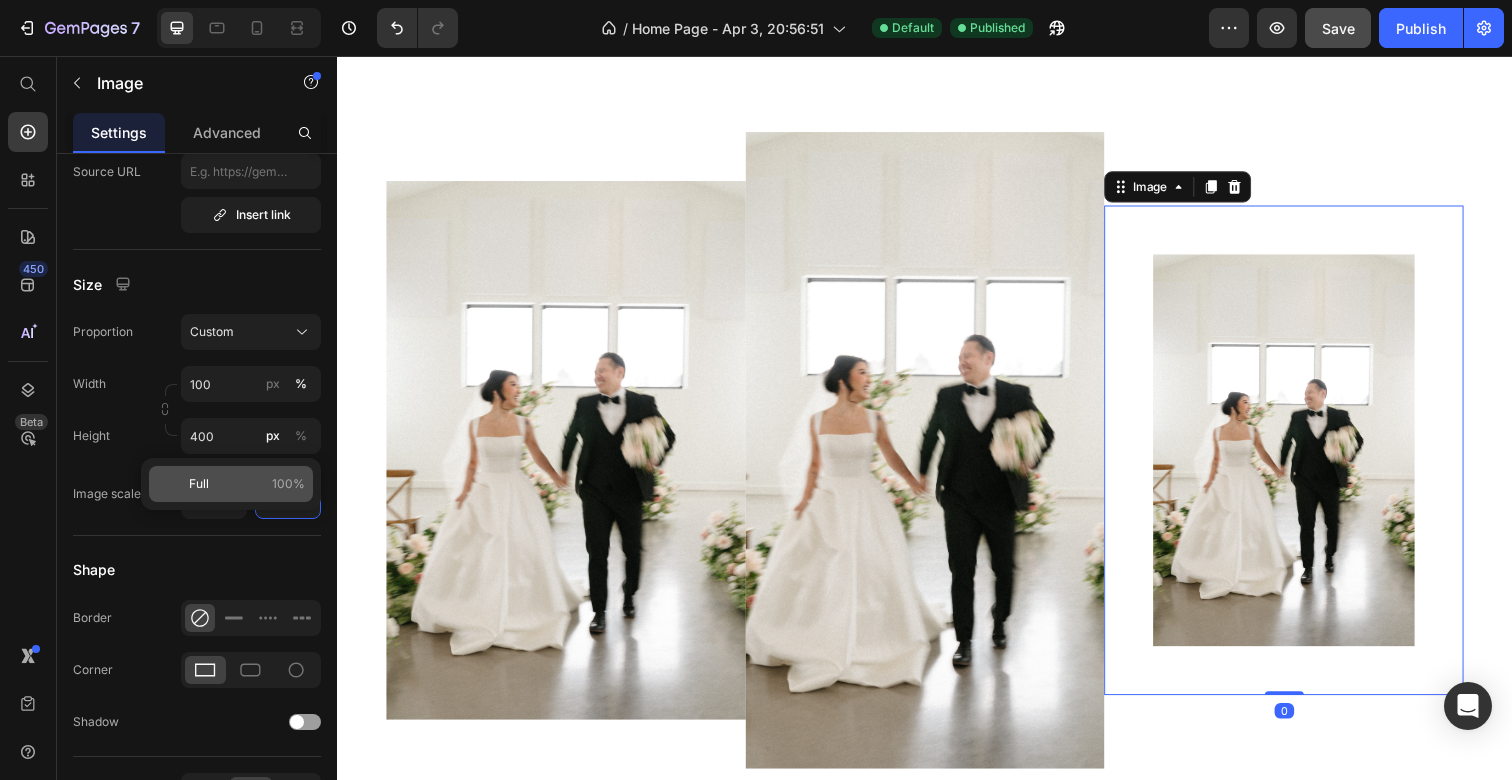 click on "Full" at bounding box center (199, 484) 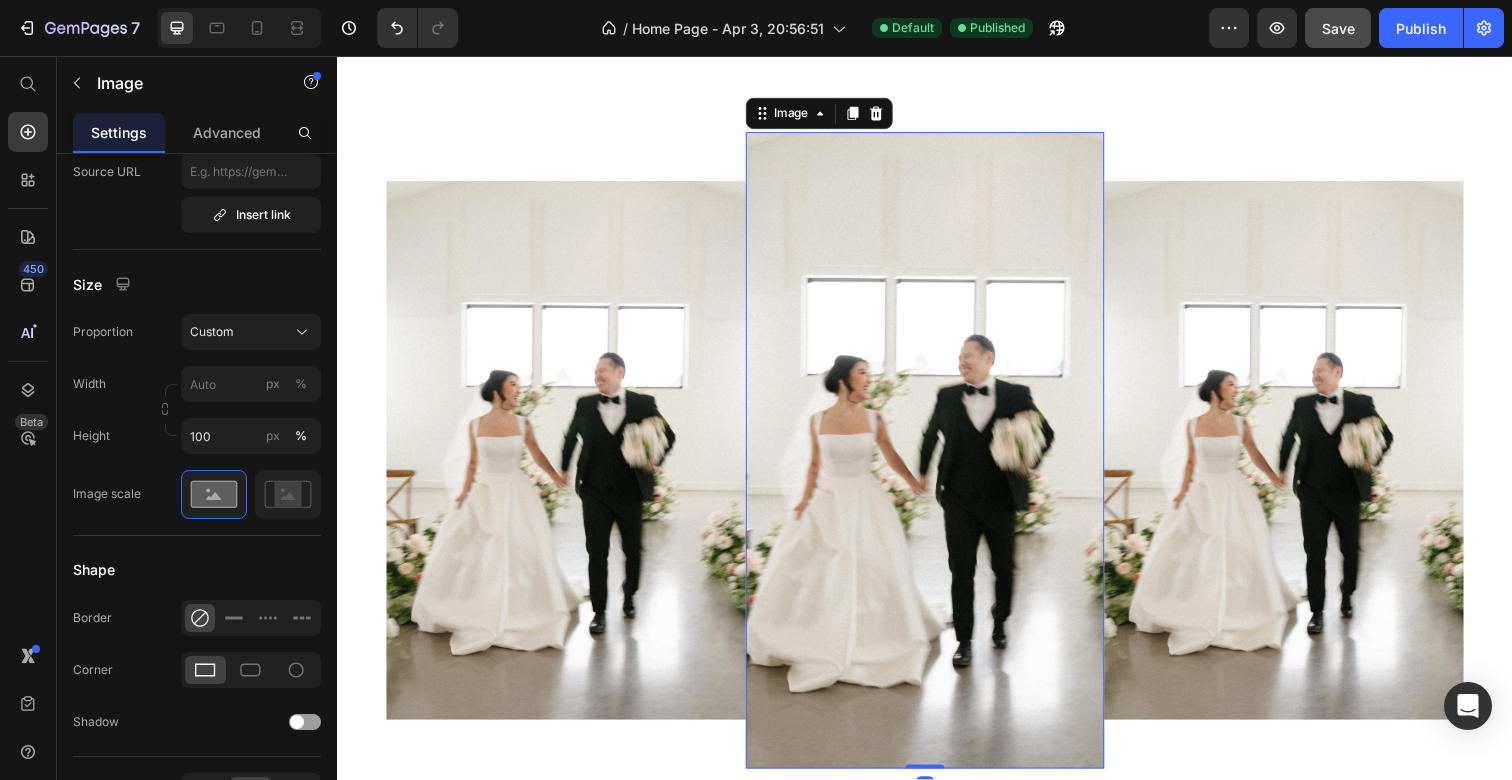 click at bounding box center [937, 459] 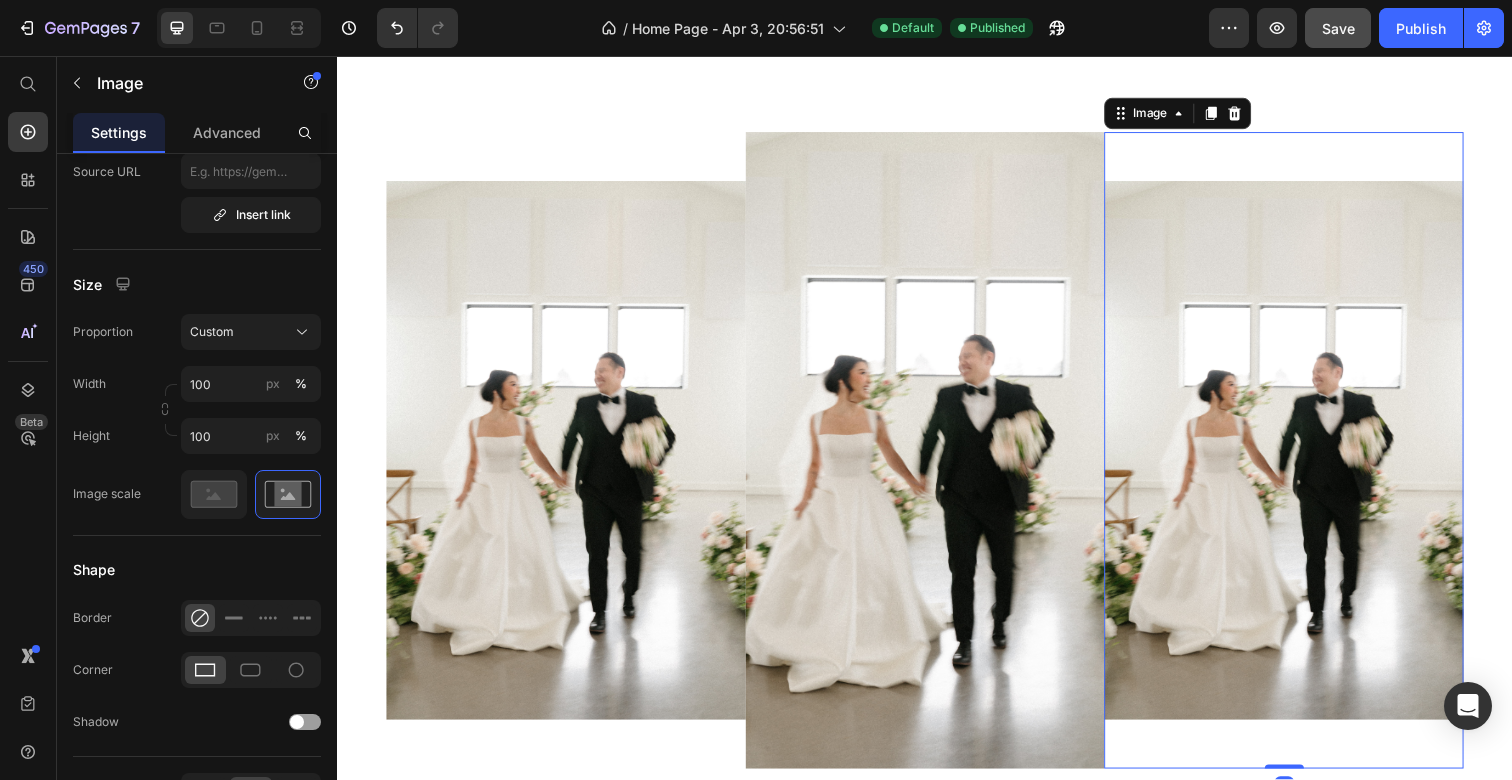 click at bounding box center [1303, 459] 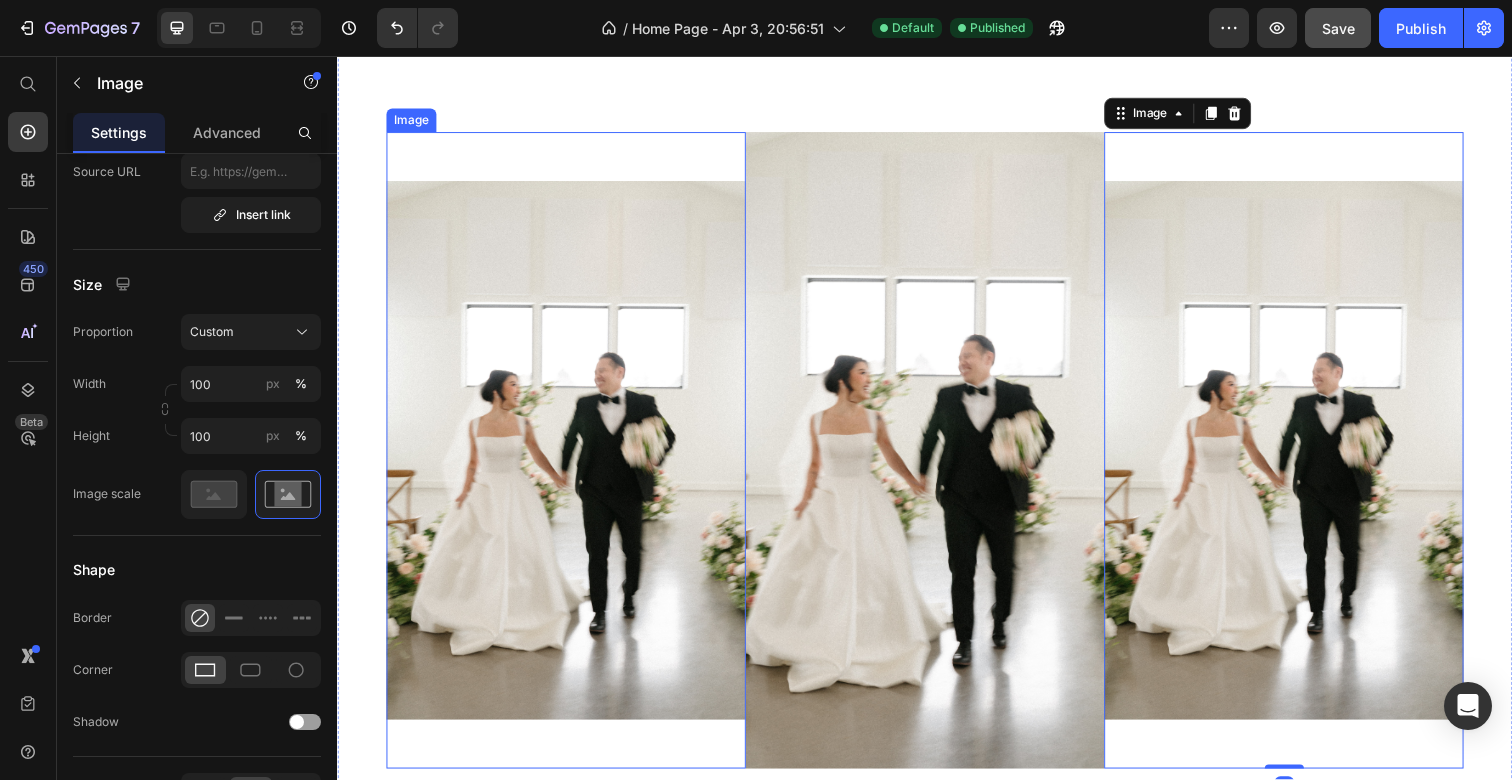 click at bounding box center [570, 459] 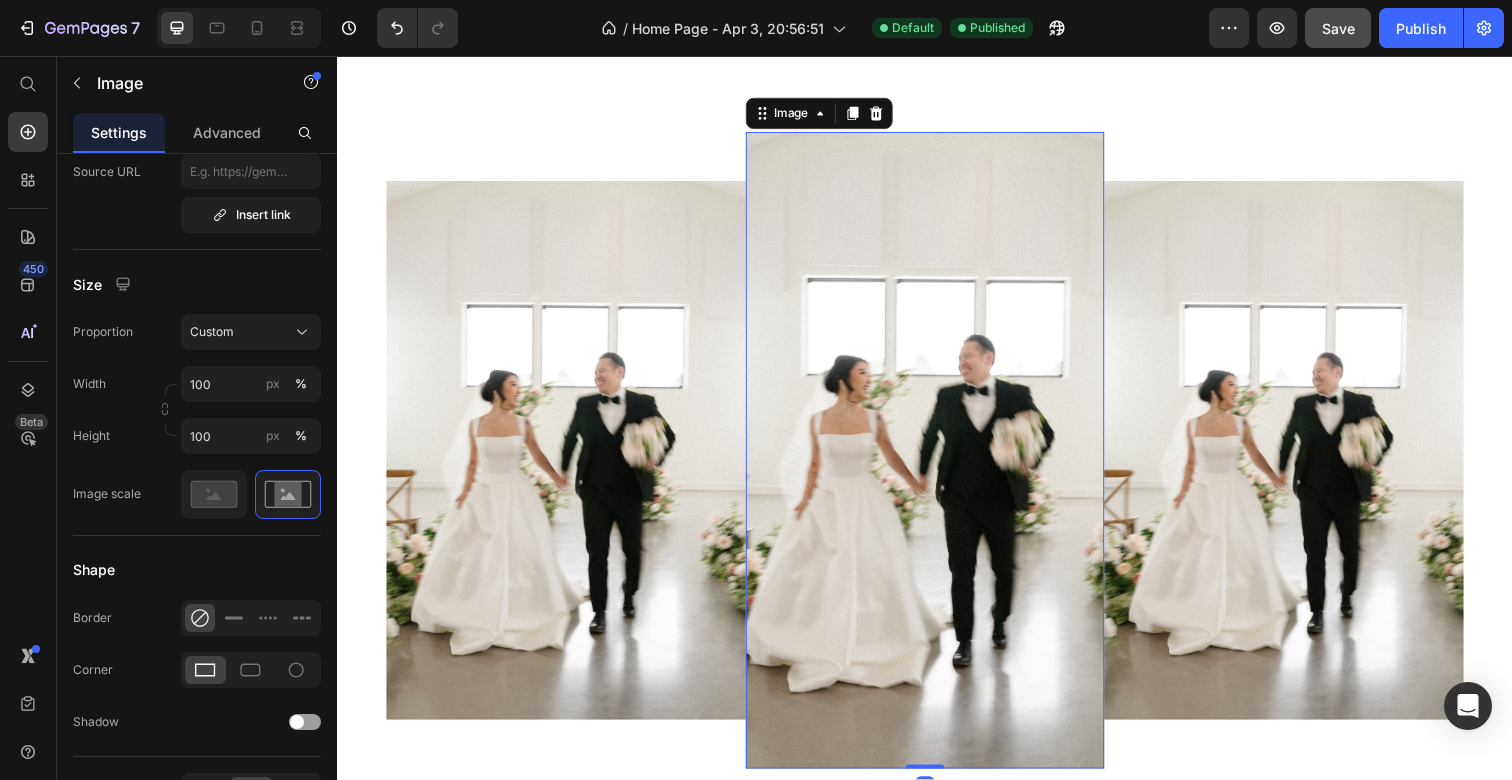 click at bounding box center (937, 459) 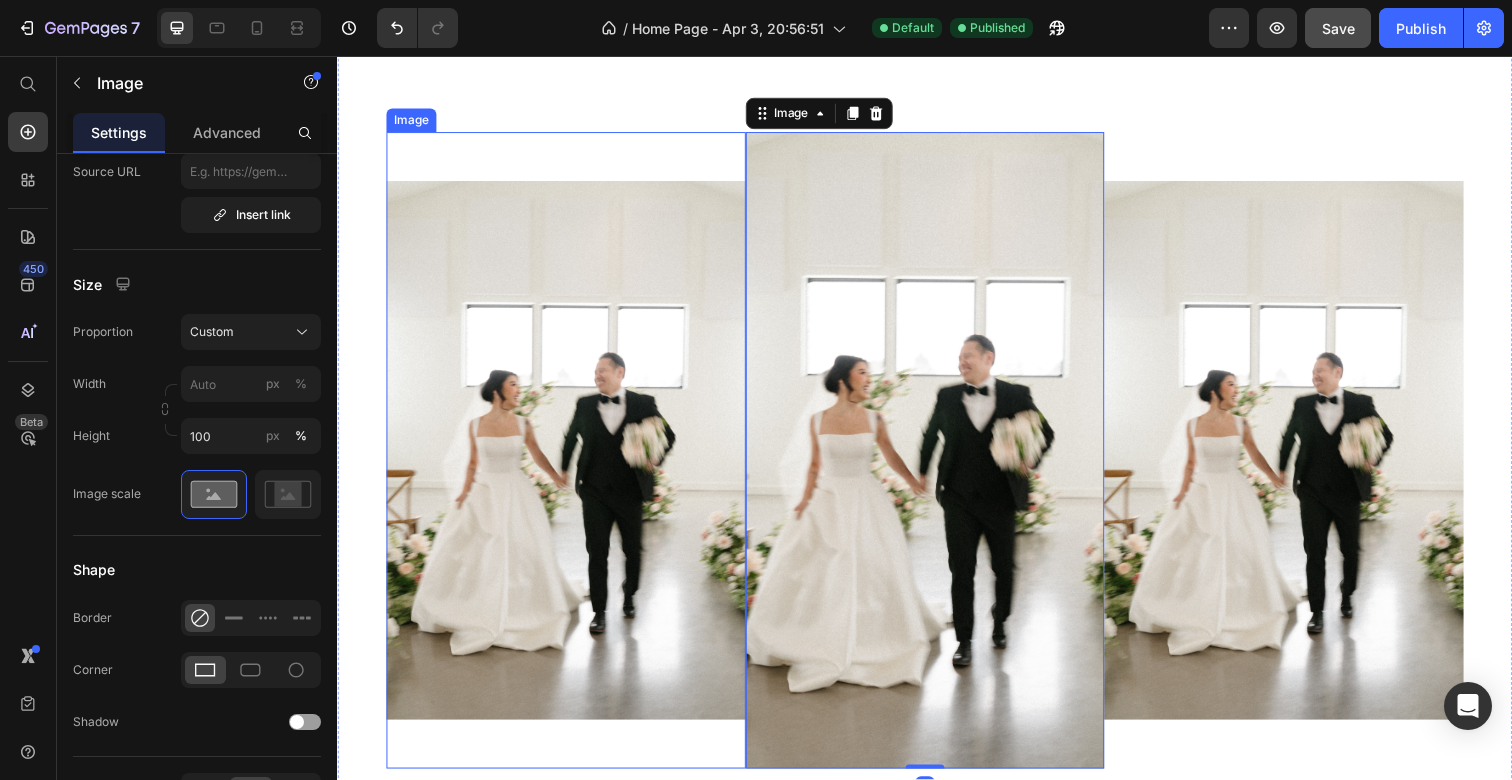 click at bounding box center [570, 459] 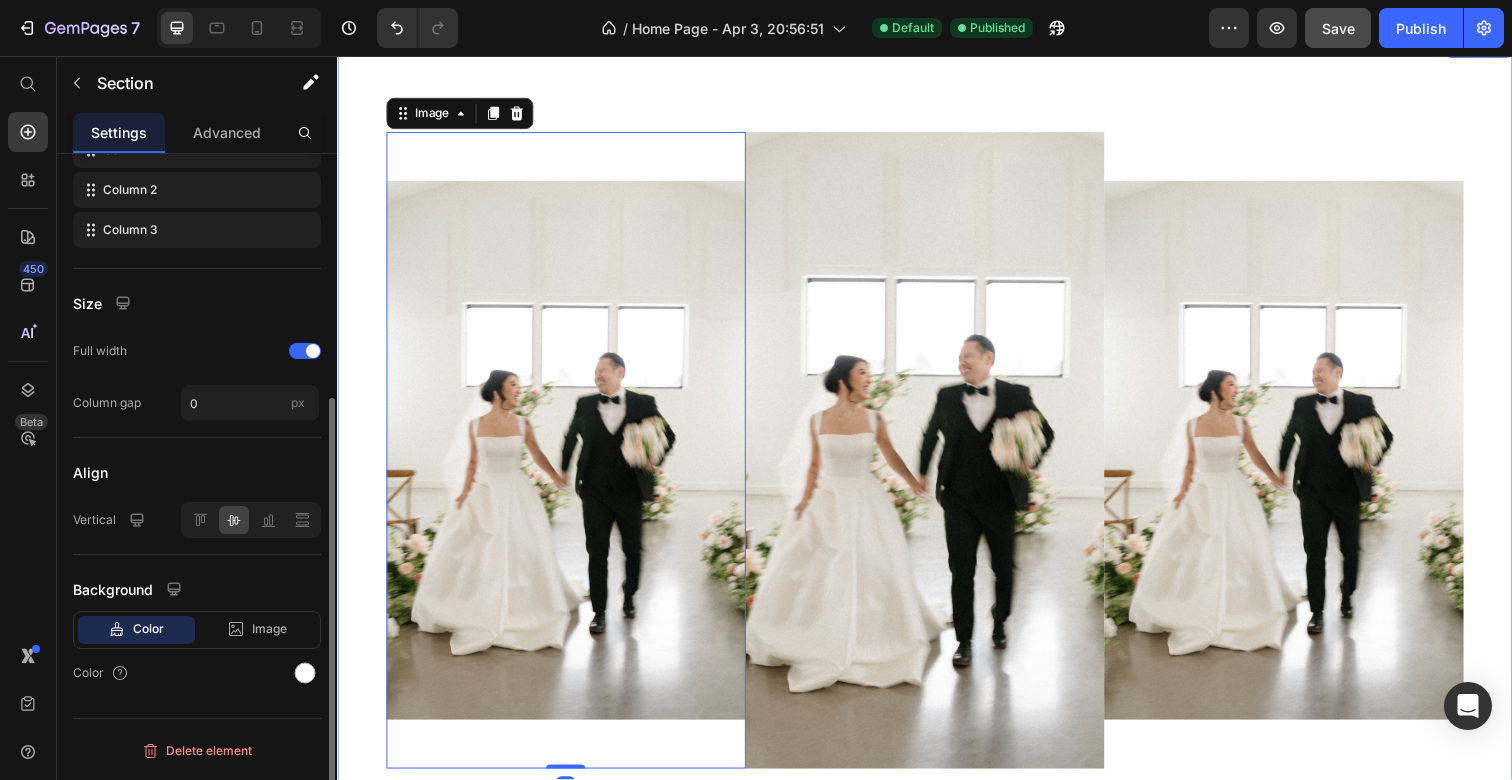 click on "Image 0 Image Image Section 2" at bounding box center (937, 459) 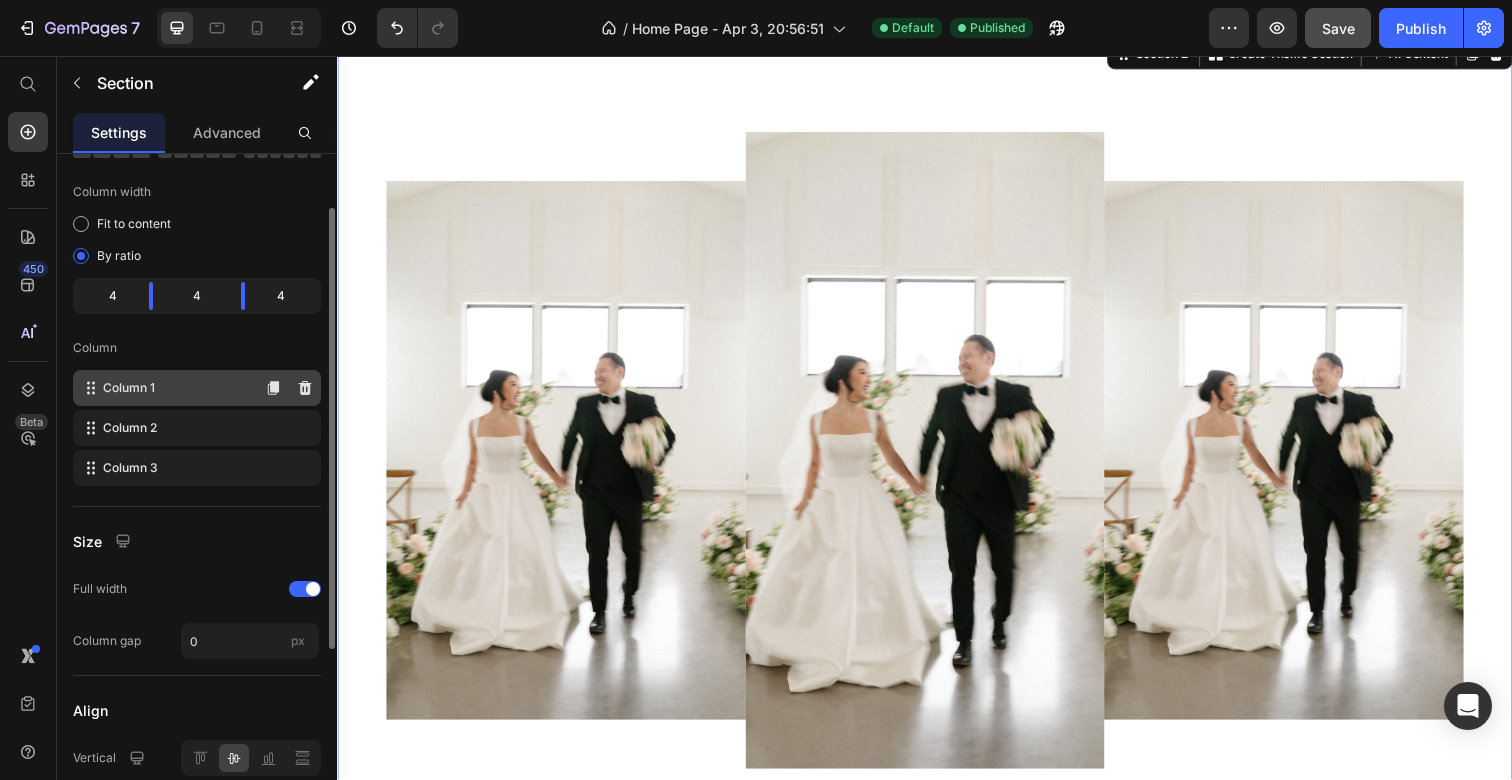 scroll, scrollTop: 205, scrollLeft: 0, axis: vertical 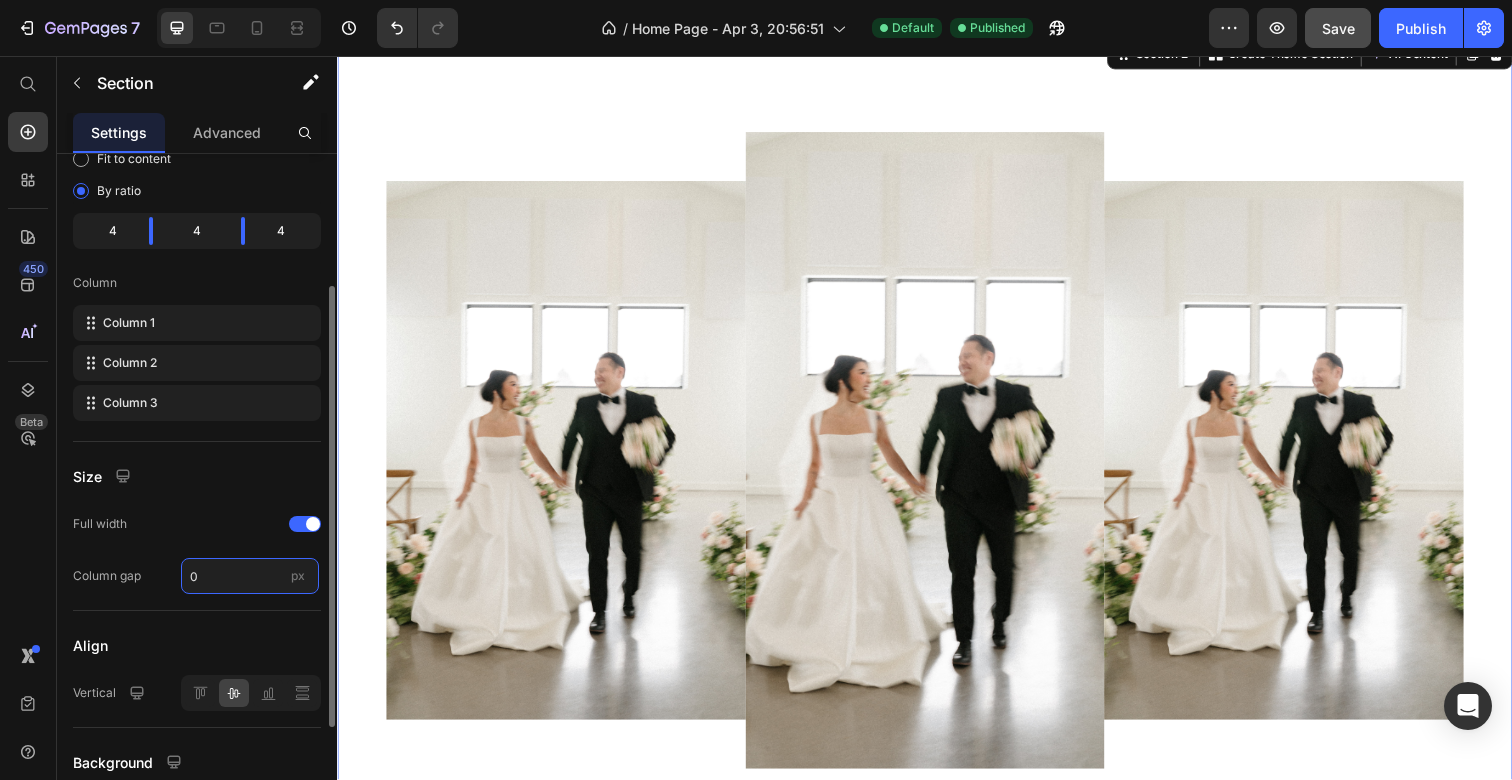 click on "0" at bounding box center [250, 576] 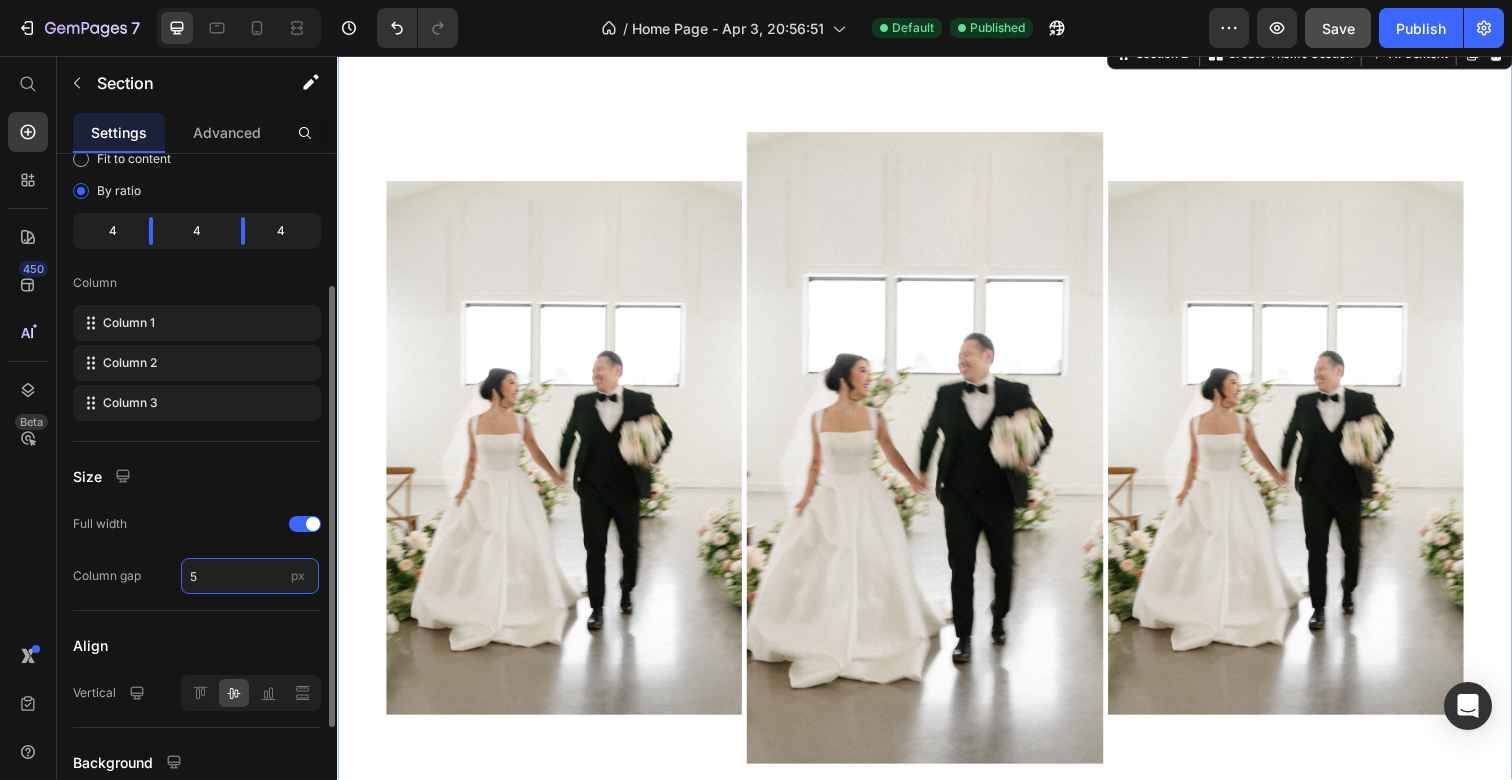 type on "50" 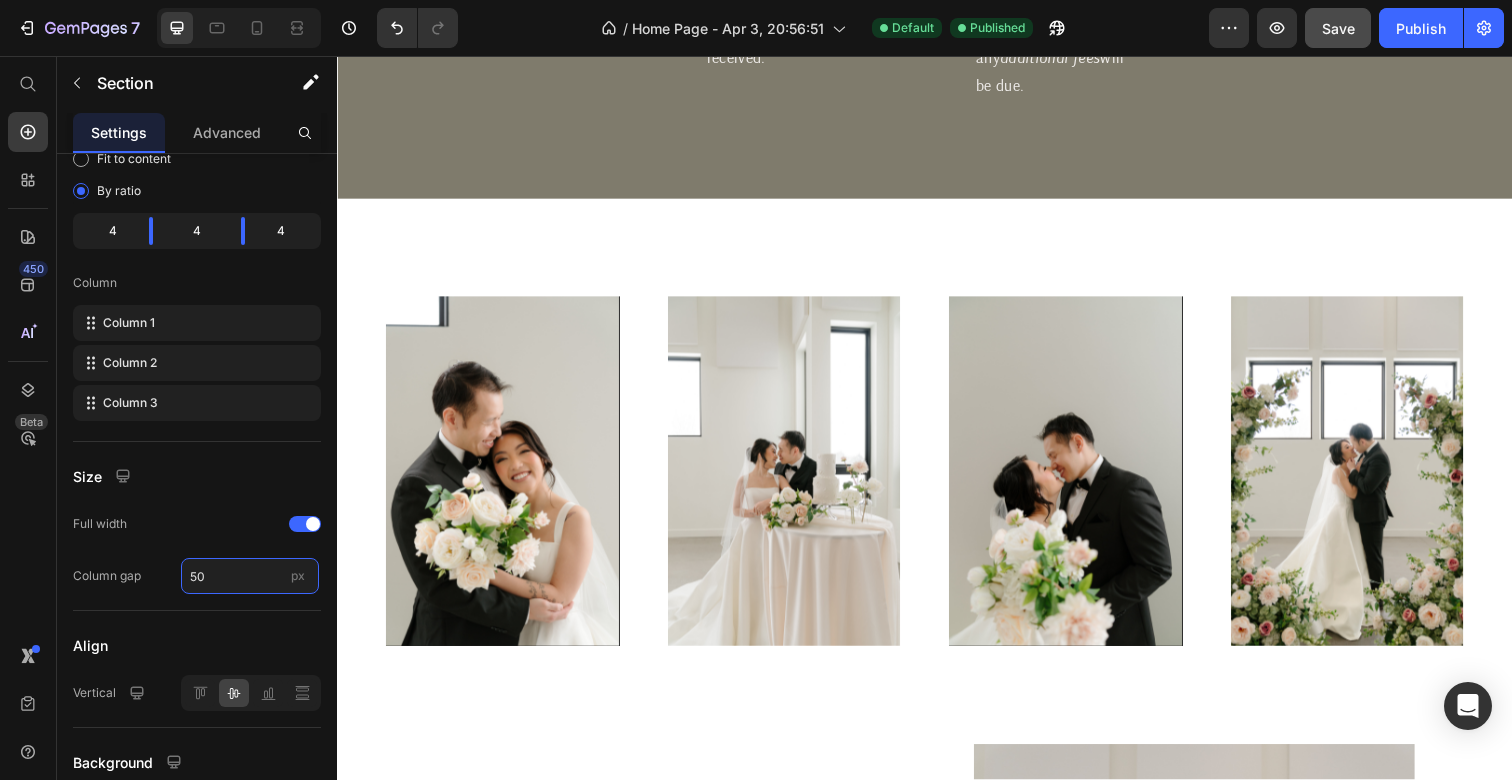 scroll, scrollTop: 2396, scrollLeft: 0, axis: vertical 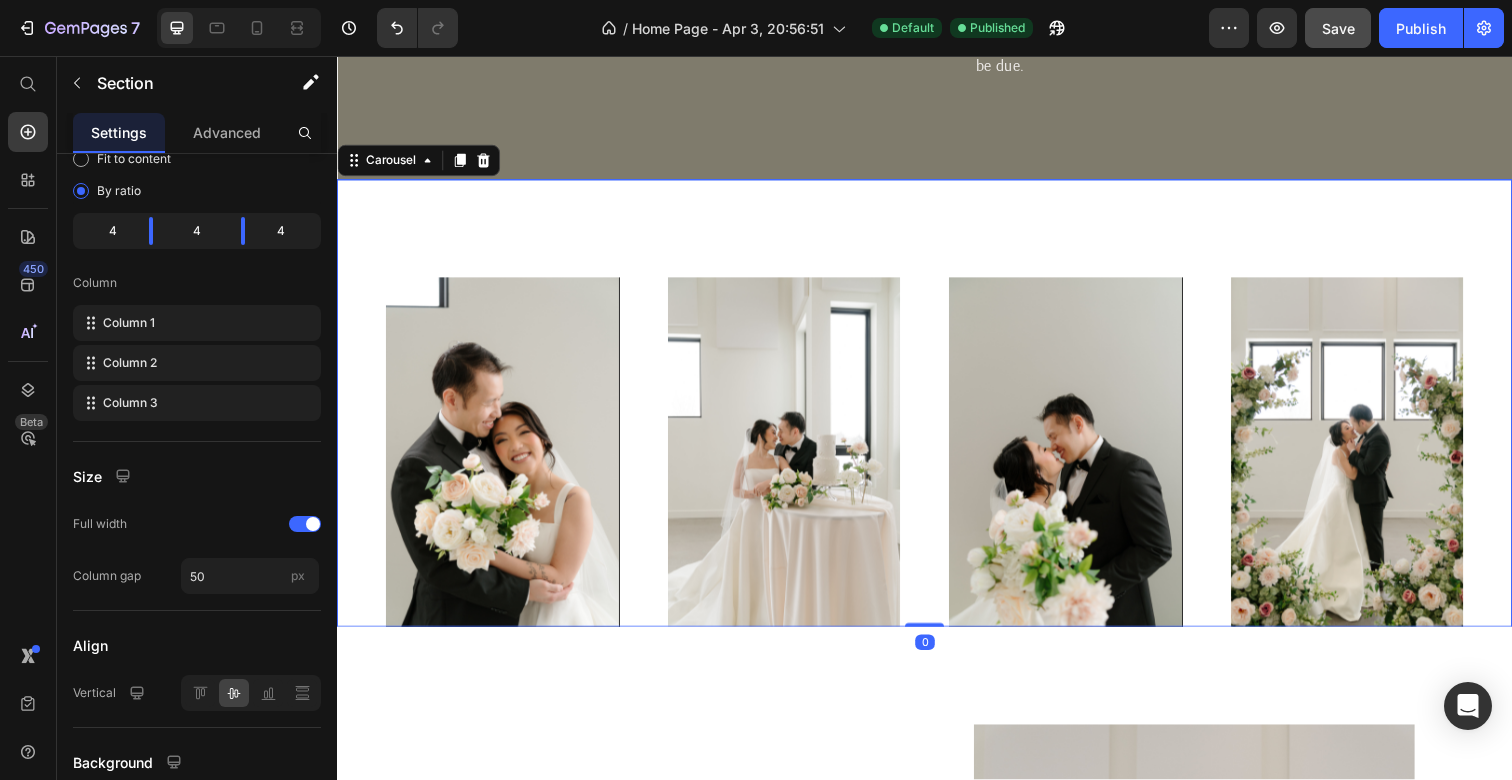 click on "Image Image Image Image Carousel   0" at bounding box center (937, 410) 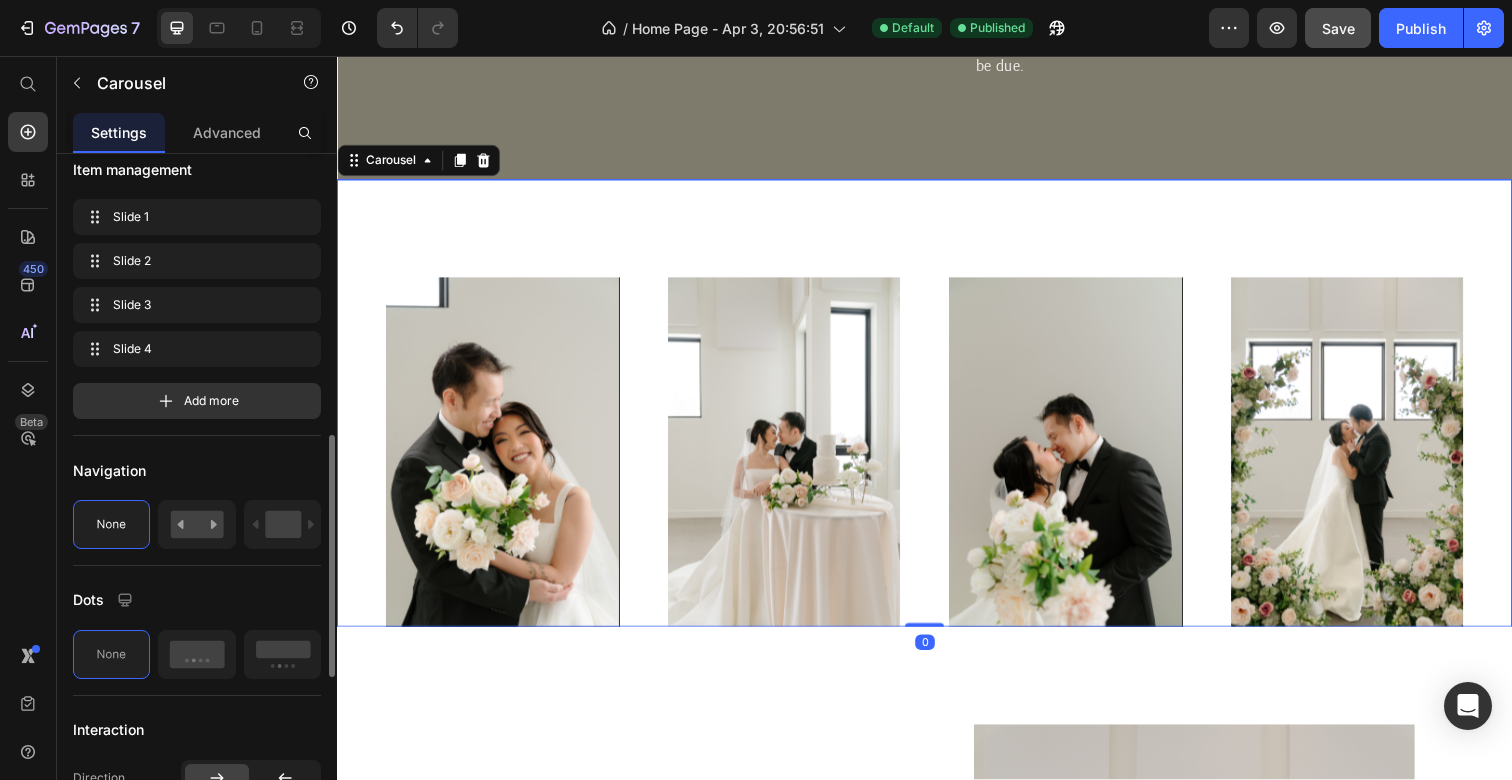 scroll, scrollTop: 441, scrollLeft: 0, axis: vertical 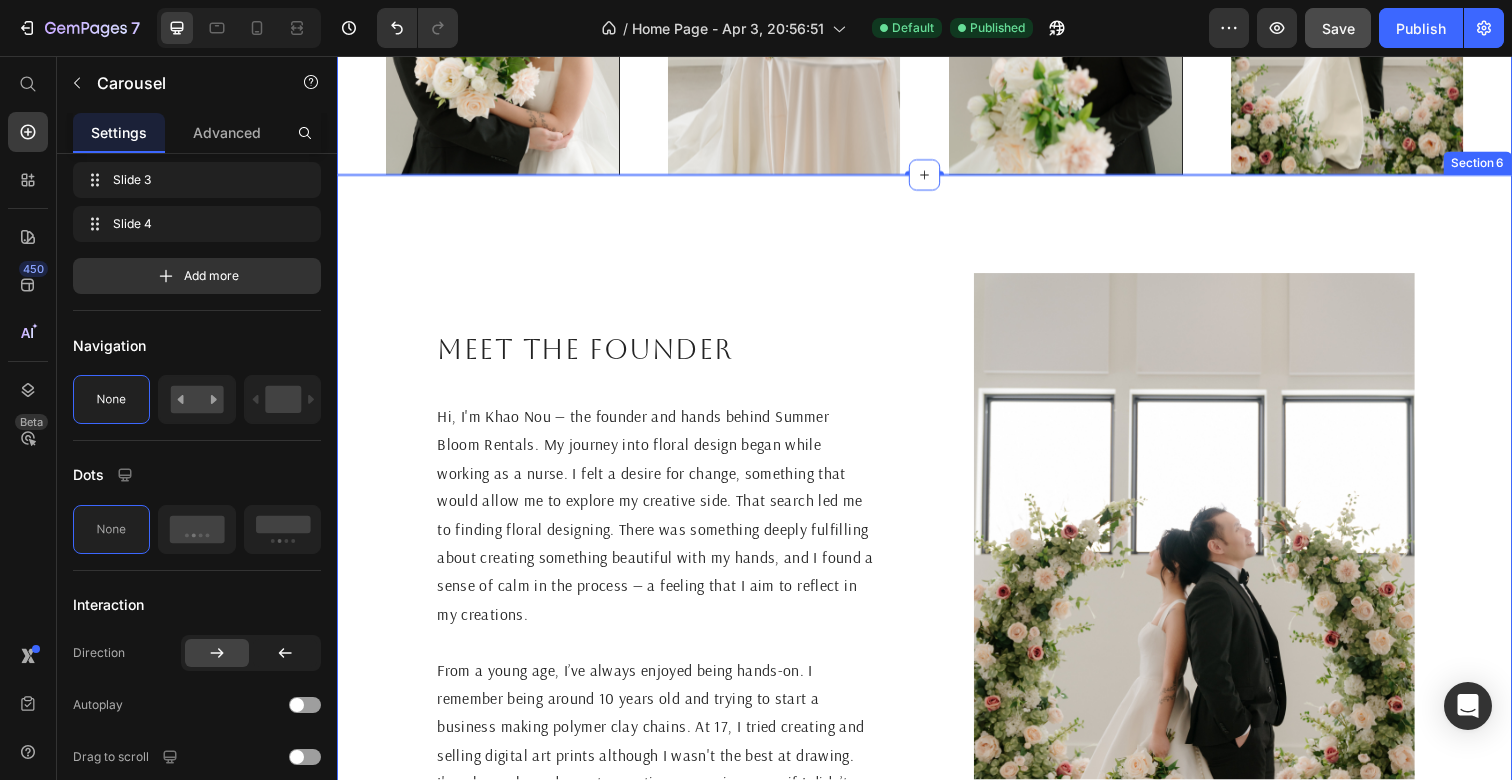 click on "Meet the founder Heading Hi, I'm Khao Nou — the founder and hands behind Summer Bloom Rentals. My journey into floral design began while working as a nurse. I felt a desire for change, something that would allow me to explore my creative side. That search led me to finding floral designing. There was something deeply fulfilling about creating something beautiful with my hands, and I found a sense of calm in the process — a feeling that I aim to reflect in my creations.   From a young age, I’ve always enjoyed being hands-on. I remember being around 10 years old and trying to start a business making polymer clay chains. At 17, I tried creating and selling digital art prints although I wasn't the best at drawing. I've always been drawn to creative expression, even if I didn’t quite connect with the traditional artsy hobbies. Floral design finally gave me the outlet I had been searching for, a way to be artistic in a way that felt natural and meaningful to me. Text Block Image Section 6" at bounding box center (937, 615) 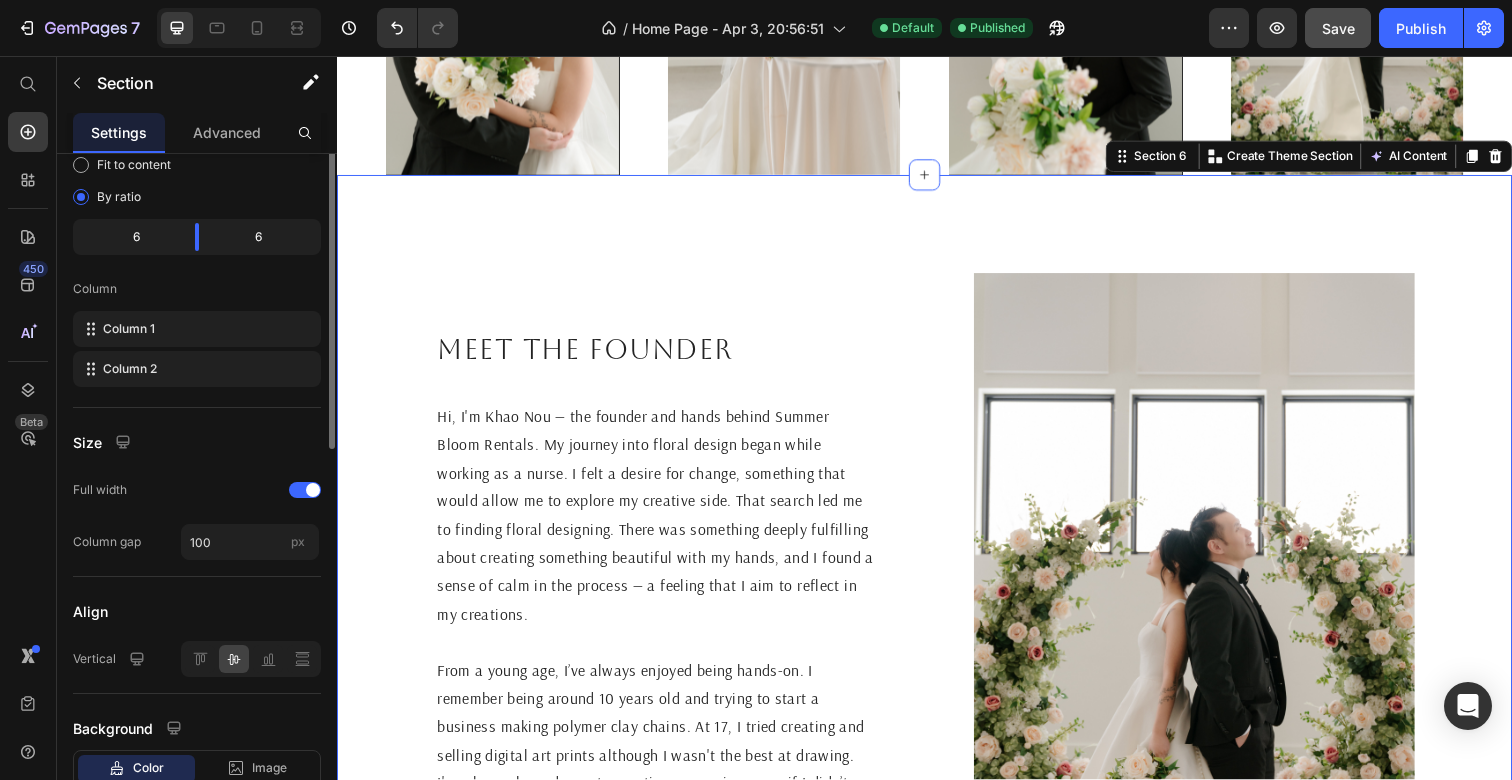 scroll, scrollTop: 237, scrollLeft: 0, axis: vertical 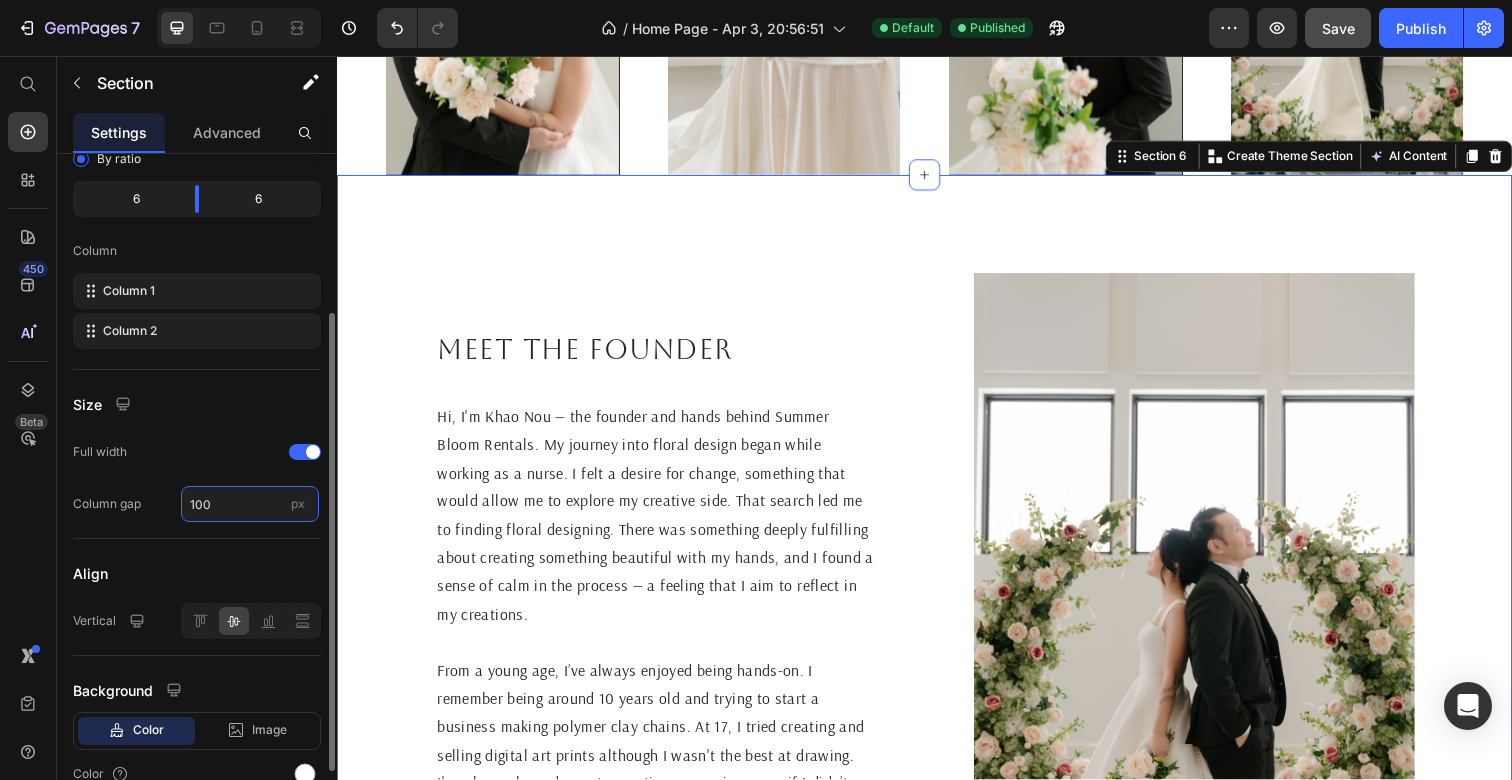 click on "100" at bounding box center (250, 504) 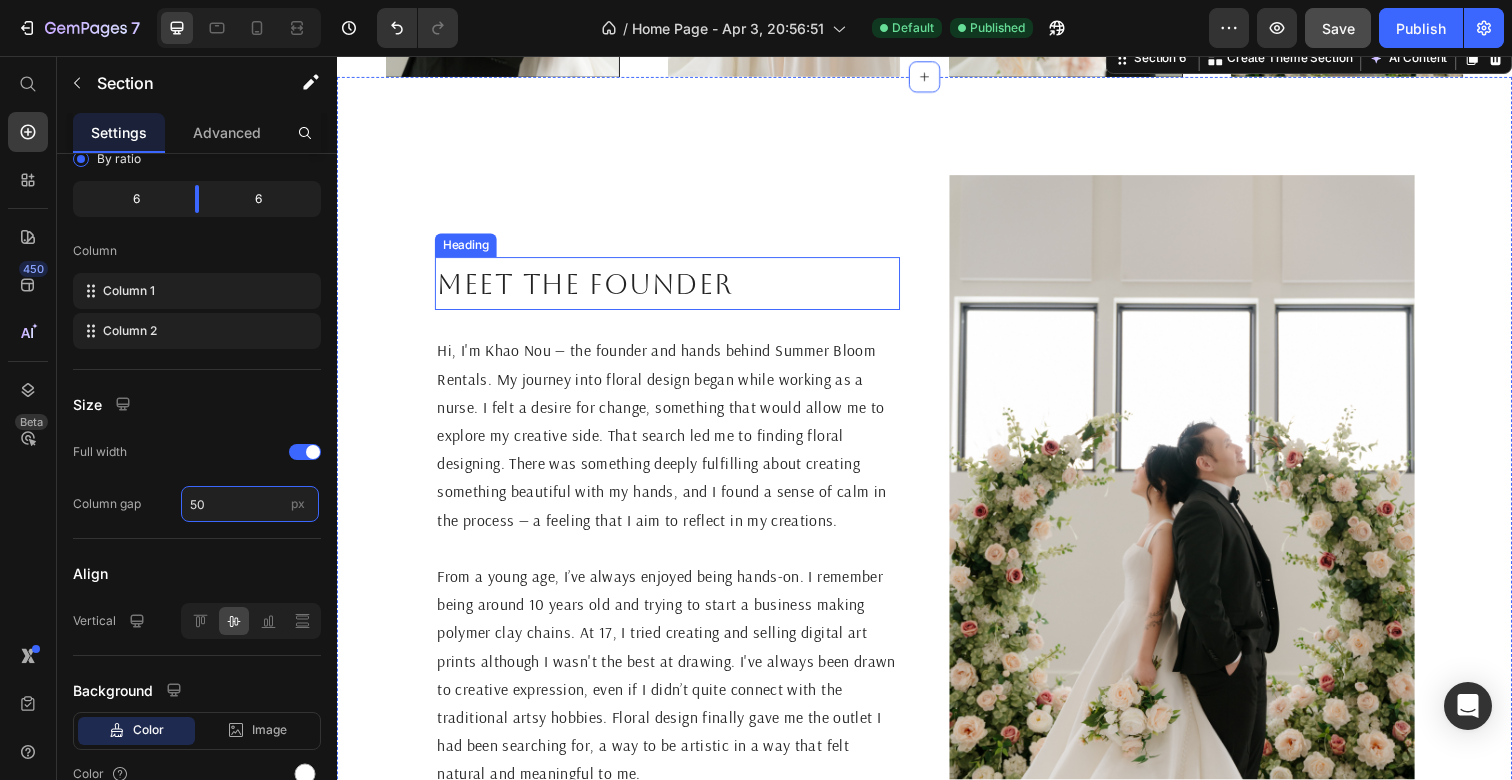 type on "50" 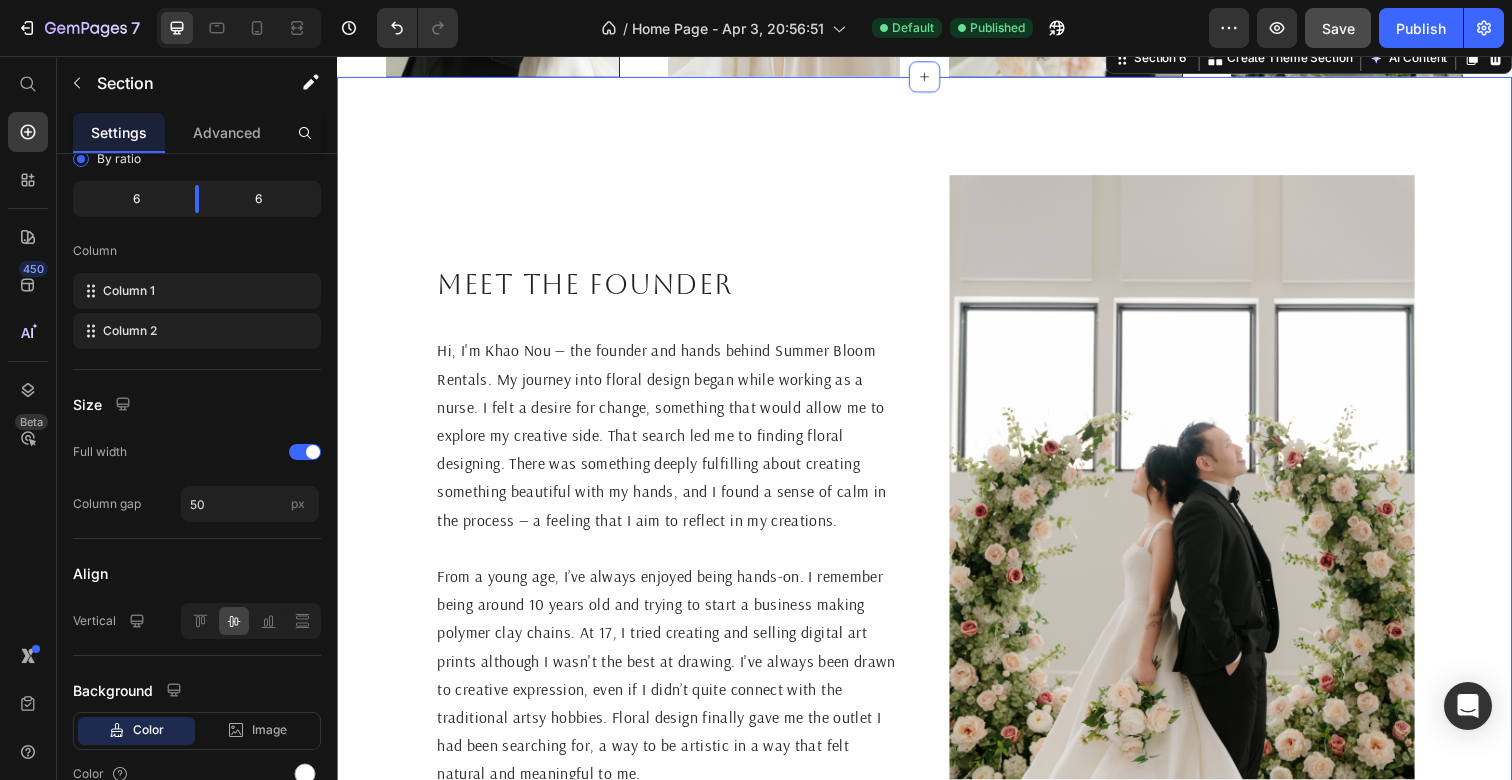 click on "Meet the founder Heading Hi, I'm [FIRST] [LAST] — the founder and hands behind Summer Bloom Rentals. My journey into floral design began while working as a nurse. I felt a desire for change, something that would allow me to explore my creative side. That search led me to finding floral designing. There was something deeply fulfilling about creating something beautiful with my hands, and I found a sense of calm in the process — a feeling that I aim to reflect in my creations. From a young age, I’ve always enjoyed being hands-on. I remember being around 10 years old and trying to start a business making polymer clay chains. At 17, I tried creating and selling digital art prints although I wasn't the best at drawing. I've always been drawn to creative expression, even if I didn’t quite connect with the traditional artsy hobbies. Floral design finally gave me the outlet I had been searching for, a way to be artistic in a way that felt natural and meaningful to me. Text Block" at bounding box center [674, 534] 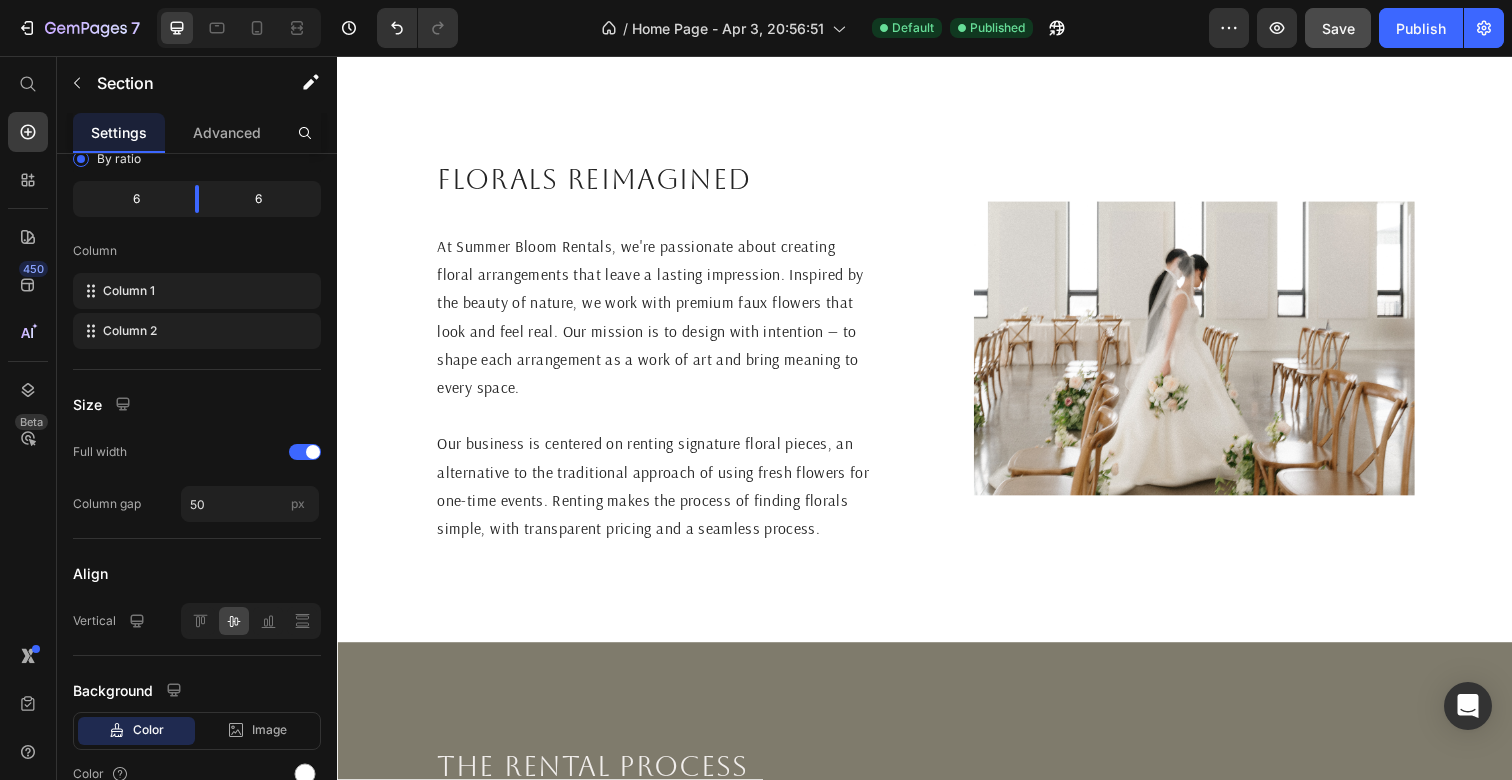 scroll, scrollTop: 1284, scrollLeft: 0, axis: vertical 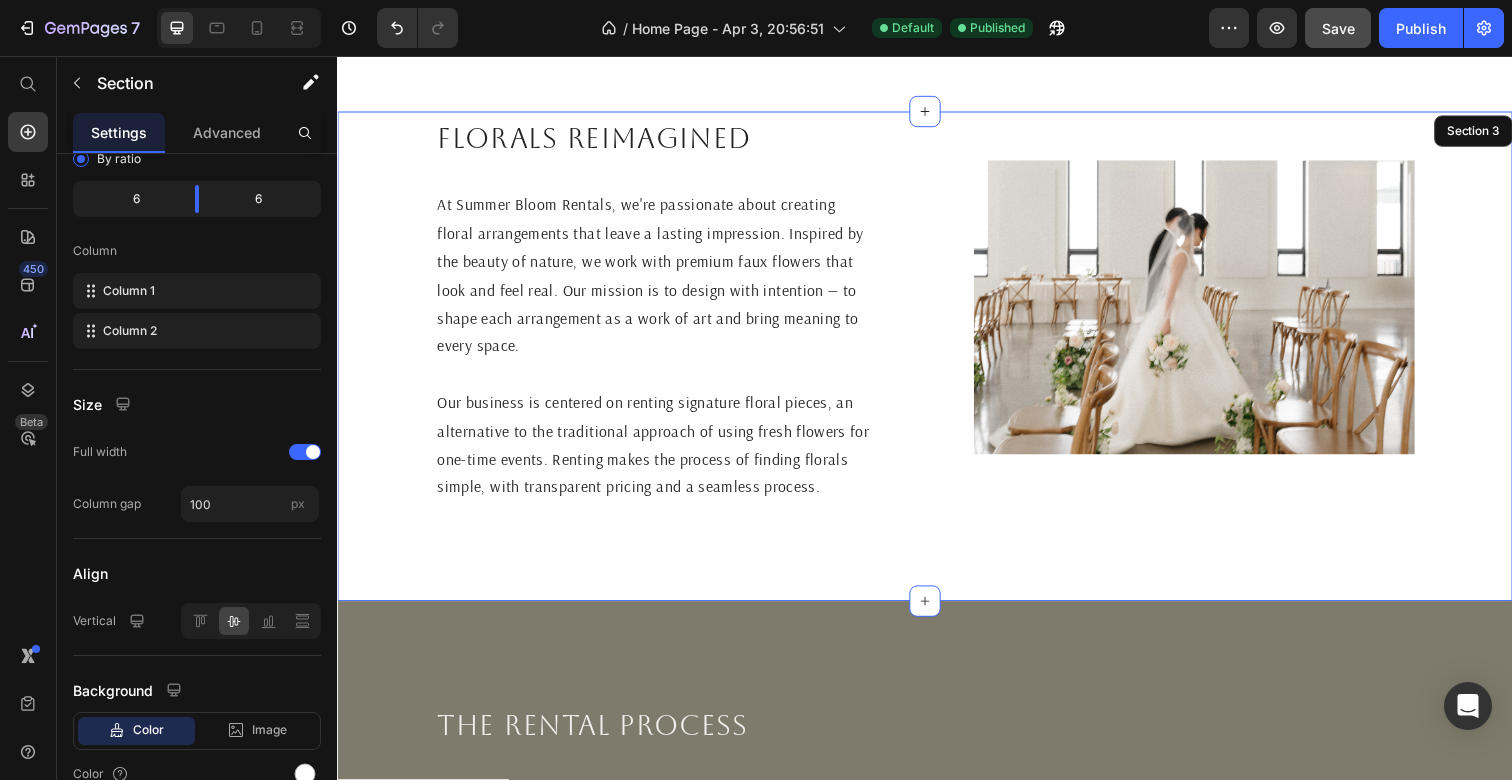 click on "Florals reimagined Heading At Summer Bloom Rentals, we're passionate about creating floral arrangements that leave a lasting impression. Inspired by the beauty of nature, we work with premium faux flowers that look and feel real. Our mission is to design with intention — to shape each arrangement as a work of art and bring meaning to every space.   Our business is centered on renting signature floral pieces, an alternative to the traditional approach of using fresh flowers for one-time events. Renting makes the process of finding florals simple, with transparent pricing and a seamless process. Text Block Image Section 3" at bounding box center (937, 363) 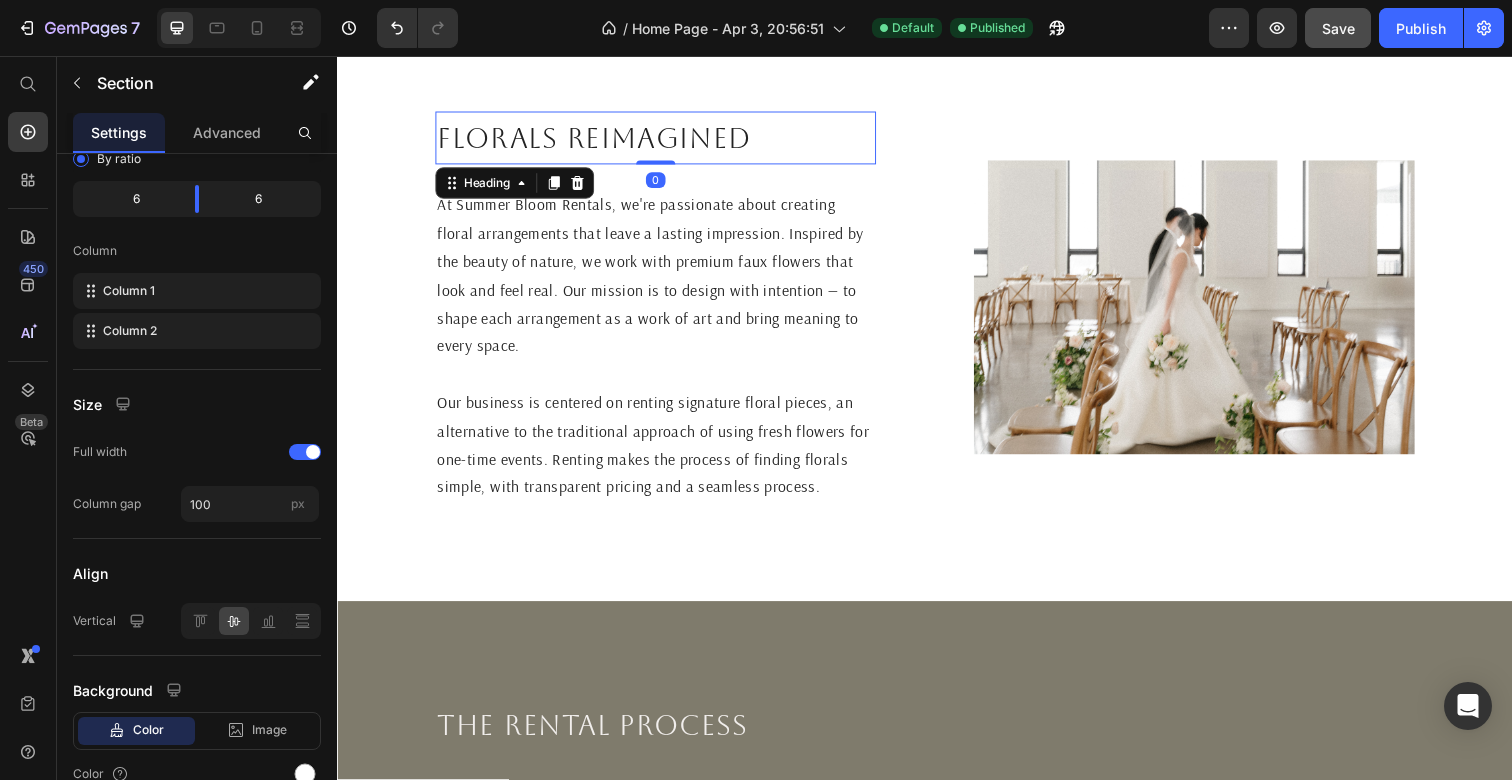 click on "Florals reimagined" at bounding box center (662, 140) 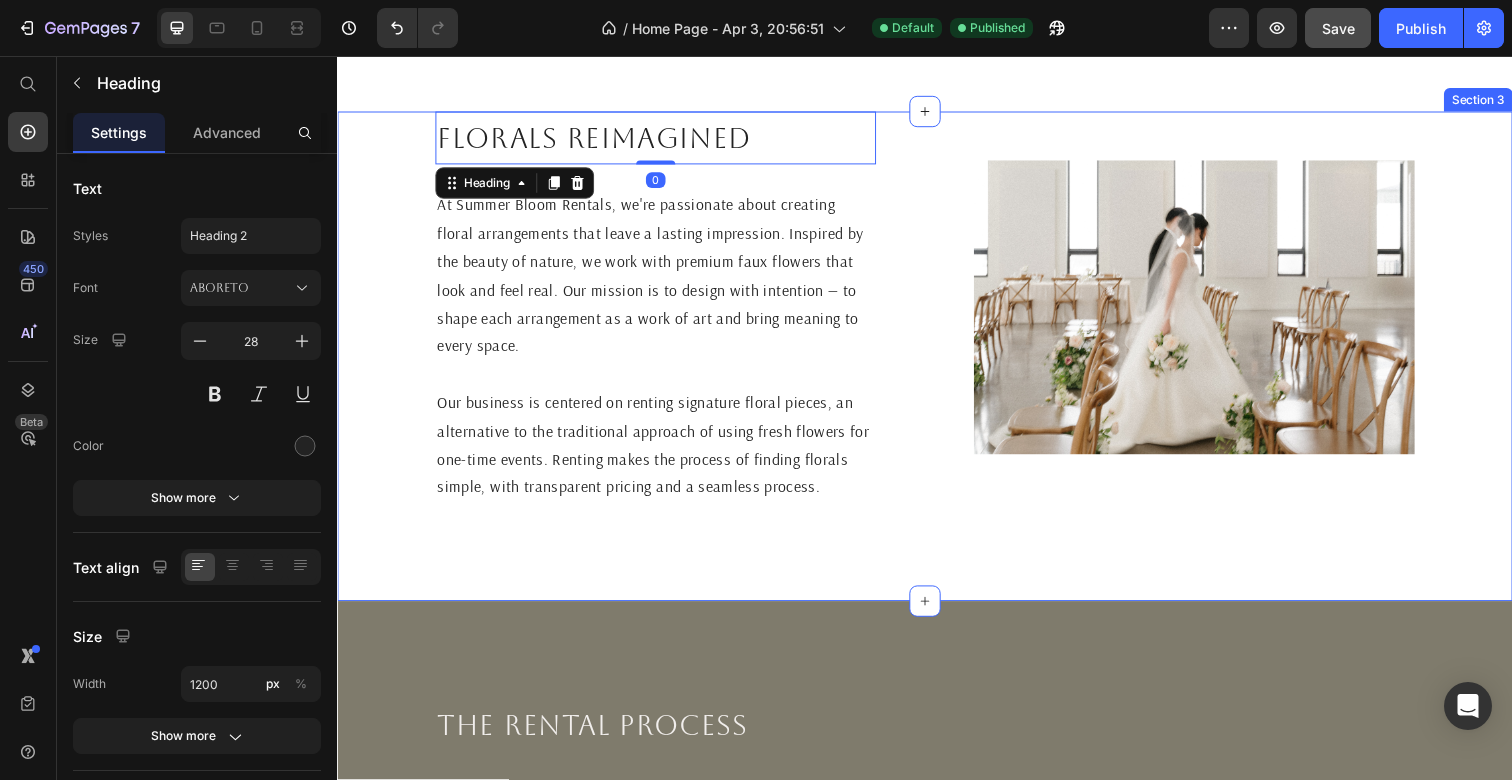 click on "Florals reimagined Heading   0 At Summer Bloom Rentals, we're passionate about creating floral arrangements that leave a lasting impression. Inspired by the beauty of nature, we work with premium faux flowers that look and feel real. Our mission is to design with intention — to shape each arrangement as a work of art and bring meaning to every space.   Our business is centered on renting signature floral pieces, an alternative to the traditional approach of using fresh flowers for one-time events. Renting makes the process of finding florals simple, with transparent pricing and a seamless process. Text Block Image Section 3" at bounding box center (937, 363) 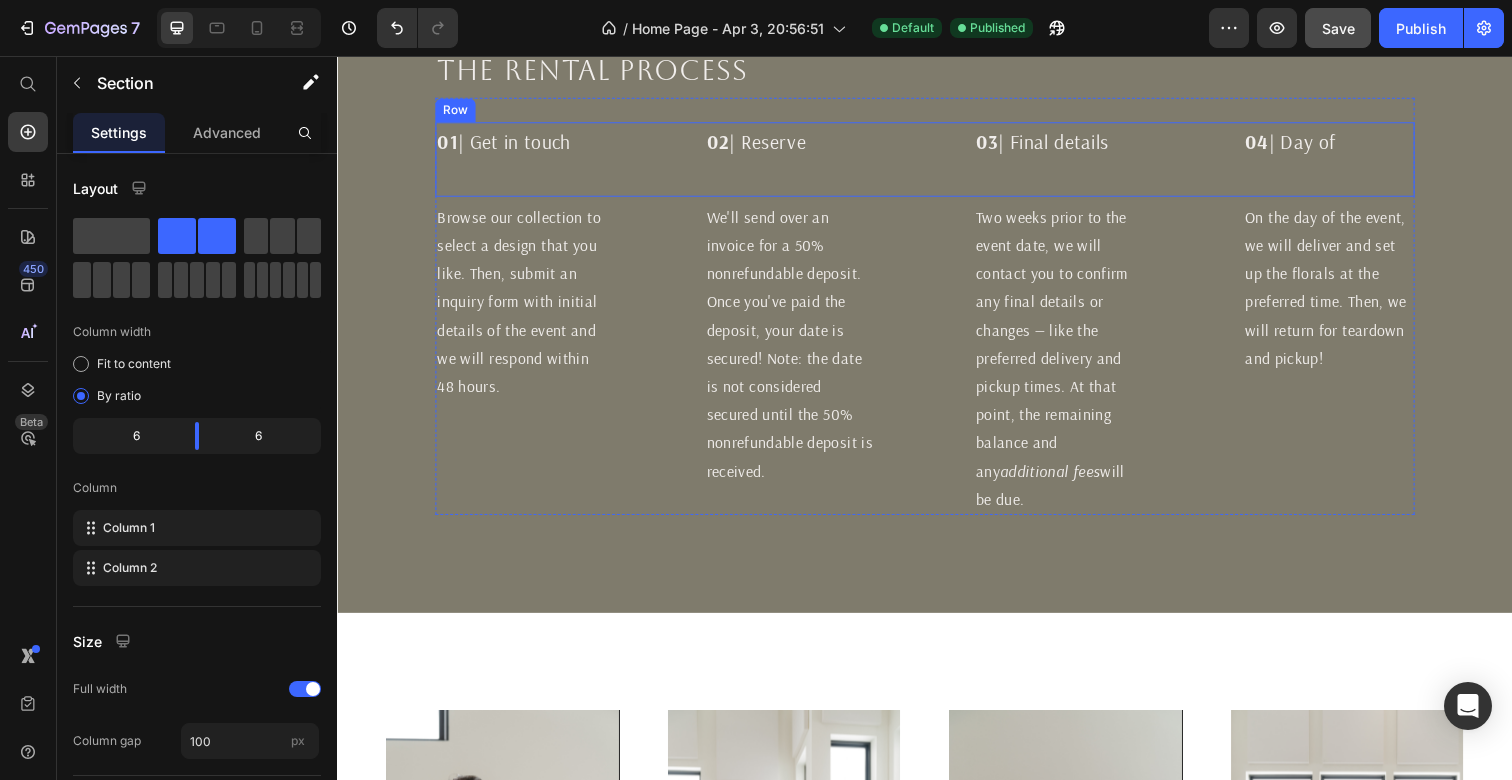 scroll, scrollTop: 1936, scrollLeft: 0, axis: vertical 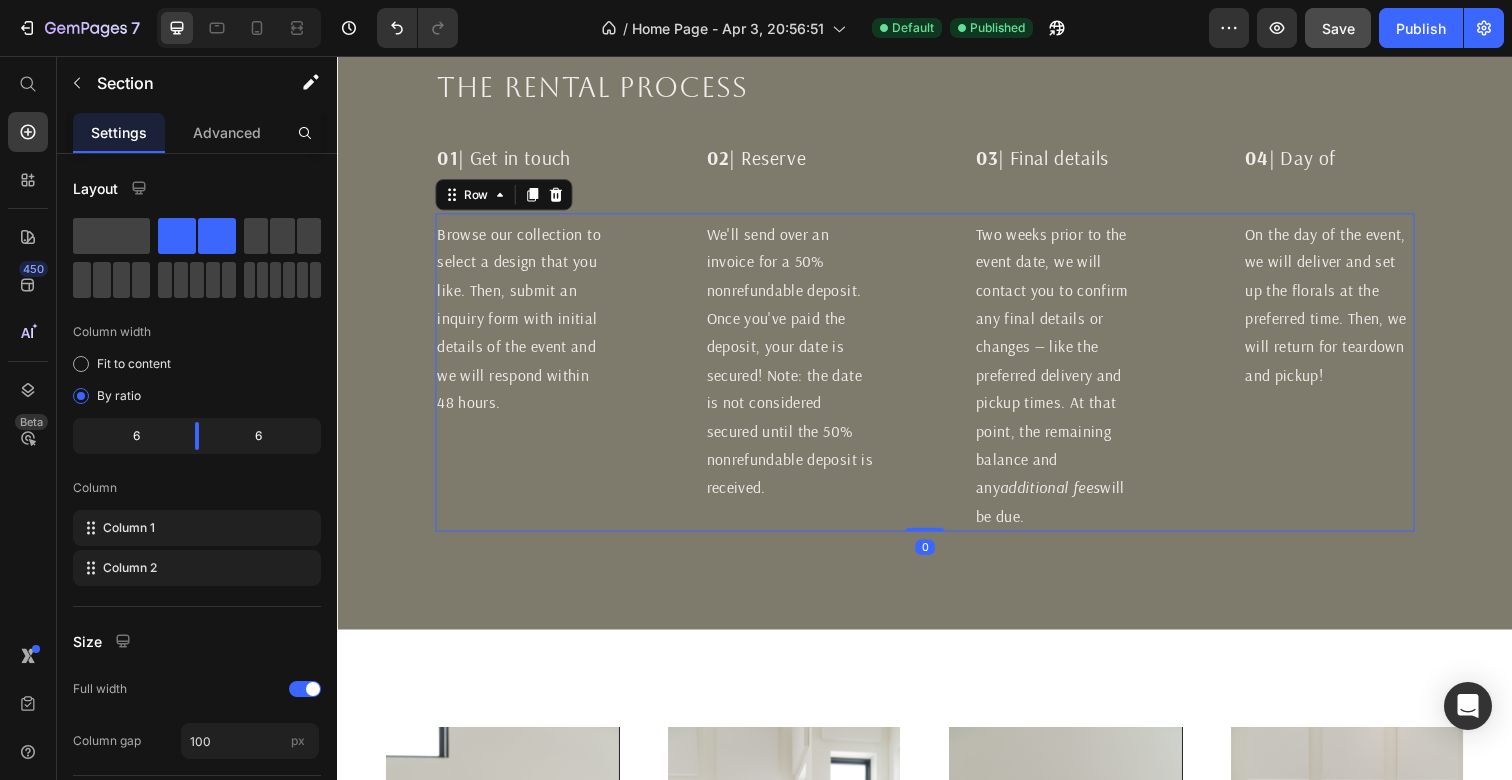 click on "Browse our collection to select a design that you like. Then, submit an inquiry form with initial details of the event and we will respond within 48 hours. Text Block We'll send over an invoice for a 50% nonrefundable deposit. Once you've paid the deposit, your date is secured! Note: the date is not considered secured until the 50% nonrefundable deposit is received. Text Block Two weeks prior to the event date, we will contact you to confirm any final details or changes — like the preferred delivery and pickup times. At that point, the remaining balance and any  additional fees  will be due. Text Block On the day of the event, we will deliver and set up the florals at the preferred time. Then, we will return for teardown and pickup! Text Block Row   0" at bounding box center (937, 380) 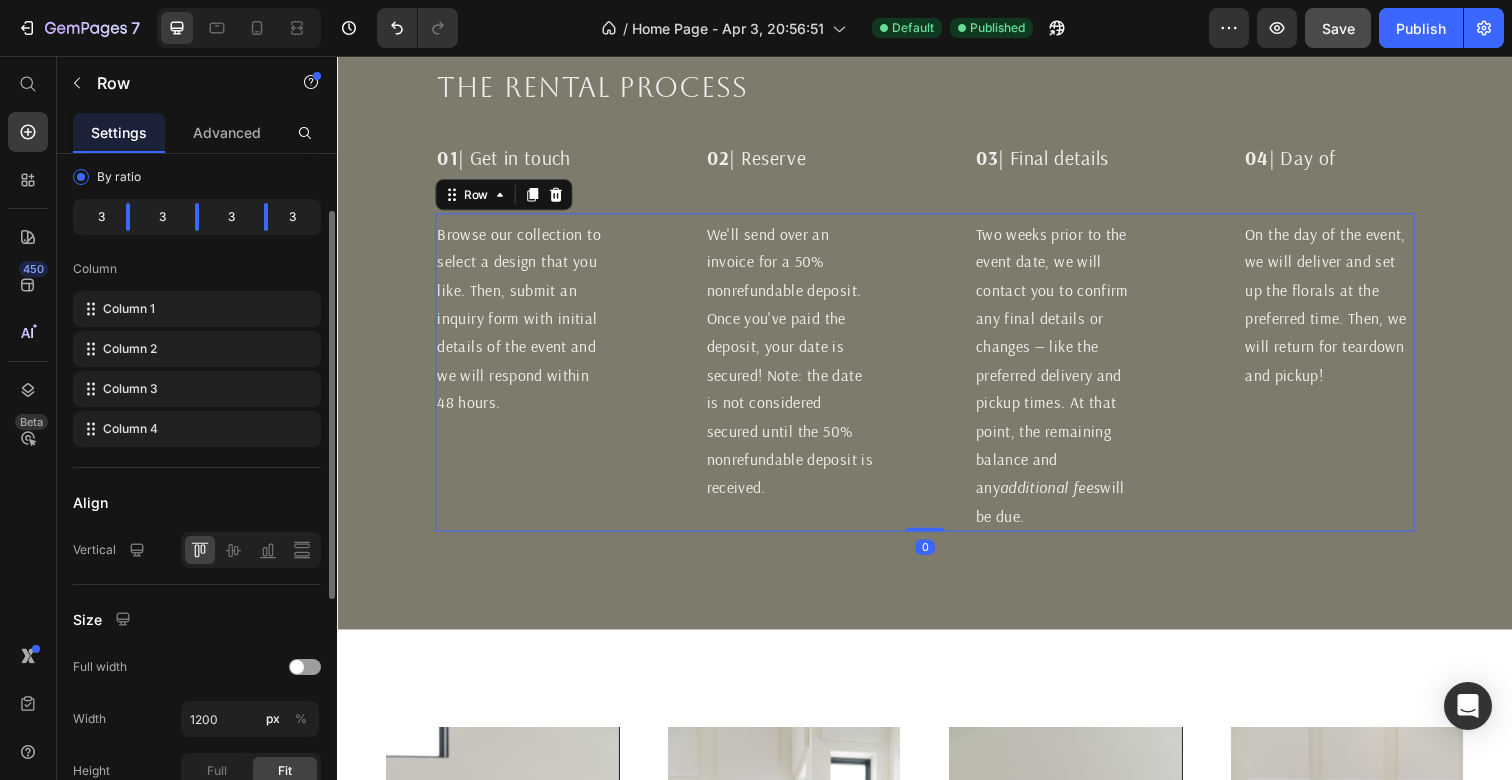 scroll, scrollTop: 518, scrollLeft: 0, axis: vertical 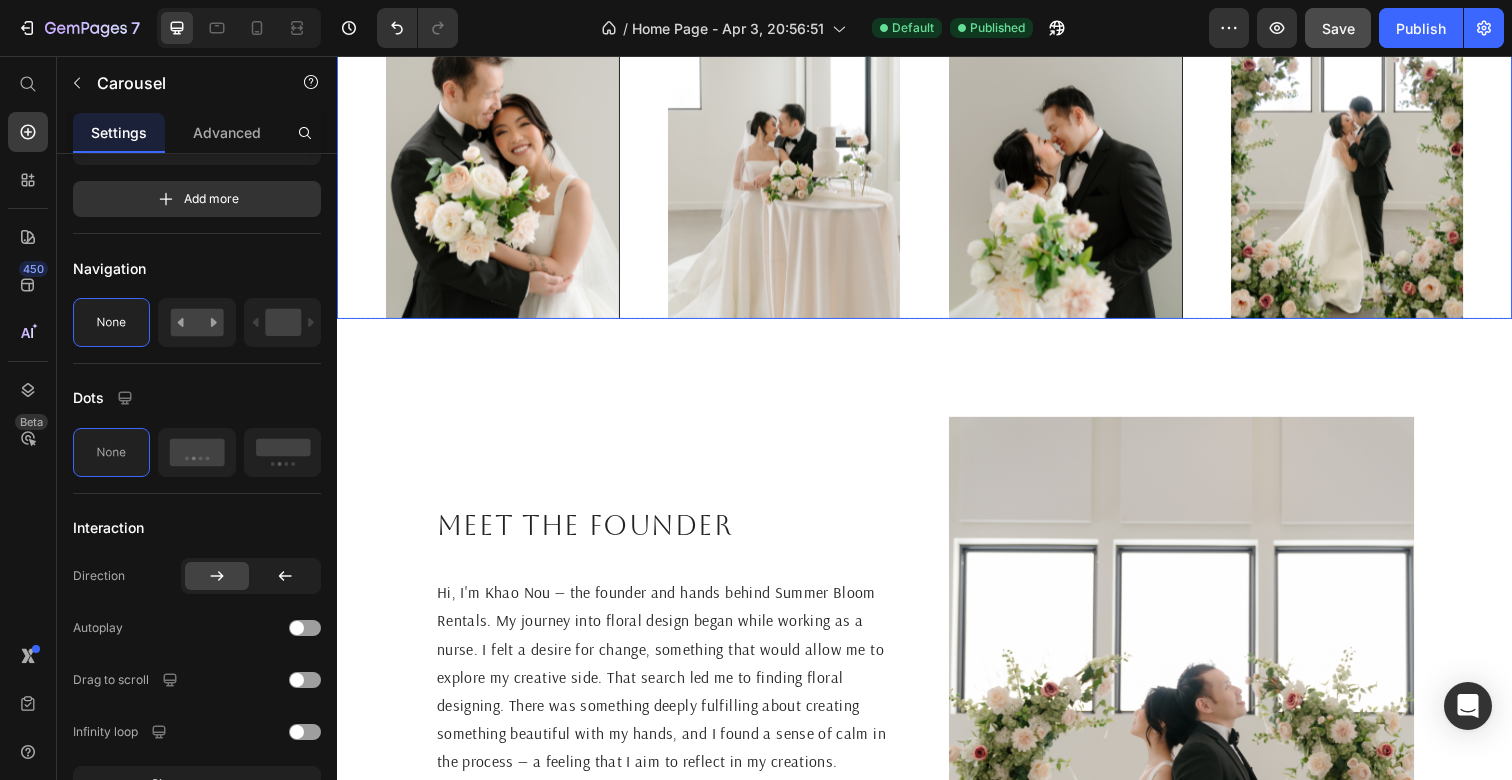click on "Image Image Image Image" at bounding box center [937, 146] 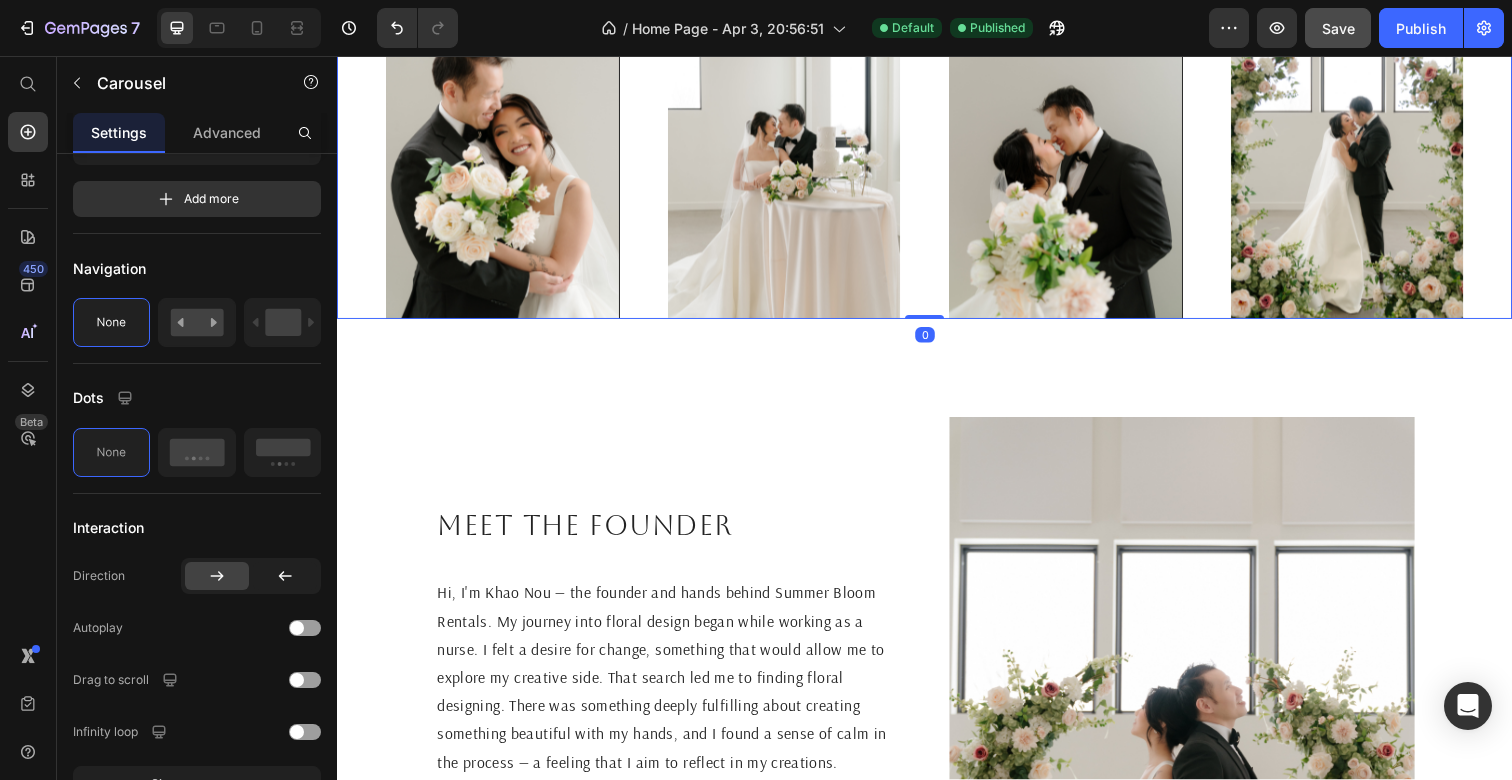 scroll, scrollTop: 0, scrollLeft: 0, axis: both 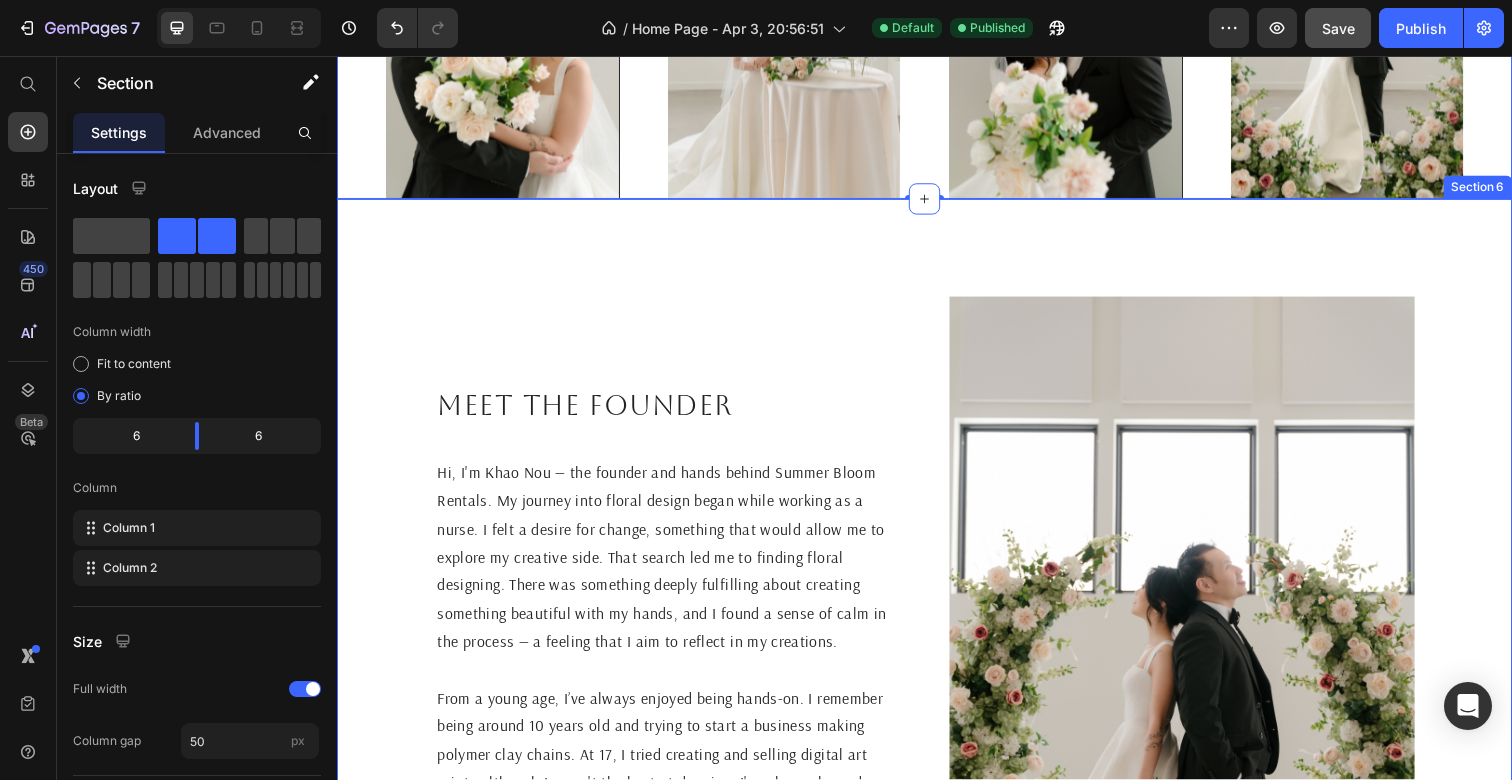 click on "Meet the founder Heading Hi, I'm Khao Nou — the founder and hands behind Summer Bloom Rentals. My journey into floral design began while working as a nurse. I felt a desire for change, something that would allow me to explore my creative side. That search led me to finding floral designing. There was something deeply fulfilling about creating something beautiful with my hands, and I found a sense of calm in the process — a feeling that I aim to reflect in my creations.   From a young age, I’ve always enjoyed being hands-on. I remember being around 10 years old and trying to start a business making polymer clay chains. At 17, I tried creating and selling digital art prints although I wasn't the best at drawing. I've always been drawn to creative expression, even if I didn’t quite connect with the traditional artsy hobbies. Floral design finally gave me the outlet I had been searching for, a way to be artistic in a way that felt natural and meaningful to me. Text Block Image Section 6" at bounding box center [937, 658] 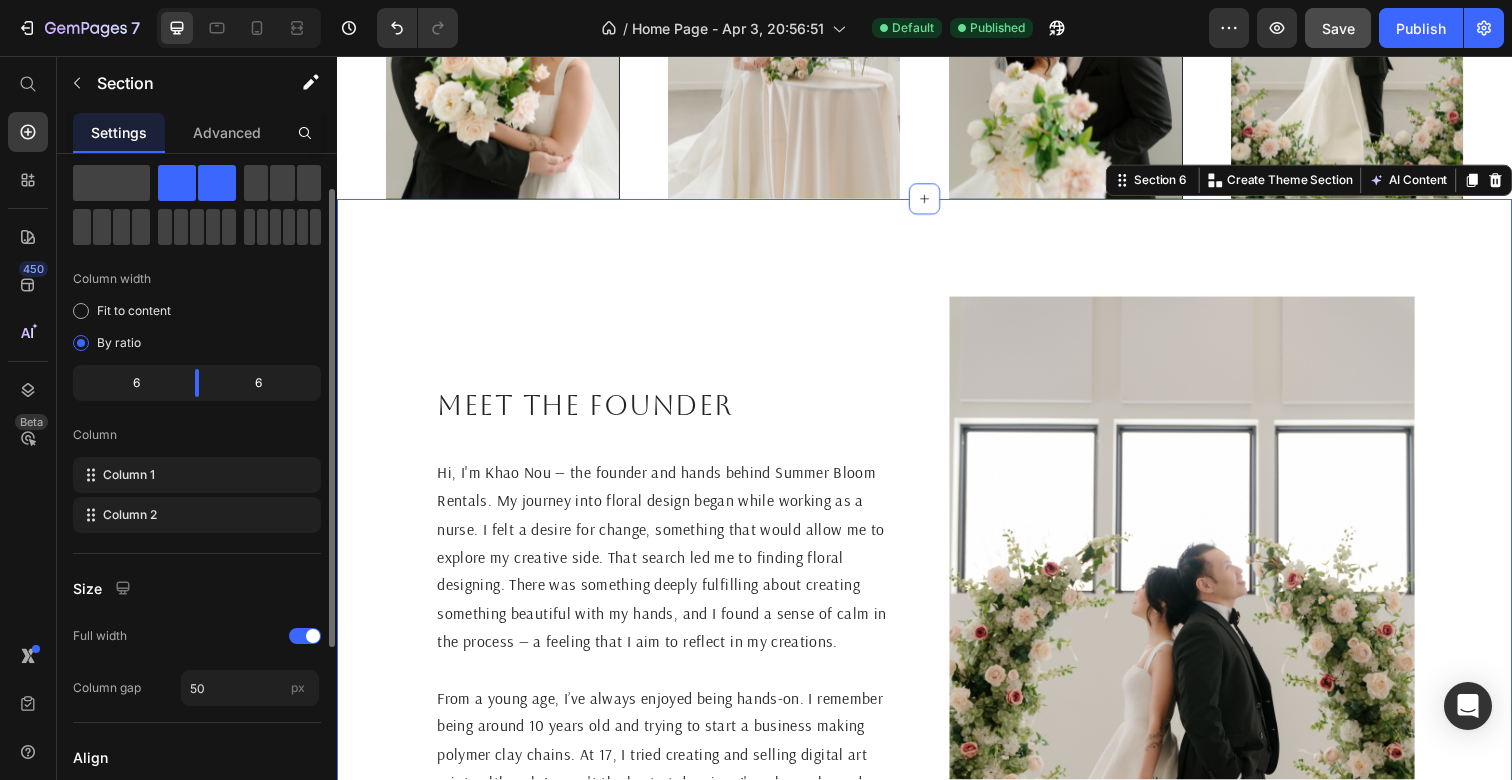 scroll, scrollTop: 147, scrollLeft: 0, axis: vertical 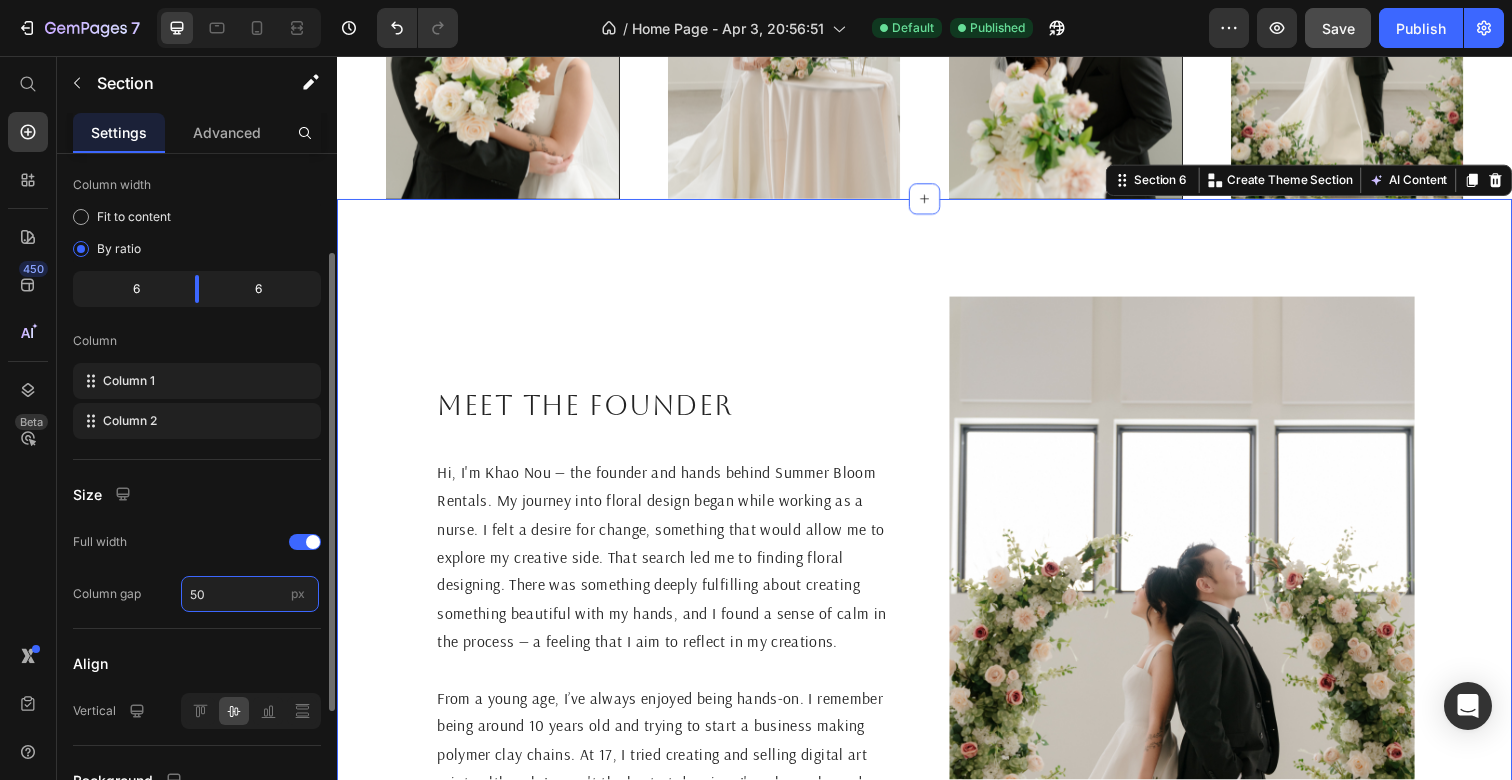 click on "50" at bounding box center (250, 594) 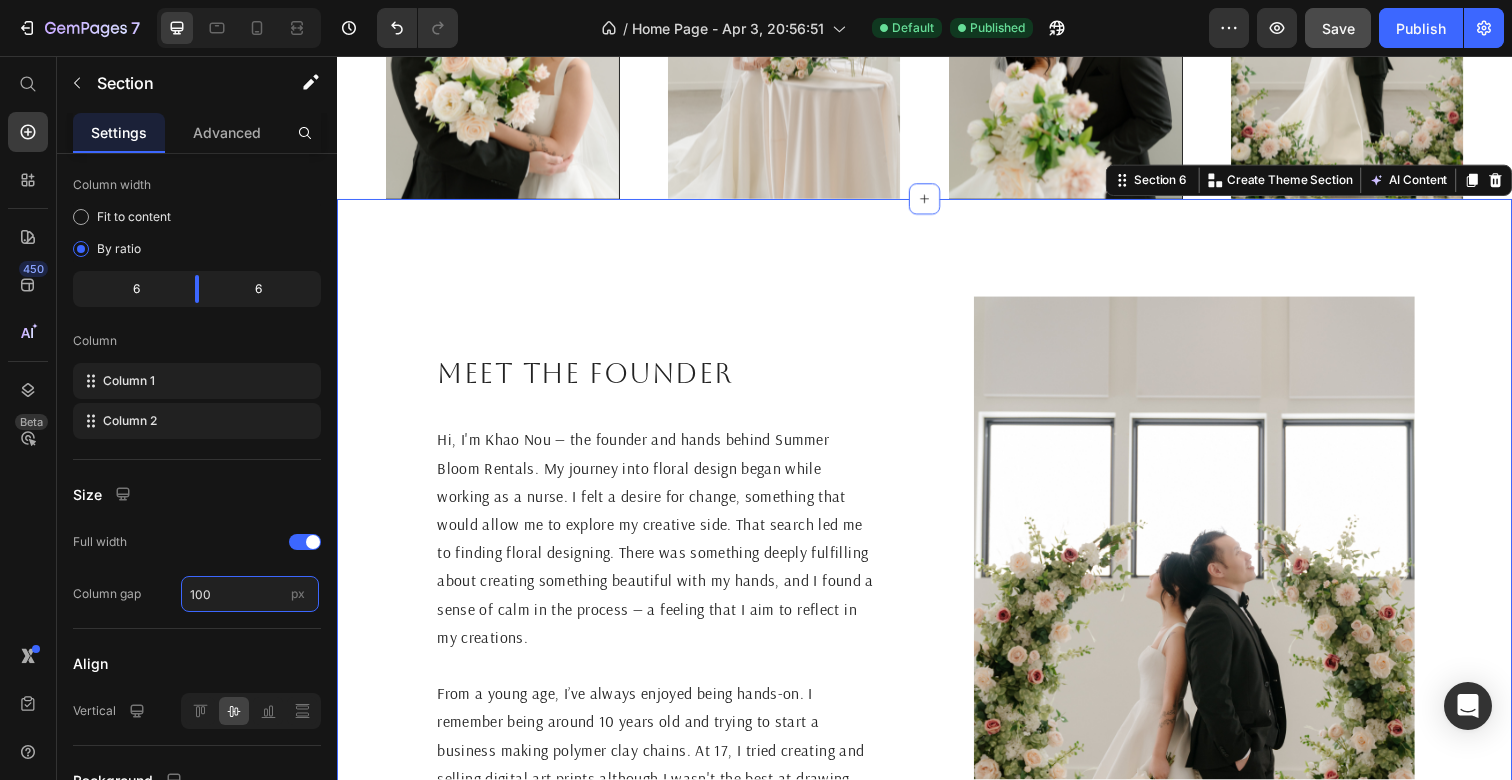 type on "100" 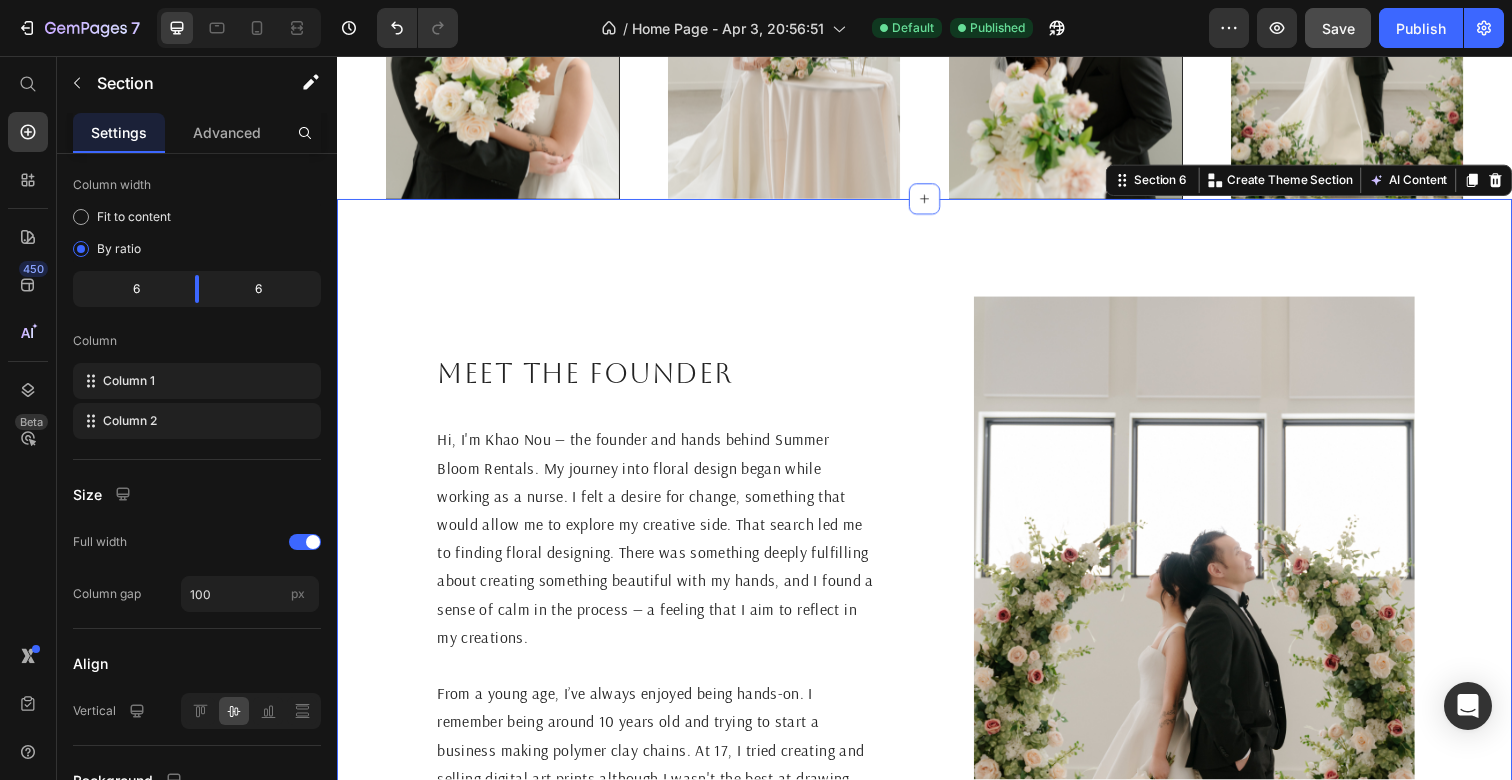 click on "Save" 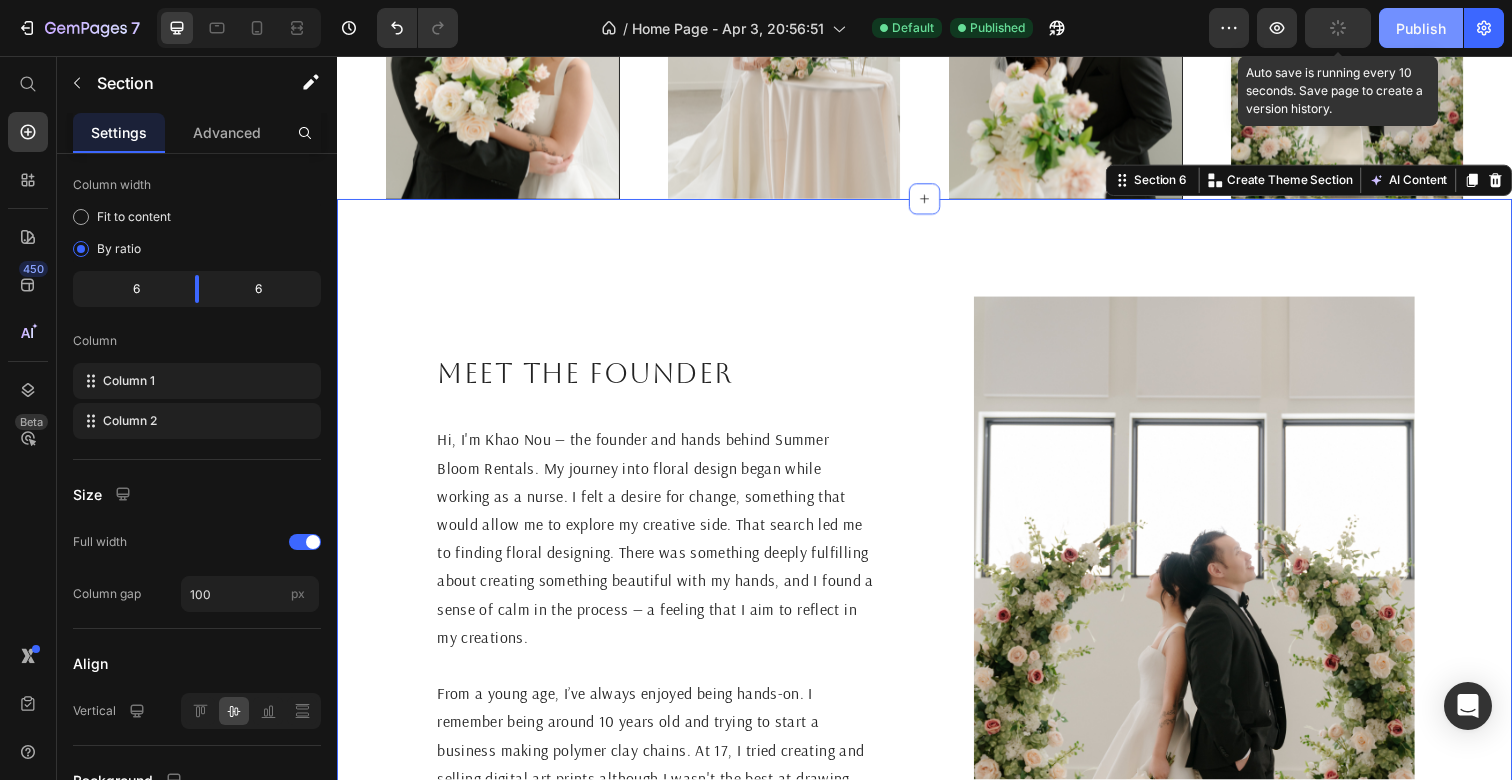 click on "Publish" at bounding box center [1421, 28] 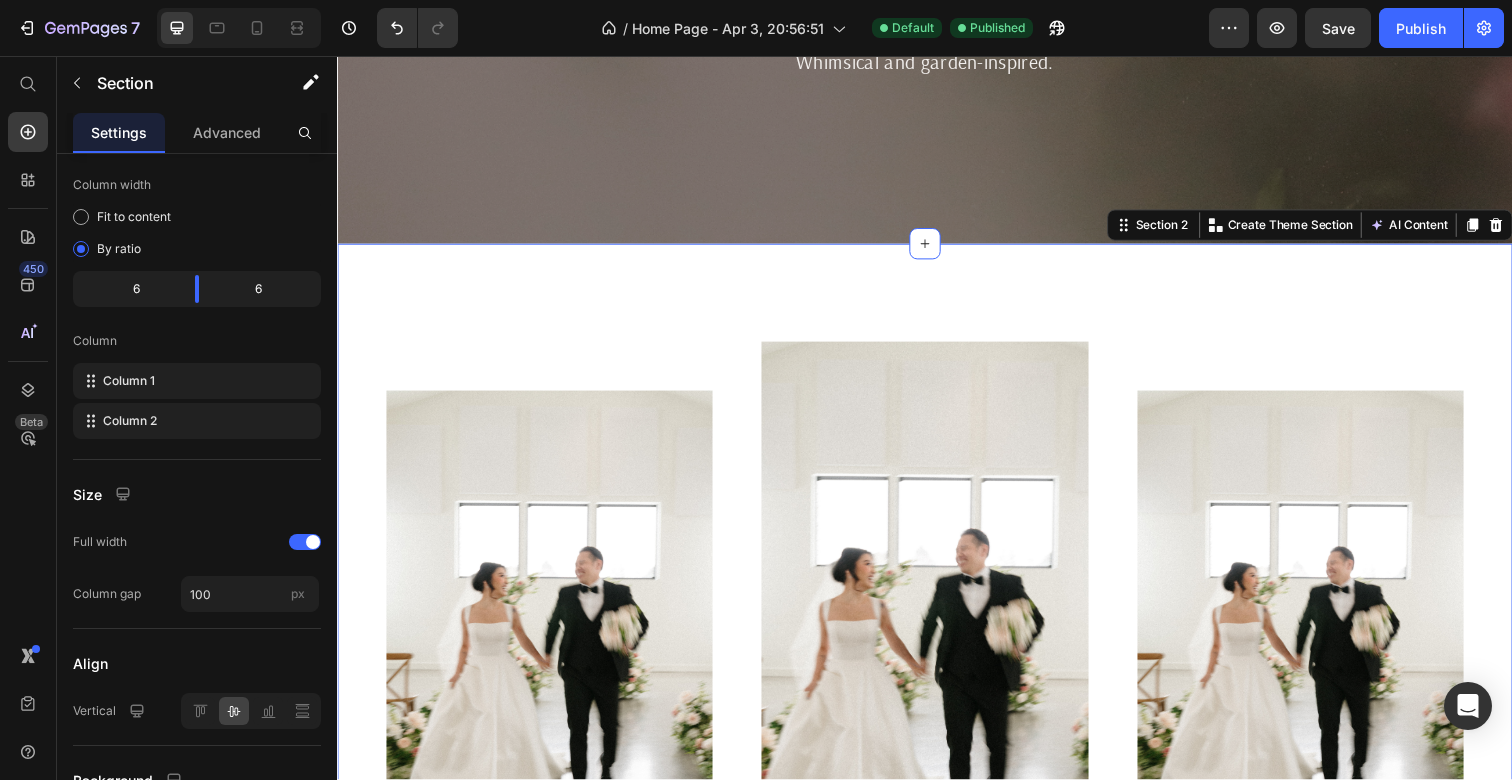 click on "Image Image Image Section 2 You can create reusable sections Create Theme Section AI Content Write with GemAI What would you like to describe here? Tone and Voice Persuasive Product The ____ Aisle Flowers Show more Generate" at bounding box center (937, 648) 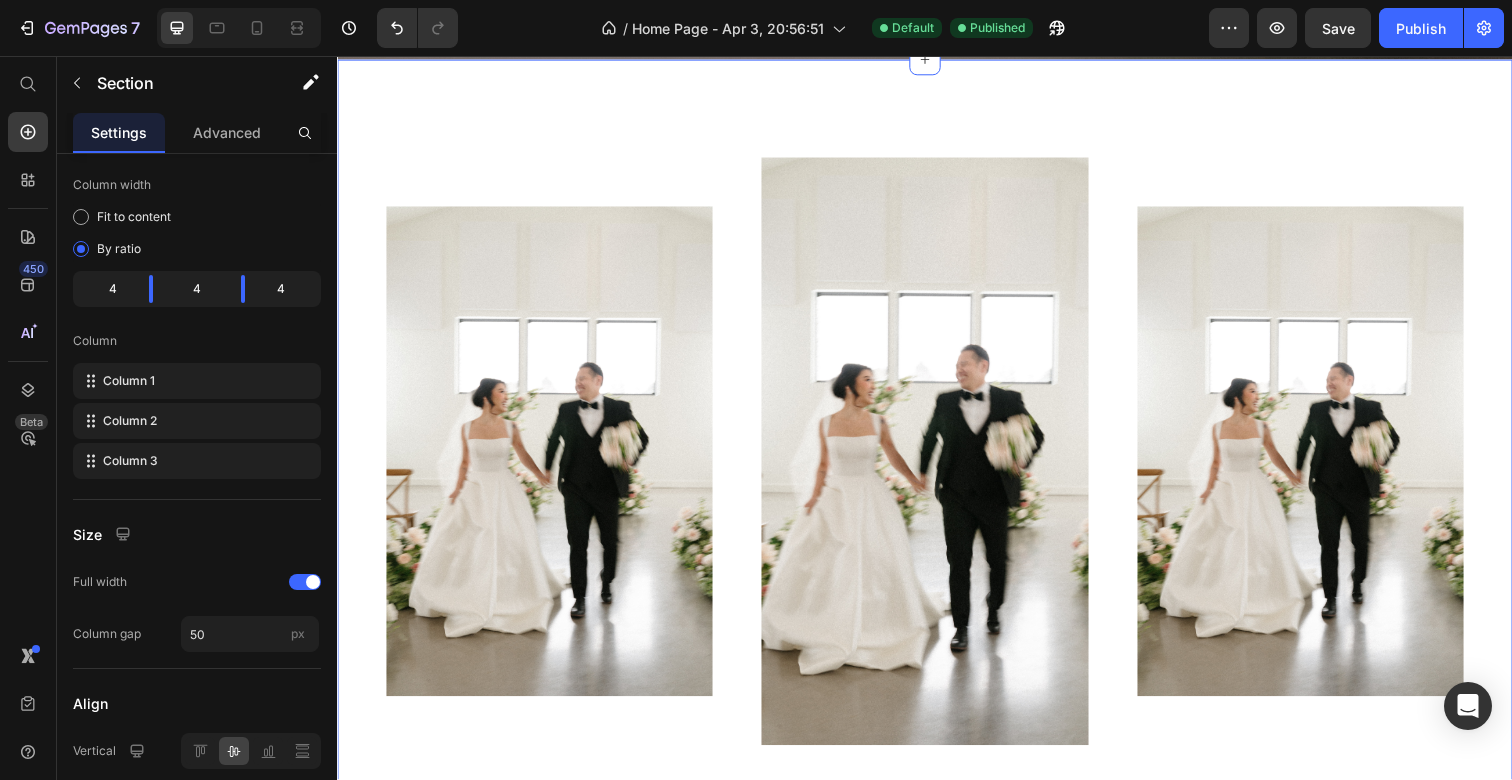 scroll, scrollTop: 590, scrollLeft: 0, axis: vertical 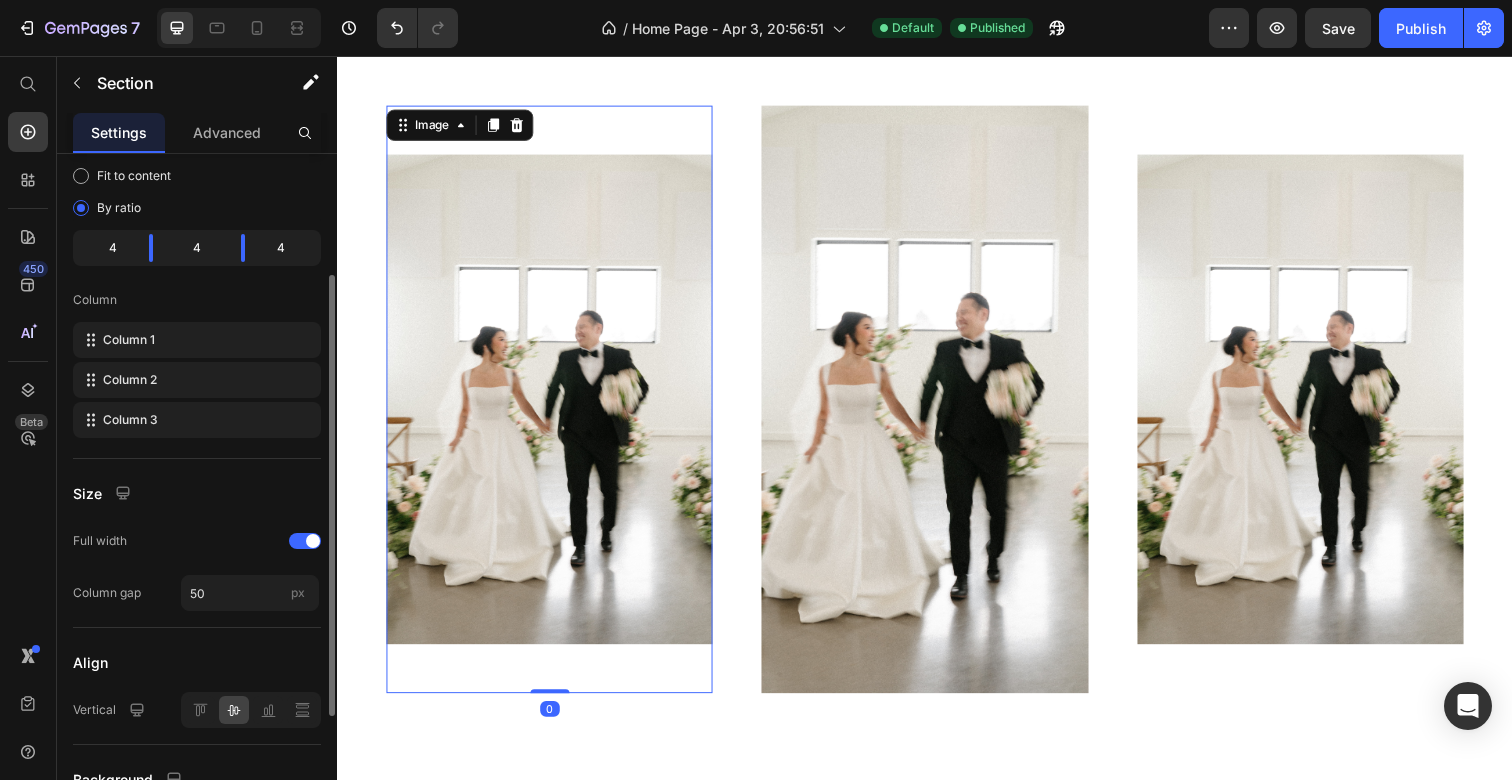 click at bounding box center [553, 407] 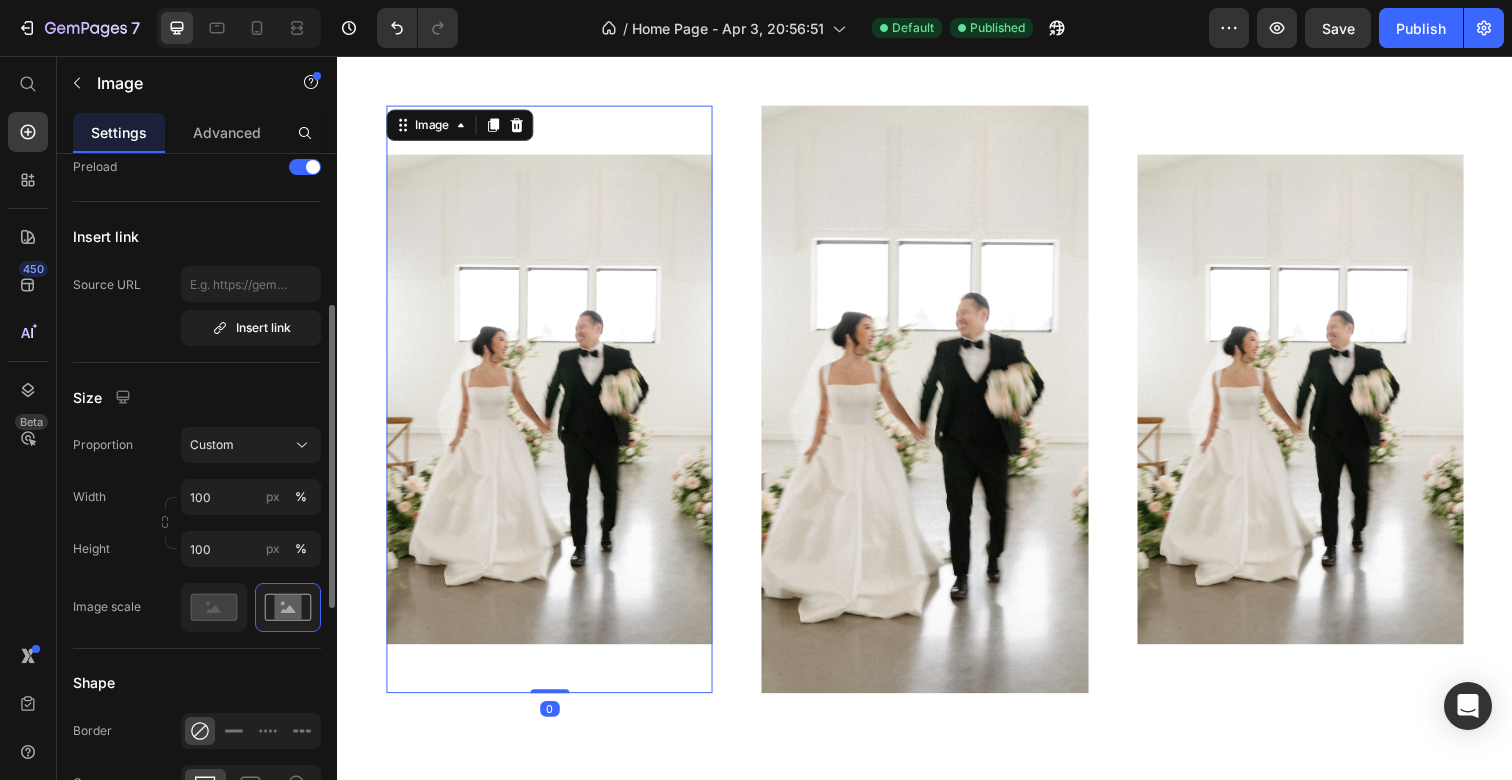 scroll, scrollTop: 399, scrollLeft: 0, axis: vertical 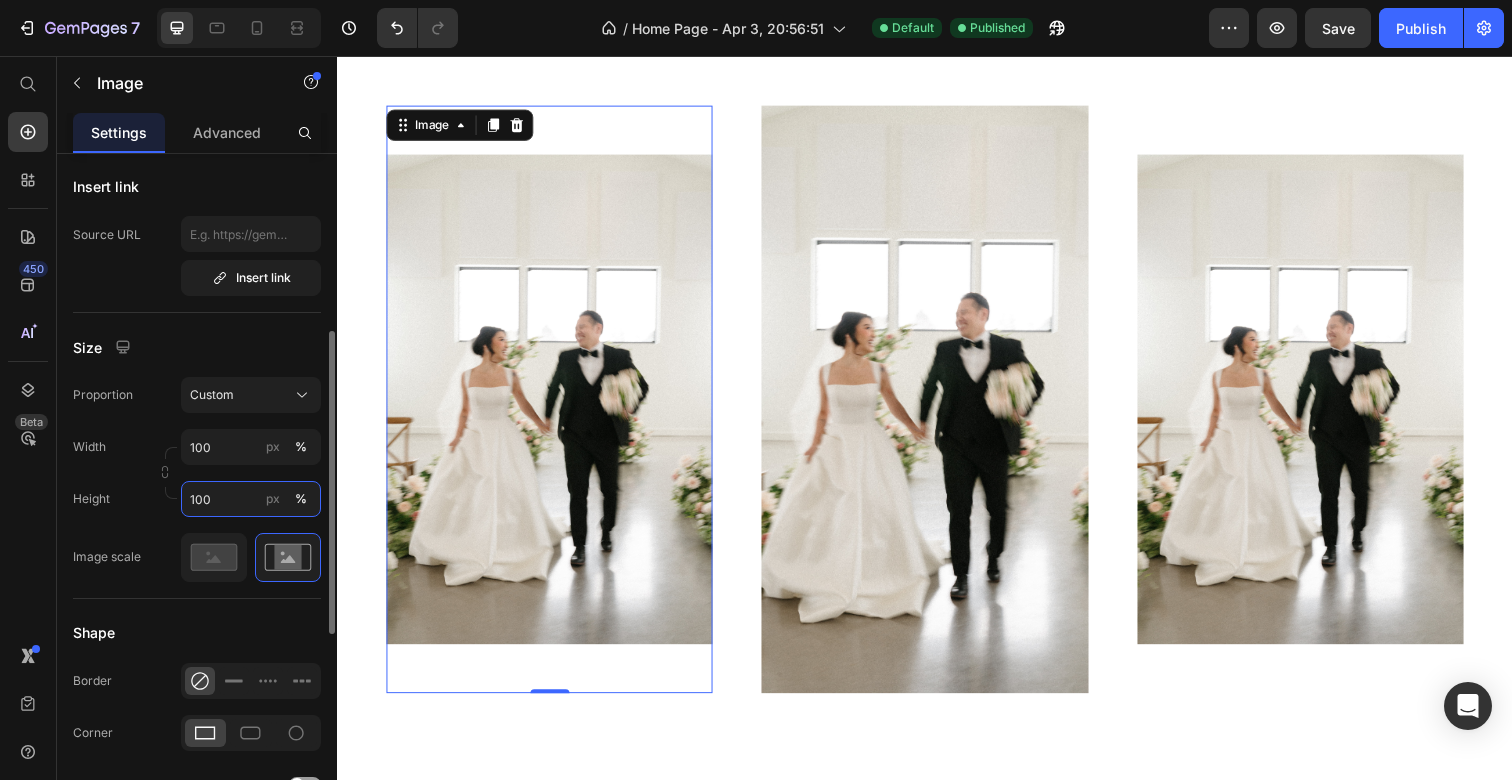 click on "100" at bounding box center (251, 499) 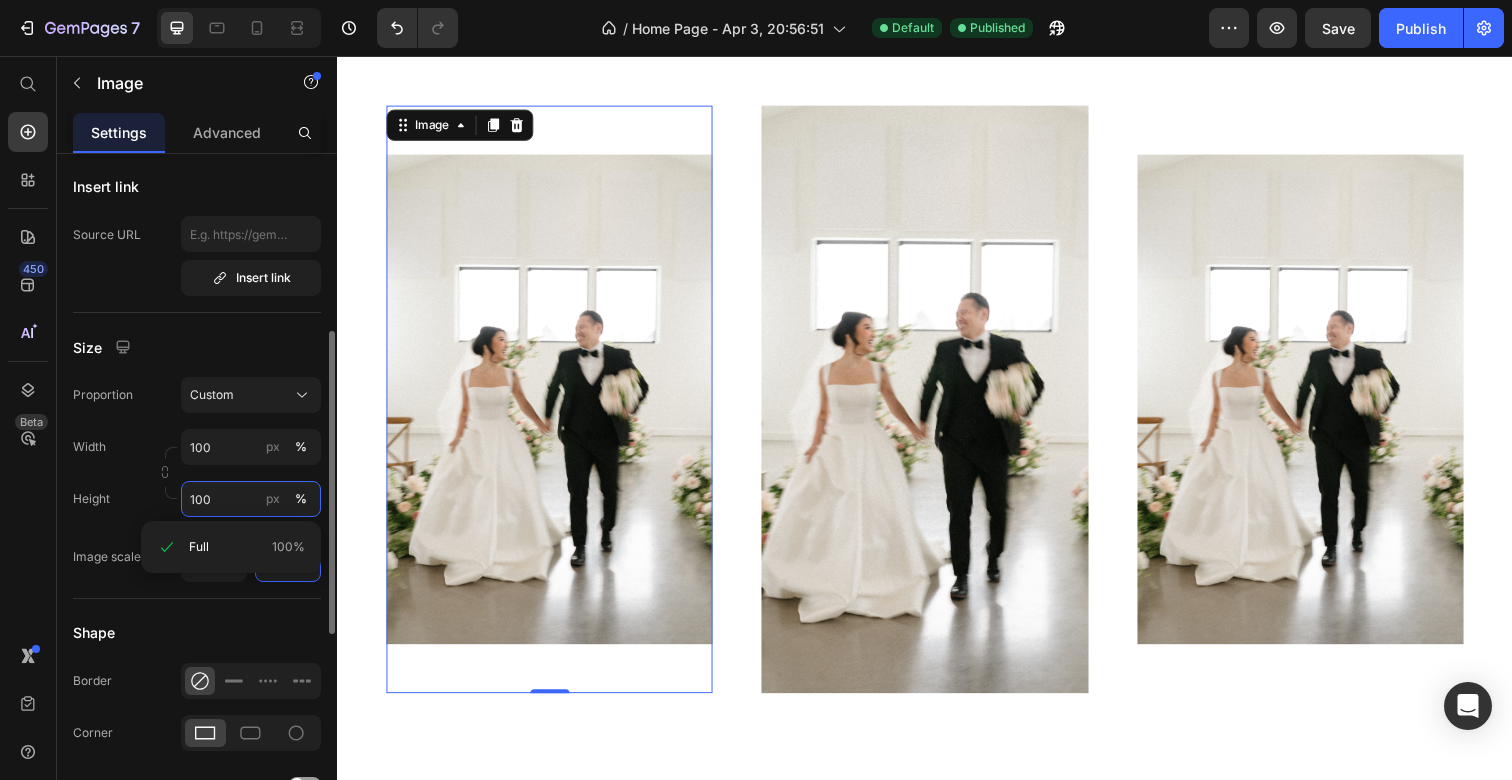 click on "100" at bounding box center (251, 499) 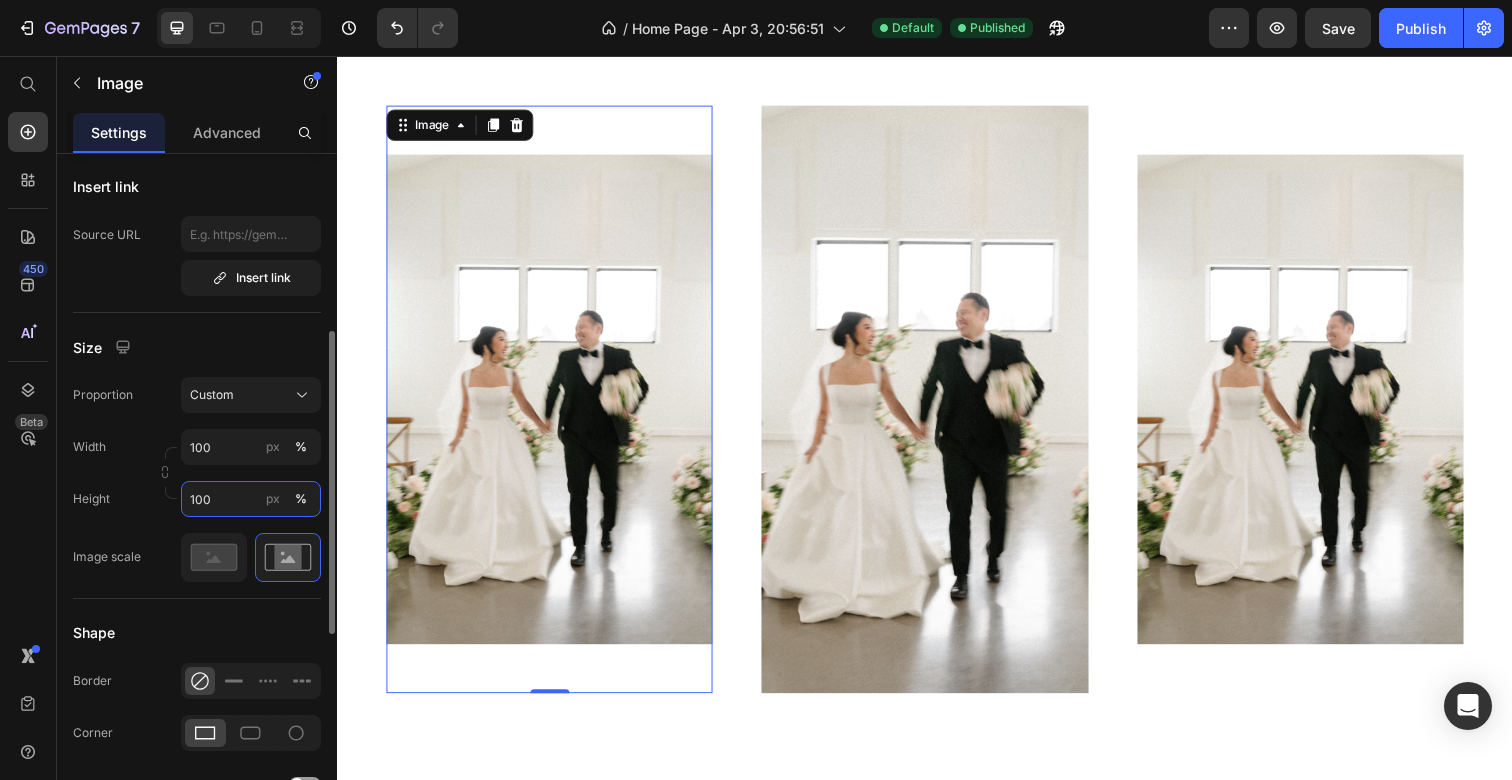 drag, startPoint x: 223, startPoint y: 496, endPoint x: 187, endPoint y: 496, distance: 36 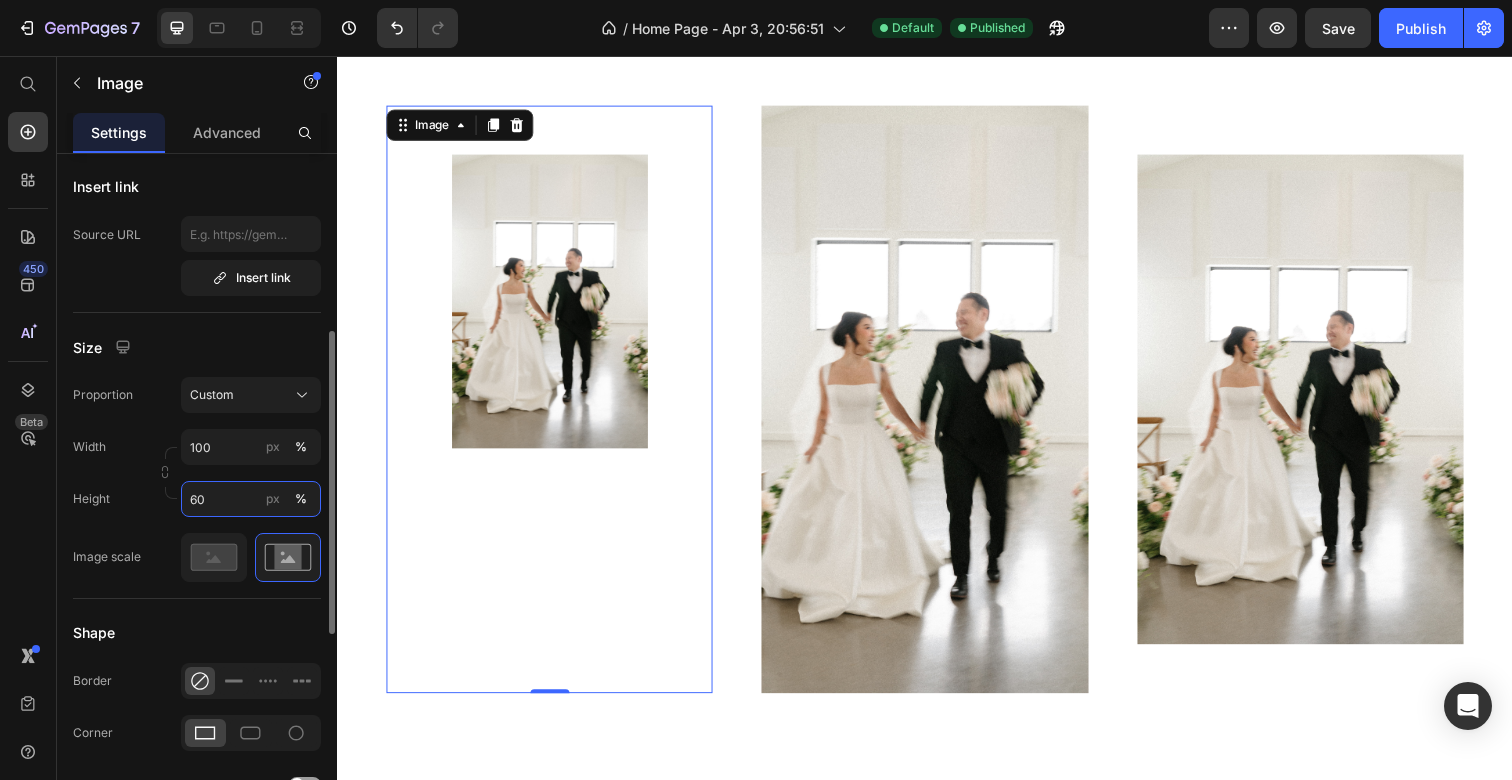 drag, startPoint x: 226, startPoint y: 498, endPoint x: 184, endPoint y: 498, distance: 42 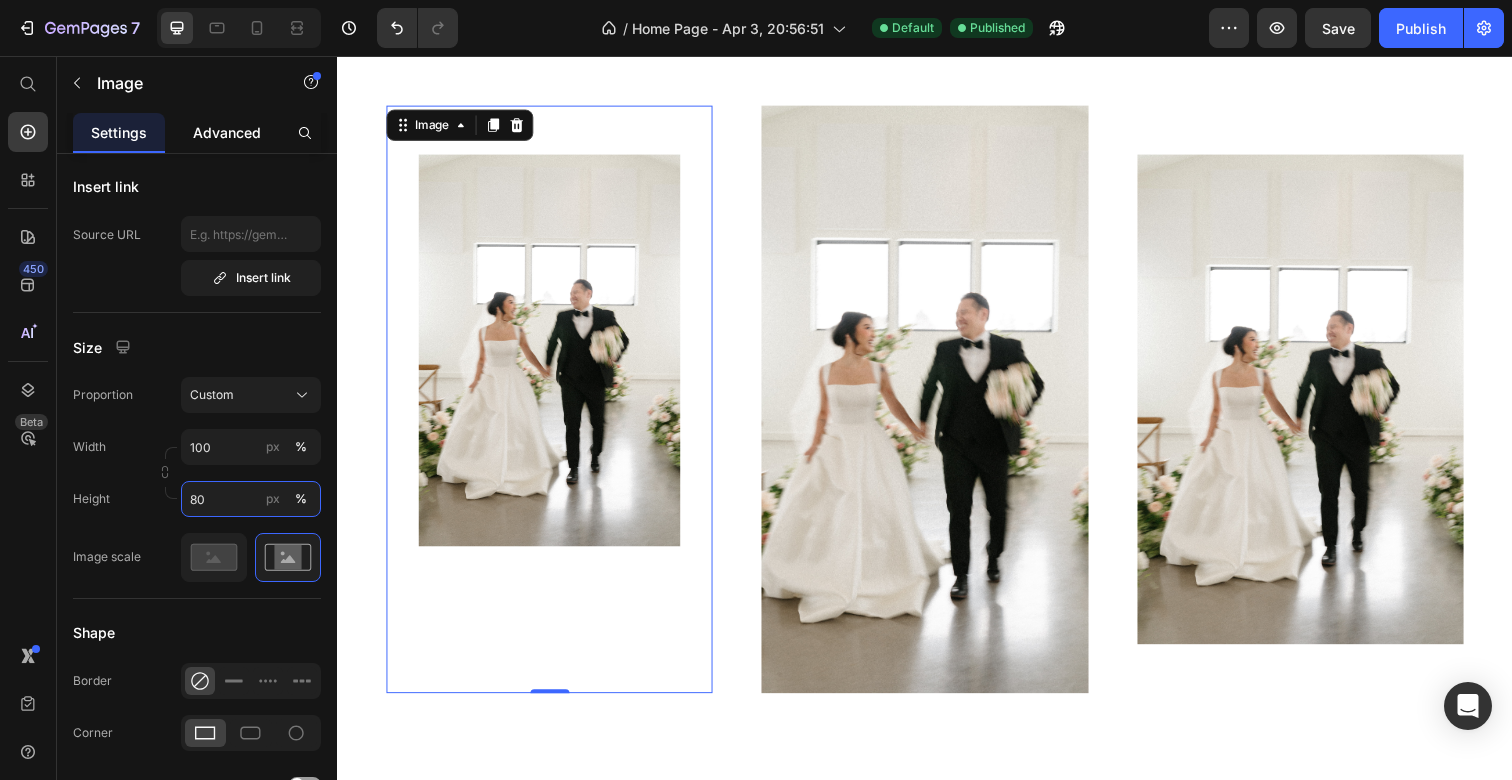 type on "80" 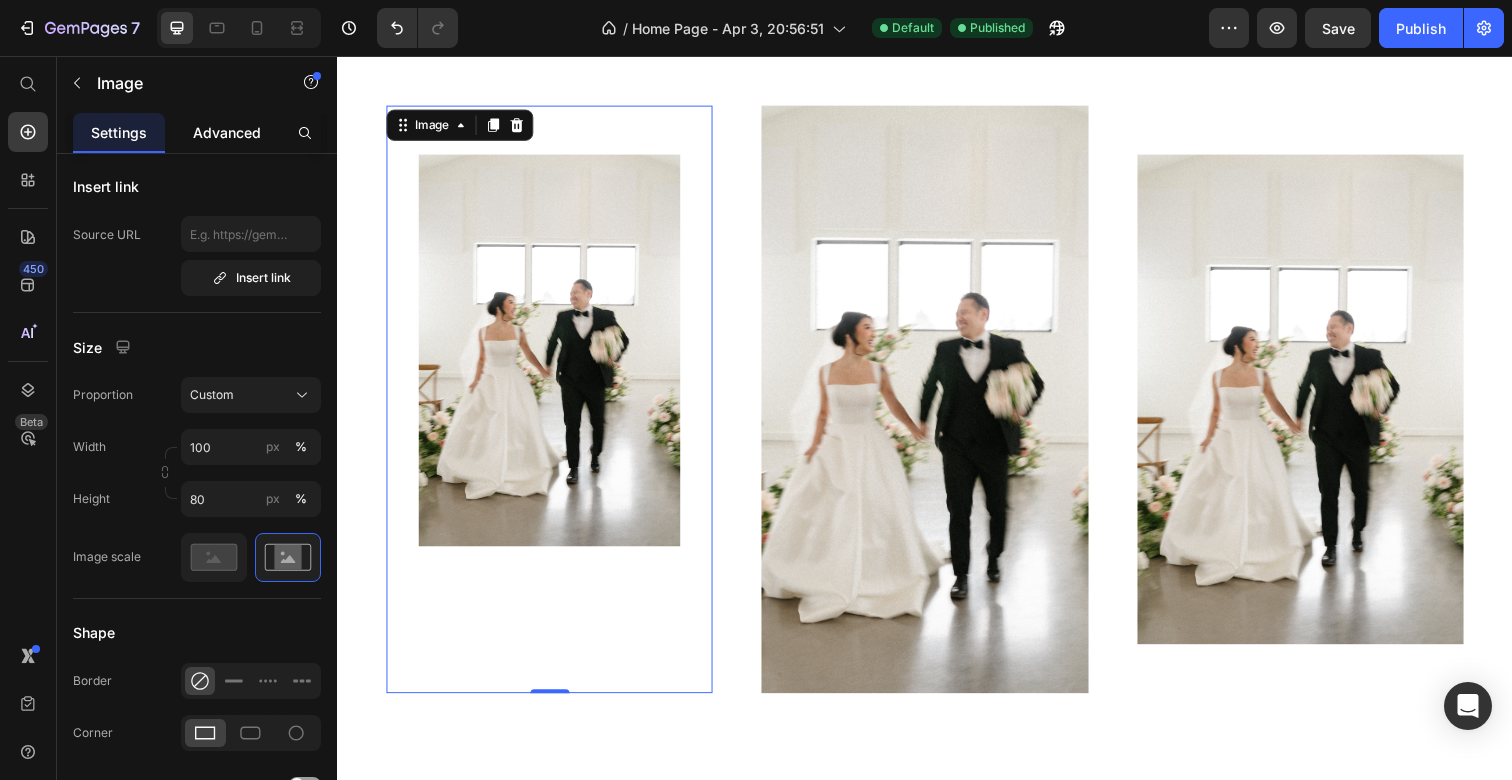 click on "Advanced" at bounding box center (227, 132) 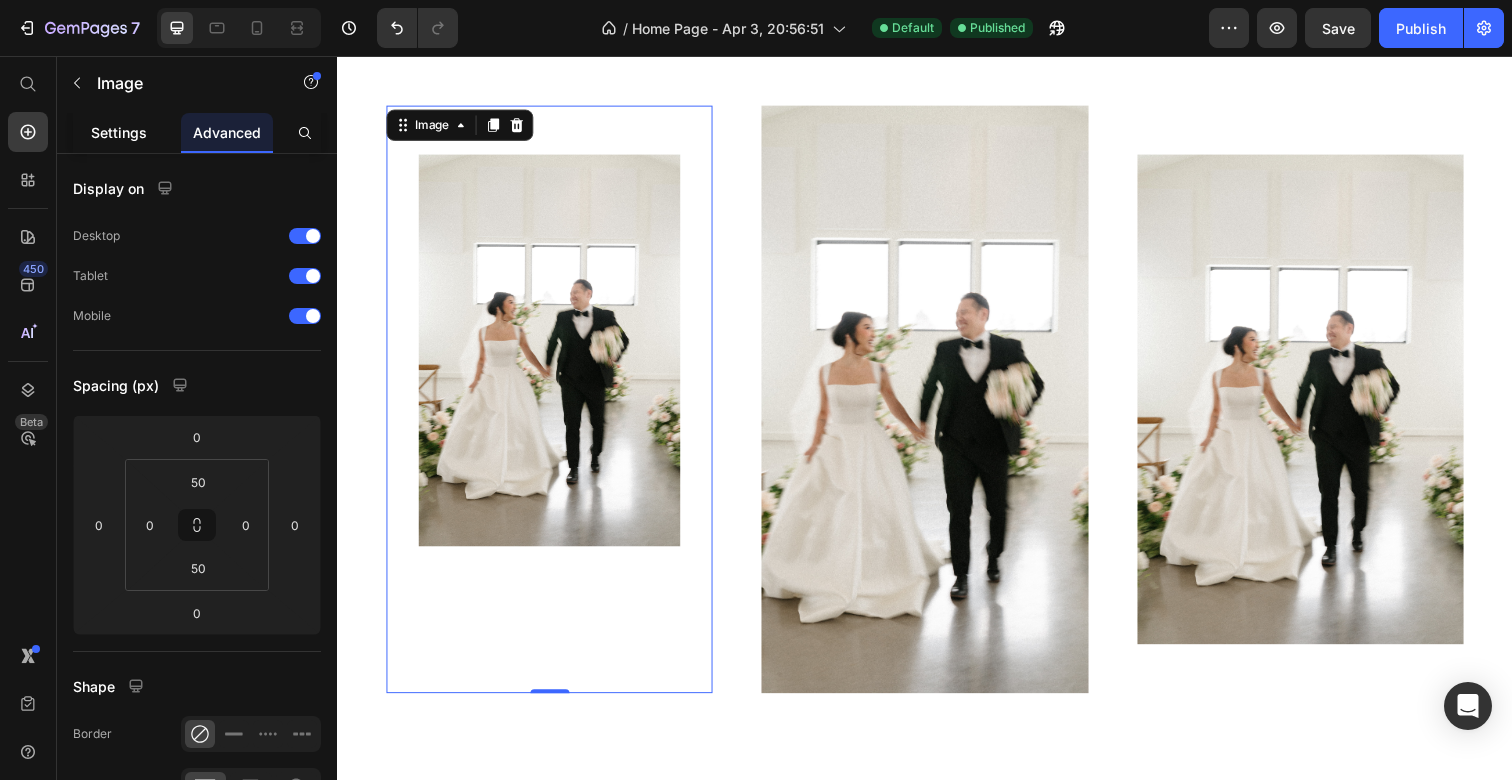 click on "Settings" at bounding box center [119, 132] 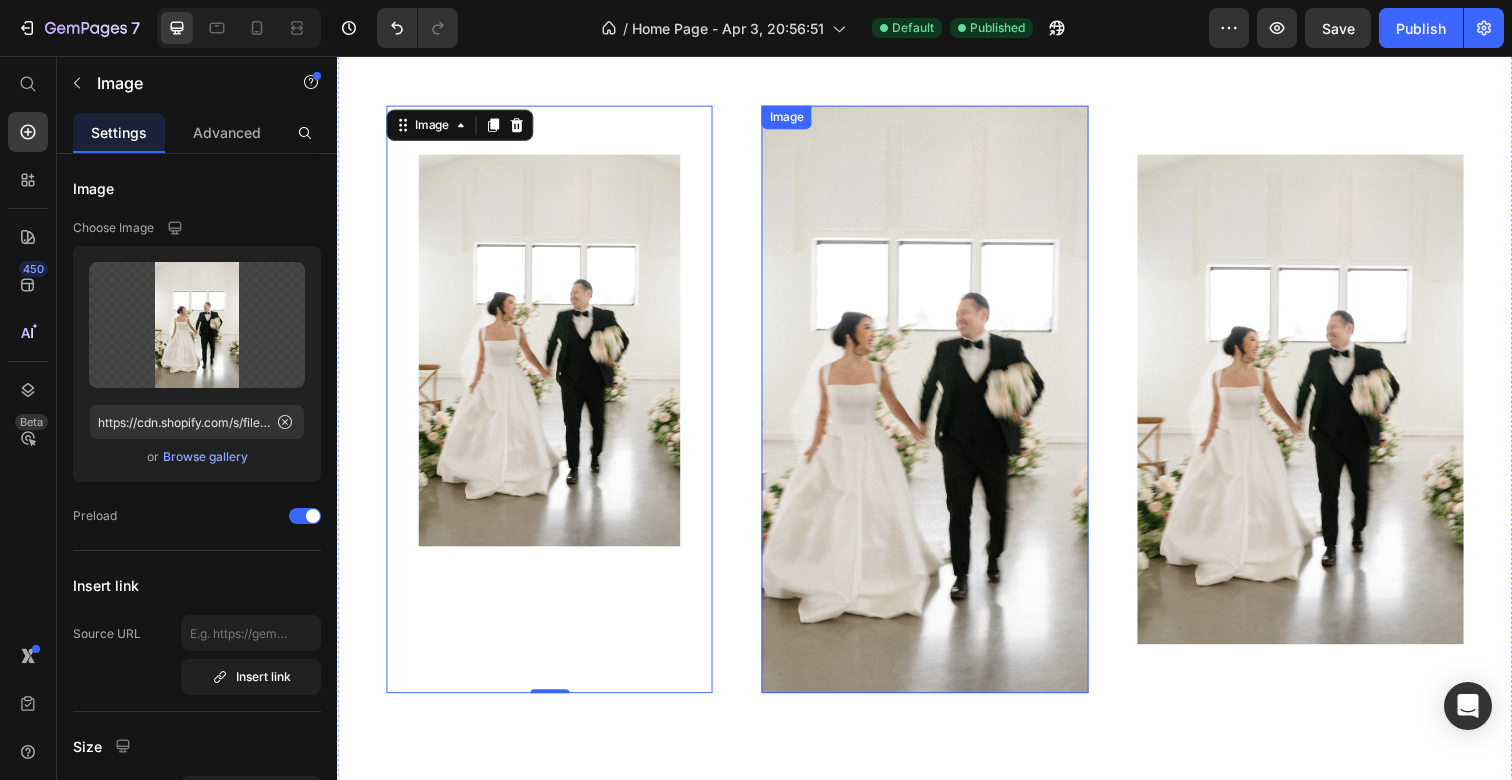 click on "Image" at bounding box center (936, 407) 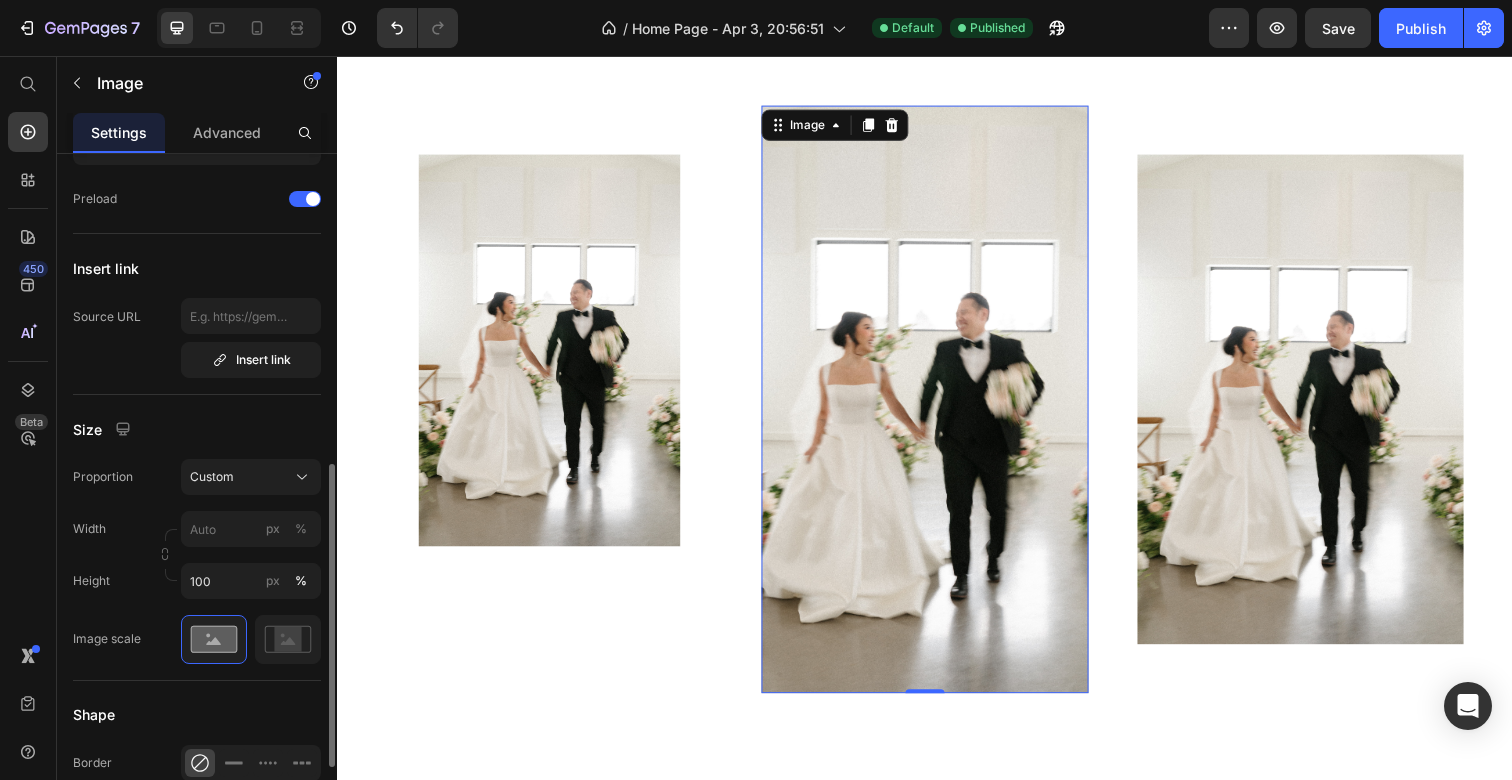scroll, scrollTop: 524, scrollLeft: 0, axis: vertical 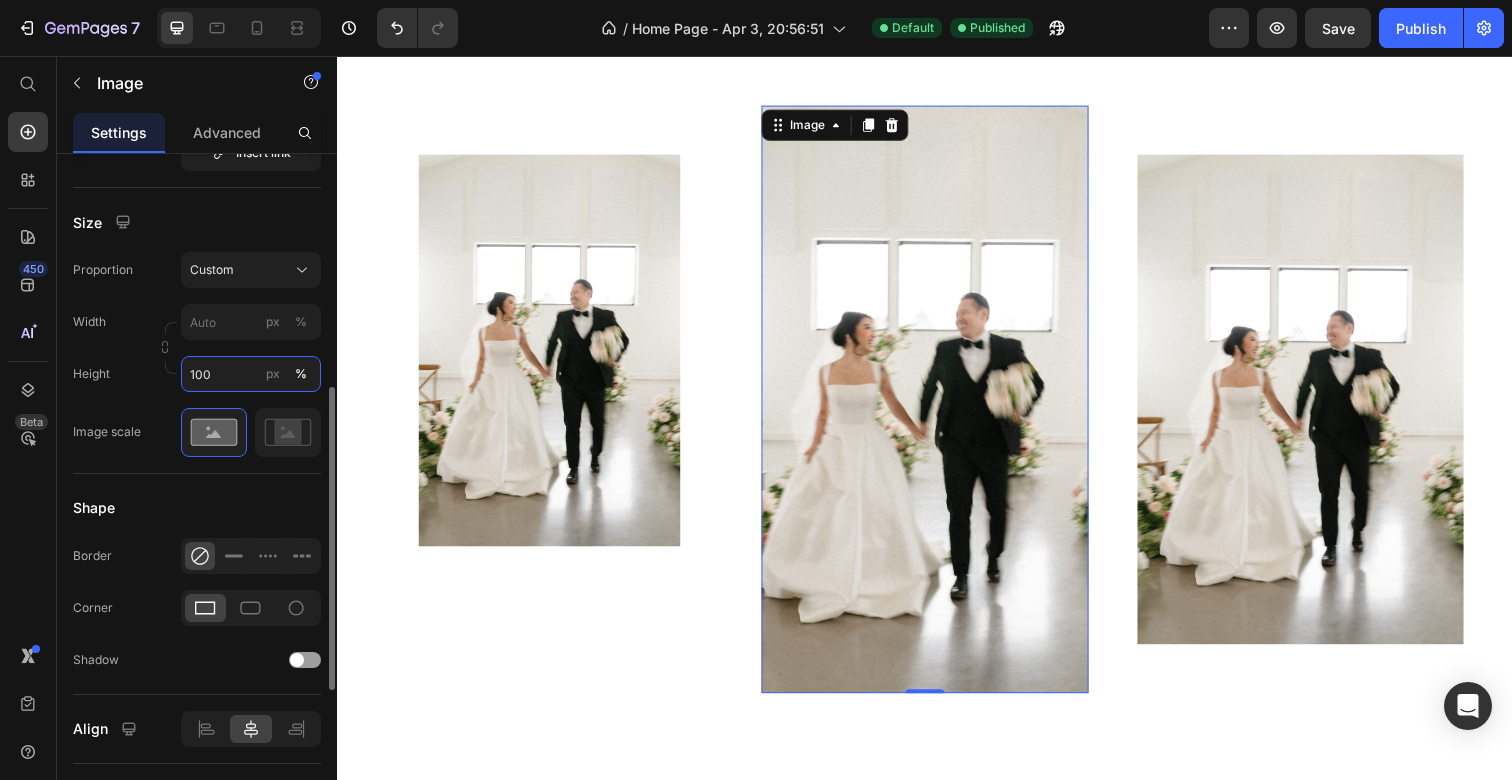 click on "100" at bounding box center (251, 374) 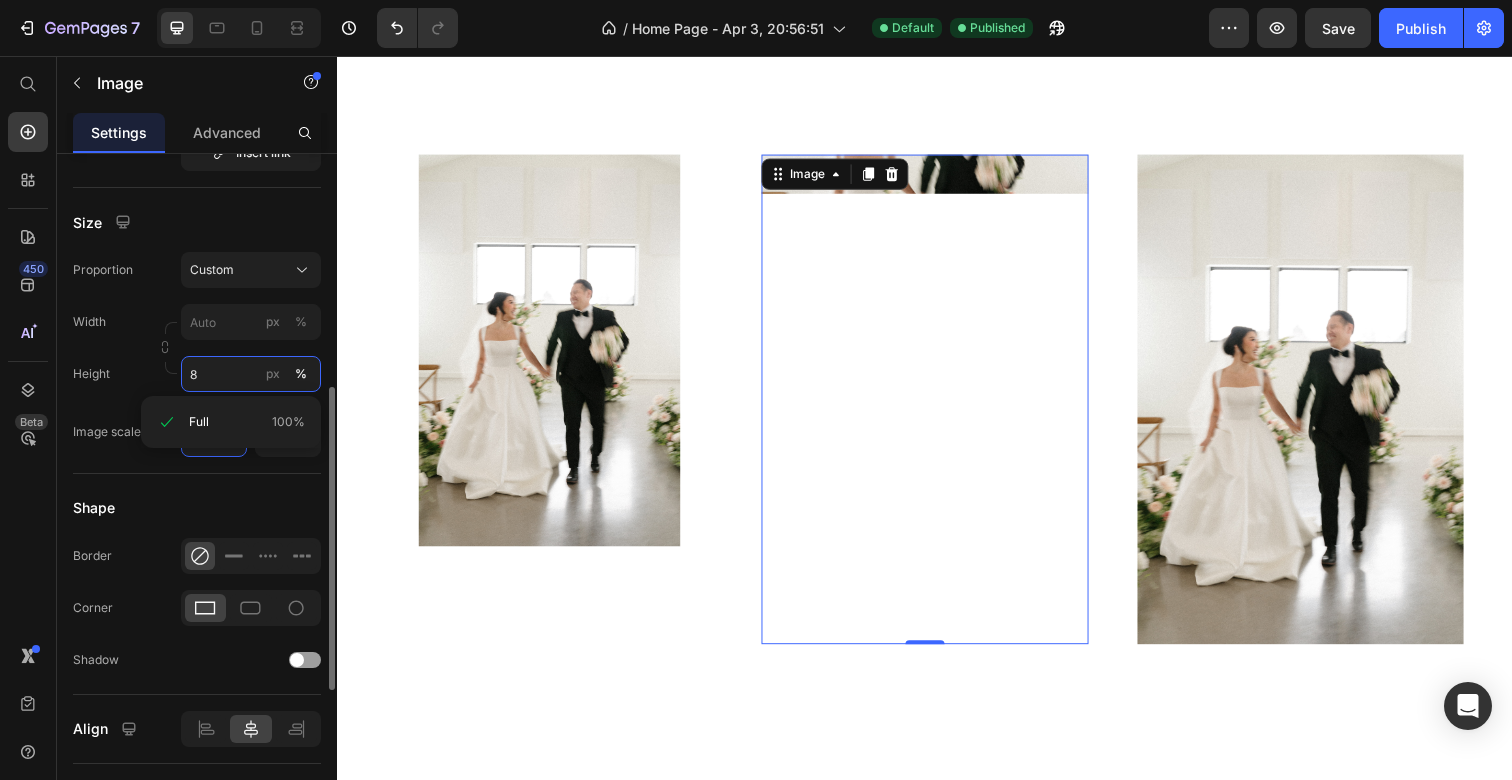 type on "80" 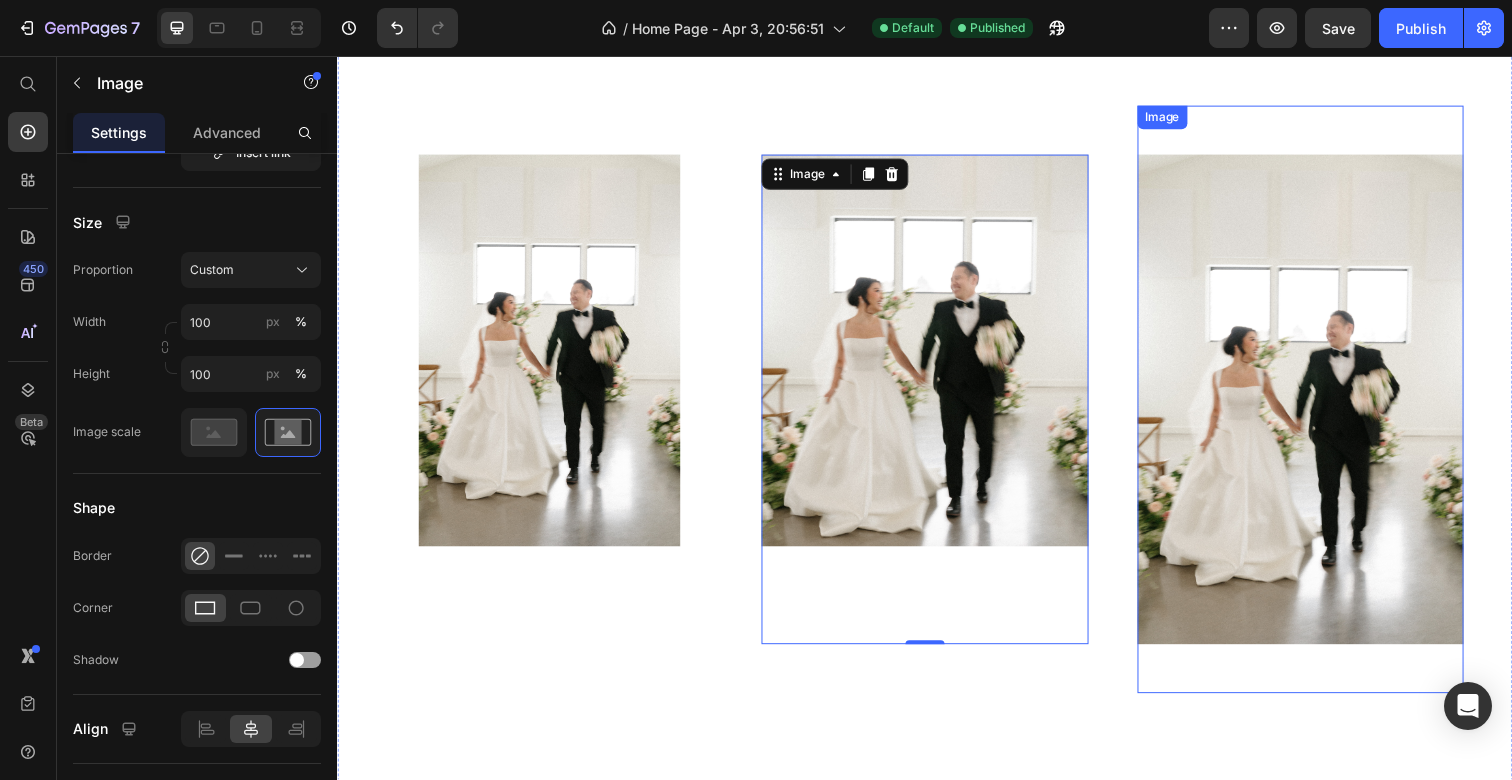 click at bounding box center (1320, 407) 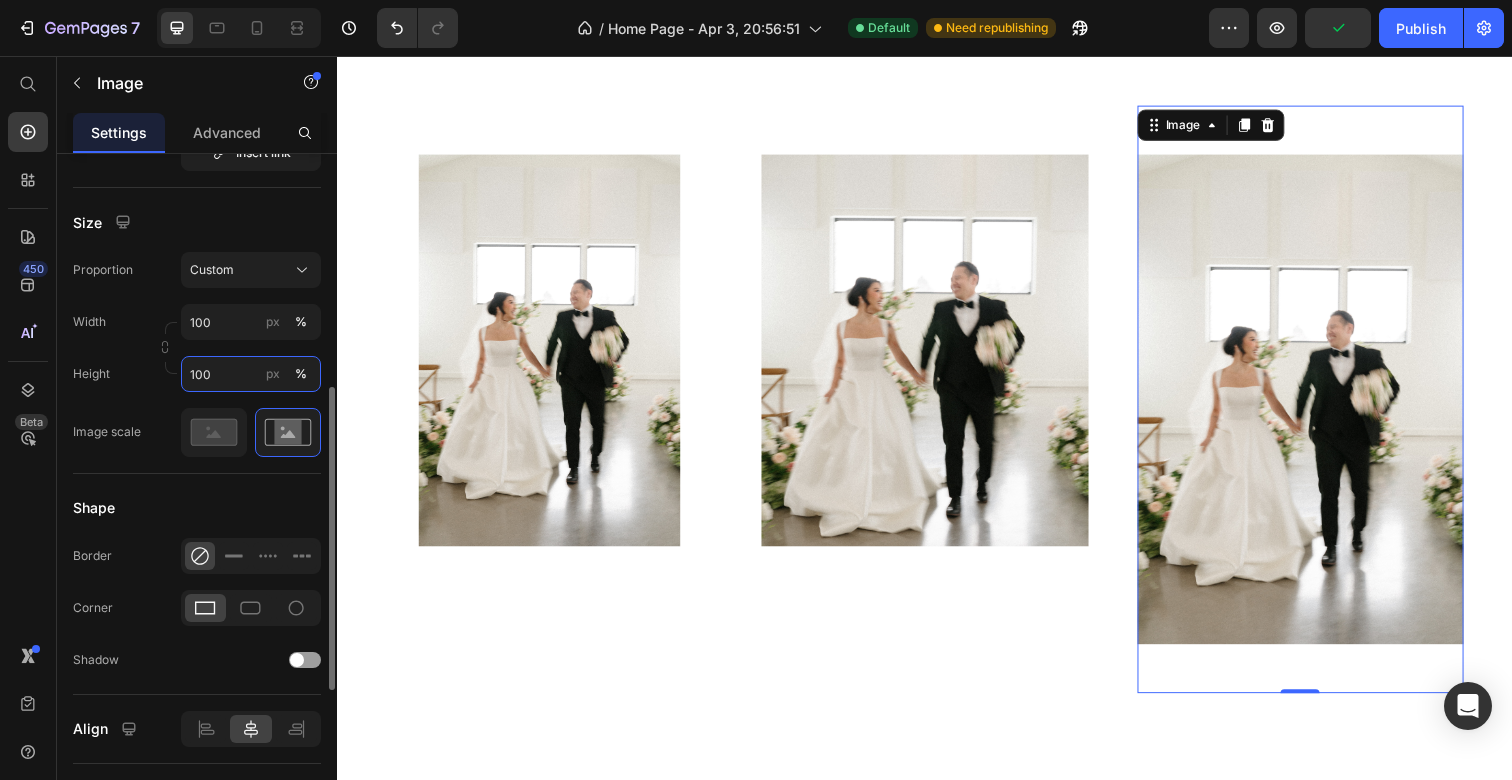 click on "100" at bounding box center [251, 374] 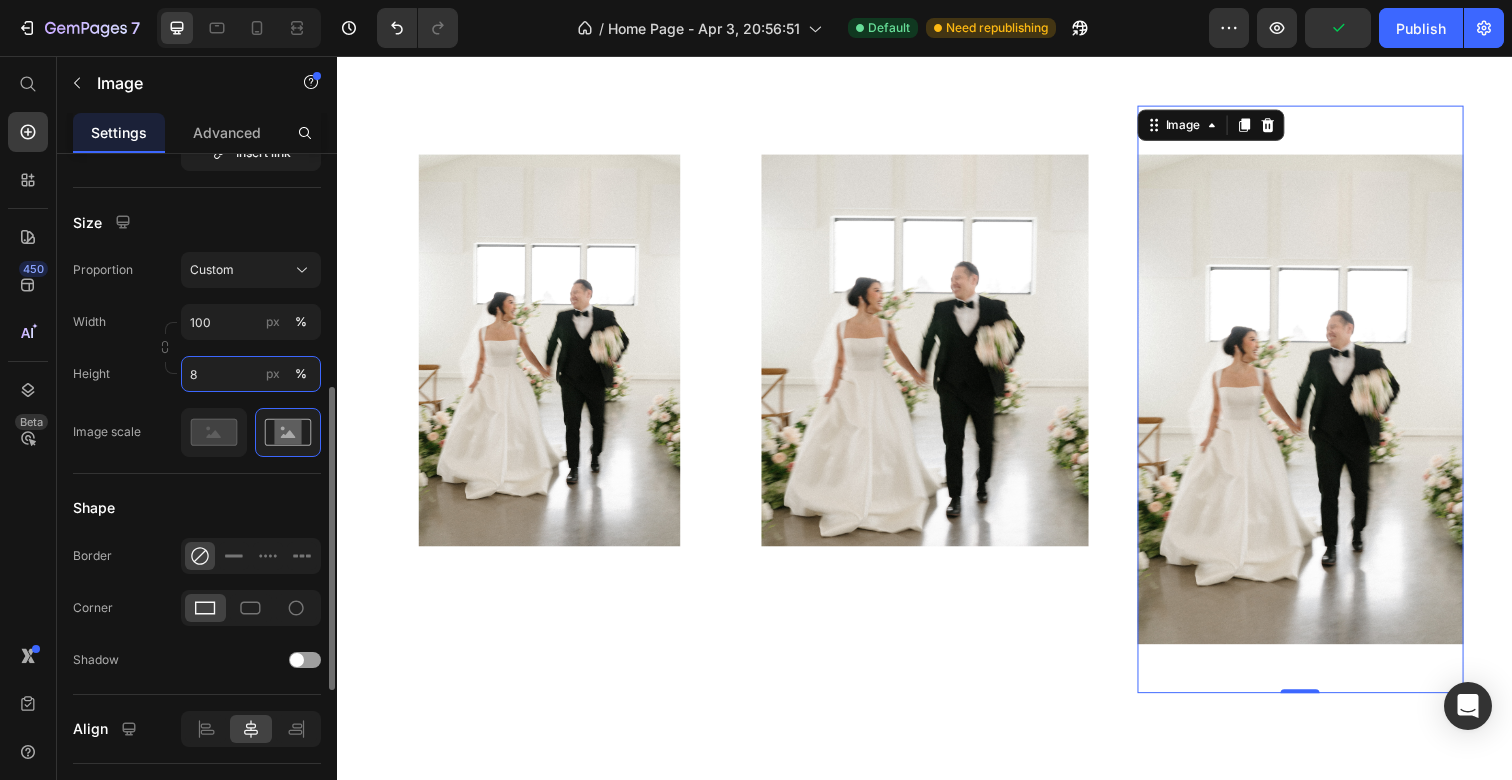 type on "80" 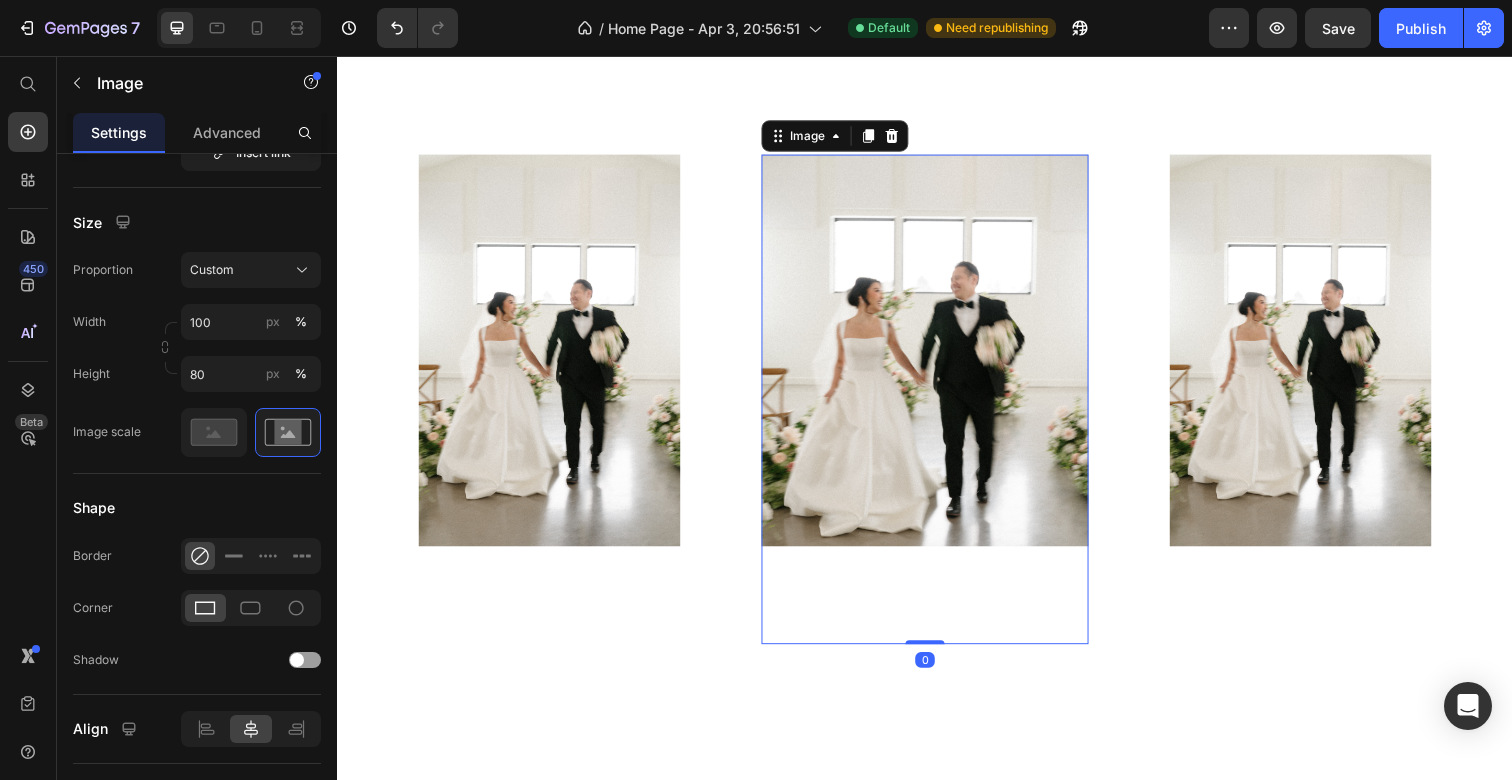 click at bounding box center [936, 407] 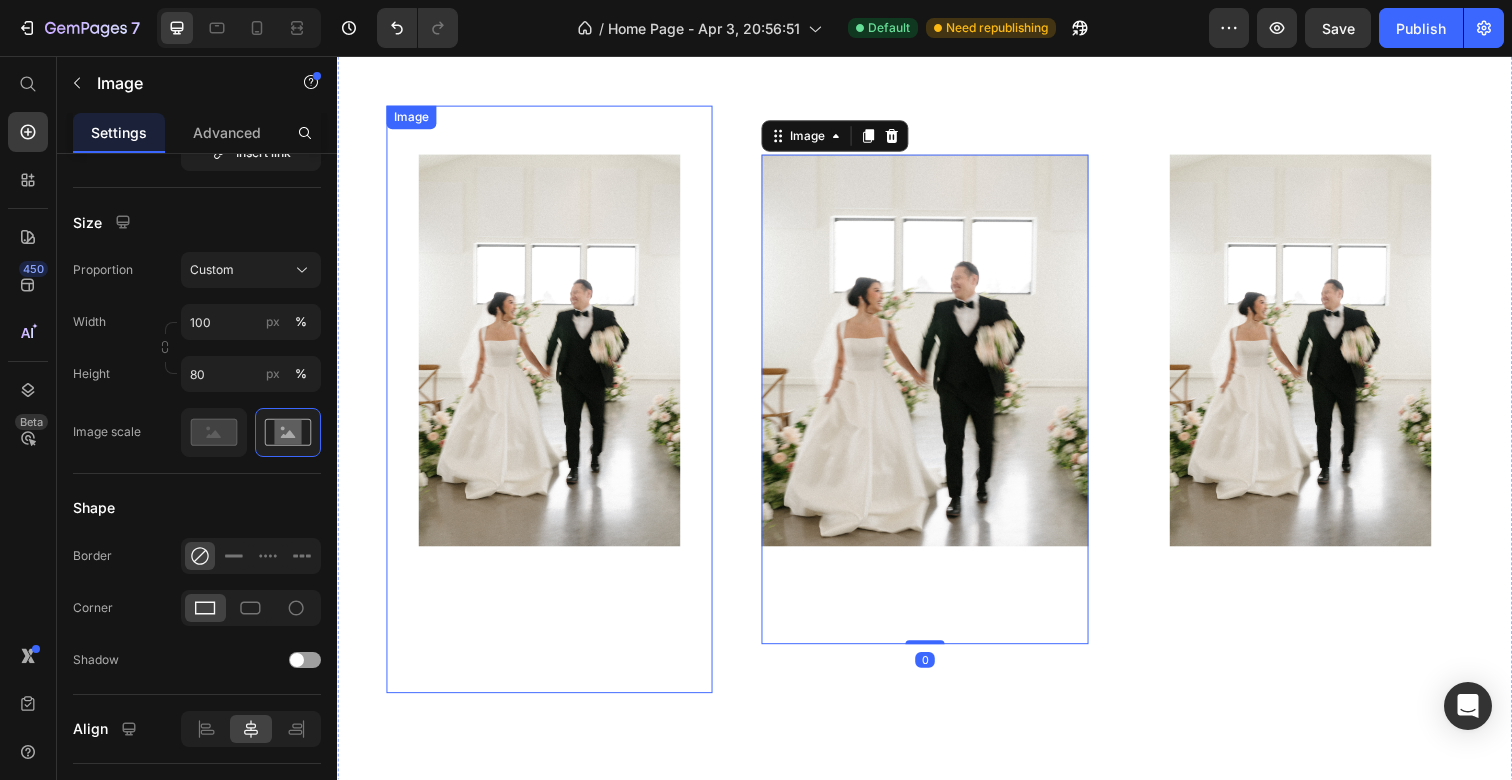 click at bounding box center (553, 407) 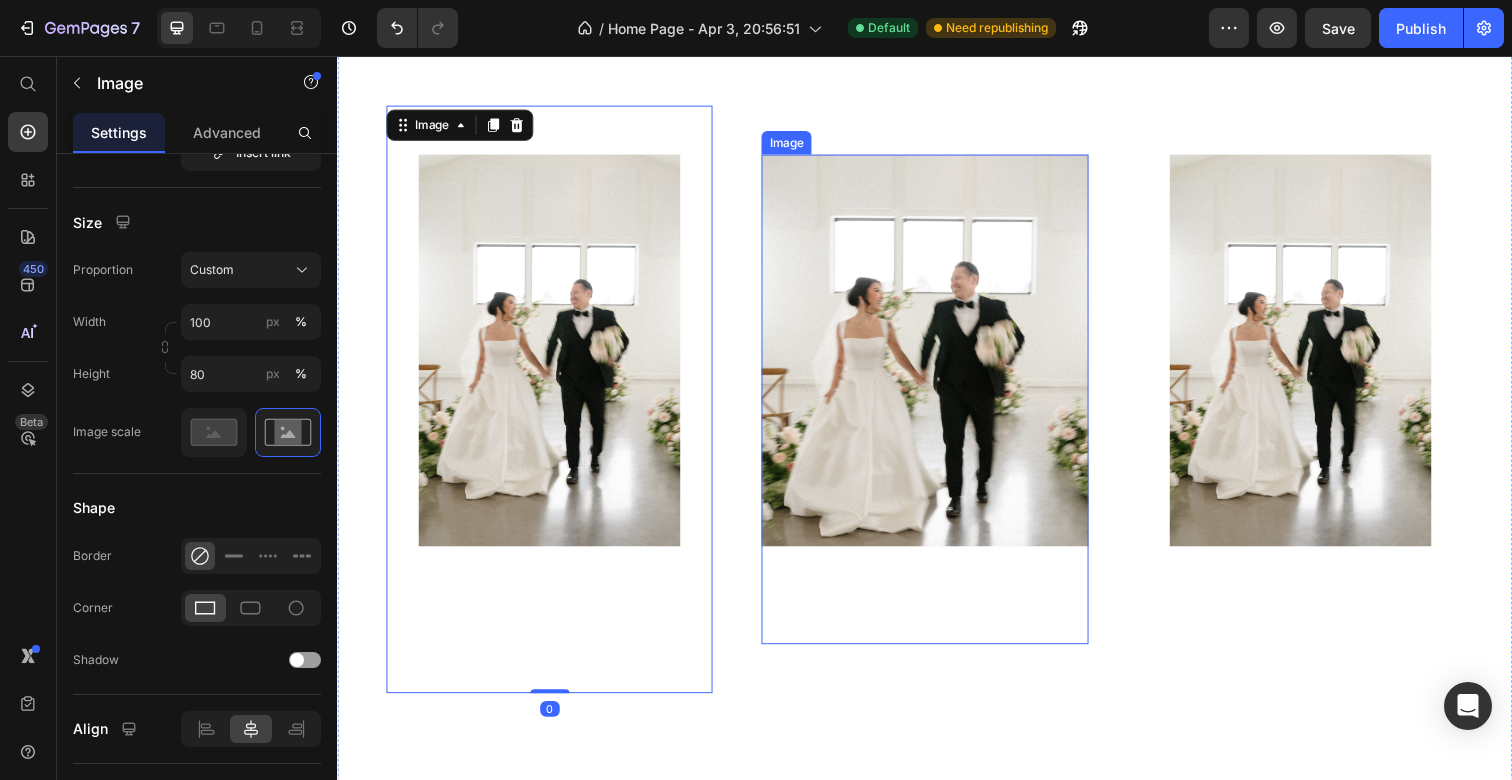 click at bounding box center (936, 407) 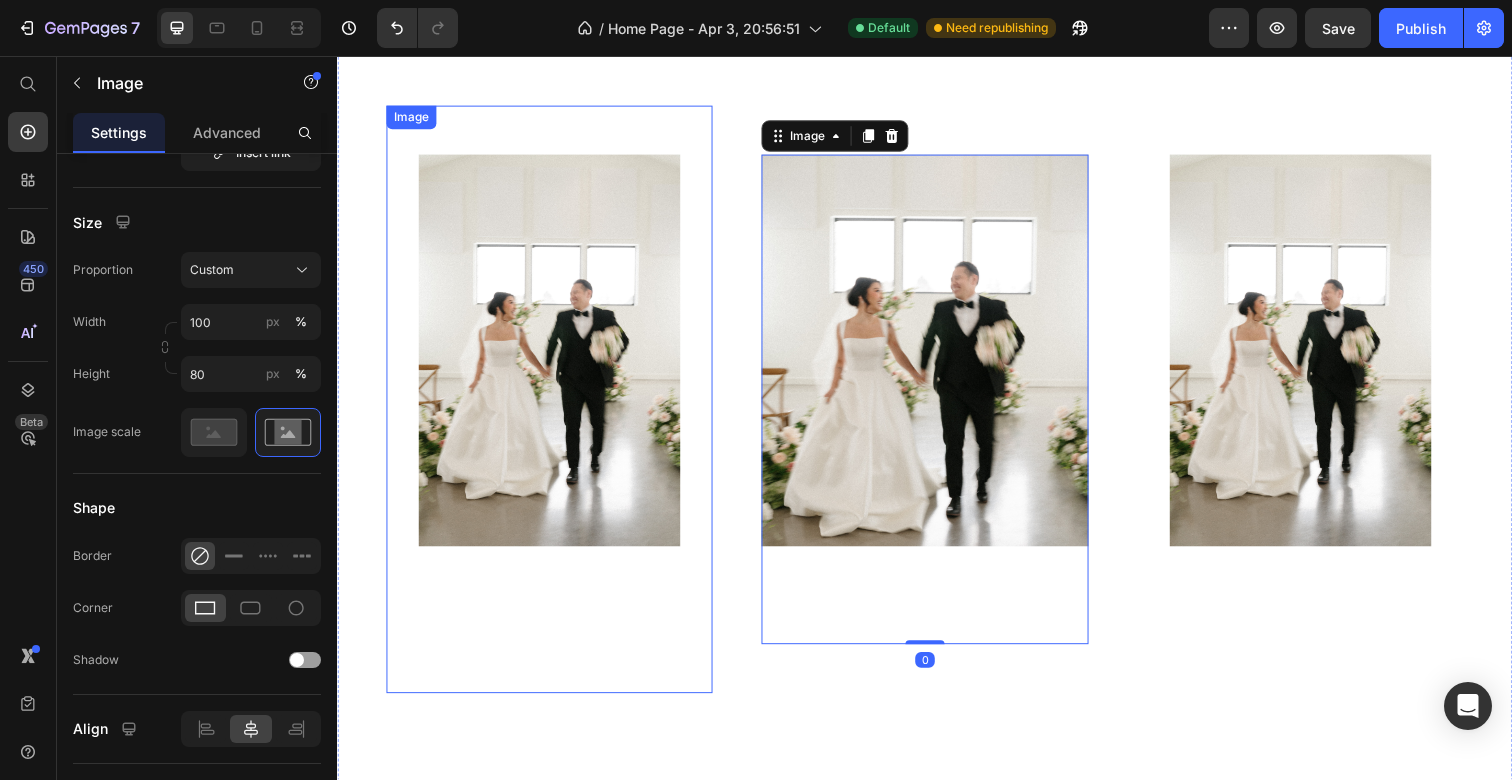 click at bounding box center (553, 407) 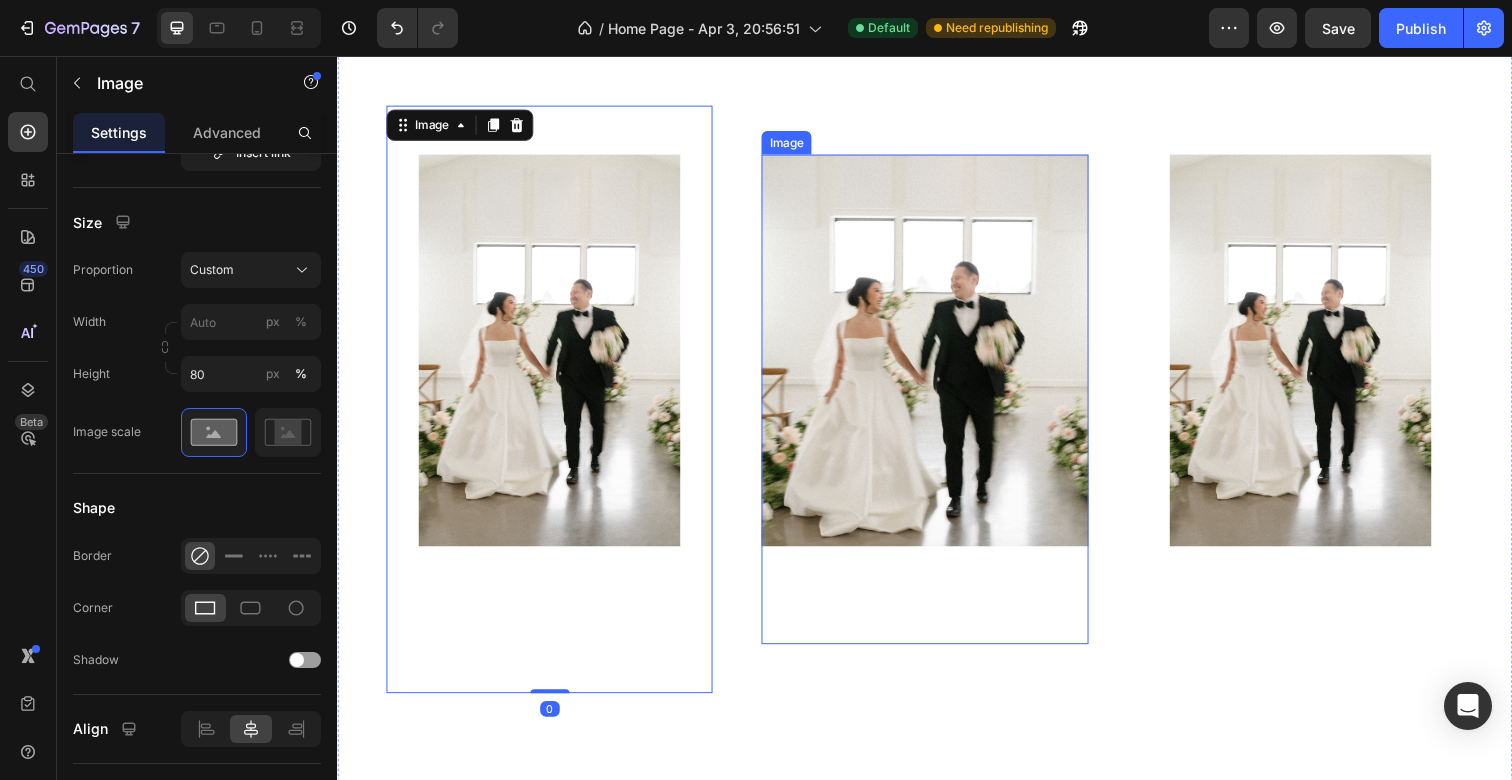 click at bounding box center (936, 407) 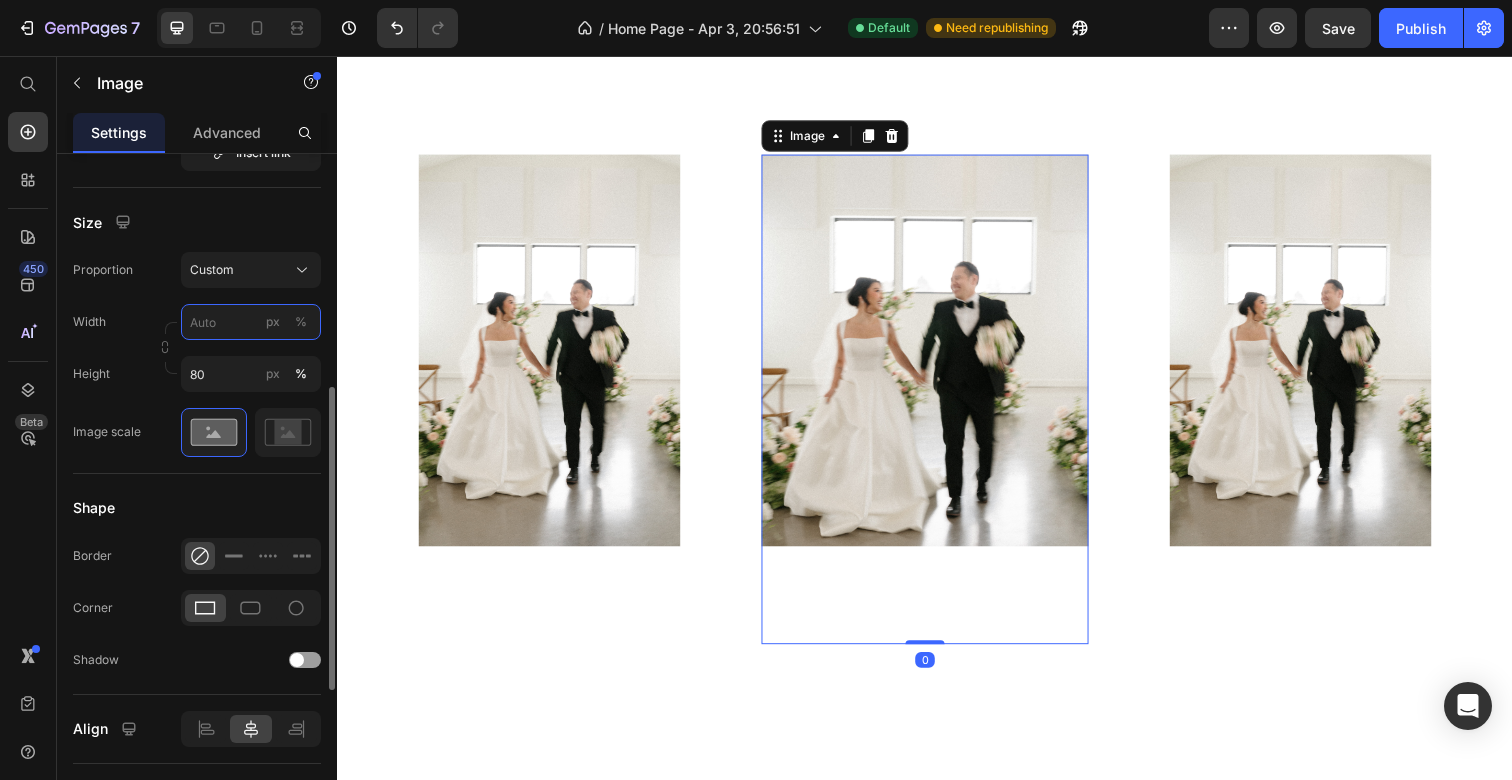 click on "px %" at bounding box center [251, 322] 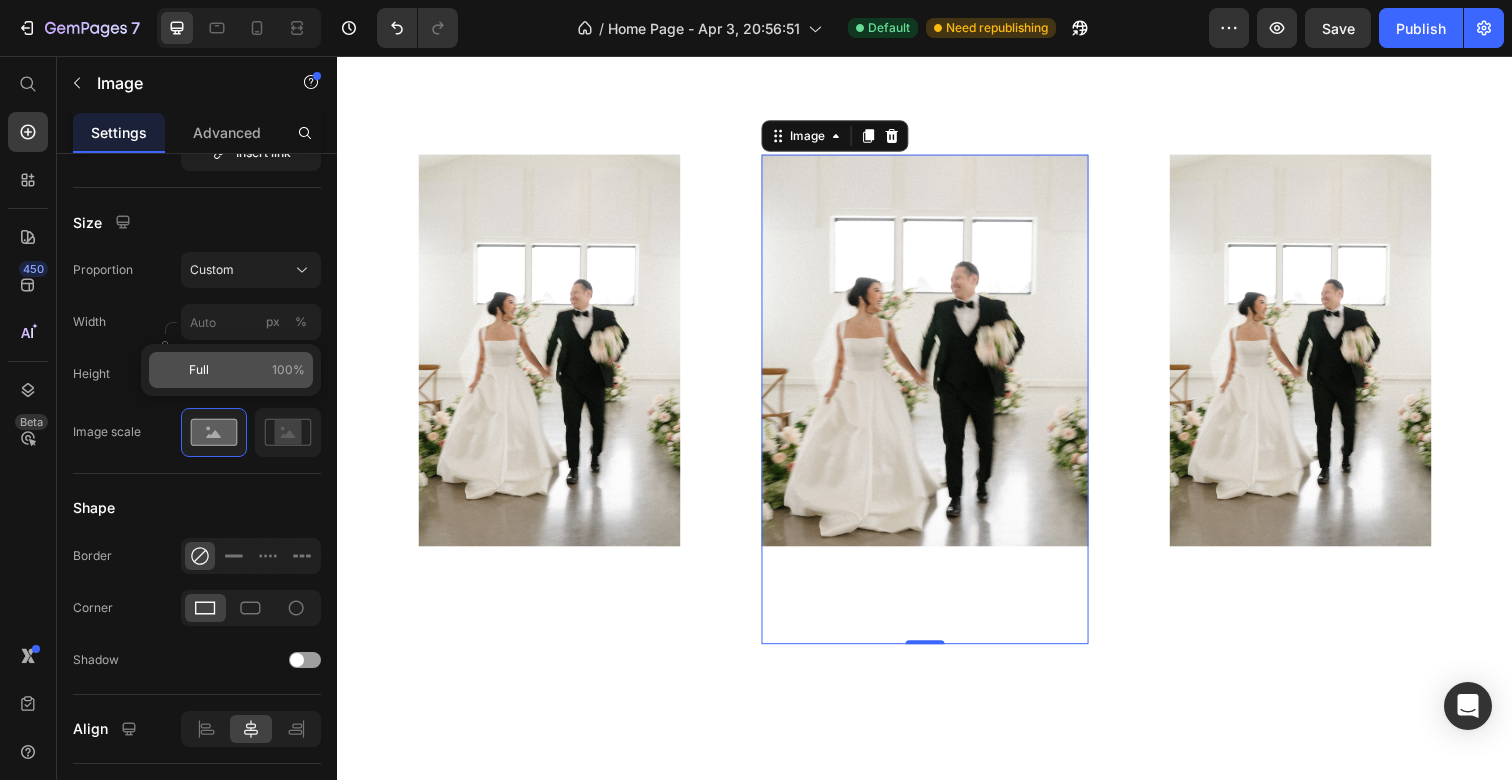 click on "Full 100%" 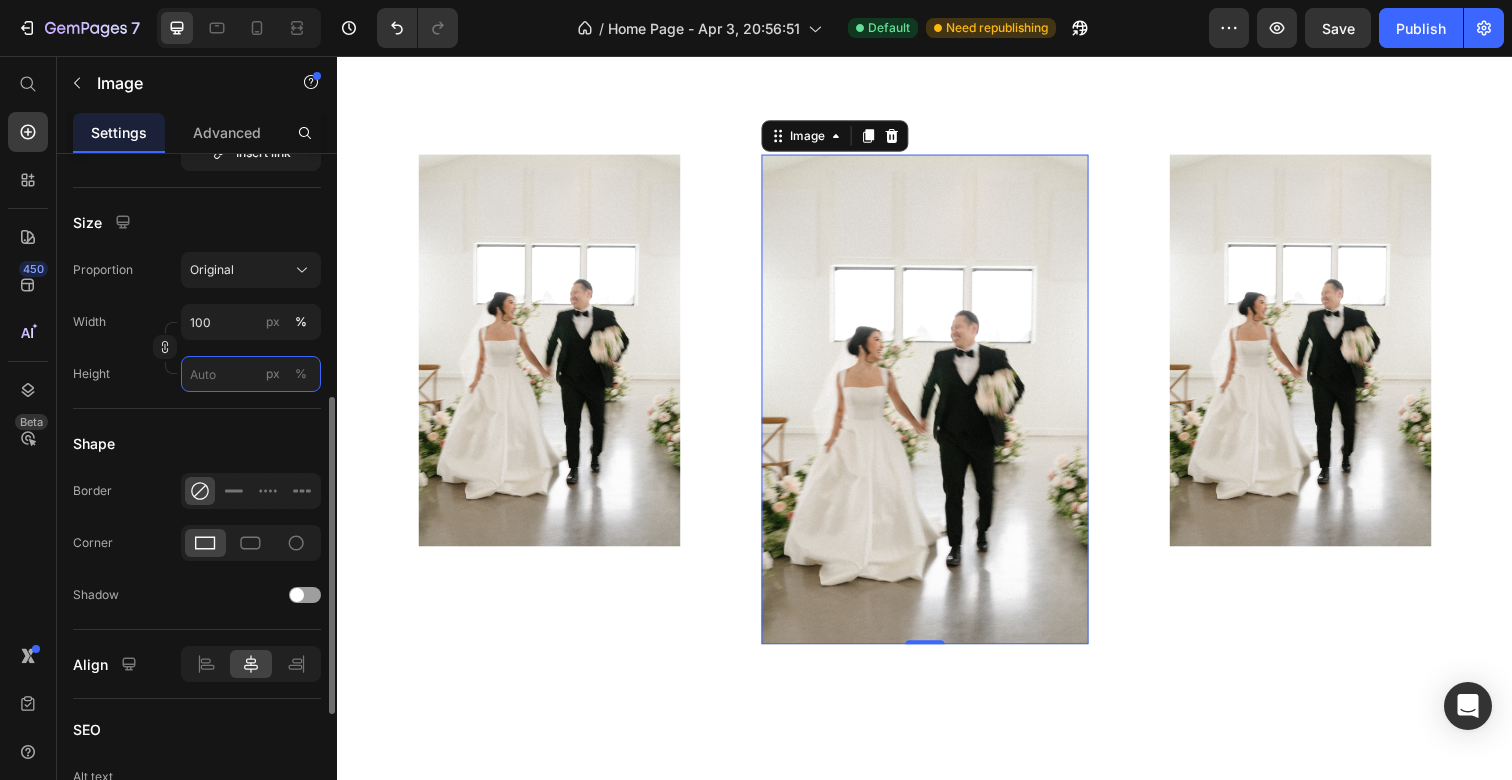 click on "px %" at bounding box center (251, 374) 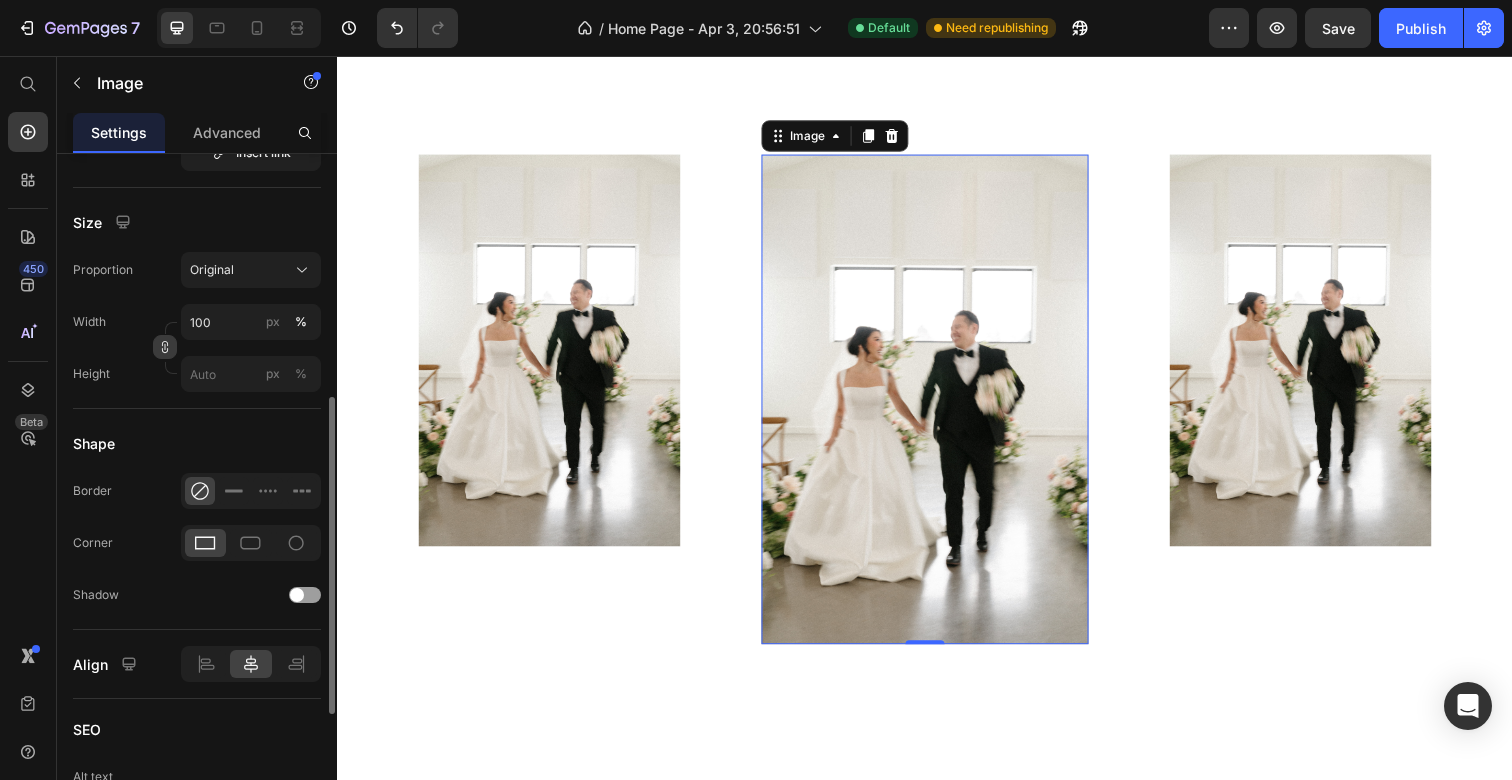 click 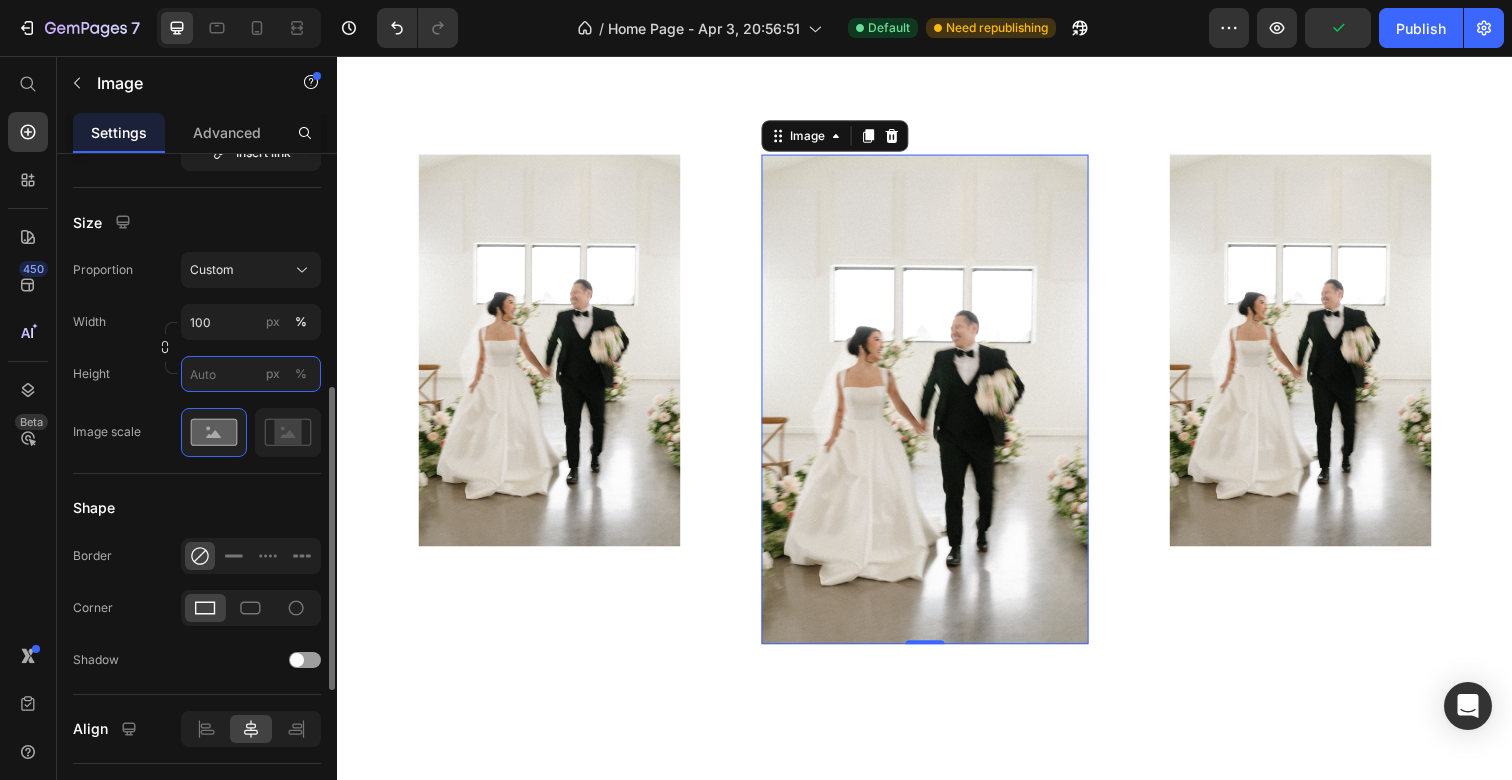 click on "px %" at bounding box center [251, 374] 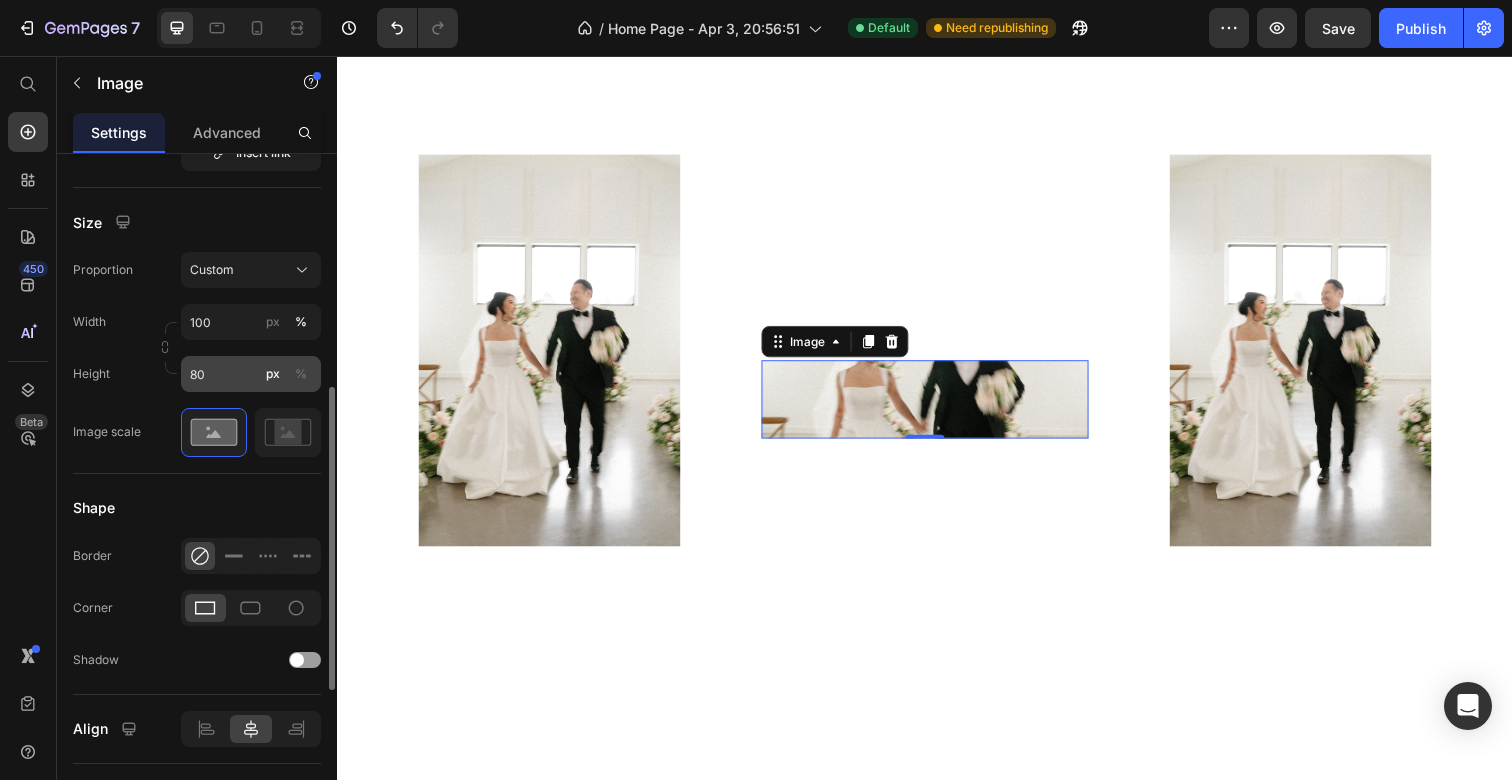 click on "%" at bounding box center (301, 374) 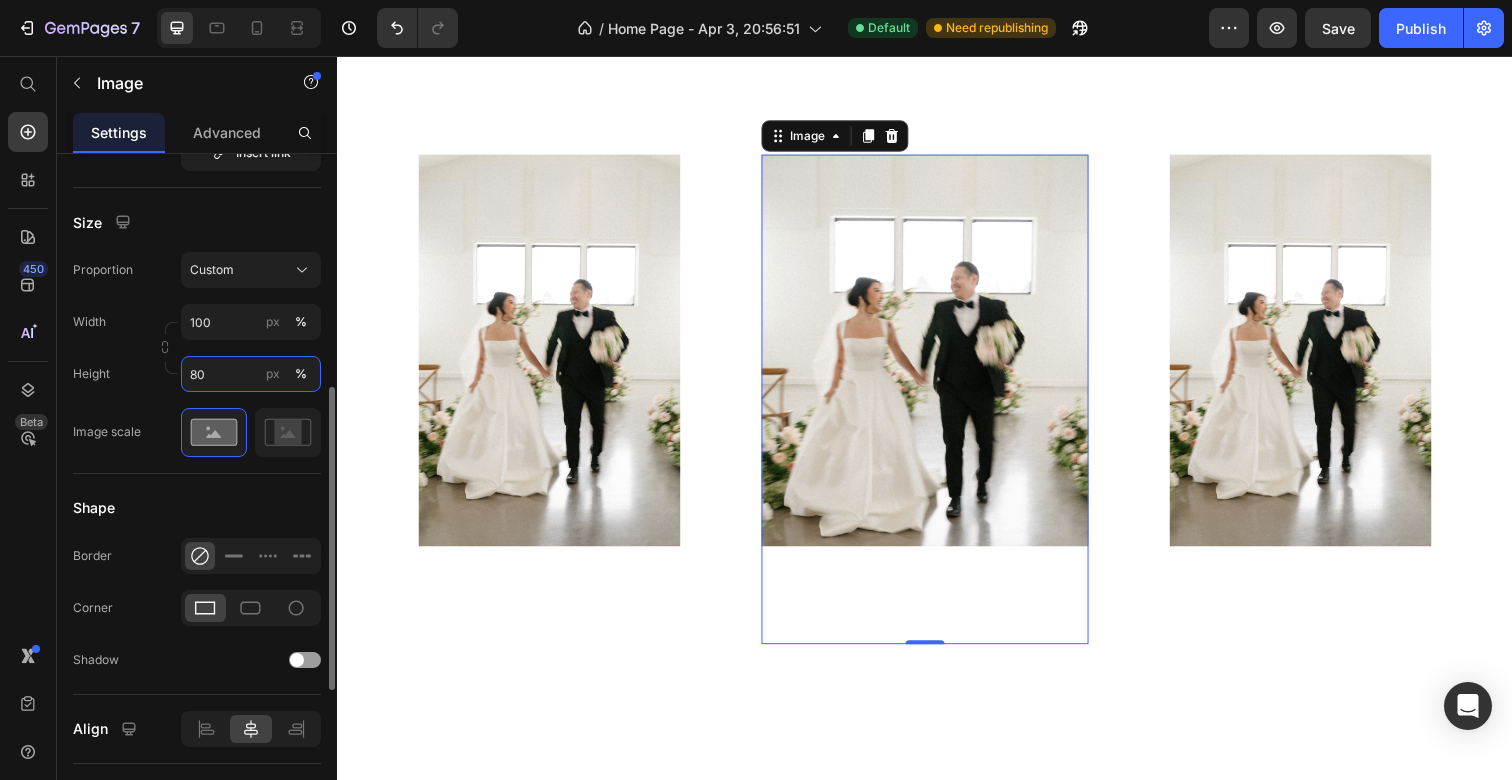 click on "80" at bounding box center [251, 374] 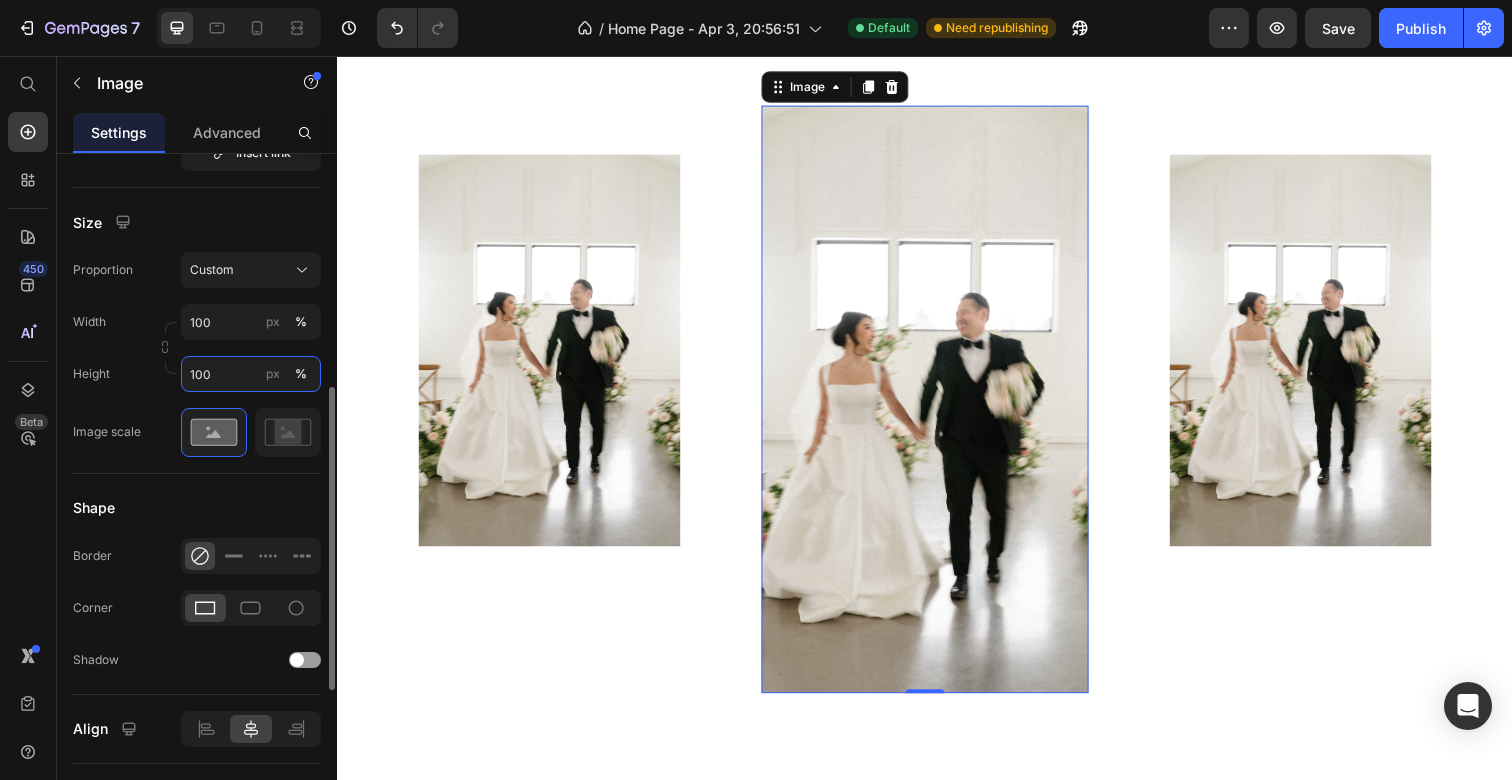 drag, startPoint x: 212, startPoint y: 371, endPoint x: 188, endPoint y: 371, distance: 24 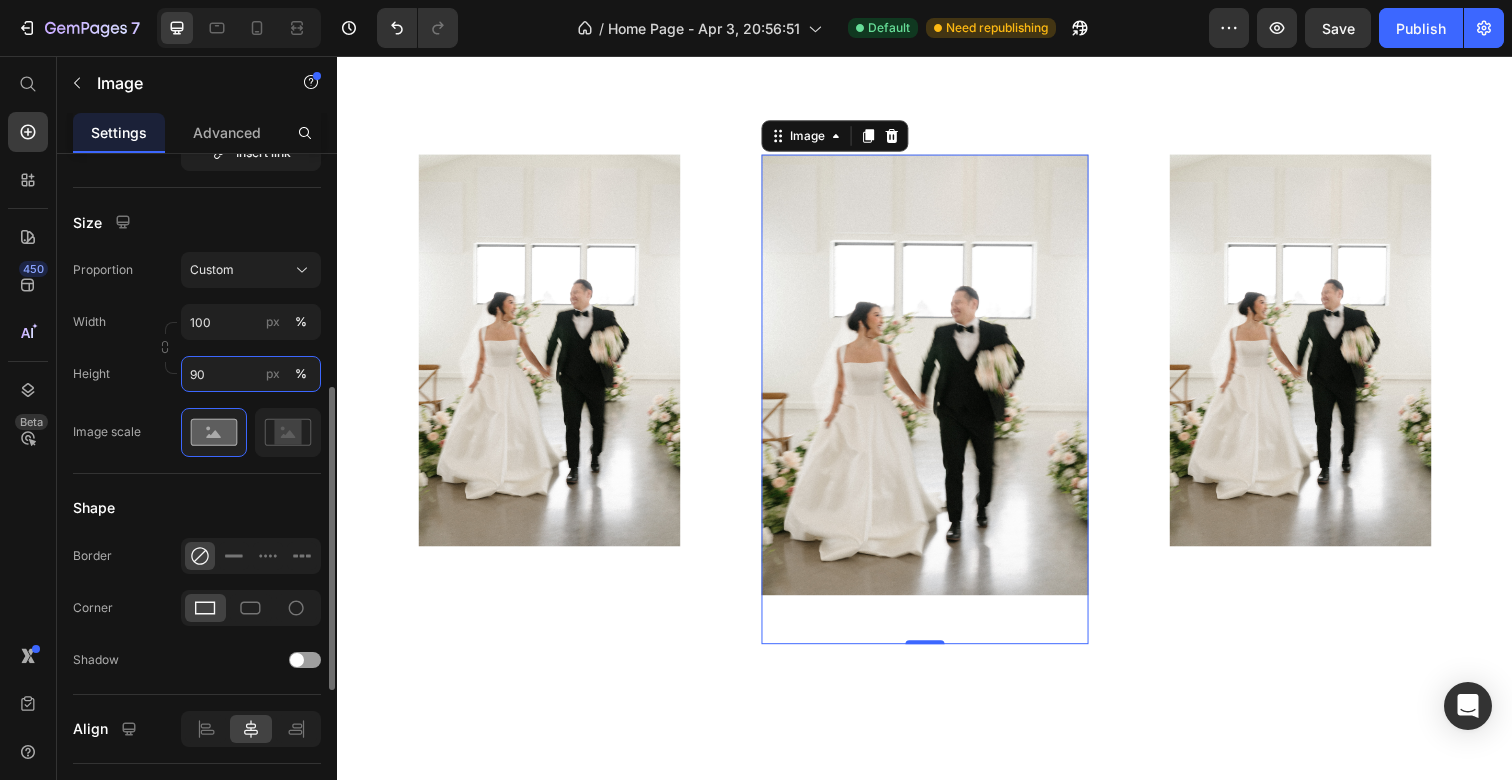 type on "90" 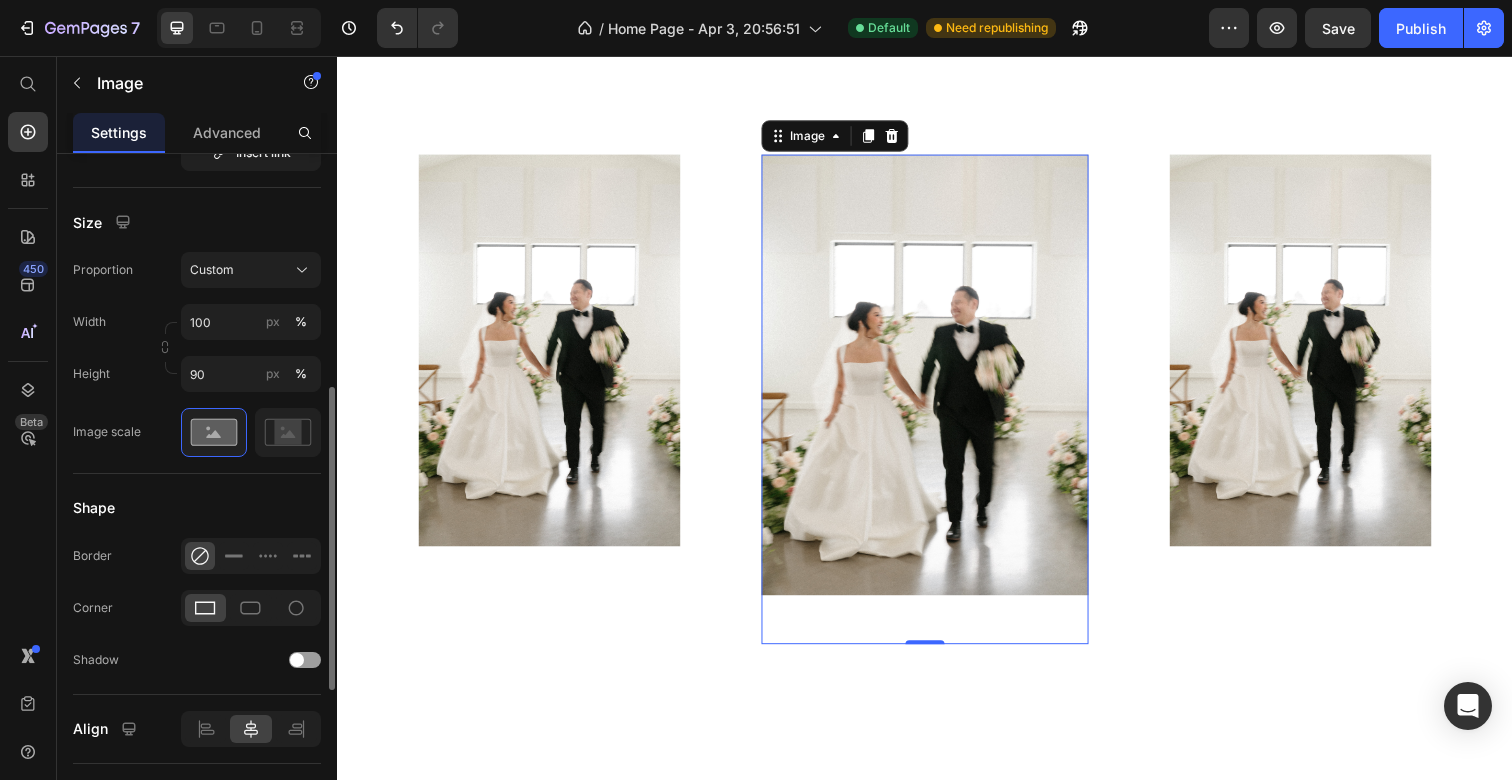 click on "Image Choose Image Upload Image https://cdn.shopify.com/s/files/1/0631/8355/2591/files/gempages_560684488498087002-d1308175-728f-423f-99f0-aba7c94c881c.jpg  or   Browse gallery  Preload Insert link Source URL  Insert link  Size Proportion Custom Width 100 px % Height 90 px % Image scale Shape Border Corner Shadow Align SEO Alt text Image title" at bounding box center [197, 348] 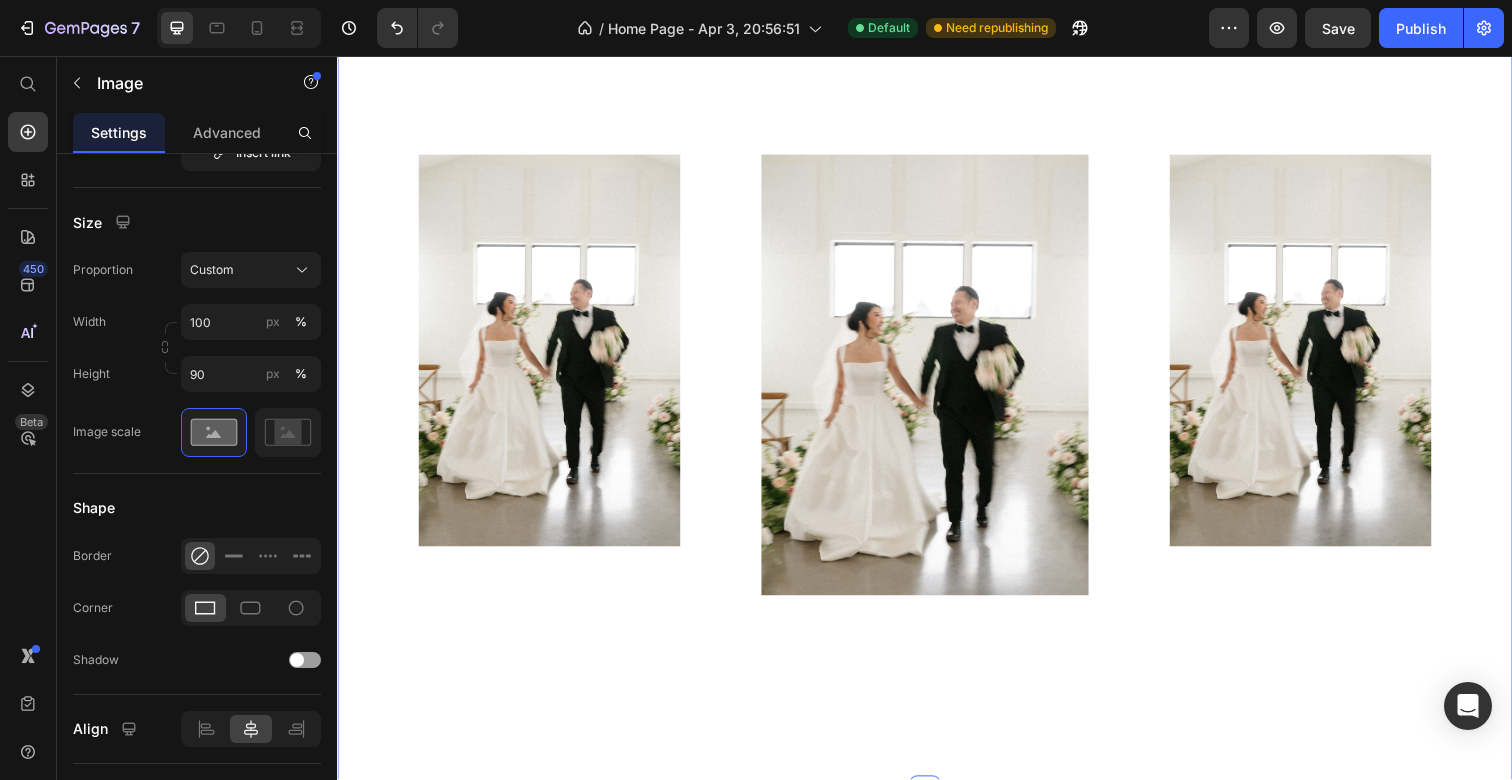 click on "Image Image Image Section 2 You can create reusable sections Create Theme Section AI Content Write with GemAI What would you like to describe here? Tone and Voice Persuasive Product The ____ Aisle Flowers Show more Generate" at bounding box center [937, 407] 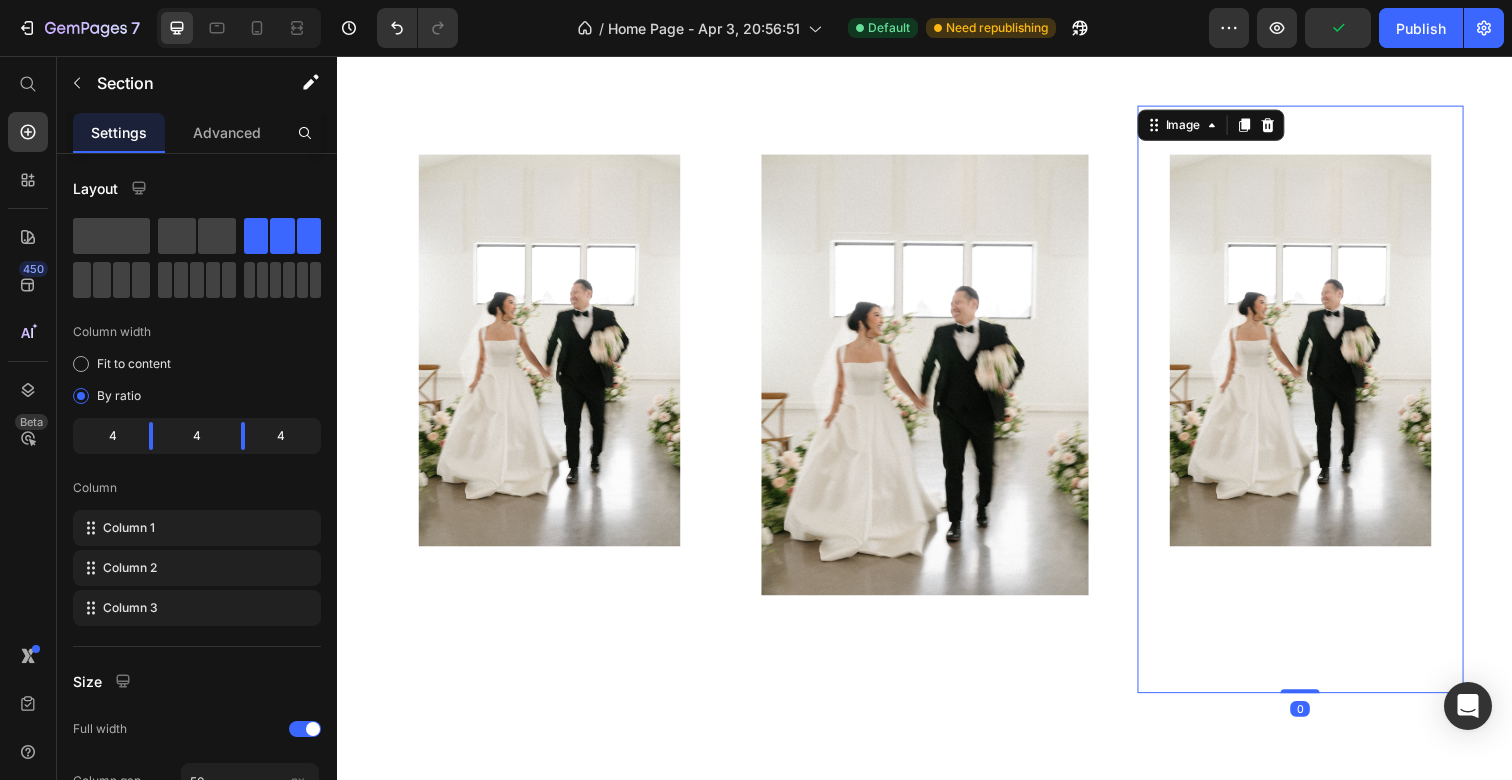 click at bounding box center [1320, 407] 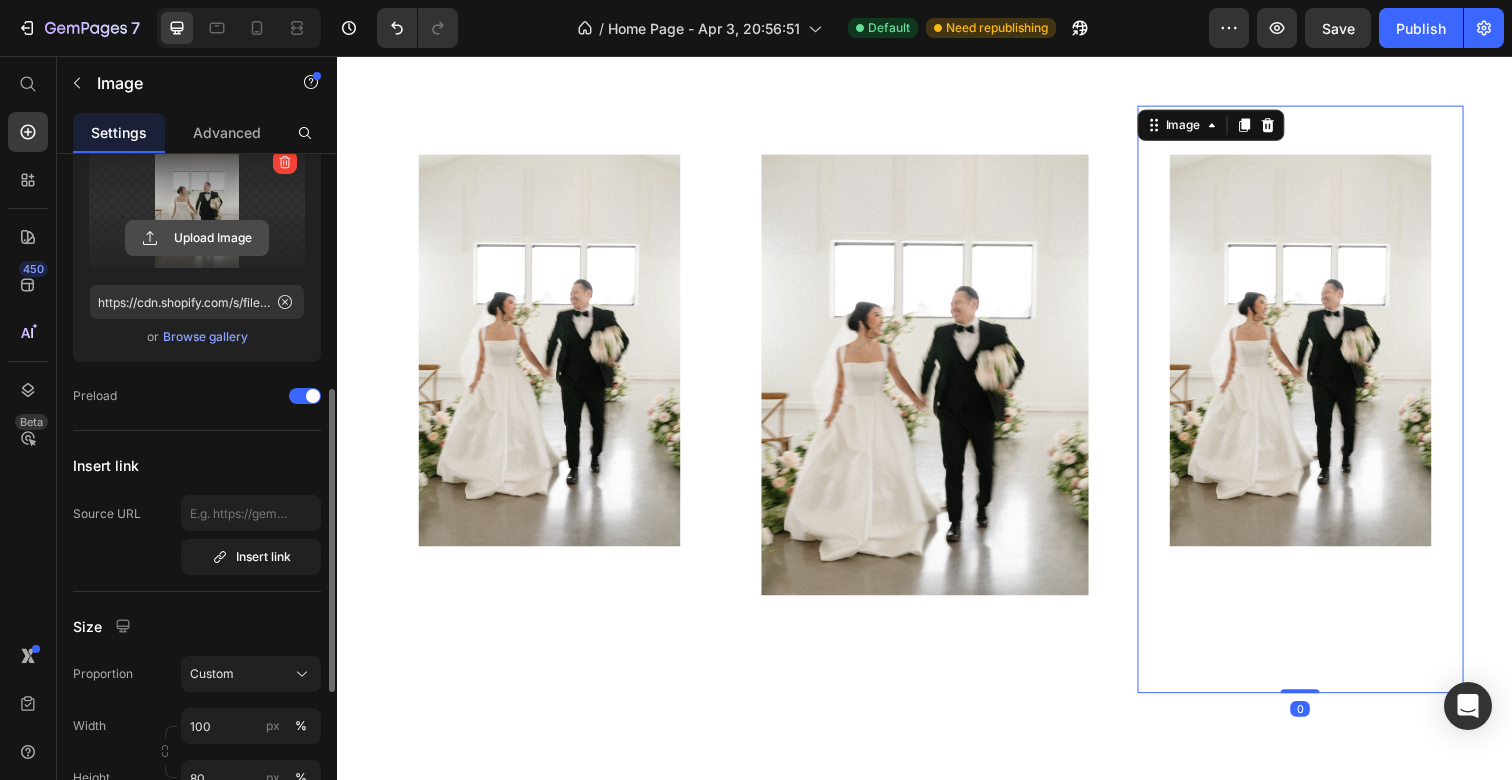 scroll, scrollTop: 529, scrollLeft: 0, axis: vertical 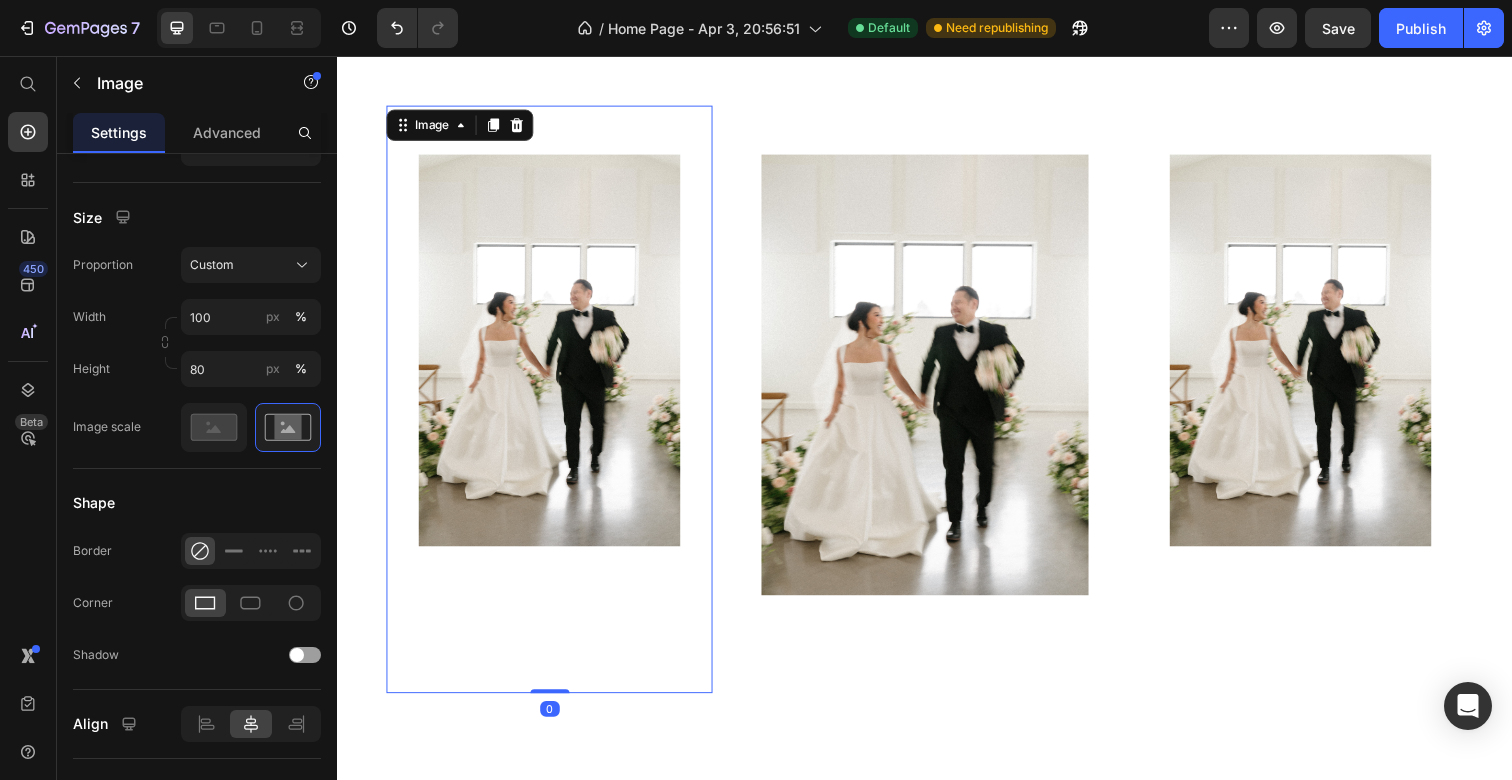 click at bounding box center [553, 407] 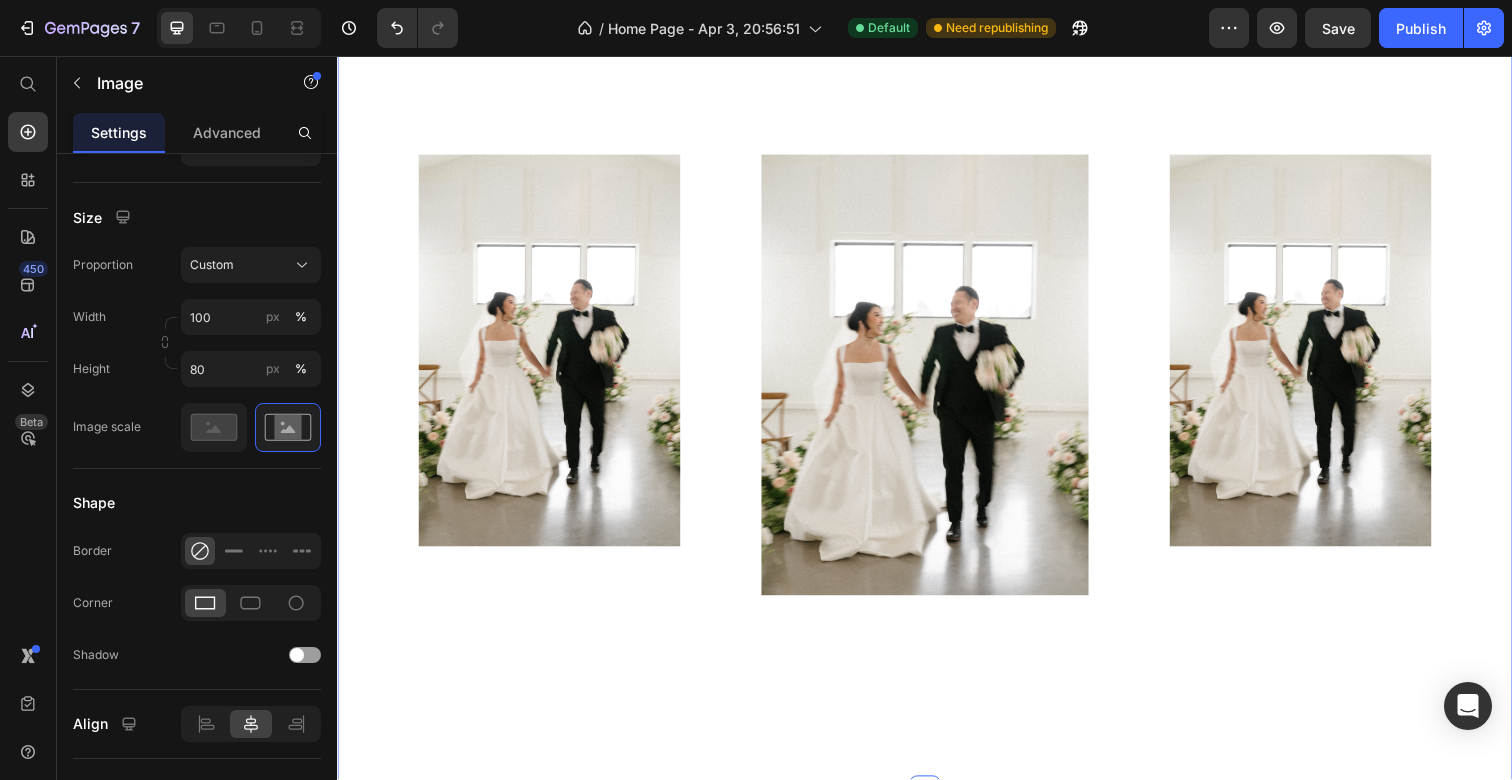 scroll, scrollTop: 0, scrollLeft: 0, axis: both 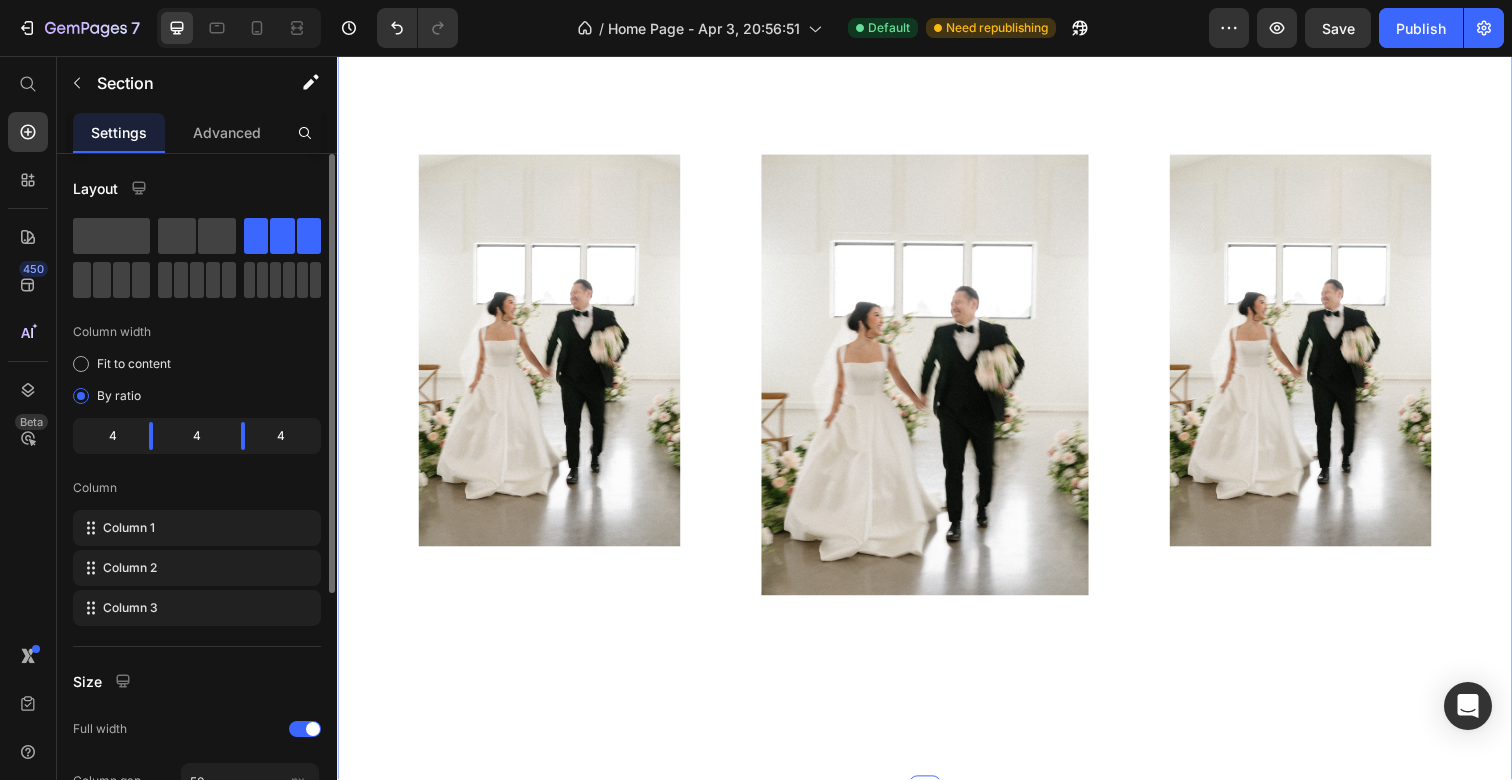 click on "Image Image Image Section 2 You can create reusable sections Create Theme Section AI Content Write with GemAI What would you like to describe here? Tone and Voice Persuasive Product The ____ Aisle Flowers Show more Generate" at bounding box center (937, 407) 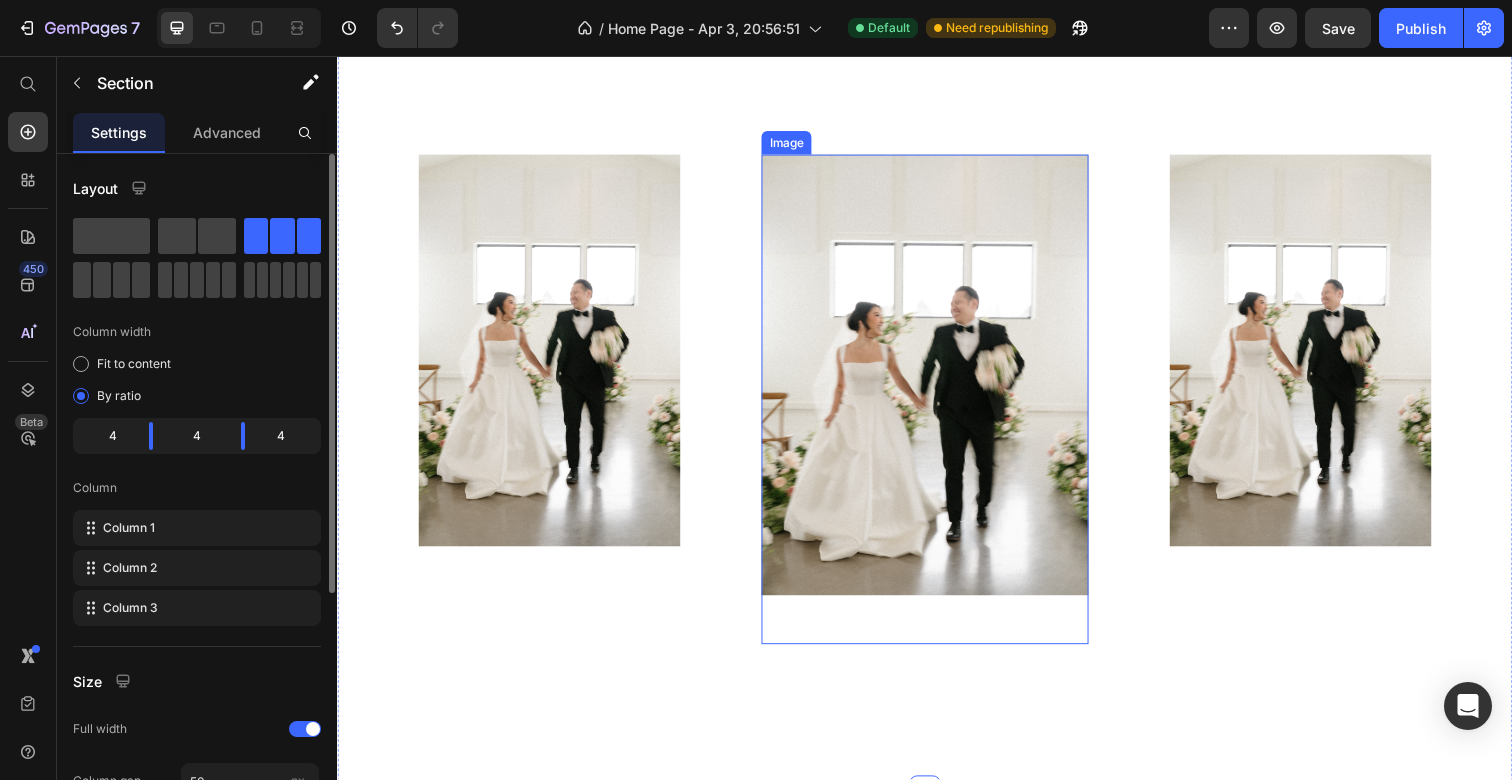 click at bounding box center [936, 407] 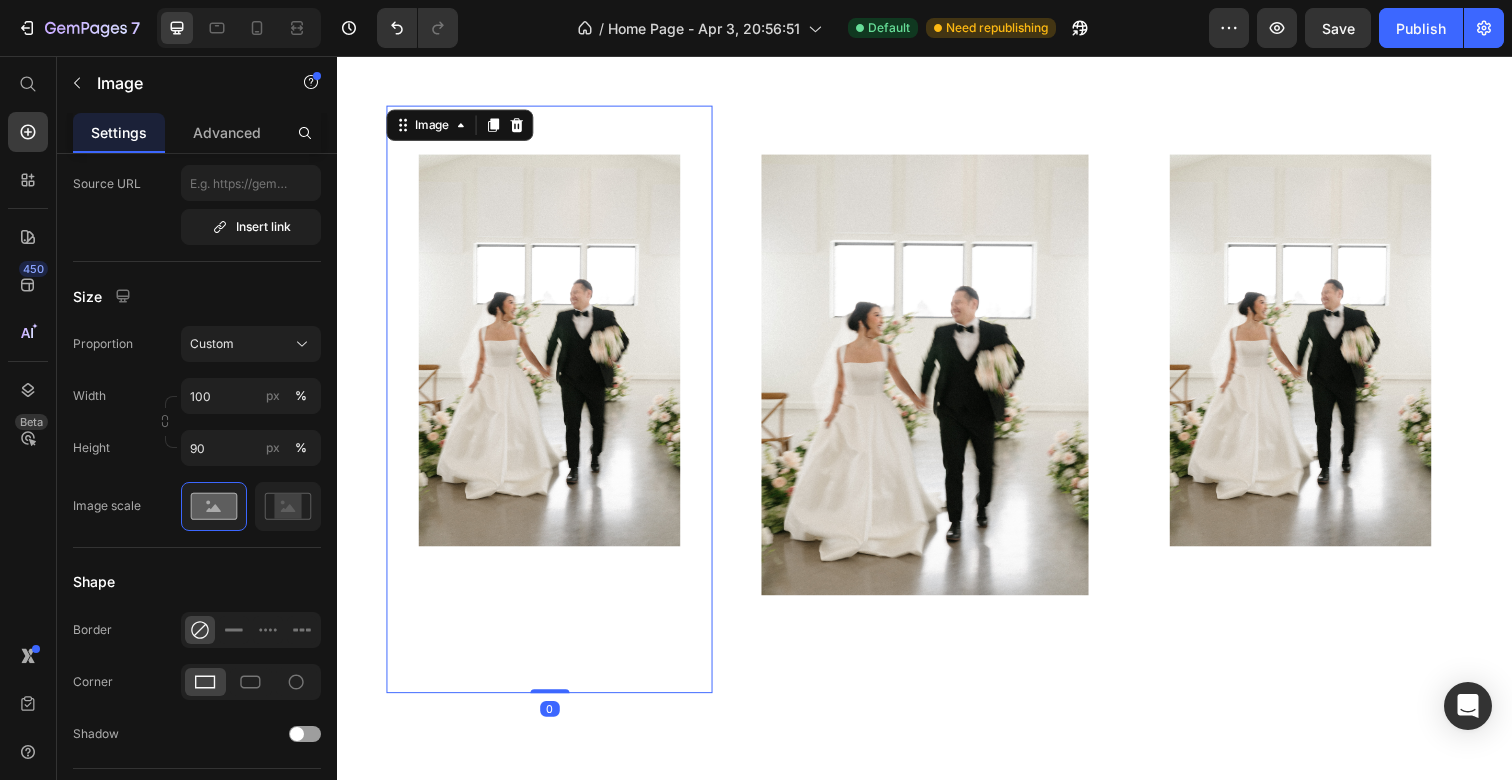 scroll, scrollTop: 450, scrollLeft: 0, axis: vertical 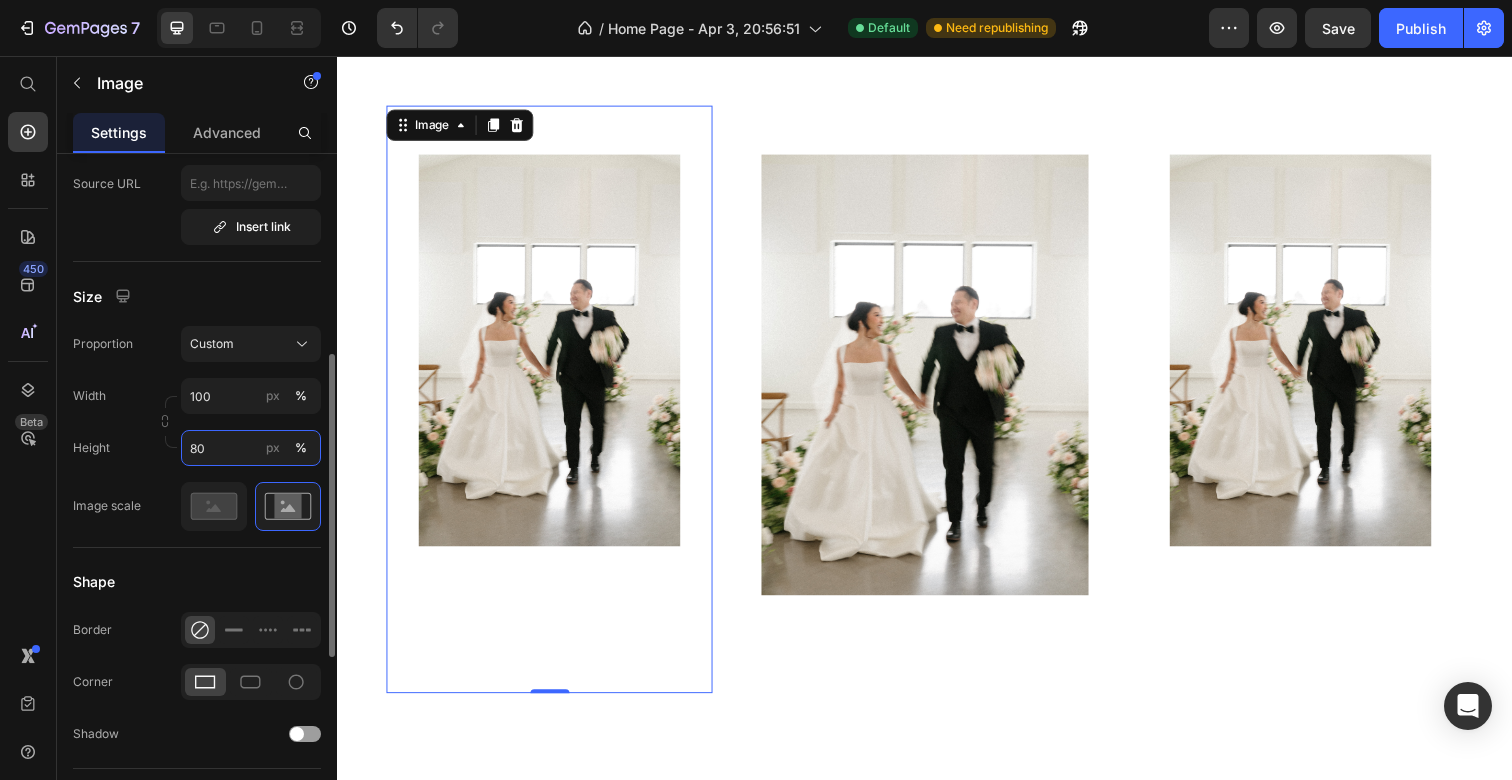 click on "80" at bounding box center (251, 448) 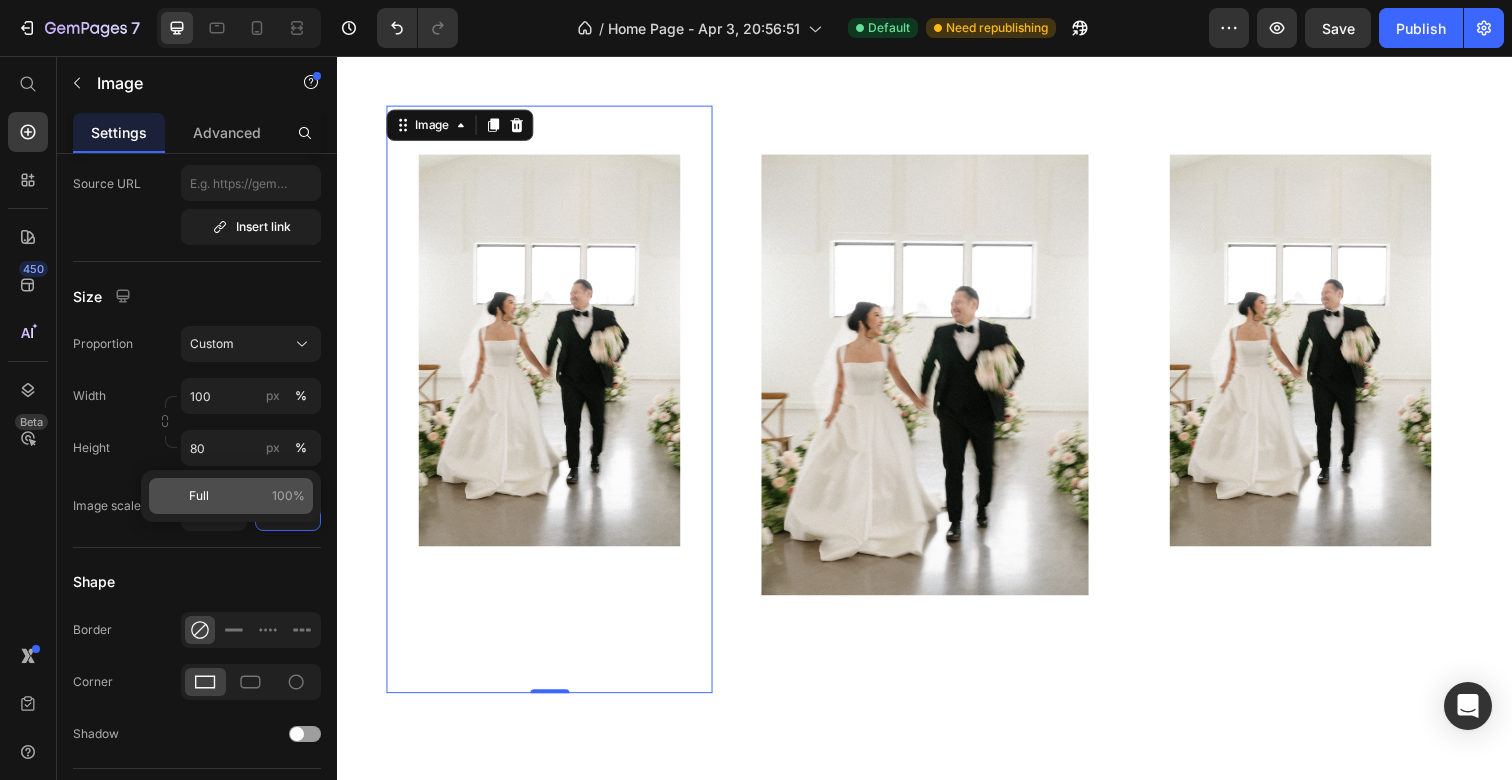 click on "Full 100%" 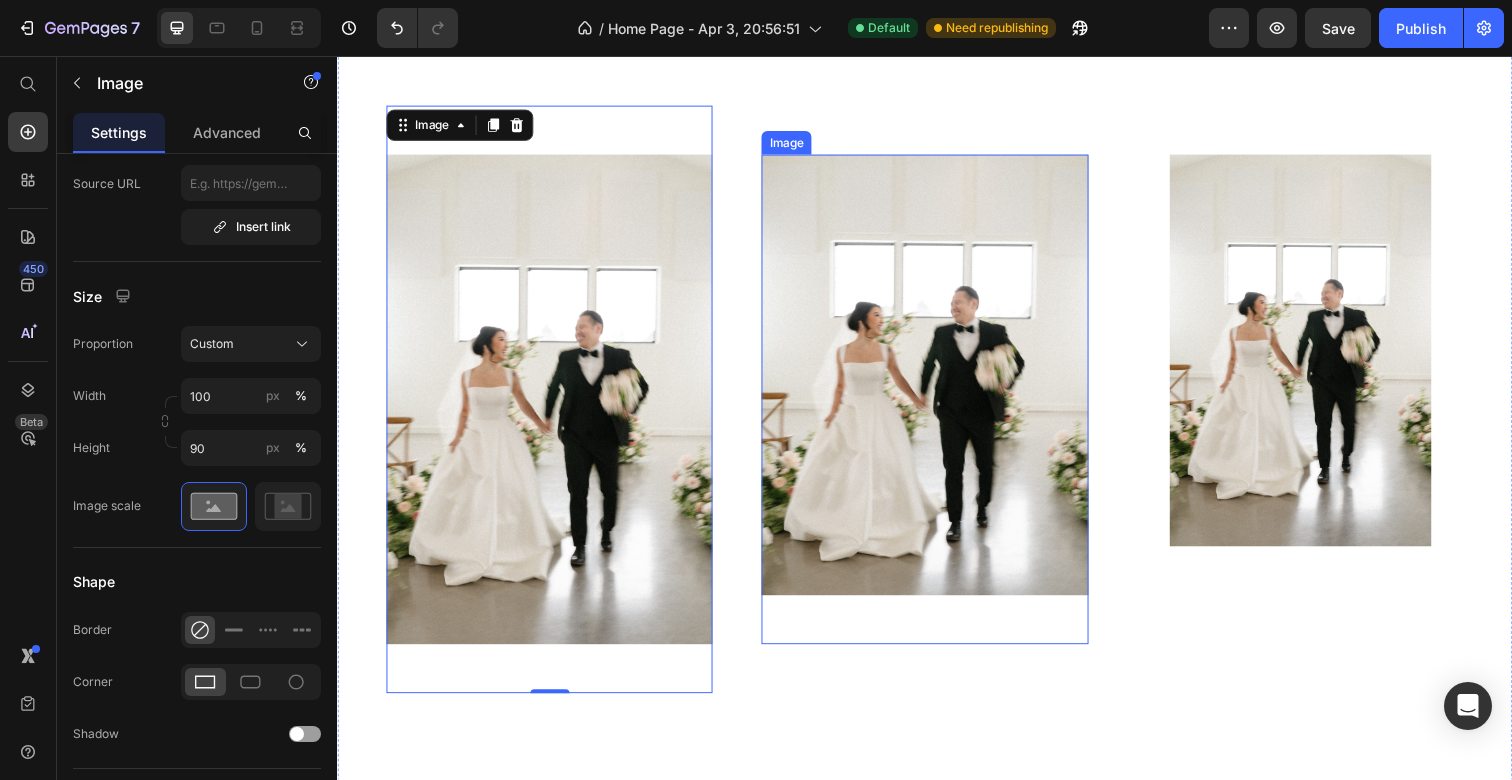 click at bounding box center (936, 407) 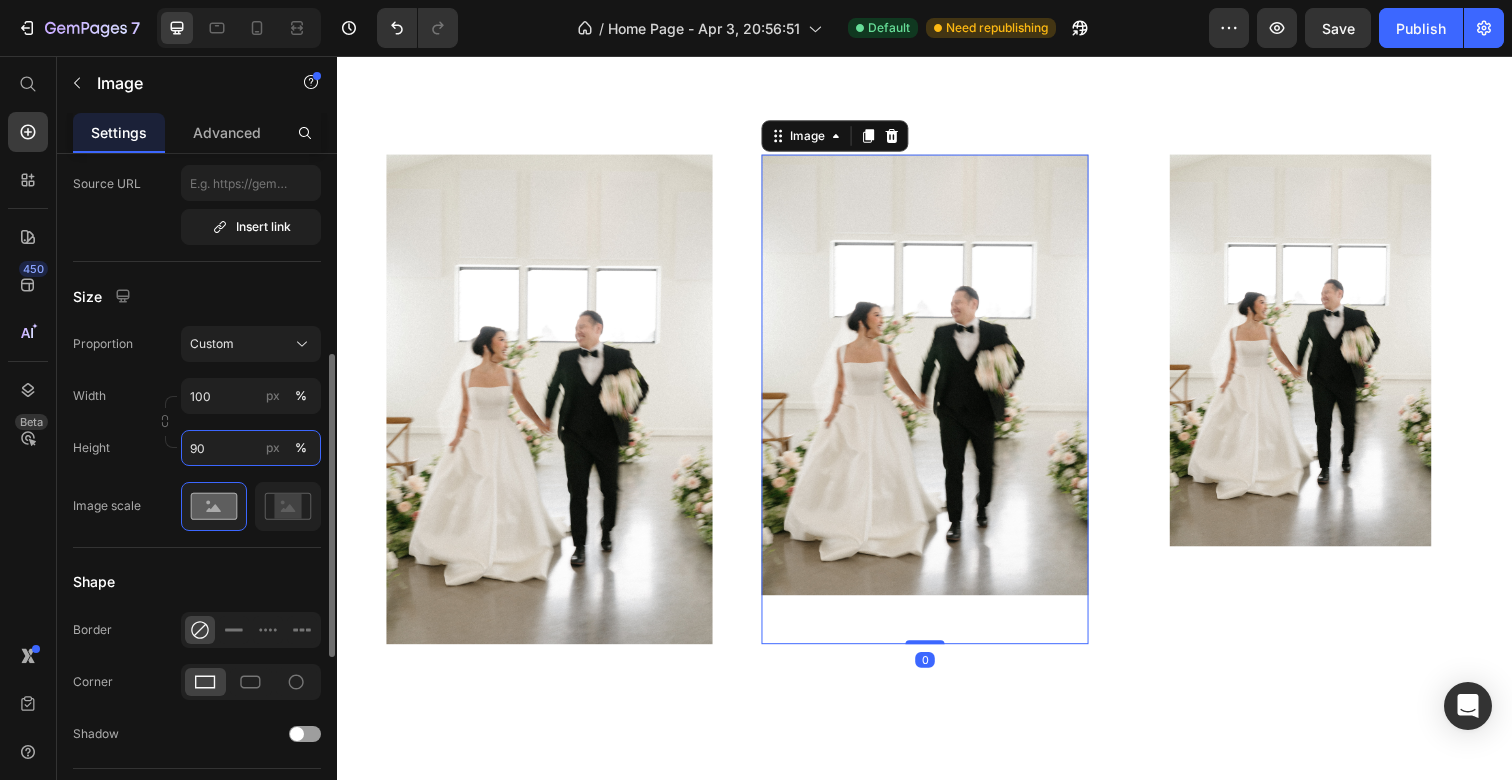 click on "90" at bounding box center (251, 448) 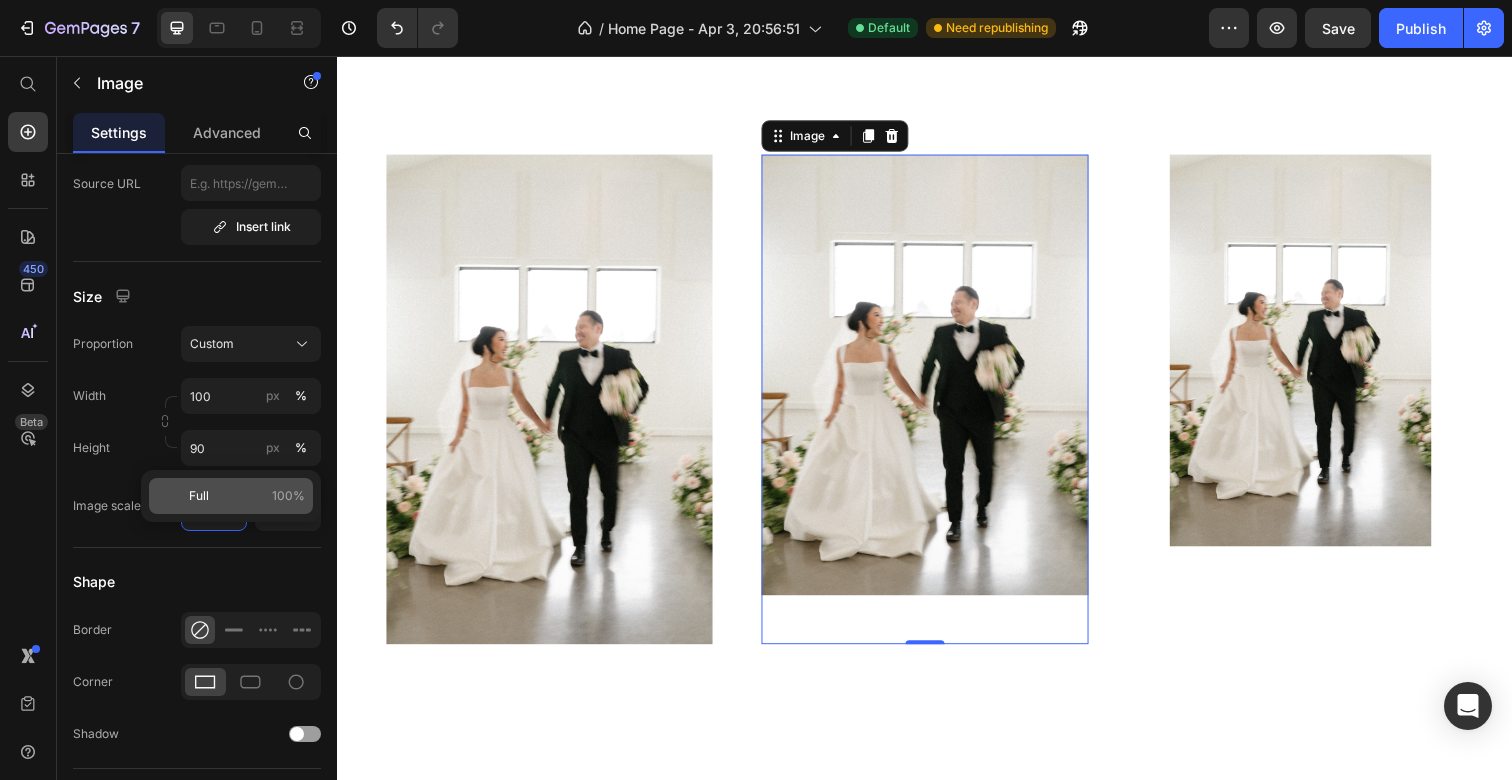 click on "Full 100%" at bounding box center (247, 496) 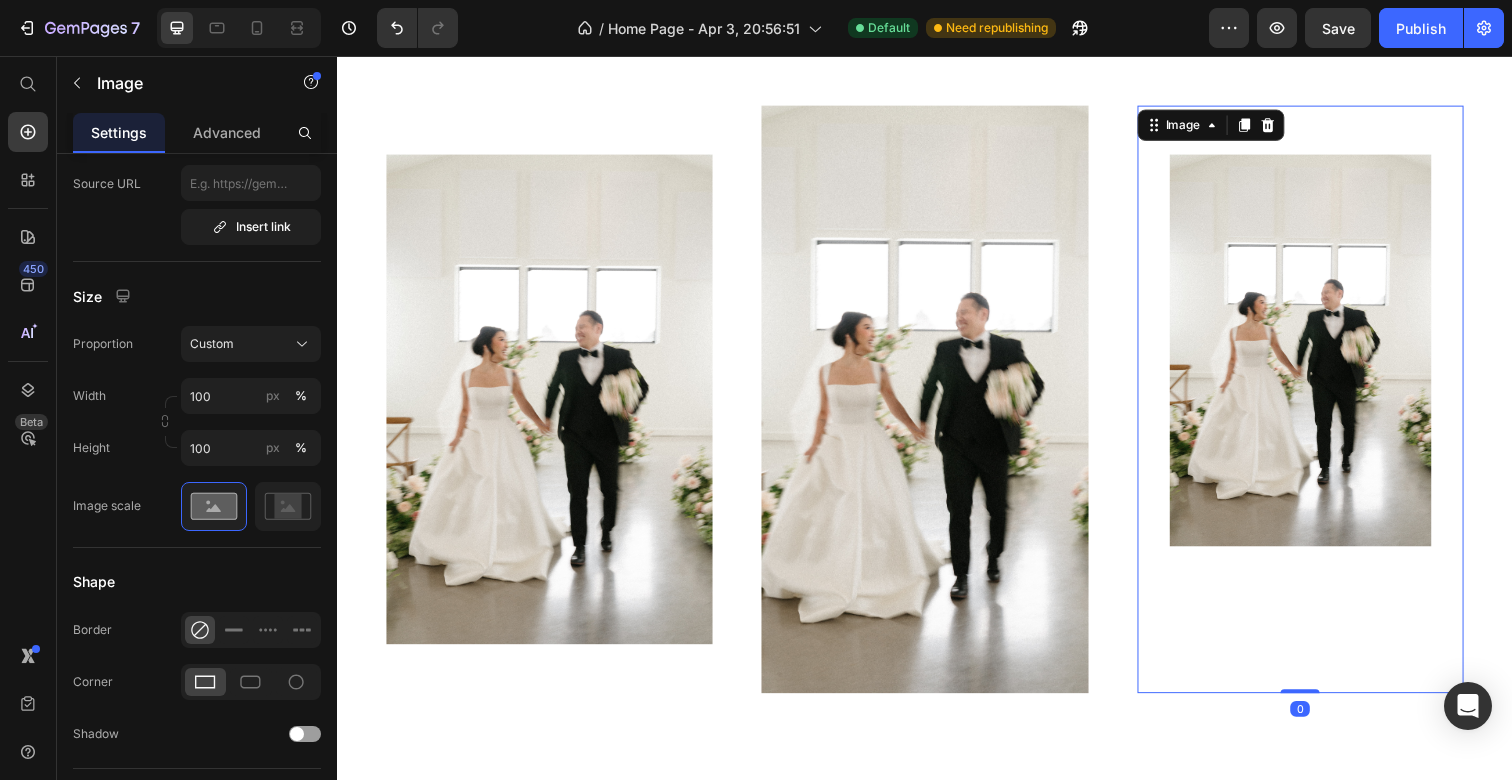 click at bounding box center (1320, 407) 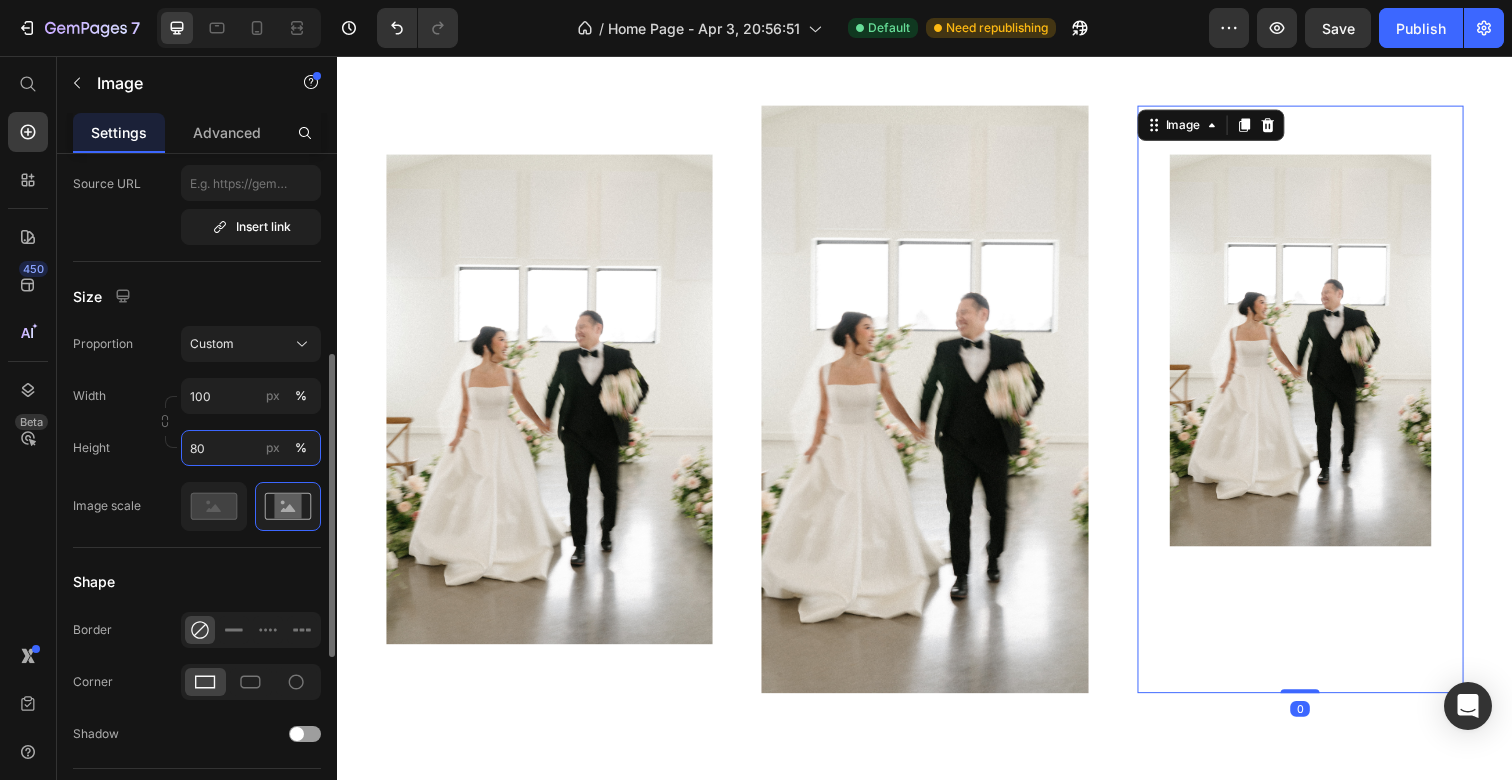 click on "80" at bounding box center [251, 448] 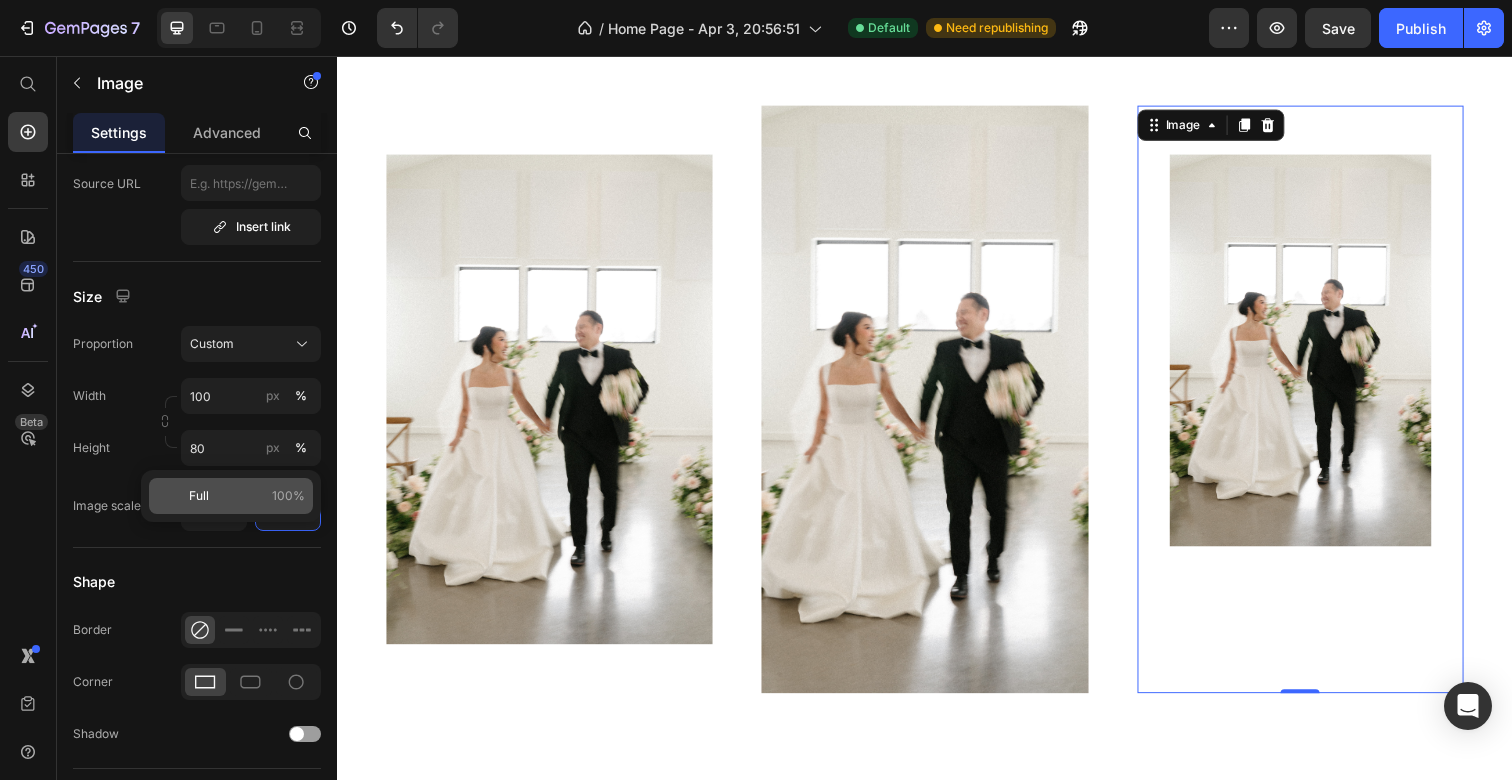 click on "Full 100%" at bounding box center [247, 496] 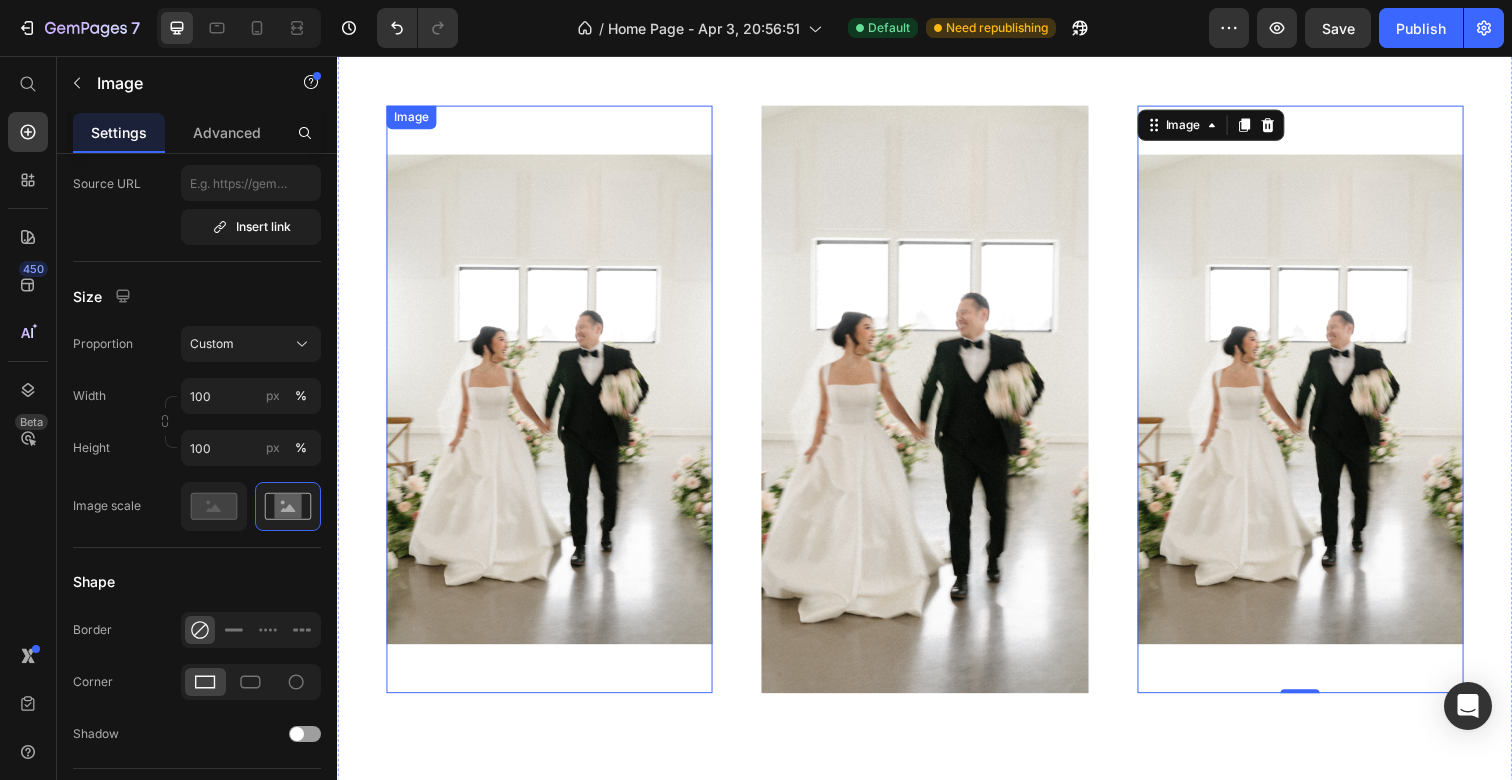 click at bounding box center [553, 407] 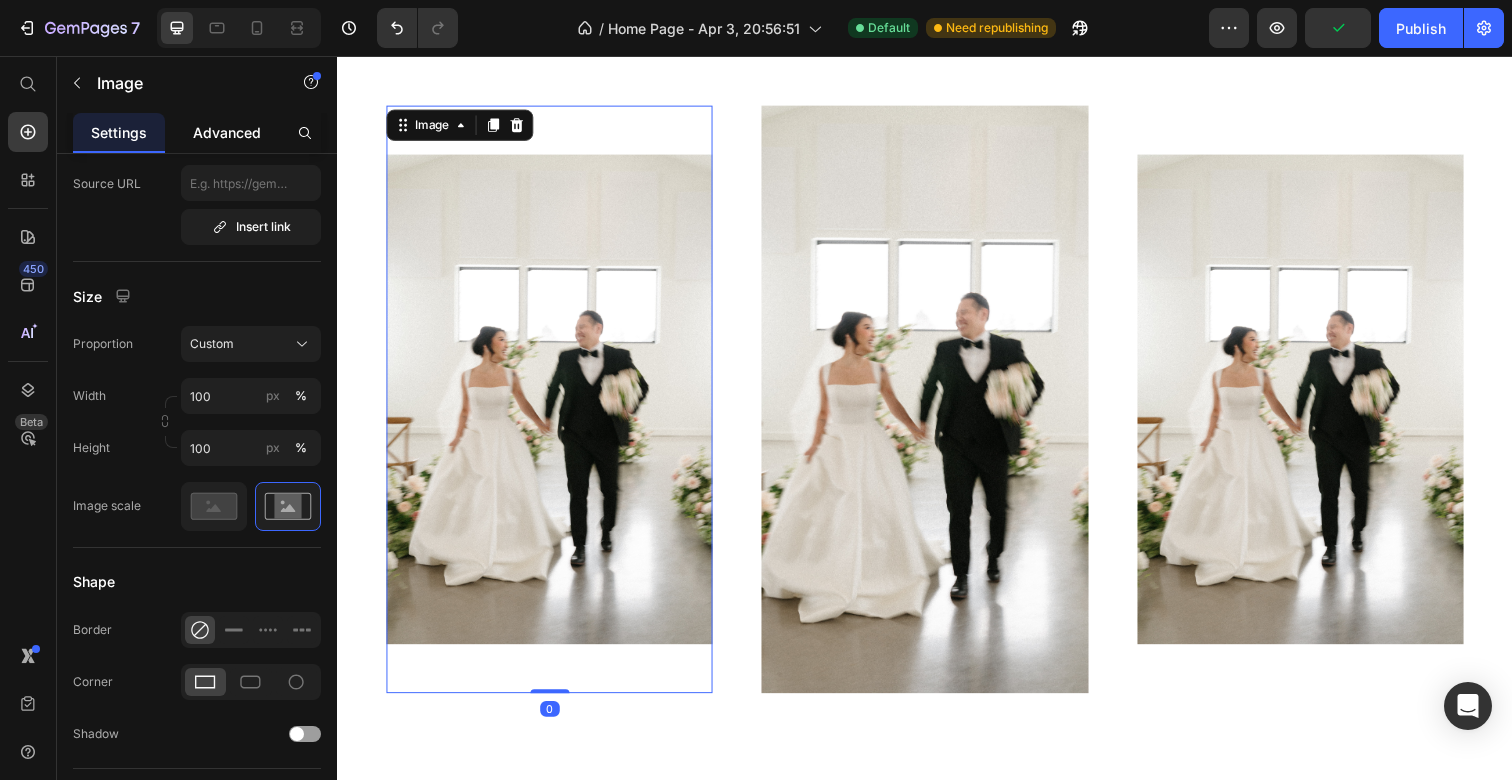 click on "Advanced" at bounding box center (227, 132) 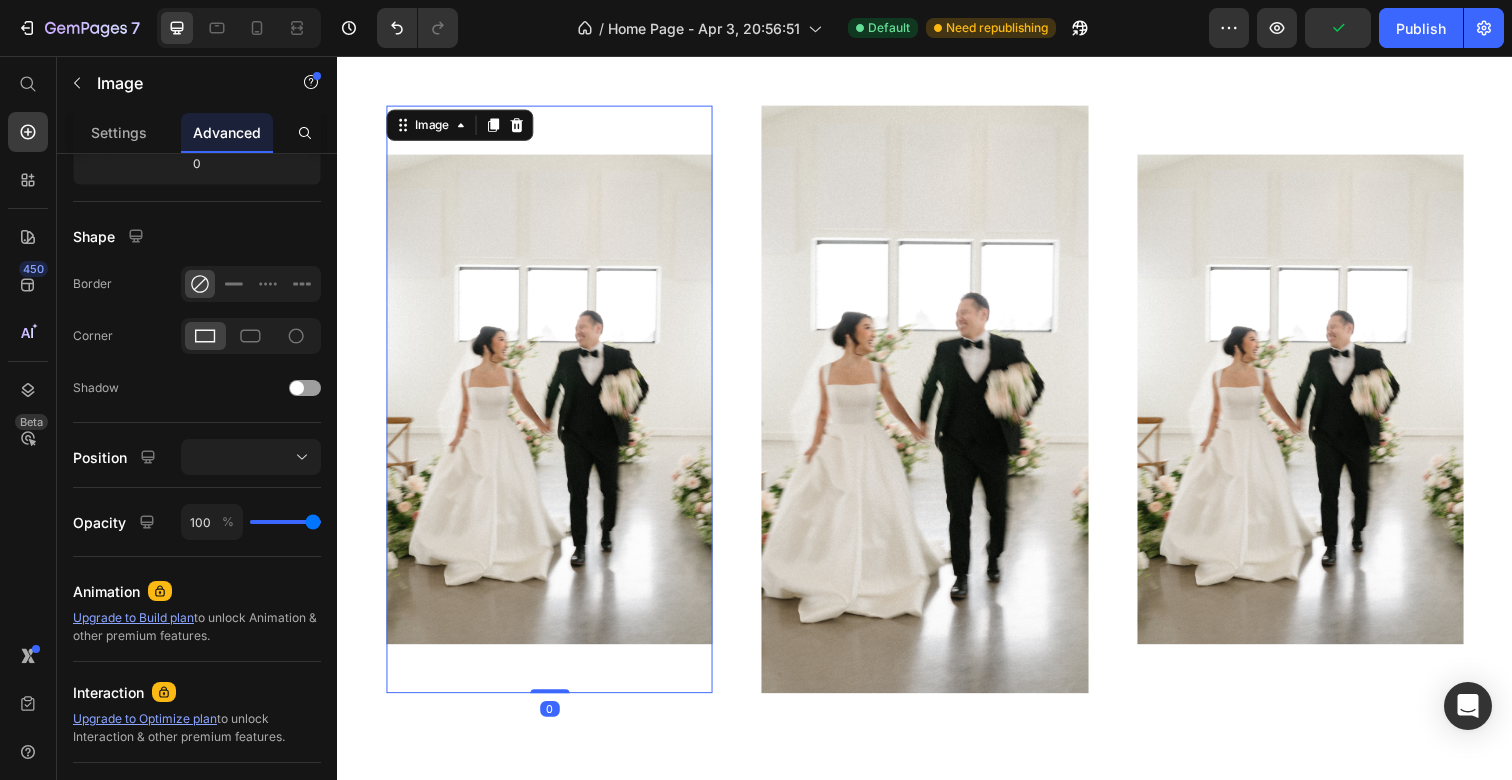 scroll, scrollTop: 0, scrollLeft: 0, axis: both 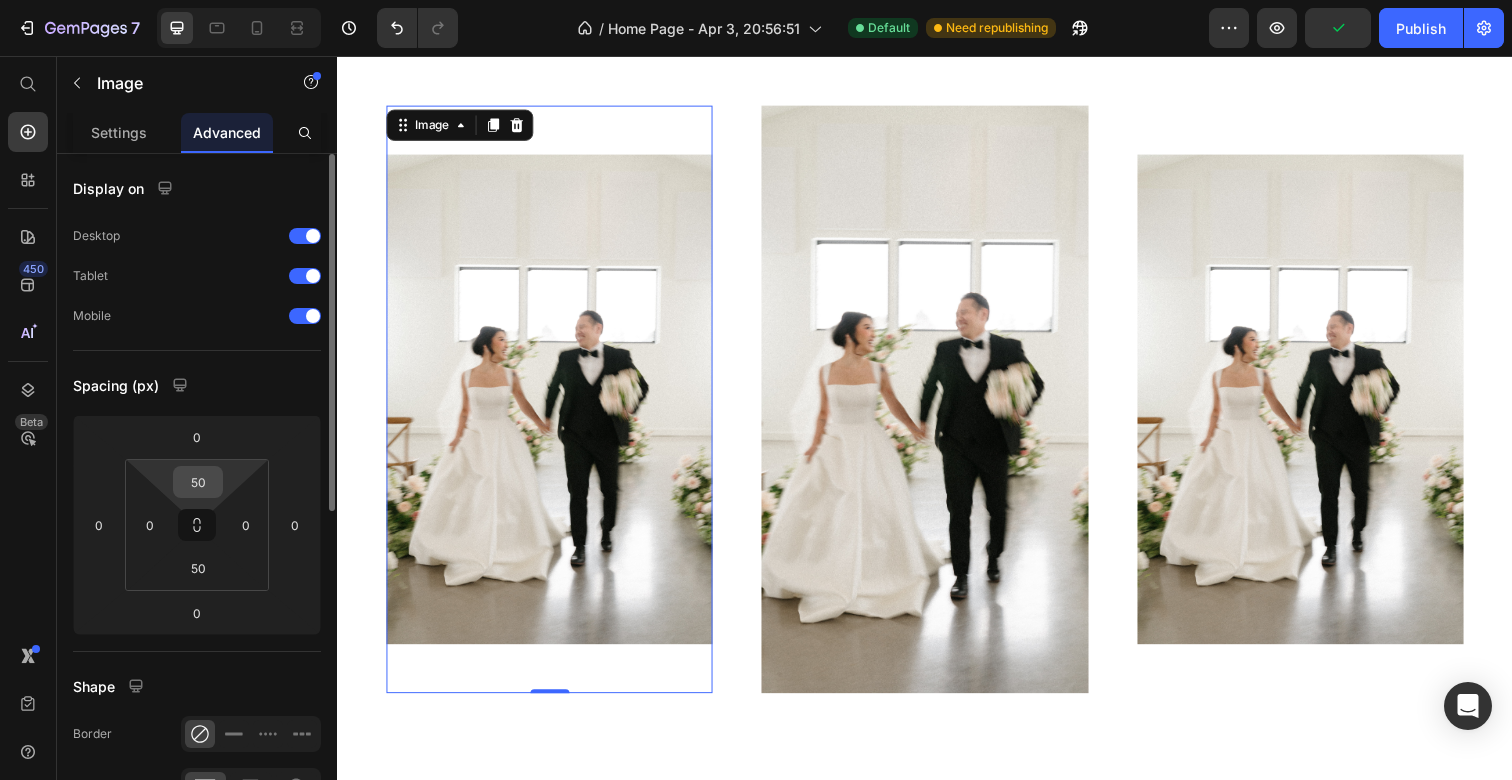 click on "50" at bounding box center [198, 482] 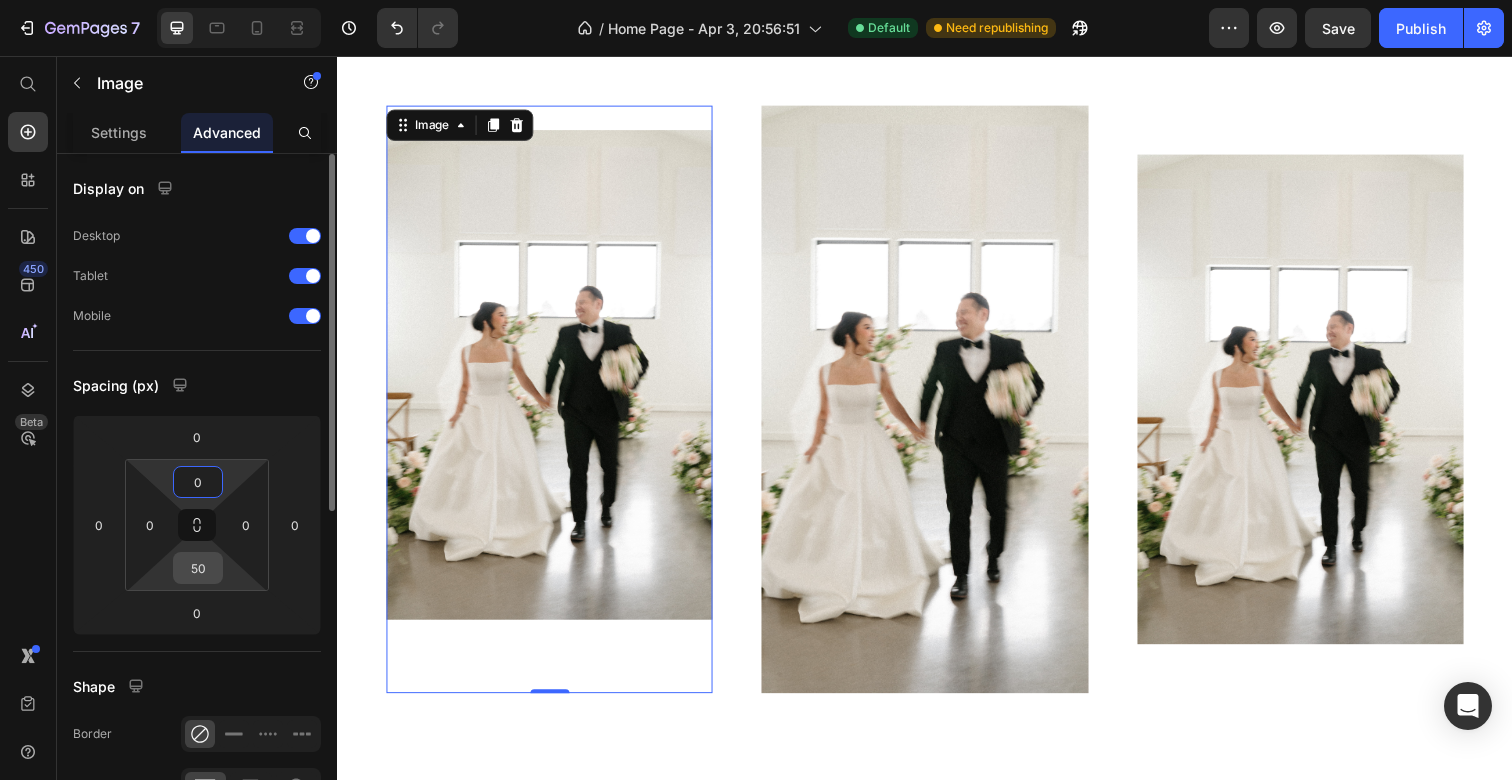 type on "0" 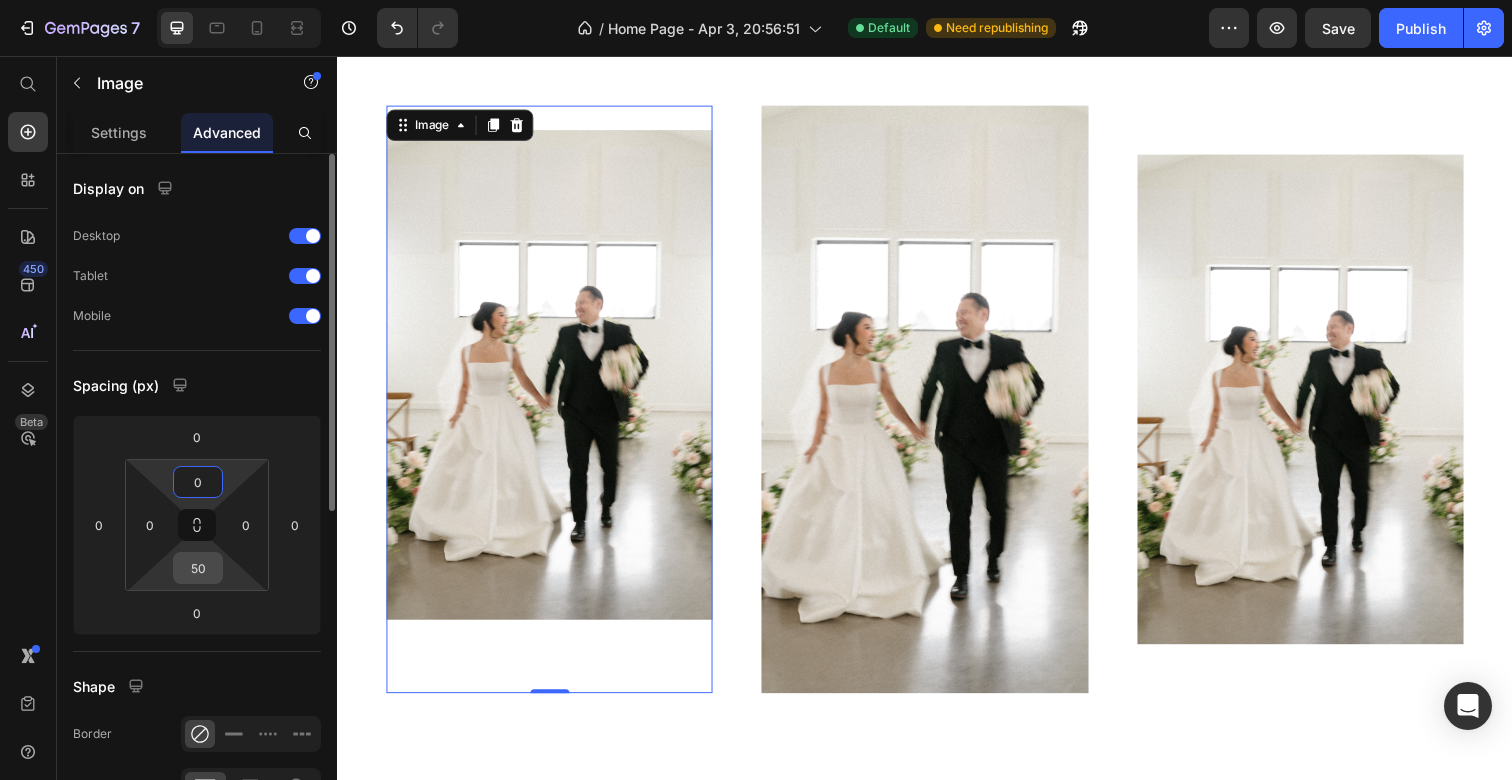 click on "50" at bounding box center (198, 568) 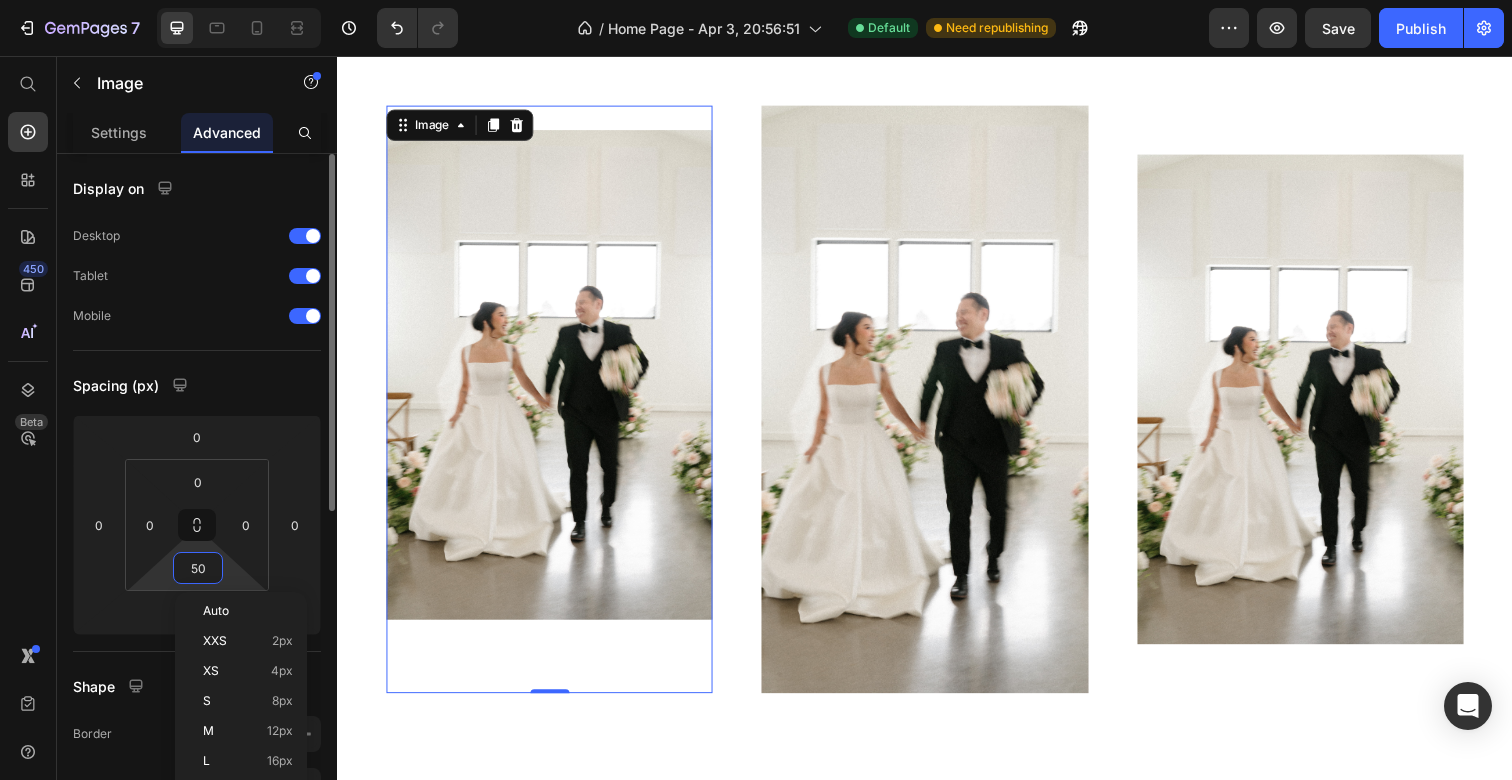 type on "0" 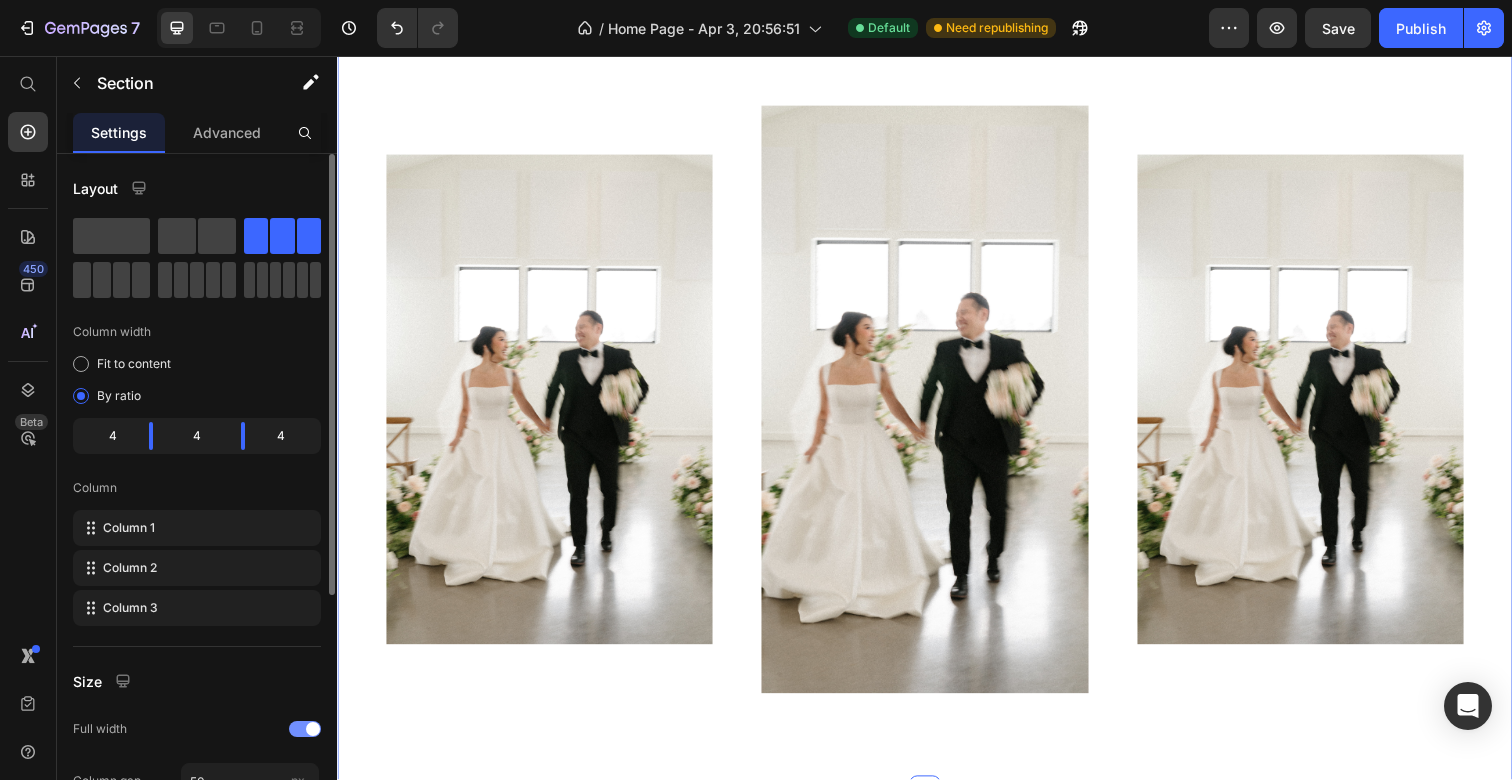 click on "Image 0 Image Image Section 2" at bounding box center [937, 407] 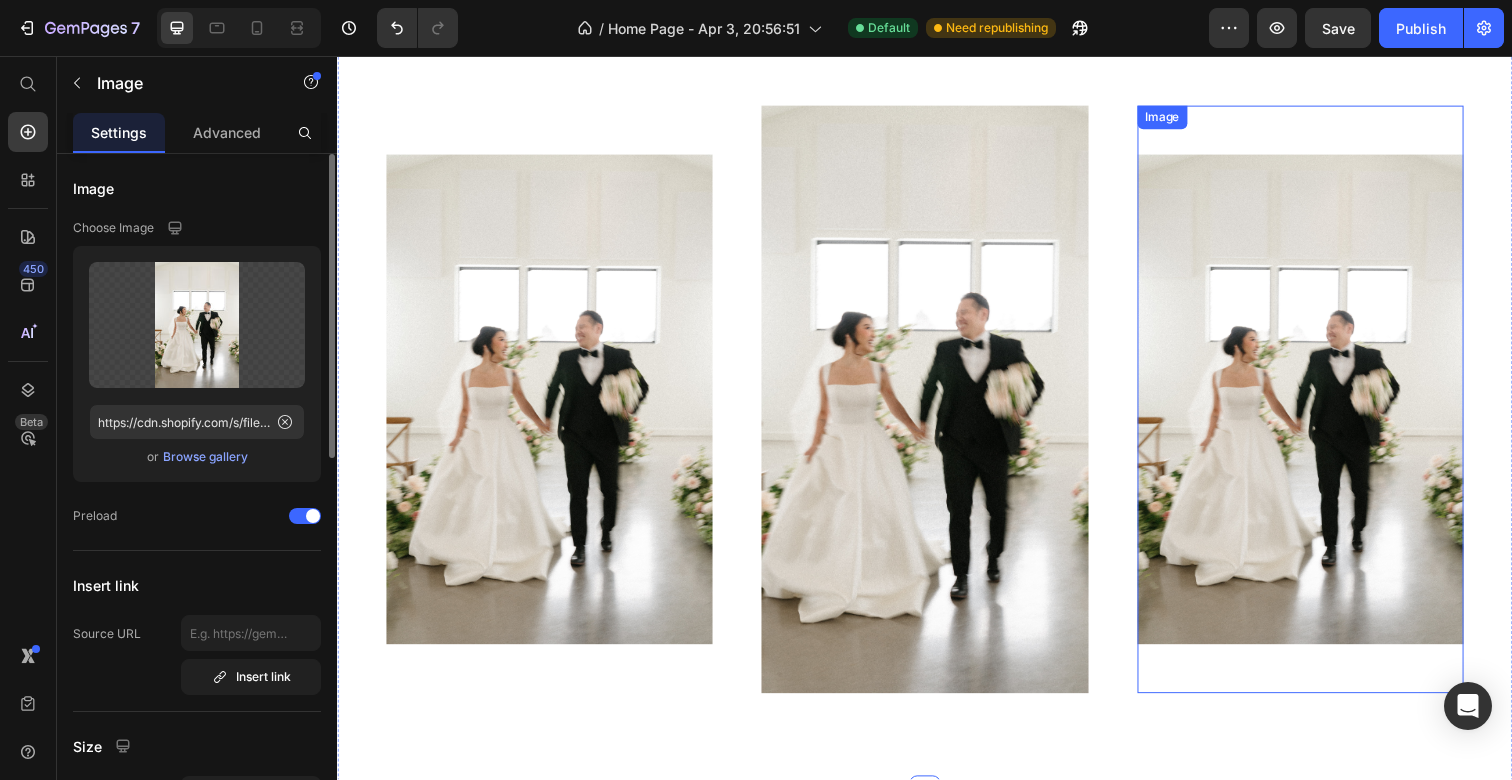 click at bounding box center [1320, 407] 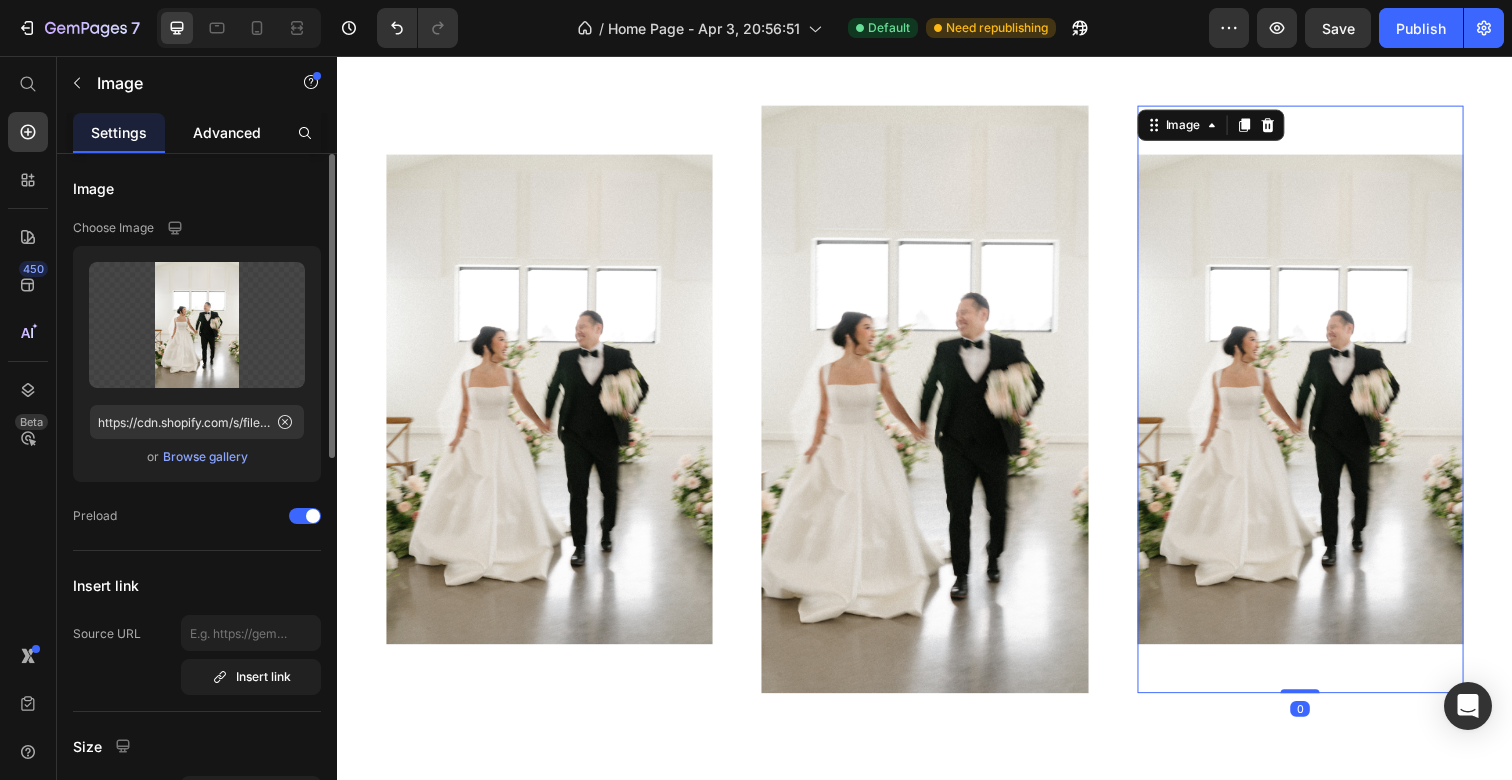 click on "Advanced" at bounding box center [227, 132] 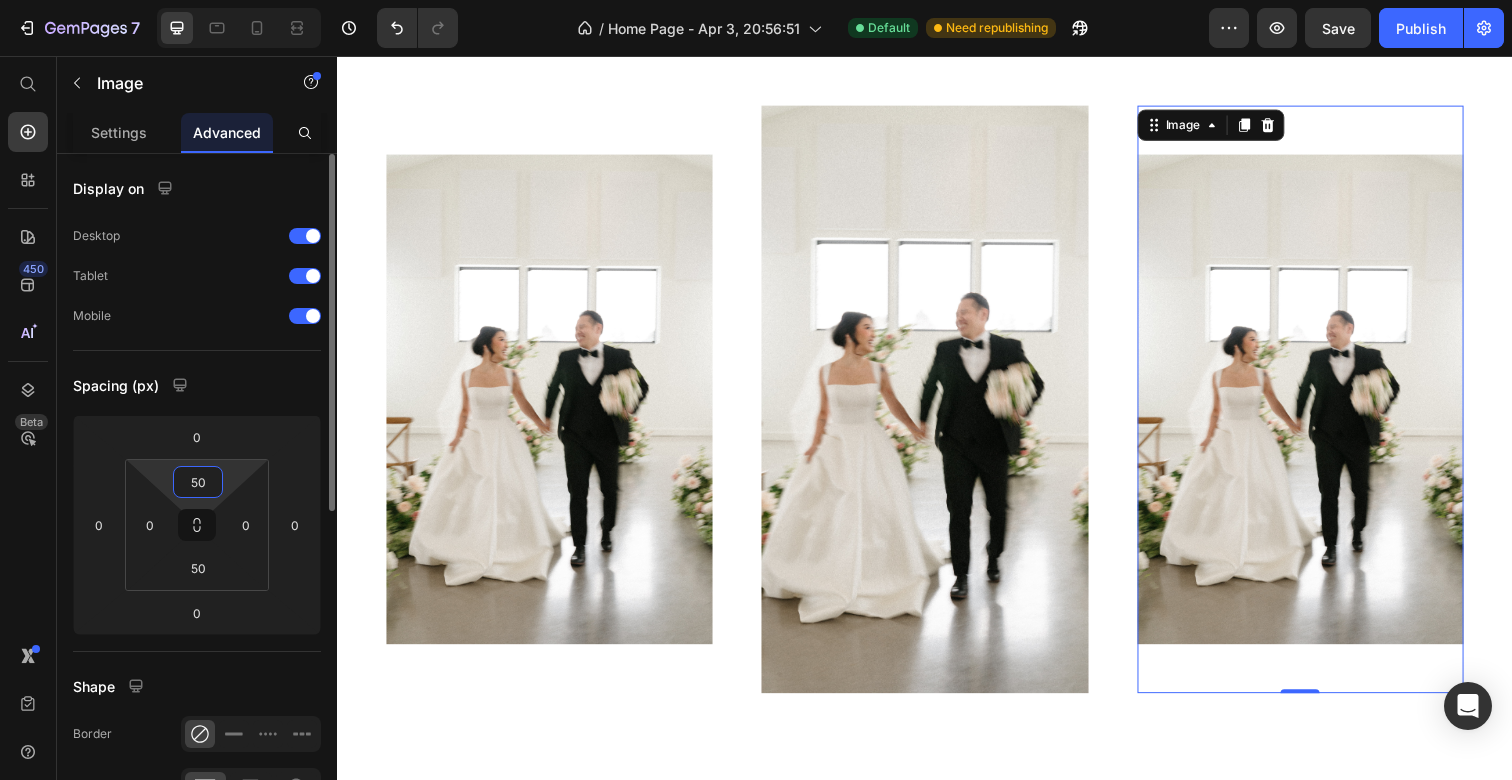 click on "50" at bounding box center (198, 482) 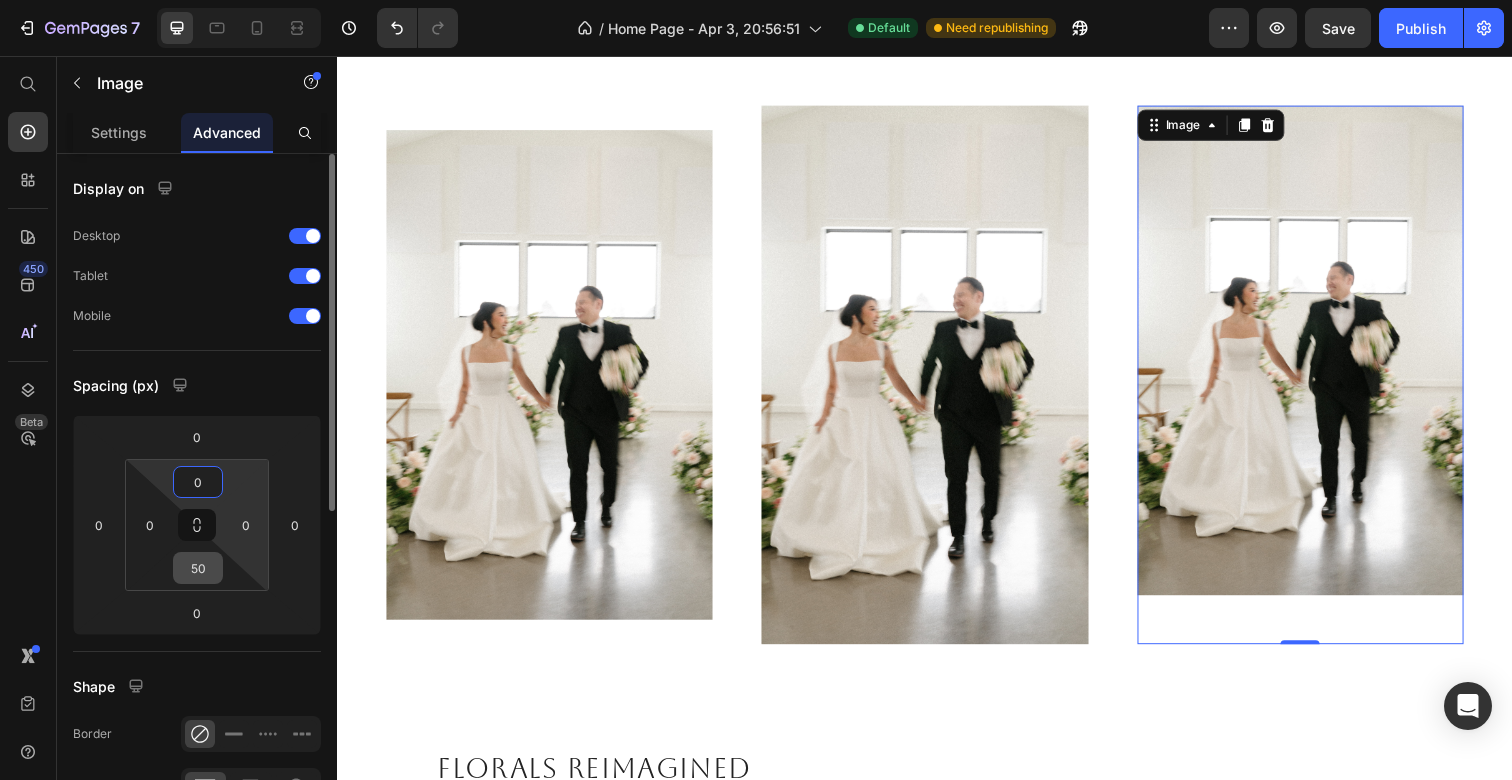 type on "0" 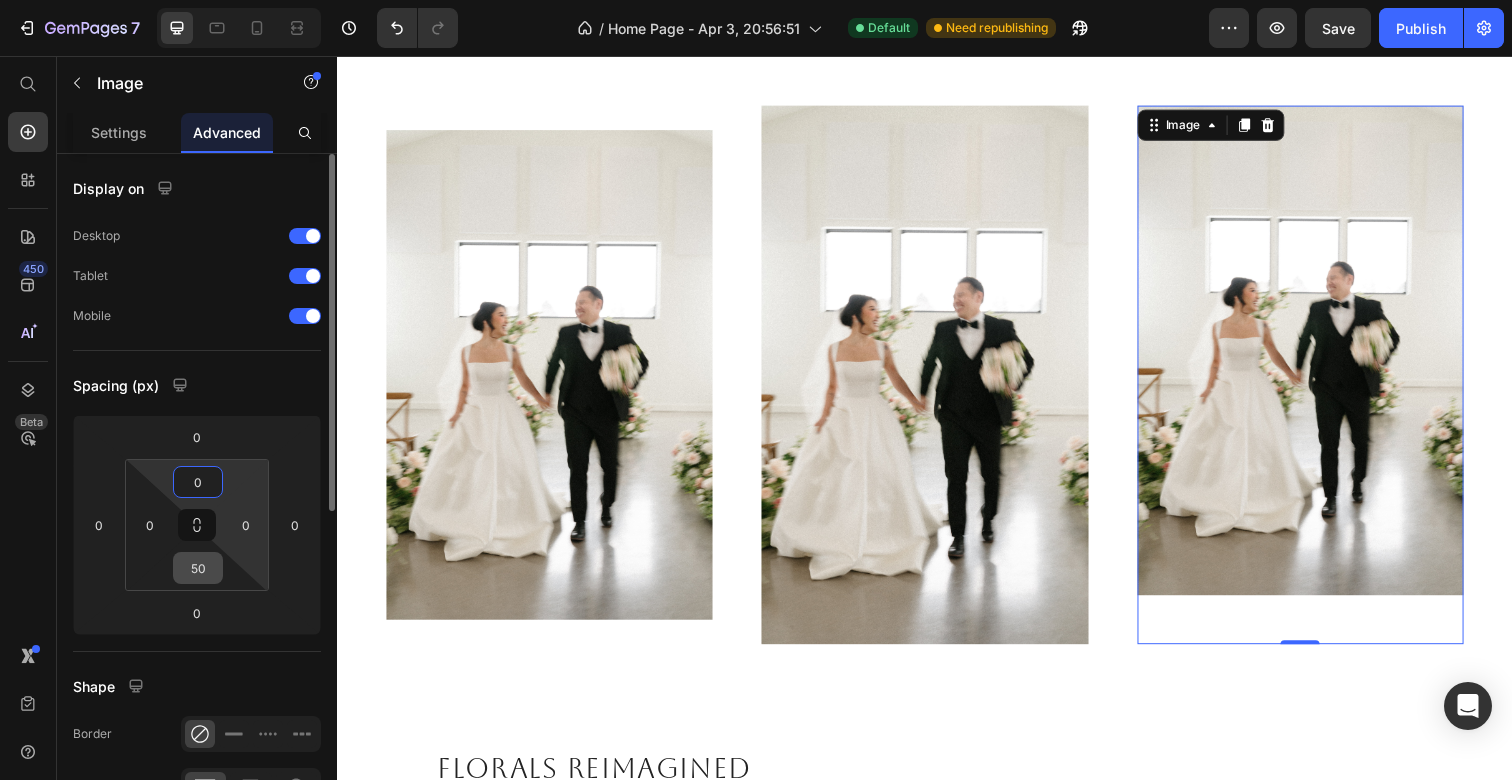 click on "50" at bounding box center (198, 568) 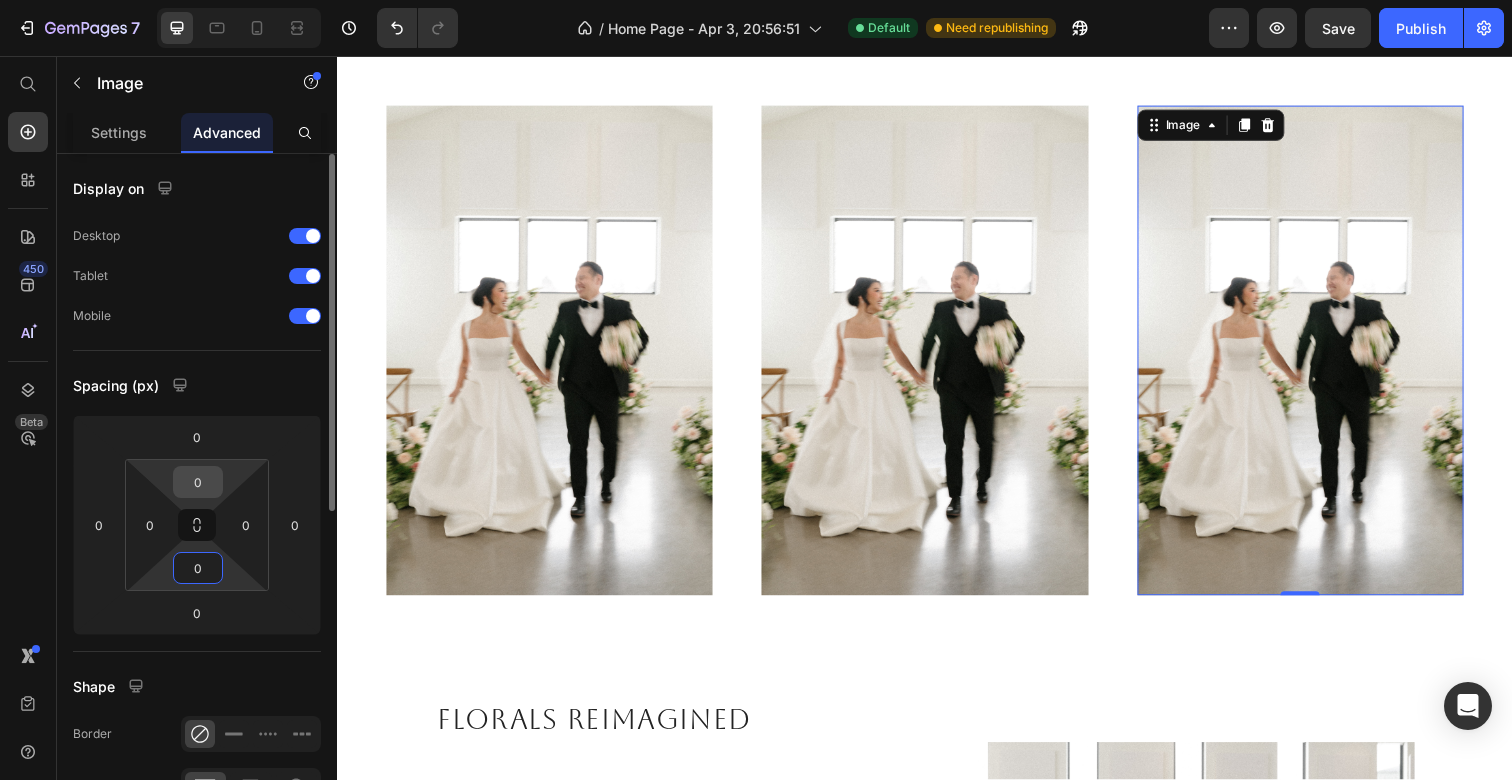 type on "0" 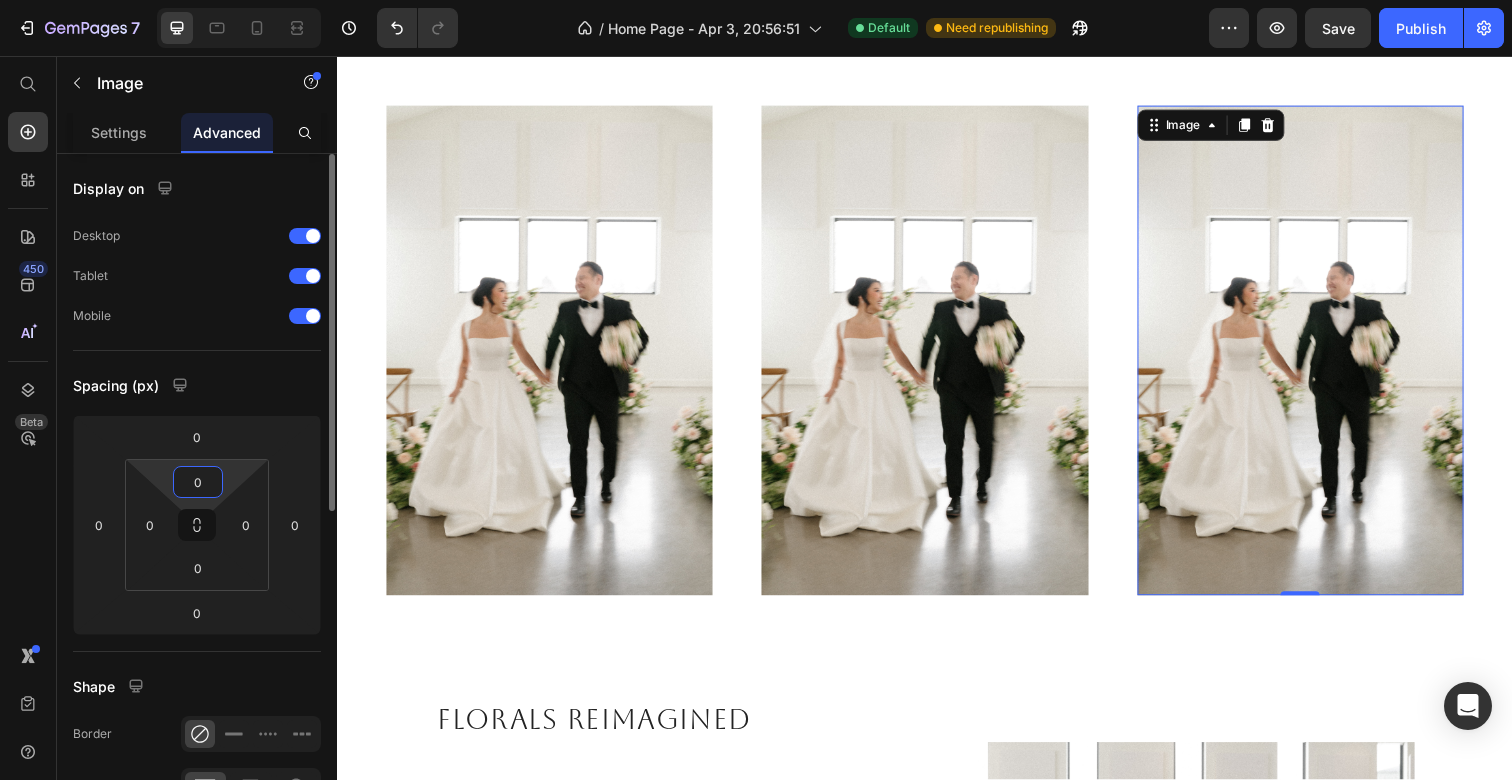 click on "0" at bounding box center (198, 482) 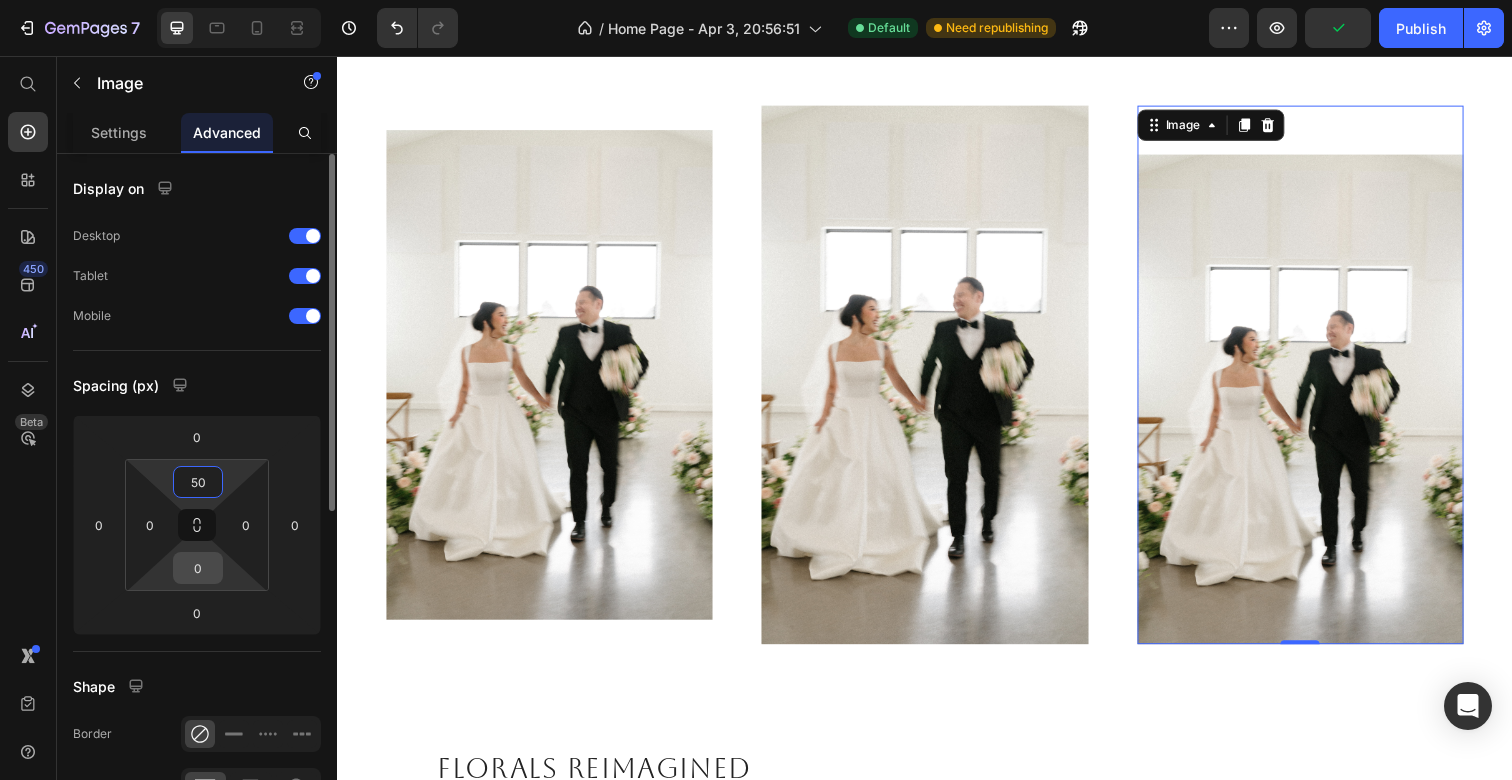 type on "50" 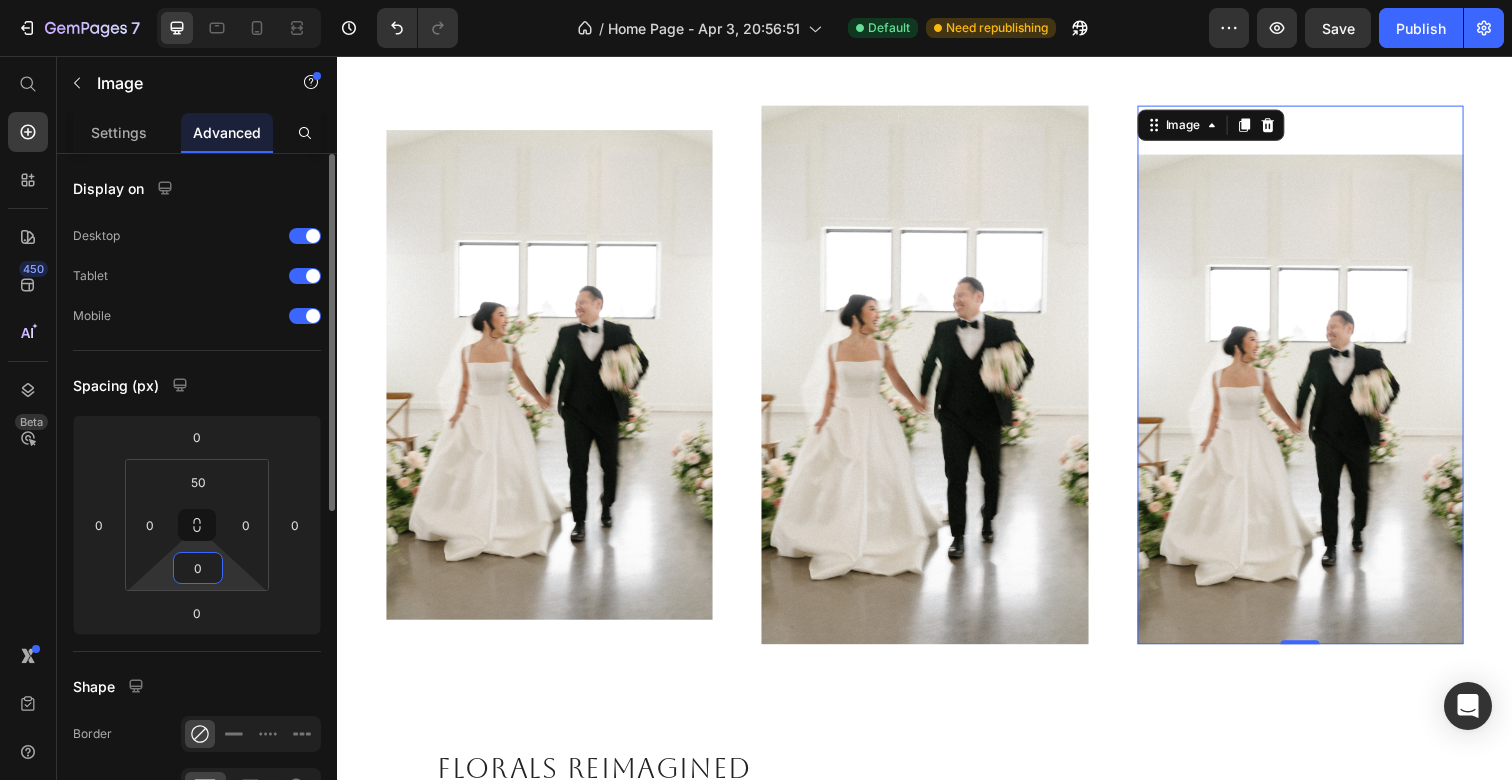 click on "0" at bounding box center [198, 568] 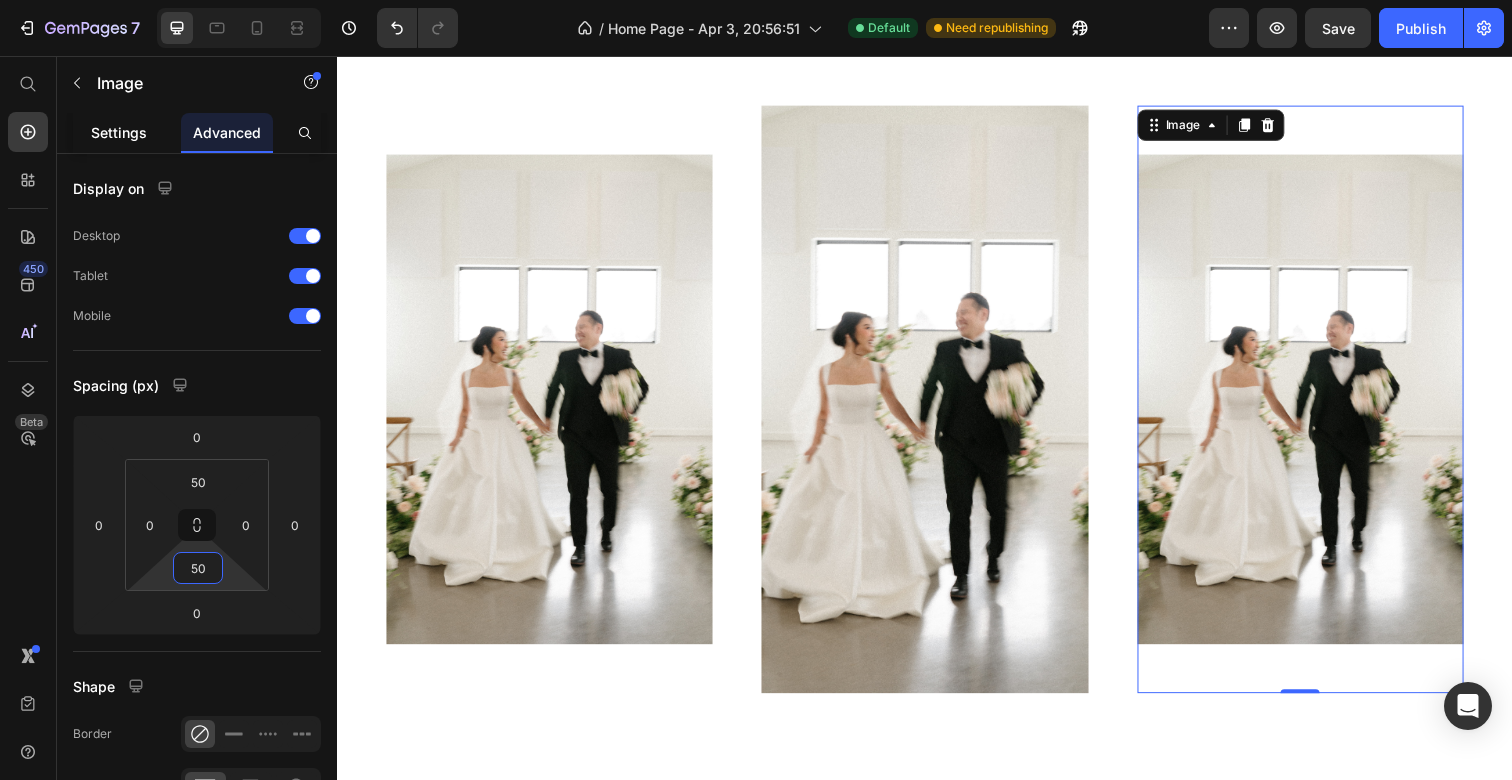type on "50" 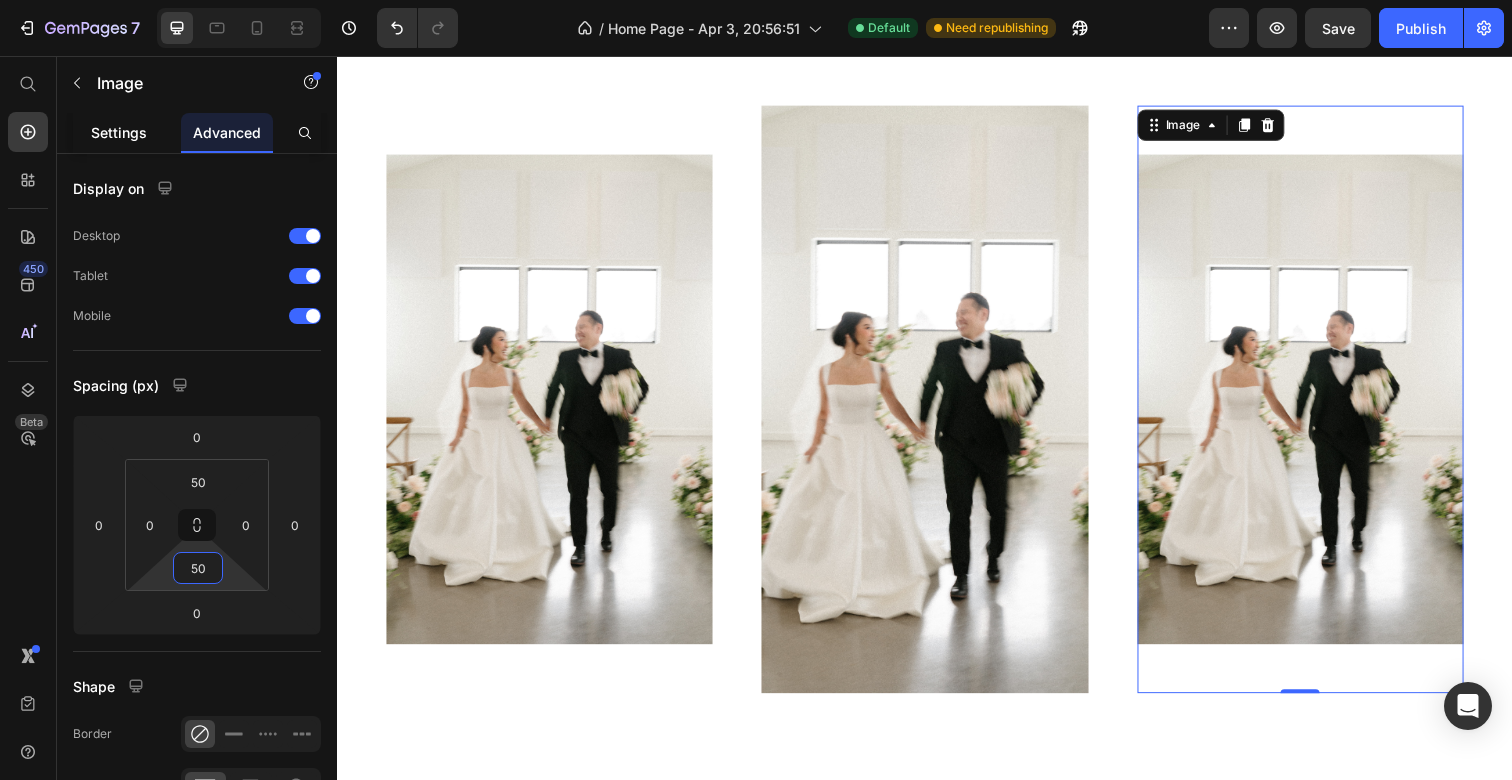 click on "Settings" at bounding box center [119, 132] 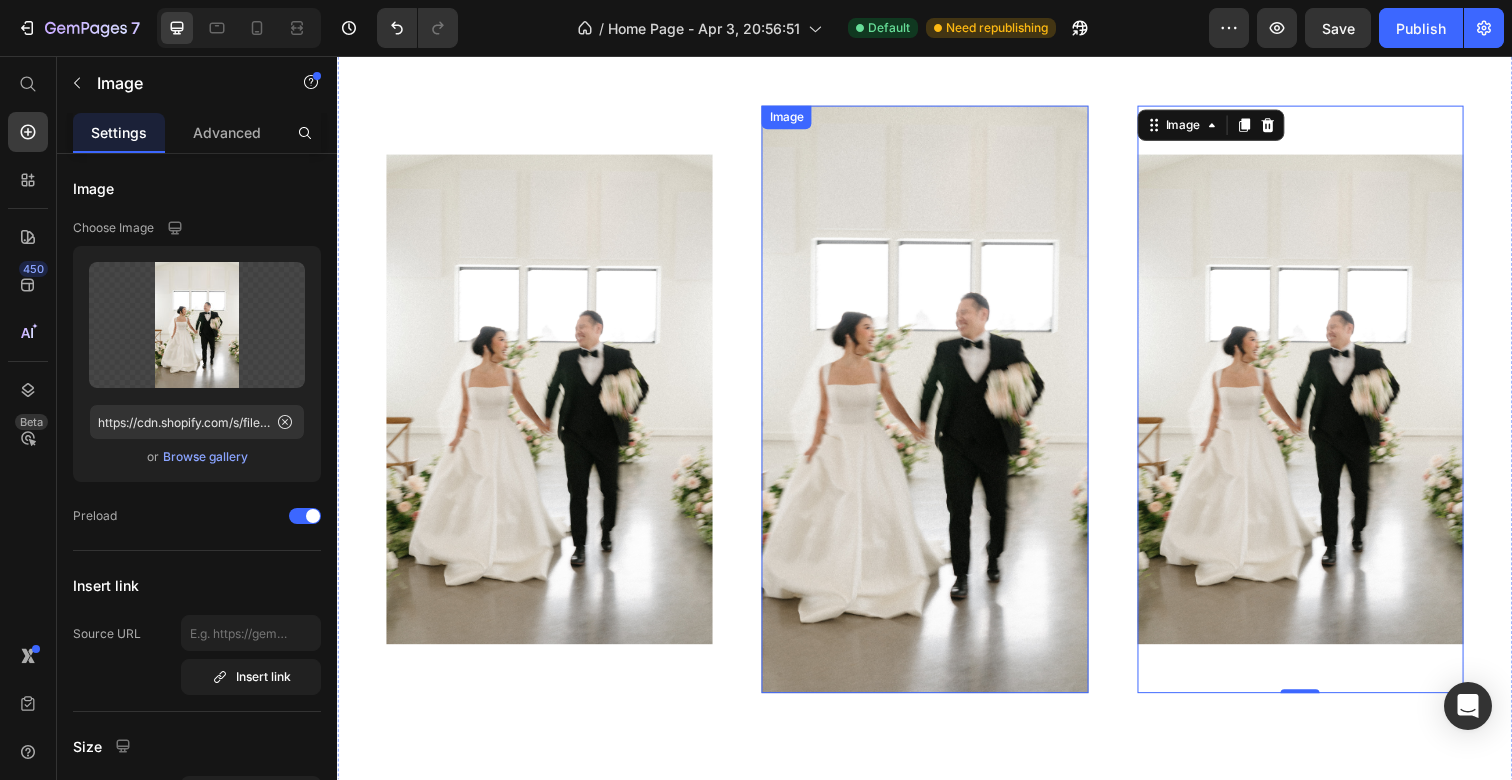 click on "Image" at bounding box center (936, 407) 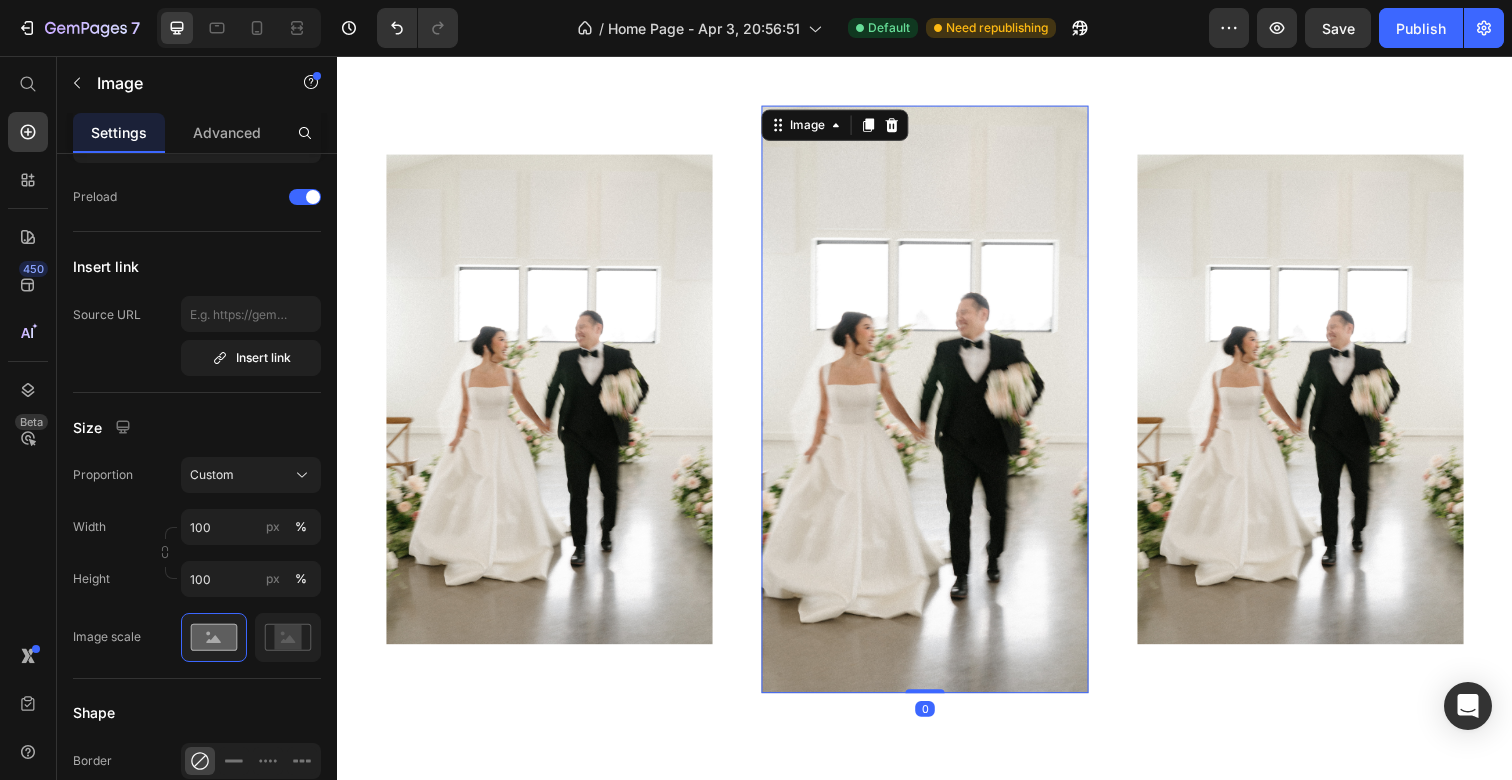 scroll, scrollTop: 380, scrollLeft: 0, axis: vertical 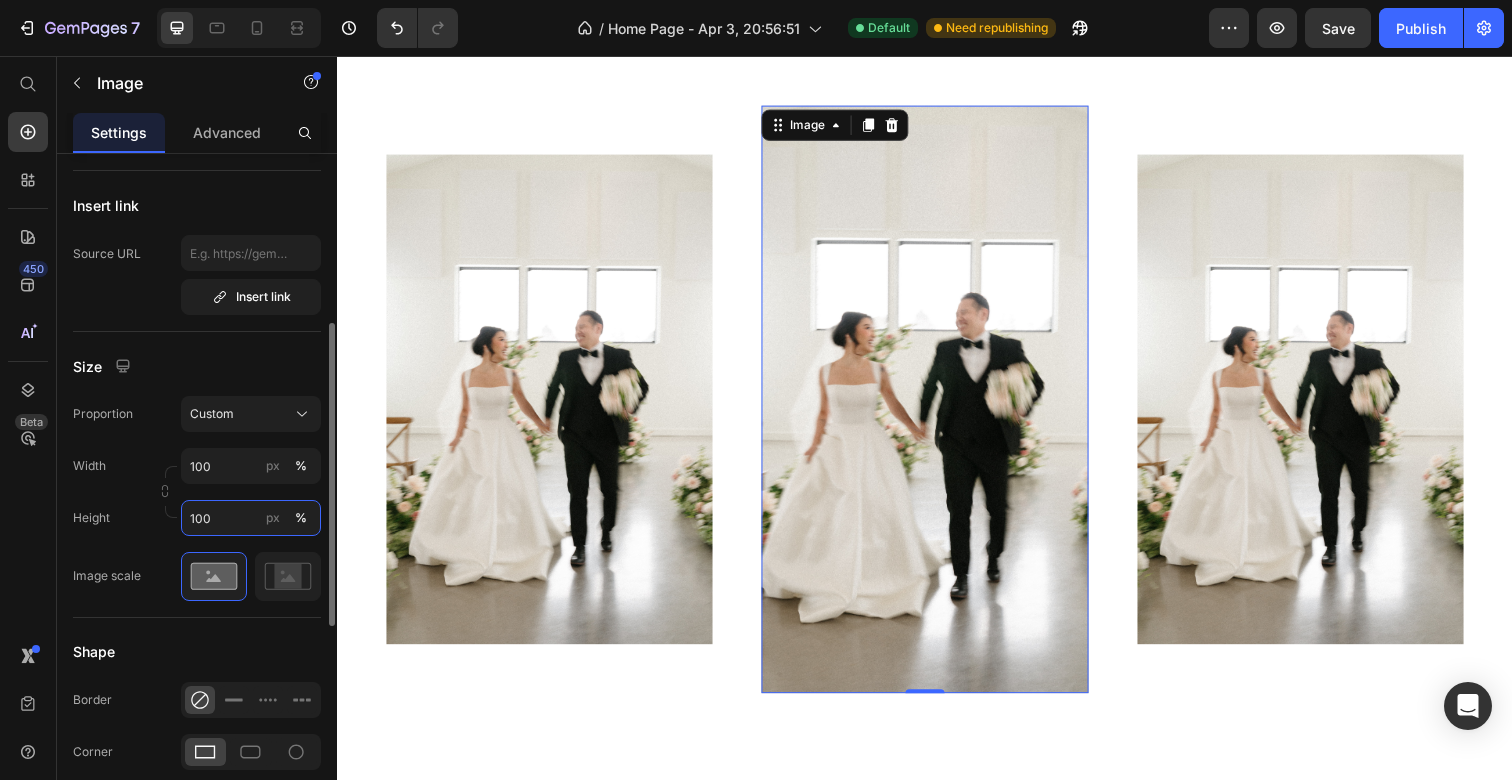 click on "100" at bounding box center (251, 518) 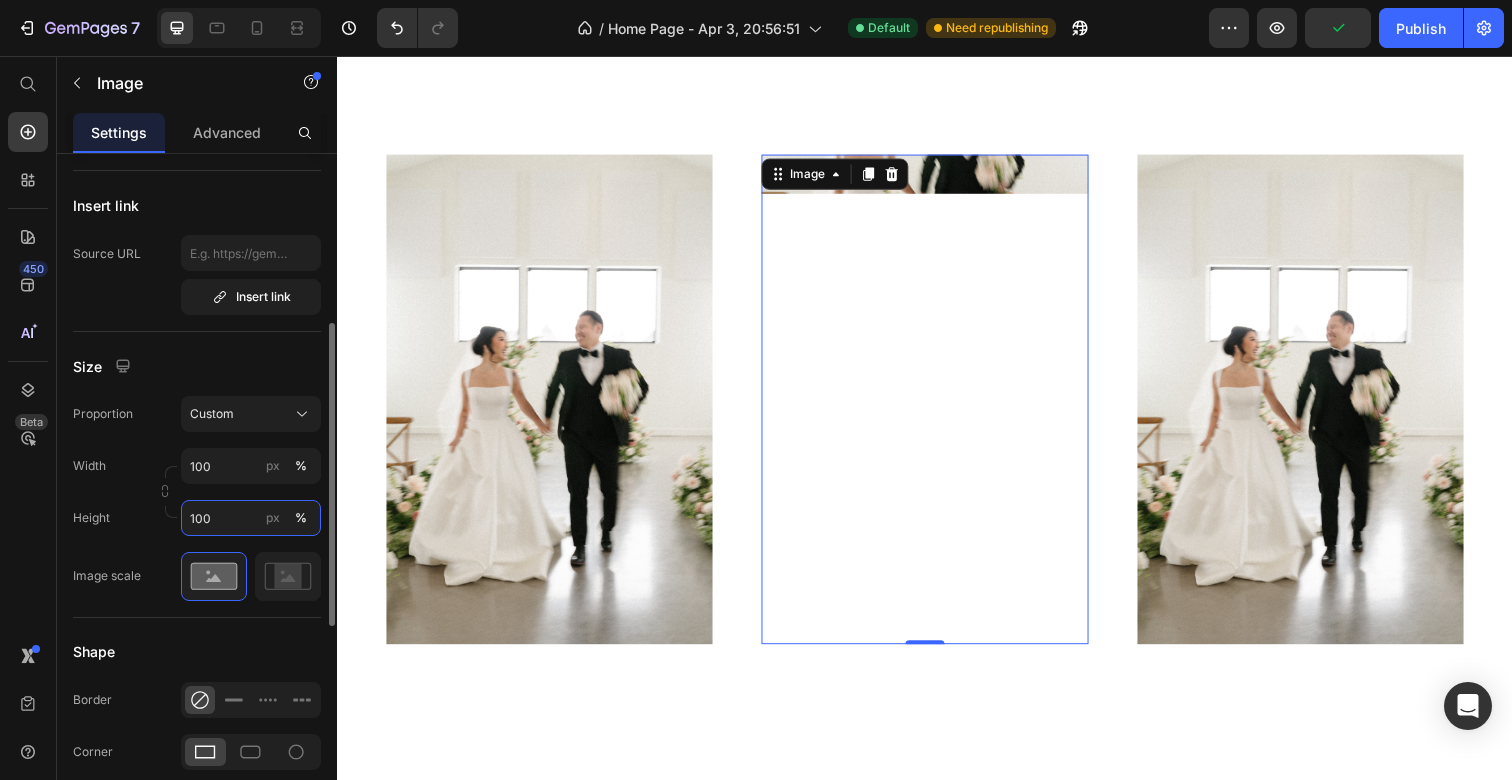 drag, startPoint x: 226, startPoint y: 525, endPoint x: 160, endPoint y: 523, distance: 66.0303 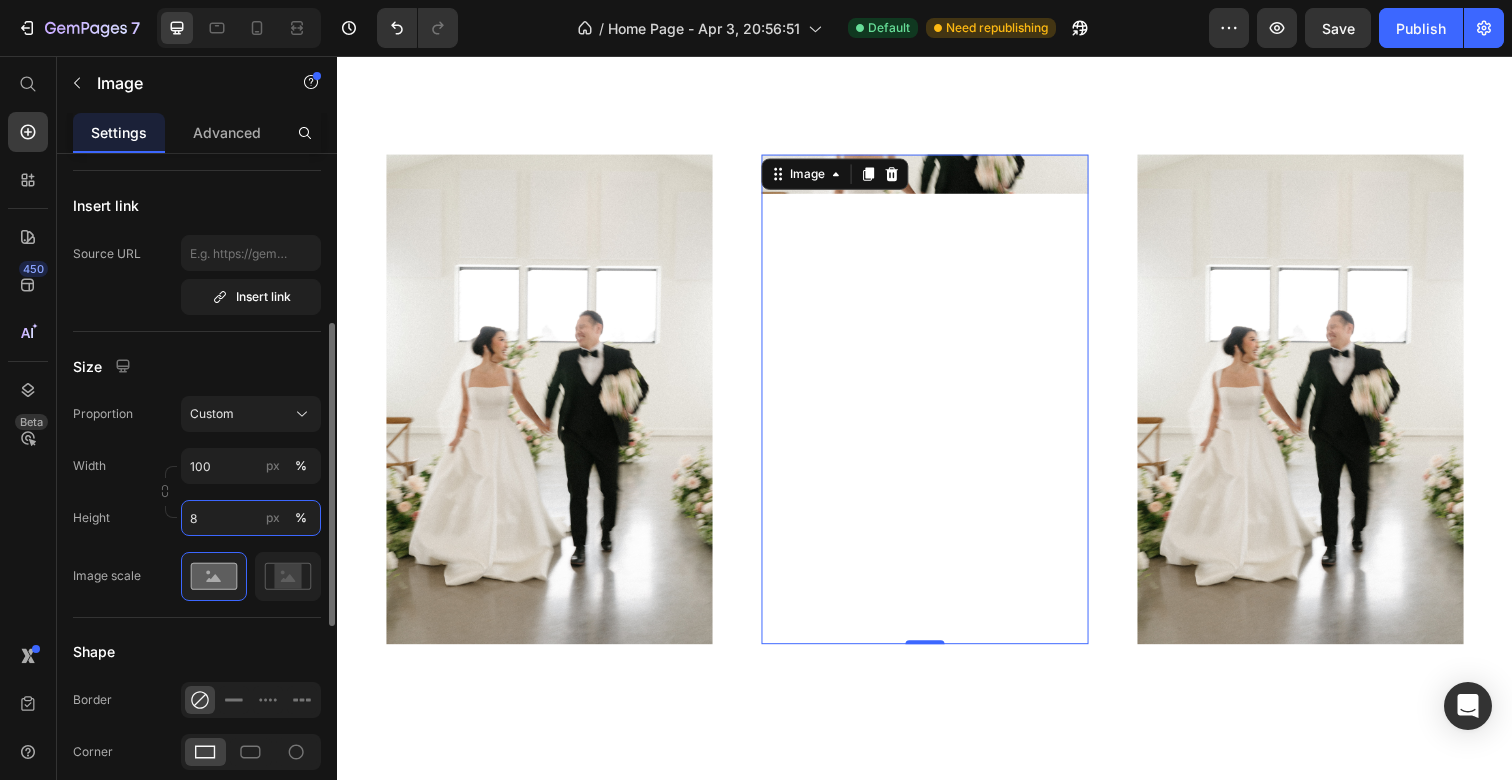 type on "80" 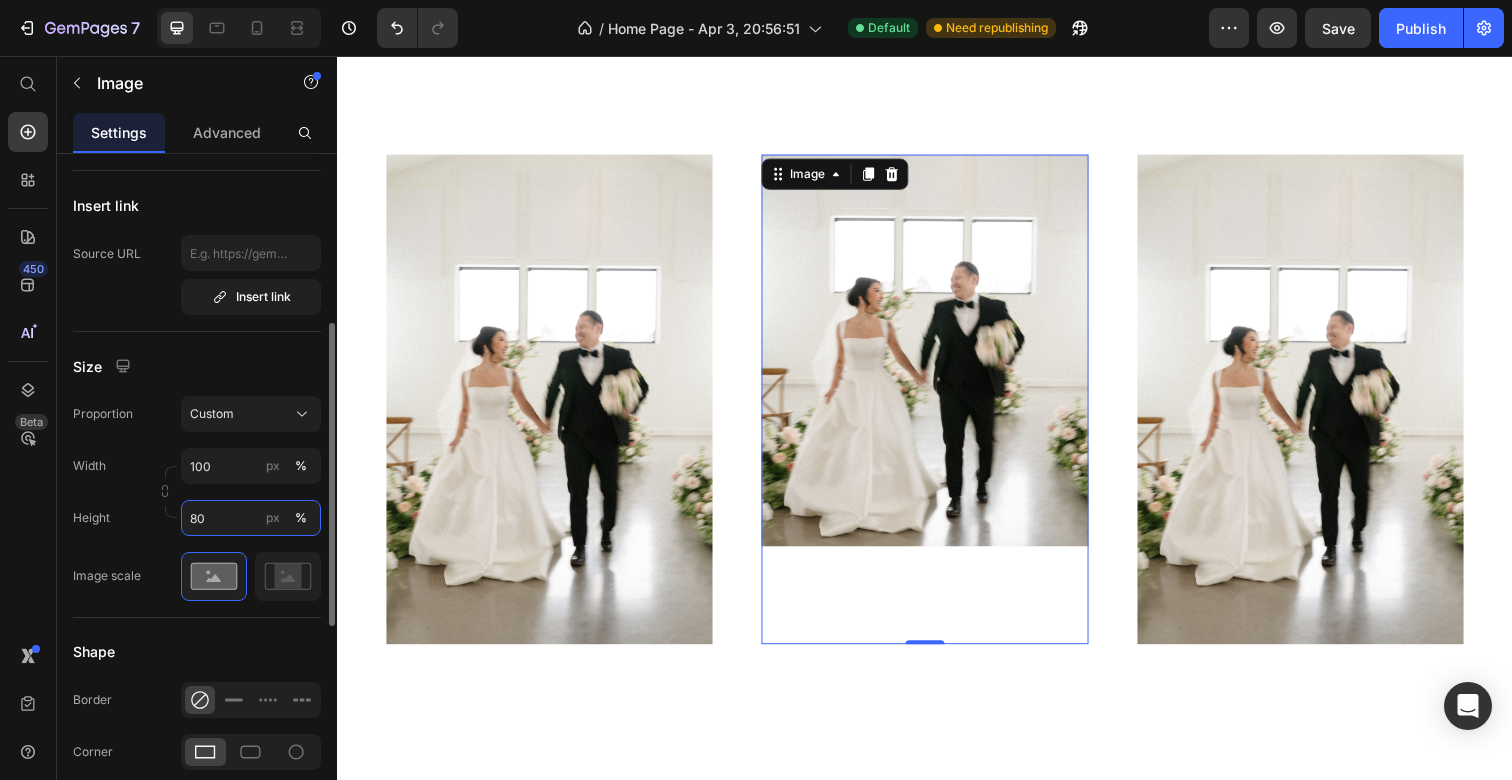 drag, startPoint x: 216, startPoint y: 526, endPoint x: 157, endPoint y: 526, distance: 59 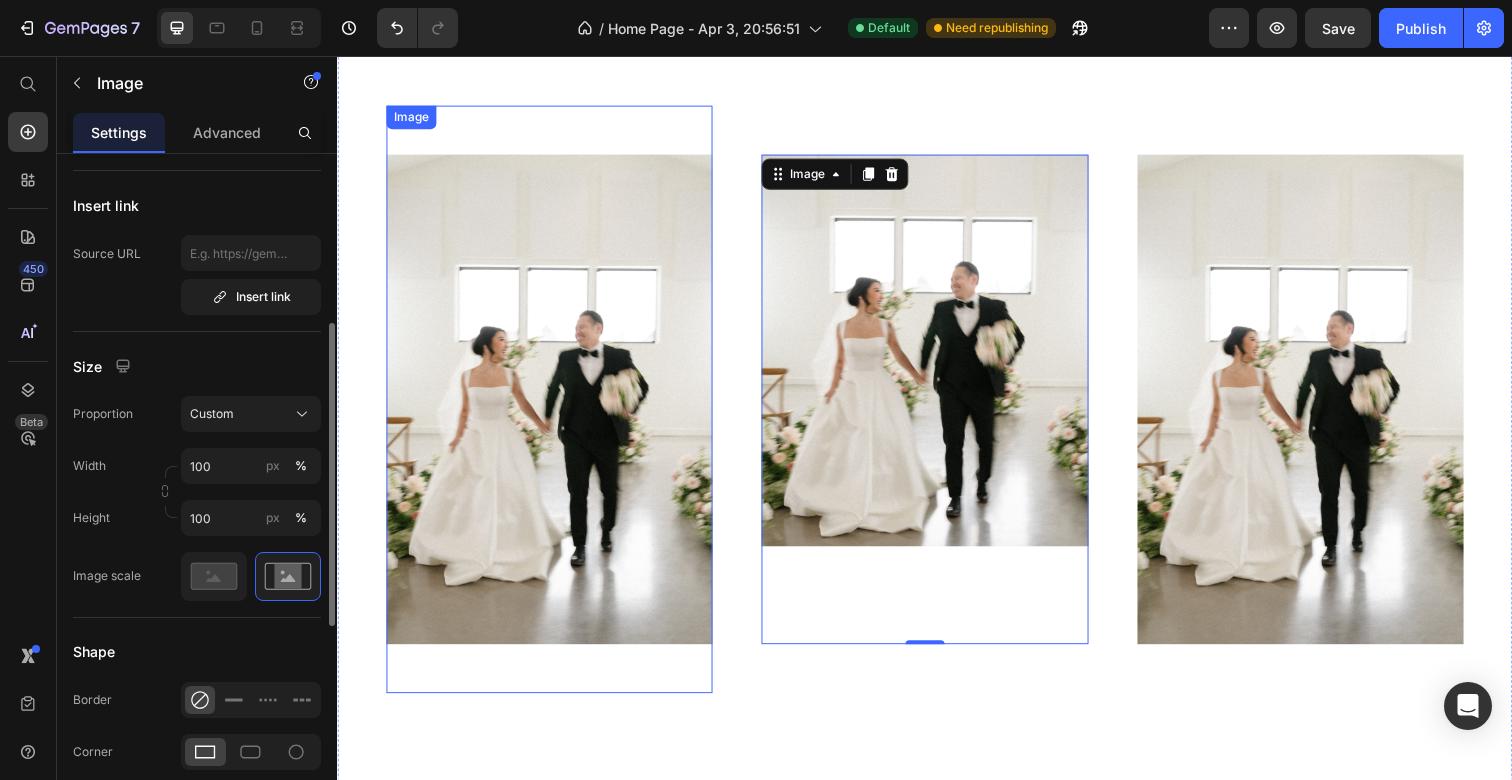 click at bounding box center (553, 407) 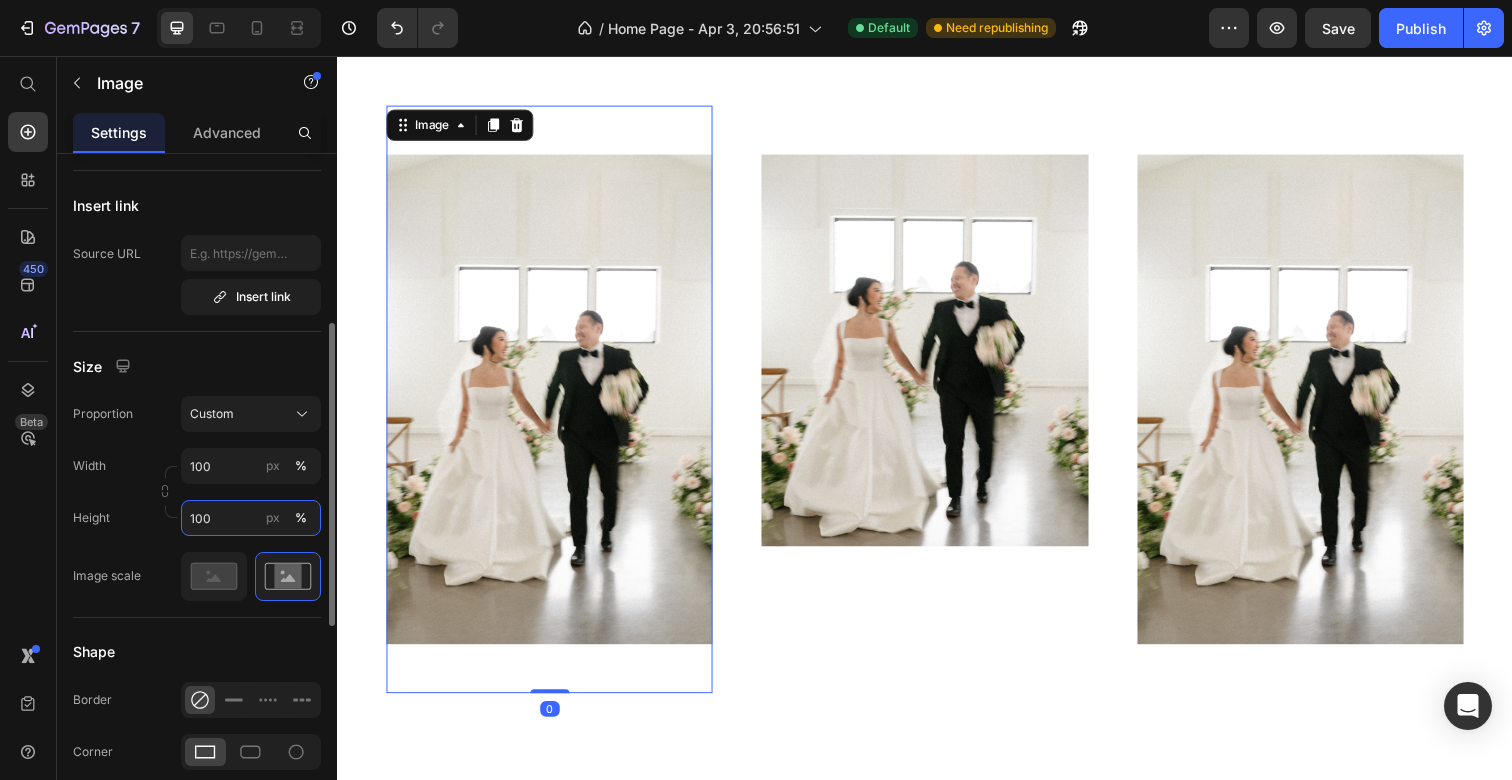 click on "100" at bounding box center [251, 518] 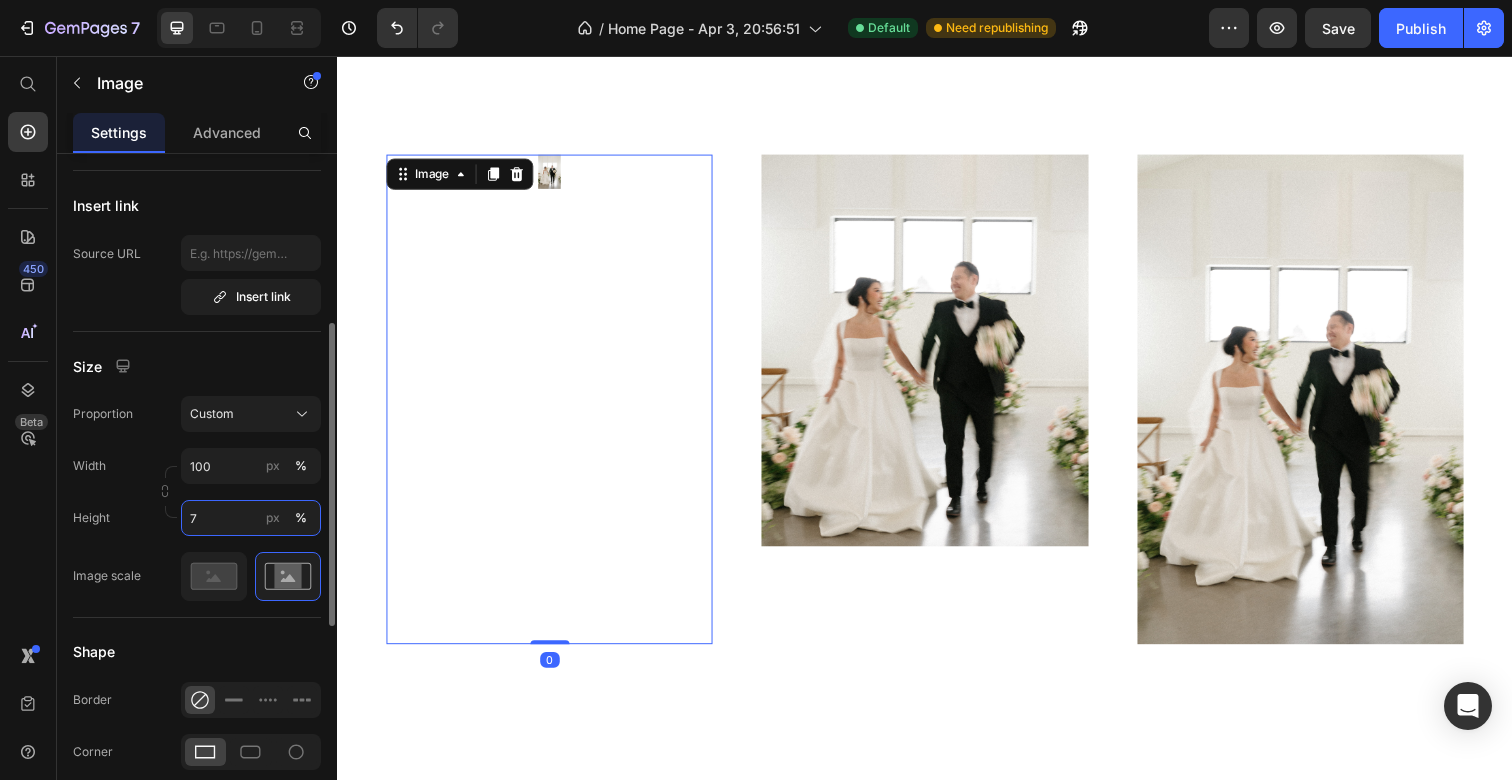 type on "70" 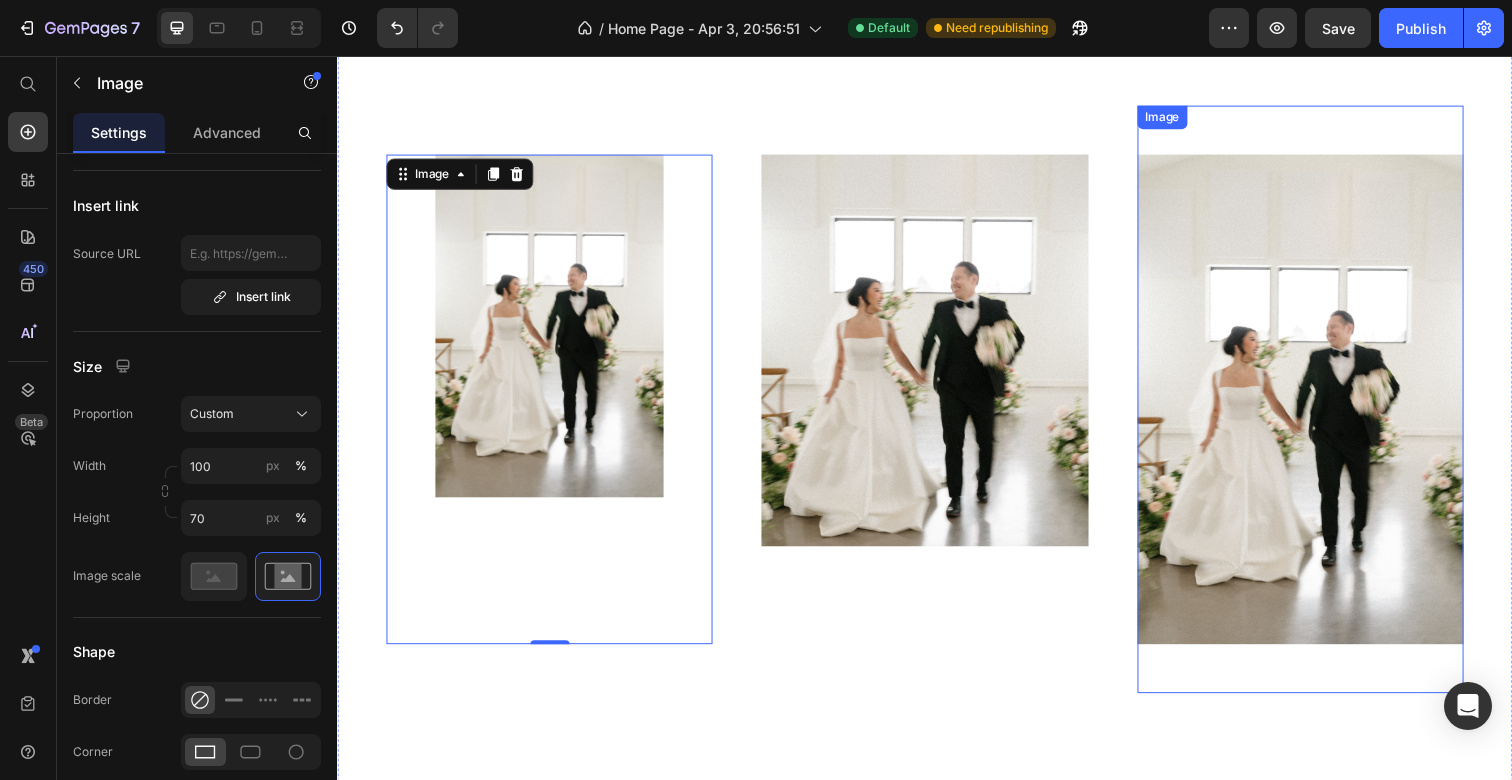 click at bounding box center [1320, 407] 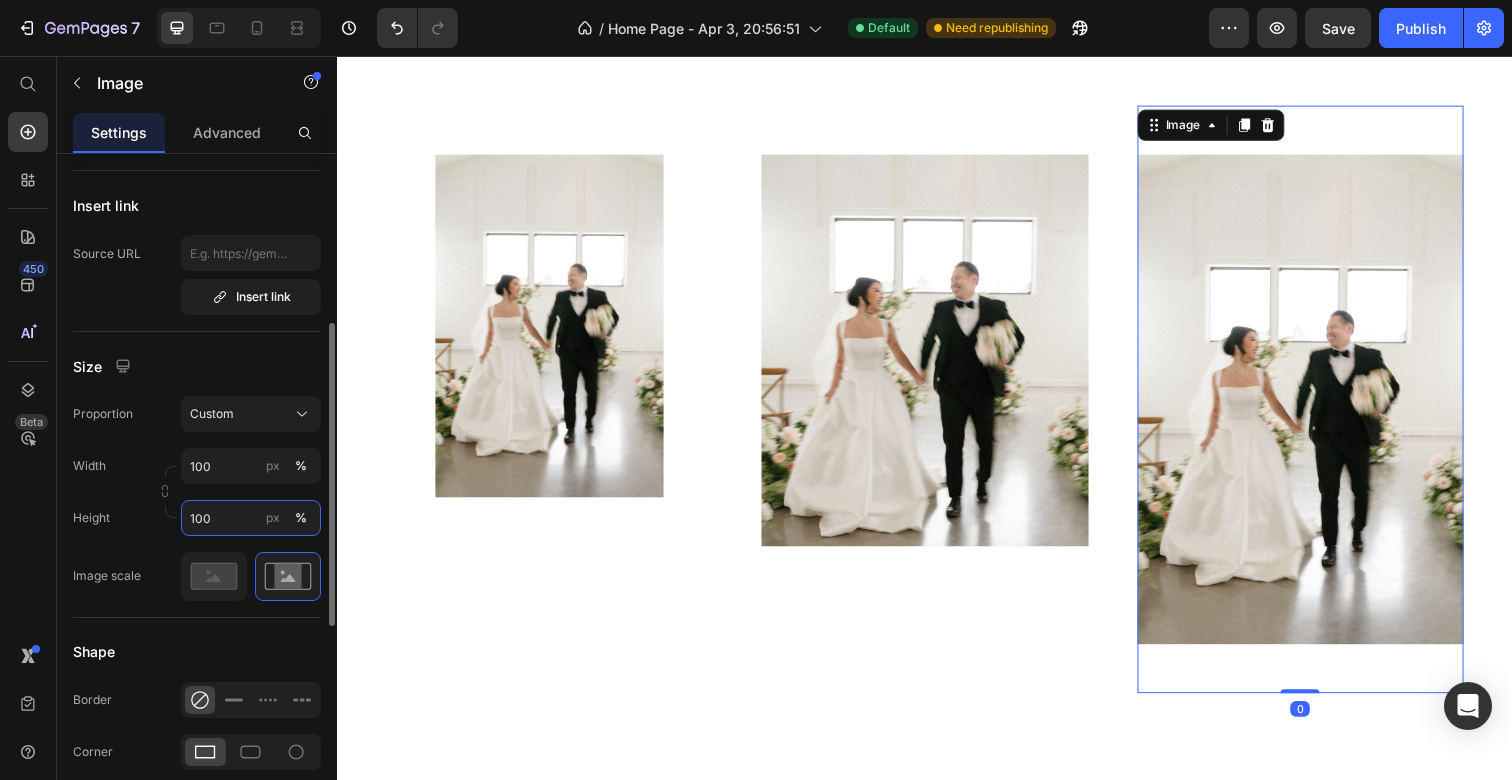 click on "100" at bounding box center (251, 518) 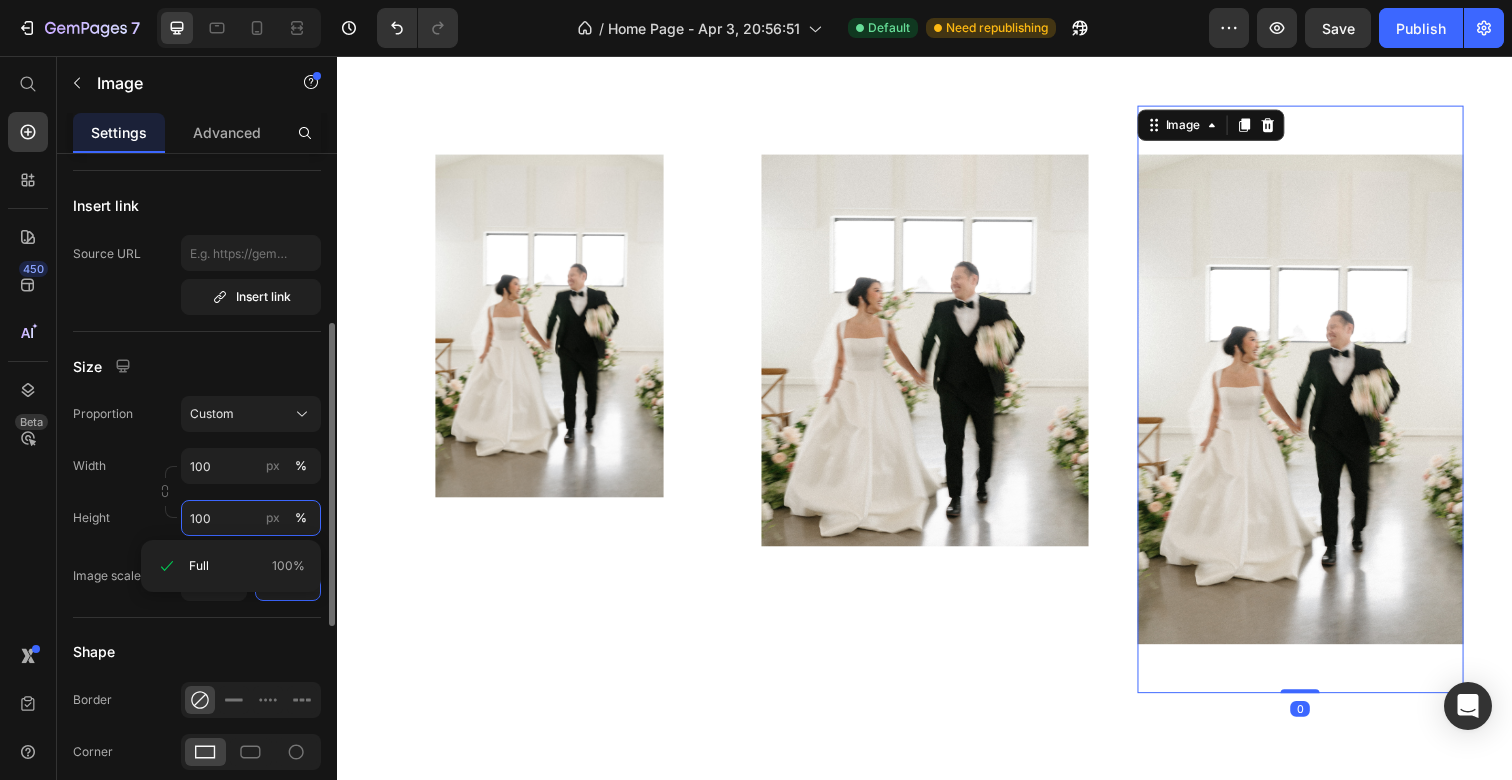 click on "100" at bounding box center (251, 518) 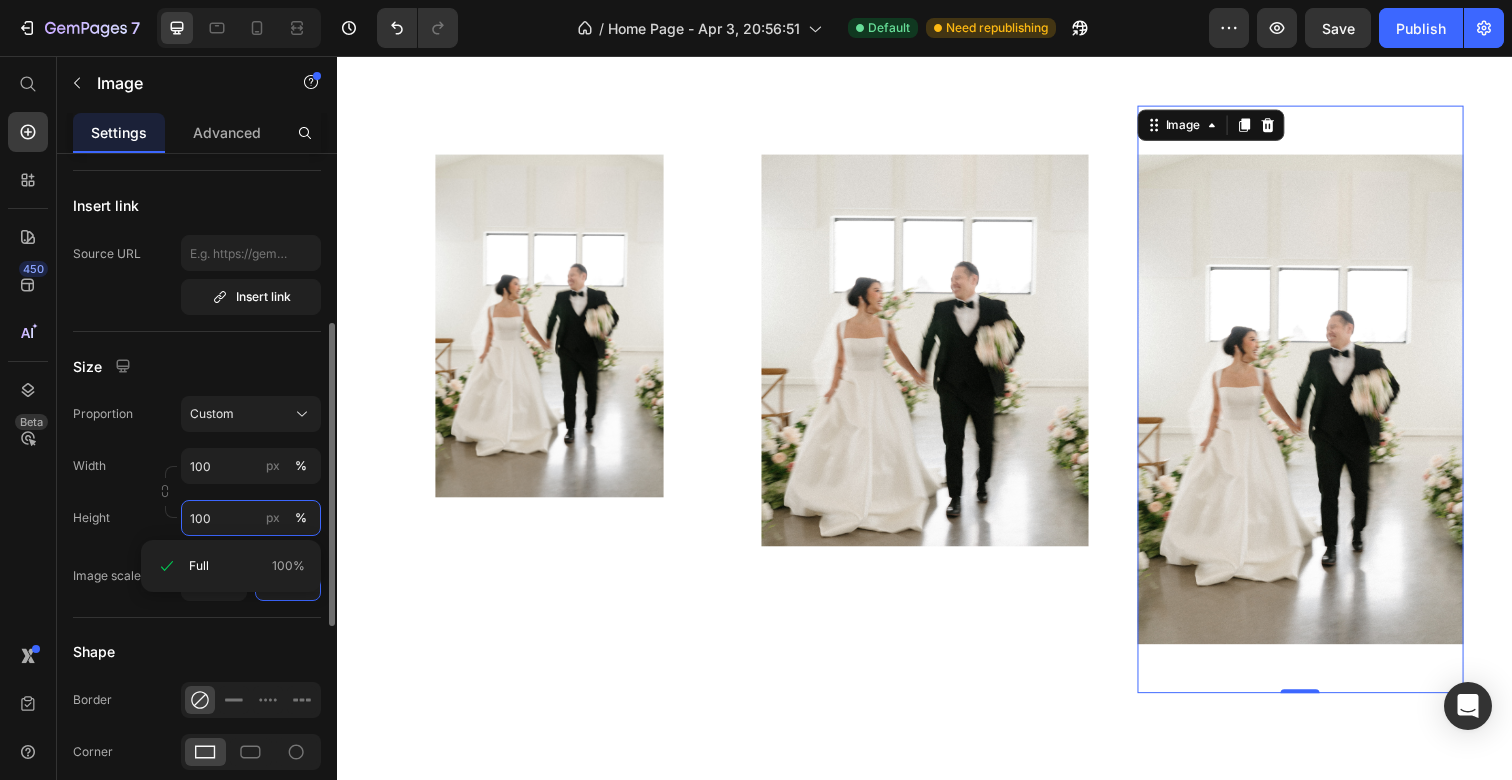 click on "100" at bounding box center [251, 518] 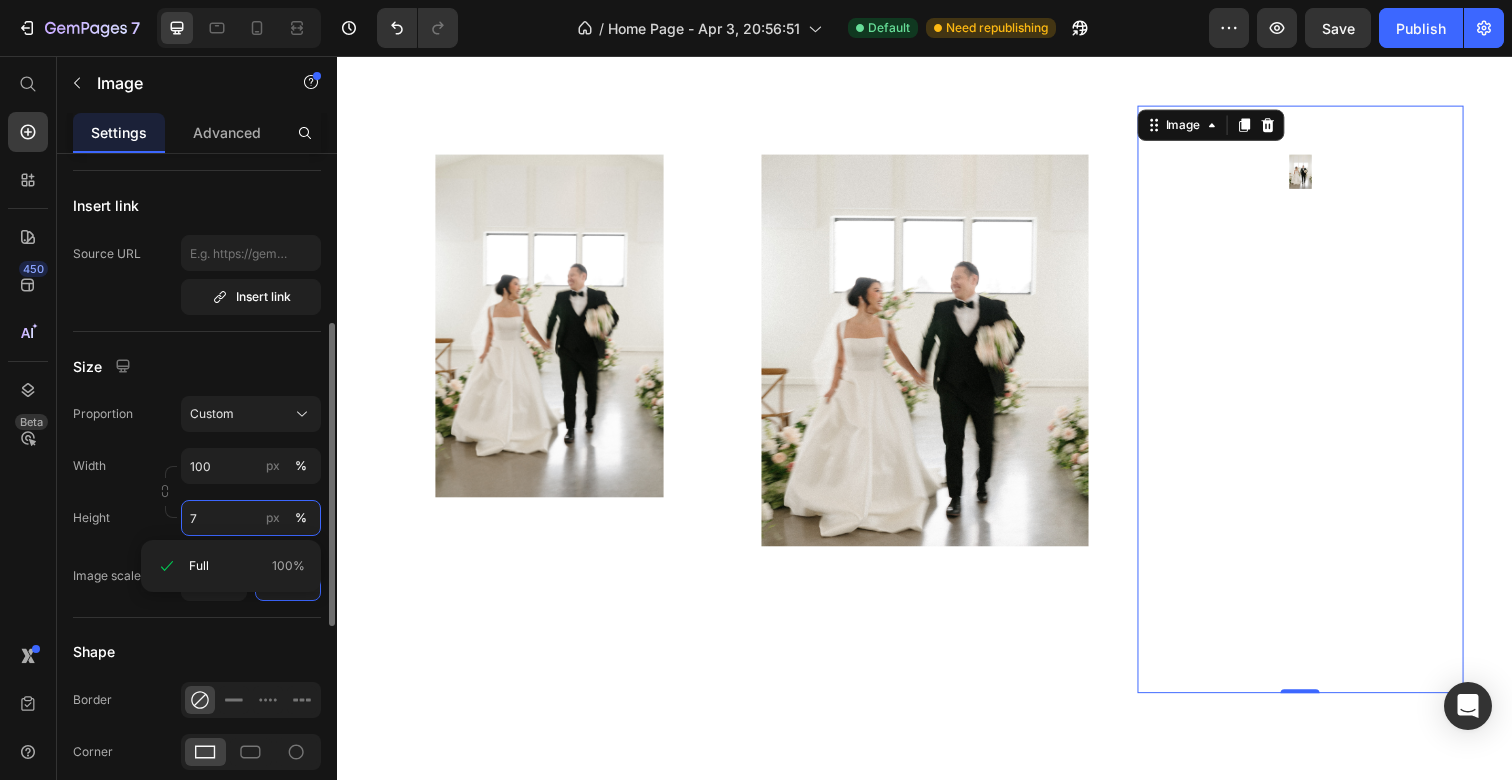 type on "70" 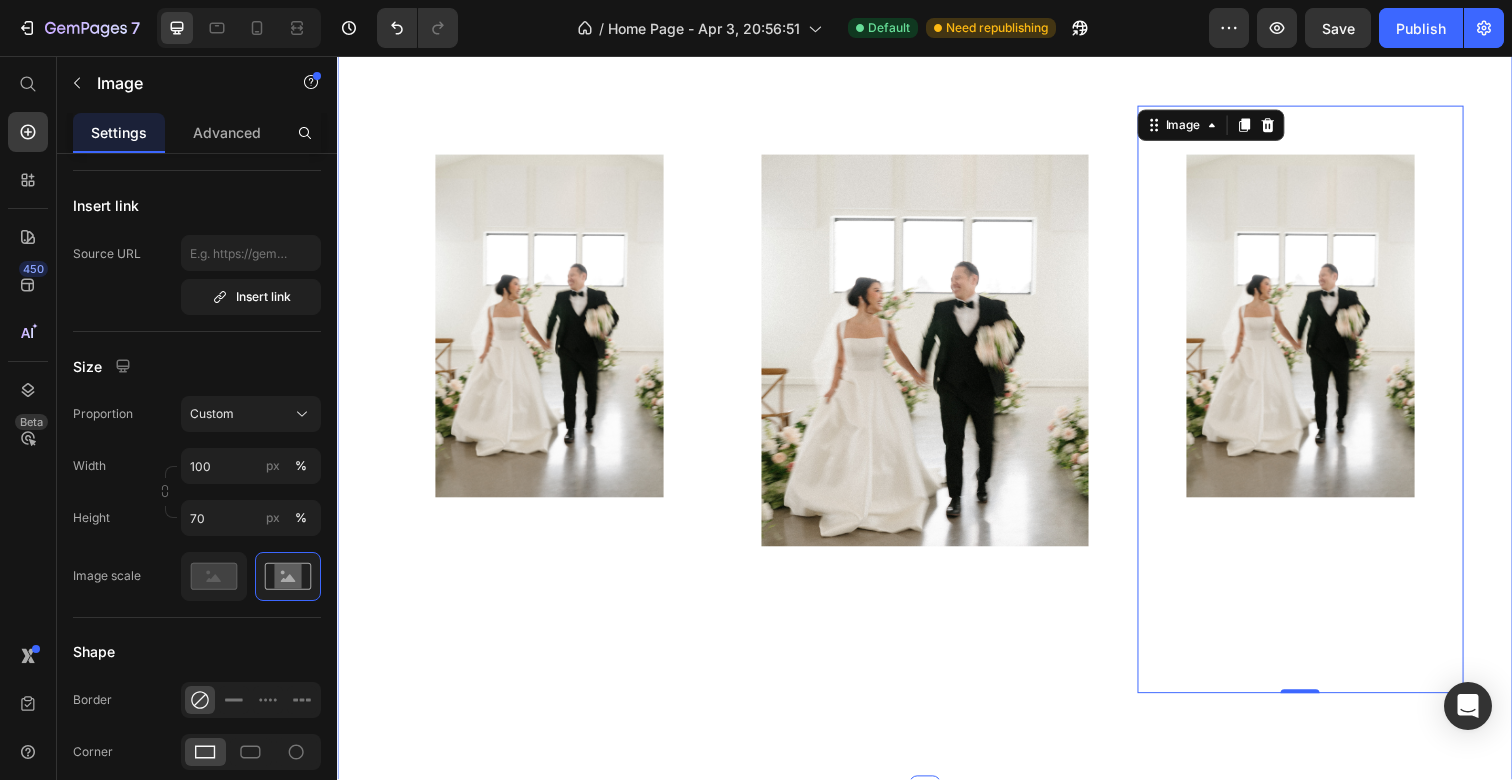 click on "Image Image Image   0 Section 2" at bounding box center [937, 407] 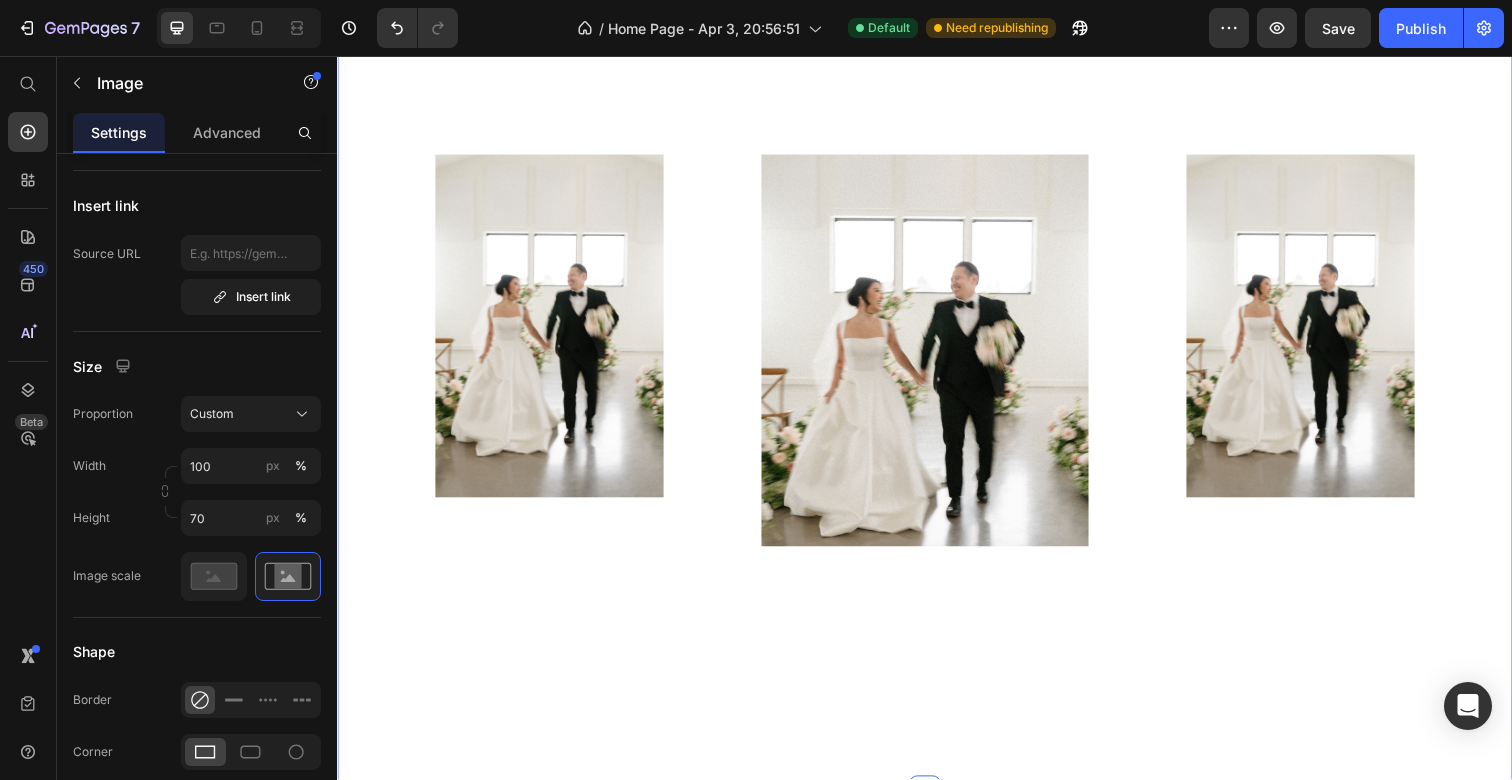 scroll, scrollTop: 0, scrollLeft: 0, axis: both 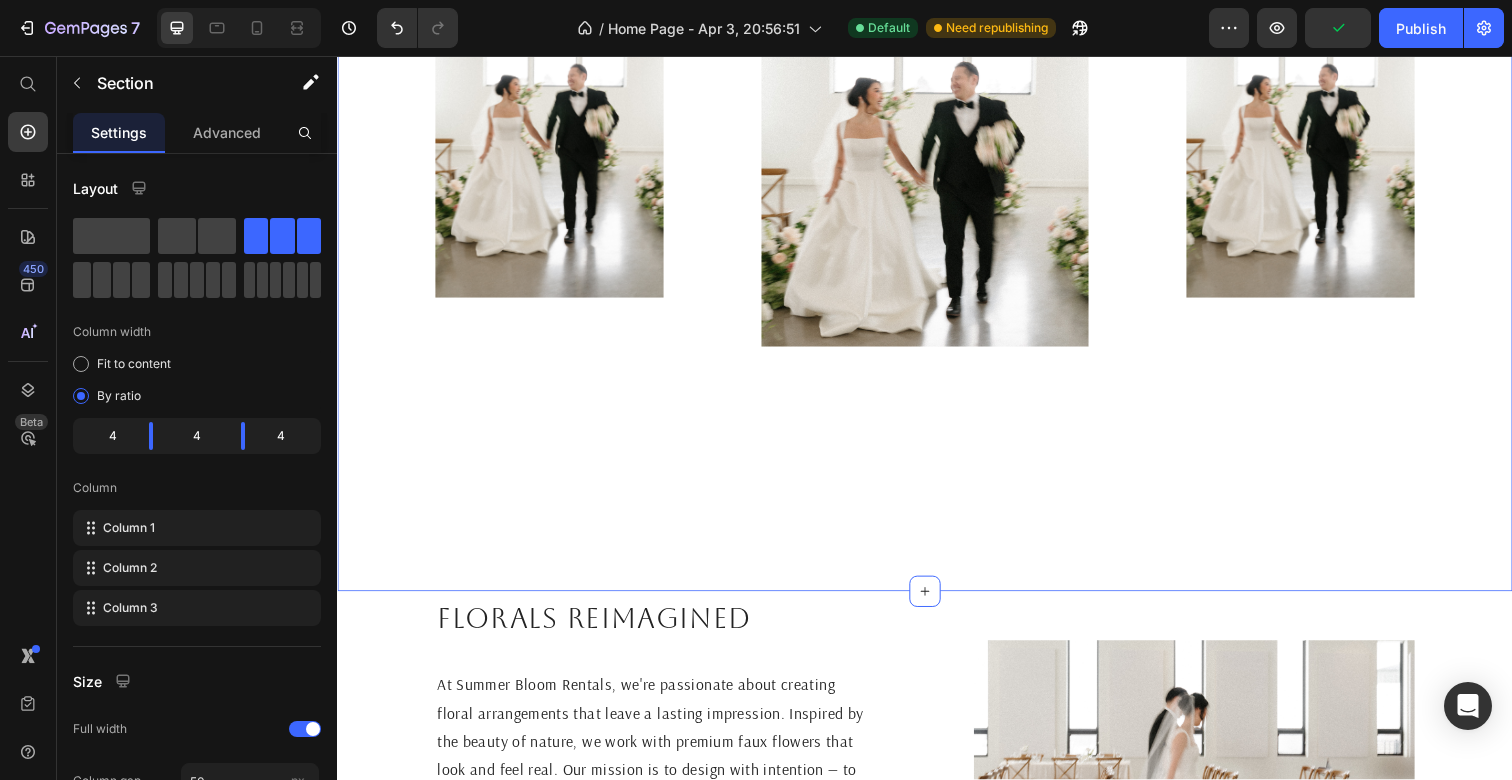 click on "Image Image Image Section 2 You can create reusable sections Create Theme Section AI Content Write with GemAI What would you like to describe here? Tone and Voice Persuasive Product The ____ Aisle Flowers Show more Generate" at bounding box center (937, 203) 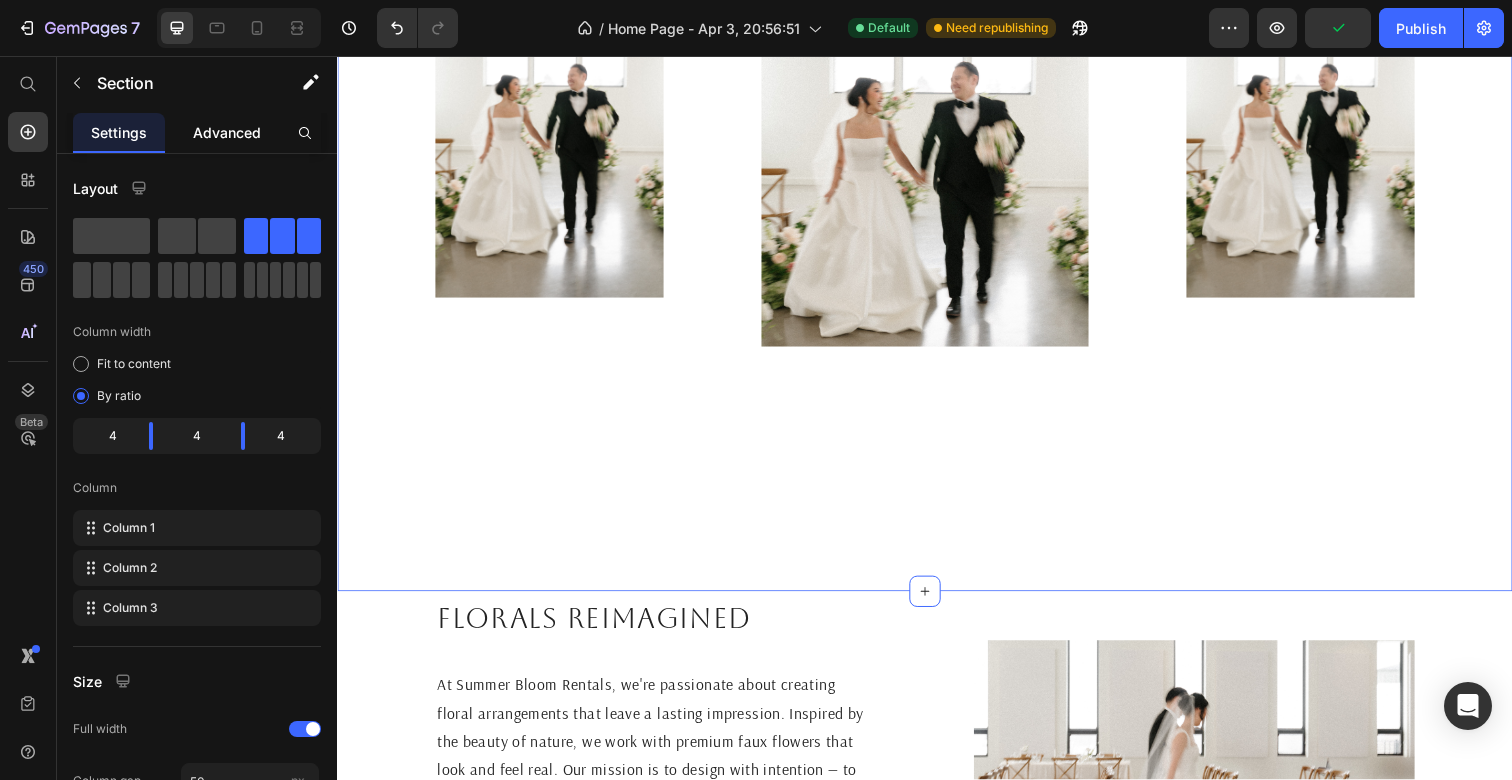 click on "Advanced" at bounding box center (227, 132) 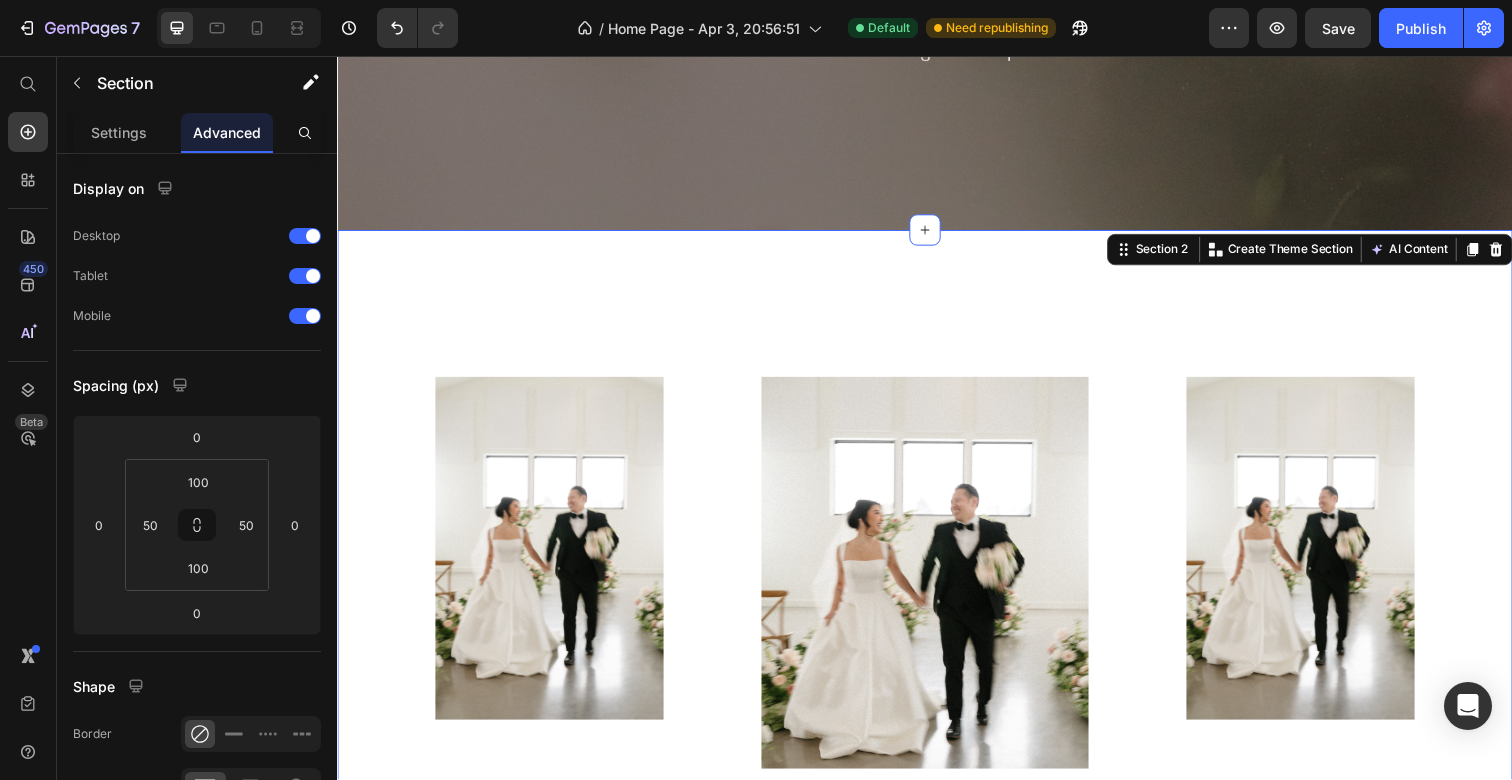 scroll, scrollTop: 367, scrollLeft: 0, axis: vertical 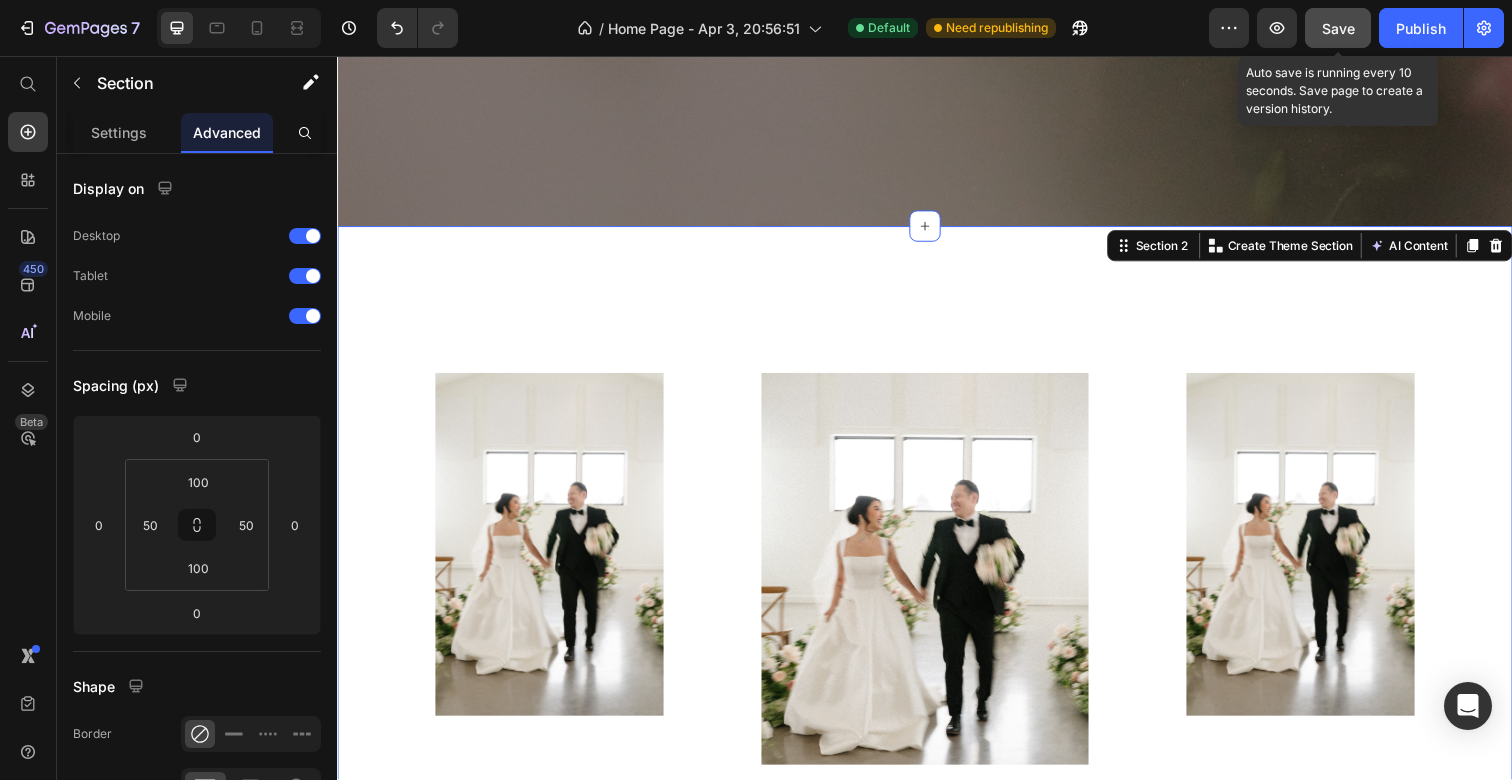 click on "Save" 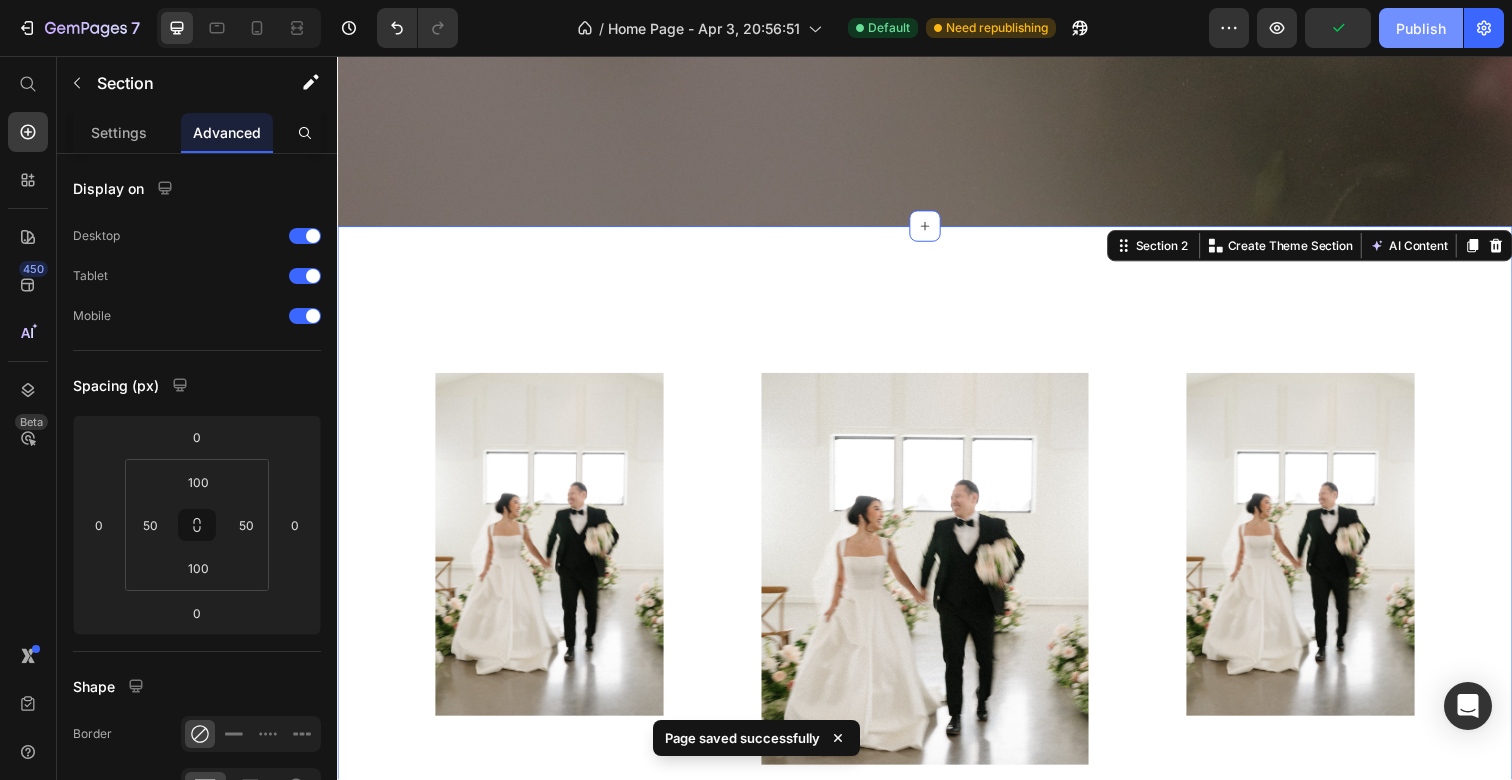 click on "Publish" 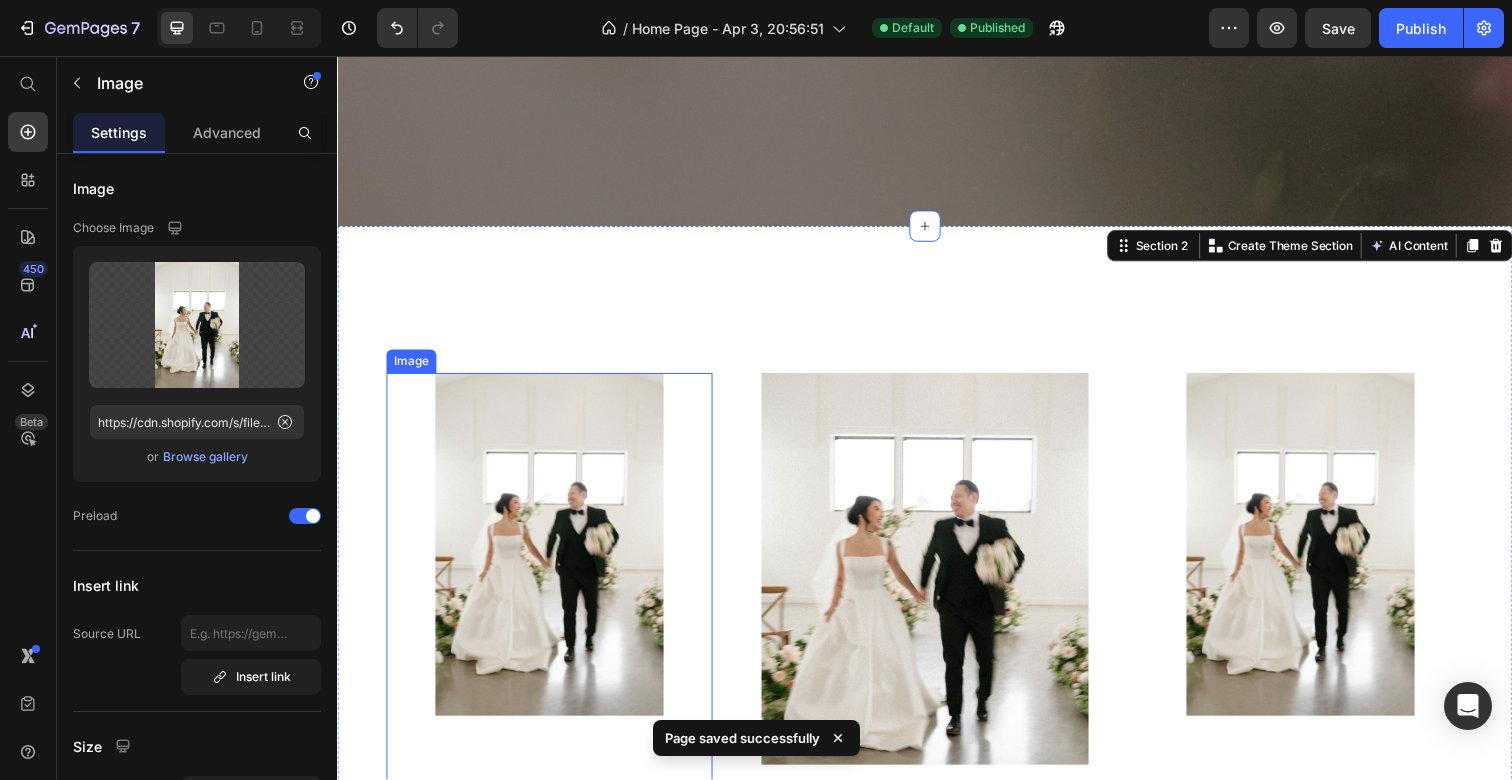 click at bounding box center [553, 630] 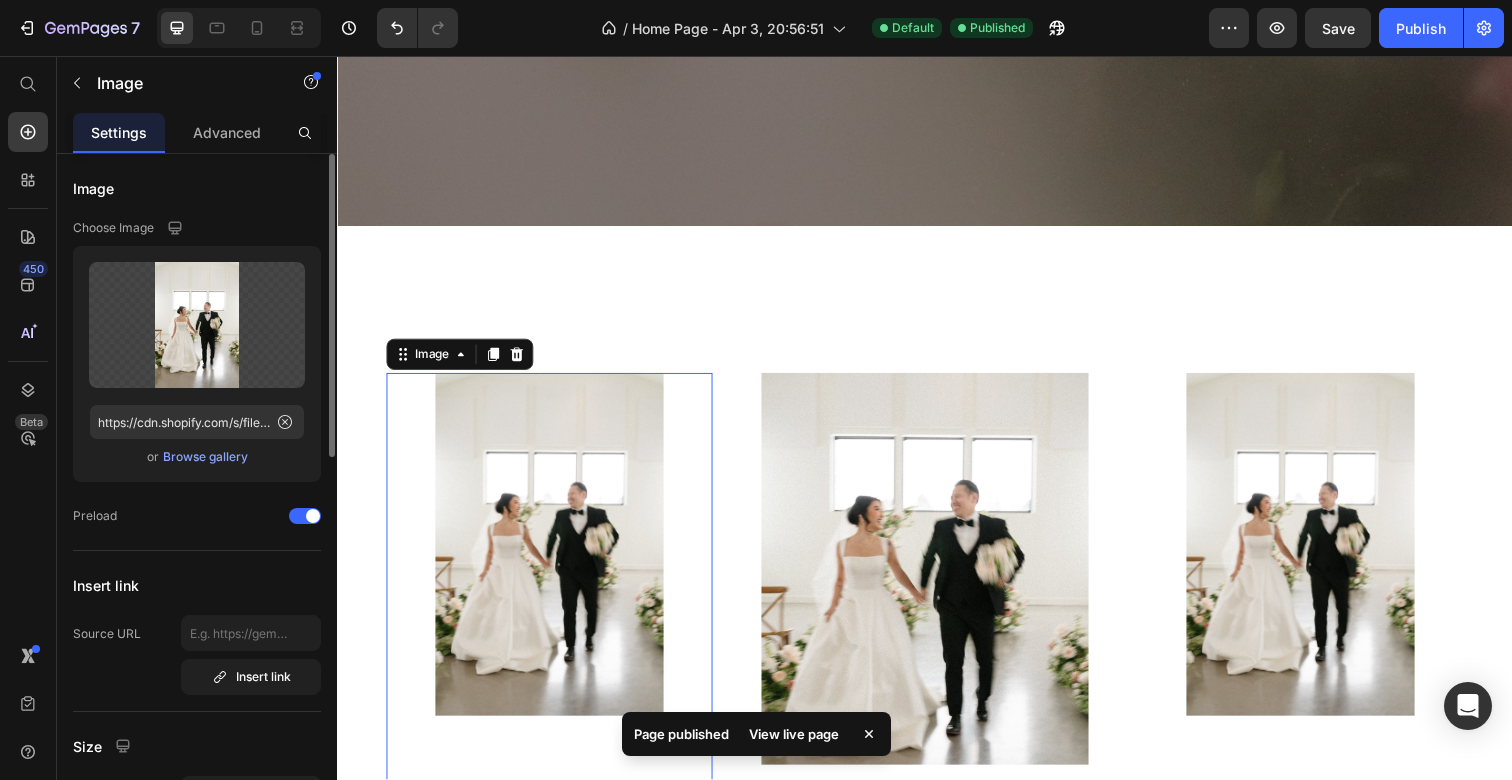 click on "Image Choose Image Upload Image https://cdn.shopify.com/s/files/1/0631/8355/2591/files/gempages_560684488498087002-d1308175-728f-423f-99f0-aba7c94c881c.jpg  or   Browse gallery  Preload Insert link Source URL  Insert link  Size Proportion Custom Width 100 px % Height 70 px % Image scale Shape Border Corner Shadow Align SEO Alt text Image title  Delete element" at bounding box center [197, 922] 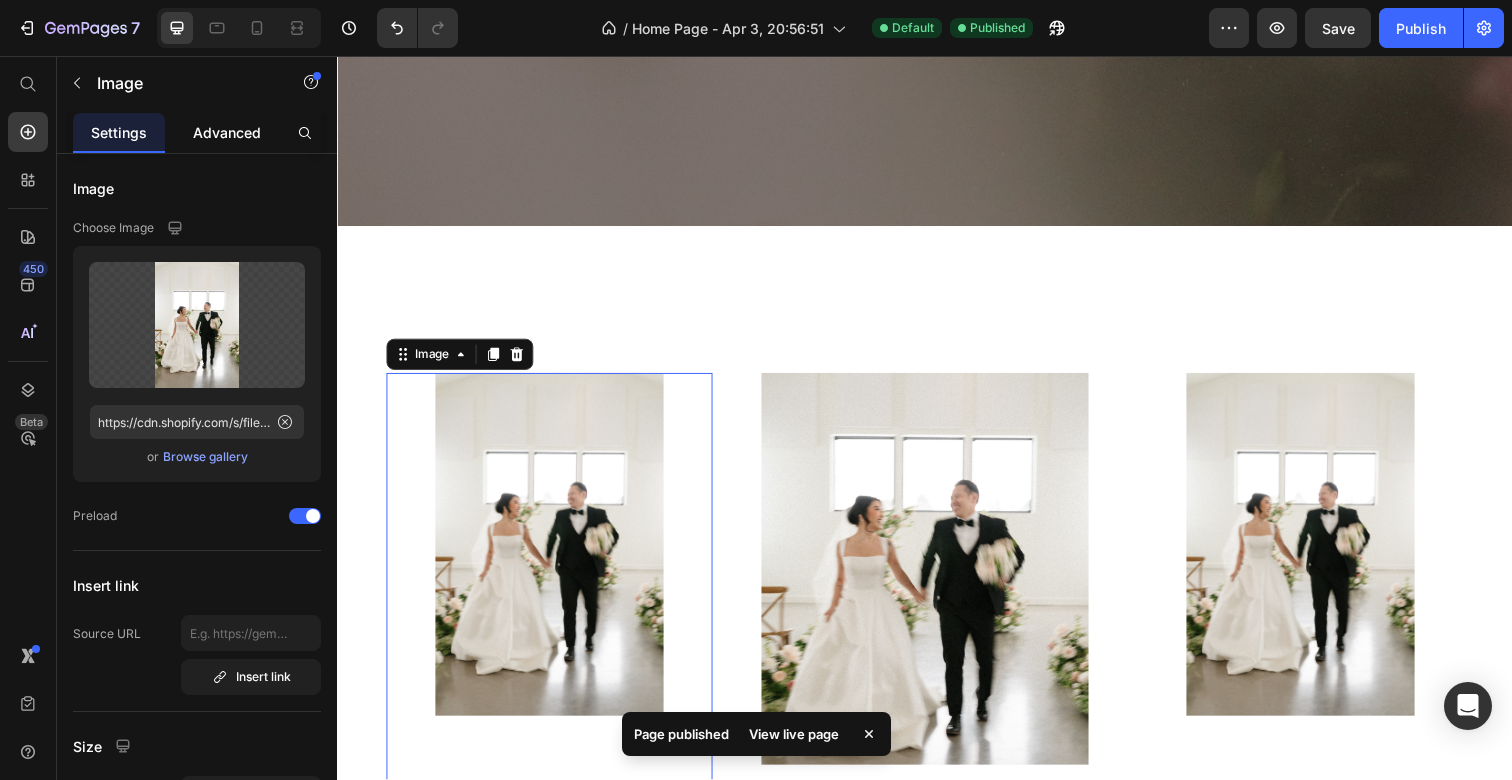click on "Advanced" at bounding box center (227, 132) 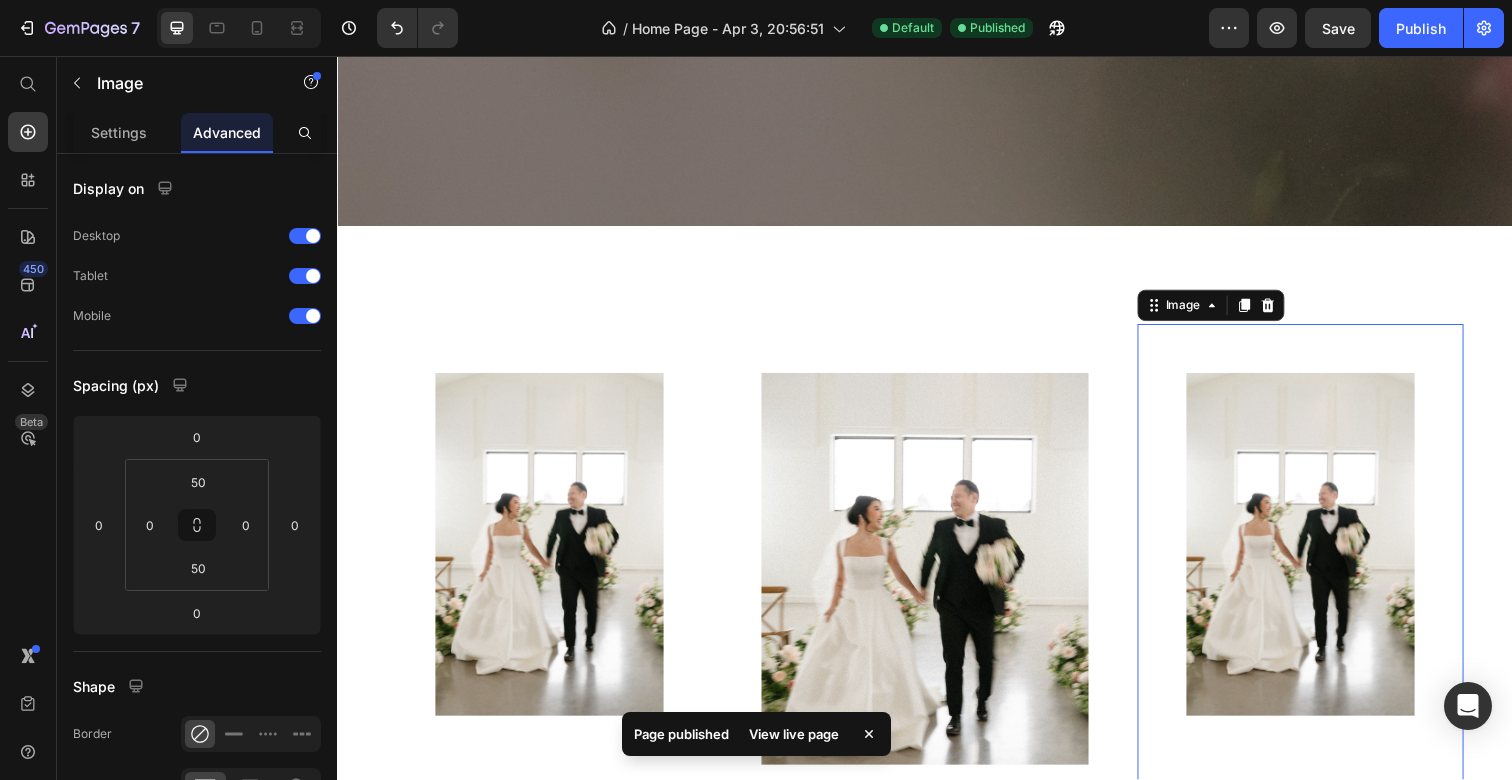 click at bounding box center (1320, 630) 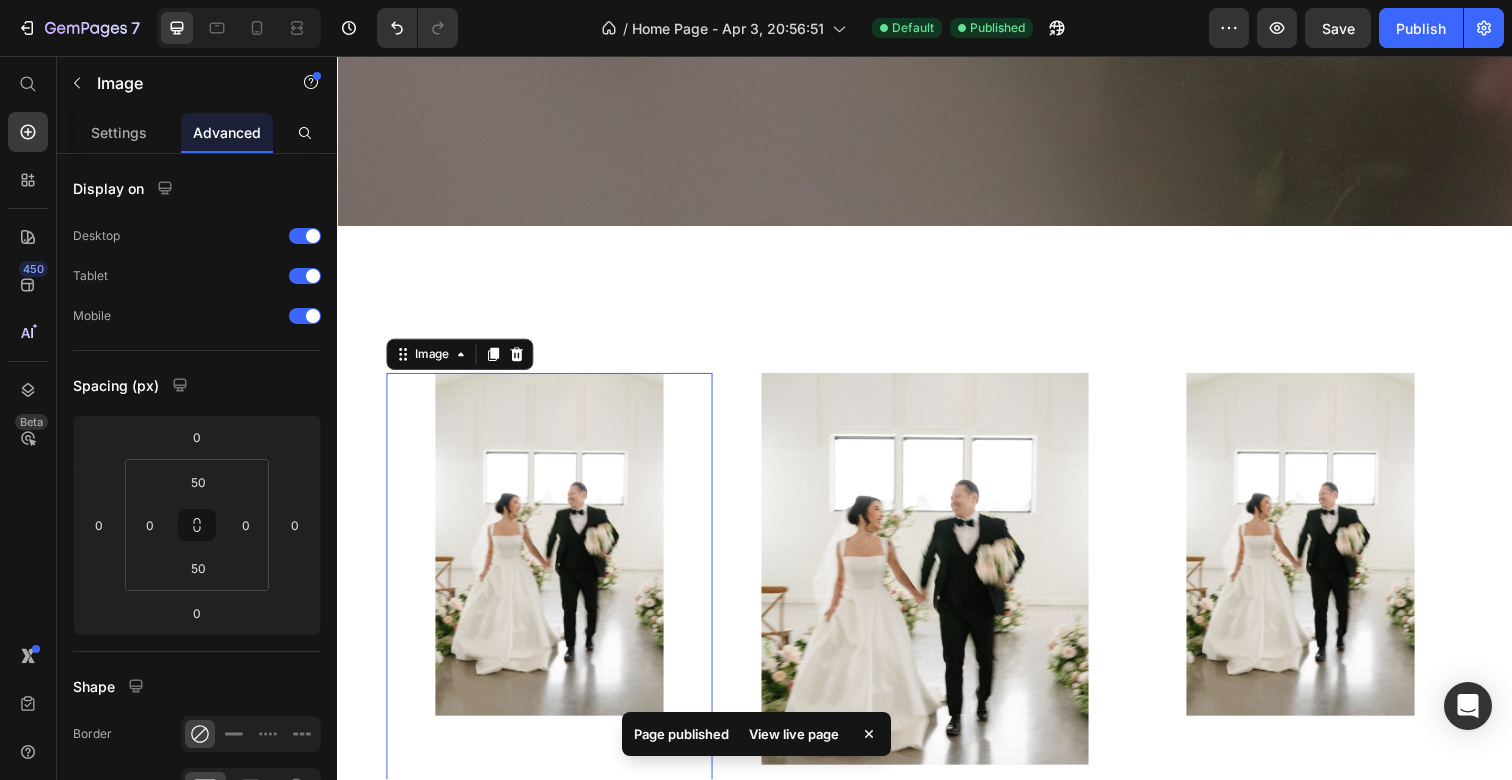 click at bounding box center (553, 630) 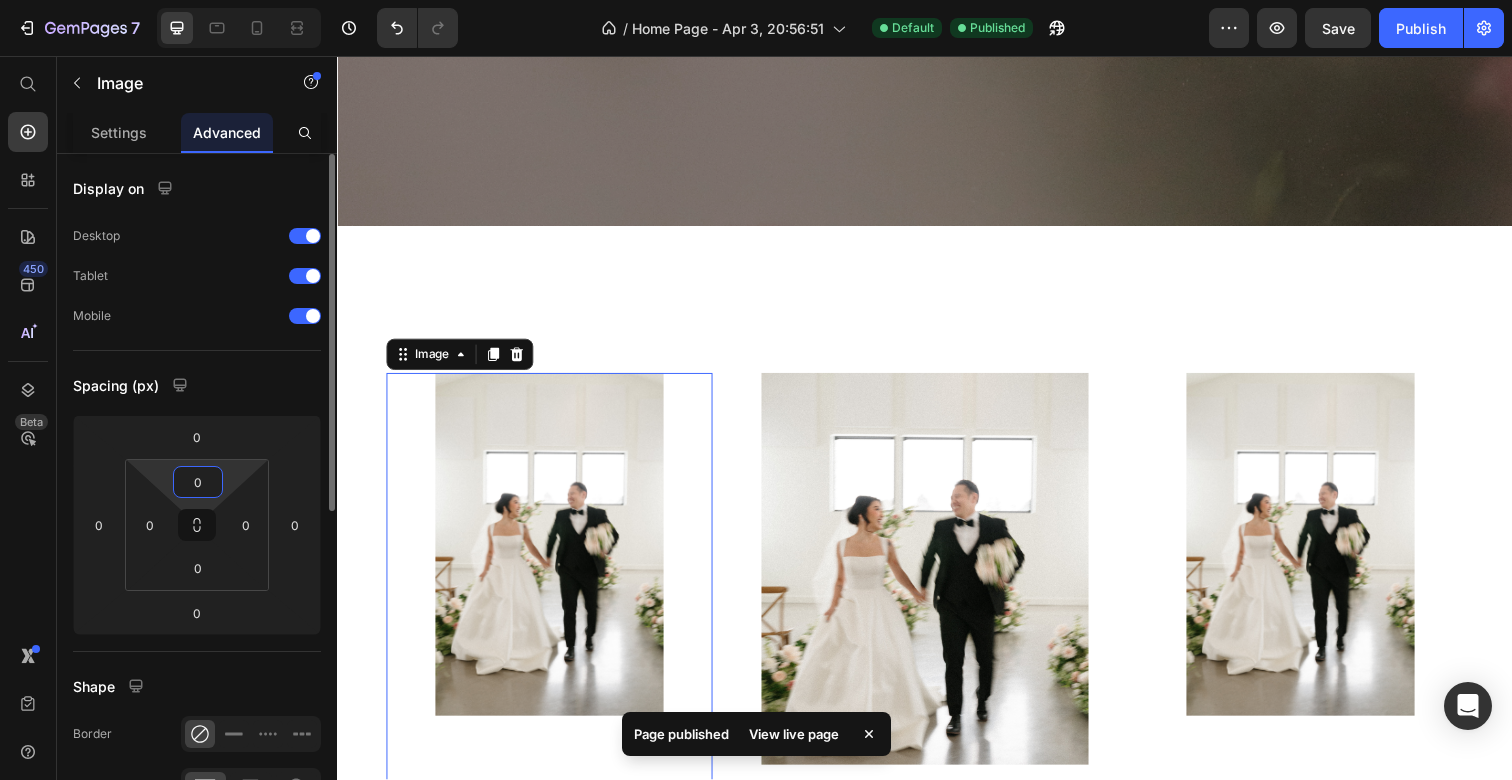 click on "0" at bounding box center (198, 482) 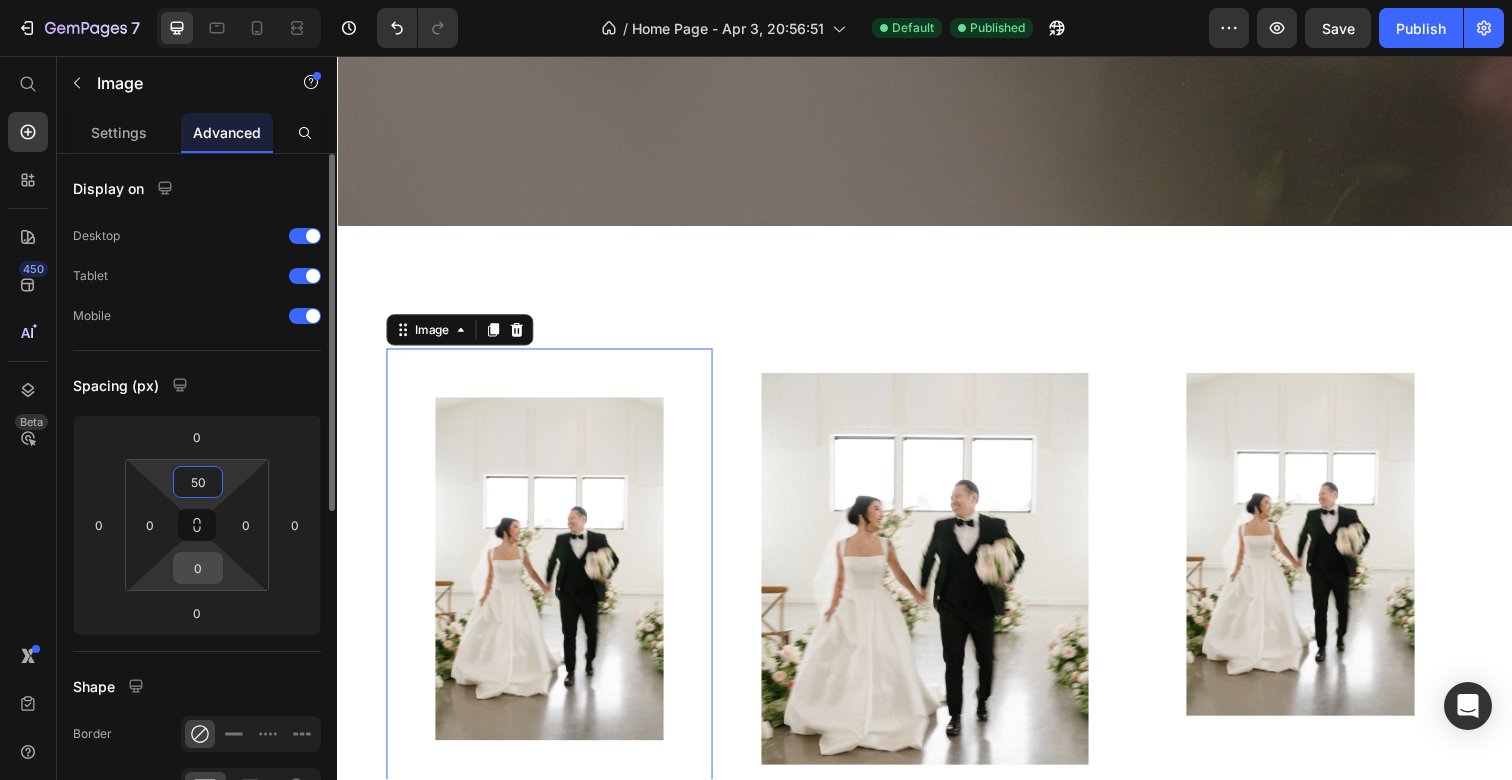 type on "50" 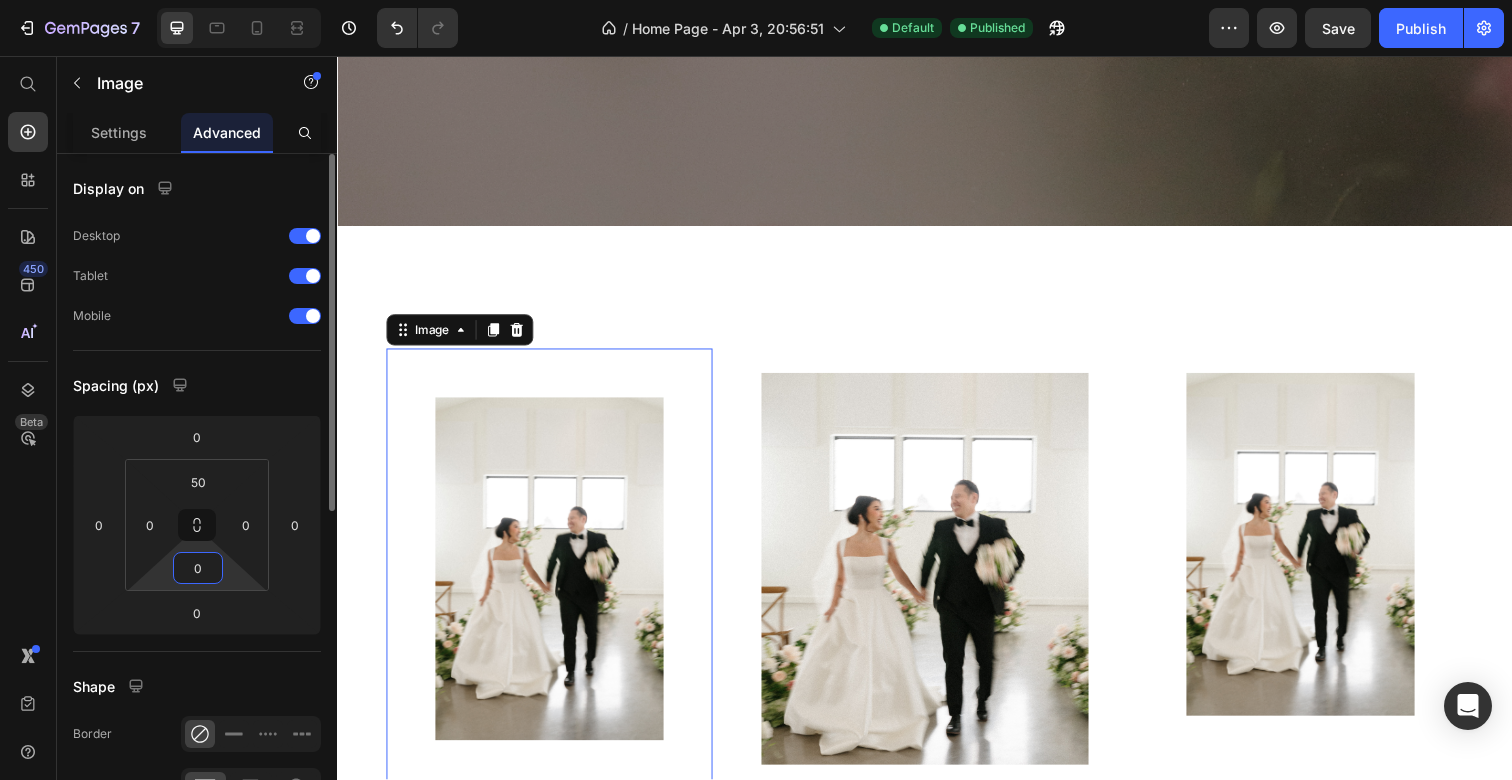 click on "0" at bounding box center (198, 568) 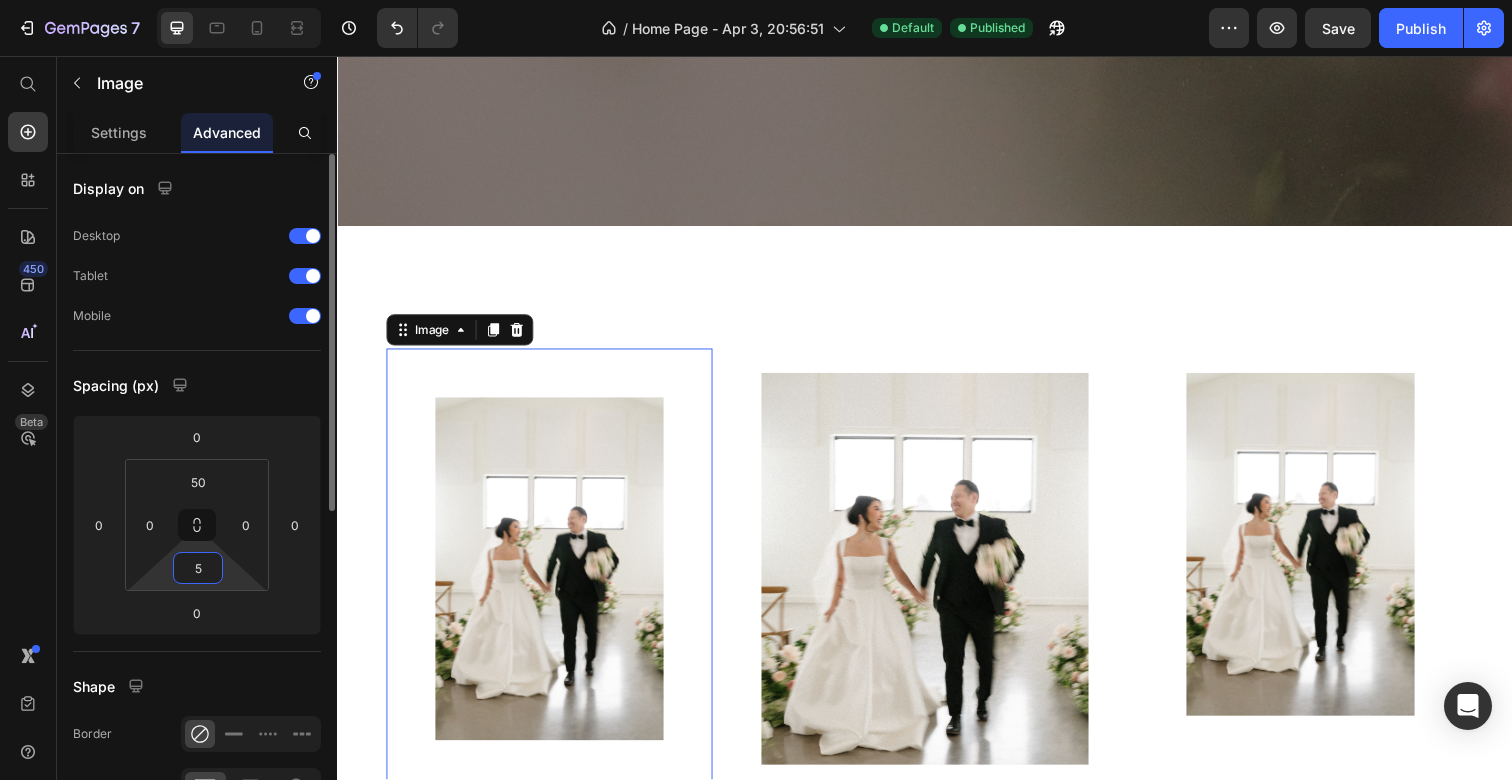 type on "50" 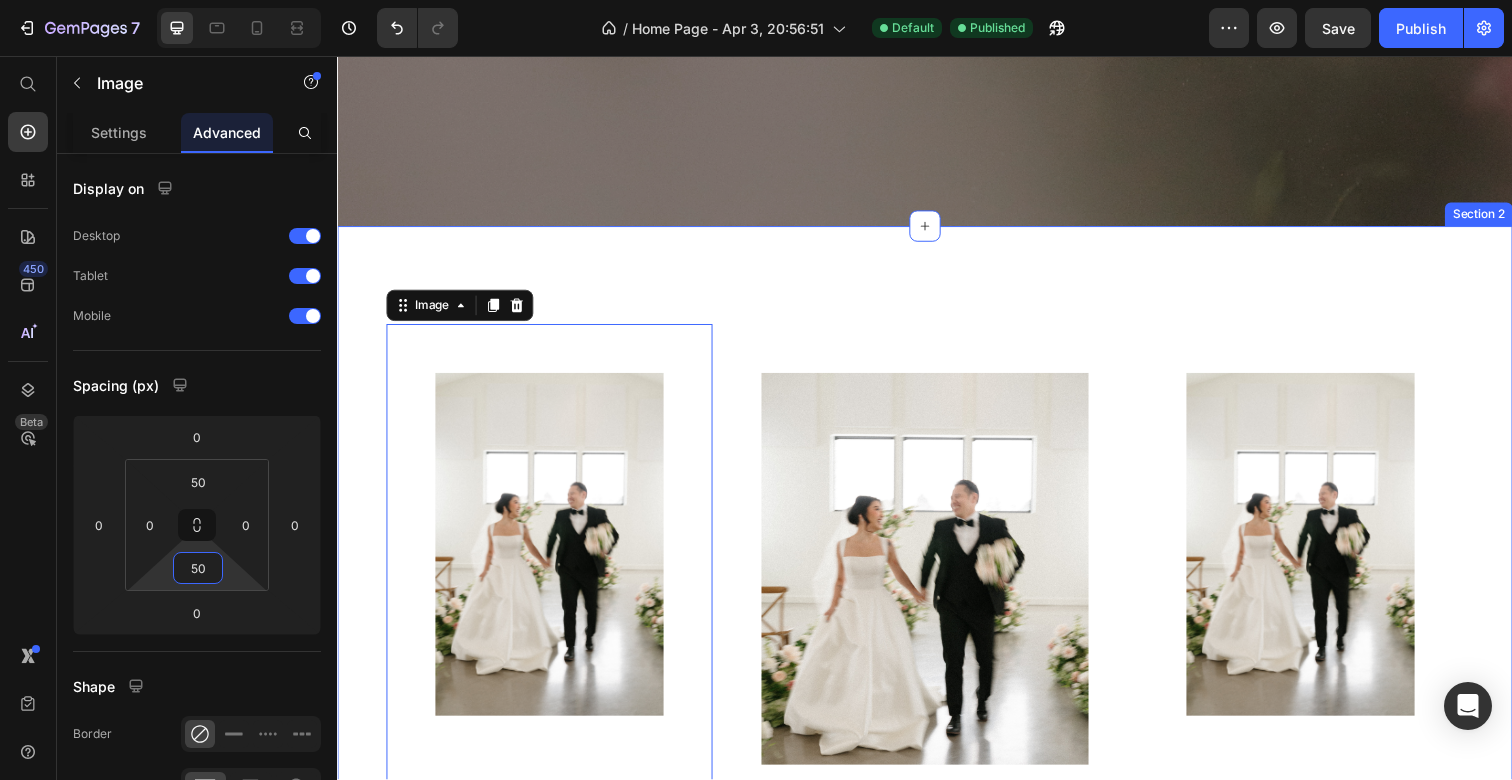 click on "Image 0 Image Image Section 2" at bounding box center [937, 630] 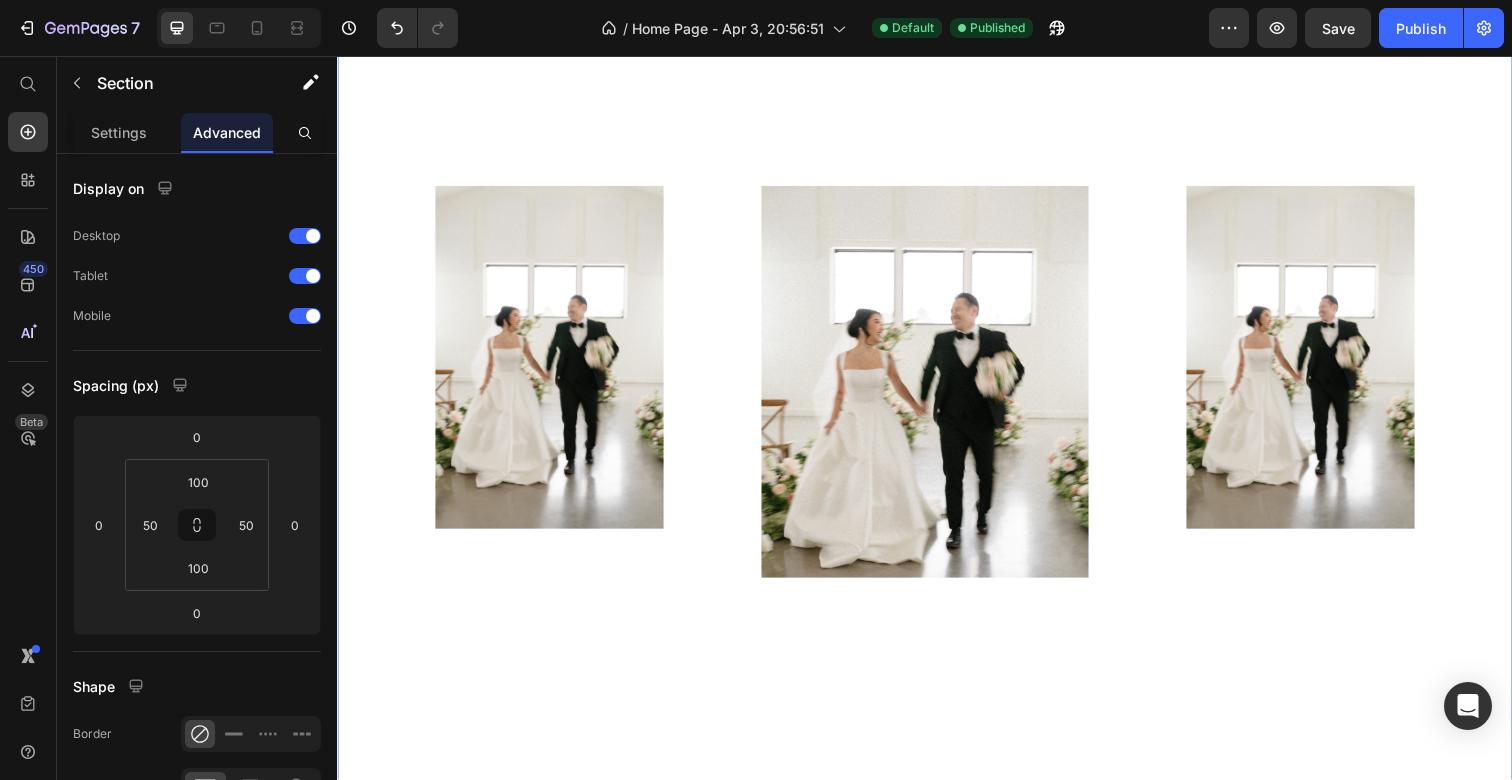 scroll, scrollTop: 571, scrollLeft: 0, axis: vertical 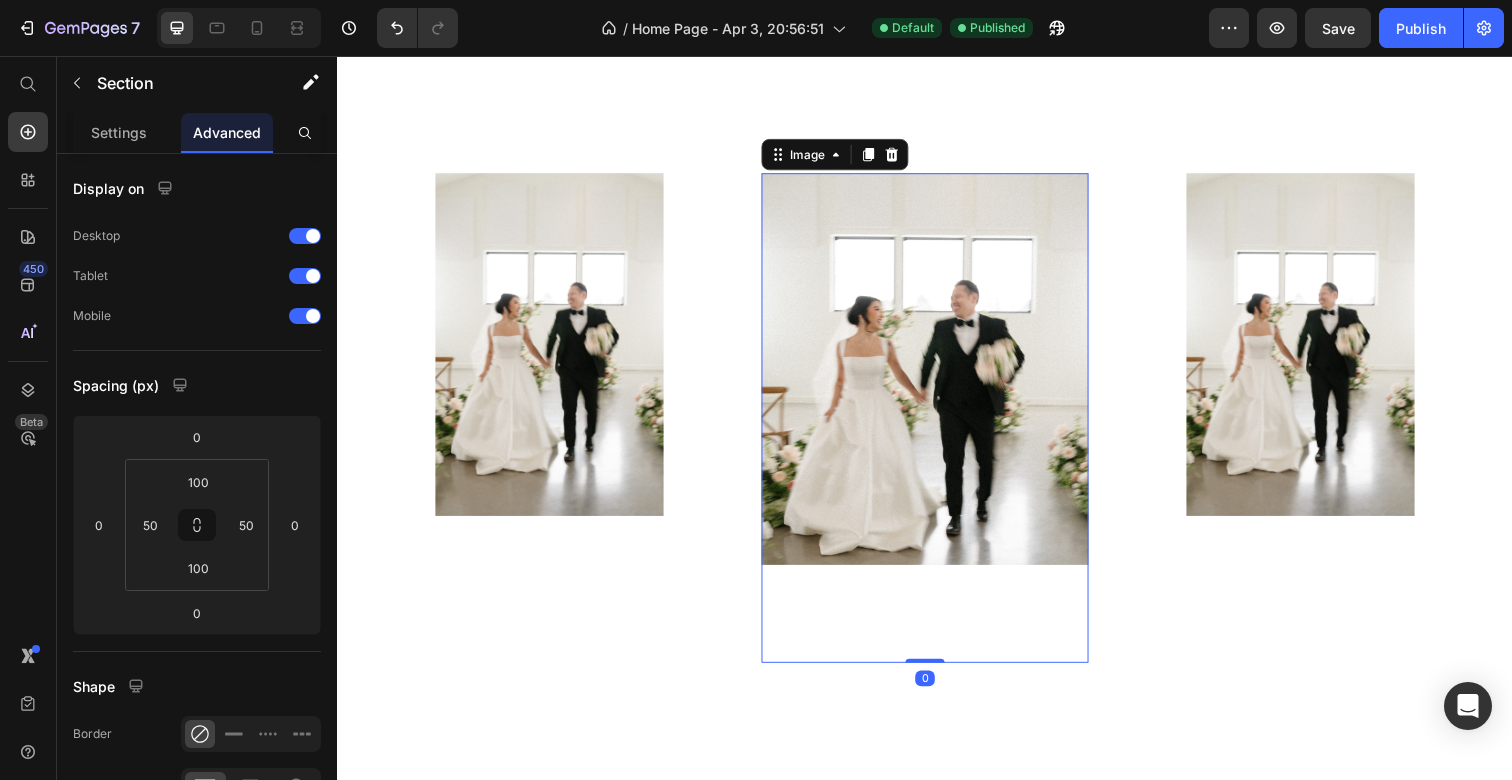 click at bounding box center [936, 426] 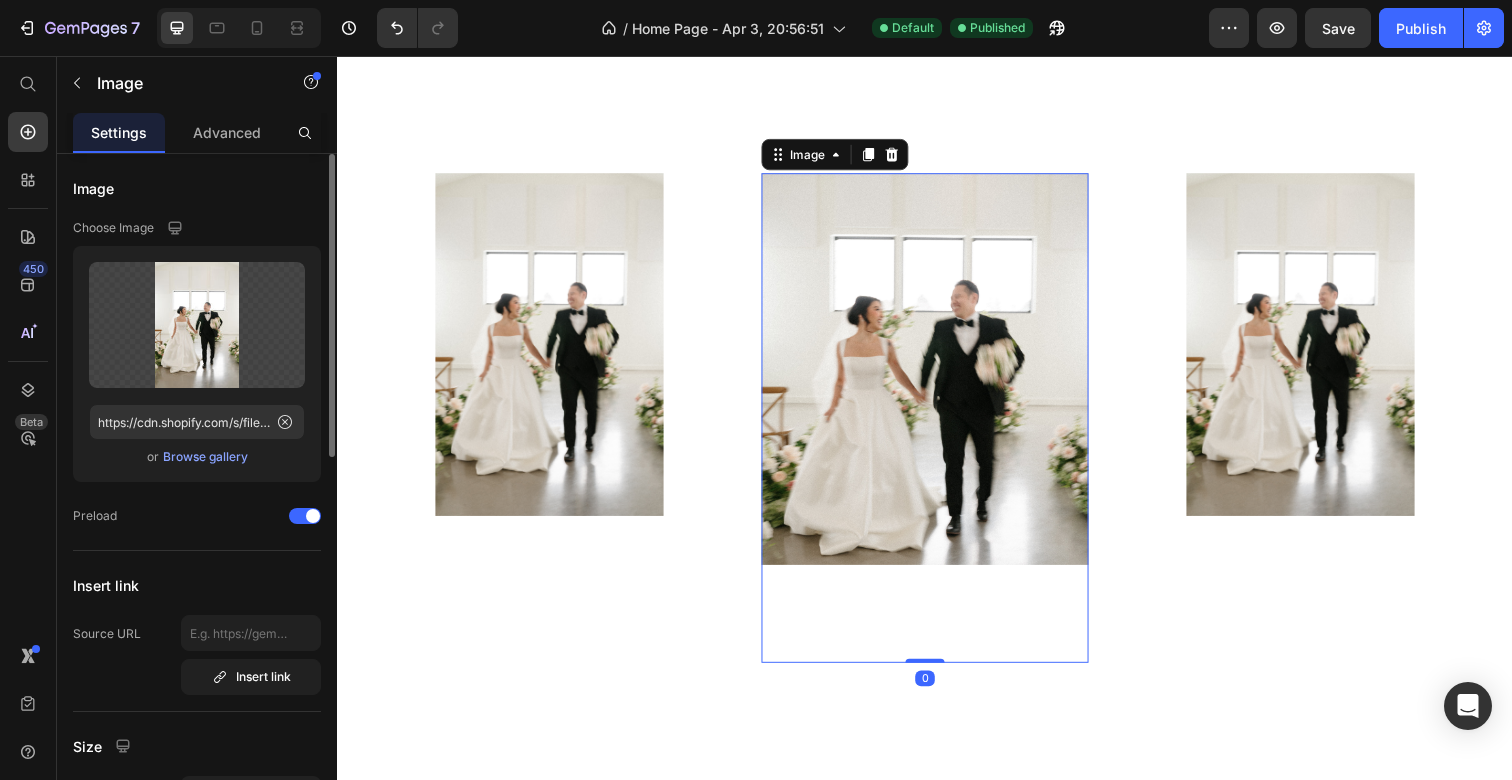 click on "Image Choose Image Upload Image https://cdn.shopify.com/s/files/1/0631/8355/2591/files/gempages_560684488498087002-d1308175-728f-423f-99f0-aba7c94c881c.jpg  or   Browse gallery  Preload Insert link Source URL  Insert link  Size Proportion Custom Width 100 px % Height 80 px % Image scale Shape Border Corner Shadow Align SEO Alt text Image title  Delete element" at bounding box center [197, 922] 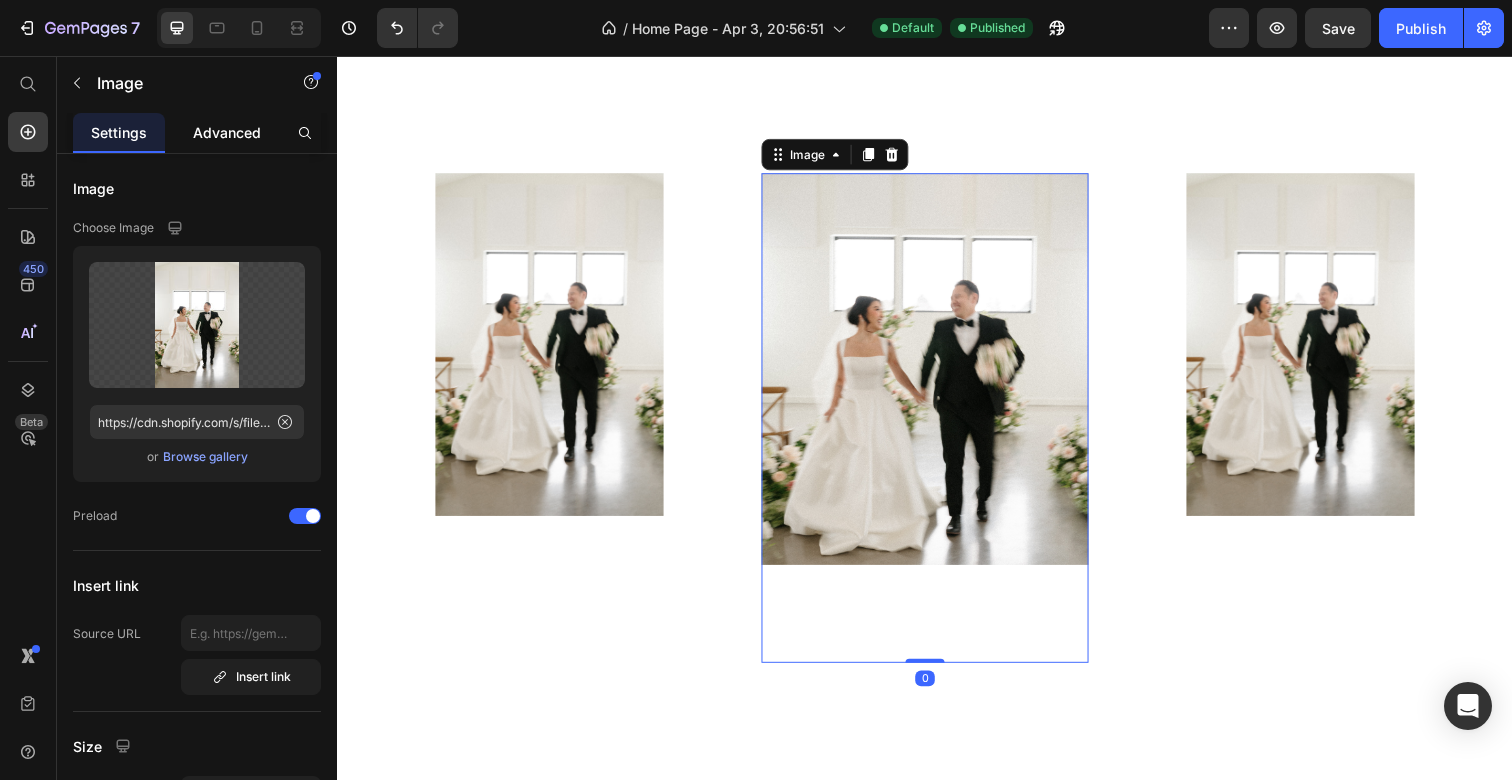 click on "Advanced" at bounding box center (227, 132) 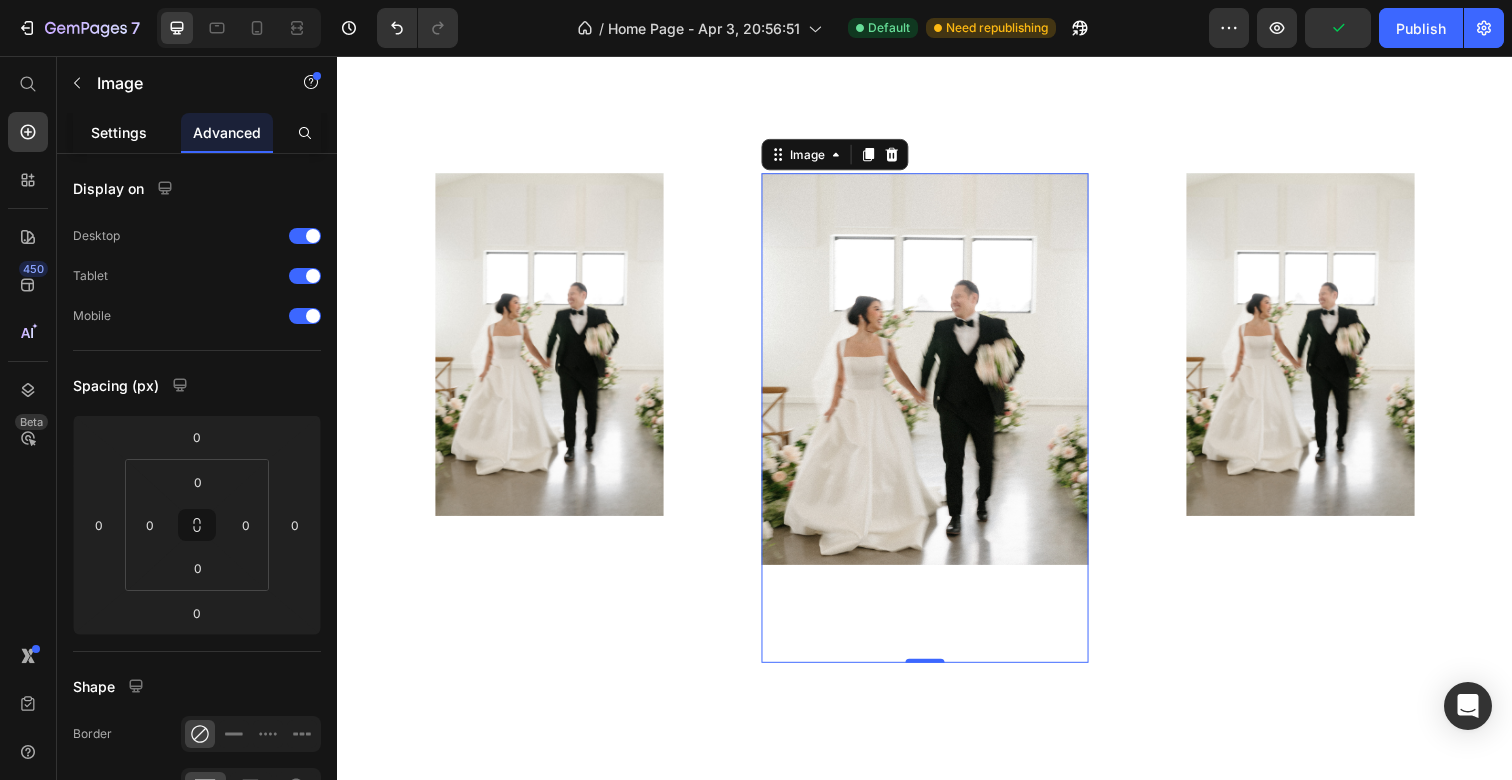click on "Settings" at bounding box center (119, 132) 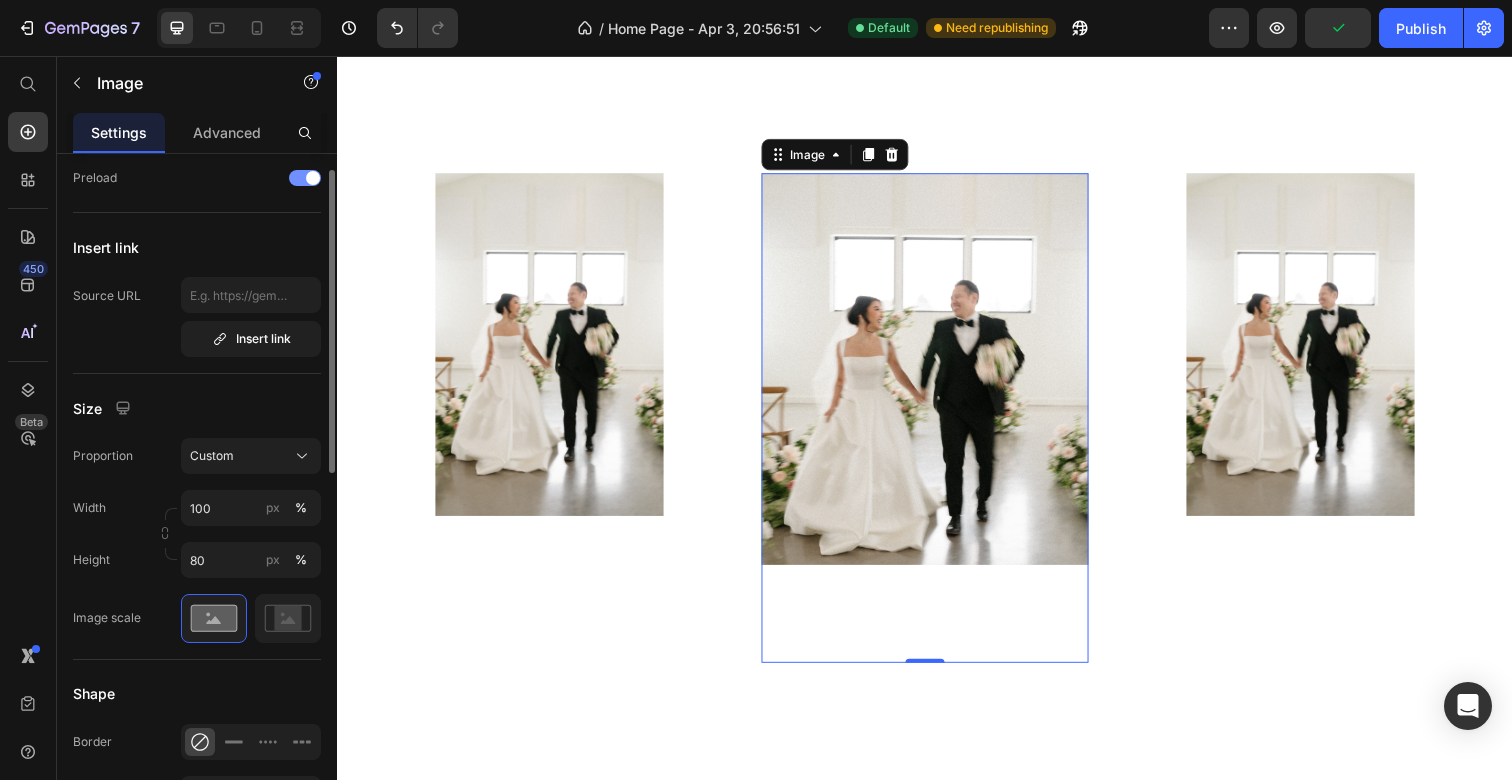 scroll, scrollTop: 422, scrollLeft: 0, axis: vertical 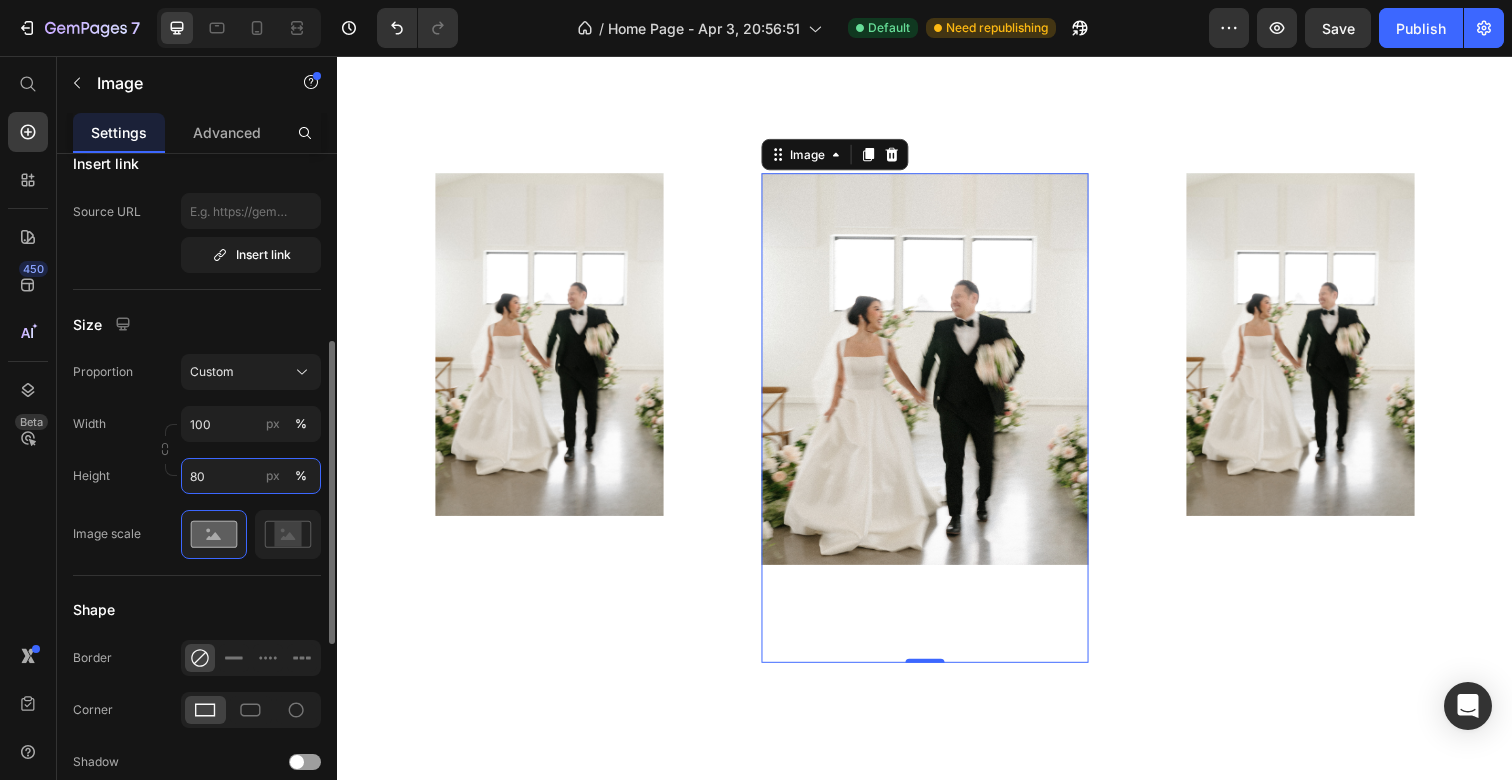 click on "80" at bounding box center (251, 476) 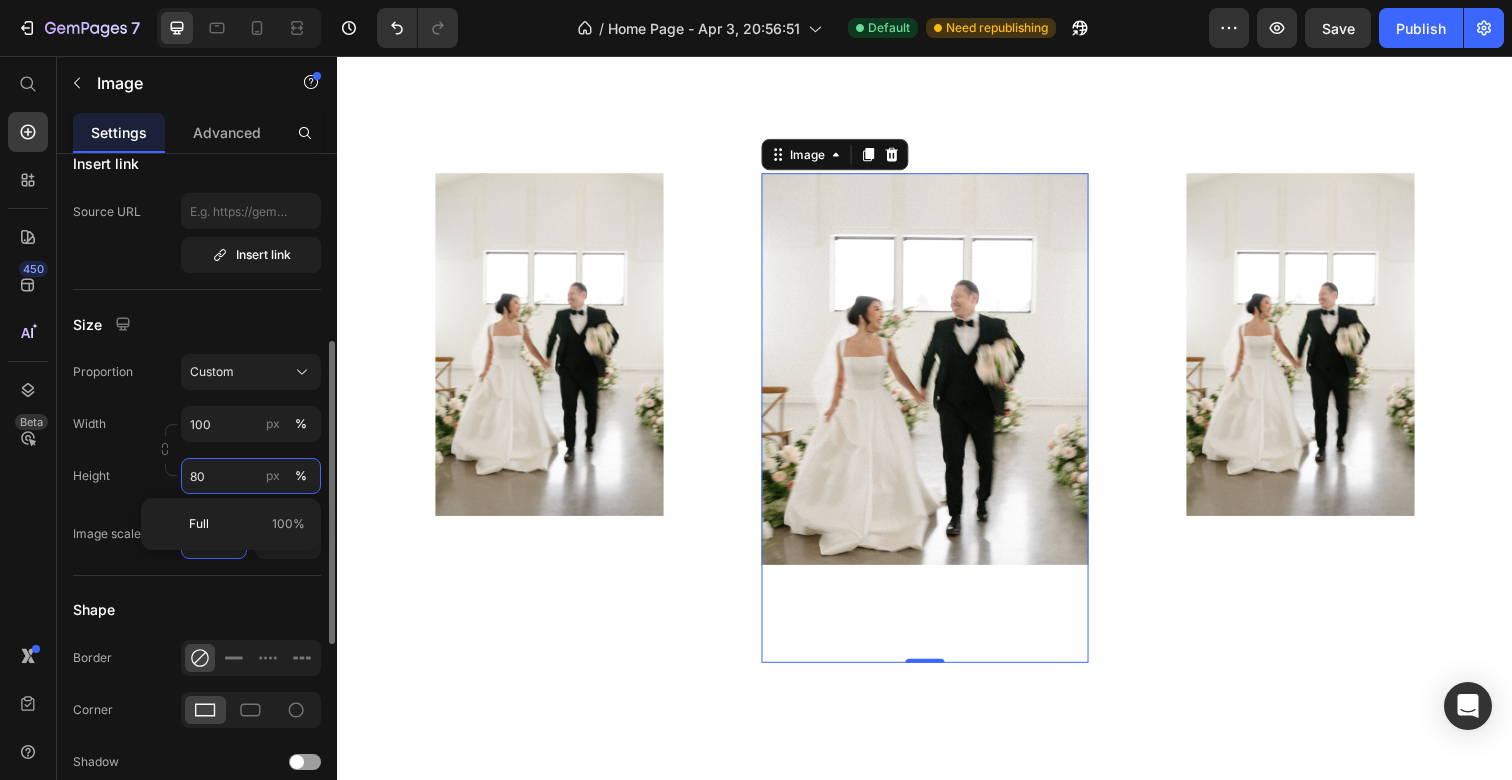 click on "80" at bounding box center (251, 476) 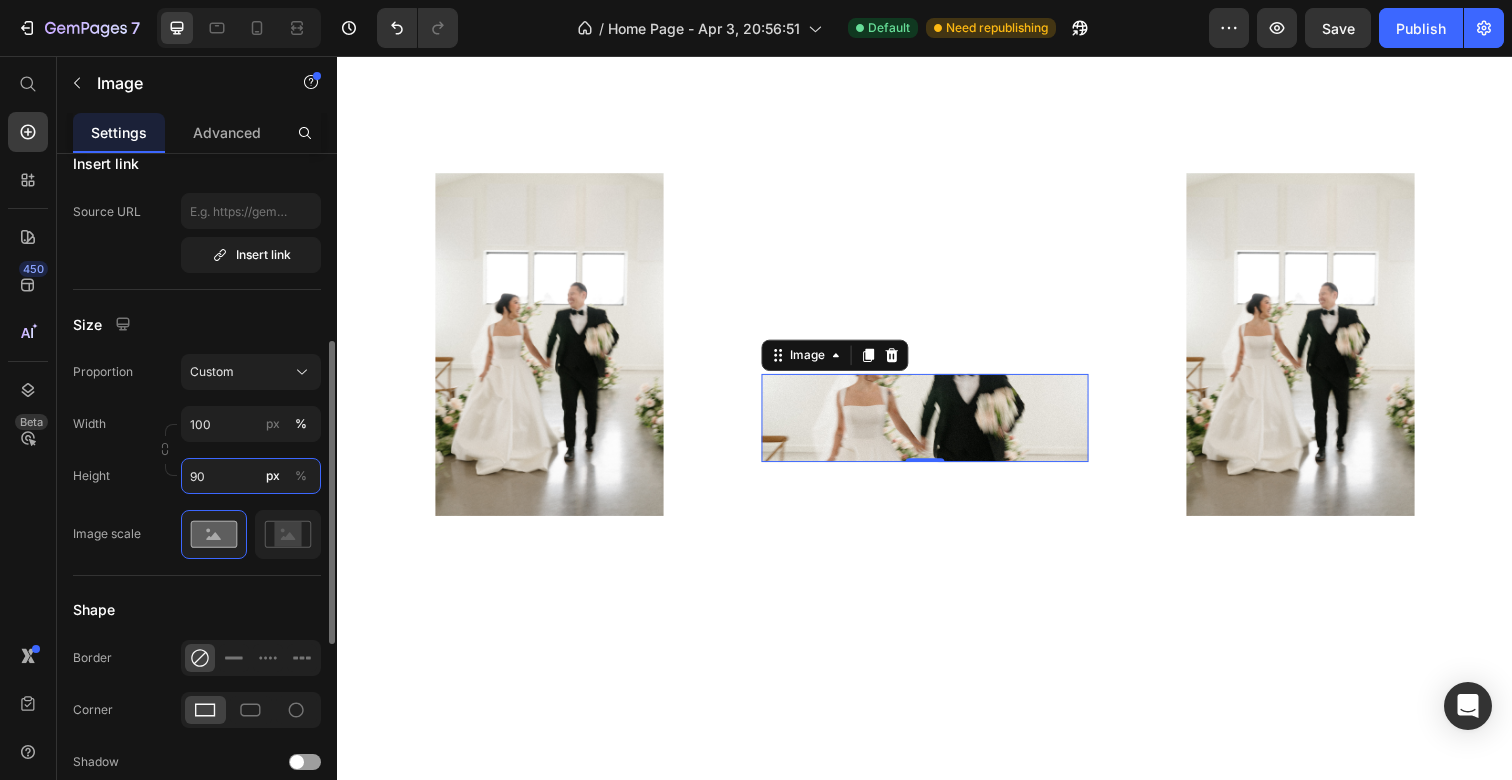 type on "90" 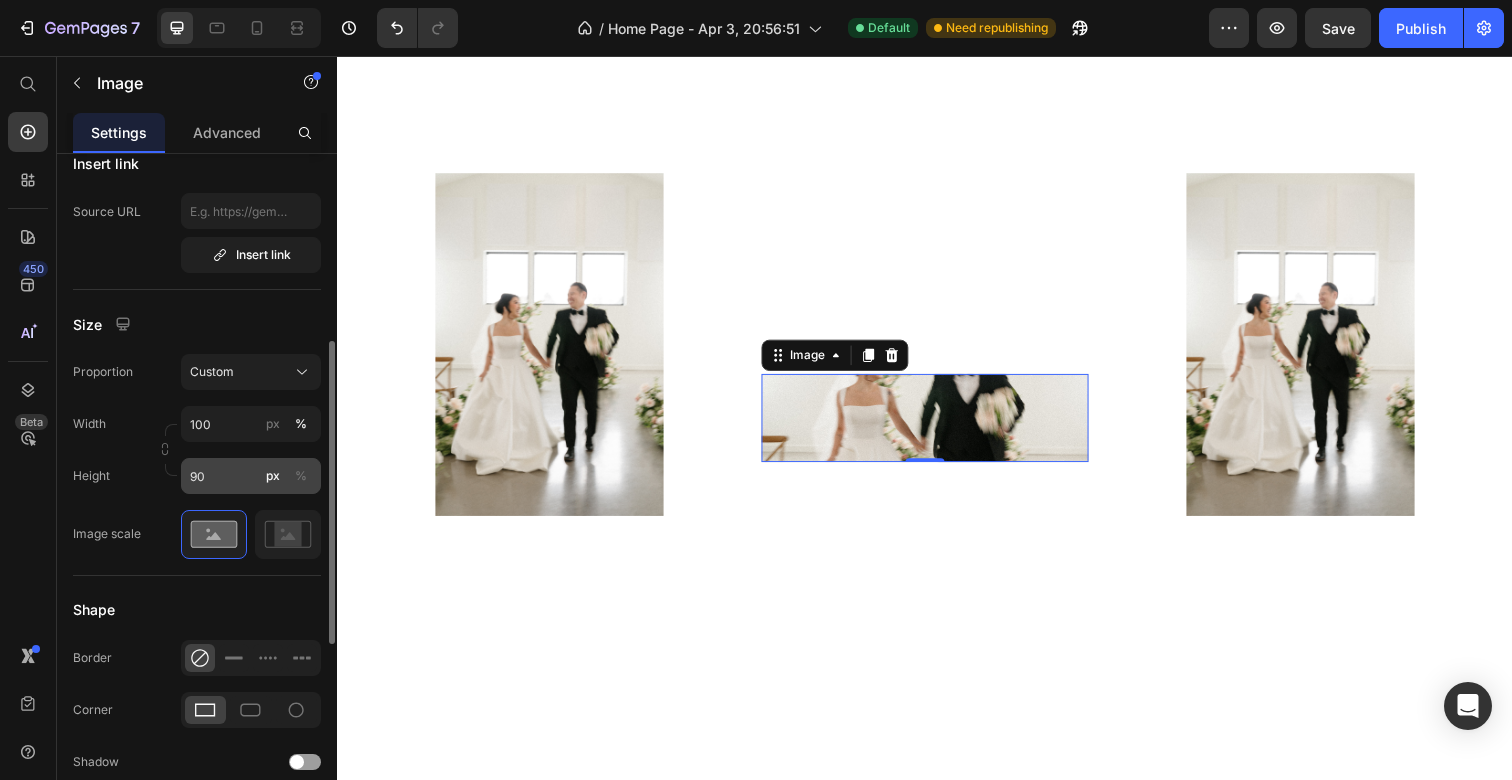 click on "%" at bounding box center (301, 476) 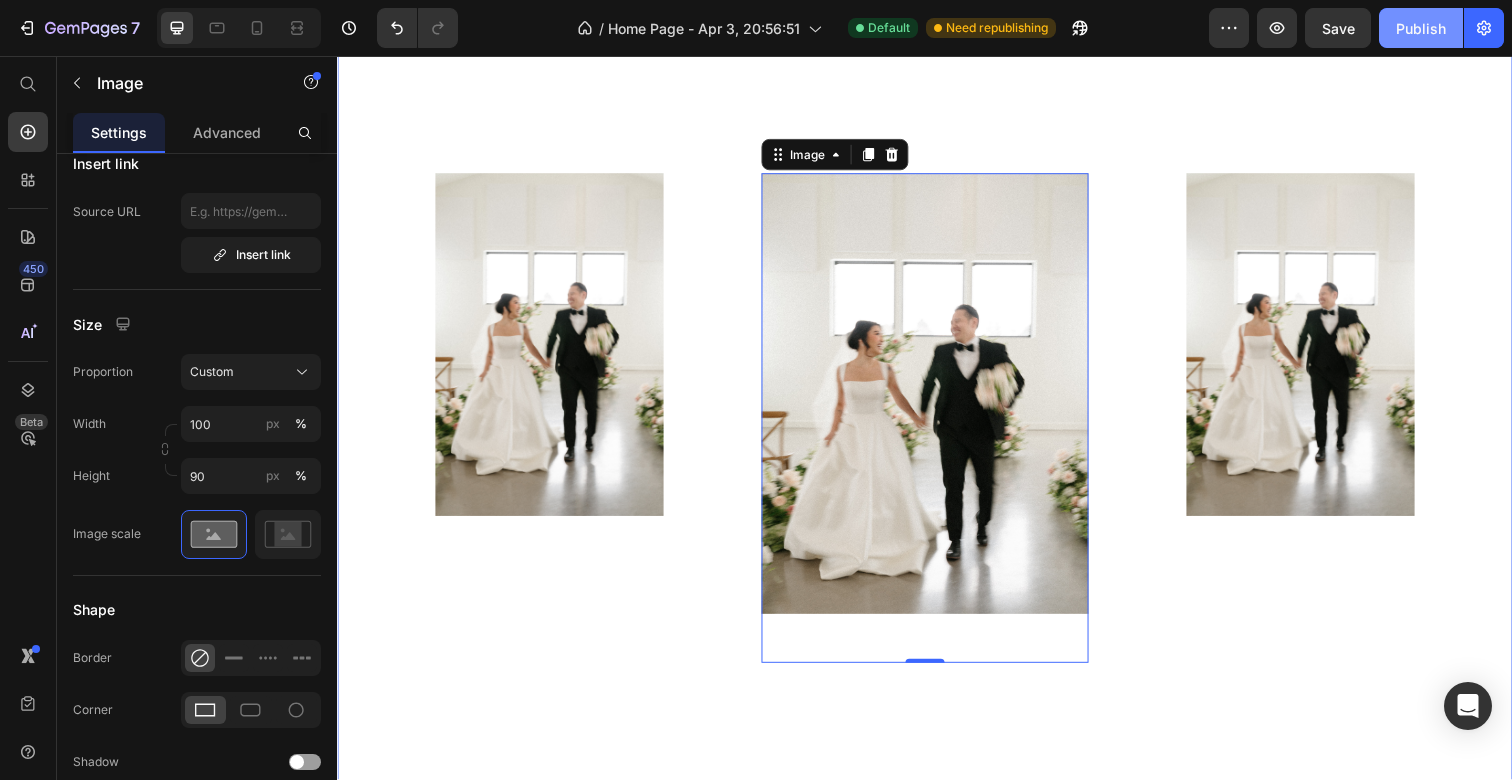 click on "Publish" 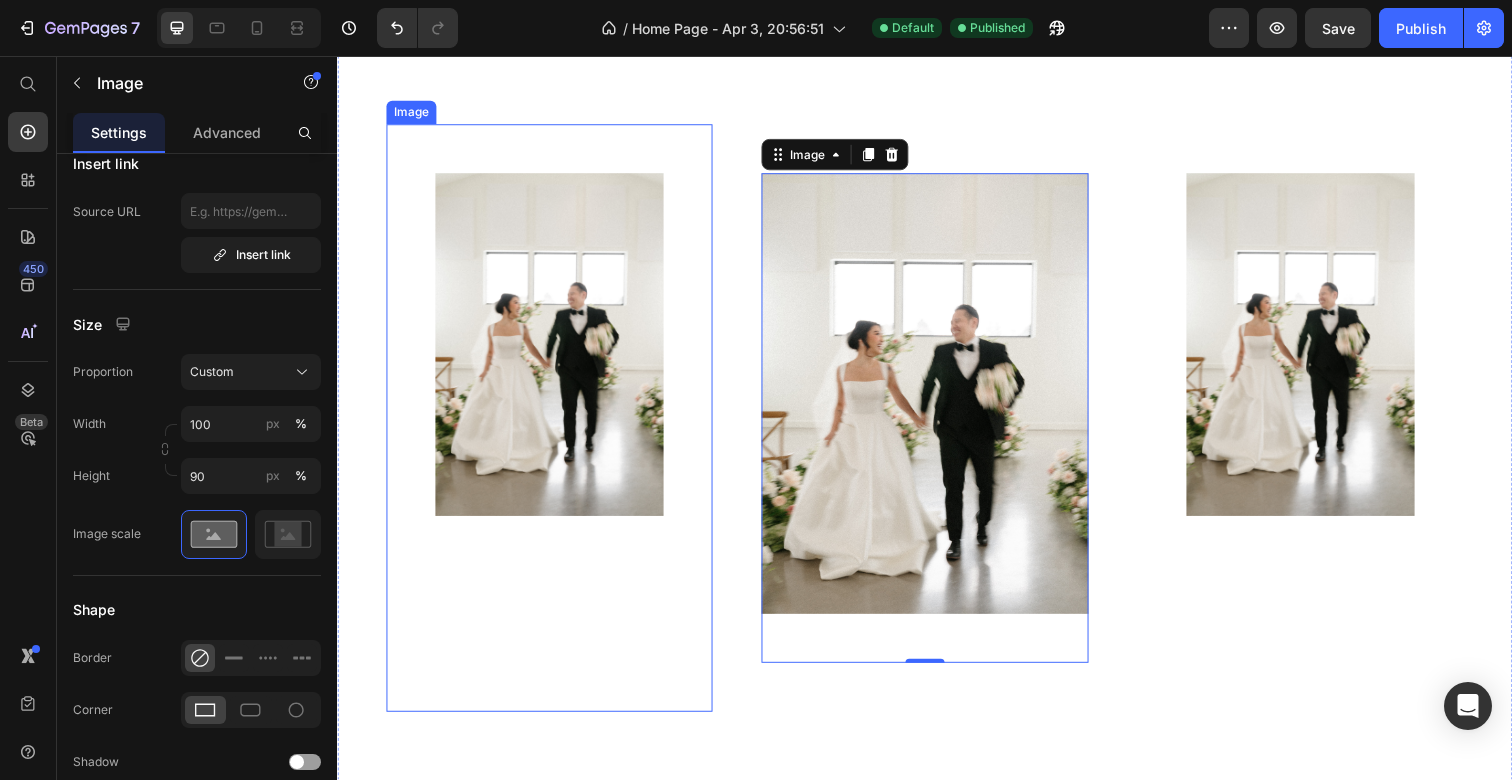 click at bounding box center (553, 426) 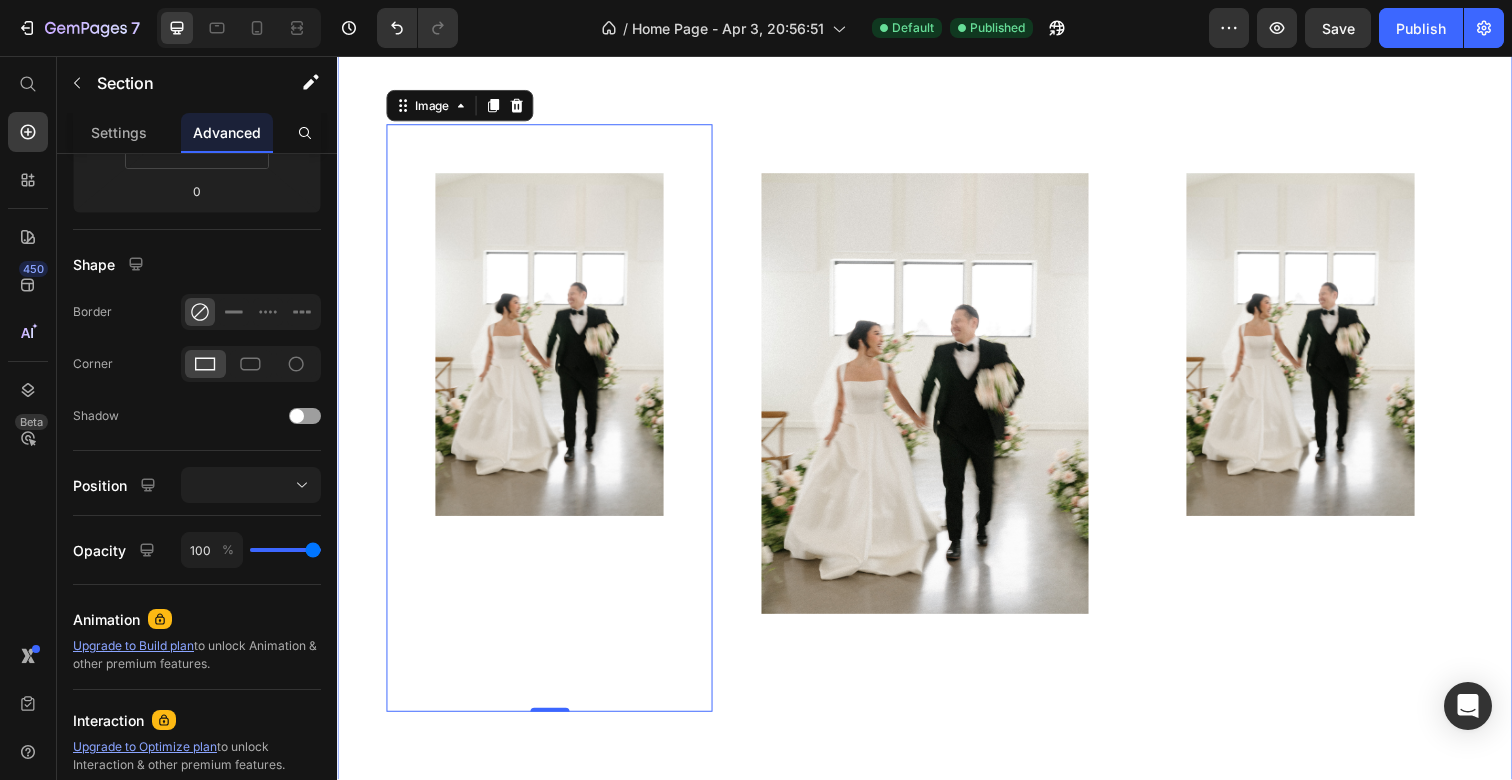 click on "Image" at bounding box center [936, 426] 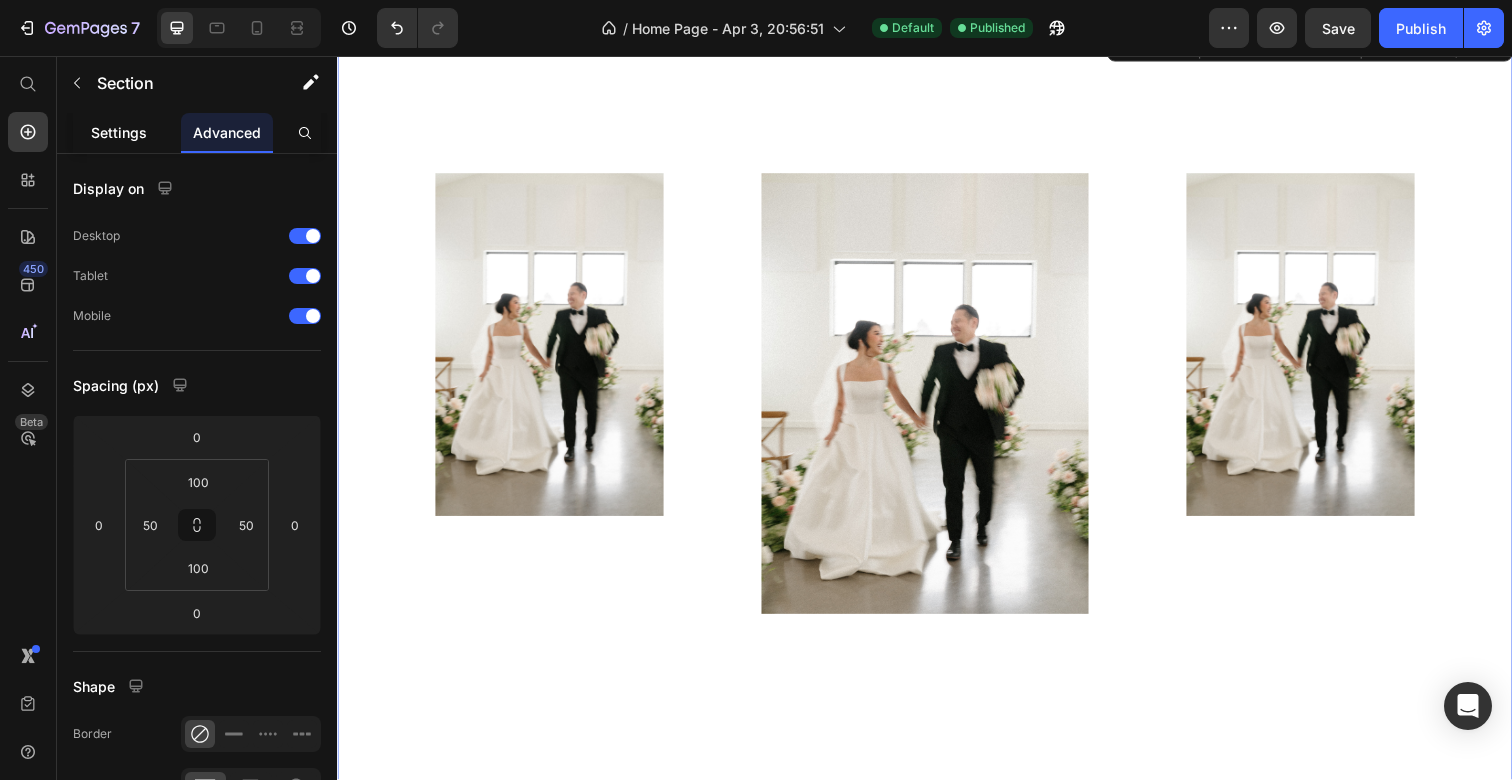 click on "Settings" 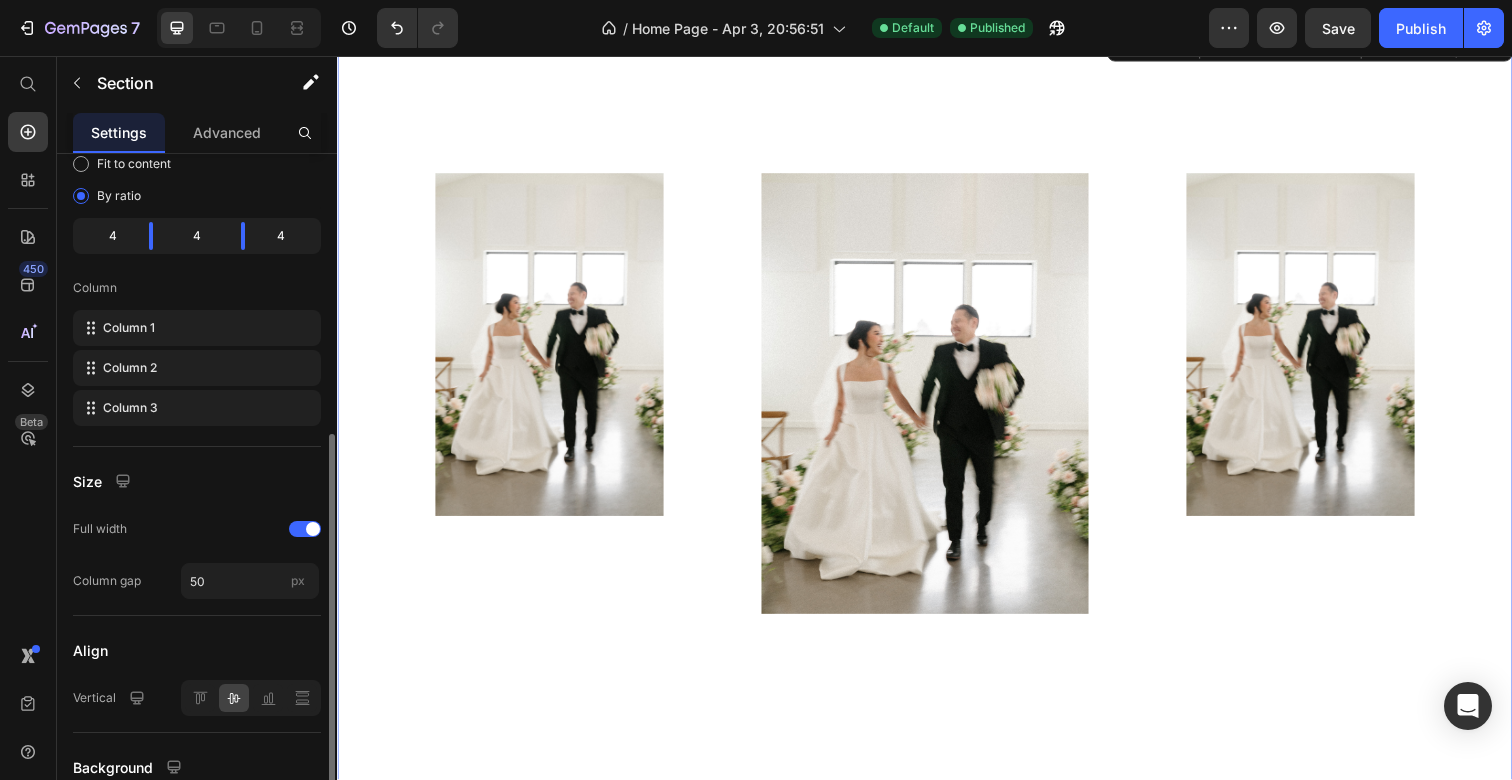 scroll, scrollTop: 341, scrollLeft: 0, axis: vertical 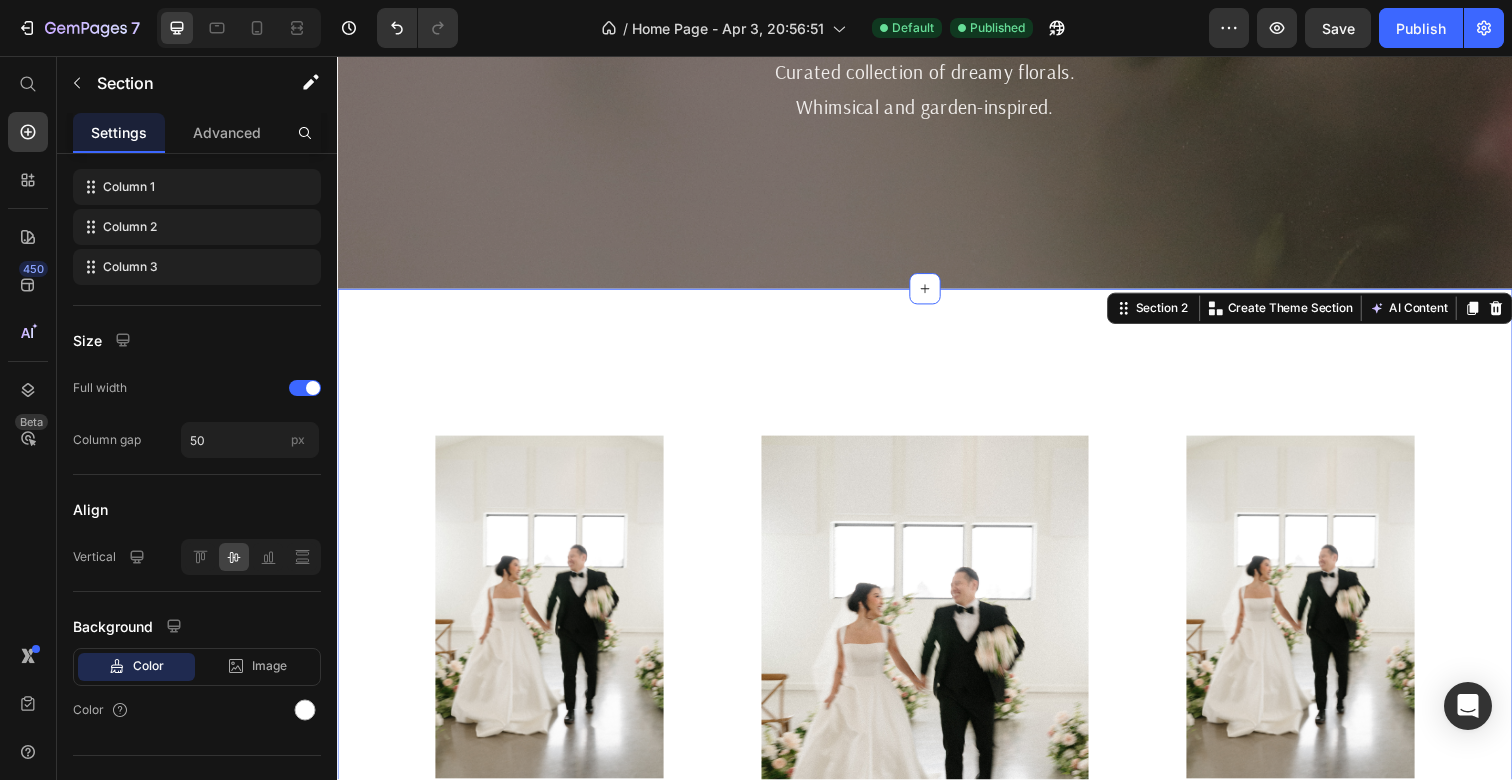 click on "Image Image Image Section 2 You can create reusable sections Create Theme Section AI Content Write with GemAI What would you like to describe here? Tone and Voice Persuasive Product The ____ Aisle Flowers Show more Generate" at bounding box center (937, 694) 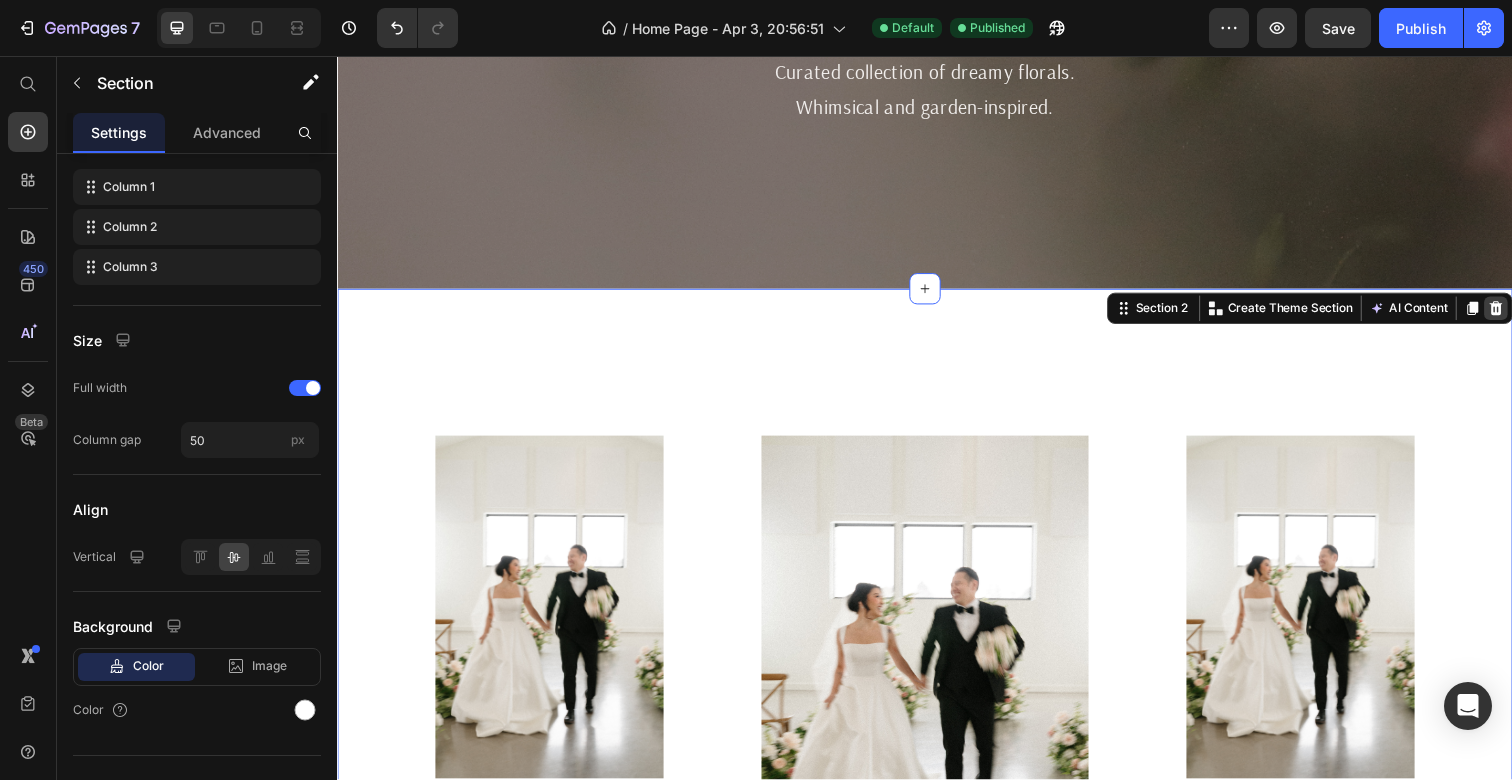 click 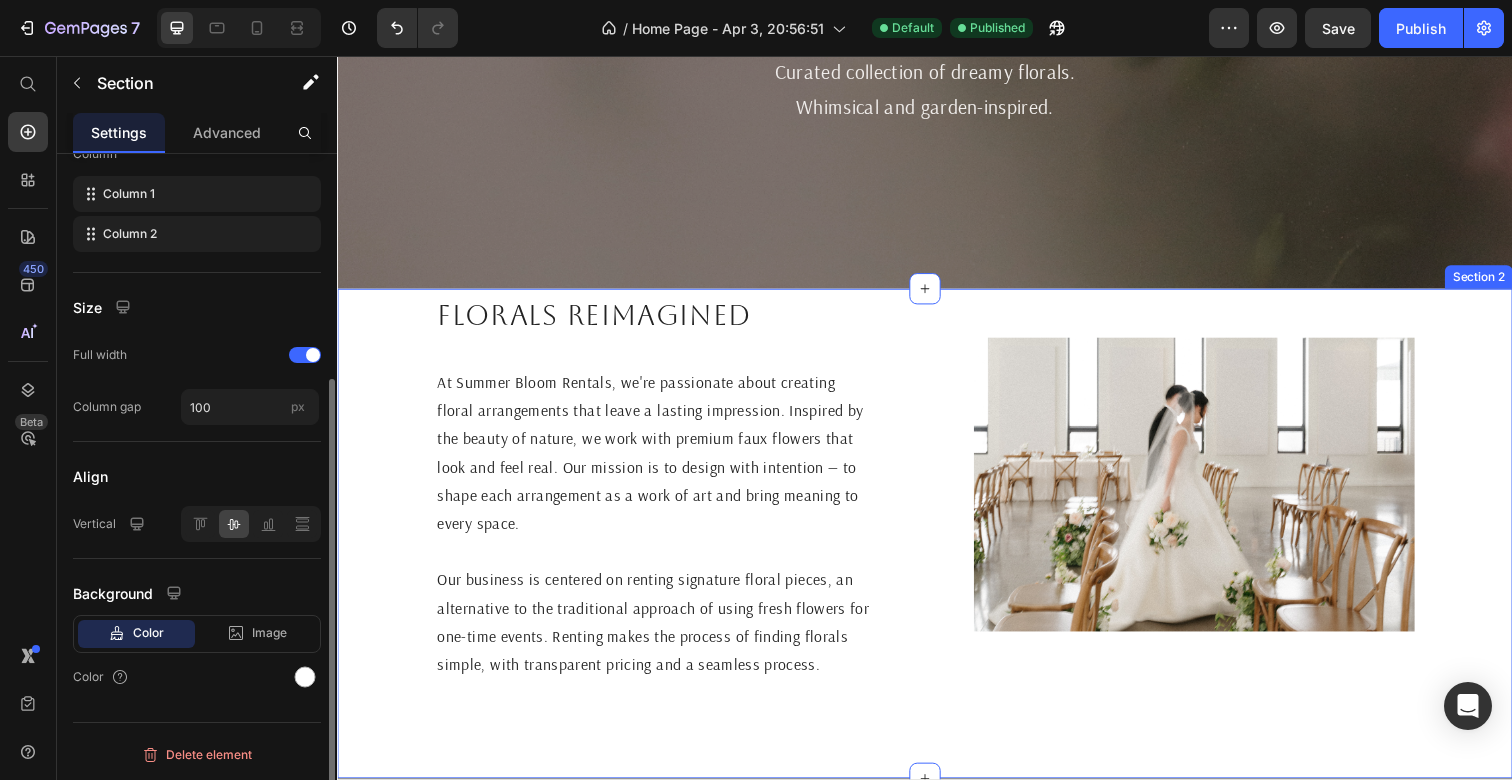 scroll, scrollTop: 334, scrollLeft: 0, axis: vertical 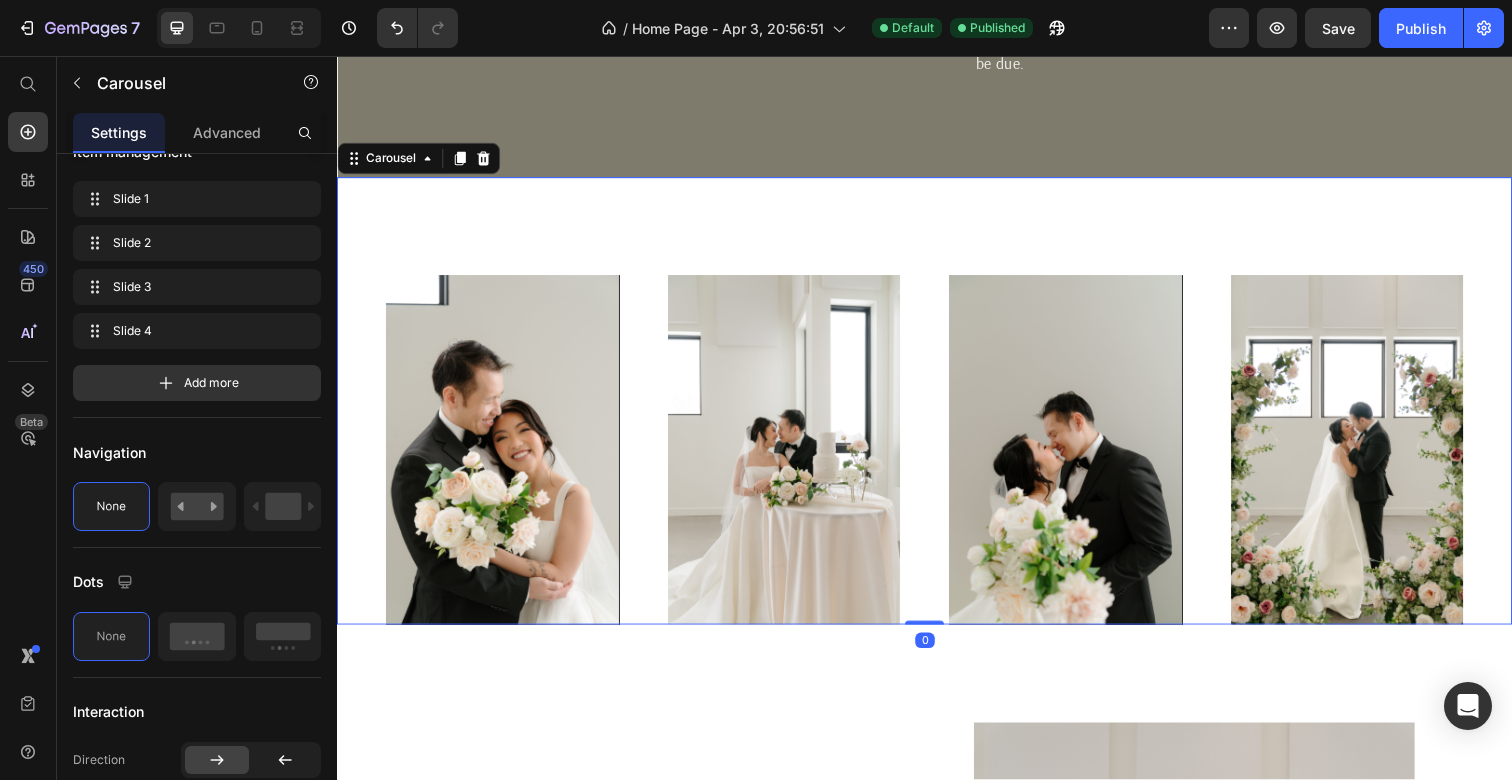 click on "Image Image Image Image Carousel   0" at bounding box center [937, 408] 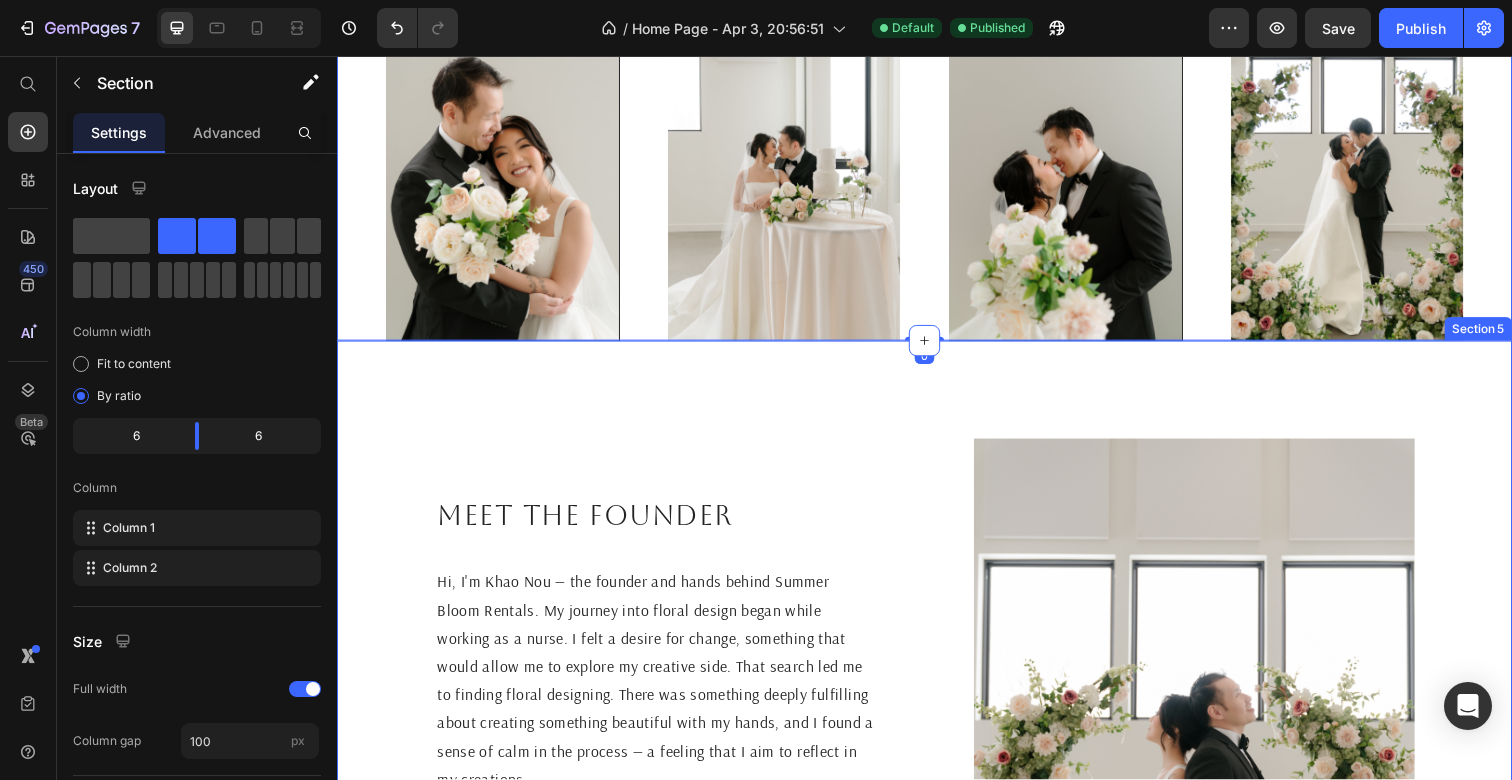 click on "Meet the founder Heading Hi, I'm [FIRST] [LAST] — the founder and hands behind Summer Bloom Rentals. My journey into floral design began while working as a nurse. I felt a desire for change, something that would allow me to explore my creative side. That search led me to finding floral designing. There was something deeply fulfilling about creating something beautiful with my hands, and I found a sense of calm in the process — a feeling that I aim to reflect in my creations. From a young age, I’ve always enjoyed being hands-on. I remember being around 10 years old and trying to start a business making polymer clay chains. At 17, I tried creating and selling digital art prints although I wasn't the best at drawing. I've always been drawn to creative expression, even if I didn’t quite connect with the traditional artsy hobbies. Floral design finally gave me the outlet I had been searching for, a way to be artistic in a way that felt natural and meaningful to me. Text Block Image Section 5" at bounding box center [937, 784] 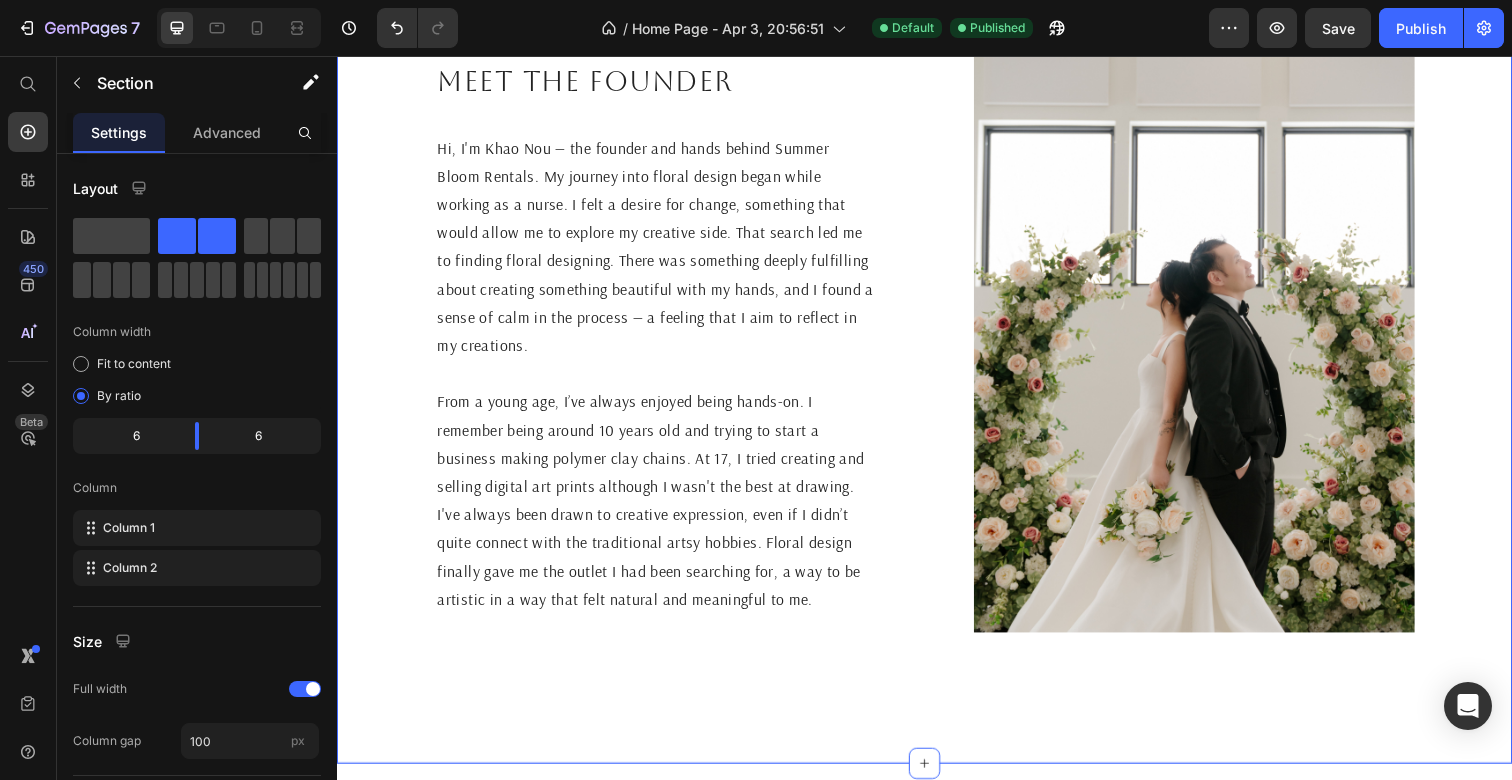 scroll, scrollTop: 2267, scrollLeft: 0, axis: vertical 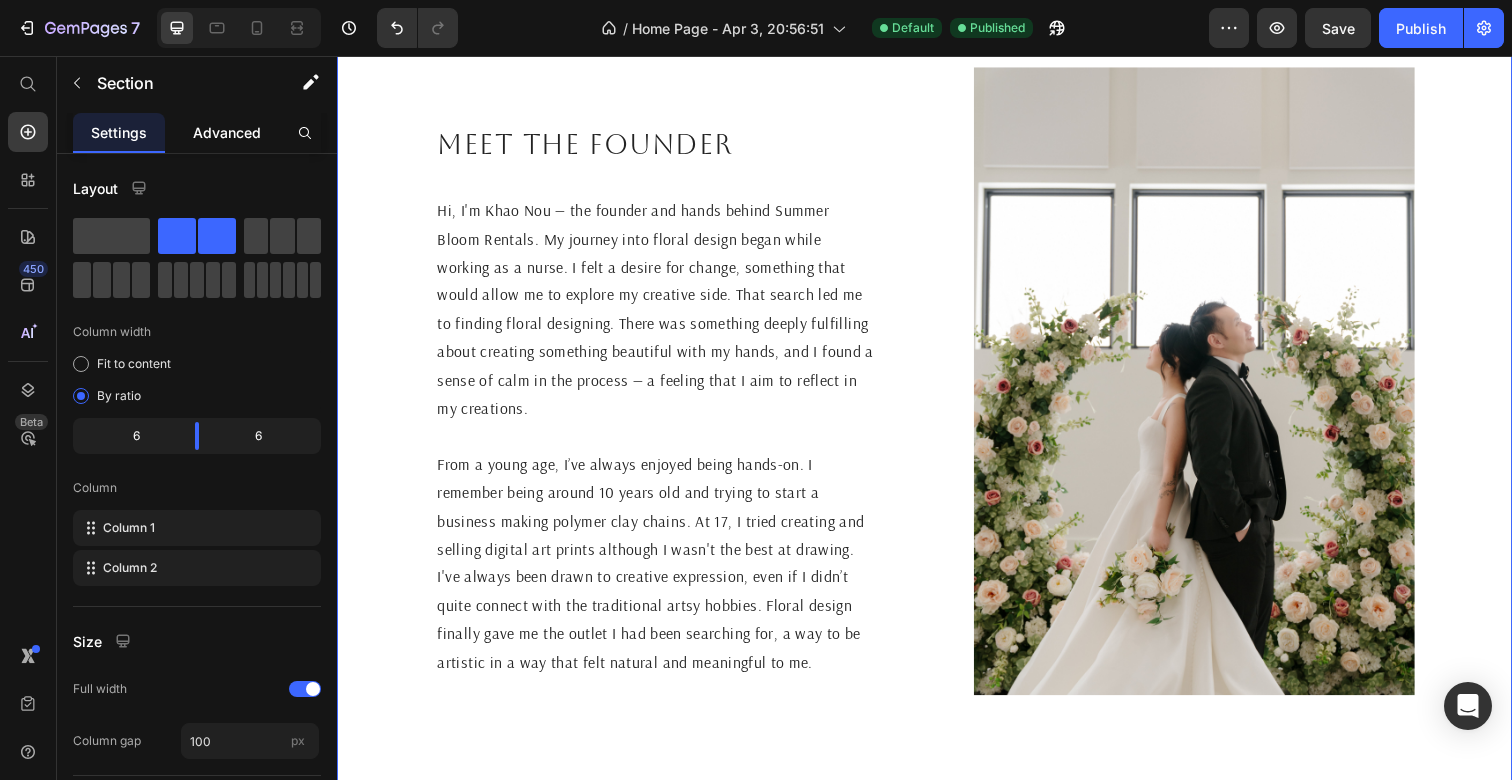 click on "Advanced" at bounding box center (227, 132) 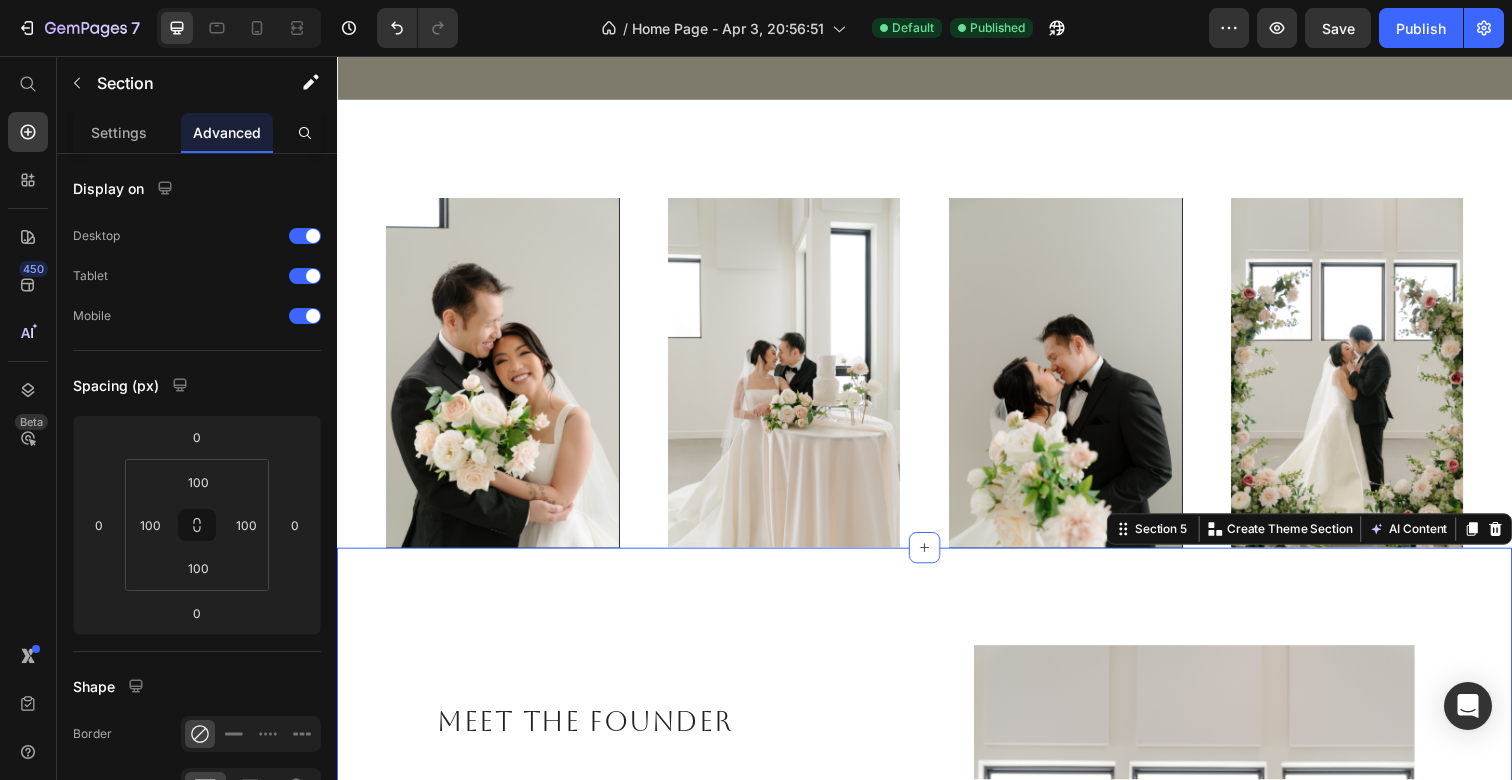 scroll, scrollTop: 1668, scrollLeft: 0, axis: vertical 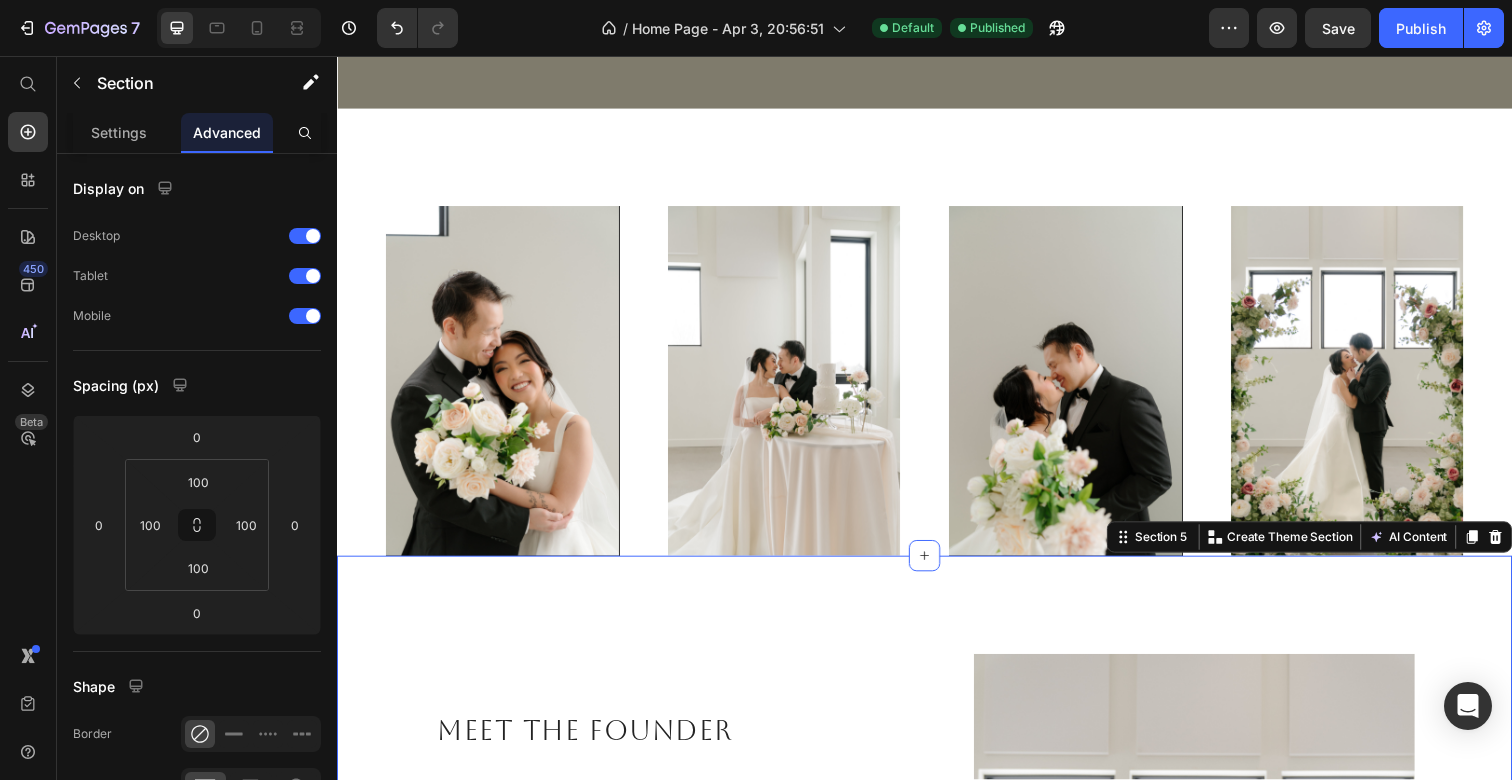 click on "Image Image Image Image Carousel" at bounding box center [937, 338] 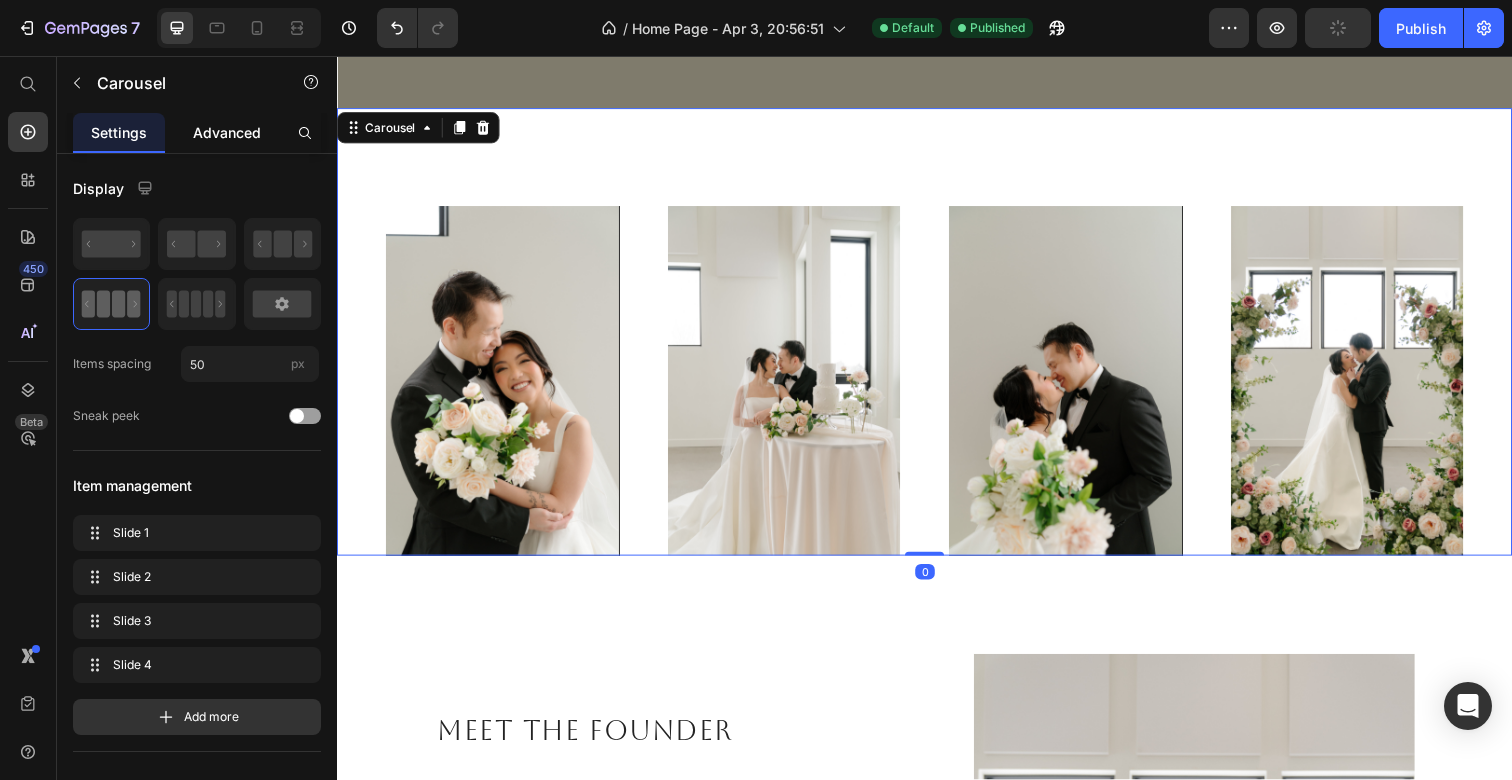 click on "Advanced" 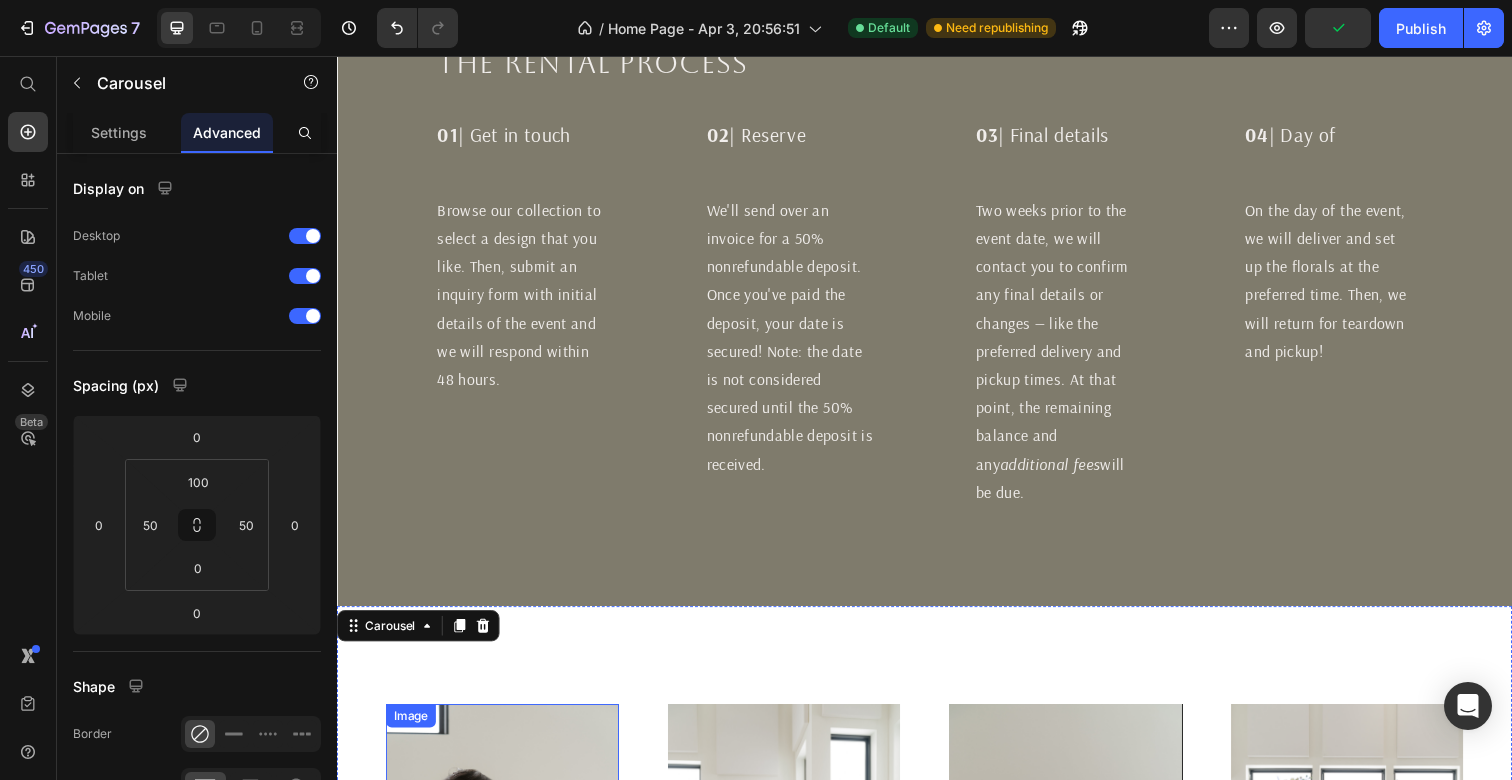 scroll, scrollTop: 1126, scrollLeft: 0, axis: vertical 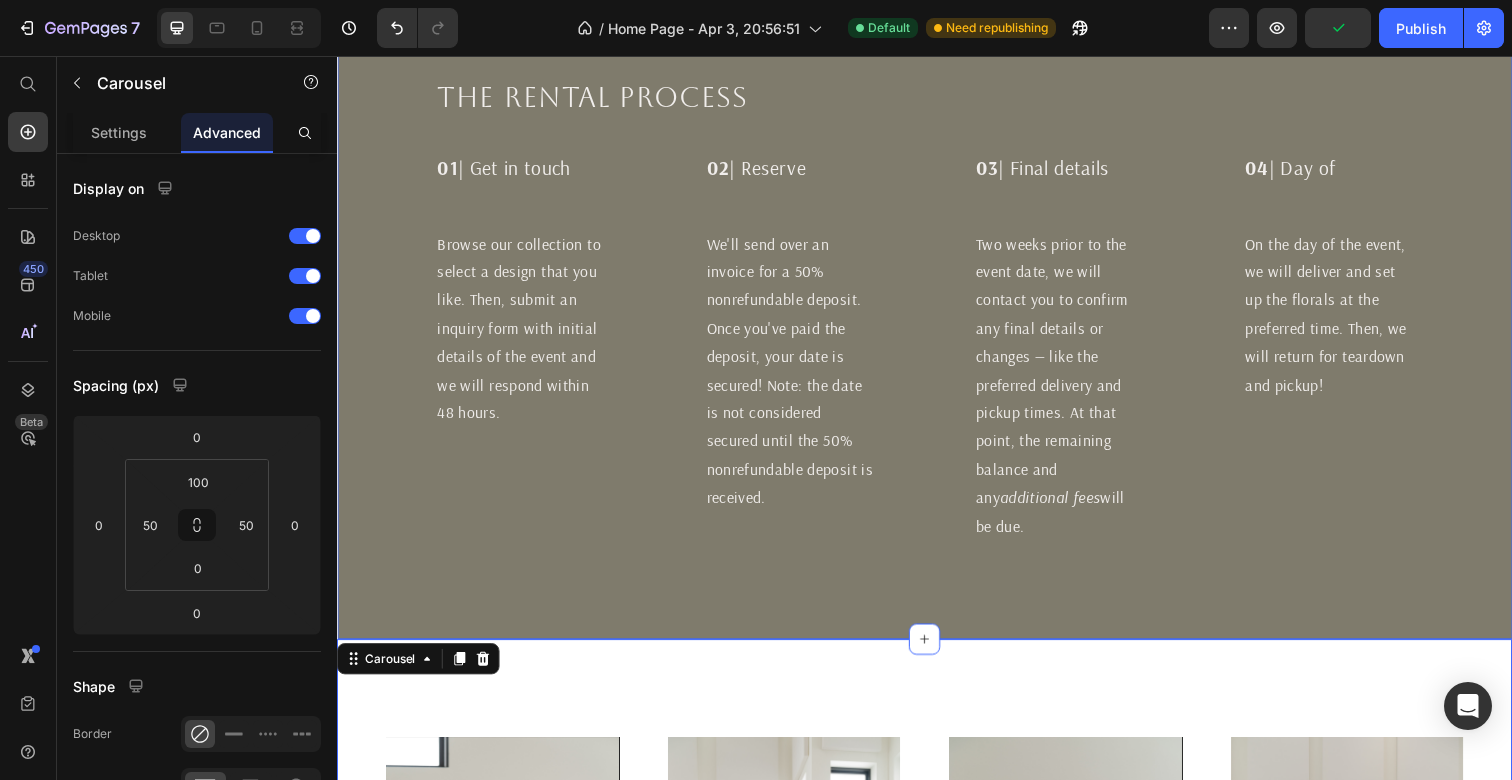 click on "The rental process Heading 01  | Get in touch Text Block 02  | Reserve Text Block 03  | Final details Text Block 04  | Day of    Text Block Row Browse our collection to select a design that you like. Then, submit an inquiry form with initial details of the event and we will respond within 48 hours. Text Block We'll send over an invoice for a 50% nonrefundable deposit. Once you've paid the deposit, your date is secured! Note: the date is not considered secured until the 50% nonrefundable deposit is received. Text Block Two weeks prior to the event date, we will contact you to confirm any final details or changes — like the preferred delivery and pickup times. At that point, the remaining balance and any  additional fees  will be due. Text Block On the day of the event, we will deliver and set up the florals at the preferred time. Then, we will return for teardown and pickup! Text Block Row Row Section 3" at bounding box center (937, 311) 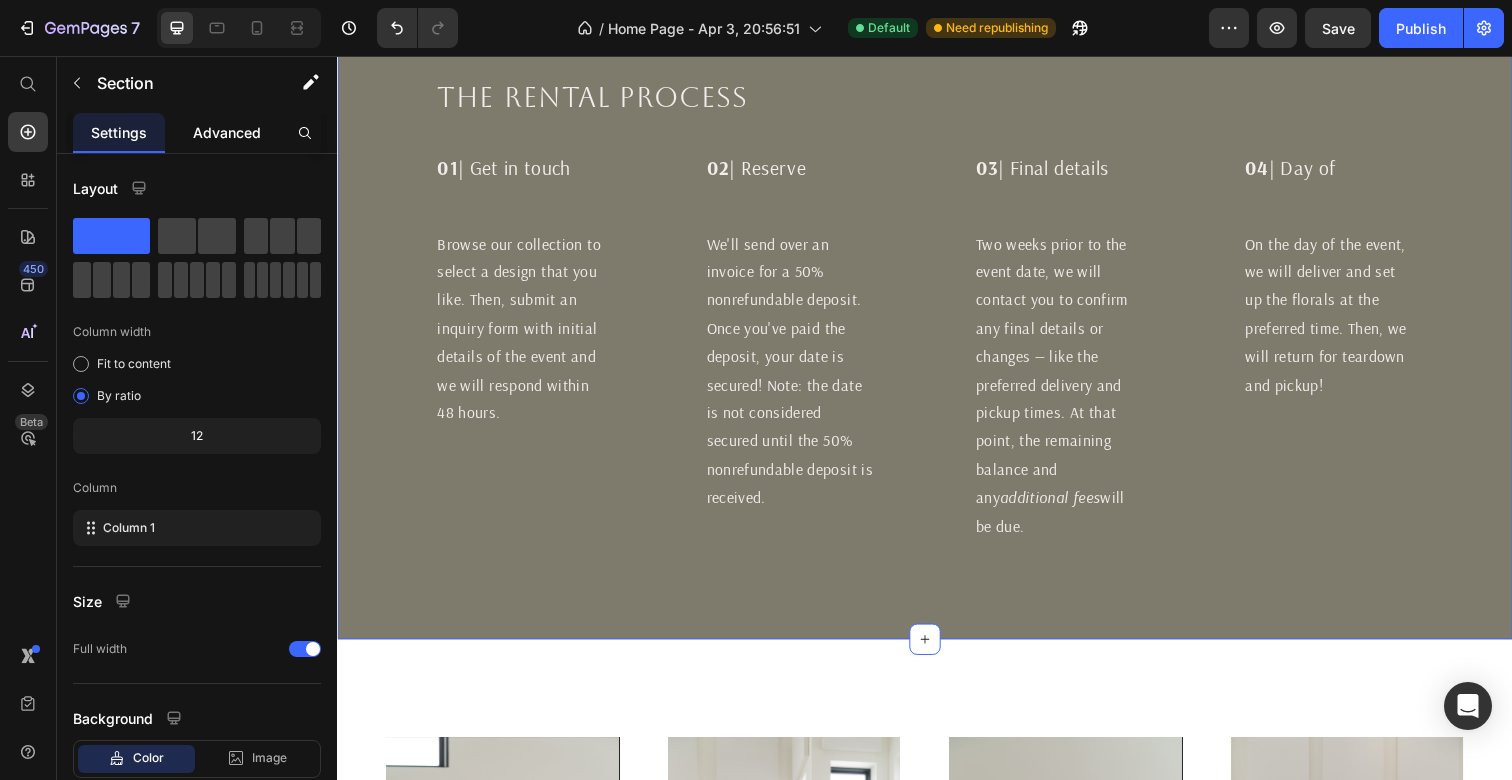 click on "Advanced" at bounding box center (227, 132) 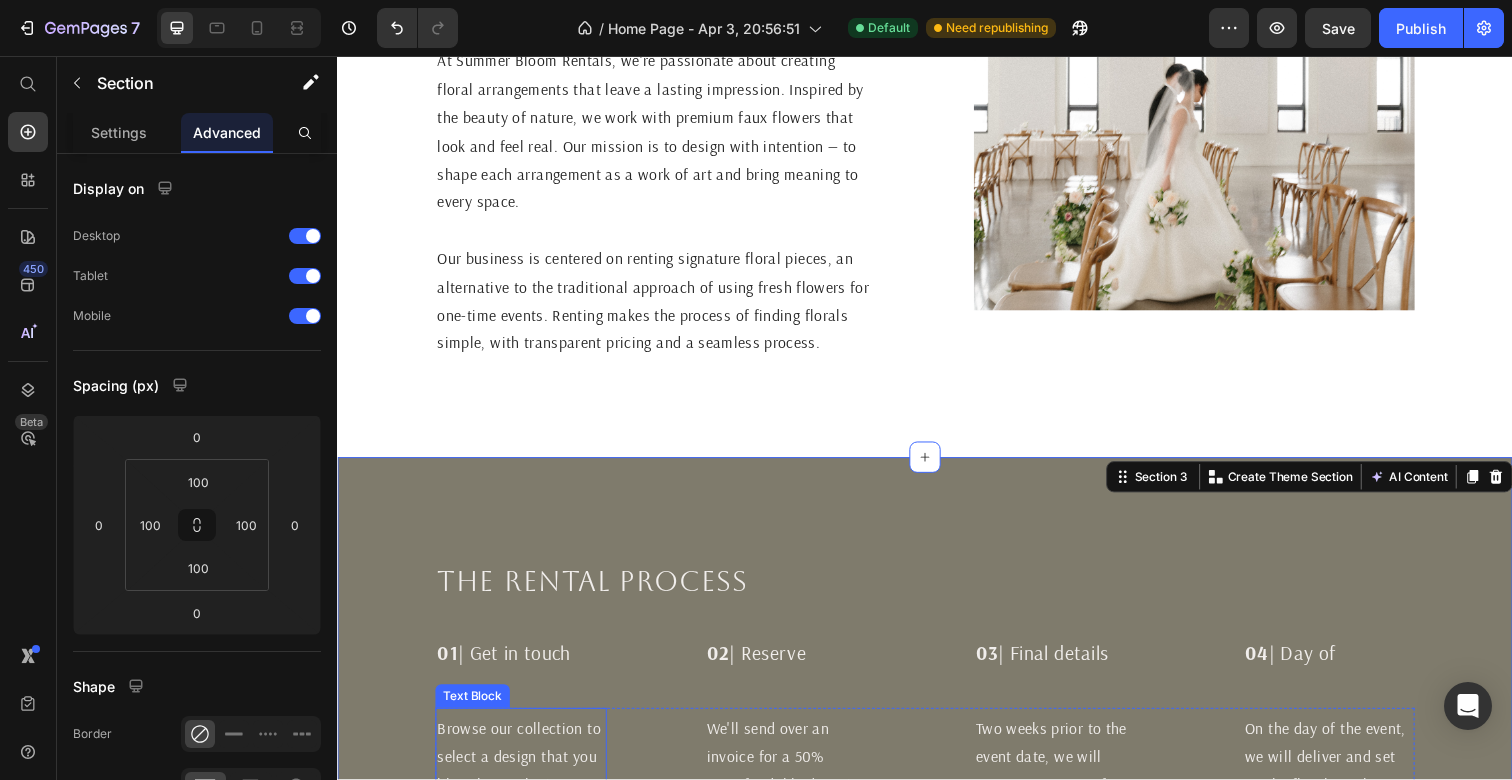 scroll, scrollTop: 560, scrollLeft: 0, axis: vertical 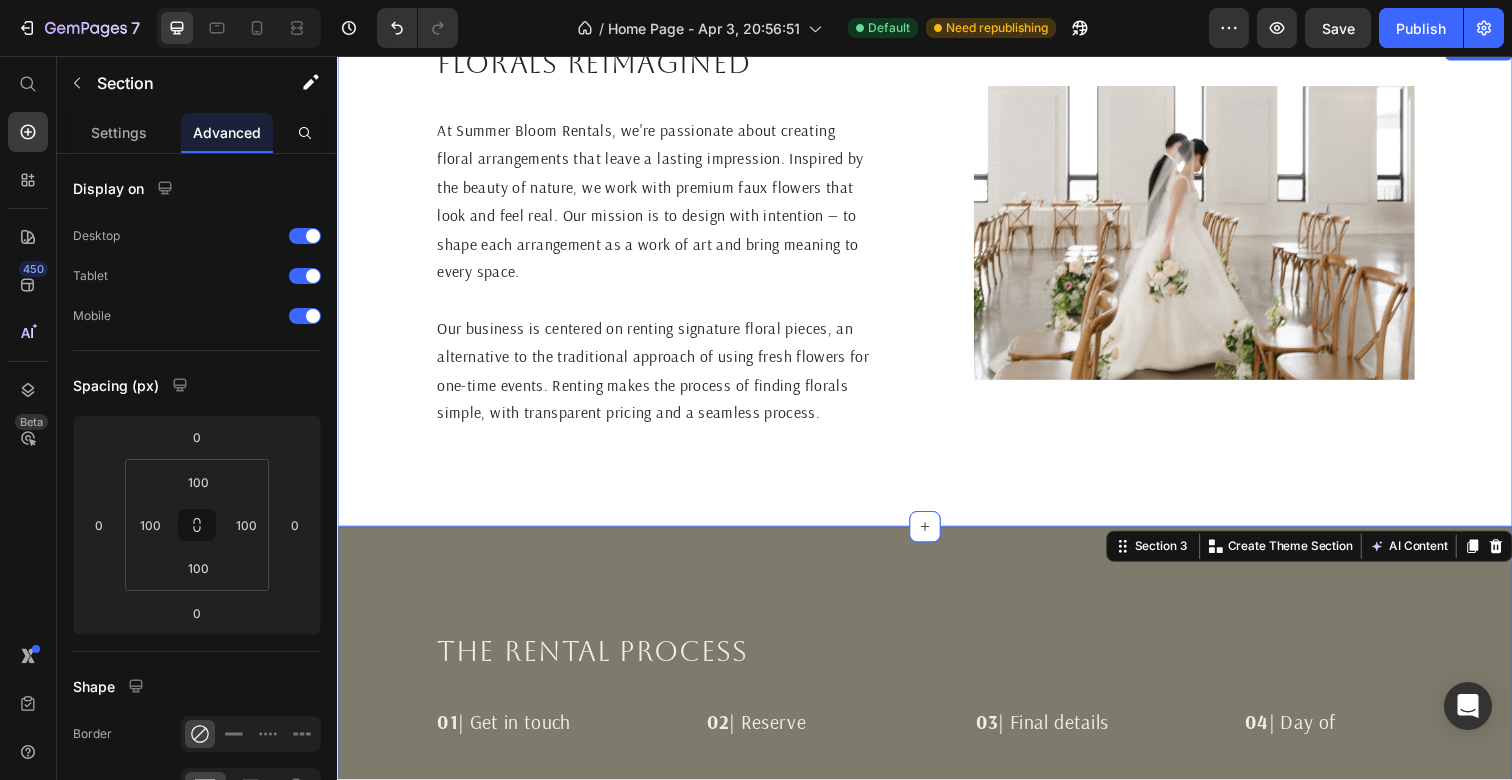 click on "Florals reimagined Heading At Summer Bloom Rentals, we're passionate about creating floral arrangements that leave a lasting impression. Inspired by the beauty of nature, we work with premium faux flowers that look and feel real. Our mission is to design with intention — to shape each arrangement as a work of art and bring meaning to every space.   Our business is centered on renting signature floral pieces, an alternative to the traditional approach of using fresh flowers for one-time events. Renting makes the process of finding florals simple, with transparent pricing and a seamless process. Text Block Image Section 2" at bounding box center (937, 287) 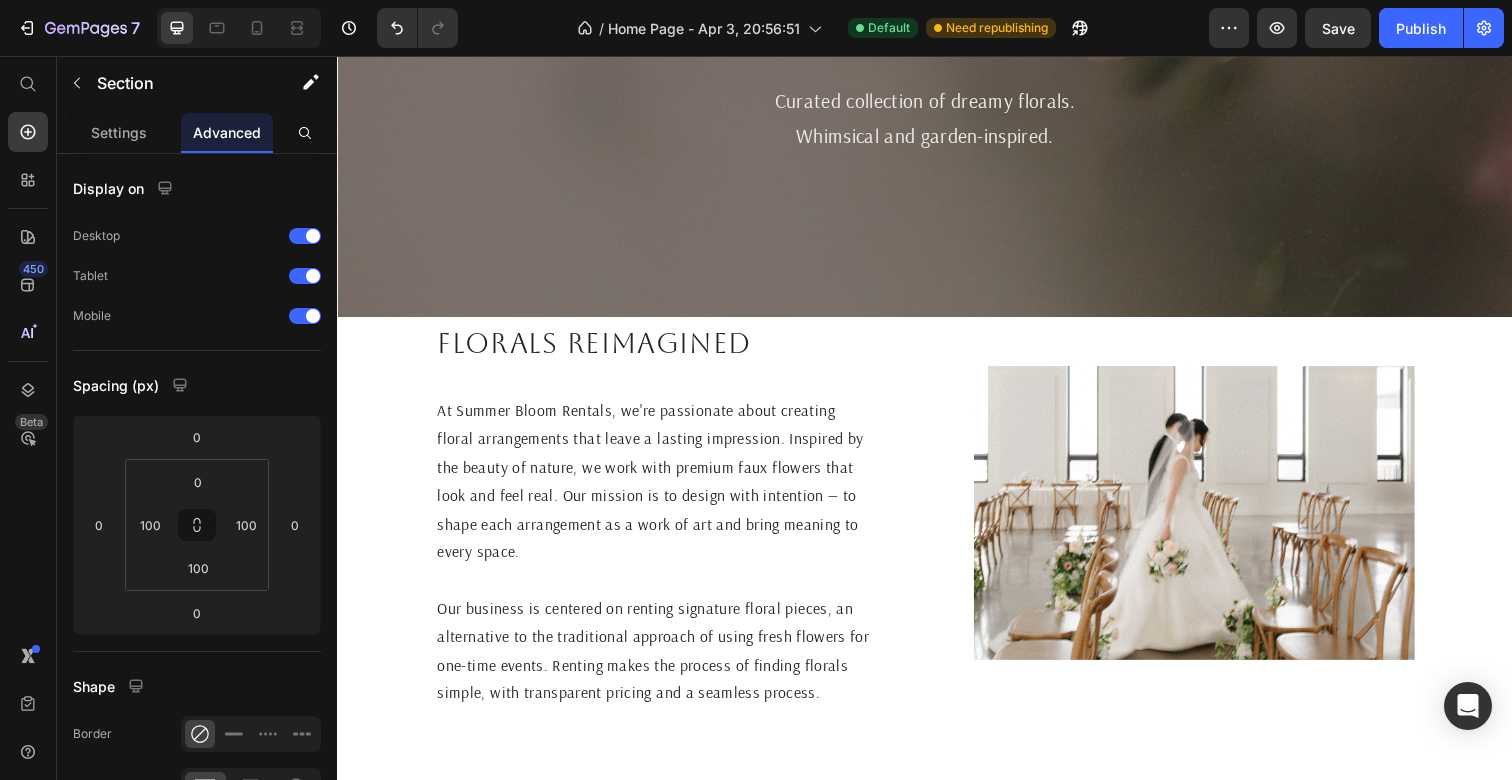 scroll, scrollTop: 244, scrollLeft: 0, axis: vertical 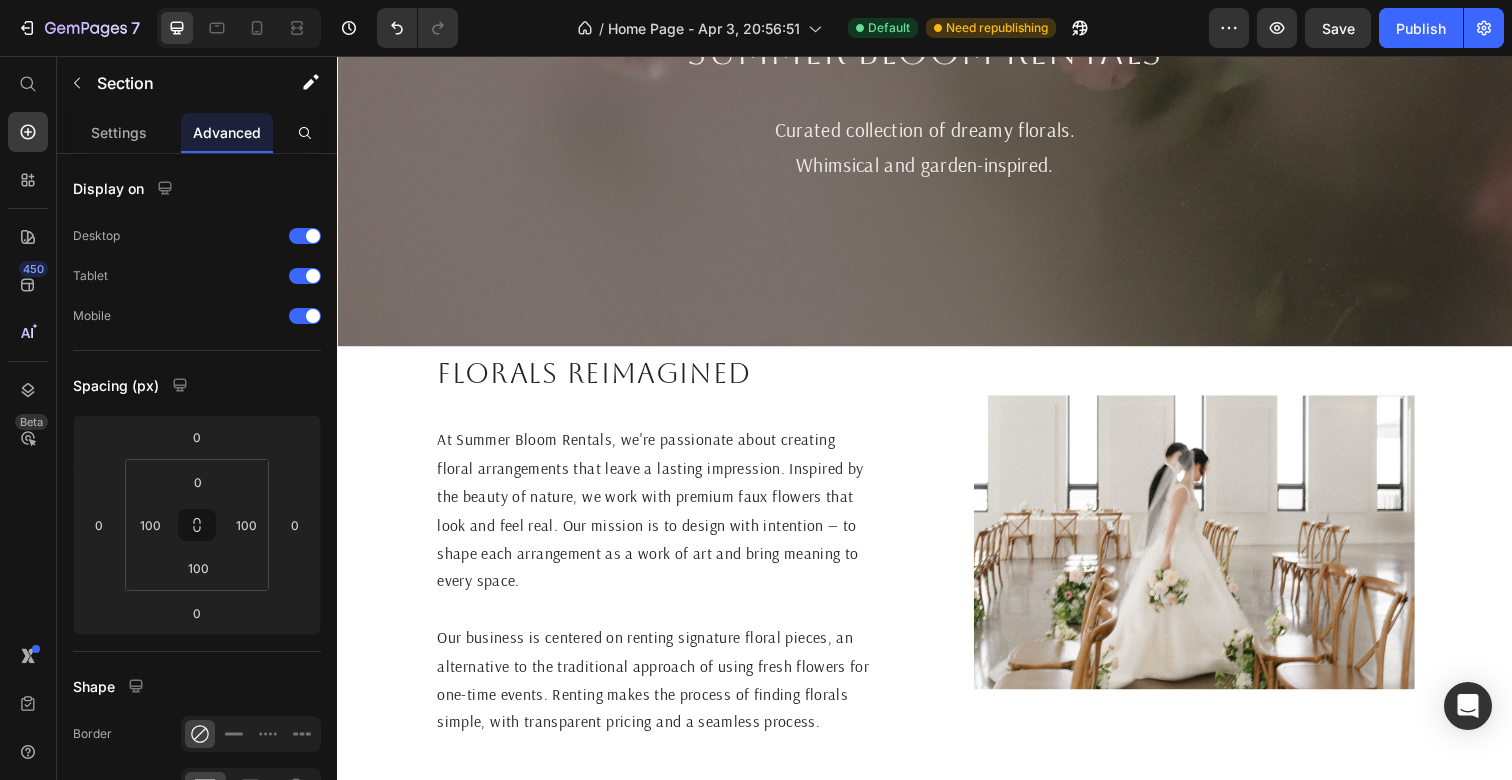 click on "Florals reimagined Heading At Summer Bloom Rentals, we're passionate about creating floral arrangements that leave a lasting impression. Inspired by the beauty of nature, we work with premium faux flowers that look and feel real. Our mission is to design with intention — to shape each arrangement as a work of art and bring meaning to every space.   Our business is centered on renting signature floral pieces, an alternative to the traditional approach of using fresh flowers for one-time events. Renting makes the process of finding florals simple, with transparent pricing and a seamless process. Text Block Image Section 2" at bounding box center [937, 603] 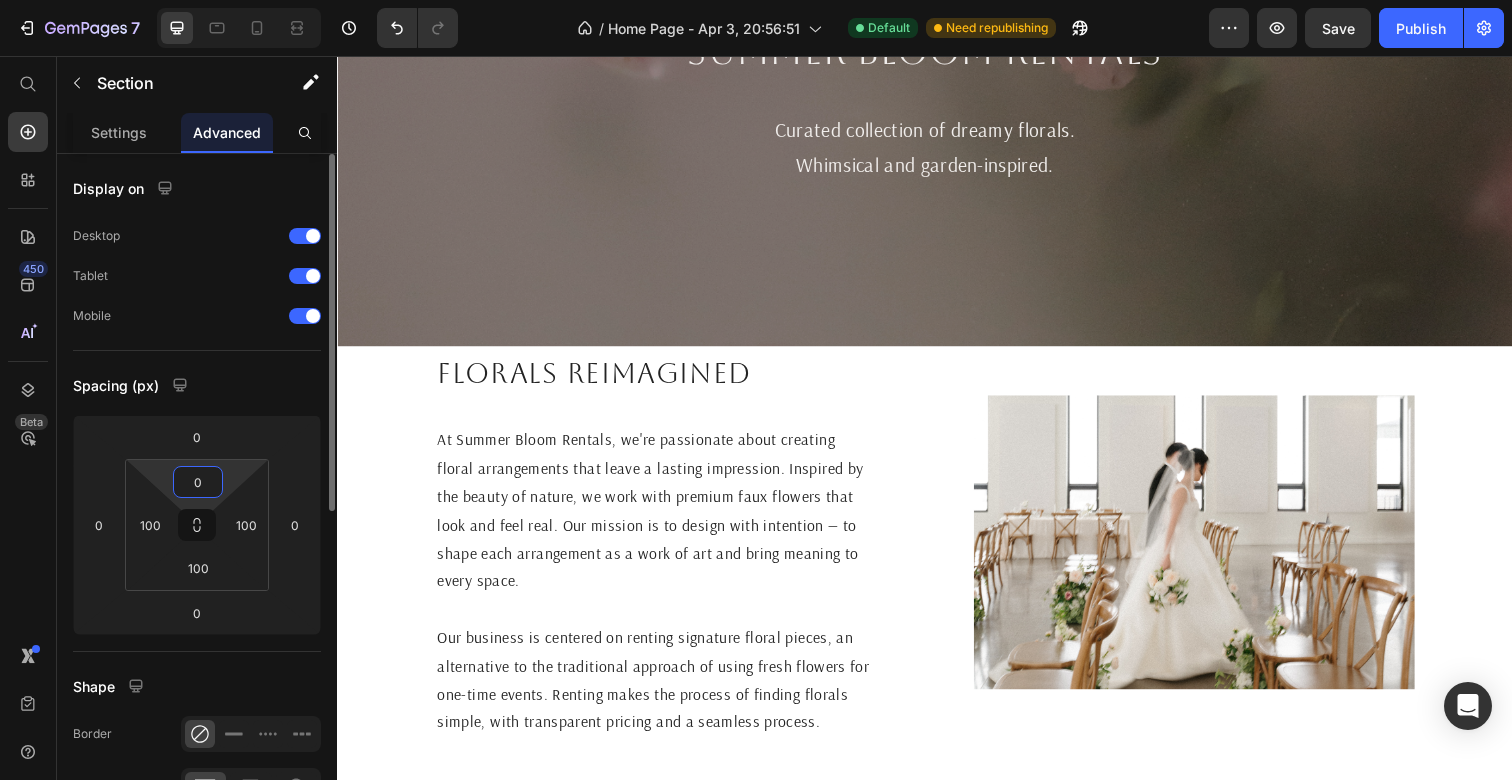 click on "0" at bounding box center (198, 482) 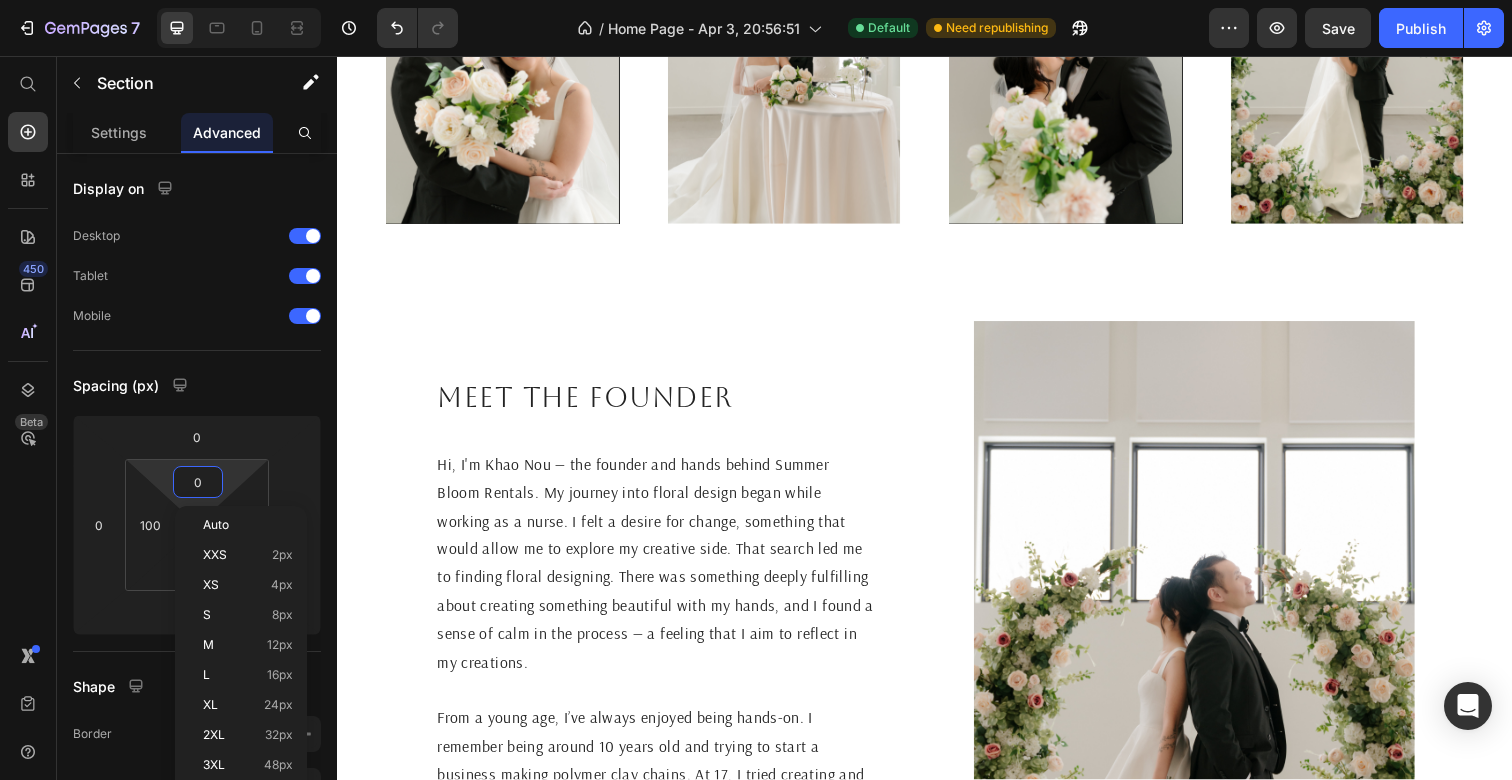 scroll, scrollTop: 1907, scrollLeft: 0, axis: vertical 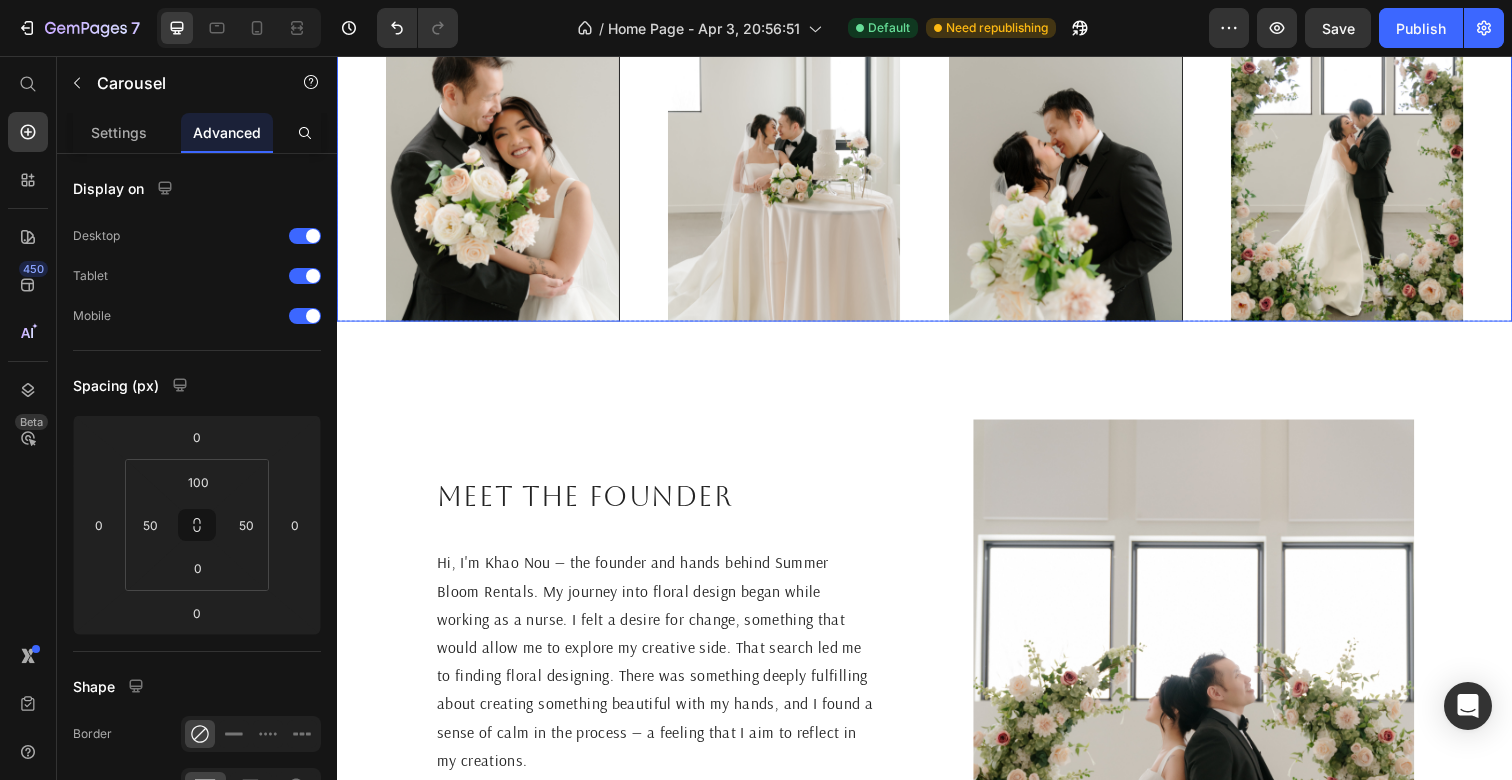 click on "Image Image Image Image Carousel" at bounding box center [937, 99] 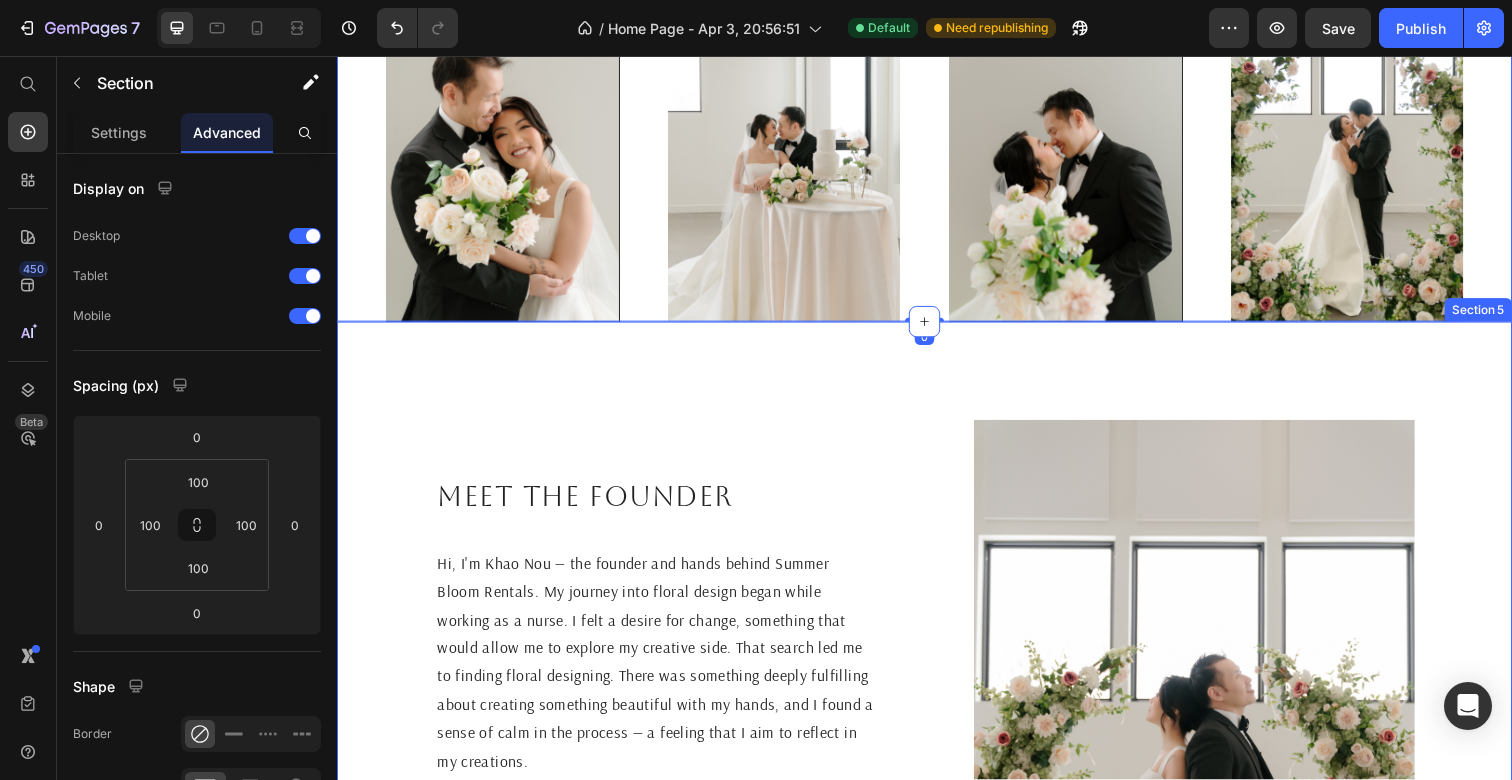 click on "Meet the founder Heading Hi, I'm [FIRST] [LAST] — the founder and hands behind Summer Bloom Rentals. My journey into floral design began while working as a nurse. I felt a desire for change, something that would allow me to explore my creative side. That search led me to finding floral designing. There was something deeply fulfilling about creating something beautiful with my hands, and I found a sense of calm in the process — a feeling that I aim to reflect in my creations. From a young age, I’ve always enjoyed being hands-on. I remember being around 10 years old and trying to start a business making polymer clay chains. At 17, I tried creating and selling digital art prints although I wasn't the best at drawing. I've always been drawn to creative expression, even if I didn’t quite connect with the traditional artsy hobbies. Floral design finally gave me the outlet I had been searching for, a way to be artistic in a way that felt natural and meaningful to me. Text Block Image Section 5" at bounding box center [937, 765] 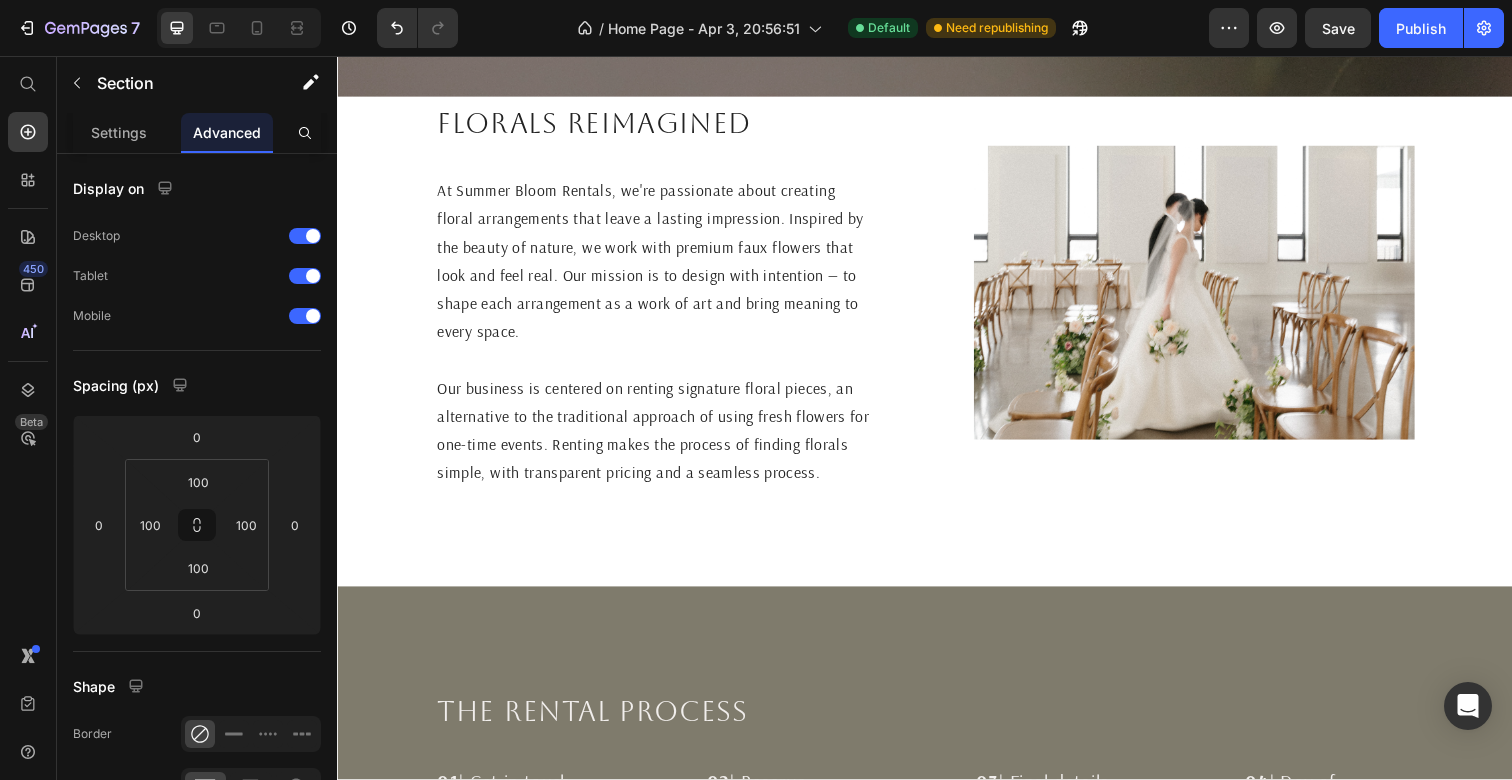 scroll, scrollTop: 0, scrollLeft: 0, axis: both 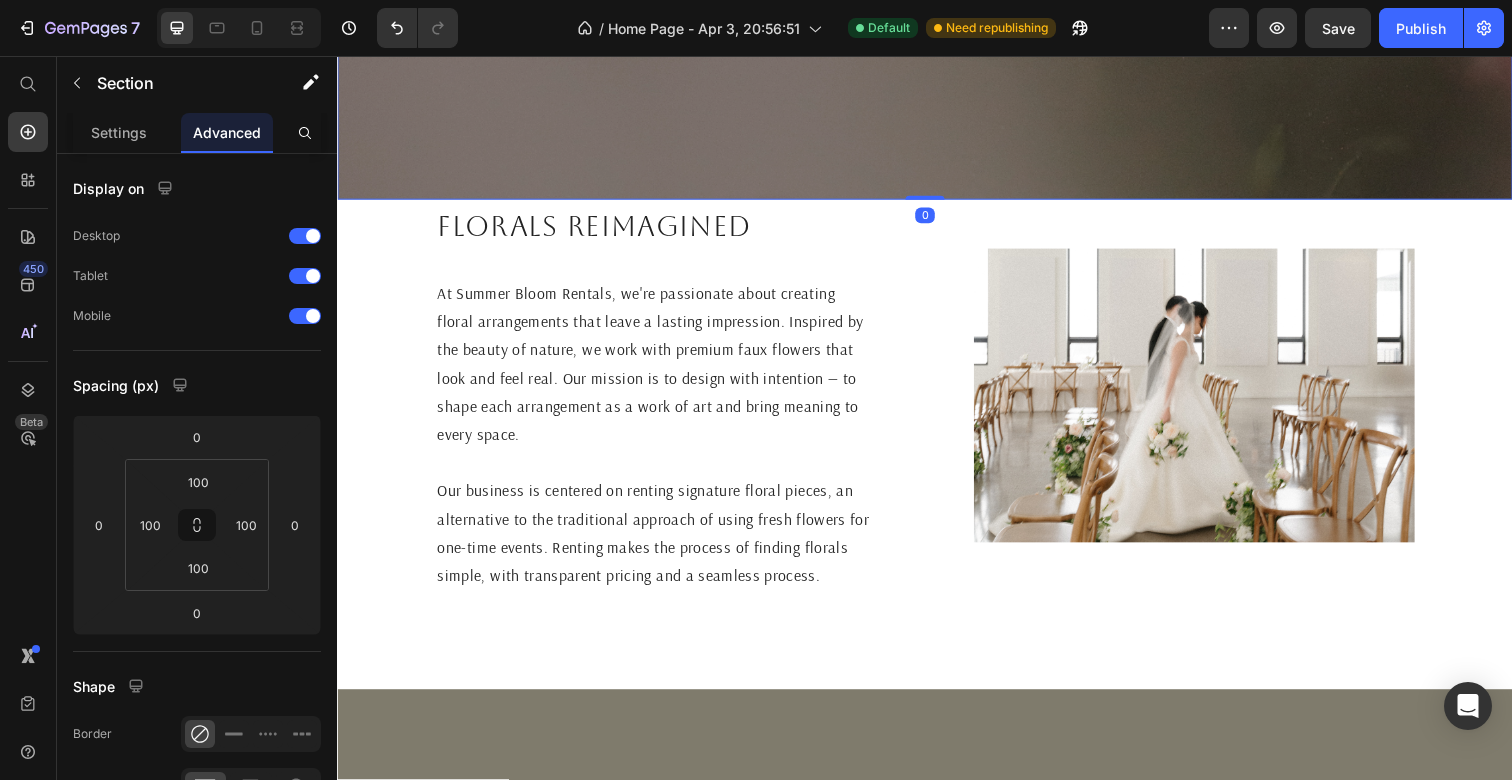 click at bounding box center (937, -47) 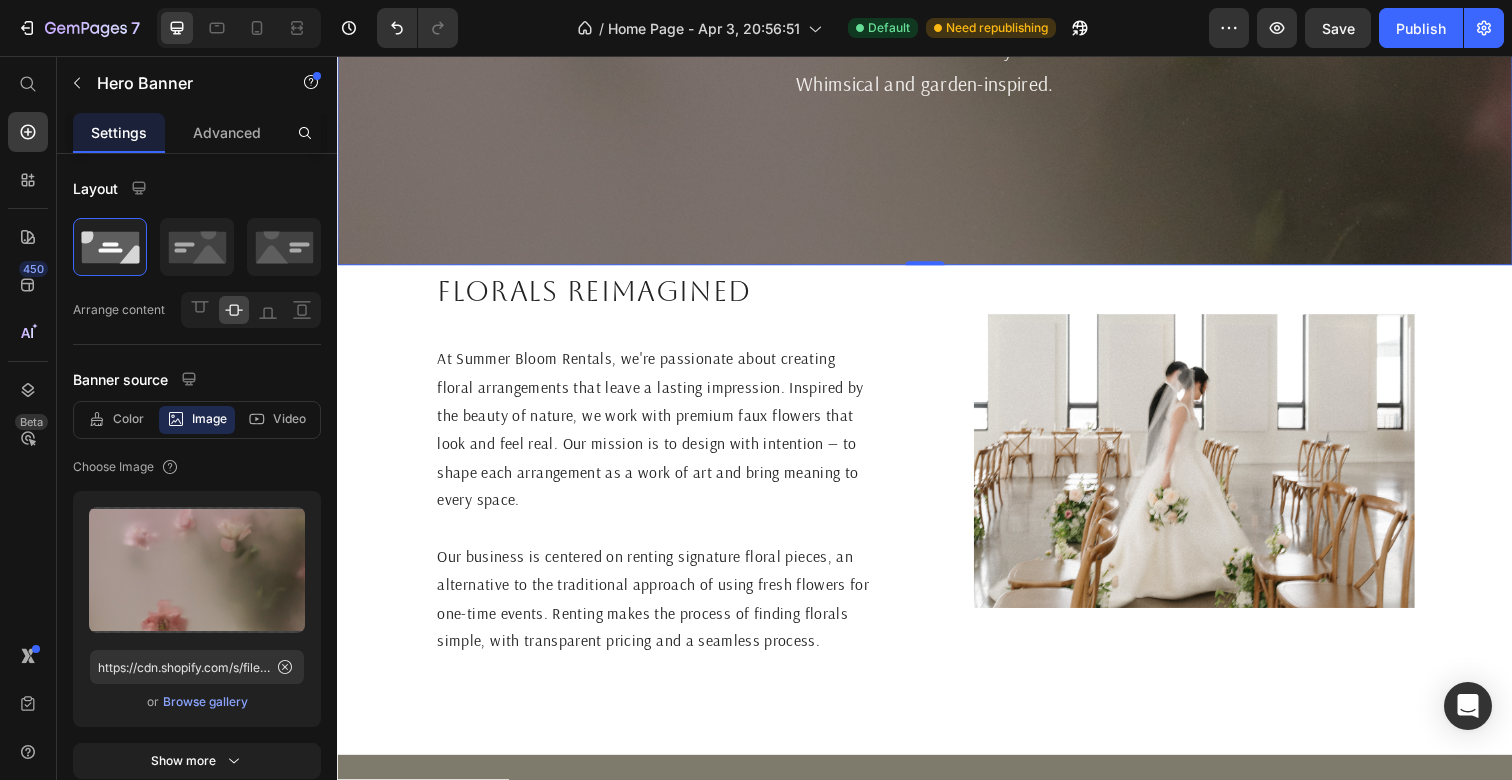 scroll, scrollTop: 341, scrollLeft: 0, axis: vertical 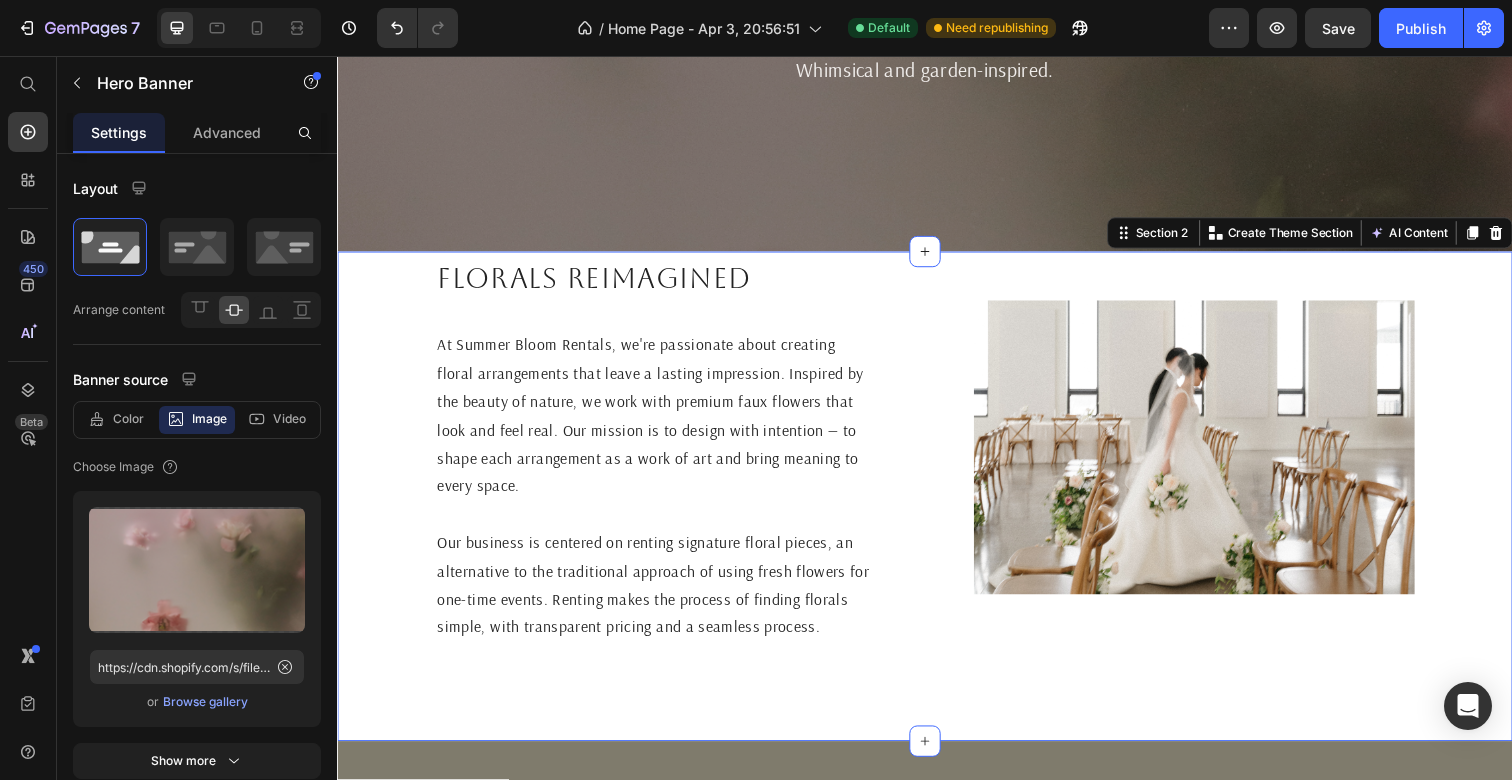 click on "Florals reimagined Heading At Summer Bloom Rentals, we're passionate about creating floral arrangements that leave a lasting impression. Inspired by the beauty of nature, we work with premium faux flowers that look and feel real. Our mission is to design with intention — to shape each arrangement as a work of art and bring meaning to every space.   Our business is centered on renting signature floral pieces, an alternative to the traditional approach of using fresh flowers for one-time events. Renting makes the process of finding florals simple, with transparent pricing and a seamless process. Text Block Image Section 2   You can create reusable sections Create Theme Section AI Content Write with GemAI What would you like to describe here? Tone and Voice Persuasive Product The ____ Aisle Flowers Show more Generate" at bounding box center [937, 506] 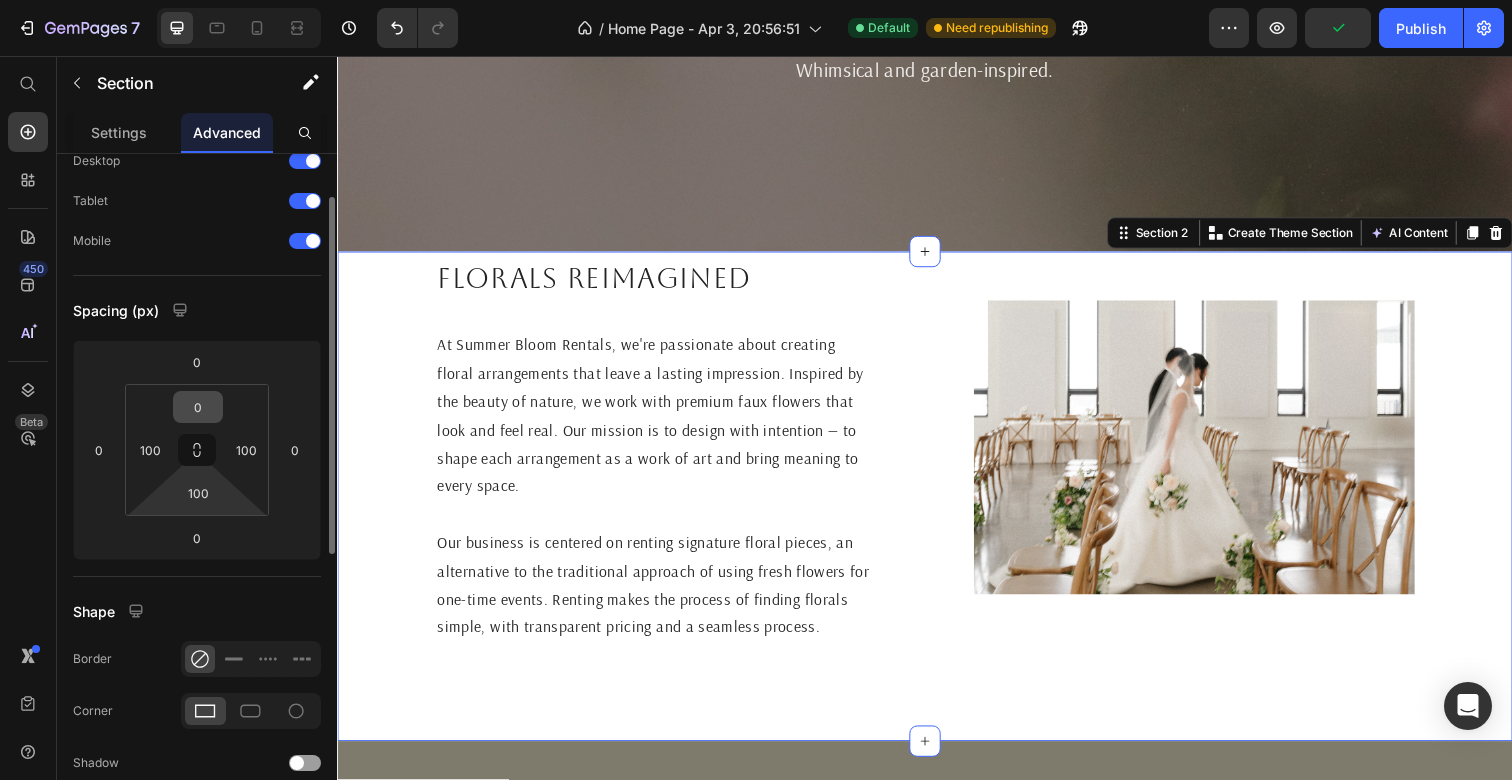 scroll, scrollTop: 84, scrollLeft: 0, axis: vertical 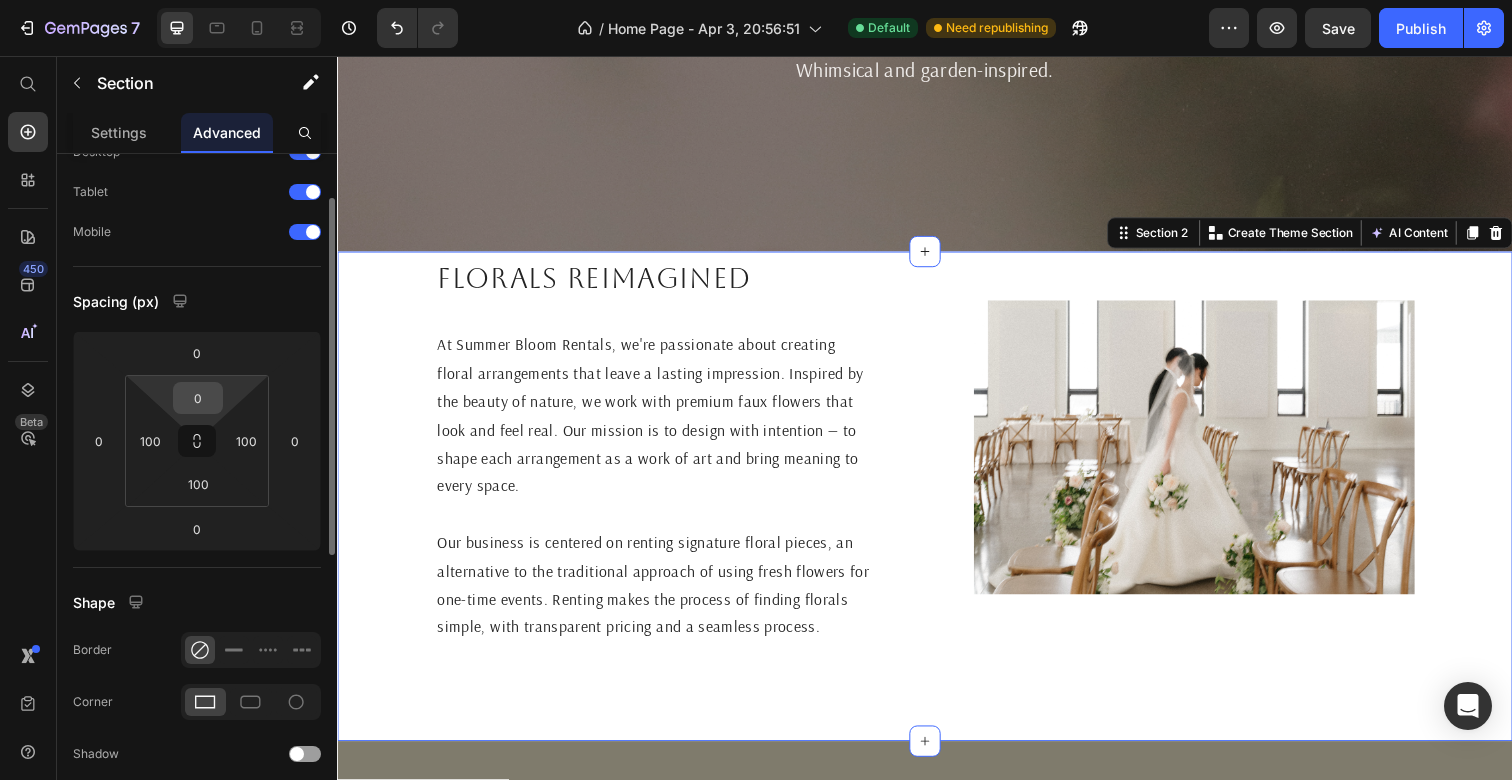 click on "0" at bounding box center (198, 398) 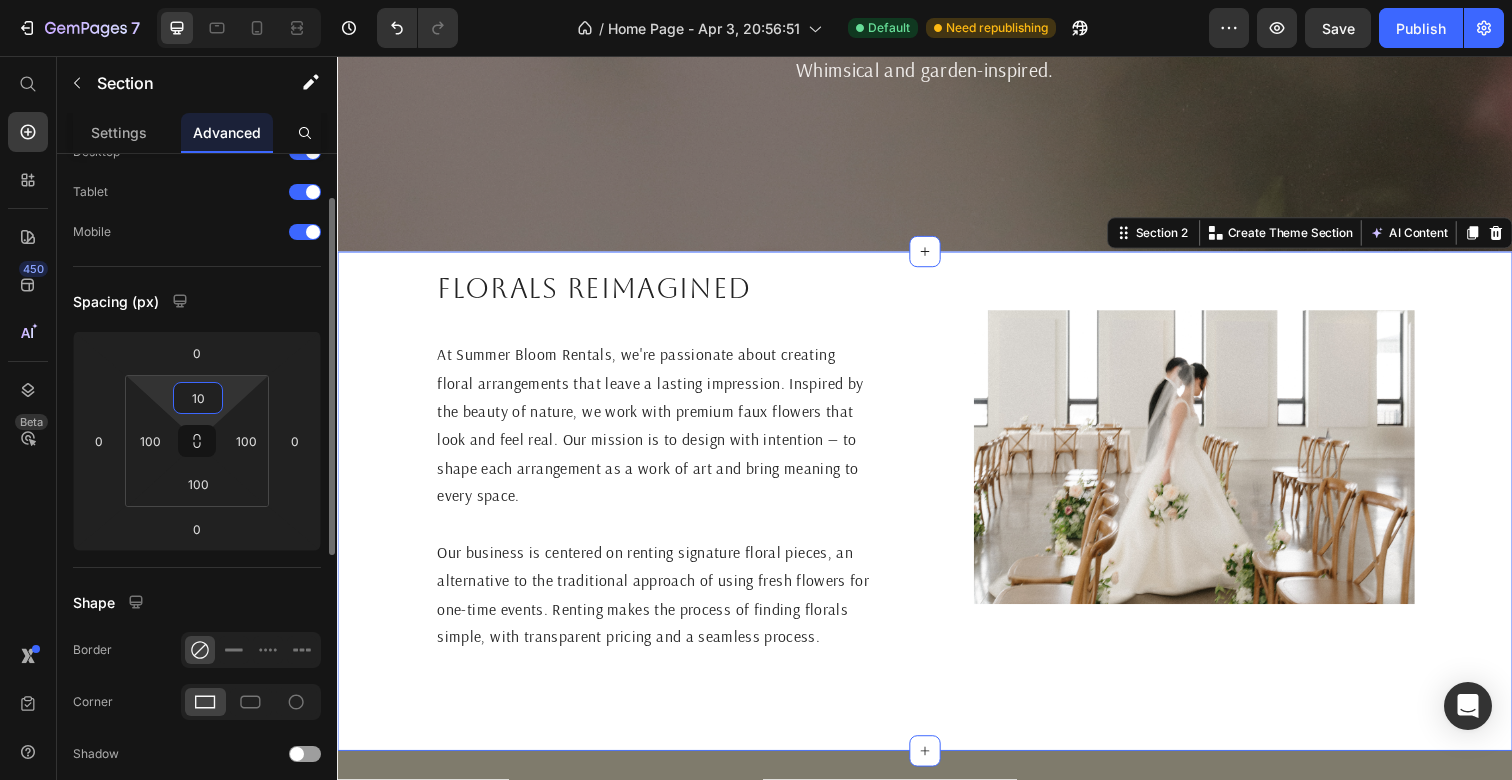 type on "100" 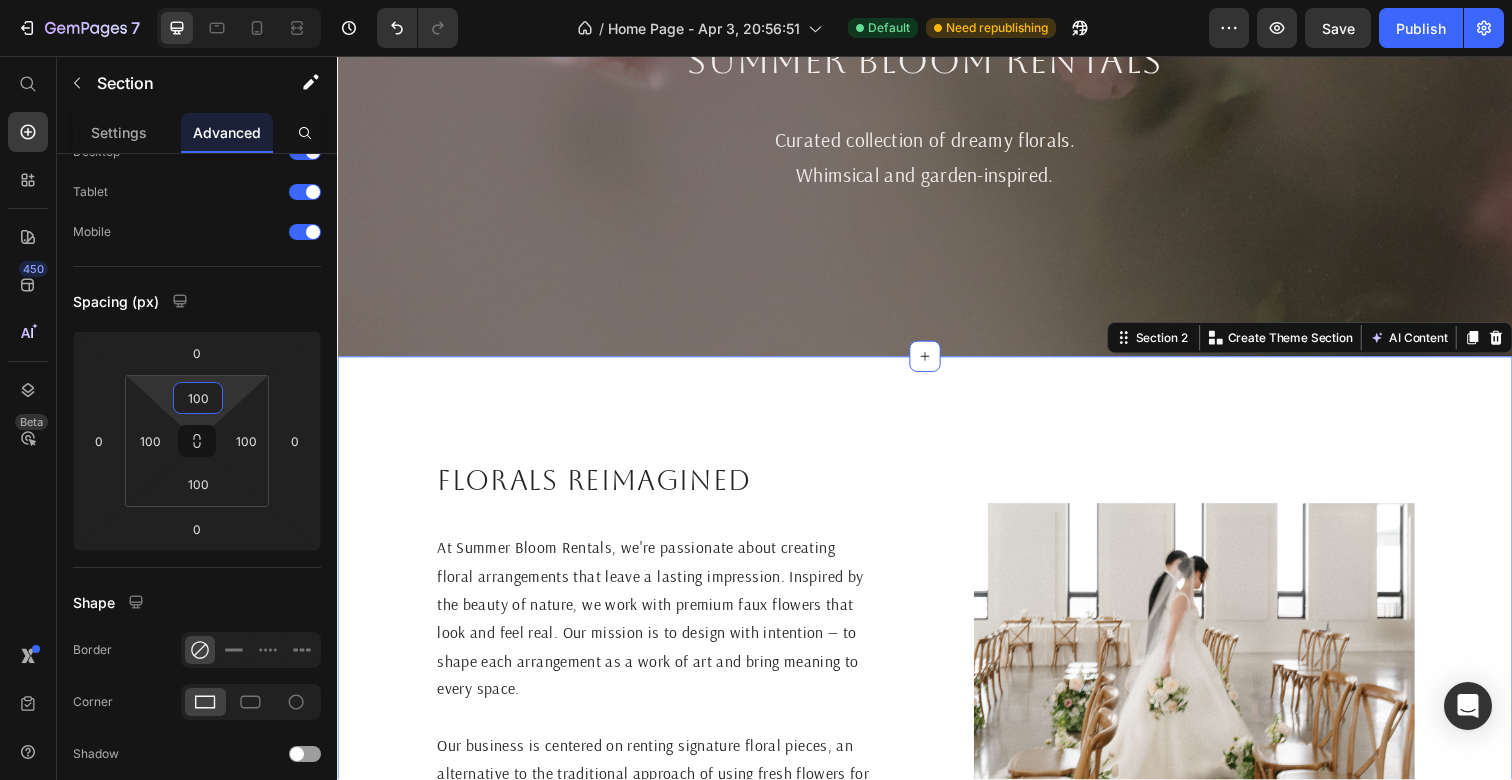 scroll, scrollTop: 0, scrollLeft: 0, axis: both 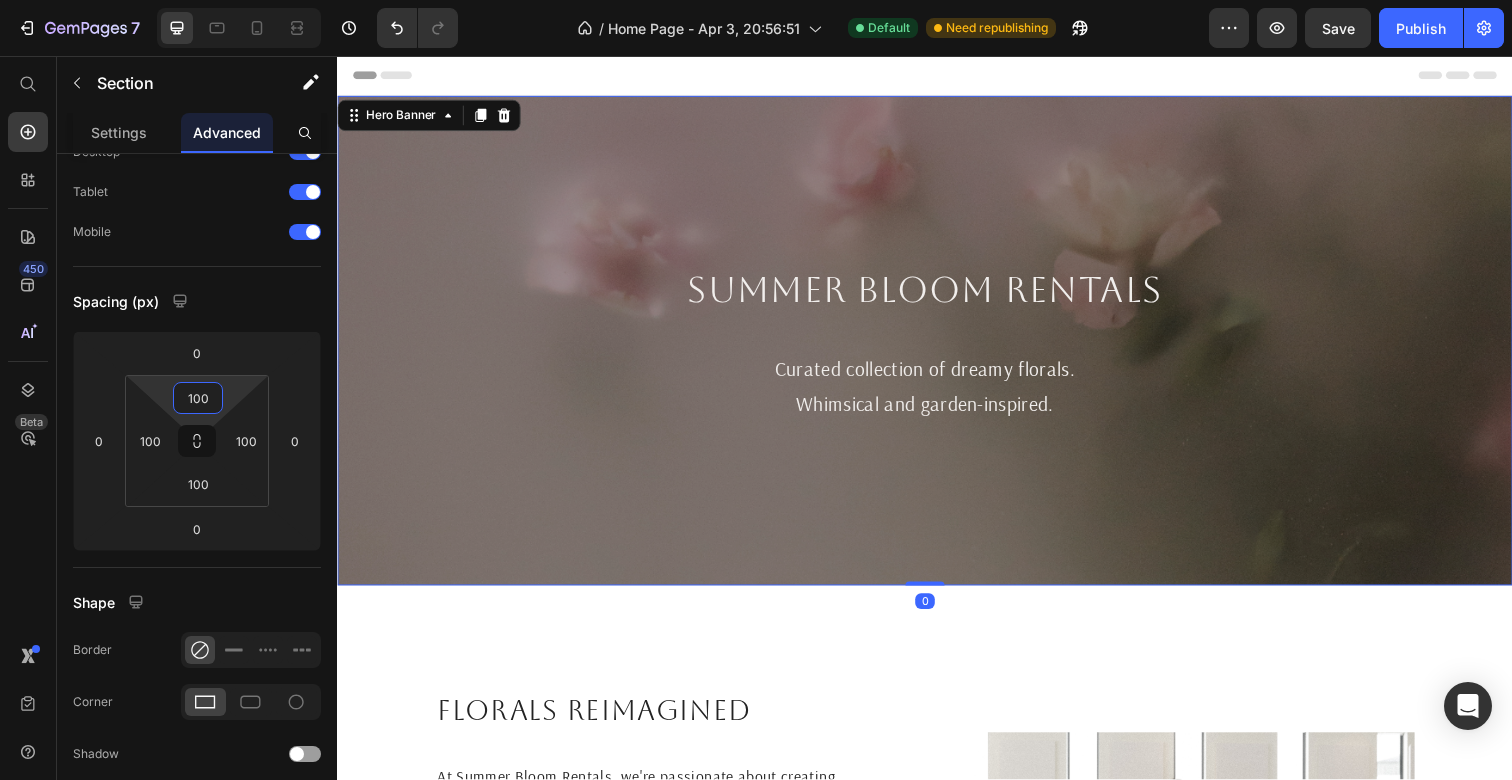 click at bounding box center [937, 347] 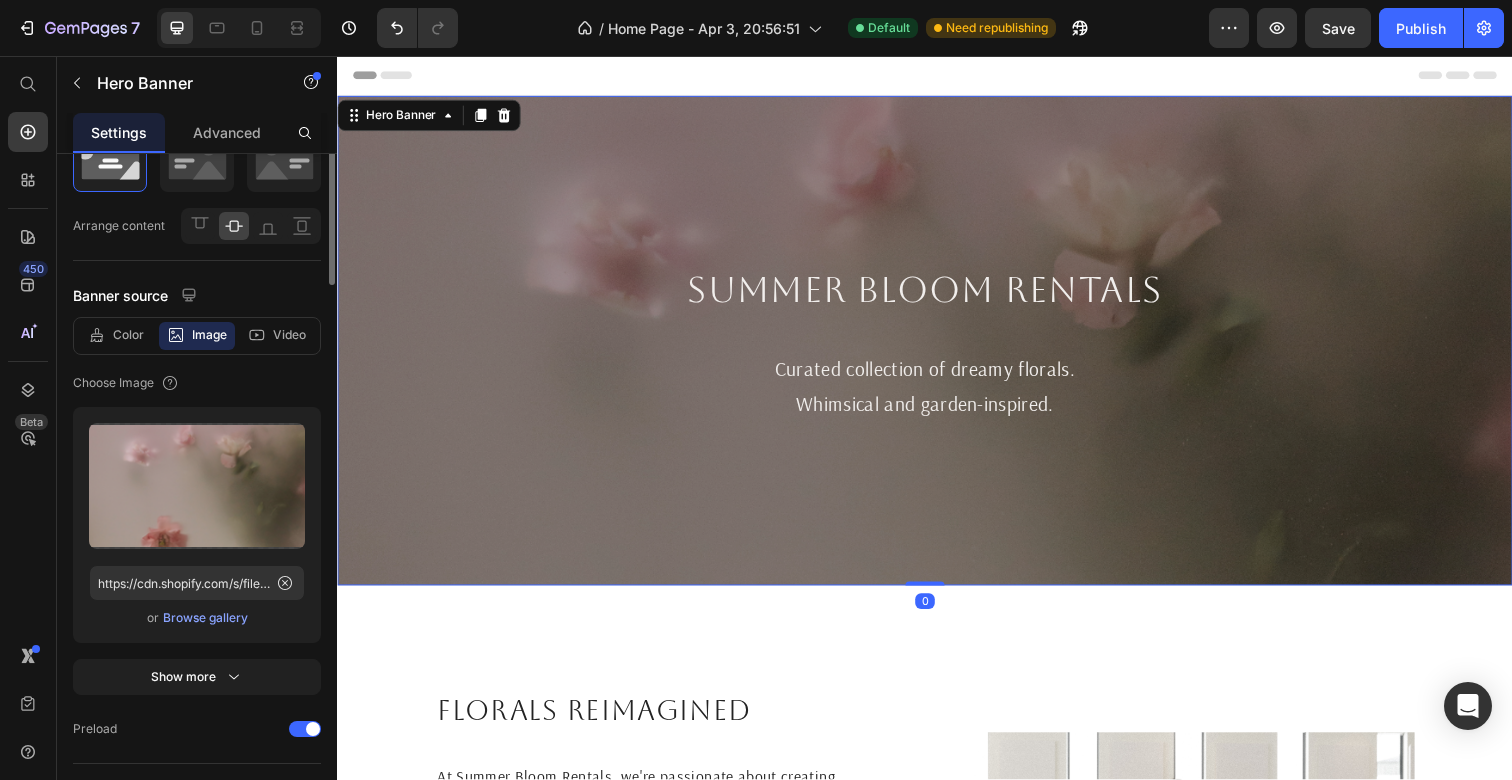 scroll, scrollTop: 0, scrollLeft: 0, axis: both 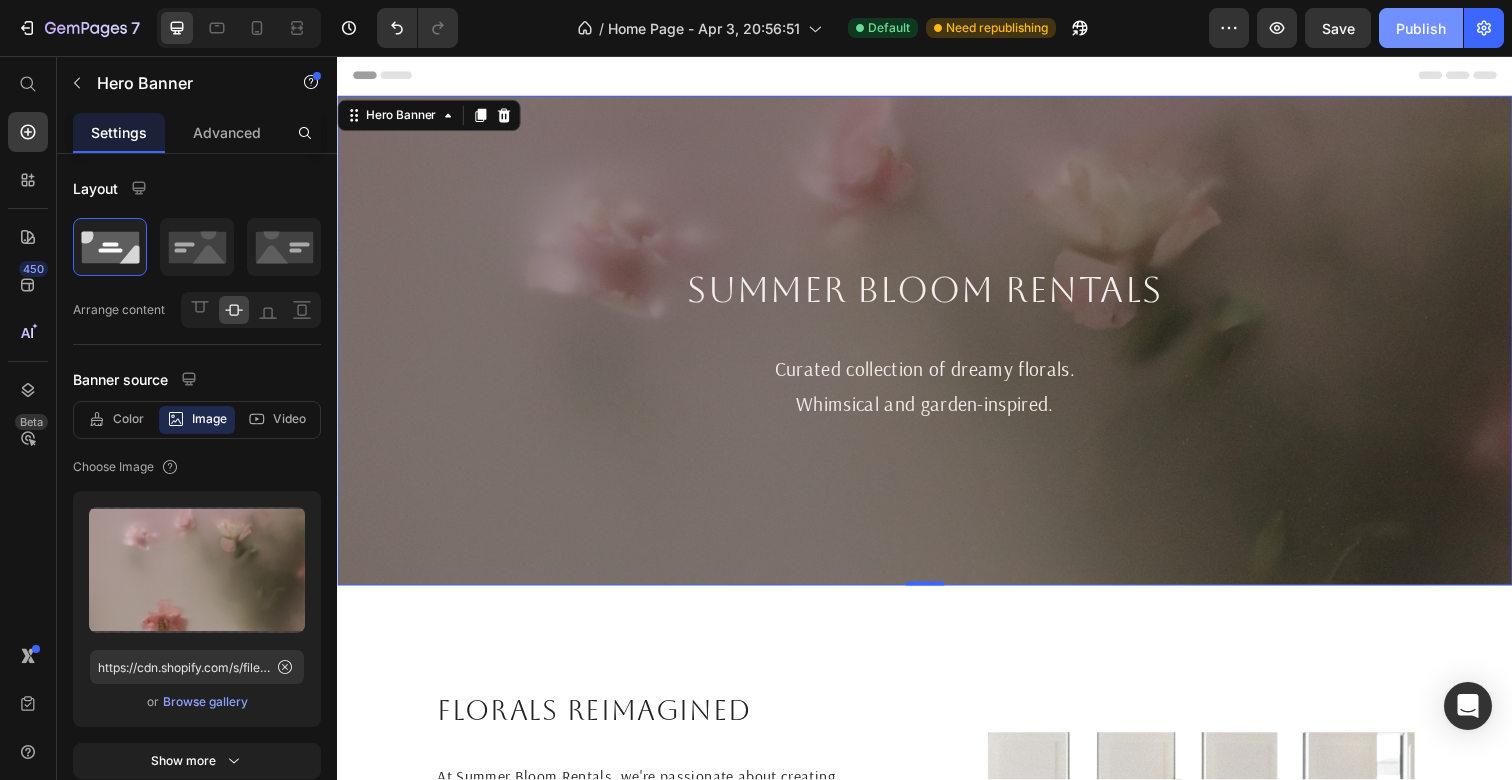 click on "Publish" 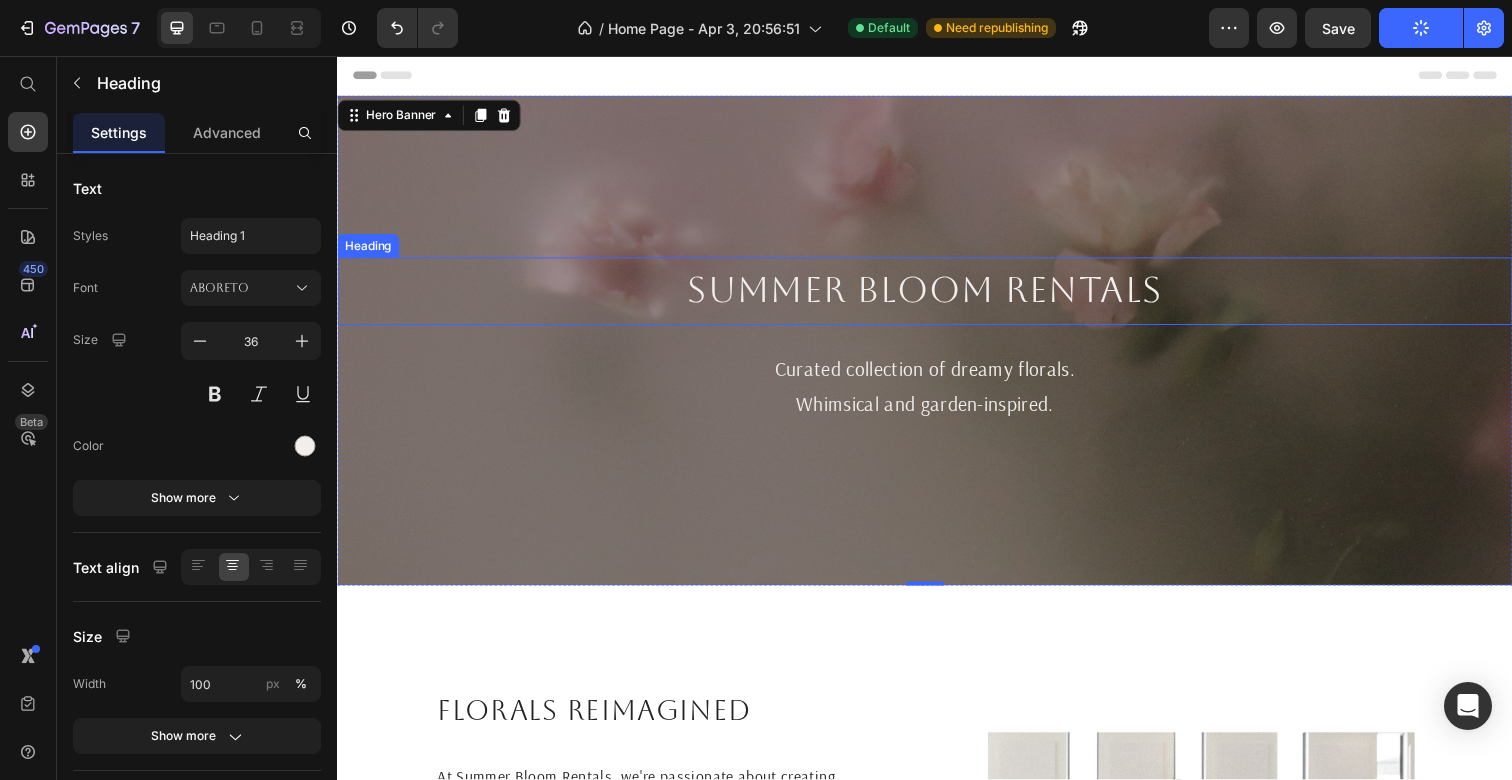 click on "Summer Bloom Rentals" at bounding box center (937, 296) 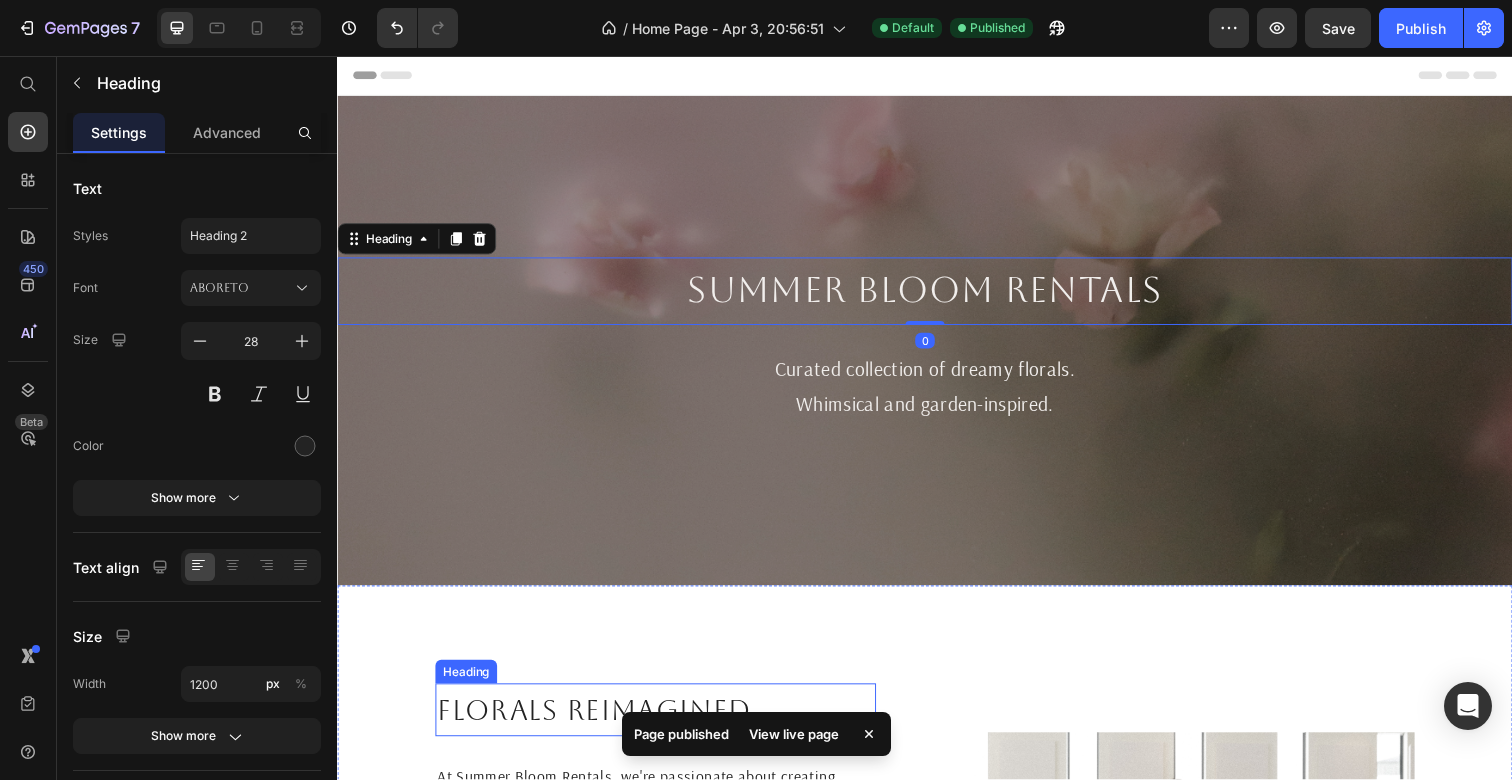 click on "Florals reimagined" at bounding box center [662, 724] 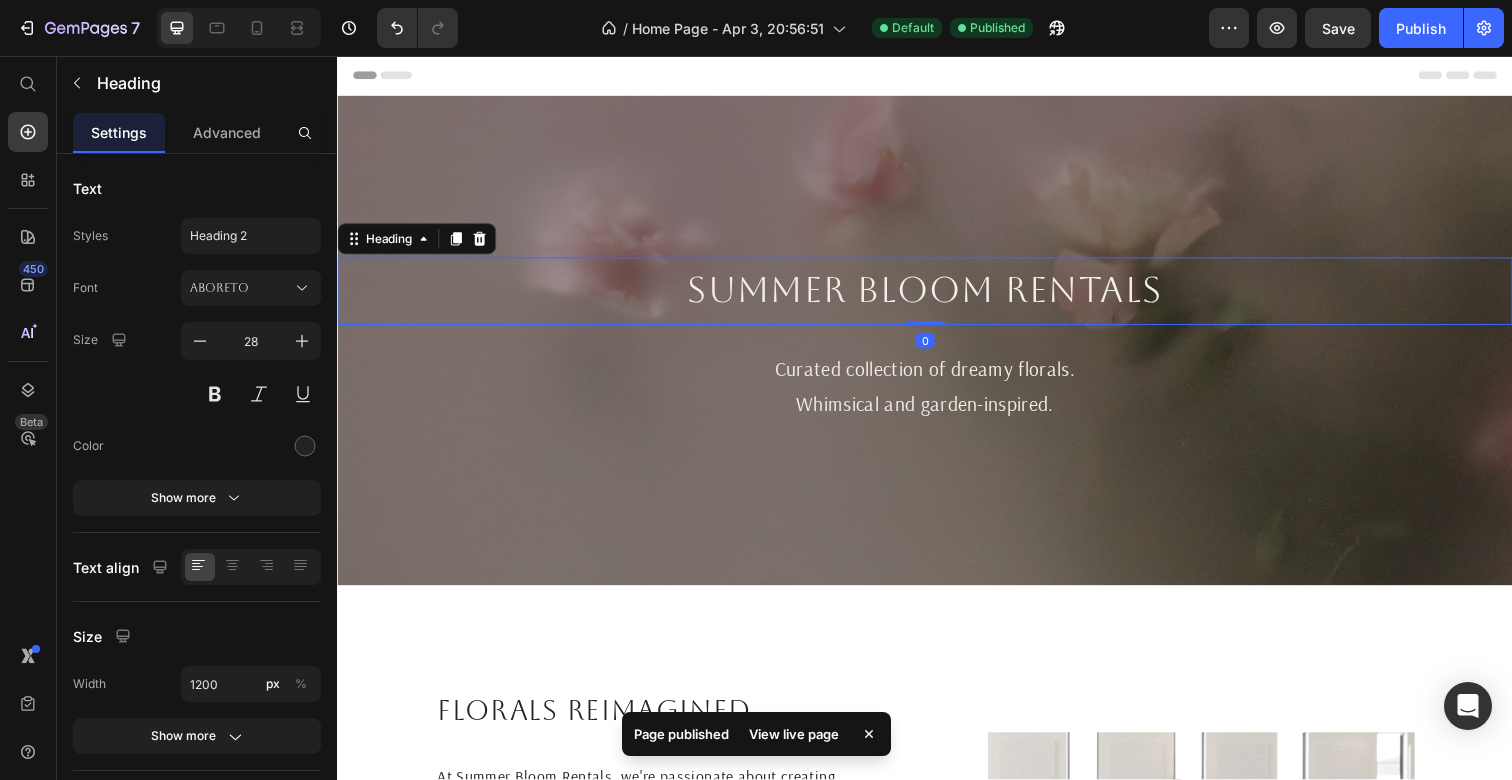 click on "Summer Bloom Rentals" at bounding box center (937, 296) 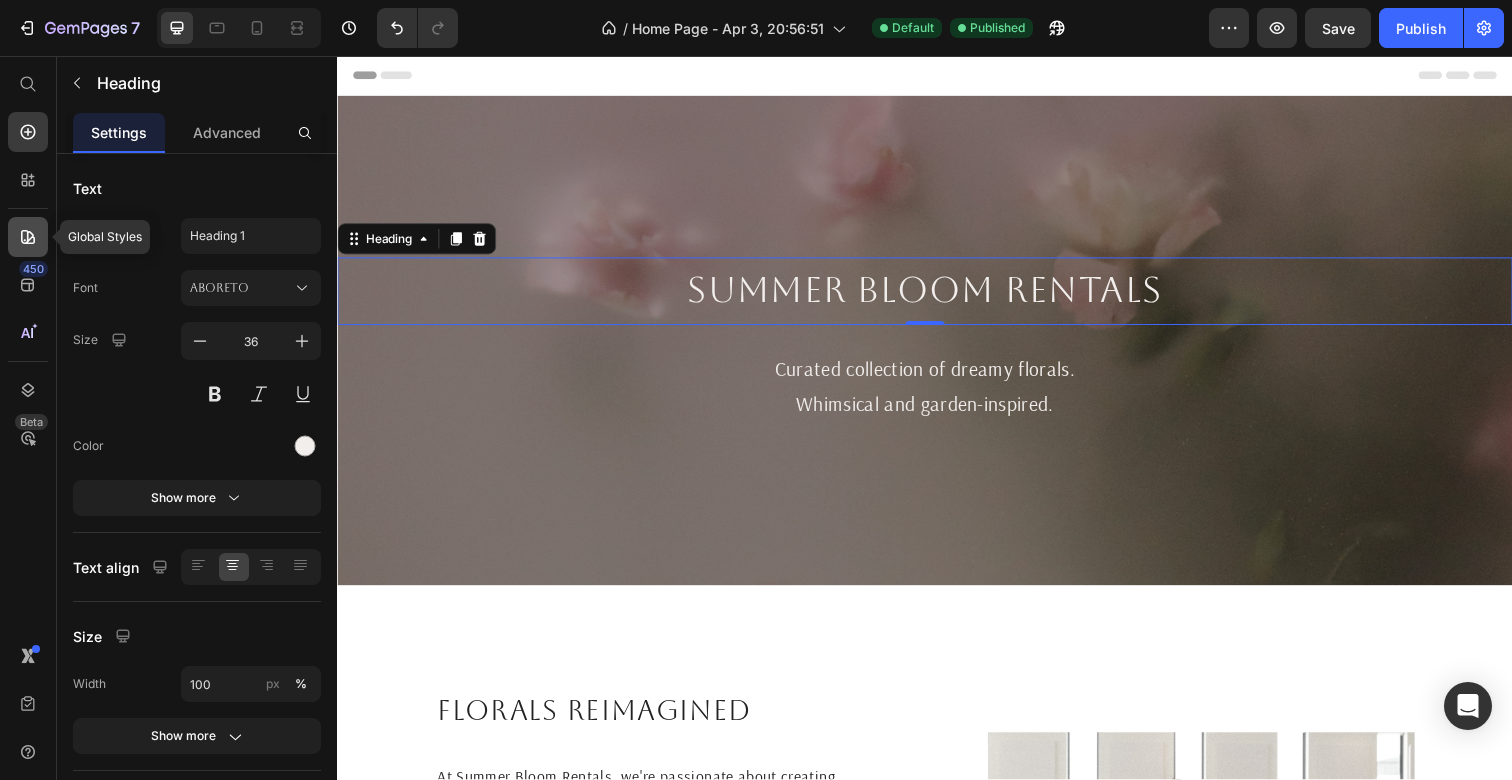 click 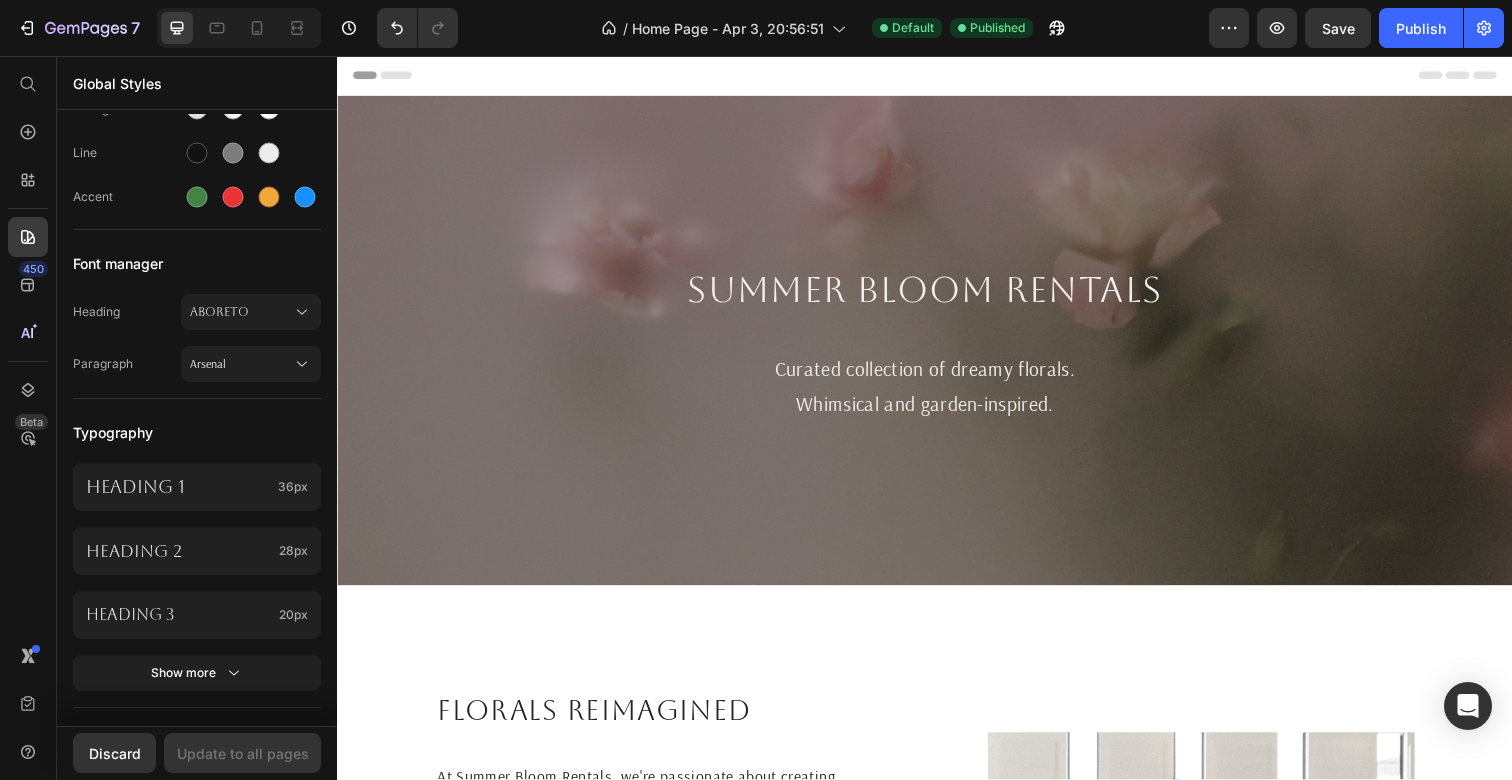 scroll, scrollTop: 527, scrollLeft: 0, axis: vertical 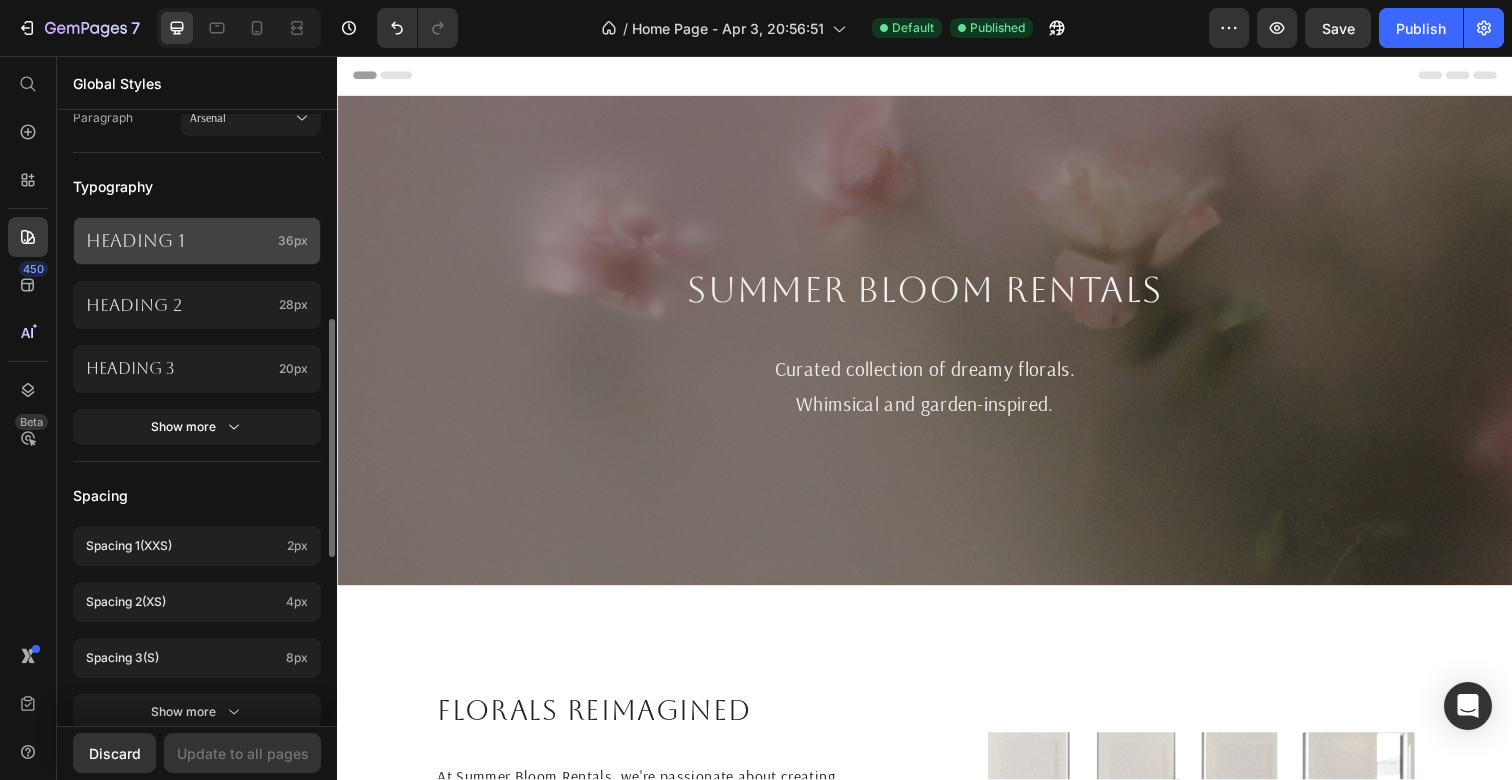 click on "Heading 1" at bounding box center (178, 241) 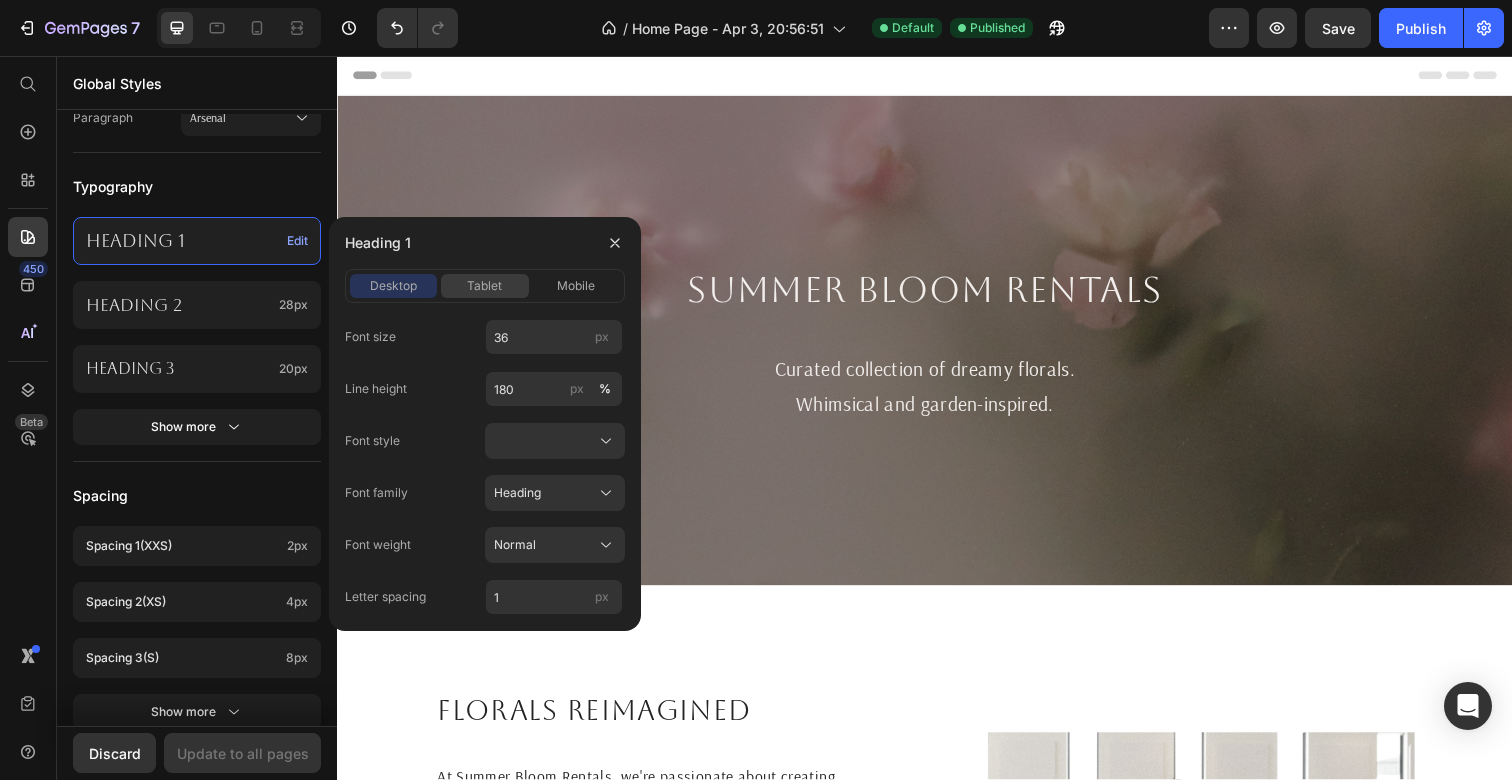 click on "tablet" at bounding box center [484, 286] 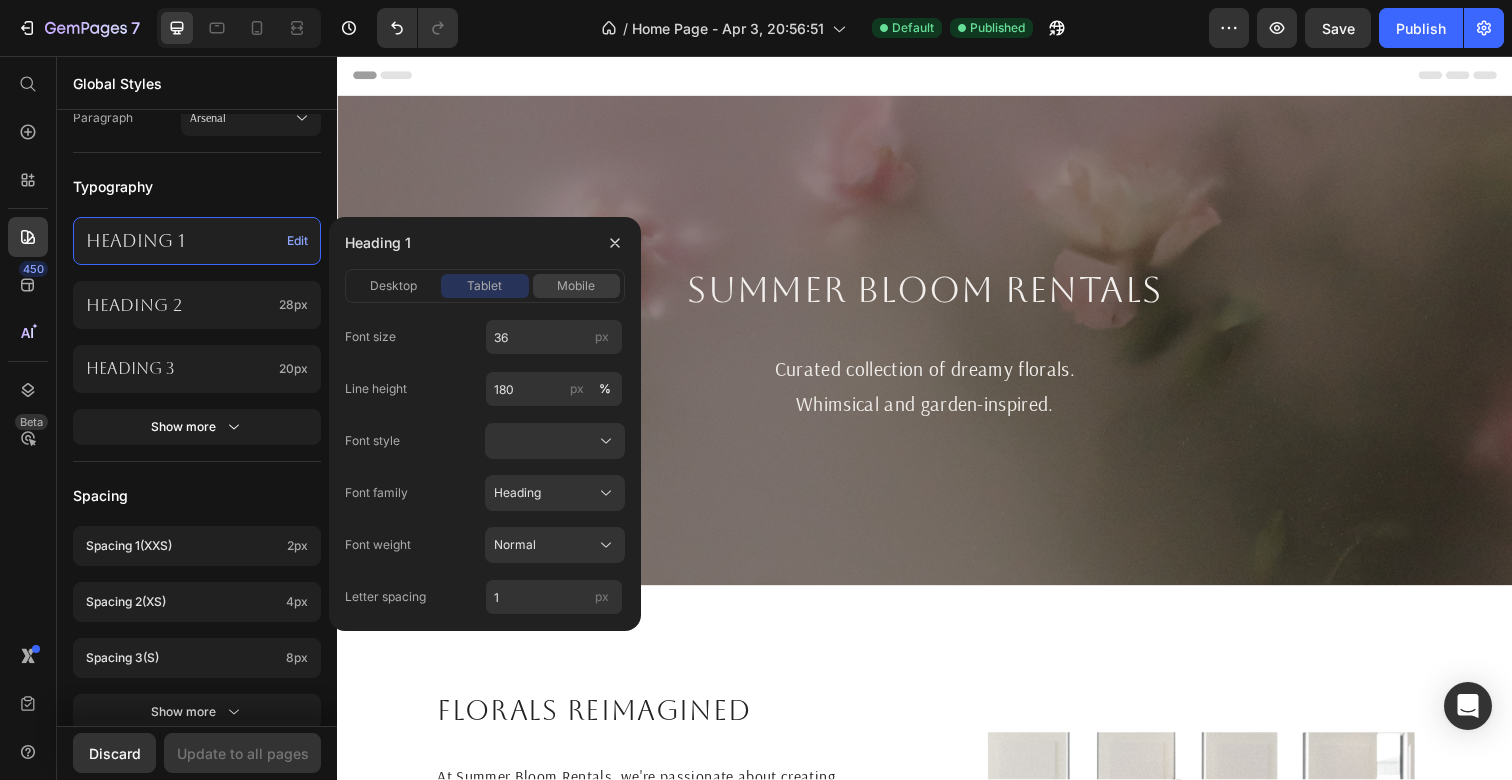 click on "mobile" at bounding box center [576, 286] 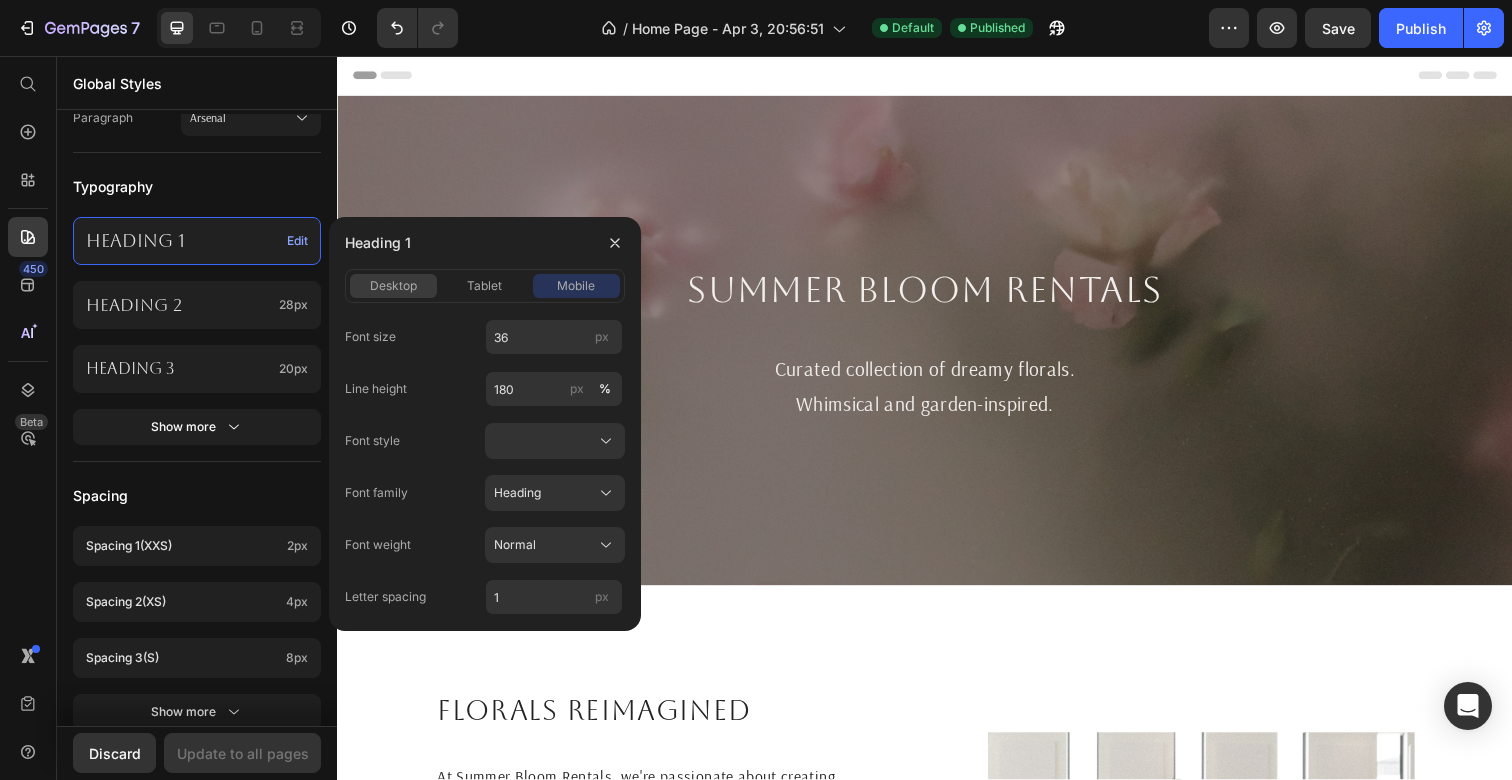 click on "desktop" 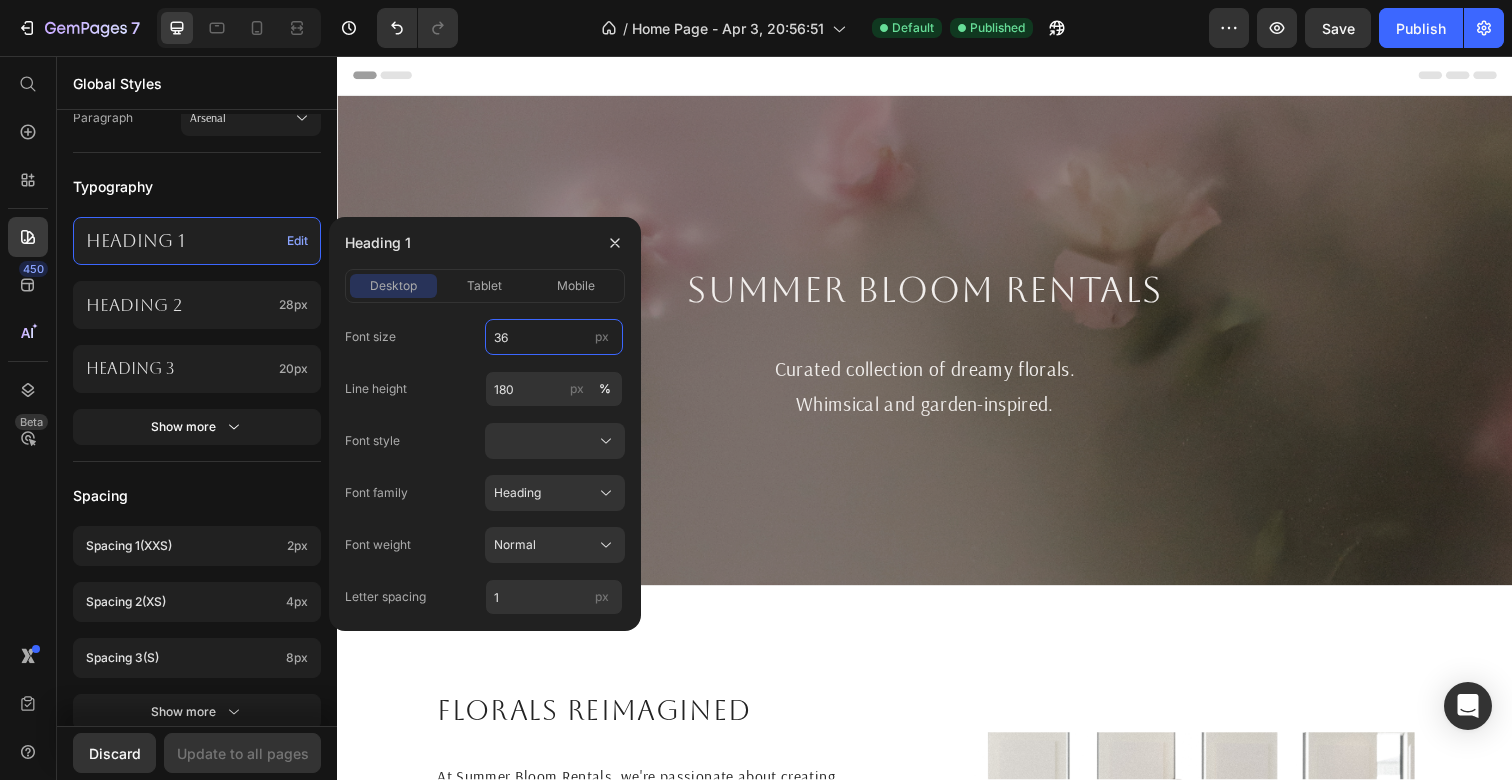 click on "36" at bounding box center [554, 337] 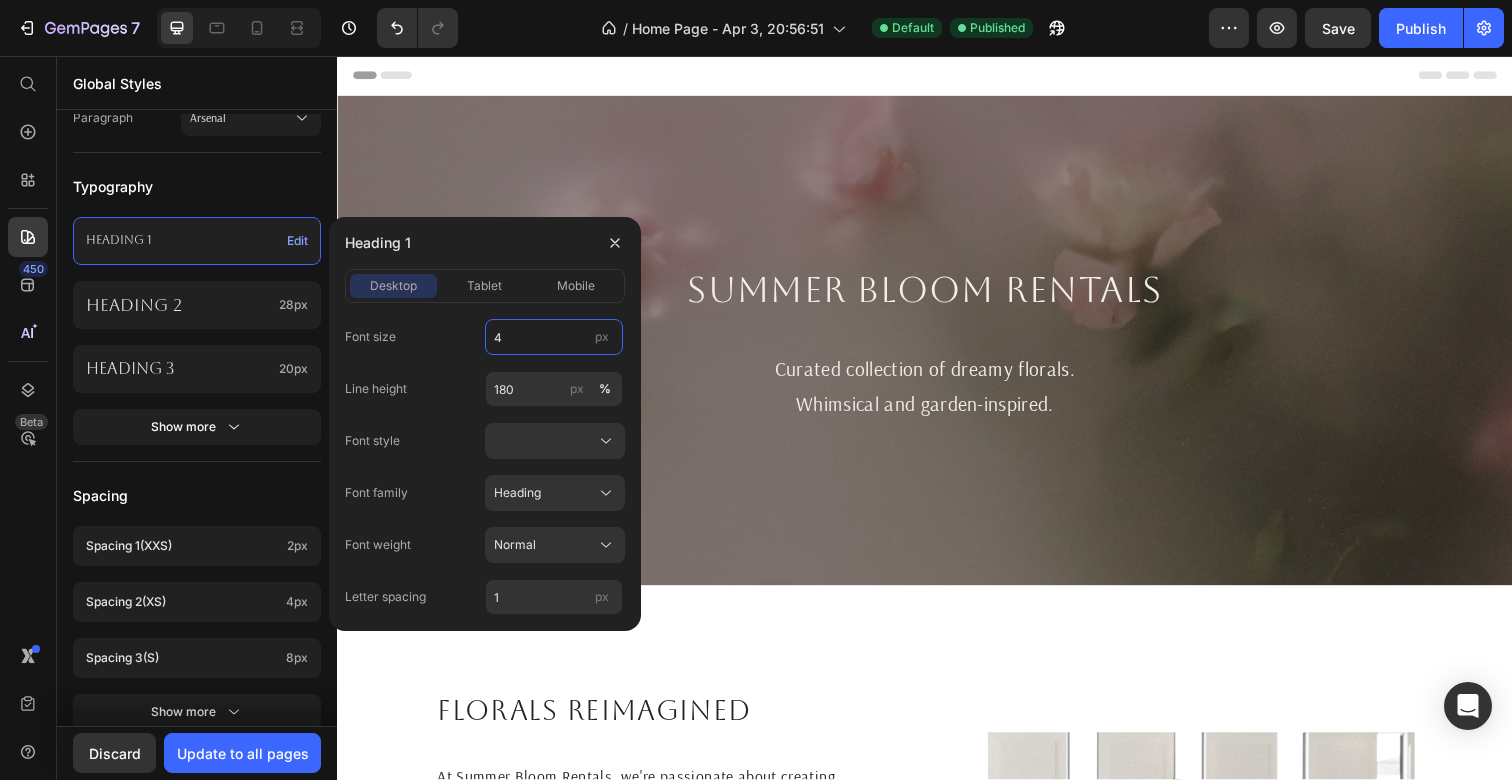 type on "46" 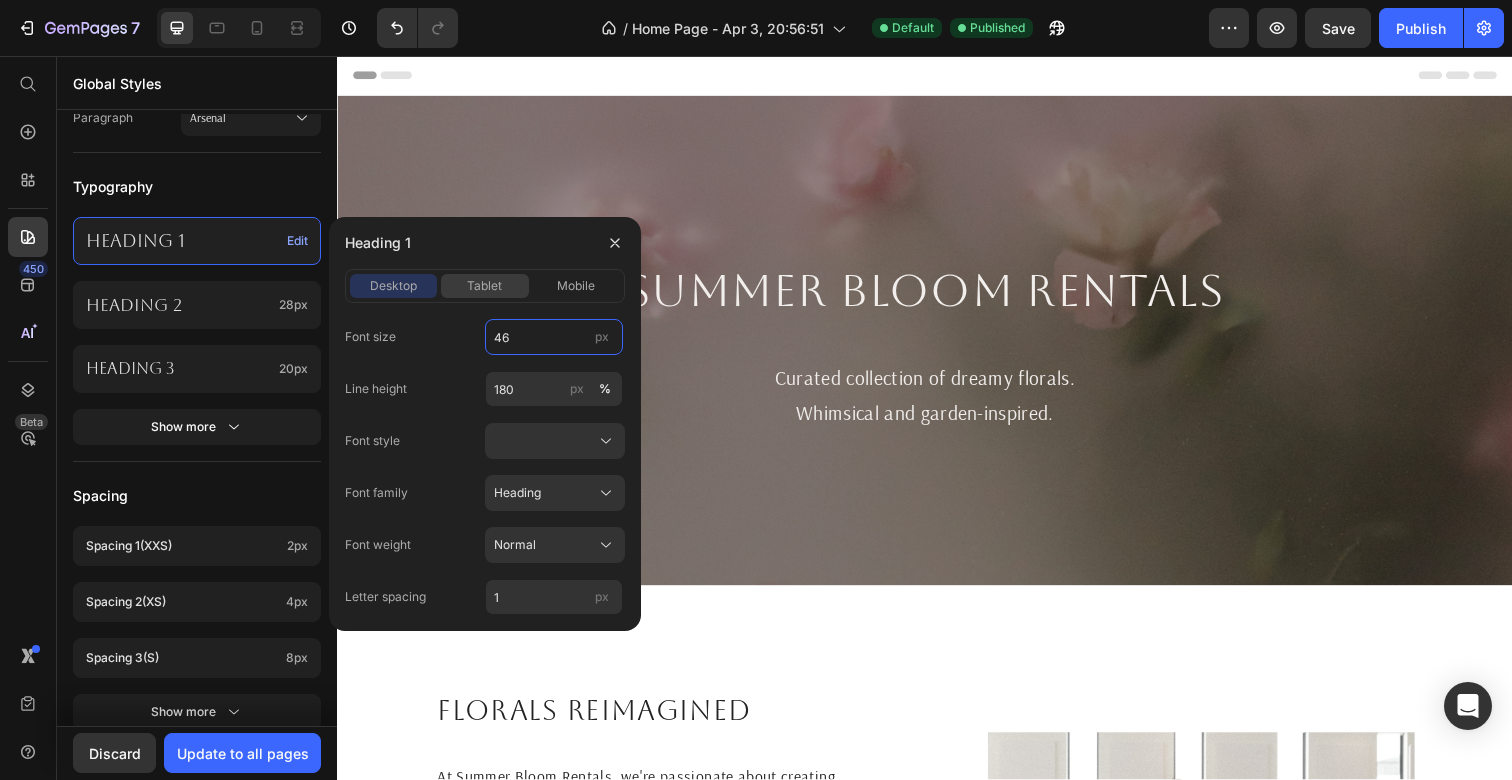 click on "tablet" at bounding box center (484, 286) 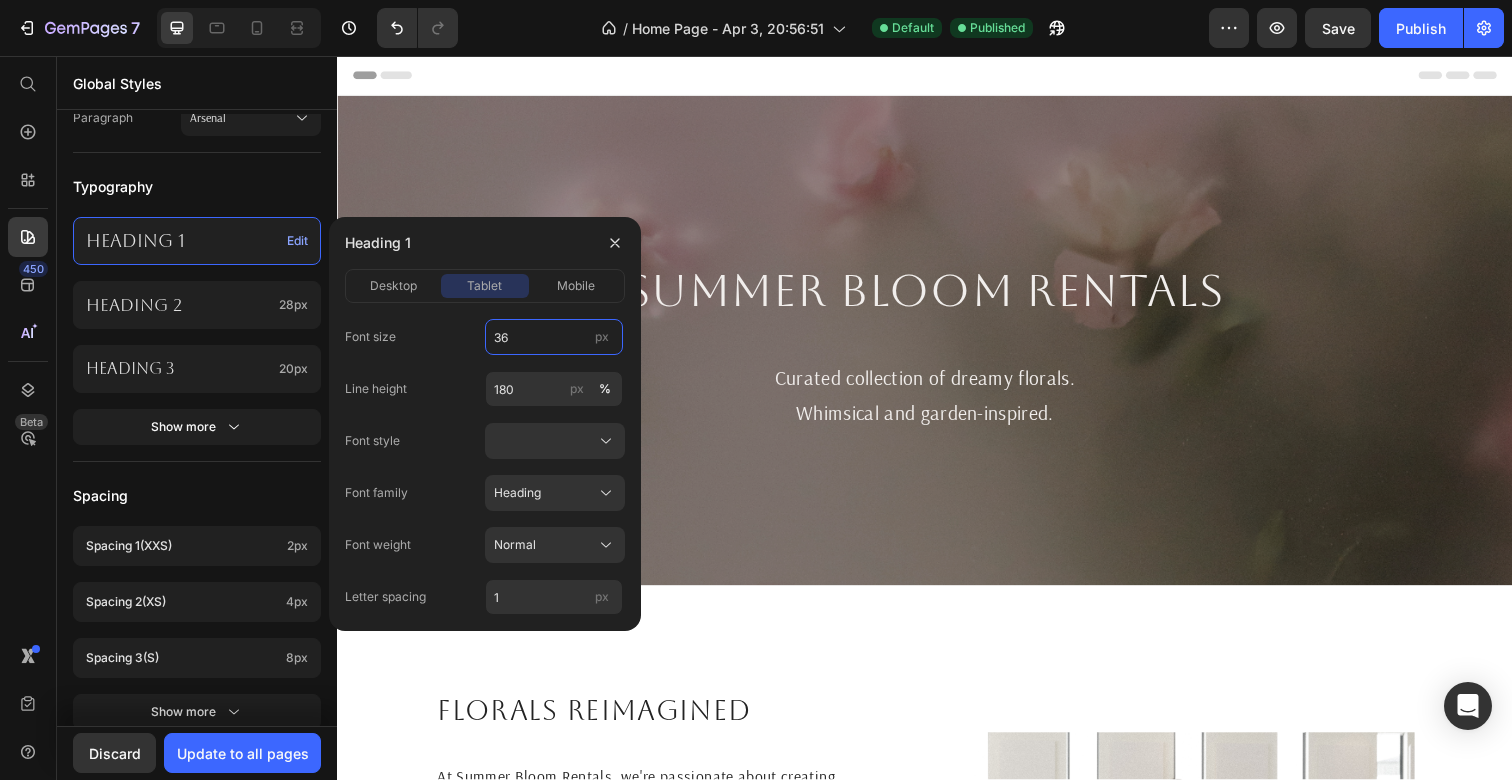 click on "36" at bounding box center [554, 337] 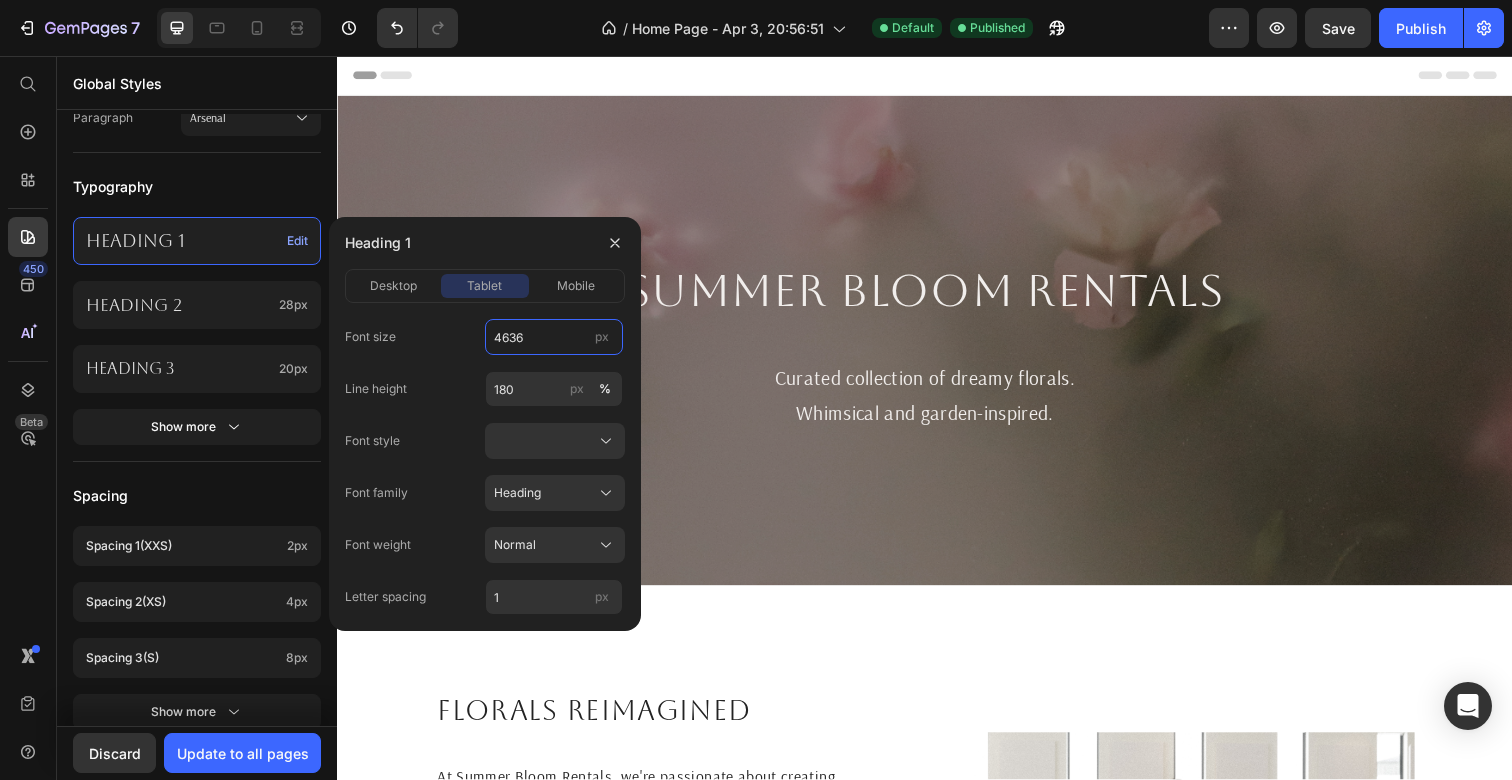 drag, startPoint x: 543, startPoint y: 347, endPoint x: 470, endPoint y: 347, distance: 73 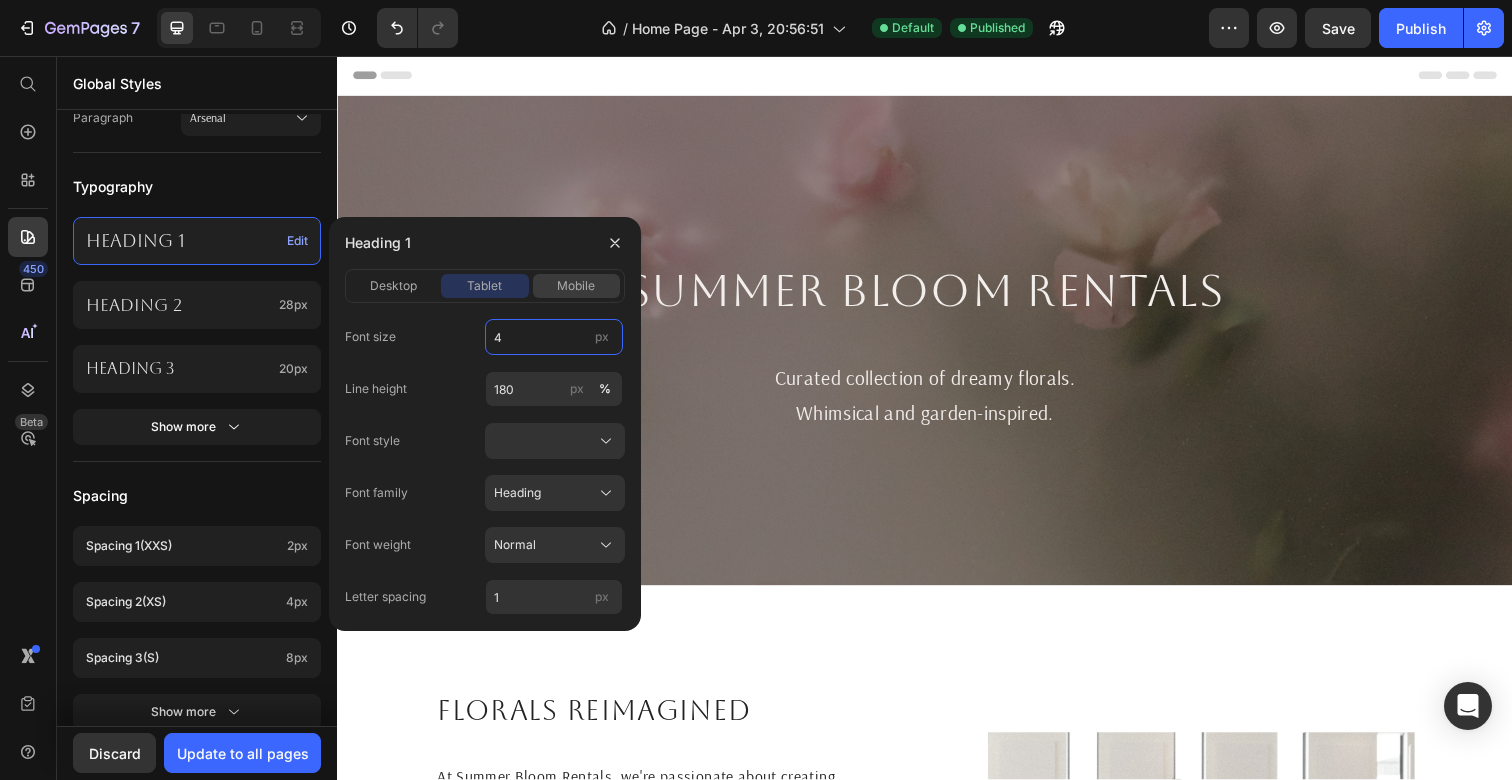 type on "46" 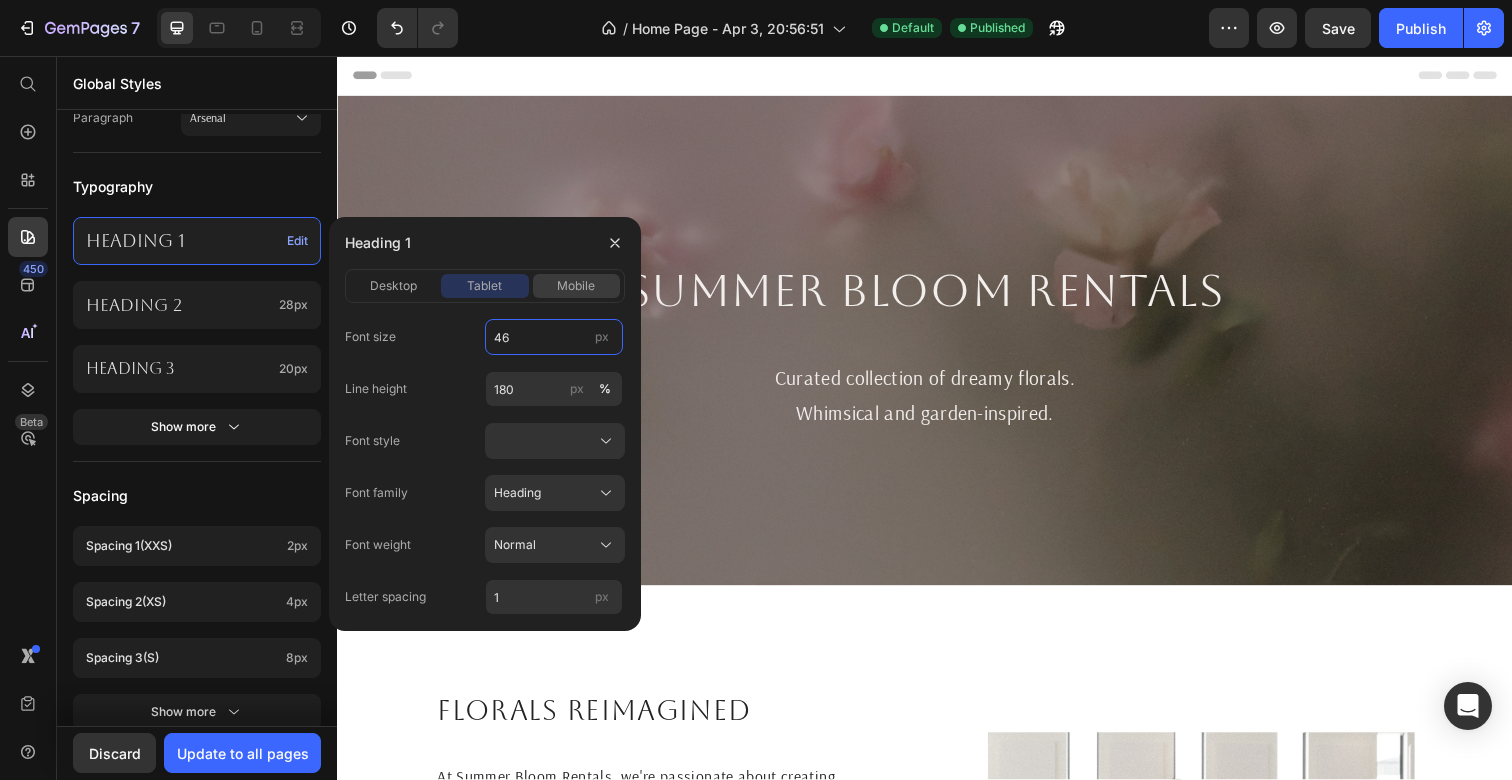 click on "mobile" at bounding box center (576, 286) 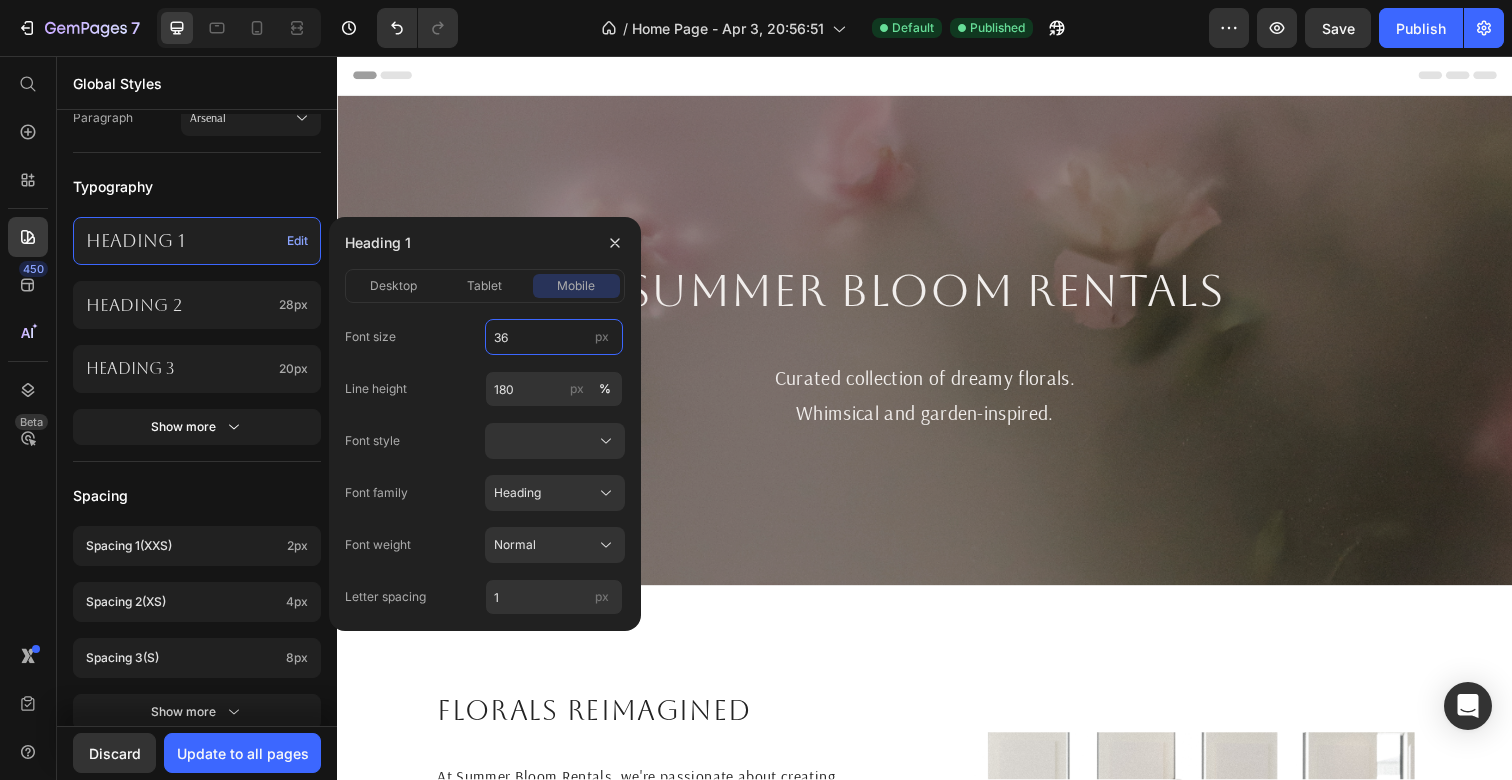 click on "36" at bounding box center (554, 337) 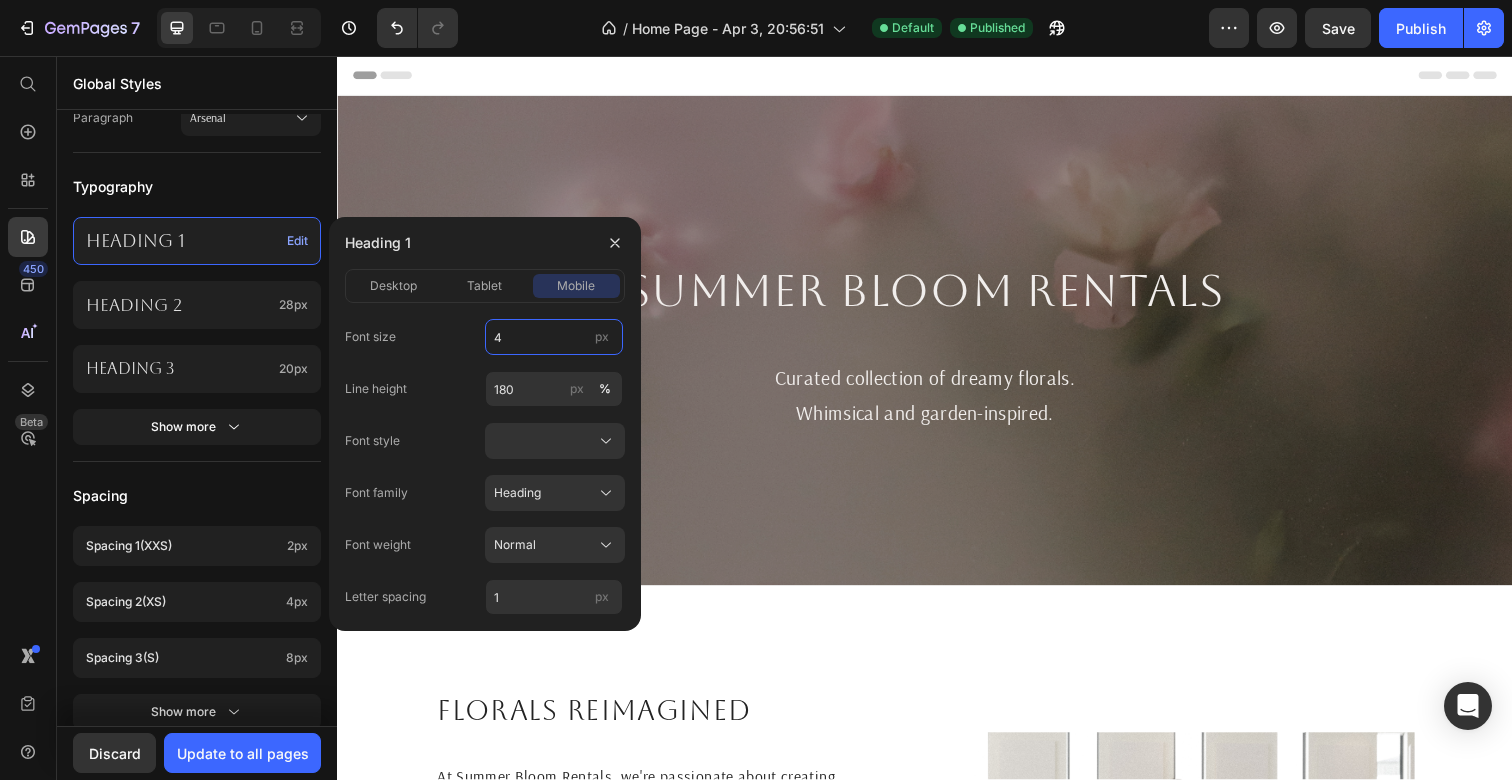 type on "46" 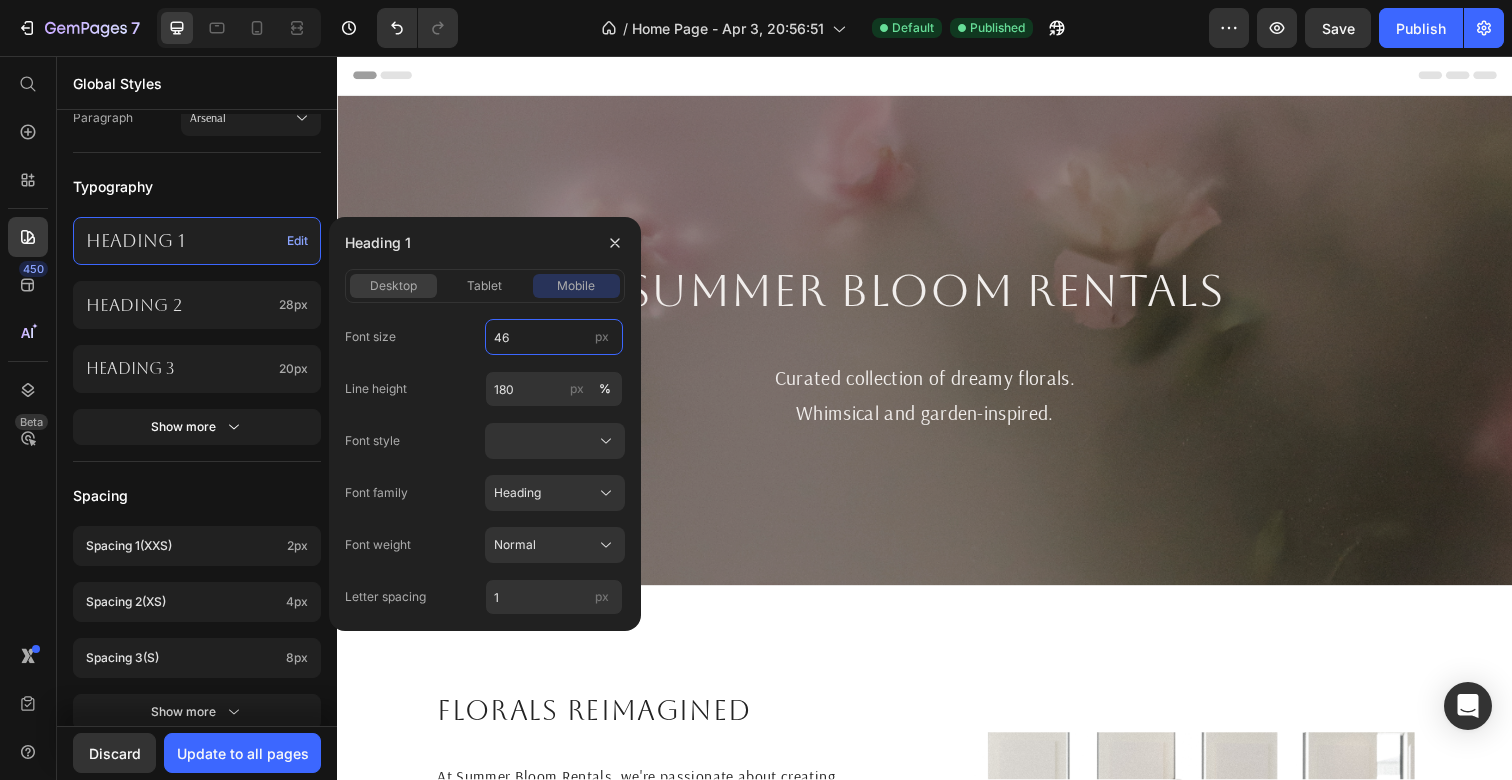 click on "desktop" at bounding box center (393, 286) 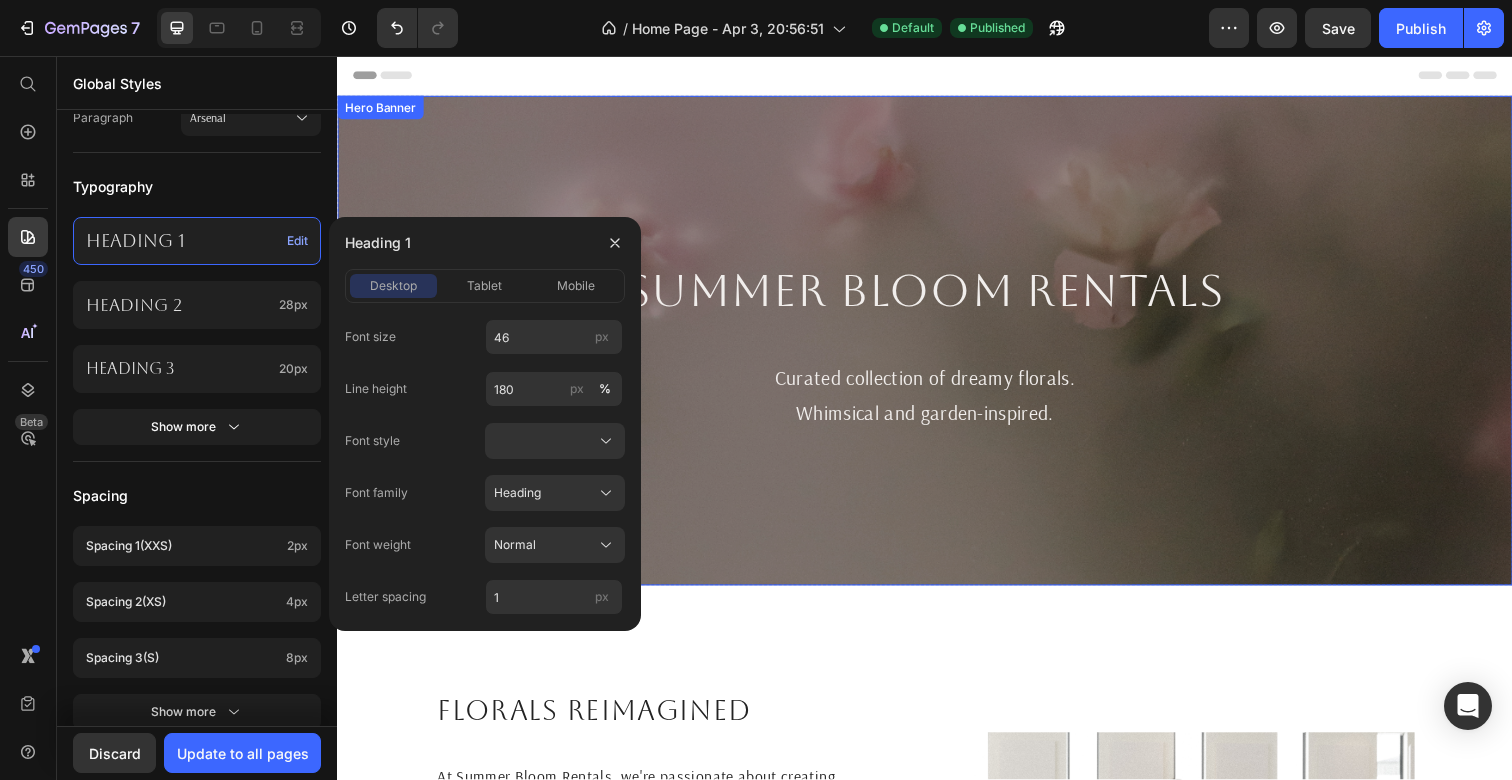 click at bounding box center [937, 347] 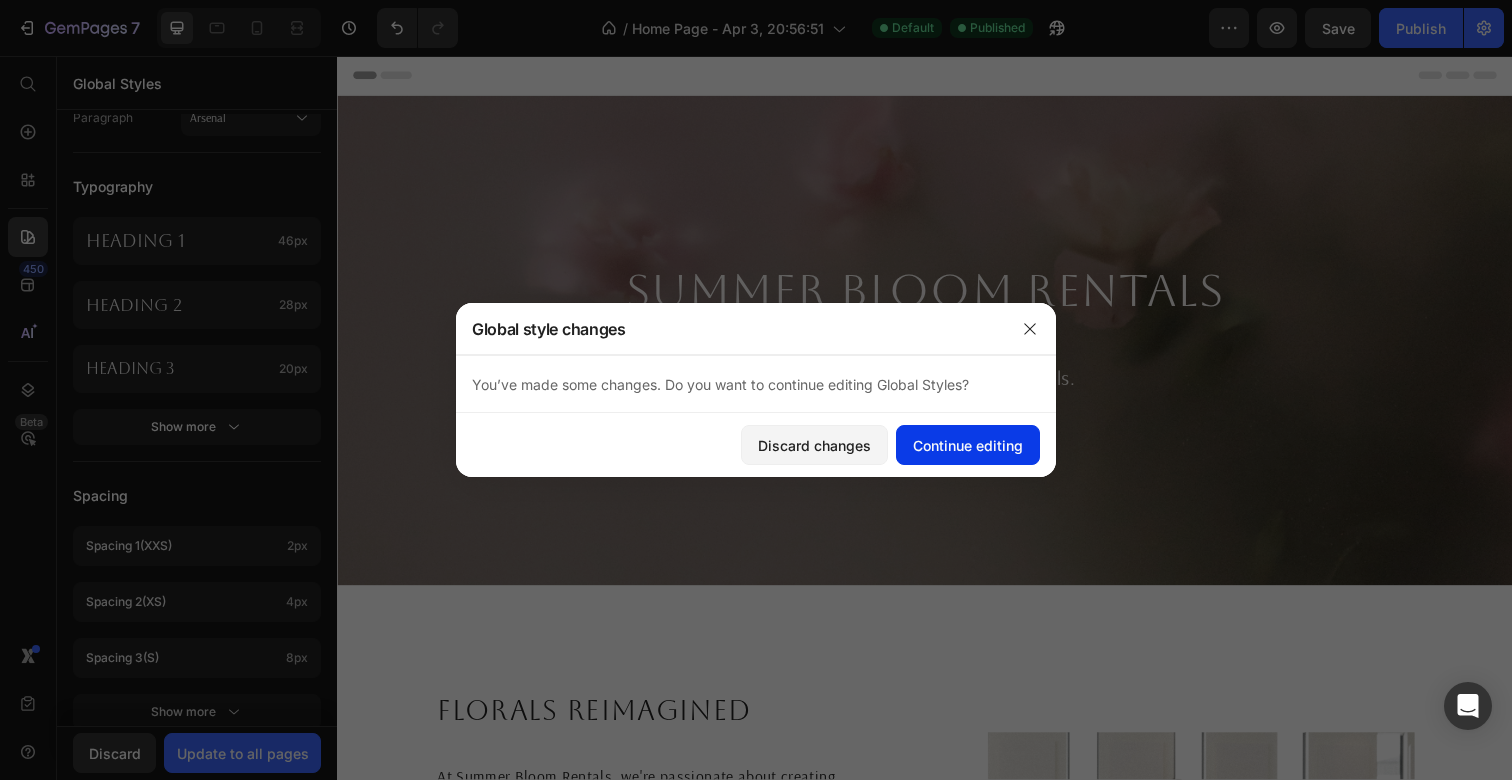 click on "Continue editing" at bounding box center [968, 445] 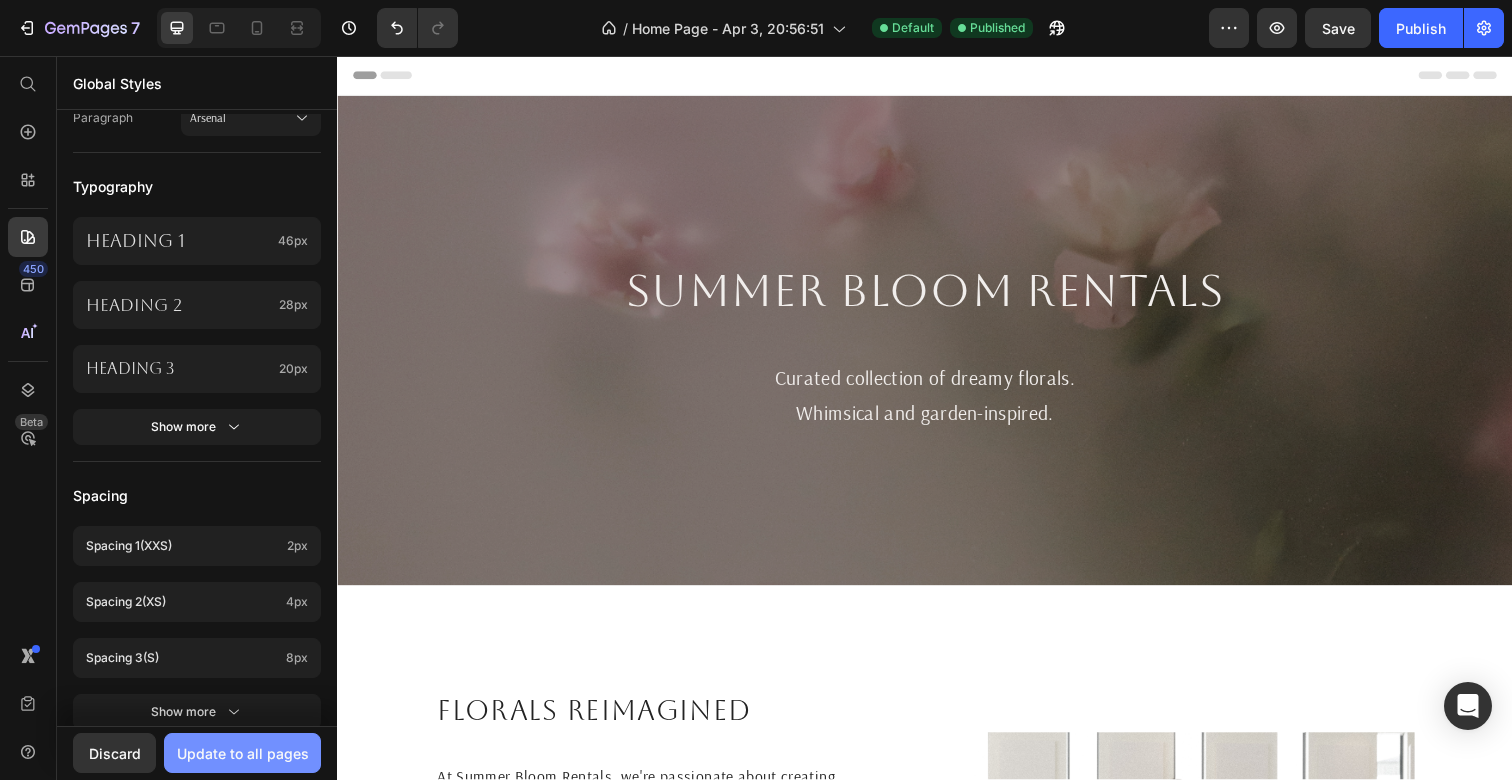 click on "Update to all pages" at bounding box center (243, 753) 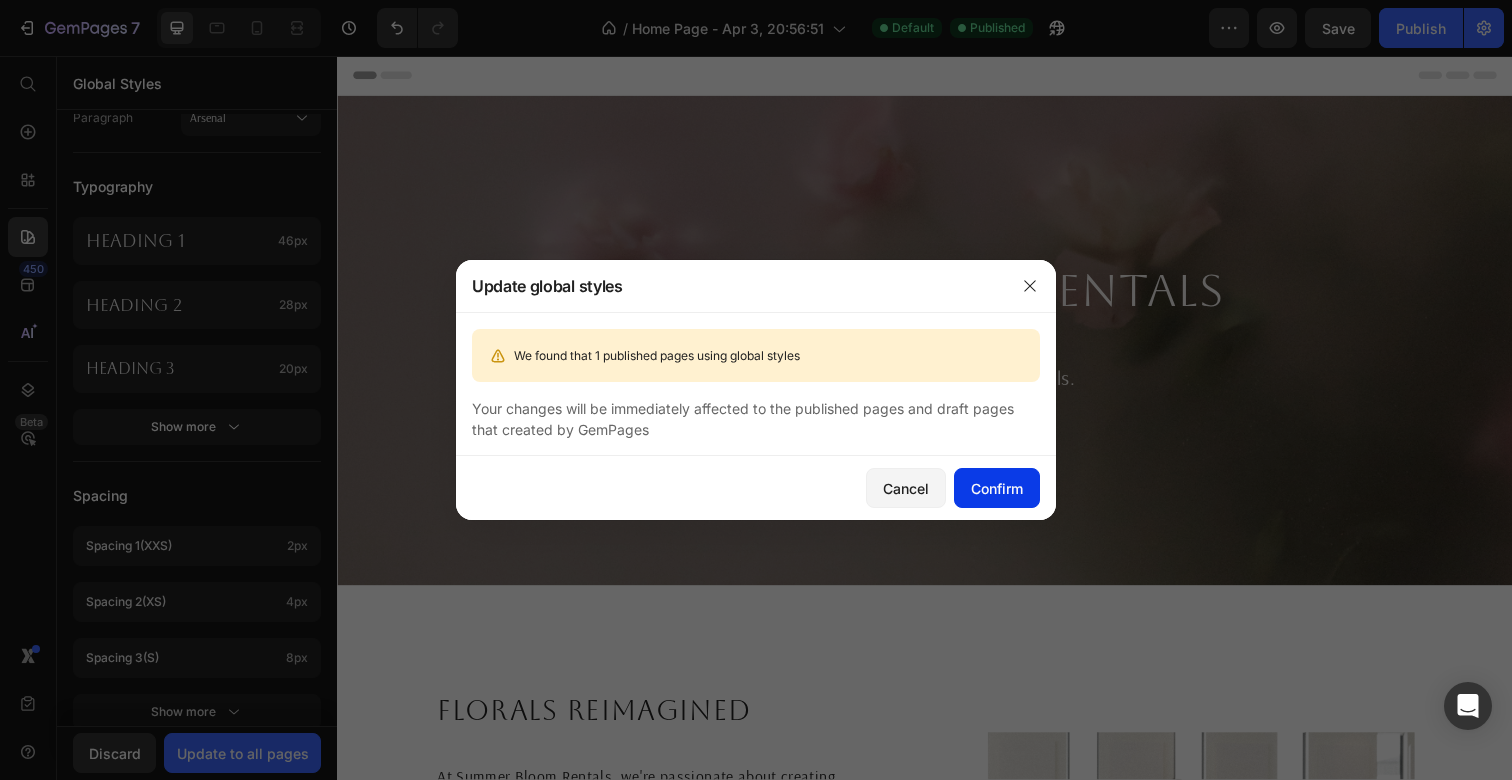 click on "Confirm" at bounding box center (997, 488) 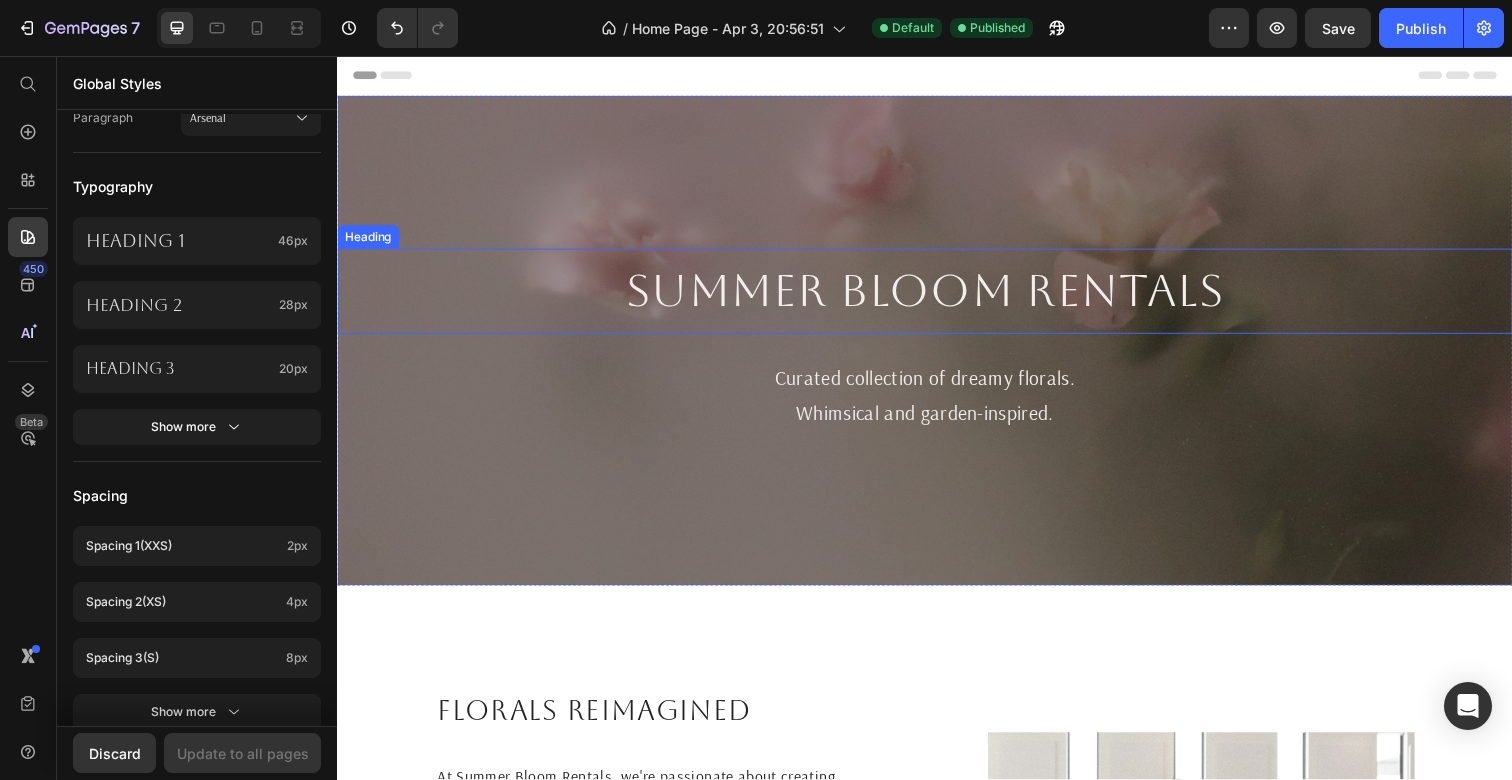 click on "Summer Bloom Rentals" at bounding box center (937, 296) 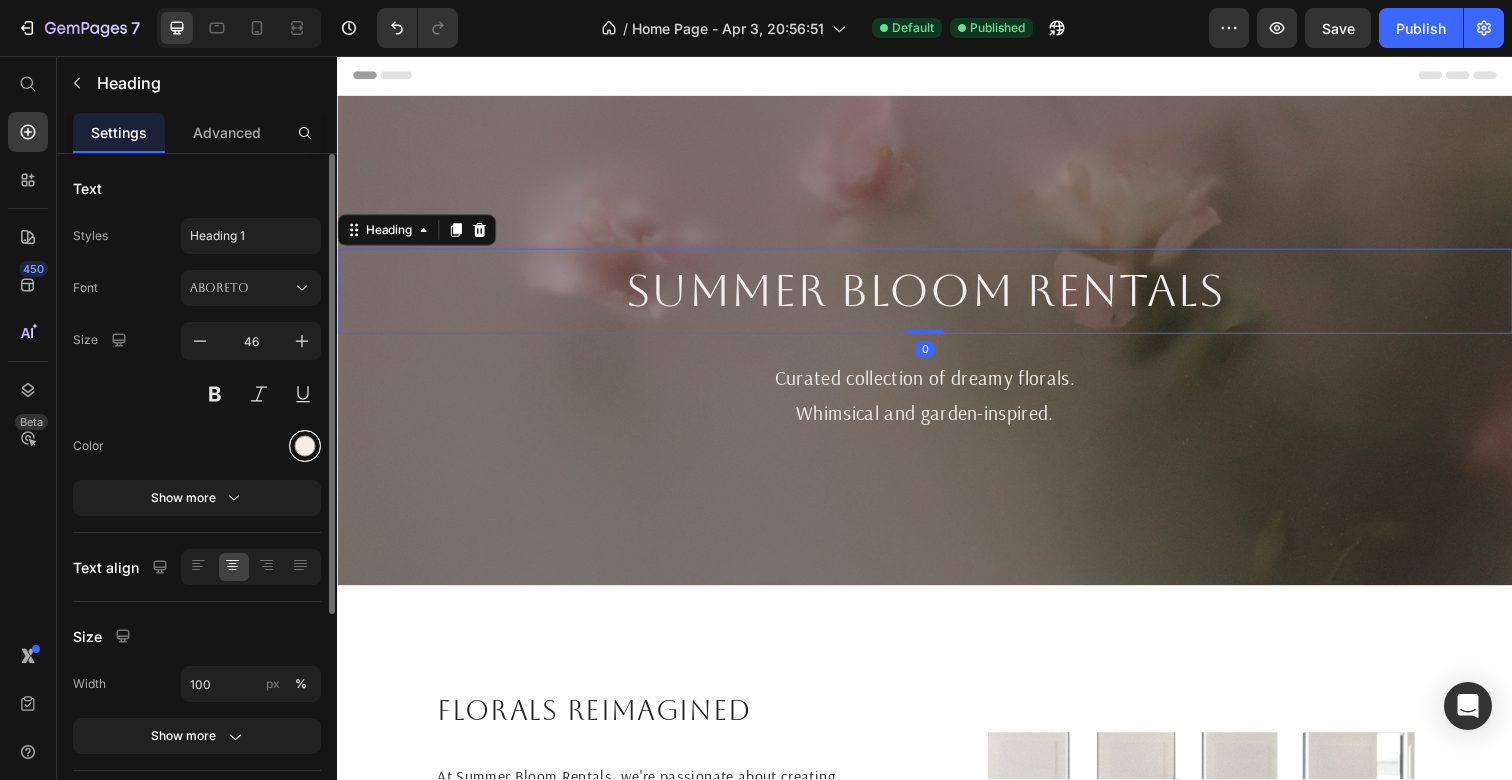 click at bounding box center [305, 446] 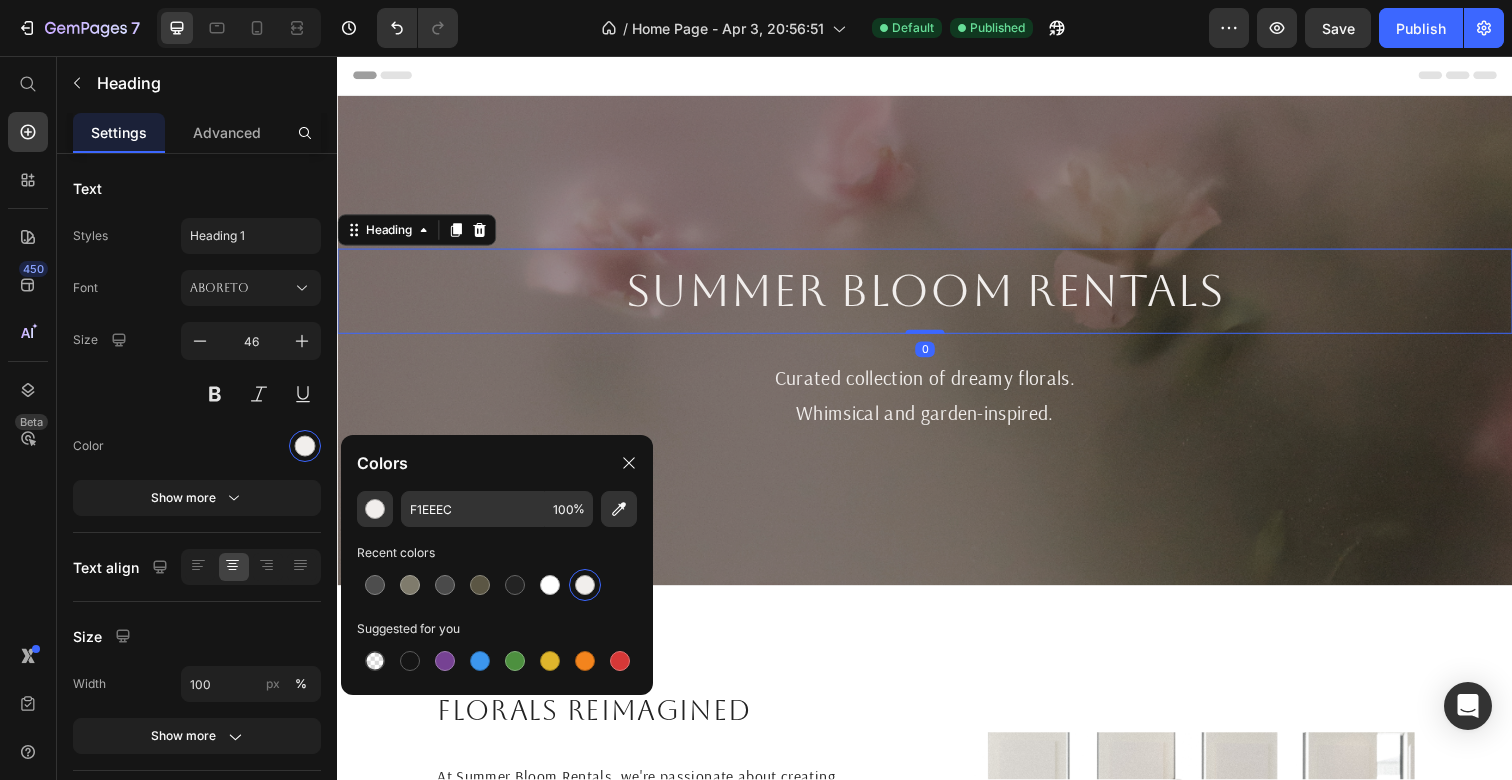 click on "Summer Bloom Rentals" at bounding box center [937, 296] 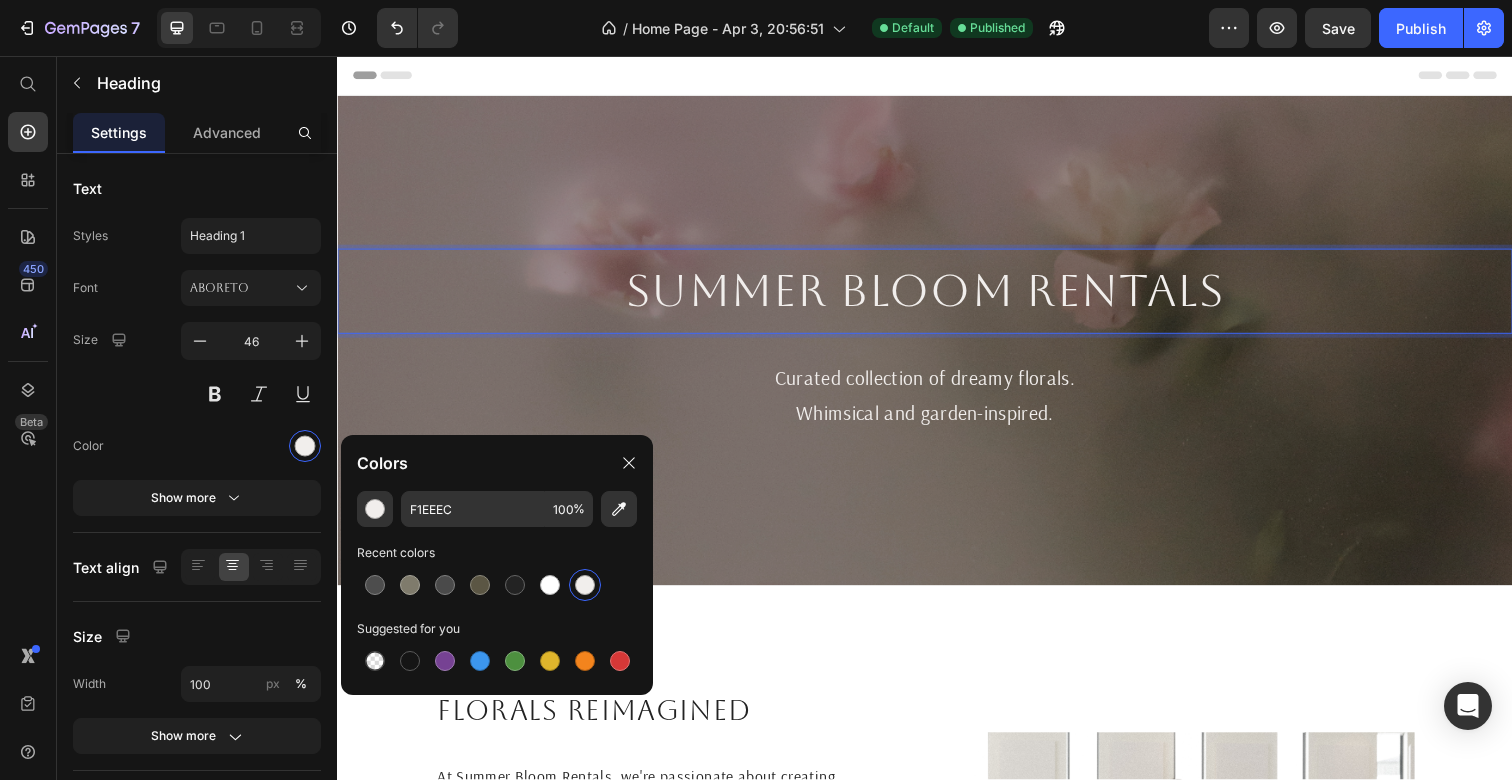 click on "Summer Bloom Rentals" at bounding box center (937, 296) 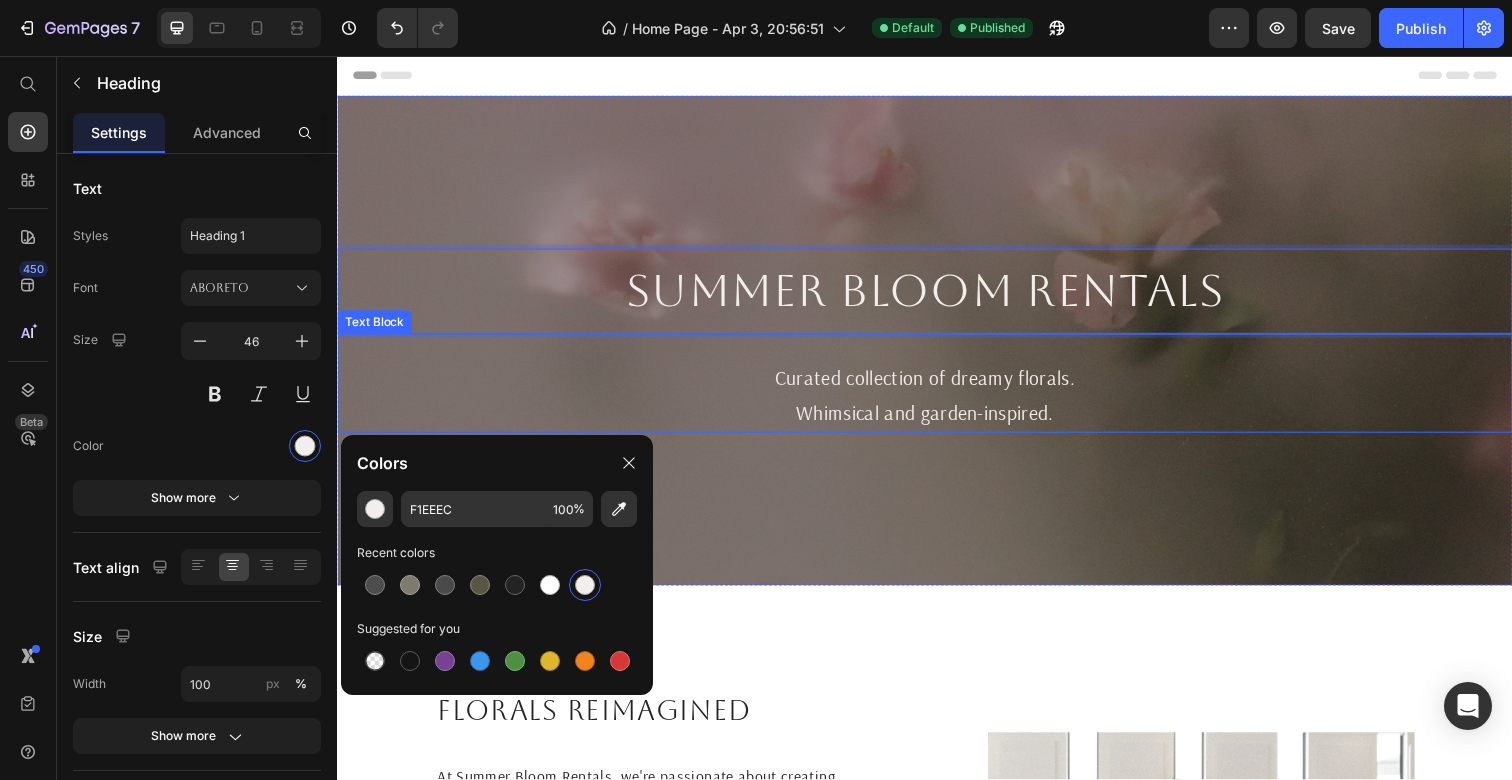 click on "Curated collection of dreamy florals. Whimsical and garden-inspired. Text Block" at bounding box center [937, 390] 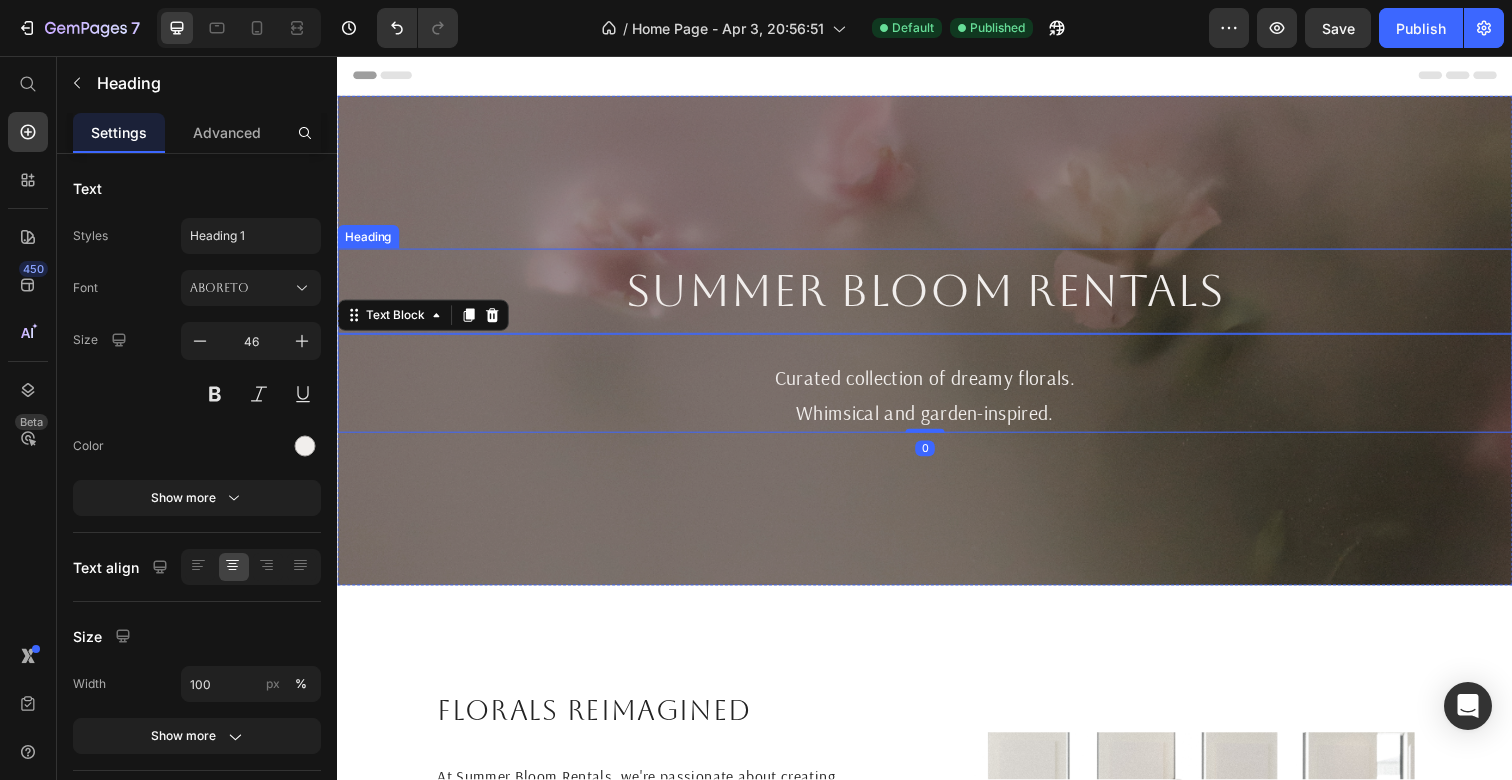 click on "Summer Bloom Rentals" at bounding box center [937, 296] 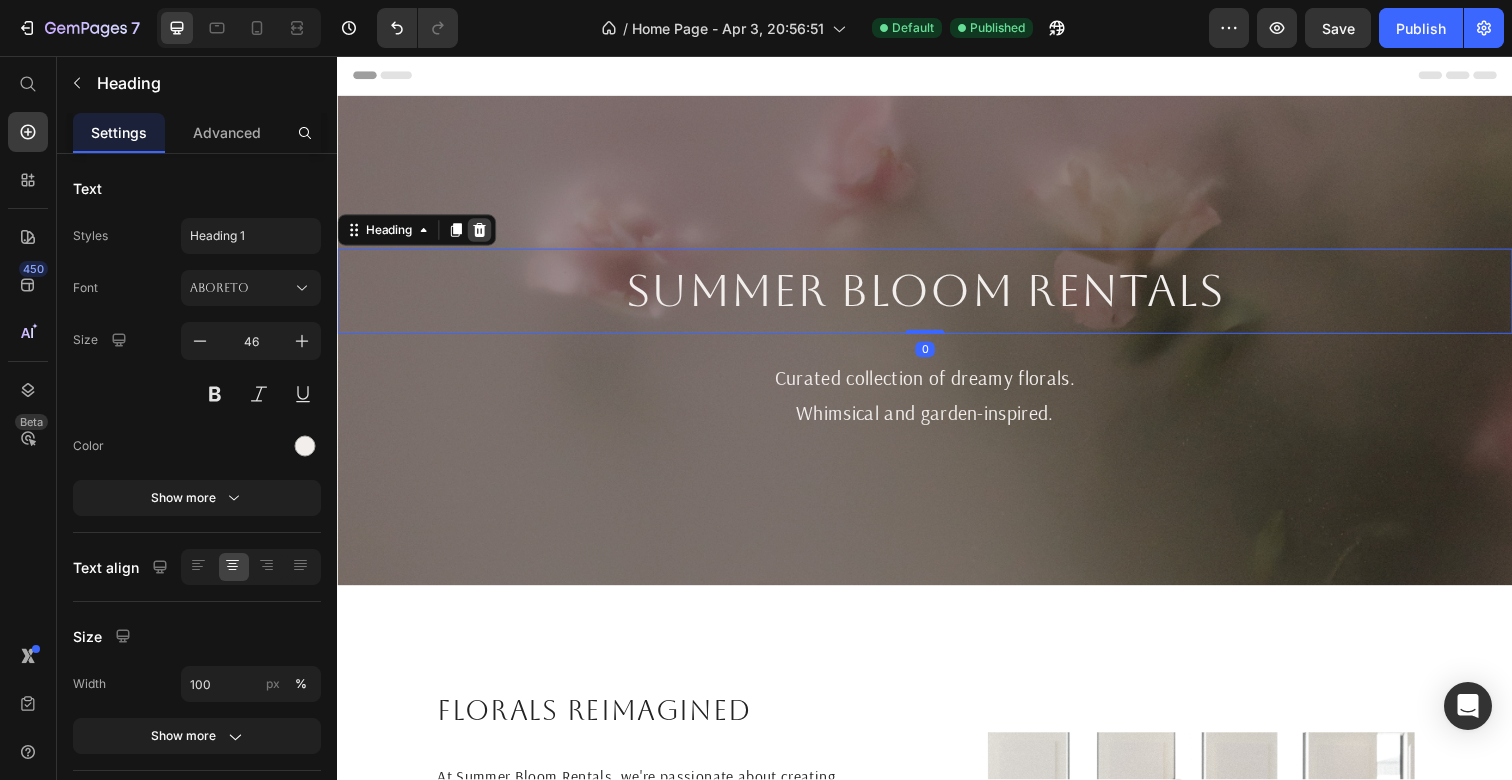 click 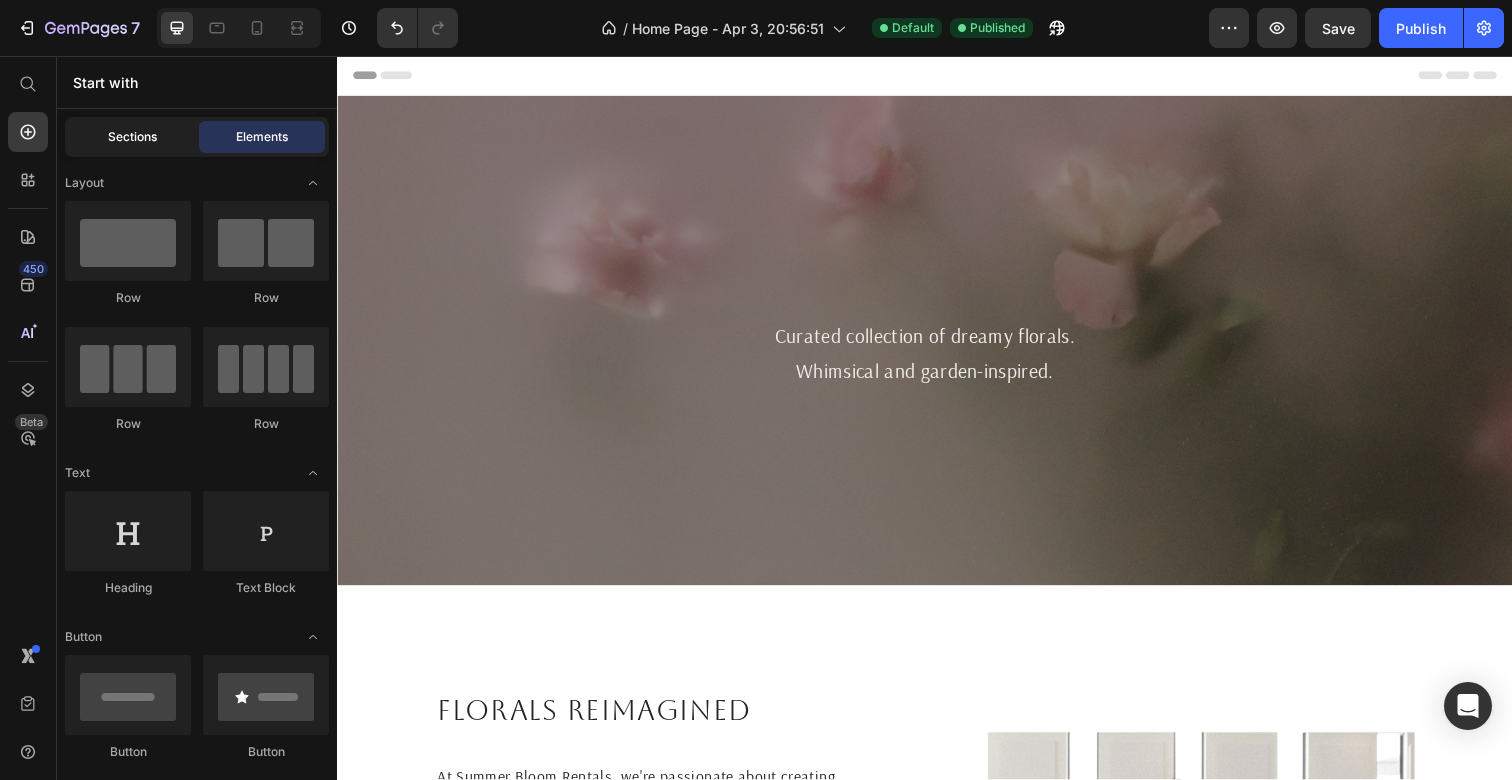 click on "Sections" at bounding box center (132, 137) 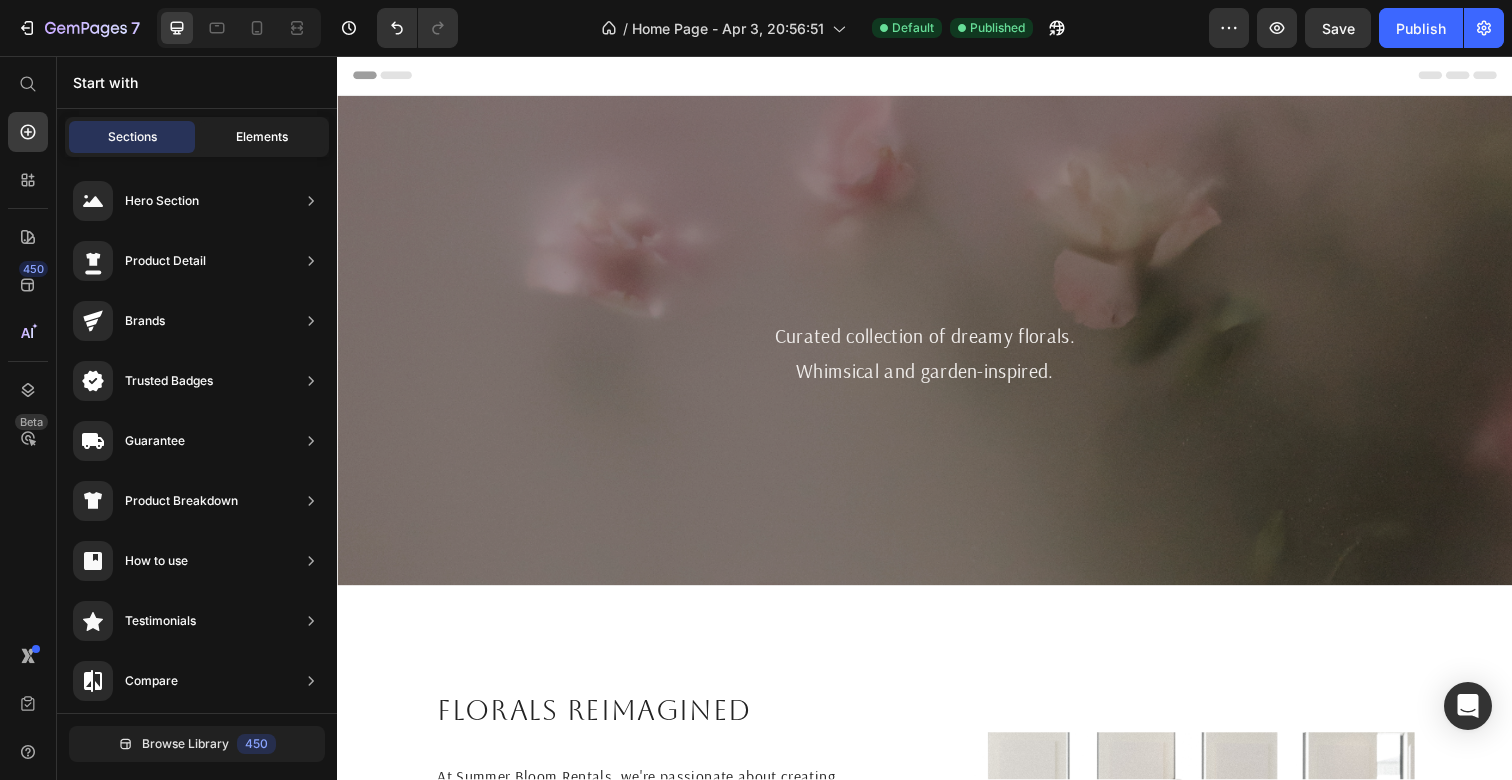click on "Elements" 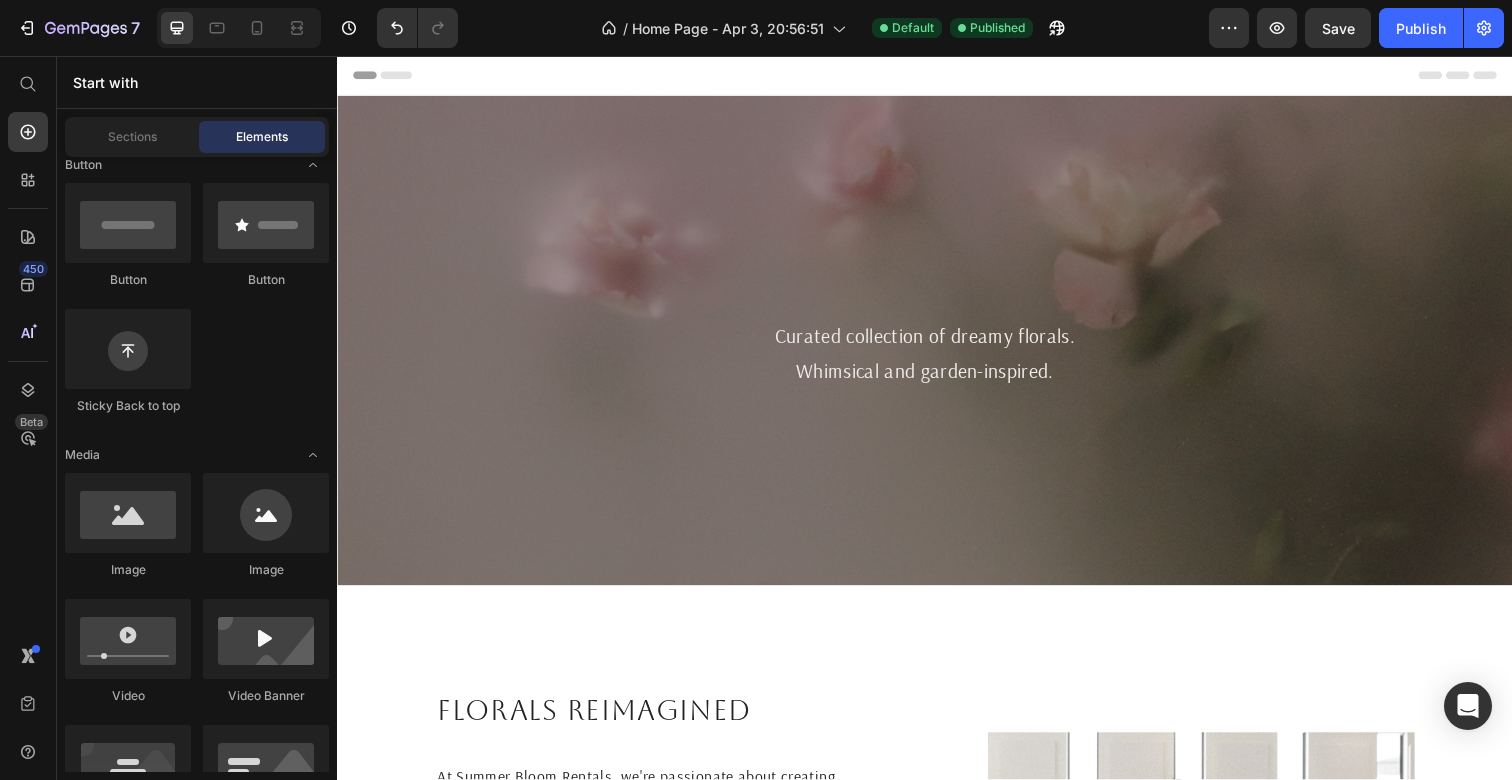 scroll, scrollTop: 506, scrollLeft: 0, axis: vertical 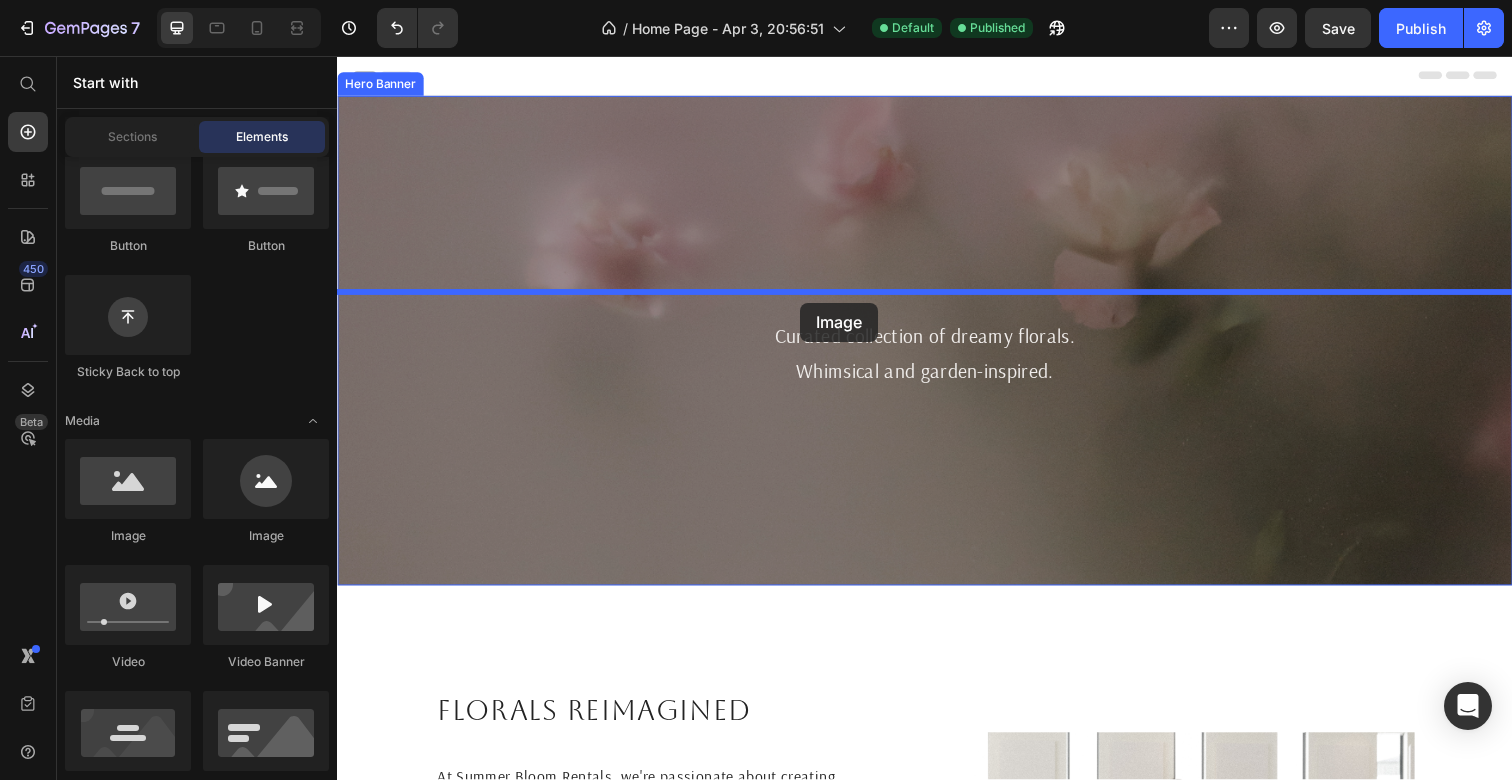 drag, startPoint x: 476, startPoint y: 543, endPoint x: 810, endPoint y: 308, distance: 408.3883 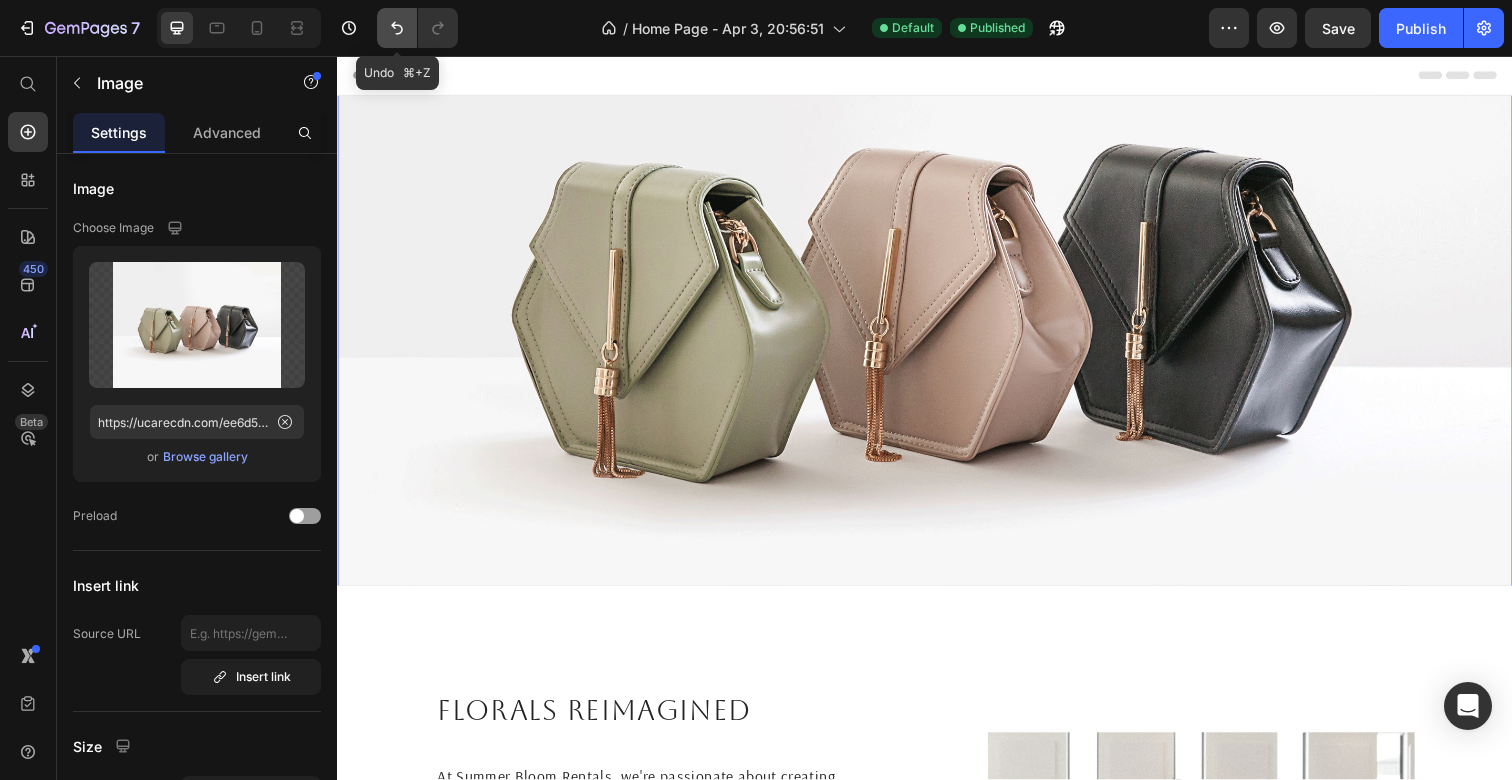 click 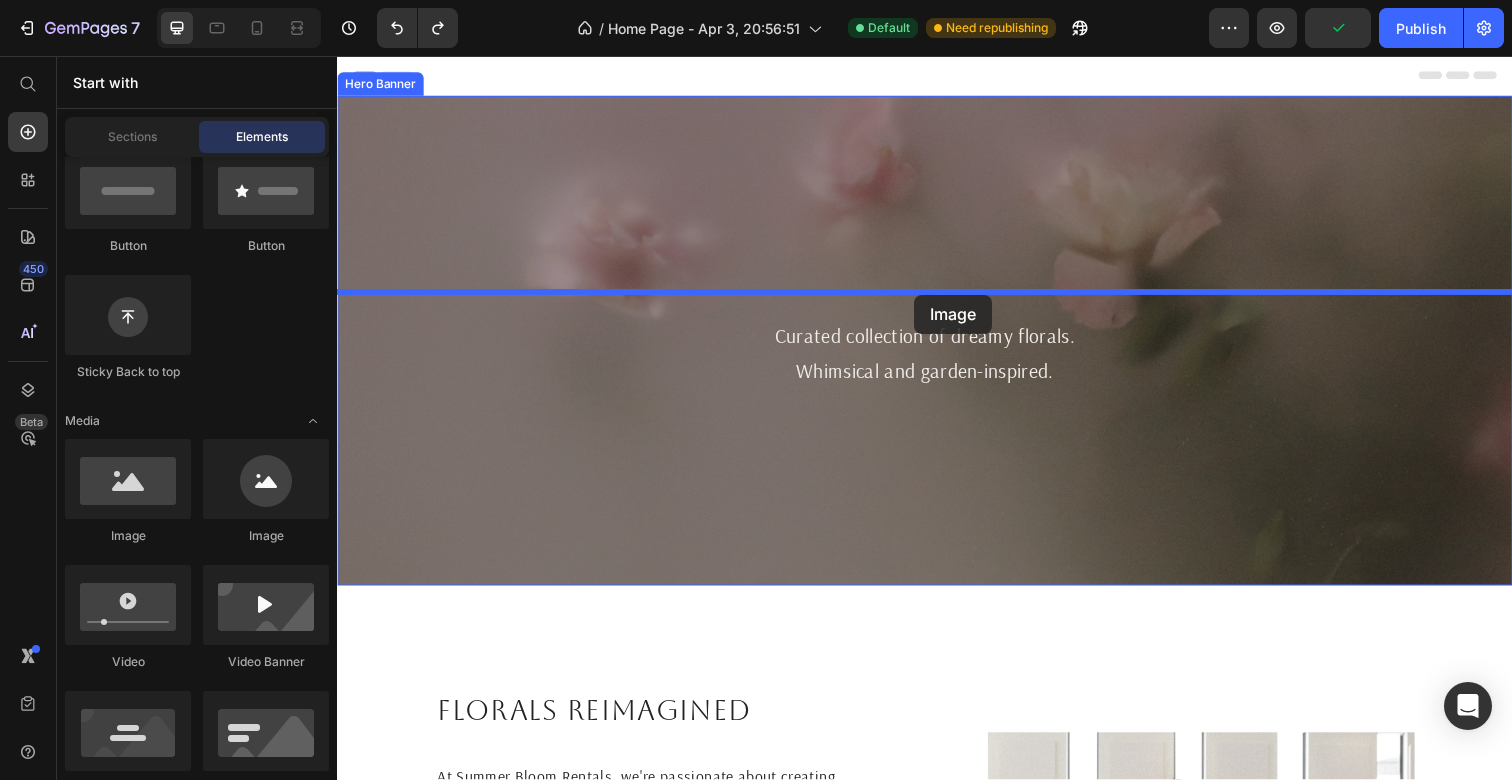 drag, startPoint x: 474, startPoint y: 557, endPoint x: 926, endPoint y: 300, distance: 519.95483 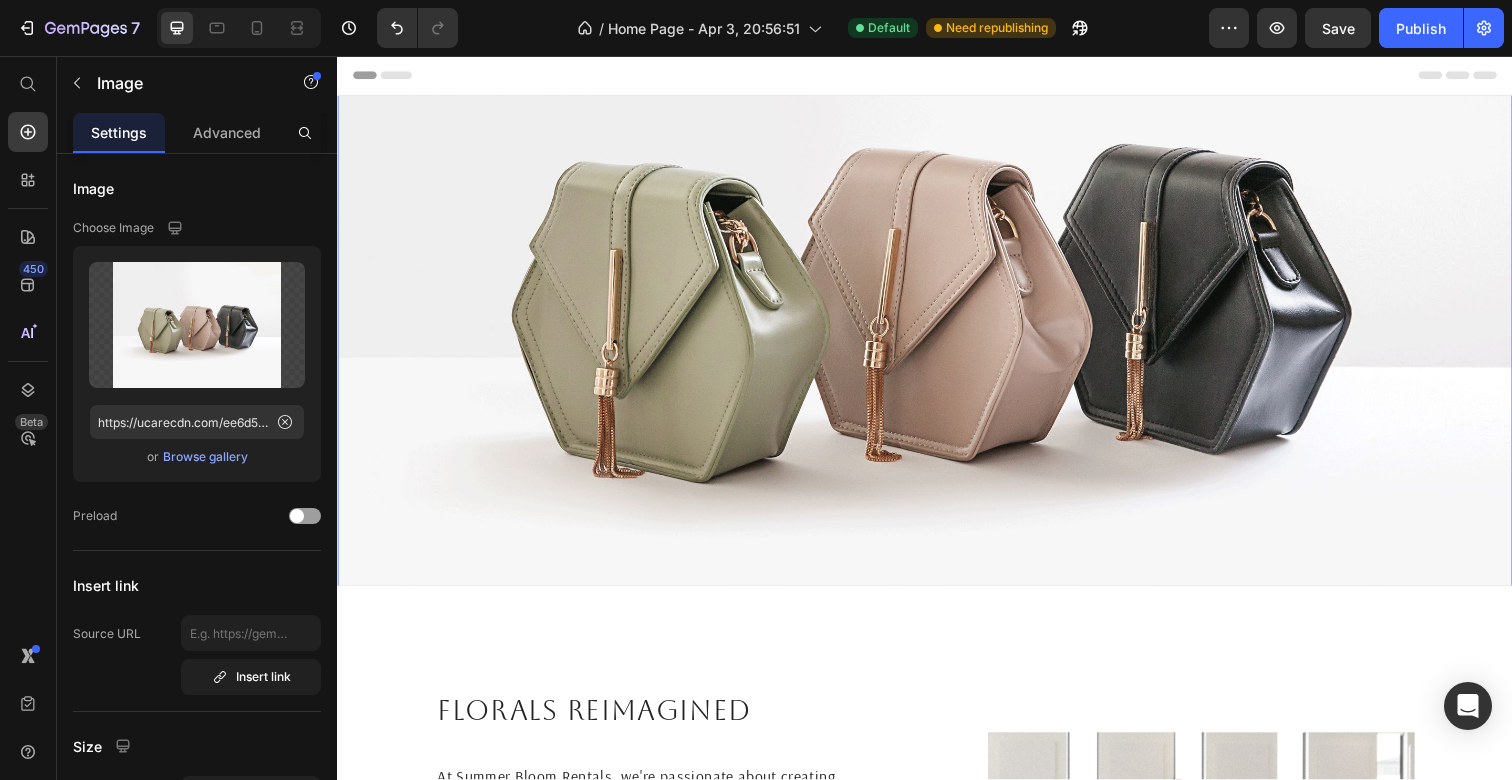 click at bounding box center [937, 288] 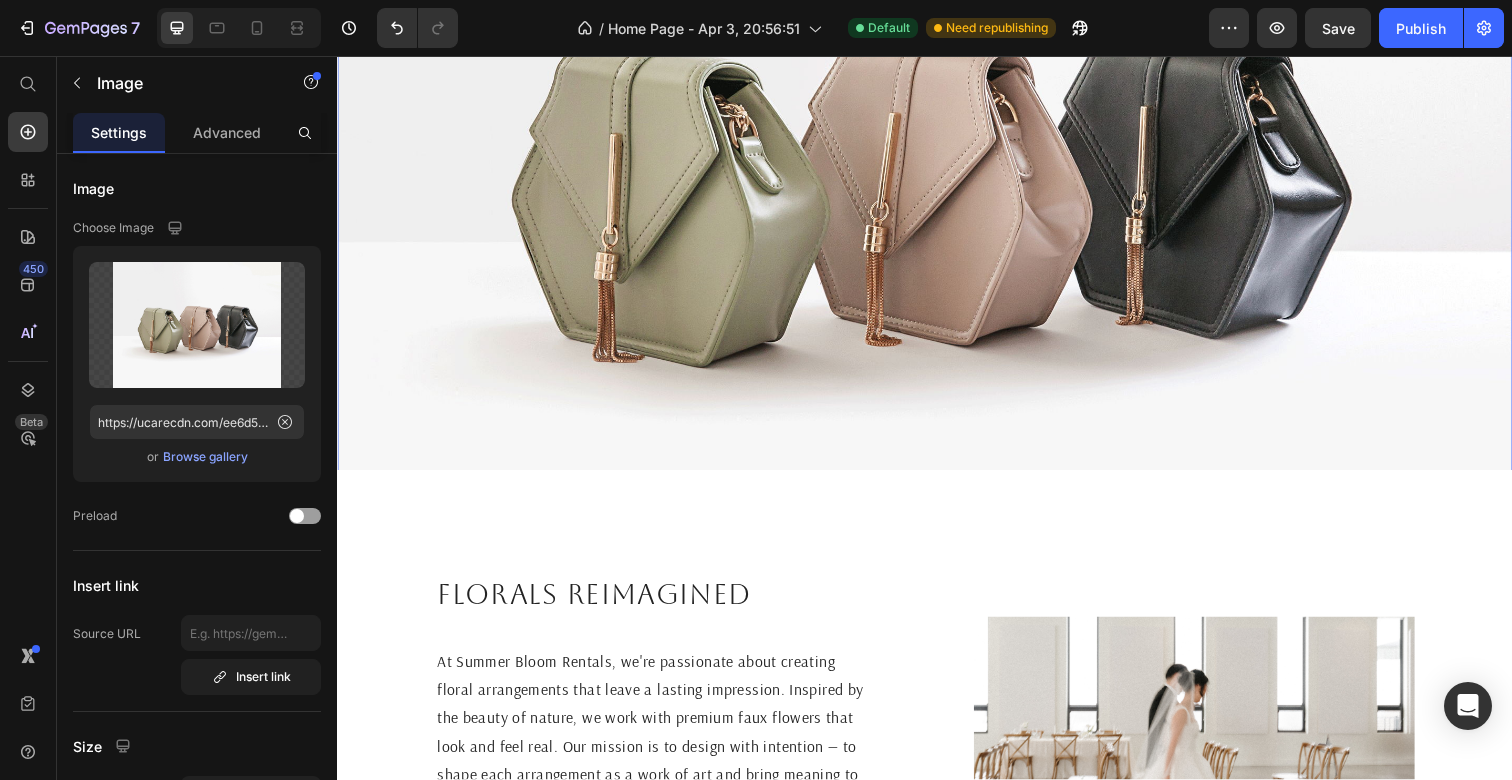 scroll, scrollTop: 170, scrollLeft: 0, axis: vertical 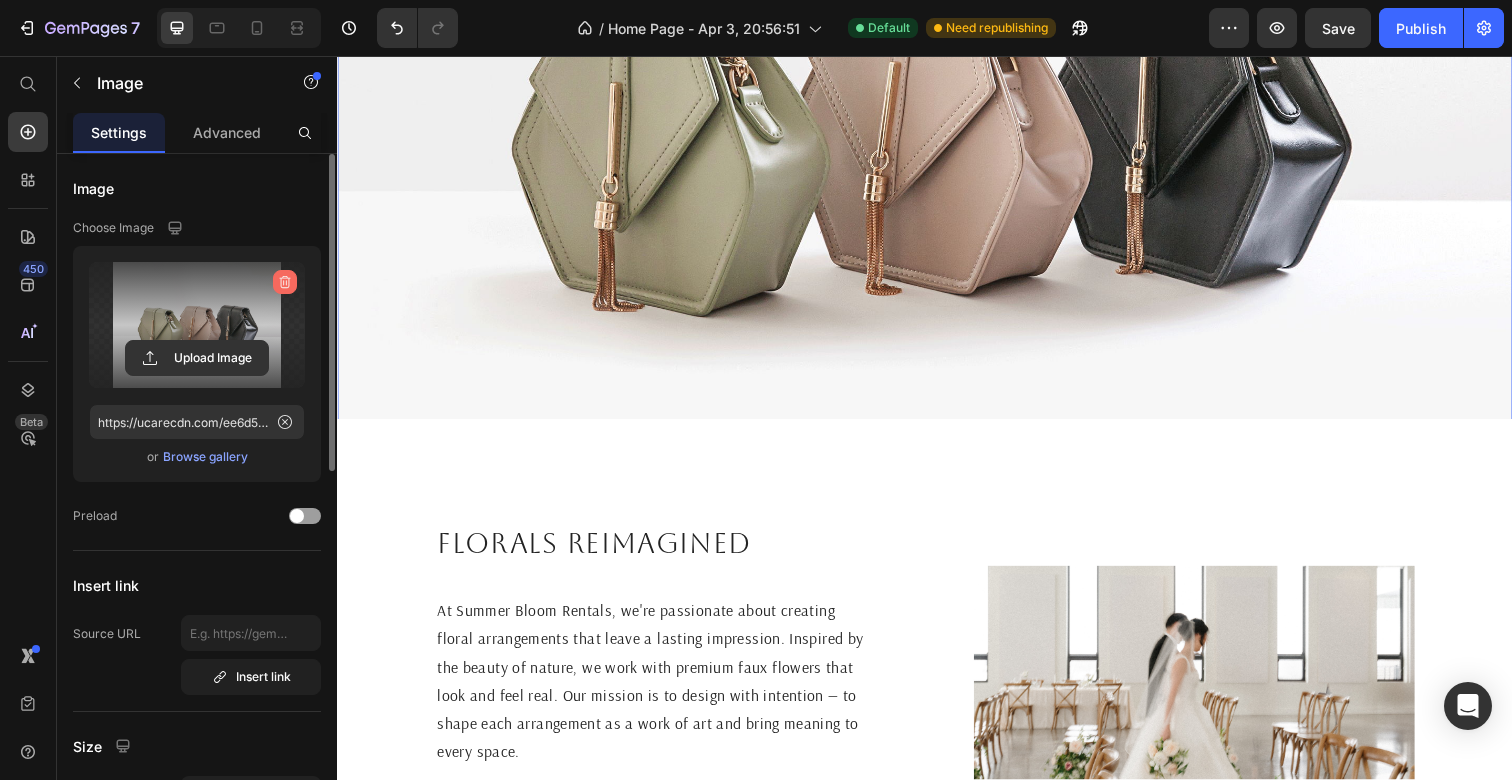 click 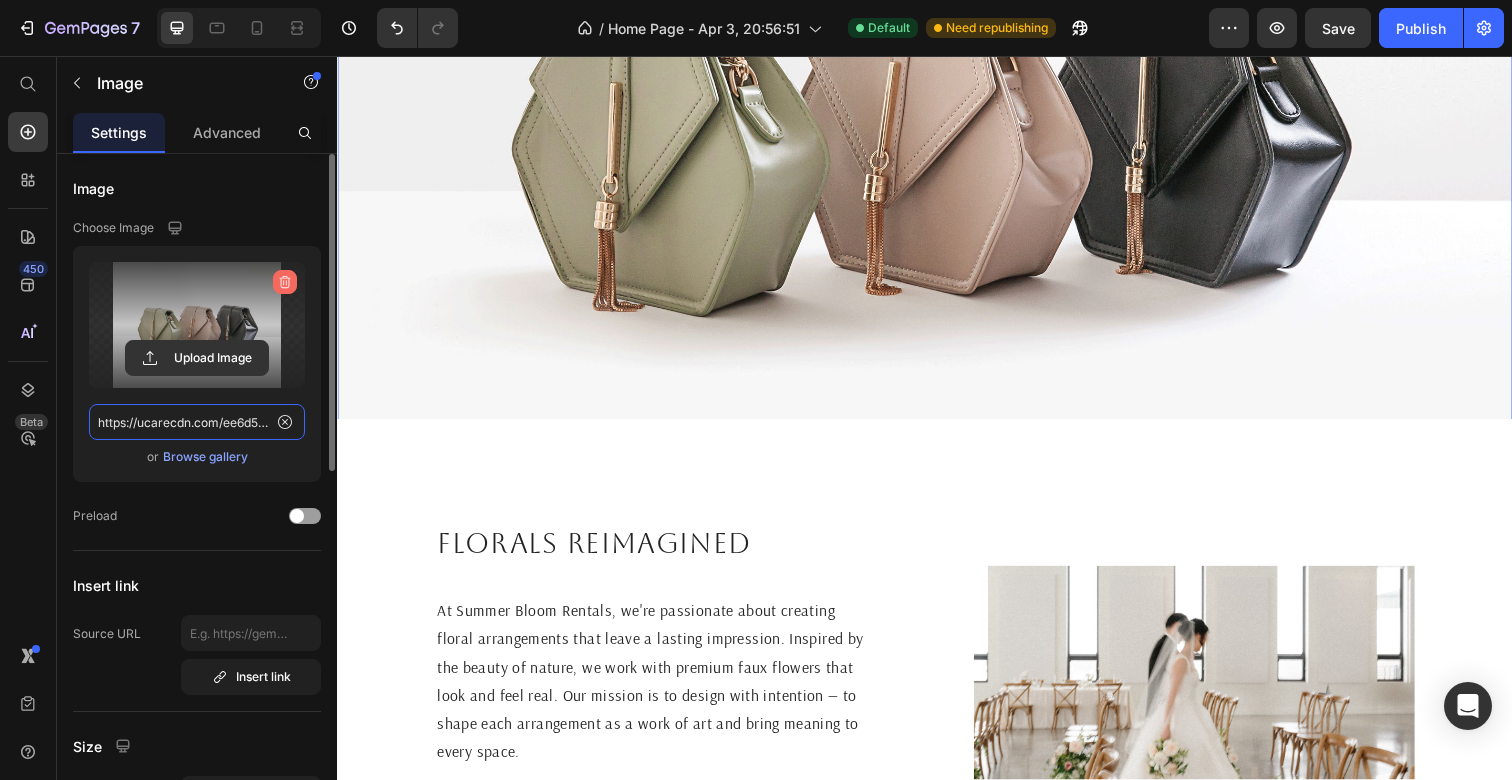 type 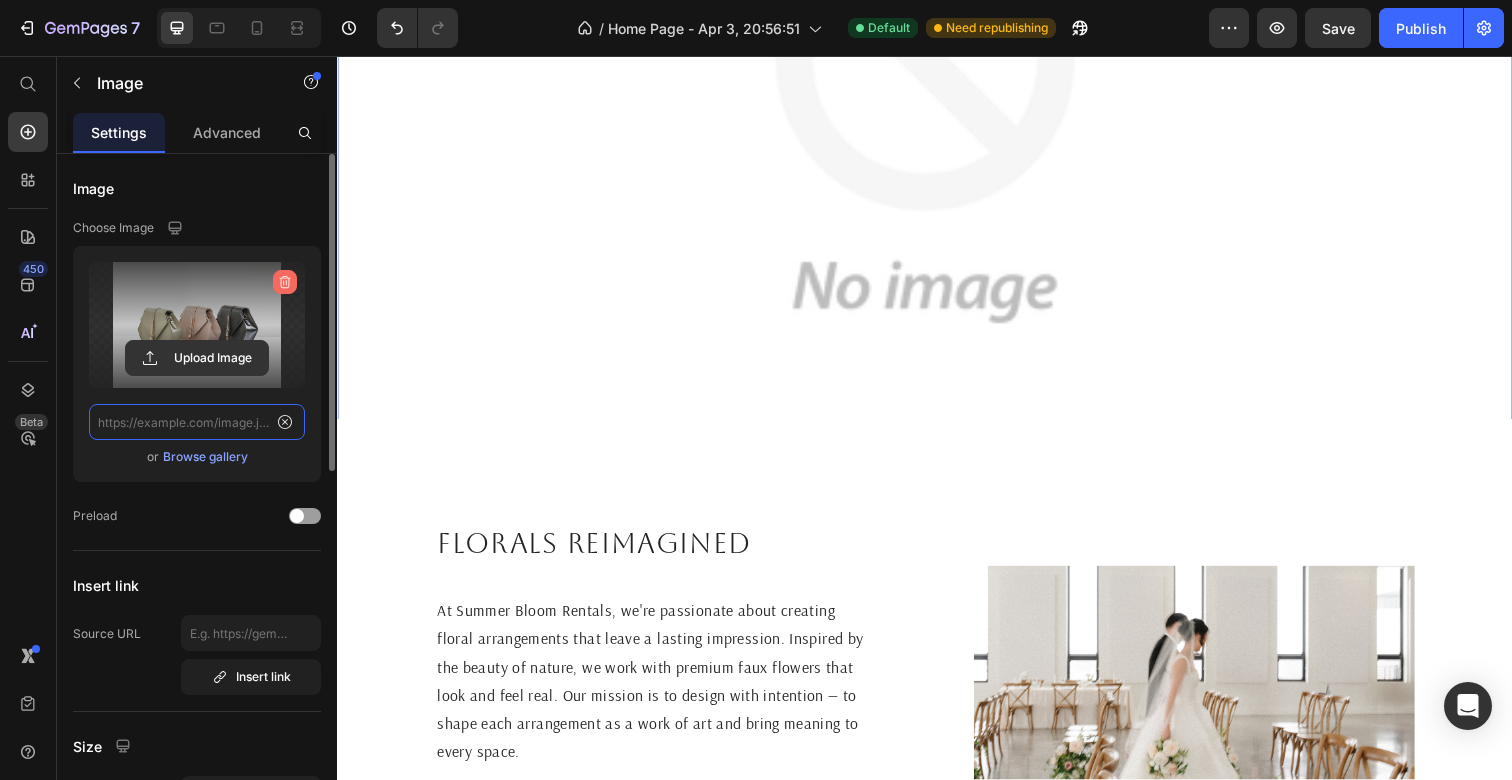 scroll, scrollTop: 0, scrollLeft: 0, axis: both 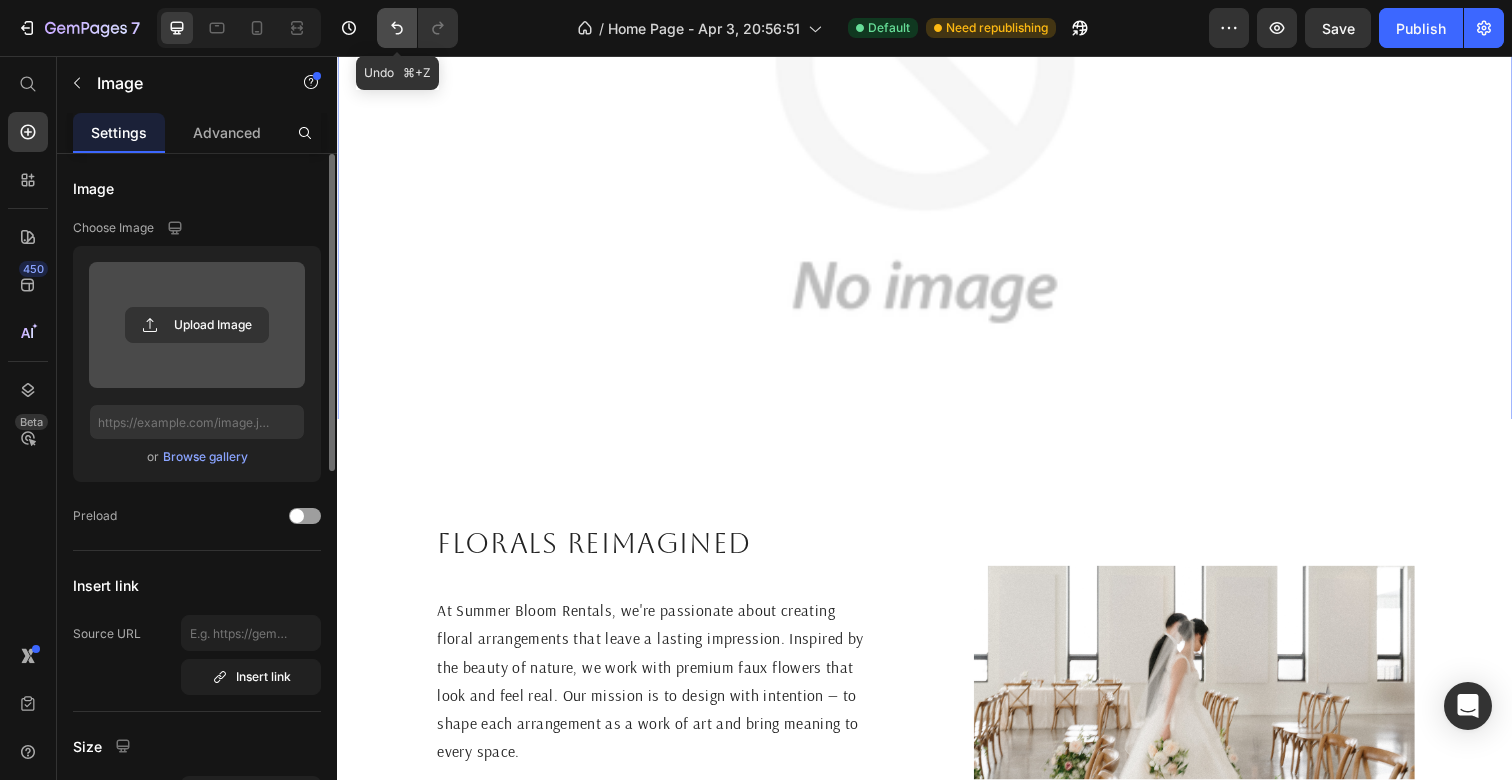 click 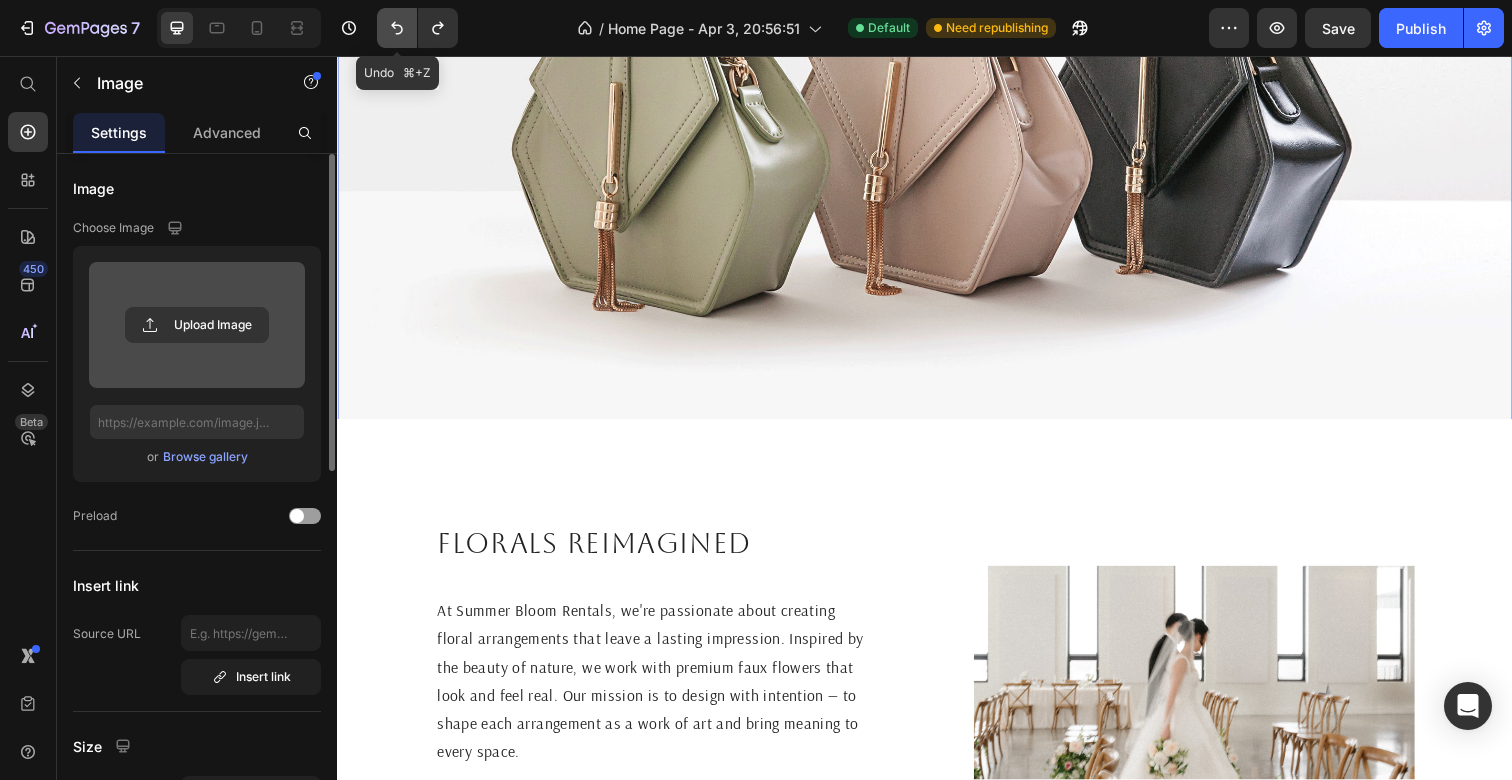 click 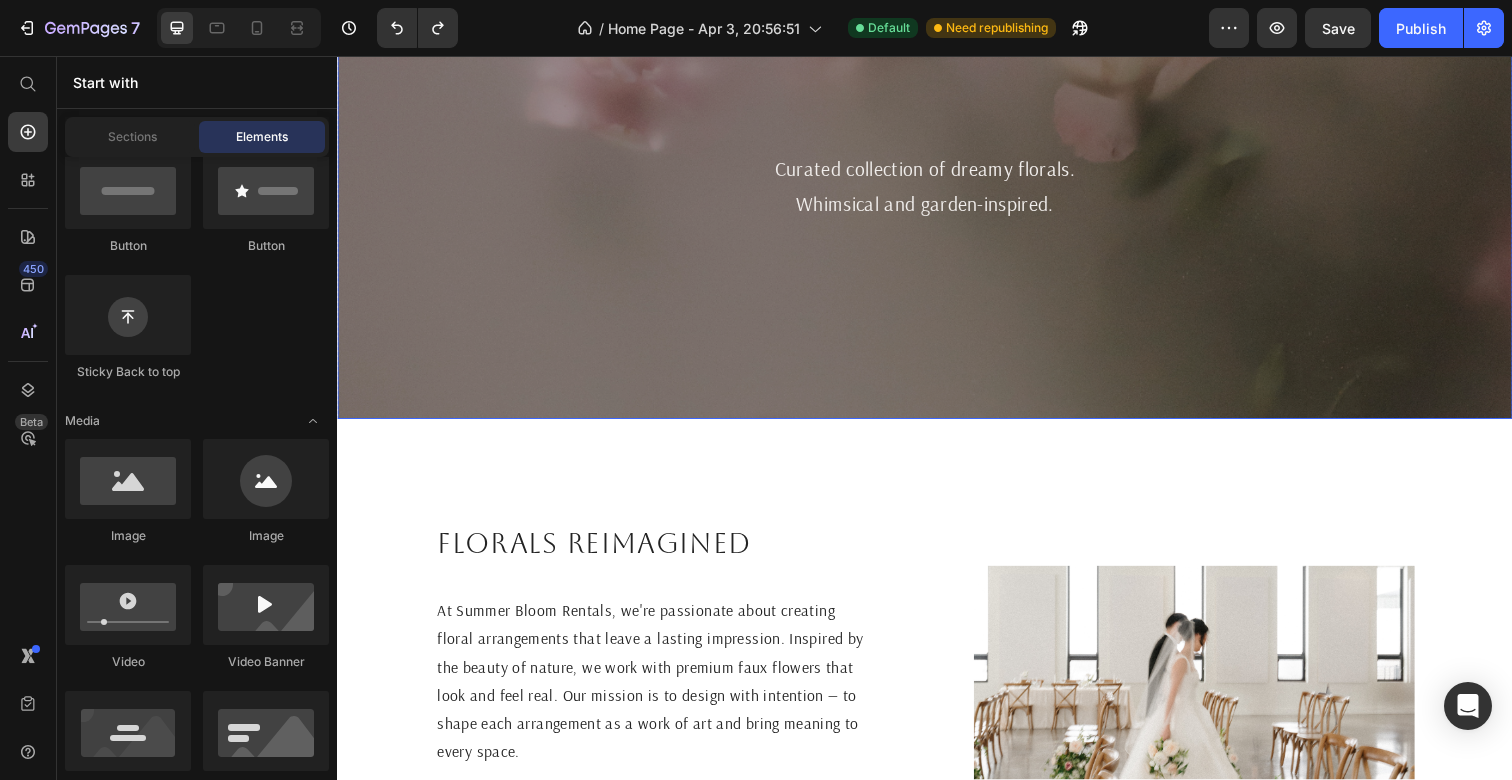 scroll, scrollTop: 0, scrollLeft: 0, axis: both 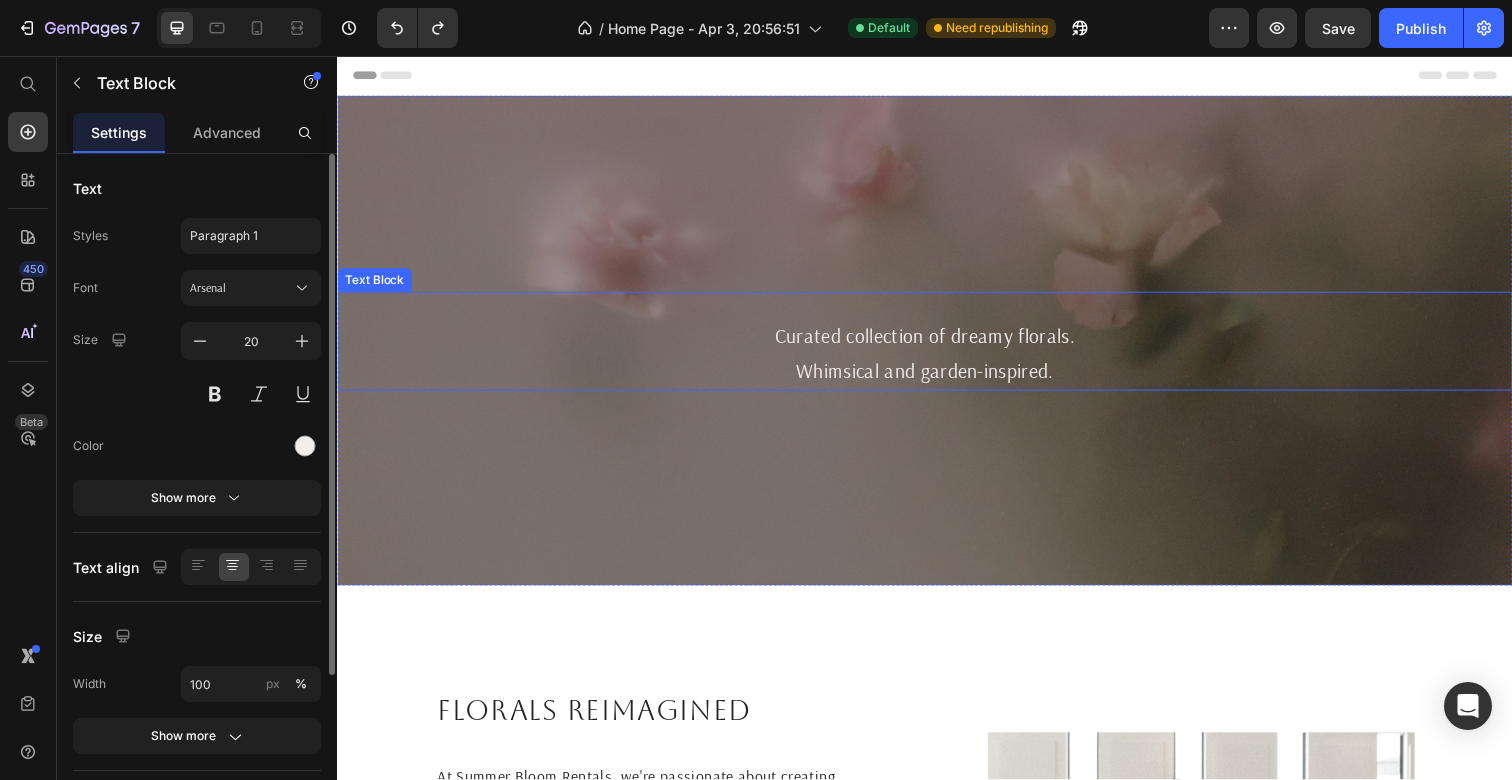 click on "Curated collection of dreamy florals." at bounding box center (937, 342) 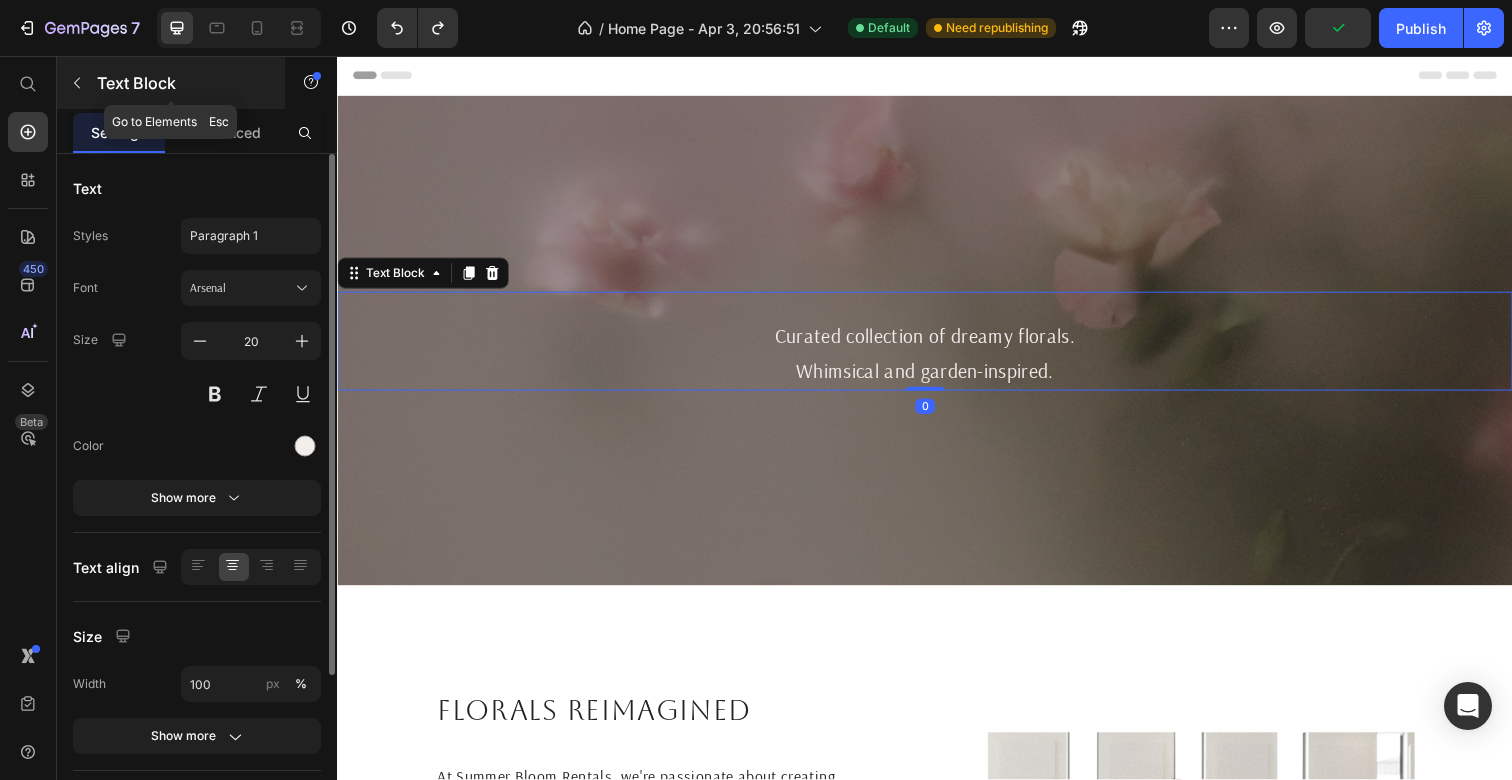 click on "Text Block" at bounding box center [182, 83] 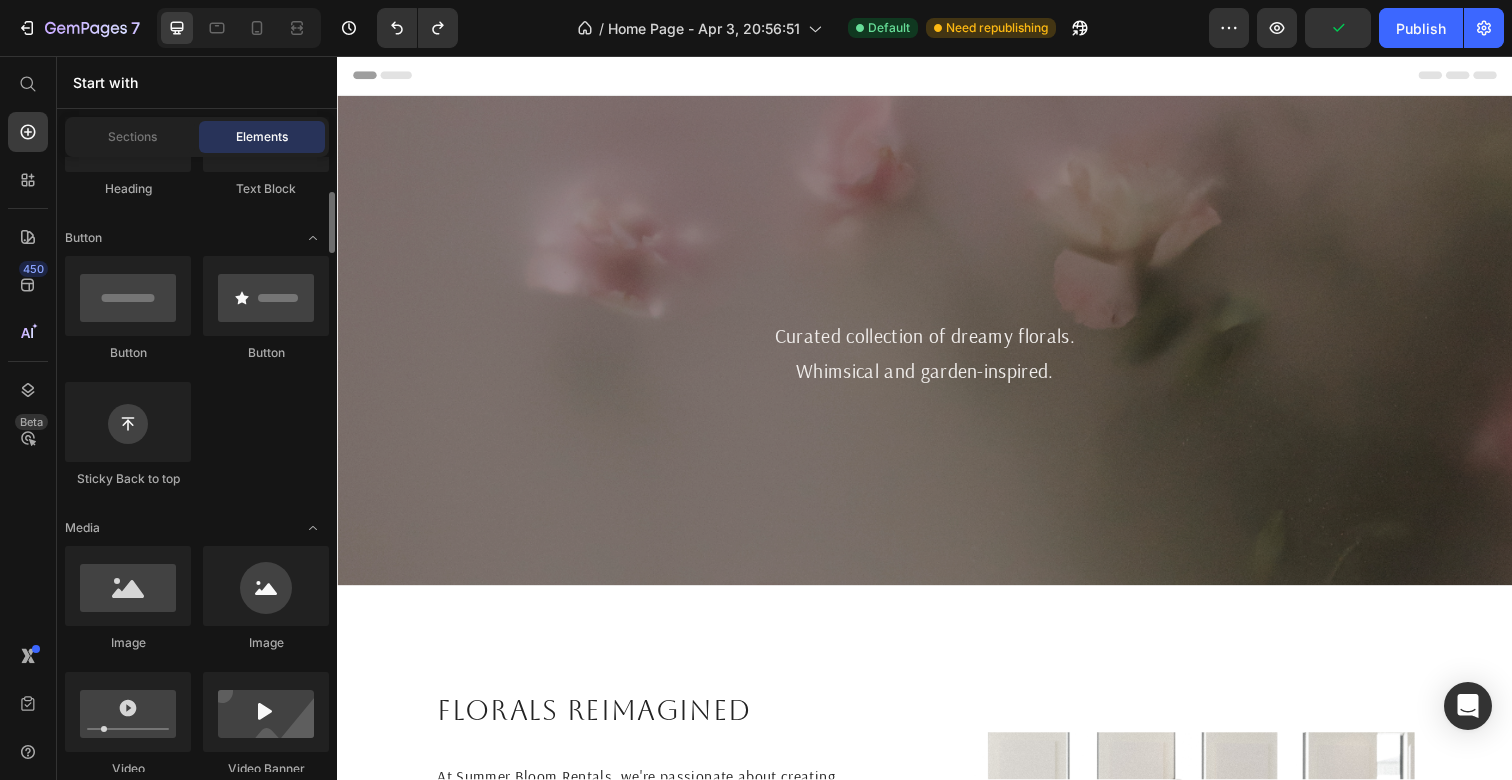 scroll, scrollTop: 400, scrollLeft: 0, axis: vertical 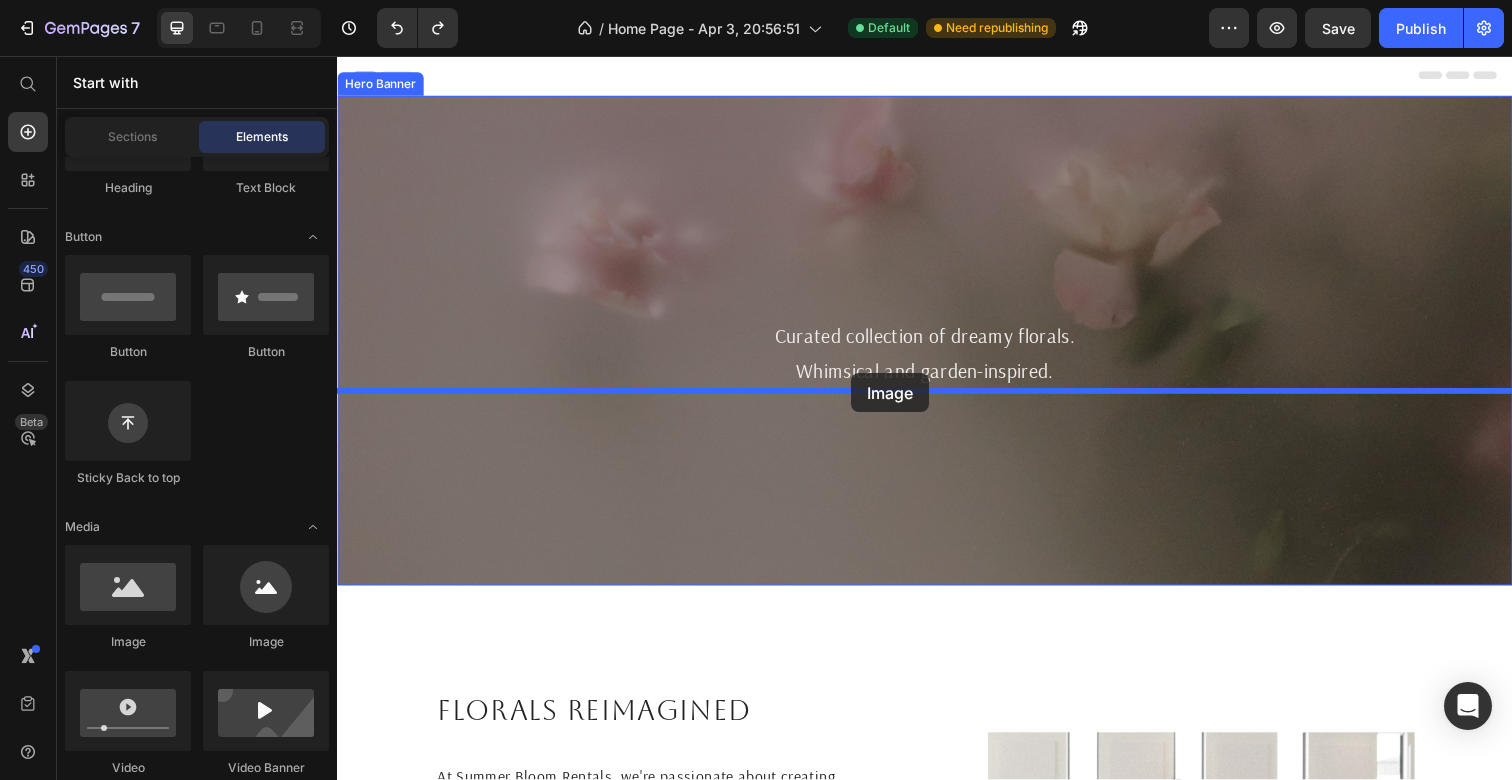 drag, startPoint x: 460, startPoint y: 647, endPoint x: 862, endPoint y: 380, distance: 482.58987 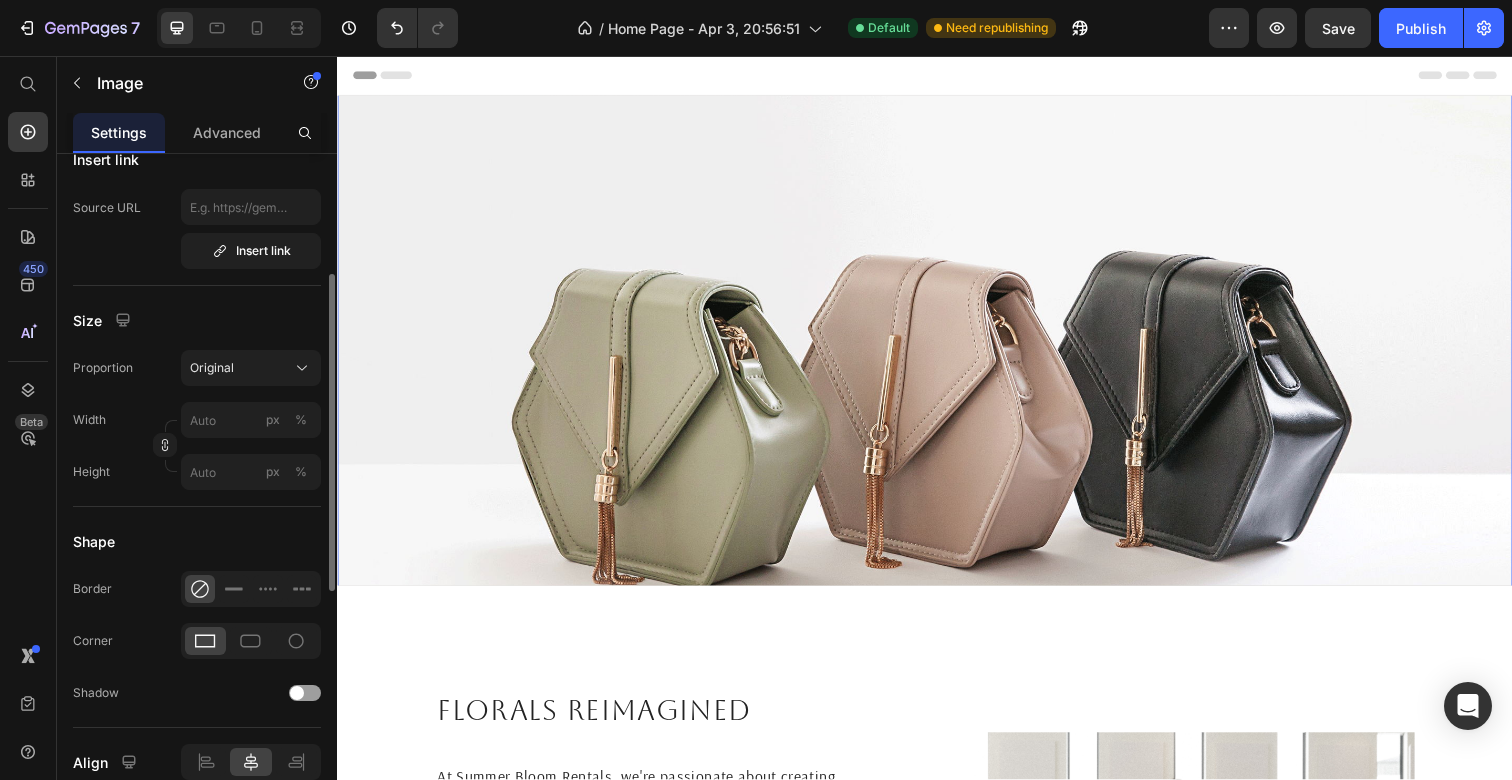 scroll, scrollTop: 475, scrollLeft: 0, axis: vertical 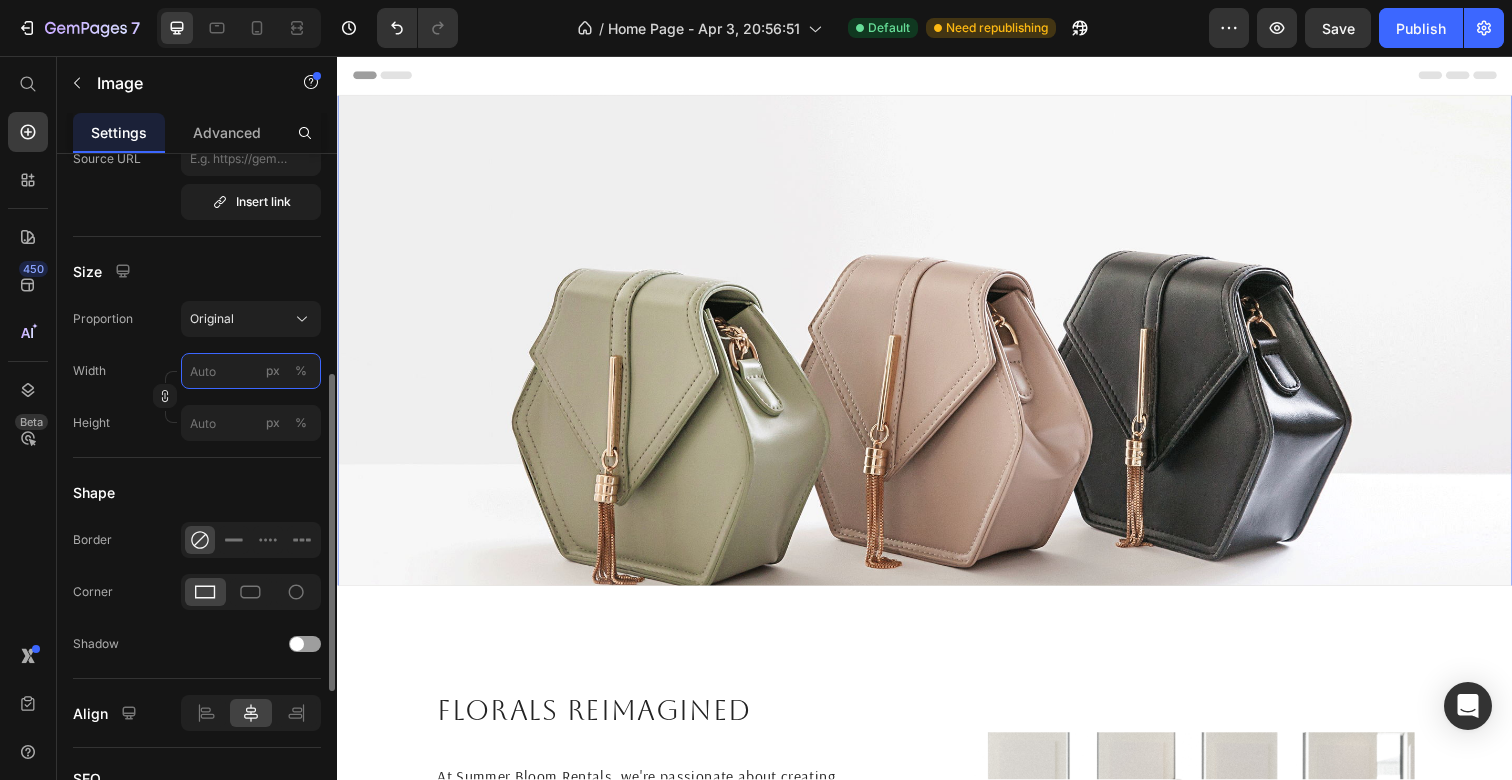 click on "px %" at bounding box center [251, 371] 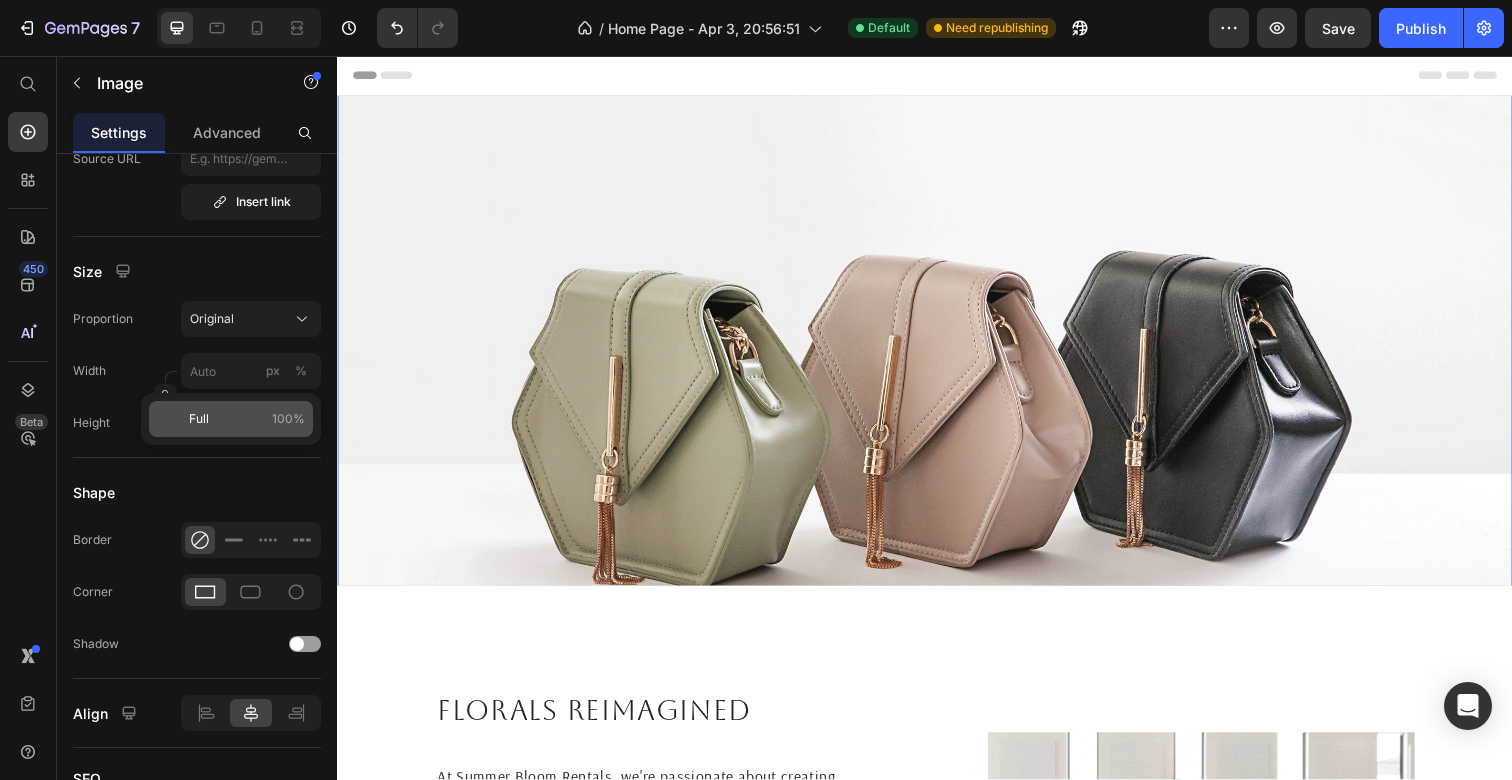 click on "Full 100%" at bounding box center (247, 419) 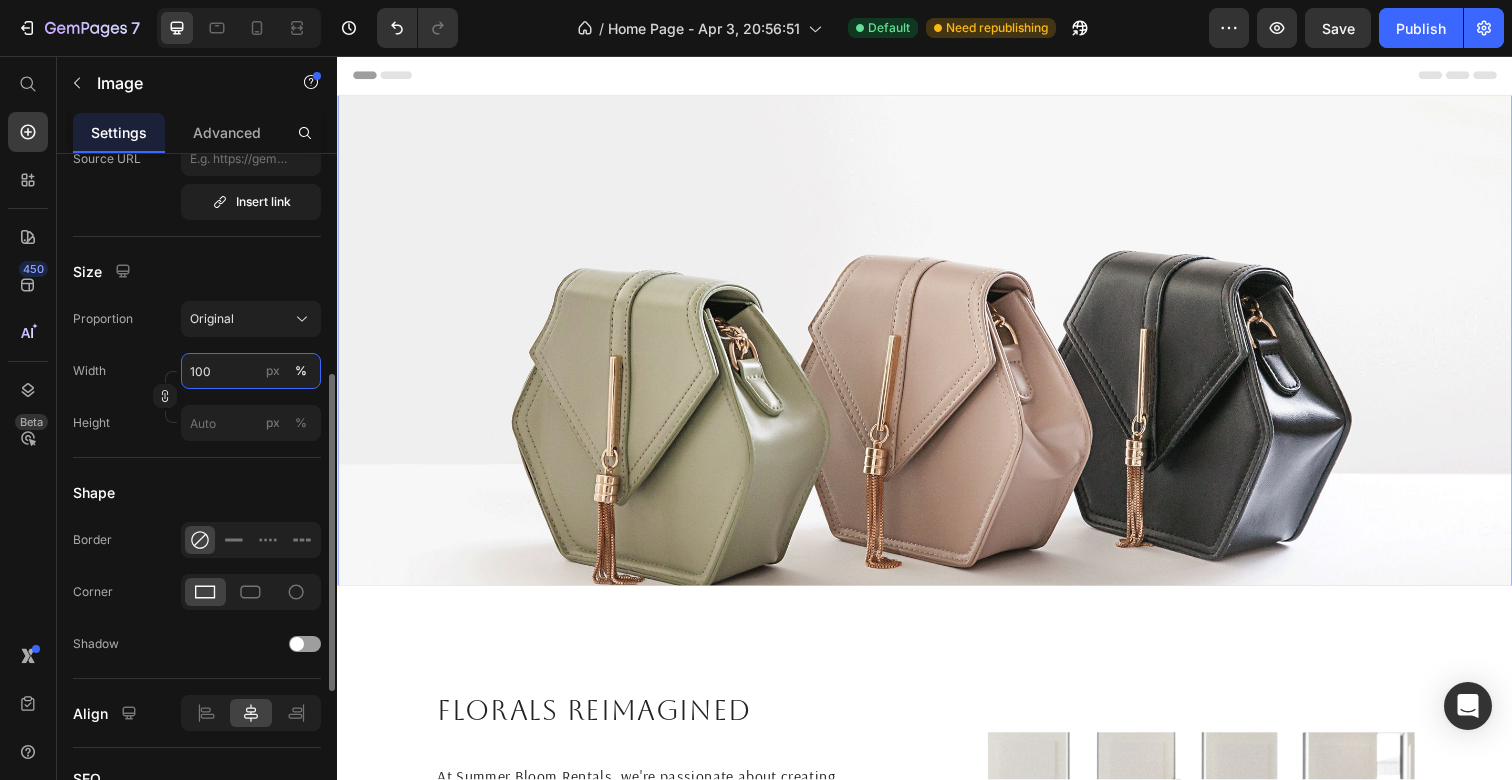 click on "100" at bounding box center (251, 371) 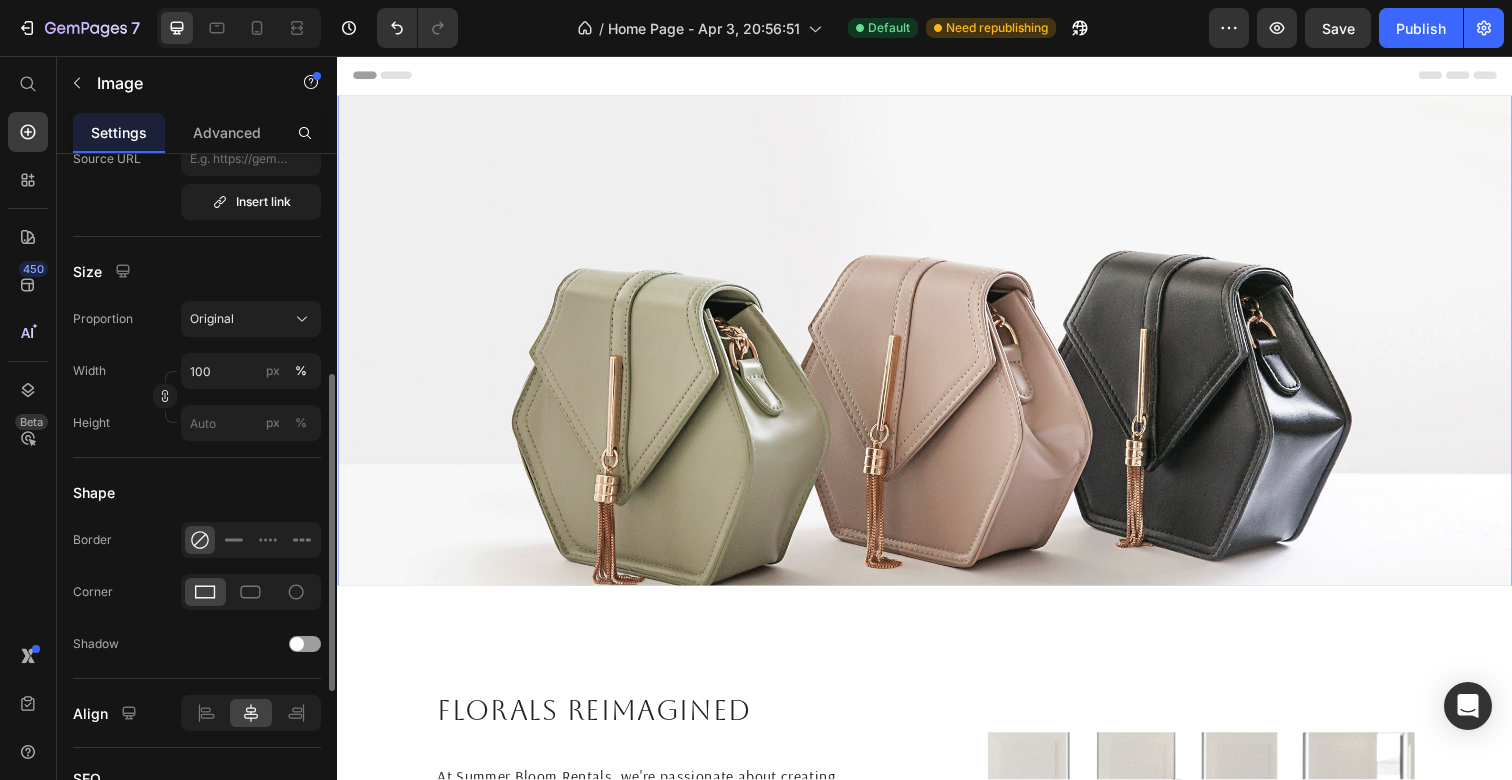 click on "Size" at bounding box center (197, 271) 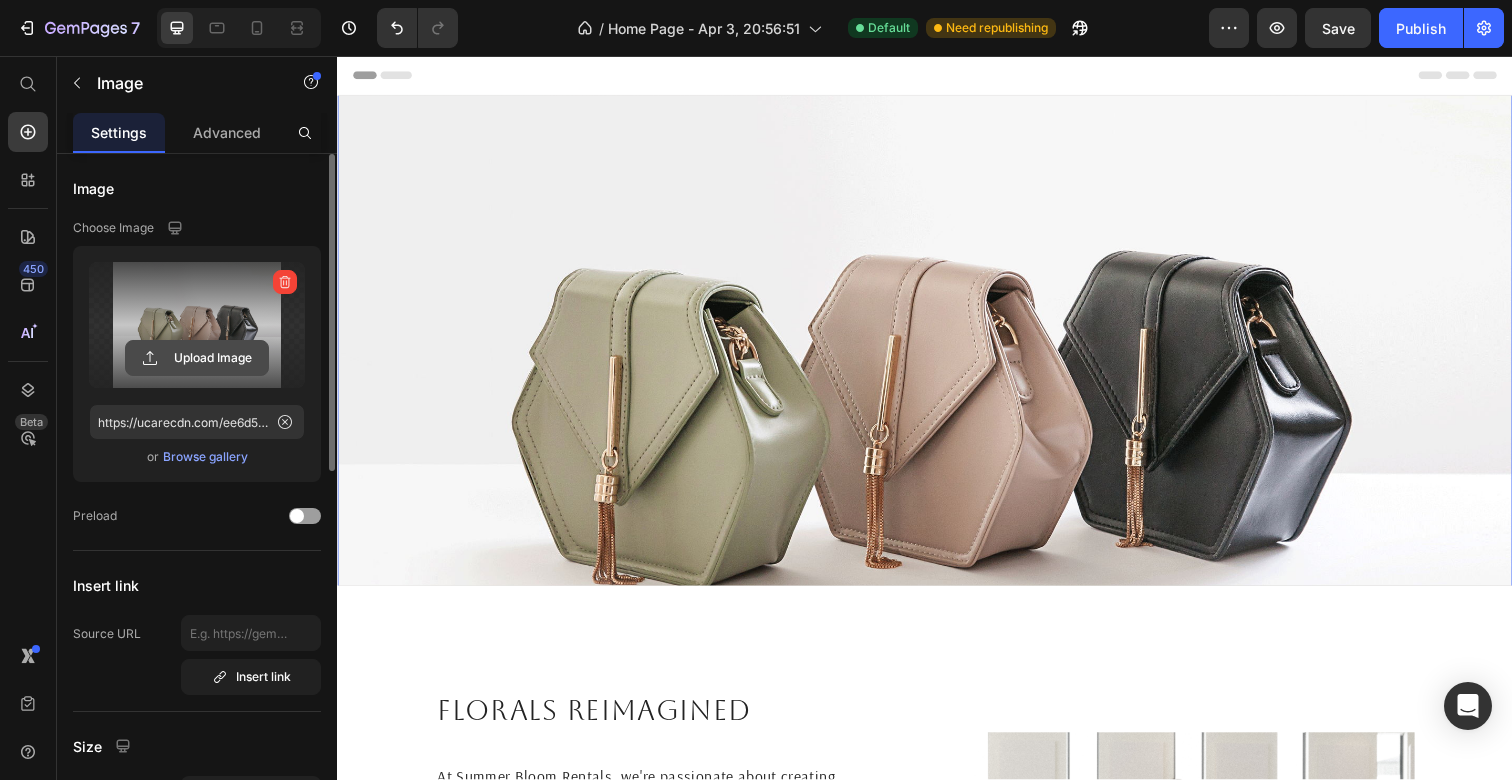 click 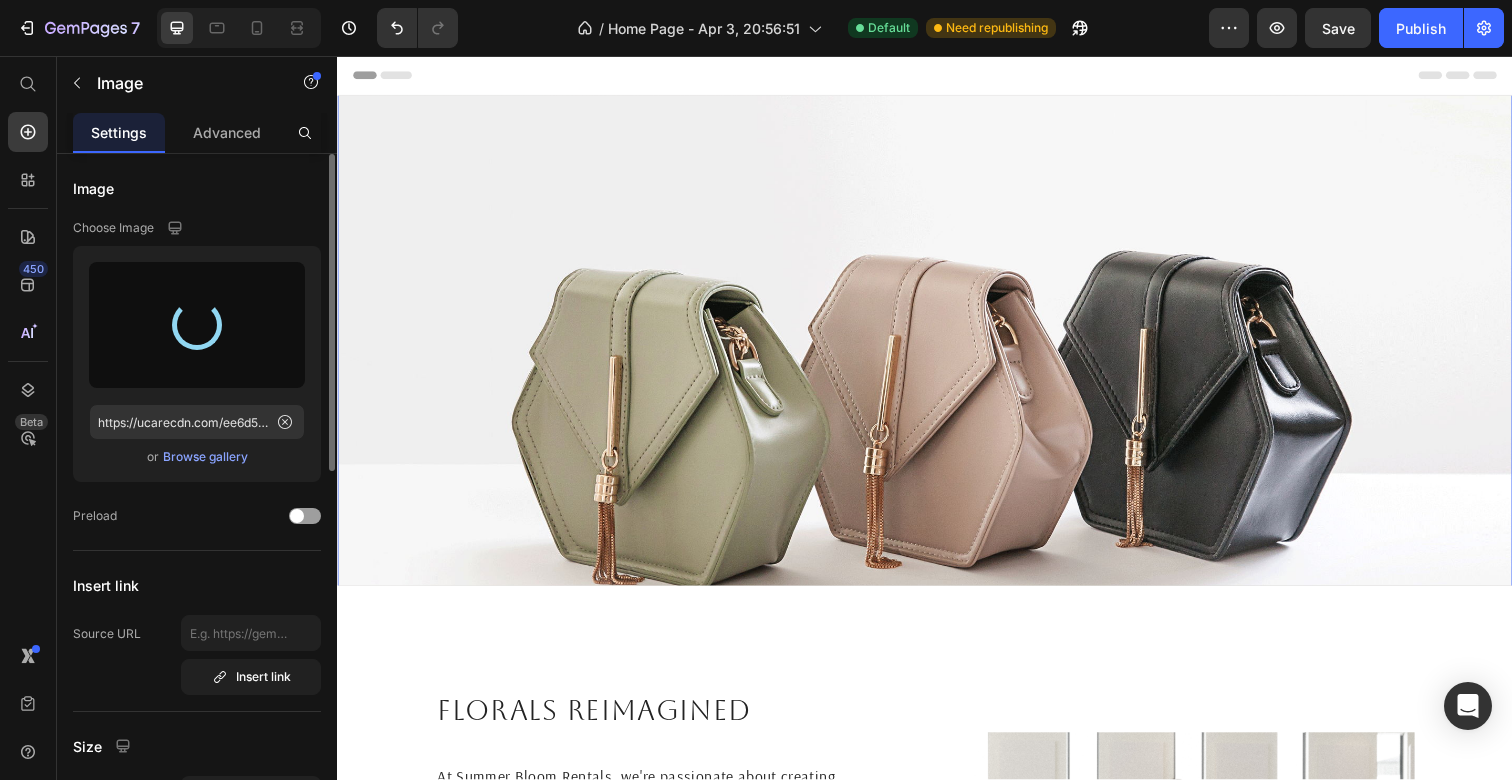 type on "https://cdn.shopify.com/s/files/1/0631/8355/2591/files/gempages_560684488498087002-e8dec31d-5840-4dc8-9f99-ab7c2db9b92b.png" 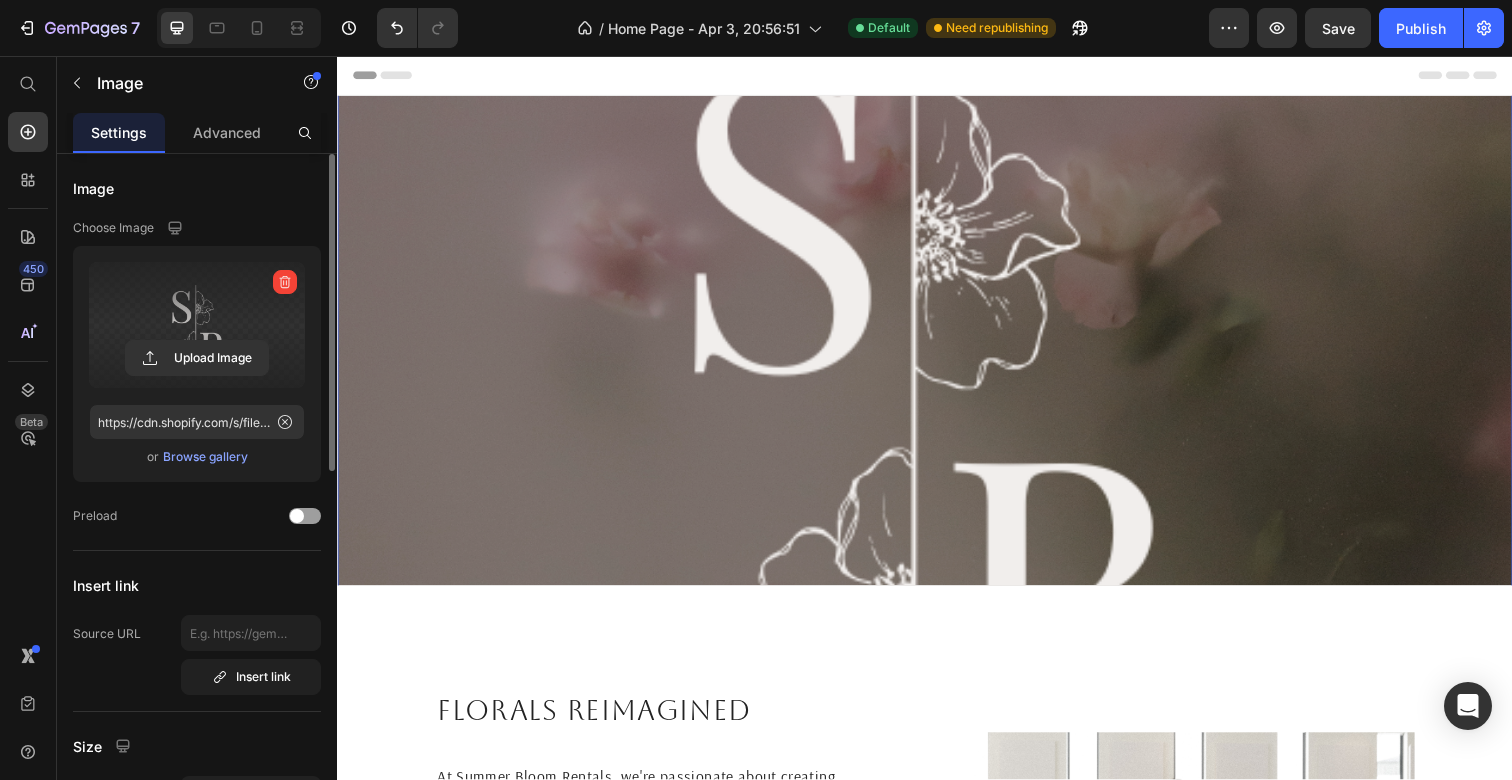click at bounding box center [937, 398] 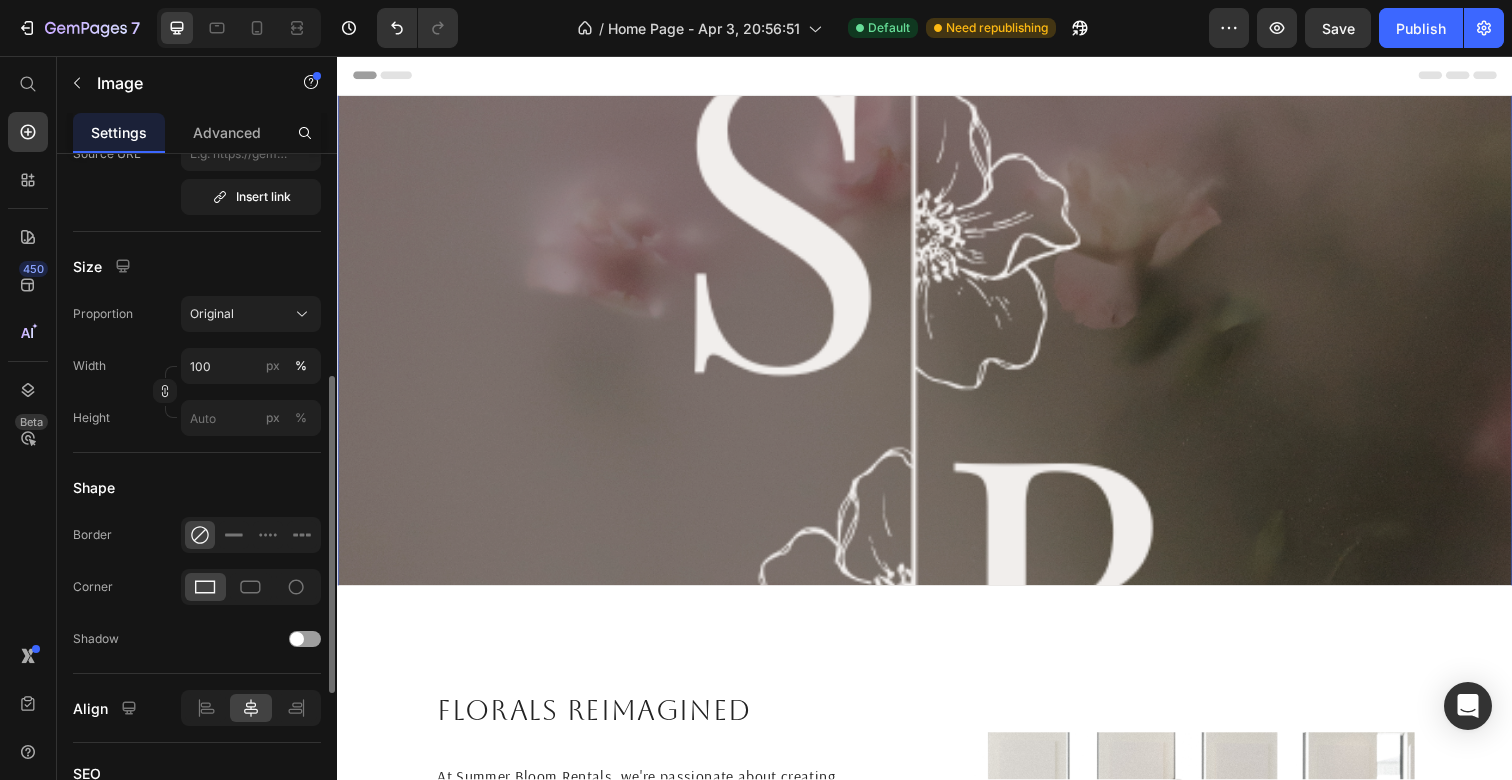 scroll, scrollTop: 493, scrollLeft: 0, axis: vertical 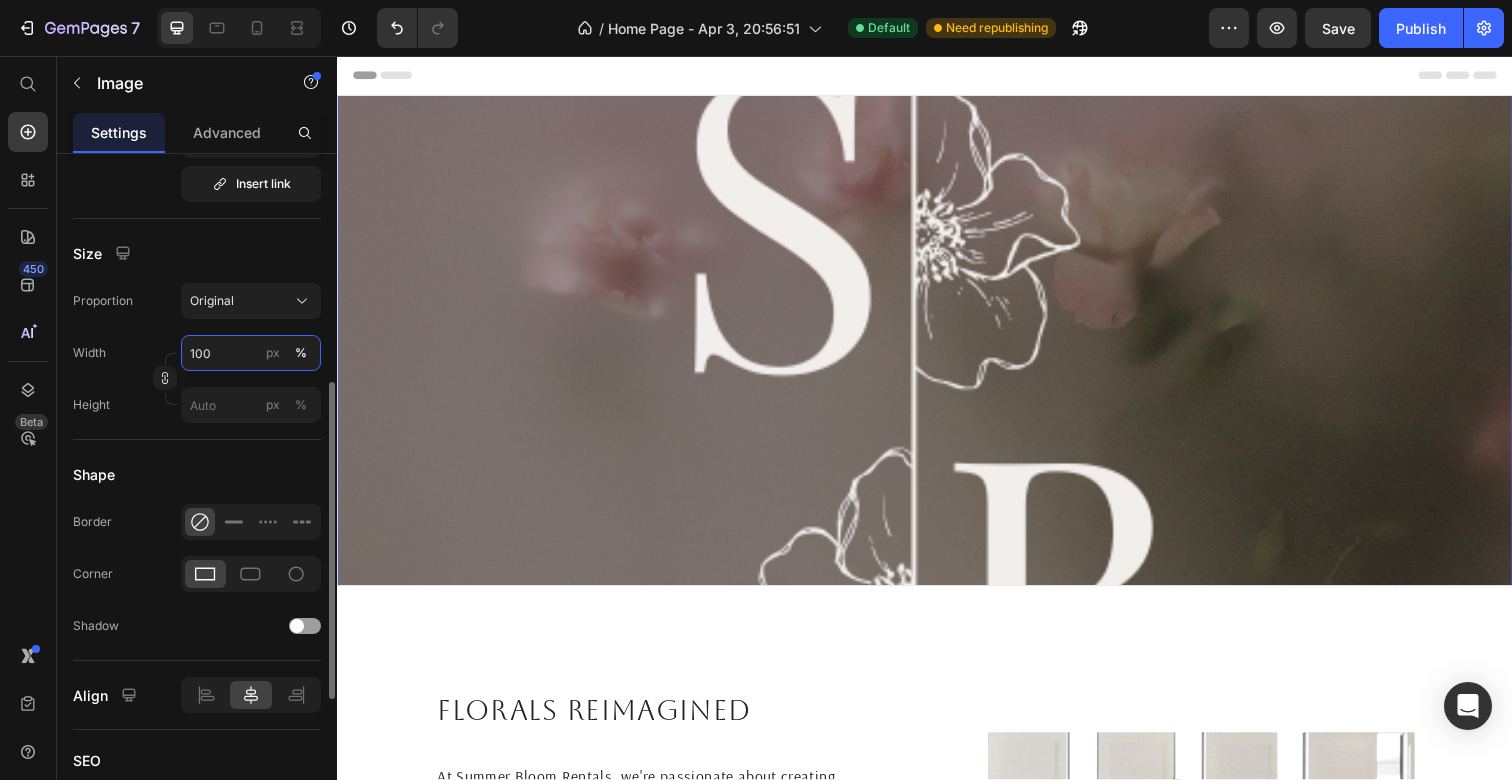 click on "100" at bounding box center (251, 353) 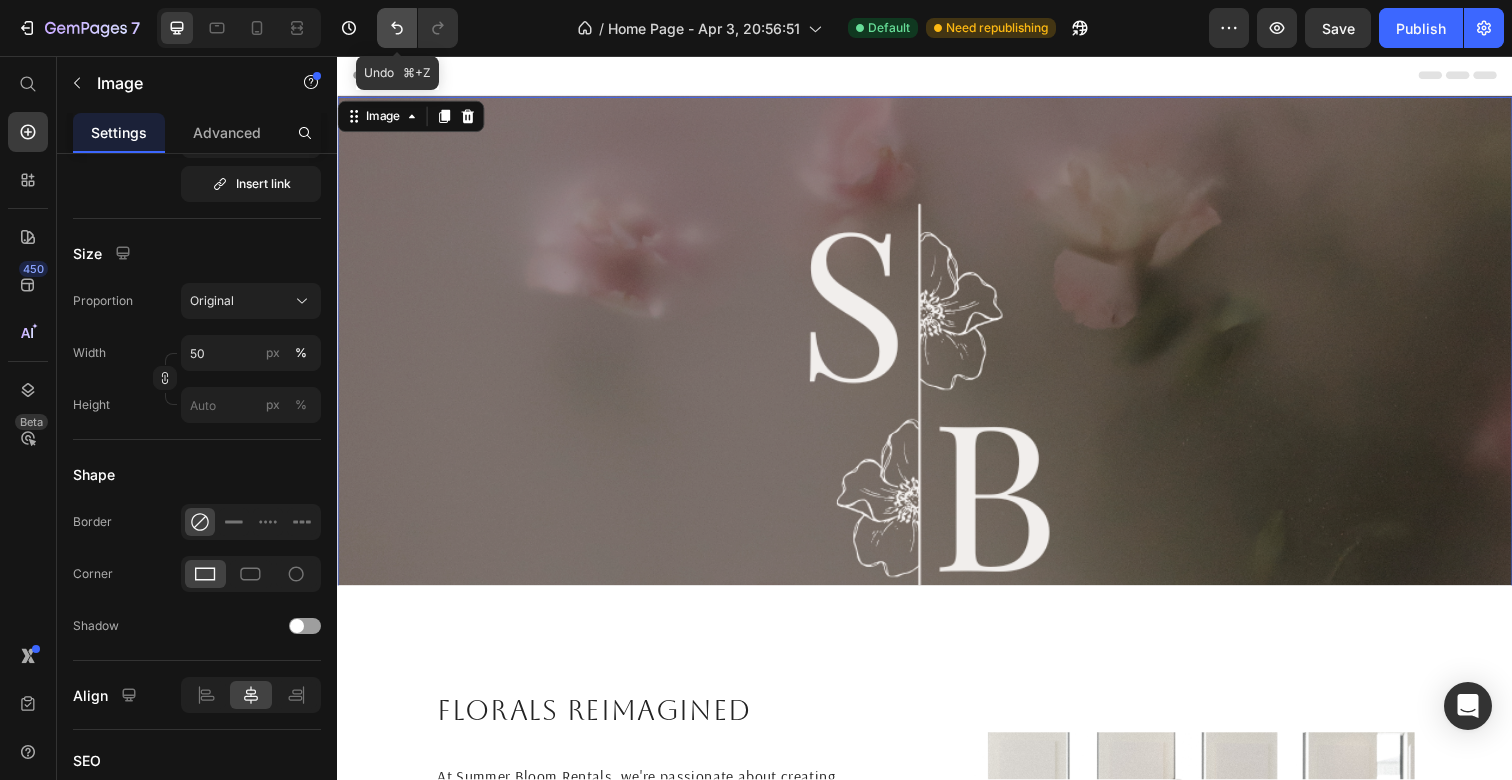 click 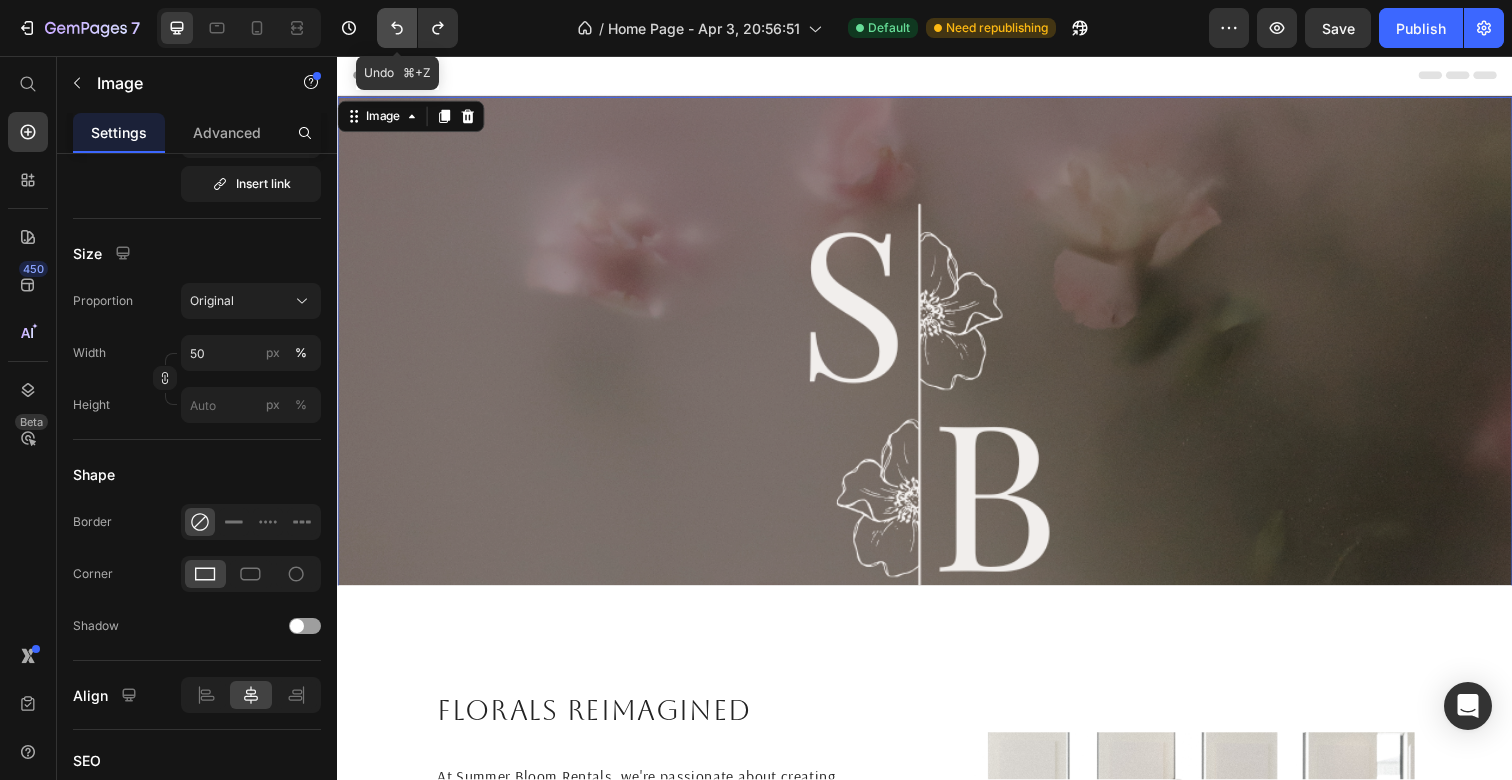 click 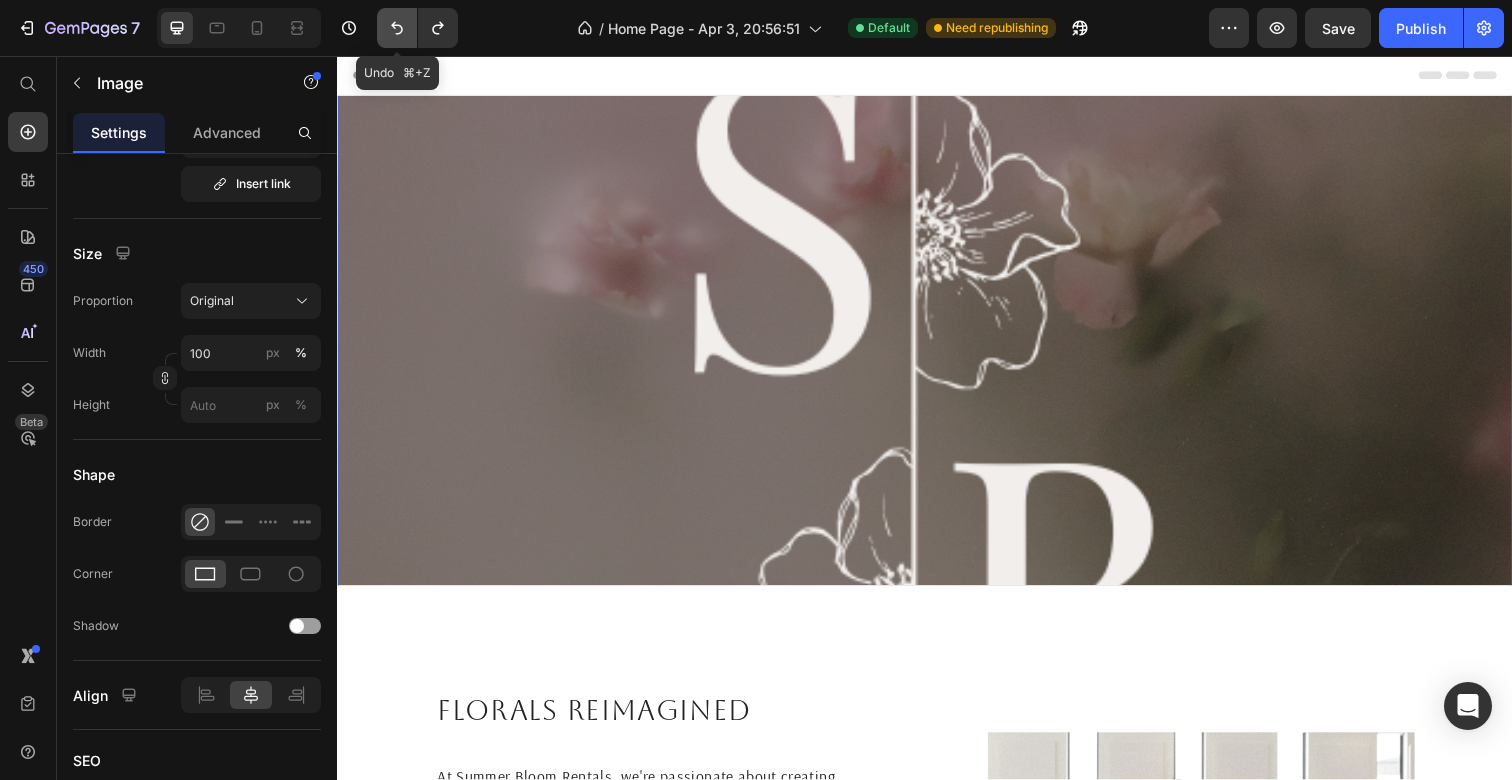 click 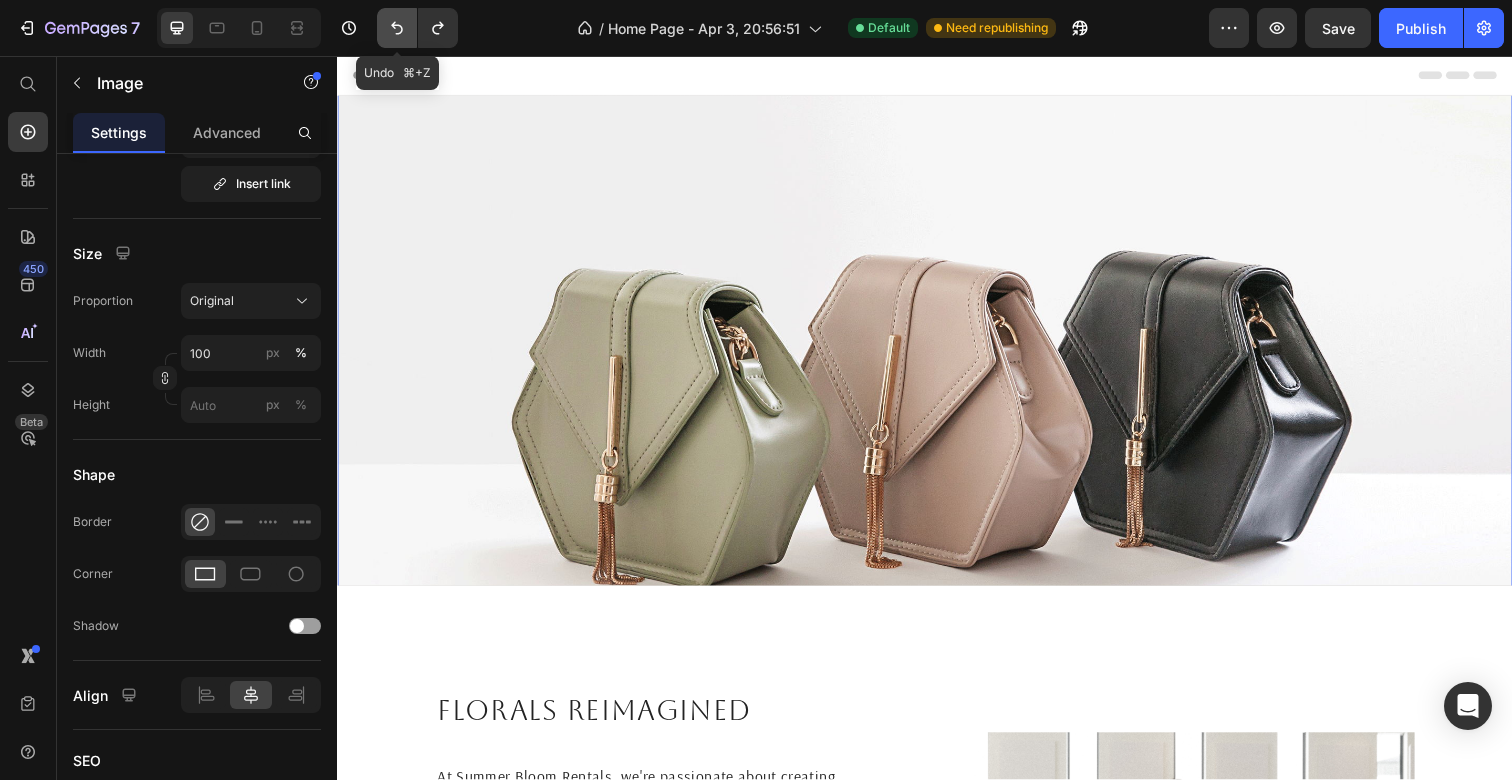 click 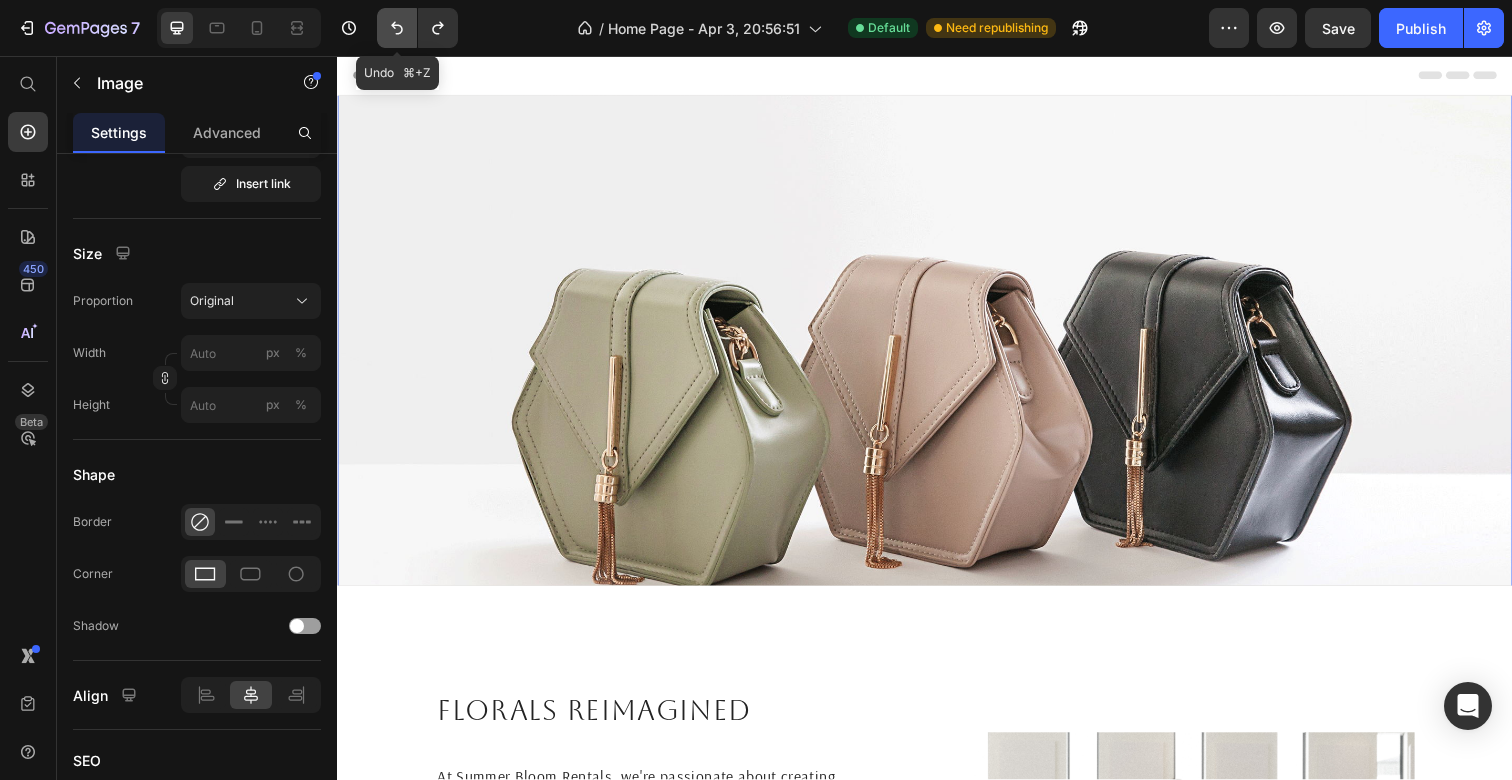 click 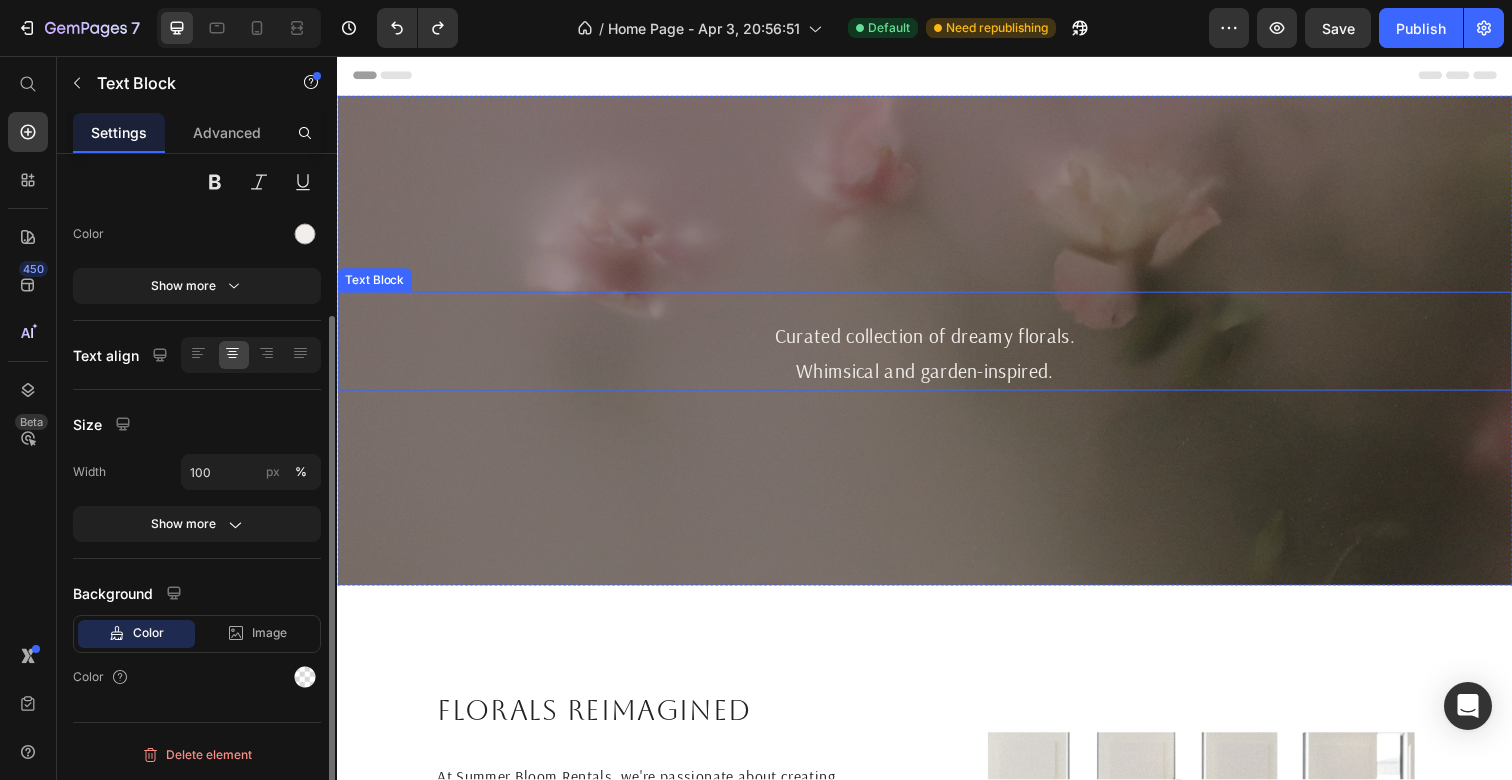 scroll, scrollTop: 0, scrollLeft: 0, axis: both 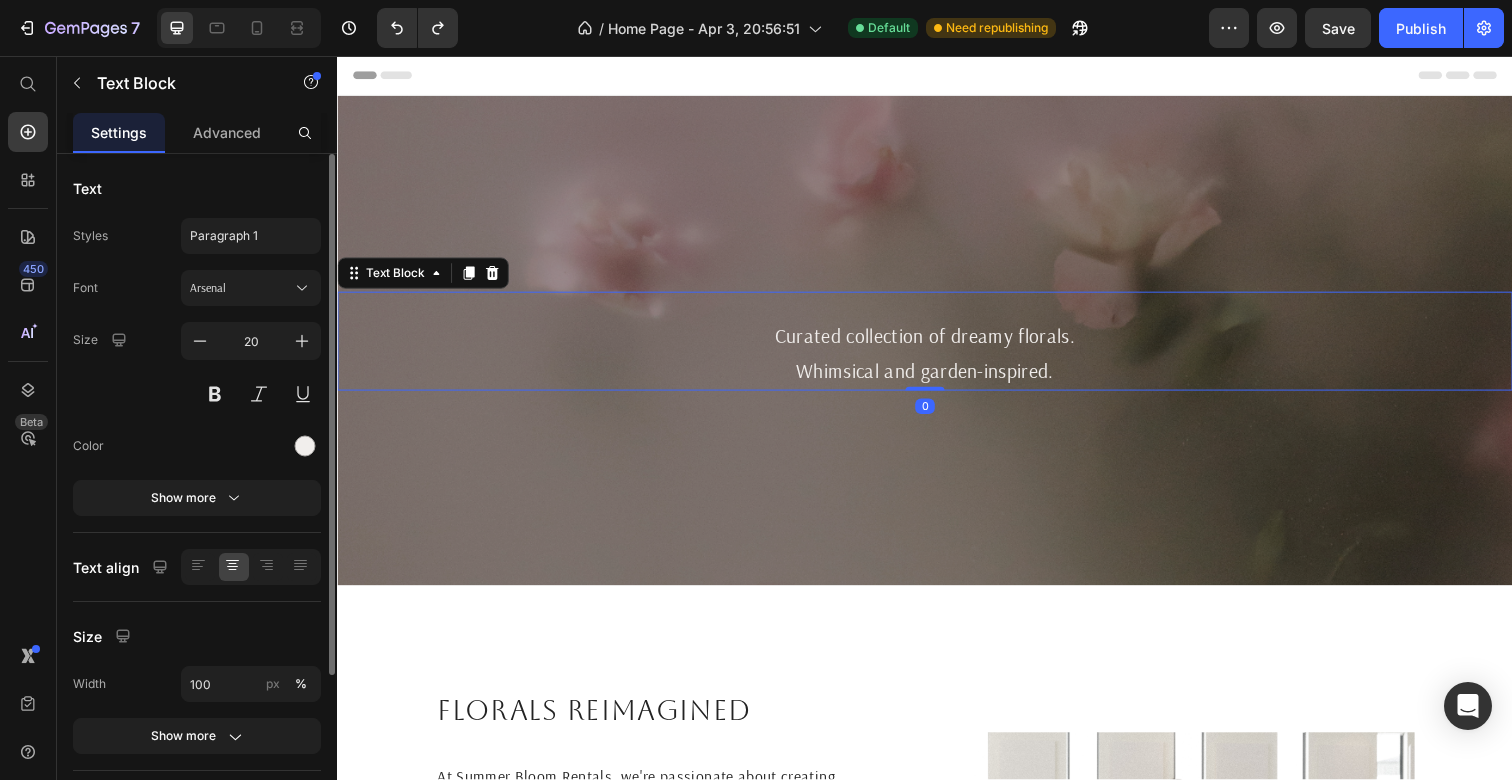 click on "Curated collection of dreamy florals." at bounding box center [937, 342] 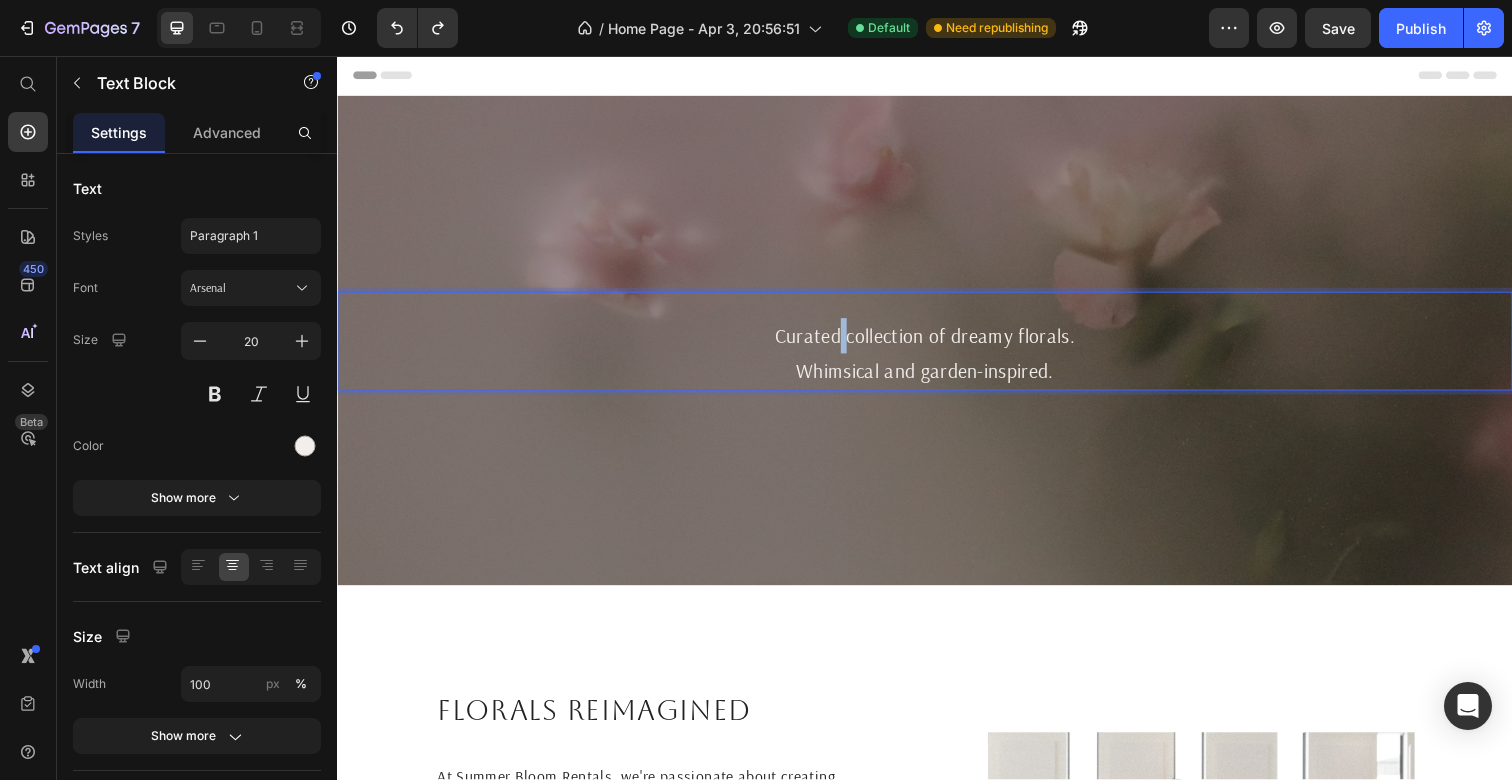 click on "Curated collection of dreamy florals." at bounding box center (937, 342) 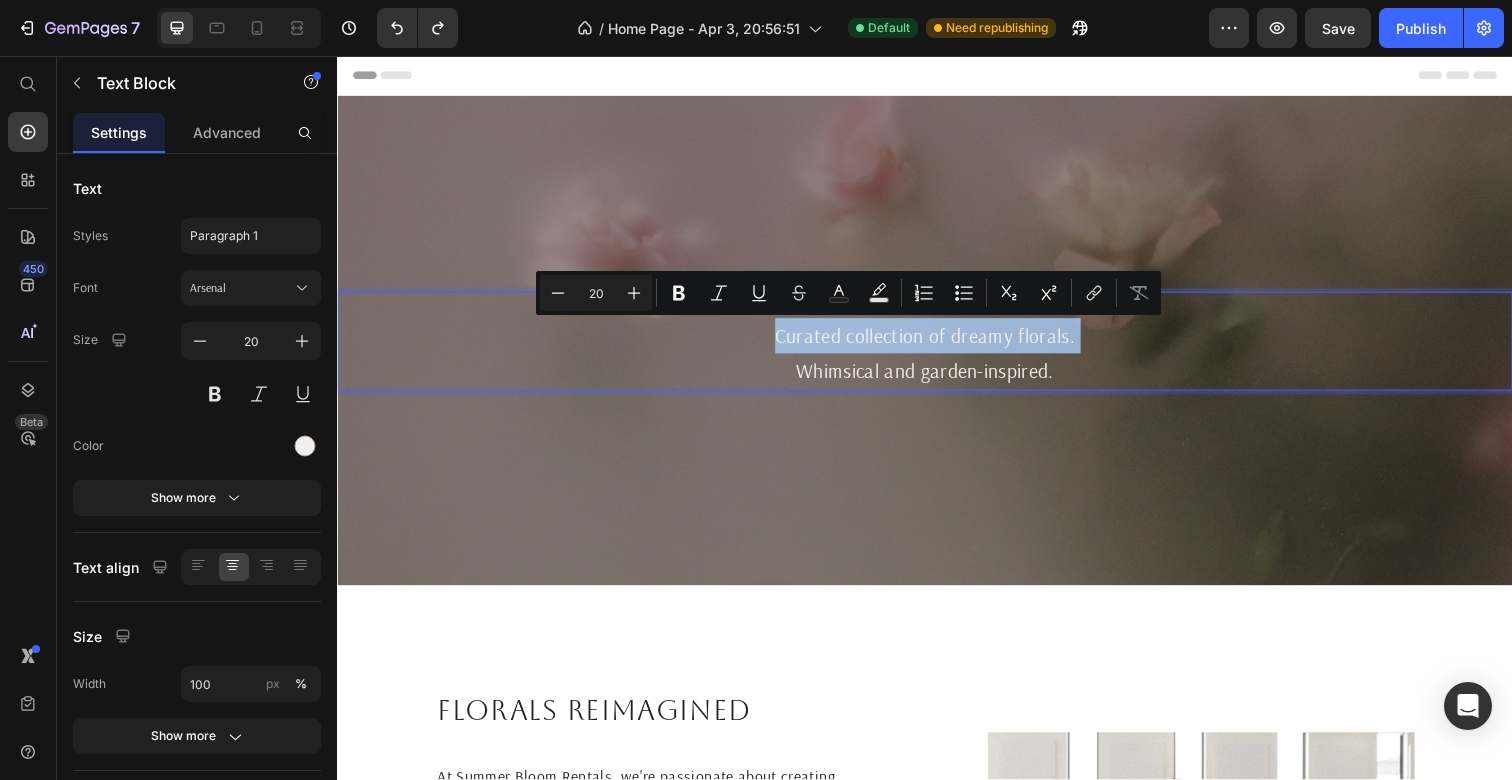 click on "Curated collection of dreamy florals." at bounding box center (937, 342) 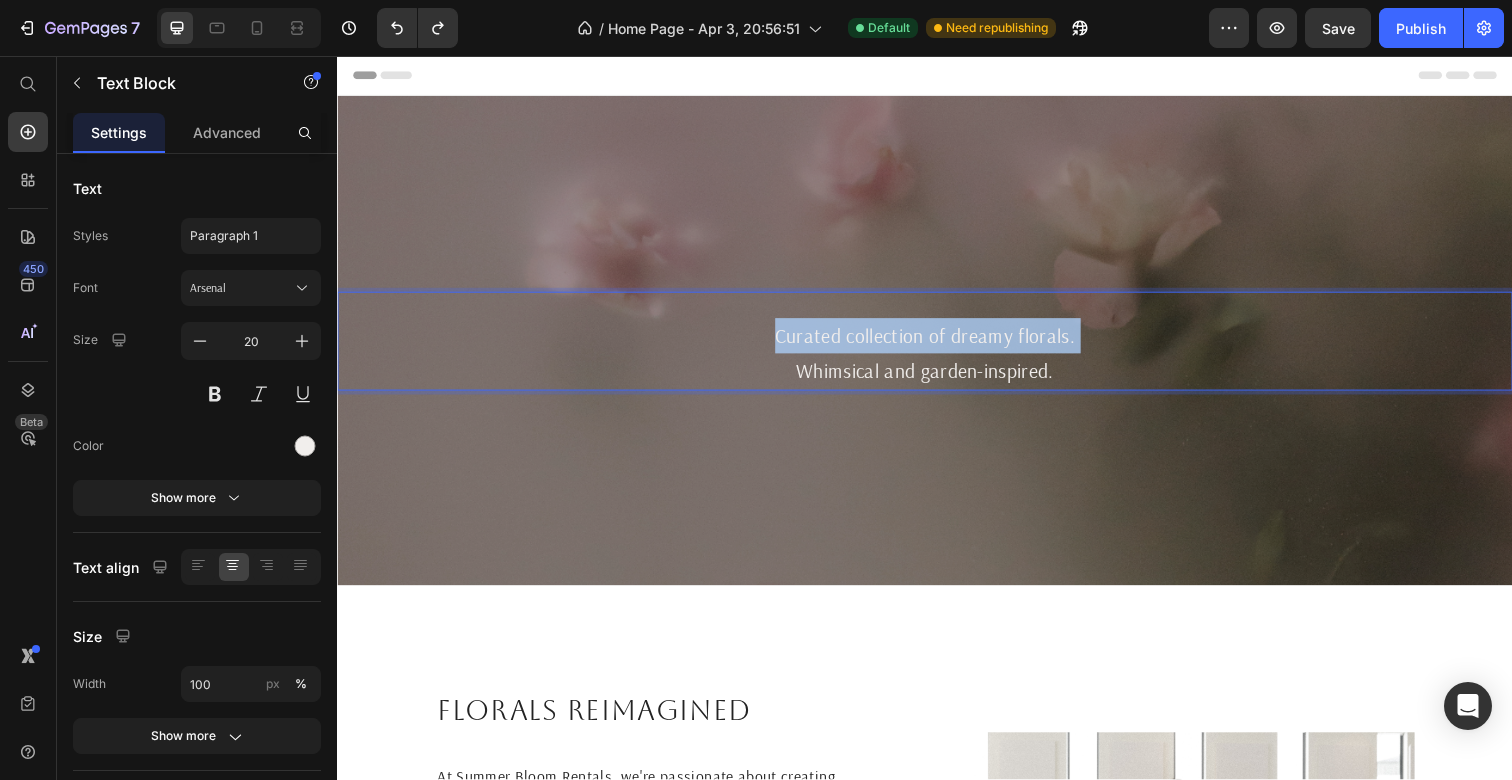 click on "Curated collection of dreamy florals." at bounding box center (937, 342) 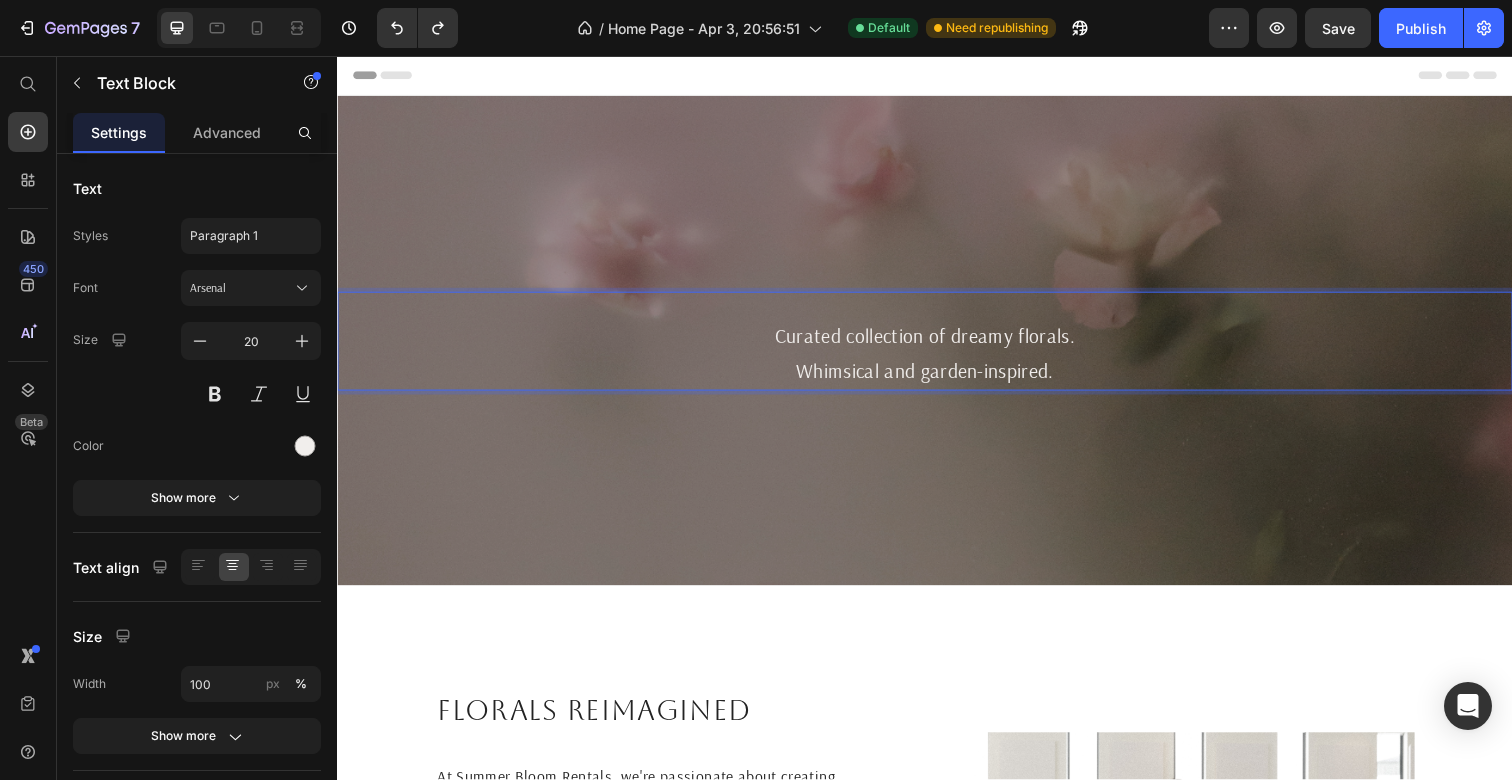 click on "Whimsical and garden-inspired." at bounding box center (937, 378) 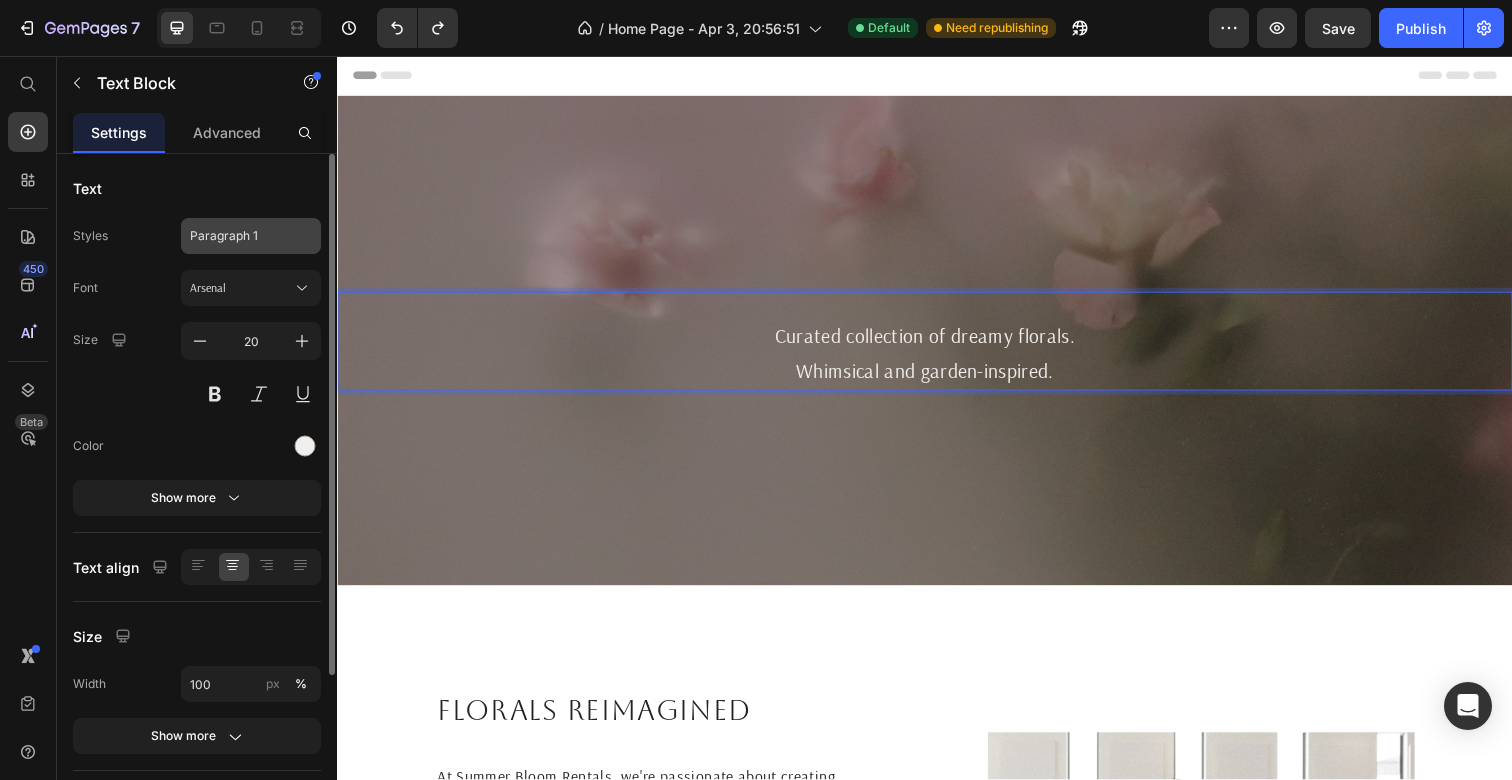 click on "Paragraph 1" at bounding box center (239, 236) 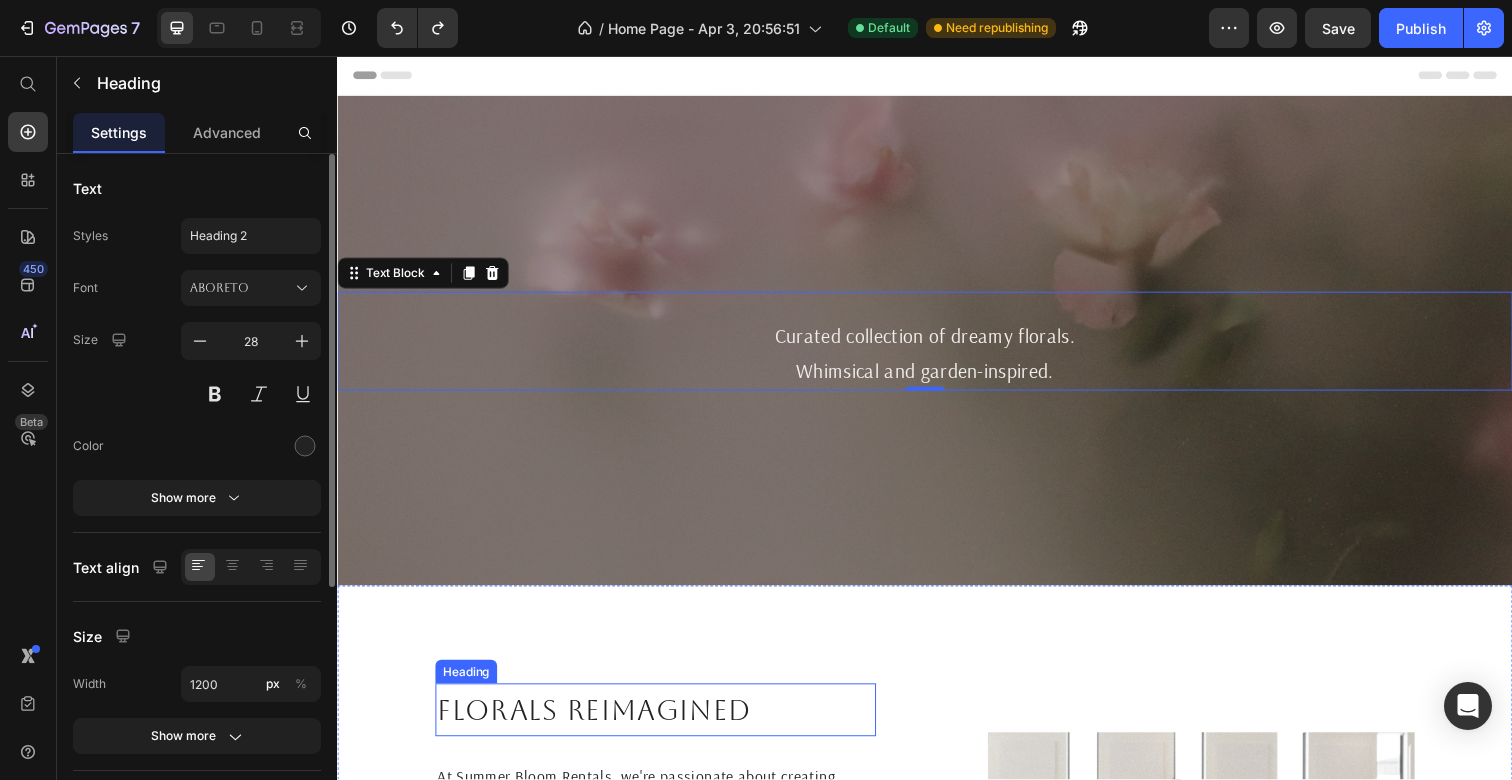 click on "Florals reimagined" at bounding box center (662, 724) 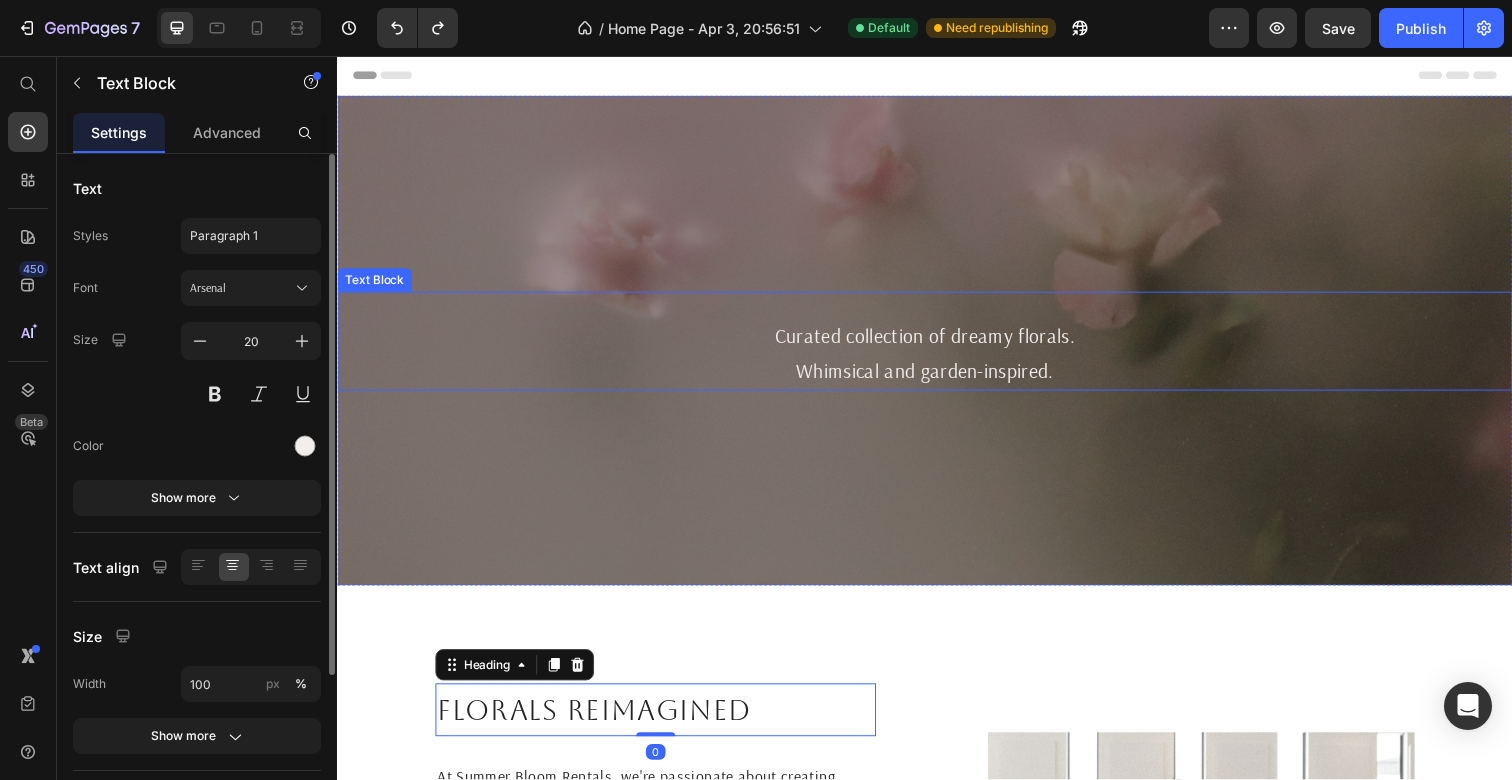 click on "Curated collection of dreamy florals." at bounding box center (937, 342) 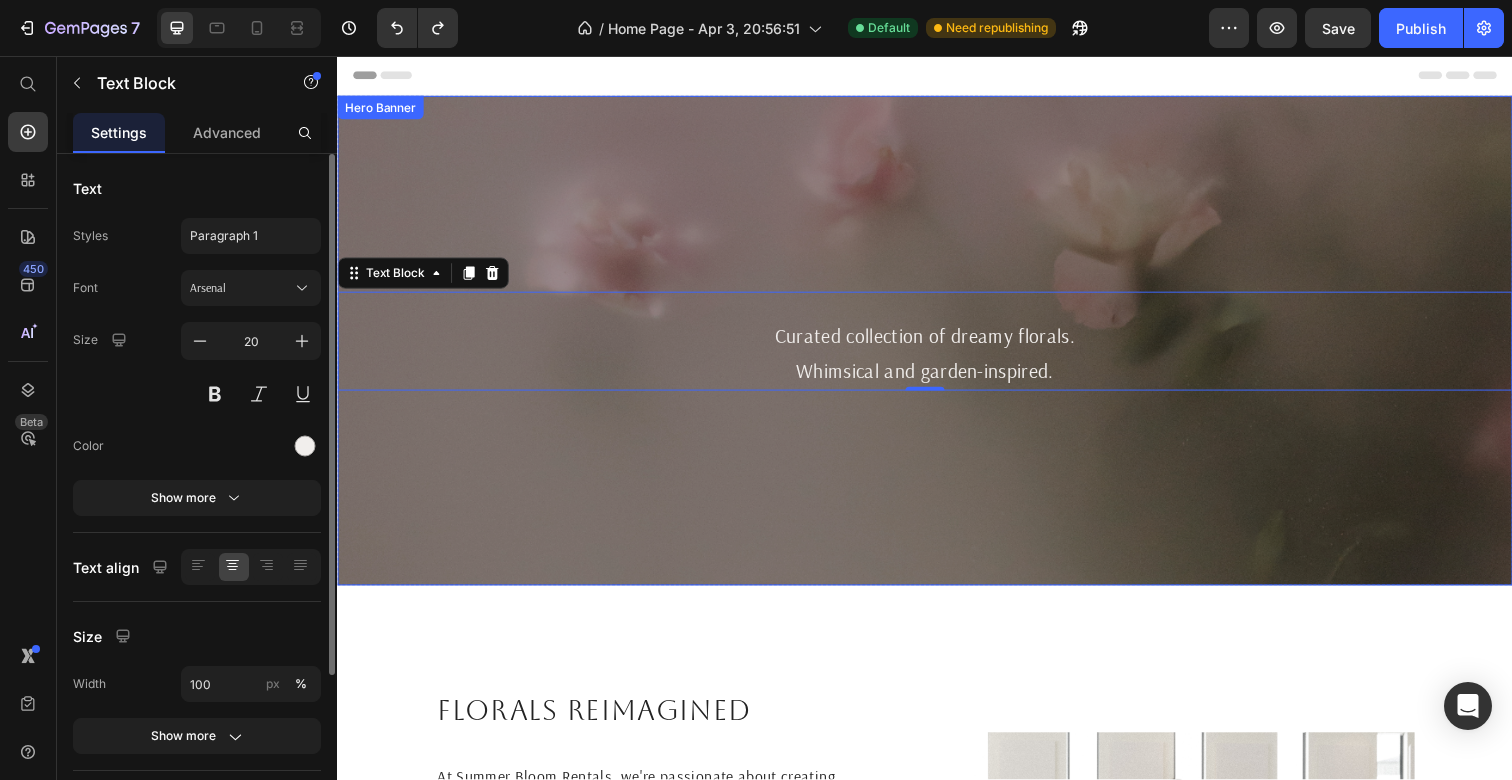 click at bounding box center [937, 347] 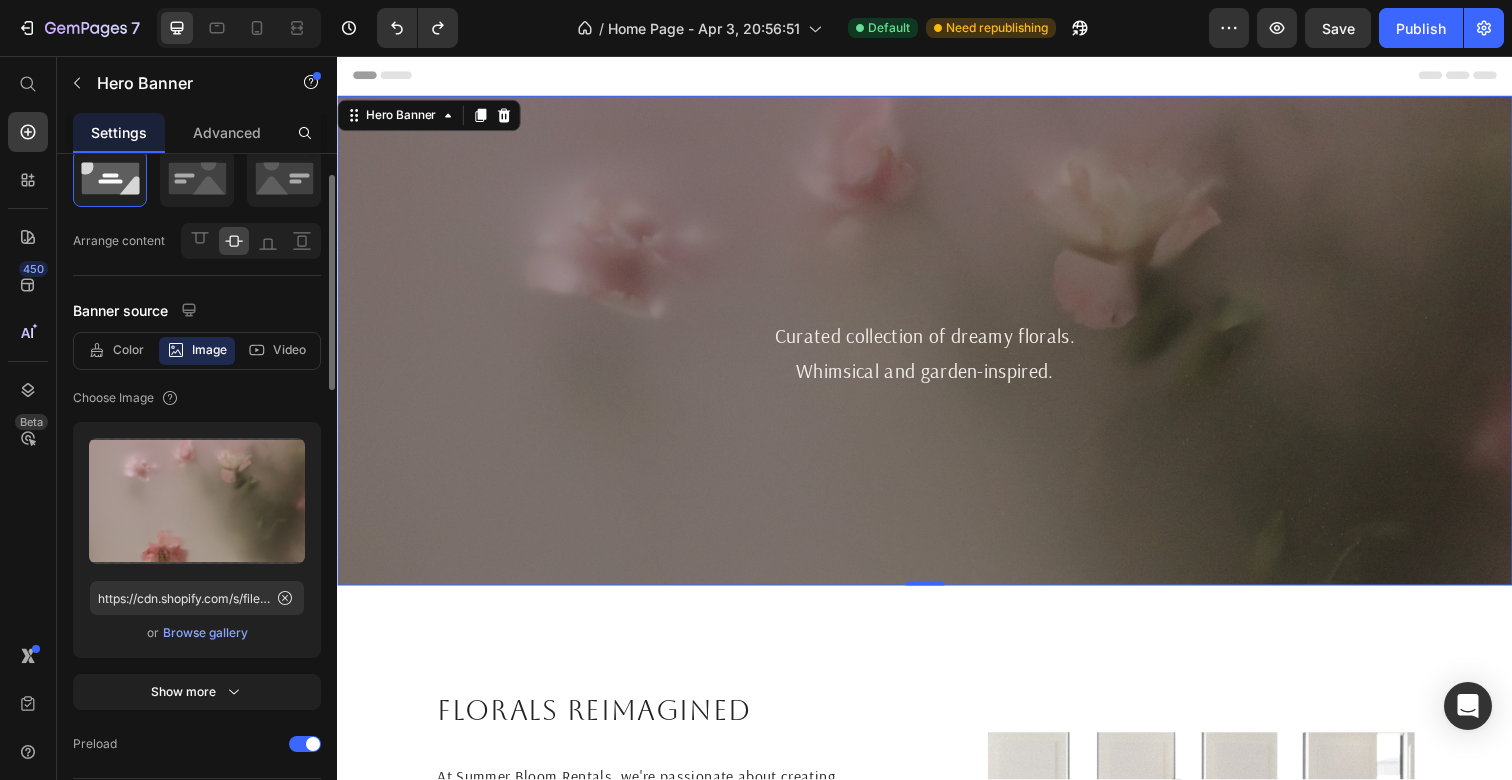 scroll, scrollTop: 0, scrollLeft: 0, axis: both 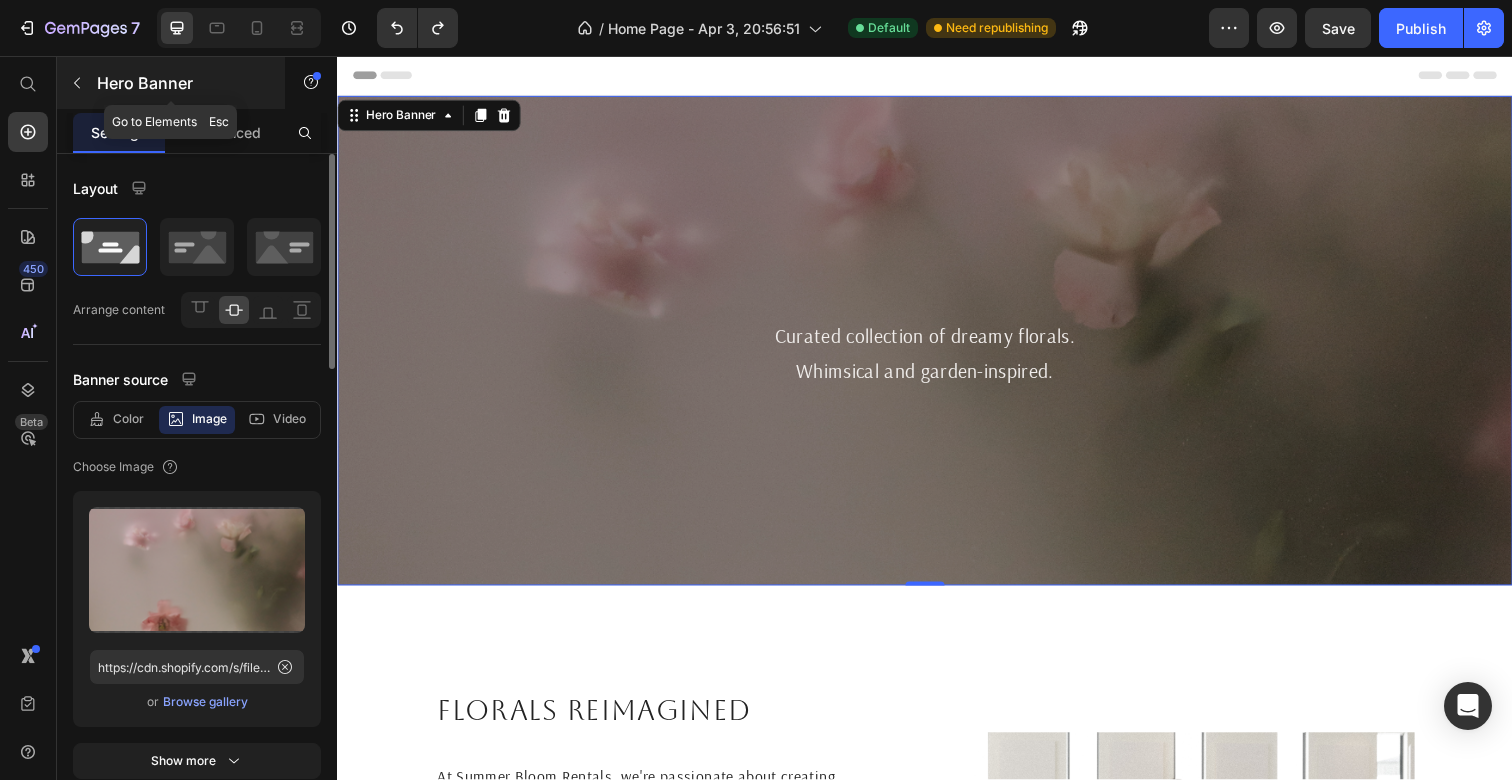click 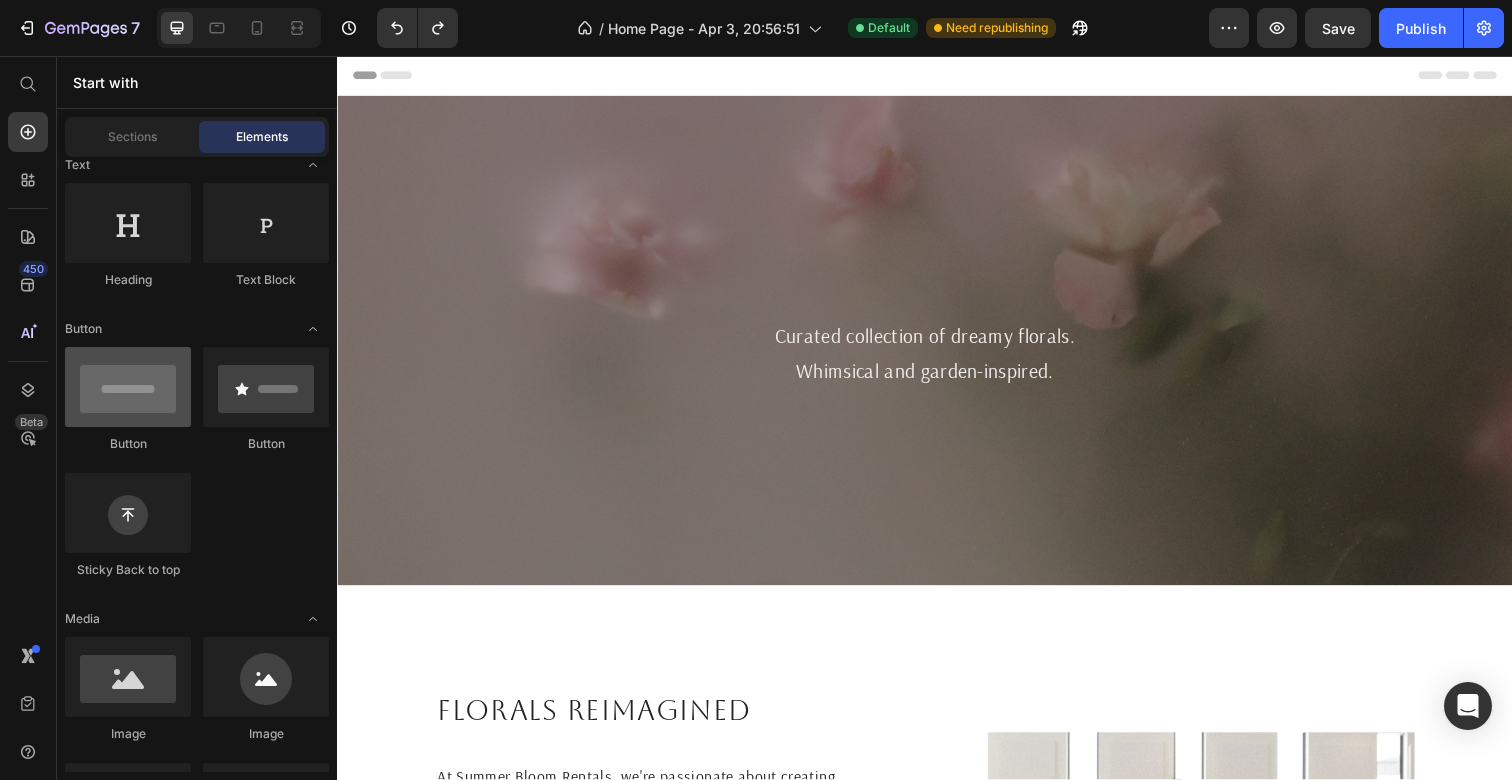 scroll, scrollTop: 379, scrollLeft: 0, axis: vertical 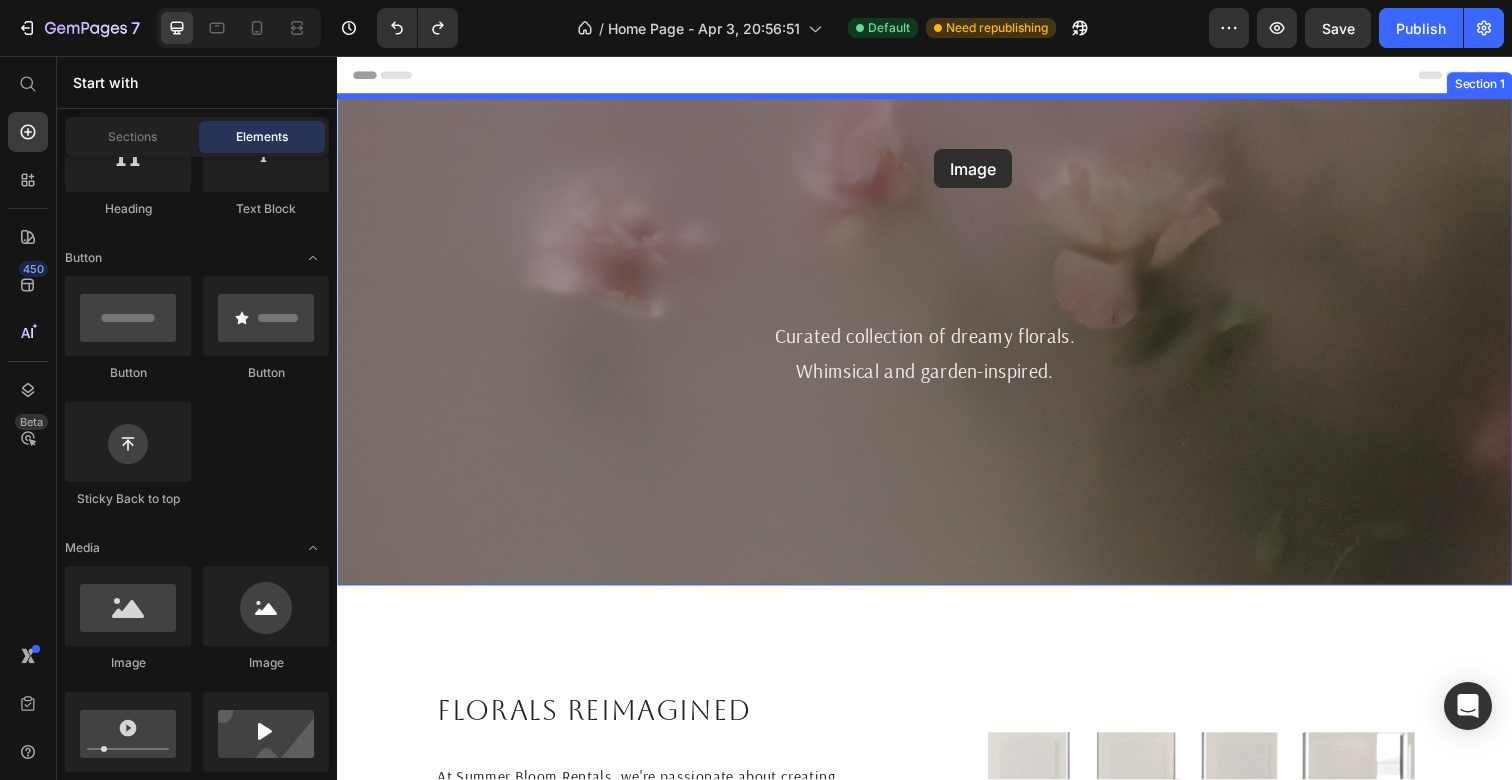 drag, startPoint x: 465, startPoint y: 672, endPoint x: 947, endPoint y: 151, distance: 709.76404 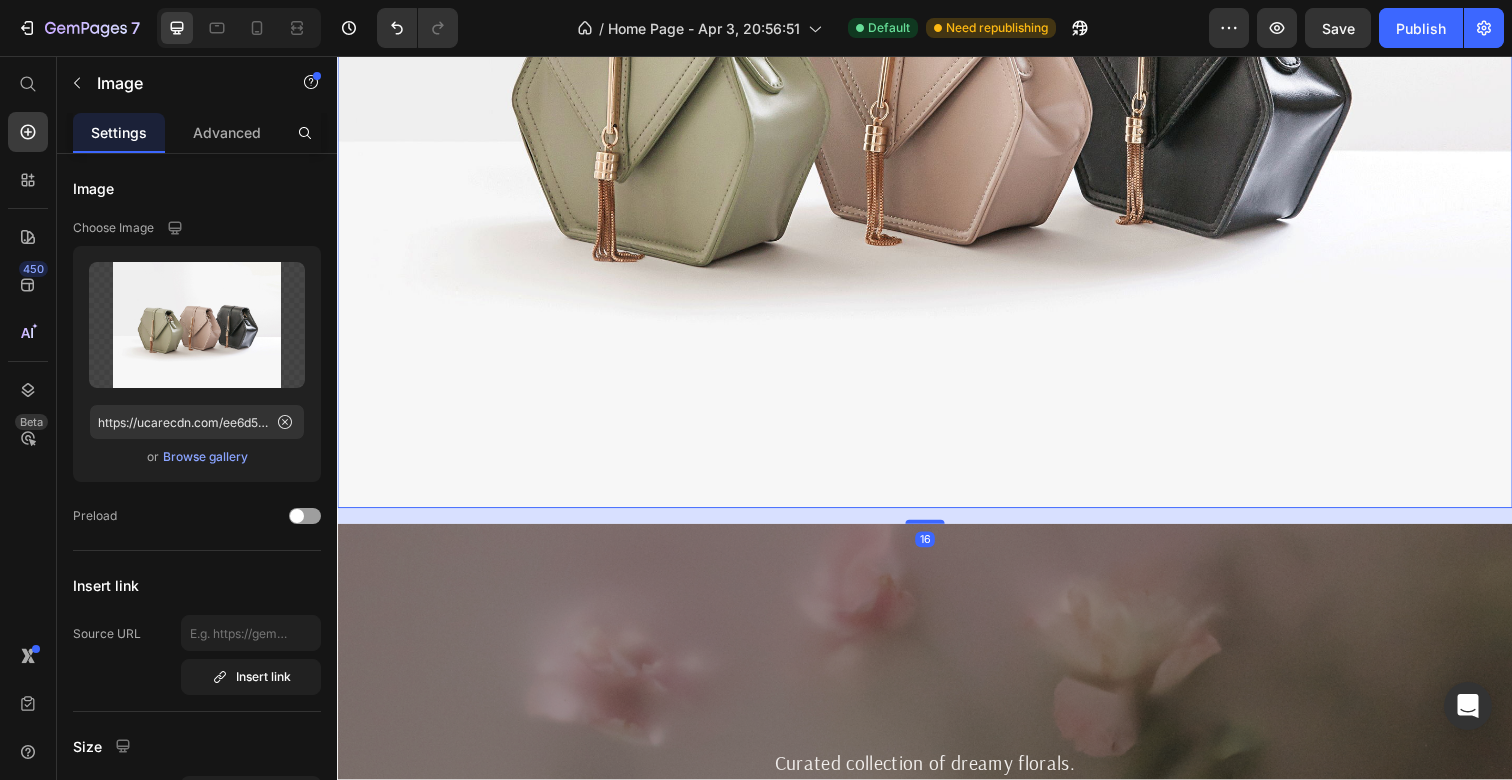 scroll, scrollTop: 457, scrollLeft: 0, axis: vertical 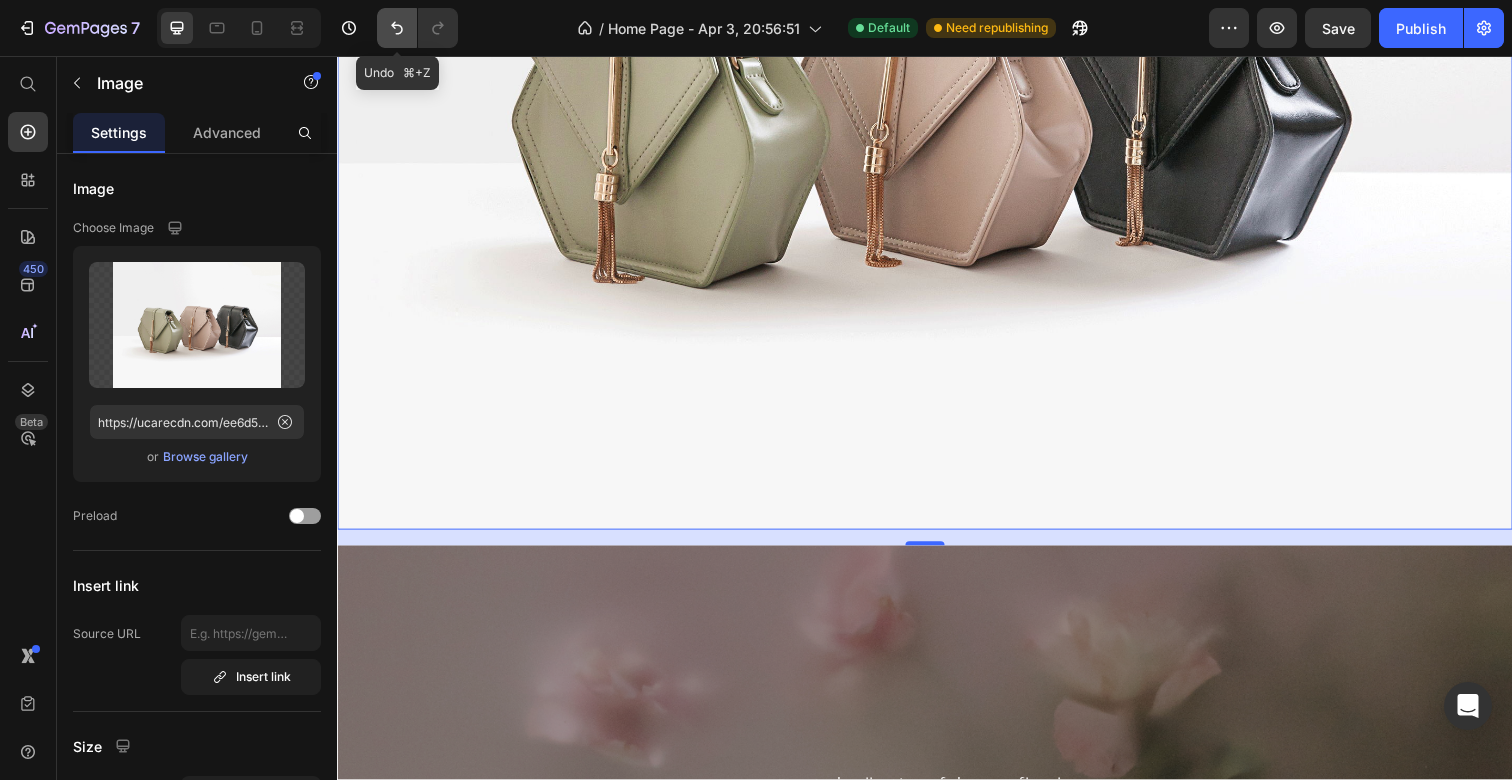 click 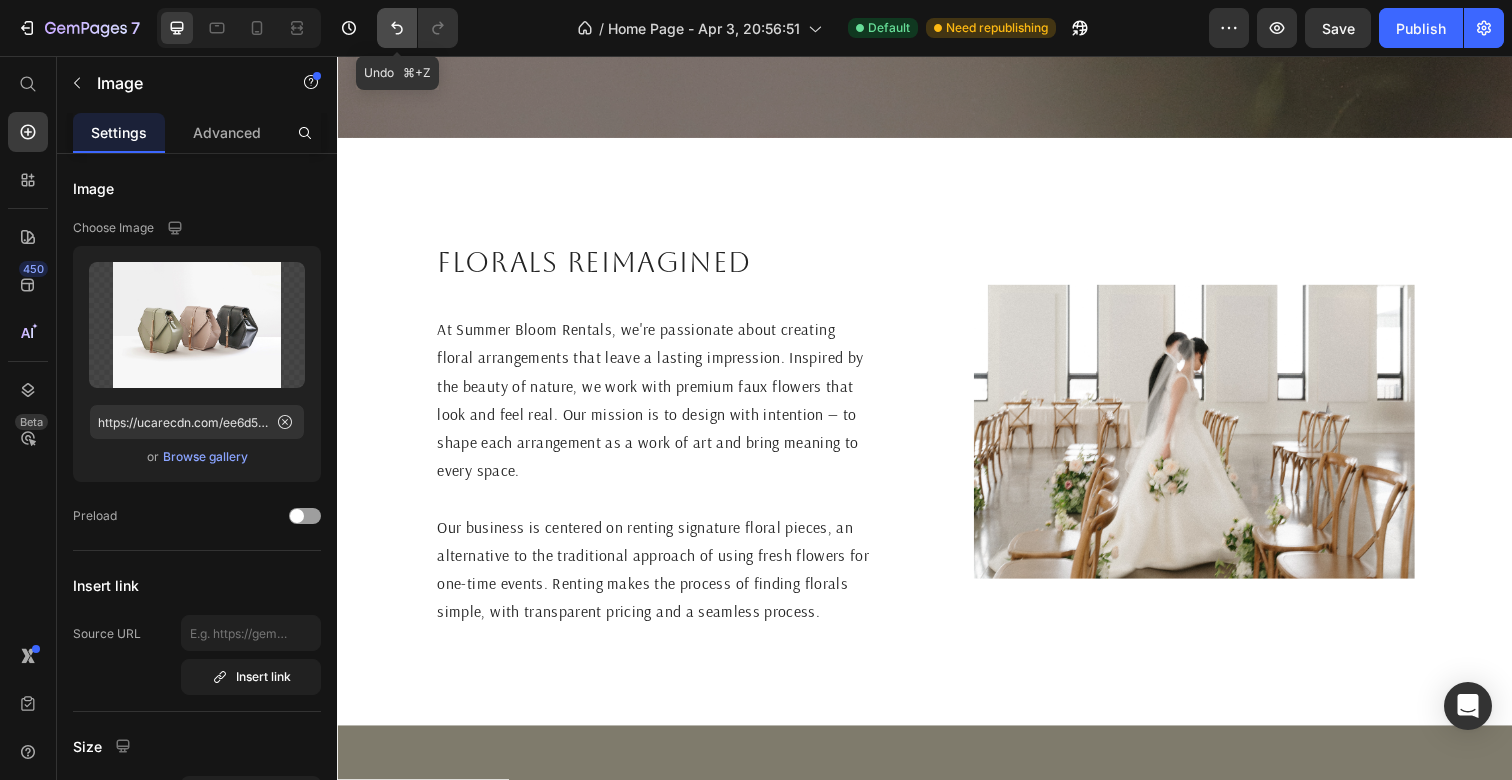 scroll, scrollTop: 0, scrollLeft: 0, axis: both 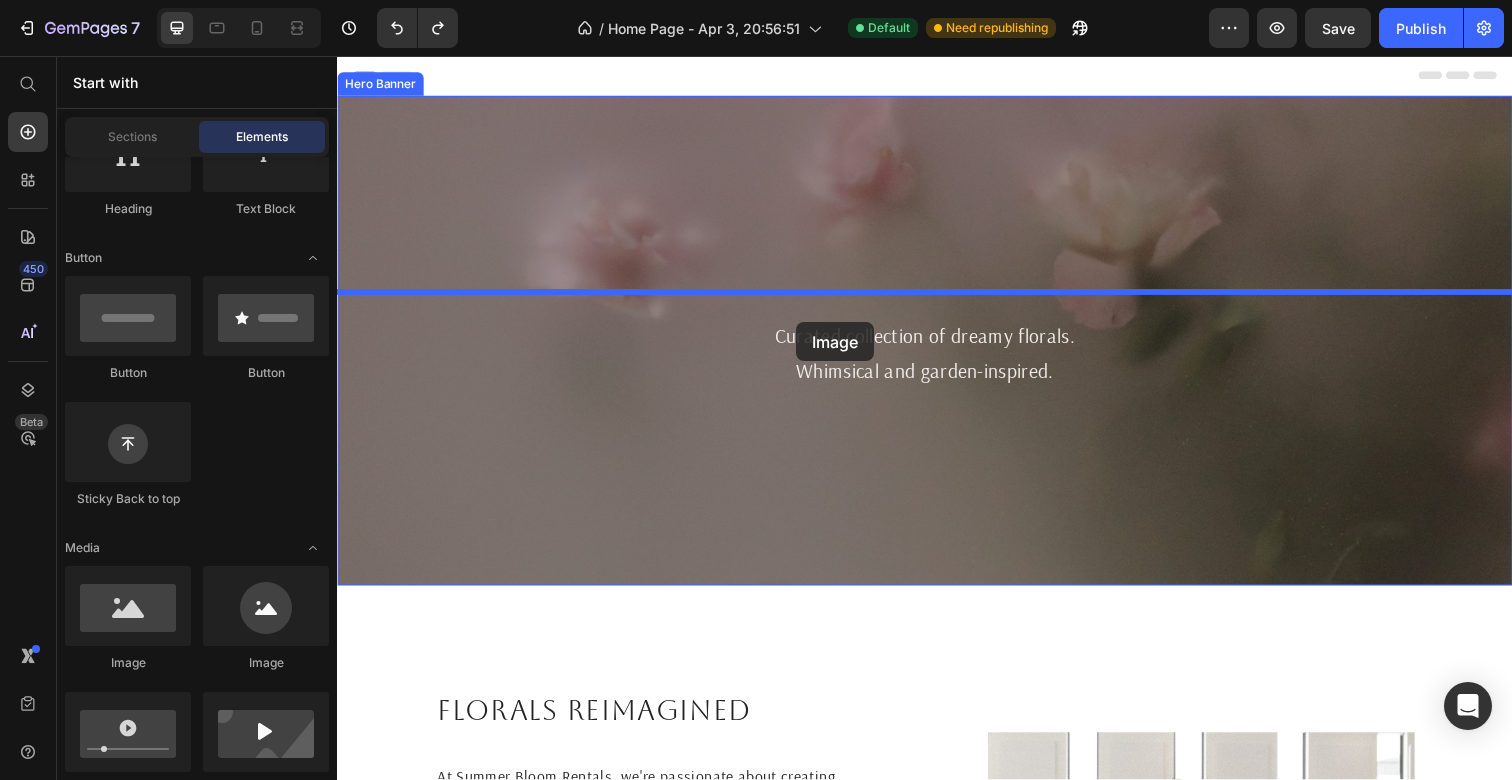 drag, startPoint x: 483, startPoint y: 672, endPoint x: 806, endPoint y: 328, distance: 471.87393 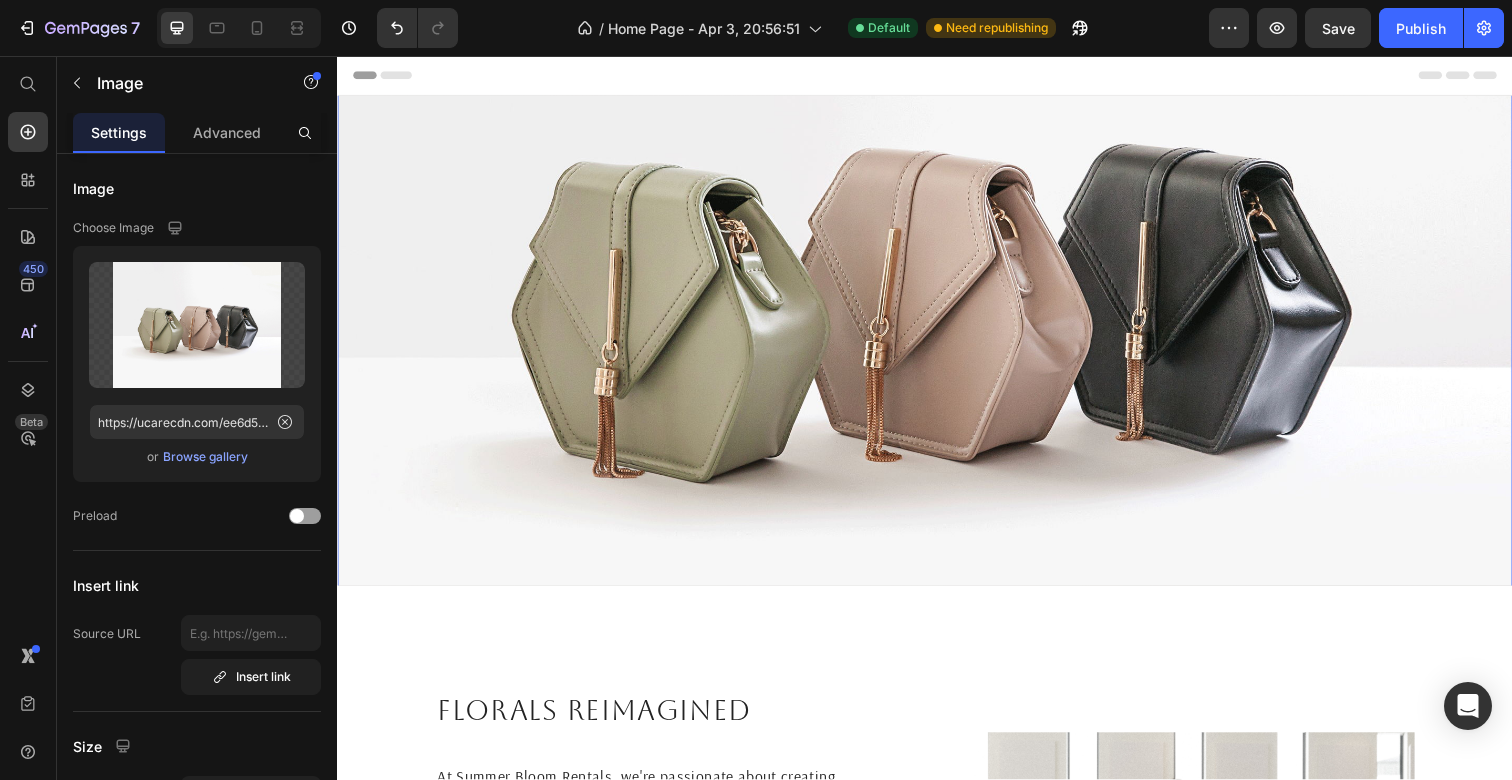click at bounding box center (937, 288) 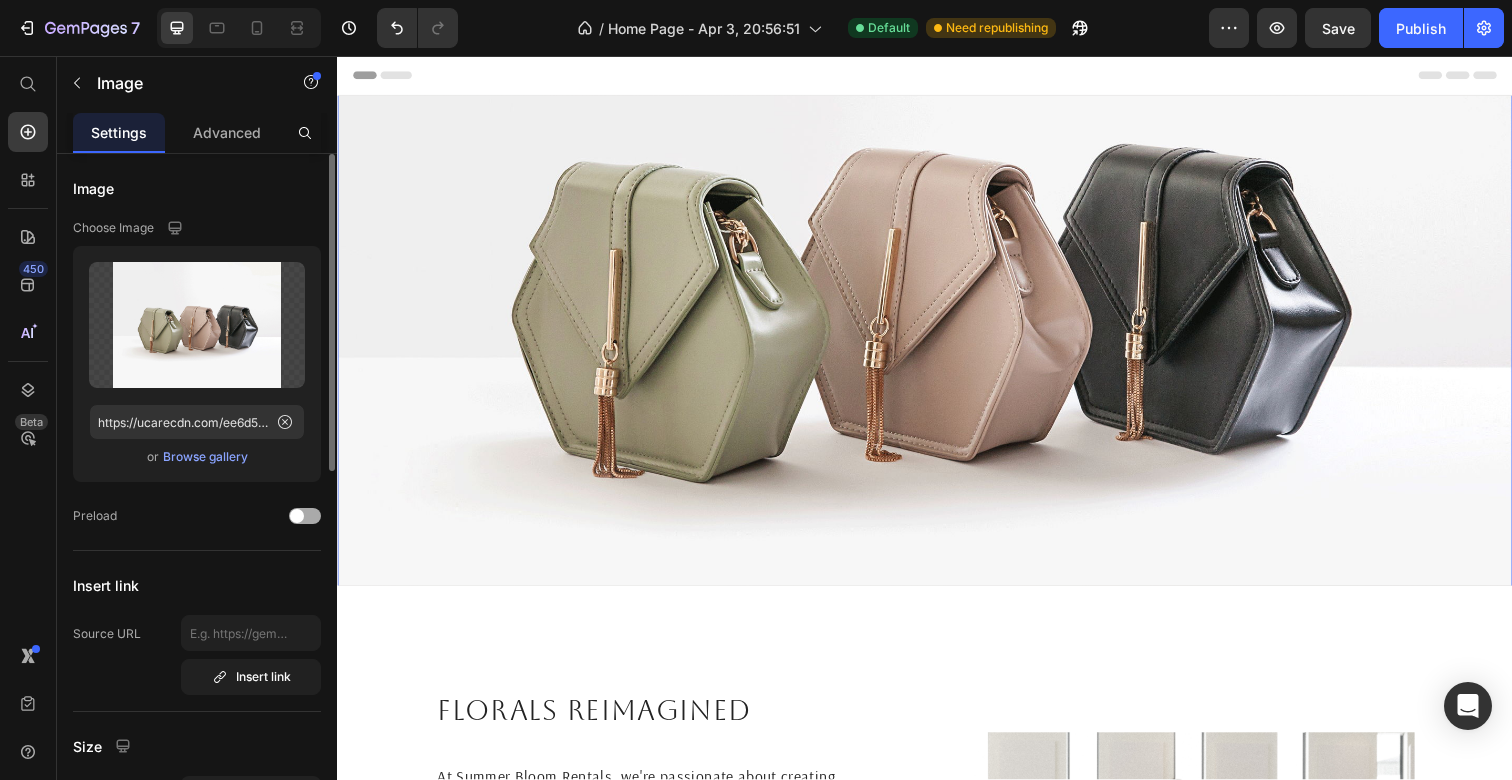click at bounding box center (297, 516) 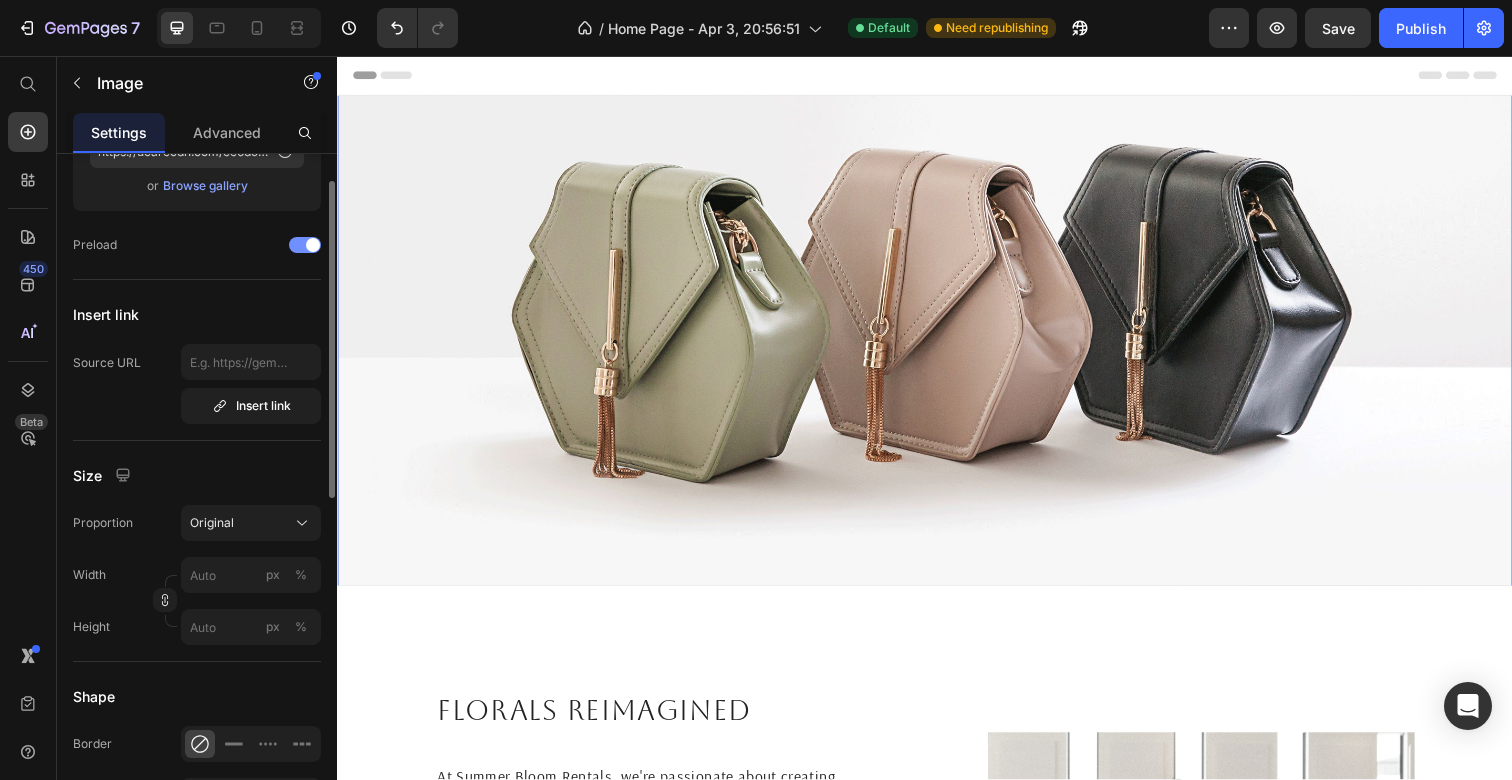 scroll, scrollTop: 327, scrollLeft: 0, axis: vertical 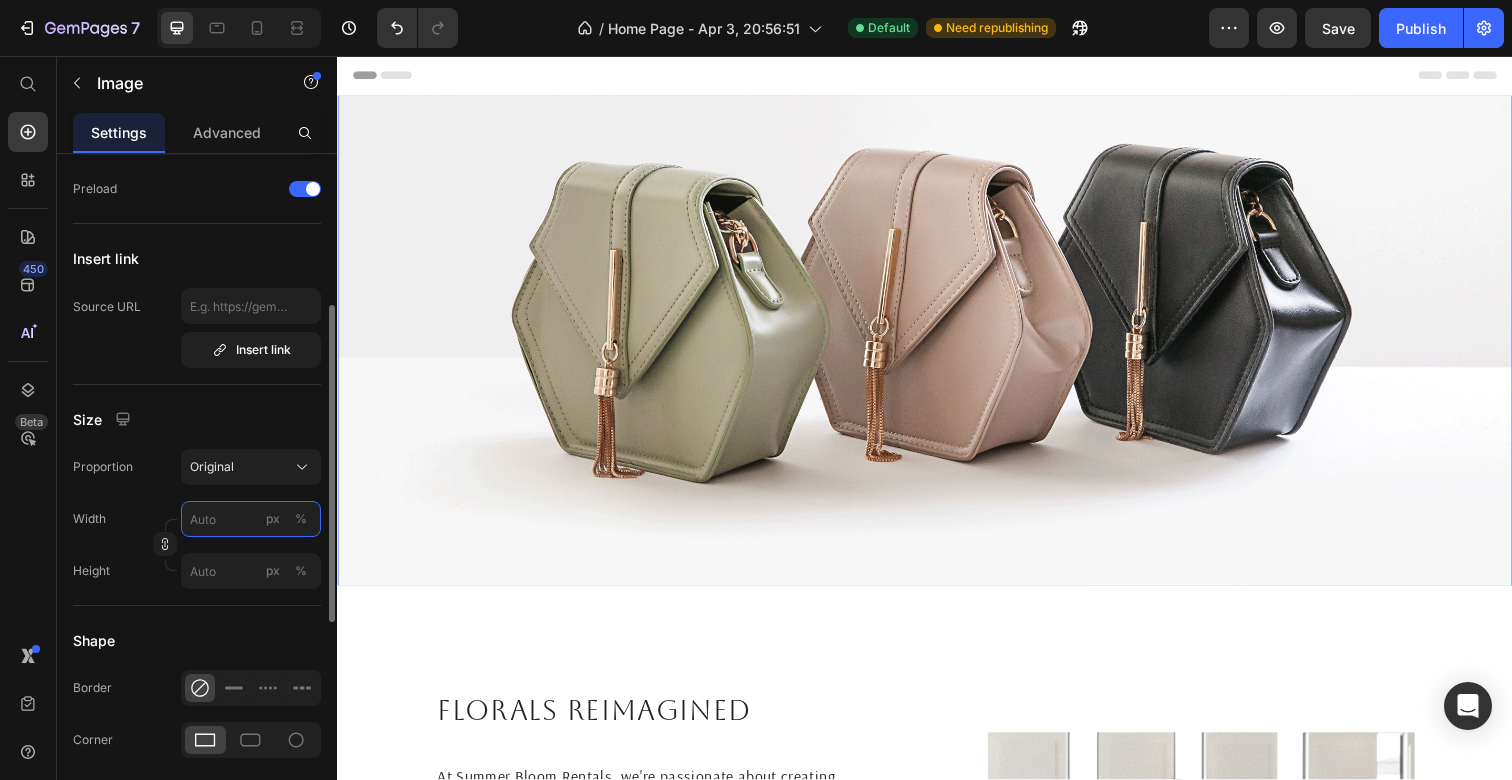 click on "px %" at bounding box center [251, 519] 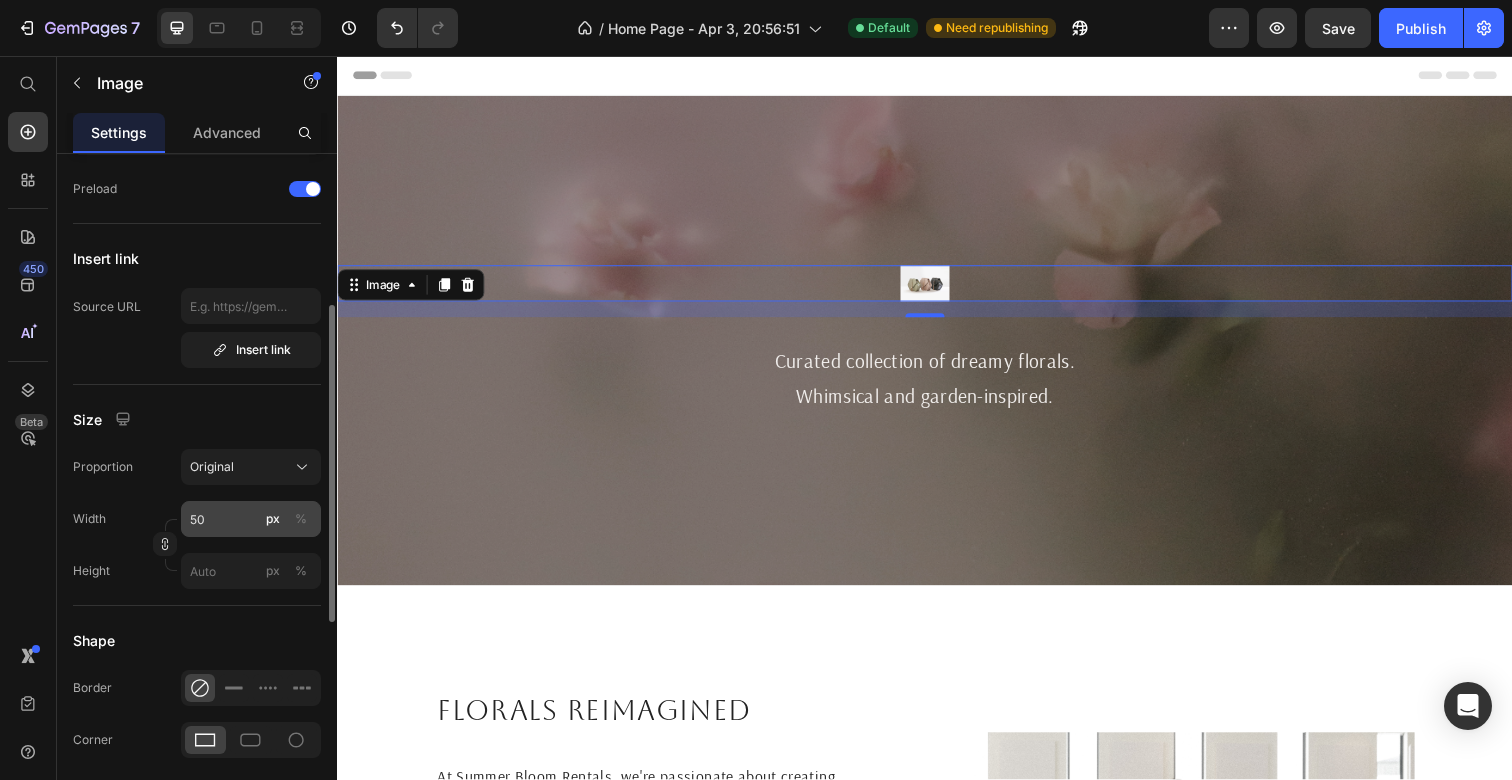 click on "%" at bounding box center (301, 519) 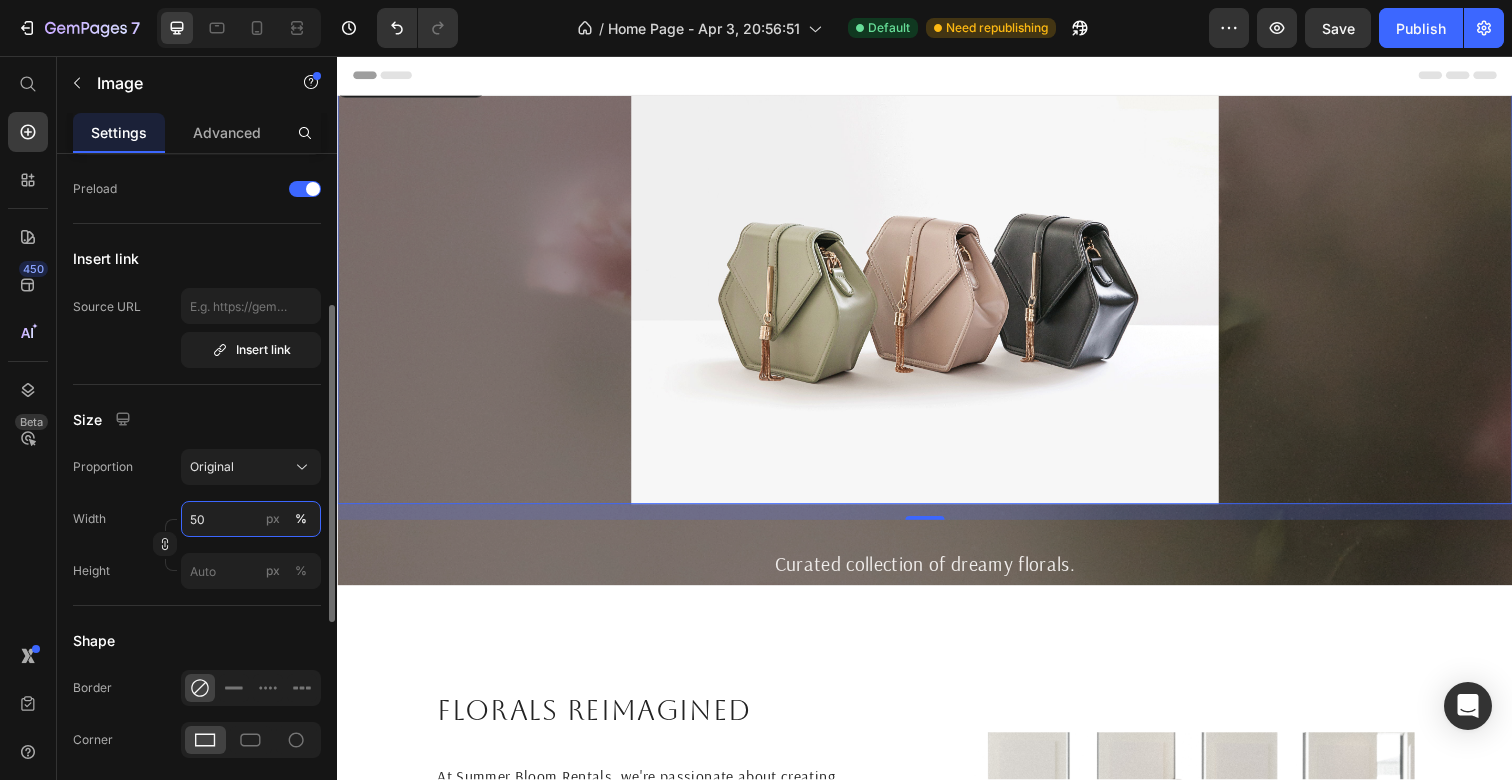 click on "50" at bounding box center [251, 519] 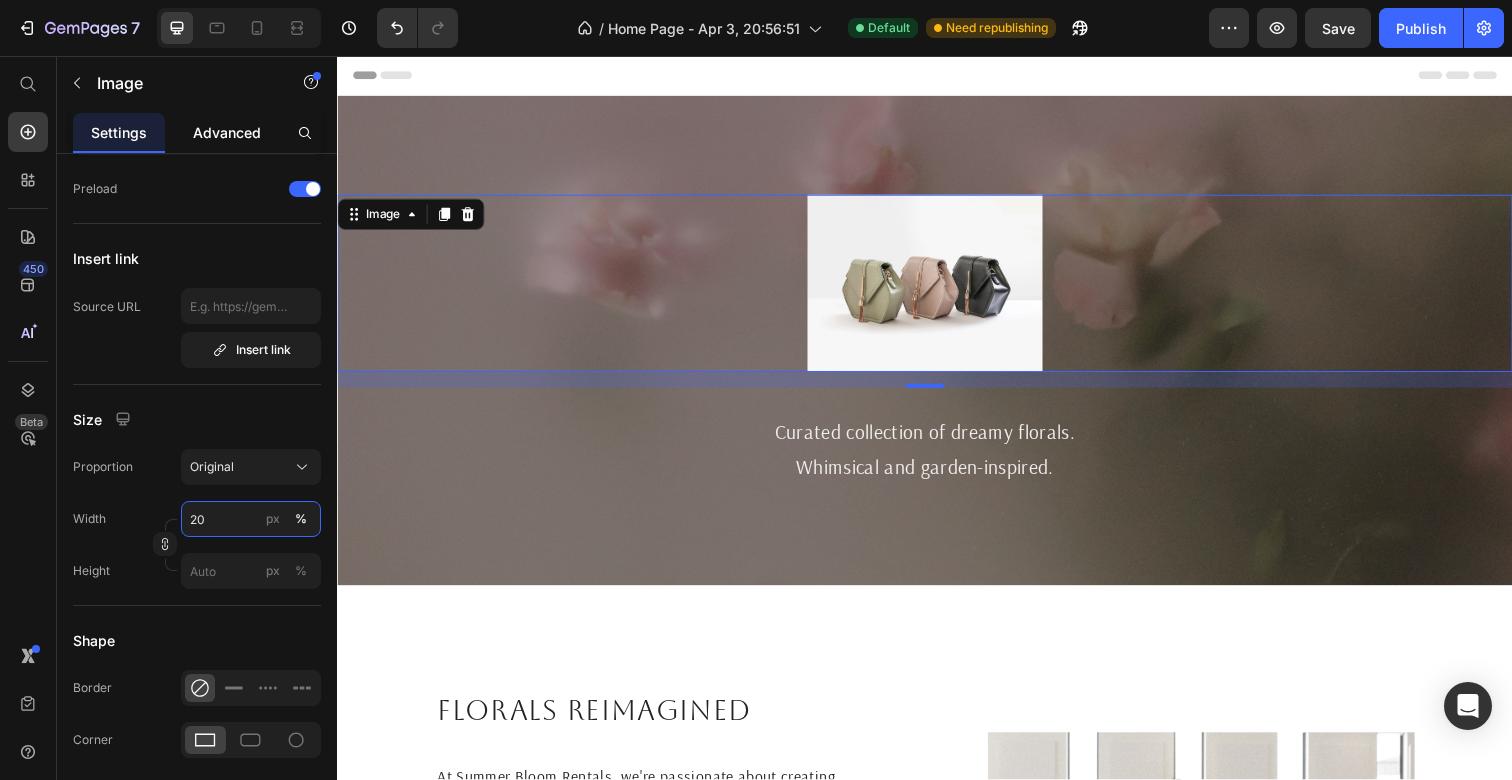 type on "20" 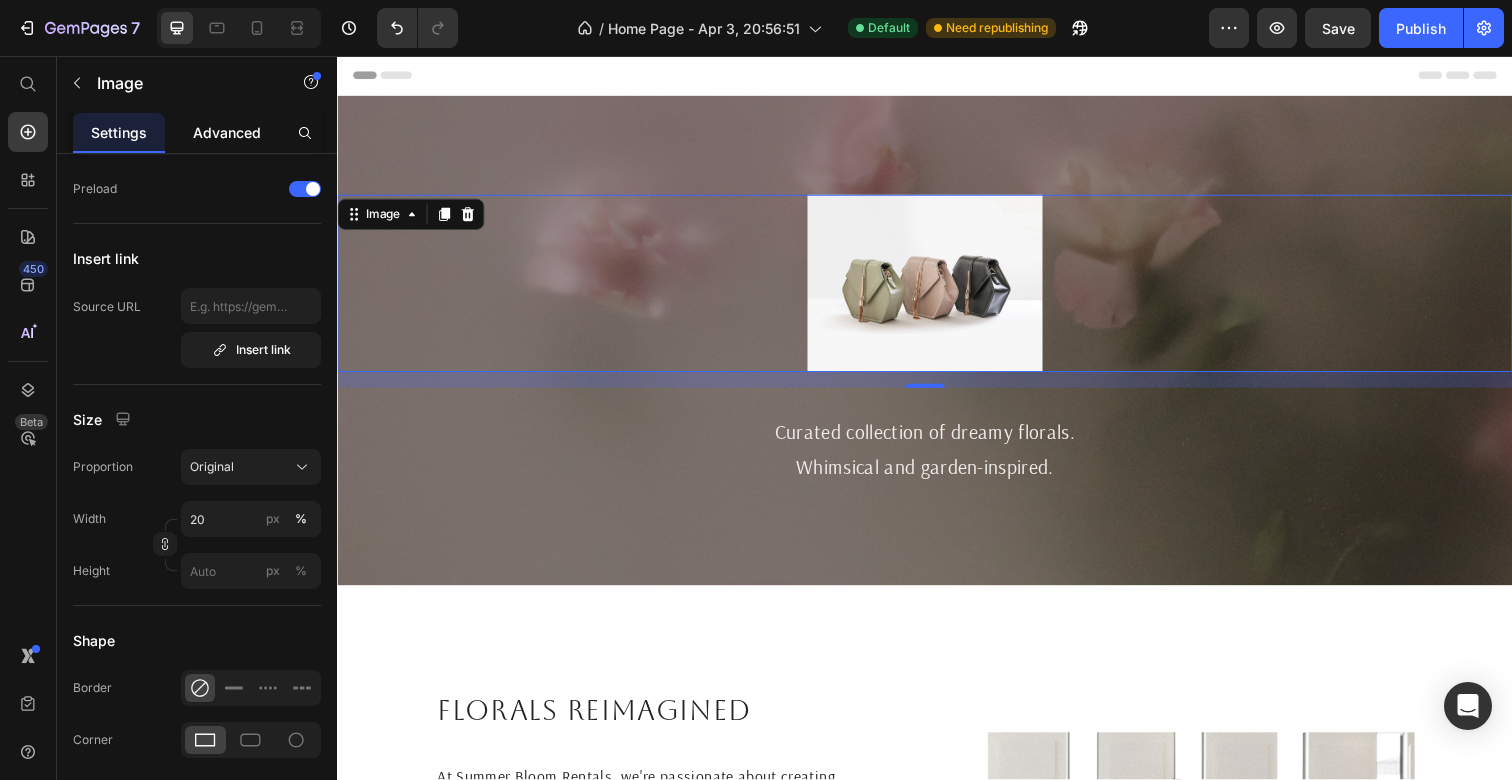 click on "Advanced" 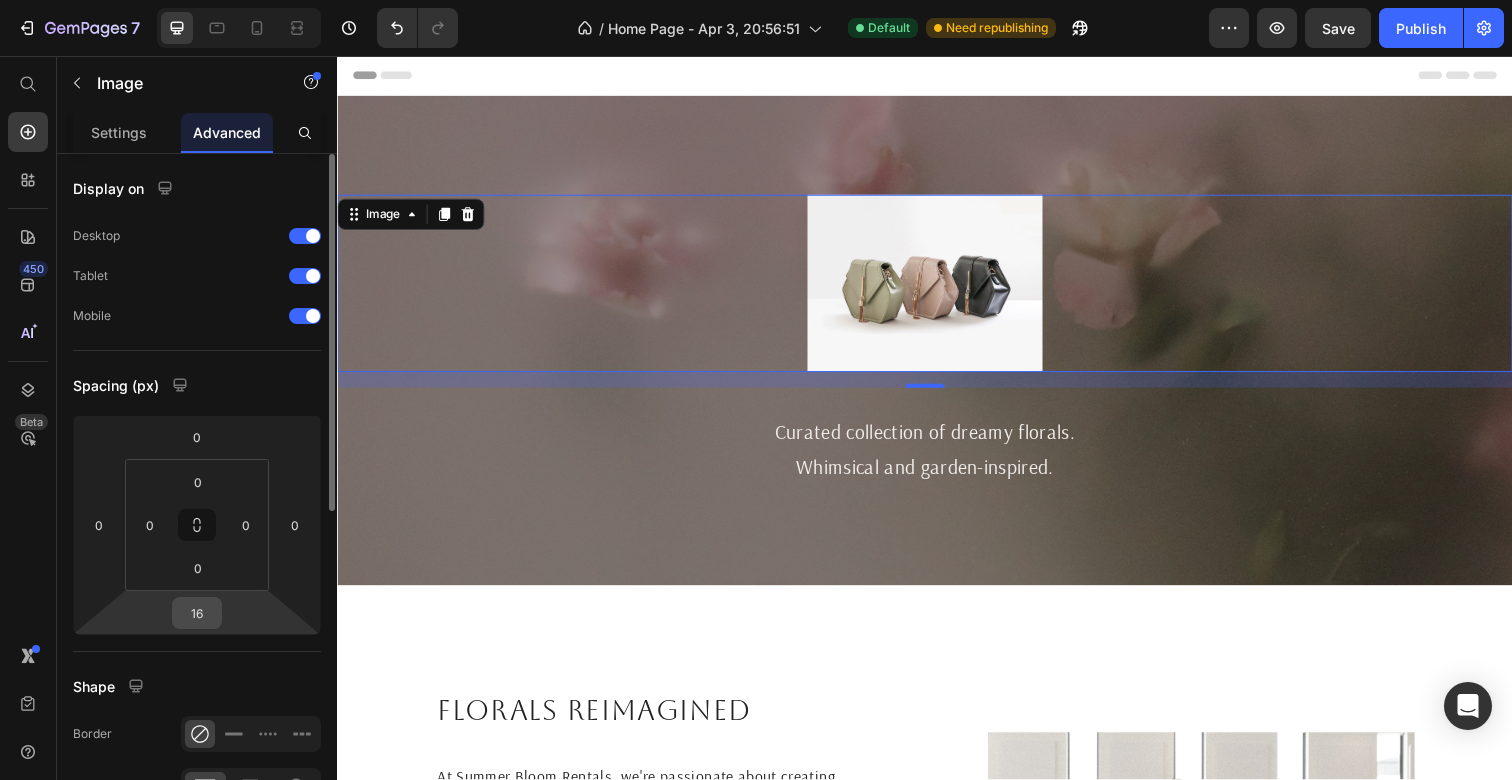 click on "16" at bounding box center (197, 613) 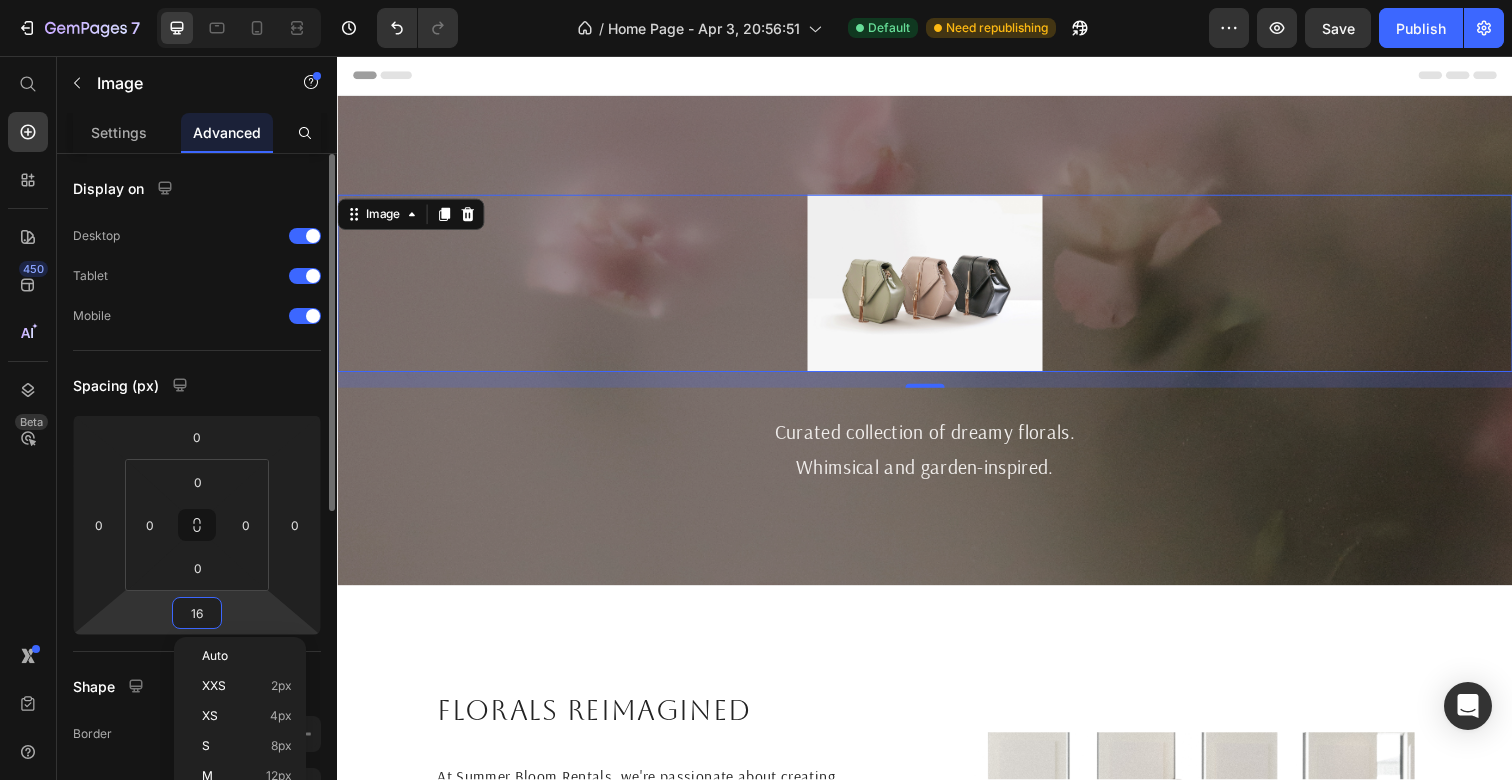 type 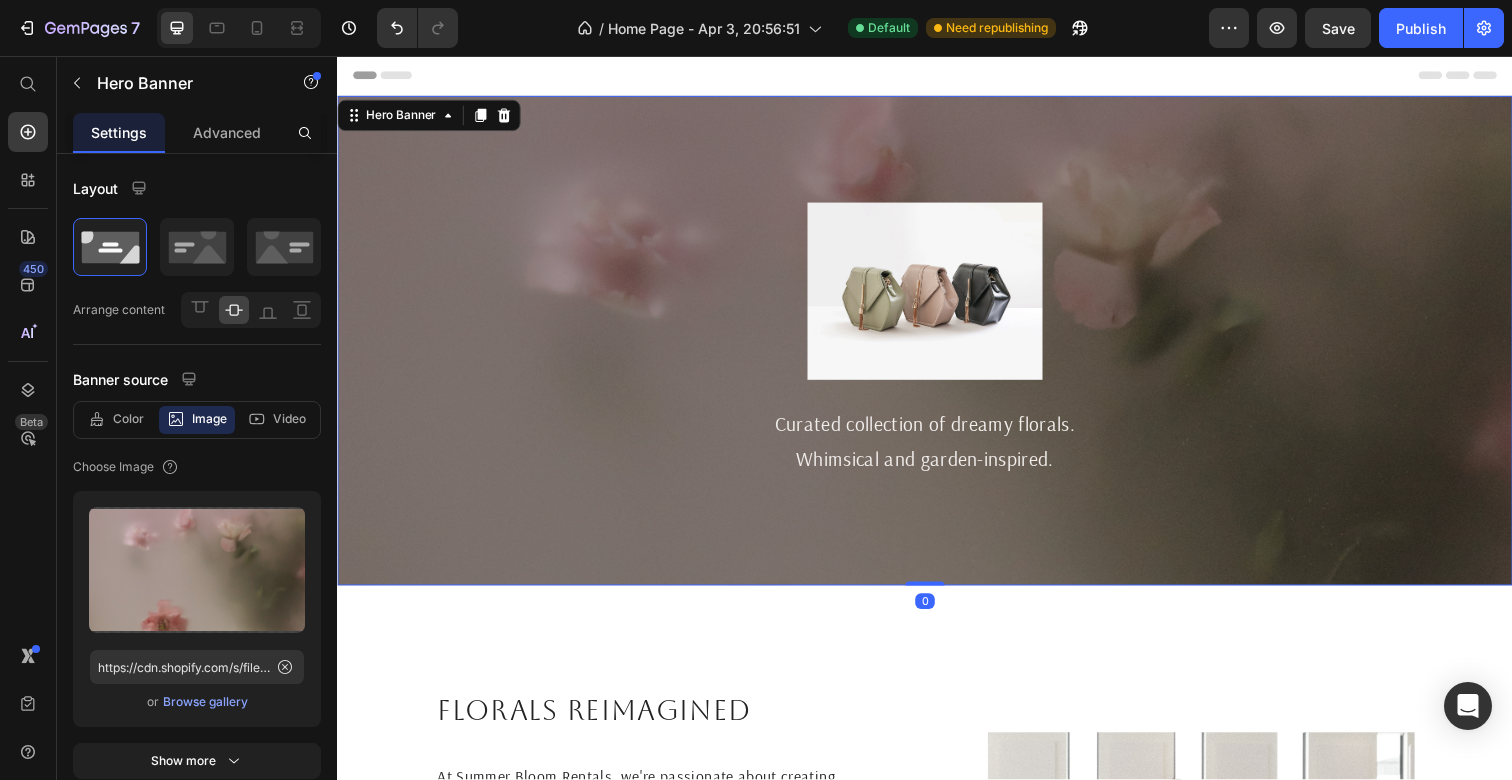click at bounding box center [937, 347] 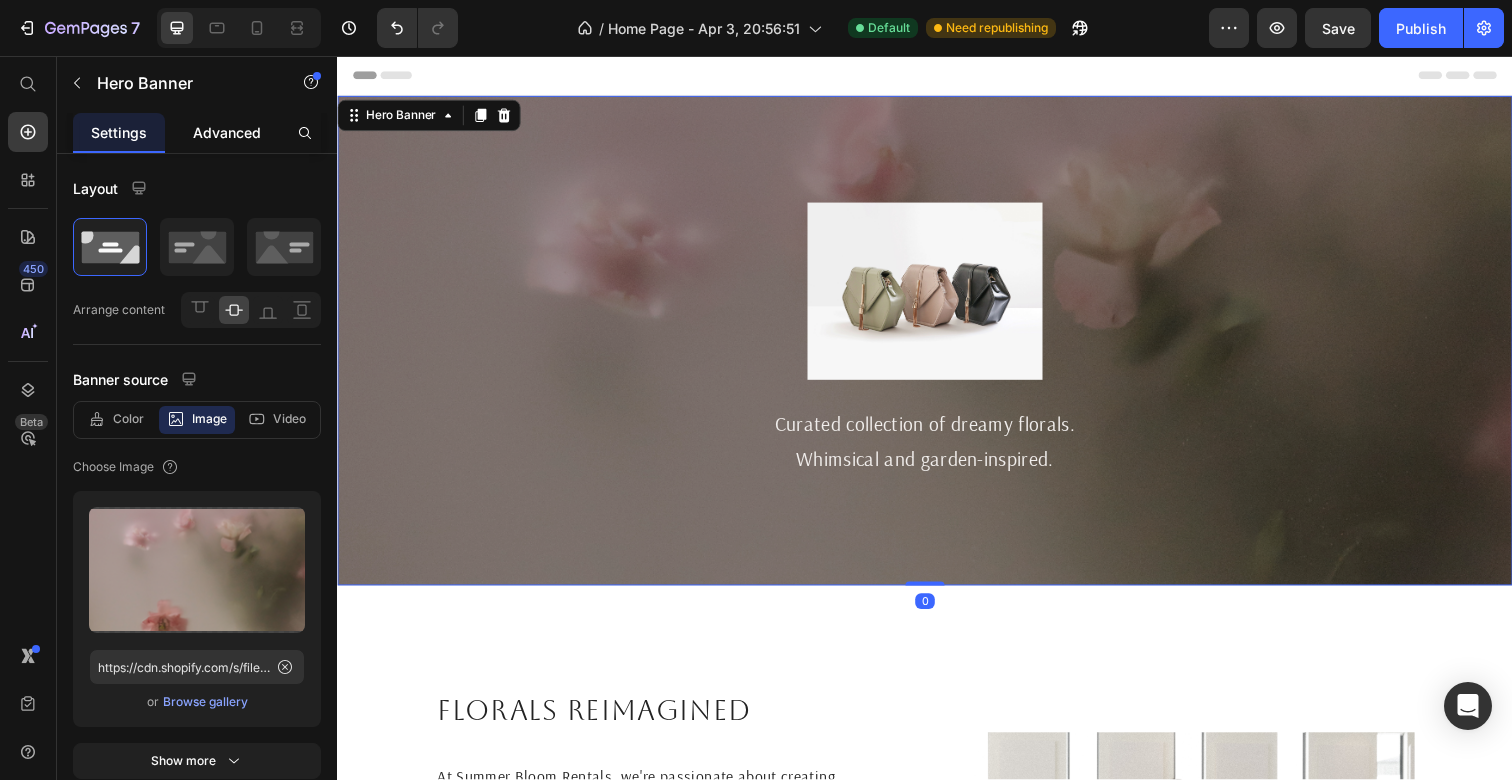 click on "Advanced" at bounding box center [227, 132] 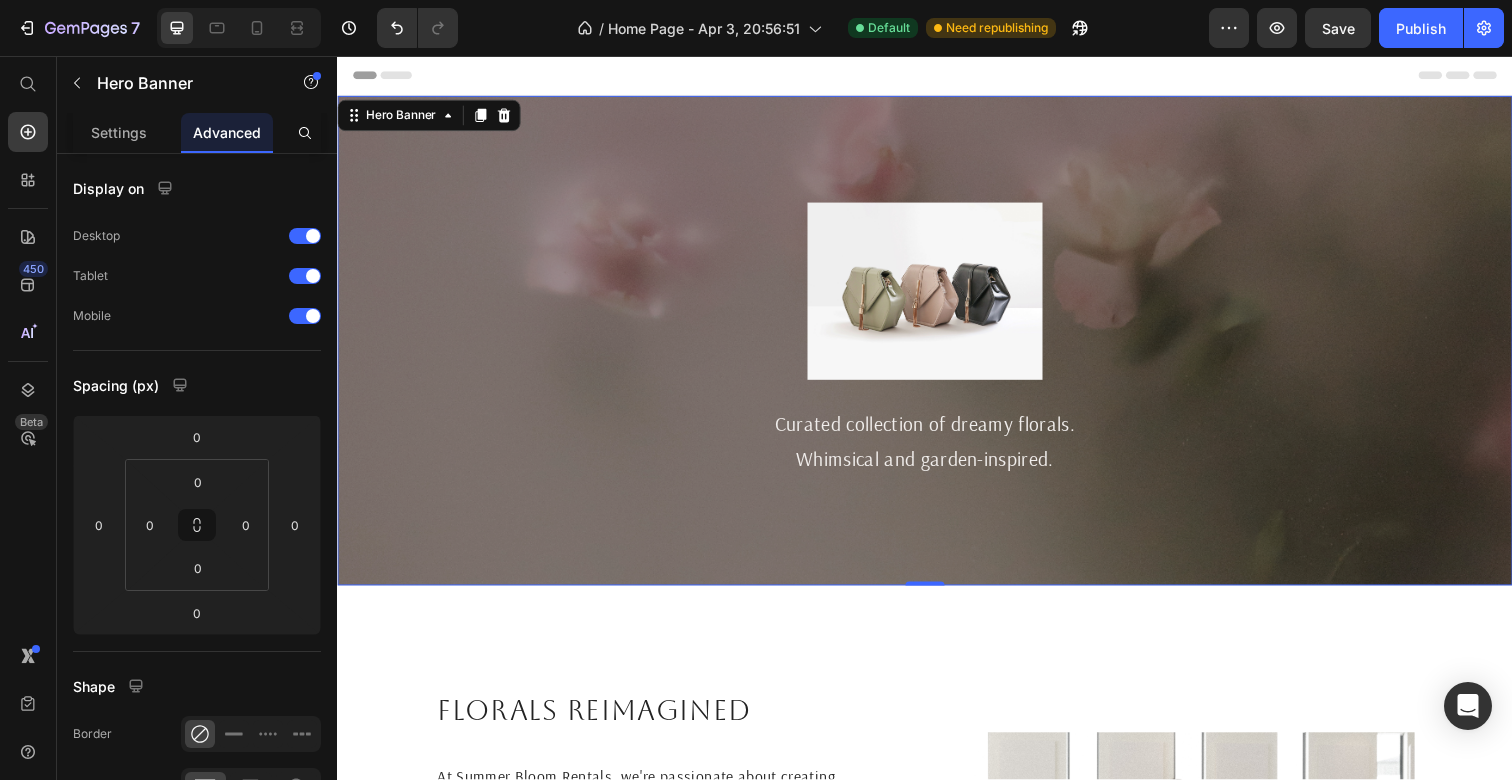 click at bounding box center [937, 347] 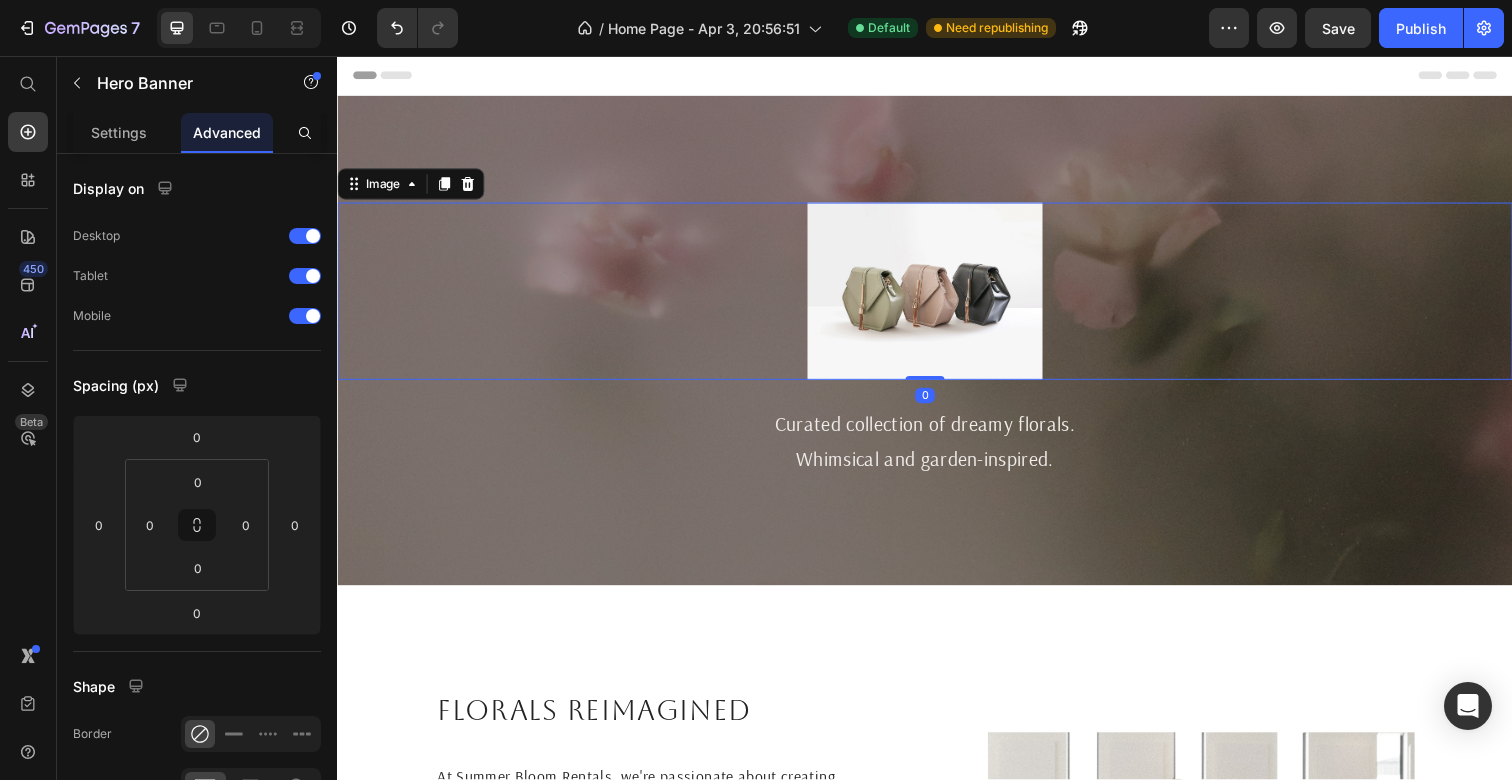 click at bounding box center [937, 296] 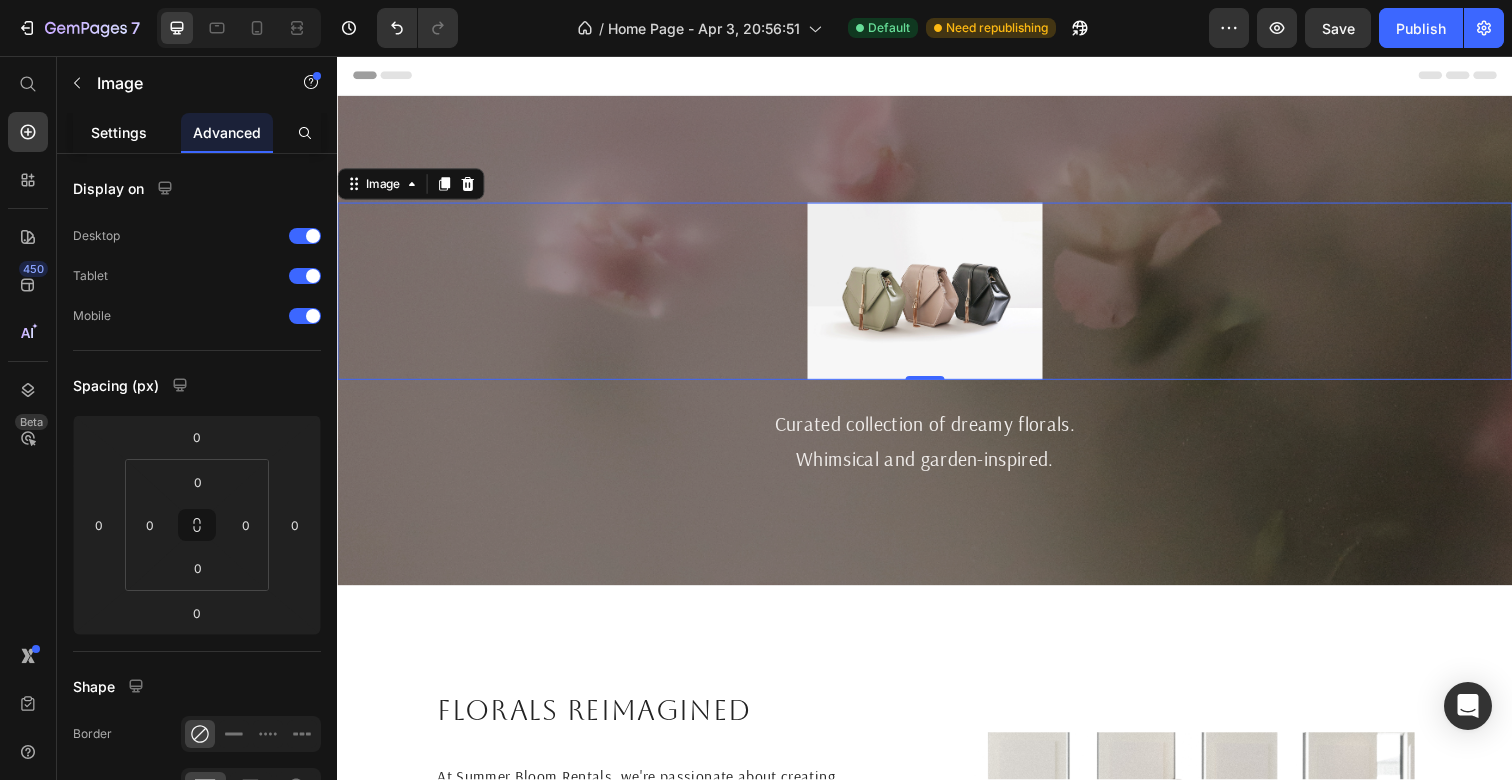 click on "Settings" 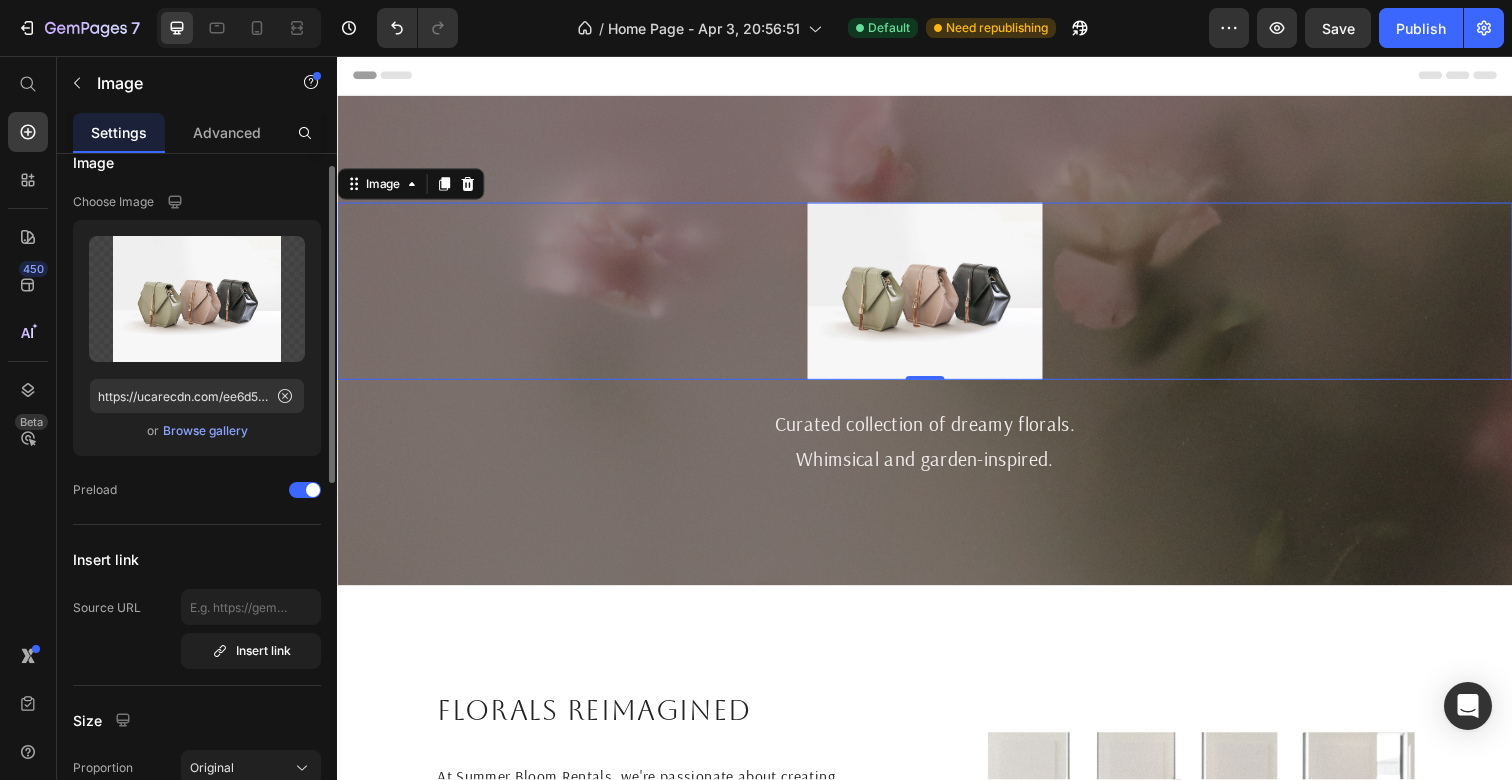 scroll, scrollTop: 27, scrollLeft: 0, axis: vertical 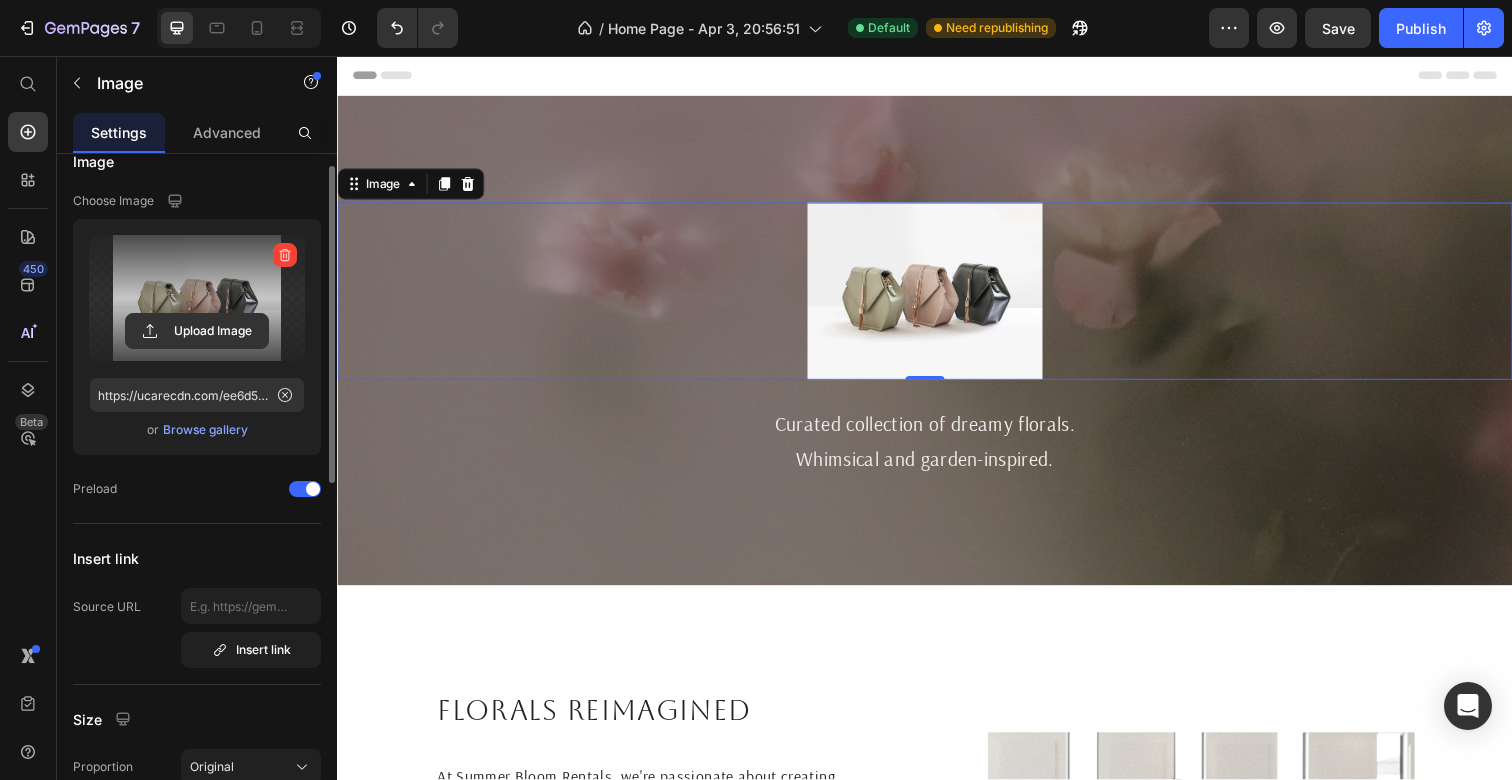 click at bounding box center [197, 298] 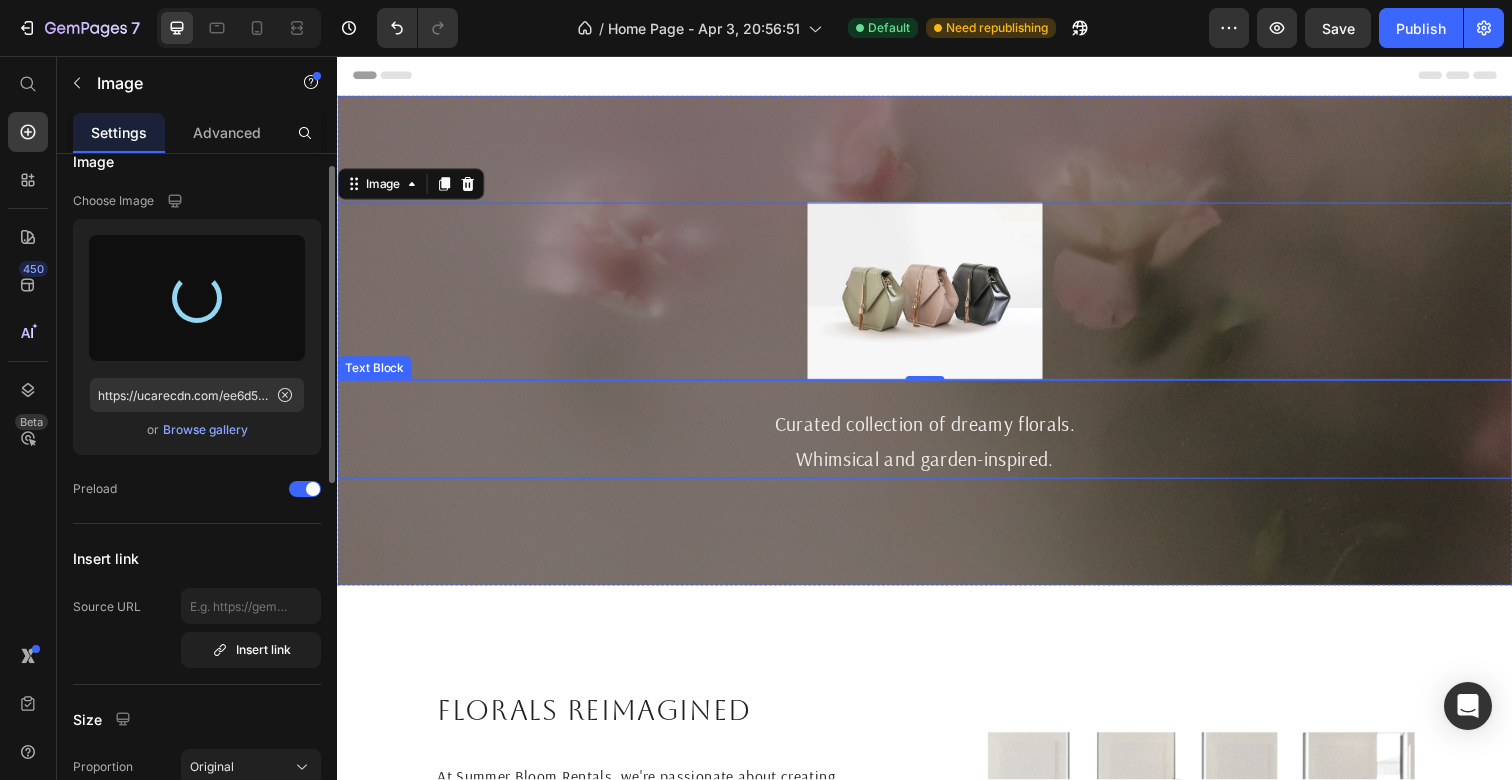 type on "https://cdn.shopify.com/s/files/1/0631/8355/2591/files/gempages_560684488498087002-e8dec31d-5840-4dc8-9f99-ab7c2db9b92b.png" 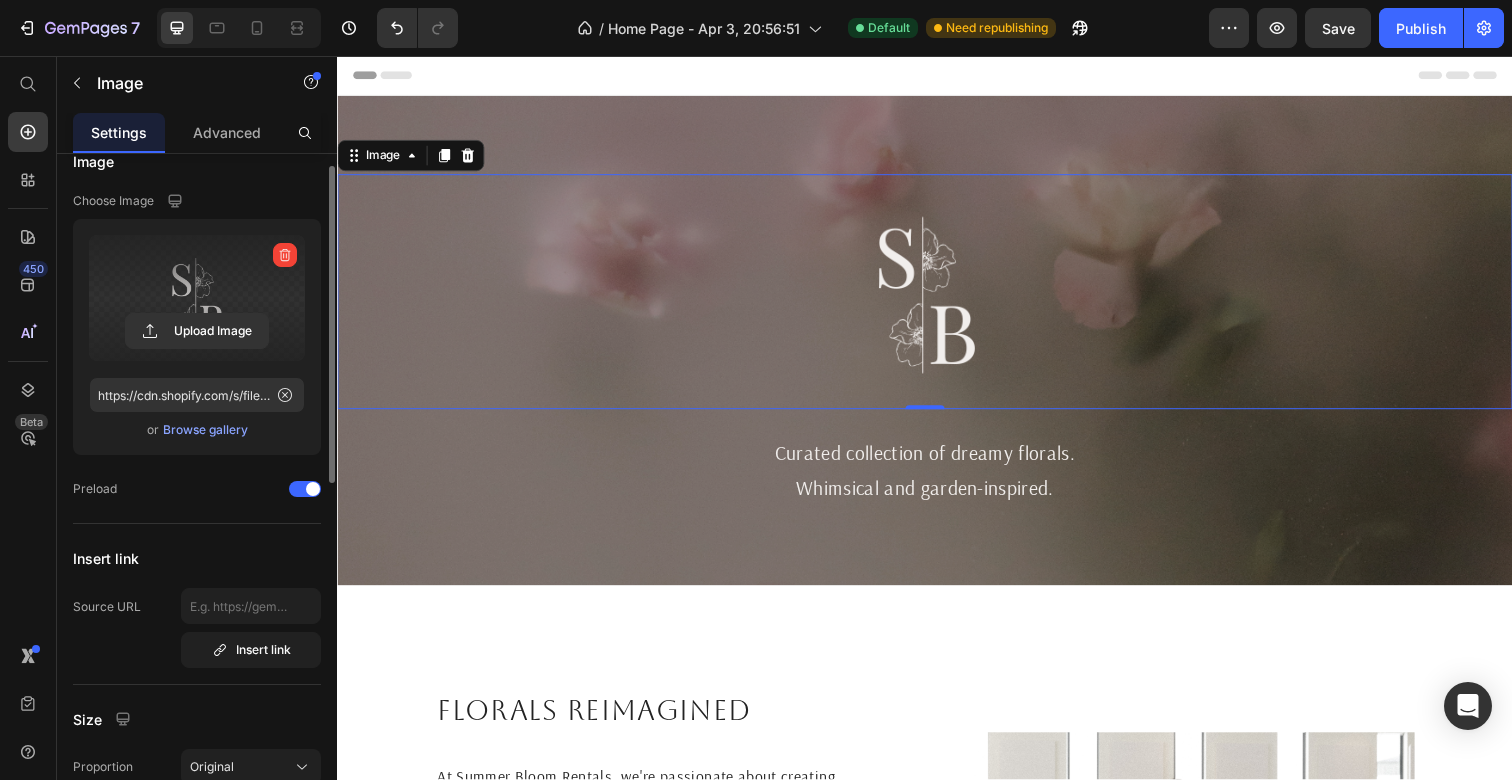 click at bounding box center (937, 297) 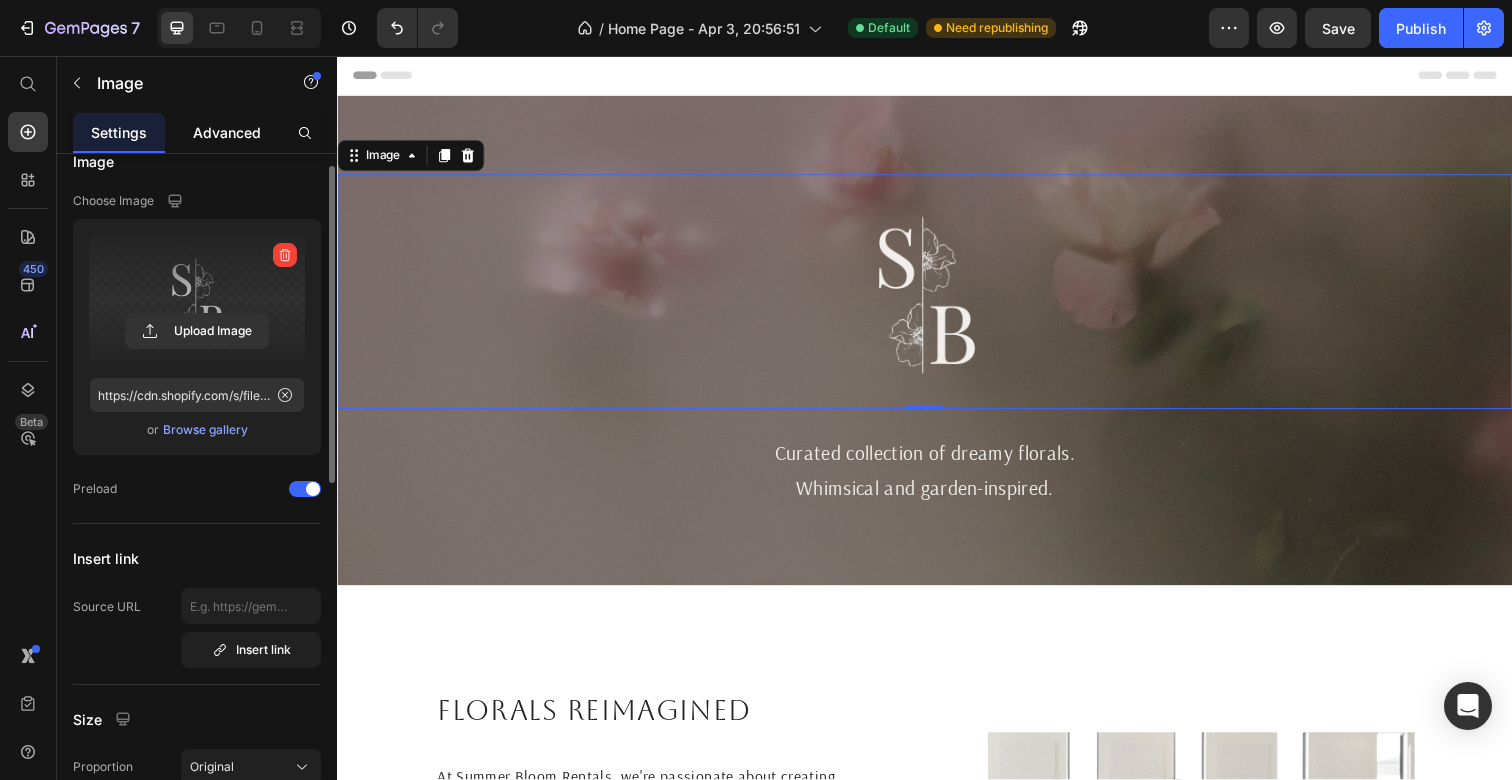 click on "Advanced" 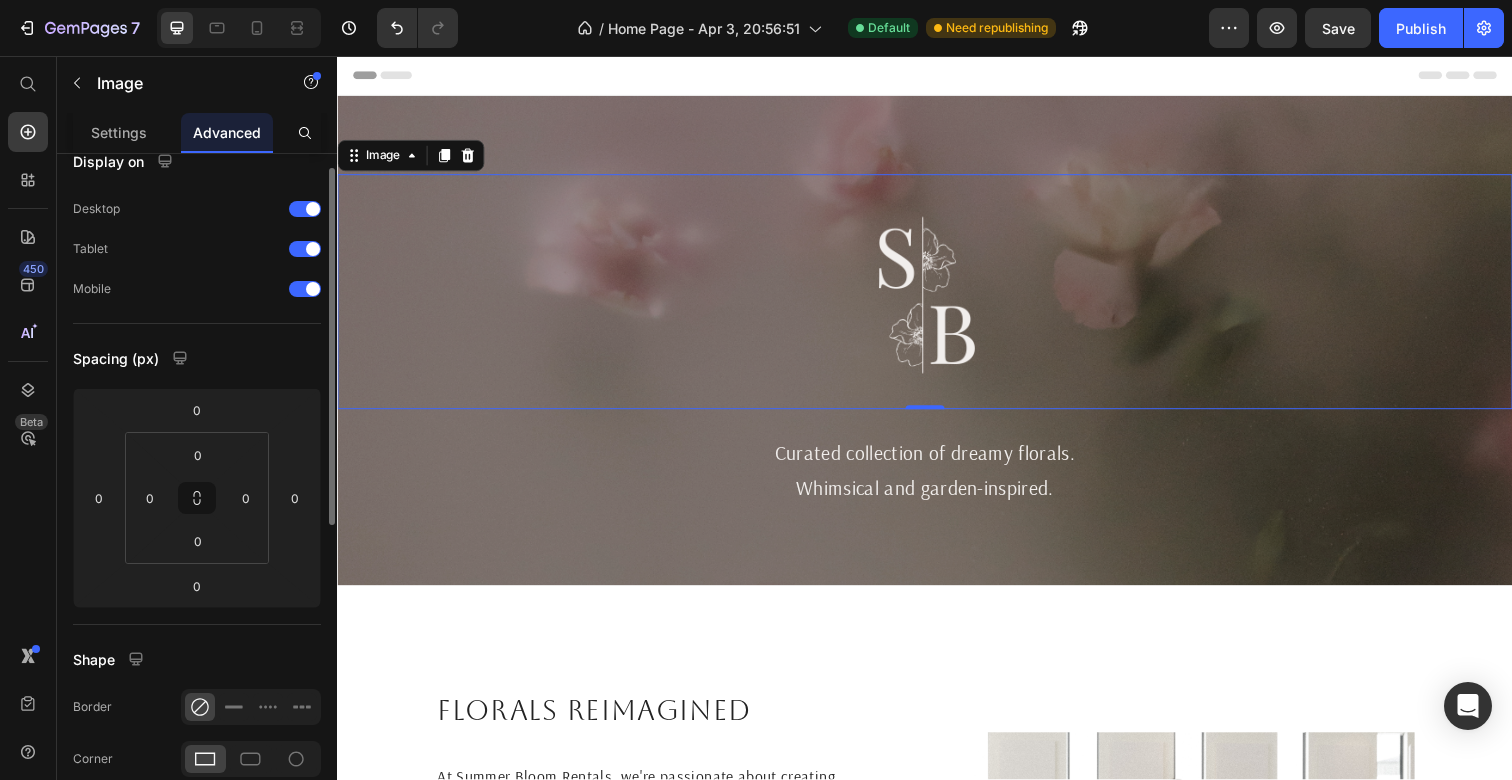 scroll, scrollTop: 0, scrollLeft: 0, axis: both 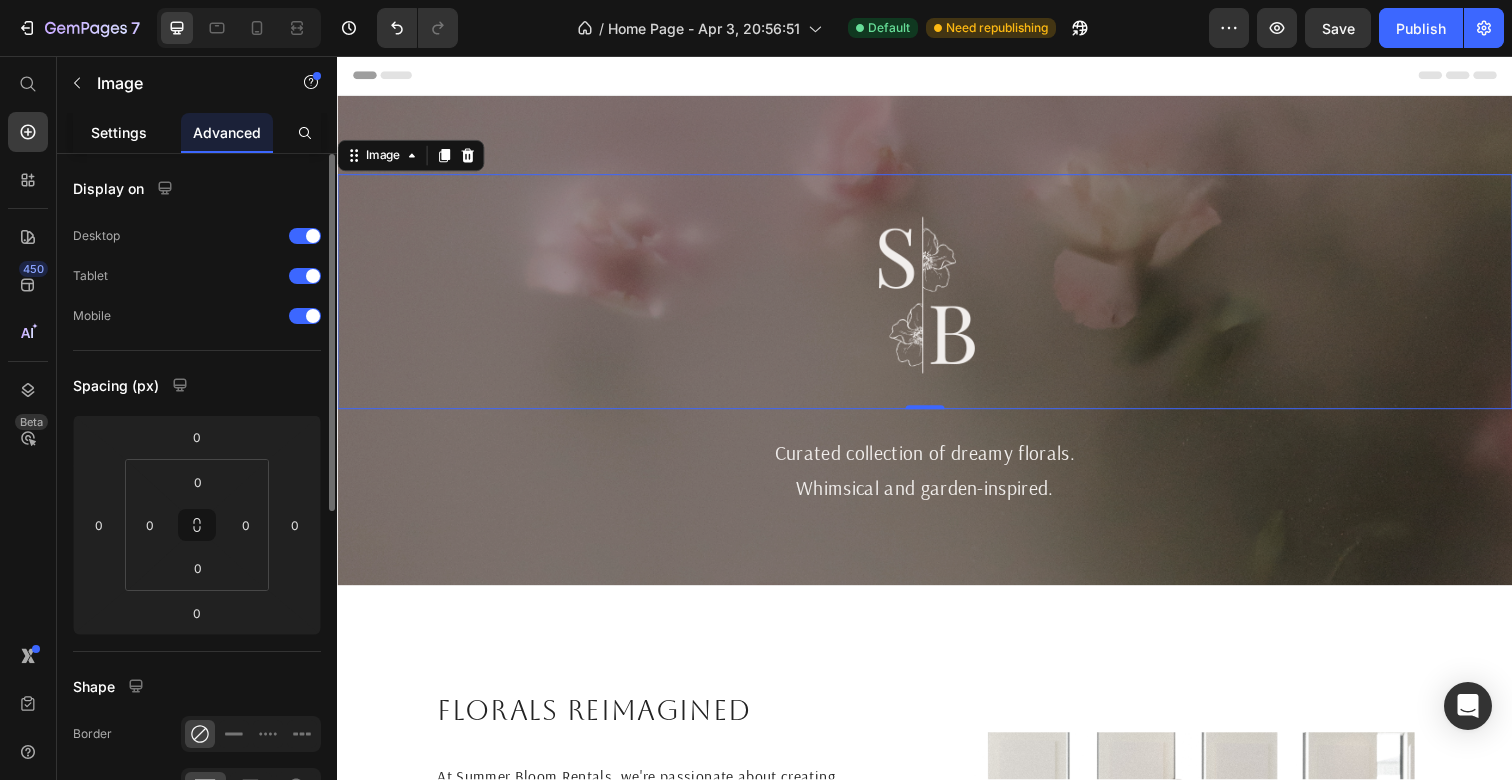 click on "Settings" at bounding box center [119, 132] 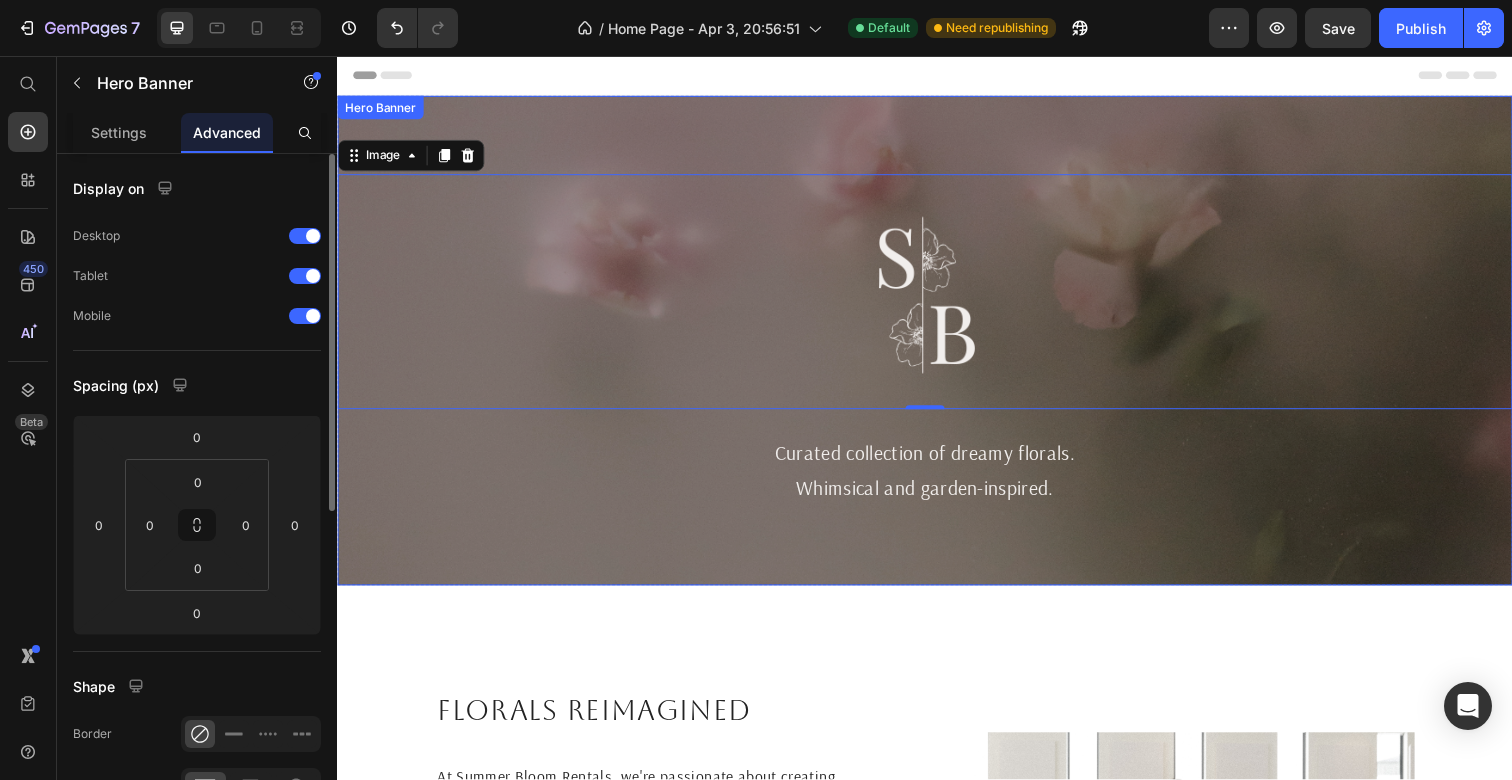 click on "Image   0 Curated collection of dreamy florals. Whimsical and garden-inspired. Text Block" at bounding box center (937, 347) 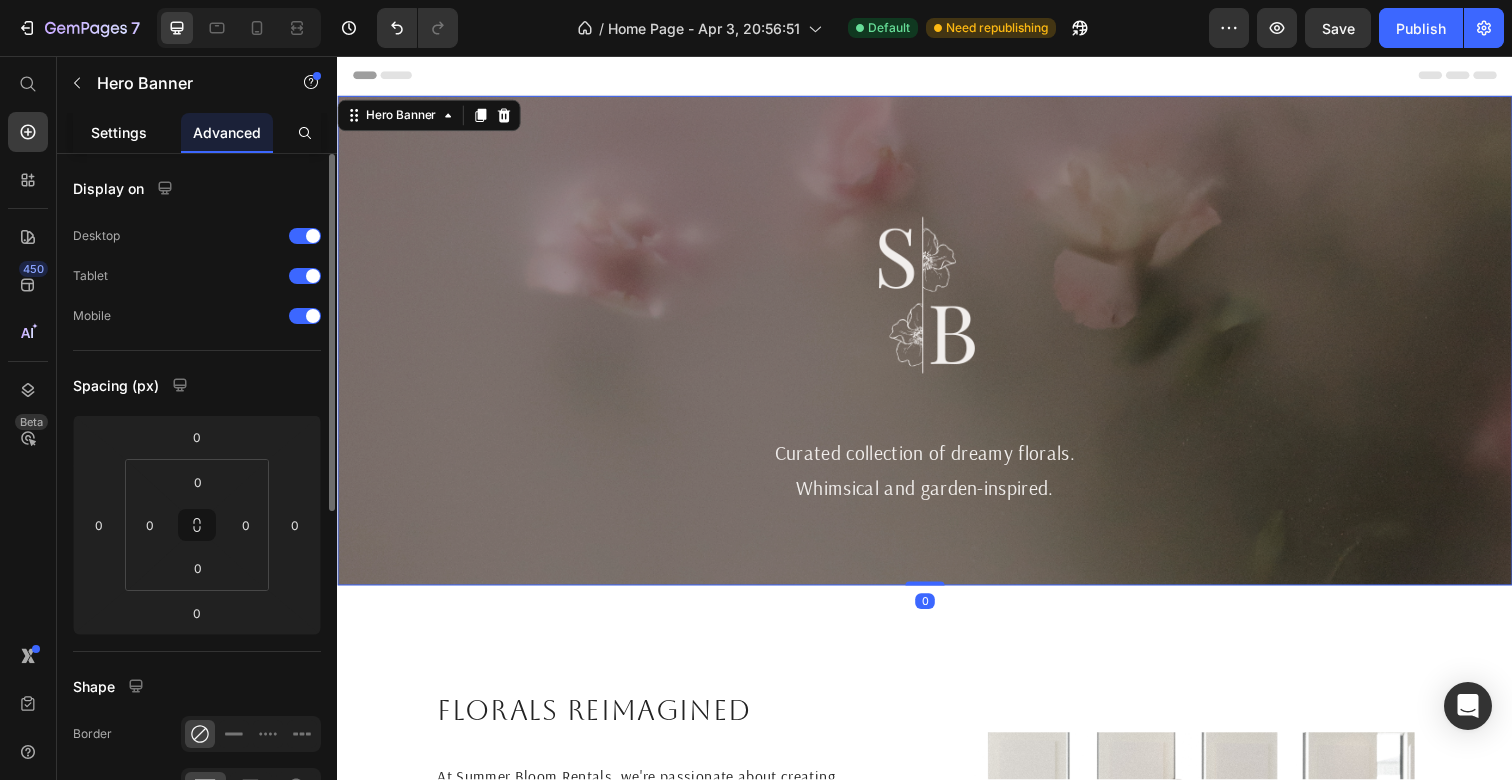 click on "Settings" 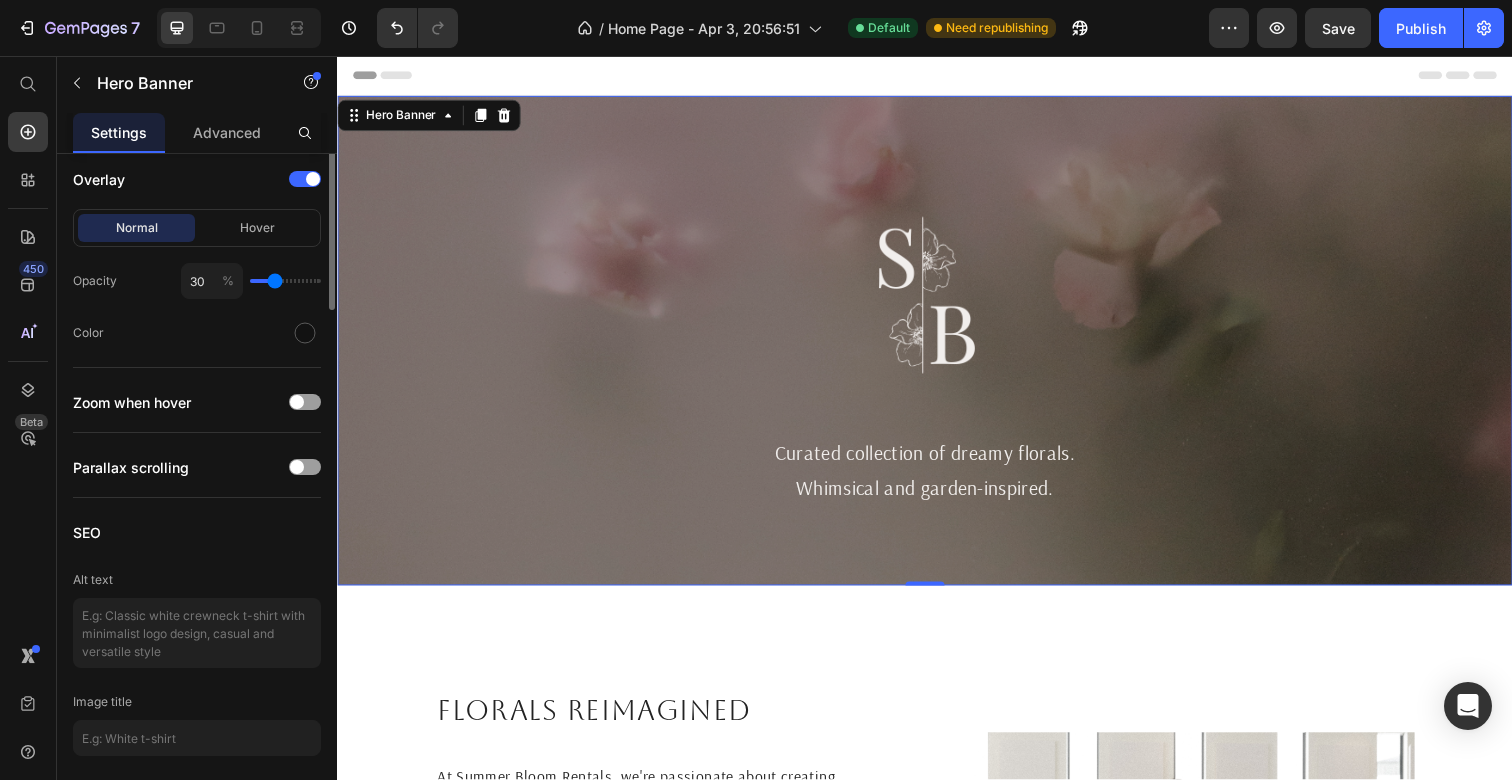 scroll, scrollTop: 1475, scrollLeft: 0, axis: vertical 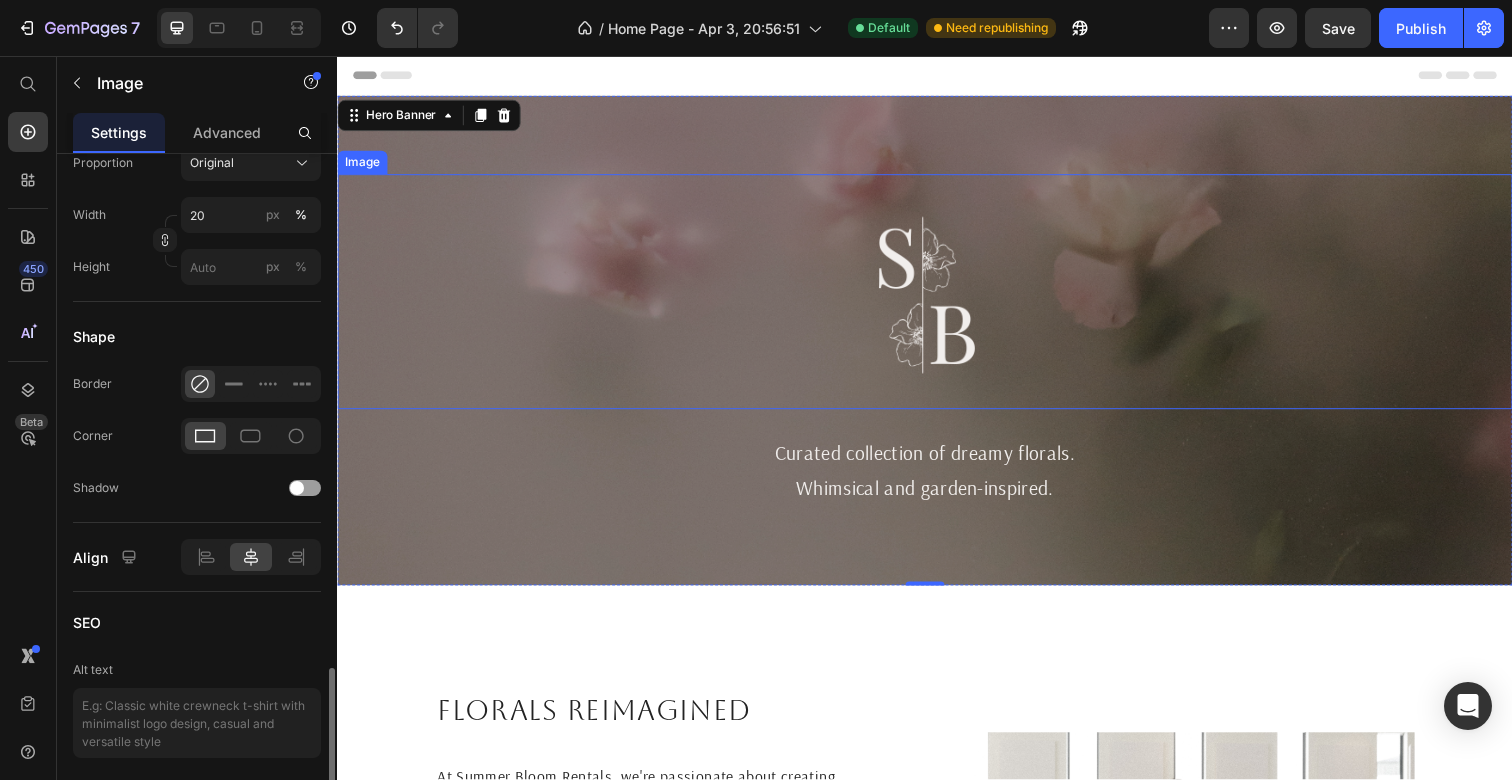 click at bounding box center (937, 297) 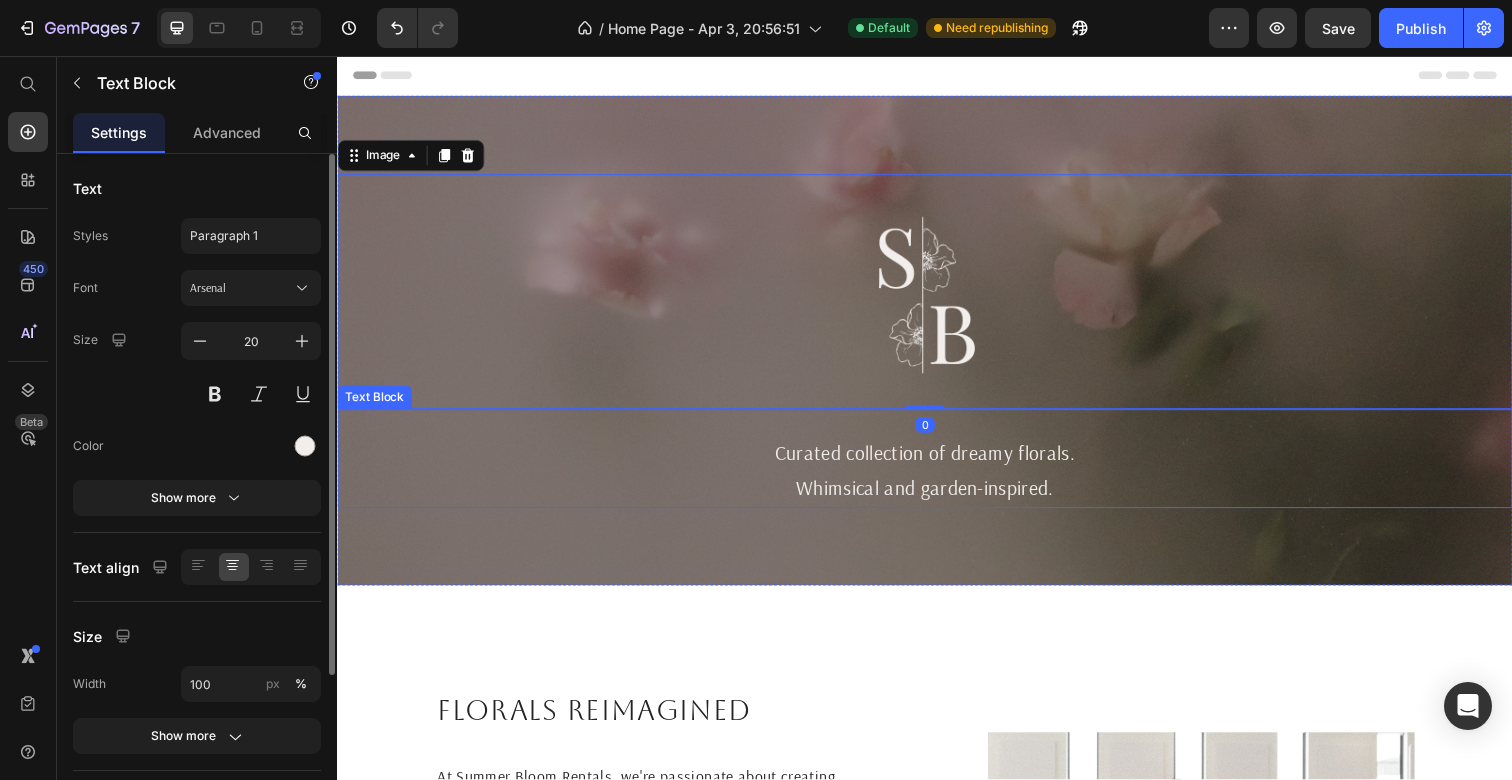 click on "Curated collection of dreamy florals. Whimsical and garden-inspired. Text Block" at bounding box center (937, 467) 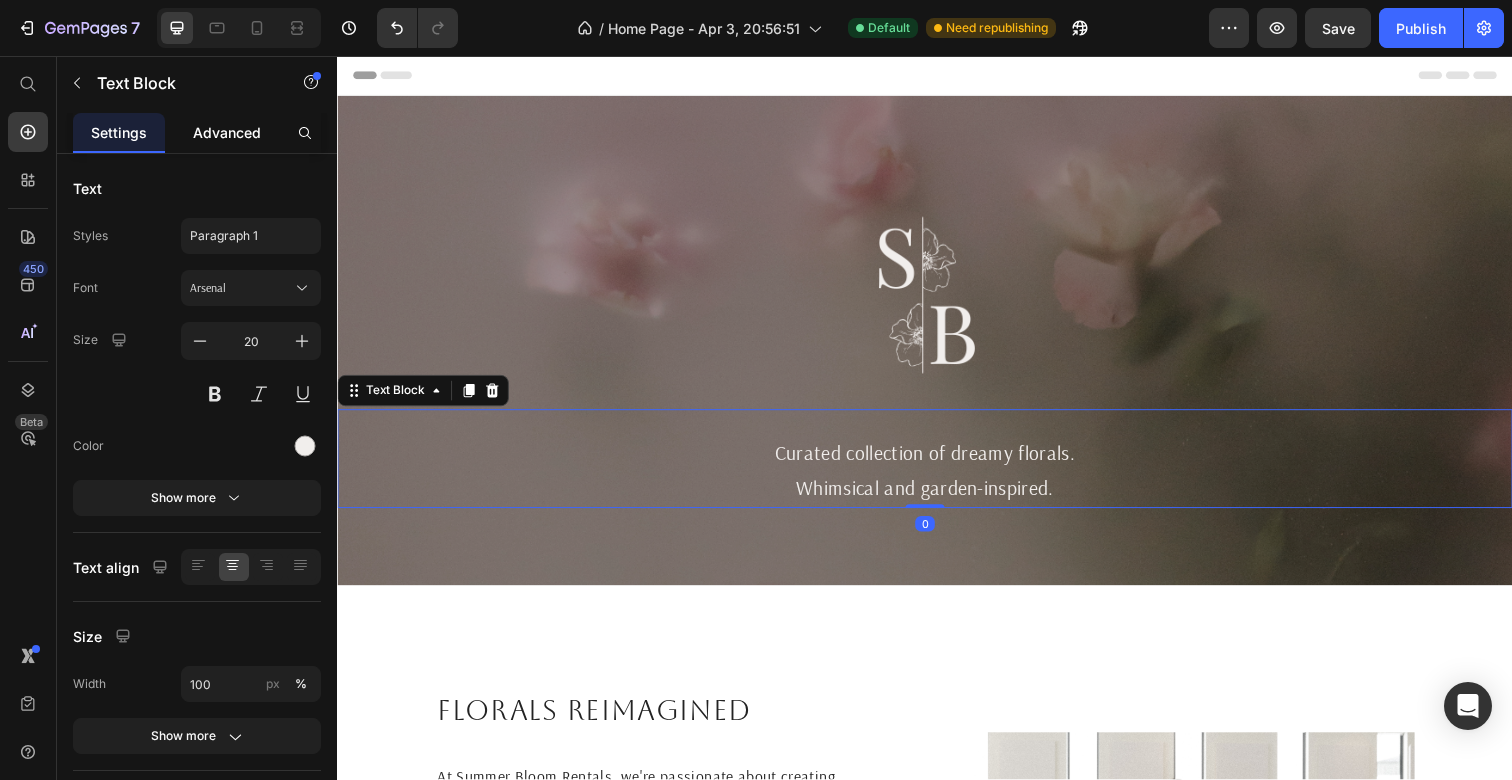 click on "Advanced" at bounding box center (227, 132) 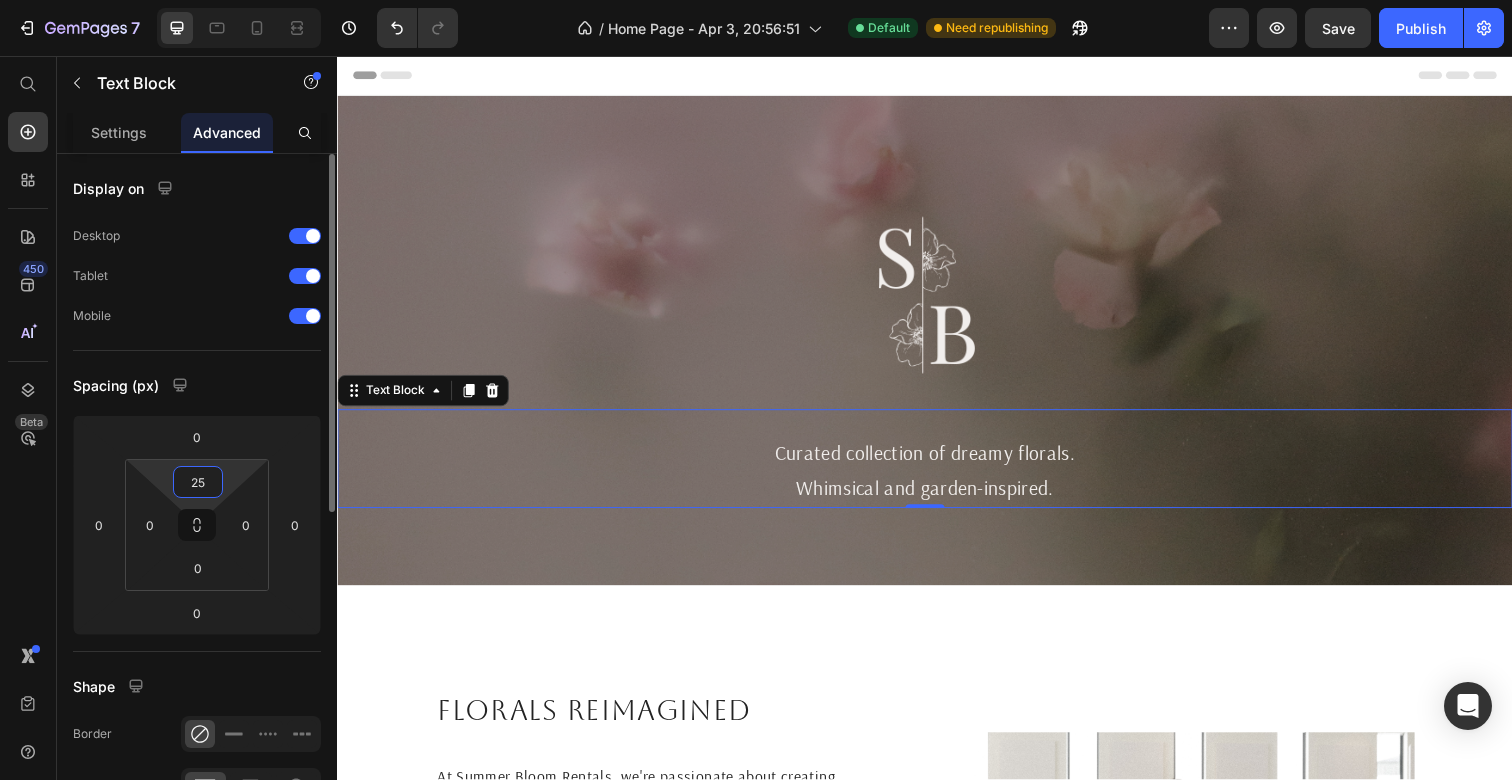 click on "25" at bounding box center [198, 482] 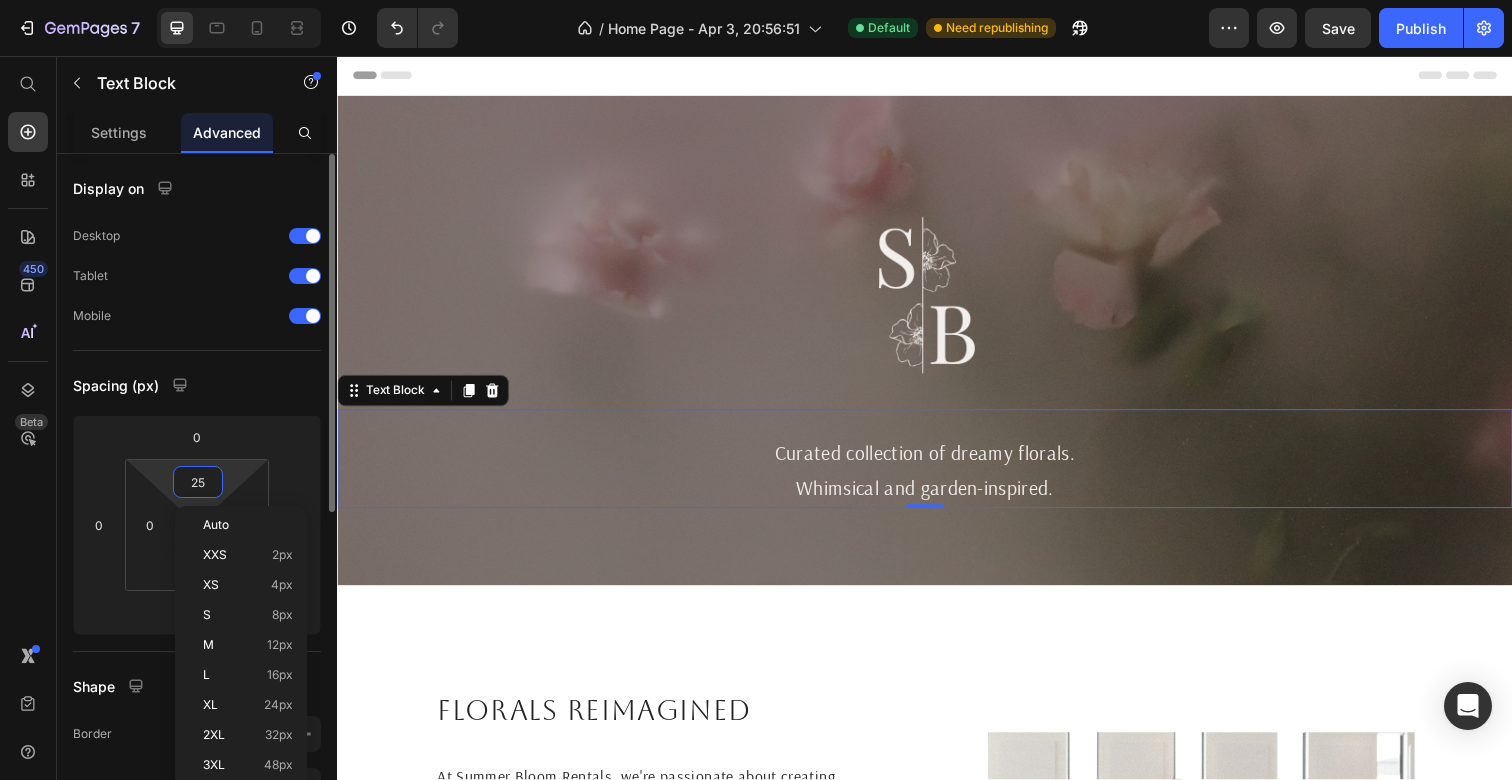 type 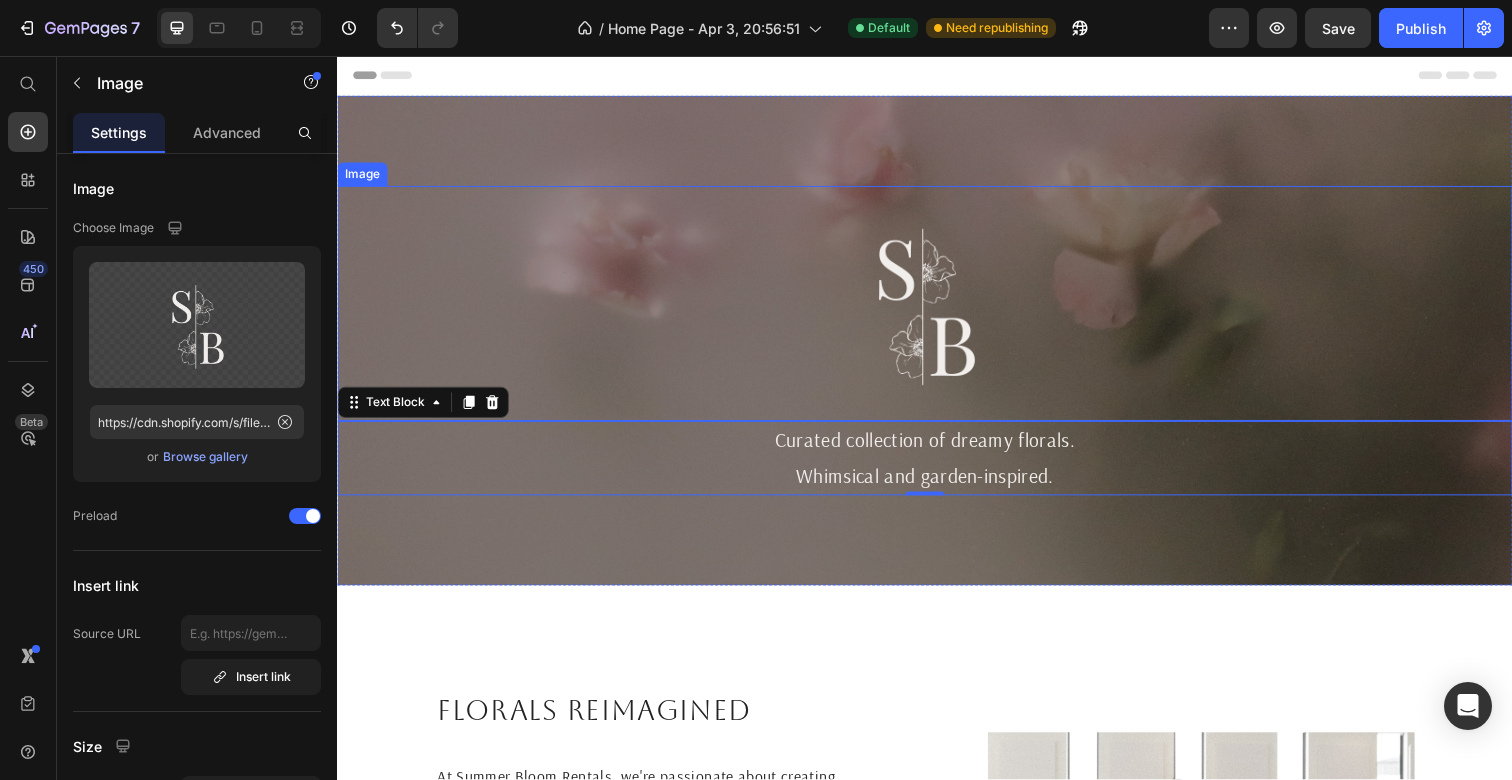 click at bounding box center [937, 309] 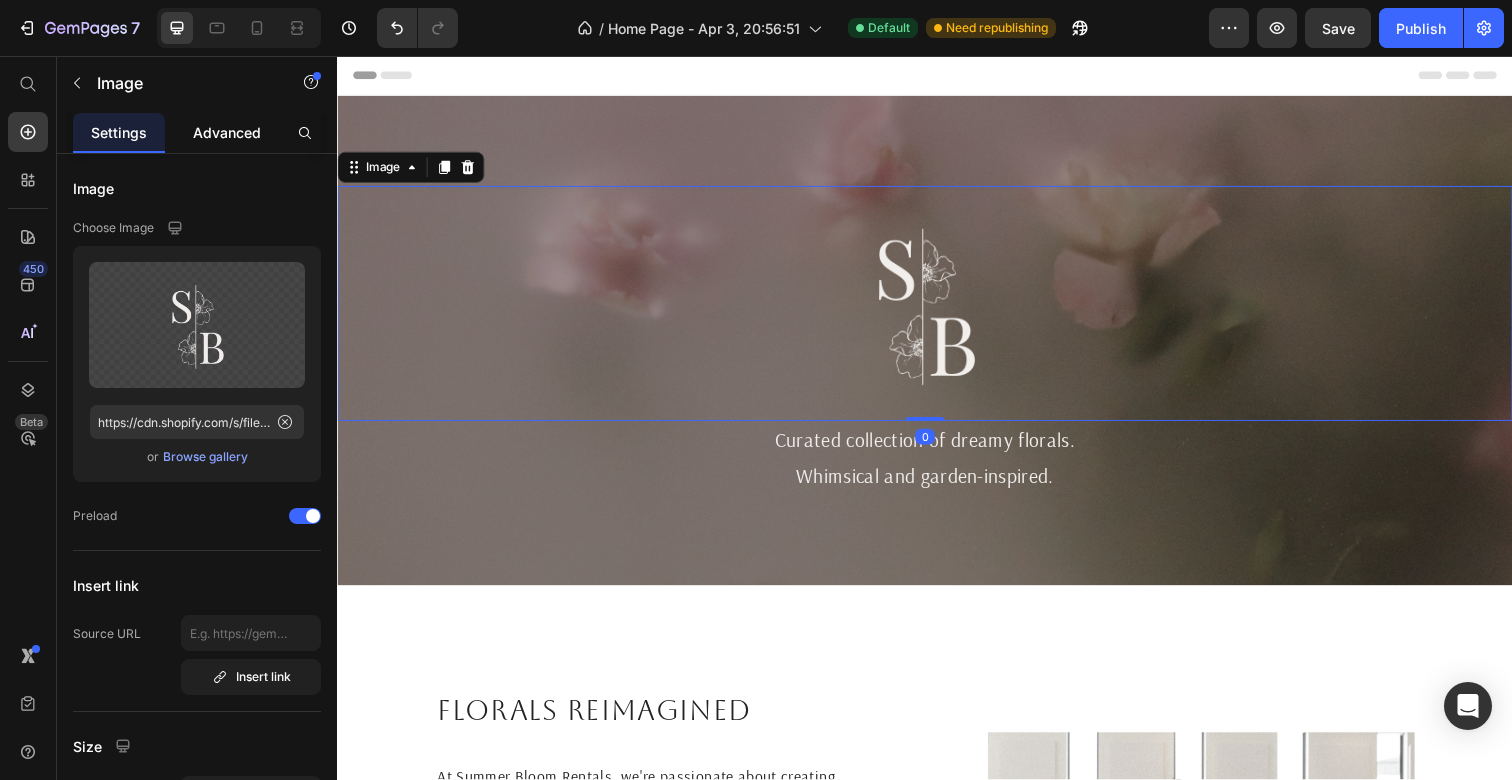 click on "Advanced" 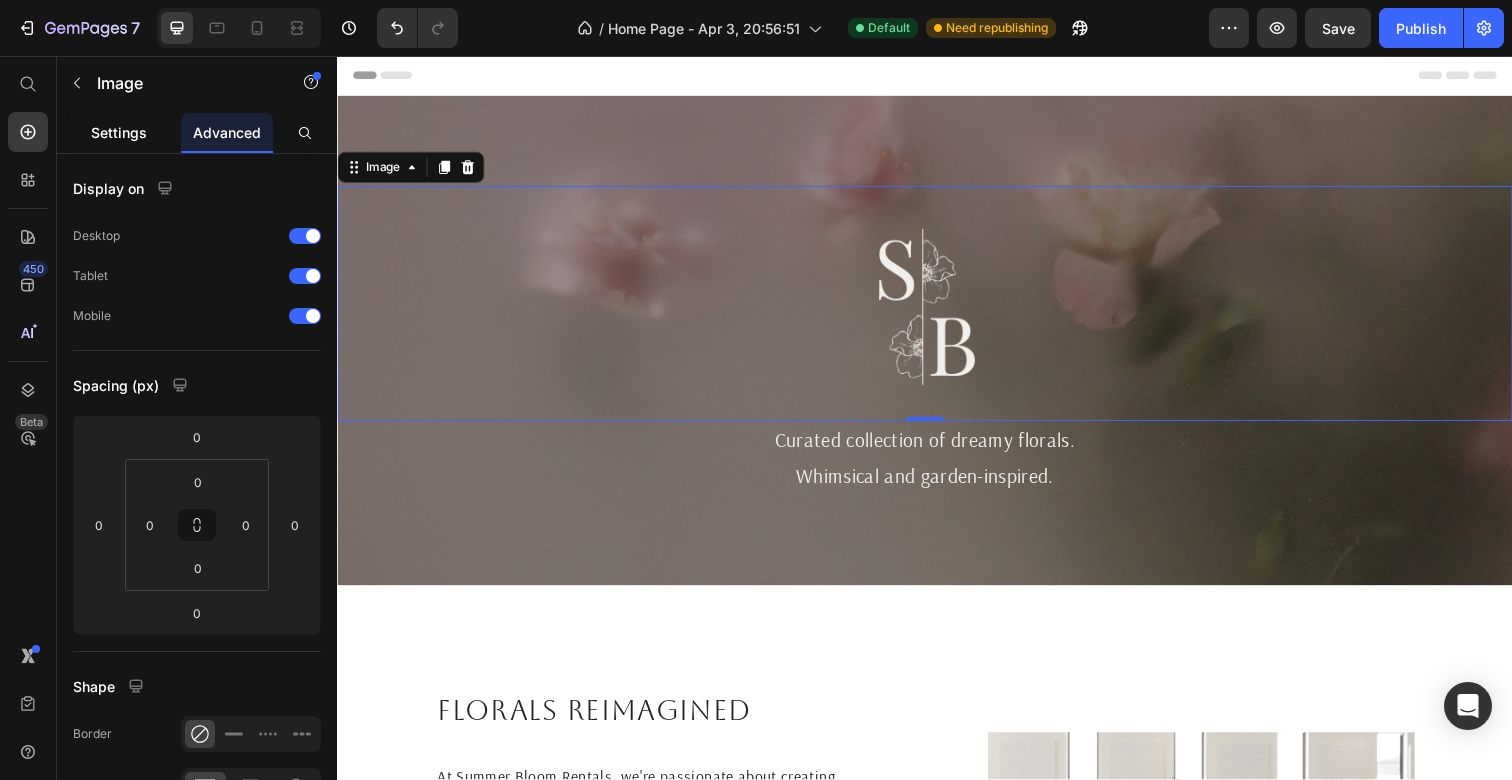 click on "Settings" at bounding box center (119, 132) 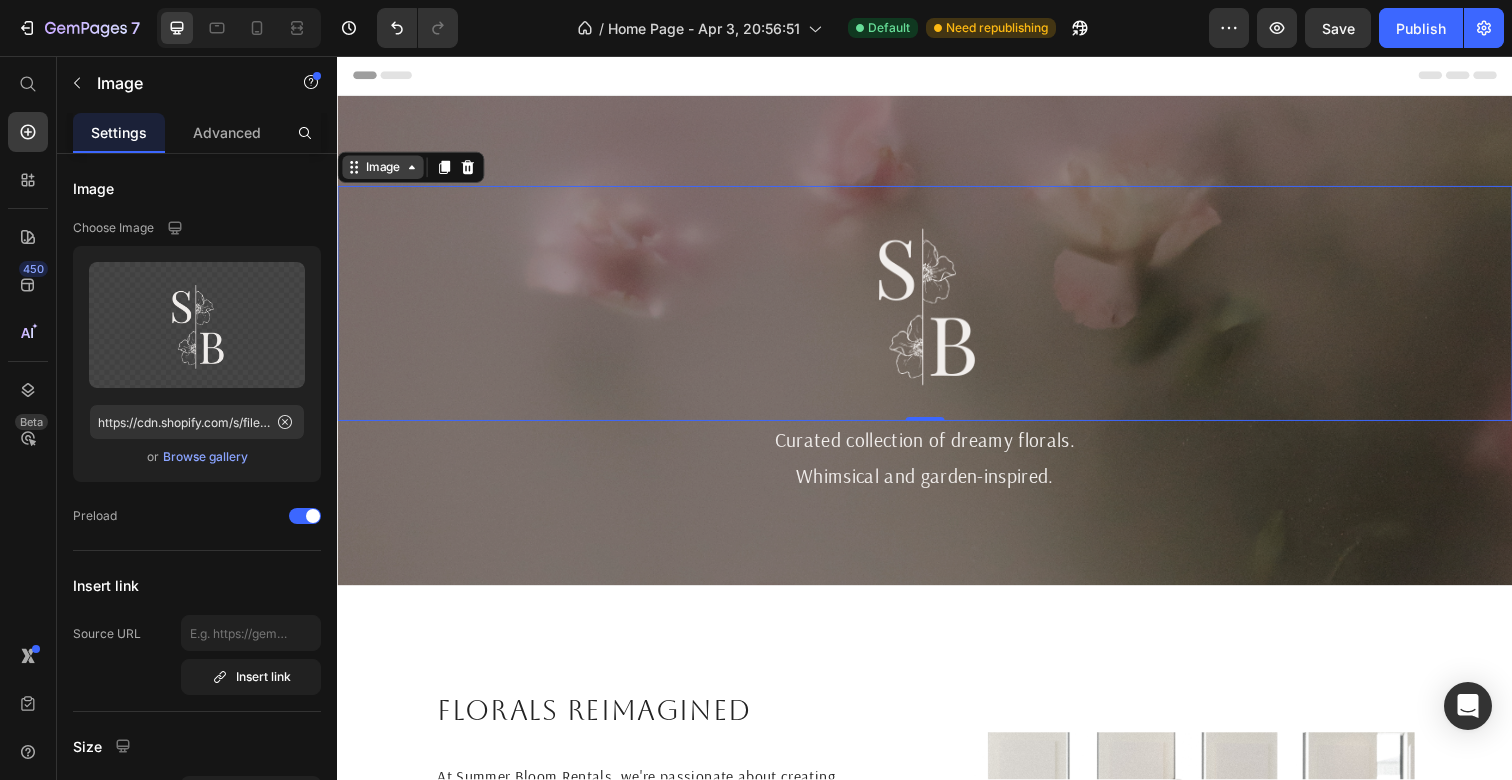 click on "Image" at bounding box center (383, 170) 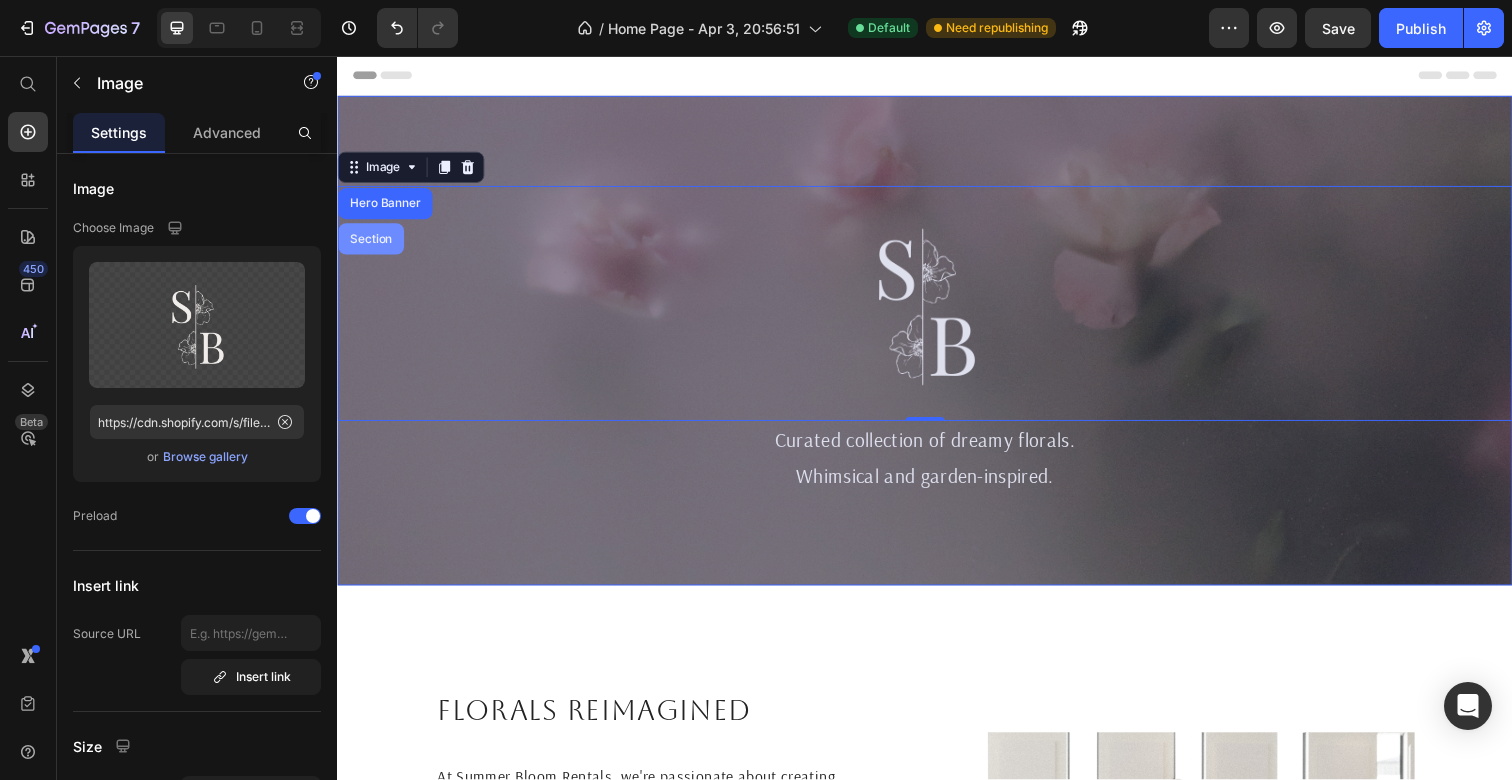 click on "Section" at bounding box center [371, 243] 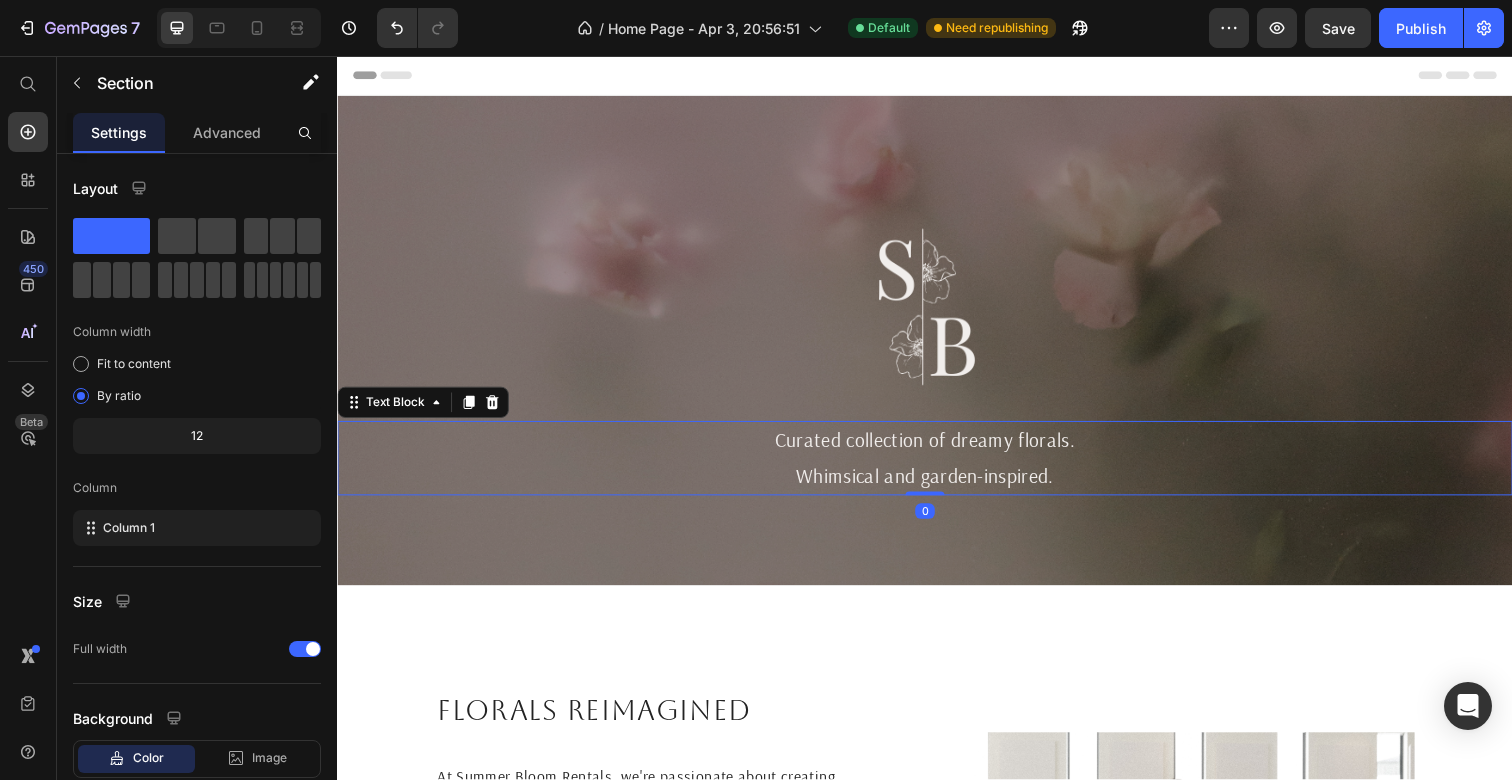 click on "Whimsical and garden-inspired." at bounding box center [937, 485] 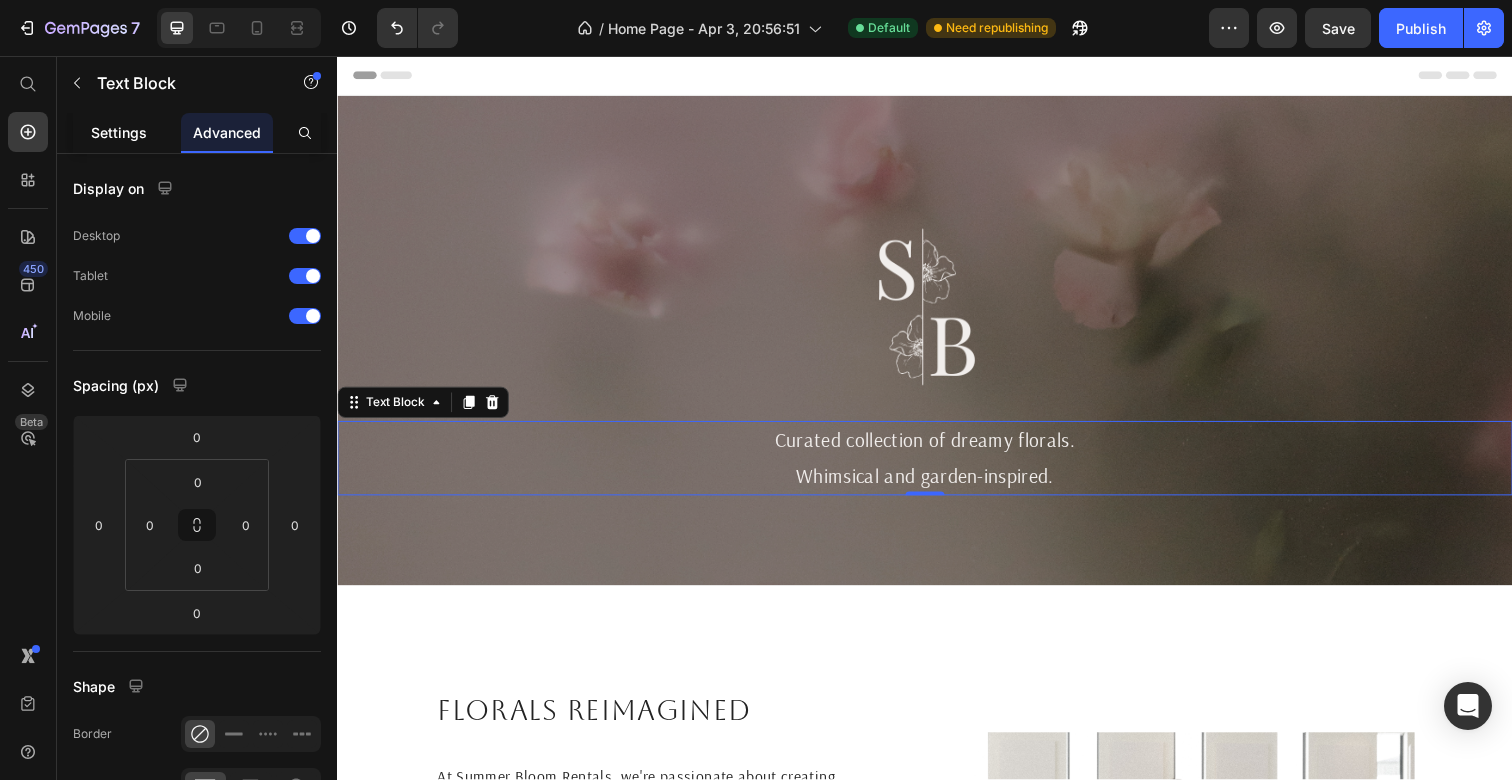 click on "Settings" at bounding box center [119, 132] 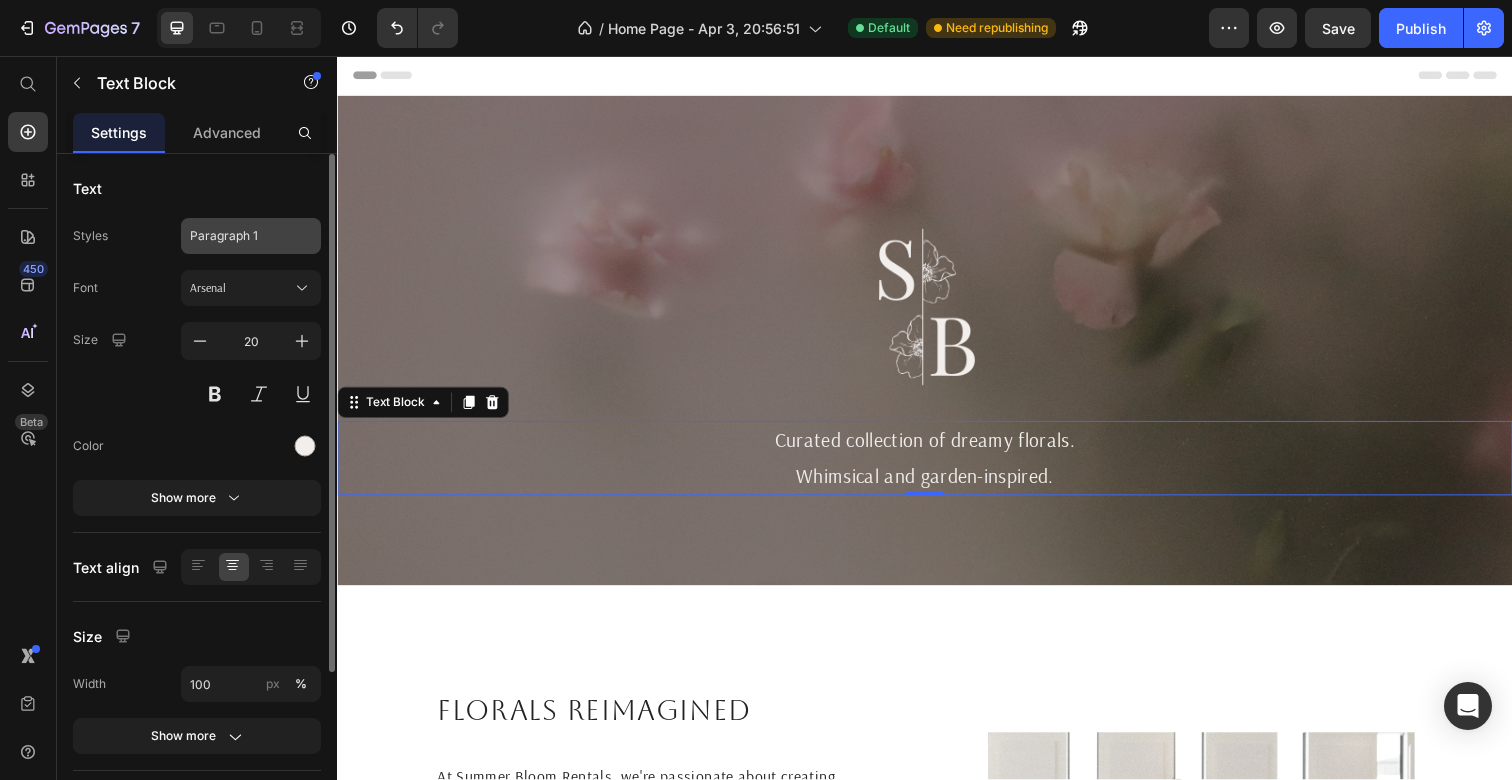 click on "Paragraph 1" at bounding box center (251, 236) 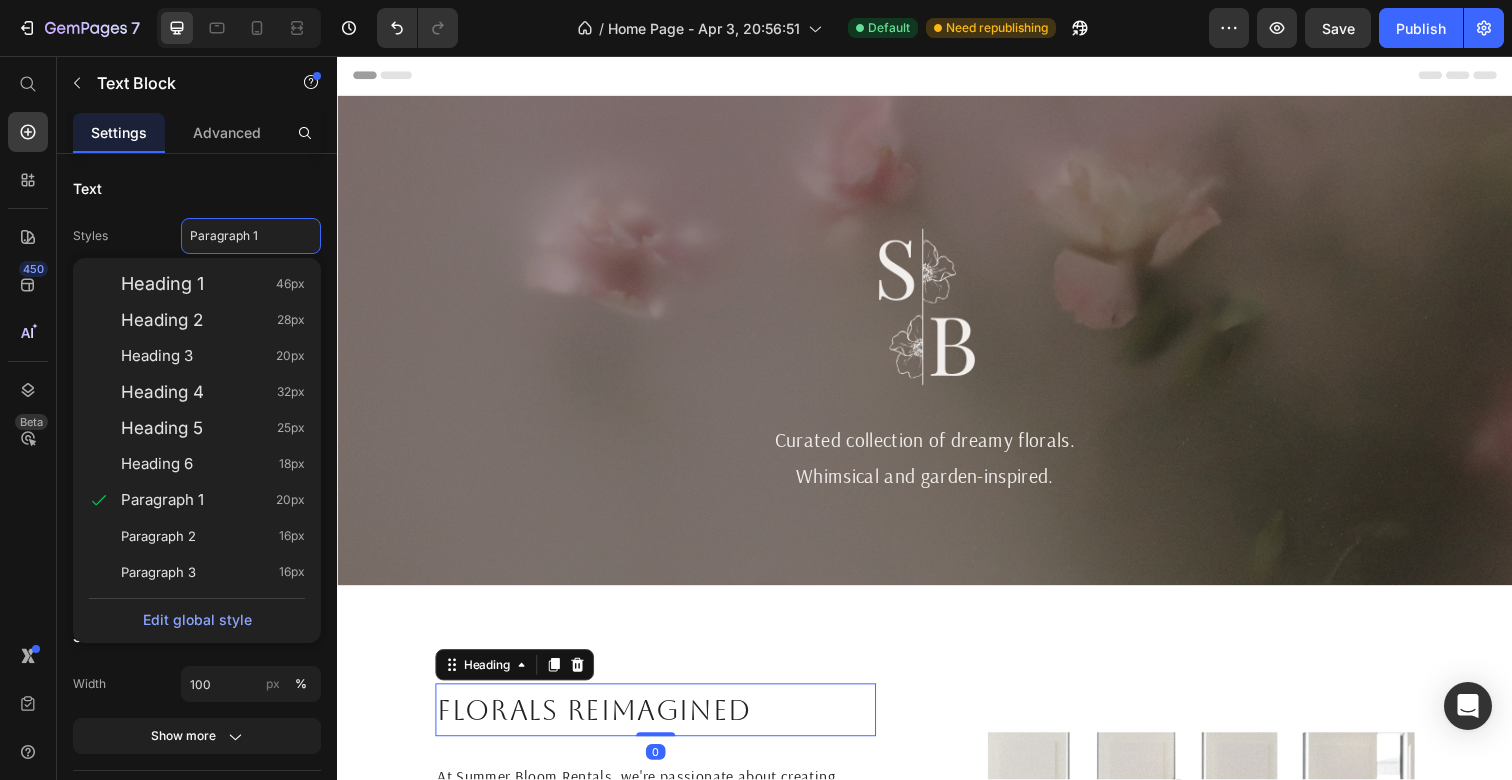 click on "Florals reimagined" at bounding box center (662, 724) 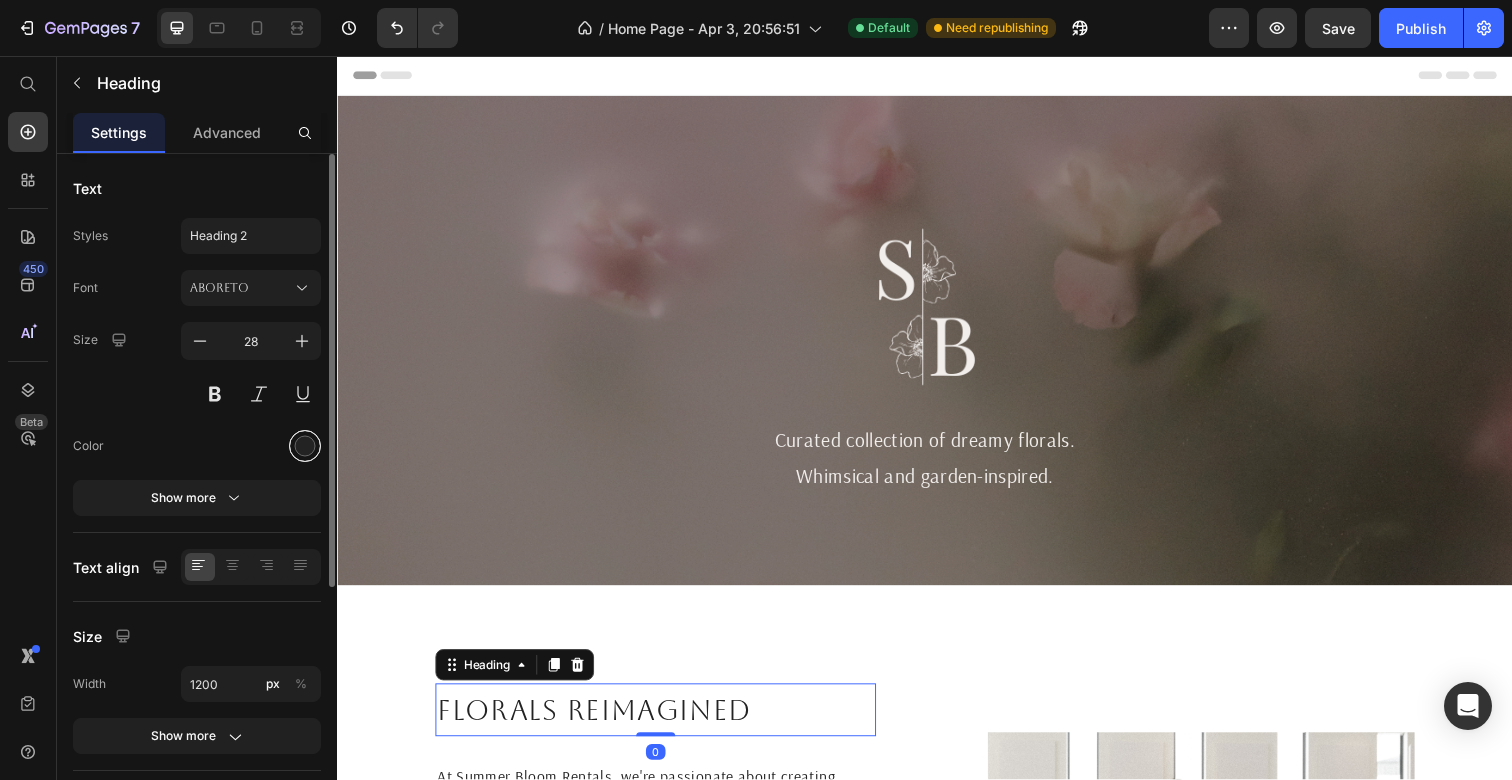 click at bounding box center (305, 446) 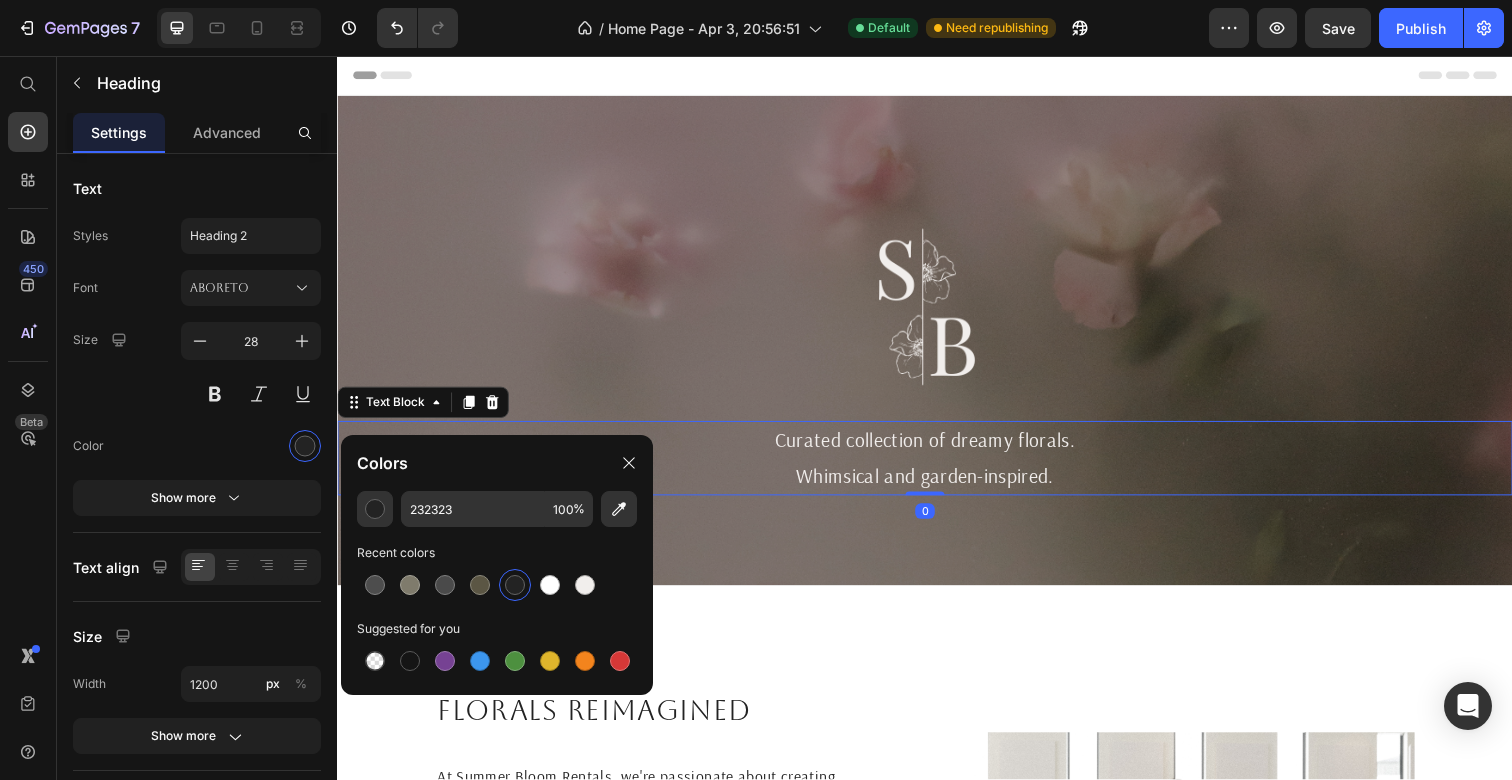 click on "Curated collection of dreamy florals." at bounding box center (937, 449) 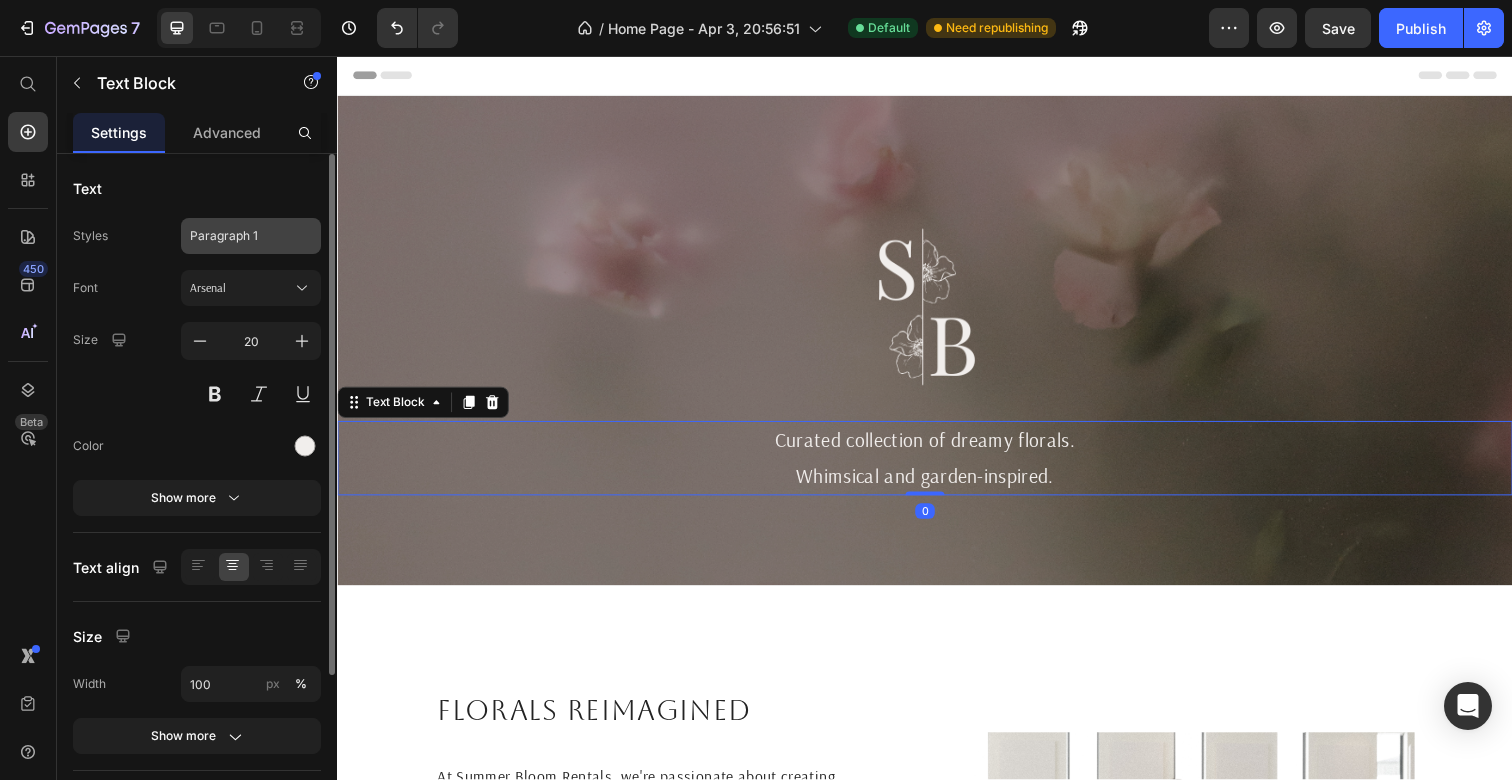 click on "Paragraph 1" at bounding box center [251, 236] 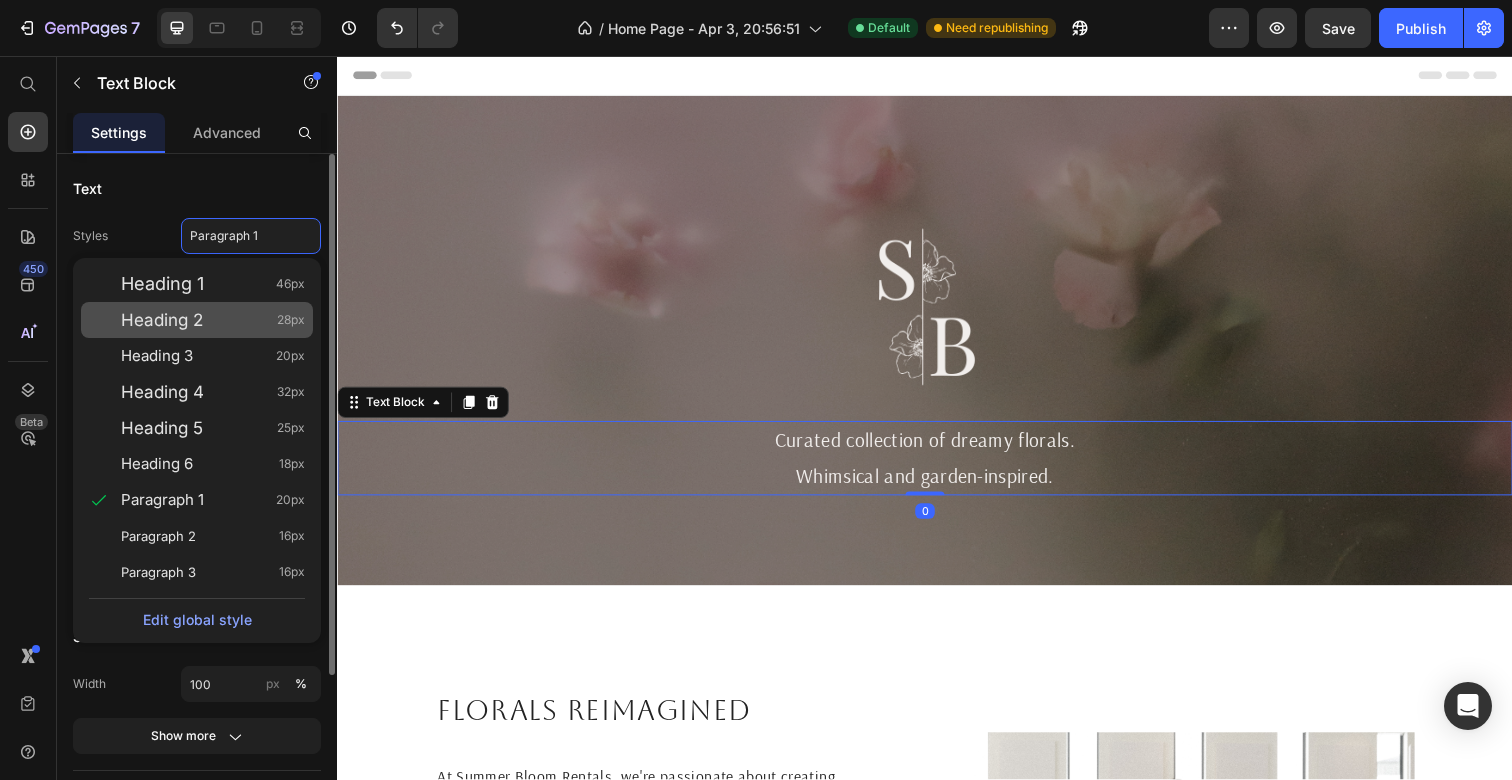 click on "Heading 2 28px" at bounding box center (213, 320) 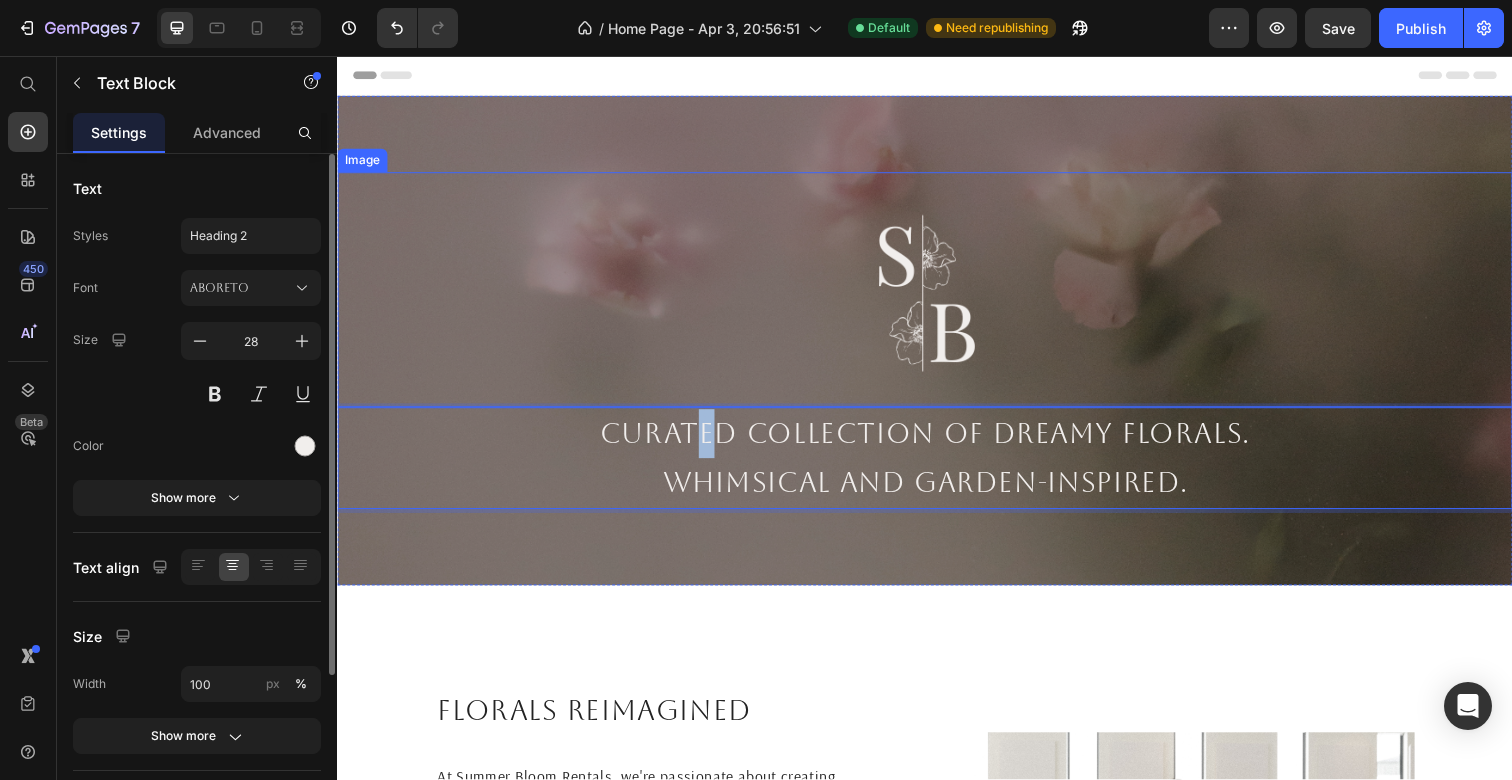 drag, startPoint x: 734, startPoint y: 465, endPoint x: 713, endPoint y: 457, distance: 22.472204 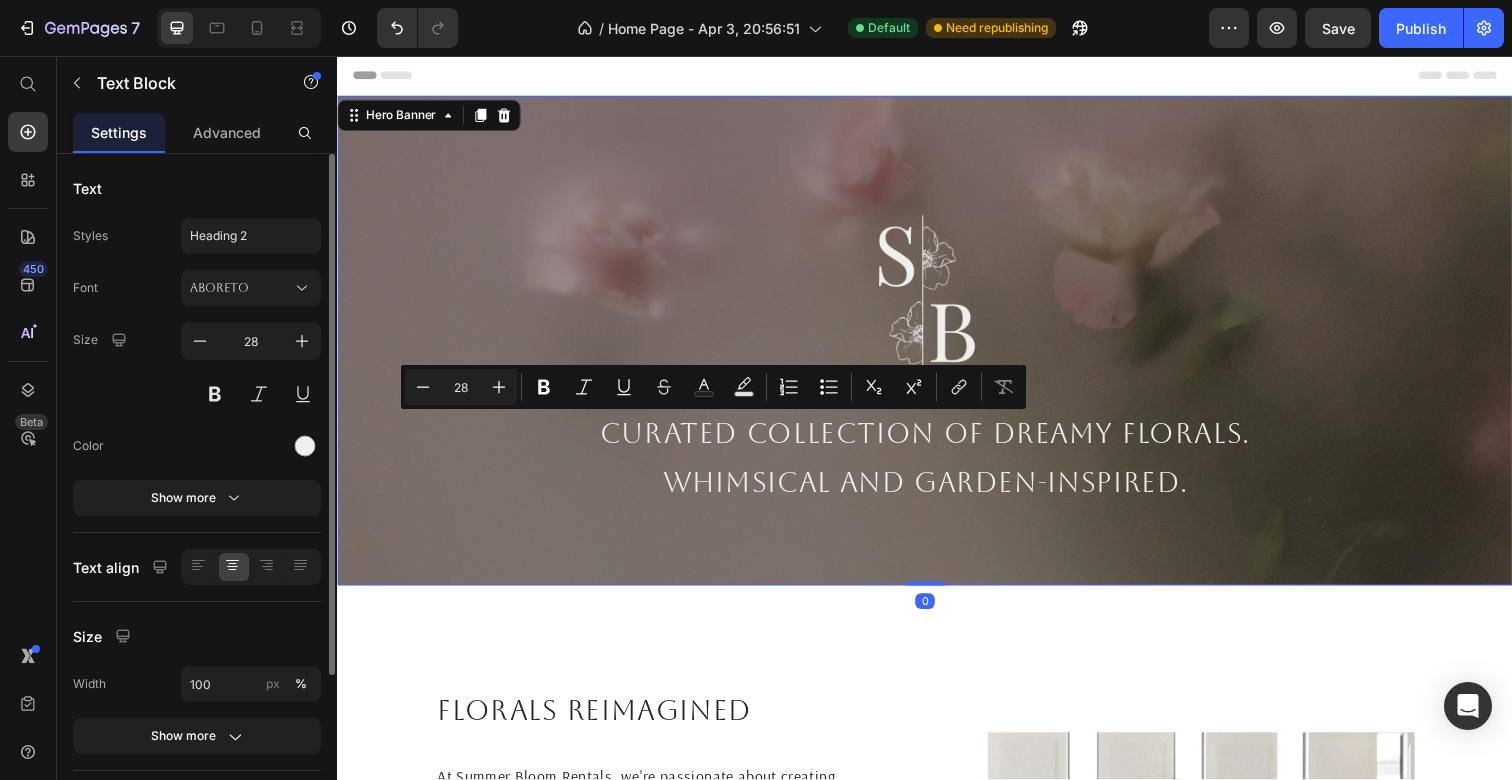 click on "Image Curated collection of dreamy florals. Whimsical and garden-inspired. Text Block" at bounding box center (937, 347) 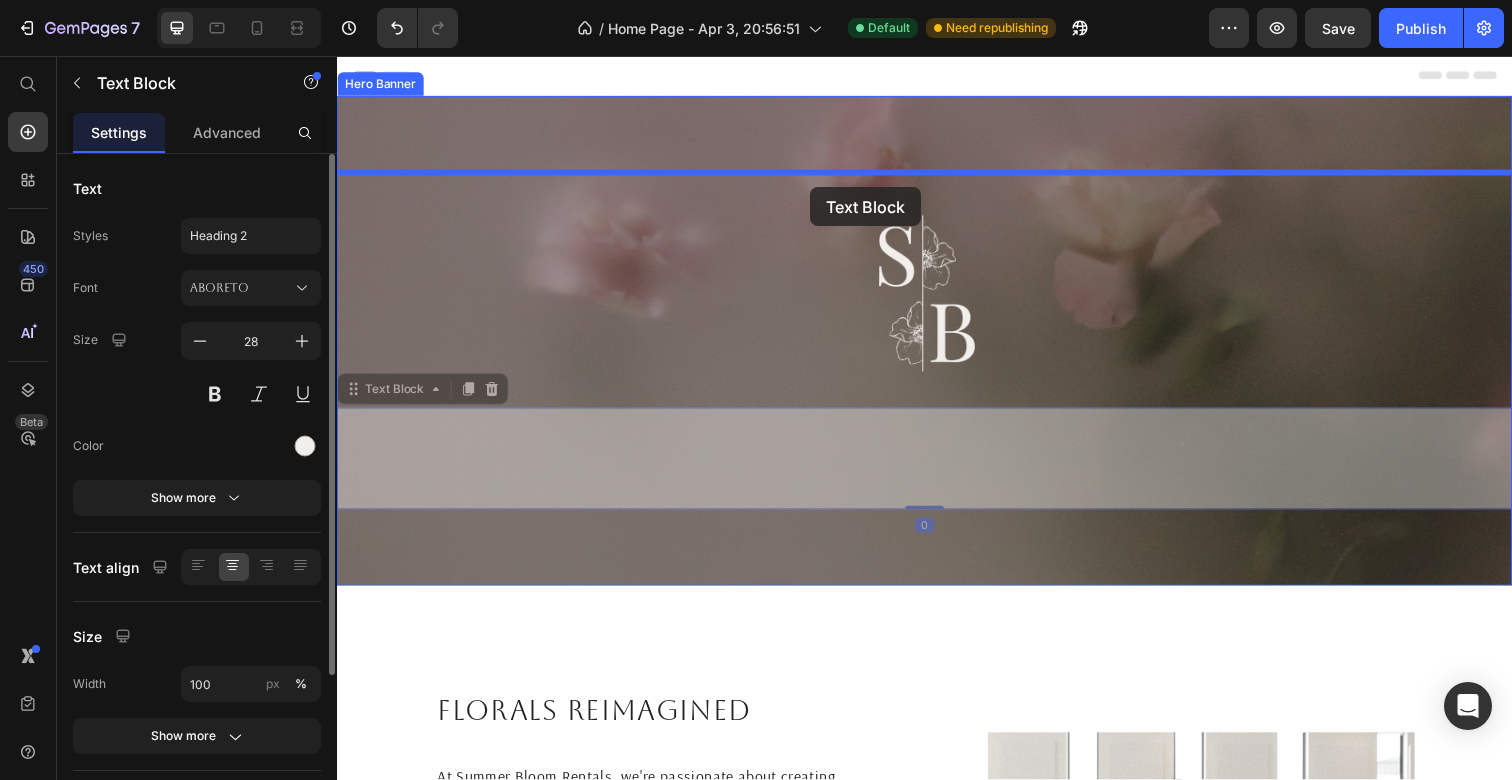 drag, startPoint x: 688, startPoint y: 457, endPoint x: 820, endPoint y: 187, distance: 300.53952 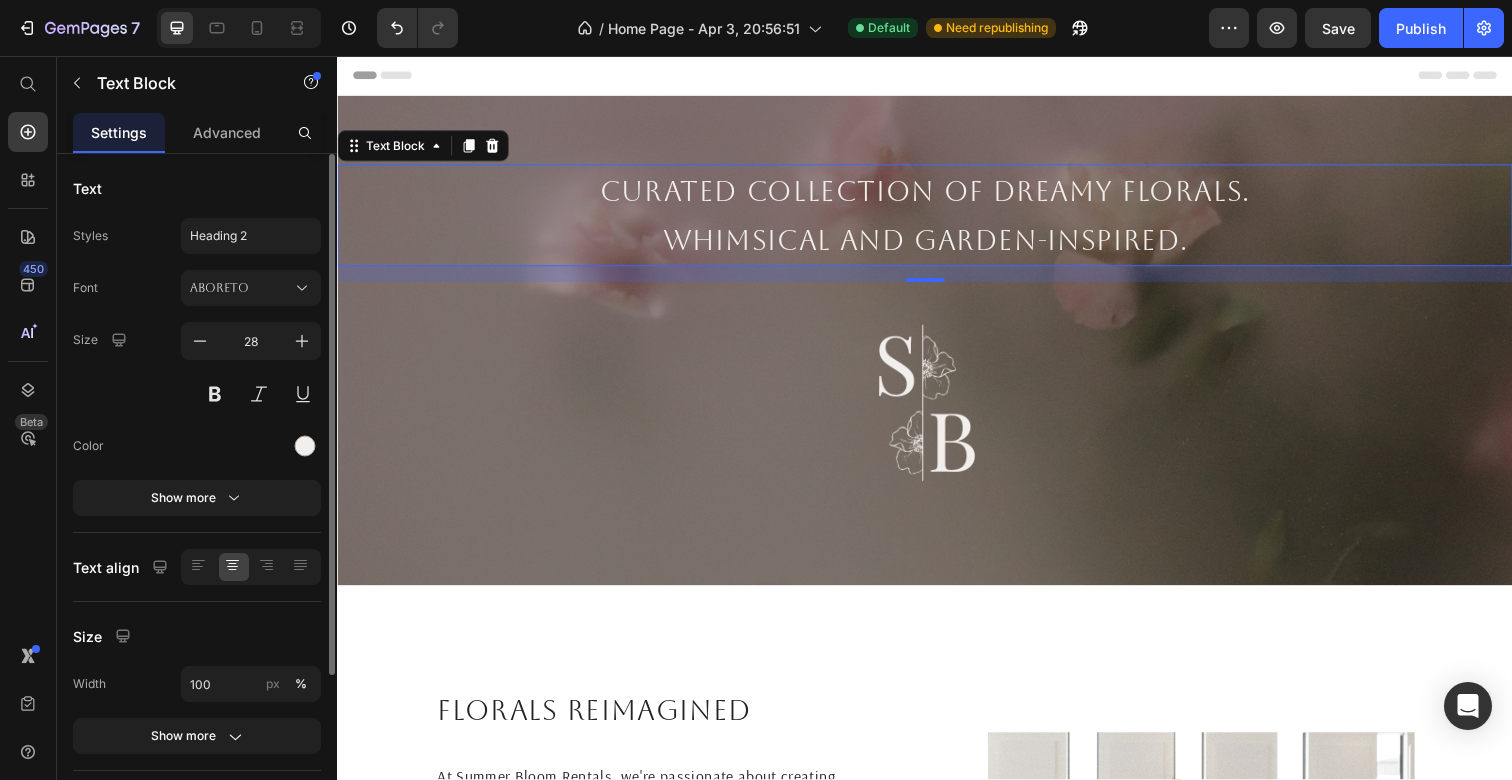 click on "0" at bounding box center [937, 279] 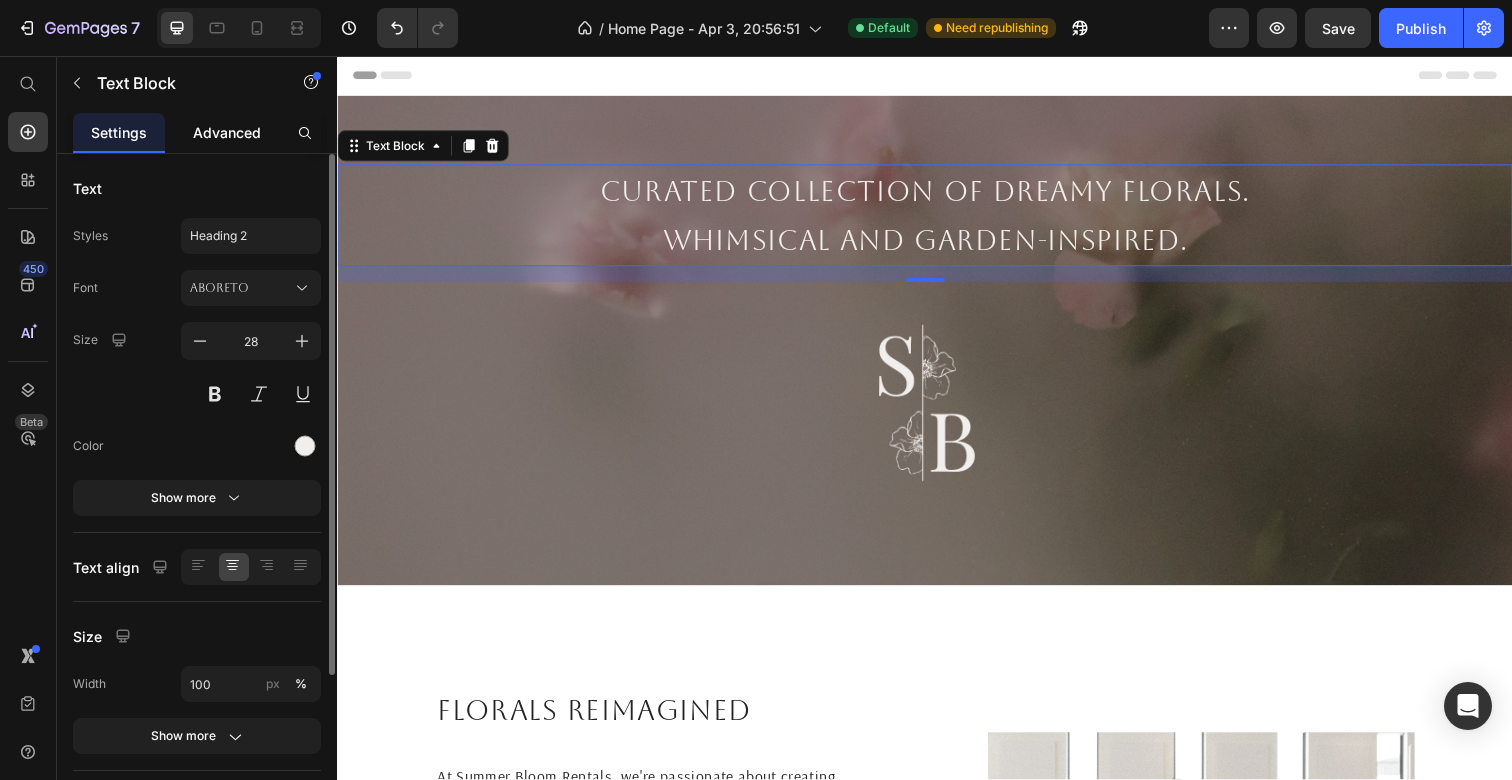 click on "Advanced" at bounding box center [227, 132] 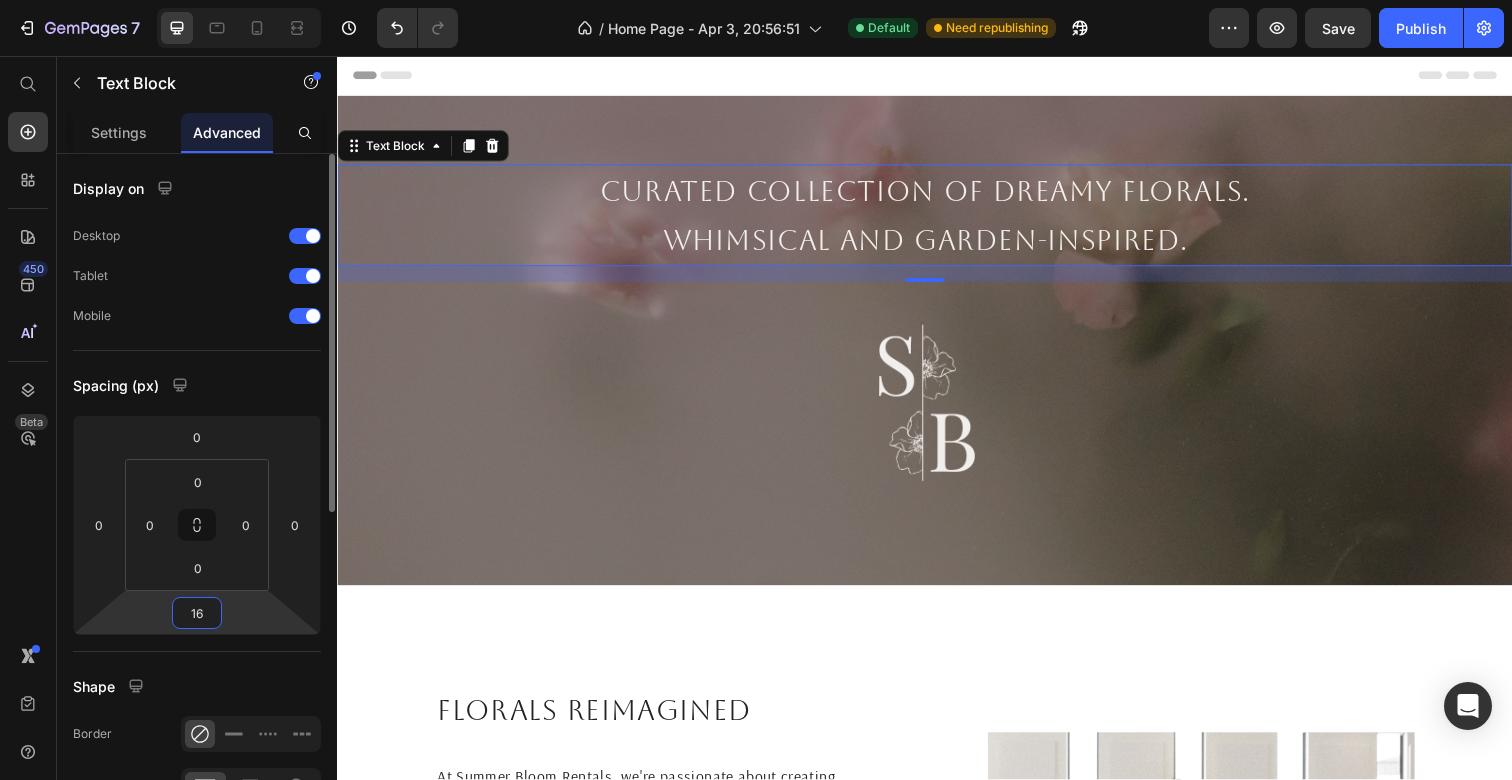 click on "16" at bounding box center (197, 613) 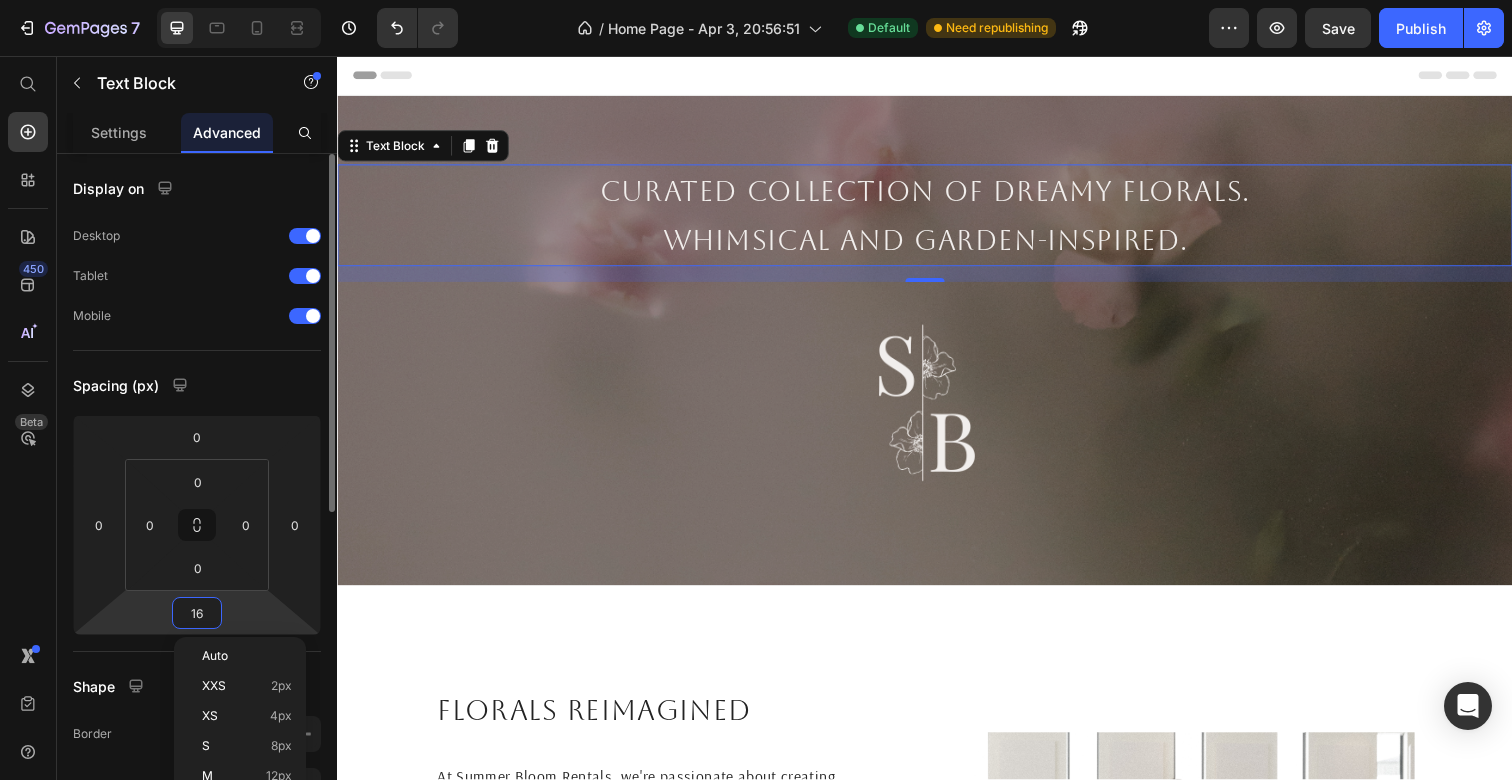 type 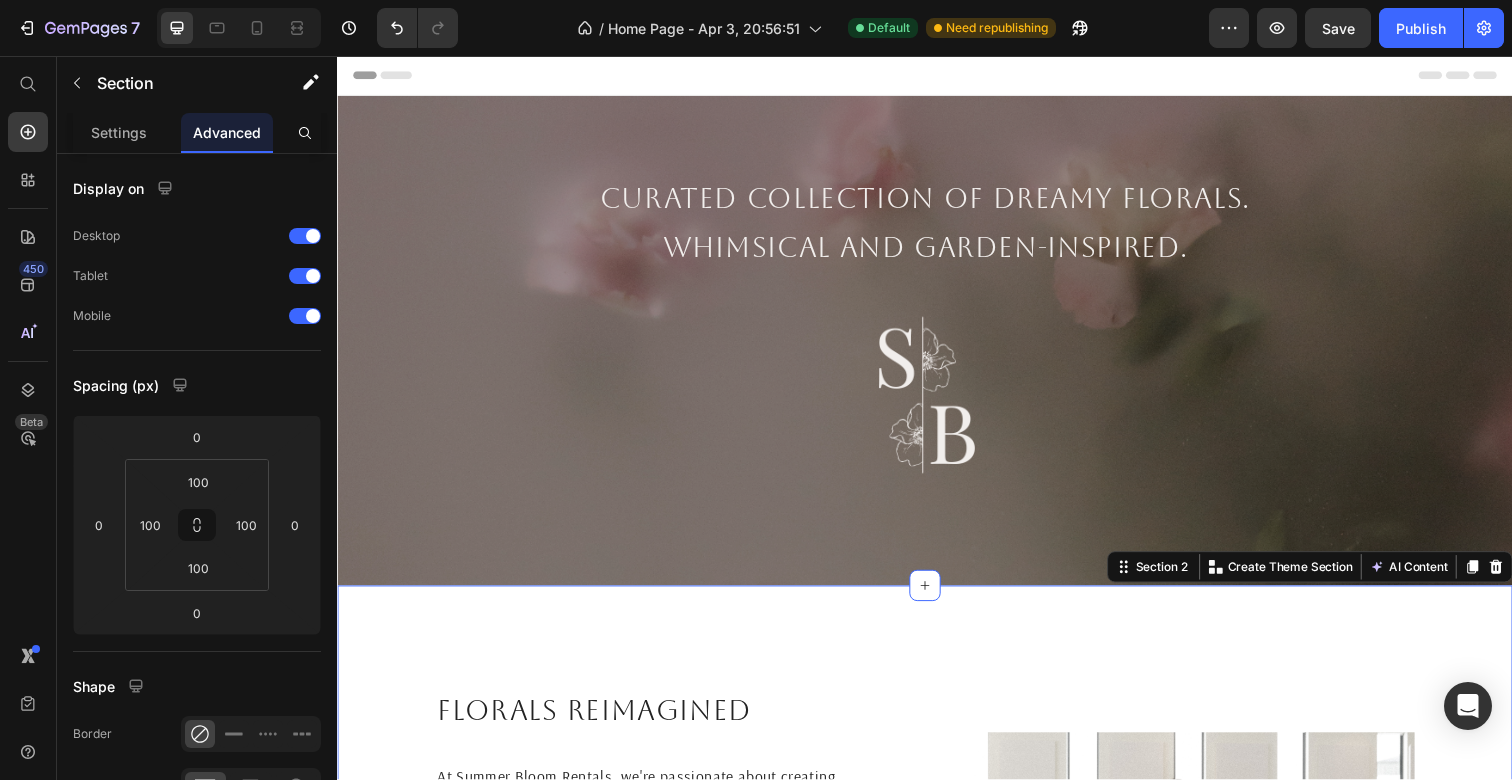 click on "Florals reimagined Heading At Summer Bloom Rentals, we're passionate about creating floral arrangements that leave a lasting impression. Inspired by the beauty of nature, we work with premium faux flowers that look and feel real. Our mission is to design with intention — to shape each arrangement as a work of art and bring meaning to every space.   Our business is centered on renting signature floral pieces, an alternative to the traditional approach of using fresh flowers for one-time events. Renting makes the process of finding florals simple, with transparent pricing and a seamless process. Text Block Image Section 2   You can create reusable sections Create Theme Section AI Content Write with GemAI What would you like to describe here? Tone and Voice Persuasive Product The ____ Aisle Flowers Show more Generate" at bounding box center [937, 897] 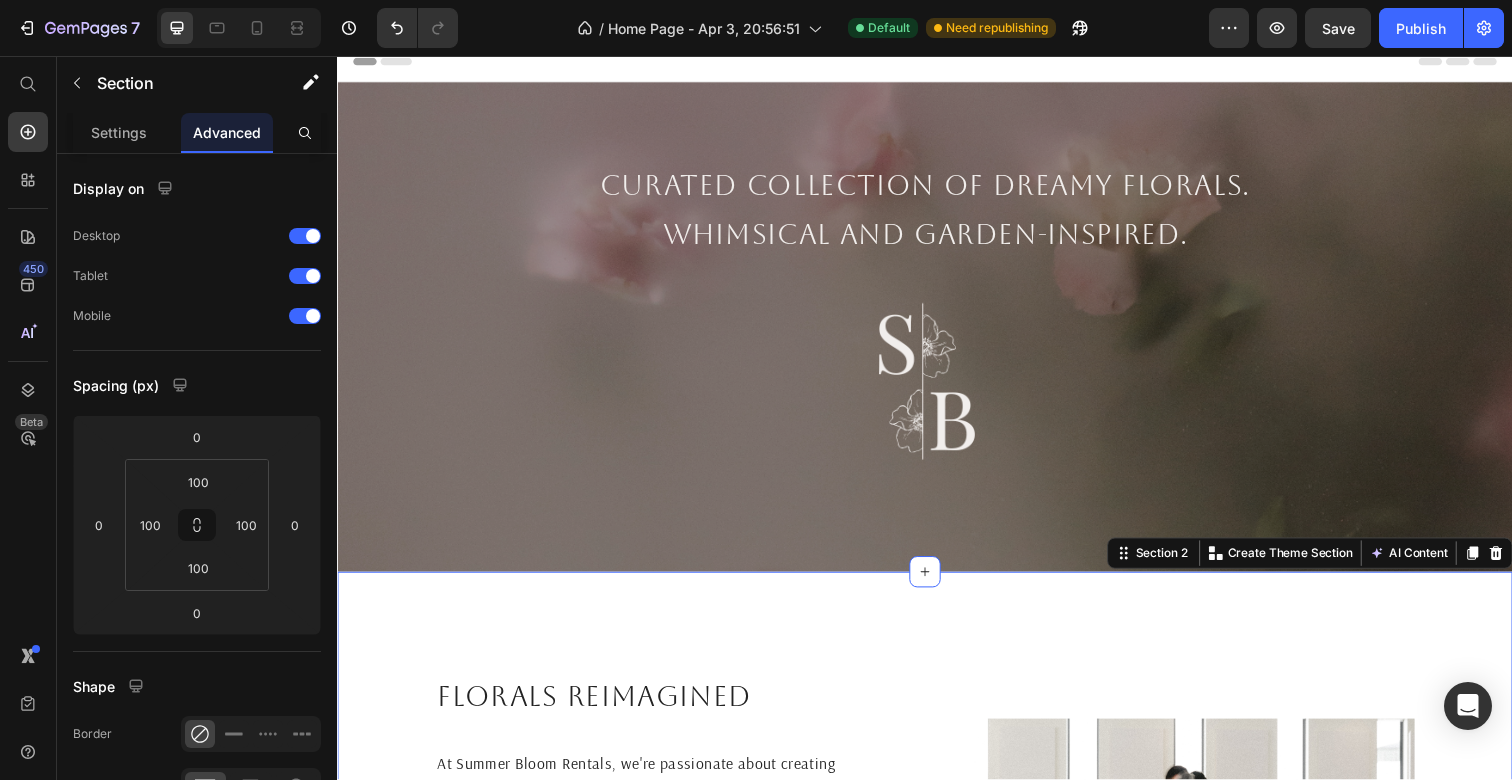 scroll, scrollTop: 0, scrollLeft: 0, axis: both 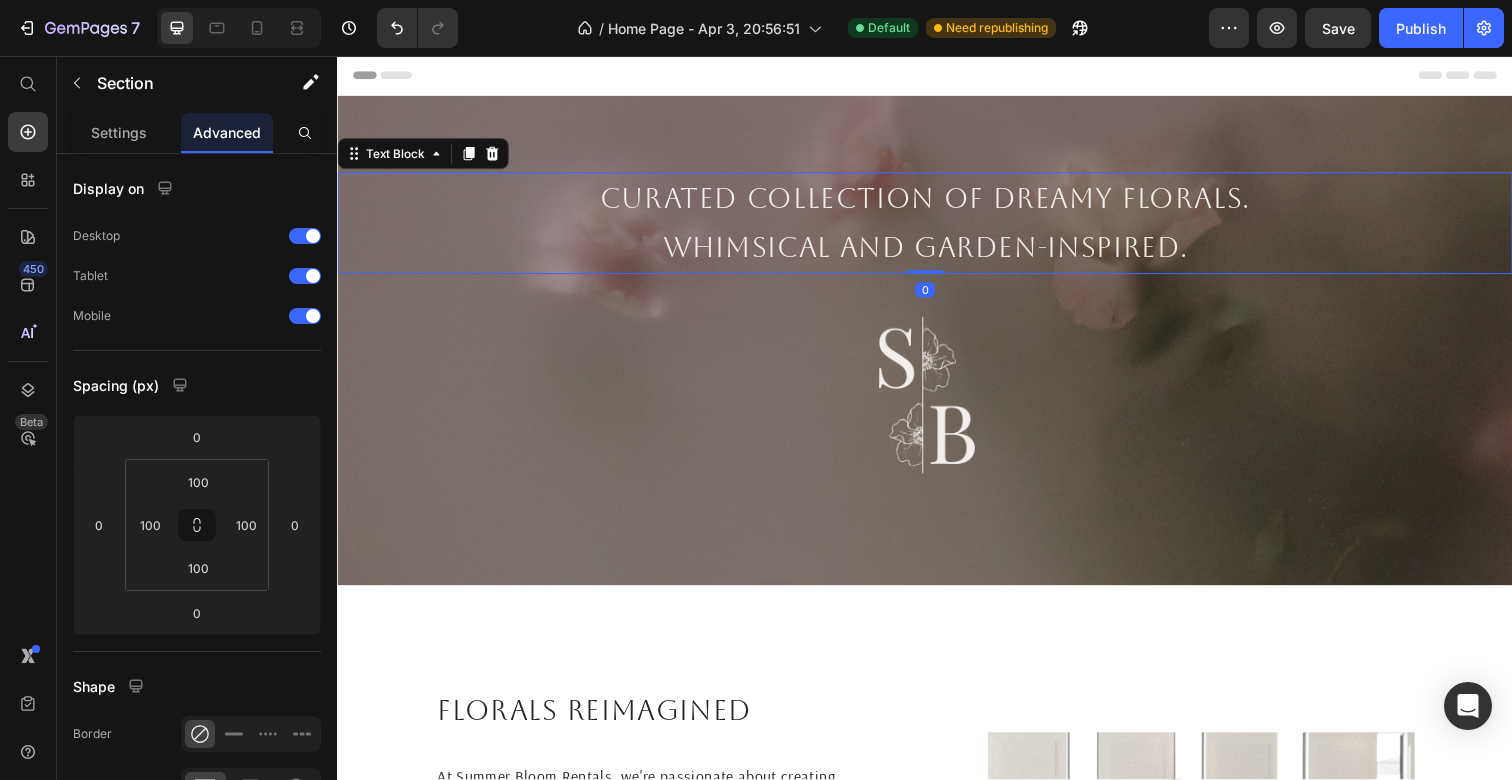 click on "Whimsical and garden-inspired." at bounding box center [937, 252] 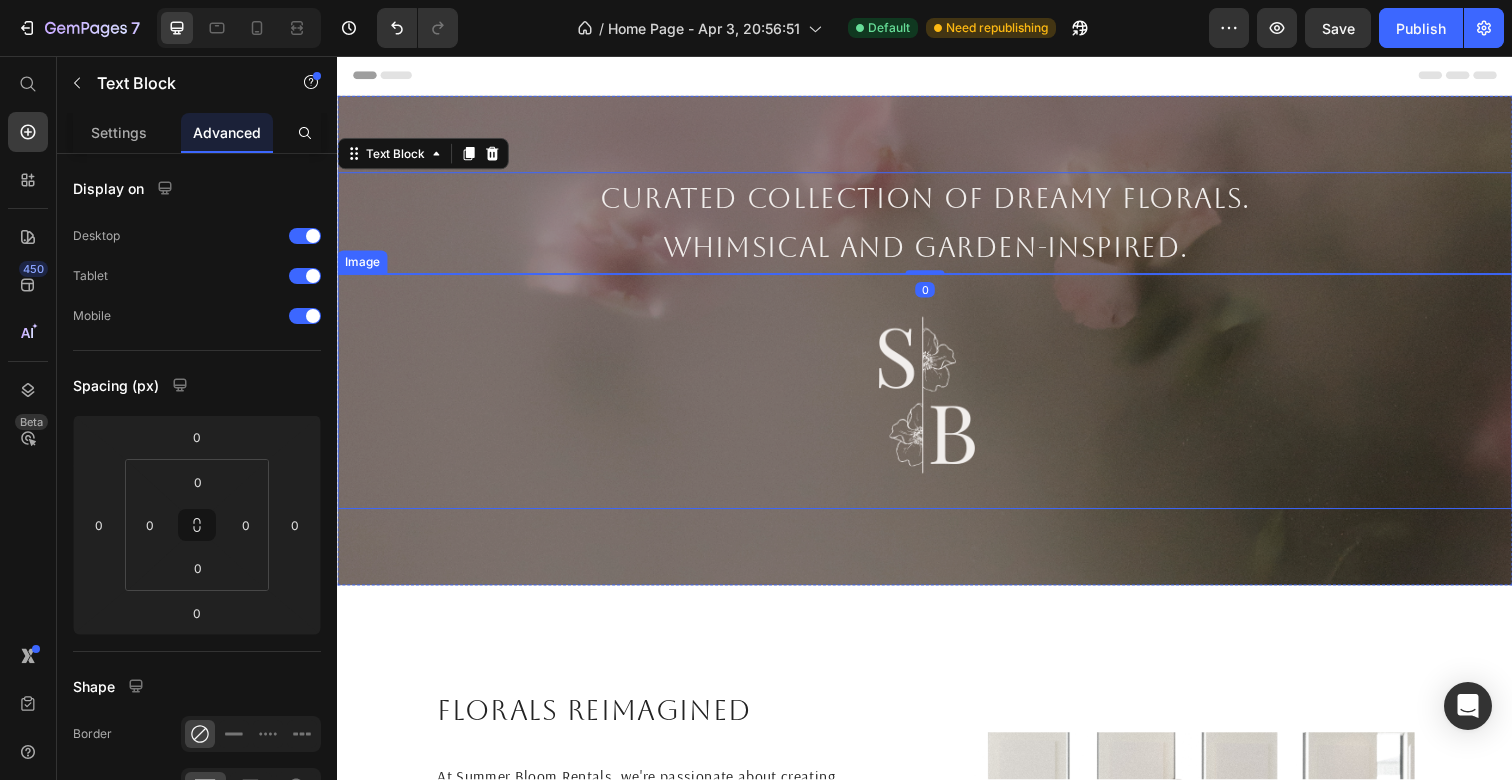 scroll, scrollTop: 239, scrollLeft: 0, axis: vertical 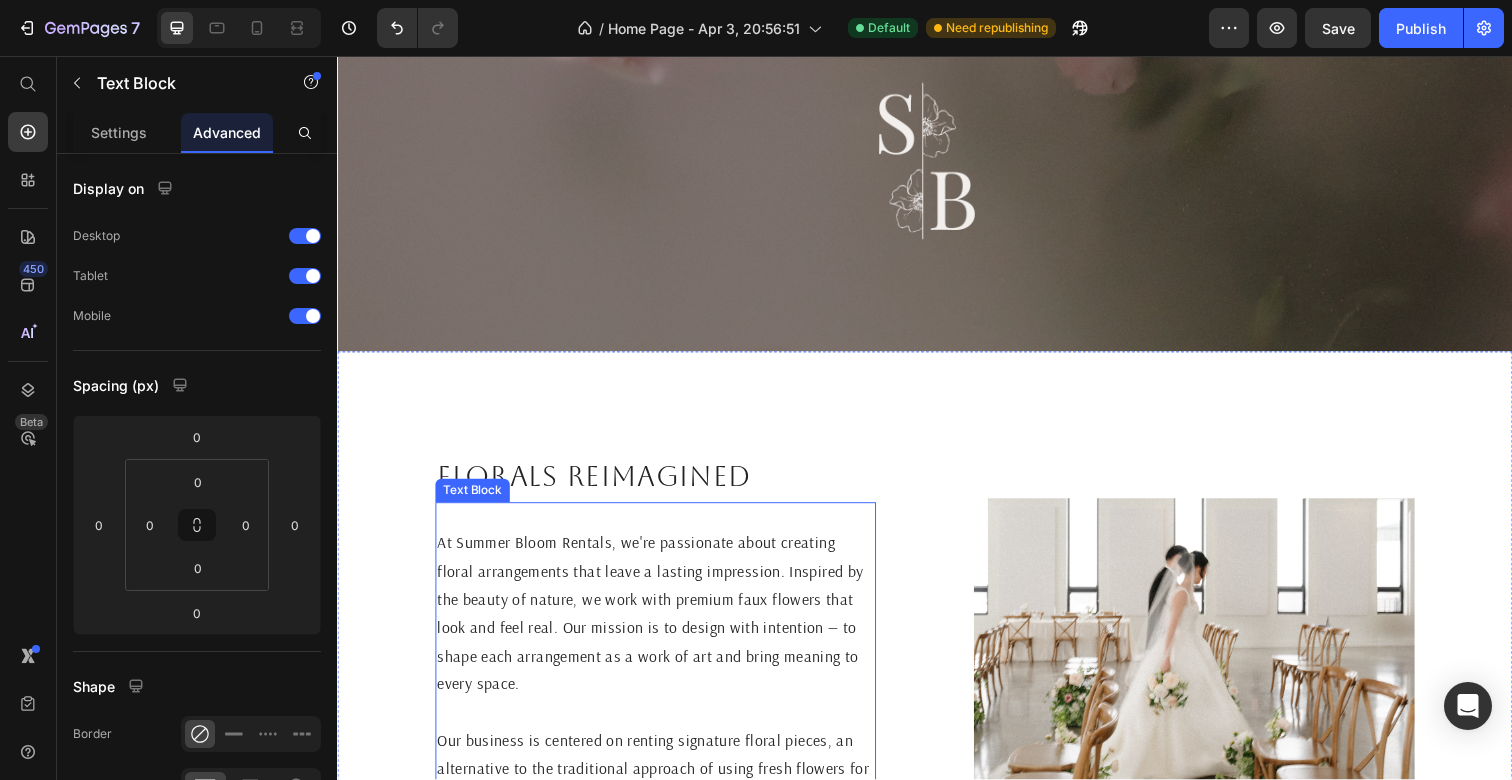 click on "At Summer Bloom Rentals, we're passionate about creating floral arrangements that leave a lasting impression. Inspired by the beauty of nature, we work with premium faux flowers that look and feel real. Our mission is to design with intention — to shape each arrangement as a work of art and bring meaning to every space." at bounding box center (662, 625) 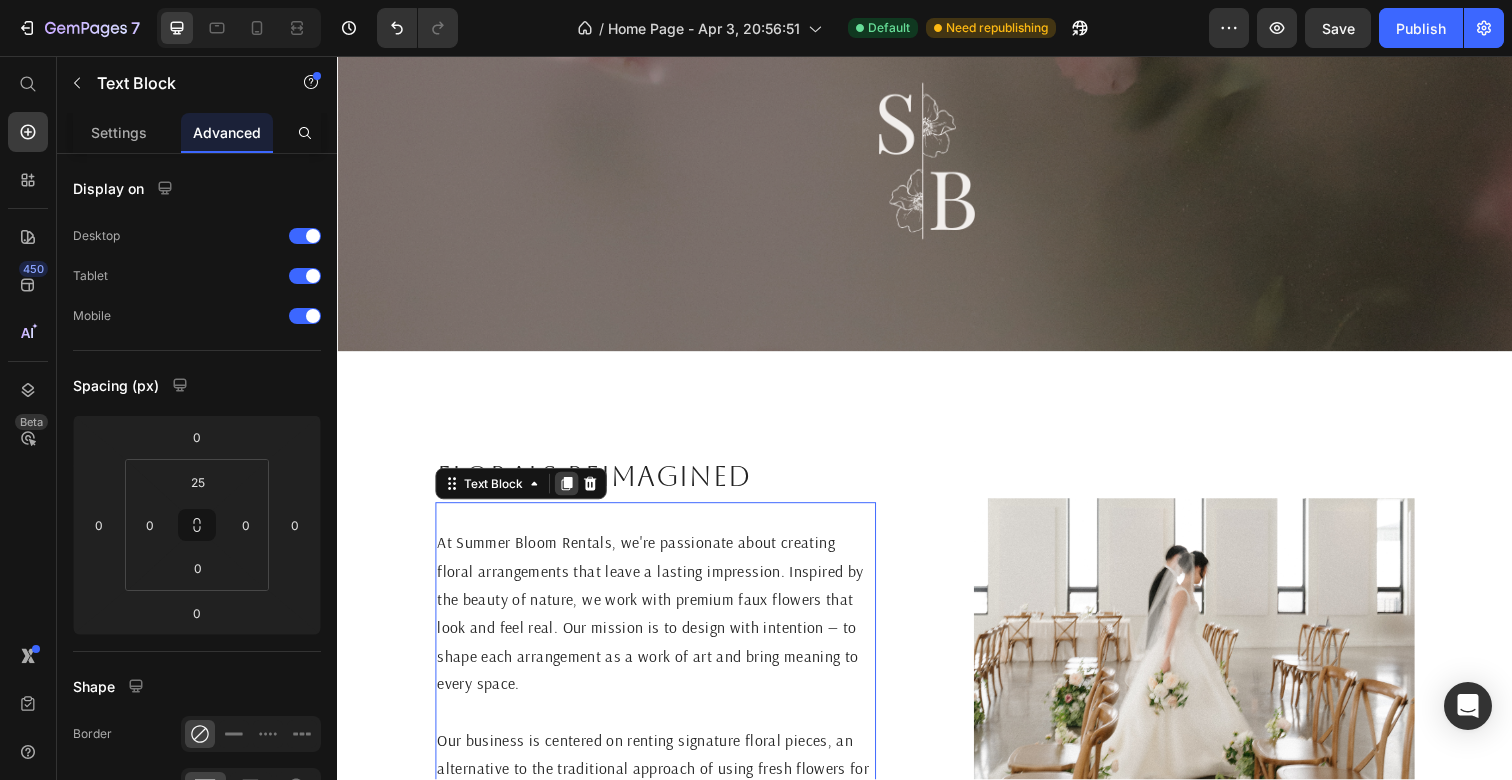 click 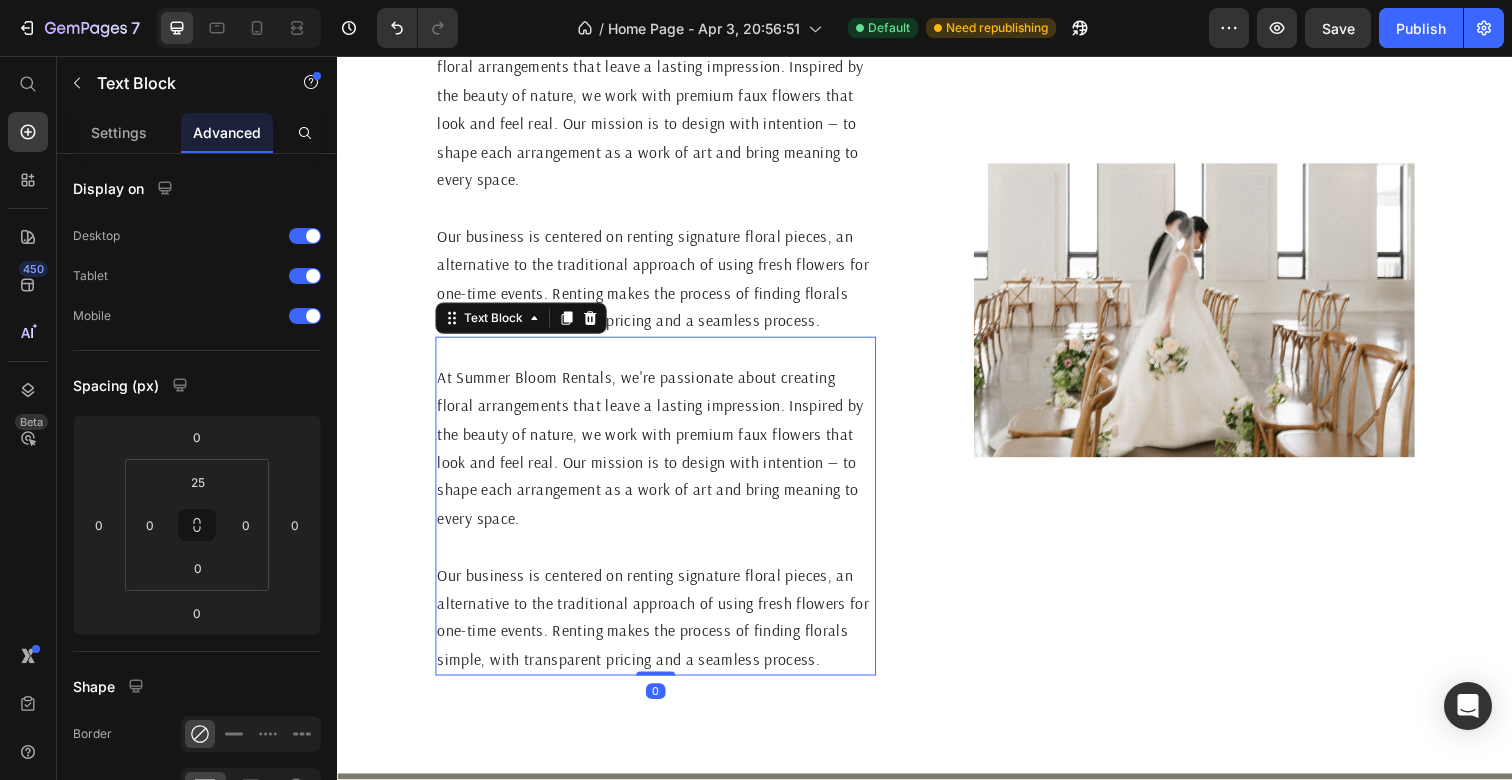 scroll, scrollTop: 688, scrollLeft: 0, axis: vertical 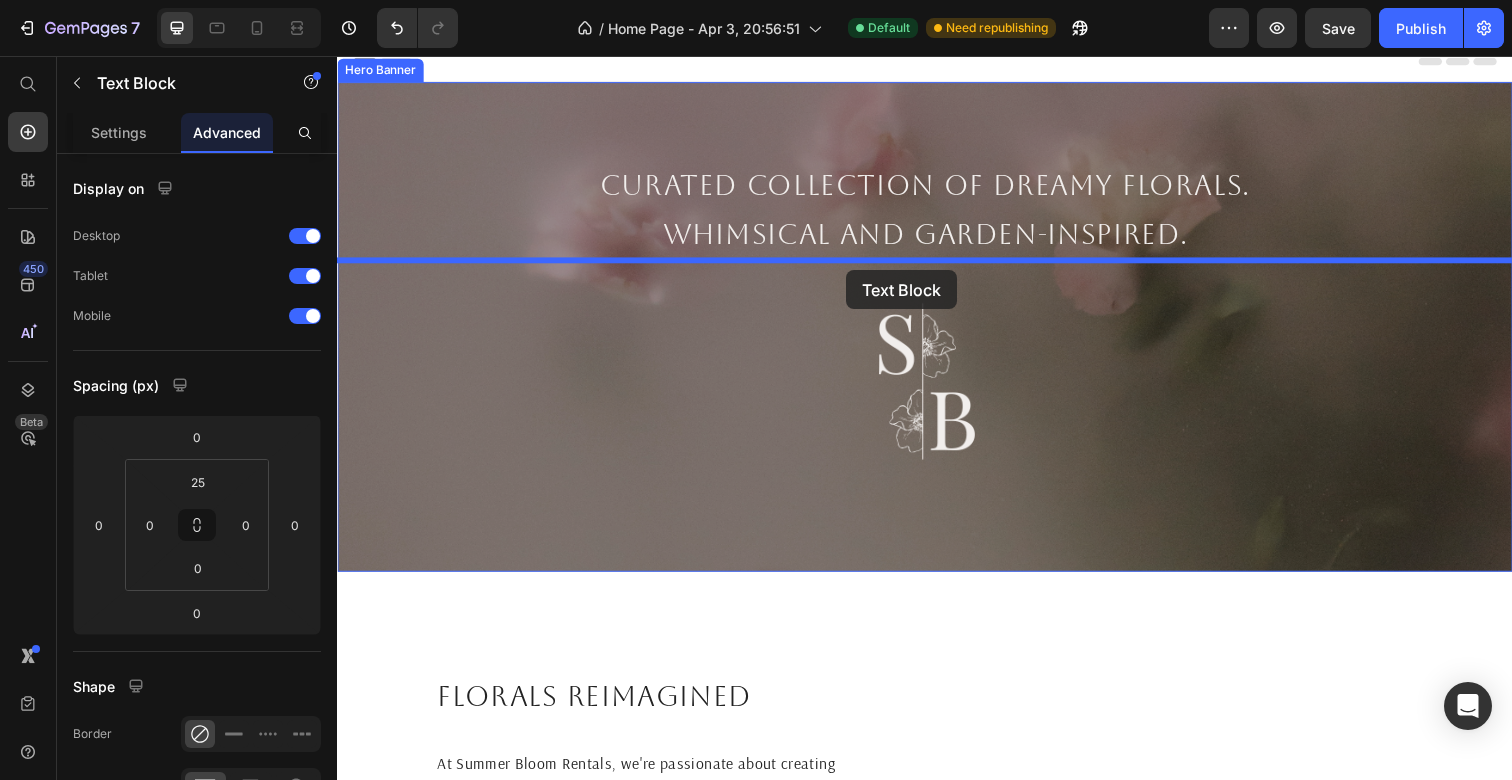 drag, startPoint x: 581, startPoint y: 581, endPoint x: 857, endPoint y: 274, distance: 412.82562 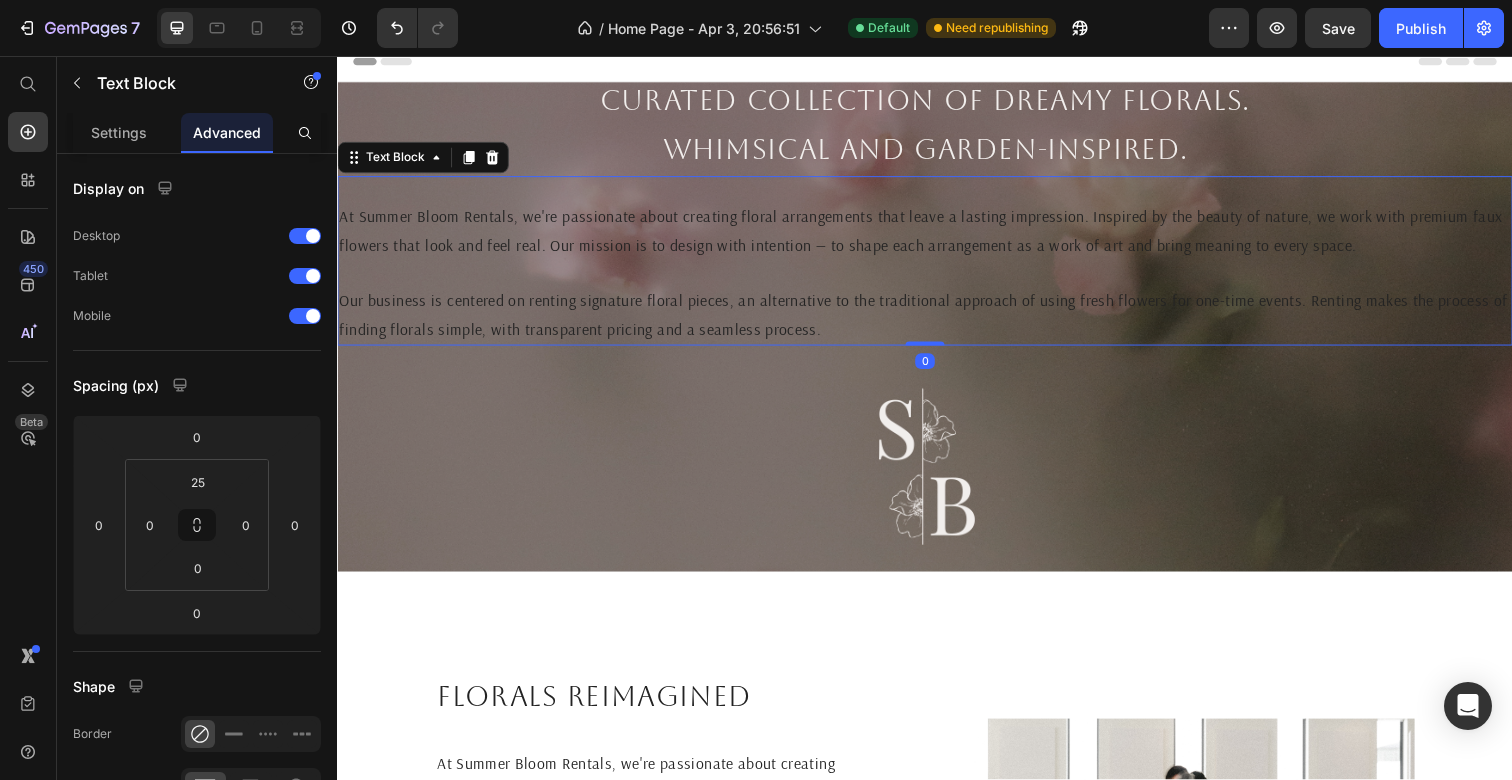 click at bounding box center [937, 278] 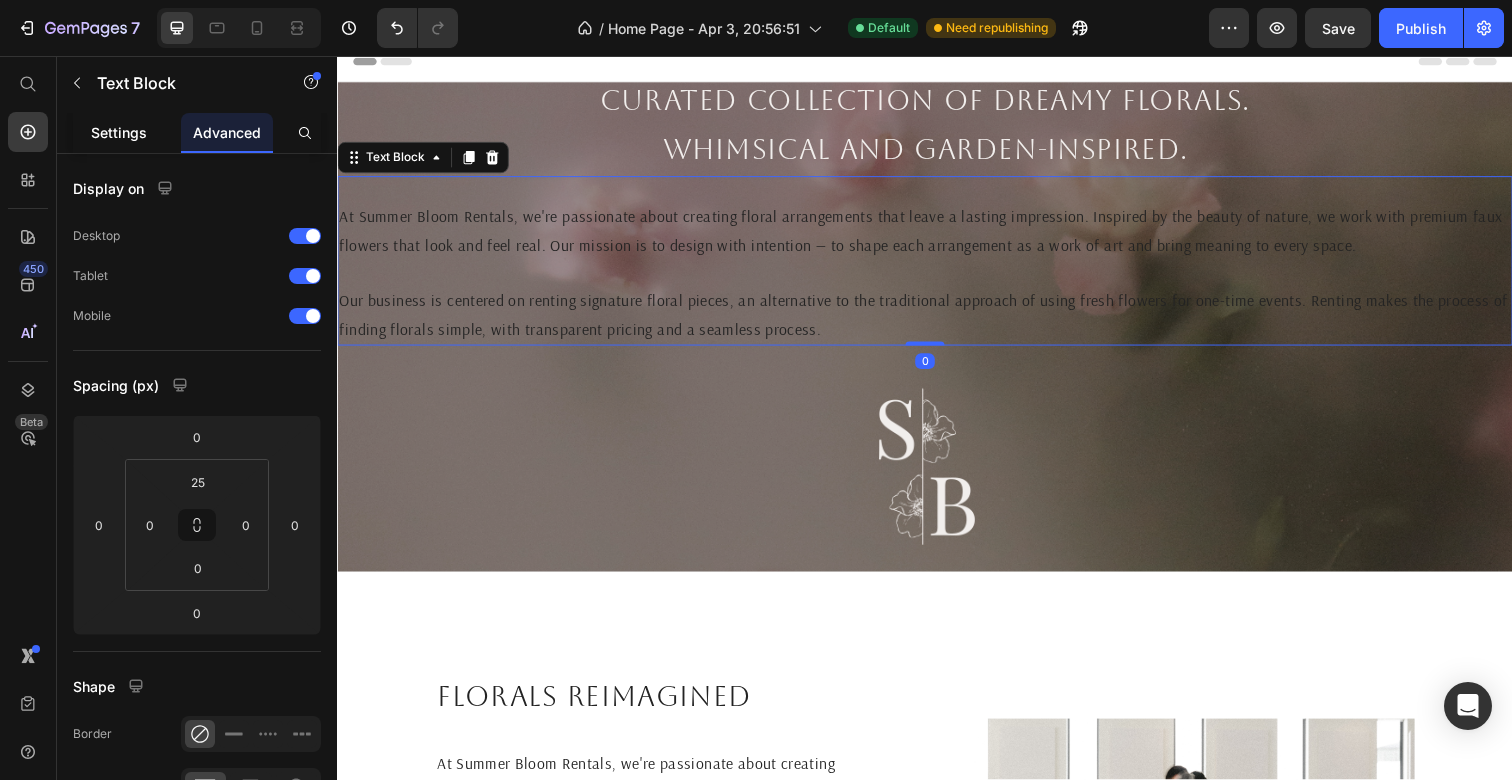 click on "Settings" 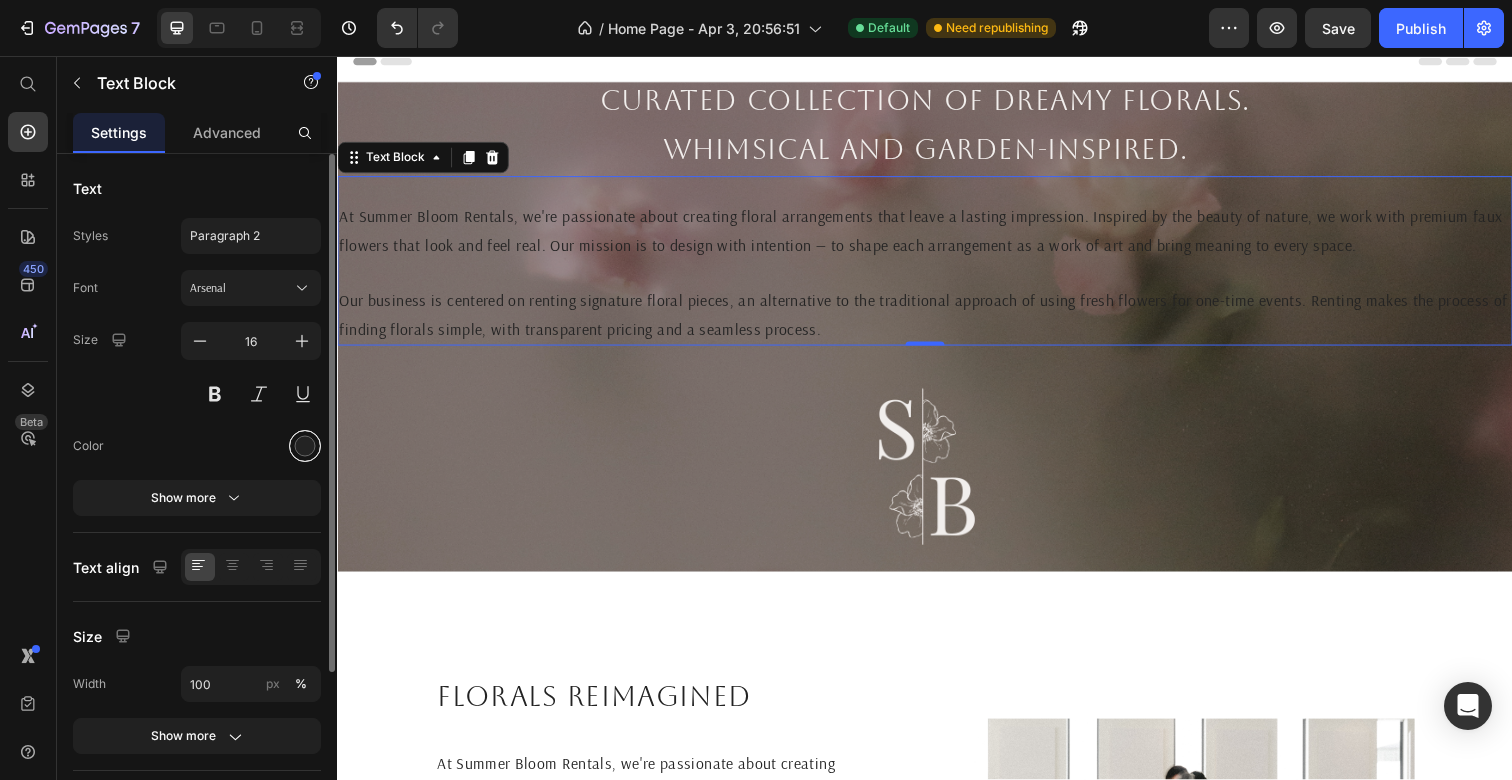 click at bounding box center (305, 446) 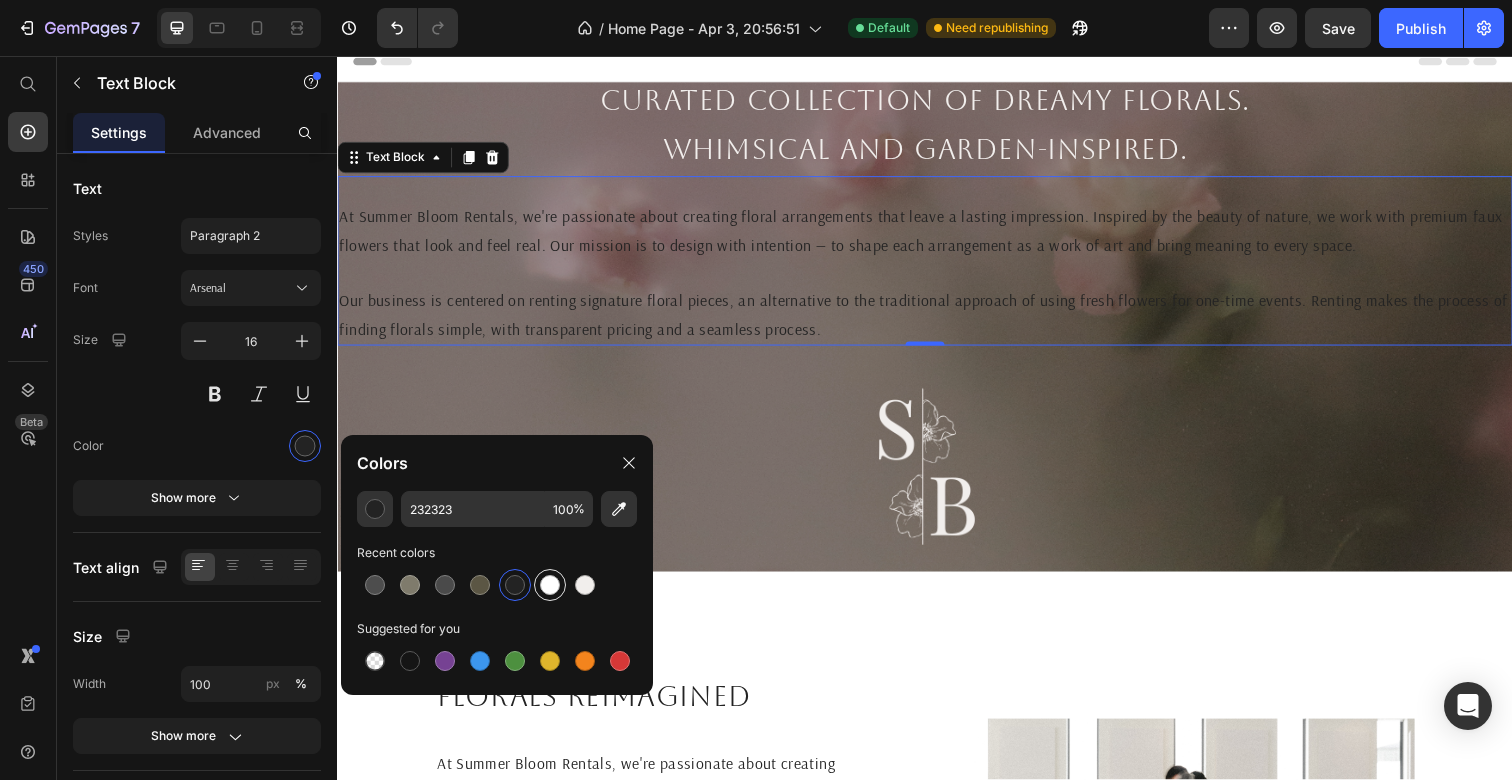 click at bounding box center [550, 585] 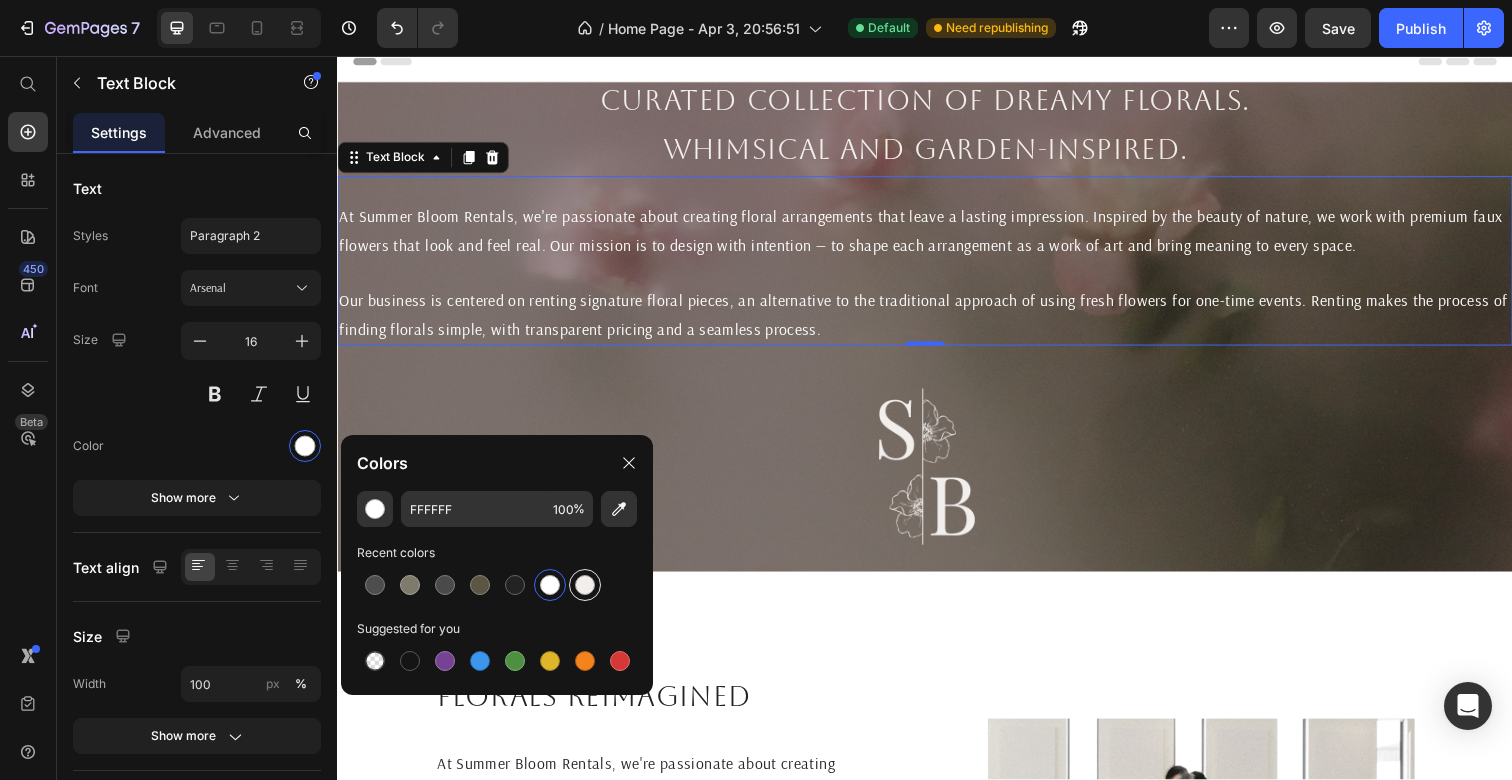 click at bounding box center (585, 585) 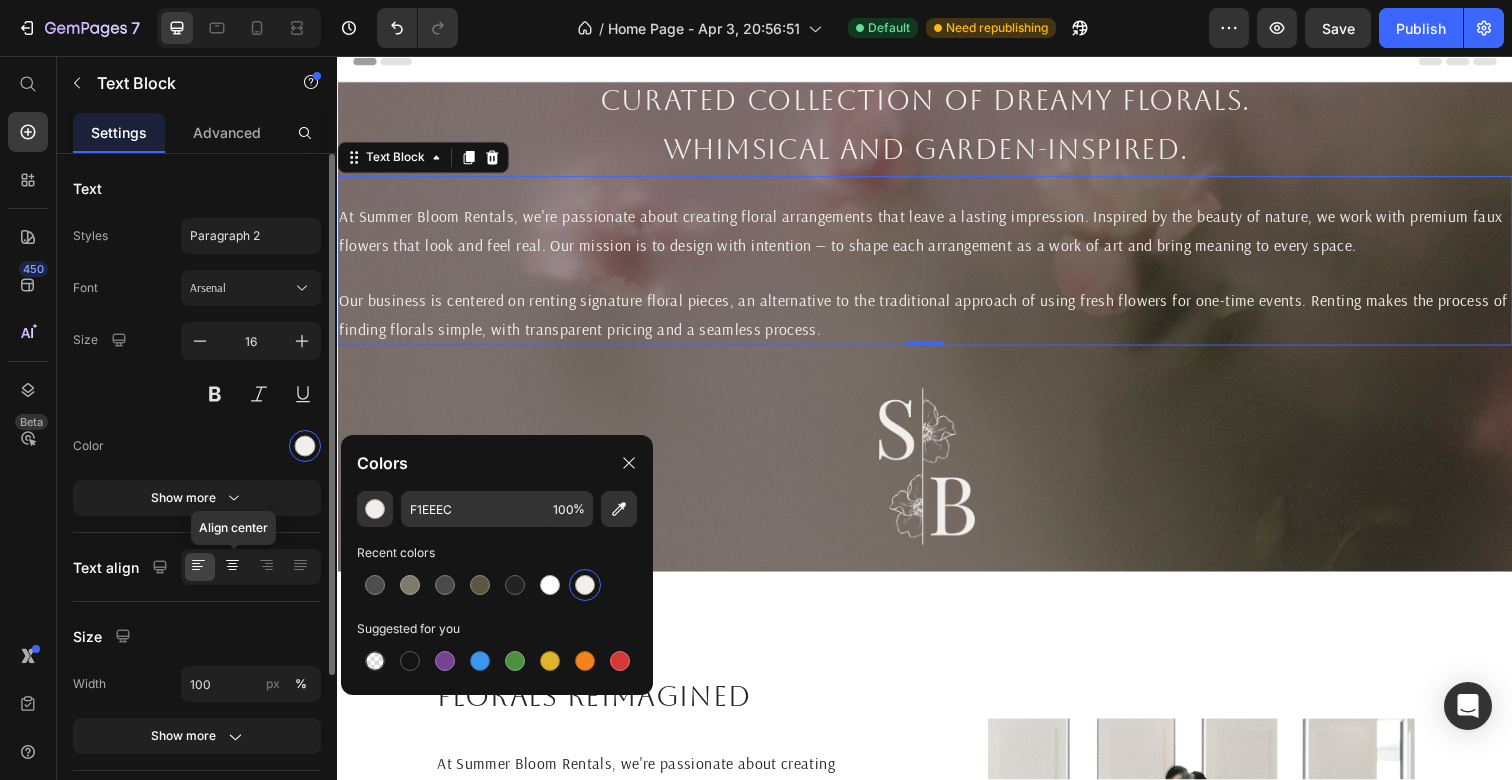 click 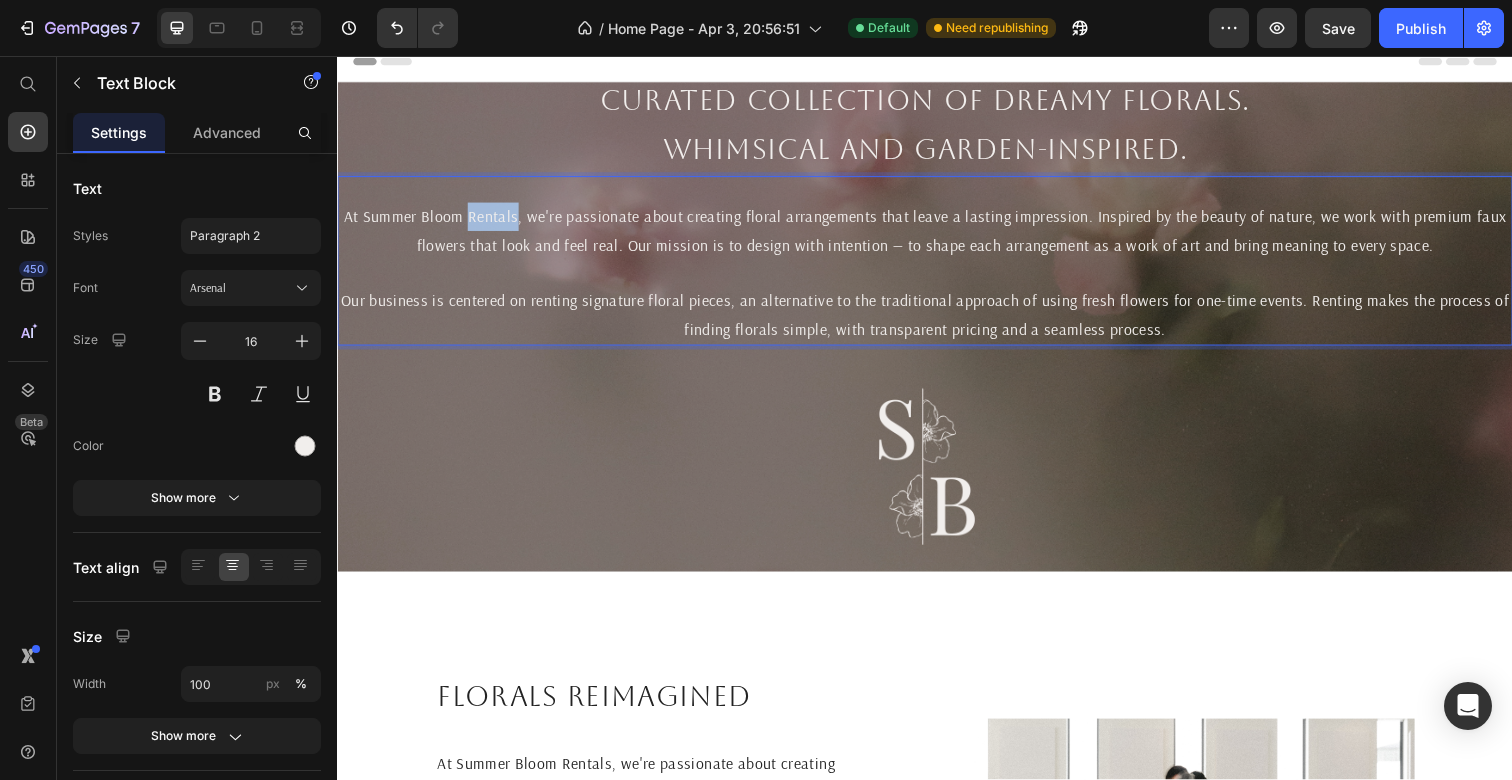 click on "At Summer Bloom Rentals, we're passionate about creating floral arrangements that leave a lasting impression. Inspired by the beauty of nature, we work with premium faux flowers that look and feel real. Our mission is to design with intention — to shape each arrangement as a work of art and bring meaning to every space." at bounding box center (937, 235) 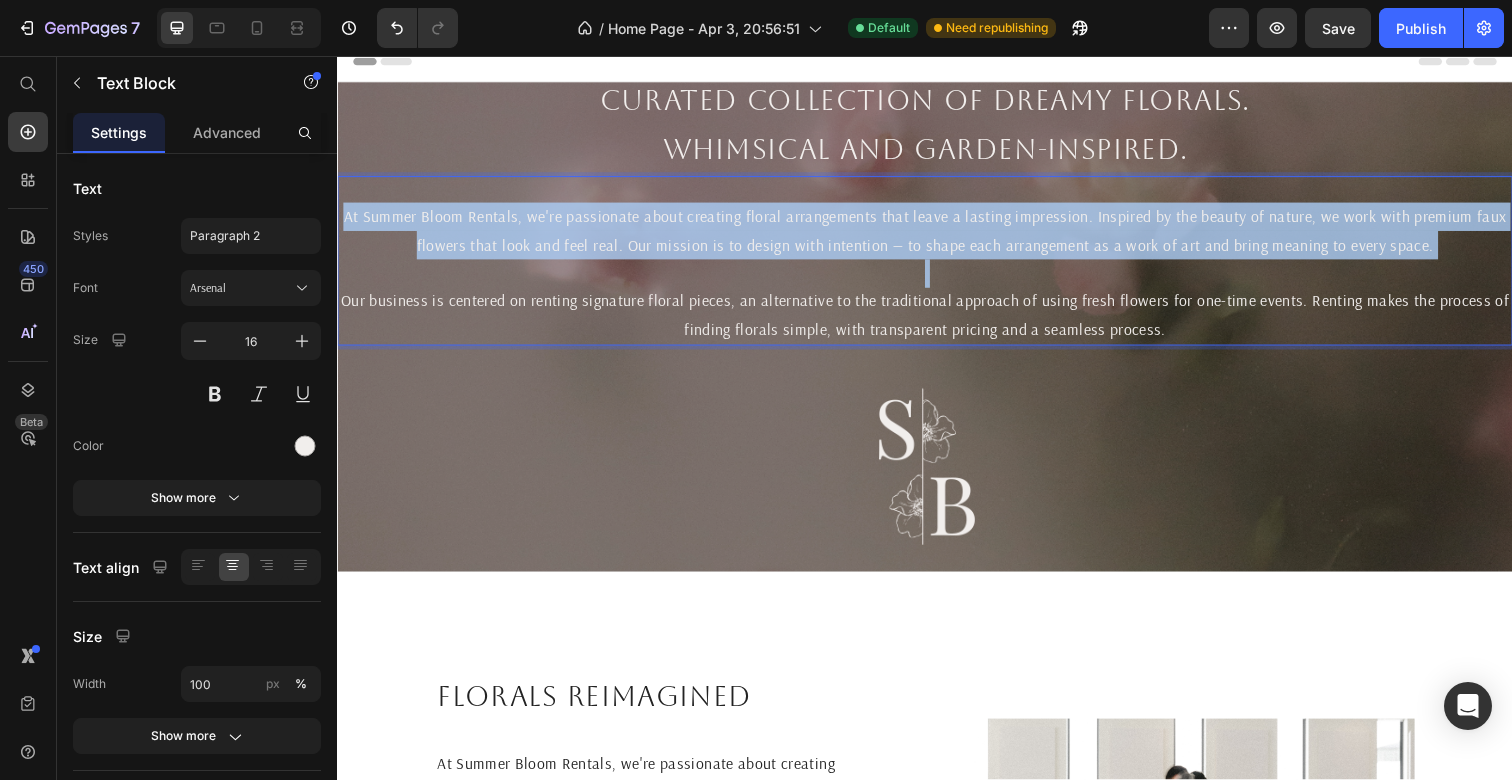 click on "At Summer Bloom Rentals, we're passionate about creating floral arrangements that leave a lasting impression. Inspired by the beauty of nature, we work with premium faux flowers that look and feel real. Our mission is to design with intention — to shape each arrangement as a work of art and bring meaning to every space." at bounding box center [937, 235] 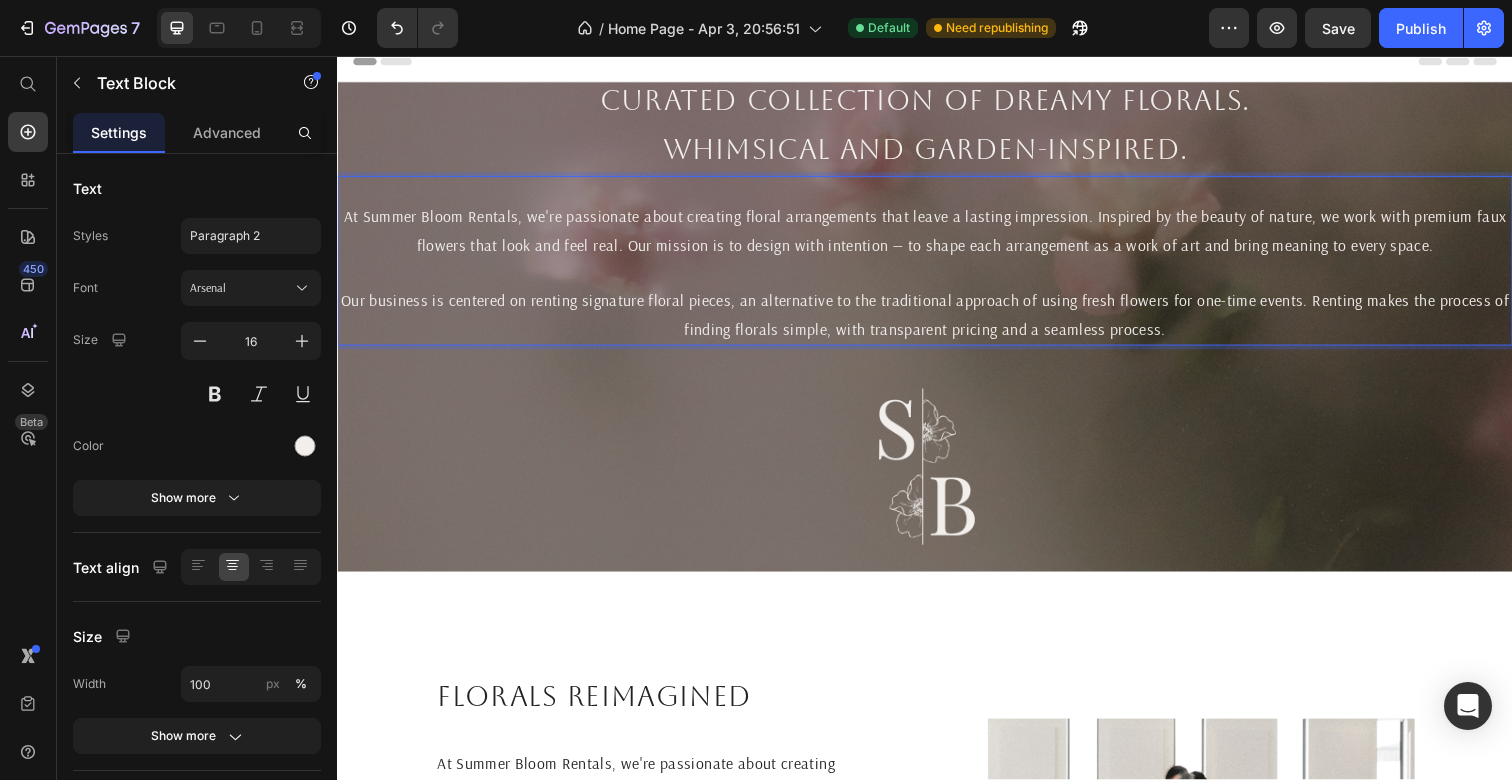 scroll, scrollTop: 71, scrollLeft: 0, axis: vertical 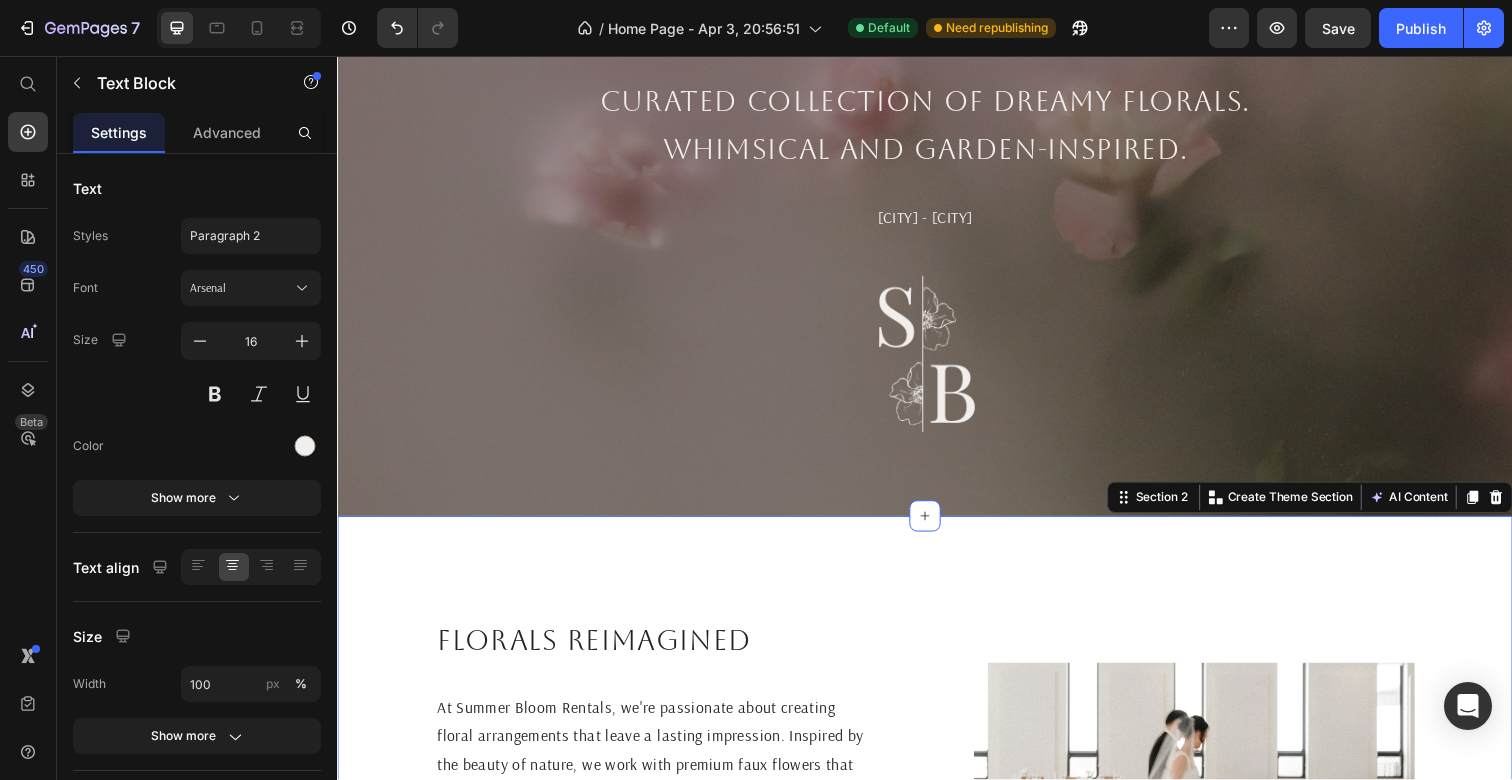 click on "Florals reimagined Heading At Summer Bloom Rentals, we're passionate about creating floral arrangements that leave a lasting impression. Inspired by the beauty of nature, we work with premium faux flowers that look and feel real. Our mission is to design with intention — to shape each arrangement as a work of art and bring meaning to every space.   Our business is centered on renting signature floral pieces, an alternative to the traditional approach of using fresh flowers for one-time events. Renting makes the process of finding florals simple, with transparent pricing and a seamless process. Text Block Image Section 2   You can create reusable sections Create Theme Section AI Content Write with GemAI What would you like to describe here? Tone and Voice Persuasive Product The ____ Aisle Flowers Show more Generate" at bounding box center (937, 826) 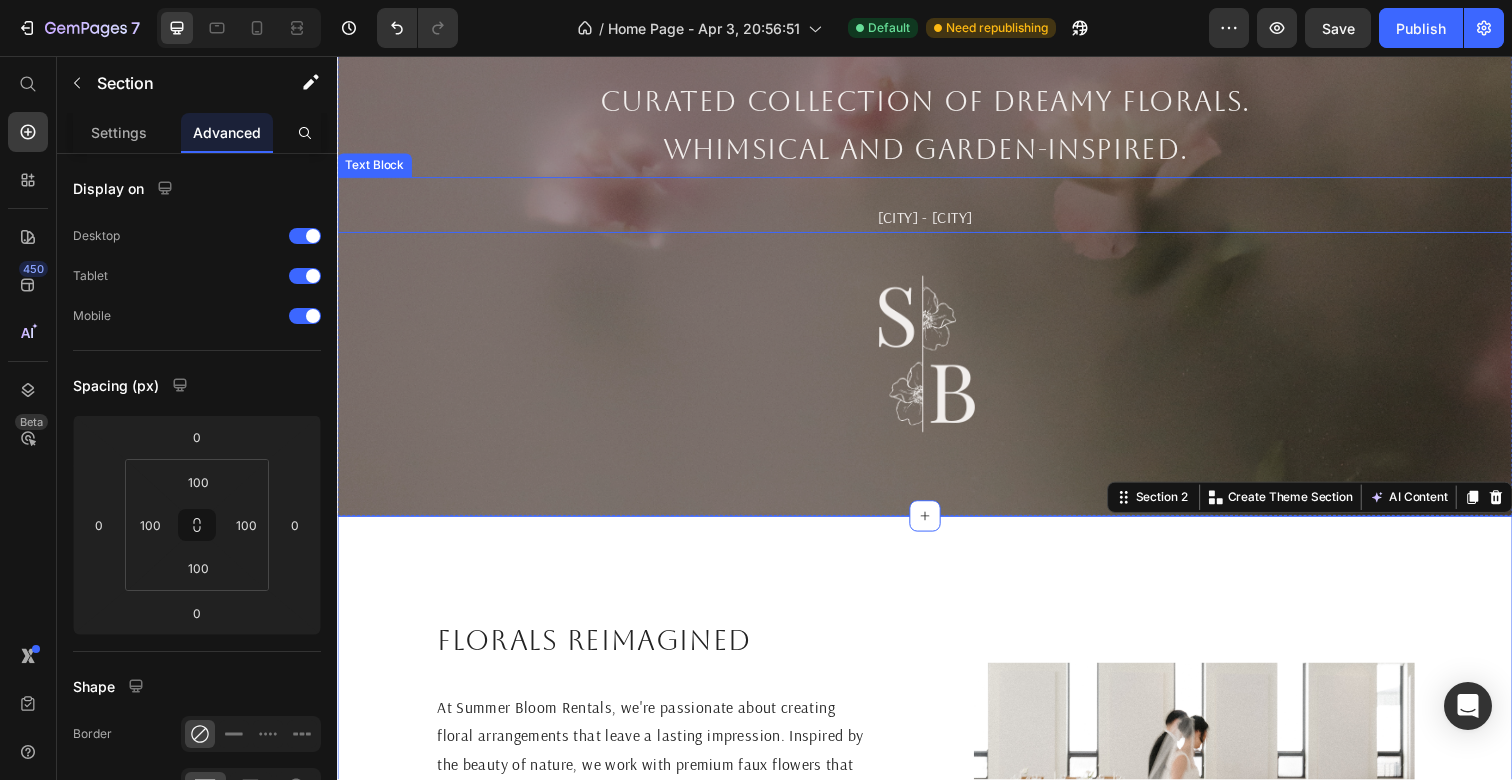 click on "[CITY] - [CITY]" at bounding box center (937, 221) 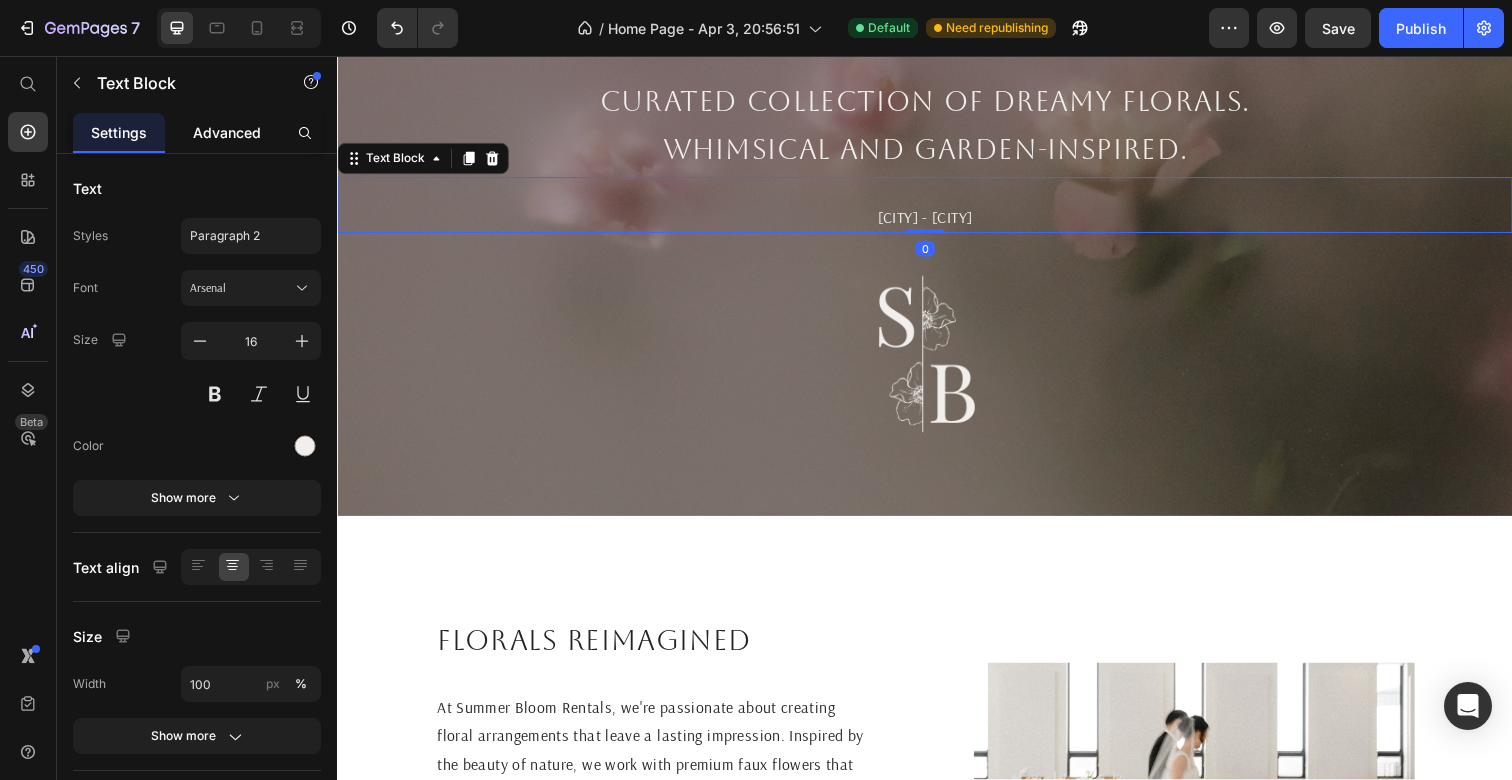 click on "Advanced" at bounding box center [227, 132] 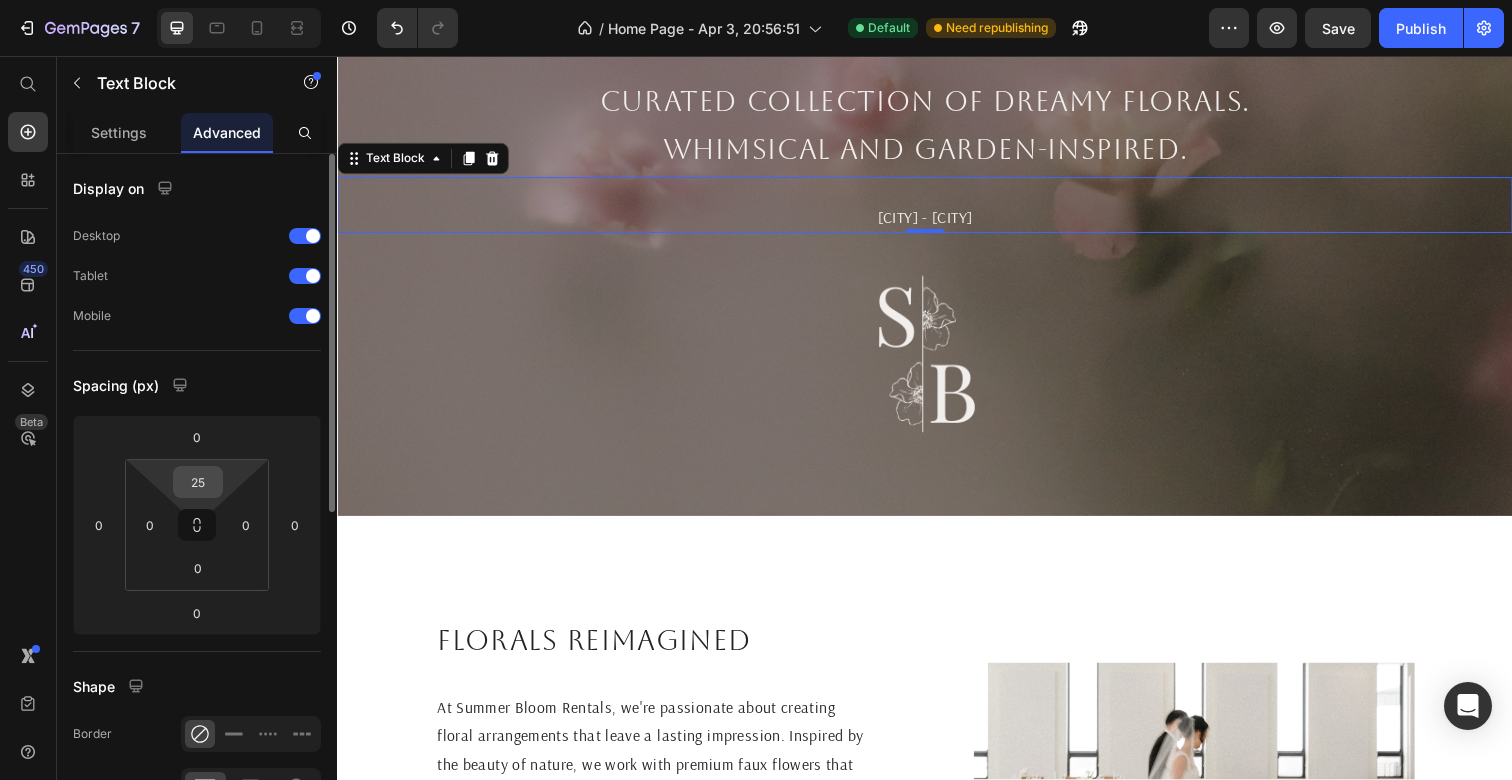 click on "25" at bounding box center (198, 482) 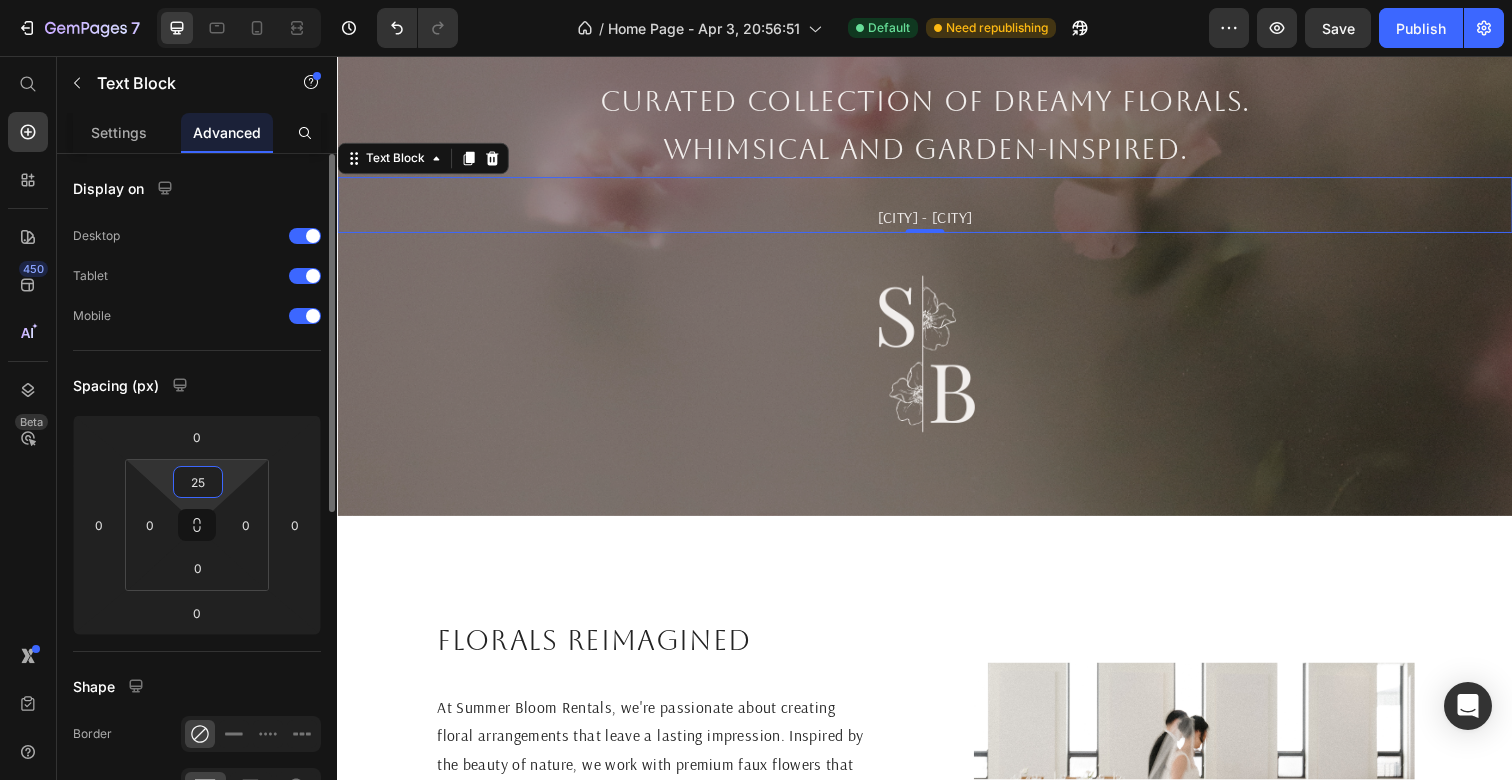 type 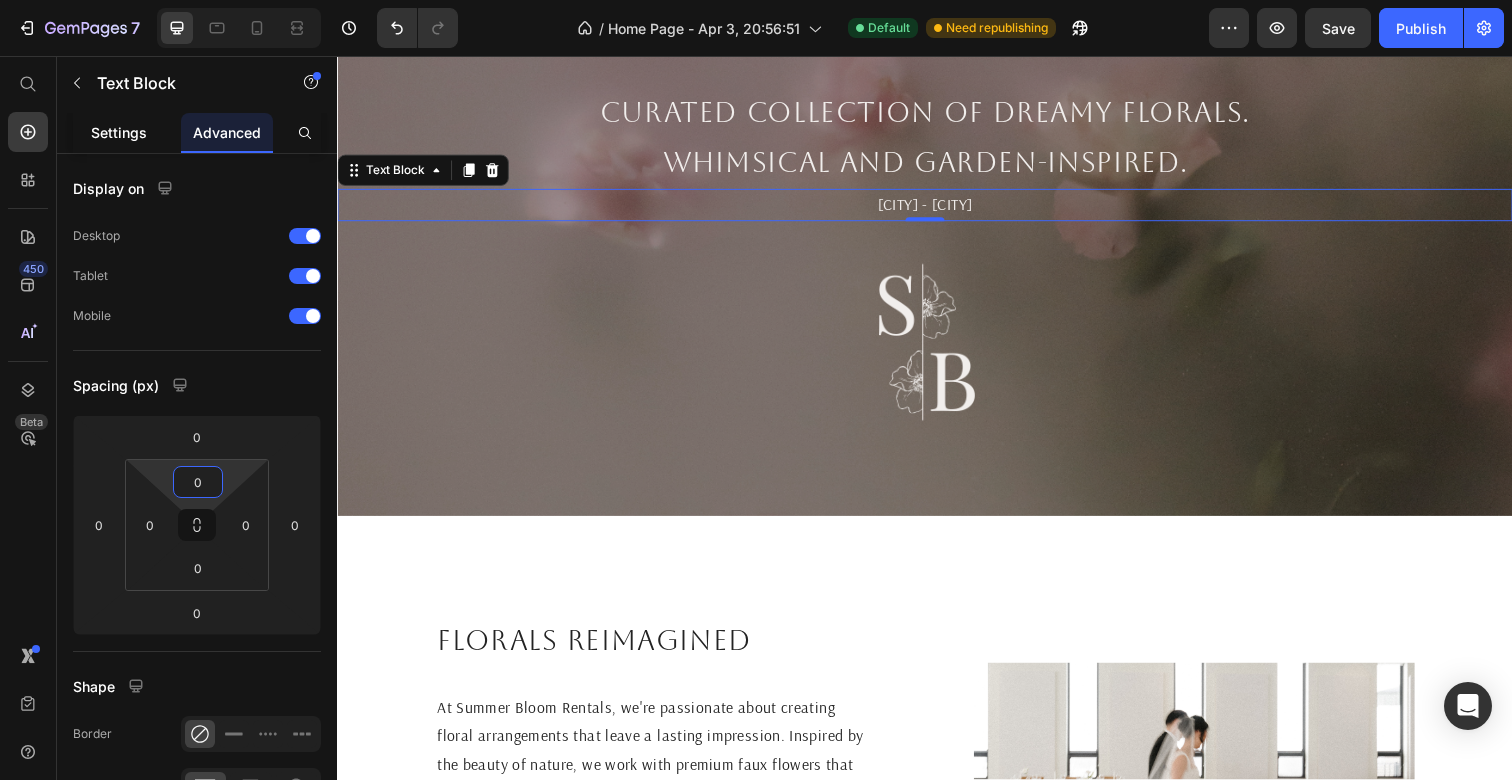 click on "Settings" at bounding box center (119, 132) 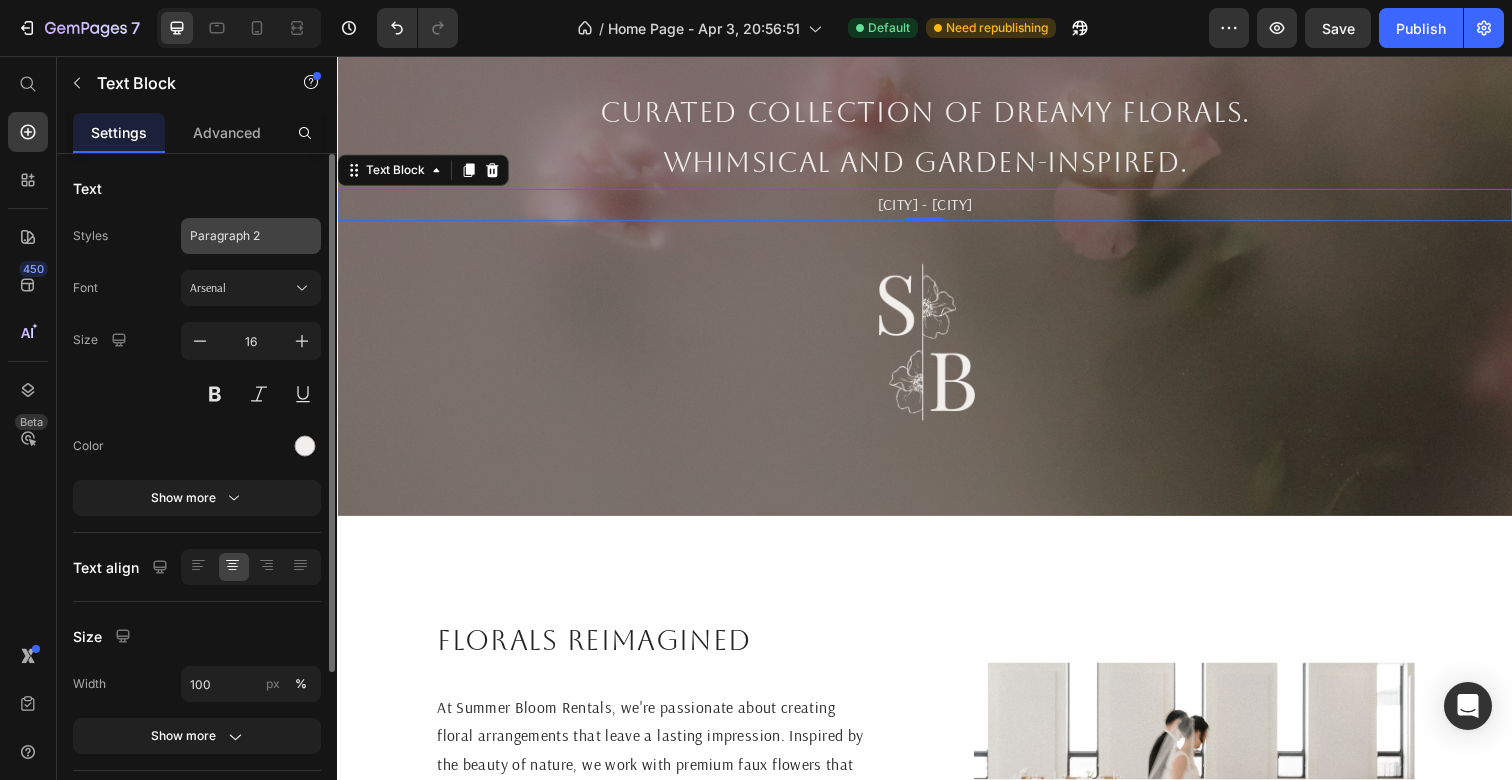 click on "Paragraph 2" 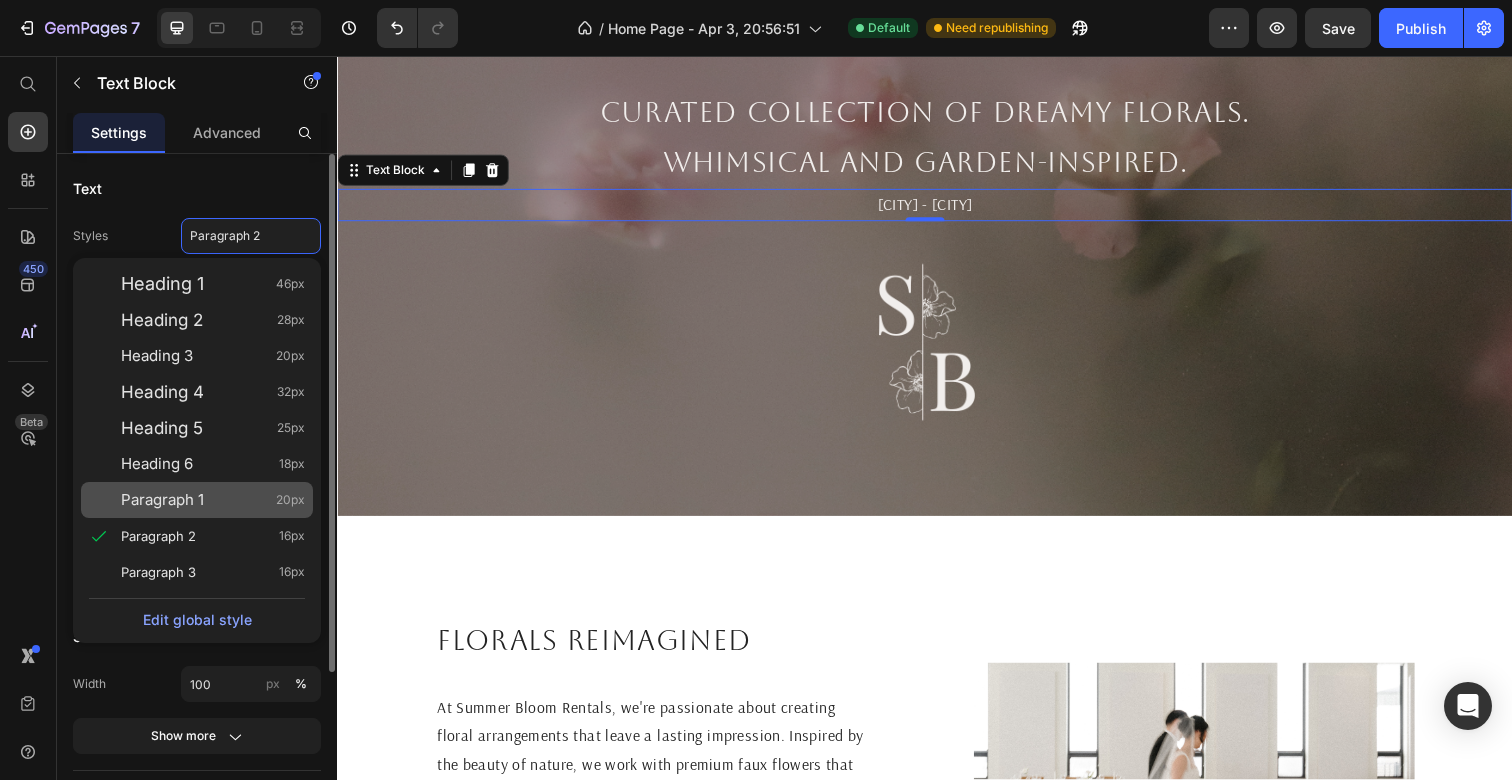 click on "20px" at bounding box center (290, 500) 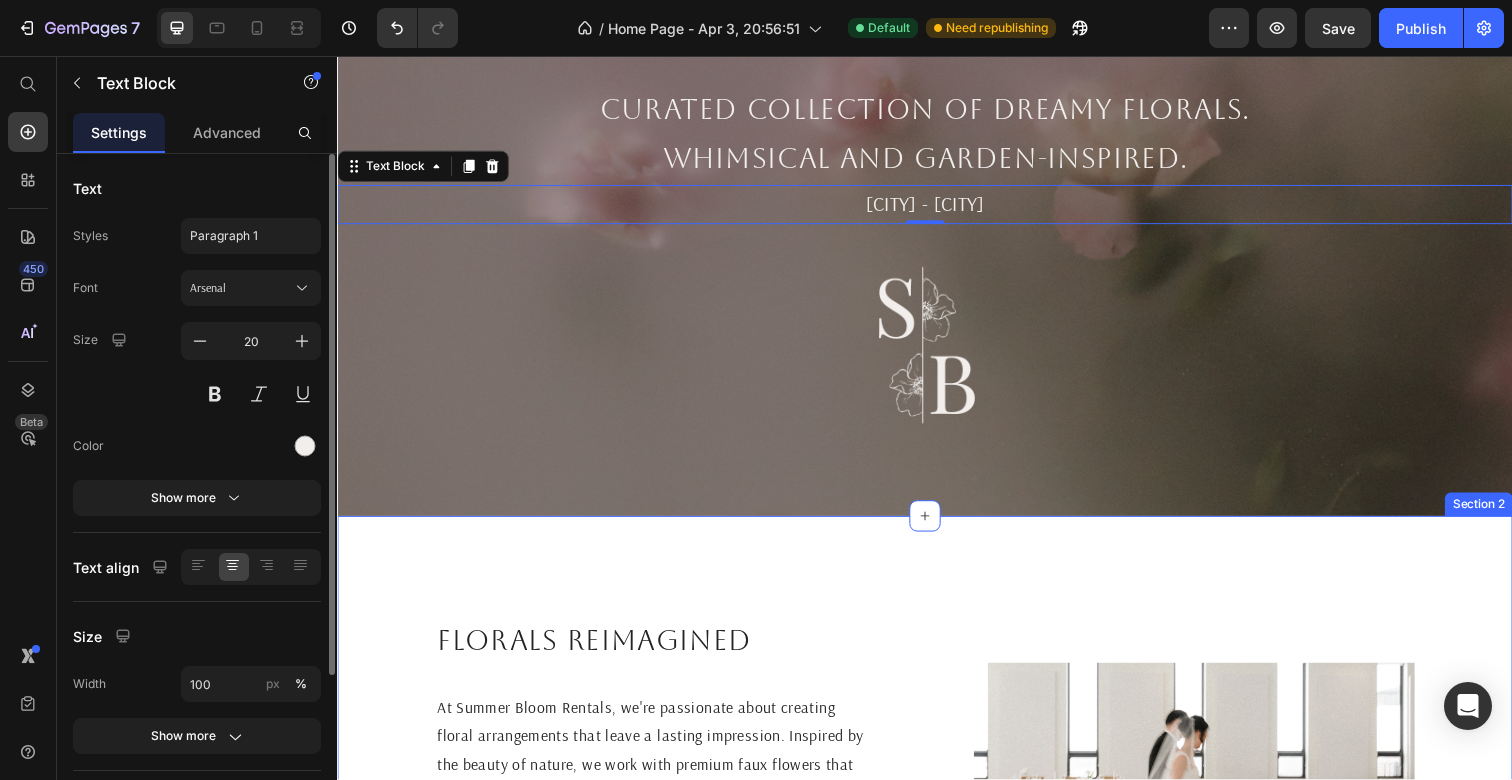 click on "Florals reimagined Heading At Summer Bloom Rentals, we're passionate about creating floral arrangements that leave a lasting impression. Inspired by the beauty of nature, we work with premium faux flowers that look and feel real. Our mission is to design with intention — to shape each arrangement as a work of art and bring meaning to every space.   Our business is centered on renting signature floral pieces, an alternative to the traditional approach of using fresh flowers for one-time events. Renting makes the process of finding florals simple, with transparent pricing and a seamless process. Text Block Image Section 2" at bounding box center [937, 826] 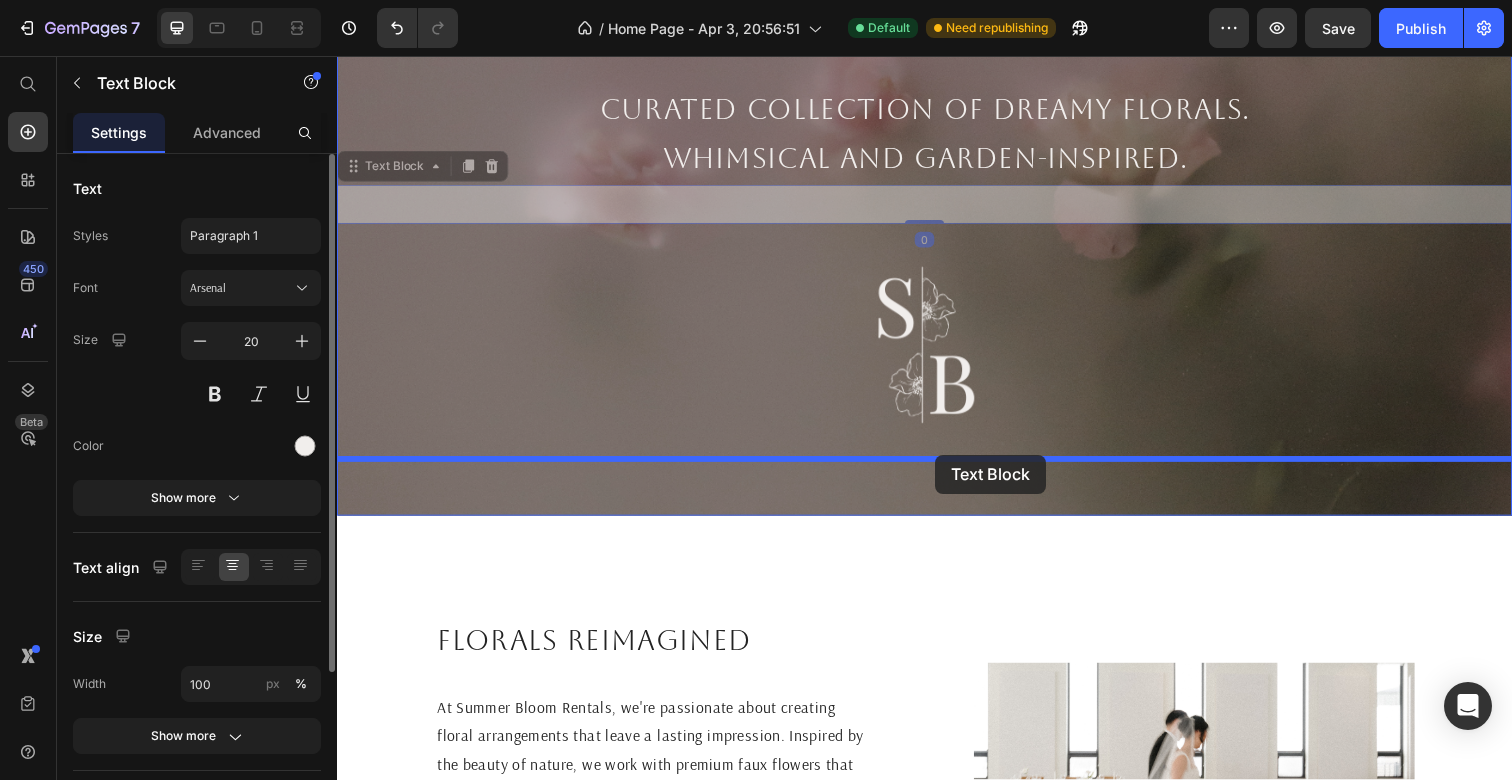 drag, startPoint x: 961, startPoint y: 208, endPoint x: 948, endPoint y: 463, distance: 255.33116 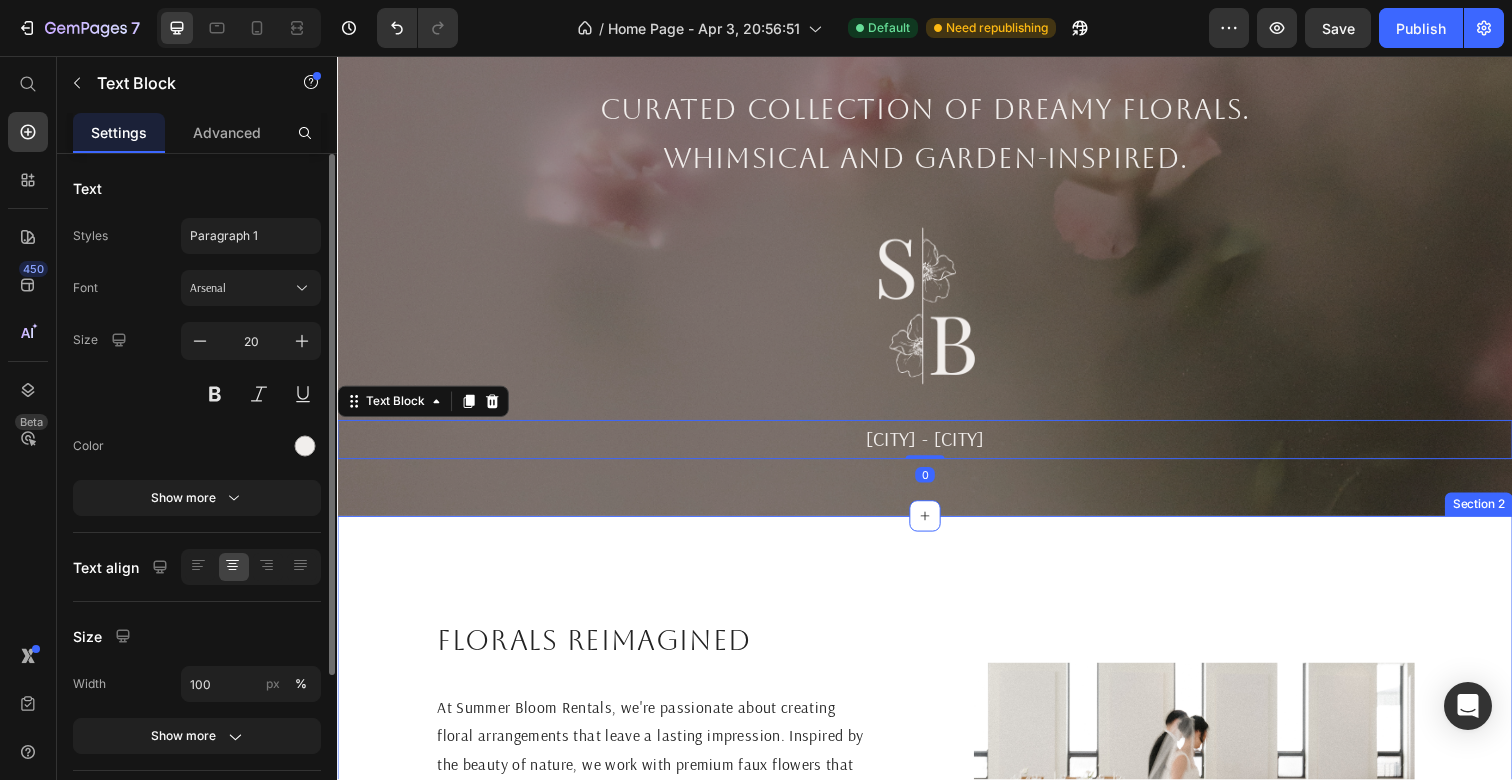 click on "Florals reimagined Heading At Summer Bloom Rentals, we're passionate about creating floral arrangements that leave a lasting impression. Inspired by the beauty of nature, we work with premium faux flowers that look and feel real. Our mission is to design with intention — to shape each arrangement as a work of art and bring meaning to every space.   Our business is centered on renting signature floral pieces, an alternative to the traditional approach of using fresh flowers for one-time events. Renting makes the process of finding florals simple, with transparent pricing and a seamless process. Text Block Image Section 2" at bounding box center [937, 826] 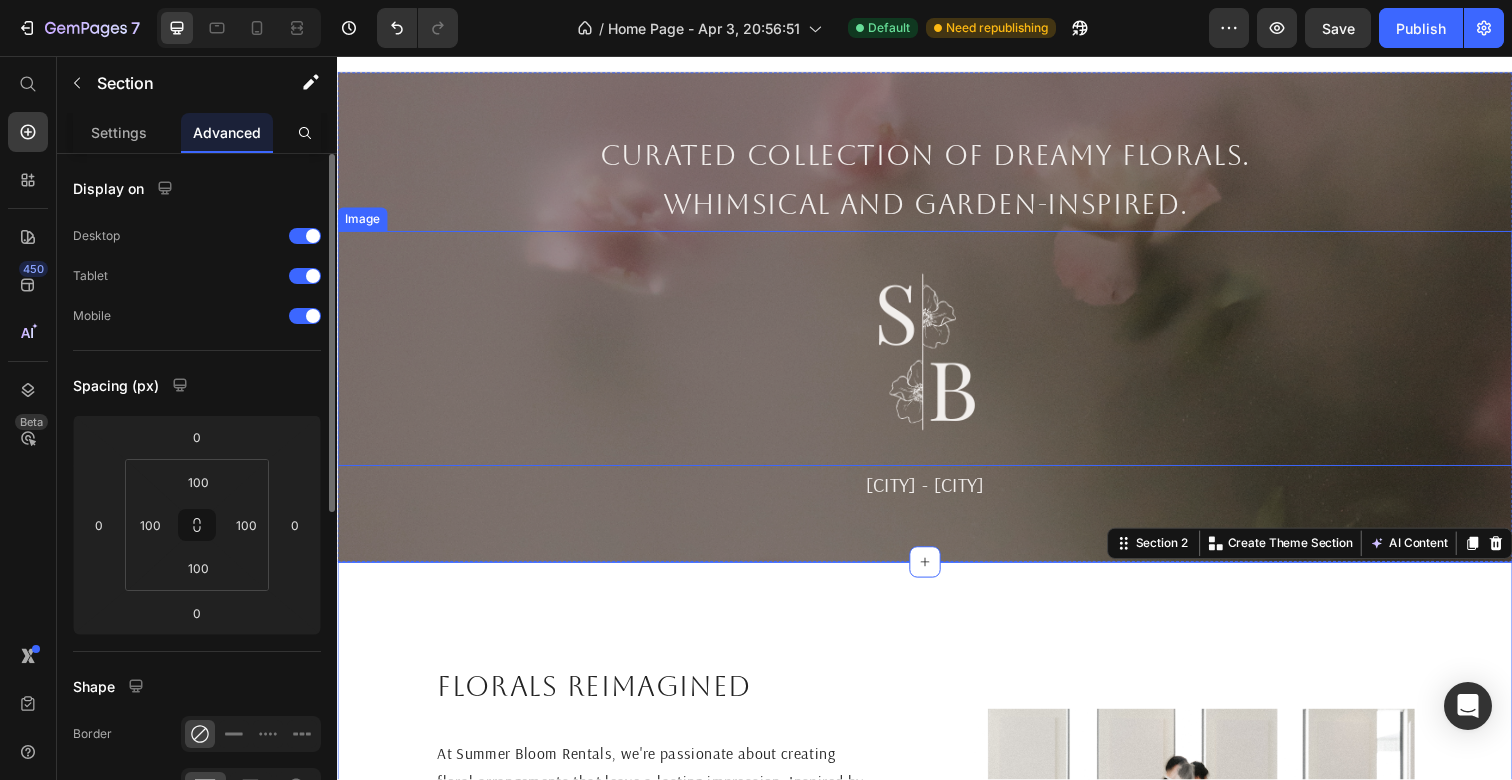 scroll, scrollTop: 0, scrollLeft: 0, axis: both 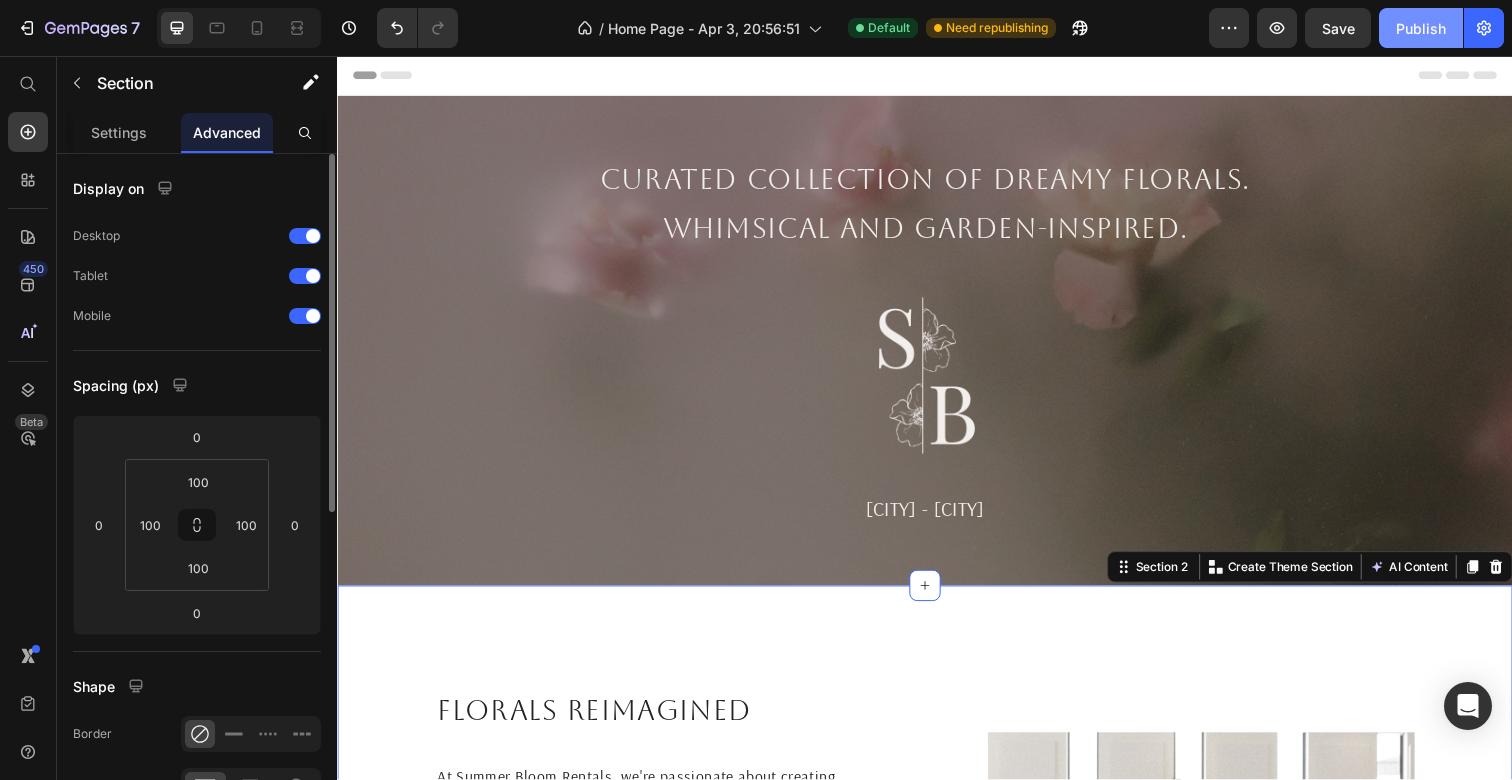 click on "Publish" at bounding box center [1421, 28] 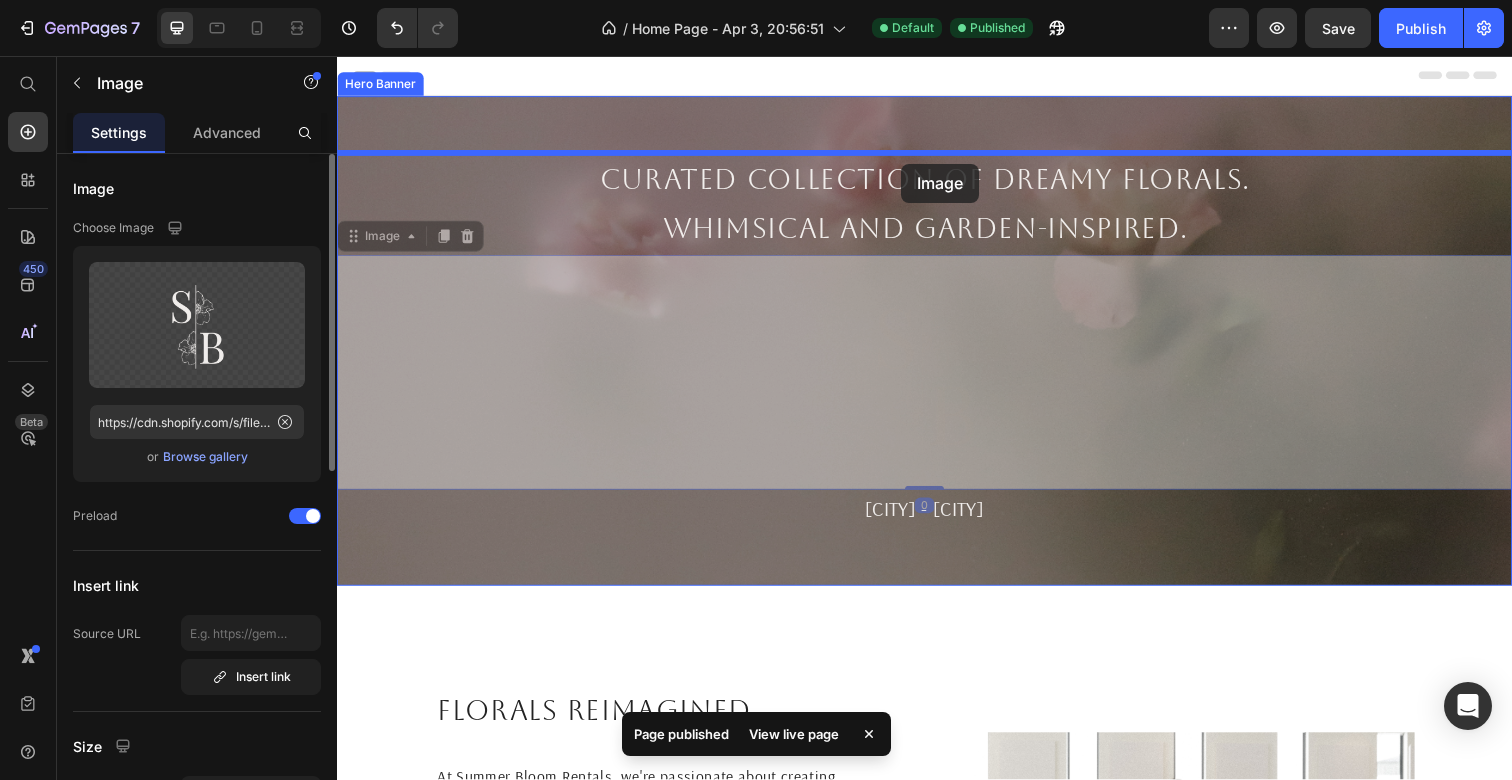 drag, startPoint x: 916, startPoint y: 350, endPoint x: 913, endPoint y: 166, distance: 184.02446 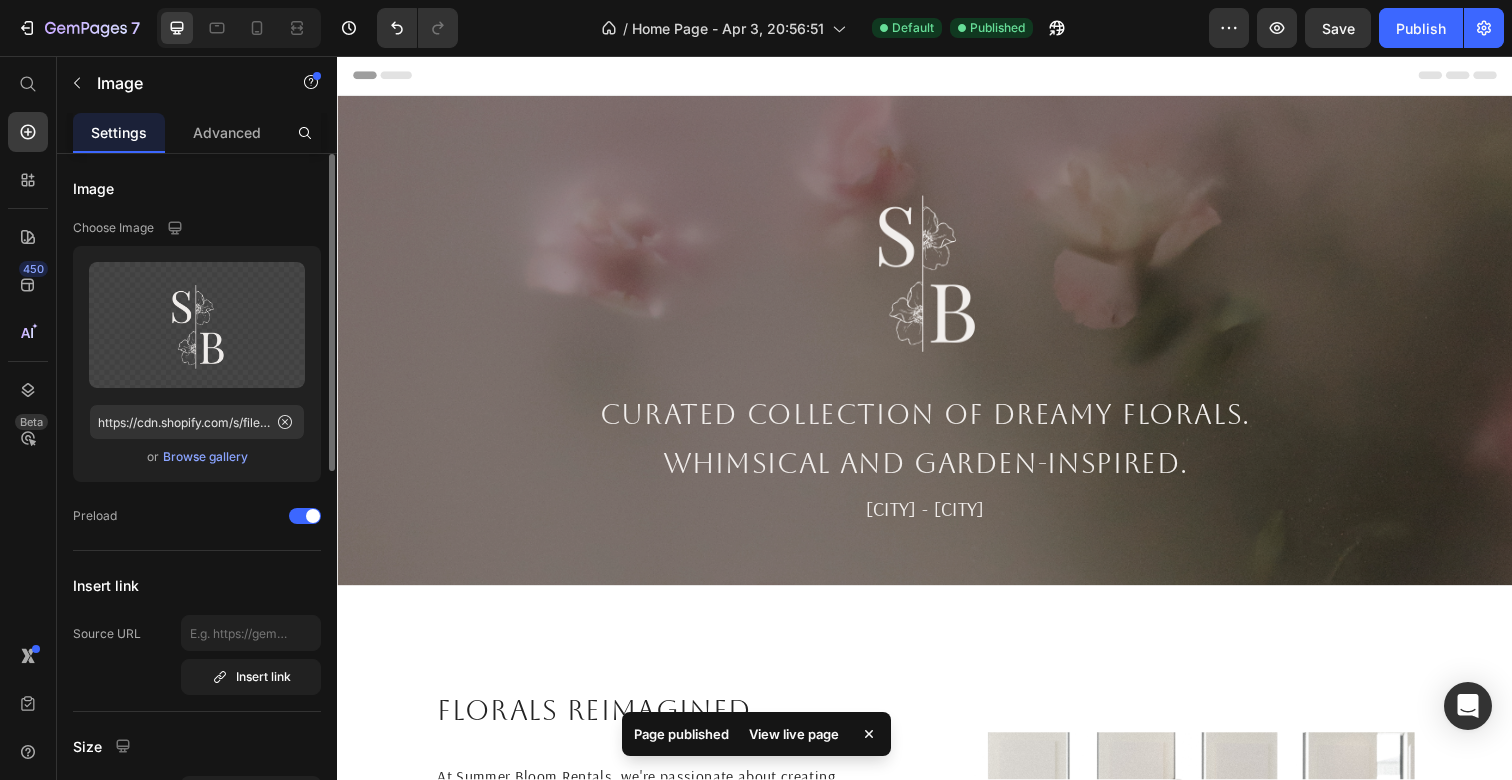 click on "Header" at bounding box center [937, 76] 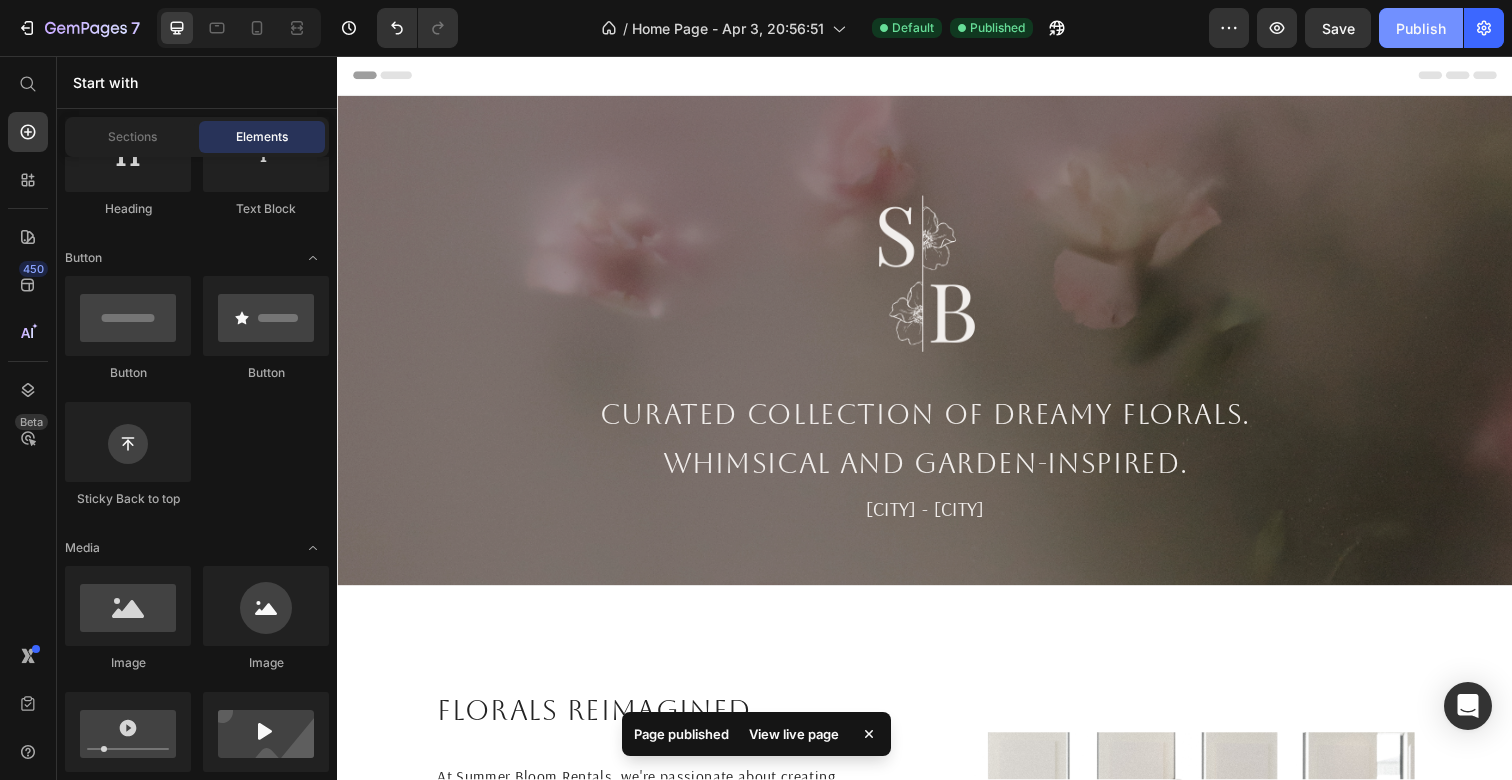 click on "Publish" at bounding box center [1421, 28] 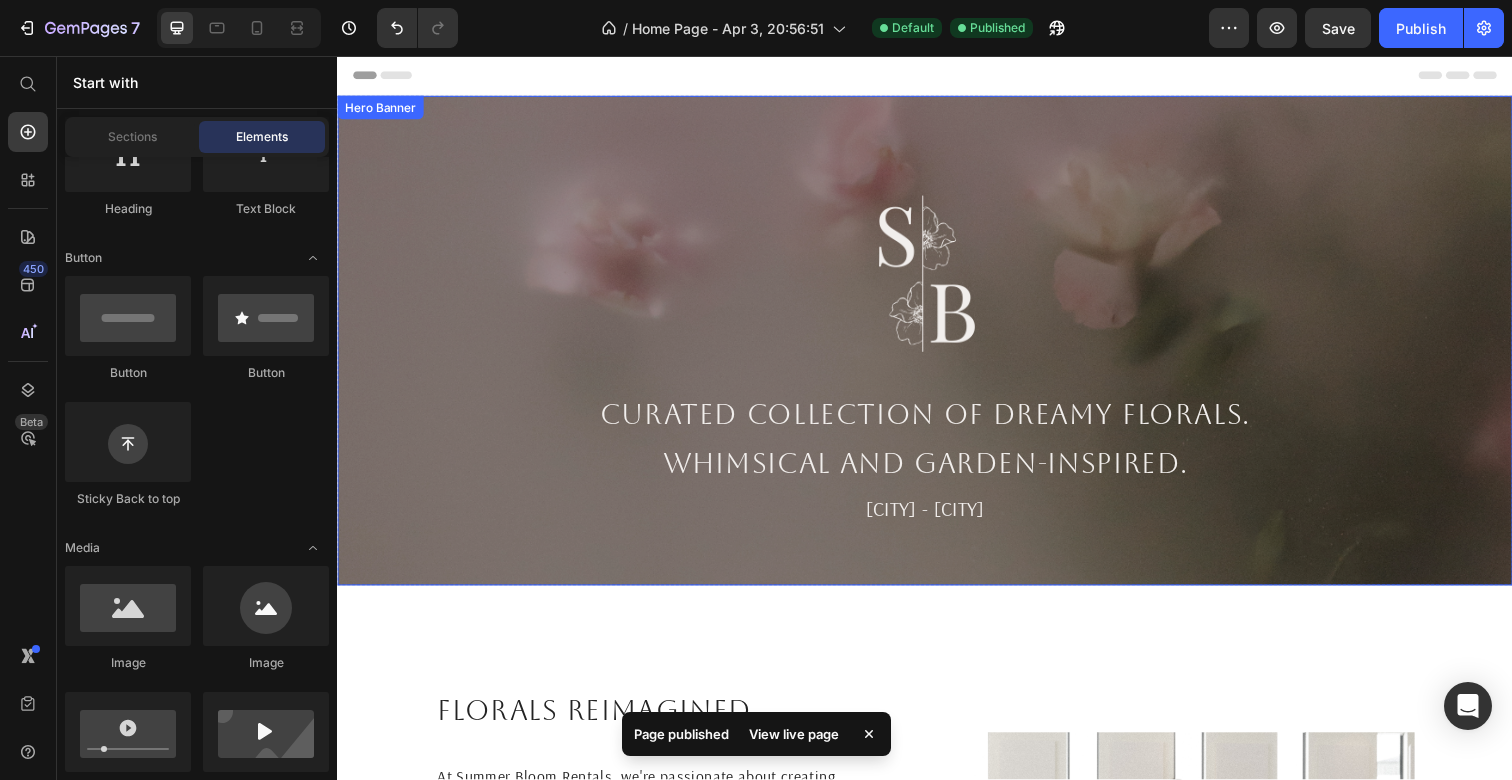 click on "Hero Banner" at bounding box center (381, 109) 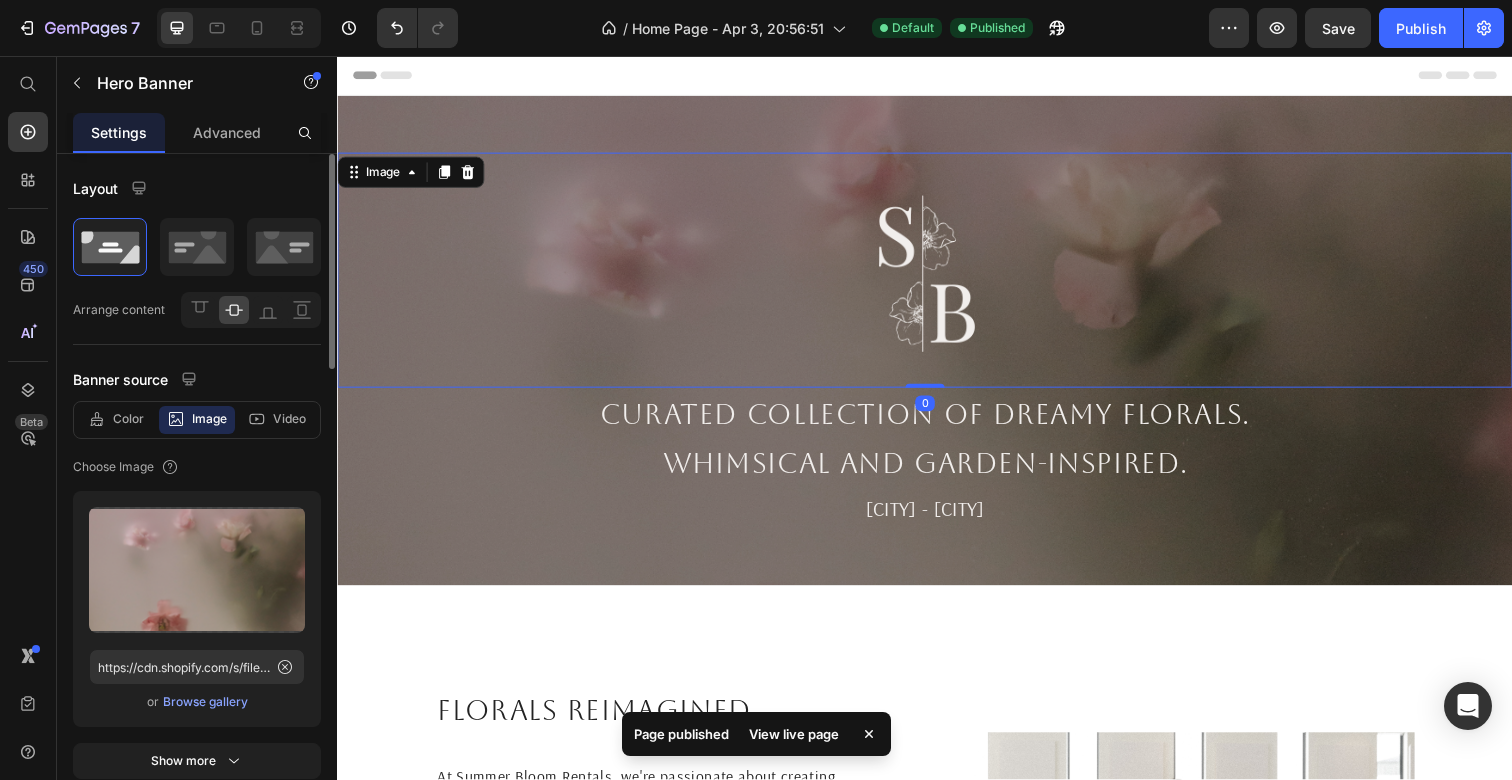 click on "Image   0" at bounding box center (937, 275) 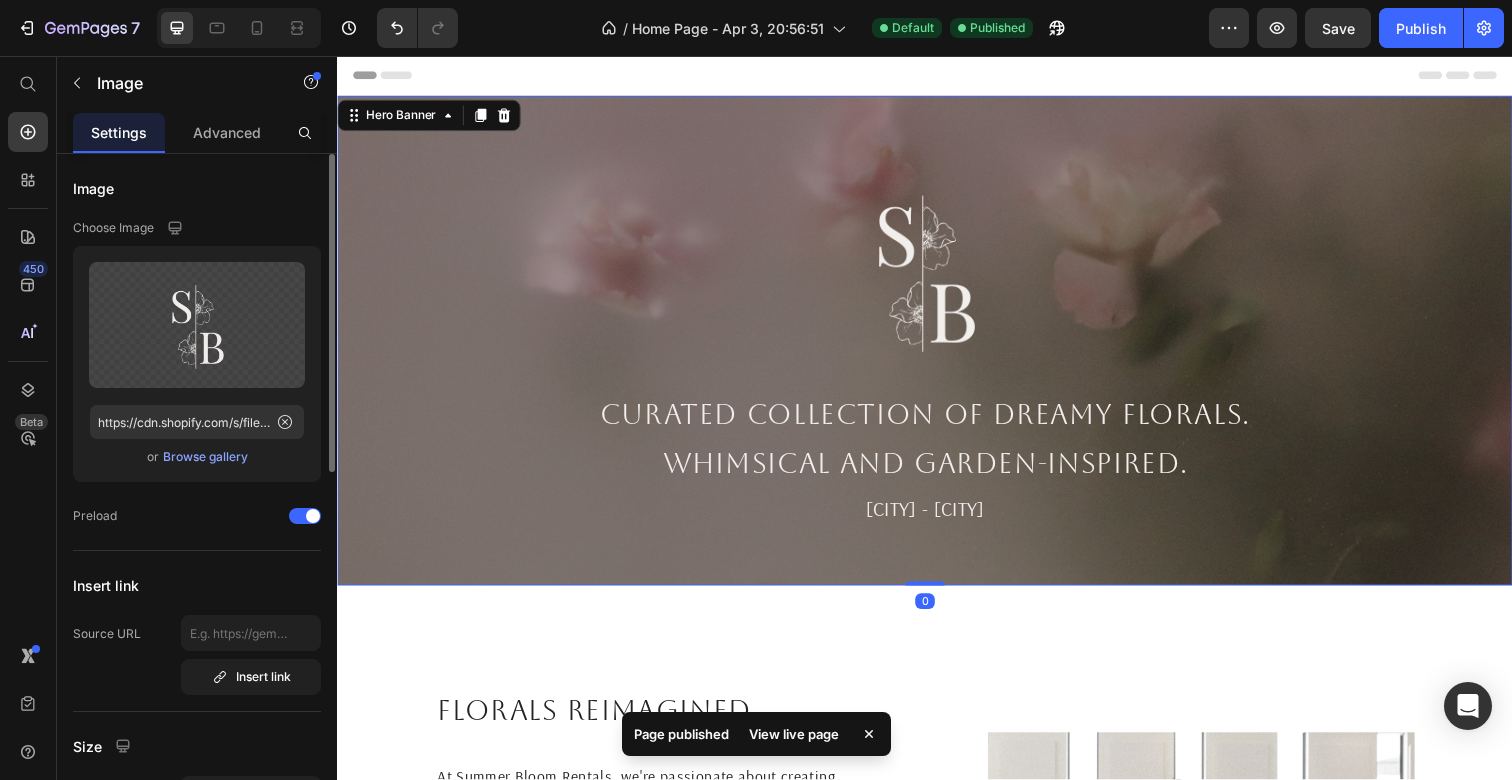 click on "Image Curated collection of dreamy florals. Whimsical and garden-inspired. Text Block [CITY] - [CITY] Text Block" at bounding box center (937, 347) 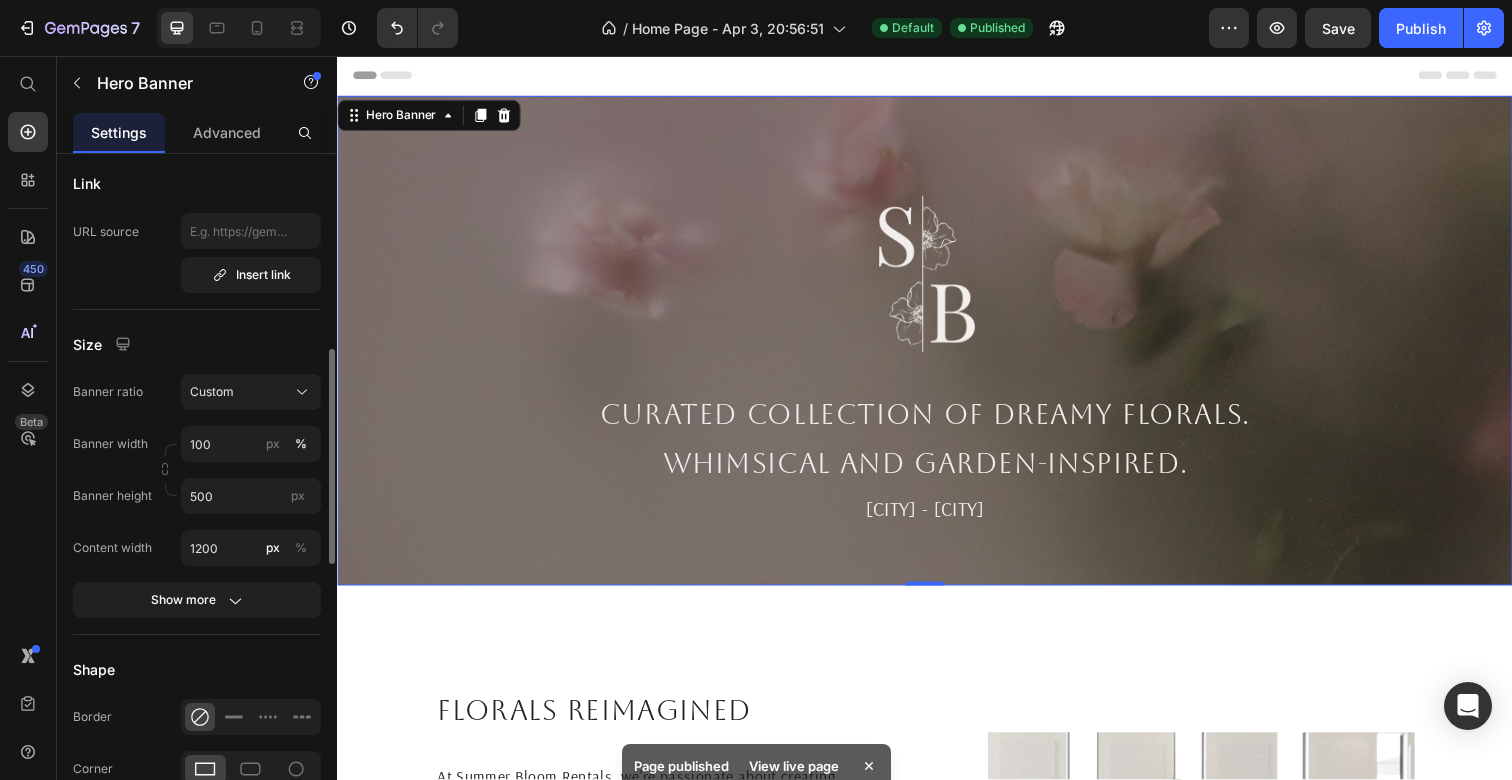 scroll, scrollTop: 704, scrollLeft: 0, axis: vertical 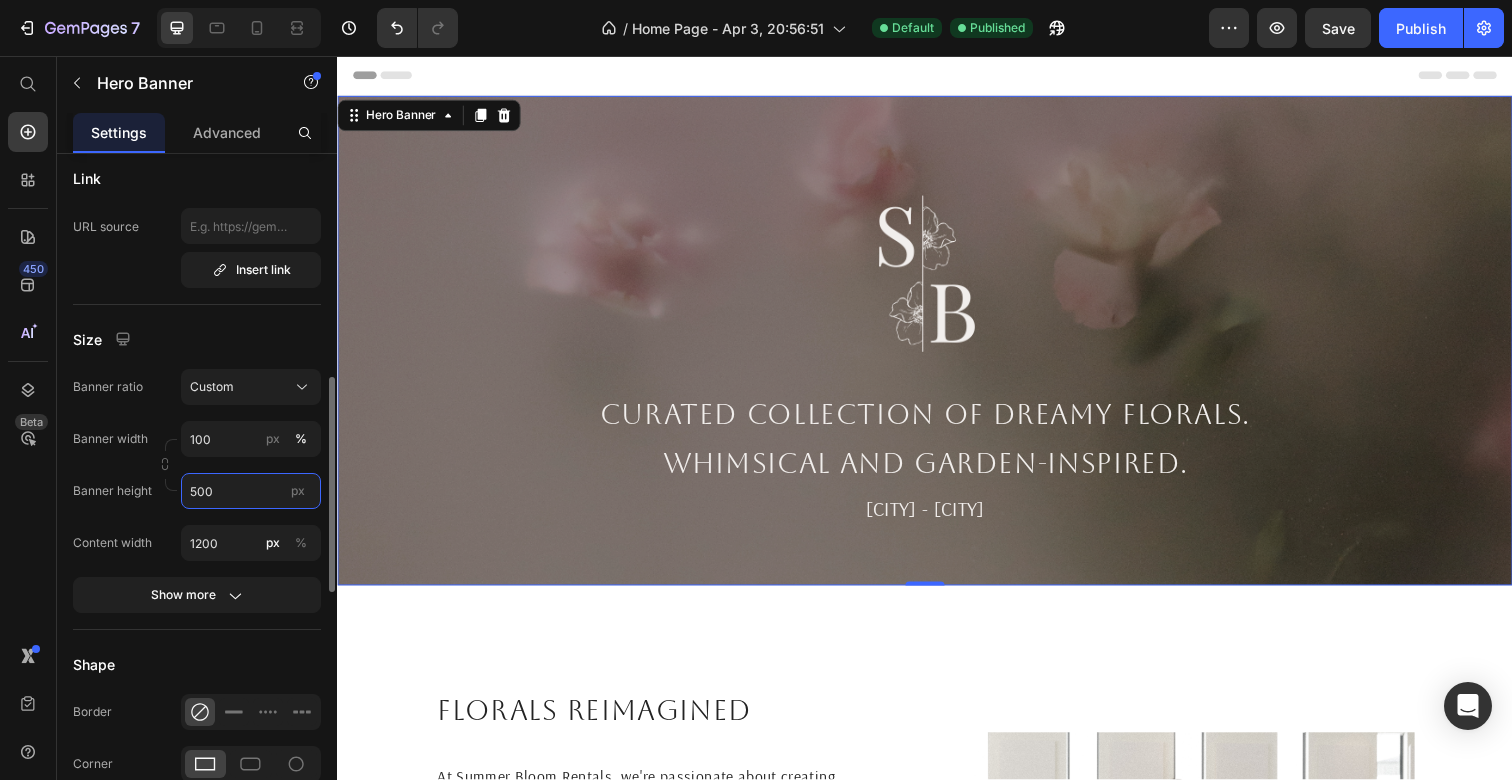 click on "500" at bounding box center (251, 491) 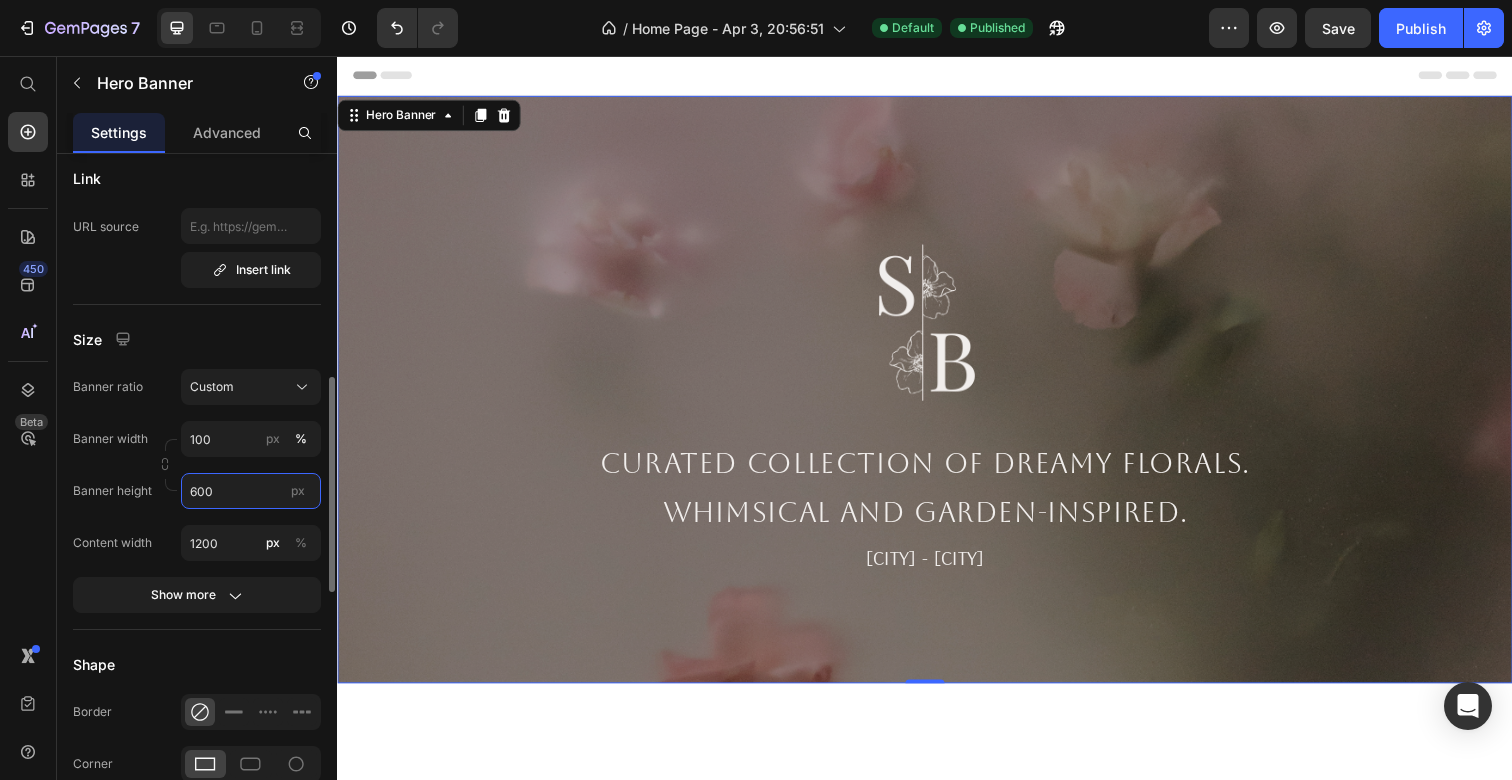 drag, startPoint x: 225, startPoint y: 480, endPoint x: 252, endPoint y: 494, distance: 30.413813 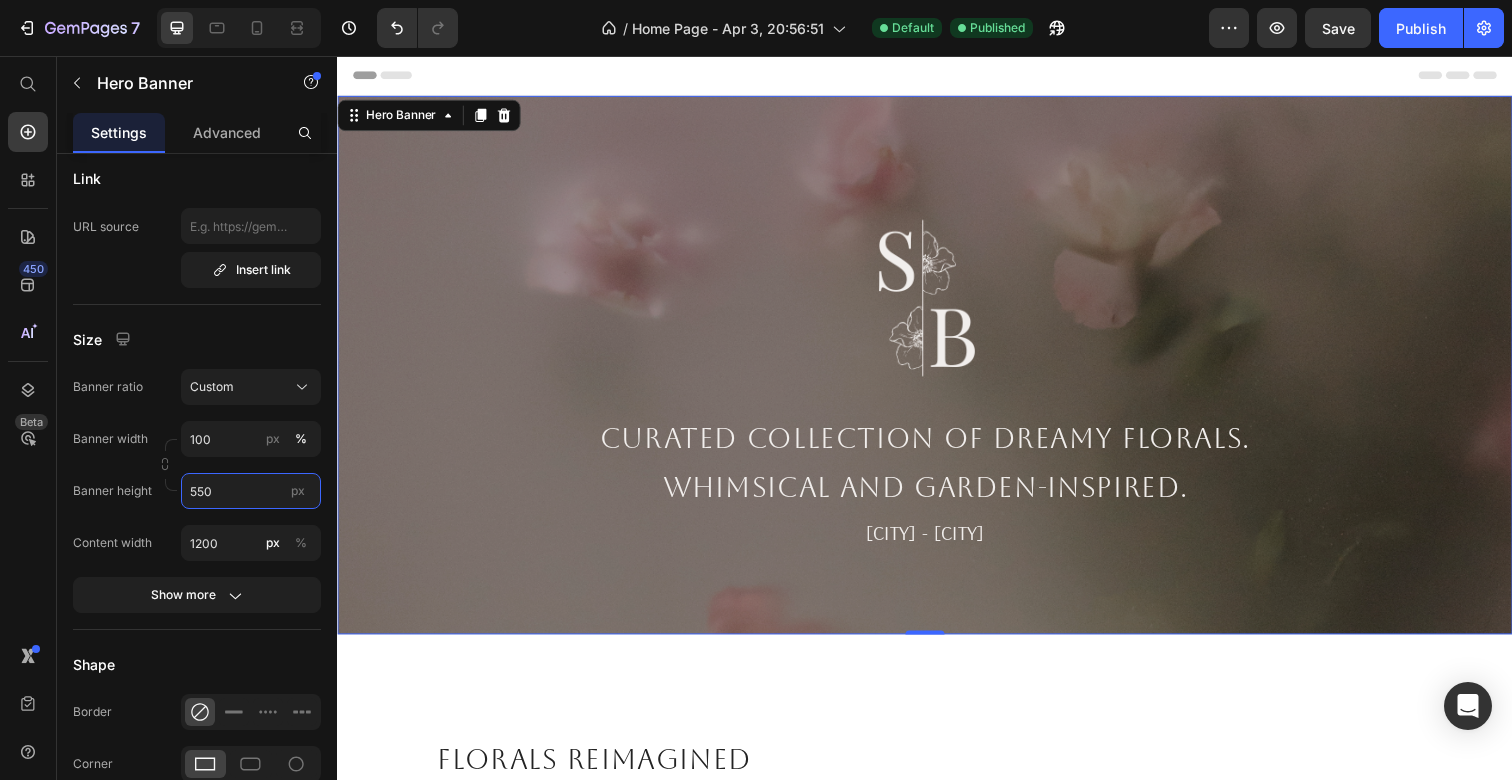 type on "550" 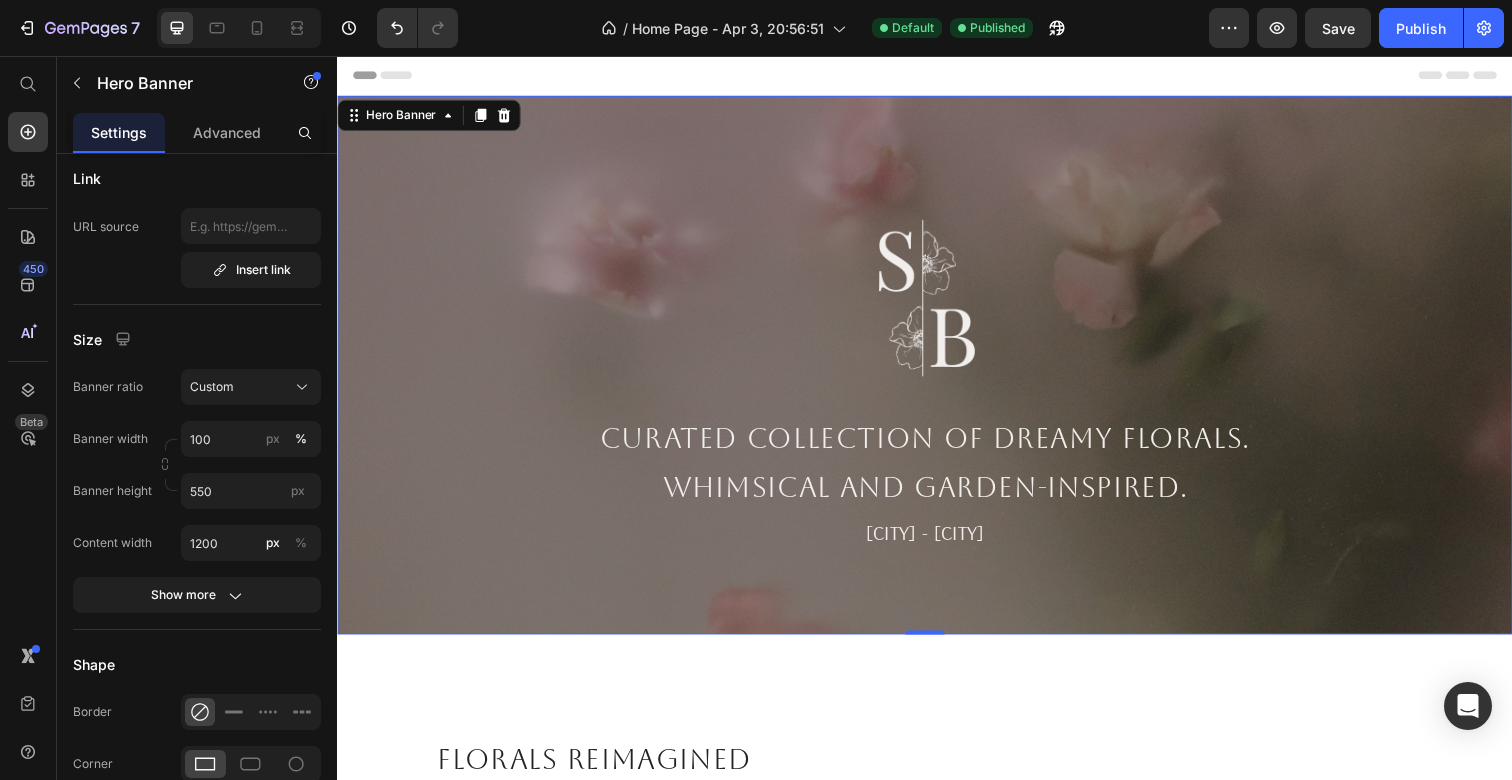 click at bounding box center (937, 372) 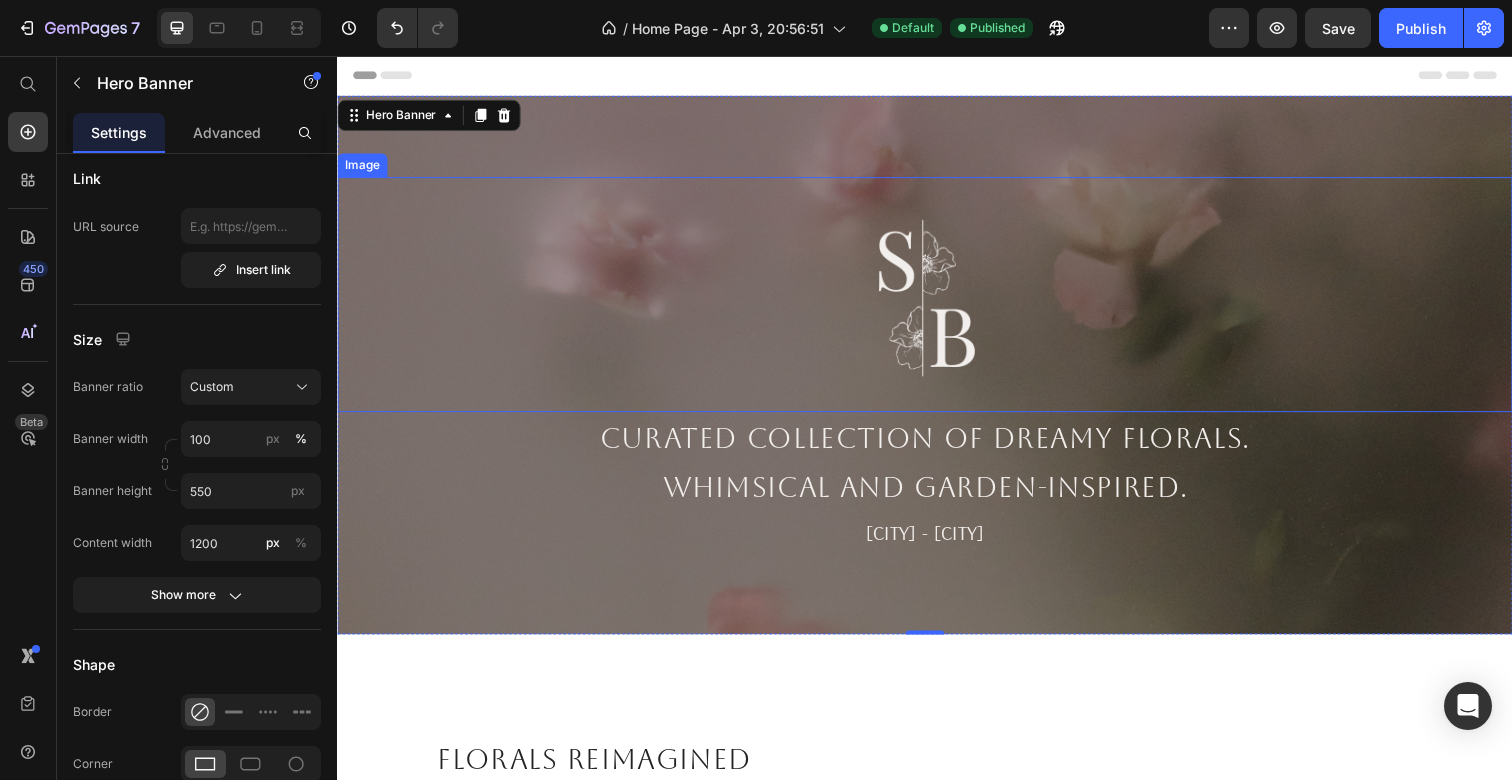 click at bounding box center (937, 300) 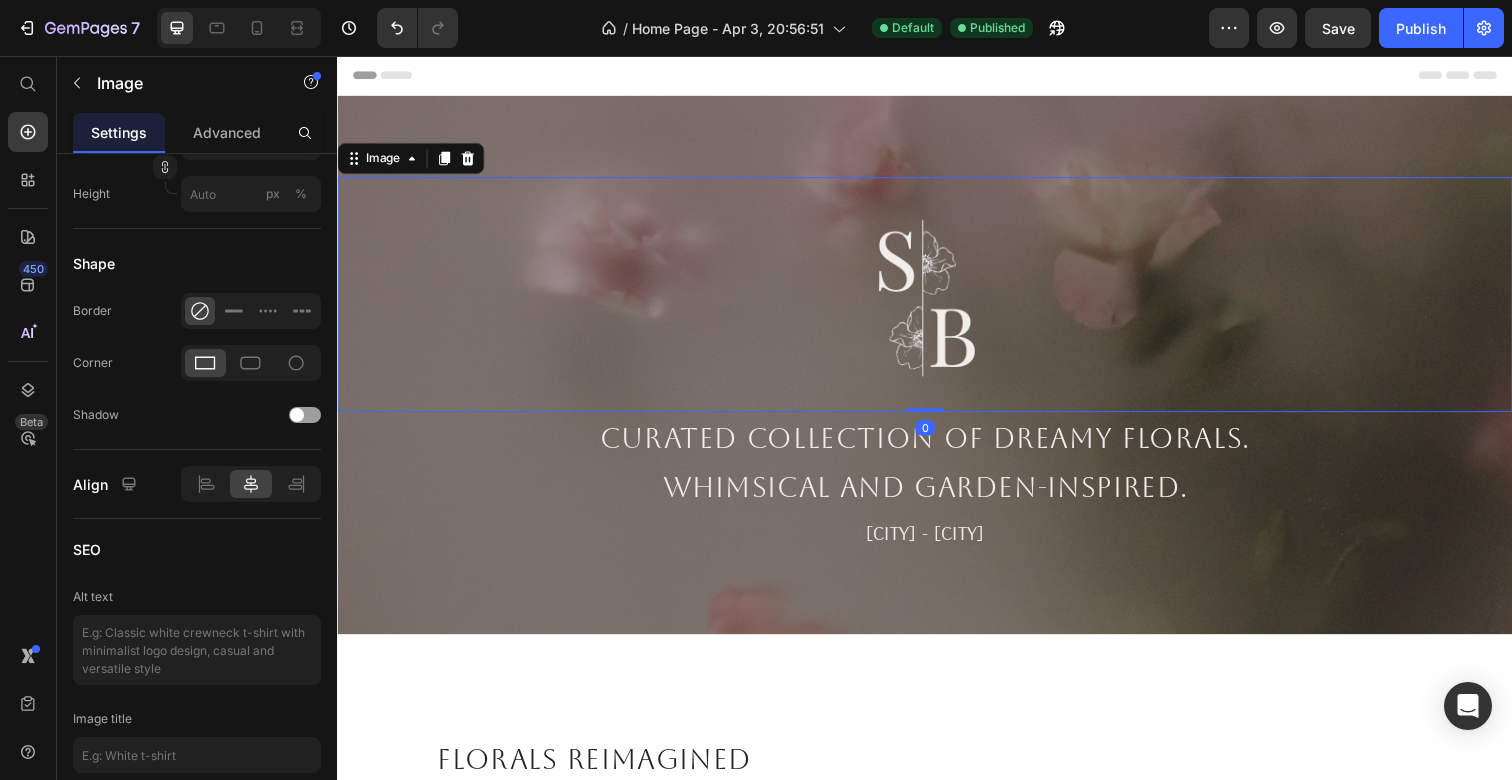 scroll, scrollTop: 0, scrollLeft: 0, axis: both 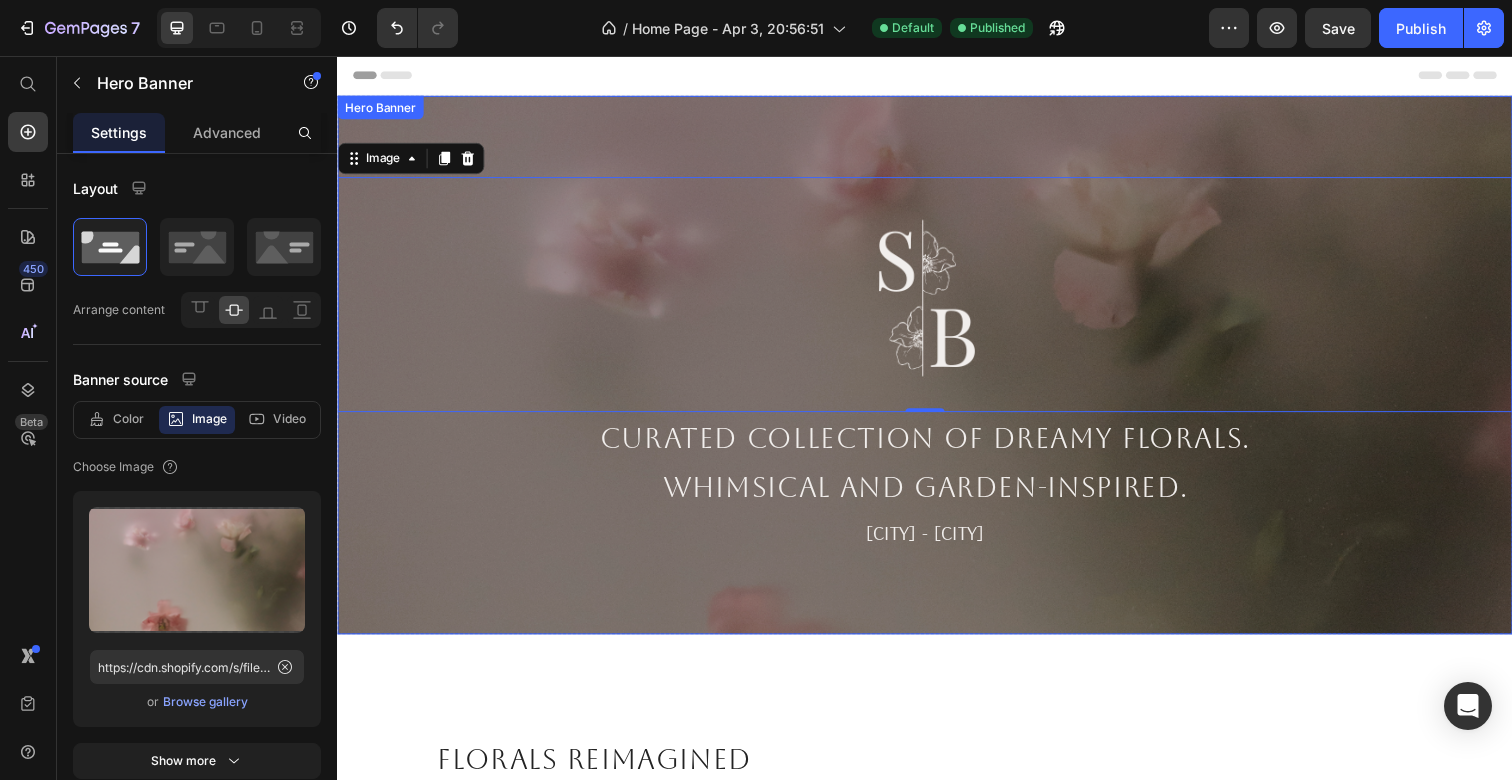 click on "Image   0 Curated collection of dreamy florals. Whimsical and garden-inspired. Text Block Minneapolis - Saint Paul Text Block" at bounding box center (937, 372) 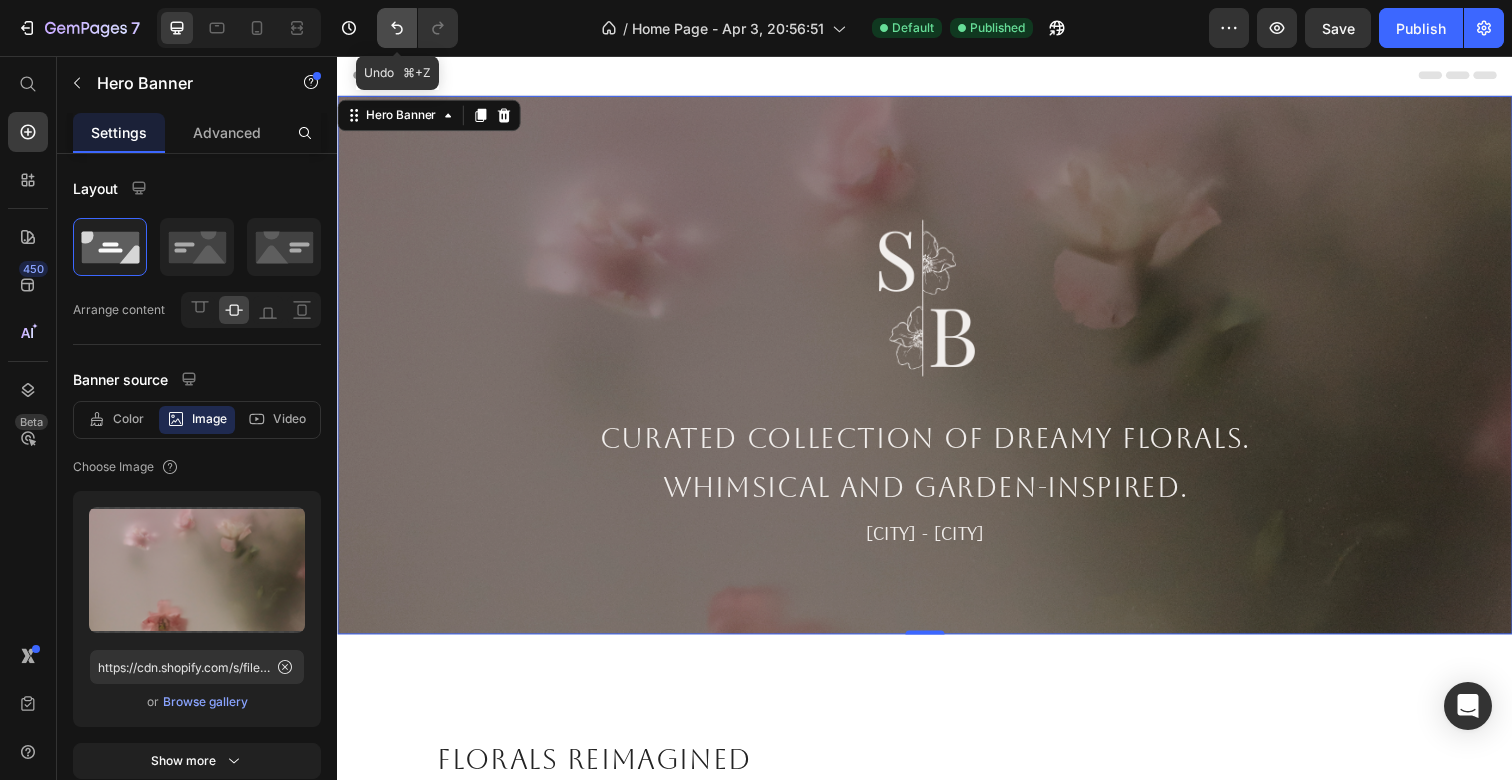 click 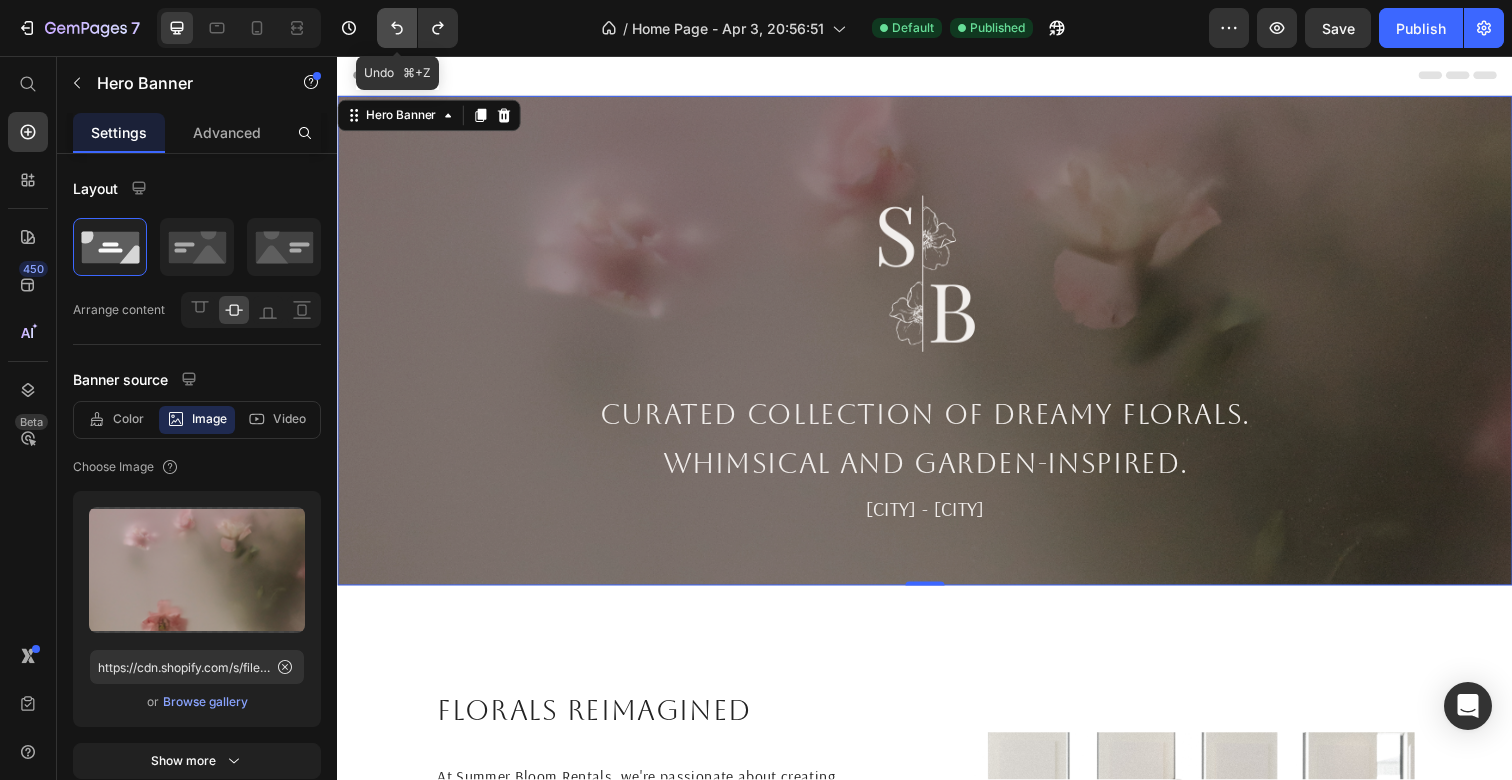 click 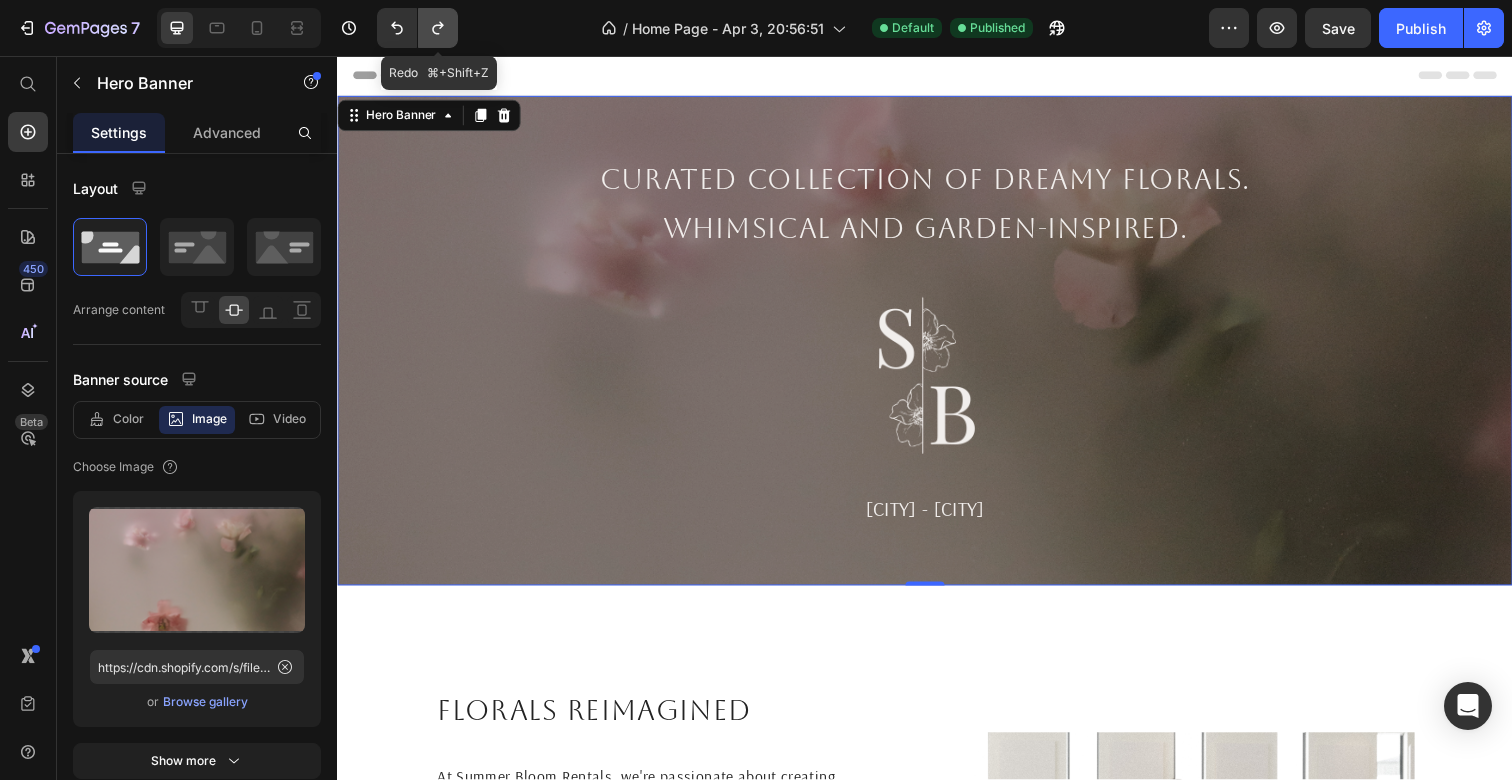 click 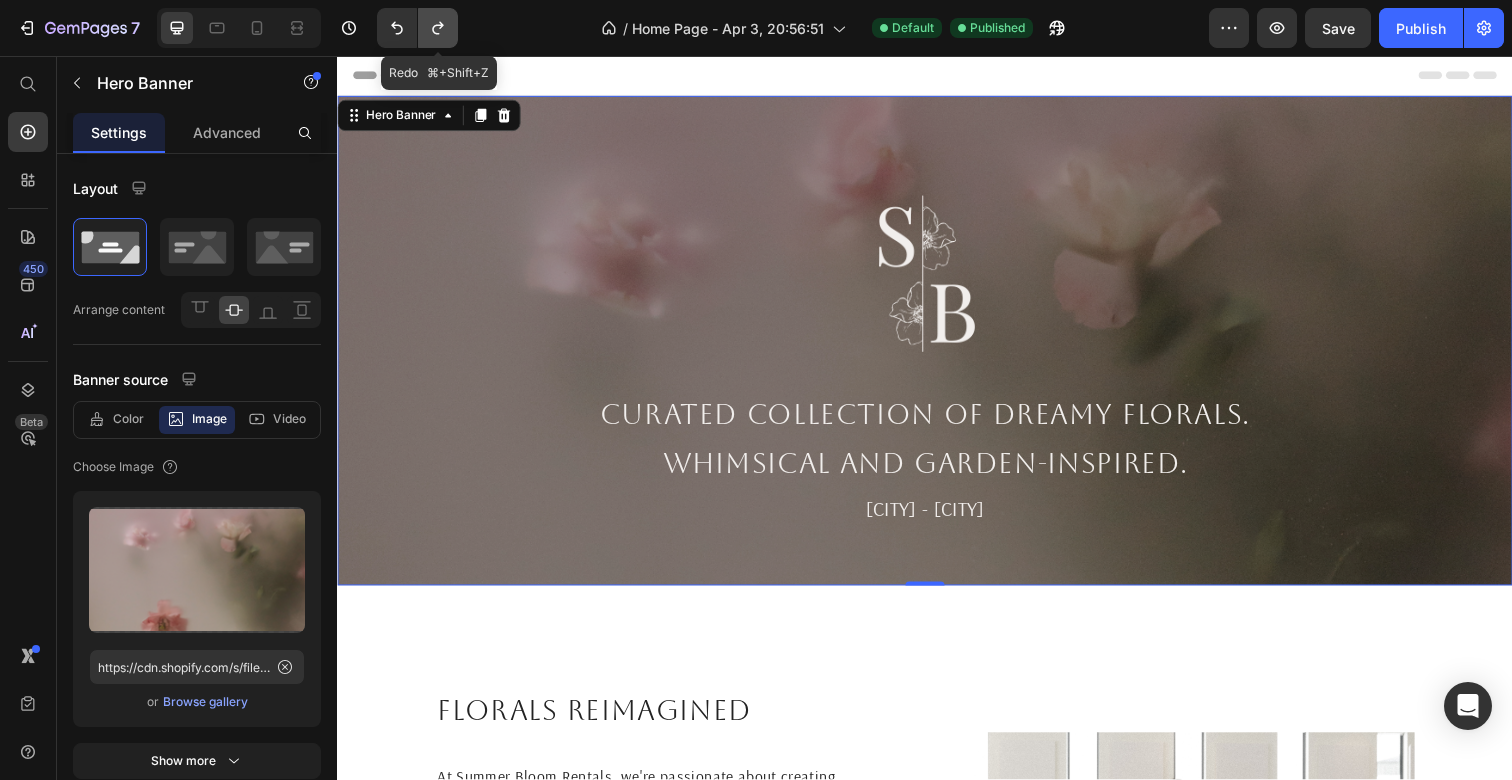 click 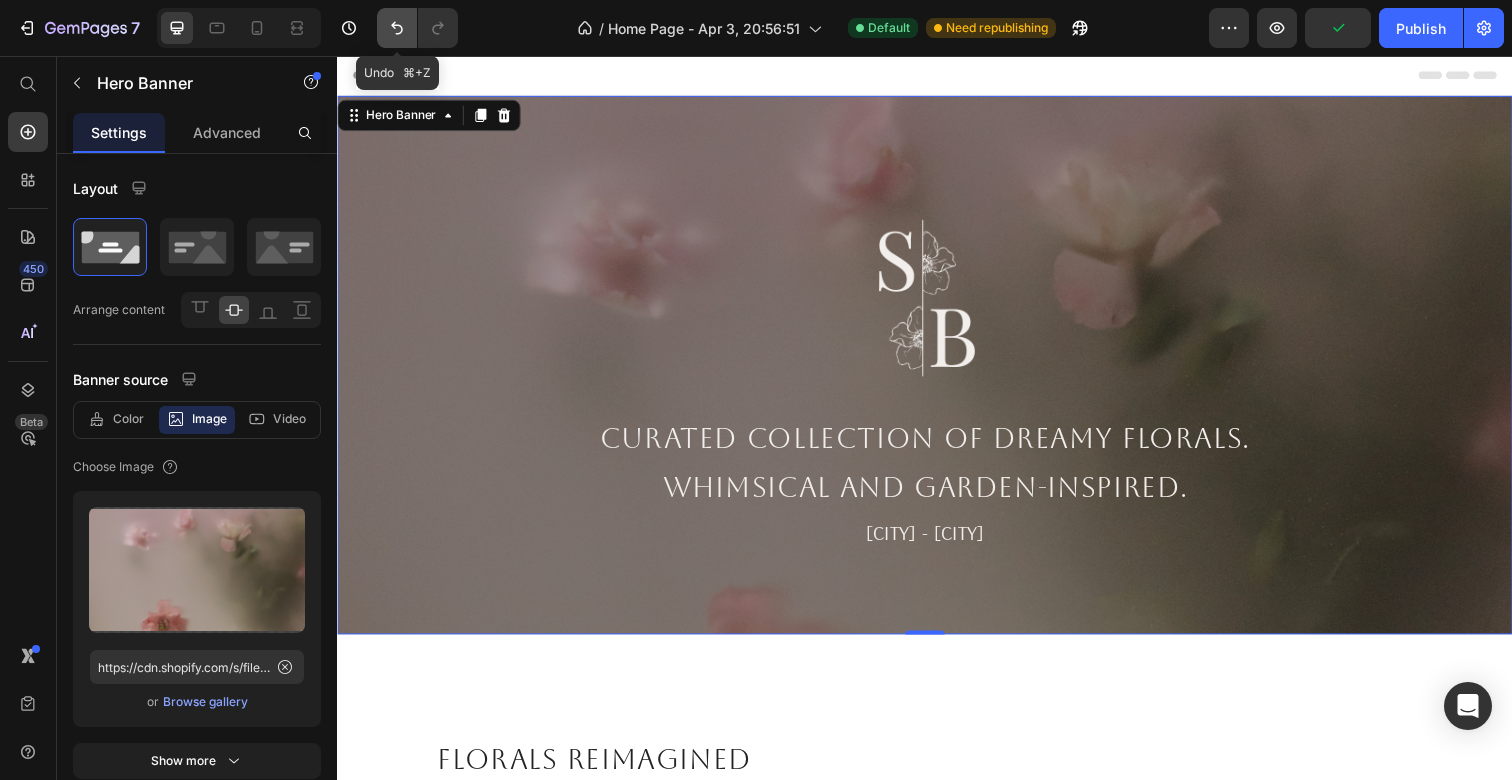 click 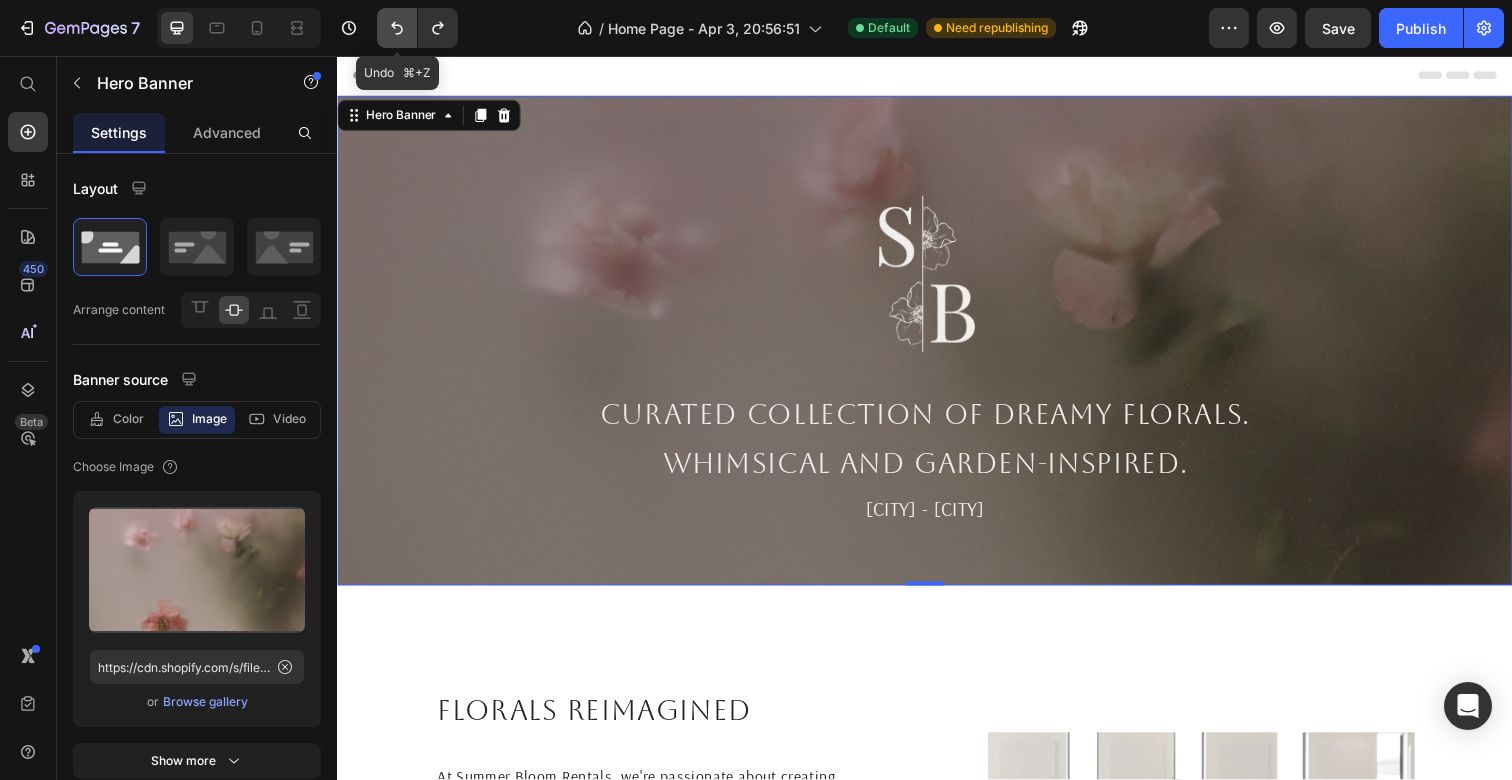 click 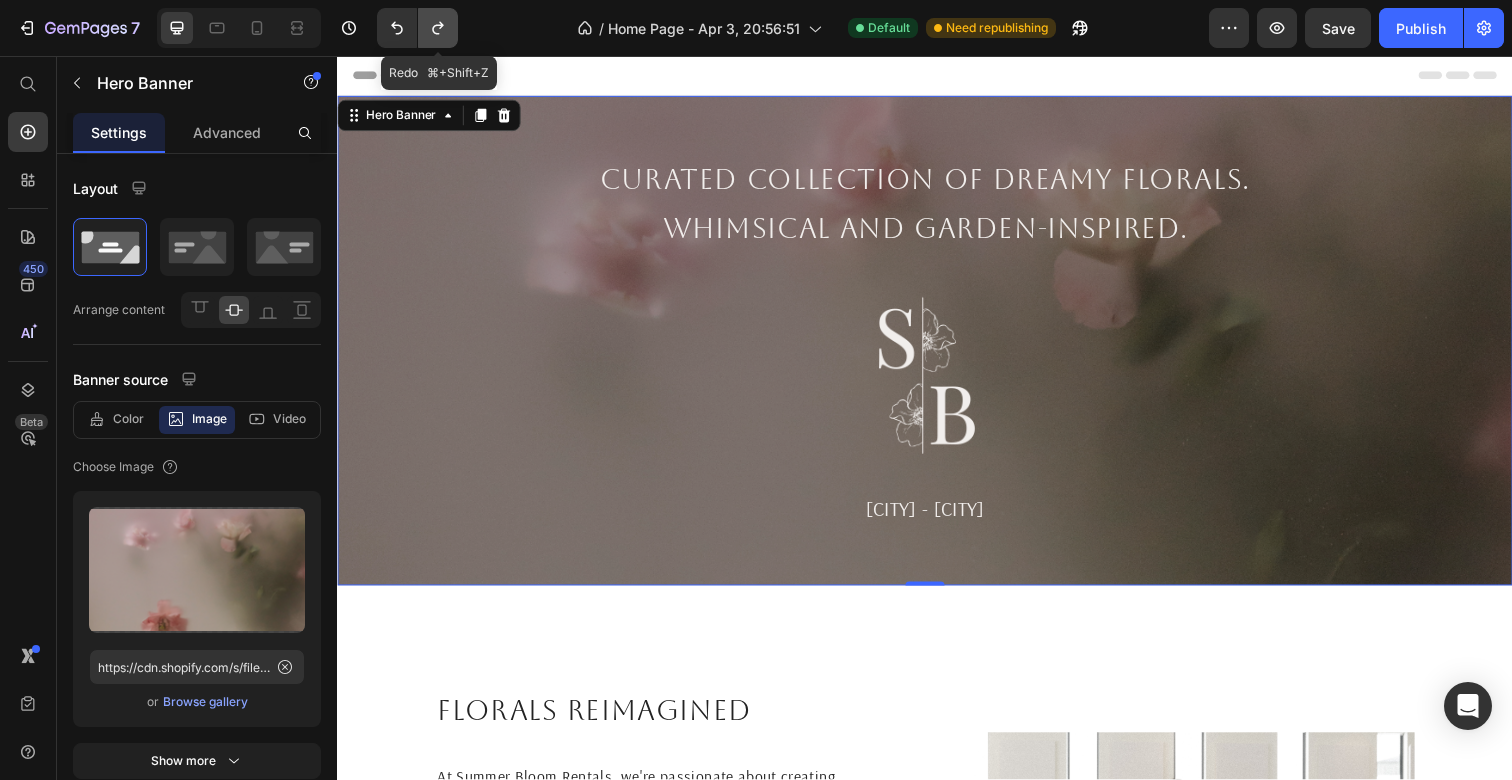 click 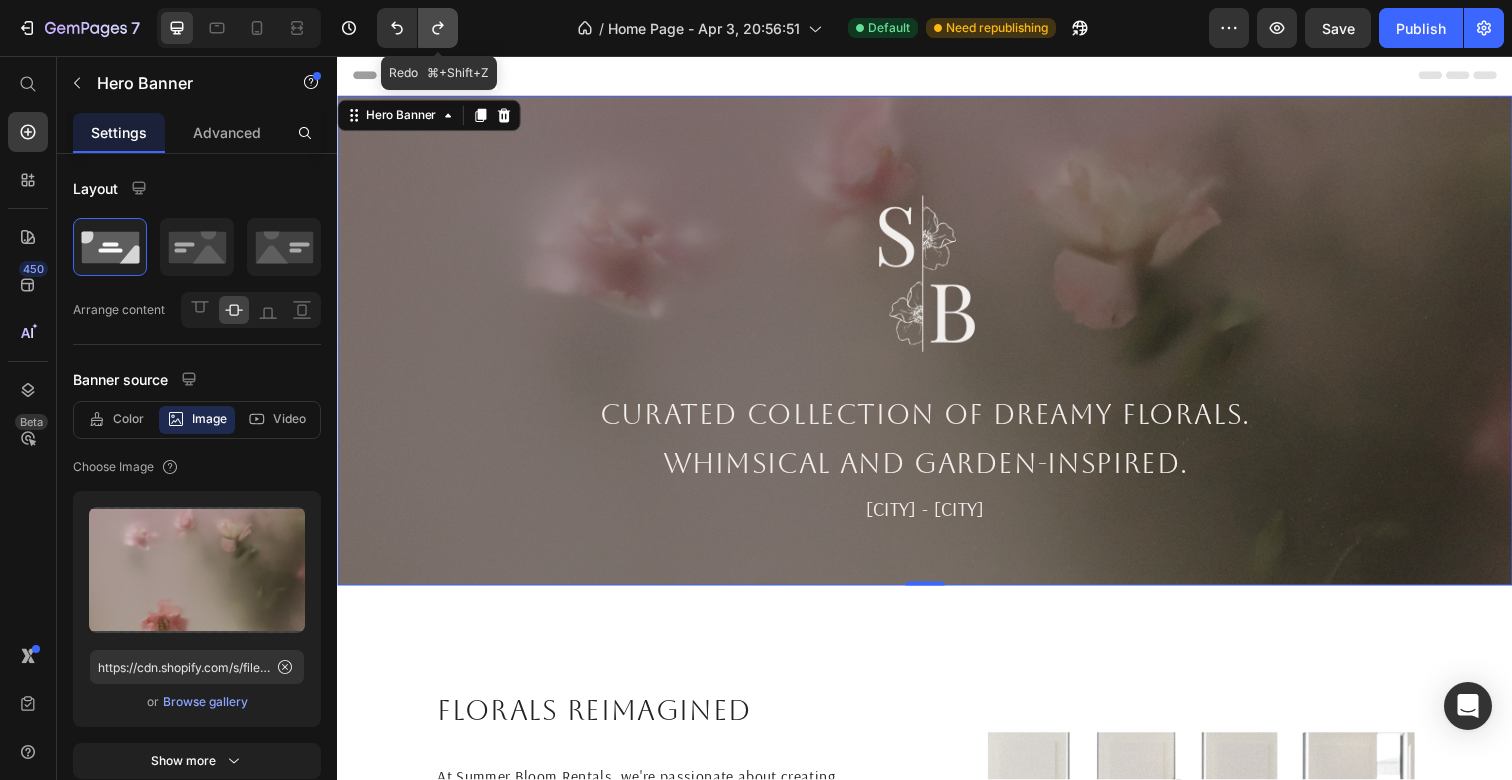 click 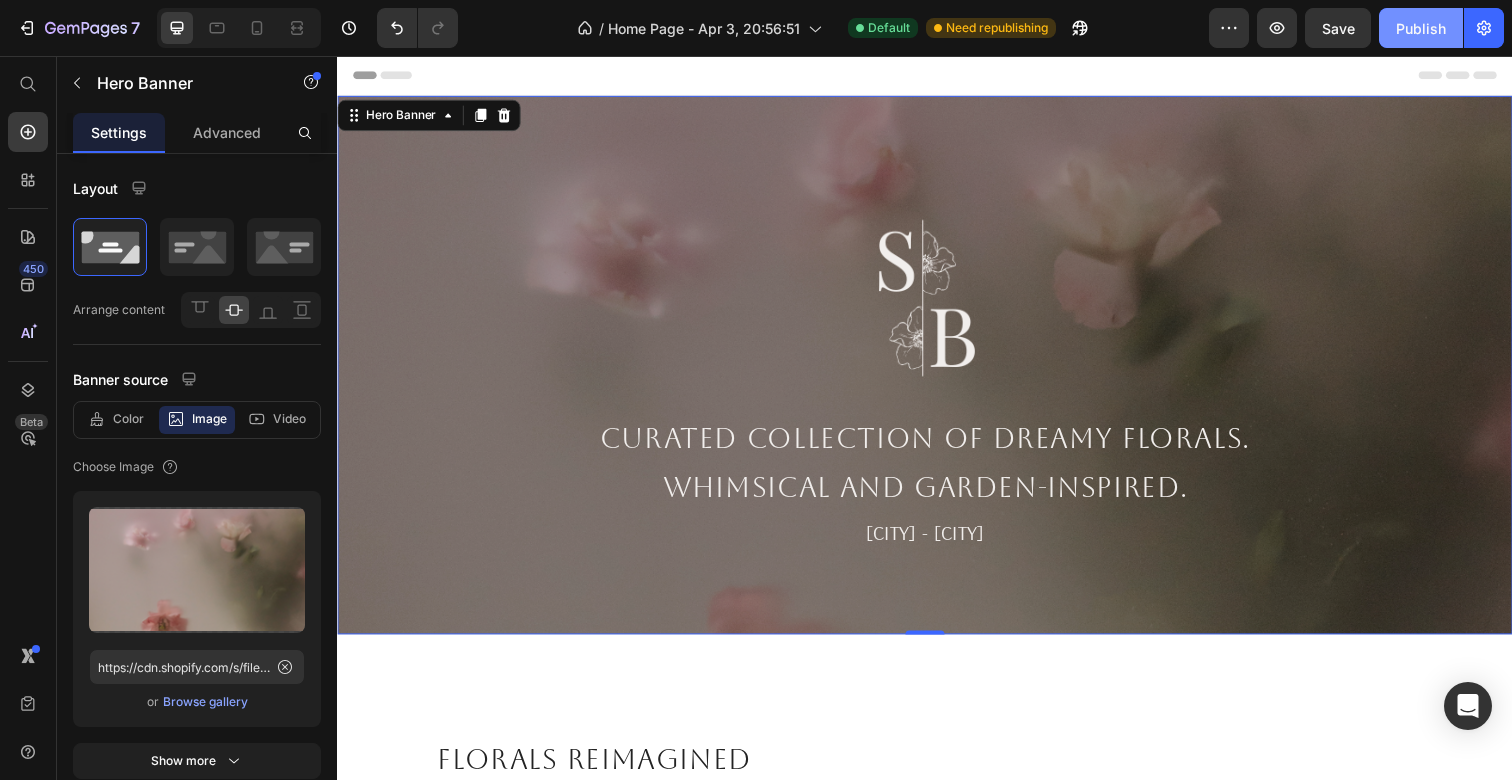 click on "Publish" 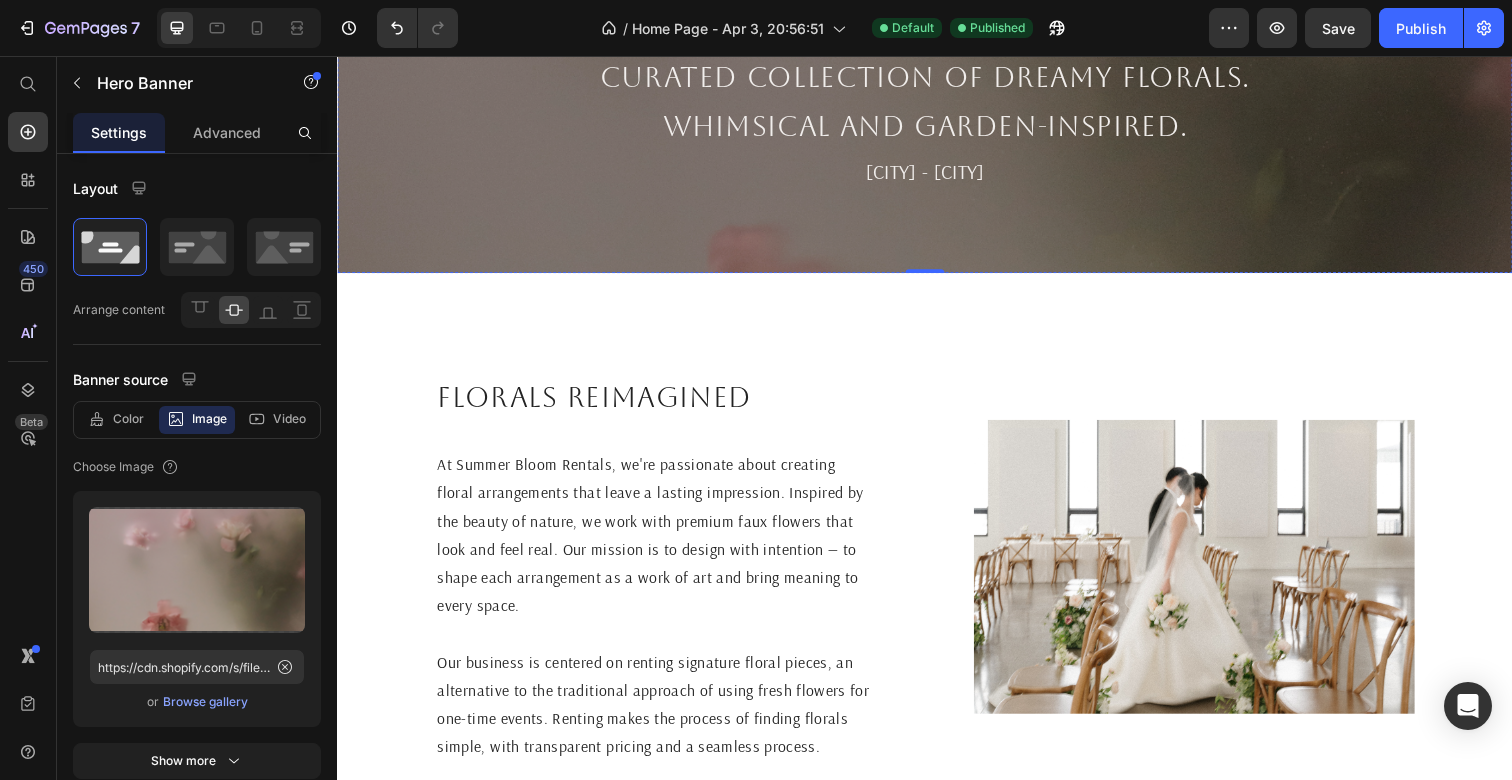 scroll, scrollTop: 493, scrollLeft: 0, axis: vertical 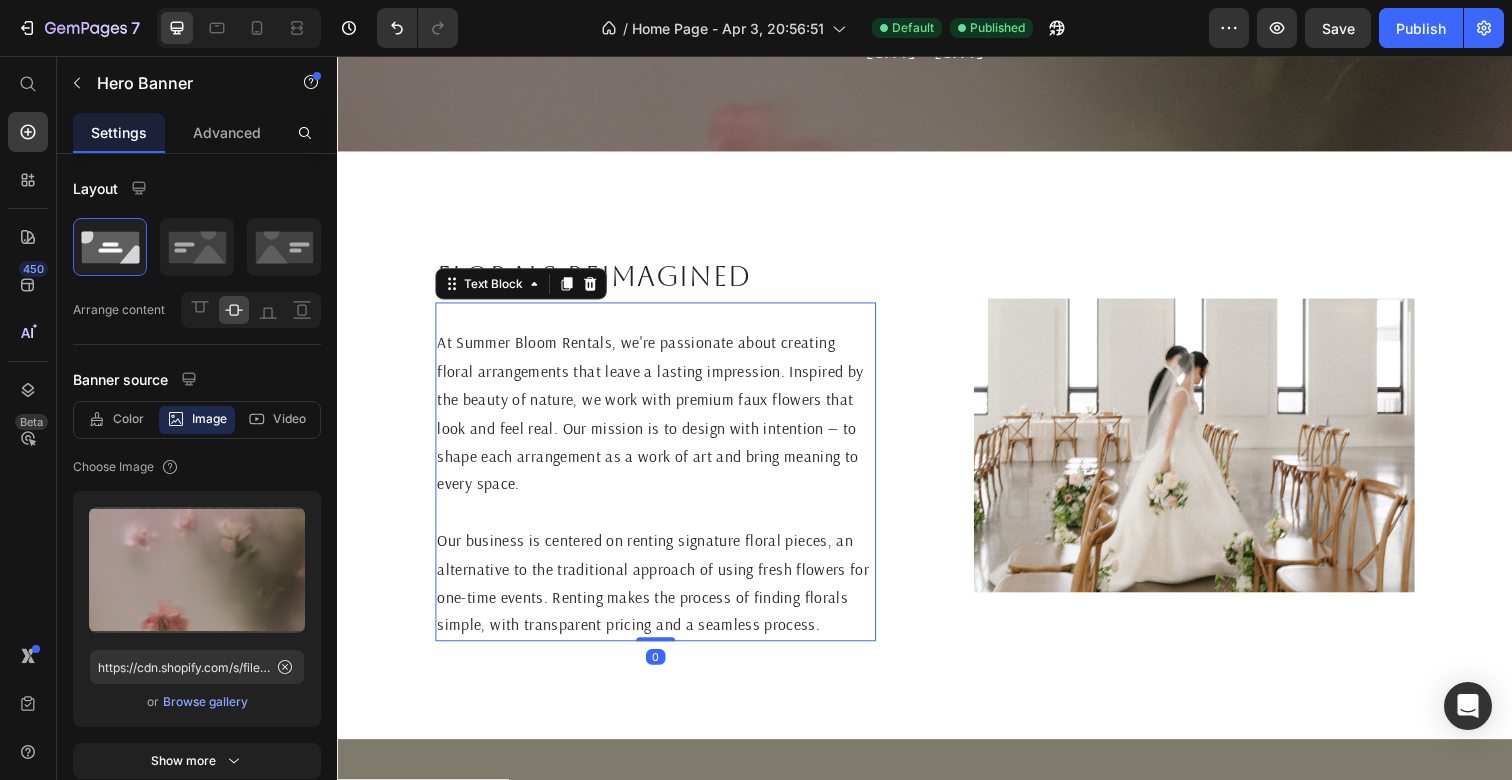 click on "At Summer Bloom Rentals, we're passionate about creating floral arrangements that leave a lasting impression. Inspired by the beauty of nature, we work with premium faux flowers that look and feel real. Our mission is to design with intention — to shape each arrangement as a work of art and bring meaning to every space." at bounding box center (662, 421) 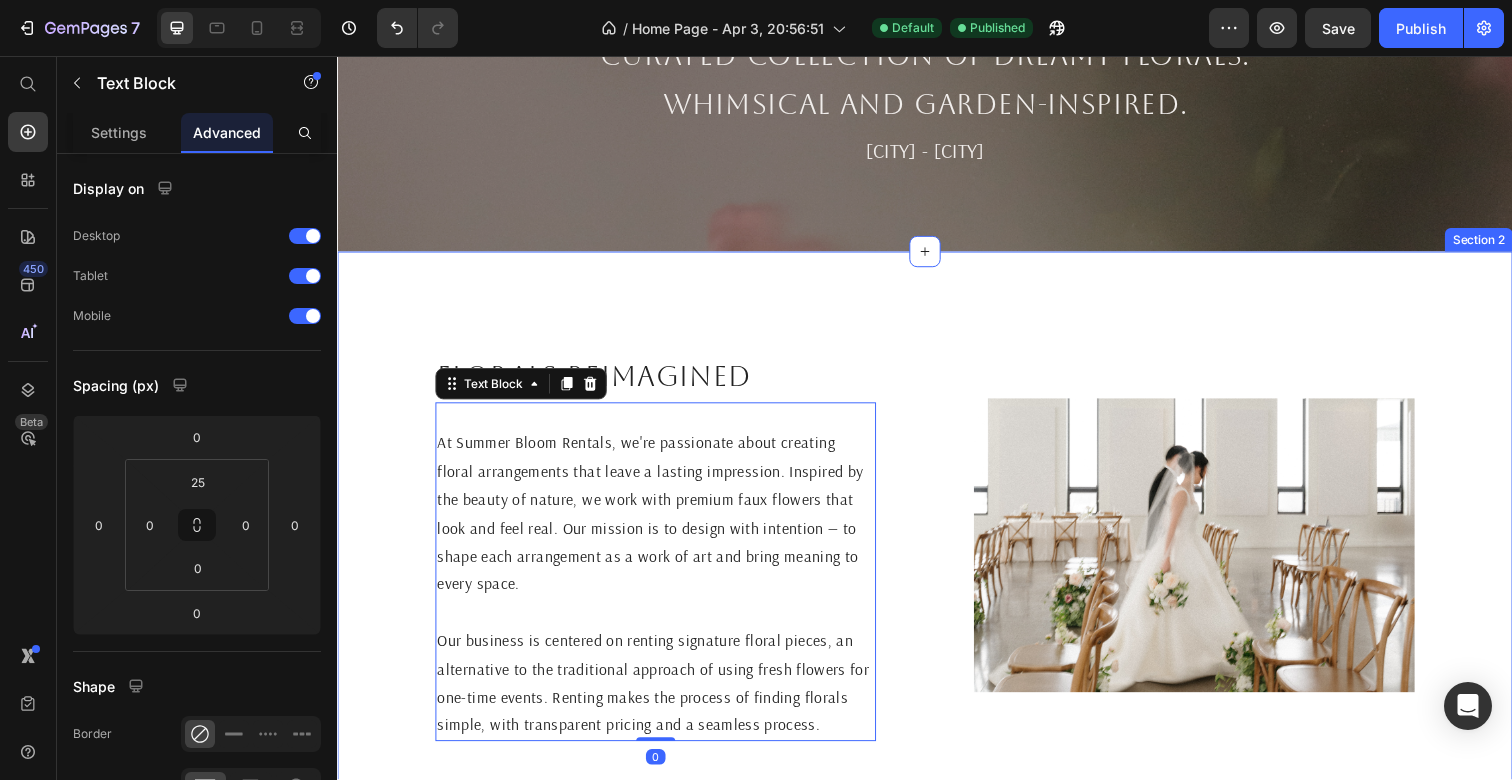 scroll, scrollTop: 336, scrollLeft: 0, axis: vertical 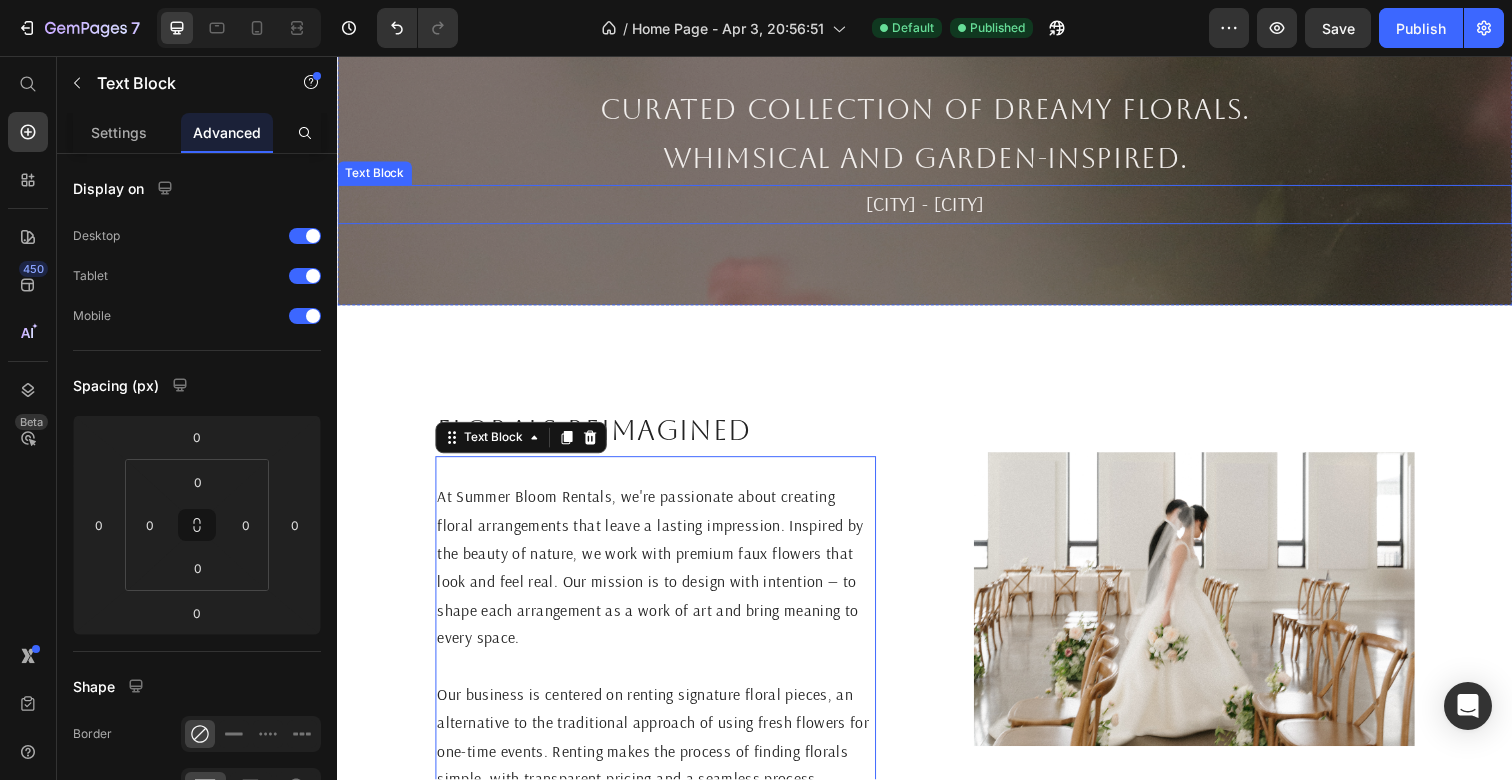 click on "[CITY] - [CITY]" at bounding box center (937, 208) 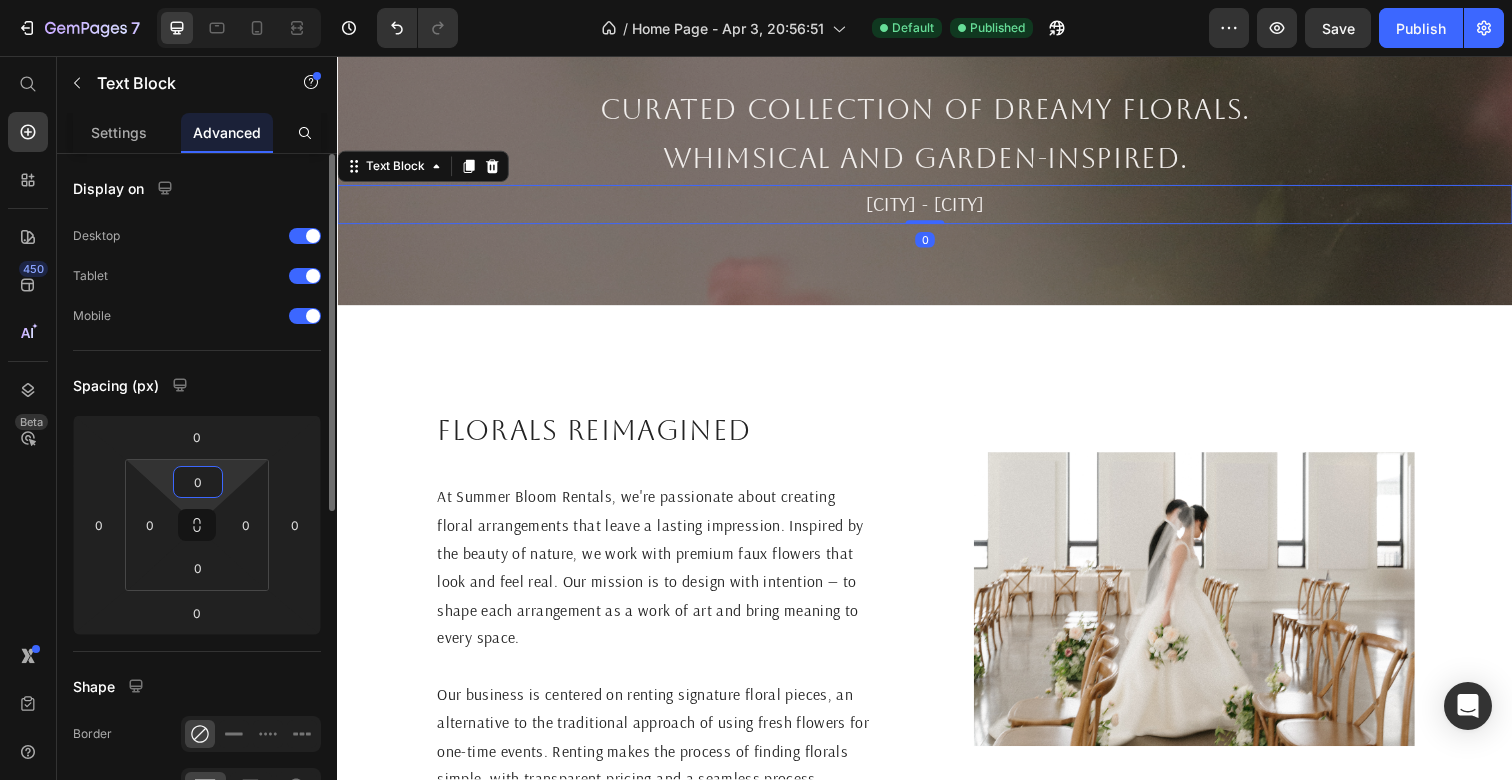 click on "0" at bounding box center [198, 482] 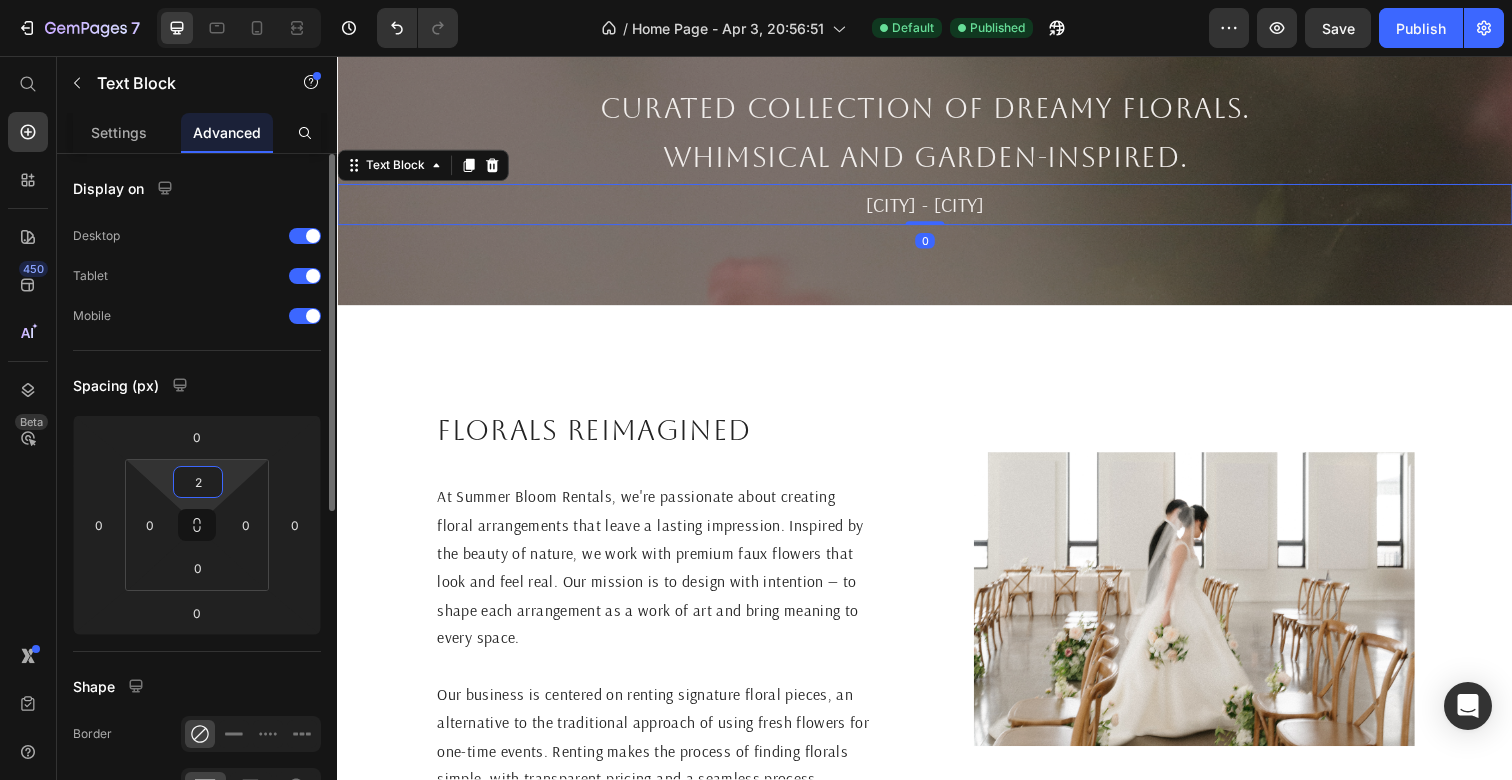 type on "25" 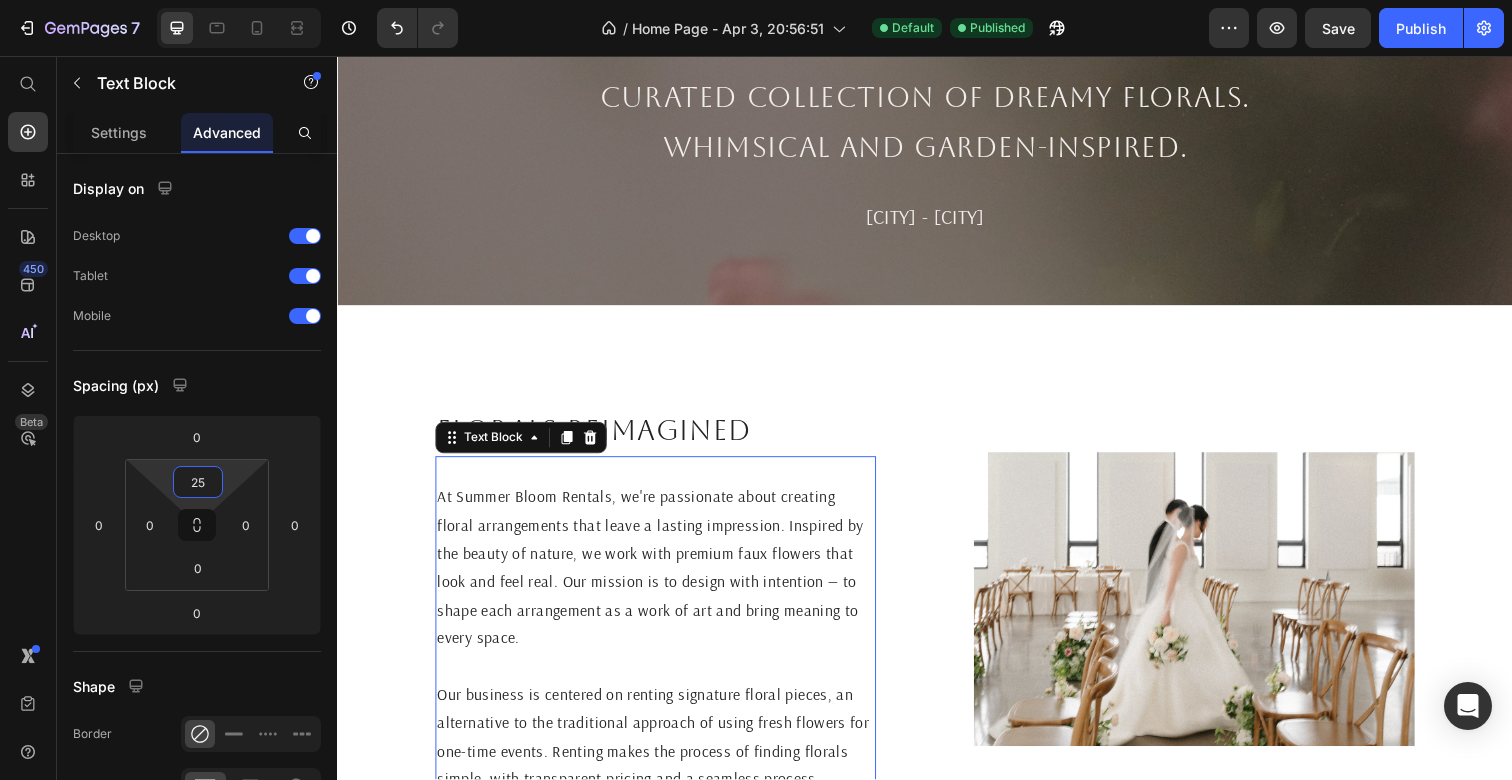 click on "At Summer Bloom Rentals, we're passionate about creating floral arrangements that leave a lasting impression. Inspired by the beauty of nature, we work with premium faux flowers that look and feel real. Our mission is to design with intention — to shape each arrangement as a work of art and bring meaning to every space." at bounding box center (662, 578) 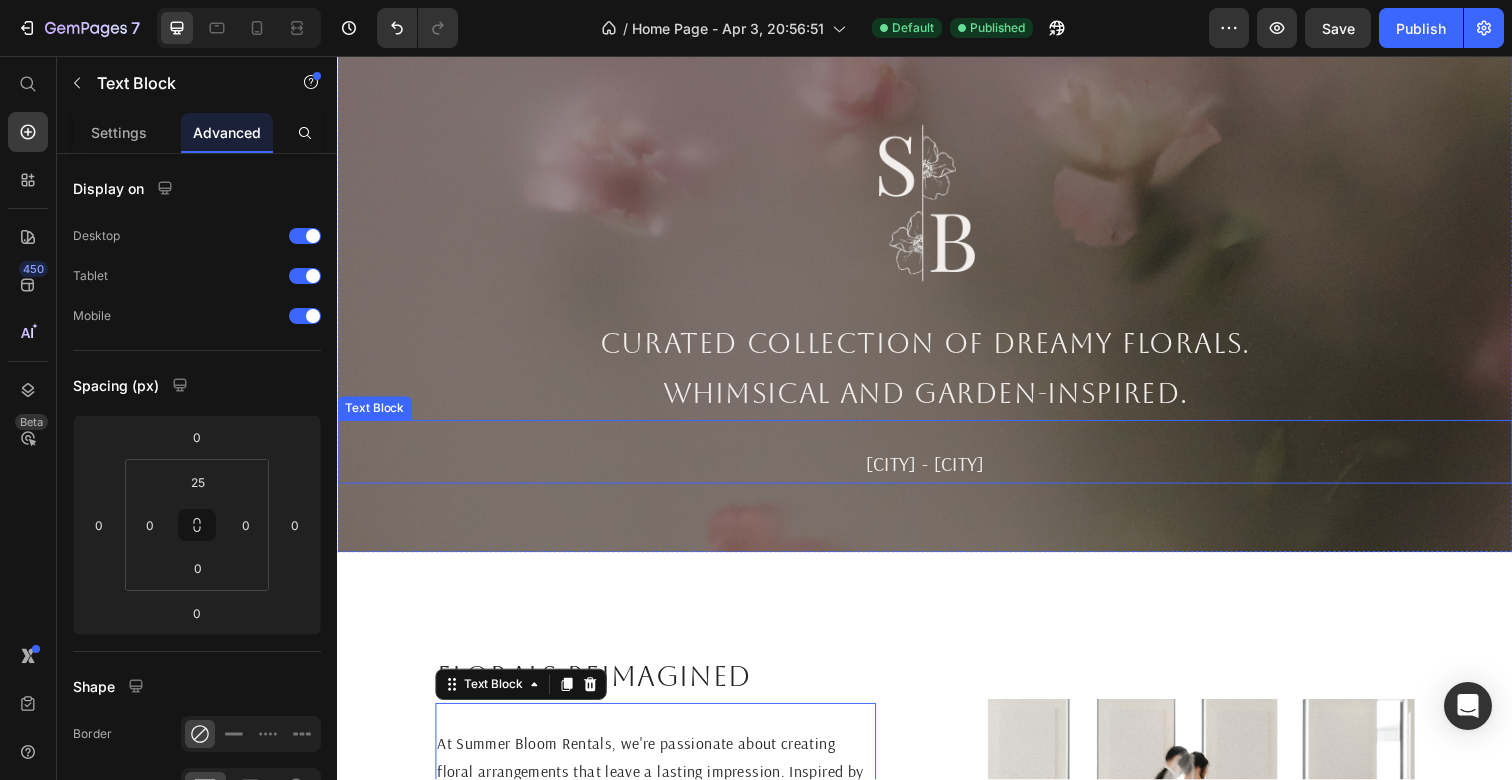 scroll, scrollTop: 0, scrollLeft: 0, axis: both 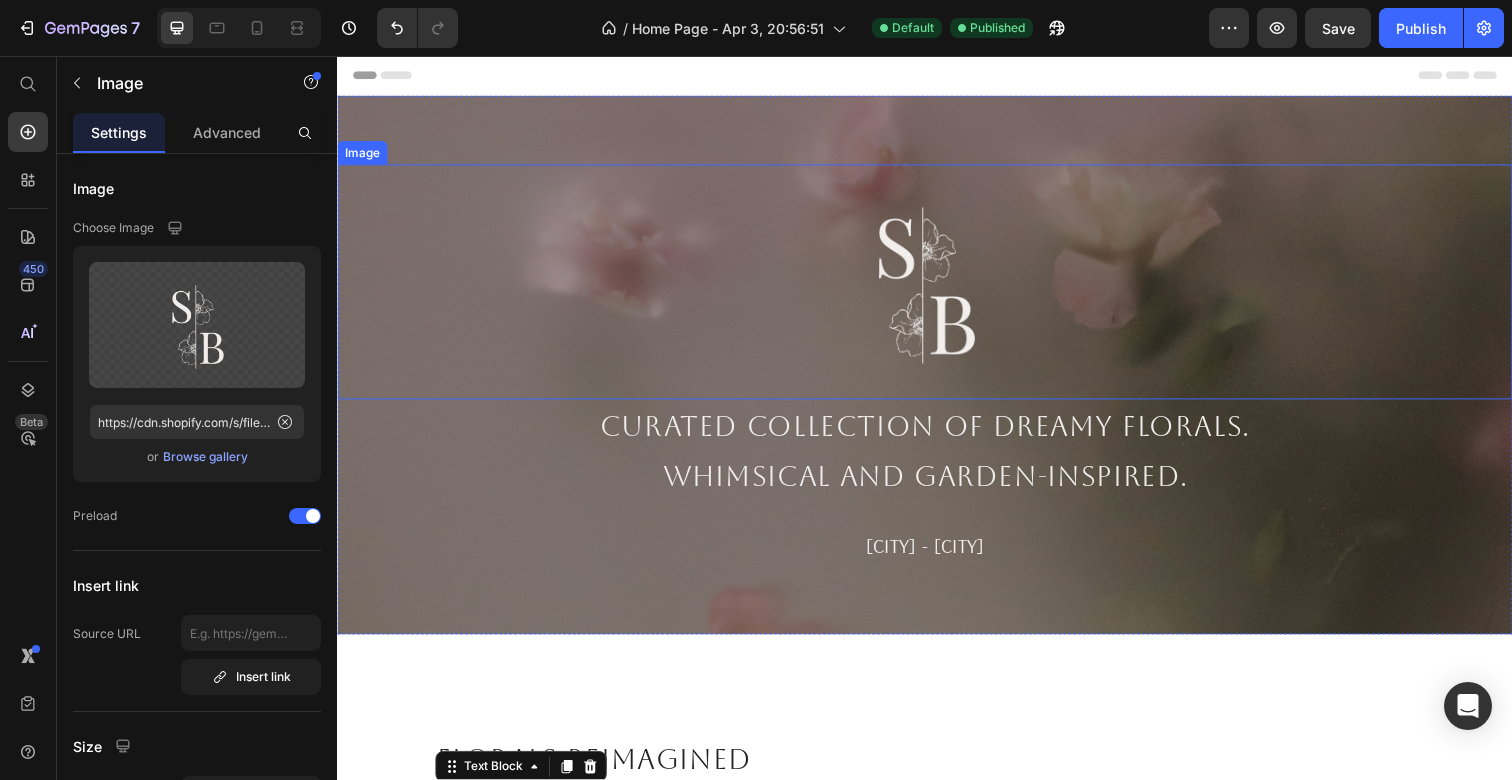 click at bounding box center [937, 287] 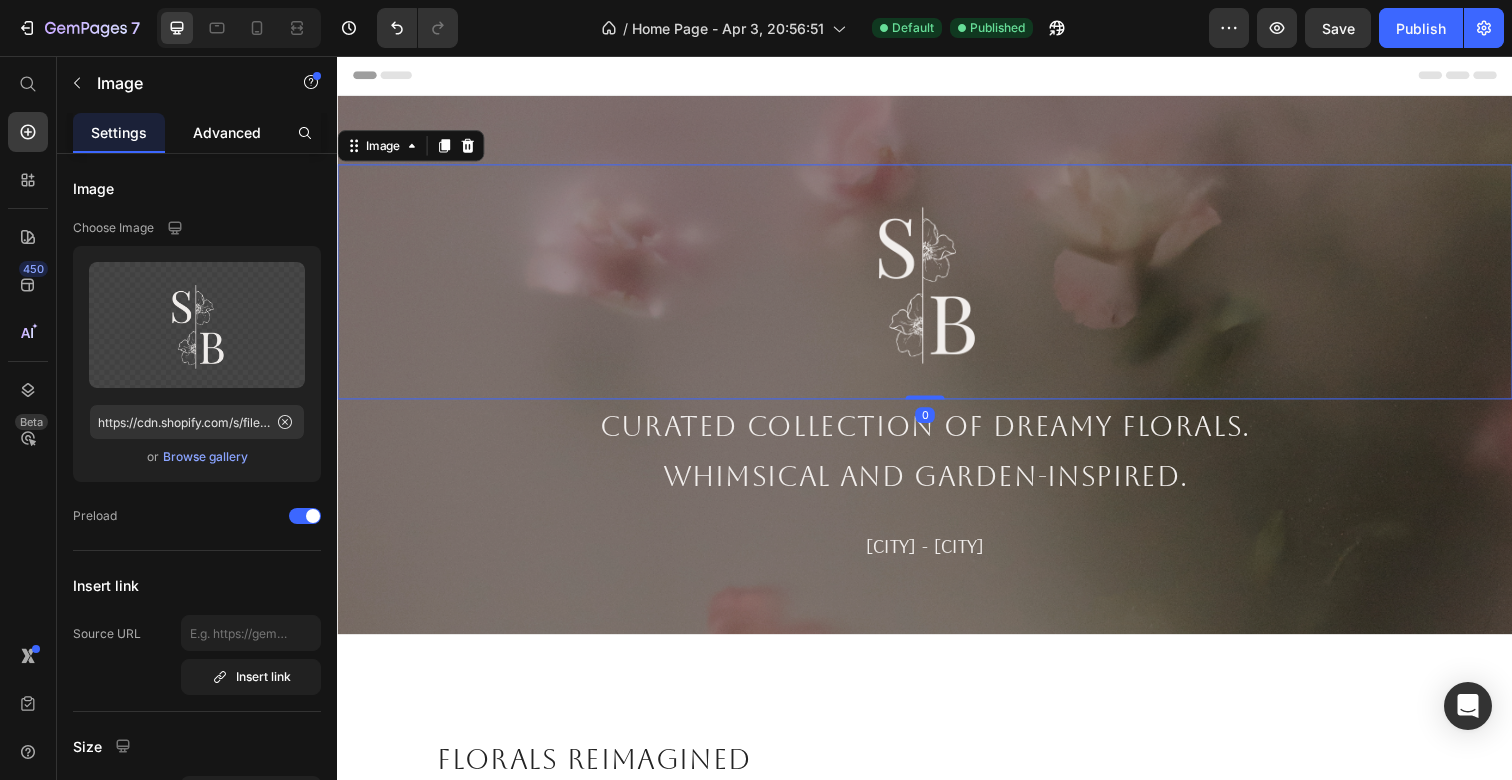 click on "Advanced" at bounding box center (227, 132) 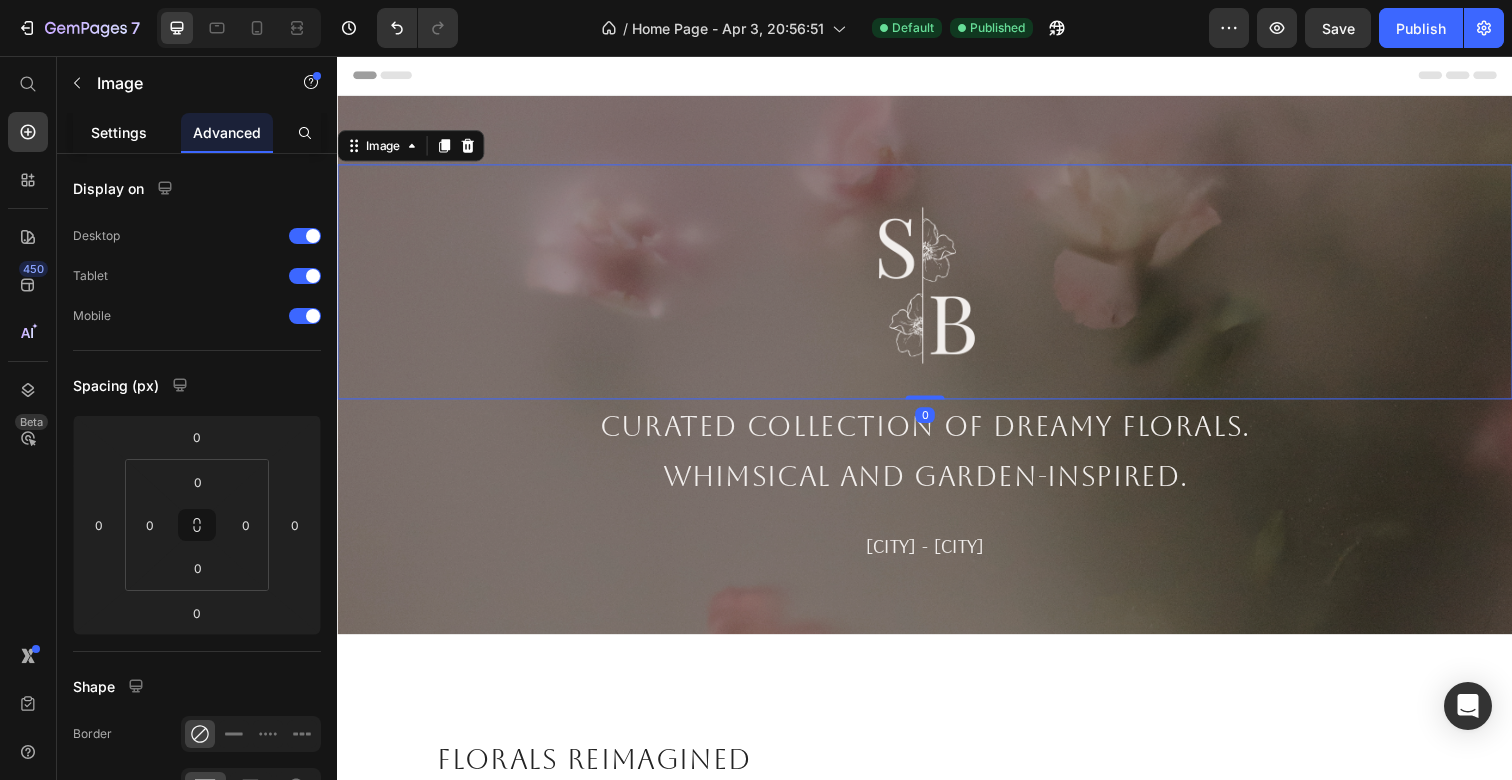 click on "Settings" at bounding box center [119, 132] 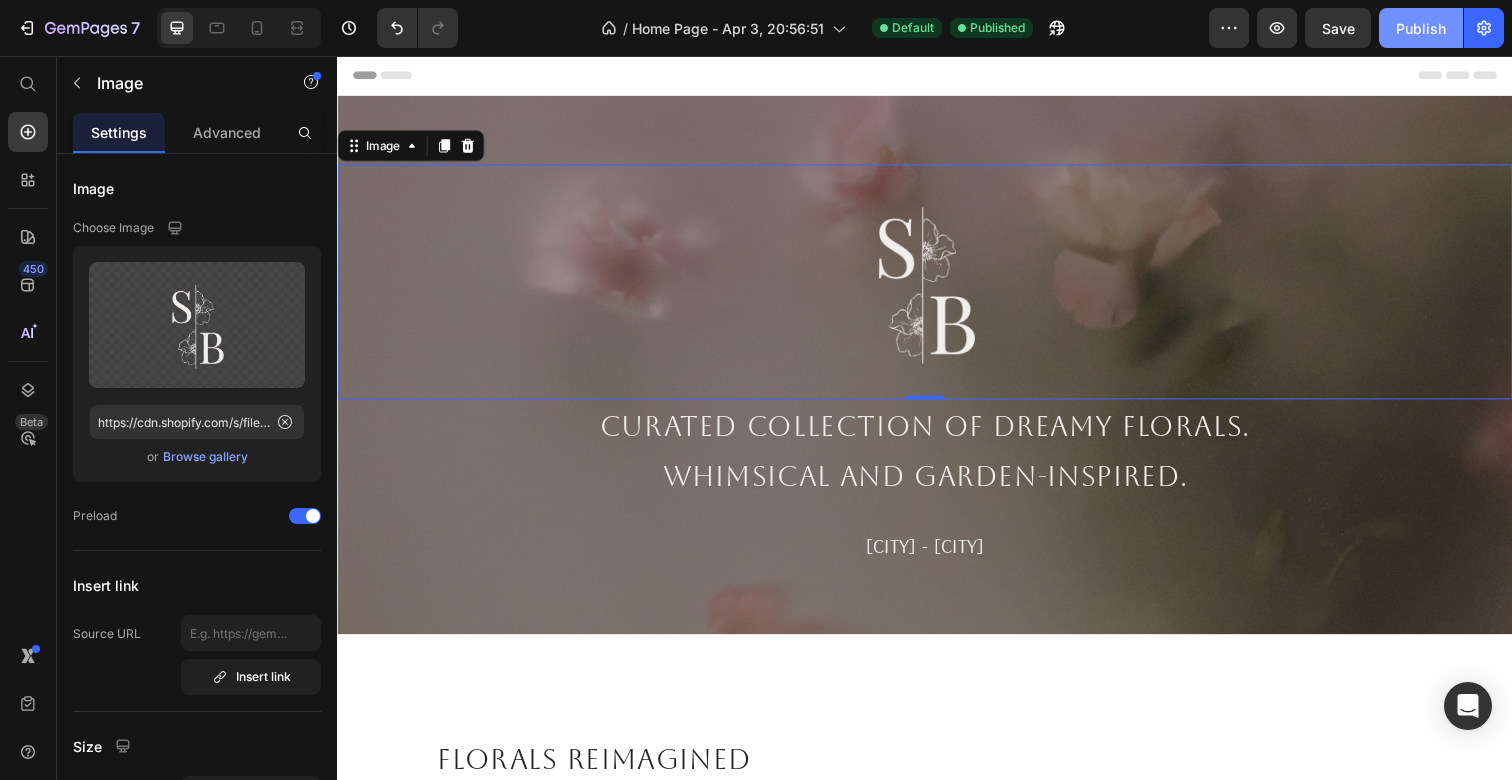 click on "Publish" at bounding box center (1421, 28) 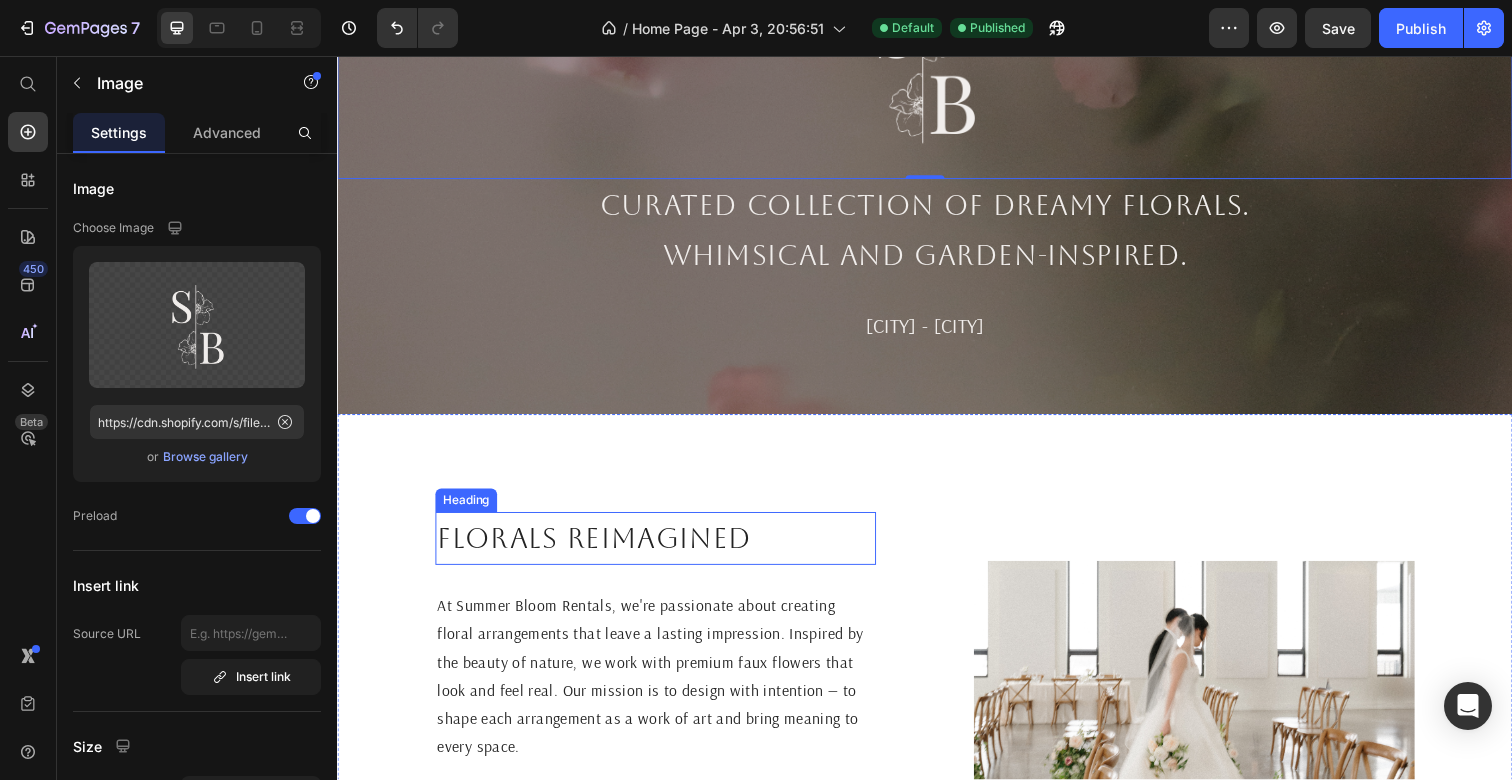 scroll, scrollTop: 245, scrollLeft: 0, axis: vertical 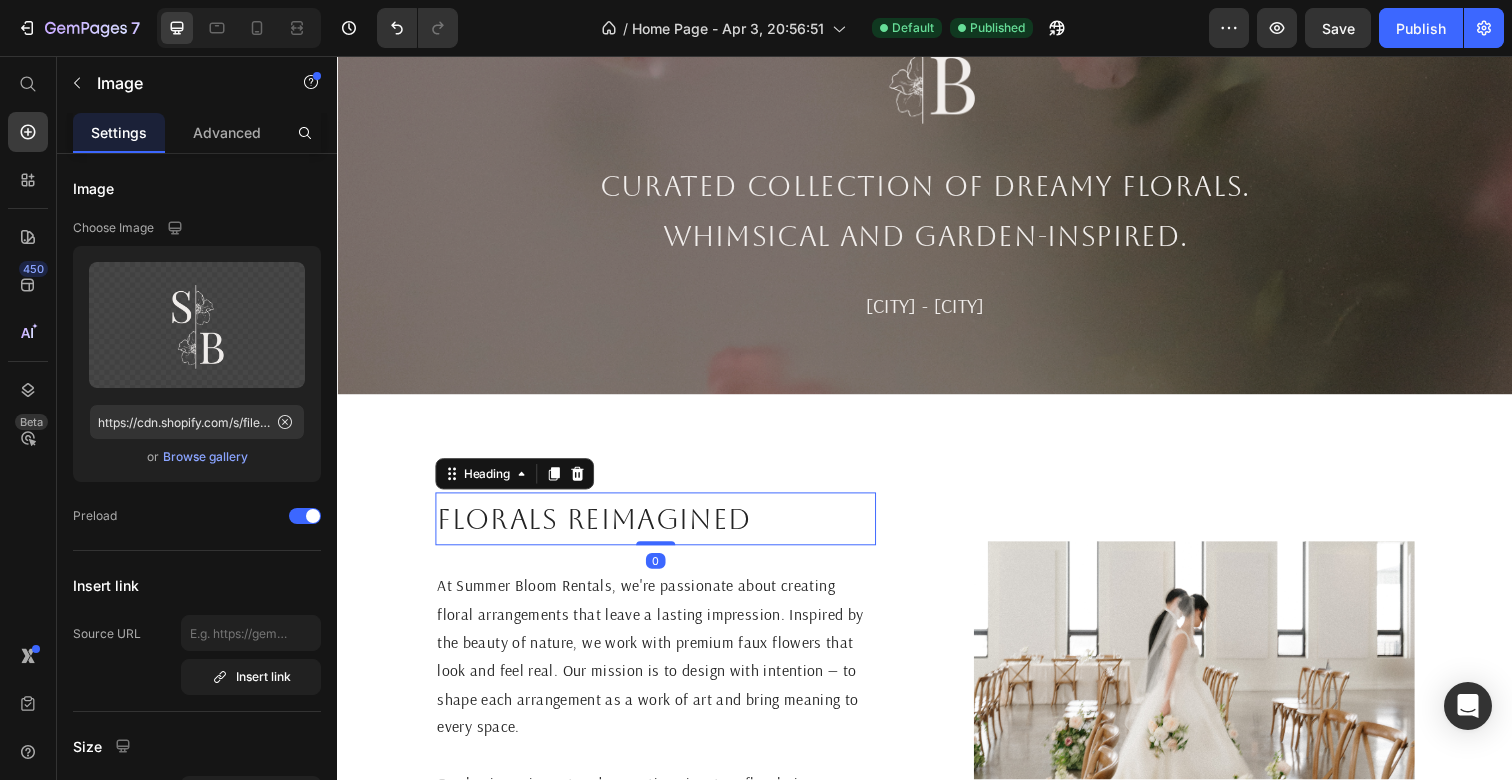 click on "Florals reimagined" at bounding box center [662, 529] 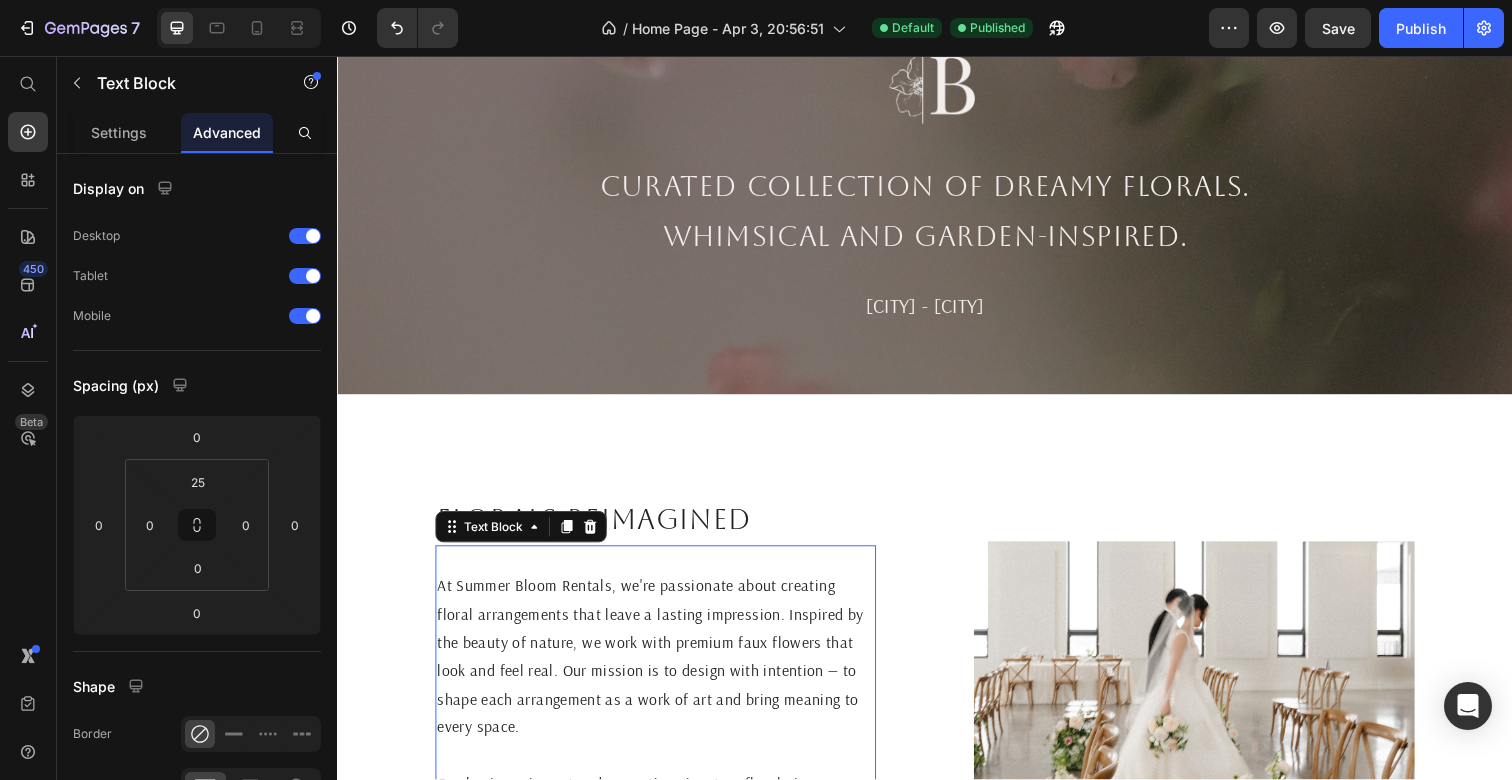 click on "At Summer Bloom Rentals, we're passionate about creating floral arrangements that leave a lasting impression. Inspired by the beauty of nature, we work with premium faux flowers that look and feel real. Our mission is to design with intention — to shape each arrangement as a work of art and bring meaning to every space." at bounding box center (662, 669) 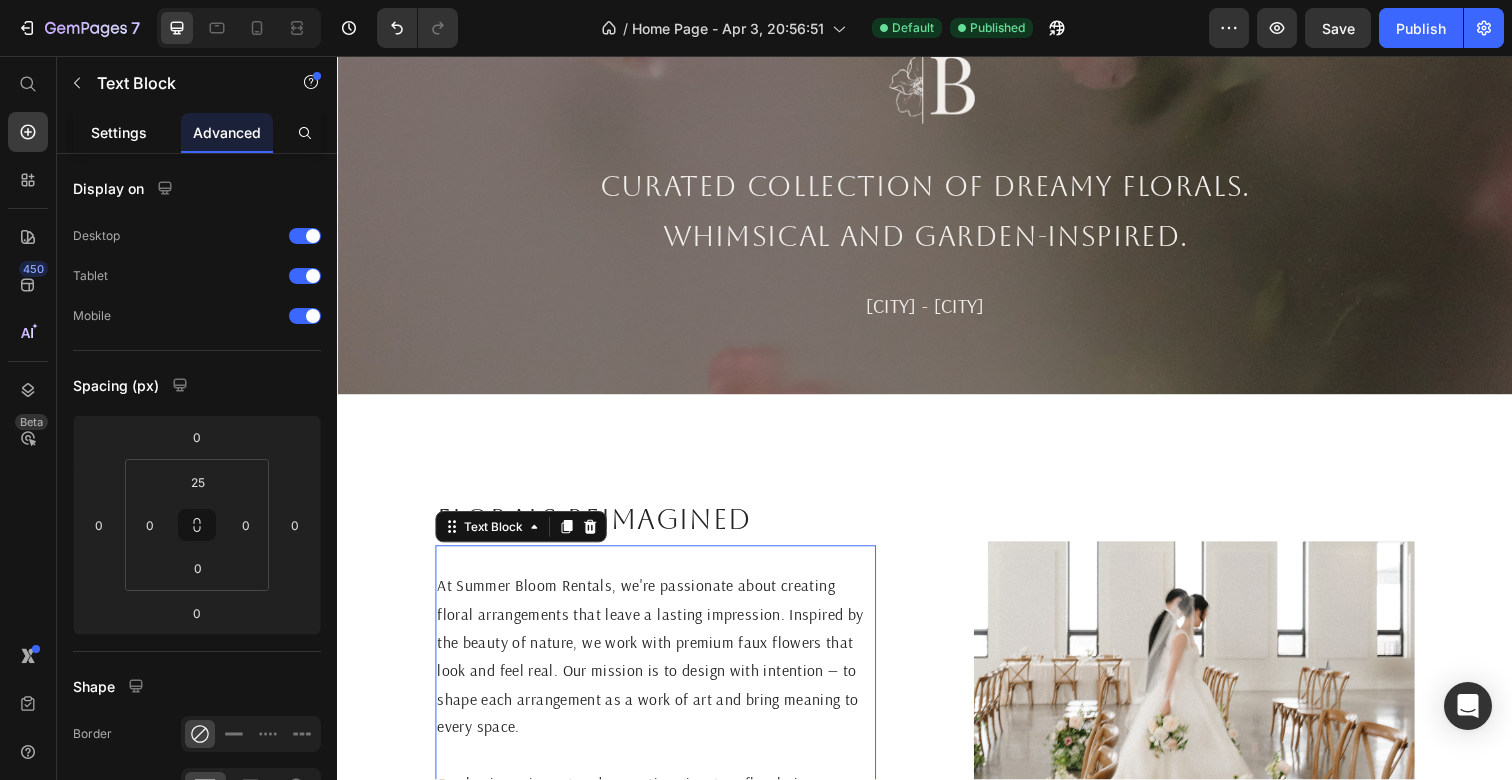 click on "Settings" 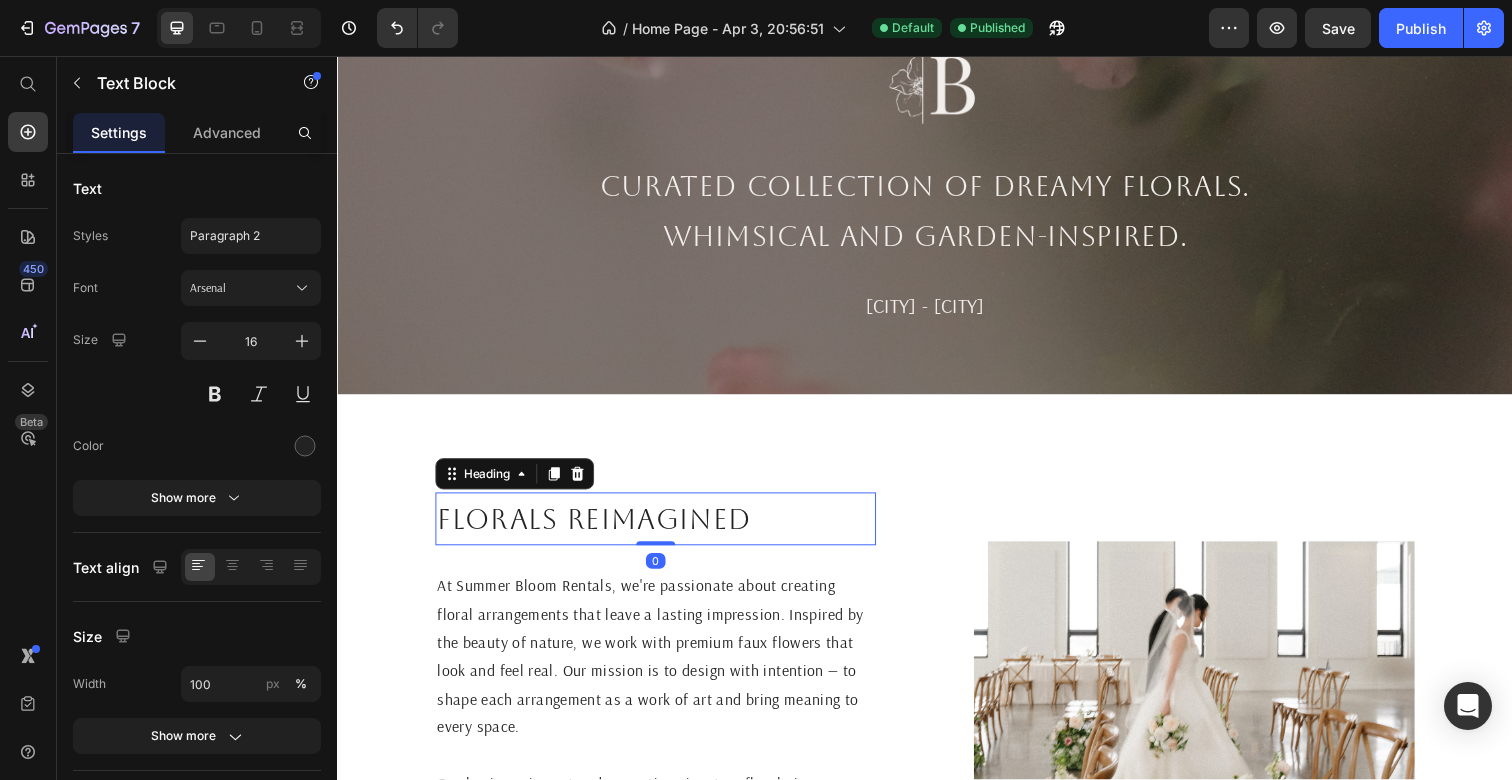 click on "Florals reimagined" at bounding box center (662, 529) 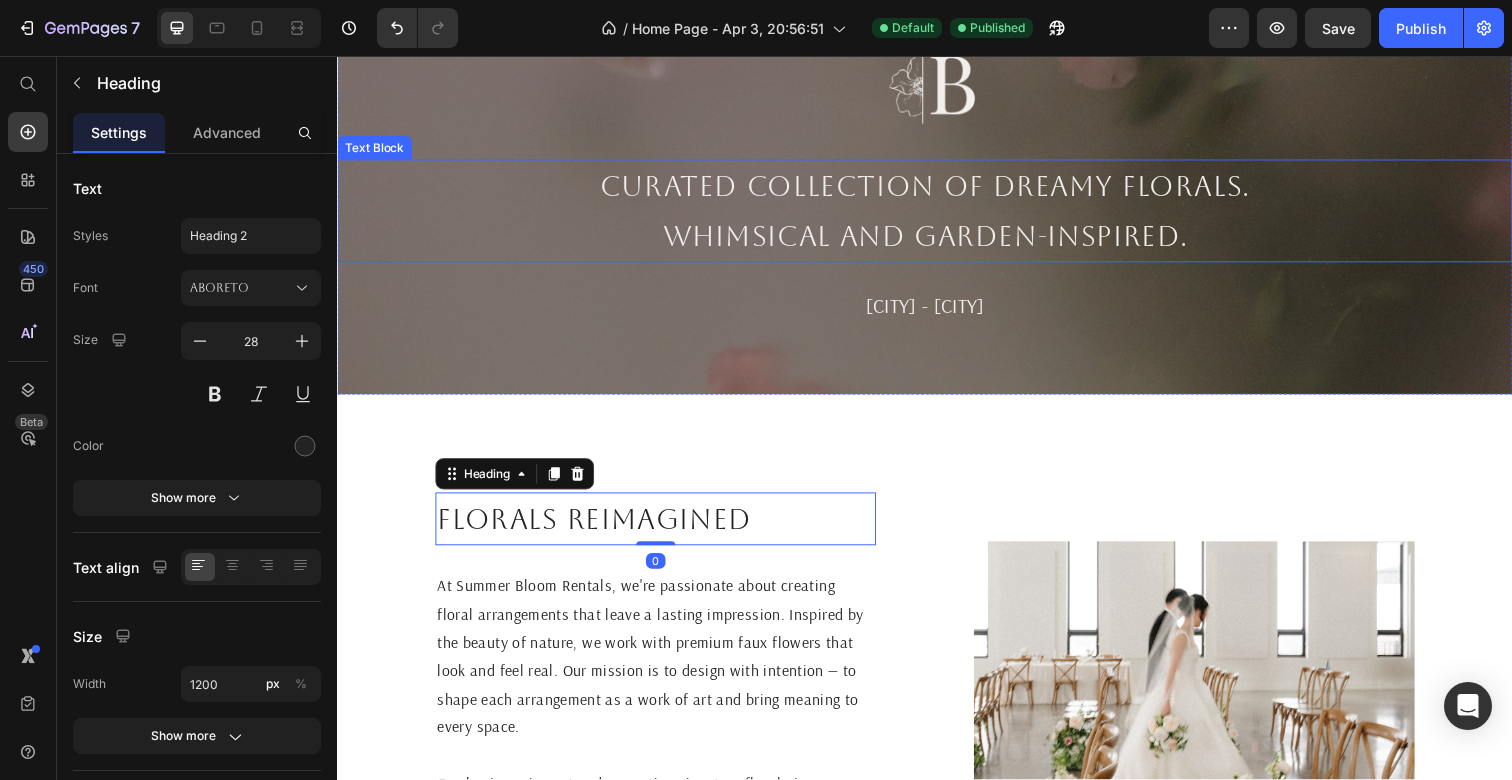 click on "Whimsical and garden-inspired." at bounding box center [937, 240] 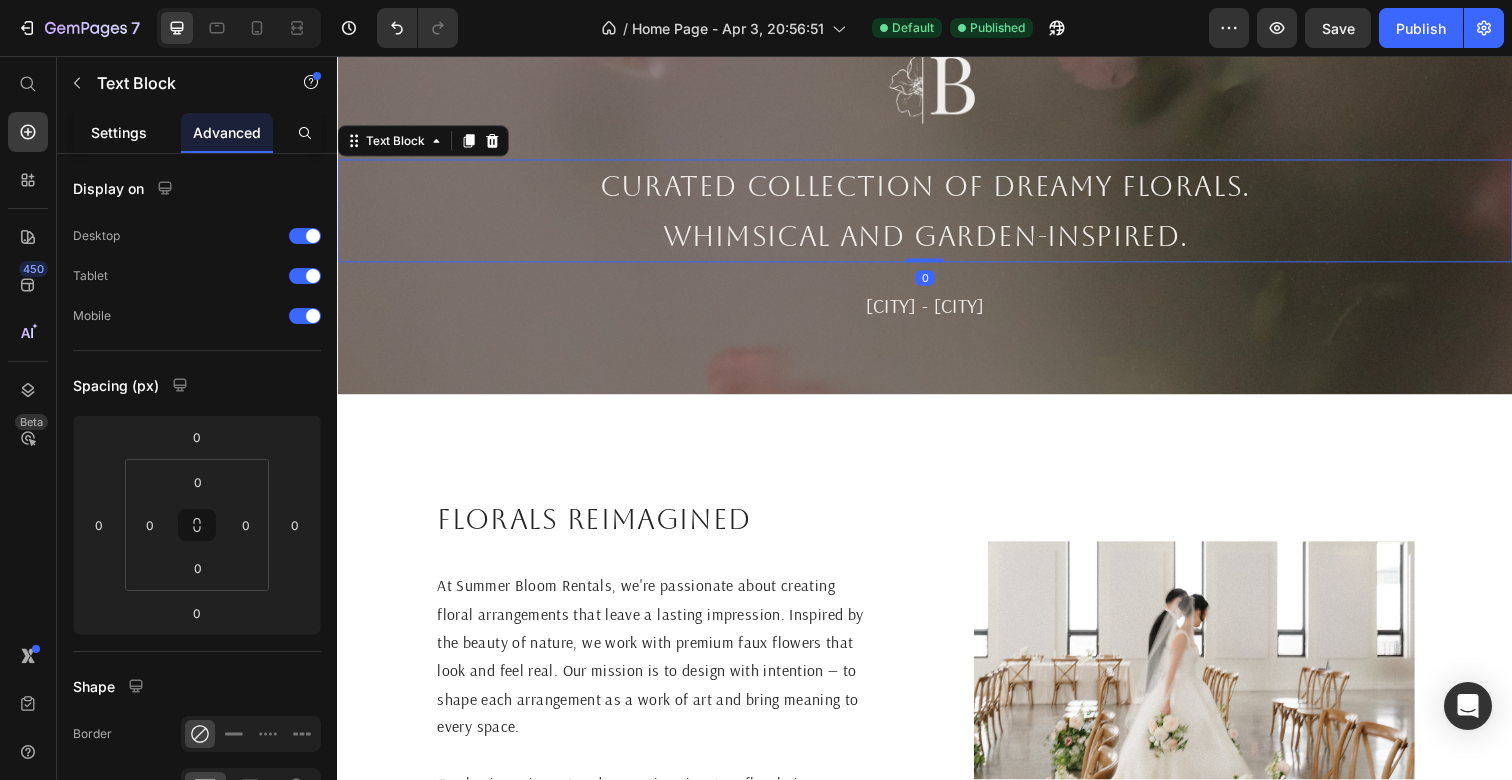 click on "Settings" 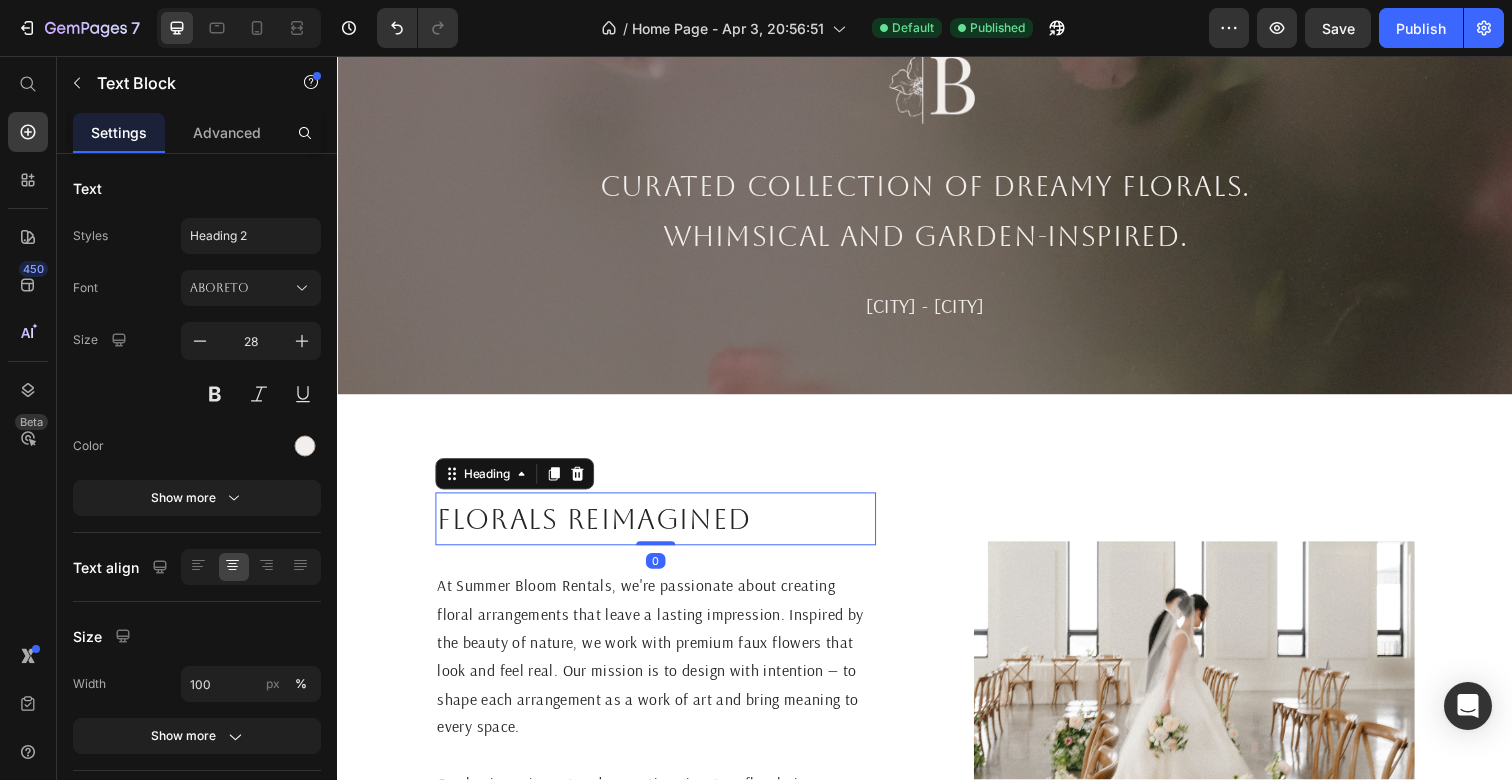 click on "Florals reimagined" at bounding box center (662, 529) 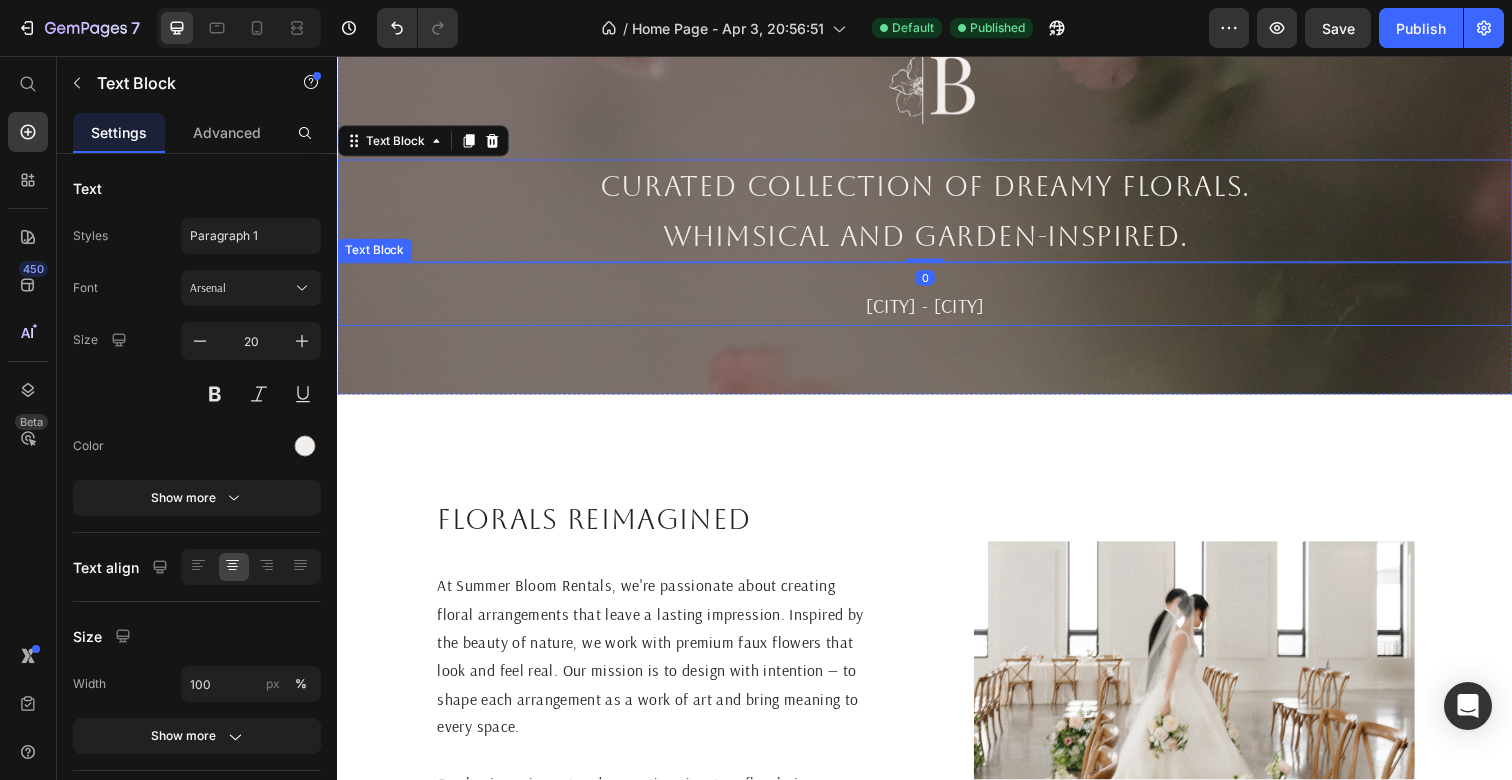 click on "[CITY] - [CITY] Text Block" at bounding box center [937, 299] 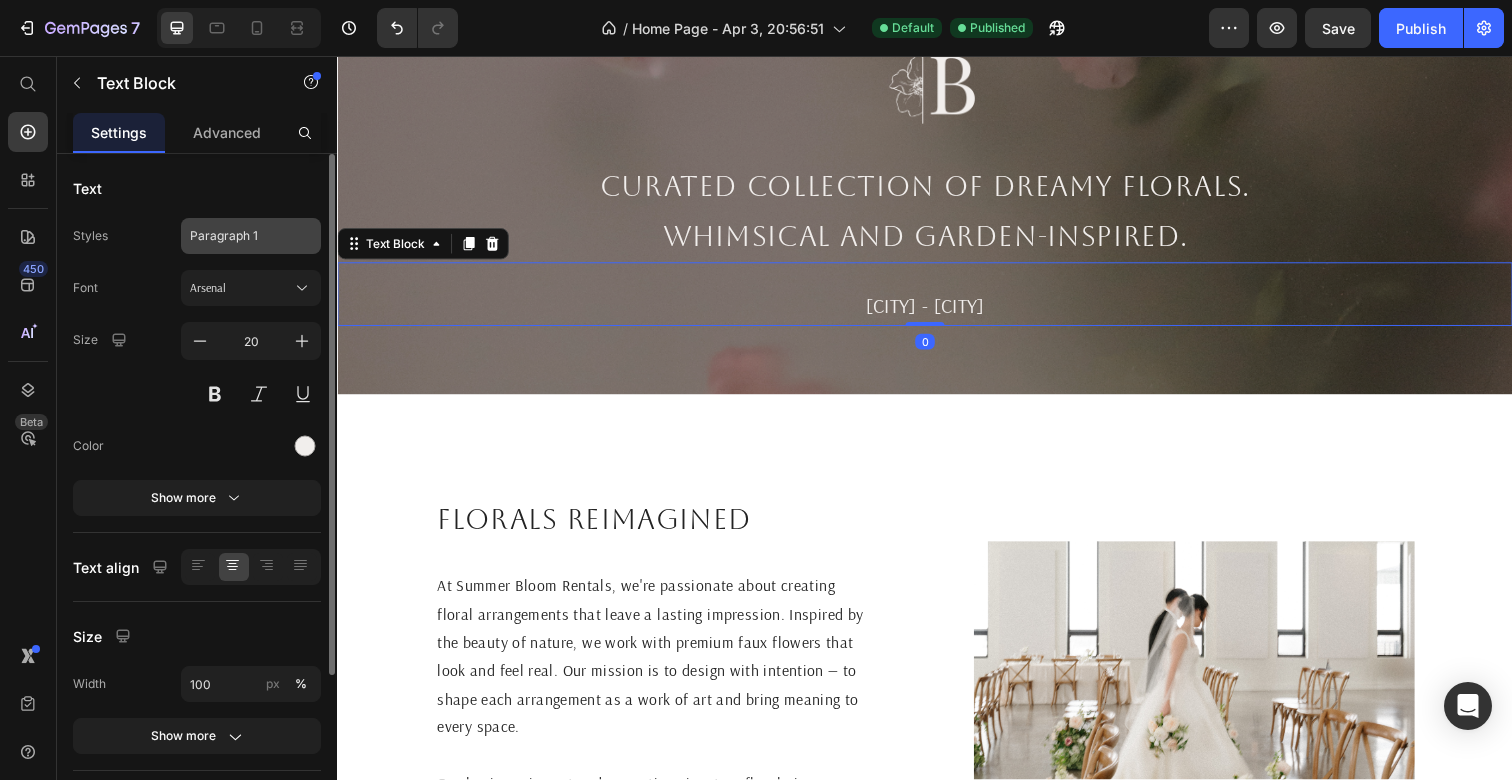 click on "Paragraph 1" at bounding box center [239, 236] 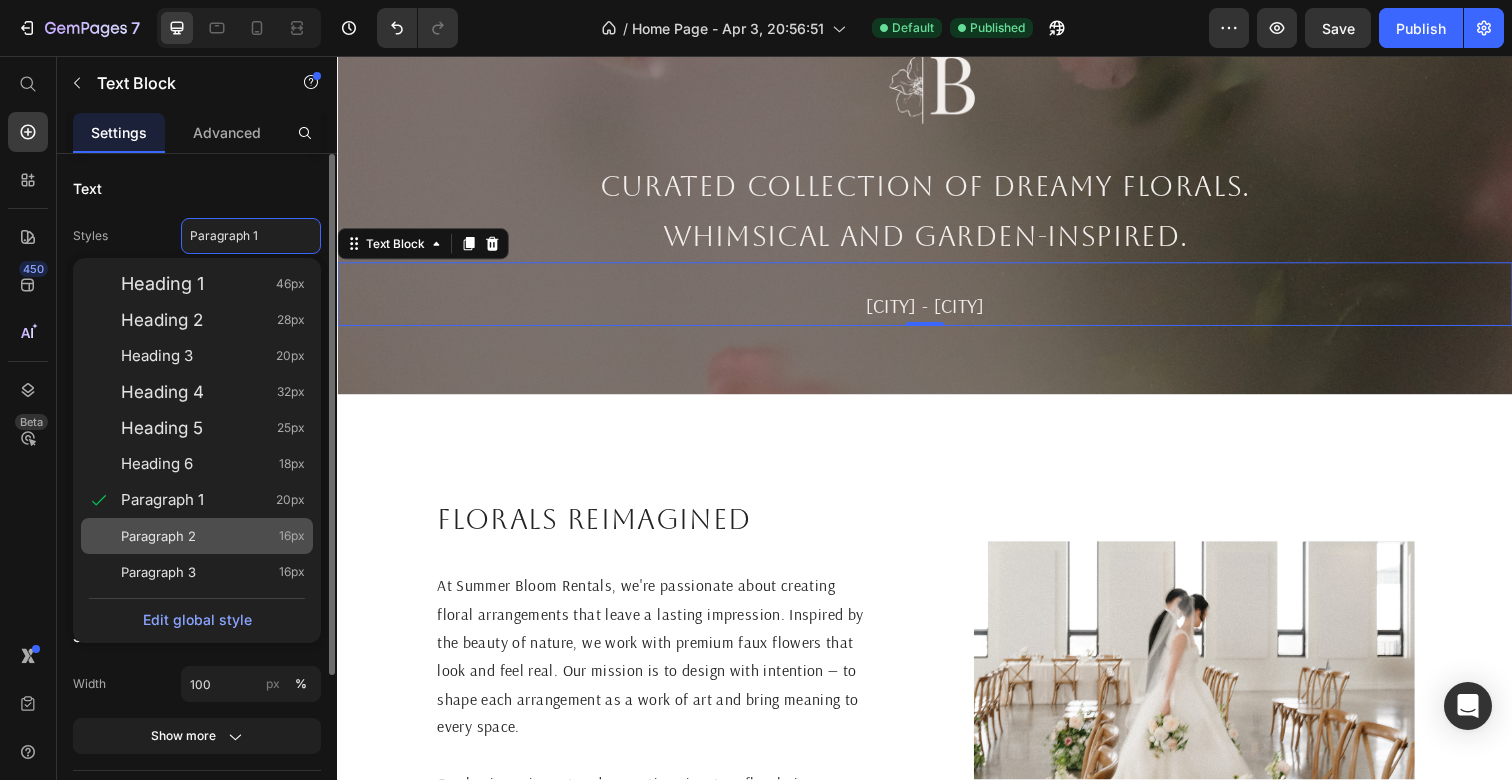click on "Paragraph 2 16px" at bounding box center [213, 536] 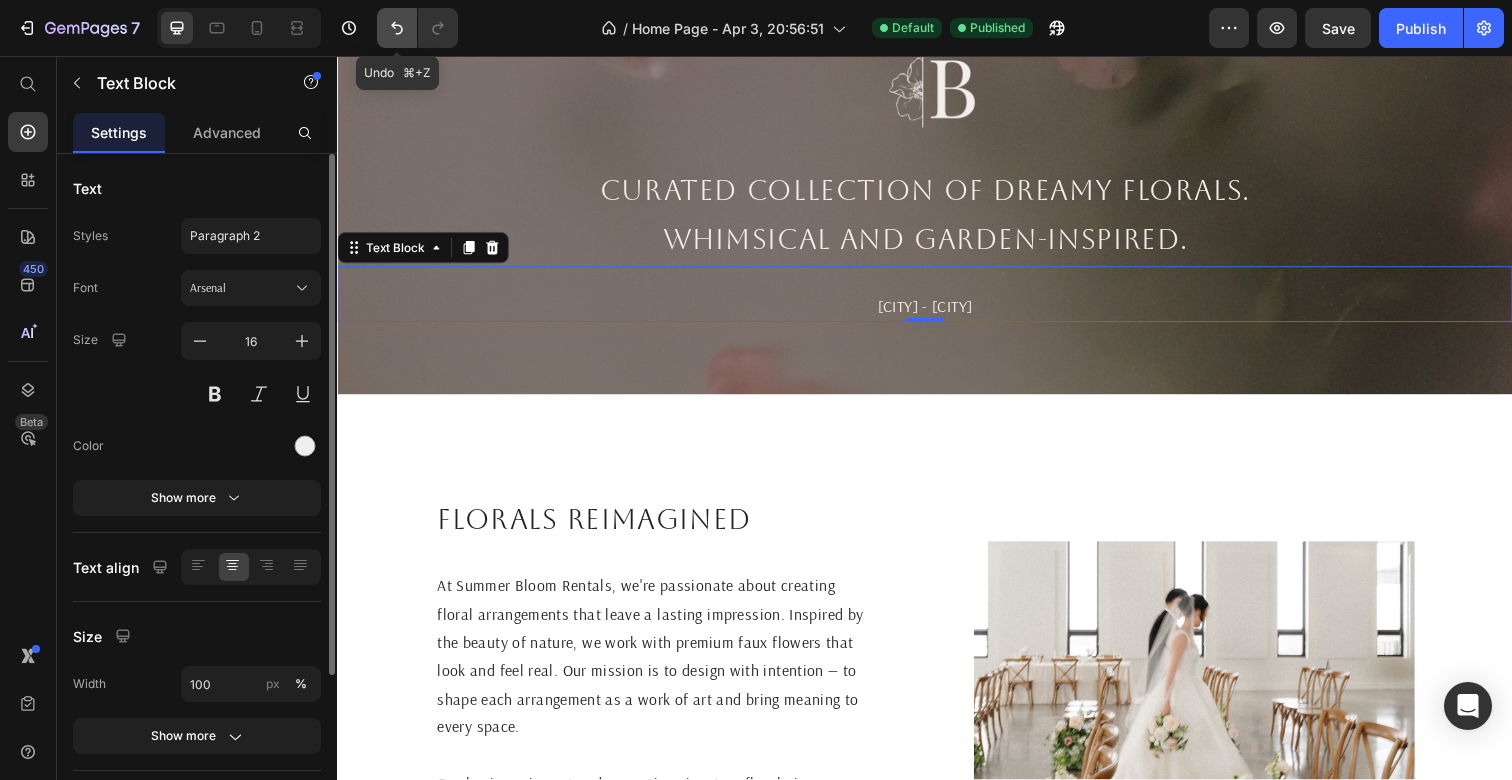click 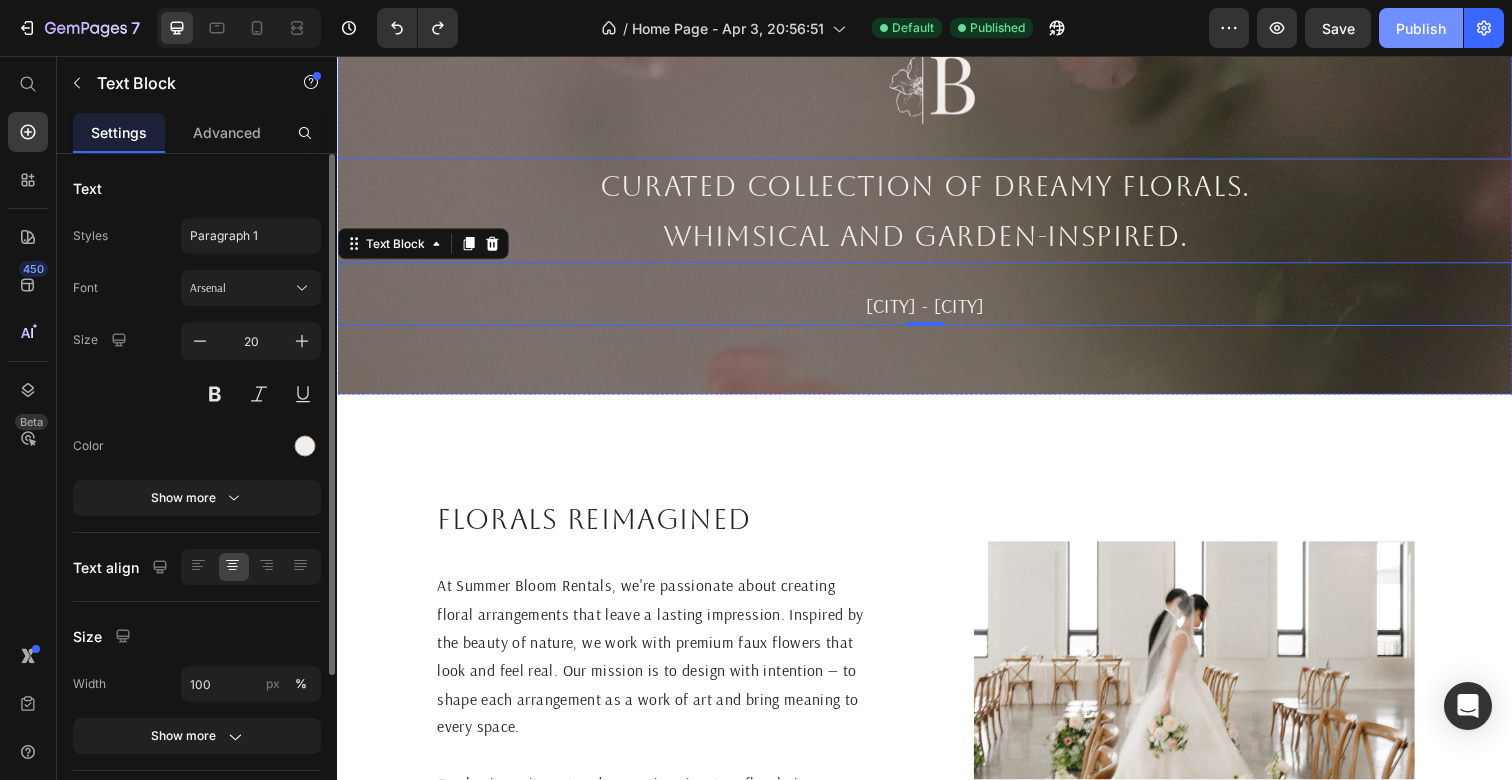 click on "Publish" at bounding box center (1421, 28) 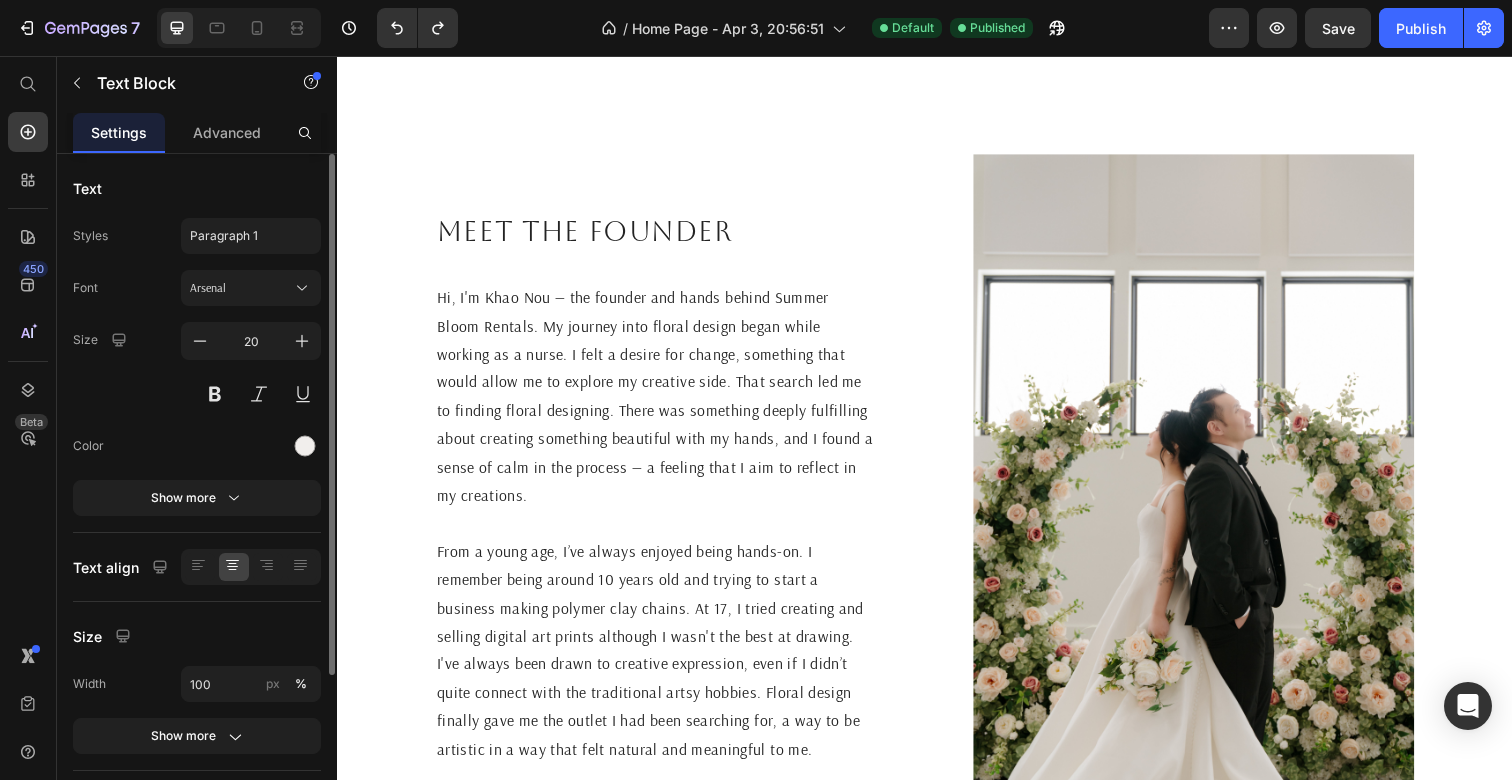 scroll, scrollTop: 2515, scrollLeft: 0, axis: vertical 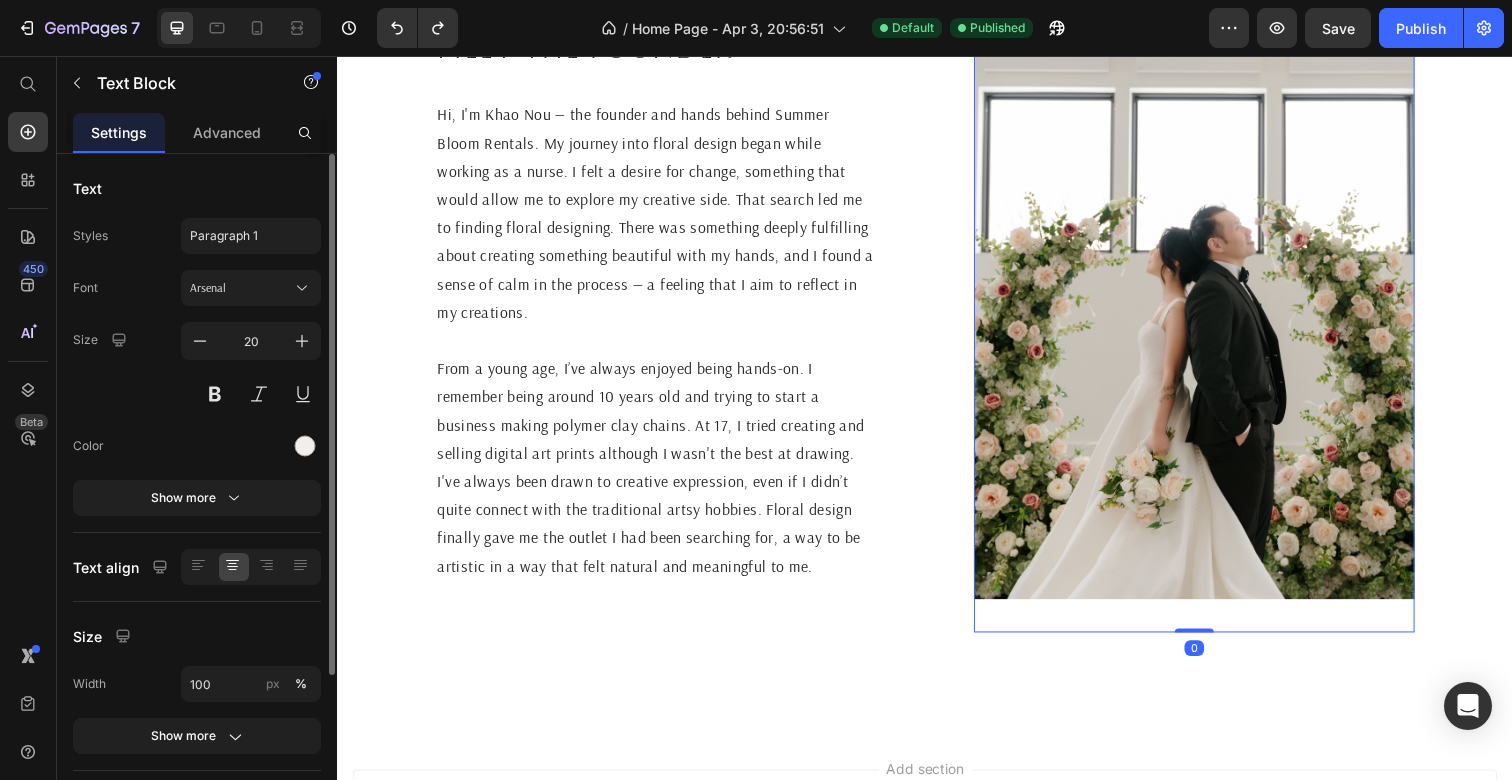 click at bounding box center [1212, 307] 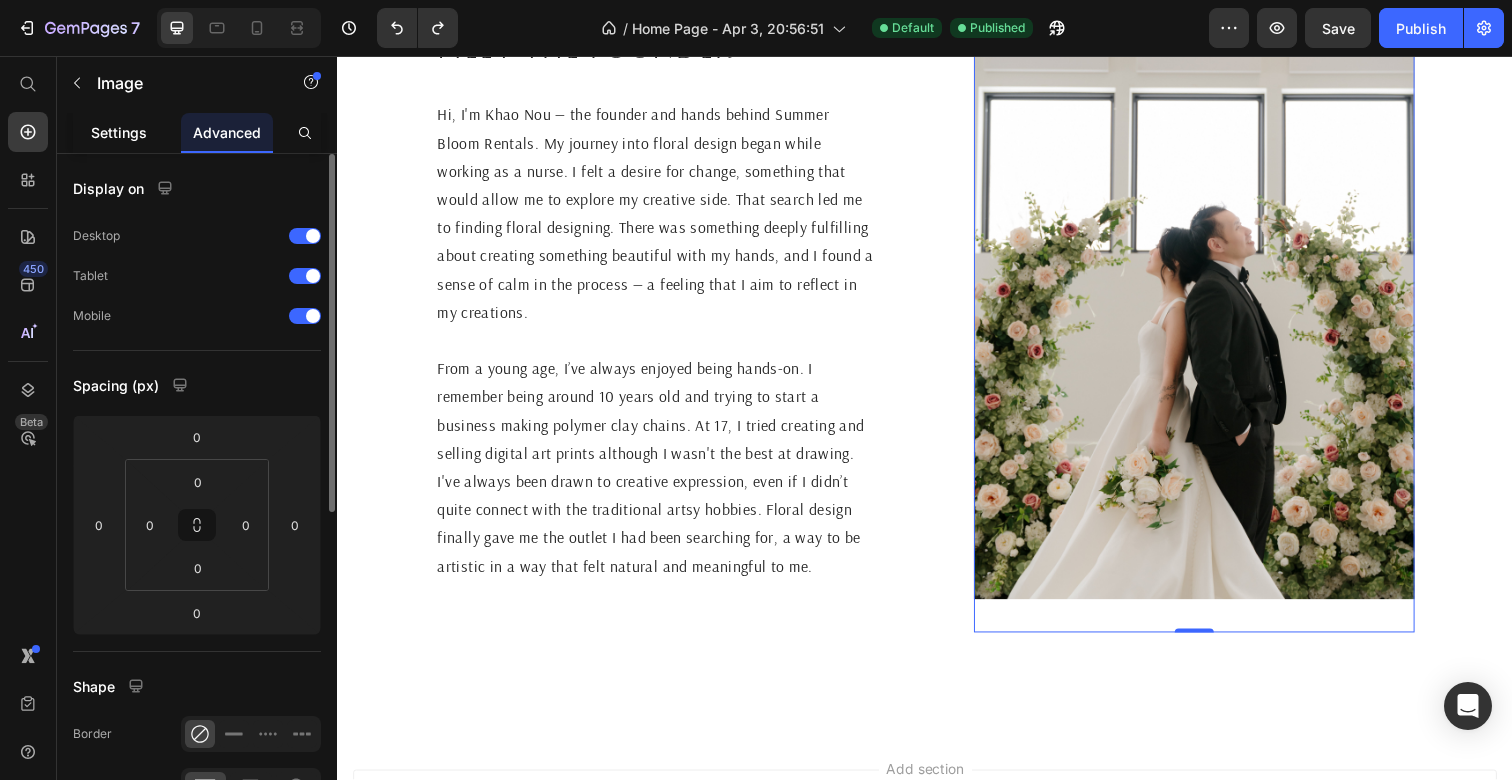 click on "Settings" at bounding box center (119, 132) 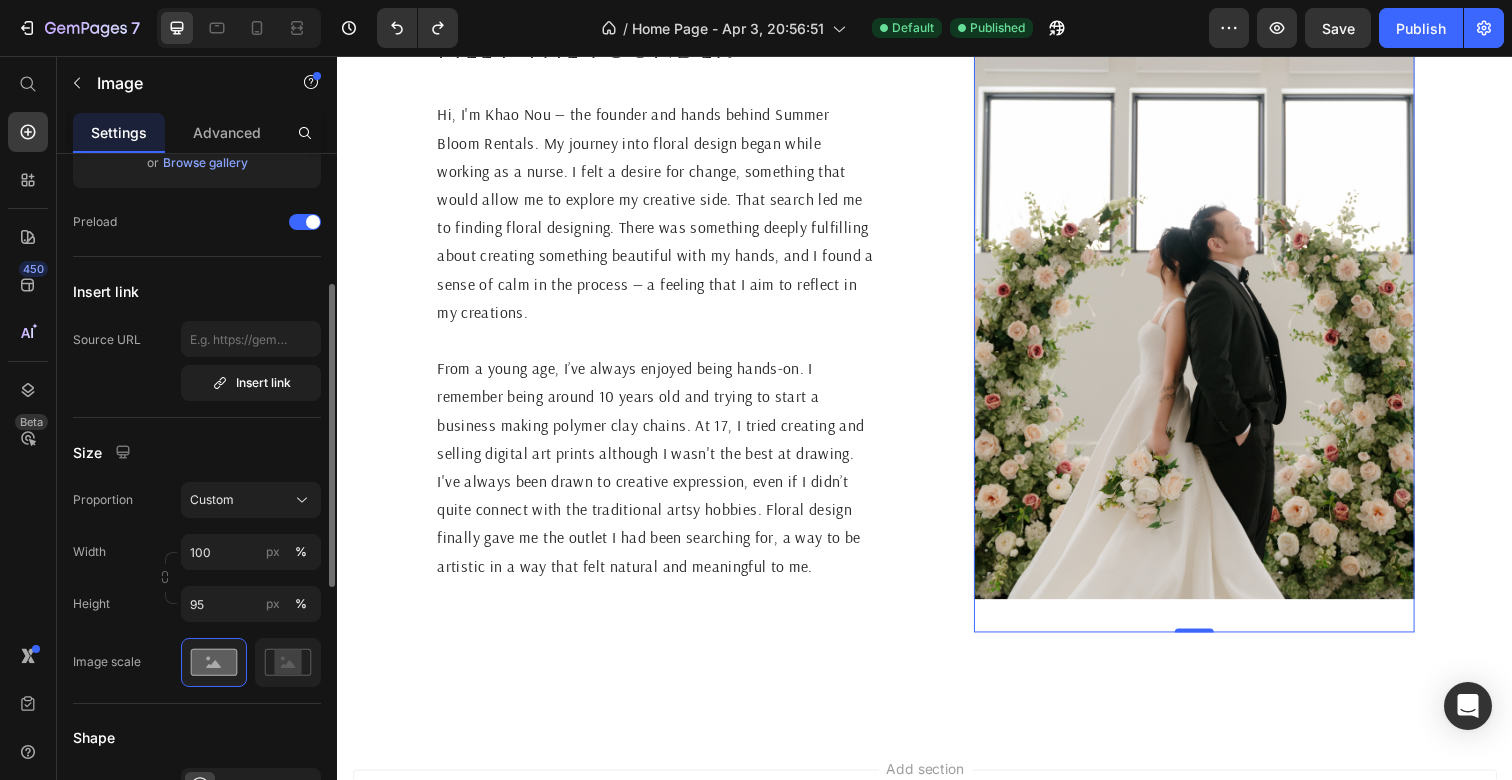 scroll, scrollTop: 550, scrollLeft: 0, axis: vertical 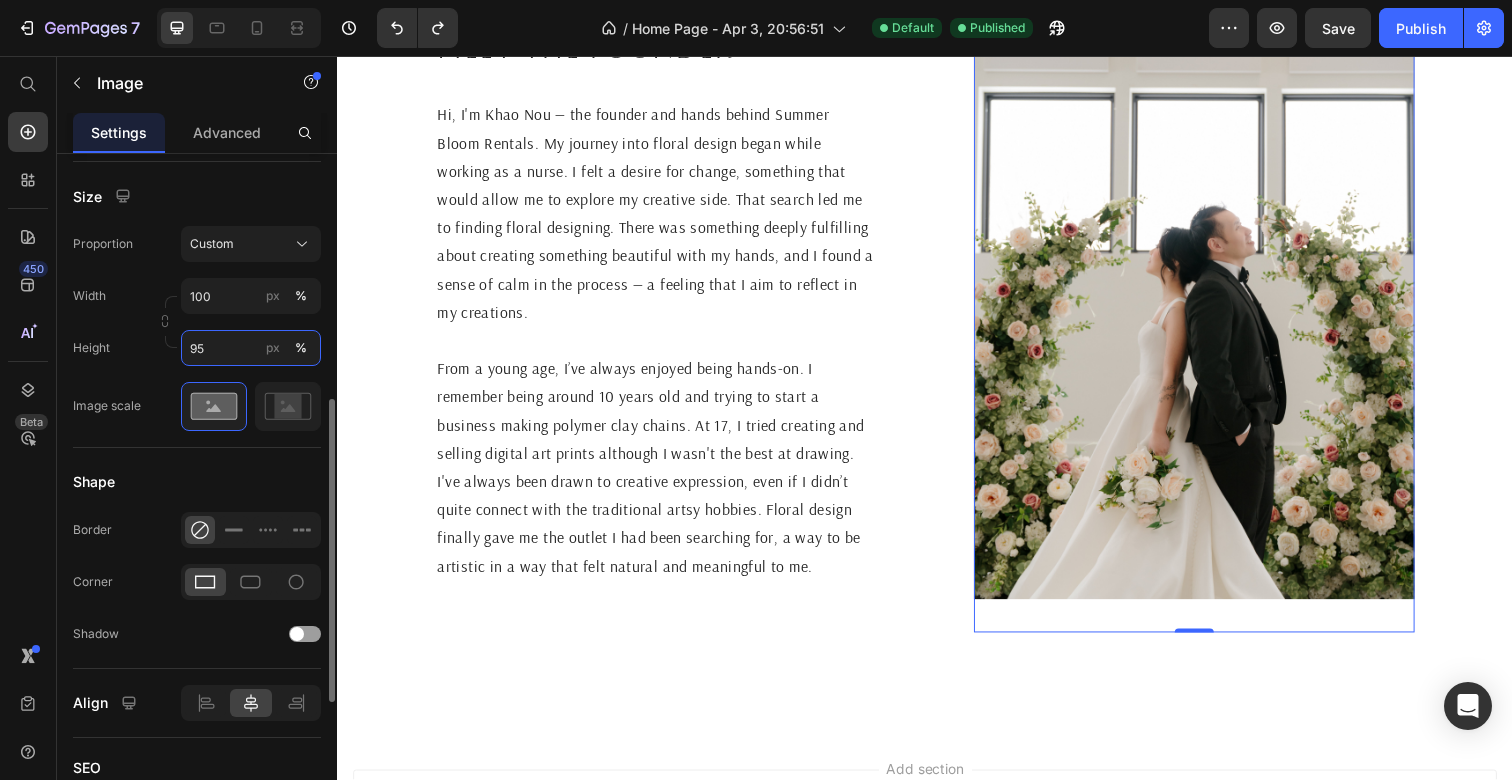 click on "95" at bounding box center (251, 348) 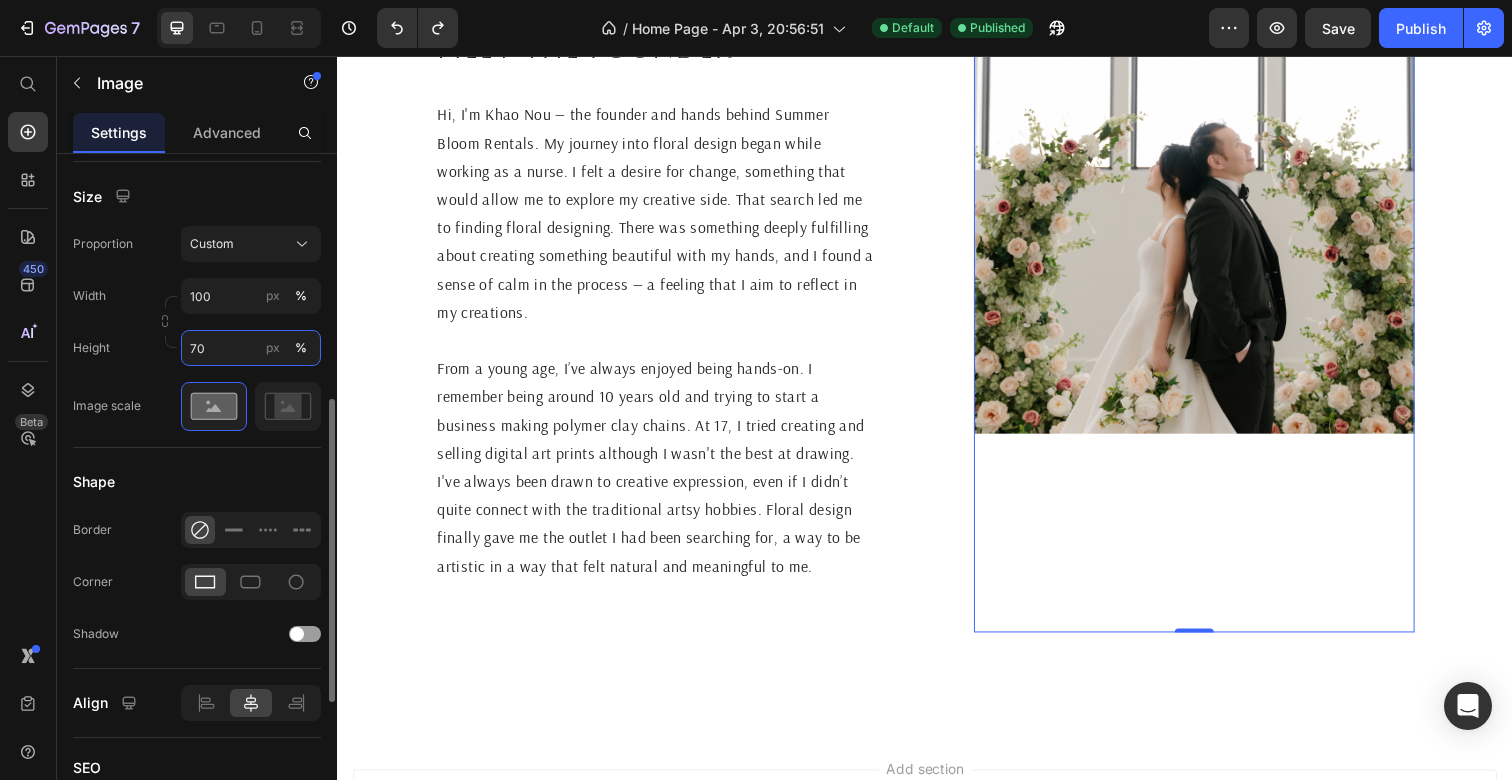 drag, startPoint x: 228, startPoint y: 349, endPoint x: 161, endPoint y: 349, distance: 67 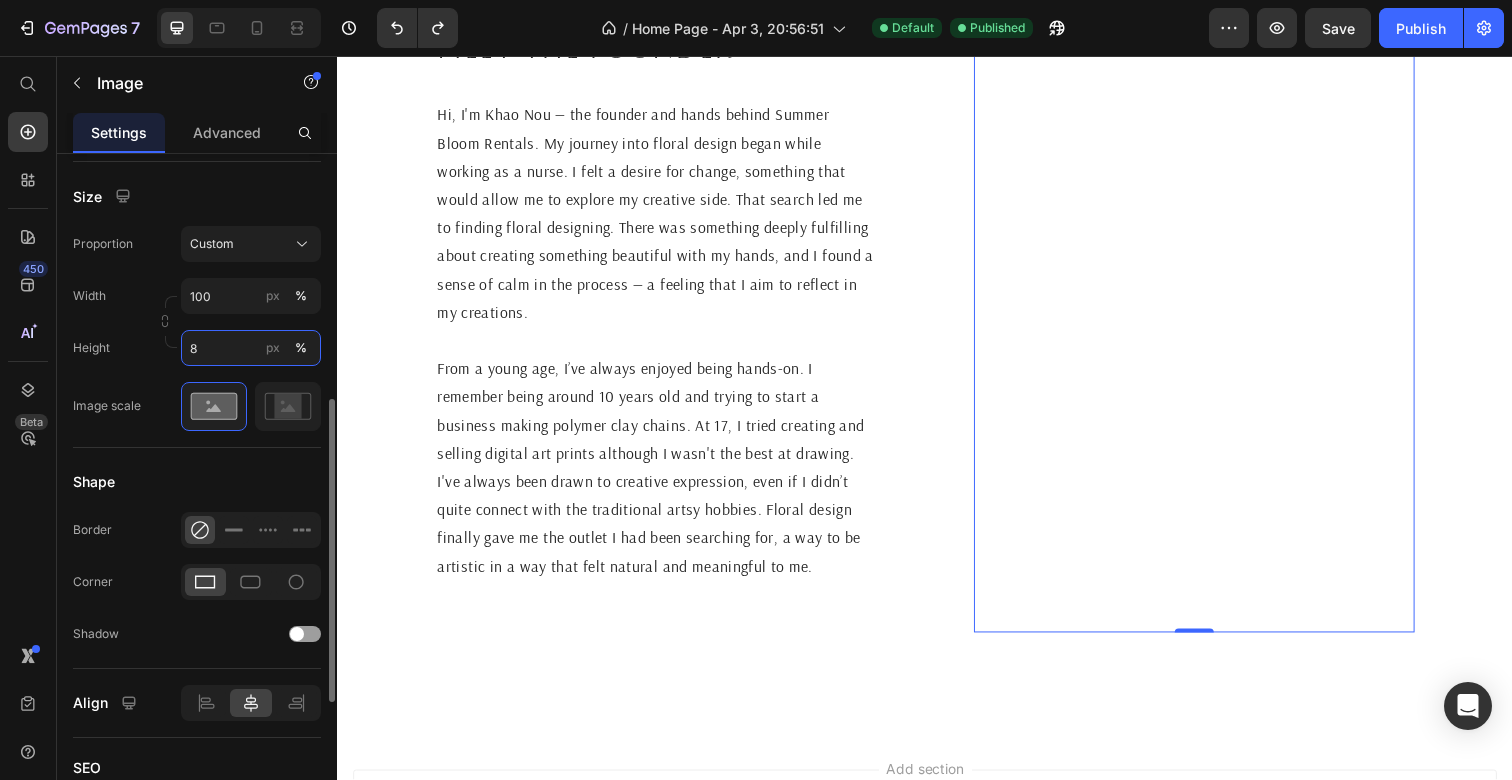 type on "80" 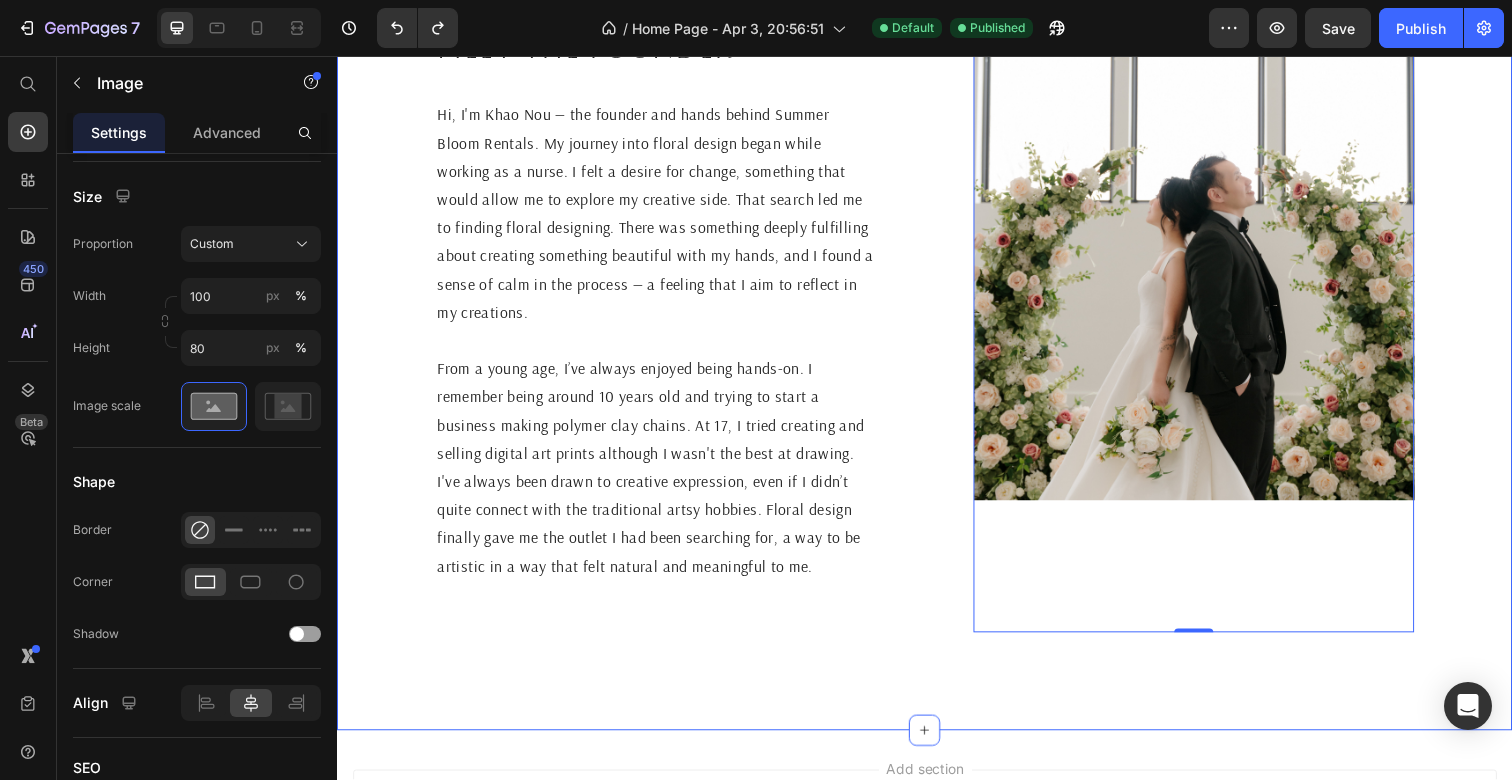click on "Meet the founder Heading Hi, I'm [FIRST] [LAST] — the founder and hands behind Summer Bloom Rentals. My journey into floral design began while working as a nurse. I felt a desire for change, something that would allow me to explore my creative side. That search led me to finding floral designing. There was something deeply fulfilling about creating something beautiful with my hands, and I found a sense of calm in the process — a feeling that I aim to reflect in my creations. From a young age, I’ve always enjoyed being hands-on. I remember being around 10 years old and trying to start a business making polymer clay chains. At 17, I tried creating and selling digital art prints although I wasn't the best at drawing. I've always been drawn to creative expression, even if I didn’t quite connect with the traditional artsy hobbies. Floral design finally gave me the outlet I had been searching for, a way to be artistic in a way that felt natural and meaningful to me. Text Block 0" at bounding box center (937, 307) 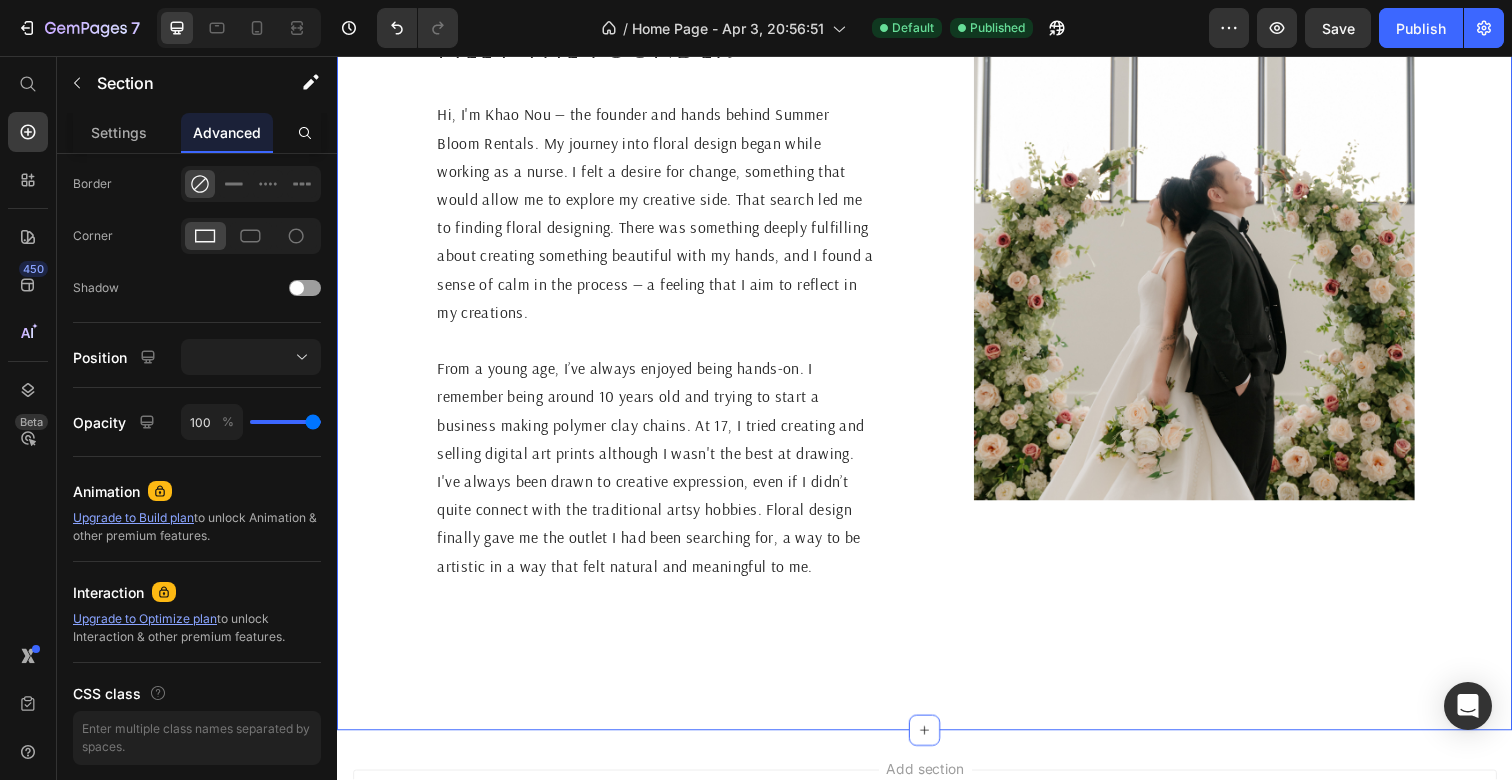 scroll, scrollTop: 0, scrollLeft: 0, axis: both 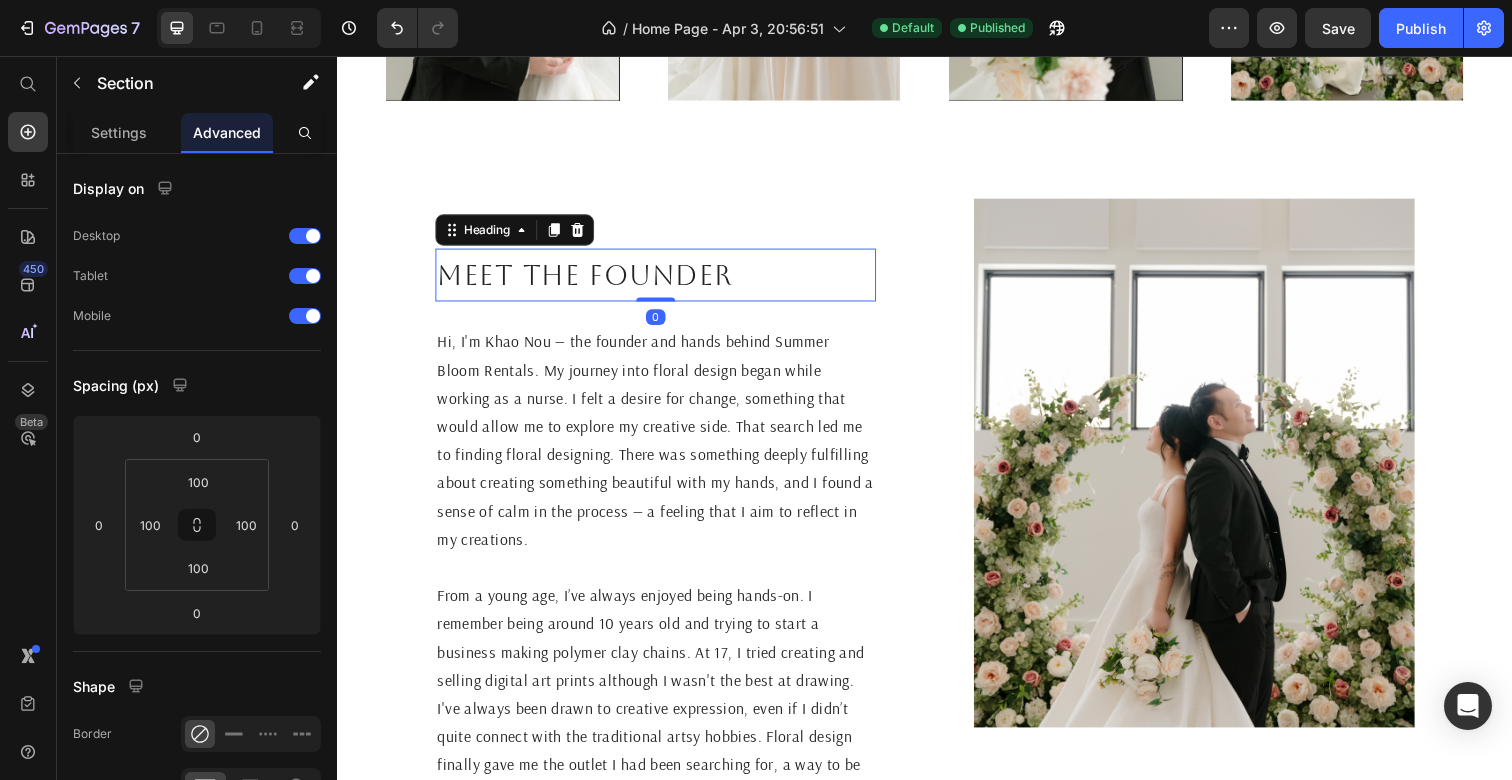 click on "Meet the founder" at bounding box center (662, 280) 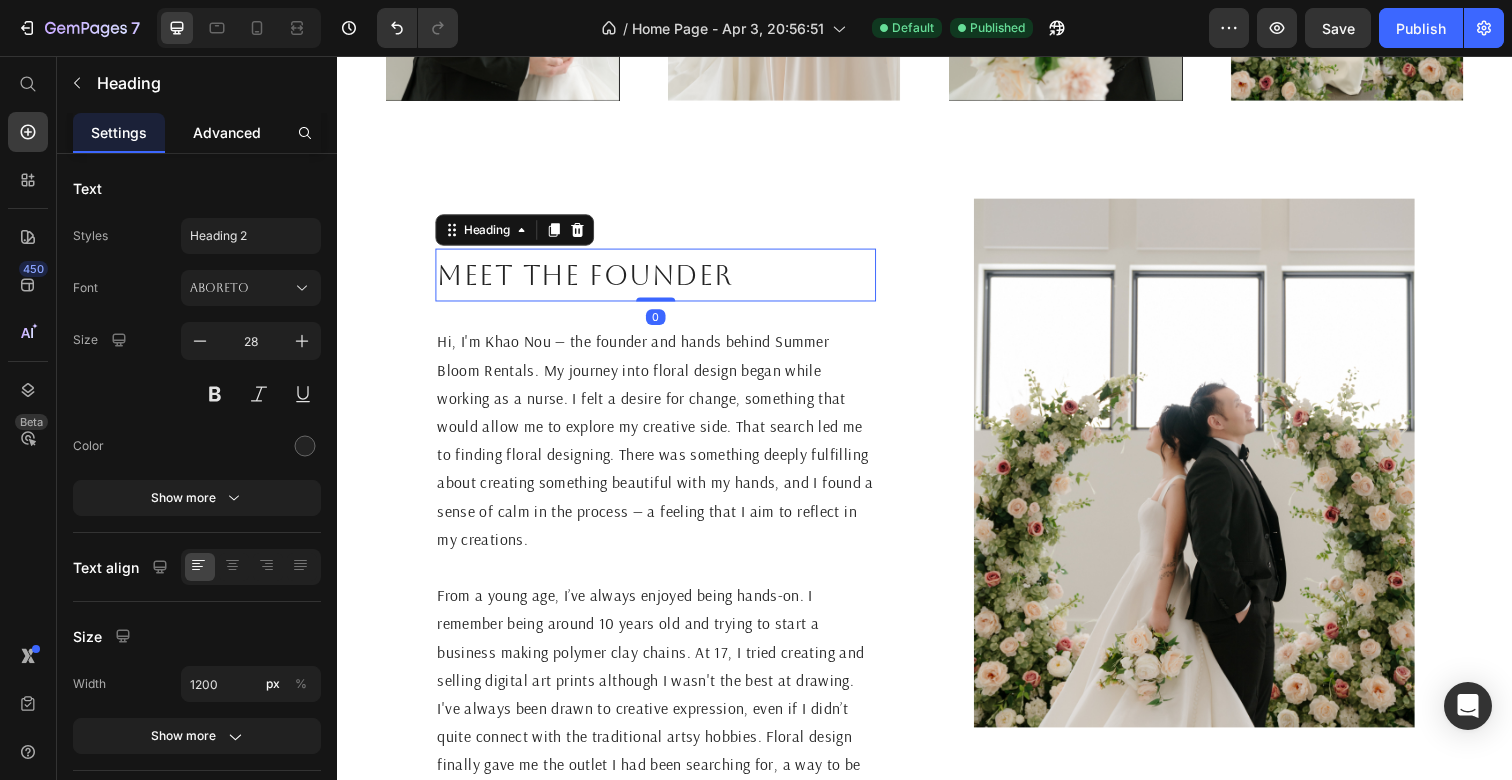 click on "Advanced" at bounding box center (227, 132) 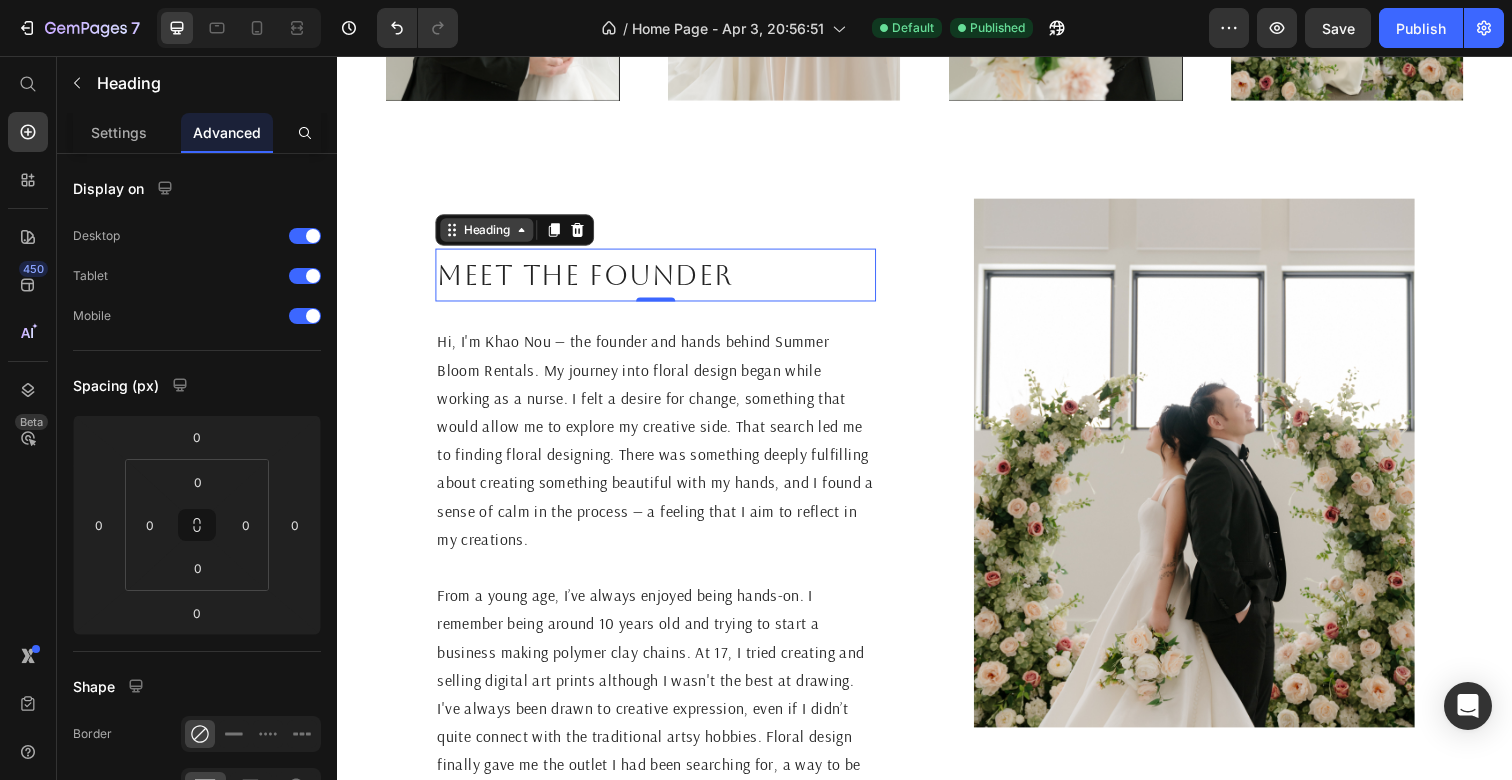 click 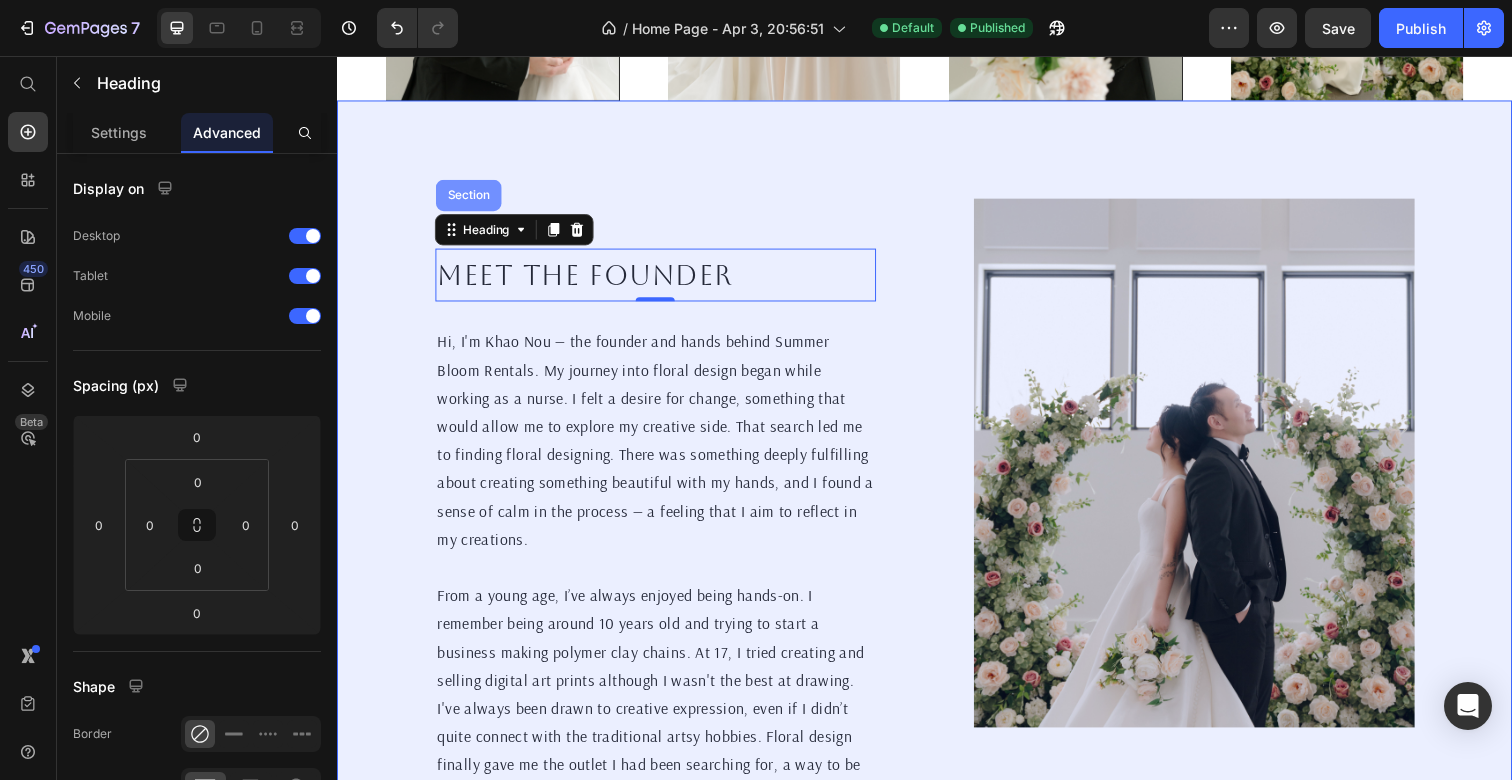 click on "Section" at bounding box center [471, 199] 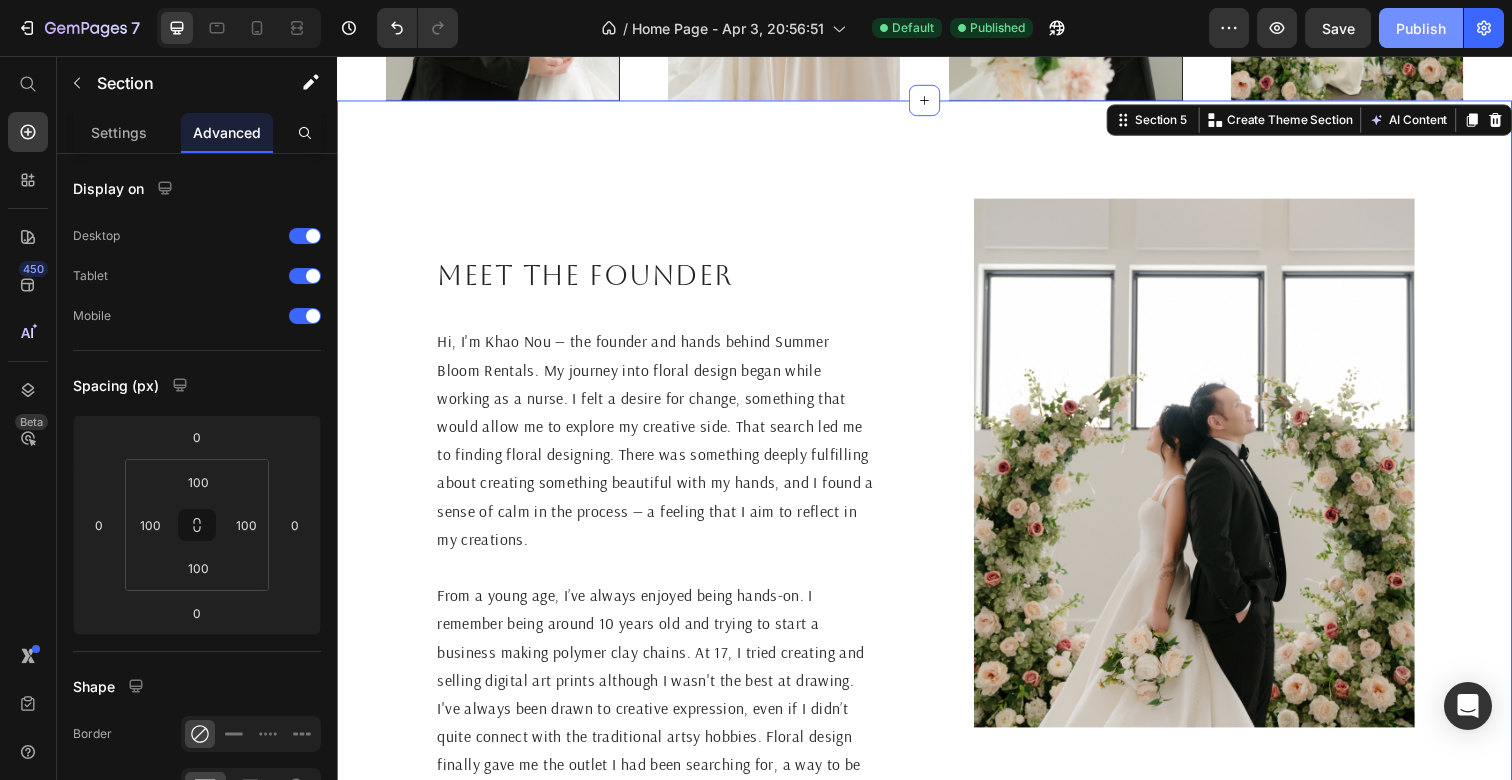 click on "Publish" at bounding box center [1421, 28] 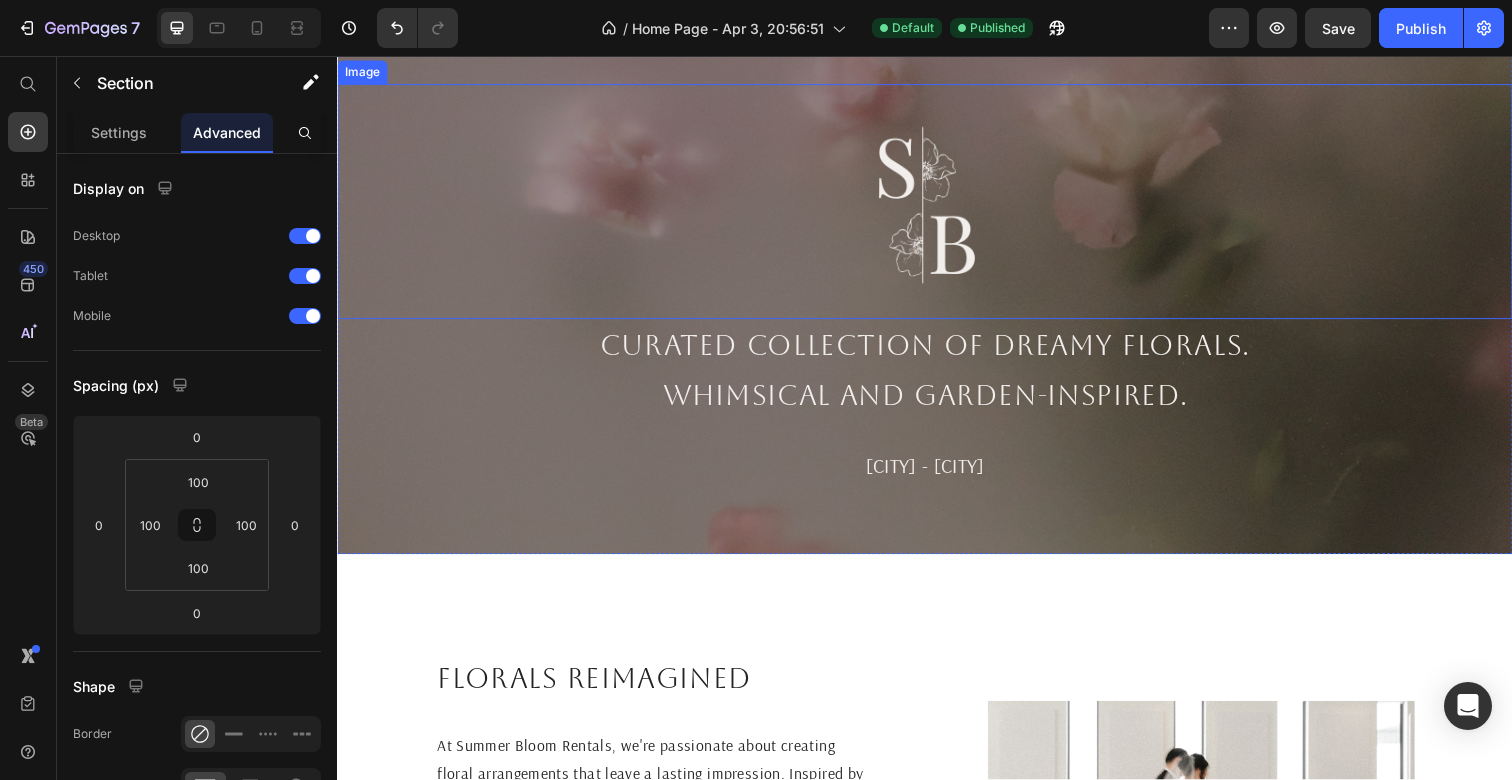 scroll, scrollTop: 84, scrollLeft: 0, axis: vertical 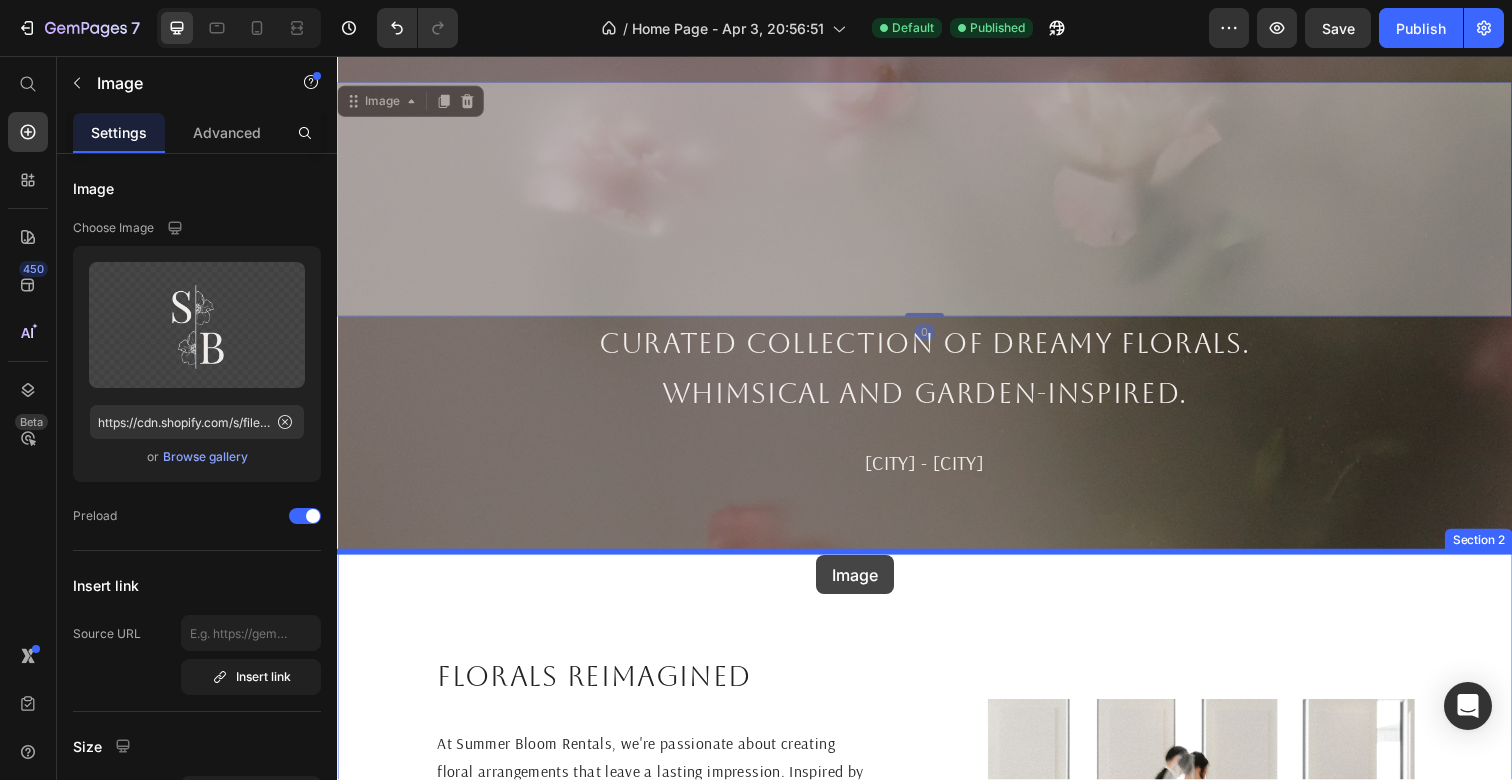 drag, startPoint x: 854, startPoint y: 136, endPoint x: 826, endPoint y: 566, distance: 430.91068 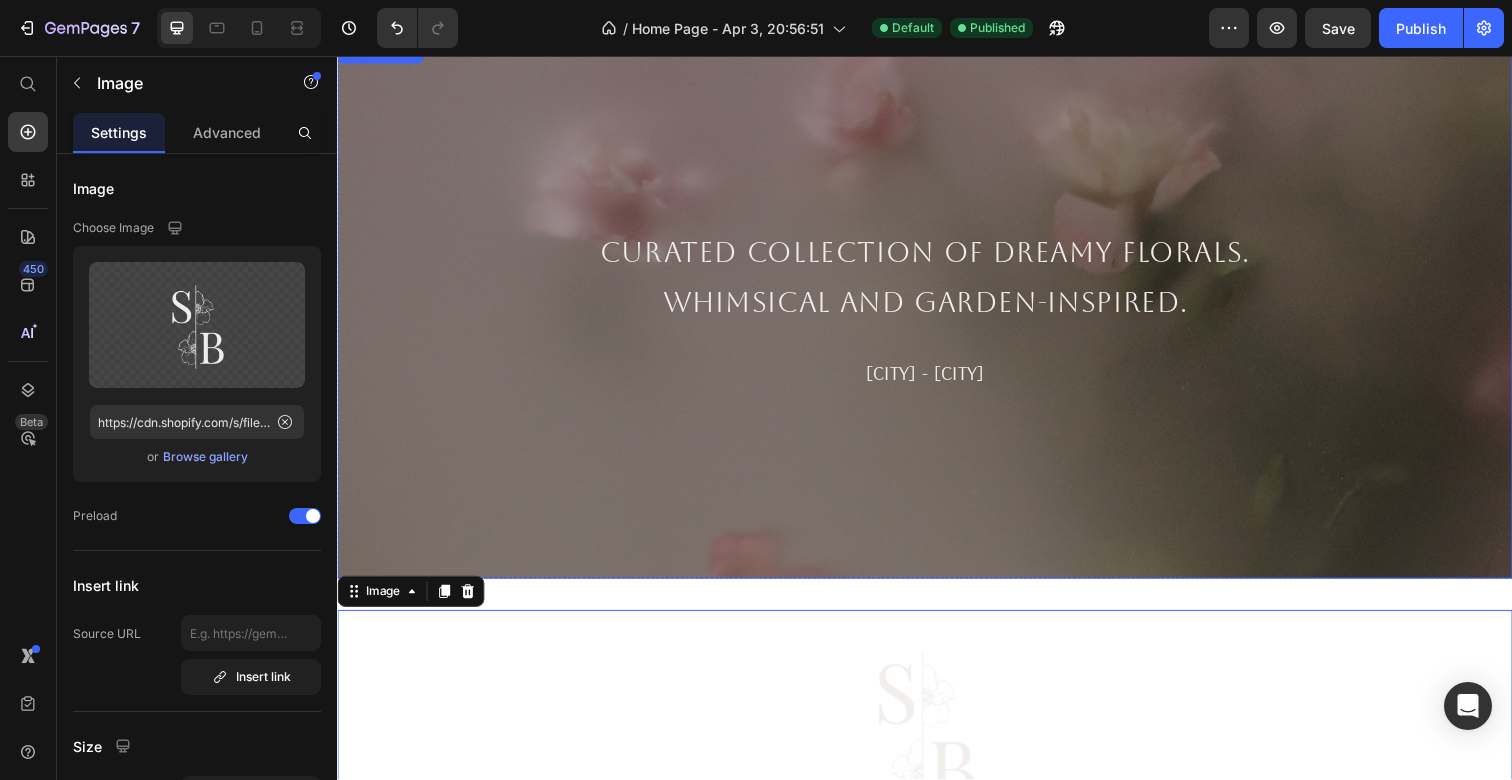 scroll, scrollTop: 55, scrollLeft: 0, axis: vertical 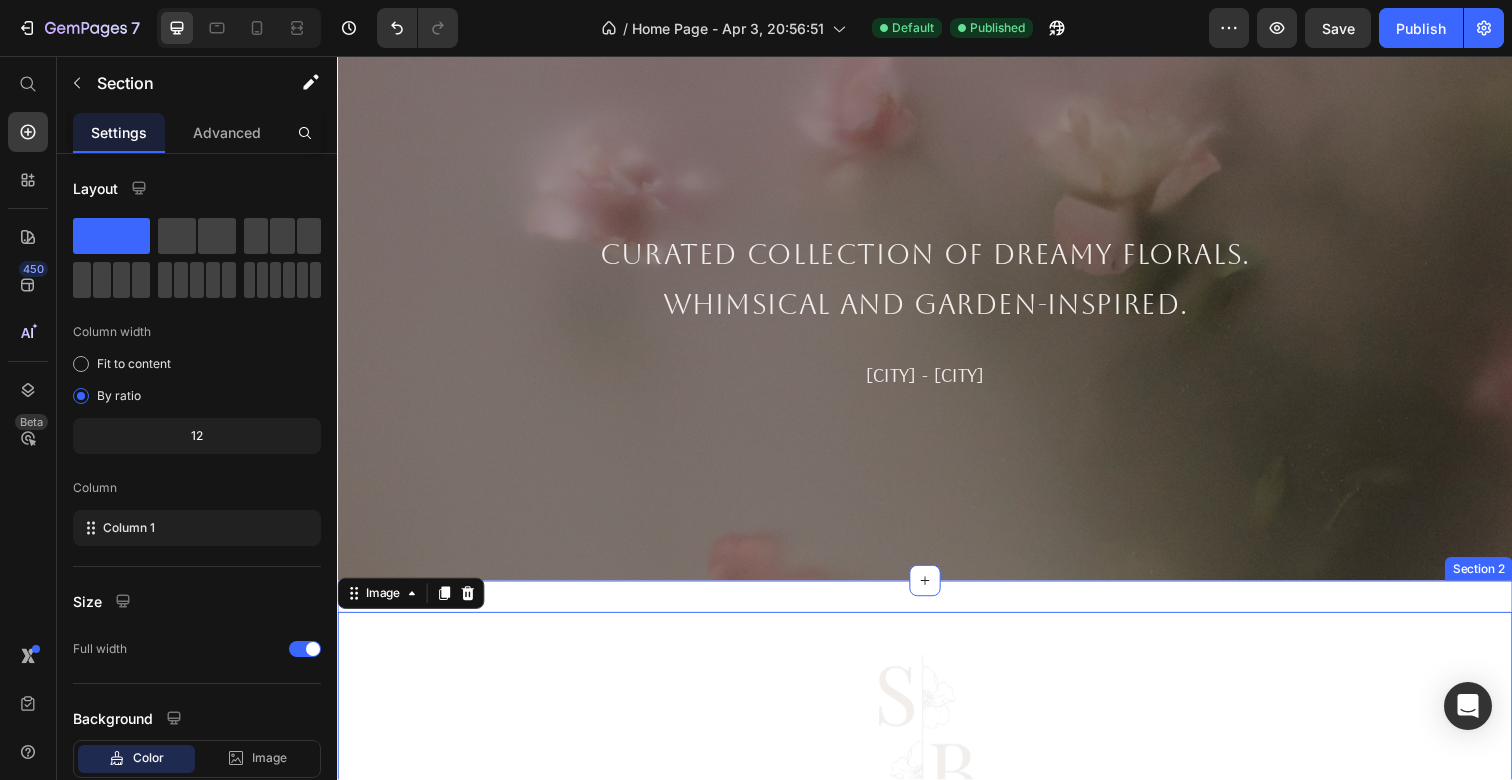 click on "Image   0 Section 2" at bounding box center [937, 744] 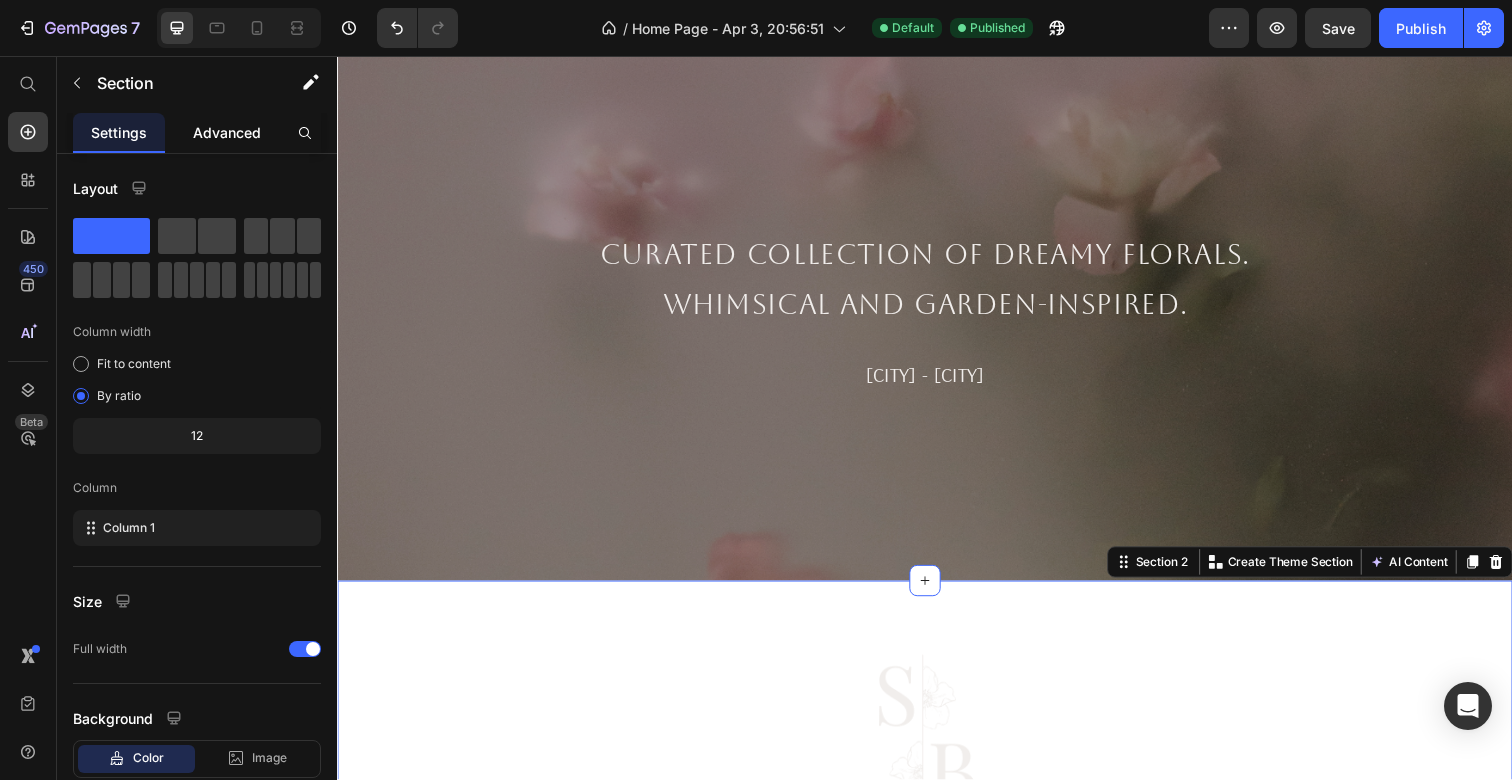 click on "Advanced" at bounding box center (227, 132) 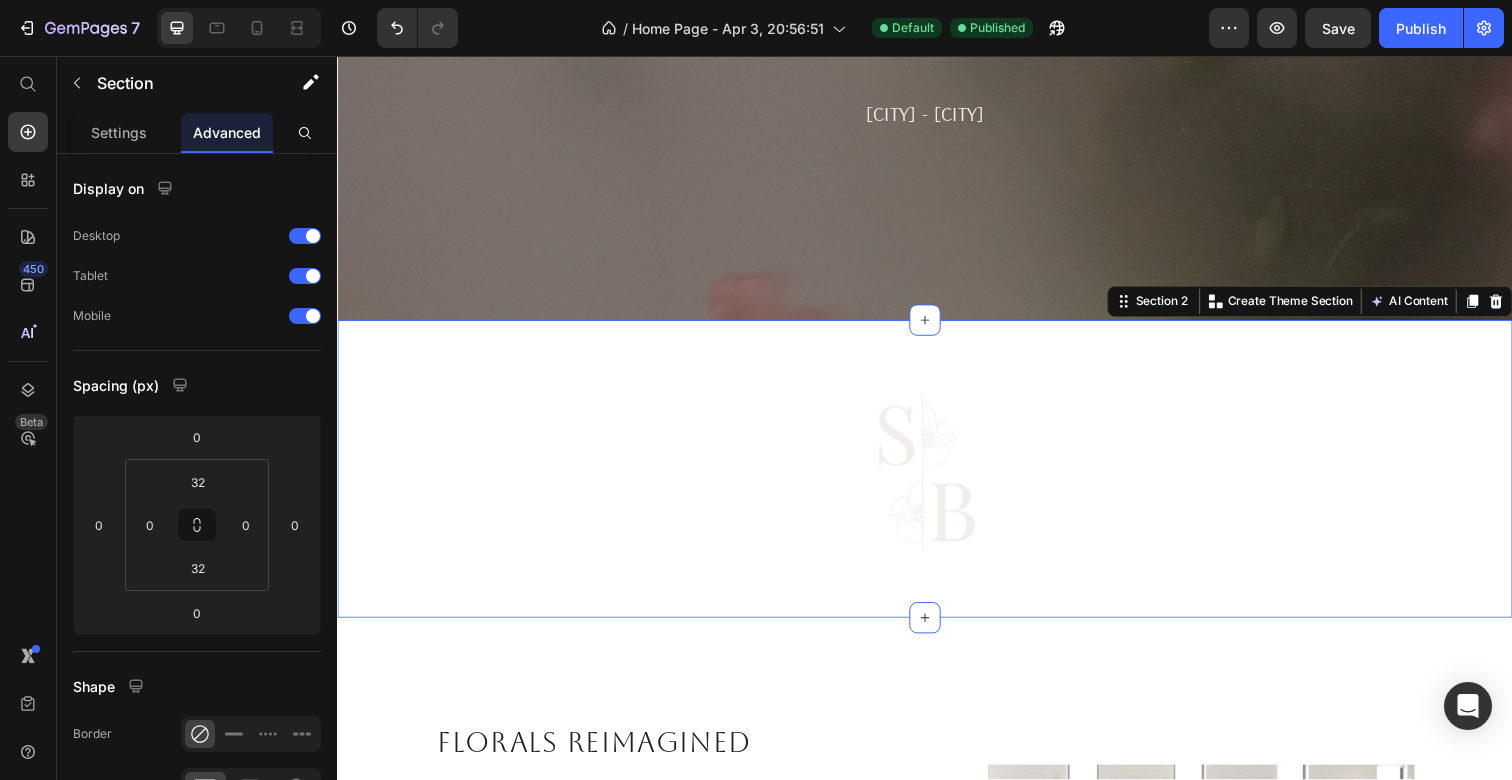 scroll, scrollTop: 380, scrollLeft: 0, axis: vertical 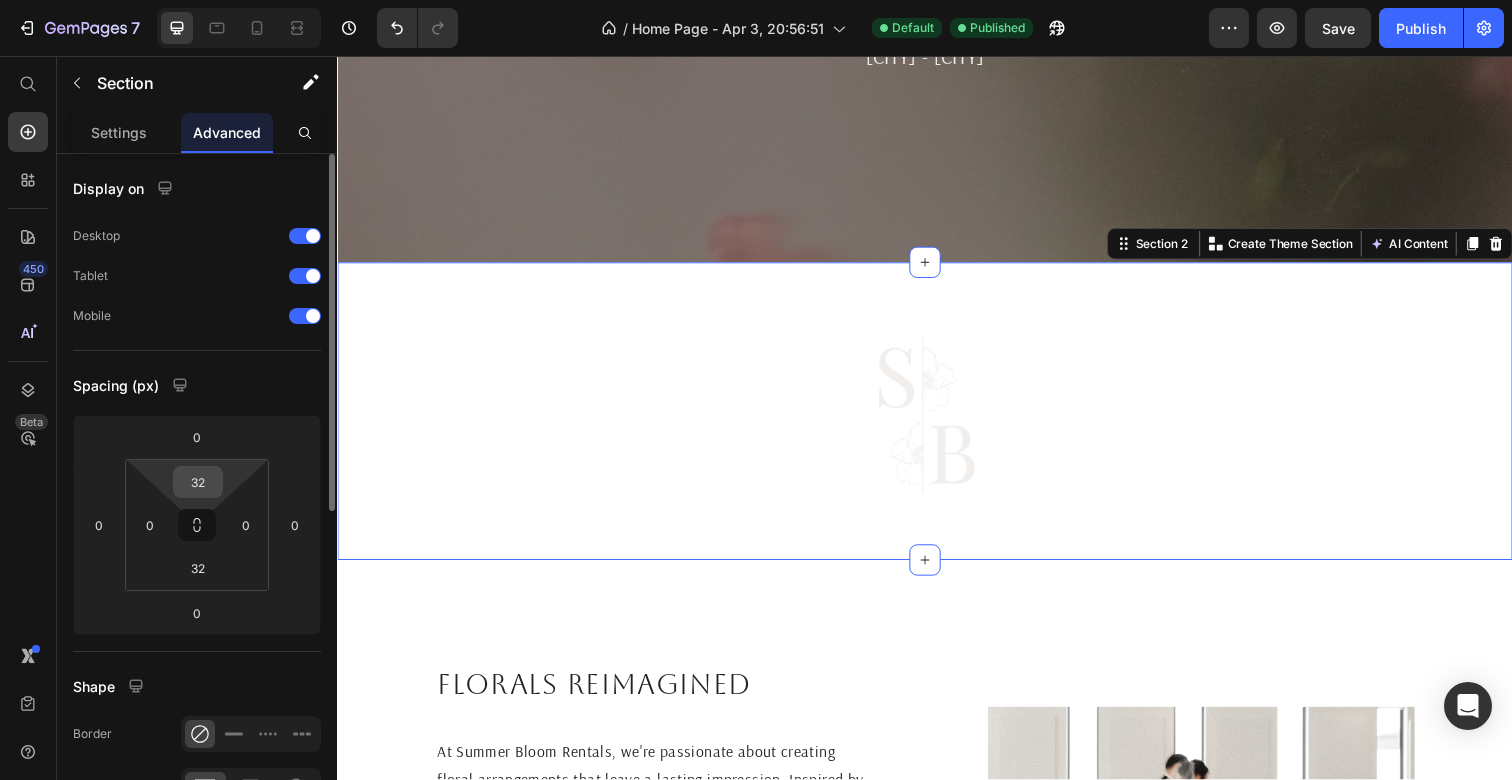 click on "32" at bounding box center [198, 482] 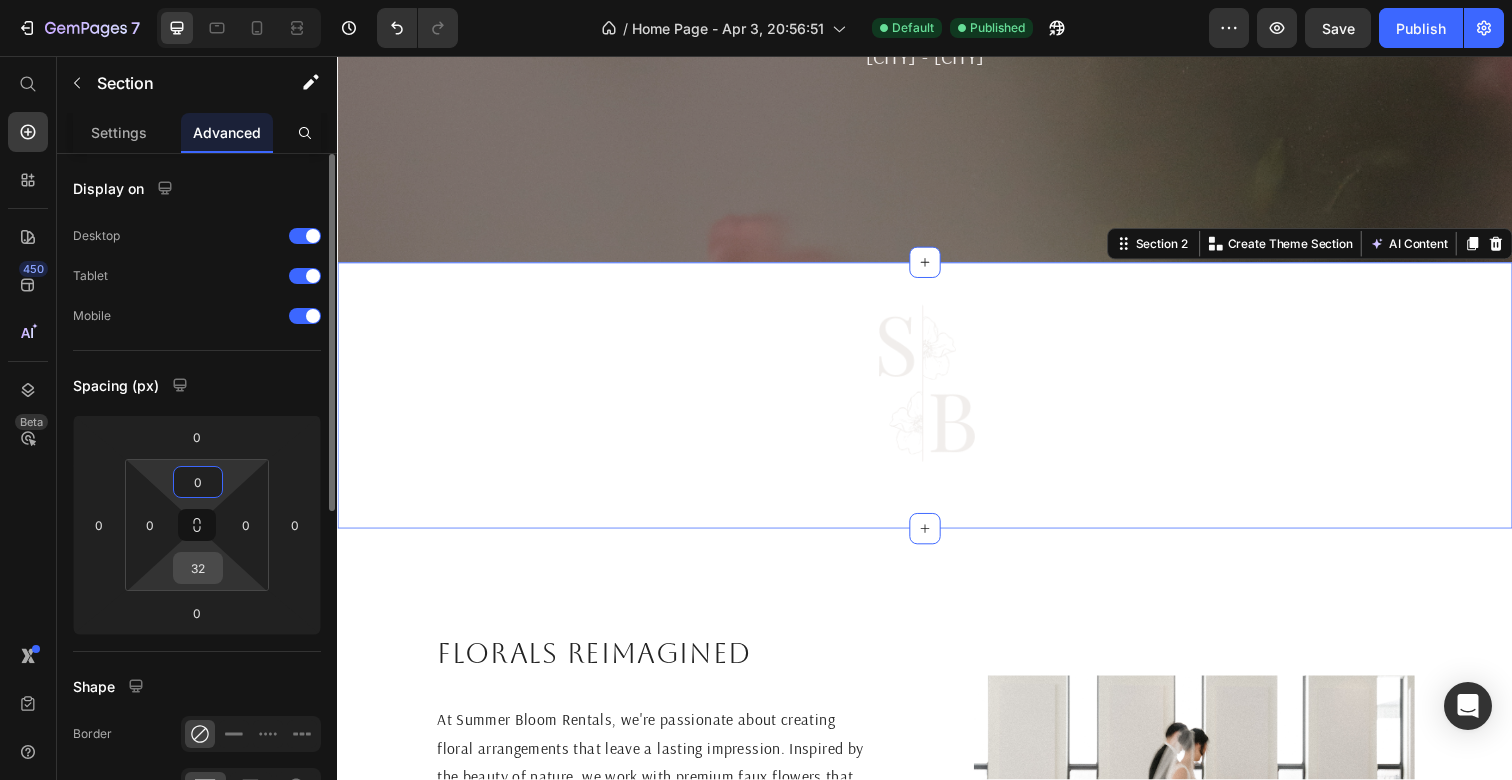 type on "0" 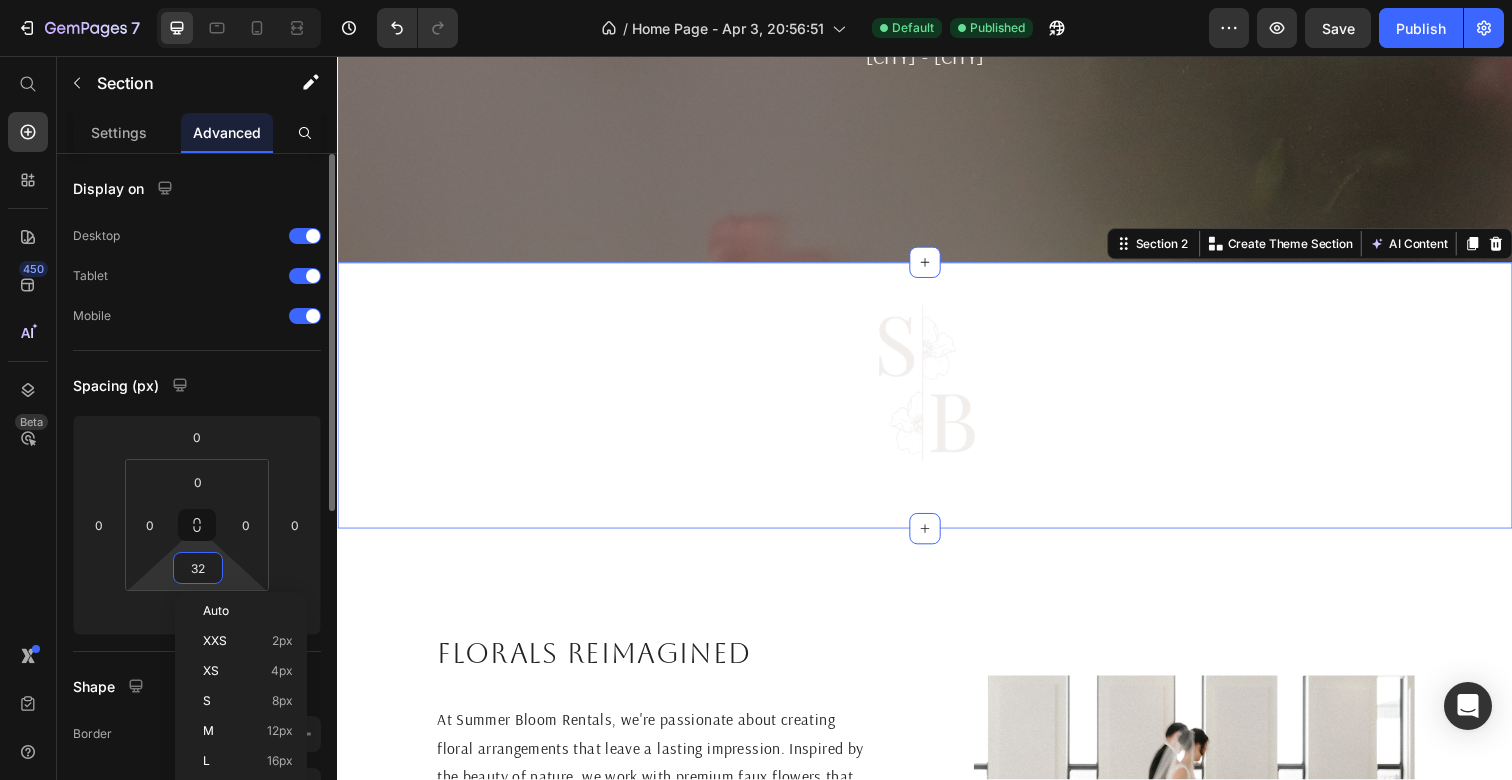 type on "0" 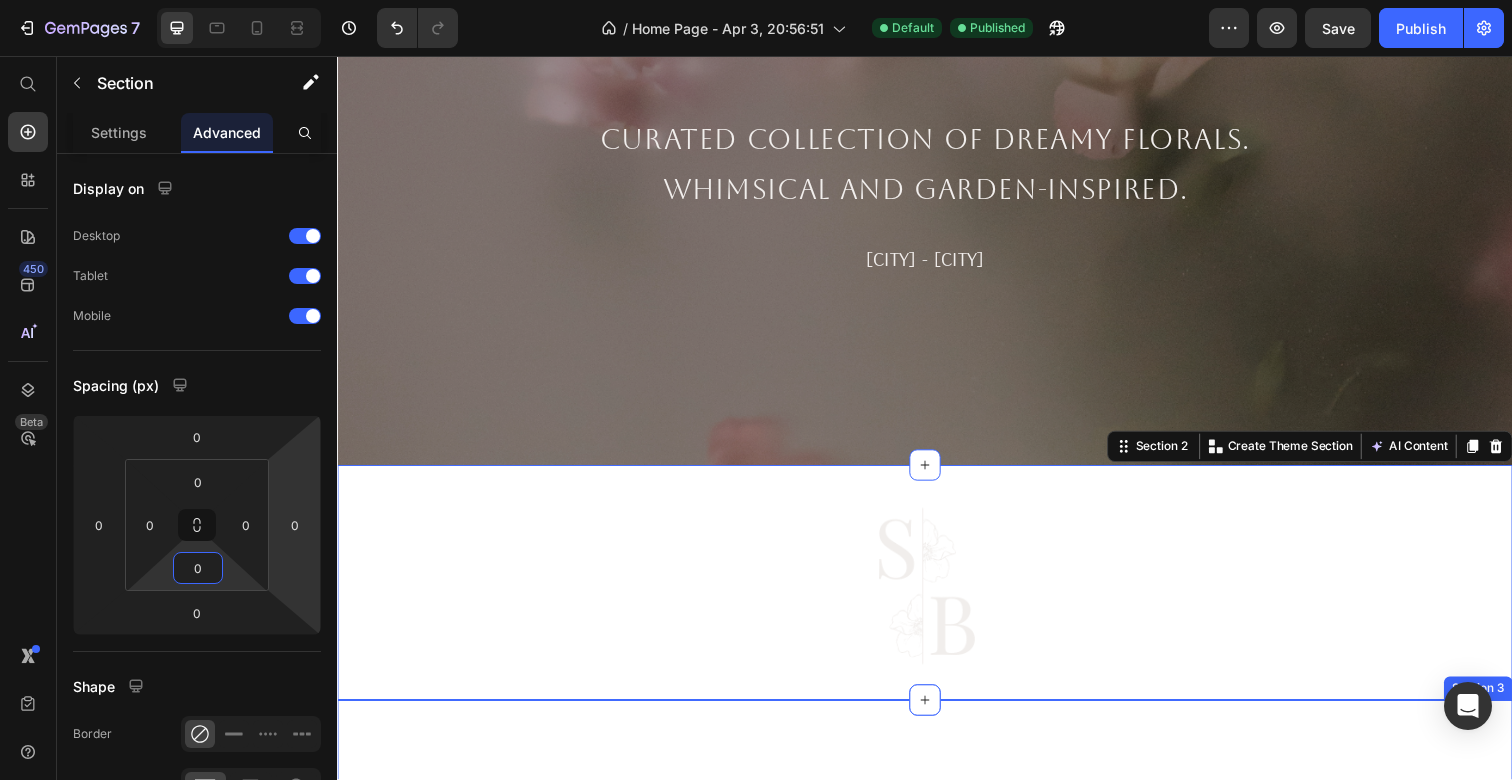 scroll, scrollTop: 51, scrollLeft: 0, axis: vertical 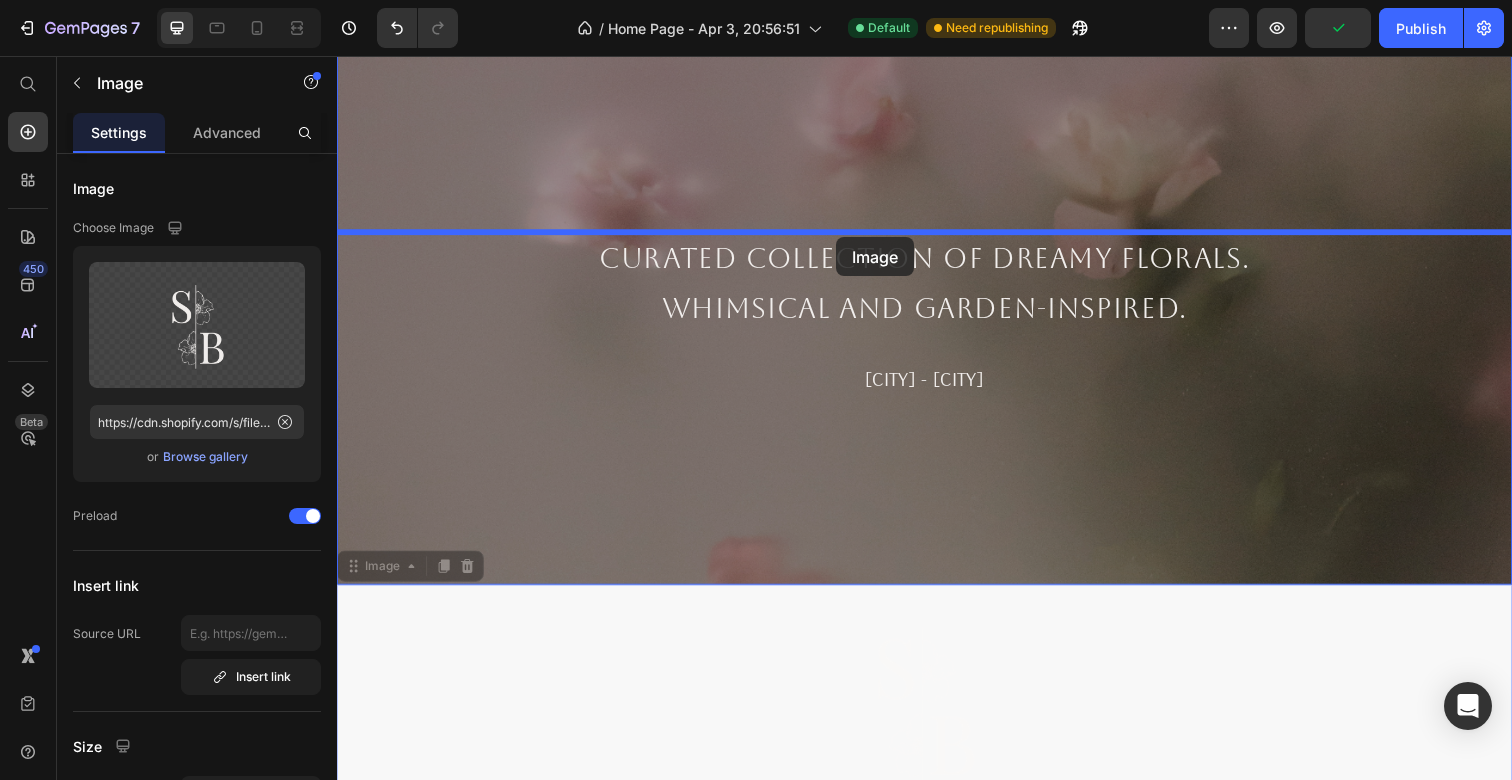drag, startPoint x: 789, startPoint y: 674, endPoint x: 847, endPoint y: 242, distance: 435.87613 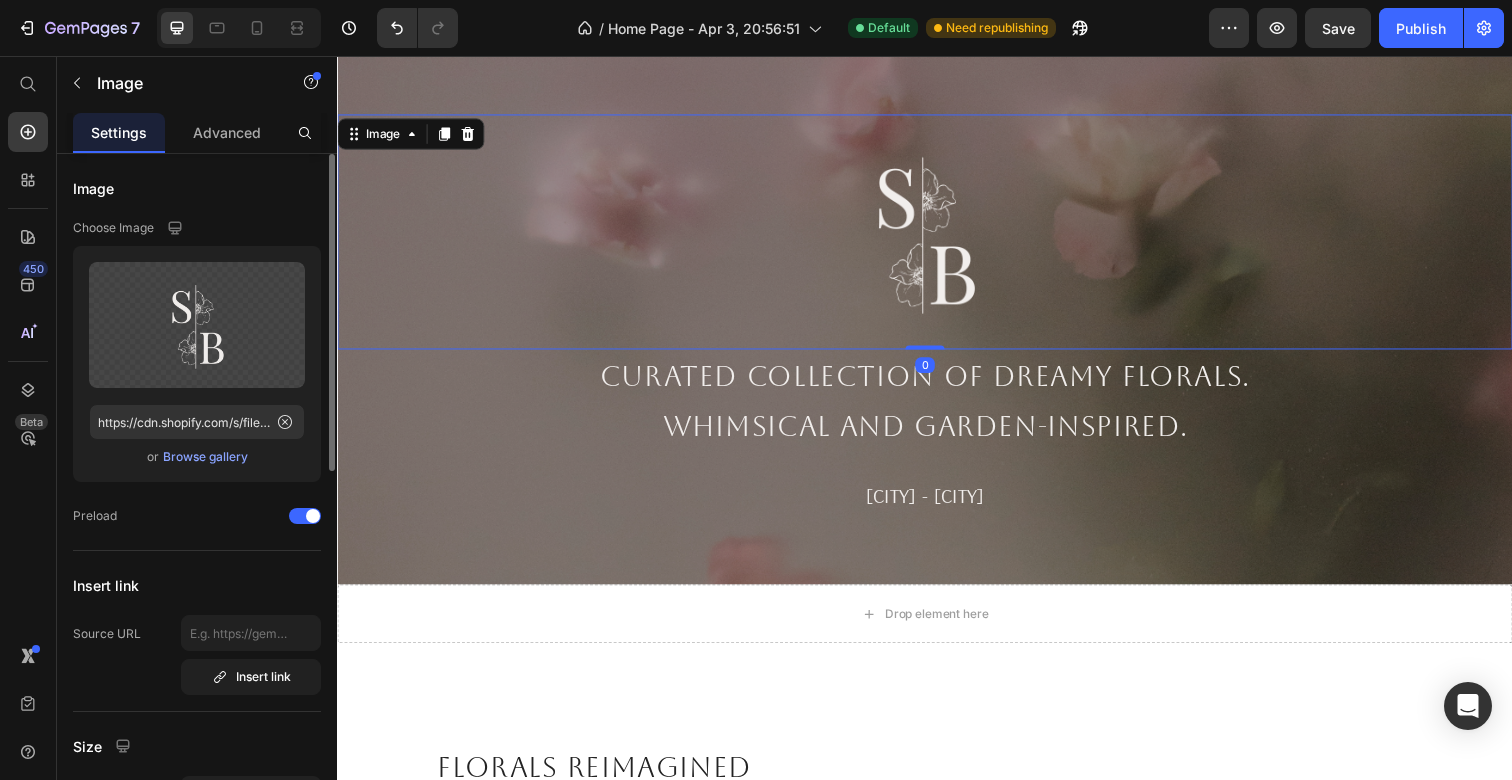 click on "Image Choose Image Upload Image https://cdn.shopify.com/s/files/1/0631/8355/2591/files/gempages_560684488498087002-e8dec31d-5840-4dc8-9f99-ab7c2db9b92b.png  or   Browse gallery  Preload Insert link Source URL  Insert link  Size Proportion Original Width 20 px % Height px % Shape Border Corner Shadow Align SEO Alt text Image title  Delete element" at bounding box center [197, 889] 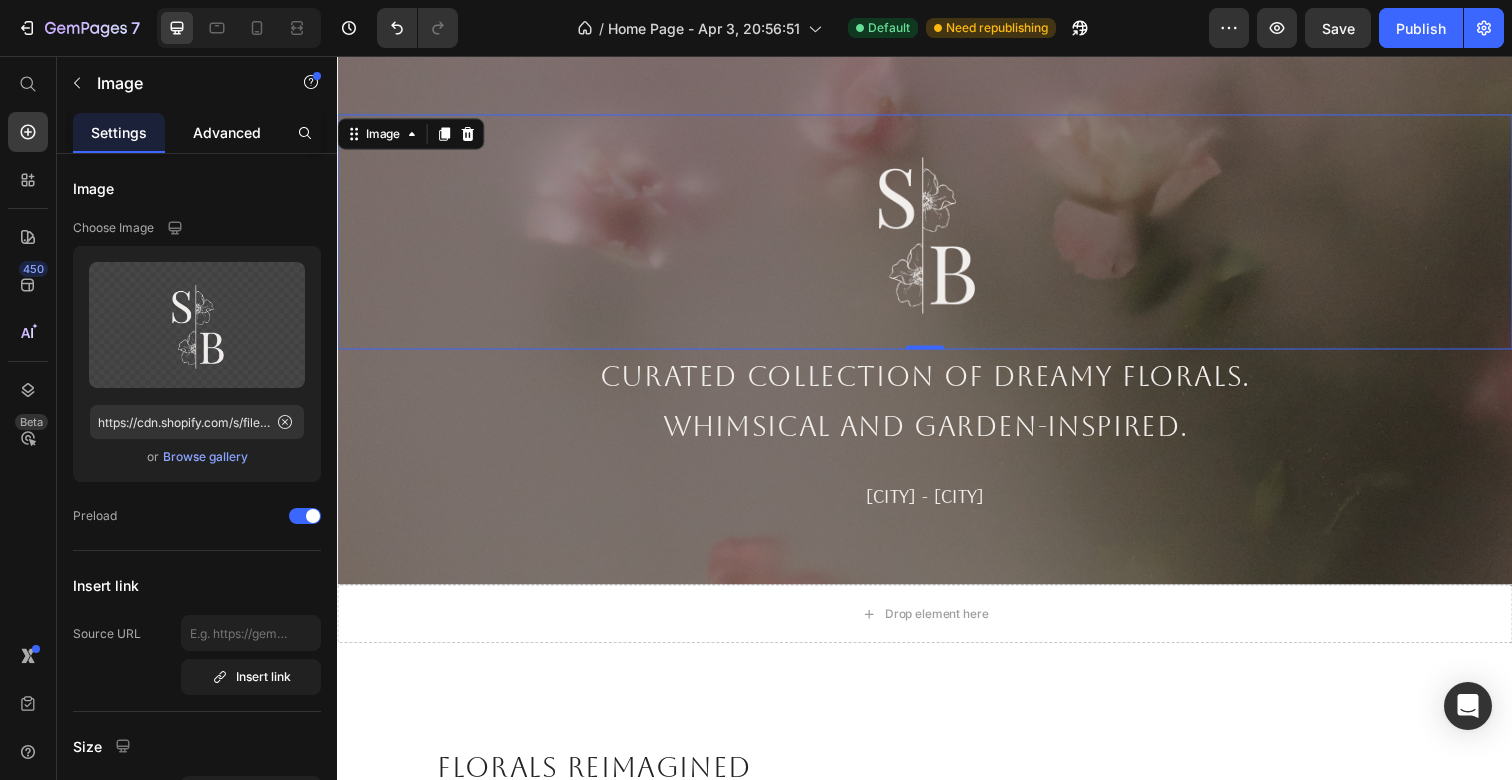 click on "Advanced" at bounding box center [227, 132] 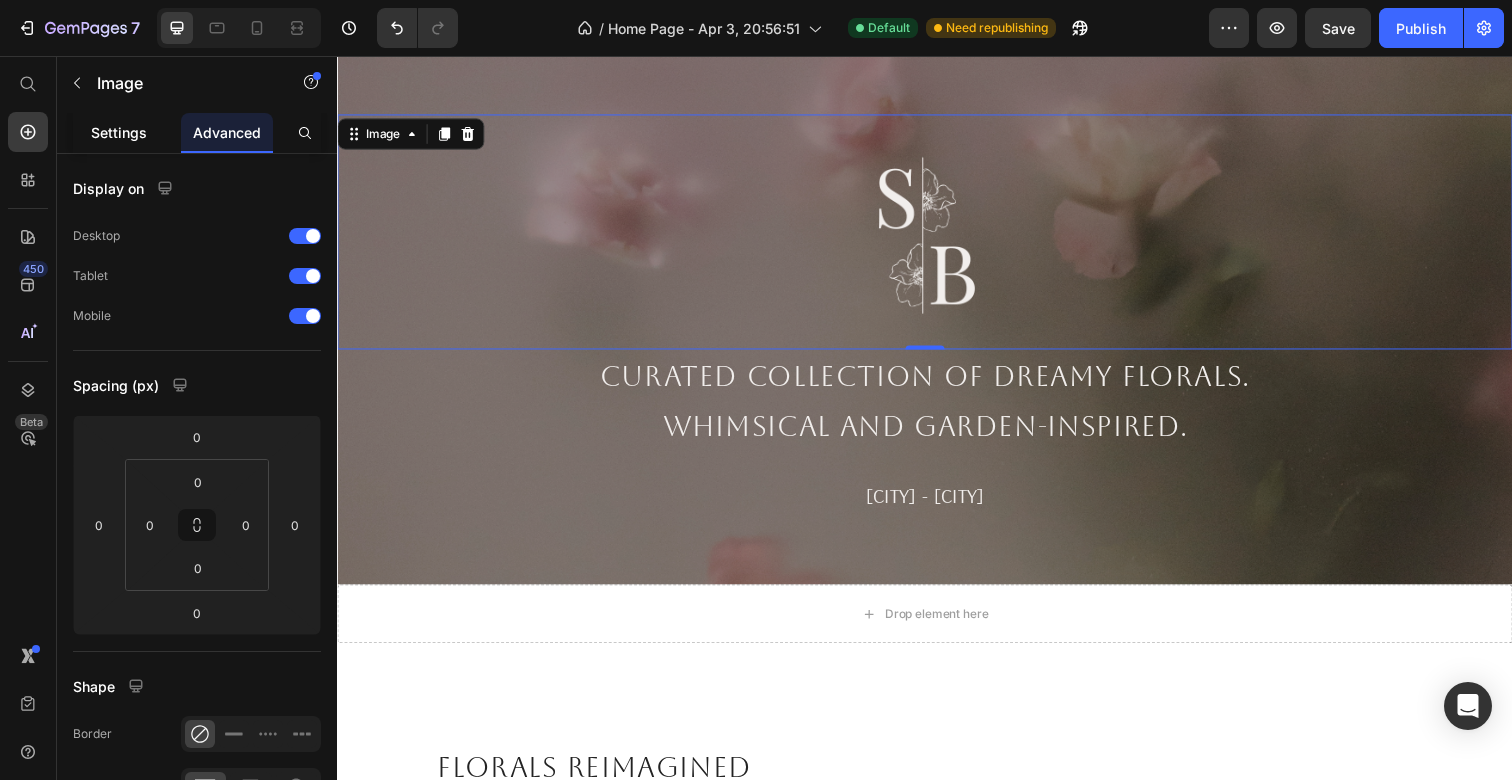 click on "Settings" at bounding box center (119, 132) 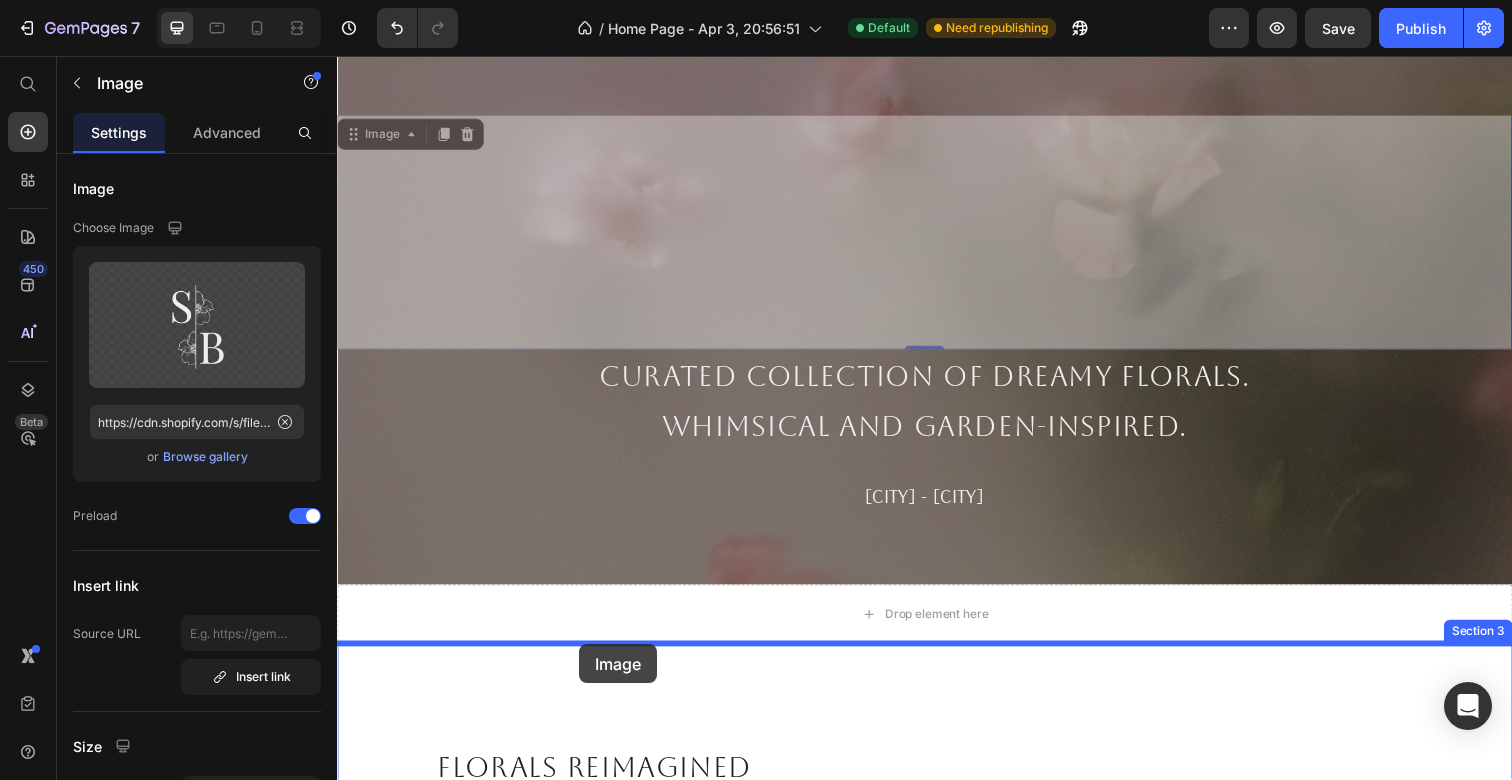 drag, startPoint x: 589, startPoint y: 261, endPoint x: 584, endPoint y: 657, distance: 396.03156 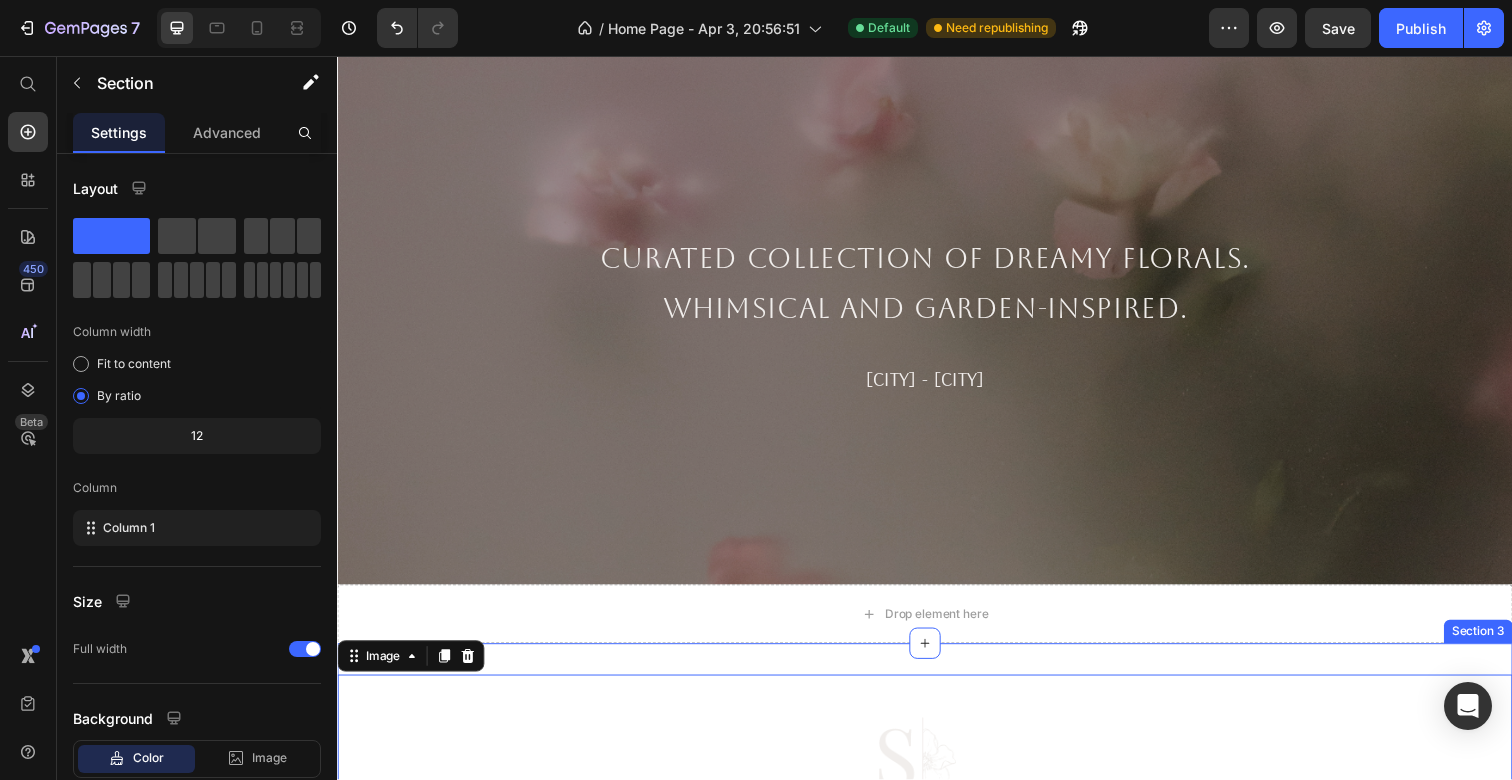 click on "Image   0 Section 3" at bounding box center [937, 808] 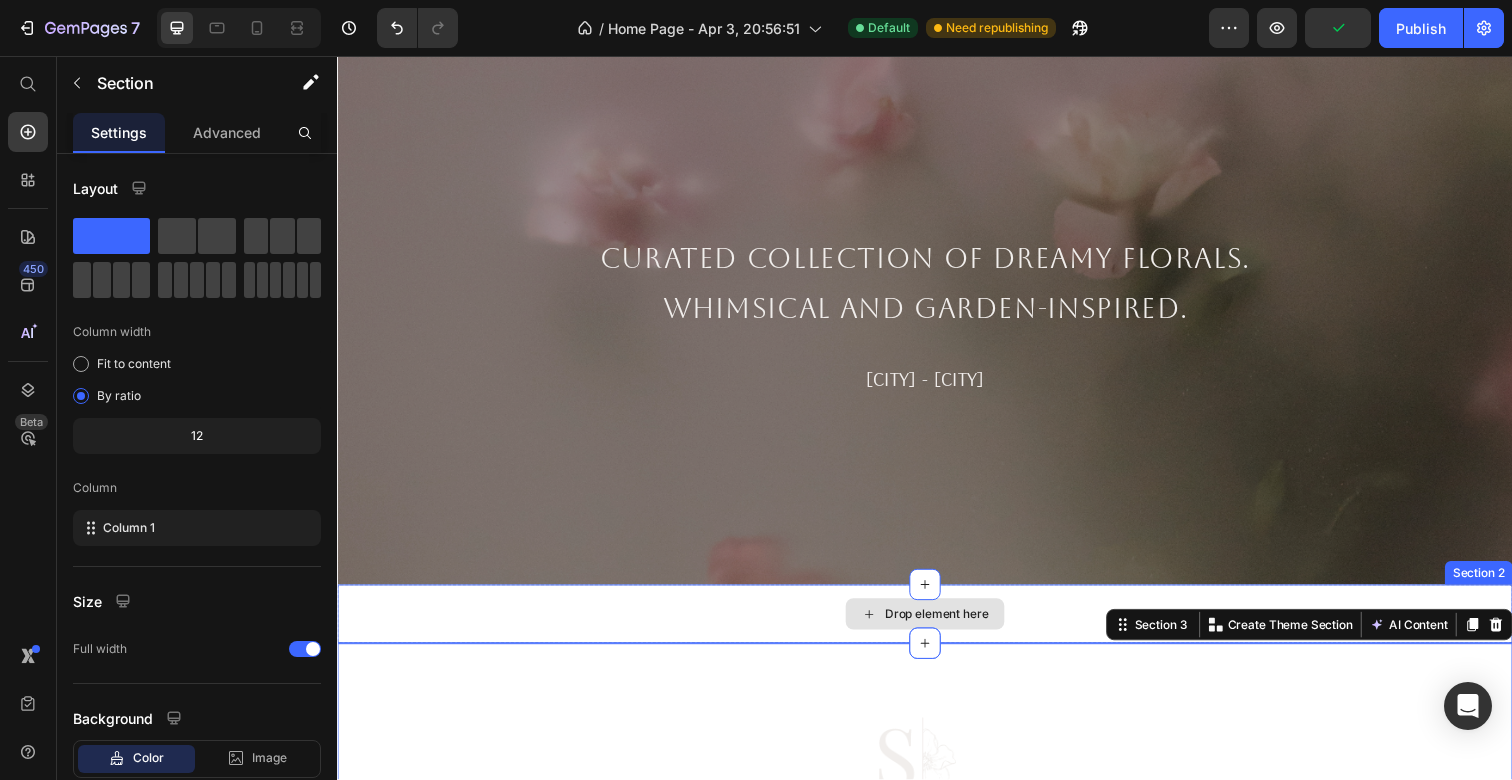 click on "Drop element here" at bounding box center (937, 626) 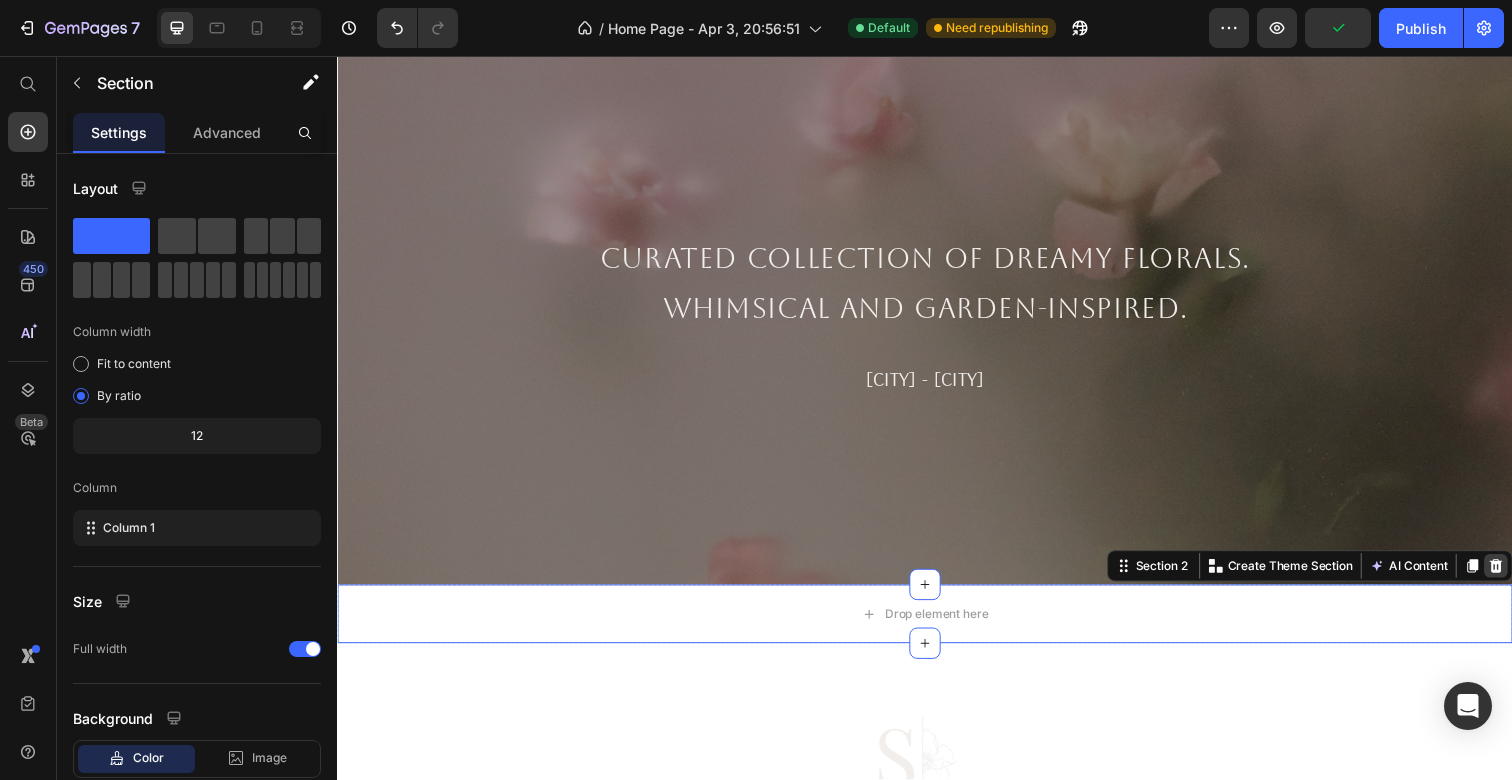 click 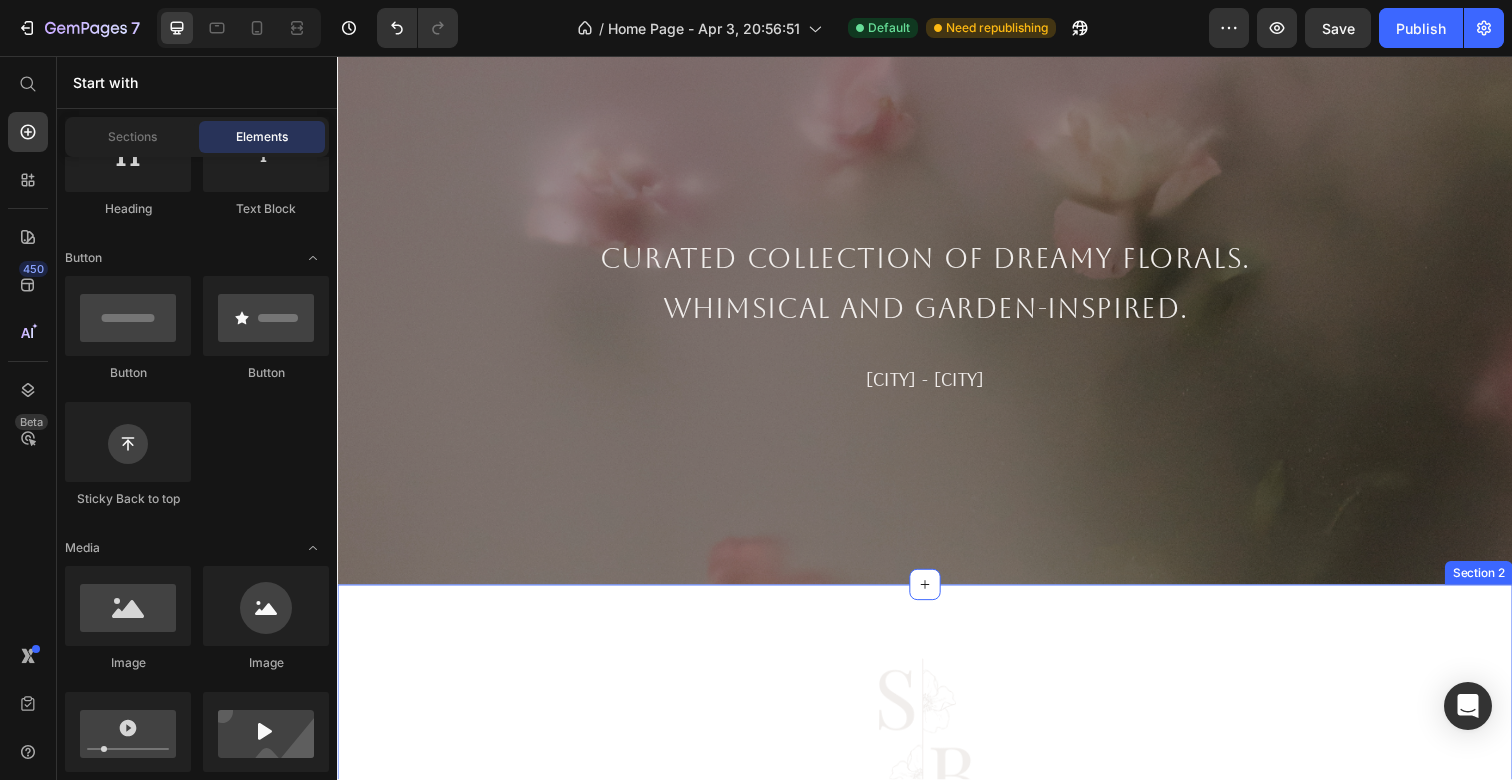 click on "Image Section 2" at bounding box center (937, 748) 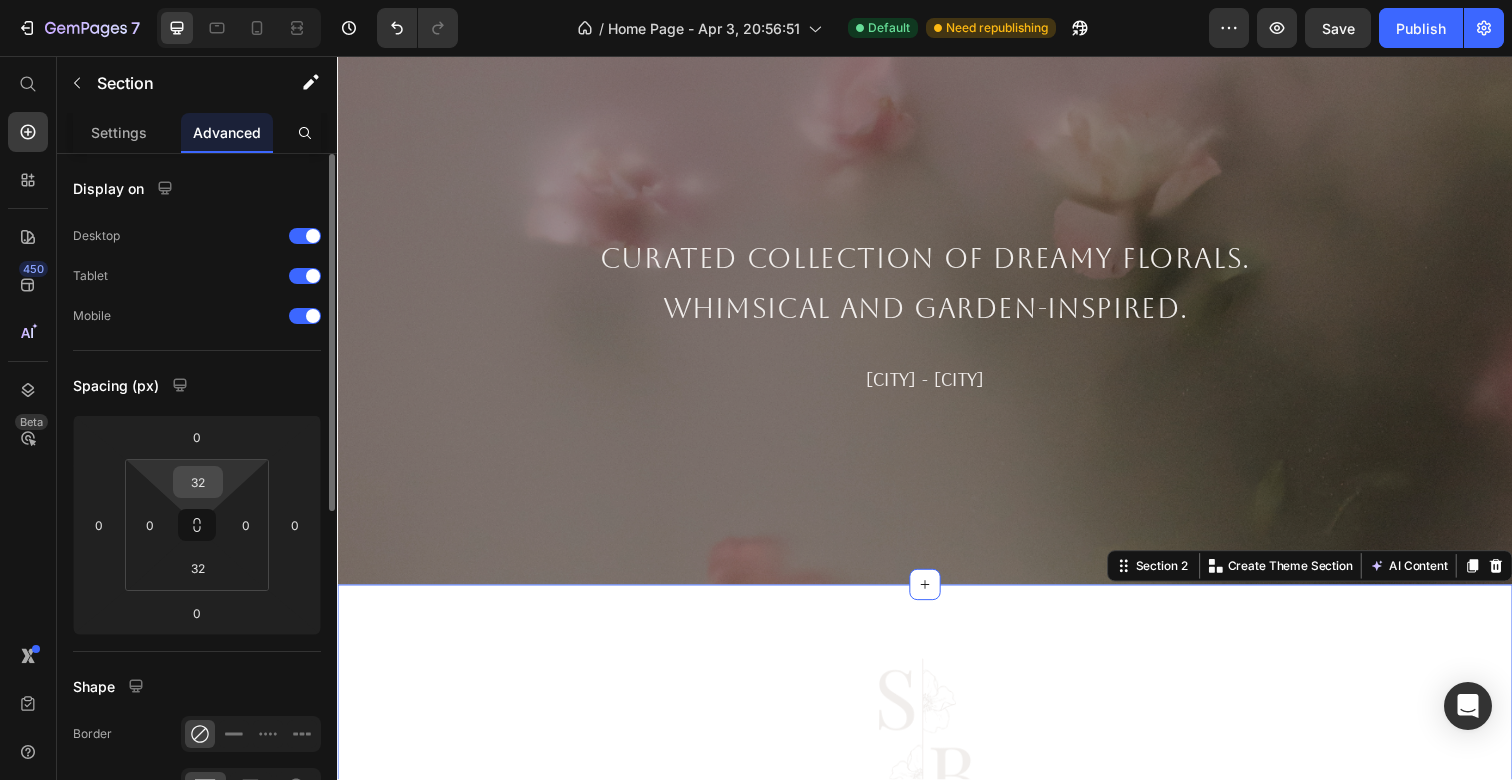 click on "32" at bounding box center (198, 482) 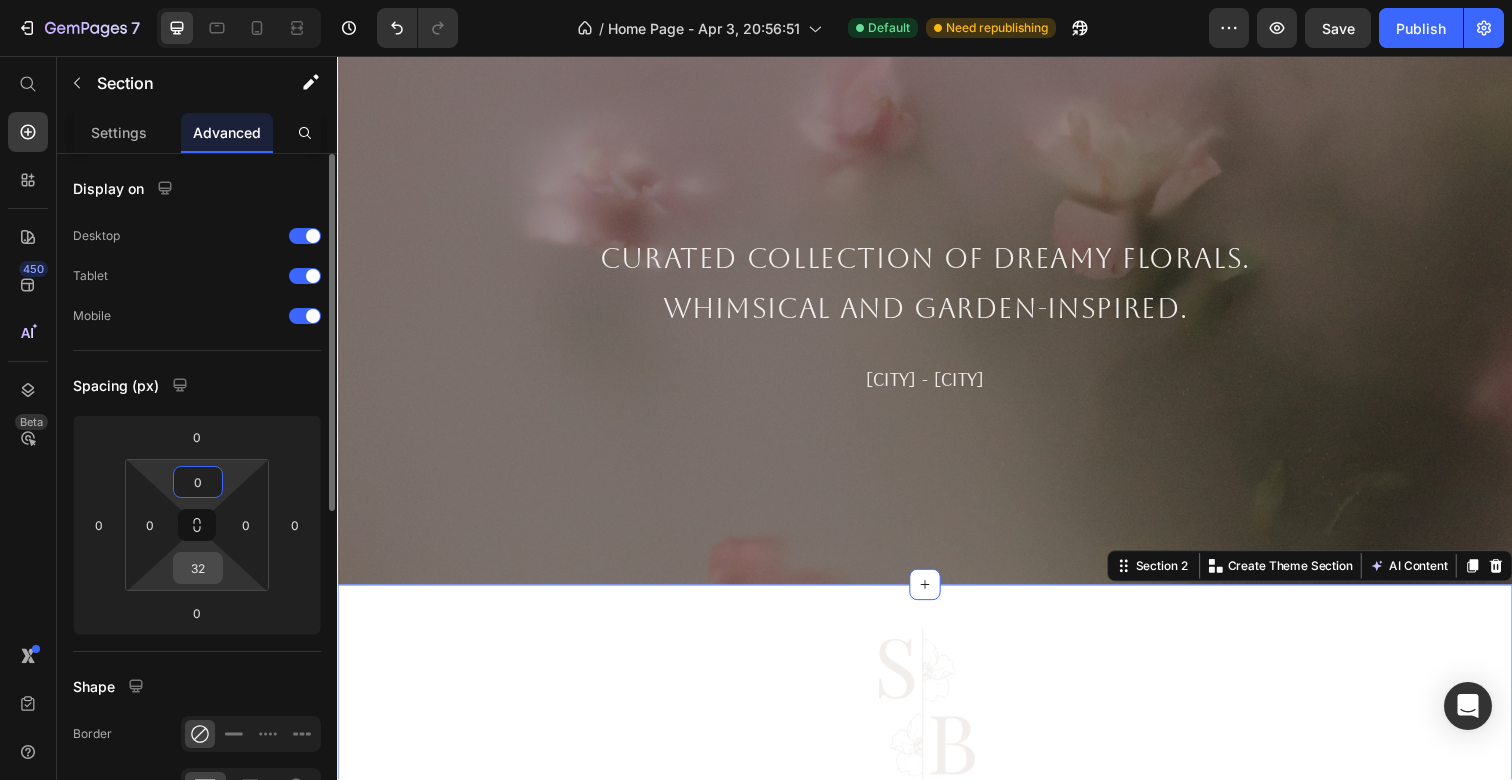 type on "0" 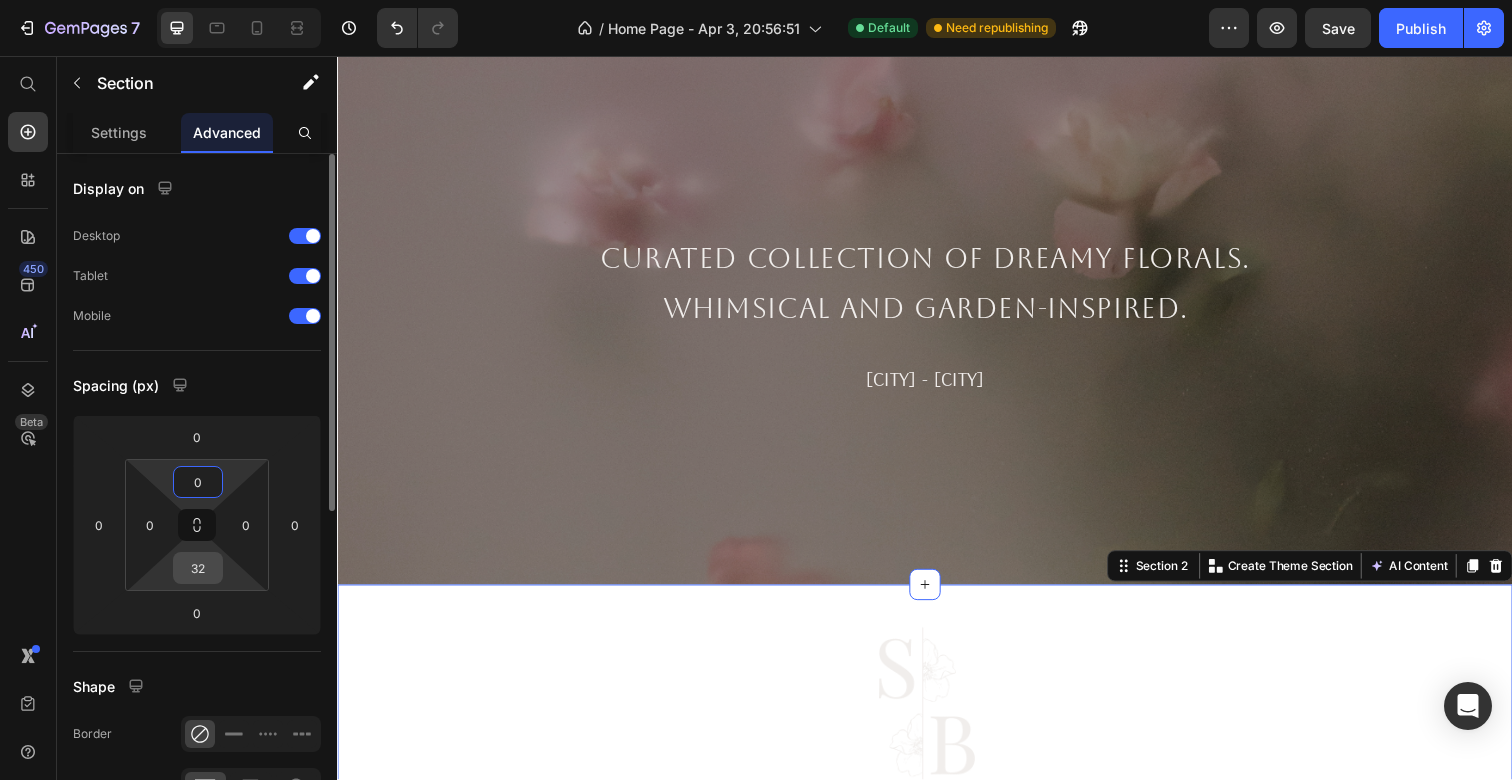 click on "32" at bounding box center [198, 568] 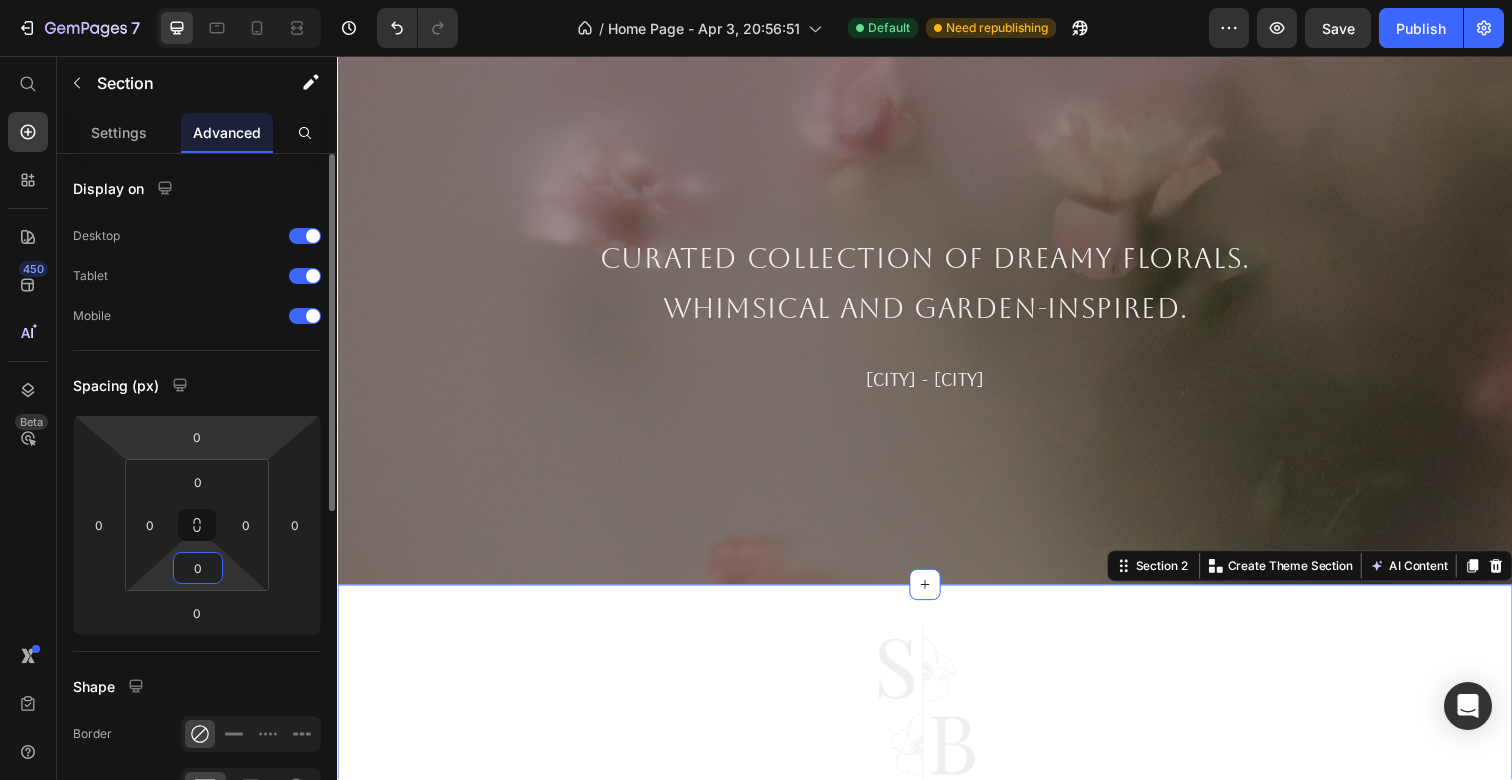 type on "0" 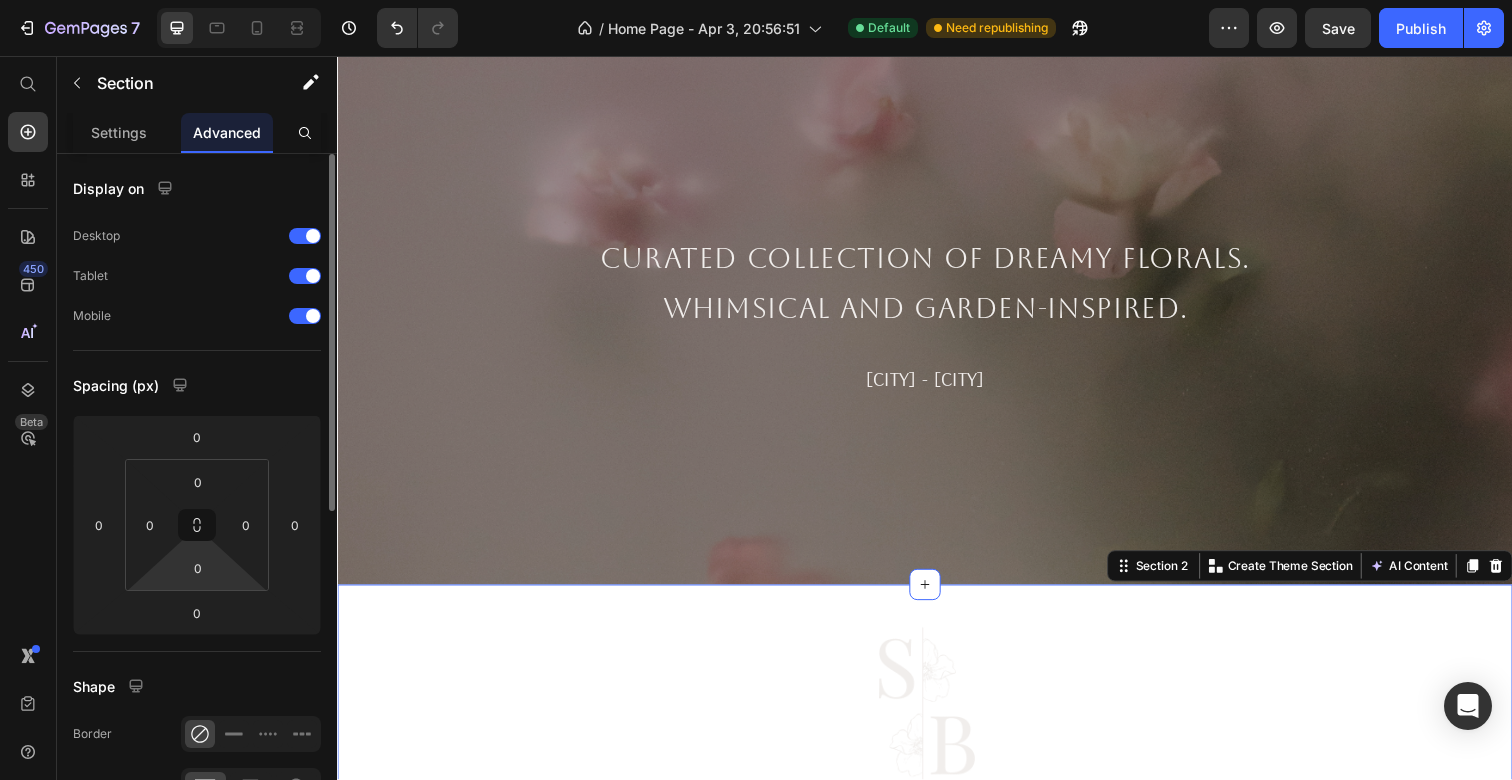 click on "Spacing (px)" at bounding box center (197, 385) 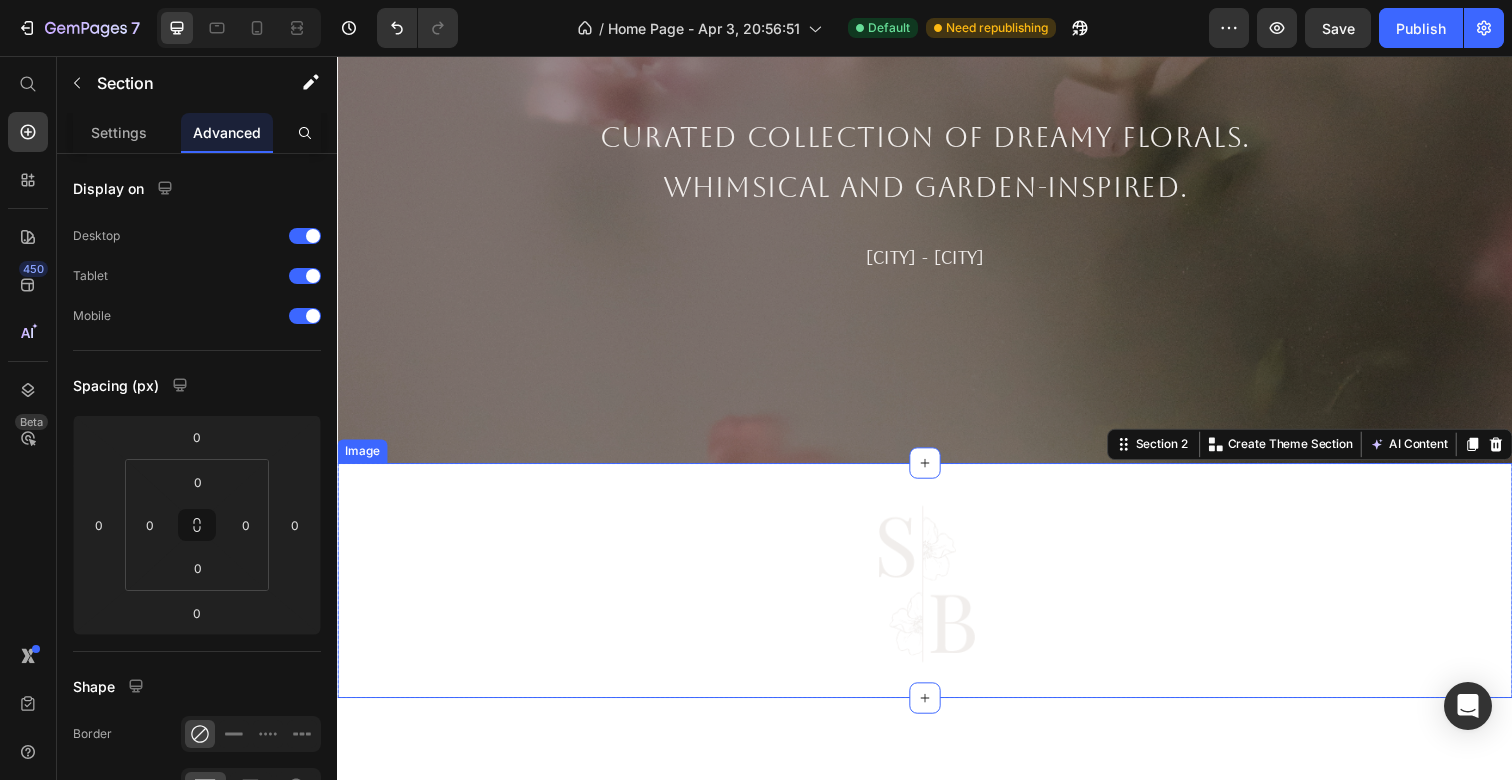 scroll, scrollTop: 125, scrollLeft: 0, axis: vertical 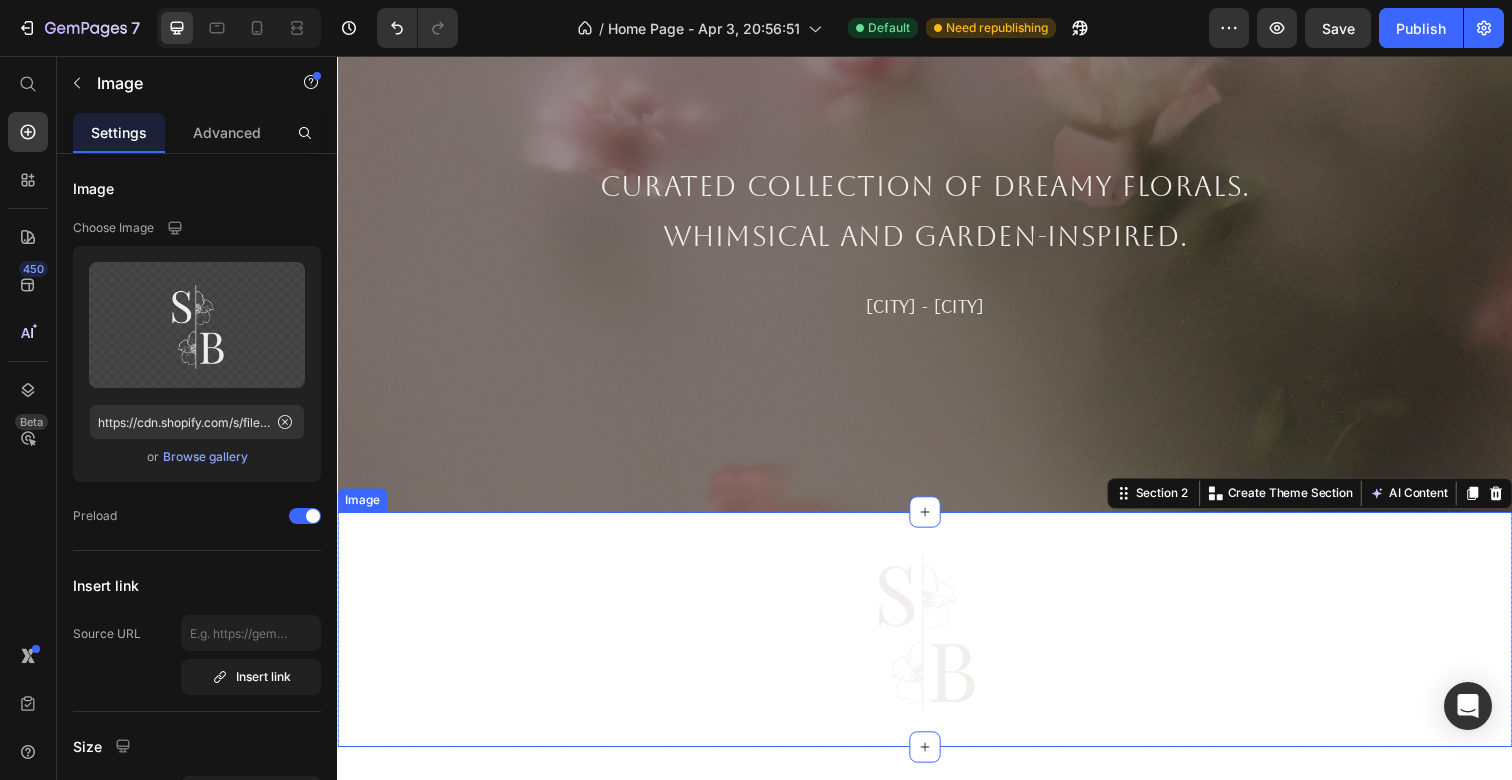 click at bounding box center [937, 642] 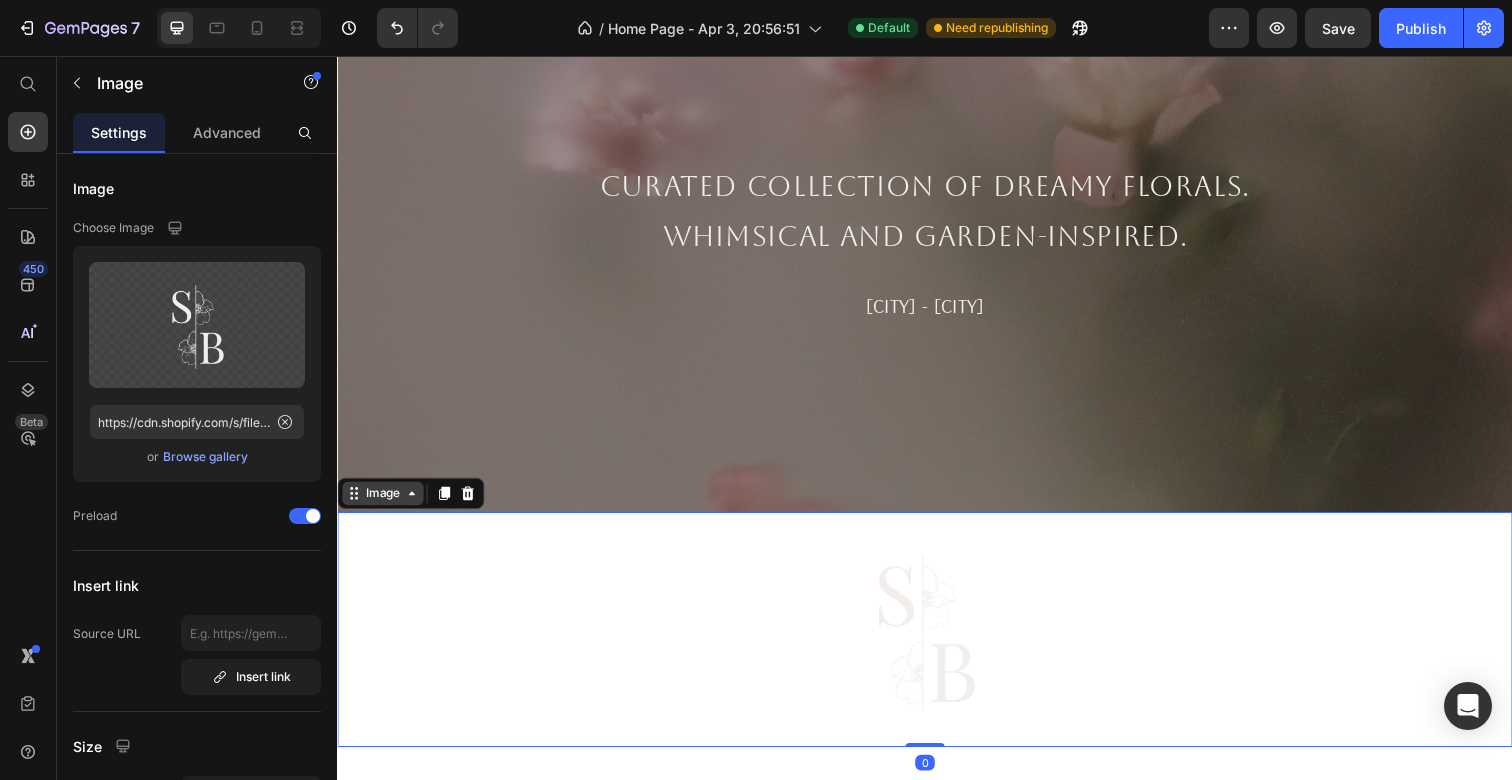 click 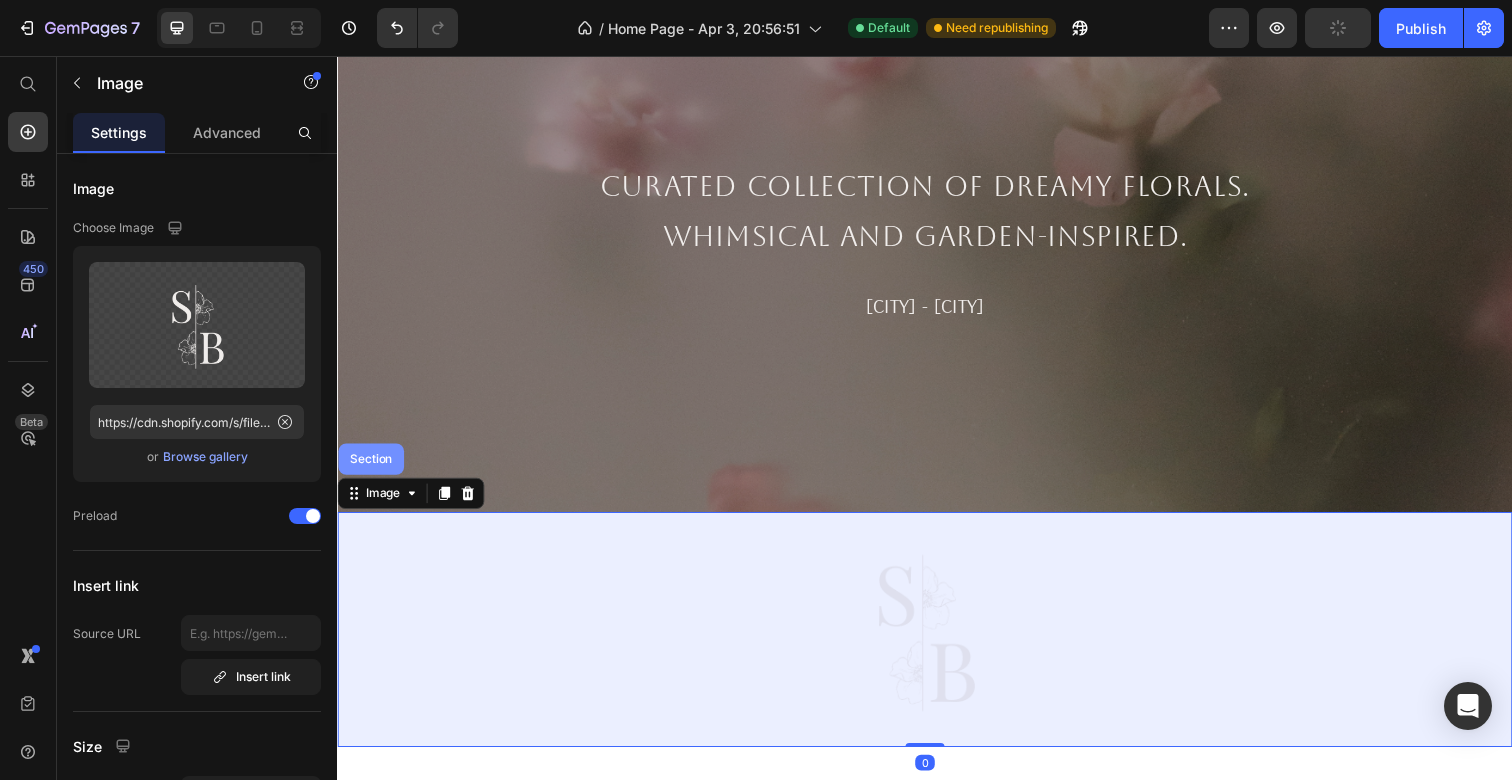 click on "Section" at bounding box center [371, 468] 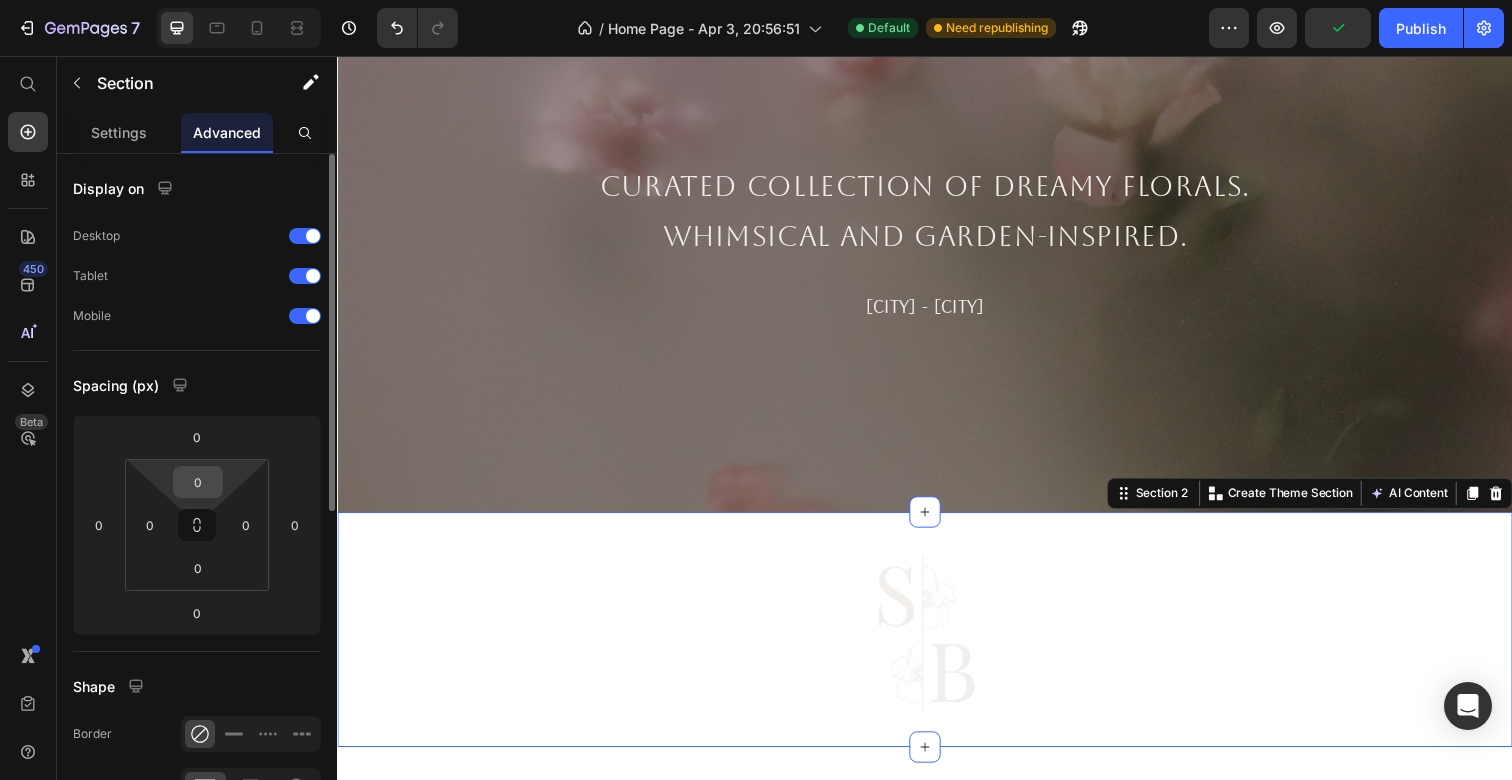click on "0" at bounding box center [198, 482] 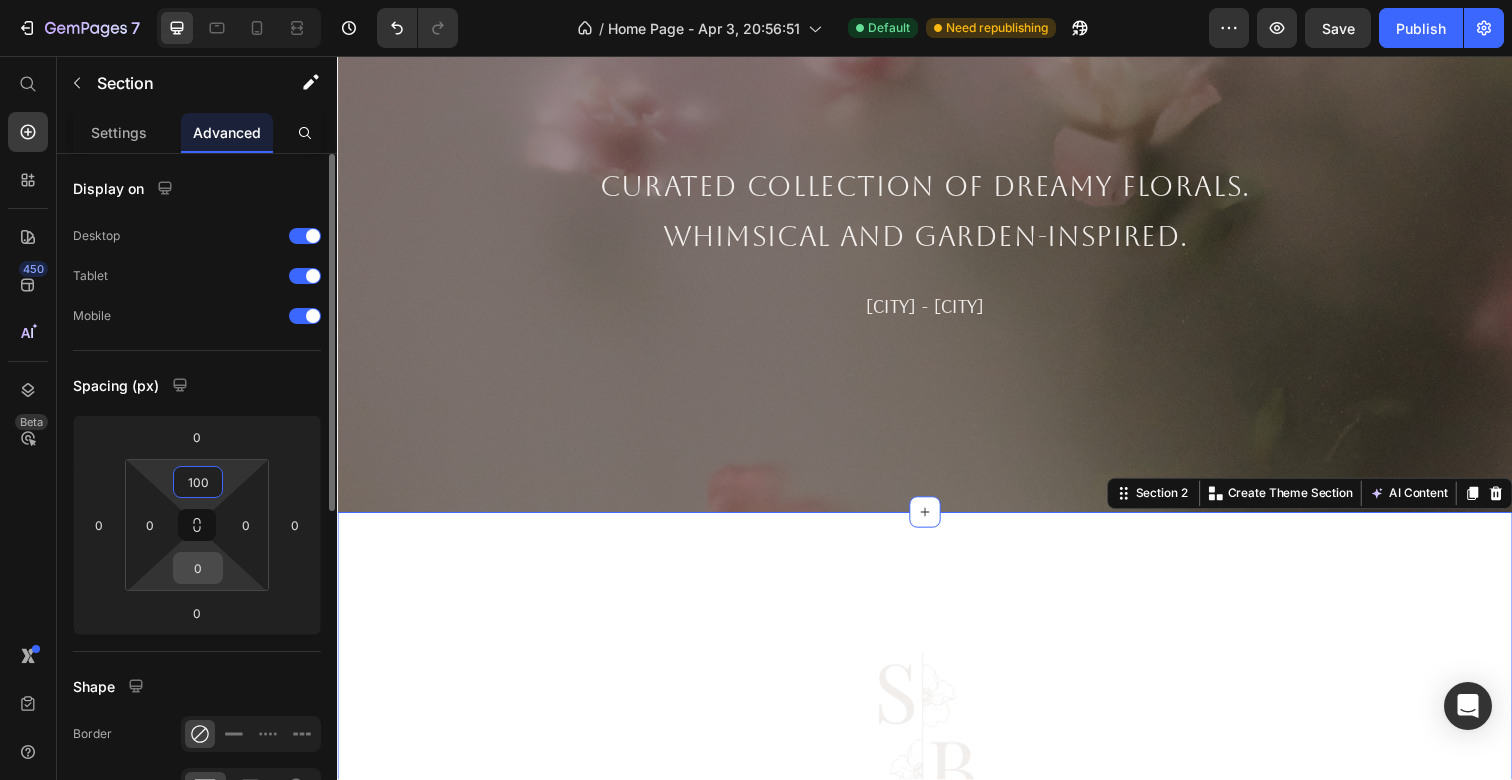 type on "100" 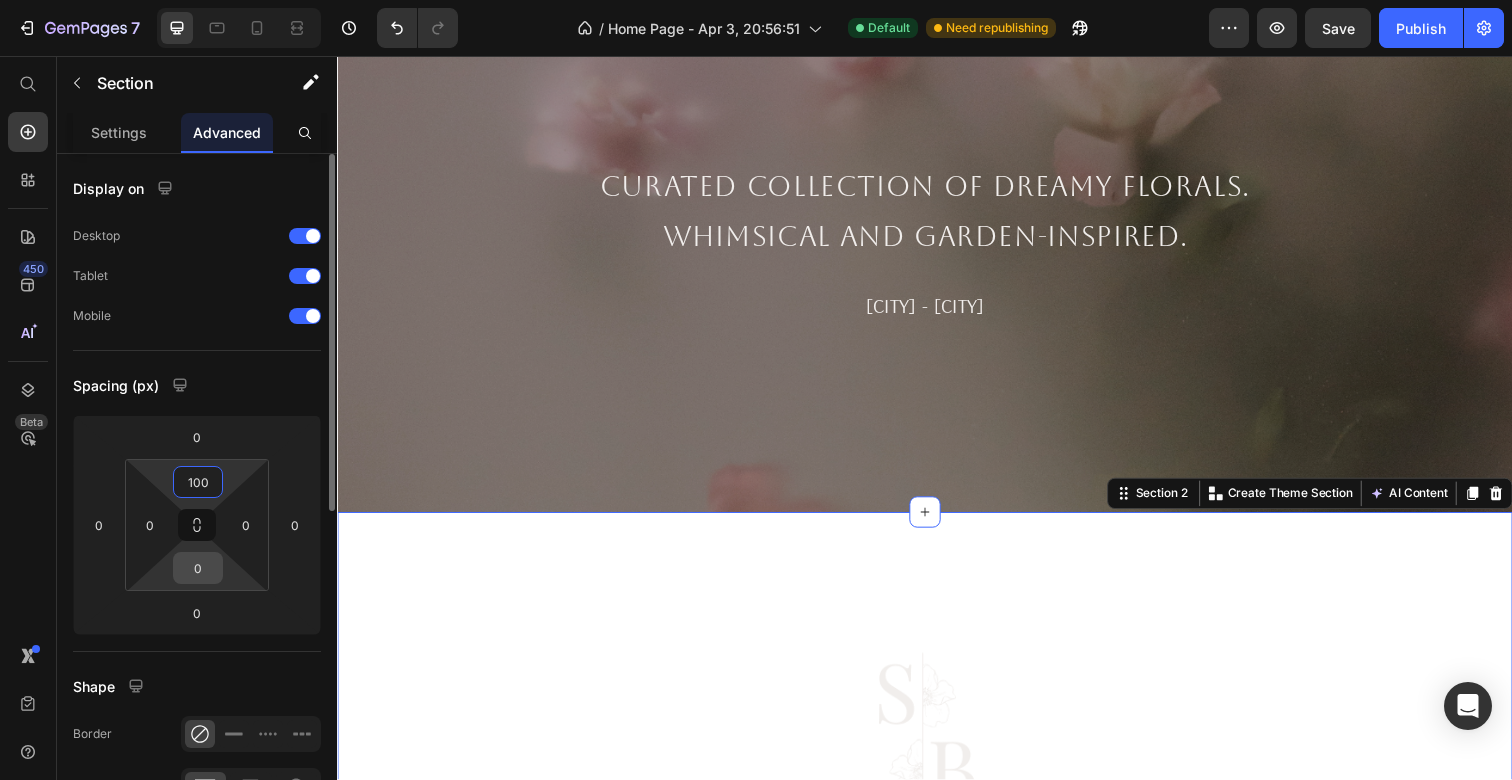 click on "0" at bounding box center [198, 568] 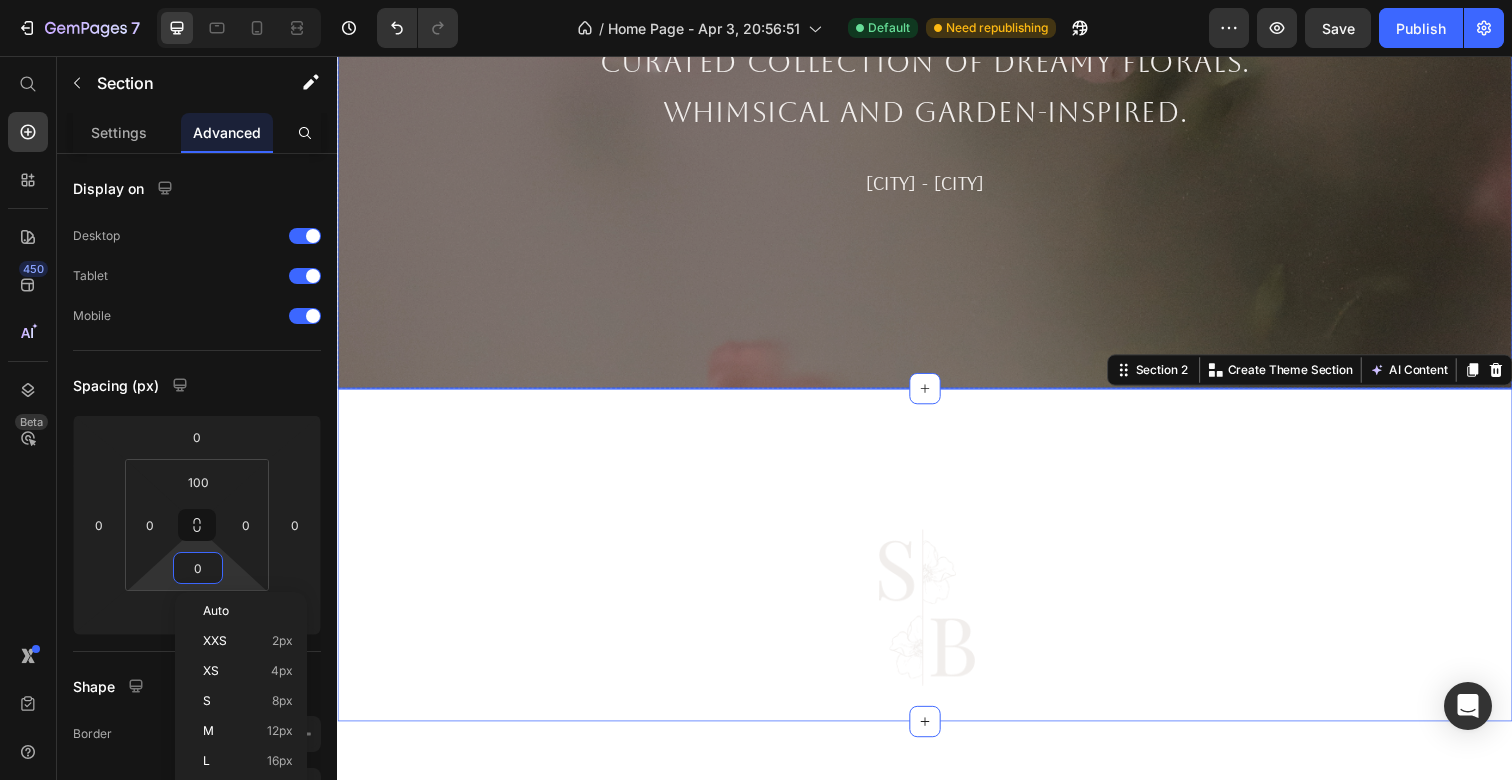 scroll, scrollTop: 318, scrollLeft: 0, axis: vertical 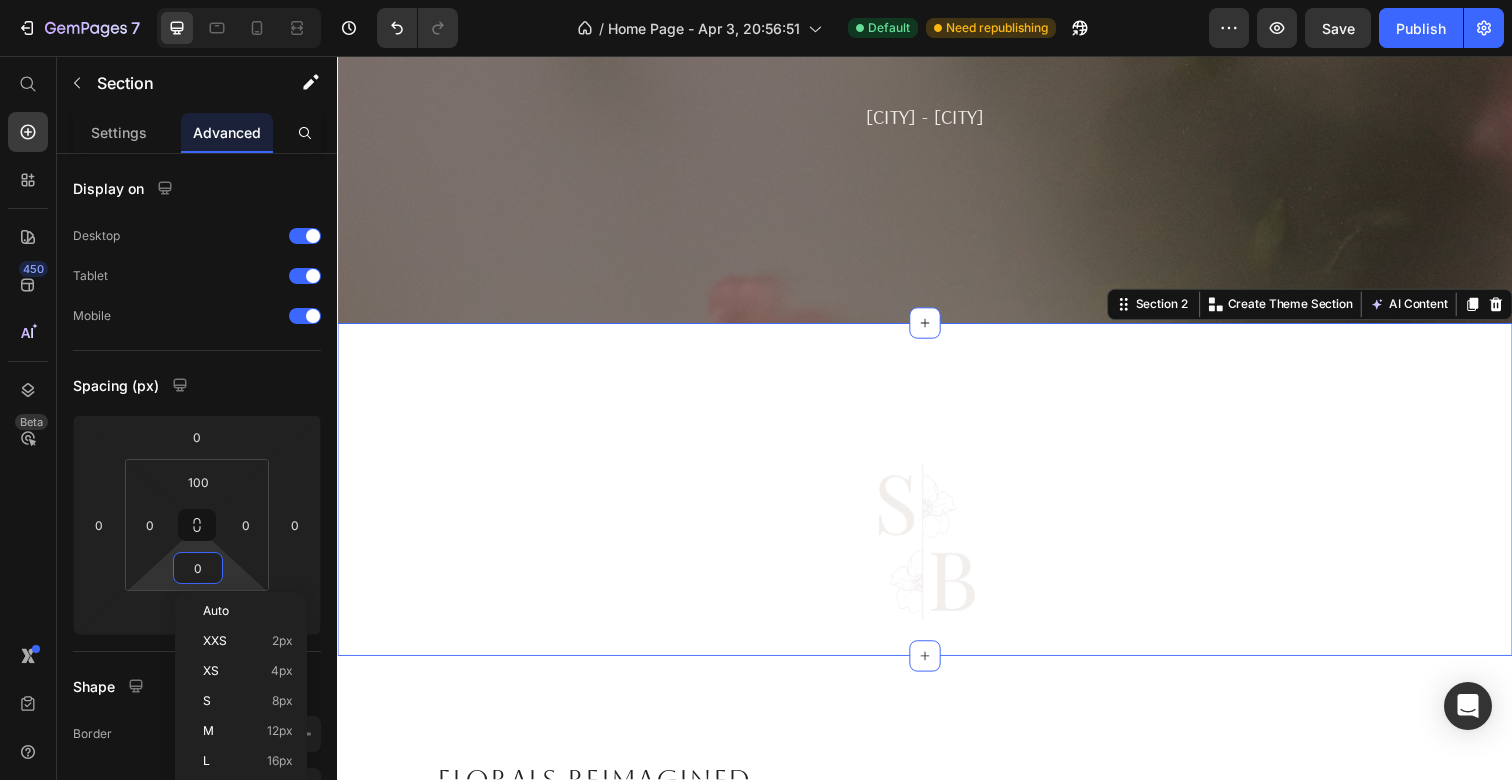 click on "Image Section 2   You can create reusable sections Create Theme Section AI Content Write with GemAI What would you like to describe here? Tone and Voice Persuasive Product The ____ Aisle Flowers Show more Generate" at bounding box center (937, 499) 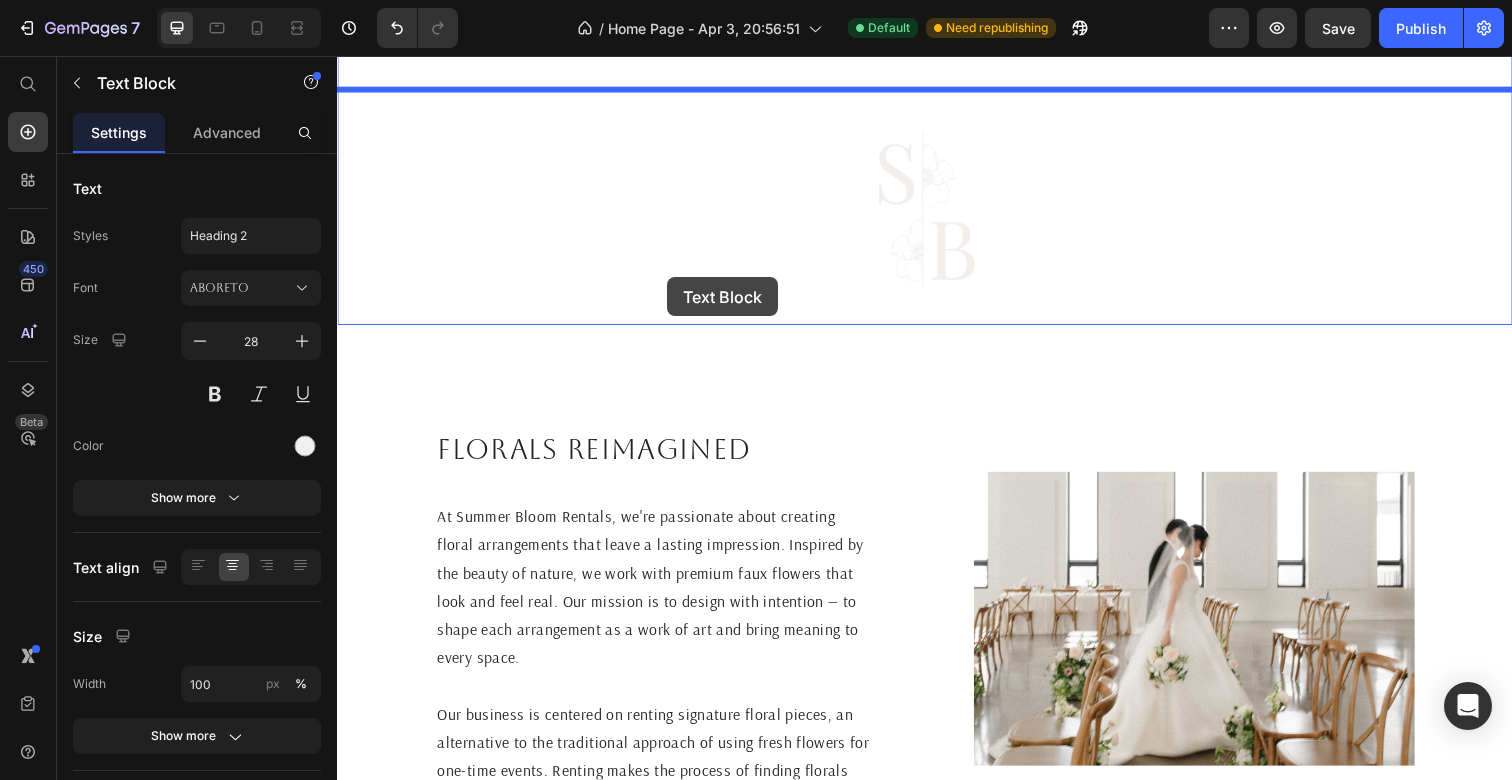 scroll, scrollTop: 618, scrollLeft: 0, axis: vertical 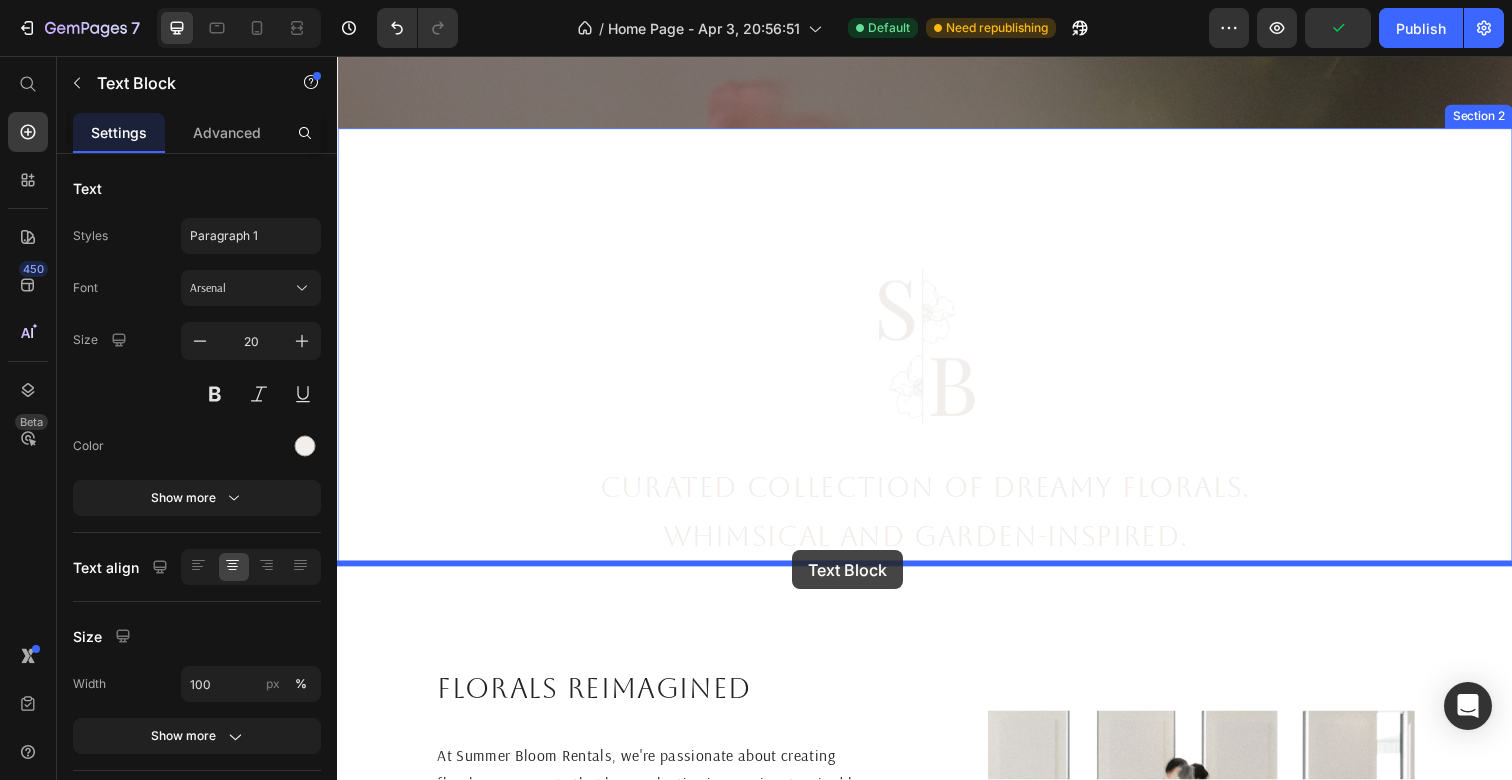 drag, startPoint x: 882, startPoint y: 145, endPoint x: 802, endPoint y: 561, distance: 423.62247 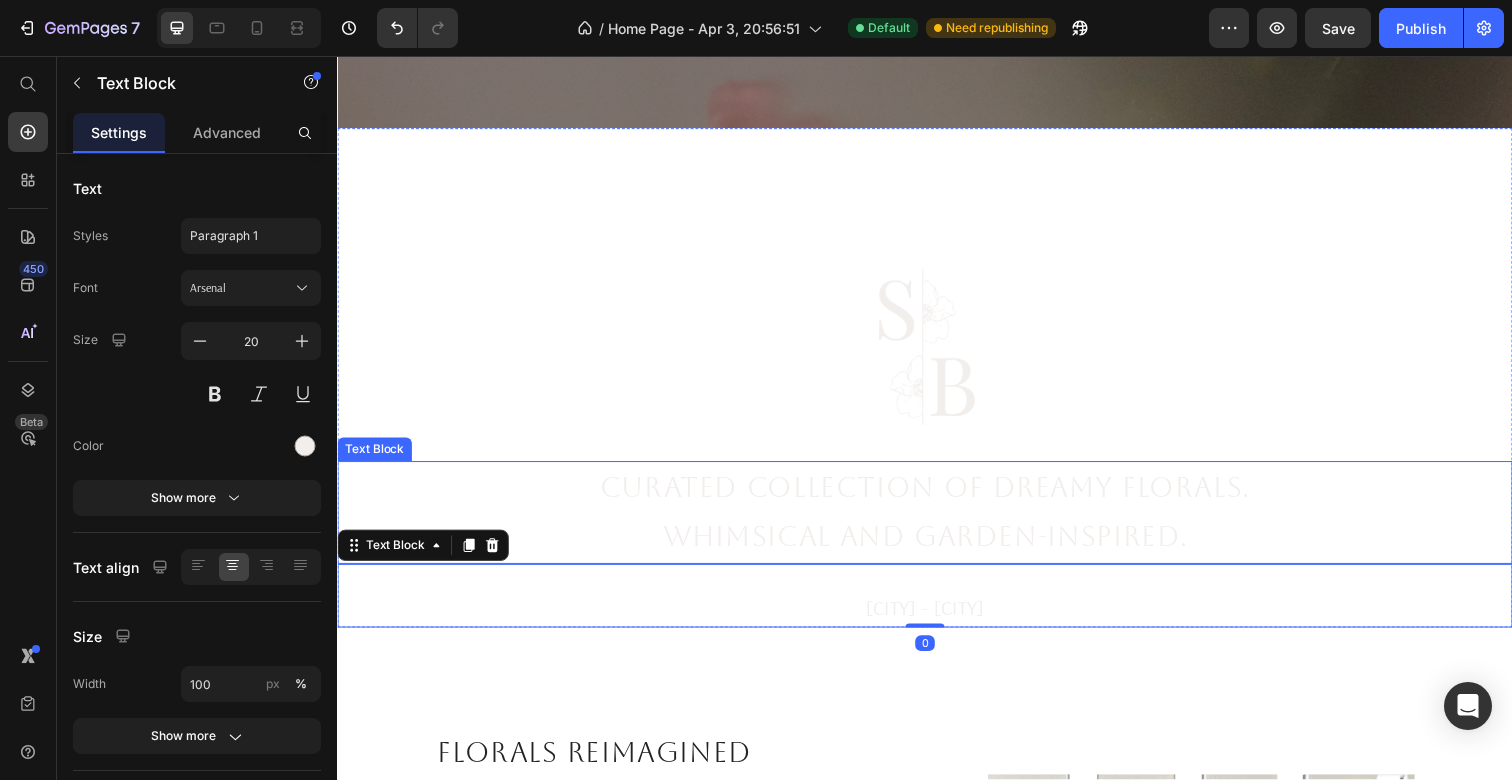 click on "Curated collection of dreamy florals." at bounding box center [937, 497] 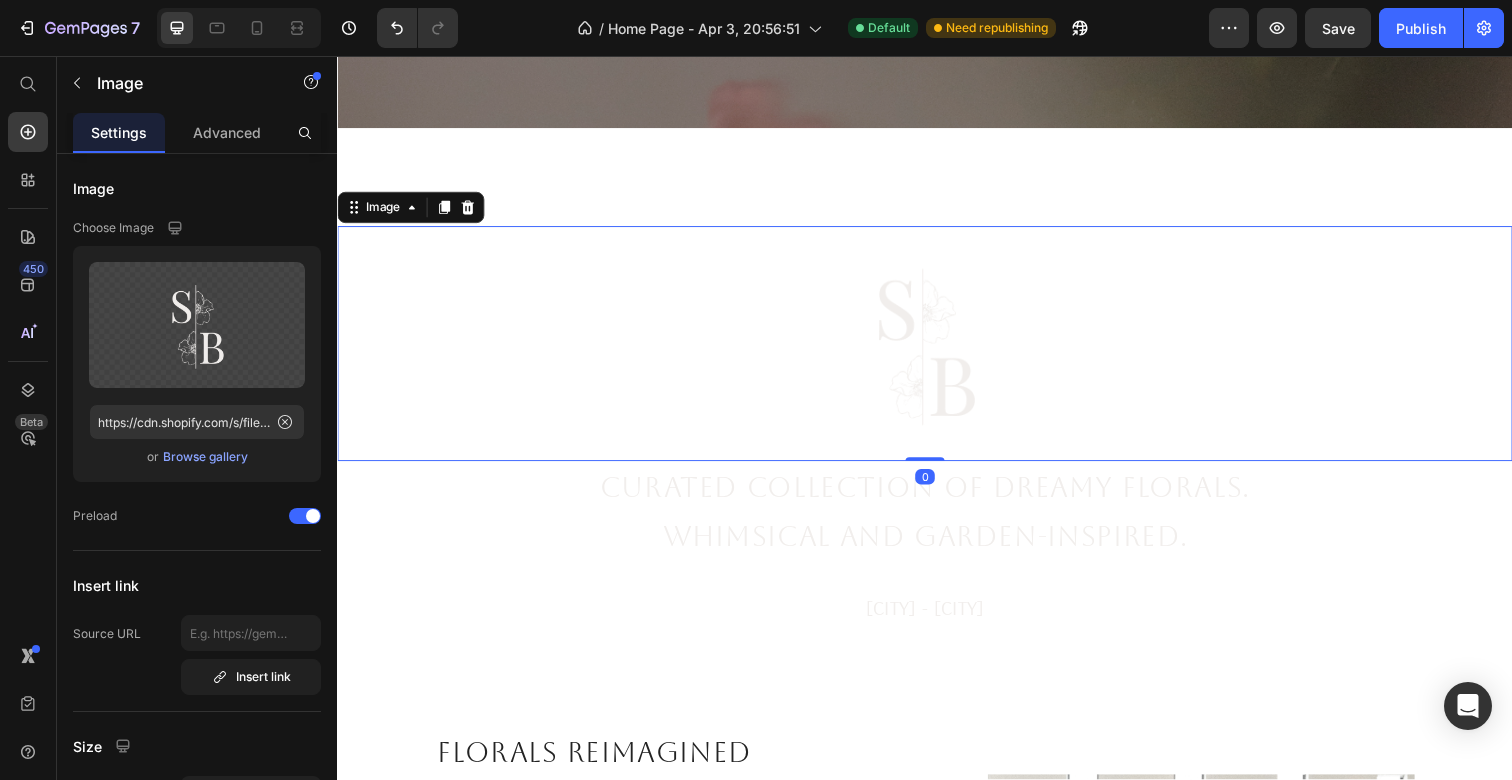 click at bounding box center [937, 350] 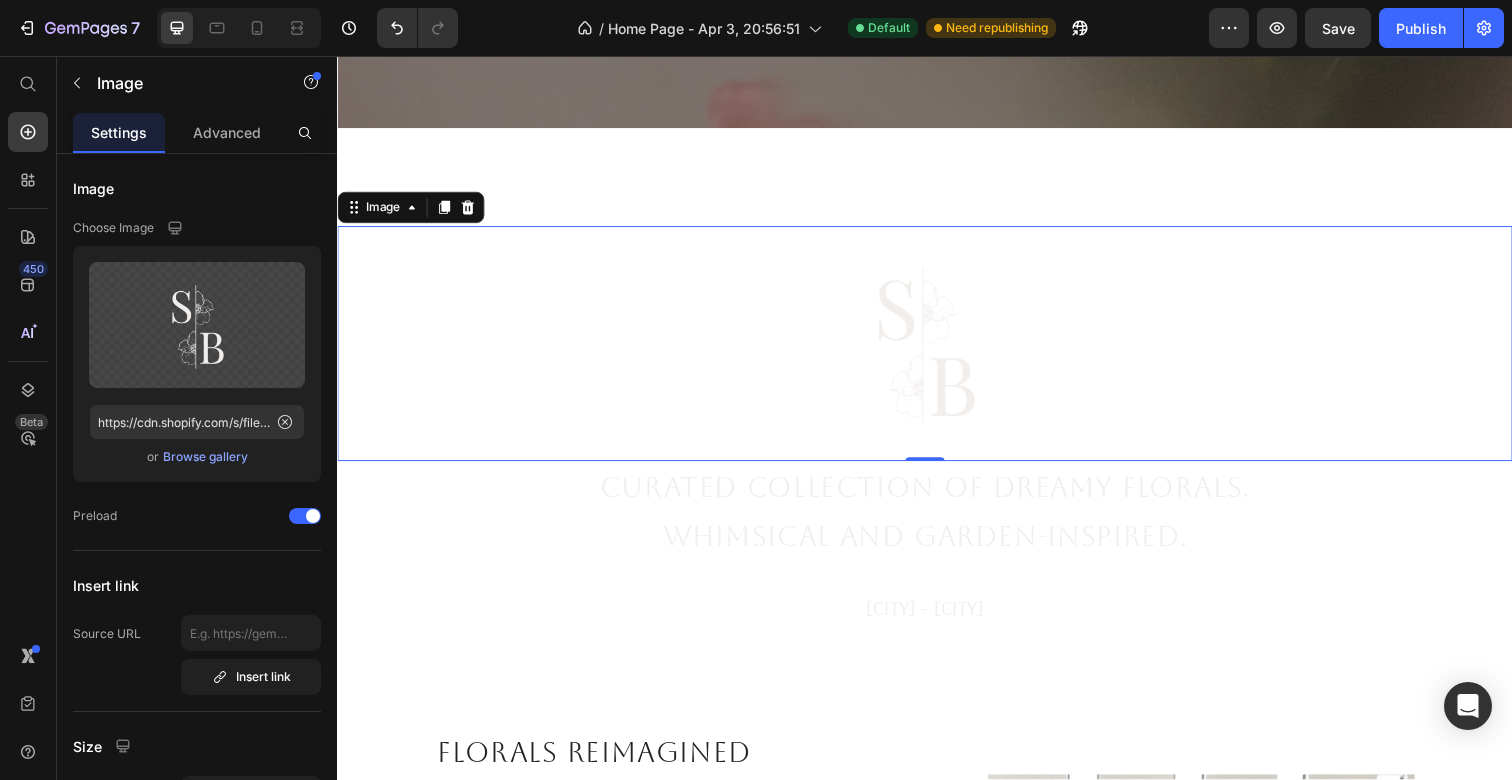 click at bounding box center [937, 350] 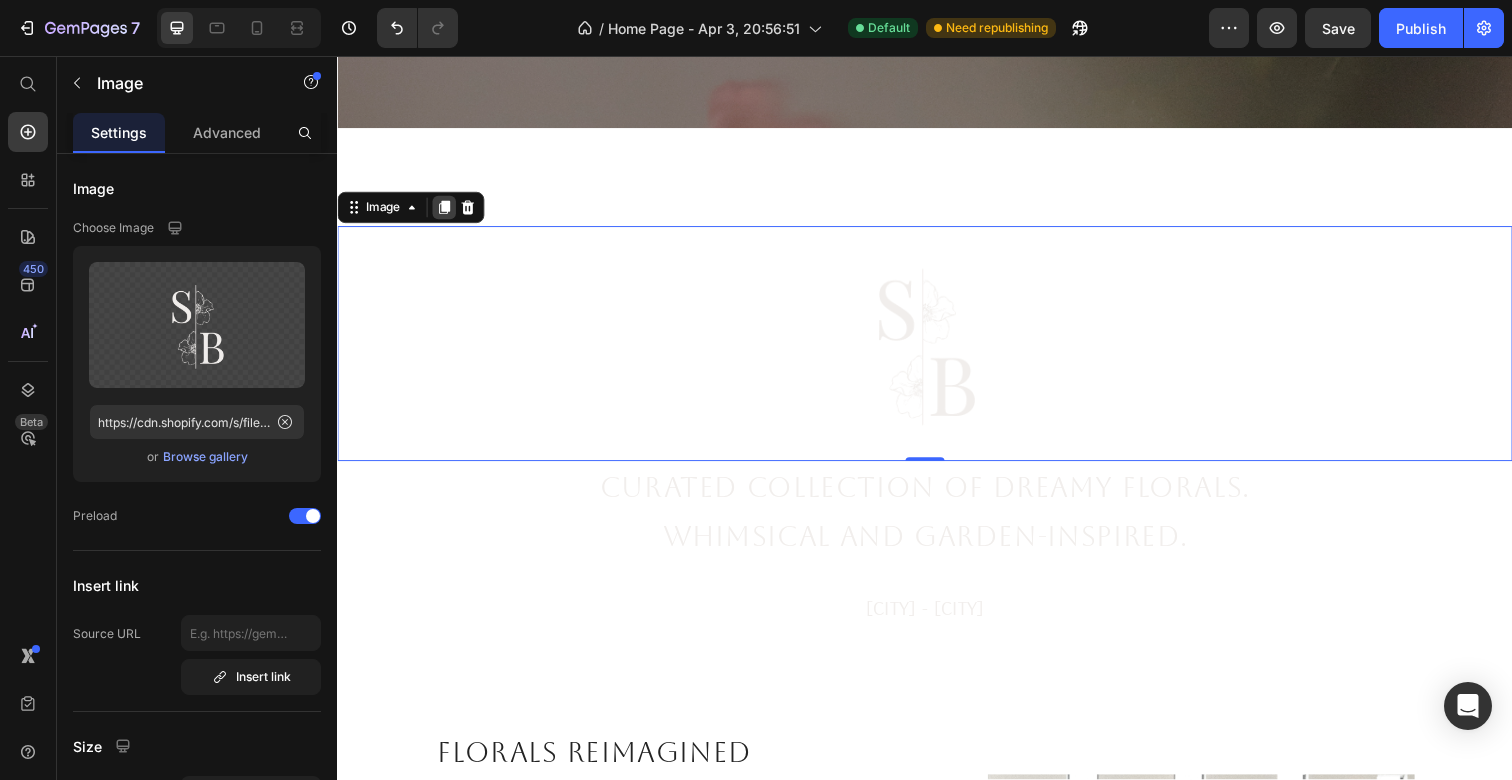 click 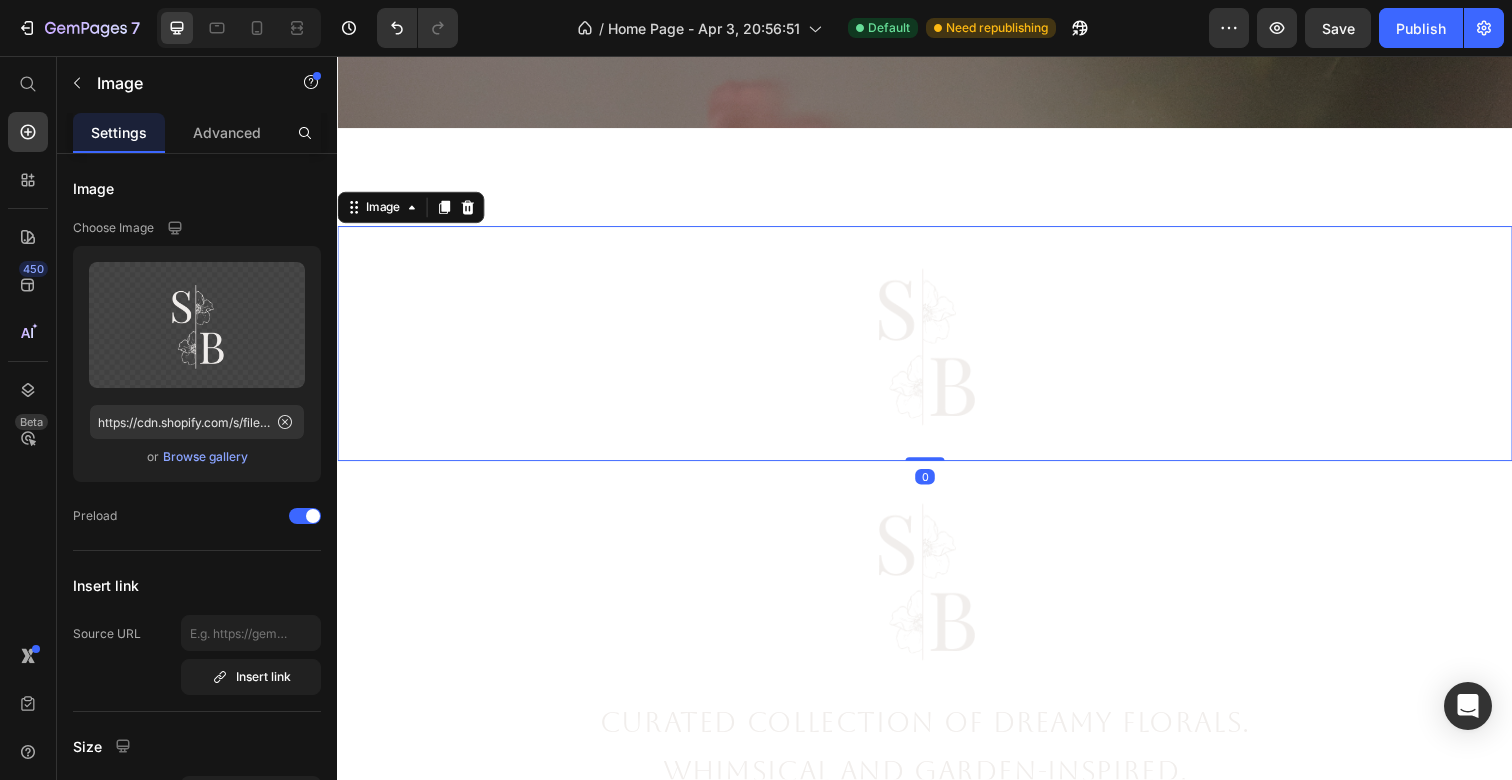 click at bounding box center (937, 350) 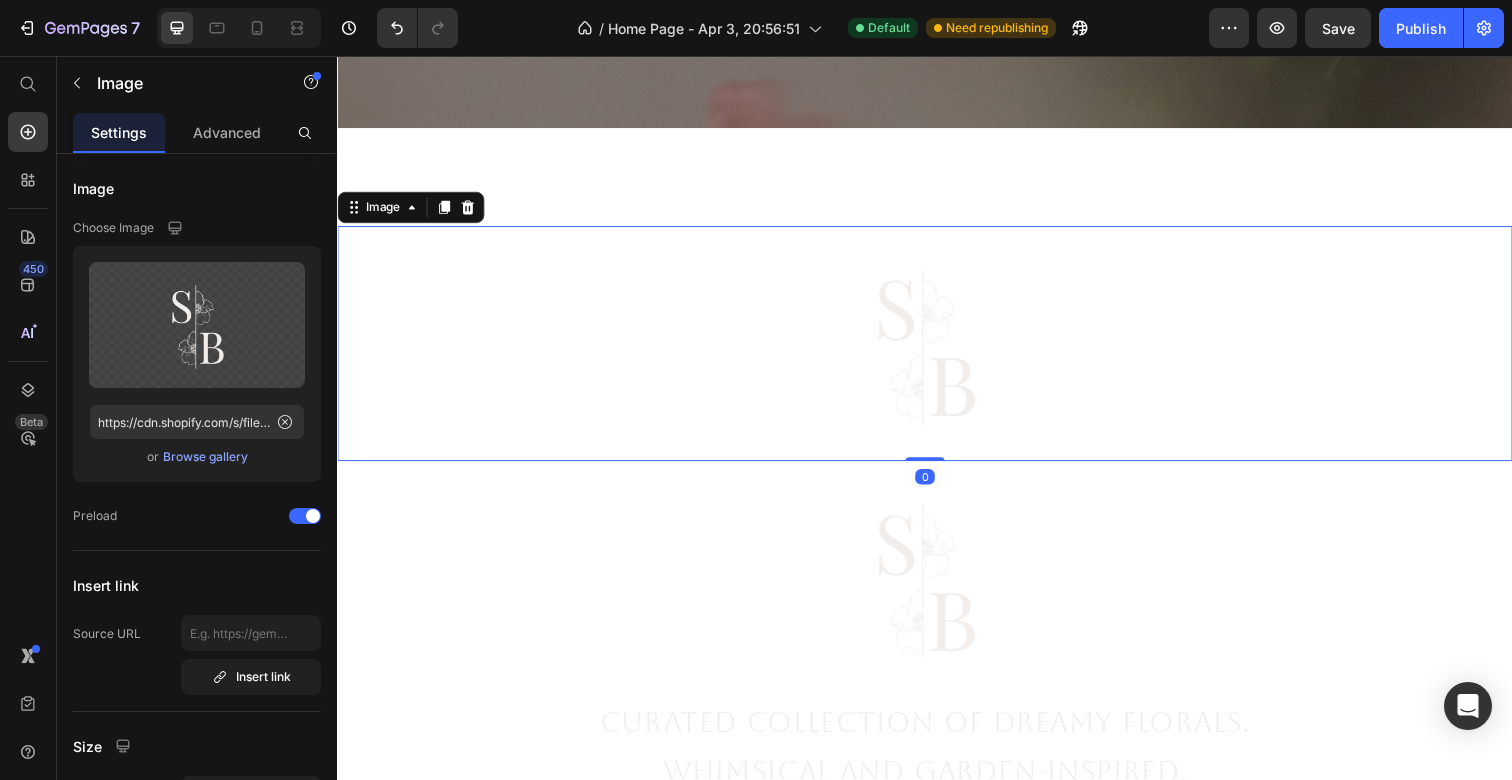 click on "Settings" at bounding box center (119, 132) 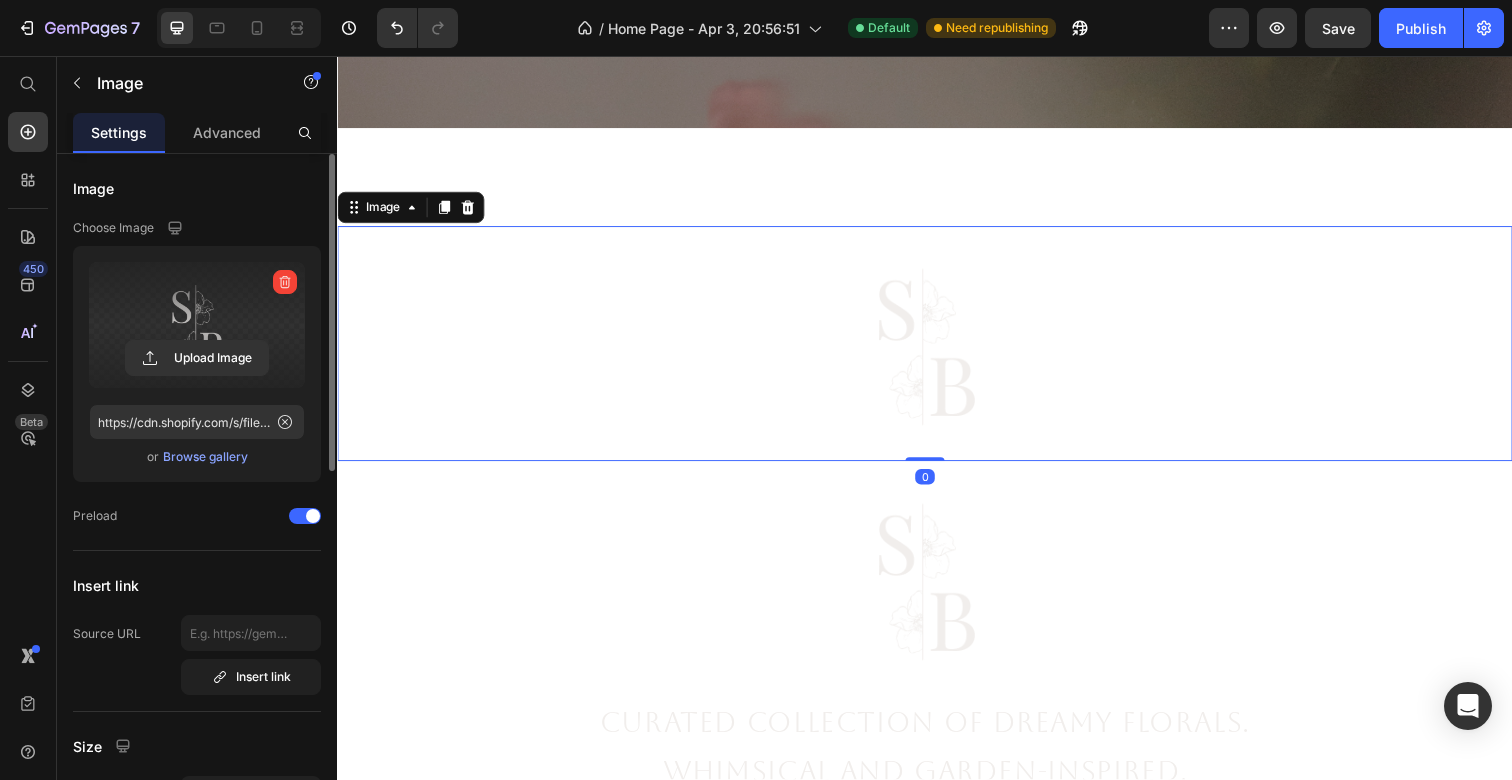 click at bounding box center [197, 325] 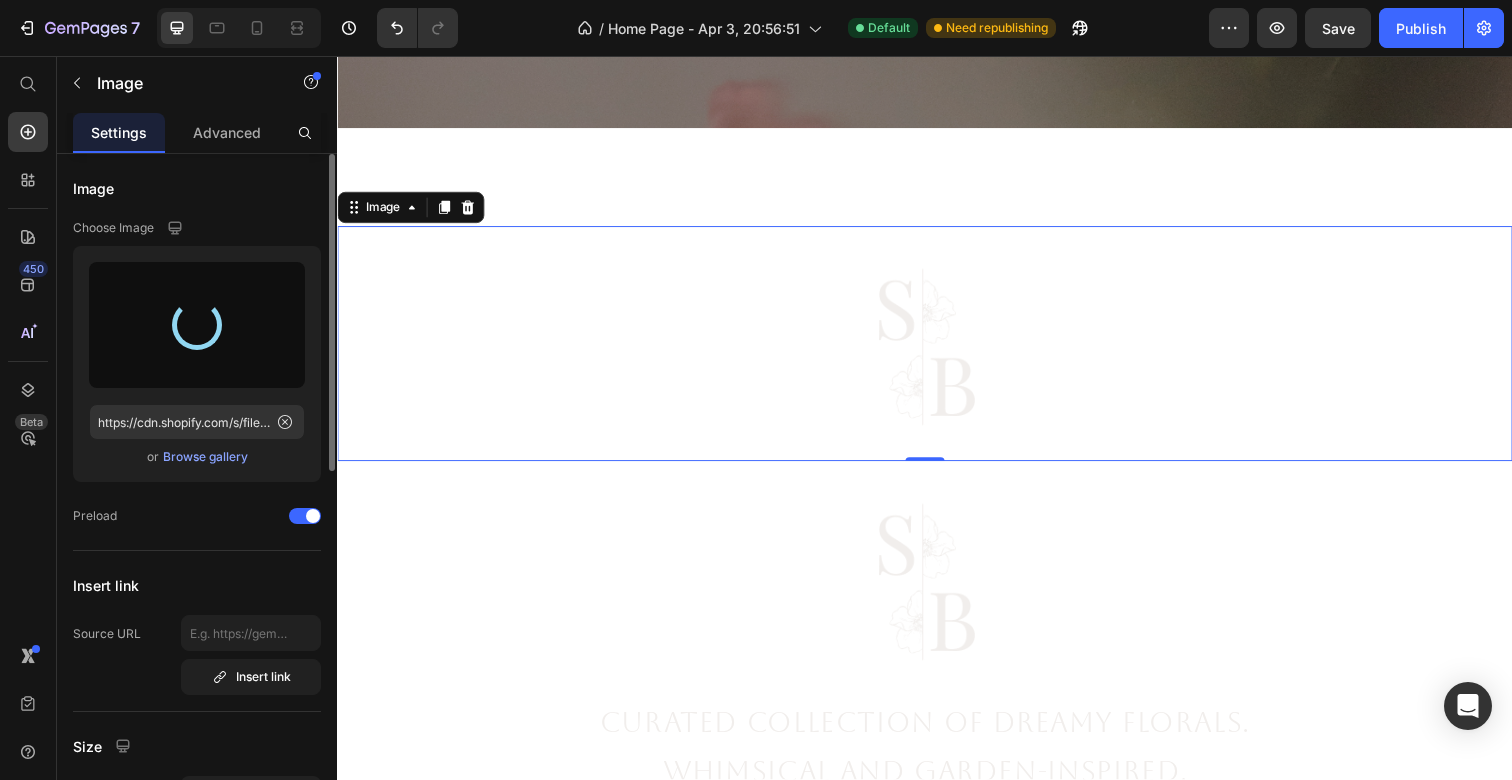 type on "https://cdn.shopify.com/s/files/1/0631/8355/2591/files/gempages_560684488498087002-2cc1973d-4a87-426f-b7d1-839c2769ad04.png" 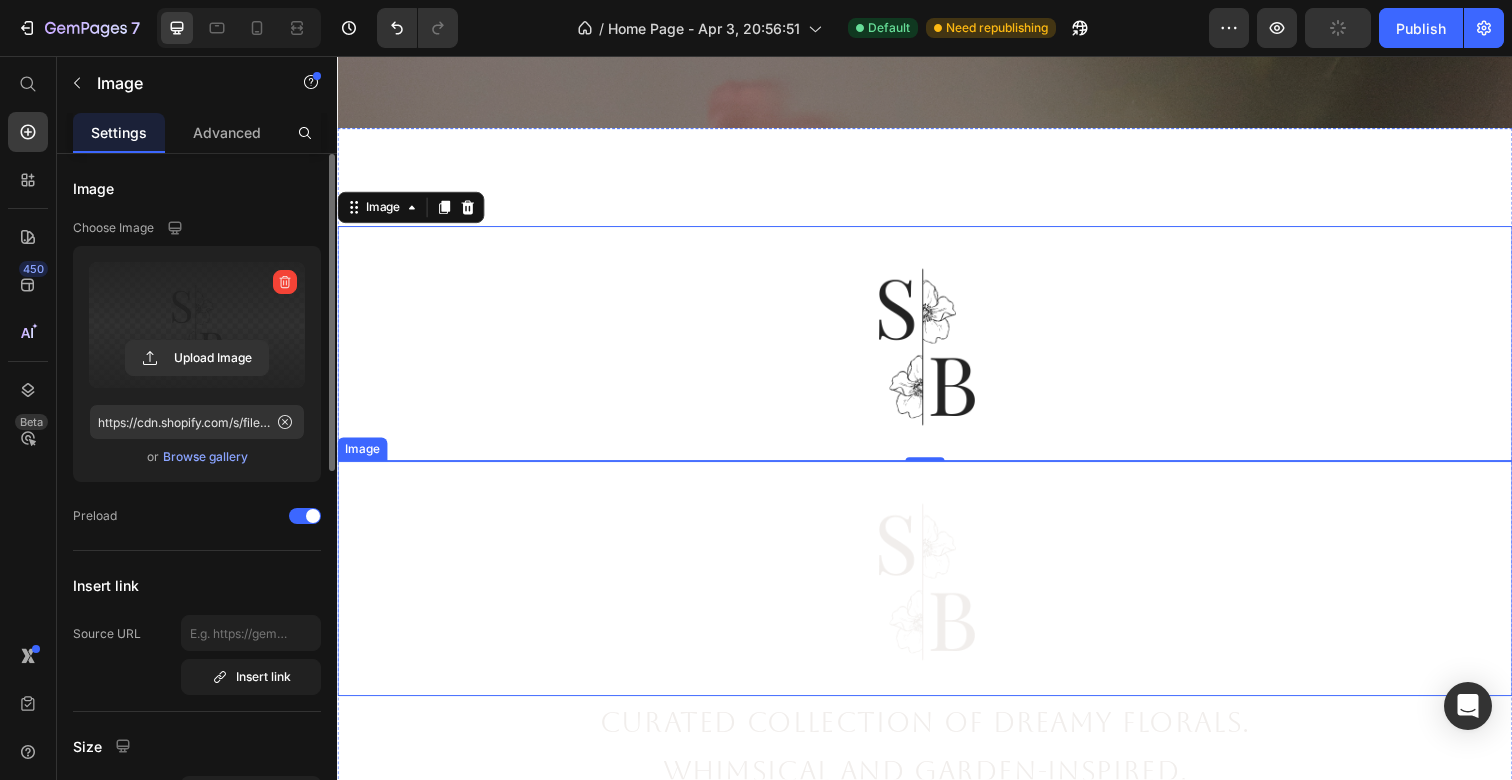 click at bounding box center [937, 590] 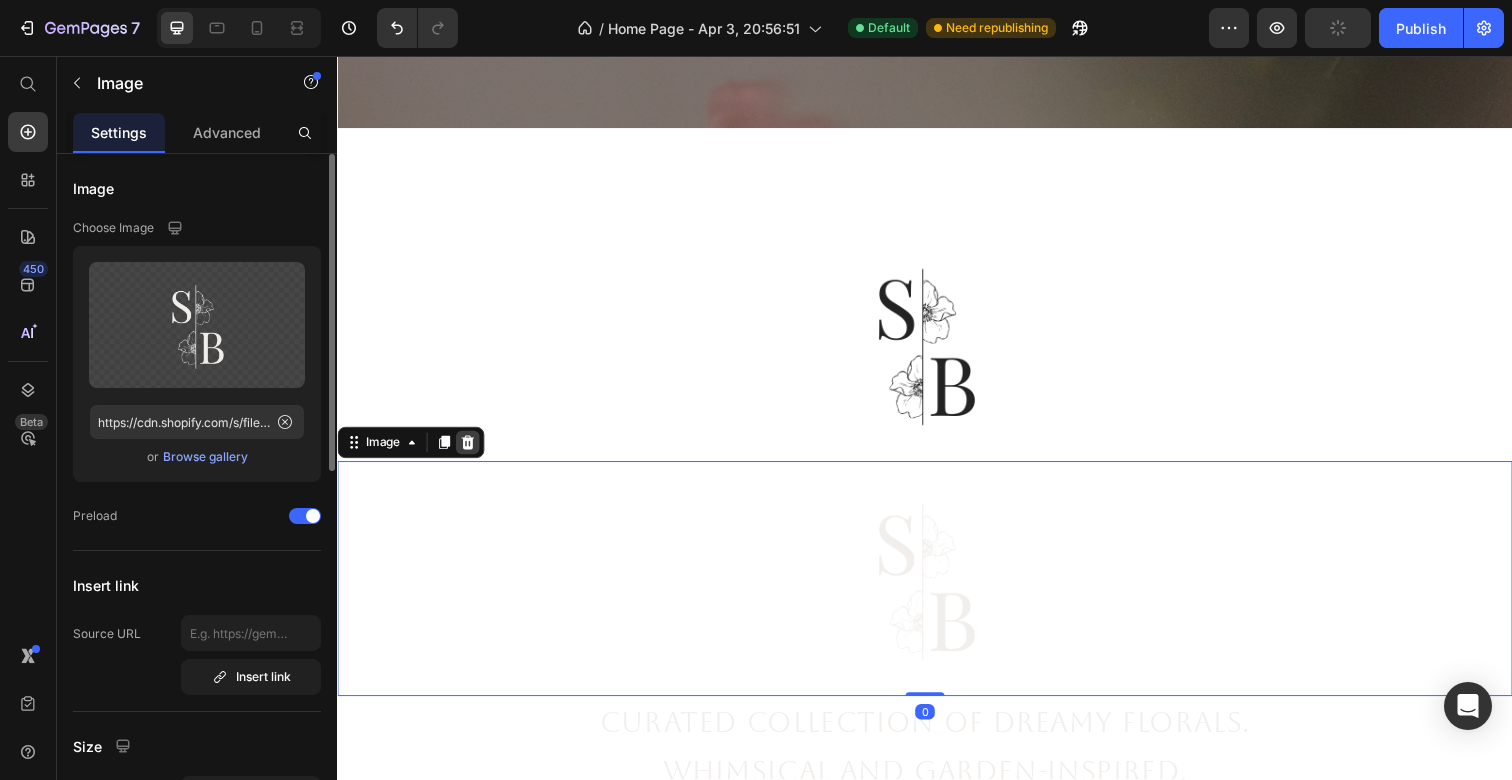 click 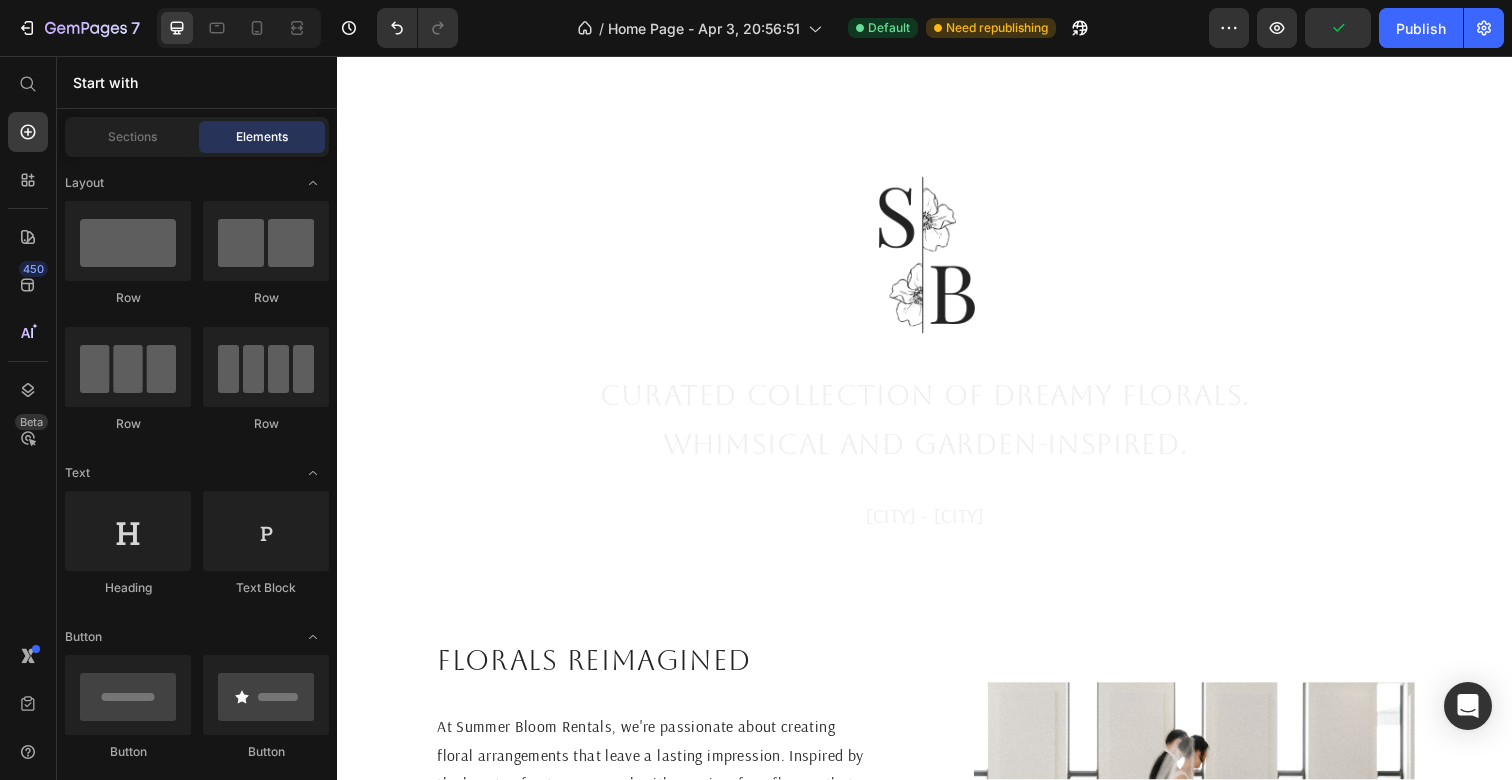 scroll, scrollTop: 683, scrollLeft: 0, axis: vertical 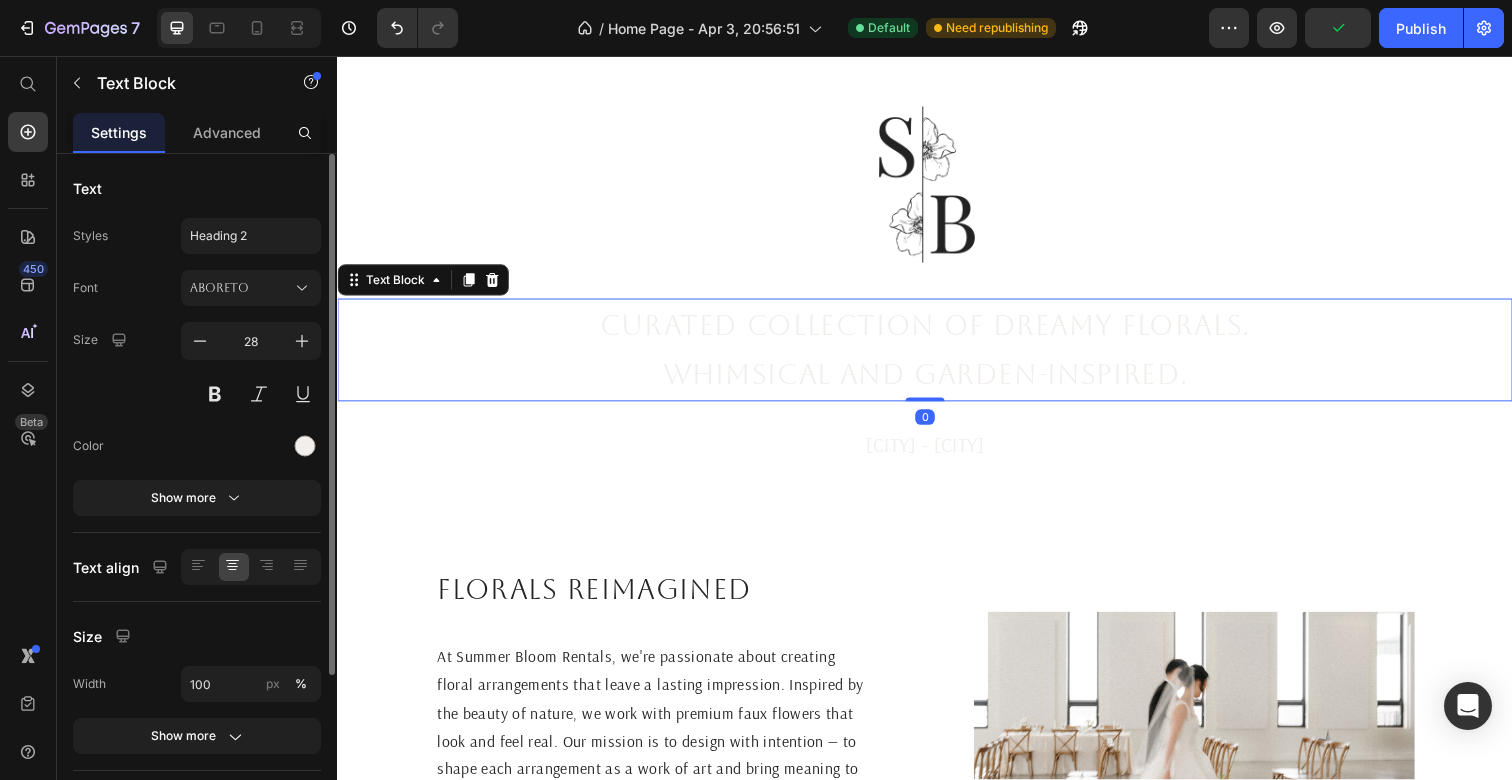 click on "Curated collection of dreamy florals." at bounding box center [937, 331] 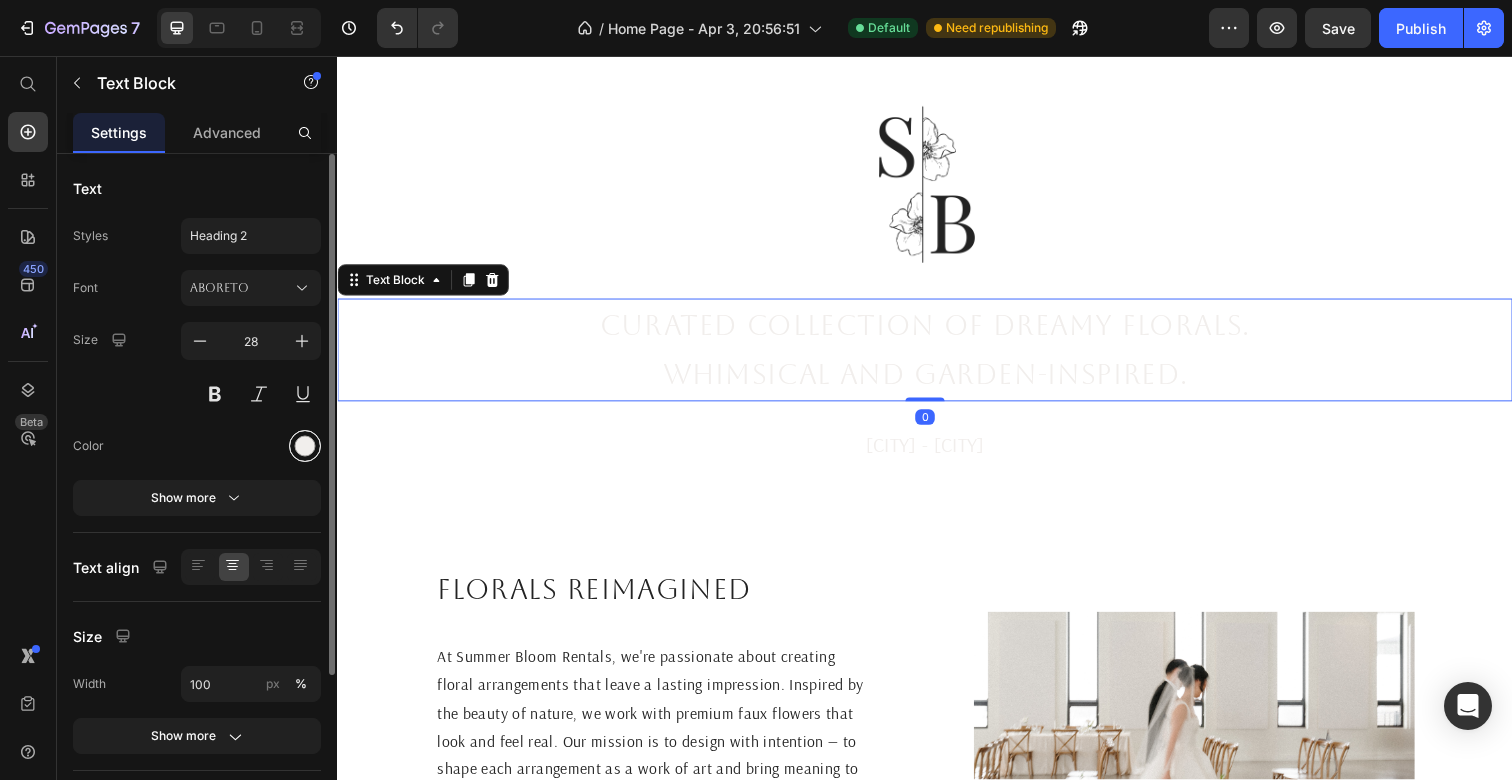 click at bounding box center [305, 446] 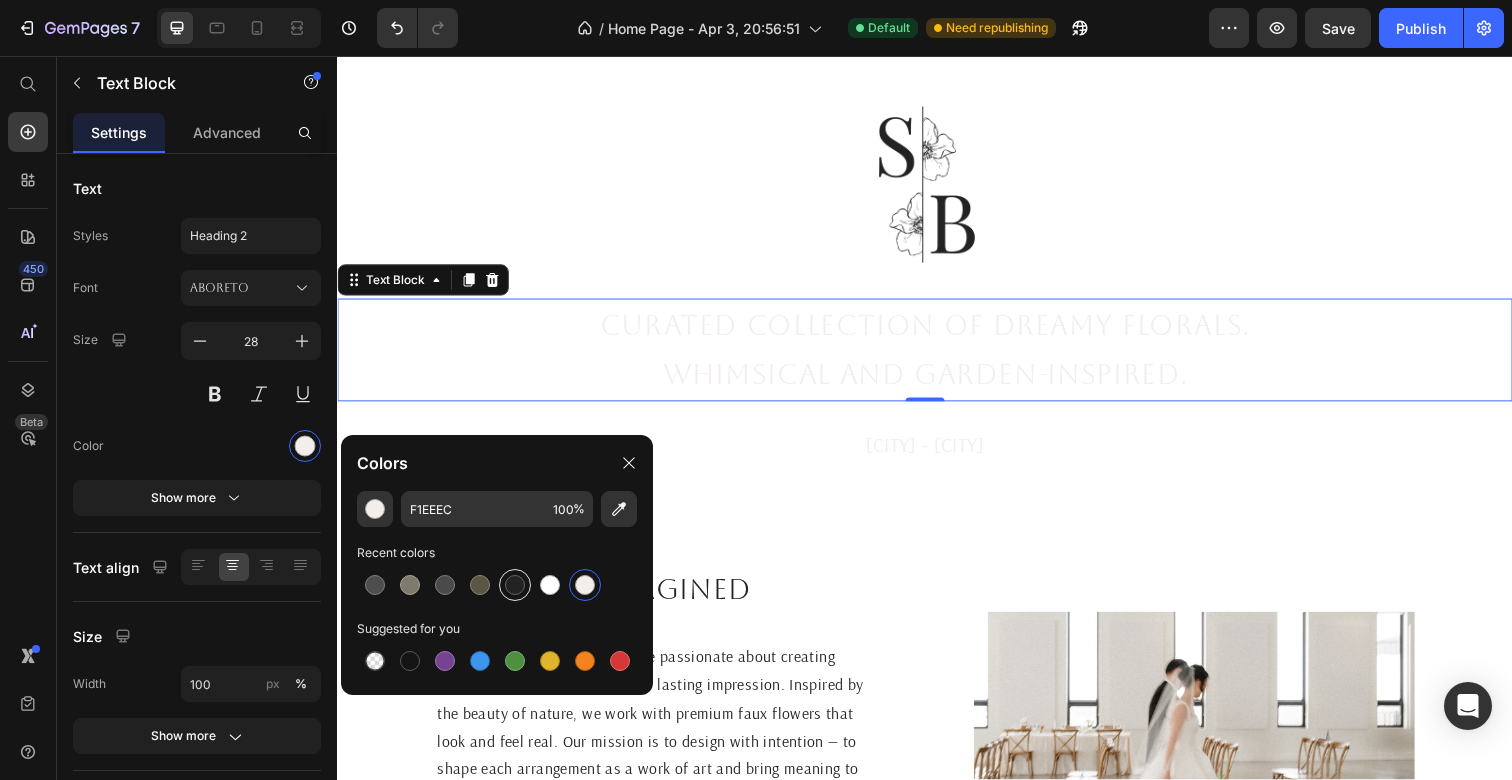 click at bounding box center (515, 585) 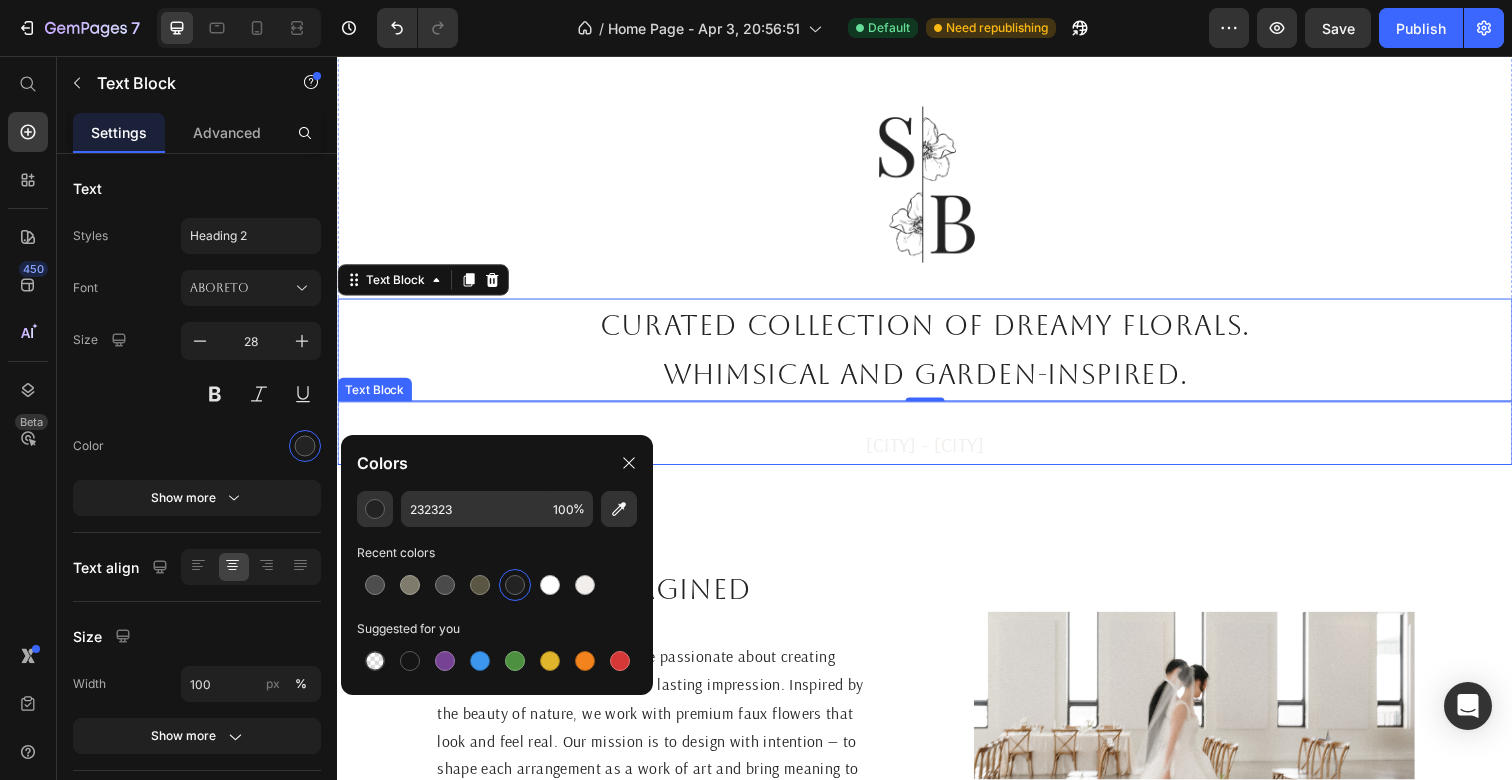 click on "[CITY] - [CITY]" at bounding box center (937, 454) 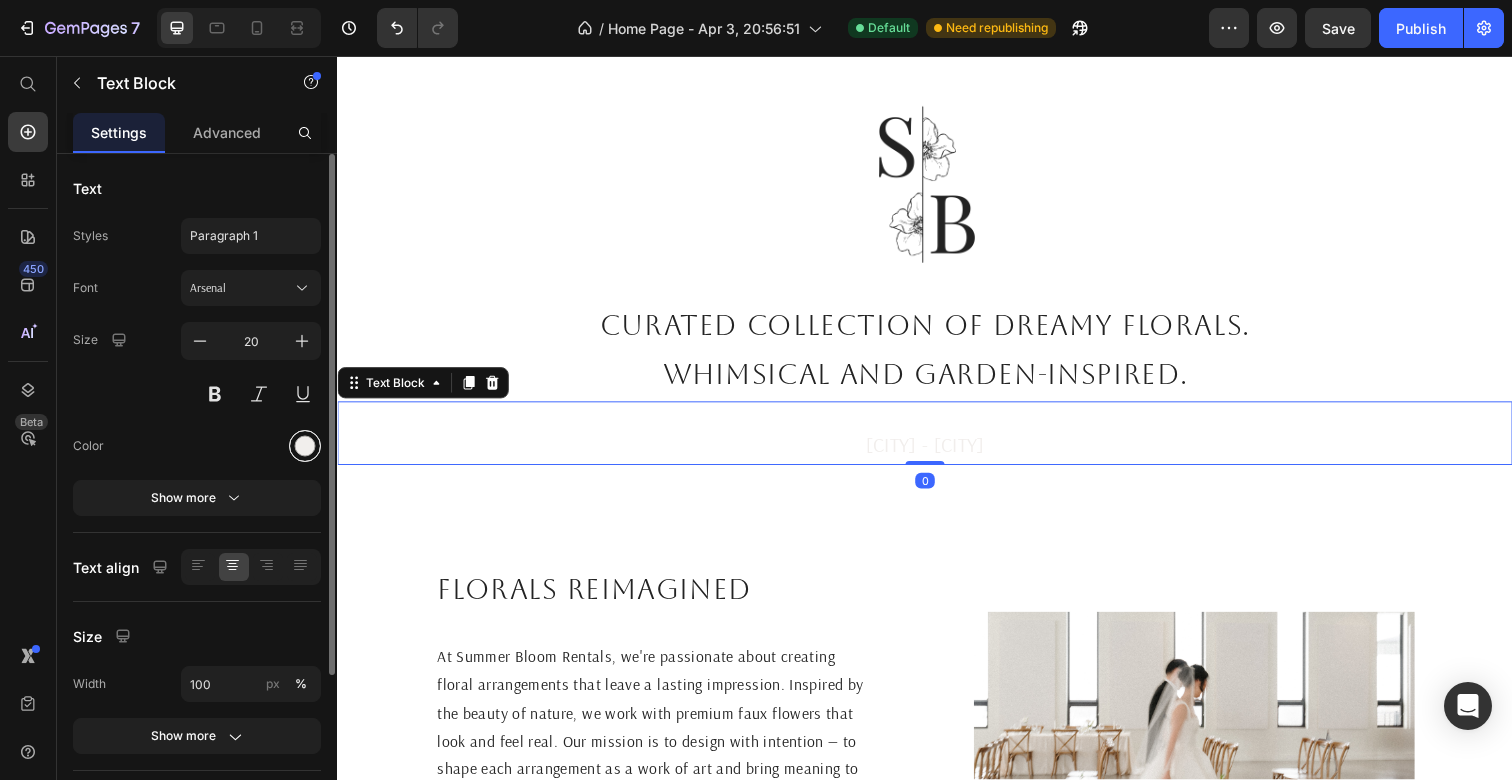 click at bounding box center (305, 446) 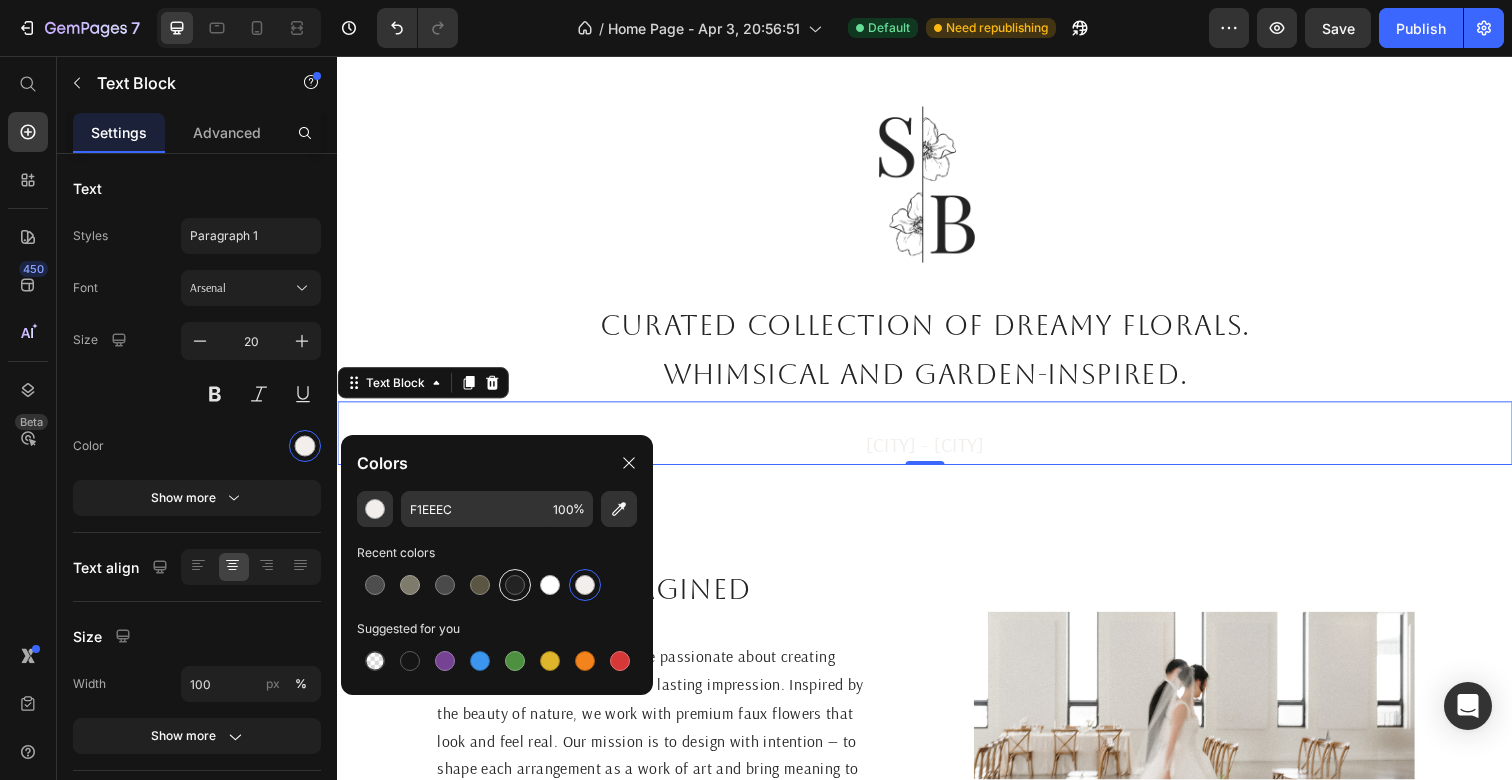 click at bounding box center [515, 585] 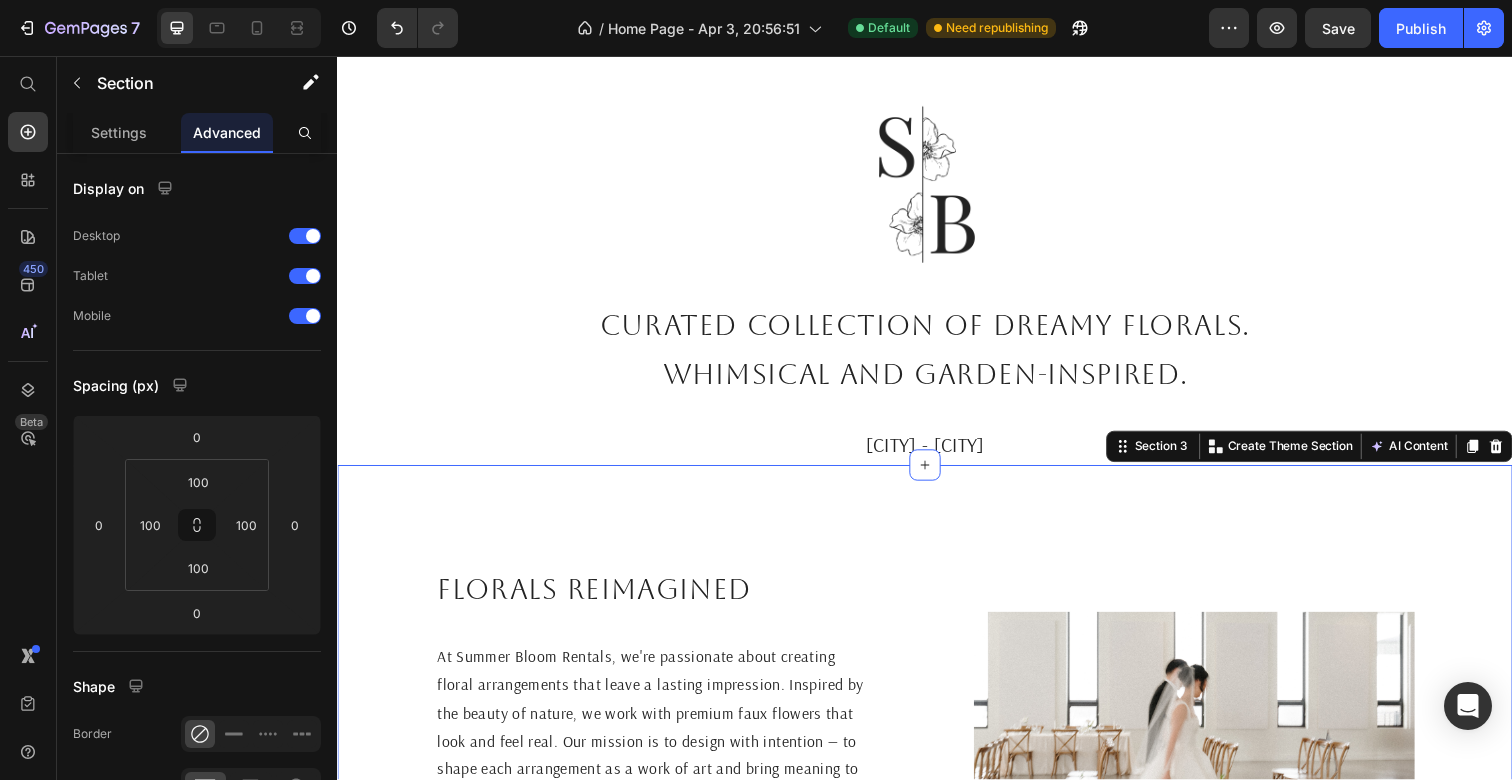 click on "Florals reimagined Heading At Summer Bloom Rentals, we're passionate about creating floral arrangements that leave a lasting impression. Inspired by the beauty of nature, we work with premium faux flowers that look and feel real. Our mission is to design with intention — to shape each arrangement as a work of art and bring meaning to every space.   Our business is centered on renting signature floral pieces, an alternative to the traditional approach of using fresh flowers for one-time events. Renting makes the process of finding florals simple, with transparent pricing and a seamless process. Text Block Image Section 3   You can create reusable sections Create Theme Section AI Content Write with GemAI What would you like to describe here? Tone and Voice Persuasive Product The ____ Aisle Flowers Show more Generate" at bounding box center (937, 774) 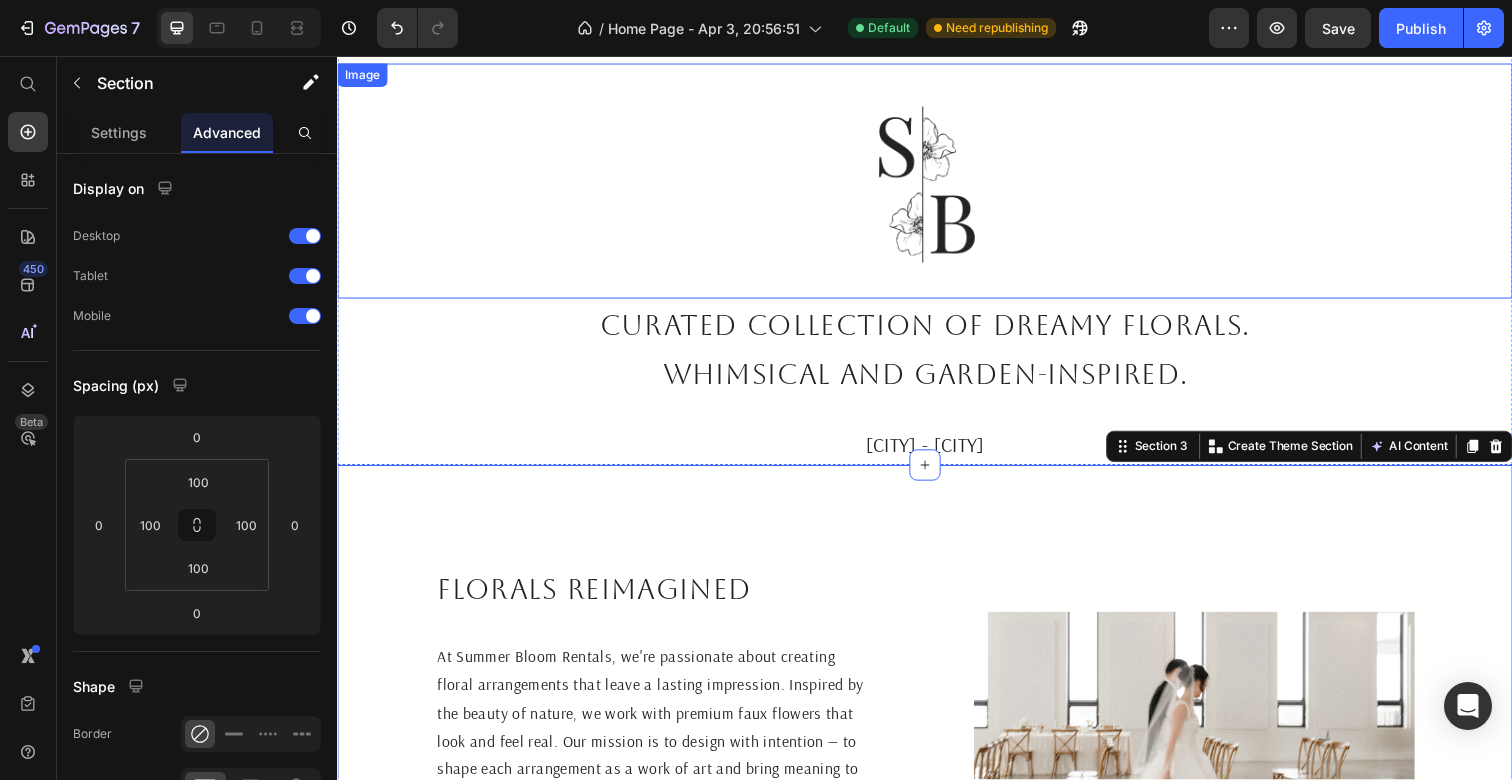 click at bounding box center (937, 184) 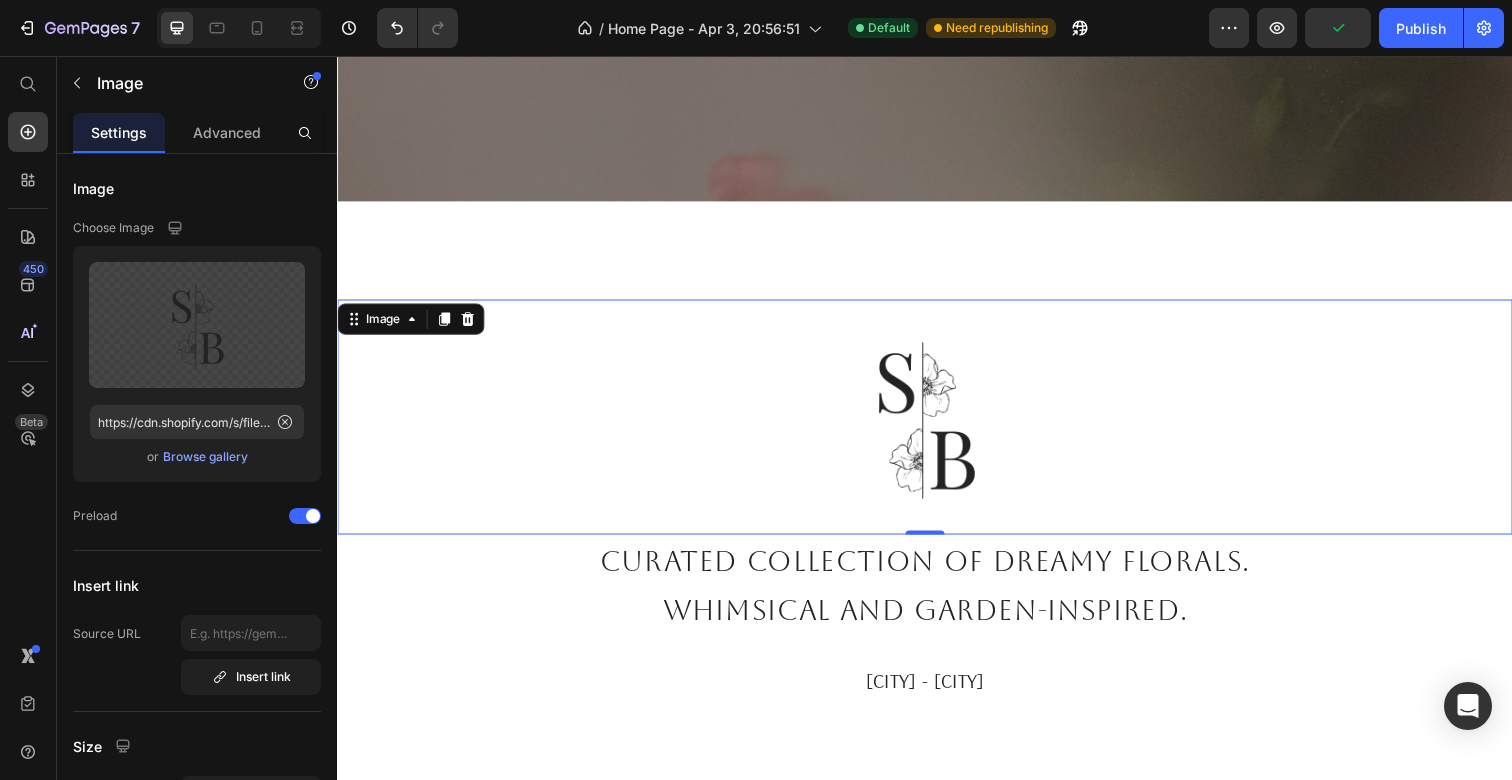 scroll, scrollTop: 445, scrollLeft: 0, axis: vertical 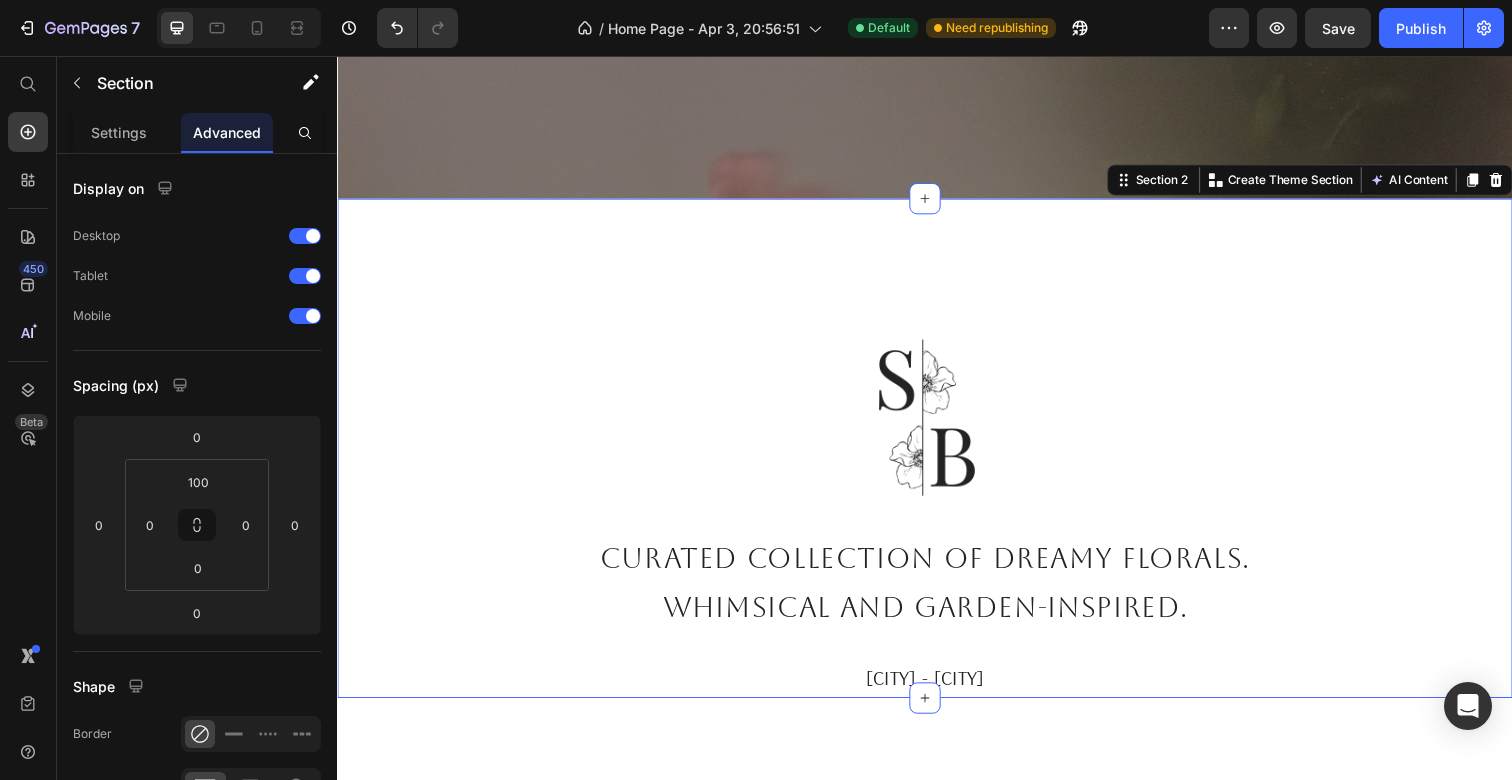 click on "Image Curated collection of dreamy florals. Whimsical and garden-inspired. Text Block [CITY] - [CITY] Text Block Section 2 You can create reusable sections Create Theme Section AI Content Write with GemAI What would you like to describe here? Tone and Voice Persuasive Product The ____ Aisle Flowers Show more Generate" at bounding box center [937, 457] 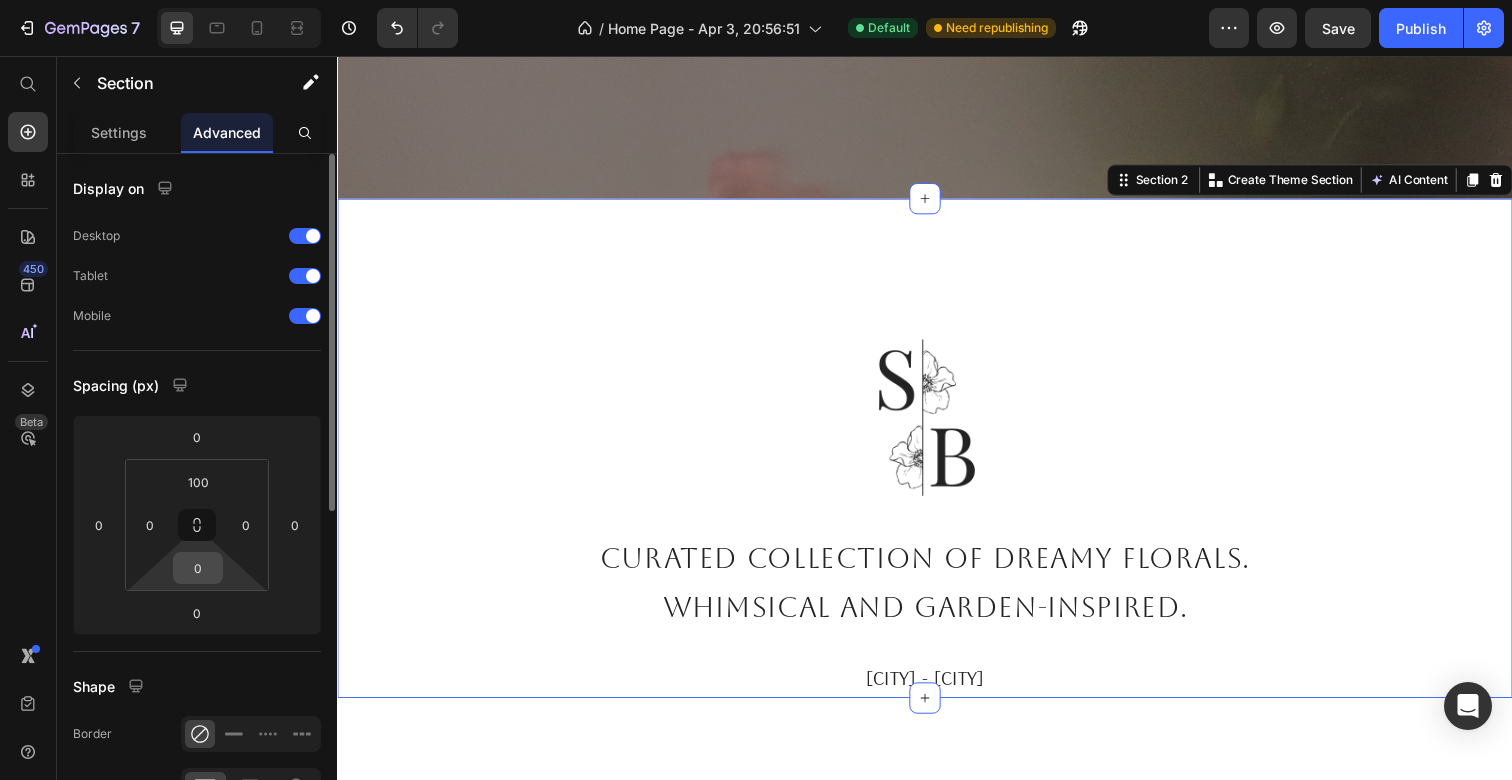 click on "0" at bounding box center [198, 568] 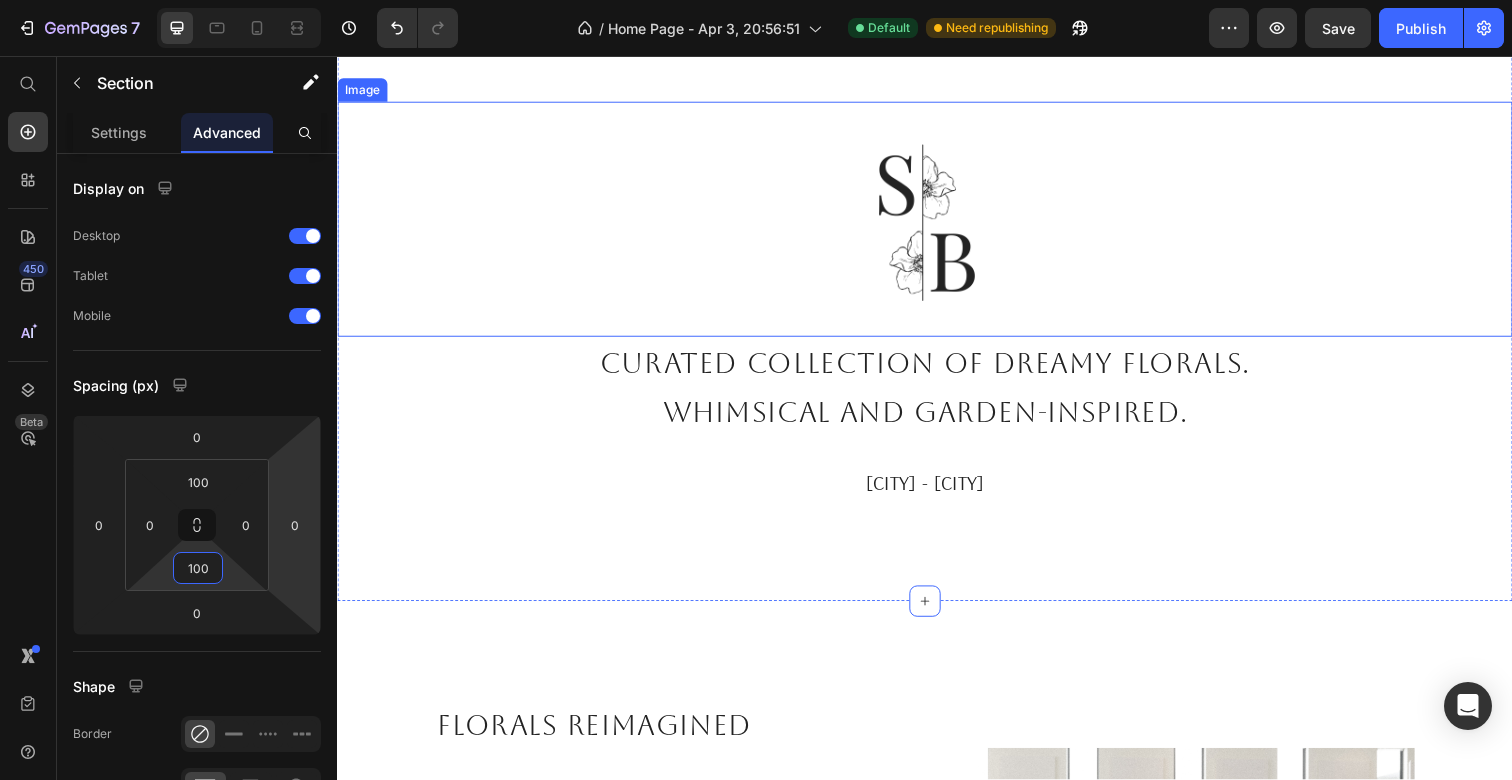 scroll, scrollTop: 539, scrollLeft: 0, axis: vertical 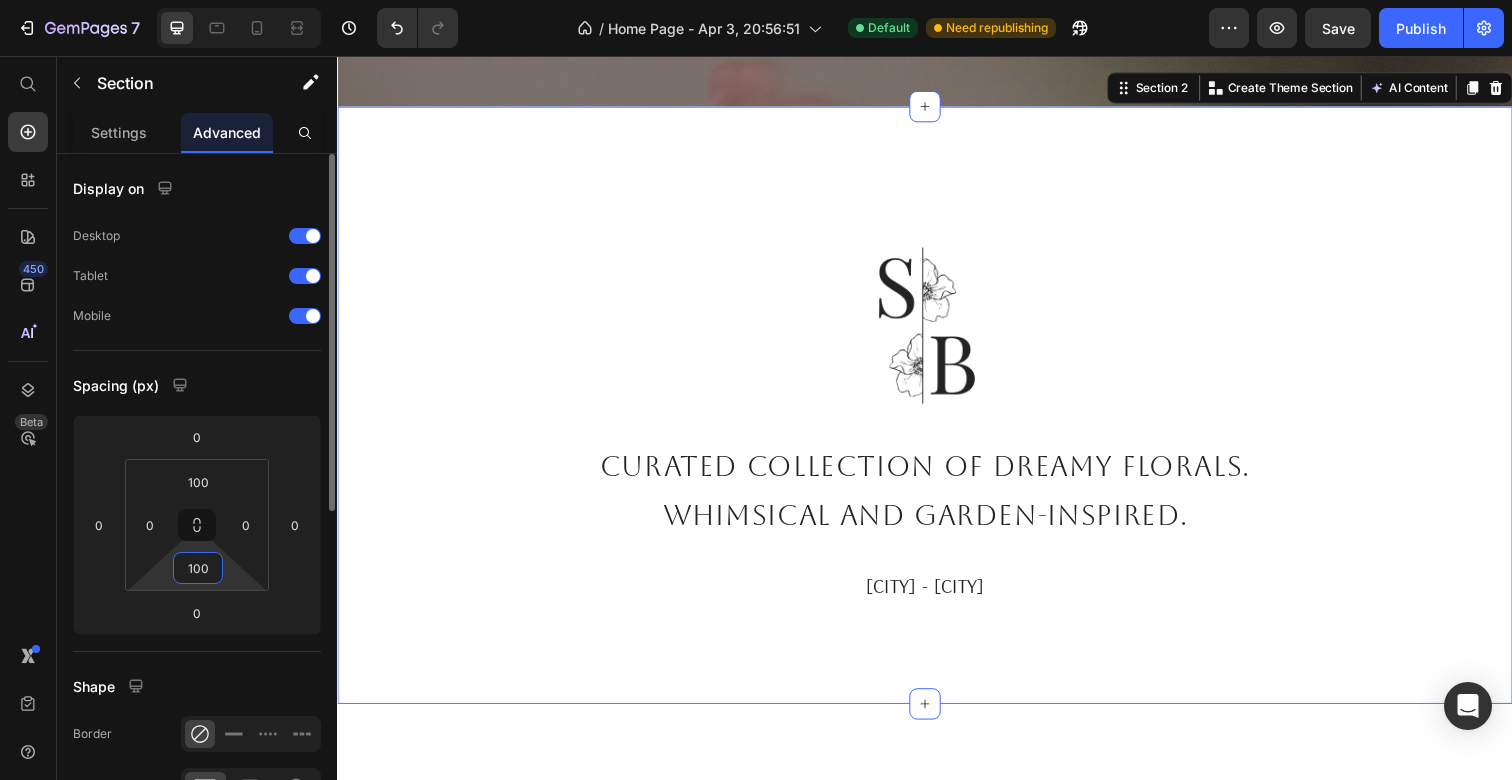 drag, startPoint x: 211, startPoint y: 573, endPoint x: 174, endPoint y: 573, distance: 37 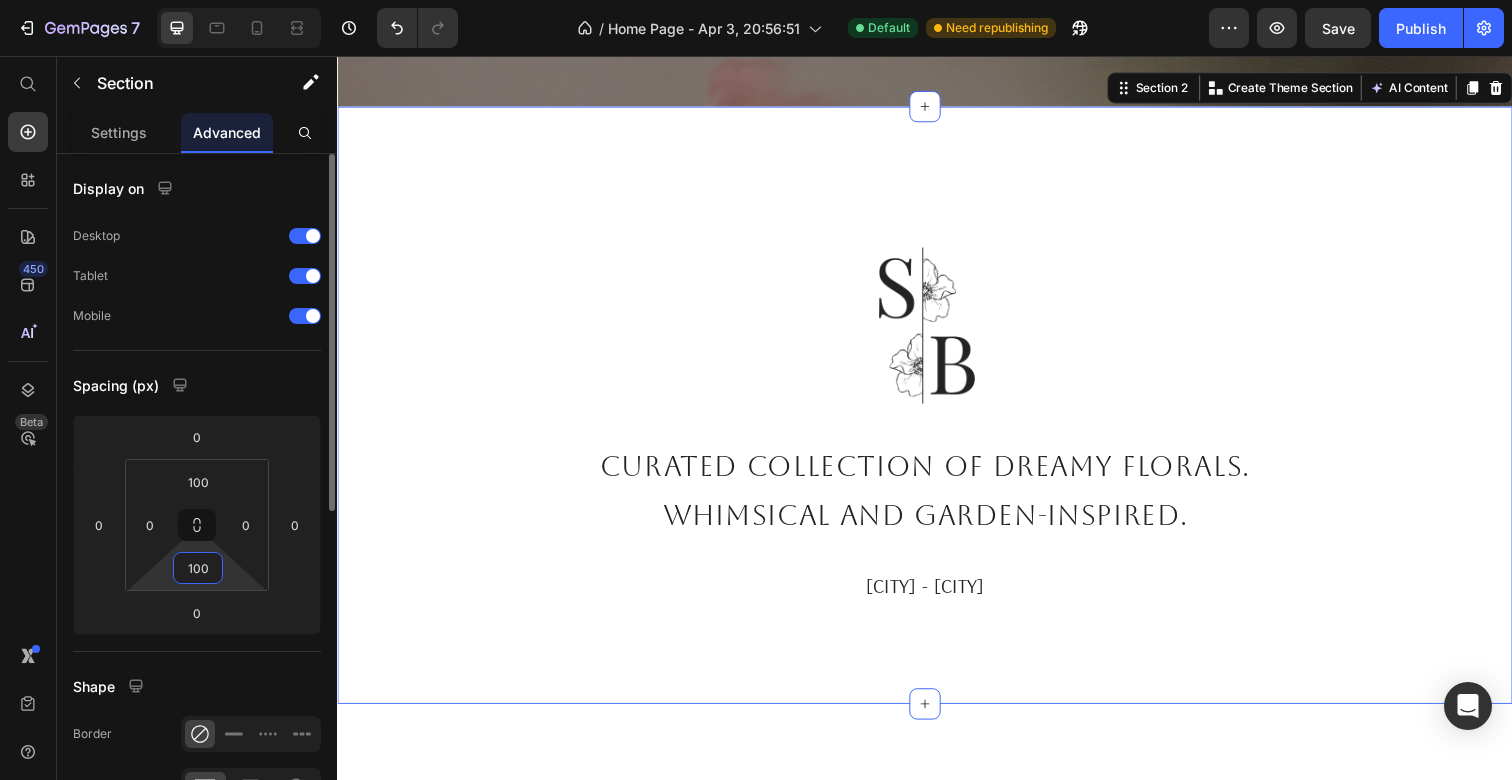 click on "100" at bounding box center (198, 568) 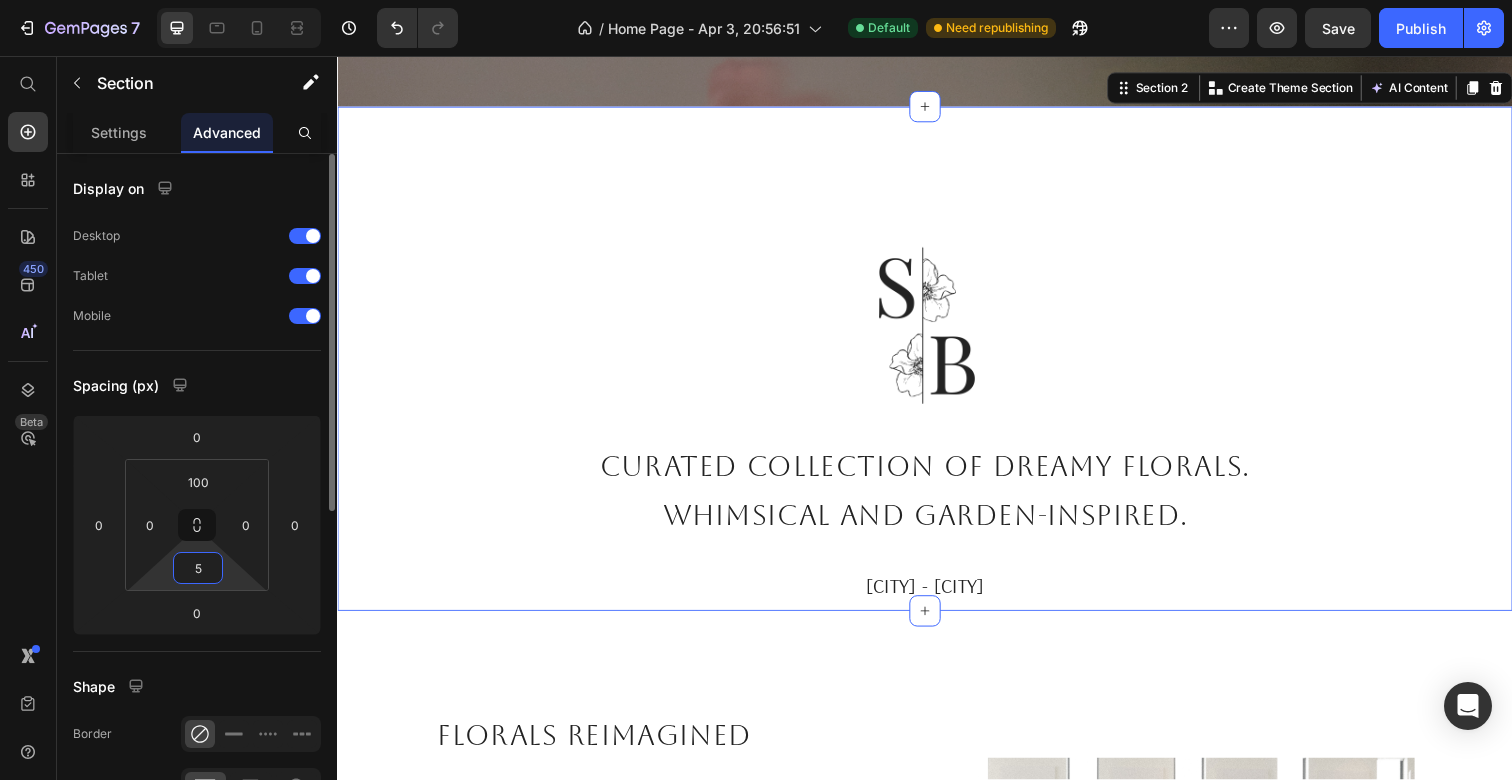 type on "50" 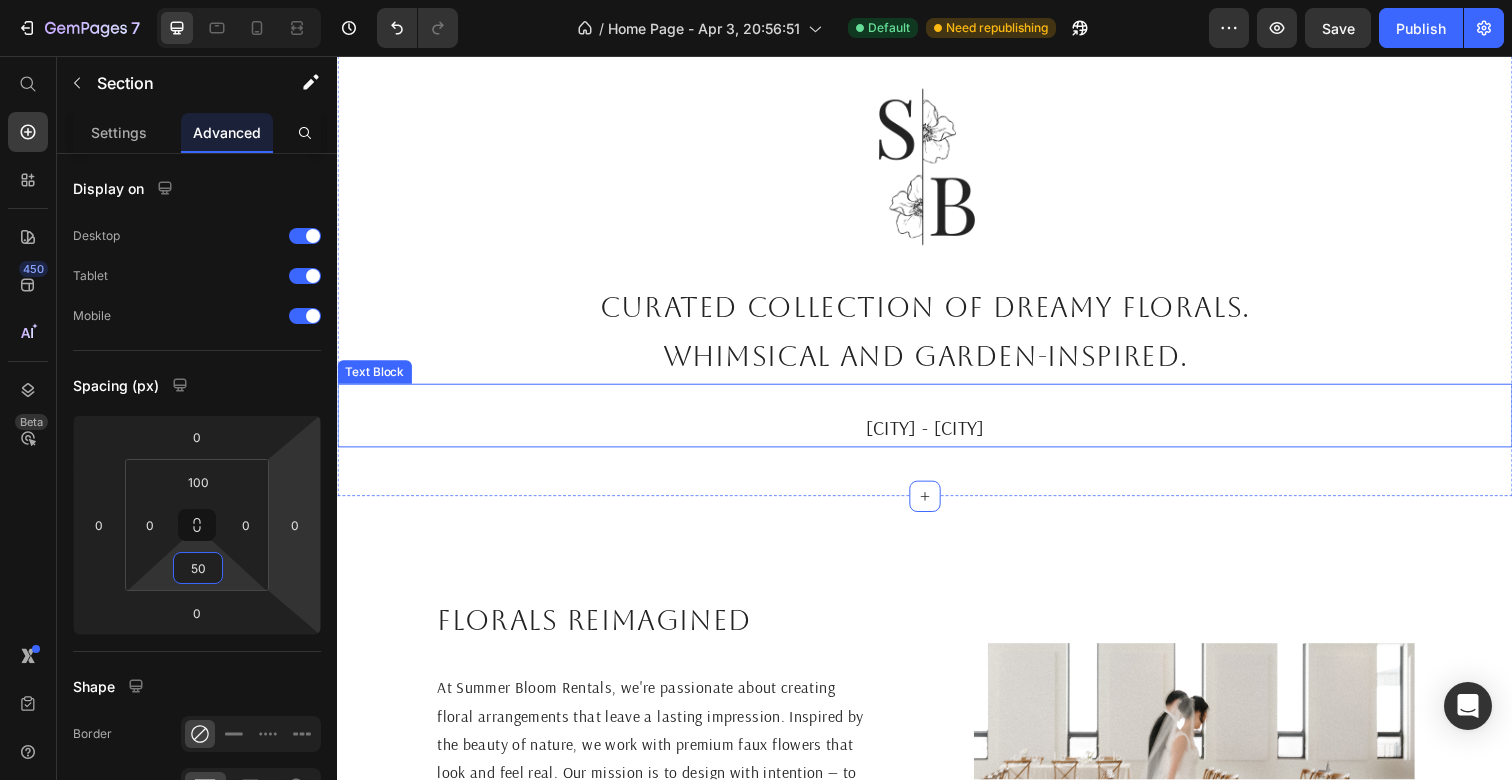 scroll, scrollTop: 726, scrollLeft: 0, axis: vertical 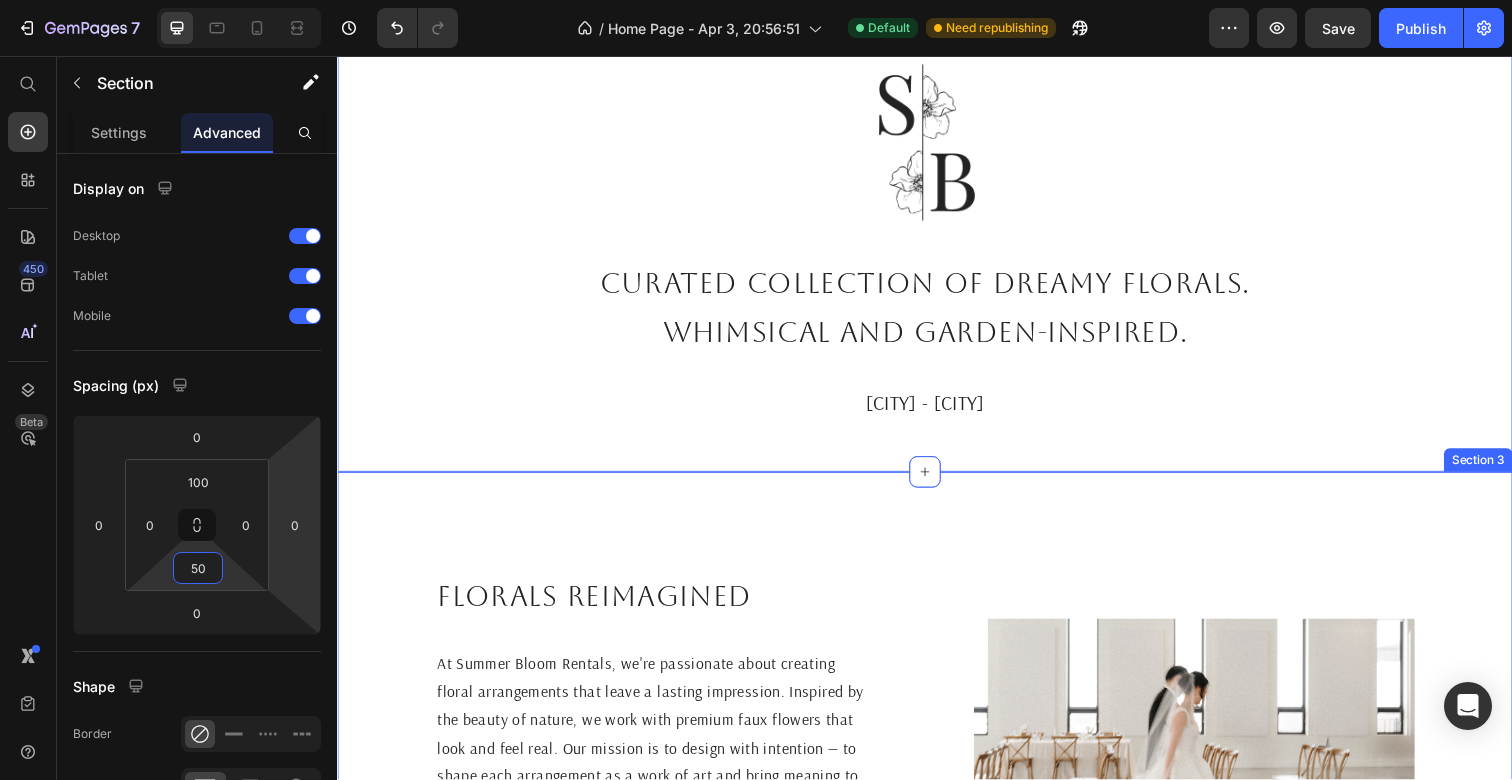 click on "Florals reimagined Heading At Summer Bloom Rentals, we're passionate about creating floral arrangements that leave a lasting impression. Inspired by the beauty of nature, we work with premium faux flowers that look and feel real. Our mission is to design with intention — to shape each arrangement as a work of art and bring meaning to every space.   Our business is centered on renting signature floral pieces, an alternative to the traditional approach of using fresh flowers for one-time events. Renting makes the process of finding florals simple, with transparent pricing and a seamless process. Text Block Image Section 3" at bounding box center (937, 781) 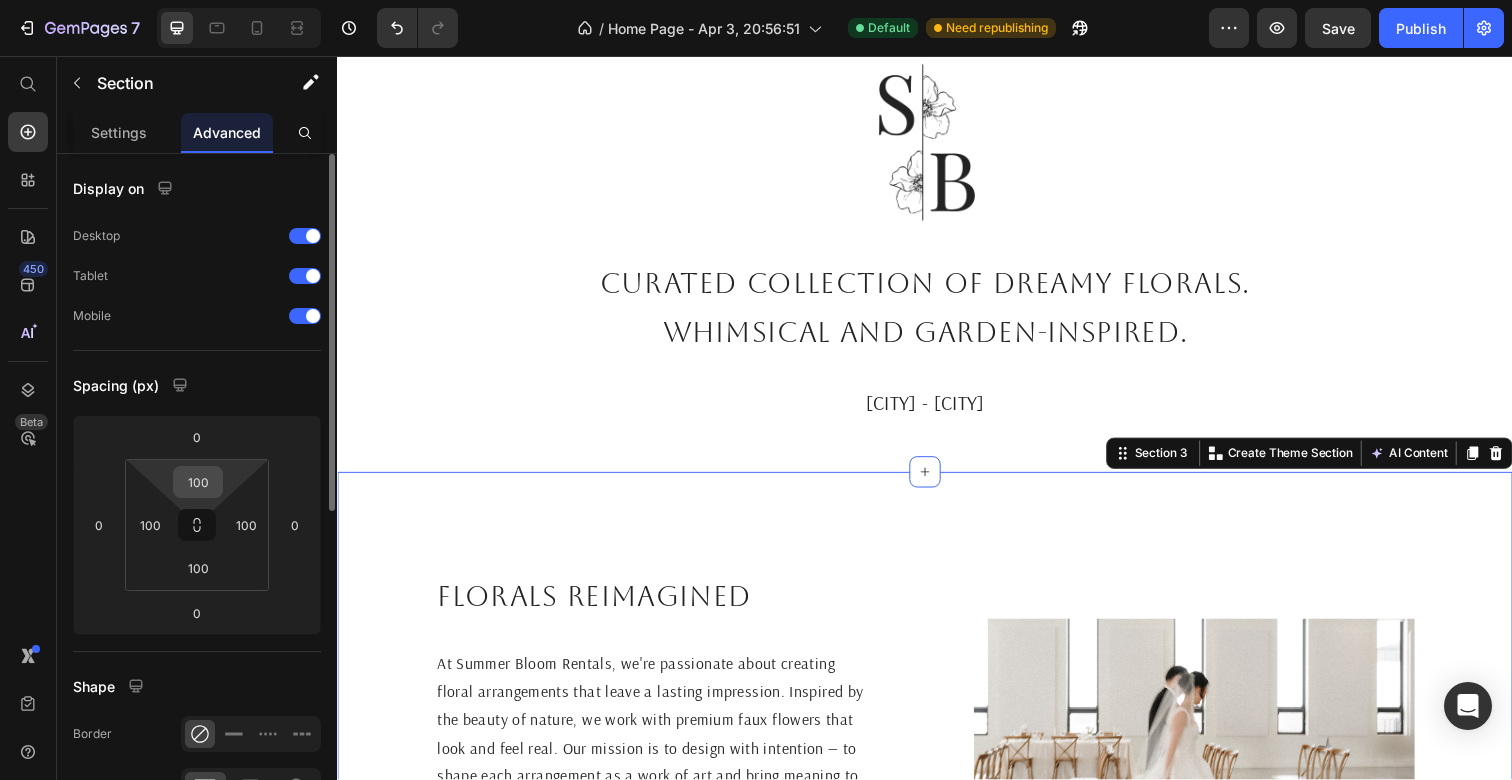 click on "100" at bounding box center [198, 482] 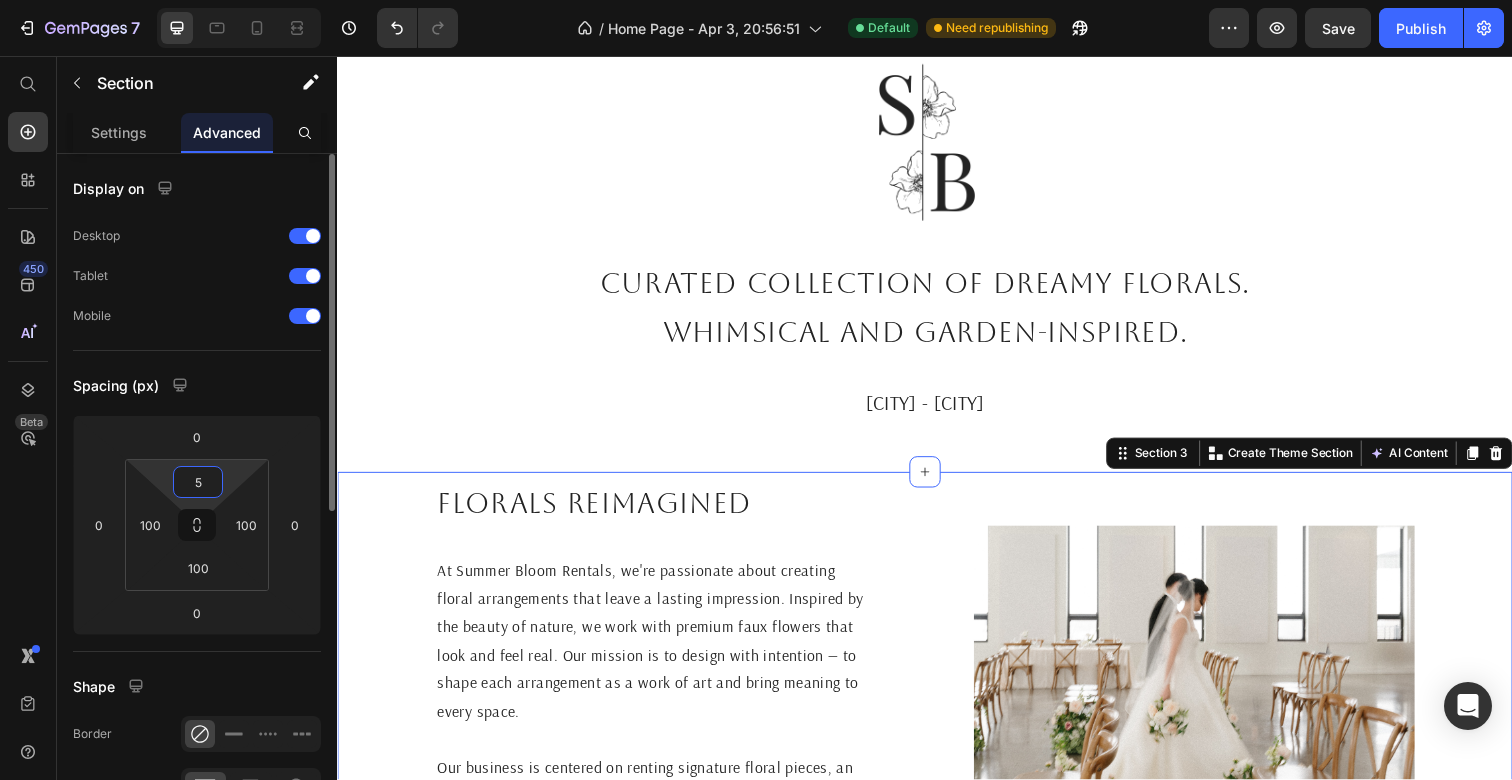 type on "50" 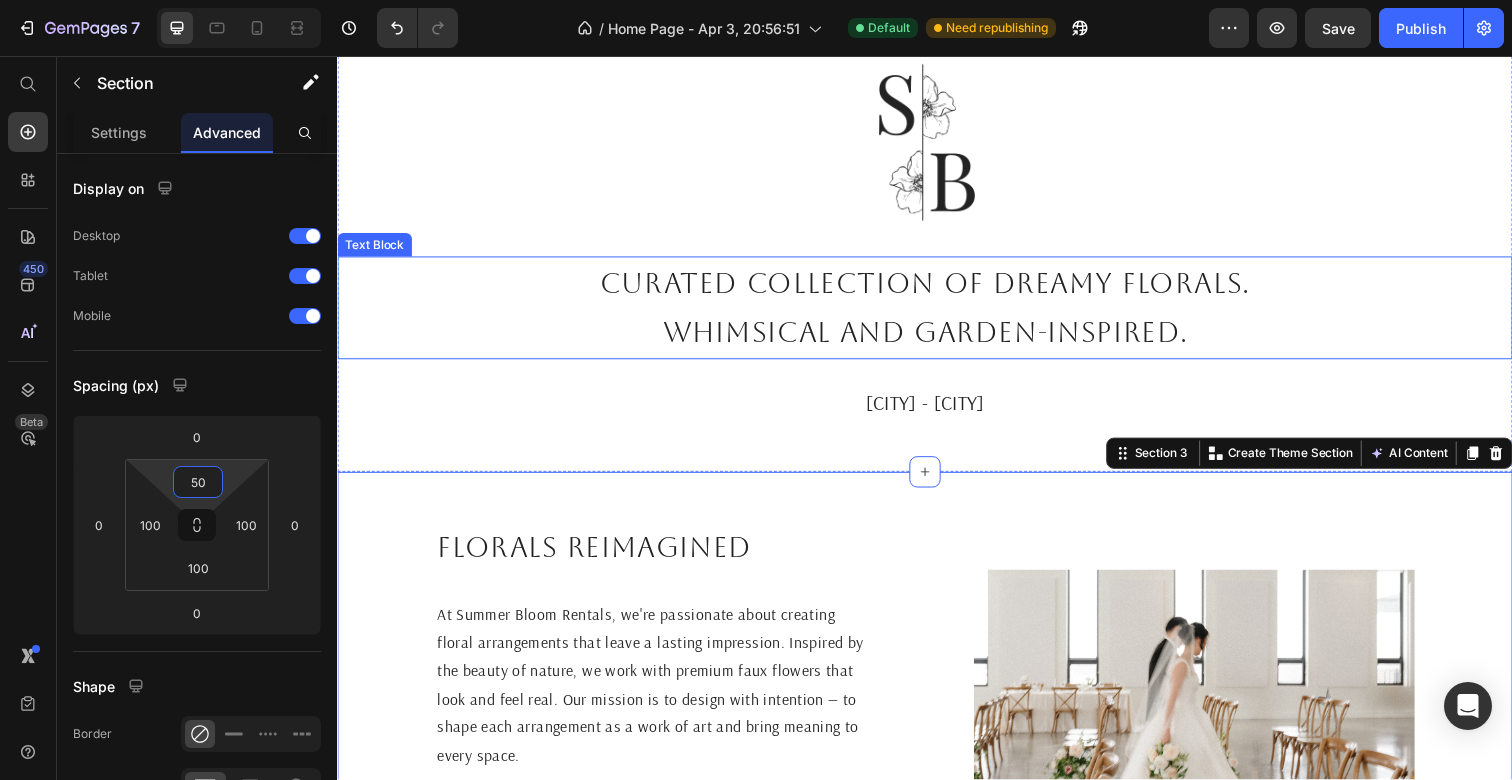 click on "Curated collection of dreamy florals." at bounding box center (937, 288) 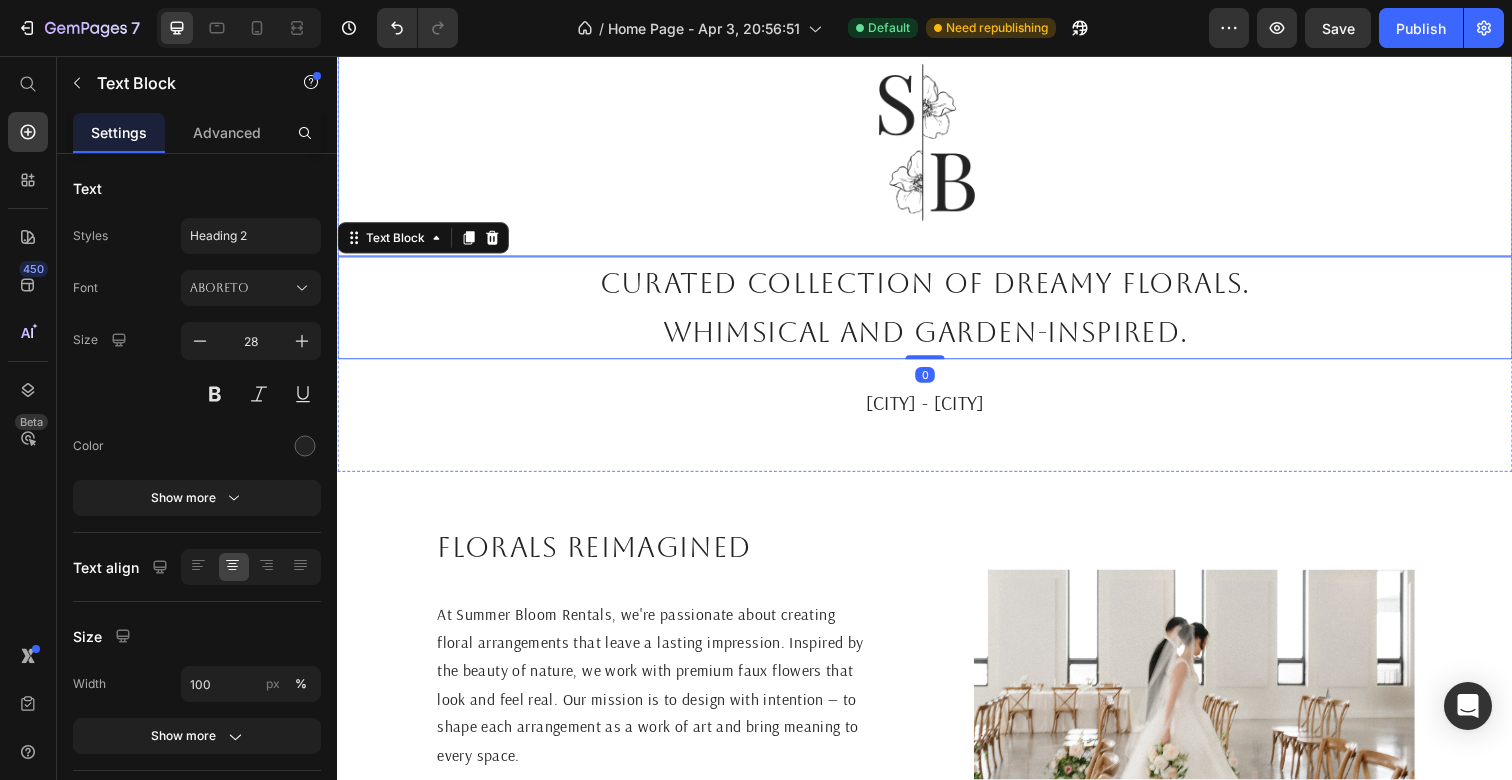 scroll, scrollTop: 724, scrollLeft: 0, axis: vertical 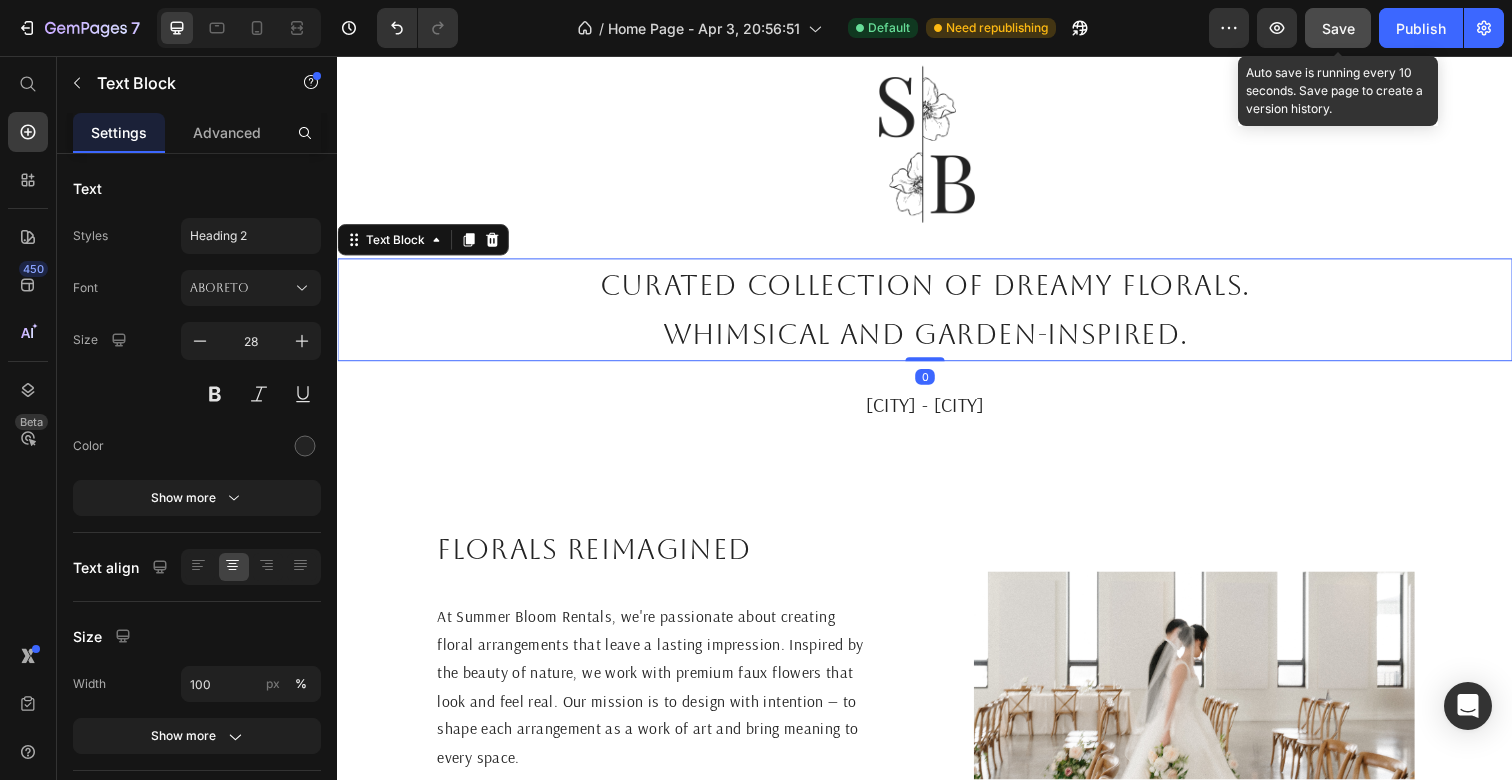 click on "Save" at bounding box center [1338, 28] 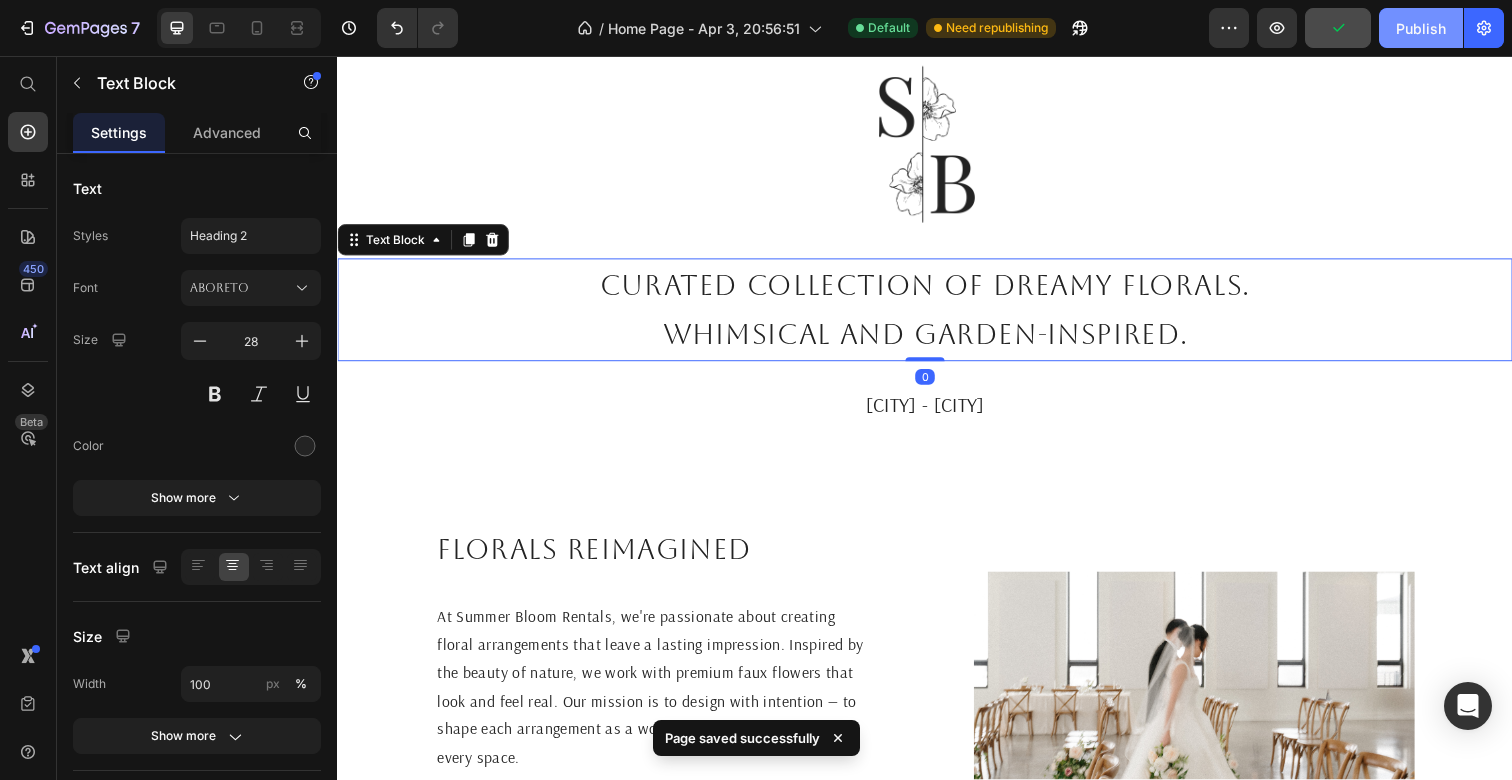 click on "Publish" at bounding box center [1421, 28] 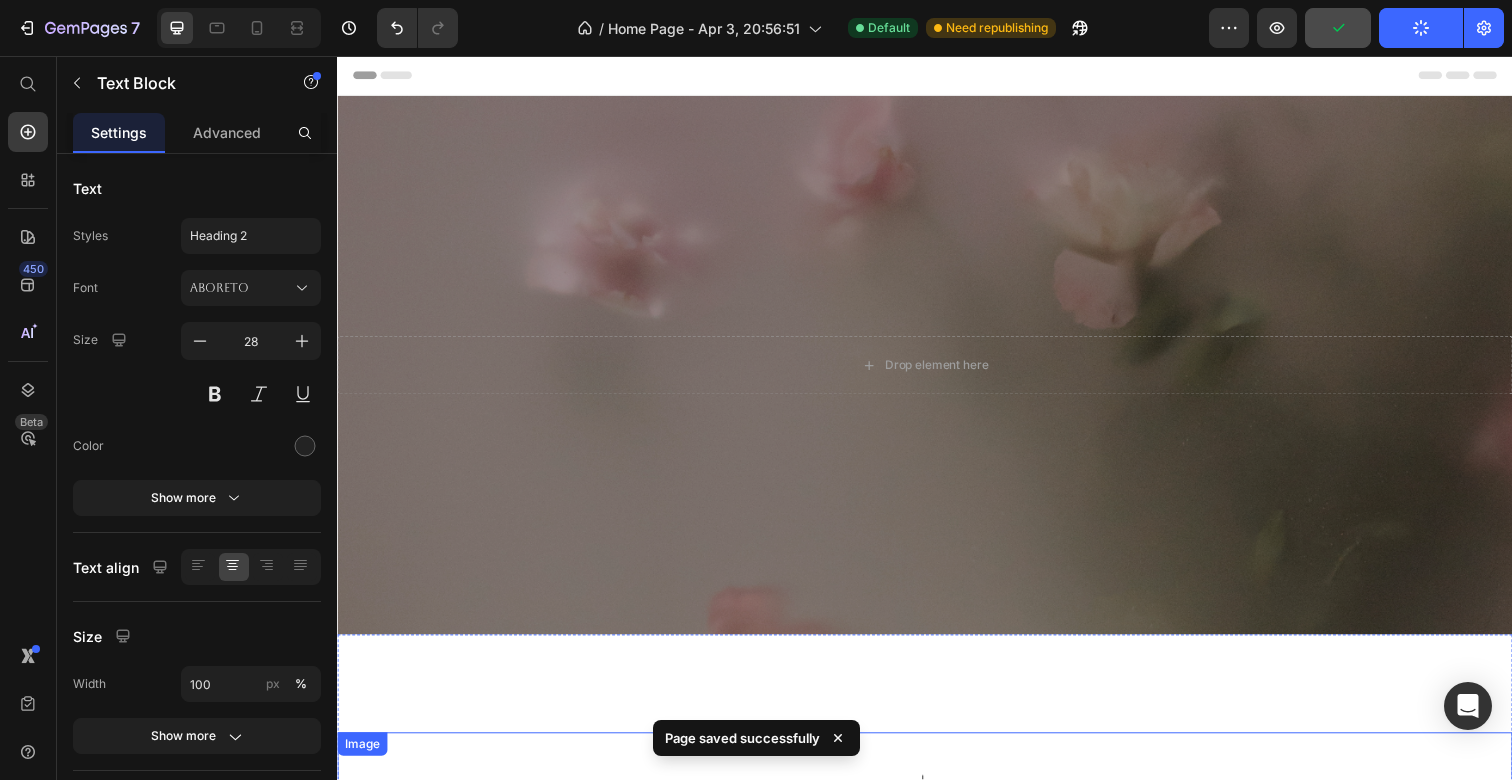 scroll, scrollTop: 136, scrollLeft: 0, axis: vertical 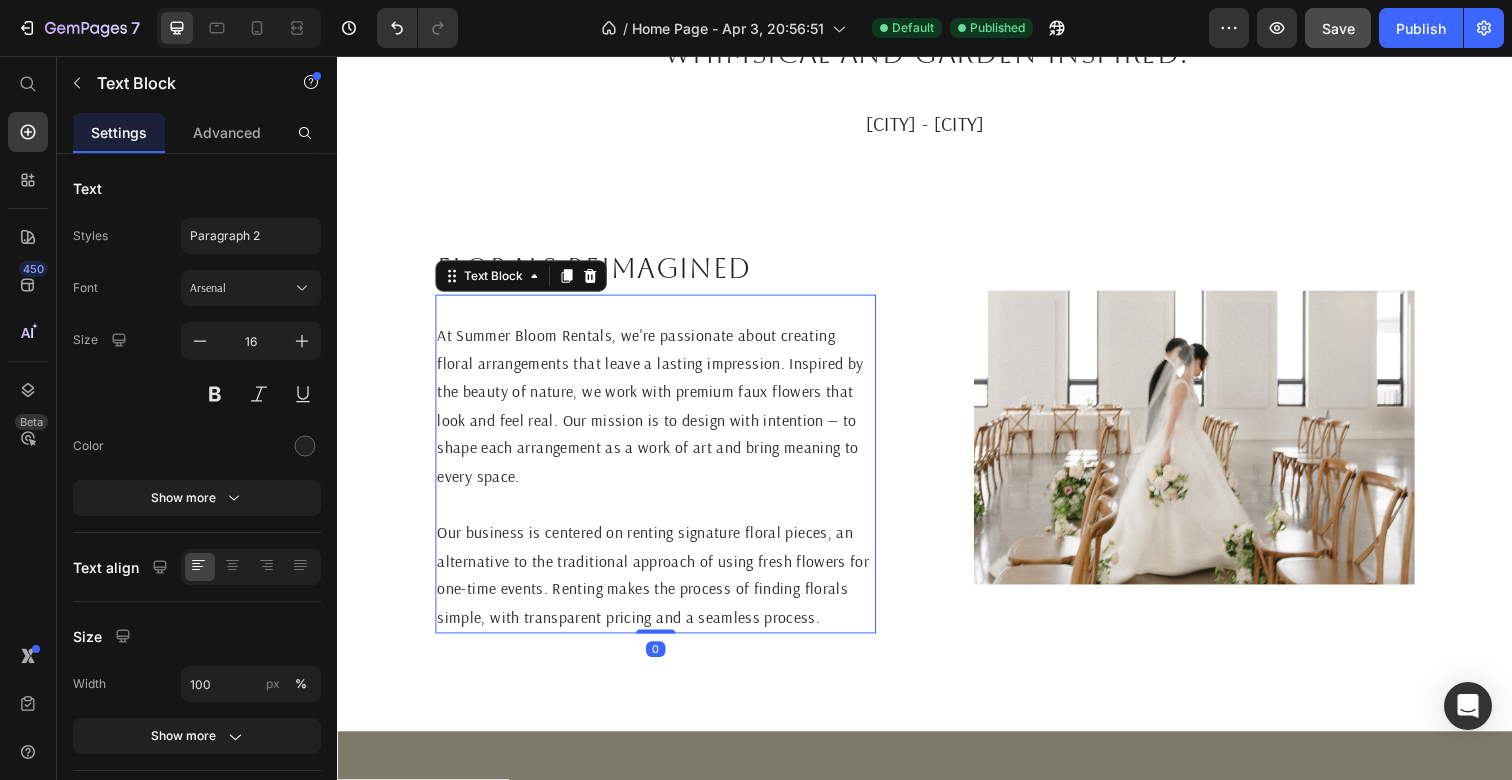 click on "At Summer Bloom Rentals, we're passionate about creating floral arrangements that leave a lasting impression. Inspired by the beauty of nature, we work with premium faux flowers that look and feel real. Our mission is to design with intention — to shape each arrangement as a work of art and bring meaning to every space." at bounding box center [662, 413] 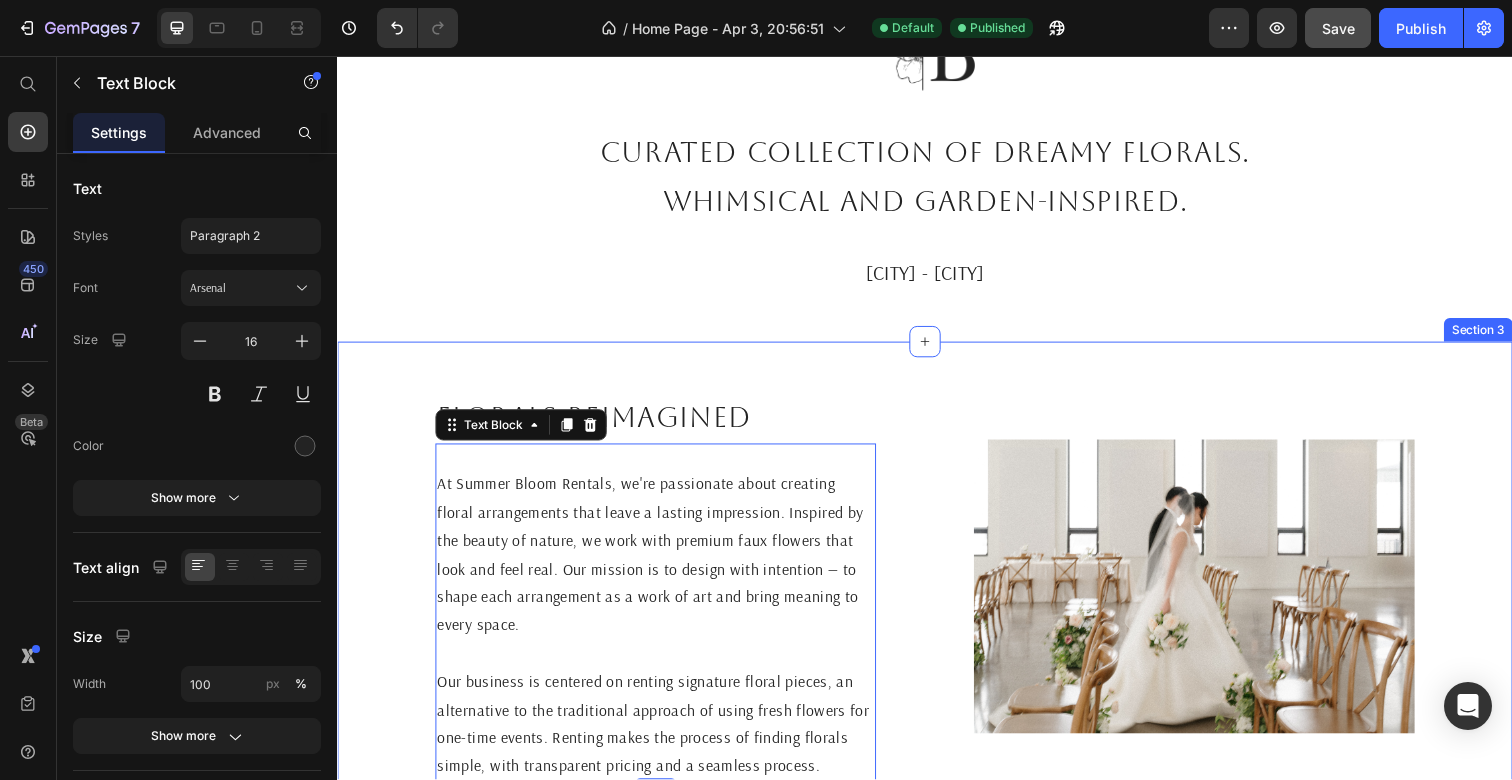 scroll, scrollTop: 738, scrollLeft: 0, axis: vertical 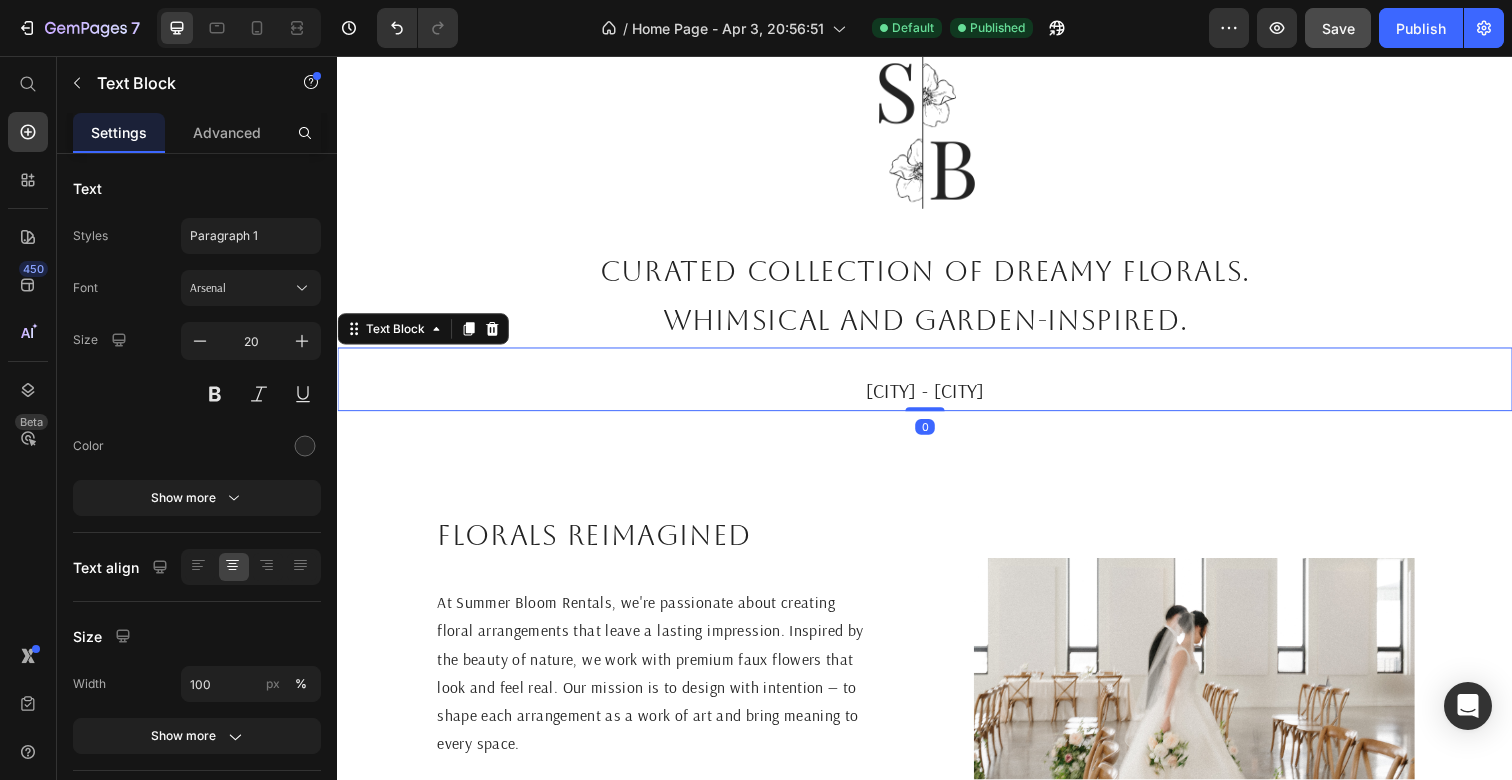 click on "[CITY] - [CITY] Text Block 0" at bounding box center (937, 386) 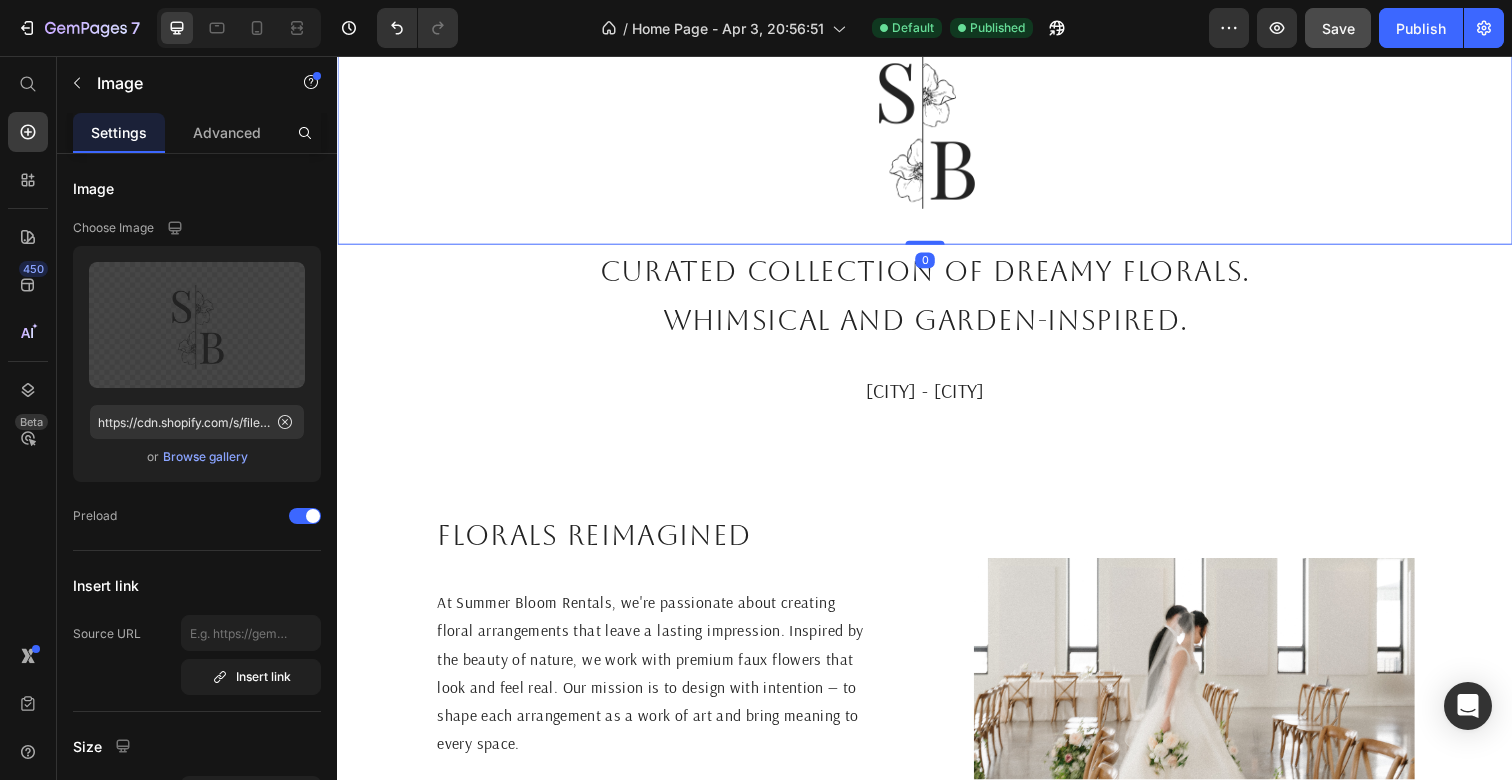 click at bounding box center (937, 129) 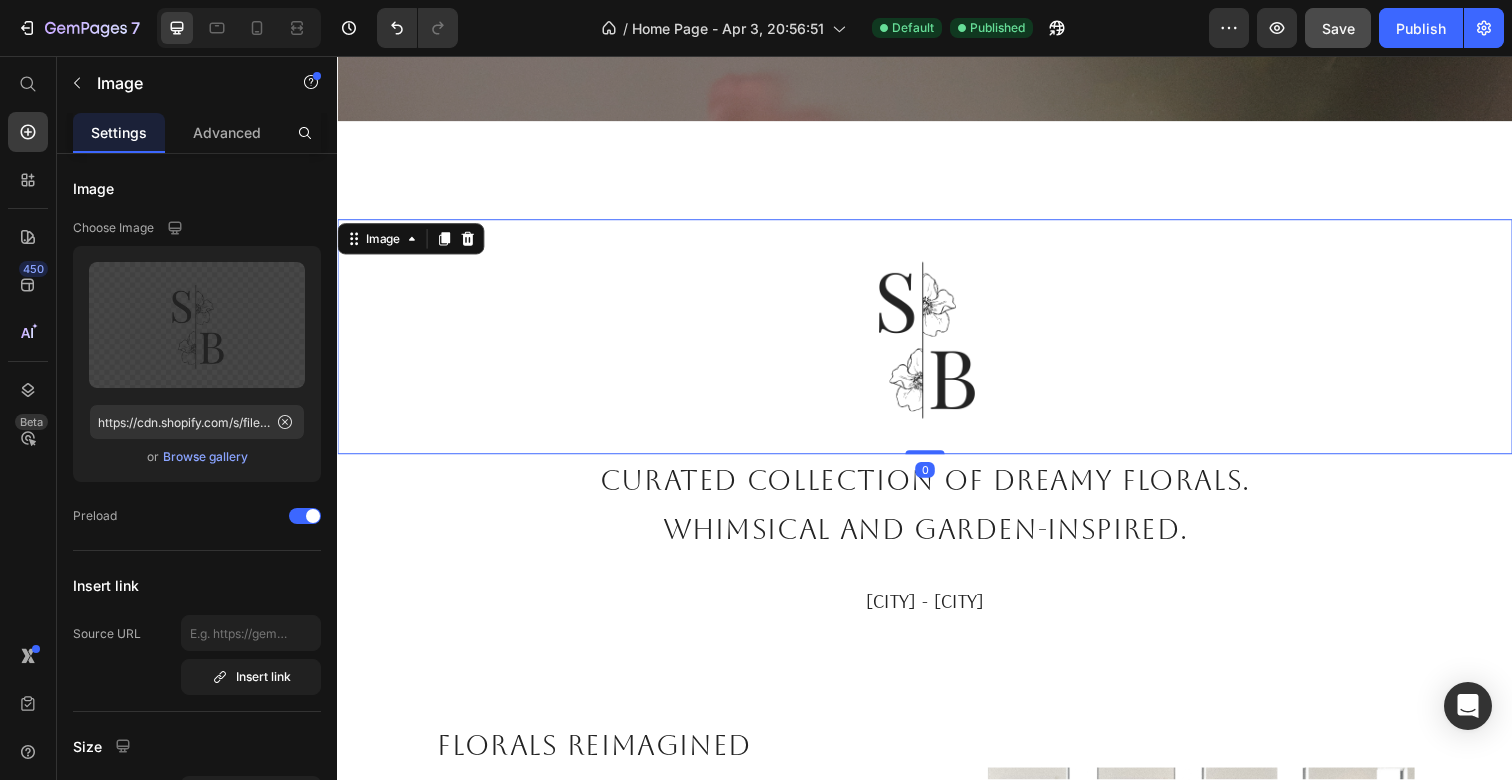 scroll, scrollTop: 501, scrollLeft: 0, axis: vertical 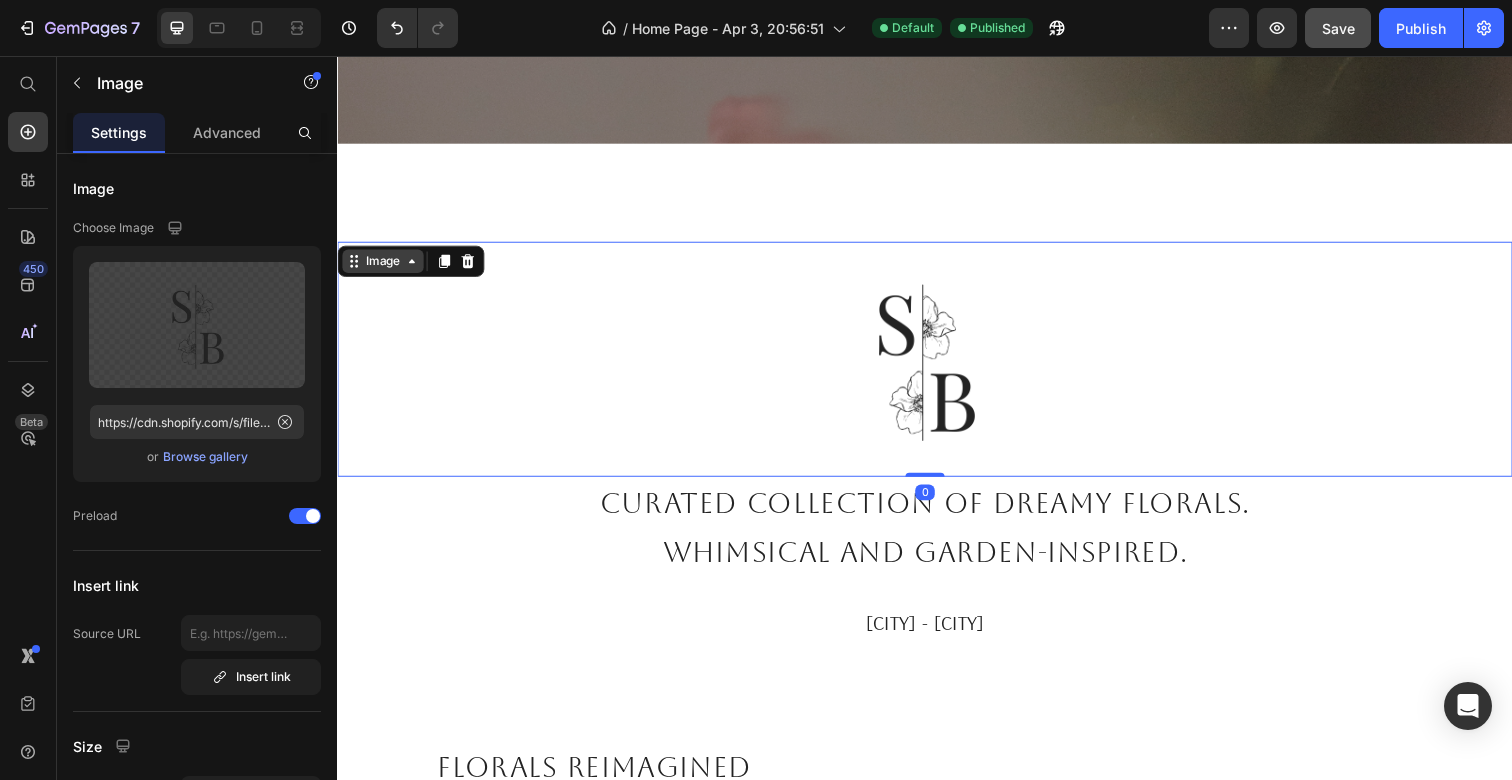 click on "Image" at bounding box center (383, 266) 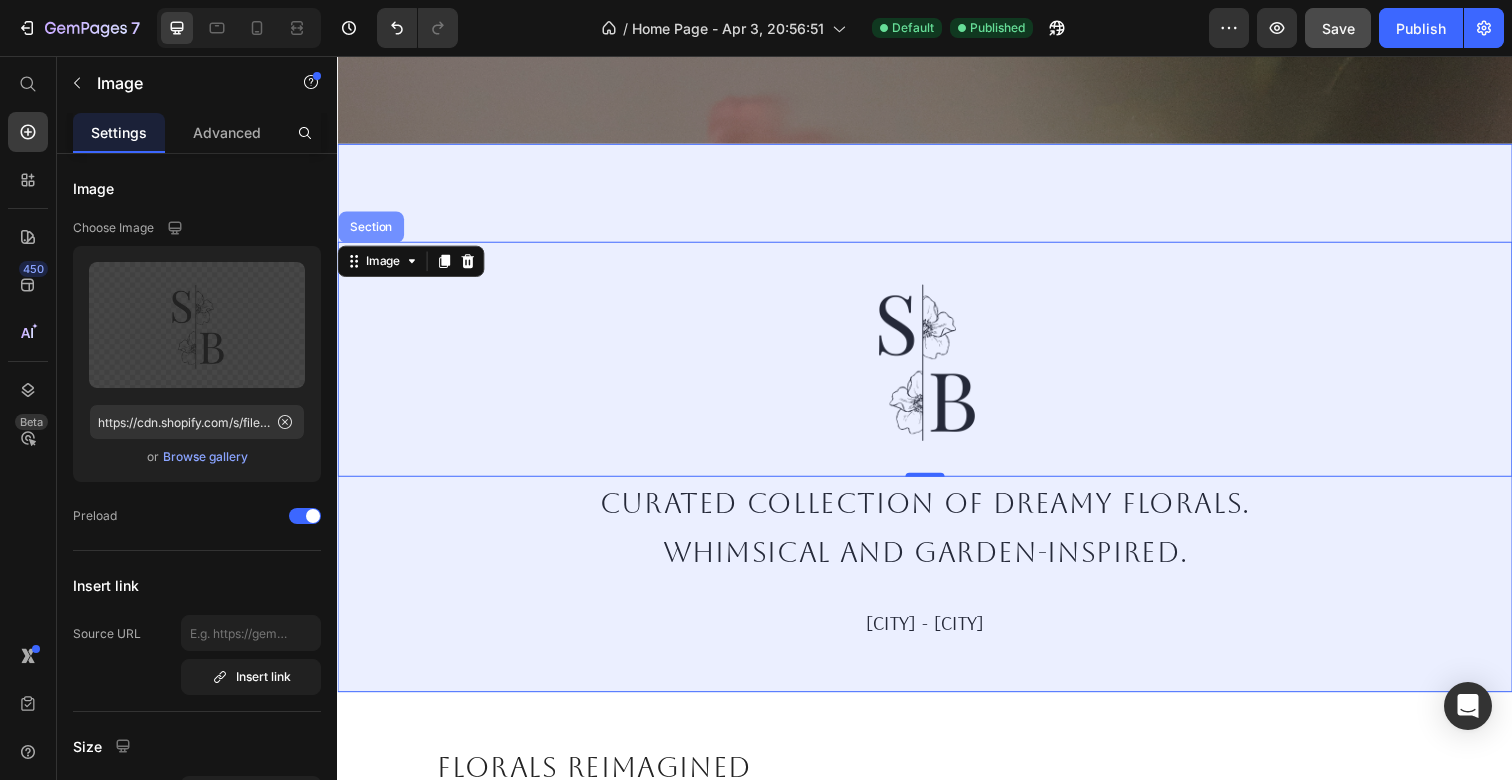 click on "Section" at bounding box center [371, 231] 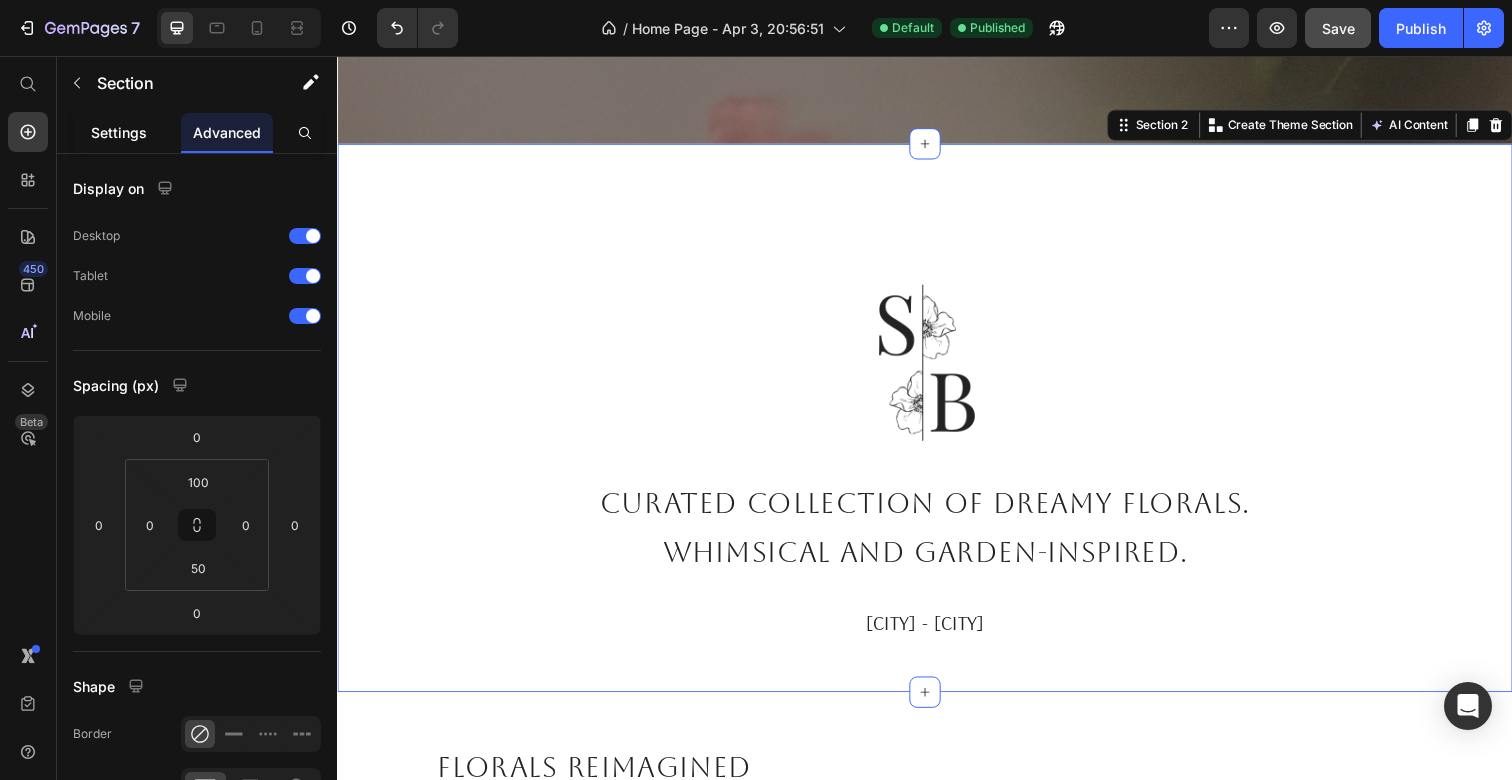 click on "Settings" 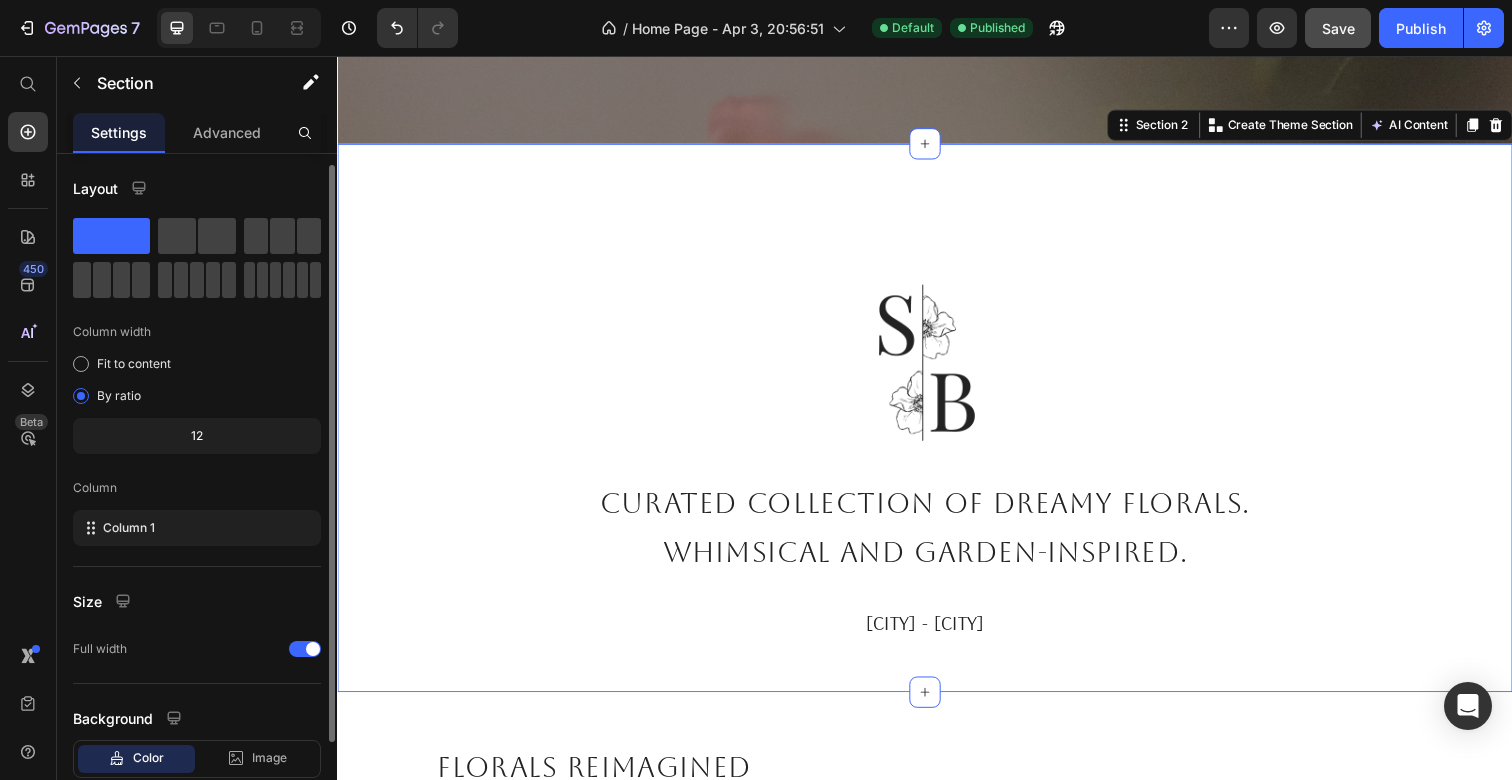 scroll, scrollTop: 125, scrollLeft: 0, axis: vertical 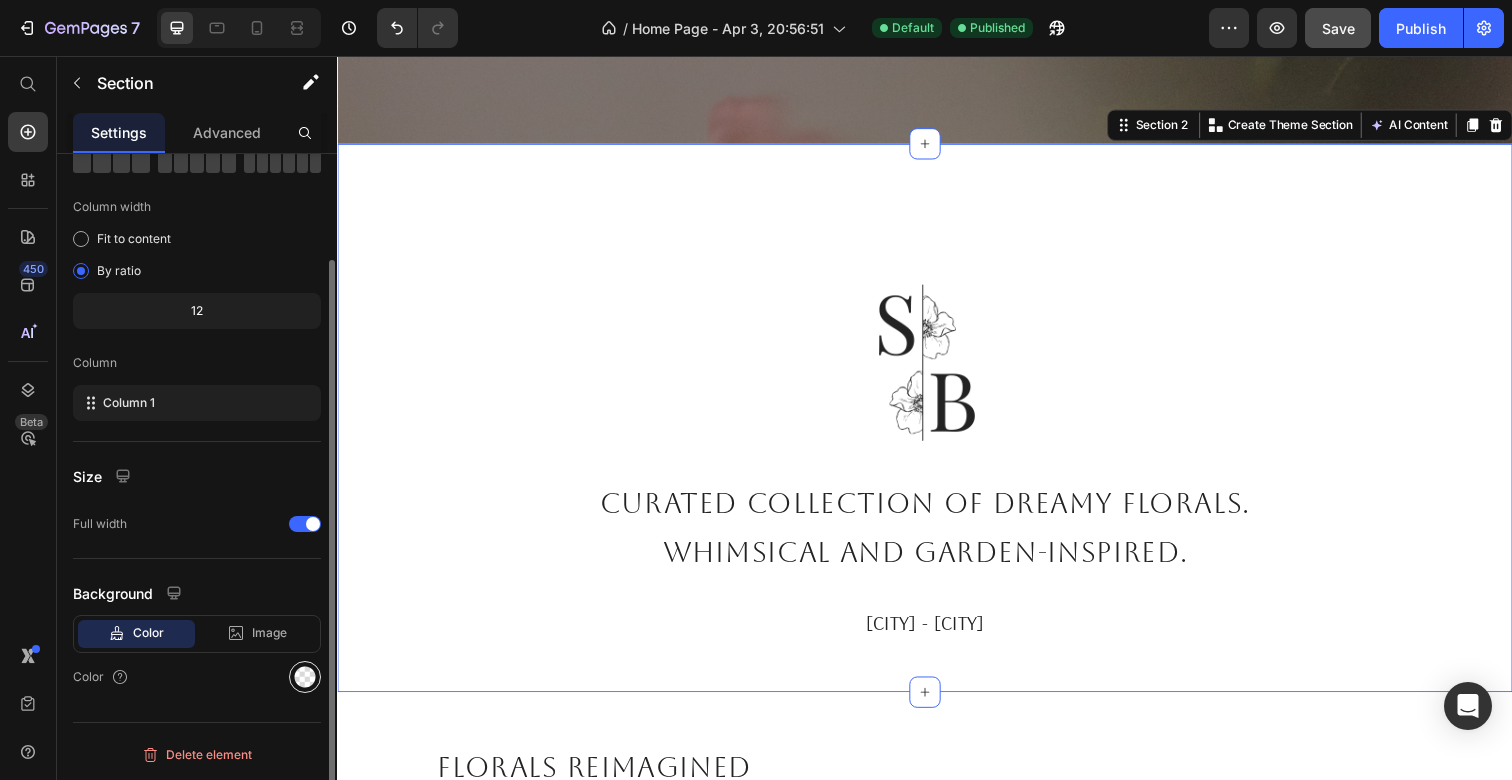 click 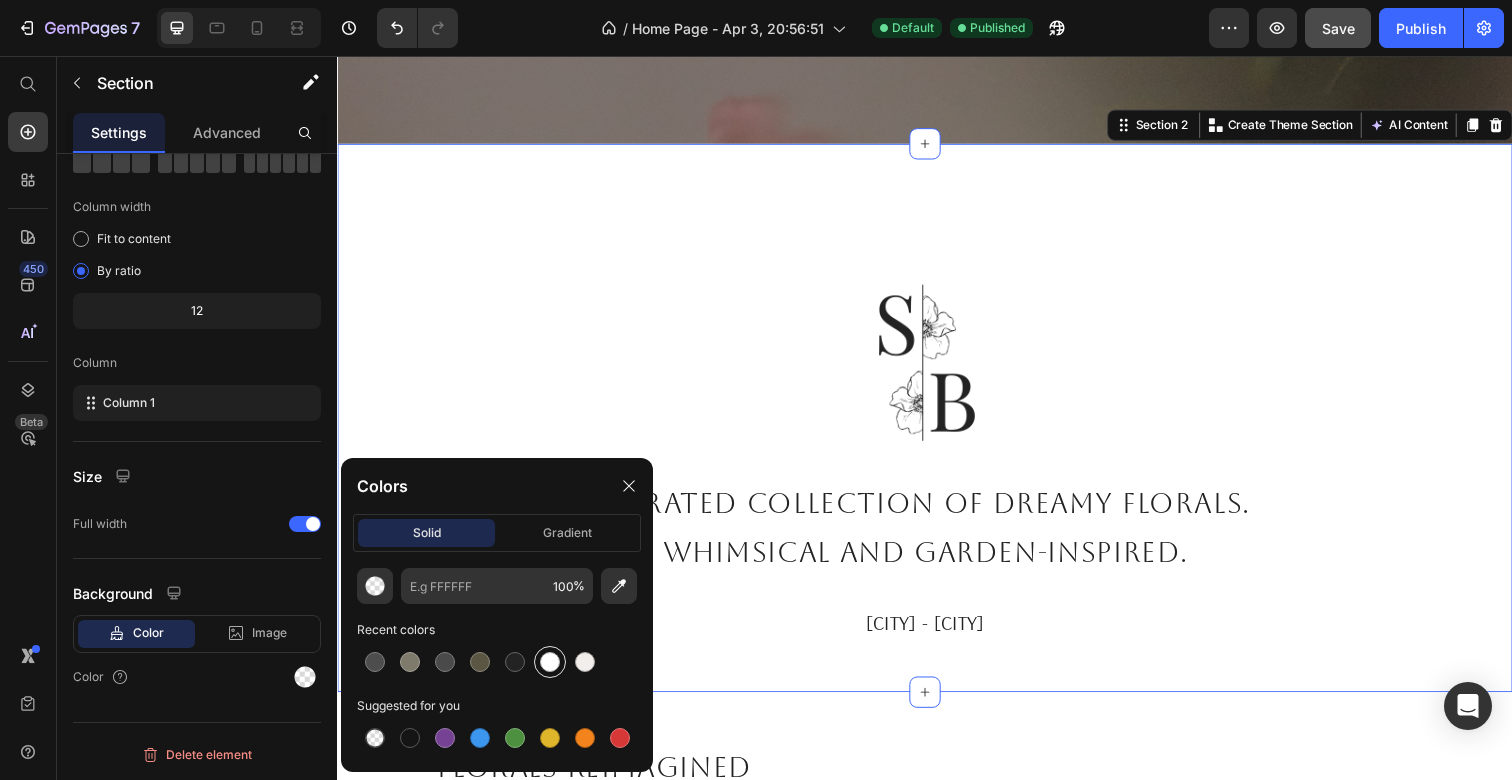 click at bounding box center (550, 662) 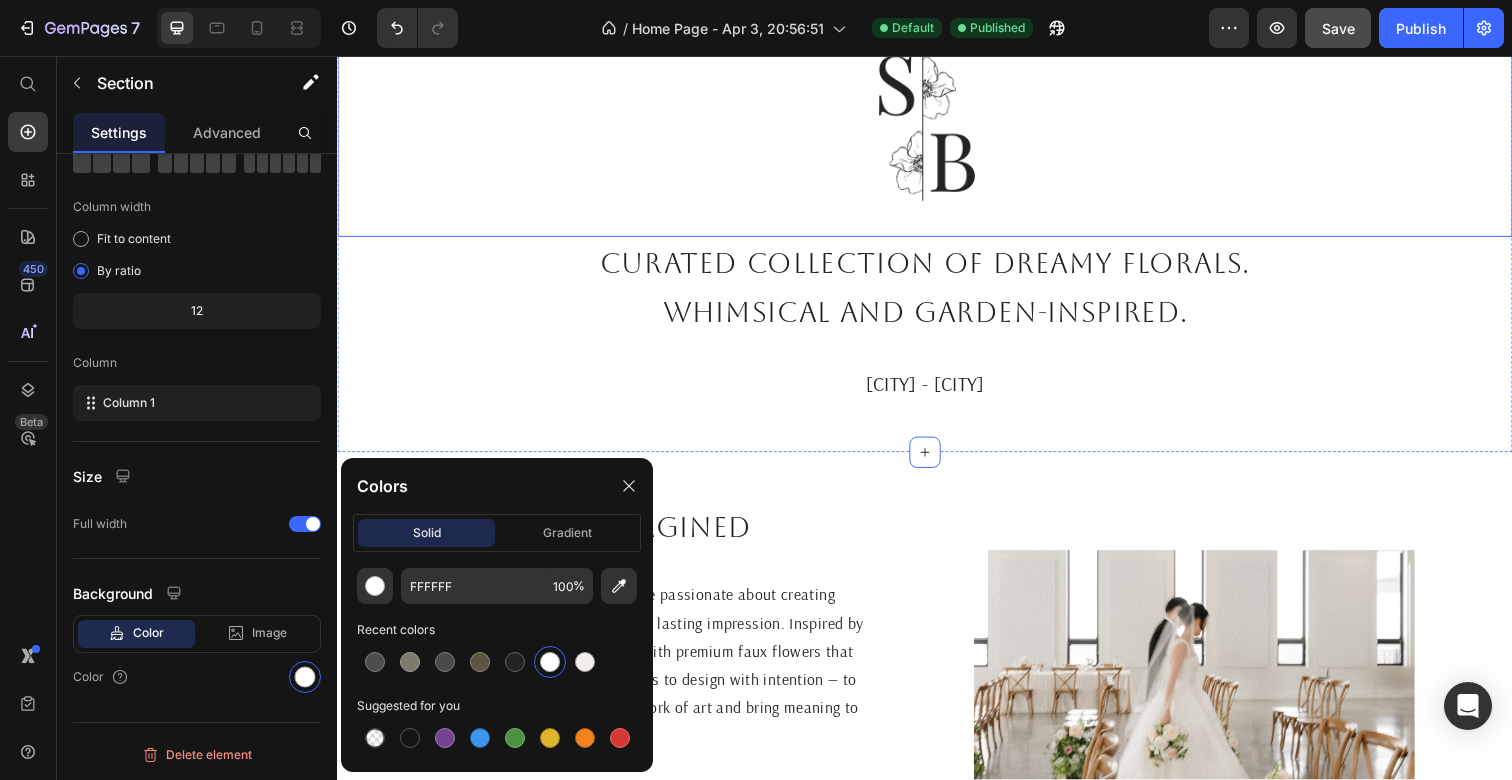 scroll, scrollTop: 891, scrollLeft: 0, axis: vertical 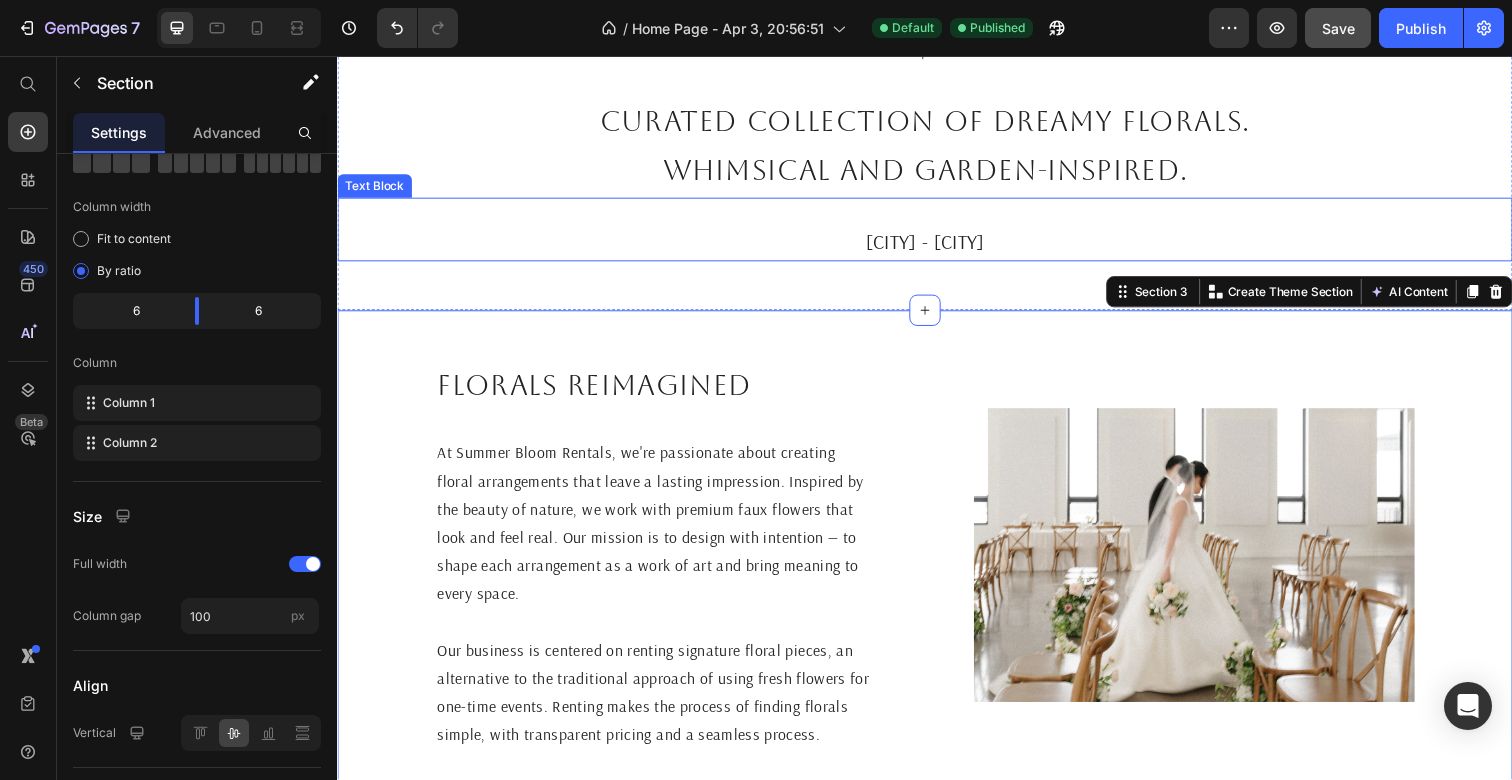 click on "[CITY] - [CITY]" at bounding box center [937, 246] 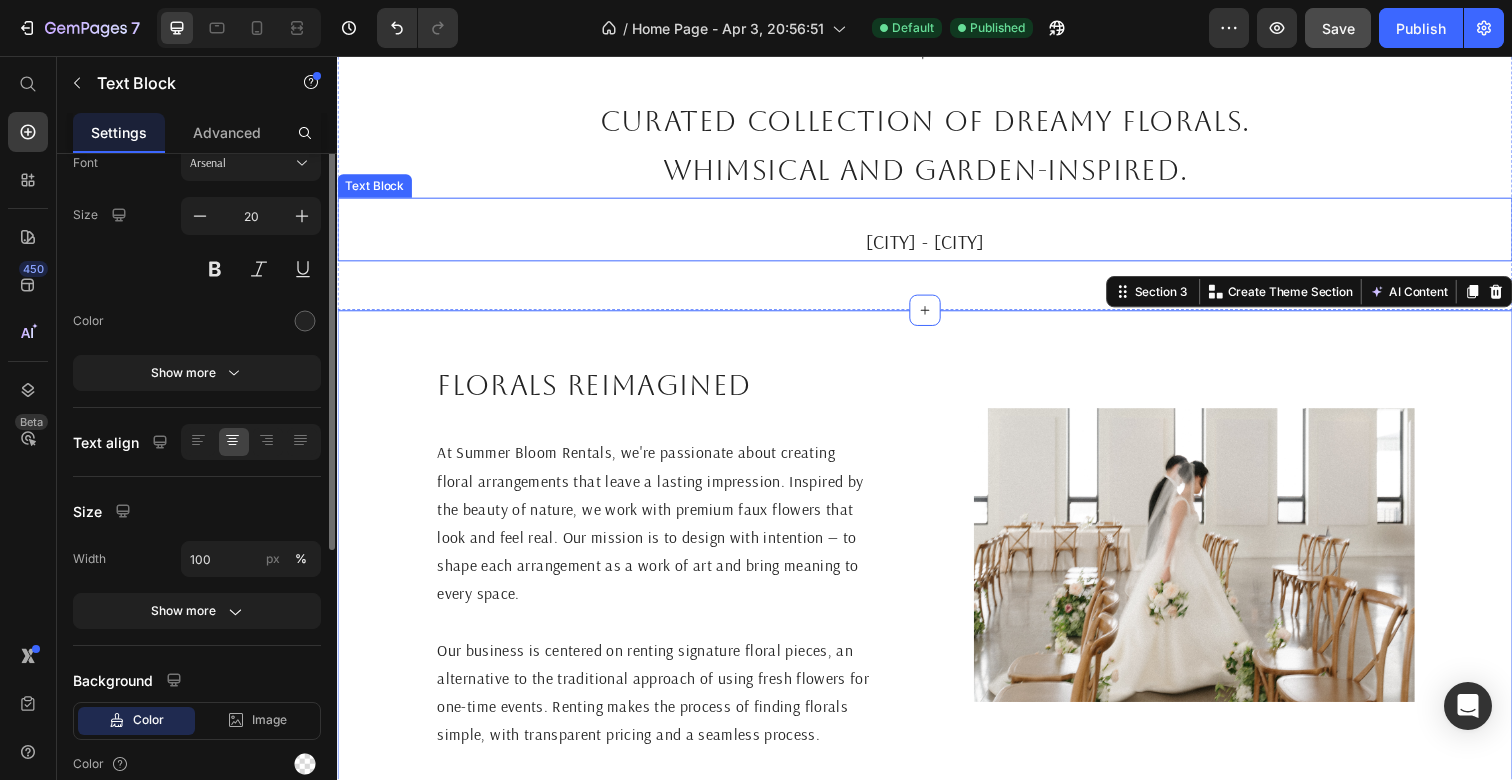 scroll, scrollTop: 0, scrollLeft: 0, axis: both 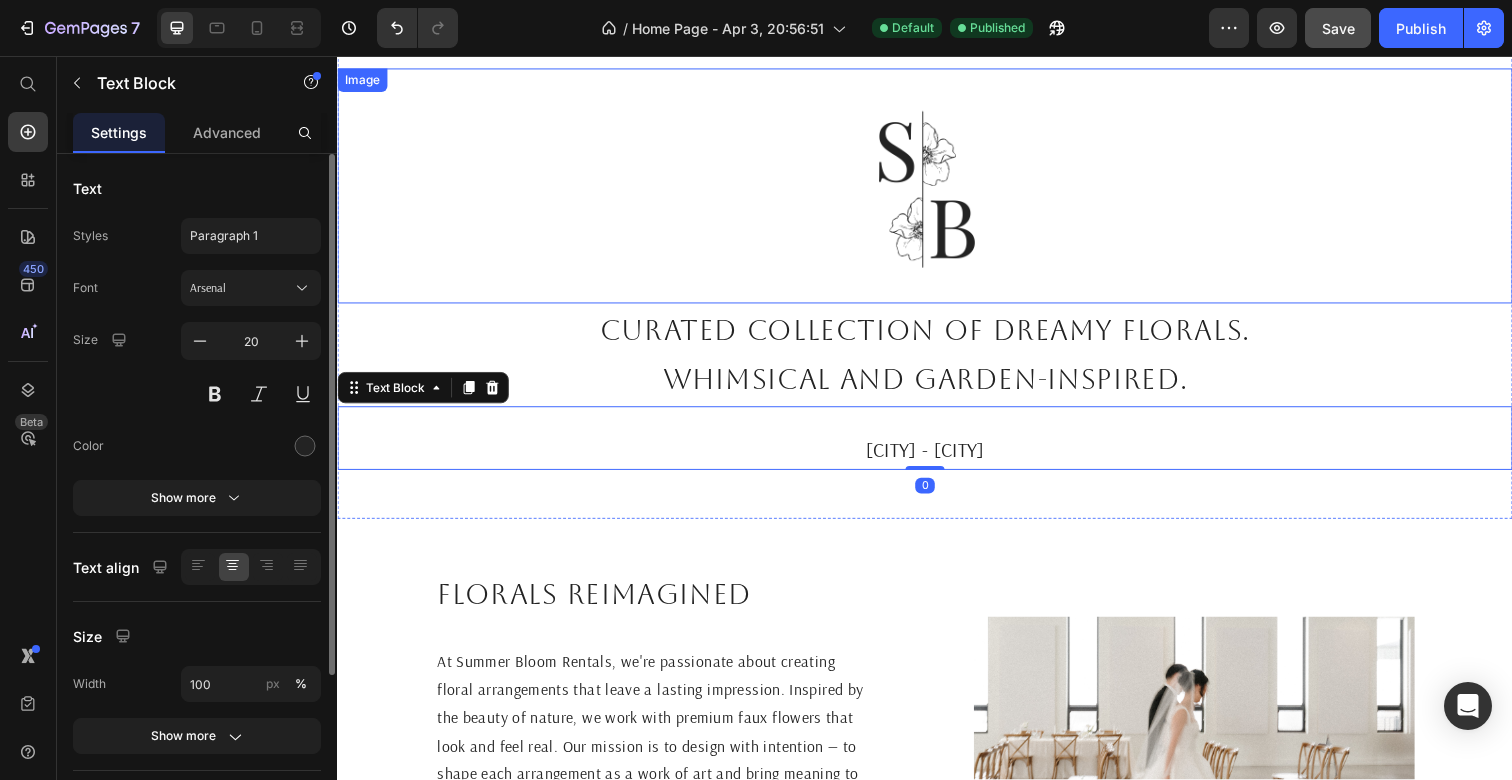 click at bounding box center (937, 189) 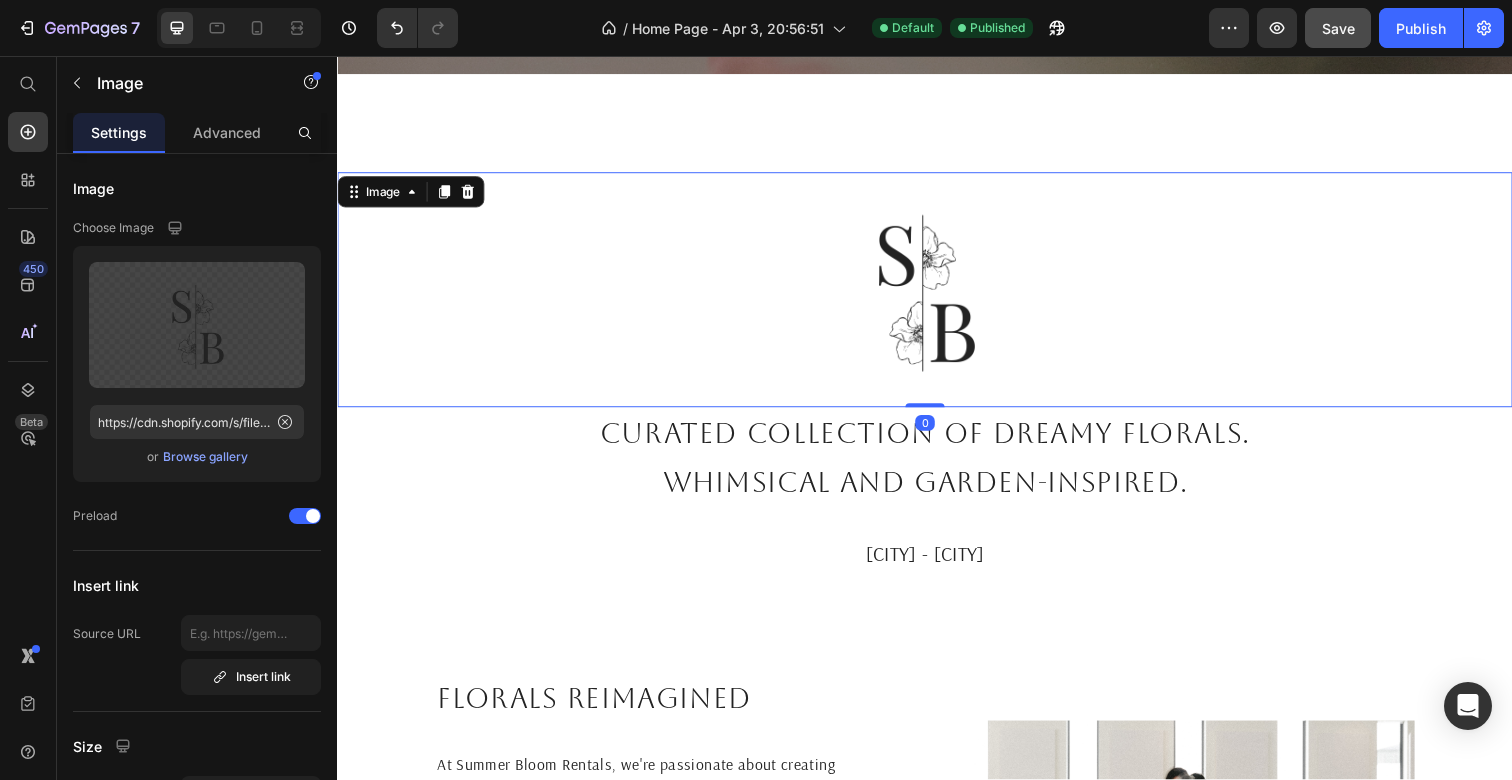 scroll, scrollTop: 549, scrollLeft: 0, axis: vertical 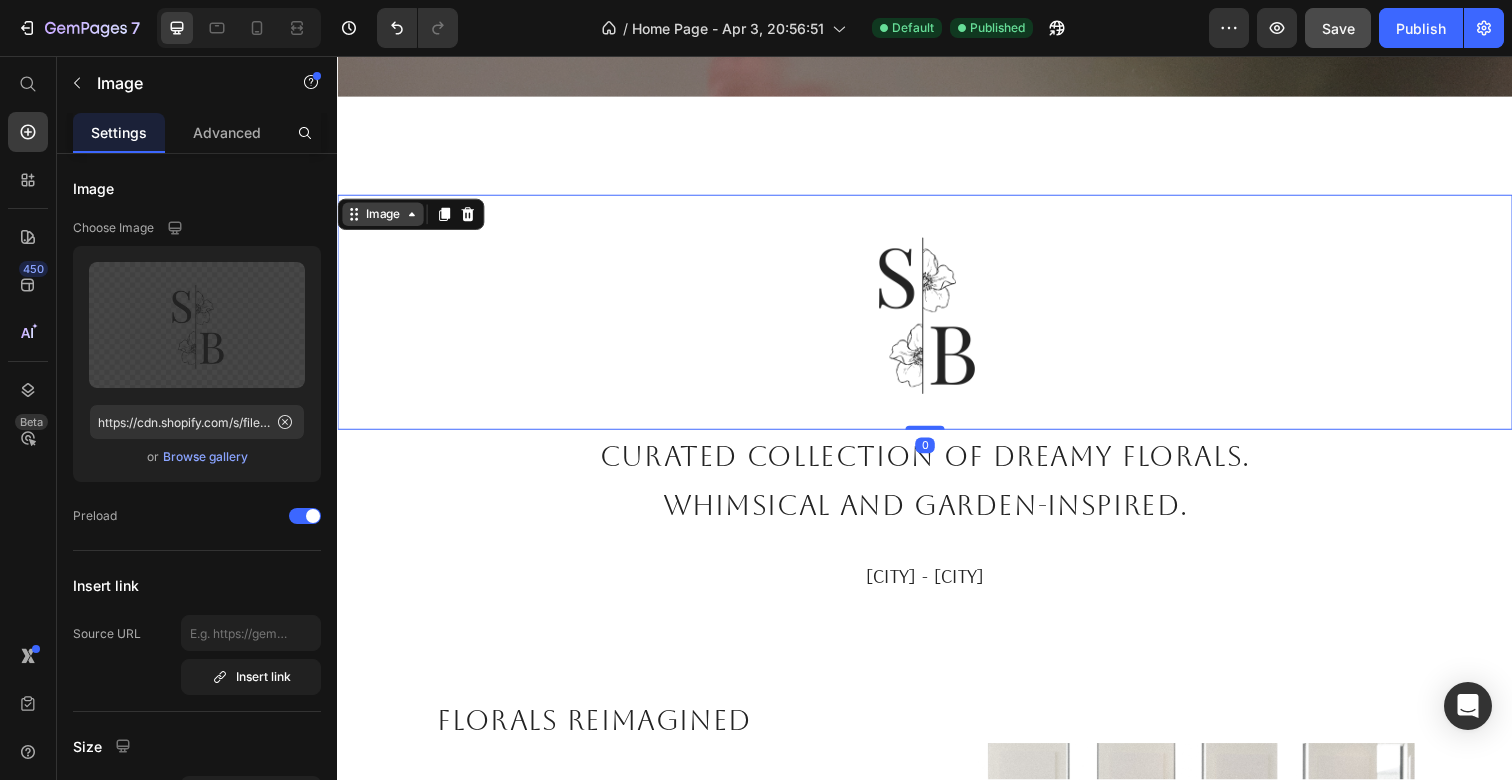 click 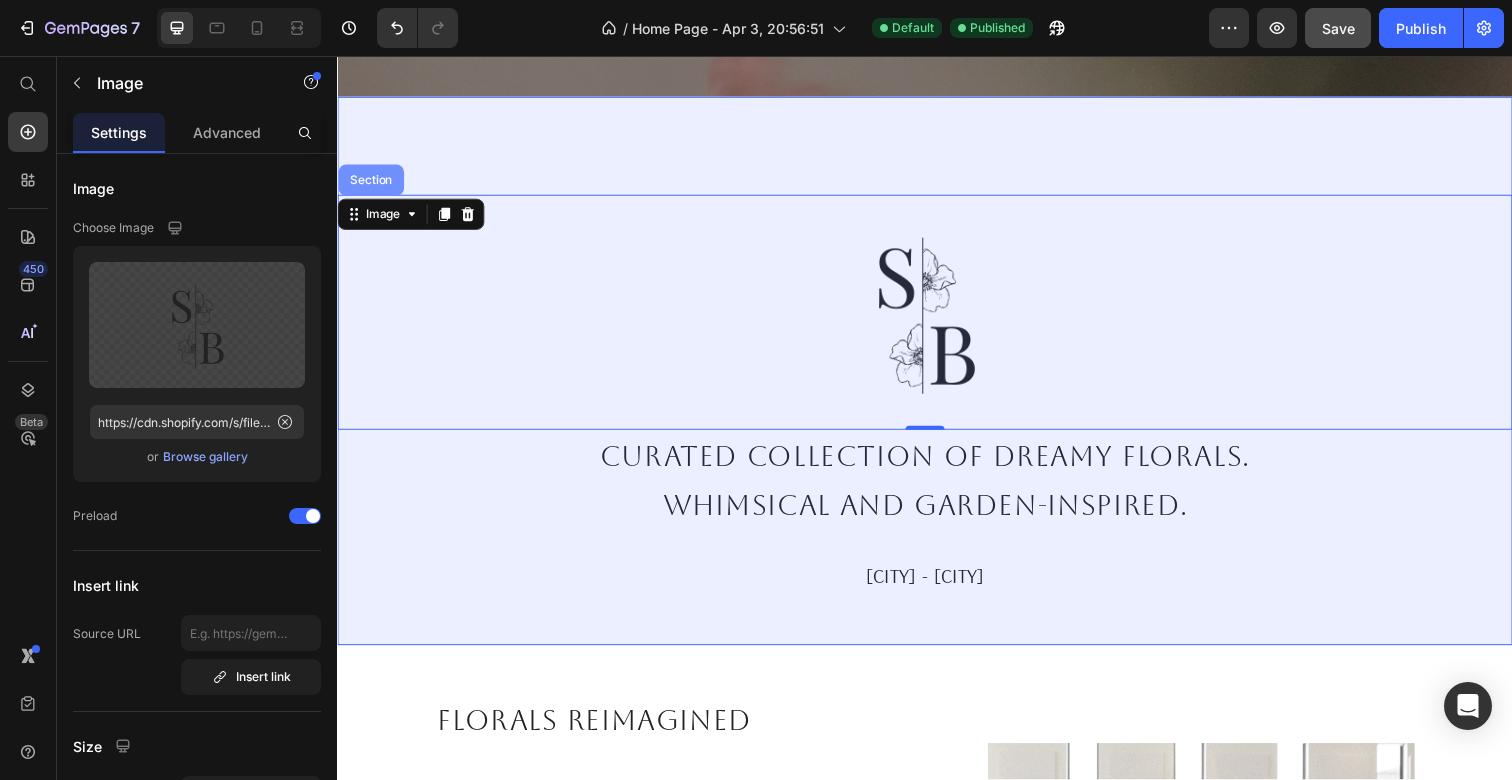 click on "Section" at bounding box center (371, 183) 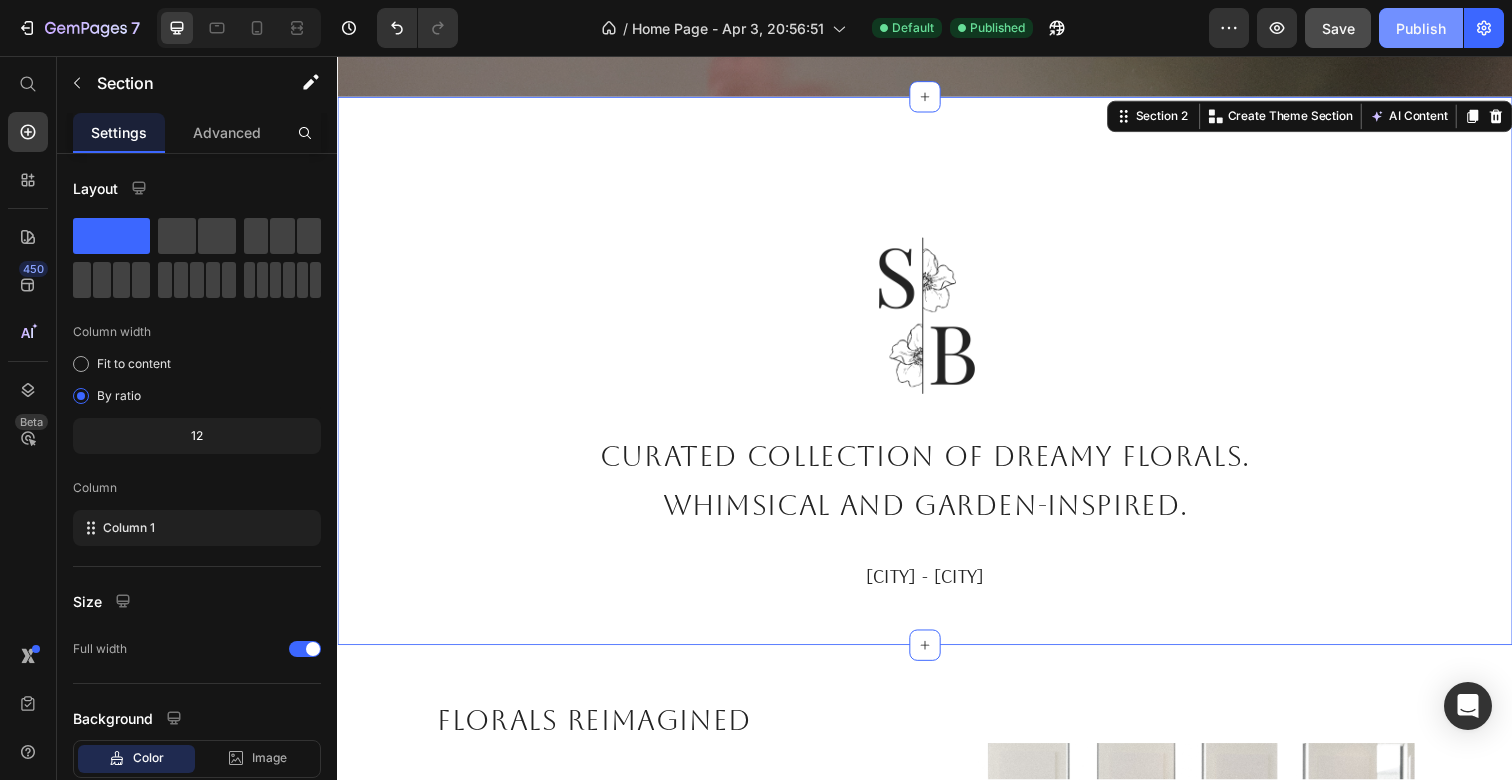 click on "Publish" 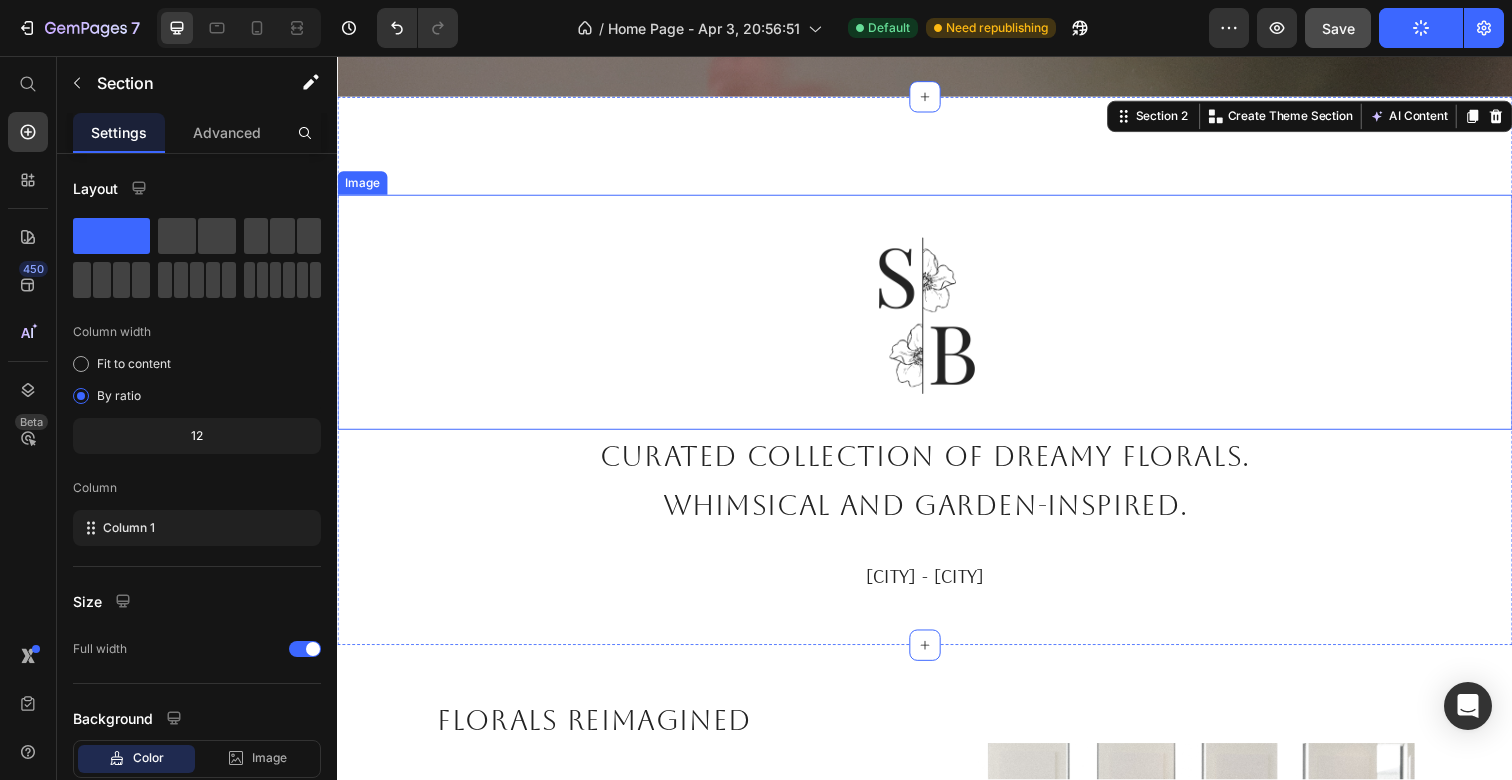 click at bounding box center [937, 318] 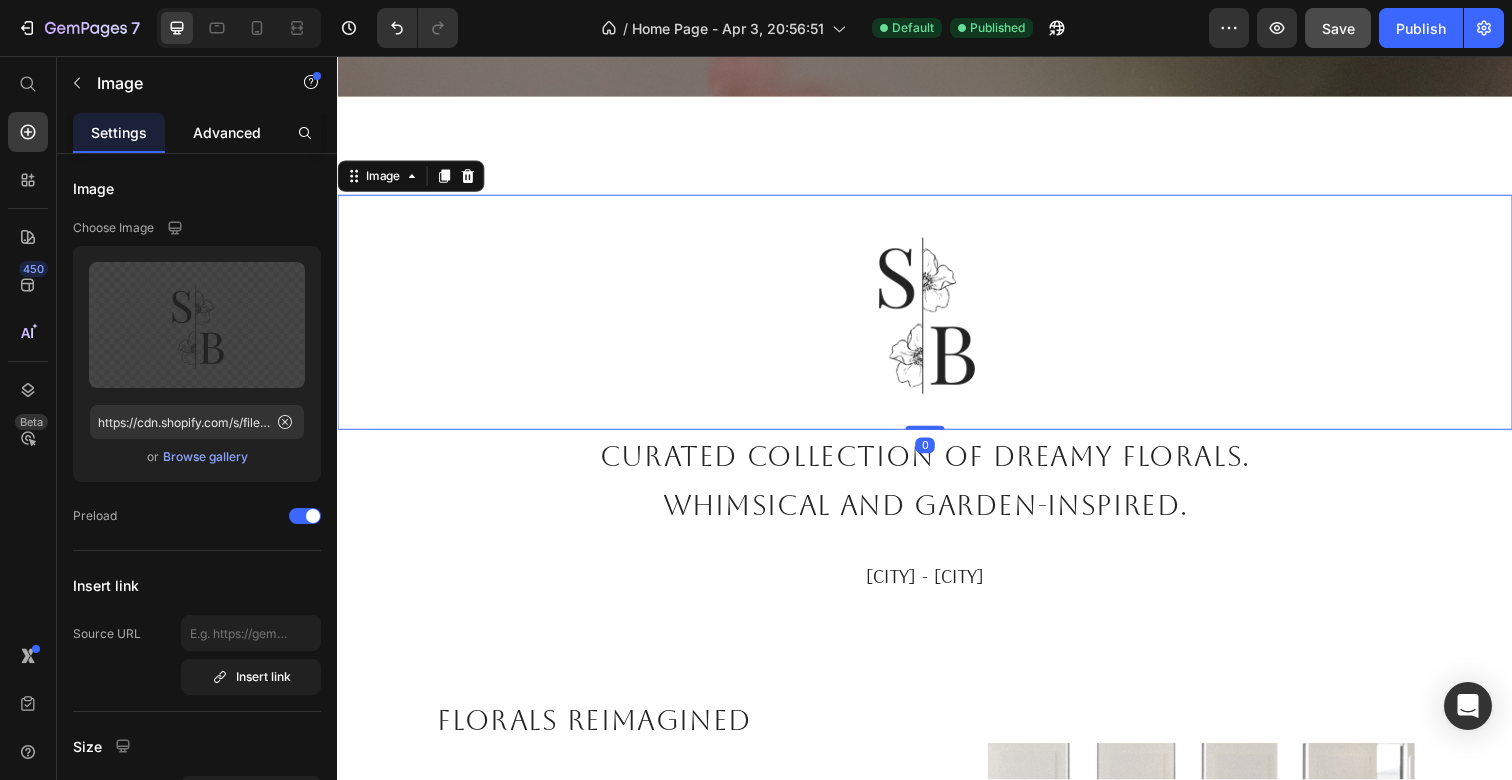 click on "Advanced" at bounding box center (227, 132) 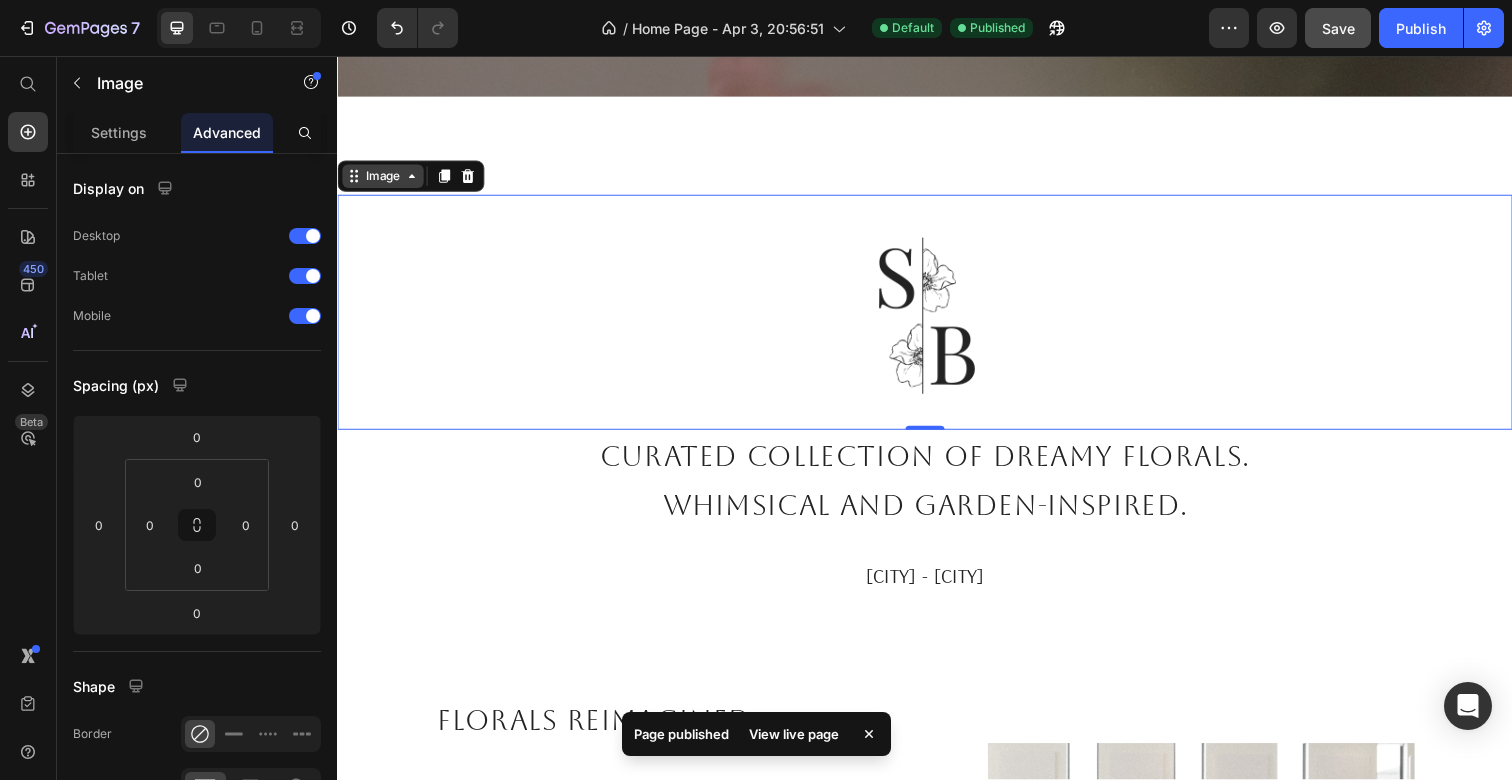 click on "Image" at bounding box center [383, 179] 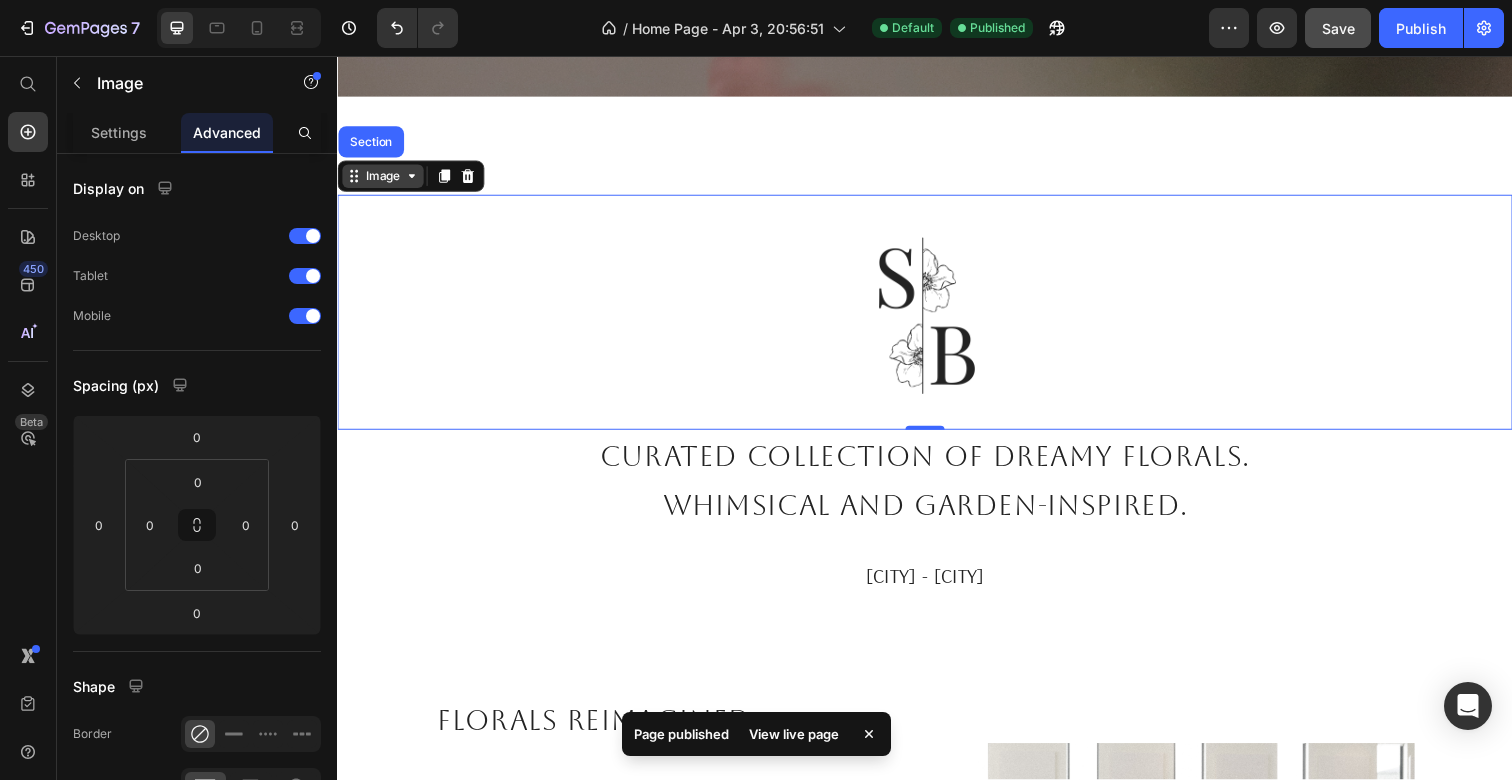 click on "Image" at bounding box center (383, 179) 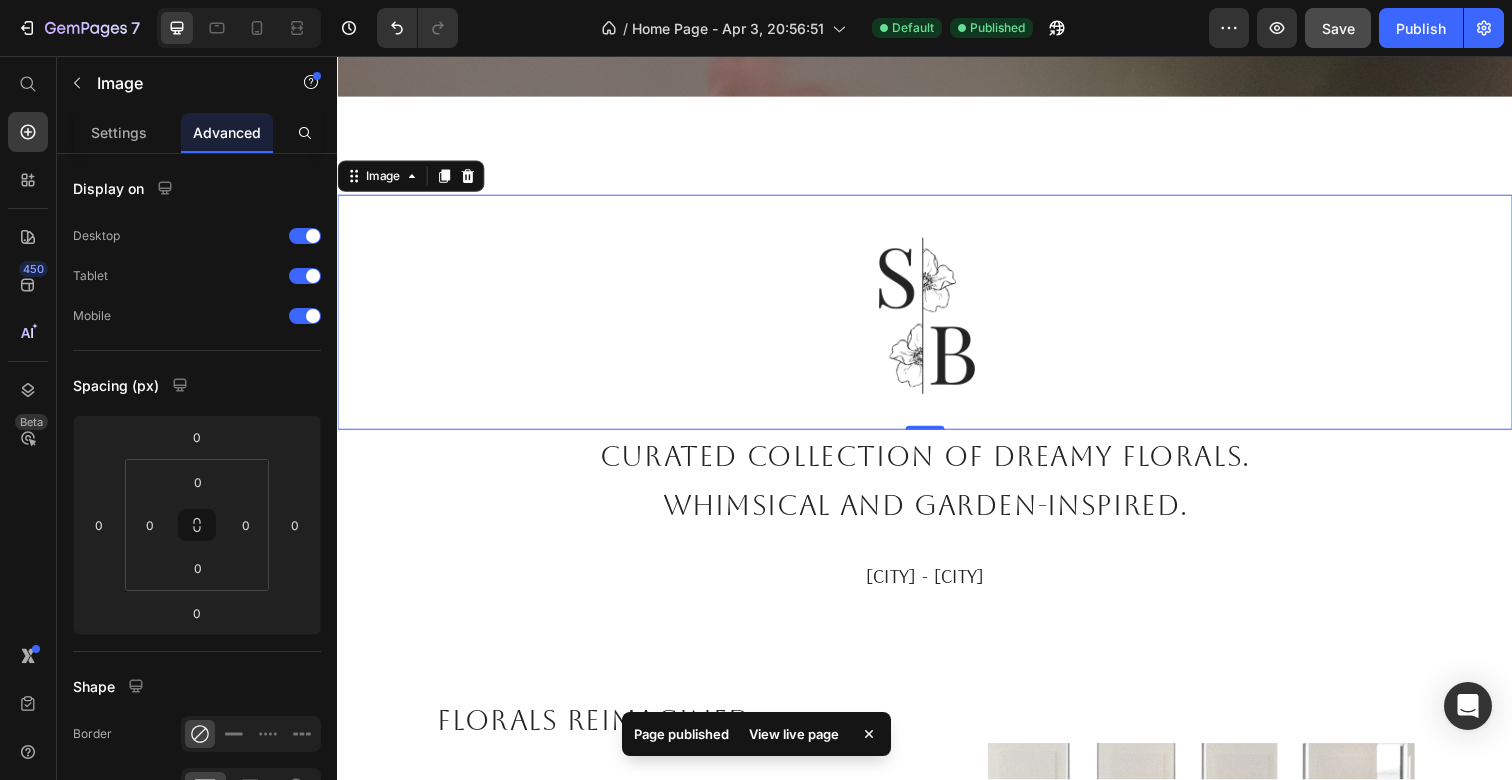 click at bounding box center [937, 318] 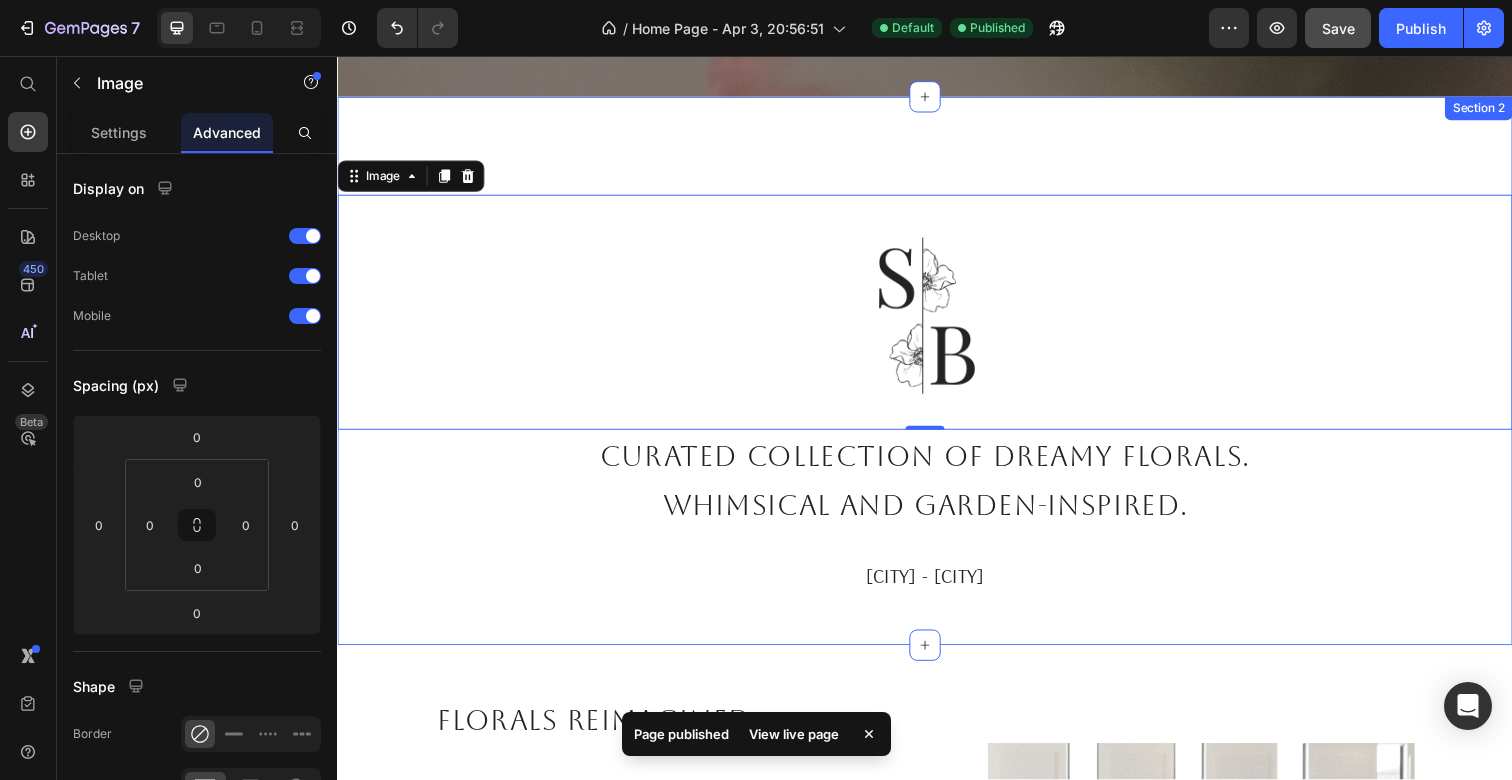 click on "Image 0 Curated collection of dreamy florals. Whimsical and garden-inspired. Text Block [CITY] - [CITY] Text Block Section 2" at bounding box center (937, 378) 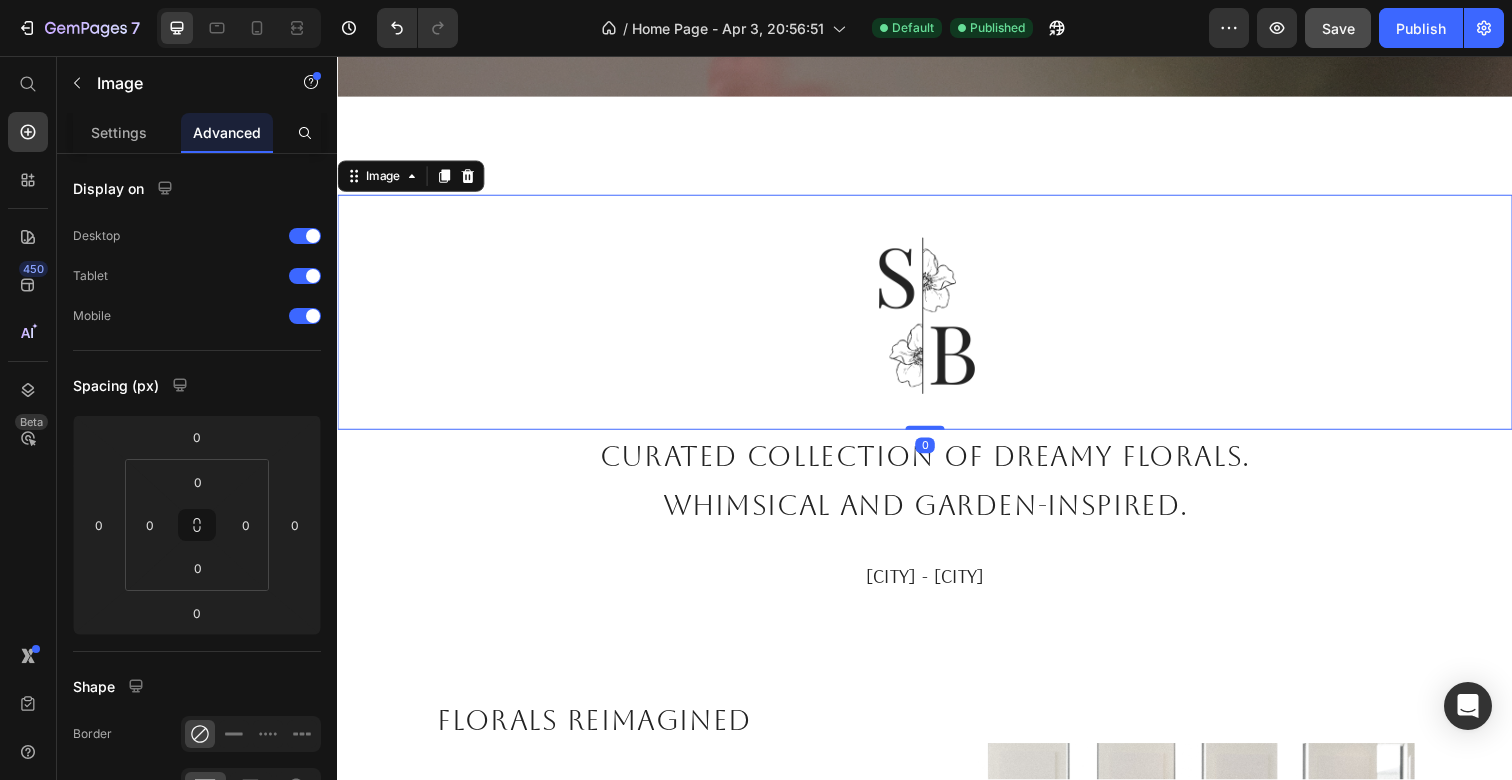 click at bounding box center (937, 318) 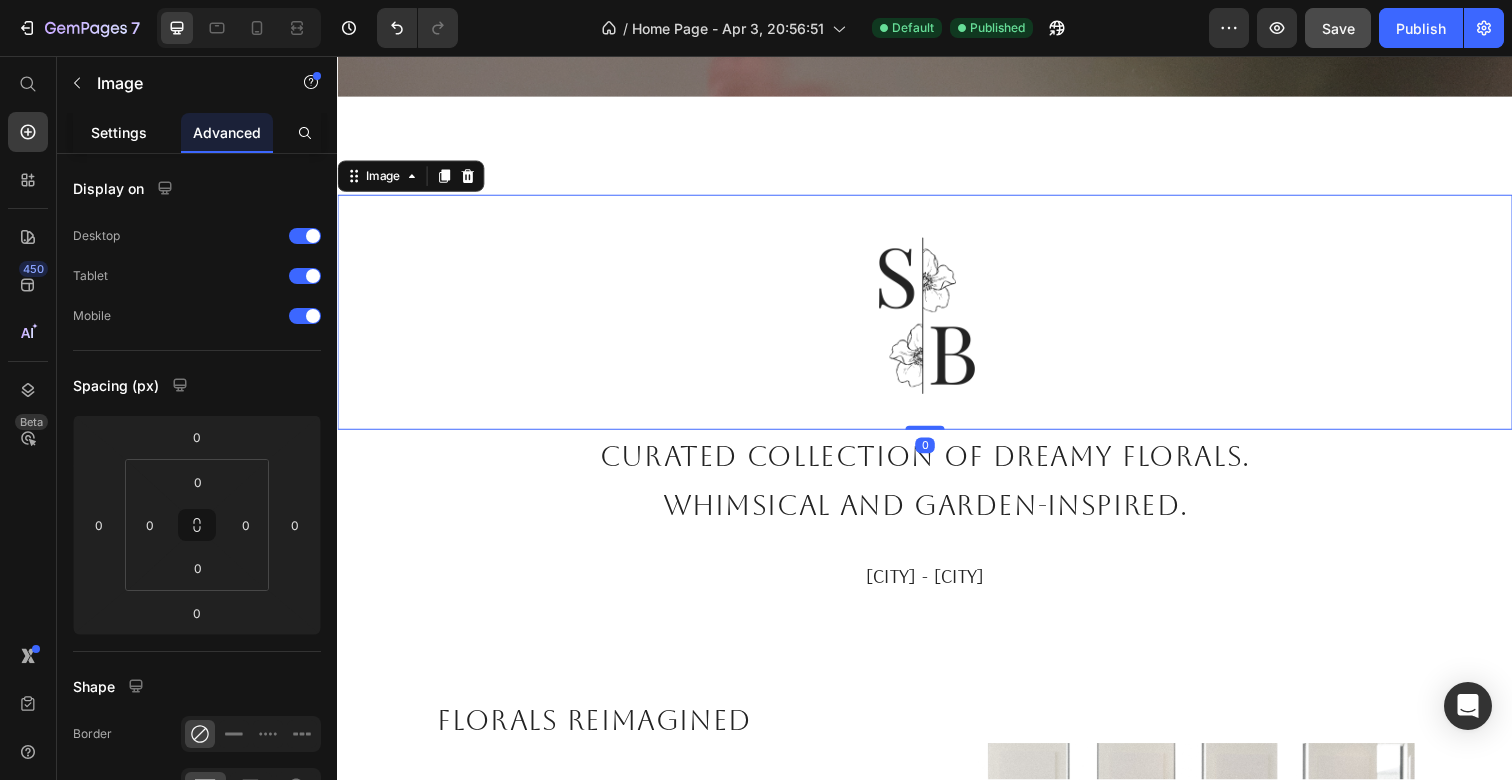 click on "Settings" 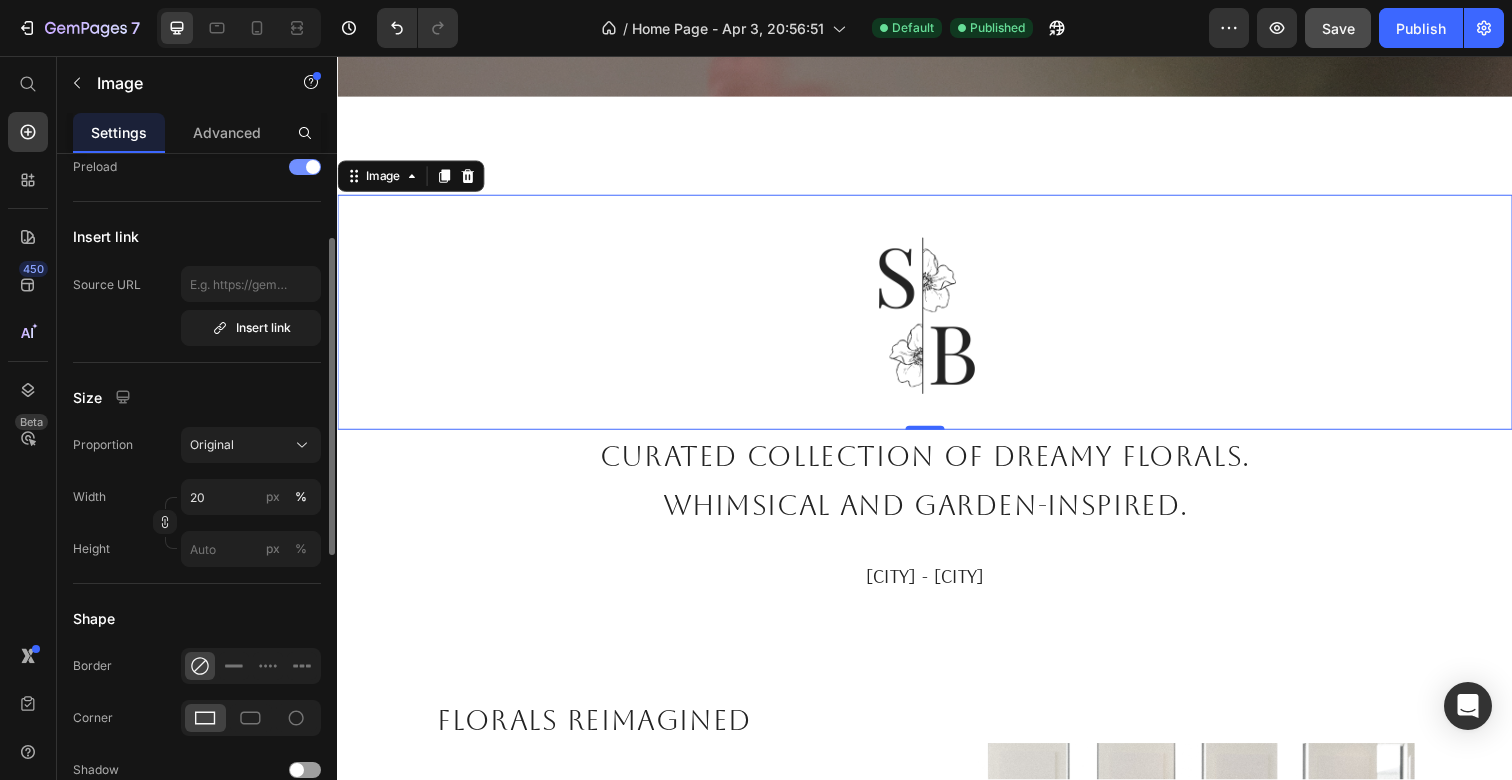 scroll, scrollTop: 421, scrollLeft: 0, axis: vertical 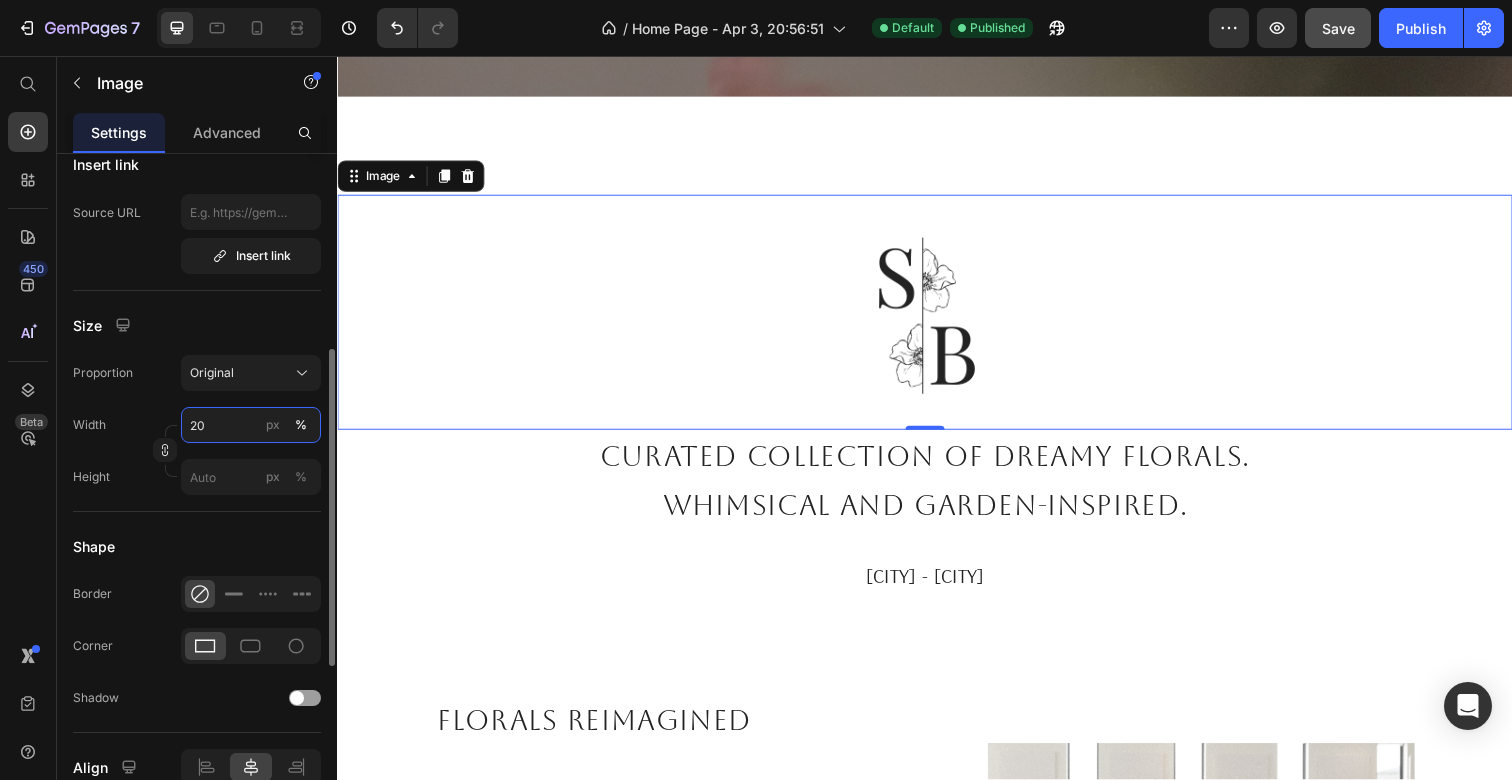click on "20" at bounding box center (251, 425) 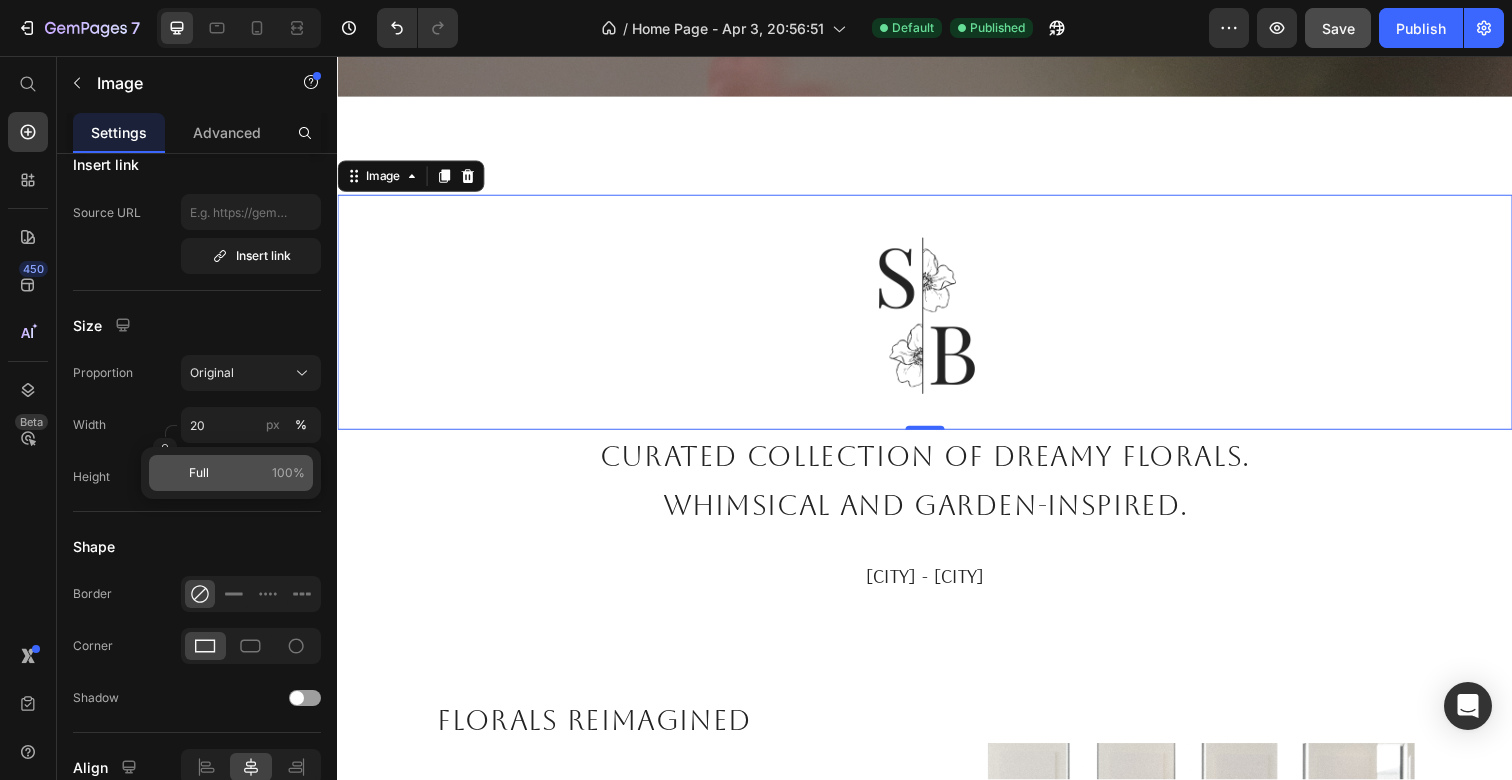click on "Full 100%" at bounding box center [247, 473] 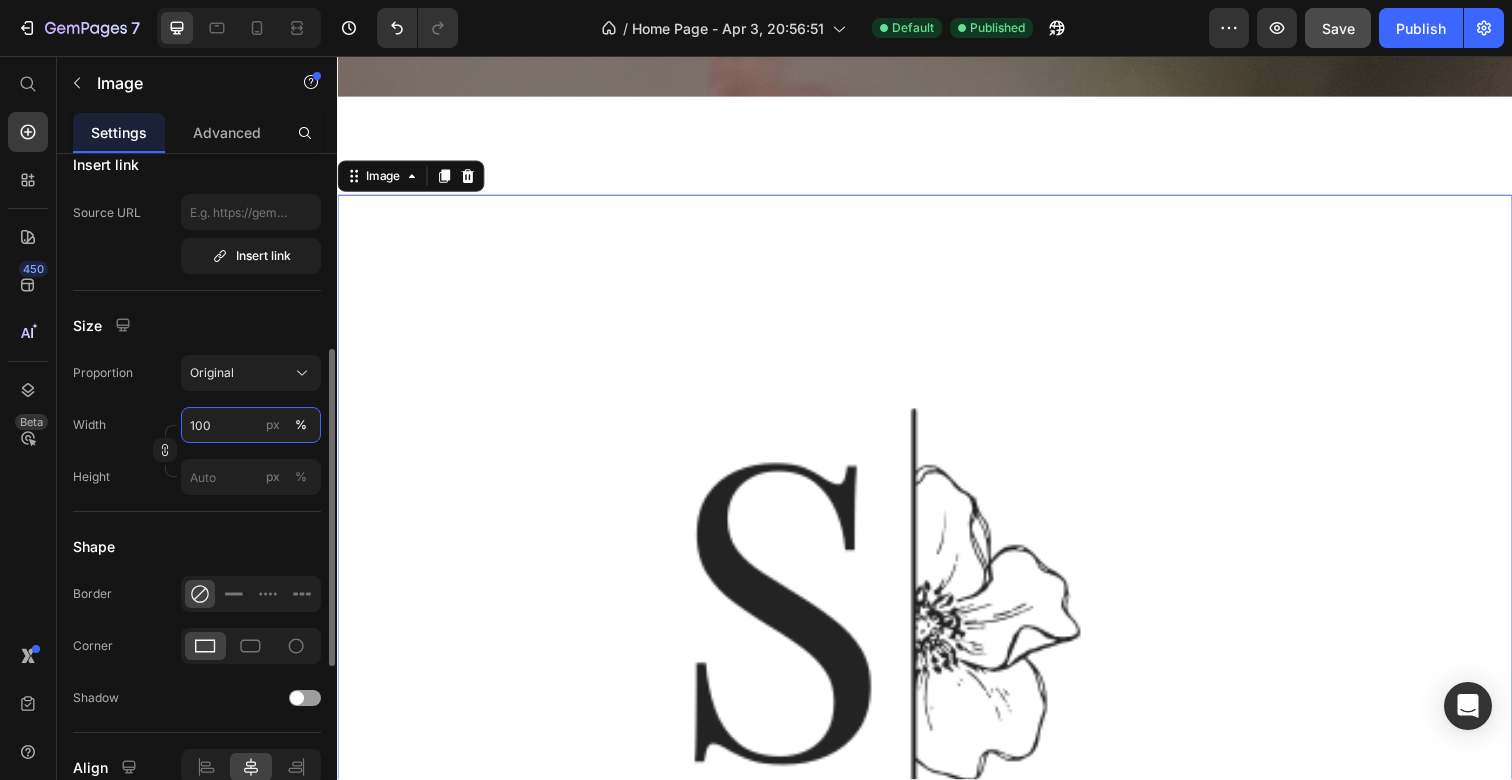 click on "100" at bounding box center [251, 425] 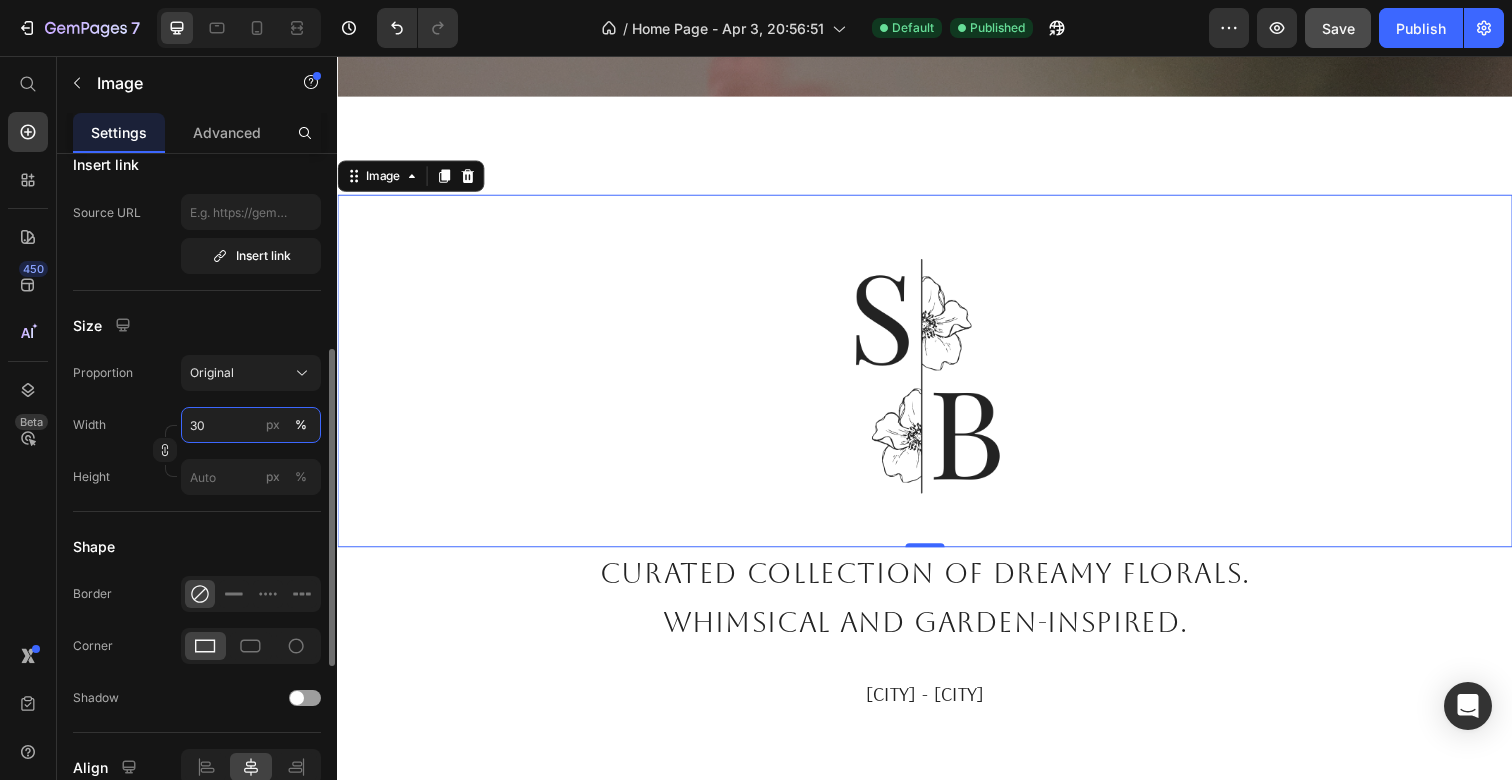 drag, startPoint x: 219, startPoint y: 425, endPoint x: 152, endPoint y: 424, distance: 67.00746 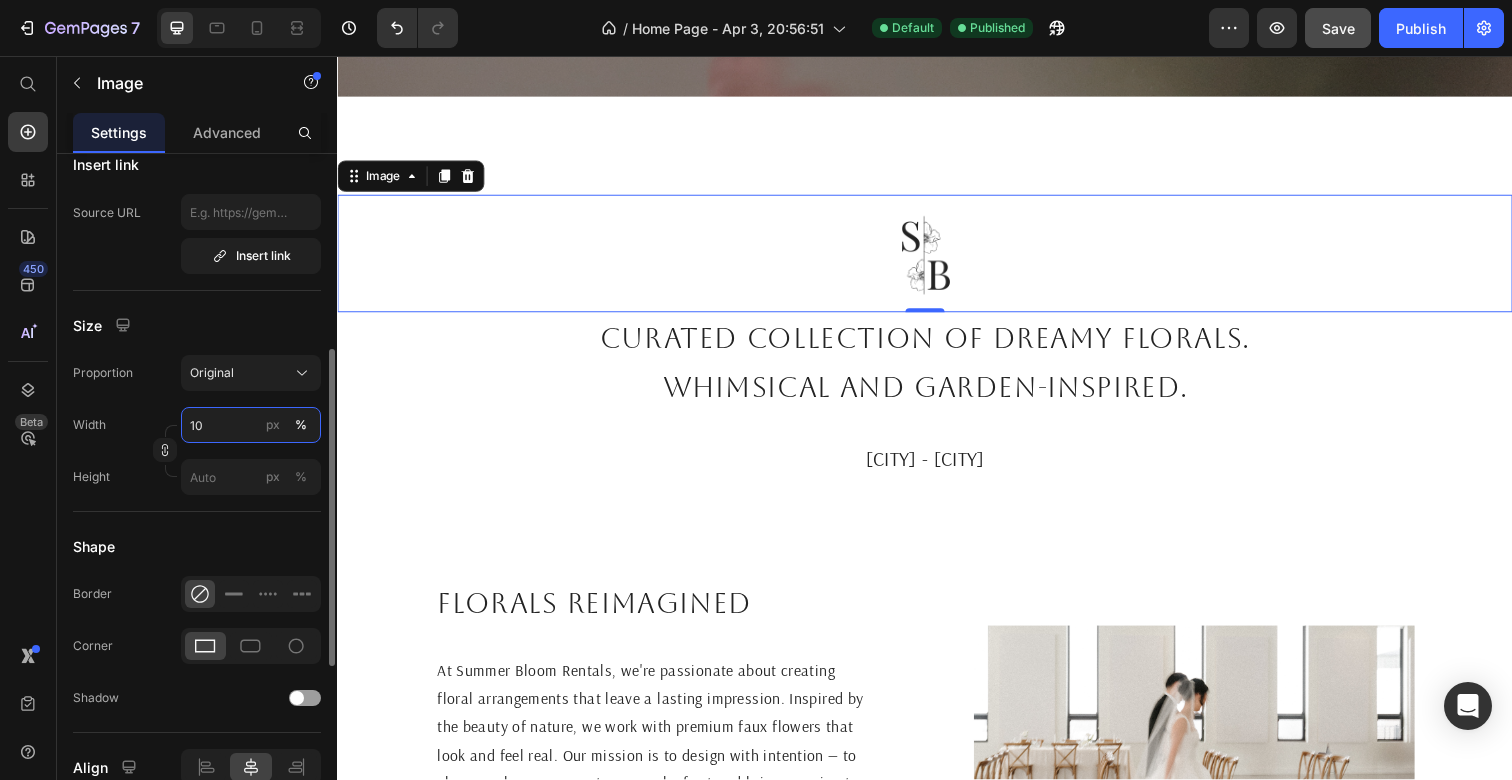 drag, startPoint x: 209, startPoint y: 415, endPoint x: 231, endPoint y: 434, distance: 29.068884 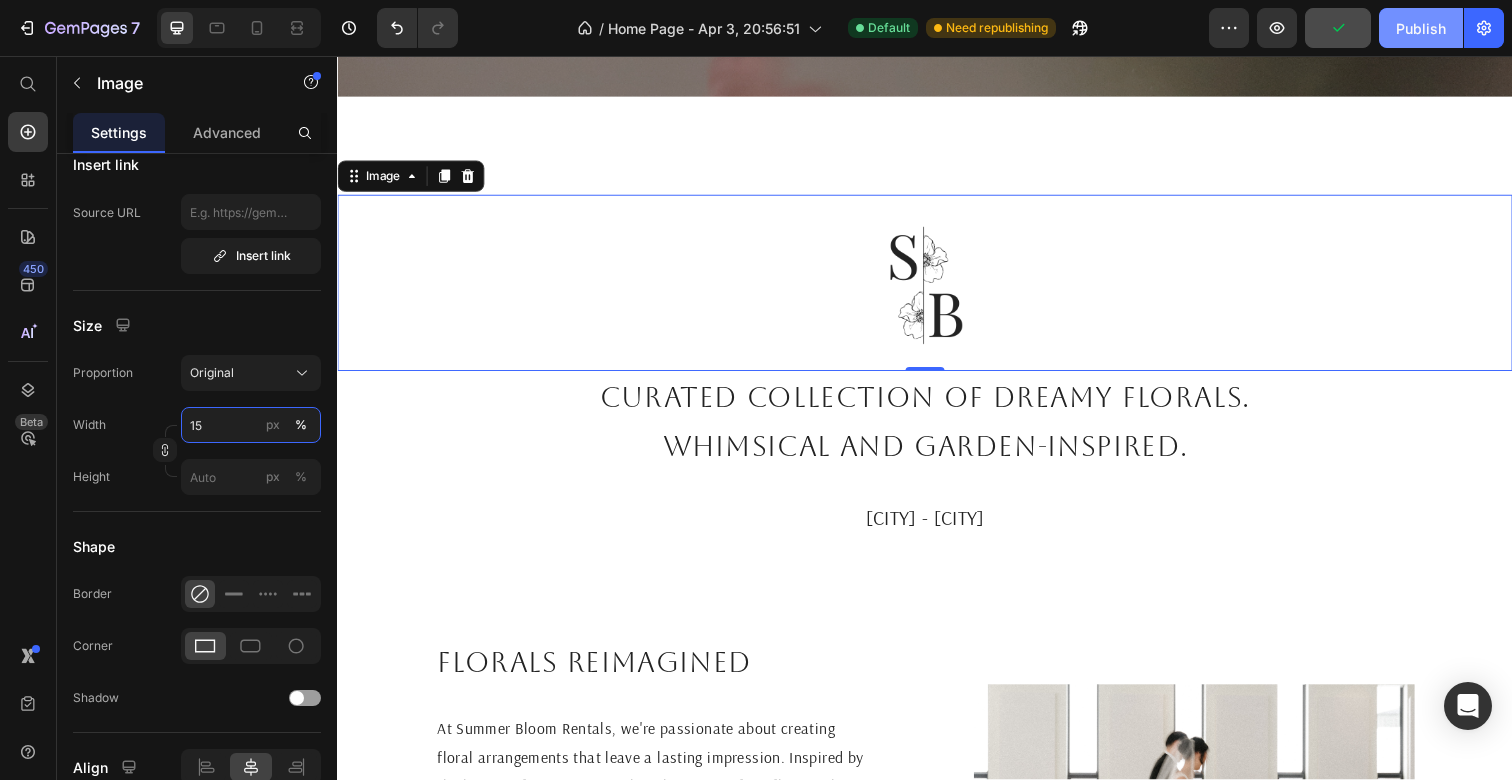 type on "15" 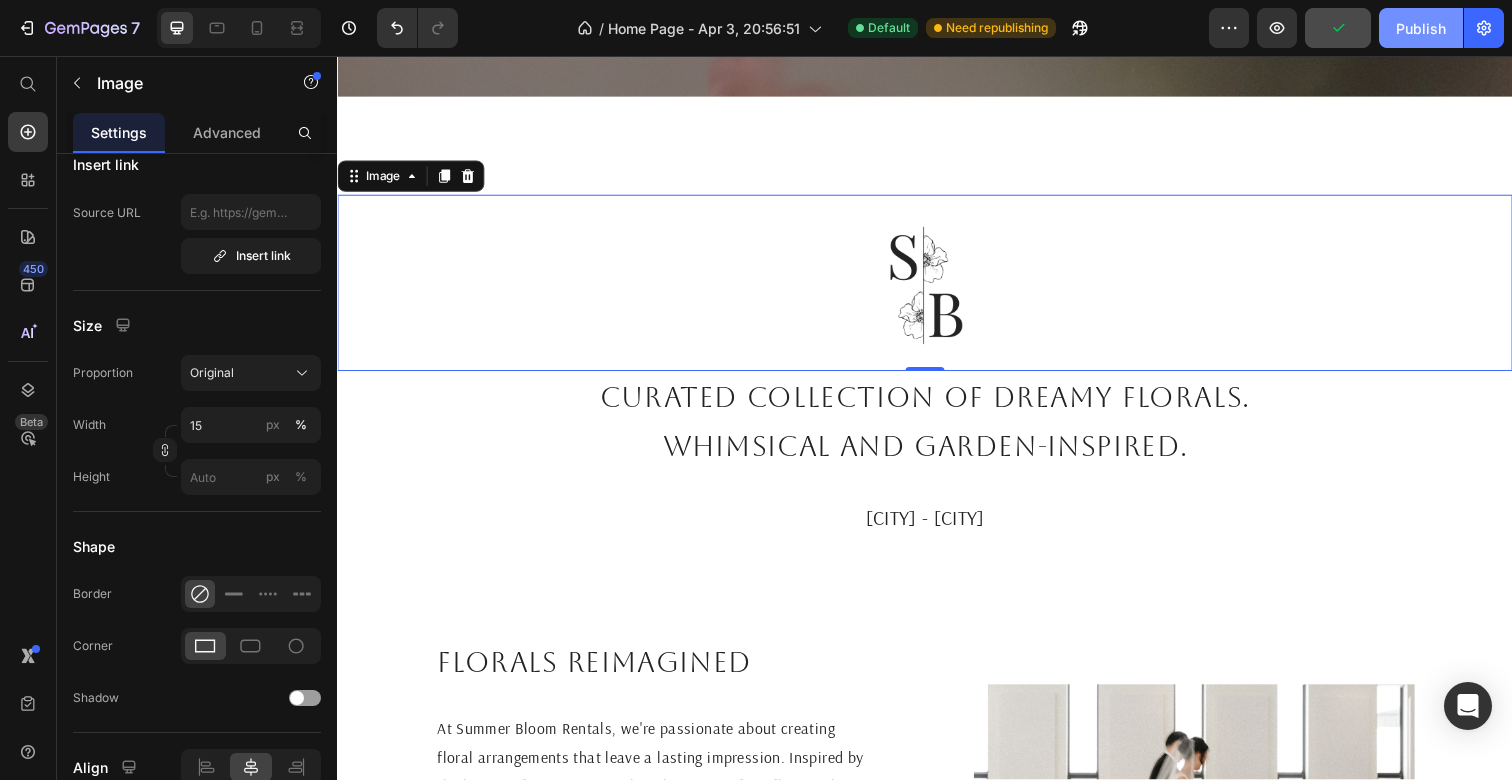 click on "Publish" at bounding box center [1421, 28] 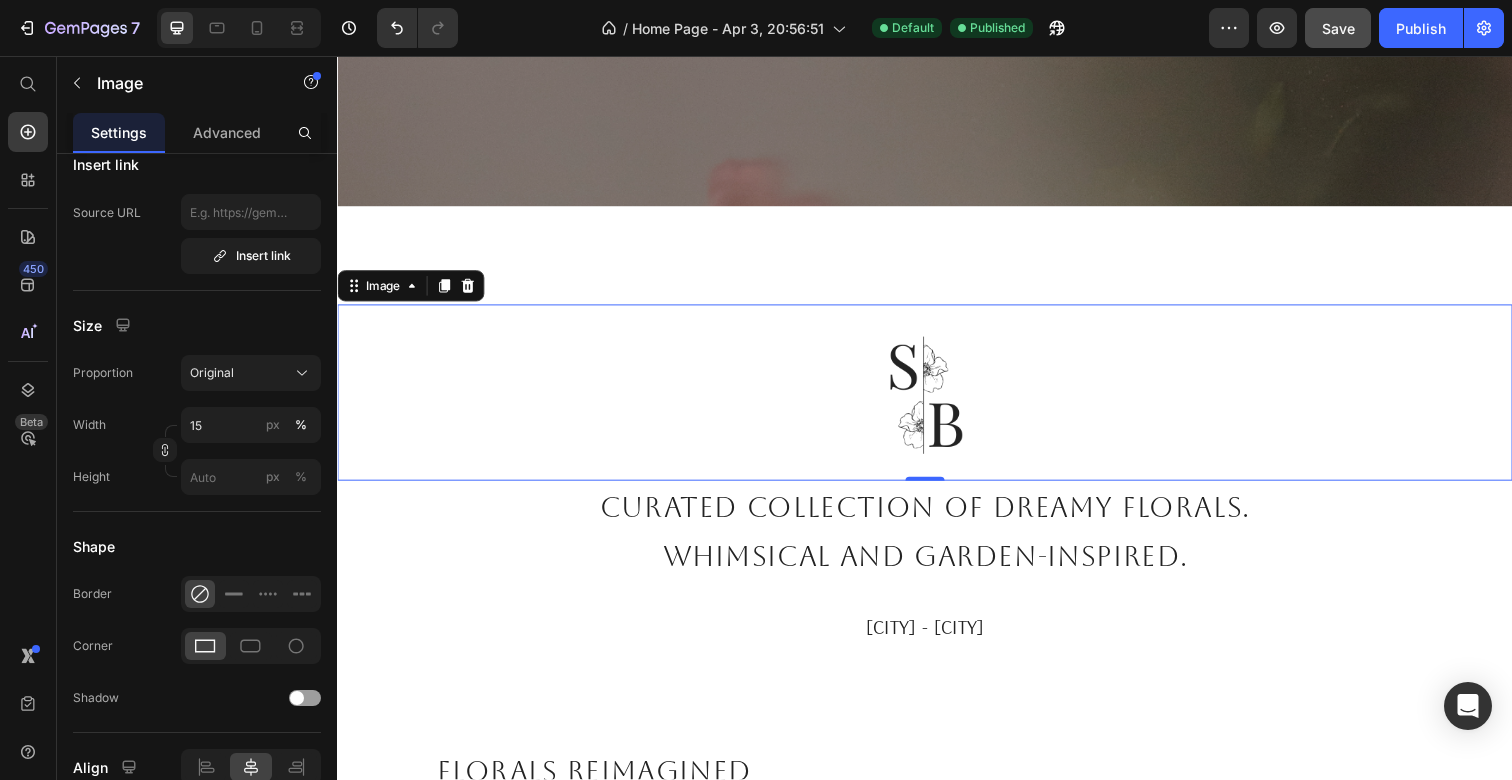 scroll, scrollTop: 400, scrollLeft: 0, axis: vertical 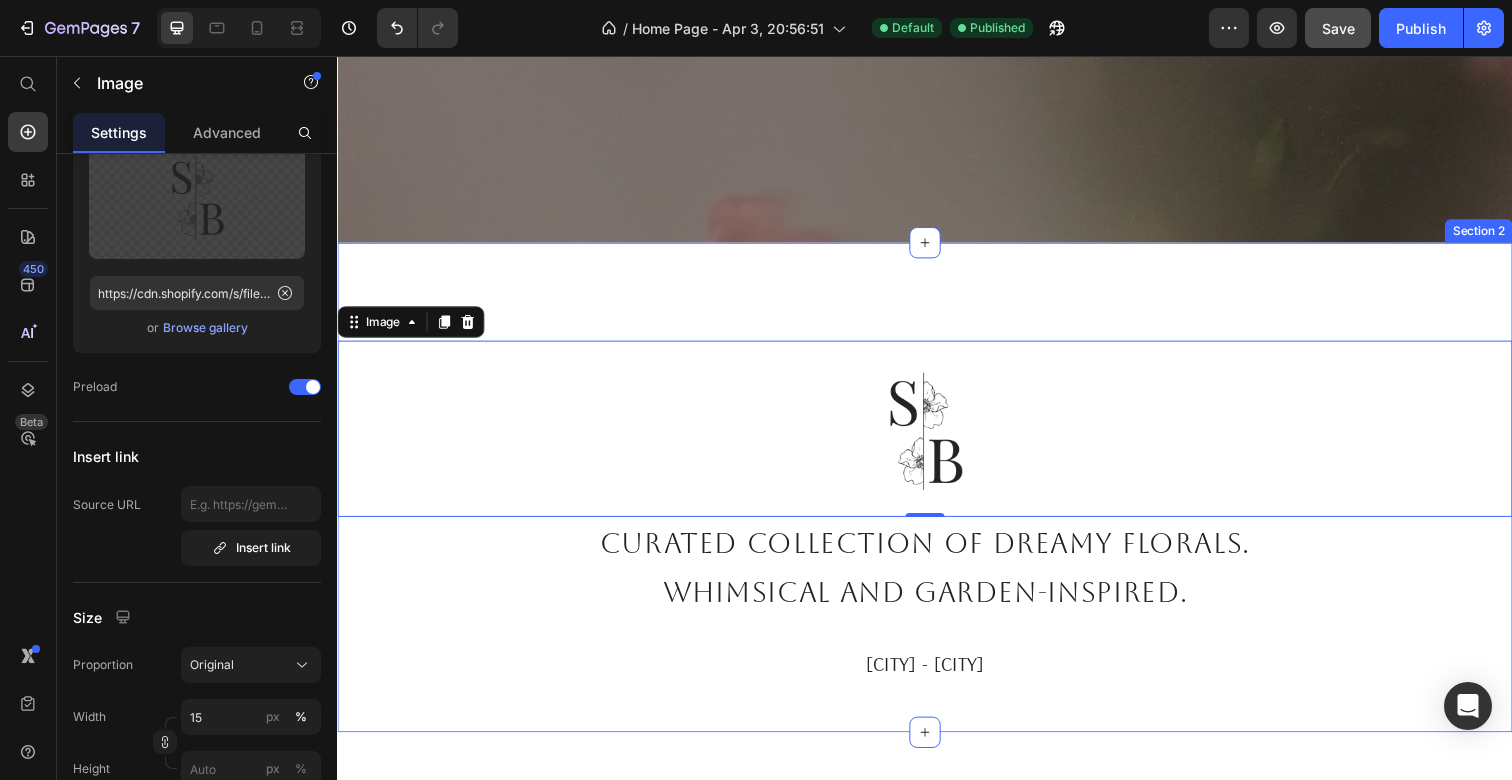 click on "Image 0 Curated collection of dreamy florals. Whimsical and garden-inspired. Text Block [CITY] - [CITY] Text Block Section 2" at bounding box center (937, 497) 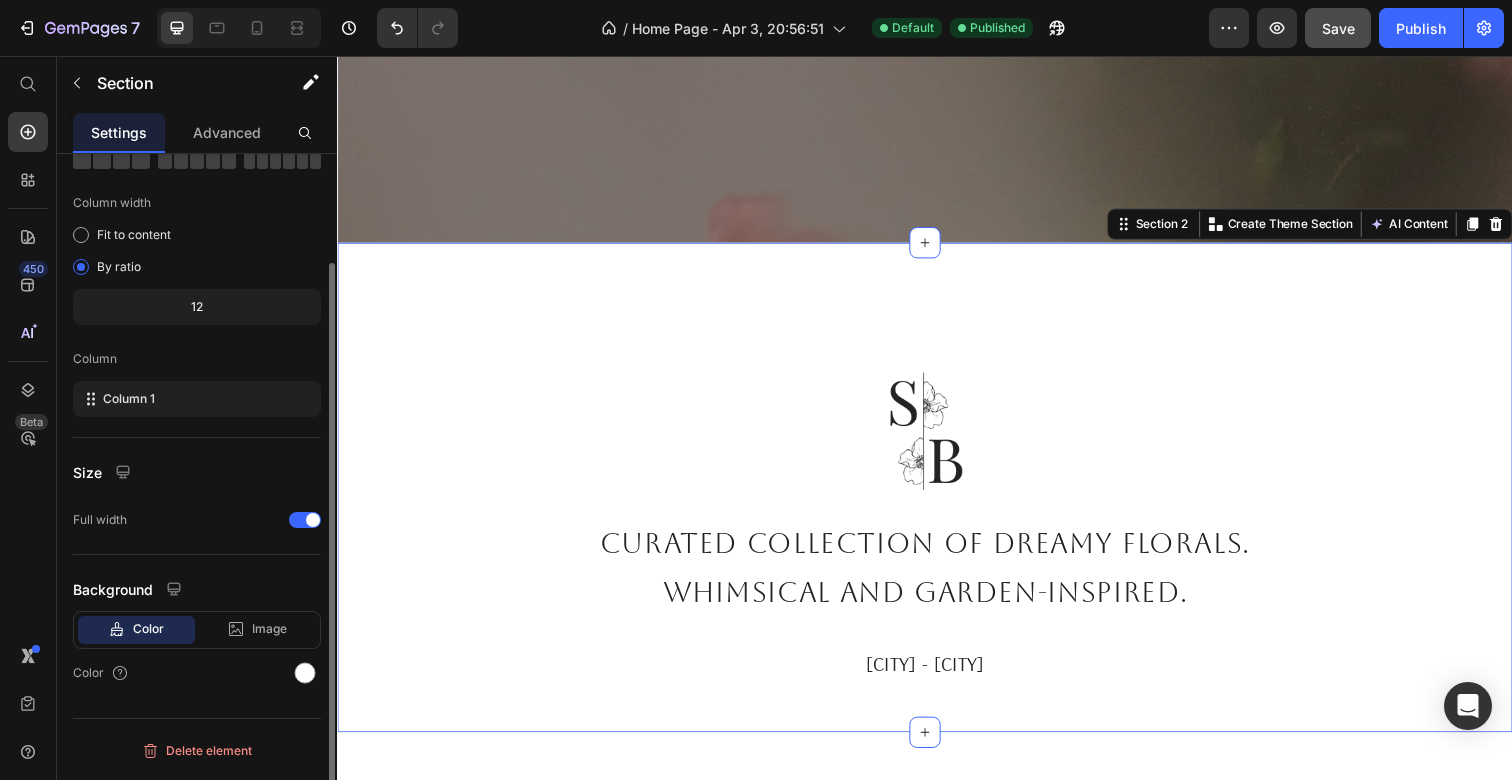 scroll, scrollTop: 0, scrollLeft: 0, axis: both 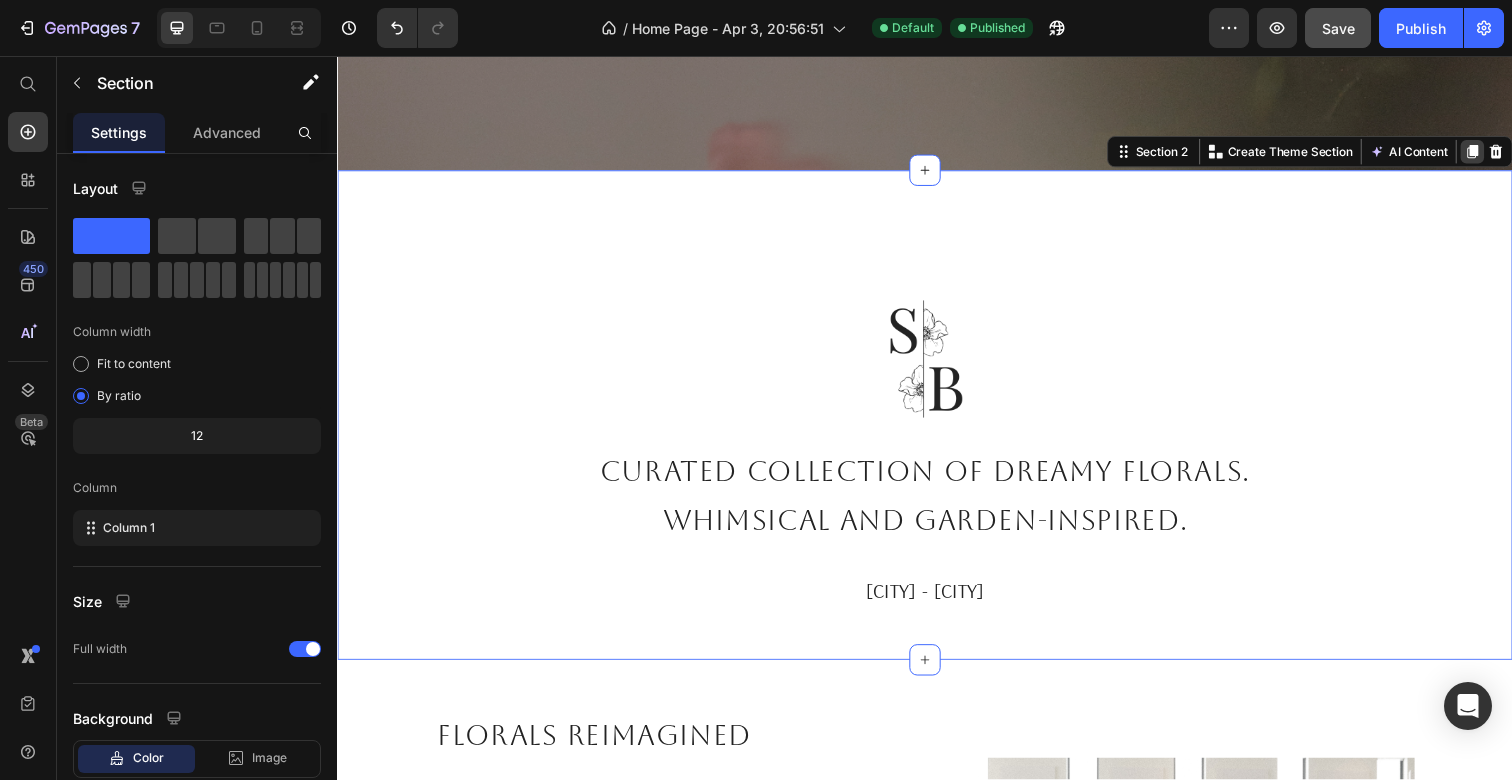 click at bounding box center [1496, 154] 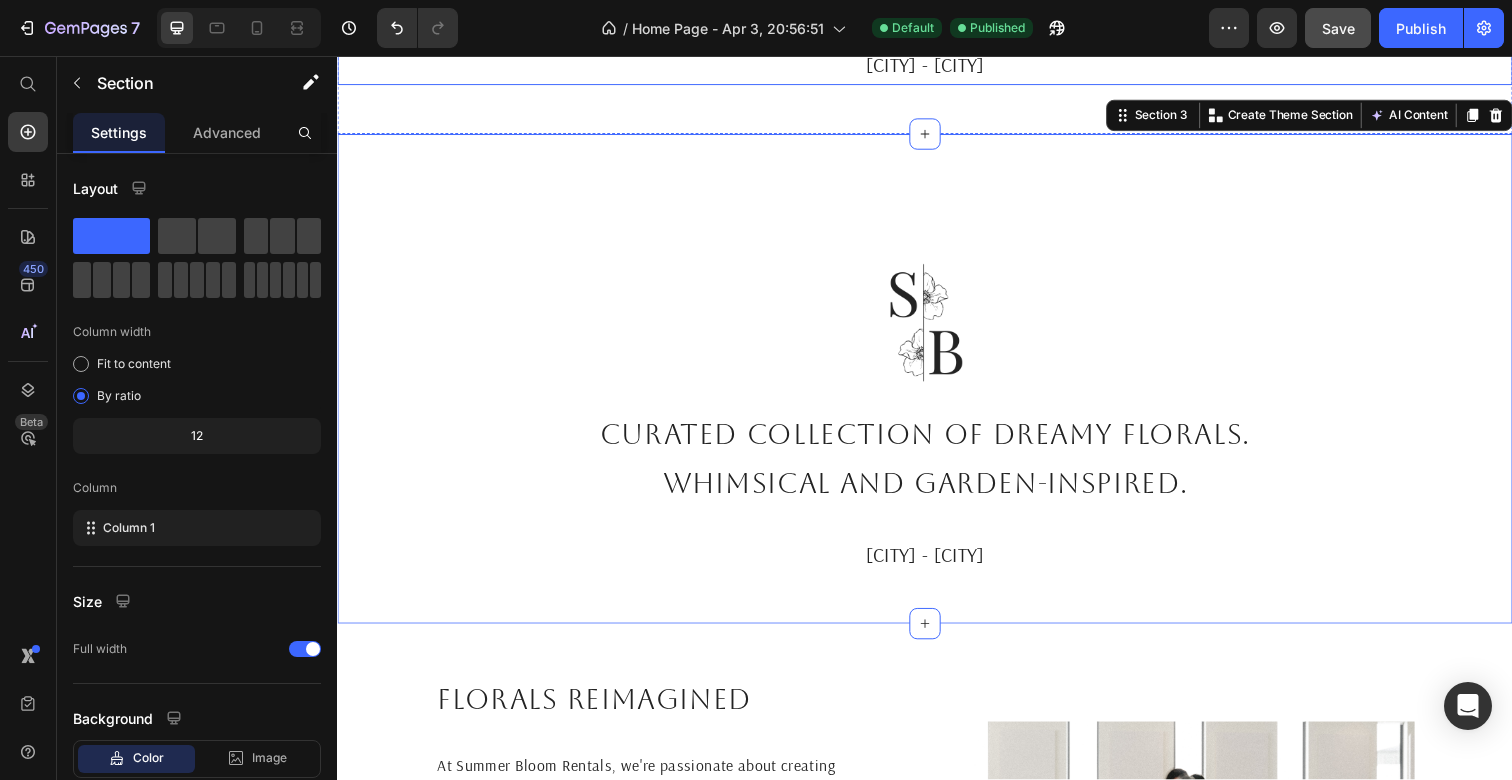 scroll, scrollTop: 1021, scrollLeft: 0, axis: vertical 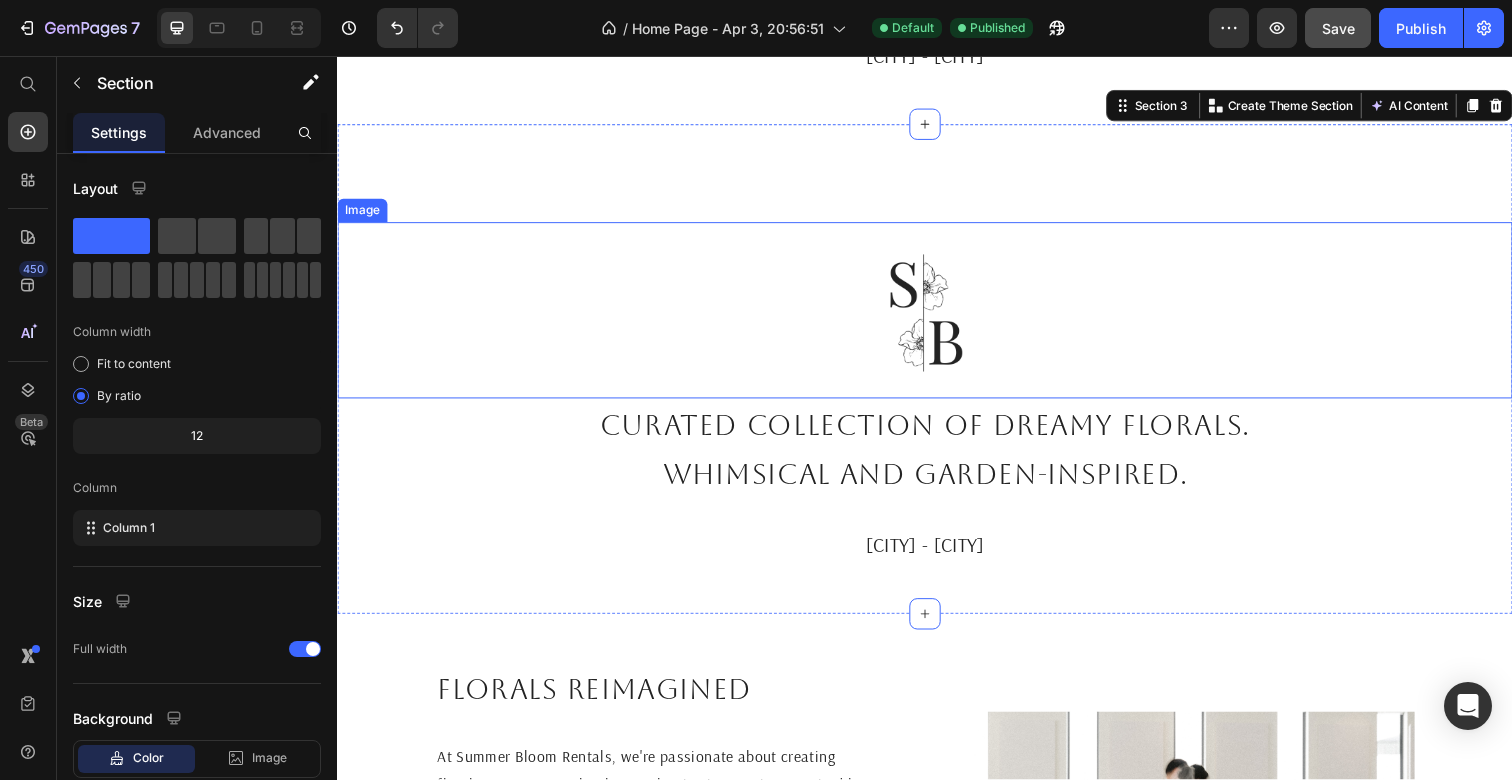 click at bounding box center [937, 316] 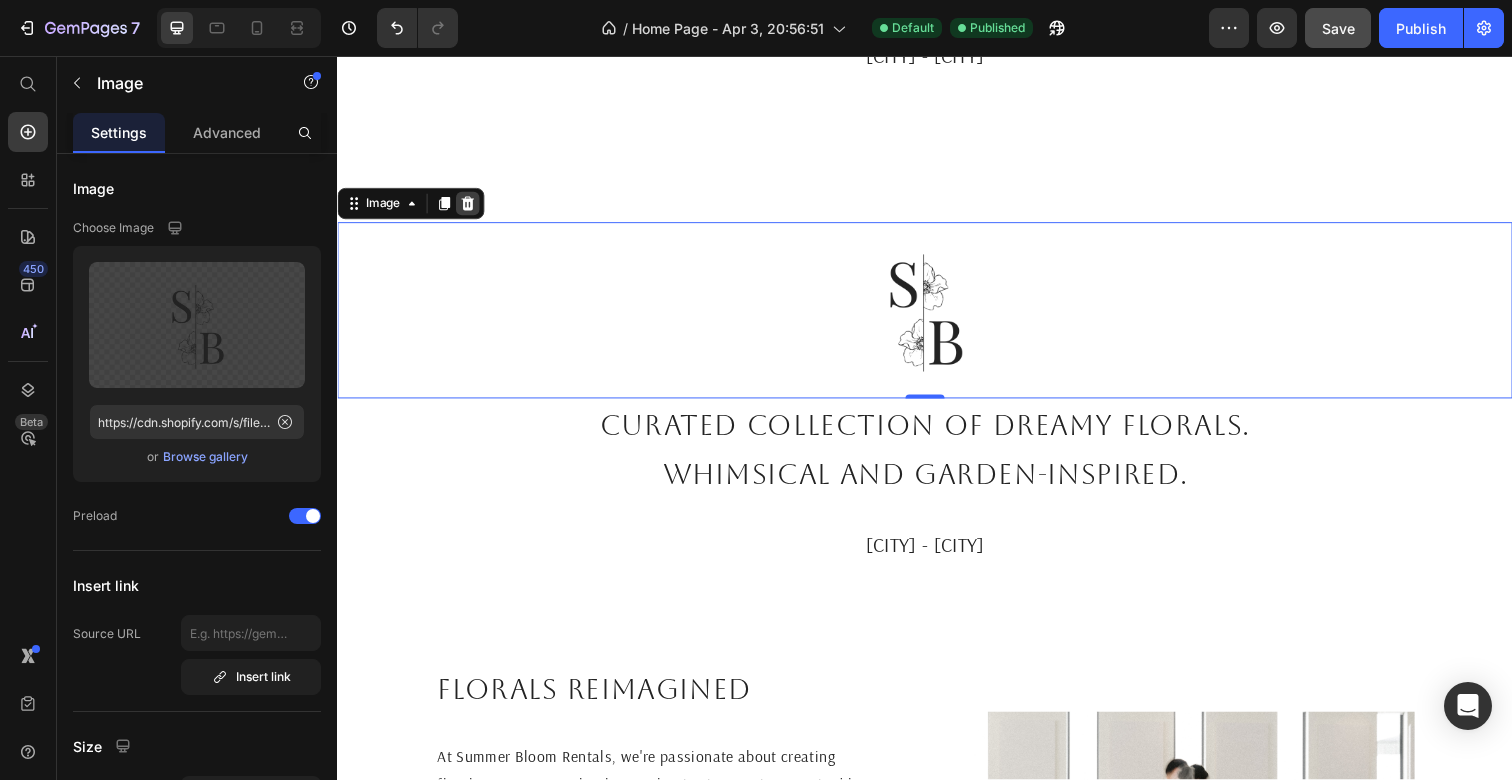 click 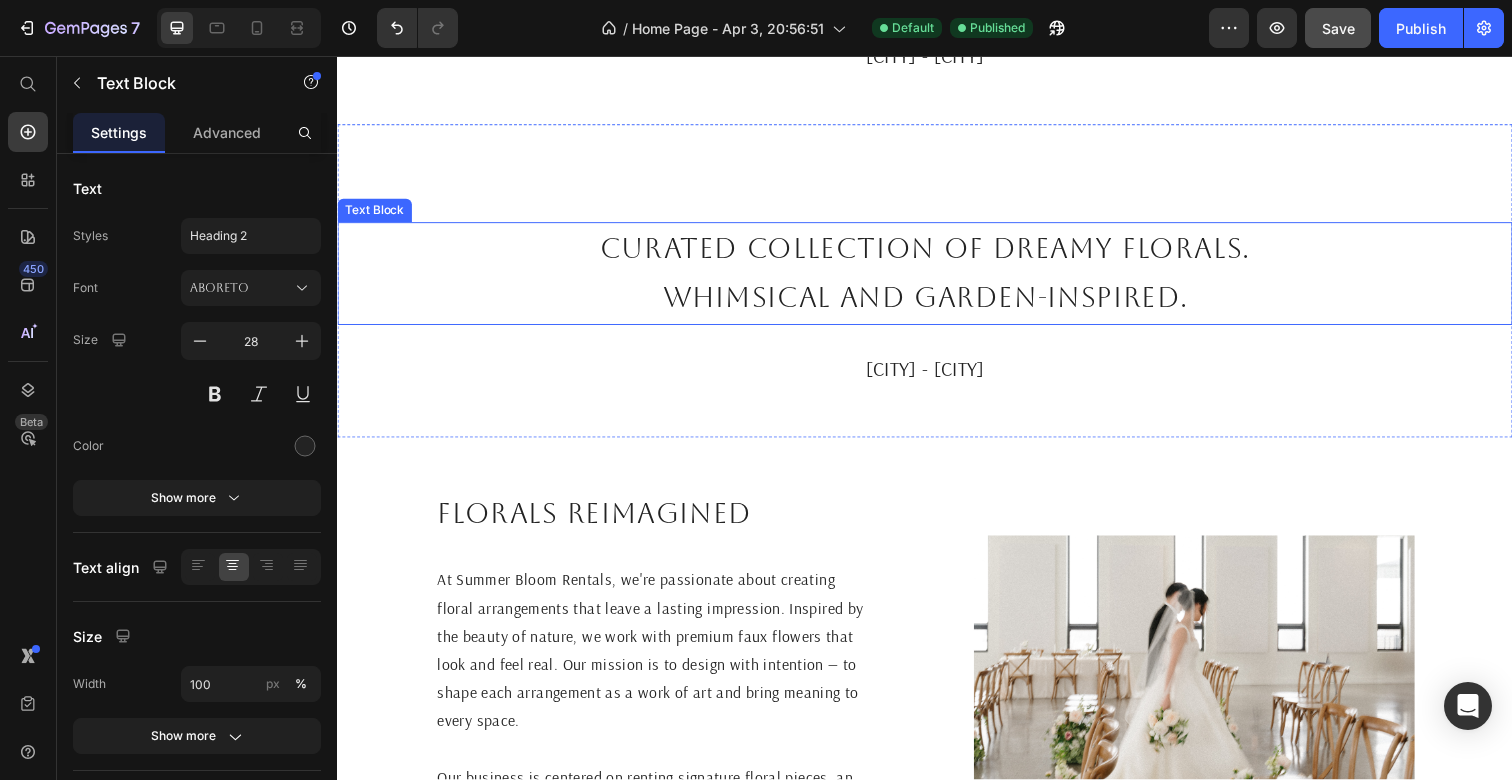 click on "Whimsical and garden-inspired." at bounding box center [937, 303] 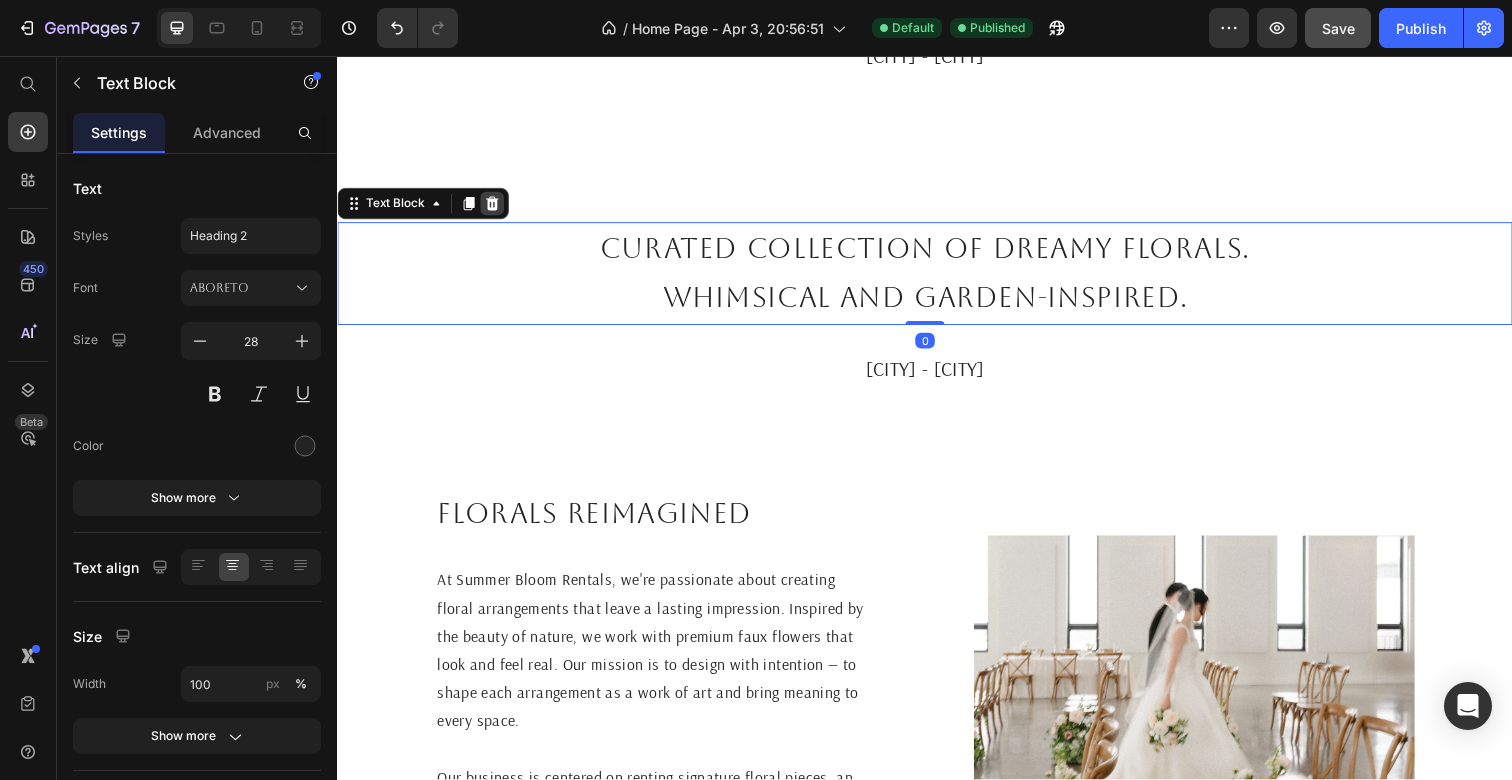 click 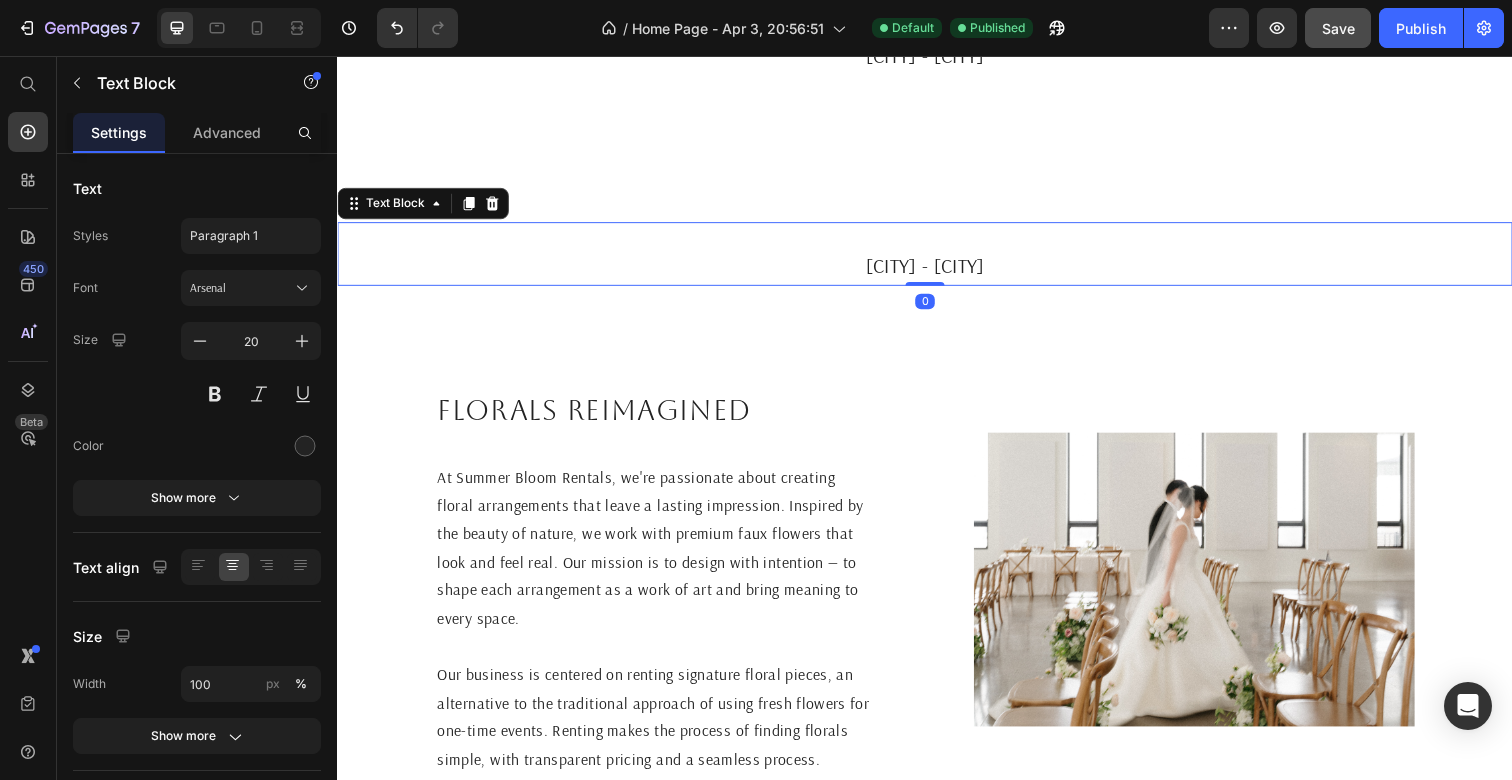 click on "[CITY] - [CITY]" at bounding box center [937, 271] 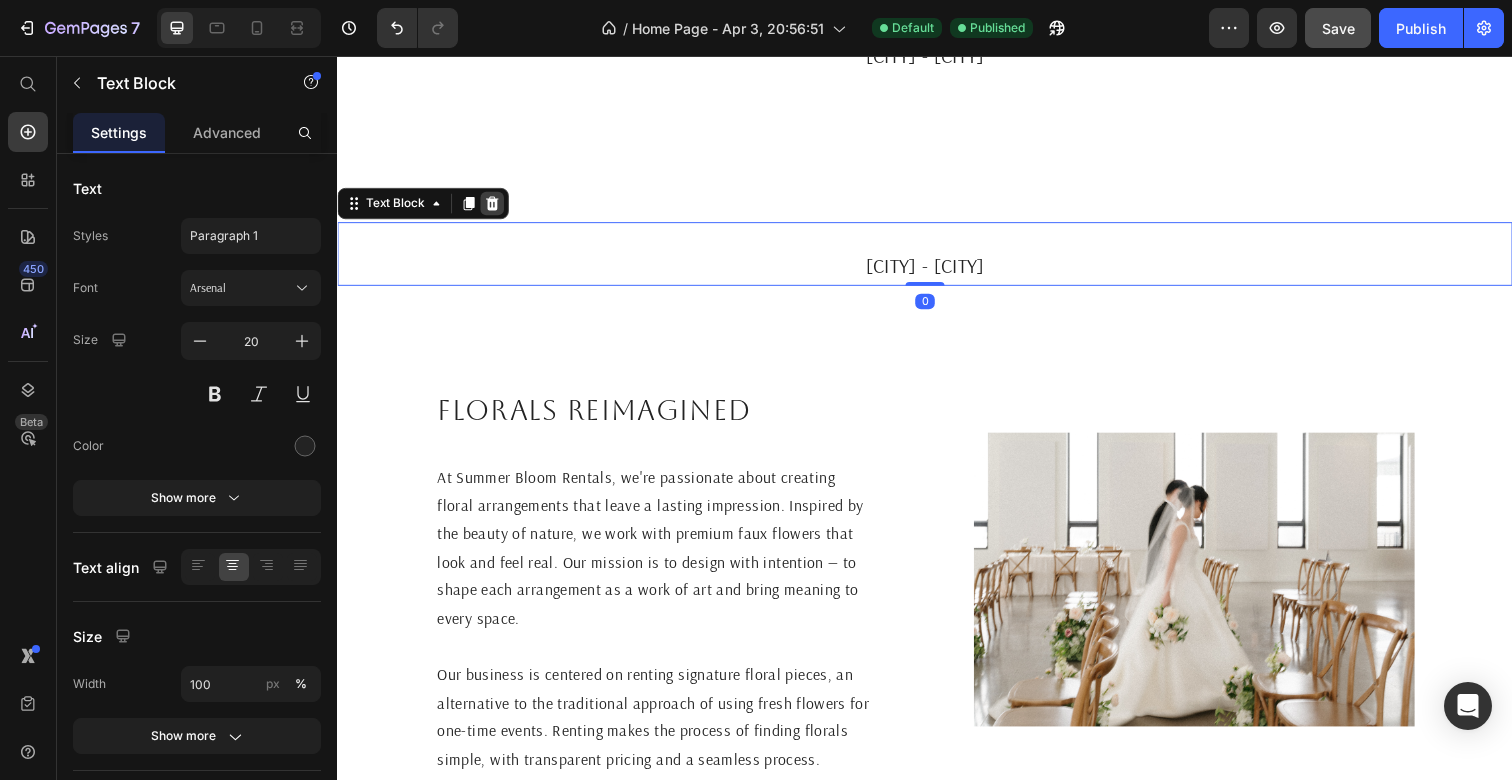 click 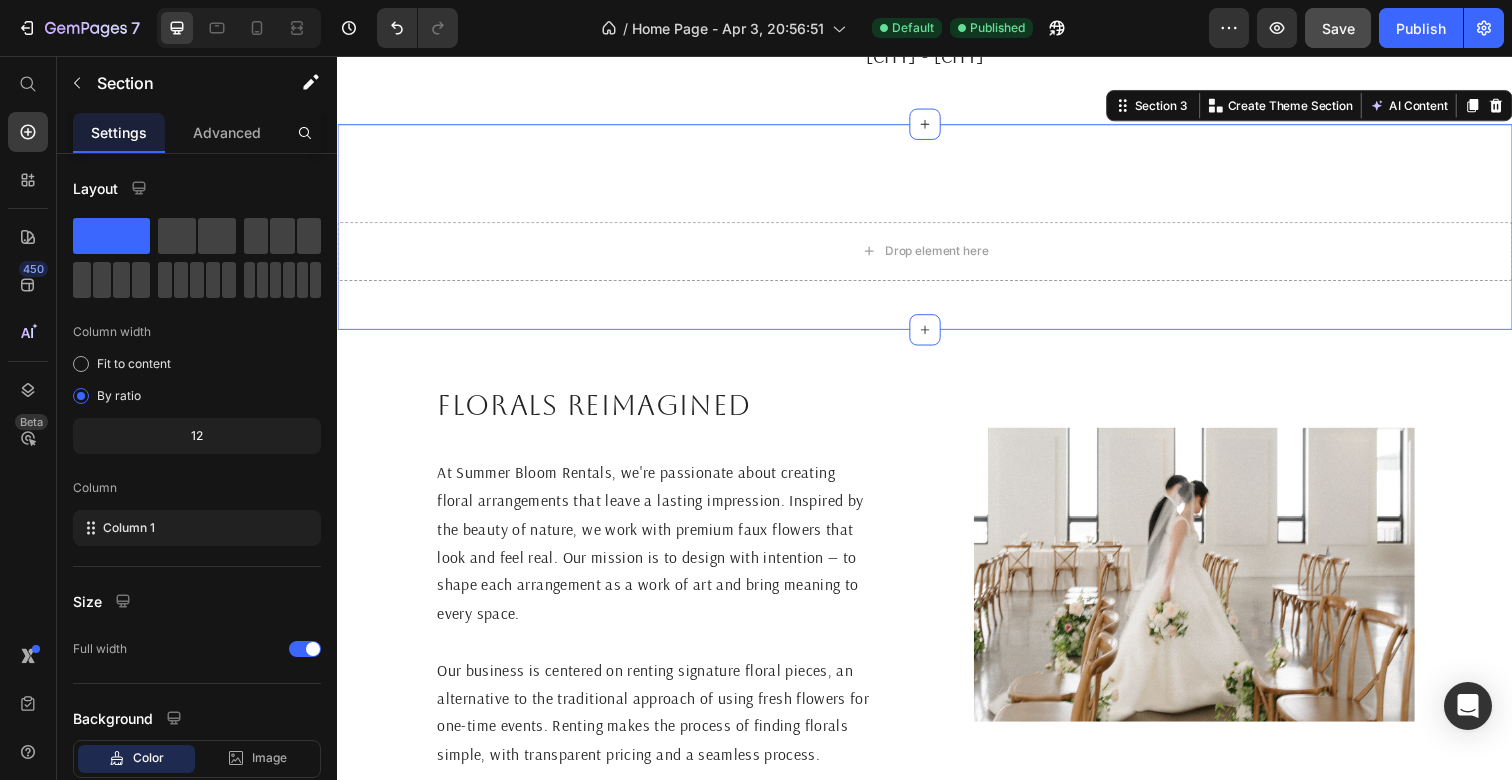 click on "Drop element here Section 3 You can create reusable sections Create Theme Section AI Content Write with GemAI What would you like to describe here? Tone and Voice Persuasive Product The ____ Aisle Flowers Show more Generate" at bounding box center (937, 231) 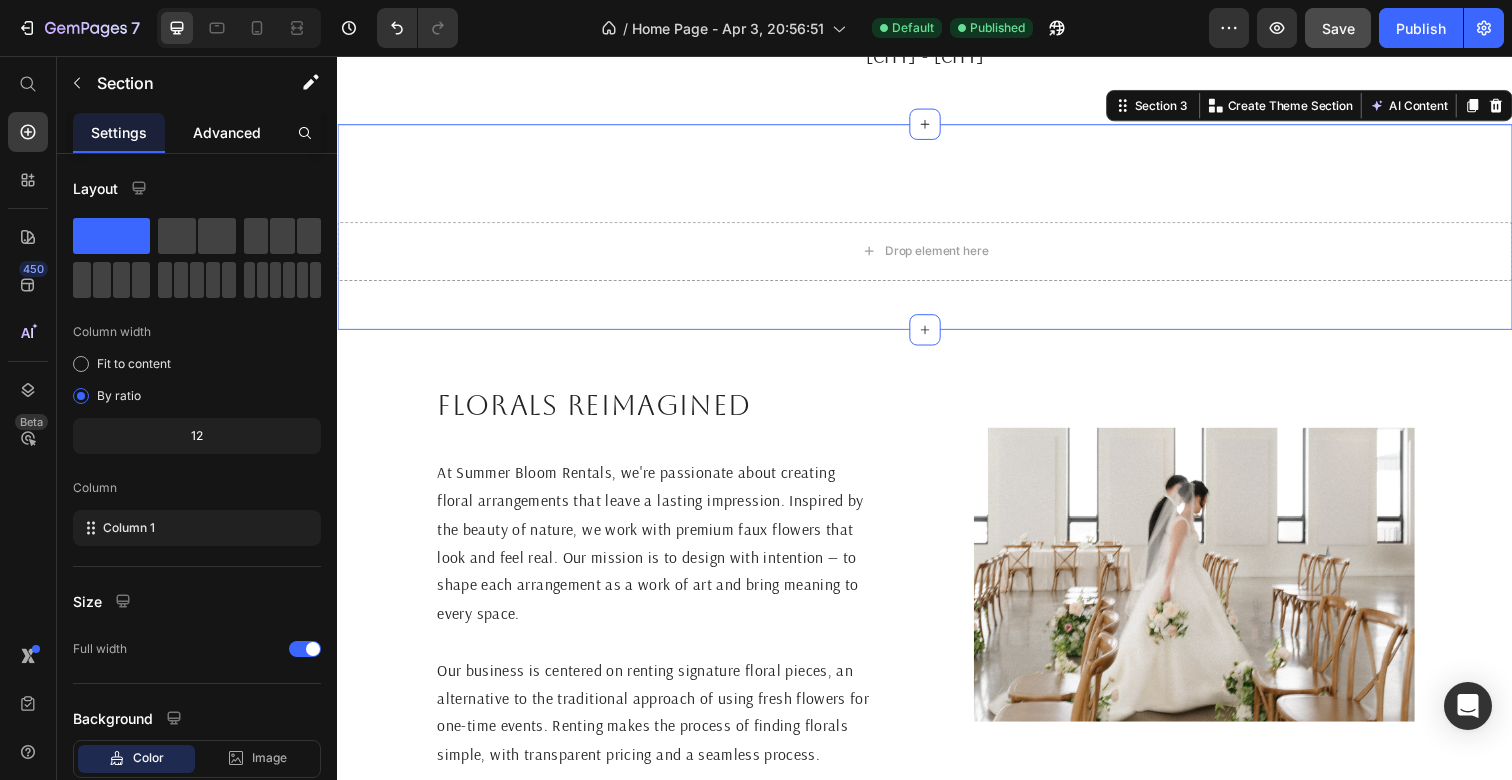 click on "Advanced" at bounding box center (227, 132) 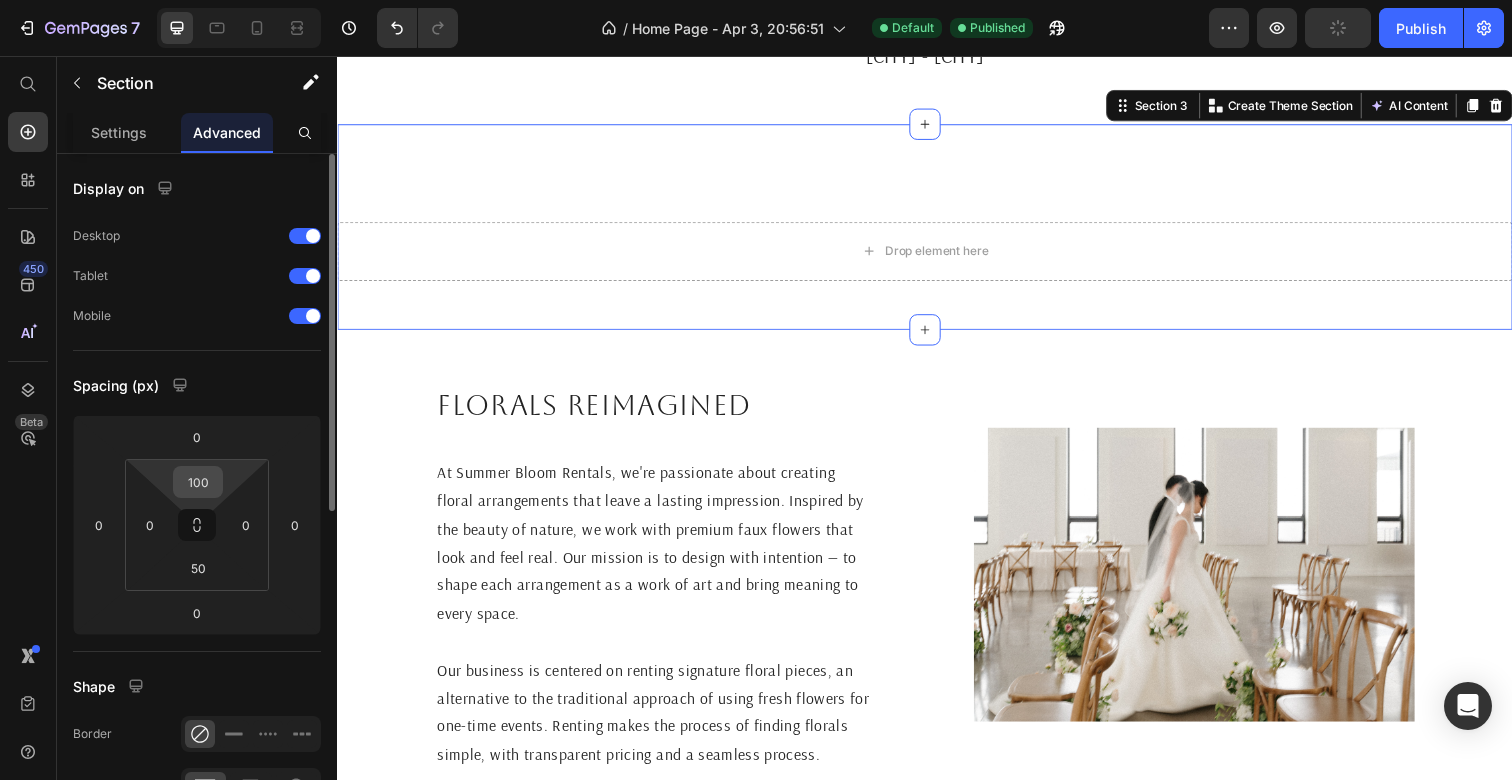click on "100" at bounding box center [198, 482] 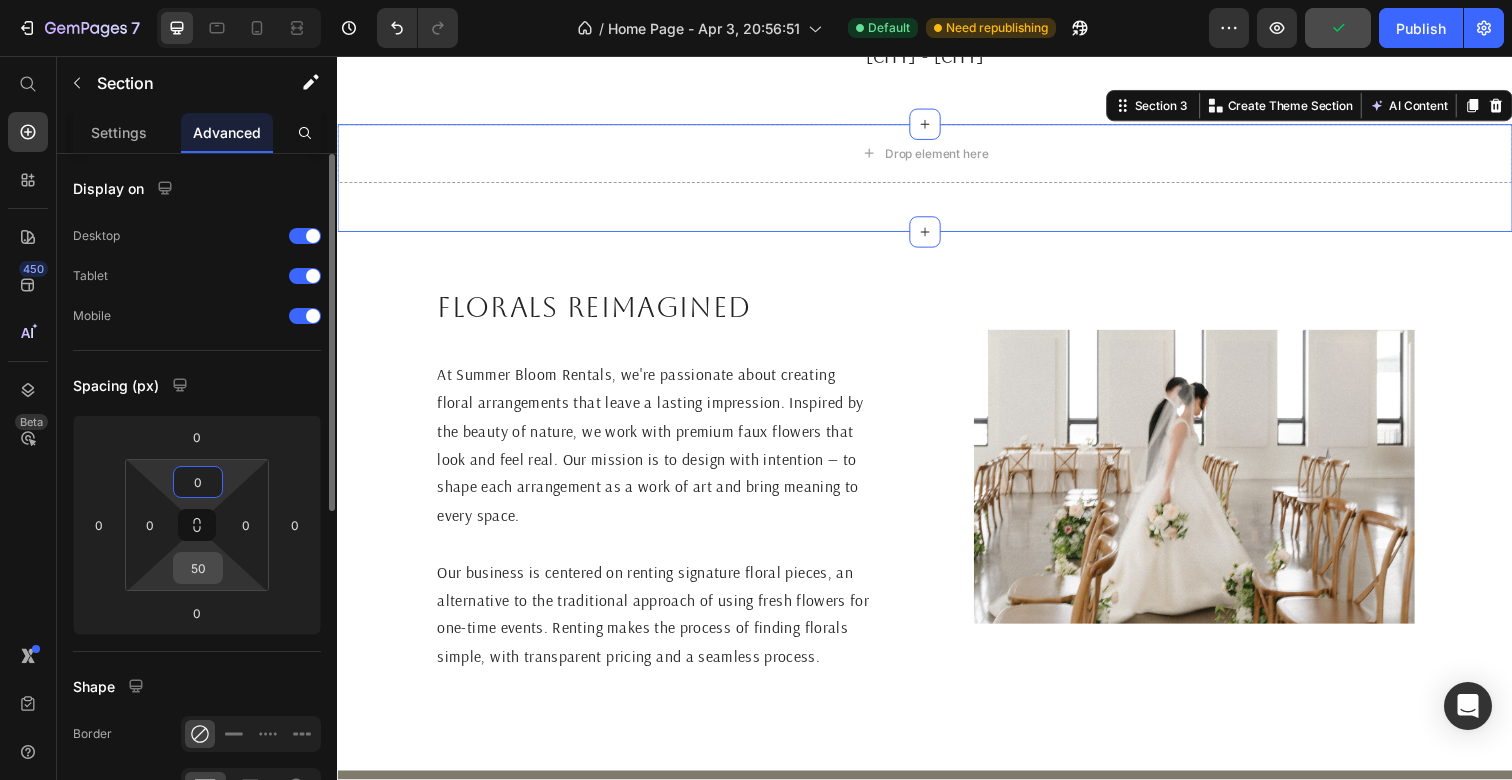 type on "0" 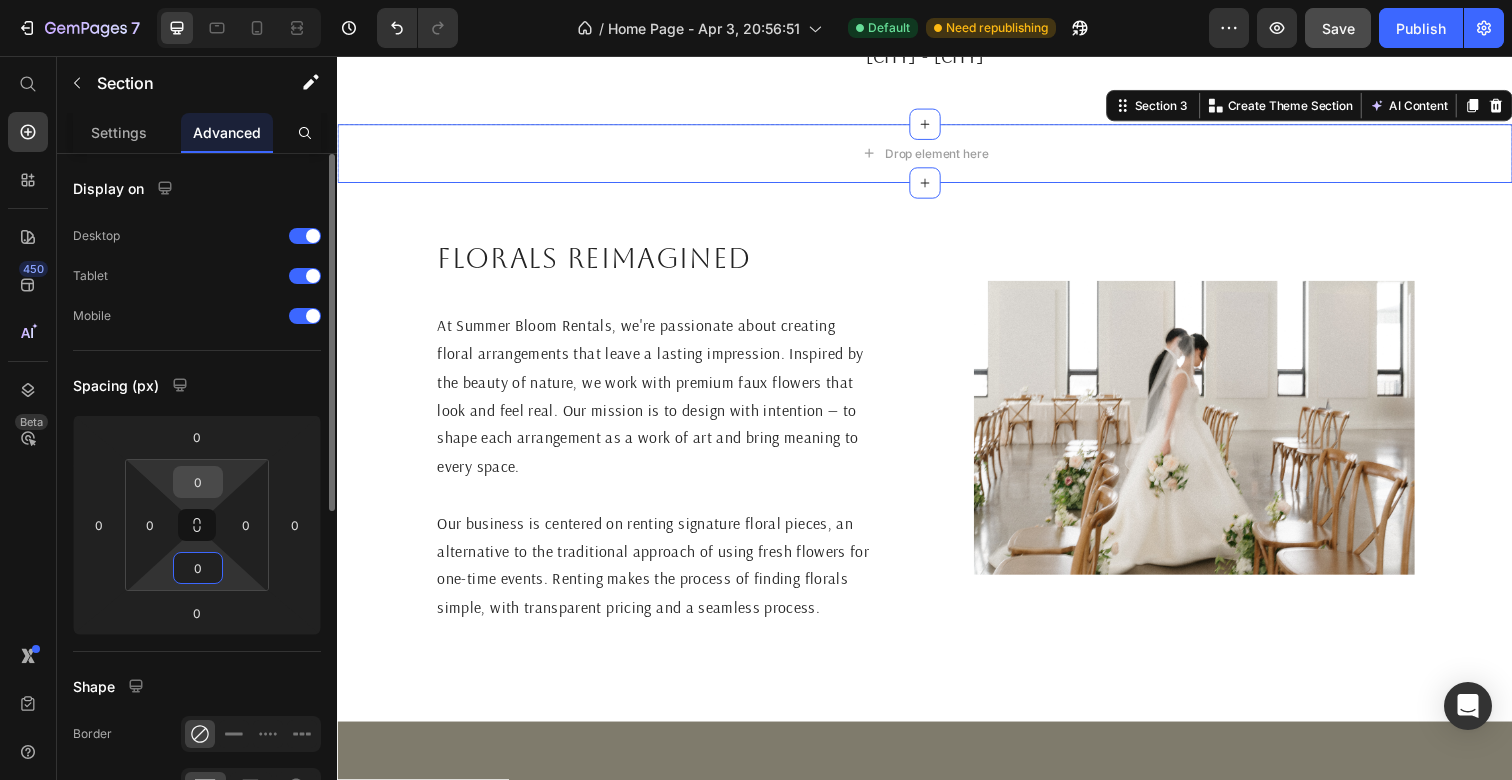 type on "0" 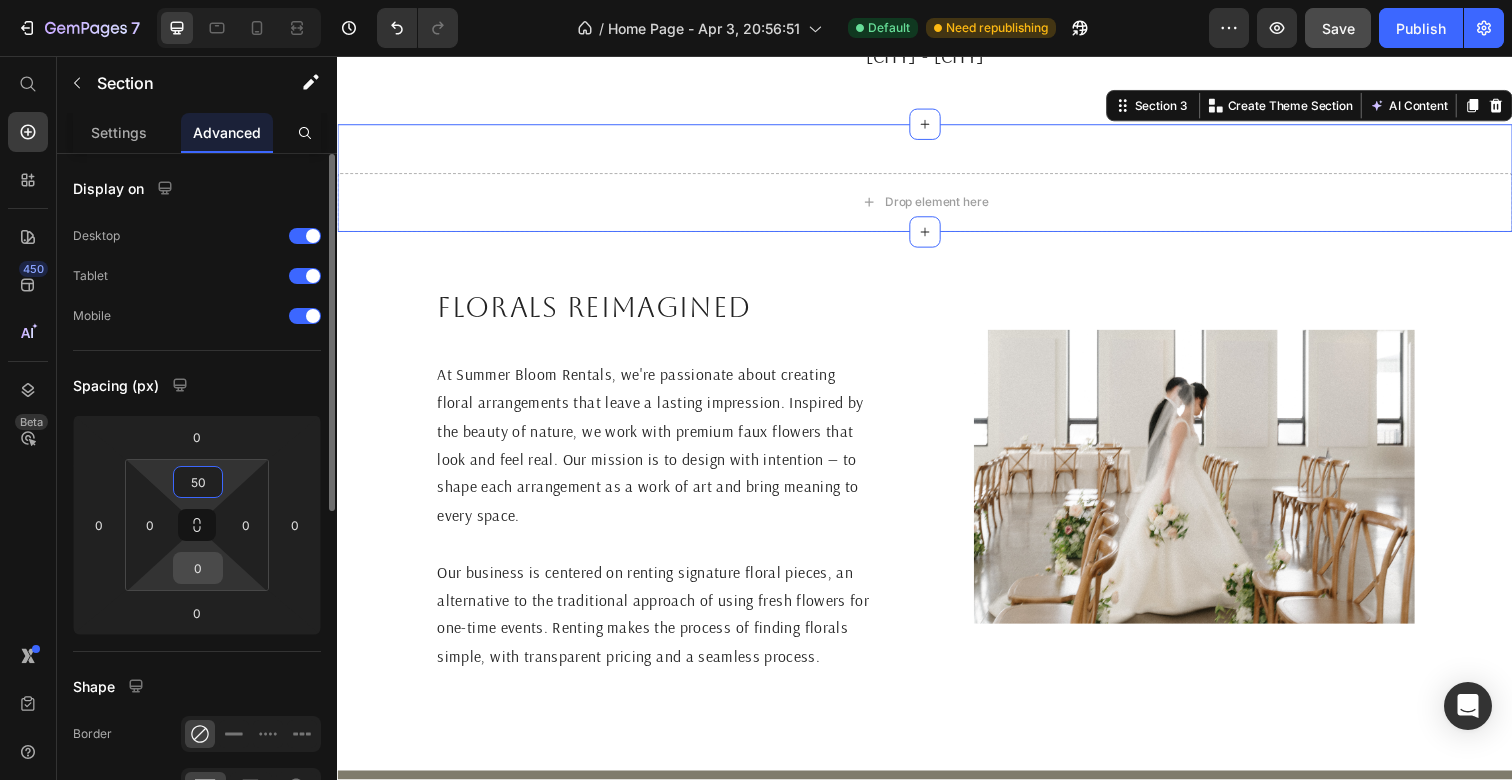 type on "50" 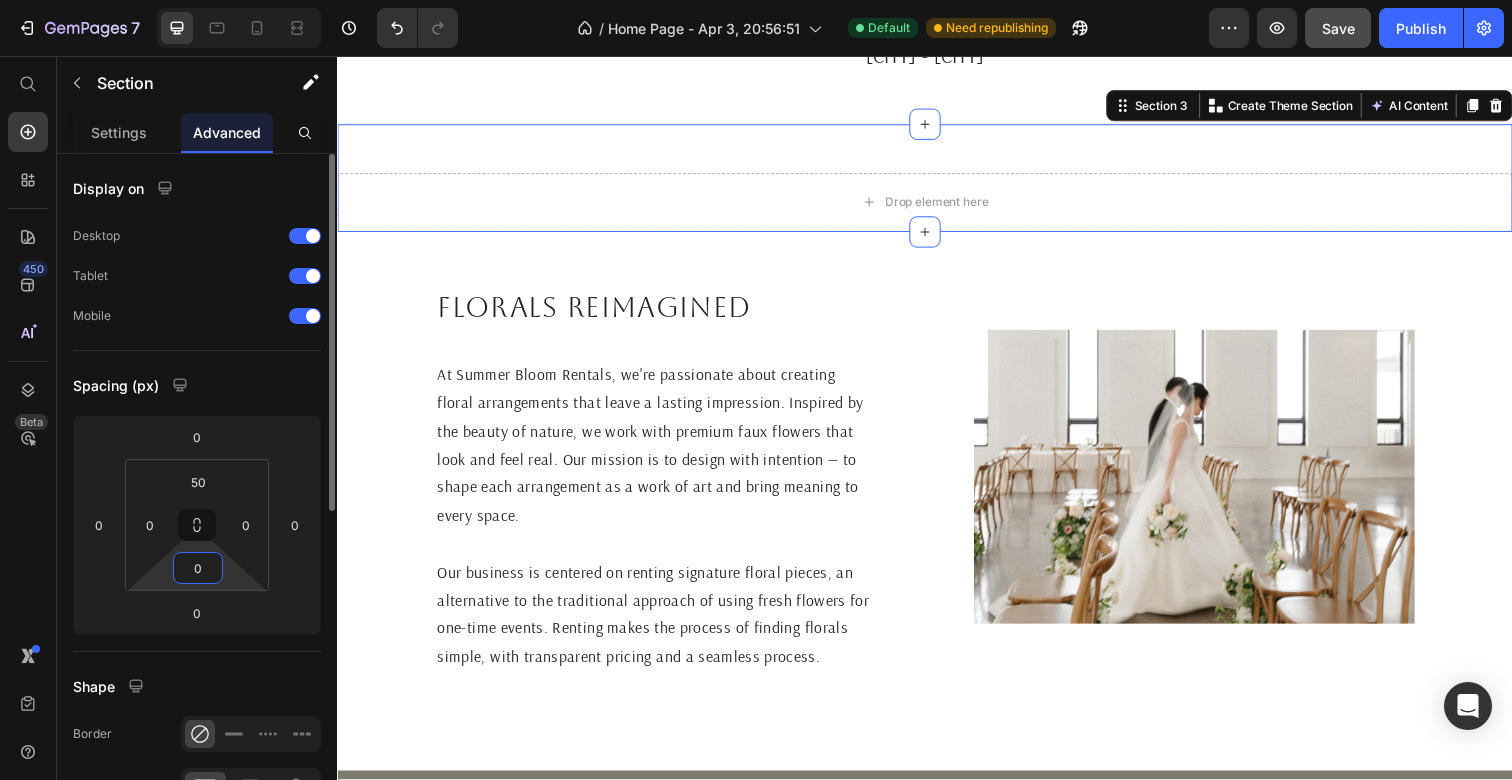 click on "0" at bounding box center (198, 568) 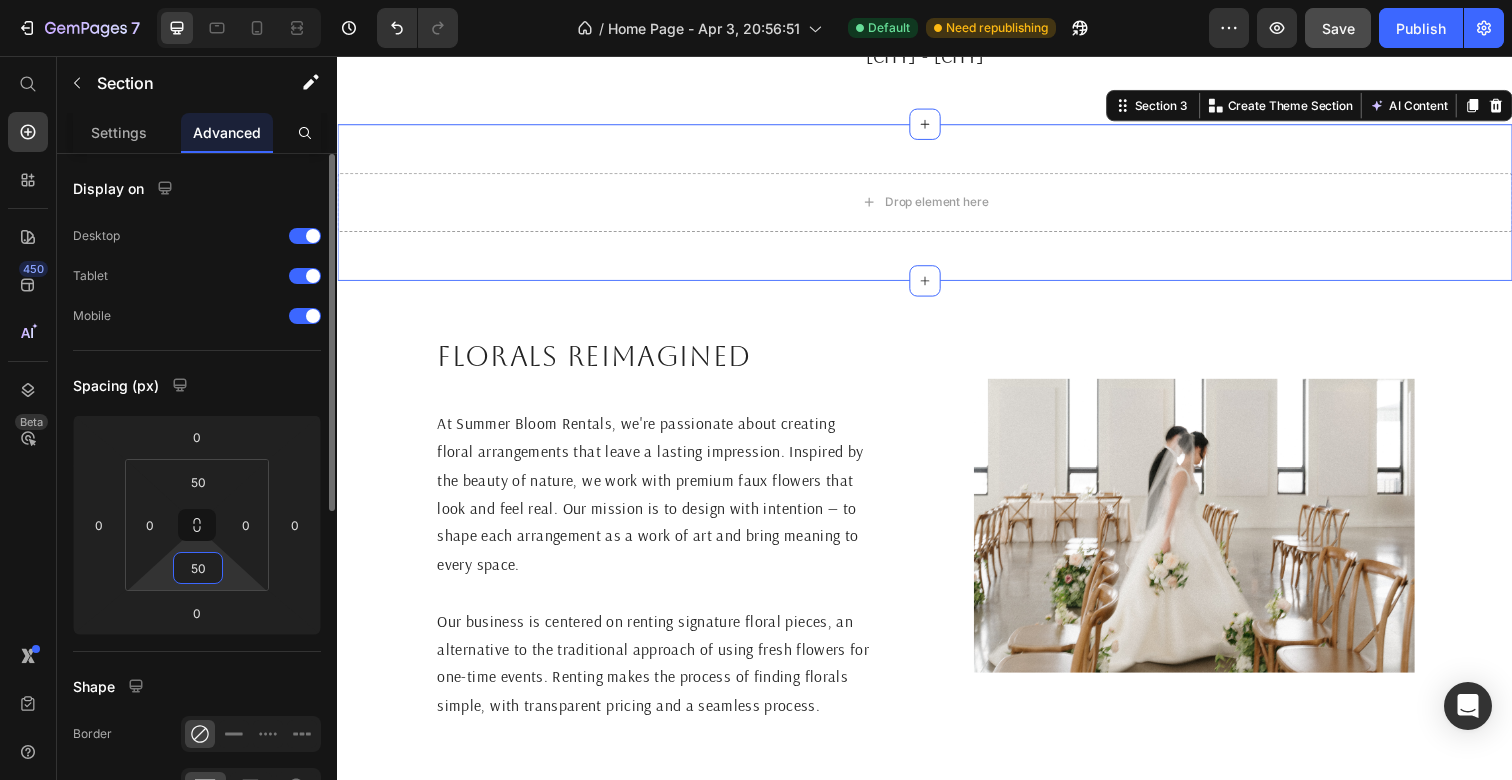 type on "50" 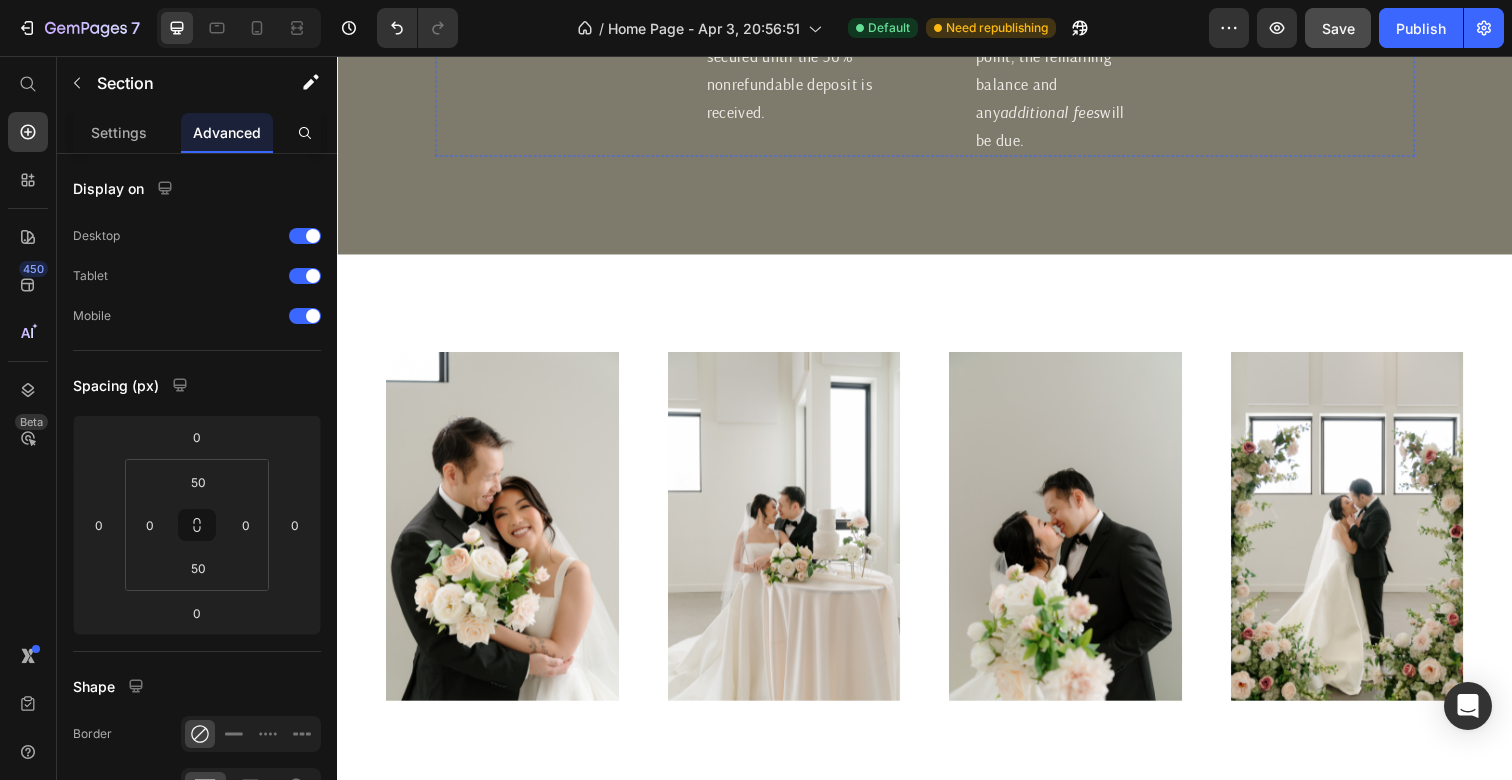 scroll, scrollTop: 2350, scrollLeft: 0, axis: vertical 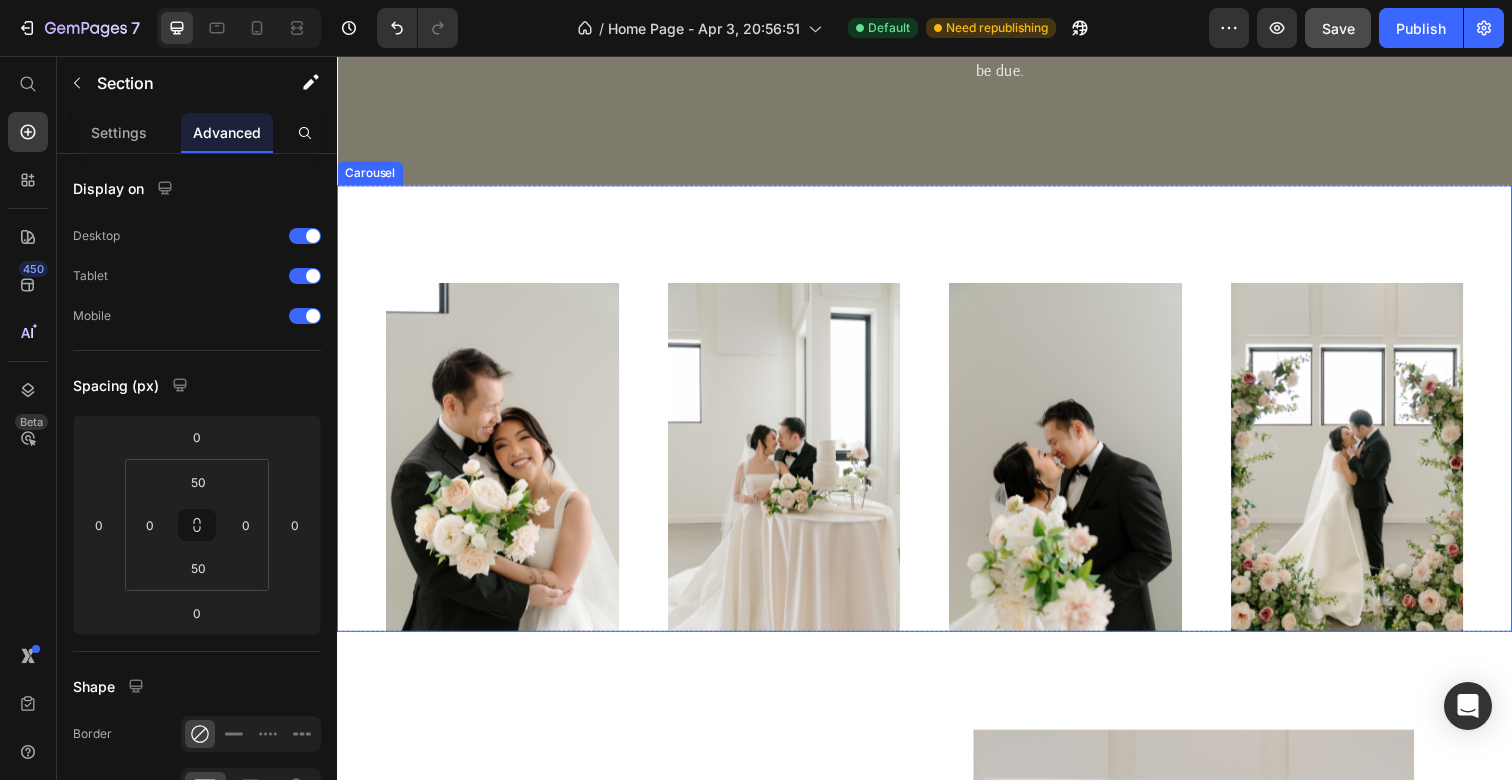 click on "Image Image Image Image Carousel" at bounding box center [937, 416] 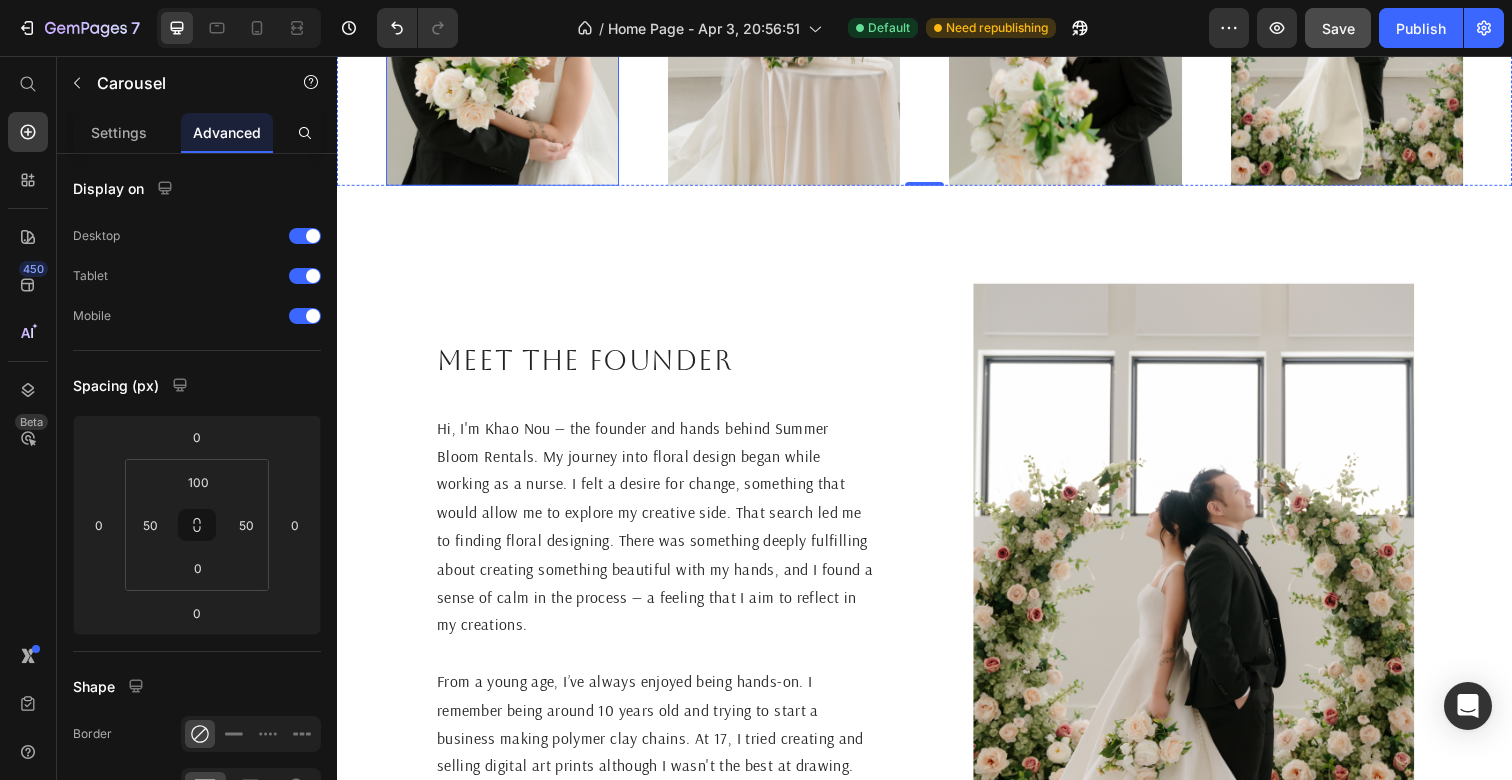 scroll, scrollTop: 2804, scrollLeft: 0, axis: vertical 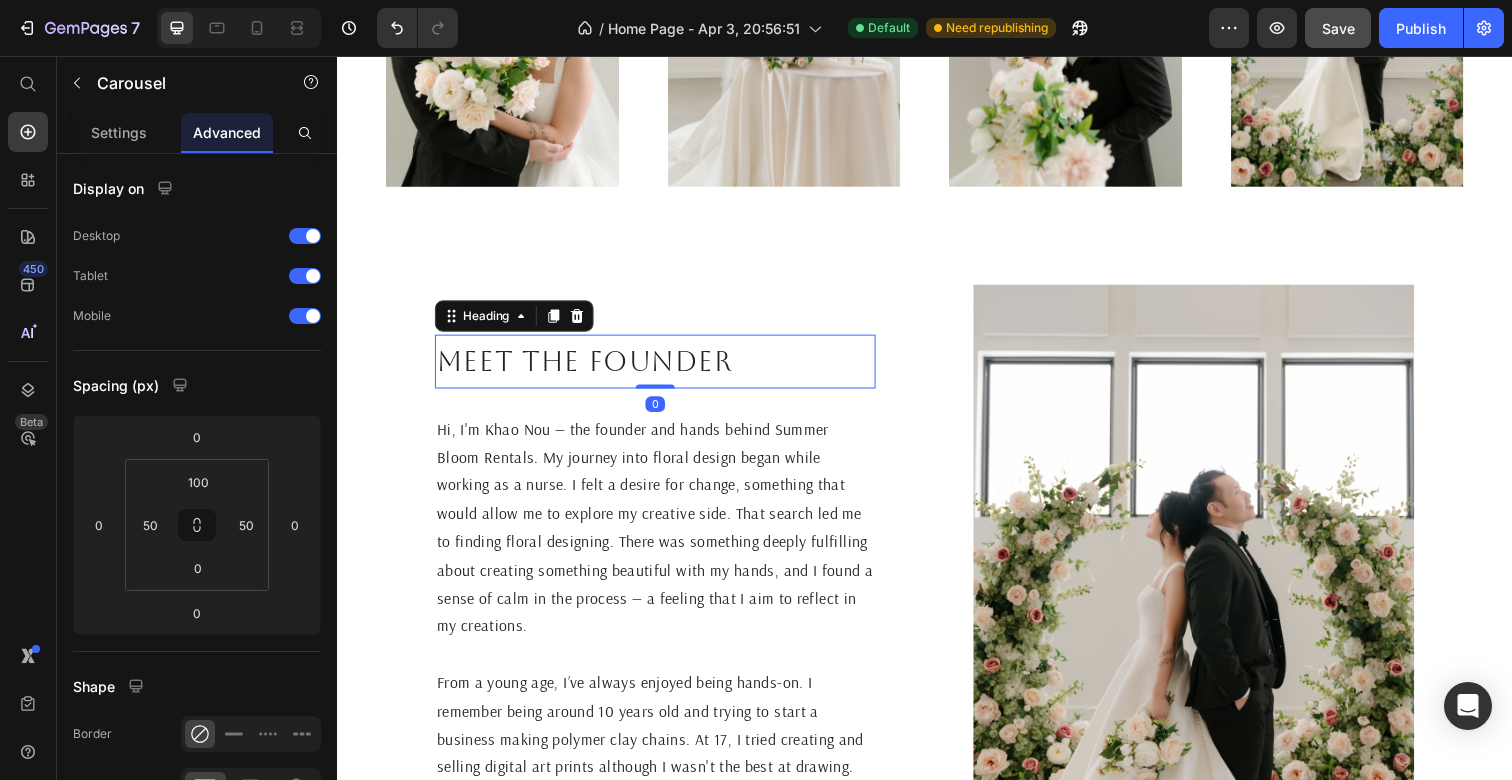 click on "Meet the founder" at bounding box center [662, 368] 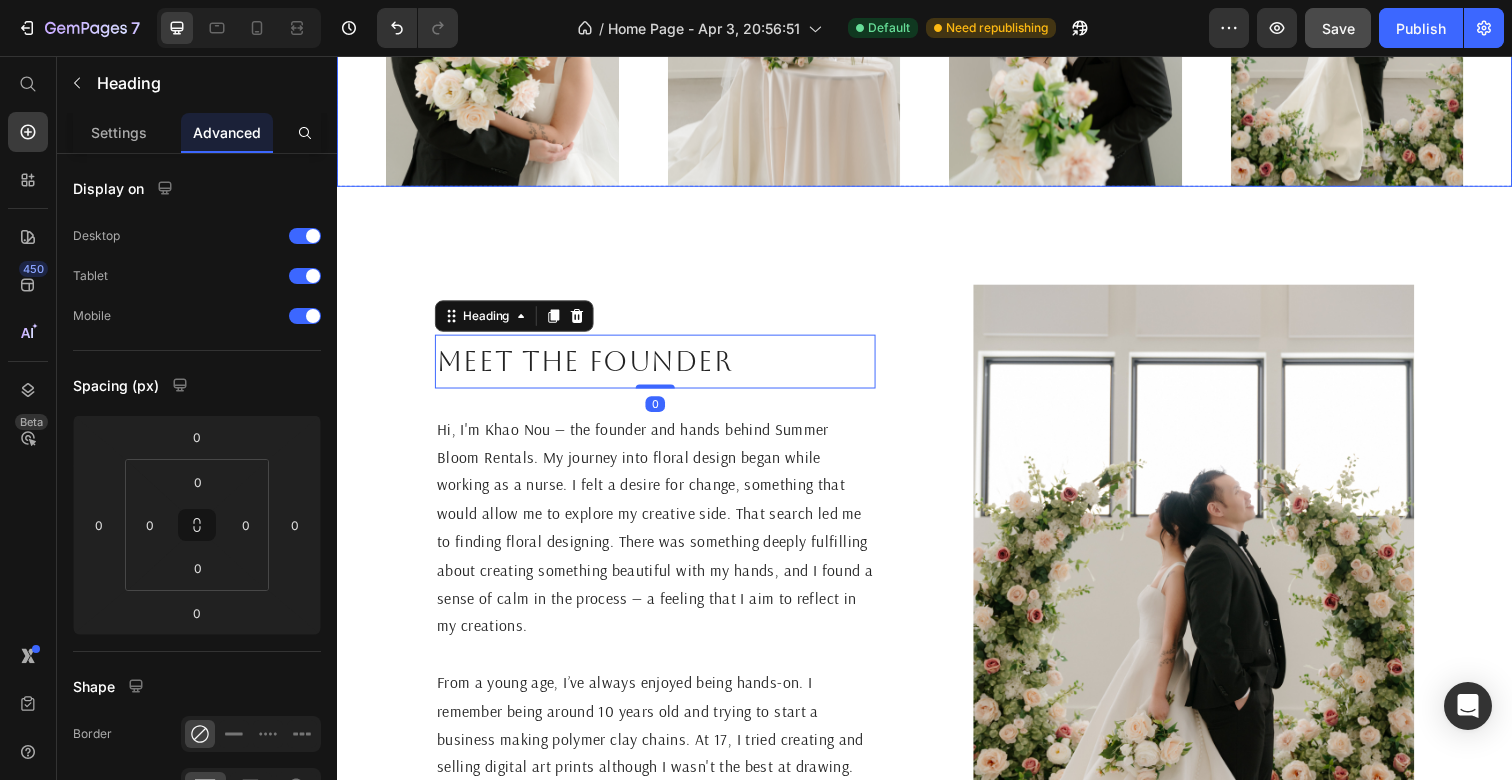click on "Image Image Image Image Carousel" at bounding box center (937, -38) 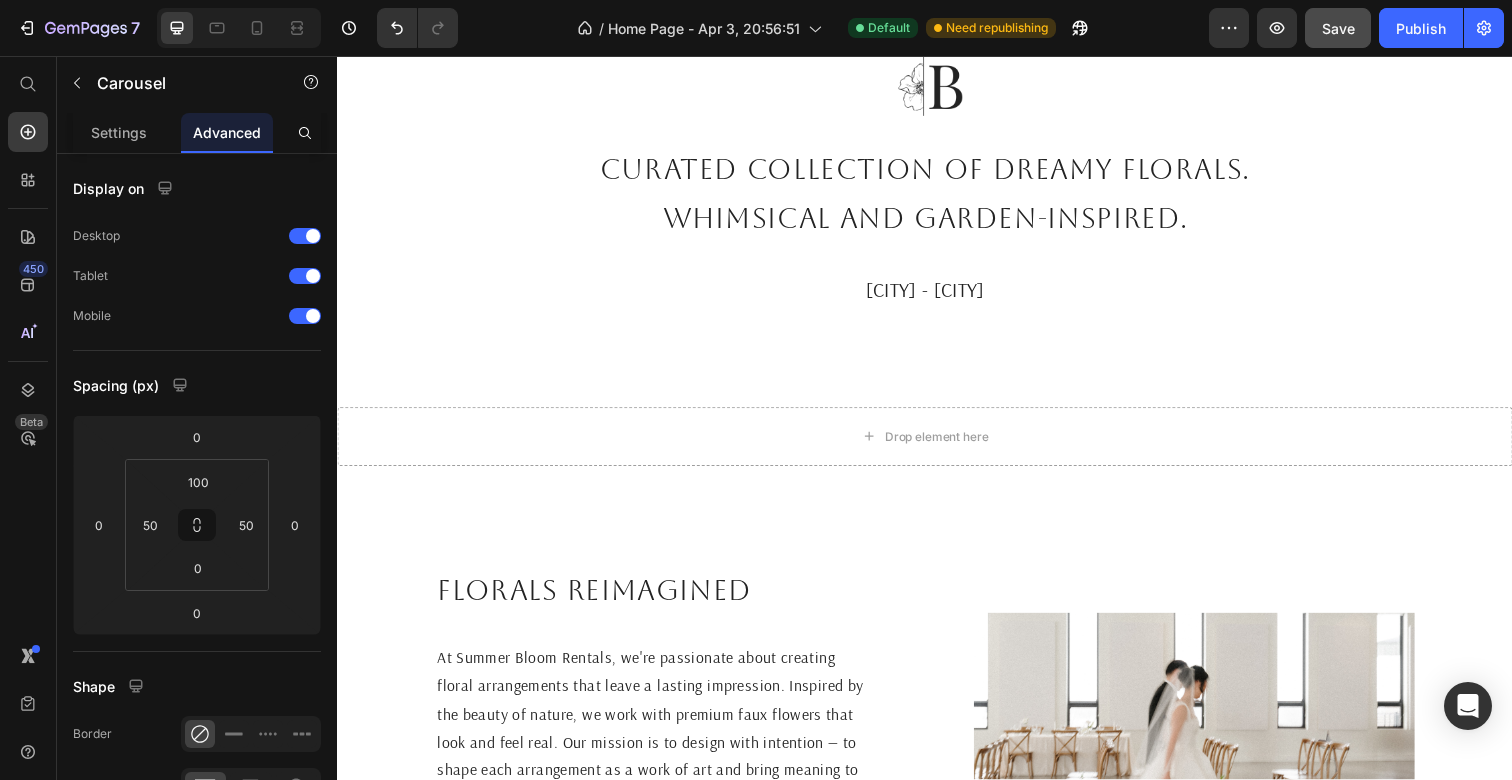 scroll, scrollTop: 905, scrollLeft: 0, axis: vertical 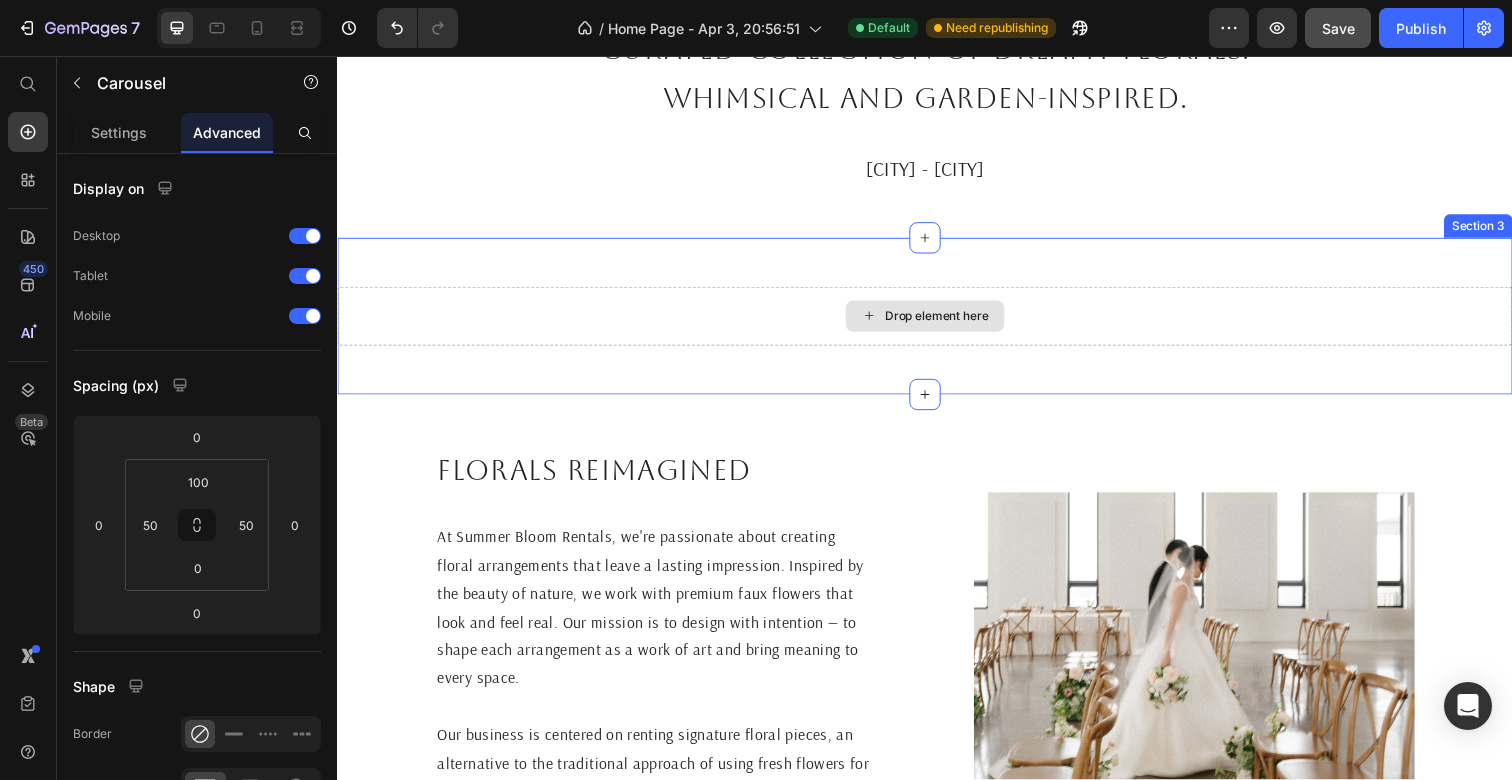 click on "Drop element here" at bounding box center [937, 322] 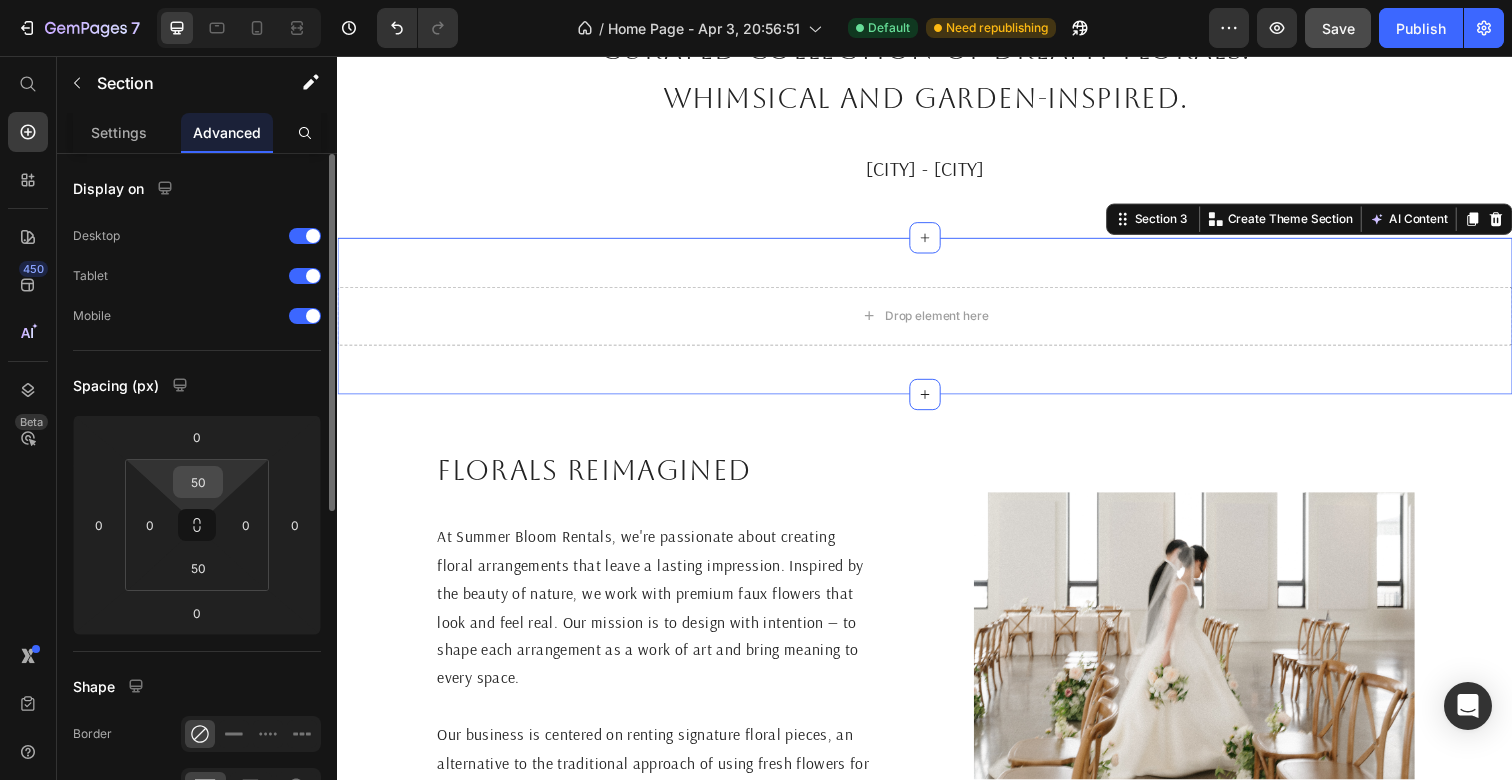 click on "50" at bounding box center [198, 482] 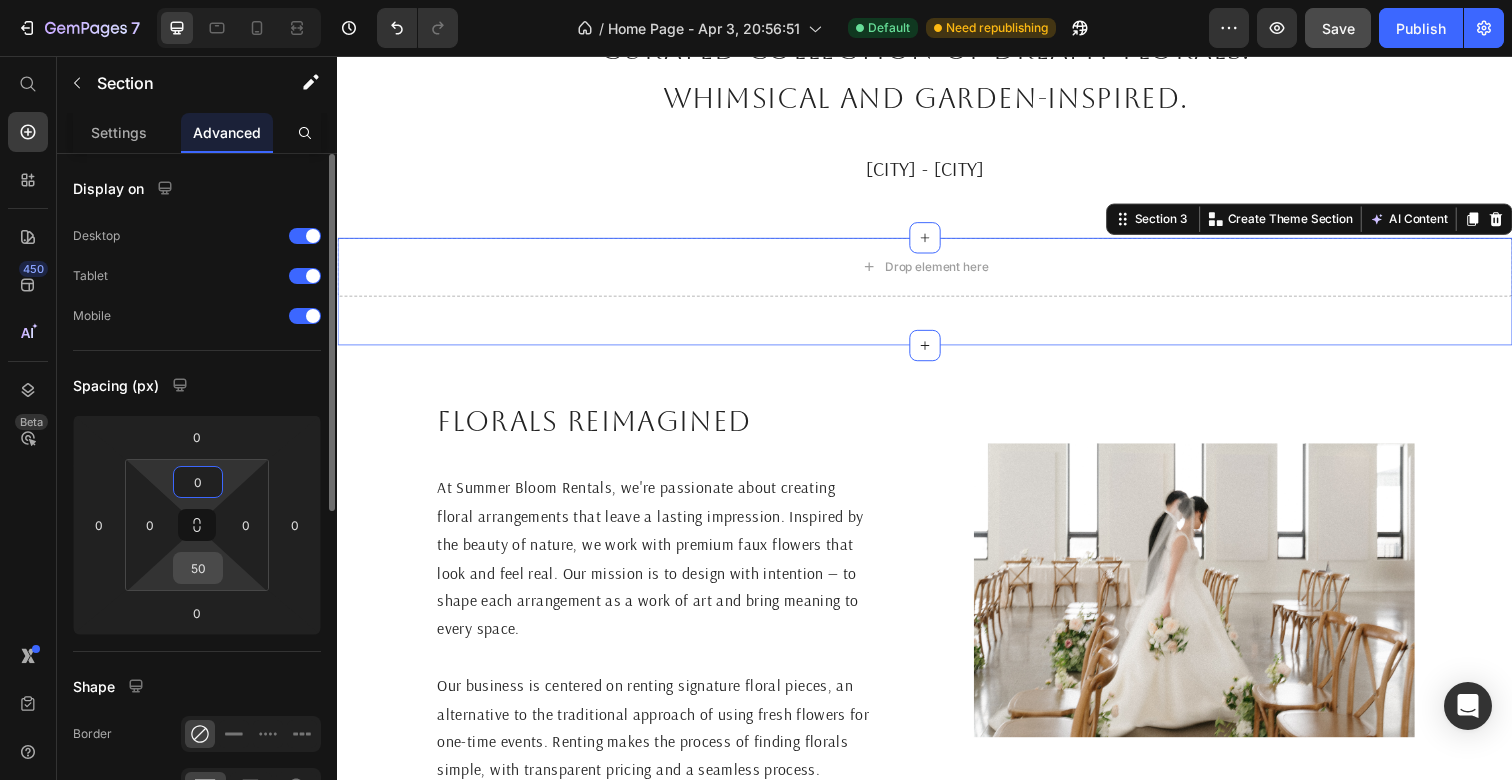 type on "0" 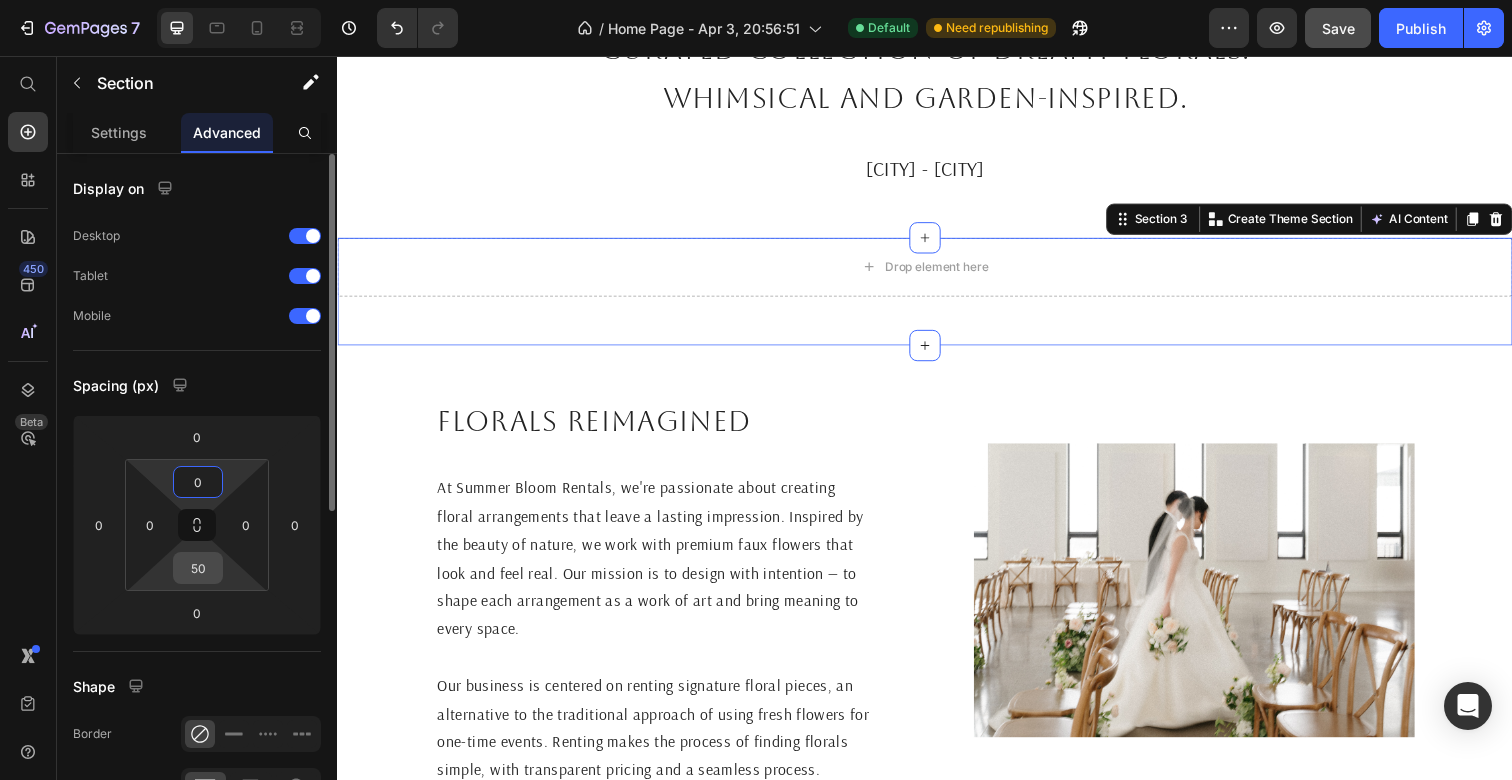 click on "50" at bounding box center (198, 568) 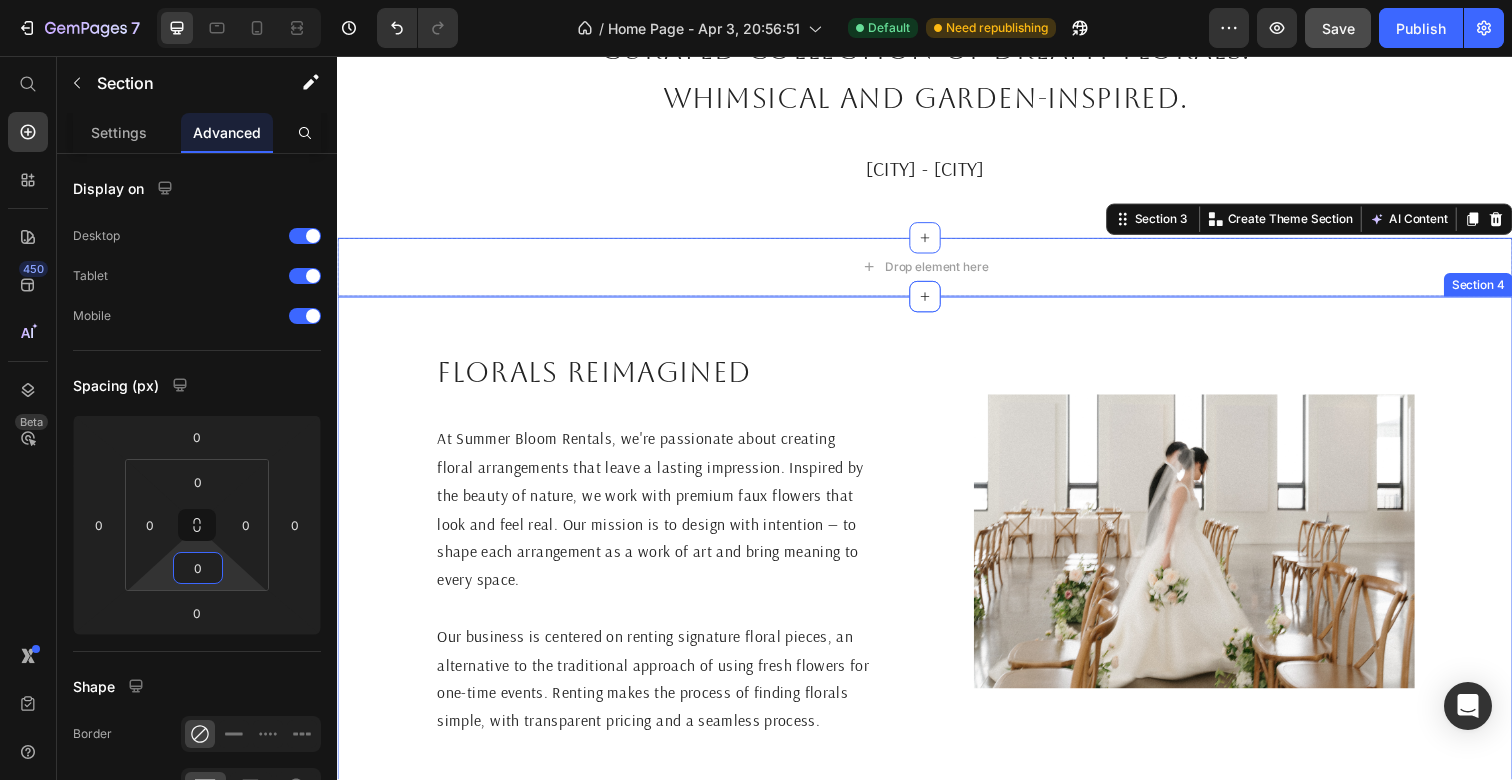 type on "0" 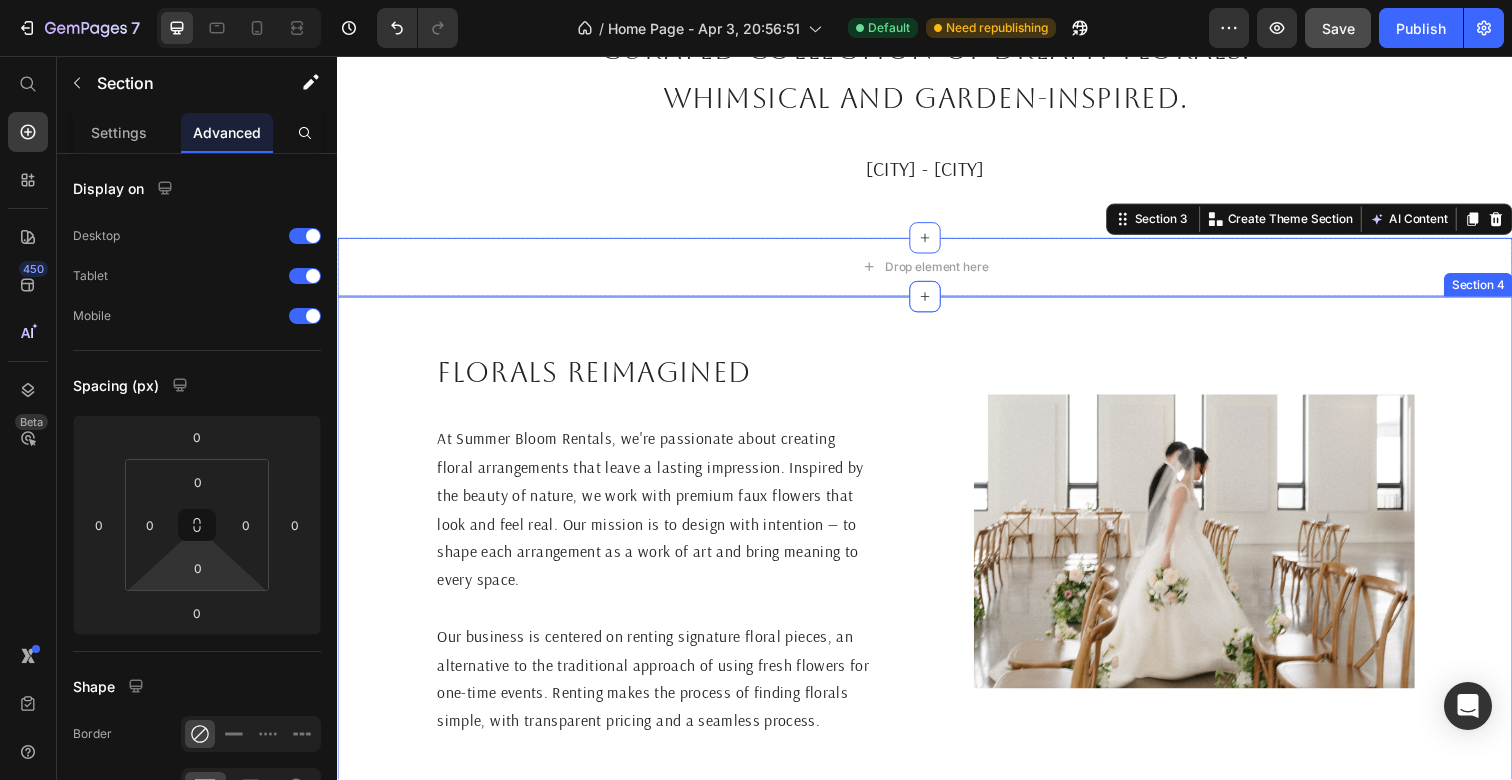 click on "Drop element here" at bounding box center [937, 272] 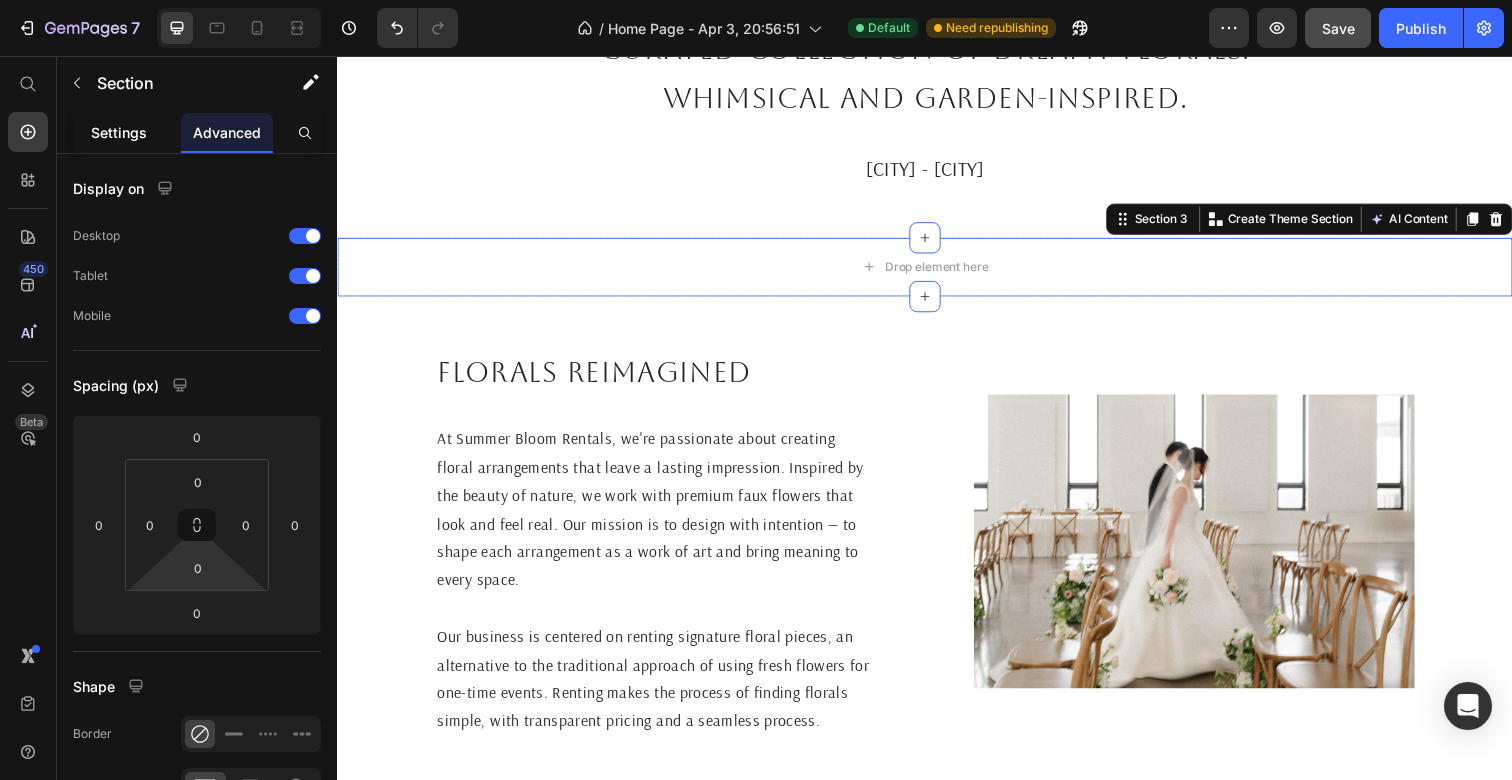 click on "Settings" at bounding box center [119, 132] 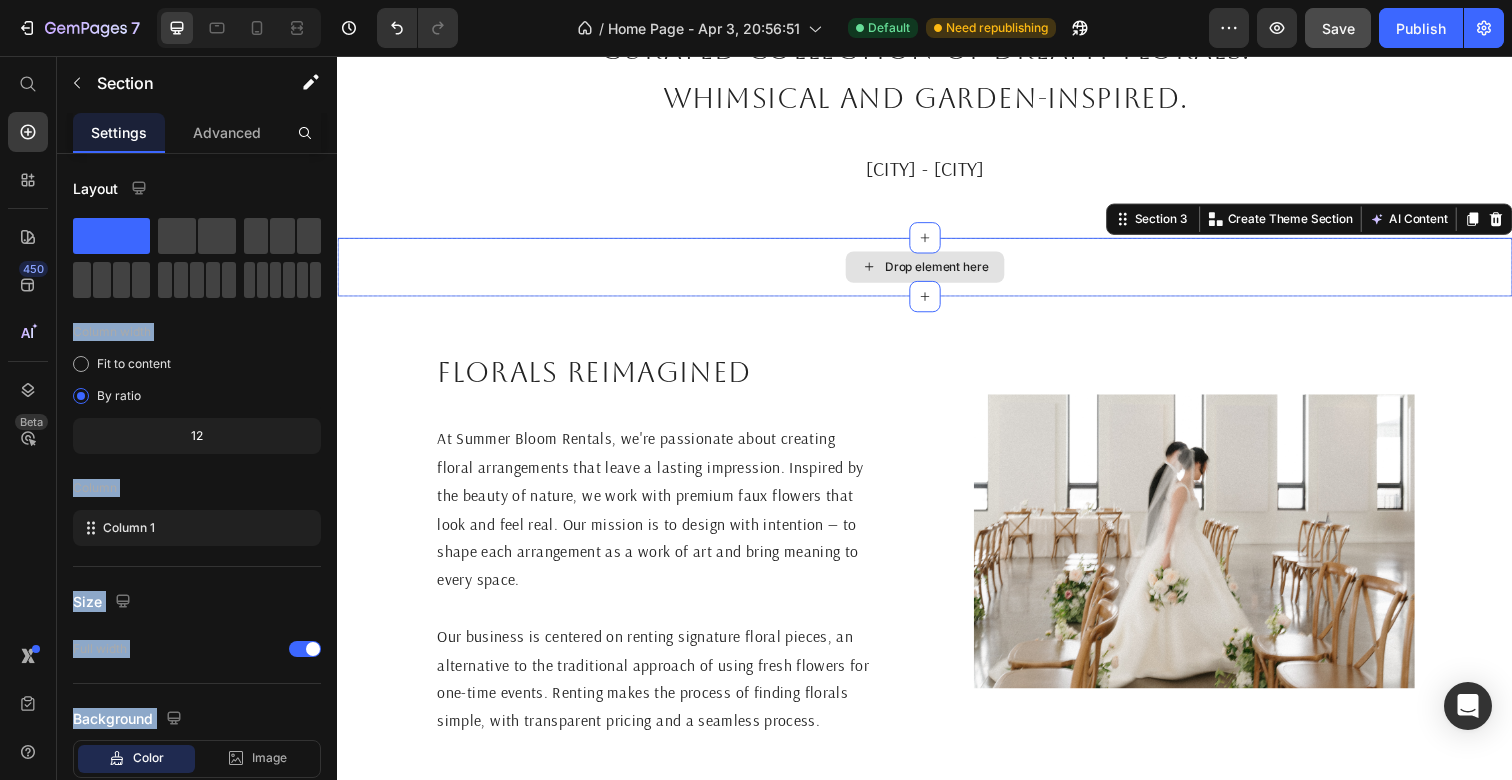 drag, startPoint x: 605, startPoint y: 291, endPoint x: 464, endPoint y: 280, distance: 141.42842 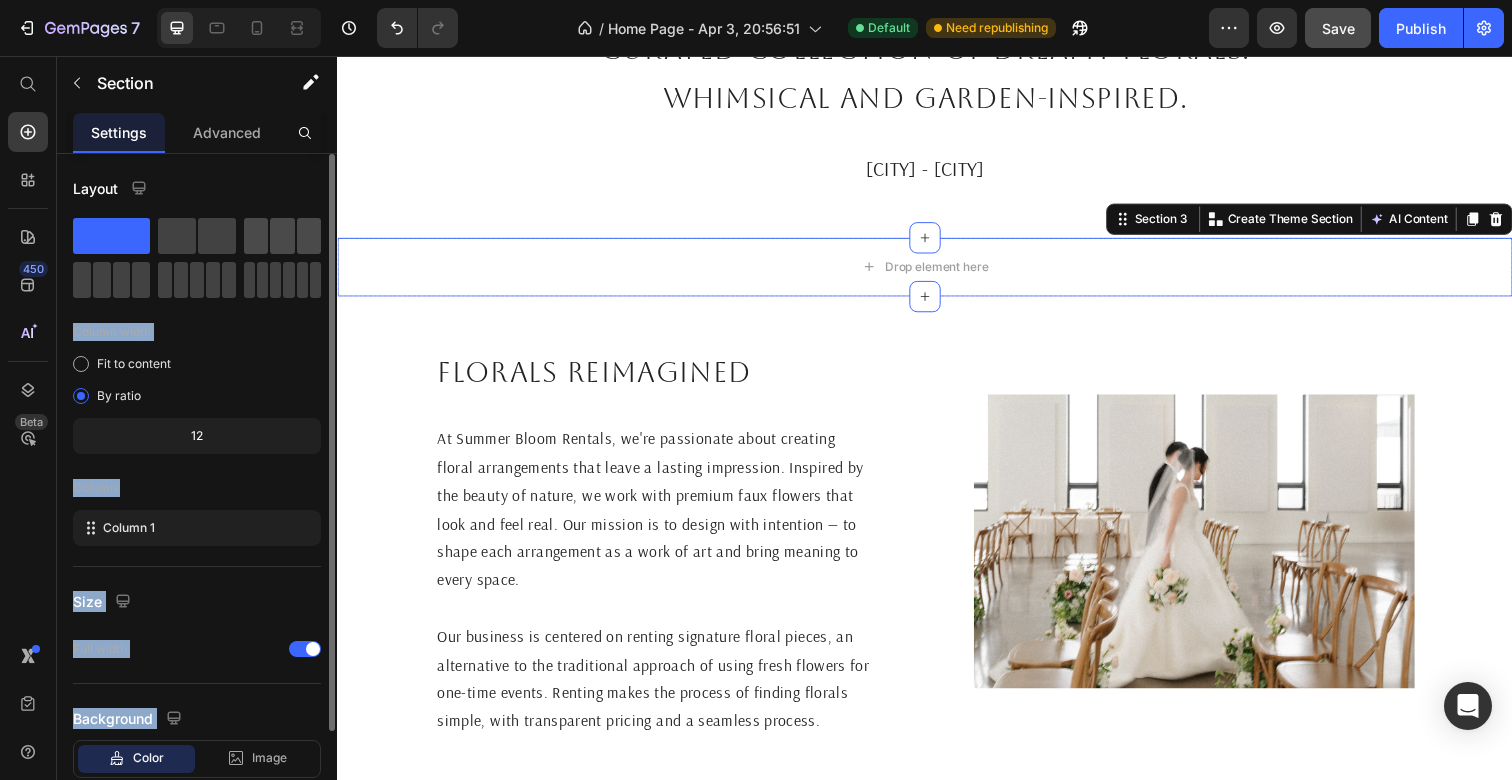 click 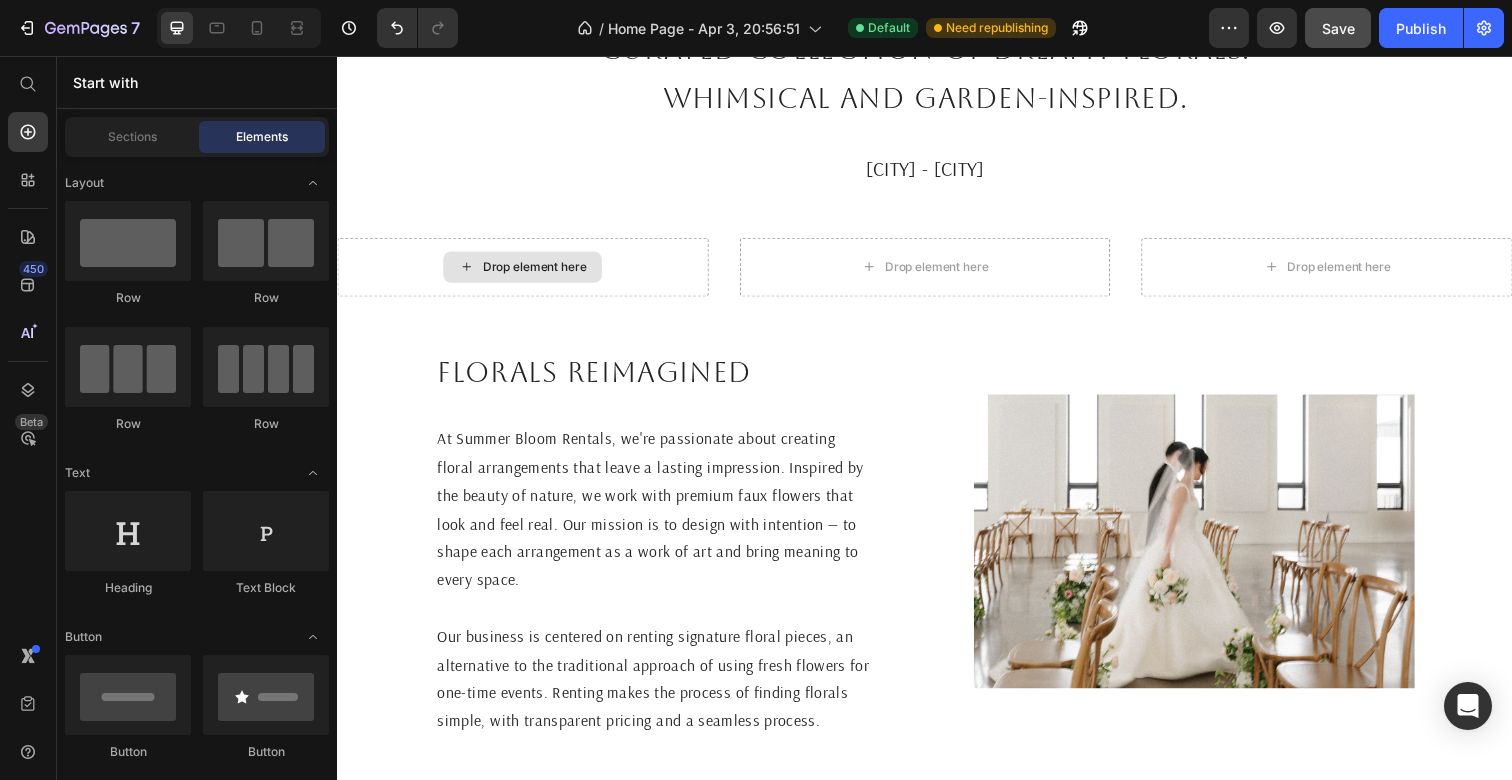 click on "Drop element here" at bounding box center [538, 272] 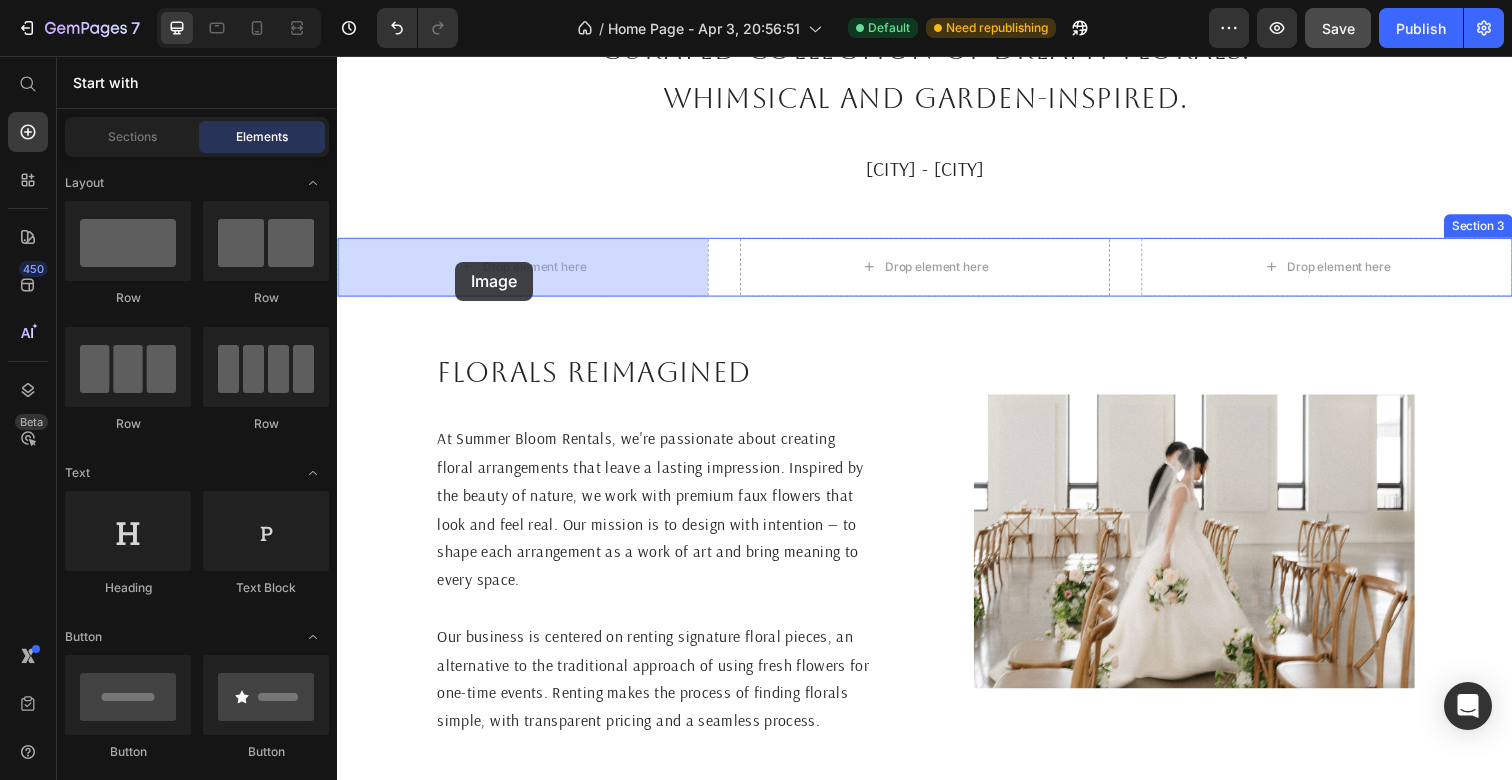 drag, startPoint x: 469, startPoint y: 678, endPoint x: 458, endPoint y: 266, distance: 412.14682 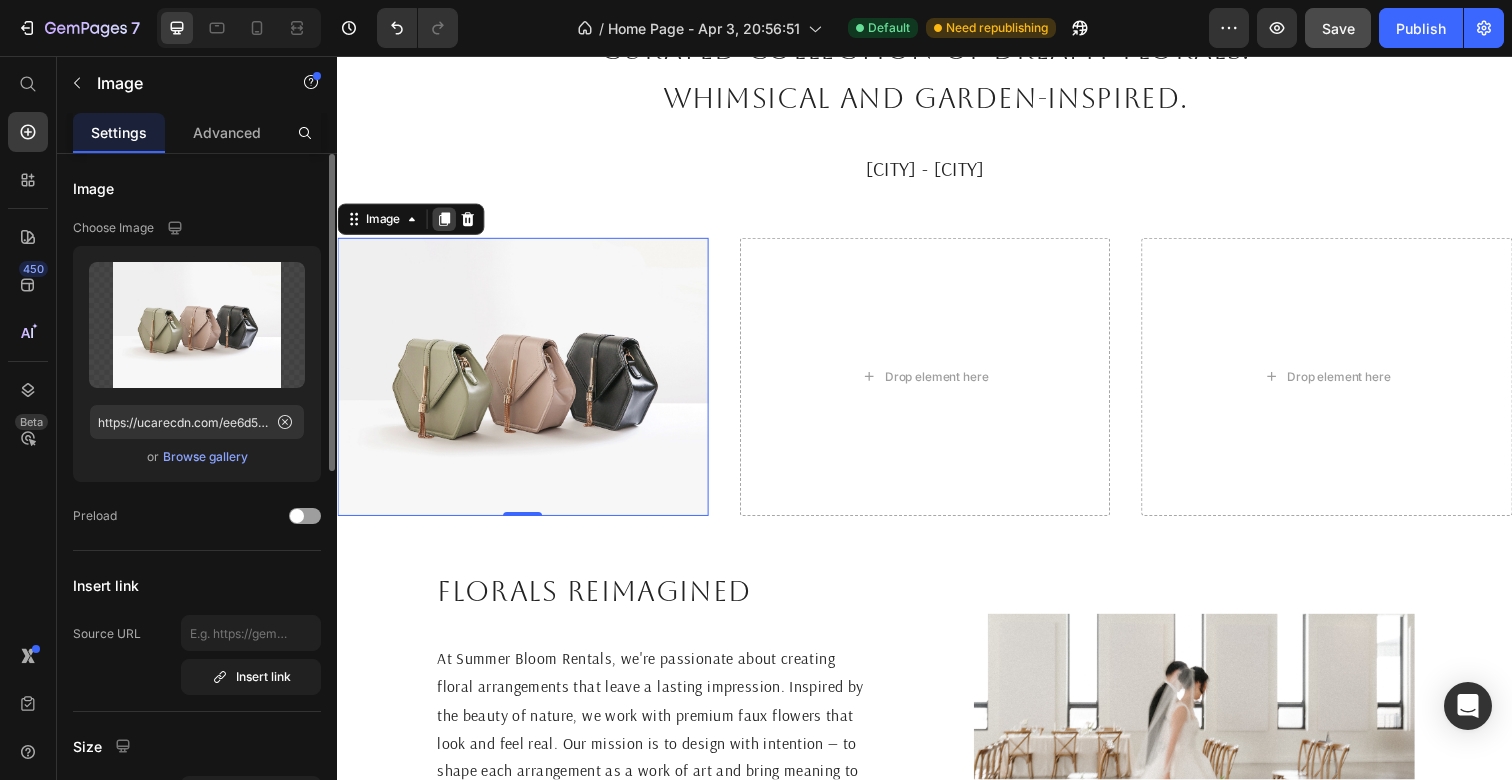 click at bounding box center [446, 223] 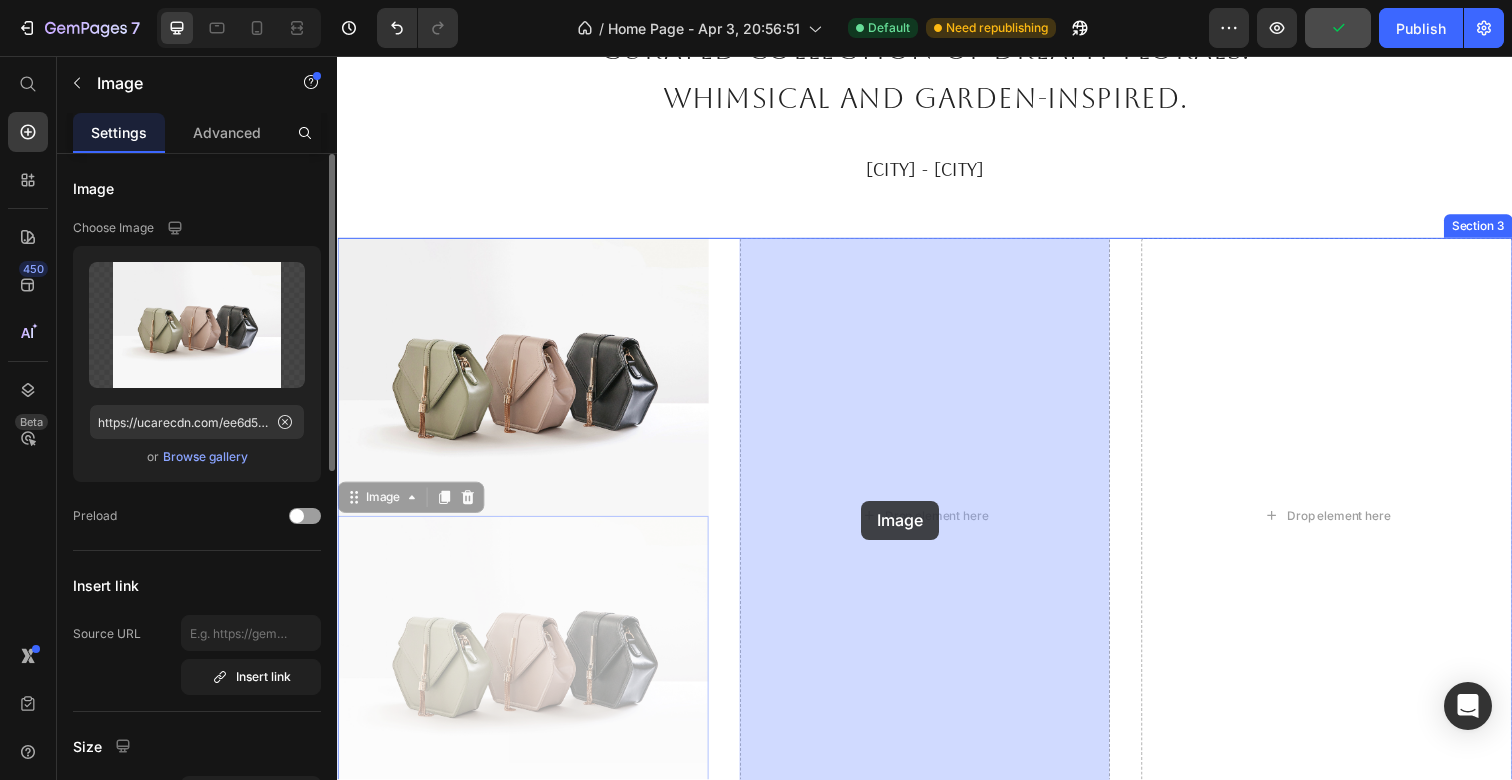 drag, startPoint x: 522, startPoint y: 677, endPoint x: 880, endPoint y: 504, distance: 397.6091 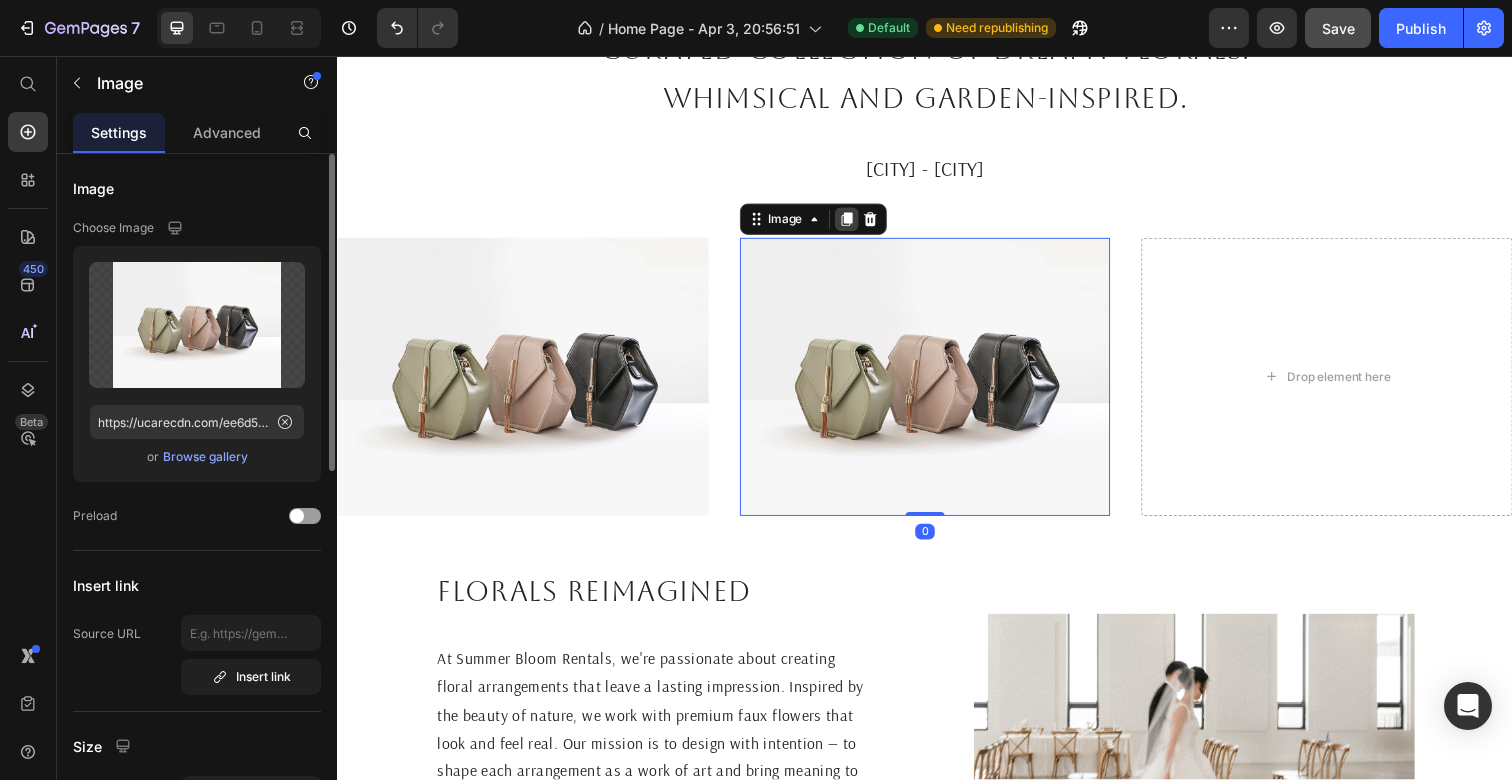 click 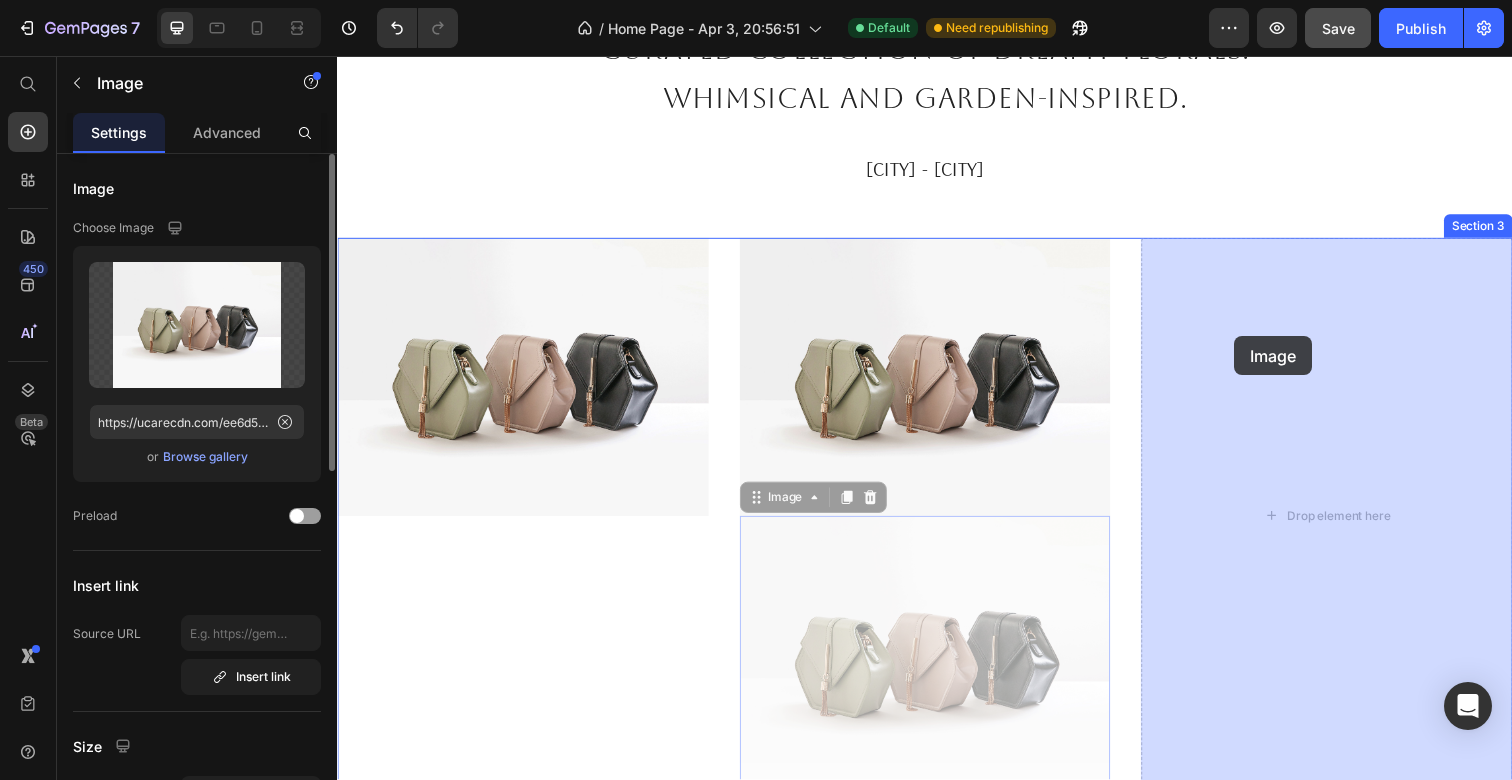 drag, startPoint x: 792, startPoint y: 580, endPoint x: 1257, endPoint y: 339, distance: 523.7423 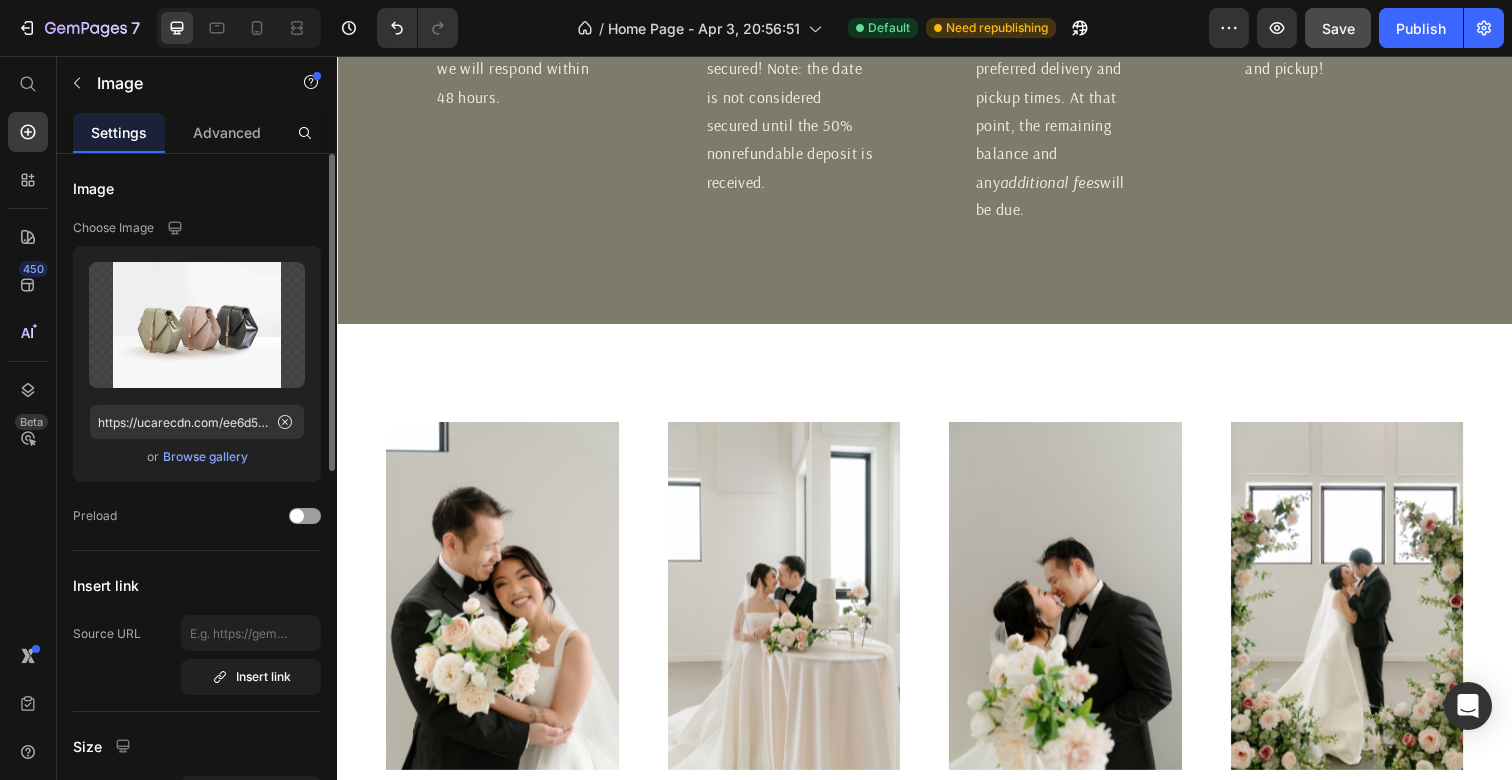 scroll, scrollTop: 2456, scrollLeft: 0, axis: vertical 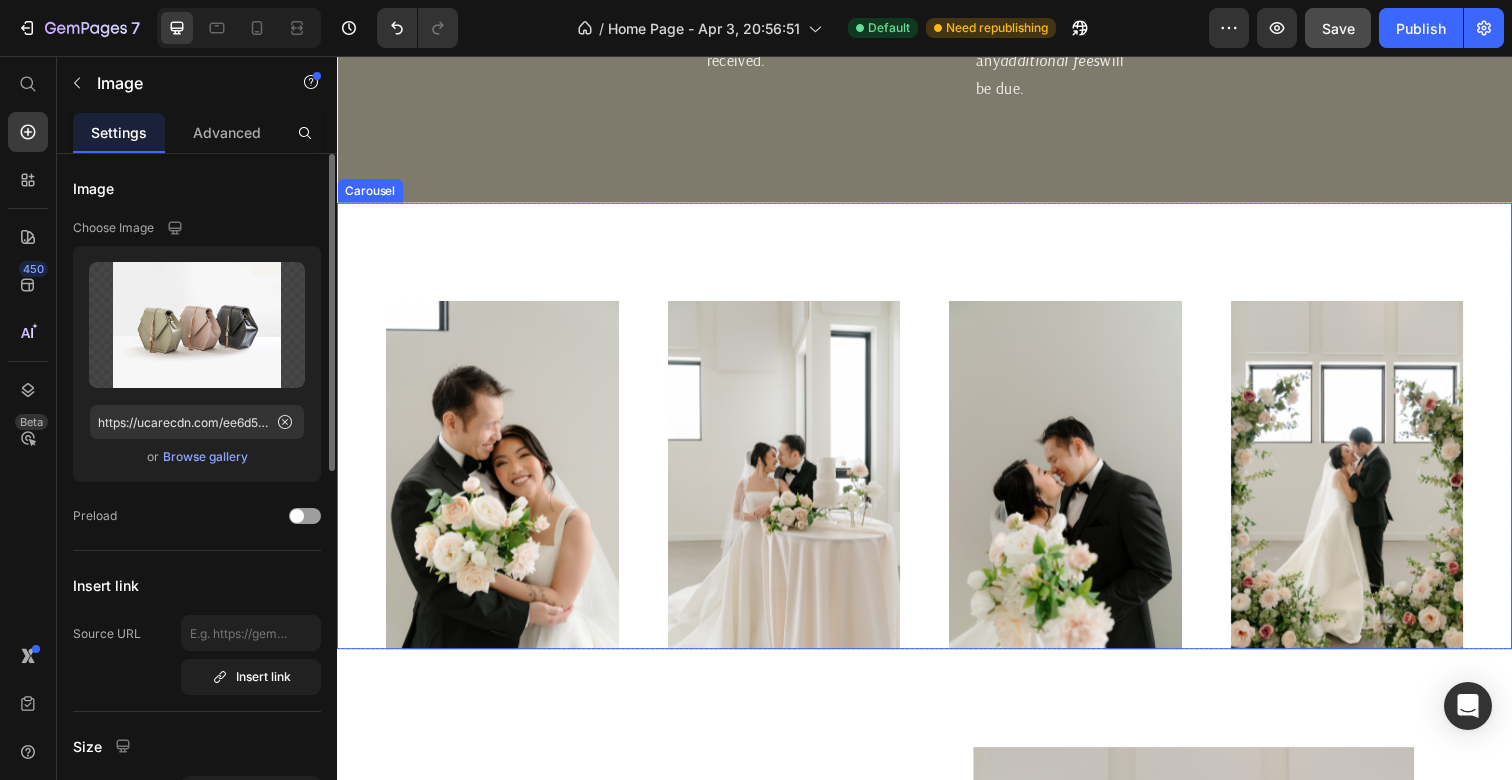 click on "Image Image Image Image Carousel" at bounding box center (937, 434) 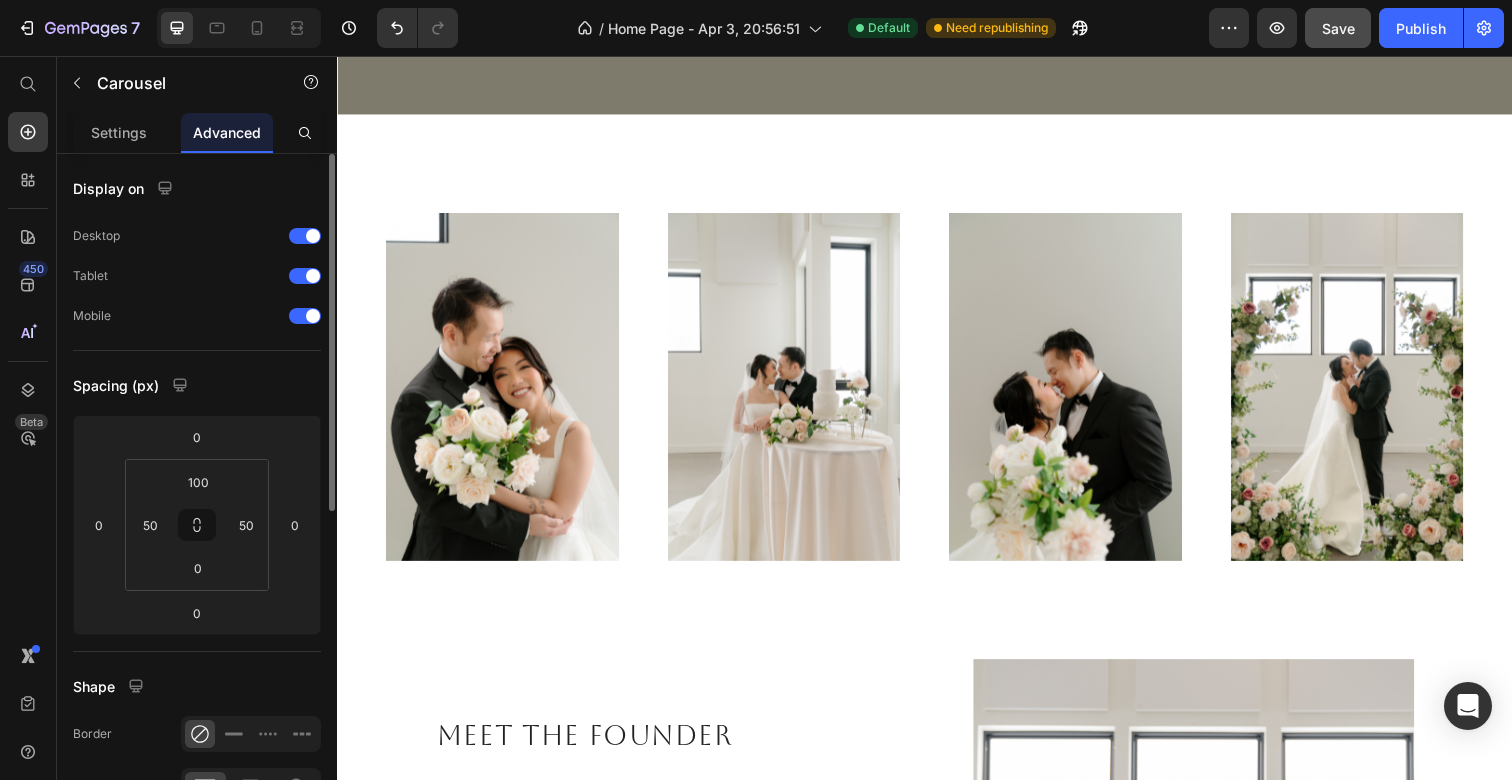 scroll, scrollTop: 2563, scrollLeft: 0, axis: vertical 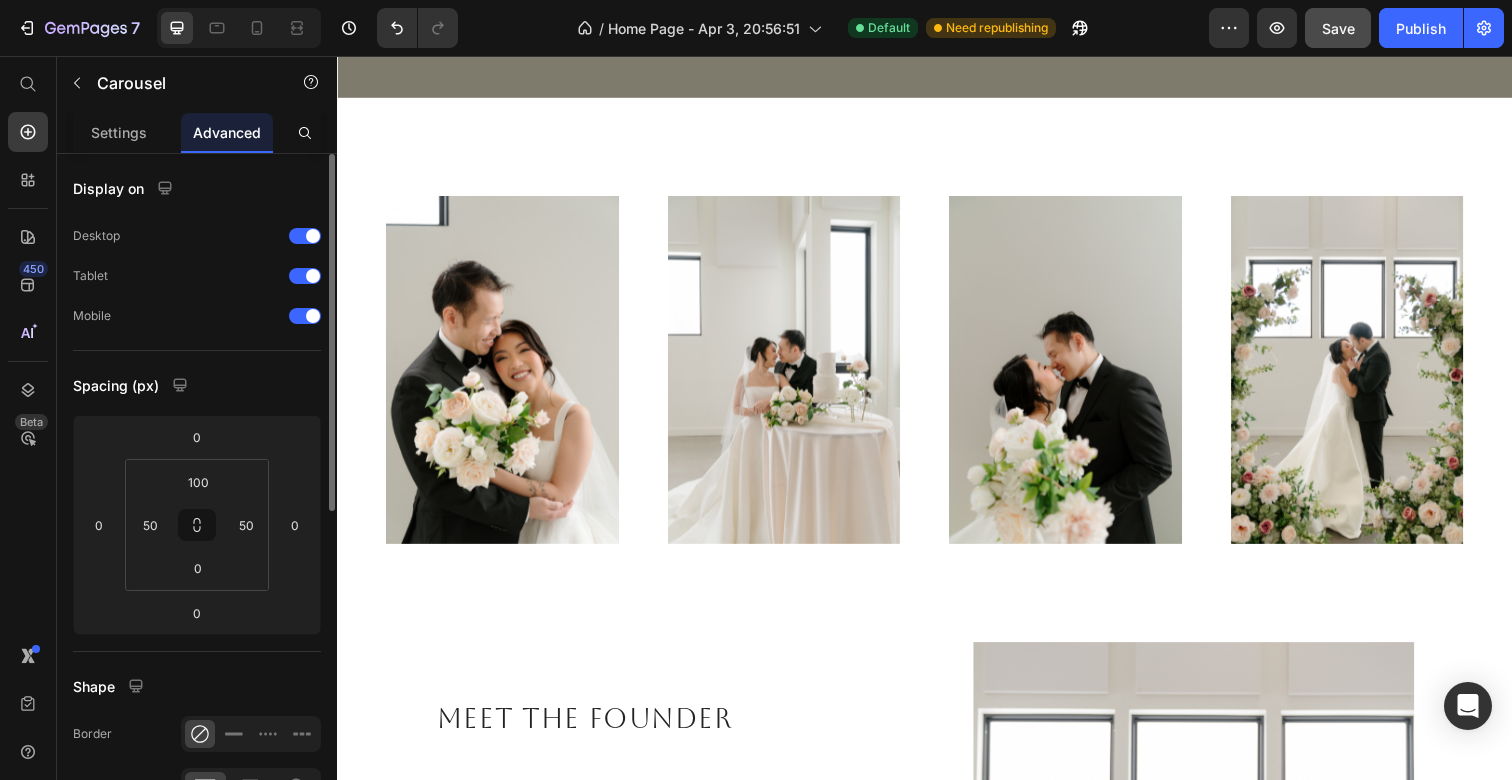 click on "Image Image Image Image Carousel" at bounding box center (937, 327) 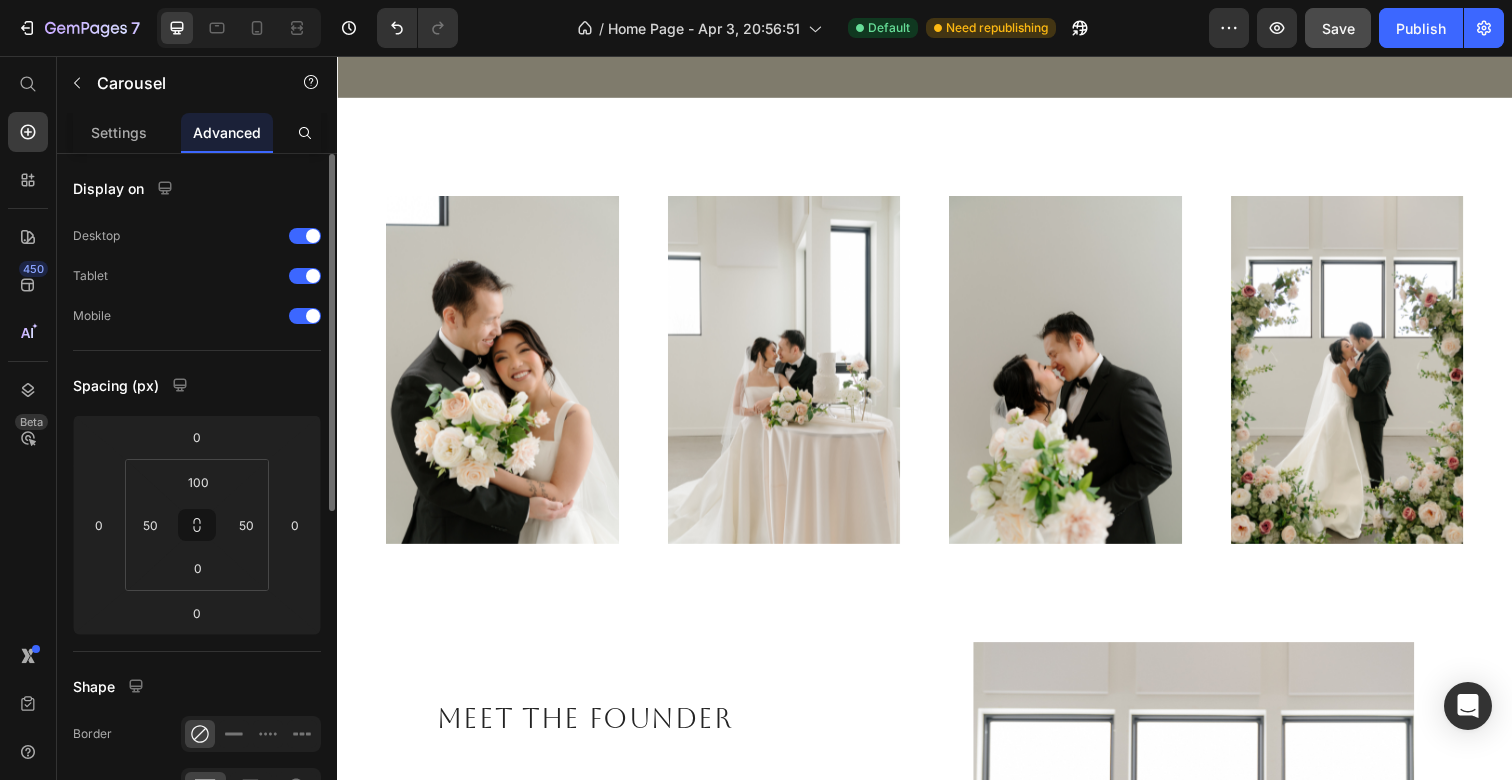click on "Image Image Image Image" at bounding box center (937, 377) 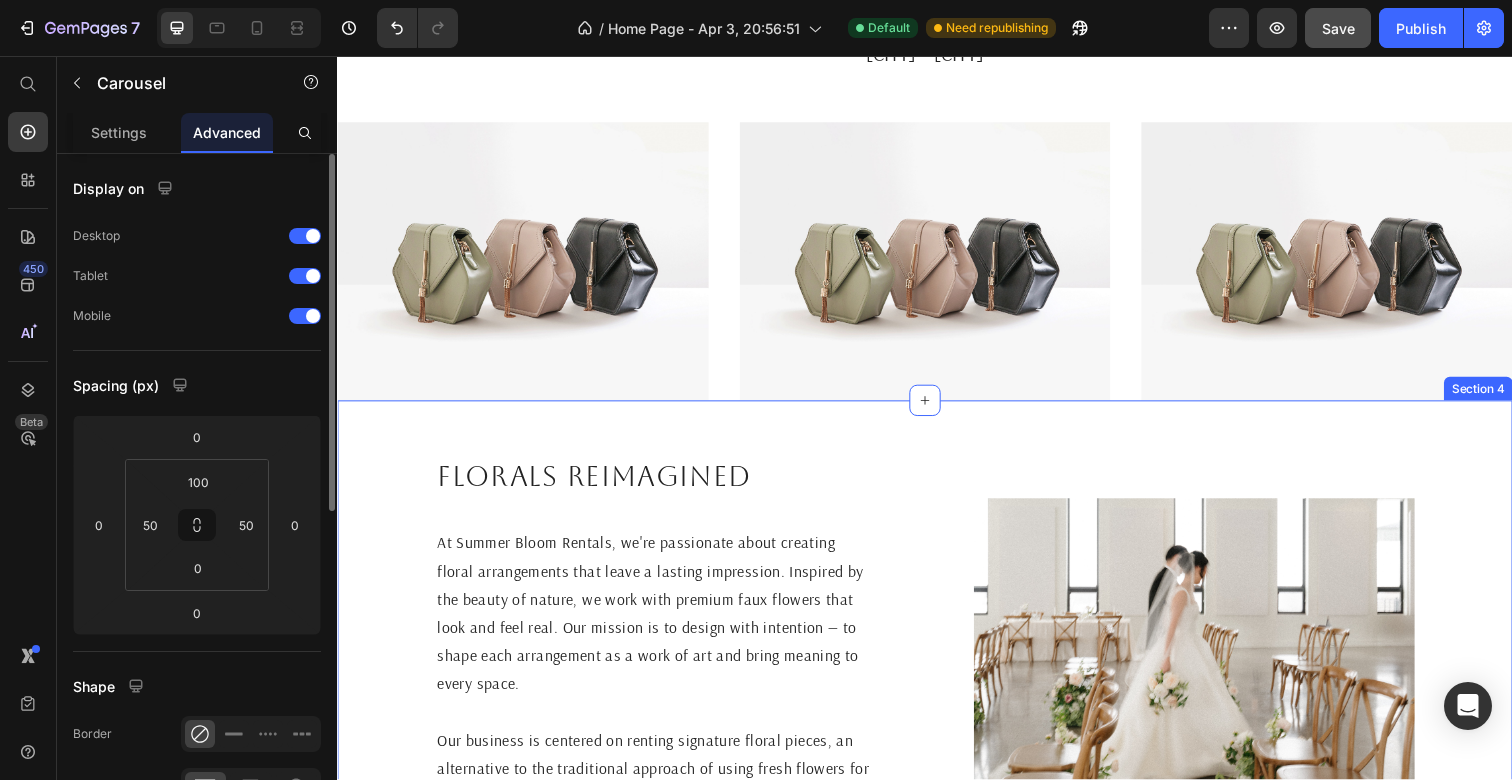 scroll, scrollTop: 1009, scrollLeft: 0, axis: vertical 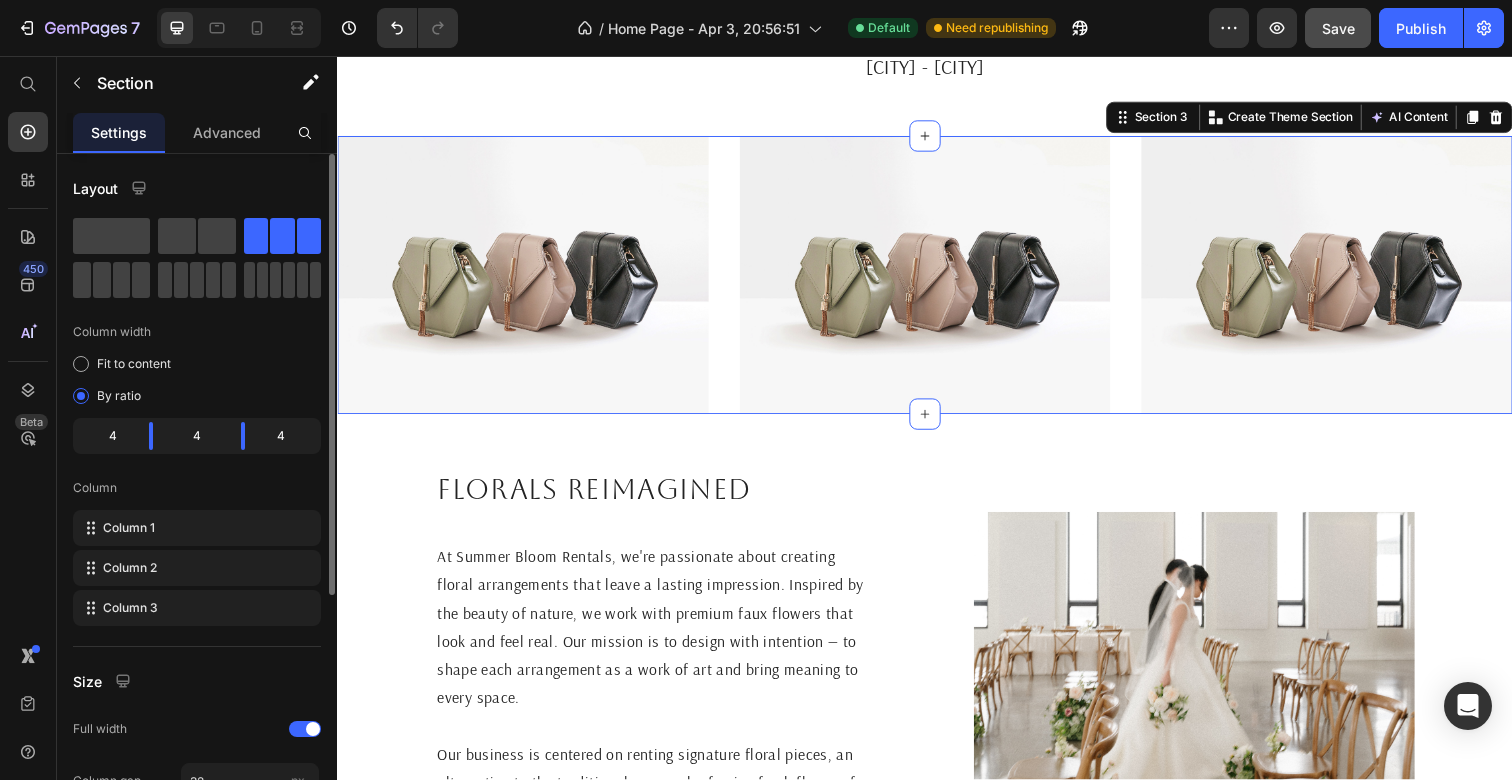 click on "Image Image Image Section 3   You can create reusable sections Create Theme Section AI Content Write with GemAI What would you like to describe here? Tone and Voice Persuasive Product The ____ Aisle Flowers Show more Generate" at bounding box center [937, 280] 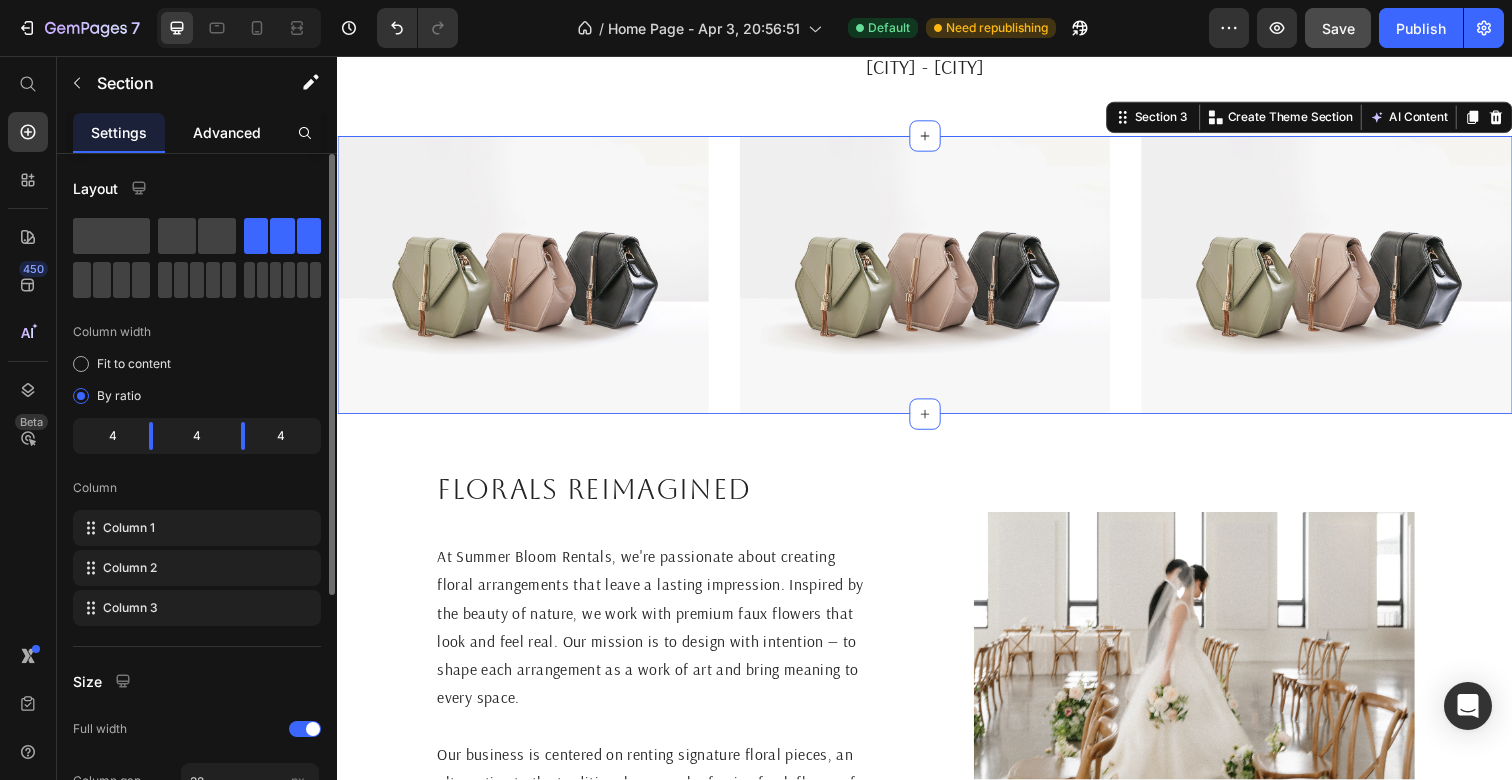 click on "Advanced" at bounding box center [227, 132] 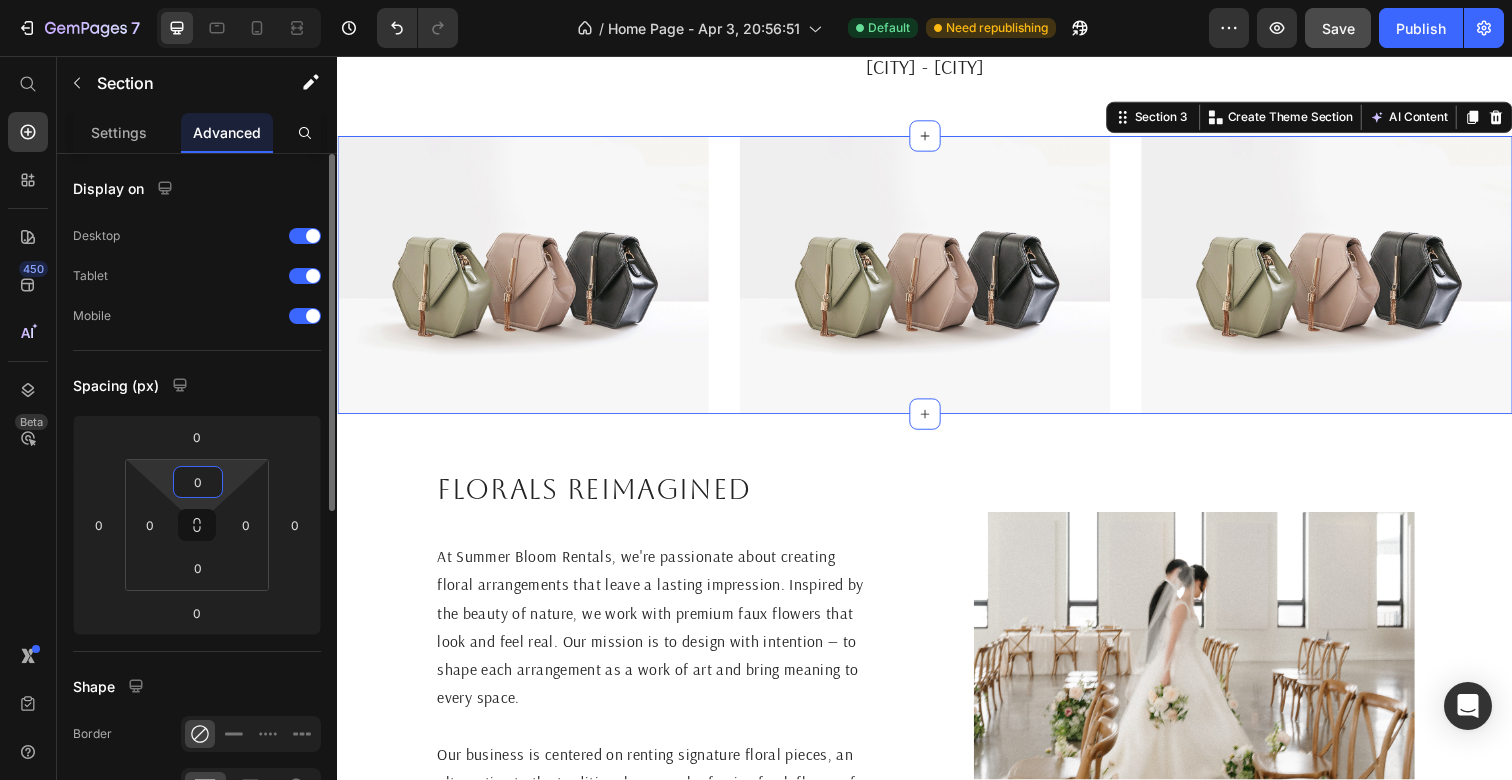 click on "0" at bounding box center [198, 482] 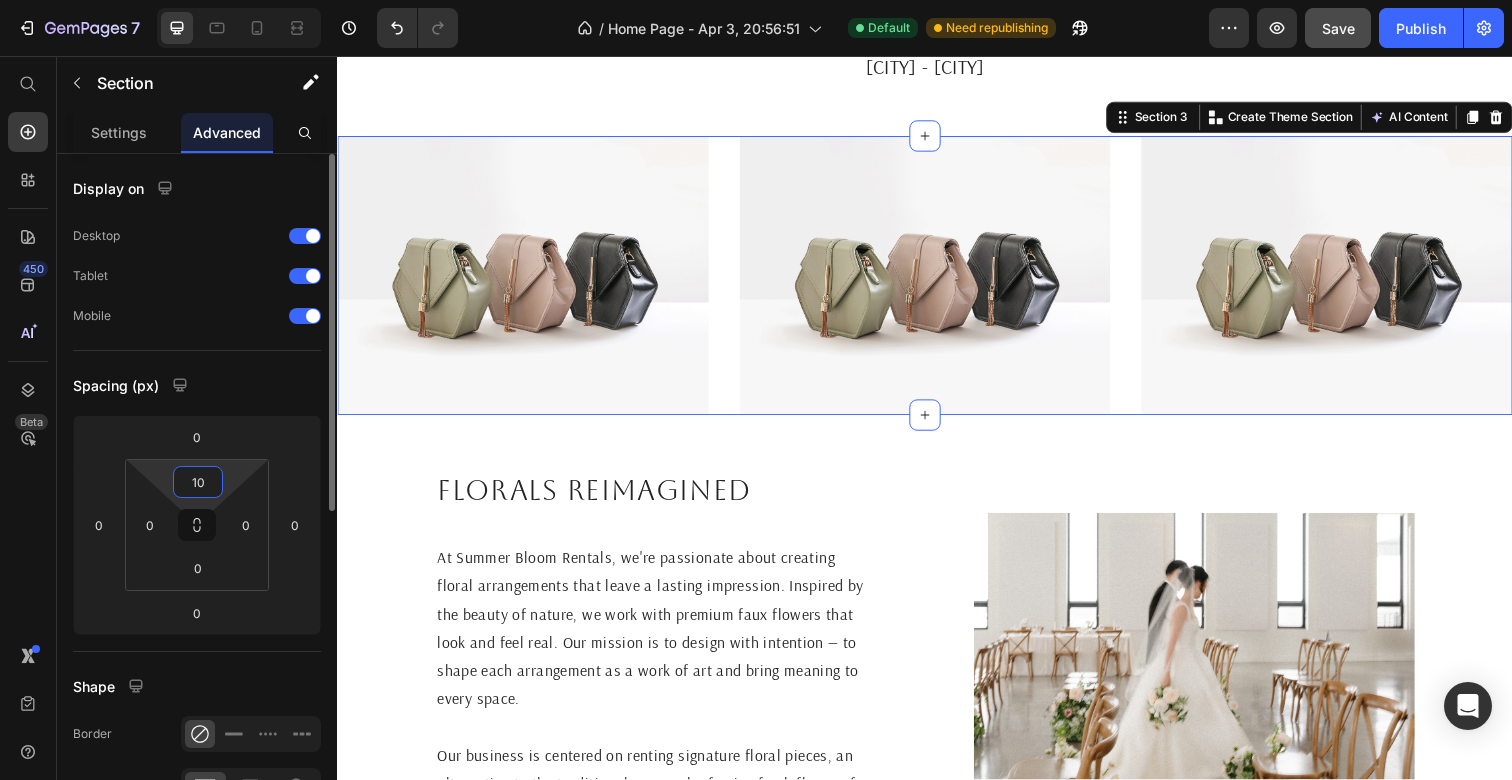 type on "100" 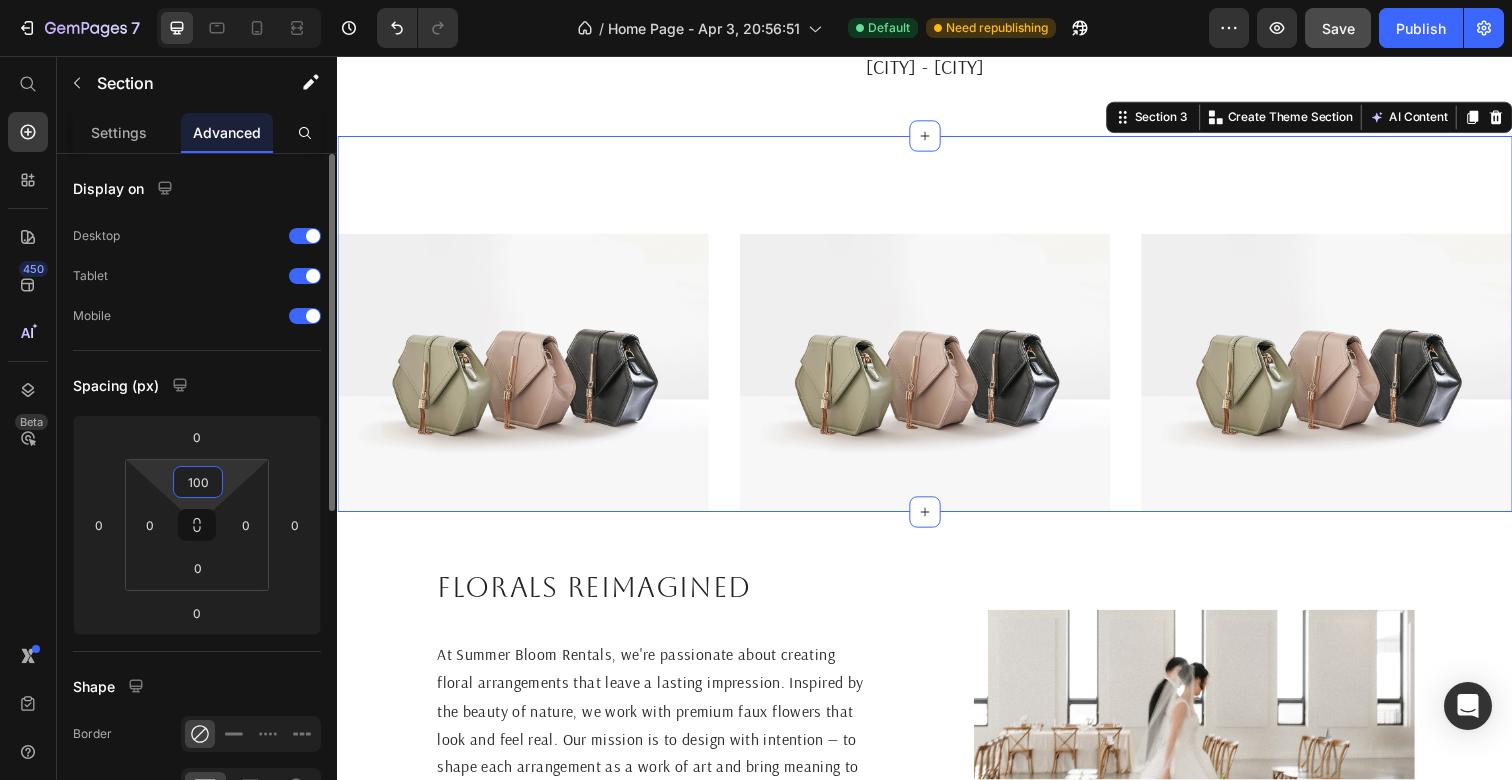 drag, startPoint x: 209, startPoint y: 481, endPoint x: 161, endPoint y: 481, distance: 48 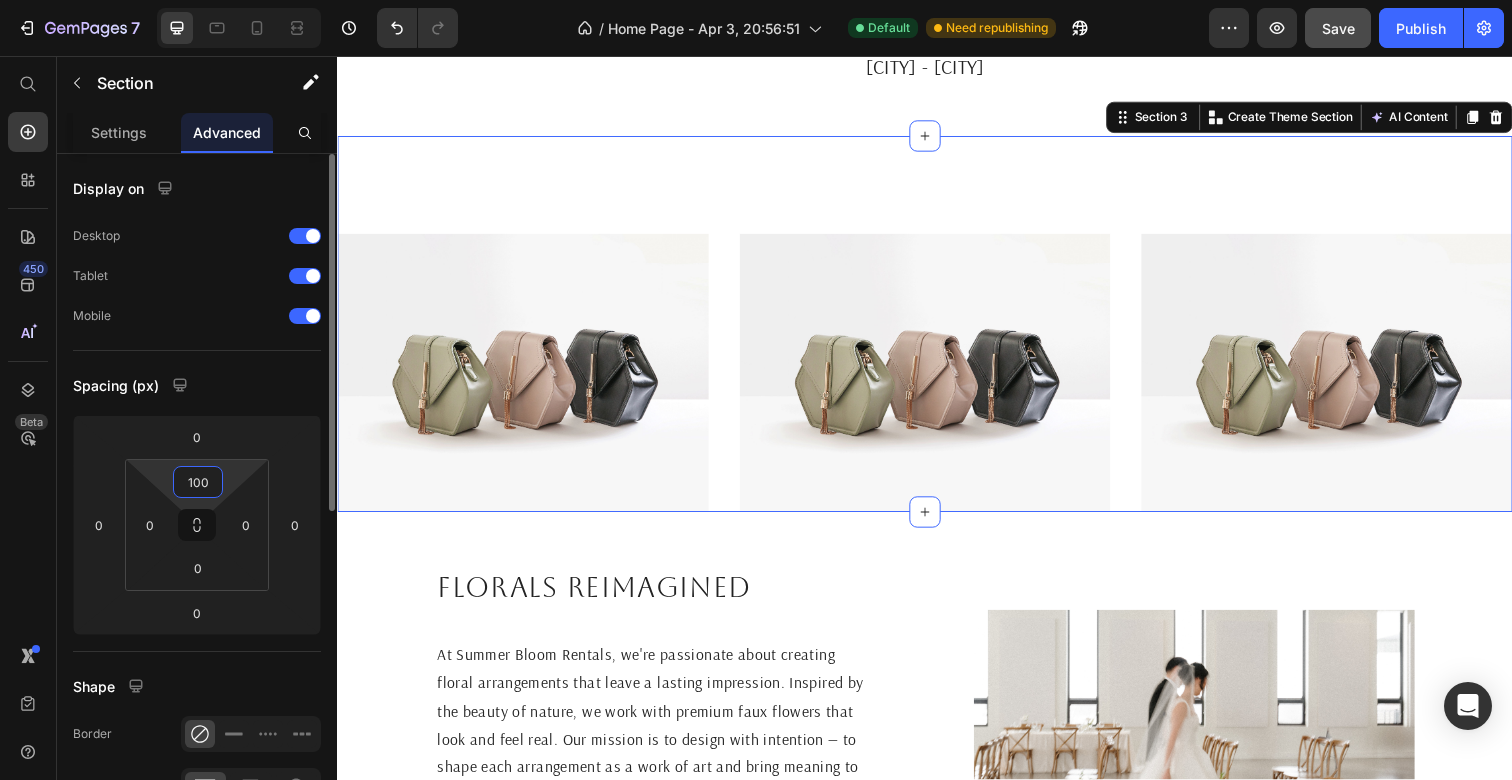 click on "100 0 0 0" at bounding box center [197, 525] 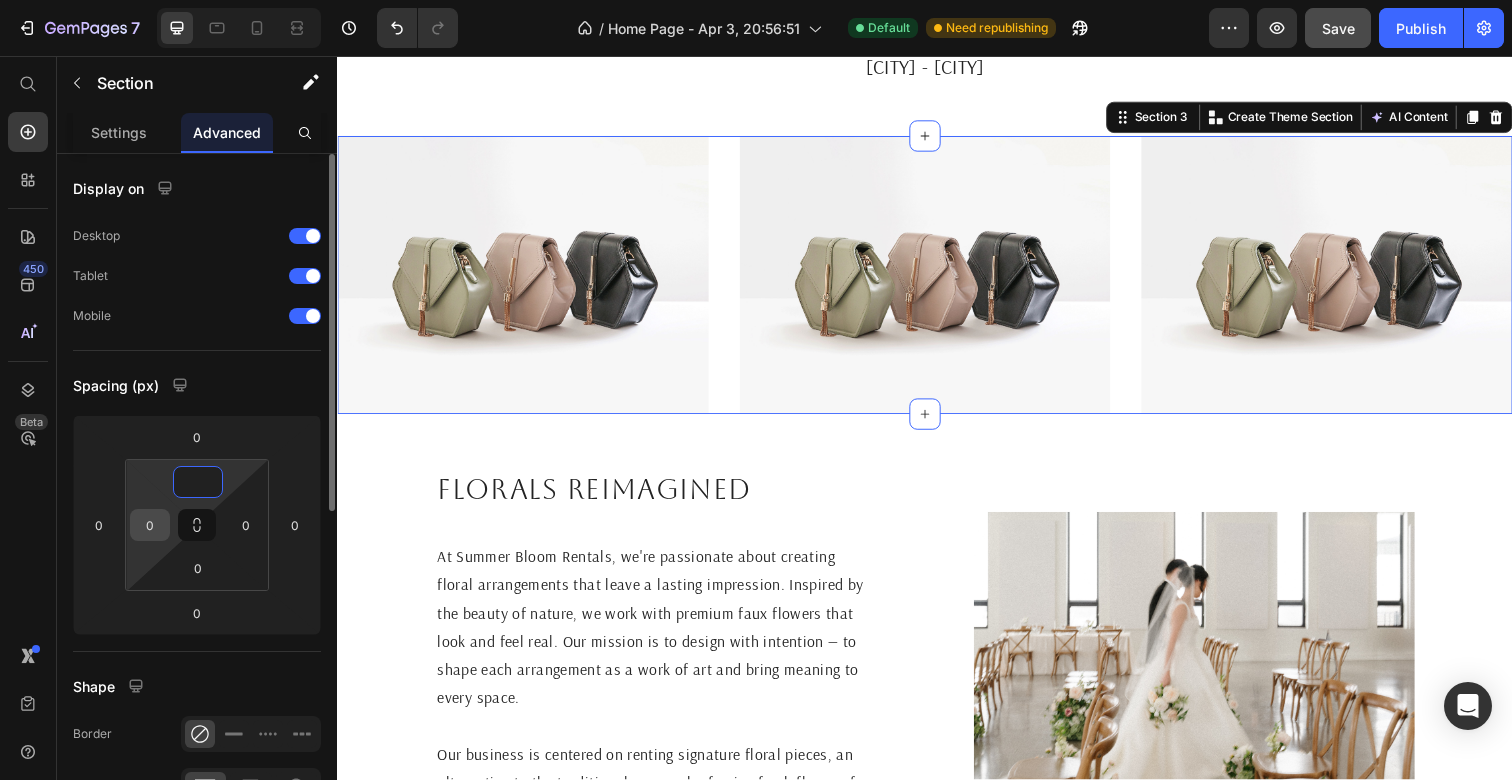 type on "0" 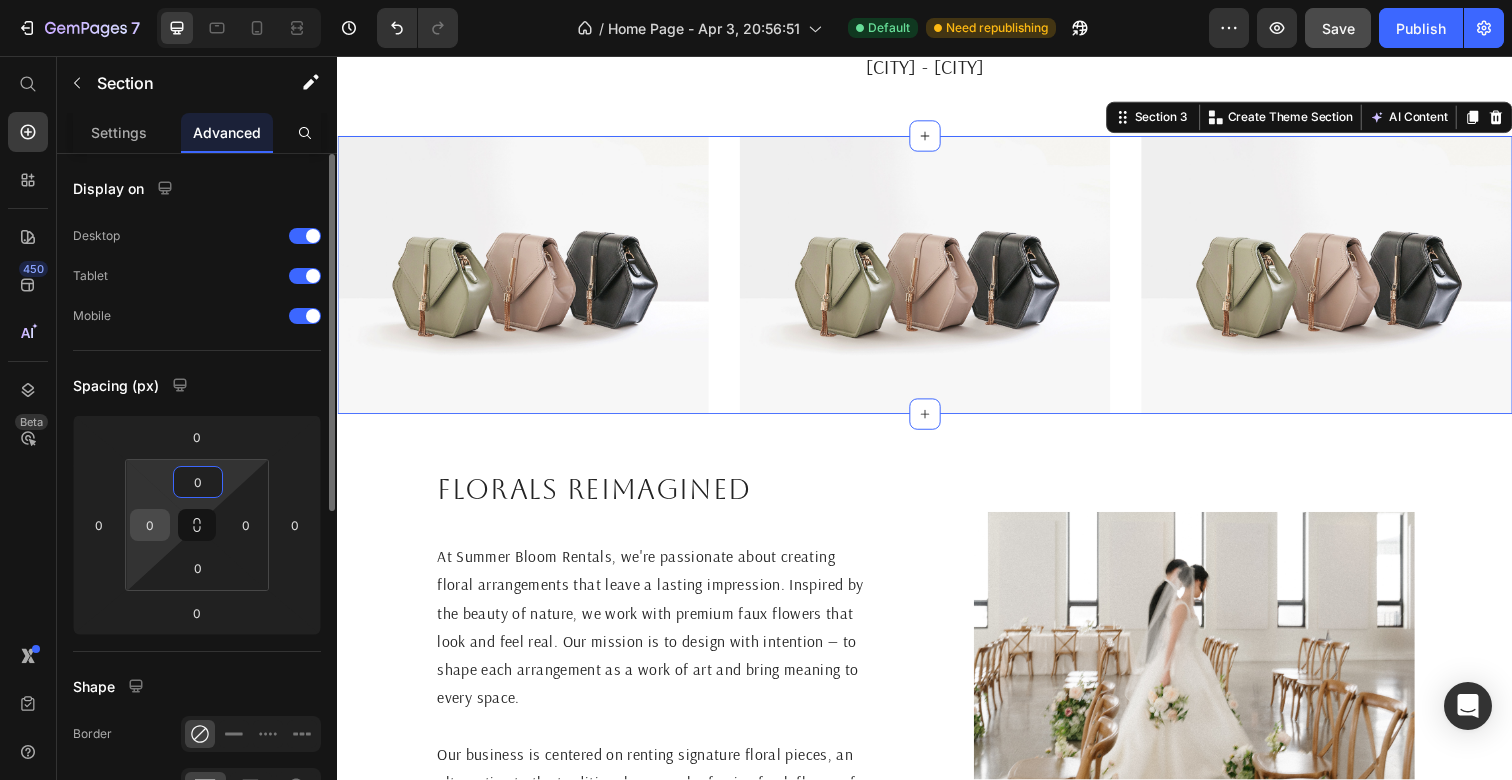 click on "0" at bounding box center [150, 525] 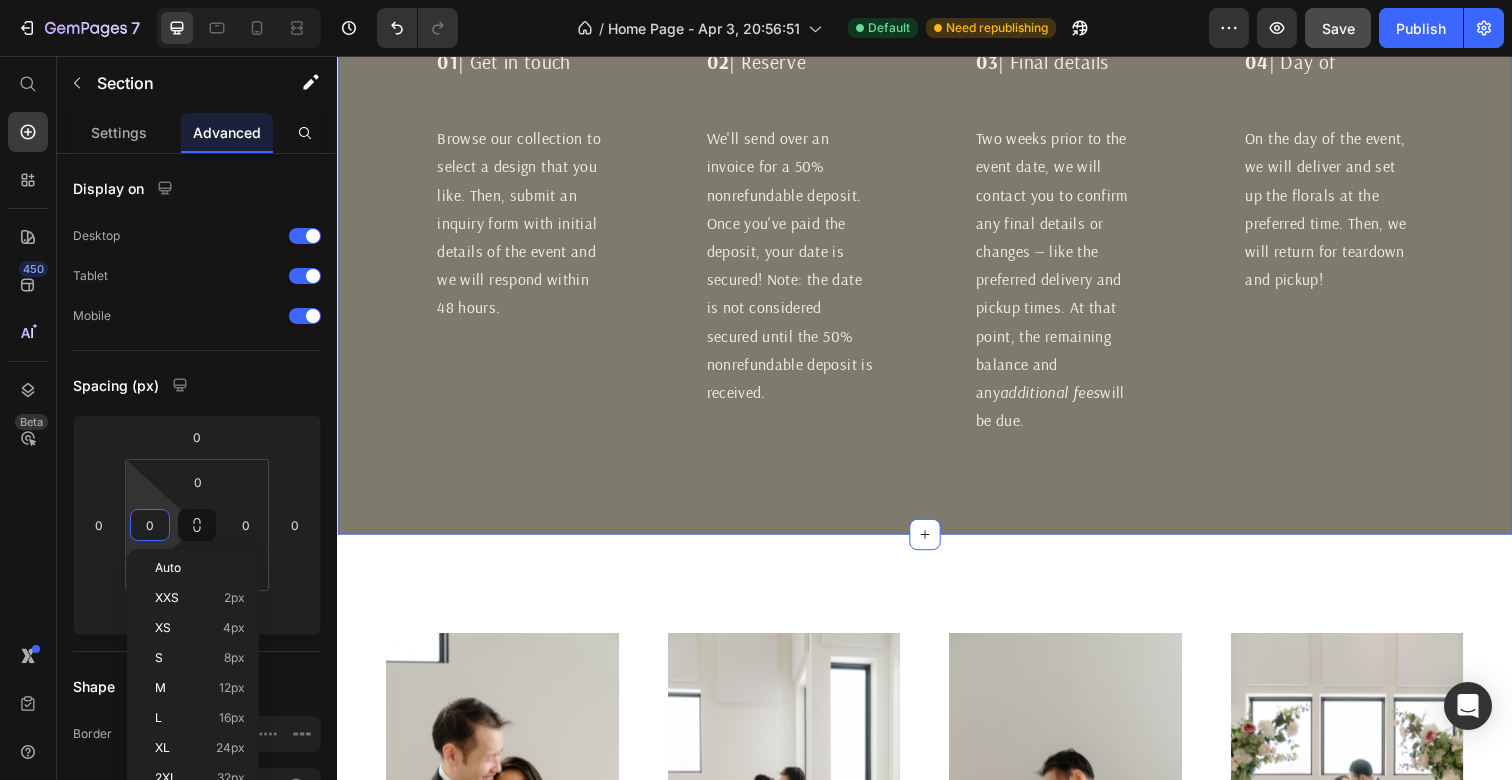 scroll, scrollTop: 2149, scrollLeft: 0, axis: vertical 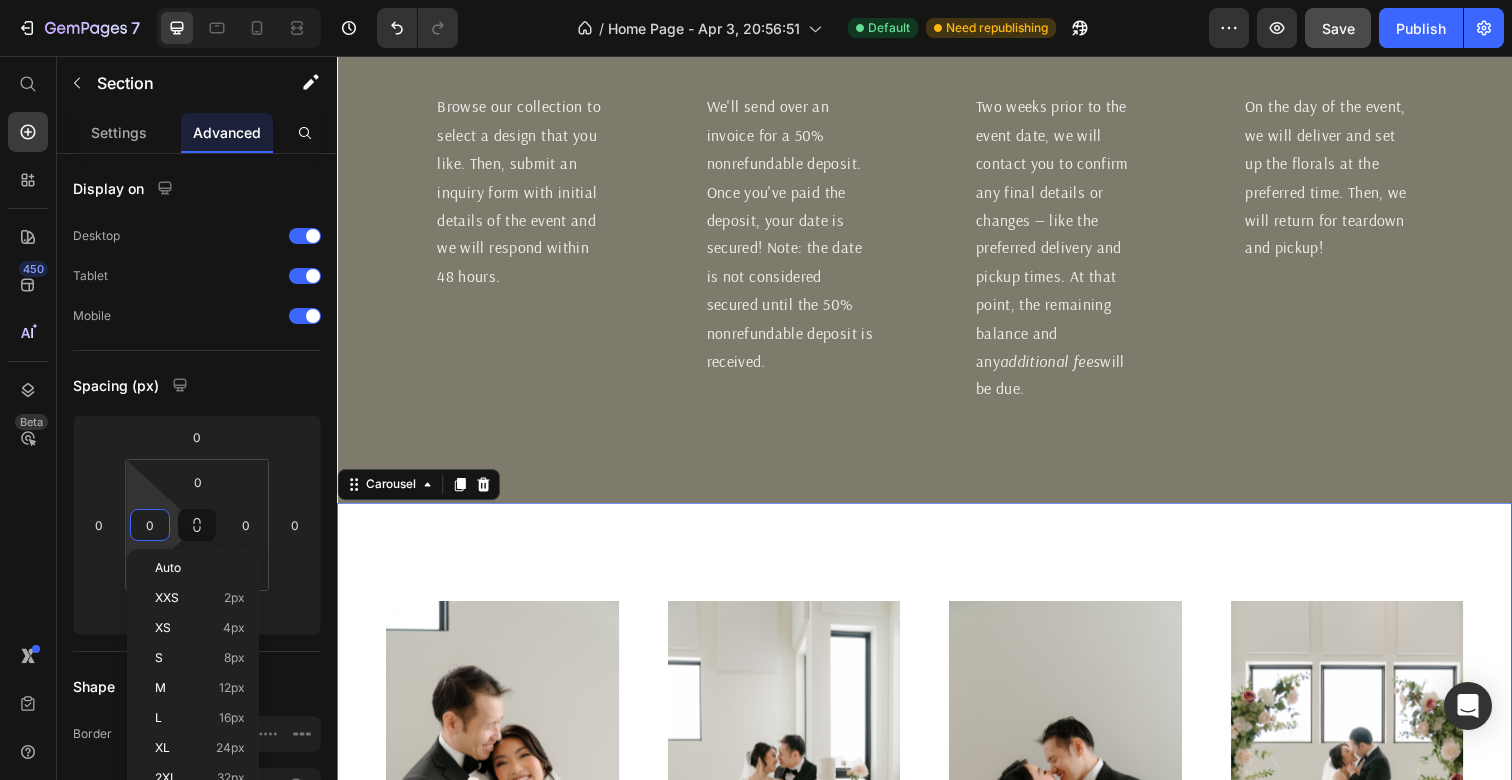 click on "Image Image Image Image Carousel   0" at bounding box center (937, 741) 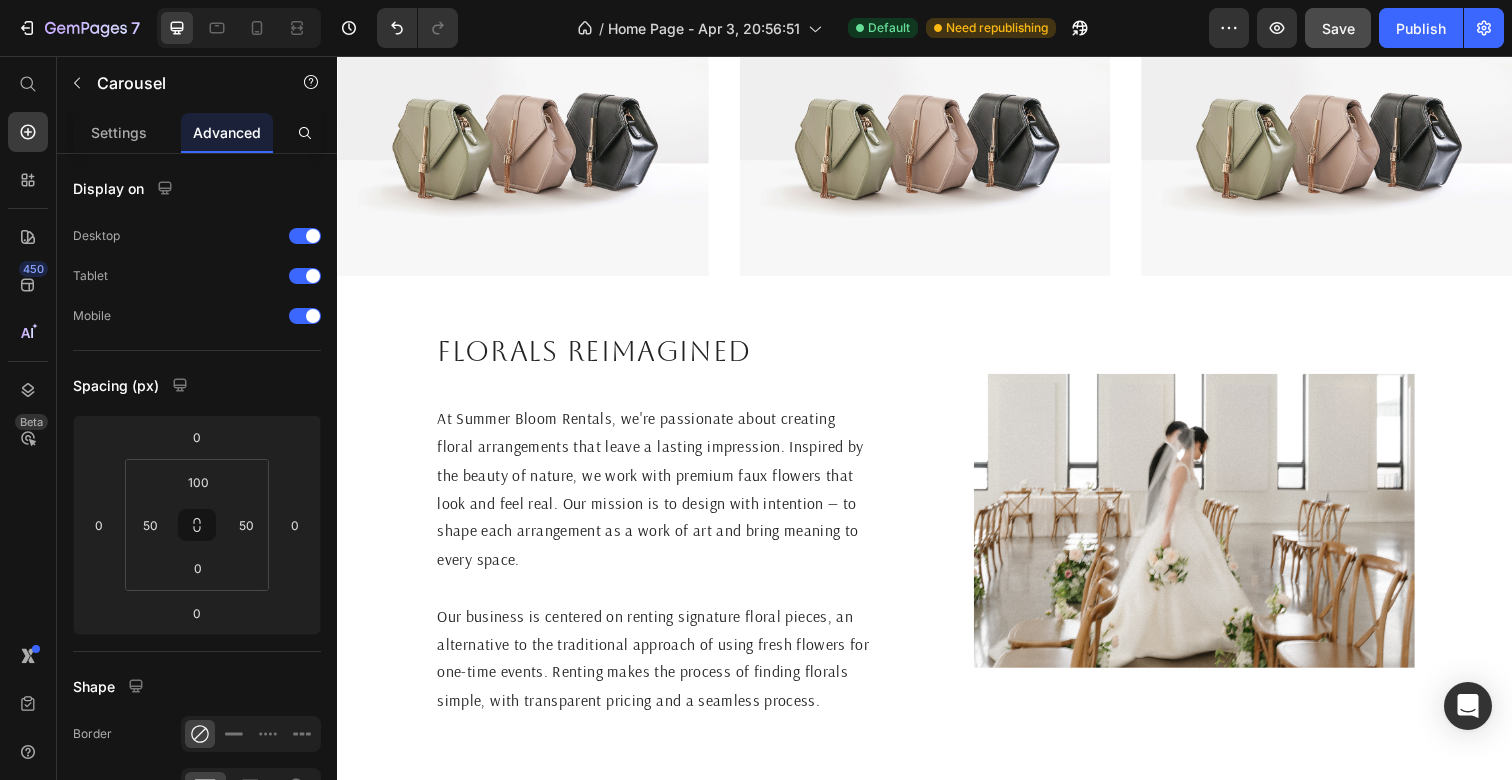 scroll, scrollTop: 1534, scrollLeft: 0, axis: vertical 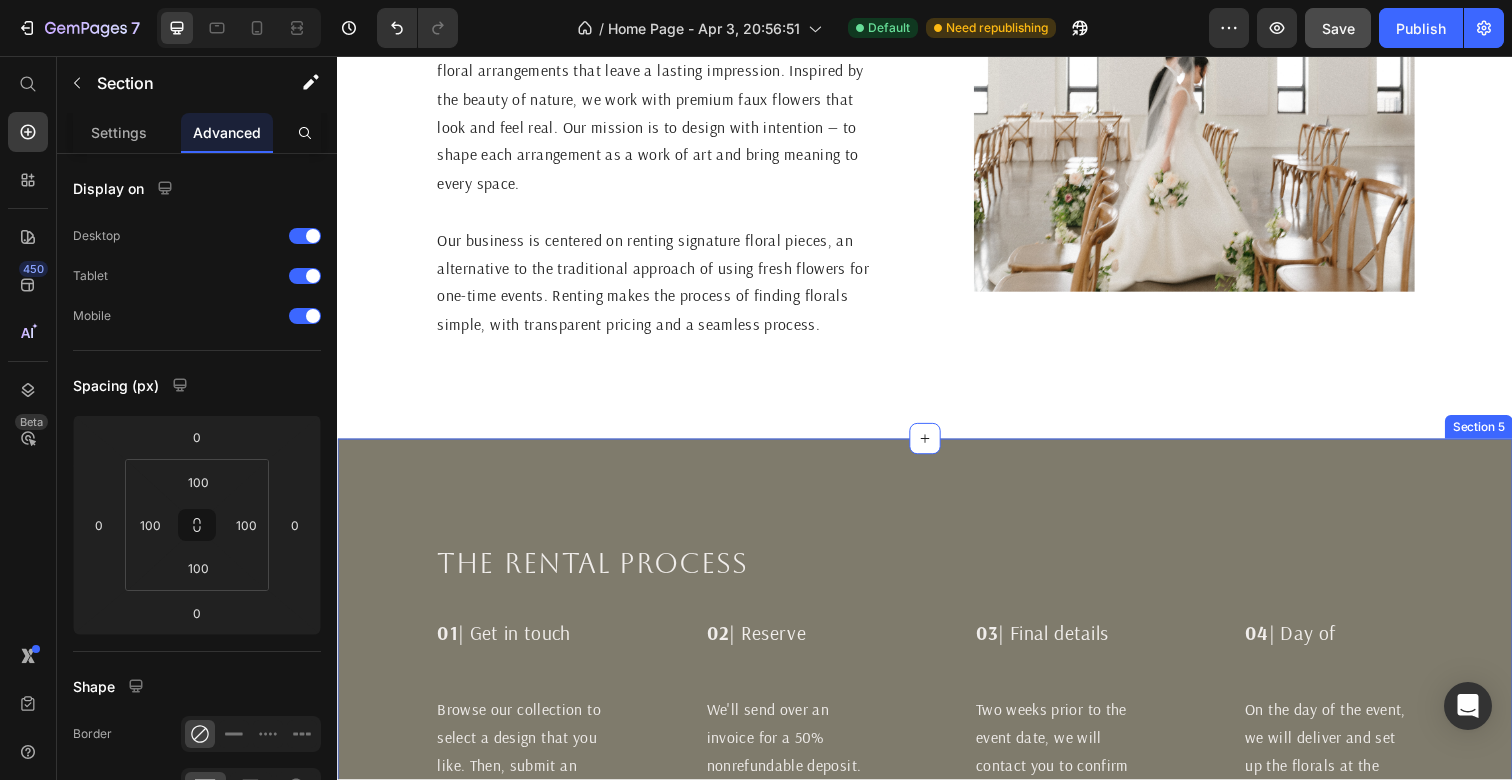 click on "The rental process Heading 01  | Get in touch Text Block 02  | Reserve Text Block 03  | Final details Text Block 04  | Day of    Text Block Row Browse our collection to select a design that you like. Then, submit an inquiry form with initial details of the event and we will respond within 48 hours. Text Block We'll send over an invoice for a 50% nonrefundable deposit. Once you've paid the deposit, your date is secured! Note: the date is not considered secured until the 50% nonrefundable deposit is received. Text Block Two weeks prior to the event date, we will contact you to confirm any final details or changes — like the preferred delivery and pickup times. At that point, the remaining balance and any  additional fees  will be due. Text Block On the day of the event, we will deliver and set up the florals at the preferred time. Then, we will return for teardown and pickup! Text Block Row Row Section 5" at bounding box center (937, 787) 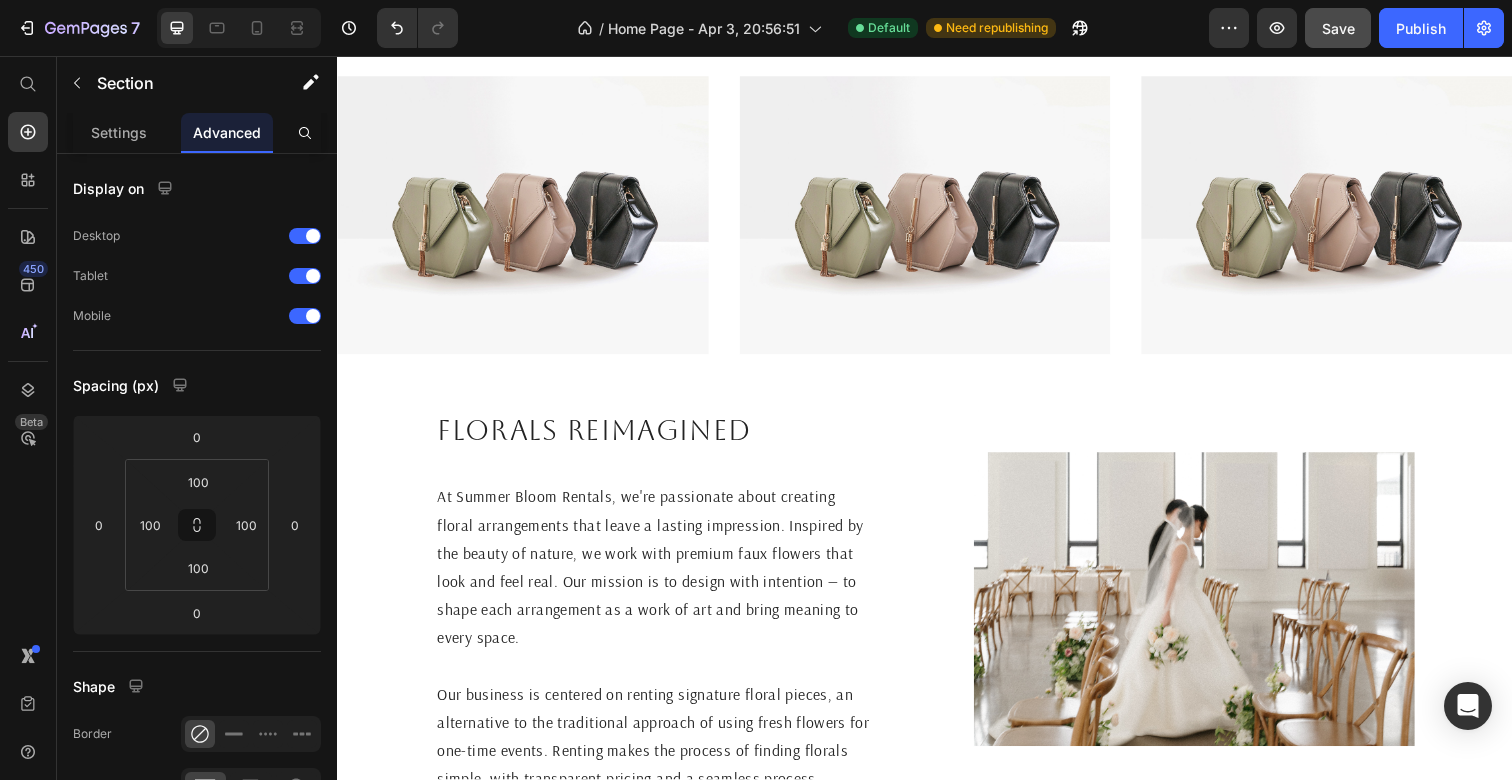 scroll, scrollTop: 1019, scrollLeft: 0, axis: vertical 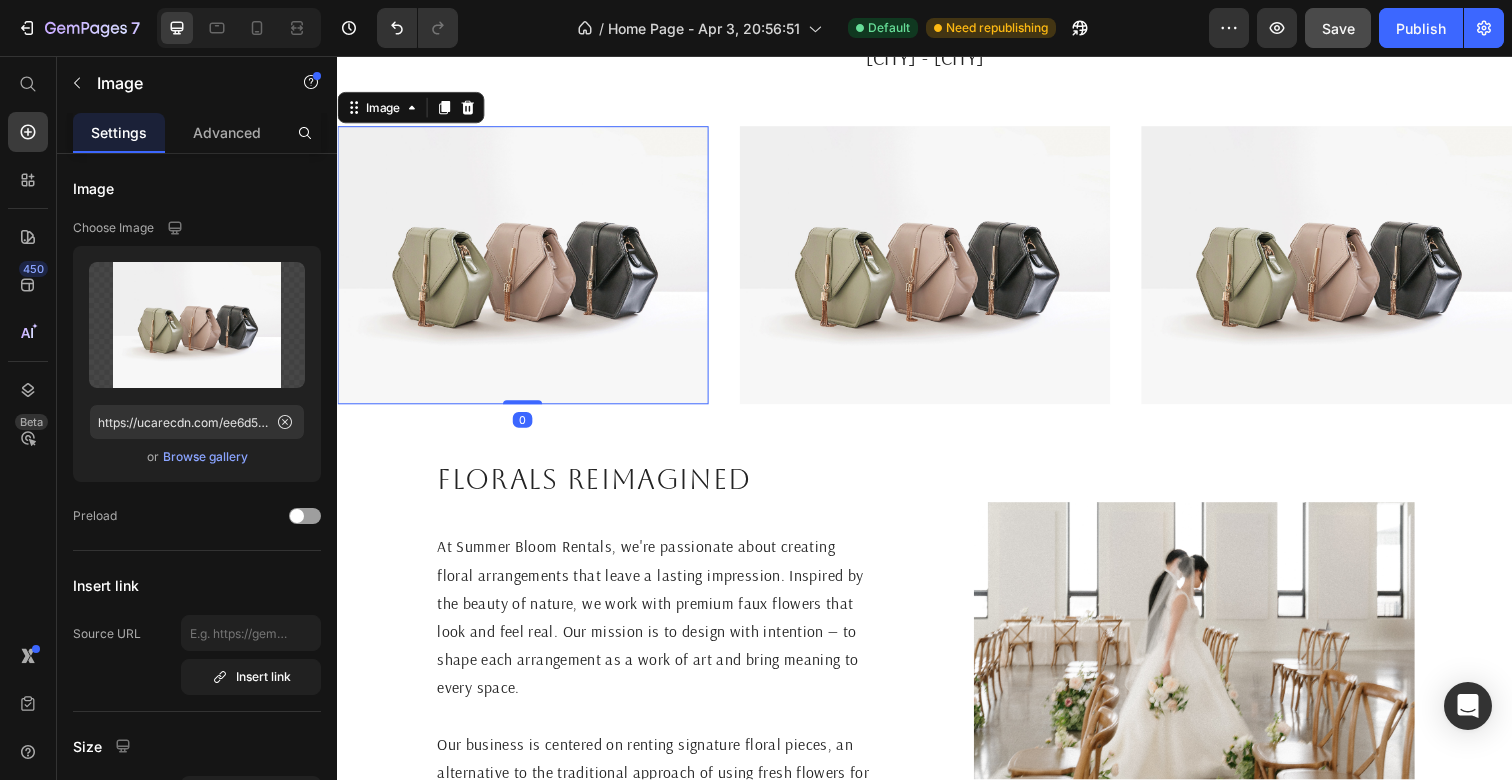 click at bounding box center [526, 270] 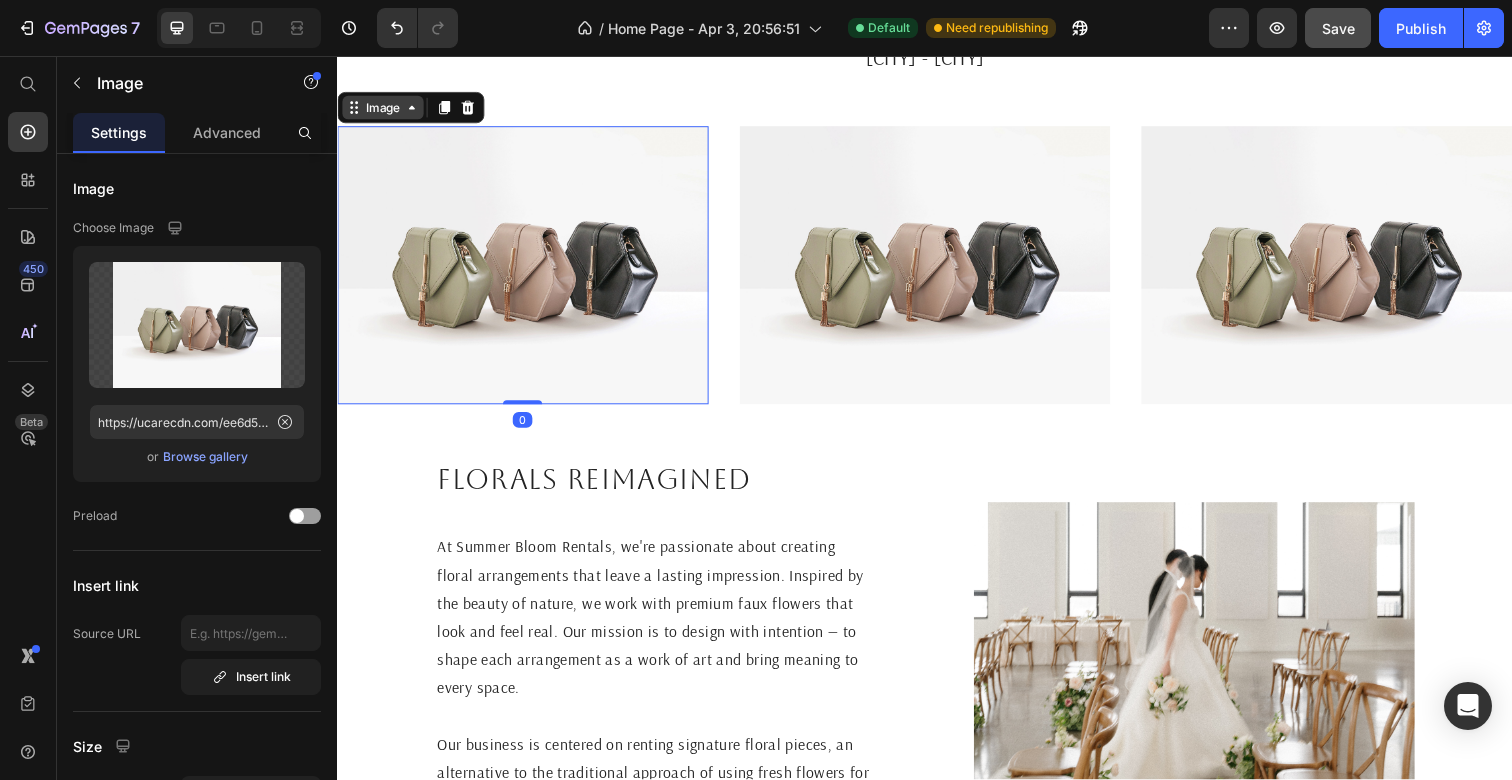 click on "Image" at bounding box center (383, 109) 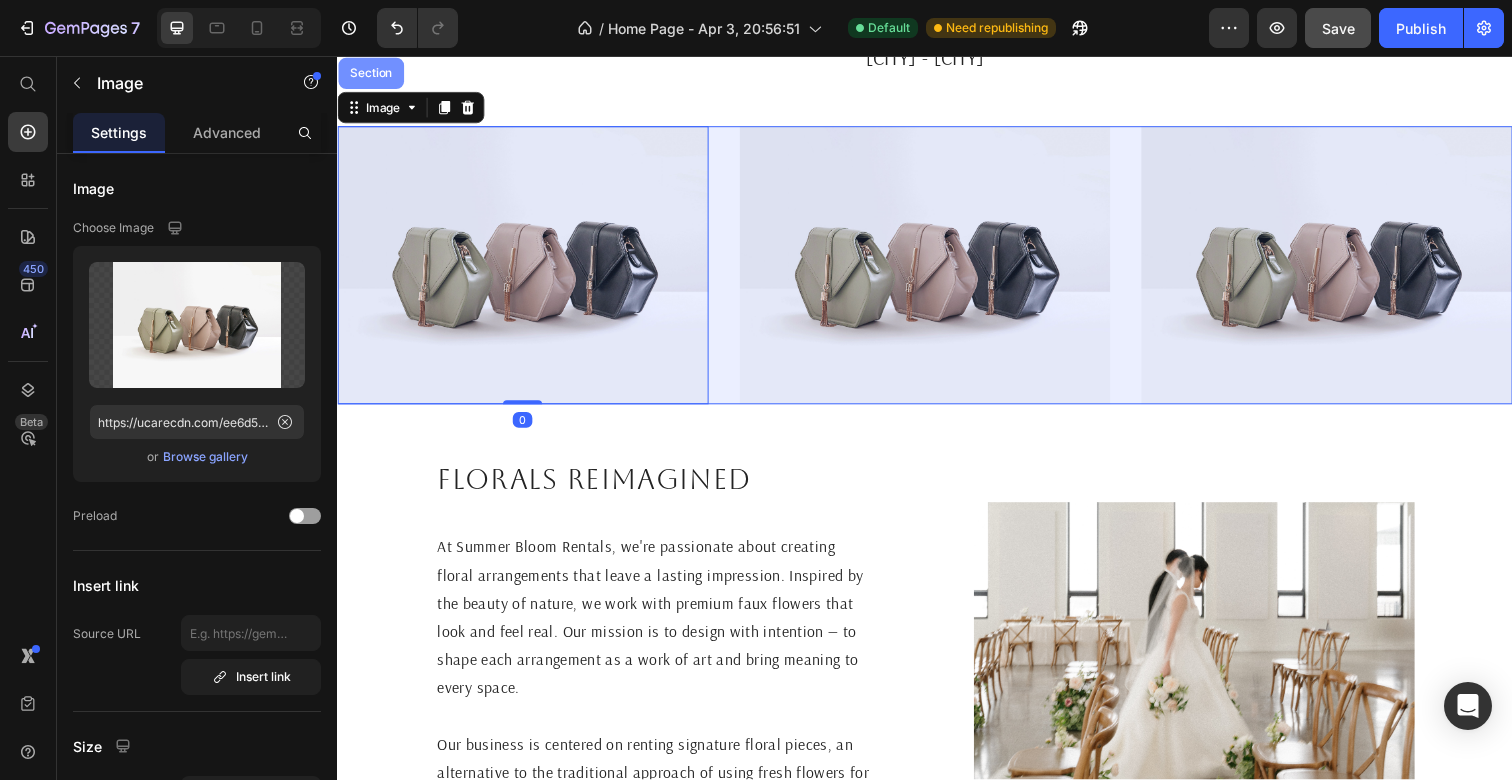click on "Section" at bounding box center [371, 74] 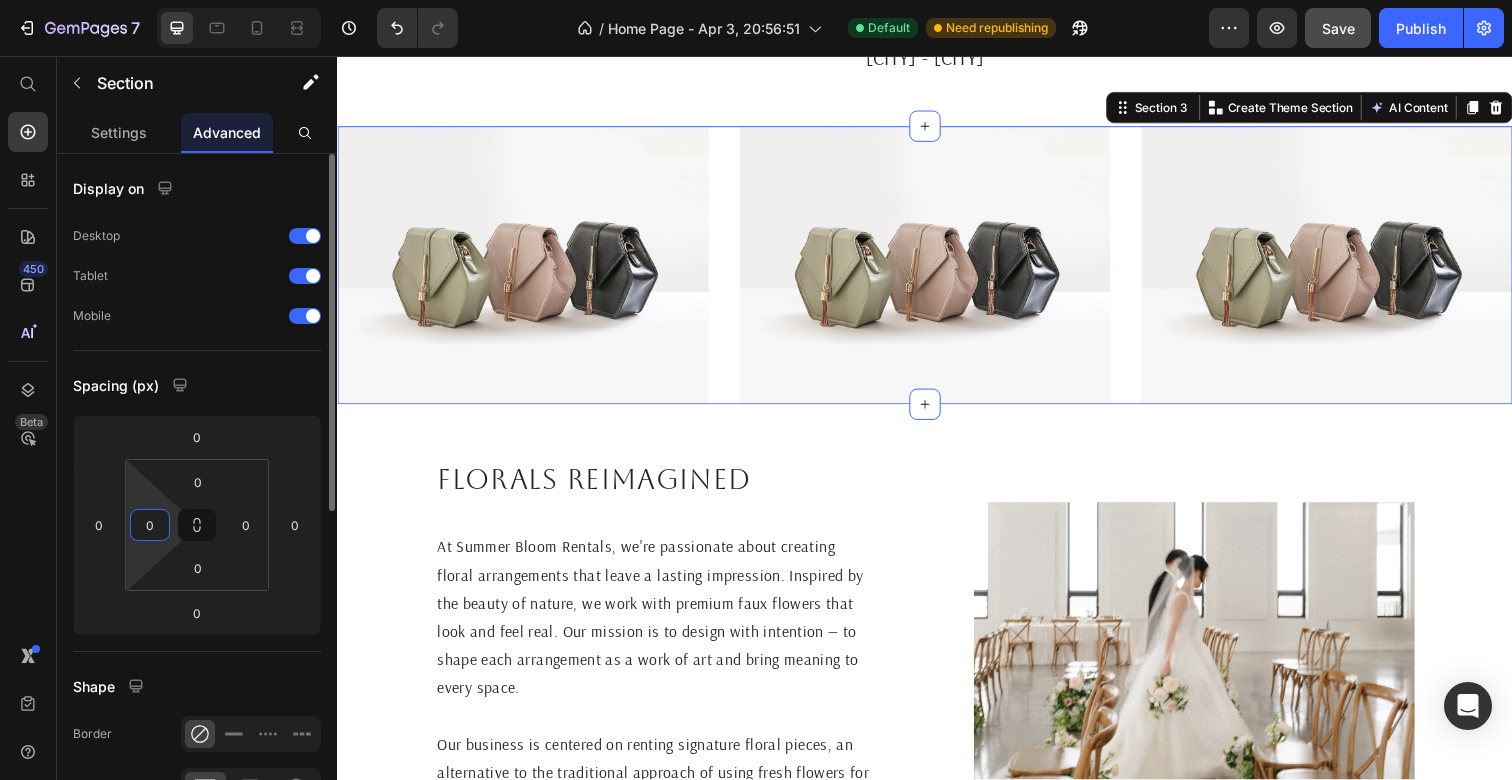 click on "0" at bounding box center [150, 525] 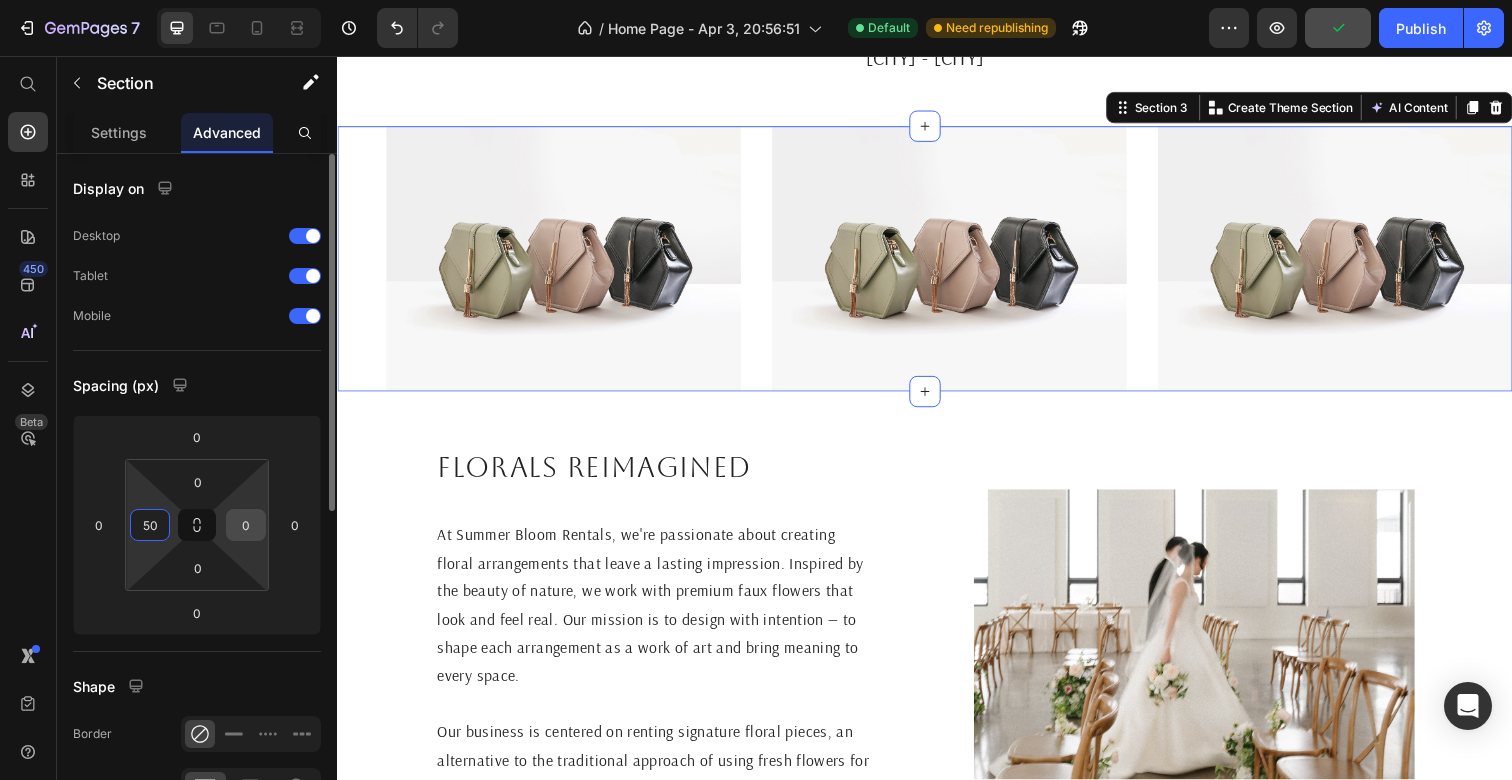 type on "50" 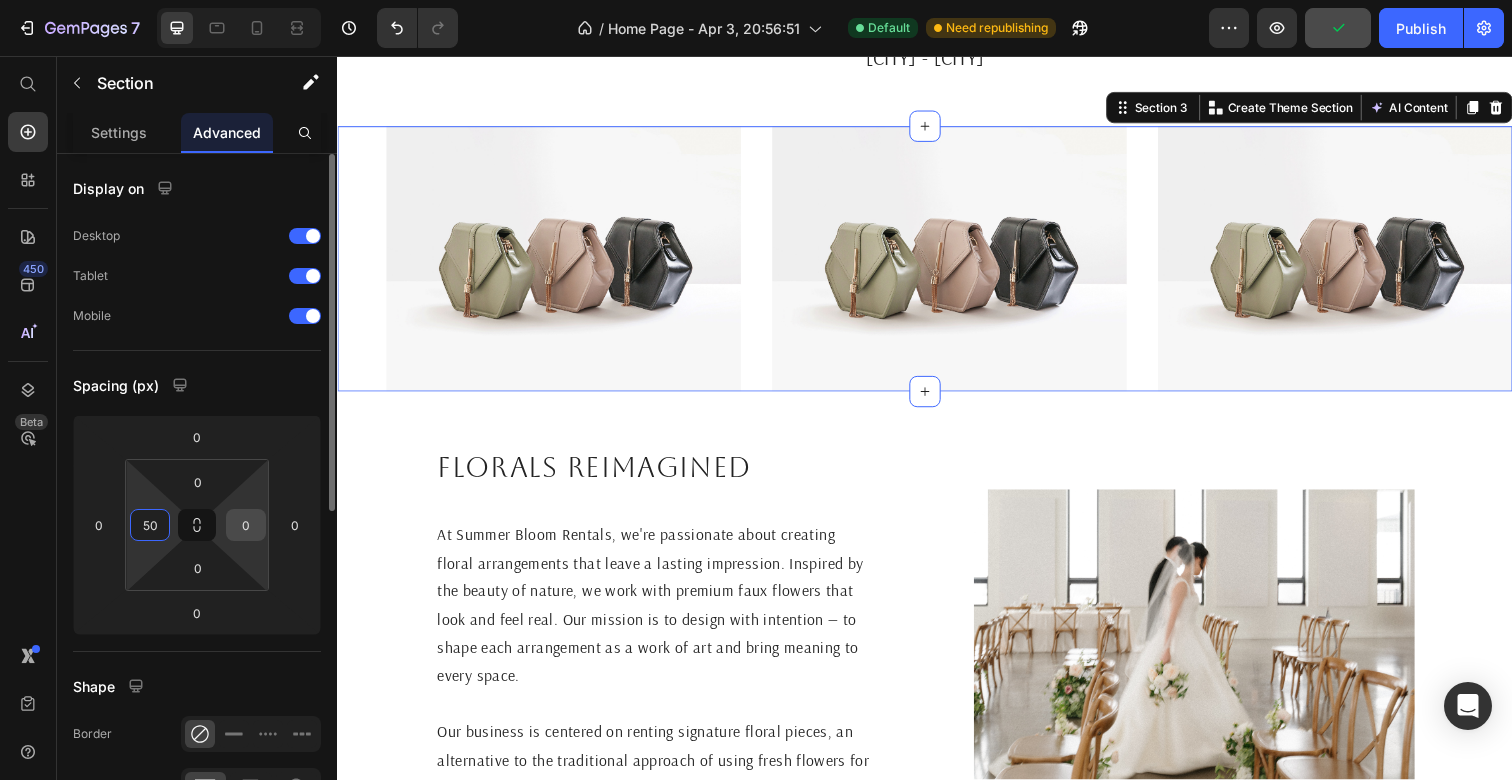 click on "0" at bounding box center (246, 525) 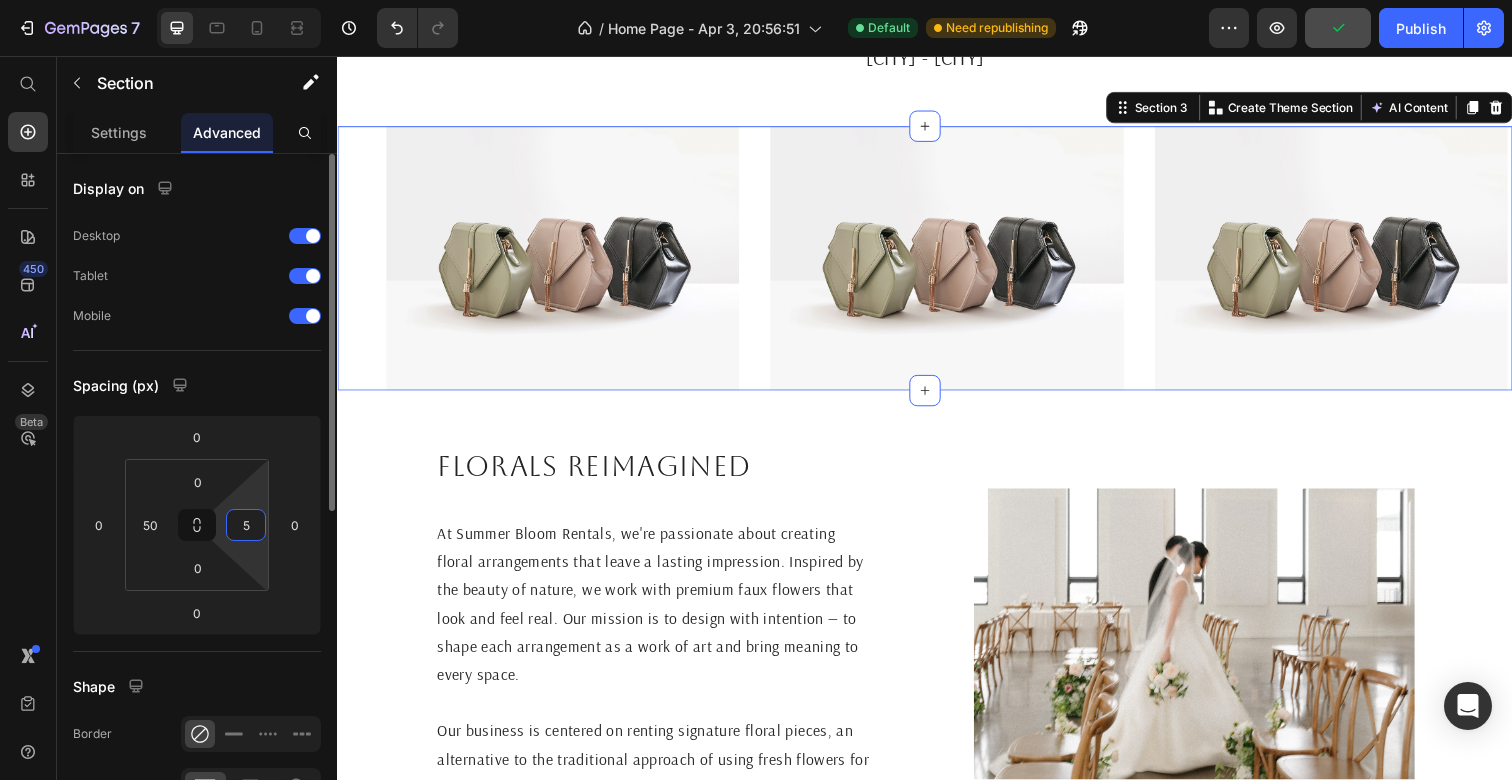 type on "50" 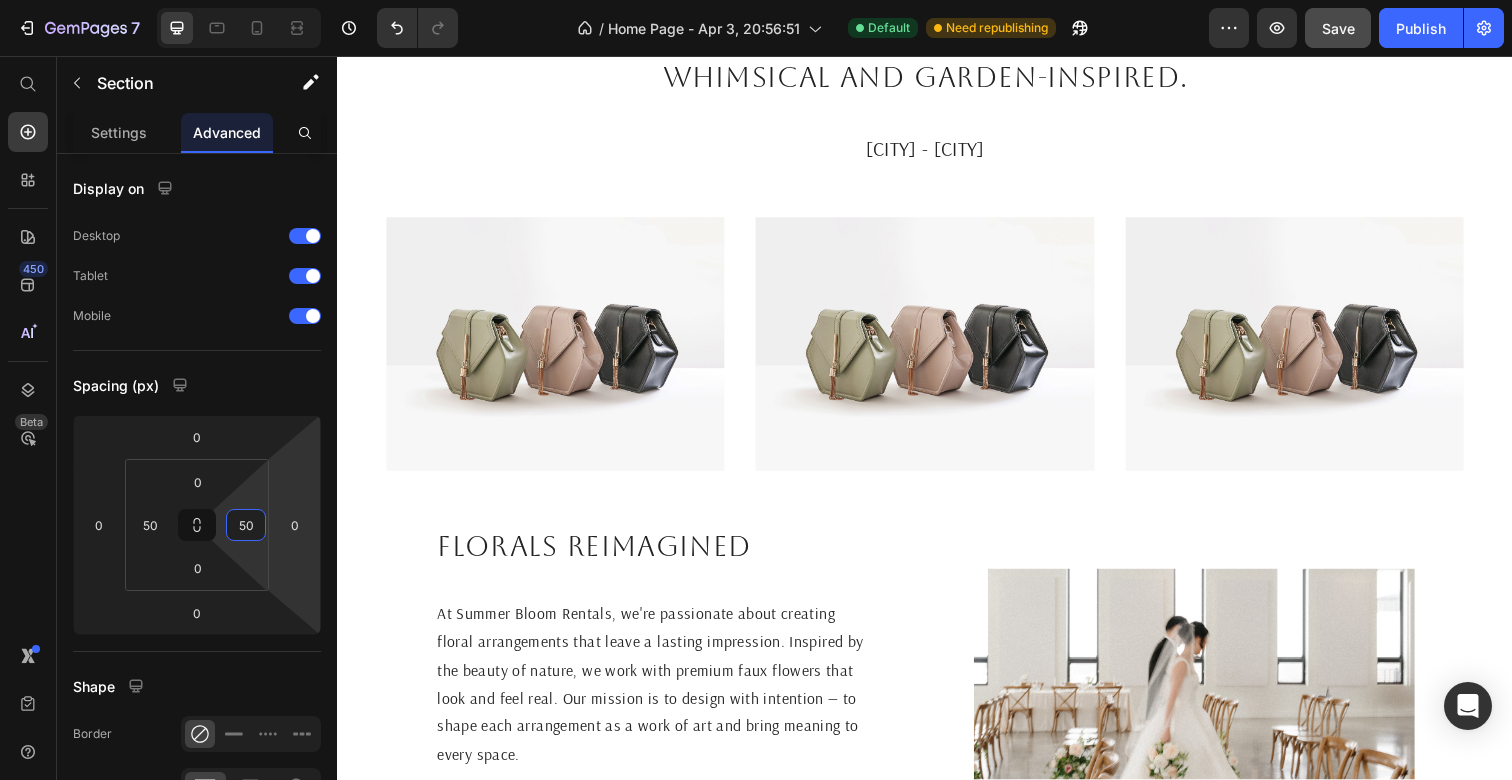 scroll, scrollTop: 992, scrollLeft: 0, axis: vertical 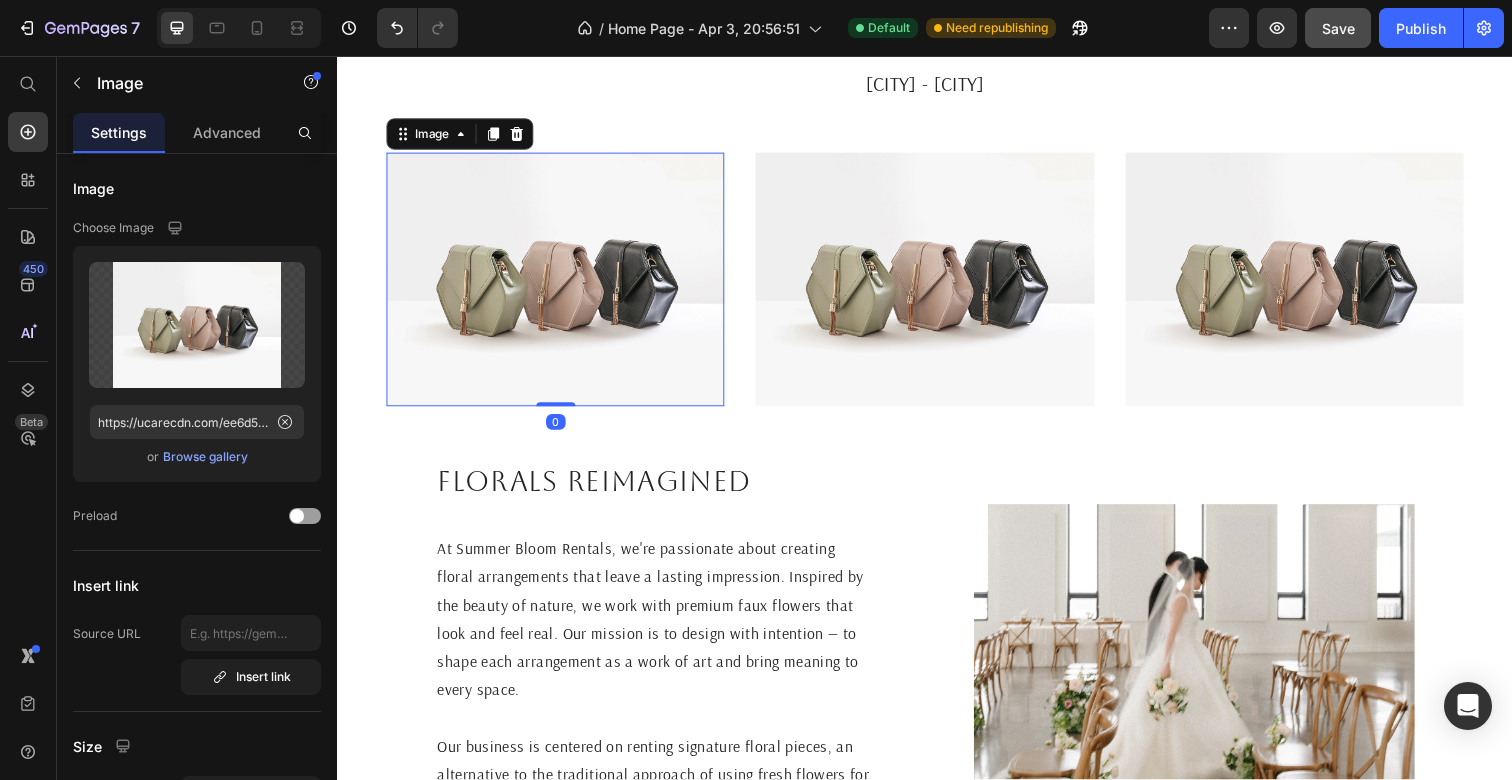 click at bounding box center [559, 284] 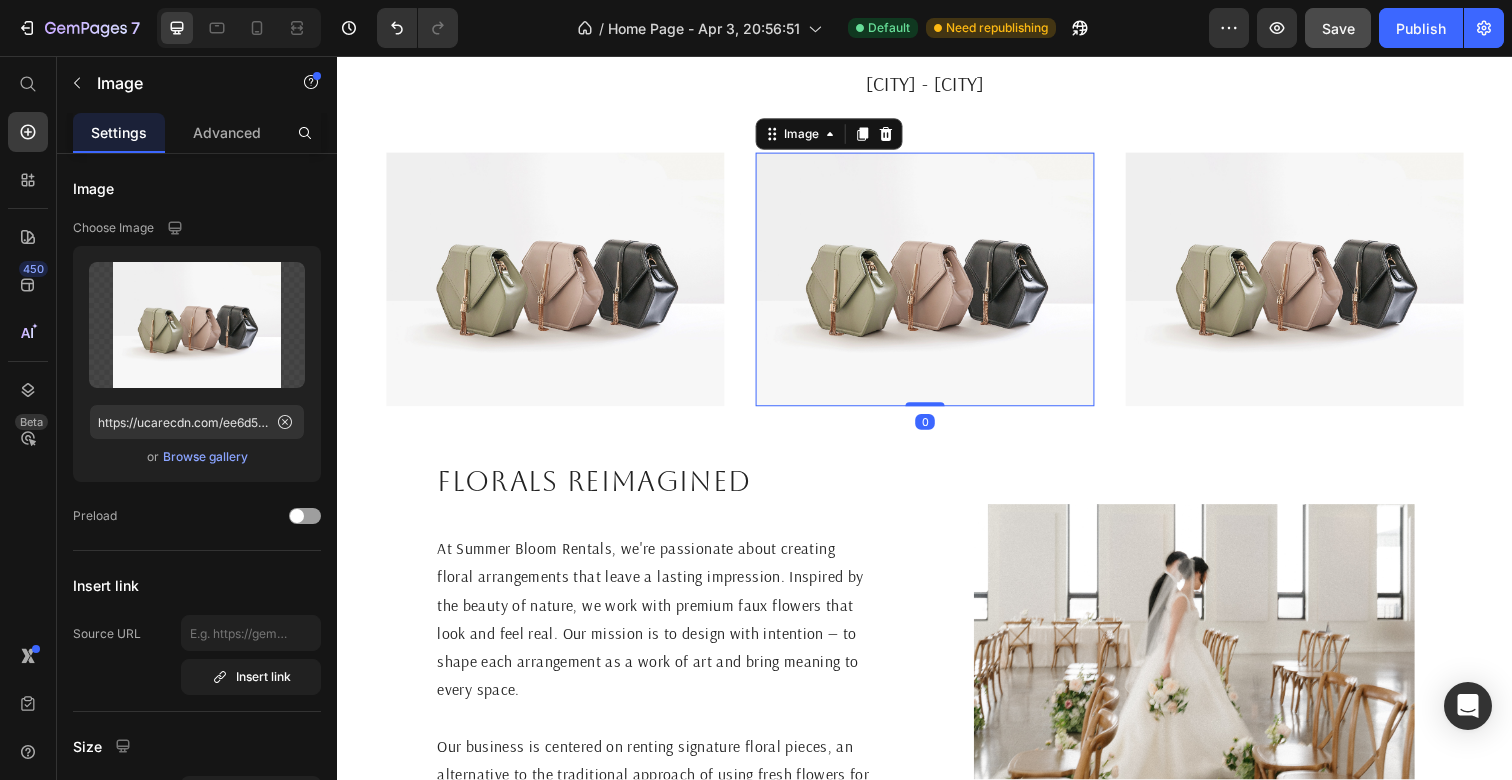 click at bounding box center [936, 284] 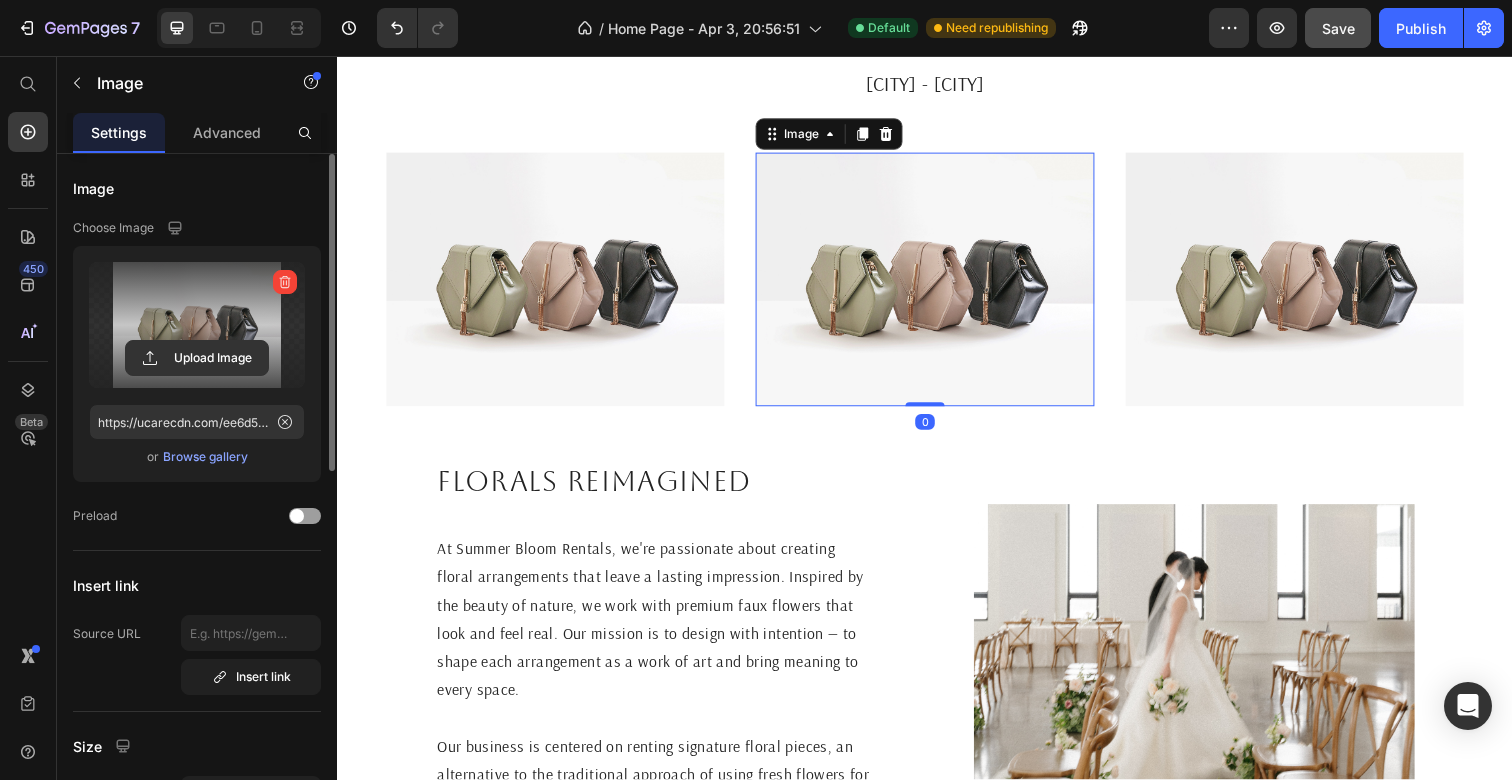 click at bounding box center (197, 325) 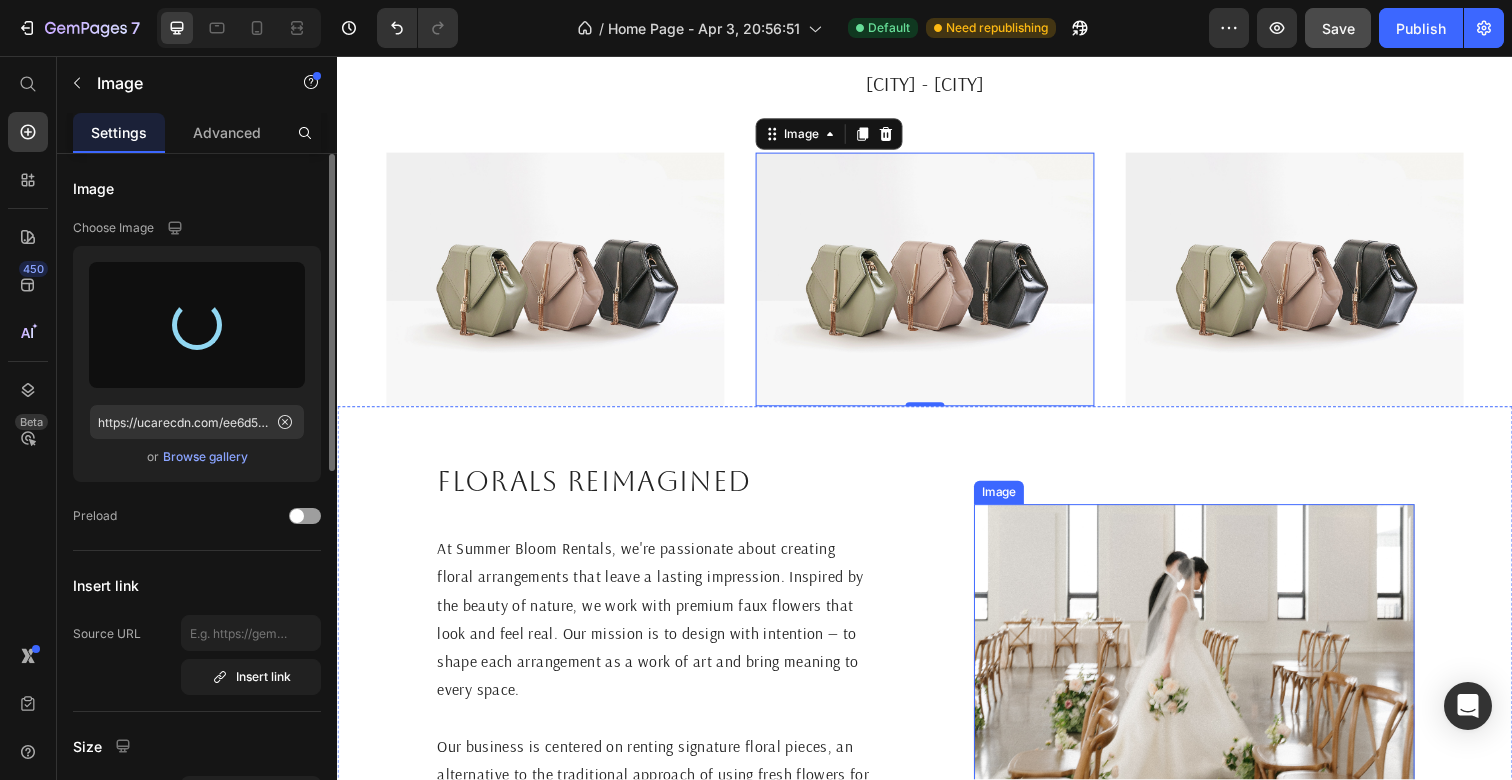 type on "https://cdn.shopify.com/s/files/1/0631/8355/2591/files/gempages_560684488498087002-d1308175-728f-423f-99f0-aba7c94c881c.jpg" 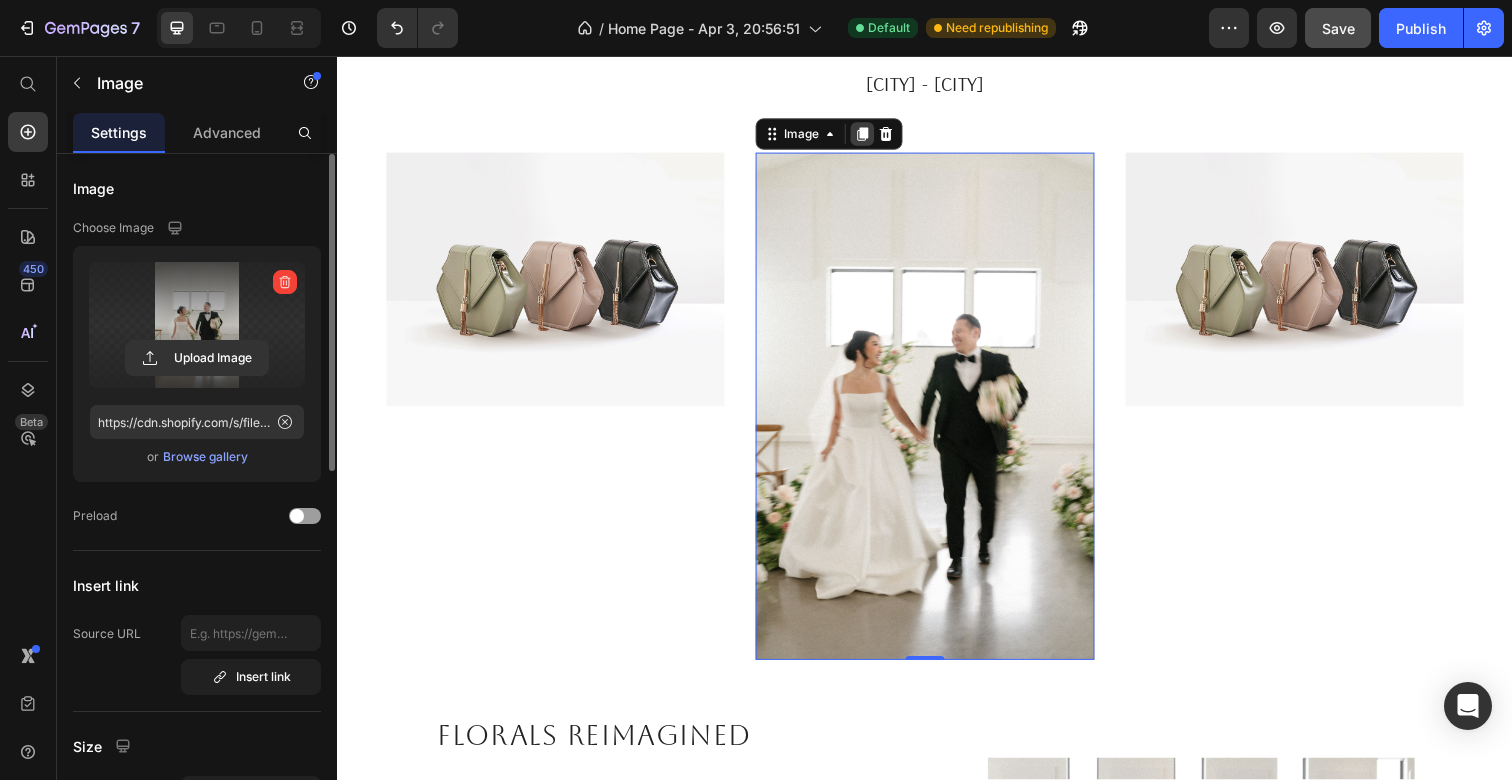 click 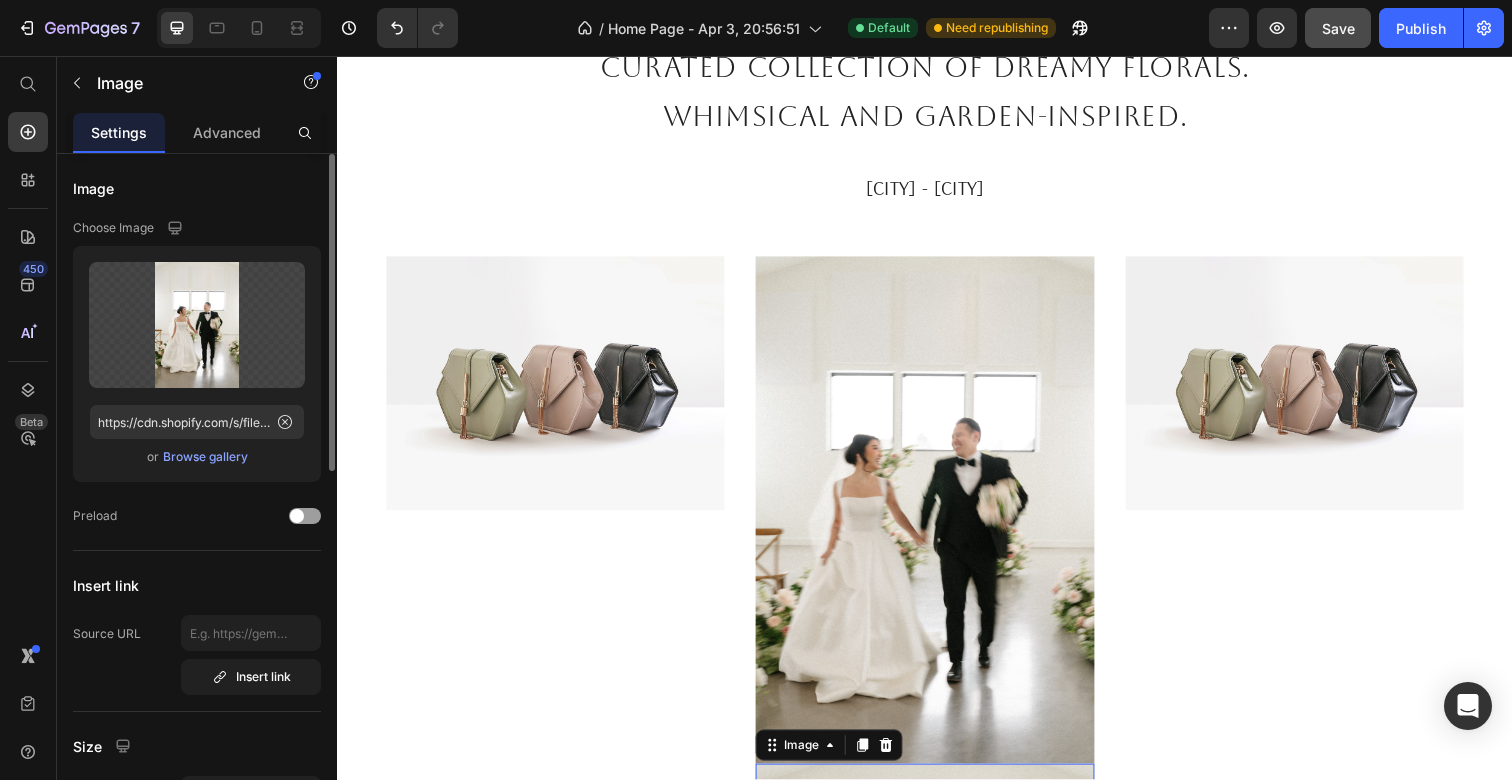 scroll, scrollTop: 860, scrollLeft: 0, axis: vertical 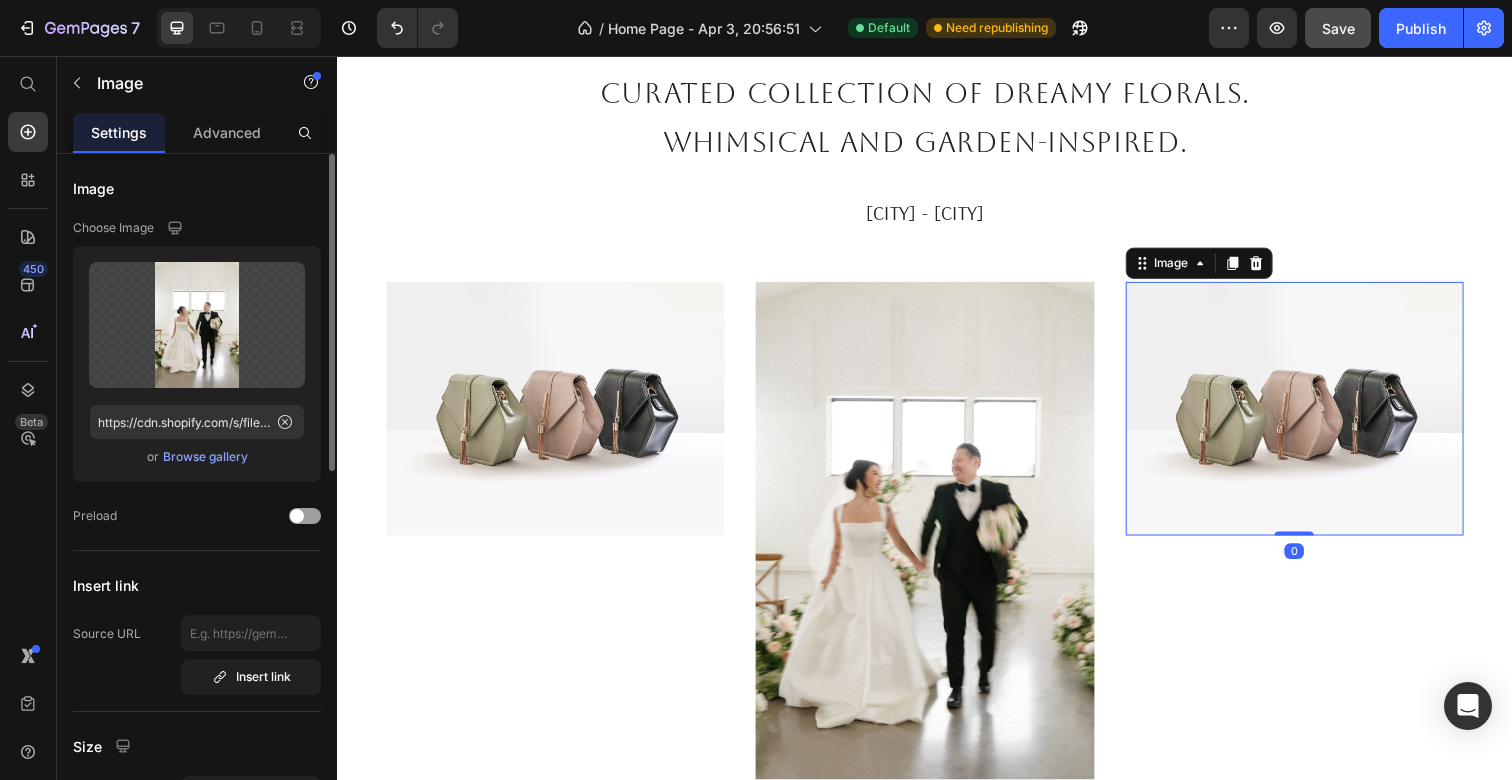 click at bounding box center [1314, 416] 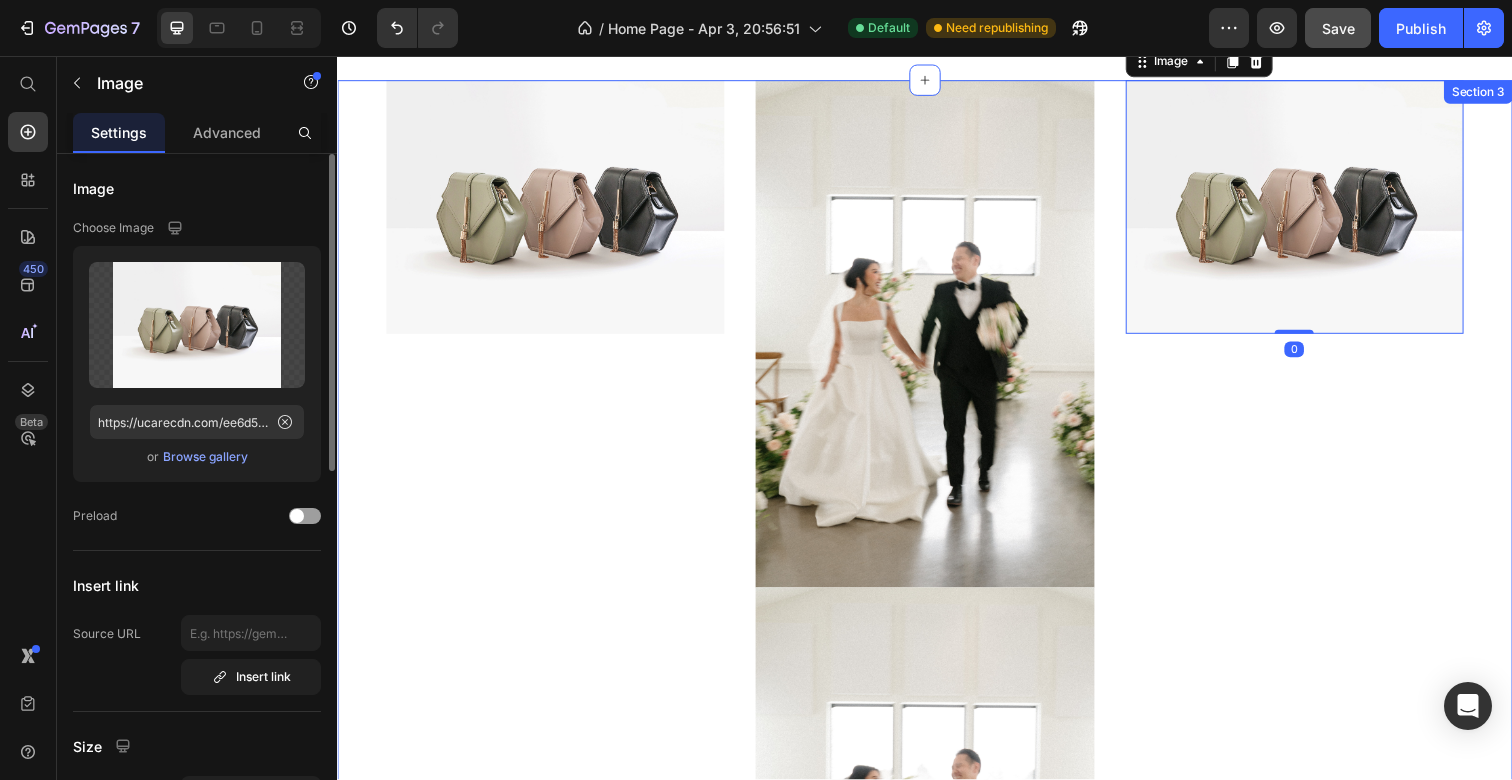 scroll, scrollTop: 1008, scrollLeft: 0, axis: vertical 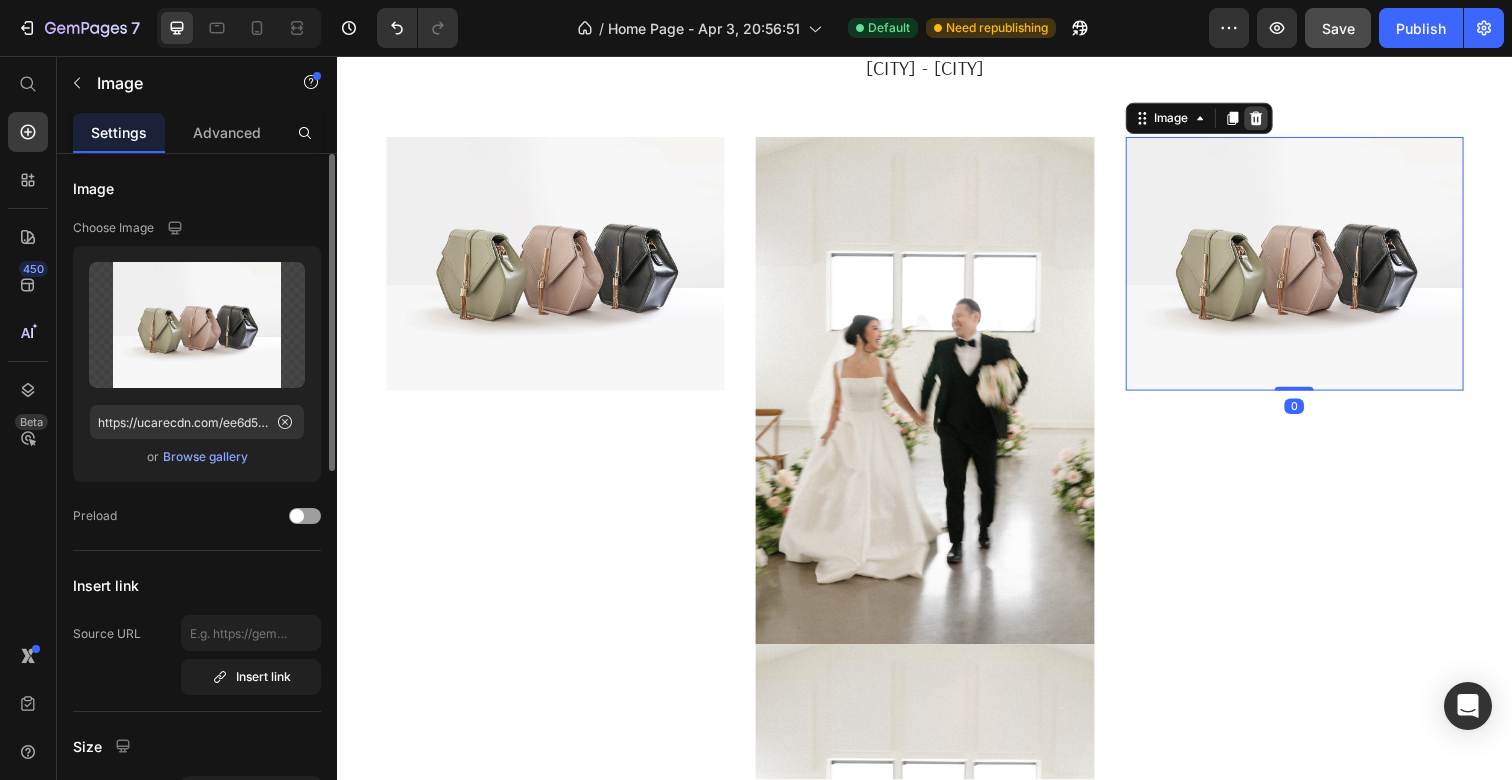 click 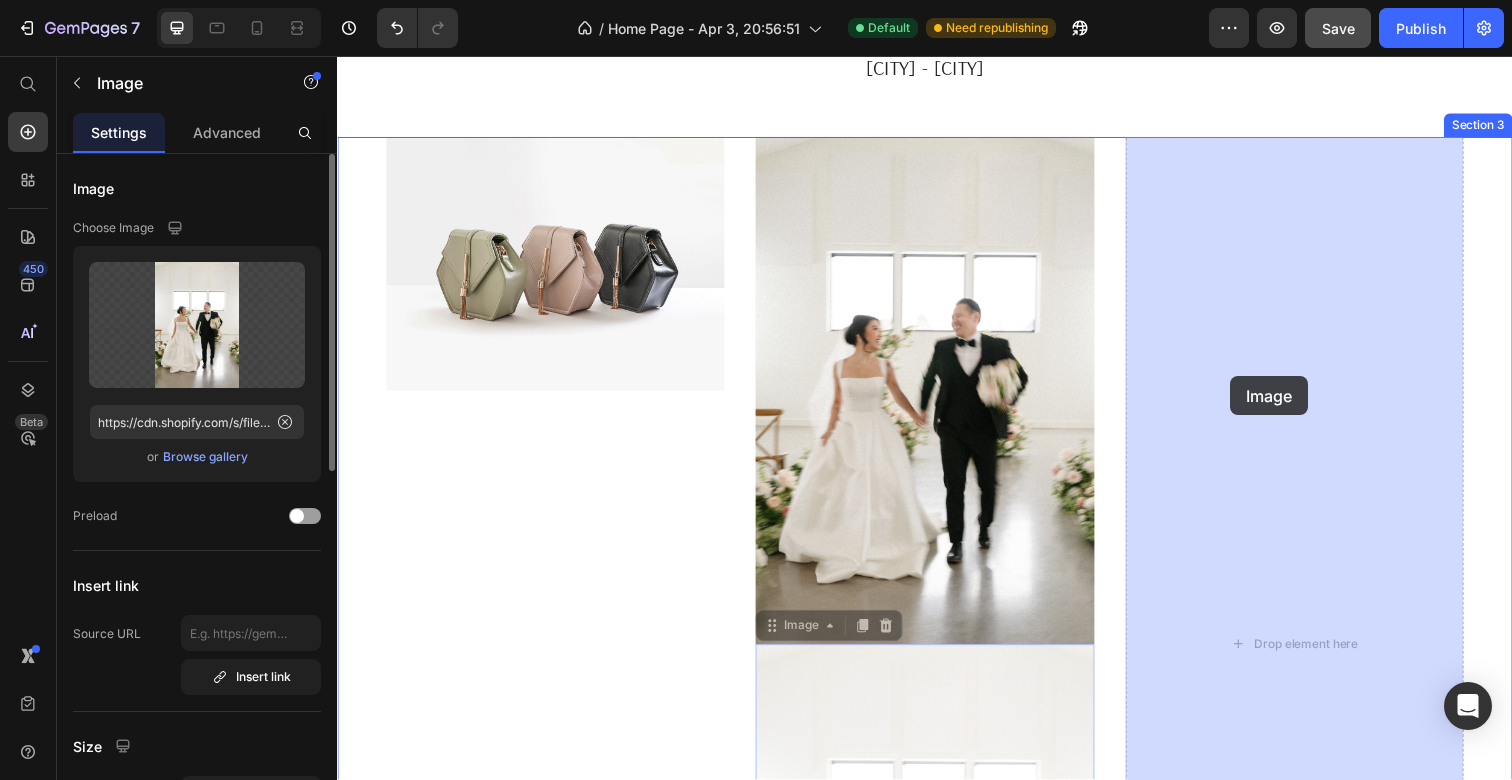 drag, startPoint x: 968, startPoint y: 700, endPoint x: 1249, endPoint y: 383, distance: 423.6154 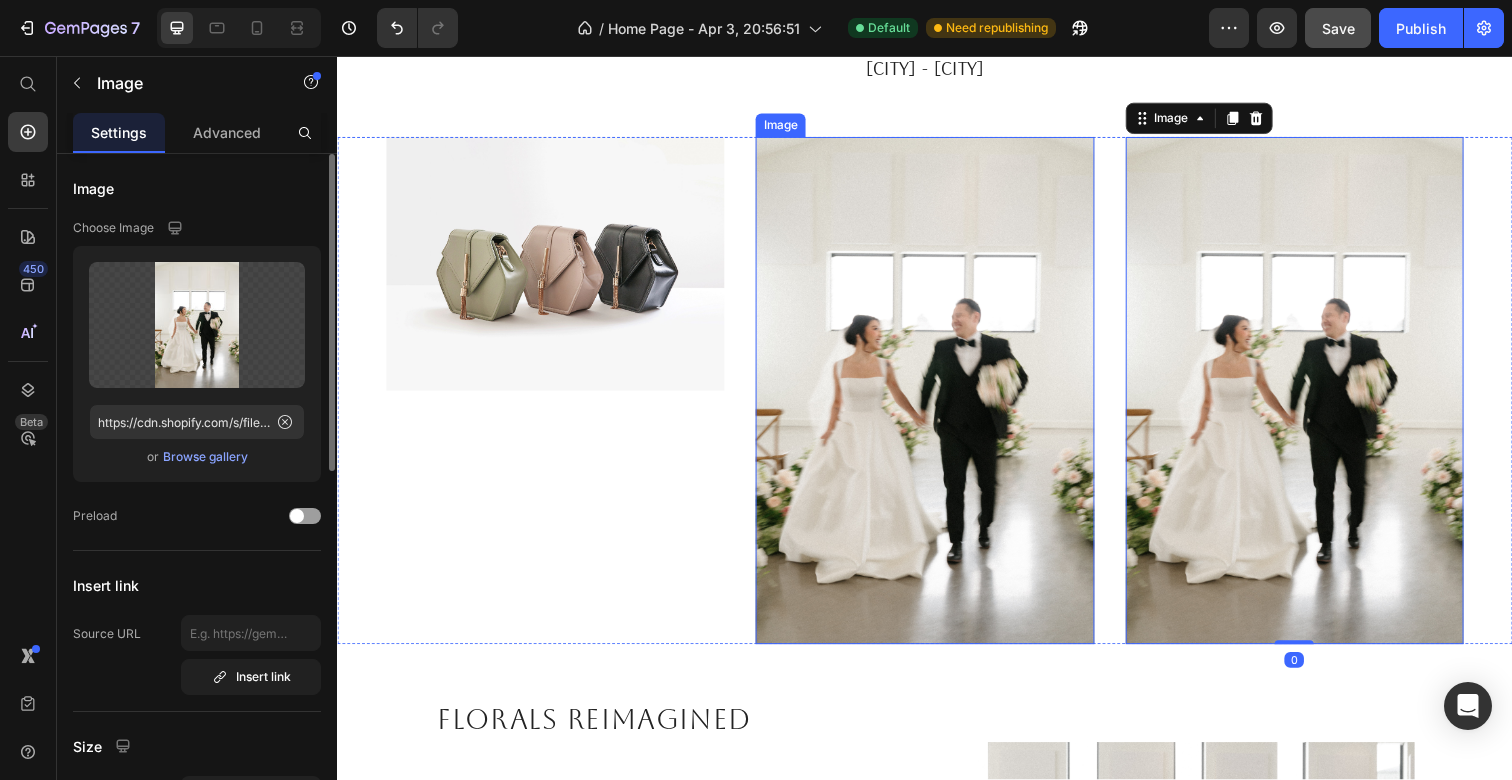 click at bounding box center (936, 398) 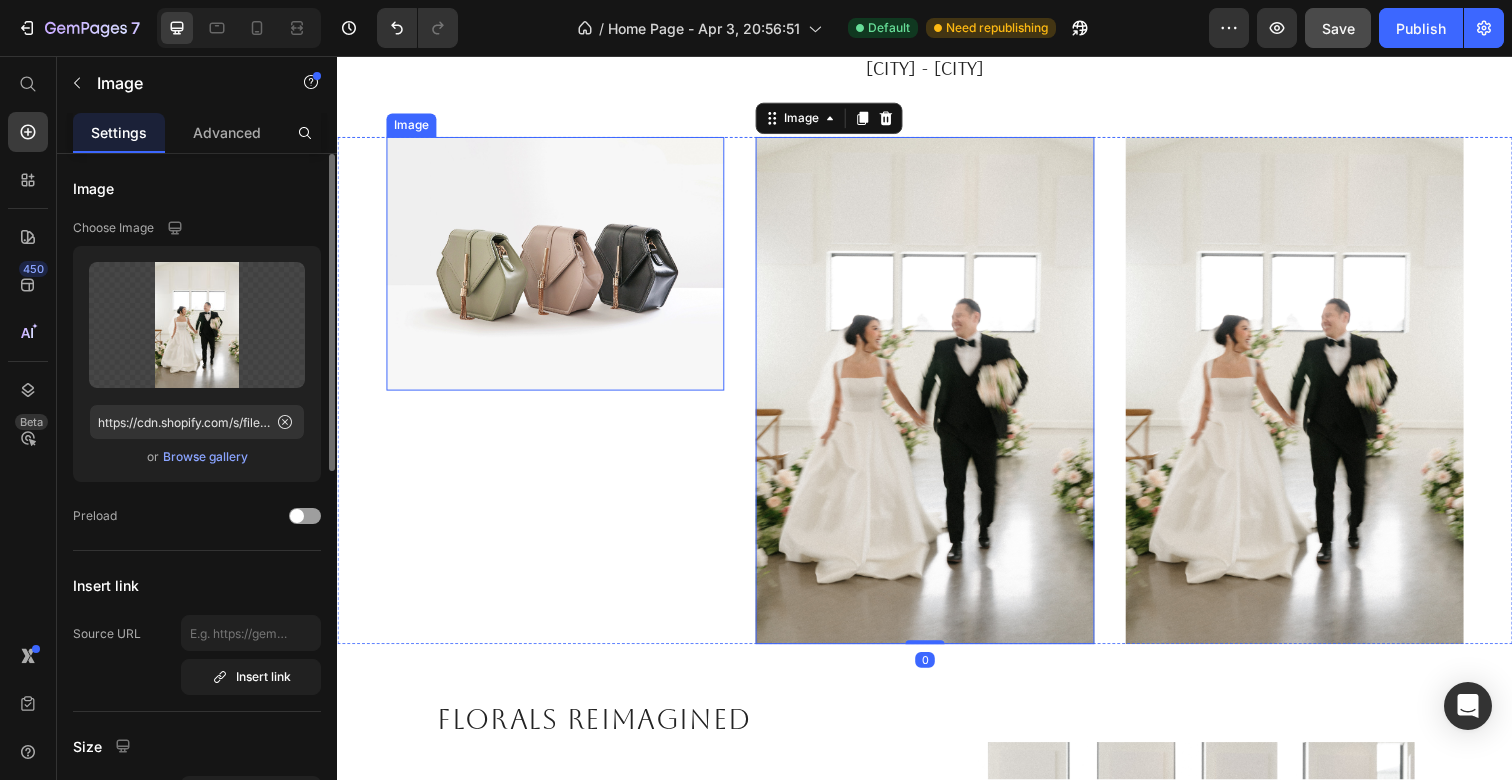 click at bounding box center [559, 268] 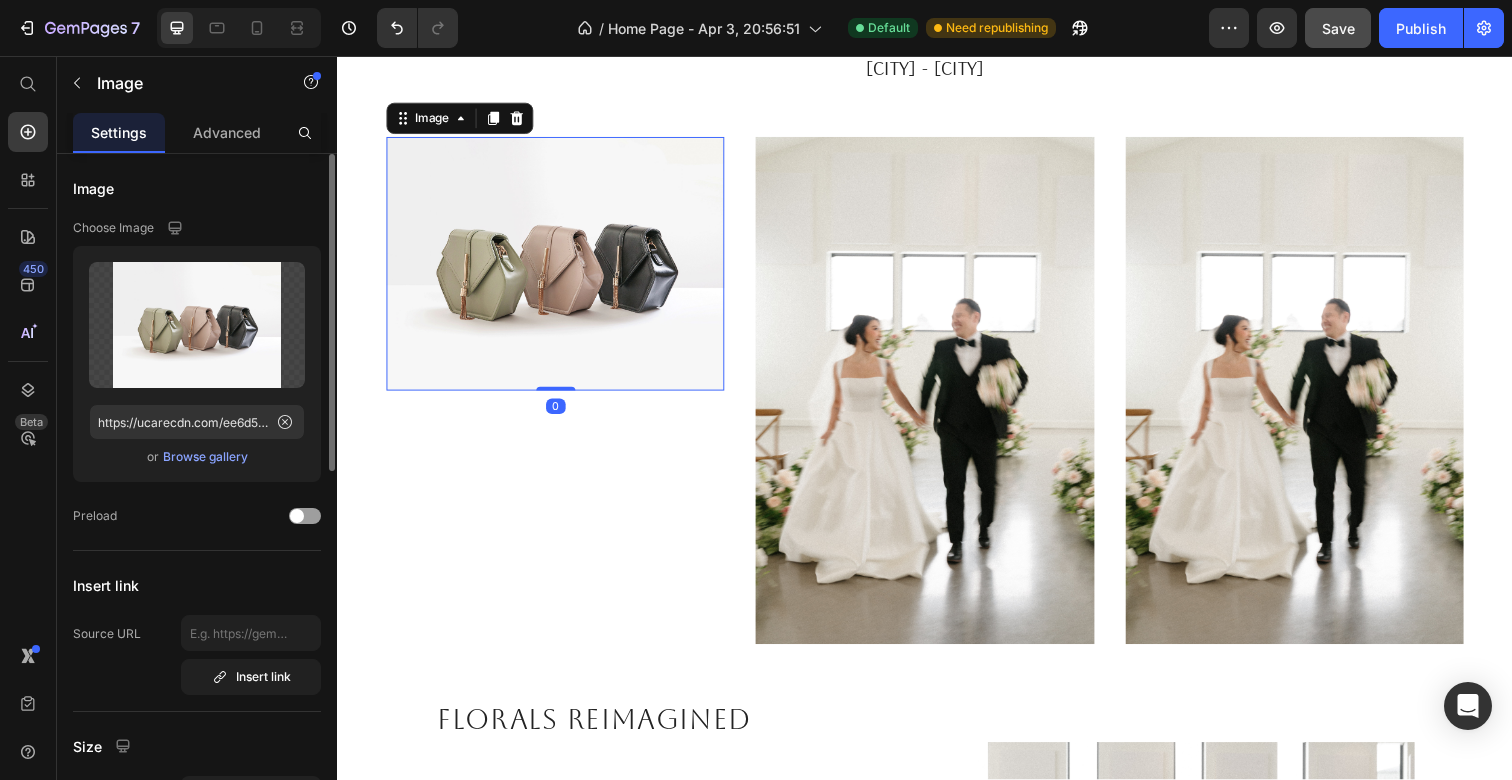 click on "Image" at bounding box center [462, 120] 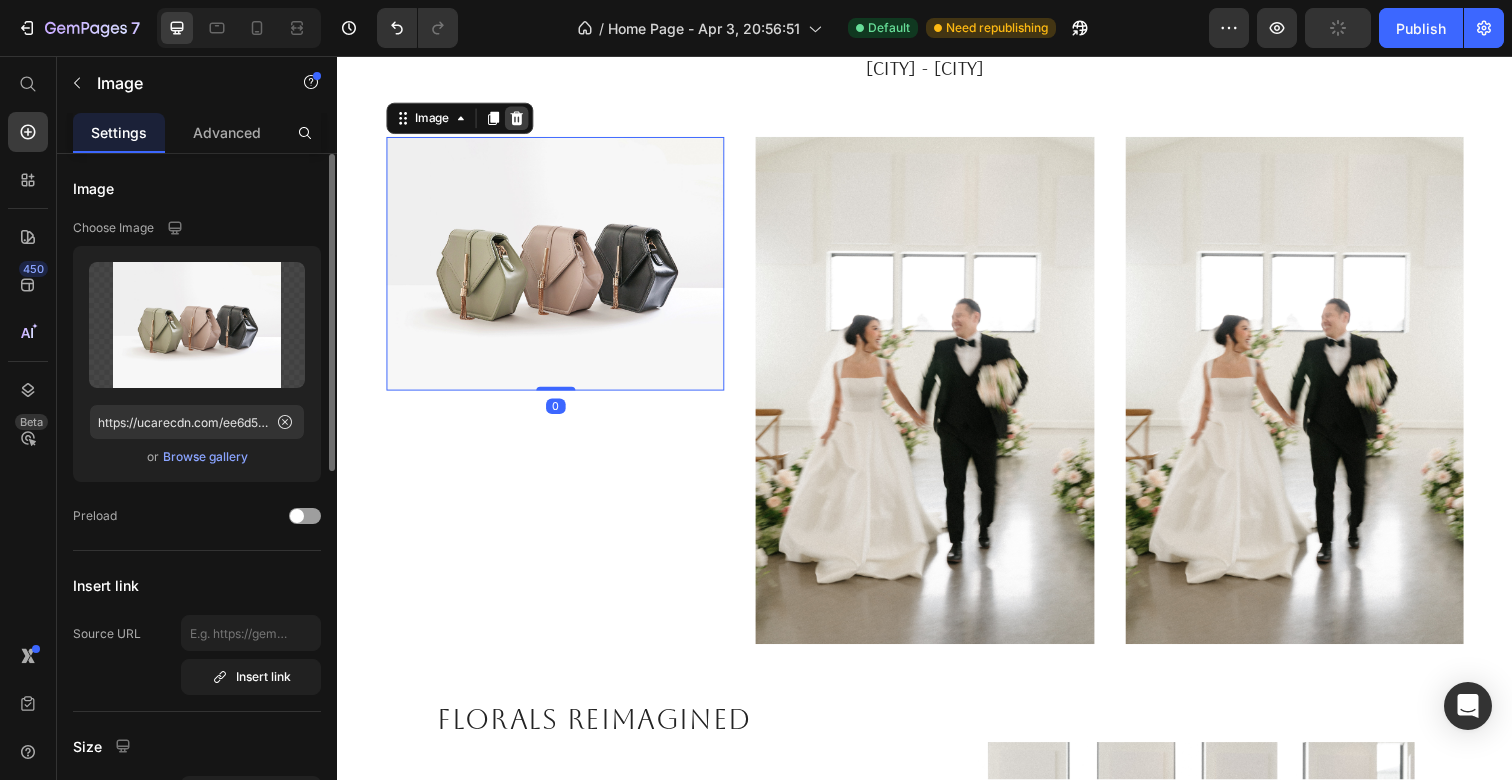 click 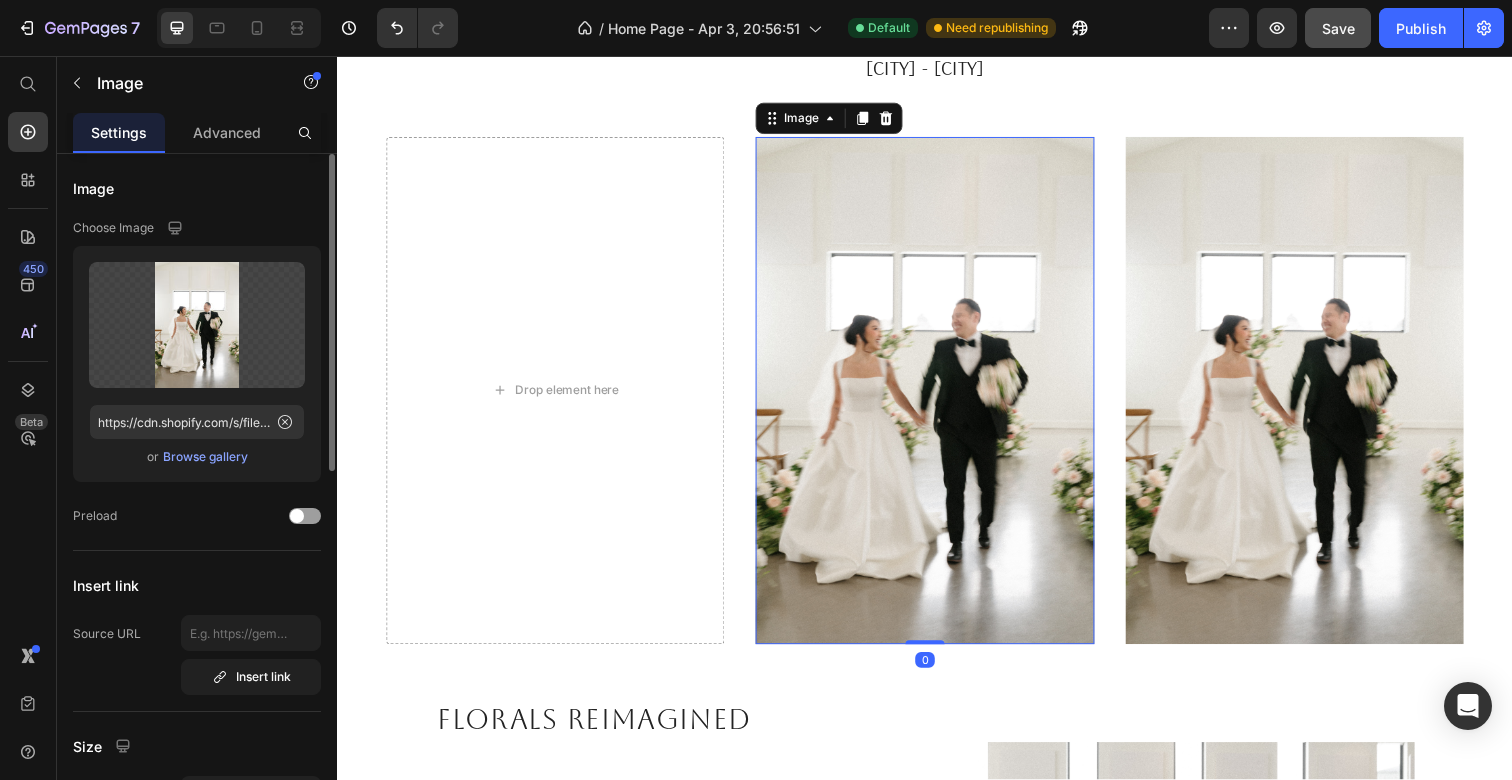 click at bounding box center (936, 398) 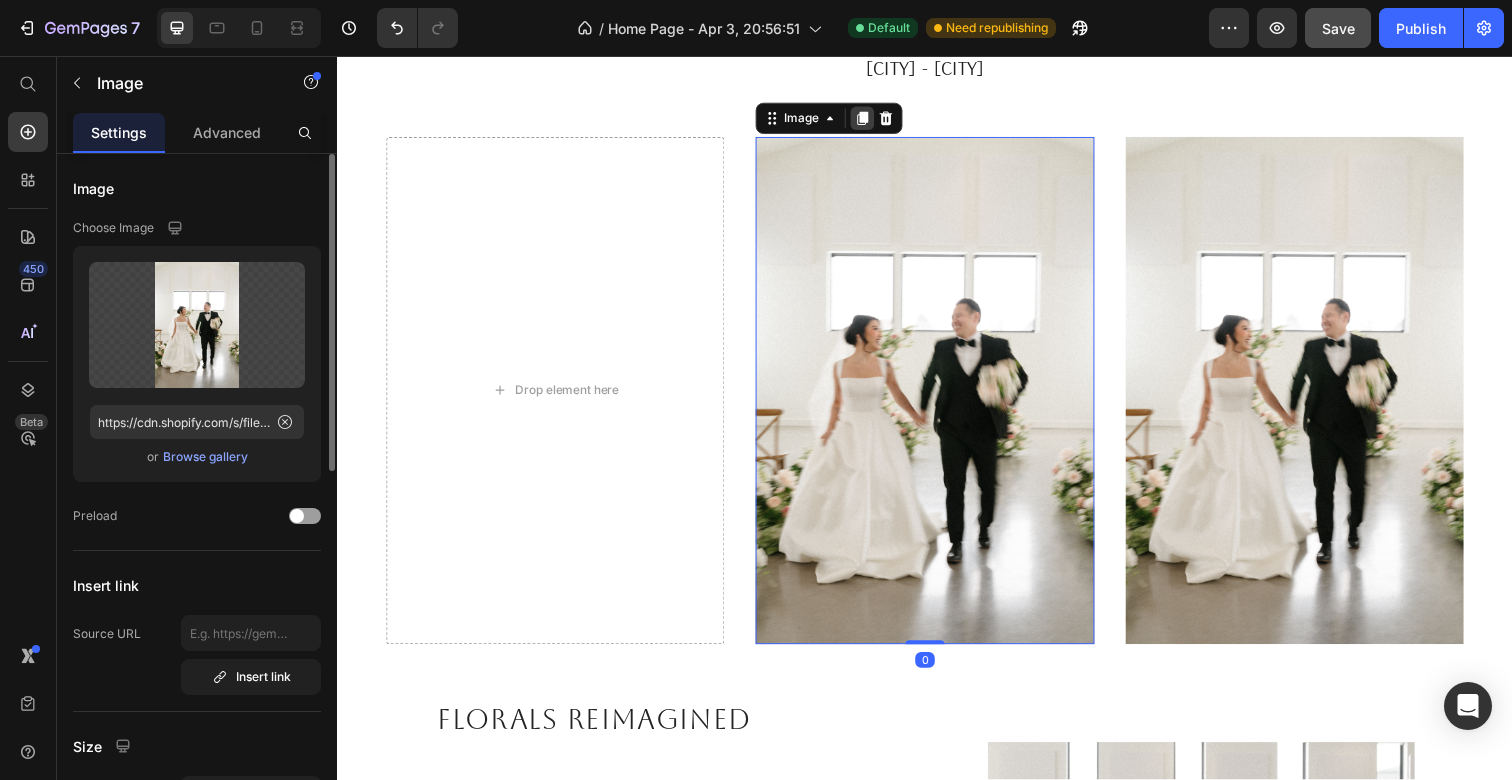 click 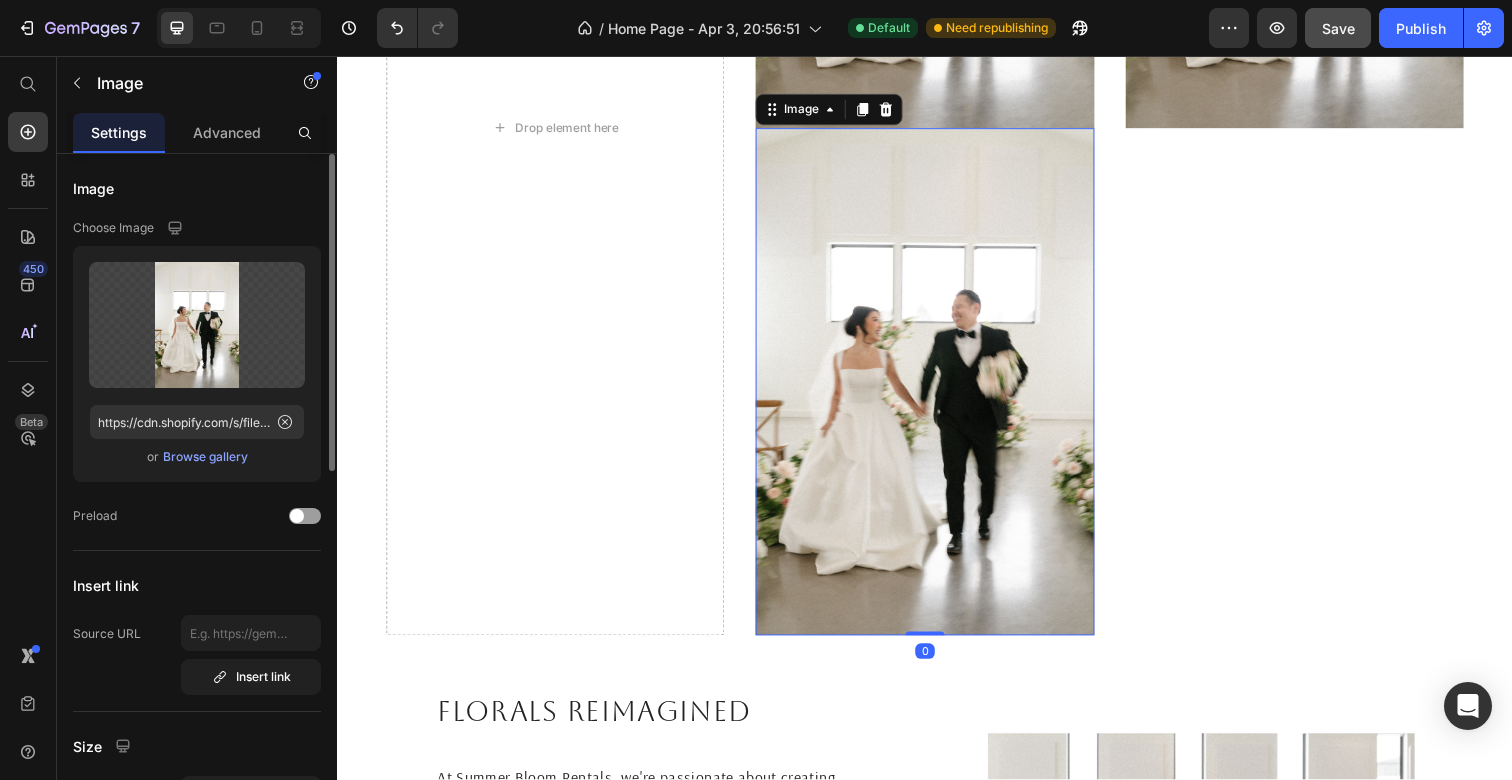 scroll, scrollTop: 1539, scrollLeft: 0, axis: vertical 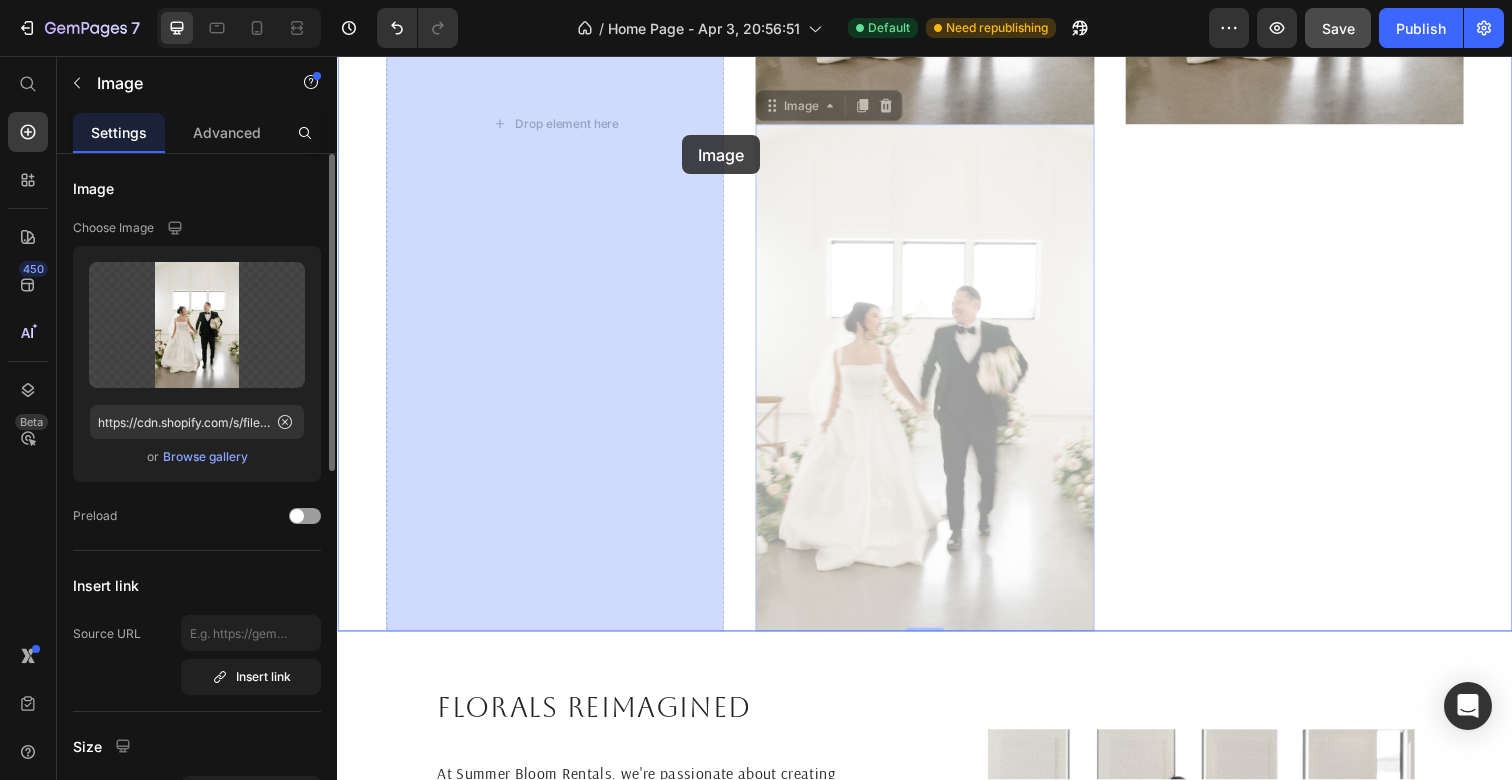 drag, startPoint x: 911, startPoint y: 440, endPoint x: 643, endPoint y: 159, distance: 388.31046 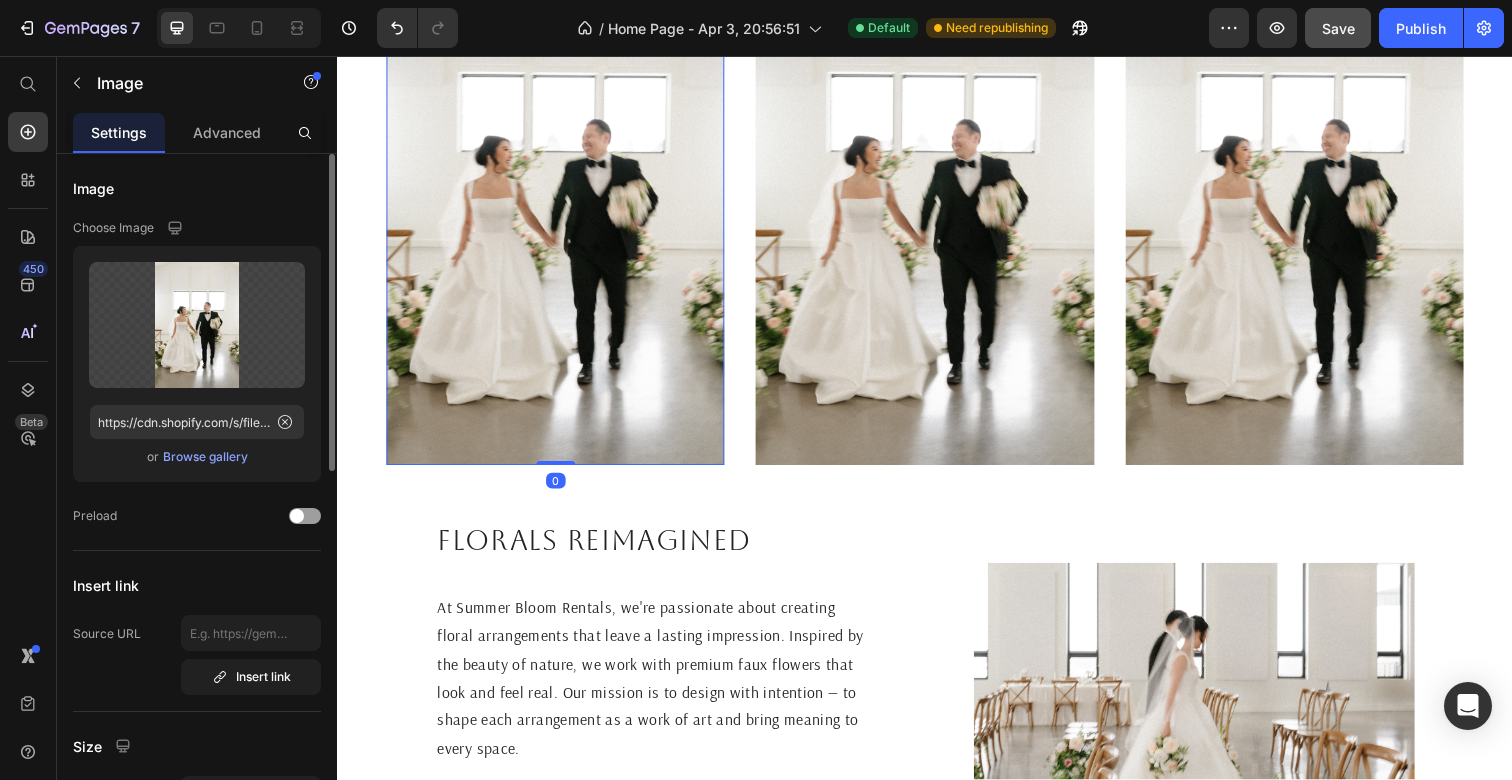 scroll, scrollTop: 1248, scrollLeft: 0, axis: vertical 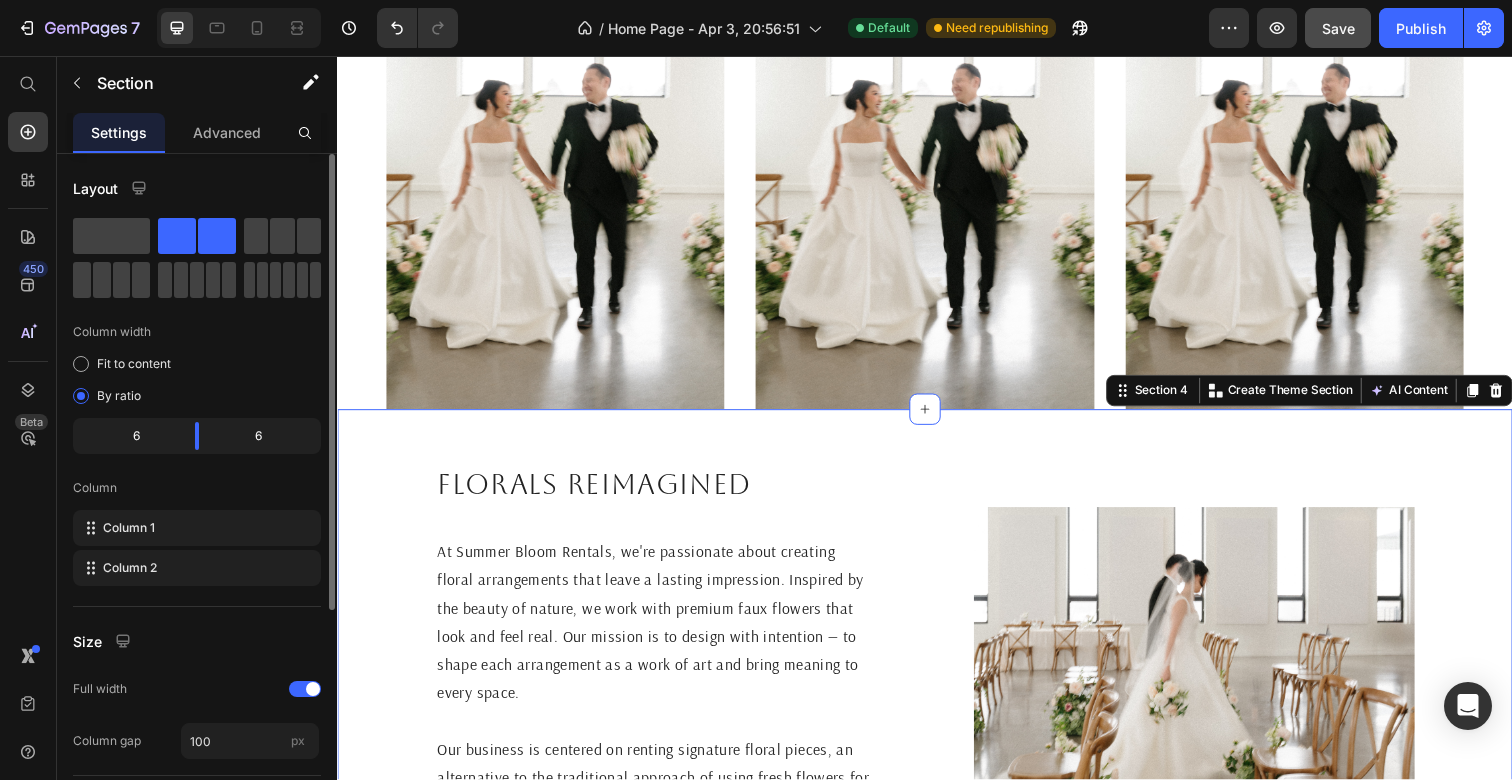 click on "Florals reimagined Heading At Summer Bloom Rentals, we're passionate about creating floral arrangements that leave a lasting impression. Inspired by the beauty of nature, we work with premium faux flowers that look and feel real. Our mission is to design with intention — to shape each arrangement as a work of art and bring meaning to every space.   Our business is centered on renting signature floral pieces, an alternative to the traditional approach of using fresh flowers for one-time events. Renting makes the process of finding florals simple, with transparent pricing and a seamless process. Text Block Image Section 4   You can create reusable sections Create Theme Section AI Content Write with GemAI What would you like to describe here? Tone and Voice Persuasive Product The ____ Aisle Flowers Show more Generate" at bounding box center (937, 692) 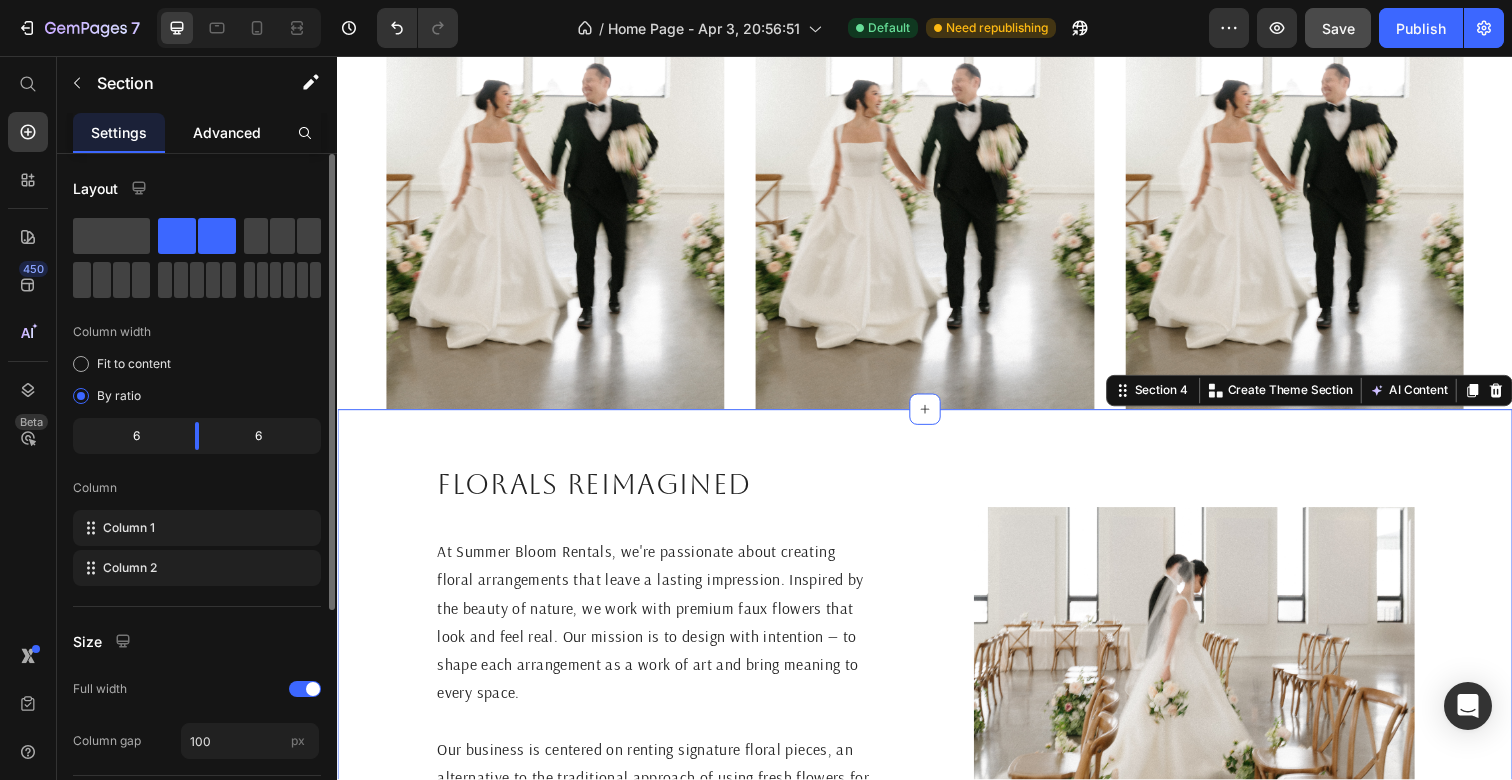 click on "Advanced" 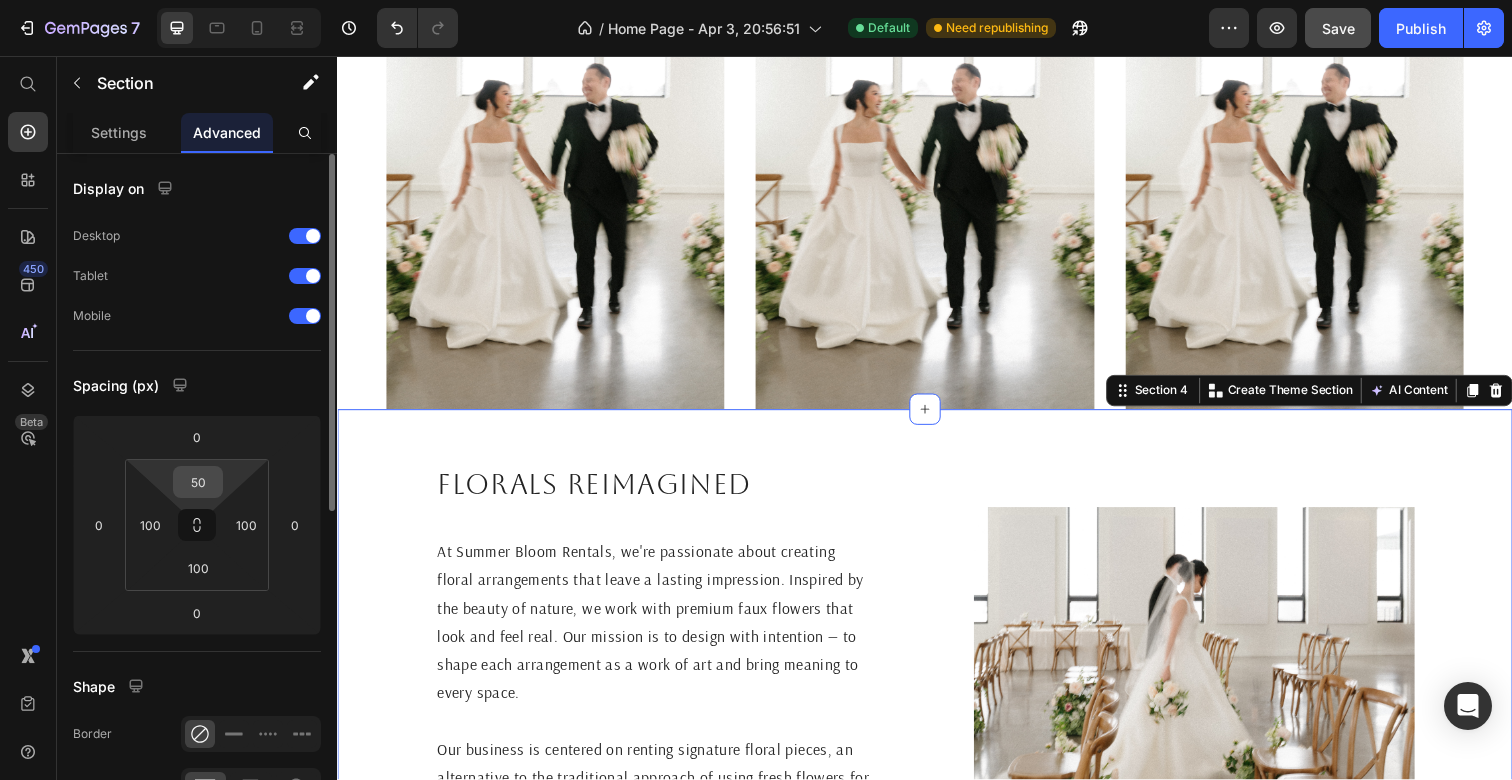 click on "50" at bounding box center (198, 482) 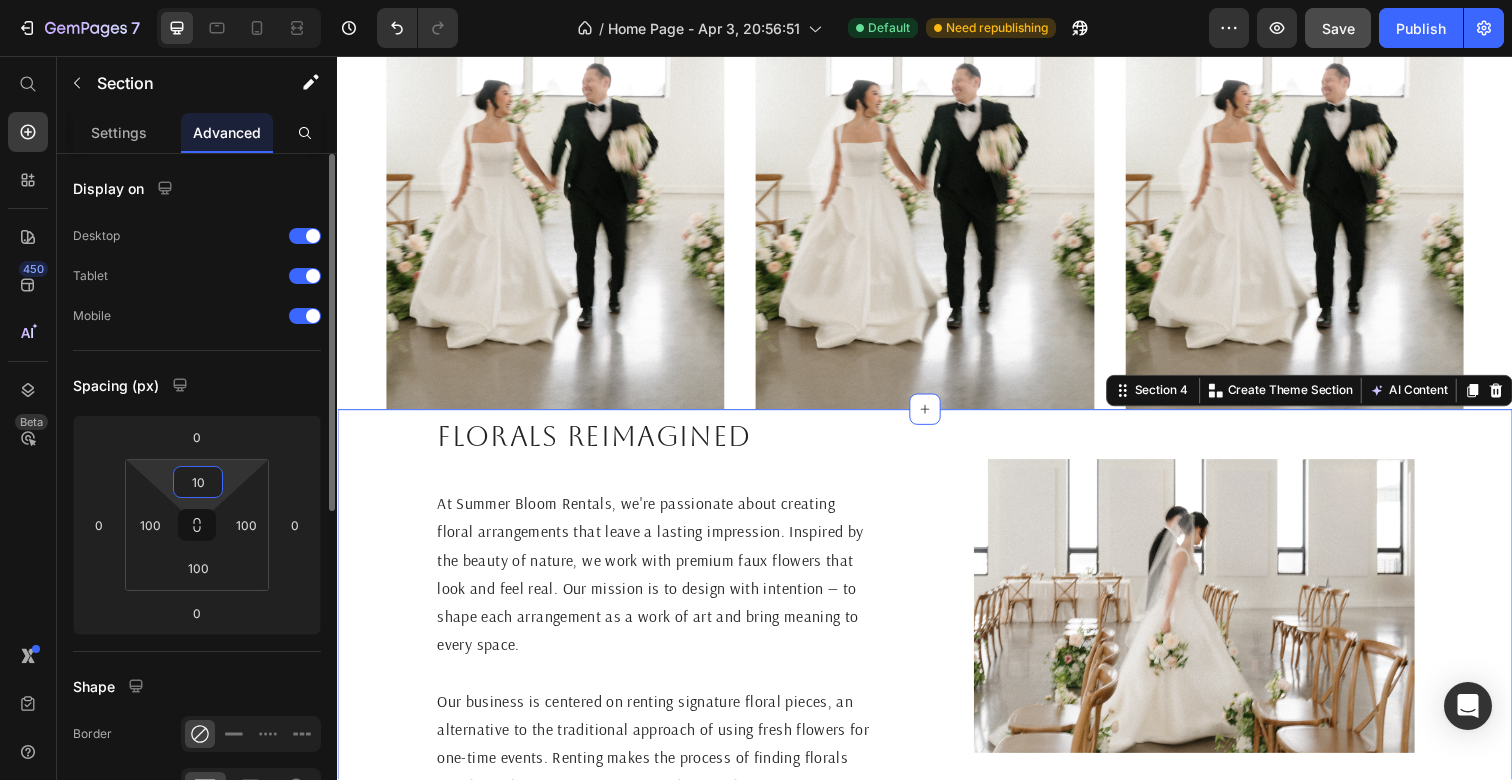type on "100" 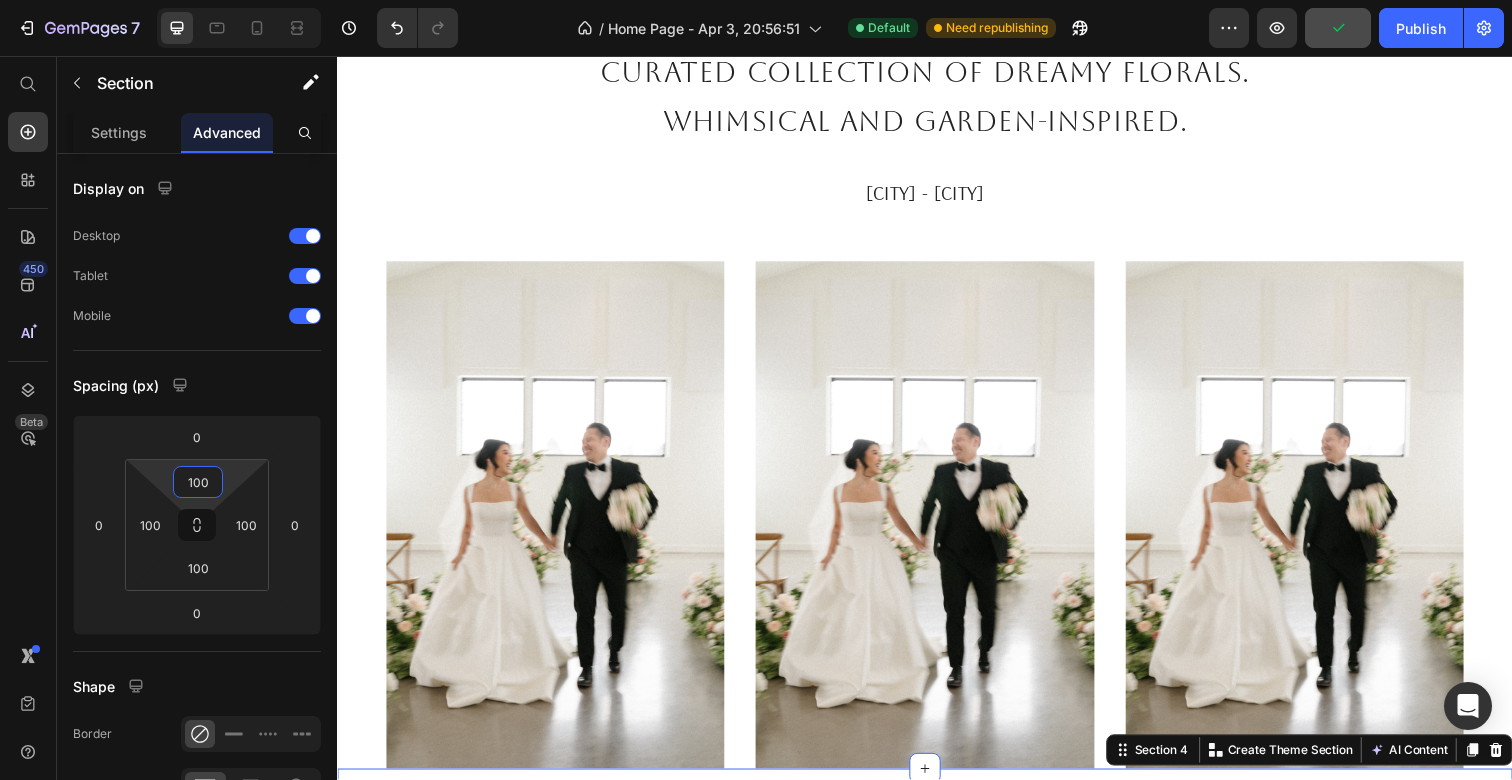 scroll, scrollTop: 774, scrollLeft: 0, axis: vertical 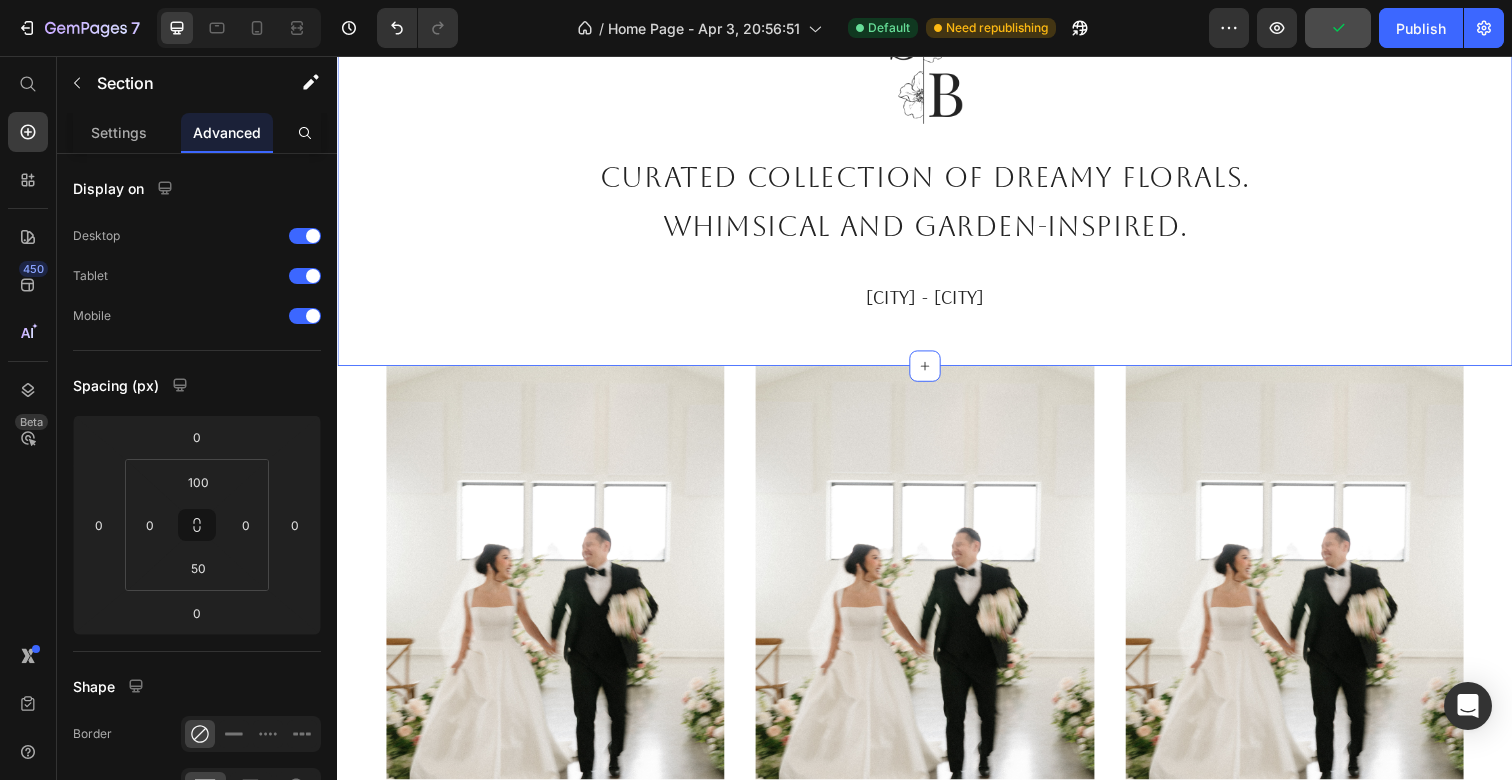 click on "Image Curated collection of dreamy florals. Whimsical and garden-inspired. Text Block [CITY] - [CITY] Text Block Section 2 You can create reusable sections Create Theme Section AI Content Write with GemAI What would you like to describe here? Tone and Voice Persuasive Product The ____ Aisle Flowers Show more Generate" at bounding box center (937, 123) 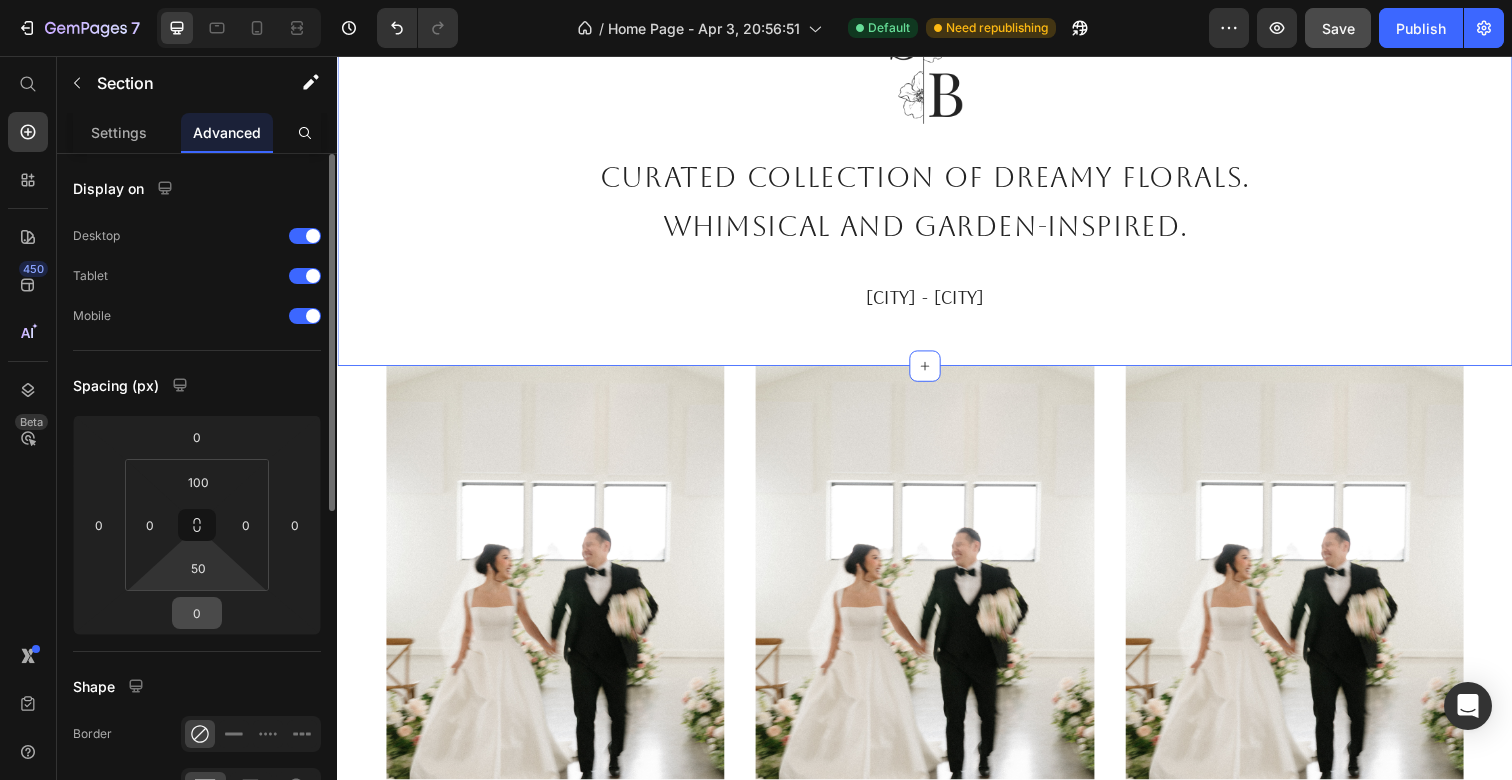 click on "0" at bounding box center (197, 613) 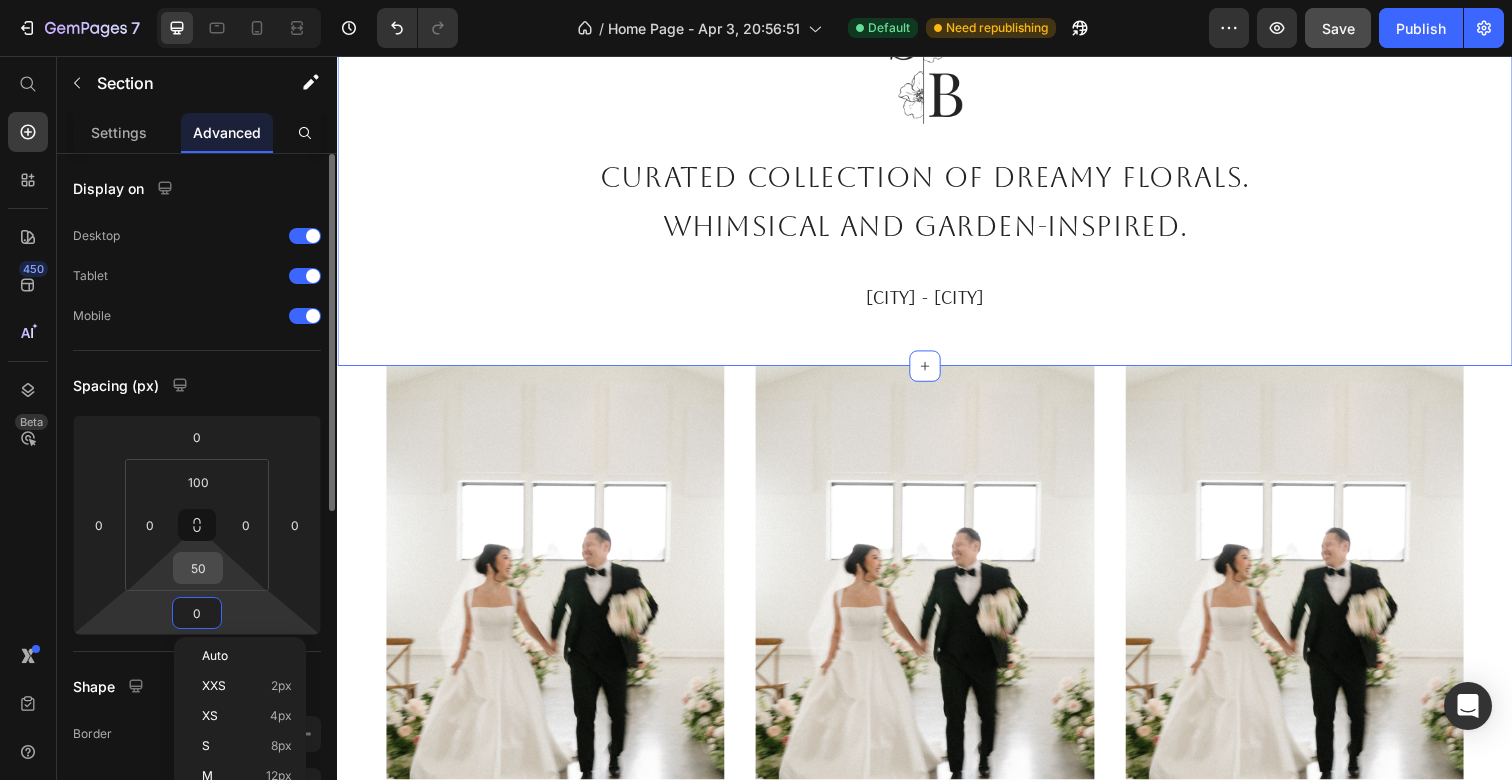 click on "50" at bounding box center [198, 568] 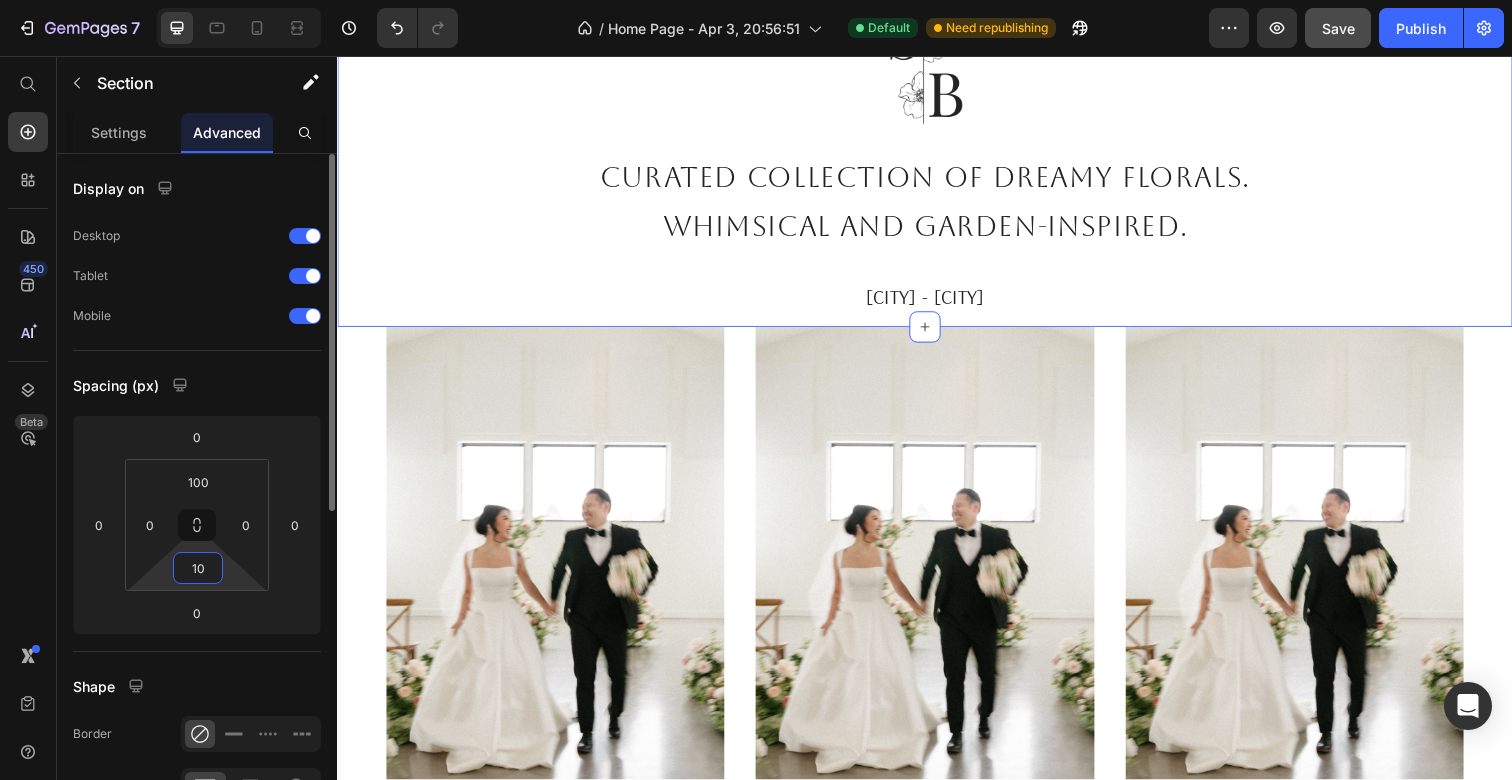 type on "100" 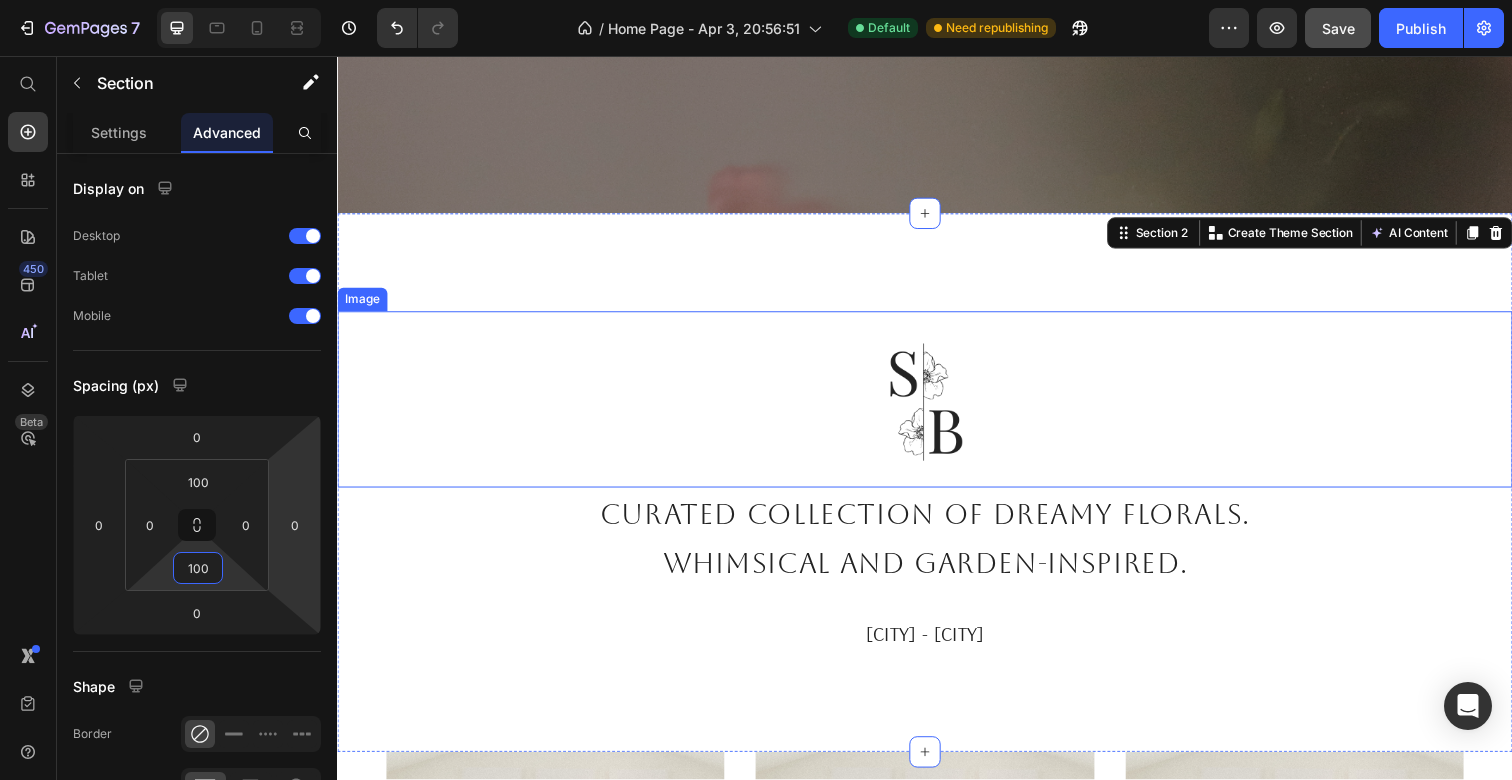 scroll, scrollTop: 0, scrollLeft: 0, axis: both 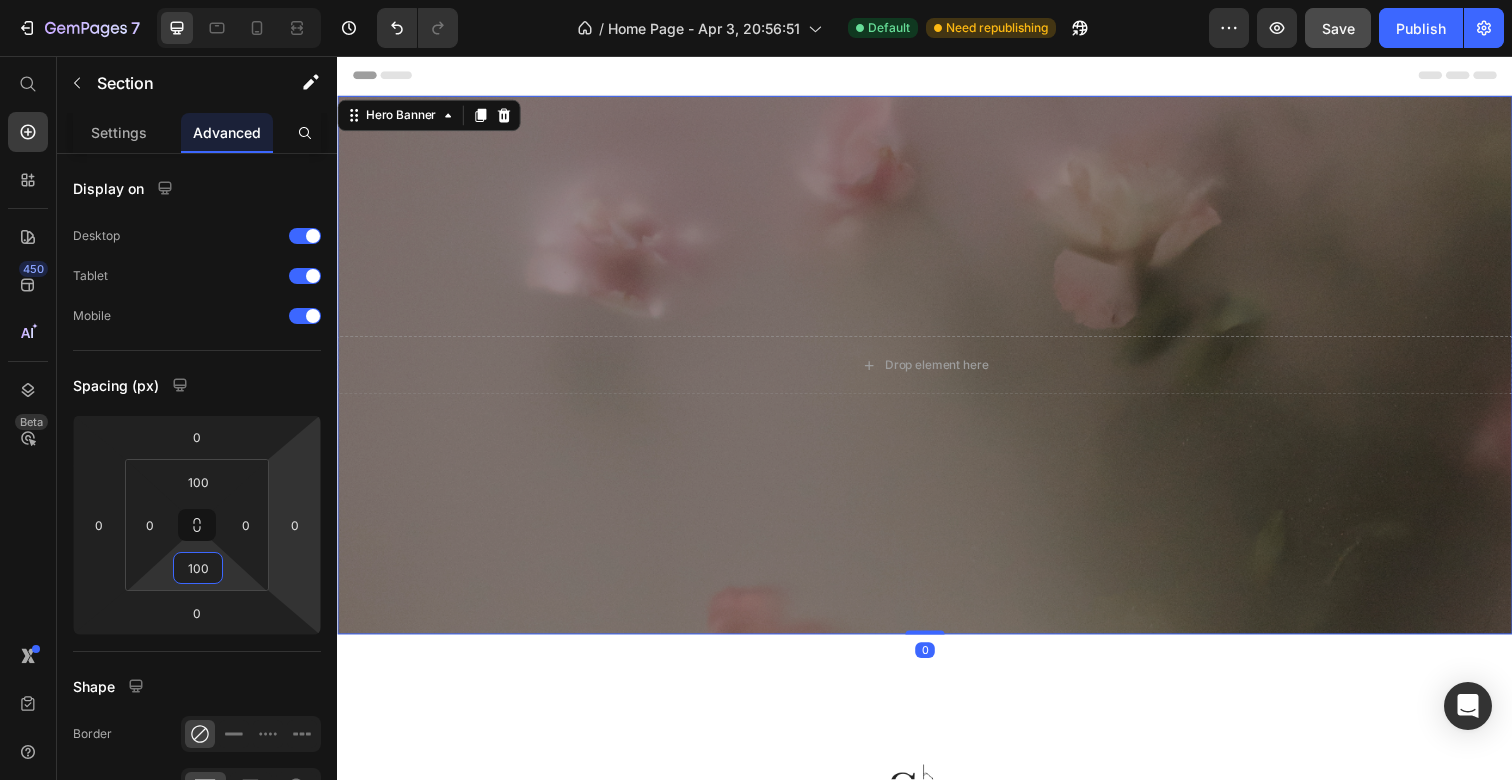 click at bounding box center (937, 372) 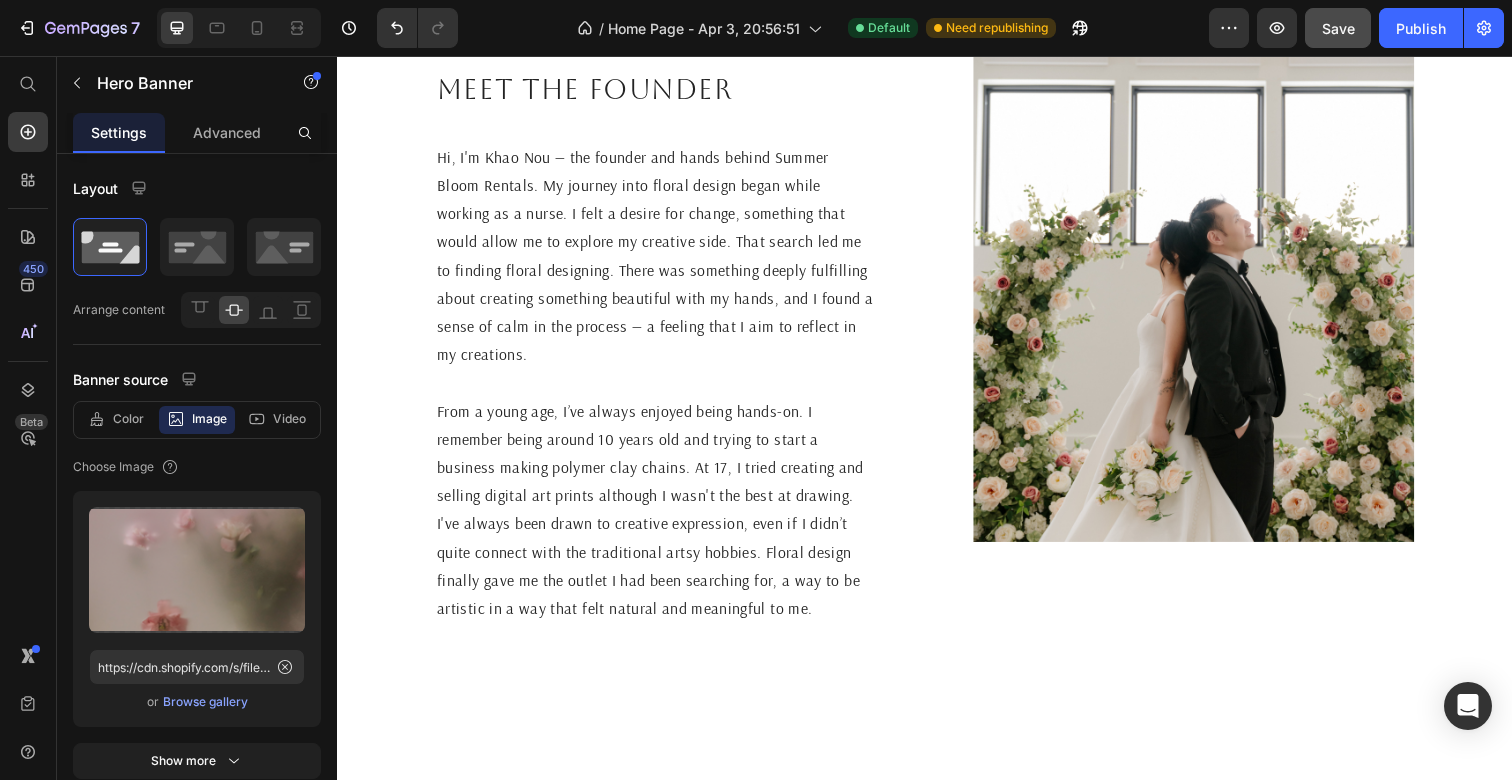 scroll, scrollTop: 3772, scrollLeft: 0, axis: vertical 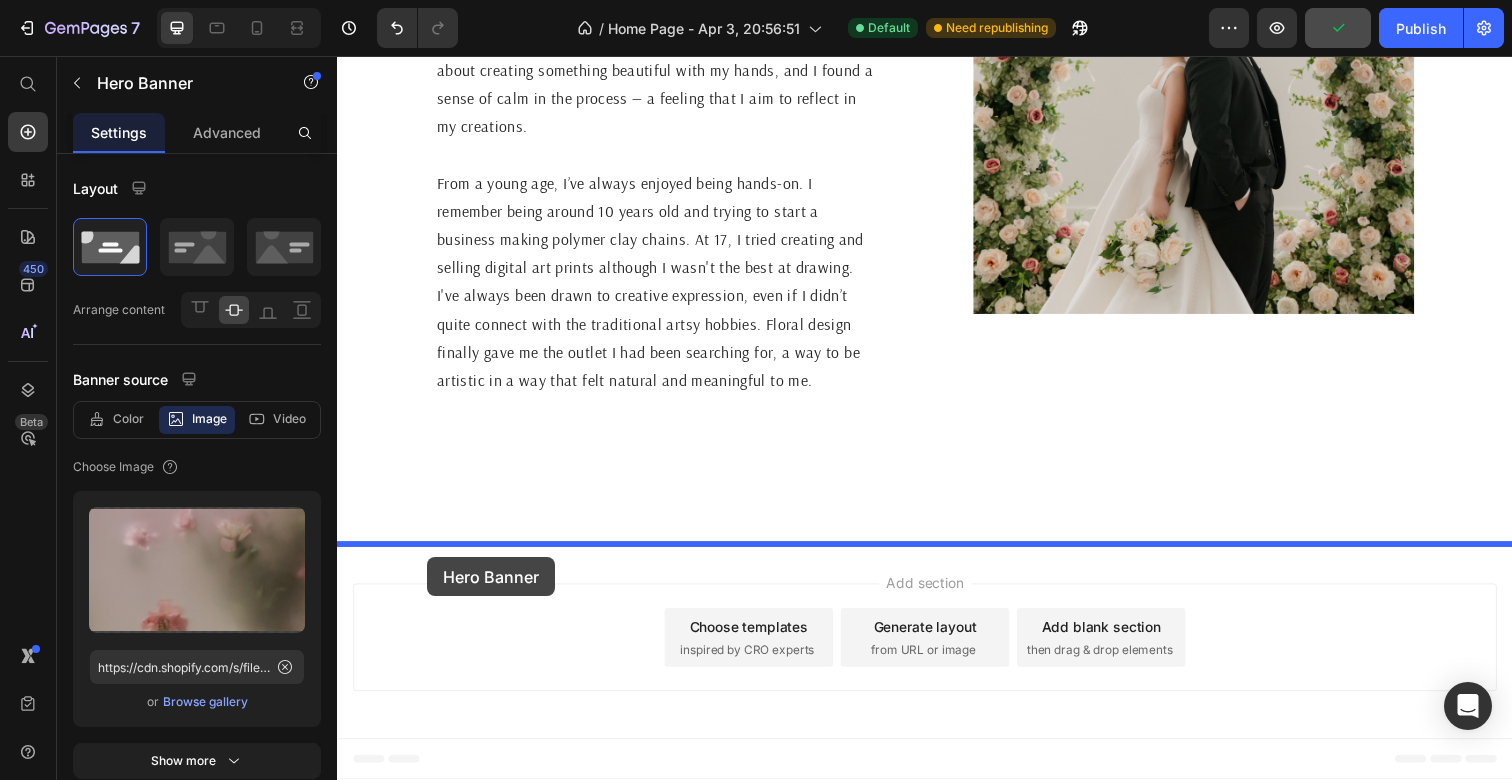 drag, startPoint x: 430, startPoint y: 191, endPoint x: 429, endPoint y: 568, distance: 377.0013 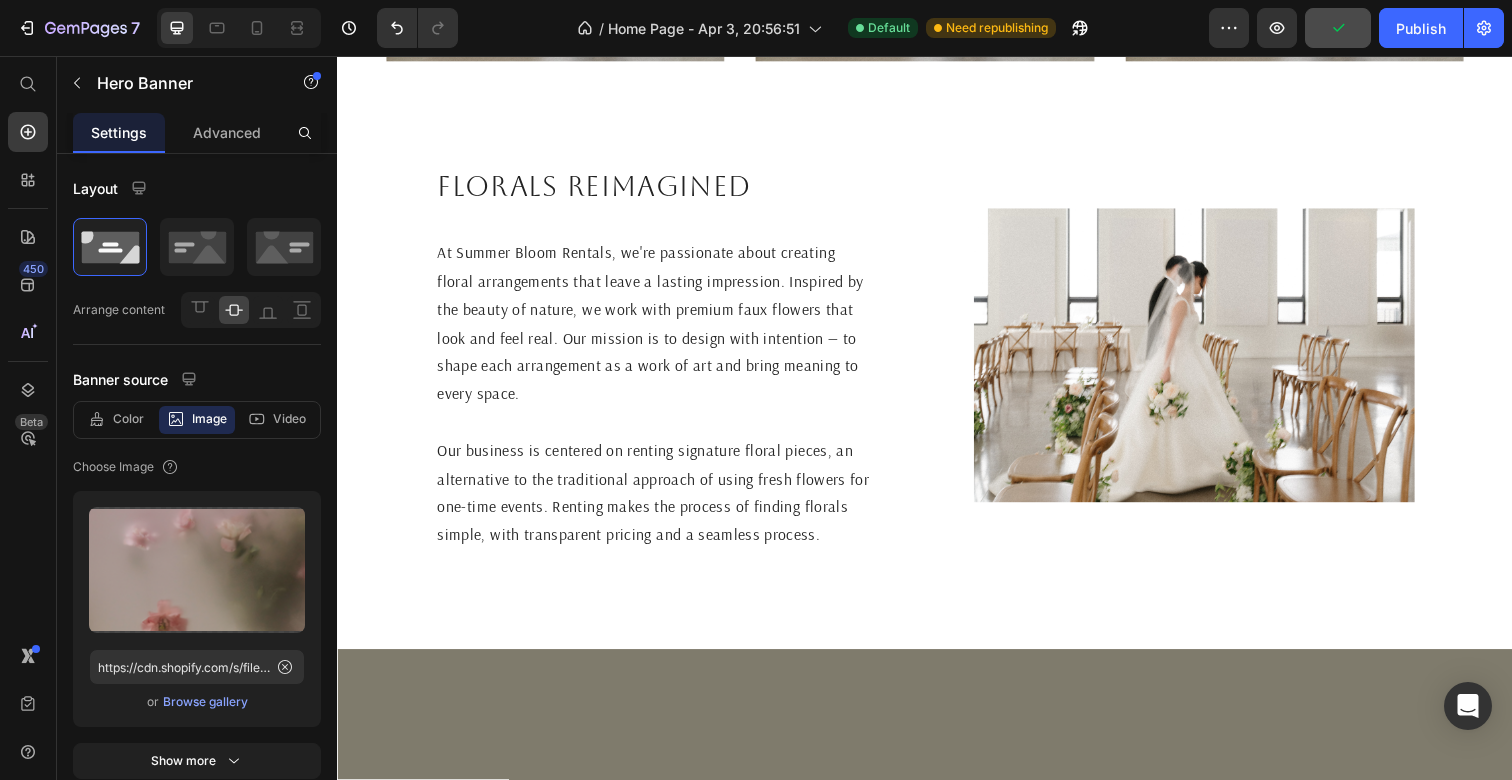 scroll, scrollTop: 0, scrollLeft: 0, axis: both 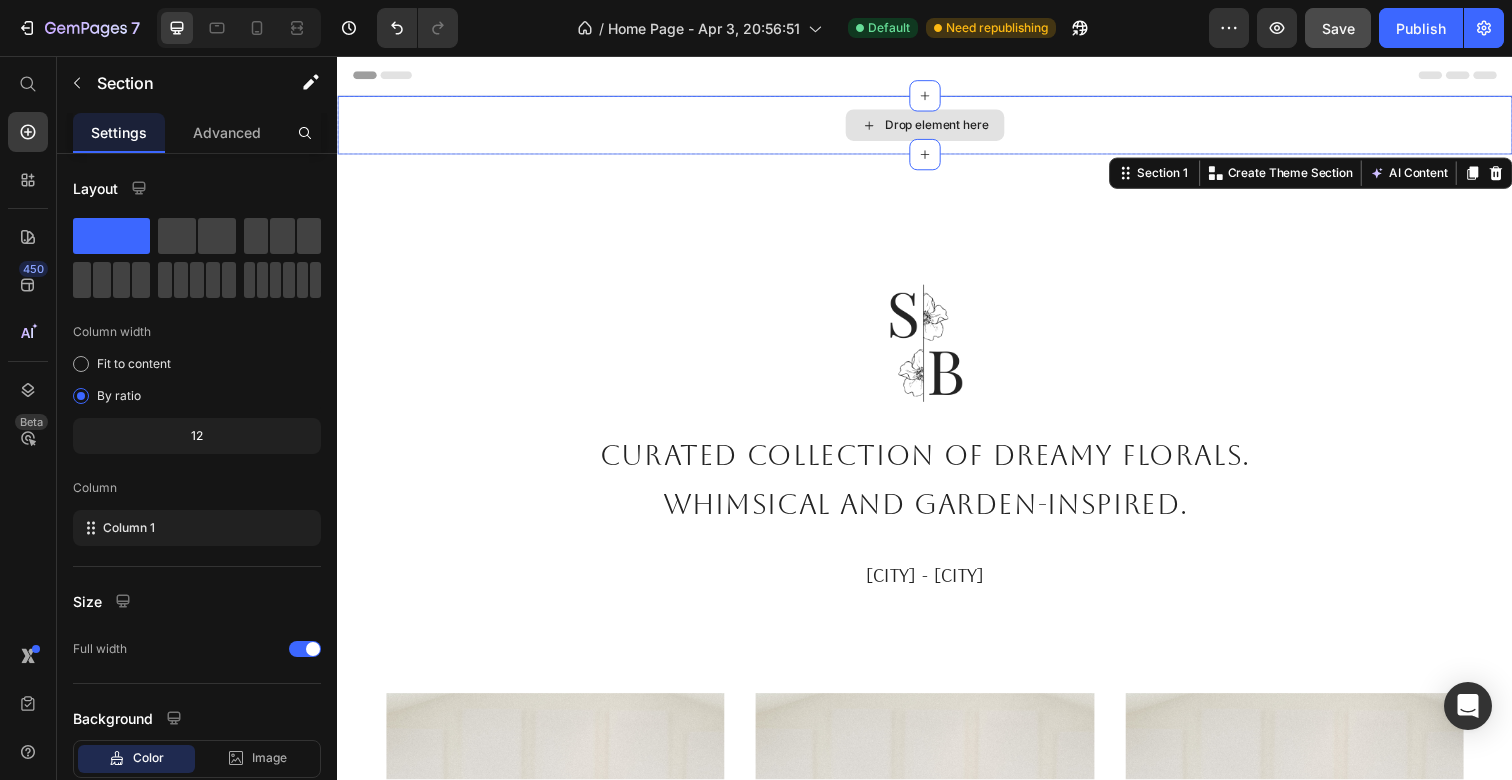 click on "Drop element here" at bounding box center [937, 127] 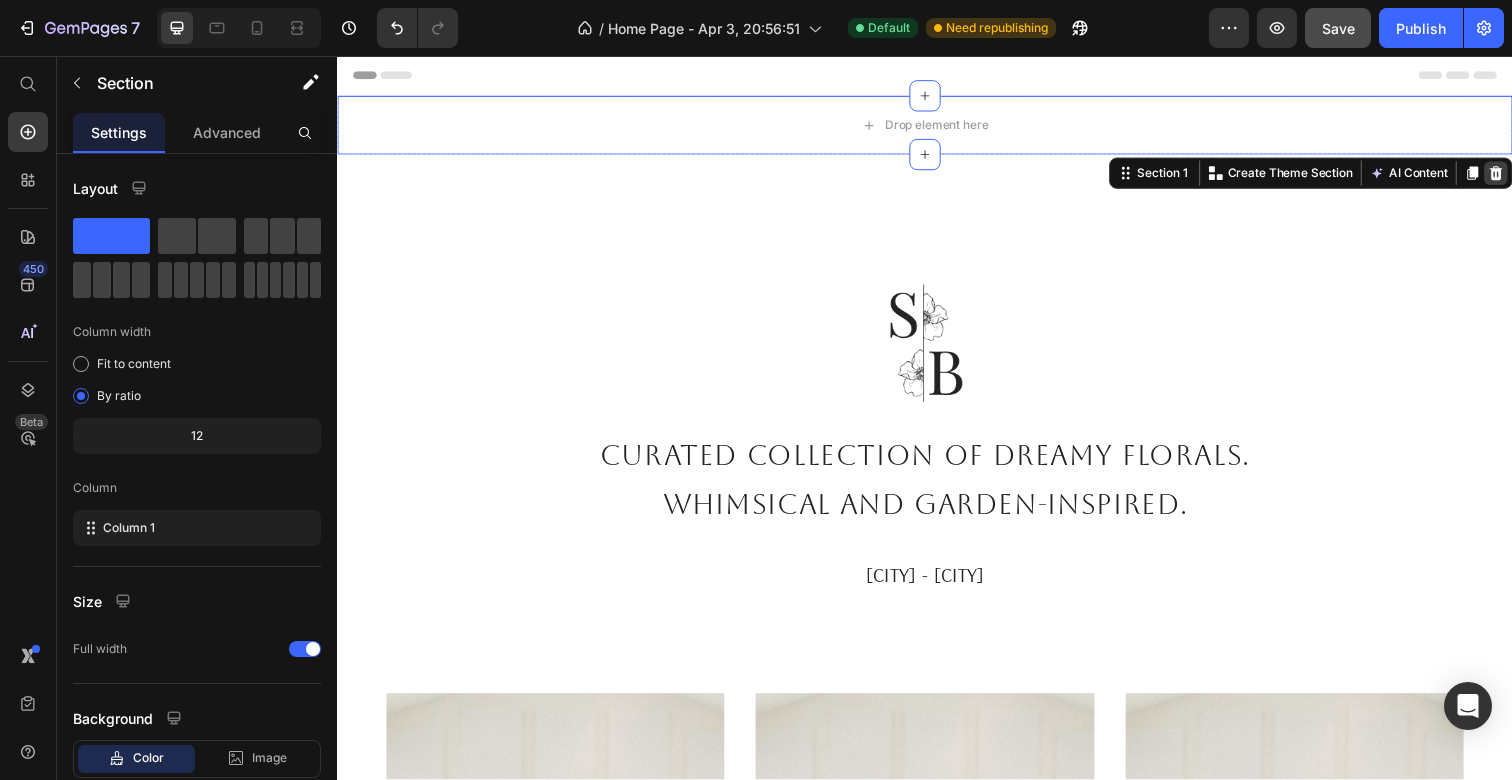 click 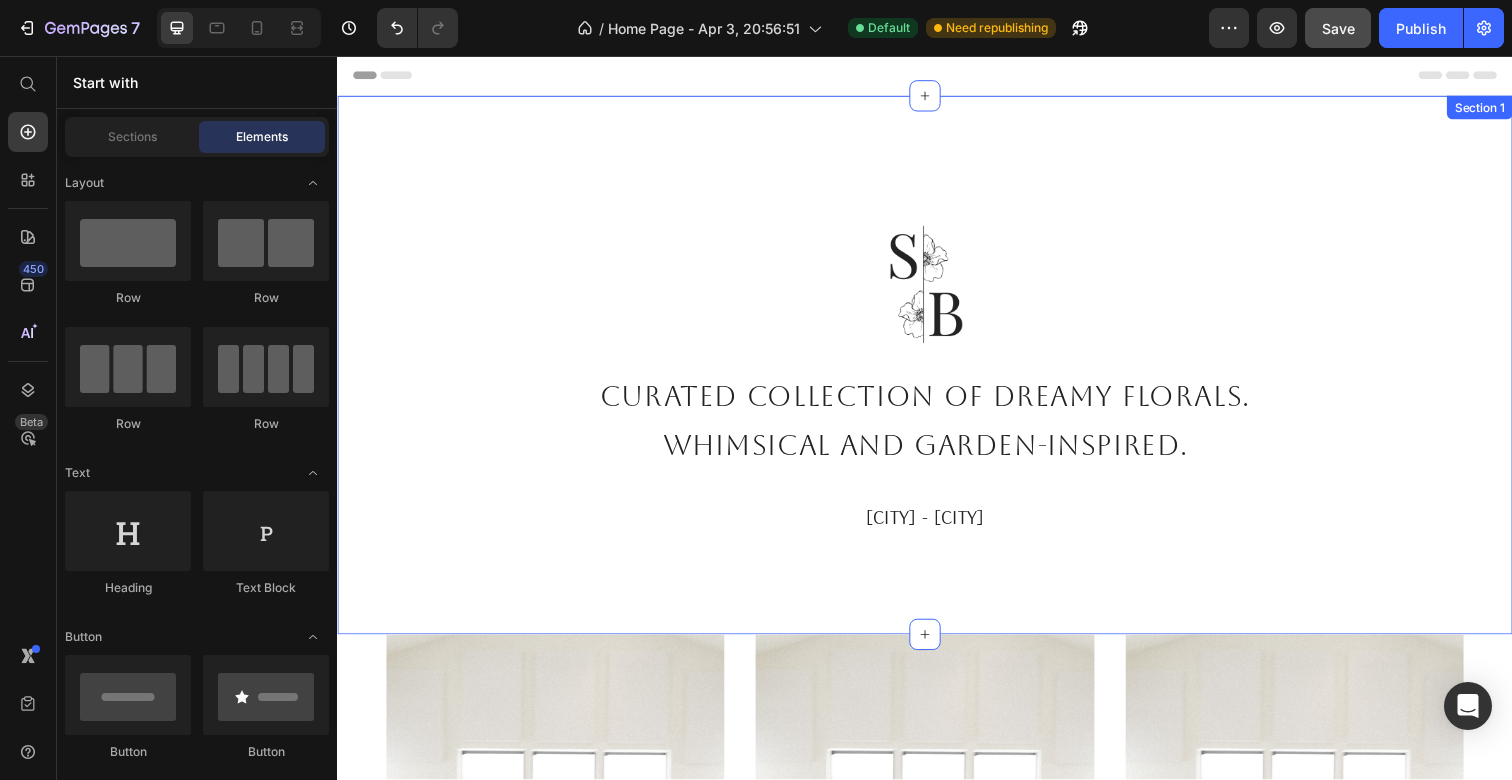 click on "Image Curated collection of dreamy florals. Whimsical and garden-inspired. Text Block [CITY] - [CITY] Text Block Section 1" at bounding box center (937, 372) 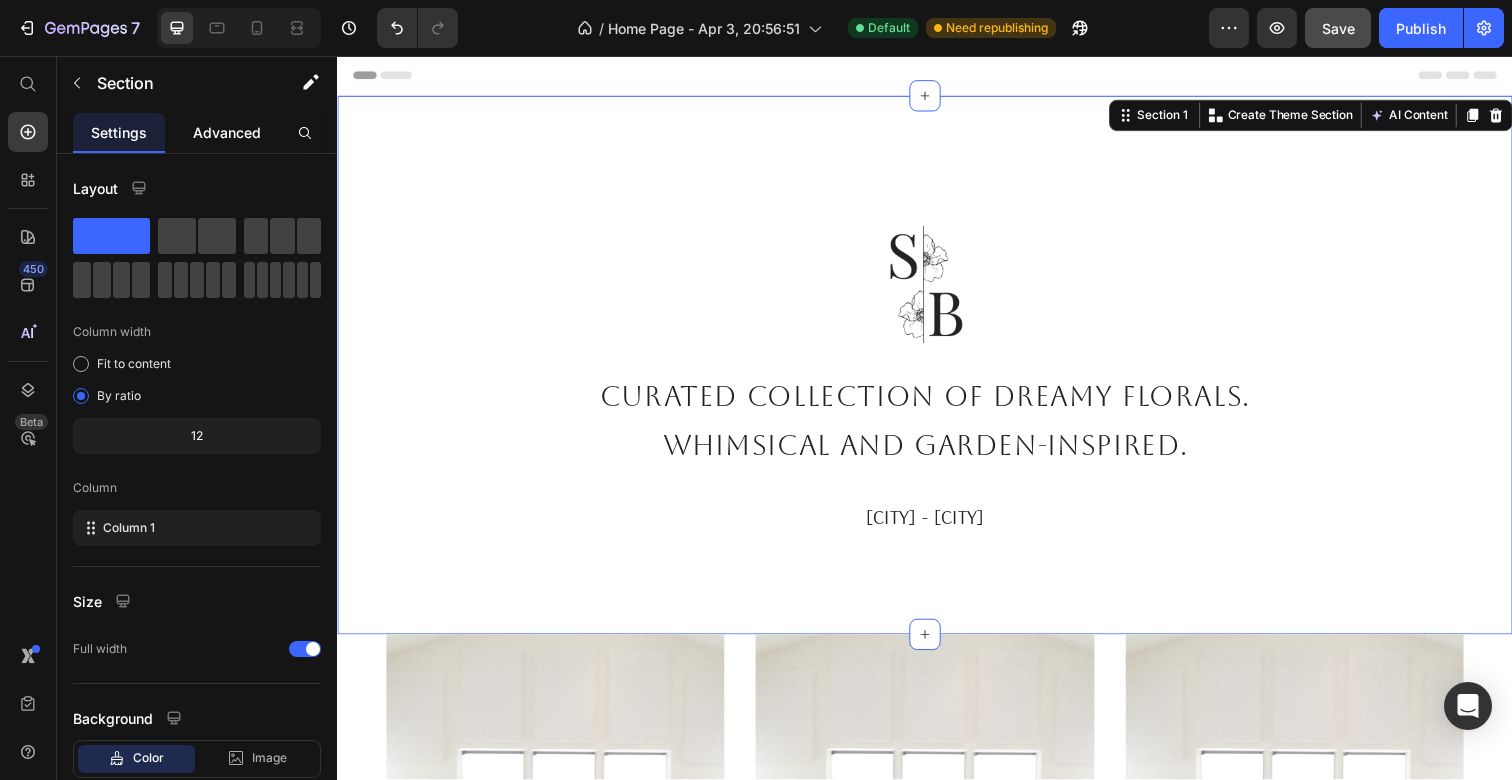 click on "Advanced" at bounding box center [227, 132] 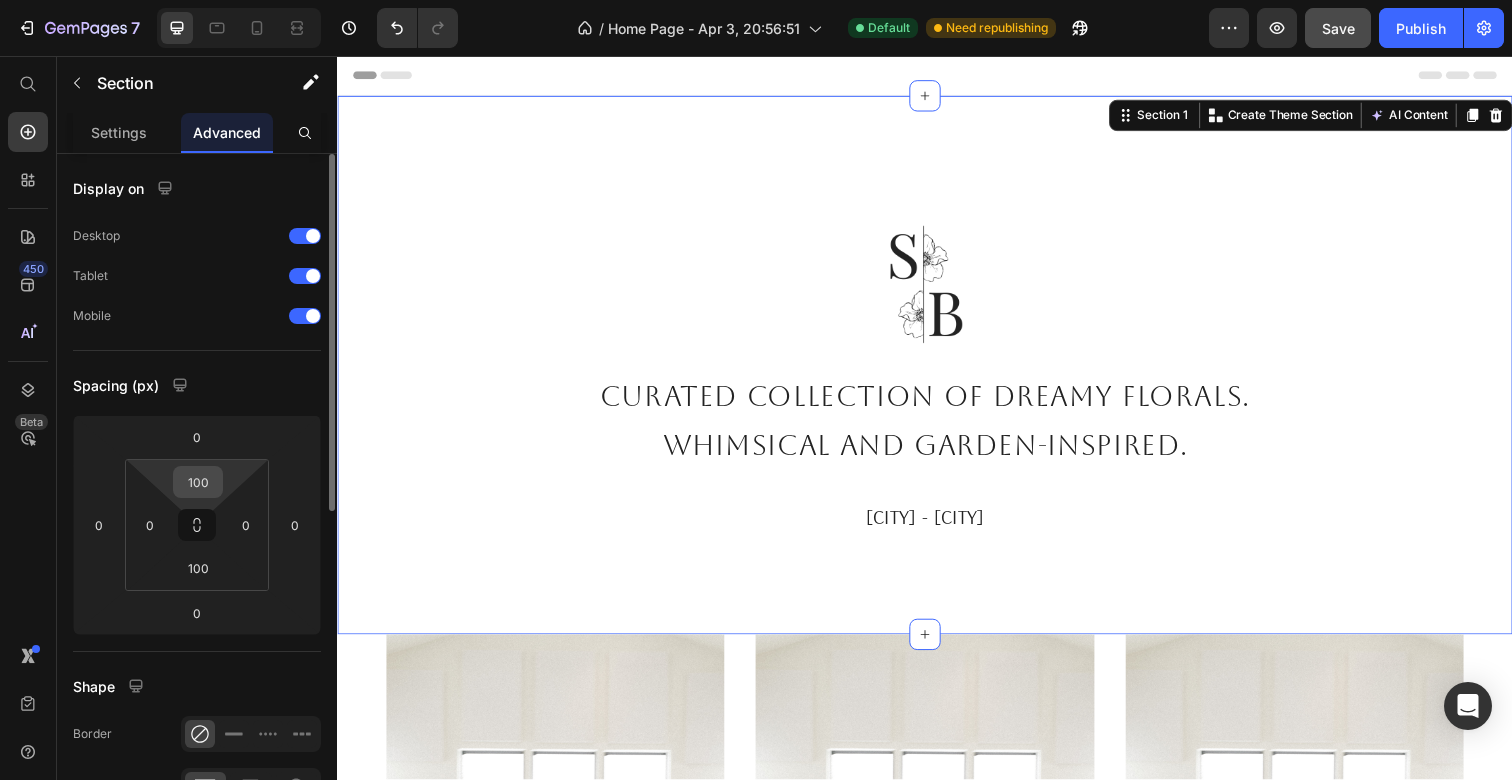 click on "100" at bounding box center (198, 482) 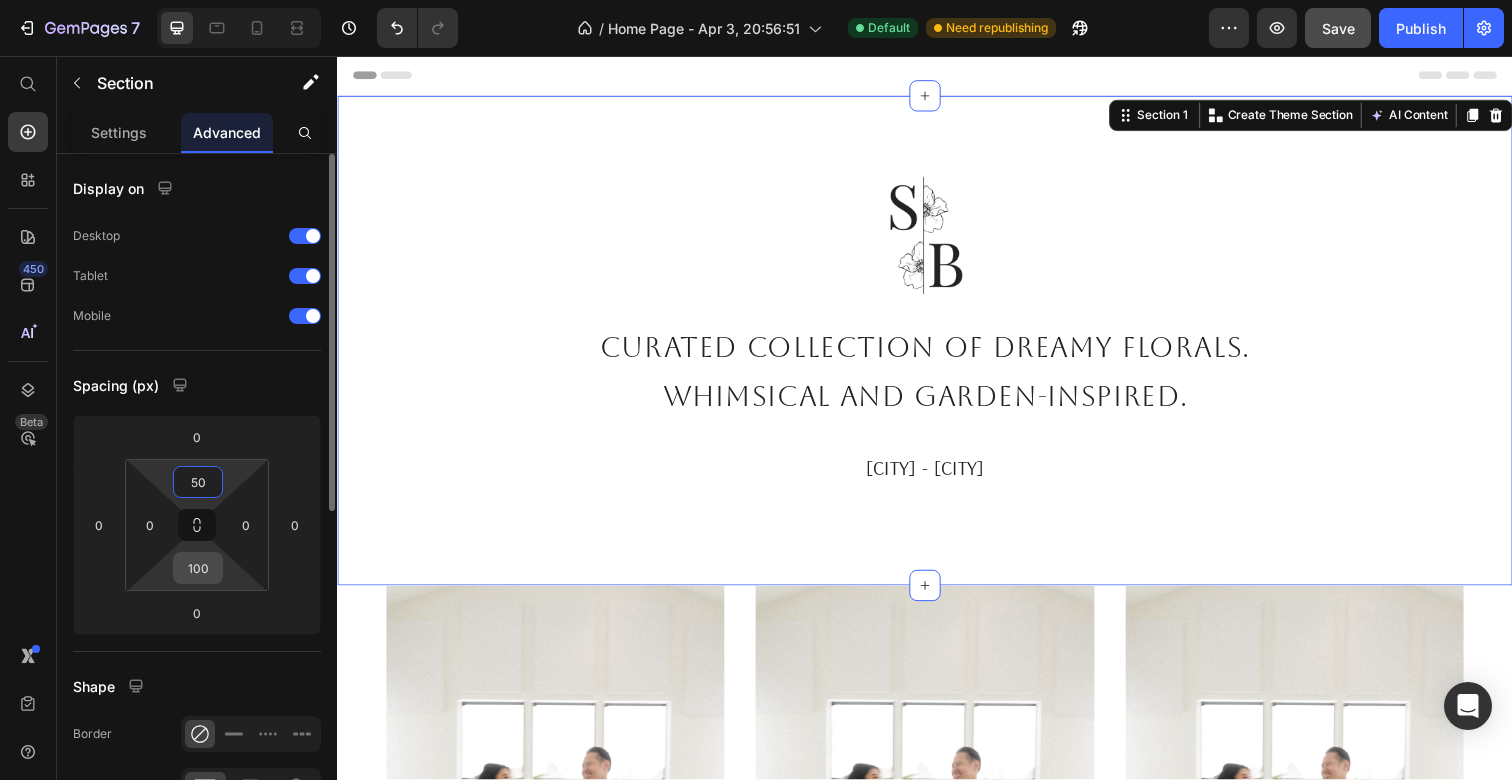 type on "50" 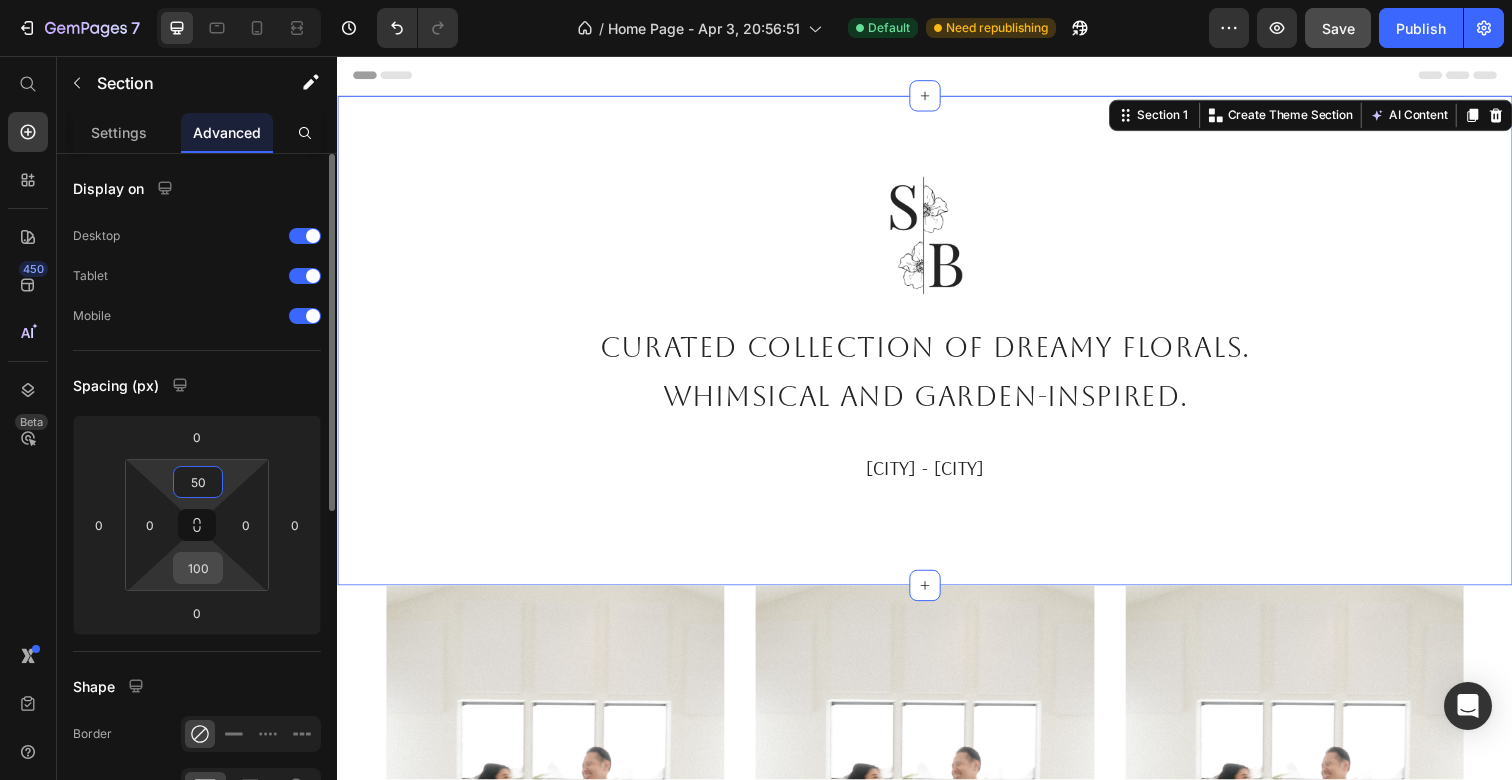 click on "100" at bounding box center [198, 568] 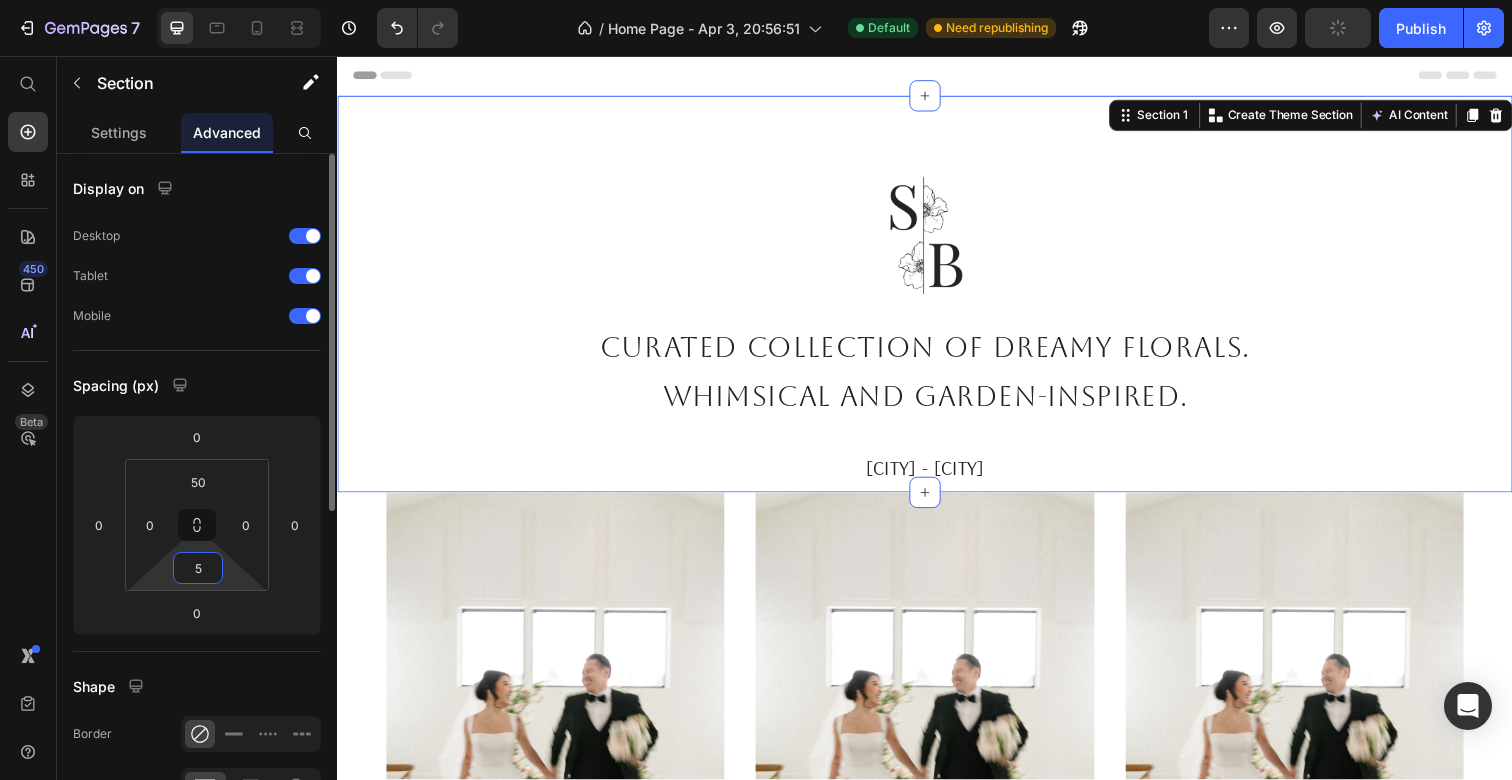 type on "50" 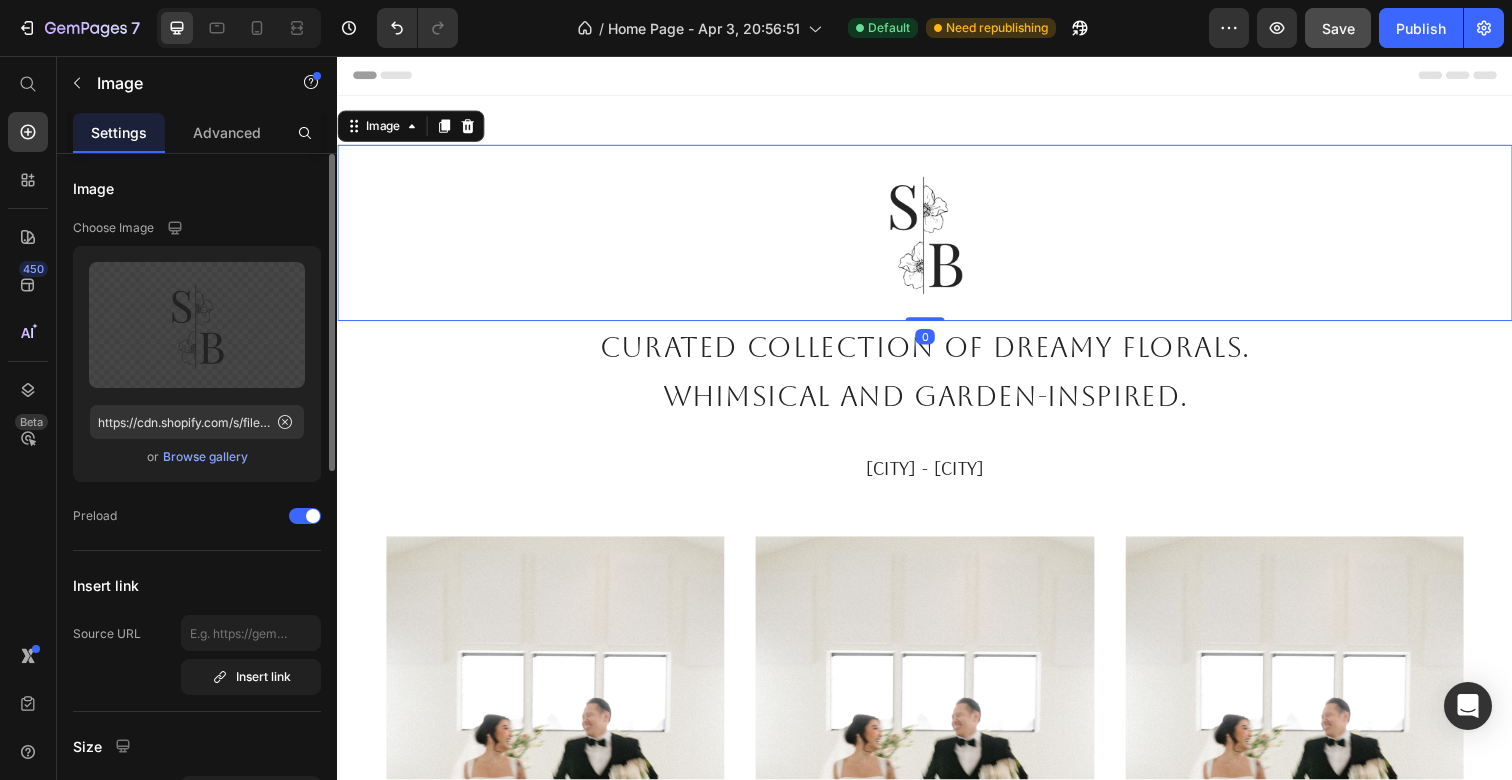 click at bounding box center [937, 237] 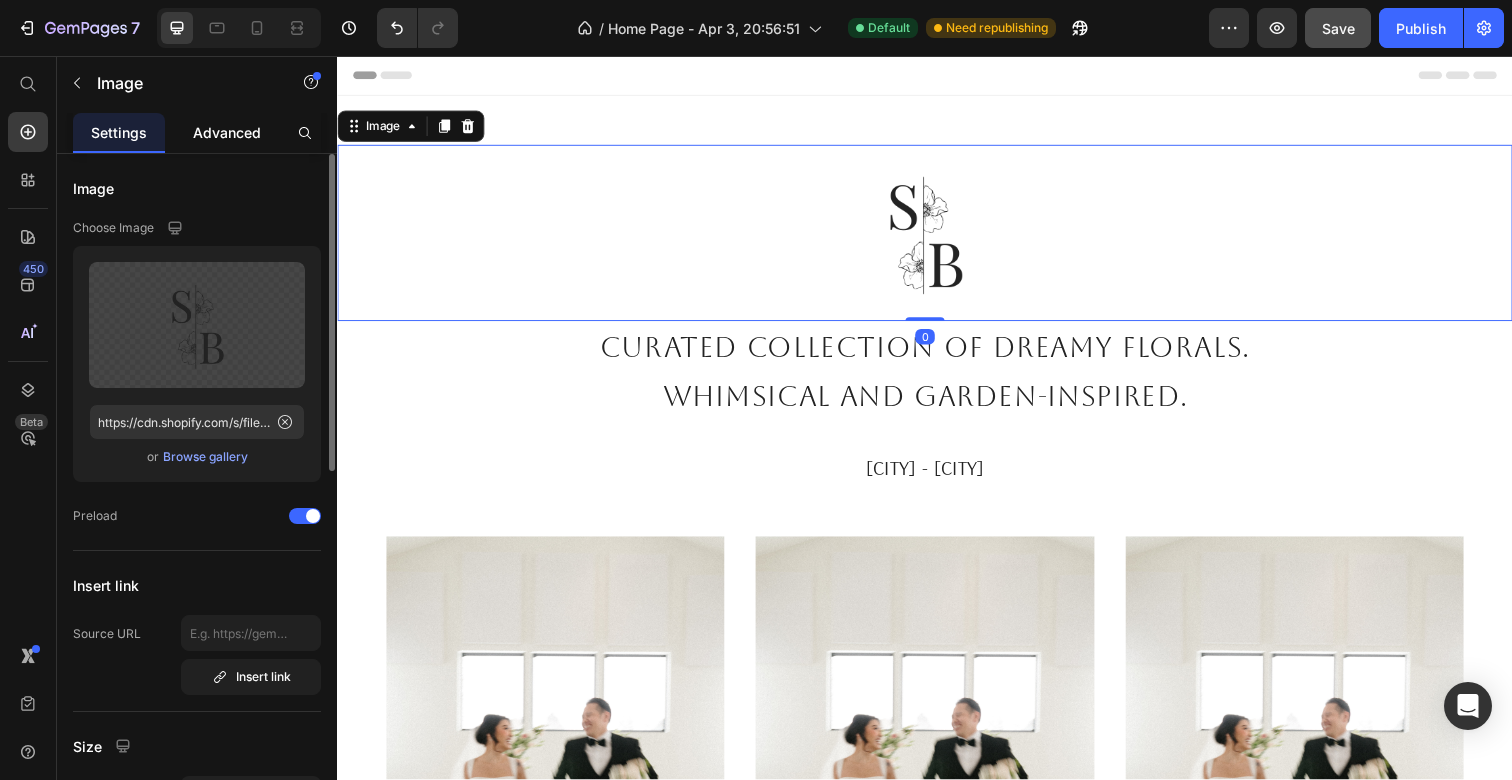 click on "Advanced" 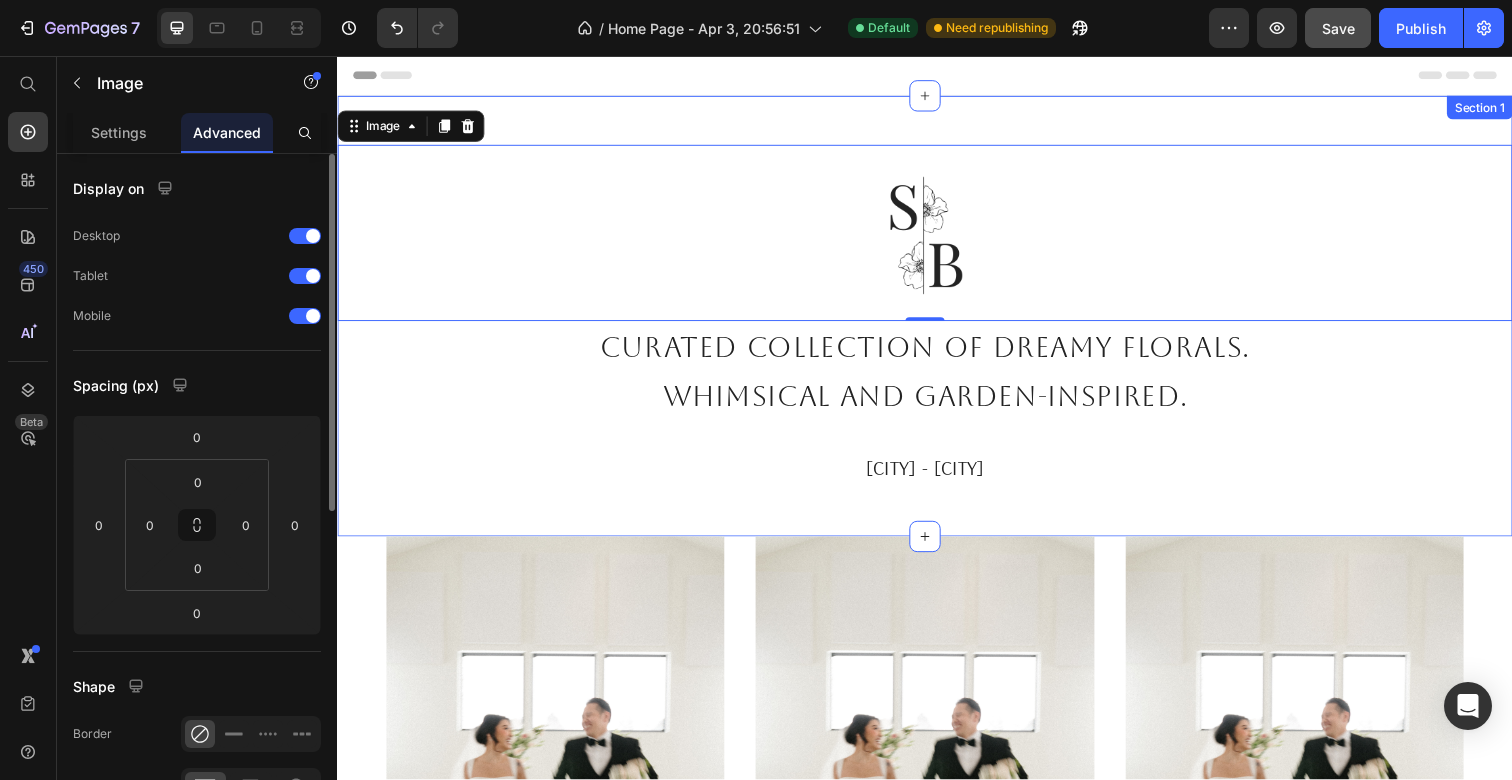 click on "Image 0 Curated collection of dreamy florals. Whimsical and garden-inspired. Text Block [CITY] - [CITY] Text Block Section 1" at bounding box center [937, 322] 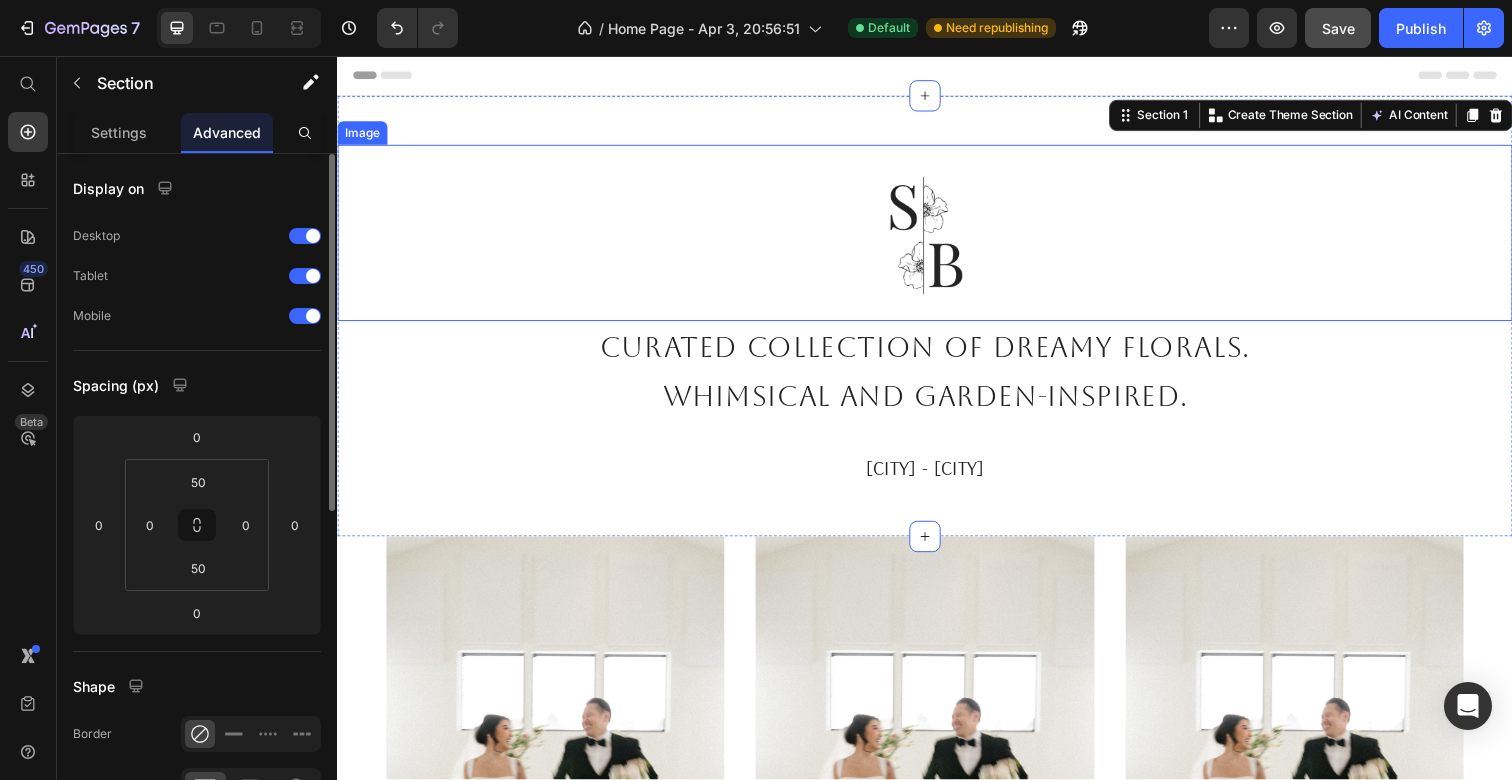 click at bounding box center [937, 237] 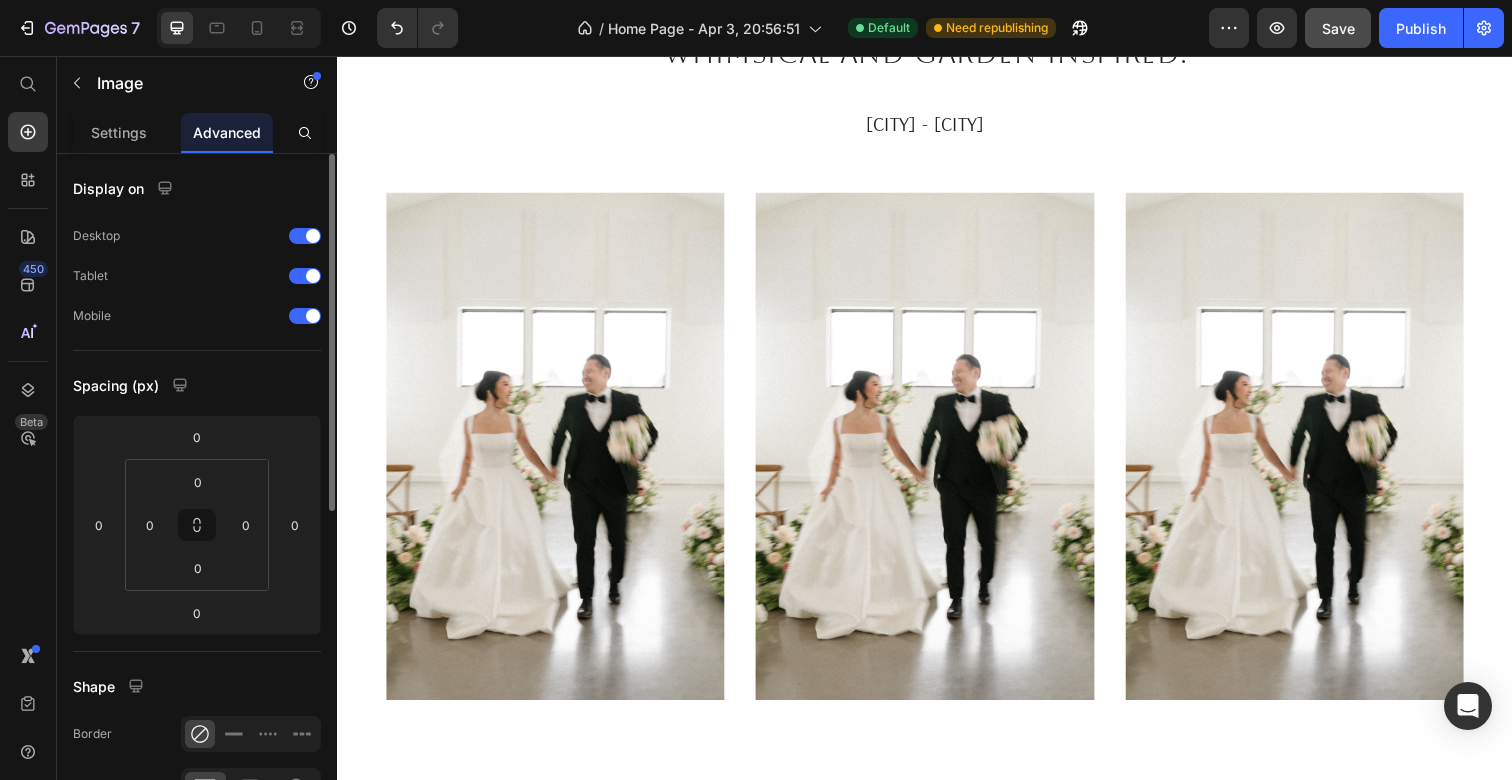 scroll, scrollTop: 417, scrollLeft: 0, axis: vertical 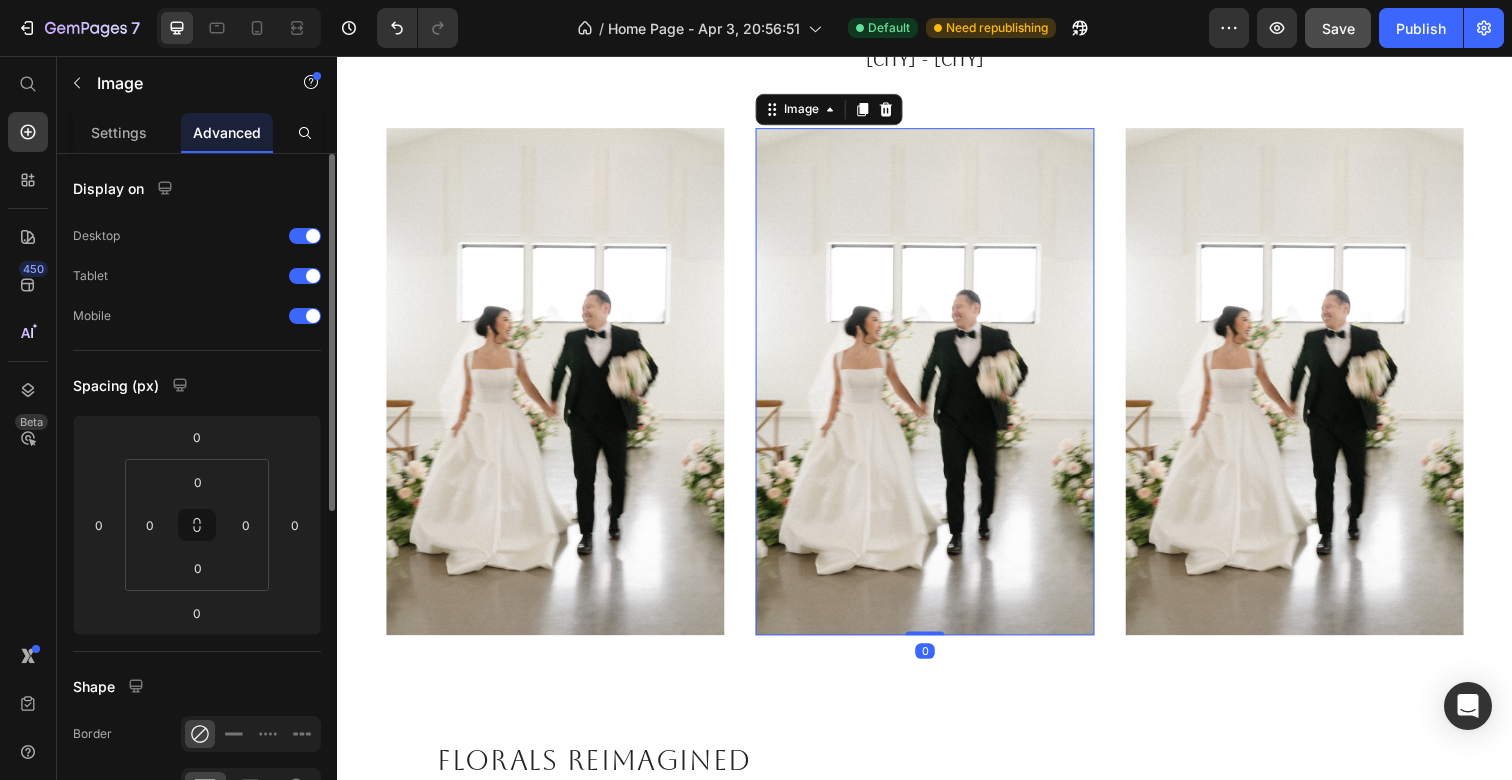 click at bounding box center (936, 389) 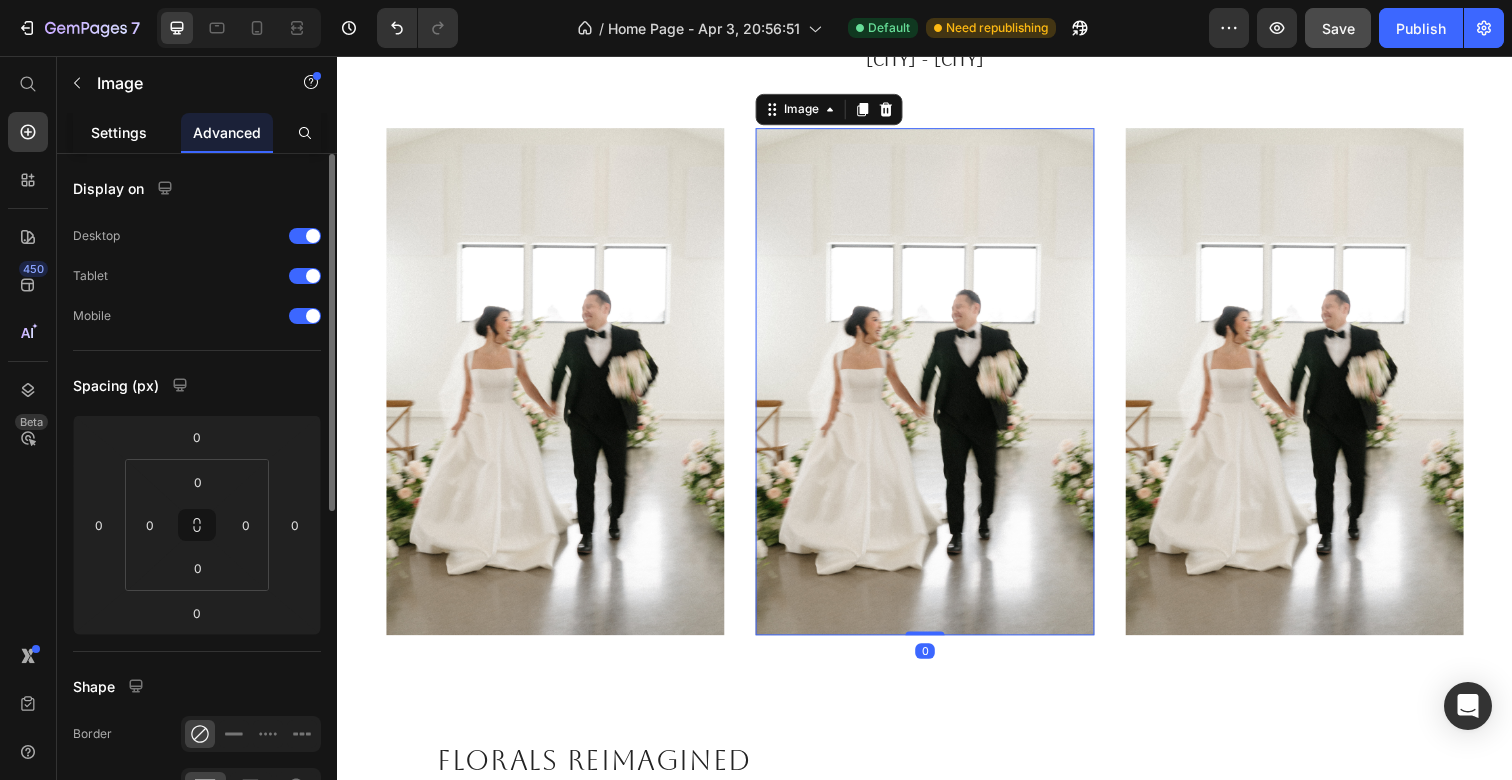 click on "Settings" at bounding box center [119, 132] 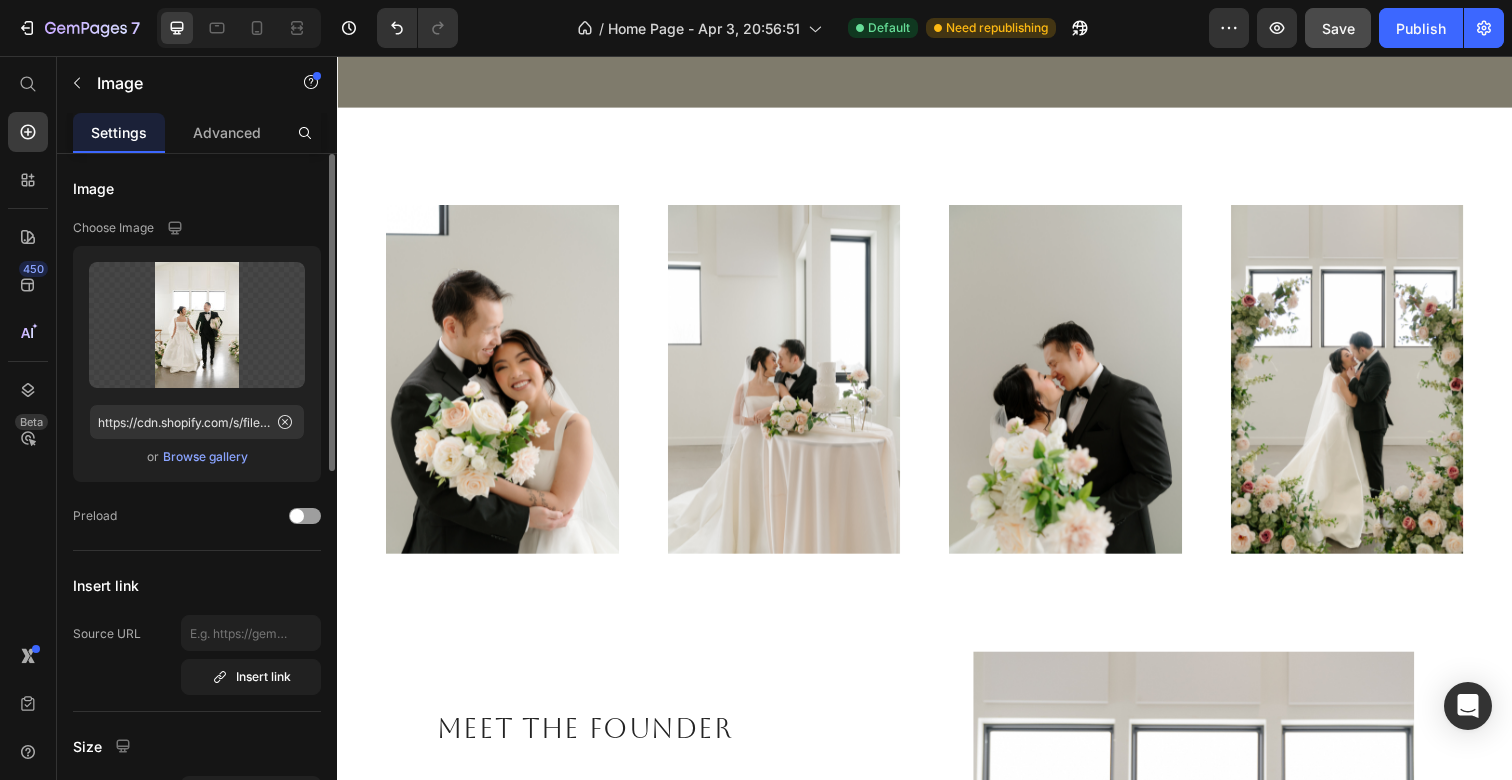 scroll, scrollTop: 2311, scrollLeft: 0, axis: vertical 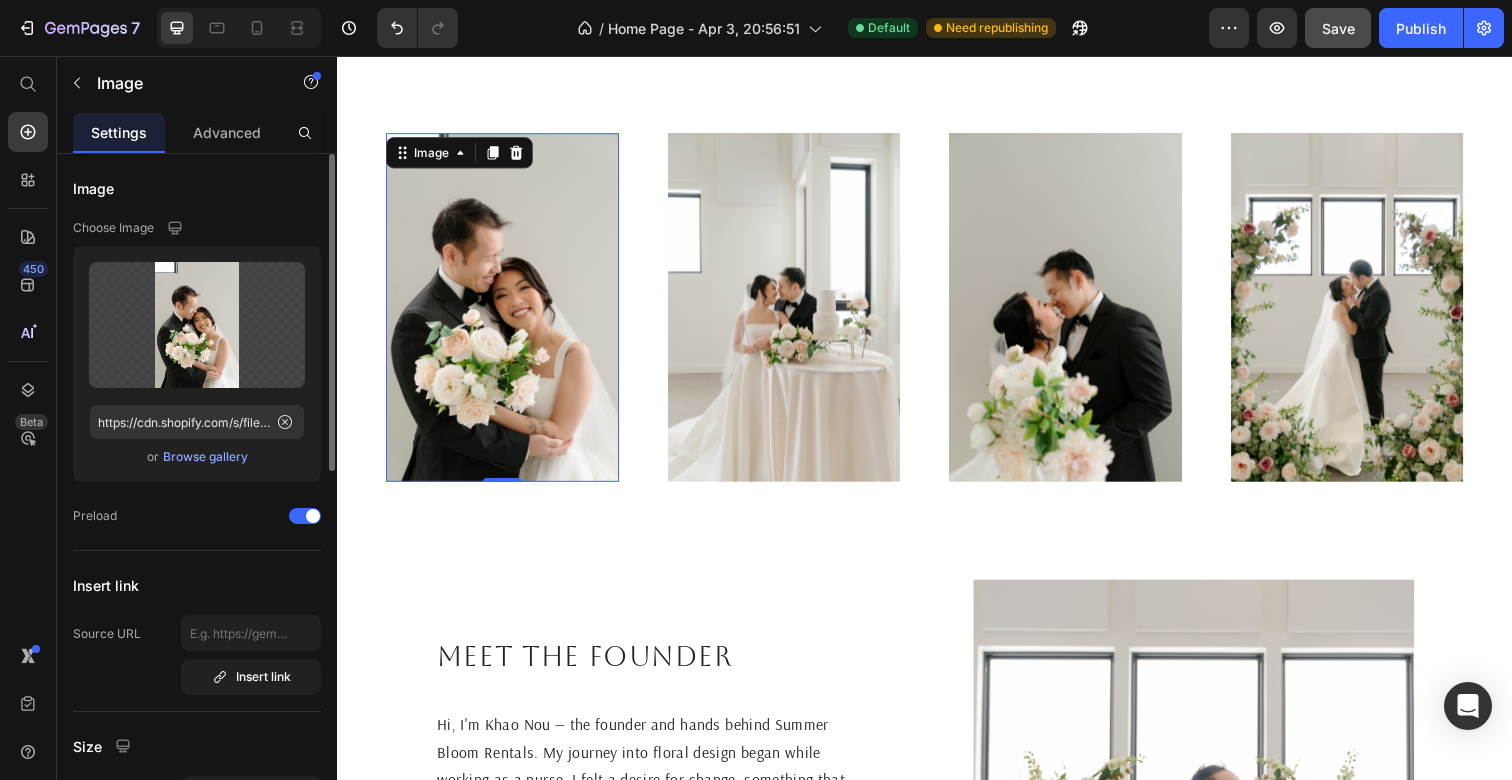 click at bounding box center [506, 313] 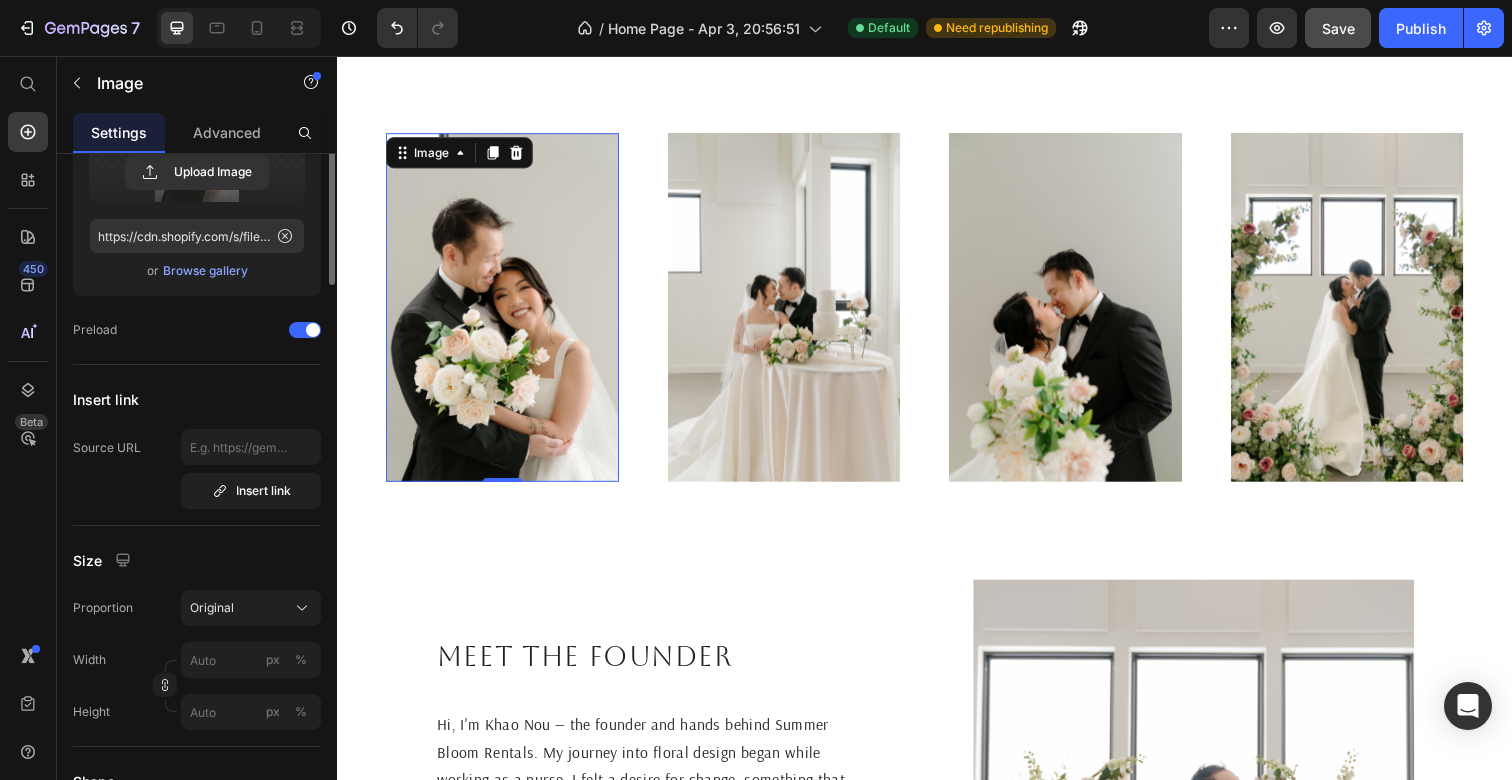 scroll, scrollTop: 308, scrollLeft: 0, axis: vertical 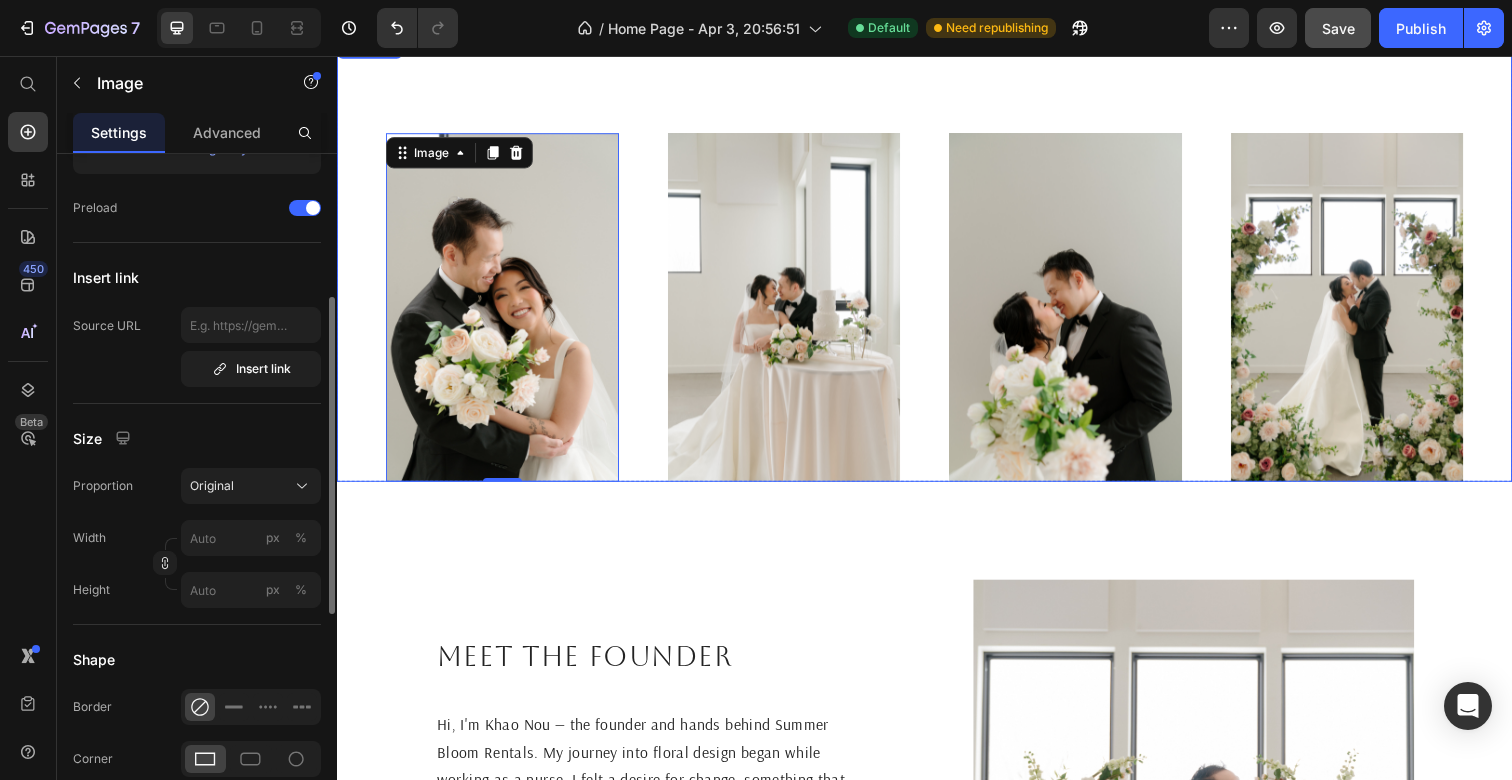 click on "Image   0 Image Image Image Carousel" at bounding box center (937, 263) 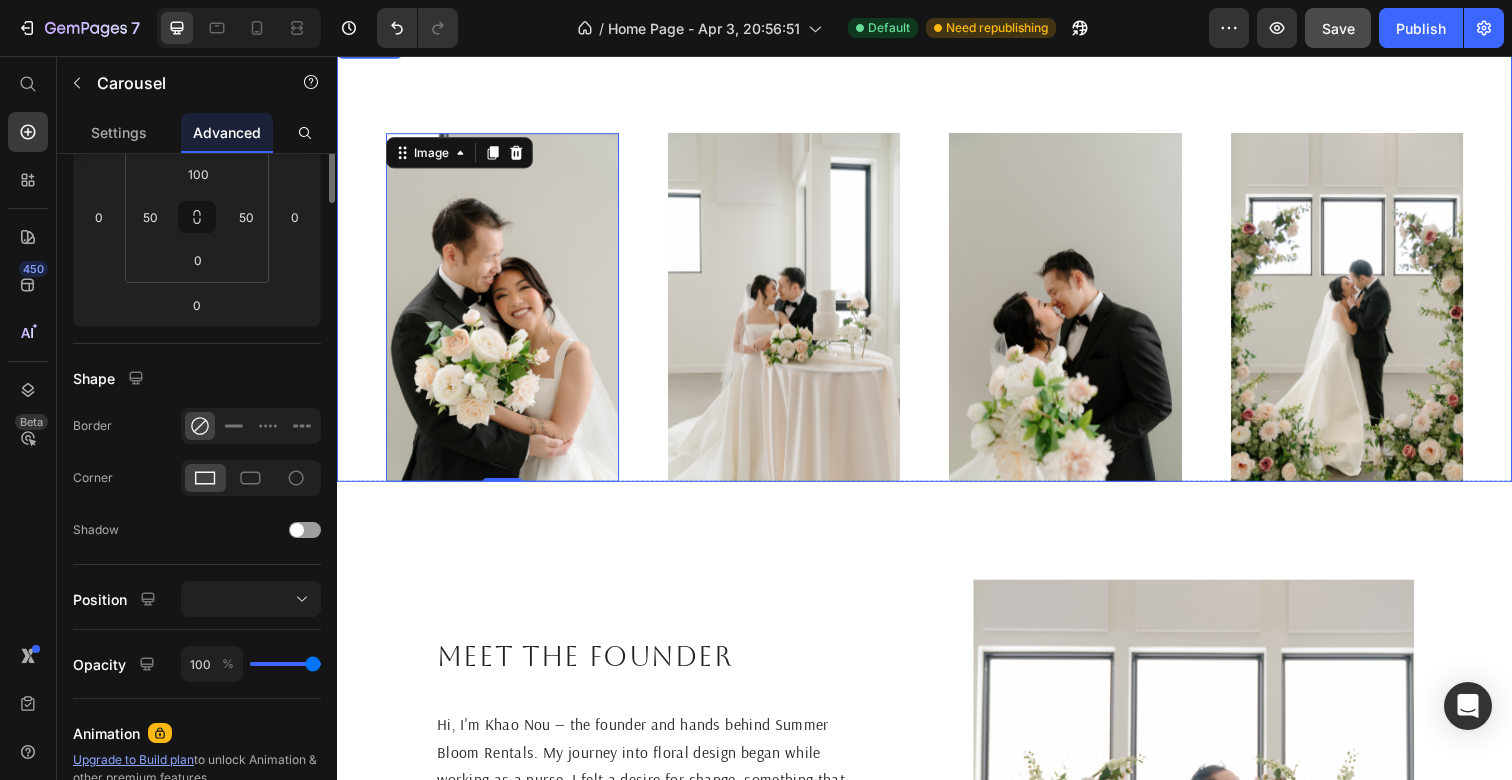 scroll, scrollTop: 0, scrollLeft: 0, axis: both 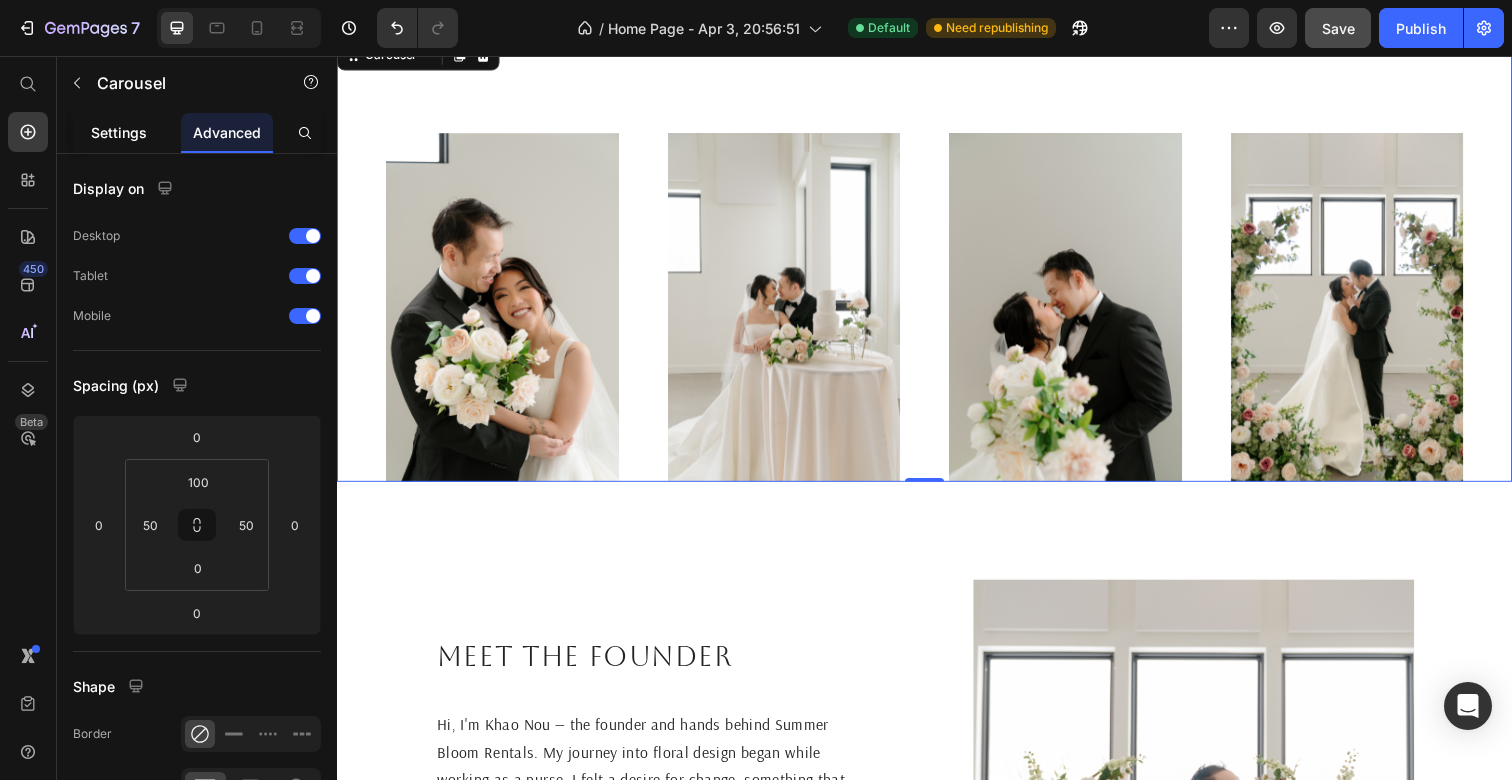 click on "Settings" at bounding box center [119, 132] 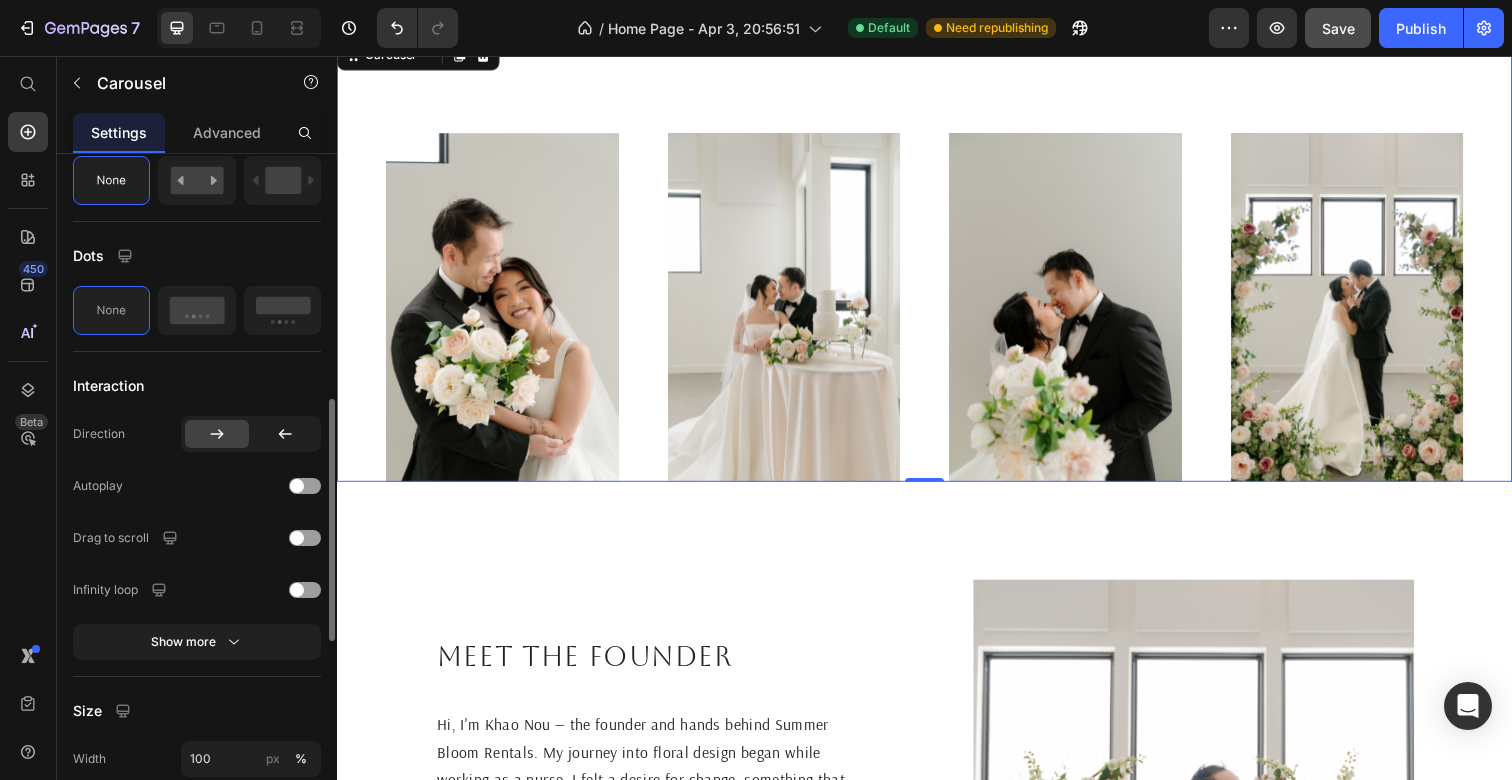 scroll, scrollTop: 677, scrollLeft: 0, axis: vertical 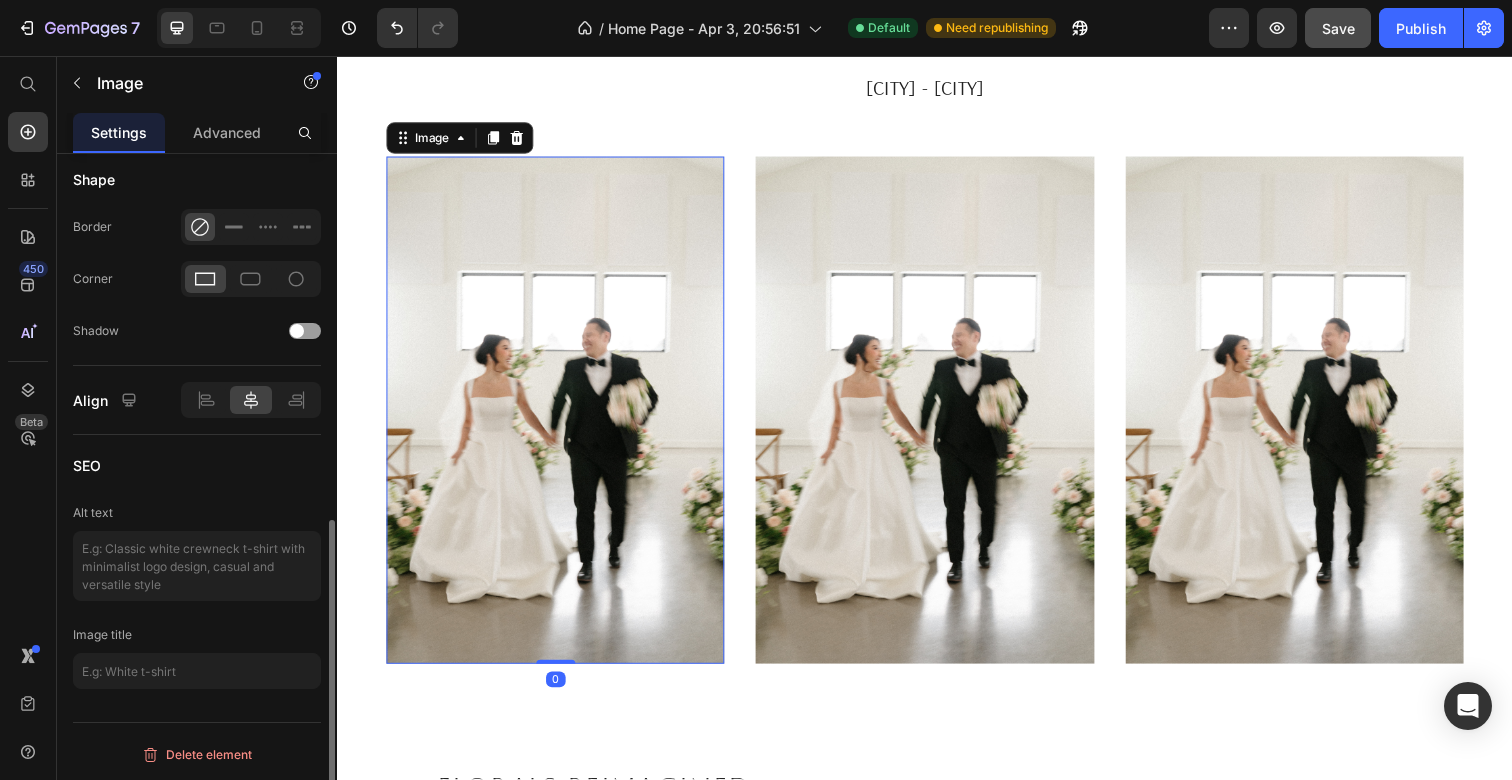 click at bounding box center [559, 418] 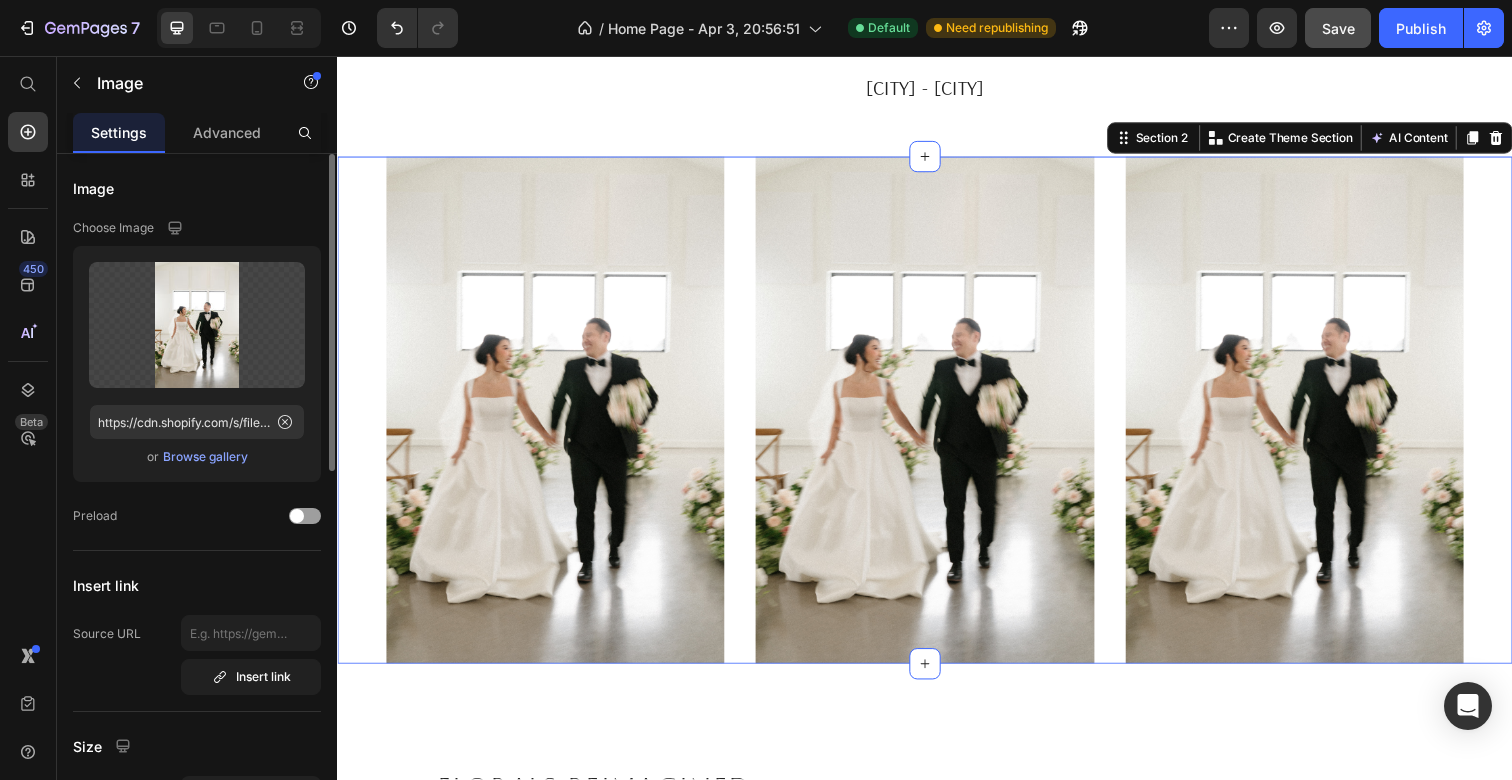 click on "Image Image Image Section 2 You can create reusable sections Create Theme Section AI Content Write with GemAI What would you like to describe here? Tone and Voice Persuasive Product The ____ Aisle Flowers Show more Generate" at bounding box center [937, 418] 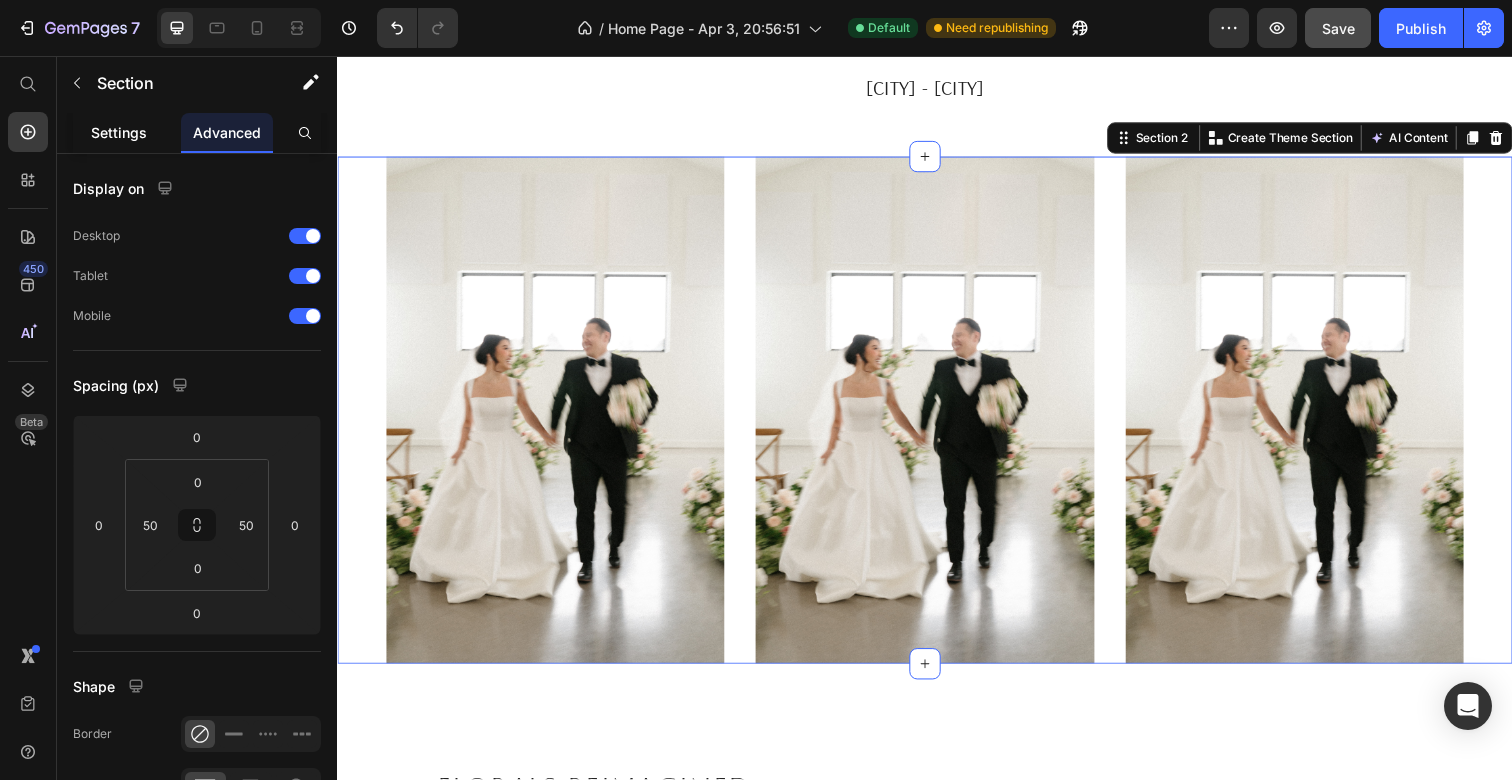 click on "Settings" at bounding box center [119, 132] 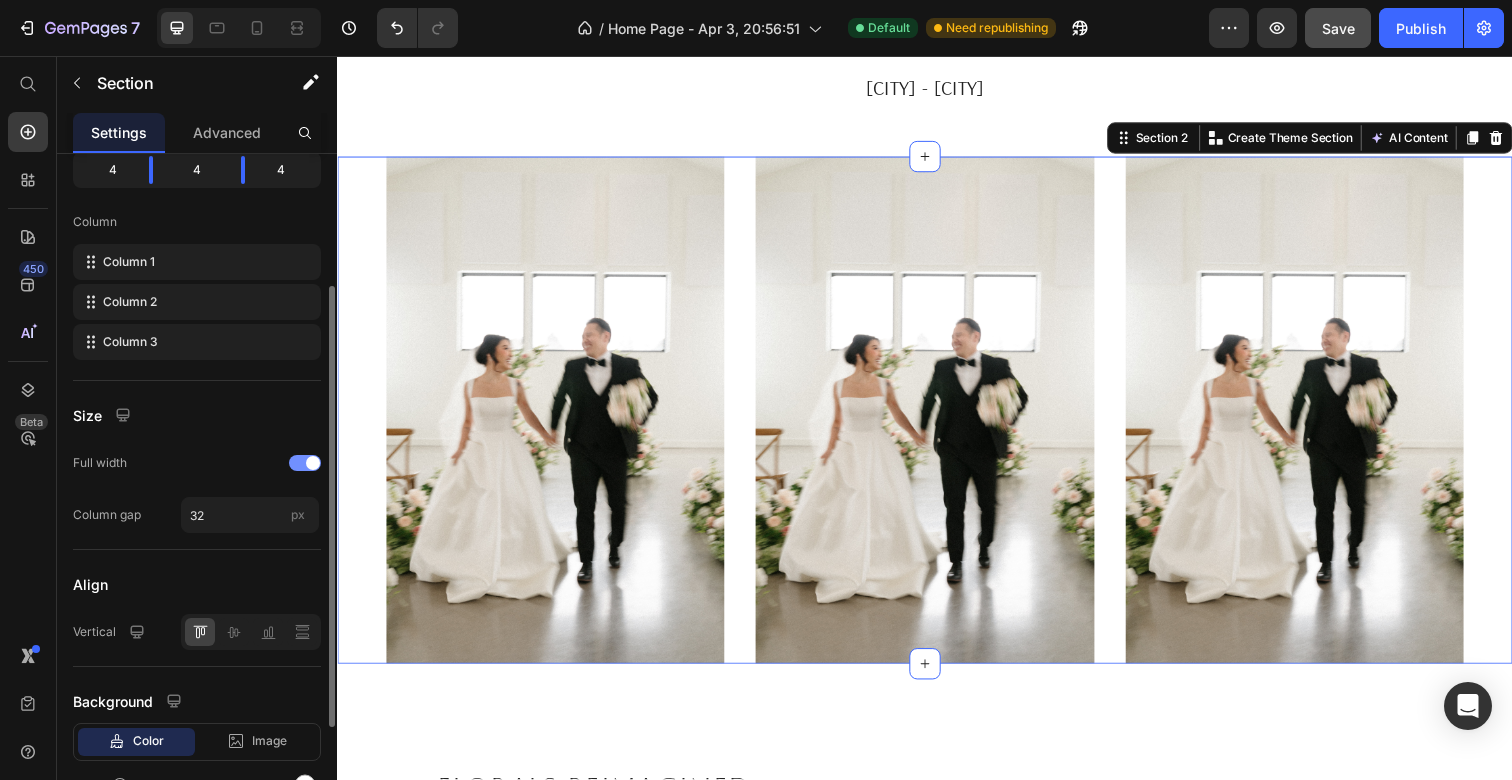 scroll, scrollTop: 374, scrollLeft: 0, axis: vertical 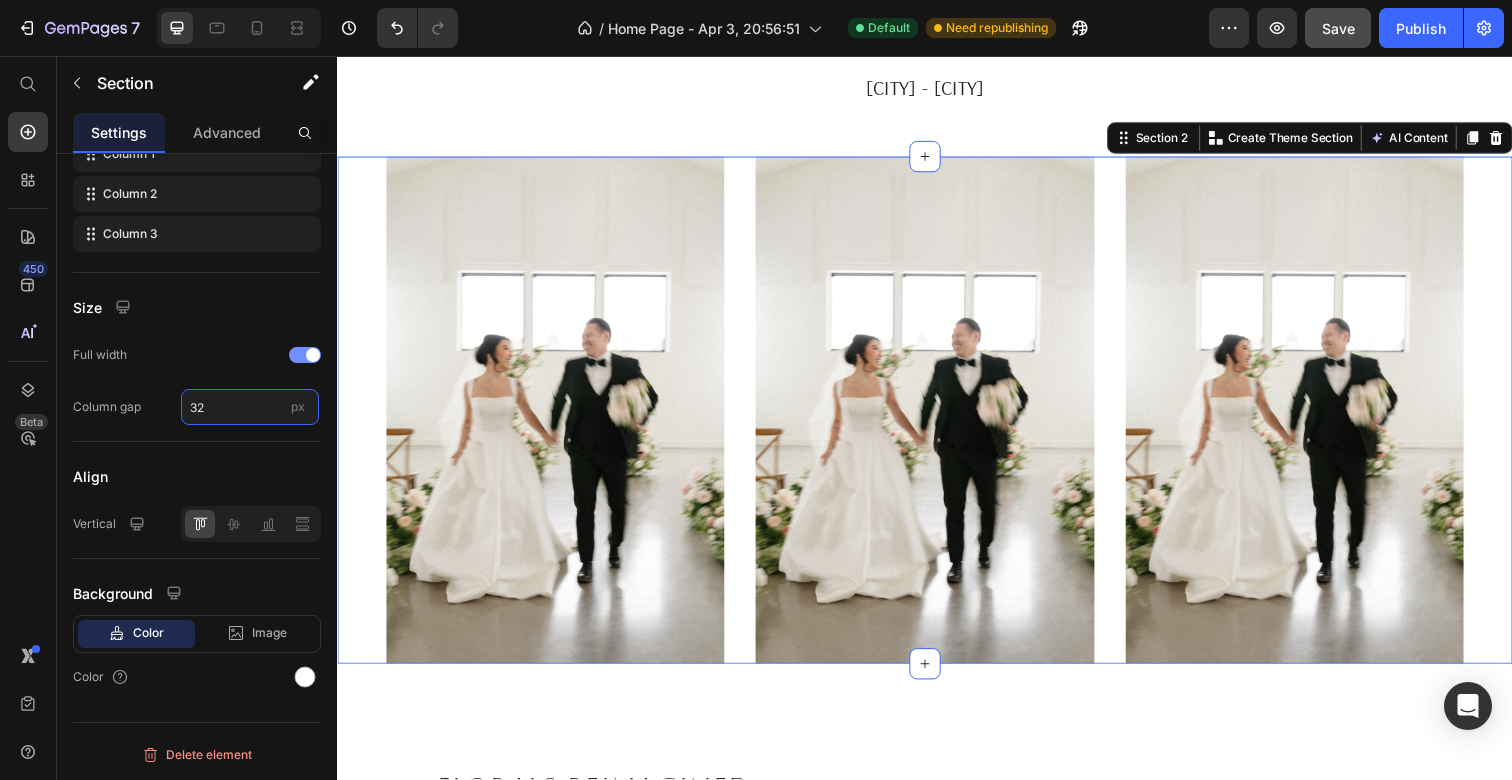 click on "32" at bounding box center (250, 407) 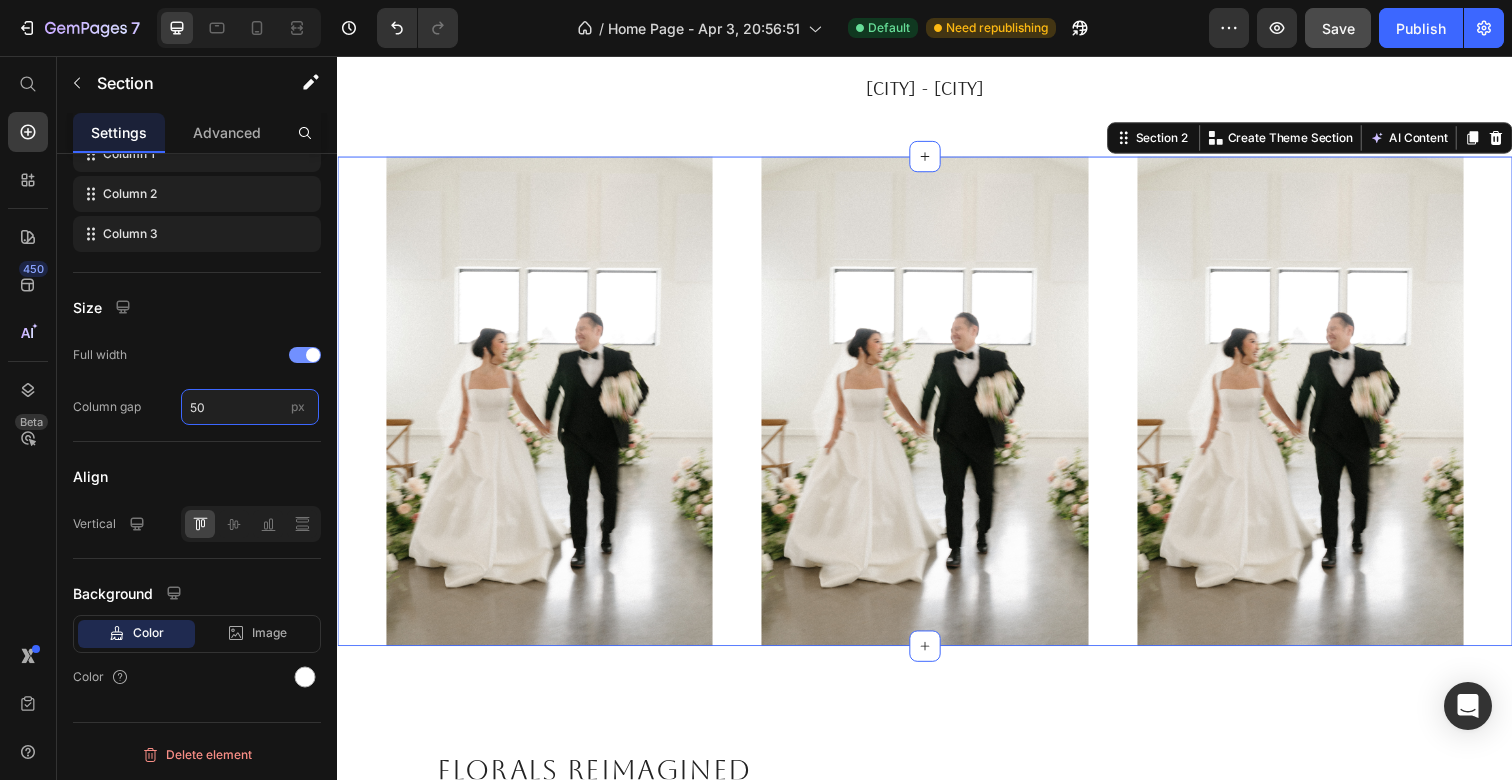 type on "50" 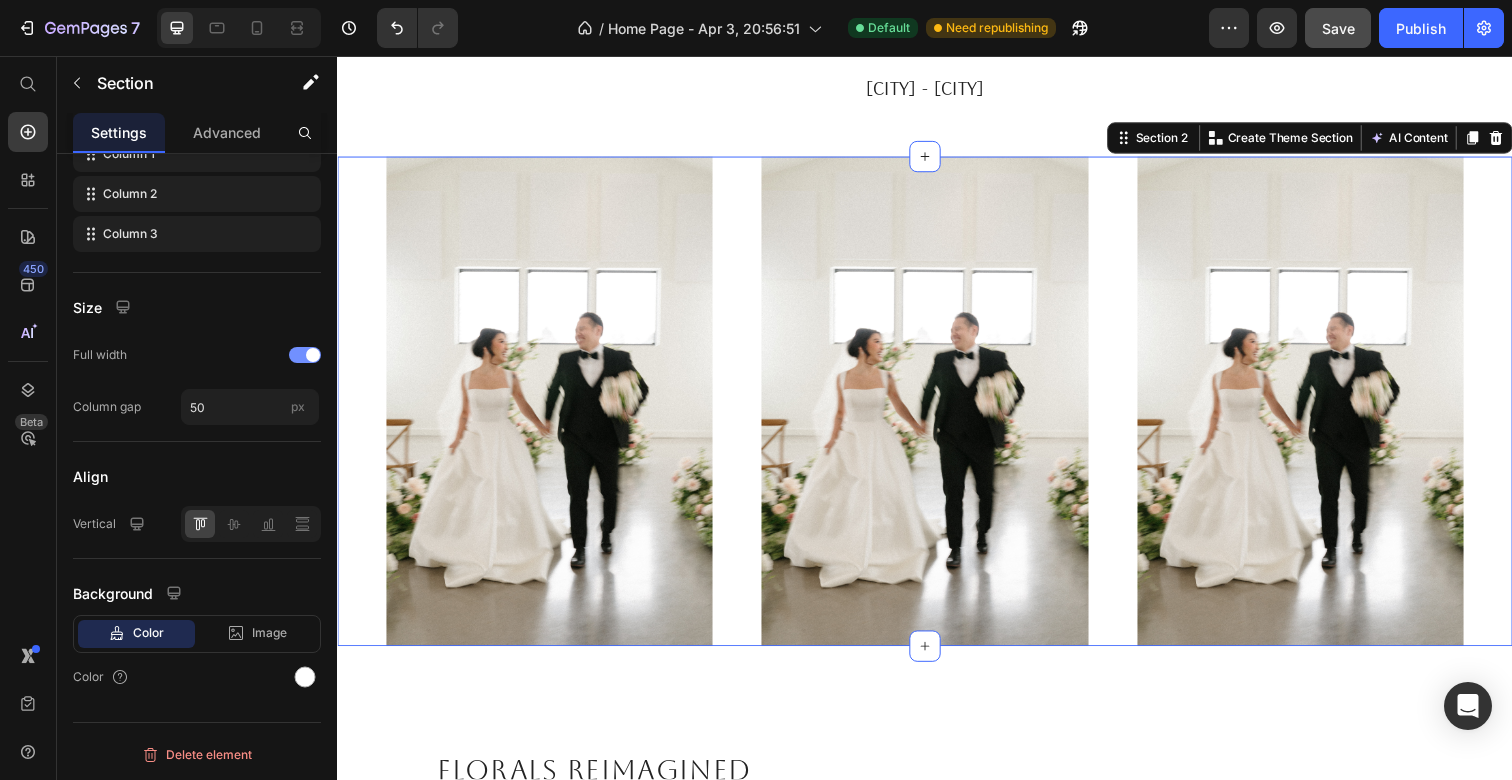 click on "Image Image Image Section 2 You can create reusable sections Create Theme Section AI Content Write with GemAI What would you like to describe here? Tone and Voice Persuasive Product The ____ Aisle Flowers Show more Generate" at bounding box center (937, 409) 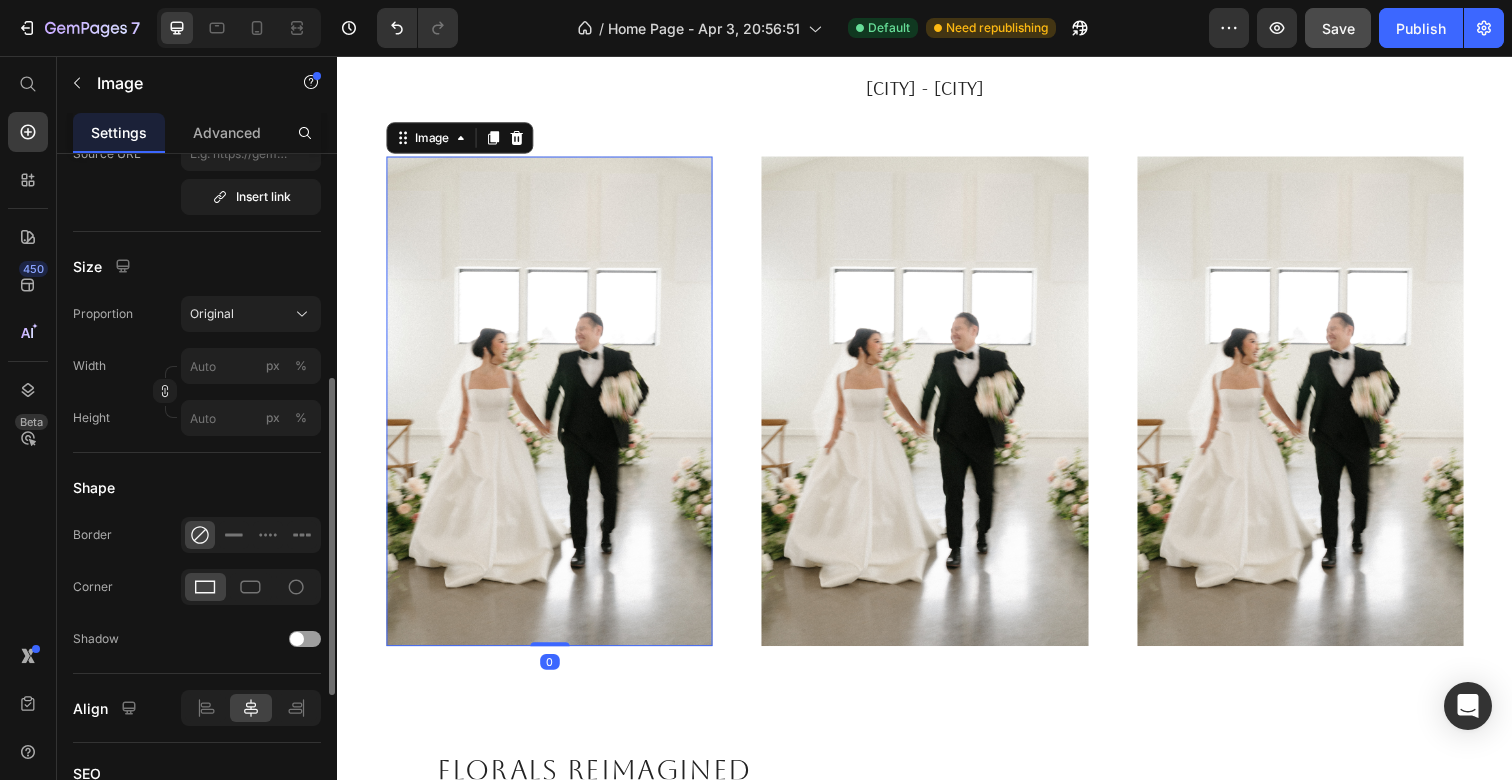 scroll, scrollTop: 495, scrollLeft: 0, axis: vertical 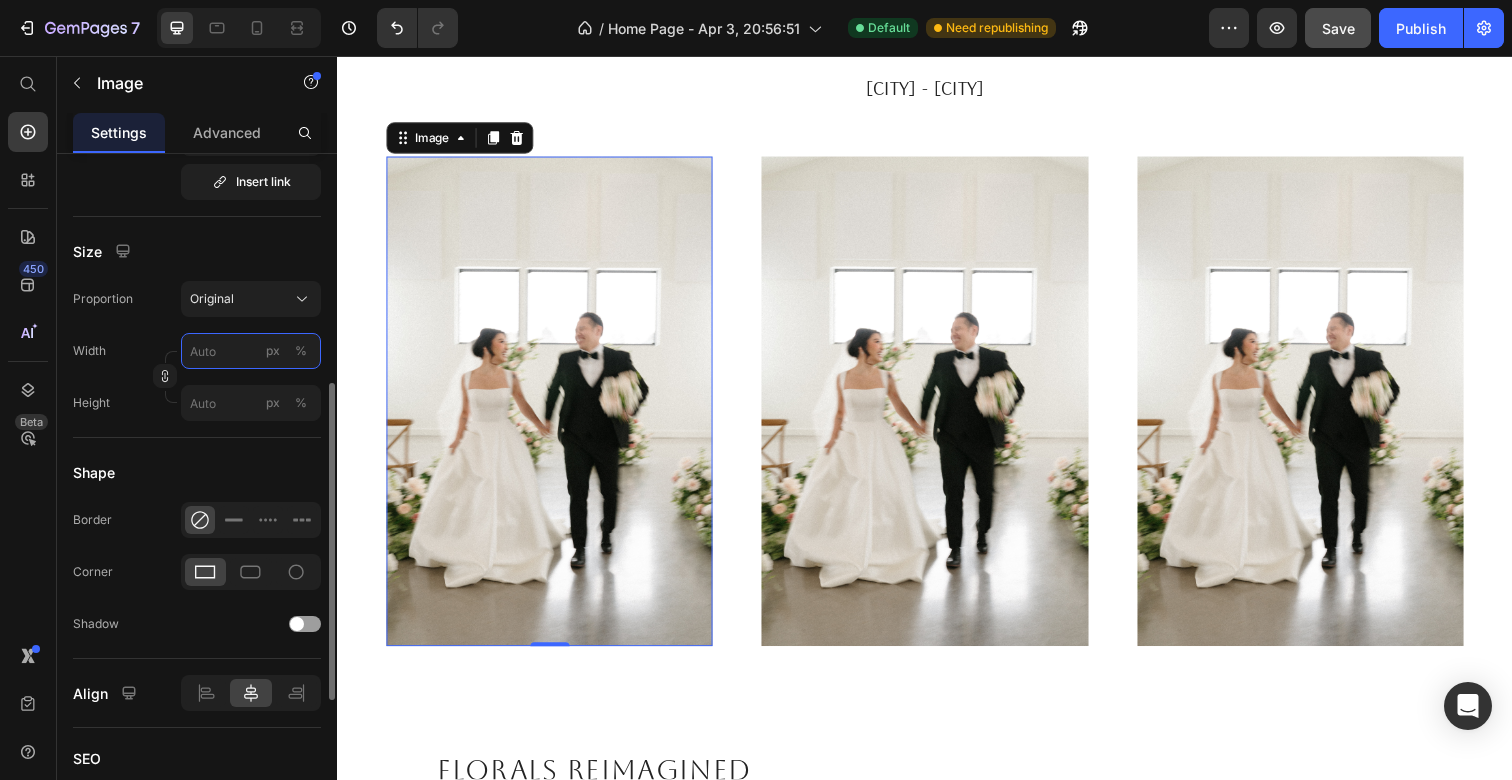 click on "px %" at bounding box center (251, 351) 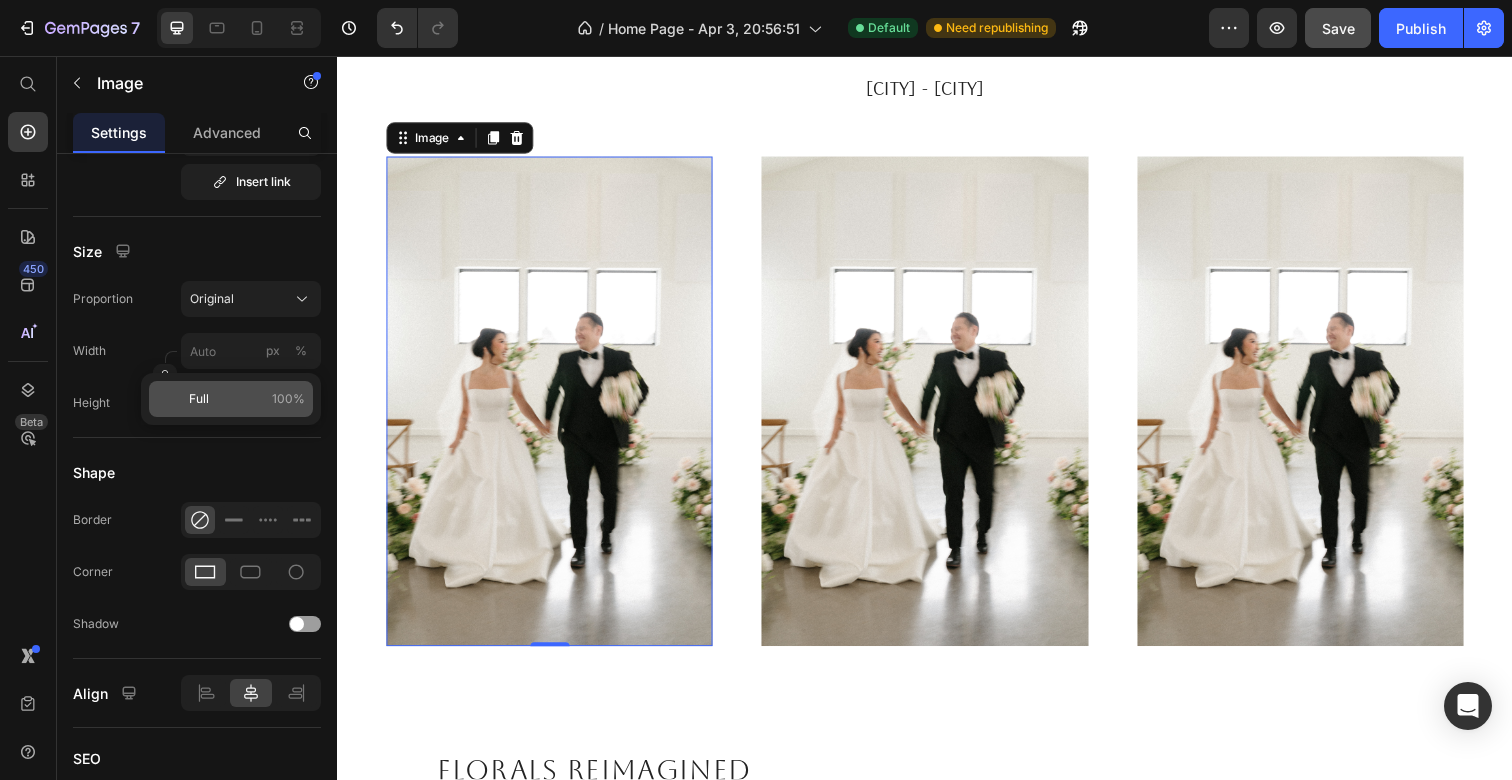 click on "100%" at bounding box center (288, 399) 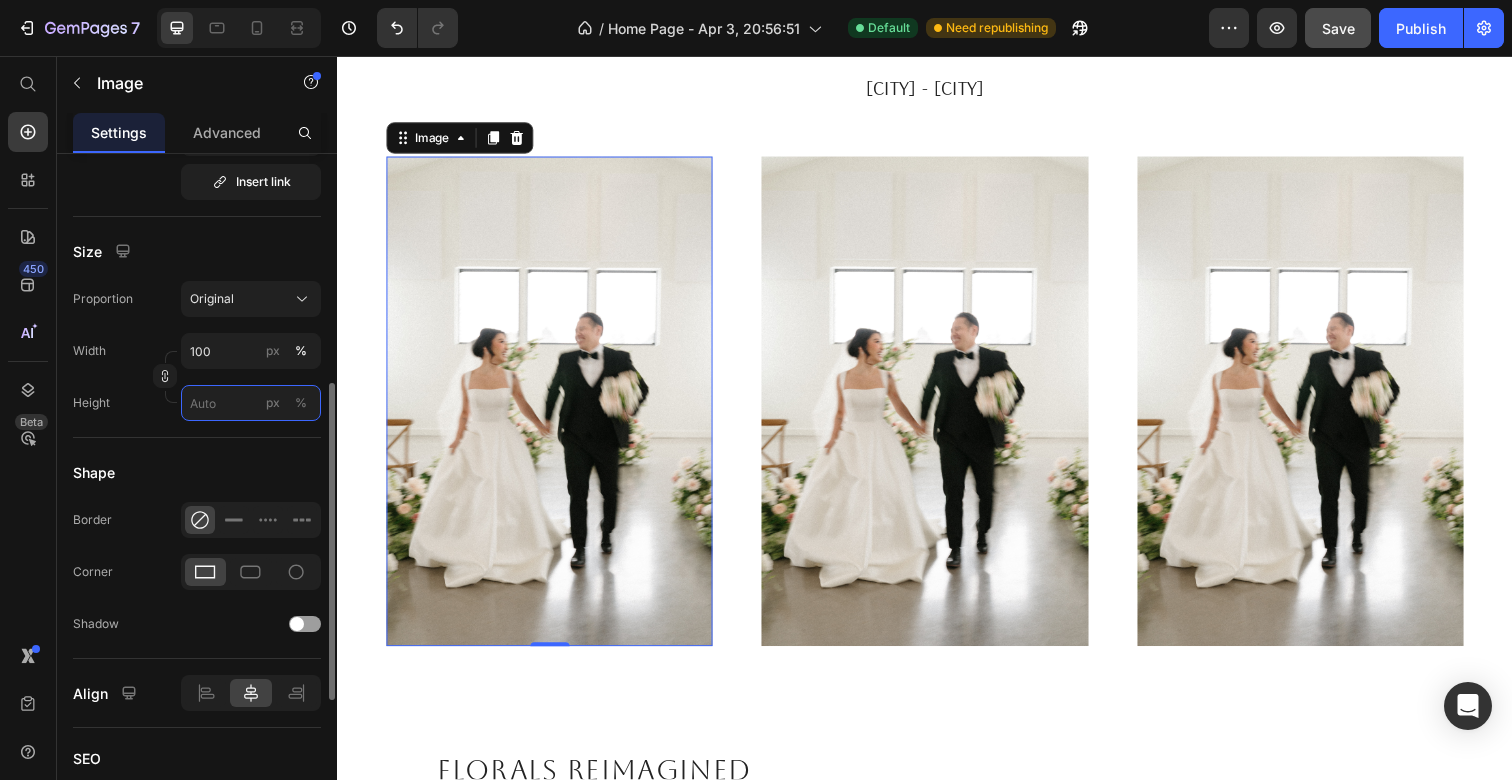 click on "px %" at bounding box center [251, 403] 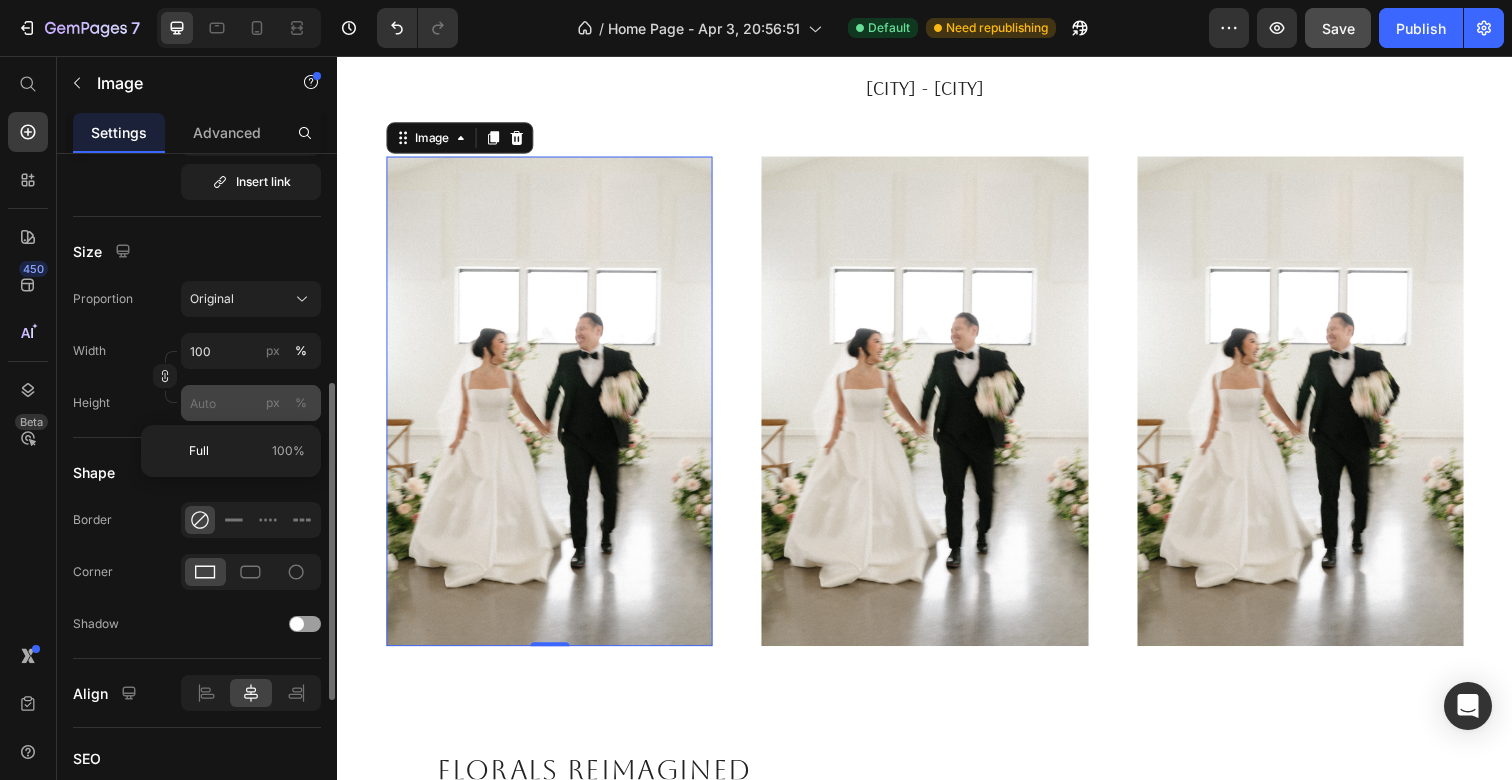 click on "%" at bounding box center (301, 403) 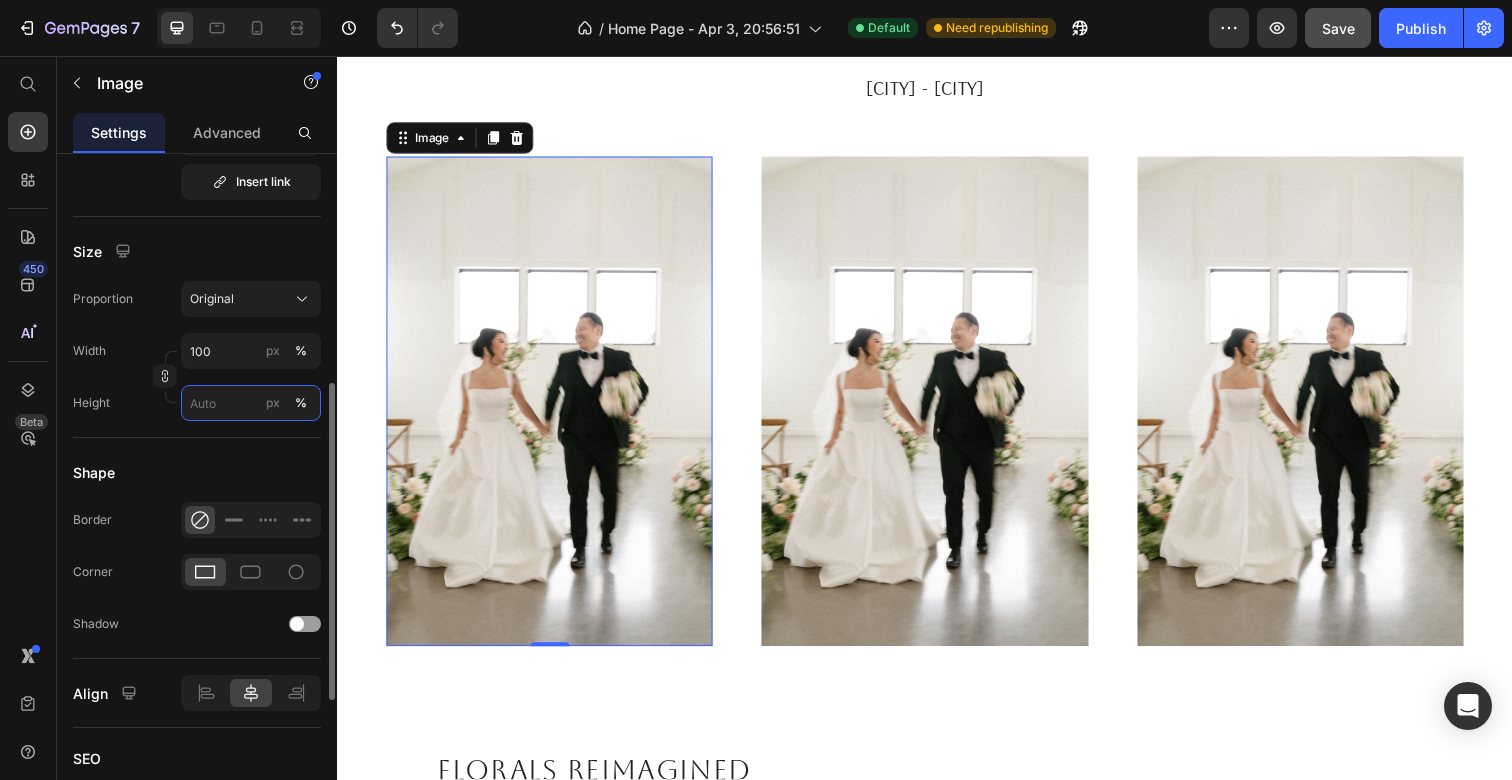 click on "px %" at bounding box center (251, 403) 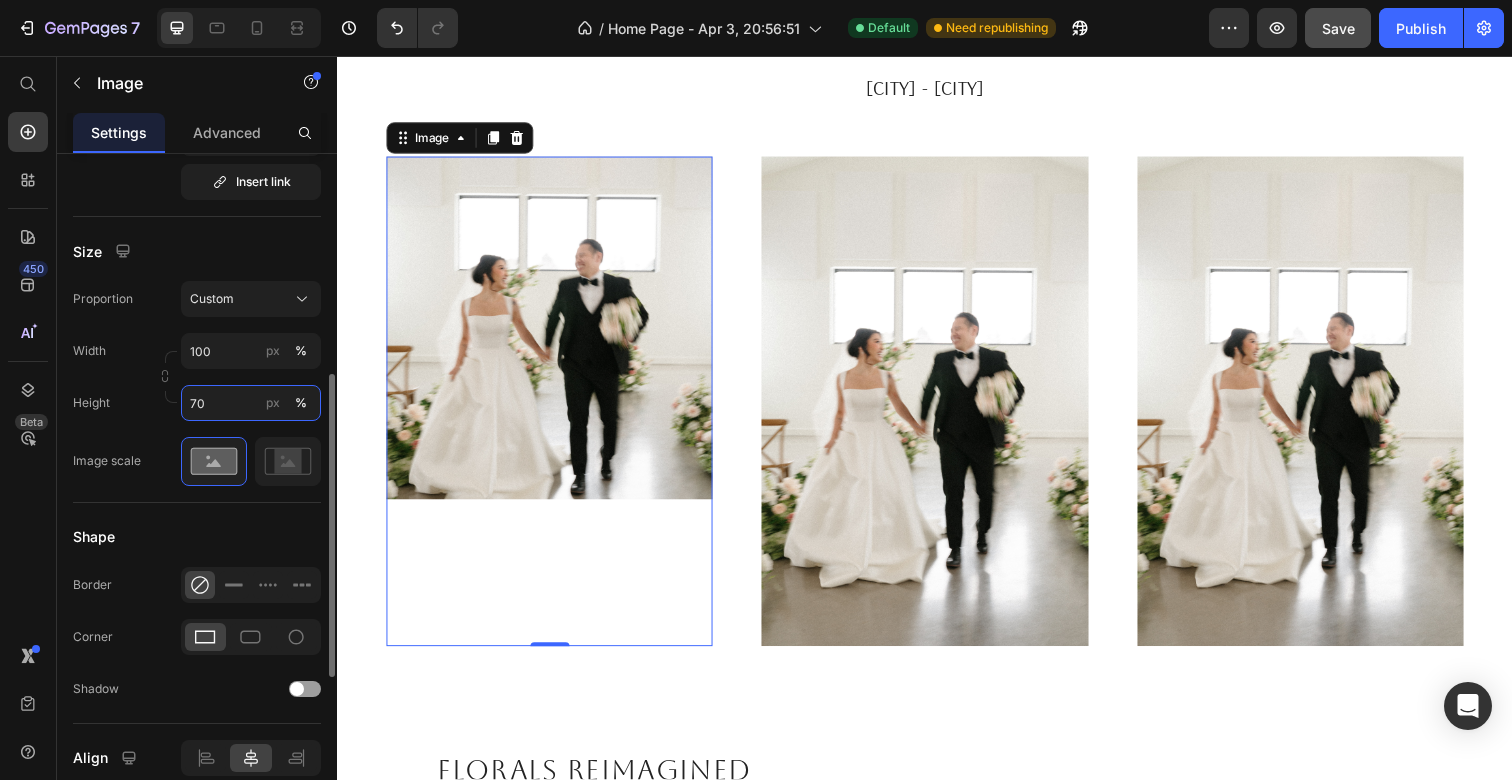 type on "70" 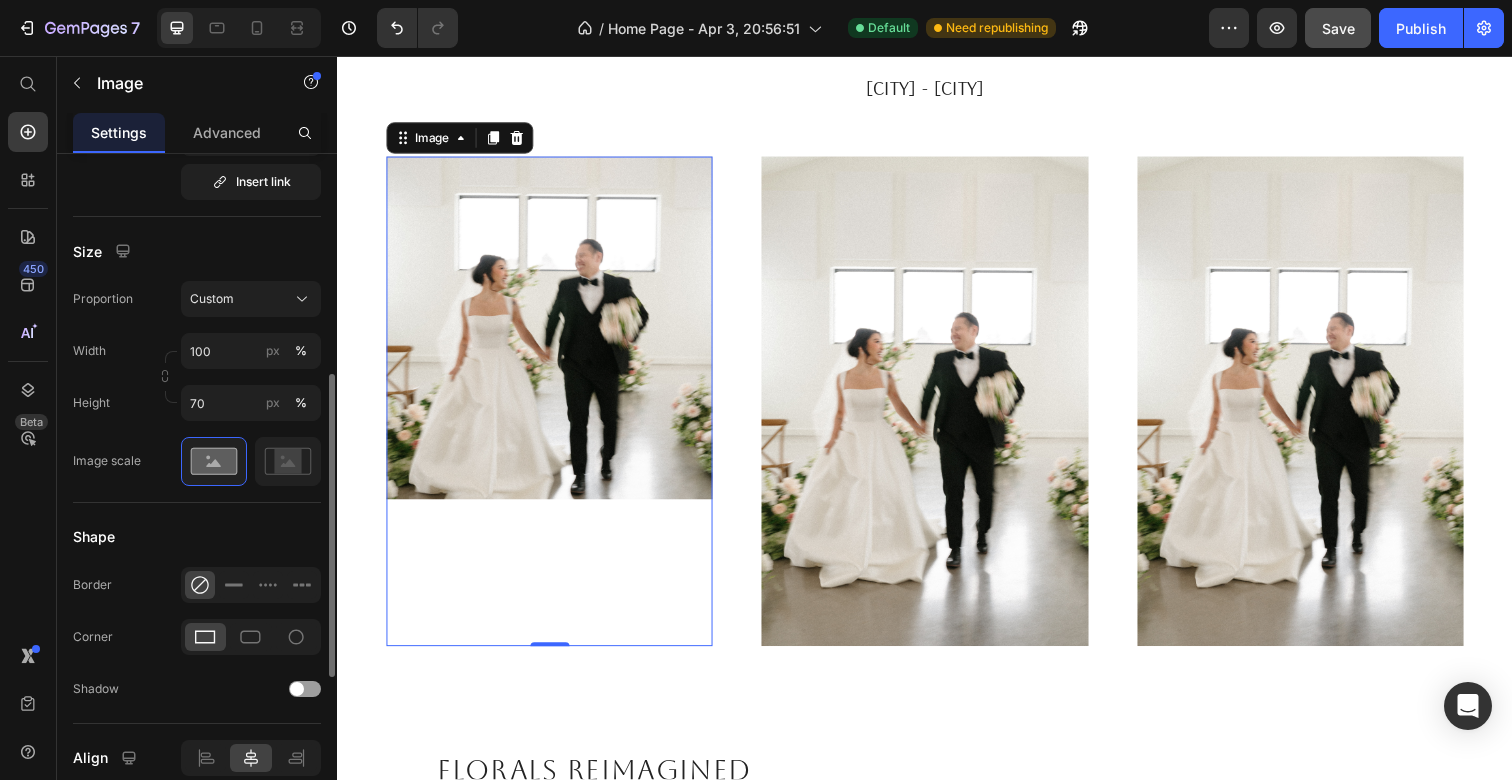 click on "Image Choose Image Upload Image or Browse gallery Preload Insert link Source URL Insert link Size Proportion Custom Width 100 px % Height 70 px % Image scale Shape Border Corner Shadow Align SEO Alt text Image title" at bounding box center (197, 377) 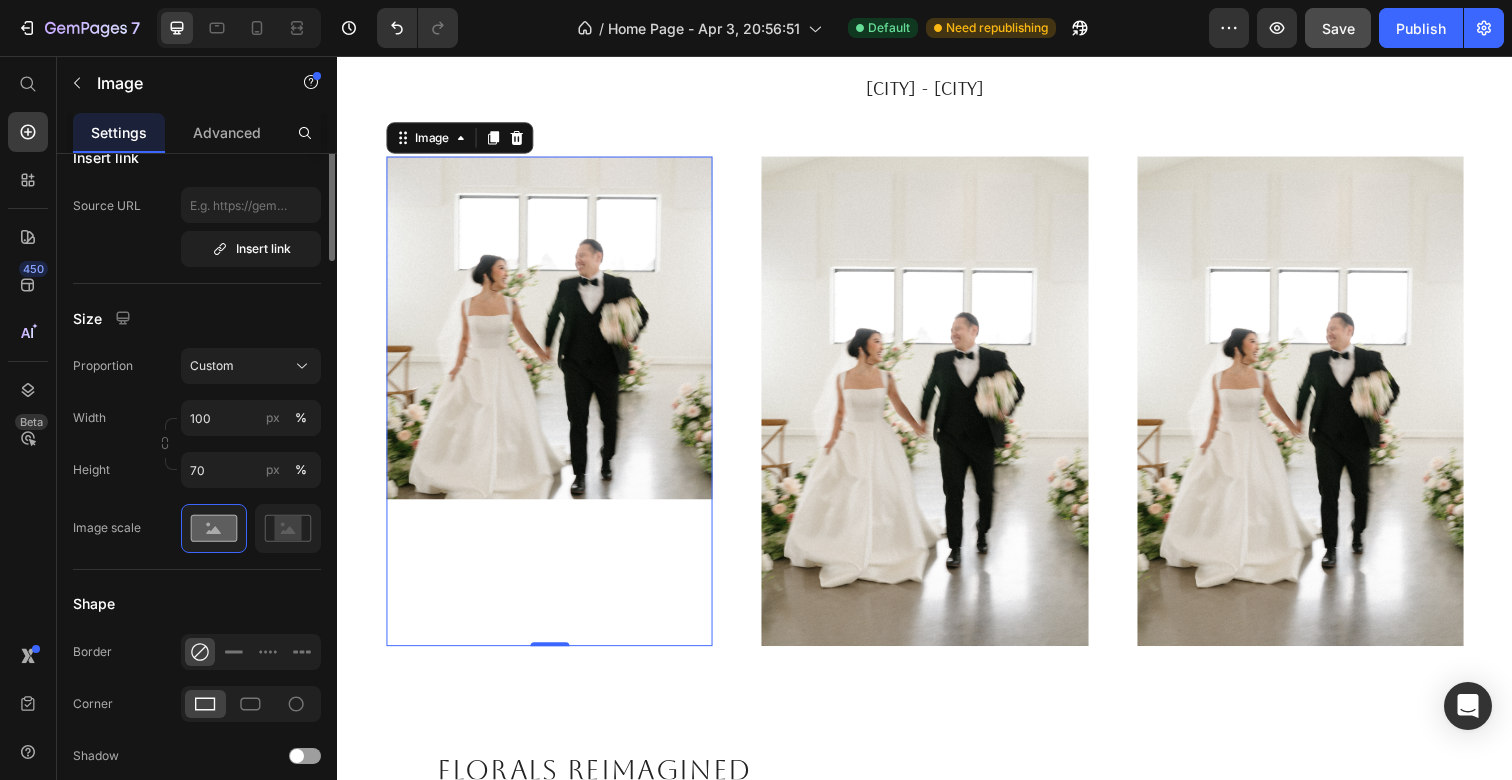 scroll, scrollTop: 852, scrollLeft: 0, axis: vertical 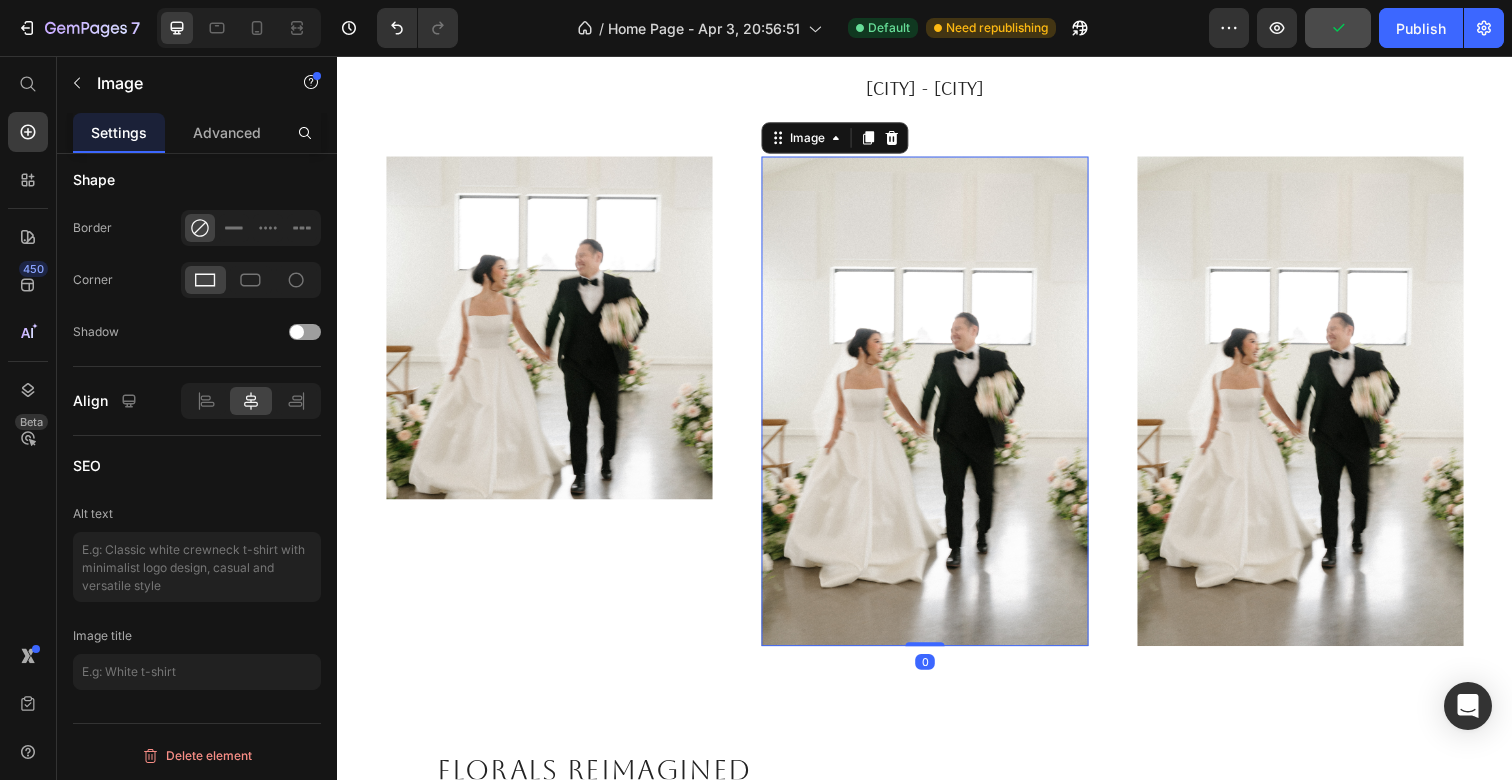 click at bounding box center [936, 409] 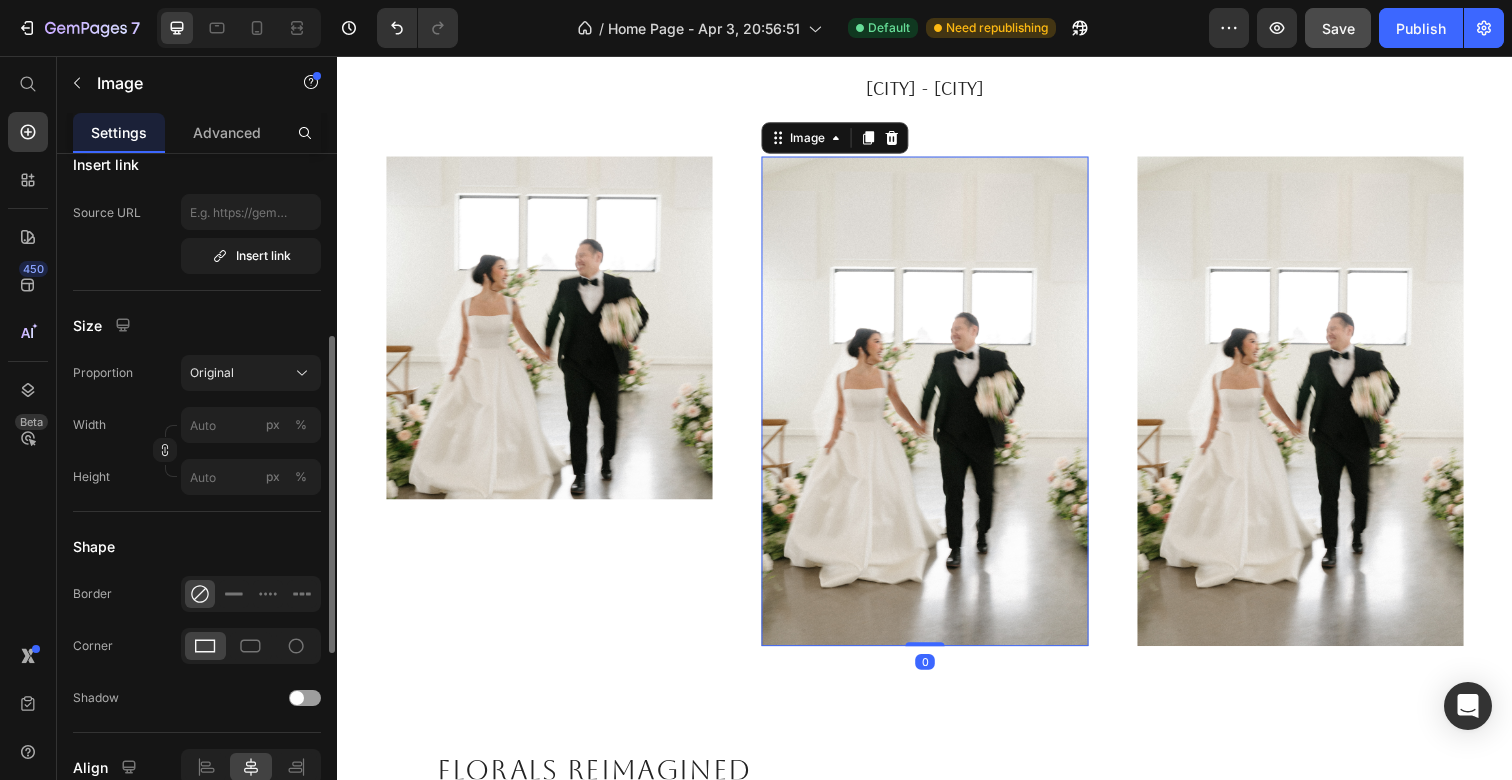 scroll, scrollTop: 412, scrollLeft: 0, axis: vertical 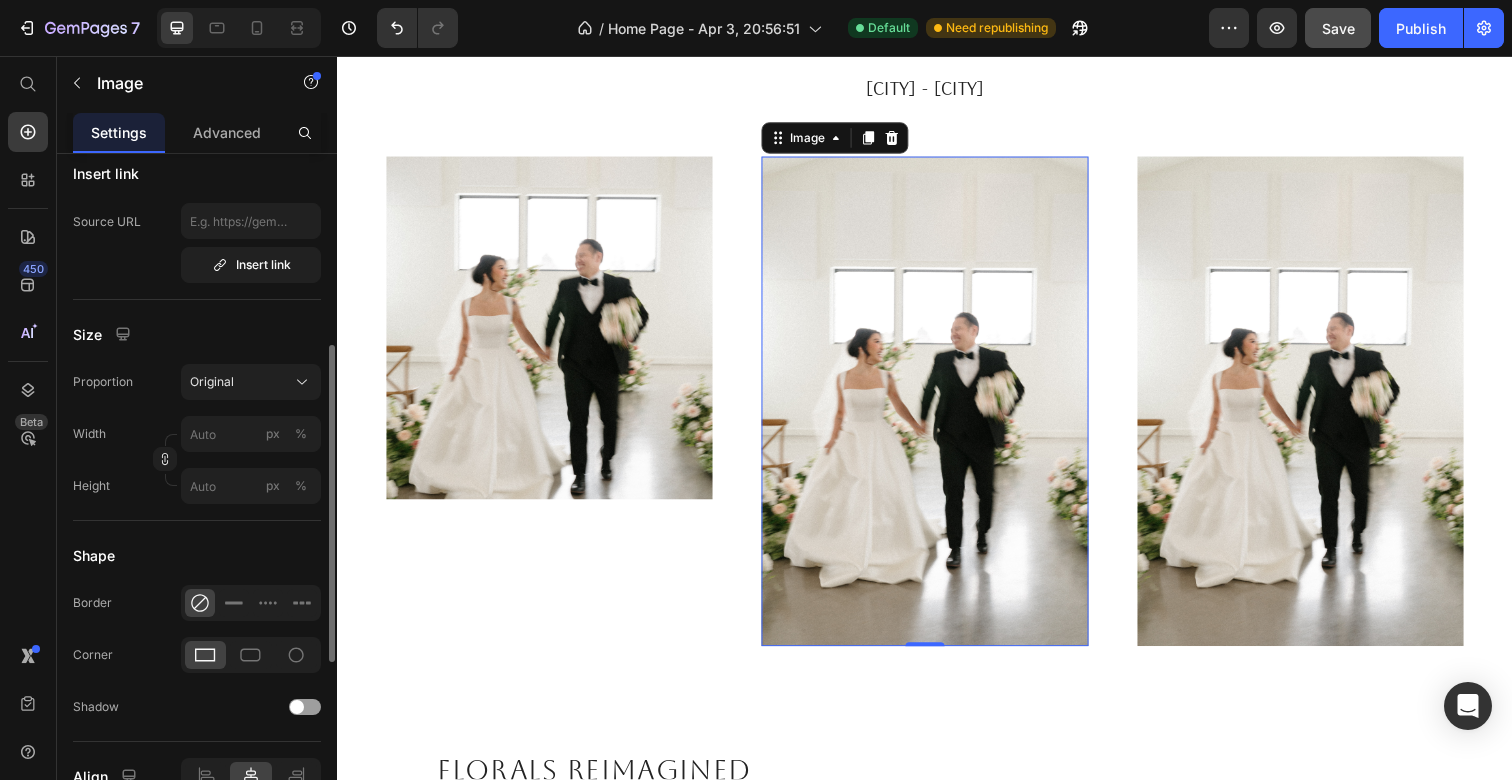 click on "Width px % Height px %" 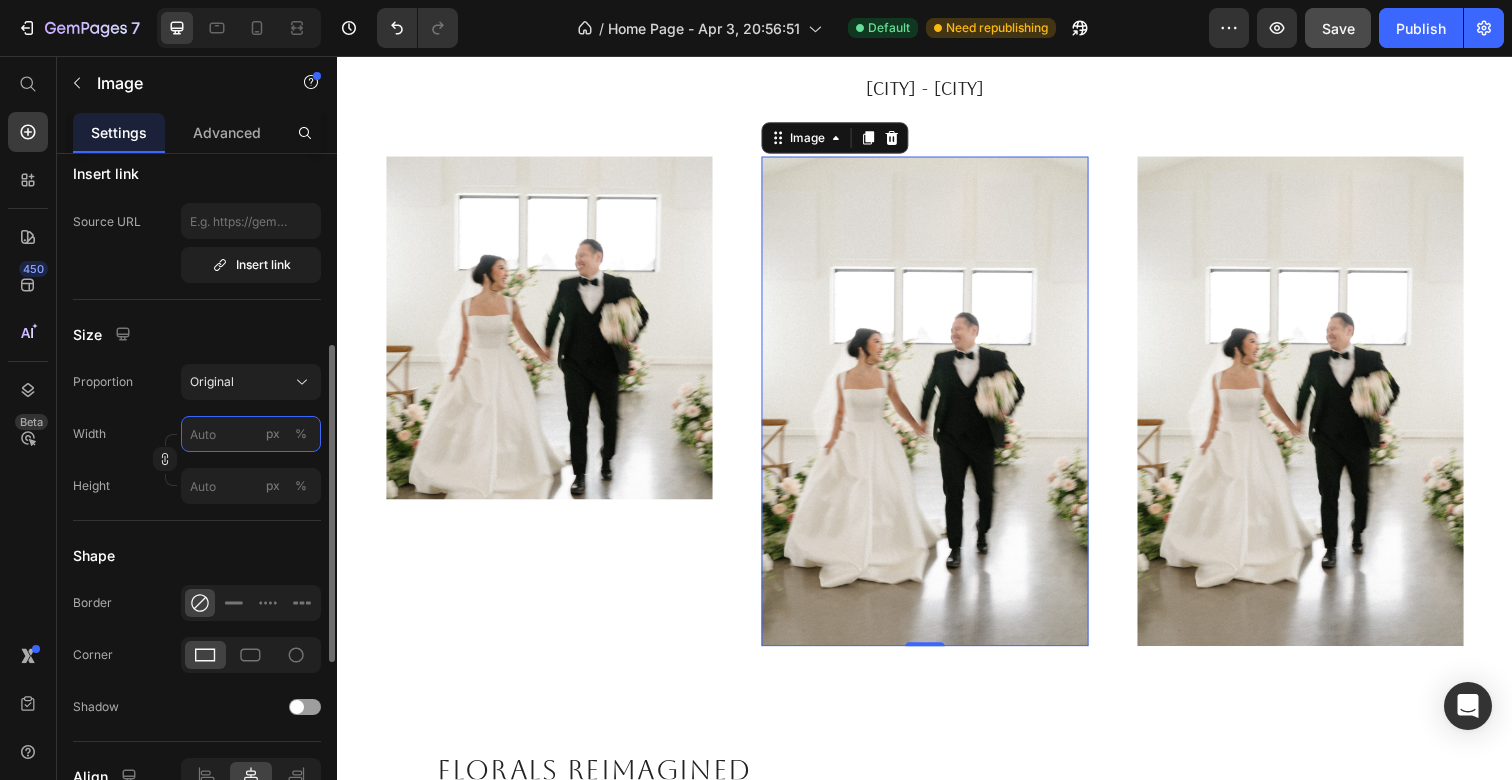 click on "px %" at bounding box center [251, 434] 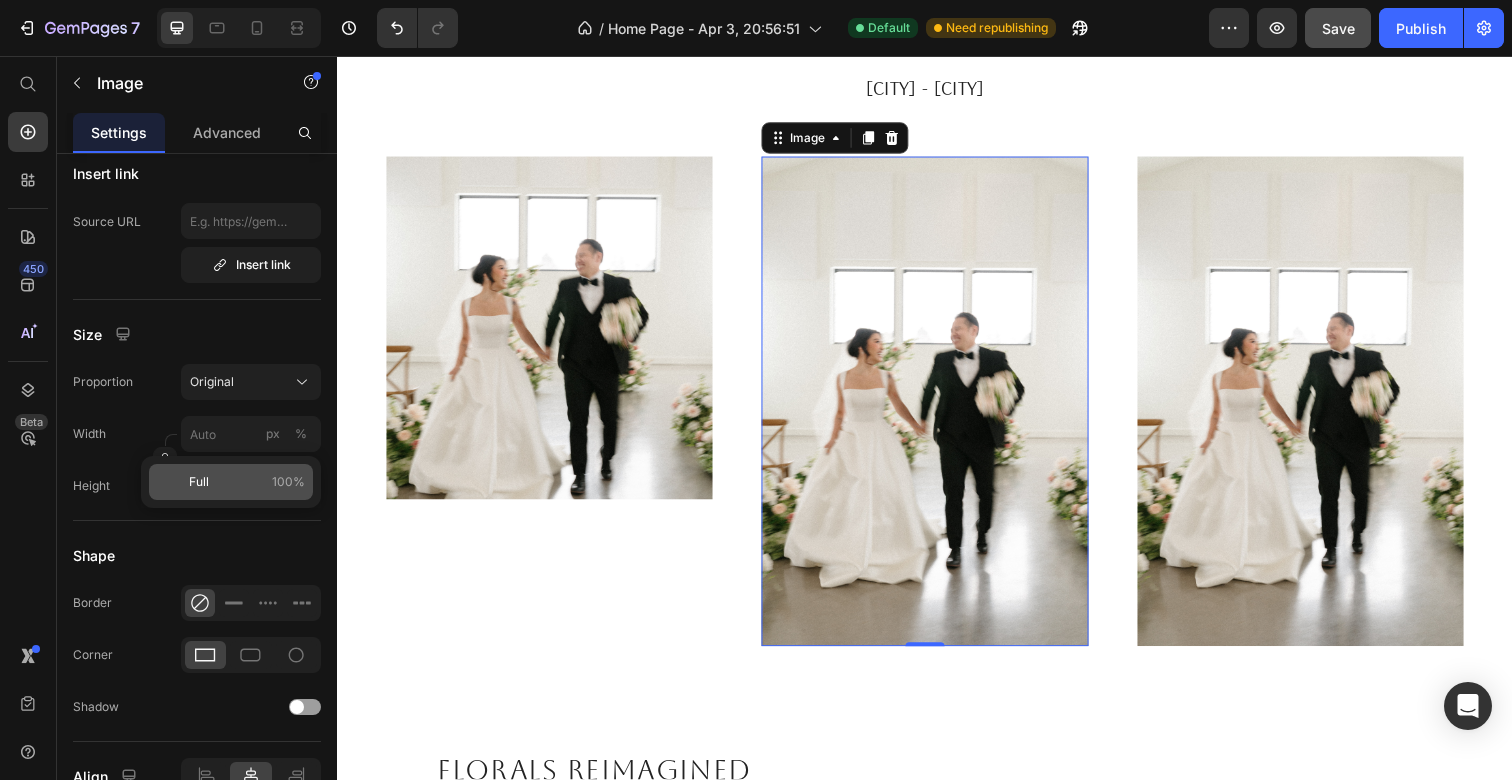 click on "Full 100%" at bounding box center (247, 482) 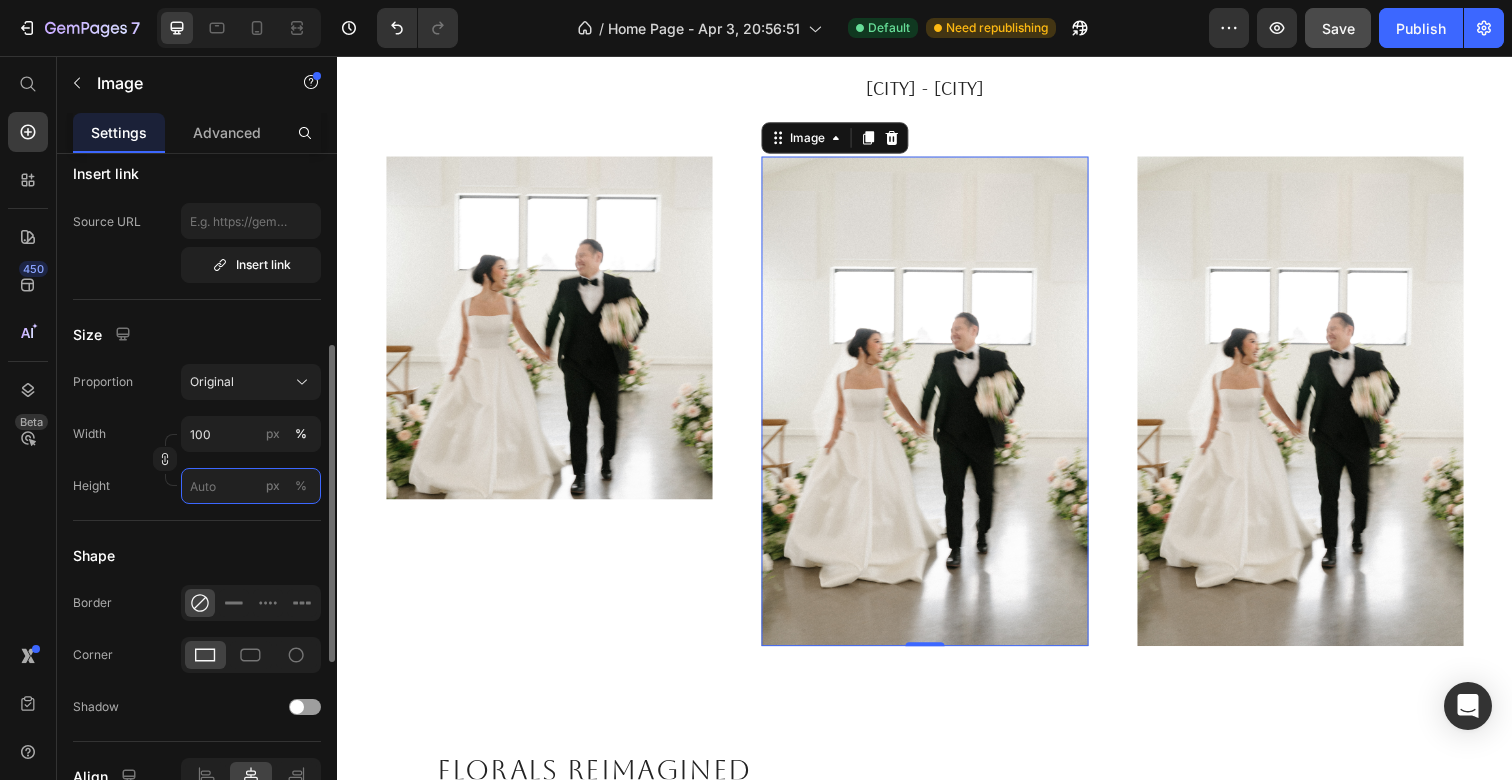 click on "px %" at bounding box center (251, 486) 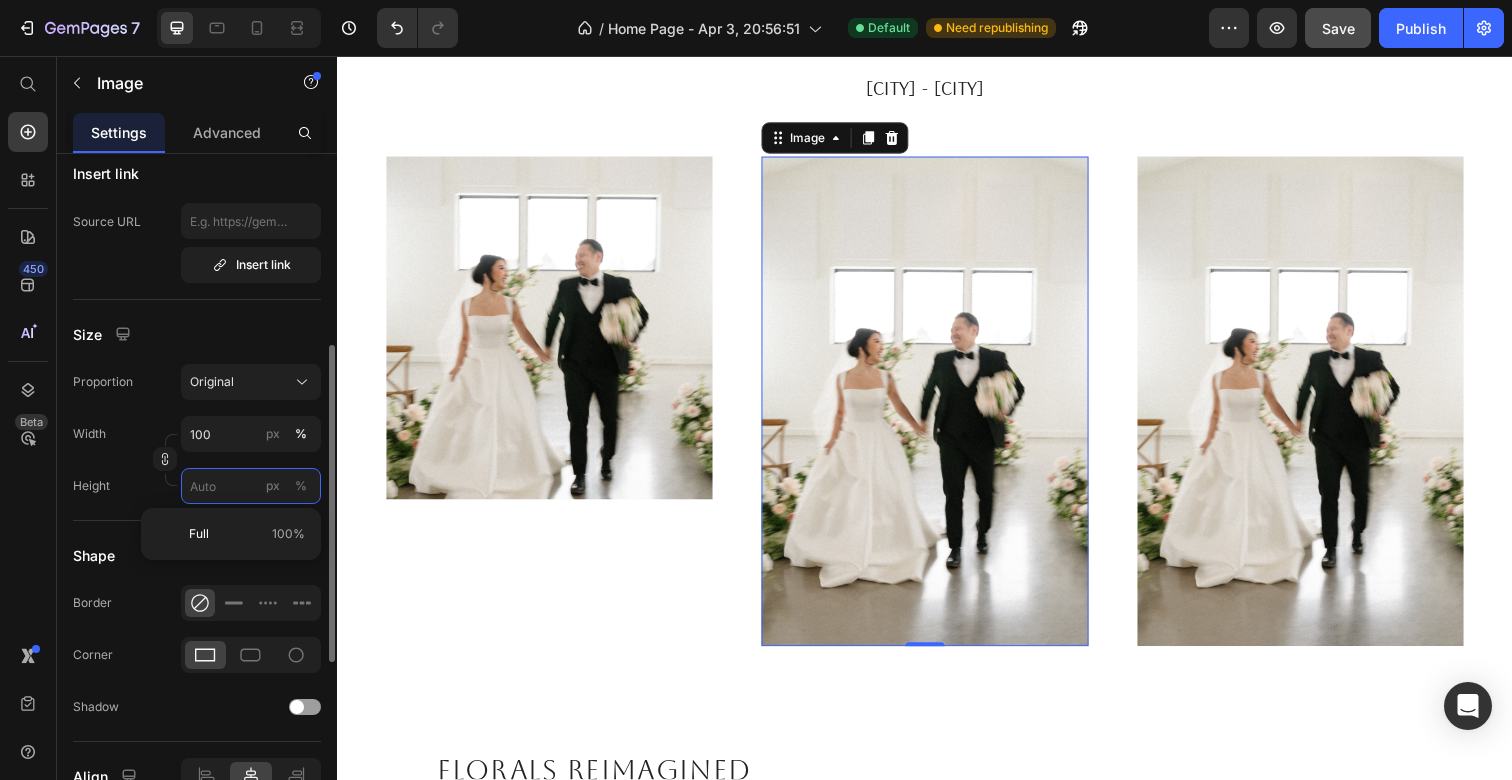 type 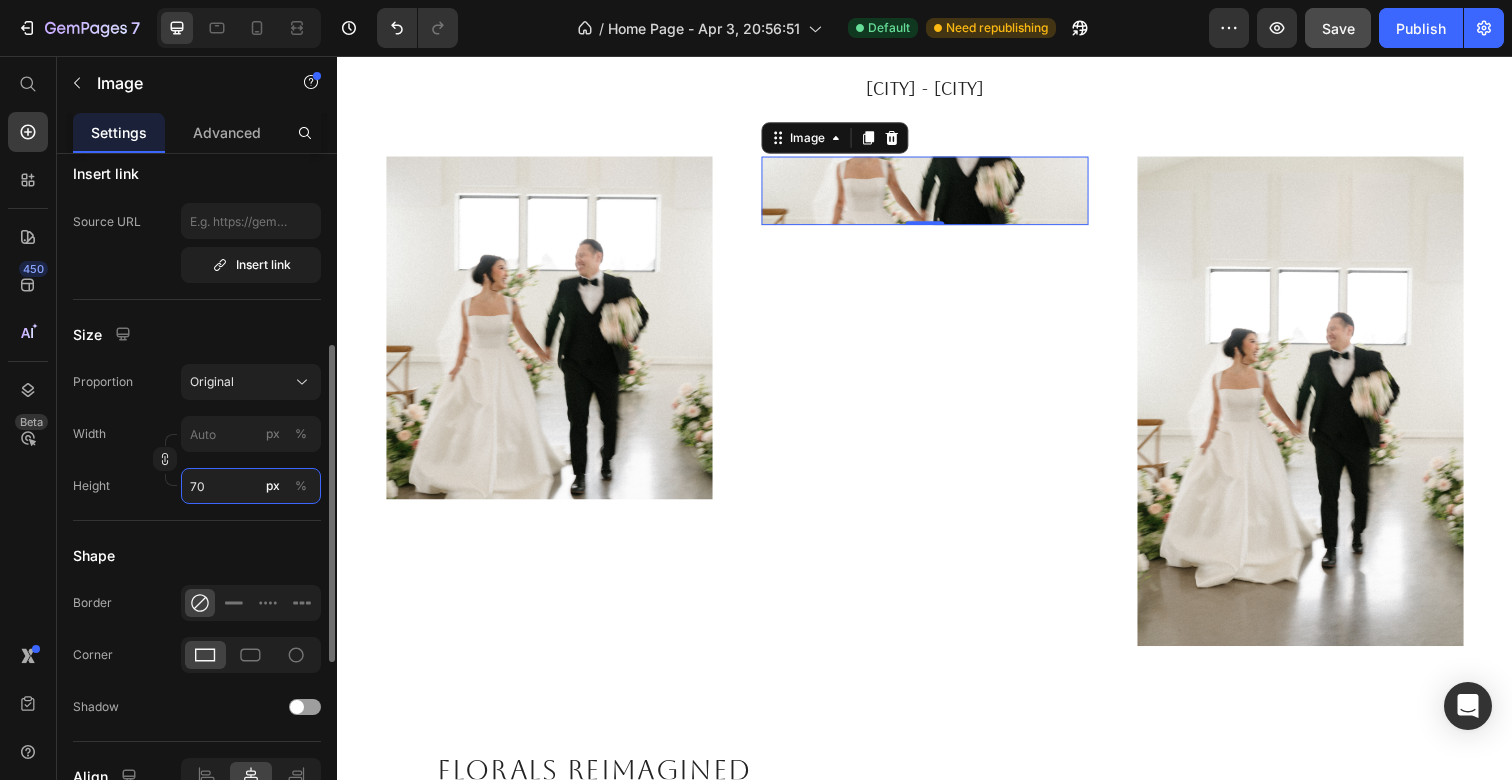 type on "70" 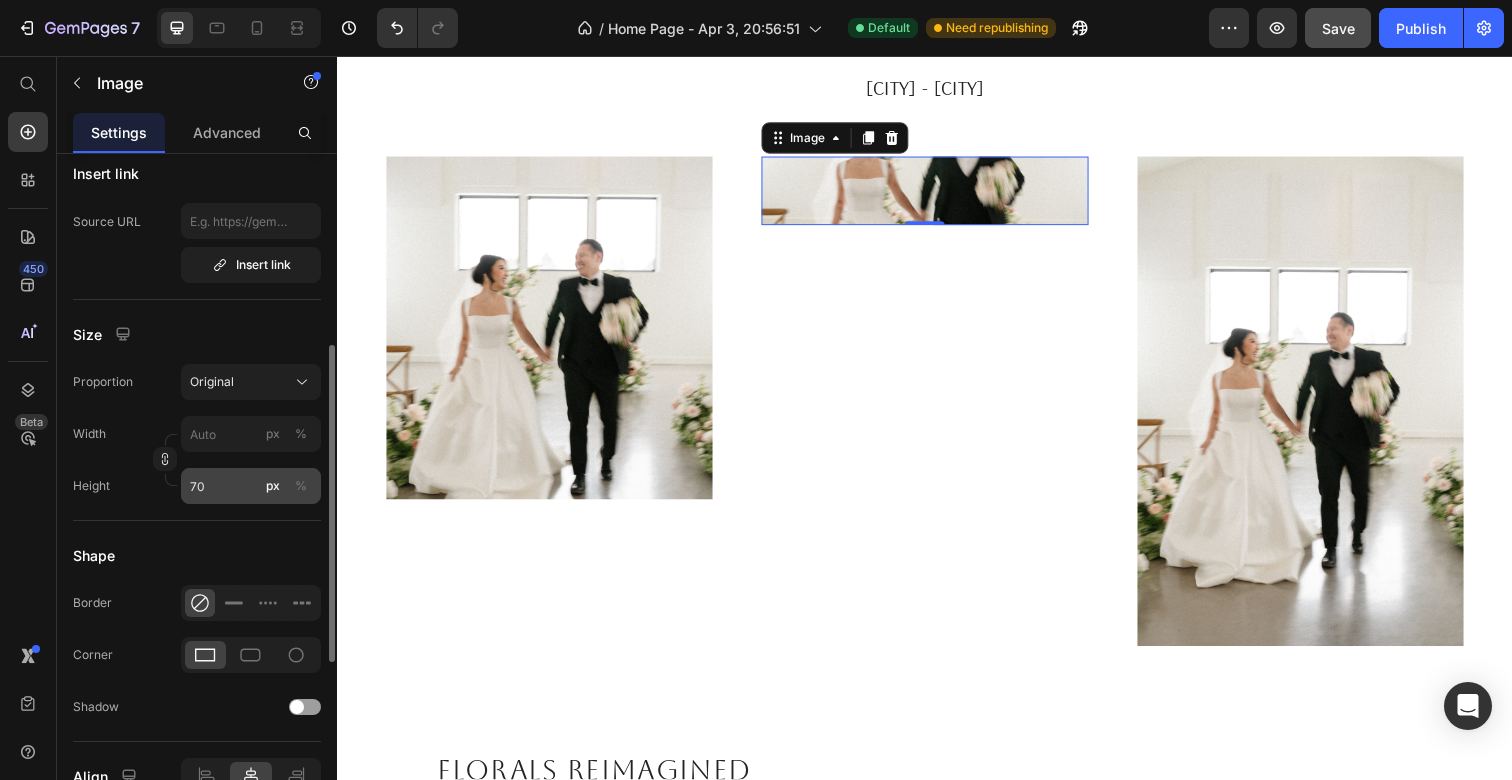 click on "%" 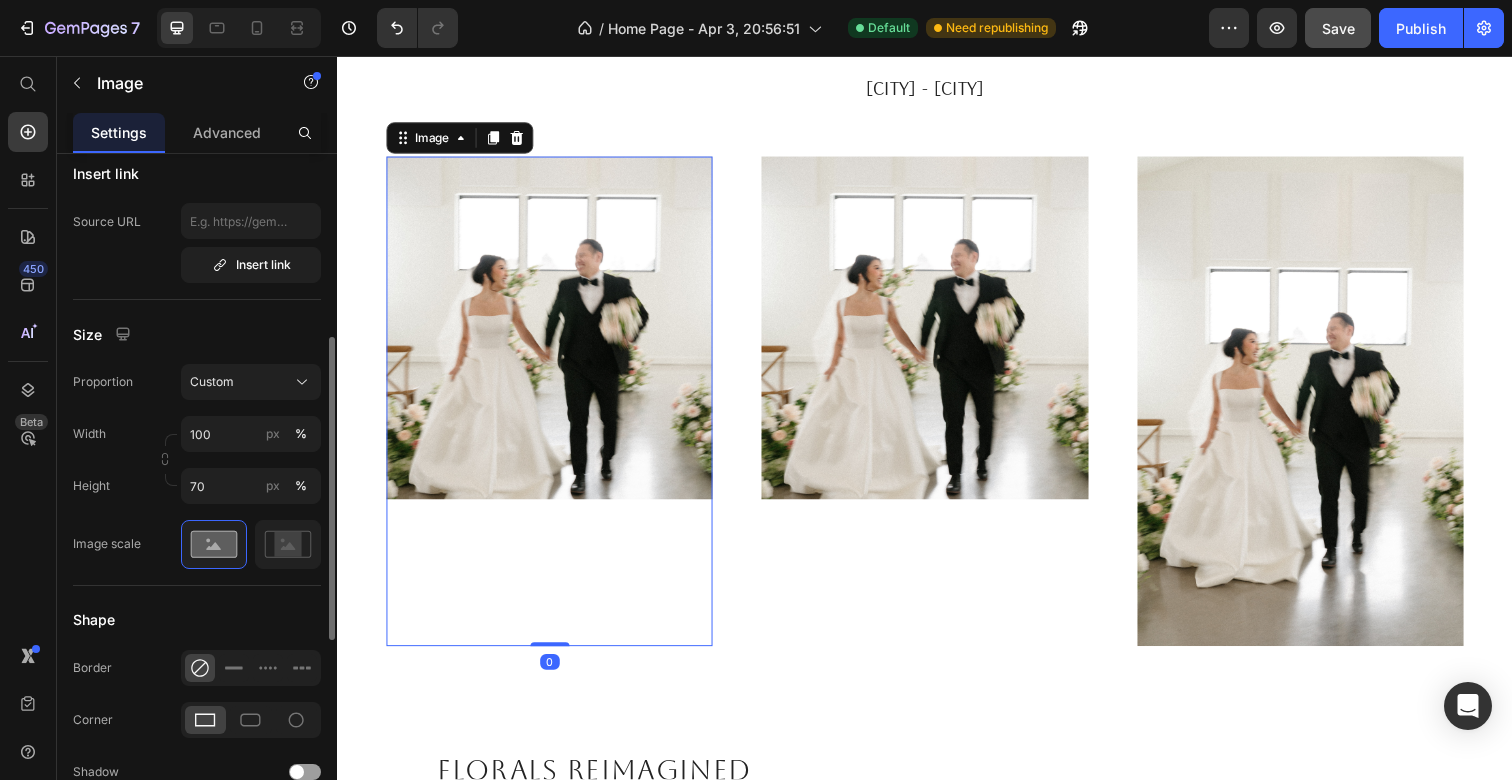 click at bounding box center (553, 409) 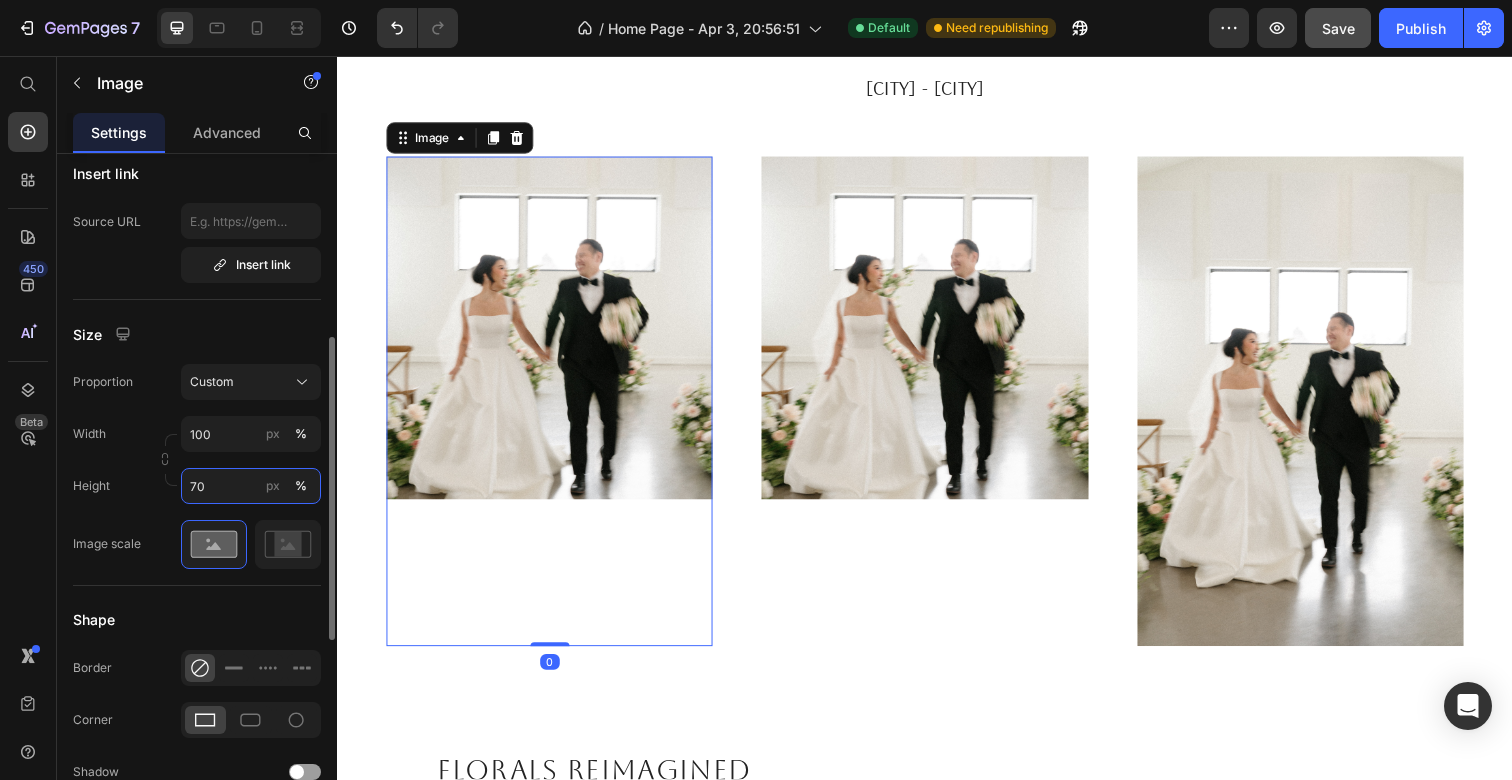 click on "70" at bounding box center (251, 486) 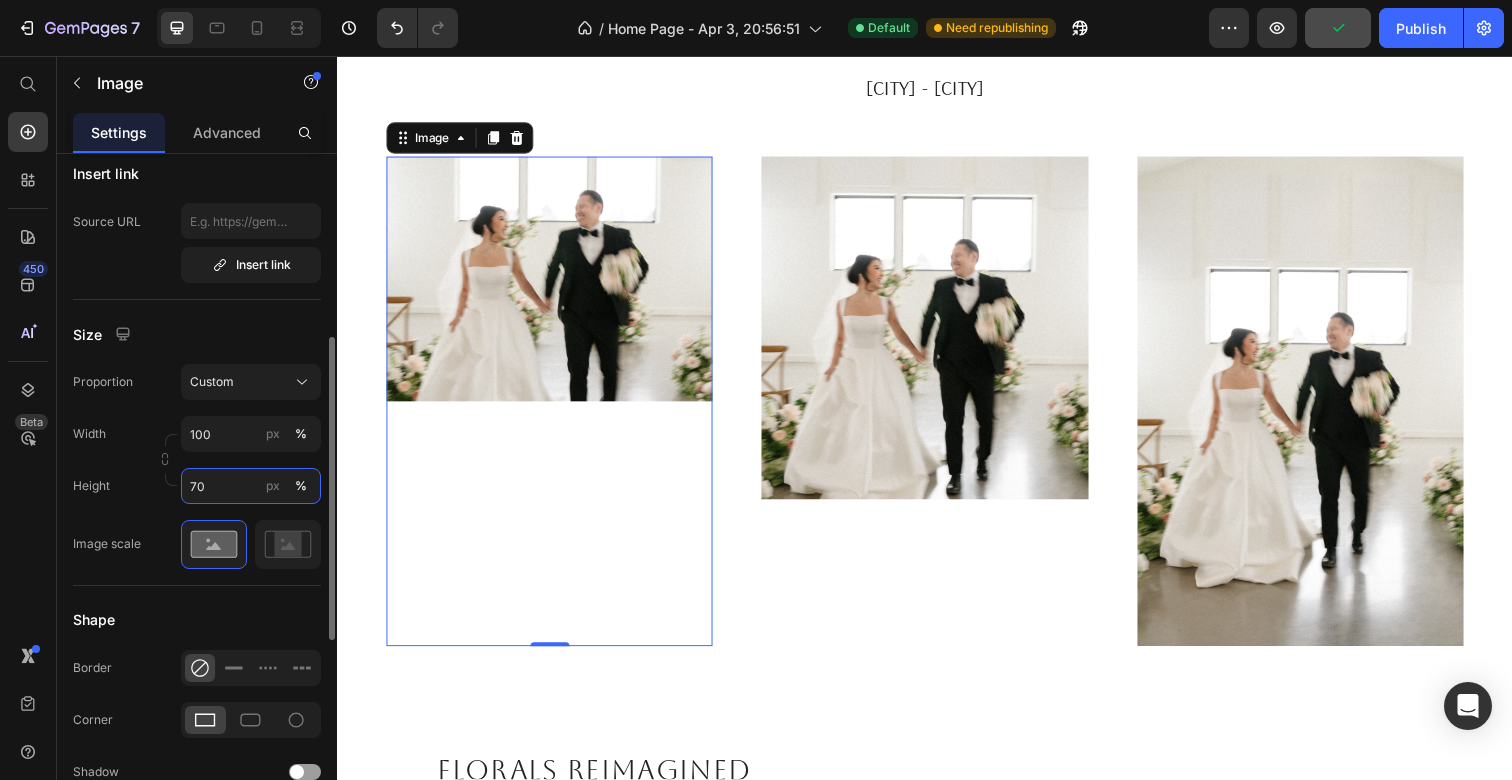 drag, startPoint x: 244, startPoint y: 486, endPoint x: 188, endPoint y: 488, distance: 56.0357 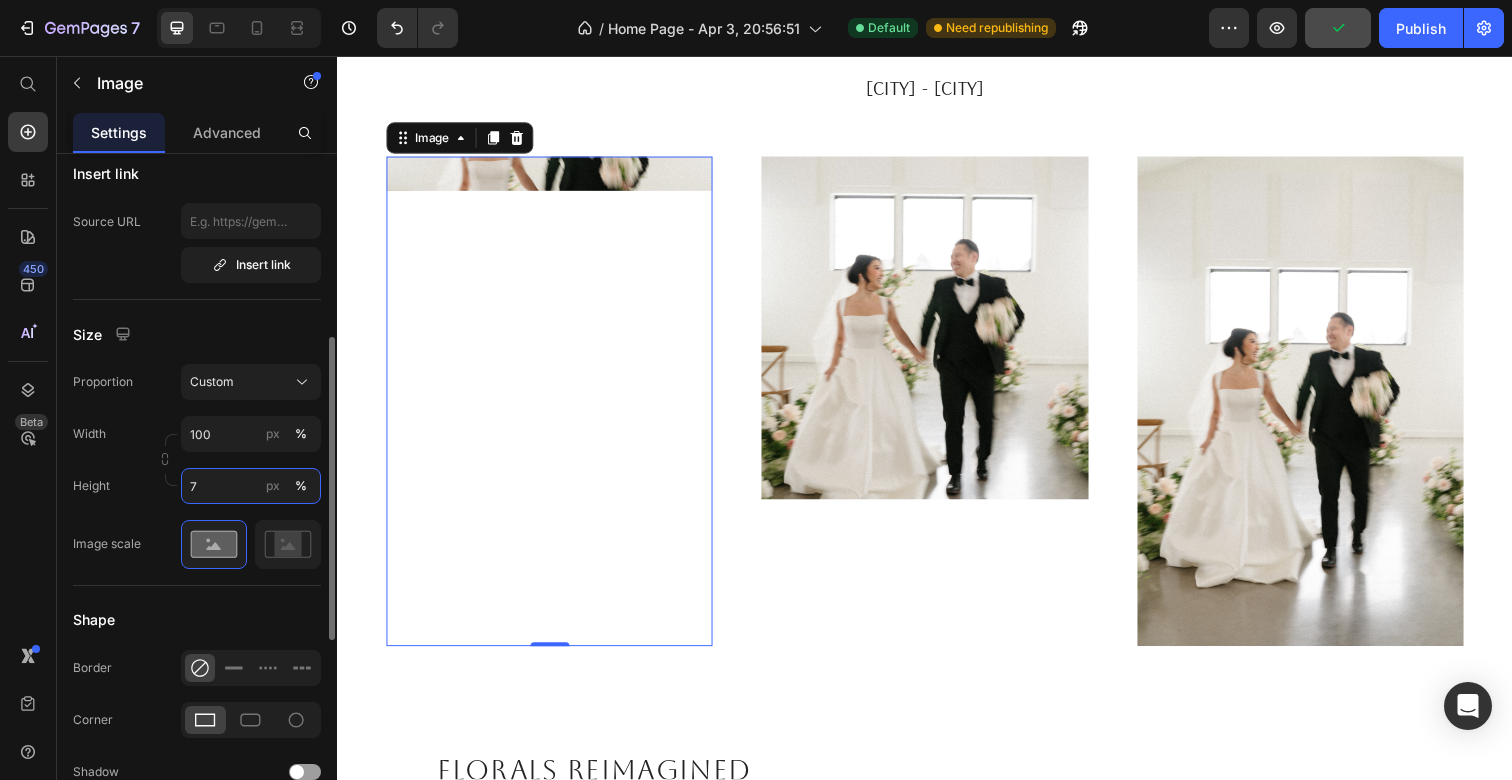 type on "70" 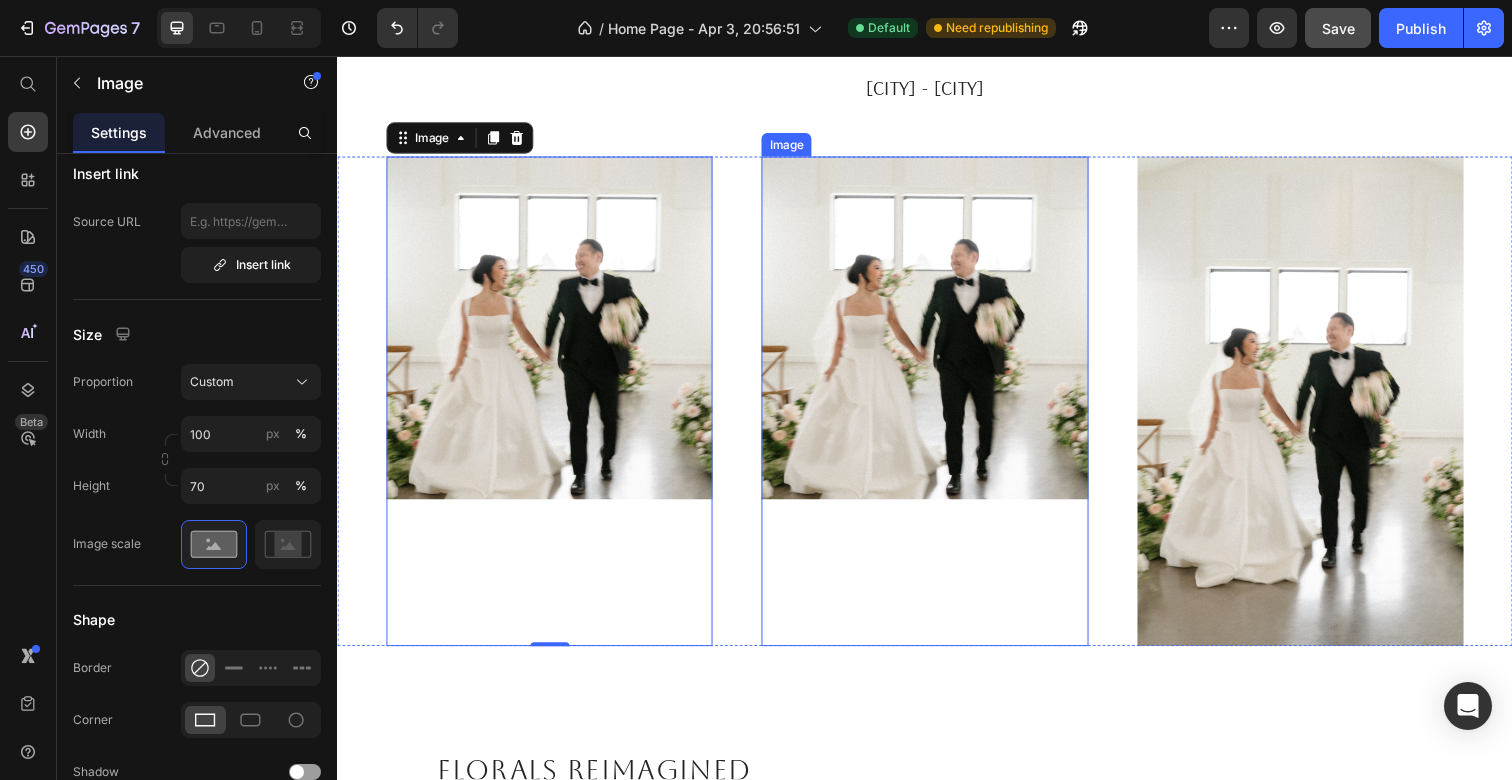 click at bounding box center [936, 409] 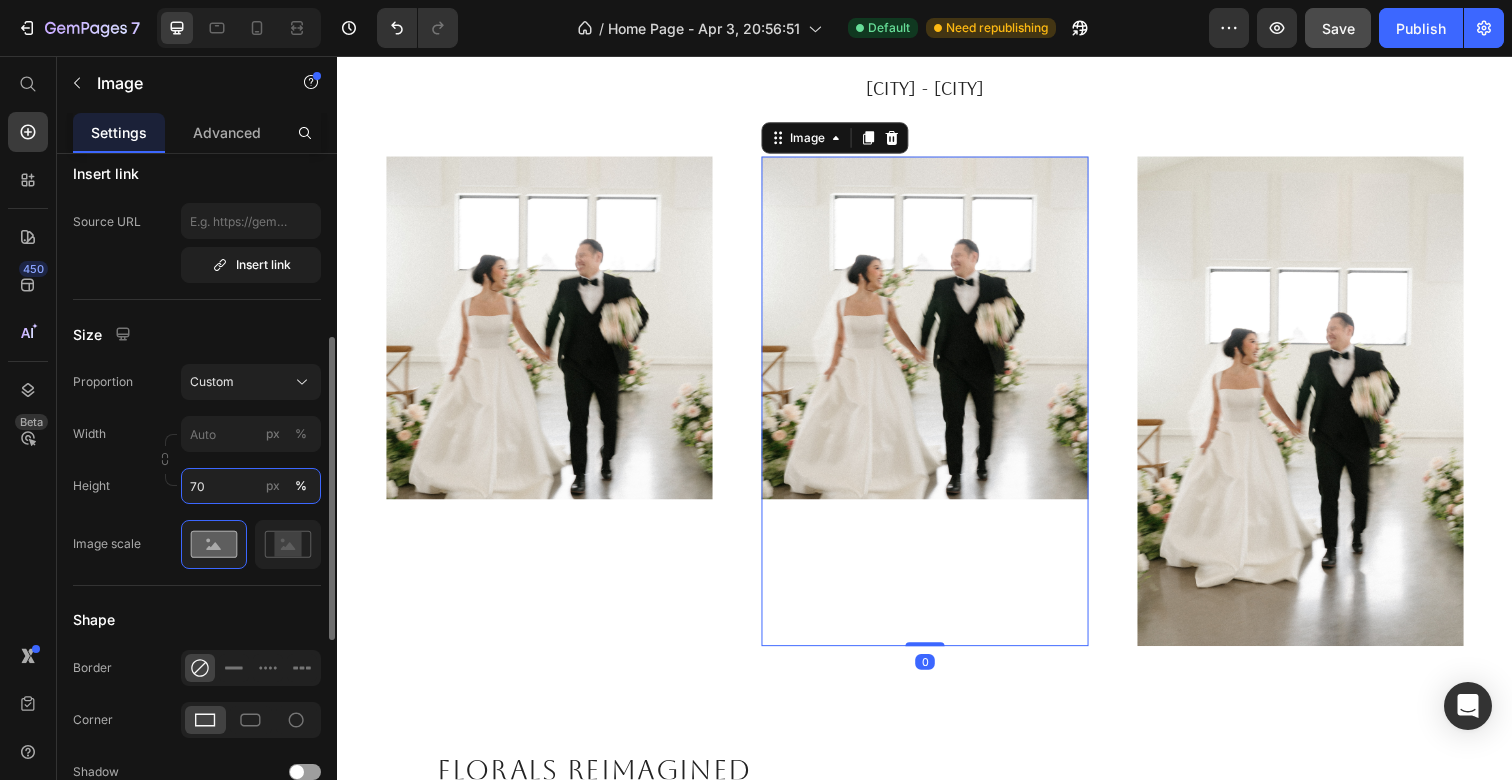 click on "70" at bounding box center (251, 486) 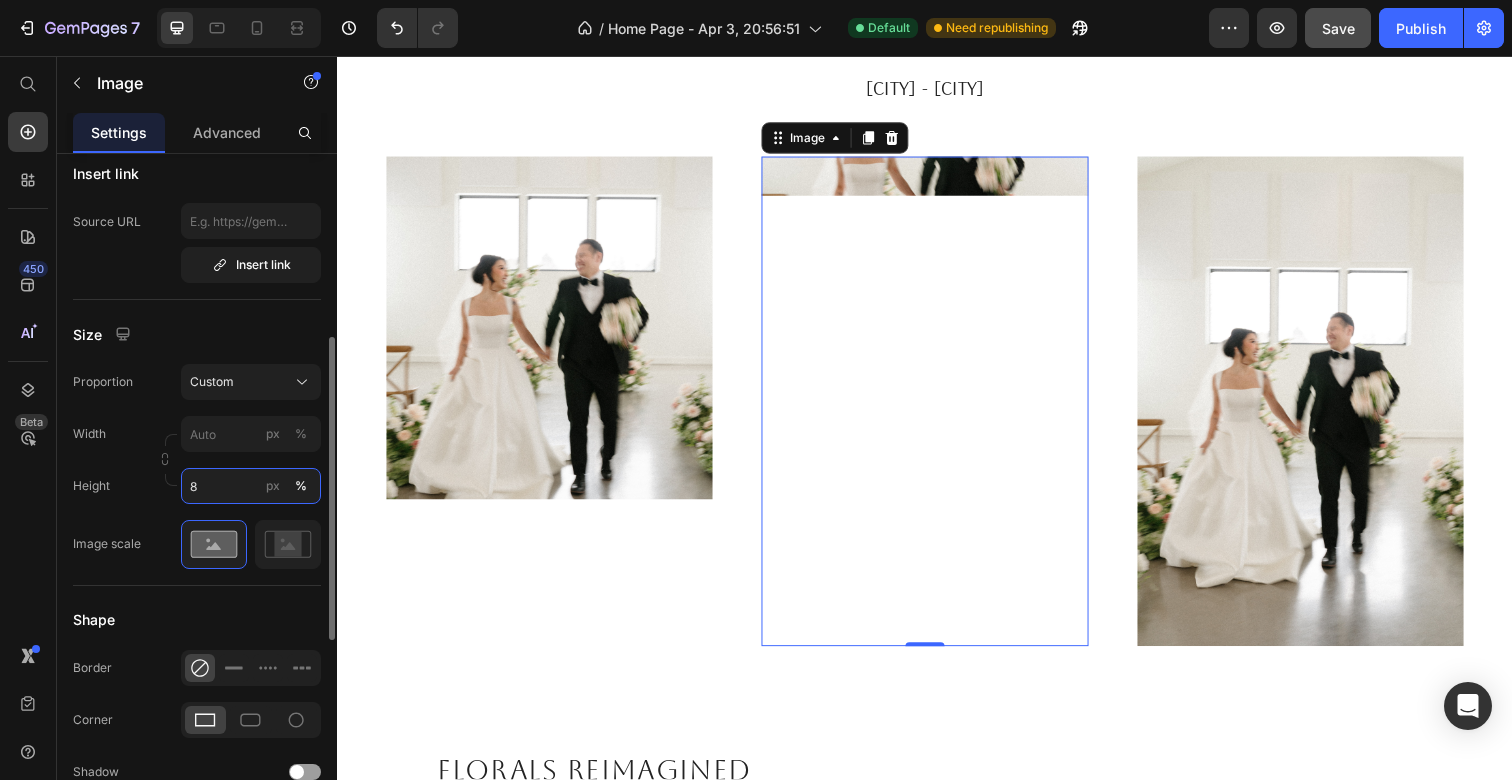 type on "80" 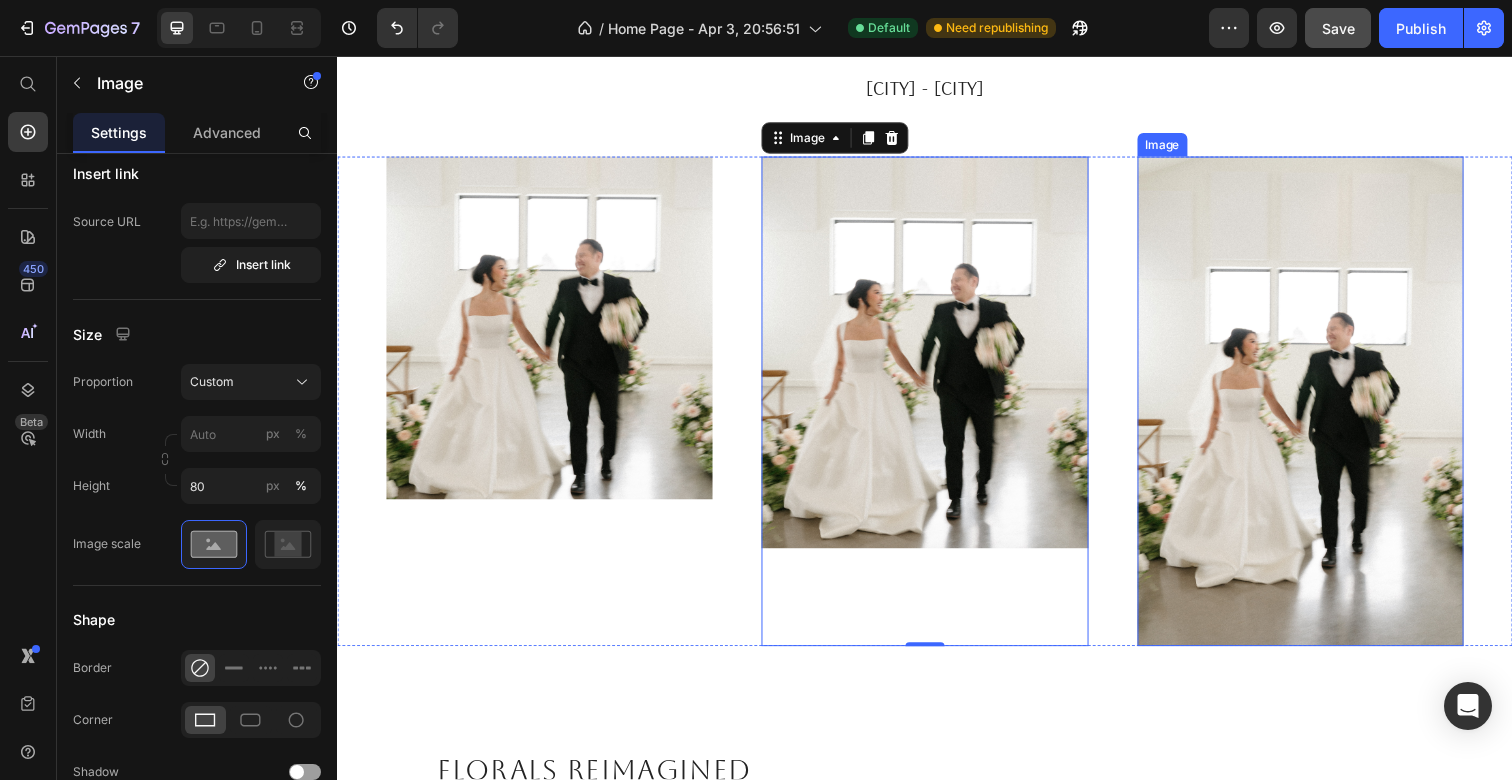 click at bounding box center [1320, 409] 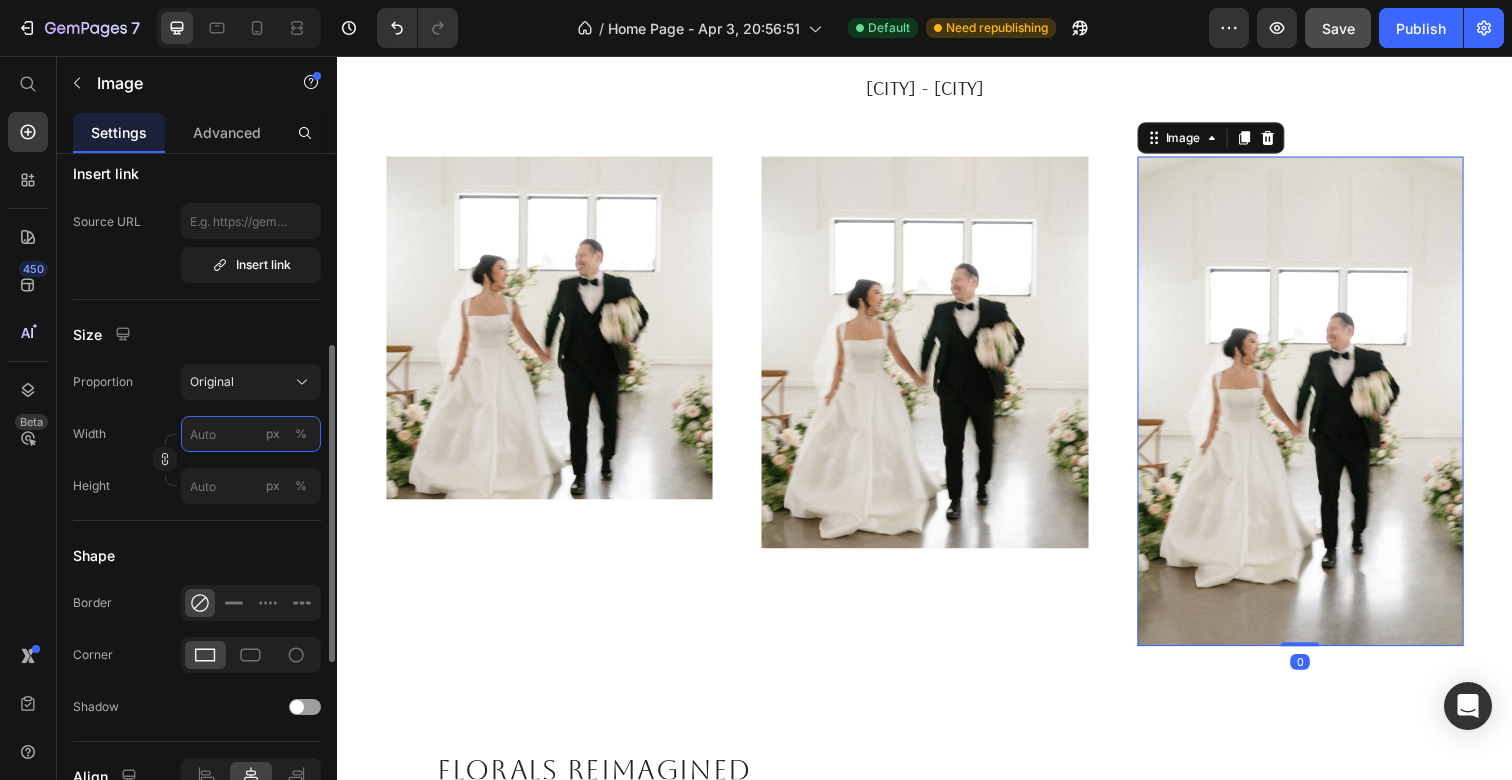 click on "px %" at bounding box center (251, 434) 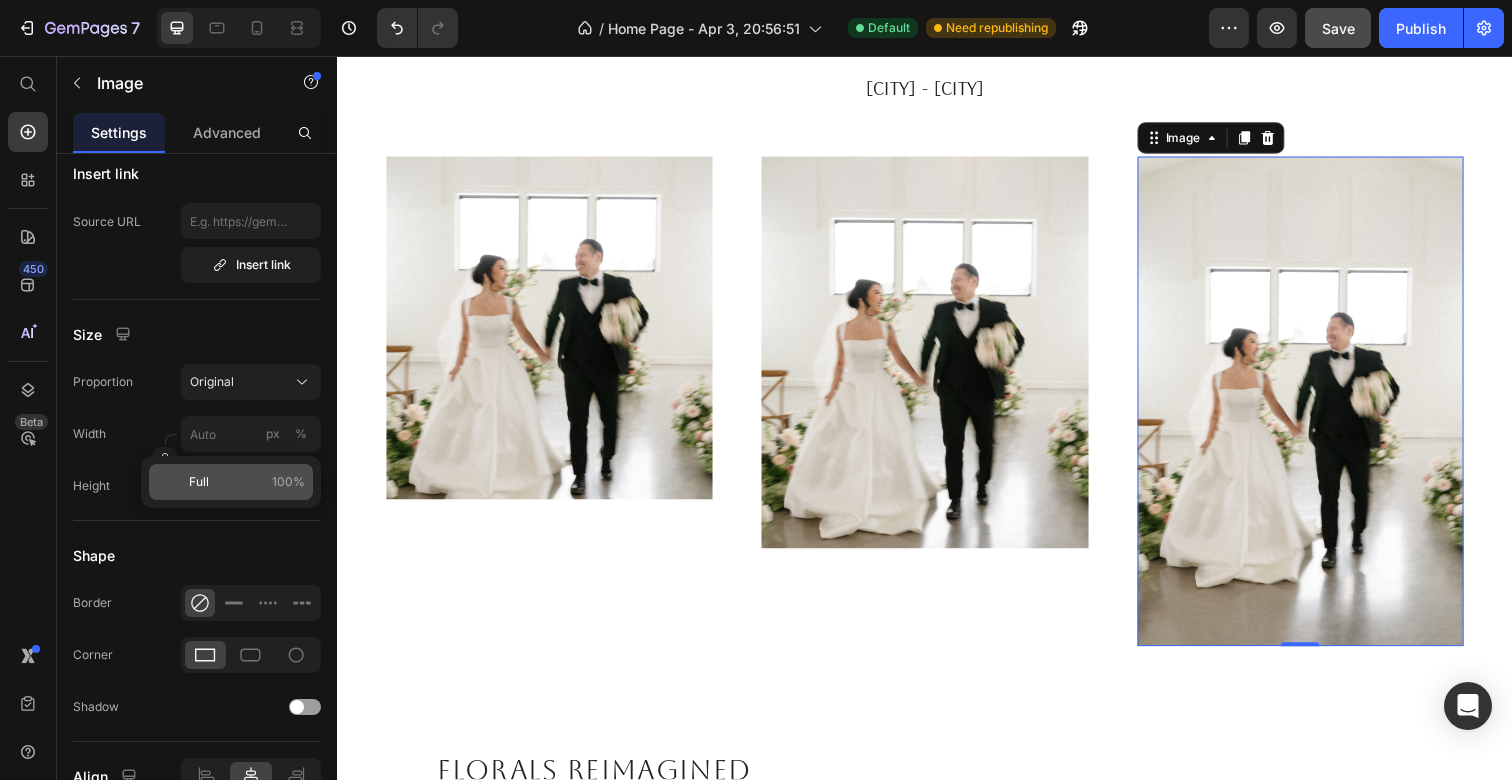 click on "Full 100%" at bounding box center (247, 482) 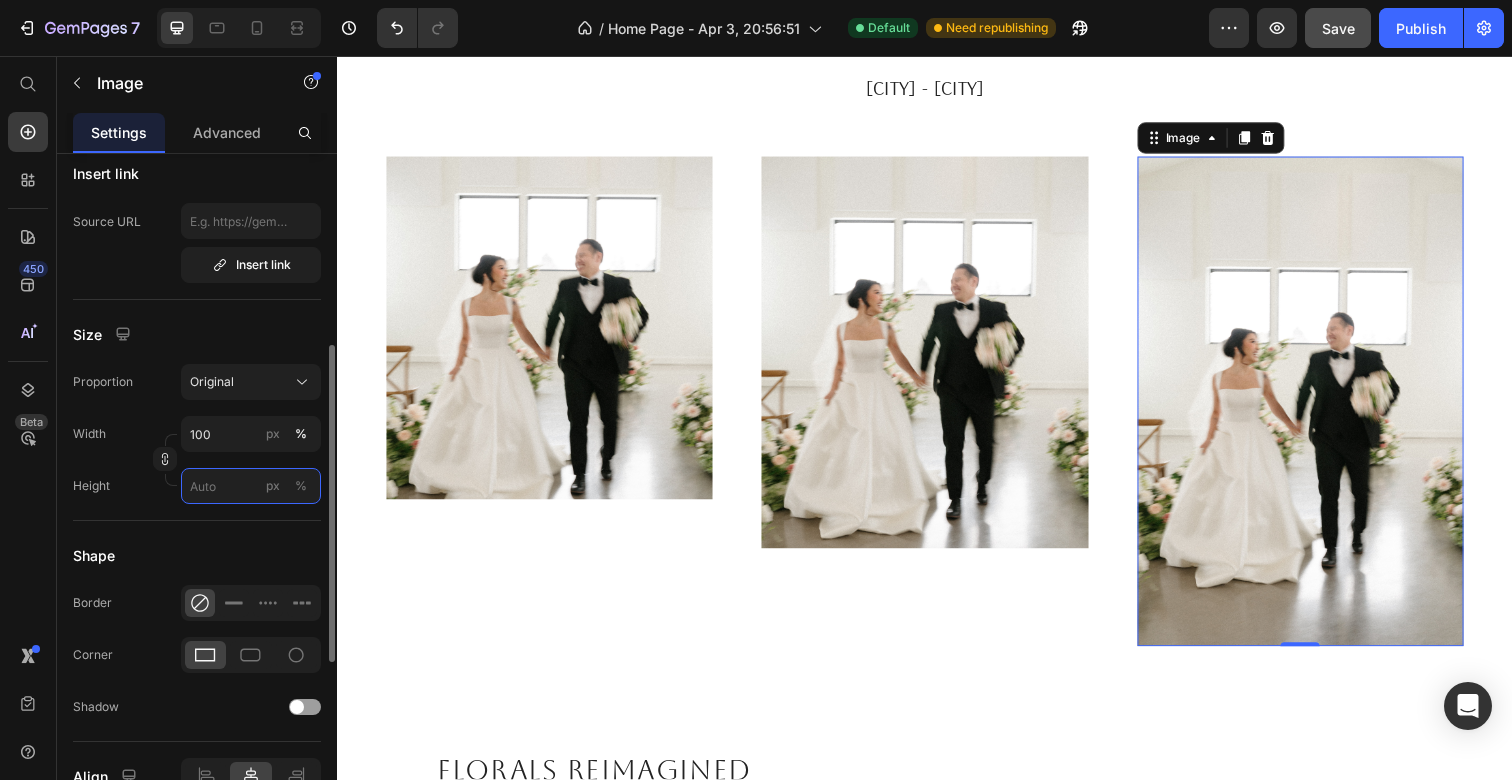 click on "px %" at bounding box center [251, 486] 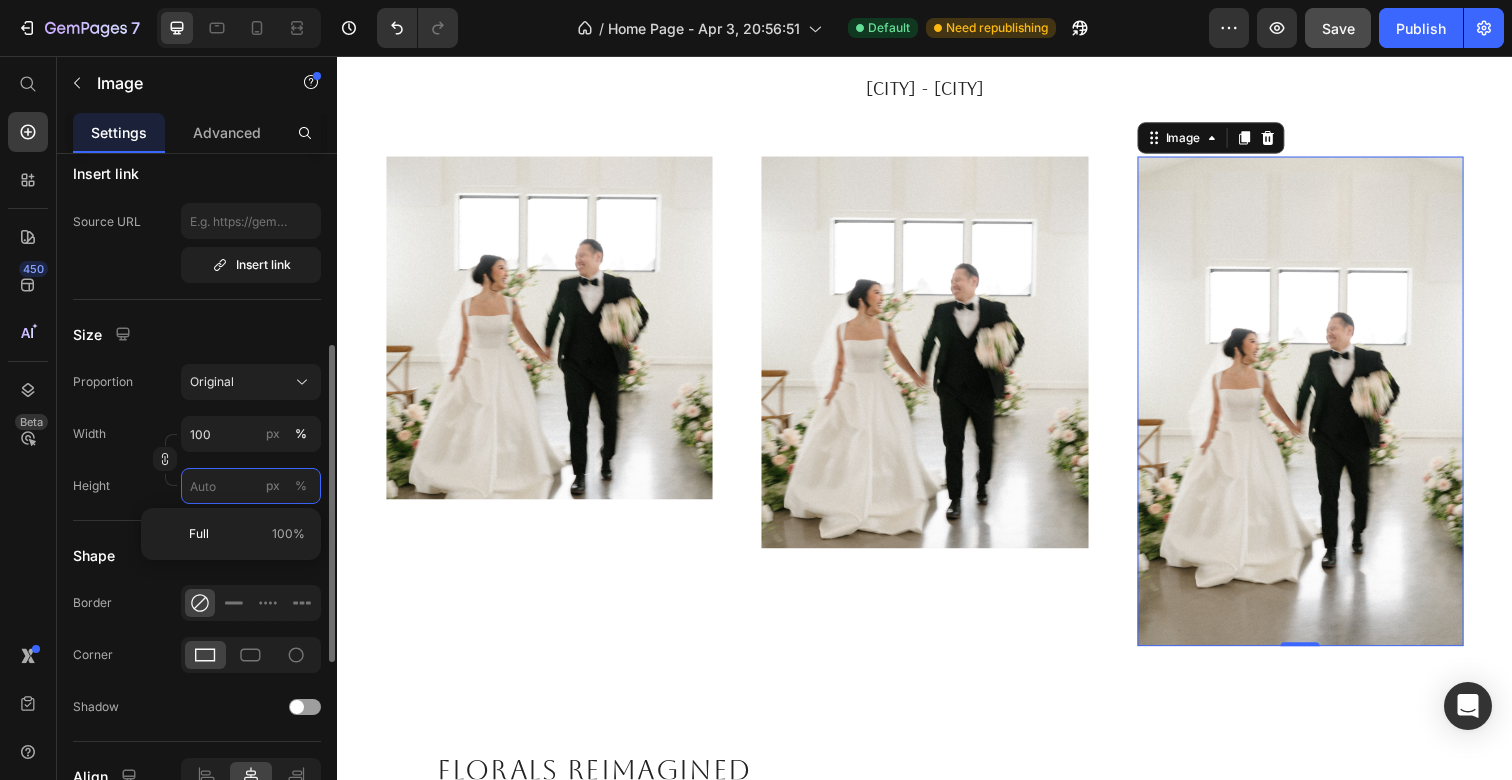 type 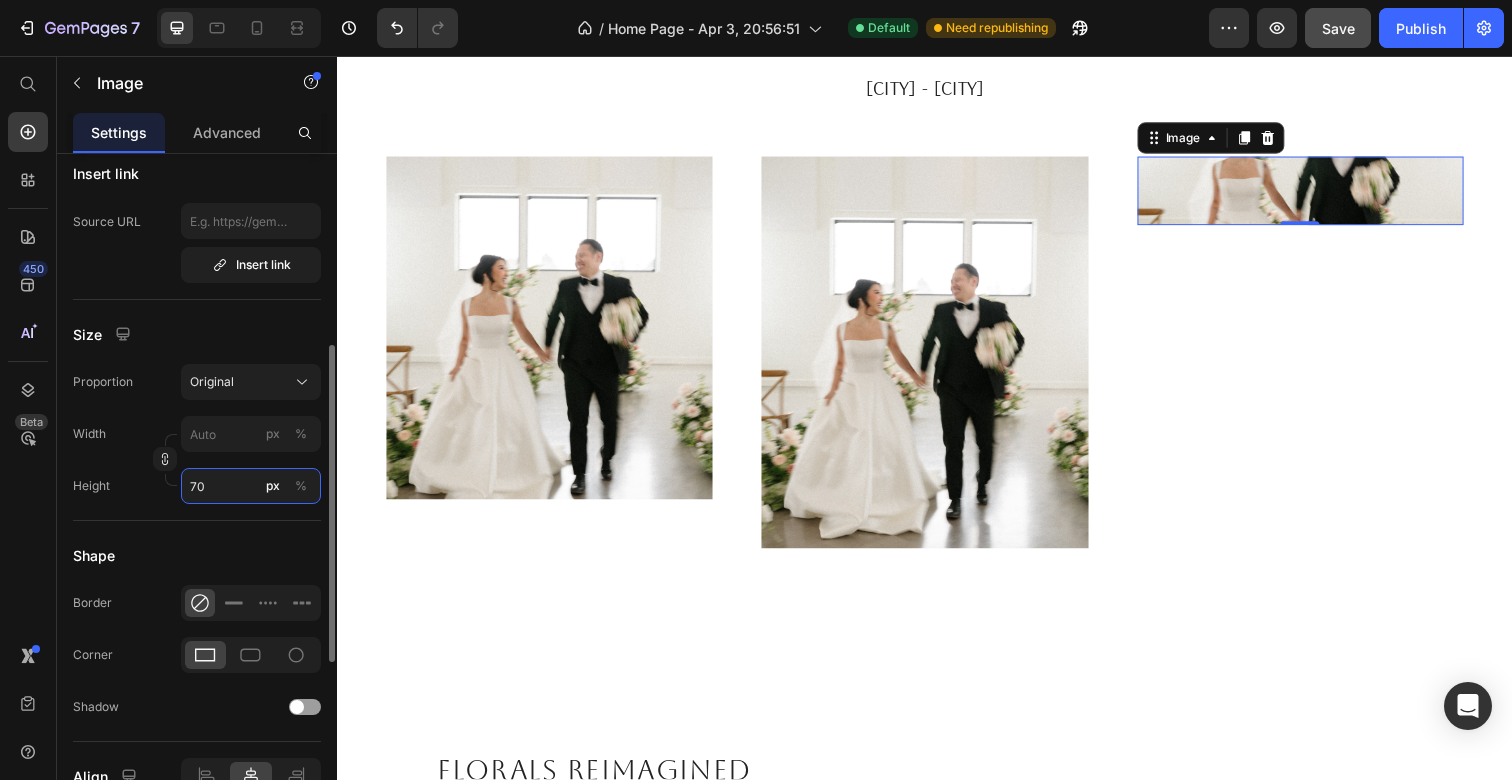 type on "70" 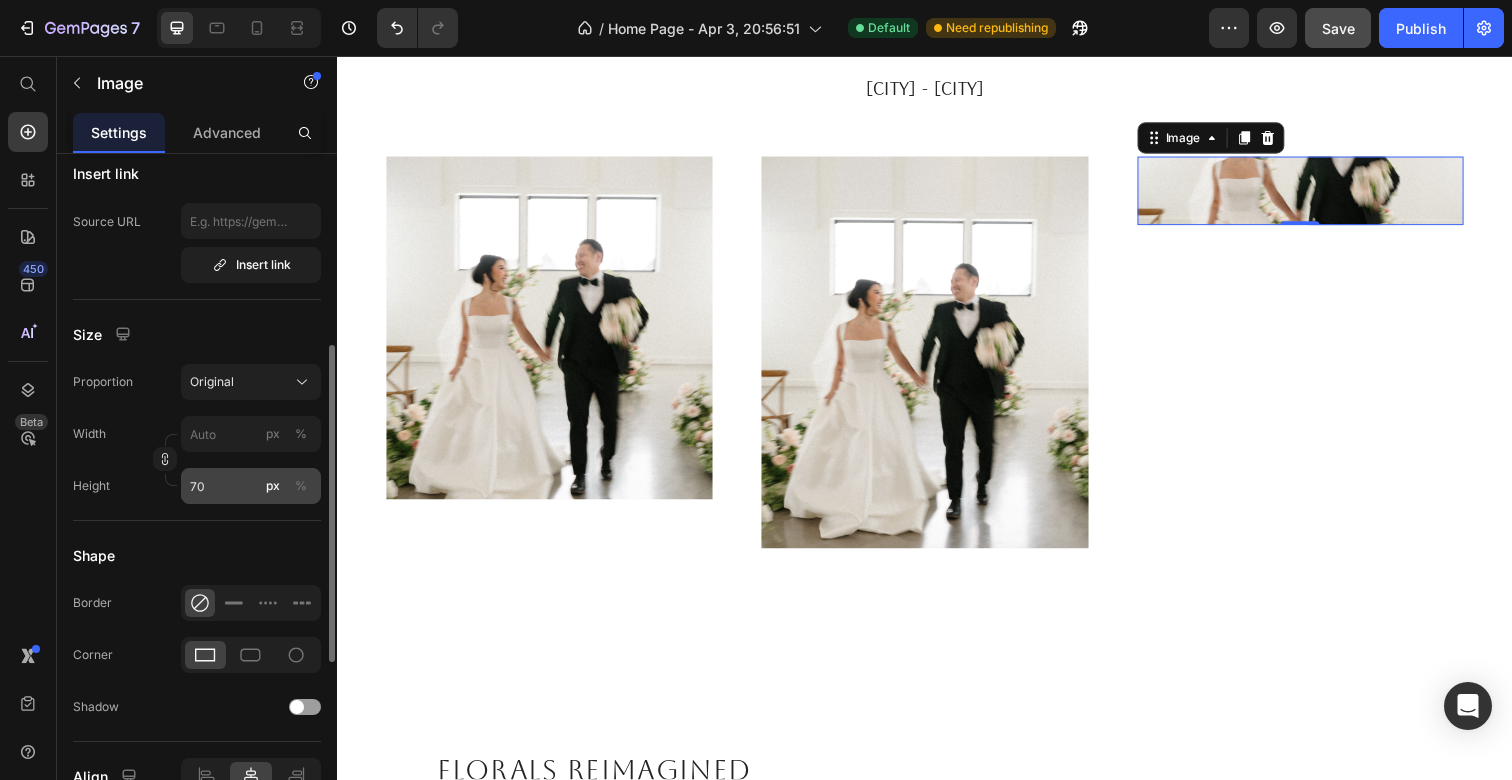 click on "%" at bounding box center (301, 486) 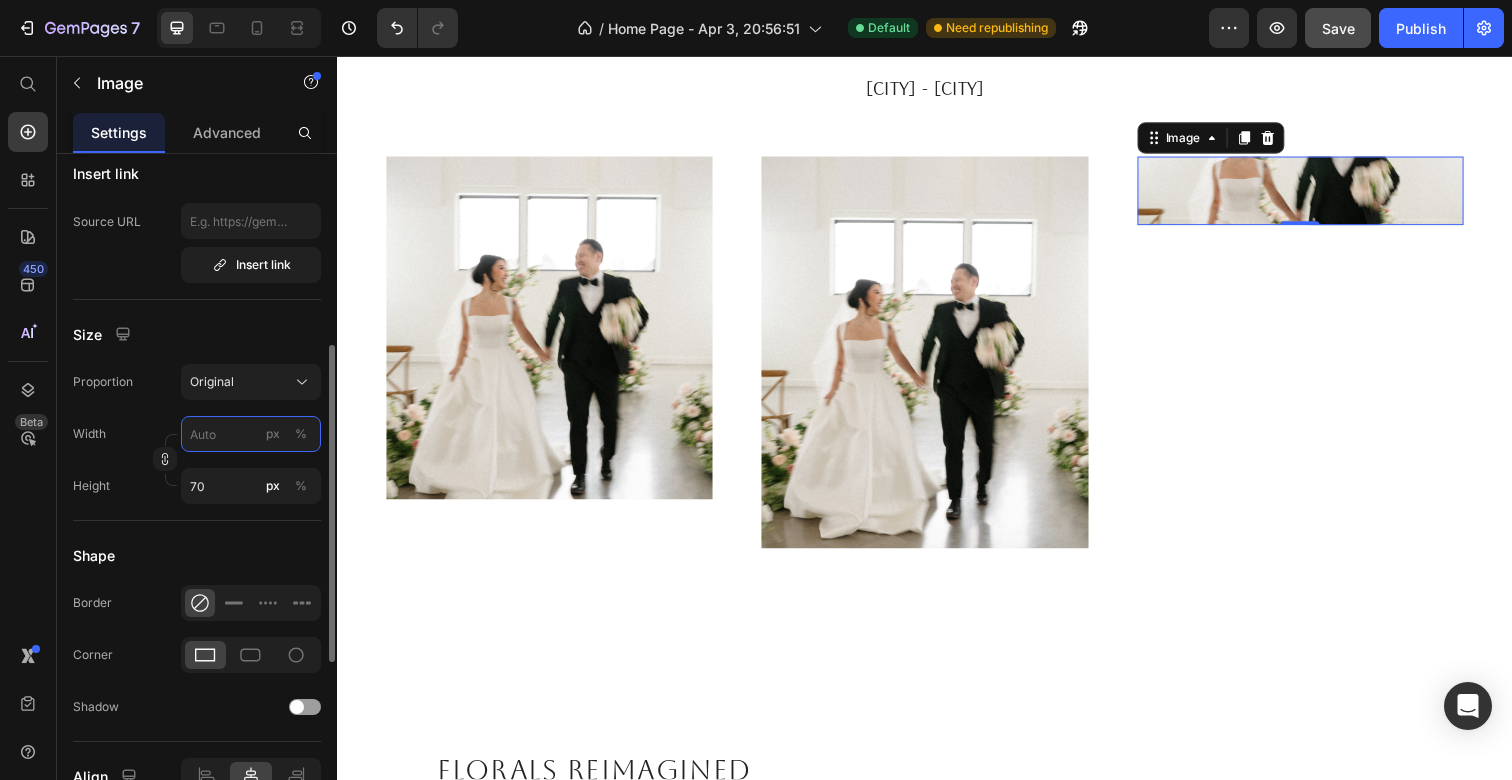 click on "px %" at bounding box center [251, 434] 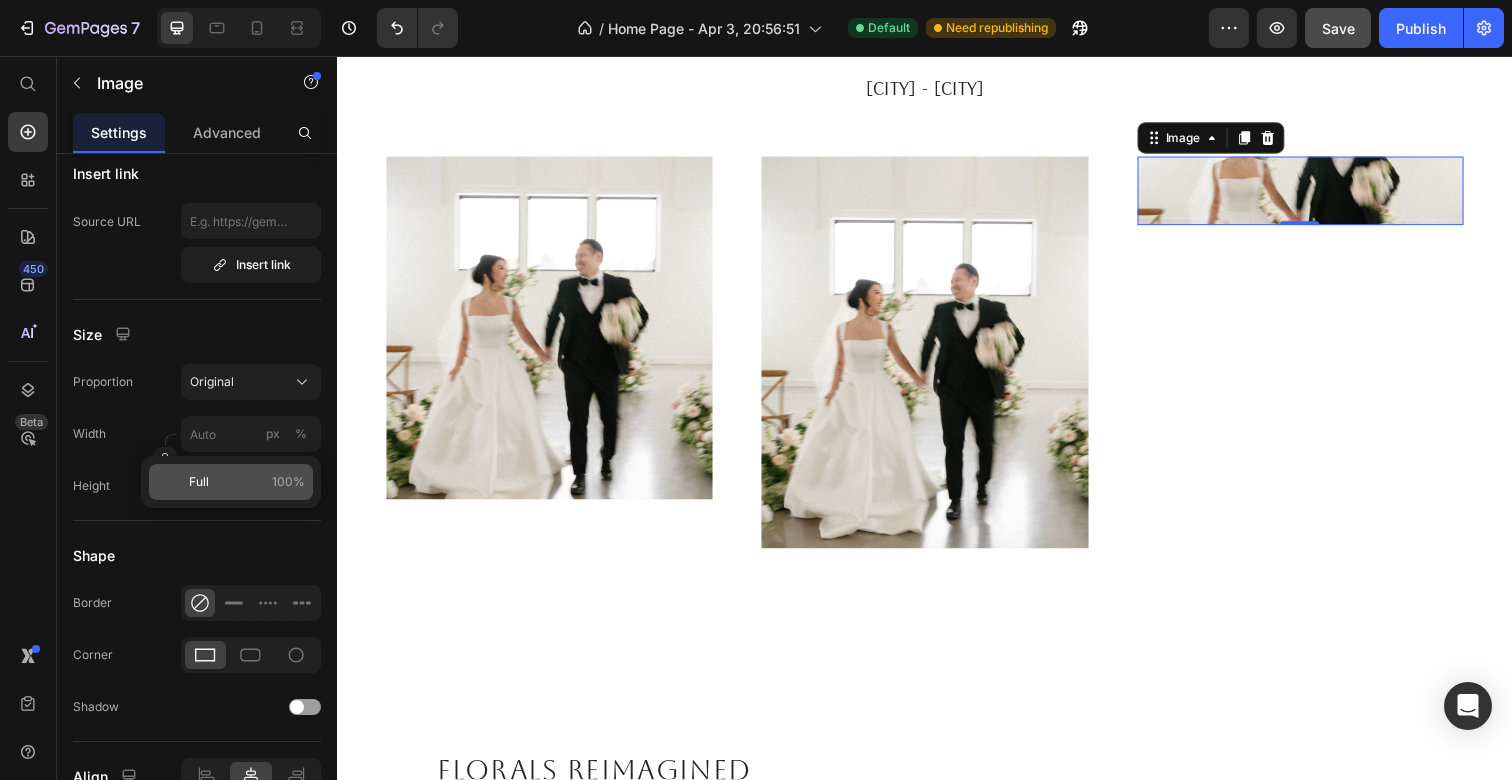 click on "Full 100%" at bounding box center [247, 482] 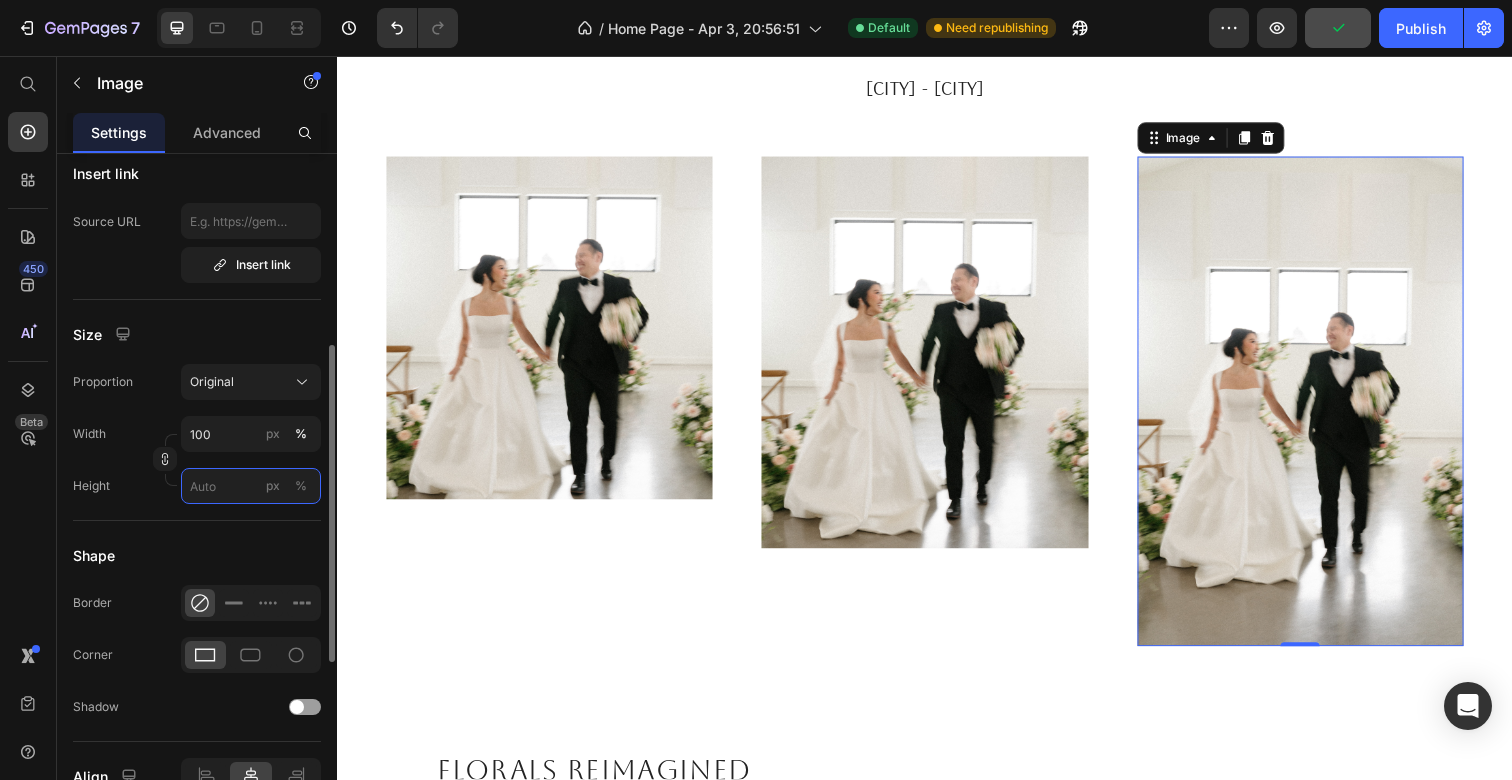 click on "px %" at bounding box center (251, 486) 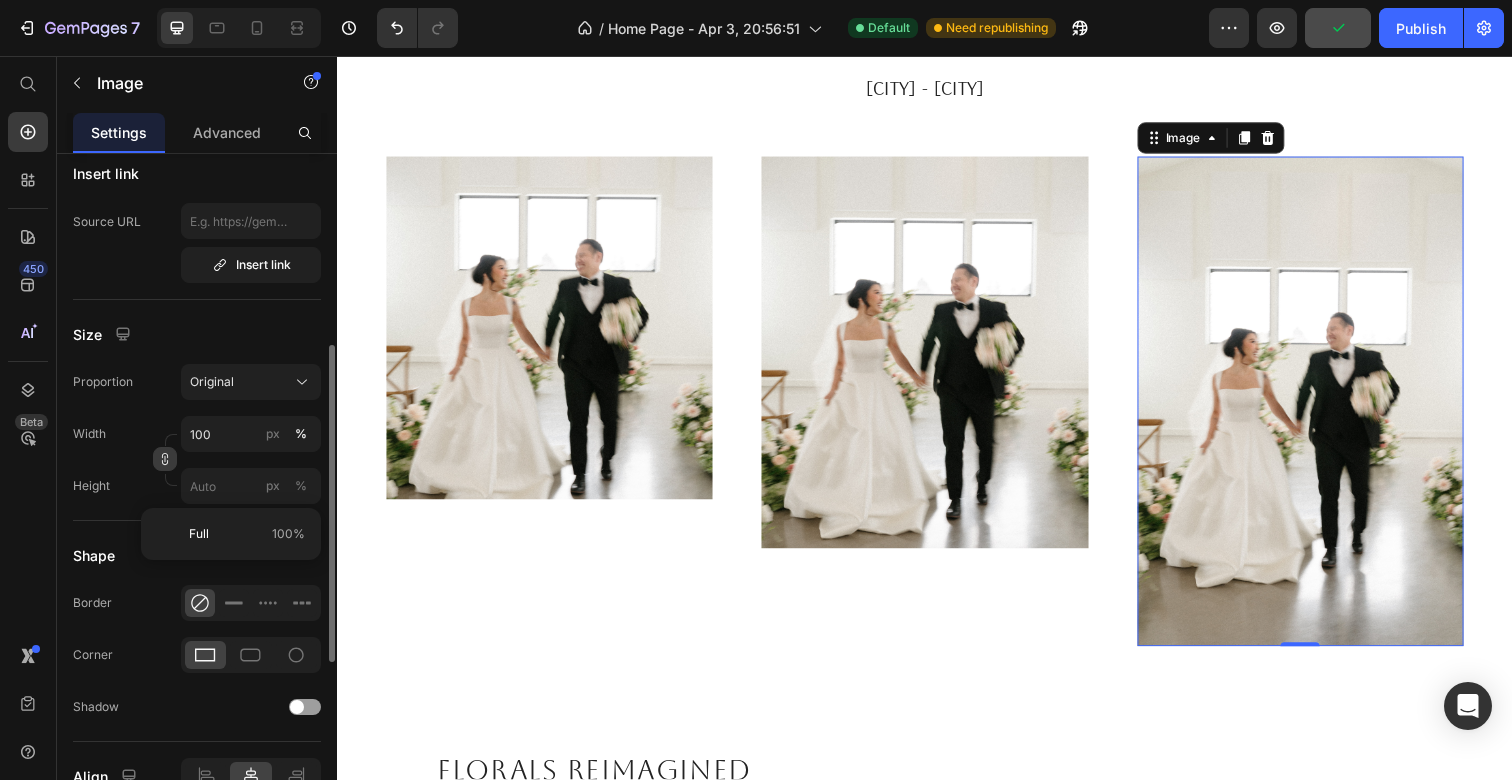 click 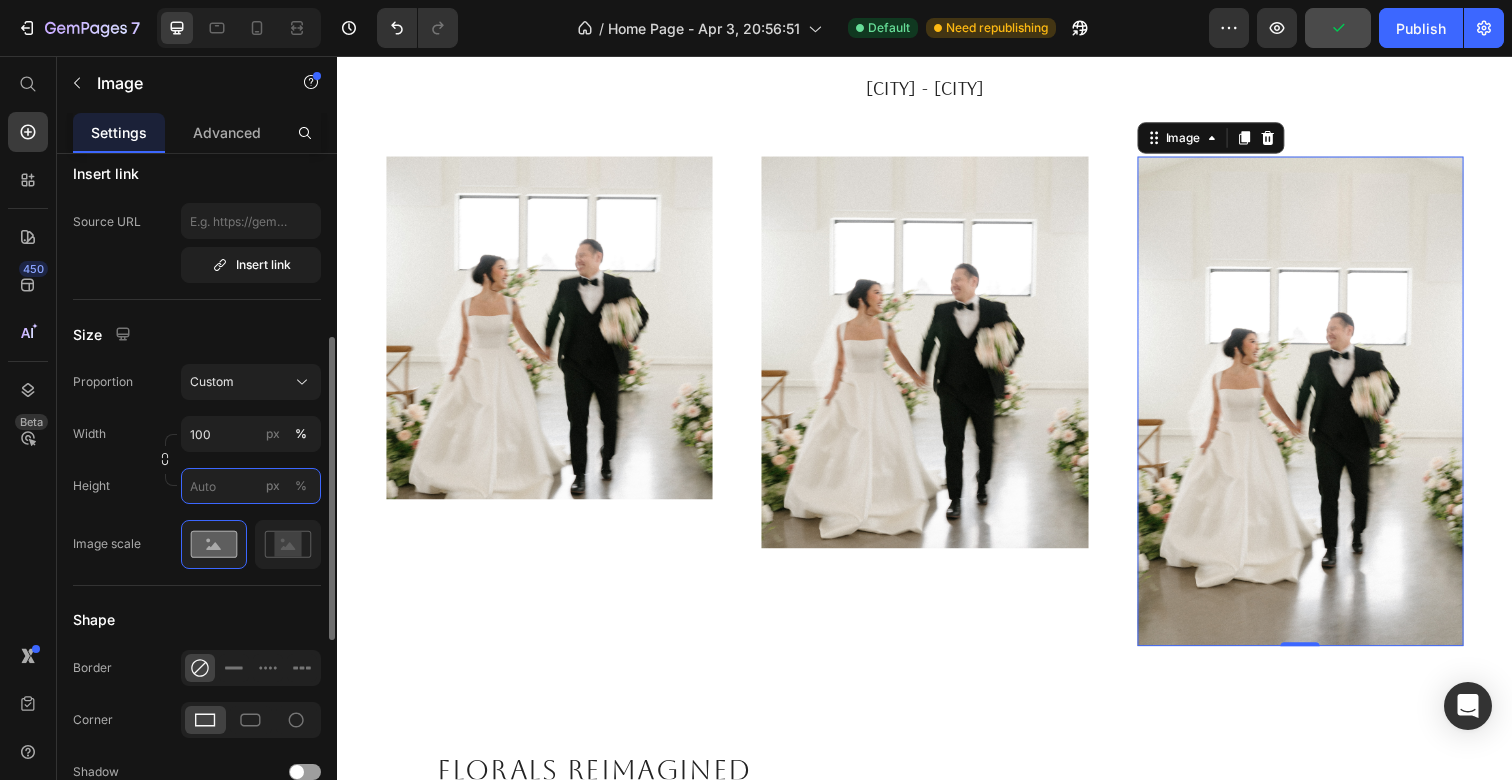click on "px %" at bounding box center (251, 486) 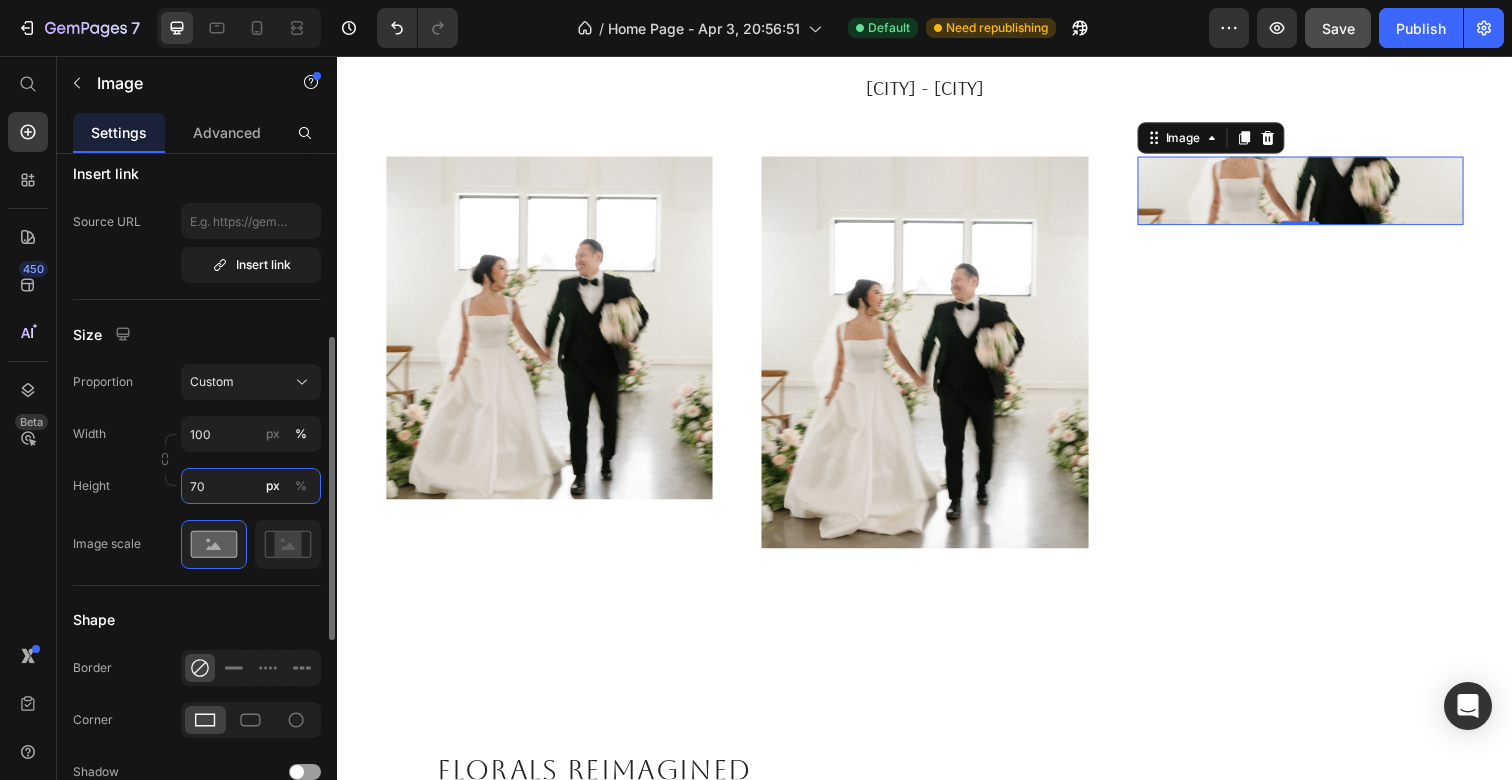 type on "70" 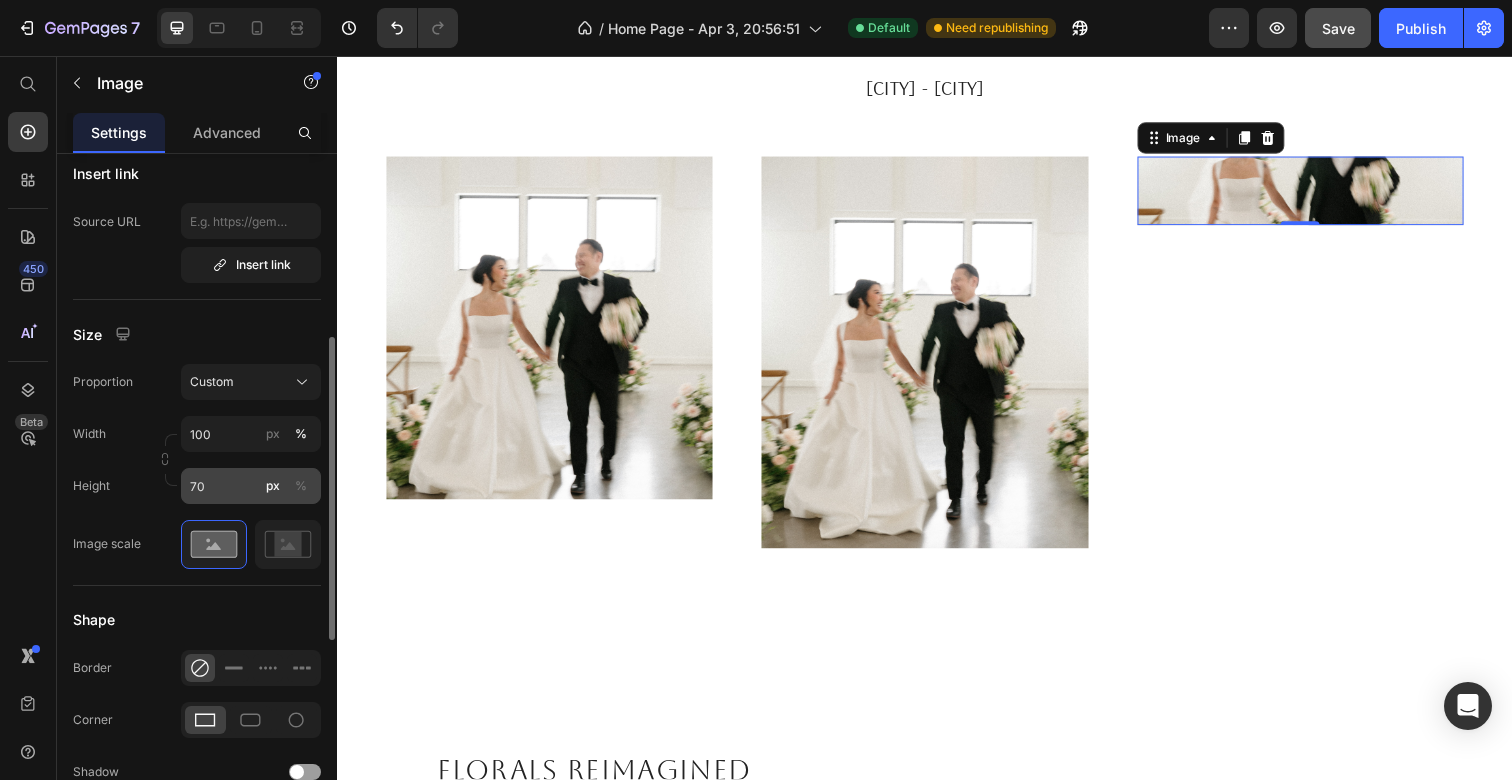 click on "%" at bounding box center (301, 486) 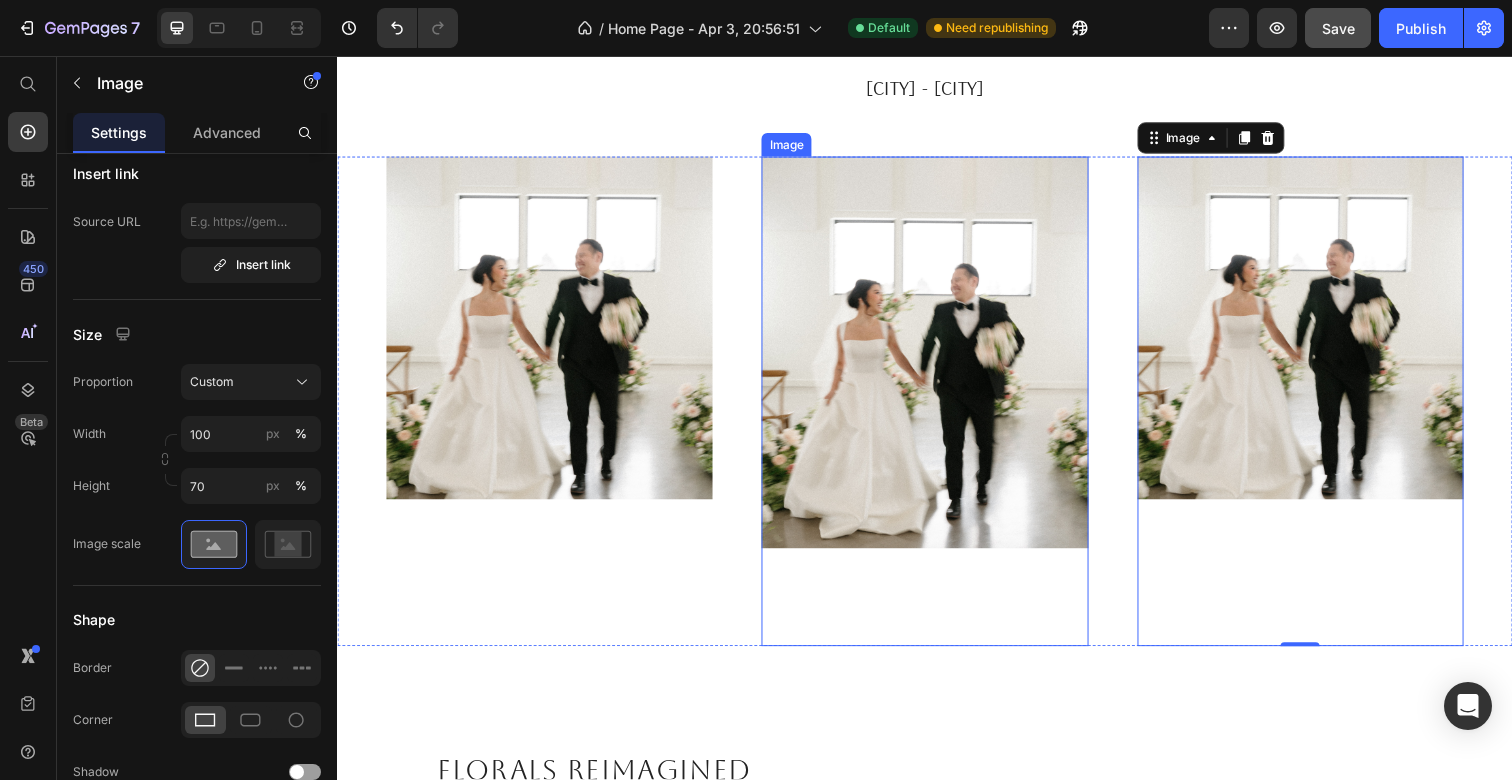click at bounding box center (936, 409) 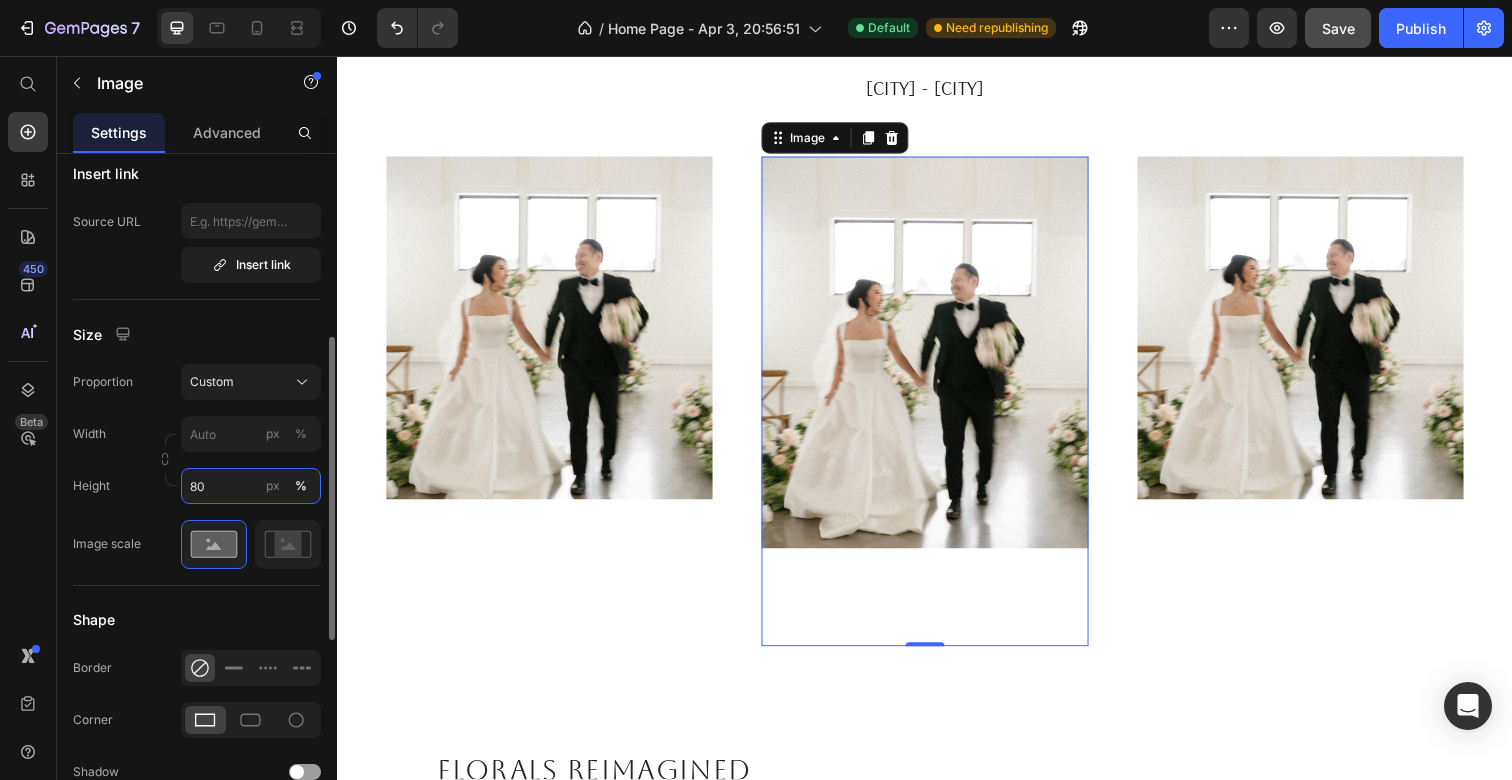 click on "80" at bounding box center [251, 486] 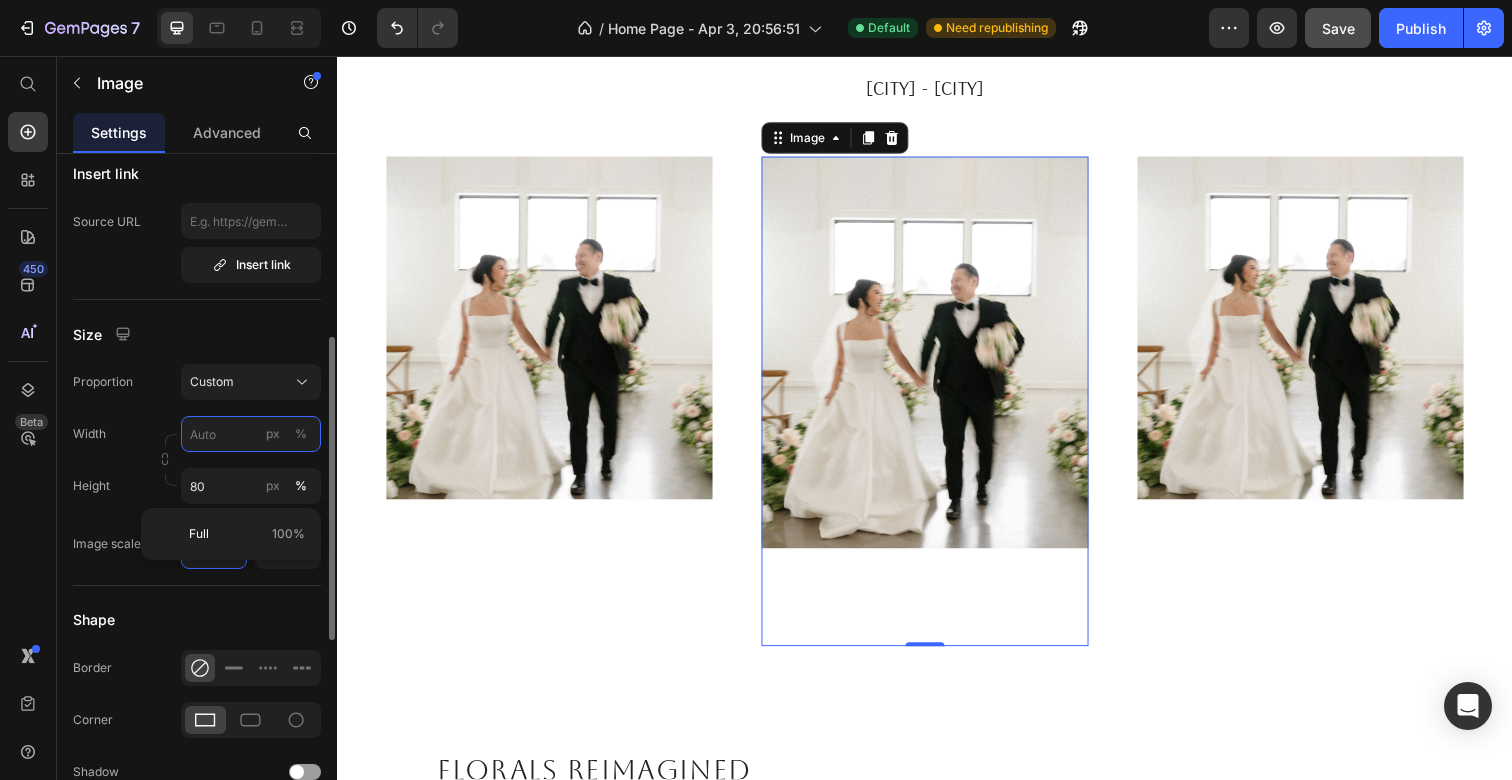 click on "px %" at bounding box center (251, 434) 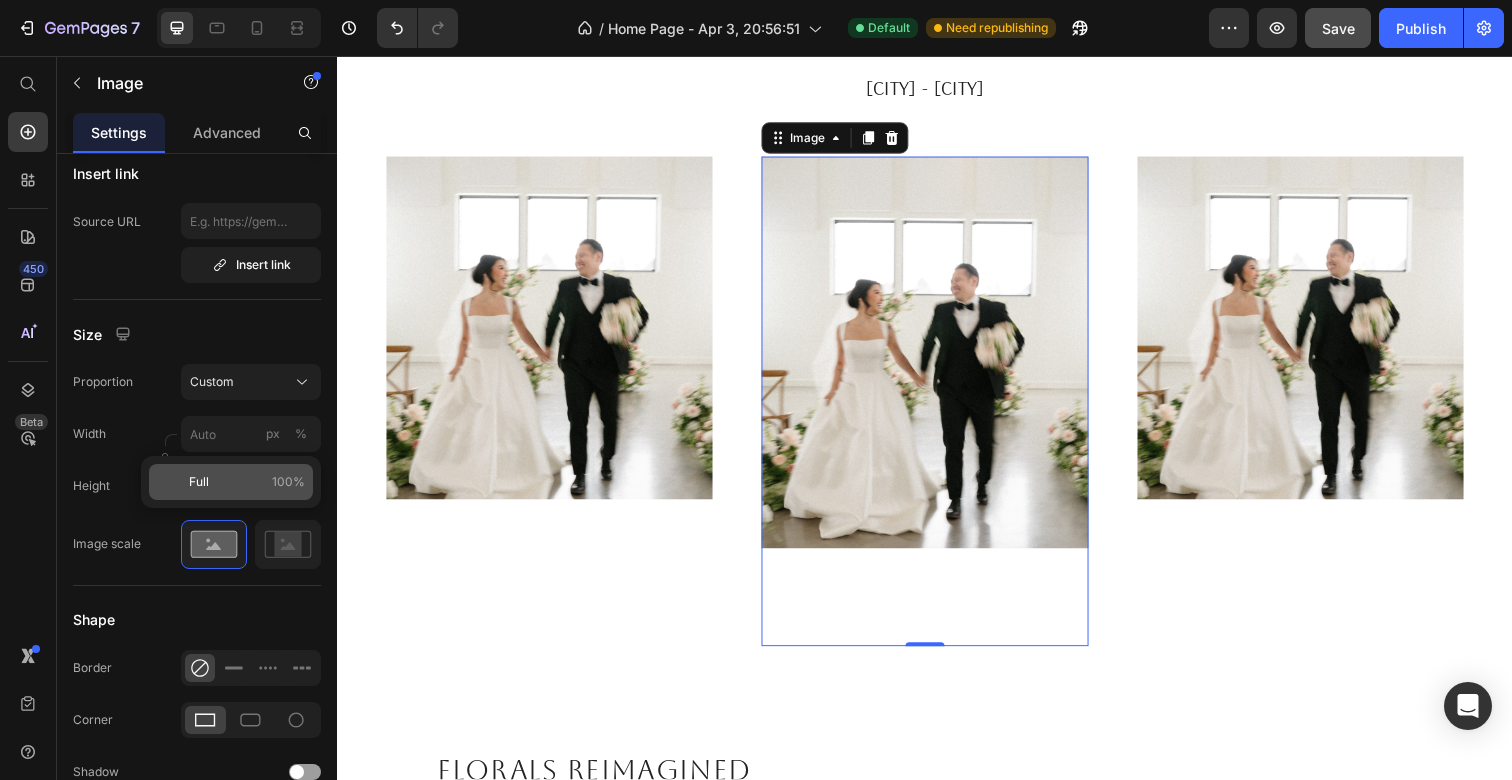 click on "Full 100%" at bounding box center (247, 482) 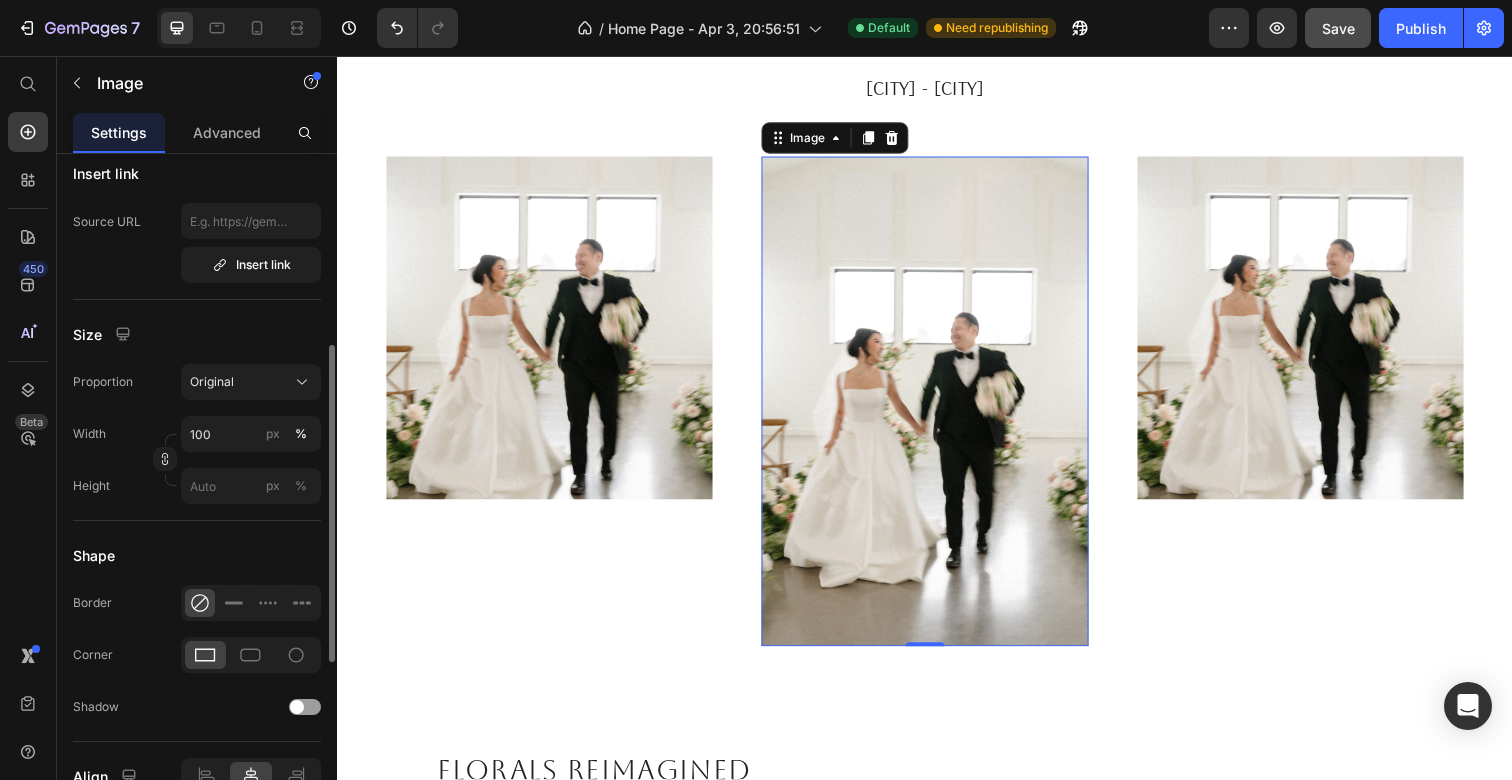 click at bounding box center [165, 460] 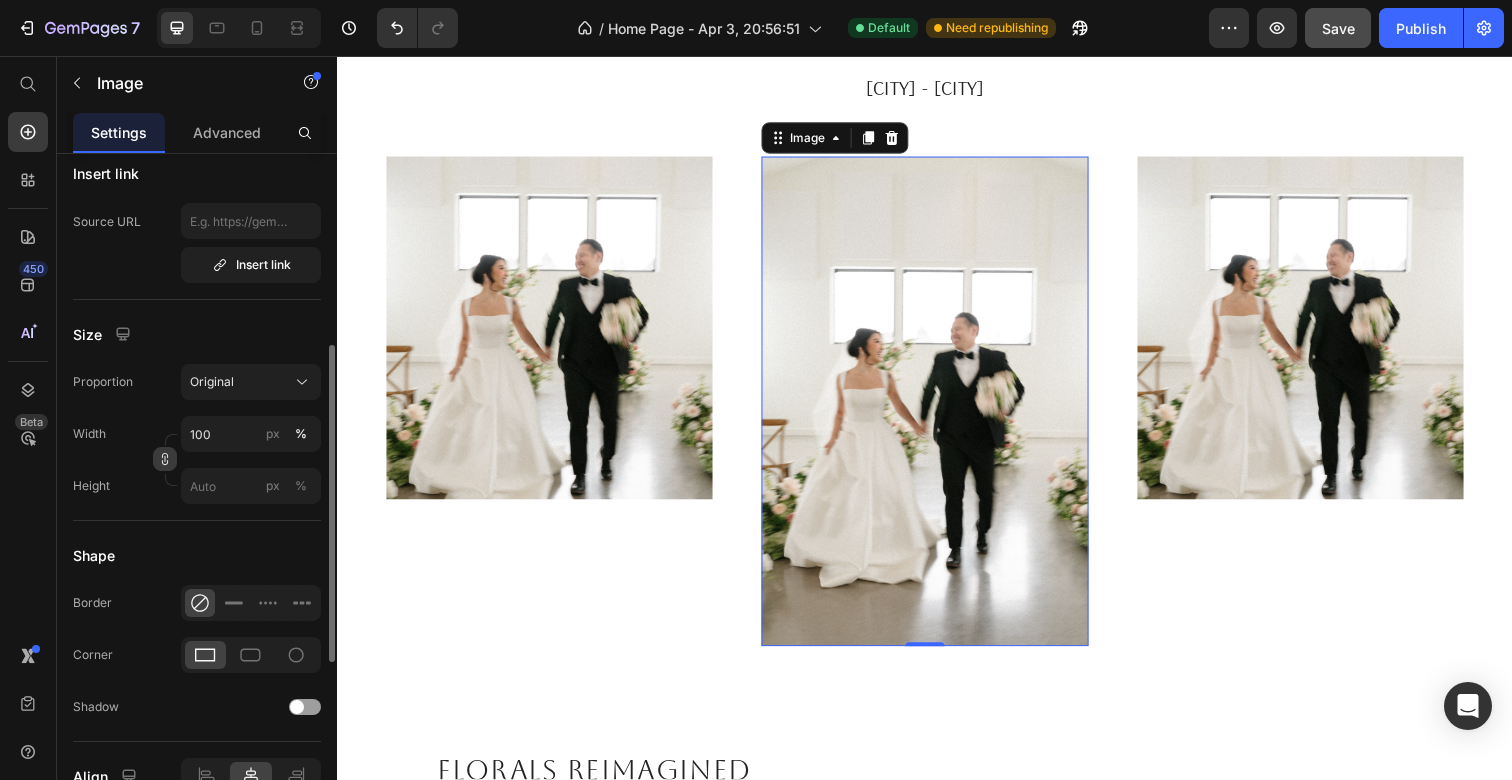 click 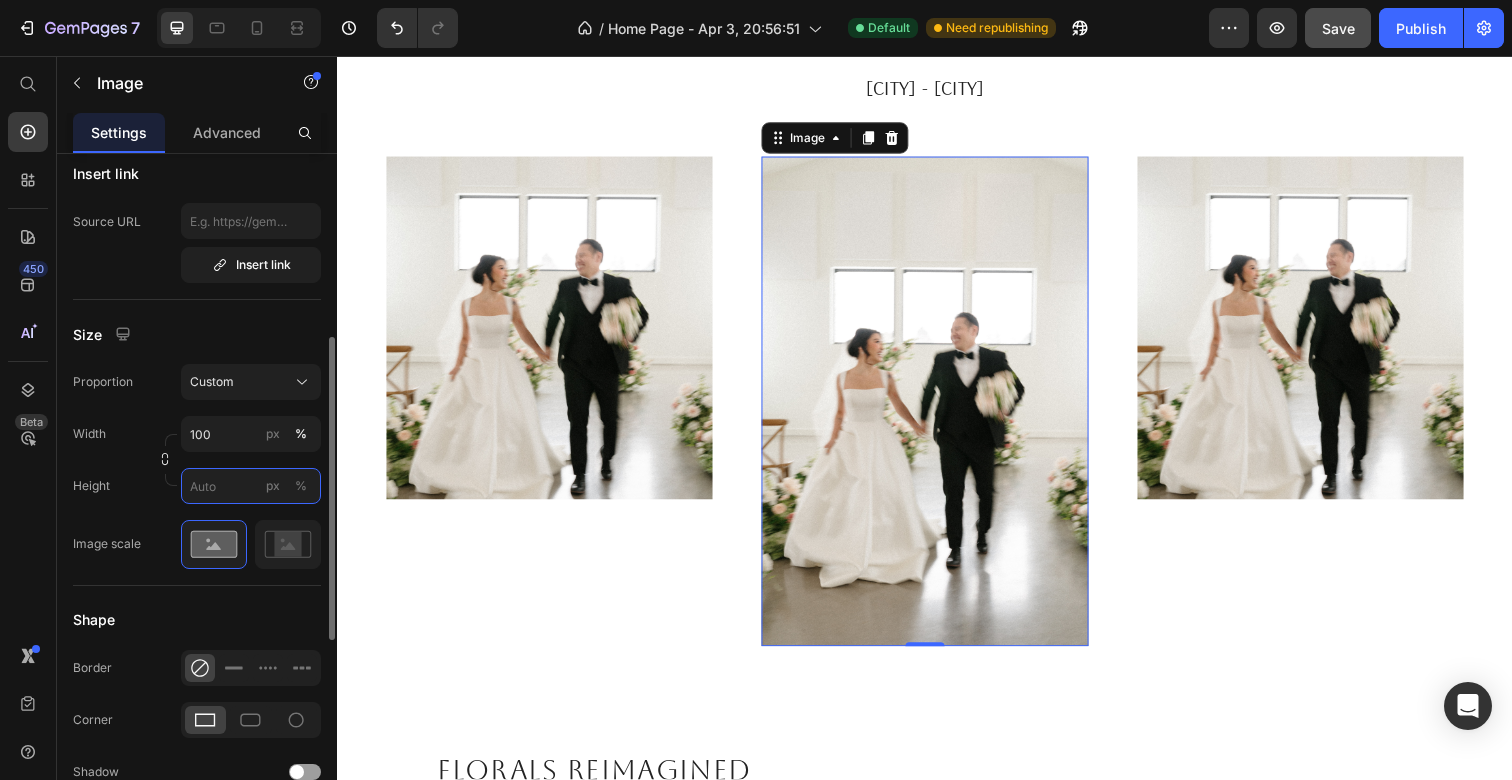 click on "px %" at bounding box center (251, 486) 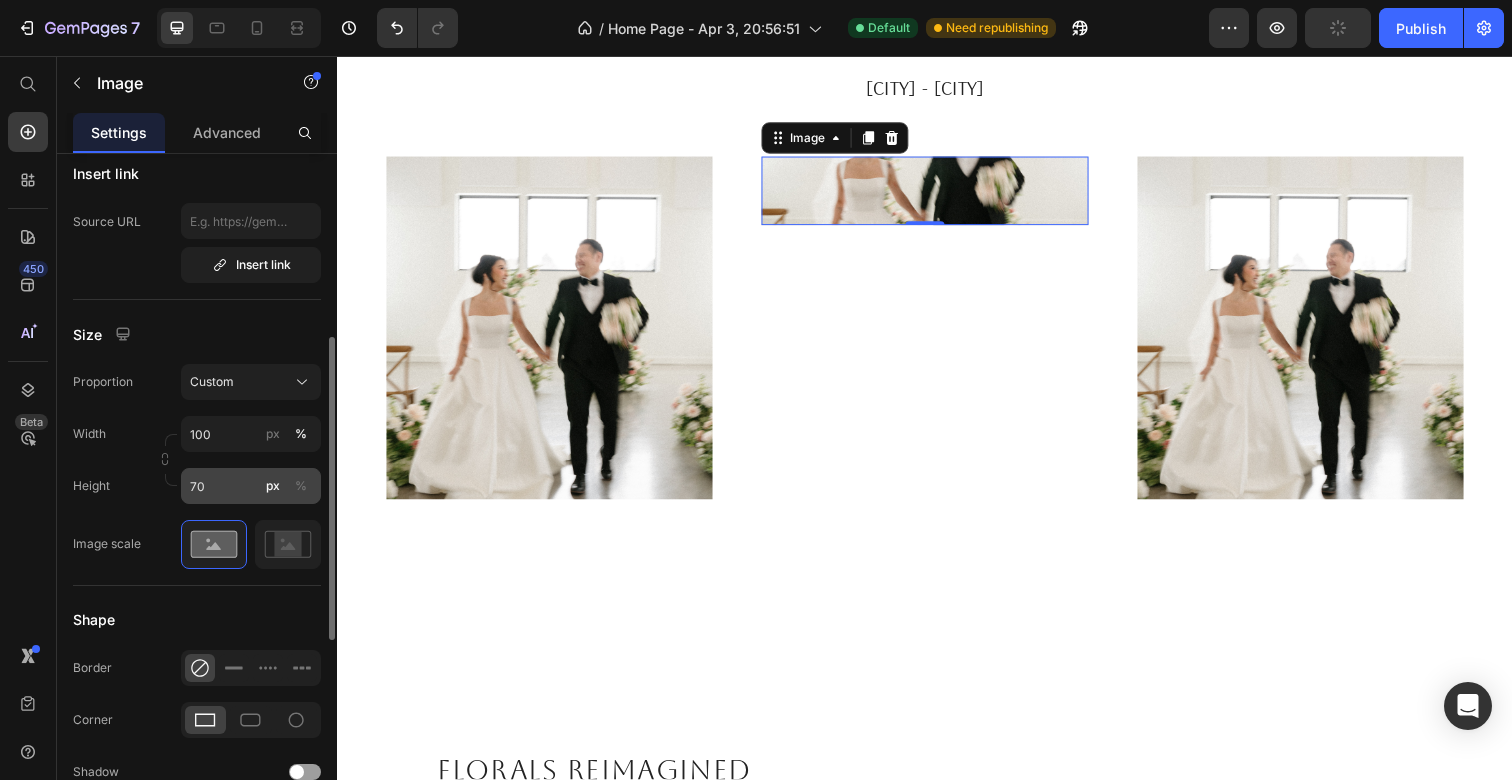 click on "%" at bounding box center (301, 486) 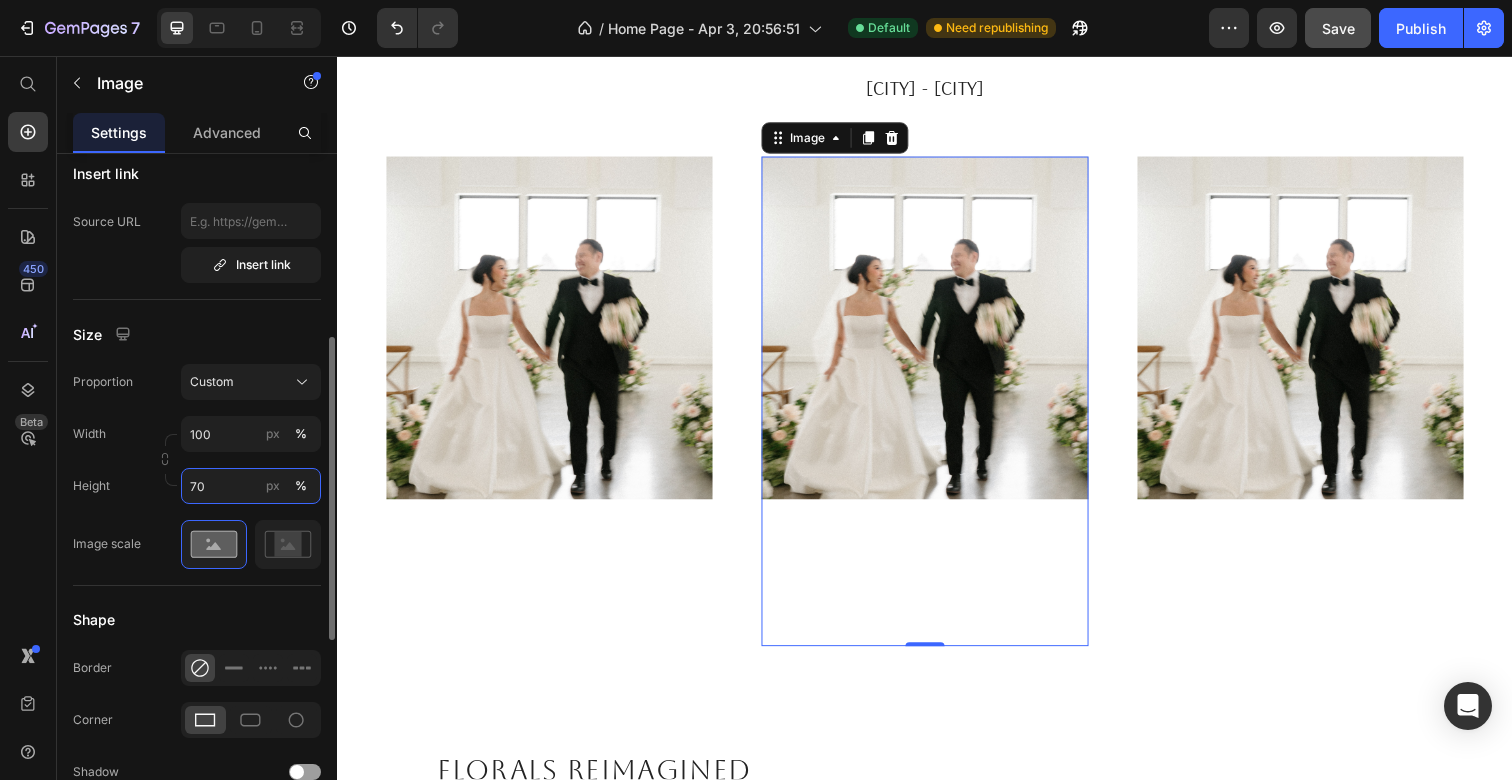 click on "70" at bounding box center (251, 486) 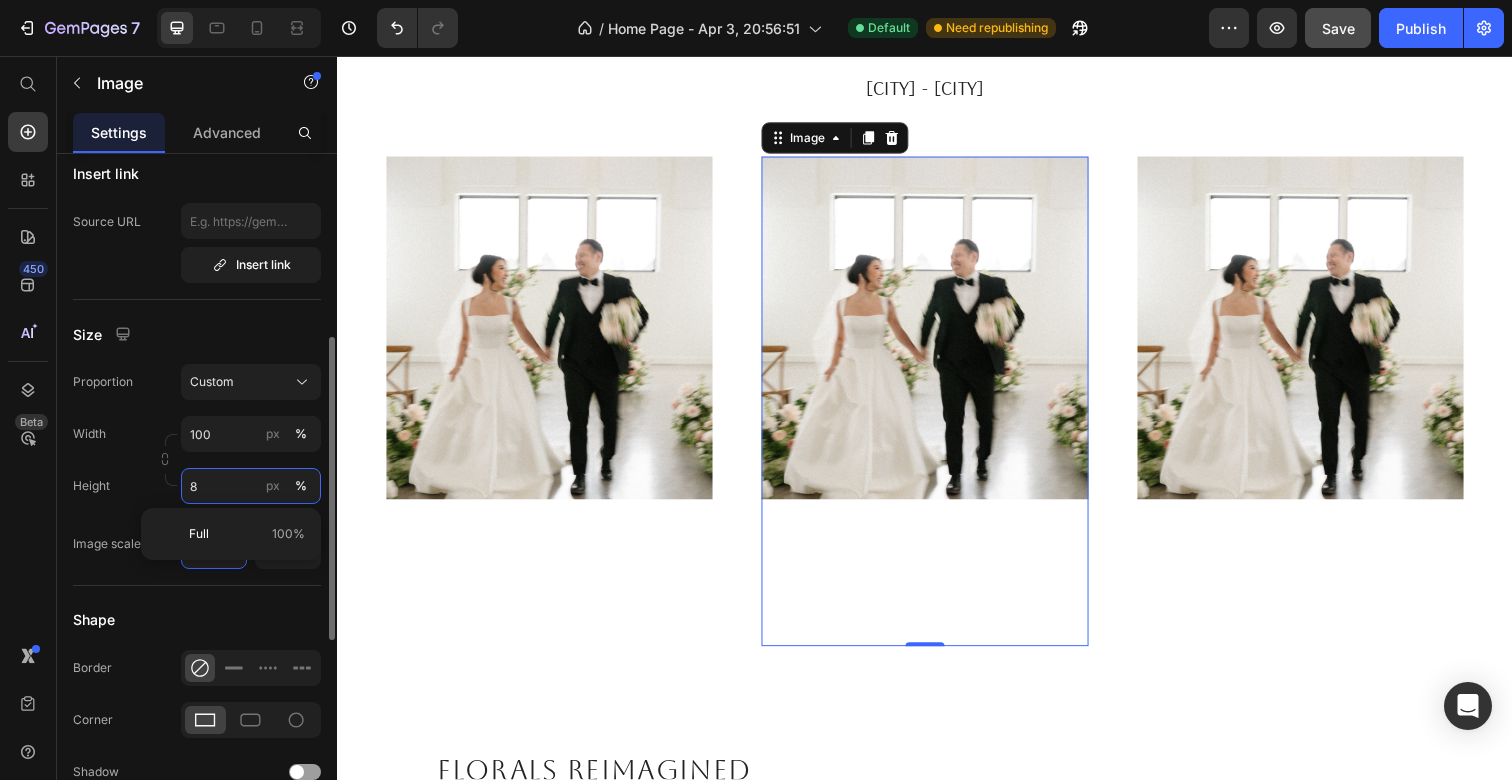 type on "80" 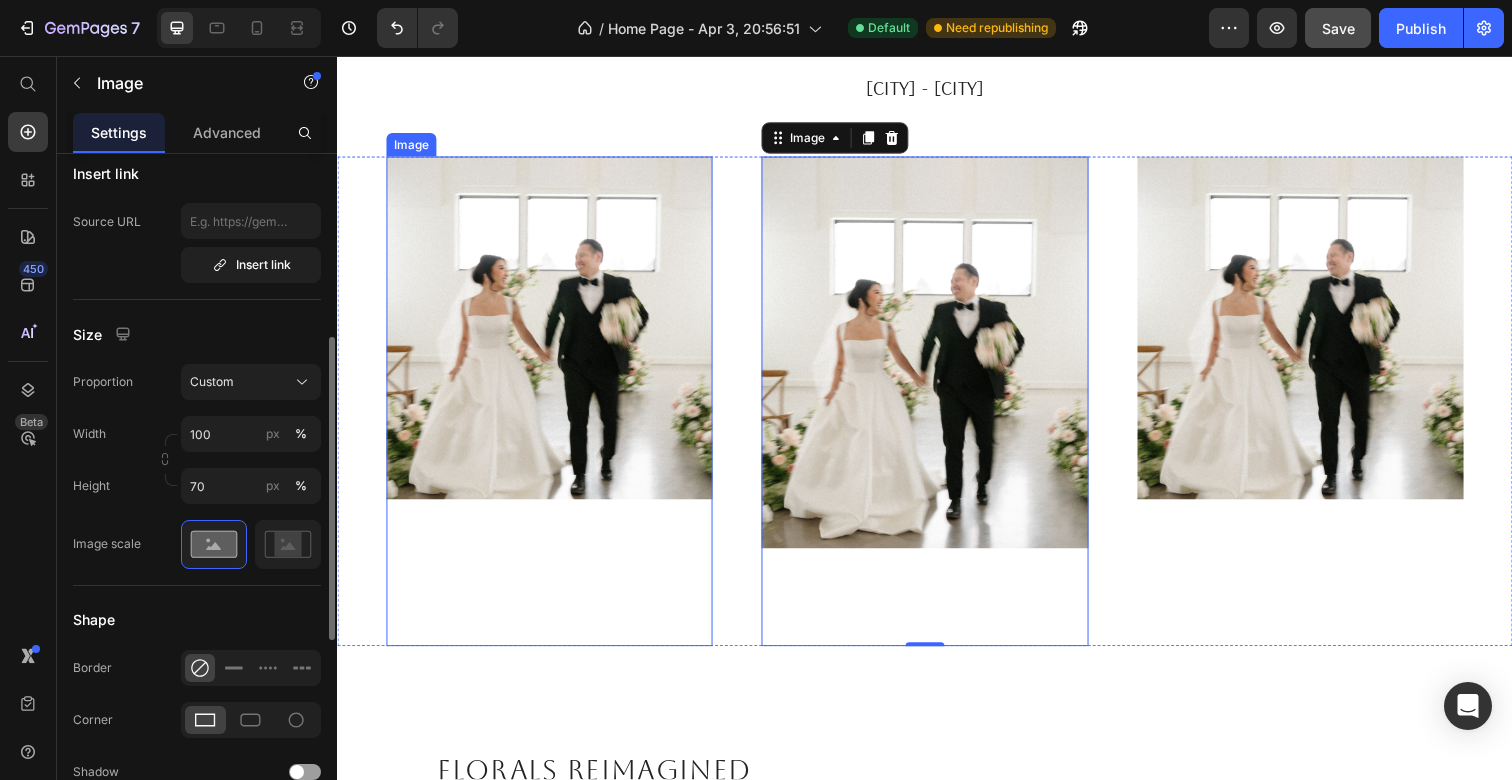 click at bounding box center [553, 409] 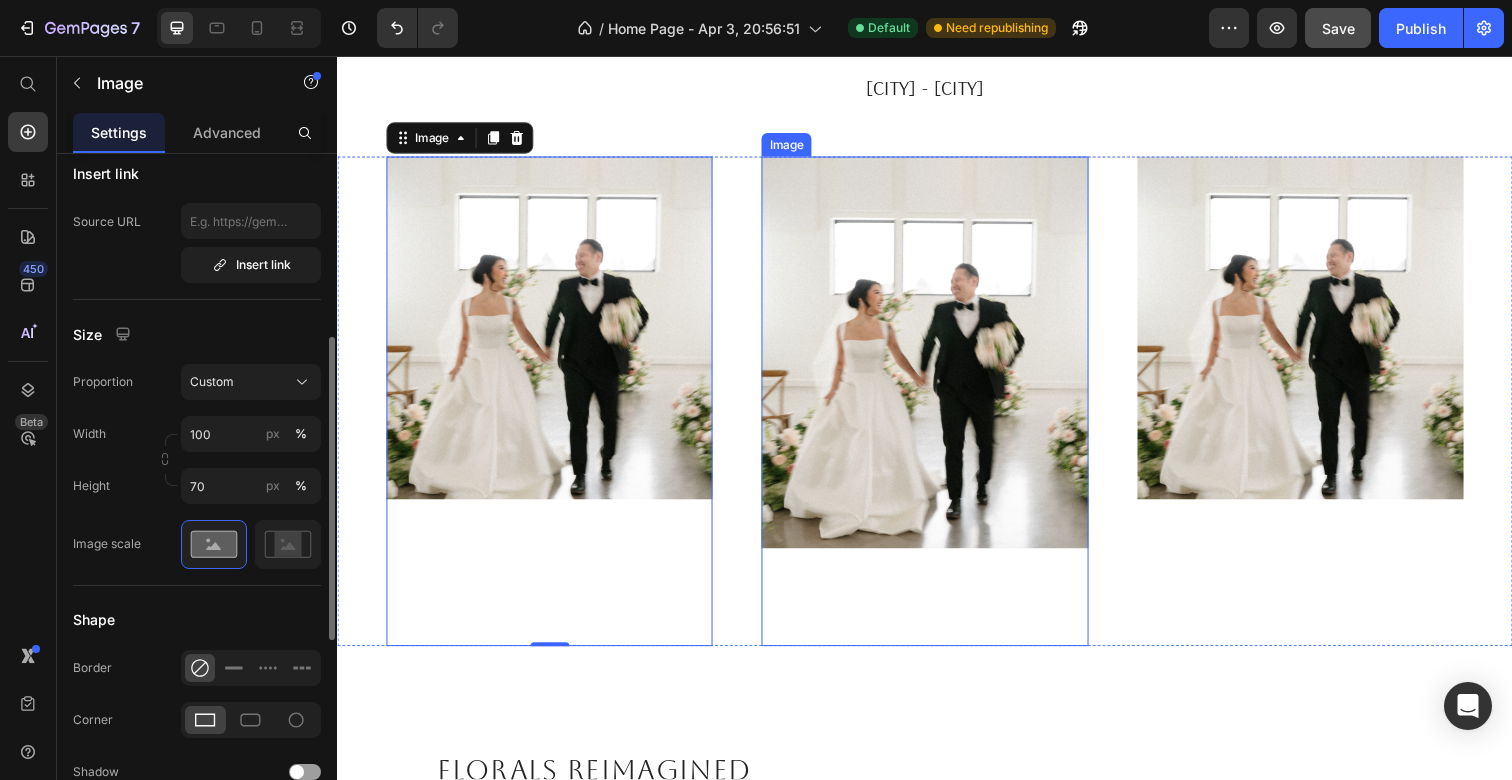 click at bounding box center (936, 409) 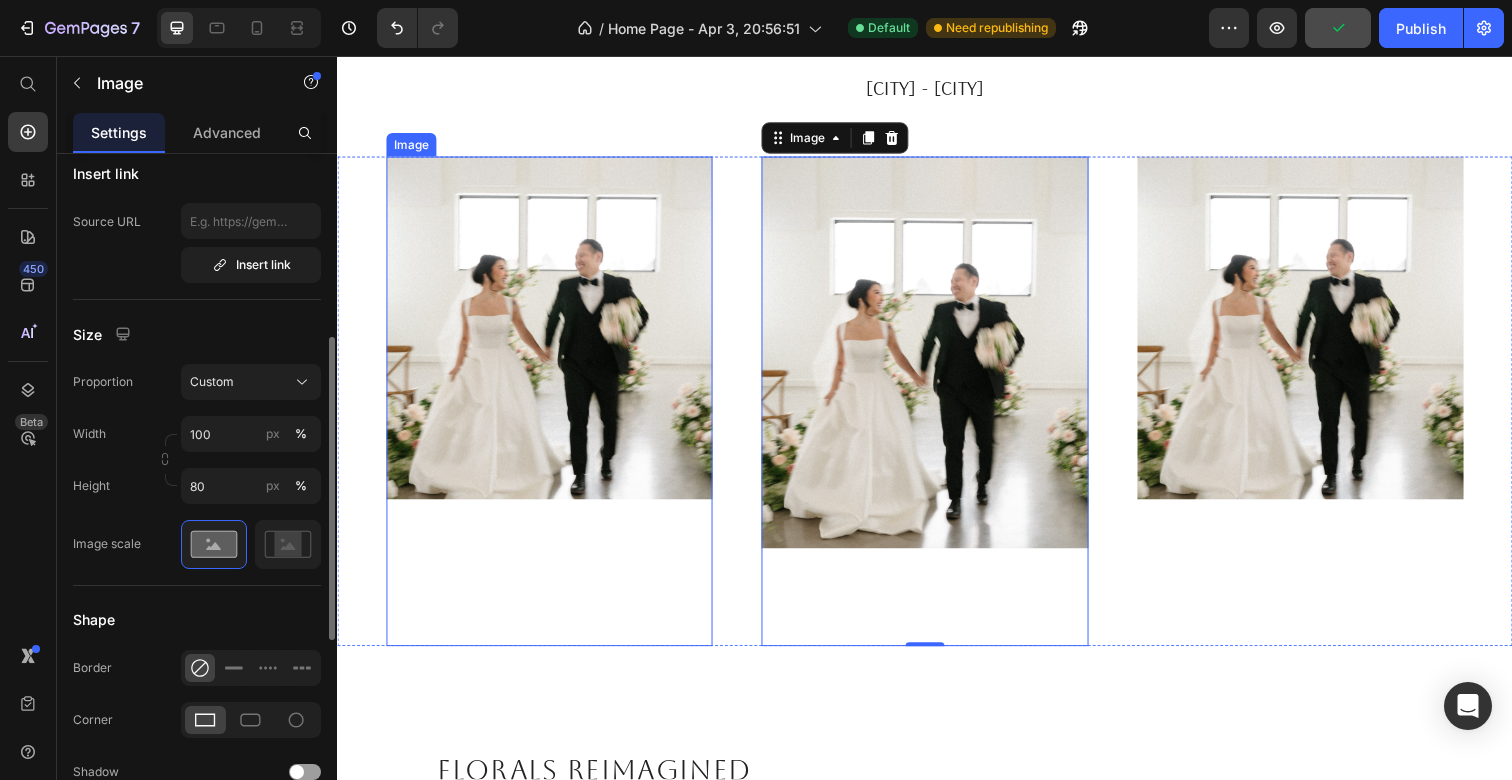 click at bounding box center (553, 409) 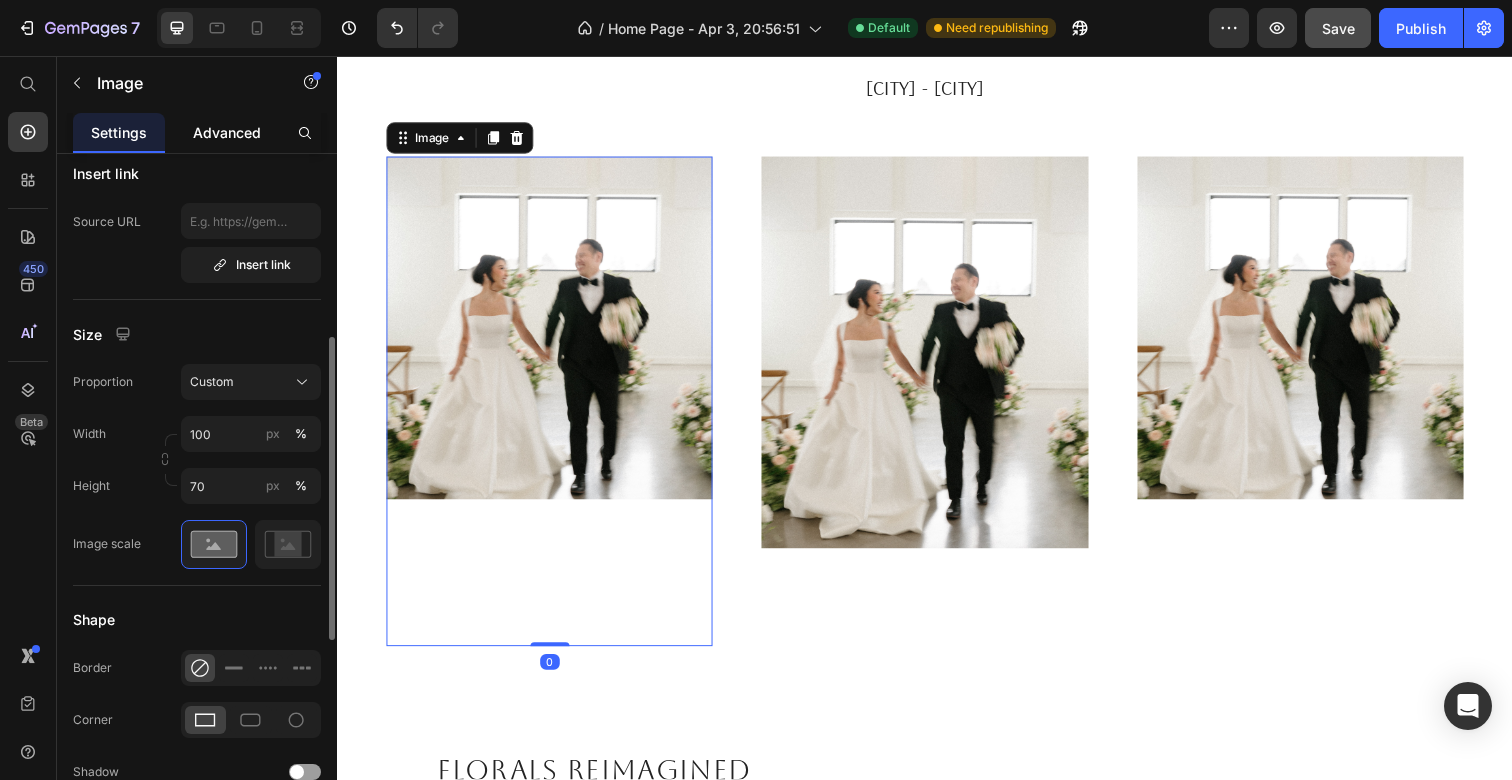 click on "Advanced" at bounding box center (227, 132) 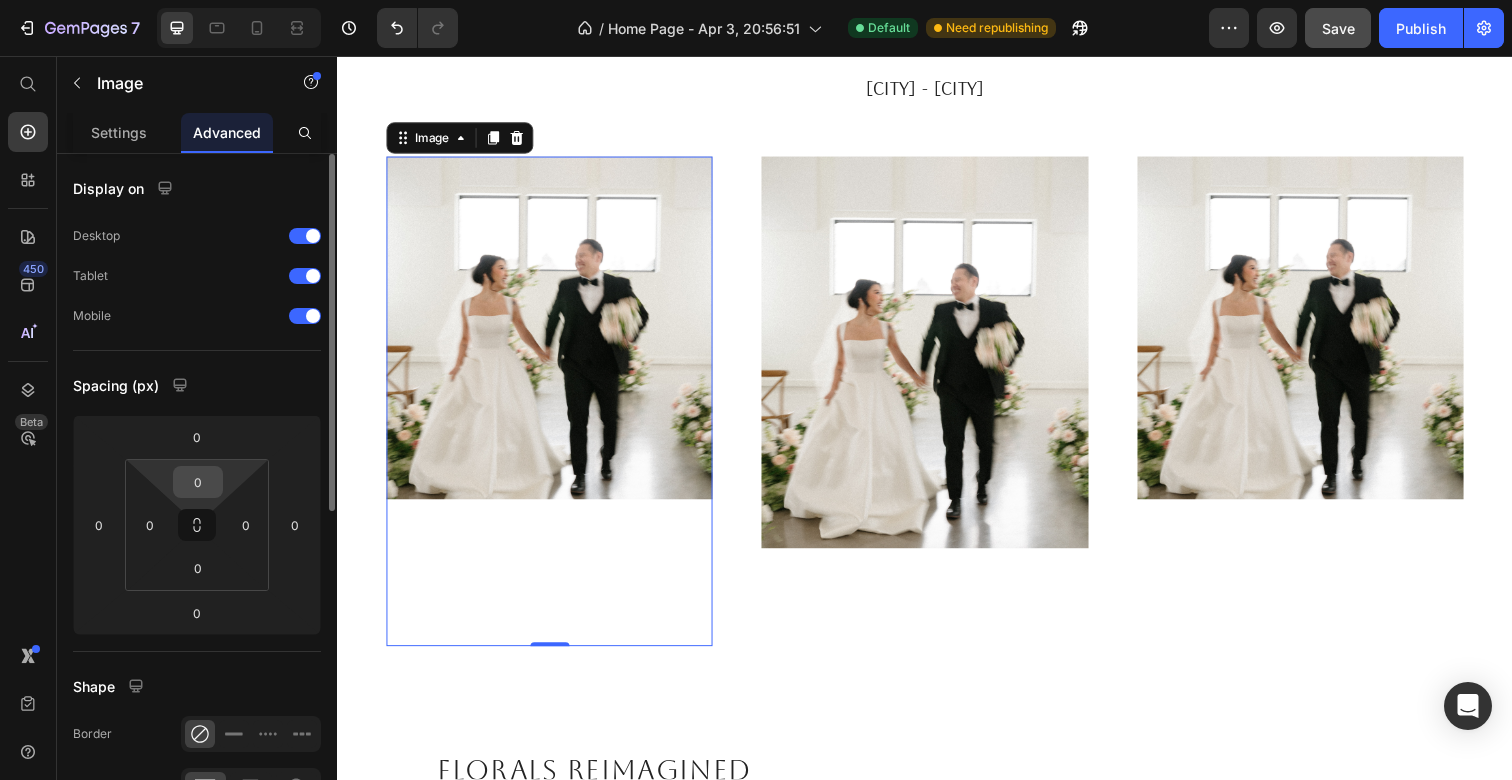click on "0" at bounding box center [198, 482] 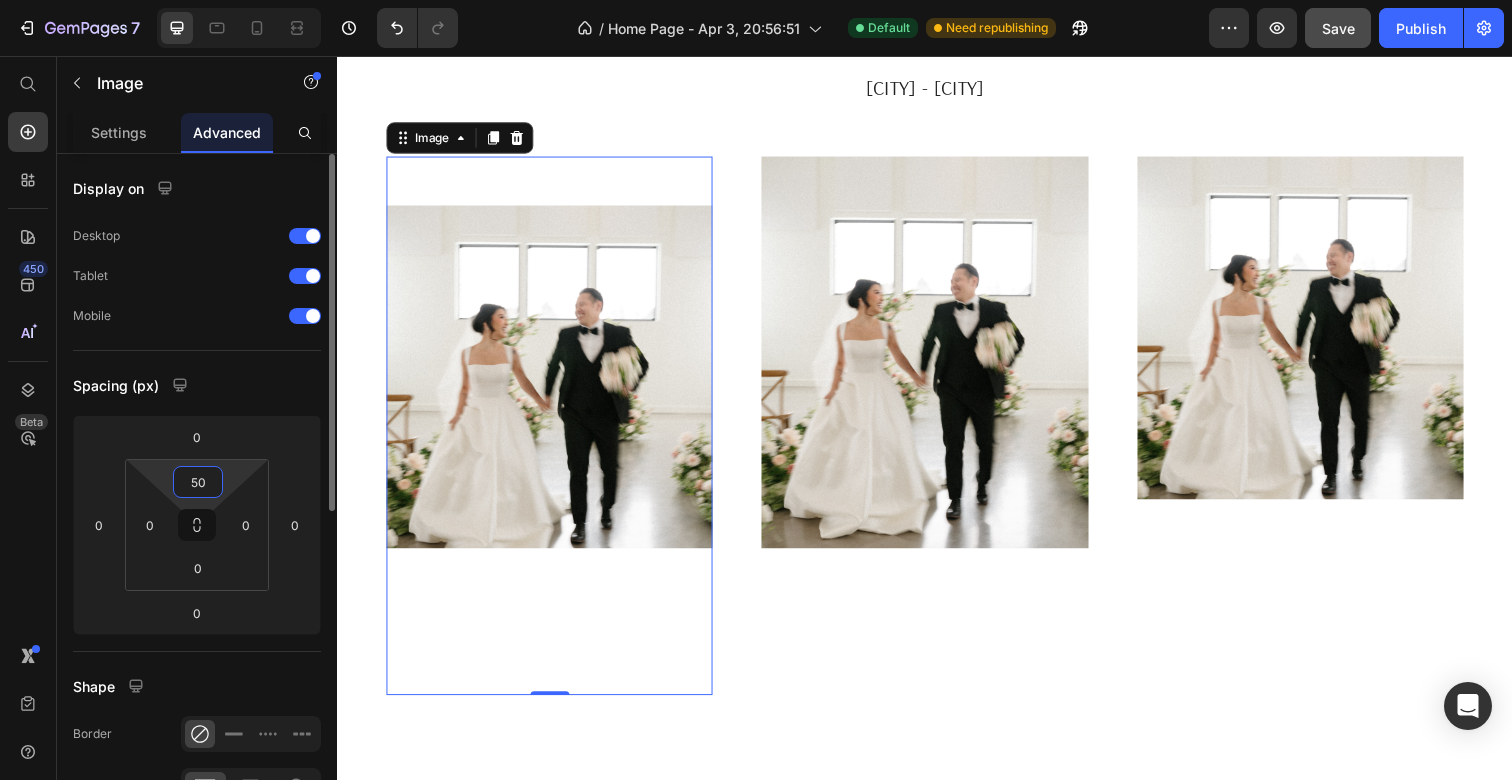 type on "5" 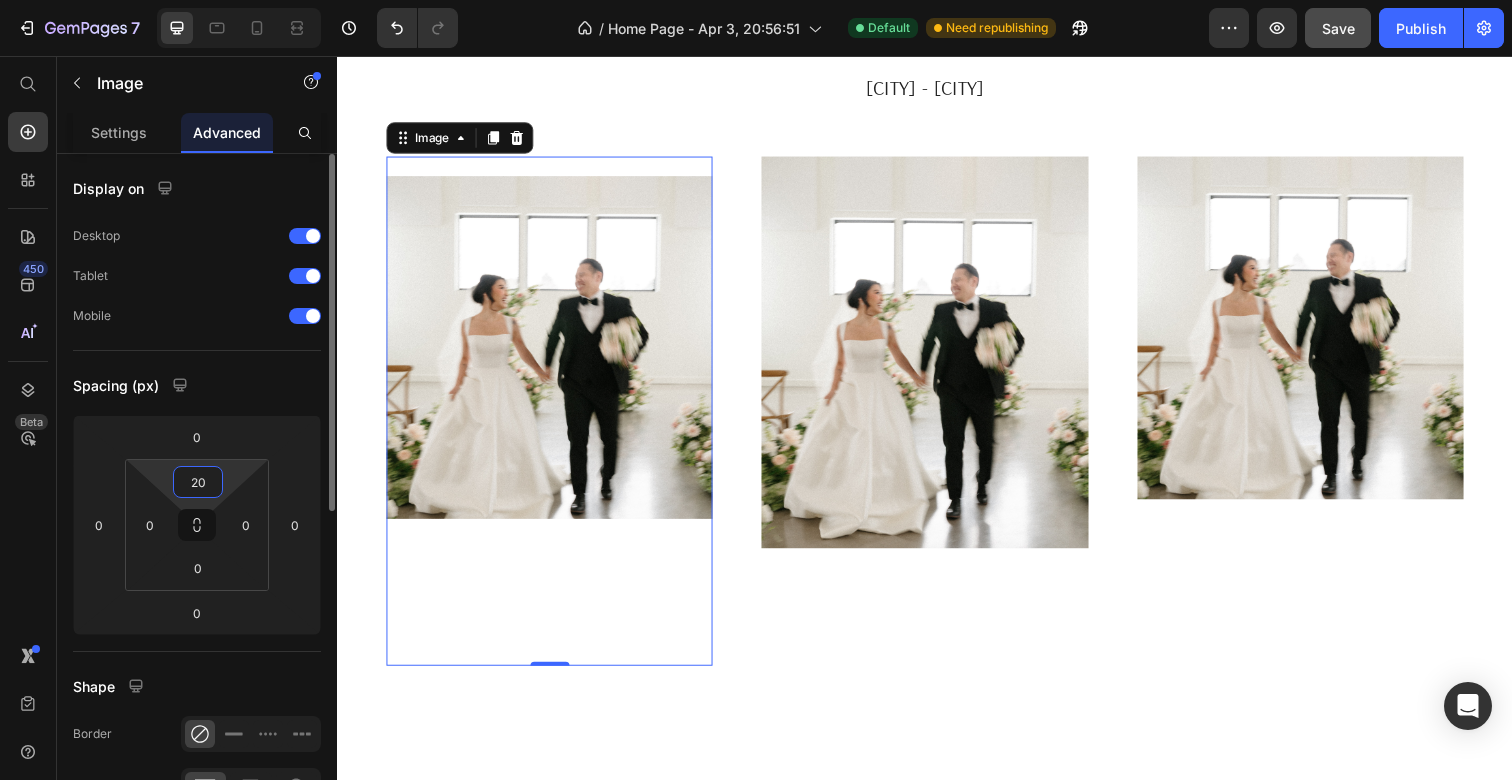 type on "2" 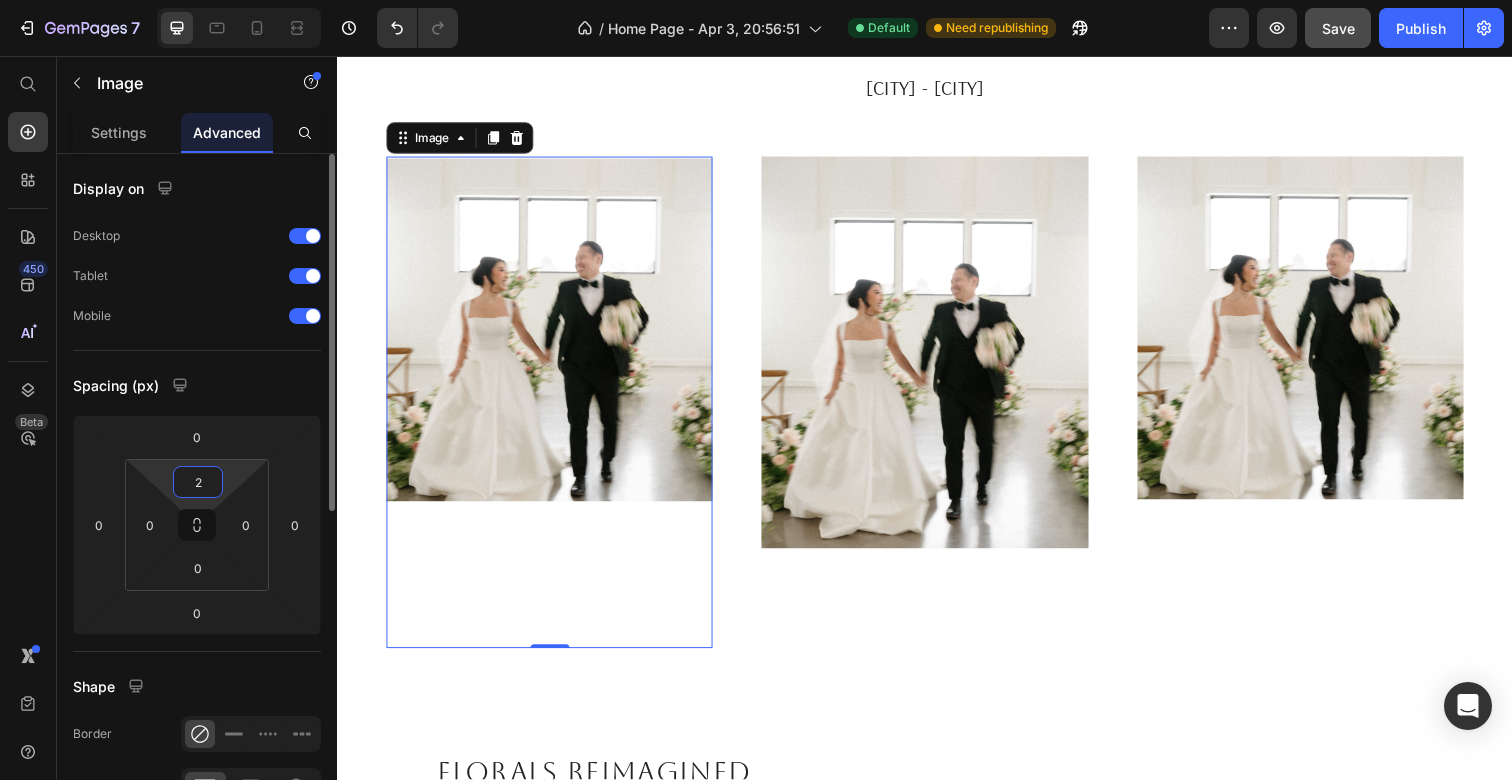 type on "25" 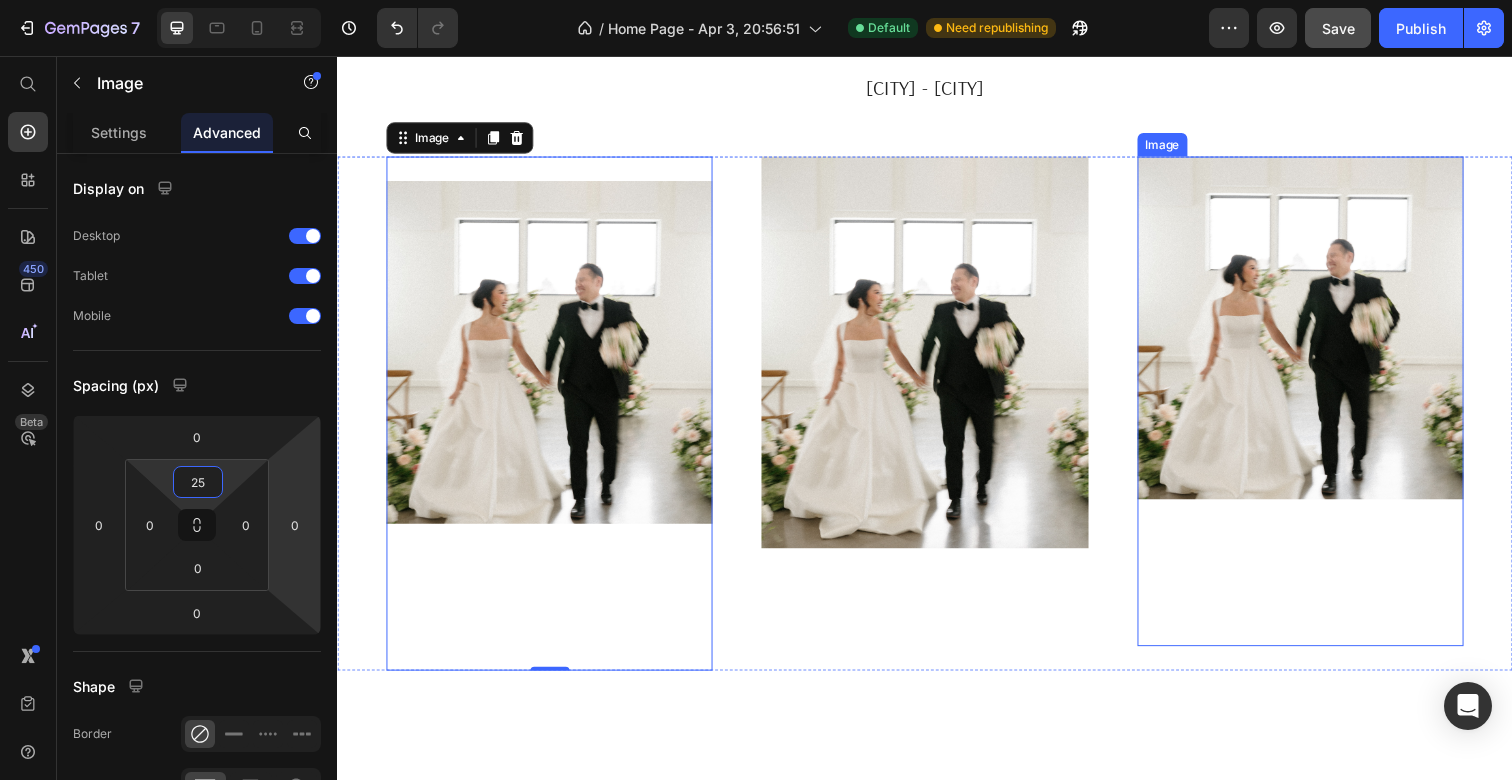 click at bounding box center [1320, 409] 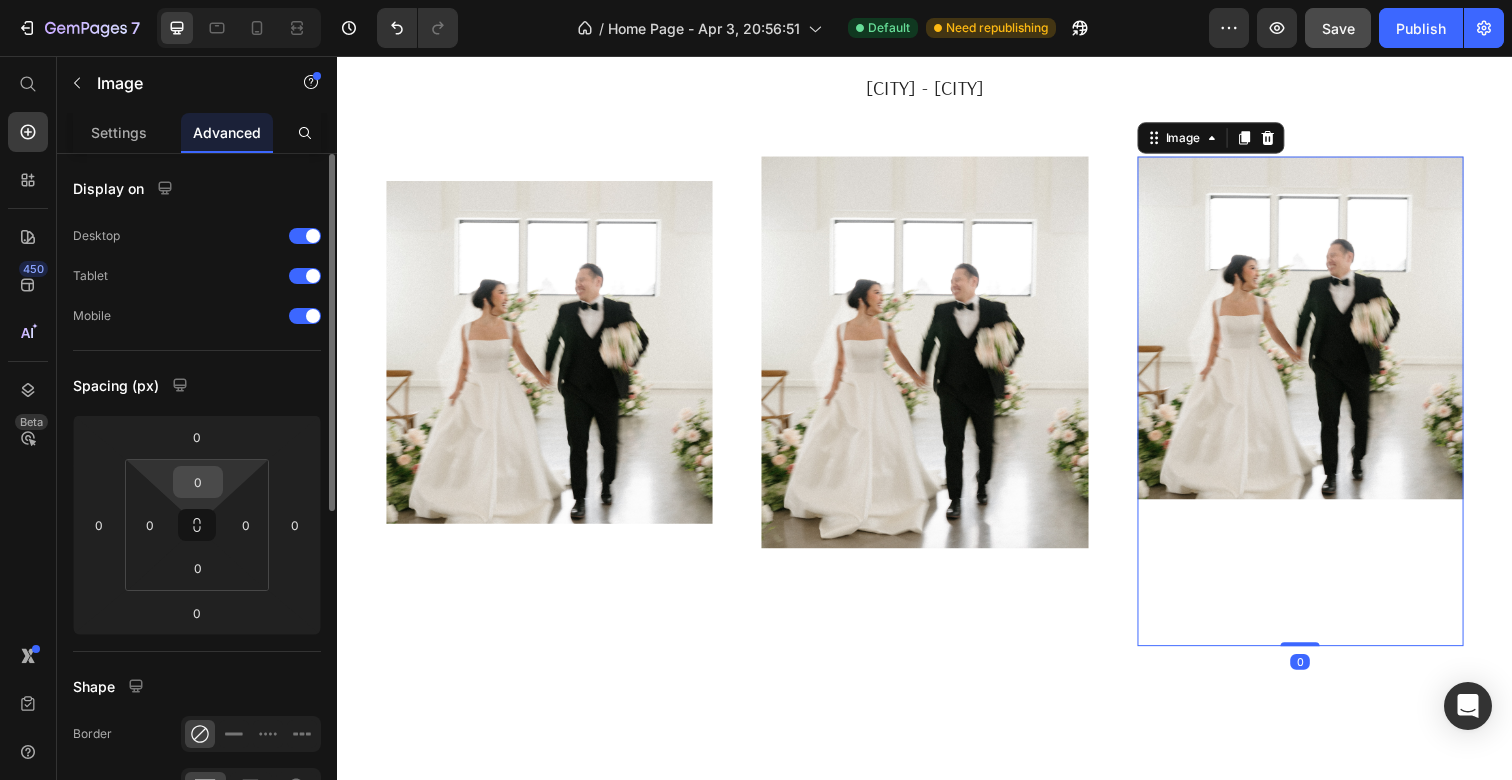 click on "0" at bounding box center [198, 482] 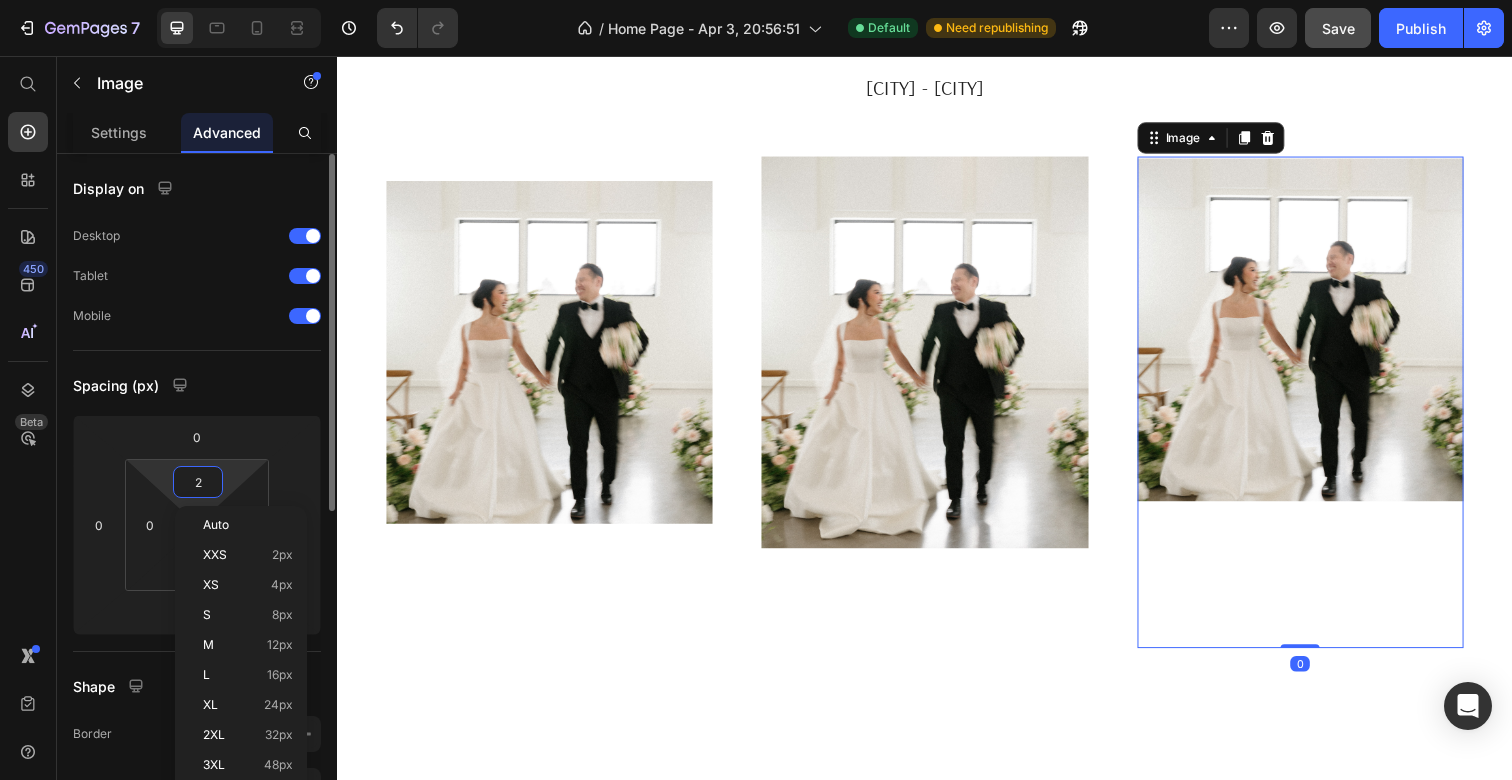 type on "25" 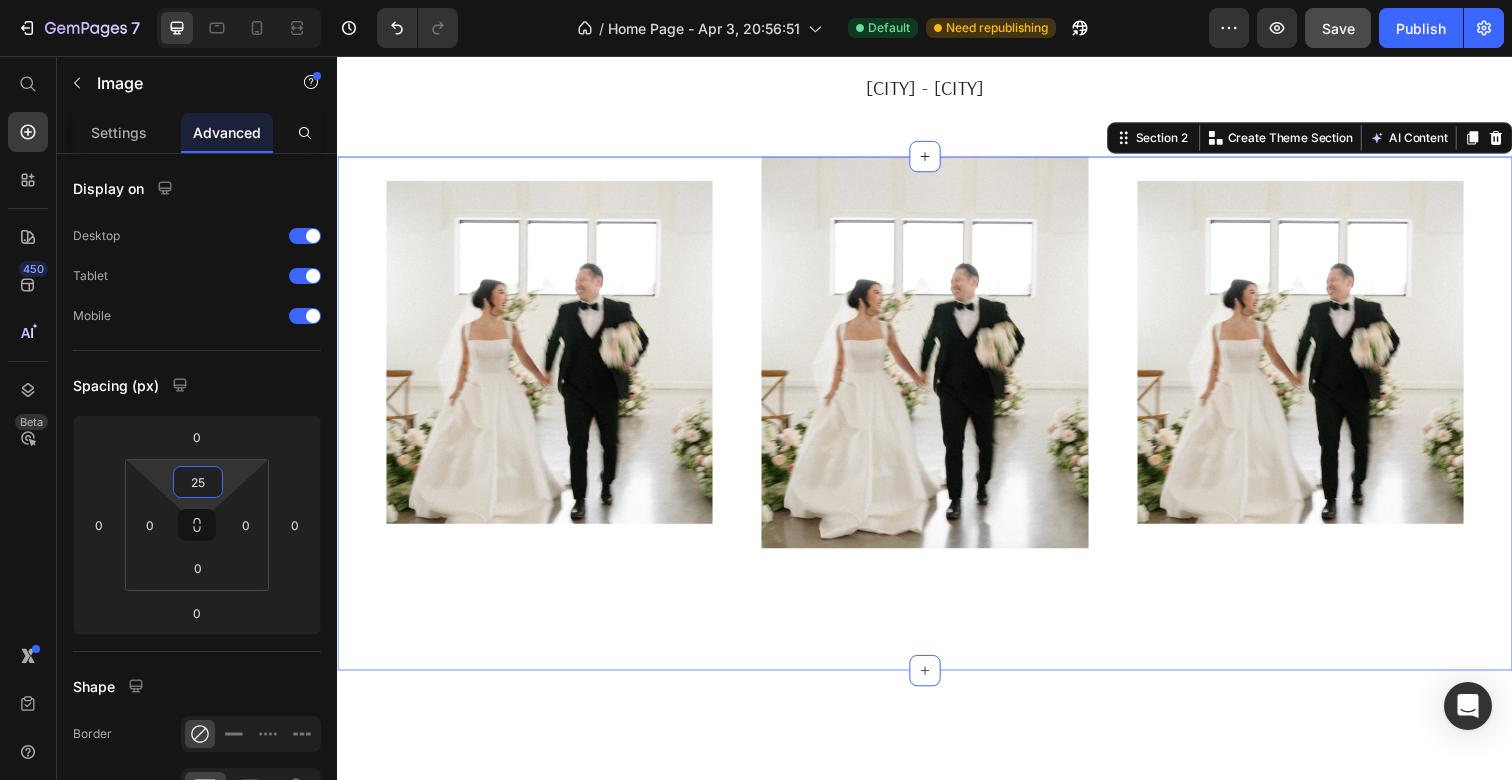click on "Image" at bounding box center (936, 421) 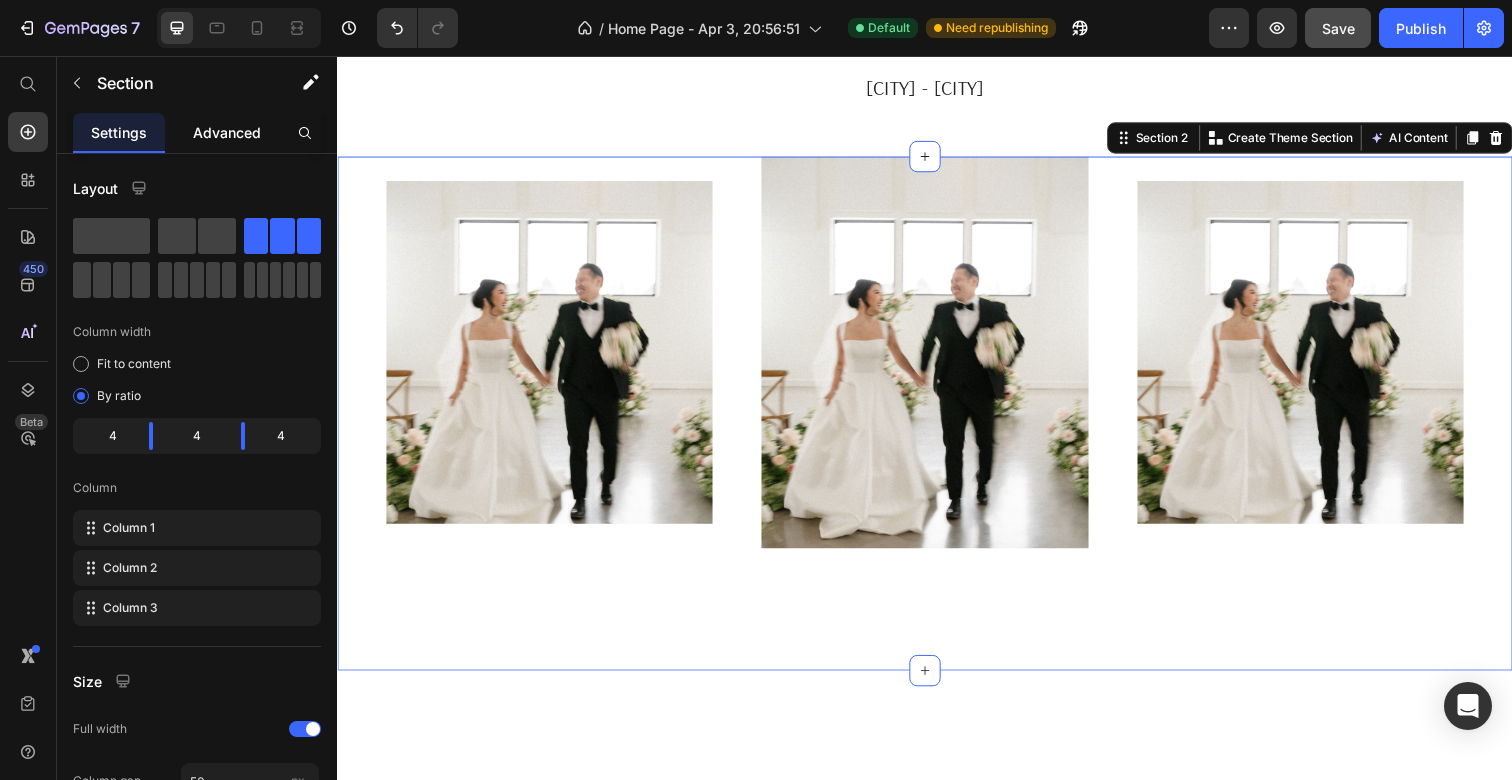 click on "Advanced" at bounding box center [227, 132] 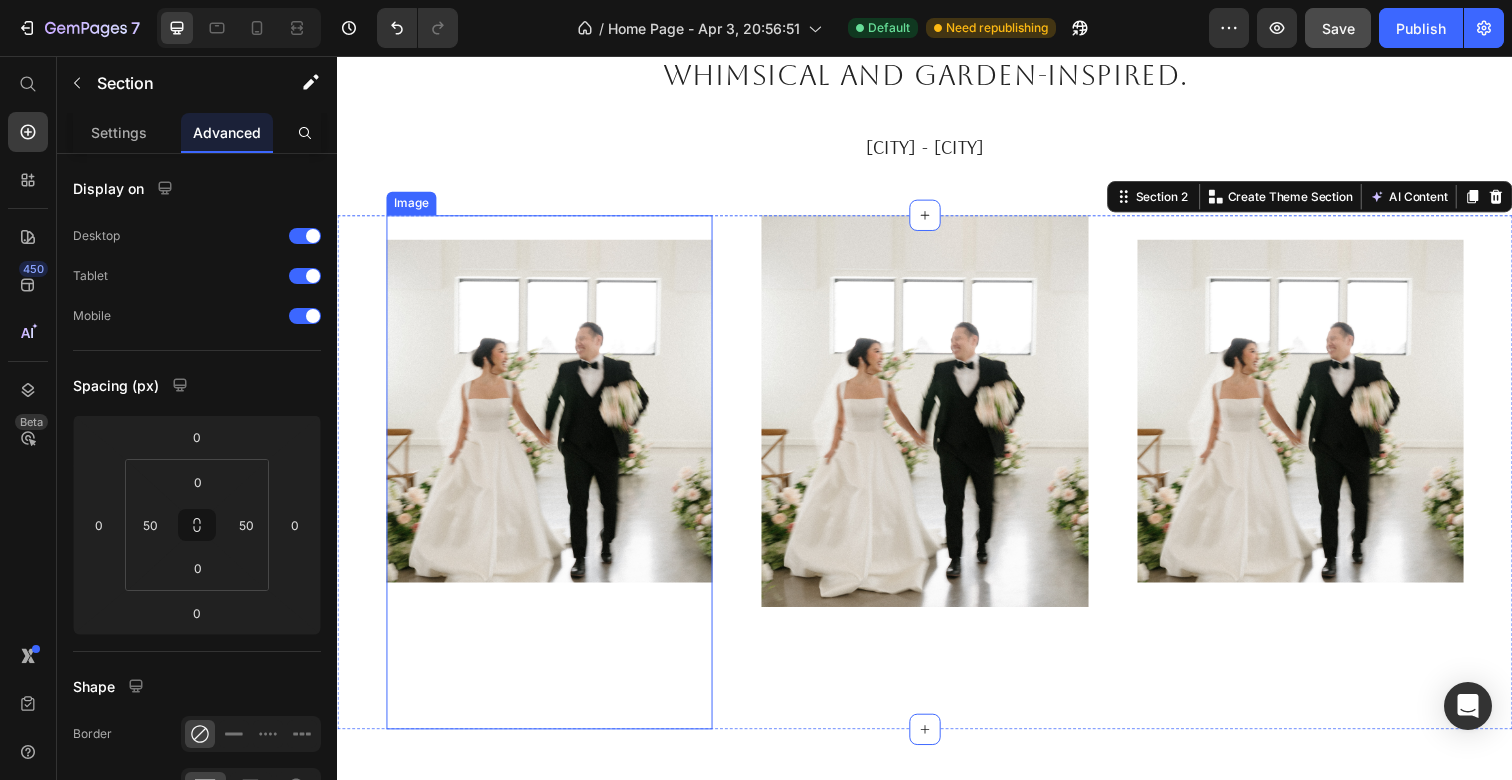 scroll, scrollTop: 267, scrollLeft: 0, axis: vertical 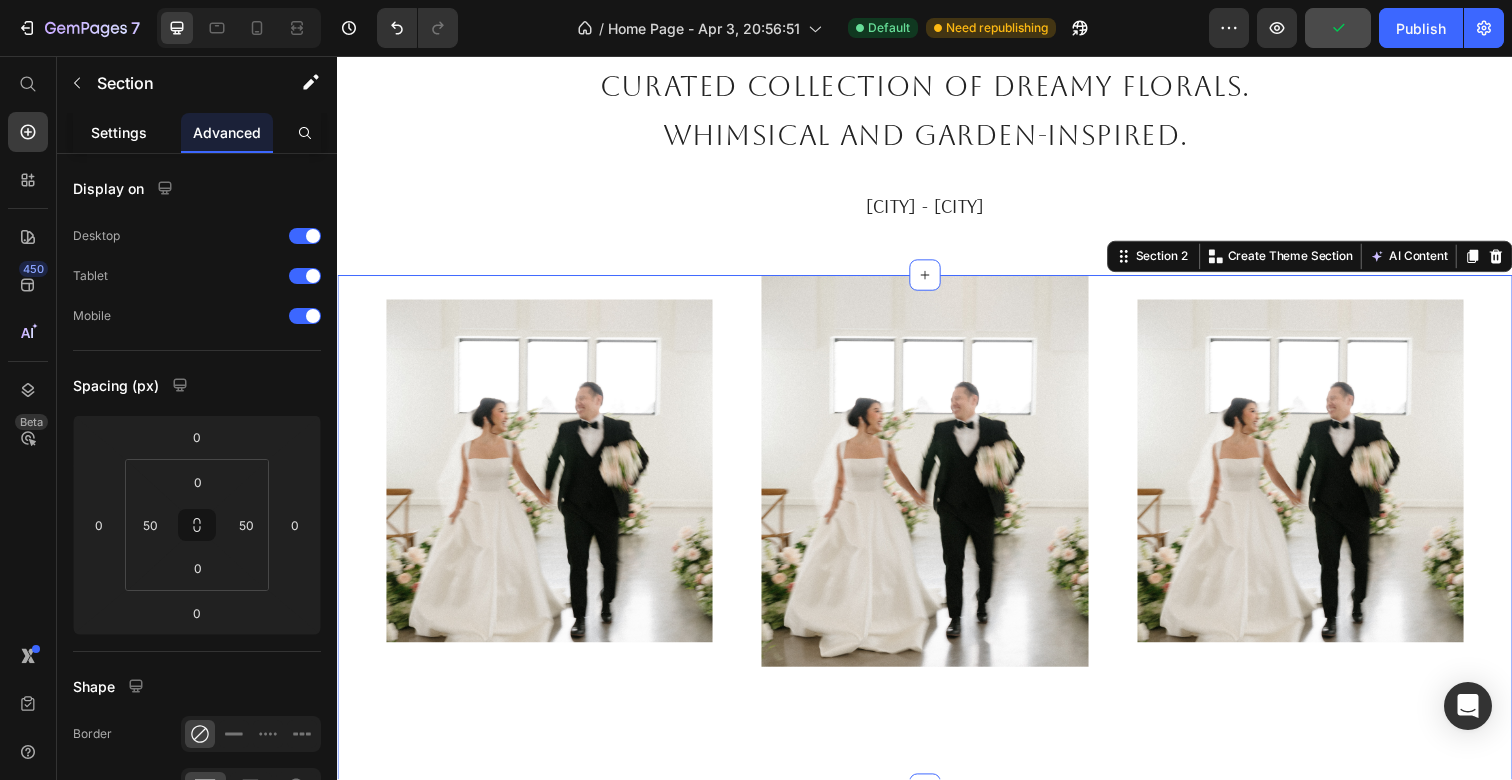click on "Settings" 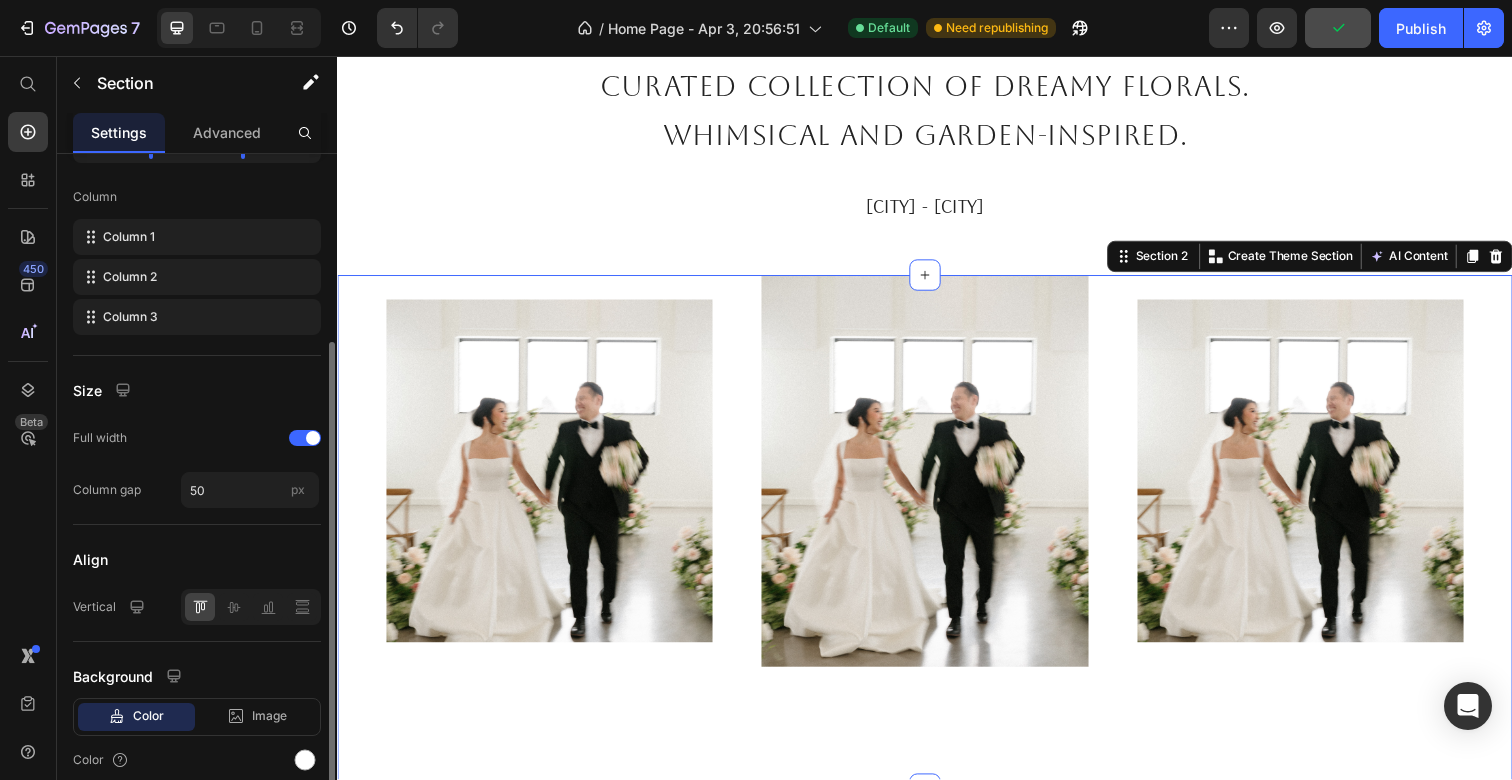 scroll, scrollTop: 374, scrollLeft: 0, axis: vertical 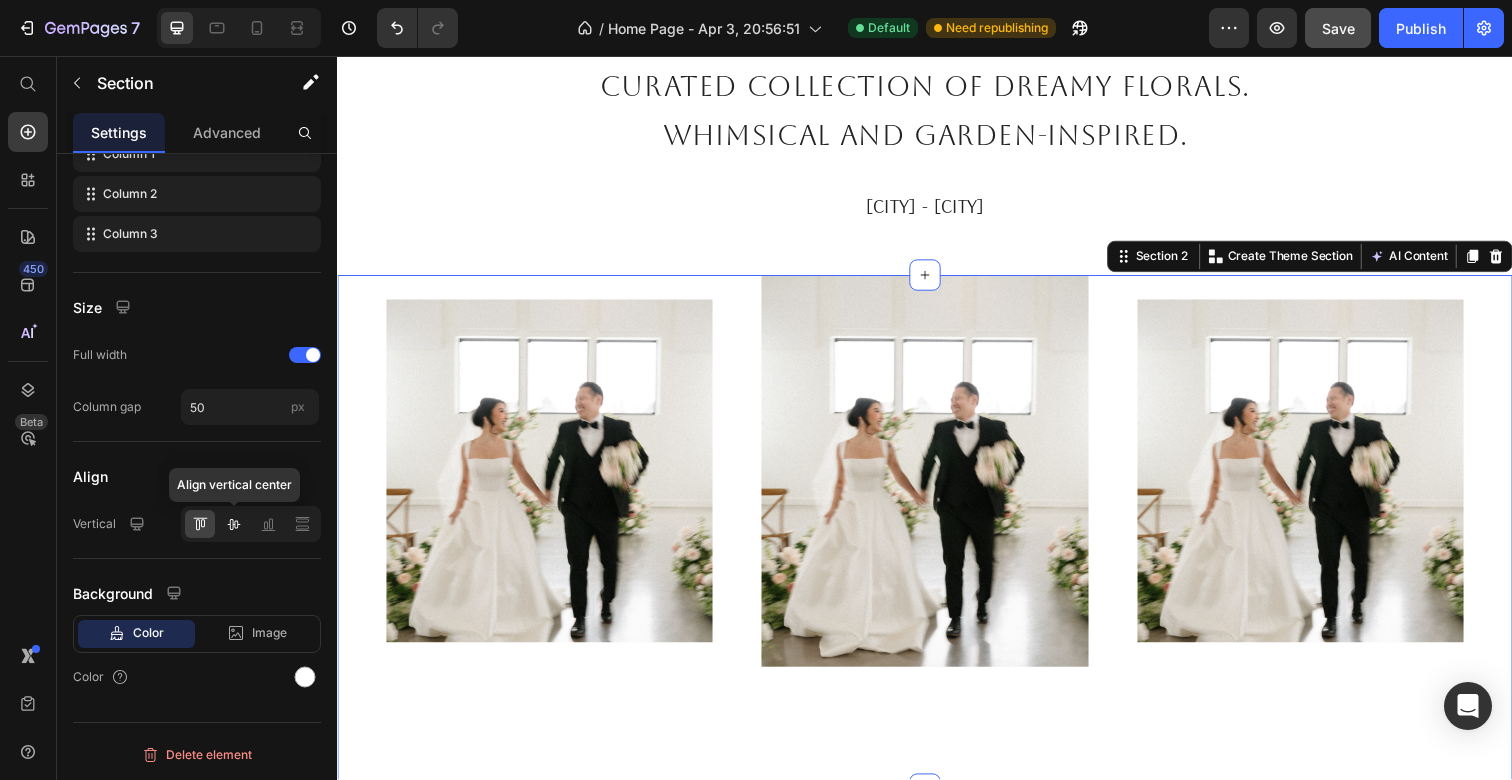 click 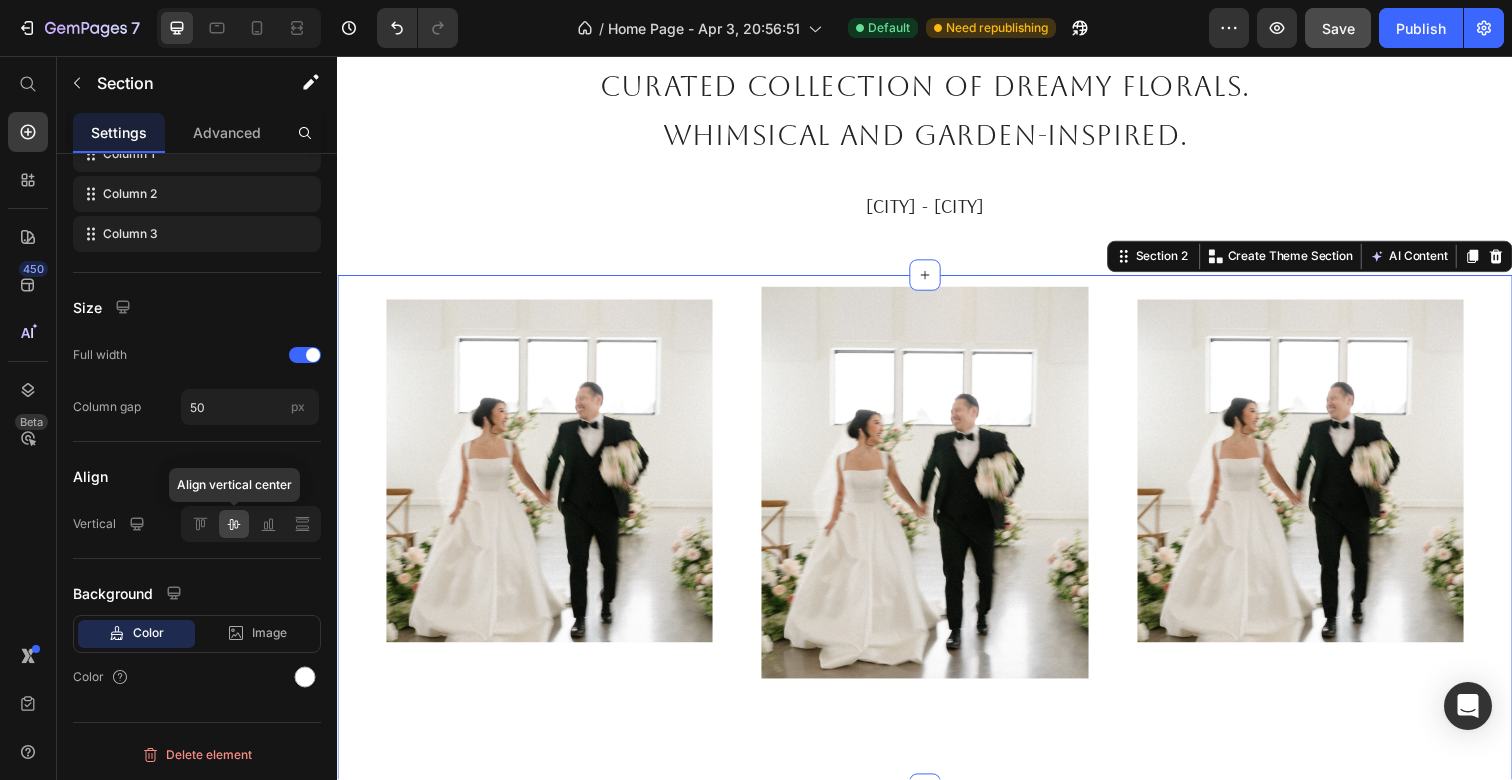 click 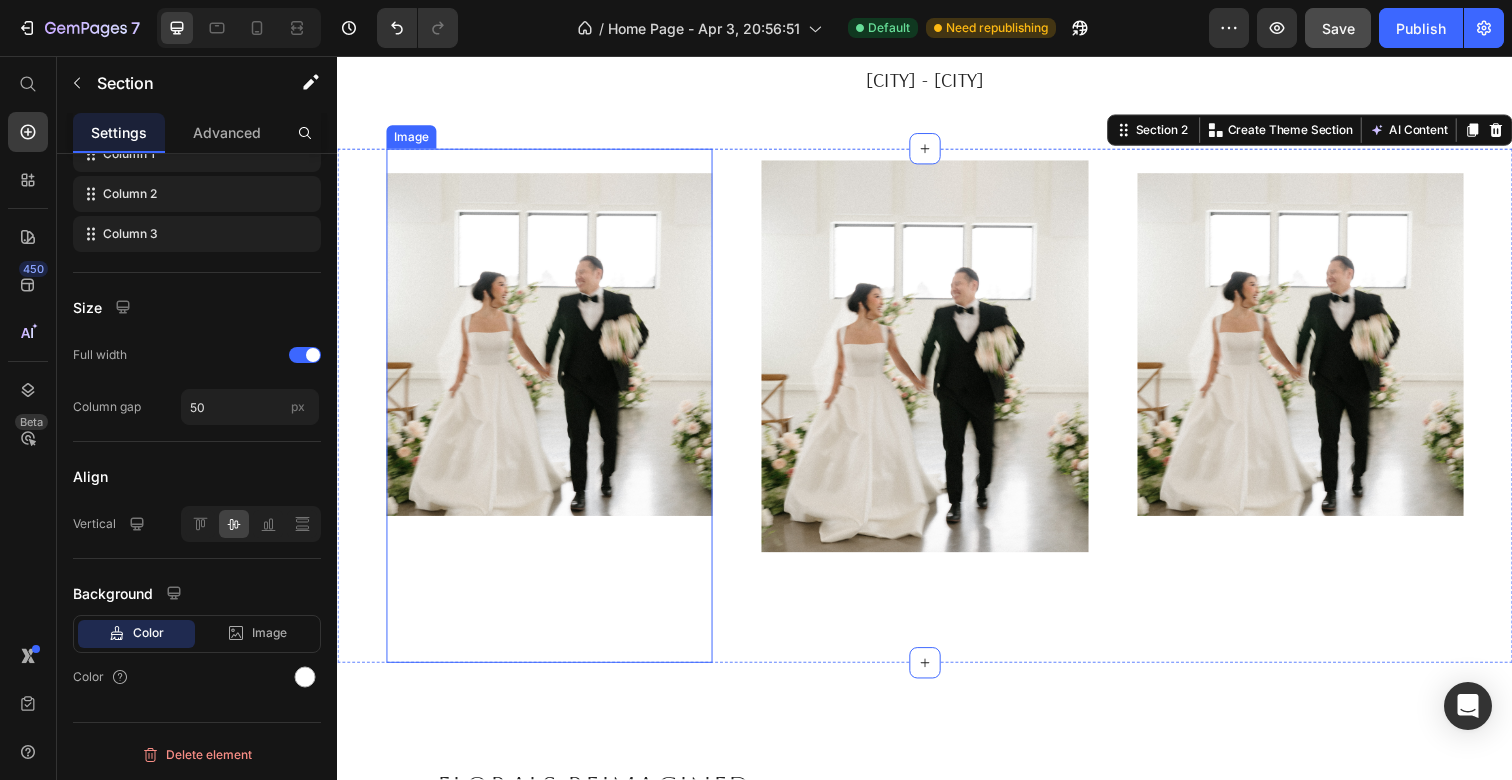 scroll, scrollTop: 403, scrollLeft: 0, axis: vertical 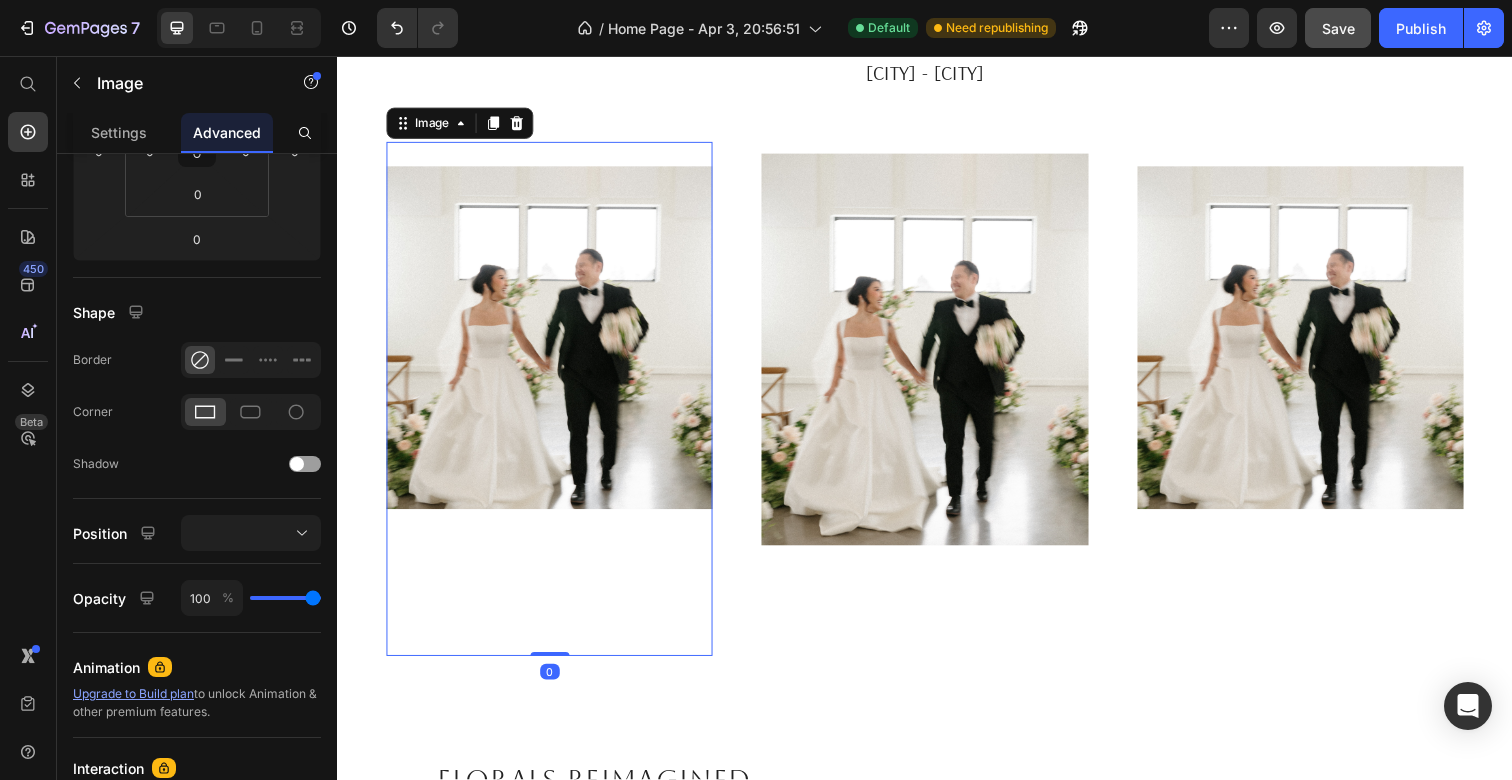 click at bounding box center [553, 406] 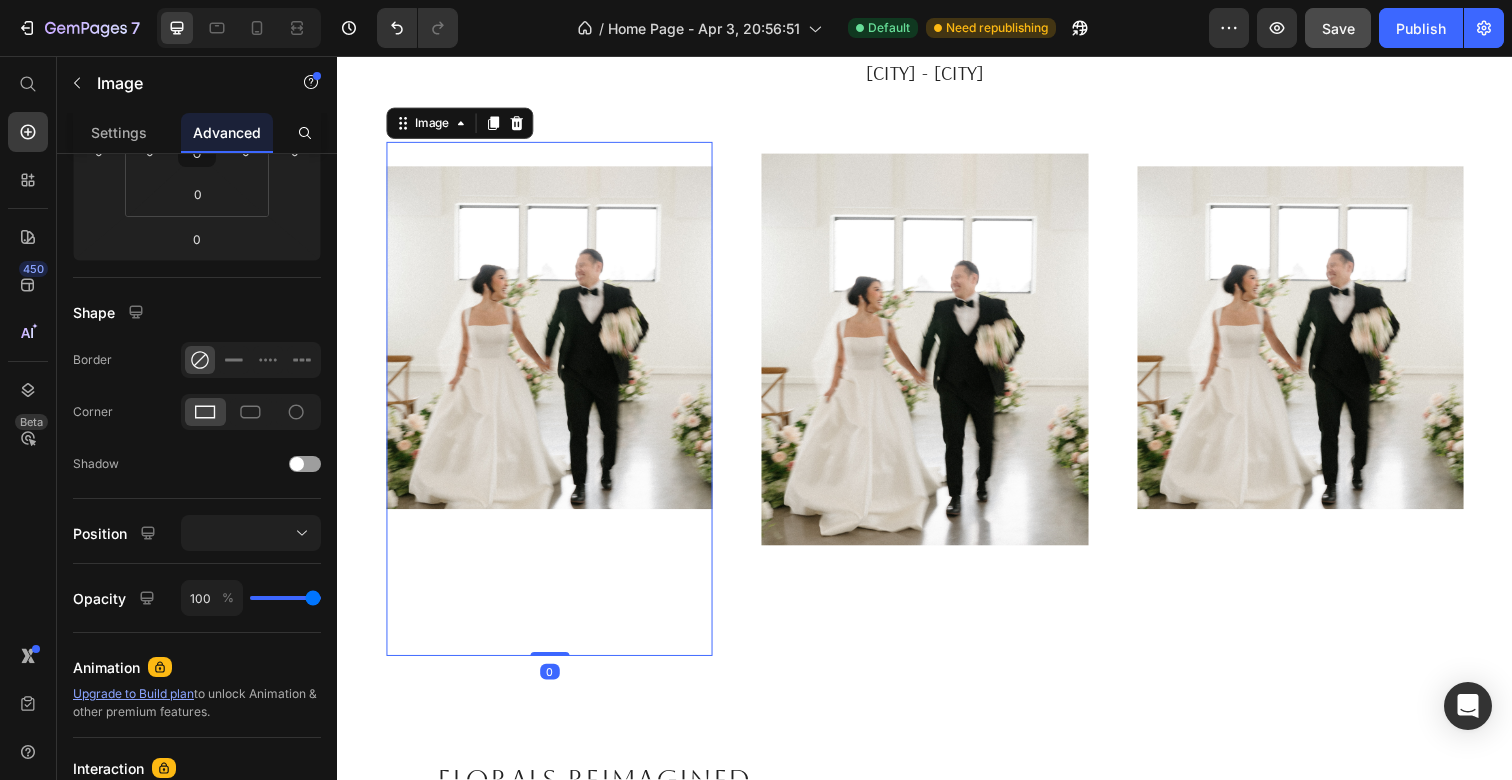 scroll, scrollTop: 0, scrollLeft: 0, axis: both 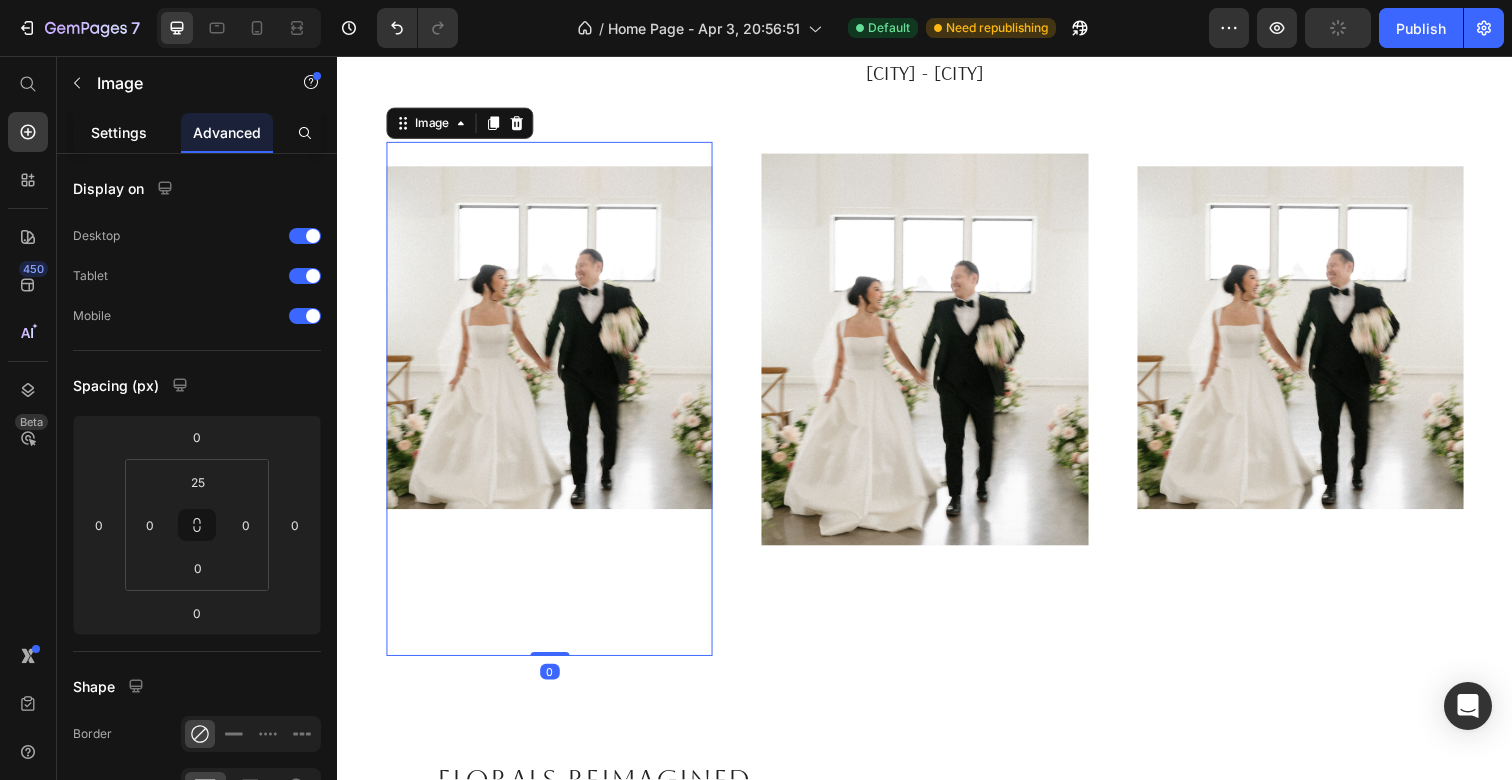 click on "Settings" at bounding box center [119, 132] 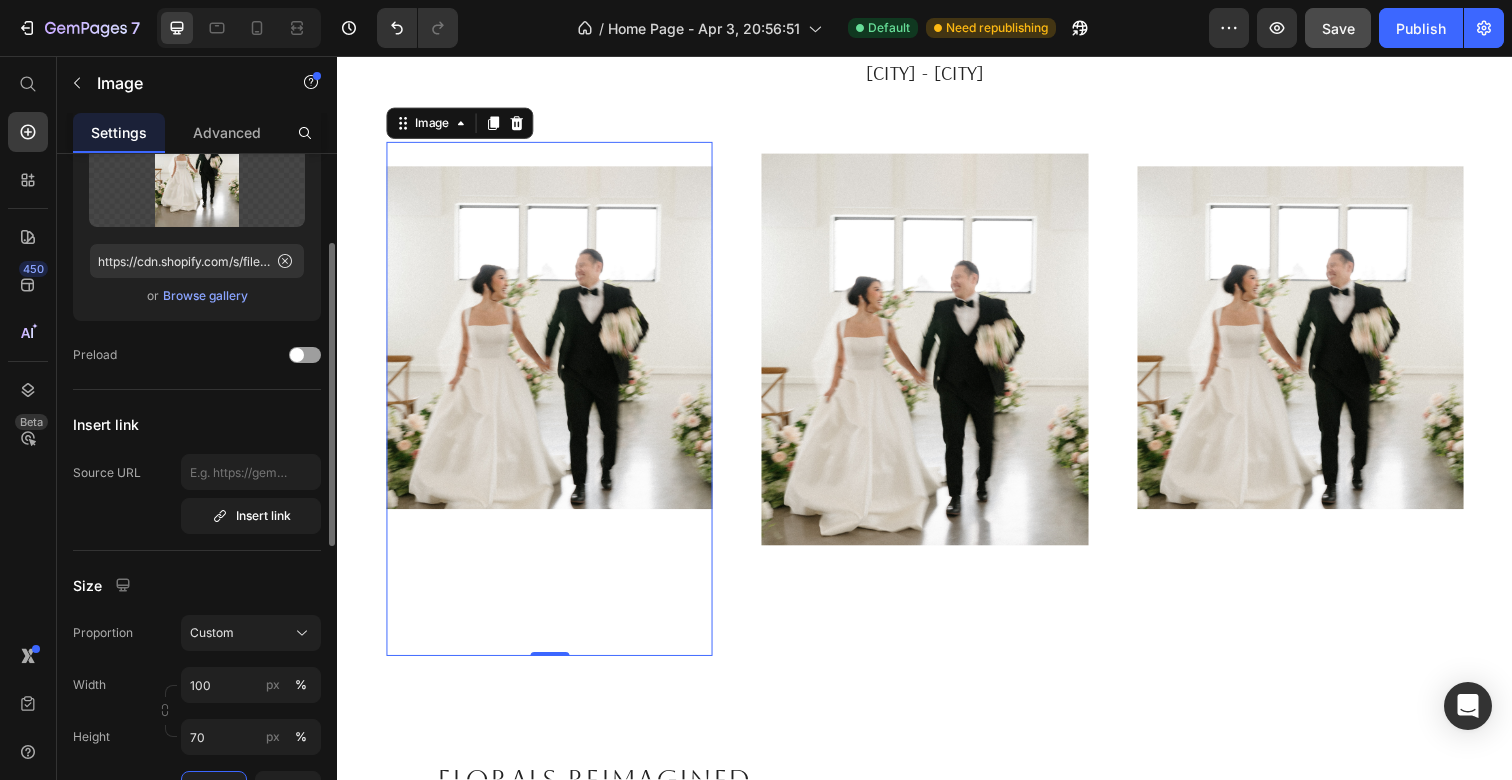 scroll, scrollTop: 0, scrollLeft: 0, axis: both 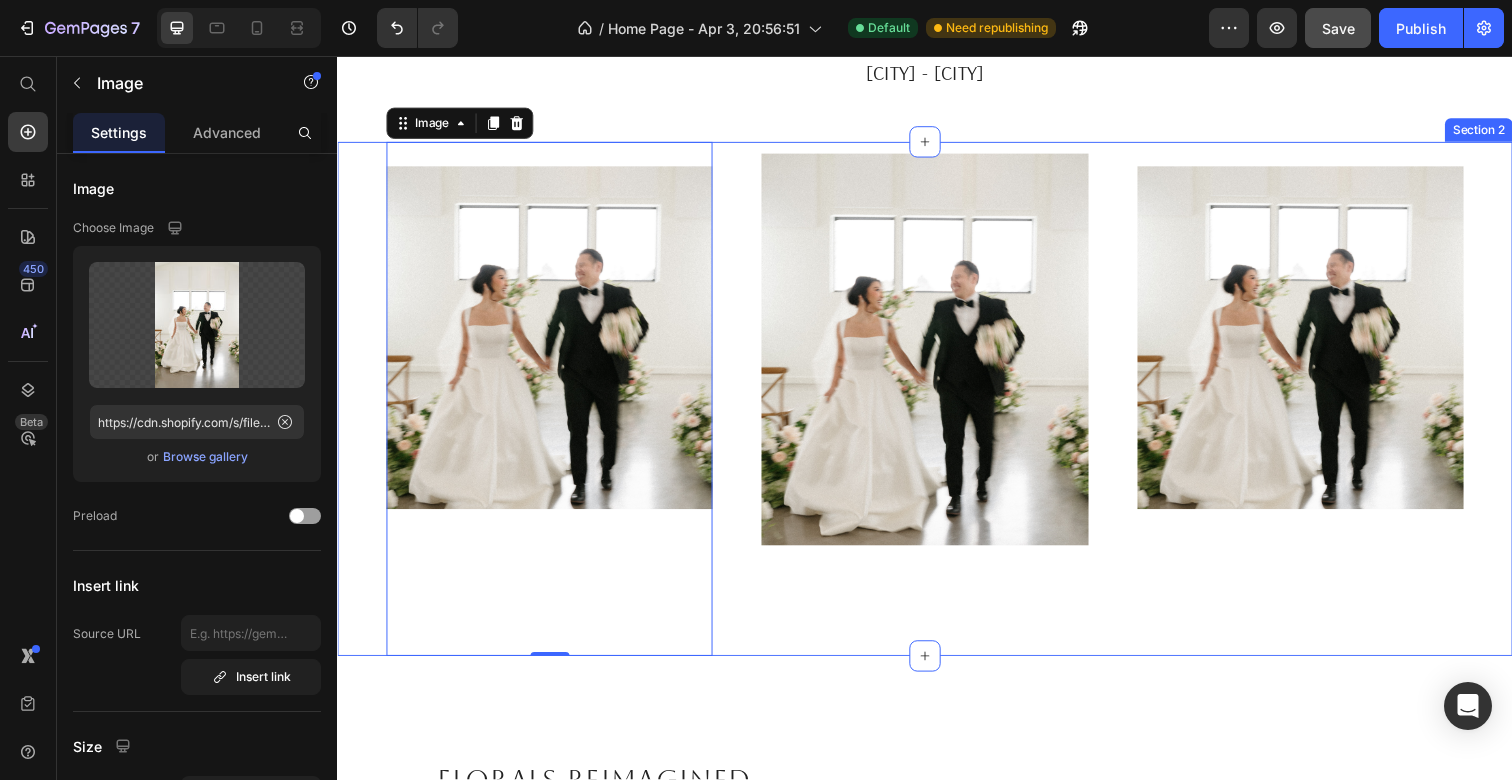 click on "Image 0 Image Image Section 2" at bounding box center (937, 406) 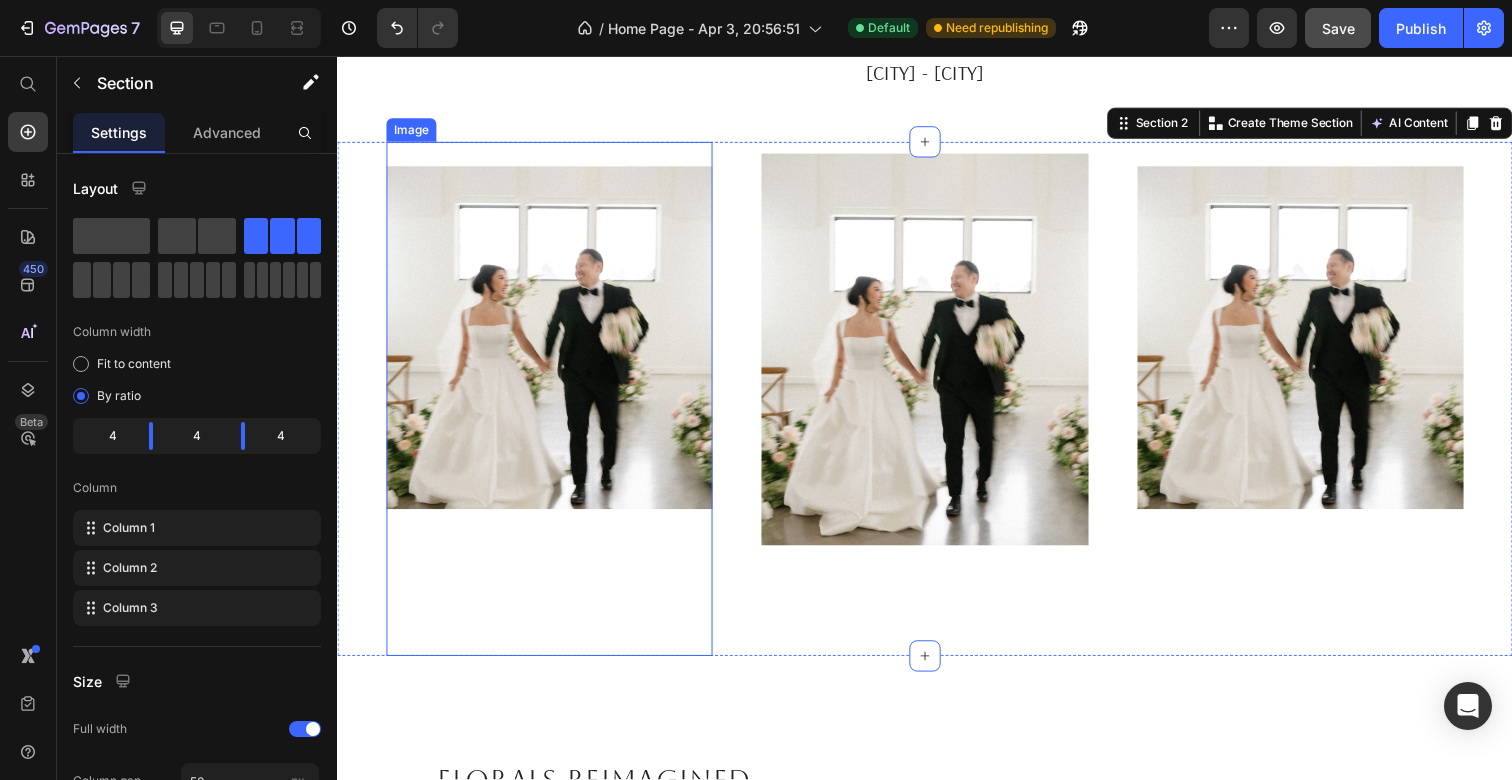 click at bounding box center (553, 406) 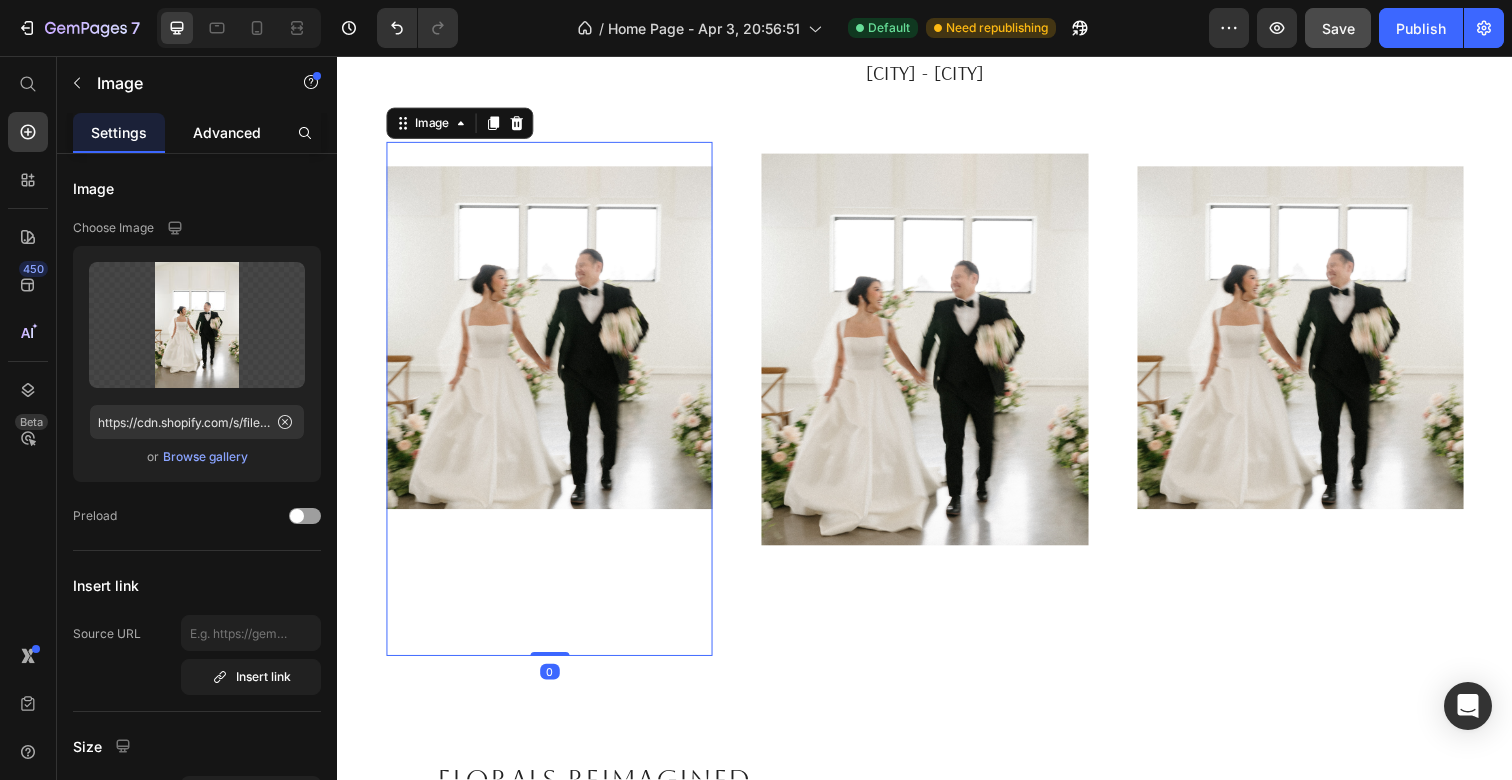 click on "Advanced" at bounding box center (227, 132) 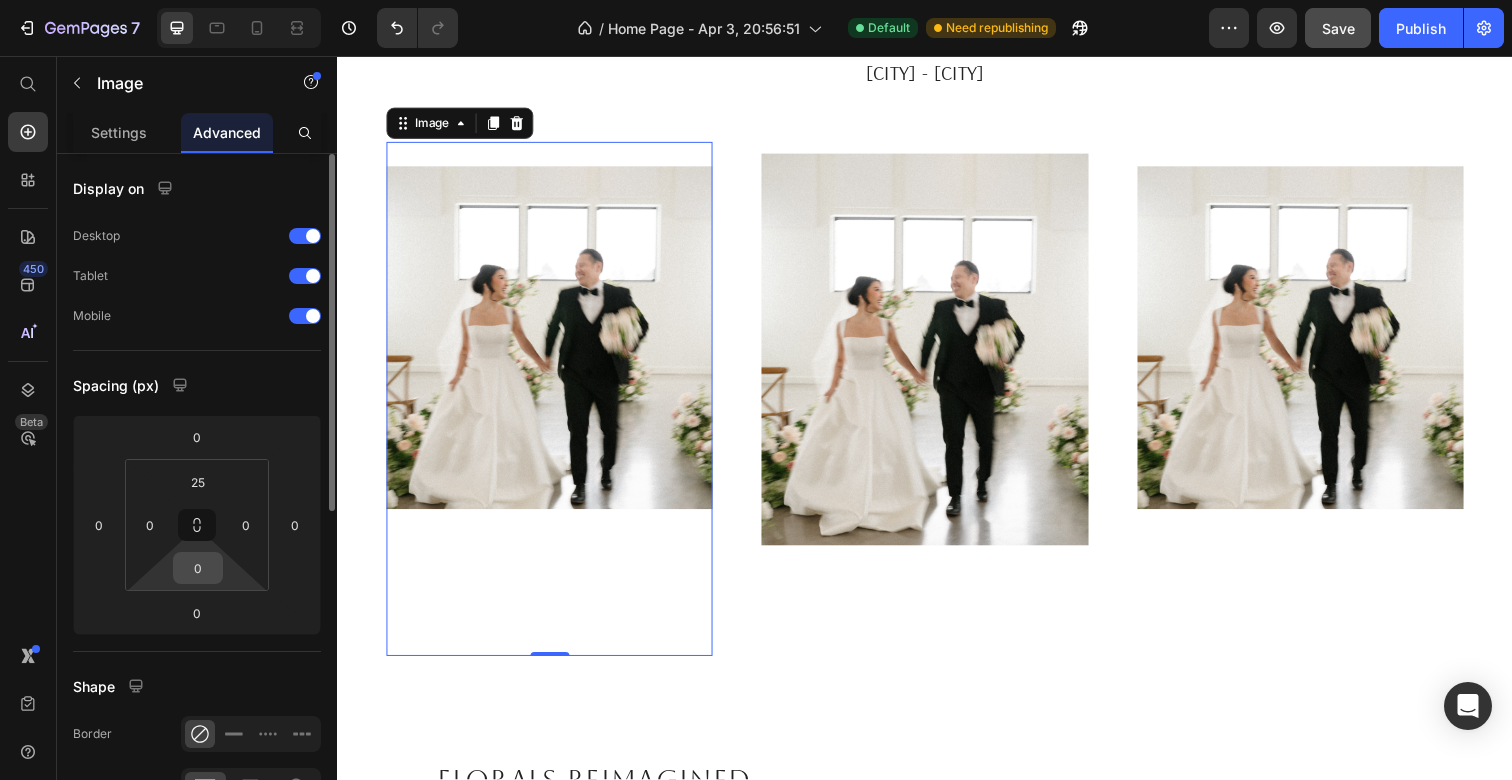 click on "0" at bounding box center [198, 568] 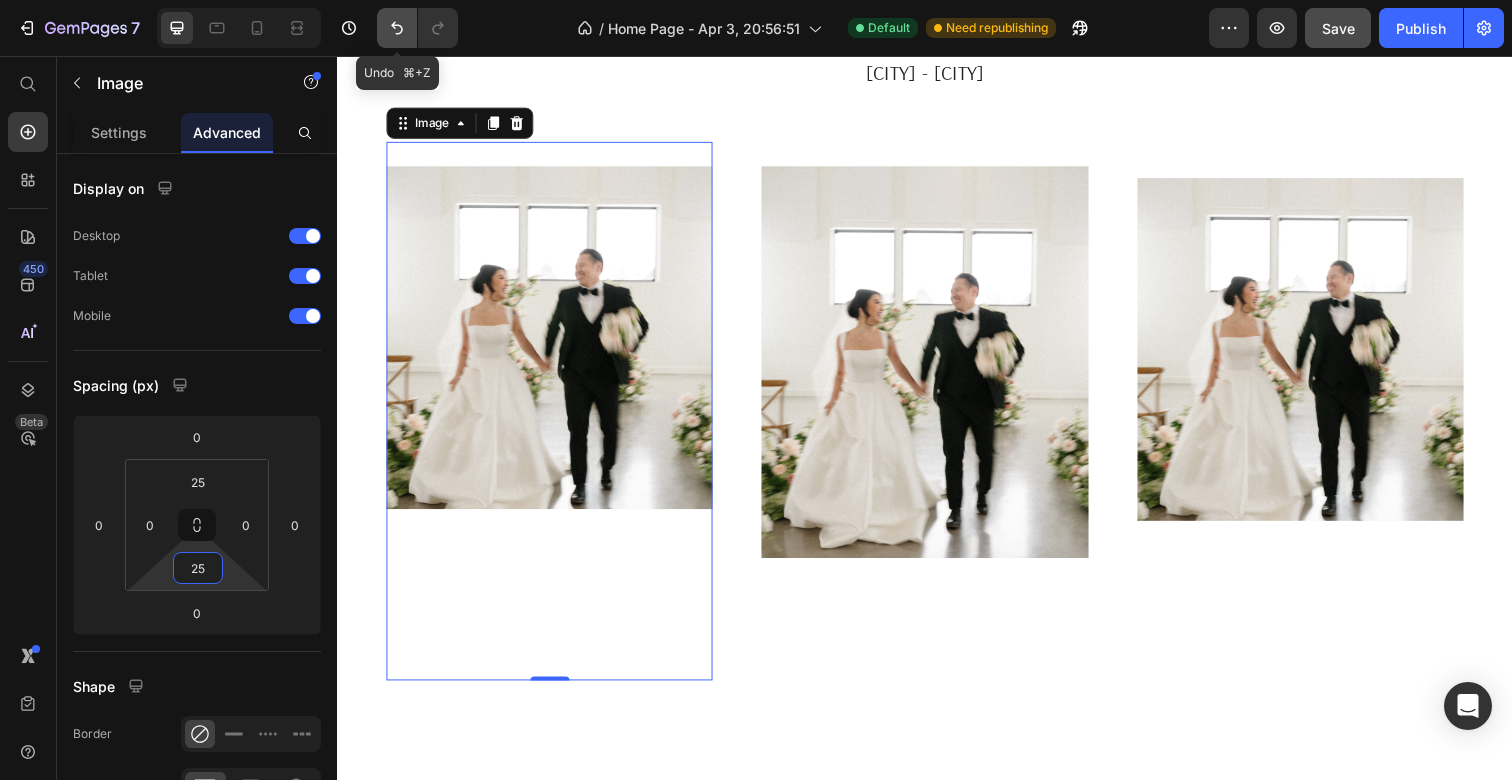 click 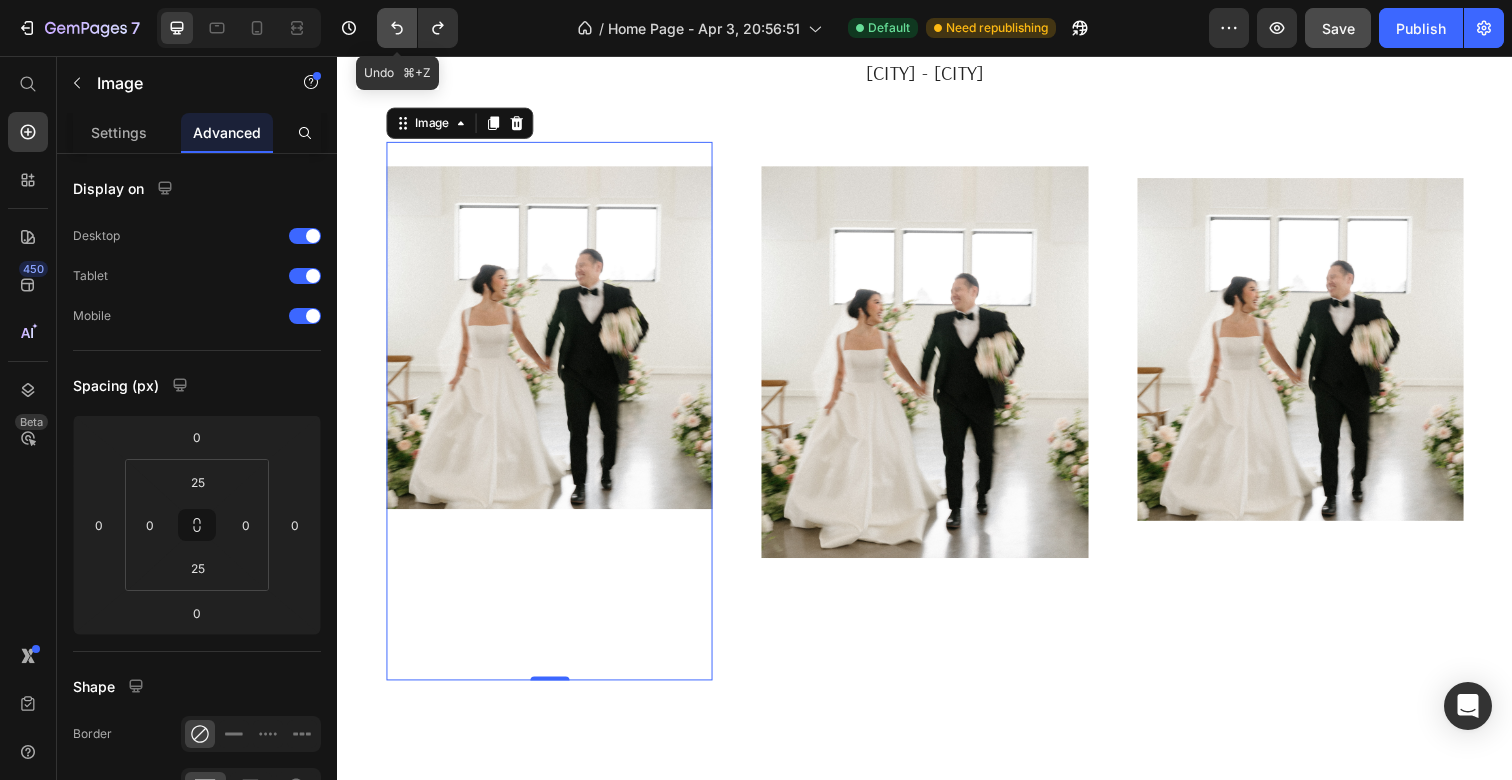 click 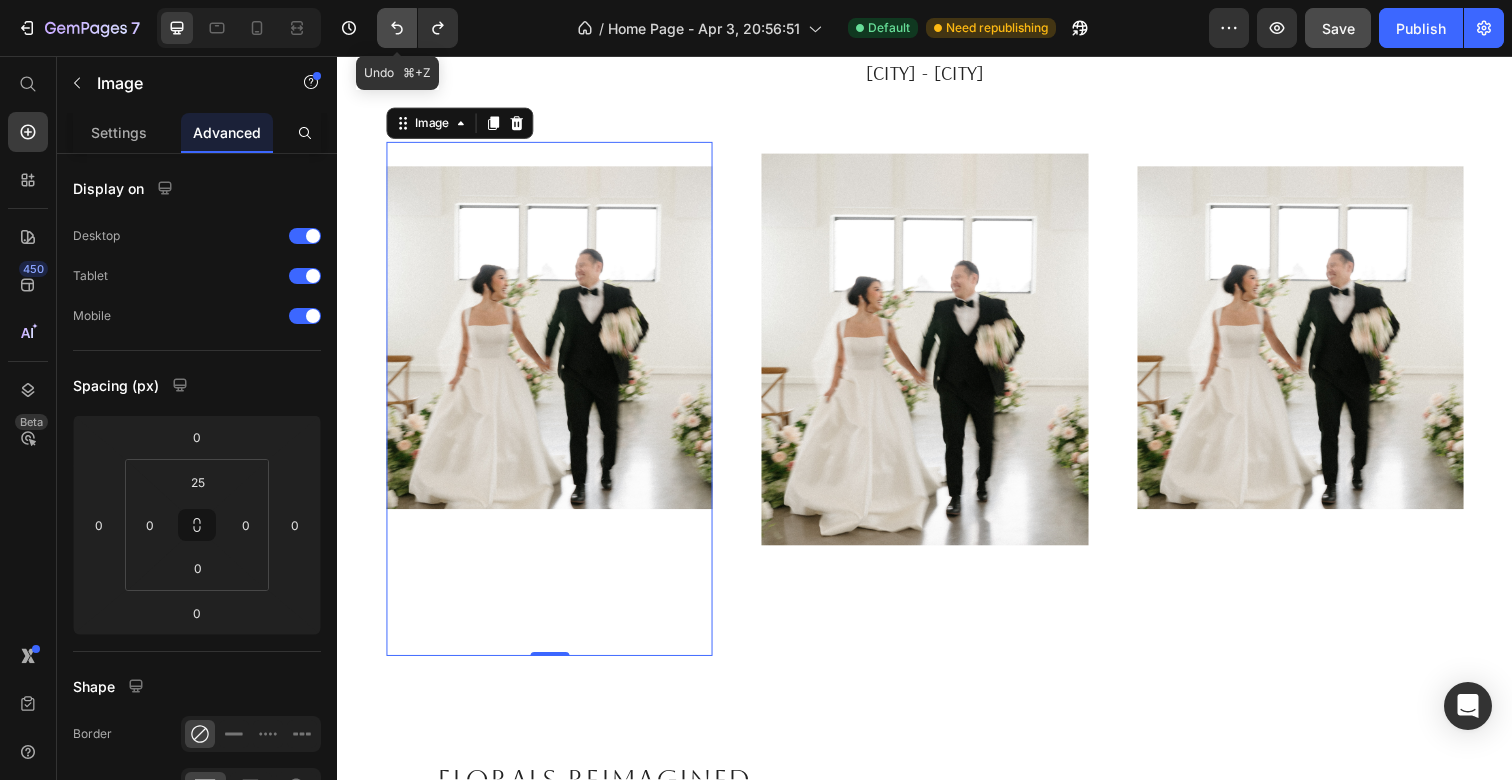 click 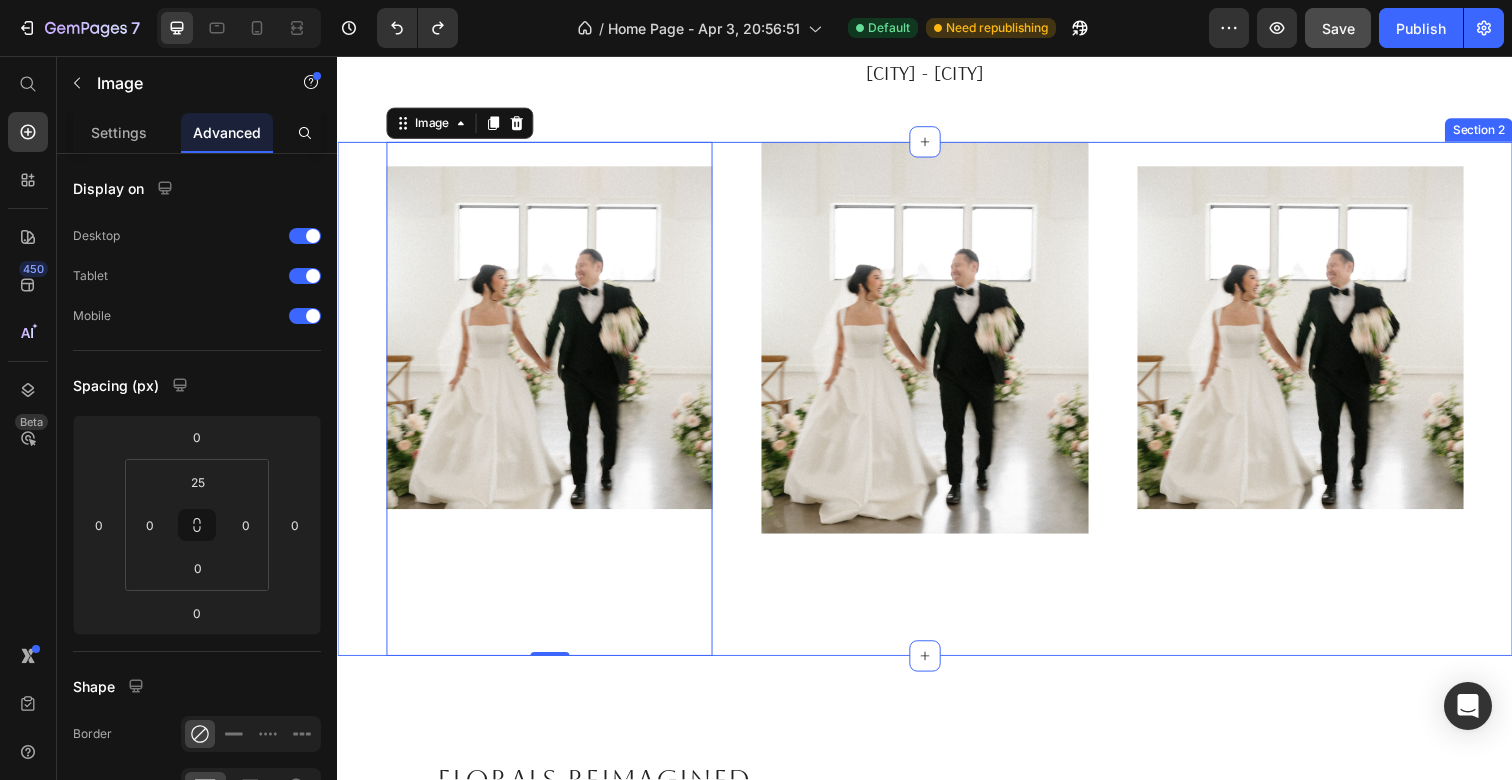 click on "Image 0 Image Image Section 2" at bounding box center (937, 406) 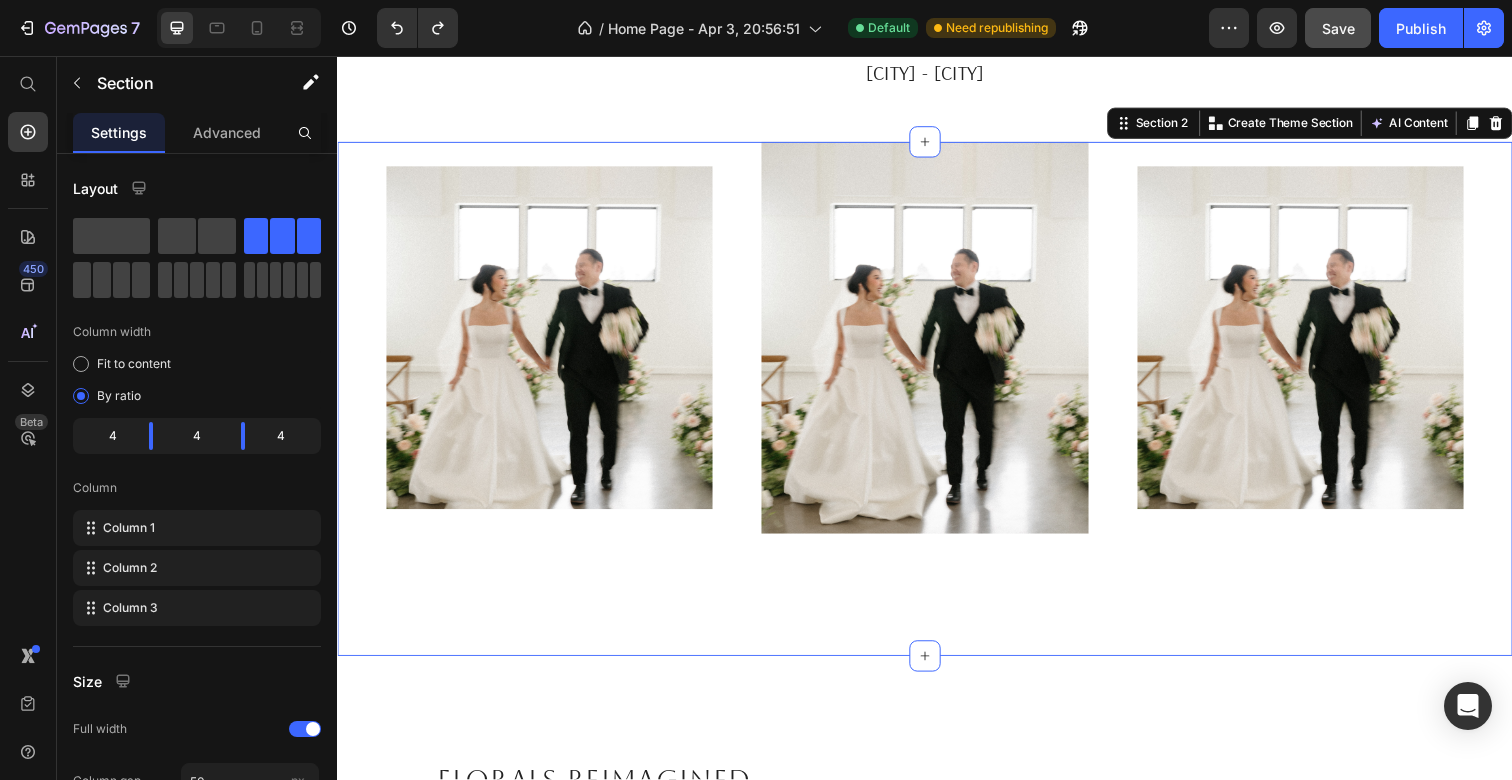 drag, startPoint x: 1514, startPoint y: 129, endPoint x: 1380, endPoint y: 462, distance: 358.94986 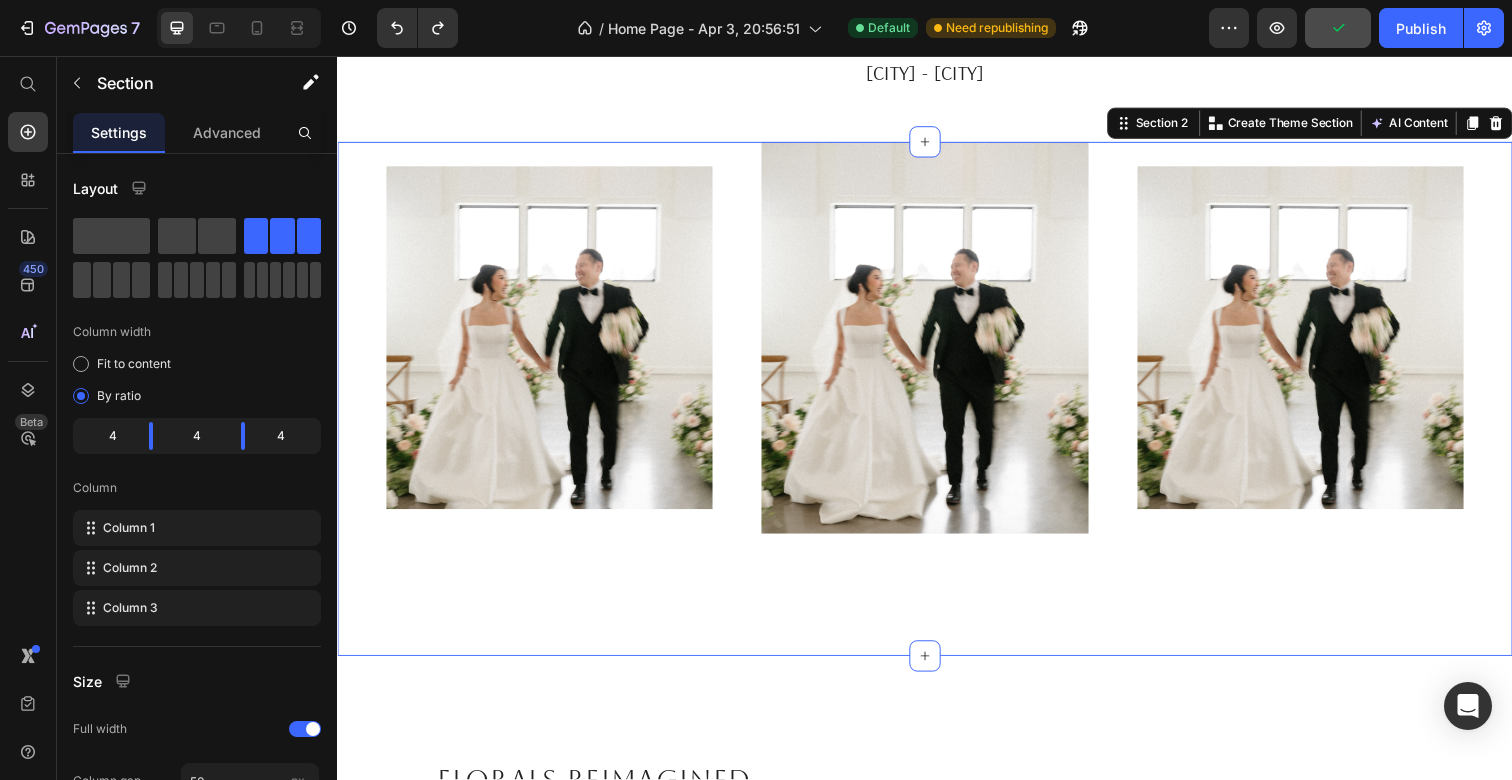 click on "Image Image Image Section 2 You can create reusable sections Create Theme Section AI Content Write with GemAI What would you like to describe here? Tone and Voice Persuasive Product The ____ Aisle Flowers Show more Generate" at bounding box center [937, 406] 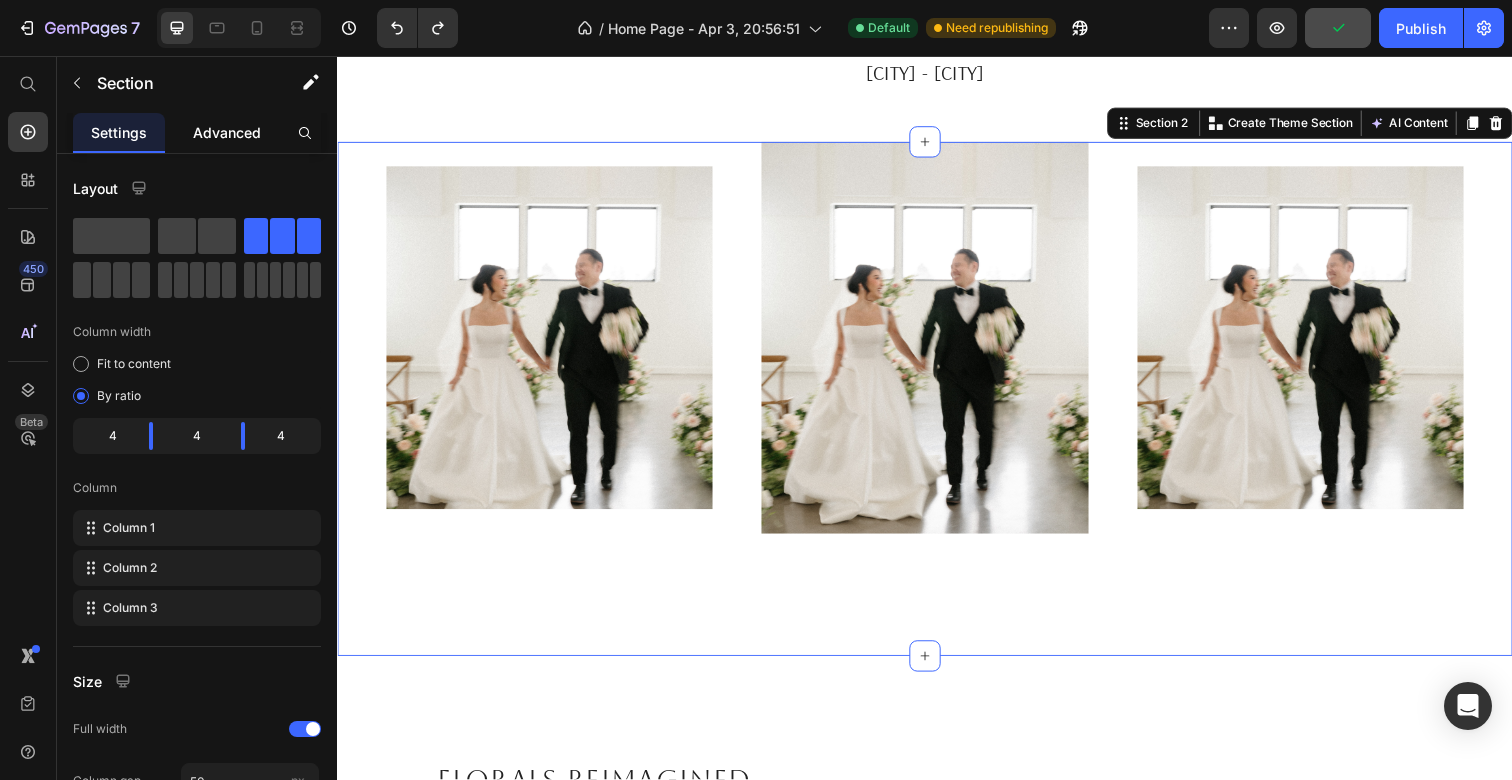 click on "Advanced" 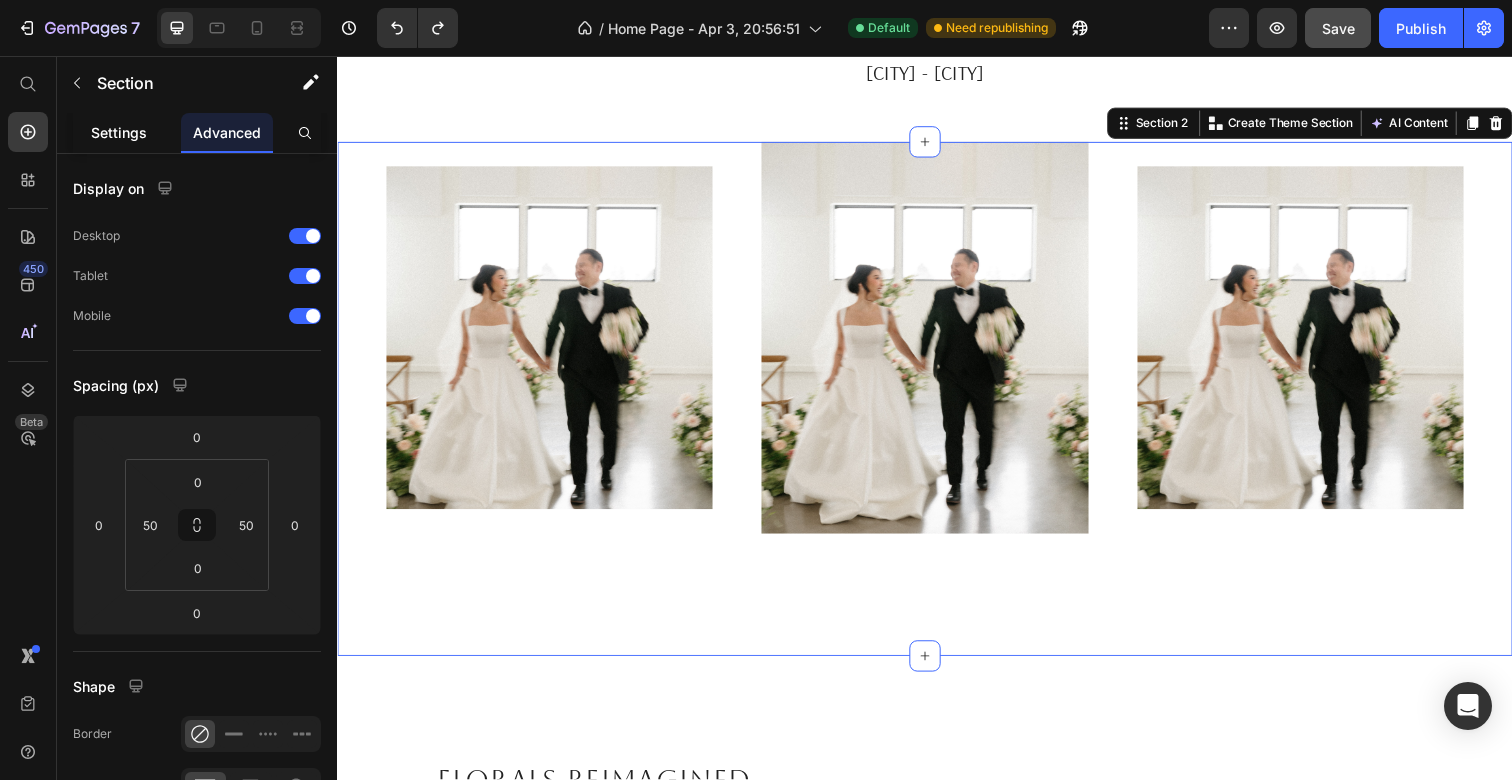 click on "Settings" 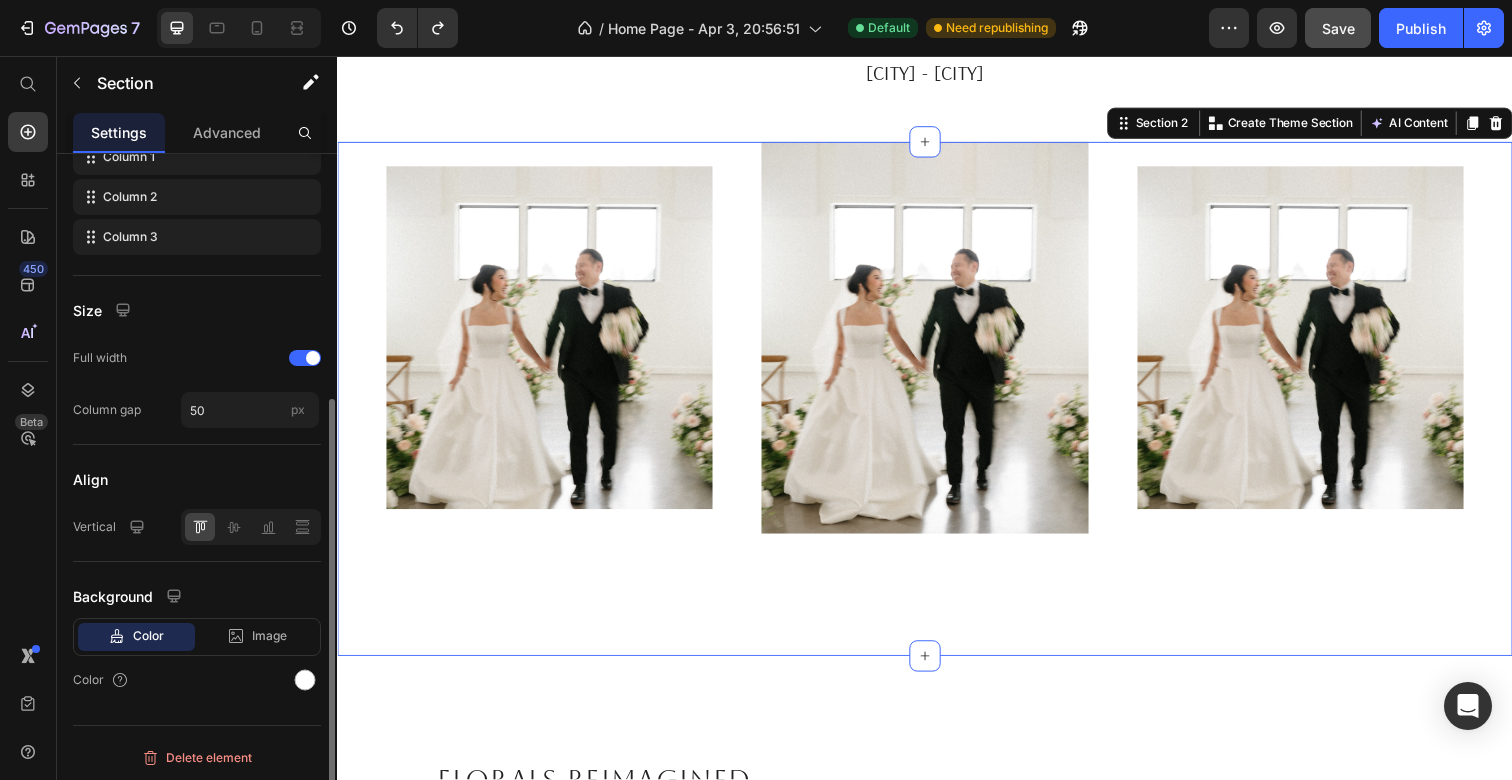scroll, scrollTop: 374, scrollLeft: 0, axis: vertical 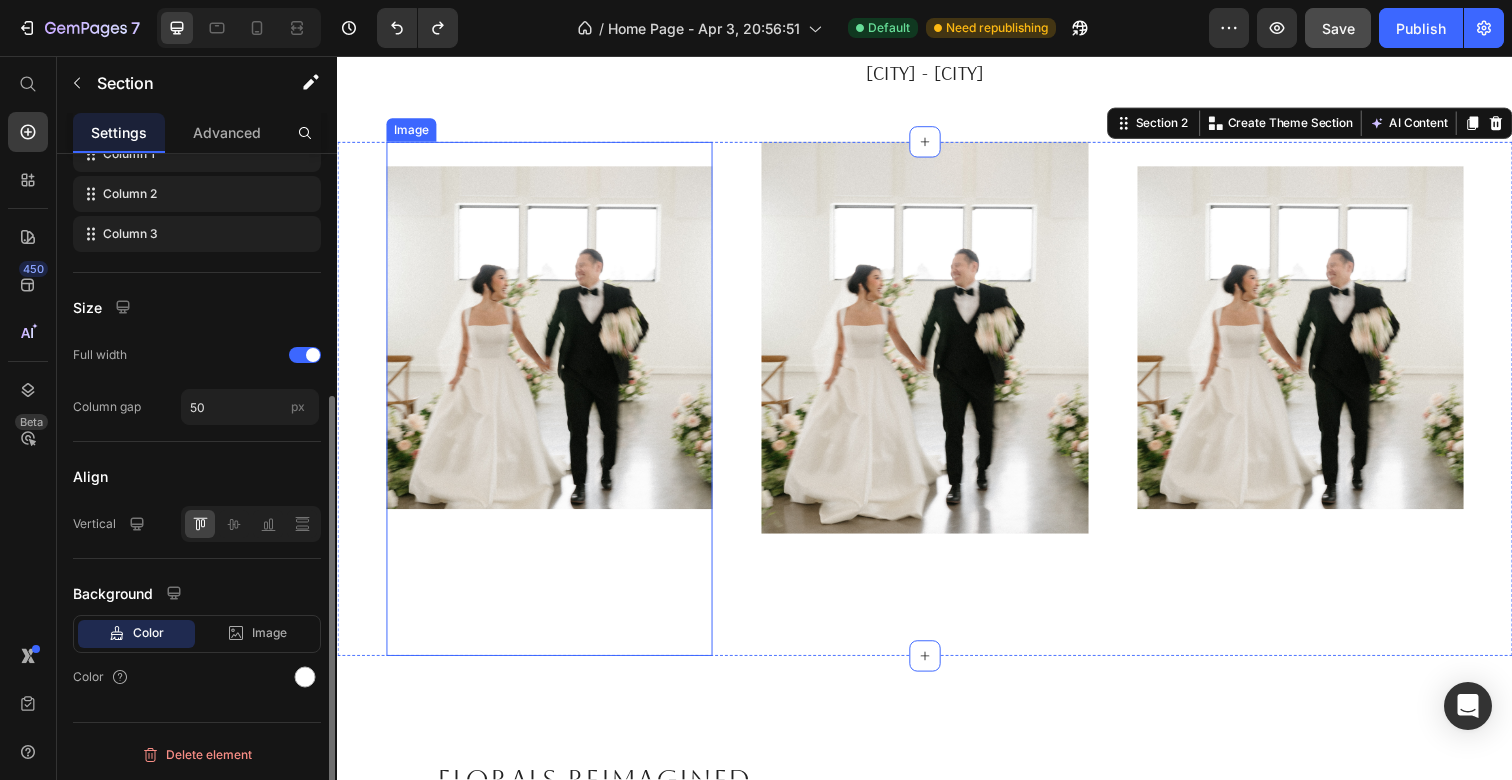 click at bounding box center [553, 406] 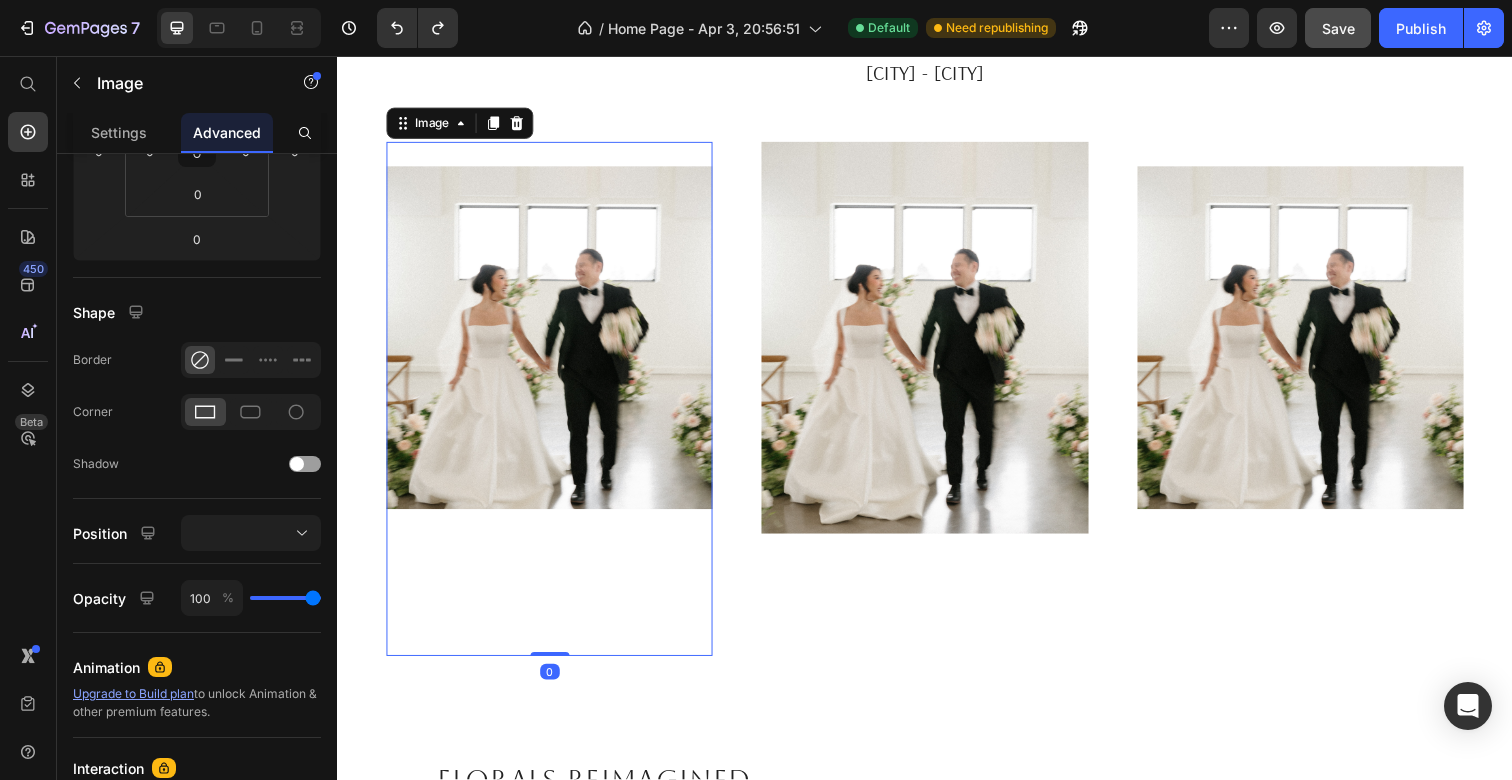 scroll, scrollTop: 0, scrollLeft: 0, axis: both 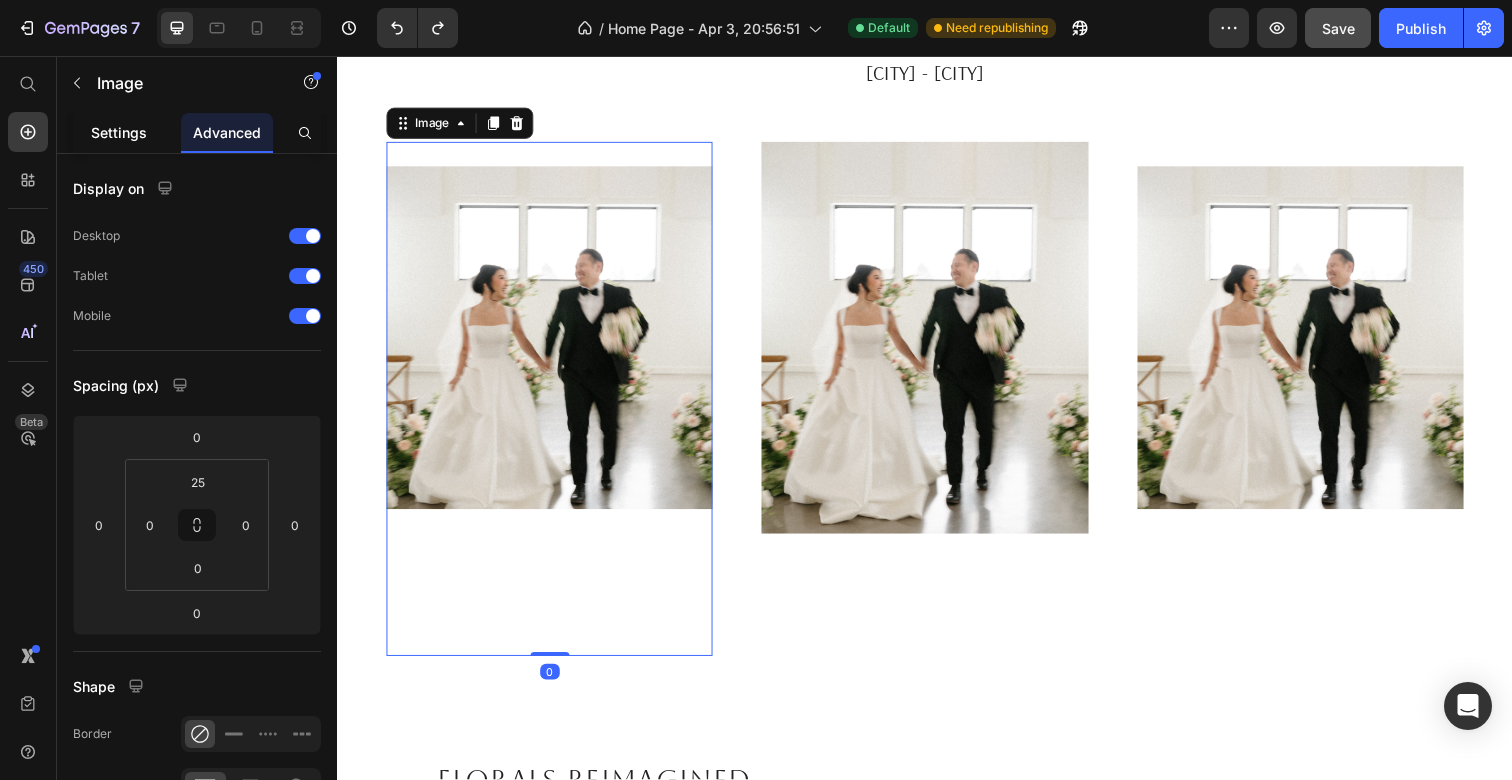 click on "Settings" 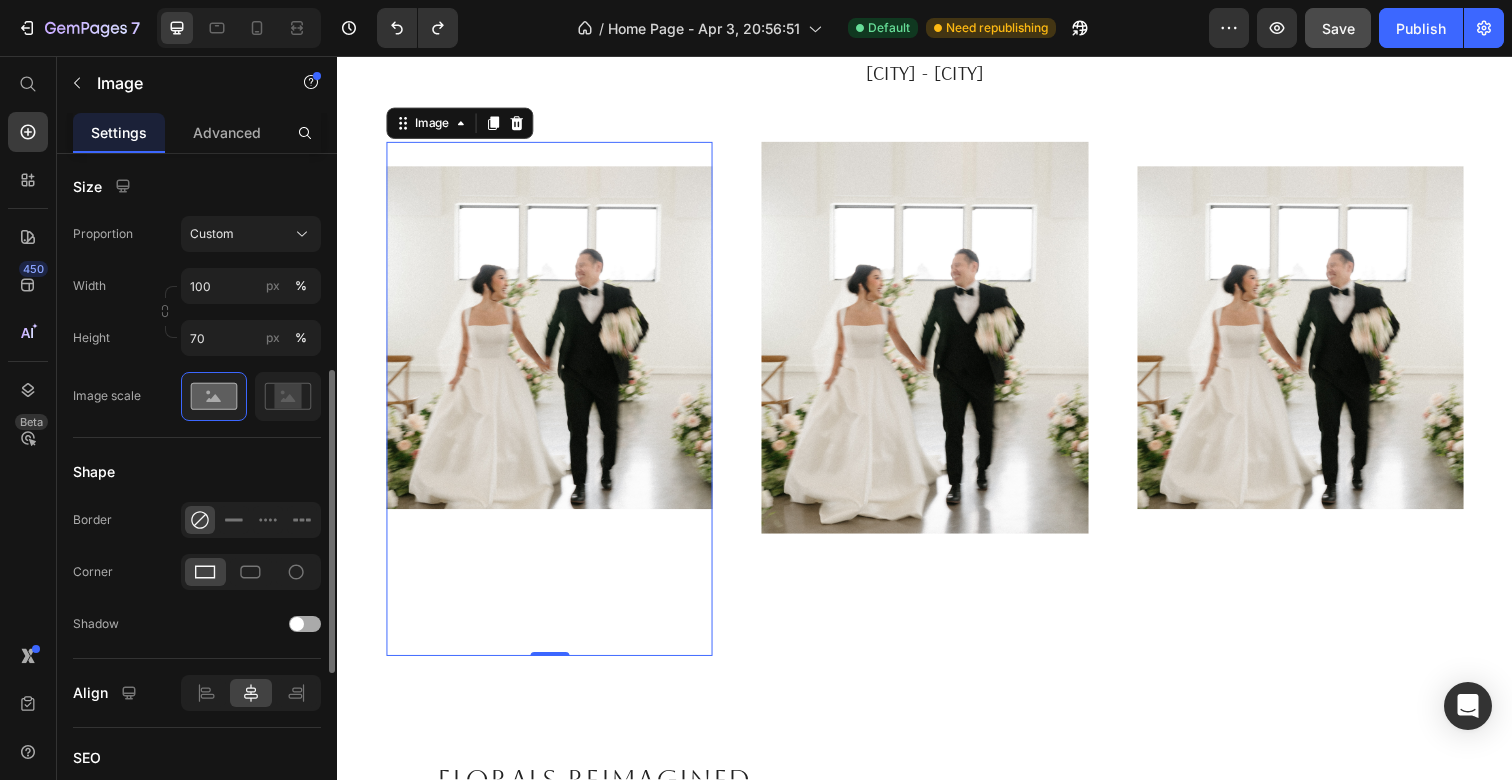scroll, scrollTop: 495, scrollLeft: 0, axis: vertical 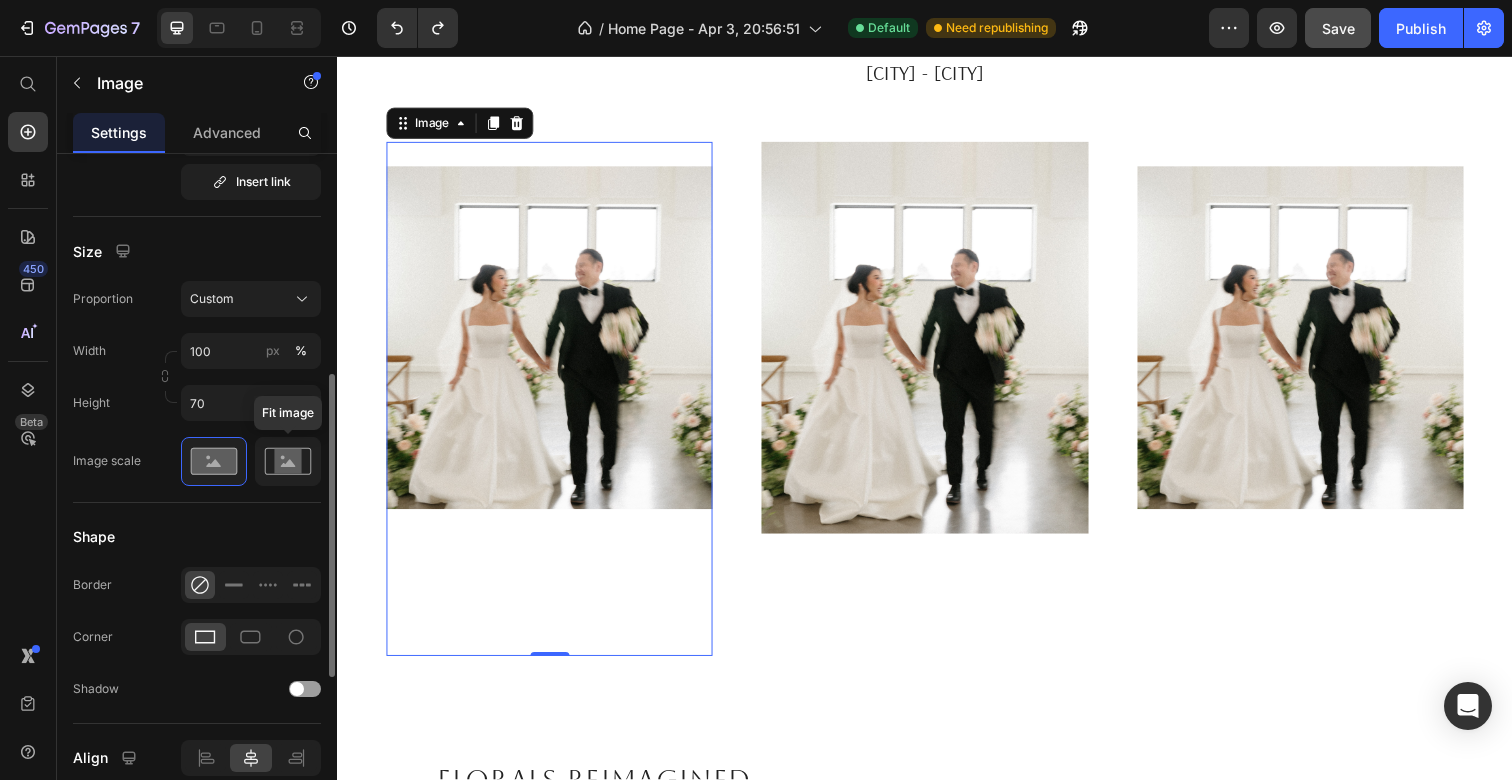 click 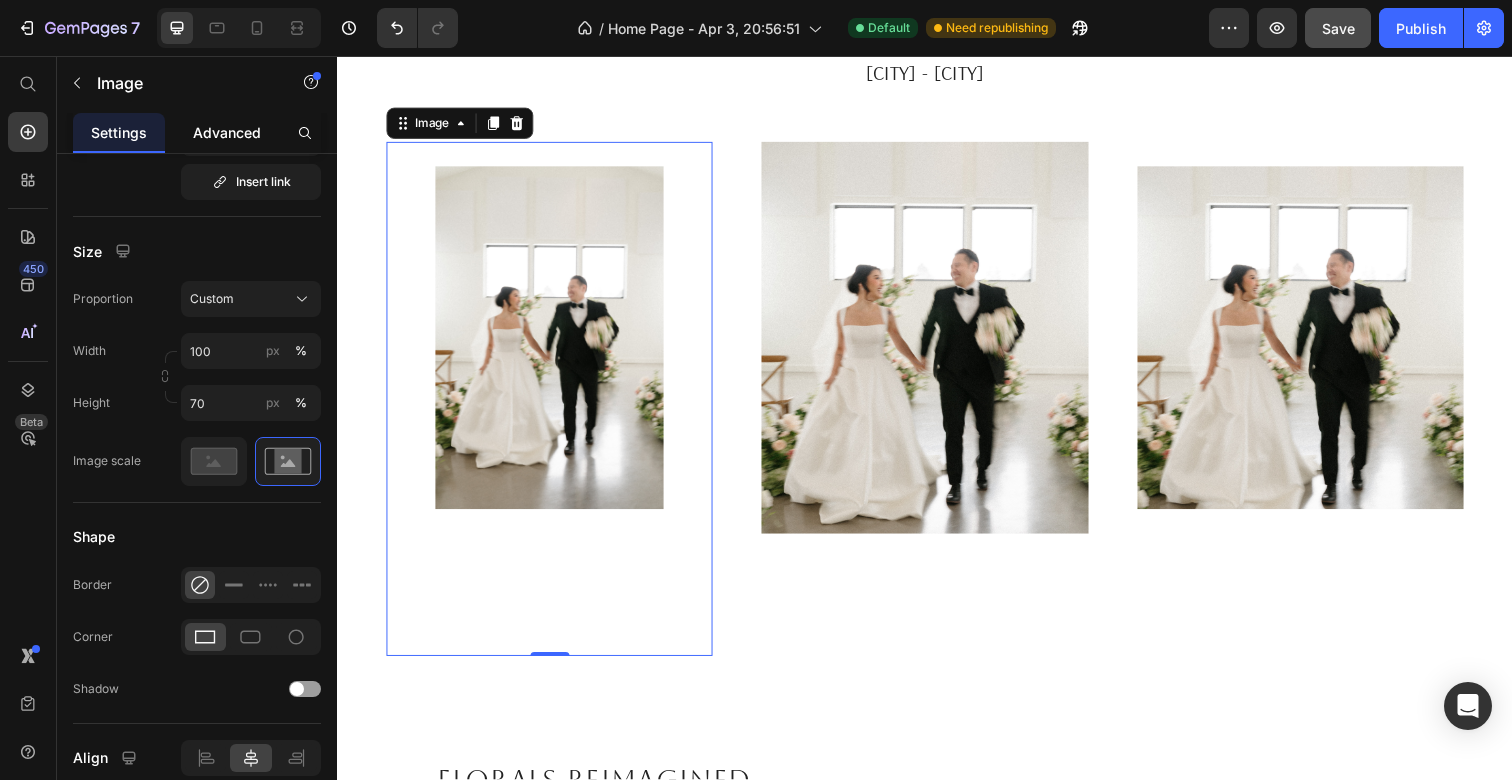 click on "Advanced" at bounding box center [227, 132] 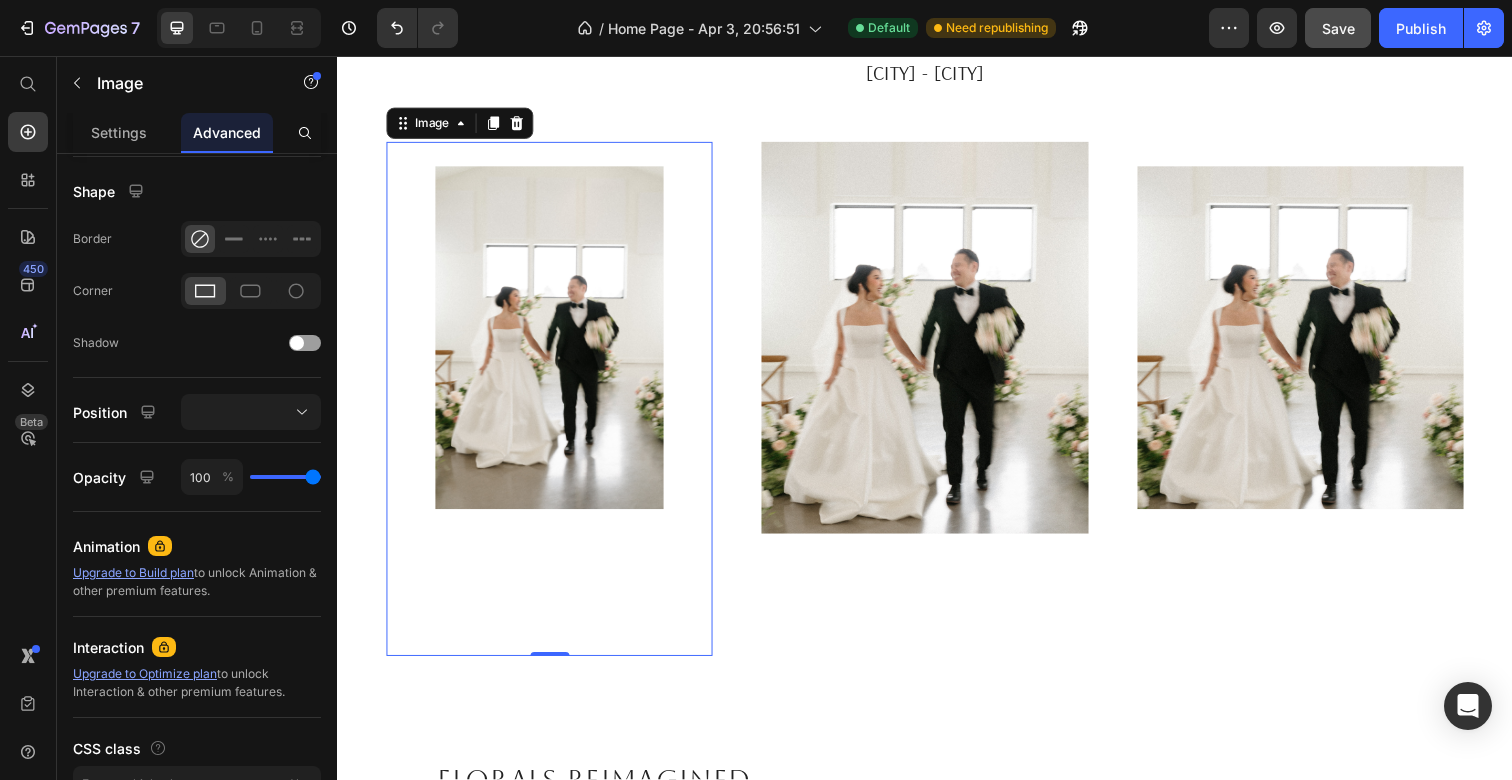 scroll, scrollTop: 0, scrollLeft: 0, axis: both 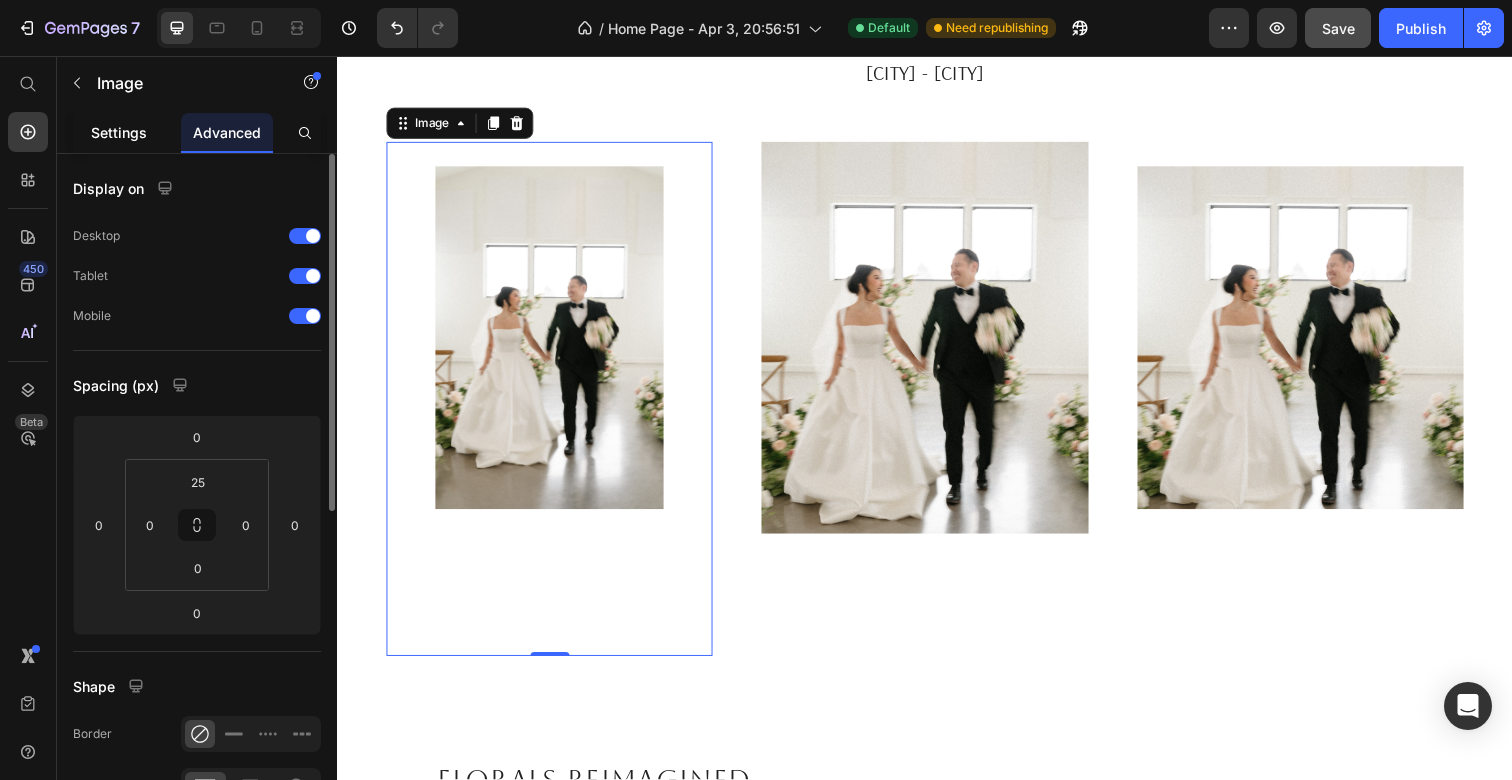 click on "Settings" at bounding box center [119, 132] 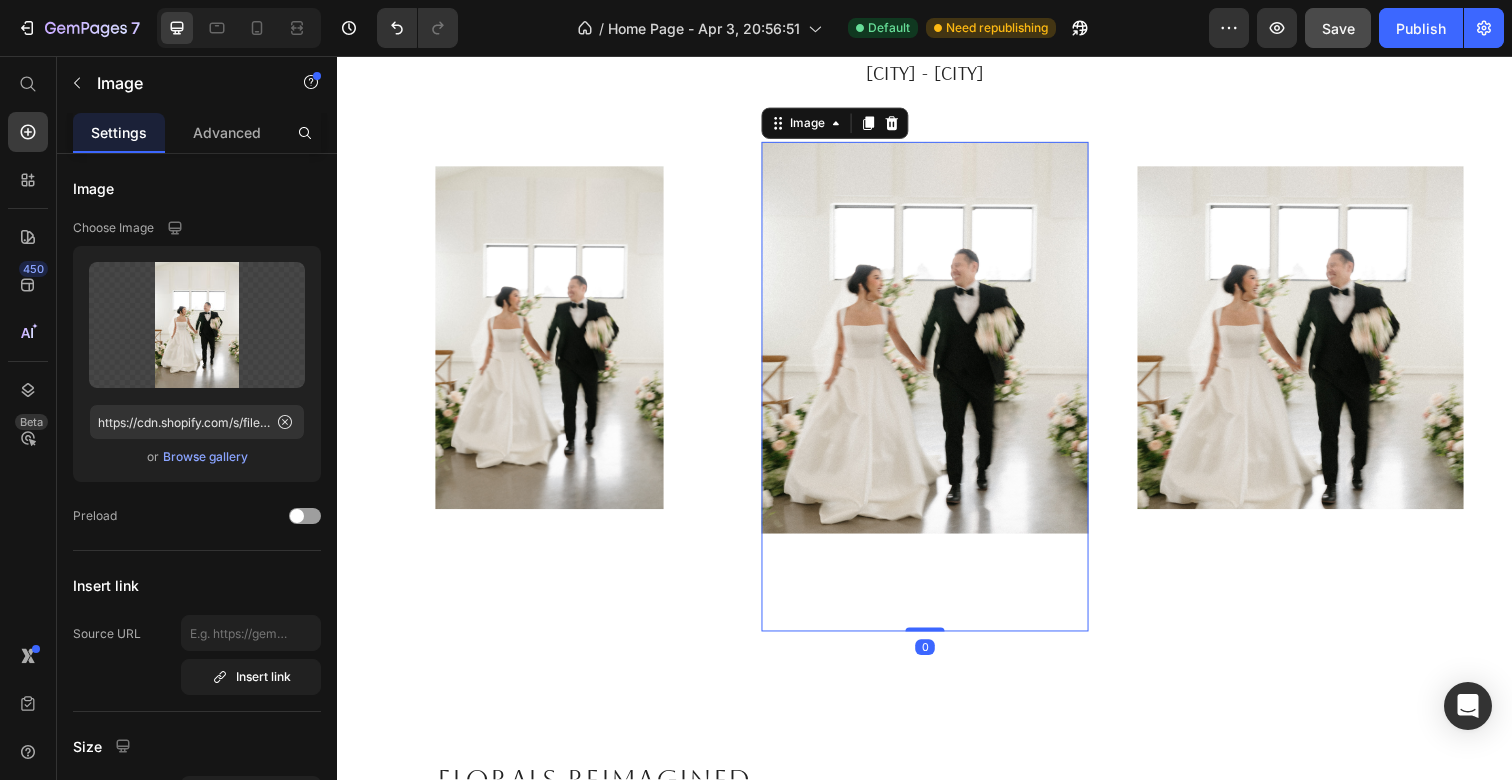 click at bounding box center (936, 394) 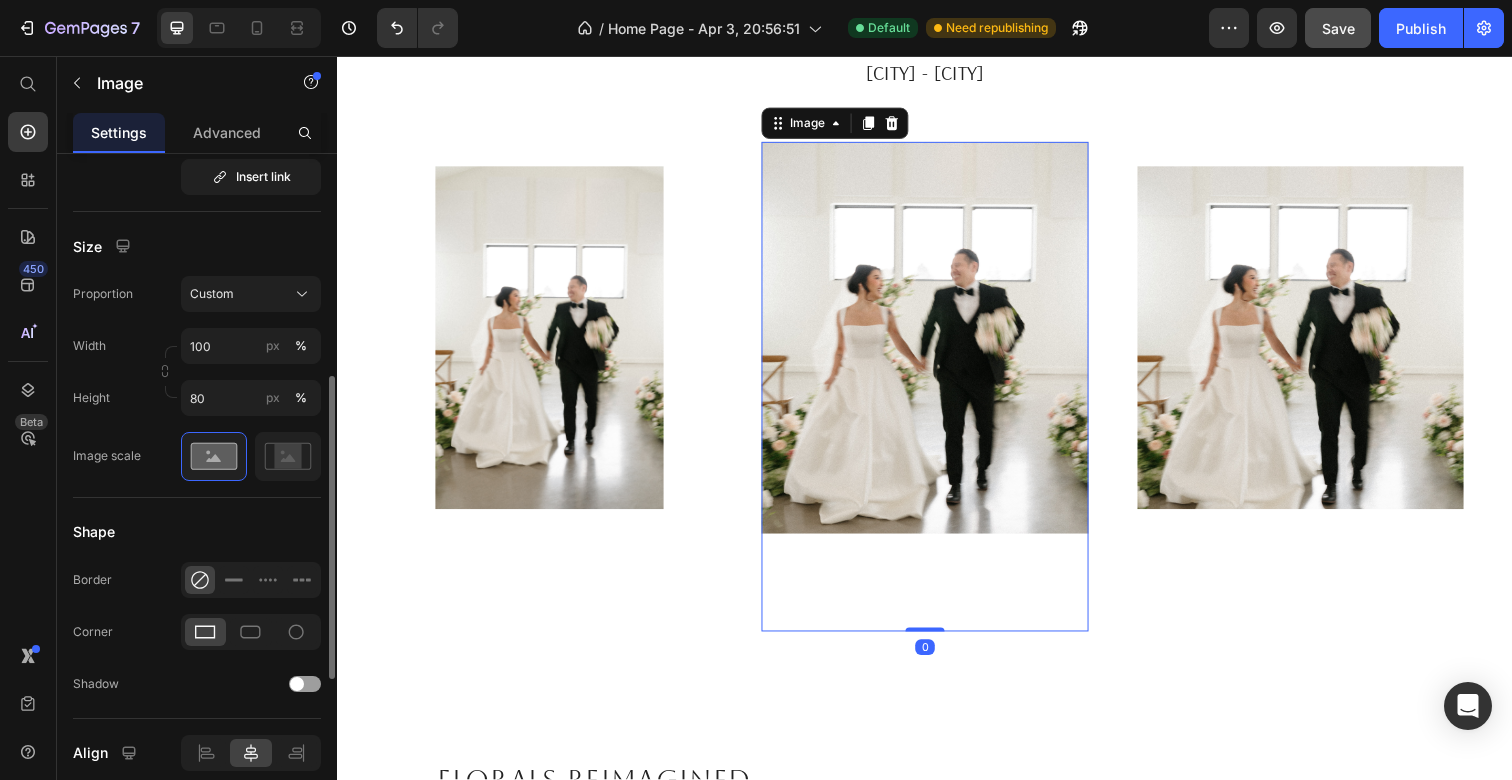 scroll, scrollTop: 508, scrollLeft: 0, axis: vertical 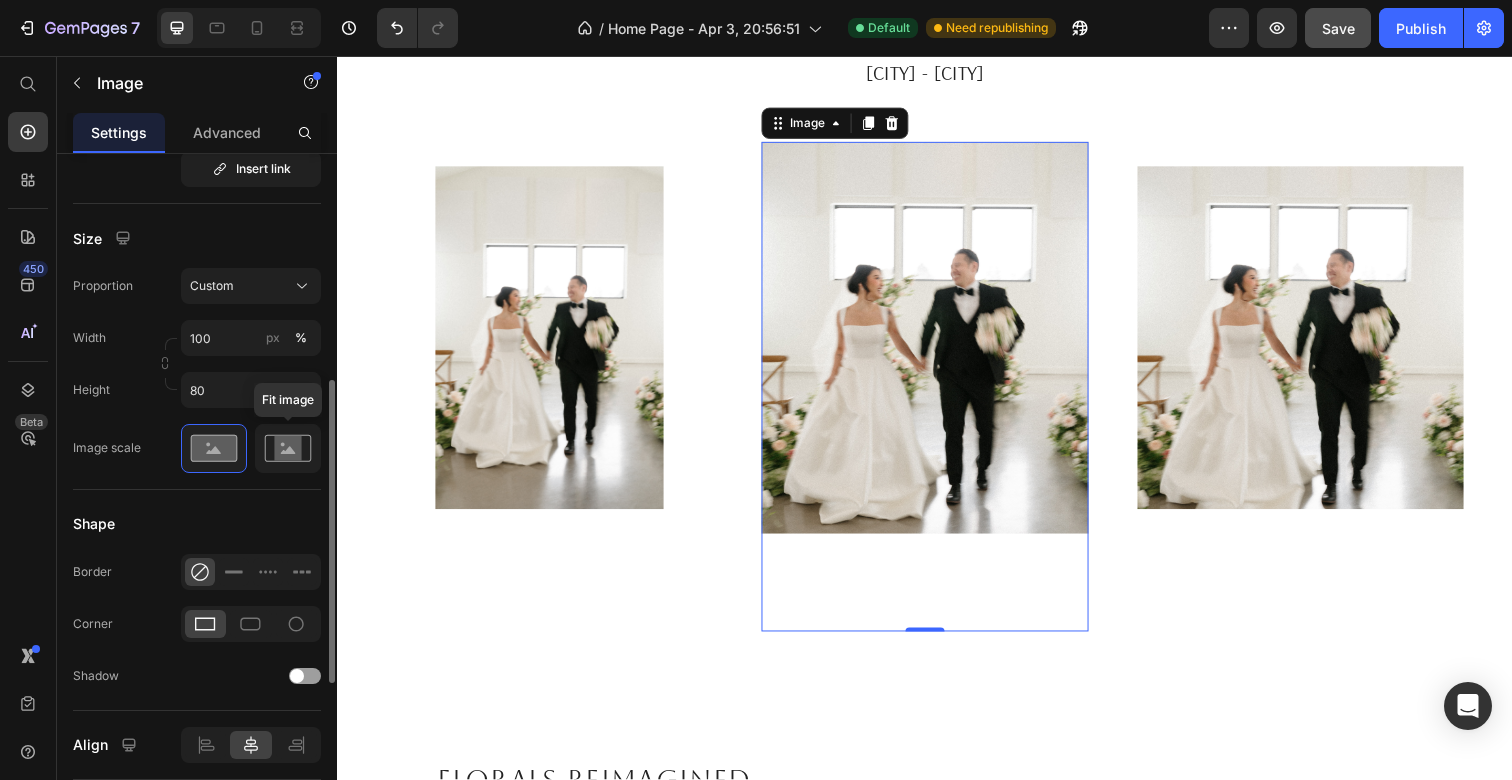 click 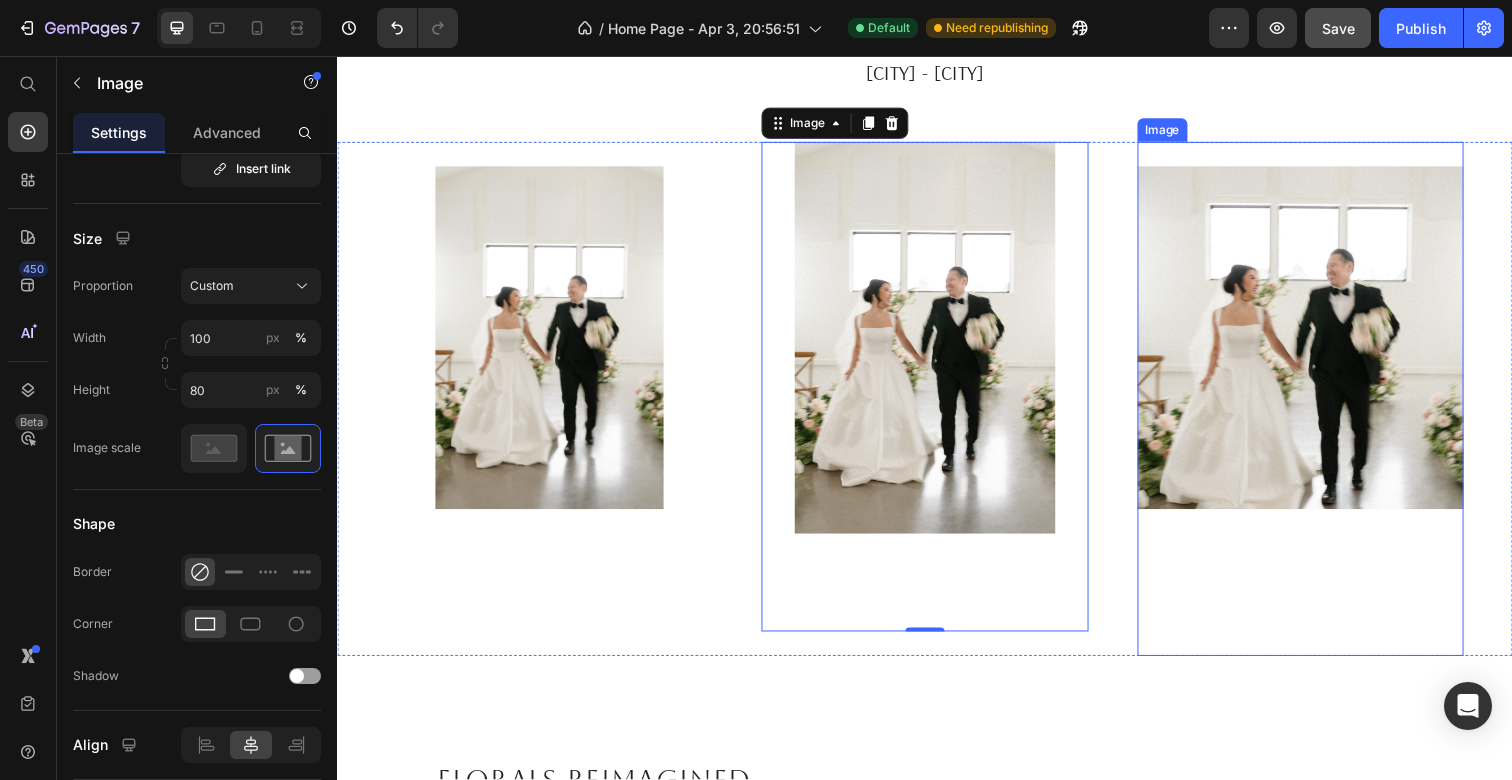 click at bounding box center [1320, 406] 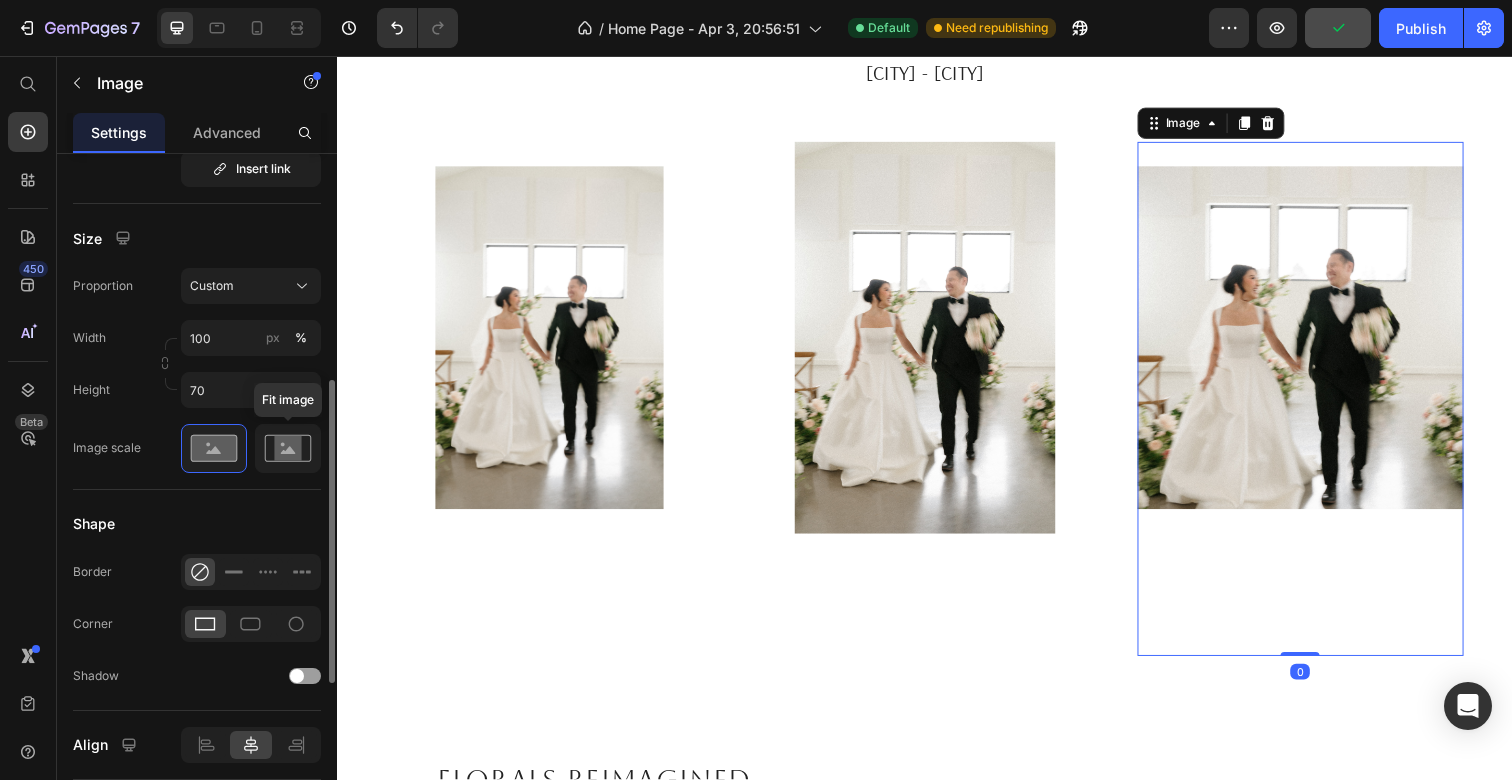 click 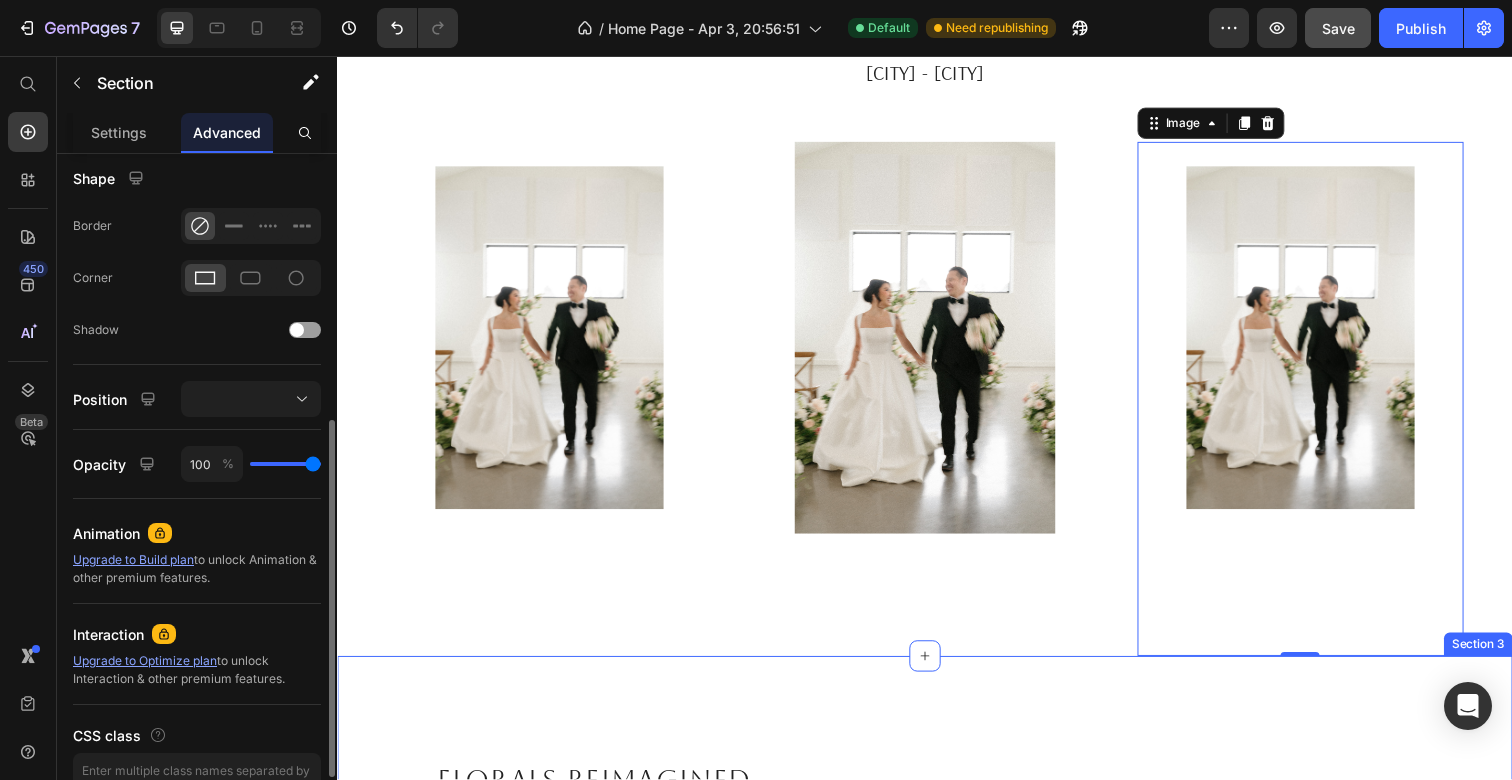 click on "Florals reimagined Heading At Summer Bloom Rentals, we're passionate about creating floral arrangements that leave a lasting impression. Inspired by the beauty of nature, we work with premium faux flowers that look and feel real. Our mission is to design with intention — to shape each arrangement as a work of art and bring meaning to every space.   Our business is centered on renting signature floral pieces, an alternative to the traditional approach of using fresh flowers for one-time events. Renting makes the process of finding florals simple, with transparent pricing and a seamless process. Text Block Image Section 3" at bounding box center [937, 969] 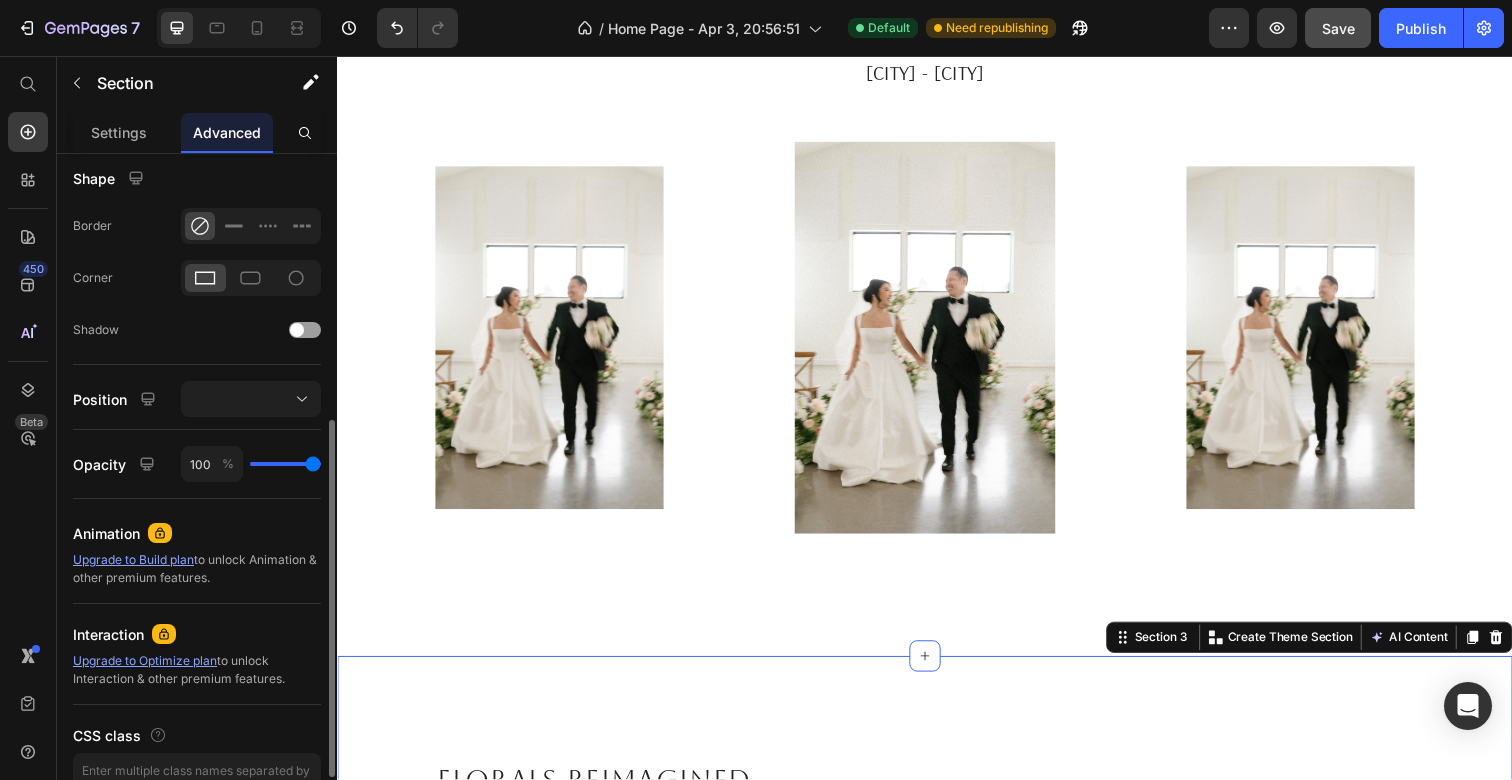 scroll, scrollTop: 0, scrollLeft: 0, axis: both 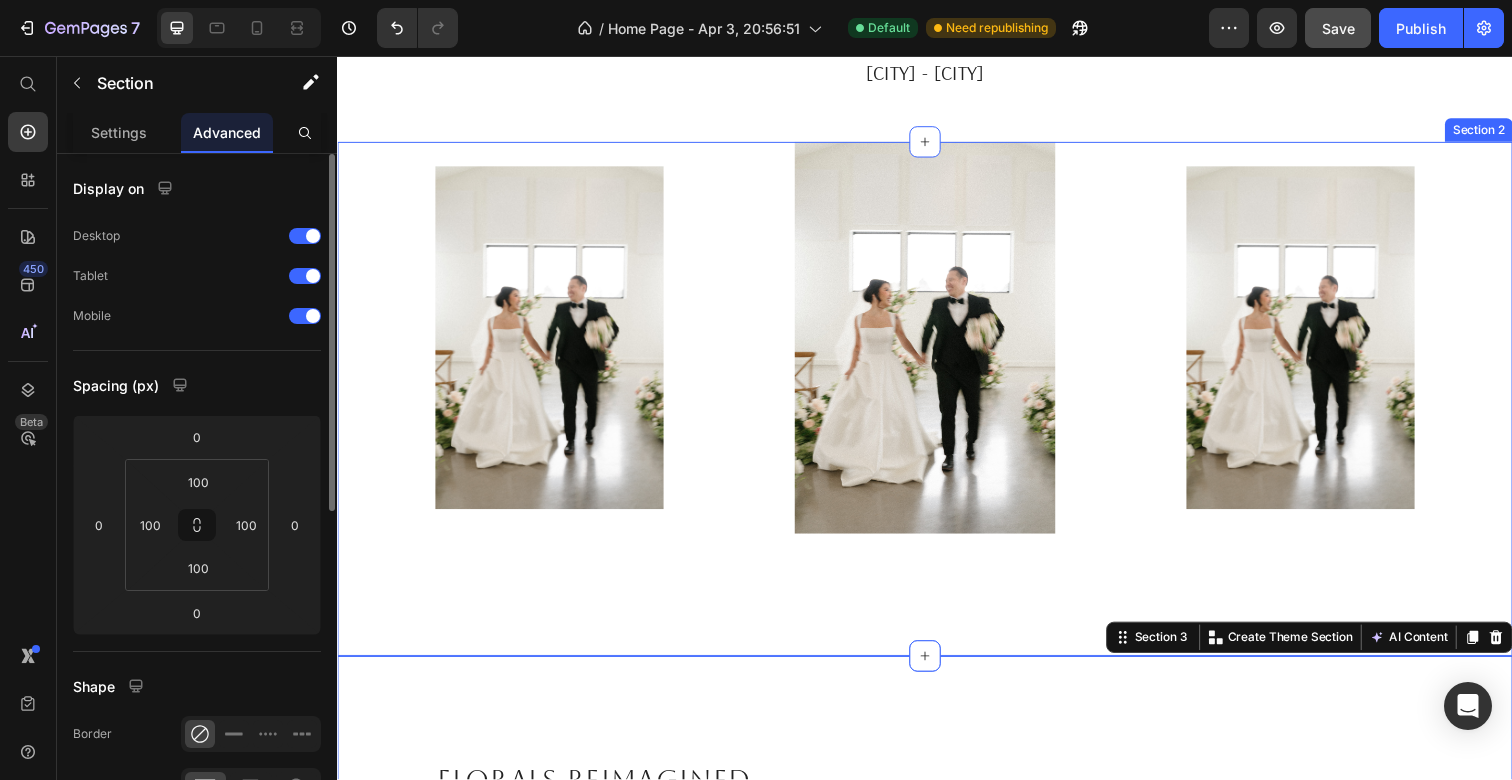 click on "Image Image Image Section 2" at bounding box center [937, 406] 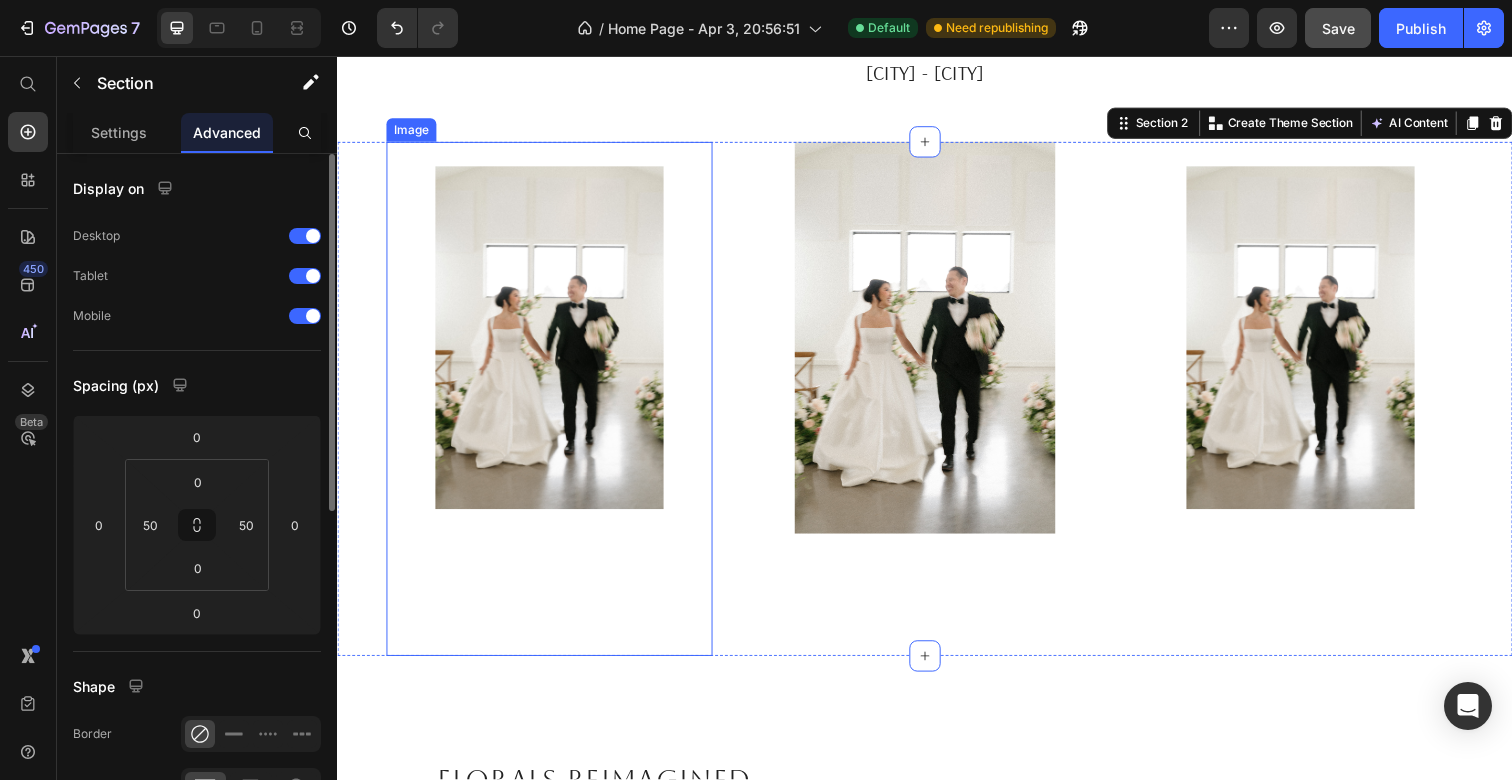 click at bounding box center (553, 406) 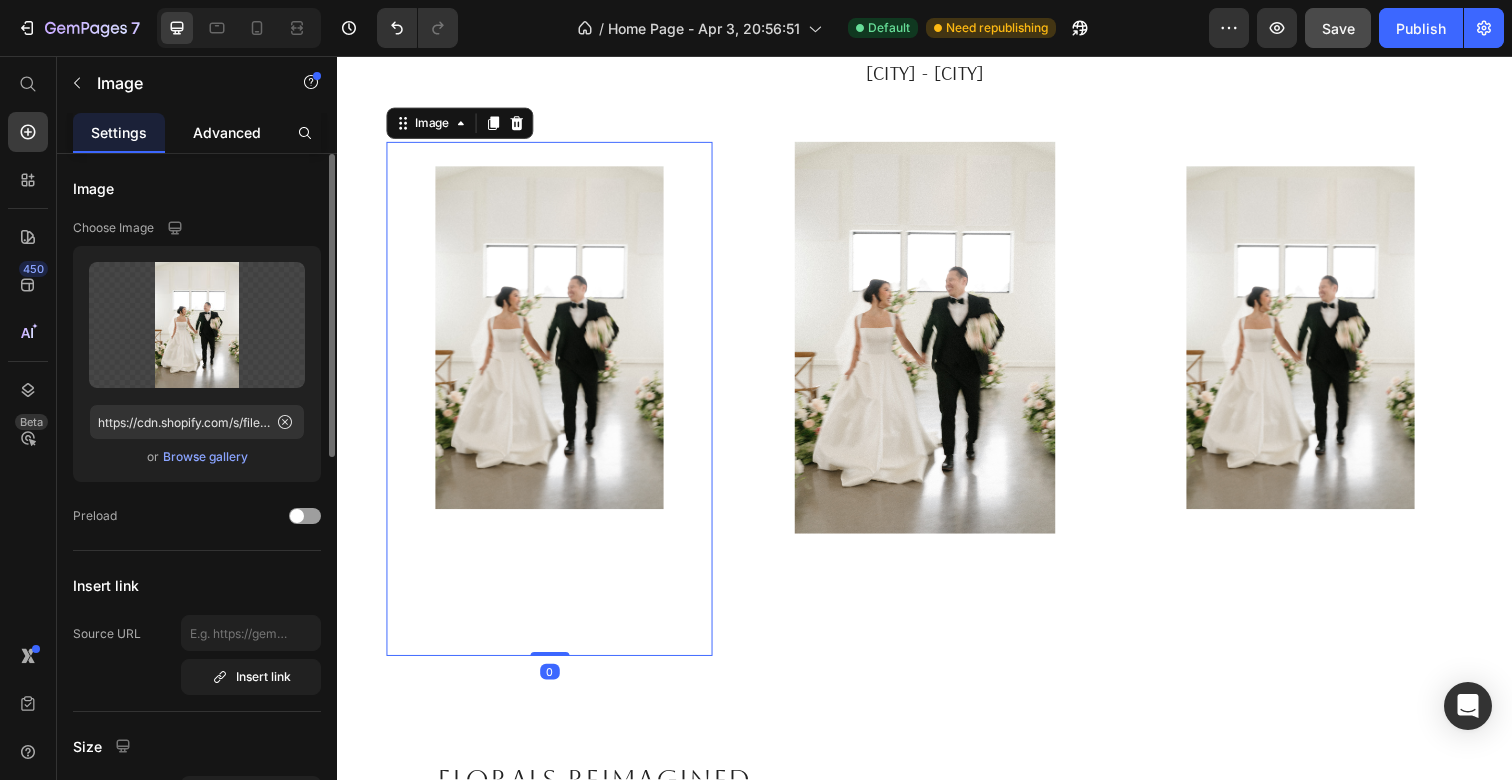 click on "Advanced" at bounding box center [227, 132] 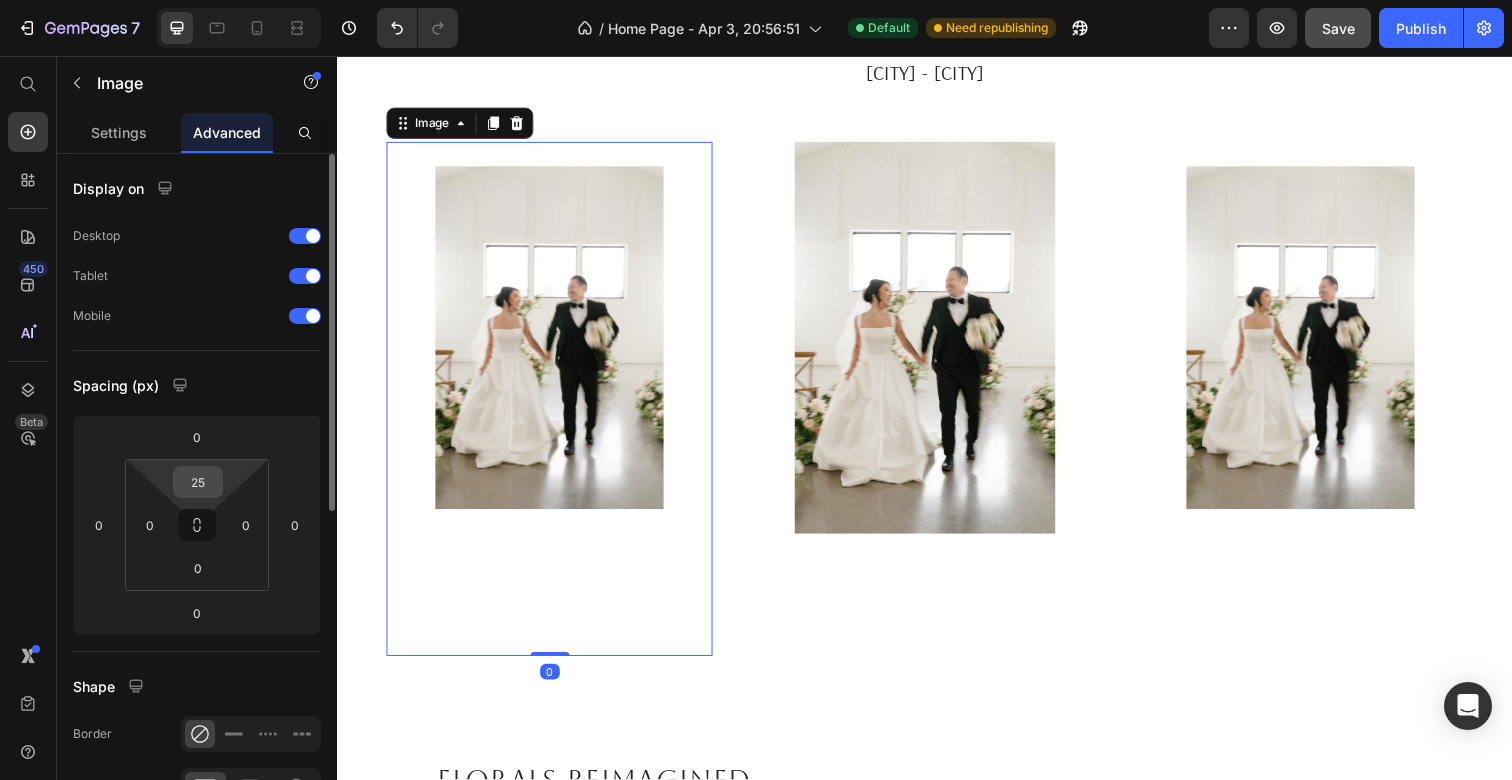 click on "25" at bounding box center (198, 482) 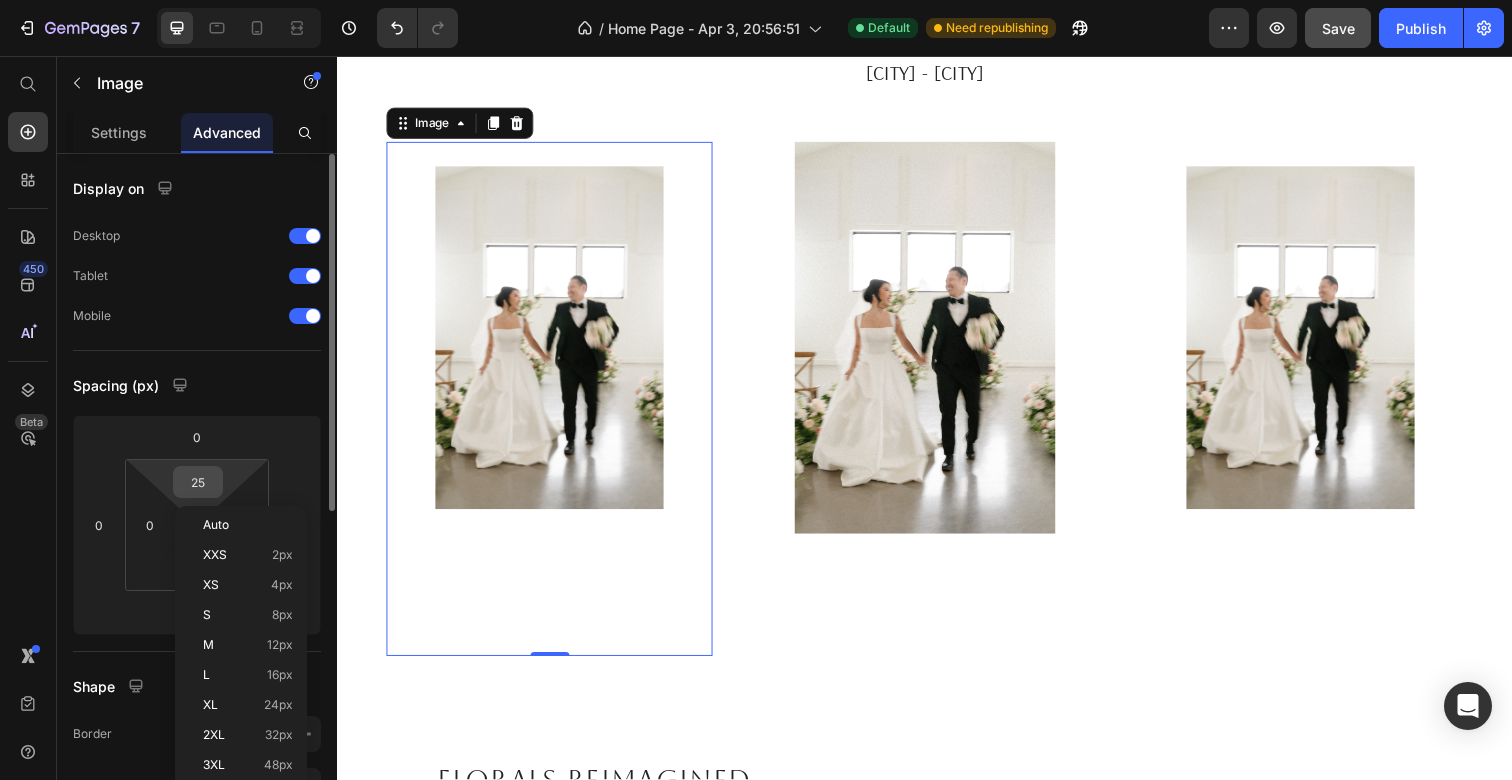 click on "25" at bounding box center (198, 482) 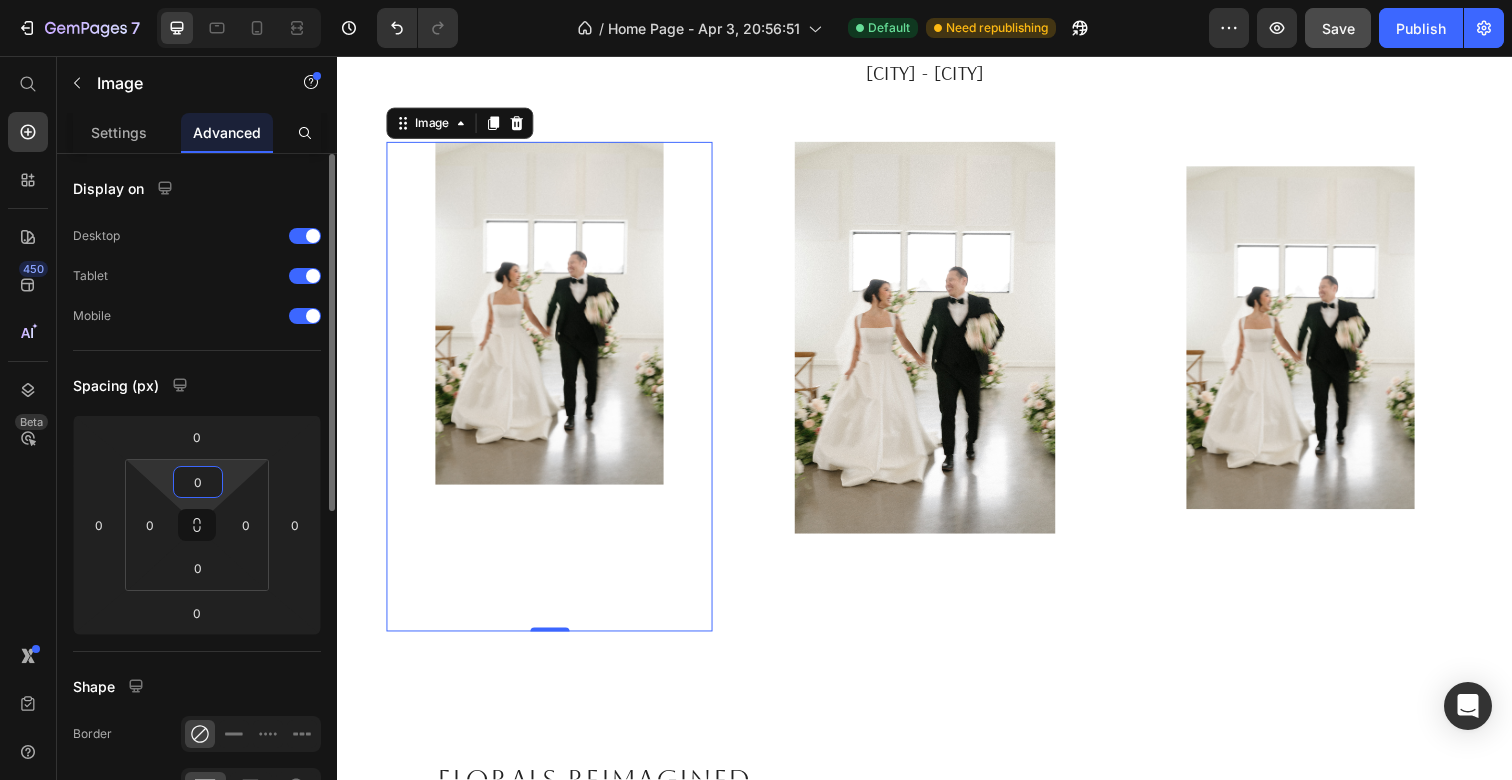 click on "Spacing (px)" at bounding box center (197, 385) 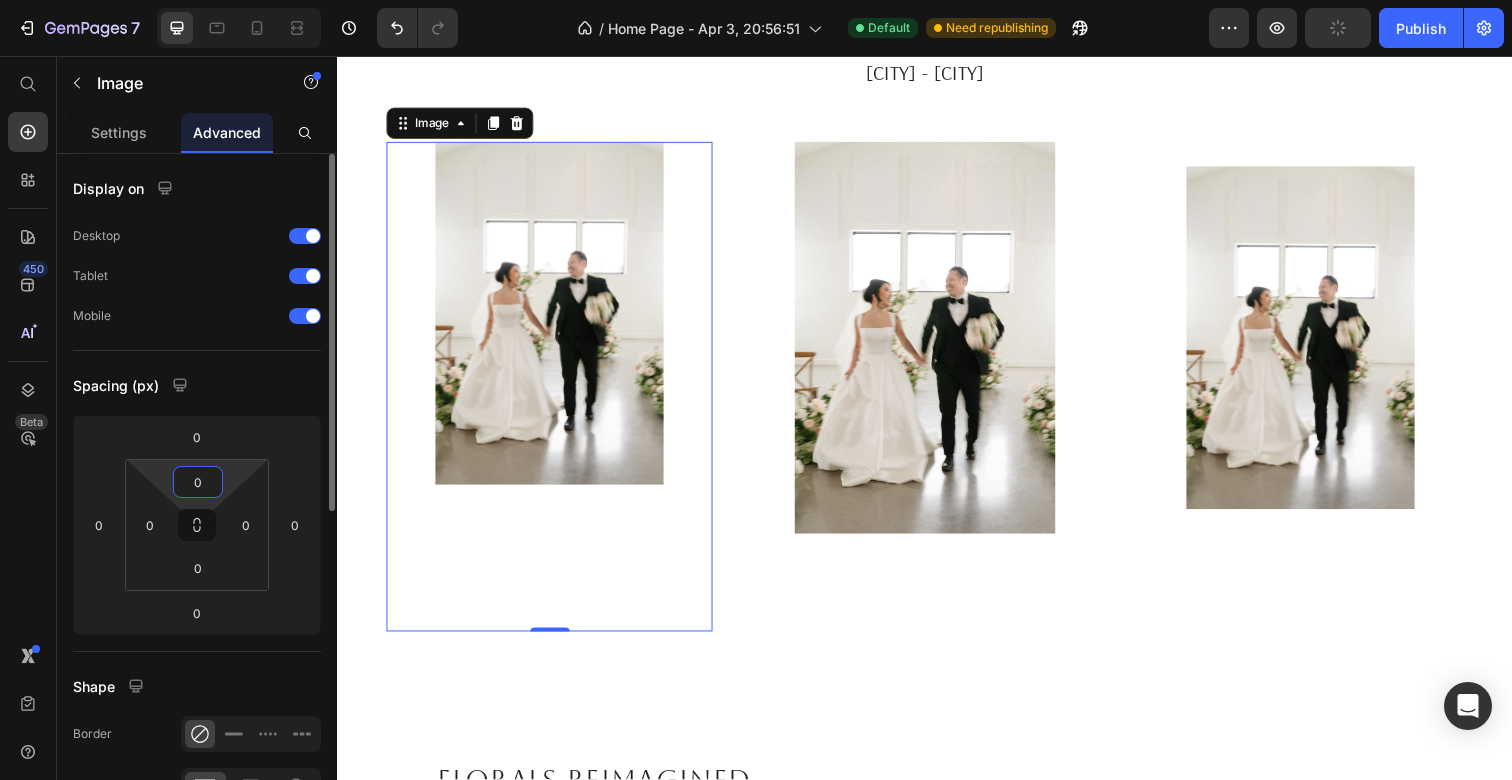 click on "0" at bounding box center (198, 482) 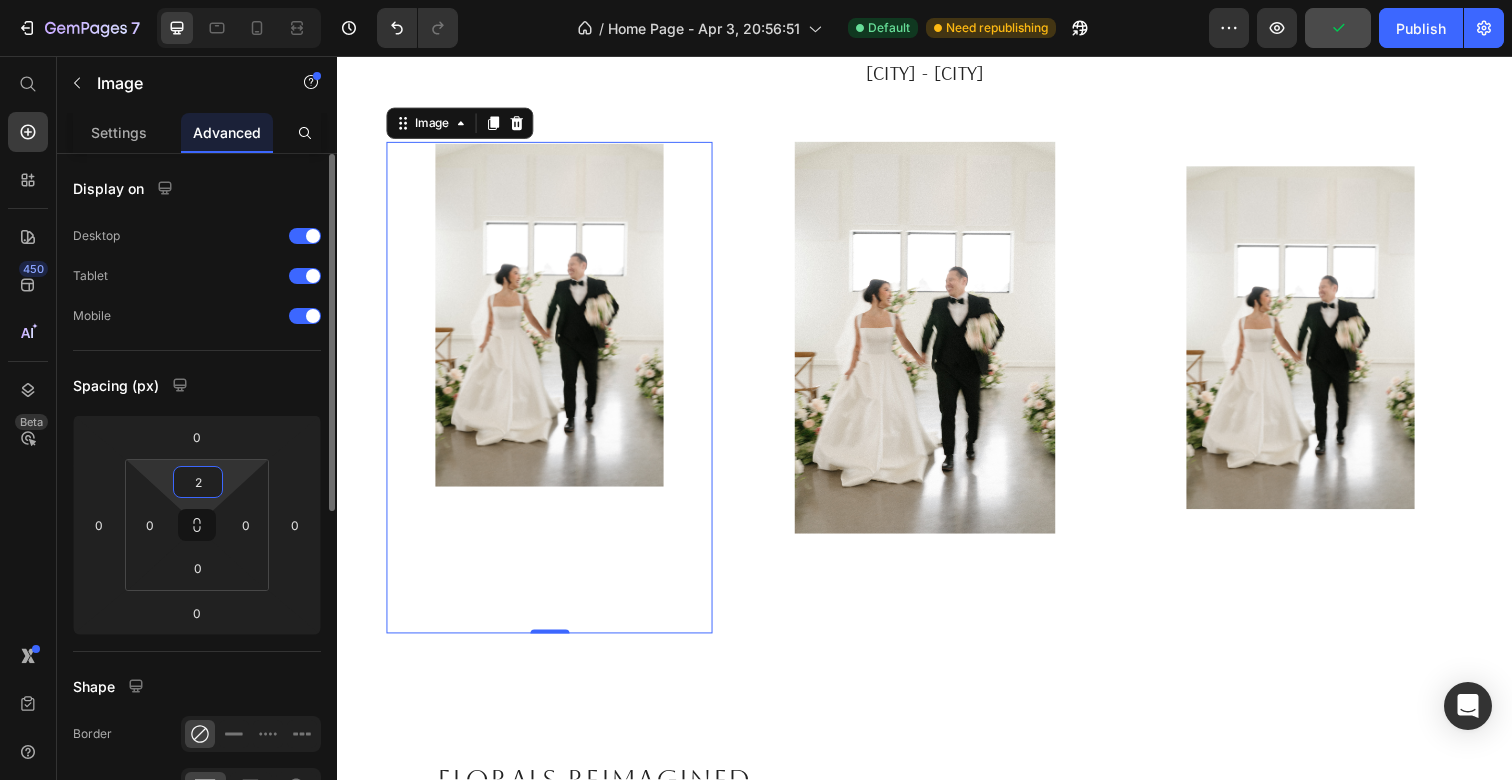 type on "25" 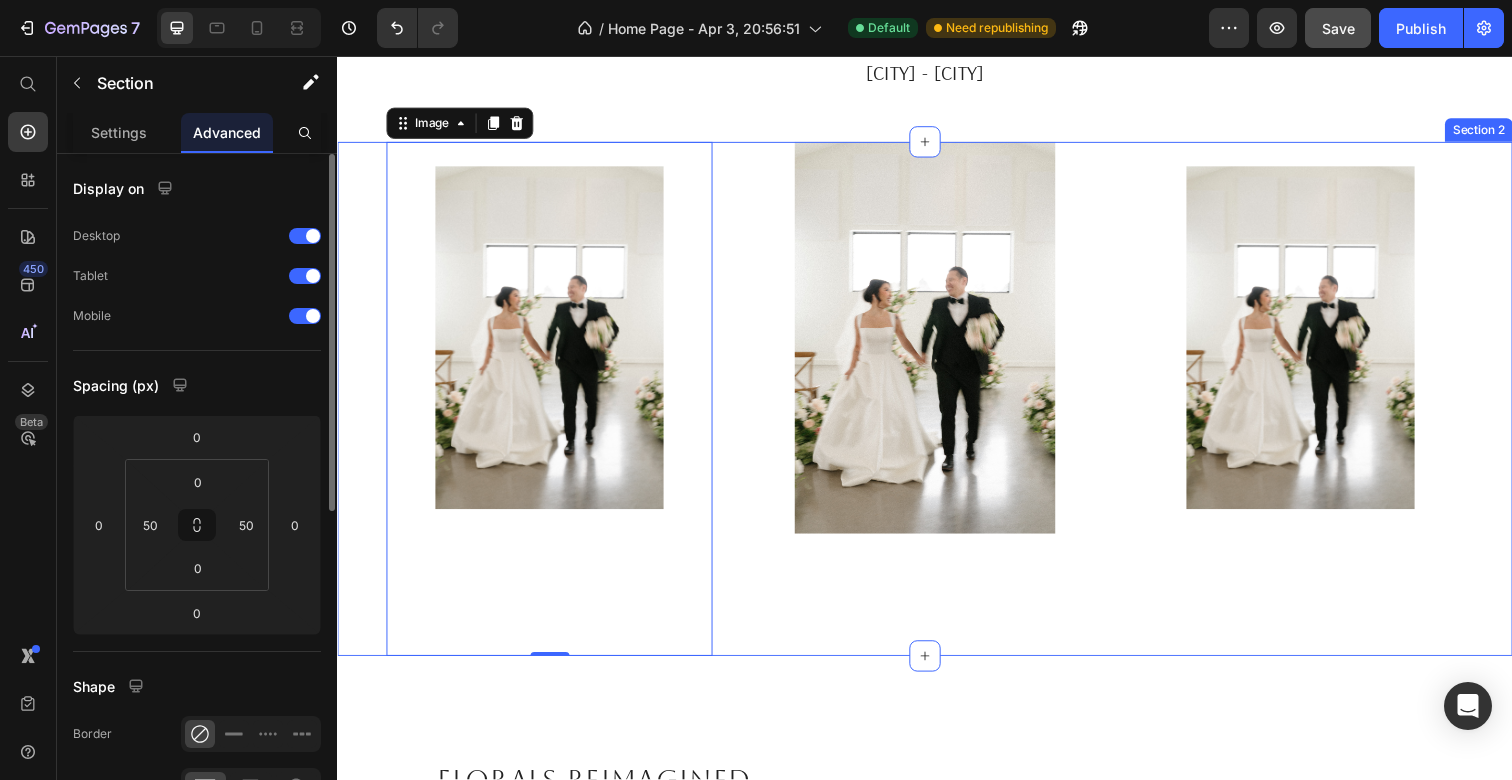 click on "Image" at bounding box center (936, 406) 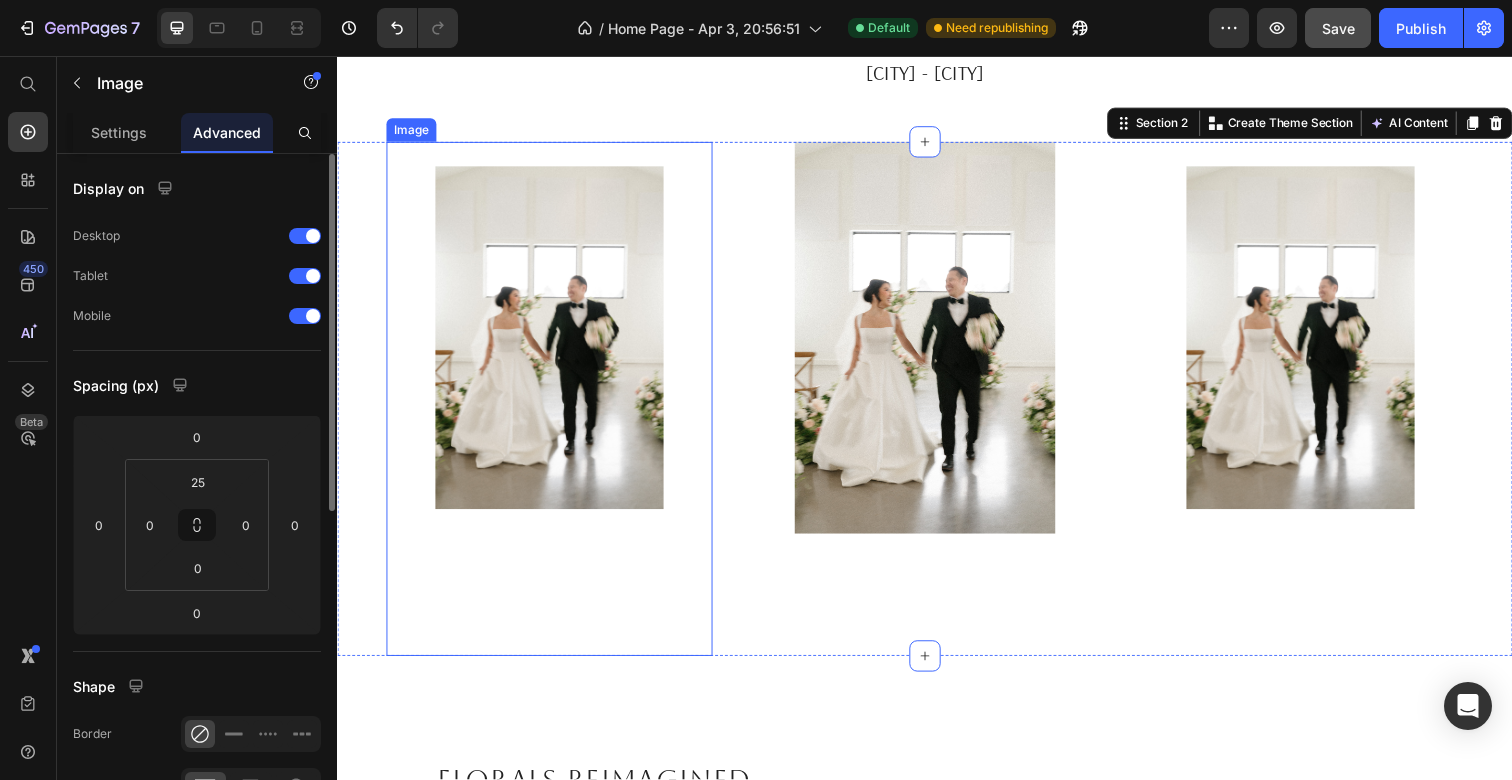 click at bounding box center (553, 406) 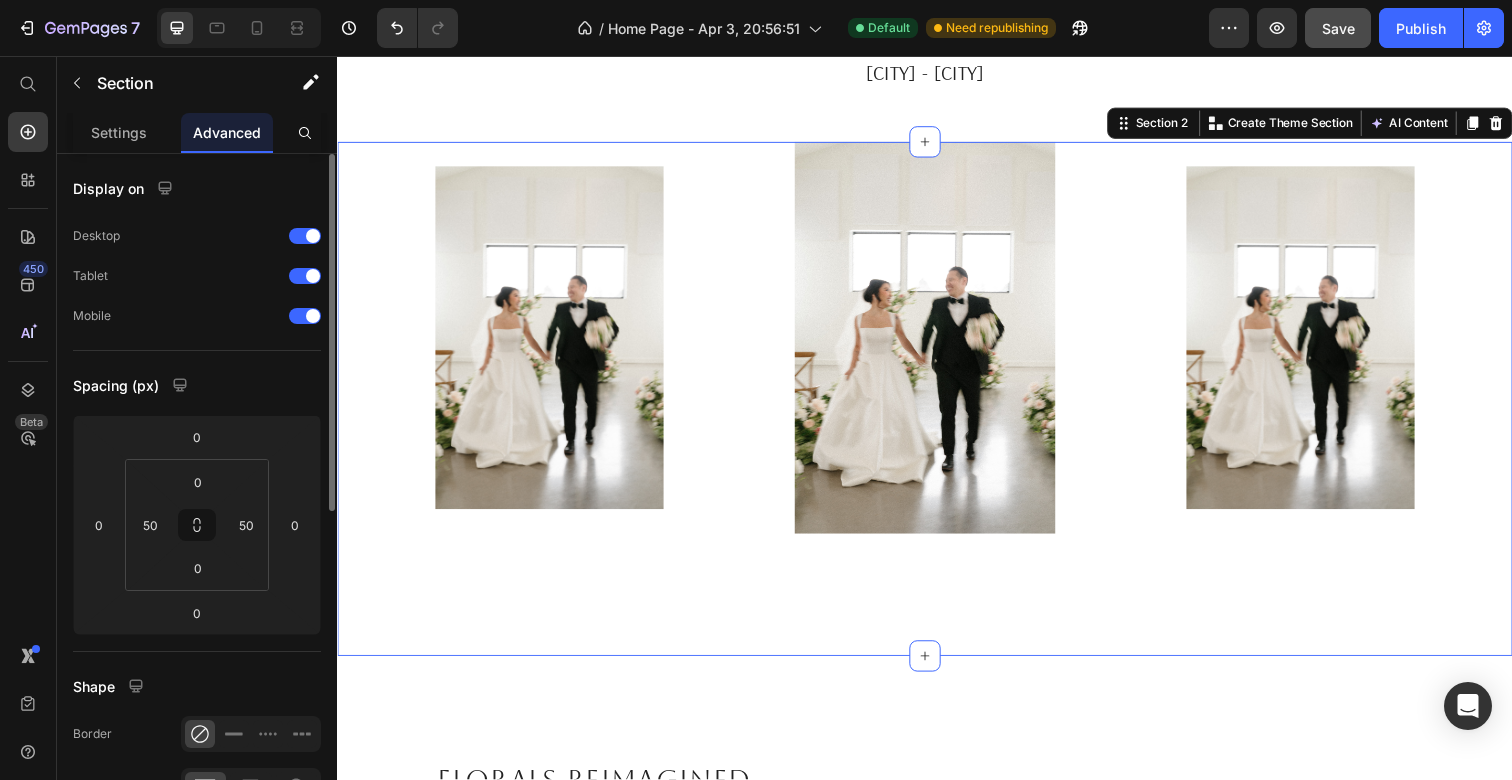 click on "Image Image Image Section 2 You can create reusable sections Create Theme Section AI Content Write with GemAI What would you like to describe here? Tone and Voice Persuasive Product The ____ Aisle Flowers Show more Generate" at bounding box center [937, 406] 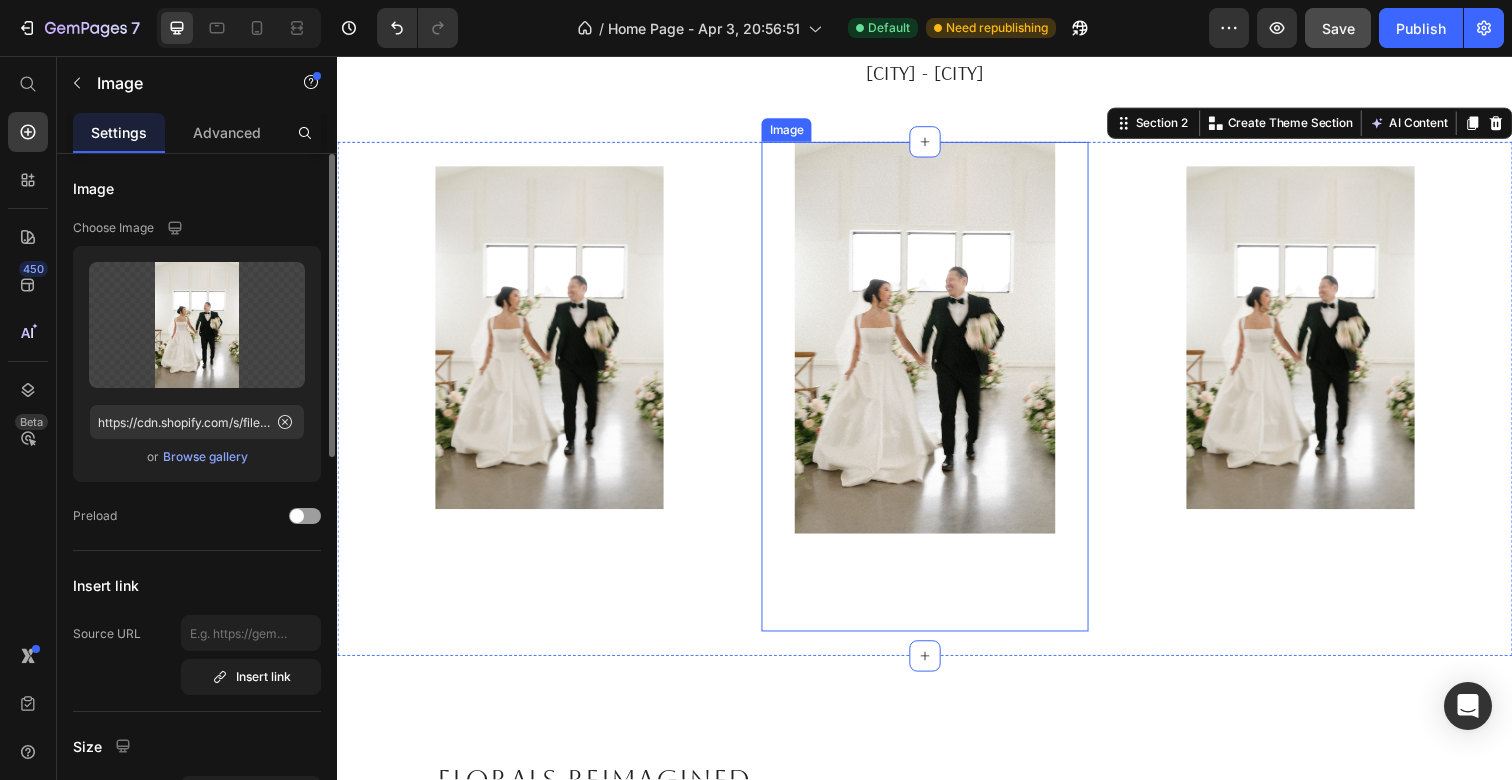 click at bounding box center [936, 394] 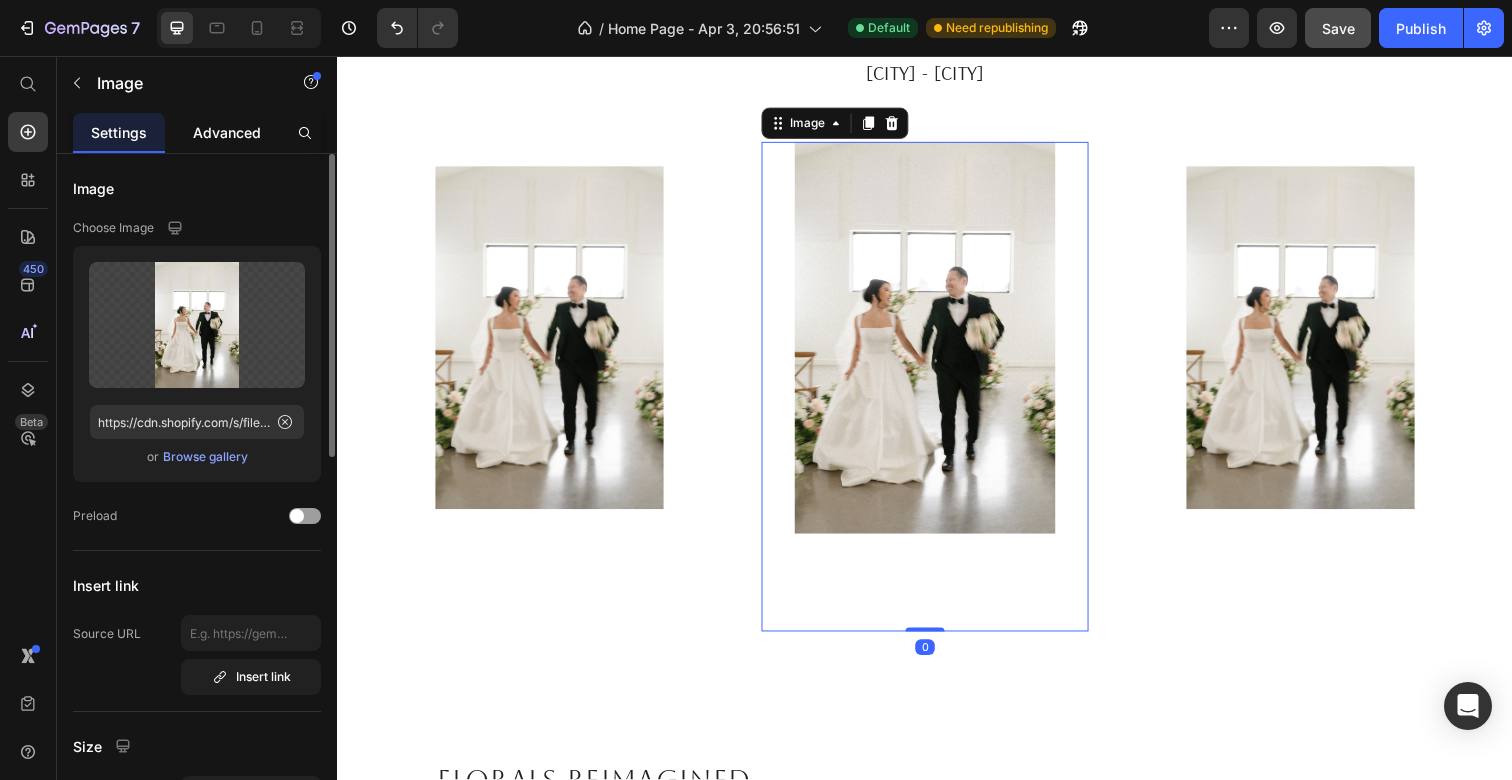 click on "Advanced" 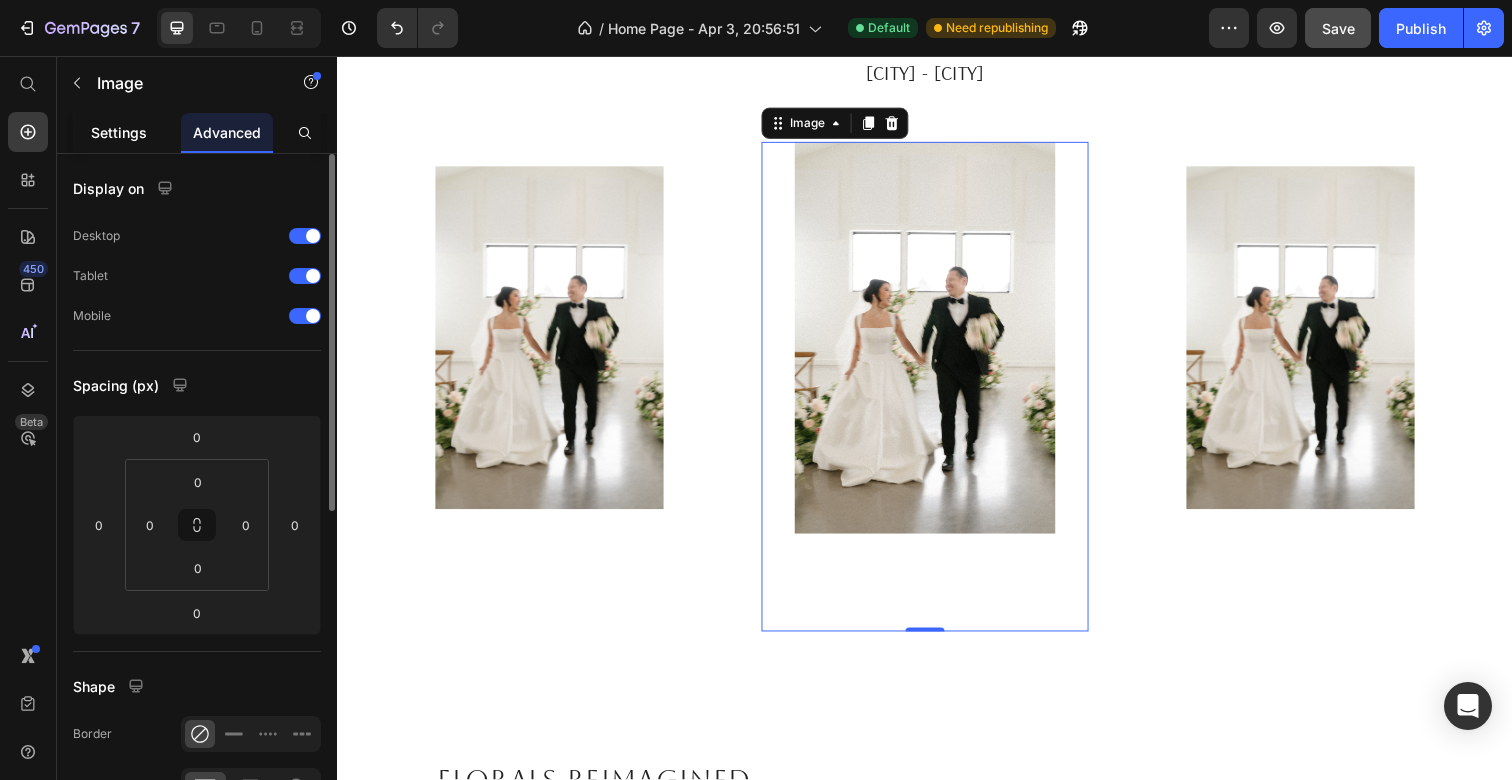 click on "Settings" at bounding box center [119, 132] 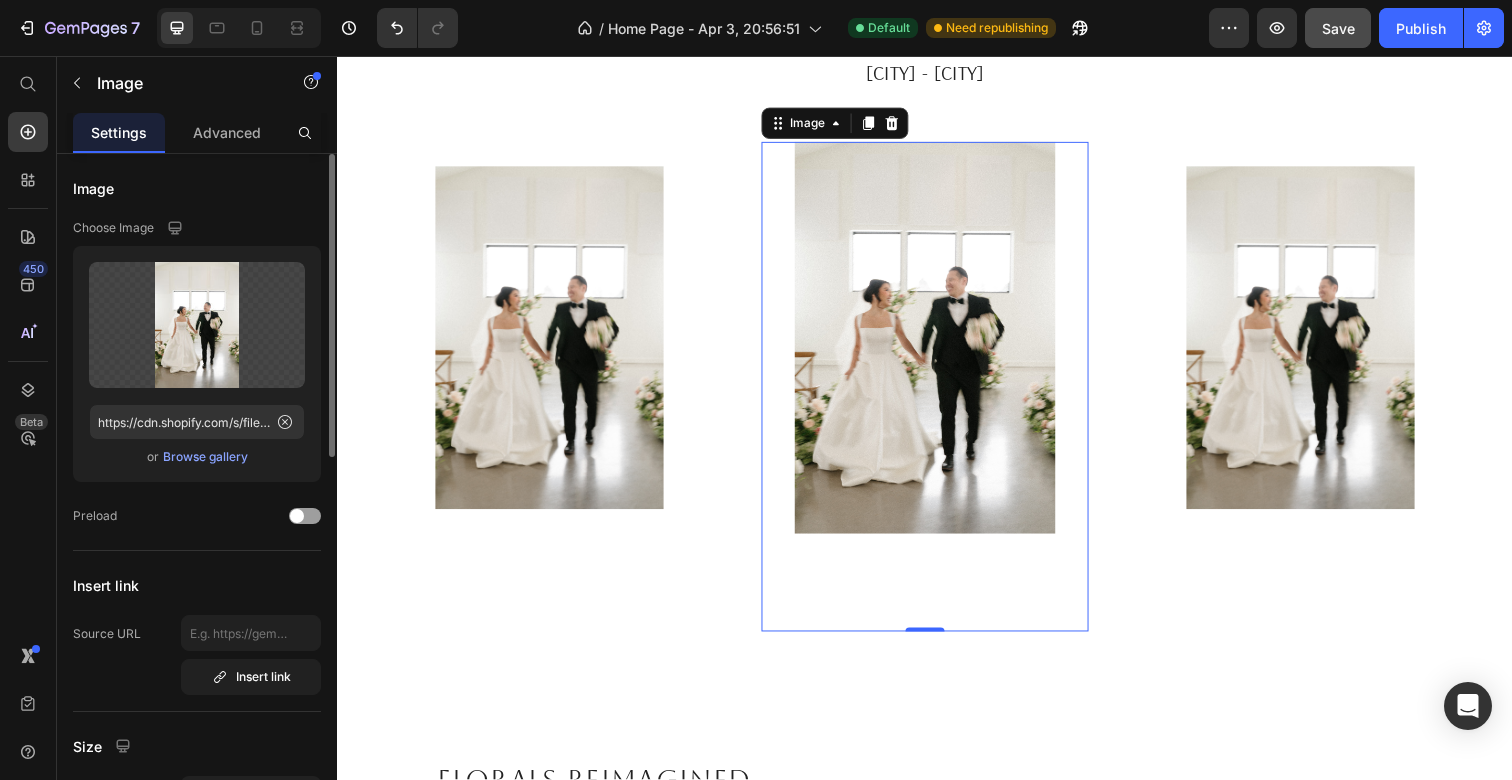 click on "Image" at bounding box center [845, 125] 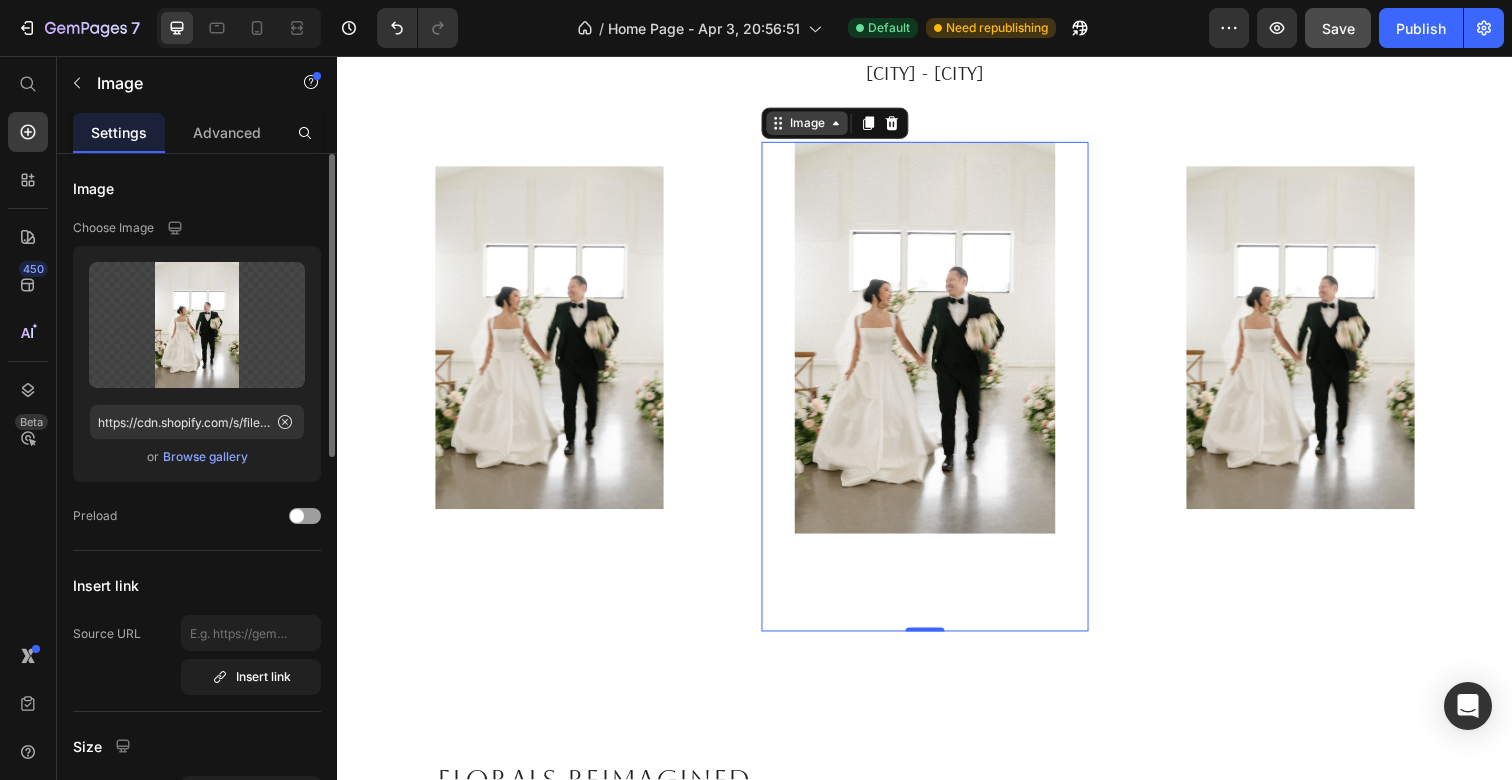 click 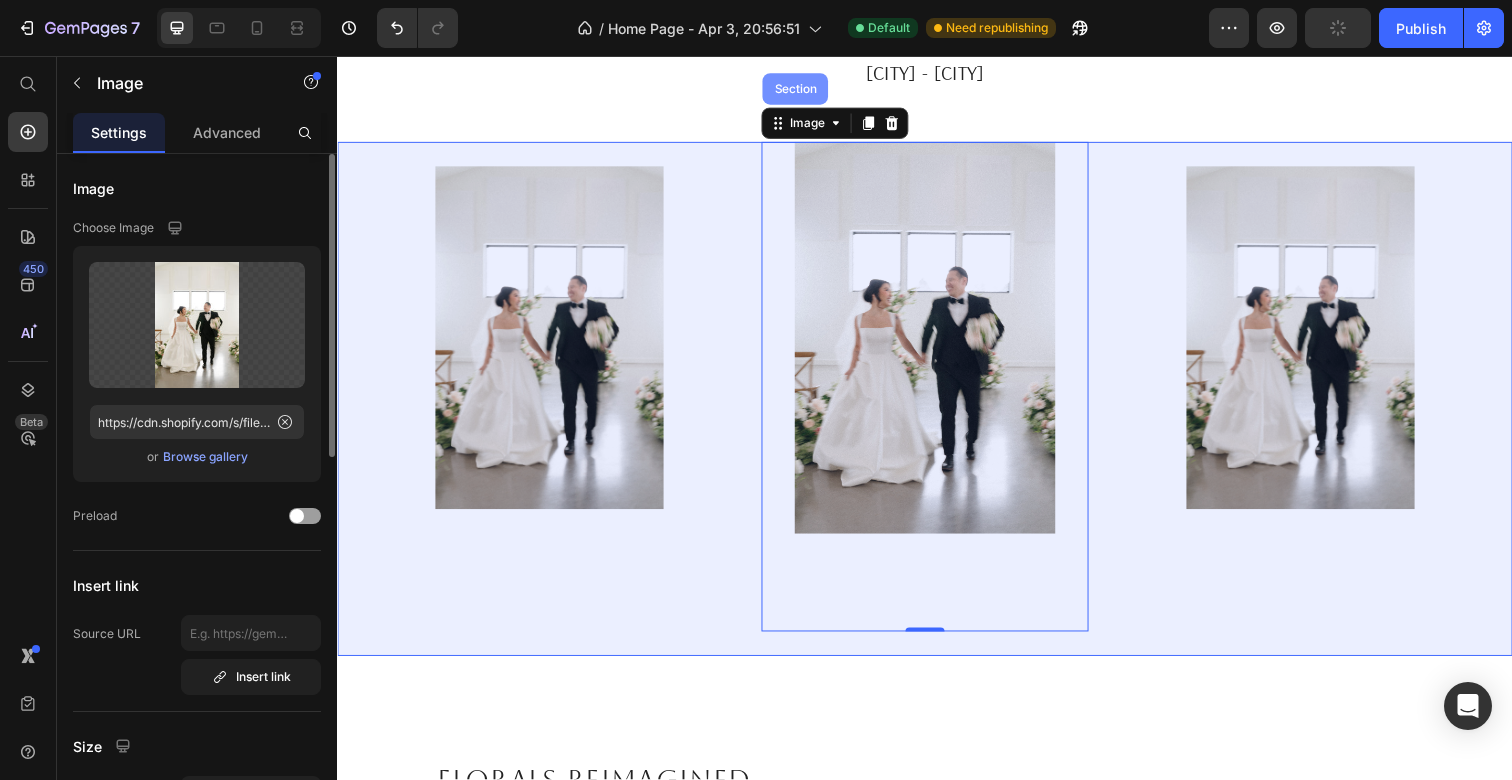 click on "Section" at bounding box center [804, 90] 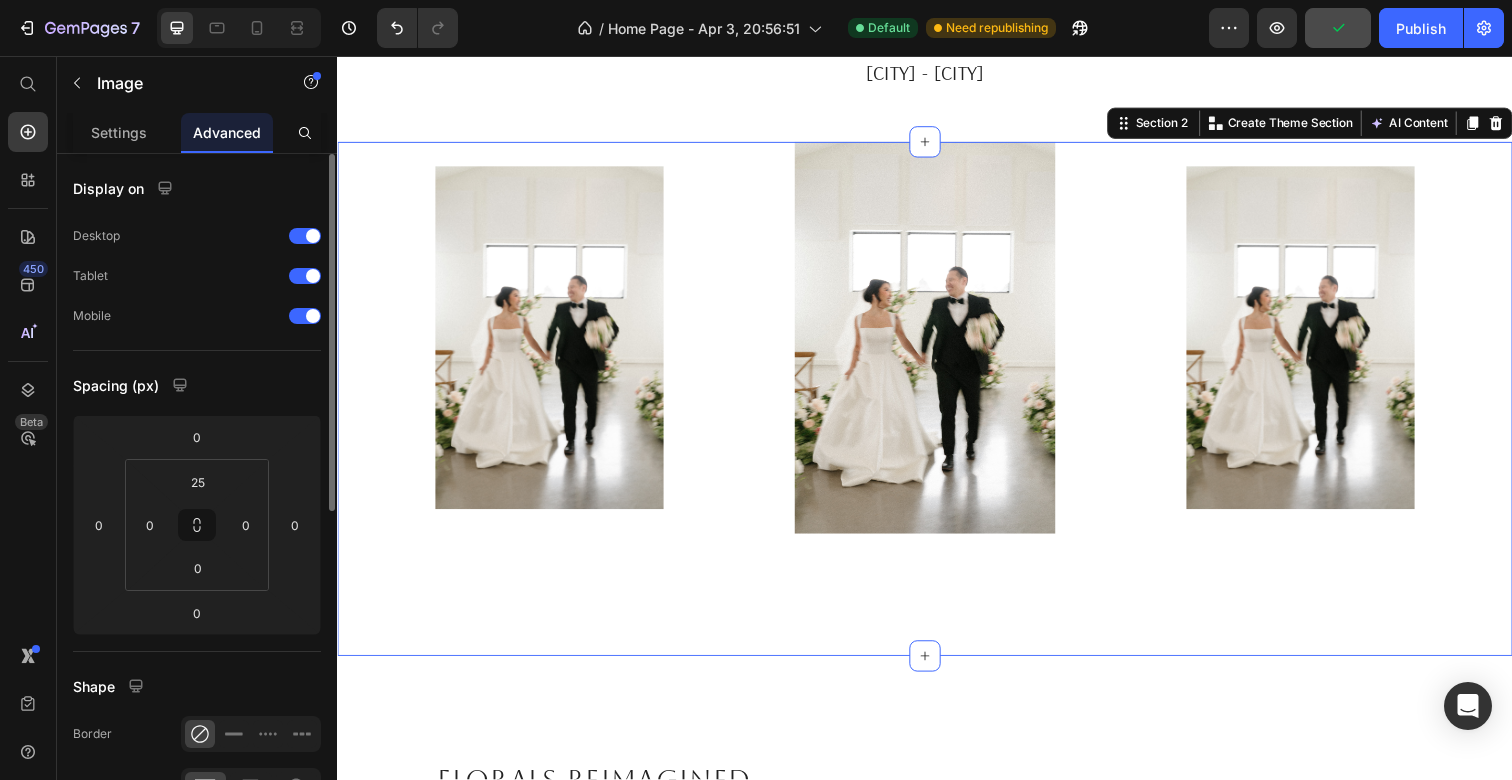 click at bounding box center (553, 406) 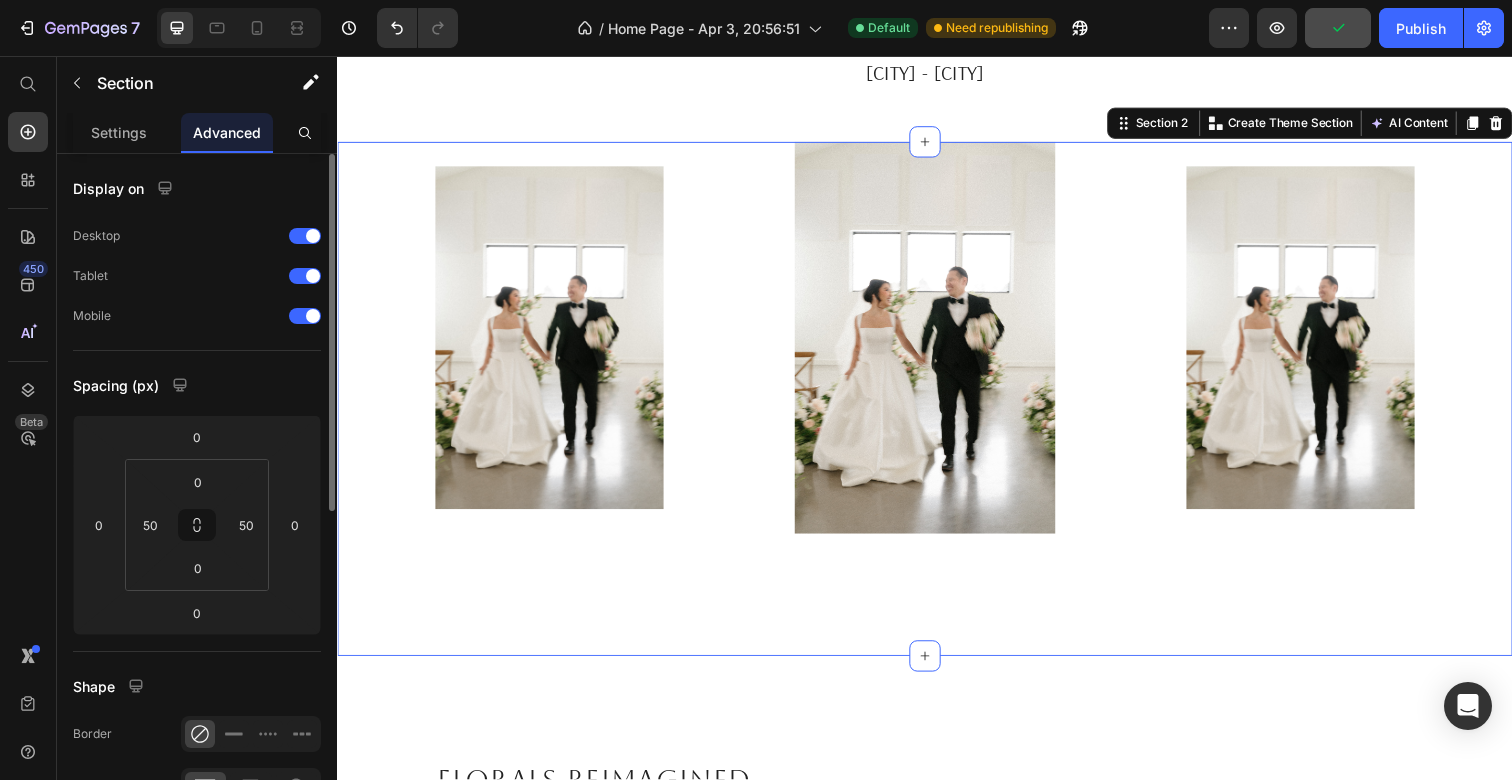 click on "Image Image Image Section 2 You can create reusable sections Create Theme Section AI Content Write with GemAI What would you like to describe here? Tone and Voice Persuasive Product The ____ Aisle Flowers Show more Generate" at bounding box center [937, 406] 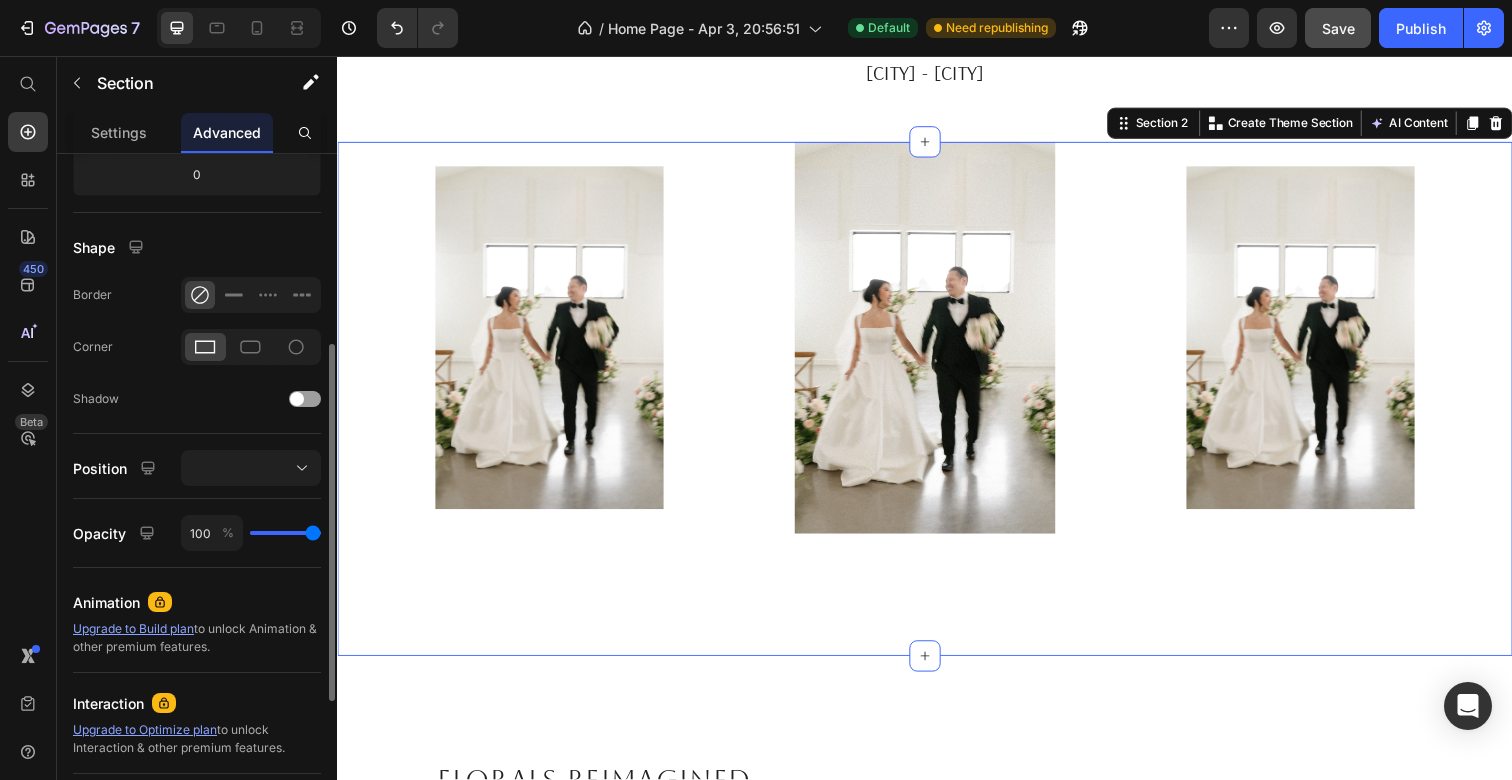 scroll, scrollTop: 324, scrollLeft: 0, axis: vertical 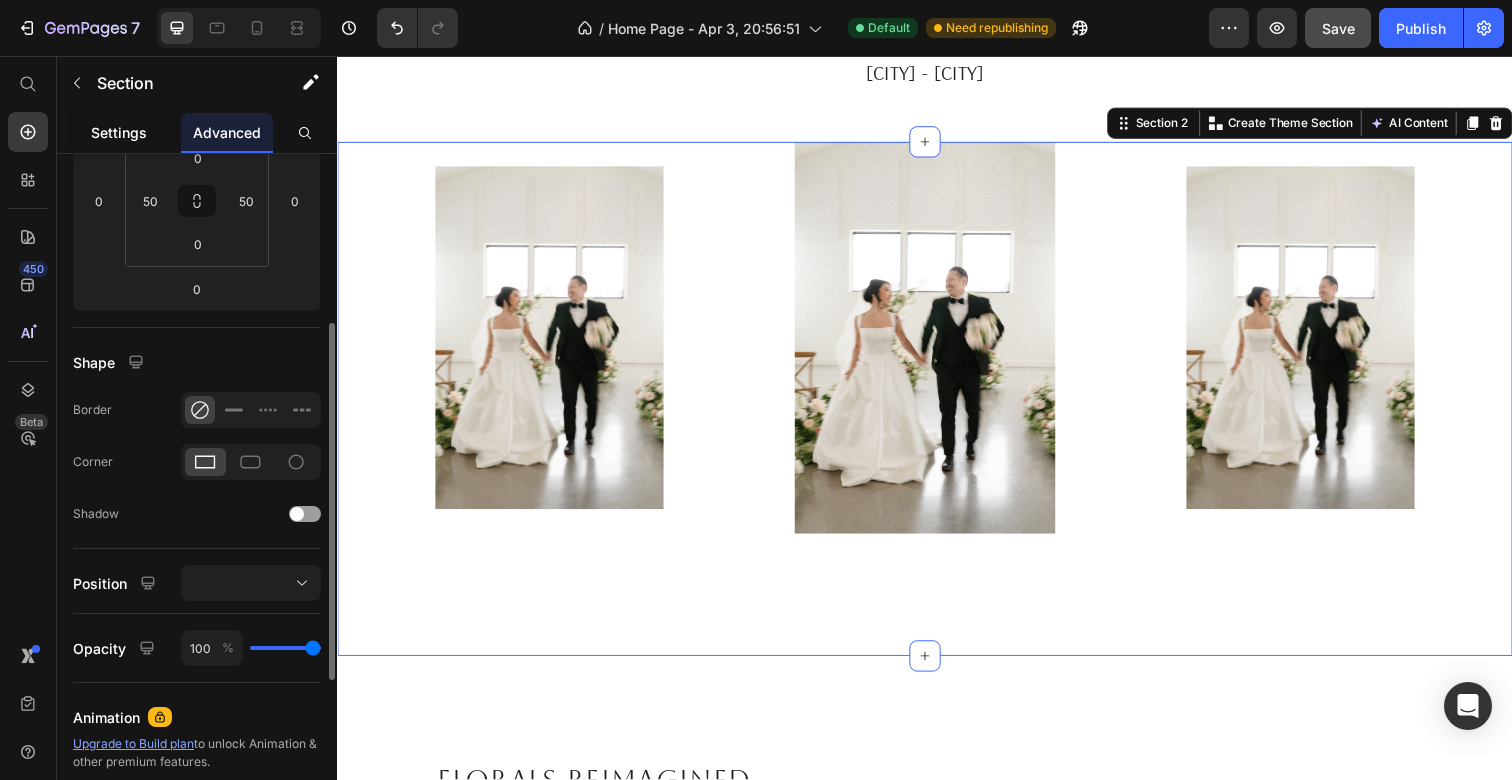 click on "Settings" at bounding box center (119, 132) 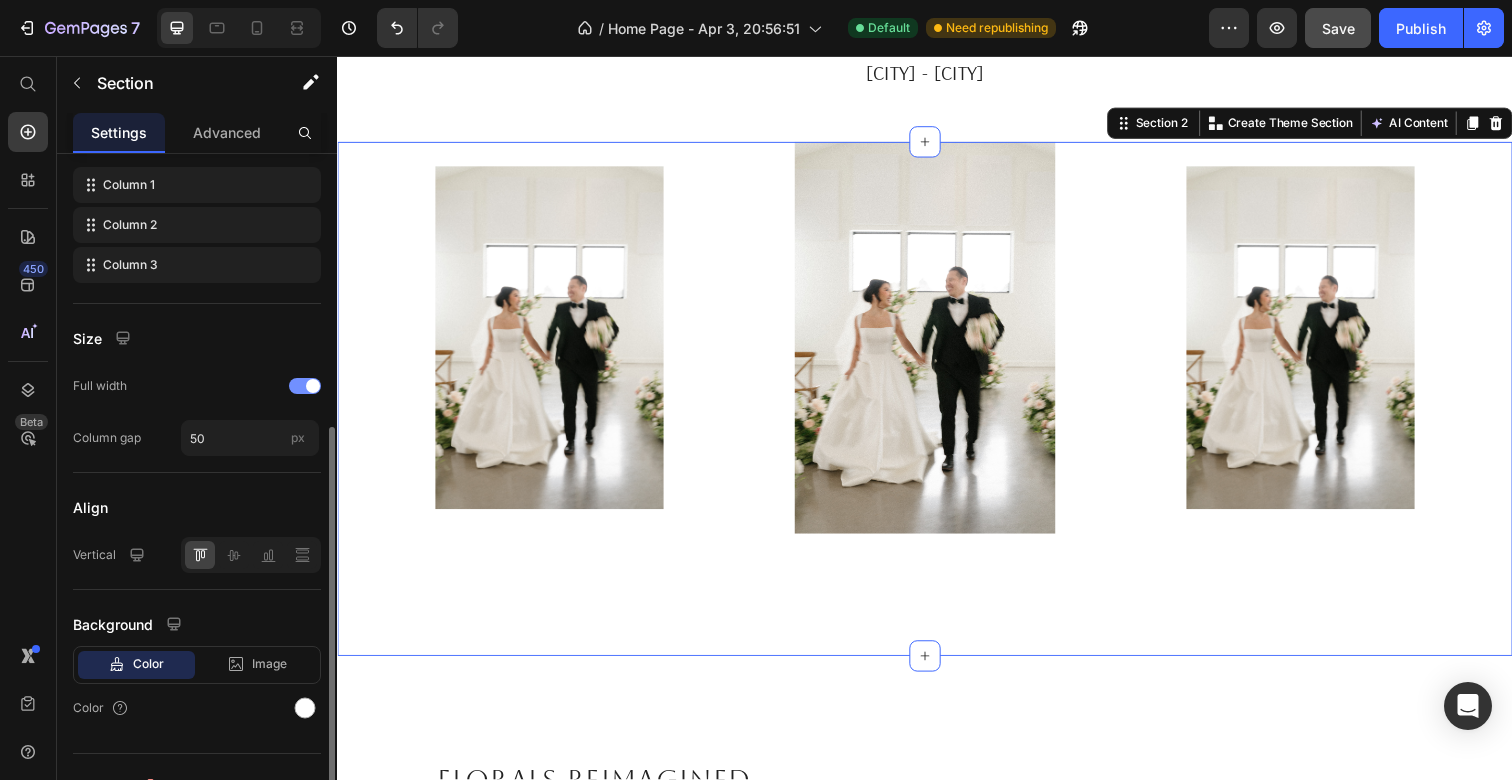 scroll, scrollTop: 374, scrollLeft: 0, axis: vertical 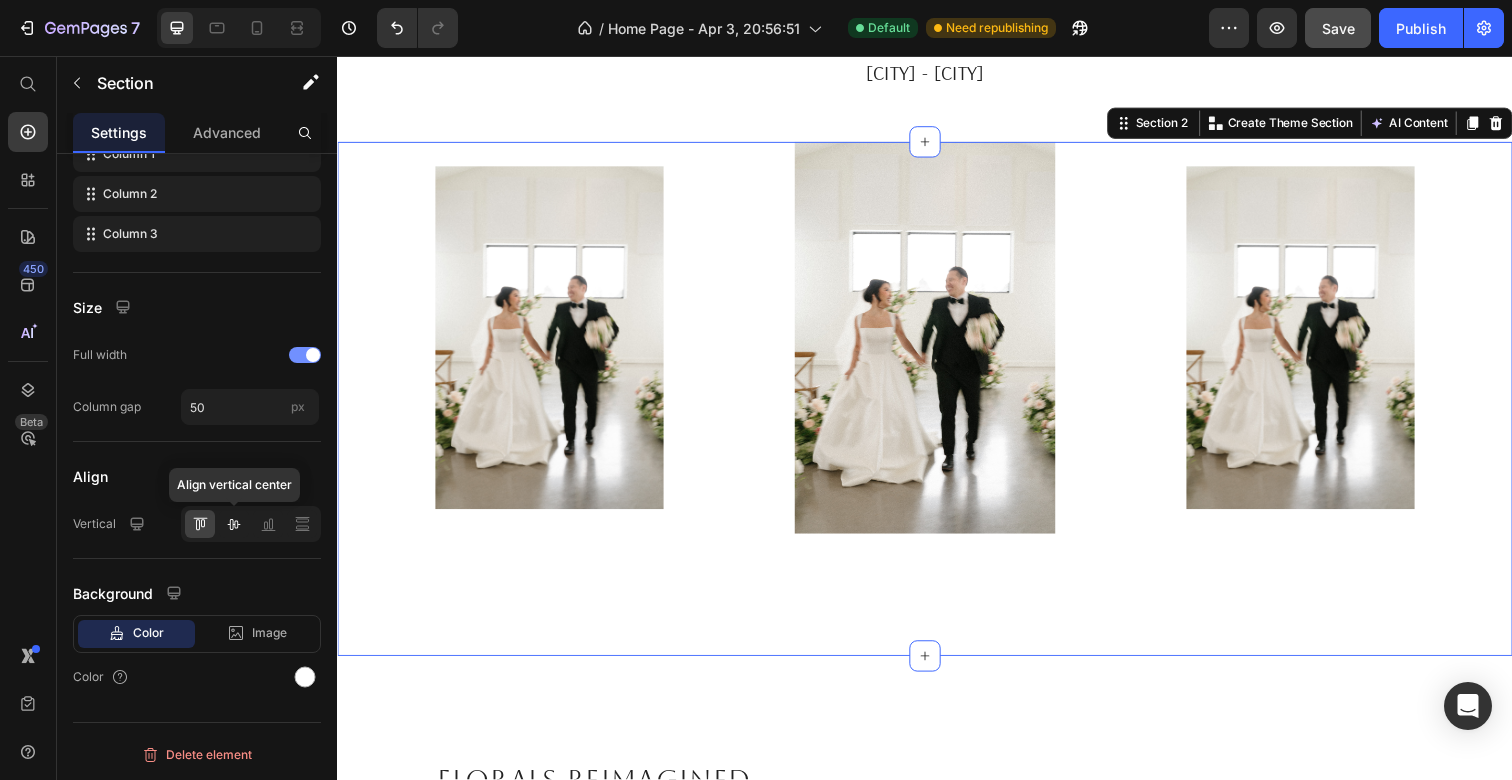 click 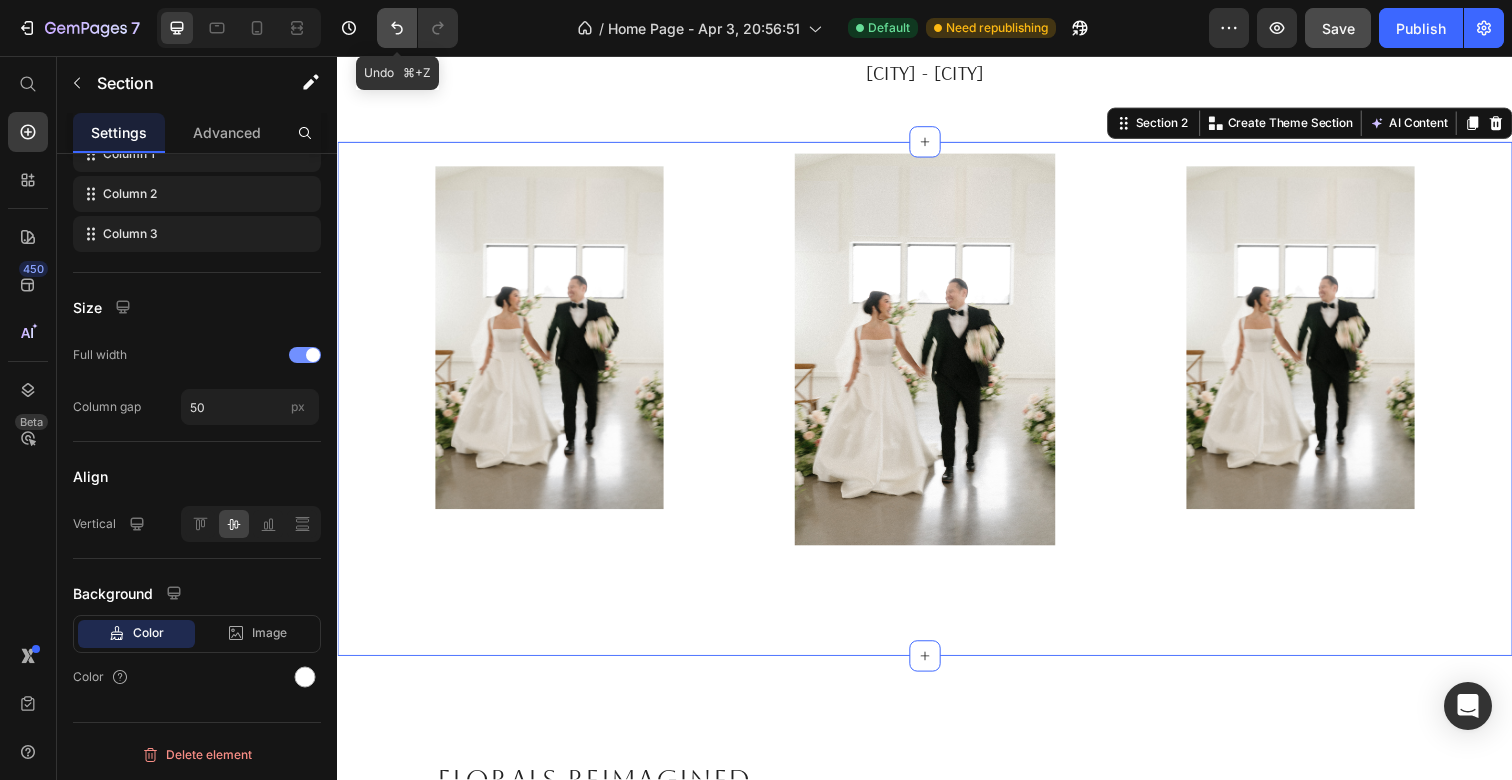 click 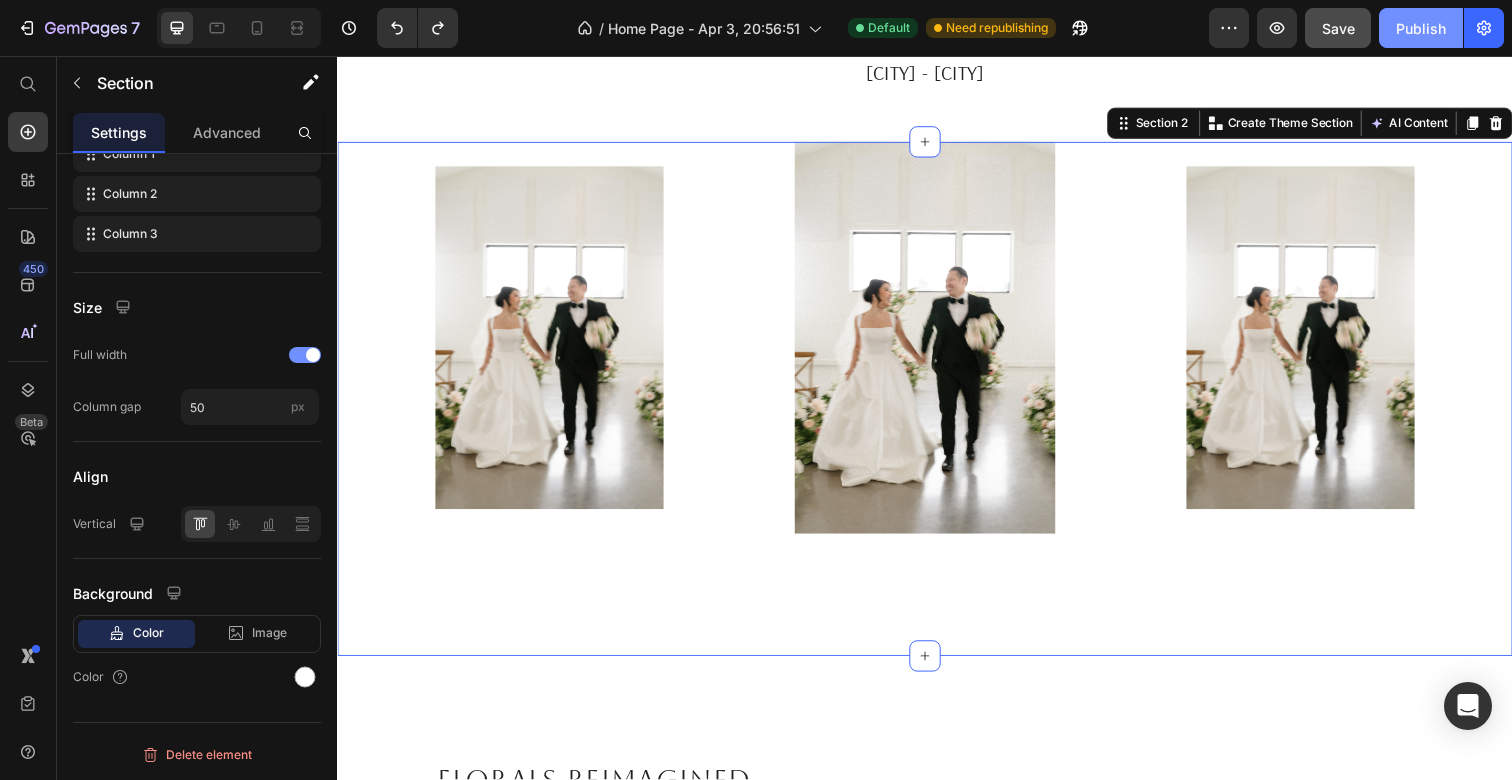 click on "Publish" at bounding box center [1421, 28] 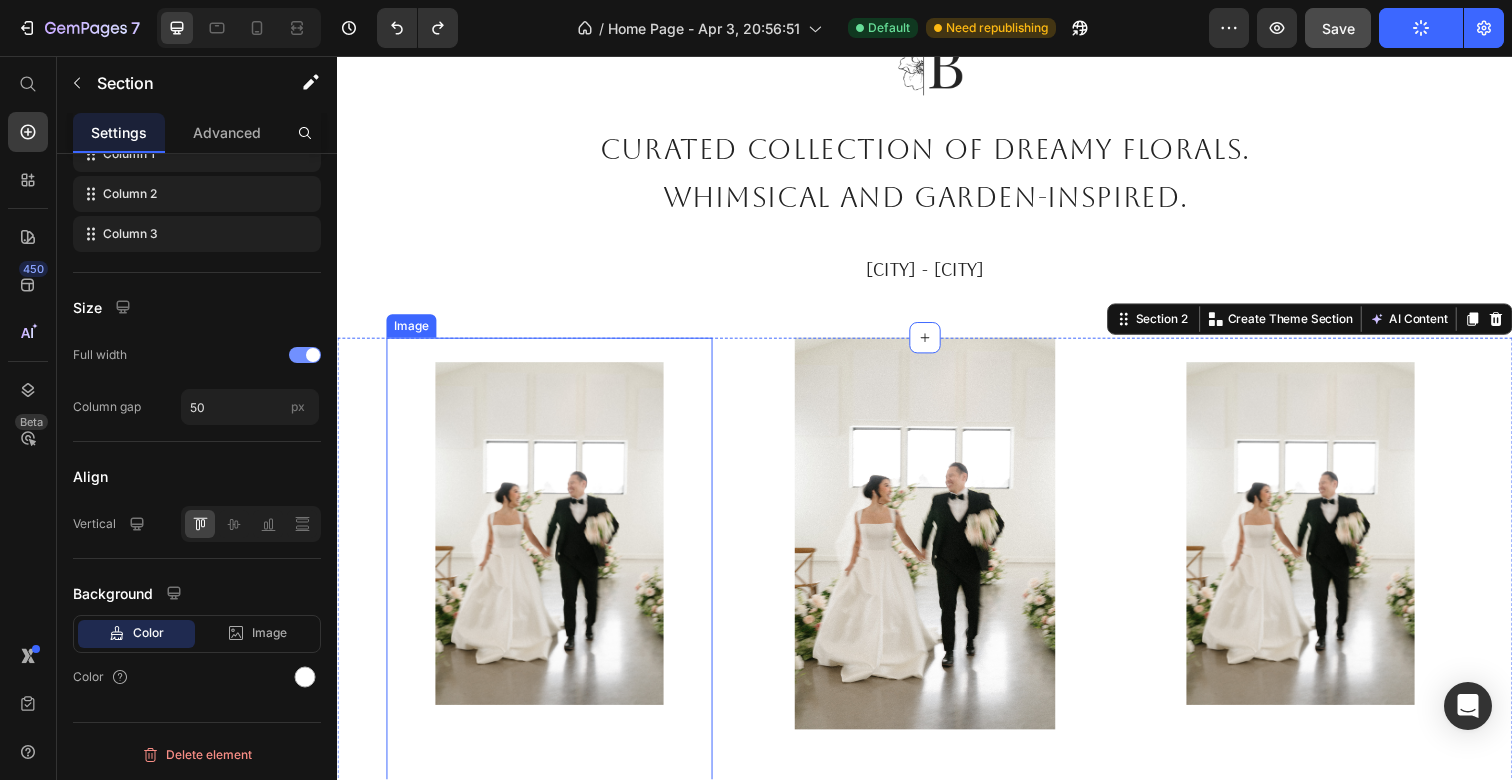 scroll, scrollTop: 0, scrollLeft: 0, axis: both 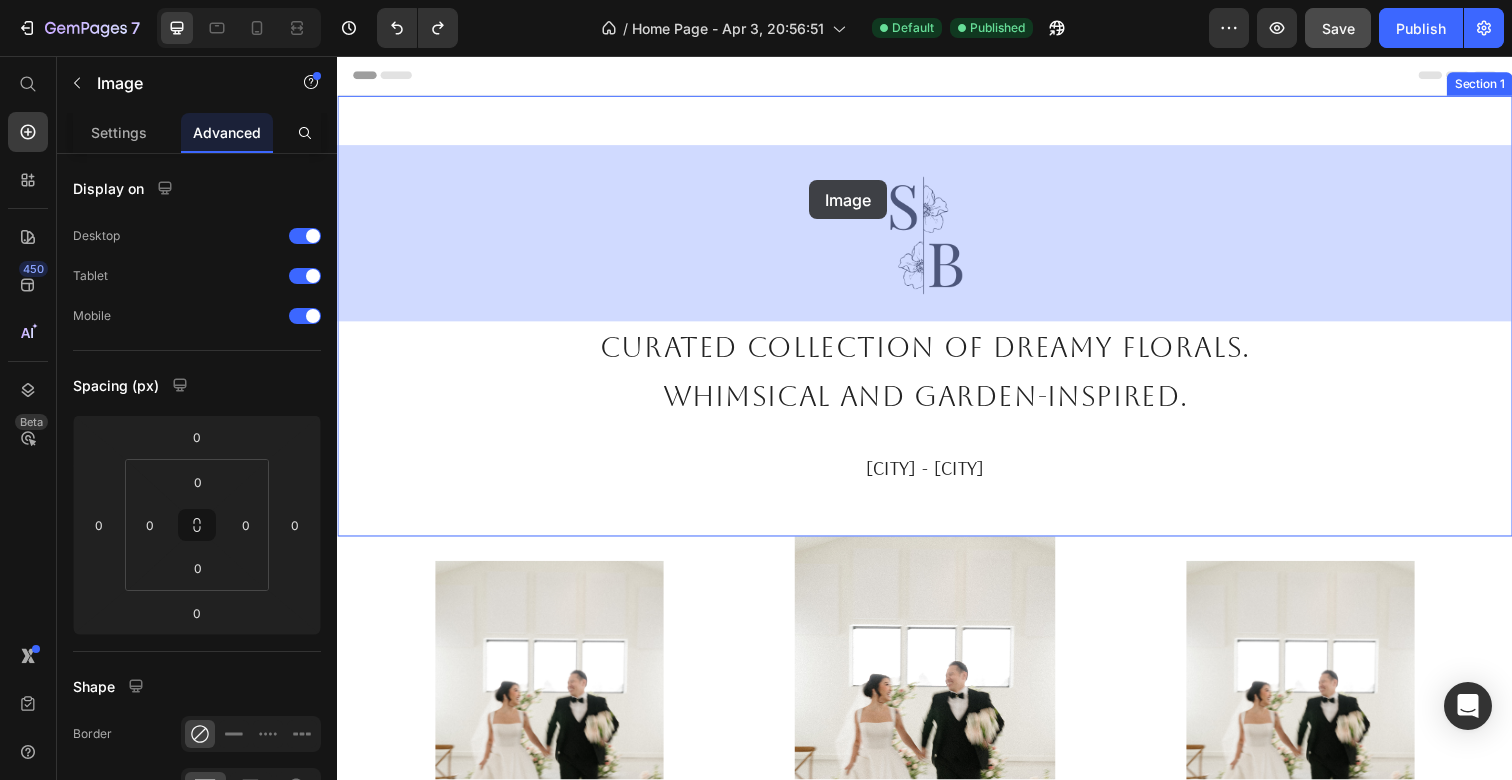 drag, startPoint x: 842, startPoint y: 215, endPoint x: 818, endPoint y: 183, distance: 40 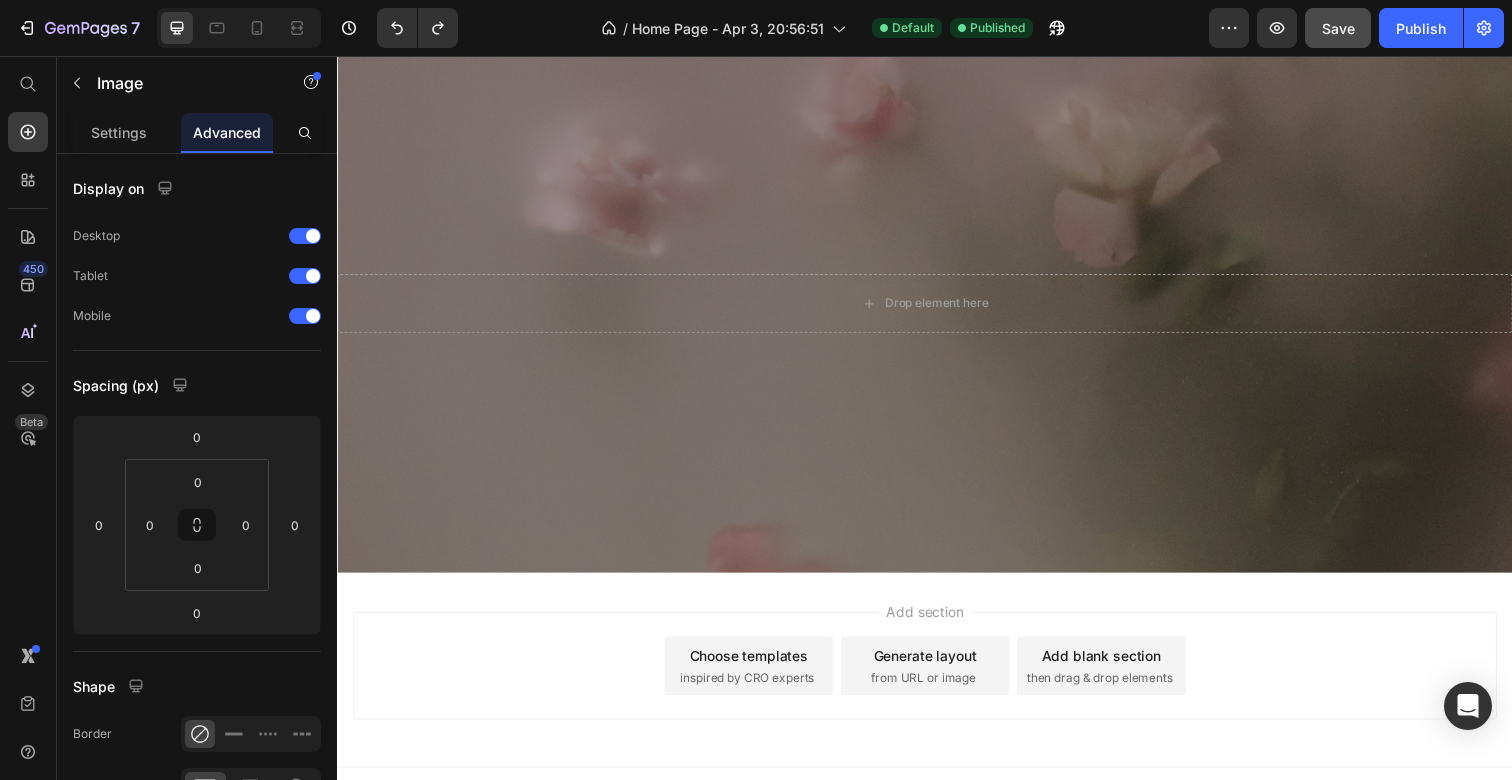 scroll, scrollTop: 3679, scrollLeft: 0, axis: vertical 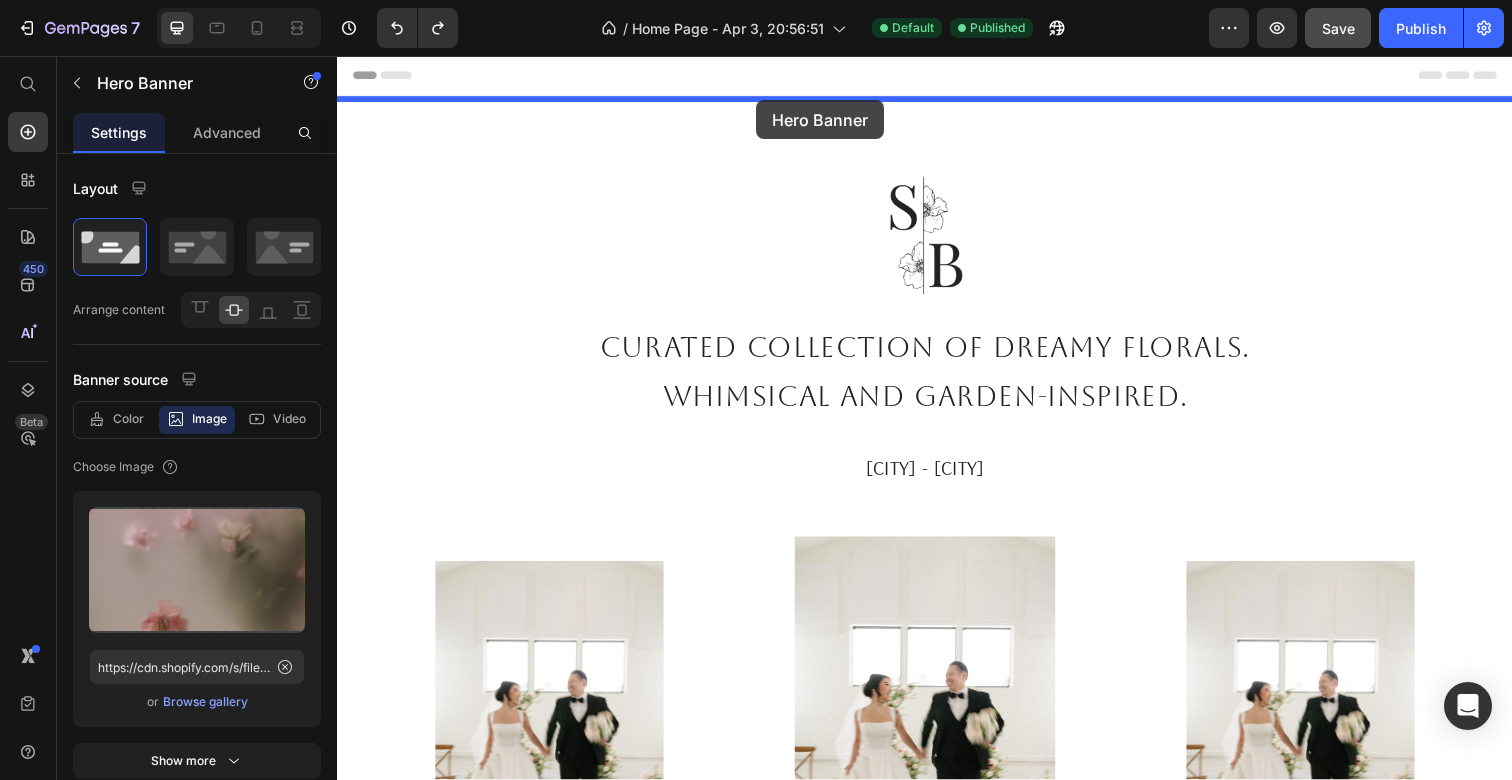 drag, startPoint x: 778, startPoint y: 420, endPoint x: 765, endPoint y: 102, distance: 318.26562 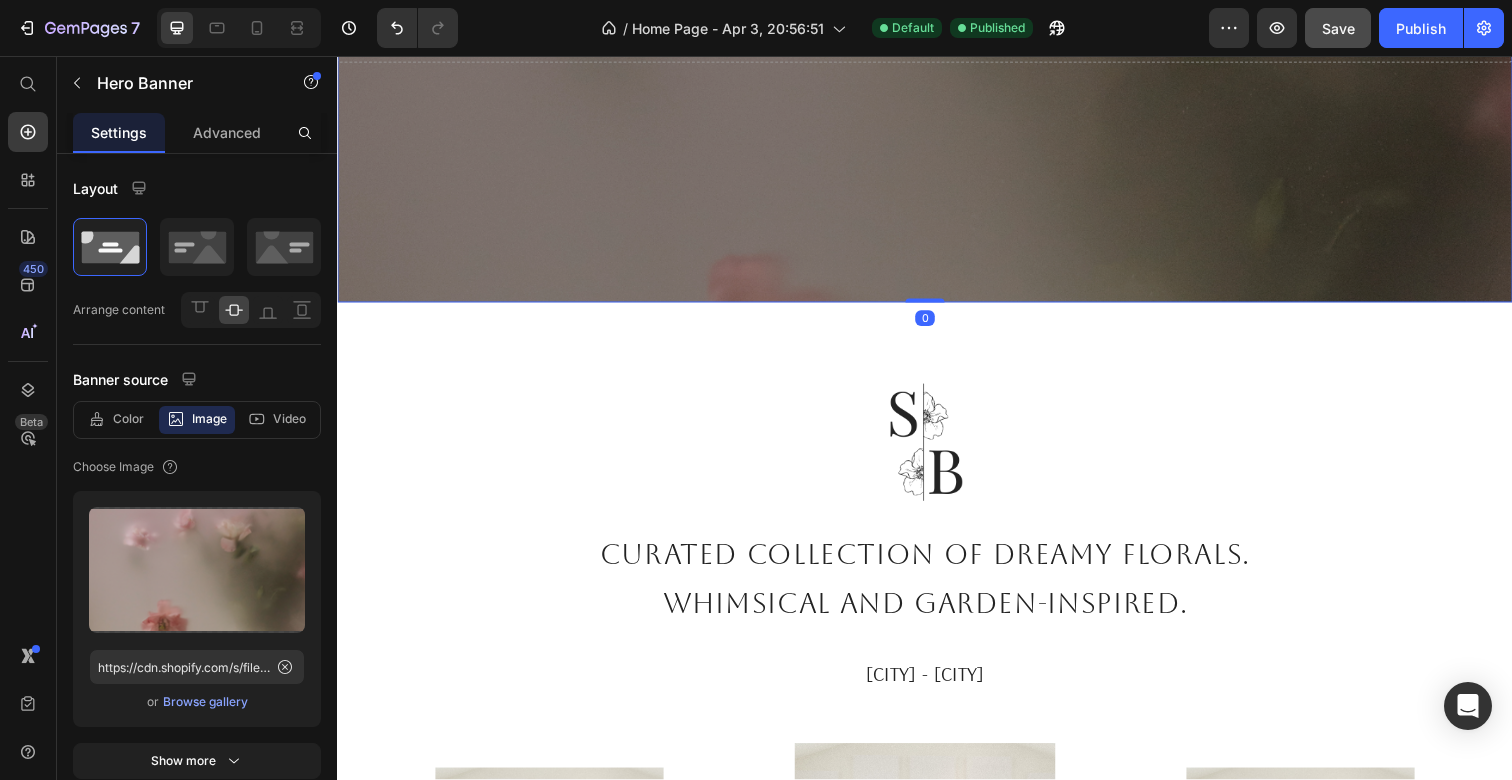 scroll, scrollTop: 248, scrollLeft: 0, axis: vertical 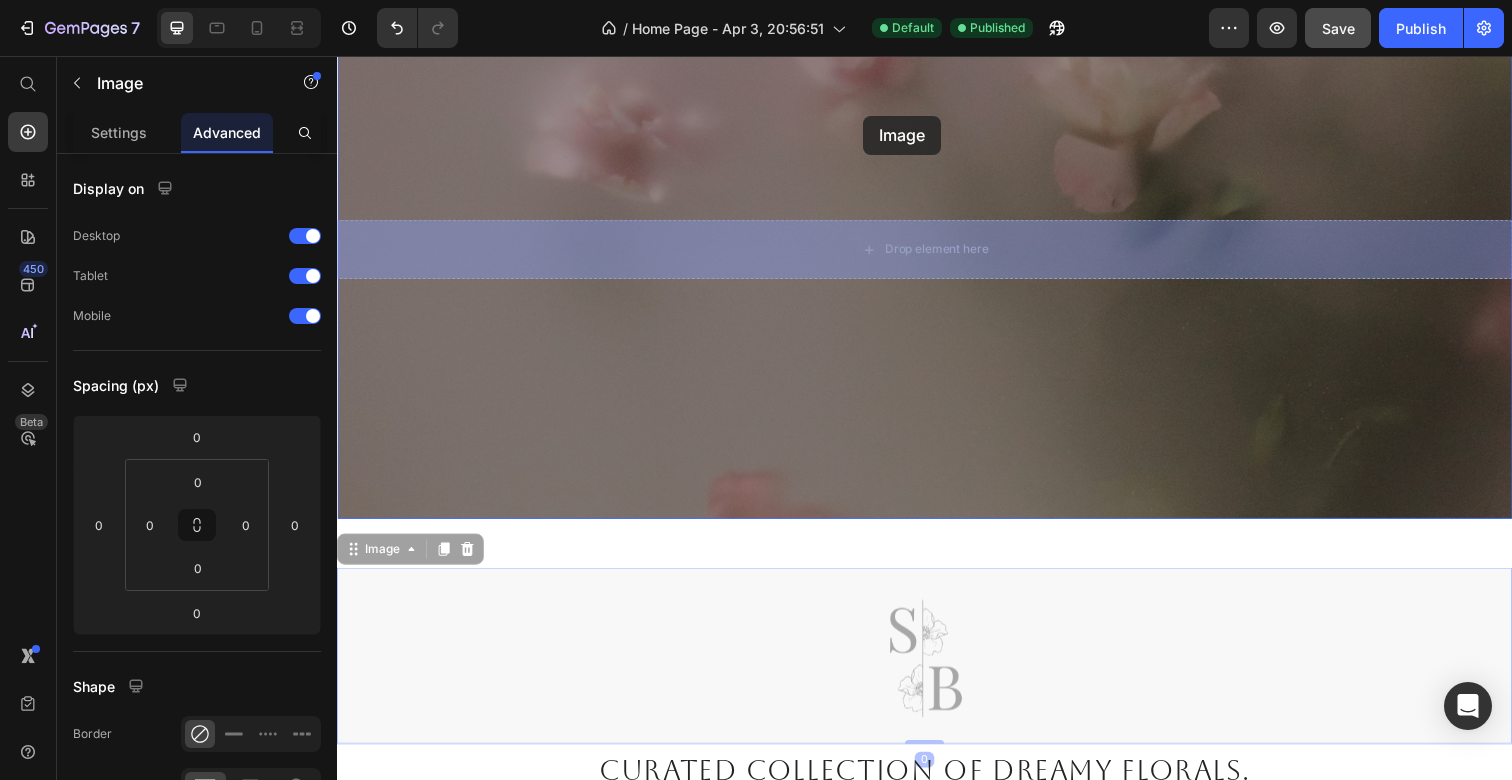 drag, startPoint x: 880, startPoint y: 518, endPoint x: 874, endPoint y: 117, distance: 401.0449 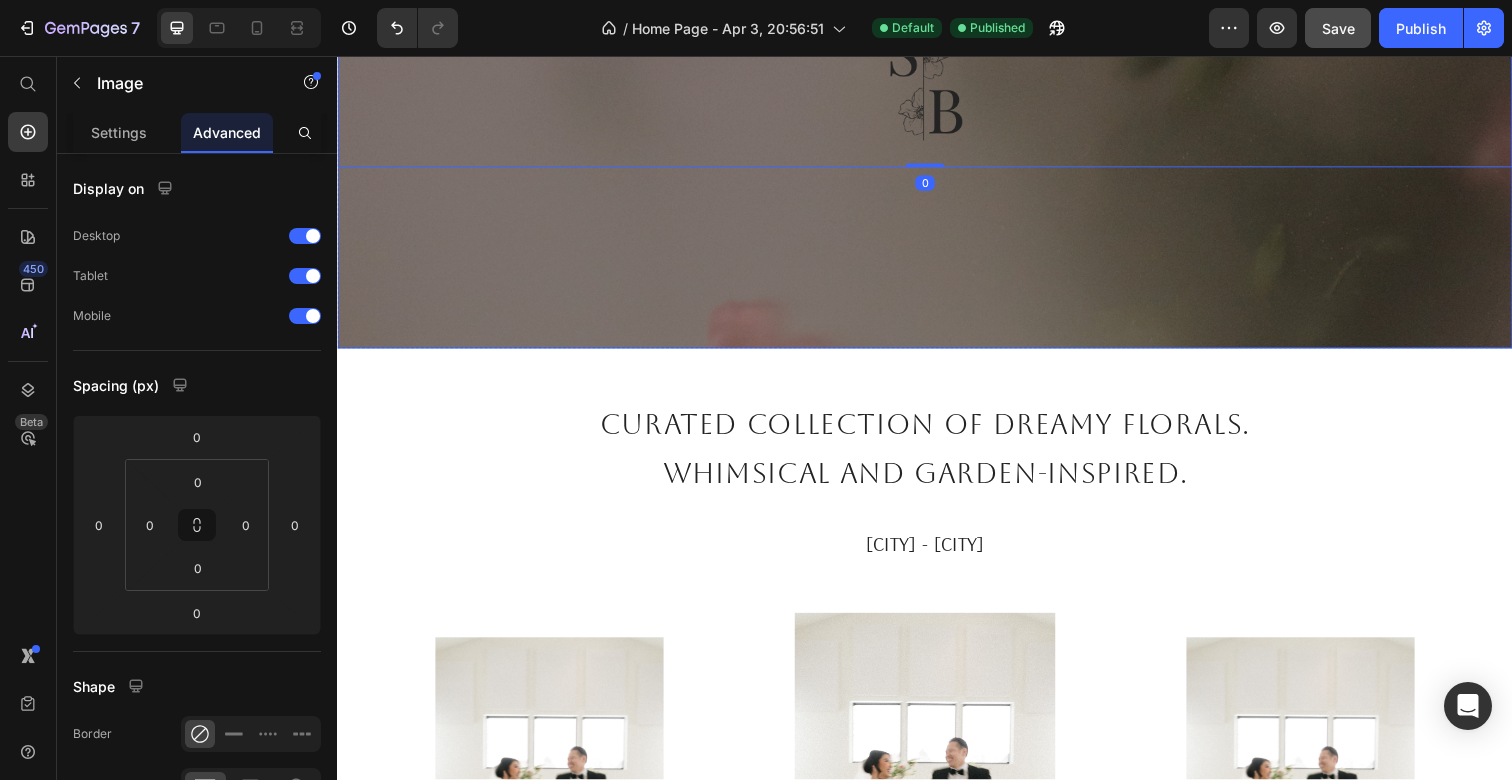 scroll, scrollTop: 354, scrollLeft: 0, axis: vertical 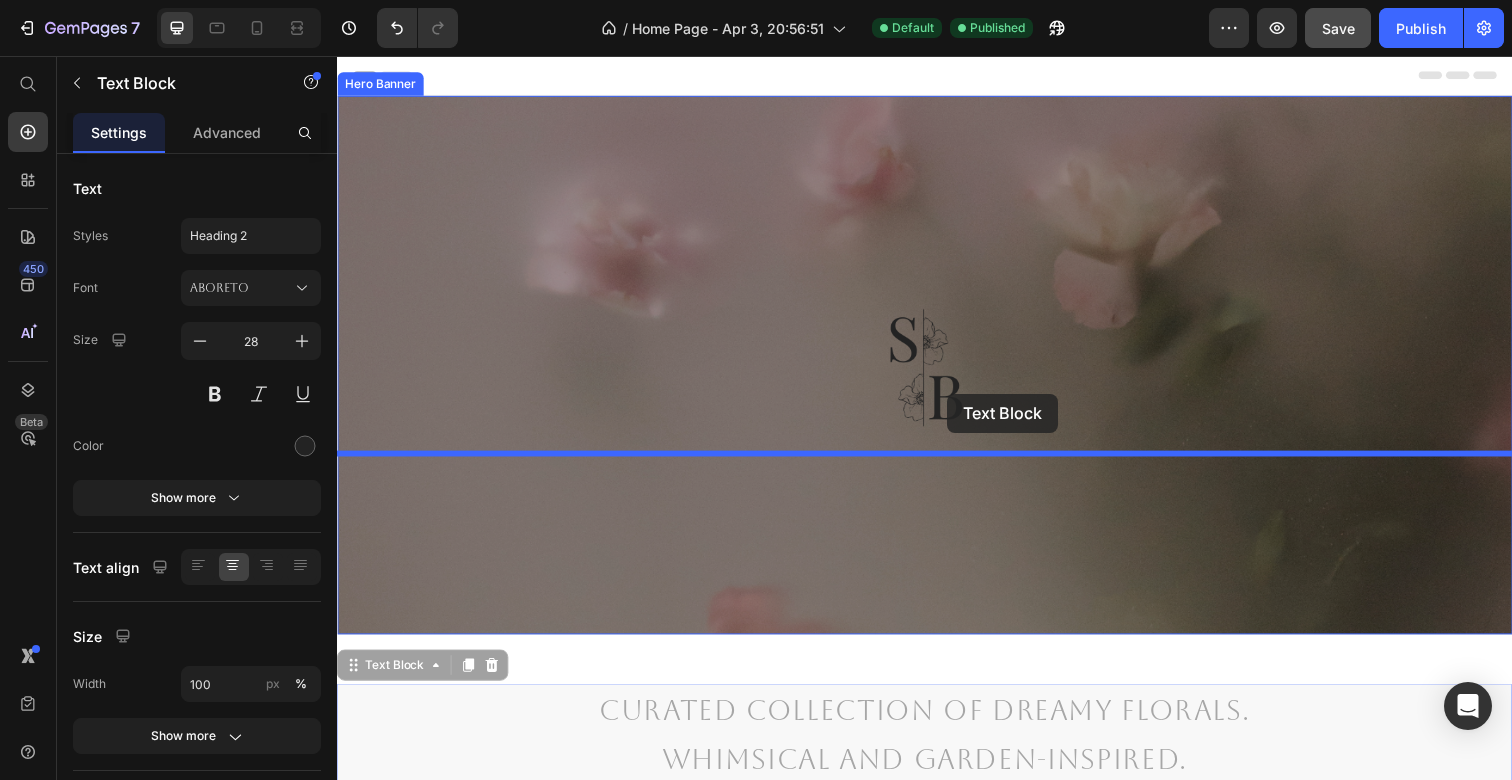 drag, startPoint x: 890, startPoint y: 404, endPoint x: 955, endPoint y: 394, distance: 65.76473 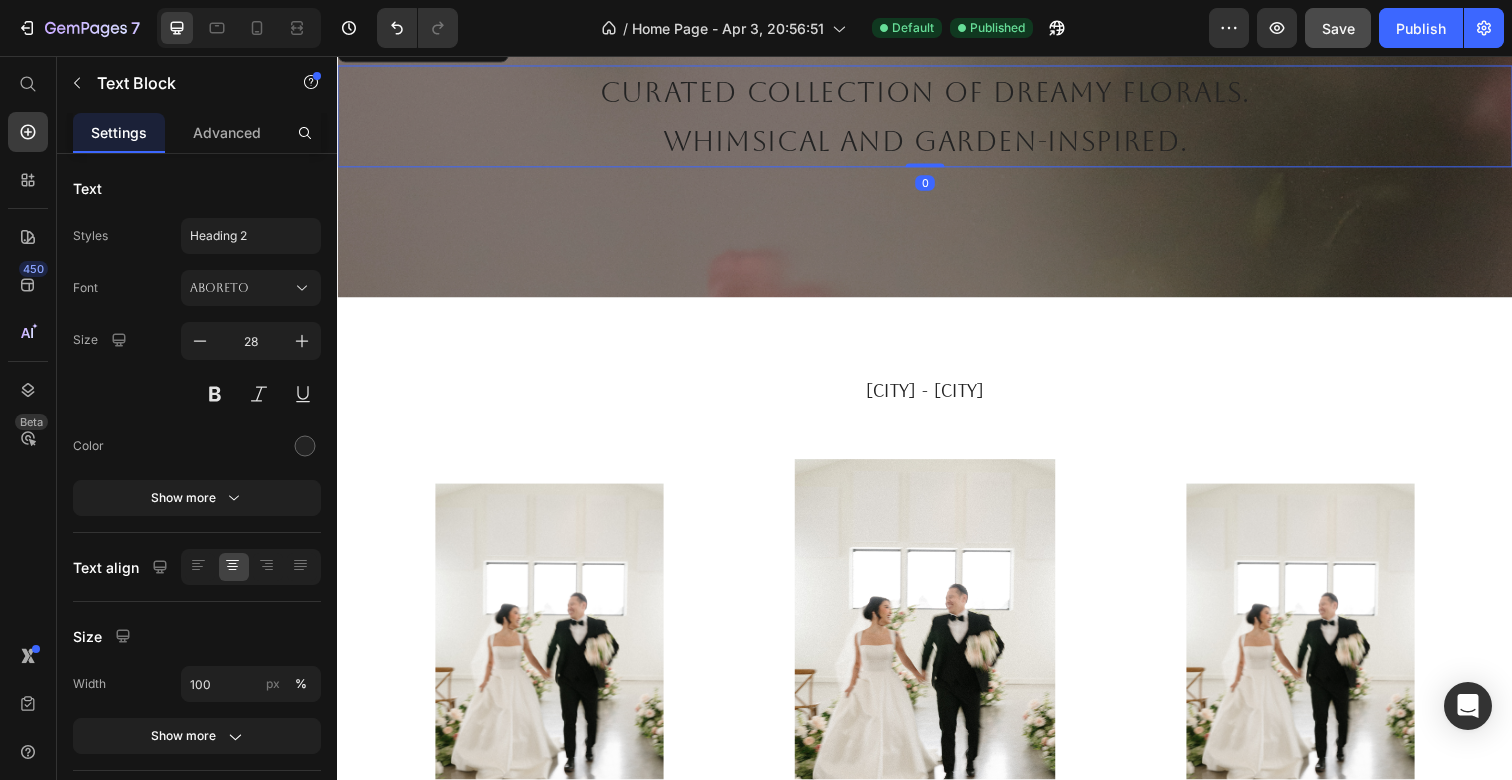scroll, scrollTop: 469, scrollLeft: 0, axis: vertical 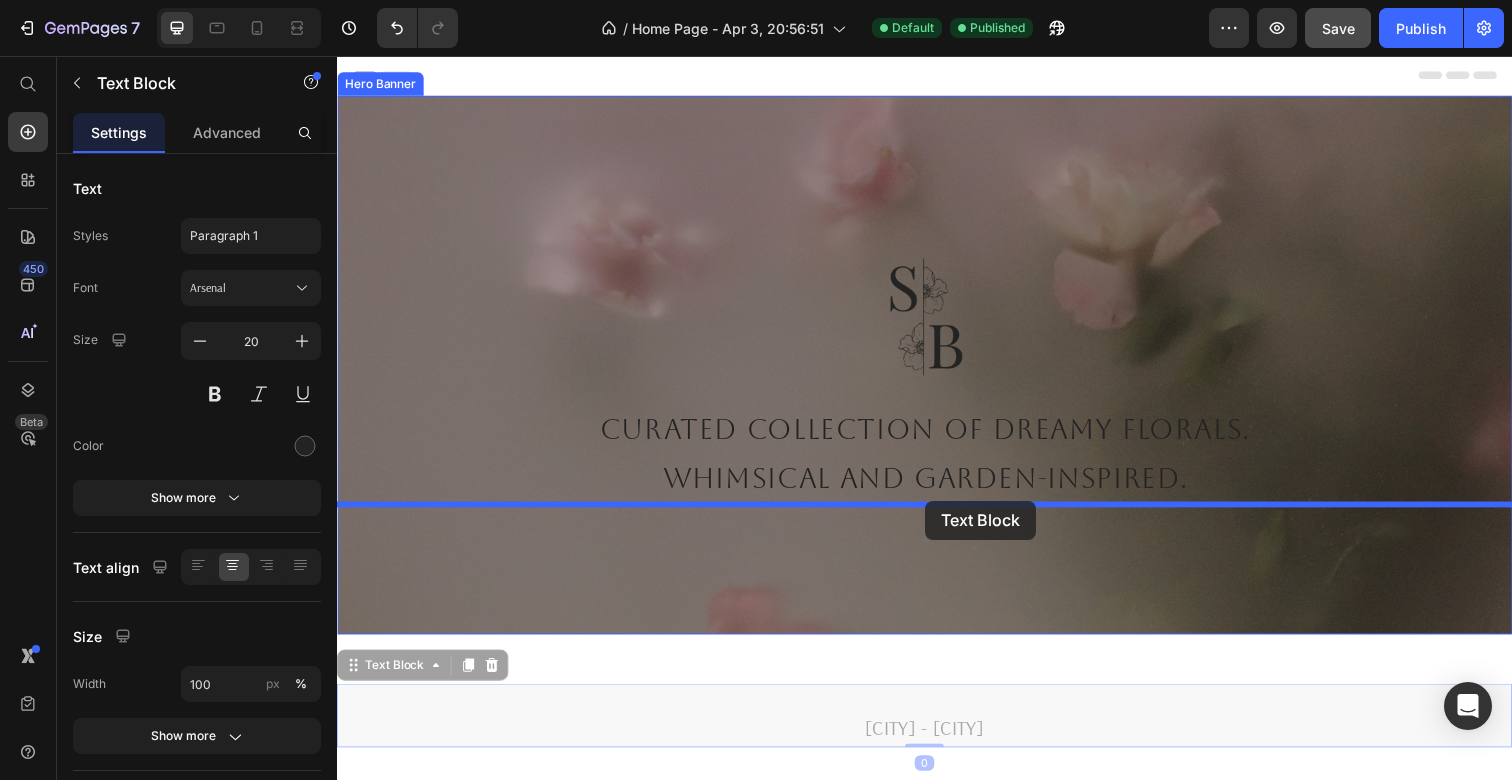 drag, startPoint x: 943, startPoint y: 284, endPoint x: 938, endPoint y: 510, distance: 226.0553 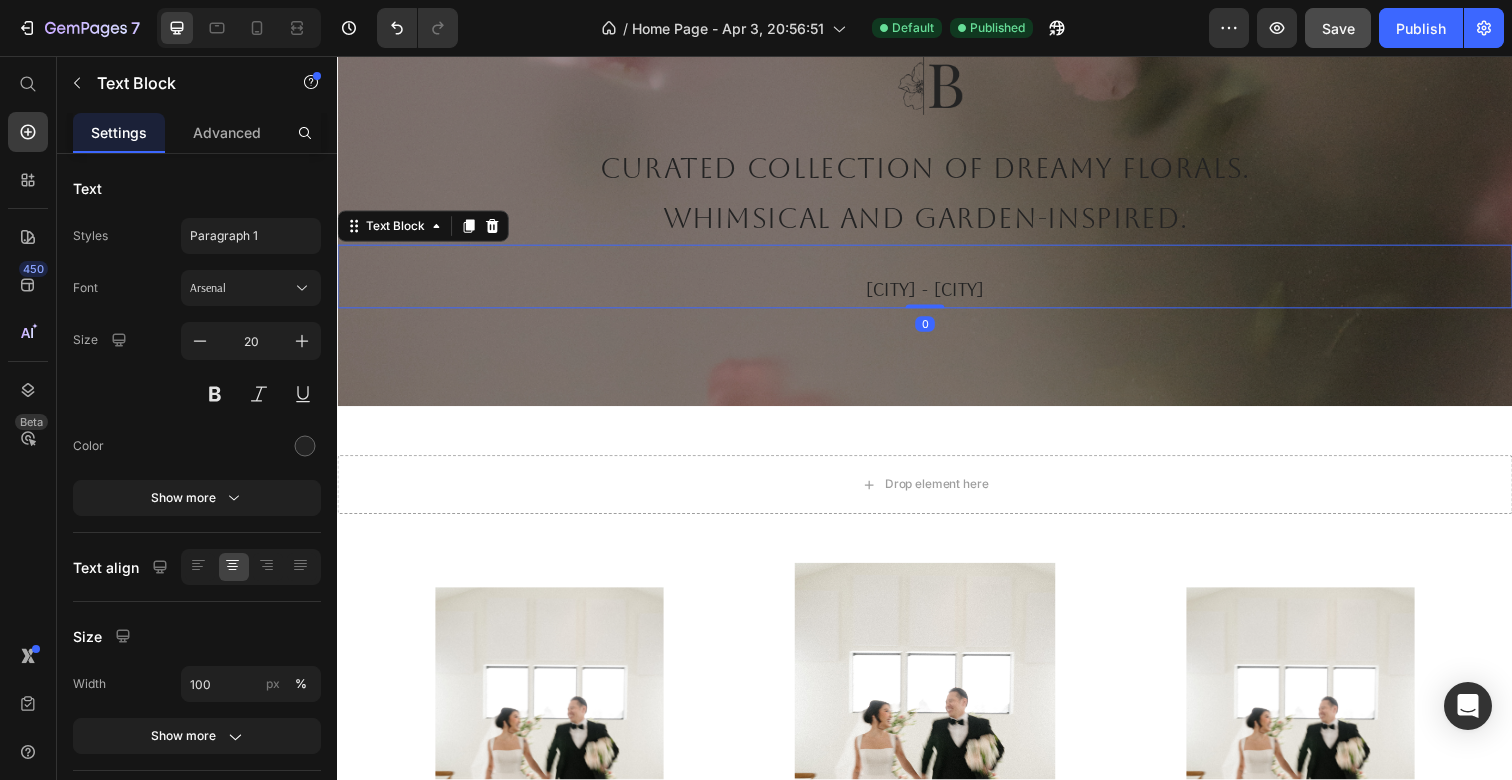 scroll, scrollTop: 256, scrollLeft: 0, axis: vertical 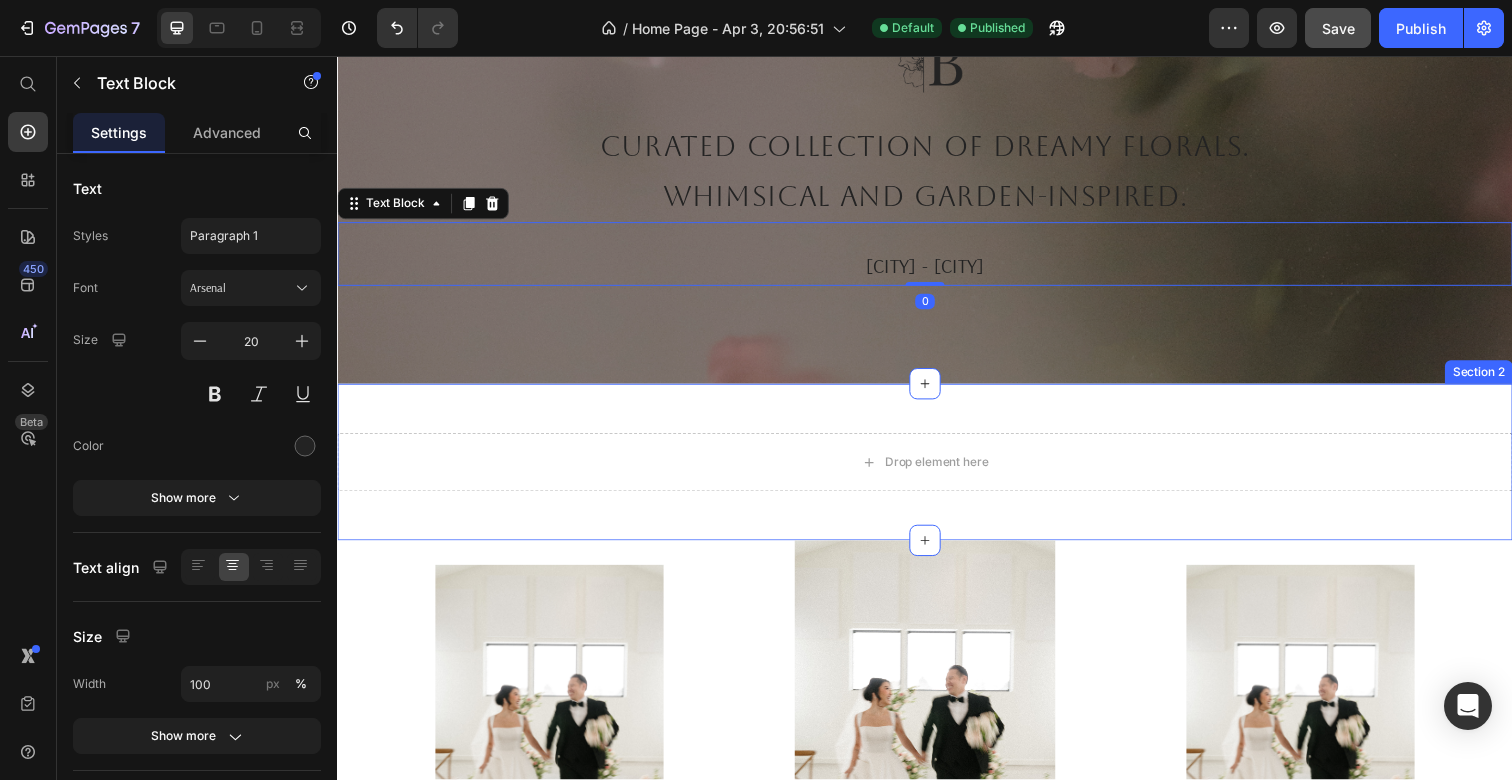 click on "Drop element here Section 2" at bounding box center (937, 471) 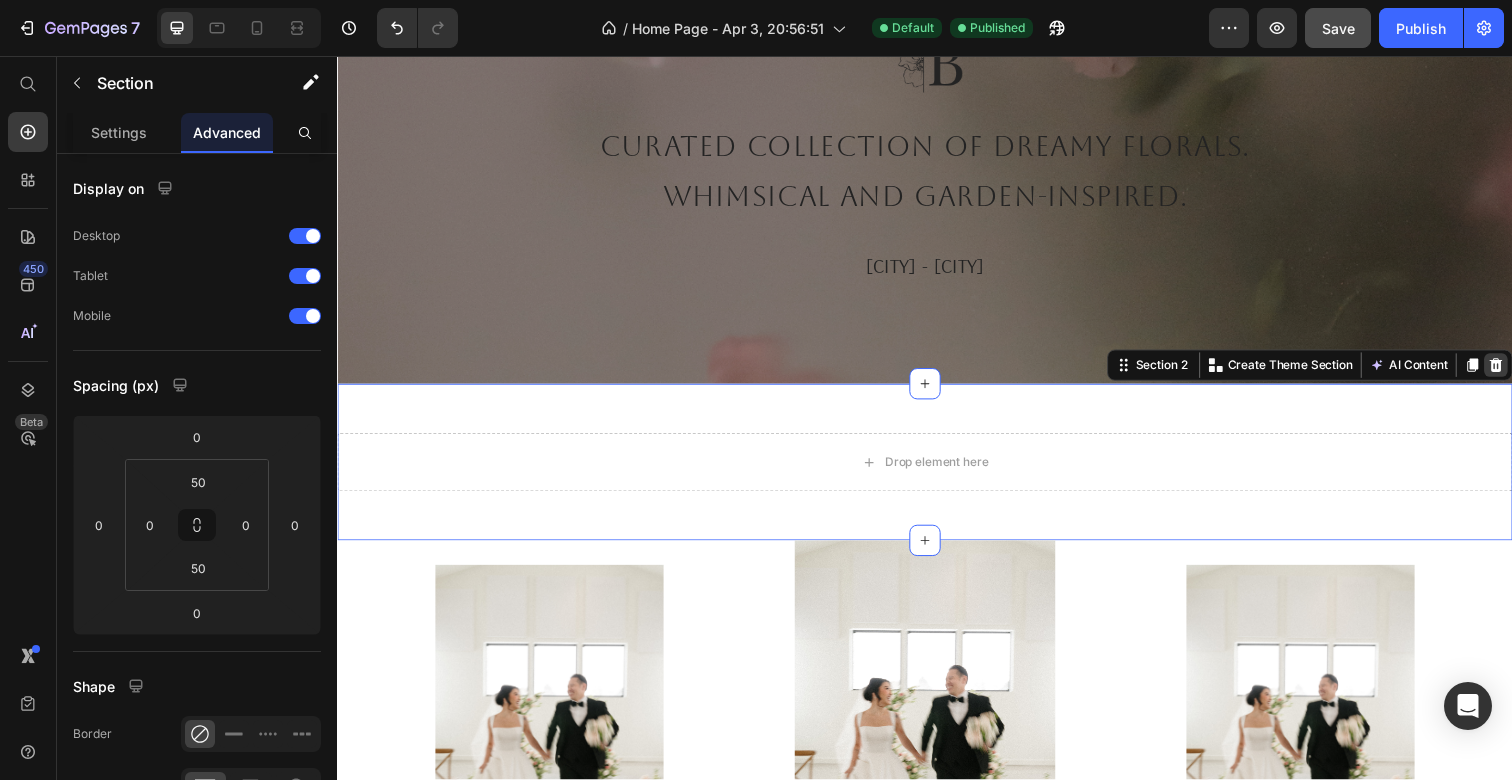 click 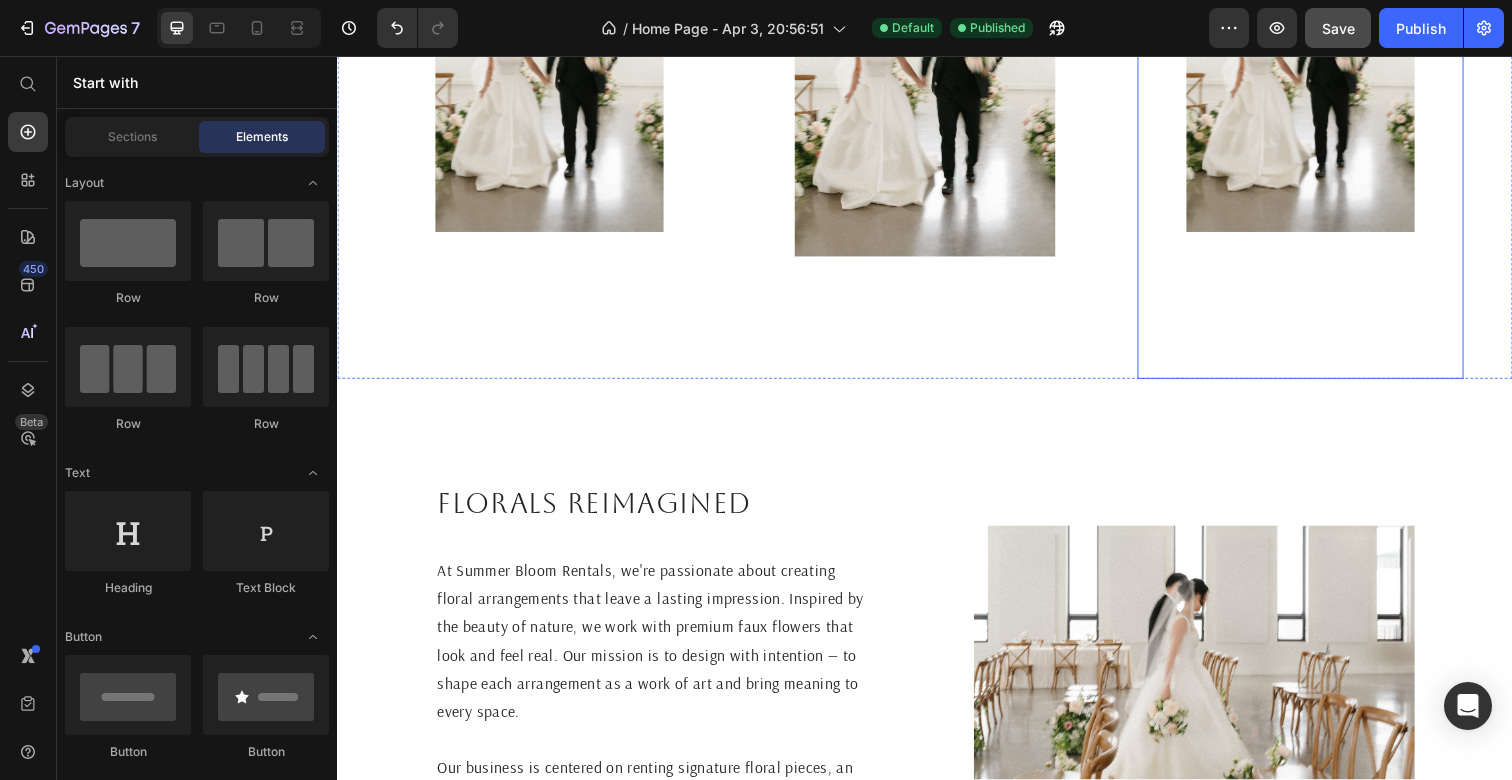 scroll, scrollTop: 677, scrollLeft: 0, axis: vertical 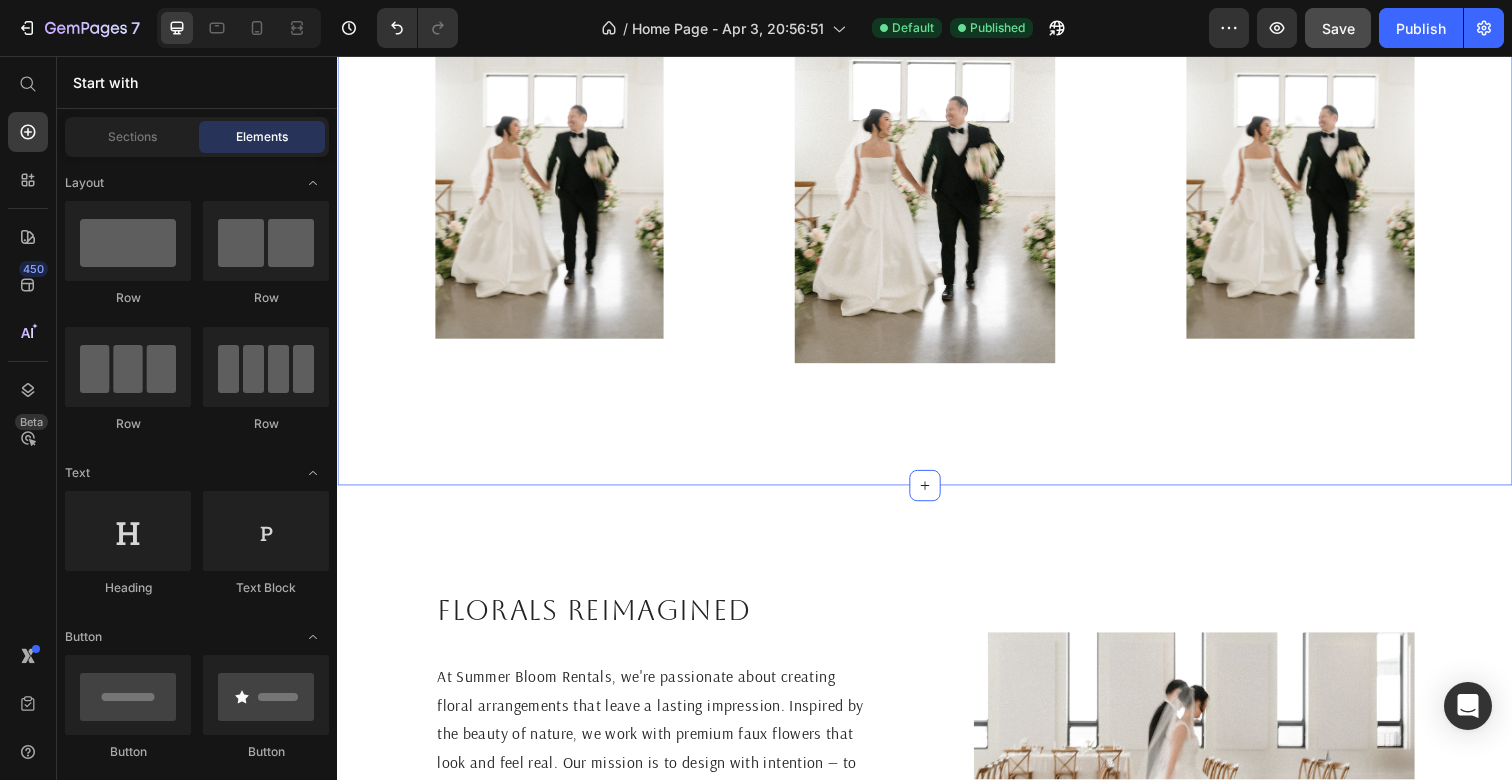 click on "Image Image Image Section 2" at bounding box center [937, 232] 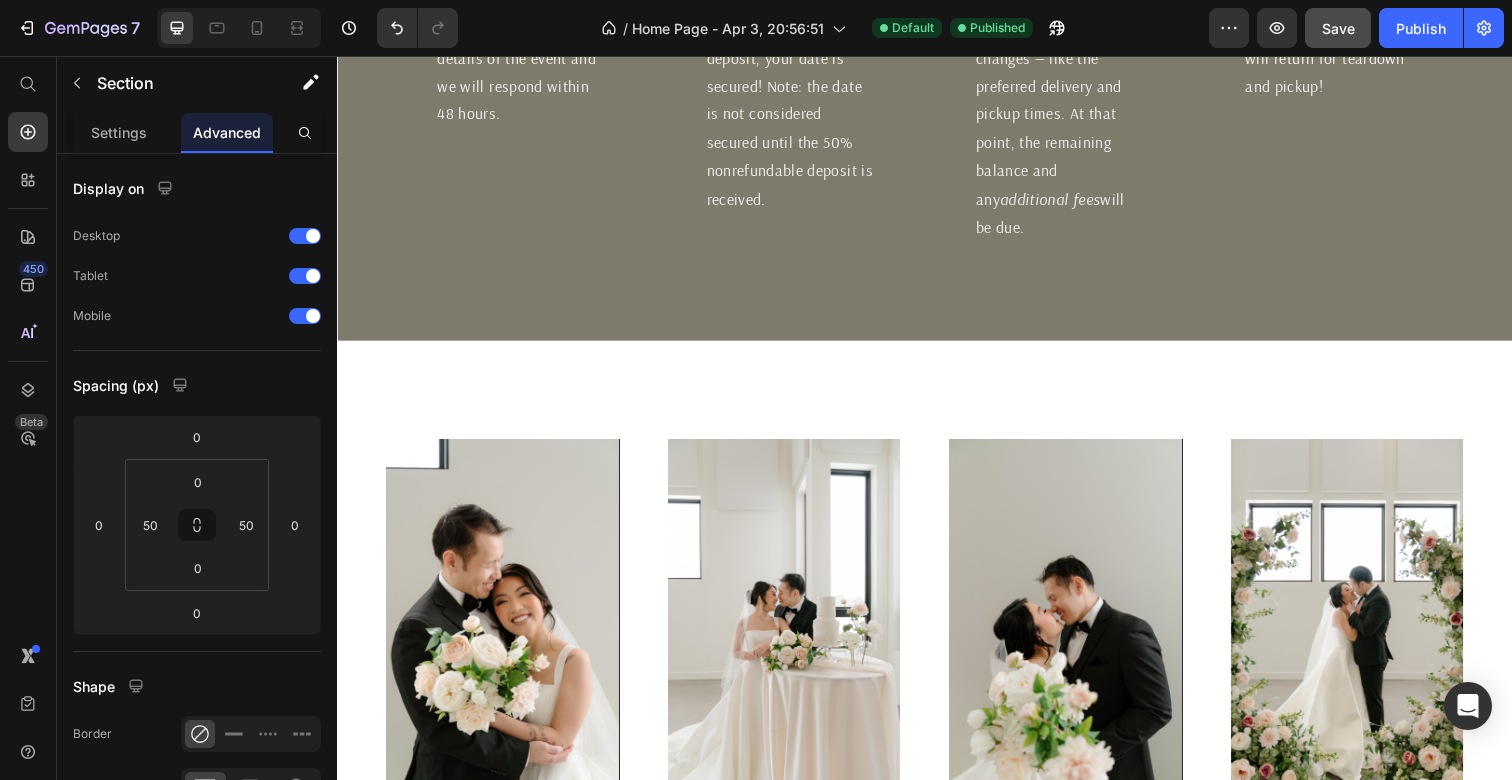 scroll, scrollTop: 2098, scrollLeft: 0, axis: vertical 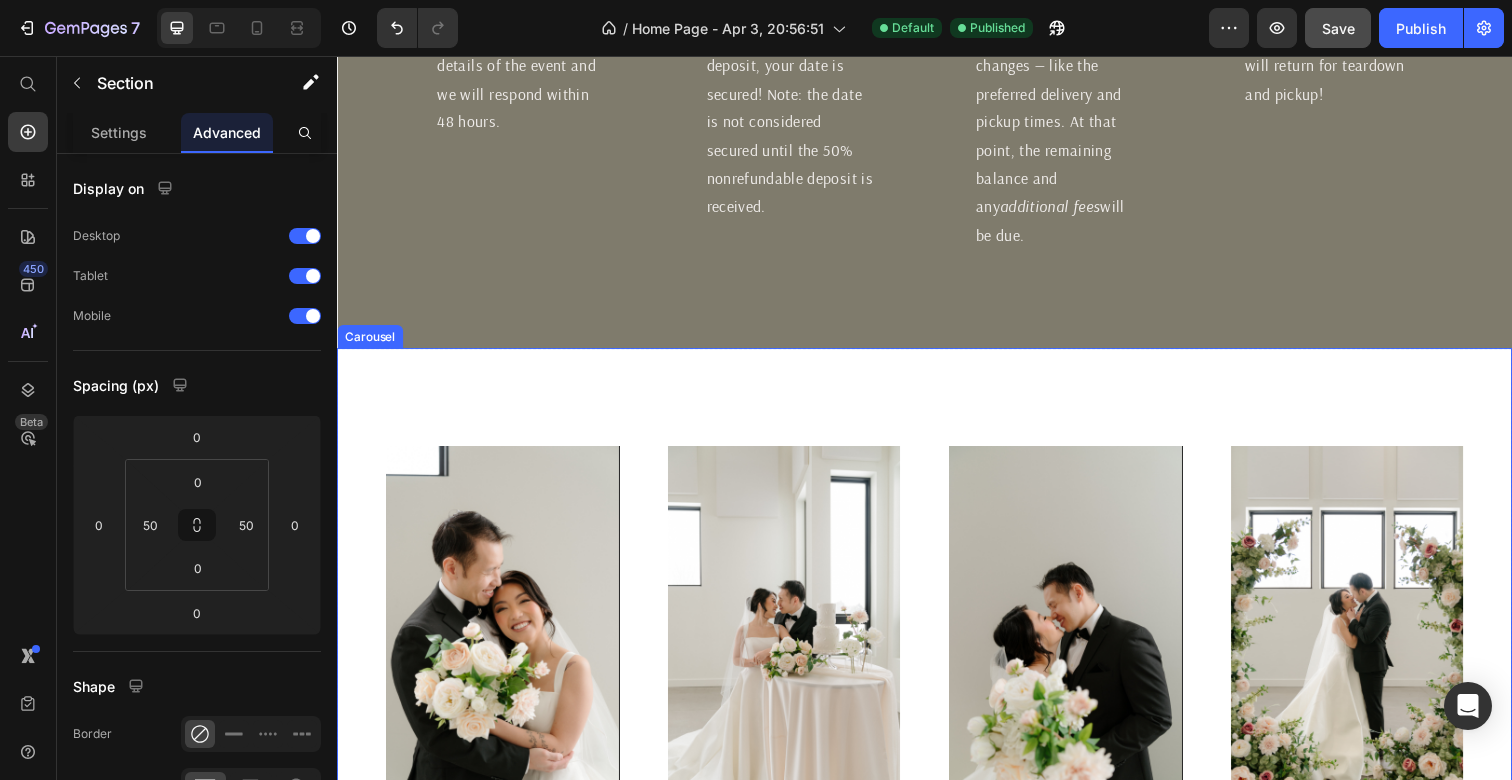 click on "Image Image Image Image Carousel" at bounding box center [937, 583] 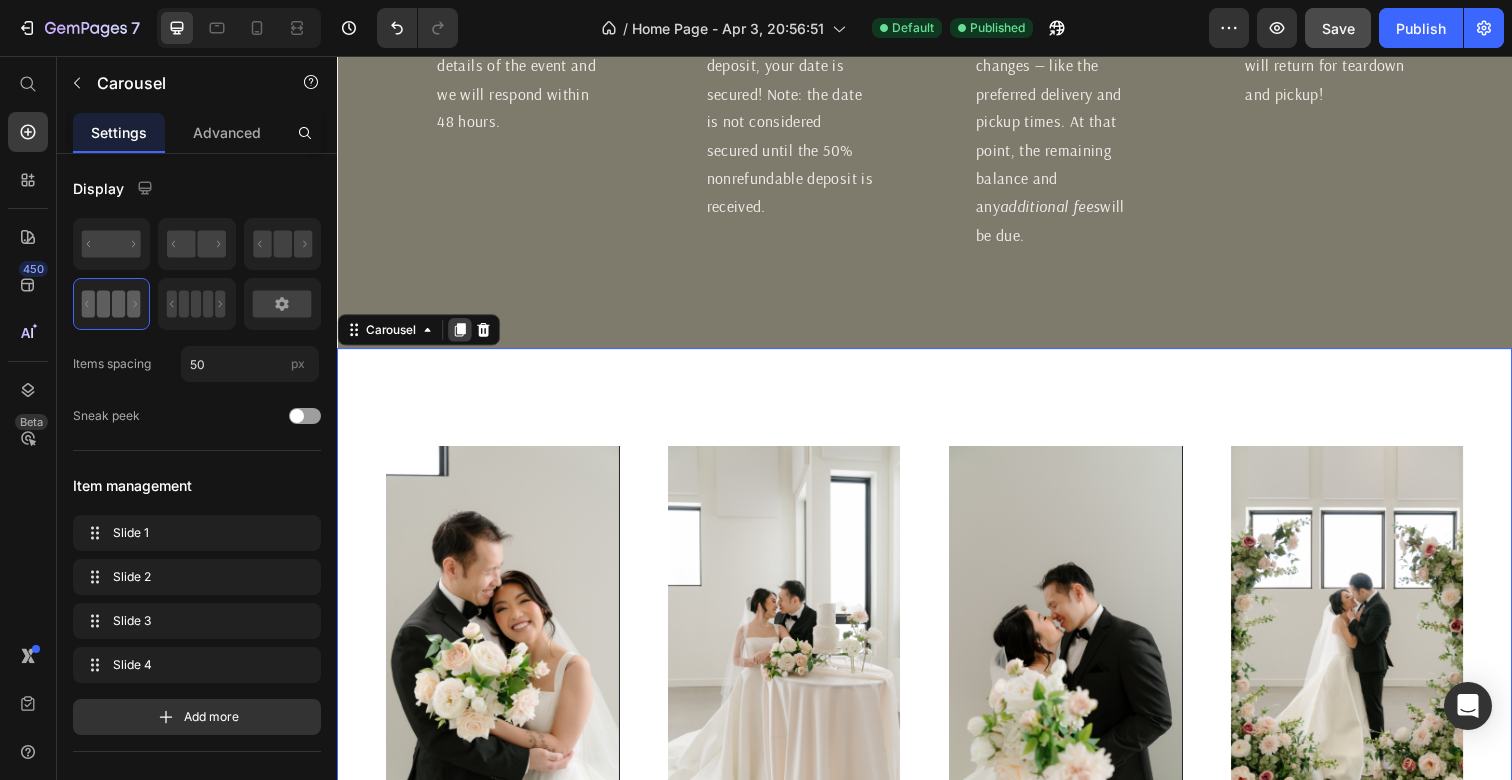 click 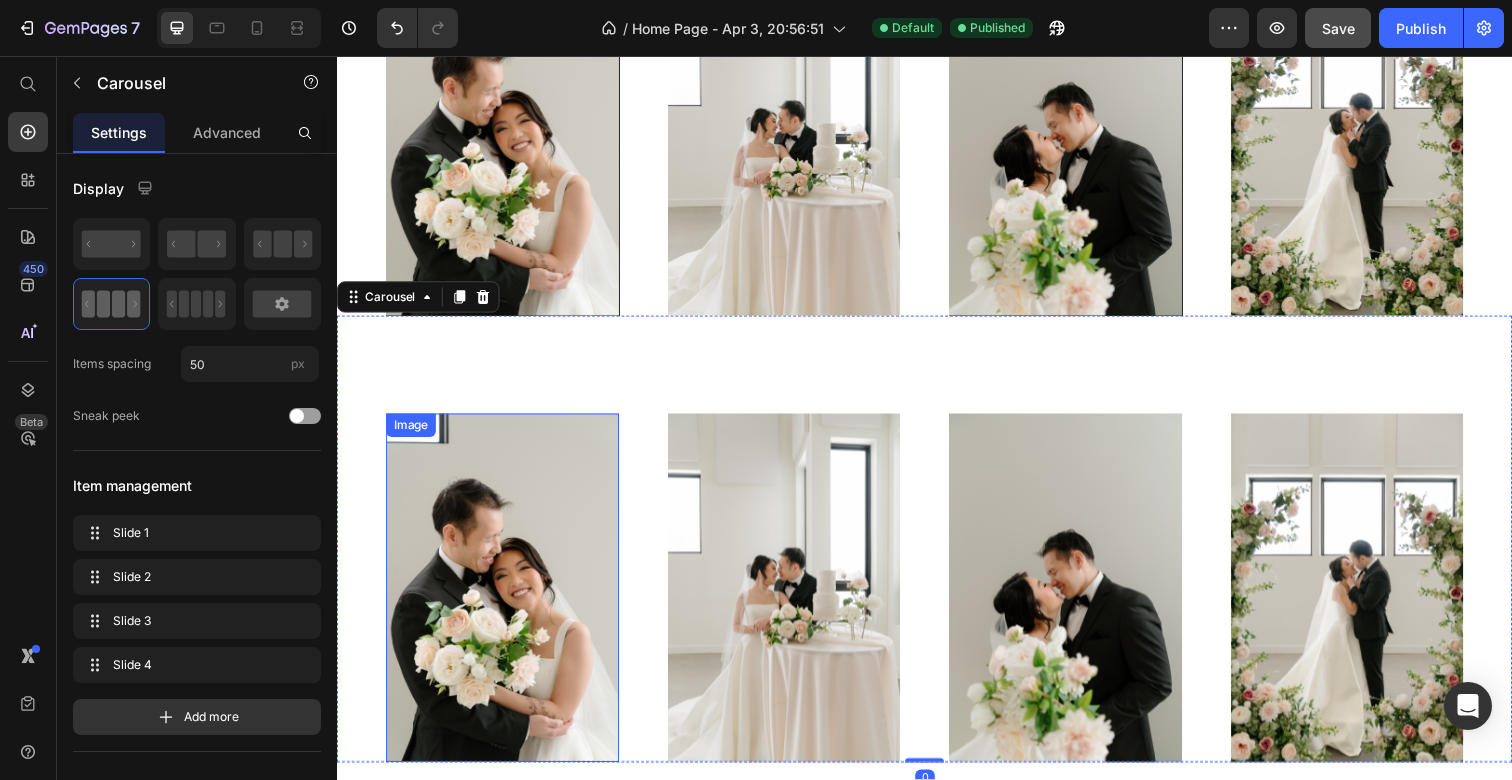 scroll, scrollTop: 2559, scrollLeft: 0, axis: vertical 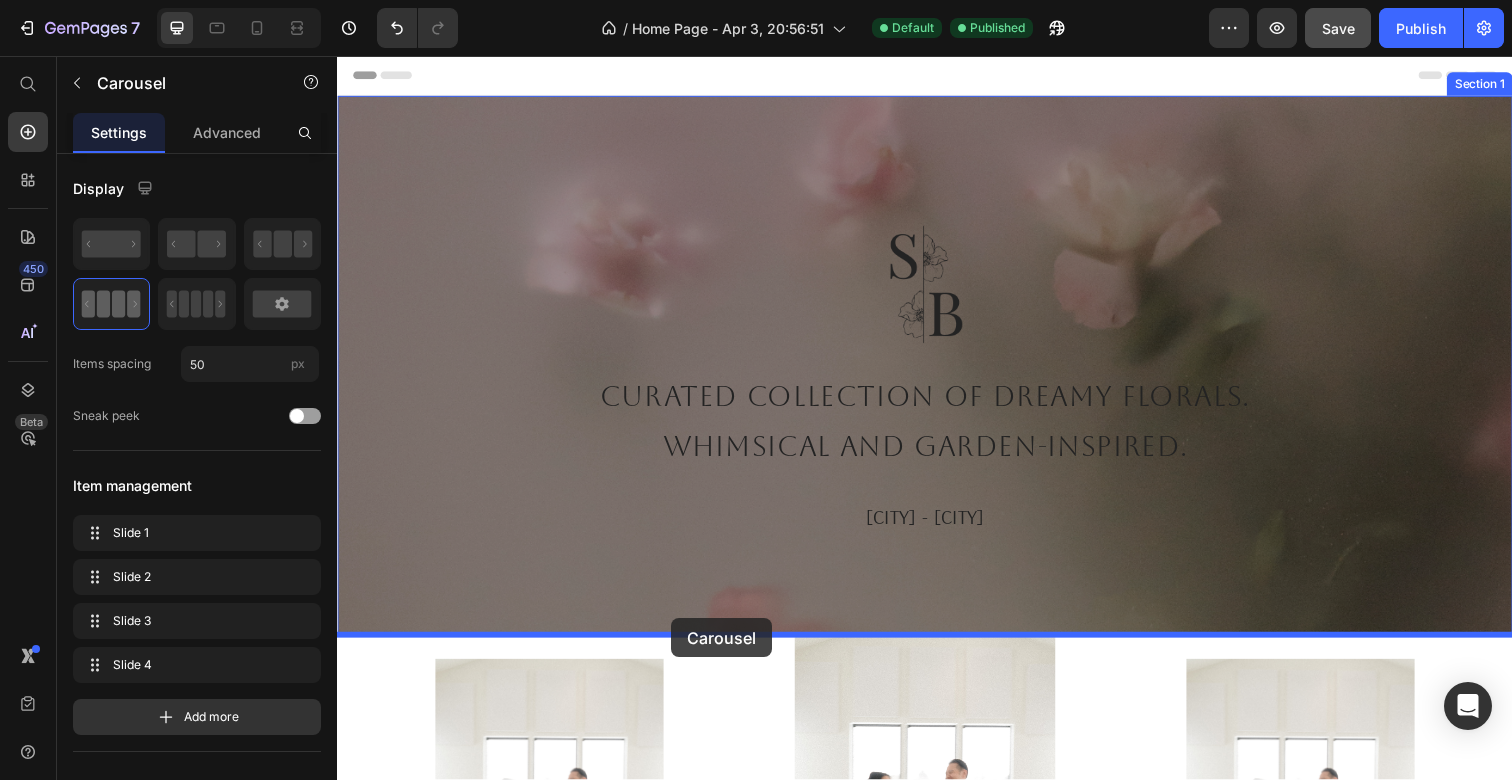 drag, startPoint x: 581, startPoint y: 425, endPoint x: 678, endPoint y: 630, distance: 226.79065 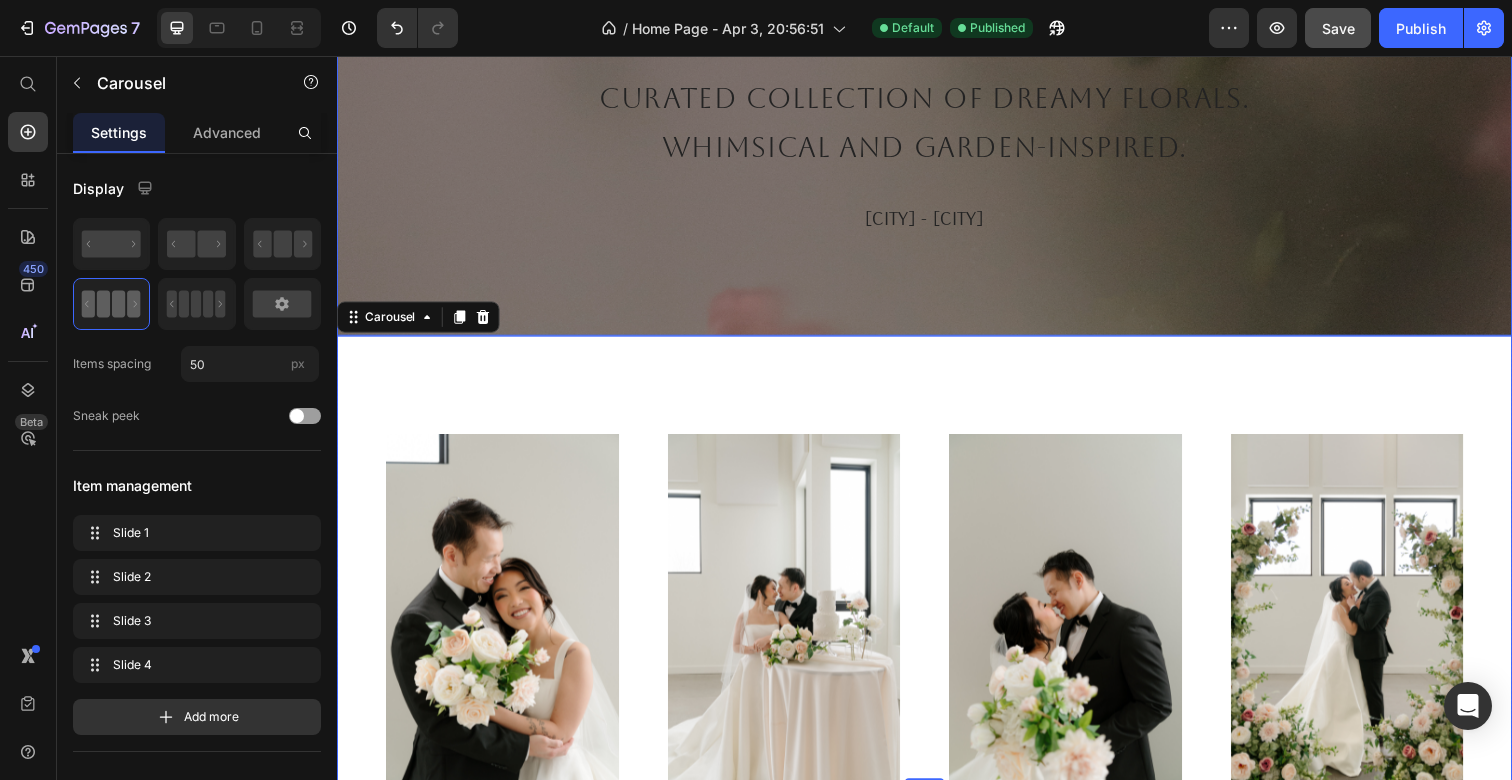 scroll, scrollTop: 518, scrollLeft: 0, axis: vertical 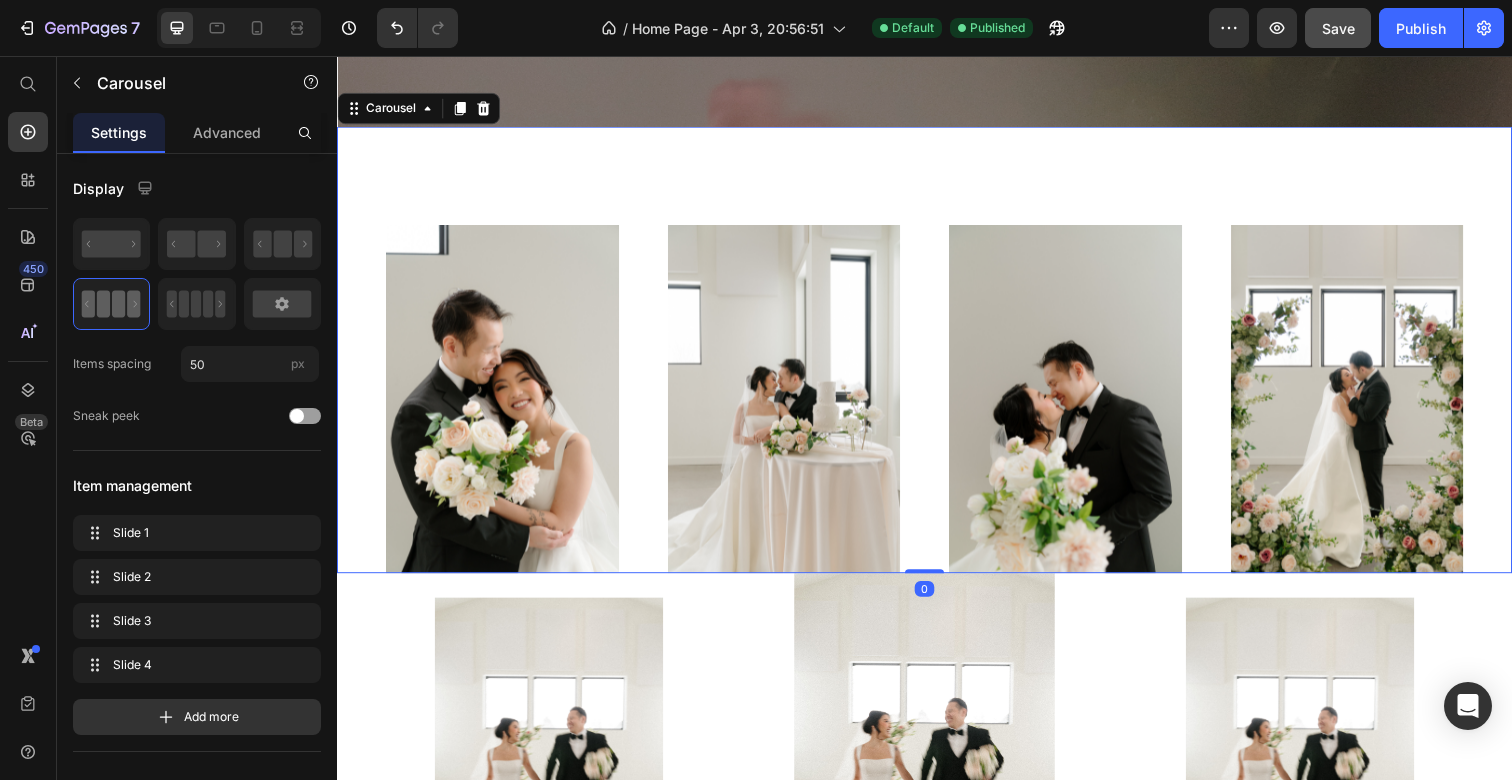 click on "Image Image Image Image Carousel   0" at bounding box center [937, 357] 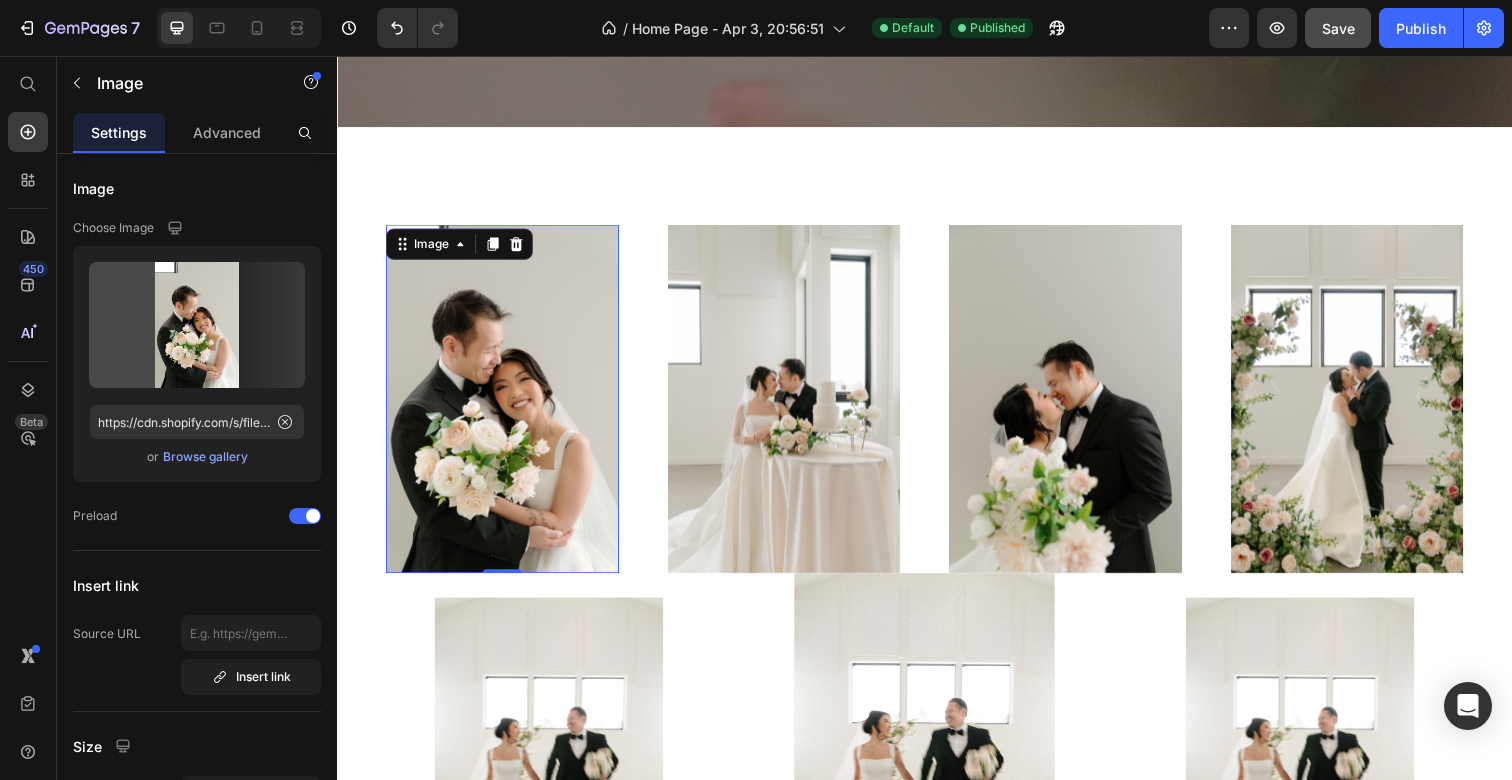 click at bounding box center (506, 407) 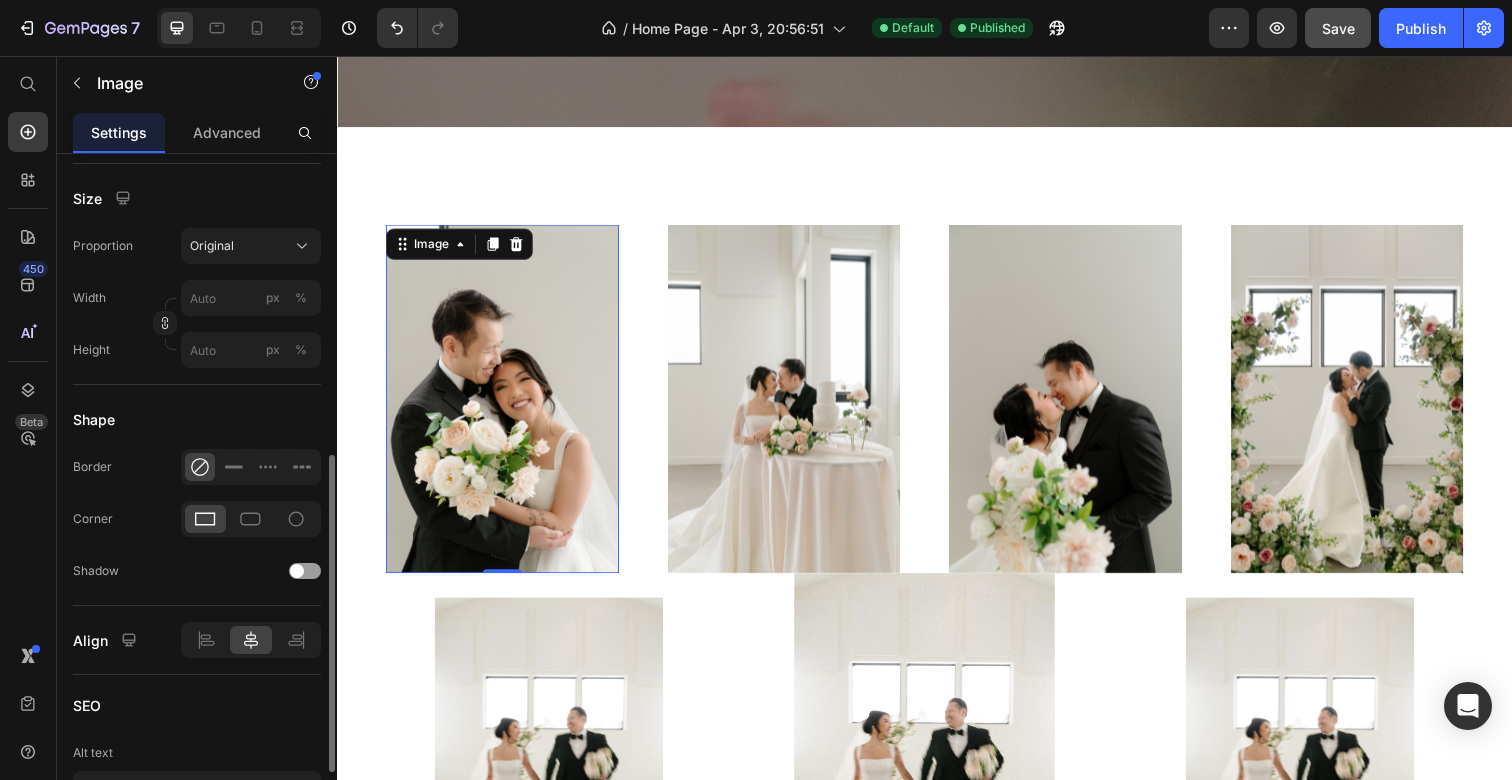 scroll, scrollTop: 590, scrollLeft: 0, axis: vertical 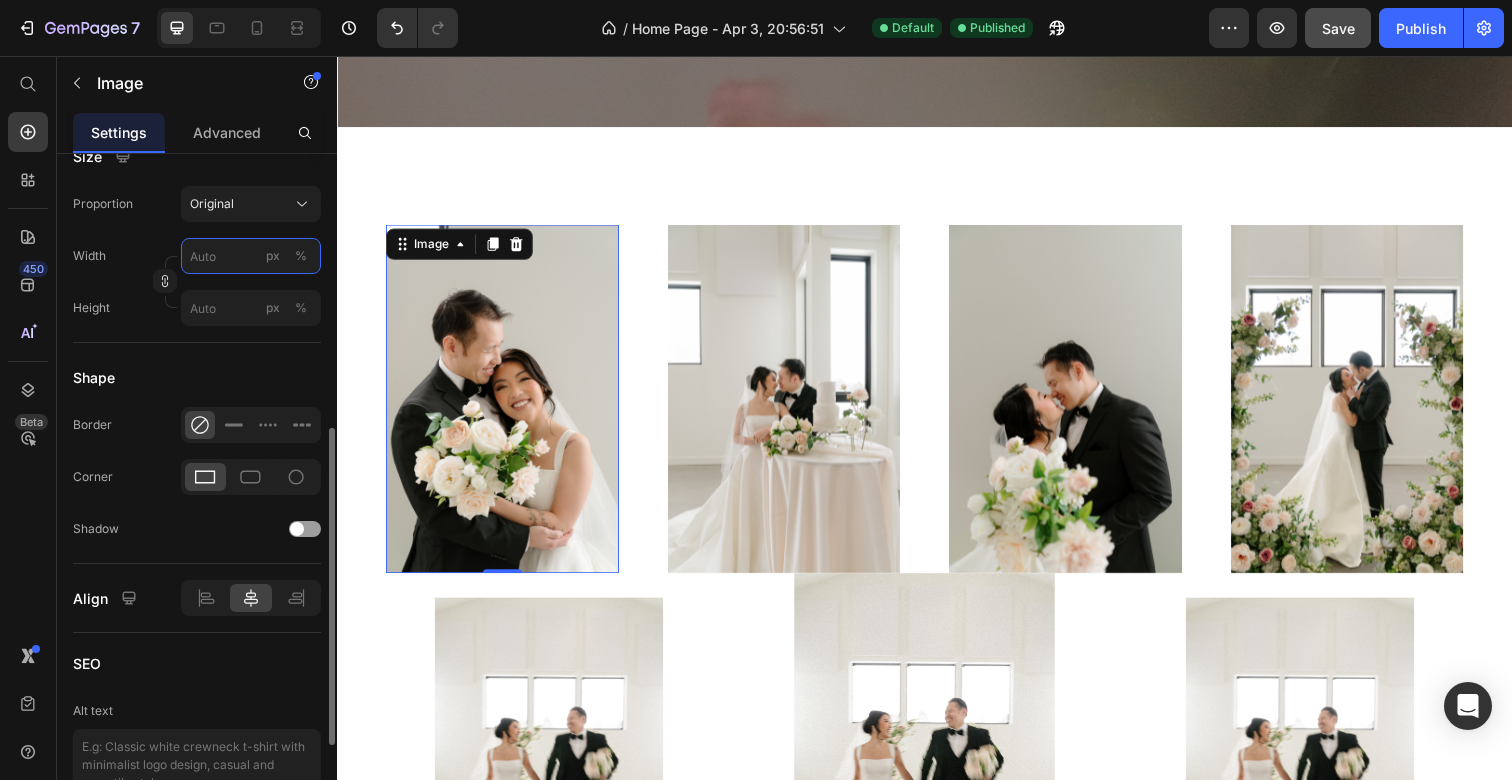 click on "px %" at bounding box center [251, 256] 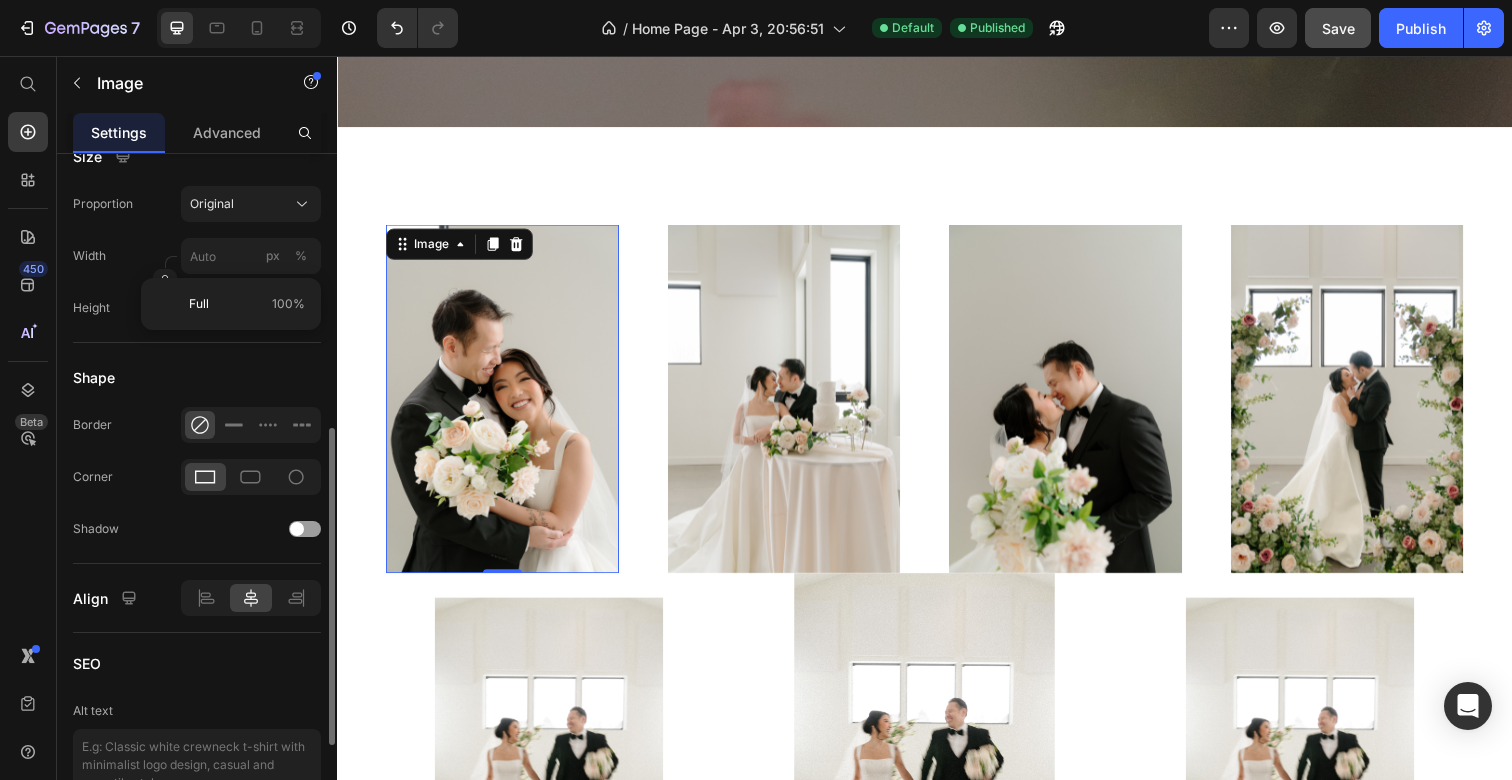 click on "Height px %" at bounding box center [197, 308] 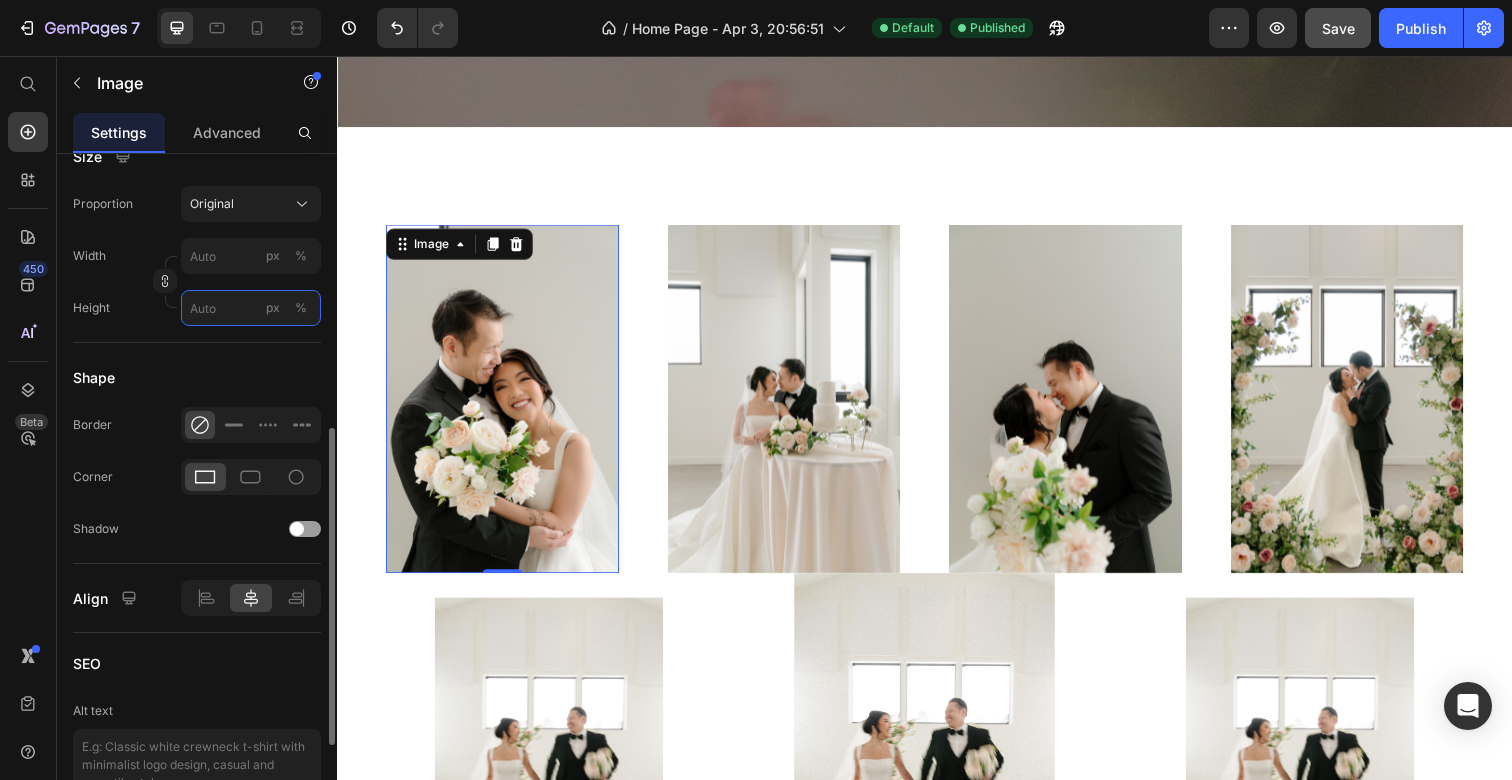 click on "px %" at bounding box center (251, 308) 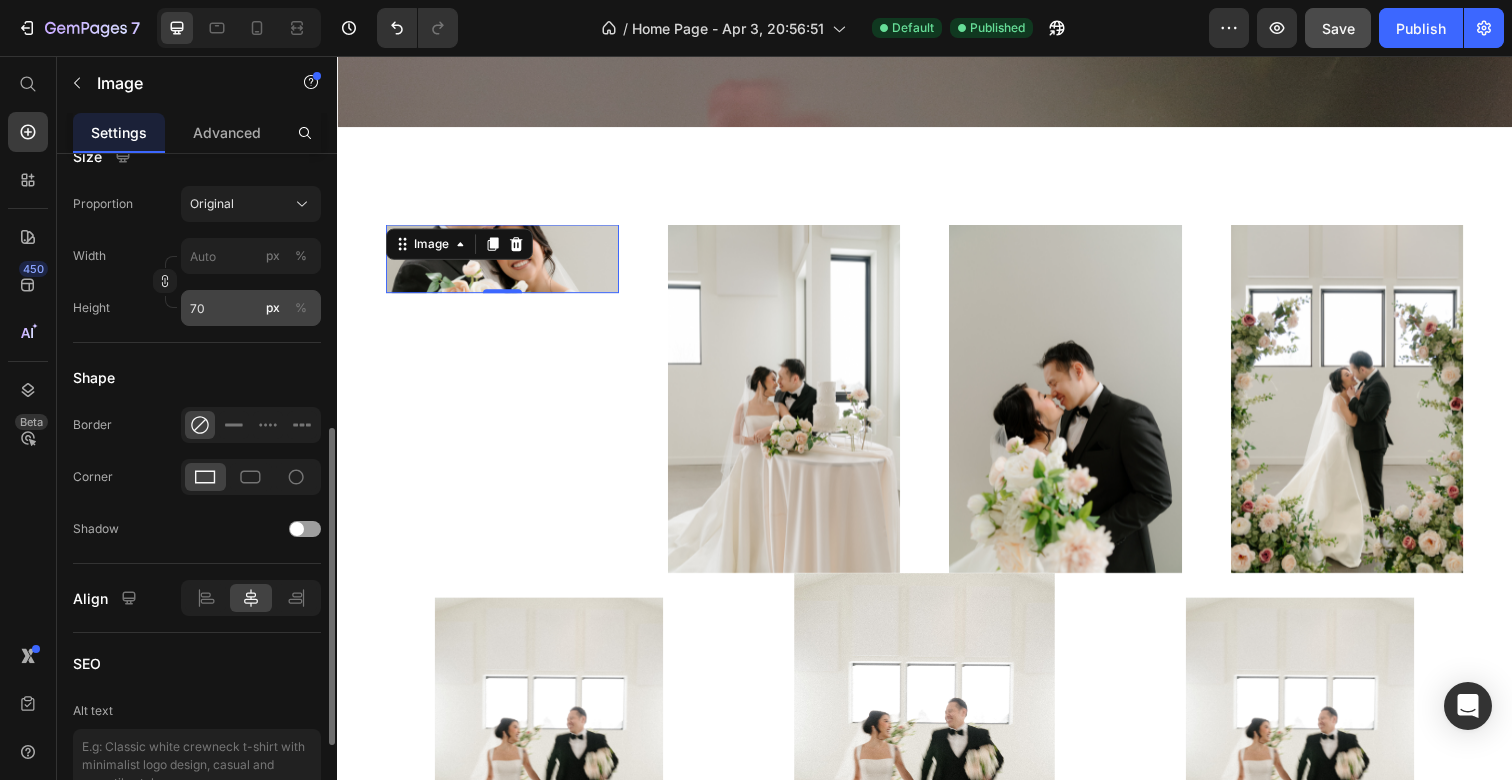 click on "%" at bounding box center (301, 308) 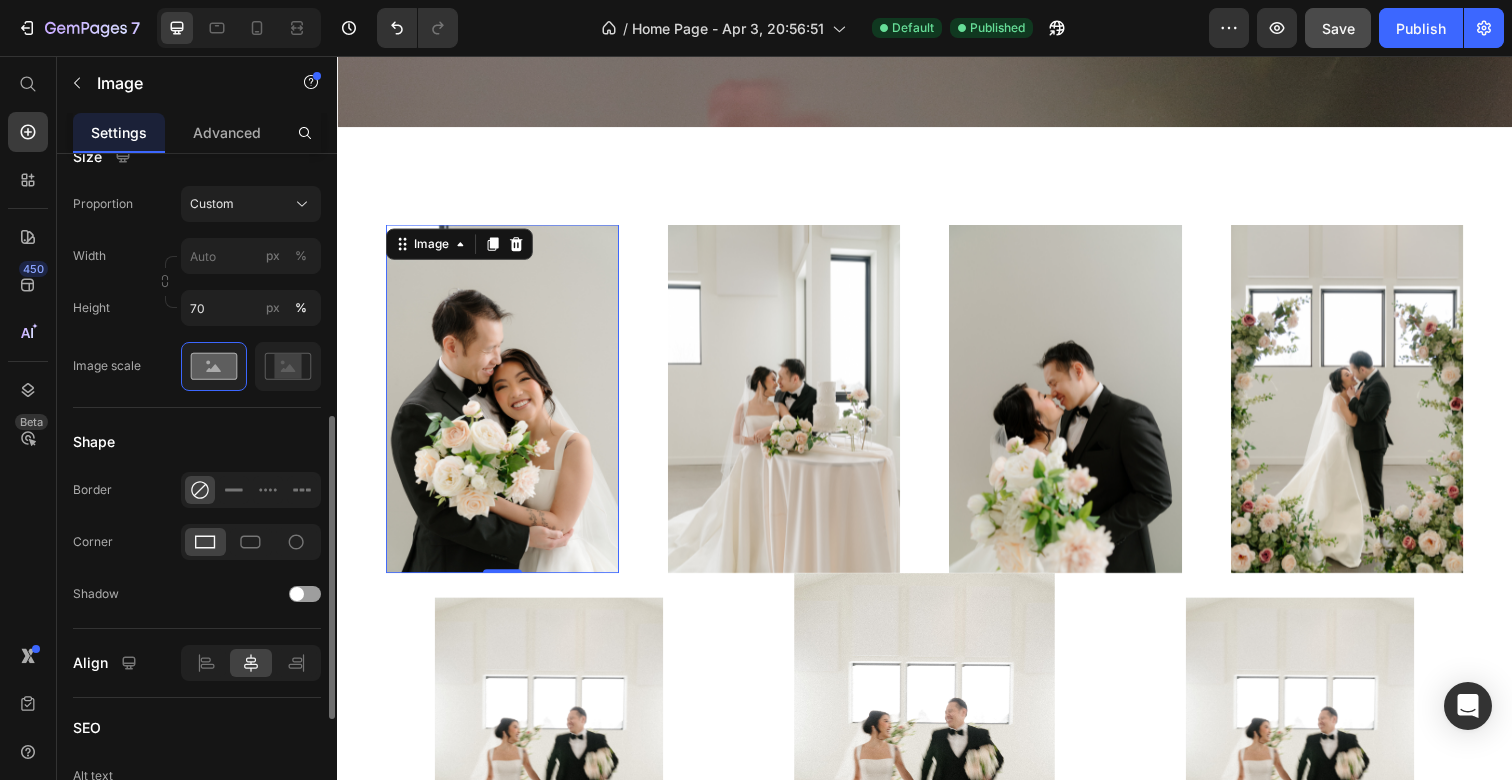 click on "Width px %" at bounding box center [197, 256] 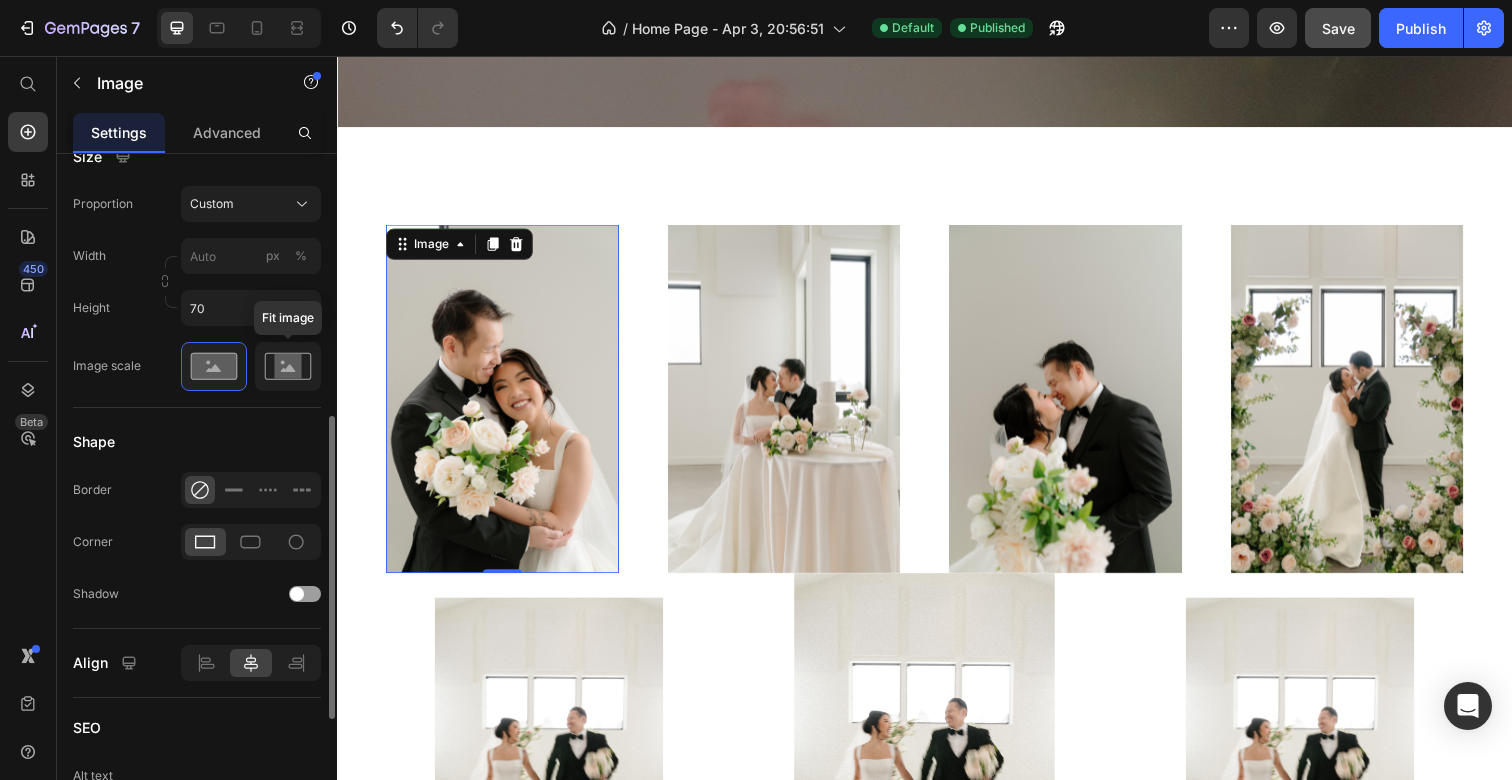 click 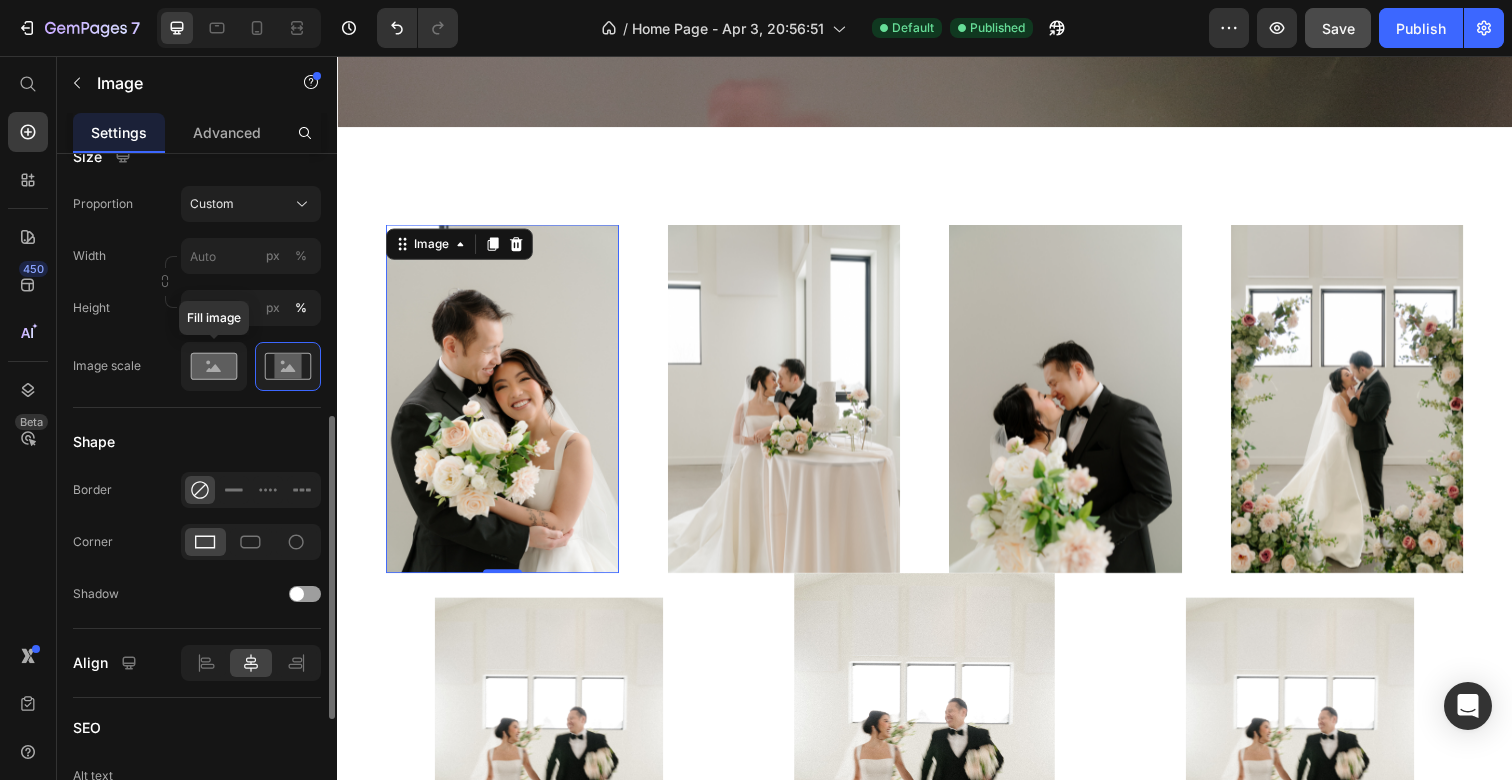 click 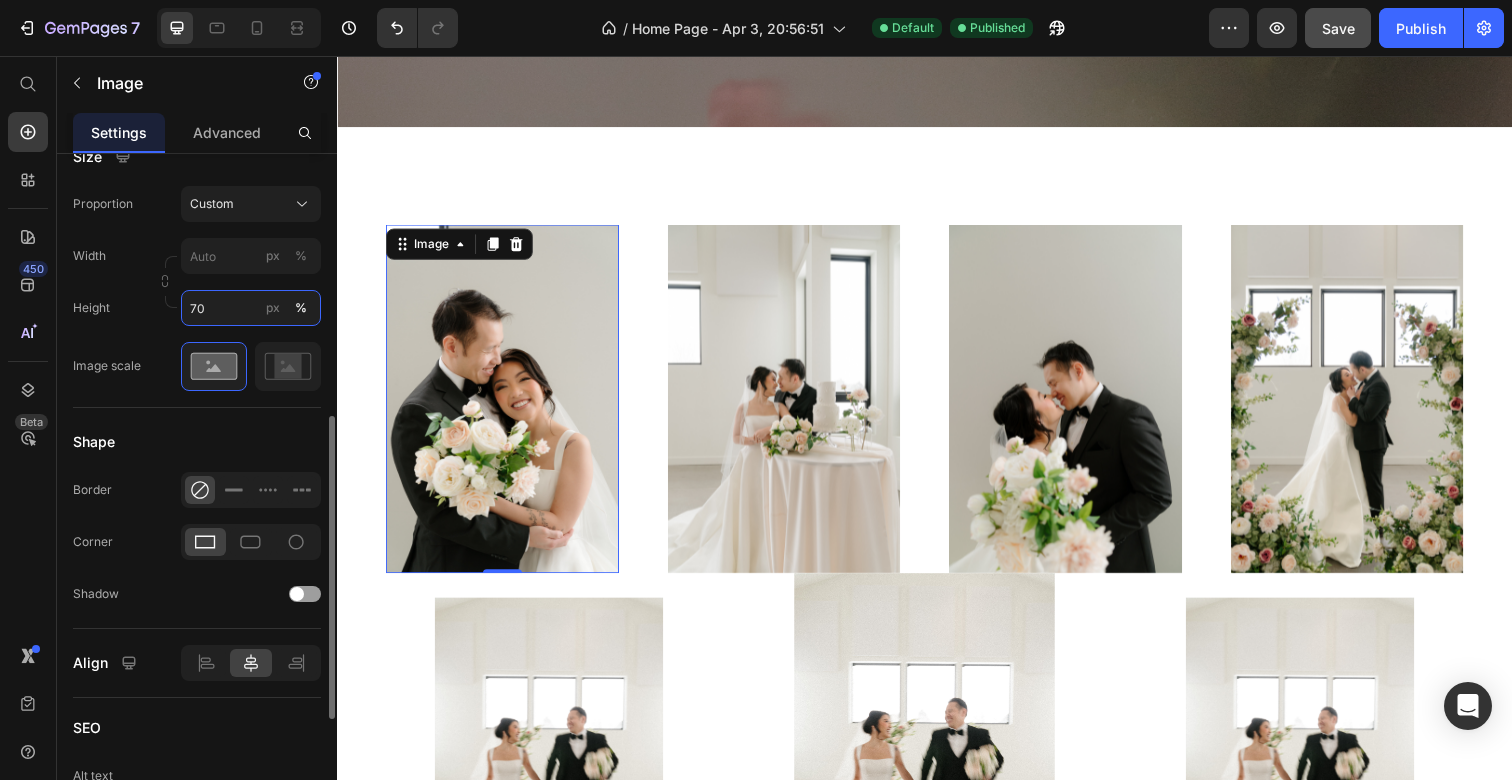 click on "70" at bounding box center [251, 308] 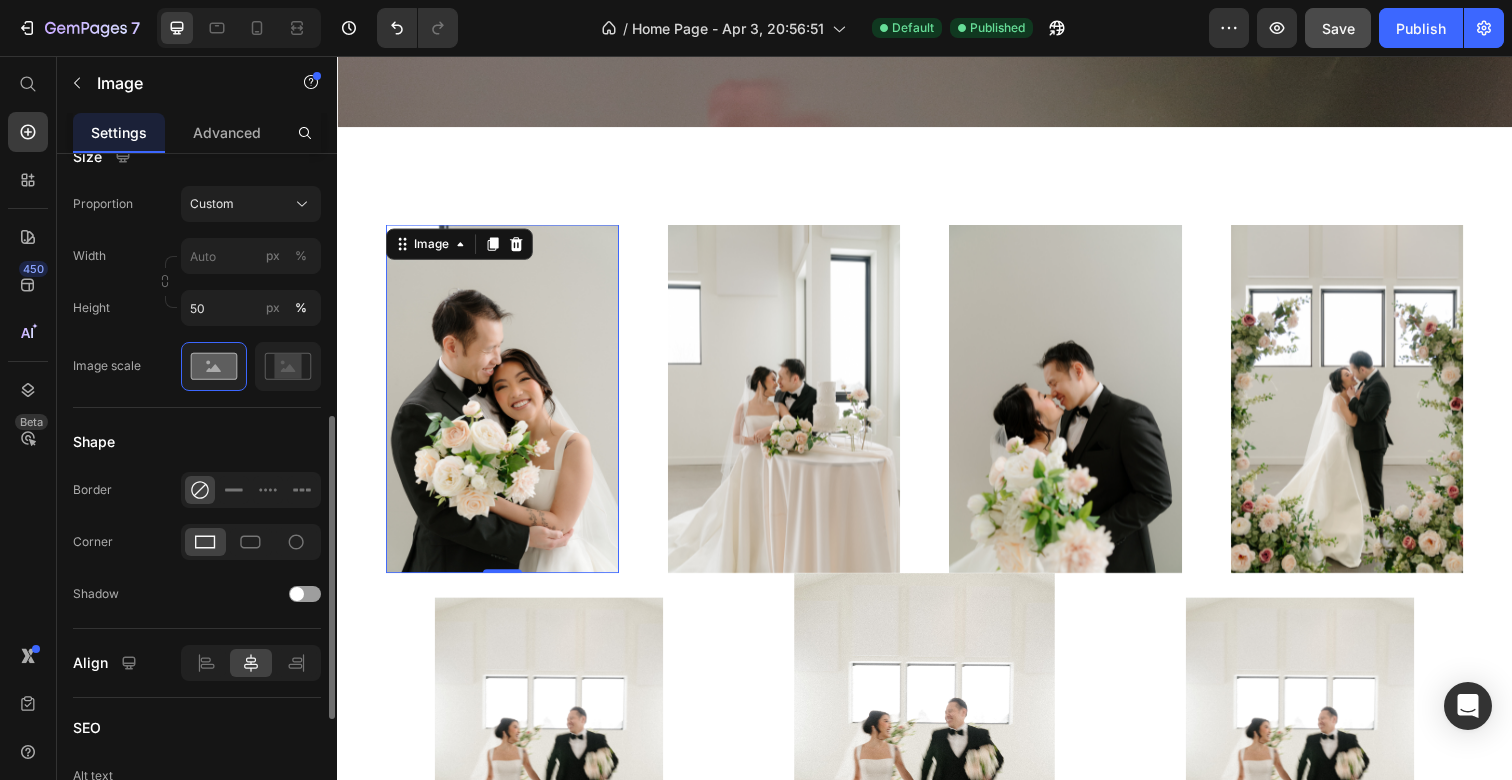 click on "Height 50 px %" at bounding box center (197, 308) 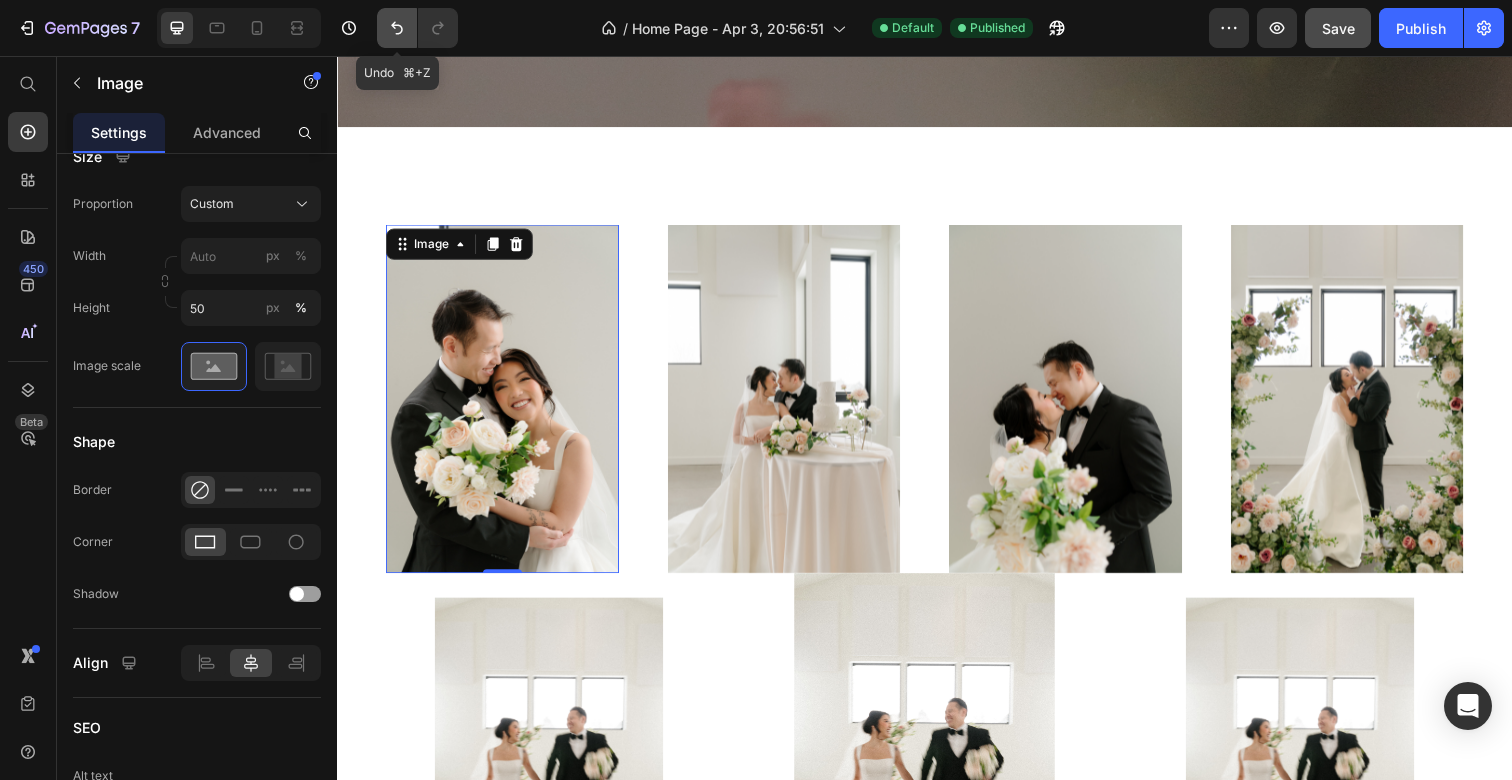 click 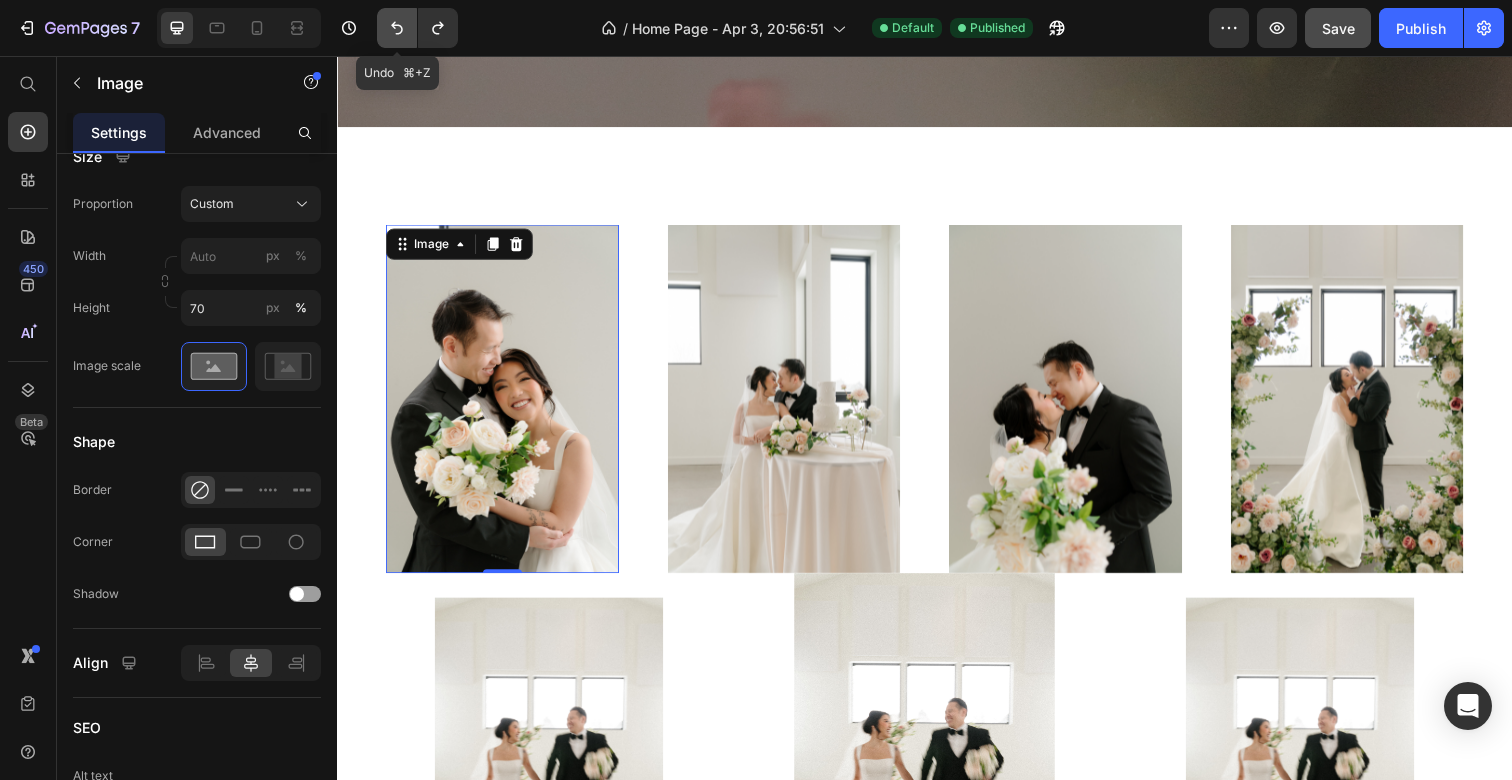 click 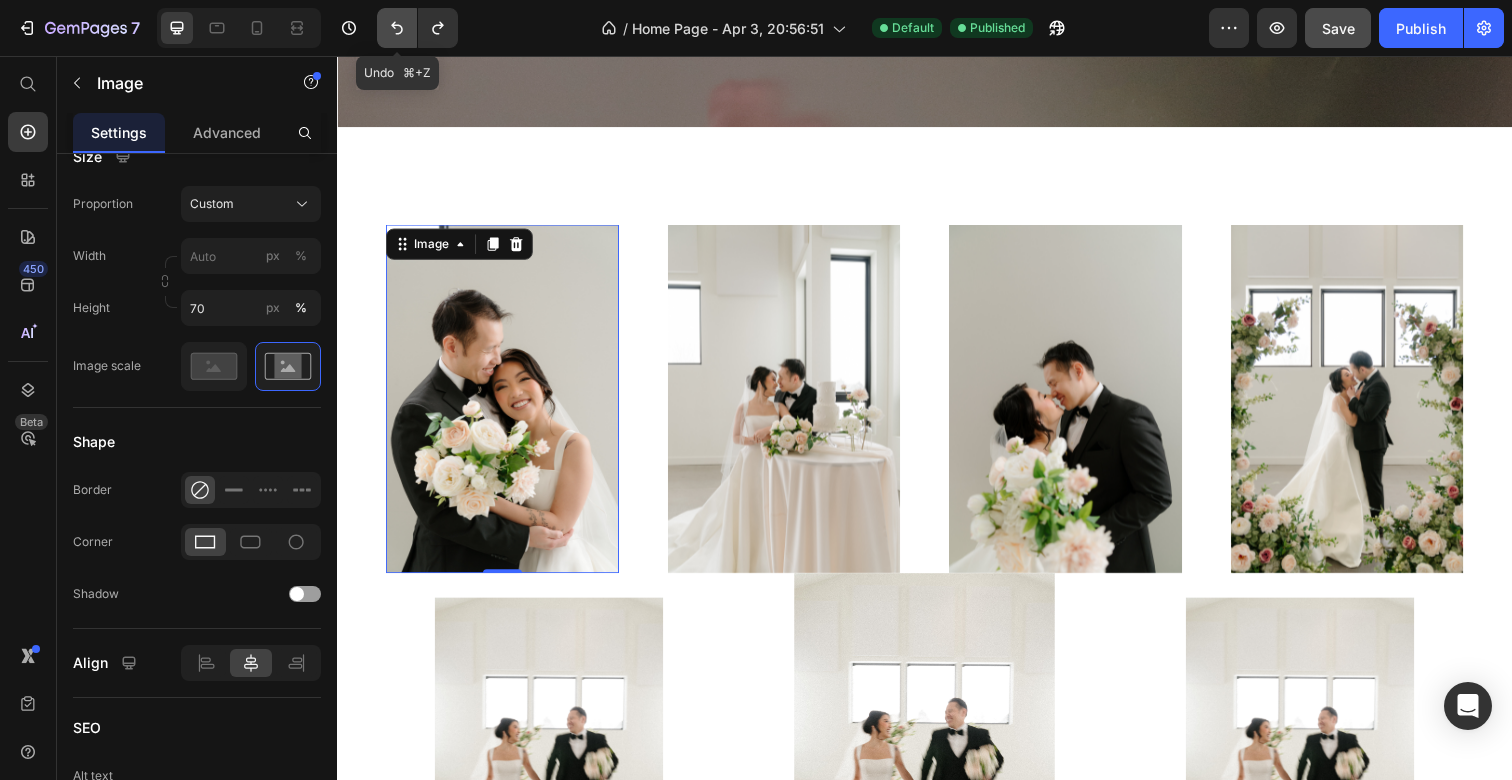 click 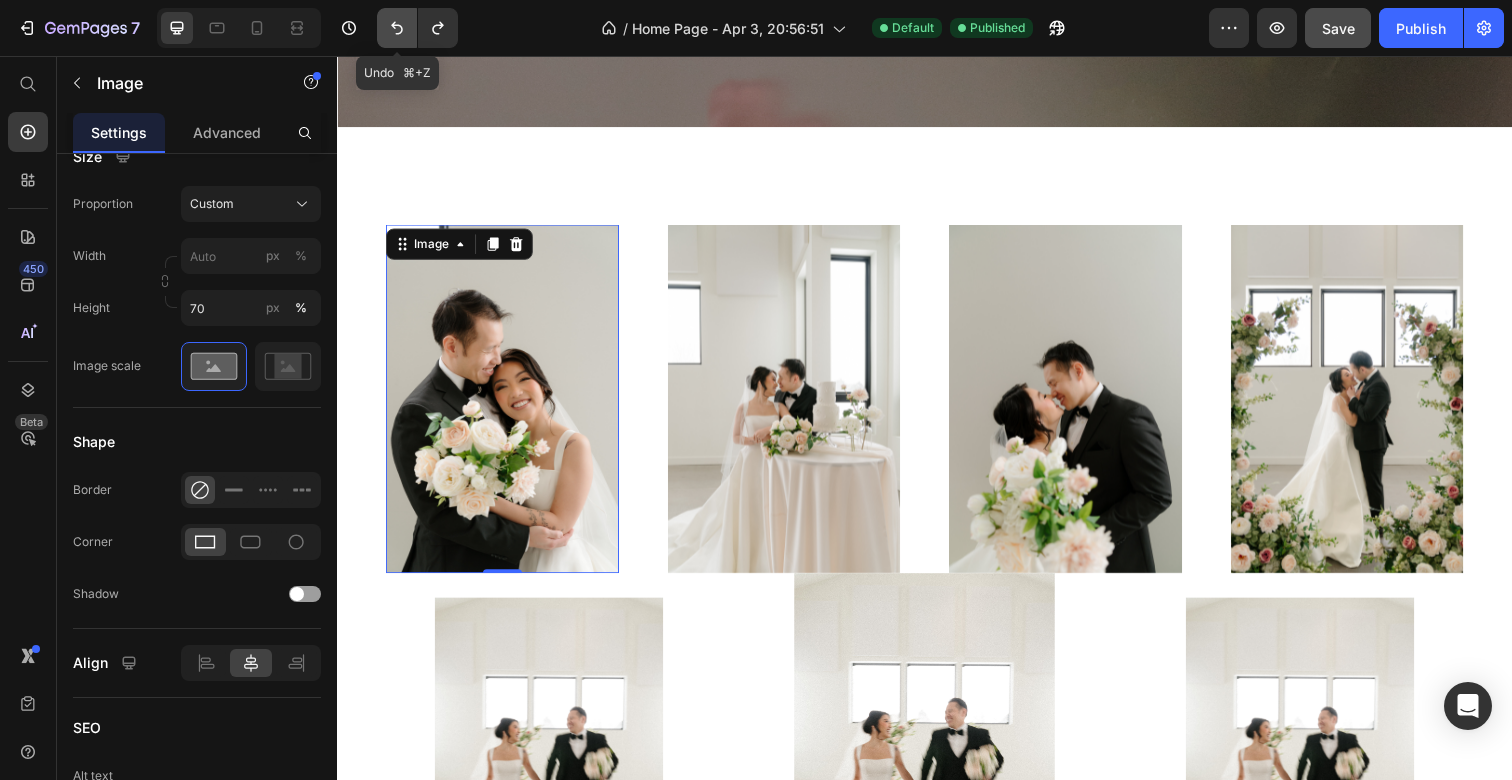 click 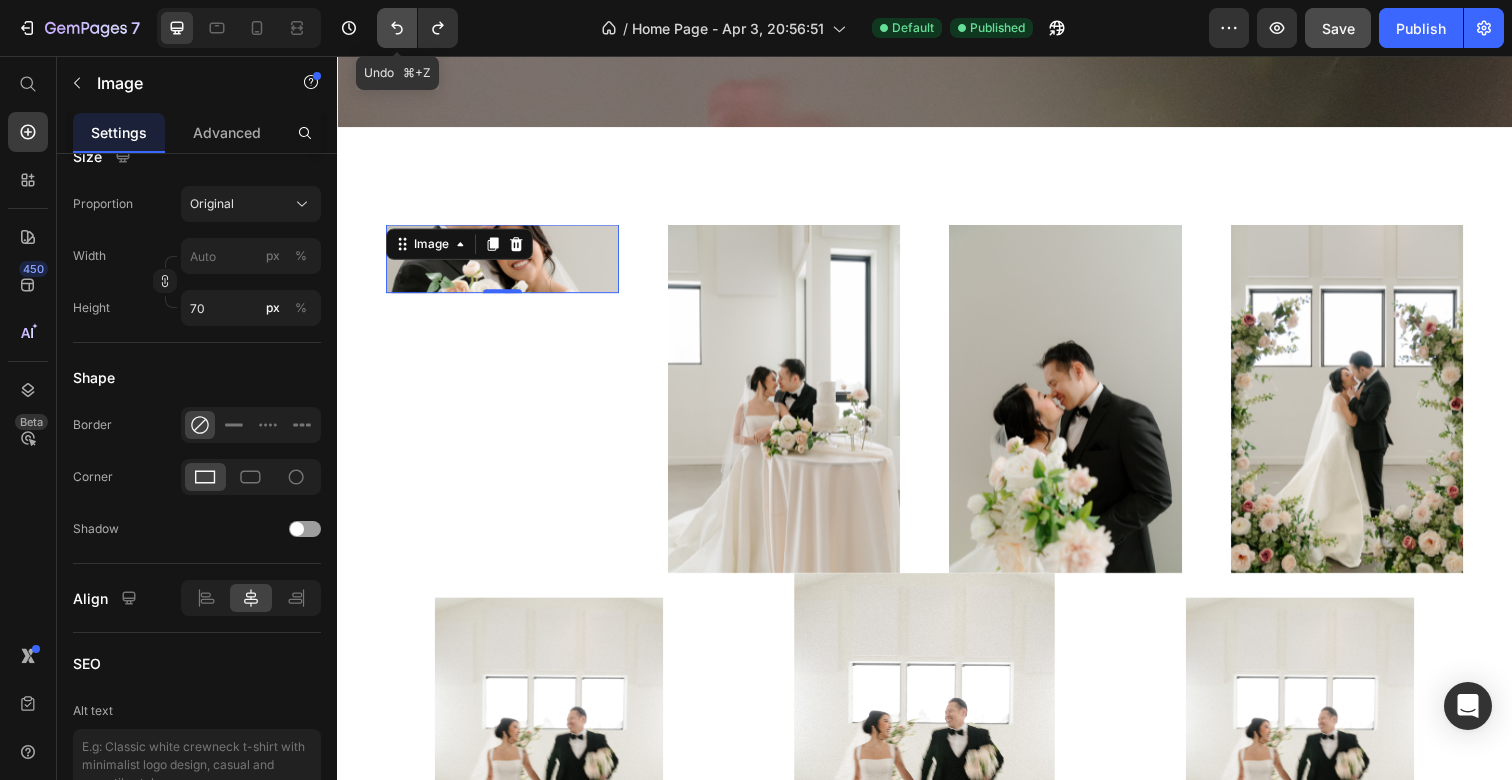 click 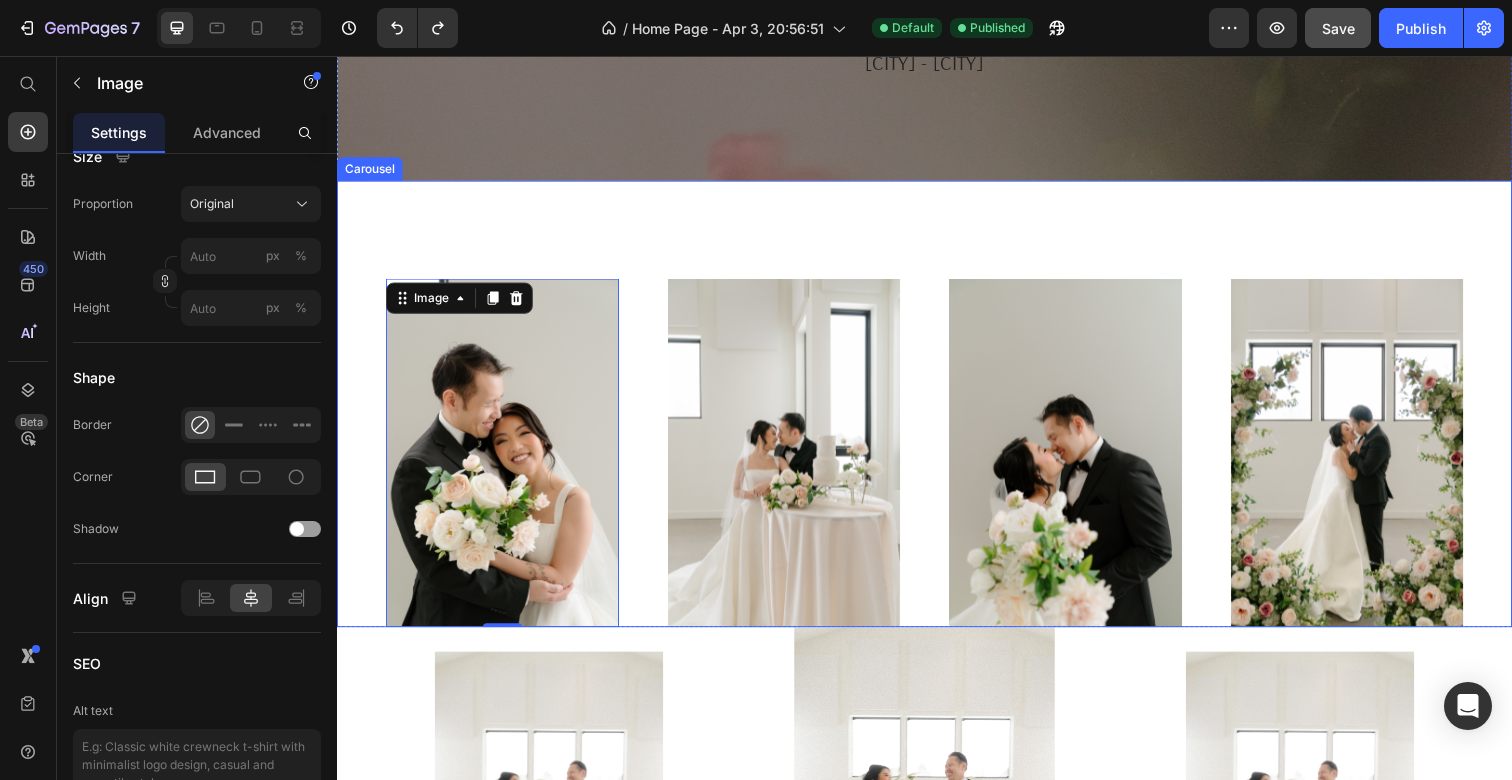 scroll, scrollTop: 452, scrollLeft: 0, axis: vertical 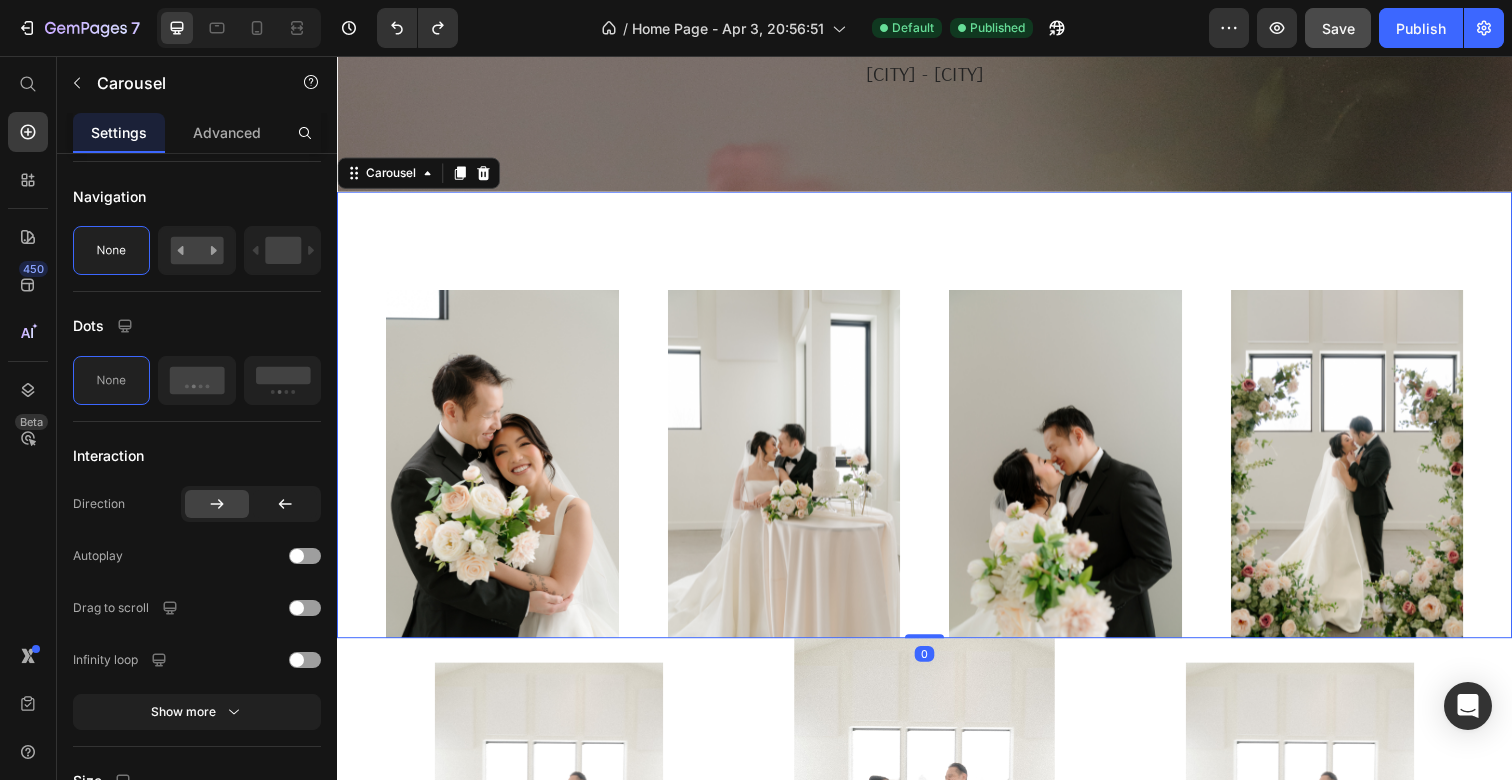 click on "Image Image Image Image Carousel   0" at bounding box center [937, 423] 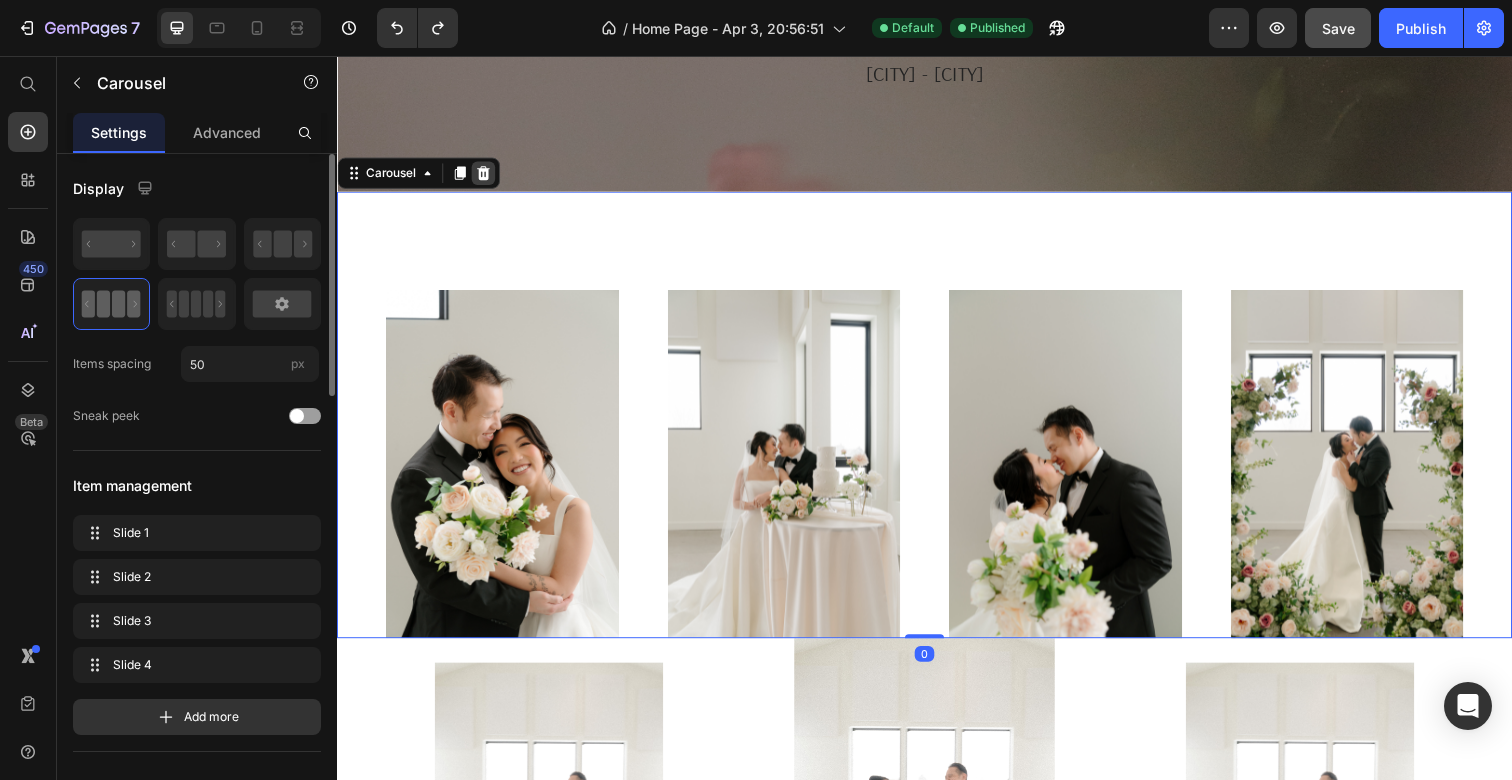 click 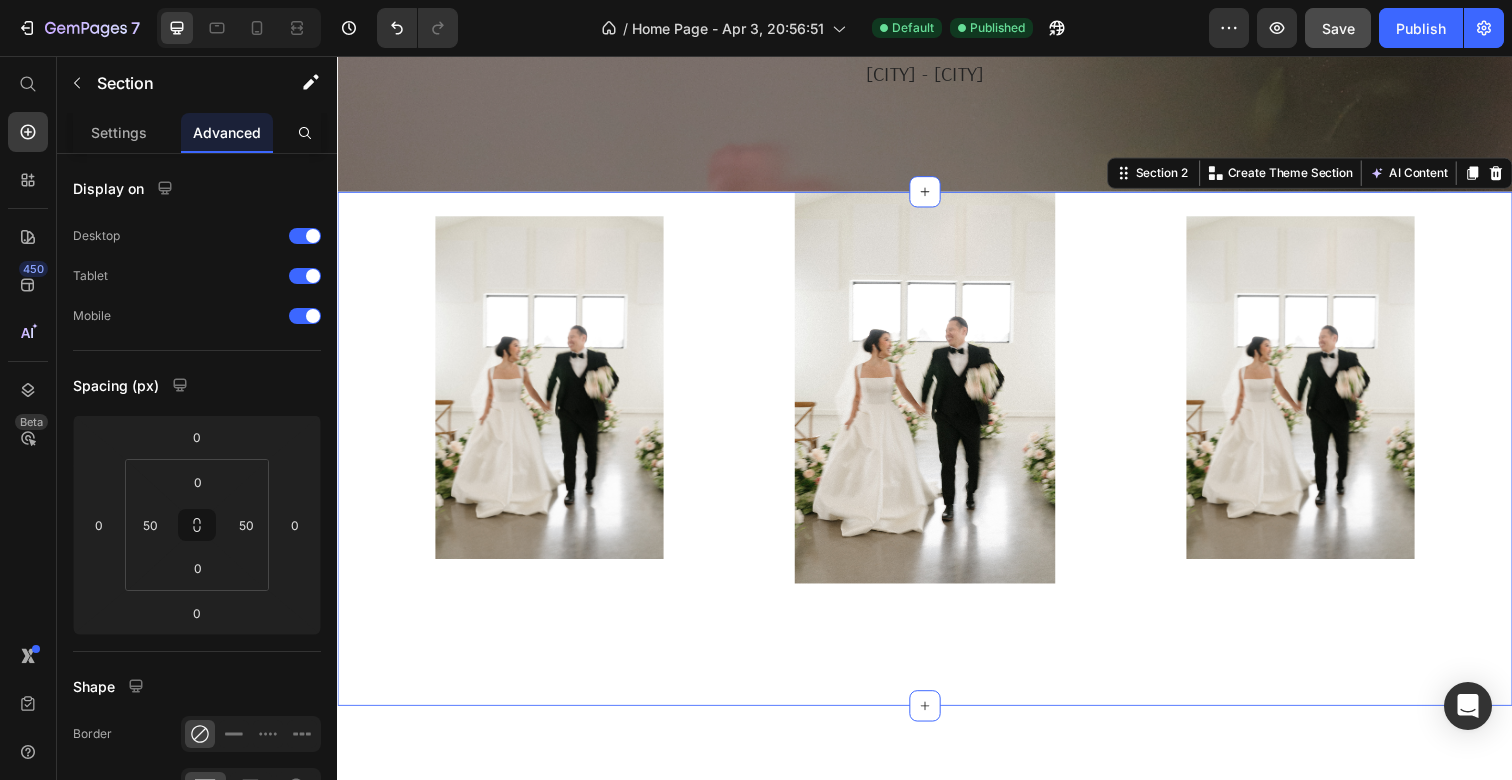 click on "Image Image Image Section 2 You can create reusable sections Create Theme Section AI Content Write with GemAI What would you like to describe here? Tone and Voice Persuasive Product The ____ Aisle Flowers Show more Generate" at bounding box center (937, 457) 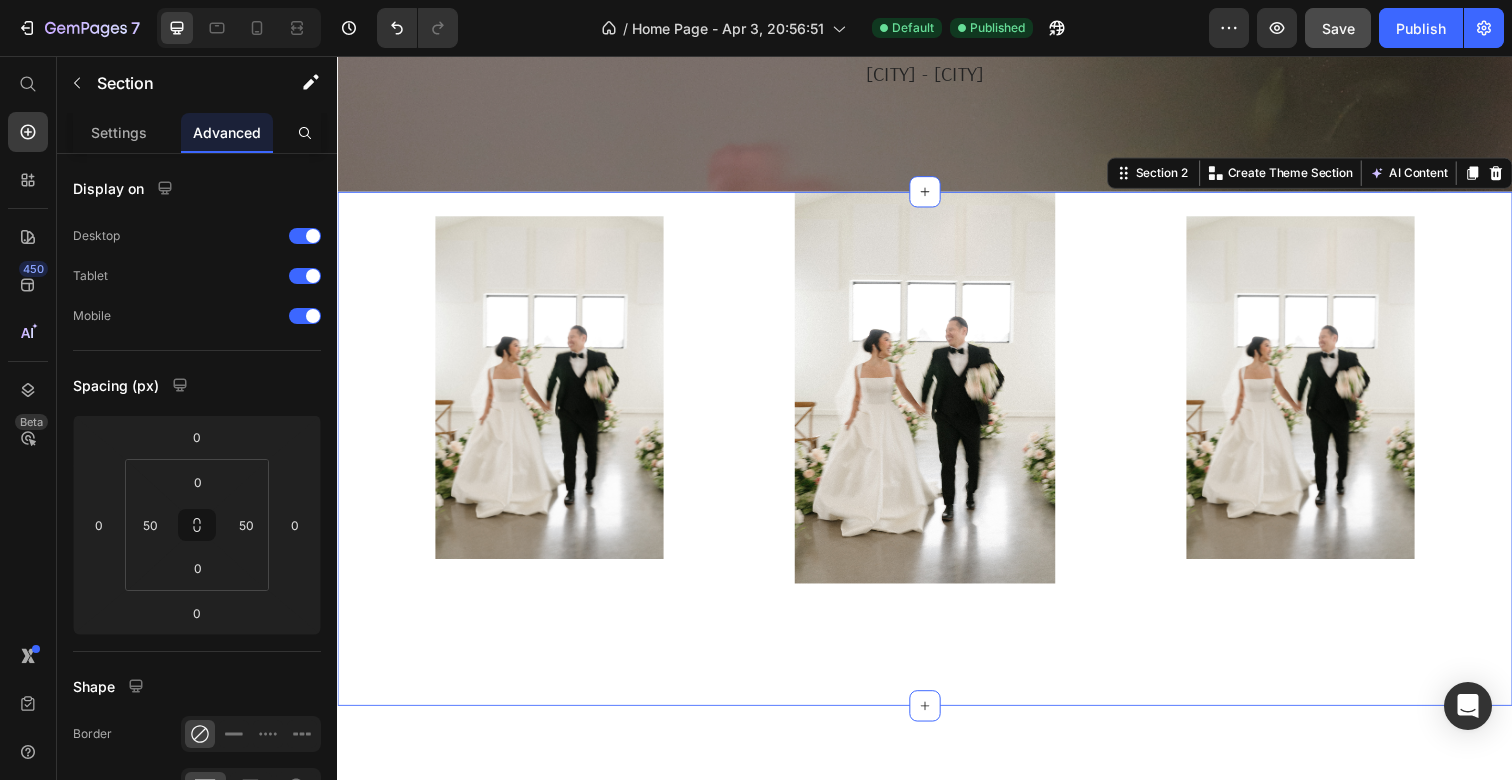 scroll, scrollTop: 0, scrollLeft: 0, axis: both 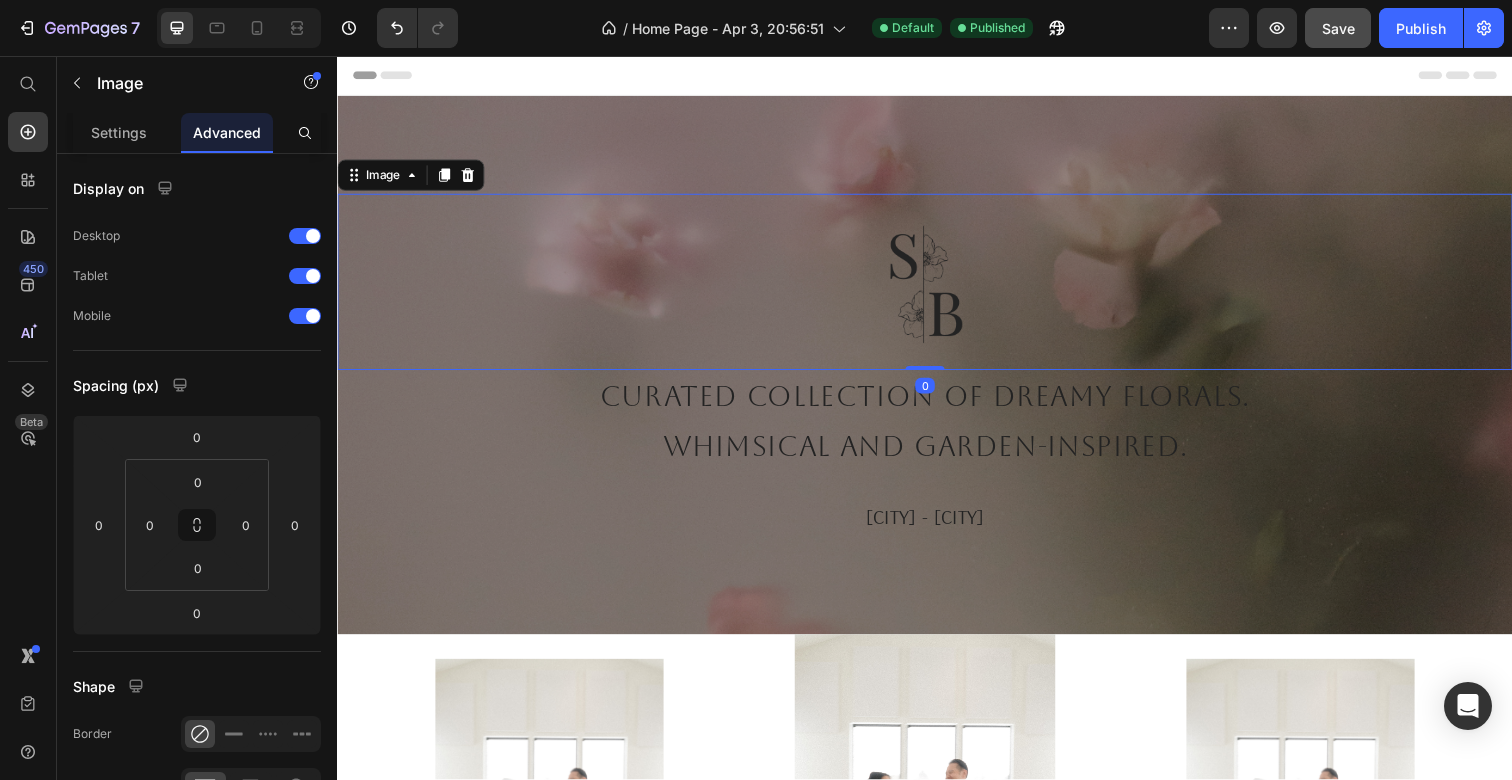 click at bounding box center [937, 287] 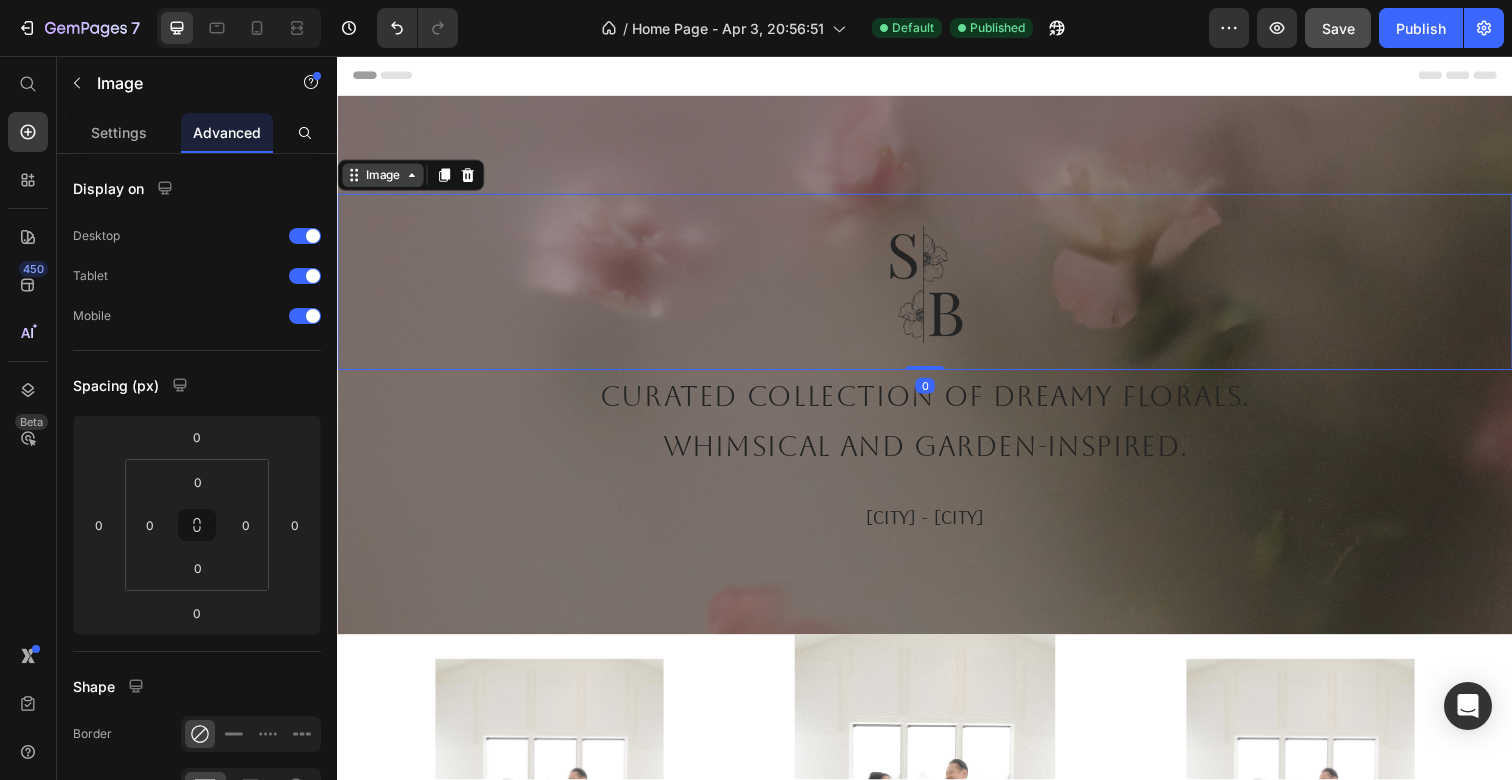 click on "Image" at bounding box center [383, 178] 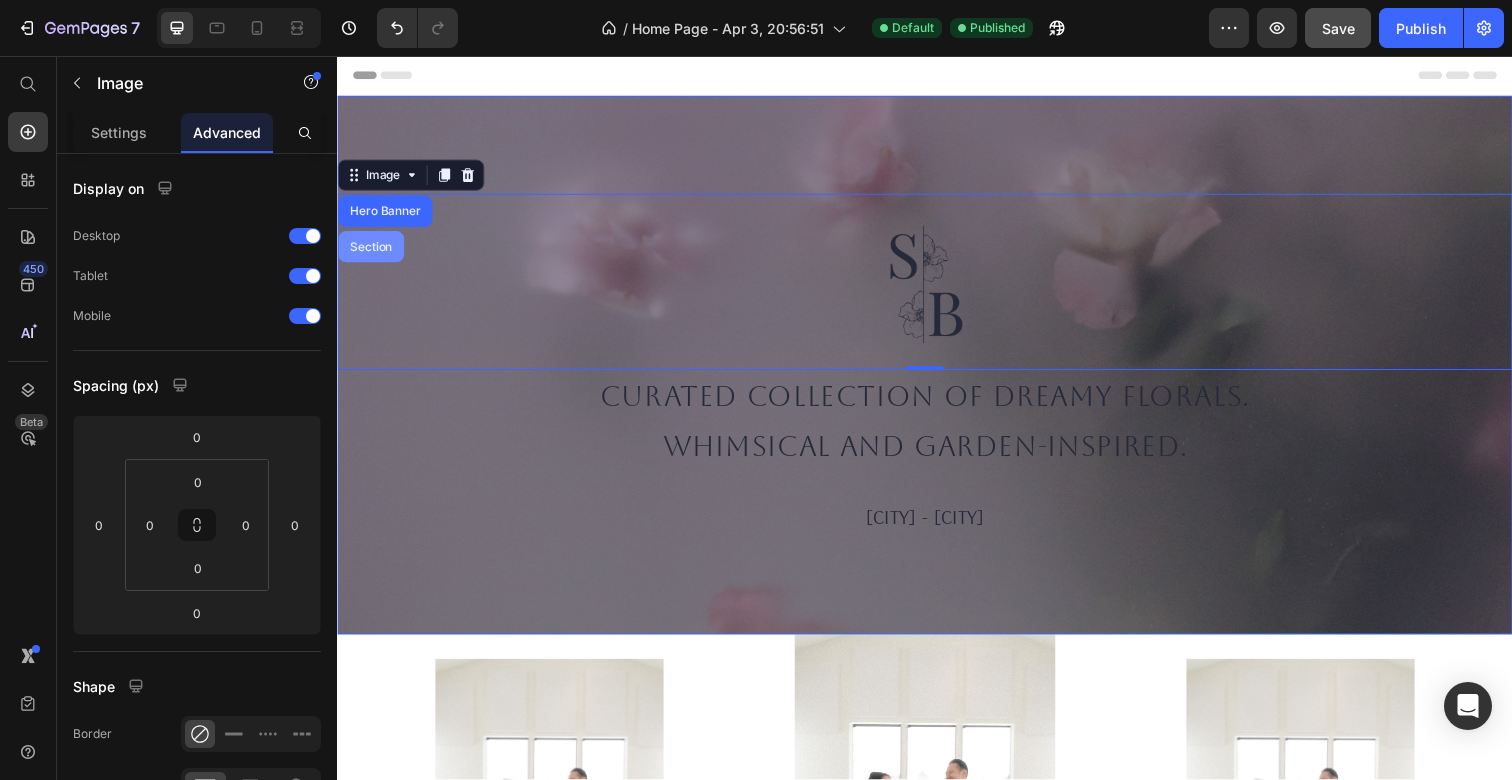 click on "Section" at bounding box center (371, 251) 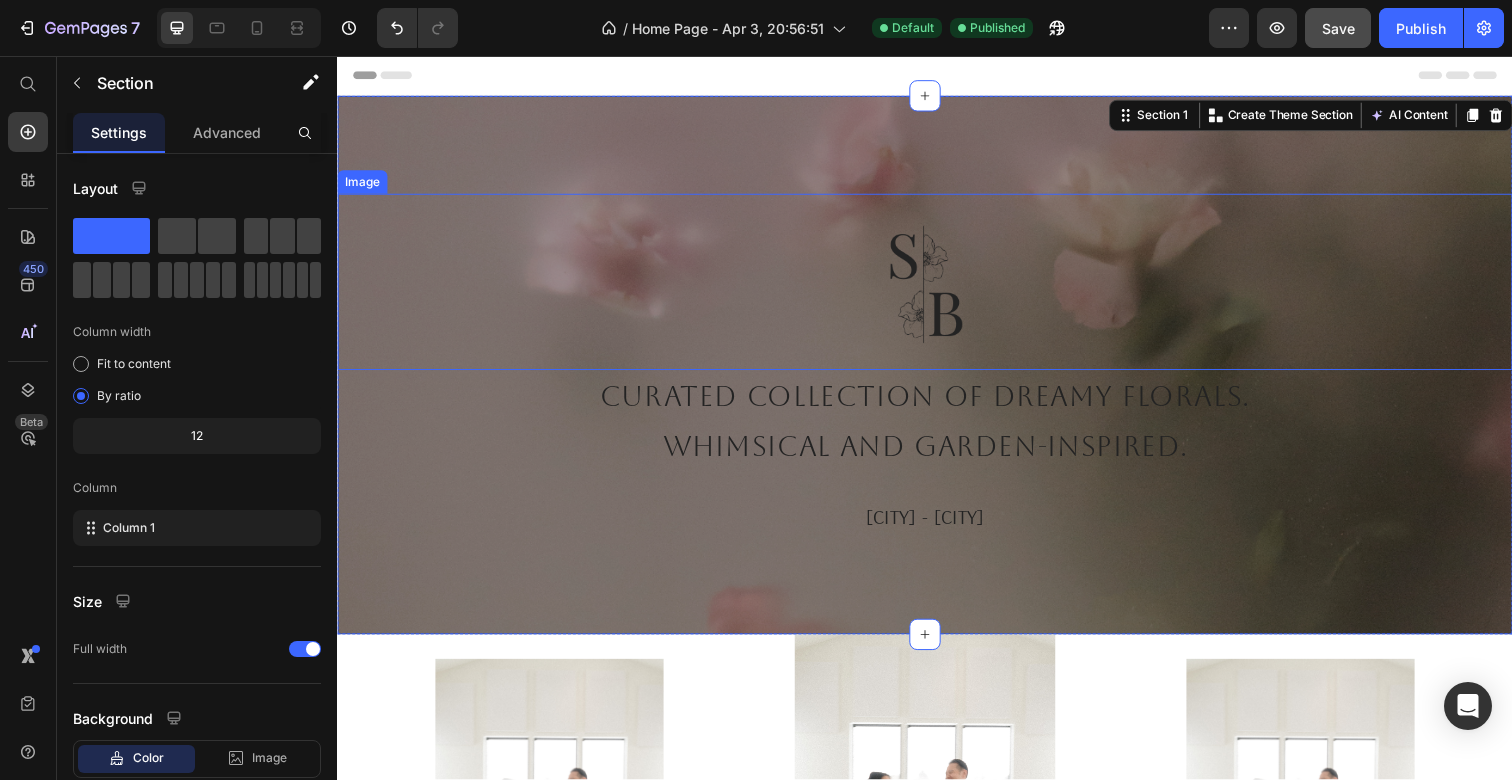 click at bounding box center (937, 287) 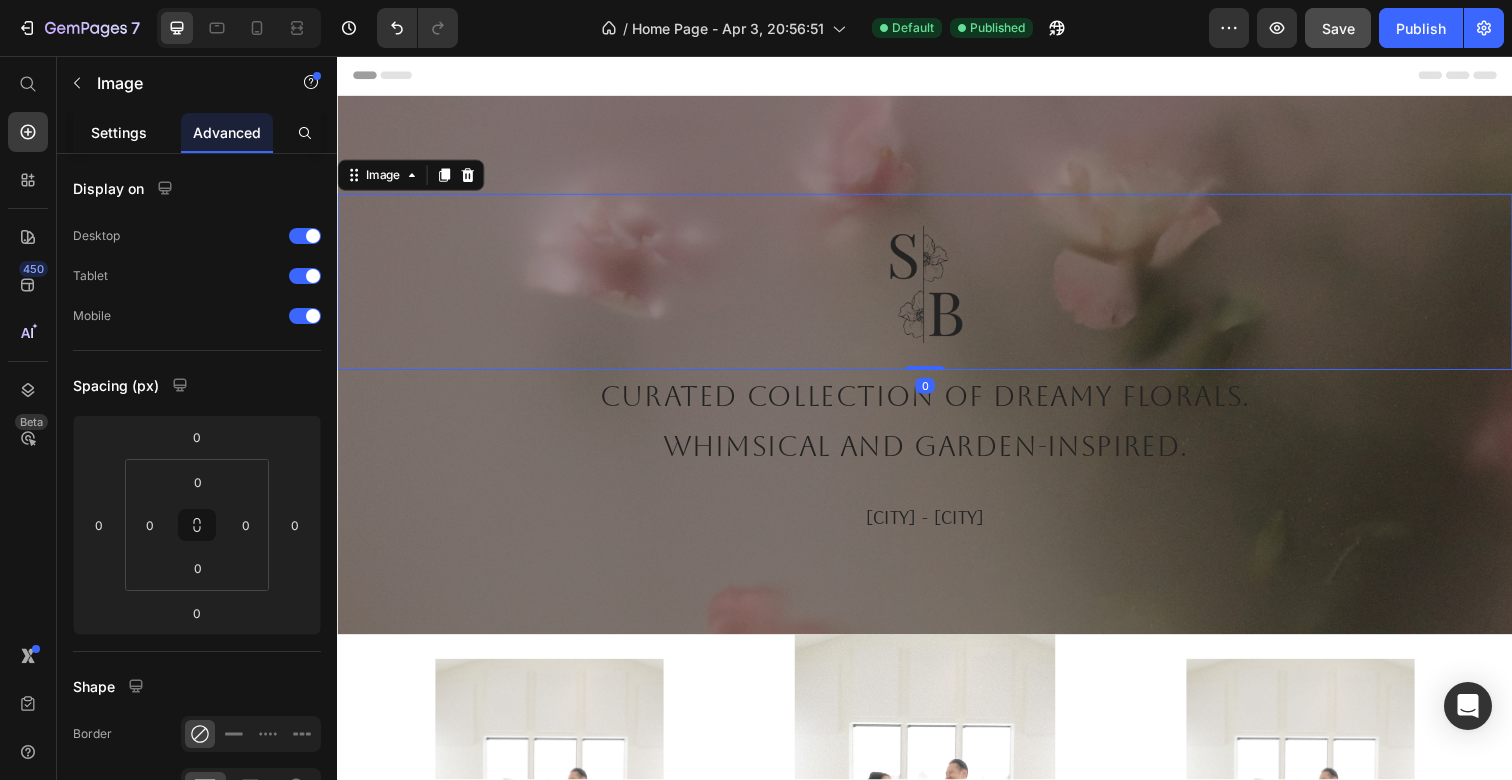 click on "Settings" 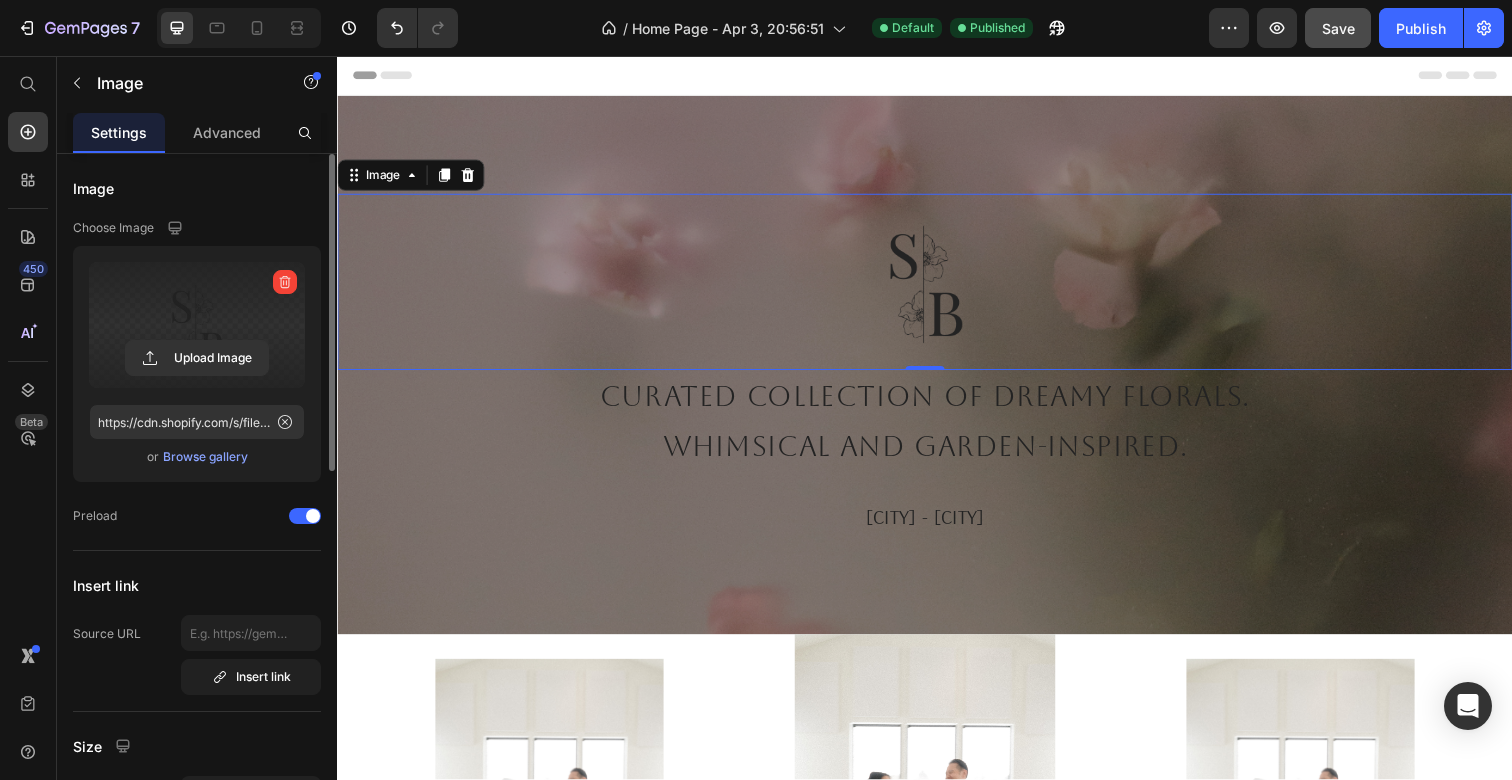 click at bounding box center [197, 325] 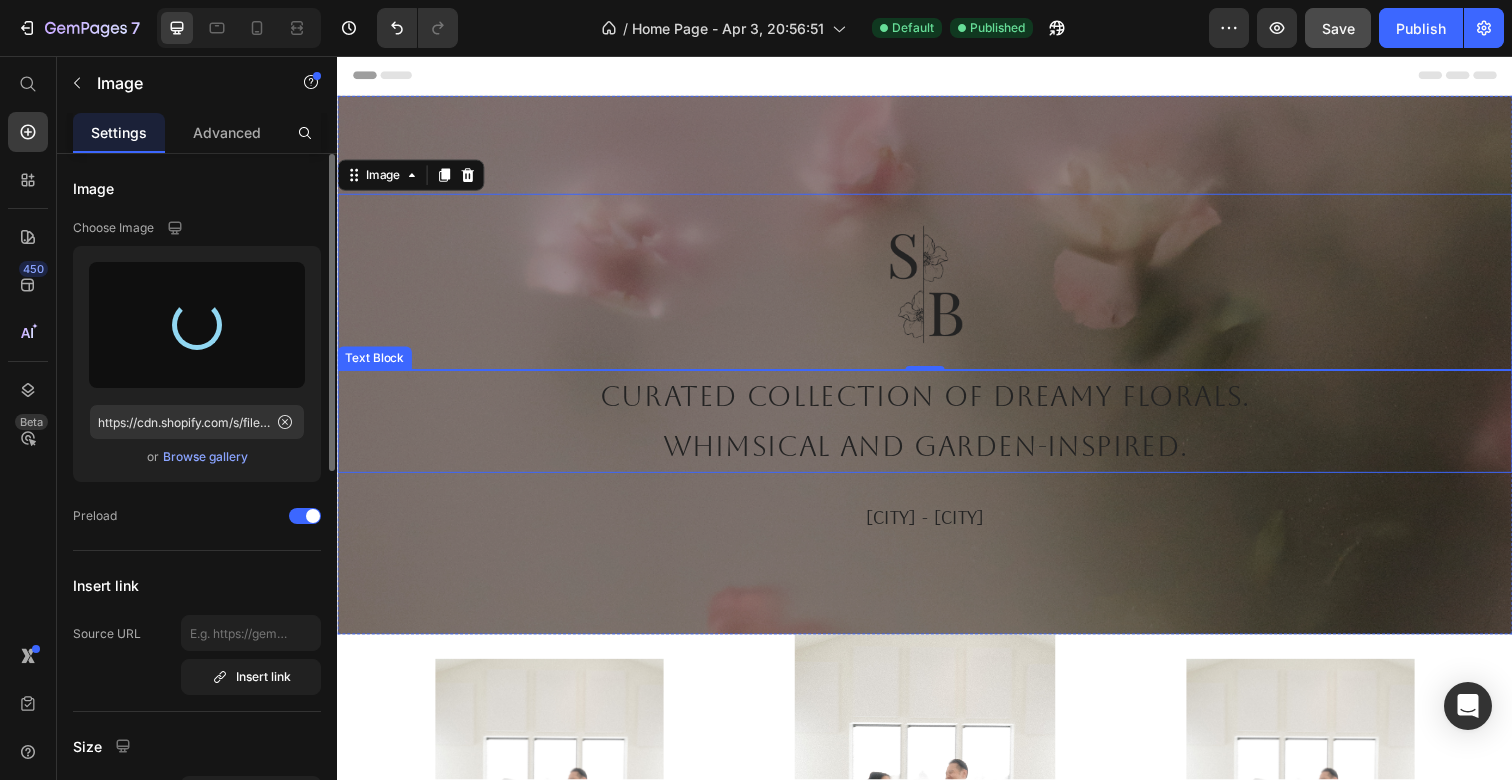 type on "https://cdn.shopify.com/s/files/1/0631/8355/2591/files/gempages_560684488498087002-e8dec31d-5840-4dc8-9f99-ab7c2db9b92b.png" 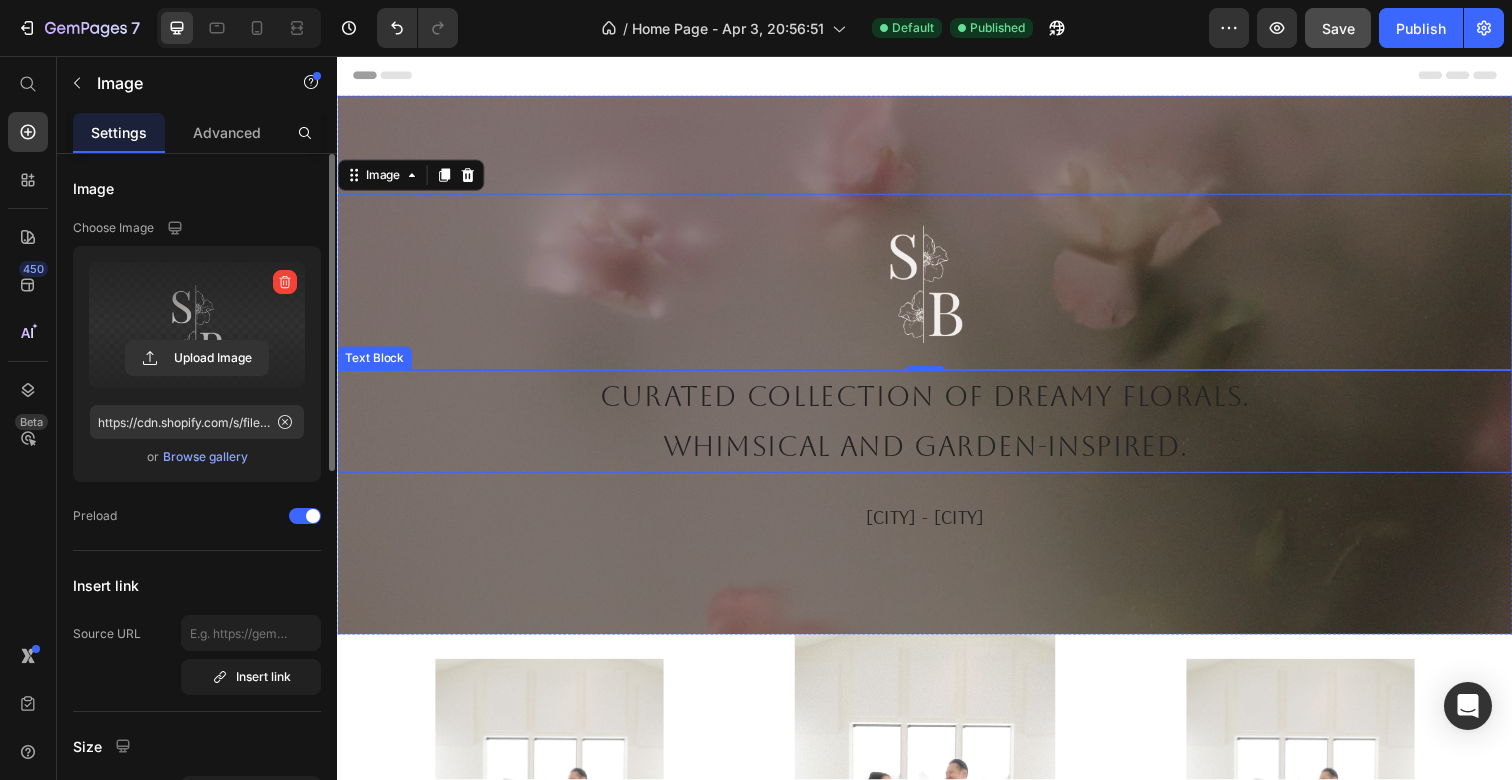 click on "Curated collection of dreamy florals." at bounding box center [937, 404] 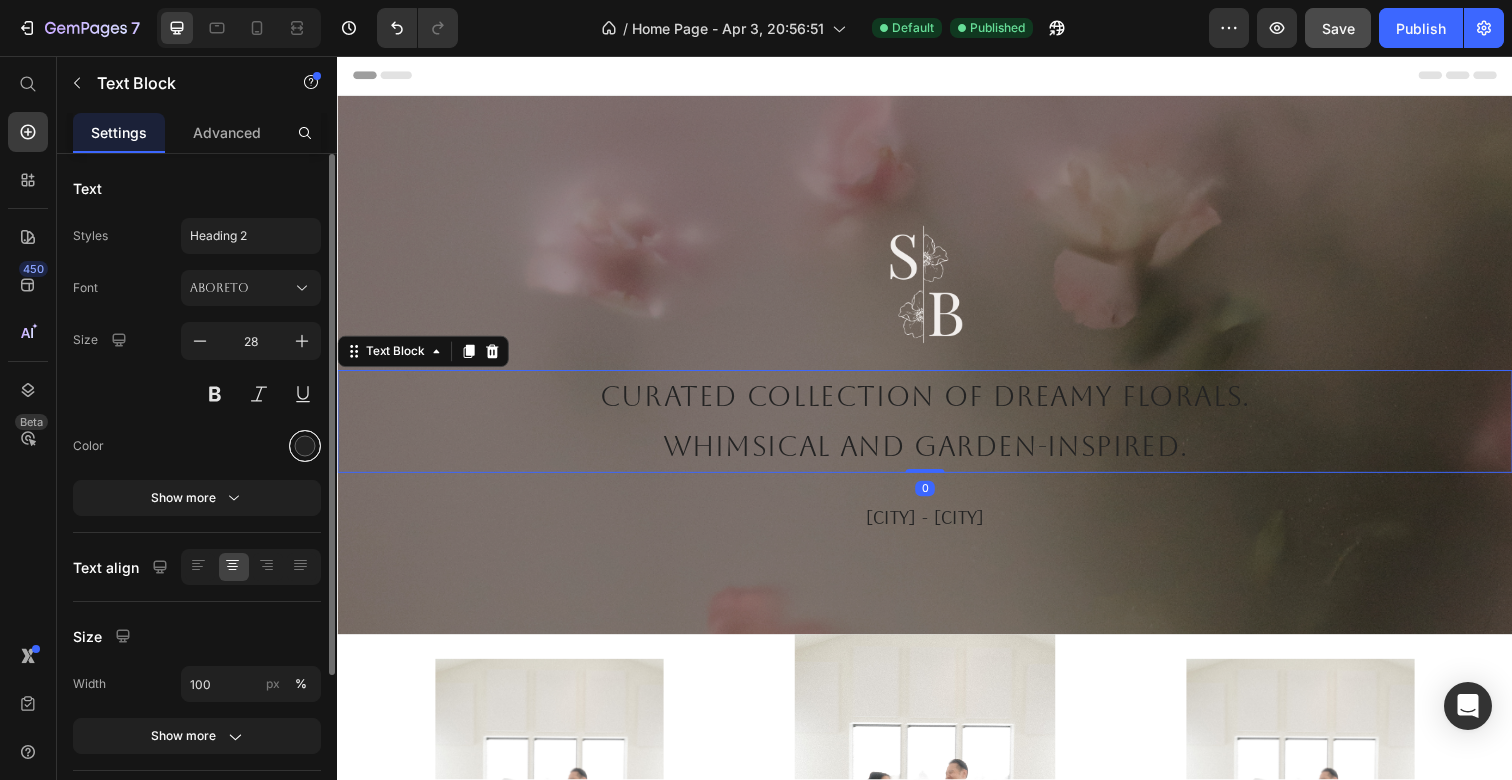 click at bounding box center (305, 446) 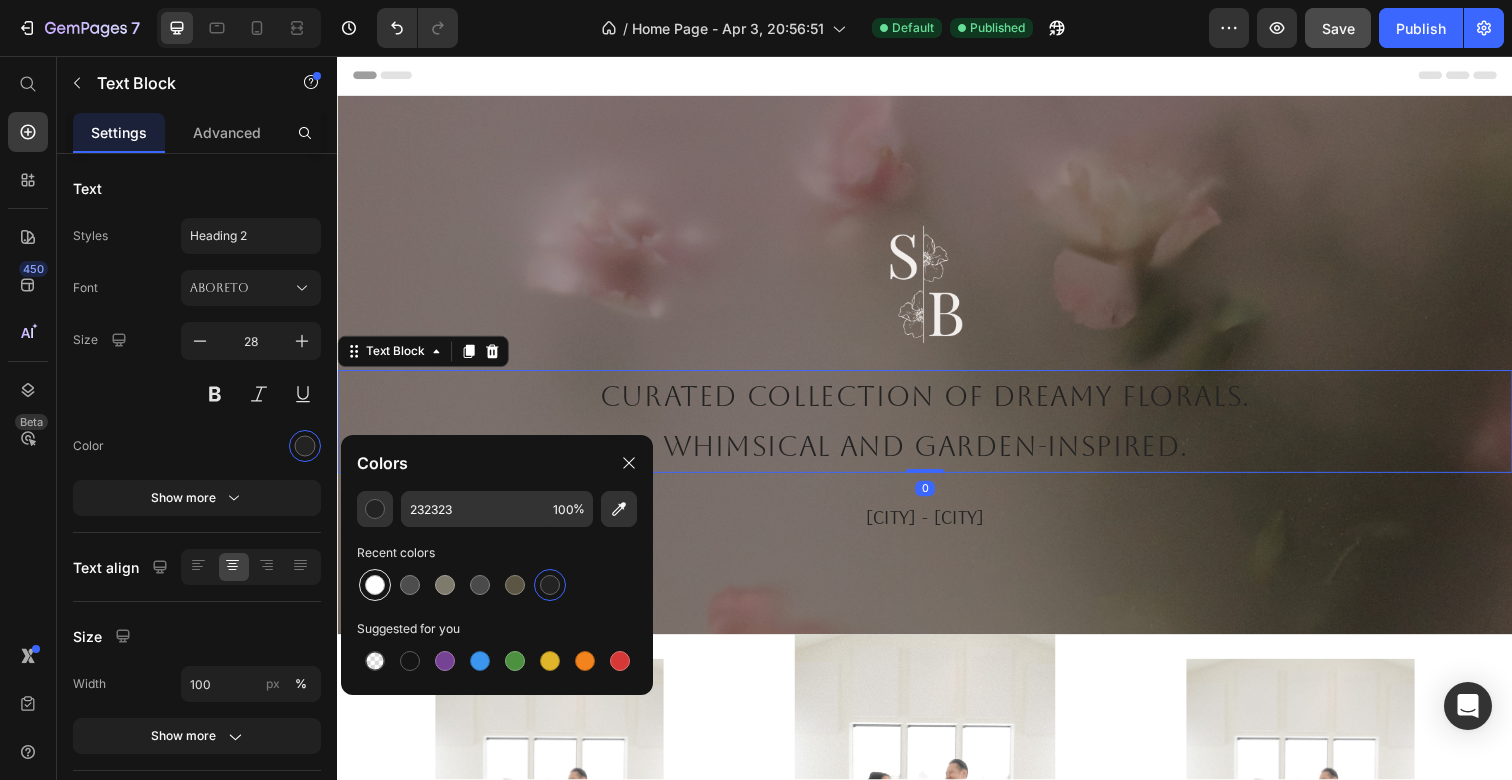 click at bounding box center (375, 585) 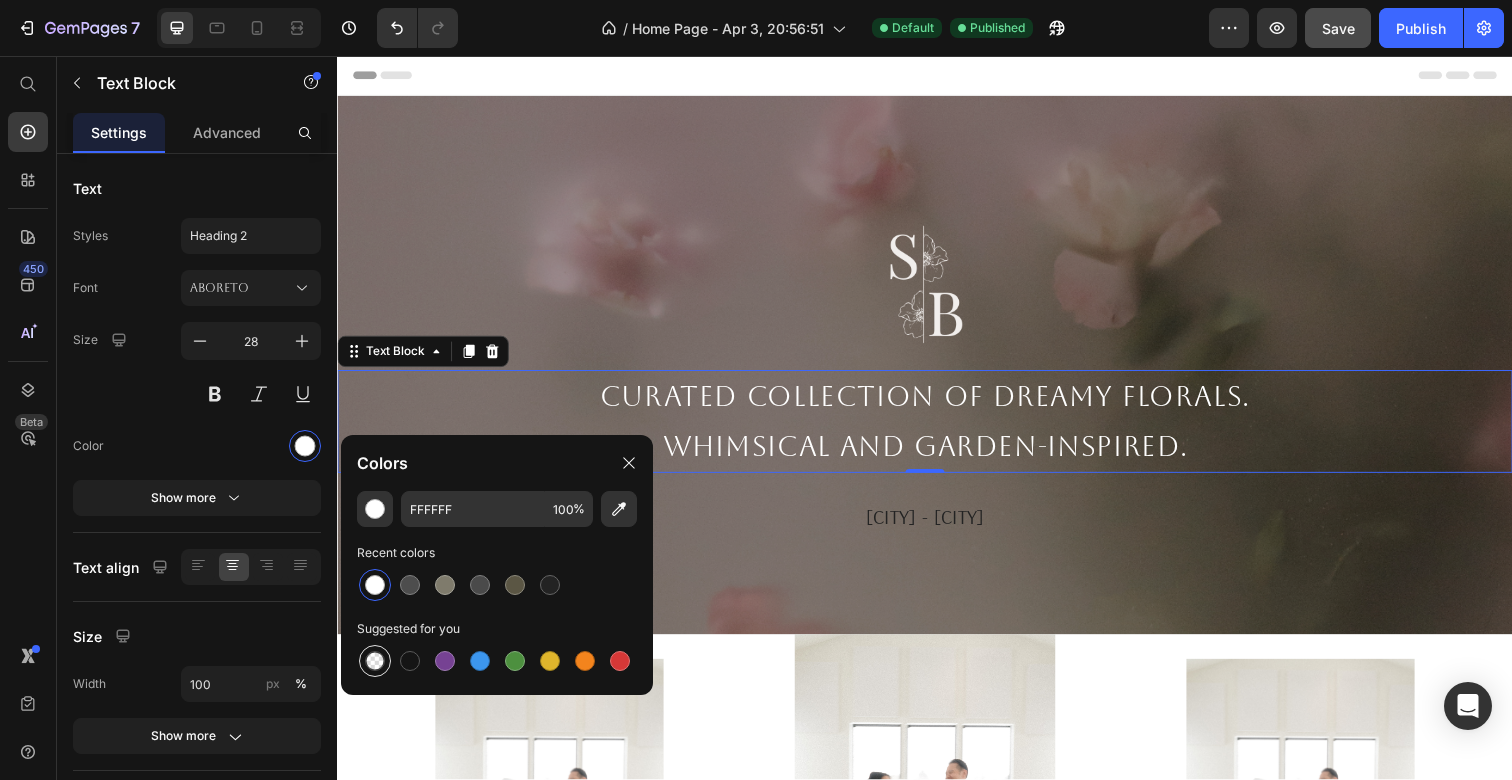 click at bounding box center (375, 661) 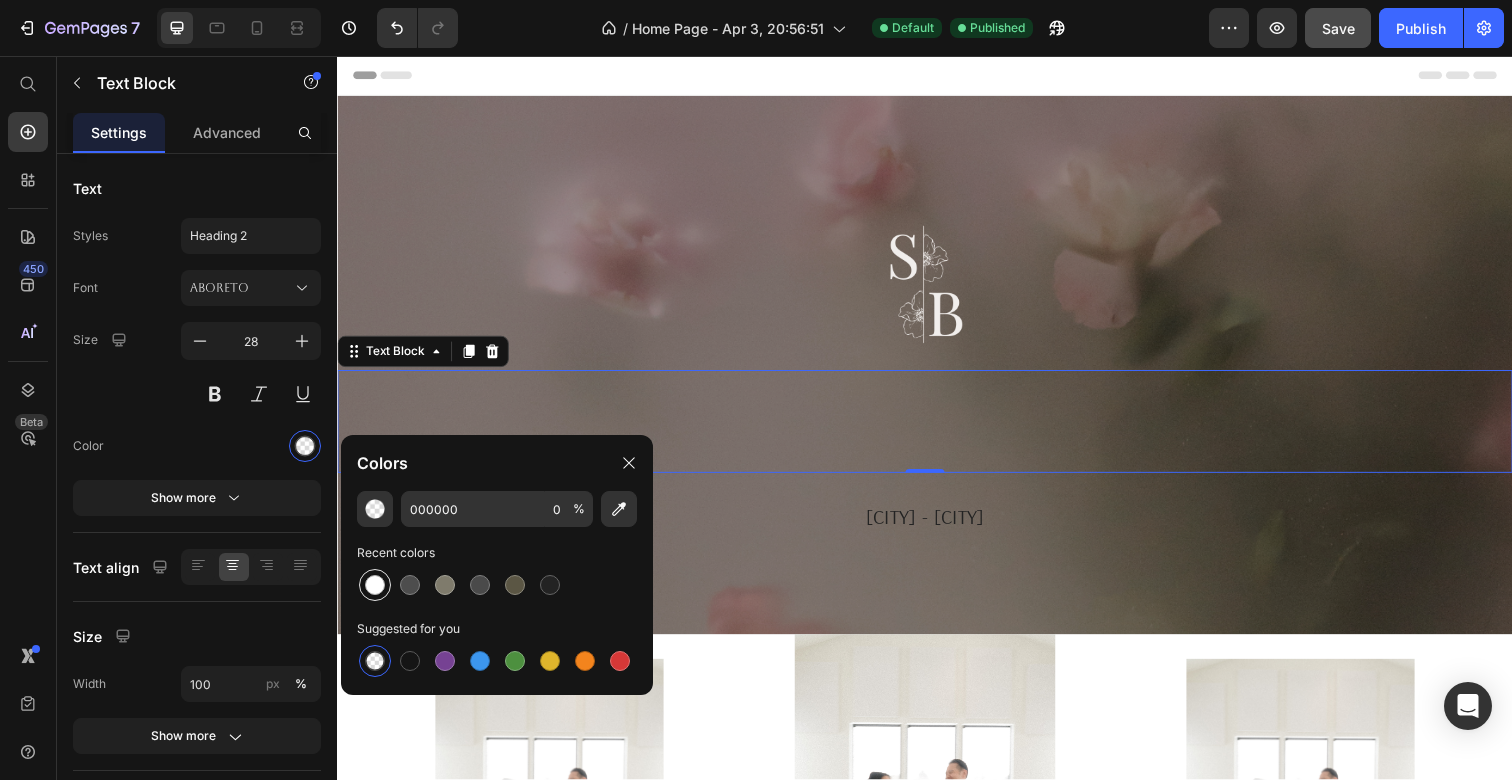 click at bounding box center [375, 585] 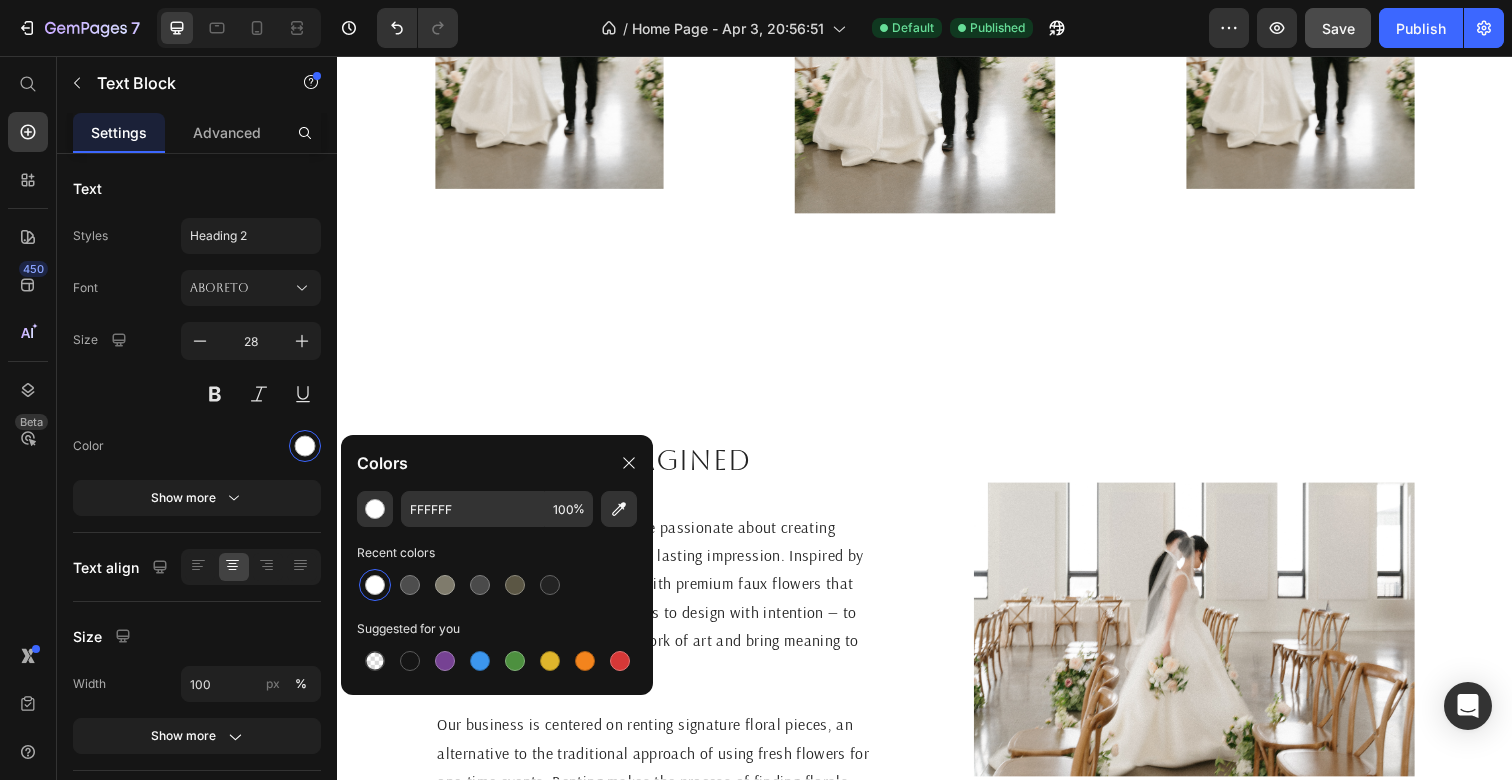 scroll, scrollTop: 922, scrollLeft: 0, axis: vertical 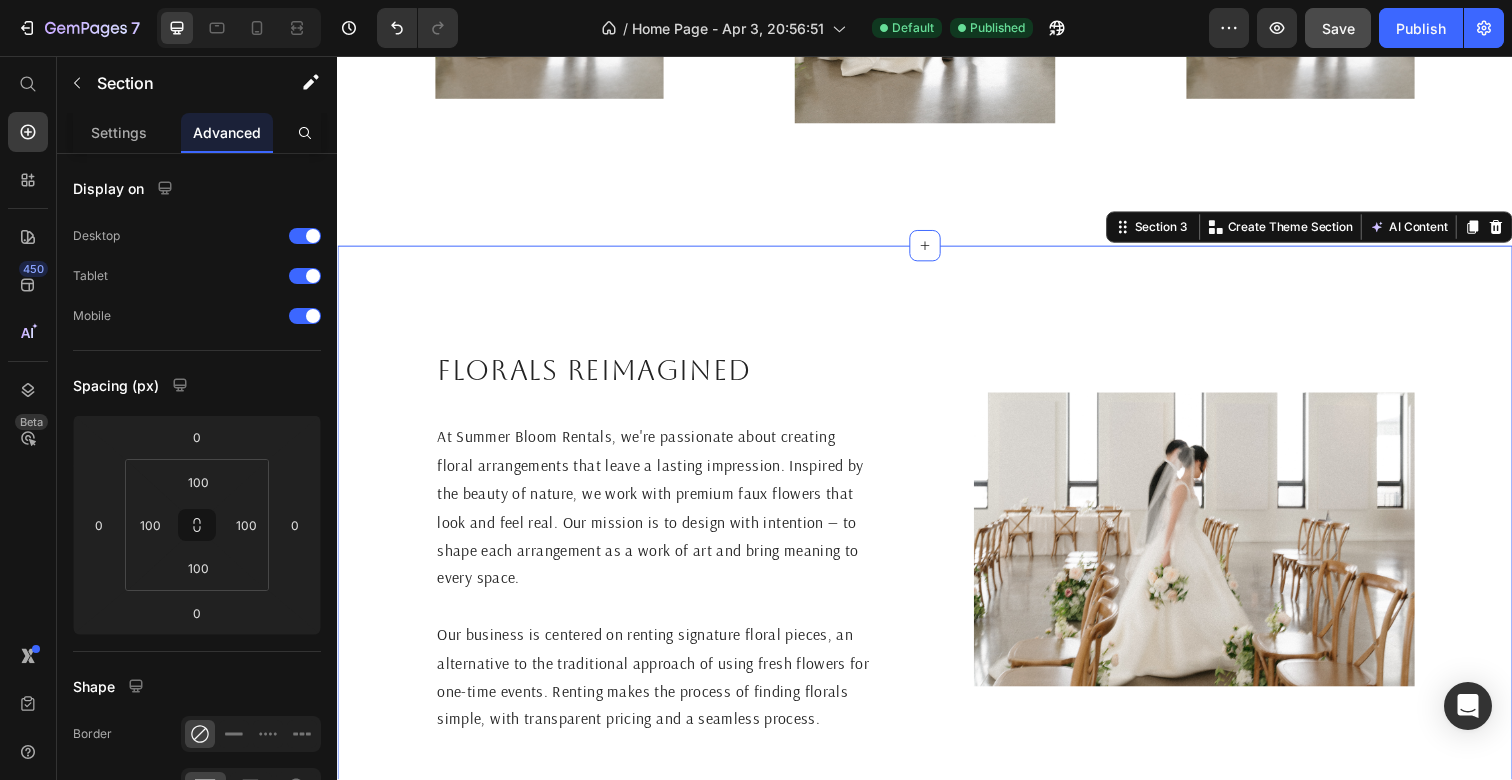 click on "Florals reimagined Heading At Summer Bloom Rentals, we're passionate about creating floral arrangements that leave a lasting impression. Inspired by the beauty of nature, we work with premium faux flowers that look and feel real. Our mission is to design with intention — to shape each arrangement as a work of art and bring meaning to every space.   Our business is centered on renting signature floral pieces, an alternative to the traditional approach of using fresh flowers for one-time events. Renting makes the process of finding florals simple, with transparent pricing and a seamless process. Text Block Image Section 3   You can create reusable sections Create Theme Section AI Content Write with GemAI What would you like to describe here? Tone and Voice Persuasive Product The ____ Aisle Flowers Show more Generate" at bounding box center [937, 550] 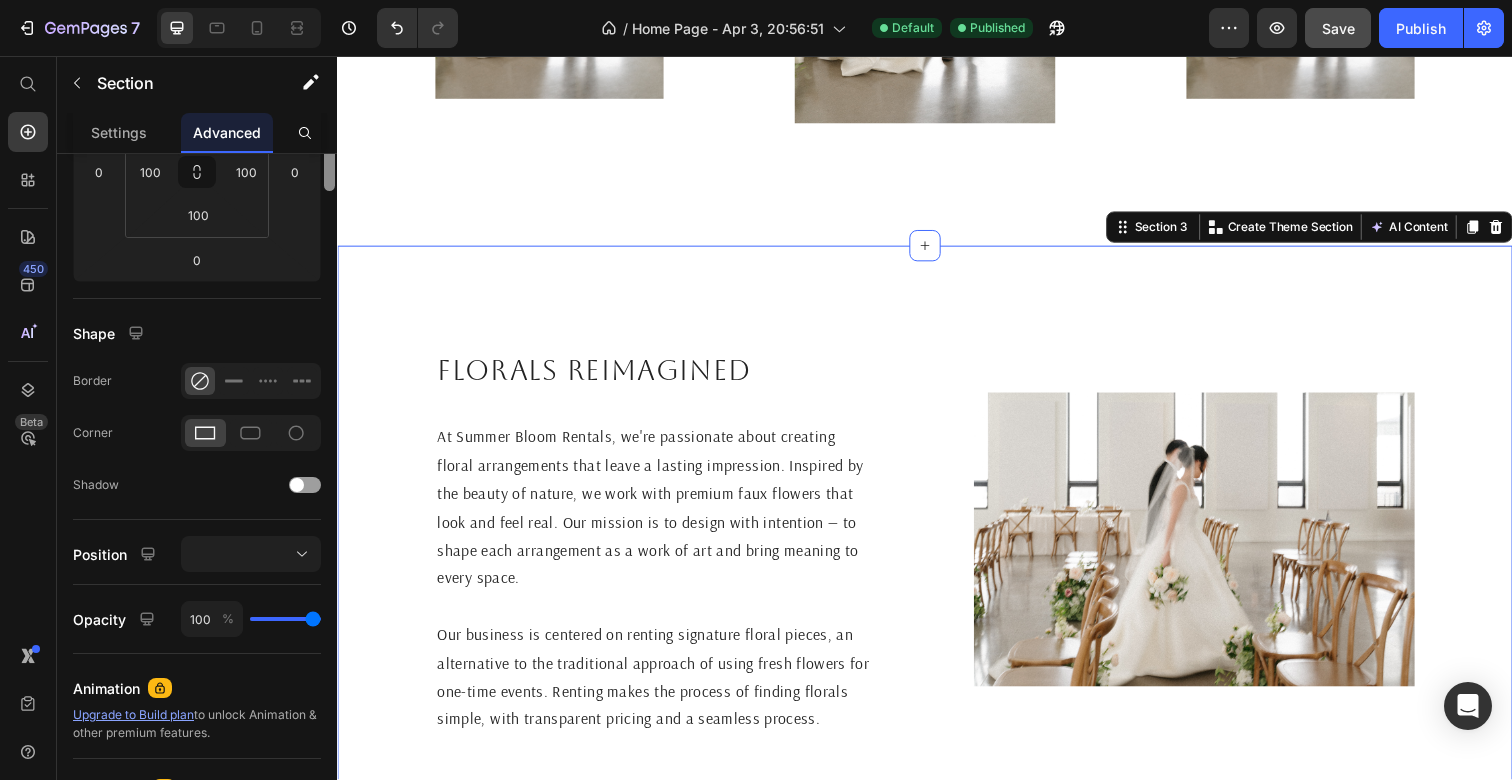 scroll, scrollTop: 622, scrollLeft: 0, axis: vertical 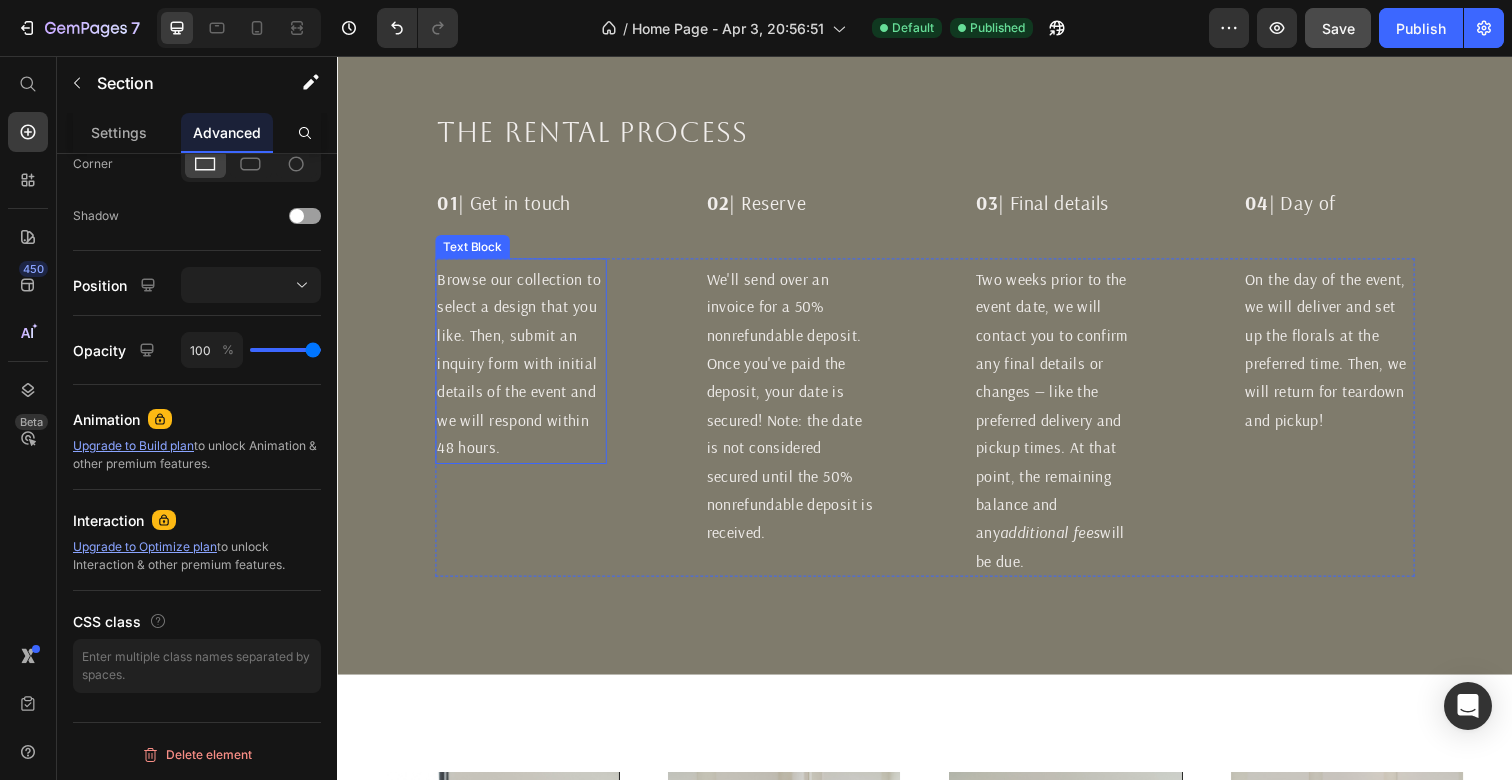 click on "Browse our collection to select a design that you like. Then, submit an inquiry form with initial details of the event and we will respond within 48 hours." at bounding box center [524, 371] 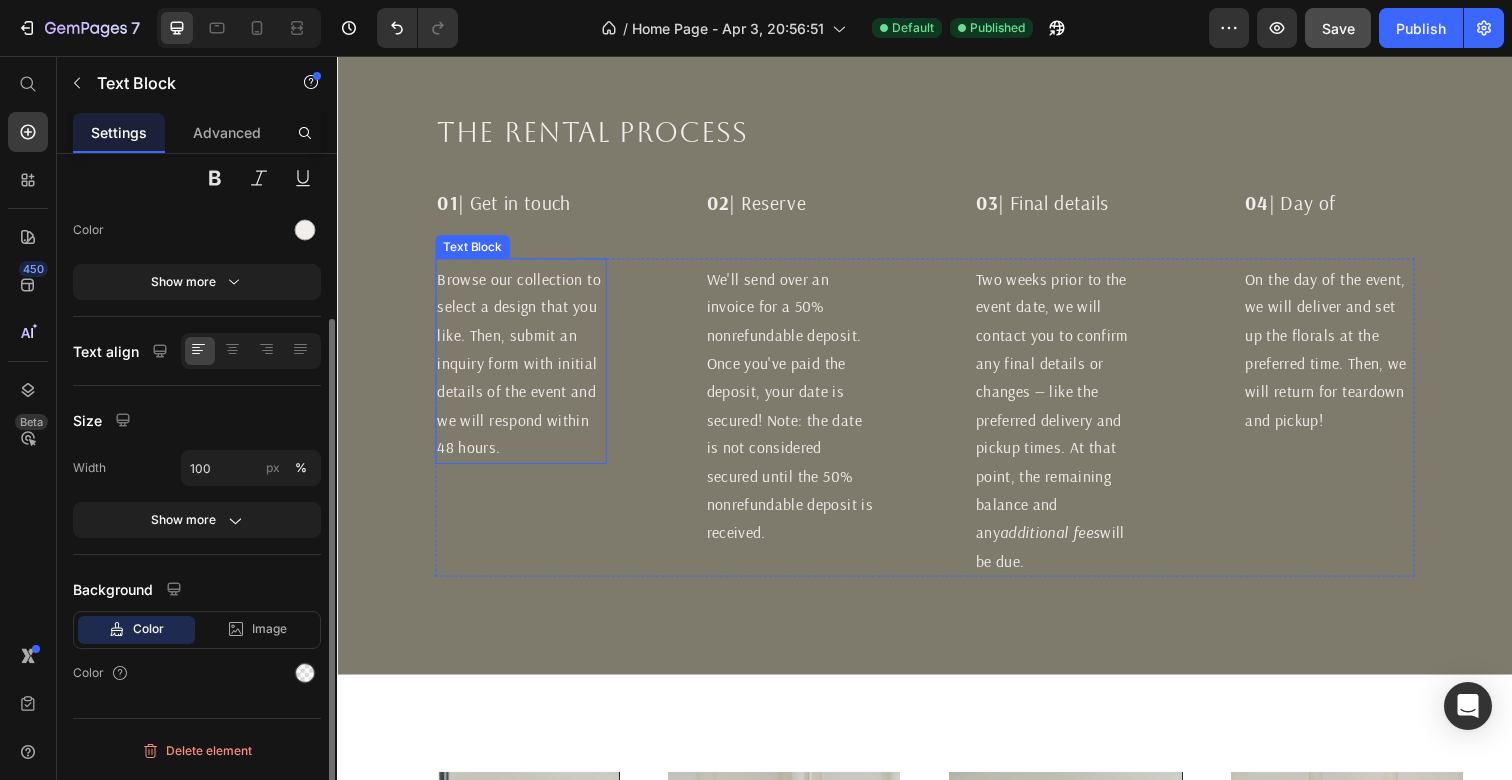 scroll, scrollTop: 0, scrollLeft: 0, axis: both 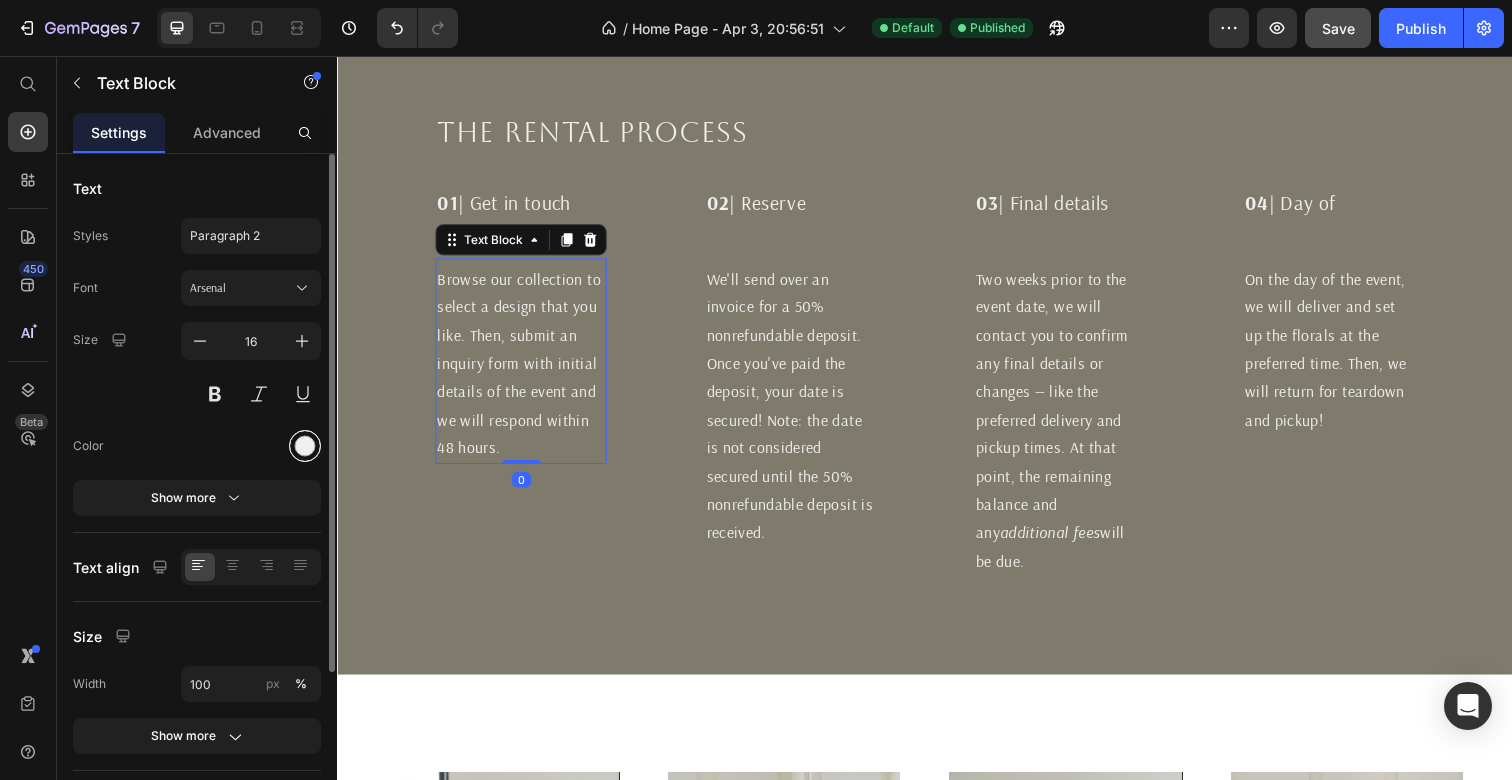 click at bounding box center (305, 446) 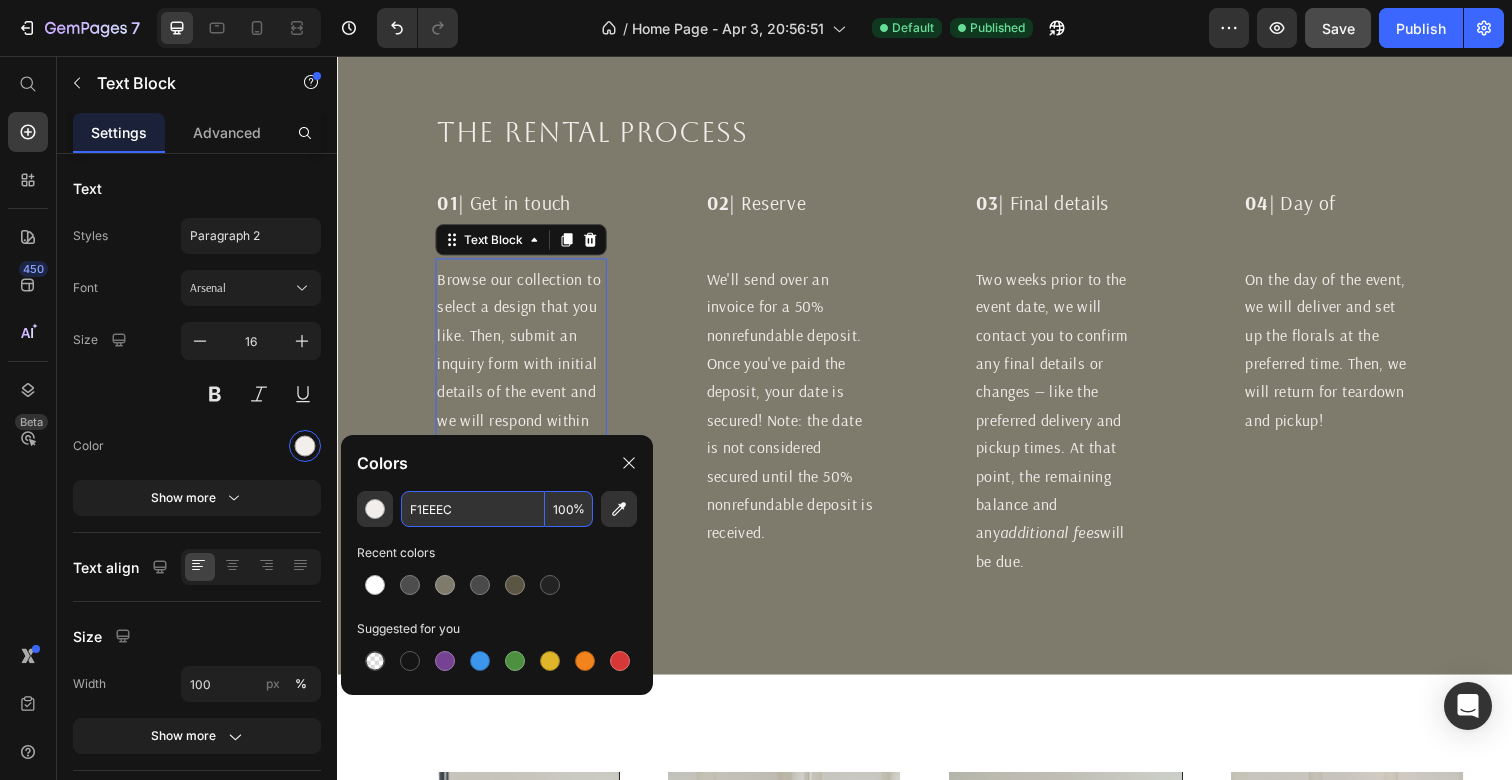 click on "F1EEEC" at bounding box center (473, 509) 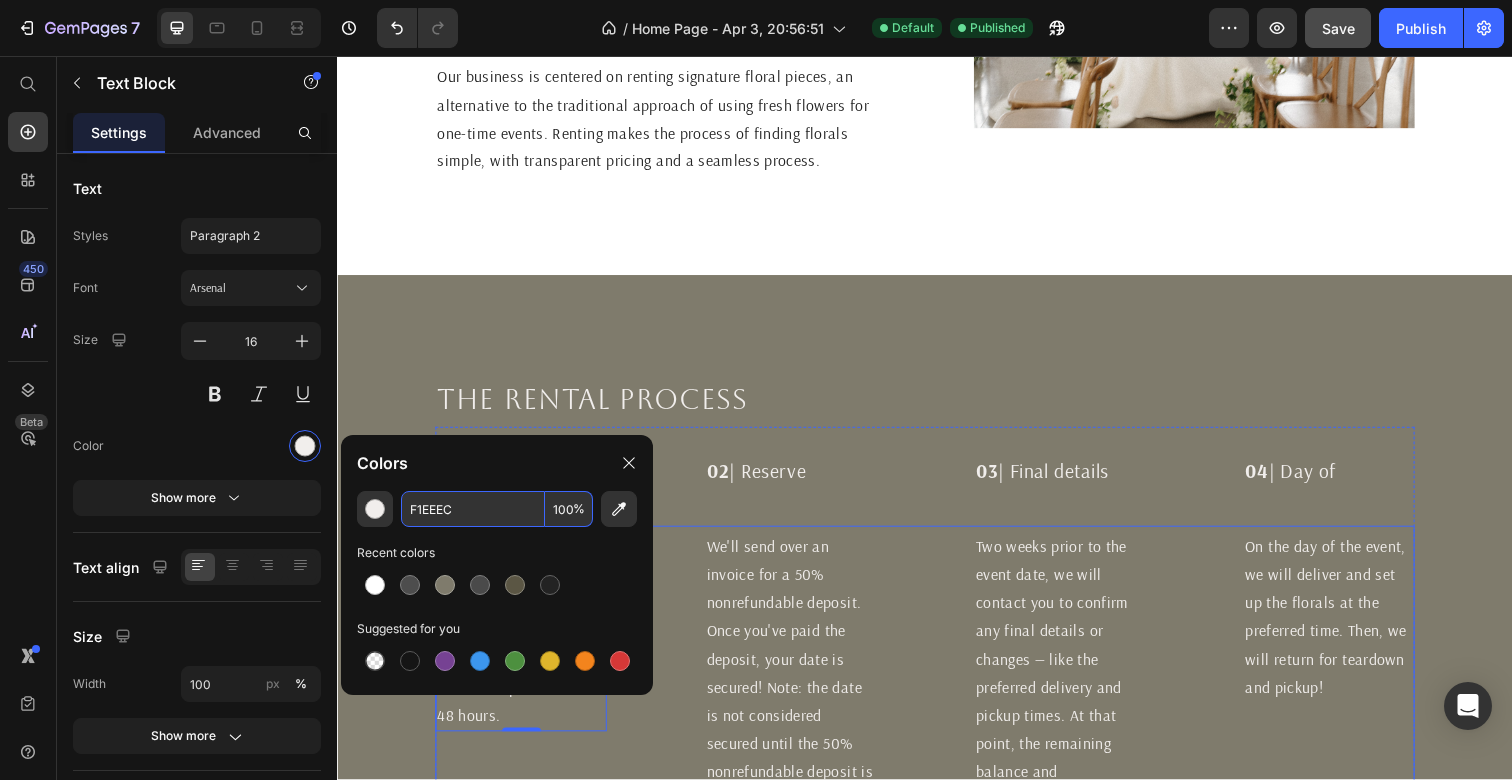scroll, scrollTop: 0, scrollLeft: 0, axis: both 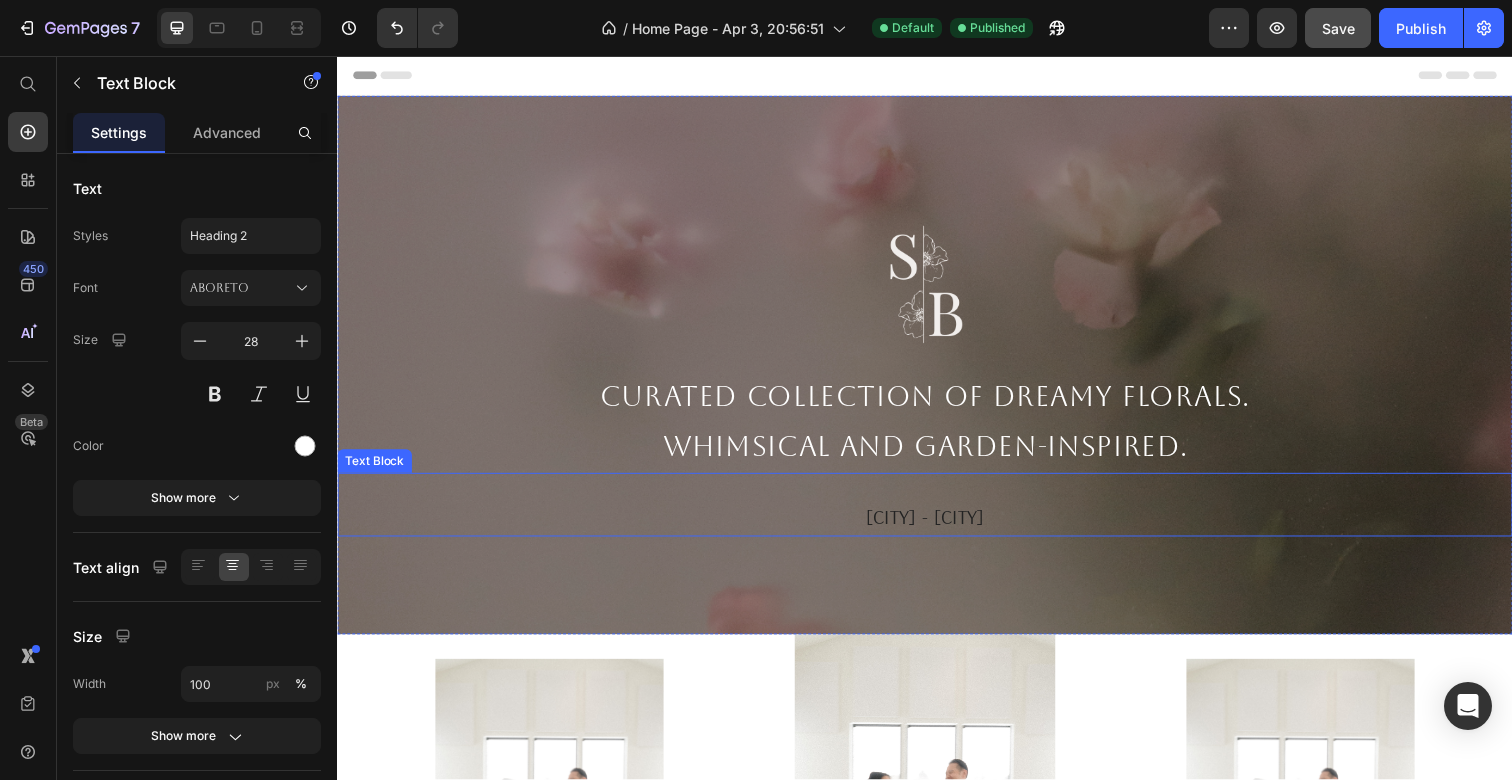 click on "Whimsical and garden-inspired." at bounding box center (937, 455) 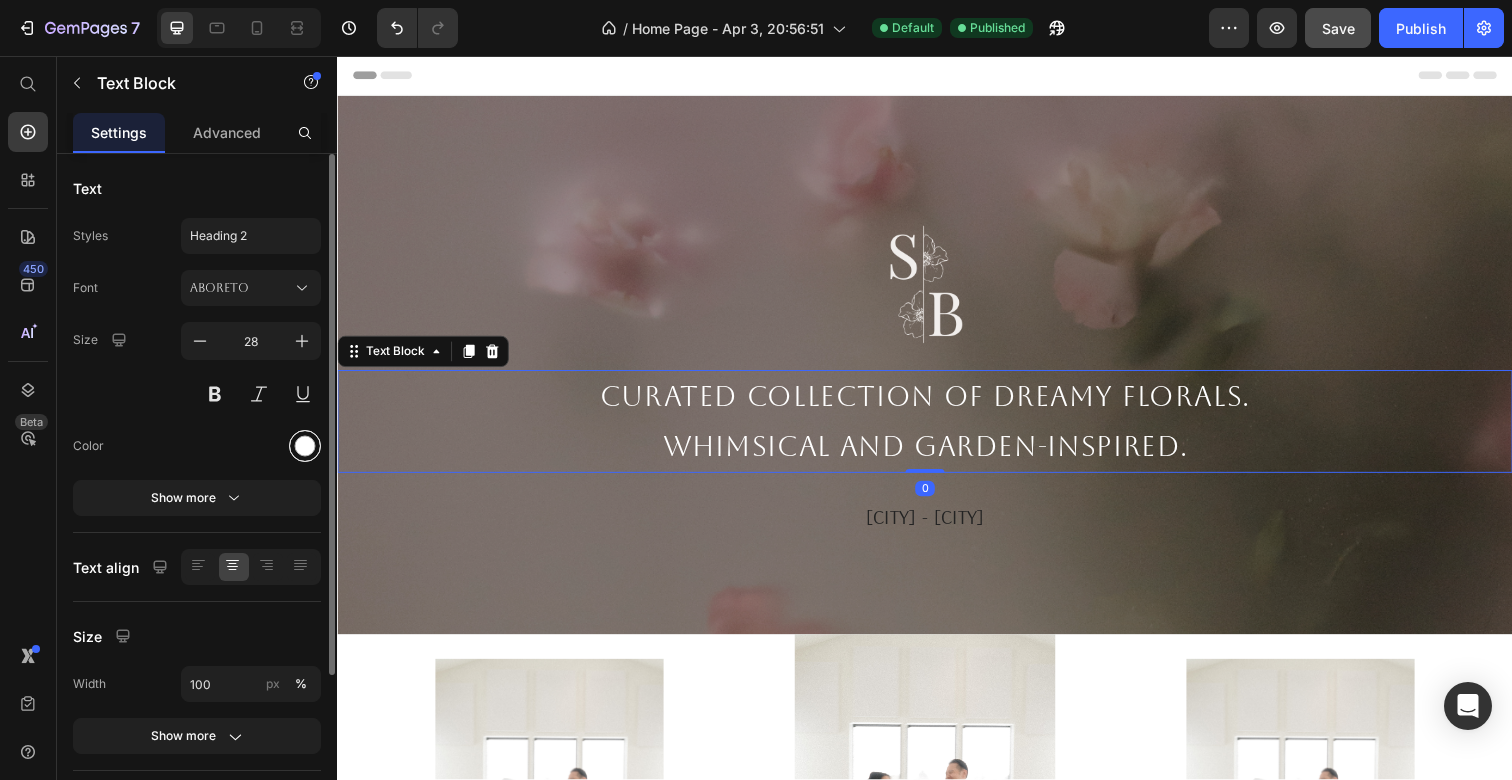 click at bounding box center (305, 446) 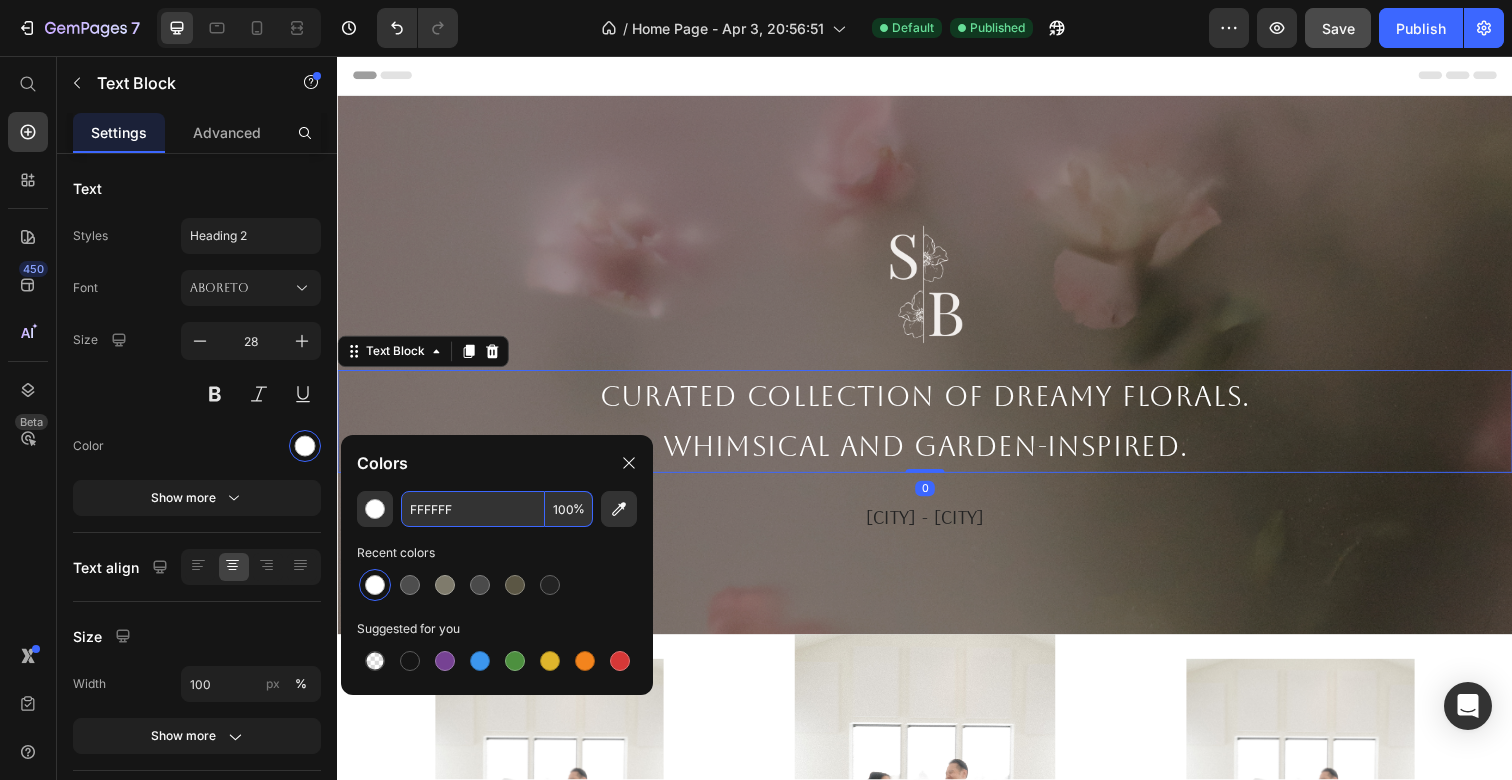 click on "FFFFFF" at bounding box center [473, 509] 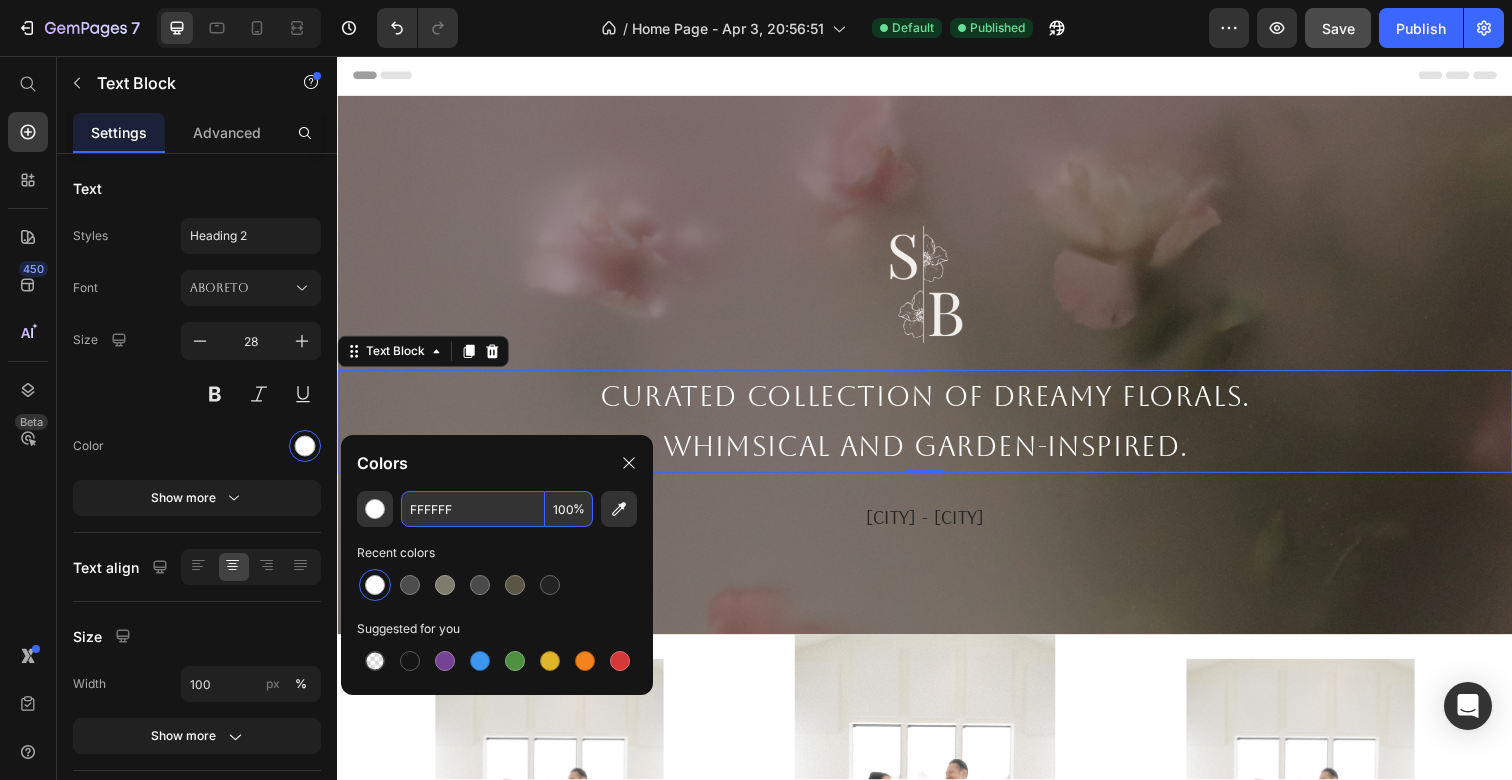 paste on "1EEEC" 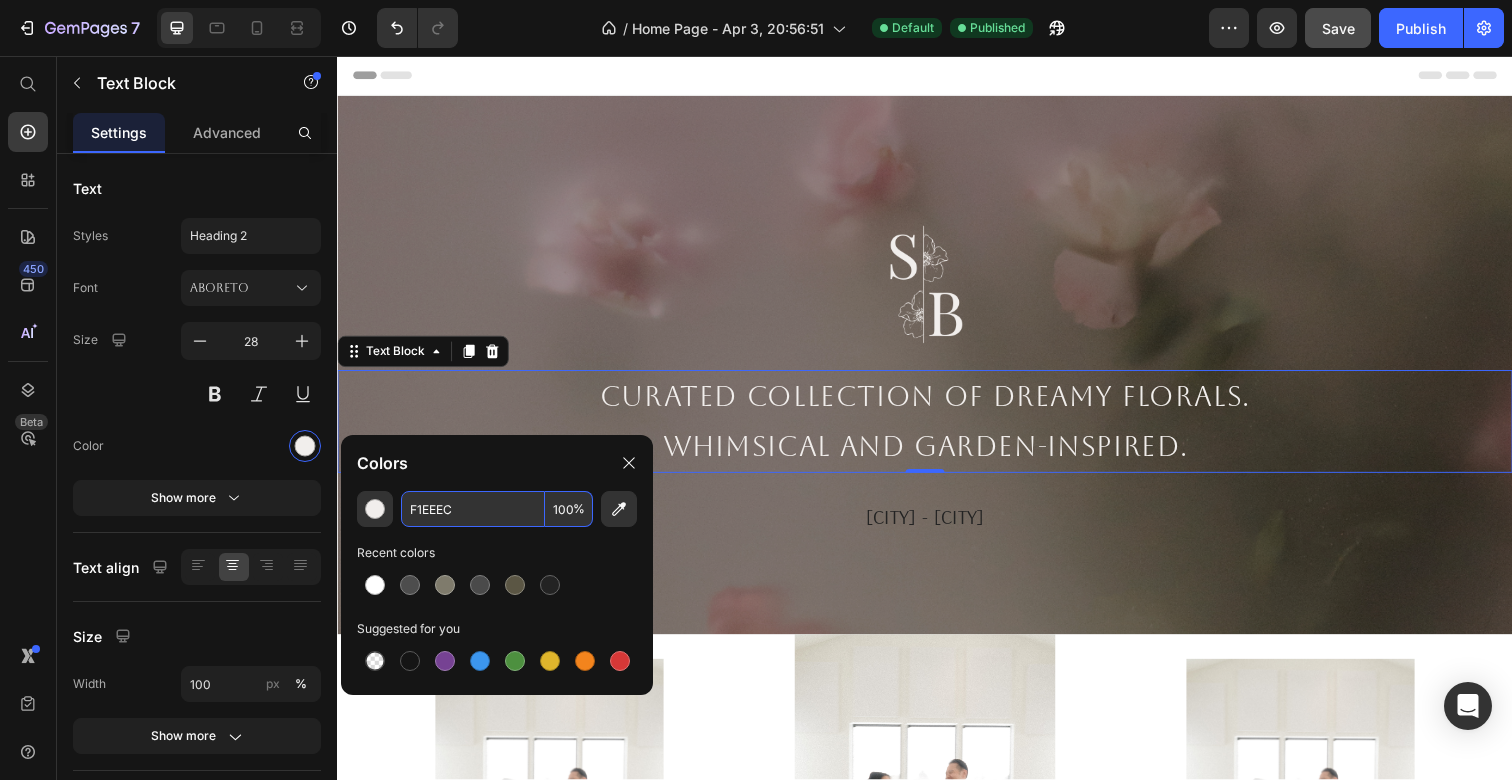 type on "F1EEEC" 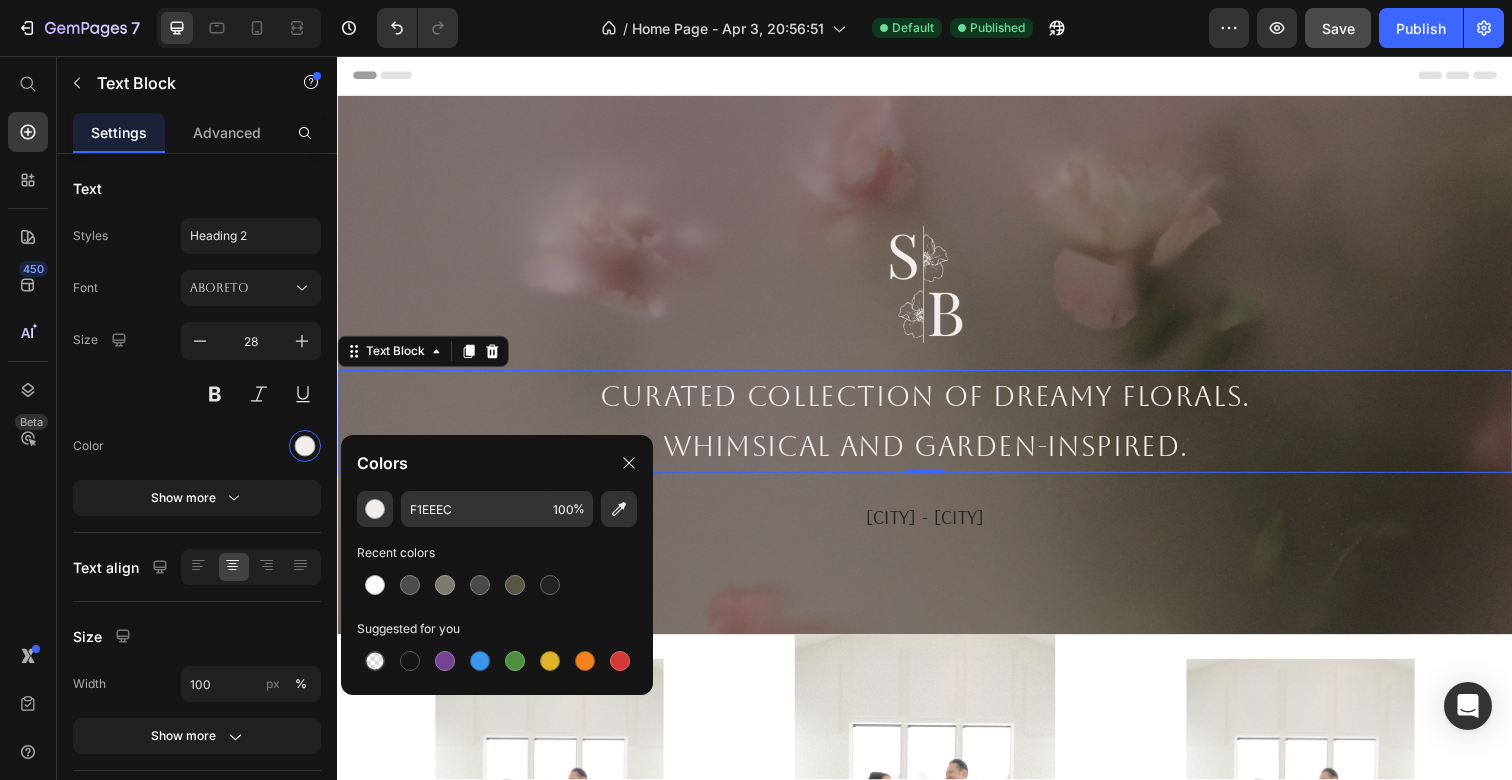 click at bounding box center [497, 585] 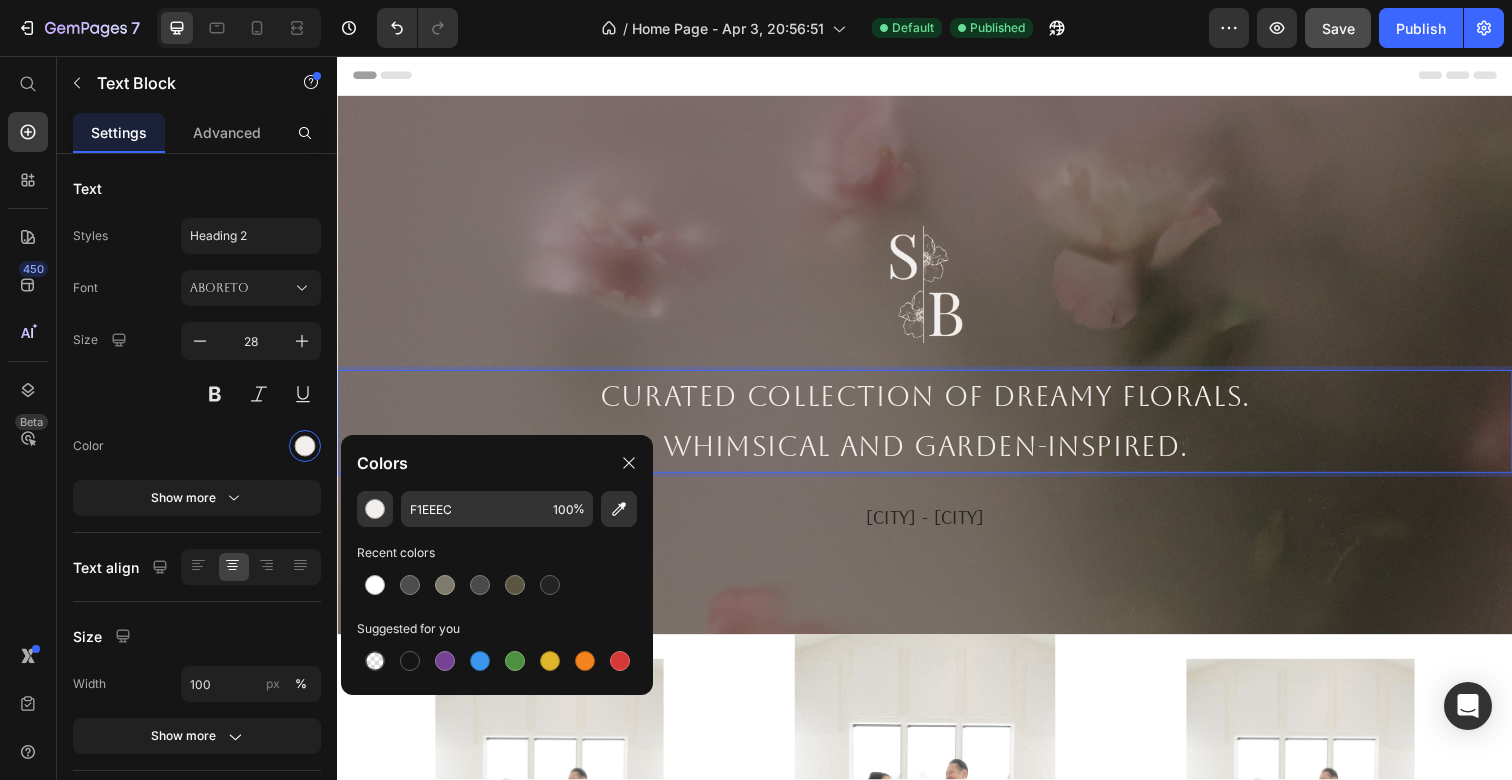 click on "Whimsical and garden-inspired." at bounding box center [937, 455] 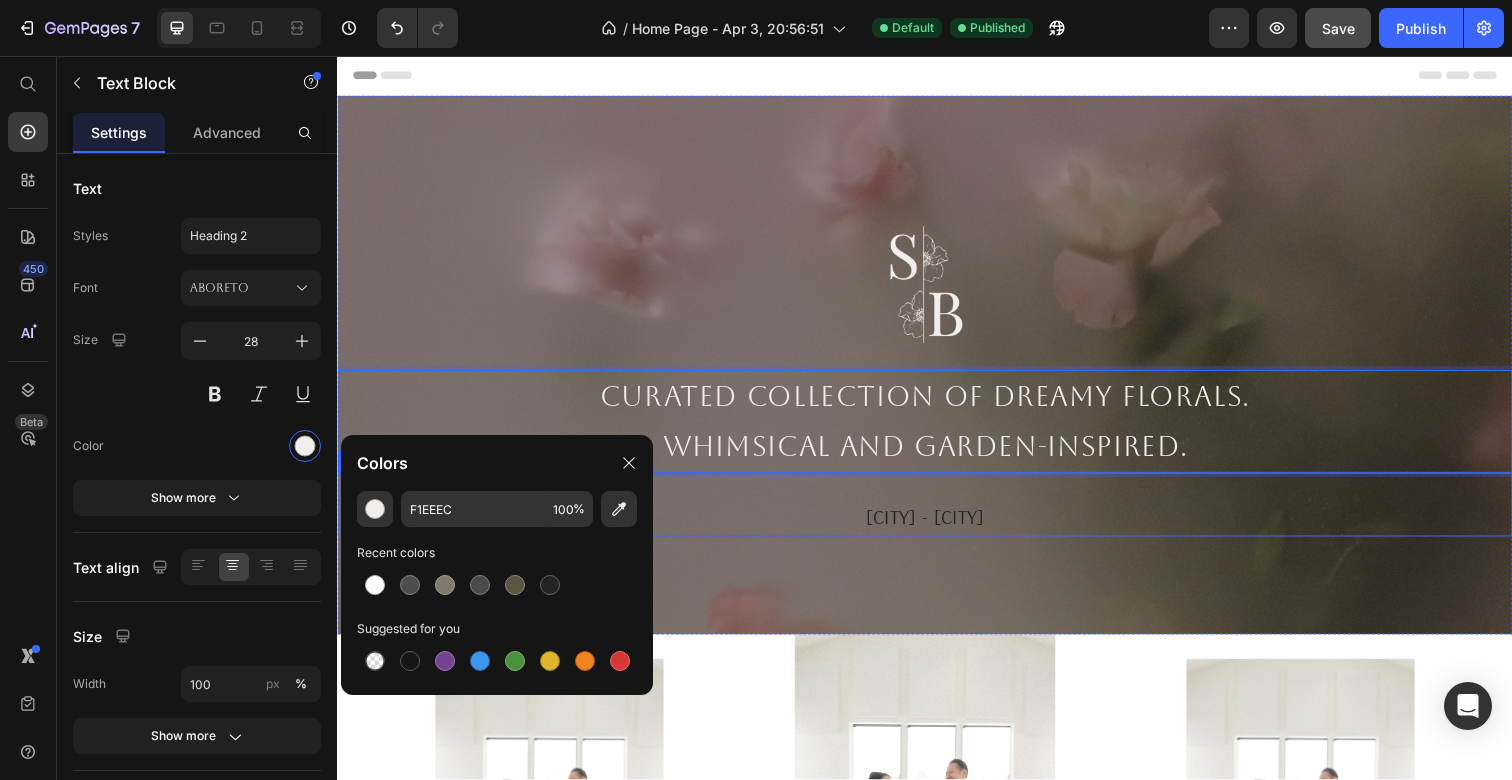 click on "[CITY] - [CITY] Text Block" at bounding box center (937, 514) 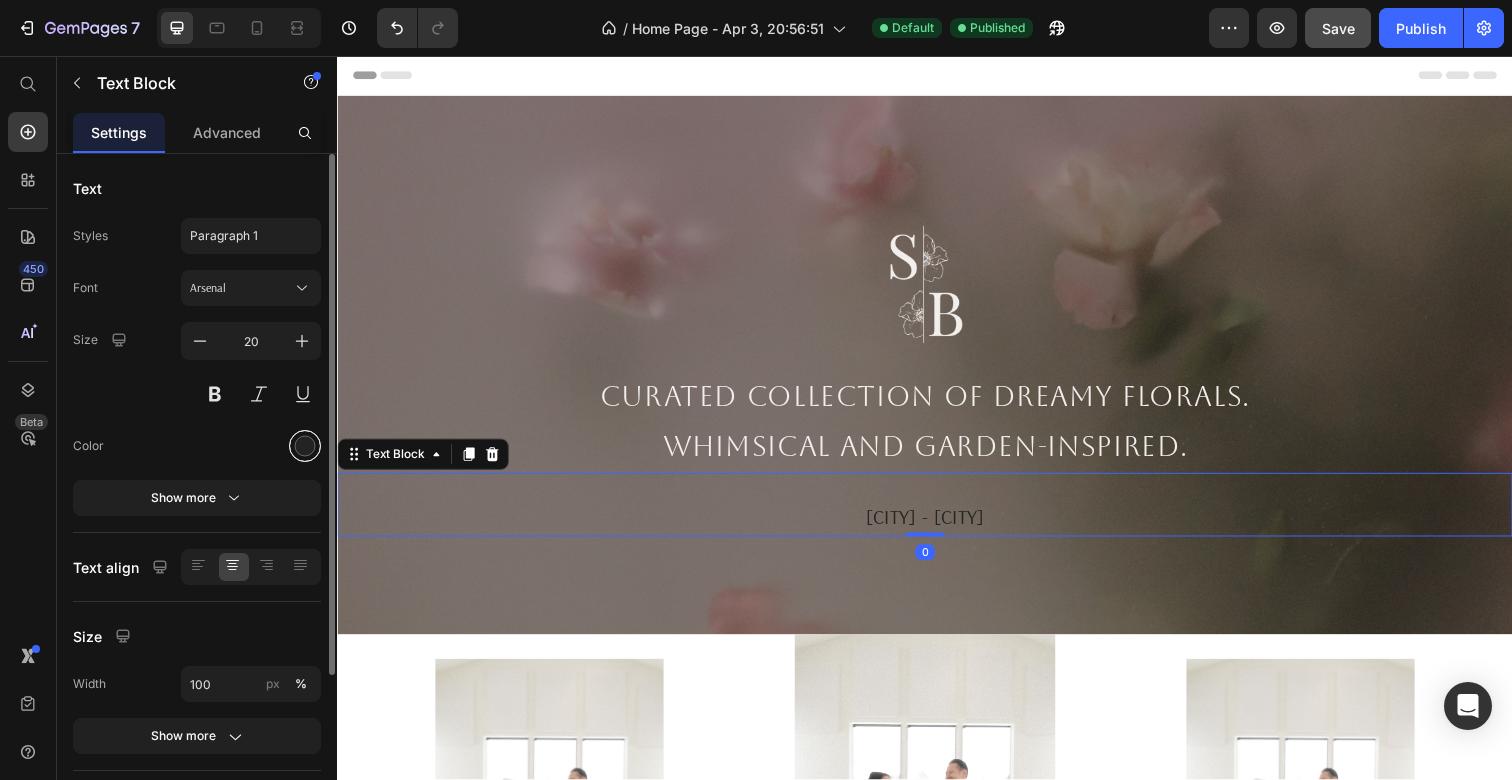 click at bounding box center [305, 446] 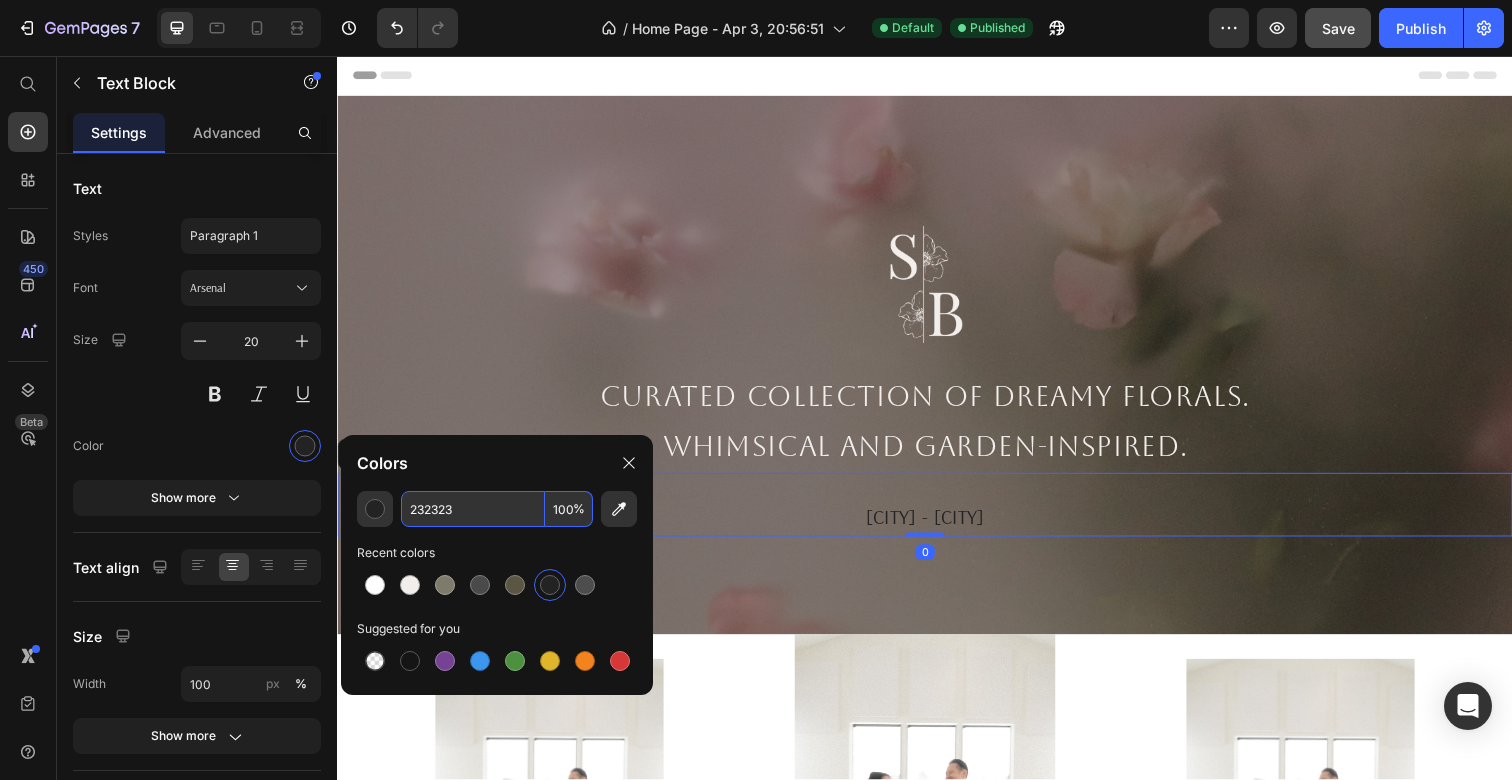 click on "232323" at bounding box center (473, 509) 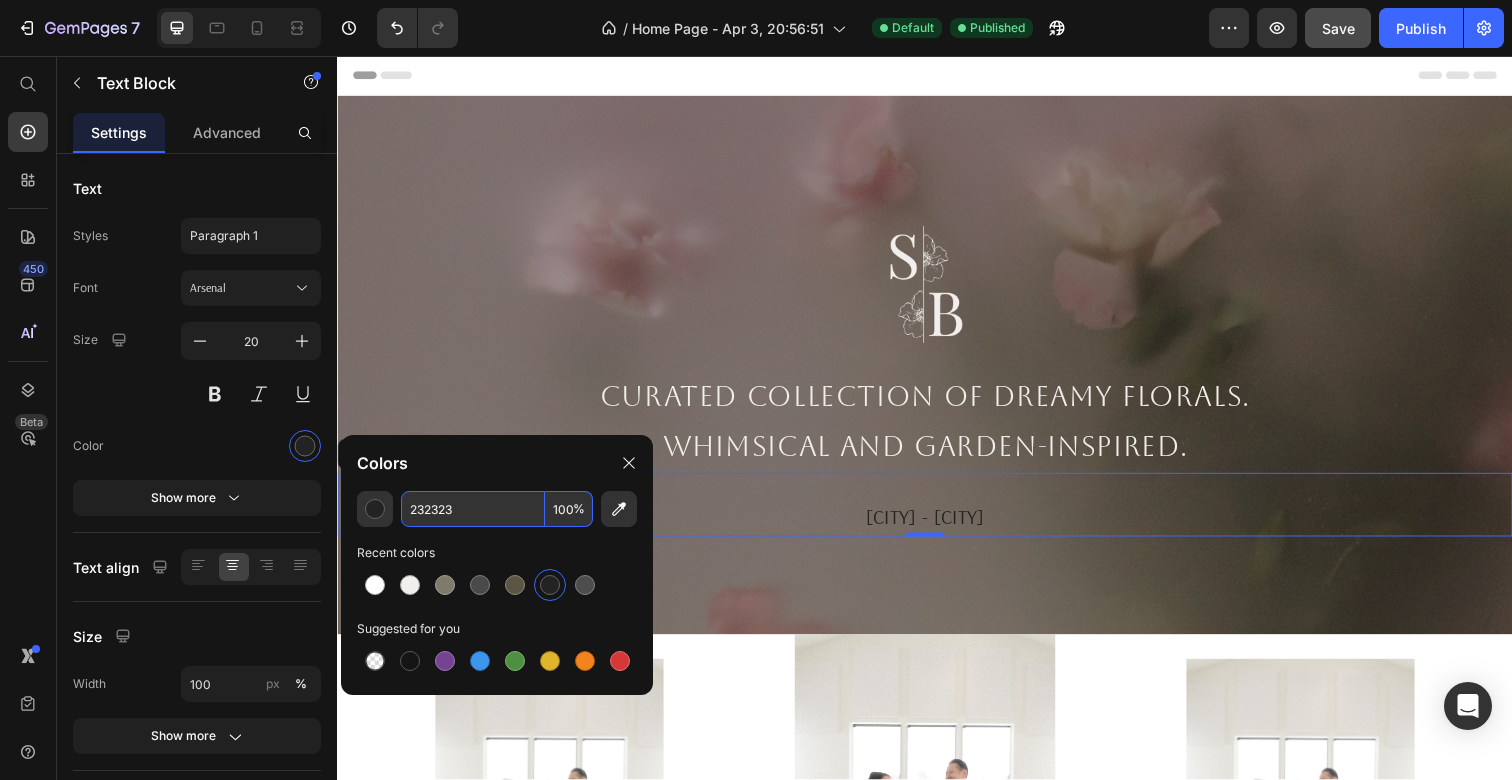paste on "F1EEEC" 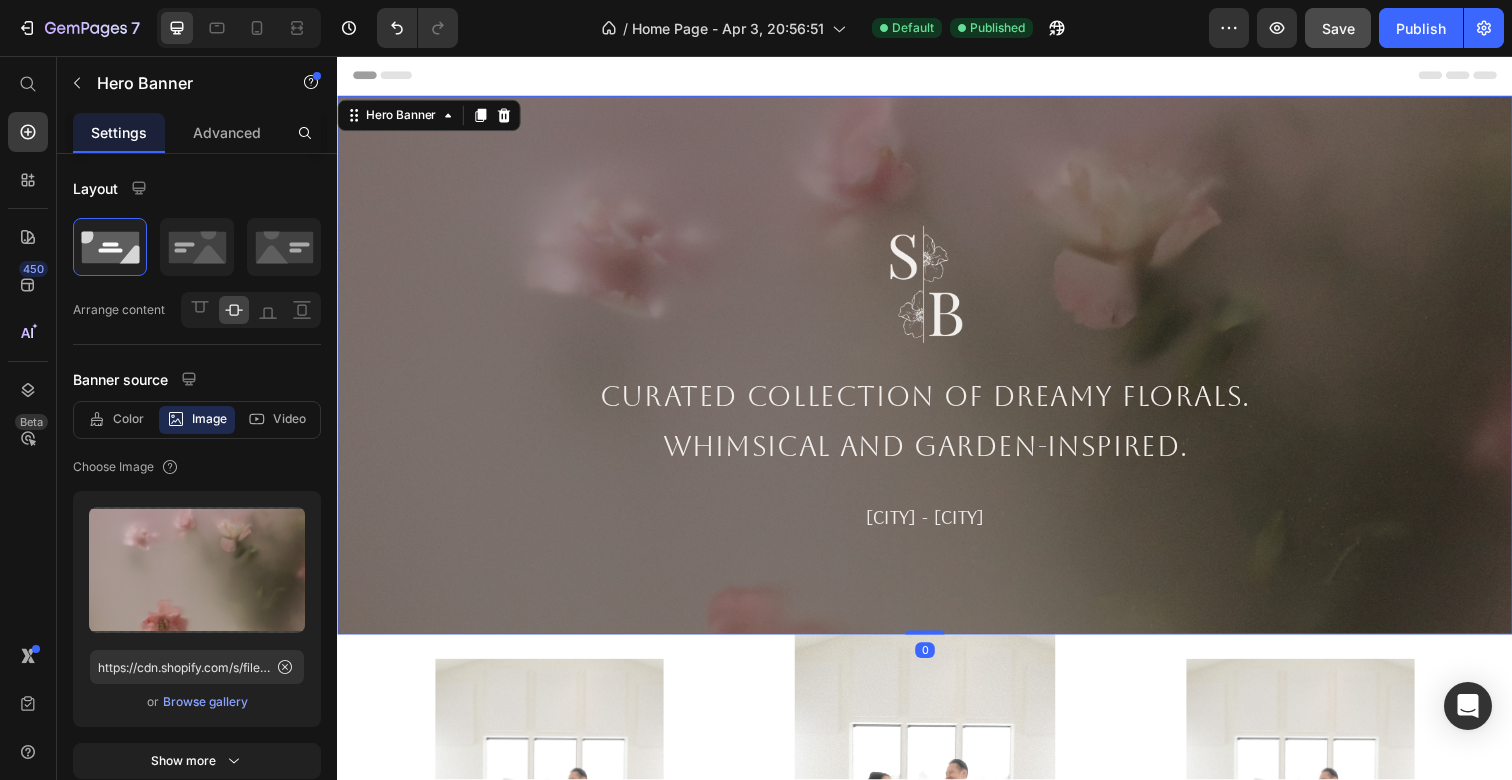 click on "Image Curated collection of dreamy florals. Whimsical and garden-inspired. Text Block [CITY] - [CITY] Text Block" at bounding box center [937, 372] 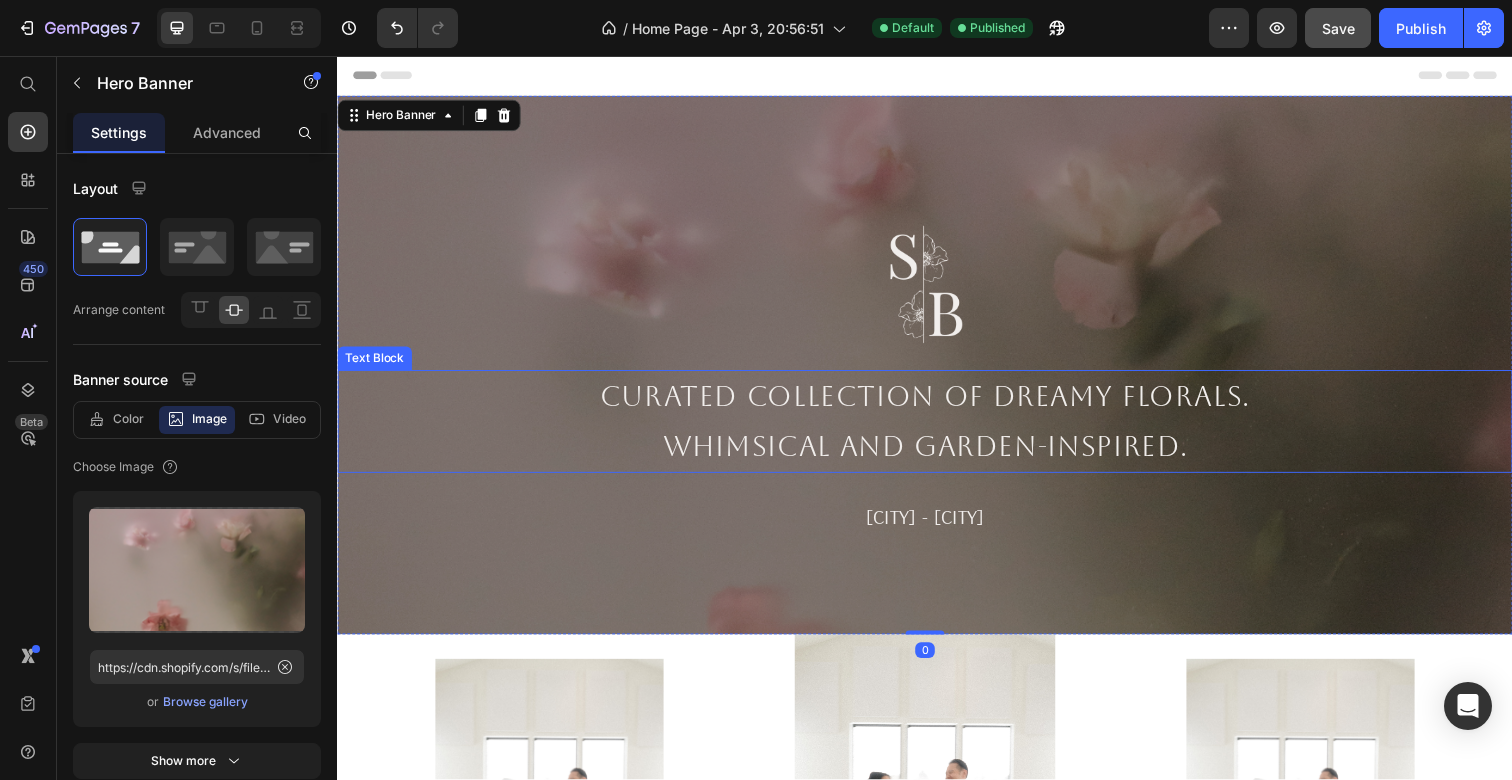 click on "Whimsical and garden-inspired." at bounding box center [937, 455] 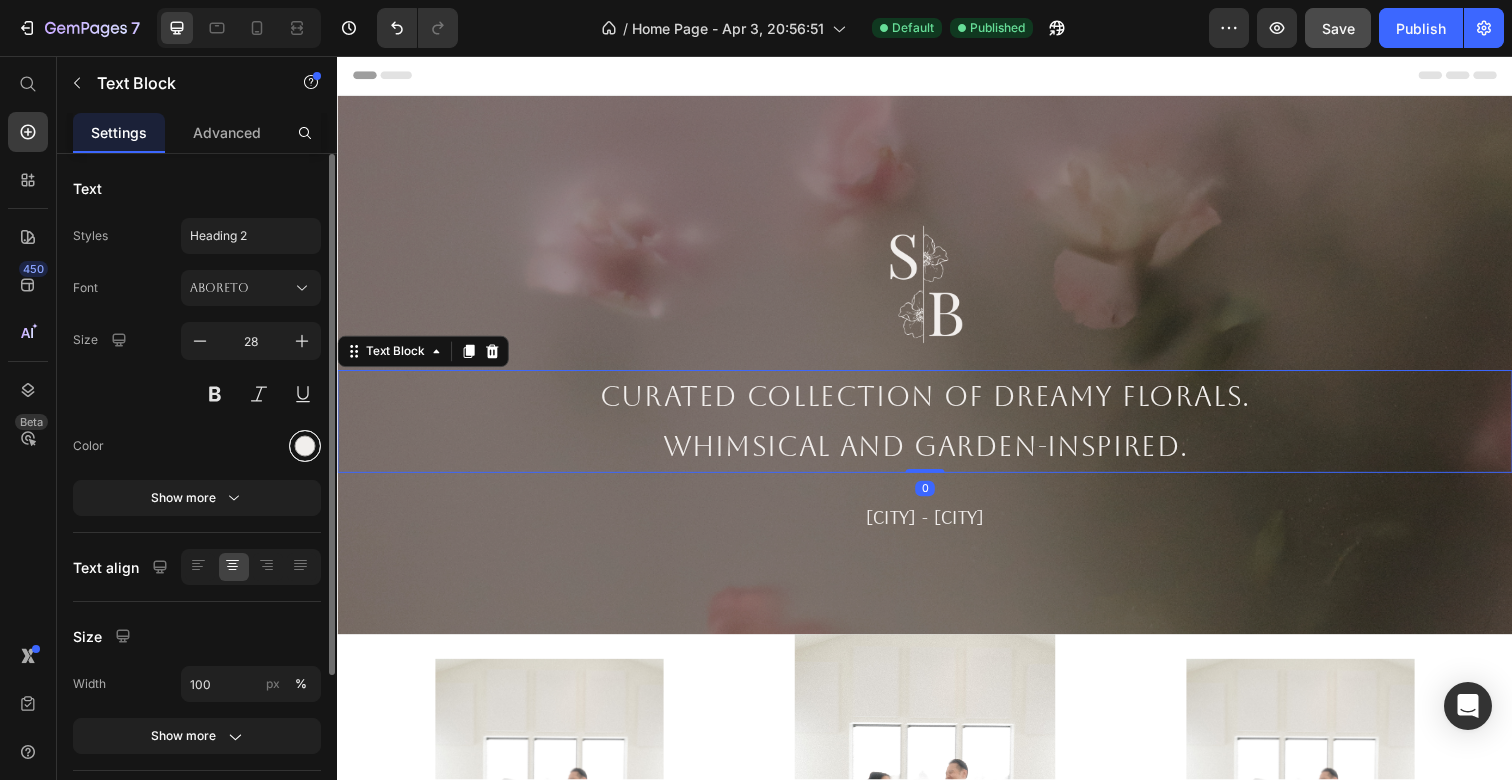click at bounding box center [305, 446] 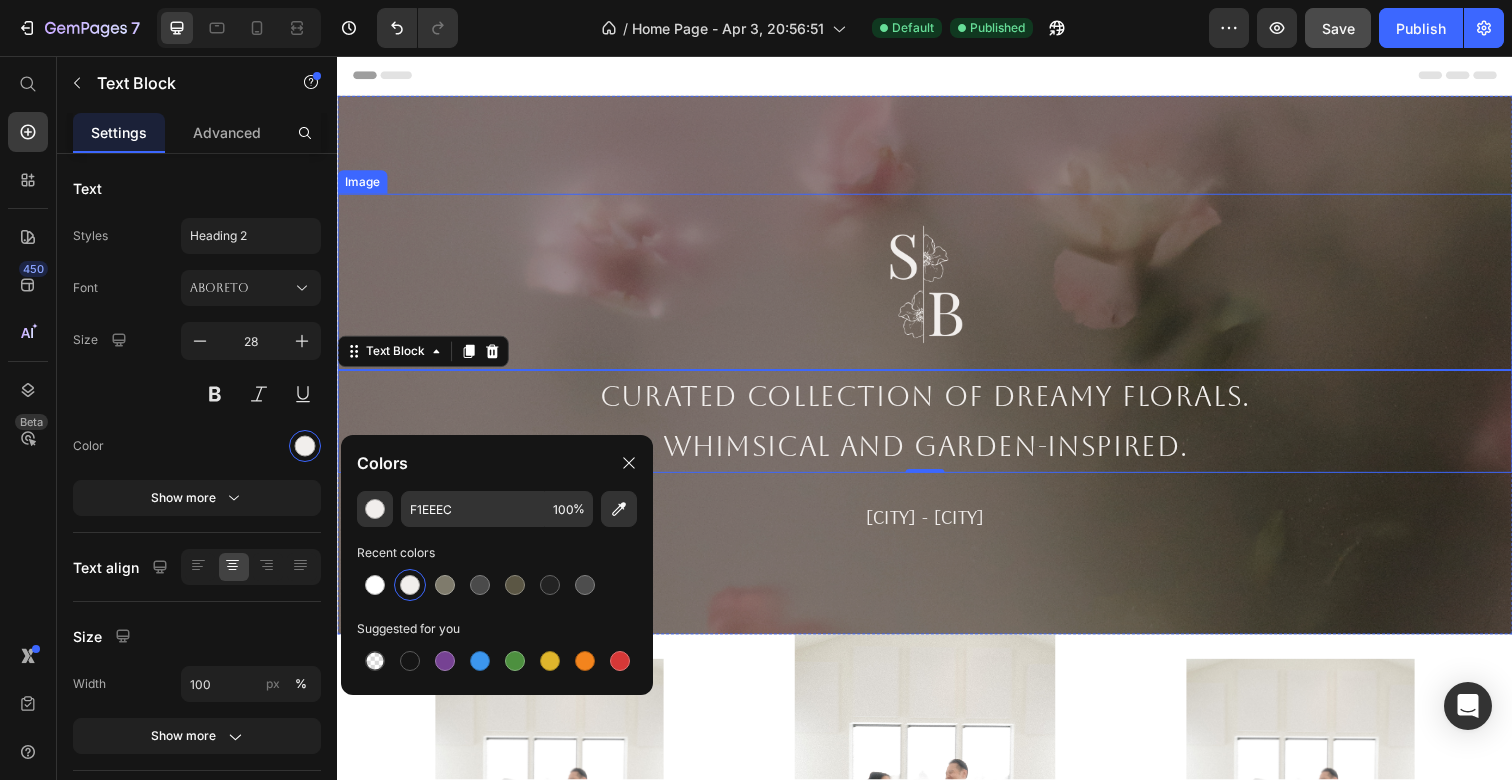 click at bounding box center [937, 287] 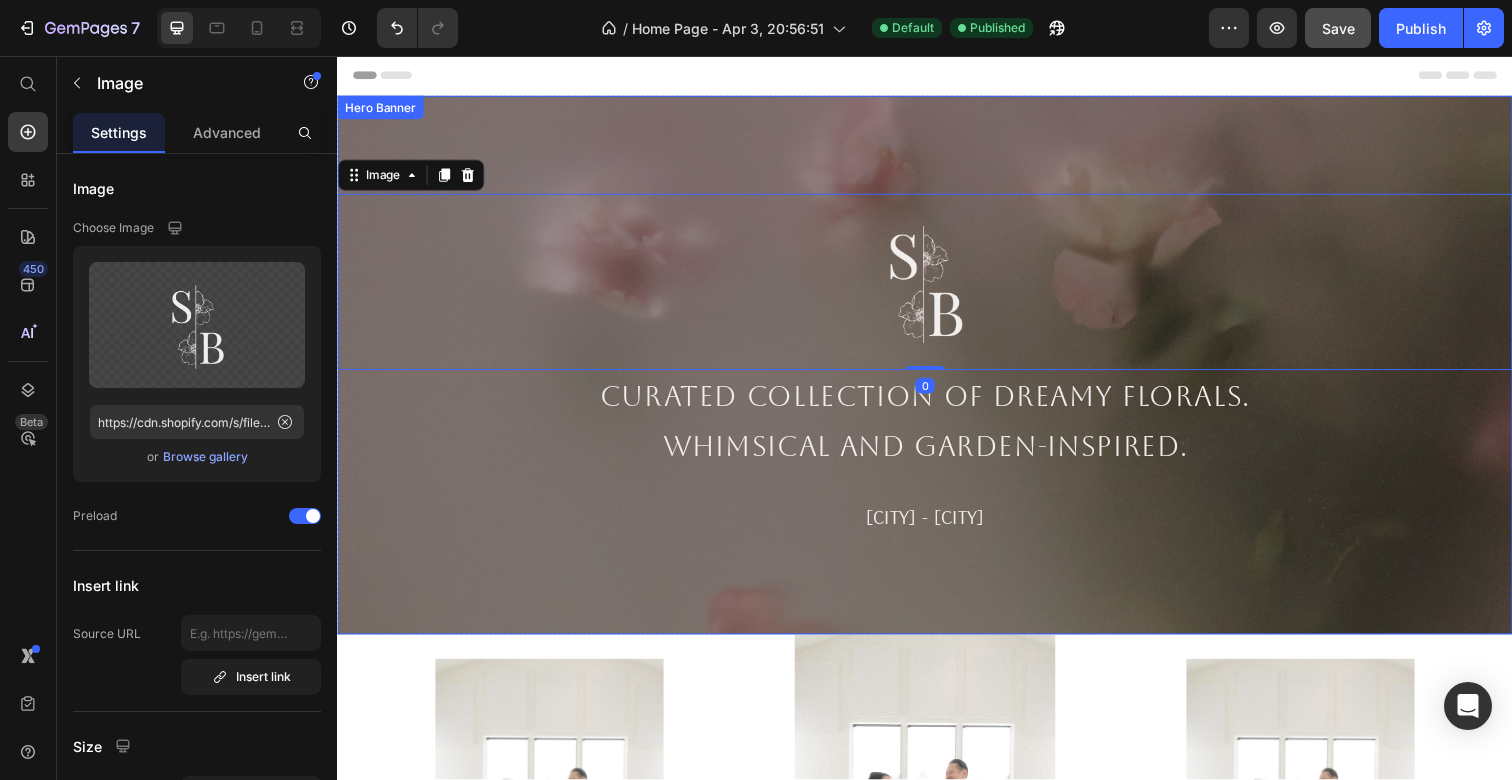 click at bounding box center (937, 372) 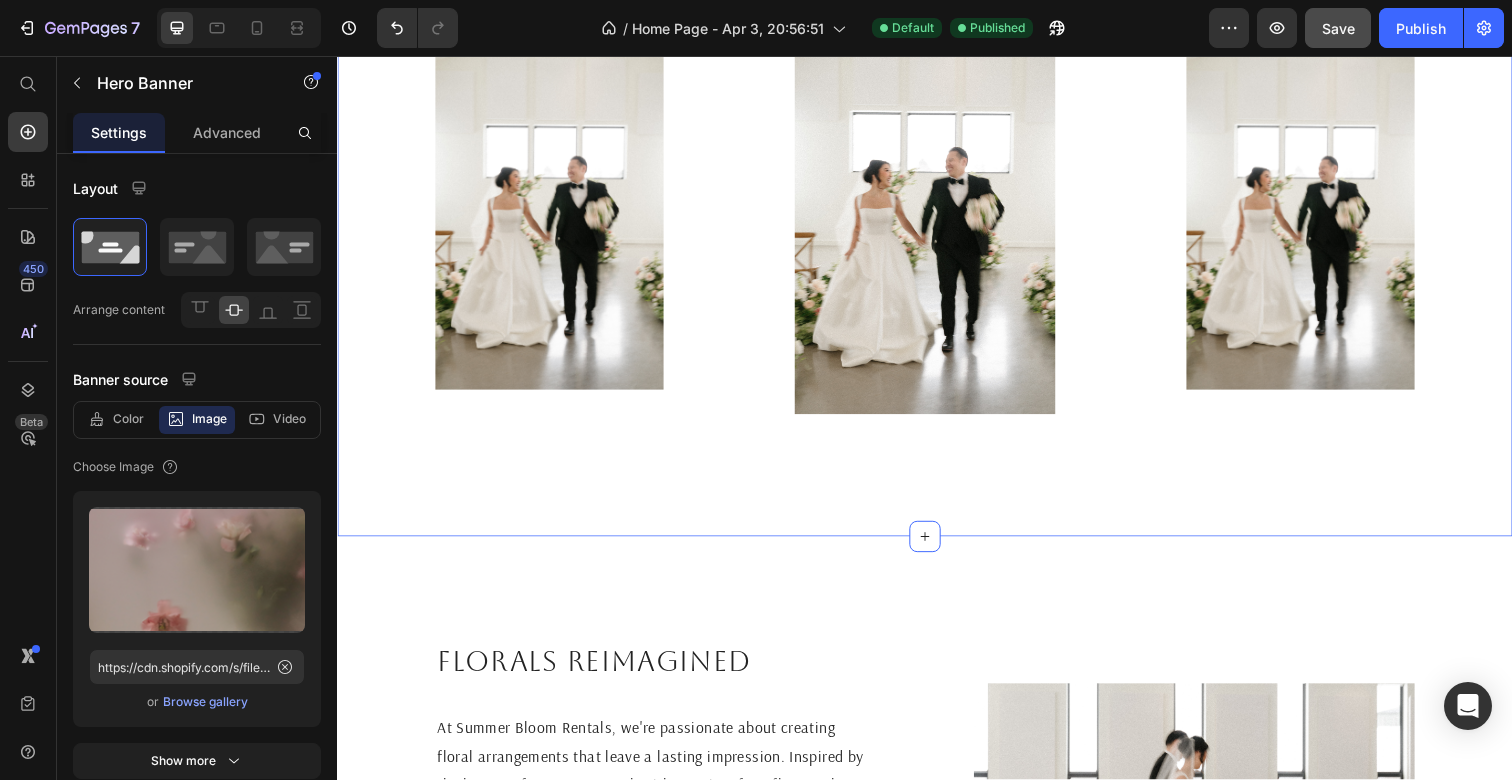 scroll, scrollTop: 444, scrollLeft: 0, axis: vertical 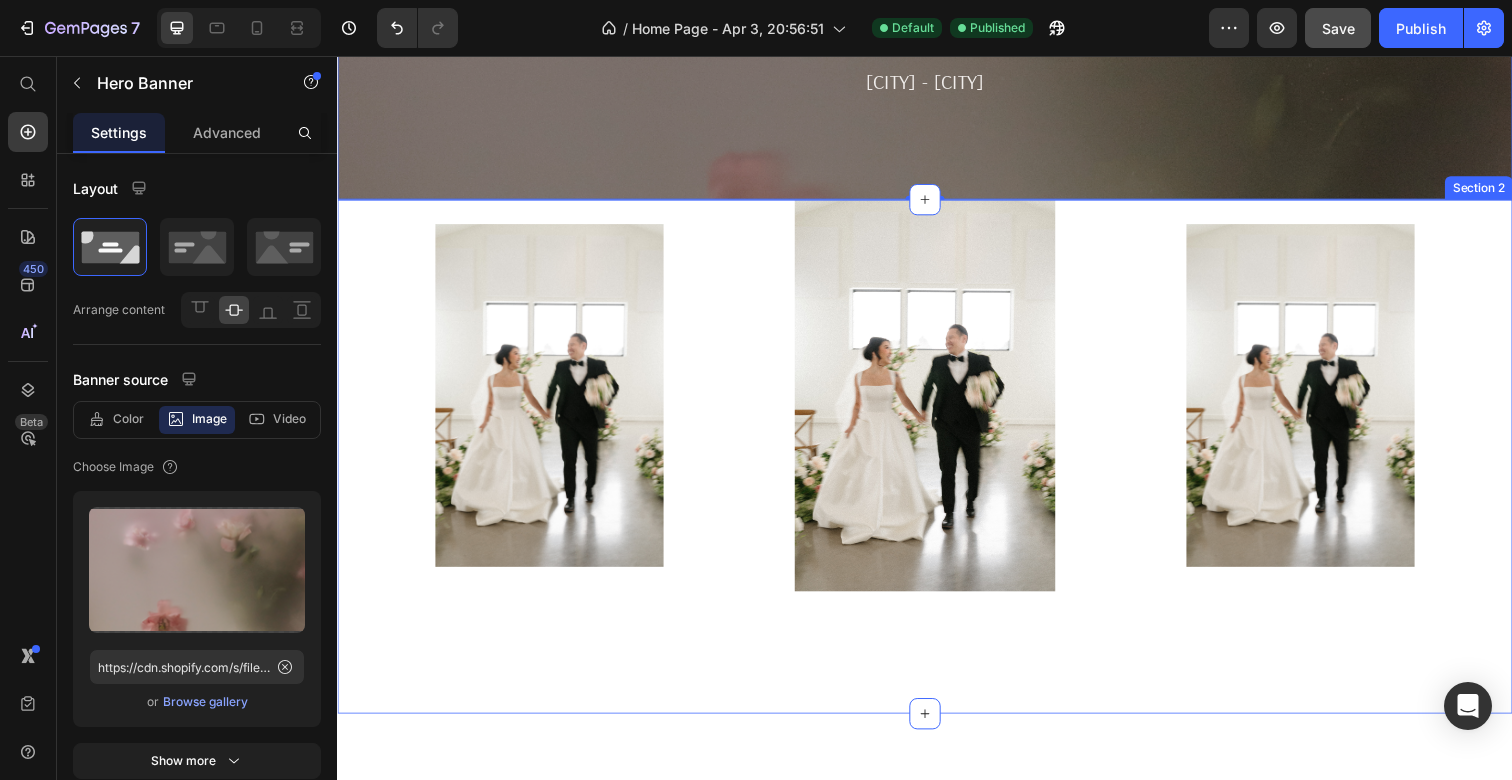 click on "Image Image Image Section 2" at bounding box center (937, 465) 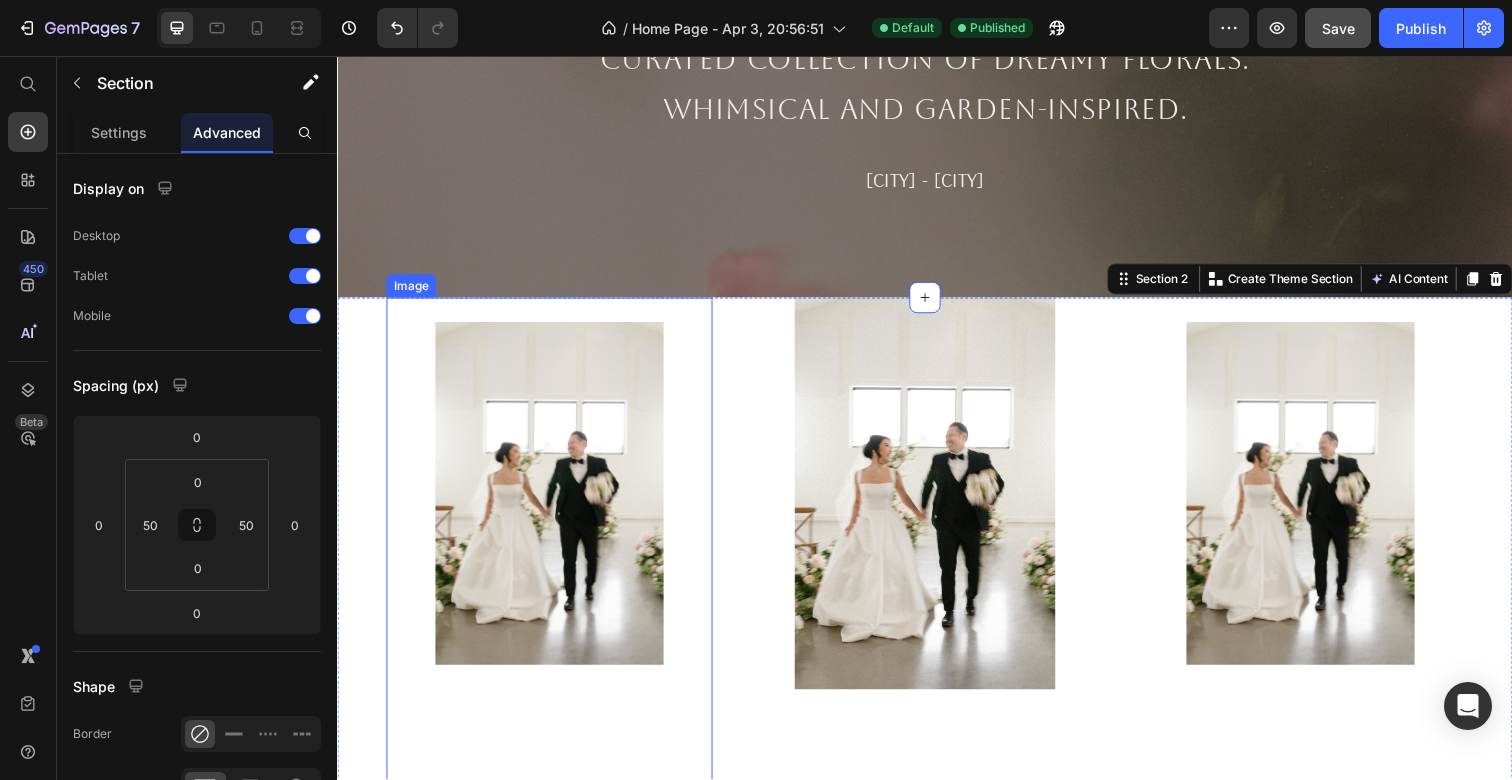 scroll, scrollTop: 369, scrollLeft: 0, axis: vertical 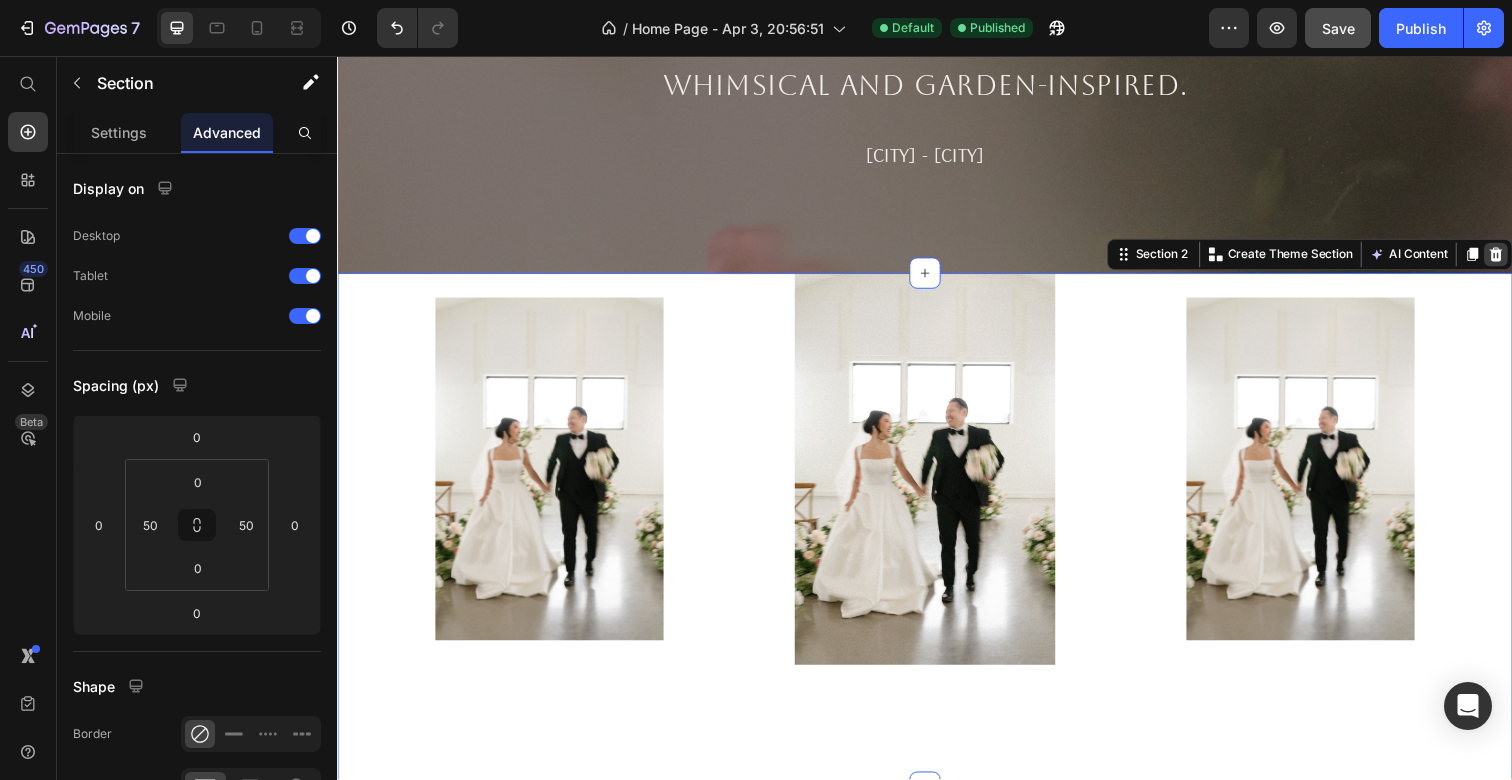 click 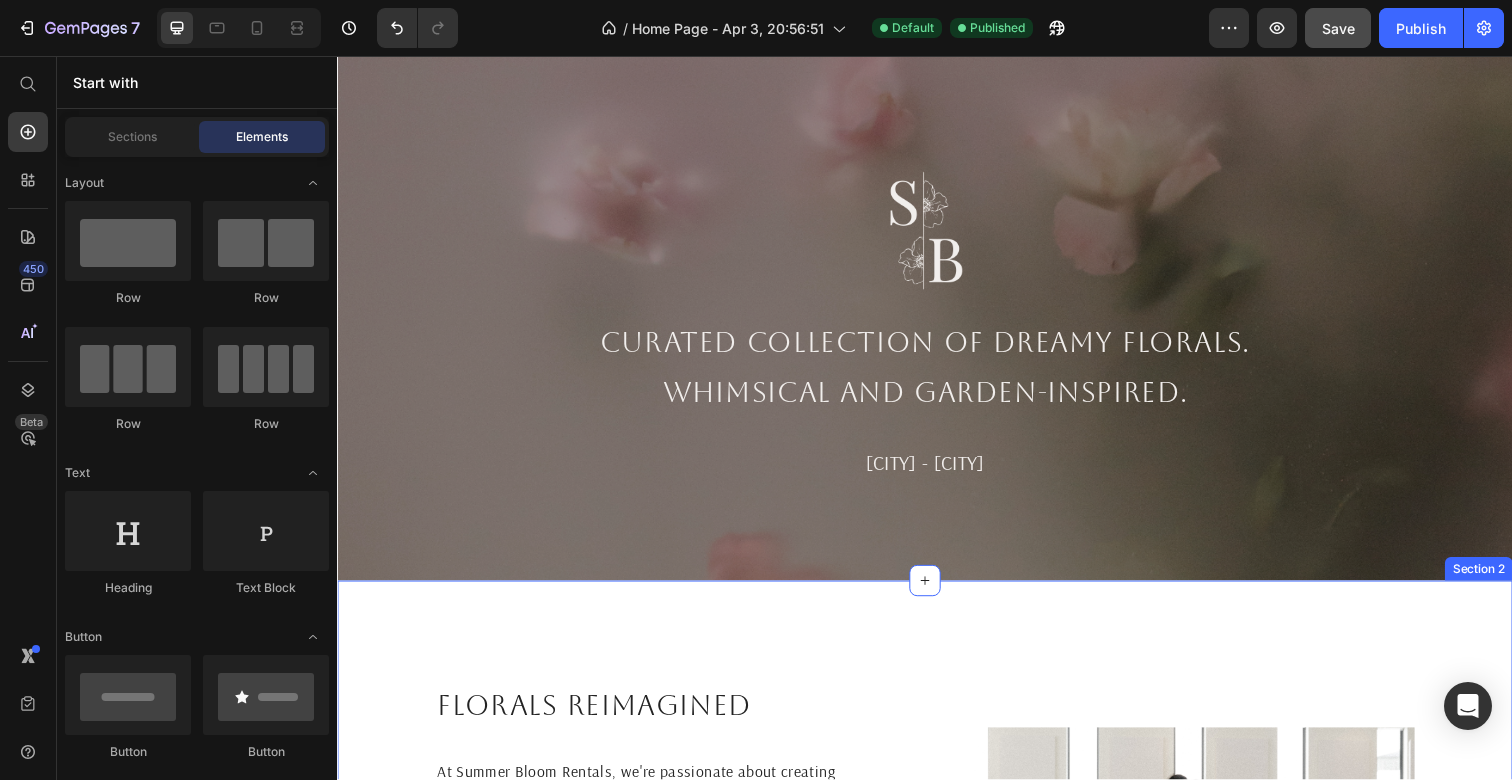 scroll, scrollTop: 0, scrollLeft: 0, axis: both 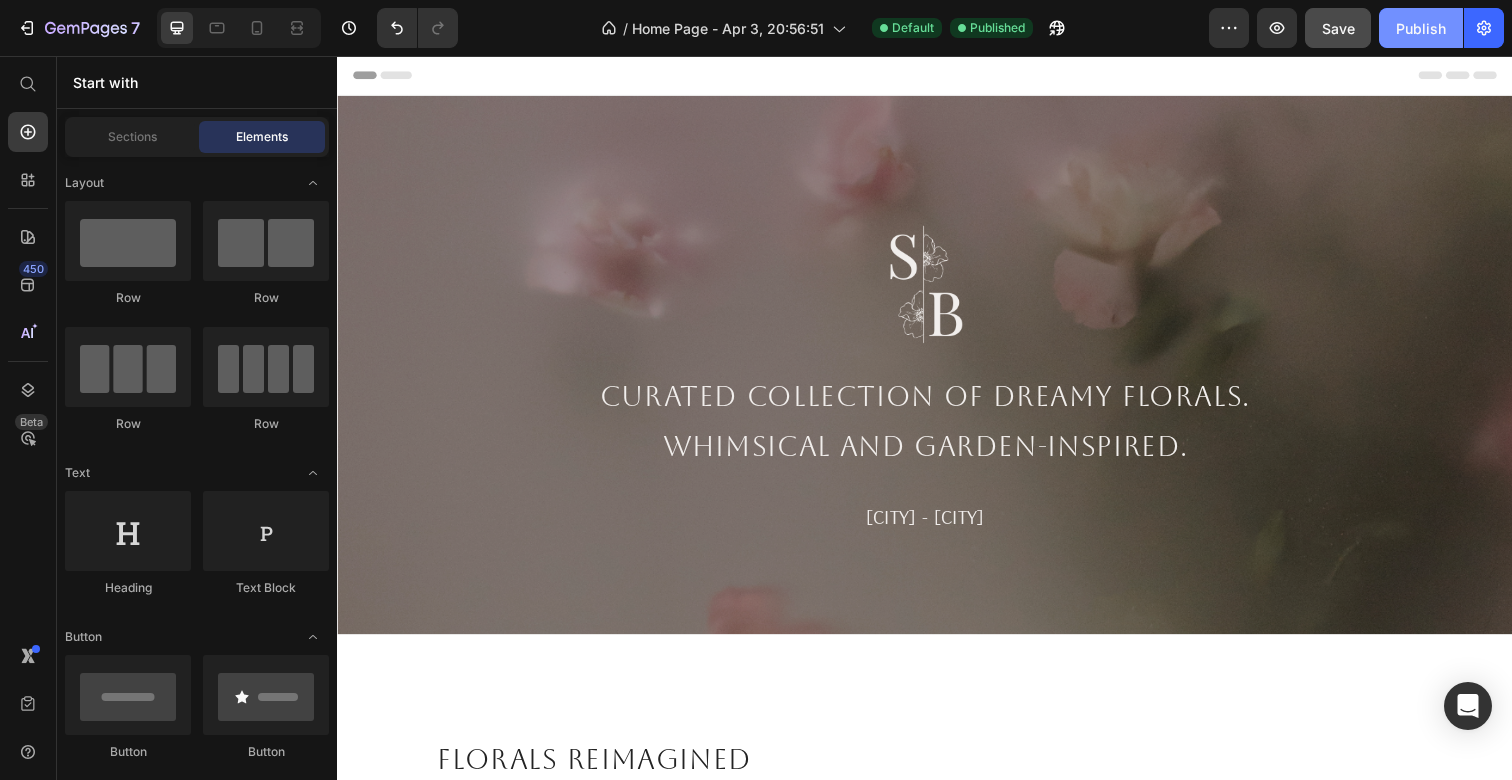 click on "Publish" at bounding box center [1421, 28] 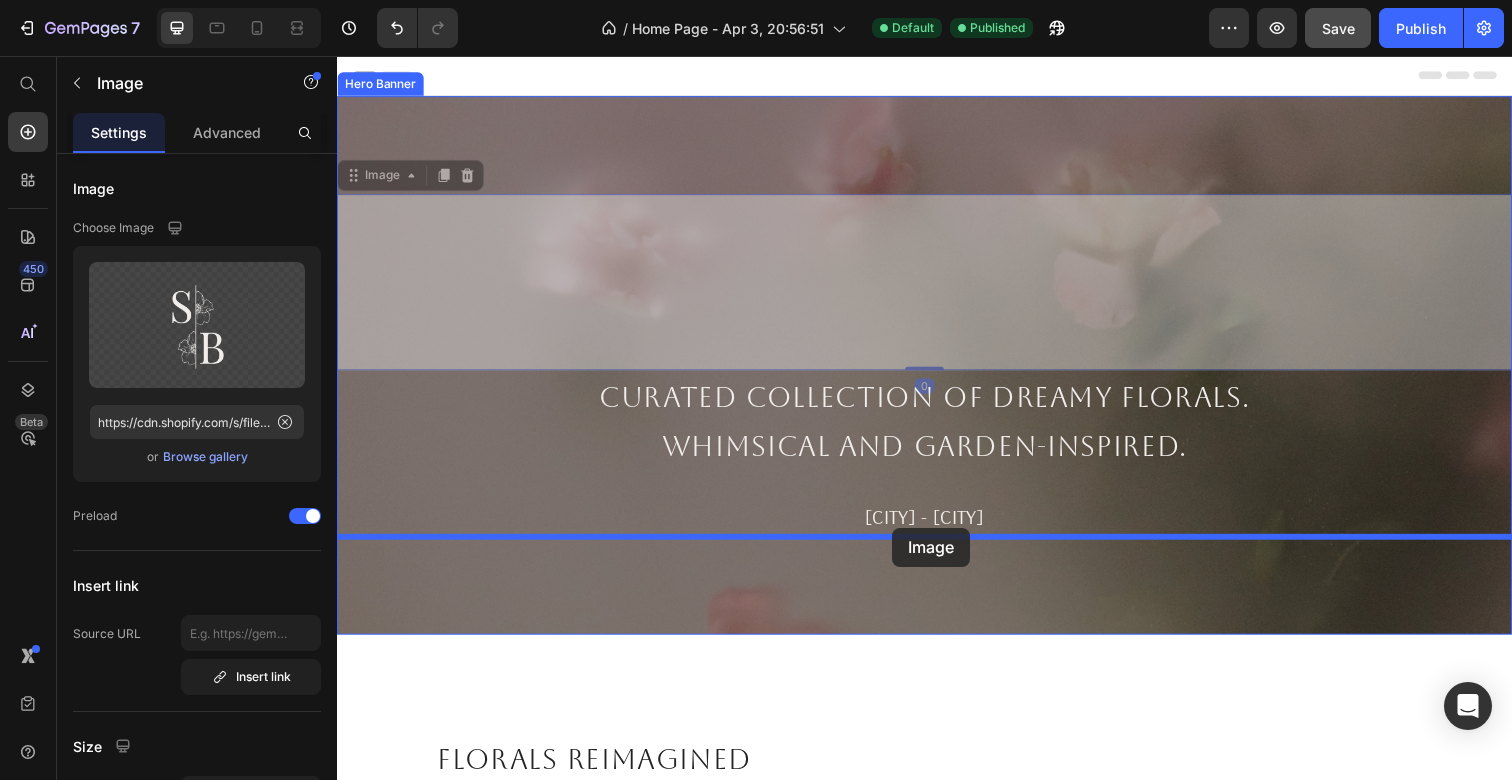 drag, startPoint x: 934, startPoint y: 262, endPoint x: 904, endPoint y: 538, distance: 277.62564 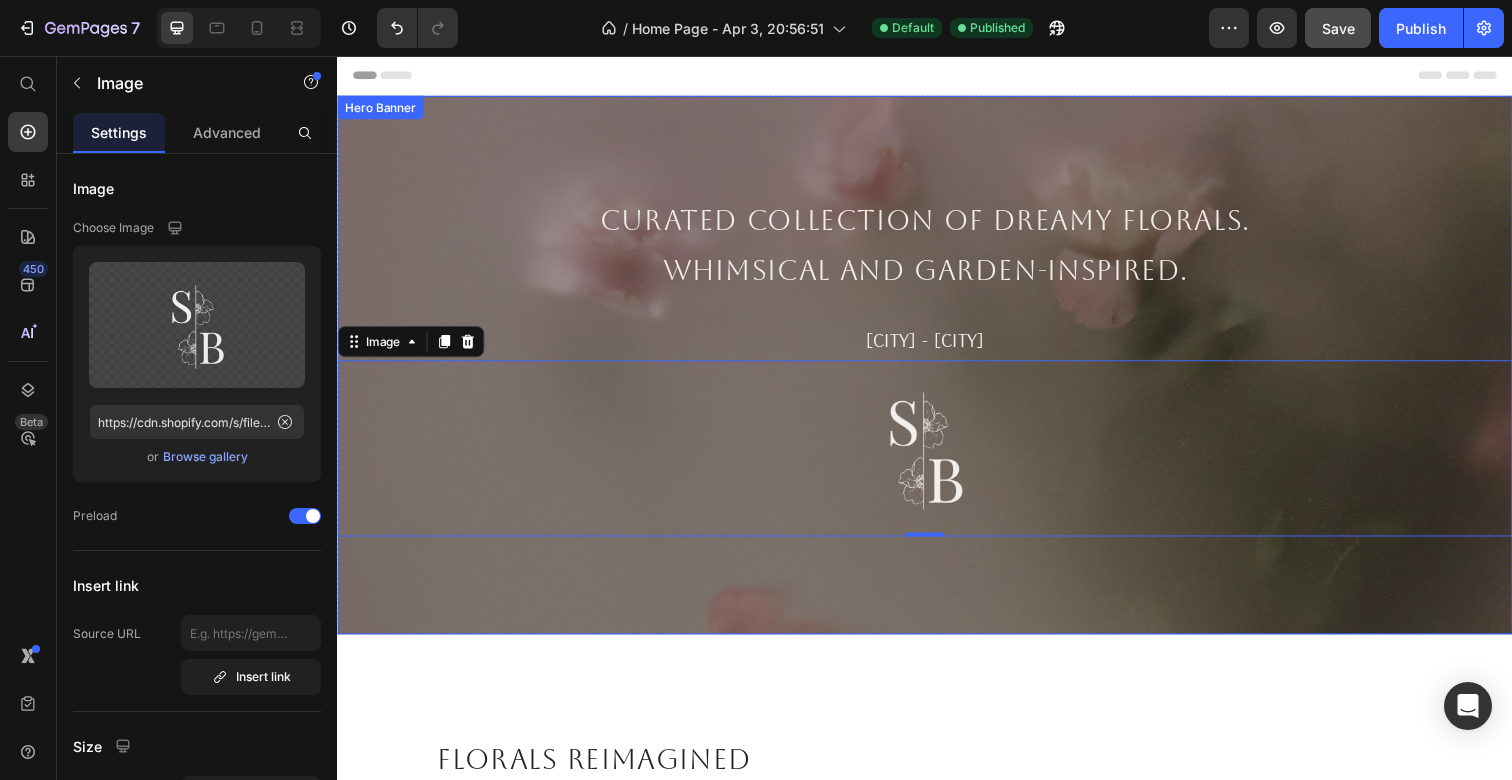click at bounding box center [937, 372] 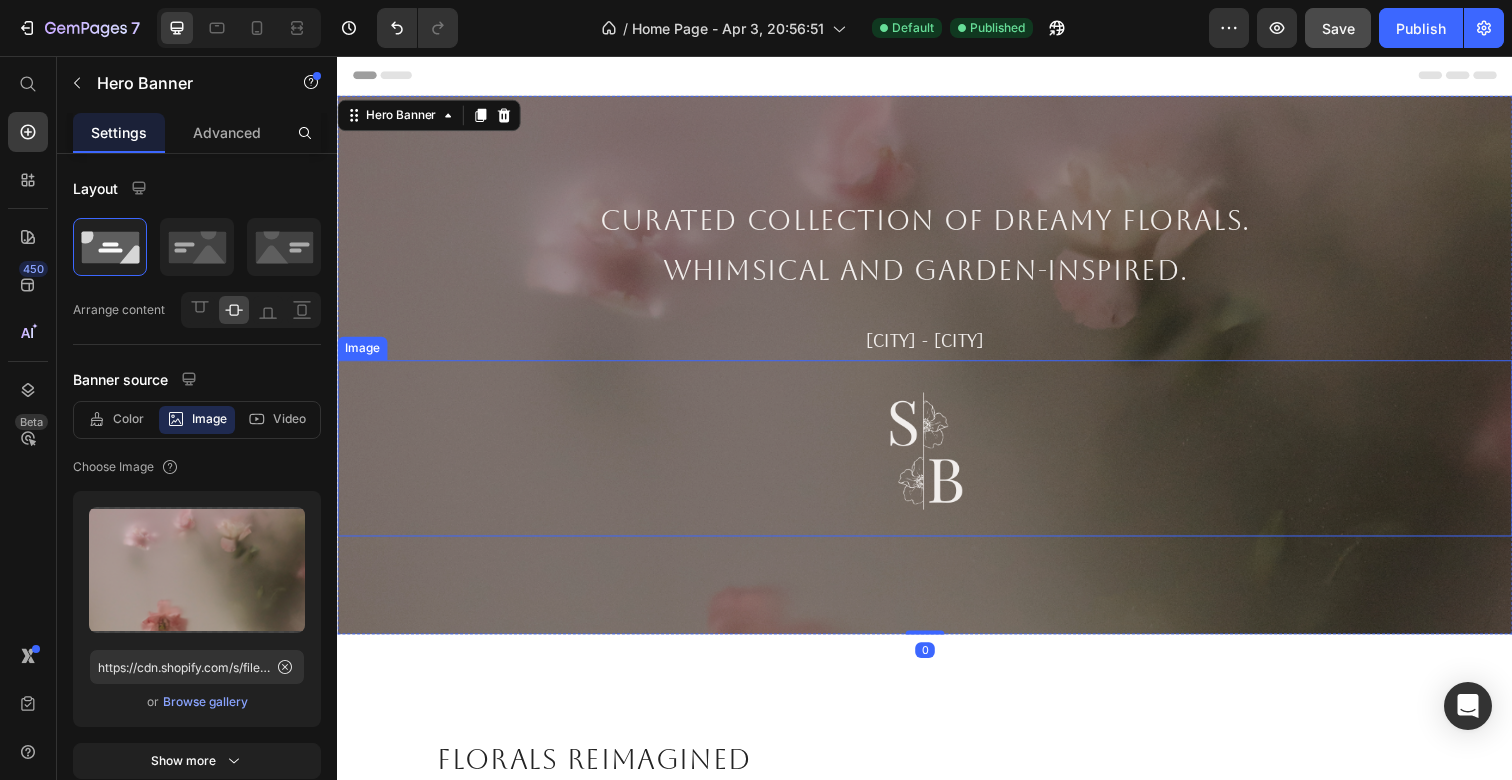 click at bounding box center [937, 457] 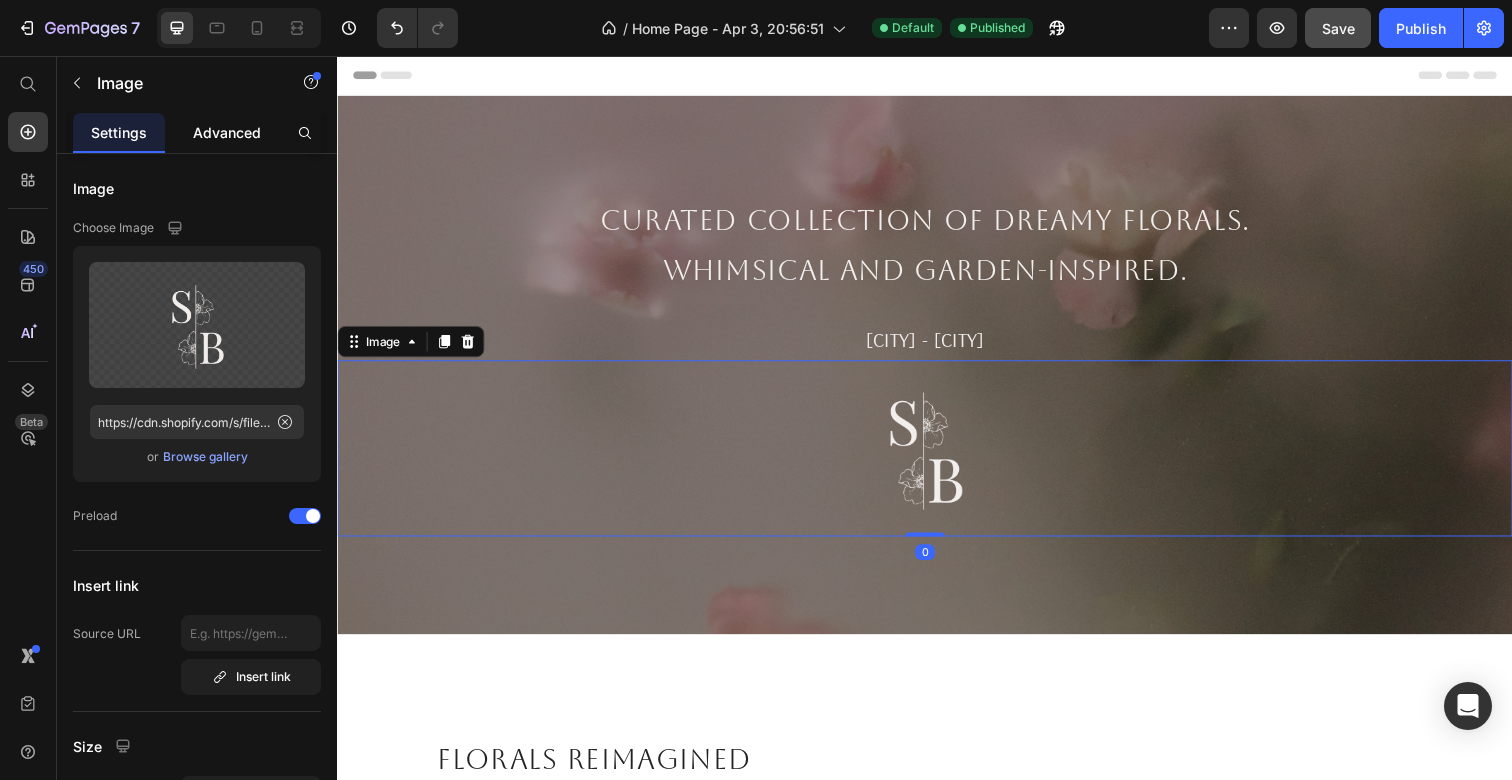 click on "Advanced" at bounding box center (227, 132) 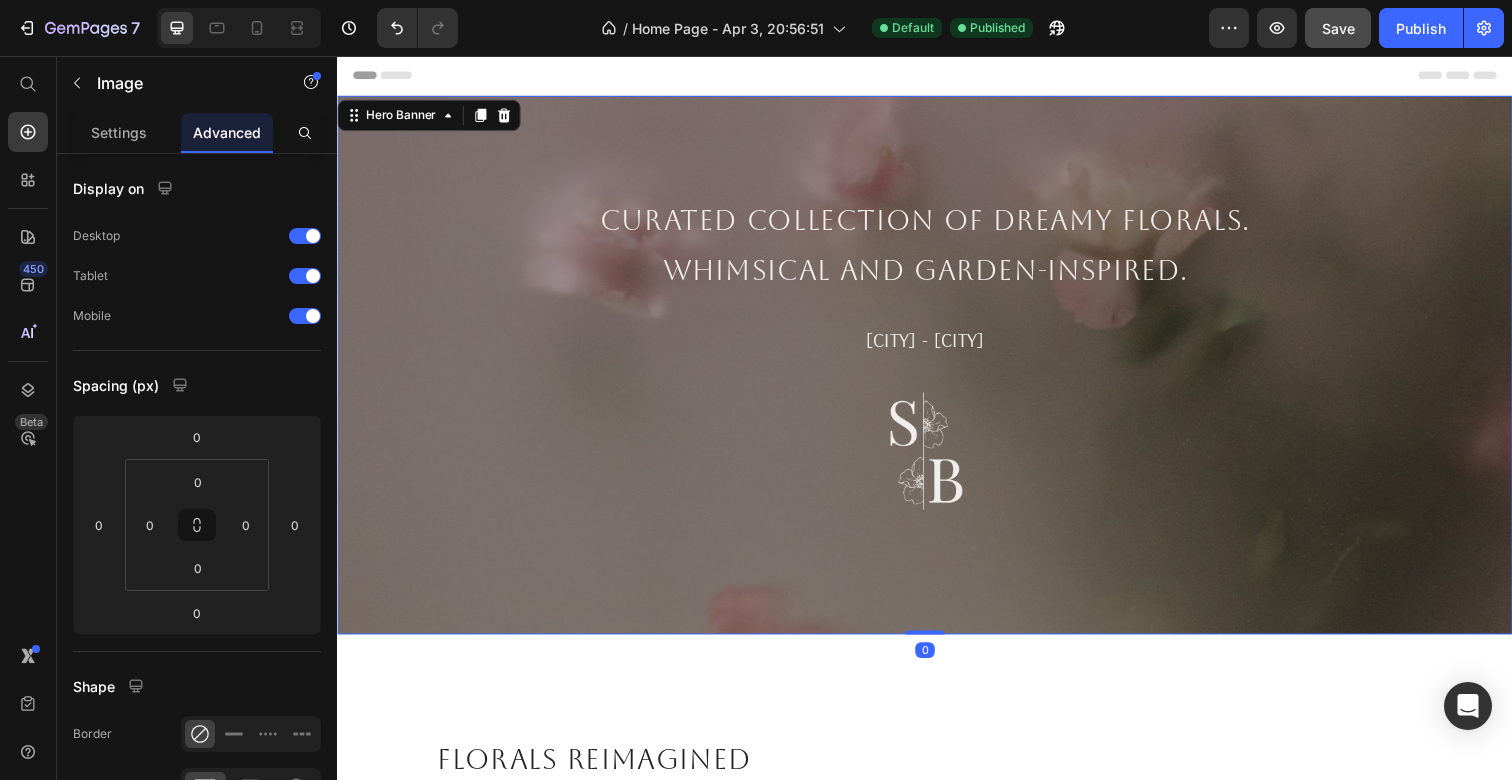 click on "Curated collection of dreamy florals. Whimsical and garden-inspired. Text Block [CITY] - [CITY] Text Block Image" at bounding box center [937, 372] 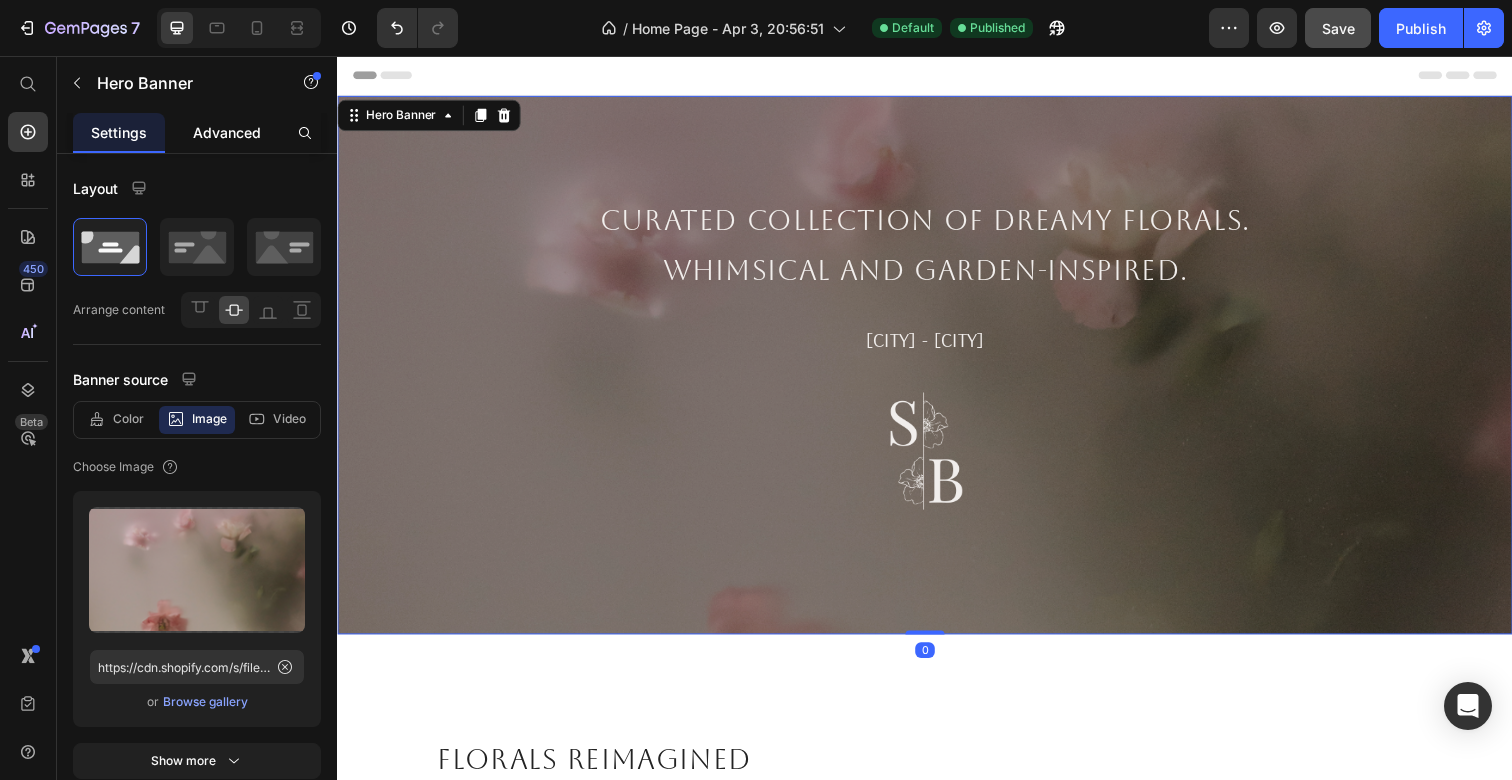 click on "Advanced" at bounding box center [227, 132] 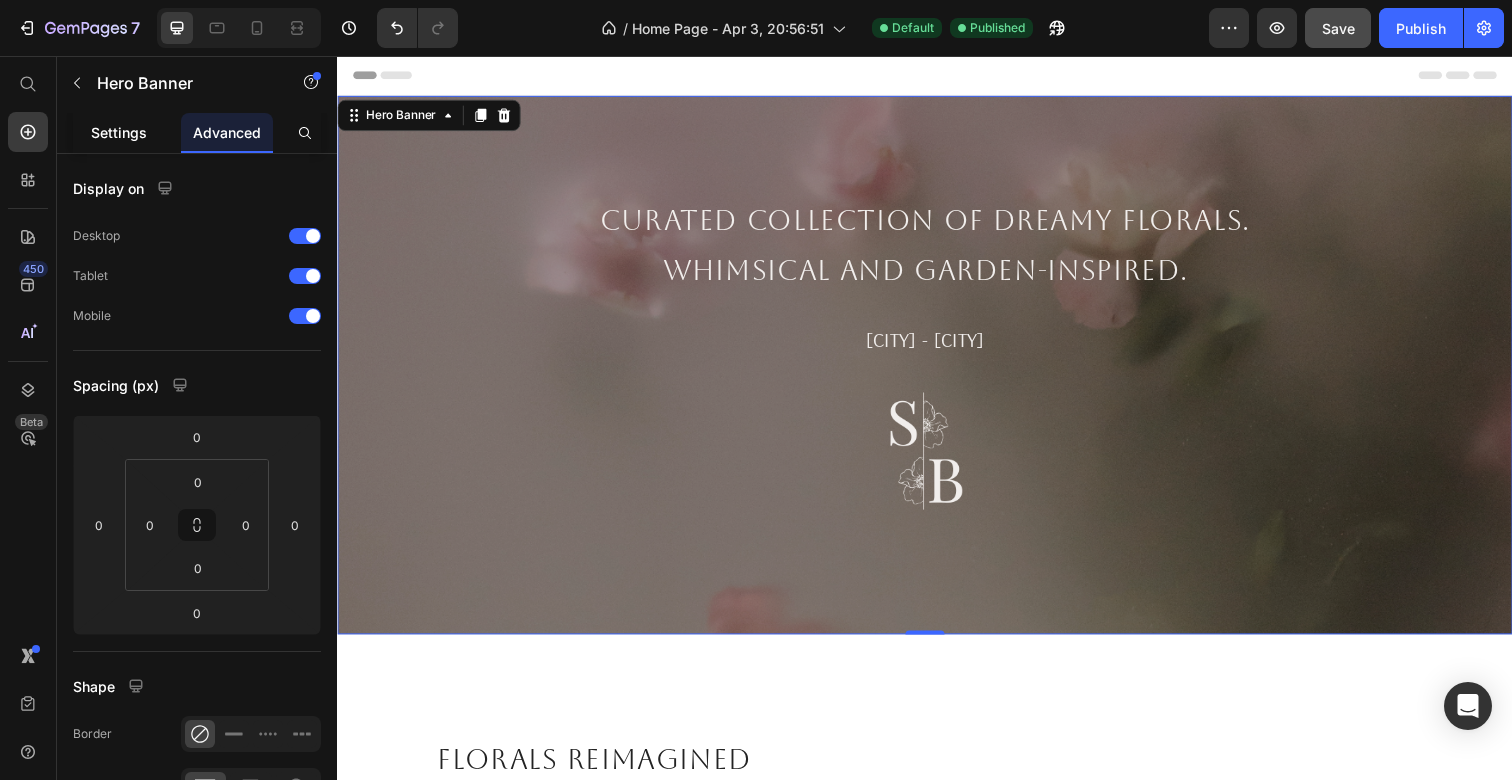 click on "Settings" at bounding box center [119, 132] 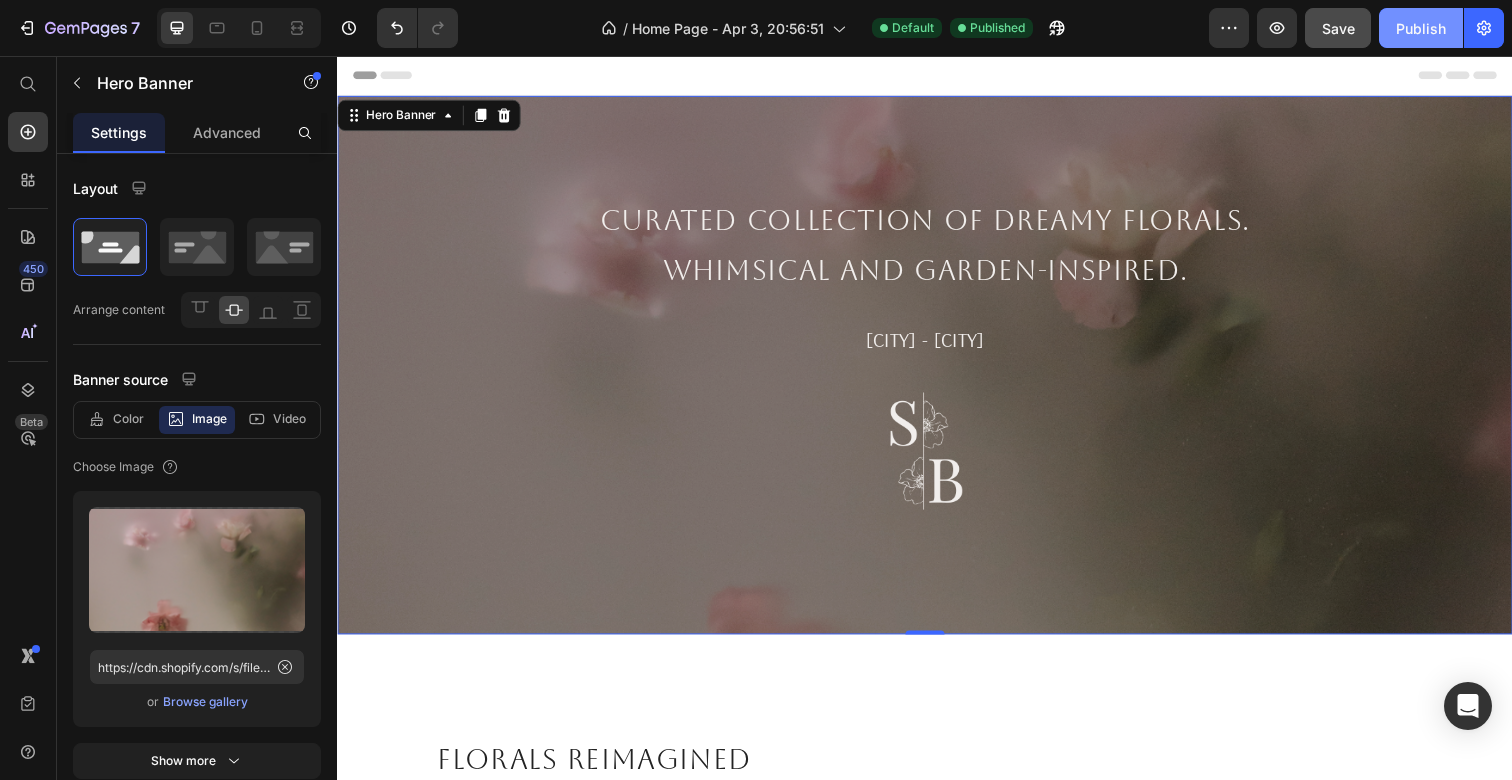 click on "Publish" 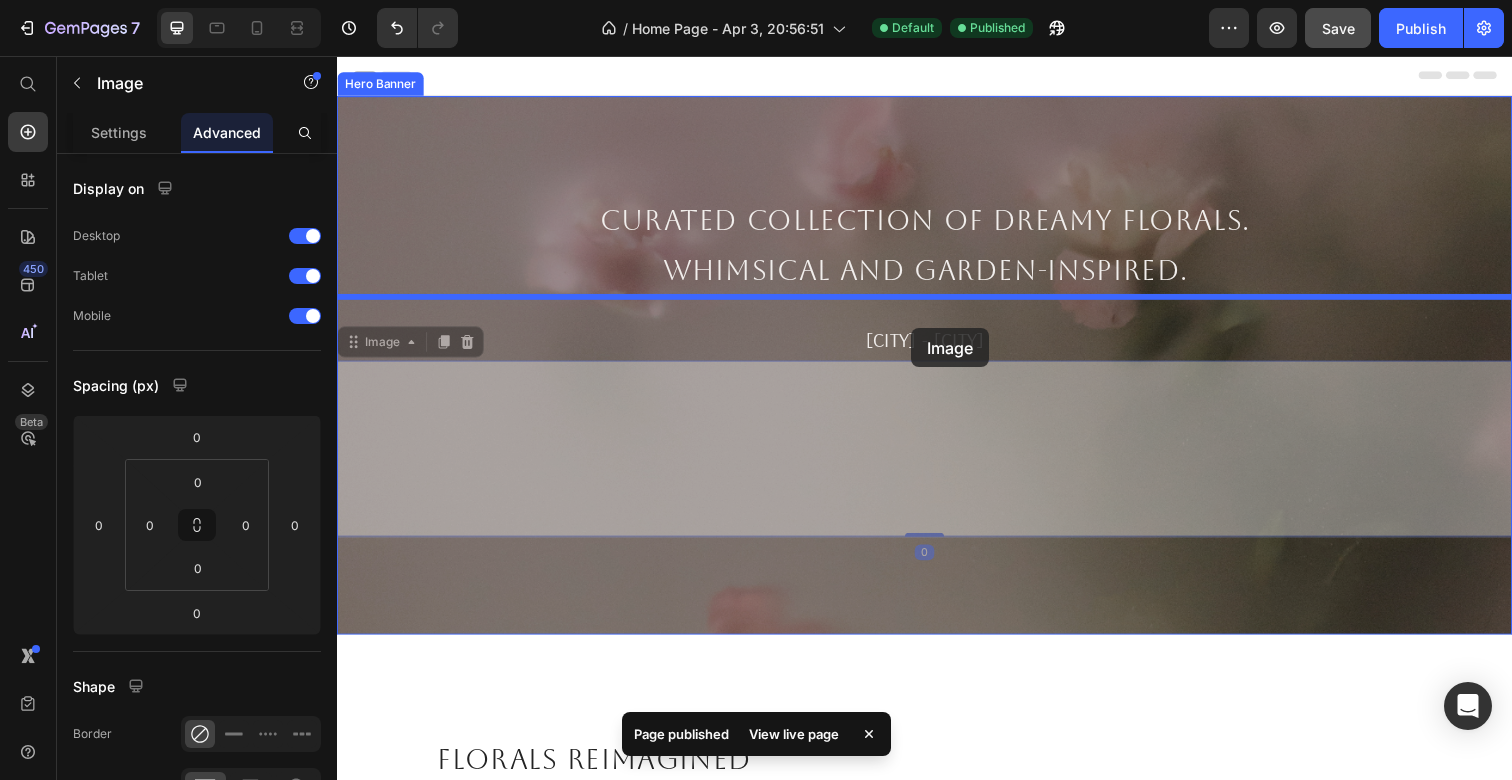 drag, startPoint x: 925, startPoint y: 454, endPoint x: 923, endPoint y: 334, distance: 120.01666 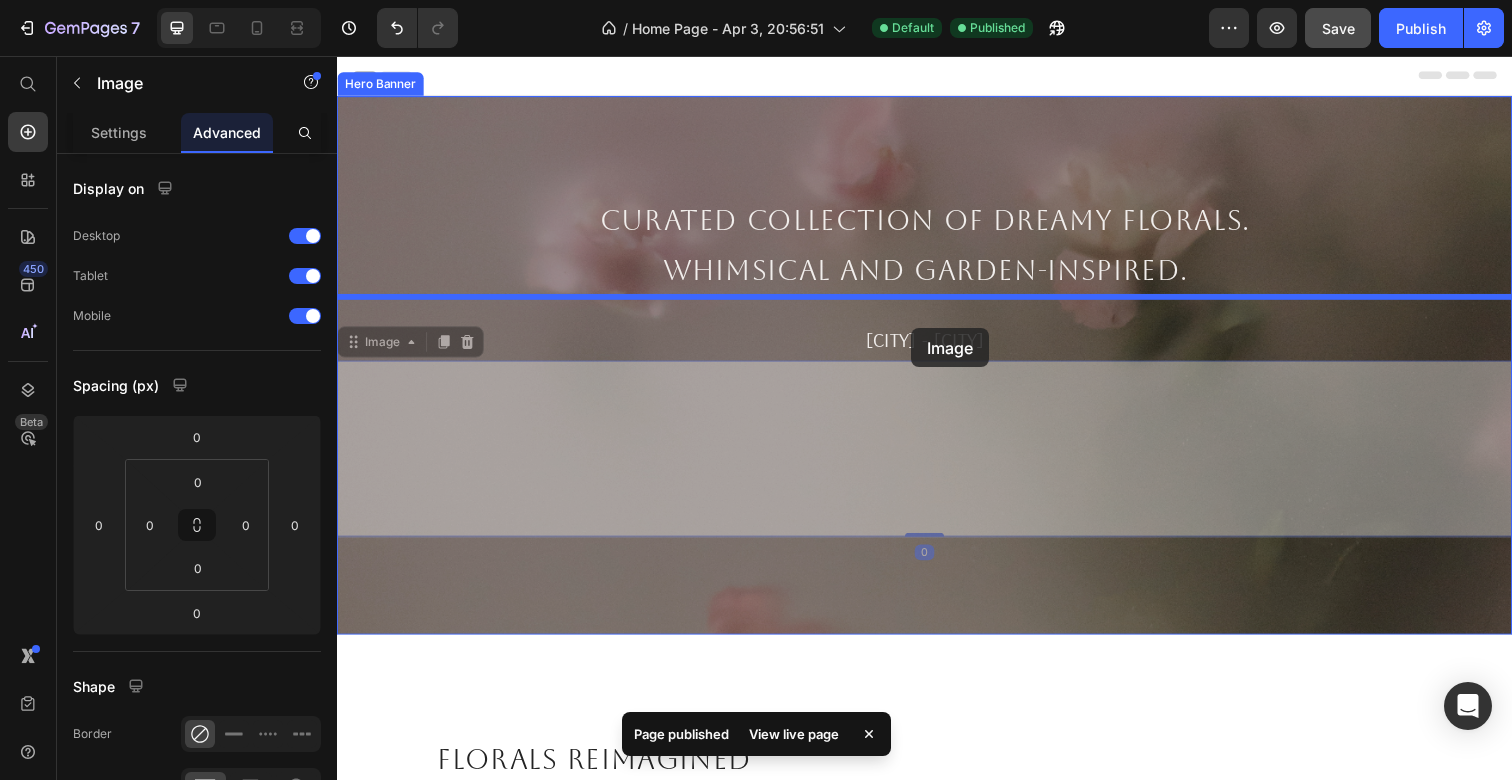 click on "Header Curated collection of dreamy florals. Whimsical and garden-inspired. Text Block [CITY] - [CITY] Text Block Image 0 Image 0 Hero Banner Section 1 Florals reimagined Heading At Summer Bloom Rentals, we're passionate about creating floral arrangements that leave a lasting impression. Inspired by the beauty of nature, we work with premium faux flowers that look and feel real. Our mission is to design with intention — to shape each arrangement as a work of art and bring meaning to every space. Our business is centered on renting signature floral pieces, an alternative to the traditional approach of using fresh flowers for one-time events. Renting makes the process of finding florals simple, with transparent pricing and a seamless process. Text Block Image Section 2 The rental process Heading 01 | Get in touch Text Block 02 | Reserve Text Block 03 | Final details Text Block 04 | Day of Text Block Row Text Block Text Block additional fees will be due. Text Block Text Block Row Row" at bounding box center [937, 2053] 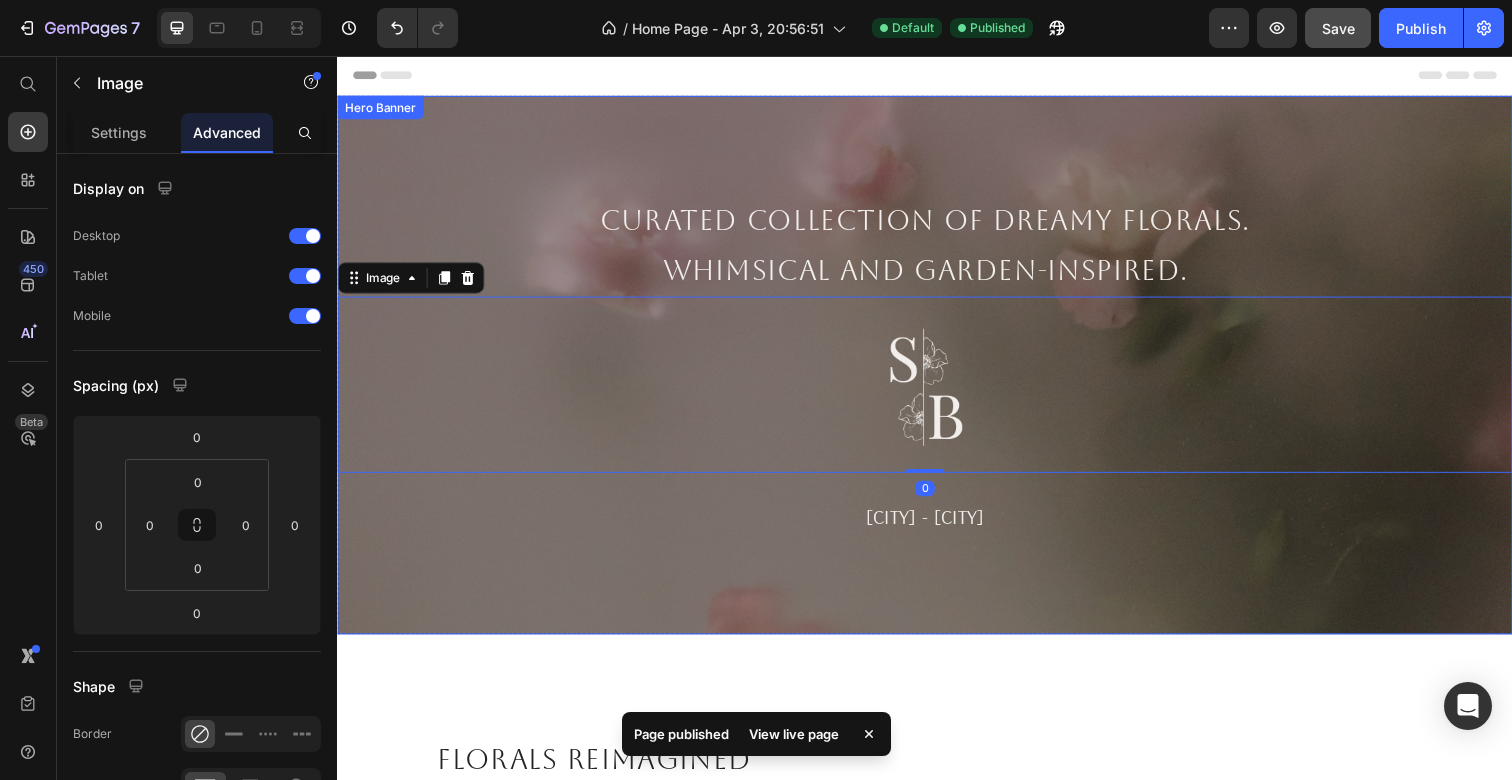 click at bounding box center [937, 372] 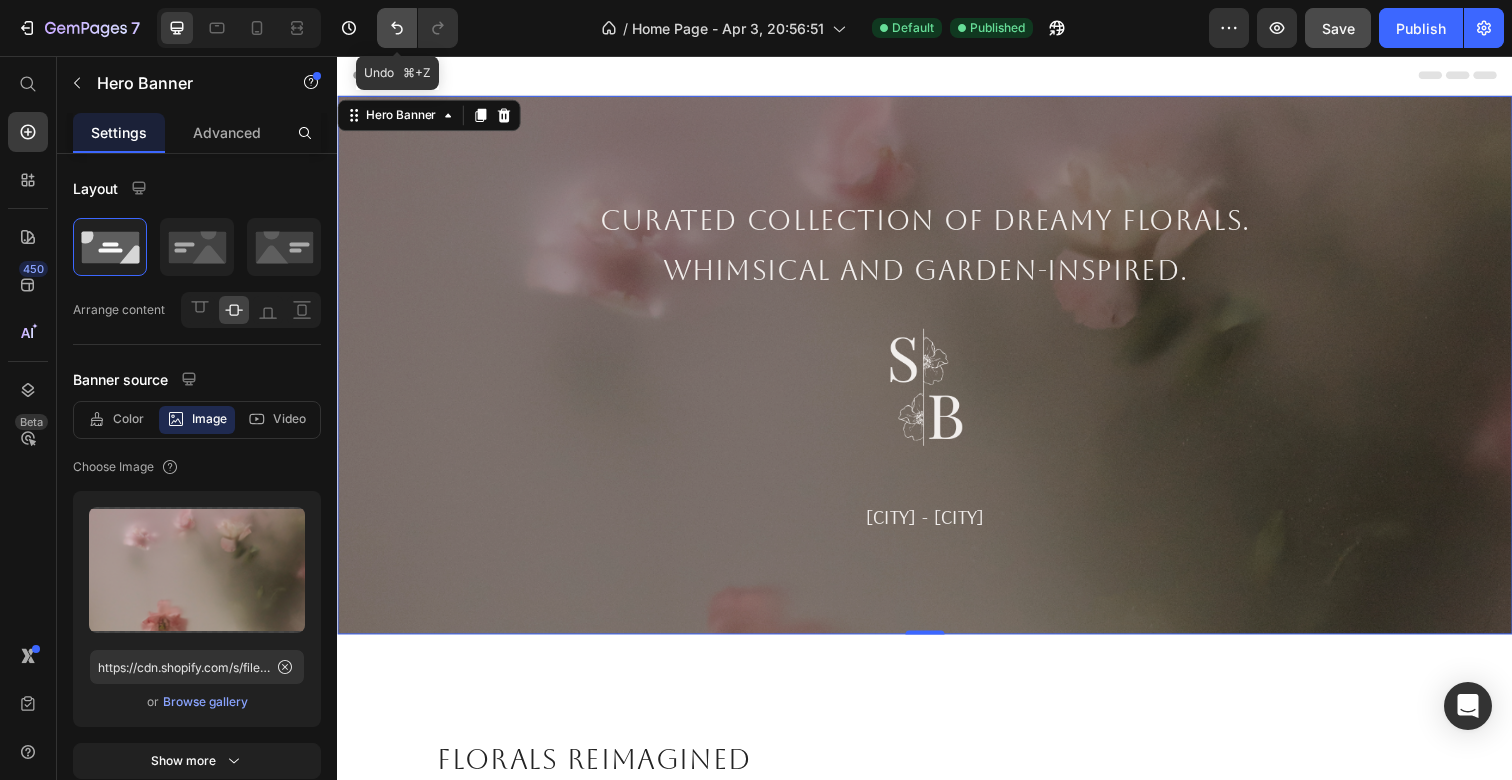 click 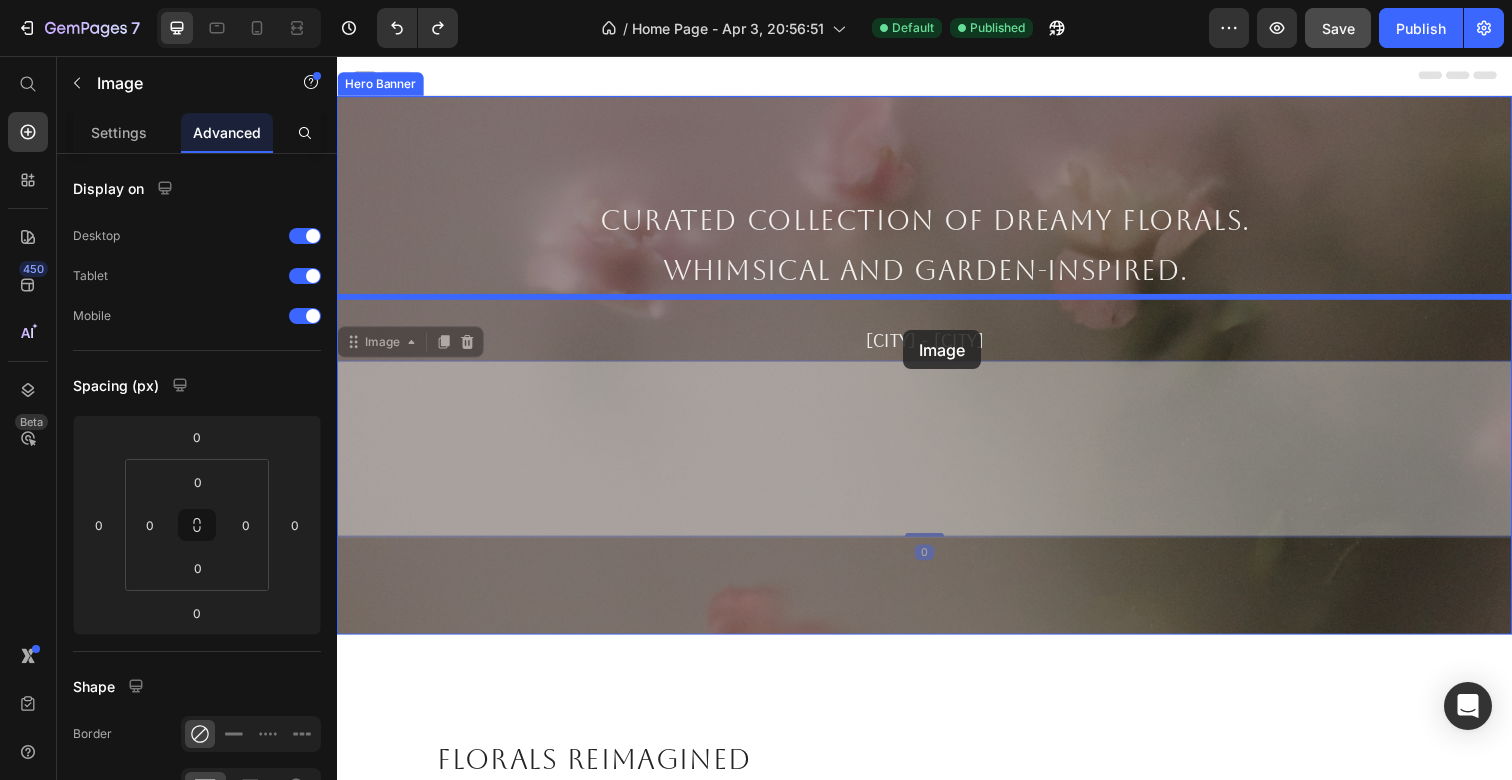 drag, startPoint x: 922, startPoint y: 478, endPoint x: 915, endPoint y: 336, distance: 142.17242 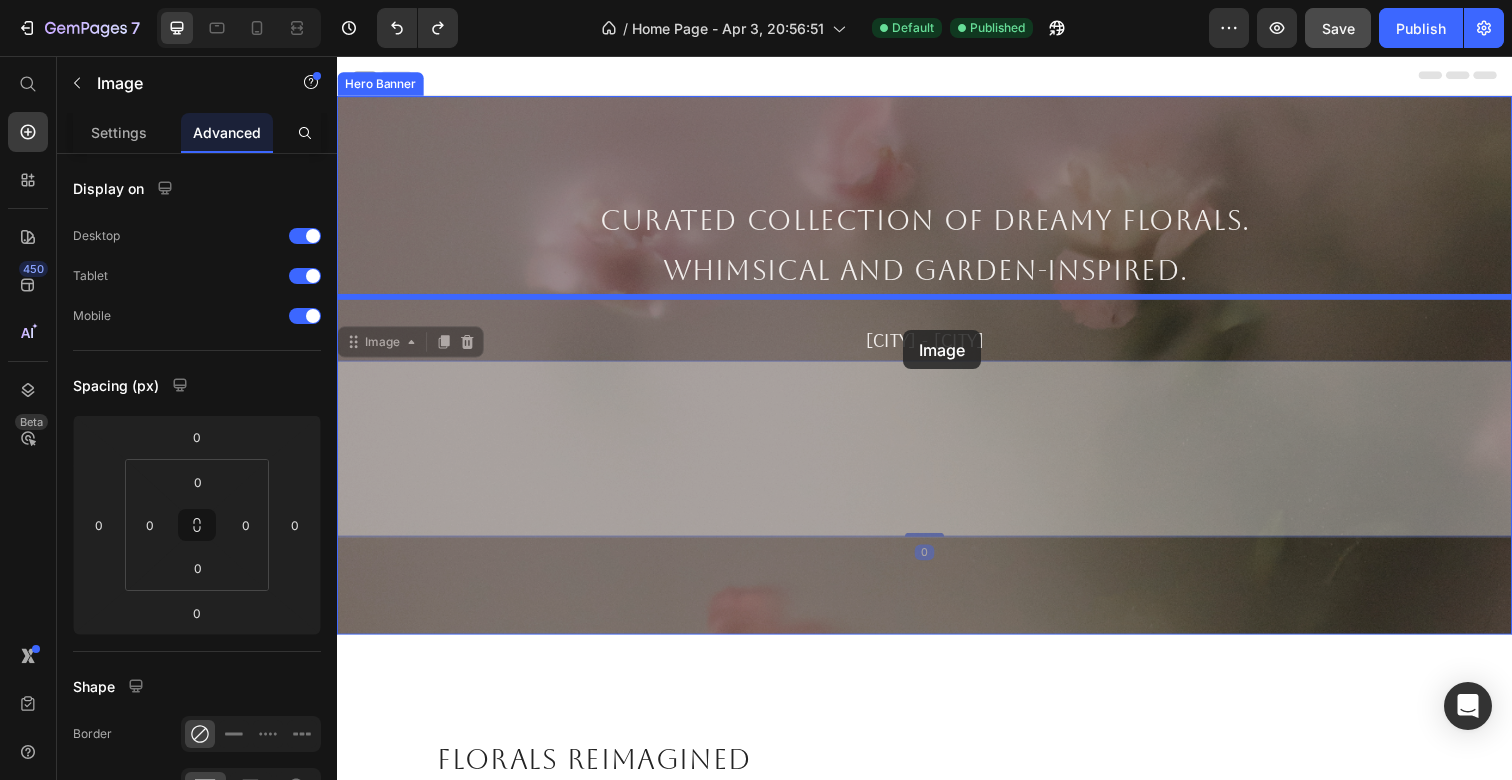 click on "Header Curated collection of dreamy florals. Whimsical and garden-inspired. Text Block [CITY] - [CITY] Text Block Image 0 Image 0 Hero Banner Section 1 Florals reimagined Heading At Summer Bloom Rentals, we're passionate about creating floral arrangements that leave a lasting impression. Inspired by the beauty of nature, we work with premium faux flowers that look and feel real. Our mission is to design with intention — to shape each arrangement as a work of art and bring meaning to every space. Our business is centered on renting signature floral pieces, an alternative to the traditional approach of using fresh flowers for one-time events. Renting makes the process of finding florals simple, with transparent pricing and a seamless process. Text Block Image Section 2 The rental process Heading 01 | Get in touch Text Block 02 | Reserve Text Block 03 | Final details Text Block 04 | Day of Text Block Row Text Block Text Block additional fees will be due. Text Block Text Block Row Row" at bounding box center [937, 2053] 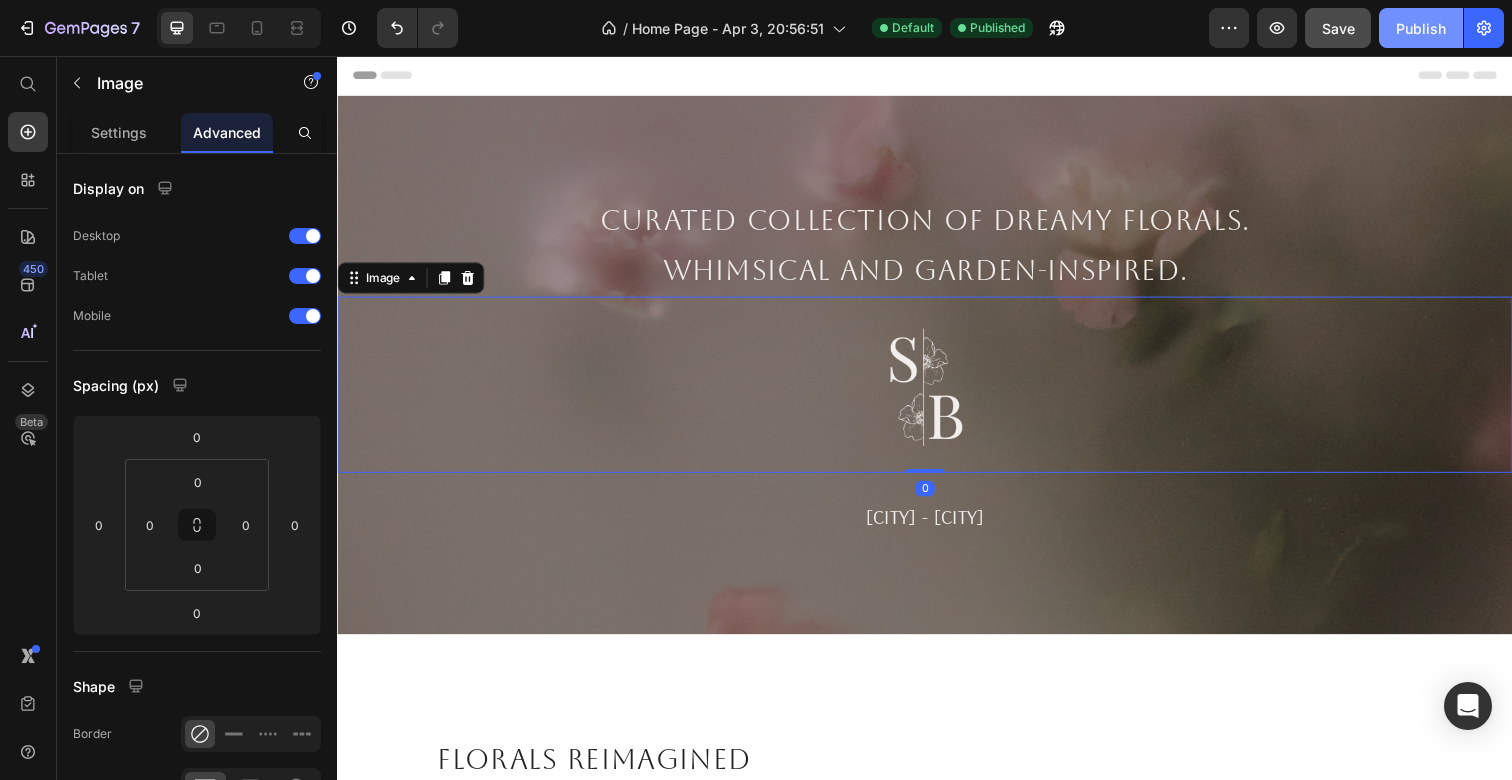 click on "Publish" at bounding box center [1421, 28] 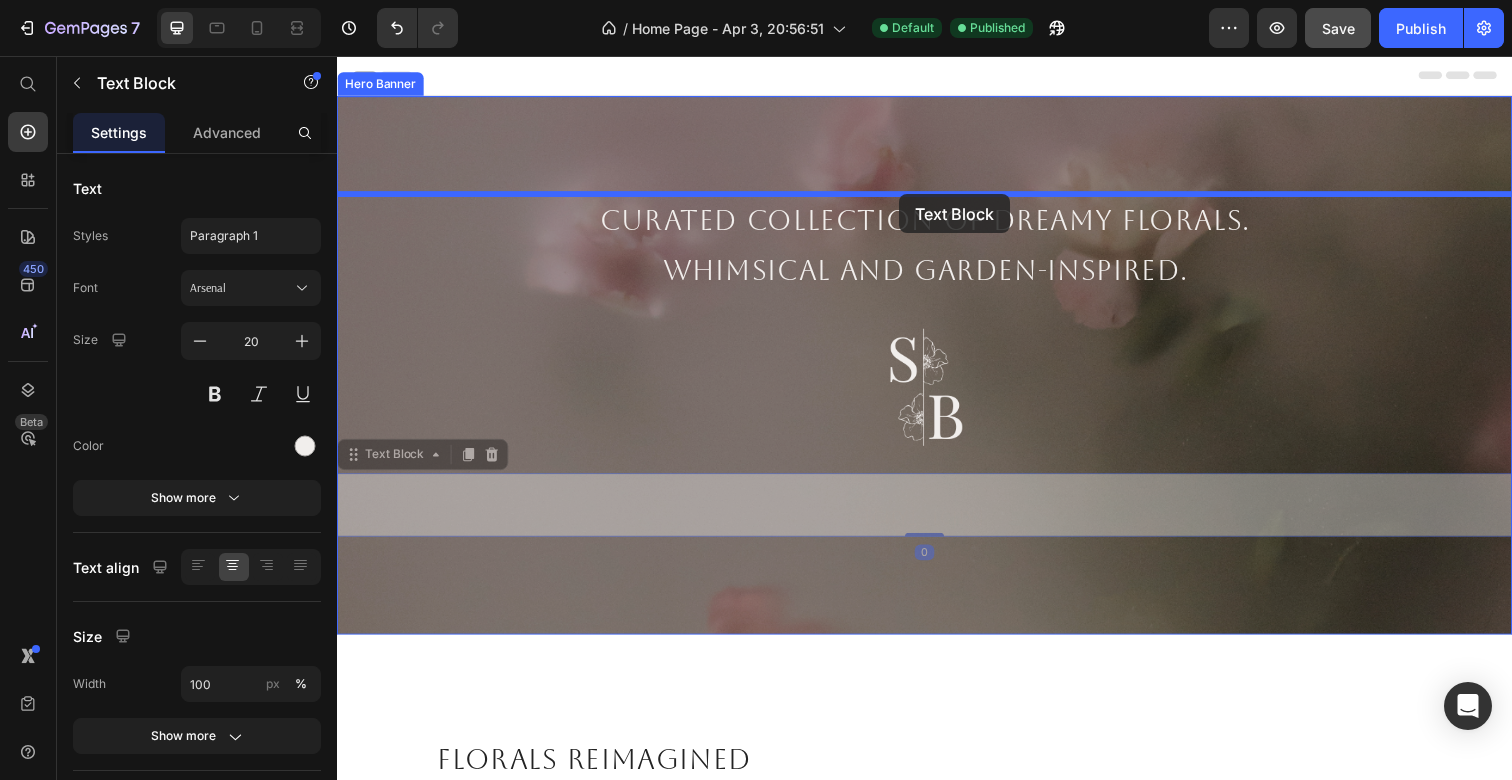 drag, startPoint x: 916, startPoint y: 511, endPoint x: 911, endPoint y: 197, distance: 314.0398 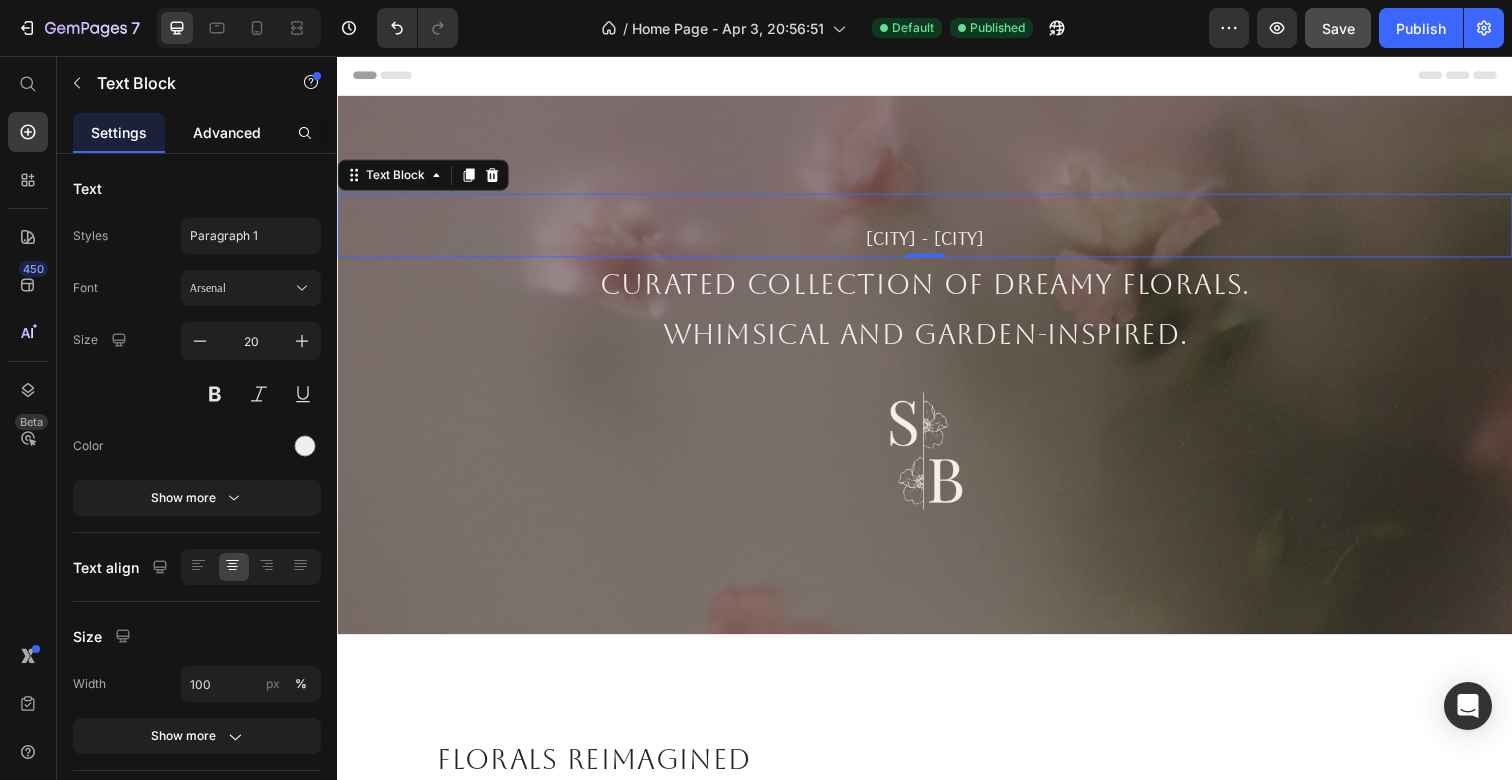 click on "Advanced" at bounding box center [227, 132] 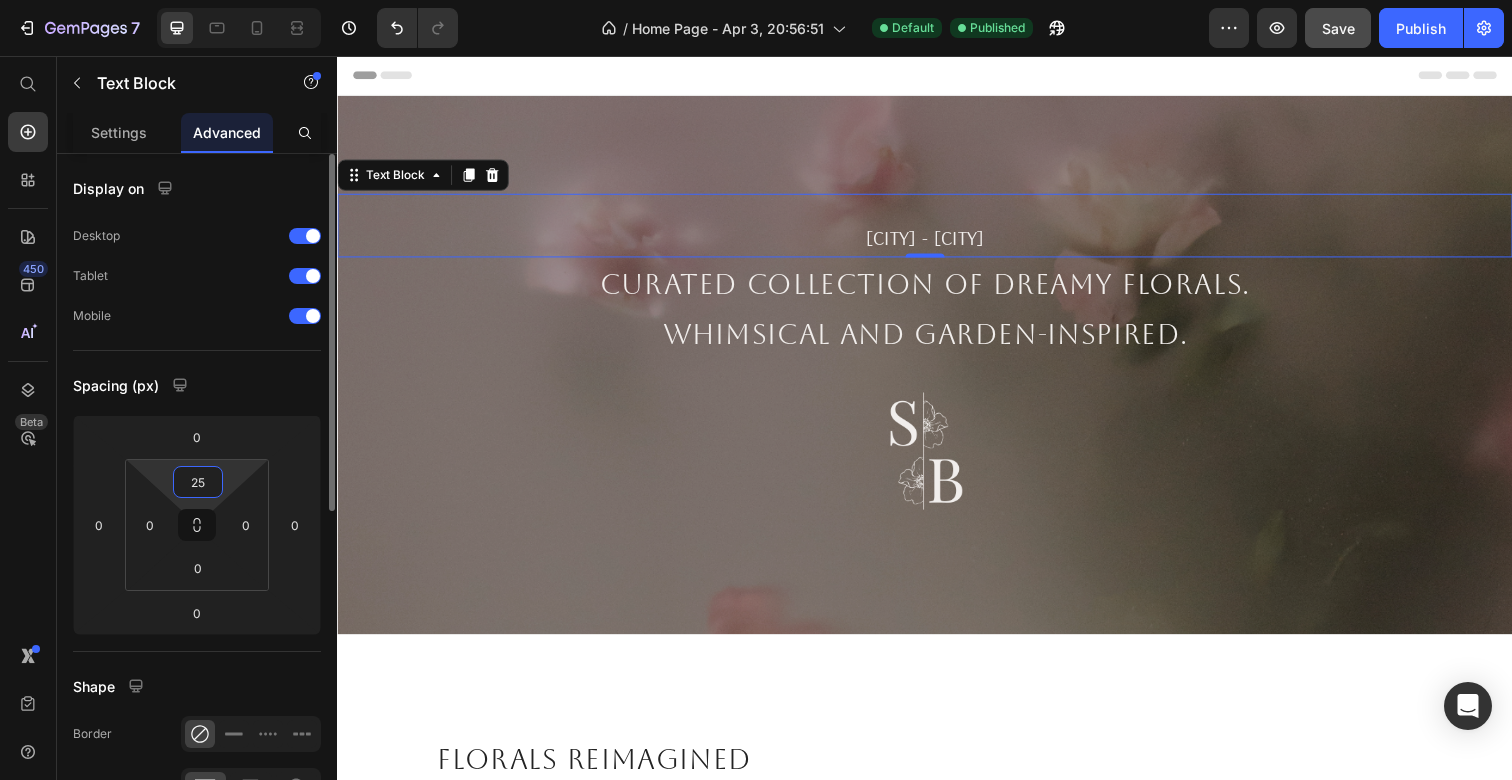 click on "7 / Home Page - Apr 3, 20:56:51 Default Published Preview Save Publish 450 Beta Start with Sections Elements Hero Section Product Detail Brands Trusted Badges Guarantee Product Breakdown How to use Testimonials Compare Bundle FAQs Social Proof Brand Story Product List Collection Blog List Contact Sticky Add to Cart Custom Footer Browse Library 450 Layout Row Row Row Row Text Heading Text Block Button Button Button Sticky Back to top Media Image" at bounding box center (756, 0) 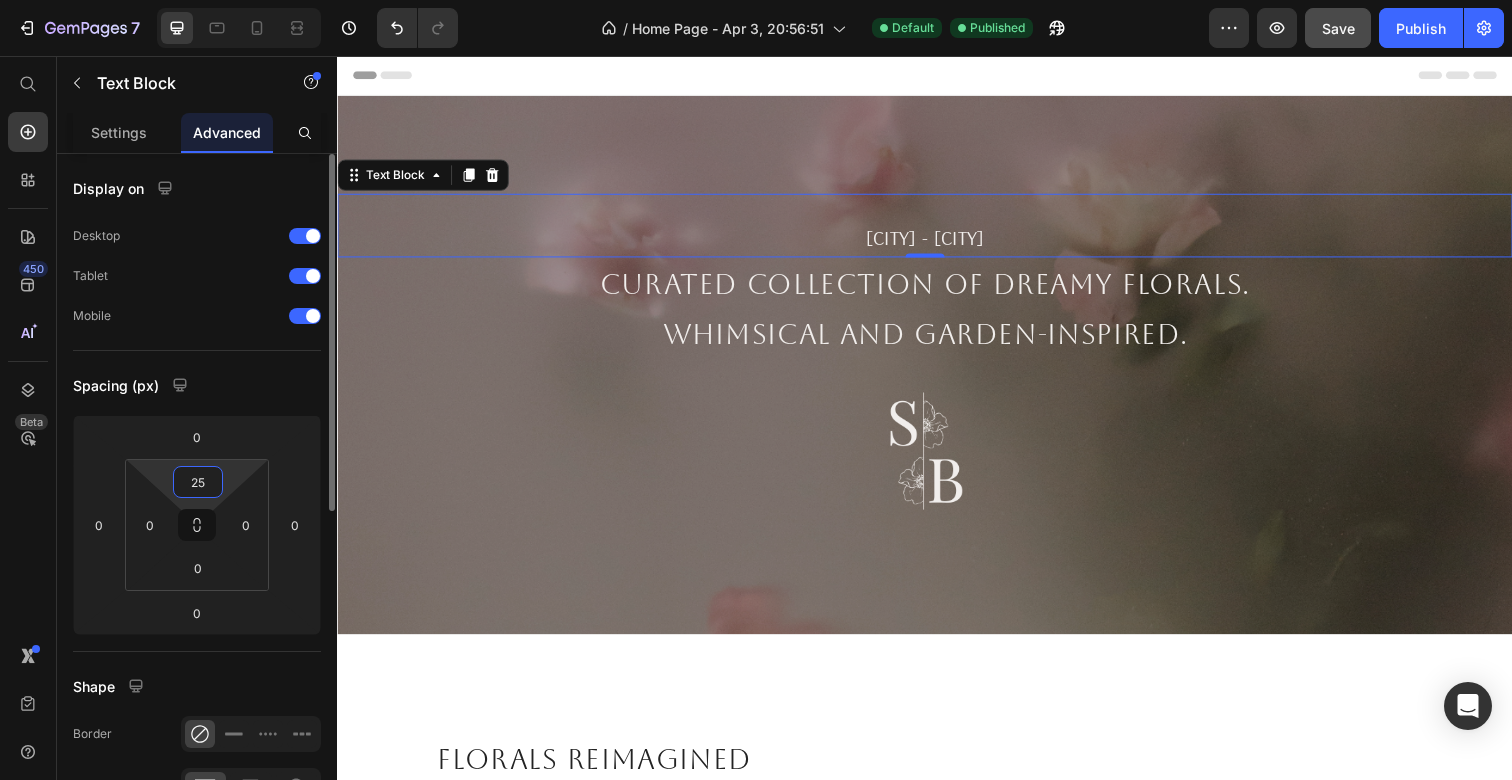 type 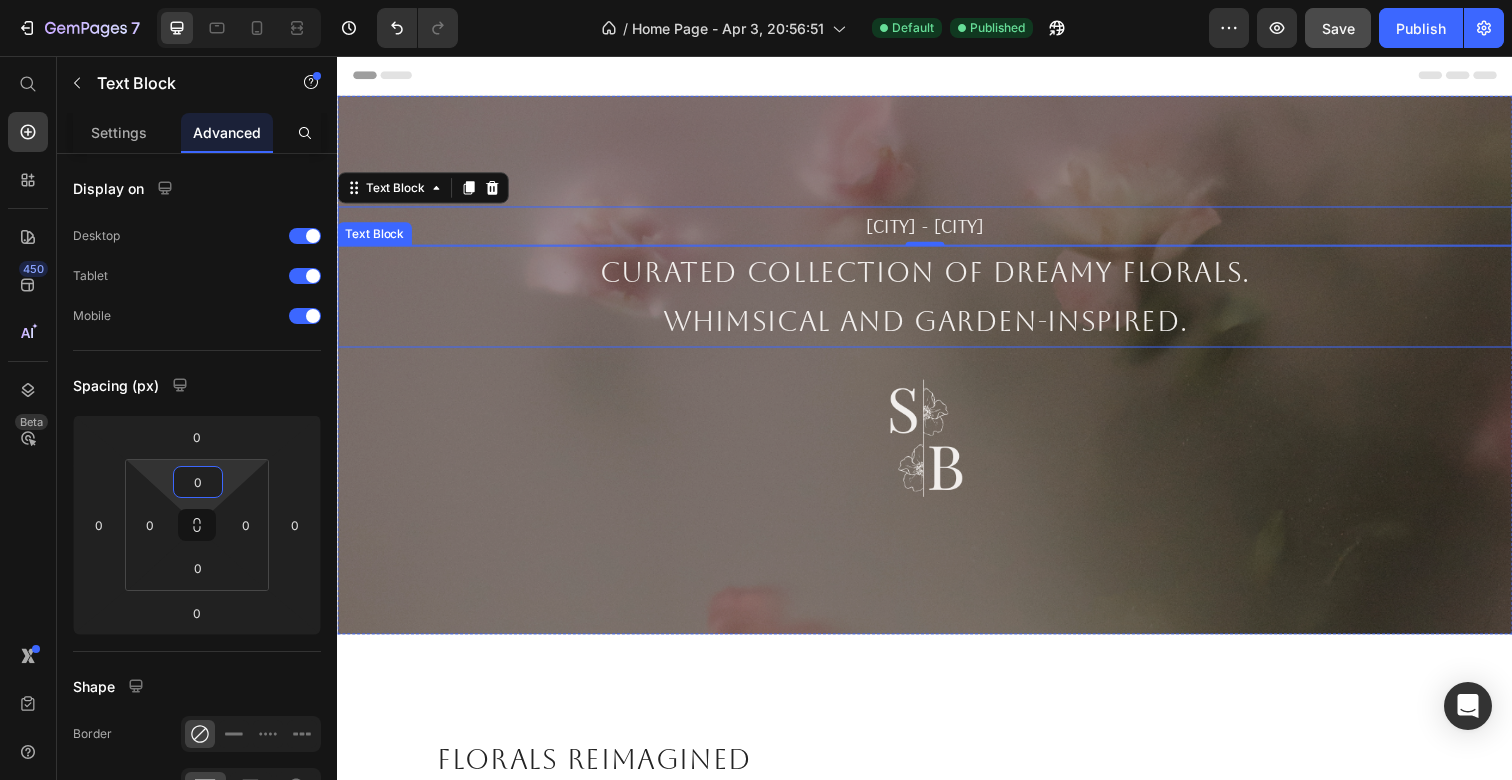 click on "Curated collection of dreamy florals." at bounding box center (937, 277) 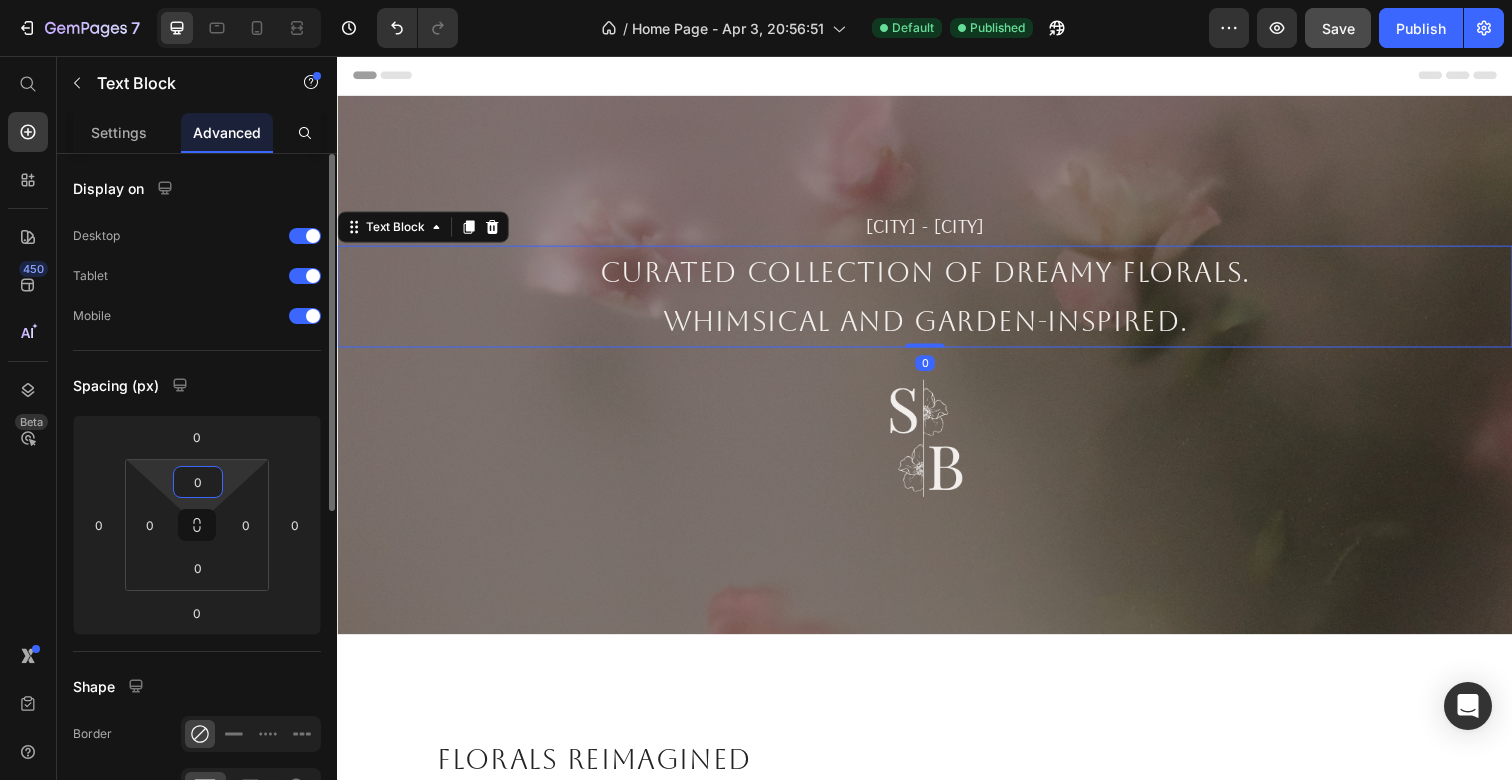 click on "0" at bounding box center (198, 482) 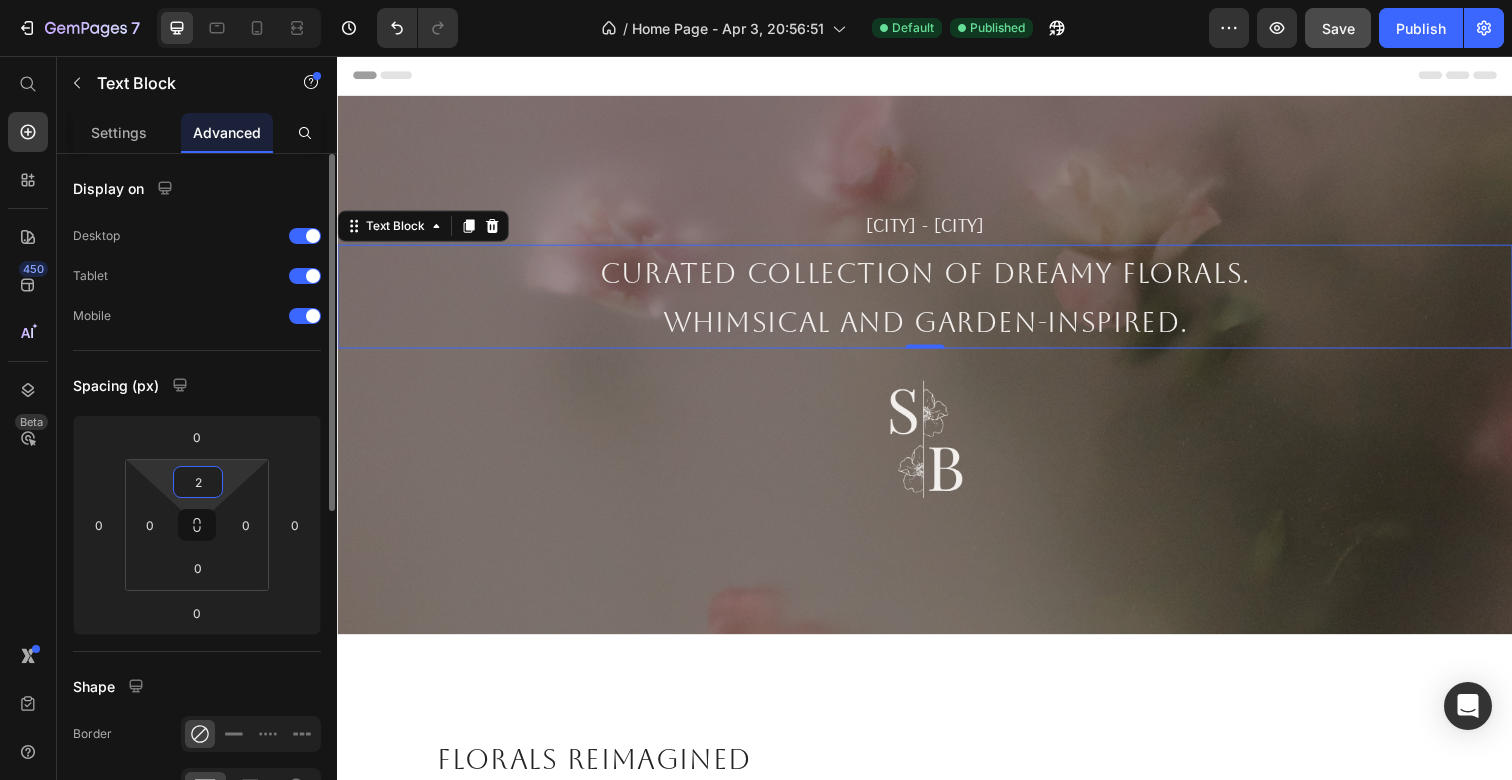 type on "25" 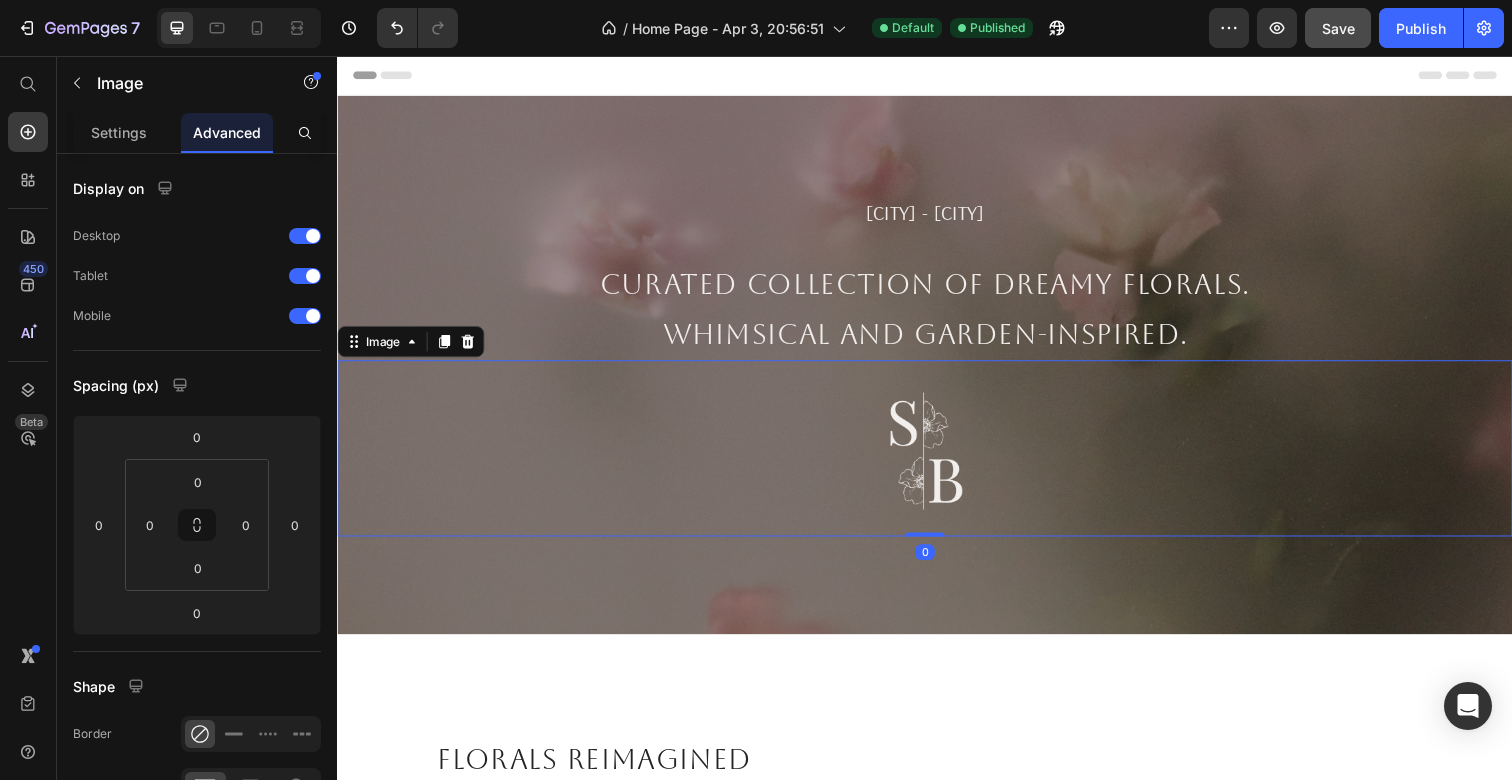 click at bounding box center [937, 457] 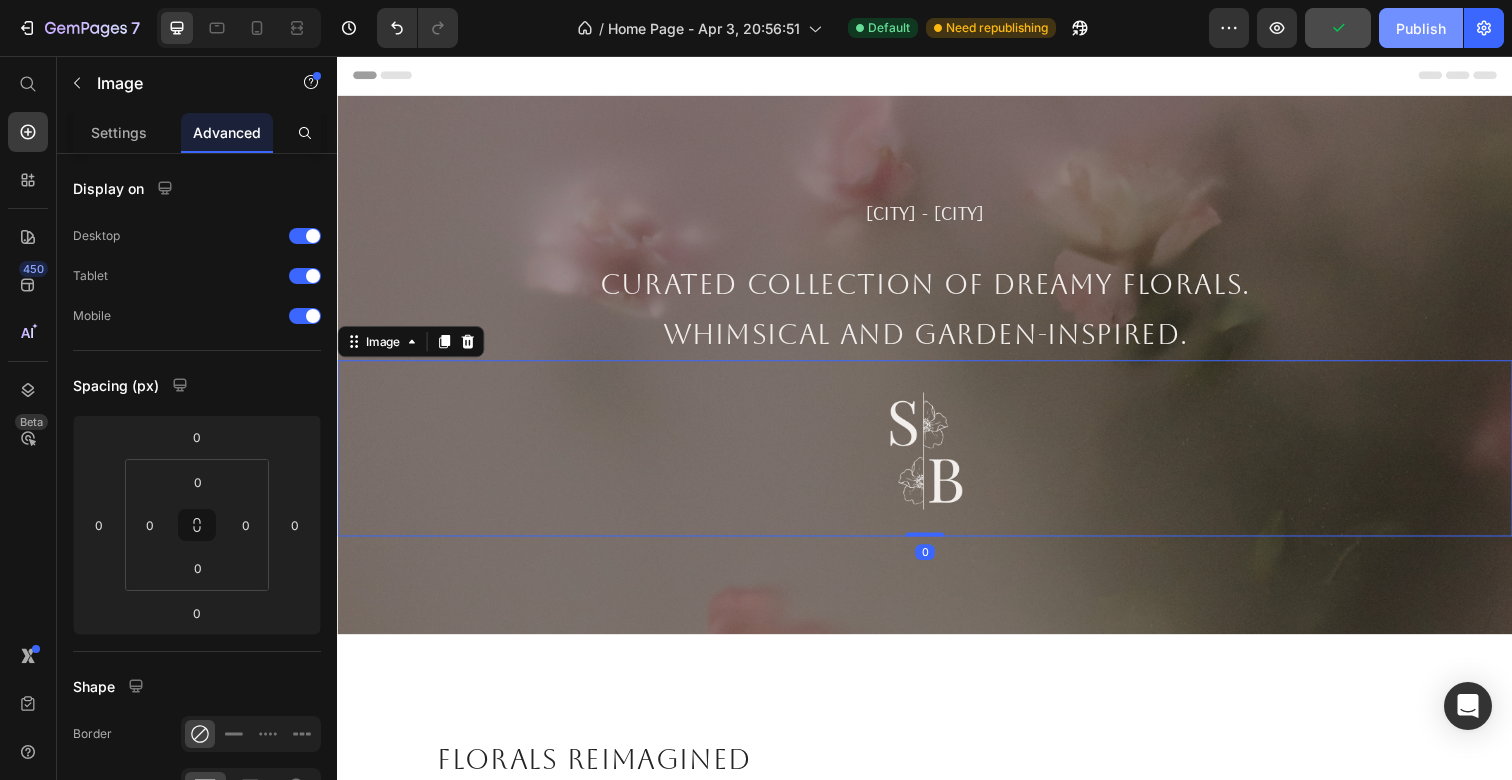 click on "Publish" at bounding box center (1421, 28) 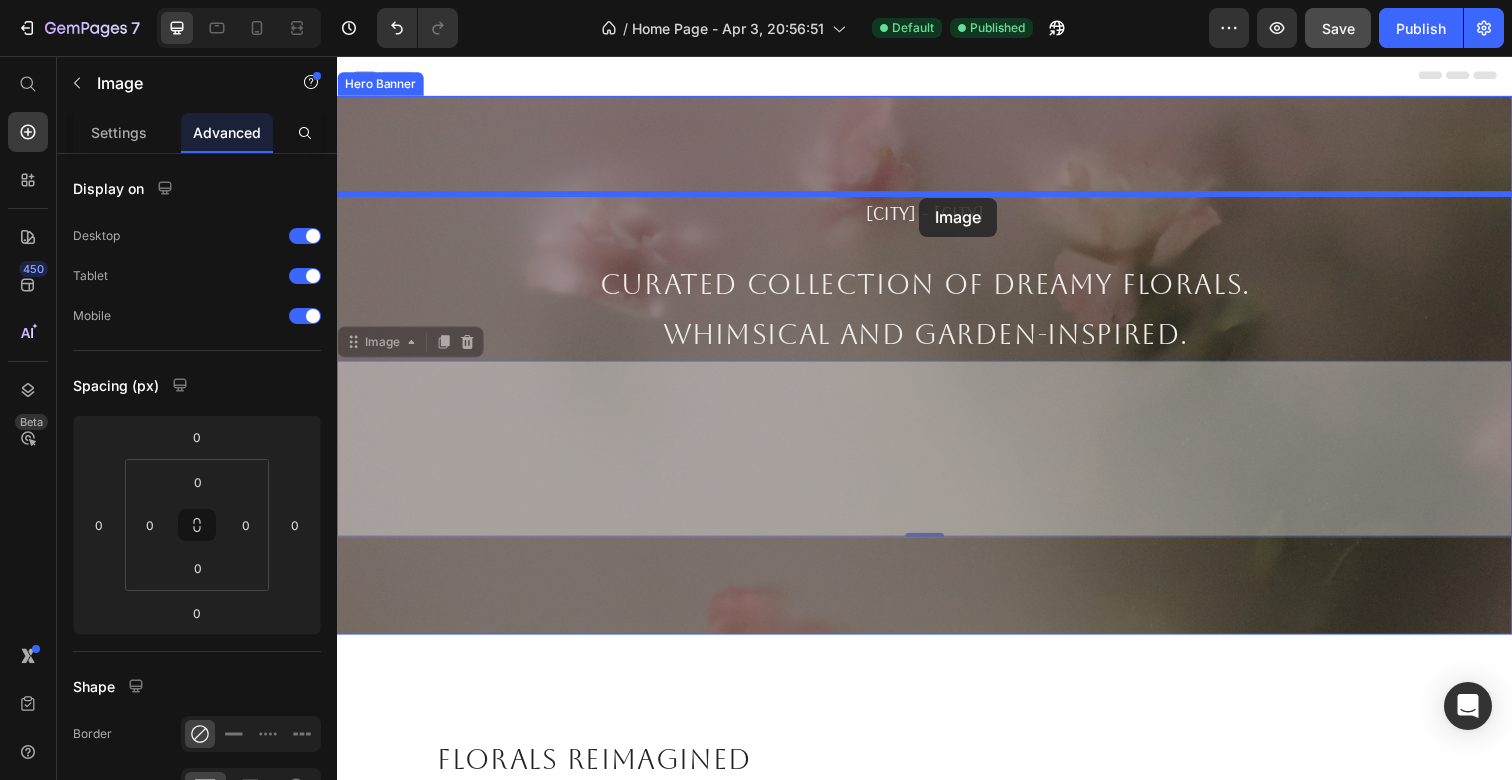 drag, startPoint x: 929, startPoint y: 417, endPoint x: 931, endPoint y: 201, distance: 216.00926 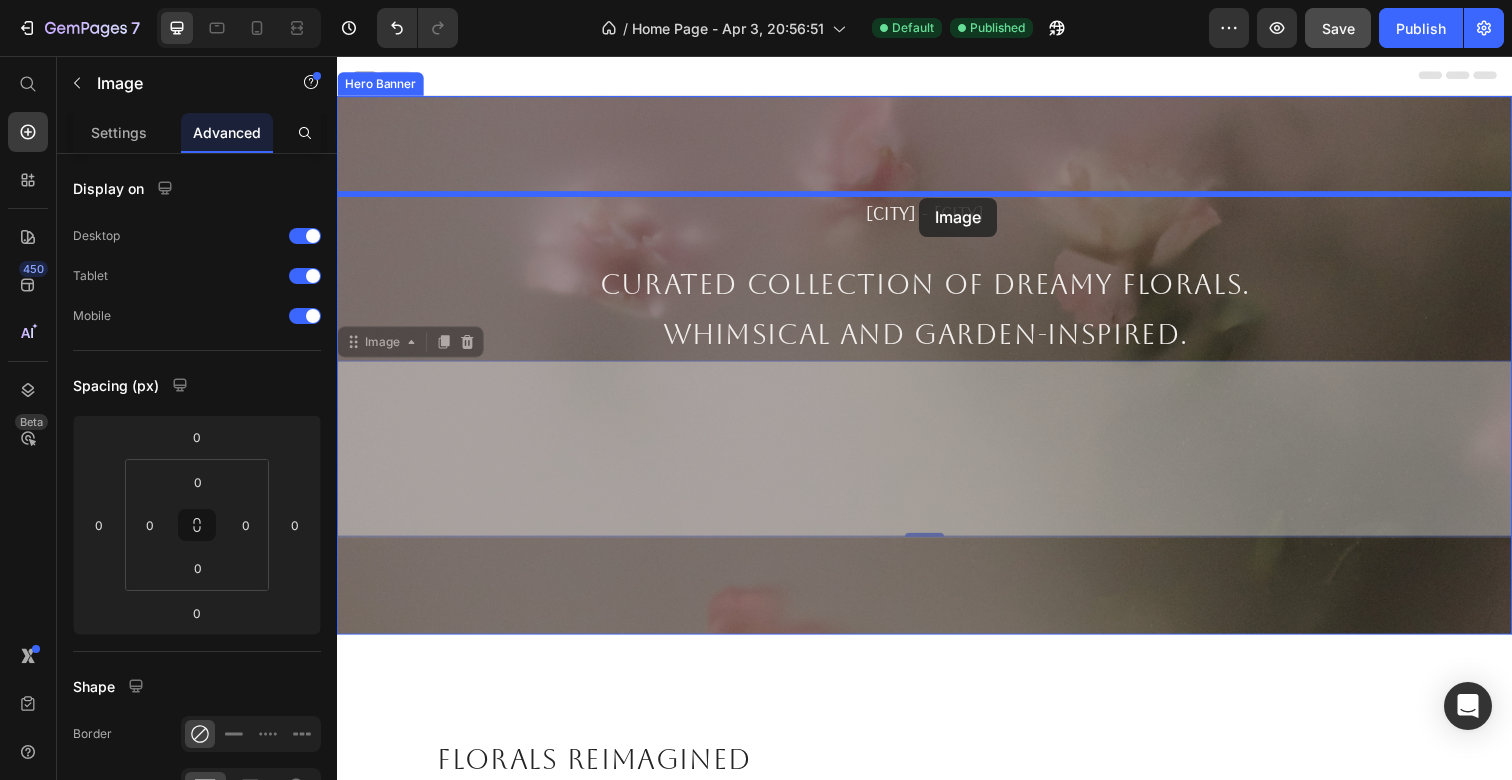 click on "Header [CITY] - [CITY] Text Block Curated collection of dreamy florals. Whimsical and garden-inspired. Text Block Image 0 Image 0 Hero Banner Section 1 Florals reimagined Heading At Summer Bloom Rentals, we're passionate about creating floral arrangements that leave a lasting impression. Inspired by the beauty of nature, we work with premium faux flowers that look and feel real. Our mission is to design with intention — to shape each arrangement as a work of art and bring meaning to every space. Our business is centered on renting signature floral pieces, an alternative to the traditional approach of using fresh flowers for one-time events. Renting makes the process of finding florals simple, with transparent pricing and a seamless process. Text Block Image Section 2 The rental process Heading 01 | Get in touch Text Block 02 | Reserve Text Block 03 | Final details Text Block 04 | Day of Text Block Row Text Block Text Block additional fees will be due. Text Block Text Block Row Row" at bounding box center (937, 2053) 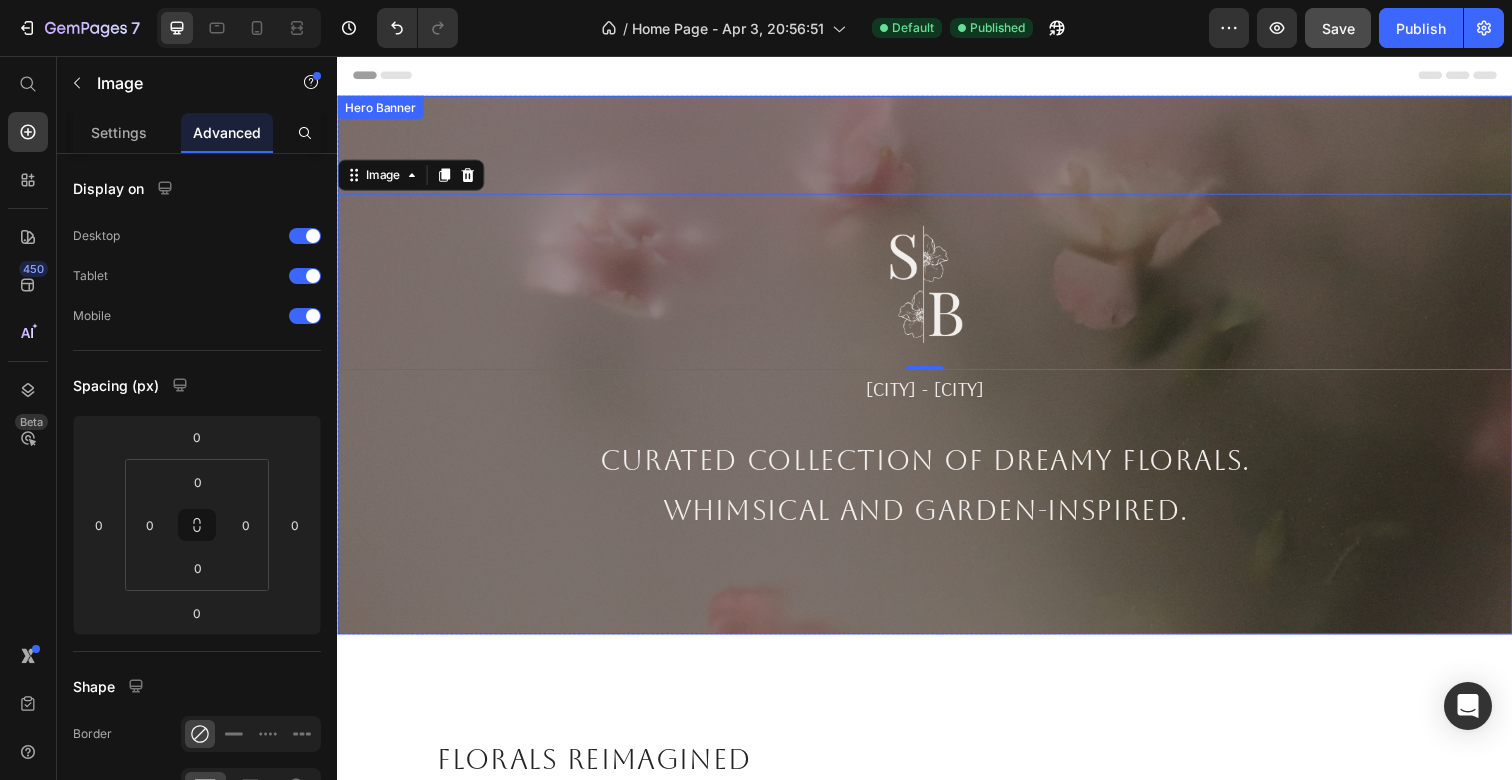 click at bounding box center (937, 372) 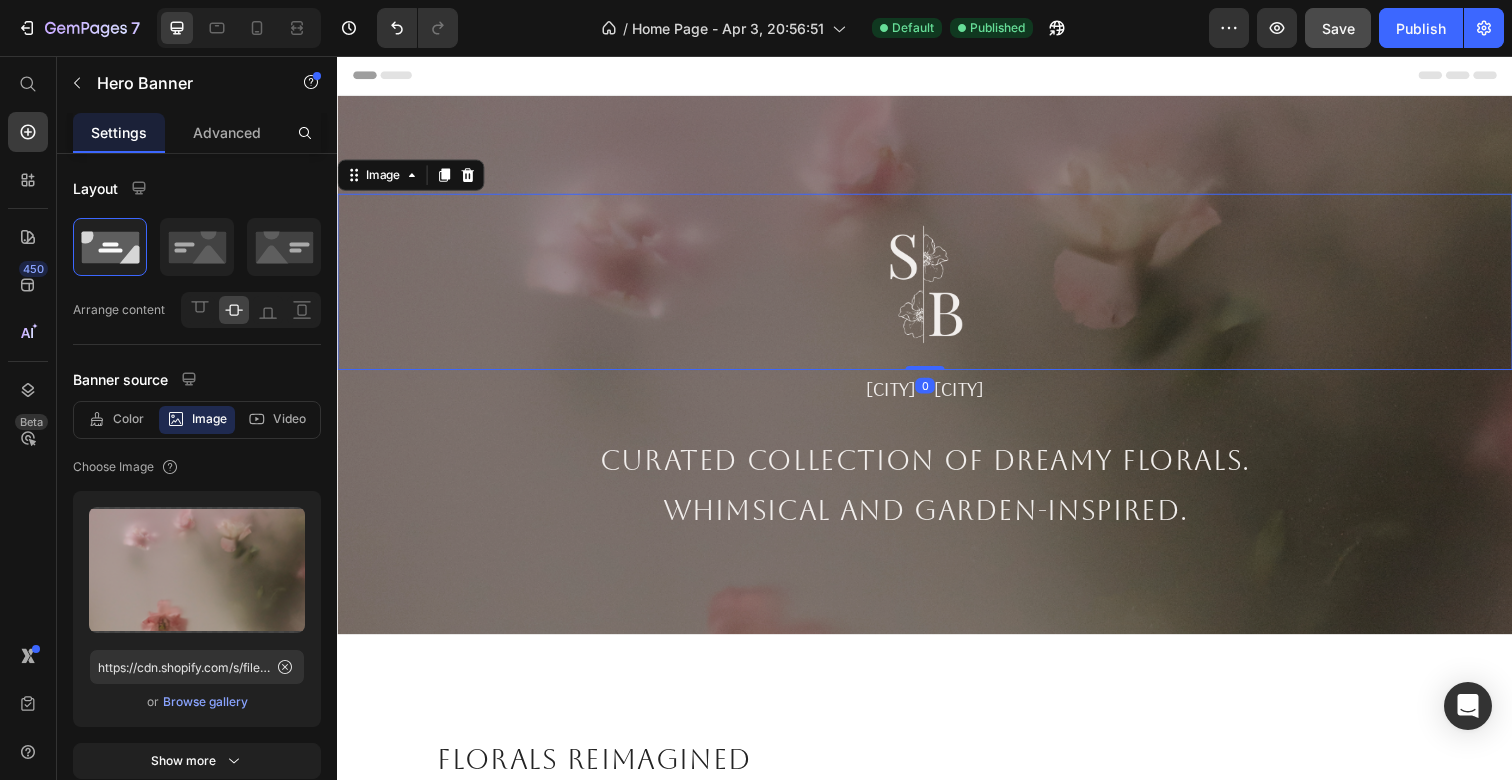 click at bounding box center [937, 287] 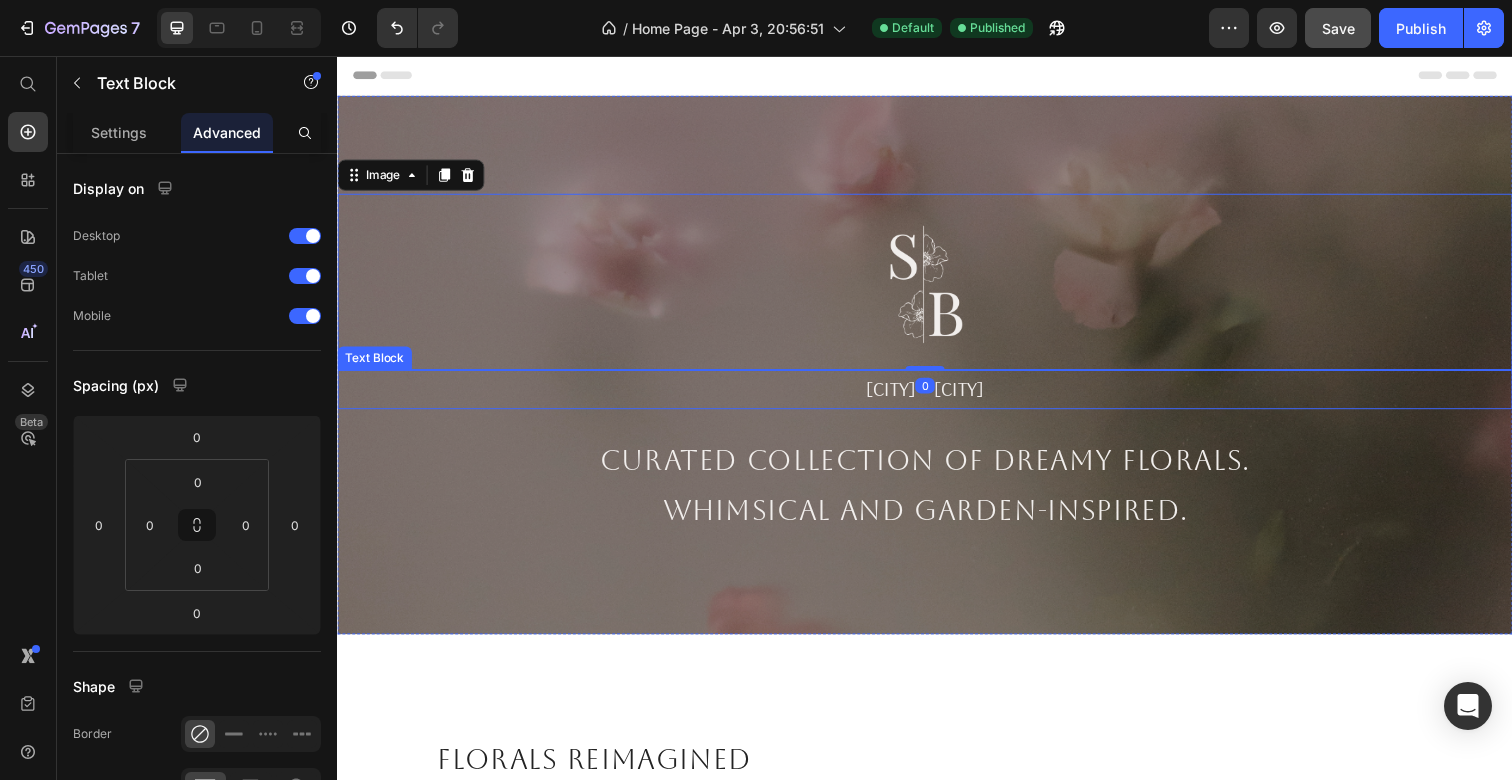 click on "[CITY] - [CITY]" at bounding box center [937, 397] 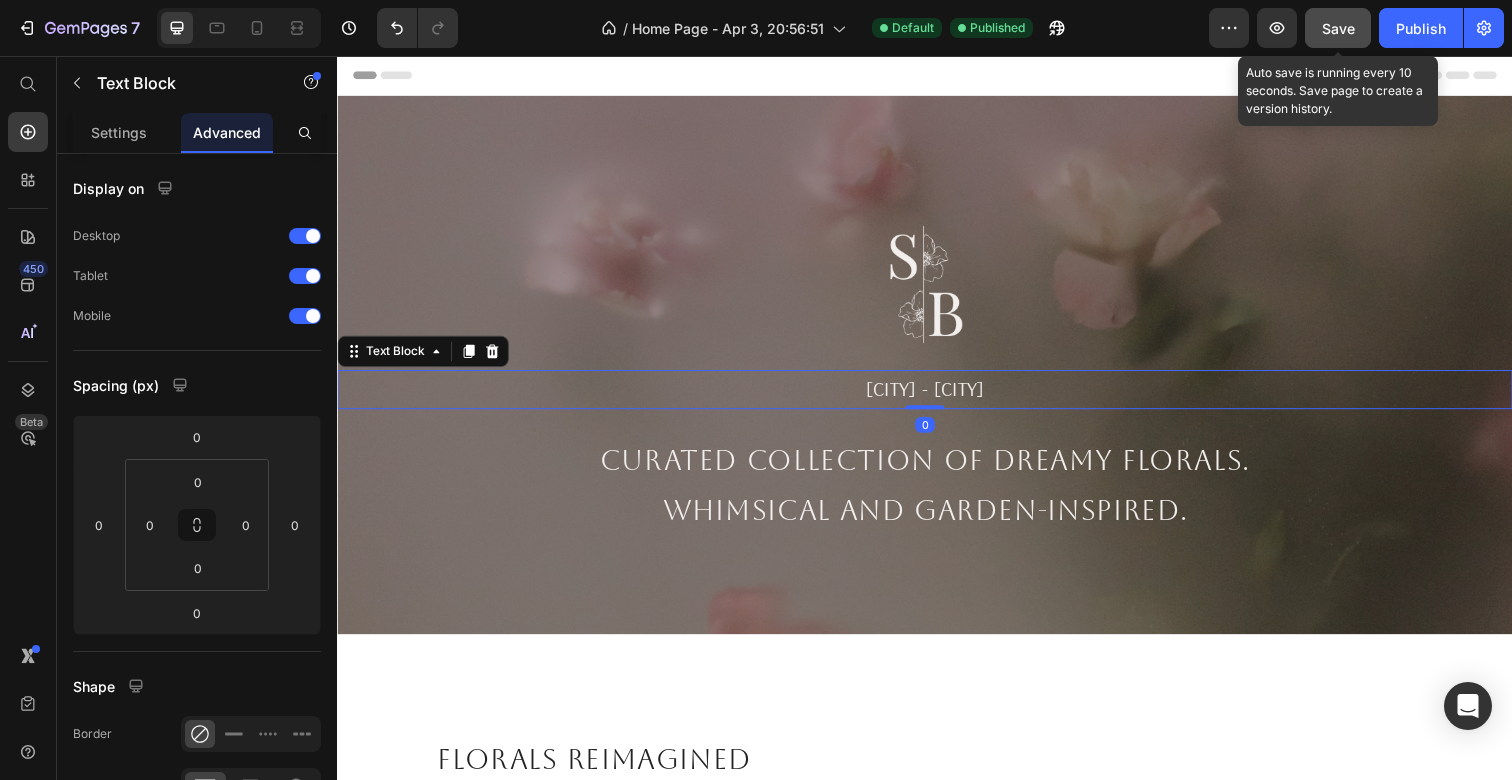 click on "Save" at bounding box center (1338, 28) 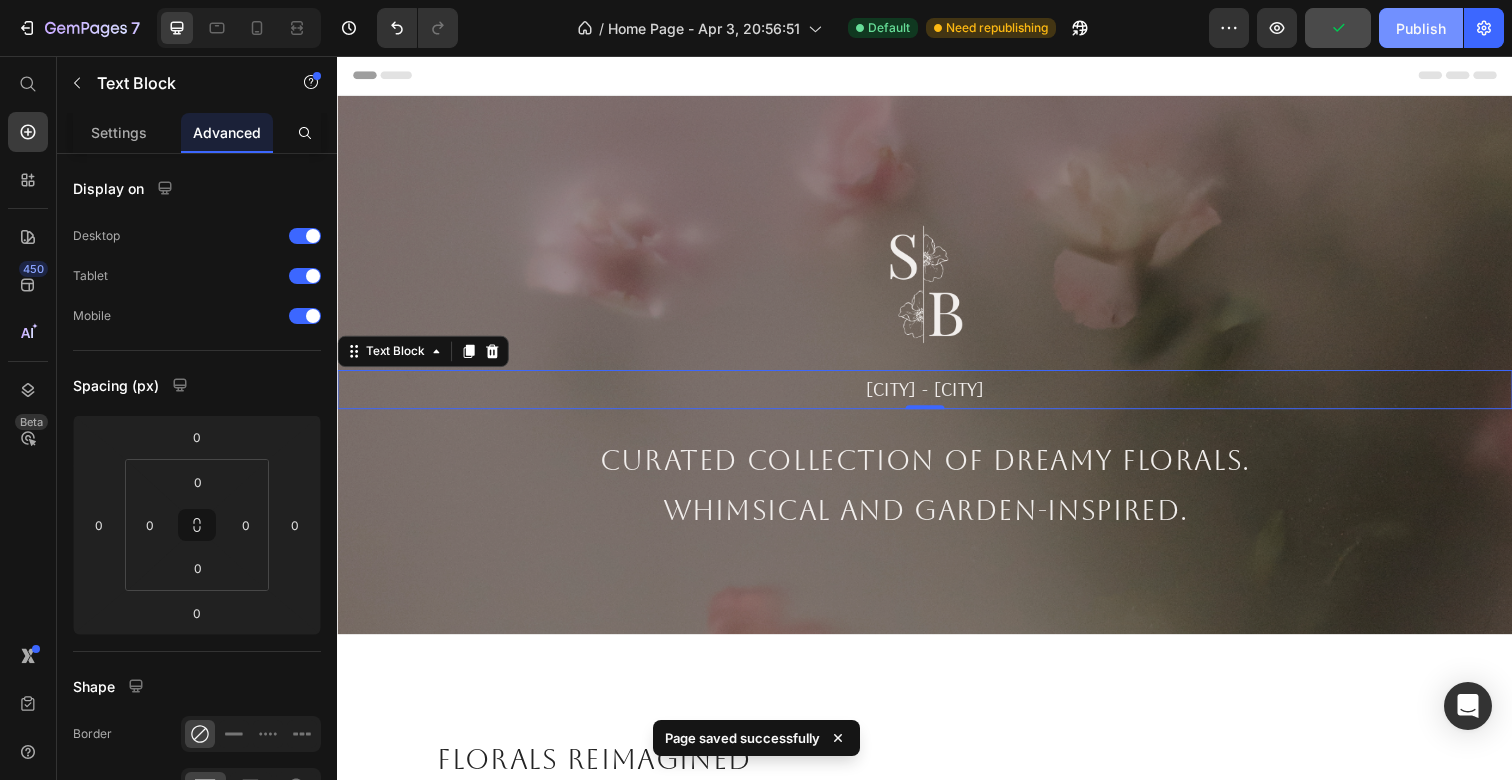click on "Publish" at bounding box center [1421, 28] 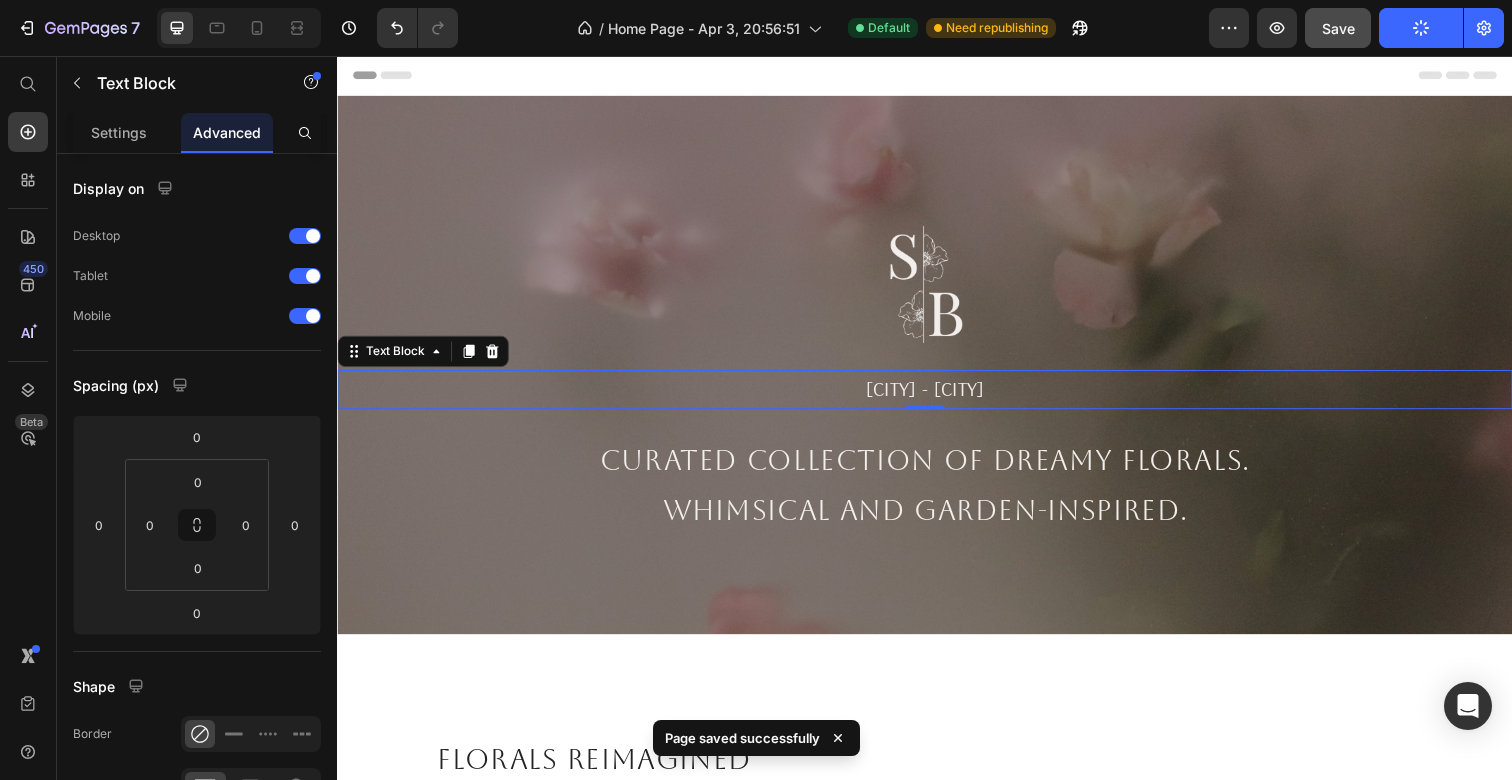 click on "[CITY] - [CITY]" at bounding box center (937, 397) 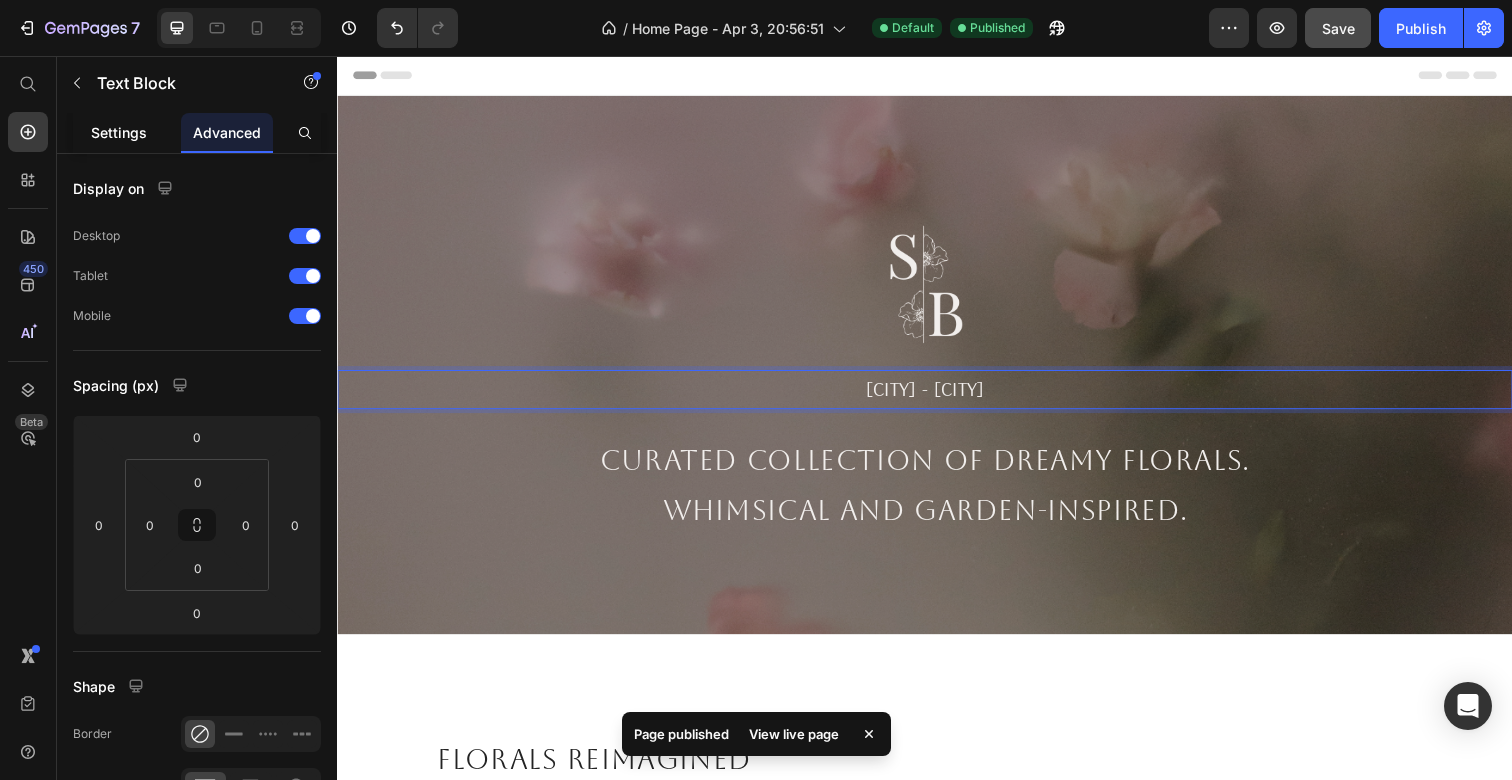 click on "Settings" at bounding box center (119, 132) 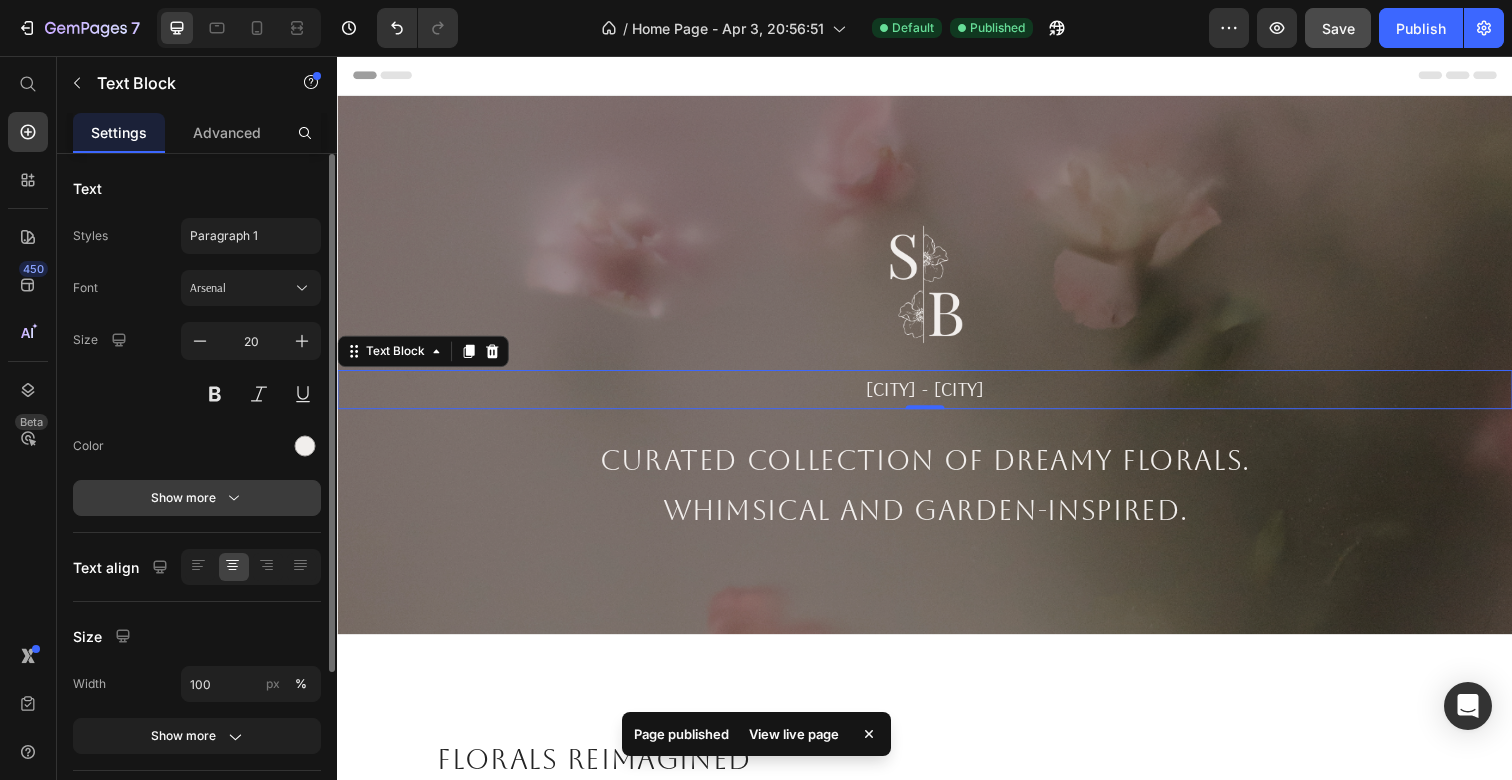 click on "Show more" at bounding box center (197, 498) 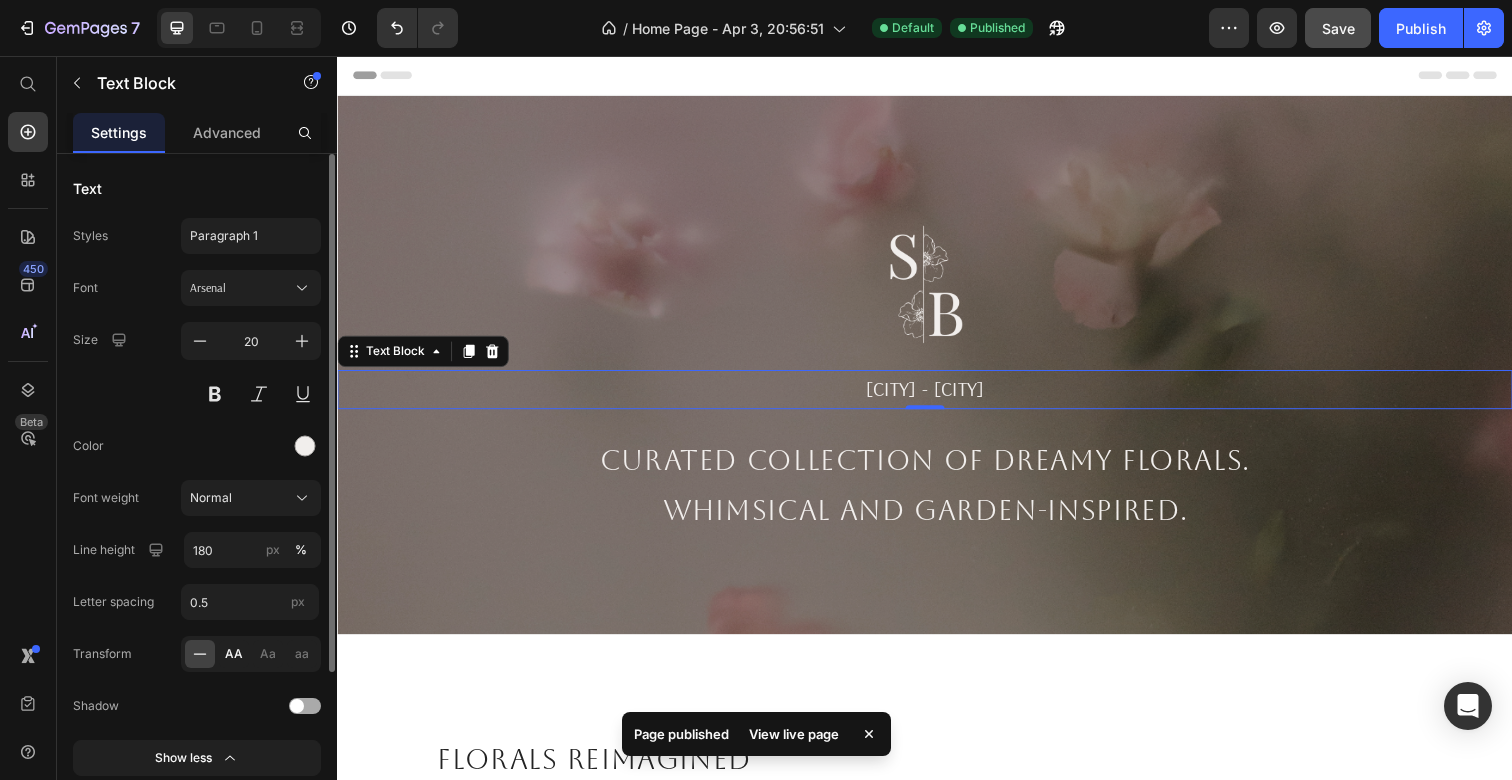 click on "AA" 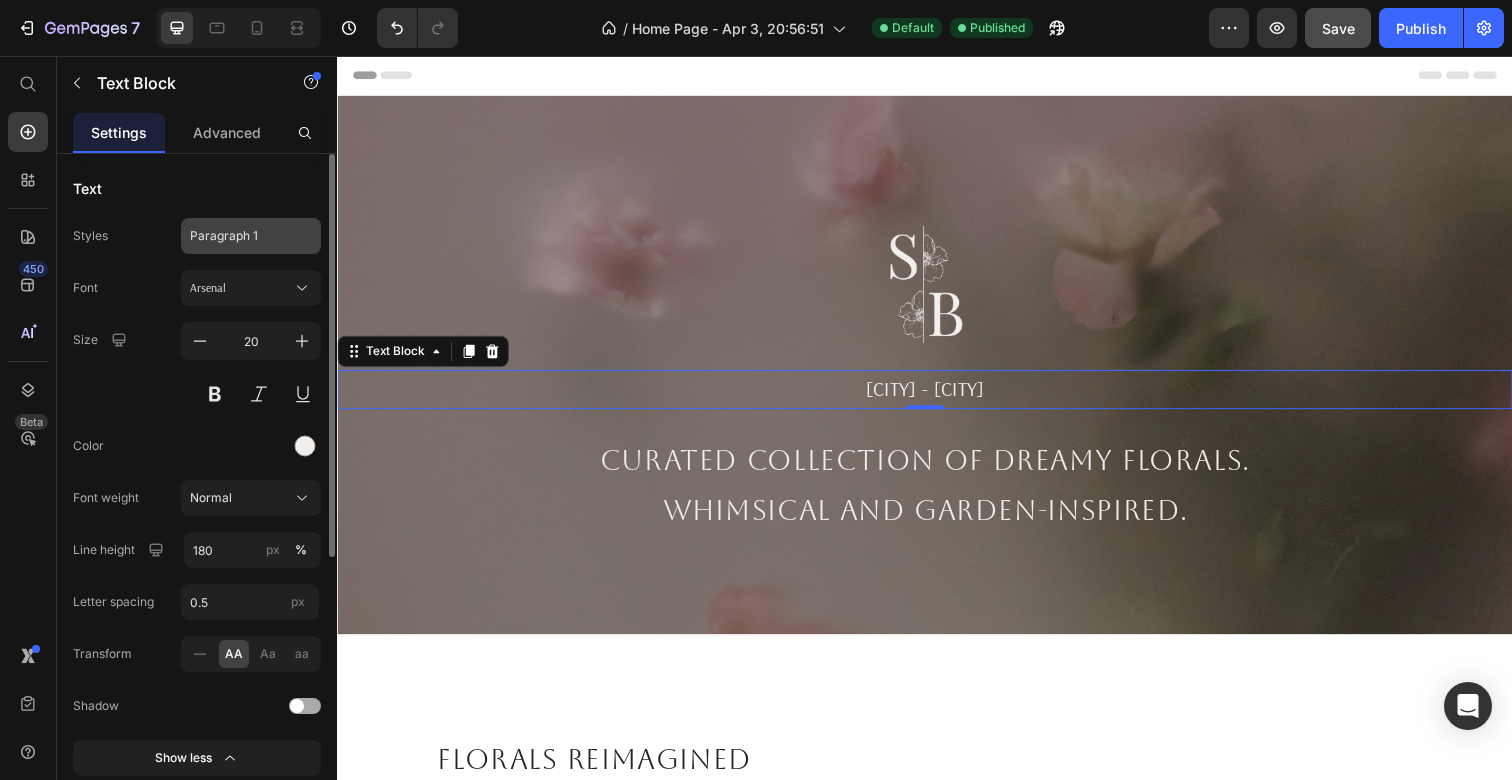 click on "Paragraph 1" 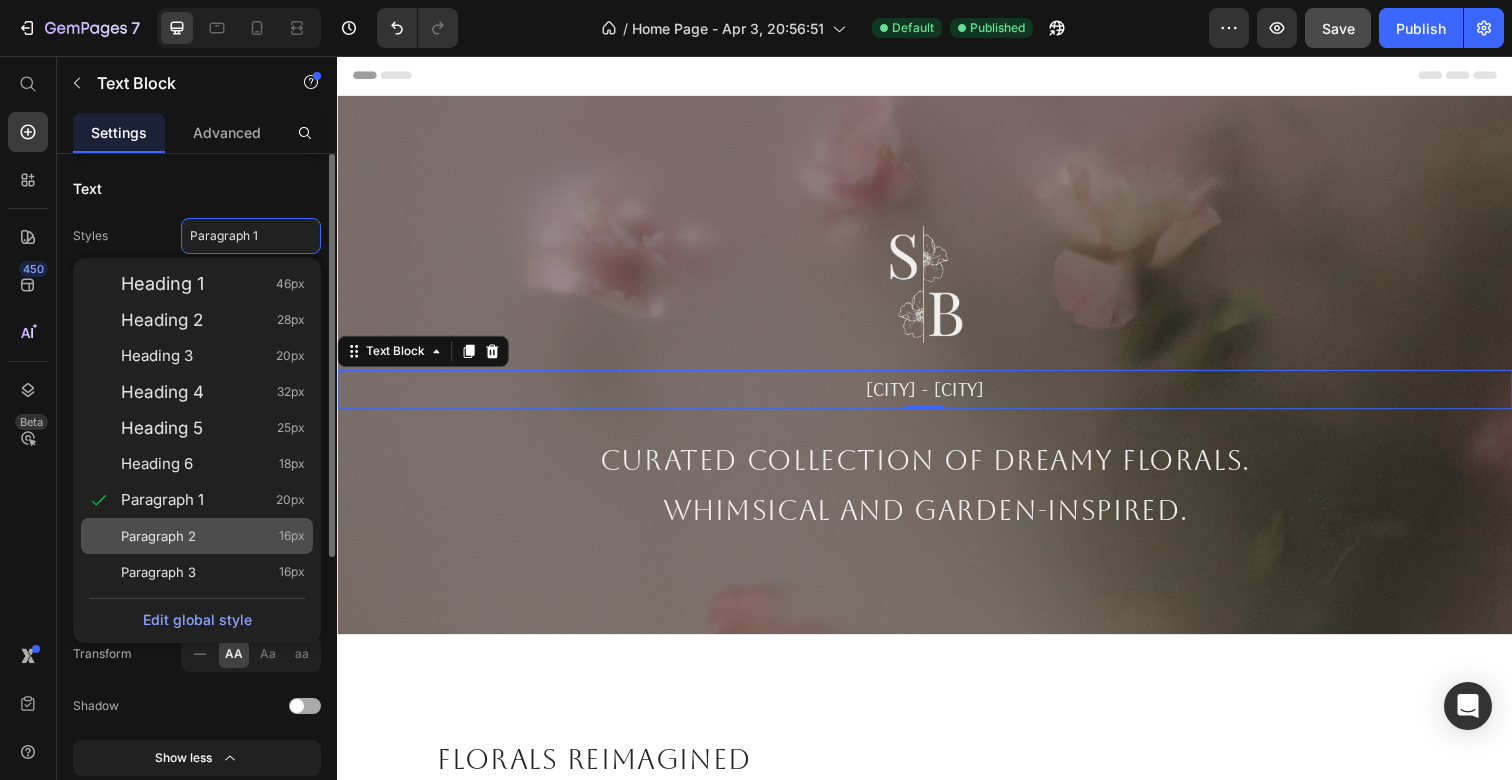 click on "Paragraph 2 16px" 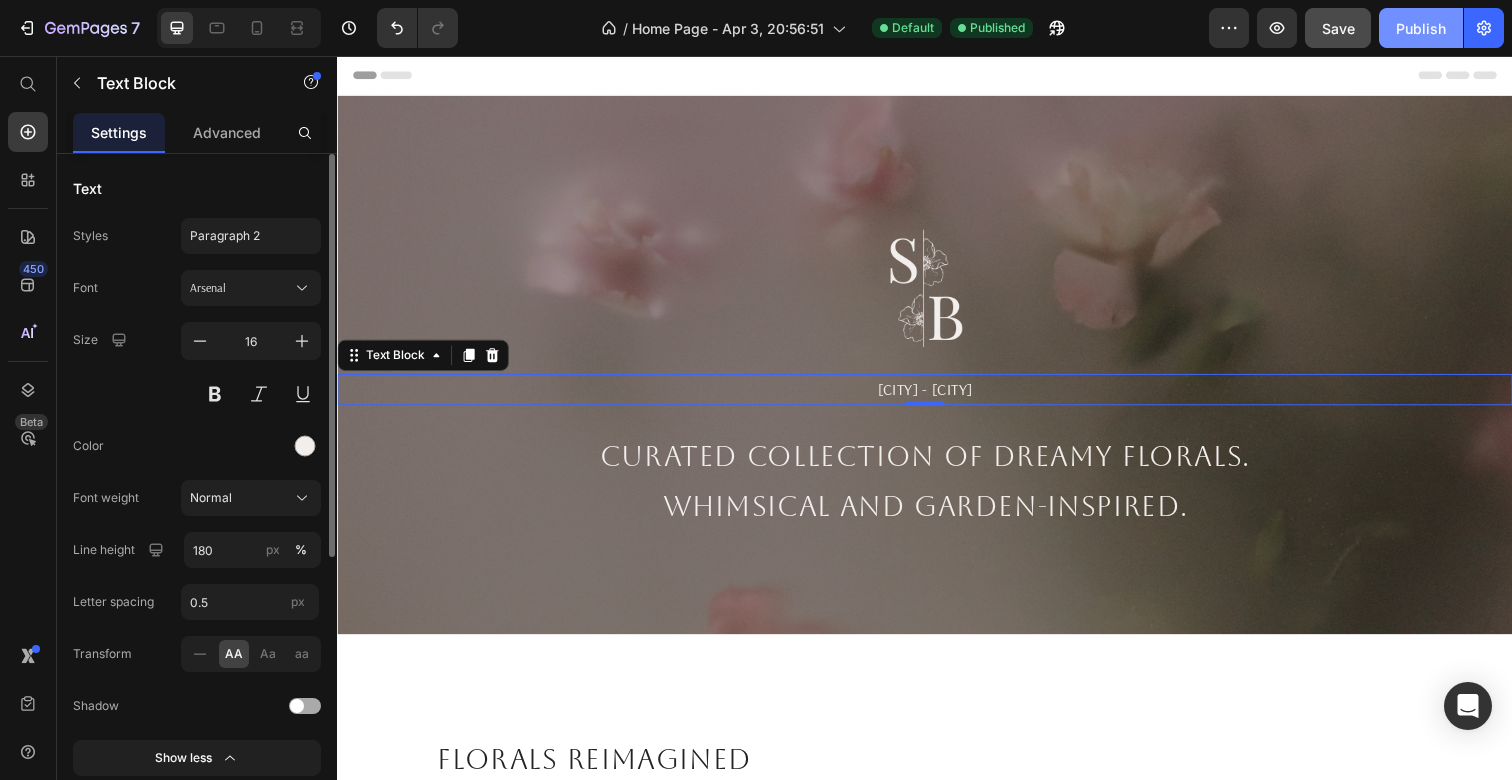 click on "Publish" 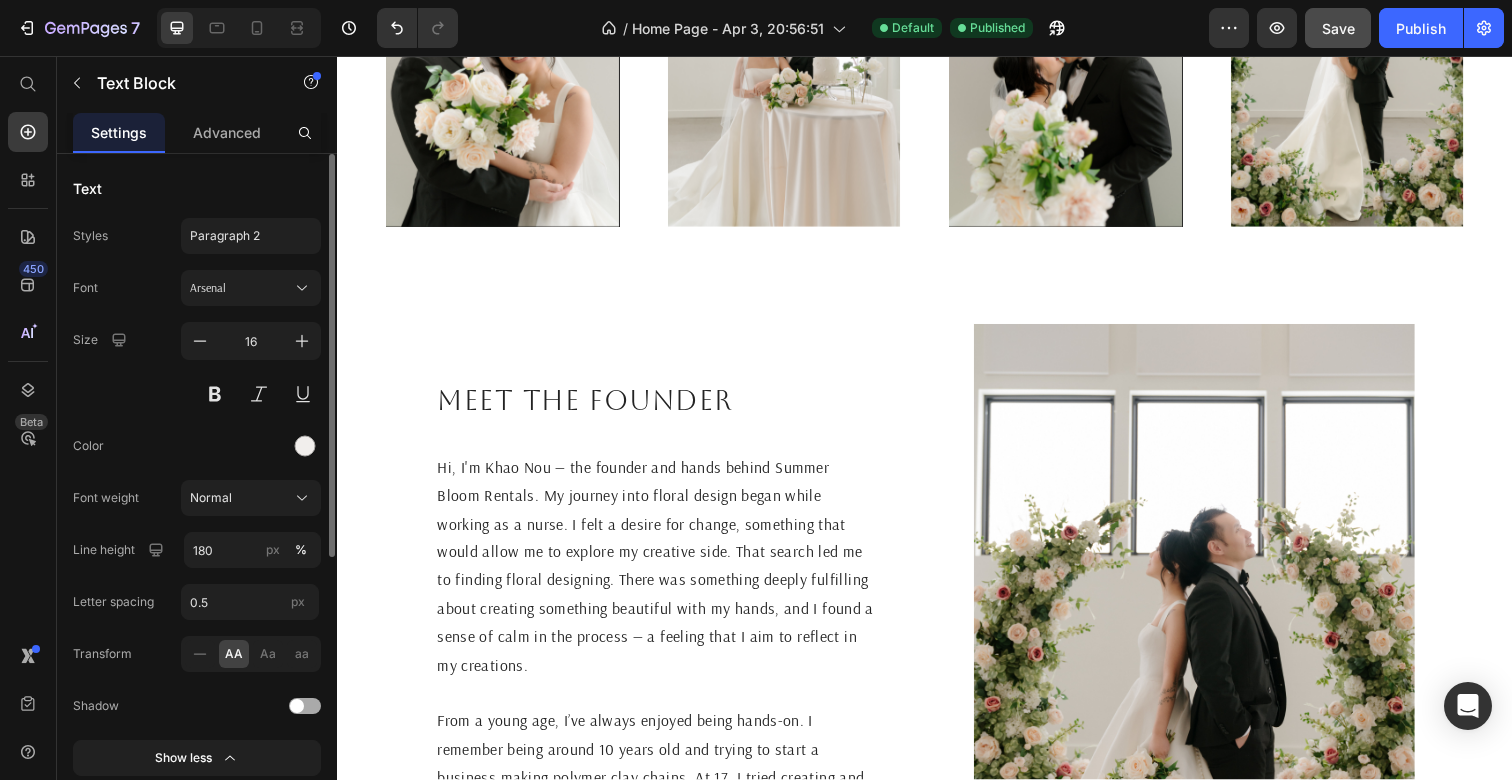 scroll, scrollTop: 2074, scrollLeft: 0, axis: vertical 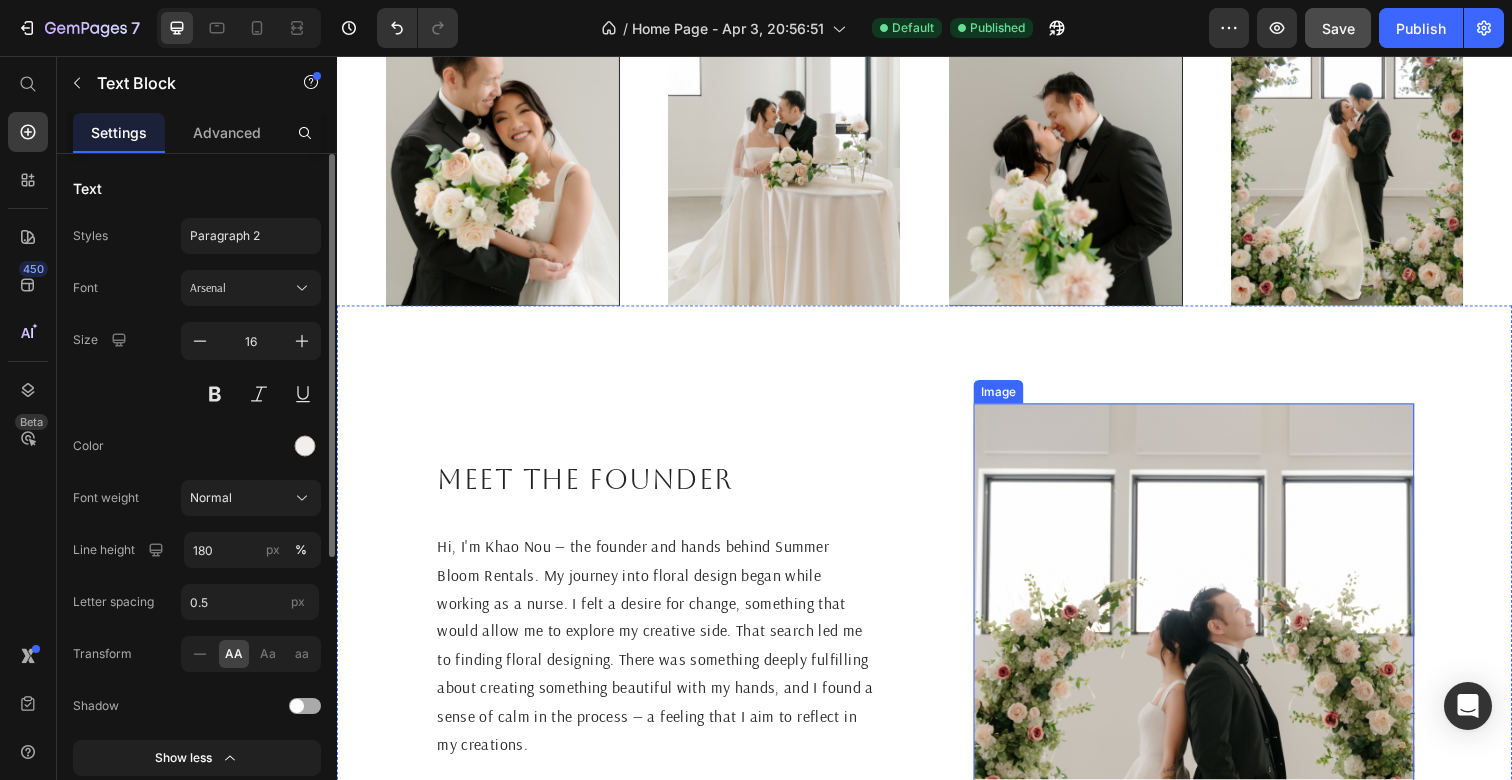 click at bounding box center (1212, 748) 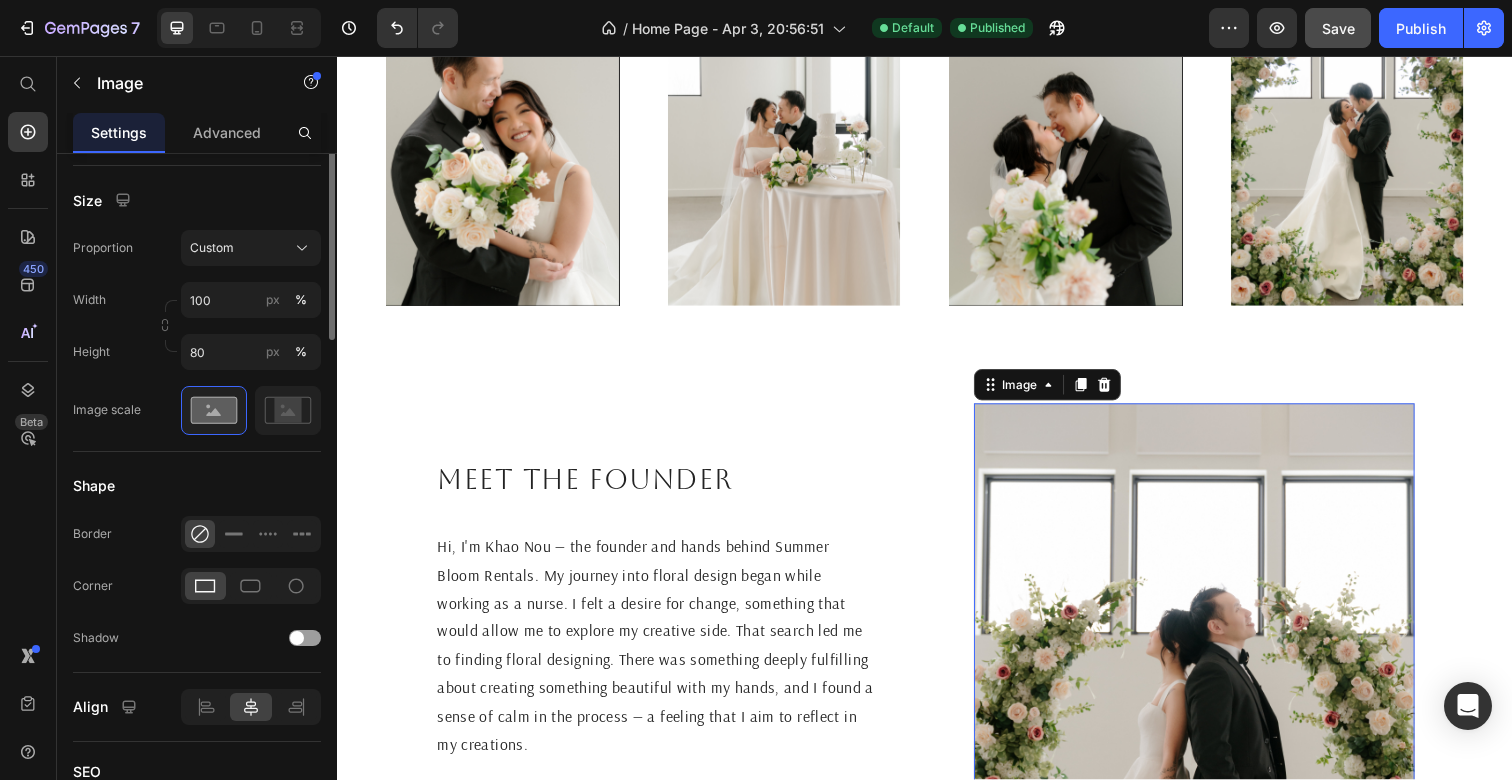scroll, scrollTop: 608, scrollLeft: 0, axis: vertical 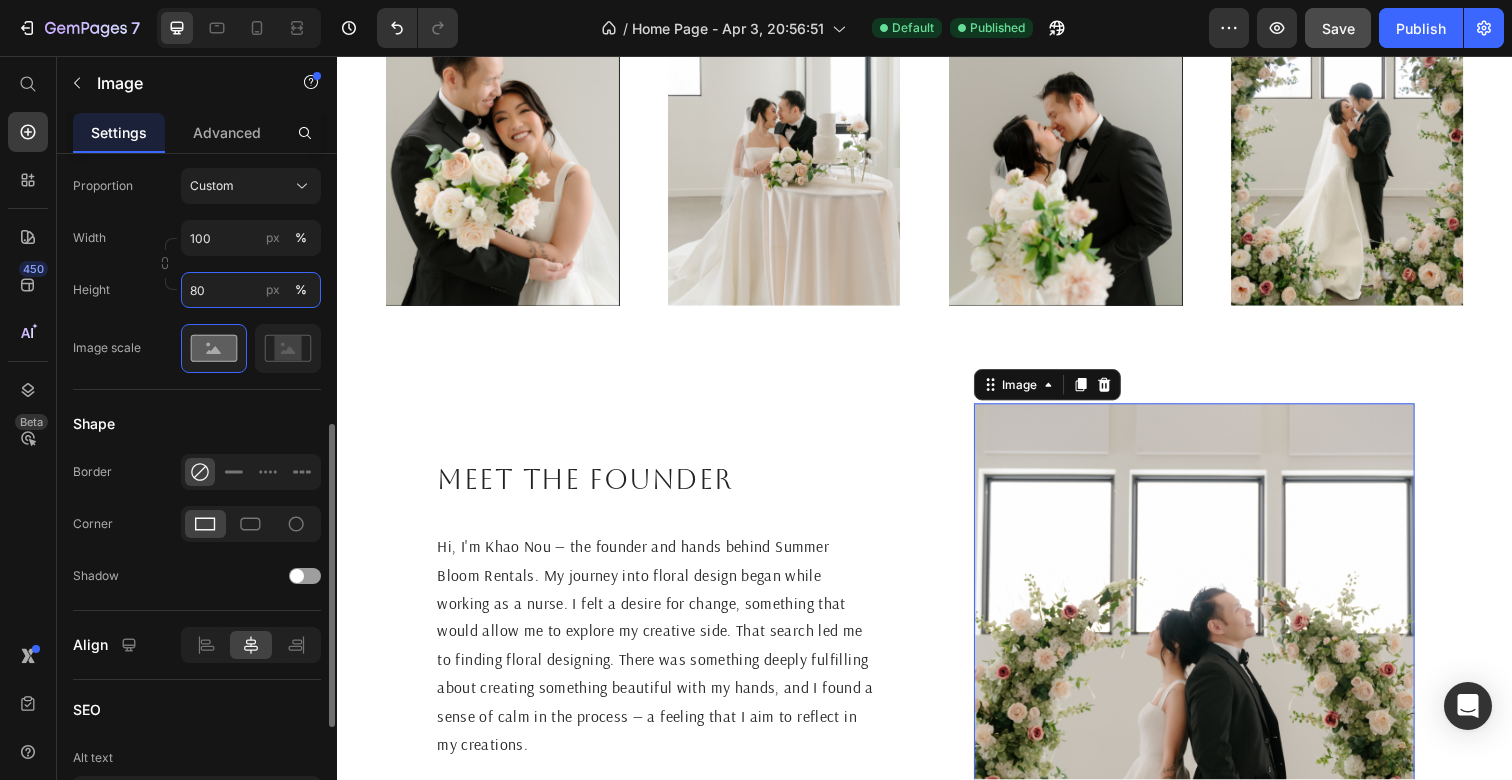 click on "80" at bounding box center (251, 290) 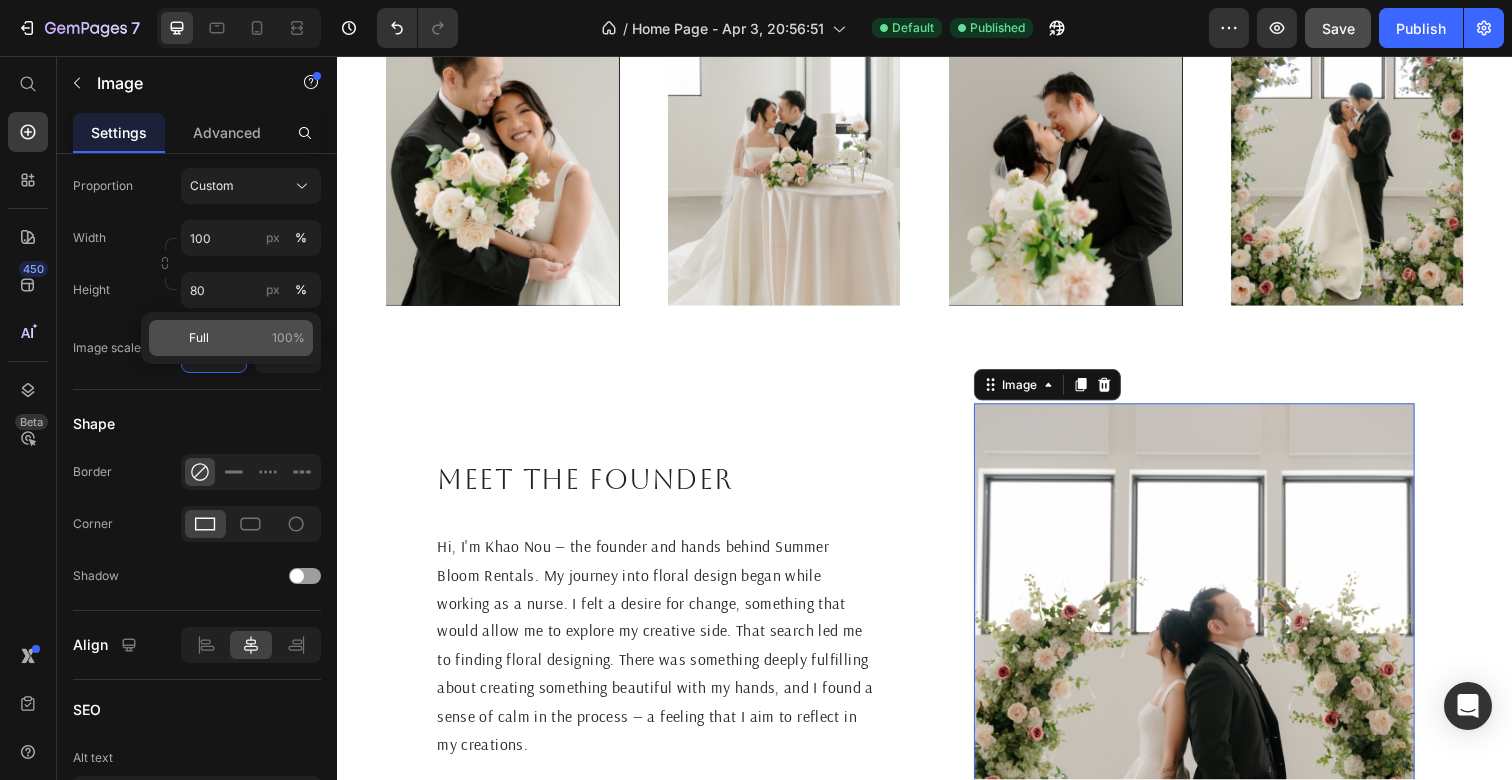 click on "Full 100%" at bounding box center (247, 338) 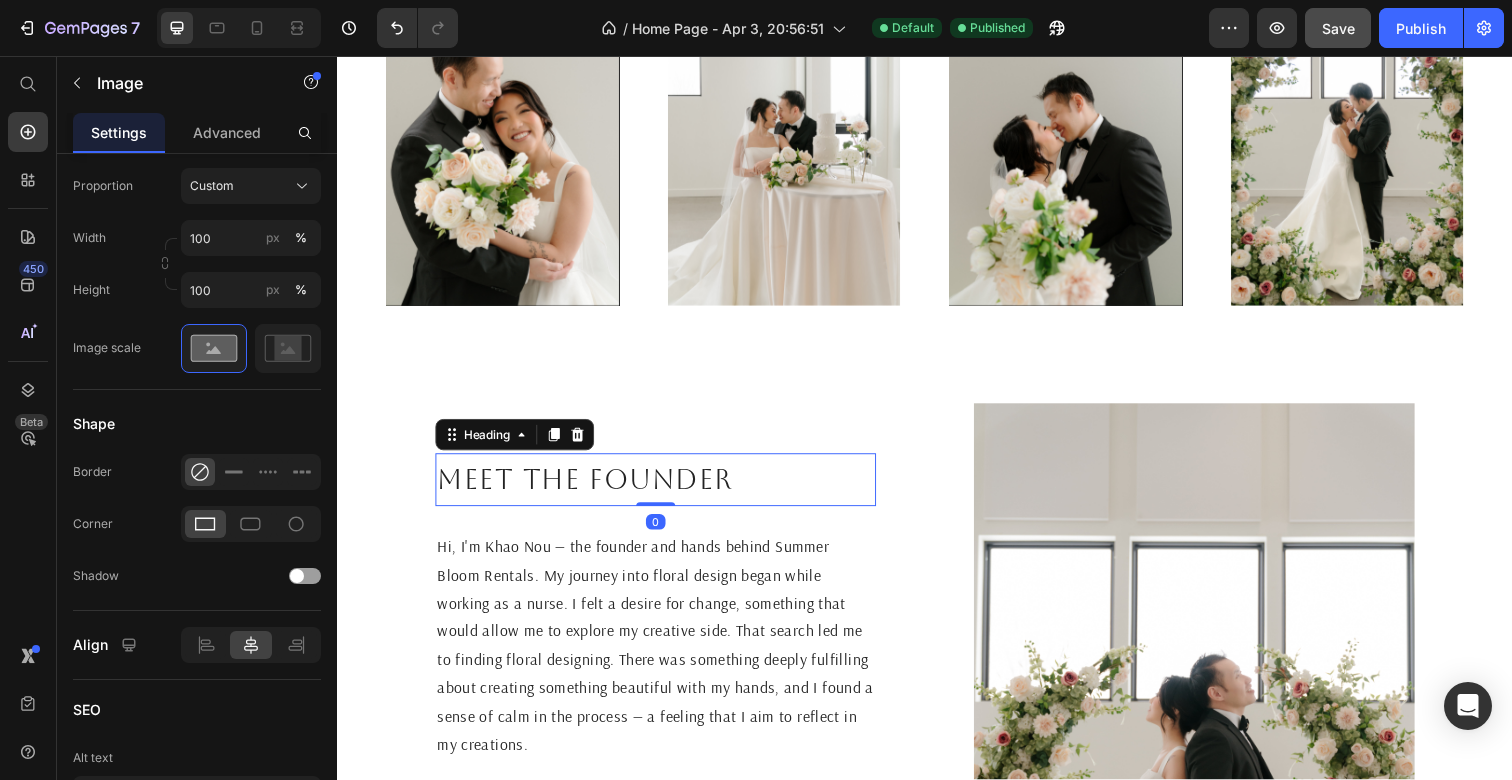 click on "Meet the founder" at bounding box center [662, 489] 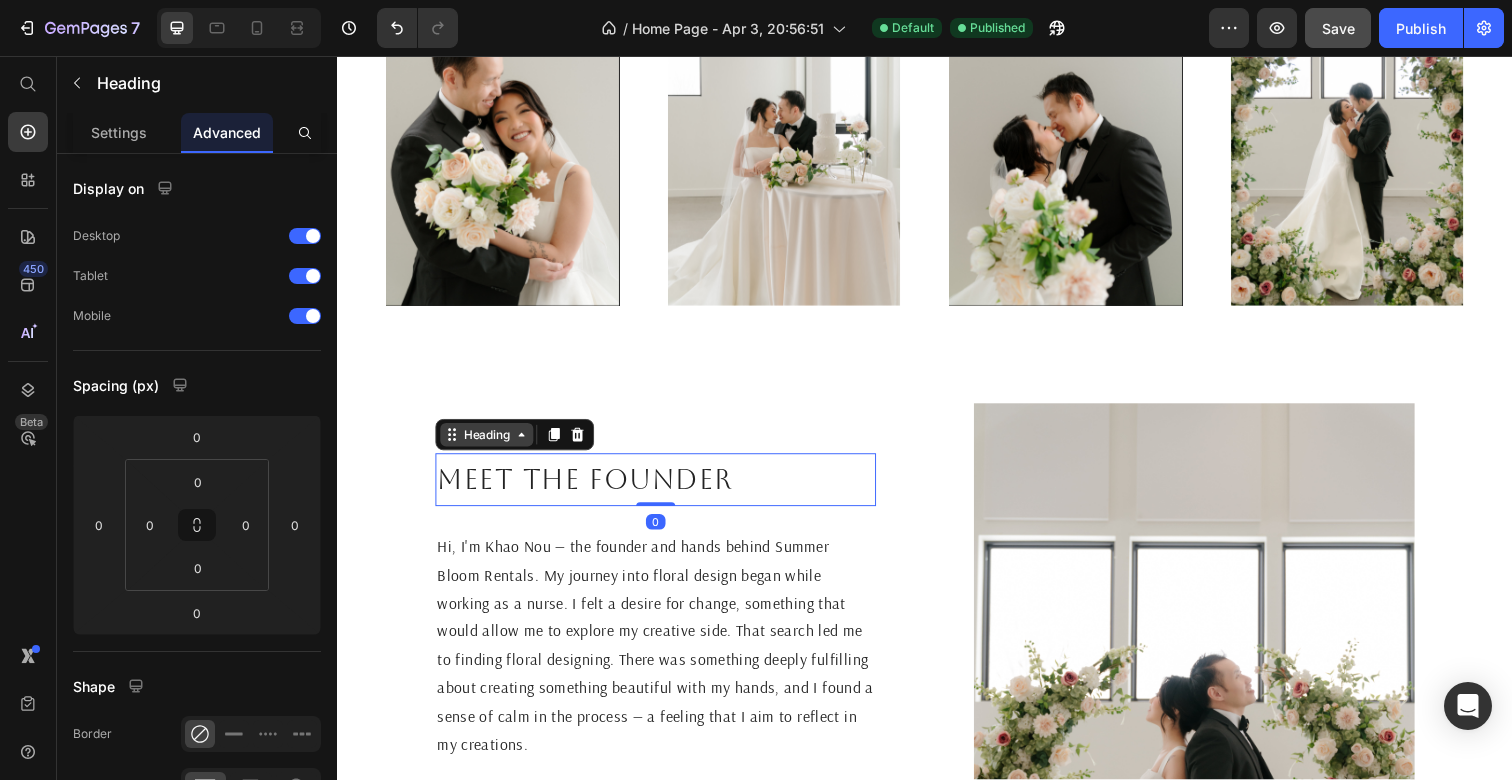 click on "Heading" at bounding box center [489, 443] 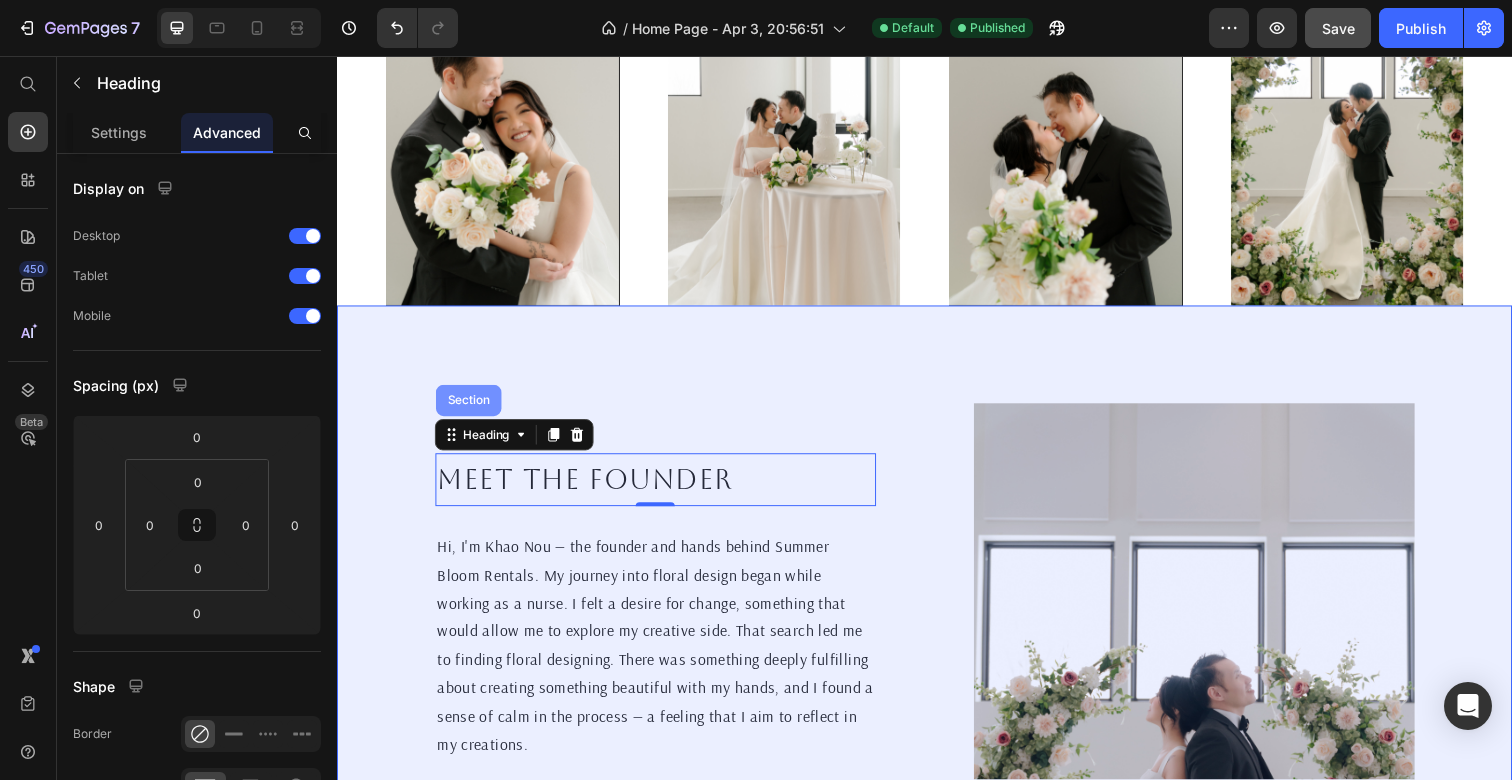 click on "Section" at bounding box center (471, 408) 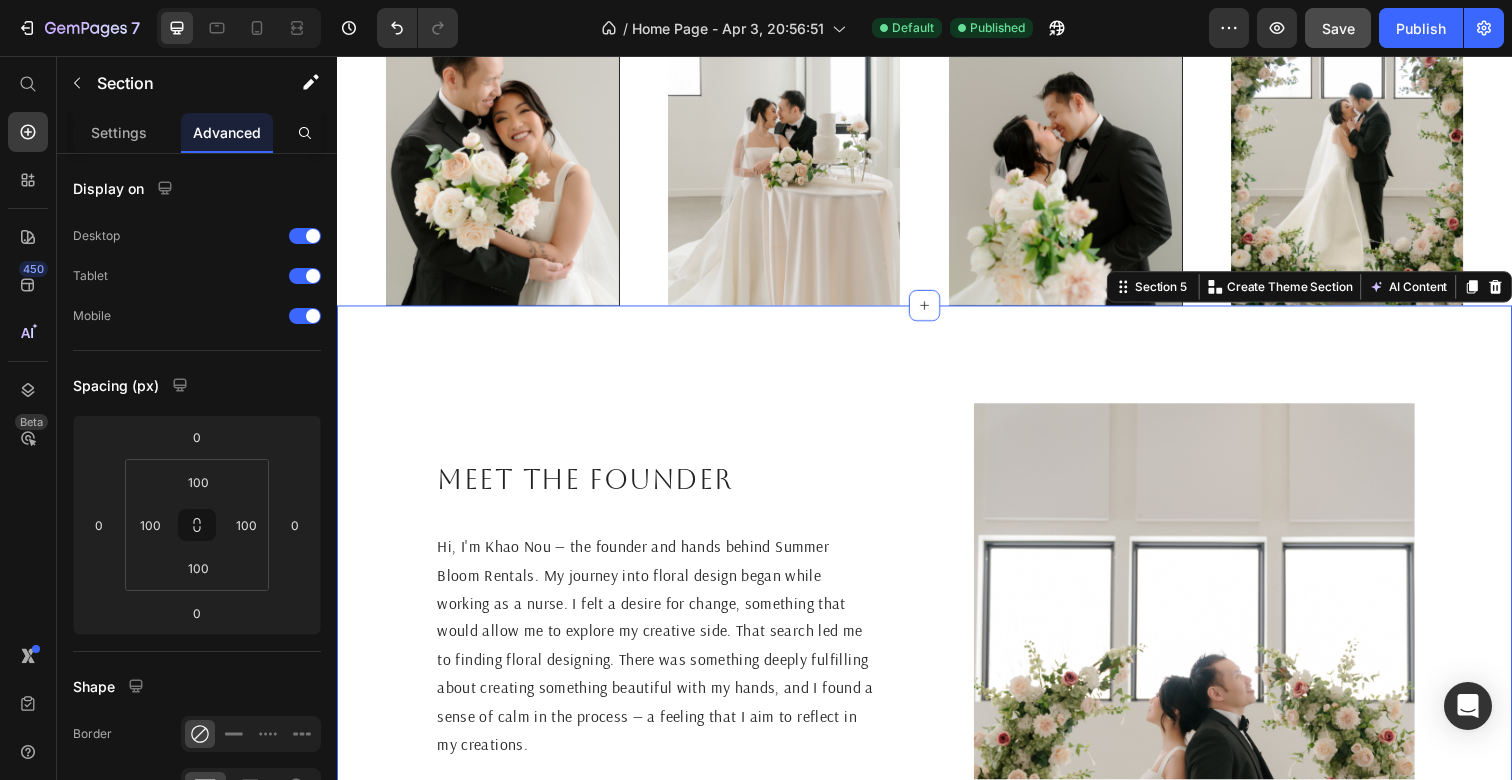 click on "Meet the founder Heading Hi, I'm [FIRST] [LAST] — the founder and hands behind Summer Bloom Rentals. My journey into floral design began while working as a nurse. I felt a desire for change, something that would allow me to explore my creative side. That search led me to finding floral designing. There was something deeply fulfilling about creating something beautiful with my hands, and I found a sense of calm in the process — a feeling that I aim to reflect in my creations. From a young age, I’ve always enjoyed being hands-on. I remember being around 10 years old and trying to start a business making polymer clay chains. At 17, I tried creating and selling digital art prints although I wasn't the best at drawing. I've always been drawn to creative expression, even if I didn’t quite connect with the traditional artsy hobbies. Floral design finally gave me the outlet I had been searching for, a way to be artistic in a way that felt natural and meaningful to me. Text Block Image Section 5 AI Content" at bounding box center (937, 748) 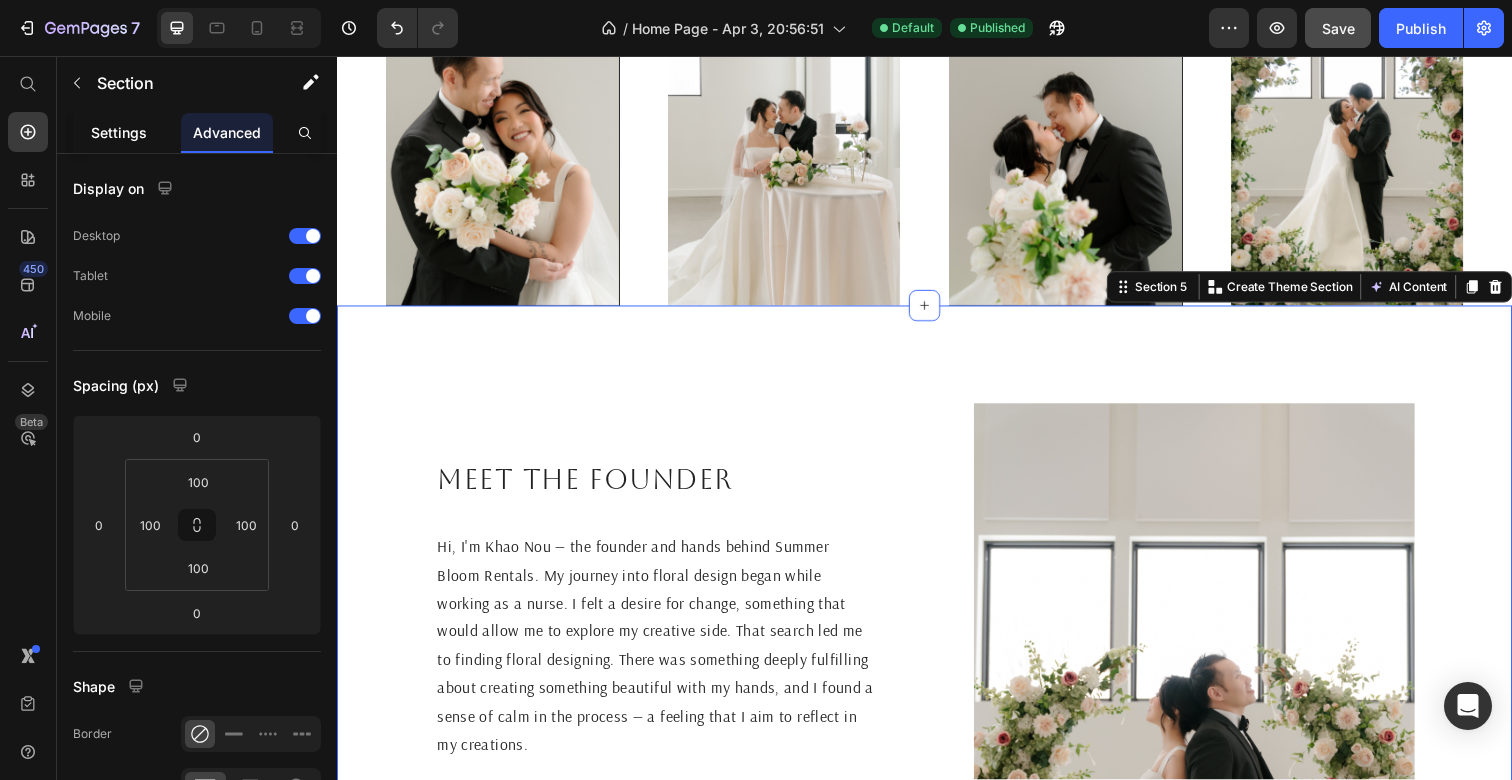 click on "Settings" at bounding box center (119, 132) 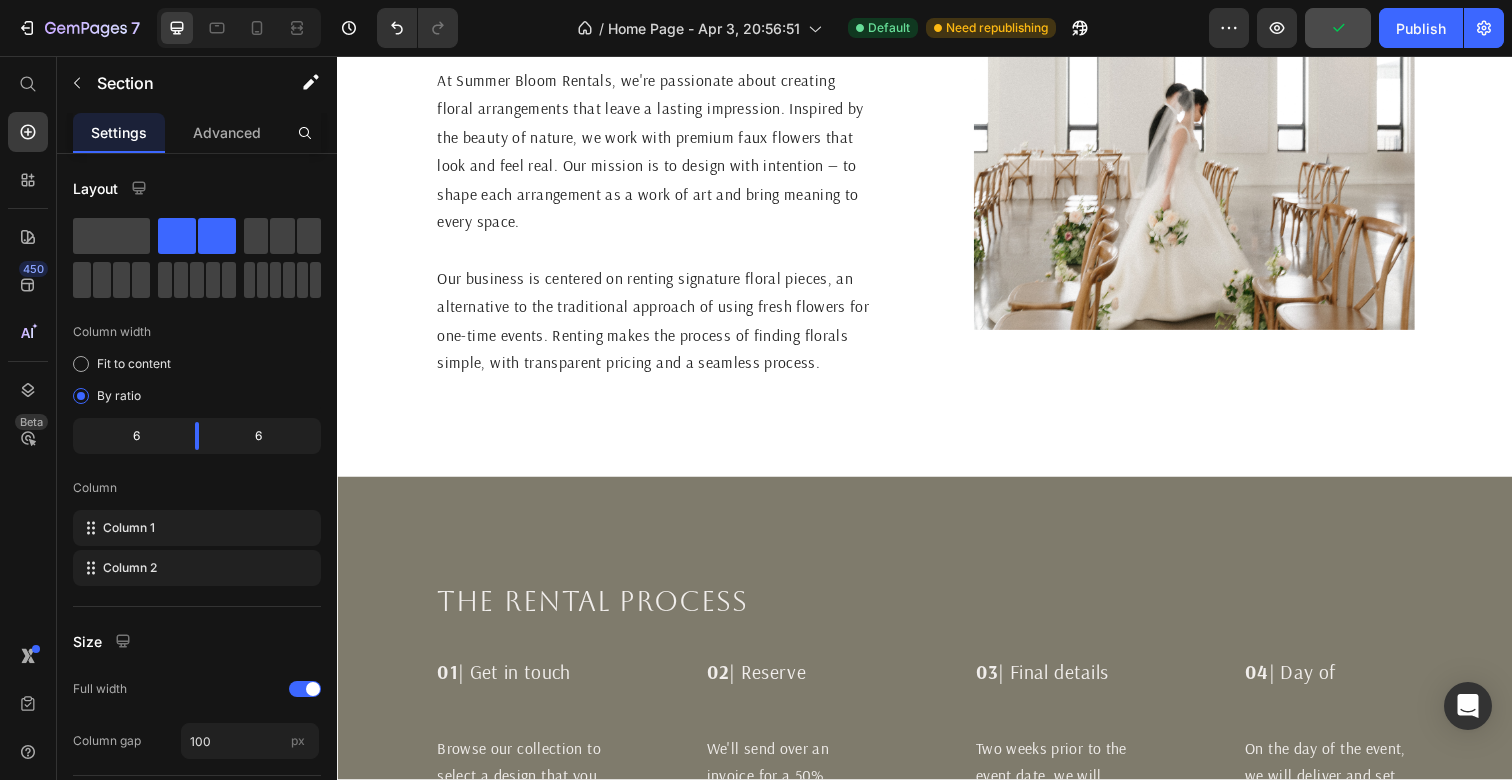 scroll, scrollTop: 579, scrollLeft: 0, axis: vertical 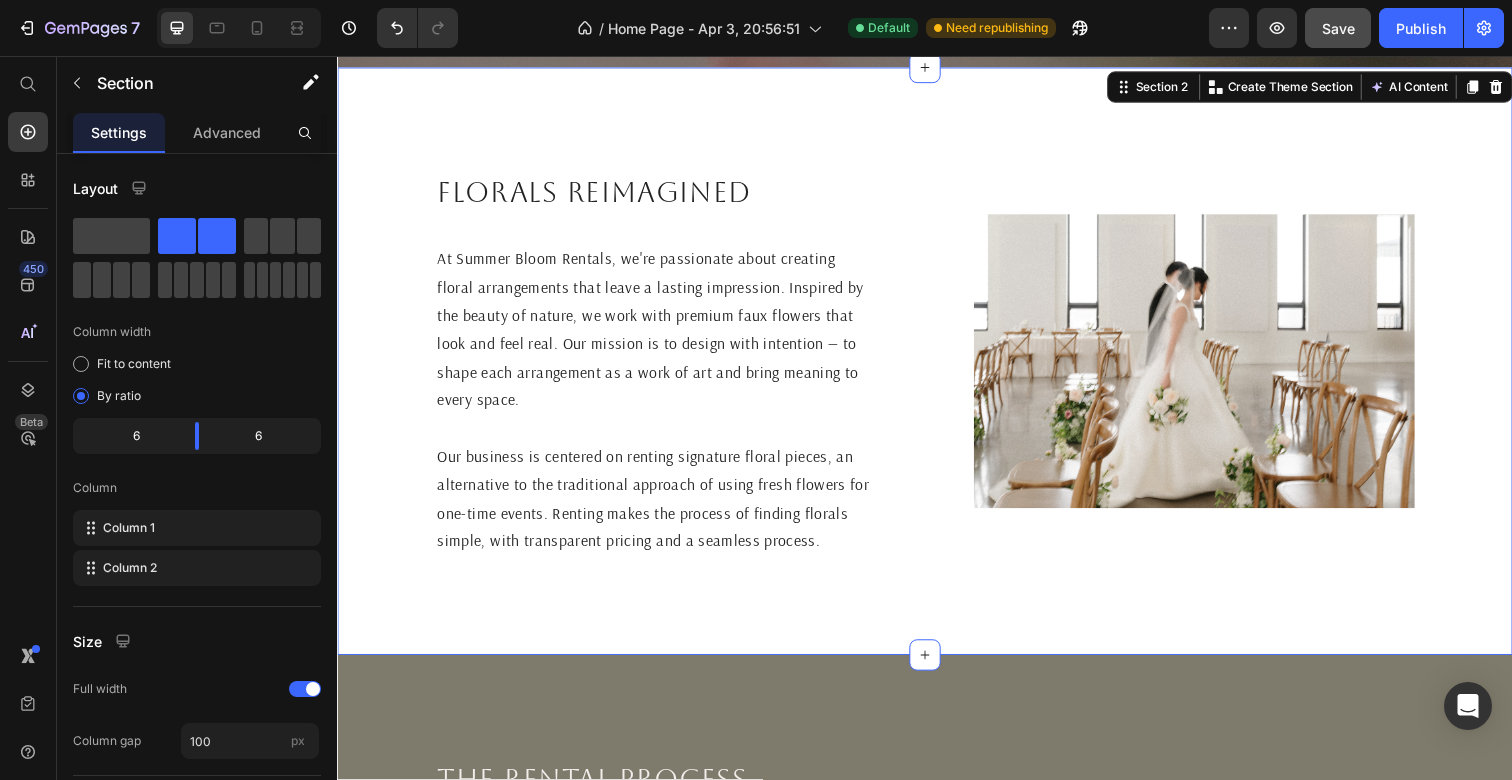 click on "Florals reimagined Heading At Summer Bloom Rentals, we're passionate about creating floral arrangements that leave a lasting impression. Inspired by the beauty of nature, we work with premium faux flowers that look and feel real. Our mission is to design with intention — to shape each arrangement as a work of art and bring meaning to every space.   Our business is centered on renting signature floral pieces, an alternative to the traditional approach of using fresh flowers for one-time events. Renting makes the process of finding florals simple, with transparent pricing and a seamless process. Text Block Image Section 2   You can create reusable sections Create Theme Section AI Content Write with GemAI What would you like to describe here? Tone and Voice Persuasive Product The ____ Aisle Flowers Show more Generate" at bounding box center [937, 368] 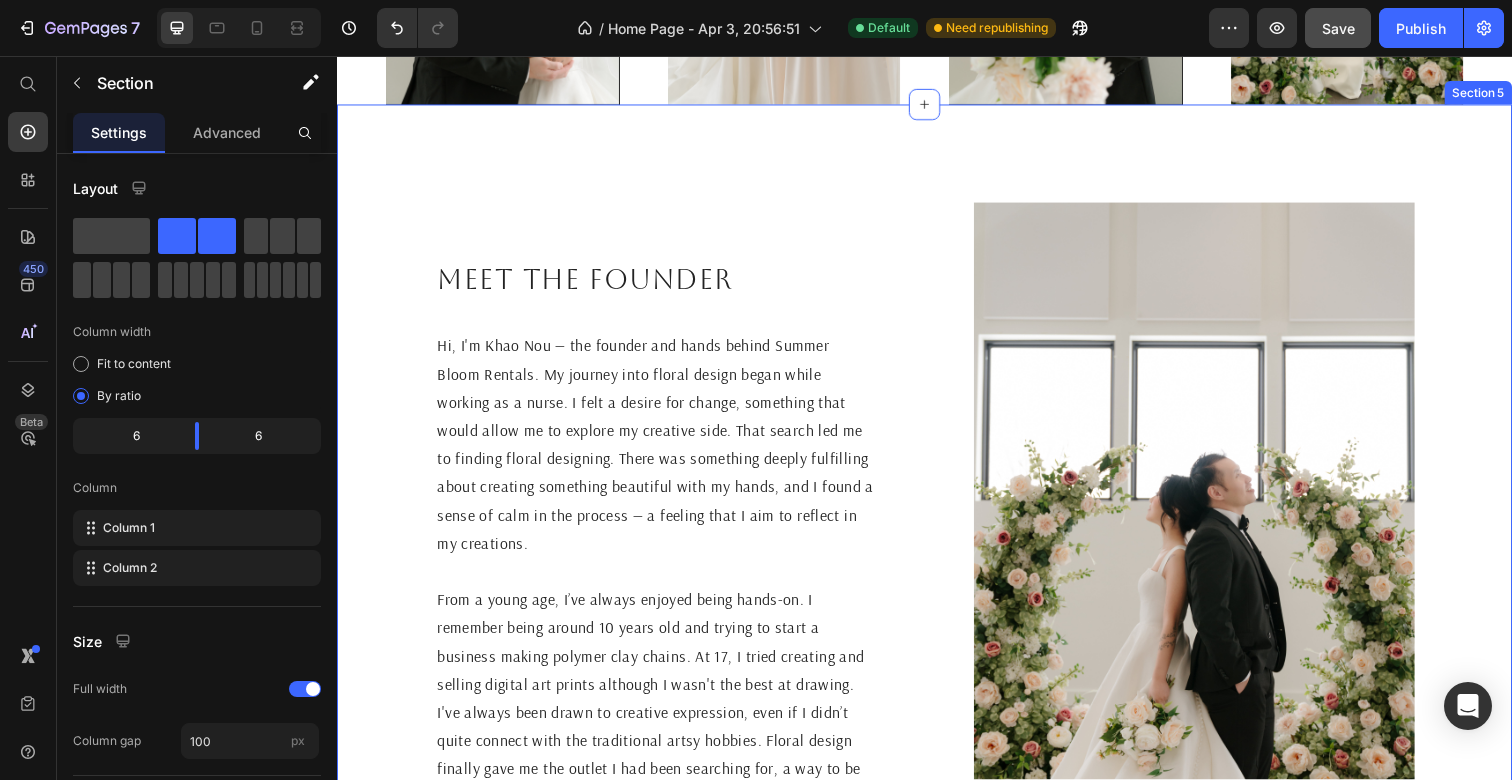 scroll, scrollTop: 2241, scrollLeft: 0, axis: vertical 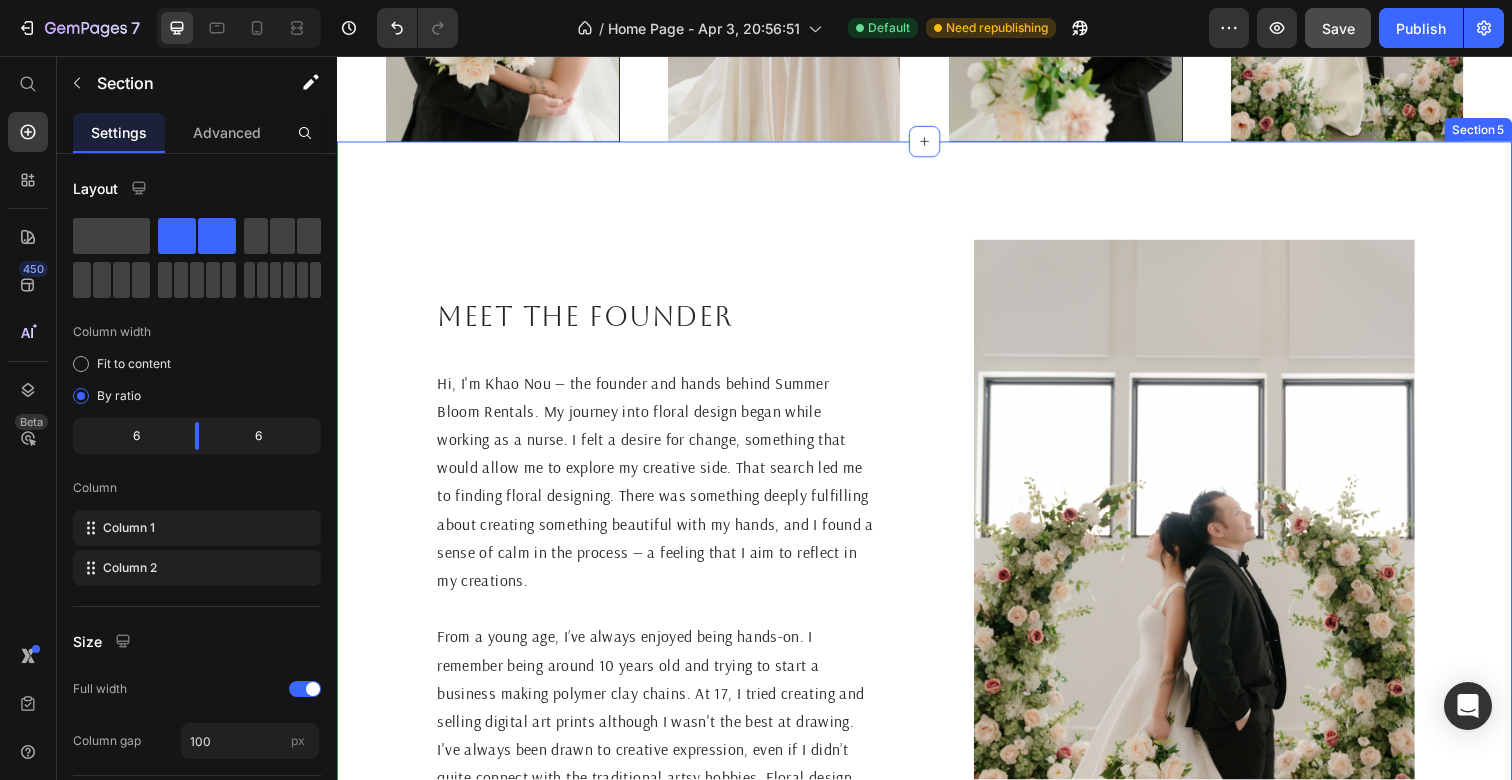 click on "Meet the founder Heading Hi, I'm [FIRST] [LAST] — the founder and hands behind Summer Bloom Rentals. My journey into floral design began while working as a nurse. I felt a desire for change, something that would allow me to explore my creative side. That search led me to finding floral designing. There was something deeply fulfilling about creating something beautiful with my hands, and I found a sense of calm in the process — a feeling that I aim to reflect in my creations. From a young age, I’ve always enjoyed being hands-on. I remember being around 10 years old and trying to start a business making polymer clay chains. At 17, I tried creating and selling digital art prints although I wasn't the best at drawing. I've always been drawn to creative expression, even if I didn’t quite connect with the traditional artsy hobbies. Floral design finally gave me the outlet I had been searching for, a way to be artistic in a way that felt natural and meaningful to me. Text Block Image Section 5" at bounding box center [937, 581] 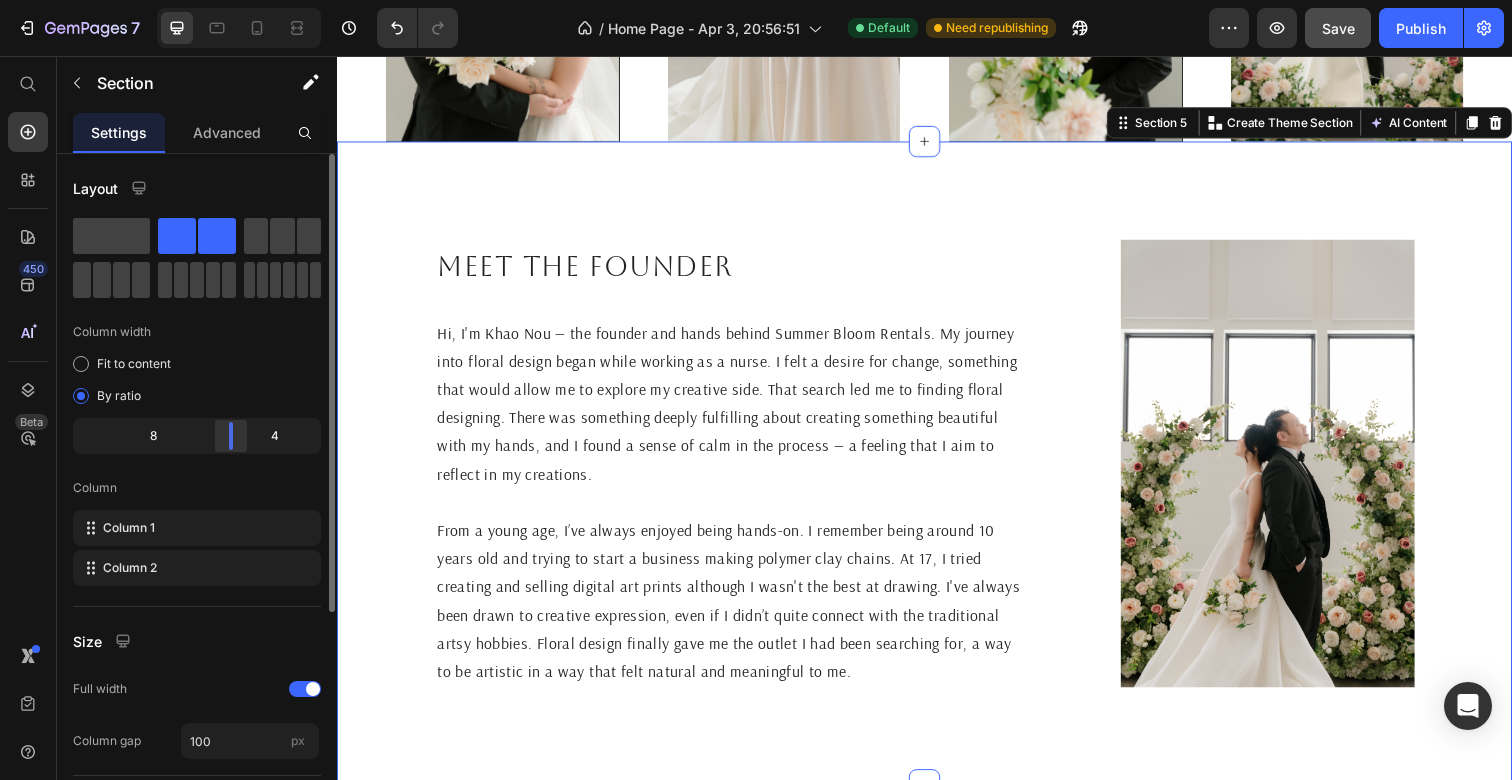 drag, startPoint x: 199, startPoint y: 438, endPoint x: 232, endPoint y: 439, distance: 33.01515 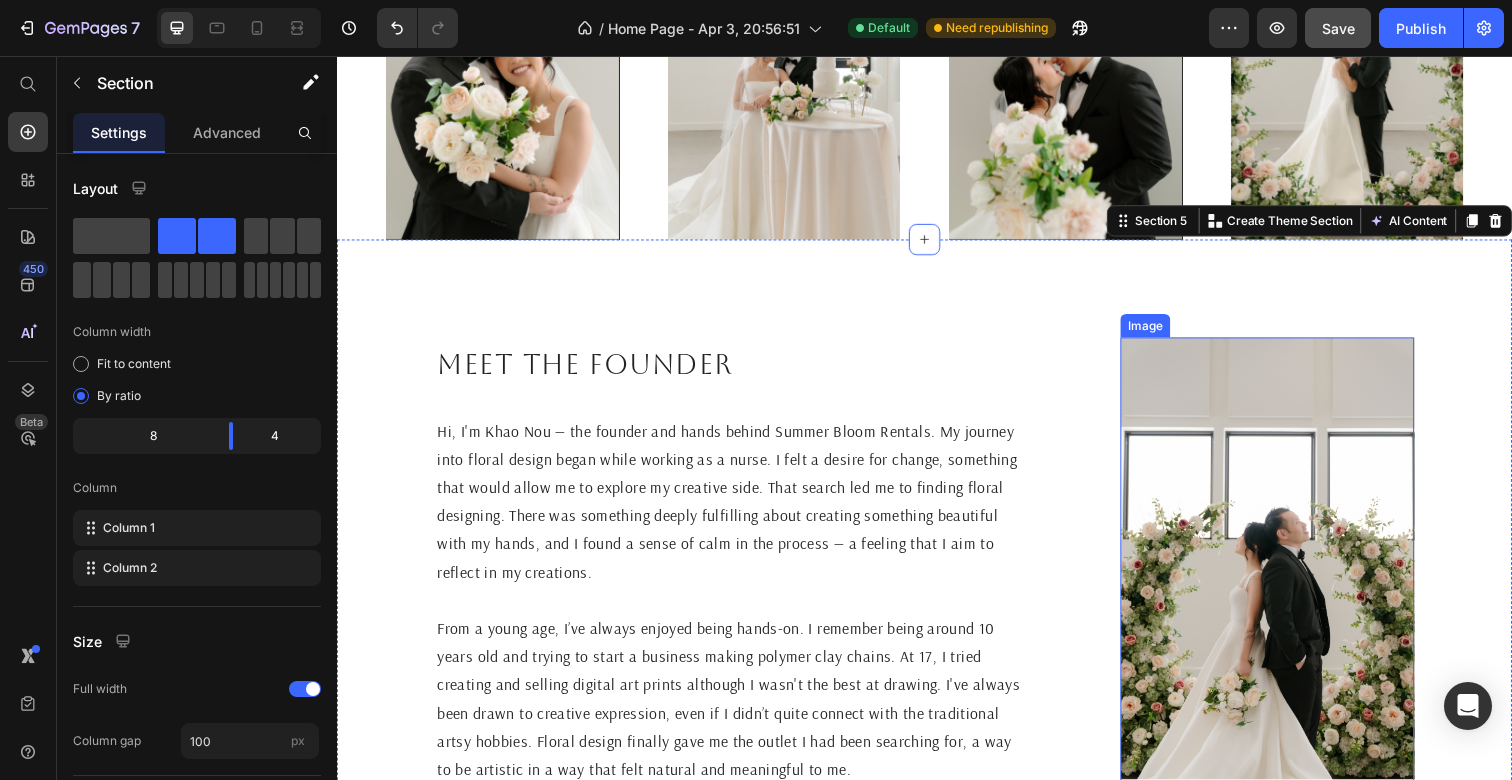 scroll, scrollTop: 2011, scrollLeft: 0, axis: vertical 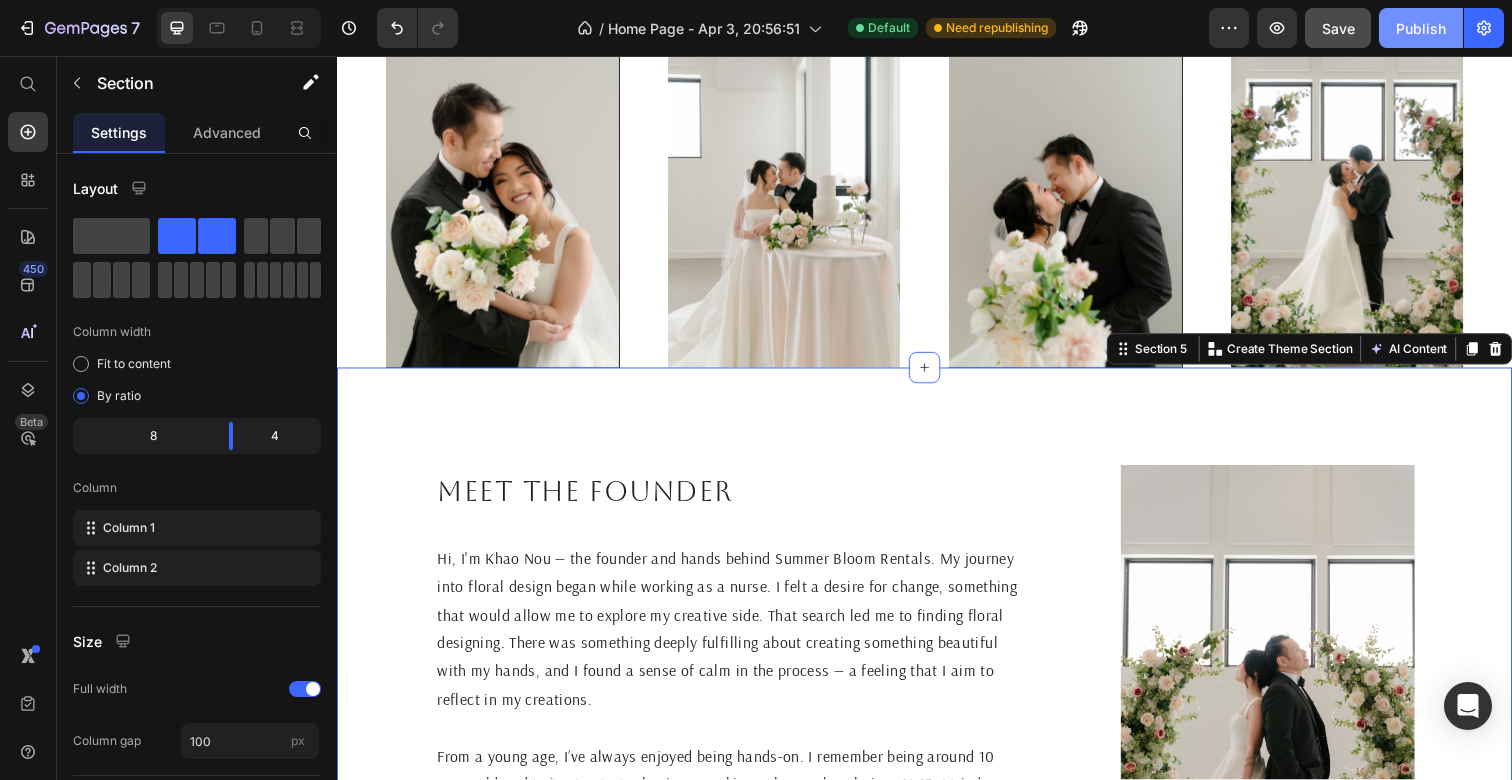 click on "Publish" at bounding box center (1421, 28) 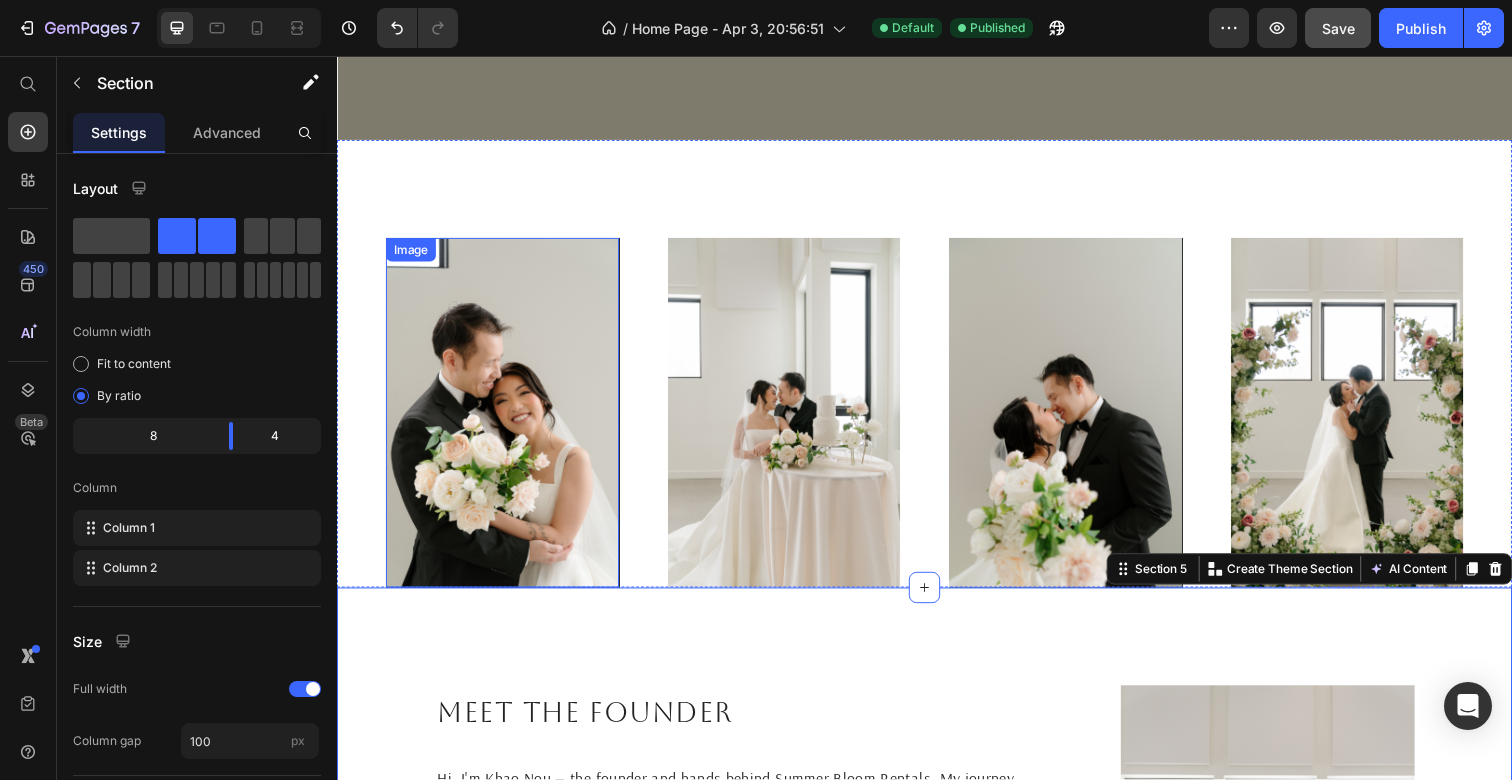 scroll, scrollTop: 1698, scrollLeft: 0, axis: vertical 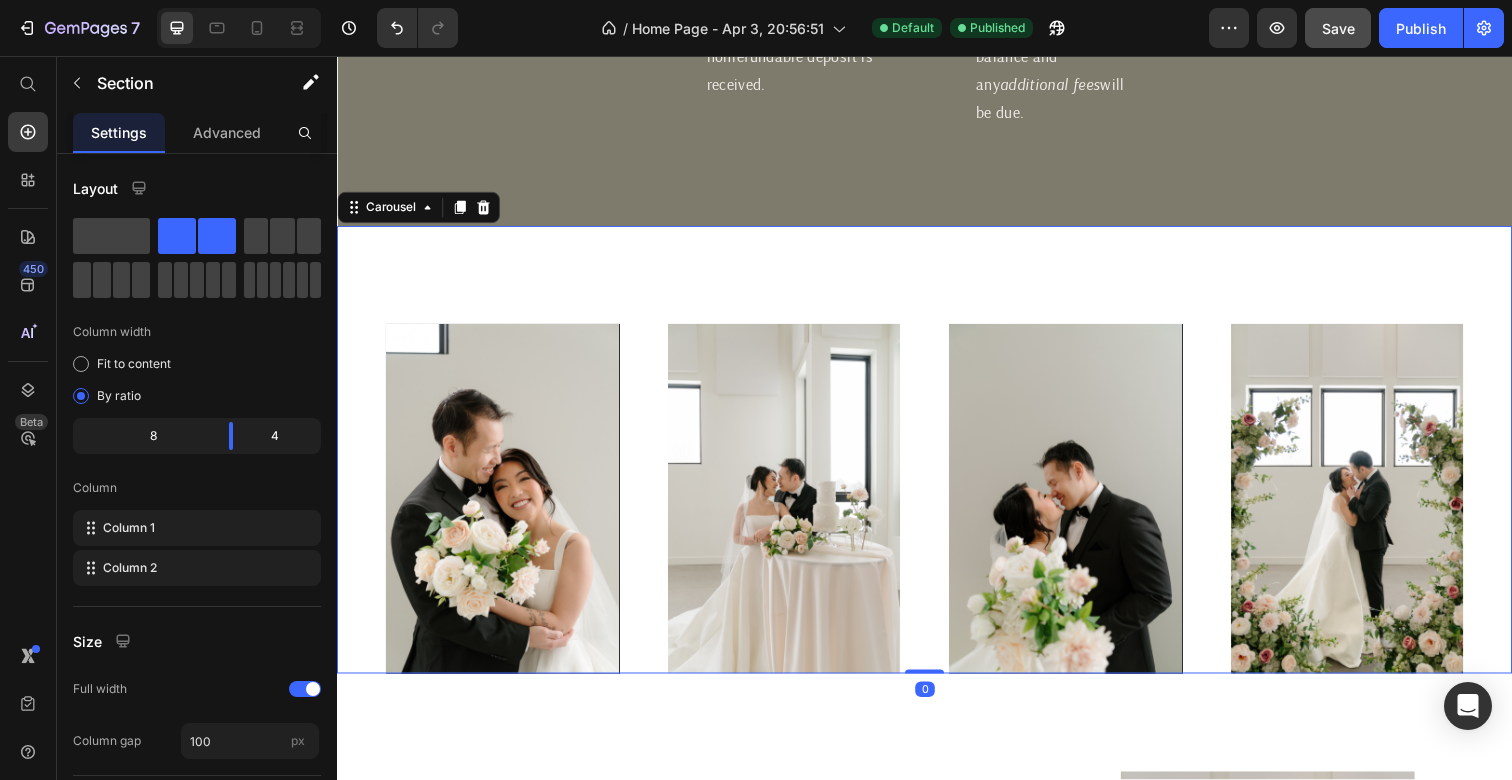 click on "Image Image Image Image Carousel   0" at bounding box center [937, 458] 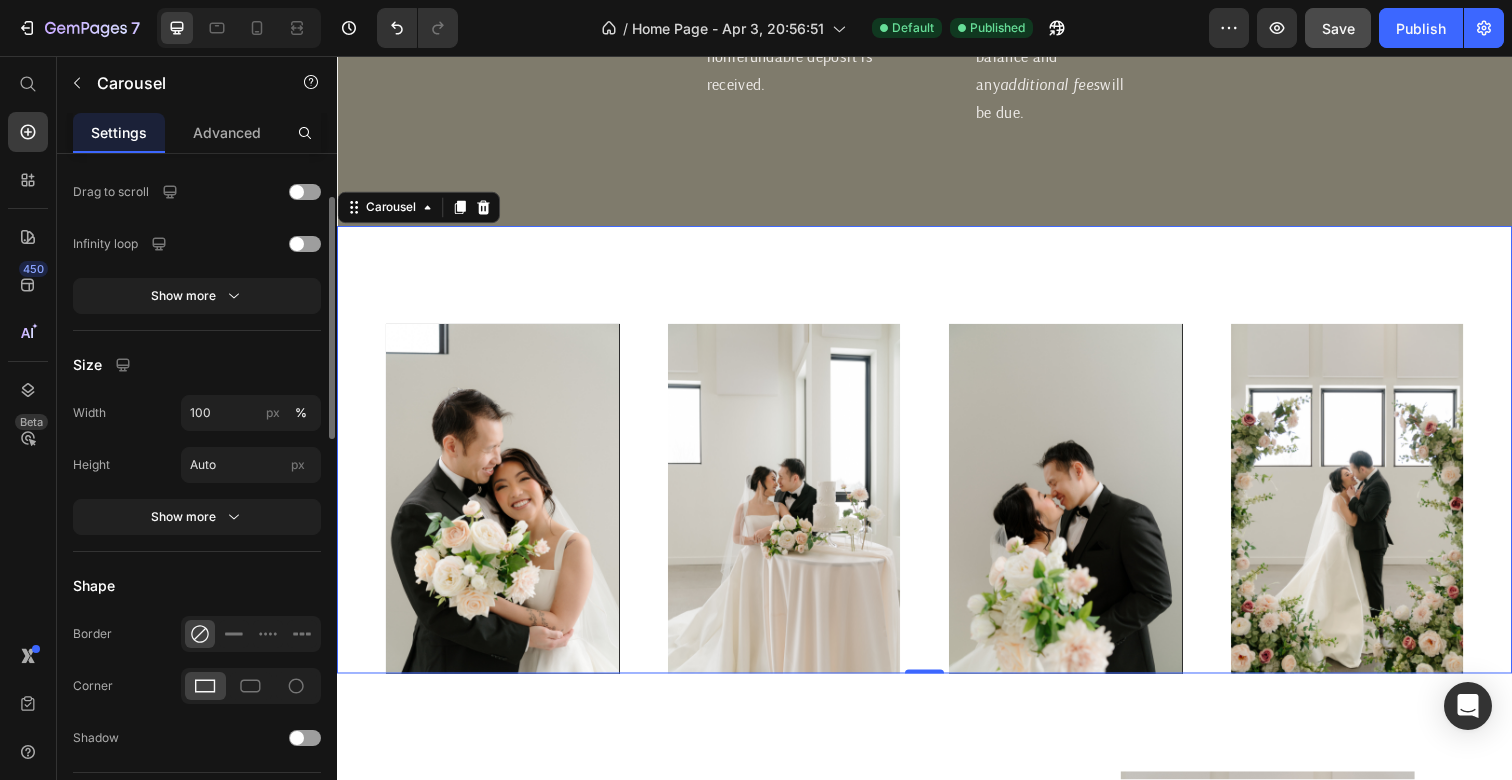scroll, scrollTop: 1239, scrollLeft: 0, axis: vertical 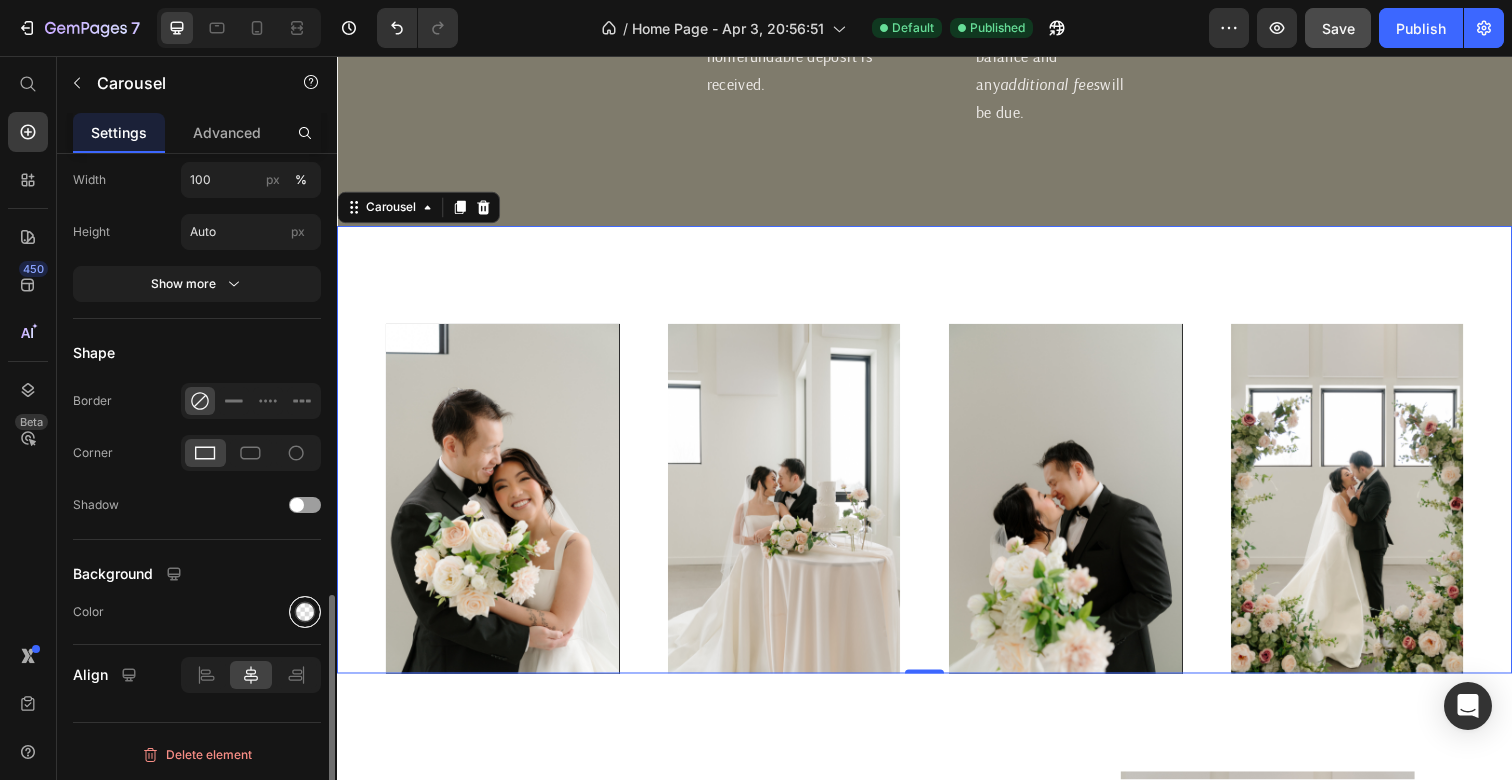 click at bounding box center (305, 612) 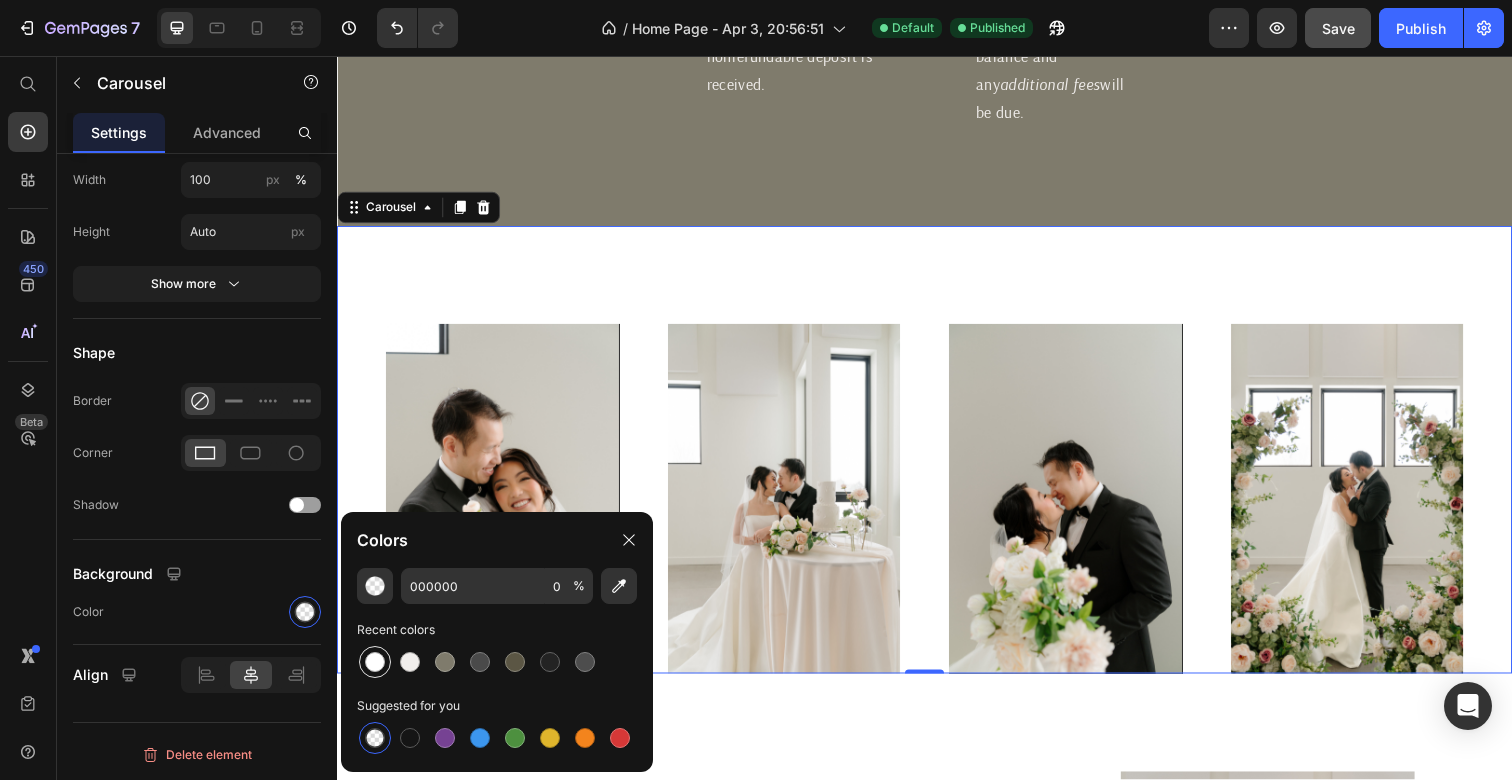 click at bounding box center (375, 662) 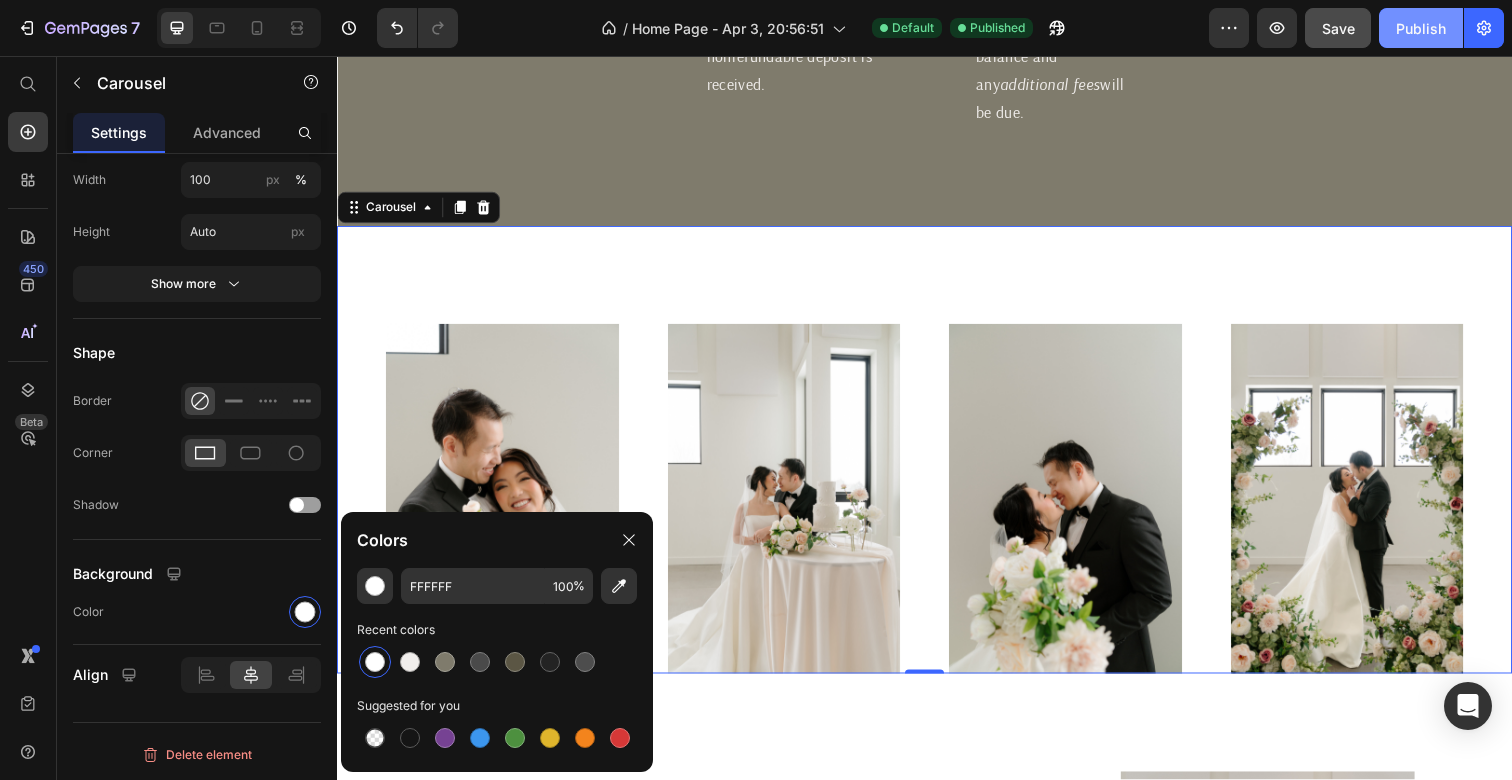 click on "Publish" at bounding box center (1421, 28) 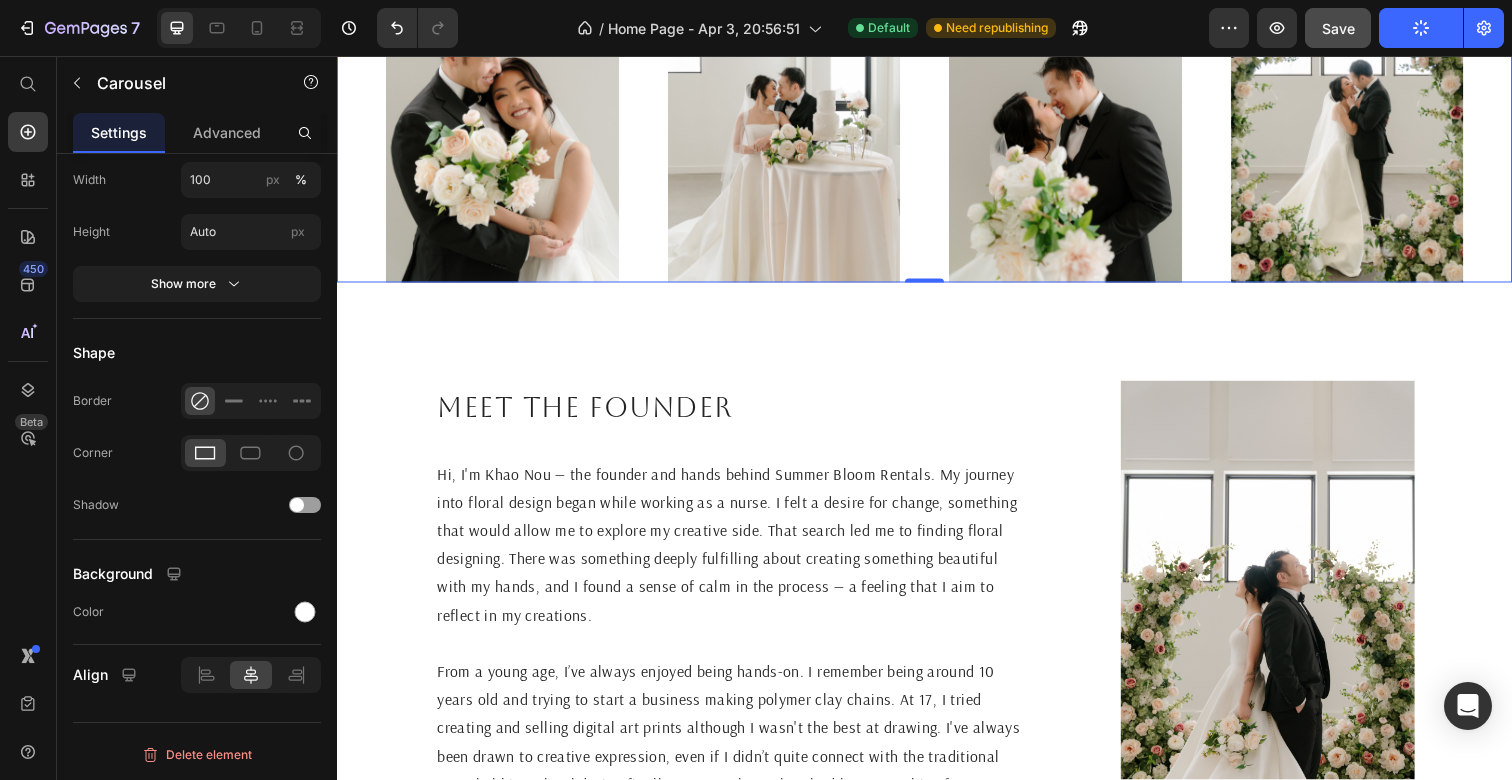 scroll, scrollTop: 2146, scrollLeft: 0, axis: vertical 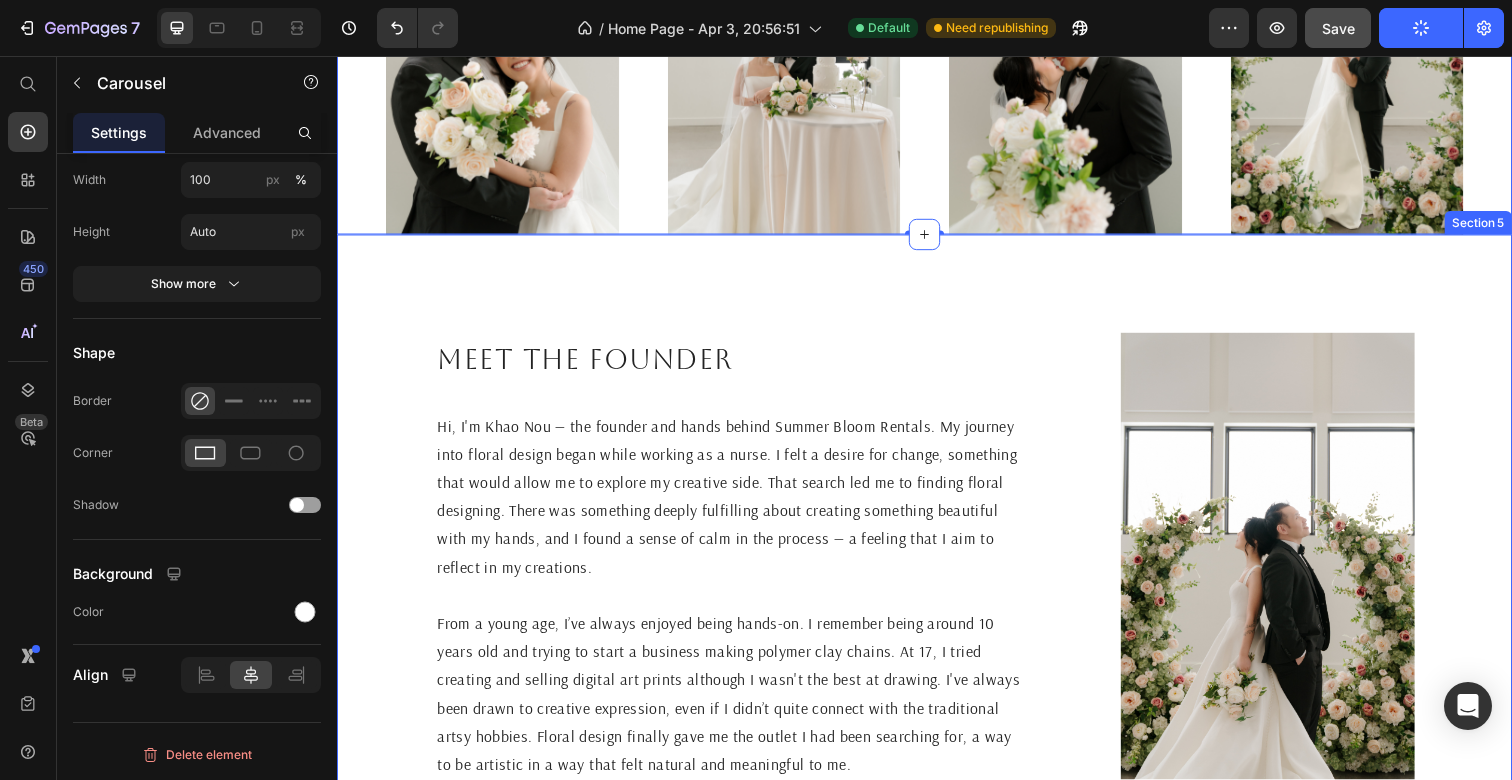 click on "Meet the founder Heading Hi, I'm [FIRST] [LAST] — the founder and hands behind Summer Bloom Rentals. My journey into floral design began while working as a nurse. I felt a desire for change, something that would allow me to explore my creative side. That search led me to finding floral designing. There was something deeply fulfilling about creating something beautiful with my hands, and I found a sense of calm in the process — a feeling that I aim to reflect in my creations. From a young age, I’ve always enjoyed being hands-on. I remember being around 10 years old and trying to start a business making polymer clay chains. At 17, I tried creating and selling digital art prints although I wasn't the best at drawing. I've always been drawn to creative expression, even if I didn’t quite connect with the traditional artsy hobbies. Floral design finally gave me the outlet I had been searching for, a way to be artistic in a way that felt natural and meaningful to me. Text Block Image Section 5" at bounding box center (937, 568) 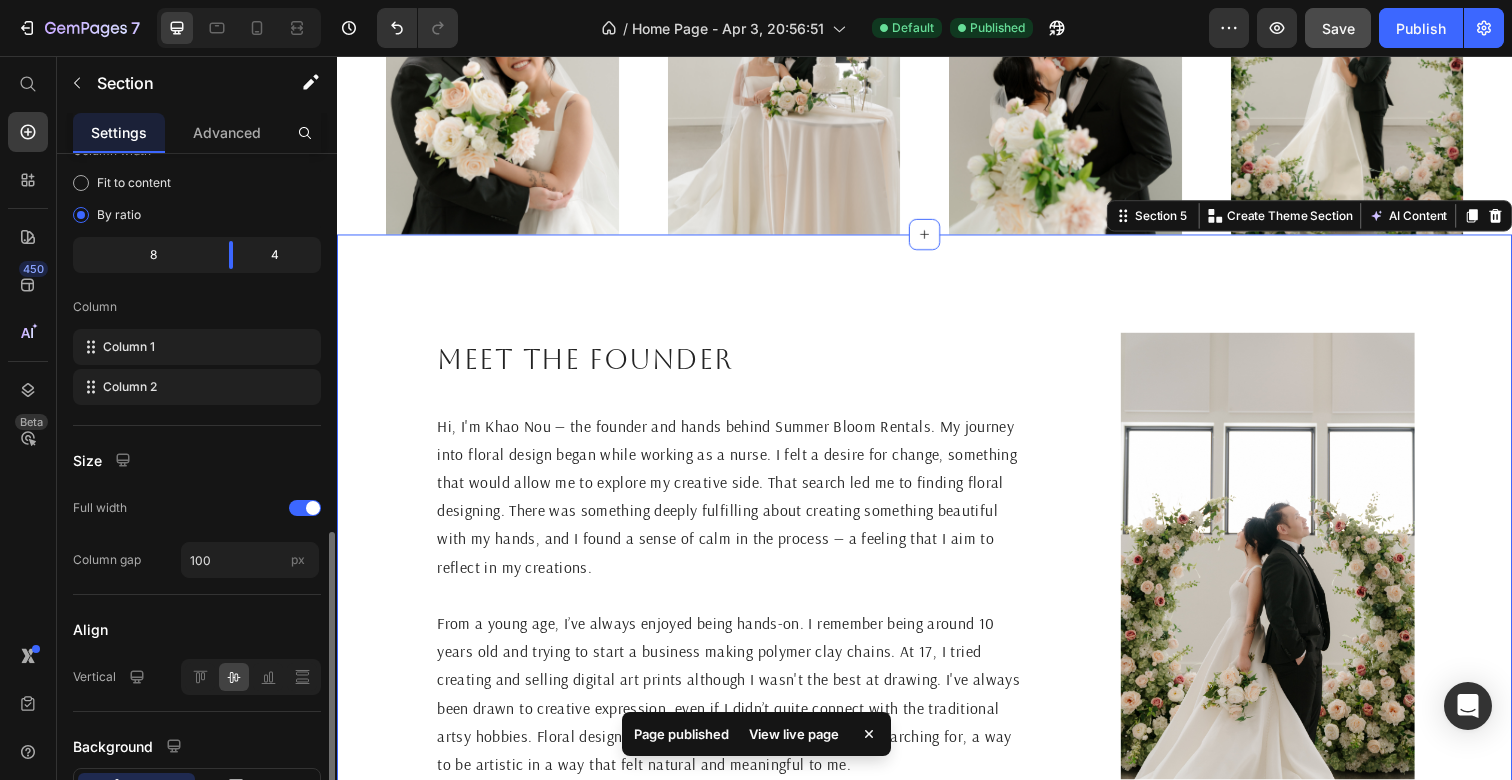 scroll, scrollTop: 334, scrollLeft: 0, axis: vertical 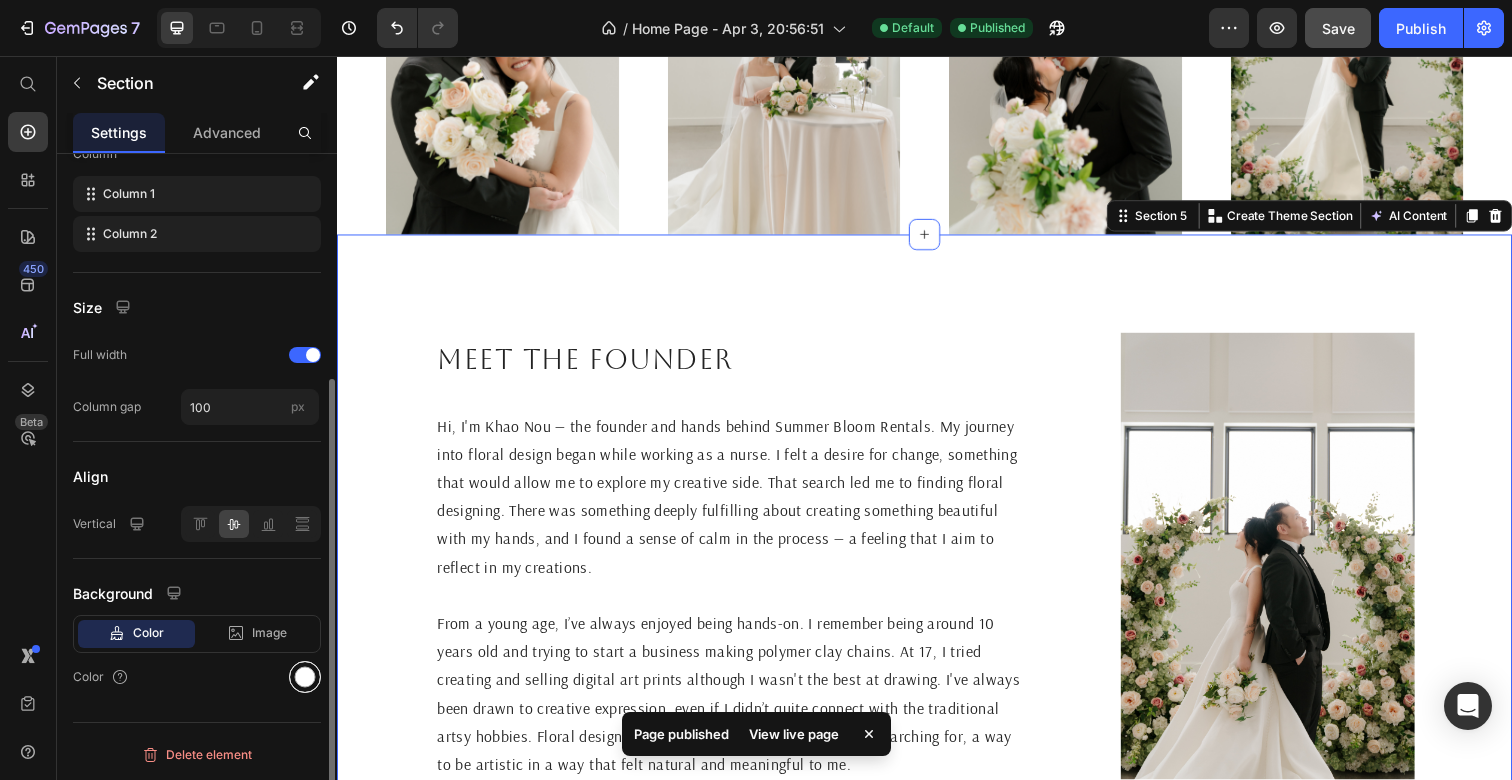 click at bounding box center [305, 677] 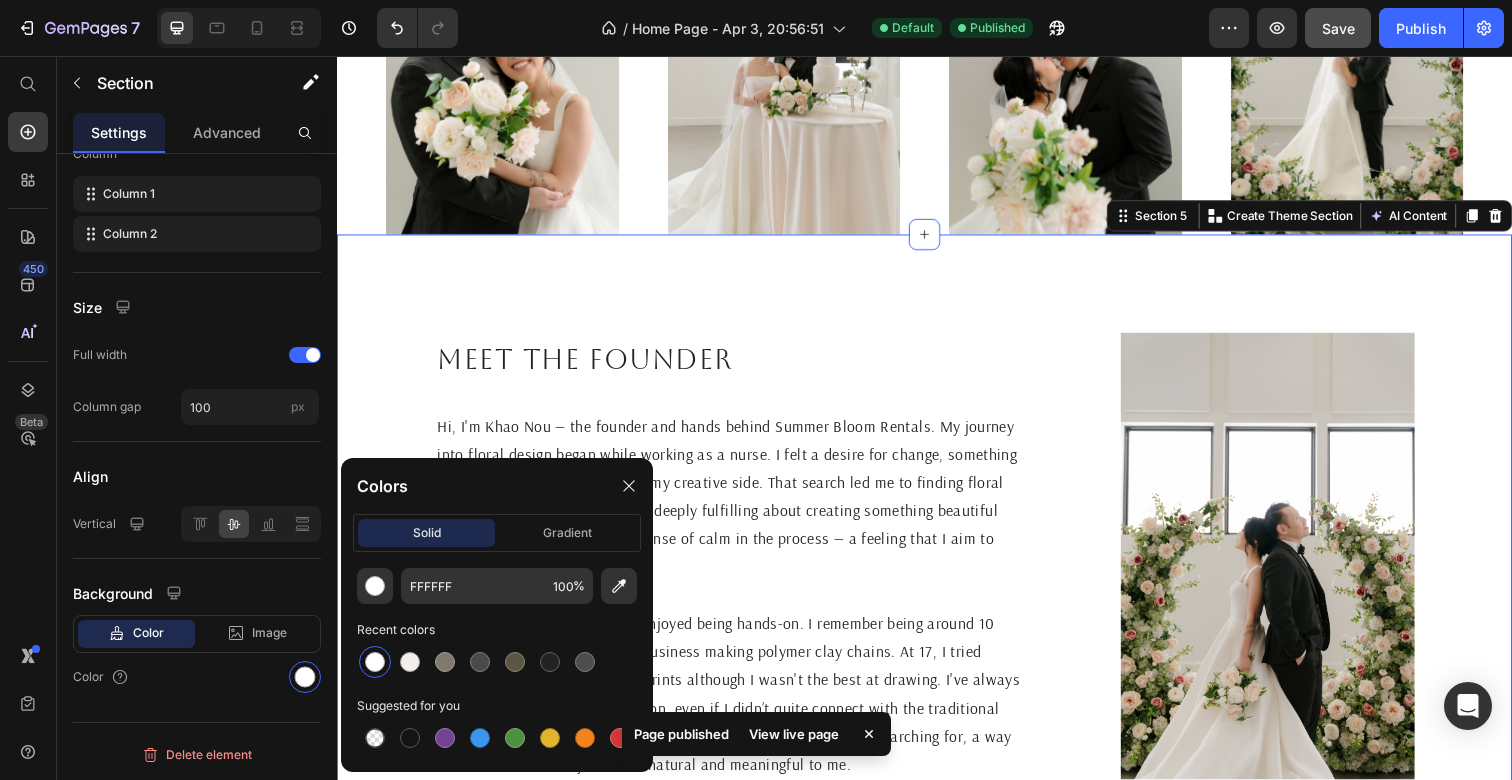 click on "Meet the founder Heading Hi, I'm [FIRST] [LAST] — the founder and hands behind Summer Bloom Rentals. My journey into floral design began while working as a nurse. I felt a desire for change, something that would allow me to explore my creative side. That search led me to finding floral designing. There was something deeply fulfilling about creating something beautiful with my hands, and I found a sense of calm in the process — a feeling that I aim to reflect in my creations. From a young age, I’ve always enjoyed being hands-on. I remember being around 10 years old and trying to start a business making polymer clay chains. At 17, I tried creating and selling digital art prints although I wasn't the best at drawing. I've always been drawn to creative expression, even if I didn’t quite connect with the traditional artsy hobbies. Floral design finally gave me the outlet I had been searching for, a way to be artistic in a way that felt natural and meaningful to me. Text Block Image Section 5 AI Content" at bounding box center [937, 568] 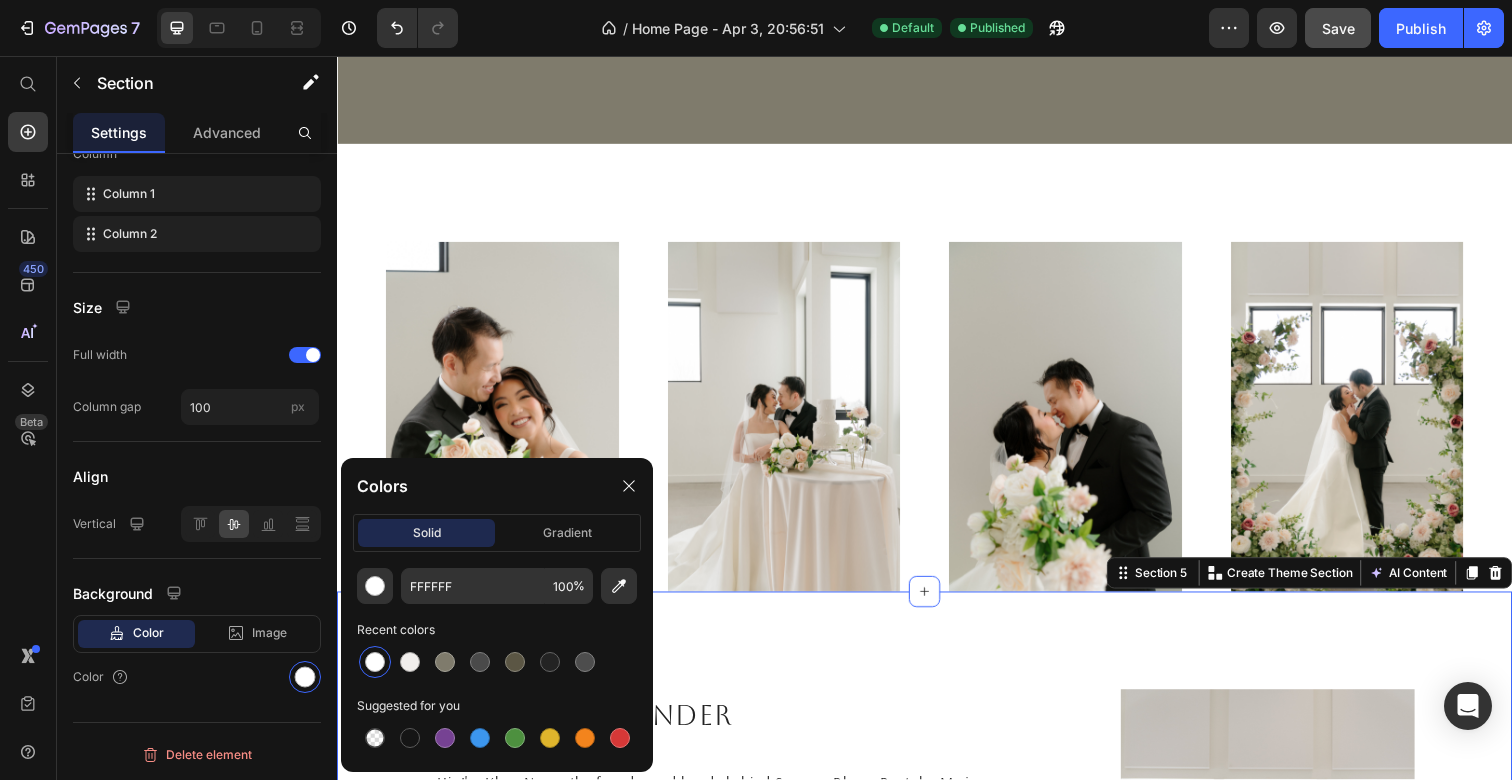 scroll, scrollTop: 1735, scrollLeft: 0, axis: vertical 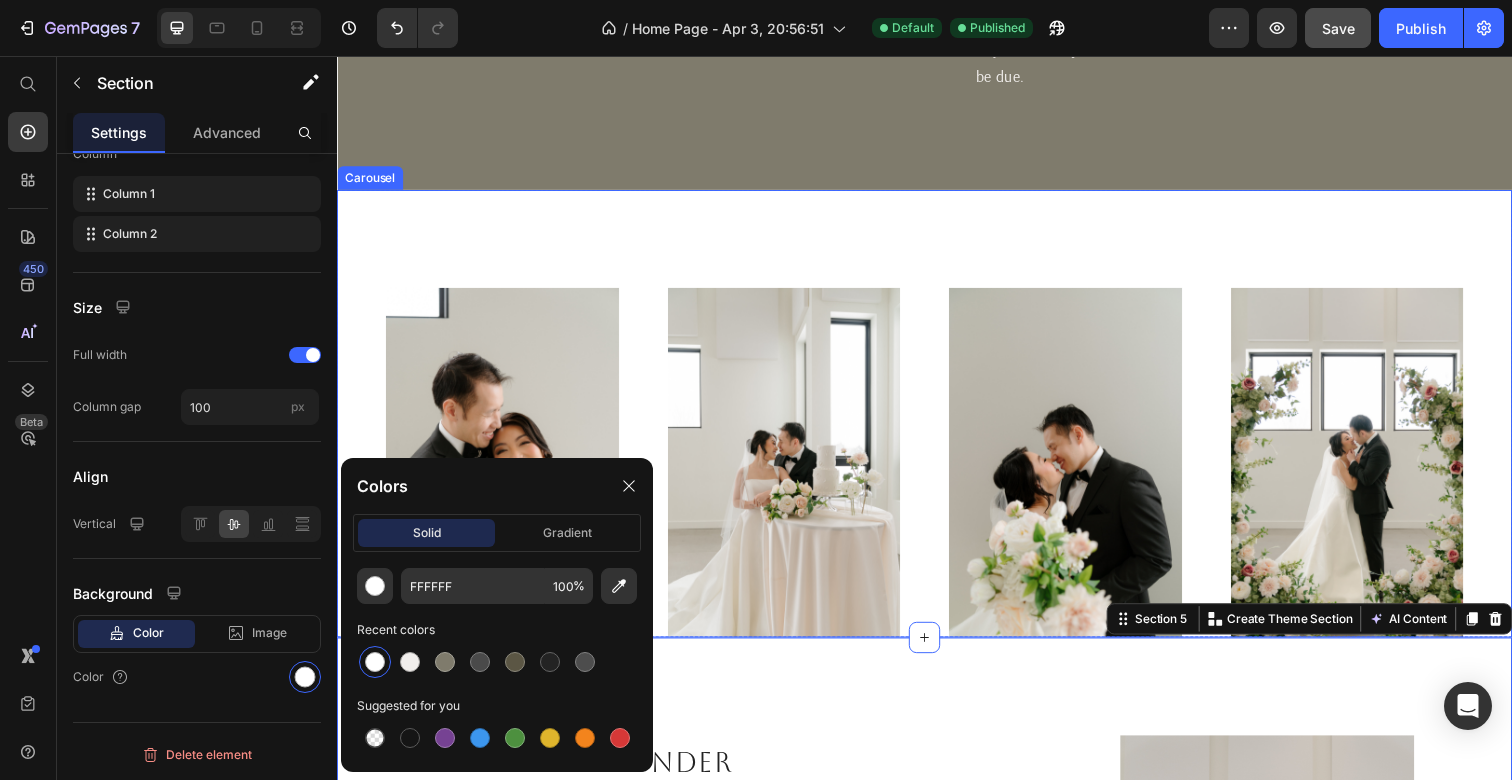 click on "Image Image Image Image Carousel" at bounding box center [937, 421] 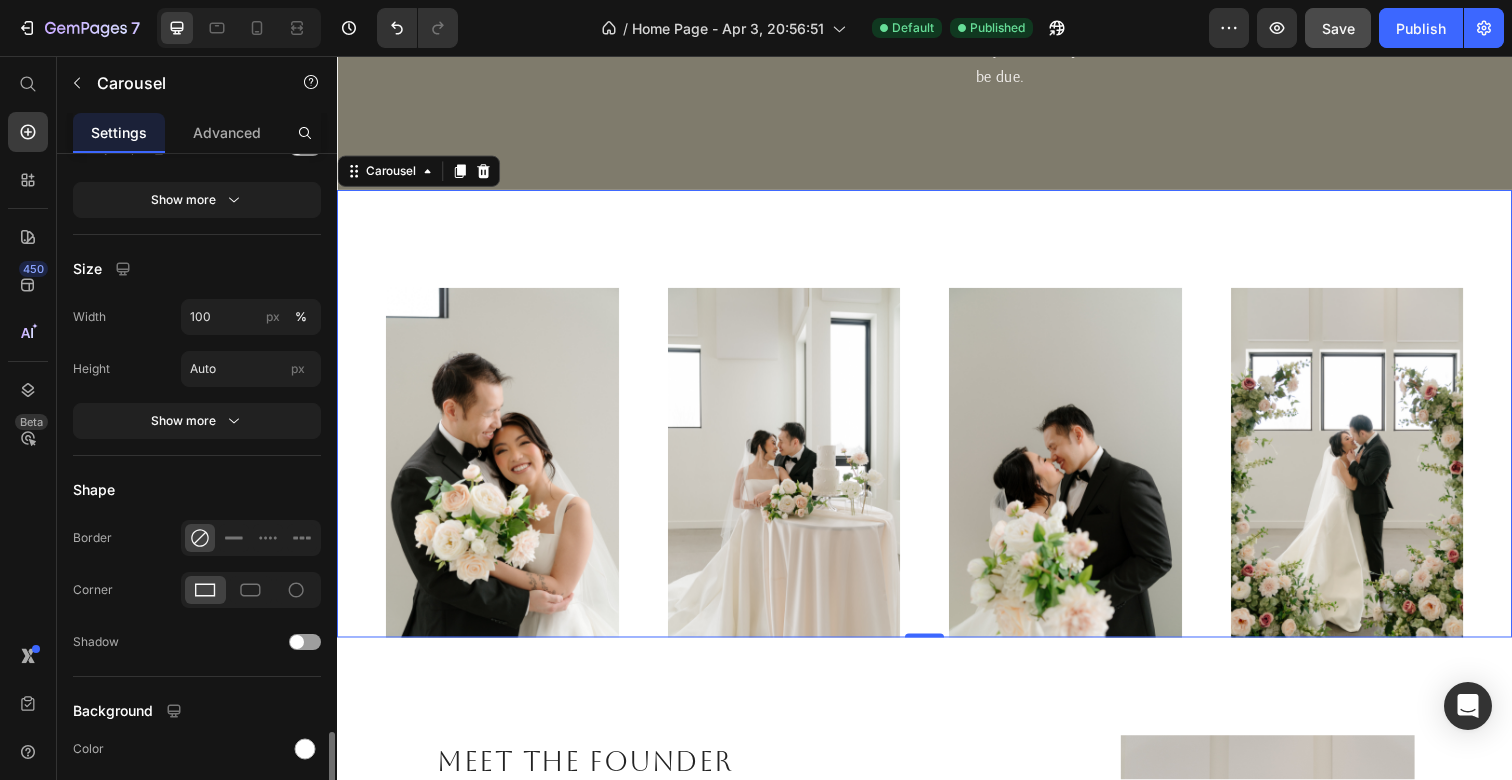 scroll, scrollTop: 1239, scrollLeft: 0, axis: vertical 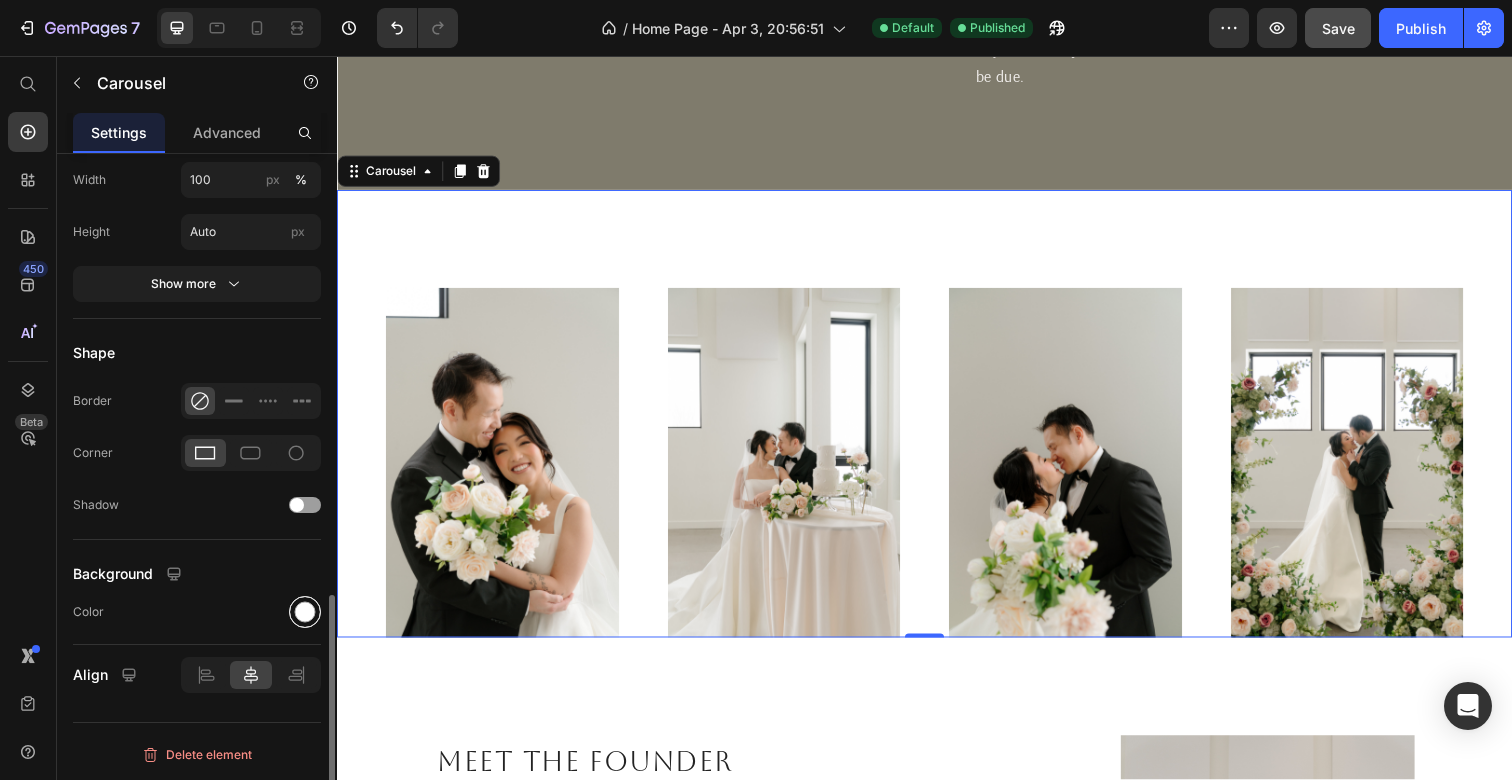 click at bounding box center [305, 611] 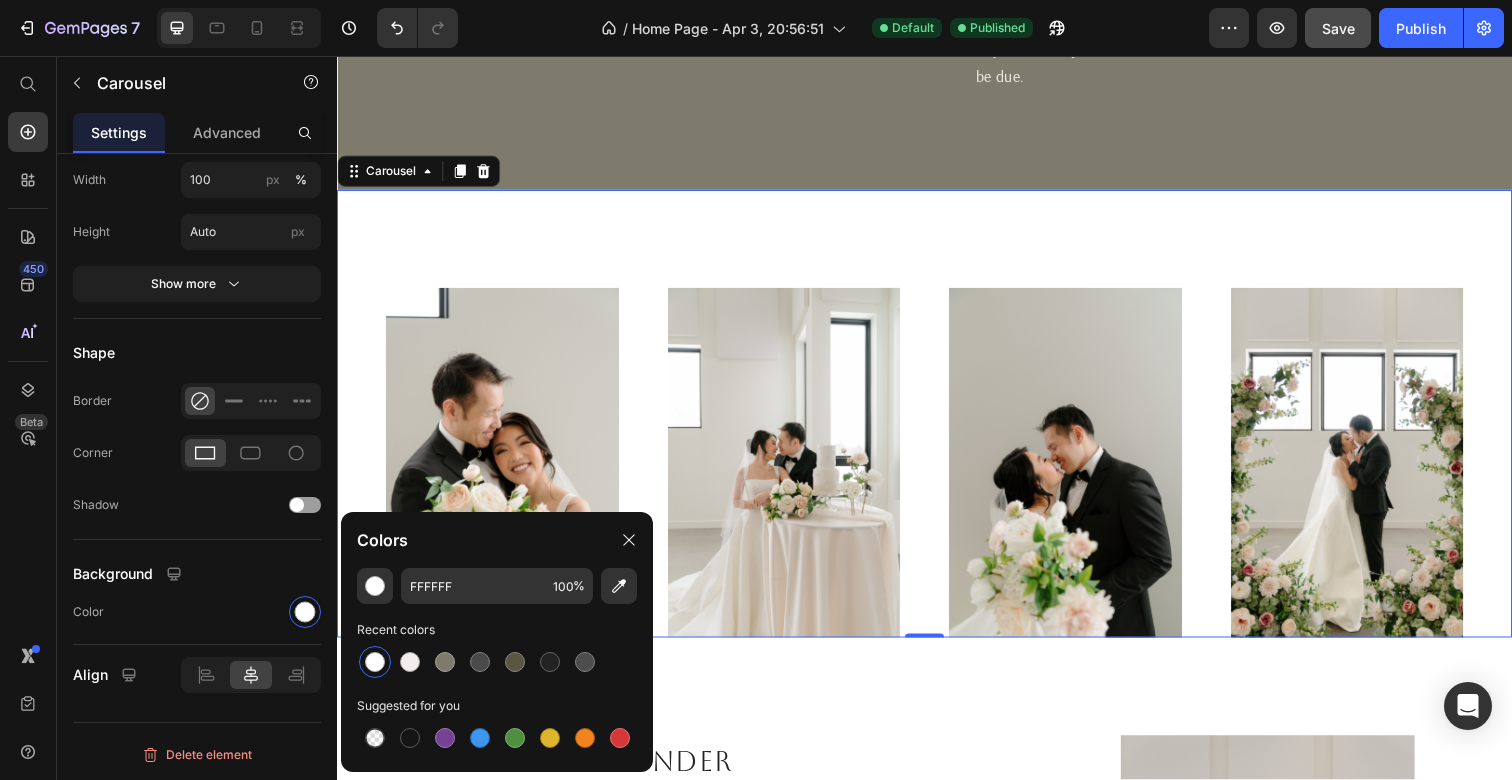 click at bounding box center (375, 662) 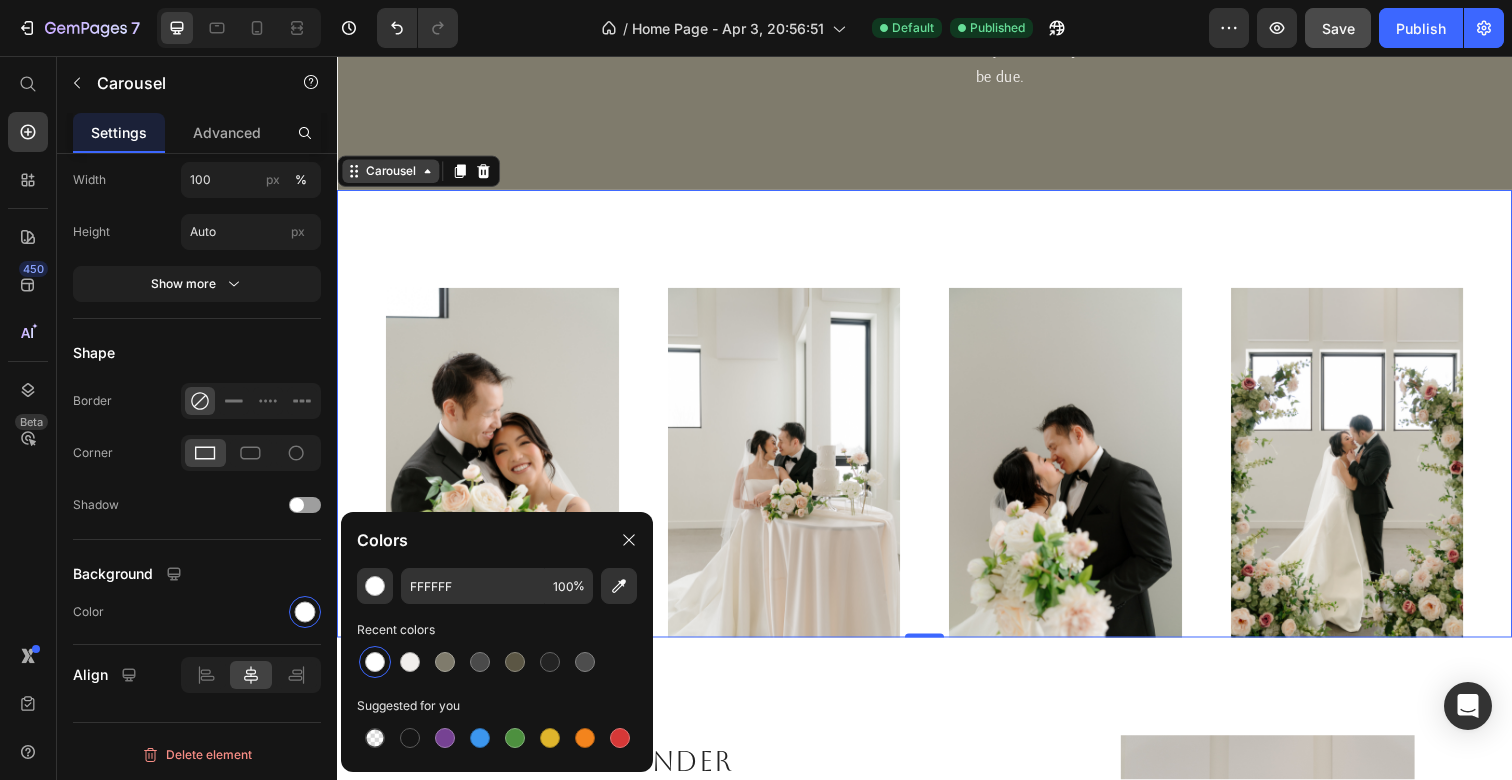 click on "Carousel" at bounding box center (391, 174) 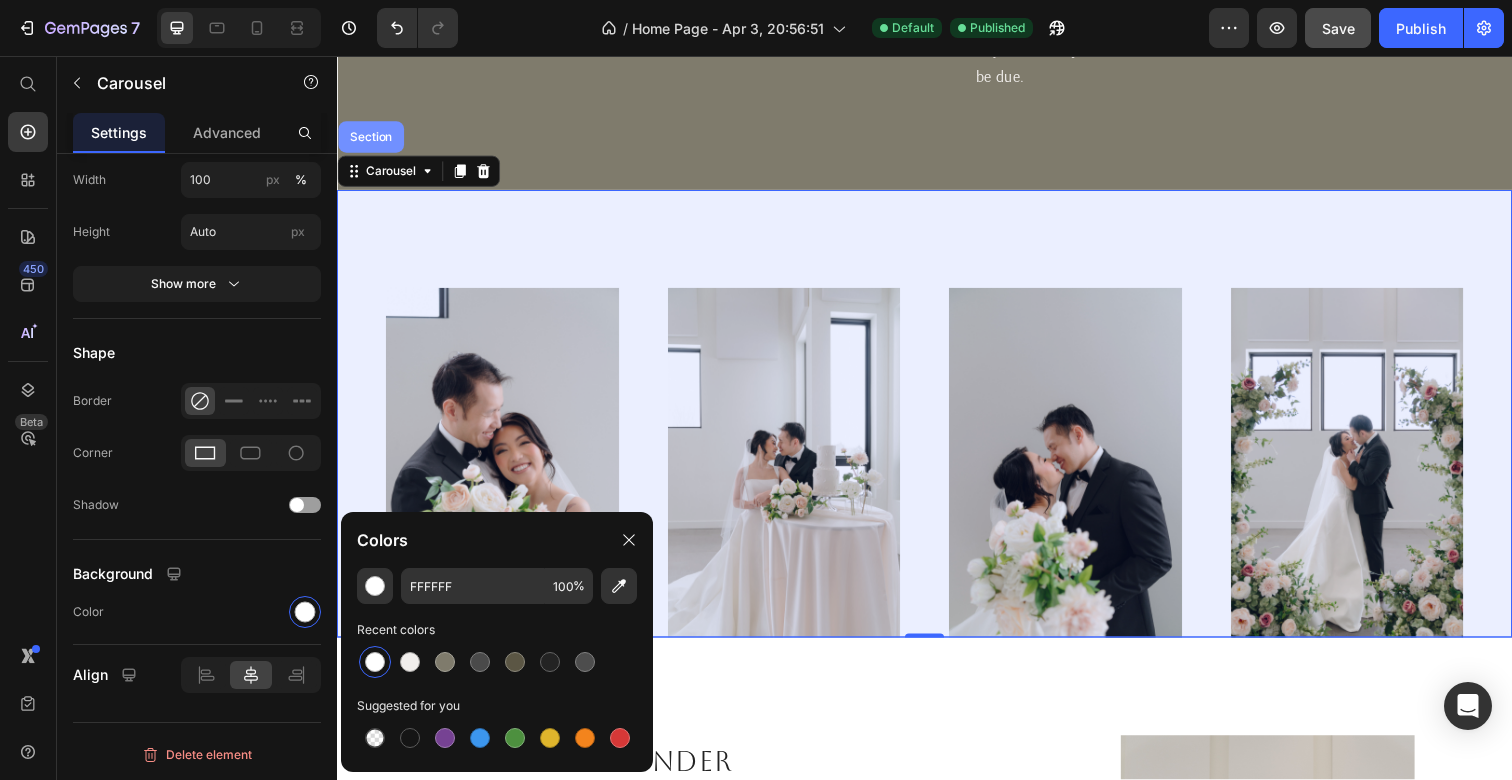 click on "Section" at bounding box center [371, 139] 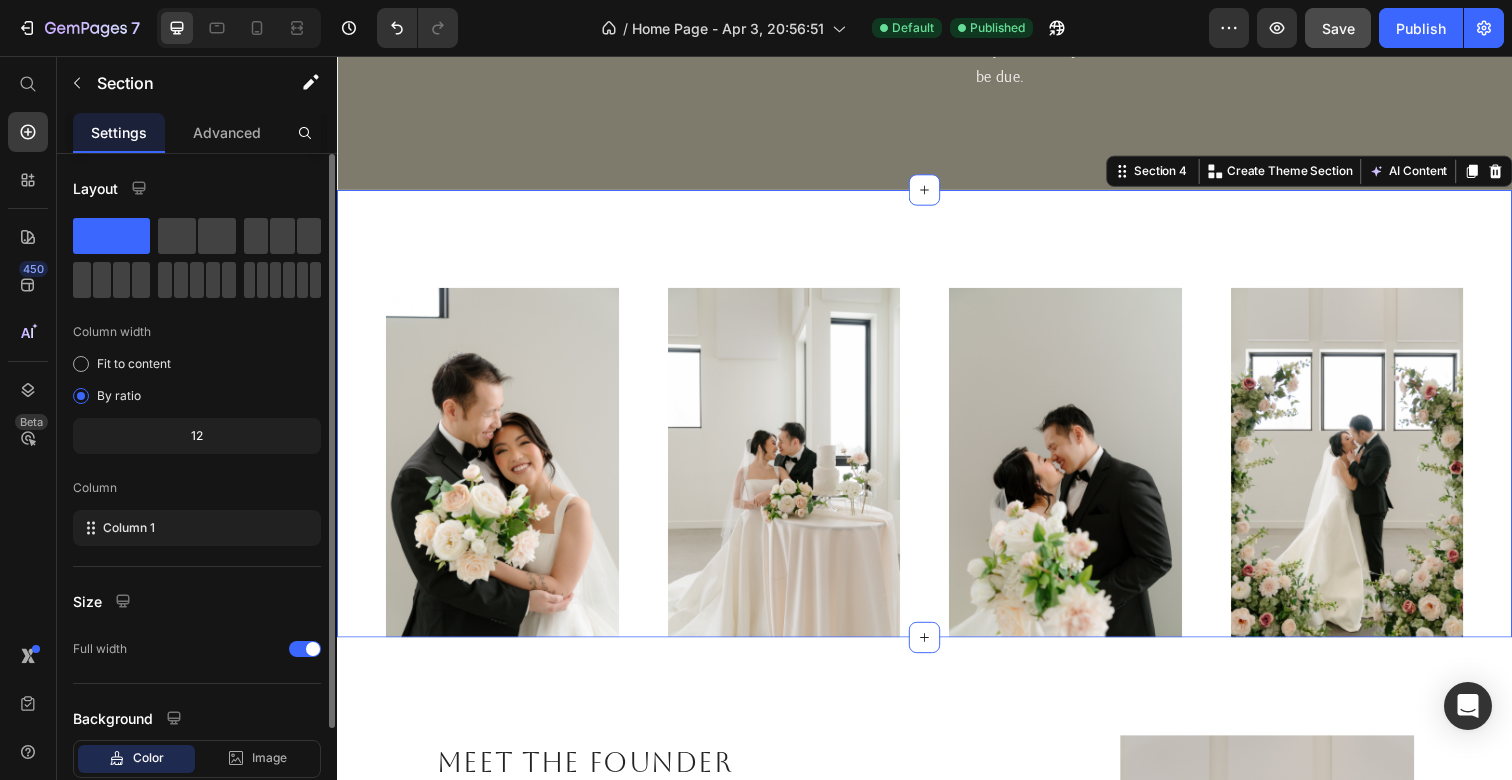scroll, scrollTop: 125, scrollLeft: 0, axis: vertical 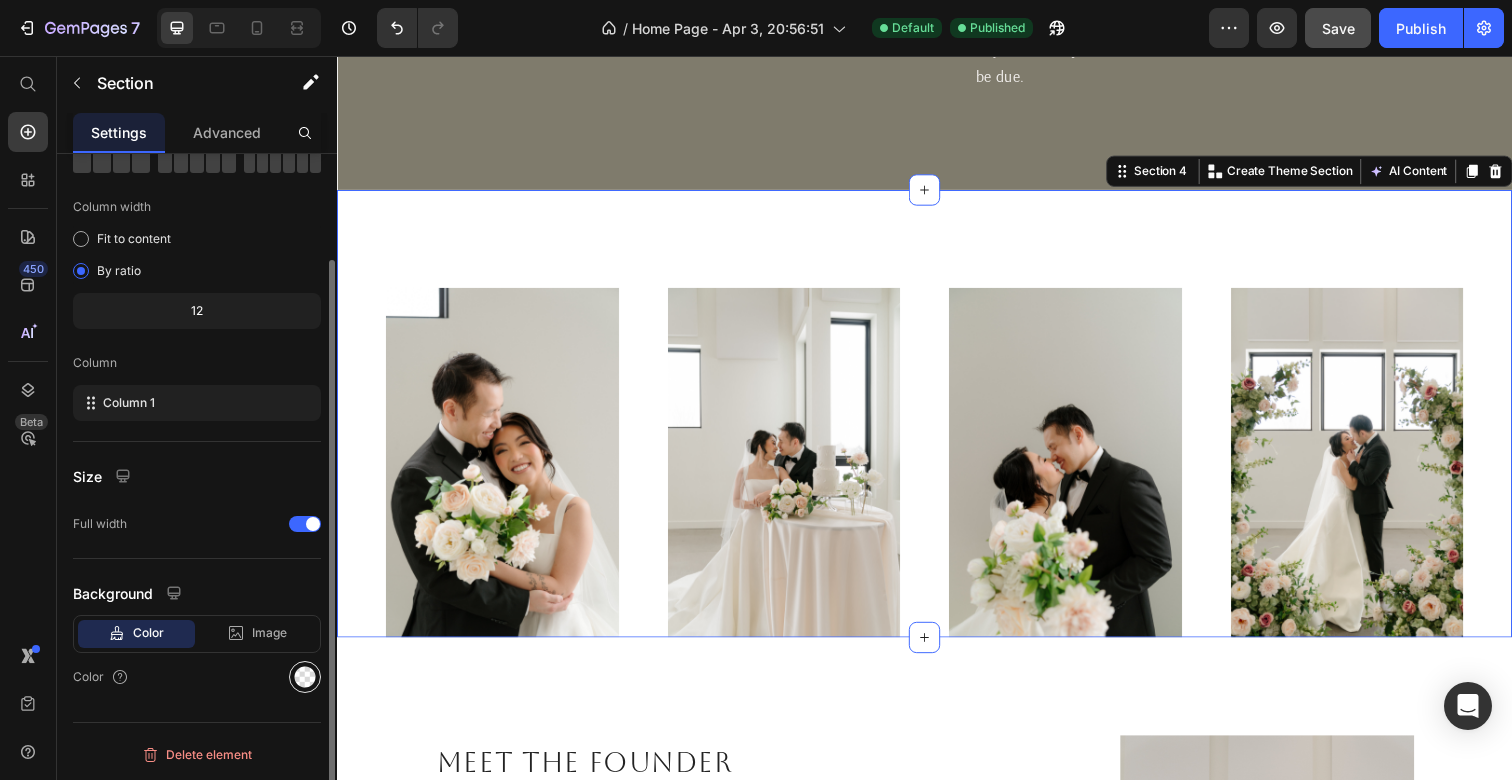 click at bounding box center [305, 677] 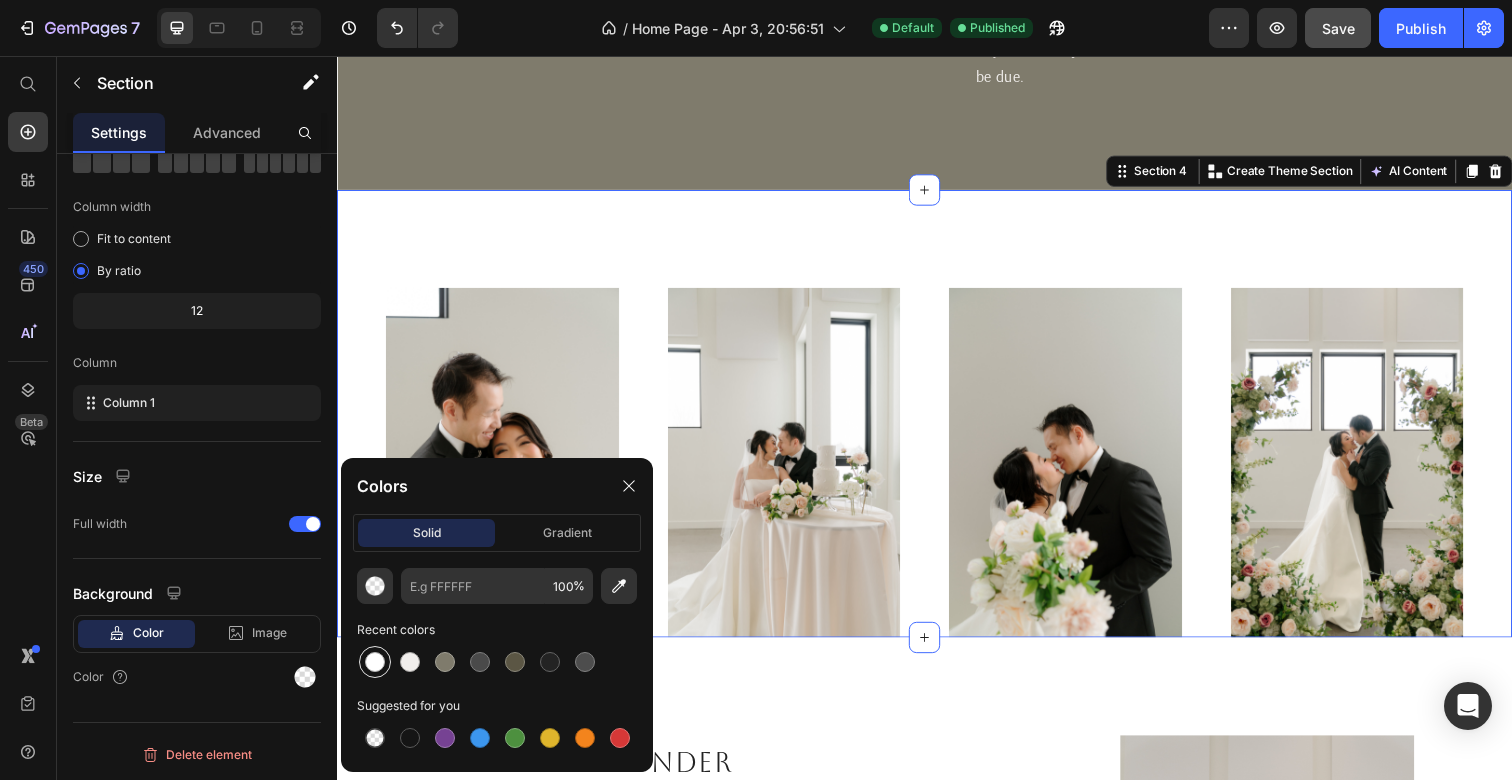 click at bounding box center [375, 662] 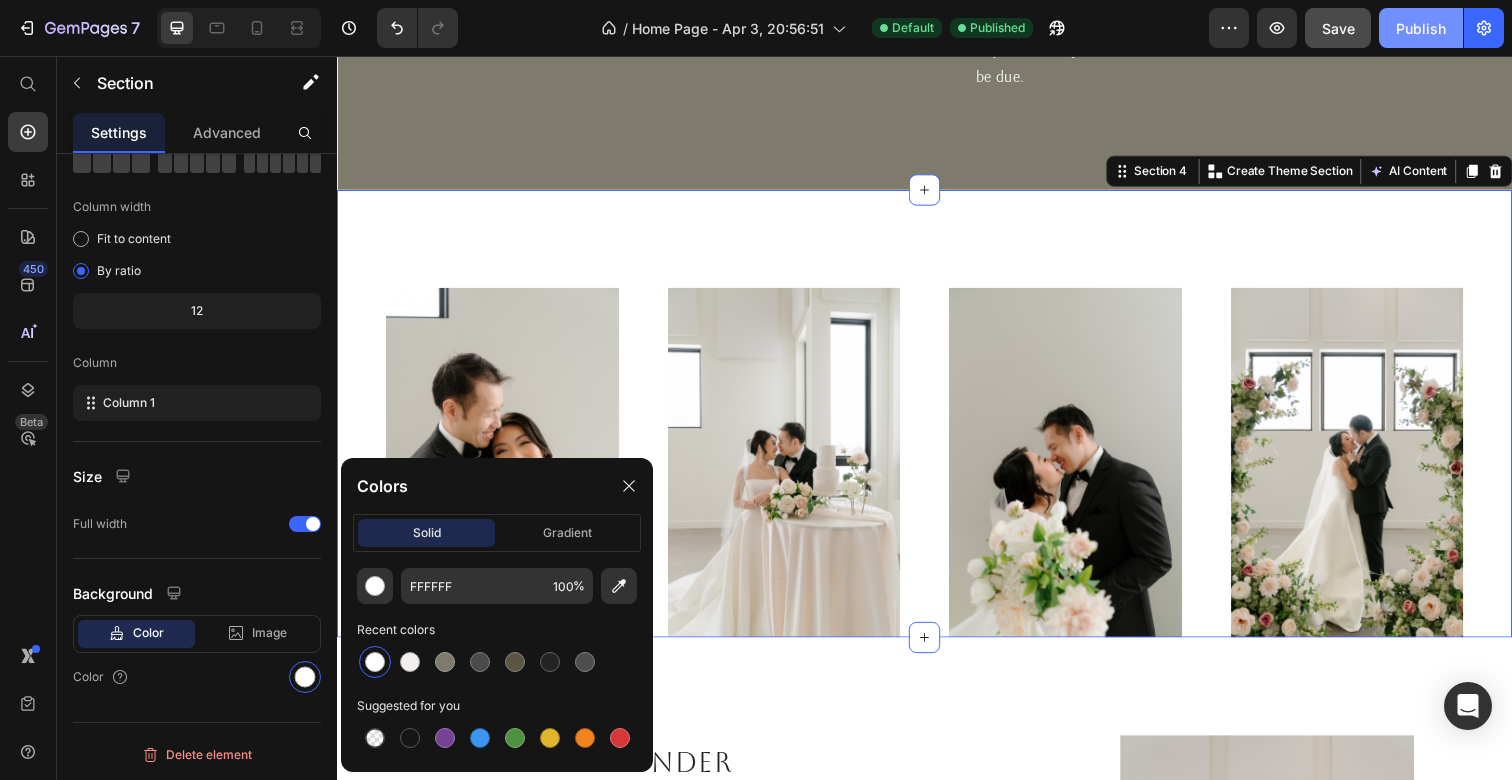 click on "Publish" at bounding box center [1421, 28] 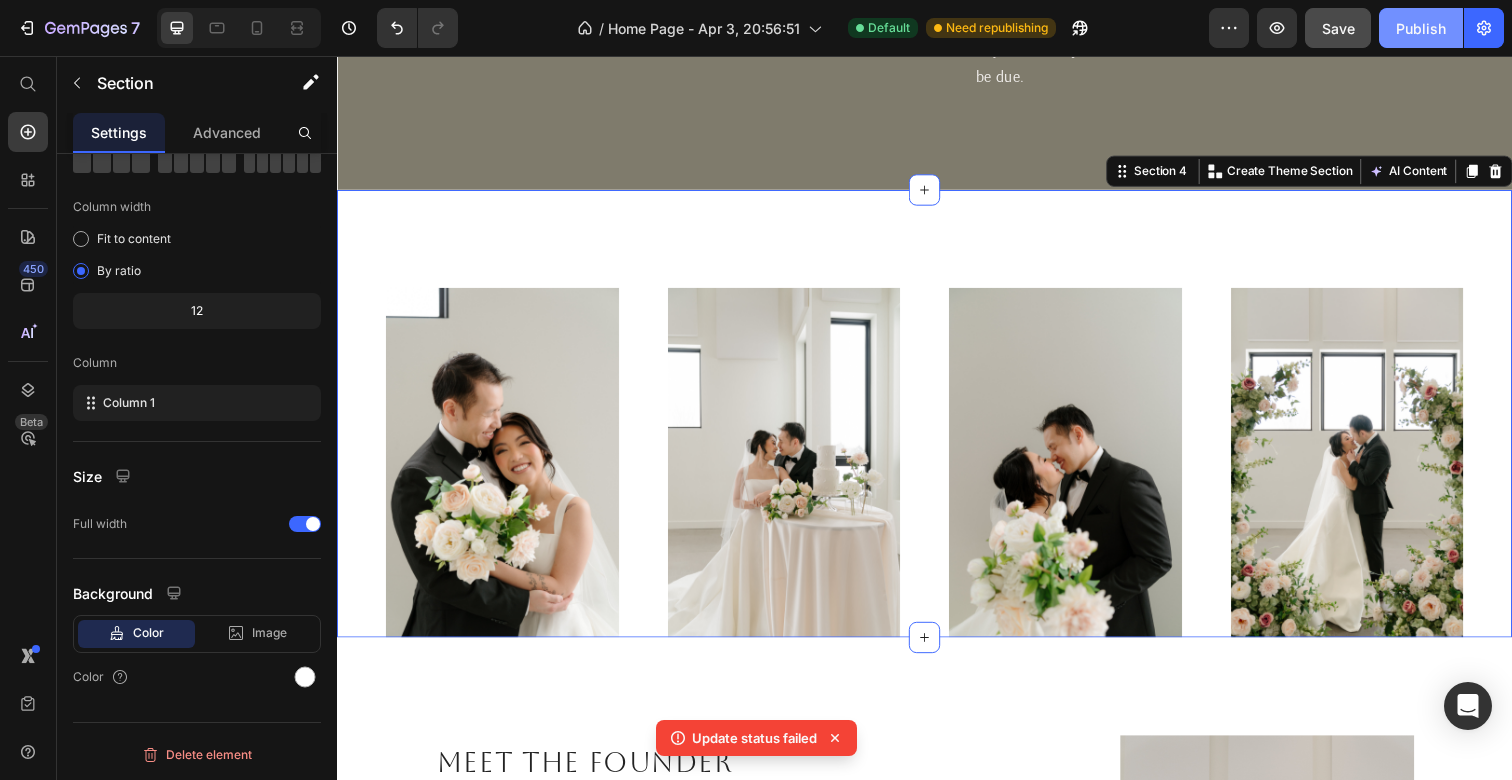 click on "Publish" at bounding box center (1421, 28) 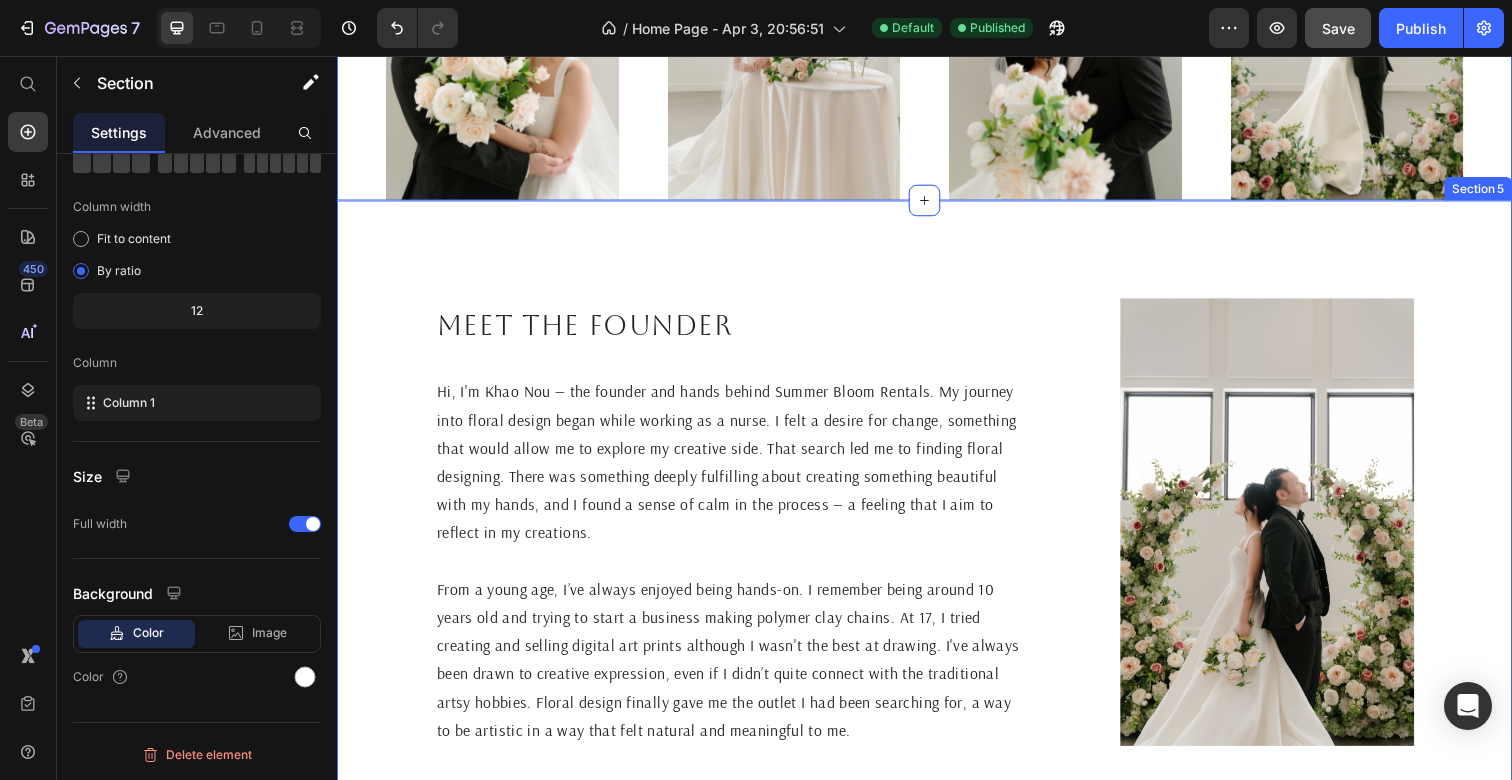 click on "Meet the founder Heading Hi, I'm [FIRST] [LAST] — the founder and hands behind Summer Bloom Rentals. My journey into floral design began while working as a nurse. I felt a desire for change, something that would allow me to explore my creative side. That search led me to finding floral designing. There was something deeply fulfilling about creating something beautiful with my hands, and I found a sense of calm in the process — a feeling that I aim to reflect in my creations. From a young age, I’ve always enjoyed being hands-on. I remember being around 10 years old and trying to start a business making polymer clay chains. At 17, I tried creating and selling digital art prints although I wasn't the best at drawing. I've always been drawn to creative expression, even if I didn’t quite connect with the traditional artsy hobbies. Floral design finally gave me the outlet I had been searching for, a way to be artistic in a way that felt natural and meaningful to me. Text Block Image Section 5" at bounding box center (937, 533) 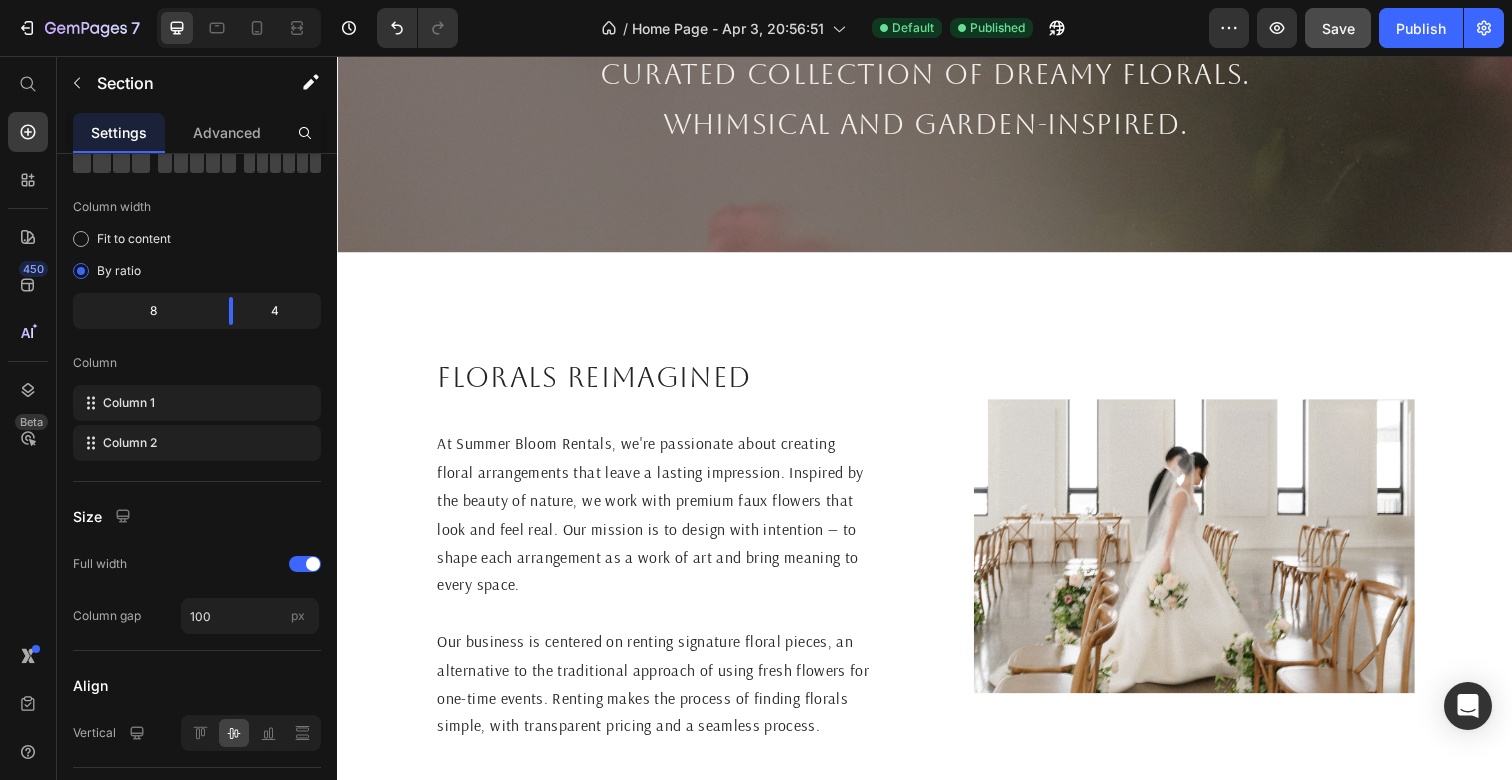 scroll, scrollTop: 373, scrollLeft: 0, axis: vertical 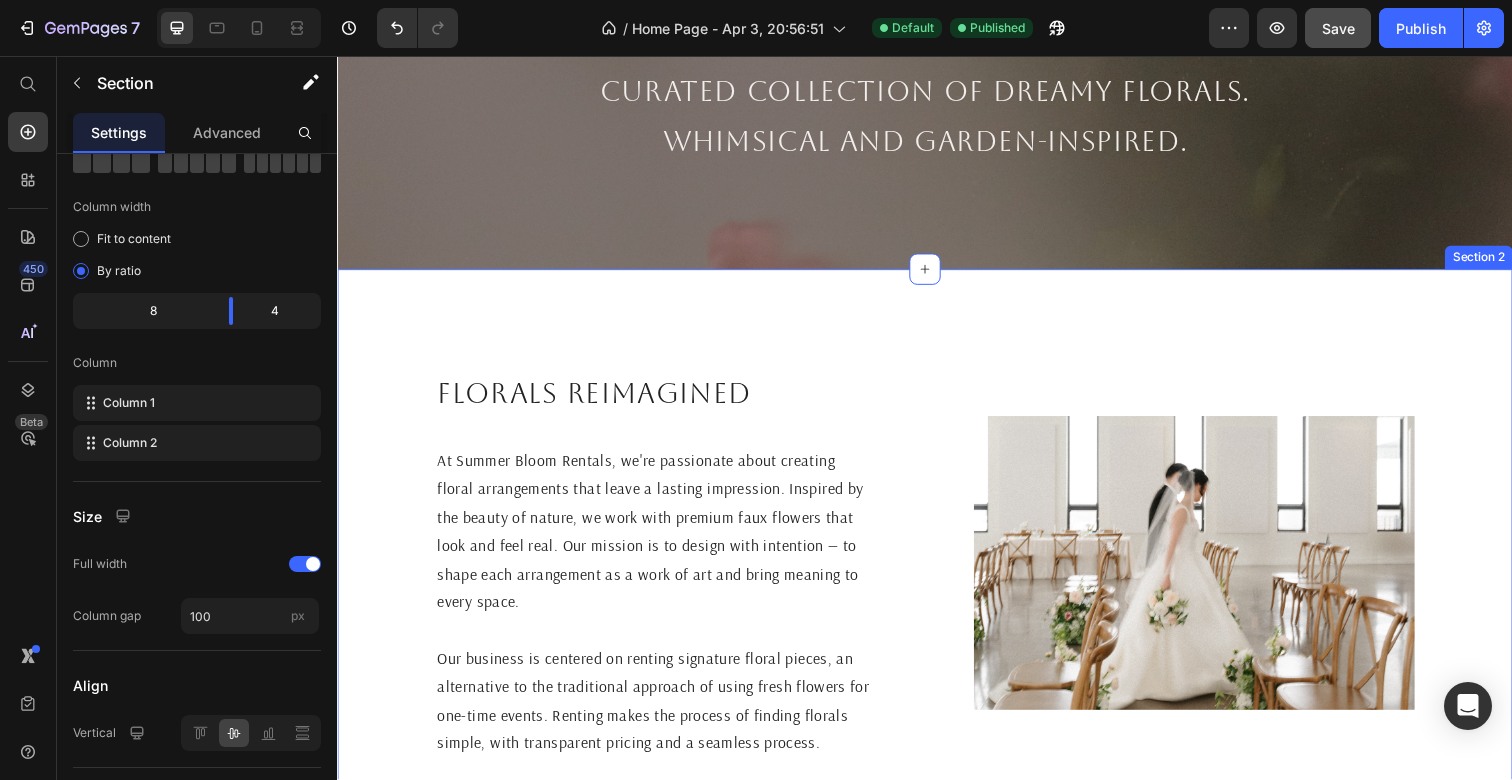 click on "Florals reimagined Heading At Summer Bloom Rentals, we're passionate about creating floral arrangements that leave a lasting impression. Inspired by the beauty of nature, we work with premium faux flowers that look and feel real. Our mission is to design with intention — to shape each arrangement as a work of art and bring meaning to every space.   Our business is centered on renting signature floral pieces, an alternative to the traditional approach of using fresh flowers for one-time events. Renting makes the process of finding florals simple, with transparent pricing and a seamless process. Text Block Image Section 2" at bounding box center (937, 574) 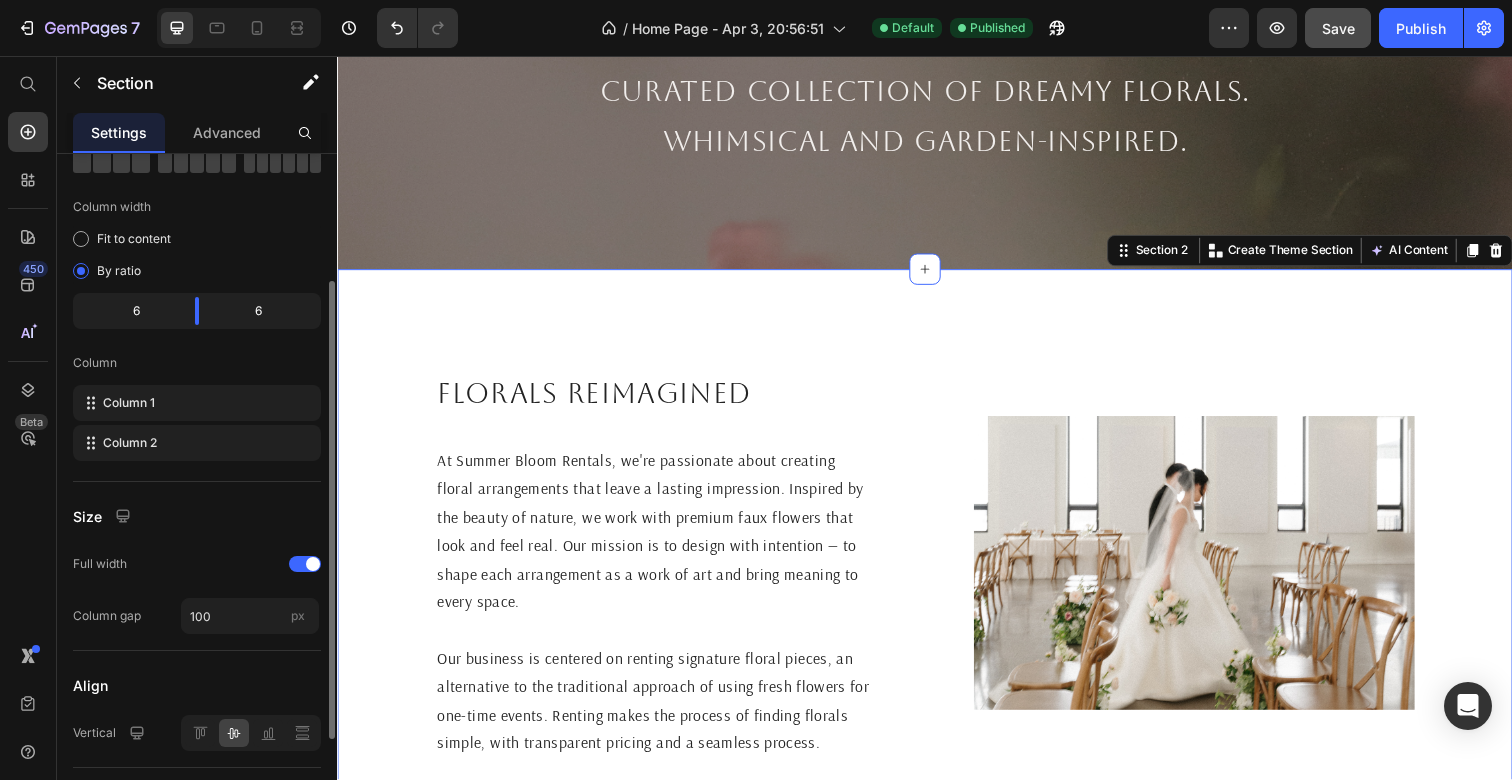 scroll, scrollTop: 334, scrollLeft: 0, axis: vertical 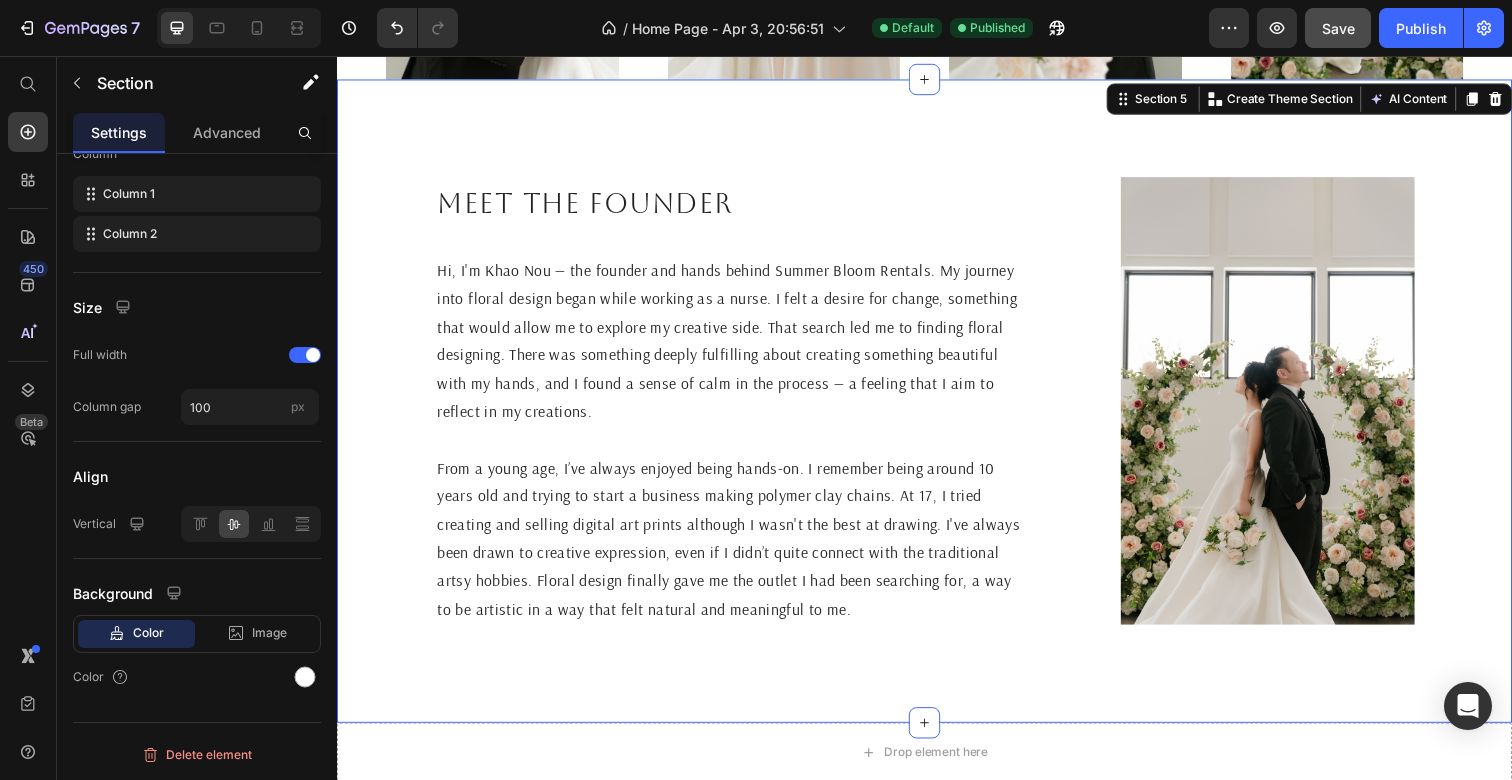 click on "Meet the founder Heading Hi, I'm [FIRST] [LAST] — the founder and hands behind Summer Bloom Rentals. My journey into floral design began while working as a nurse. I felt a desire for change, something that would allow me to explore my creative side. That search led me to finding floral designing. There was something deeply fulfilling about creating something beautiful with my hands, and I found a sense of calm in the process — a feeling that I aim to reflect in my creations. From a young age, I’ve always enjoyed being hands-on. I remember being around 10 years old and trying to start a business making polymer clay chains. At 17, I tried creating and selling digital art prints although I wasn't the best at drawing. I've always been drawn to creative expression, even if I didn’t quite connect with the traditional artsy hobbies. Floral design finally gave me the outlet I had been searching for, a way to be artistic in a way that felt natural and meaningful to me. Text Block Image Section 5 AI Content" at bounding box center (937, 409) 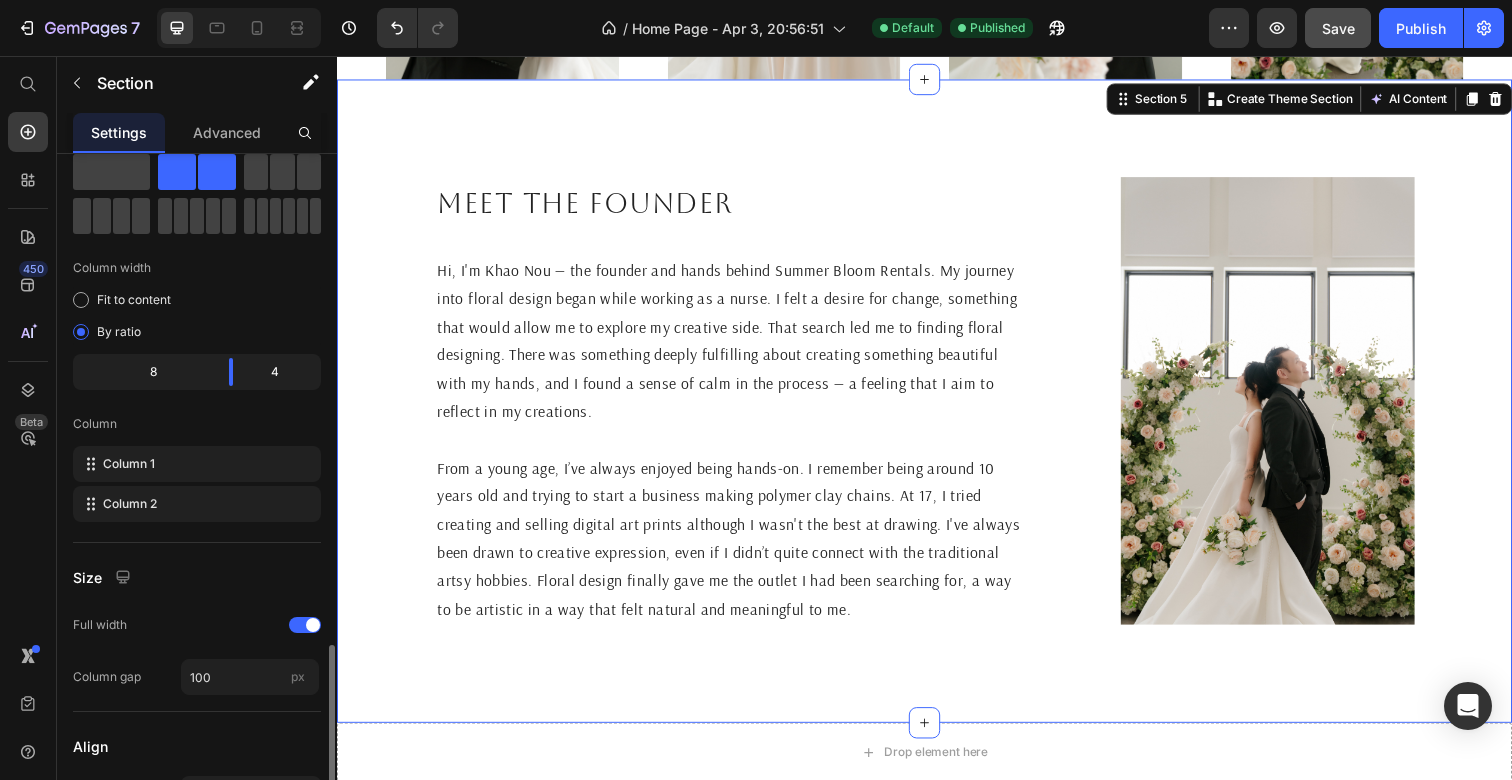 scroll, scrollTop: 0, scrollLeft: 0, axis: both 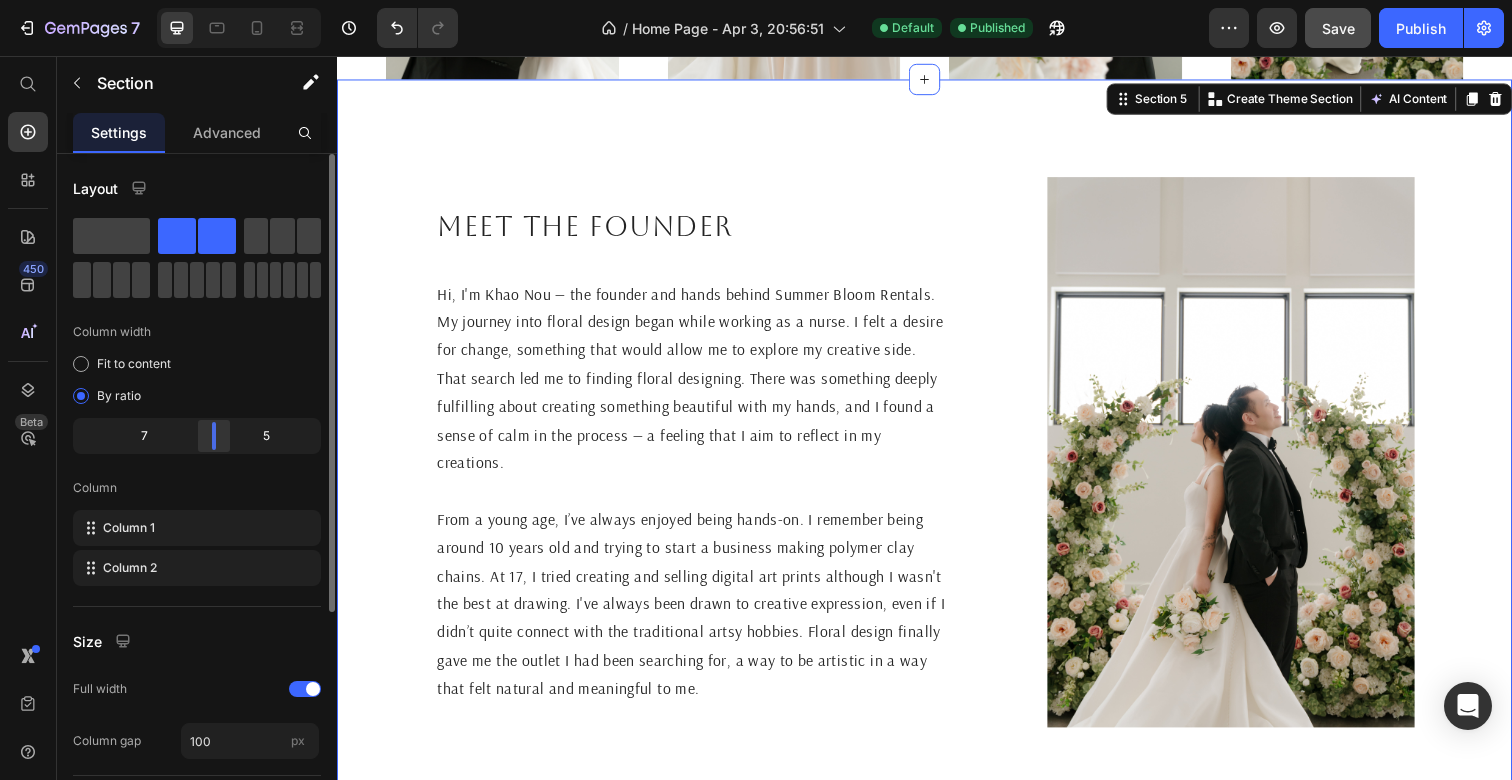 click 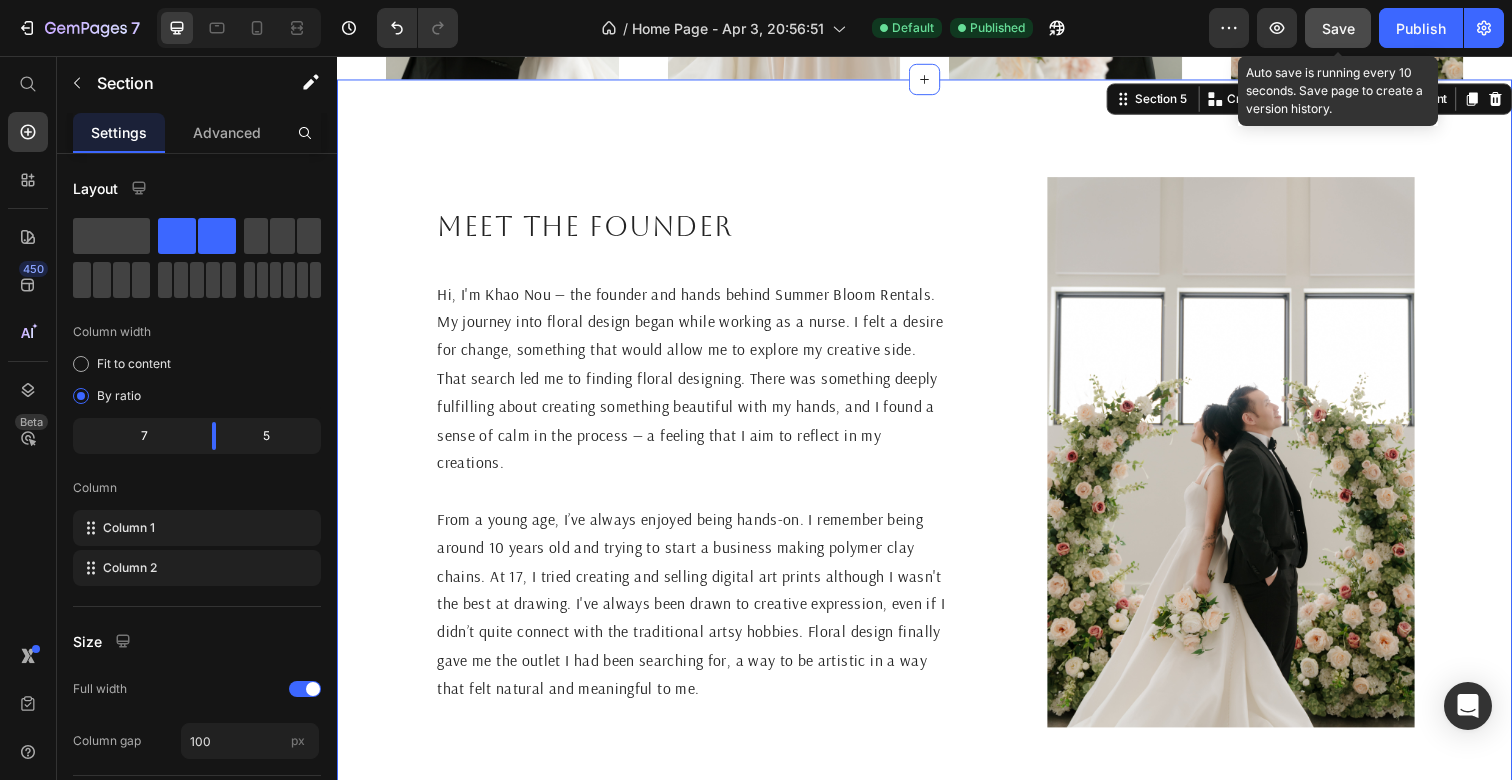 click on "Save" at bounding box center (1338, 28) 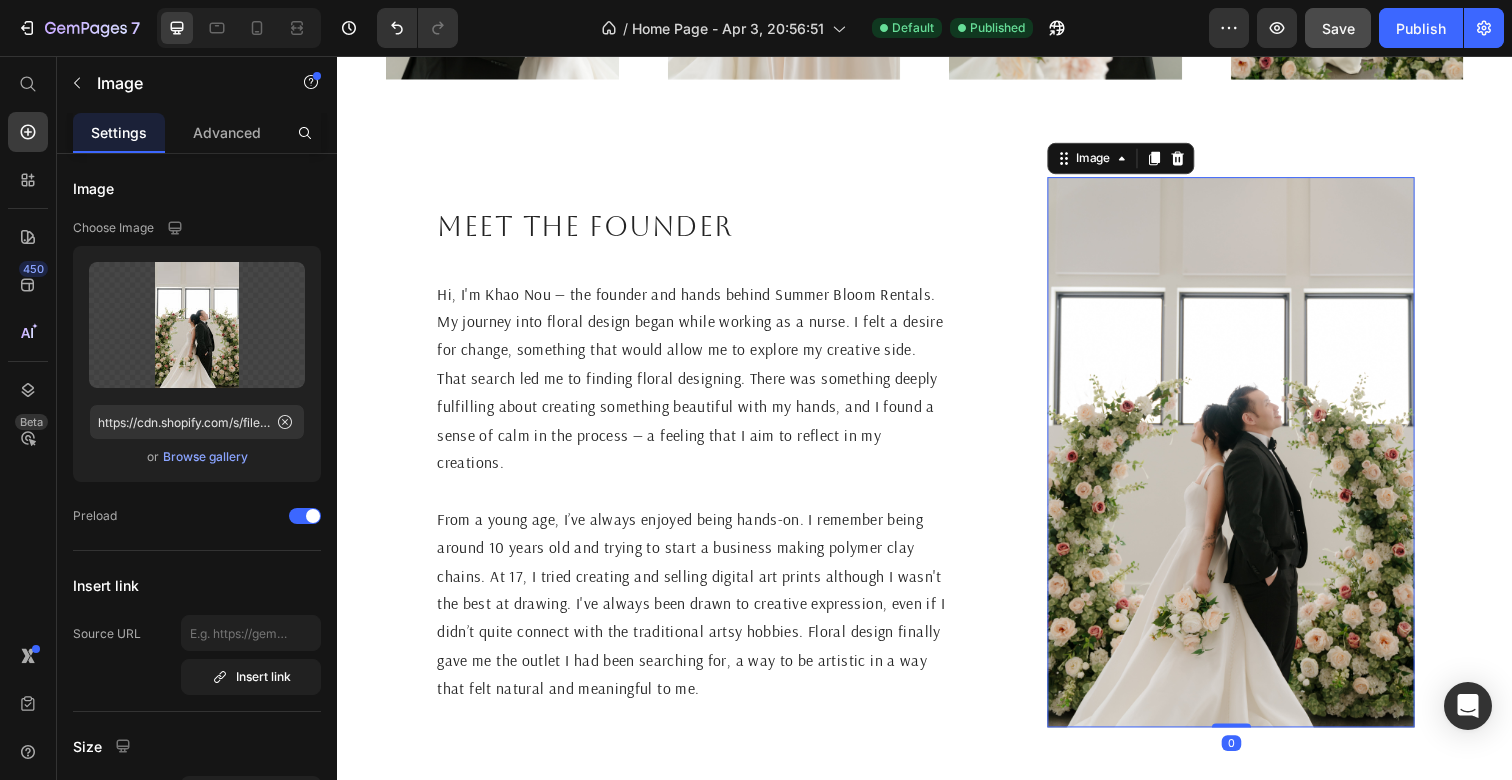 click at bounding box center (1249, 461) 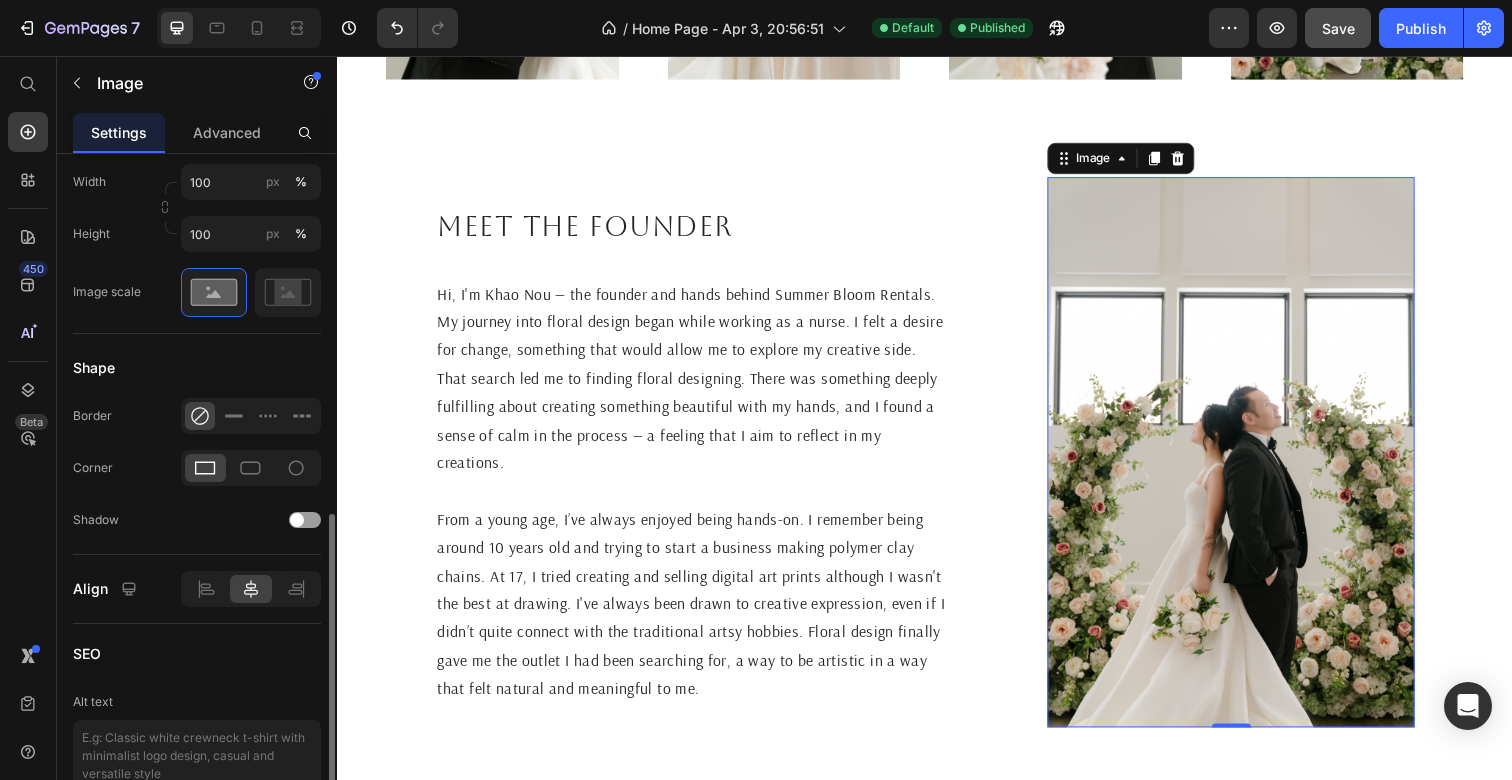 scroll, scrollTop: 709, scrollLeft: 0, axis: vertical 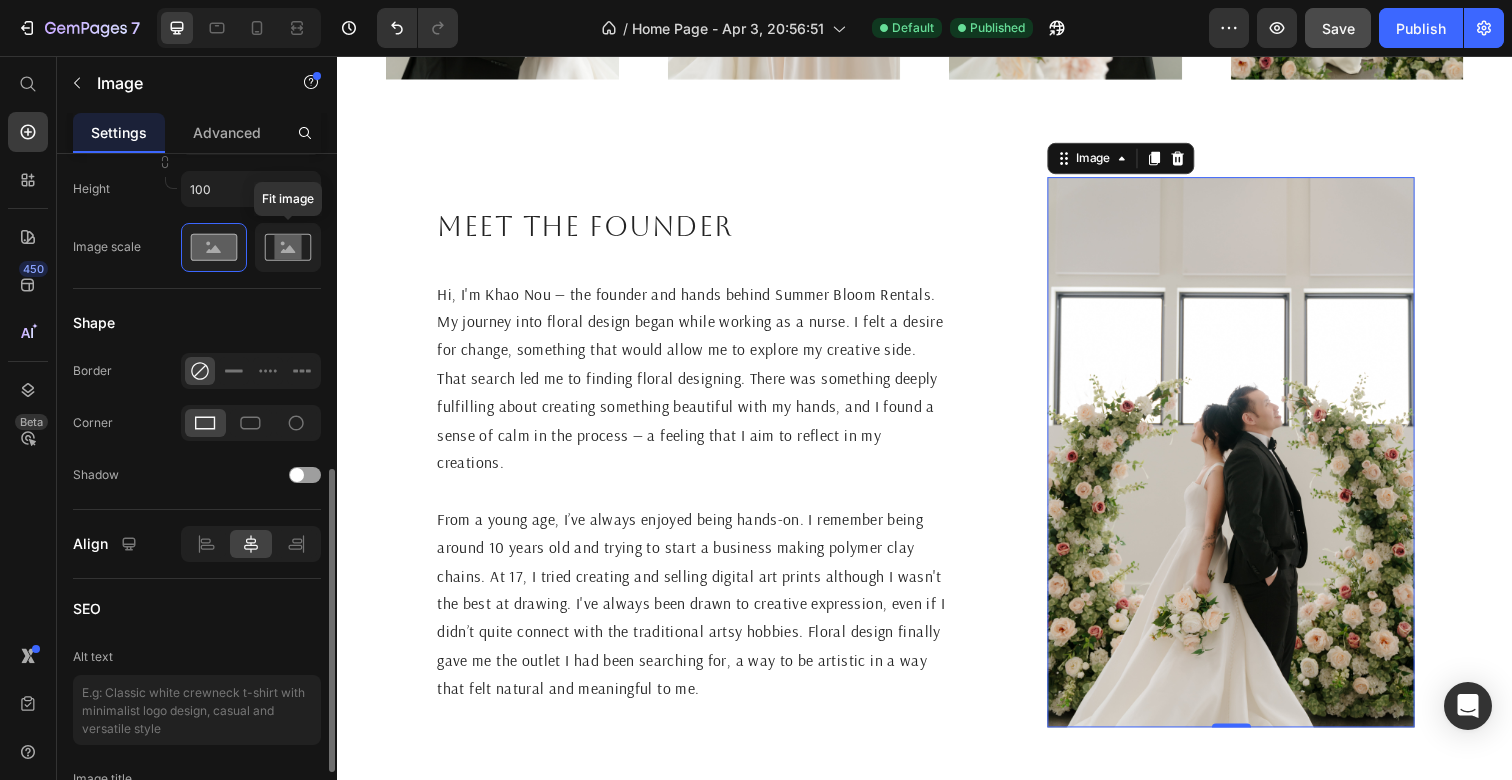 click 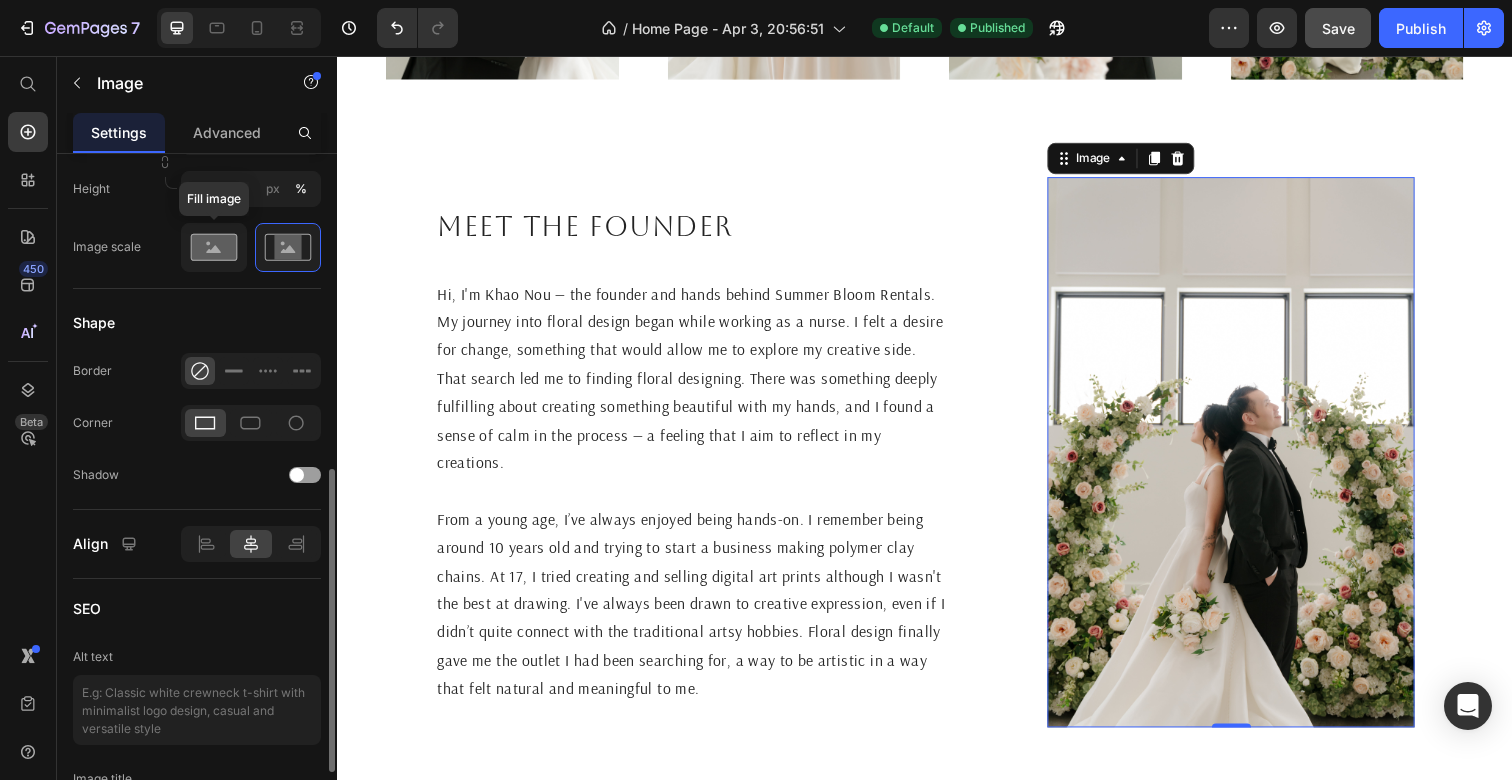 click 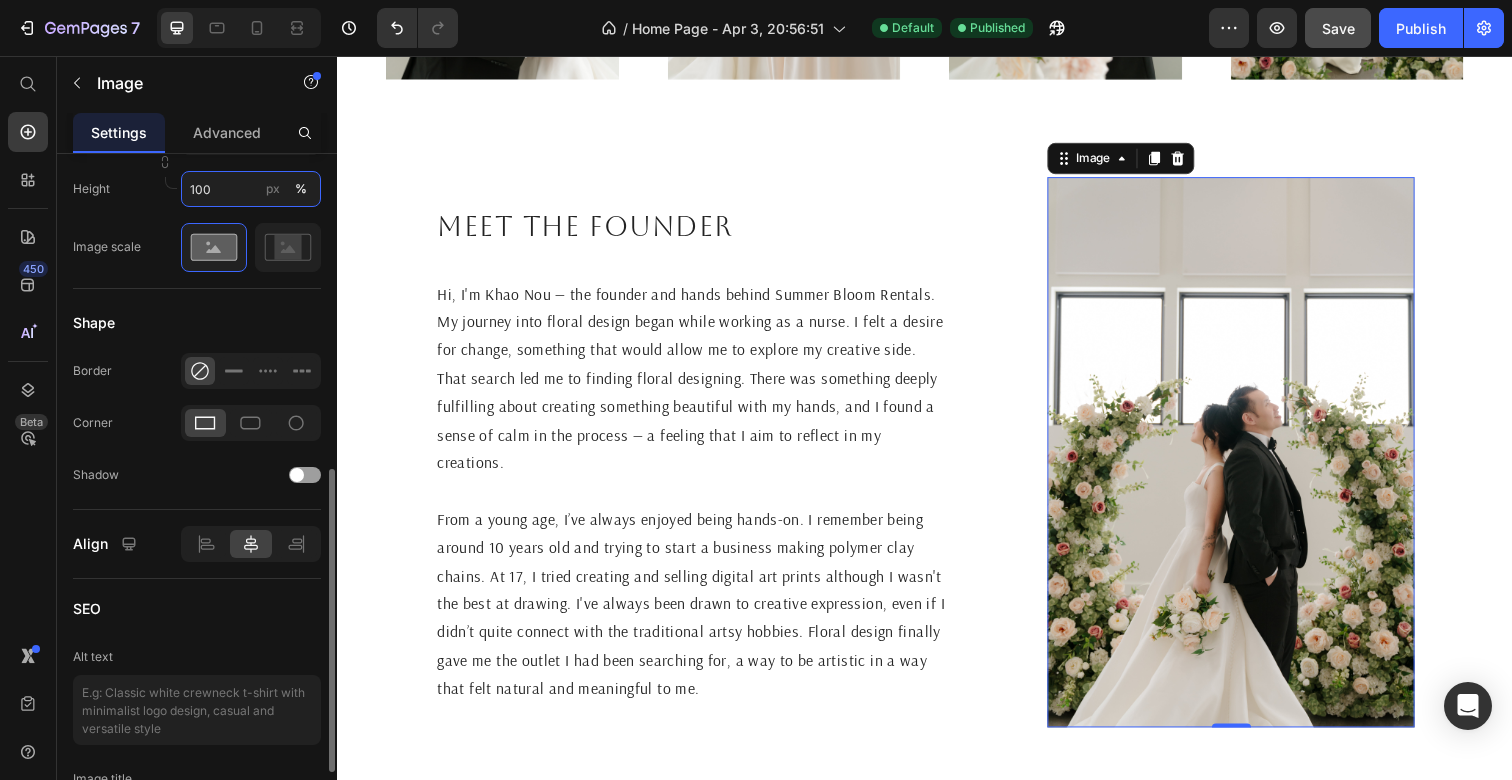 click on "100" at bounding box center (251, 189) 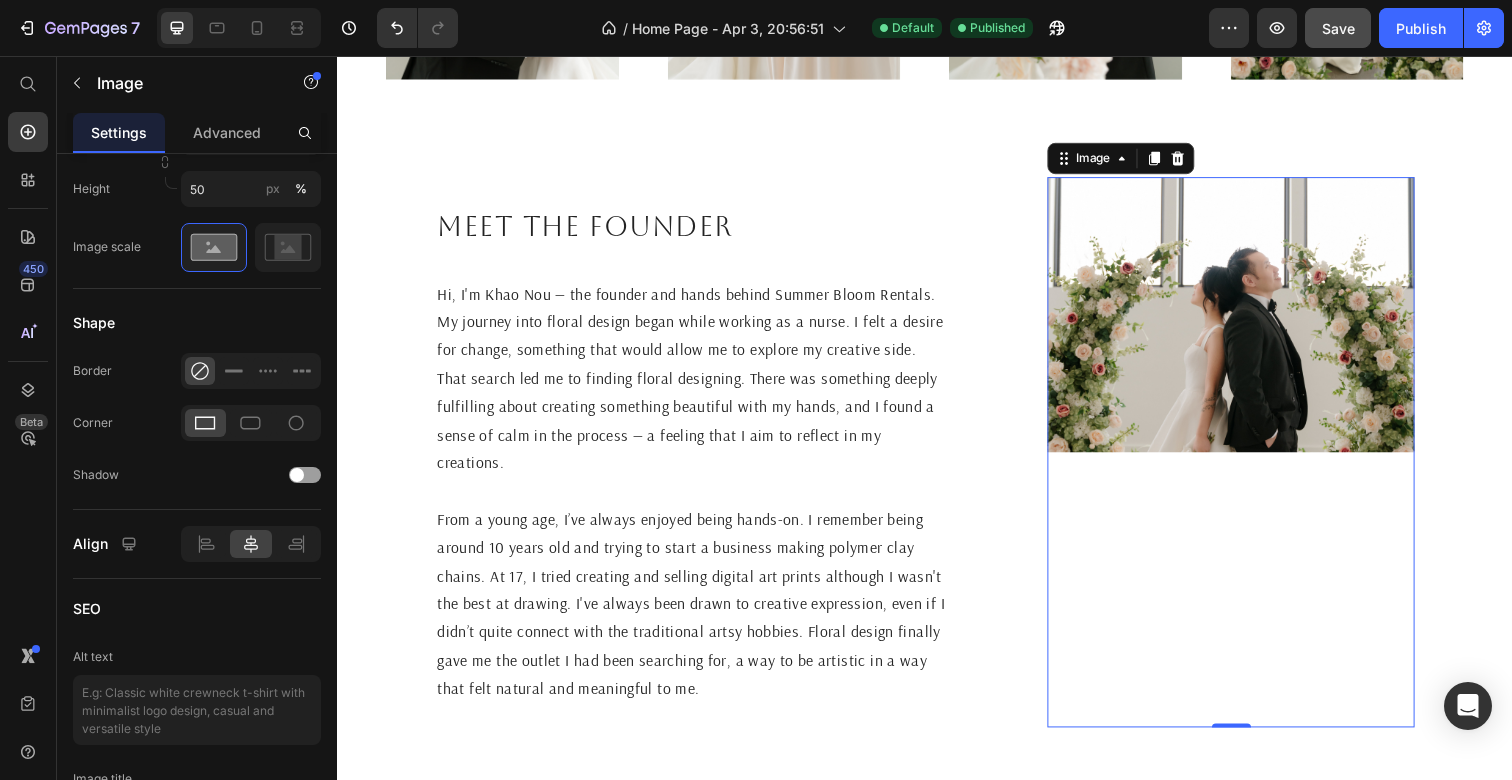 click at bounding box center (329, -188) 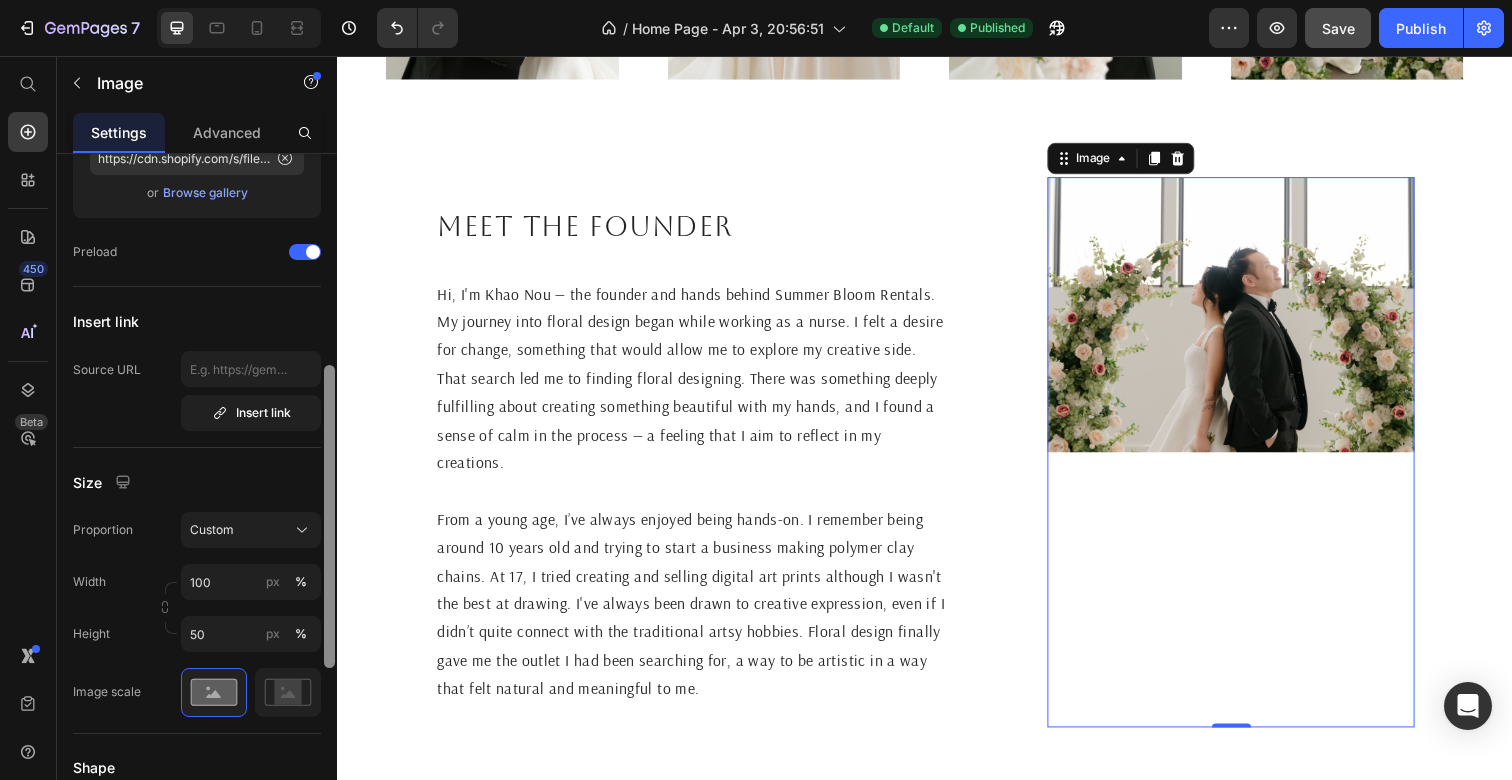 scroll, scrollTop: 329, scrollLeft: 0, axis: vertical 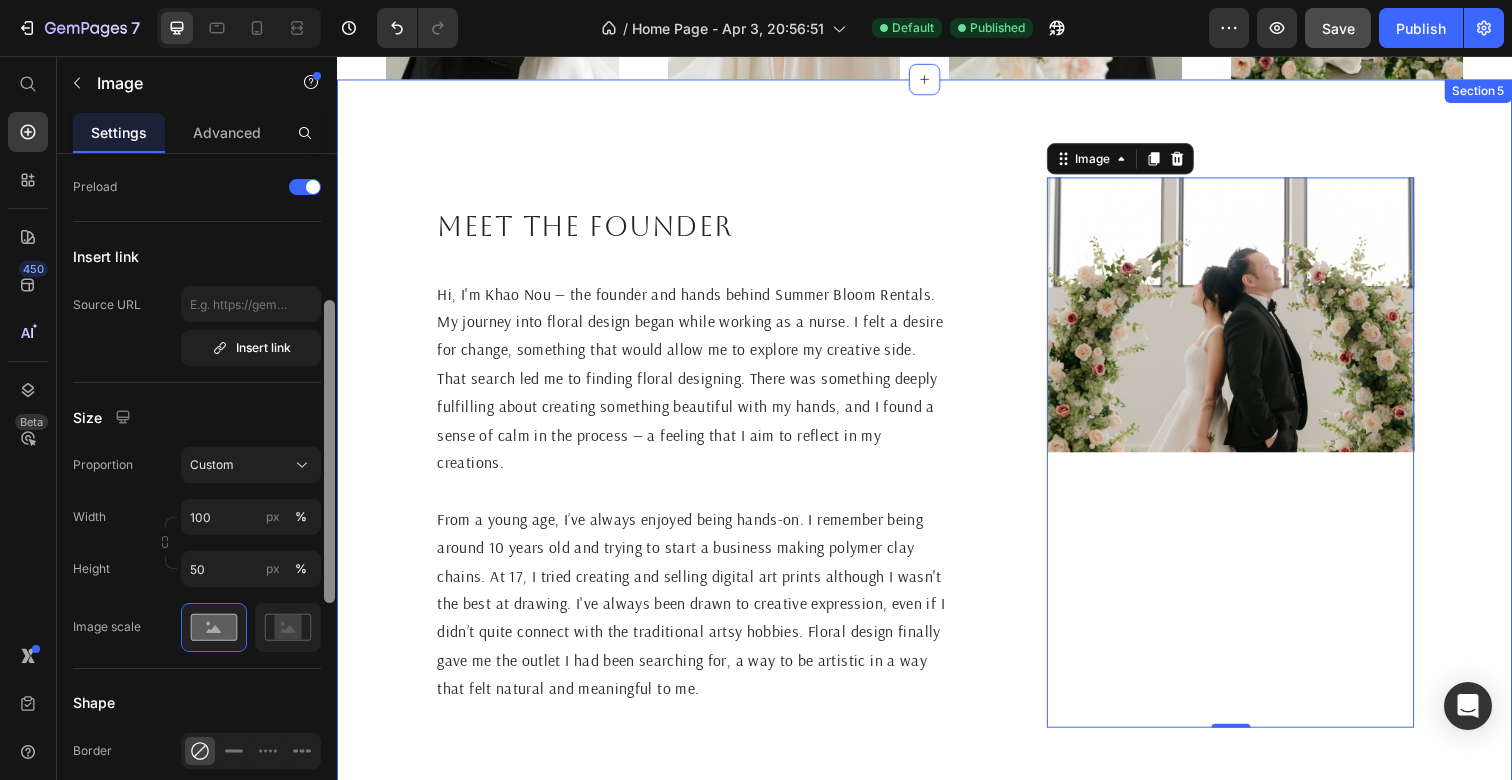 drag, startPoint x: 665, startPoint y: 285, endPoint x: 383, endPoint y: 190, distance: 297.57184 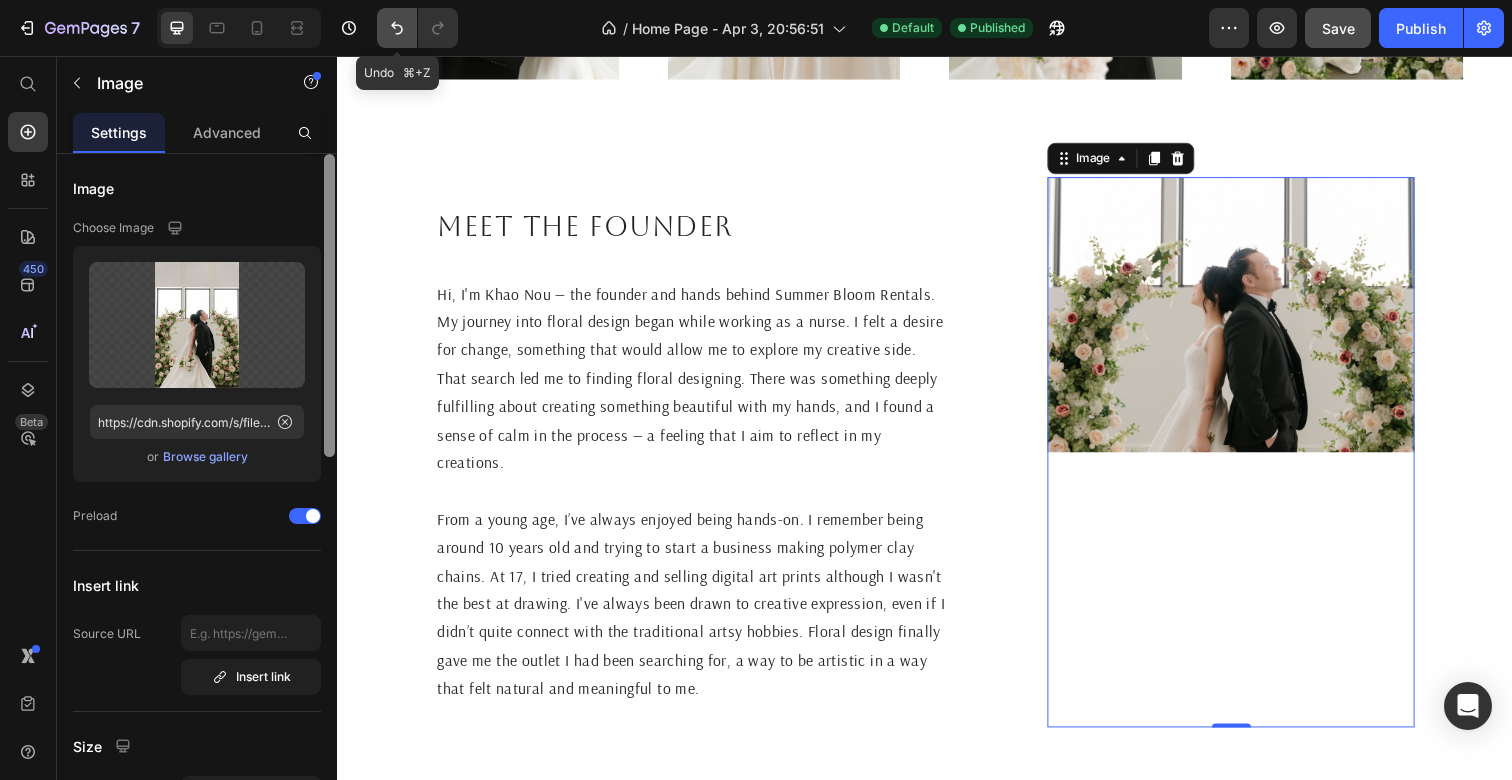 click 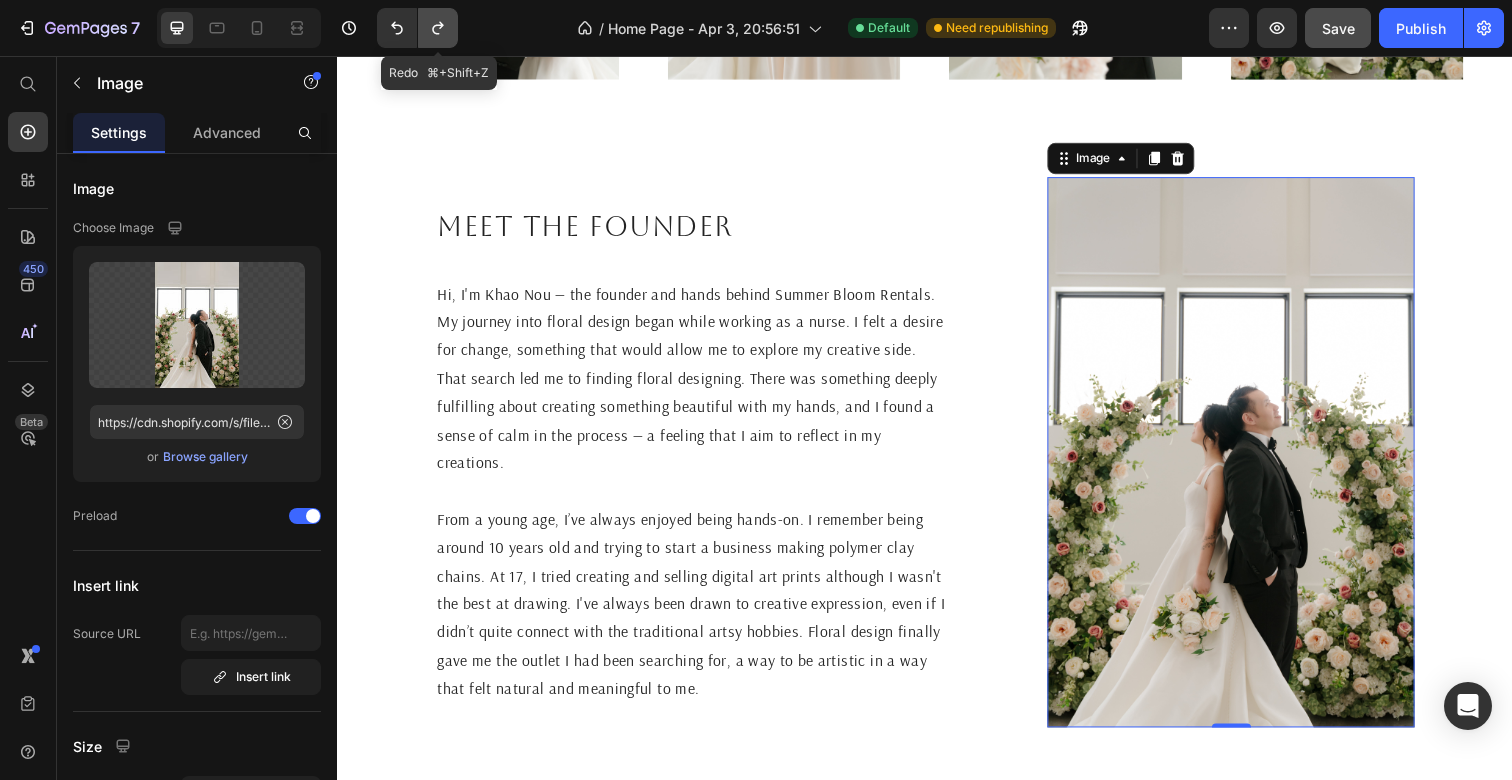 click 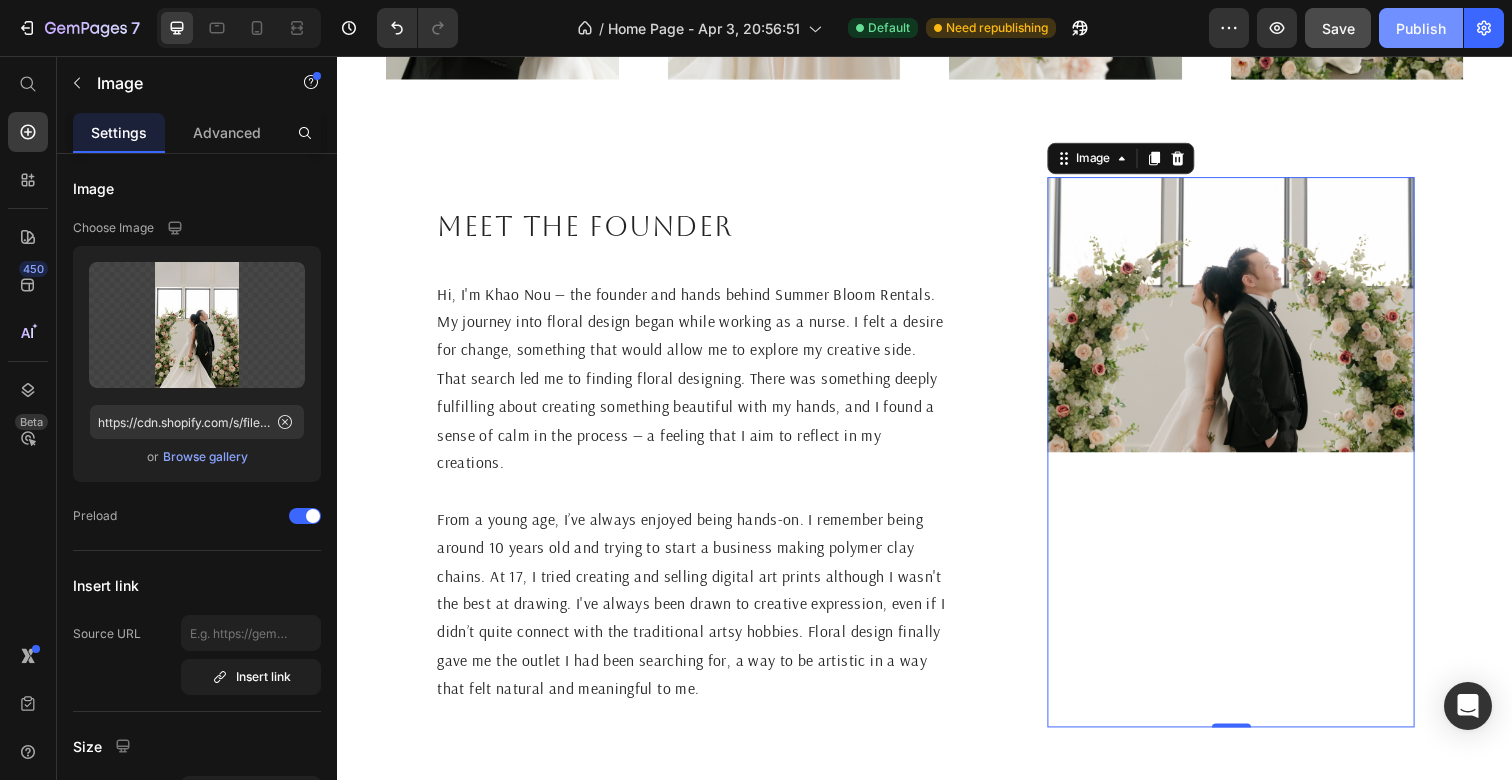 click on "Publish" 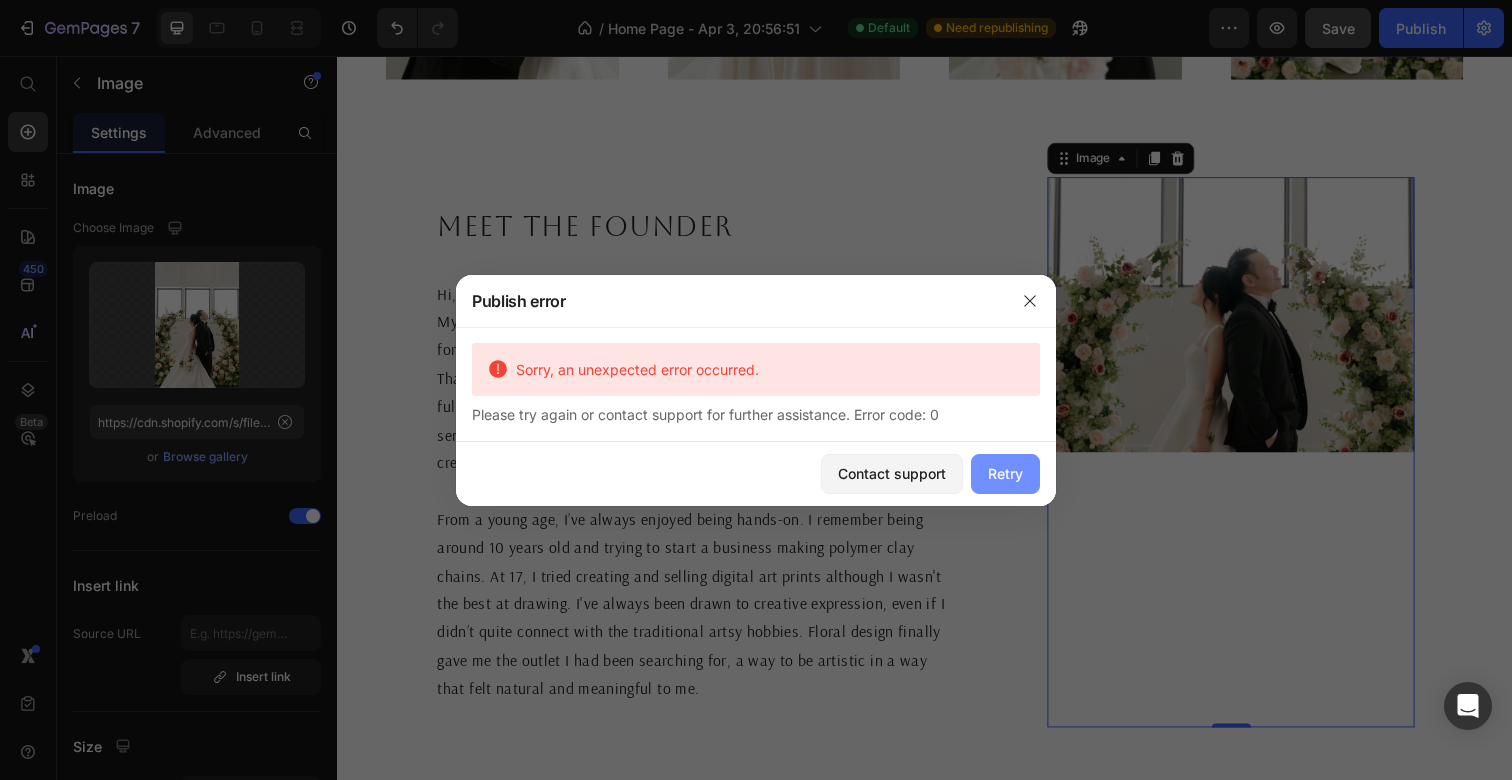 click on "Retry" at bounding box center [1005, 473] 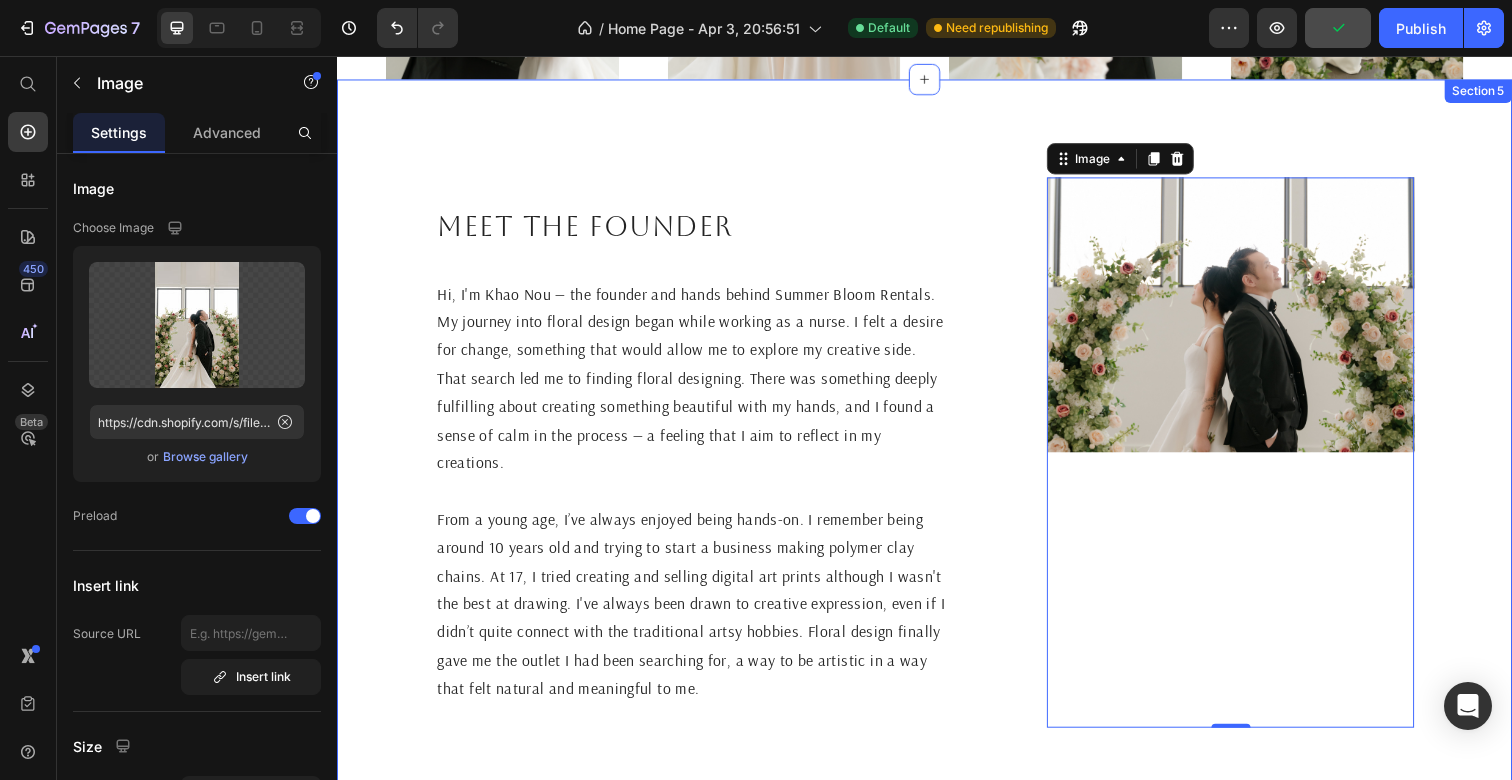 click on "Meet the founder Heading Hi, I'm [FIRST] [LAST] — the founder and hands behind Summer Bloom Rentals. My journey into floral design began while working as a nurse. I felt a desire for change, something that would allow me to explore my creative side. That search led me to finding floral designing. There was something deeply fulfilling about creating something beautiful with my hands, and I found a sense of calm in the process — a feeling that I aim to reflect in my creations. From a young age, I’ve always enjoyed being hands-on. I remember being around 10 years old and trying to start a business making polymer clay chains. At 17, I tried creating and selling digital art prints although I wasn't the best at drawing. I've always been drawn to creative expression, even if I didn’t quite connect with the traditional artsy hobbies. Floral design finally gave me the outlet I had been searching for, a way to be artistic in a way that felt natural and meaningful to me. Text Block 0" at bounding box center [937, 461] 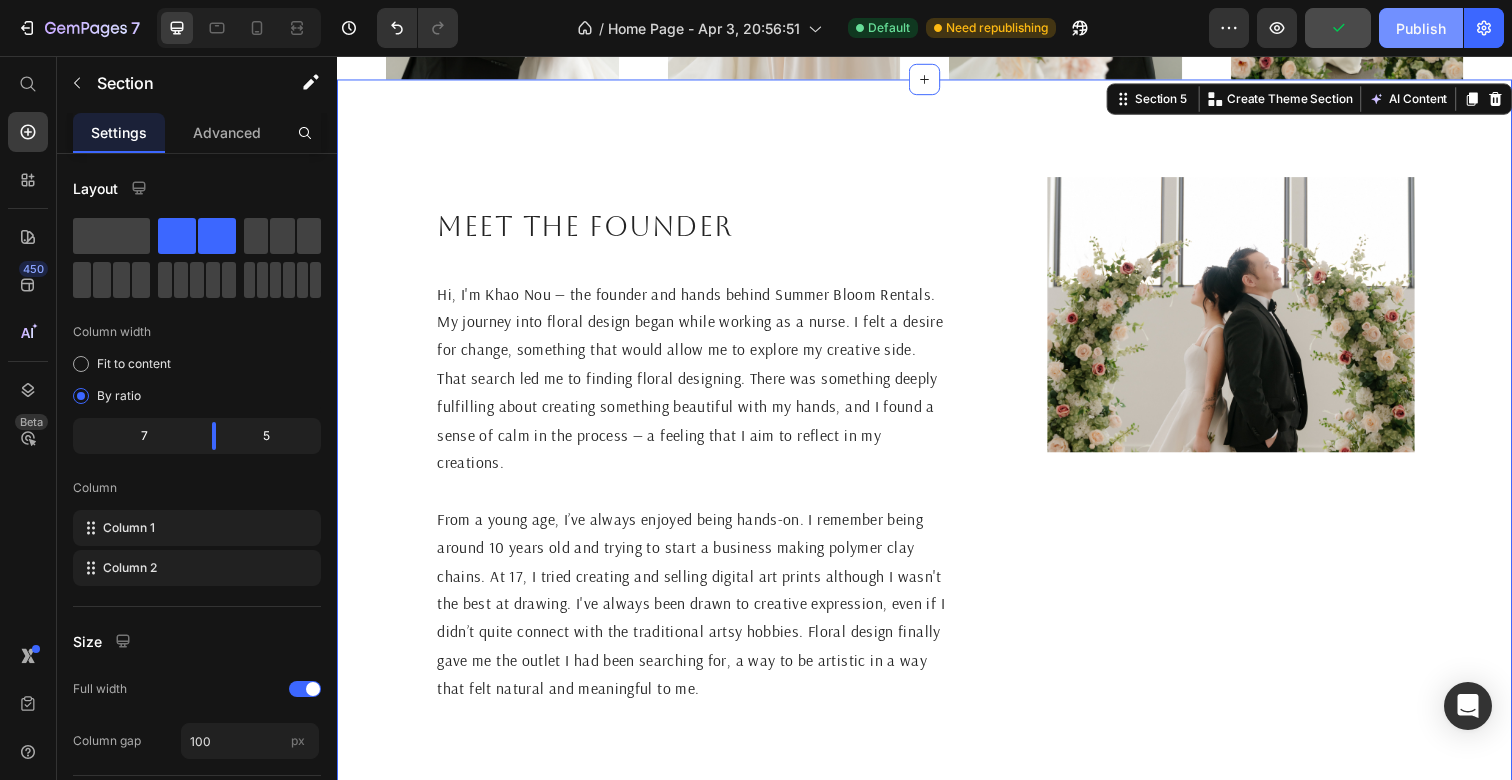 click on "Publish" at bounding box center (1421, 28) 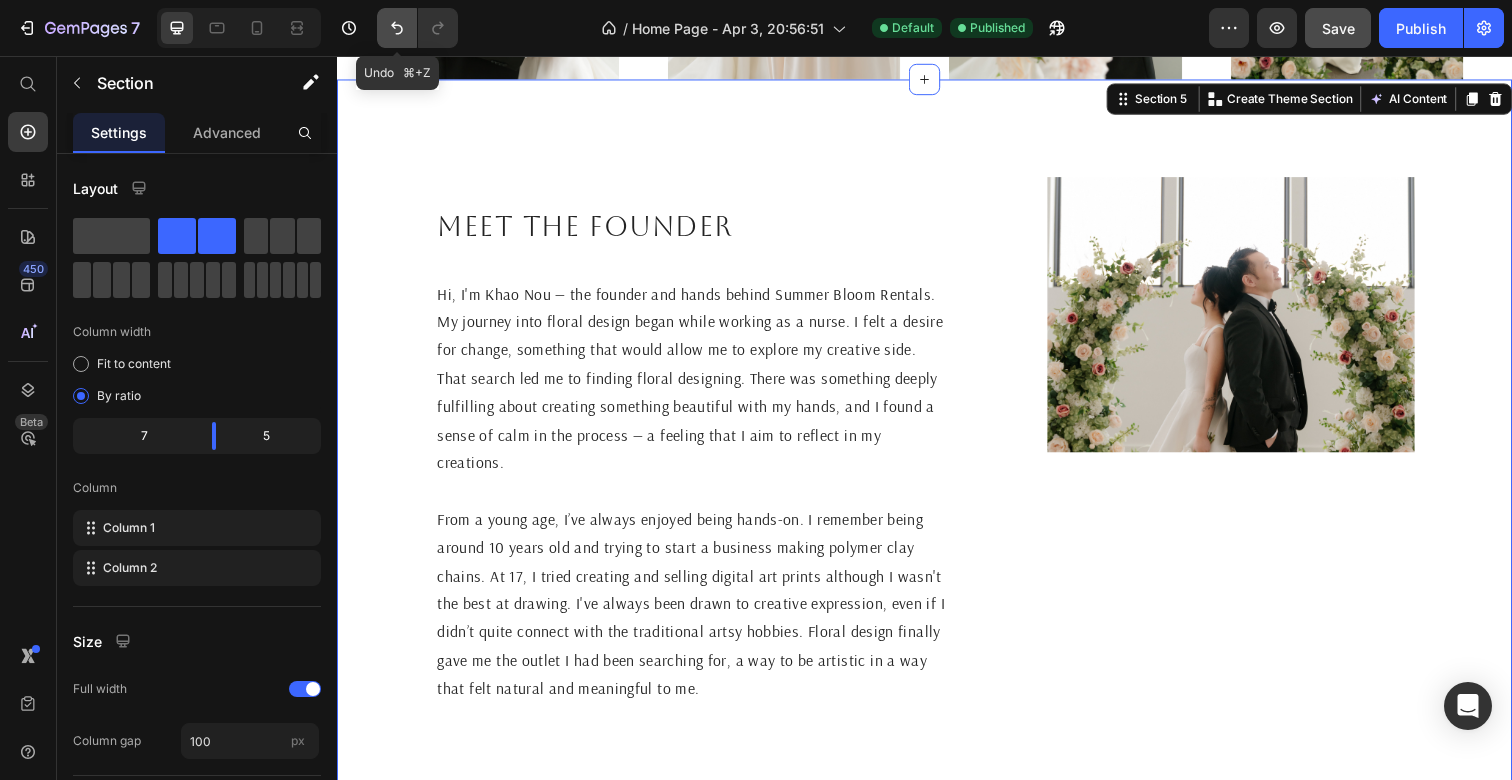 click 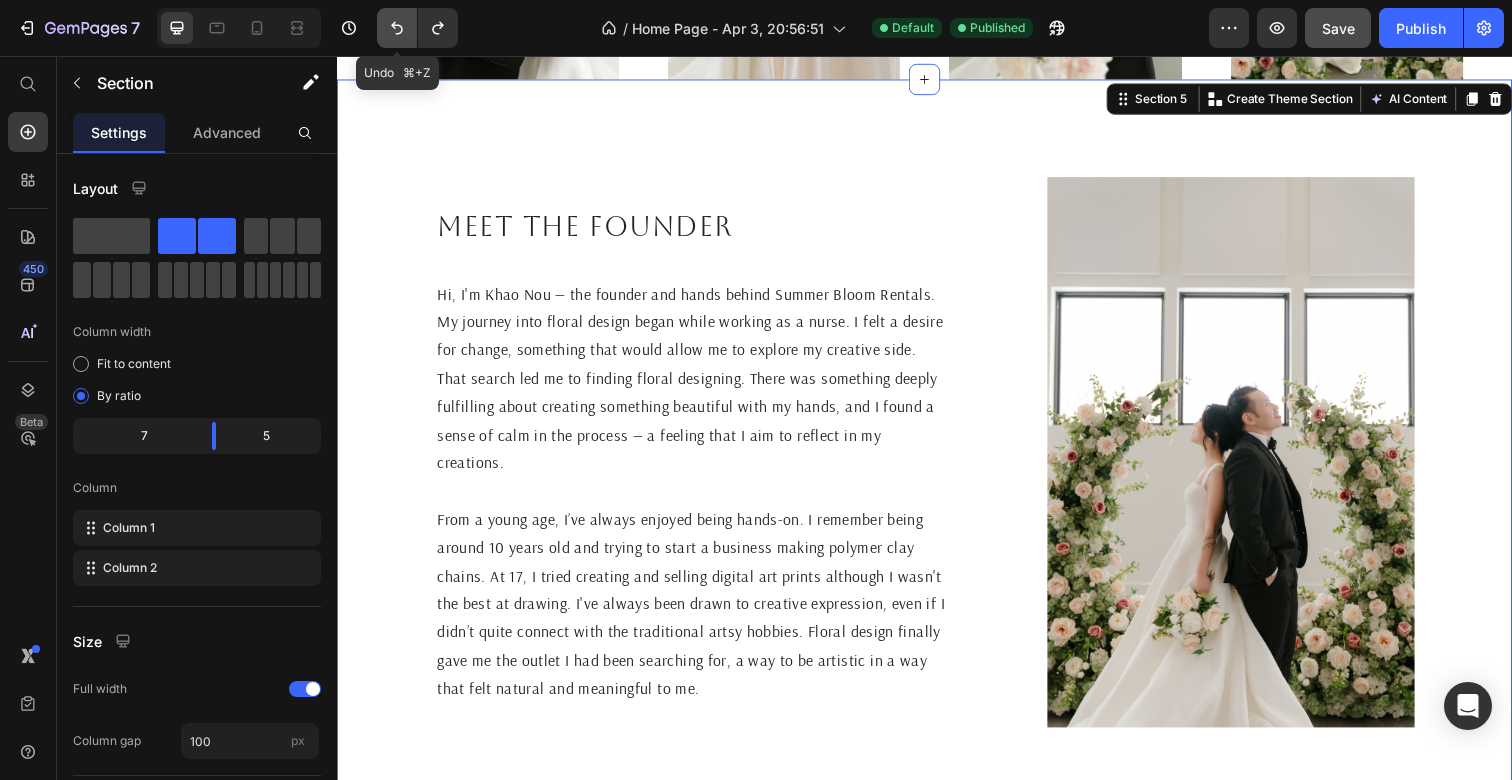click 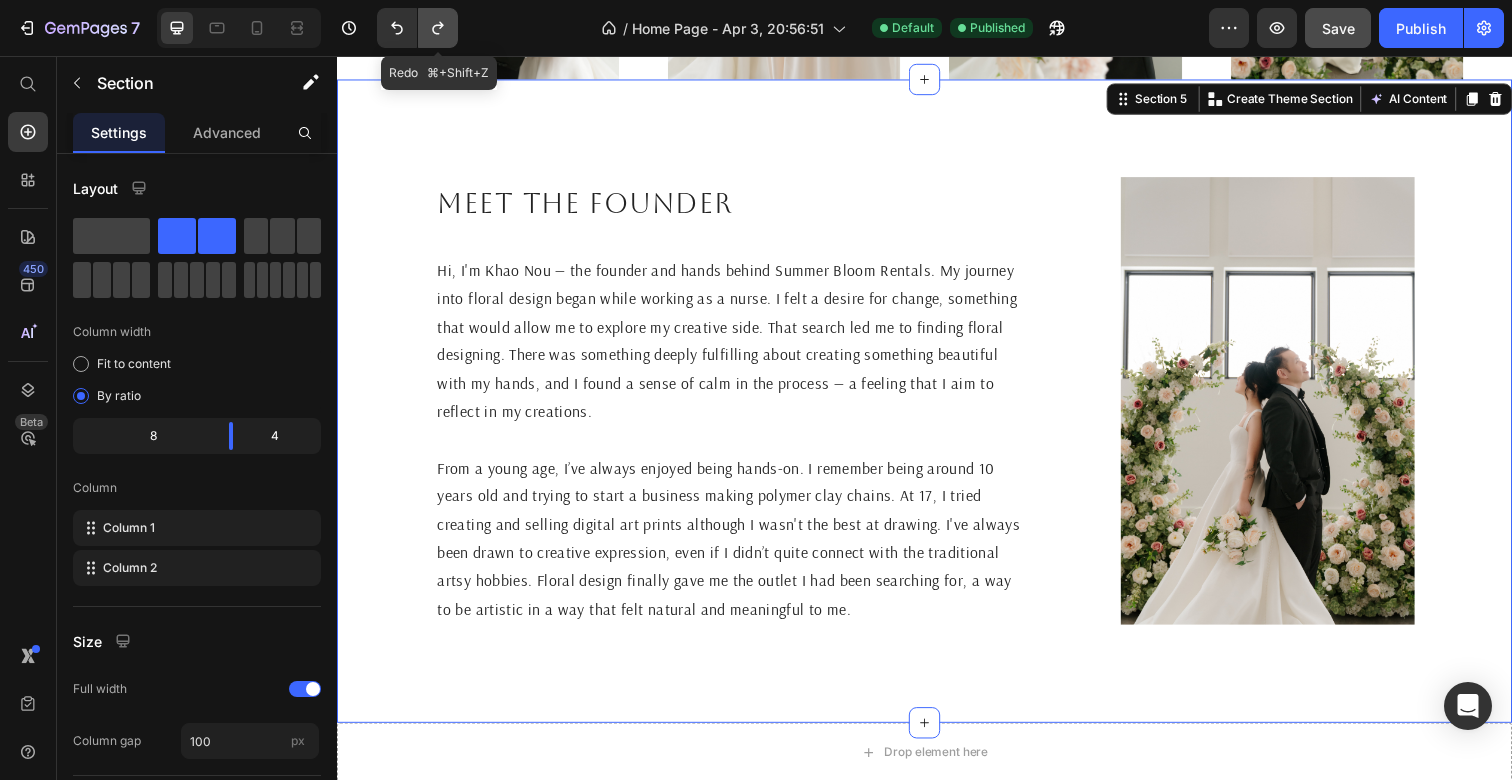 click 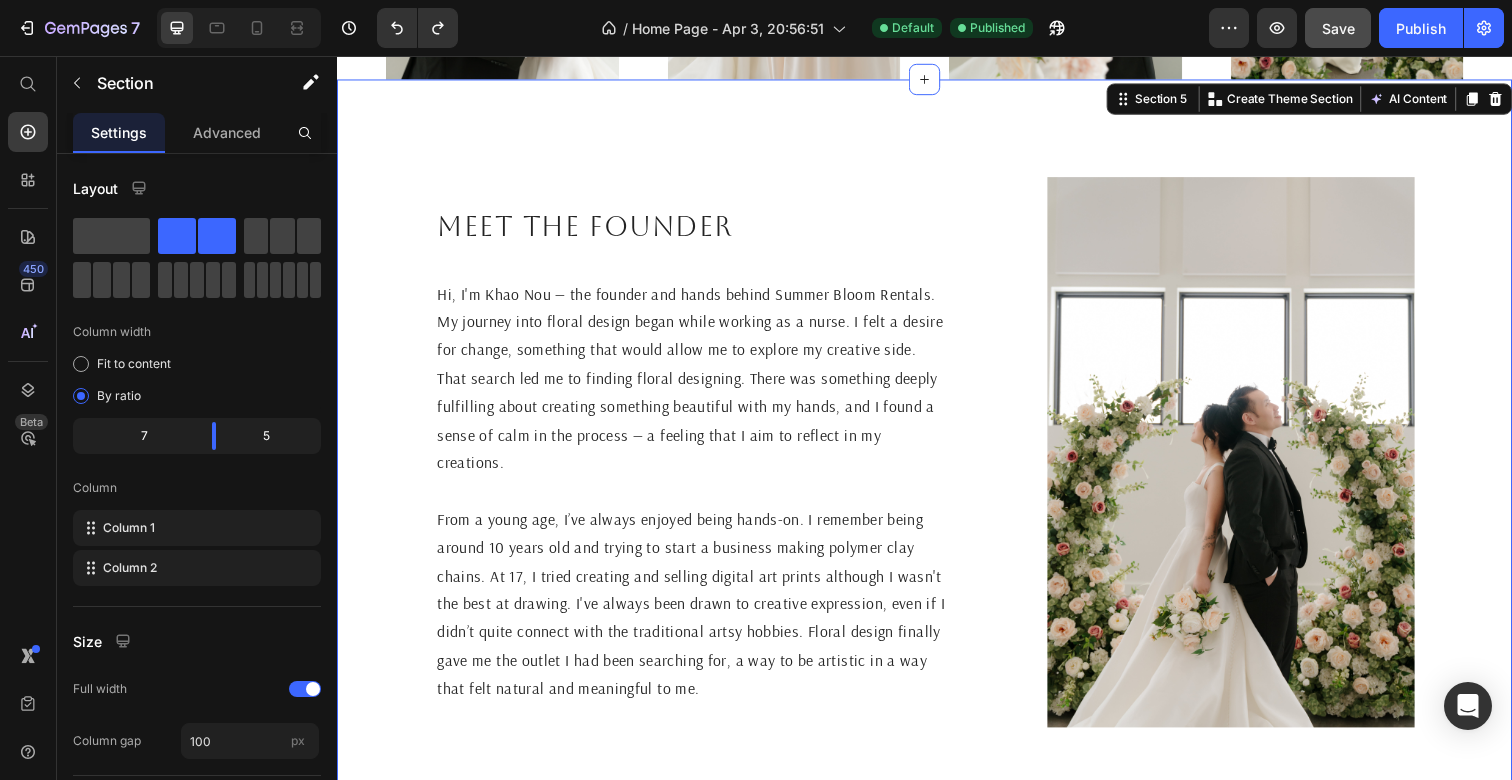 click on "Meet the founder Heading Hi, I'm [FIRST] [LAST] — the founder and hands behind Summer Bloom Rentals. My journey into floral design began while working as a nurse. I felt a desire for change, something that would allow me to explore my creative side. That search led me to finding floral designing. There was something deeply fulfilling about creating something beautiful with my hands, and I found a sense of calm in the process — a feeling that I aim to reflect in my creations. From a young age, I’ve always enjoyed being hands-on. I remember being around 10 years old and trying to start a business making polymer clay chains. At 17, I tried creating and selling digital art prints although I wasn't the best at drawing. I've always been drawn to creative expression, even if I didn’t quite connect with the traditional artsy hobbies. Floral design finally gave me the outlet I had been searching for, a way to be artistic in a way that felt natural and meaningful to me. Text Block" at bounding box center (699, 461) 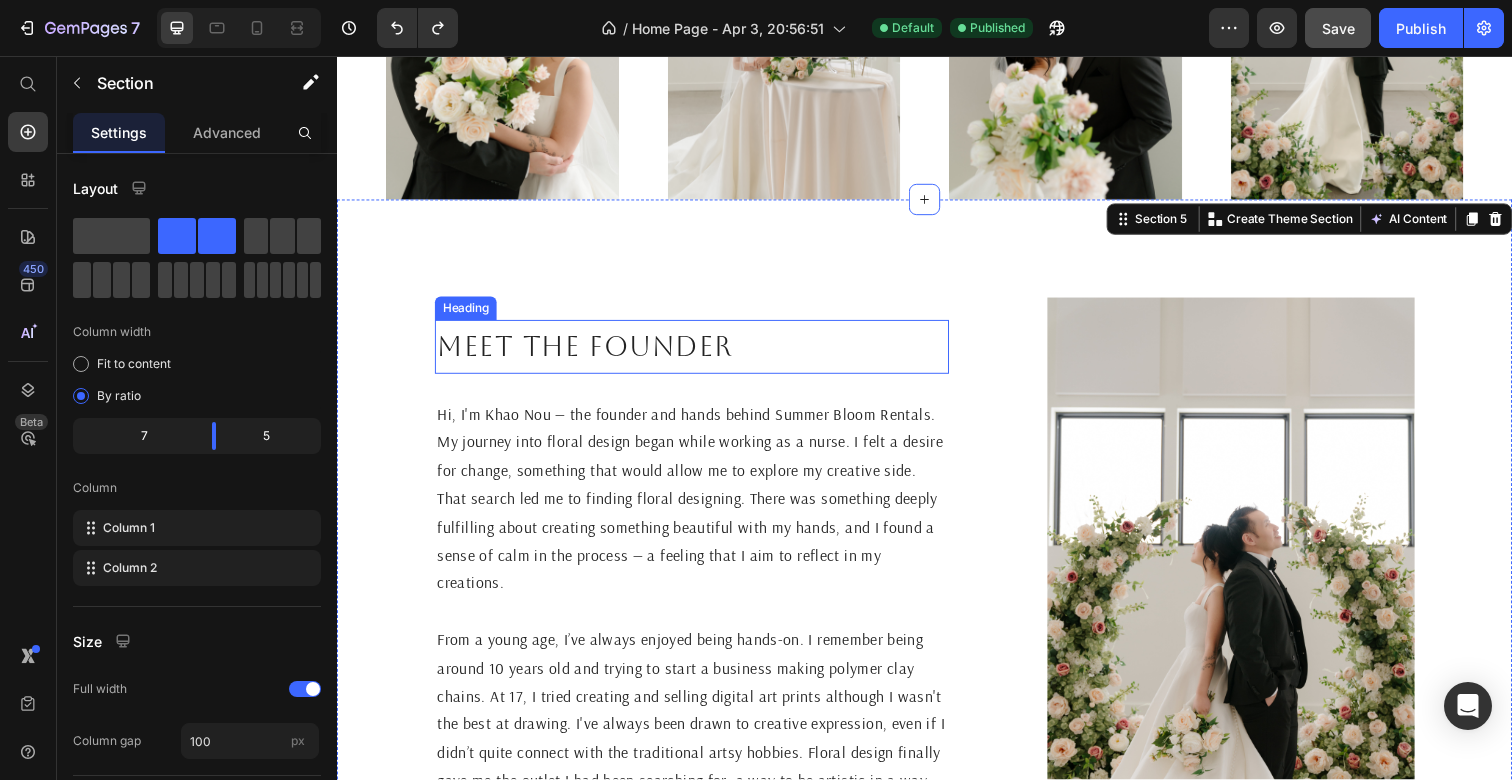 scroll, scrollTop: 2337, scrollLeft: 0, axis: vertical 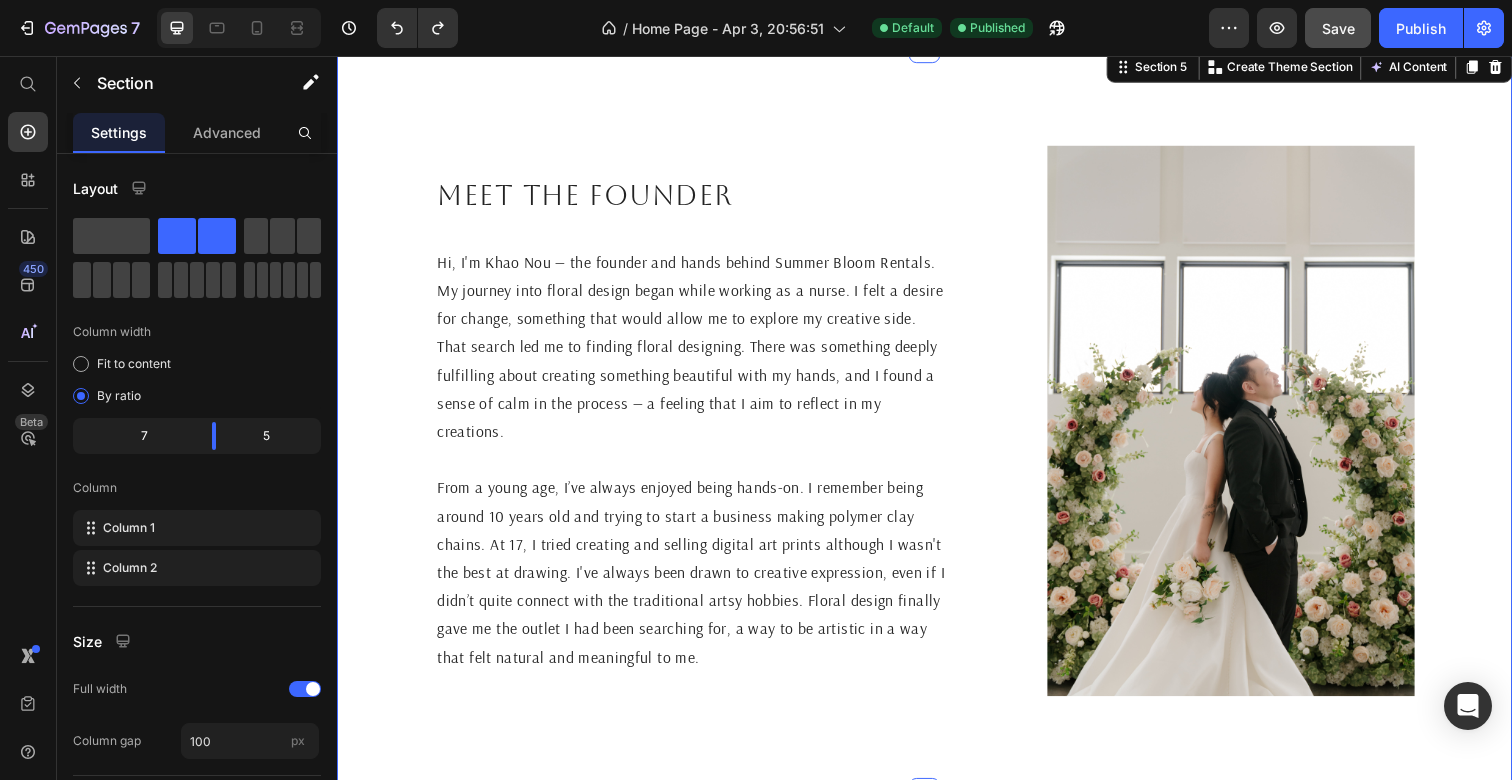 click on "Meet the founder Heading Hi, I'm [FIRST] [LAST] — the founder and hands behind Summer Bloom Rentals. My journey into floral design began while working as a nurse. I felt a desire for change, something that would allow me to explore my creative side. That search led me to finding floral designing. There was something deeply fulfilling about creating something beautiful with my hands, and I found a sense of calm in the process — a feeling that I aim to reflect in my creations. From a young age, I’ve always enjoyed being hands-on. I remember being around 10 years old and trying to start a business making polymer clay chains. At 17, I tried creating and selling digital art prints although I wasn't the best at drawing. I've always been drawn to creative expression, even if I didn’t quite connect with the traditional artsy hobbies. Floral design finally gave me the outlet I had been searching for, a way to be artistic in a way that felt natural and meaningful to me. Text Block Image Section 5 AI Content" at bounding box center (937, 429) 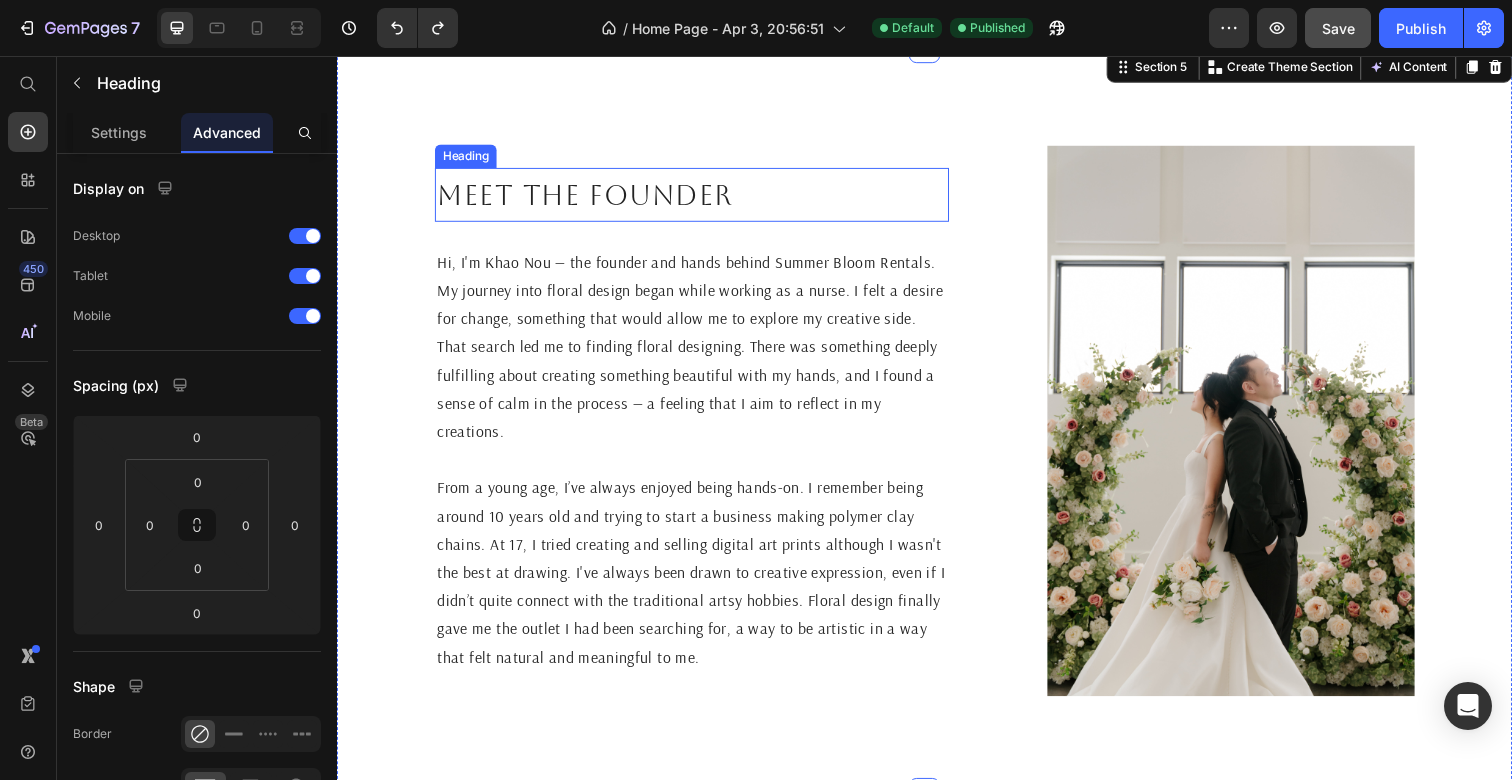 click on "Meet the founder" at bounding box center [699, 198] 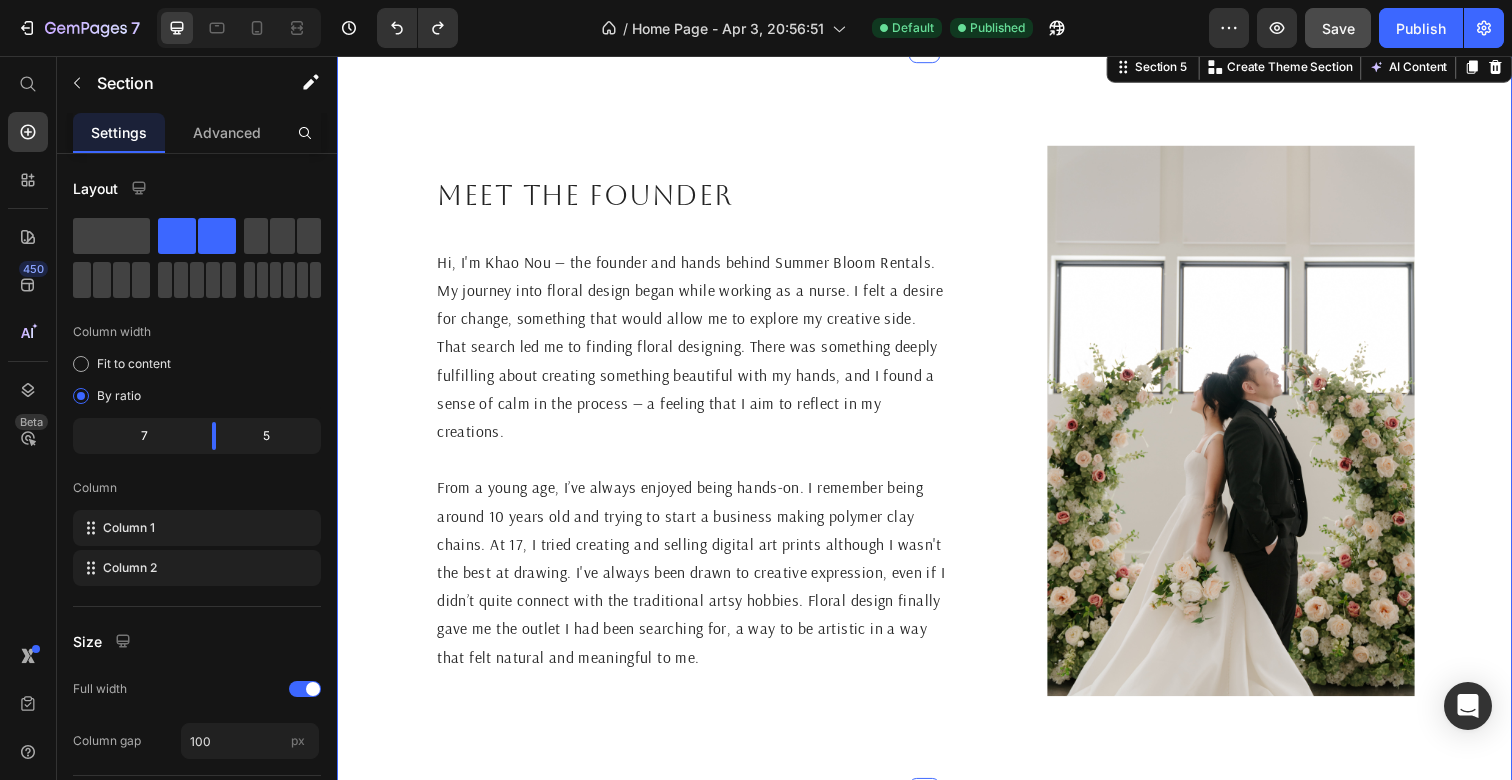 click on "Meet the founder Heading Hi, I'm [FIRST] [LAST] — the founder and hands behind Summer Bloom Rentals. My journey into floral design began while working as a nurse. I felt a desire for change, something that would allow me to explore my creative side. That search led me to finding floral designing. There was something deeply fulfilling about creating something beautiful with my hands, and I found a sense of calm in the process — a feeling that I aim to reflect in my creations. From a young age, I’ve always enjoyed being hands-on. I remember being around 10 years old and trying to start a business making polymer clay chains. At 17, I tried creating and selling digital art prints although I wasn't the best at drawing. I've always been drawn to creative expression, even if I didn’t quite connect with the traditional artsy hobbies. Floral design finally gave me the outlet I had been searching for, a way to be artistic in a way that felt natural and meaningful to me. Text Block Image Section 5 AI Content" at bounding box center (937, 429) 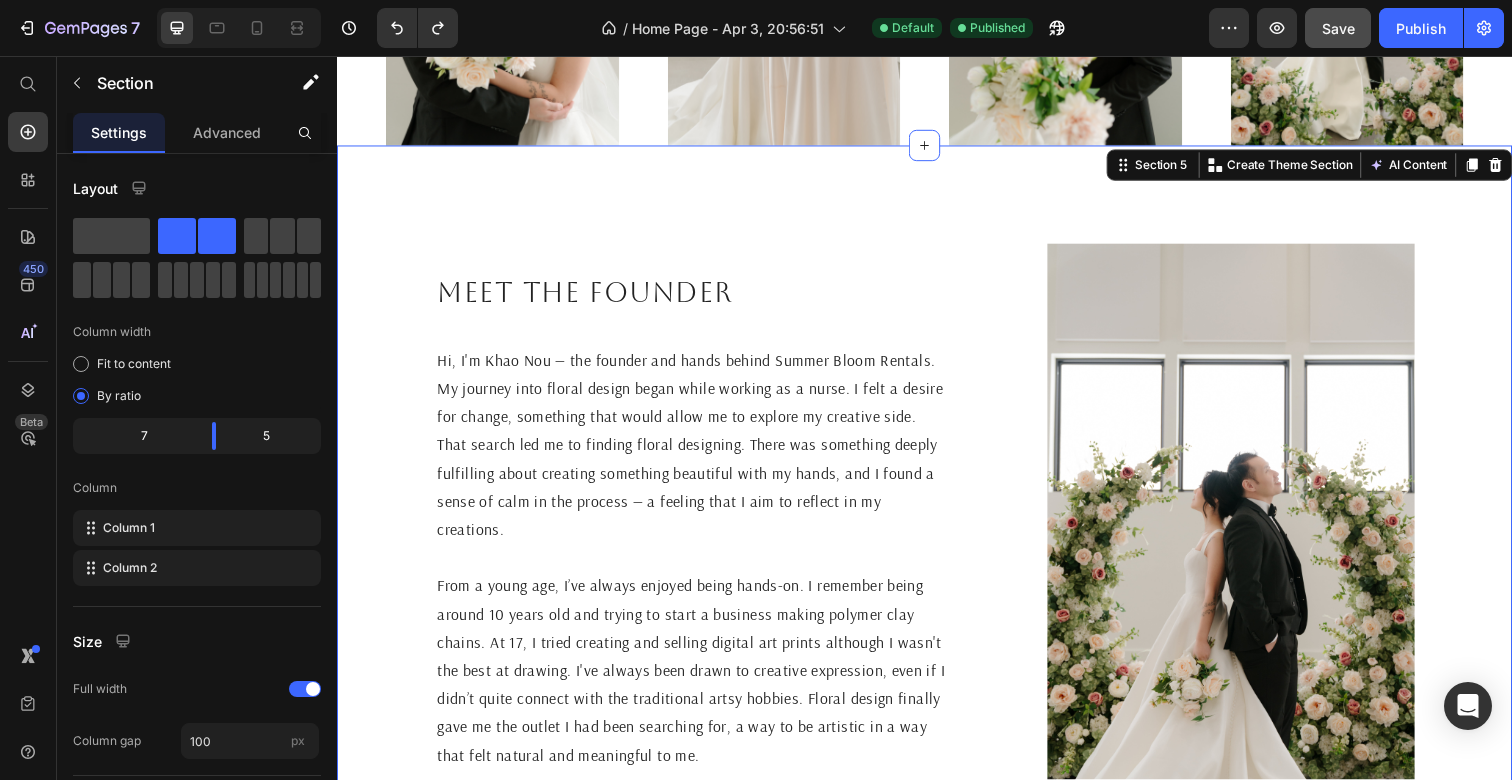 scroll, scrollTop: 2147, scrollLeft: 0, axis: vertical 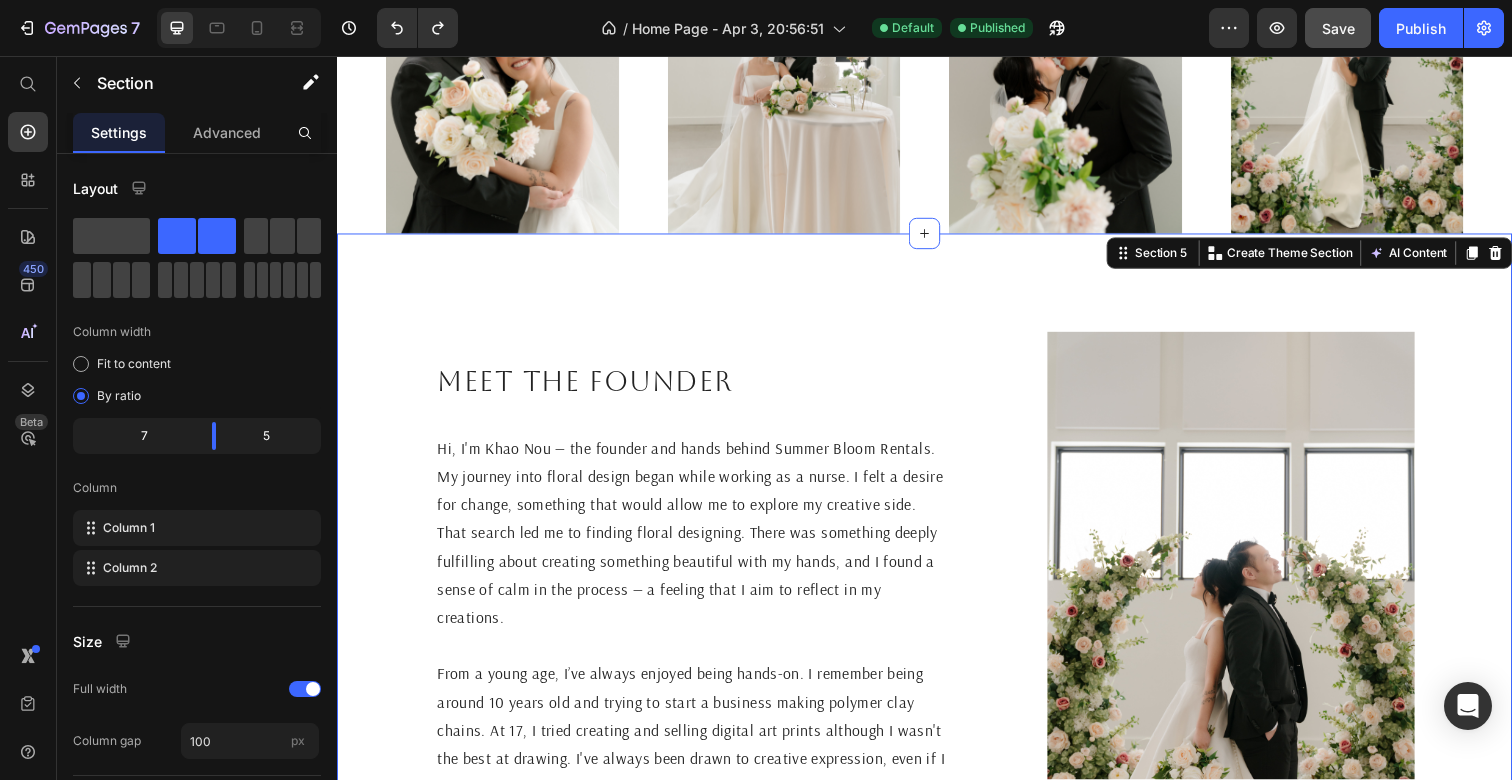 click on "Meet the founder Heading Hi, I'm [FIRST] [LAST] — the founder and hands behind Summer Bloom Rentals. My journey into floral design began while working as a nurse. I felt a desire for change, something that would allow me to explore my creative side. That search led me to finding floral designing. There was something deeply fulfilling about creating something beautiful with my hands, and I found a sense of calm in the process — a feeling that I aim to reflect in my creations. From a young age, I’ve always enjoyed being hands-on. I remember being around 10 years old and trying to start a business making polymer clay chains. At 17, I tried creating and selling digital art prints although I wasn't the best at drawing. I've always been drawn to creative expression, even if I didn’t quite connect with the traditional artsy hobbies. Floral design finally gave me the outlet I had been searching for, a way to be artistic in a way that felt natural and meaningful to me. Text Block Image Section 5 AI Content" at bounding box center [937, 619] 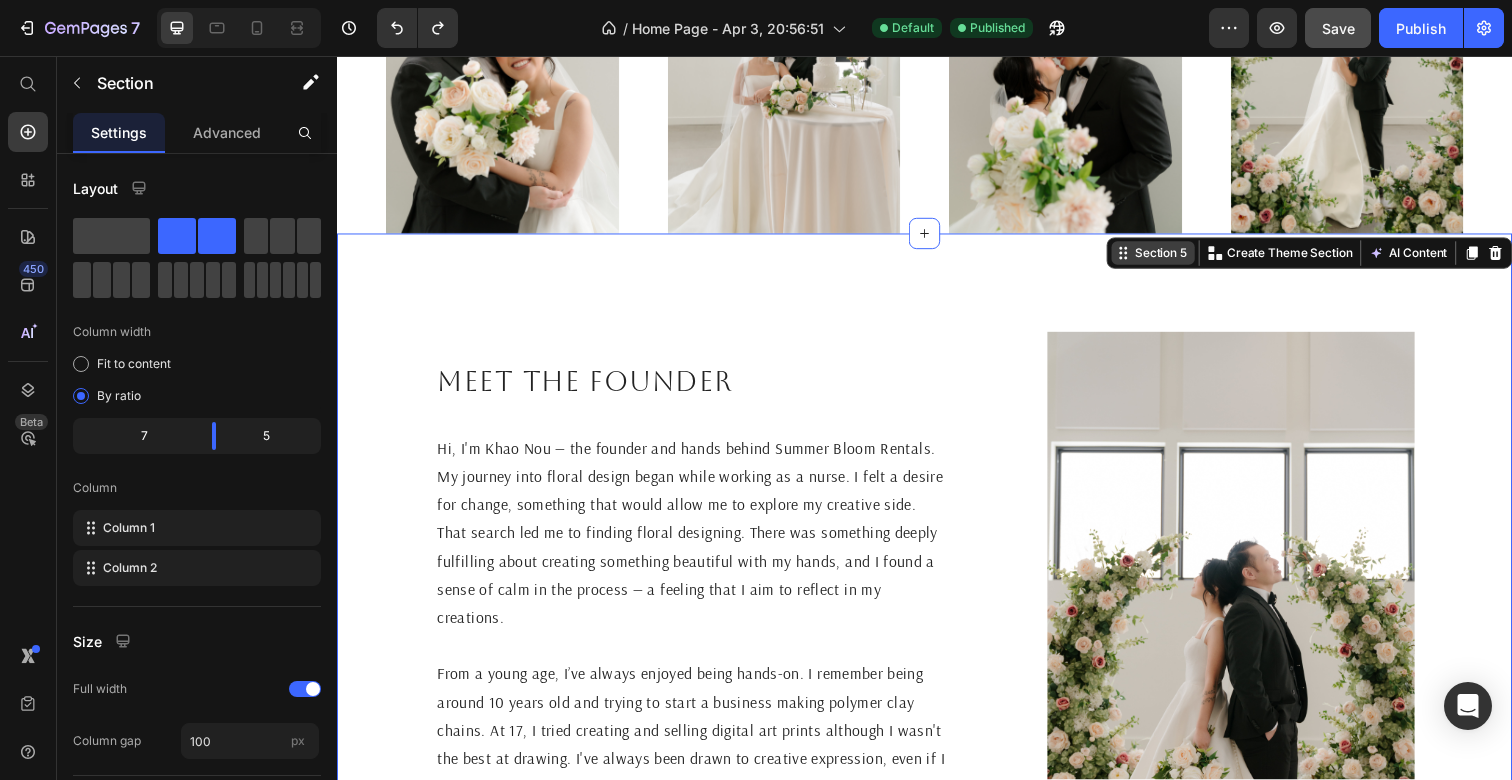 click on "Section 5" at bounding box center [1178, 258] 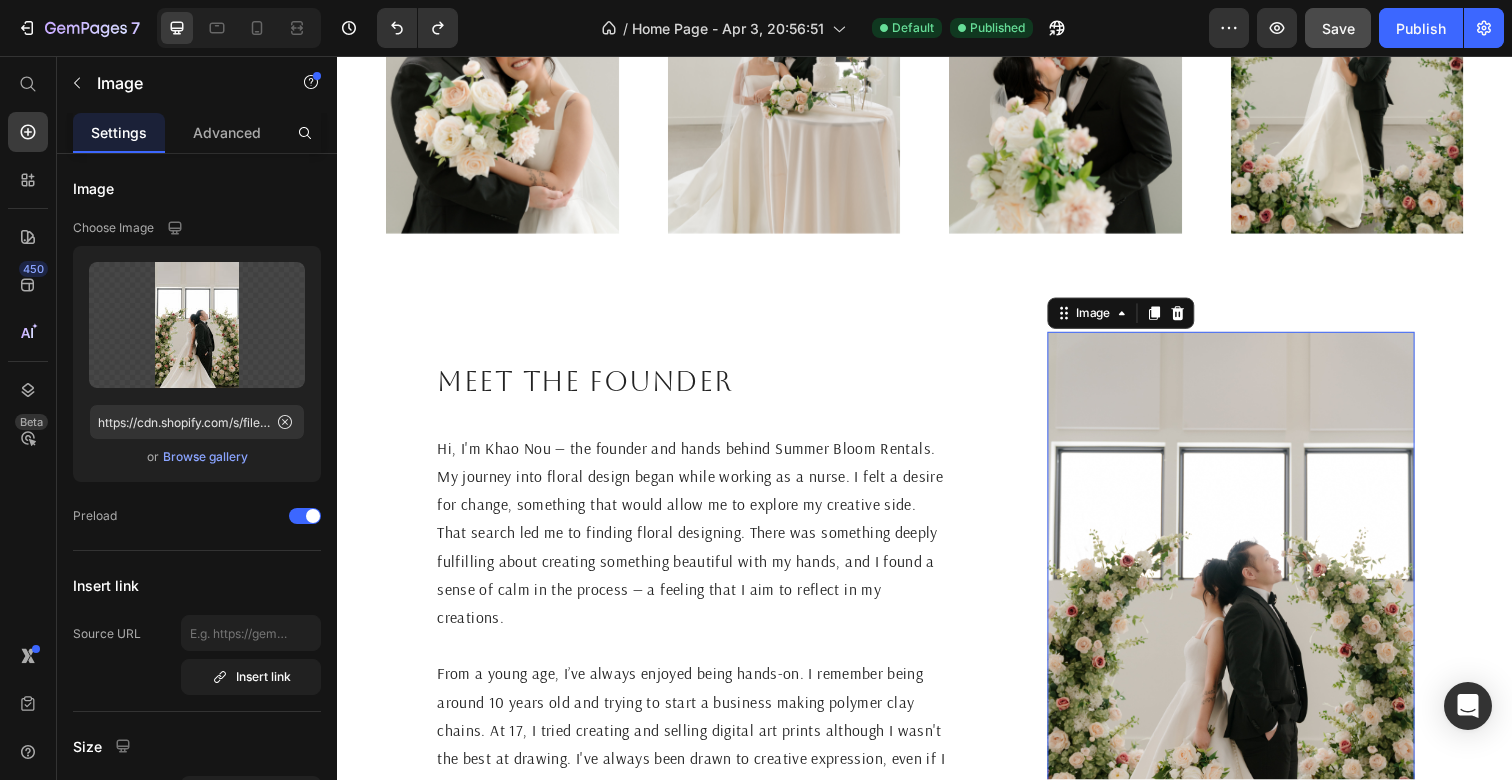 click at bounding box center (1249, 619) 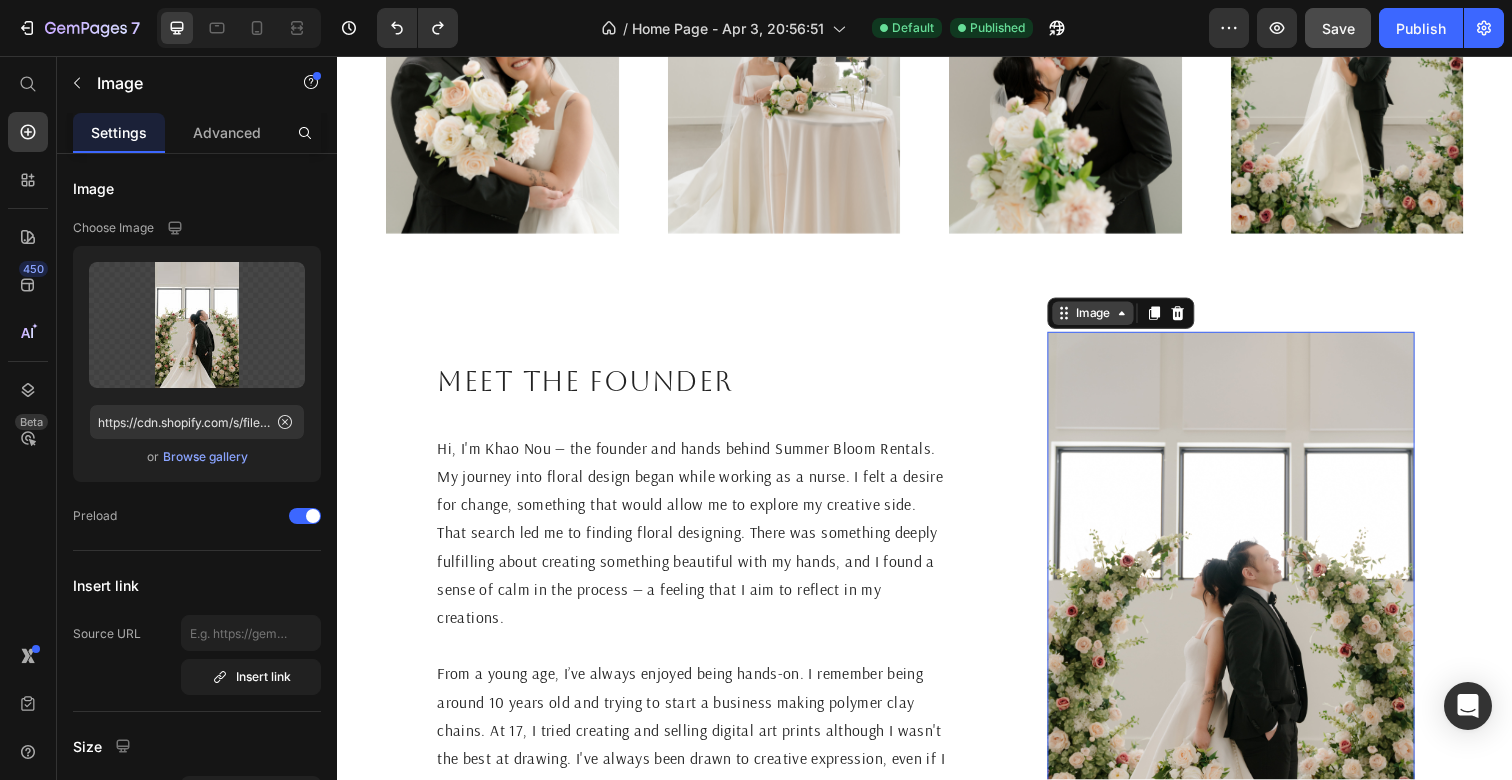 click on "Image" at bounding box center [1108, 319] 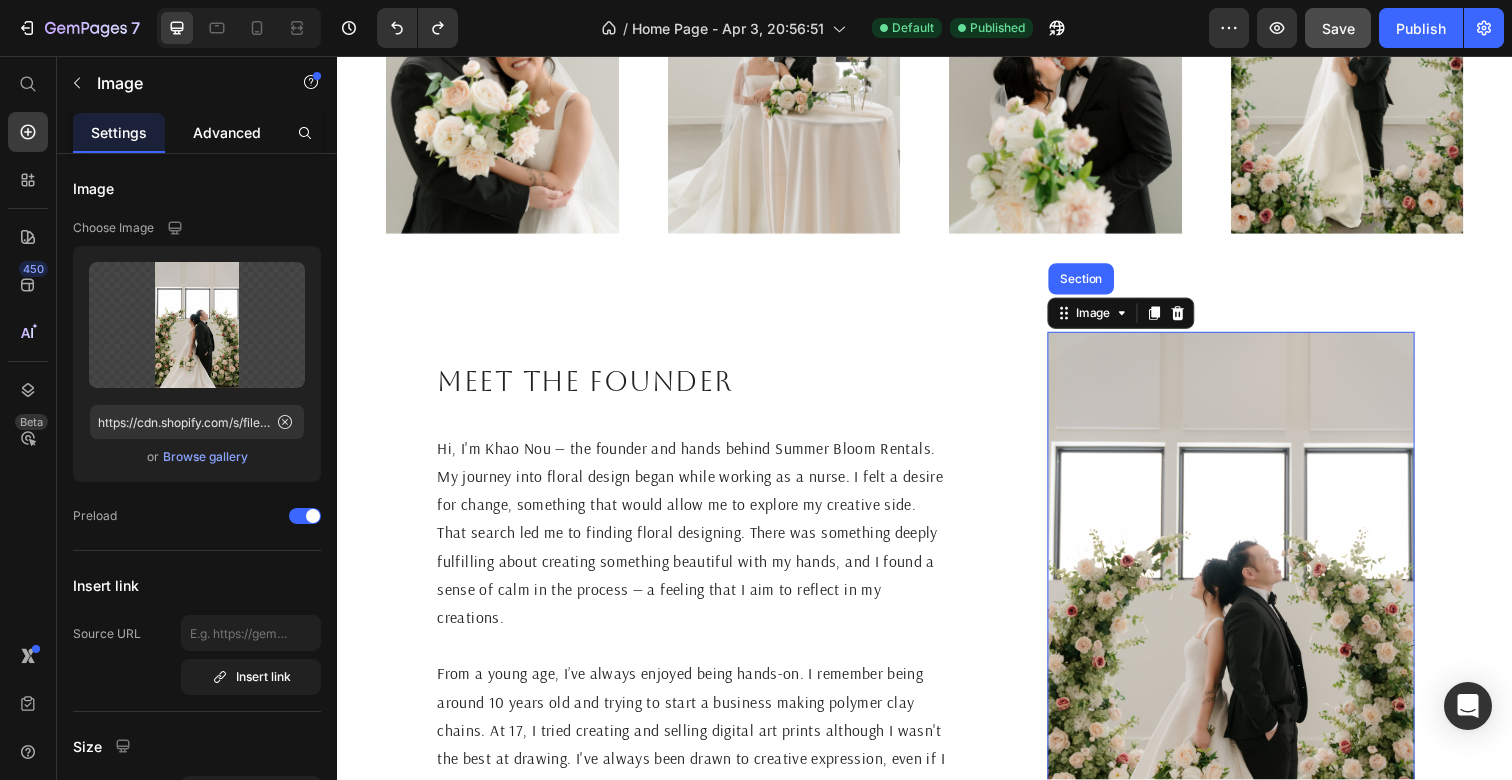click on "Advanced" at bounding box center (227, 132) 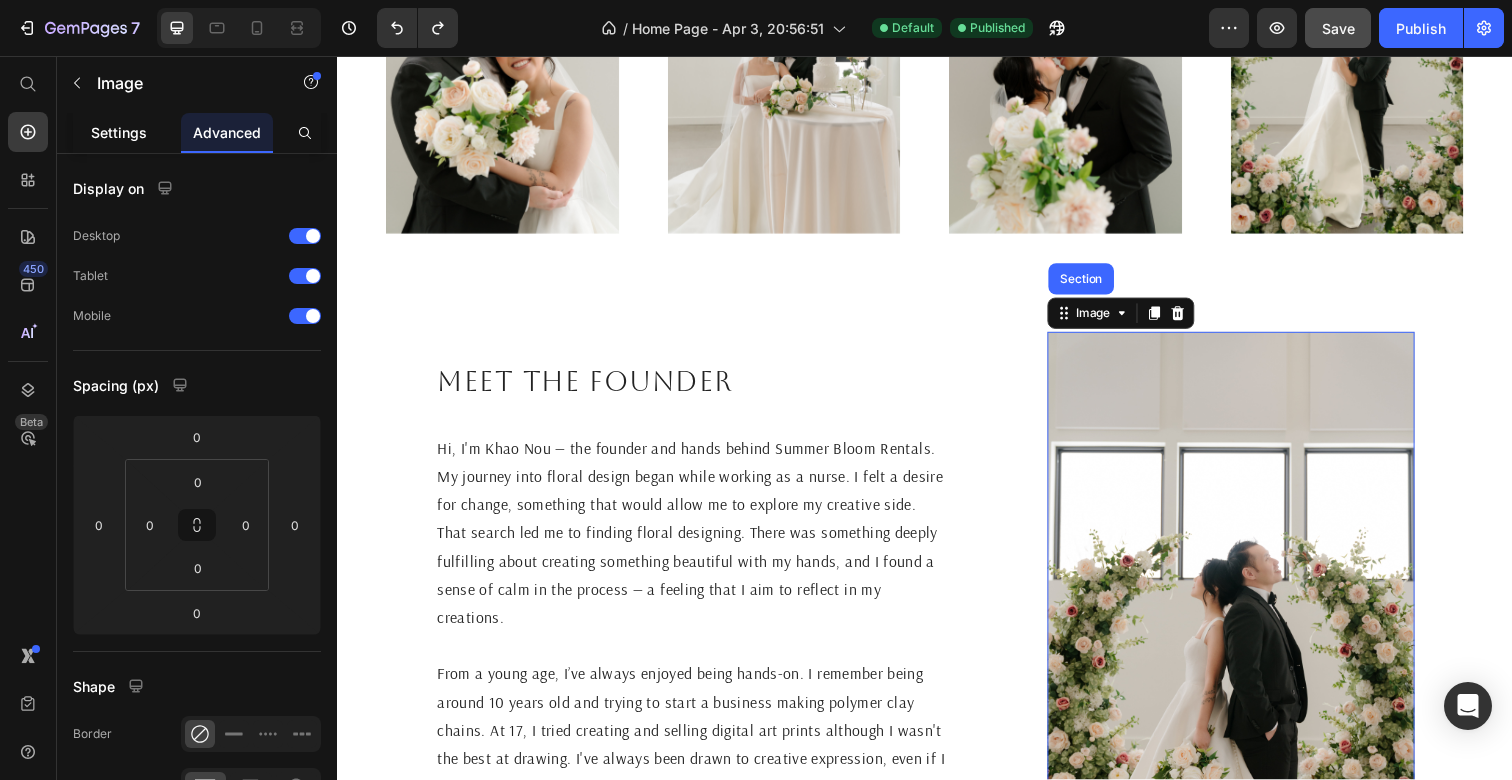 click on "Settings" at bounding box center (119, 132) 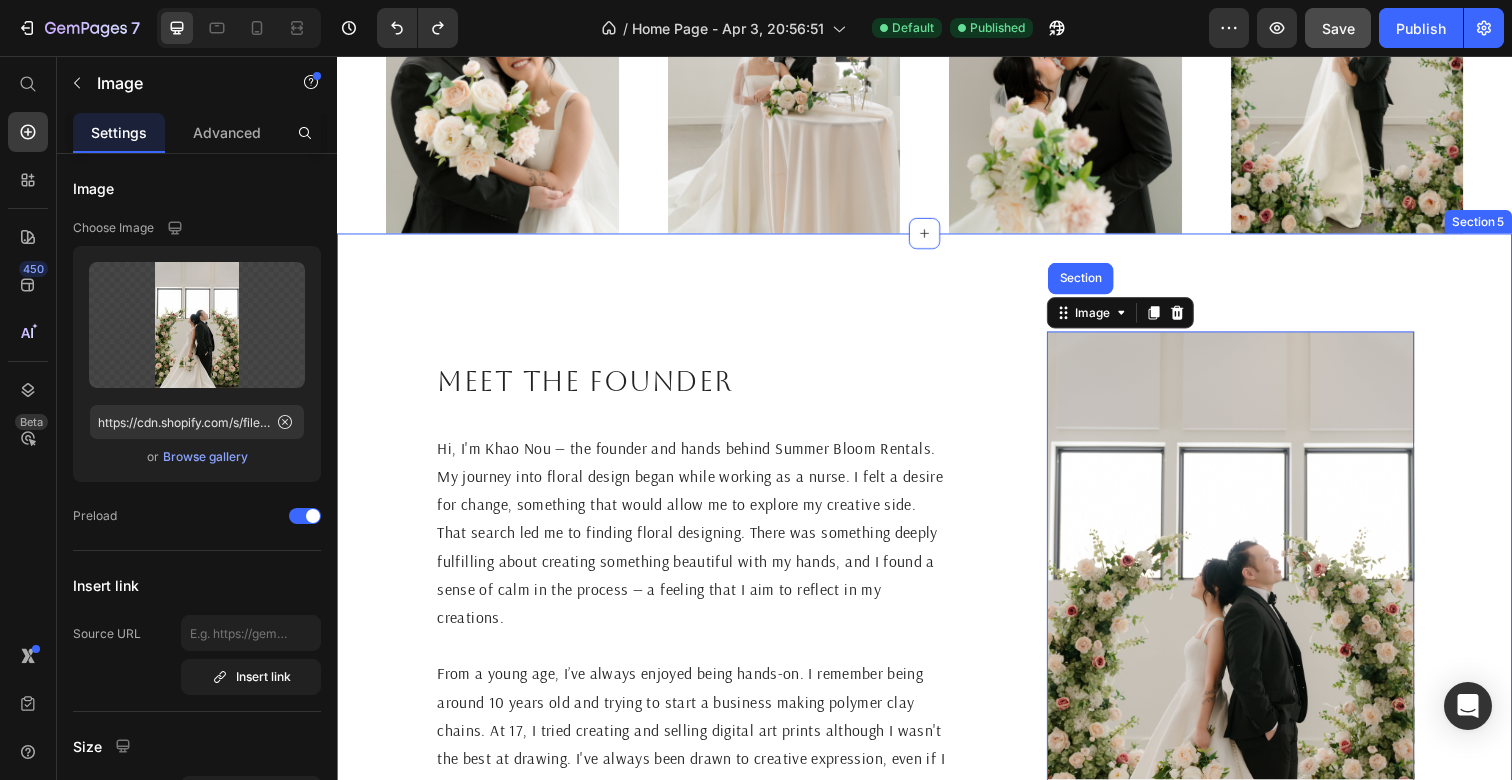 click on "Meet the founder Heading Hi, I'm [FIRST] [LAST] — the founder and hands behind Summer Bloom Rentals. My journey into floral design began while working as a nurse. I felt a desire for change, something that would allow me to explore my creative side. That search led me to finding floral designing. There was something deeply fulfilling about creating something beautiful with my hands, and I found a sense of calm in the process — a feeling that I aim to reflect in my creations. From a young age, I’ve always enjoyed being hands-on. I remember being around 10 years old and trying to start a business making polymer clay chains. At 17, I tried creating and selling digital art prints although I wasn't the best at drawing. I've always been drawn to creative expression, even if I didn’t quite connect with the traditional artsy hobbies. Floral design finally gave me the outlet I had been searching for, a way to be artistic in a way that felt natural and meaningful to me. Text Block" at bounding box center (699, 619) 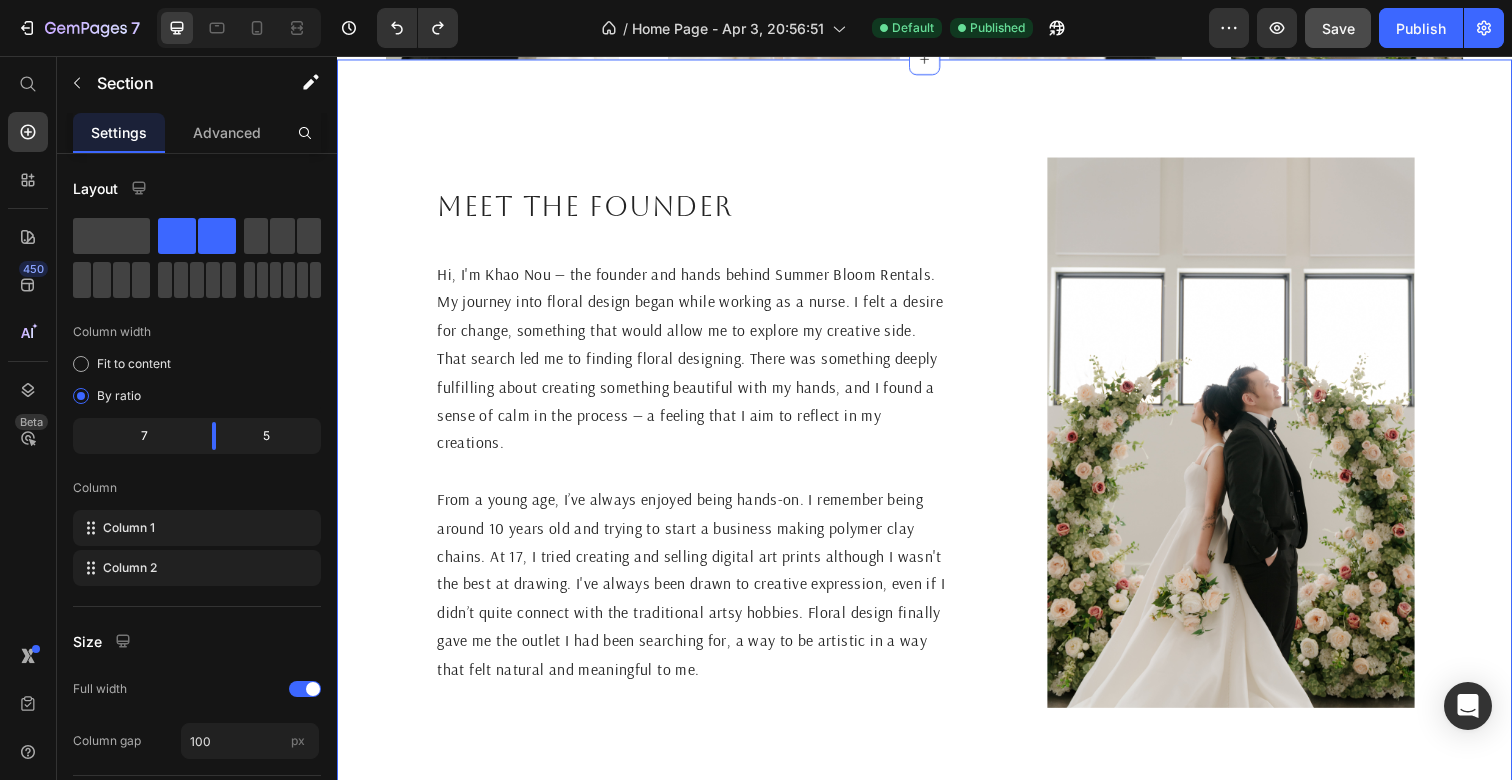 scroll, scrollTop: 2386, scrollLeft: 0, axis: vertical 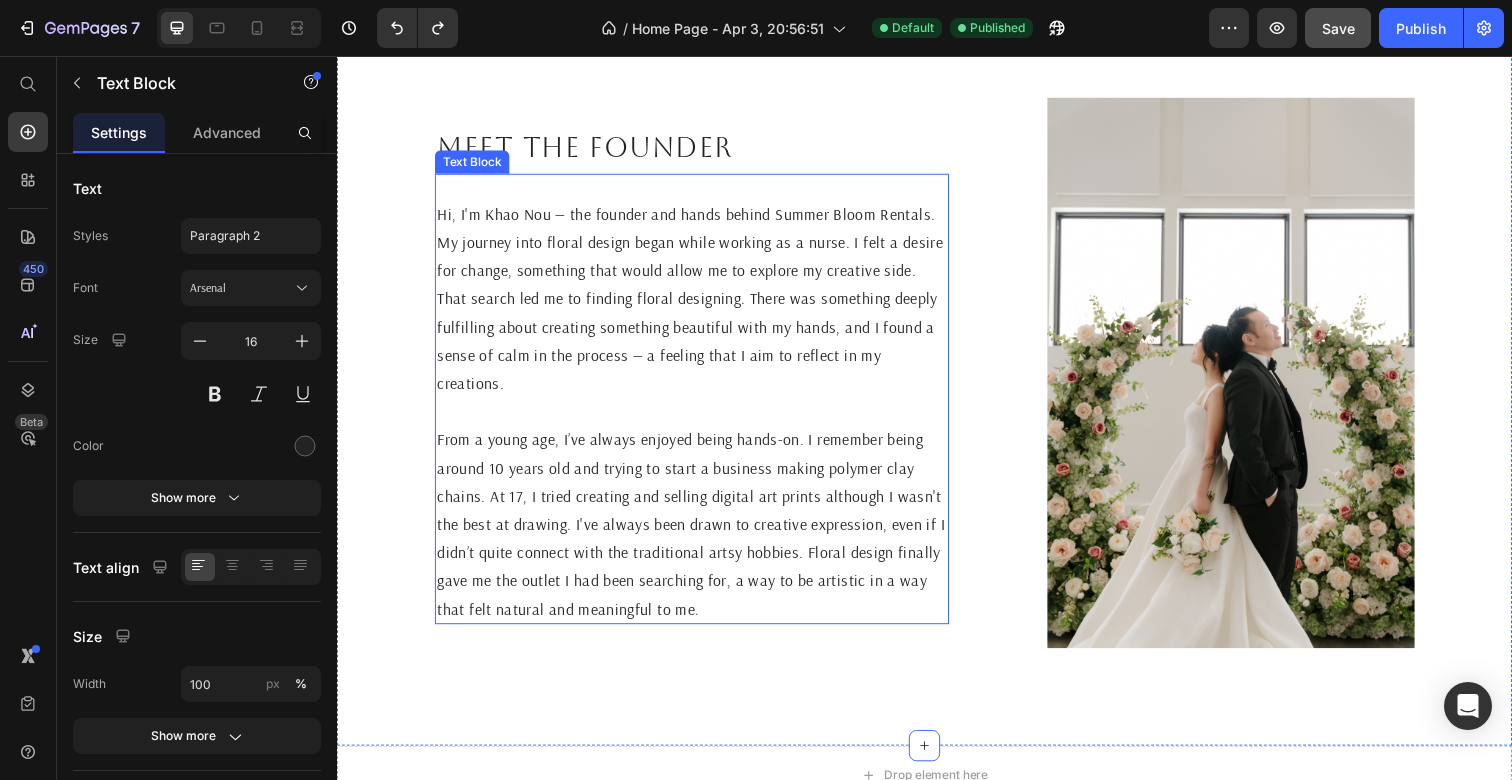 click on "Hi, I'm Khao Nou — the founder and hands behind Summer Bloom Rentals. My journey into floral design began while working as a nurse. I felt a desire for change, something that would allow me to explore my creative side. That search led me to finding floral designing. There was something deeply fulfilling about creating something beautiful with my hands, and I found a sense of calm in the process — a feeling that I aim to reflect in my creations." at bounding box center (699, 305) 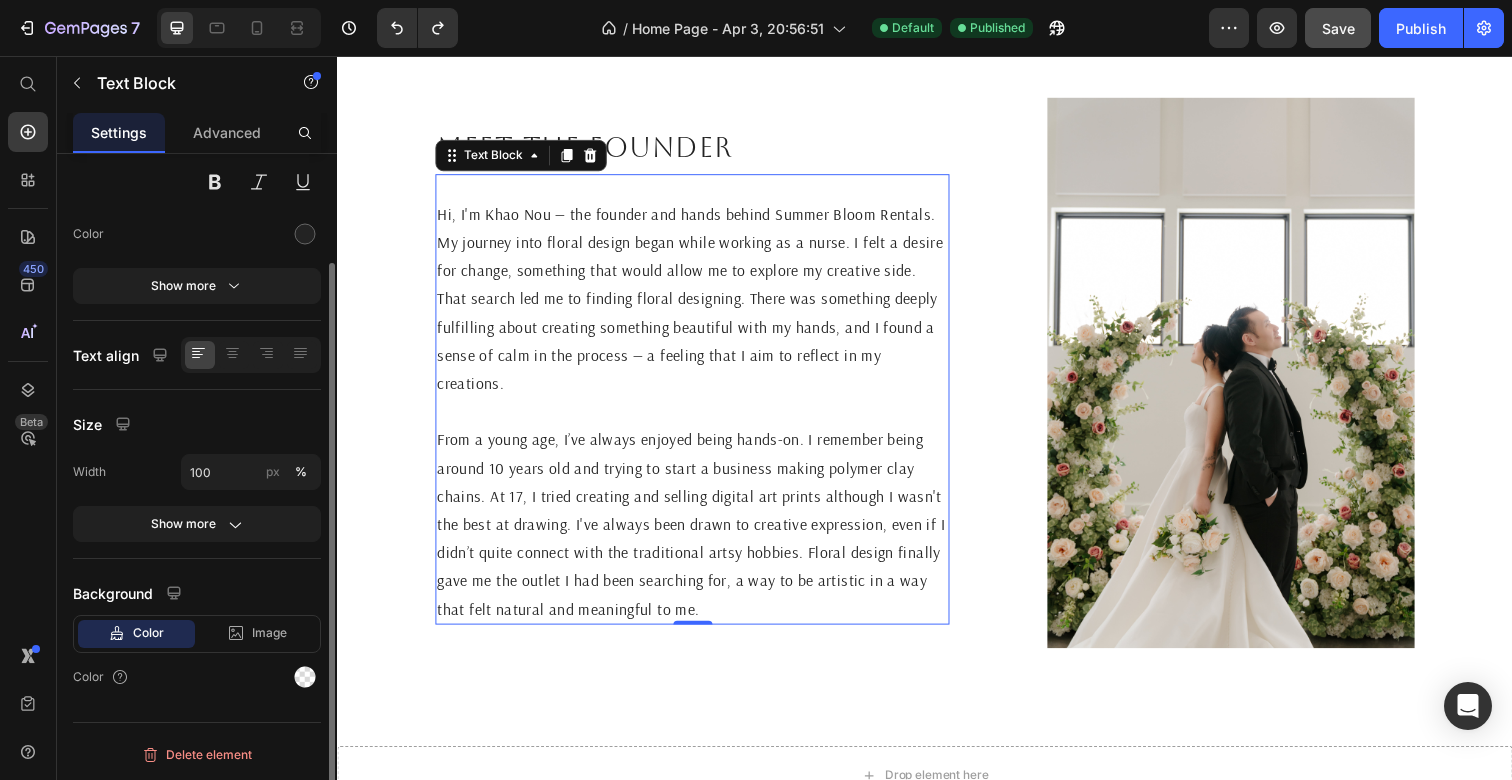 scroll, scrollTop: 0, scrollLeft: 0, axis: both 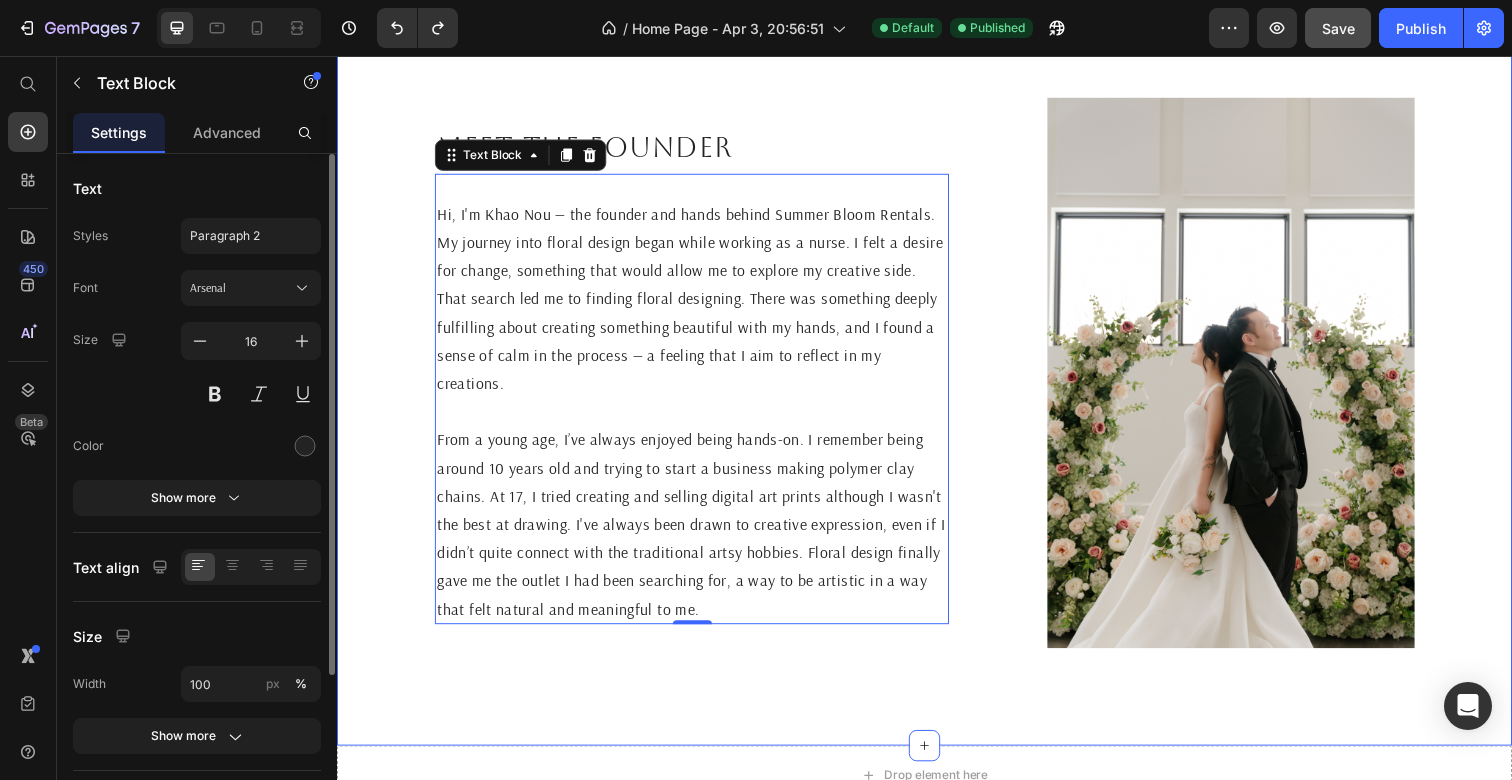 click on "Meet the founder Heading Hi, I'm [FIRST] [LAST] — the founder and hands behind Summer Bloom Rentals. My journey into floral design began while working as a nurse. I felt a desire for change, something that would allow me to explore my creative side. That search led me to finding floral designing. There was something deeply fulfilling about creating something beautiful with my hands, and I found a sense of calm in the process — a feeling that I aim to reflect in my creations. From a young age, I’ve always enjoyed being hands-on. I remember being around 10 years old and trying to start a business making polymer clay chains. At 17, I tried creating and selling digital art prints although I wasn't the best at drawing. I've always been drawn to creative expression, even if I didn’t quite connect with the traditional artsy hobbies. Floral design finally gave me the outlet I had been searching for, a way to be artistic in a way that felt natural and meaningful to me. Text Block 0" at bounding box center [699, 380] 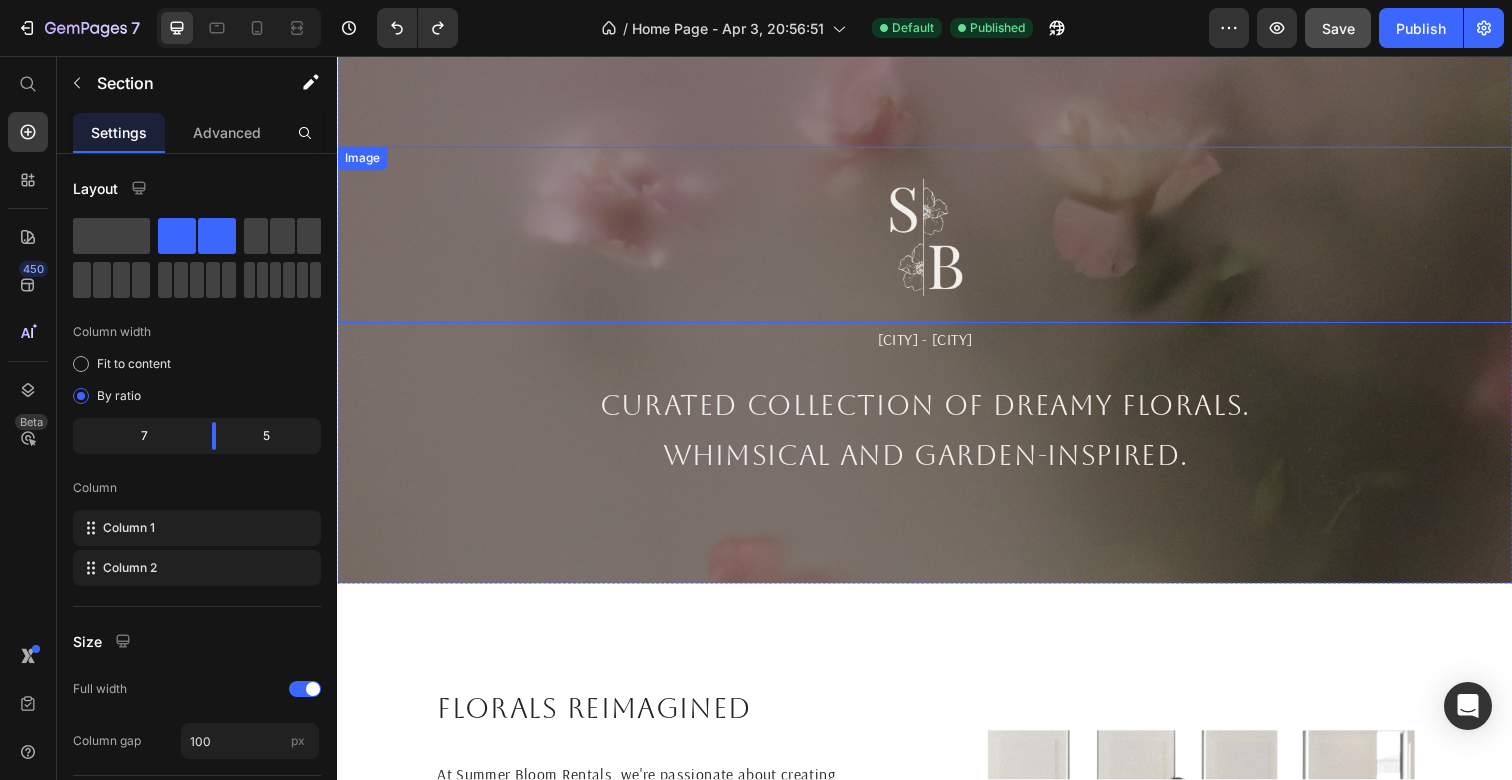 scroll, scrollTop: 0, scrollLeft: 0, axis: both 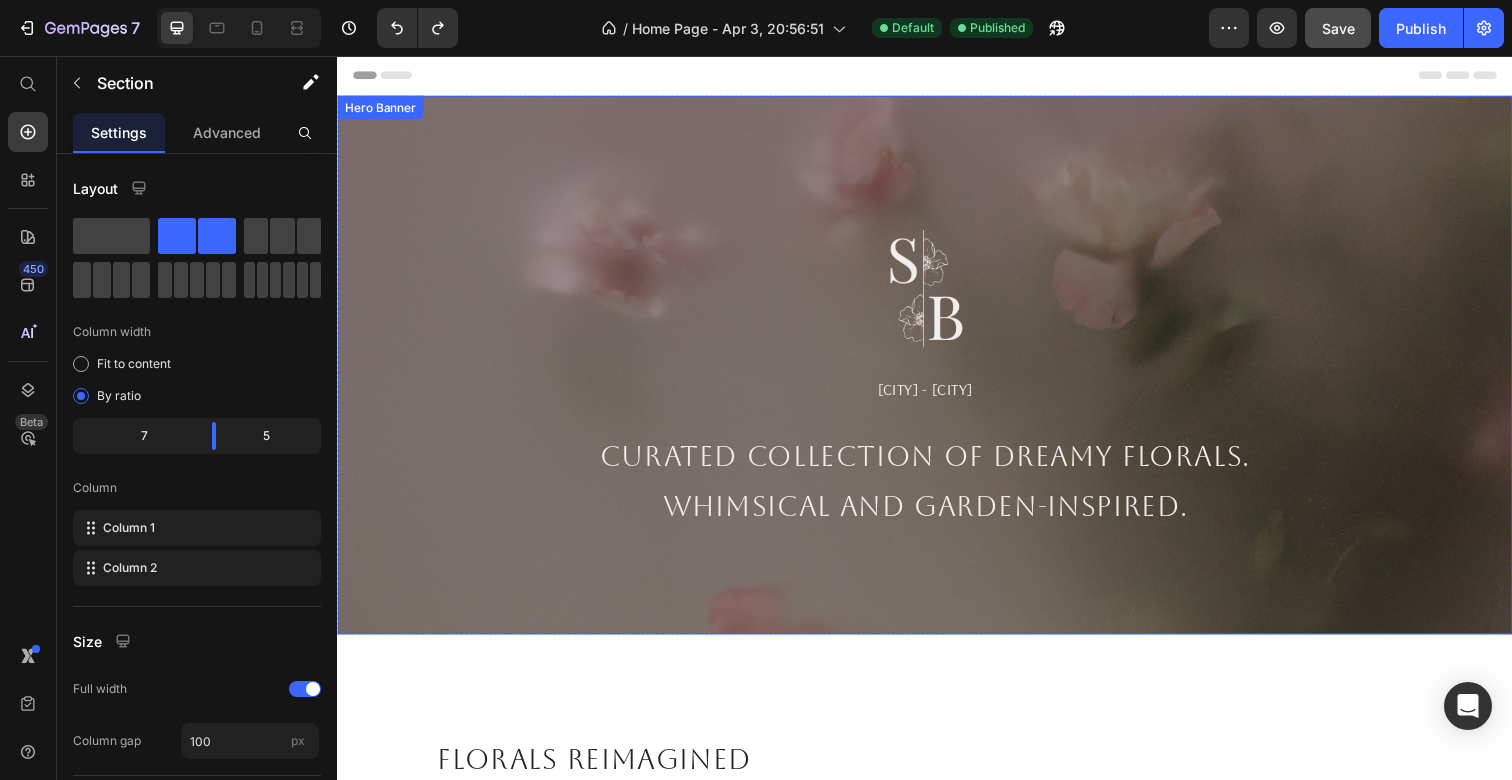 click on "Image [CITY] - [CITY] Text Block Curated collection of dreamy florals. Whimsical and garden-inspired. Text Block Hero Banner" at bounding box center (937, 372) 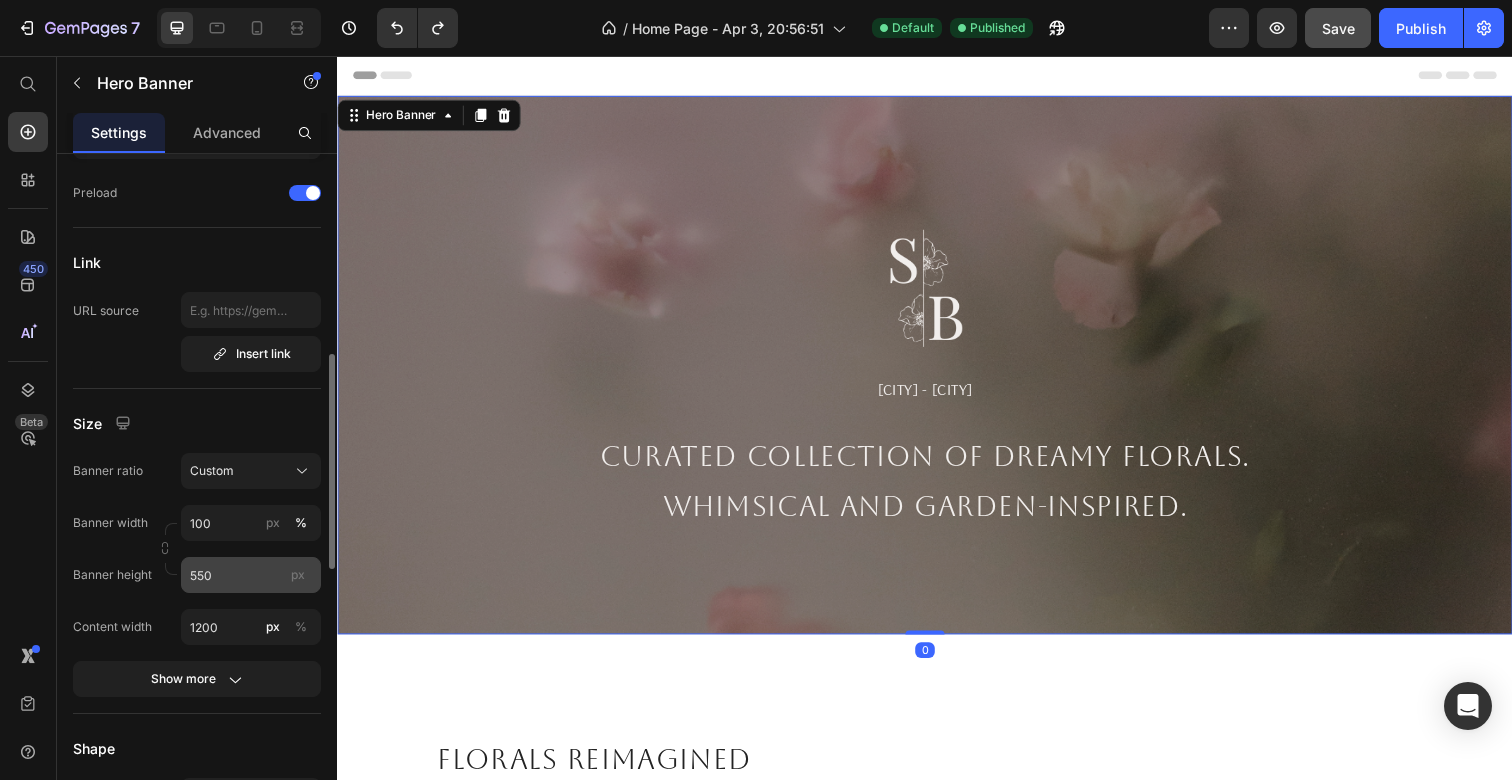 scroll, scrollTop: 623, scrollLeft: 0, axis: vertical 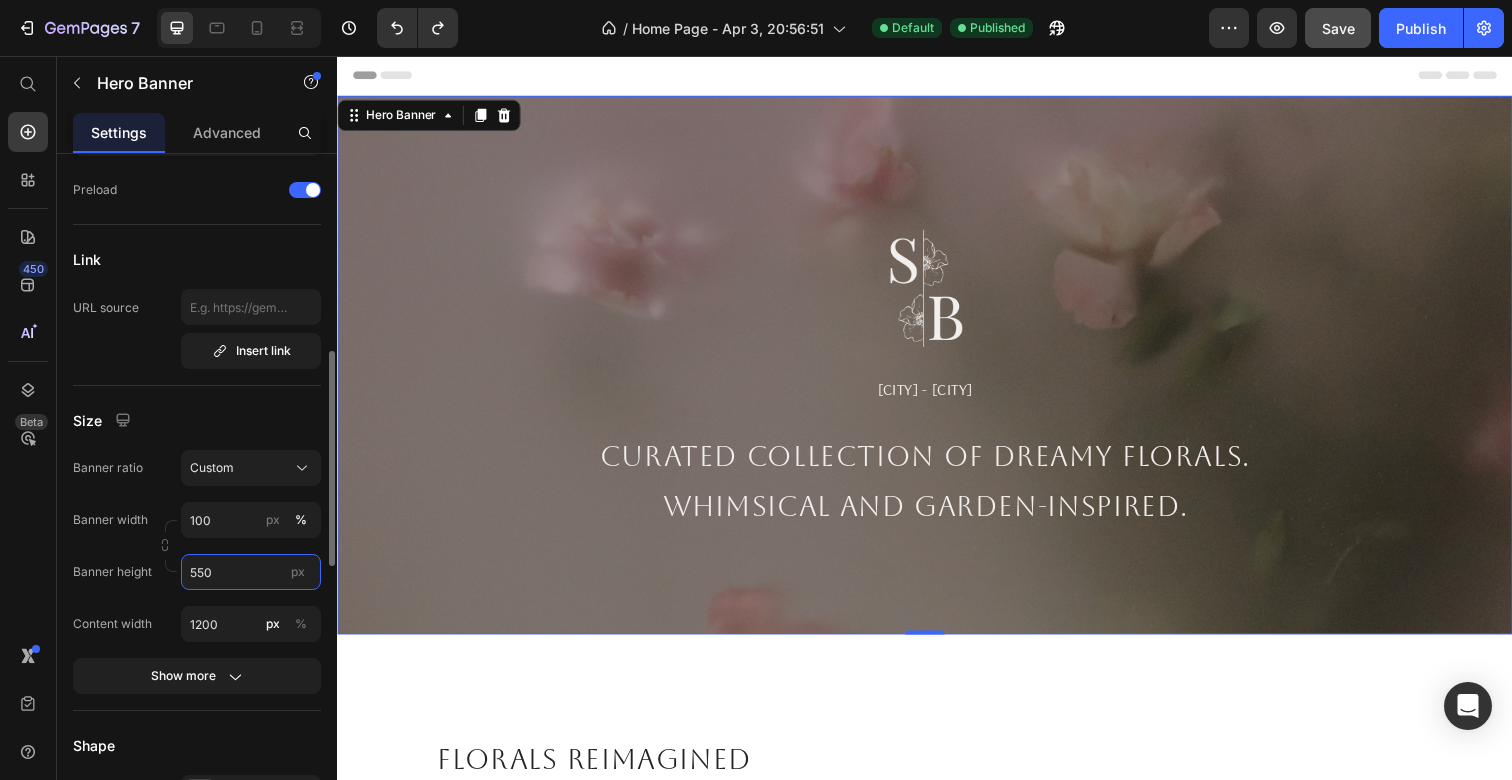 click on "550" at bounding box center [251, 572] 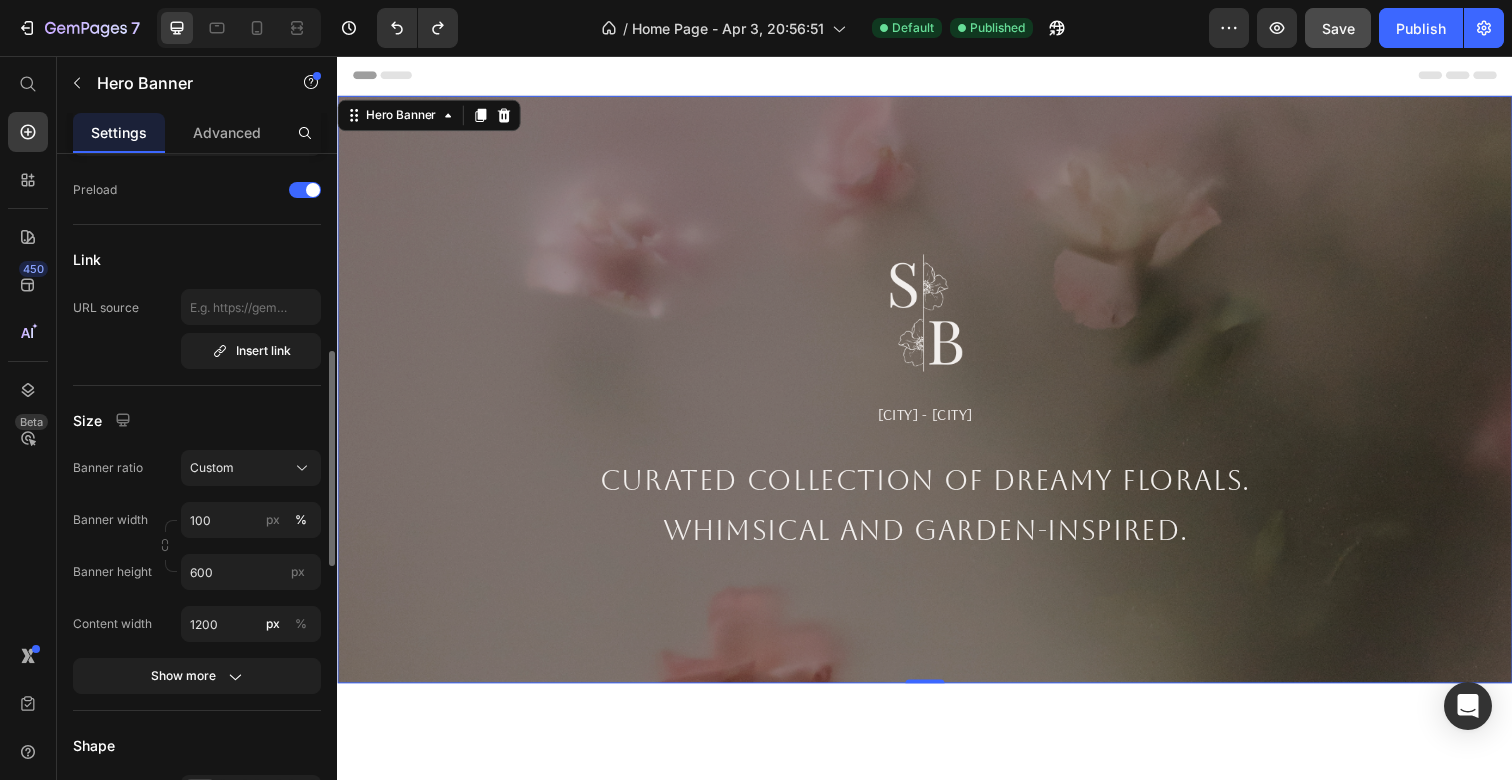 click on "Link URL source  Insert link" 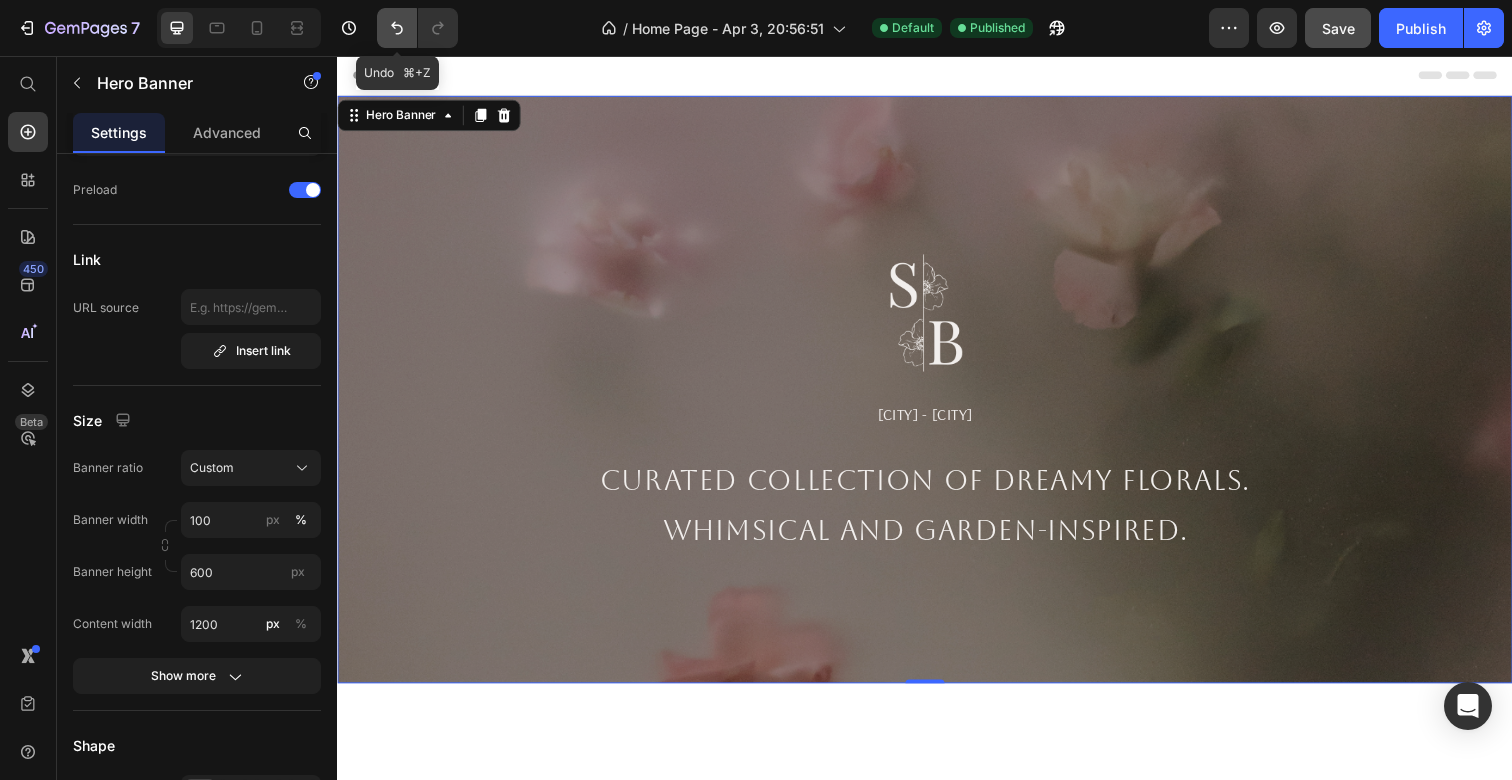 click 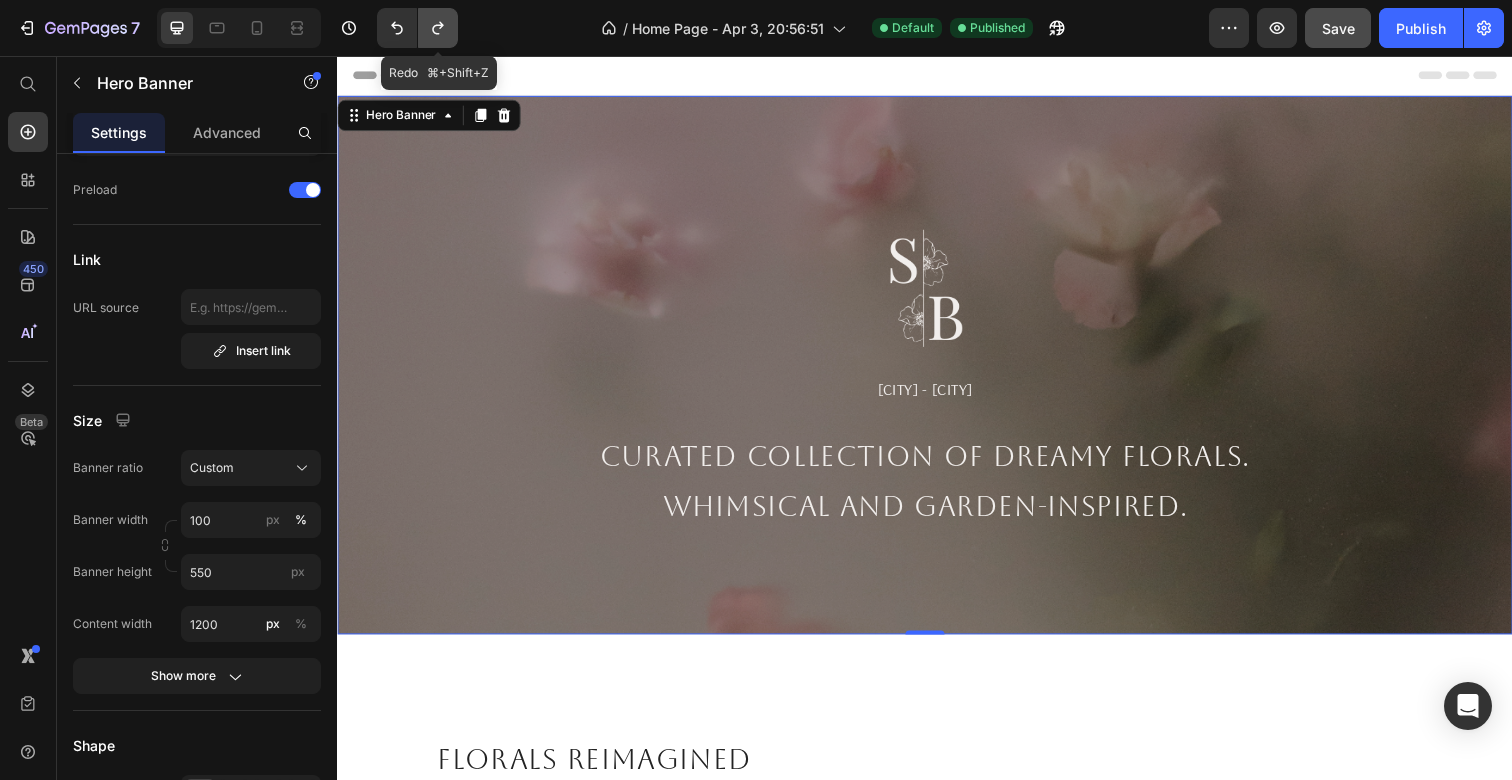click 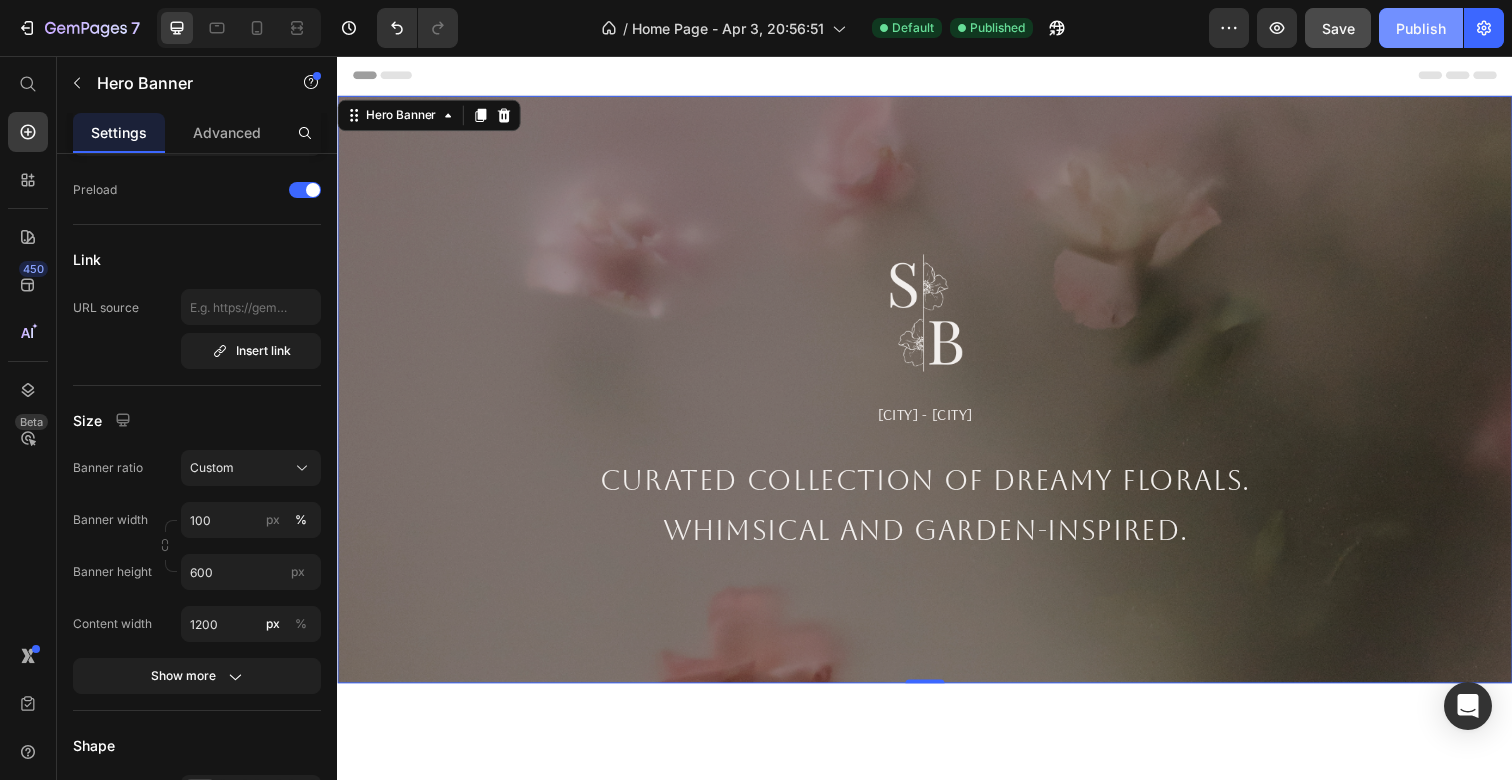 click on "Publish" at bounding box center [1421, 28] 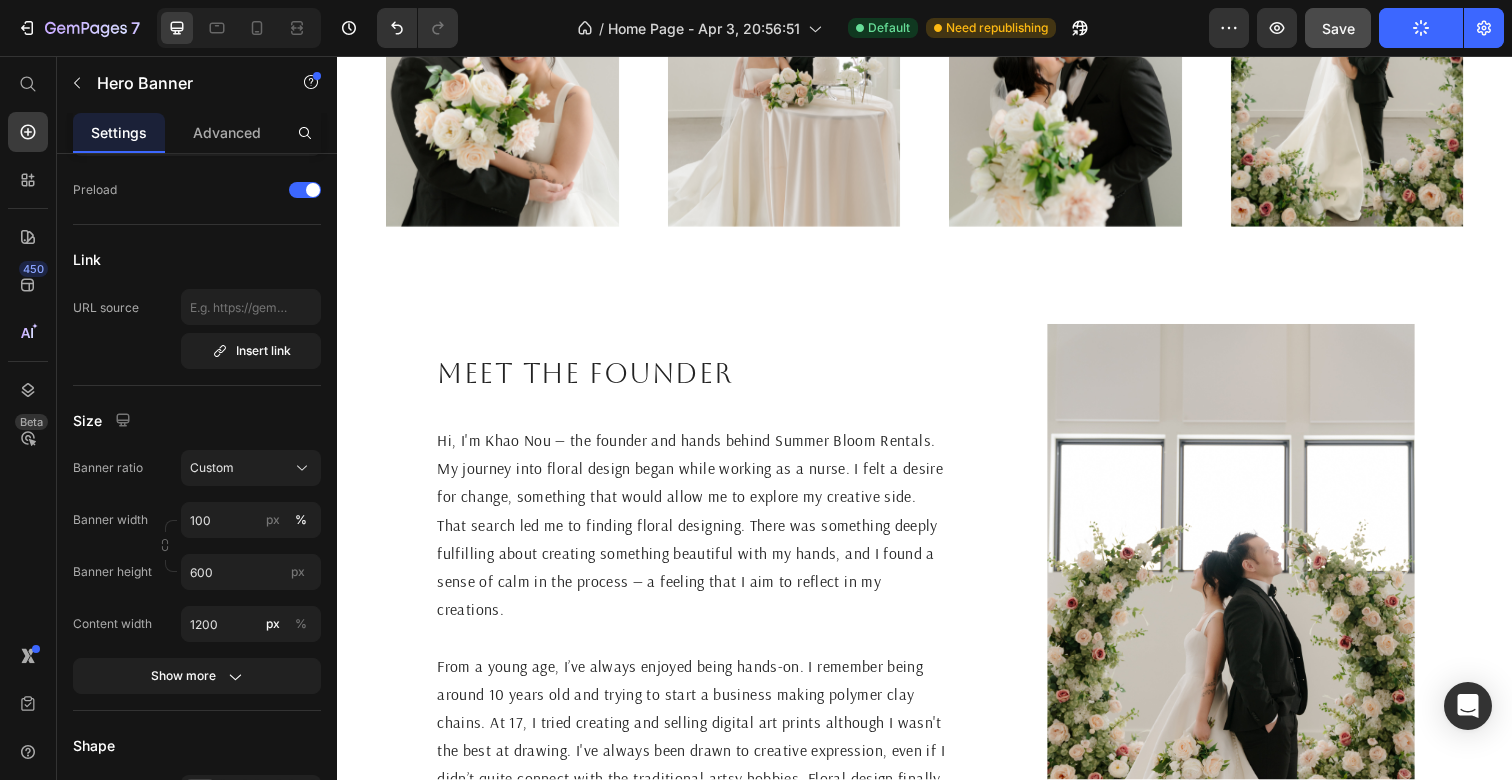 scroll, scrollTop: 2029, scrollLeft: 0, axis: vertical 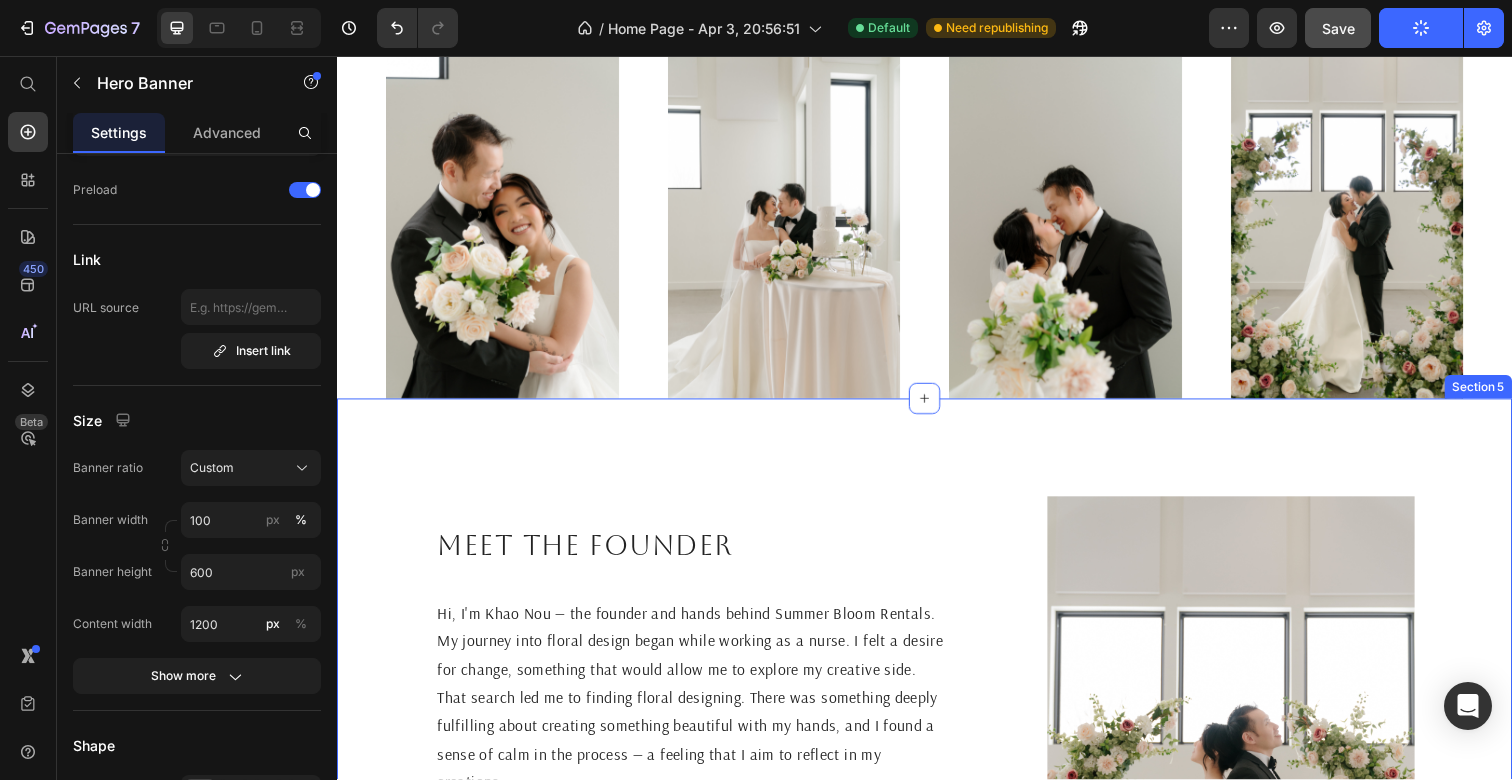 click on "Meet the founder Heading Hi, I'm [FIRST] [LAST] — the founder and hands behind Summer Bloom Rentals. My journey into floral design began while working as a nurse. I felt a desire for change, something that would allow me to explore my creative side. That search led me to finding floral designing. There was something deeply fulfilling about creating something beautiful with my hands, and I found a sense of calm in the process — a feeling that I aim to reflect in my creations. From a young age, I’ve always enjoyed being hands-on. I remember being around 10 years old and trying to start a business making polymer clay chains. At 17, I tried creating and selling digital art prints although I wasn't the best at drawing. I've always been drawn to creative expression, even if I didn’t quite connect with the traditional artsy hobbies. Floral design finally gave me the outlet I had been searching for, a way to be artistic in a way that felt natural and meaningful to me. Text Block Image Section 5" at bounding box center (937, 787) 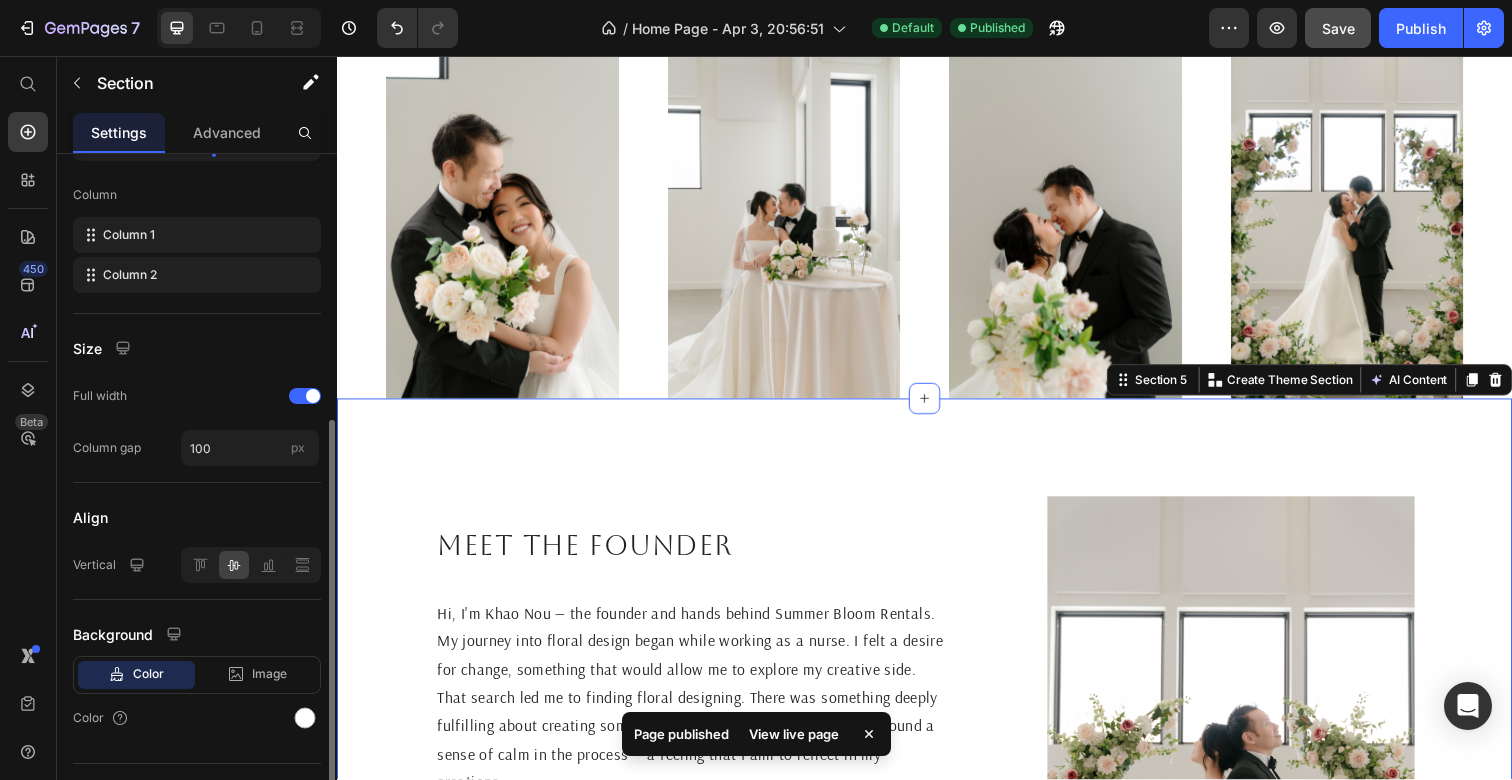 scroll, scrollTop: 334, scrollLeft: 0, axis: vertical 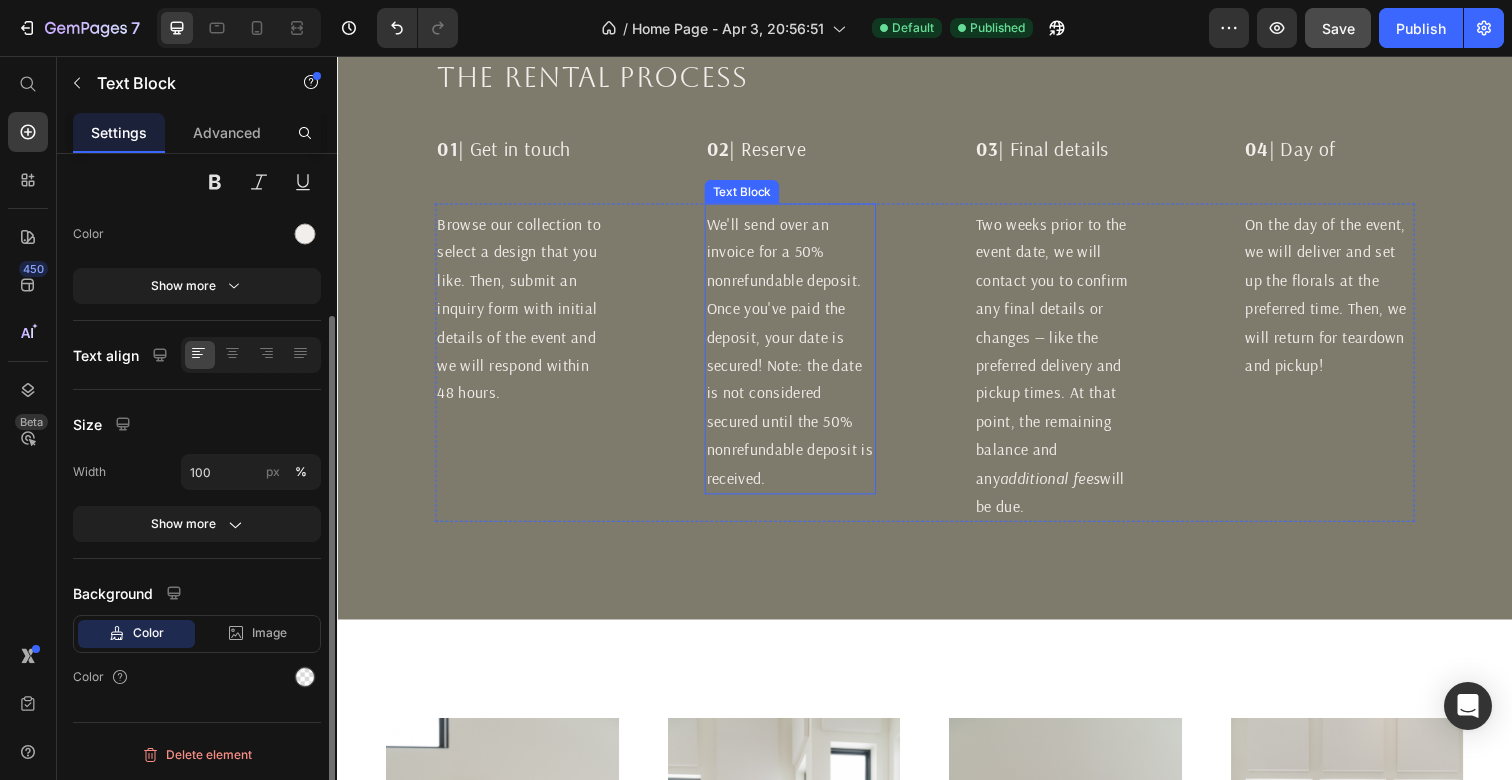click on "We'll send over an invoice for a 50% nonrefundable deposit. Once you've paid the deposit, your date is secured! Note: the date is not considered secured until the 50% nonrefundable deposit is received." at bounding box center [799, 358] 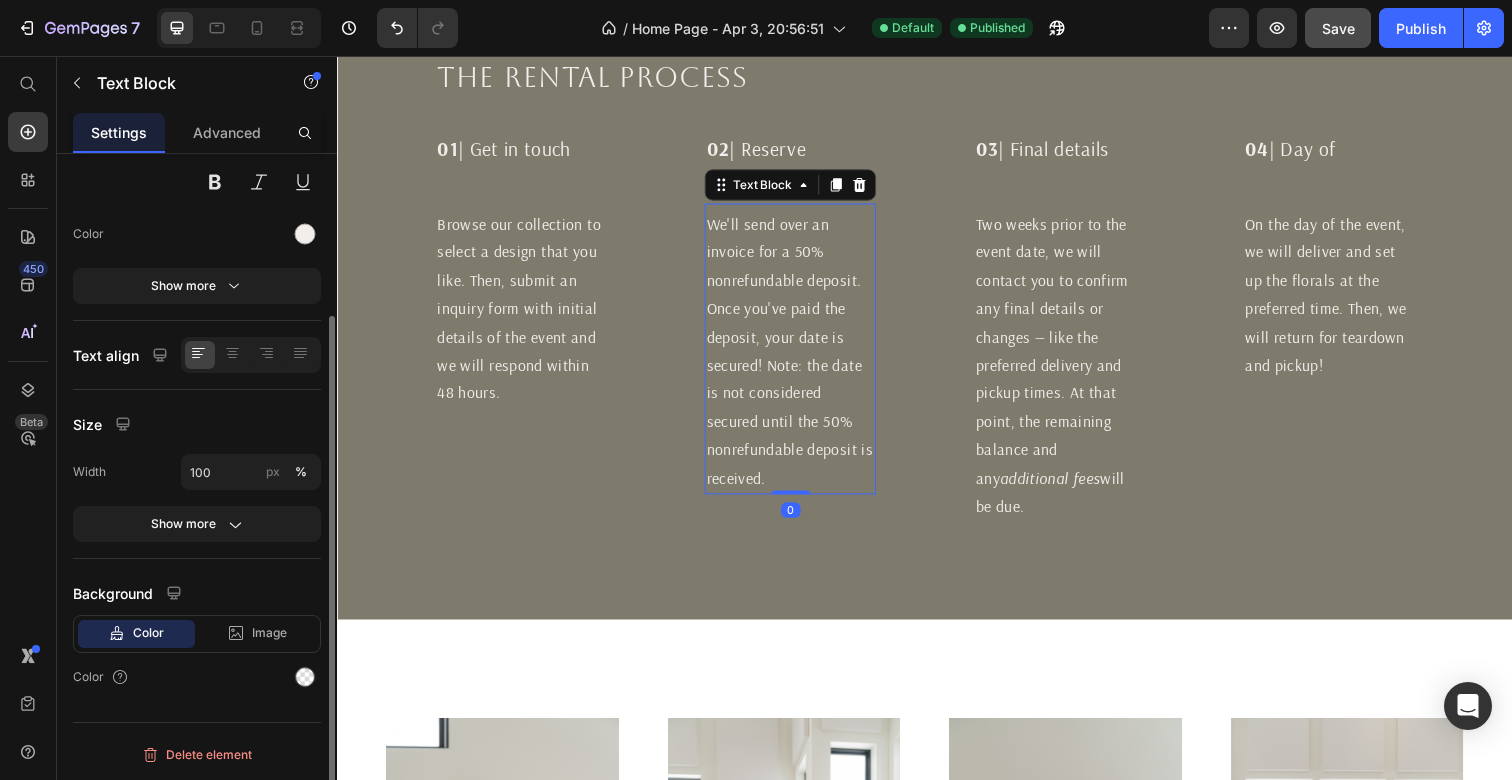 scroll, scrollTop: 0, scrollLeft: 0, axis: both 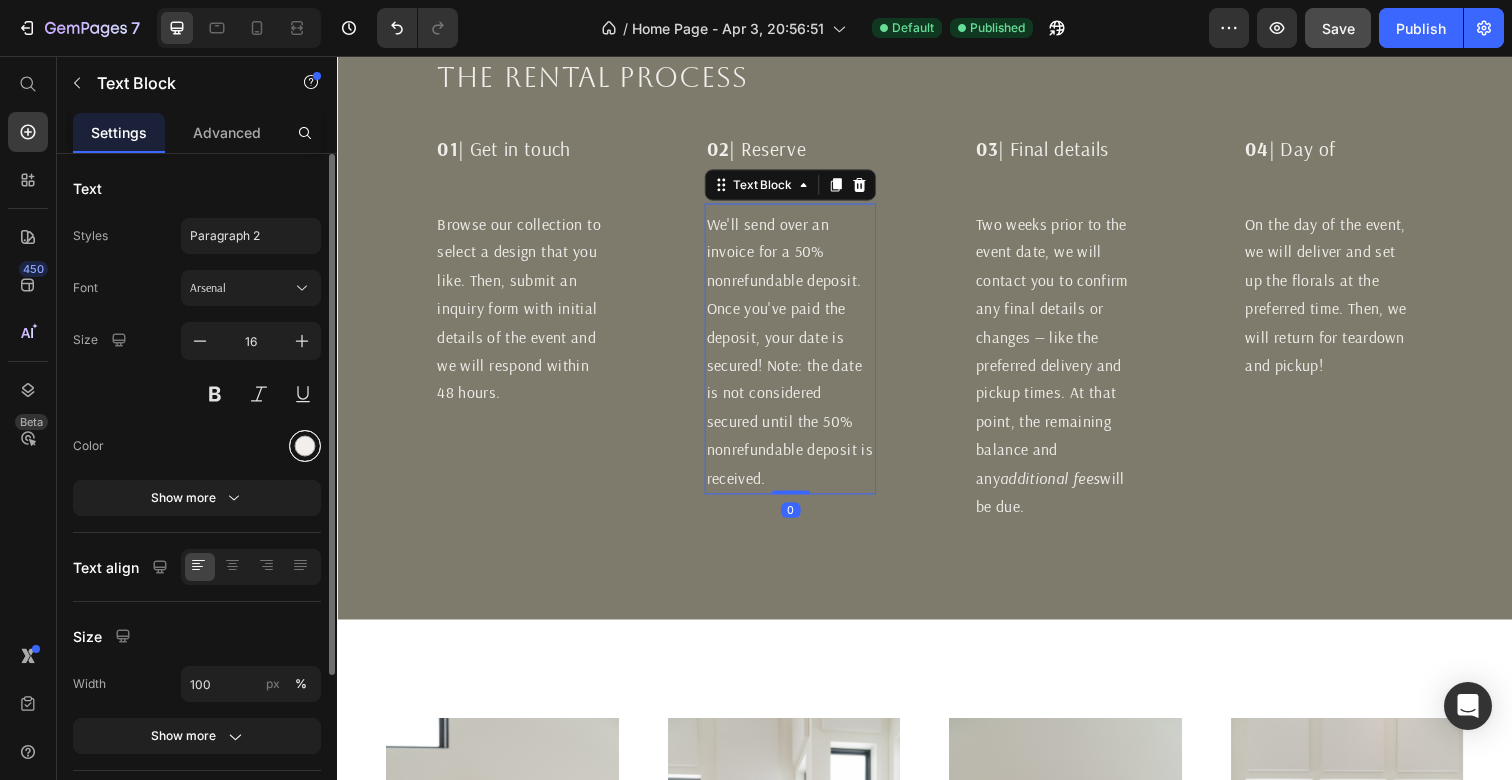 click at bounding box center [305, 446] 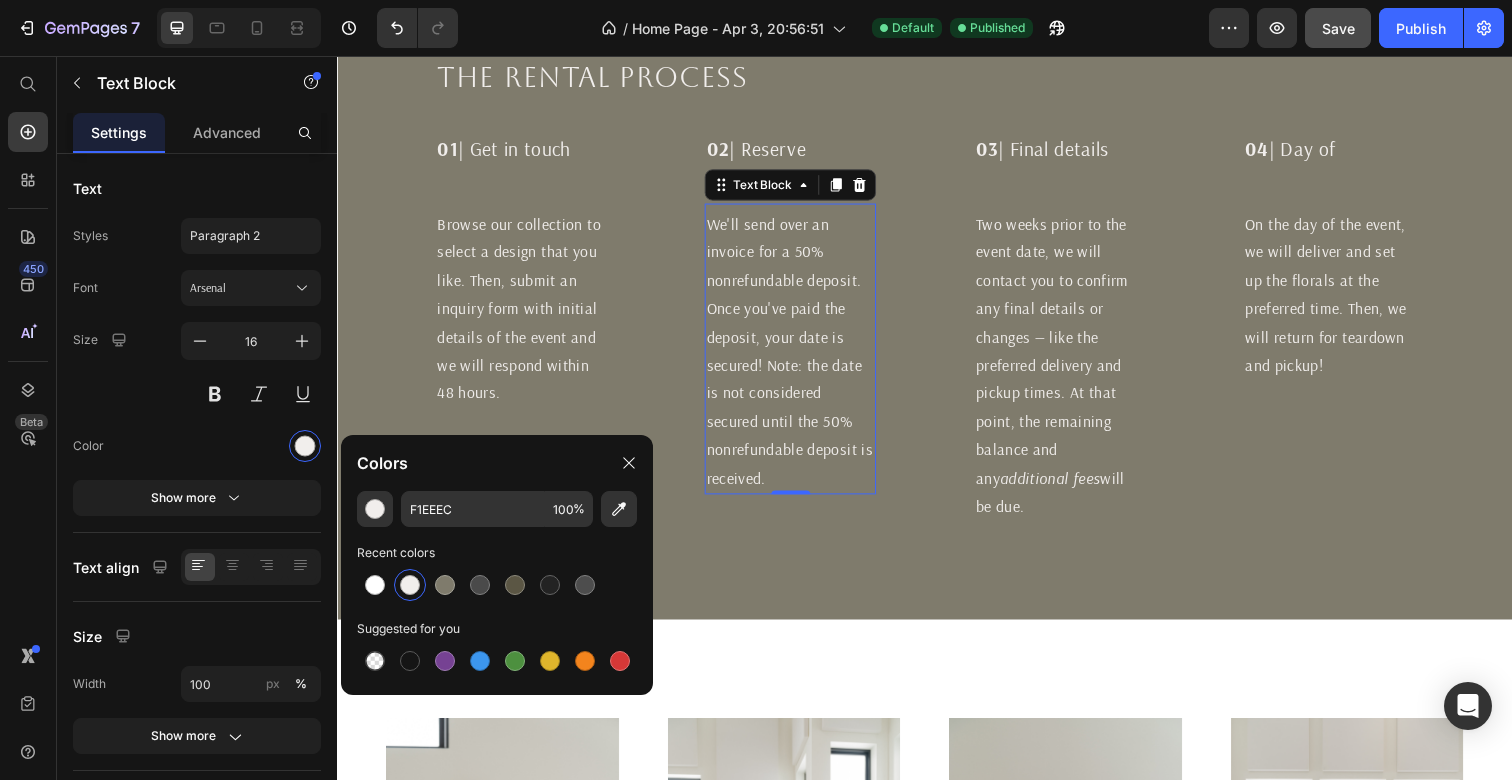 click at bounding box center (410, 585) 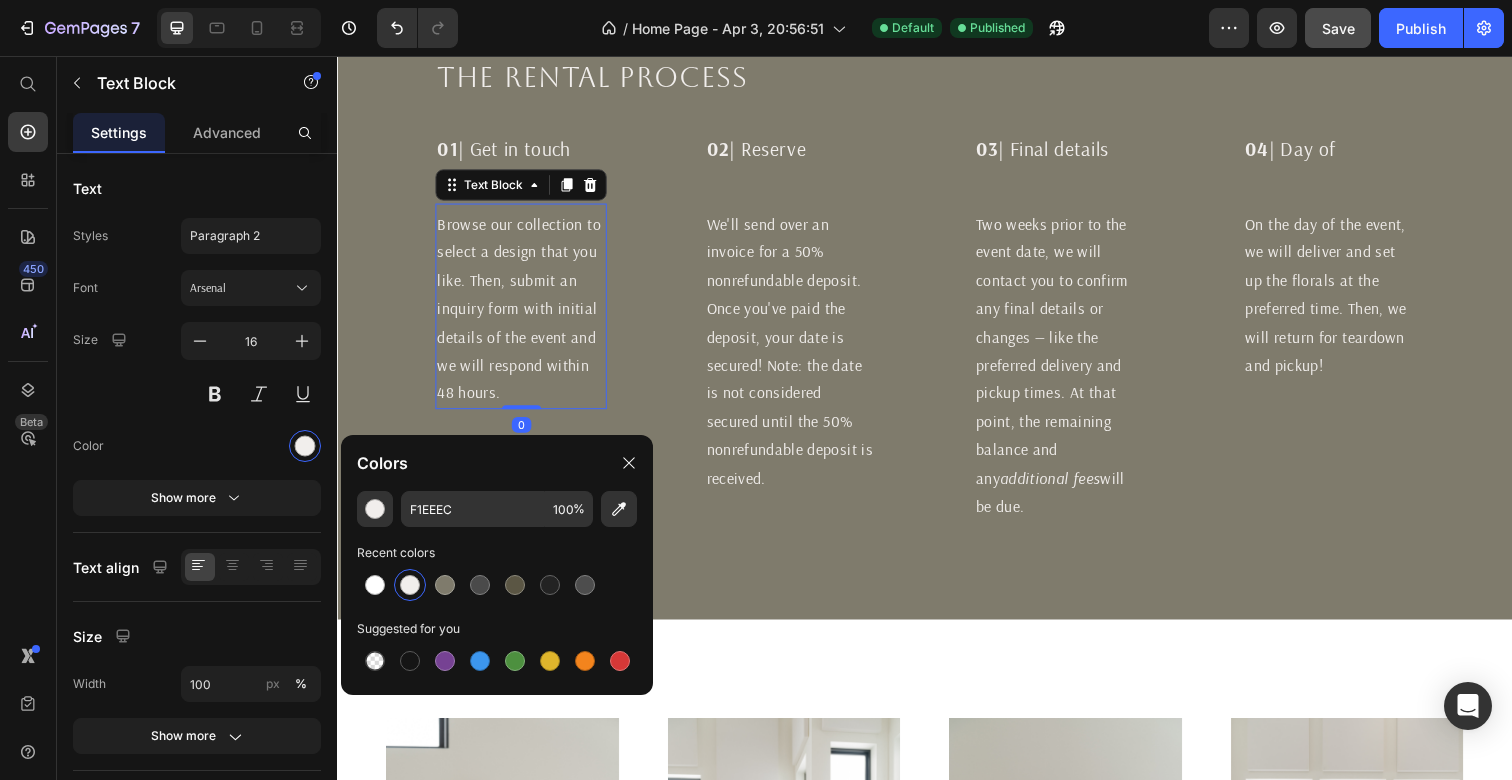 click on "Browse our collection to select a design that you like. Then, submit an inquiry form with initial details of the event and we will respond within 48 hours." at bounding box center [524, 315] 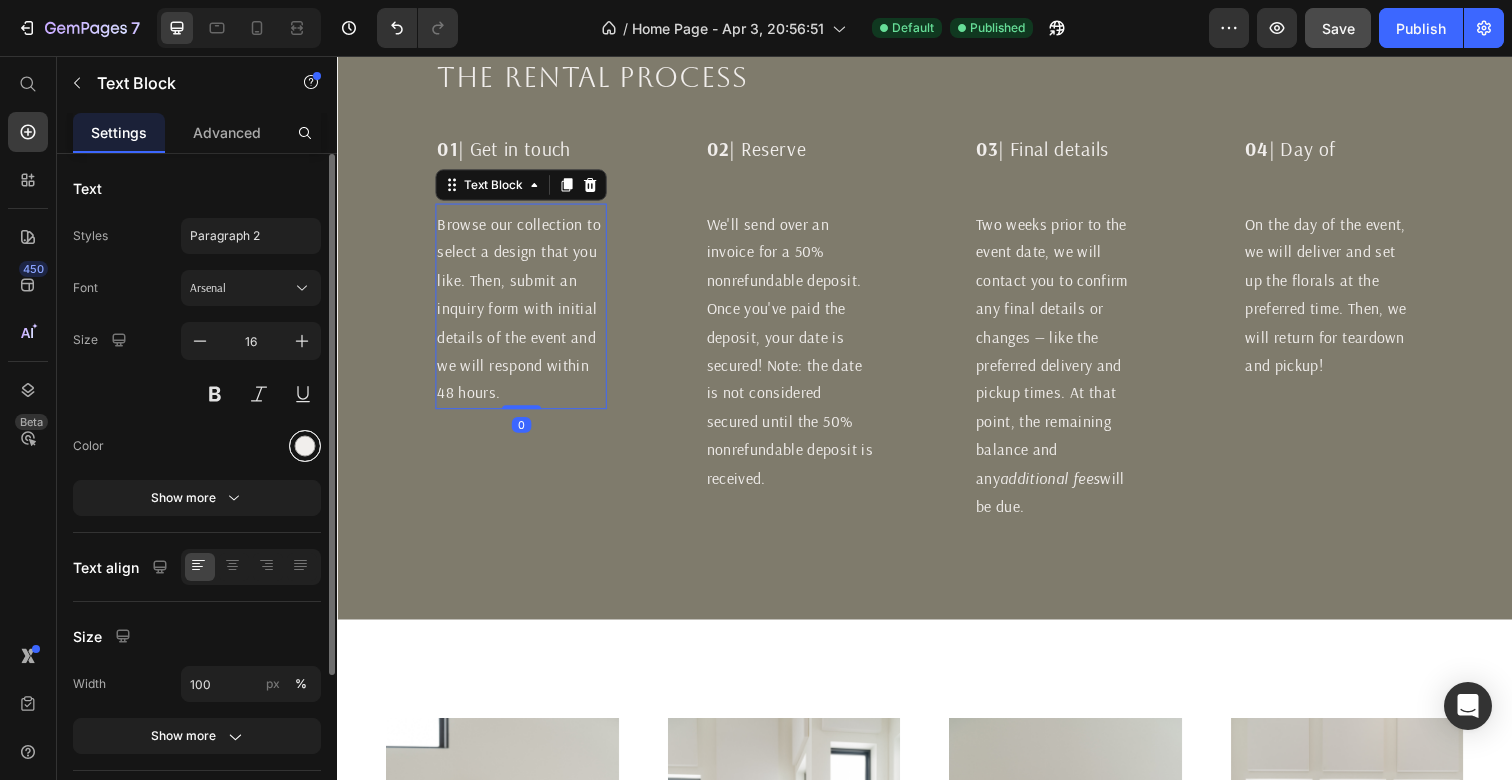 click at bounding box center (305, 446) 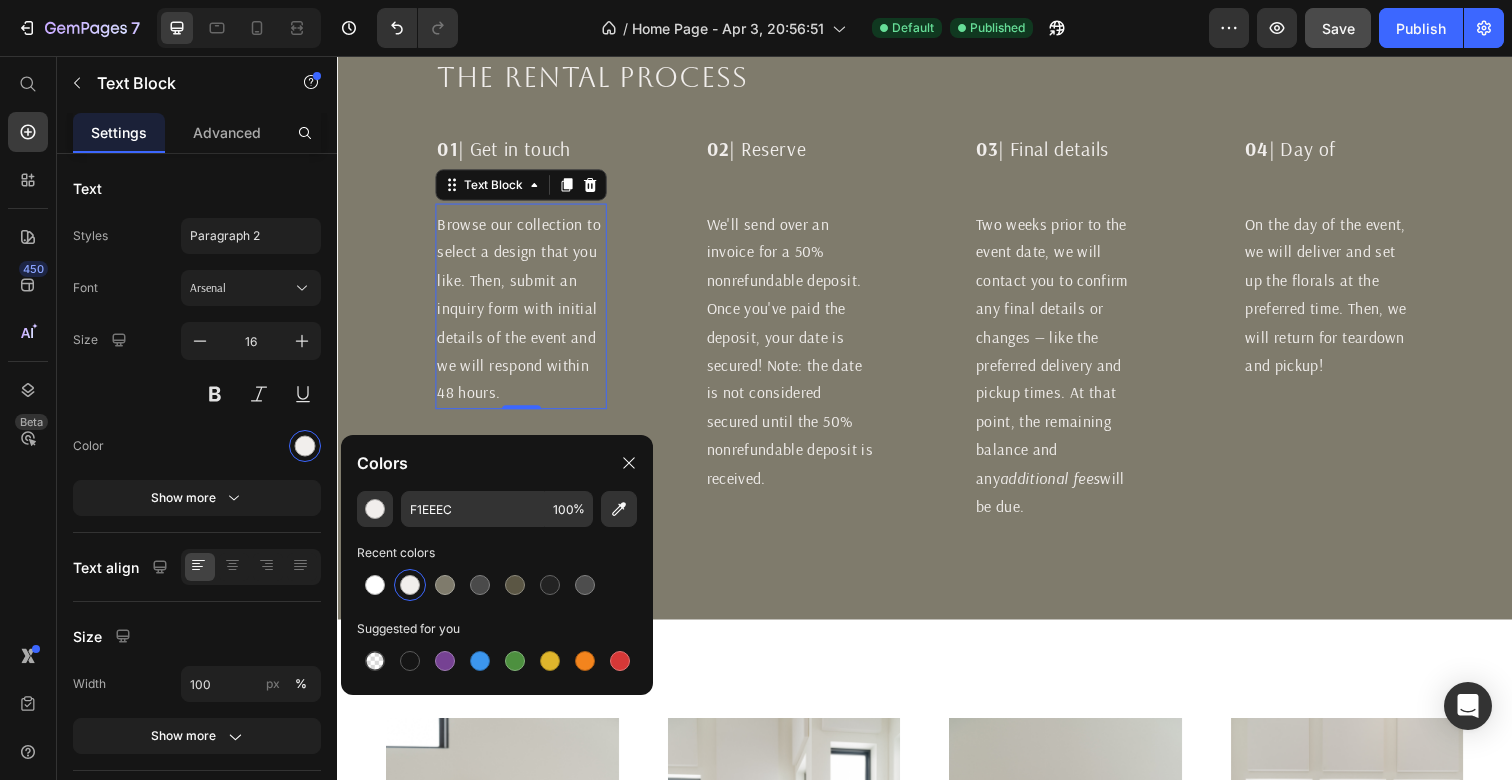 click at bounding box center (410, 585) 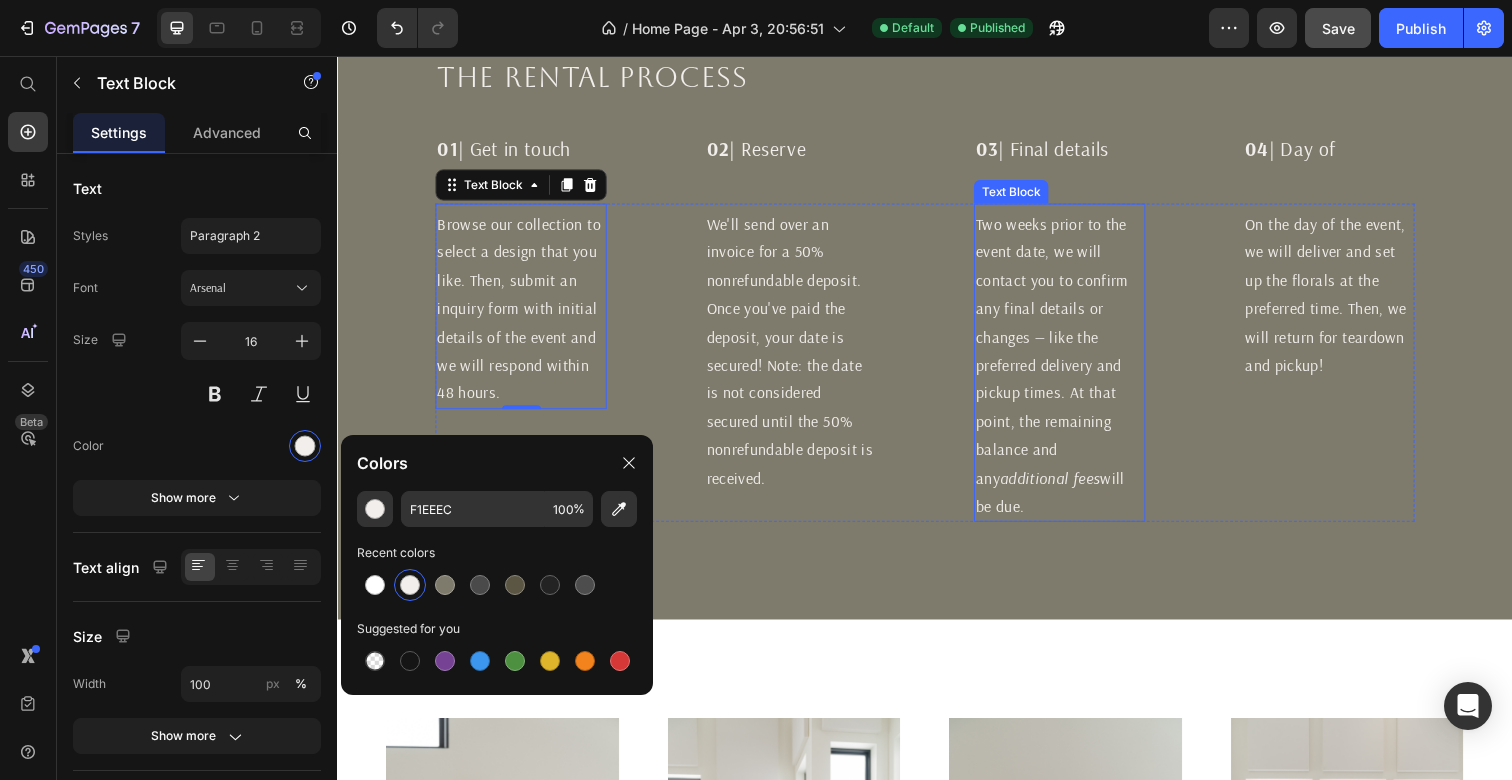 click on "Two weeks prior to the event date, we will contact you to confirm any final details or changes — like the preferred delivery and pickup times. At that point, the remaining balance and any  additional fees  will be due." at bounding box center (1074, 372) 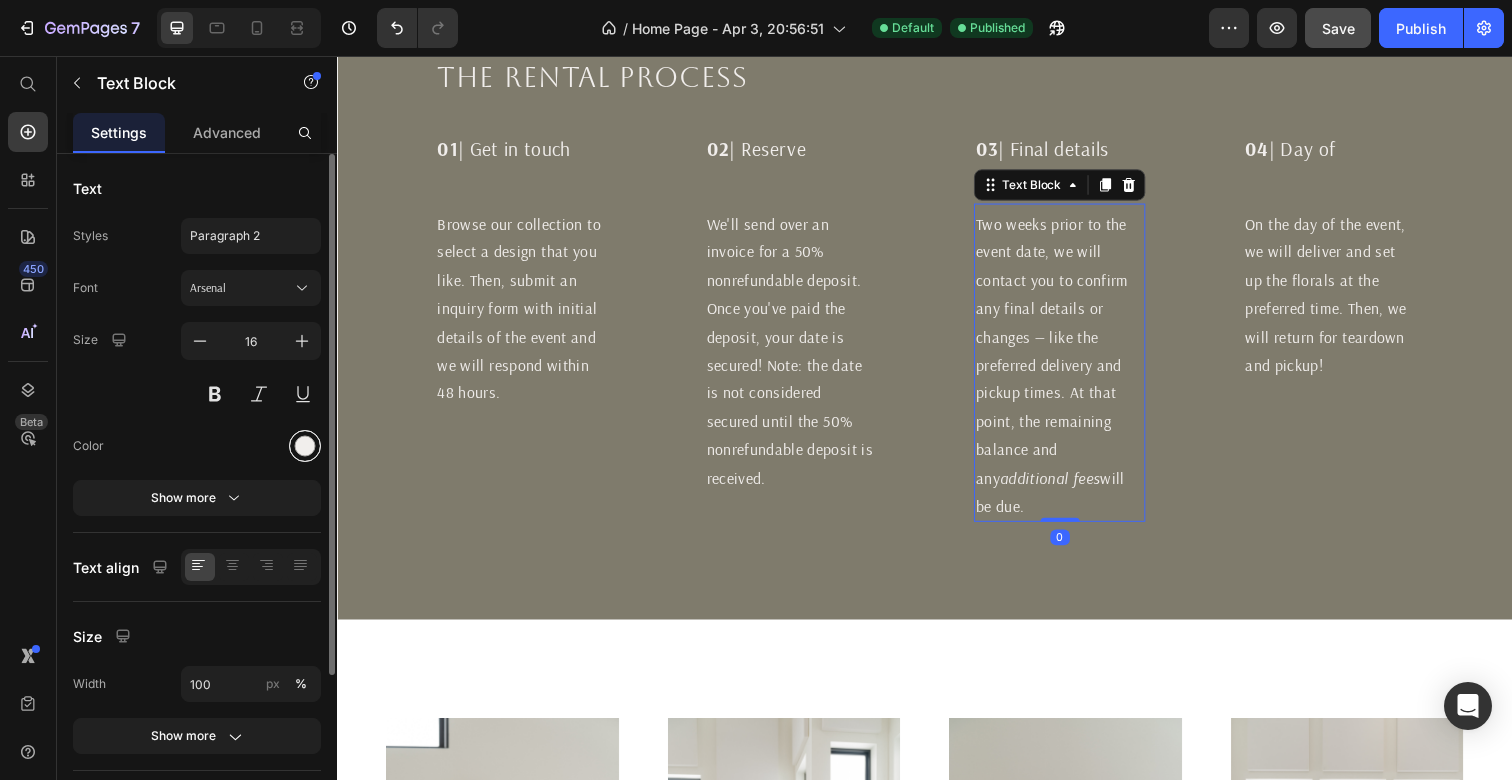 click at bounding box center [305, 446] 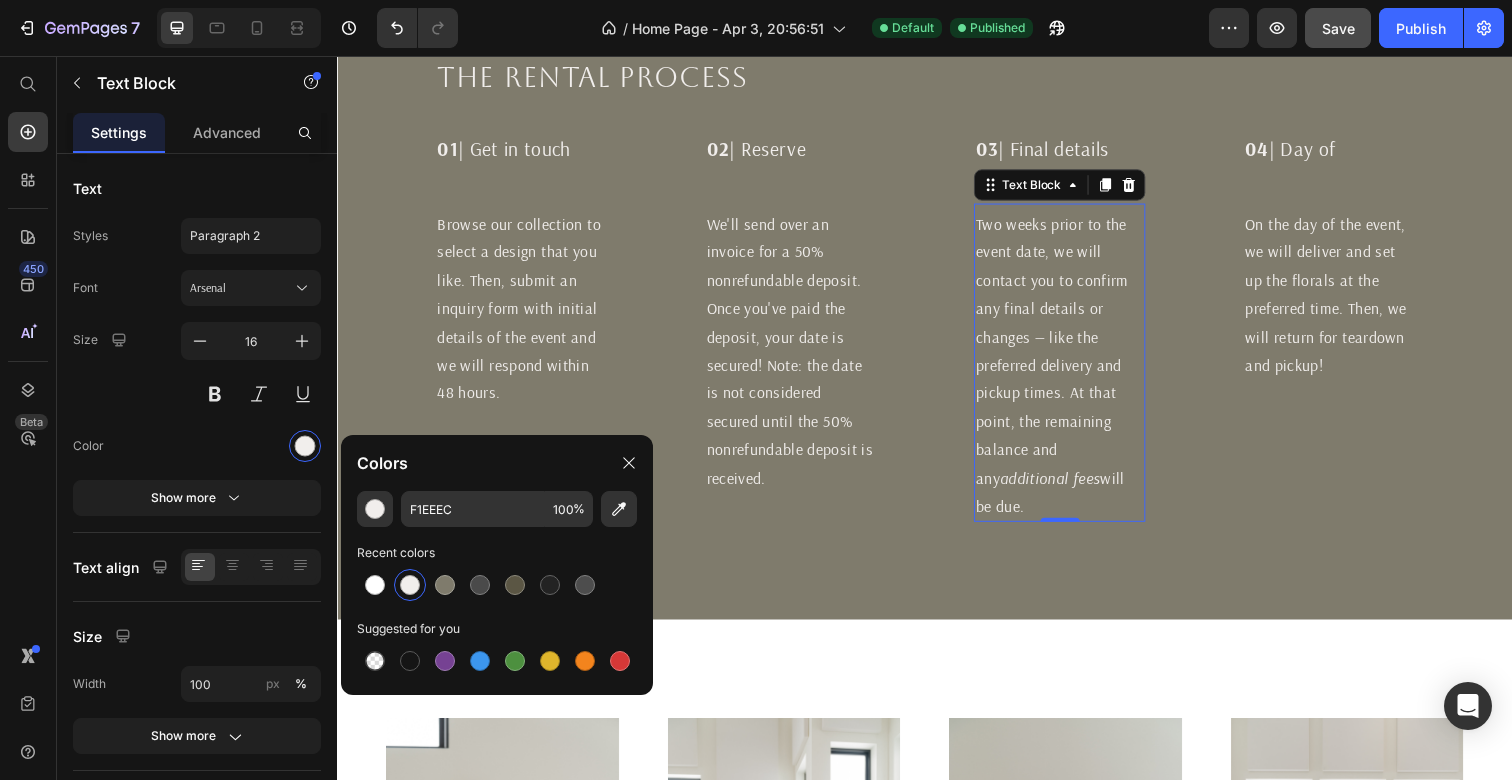 click at bounding box center [410, 585] 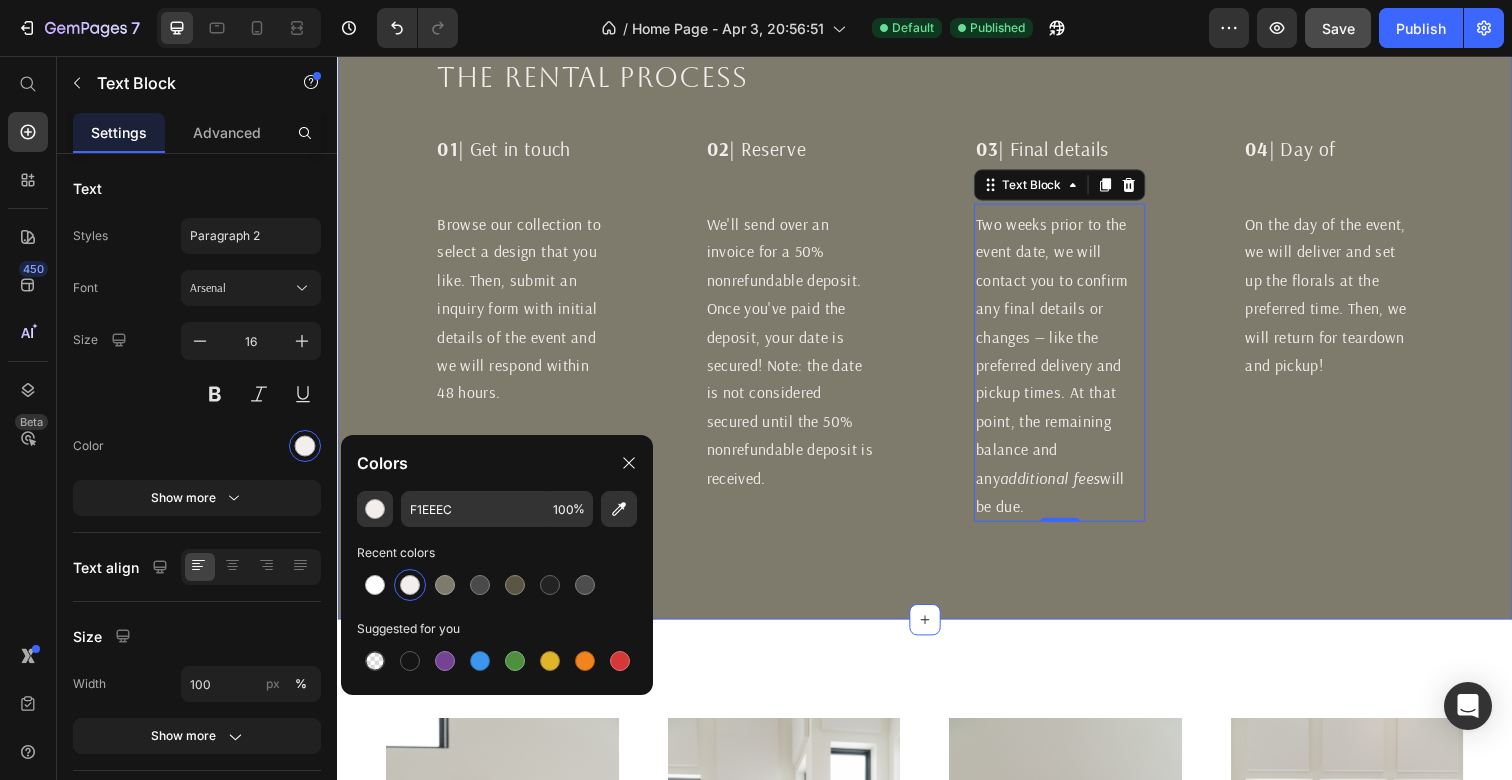click on "The rental process Heading 01 | Get in touch Text Block 02 | Reserve Text Block 03 | Final details Text Block 04 | Day of Text Block Row Browse our collection to select a design that you like. Then, submit an inquiry form with initial details of the event and we will respond within 48 hours. Text Block We'll send over an invoice for a 50% nonrefundable deposit. Once you've paid the deposit, your date is secured! Note: the date is not considered secured until the 50% nonrefundable deposit is received. Text Block Two weeks prior to the event date, we will contact you to confirm any final details or changes — like the preferred delivery and pickup times. At that point, the remaining balance and any additional fees will be due. Text Block 0 On the day of the event, we will deliver and set up the florals at the preferred time. Then, we will return for teardown and pickup! Text Block Row Row Section 3" at bounding box center (937, 291) 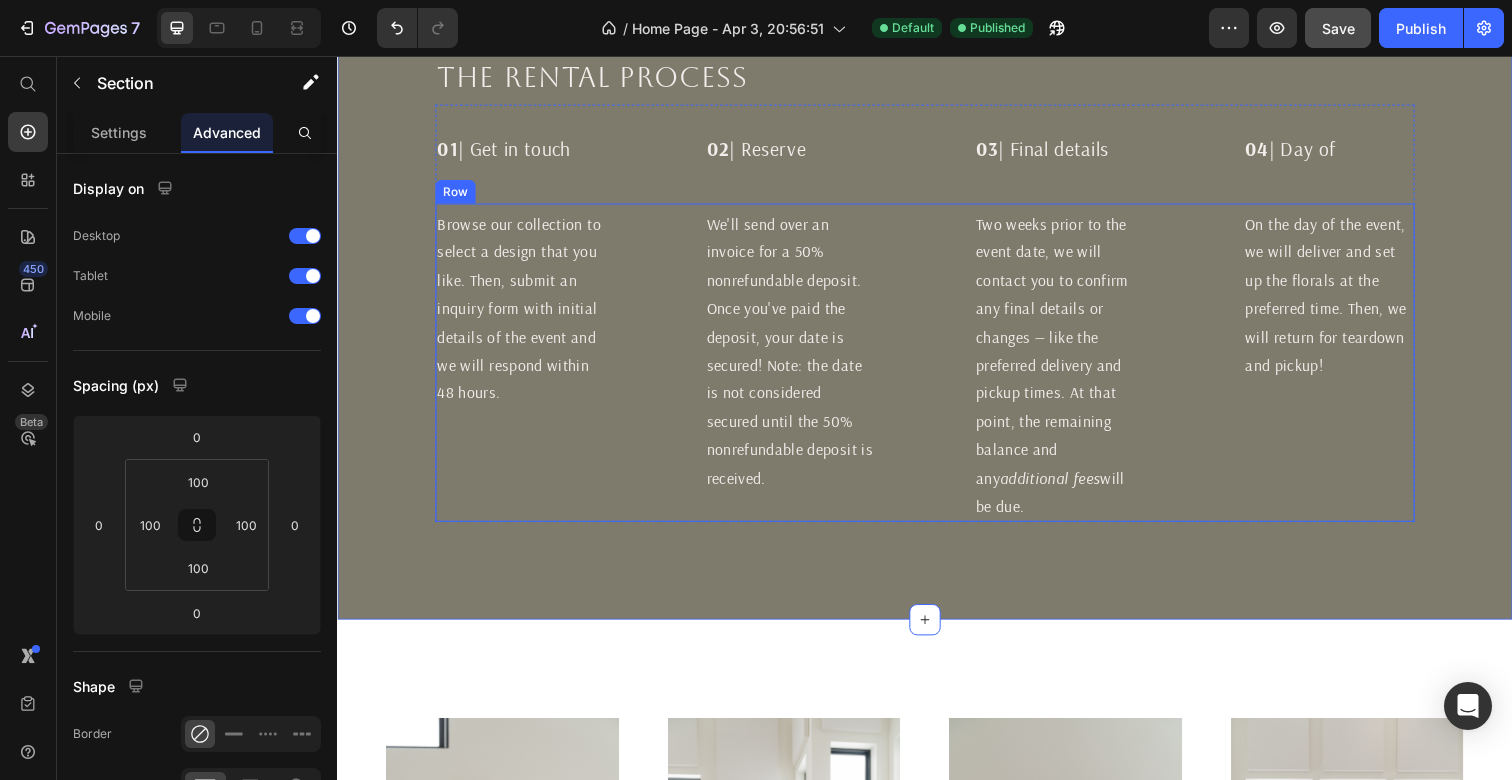 scroll, scrollTop: 0, scrollLeft: 0, axis: both 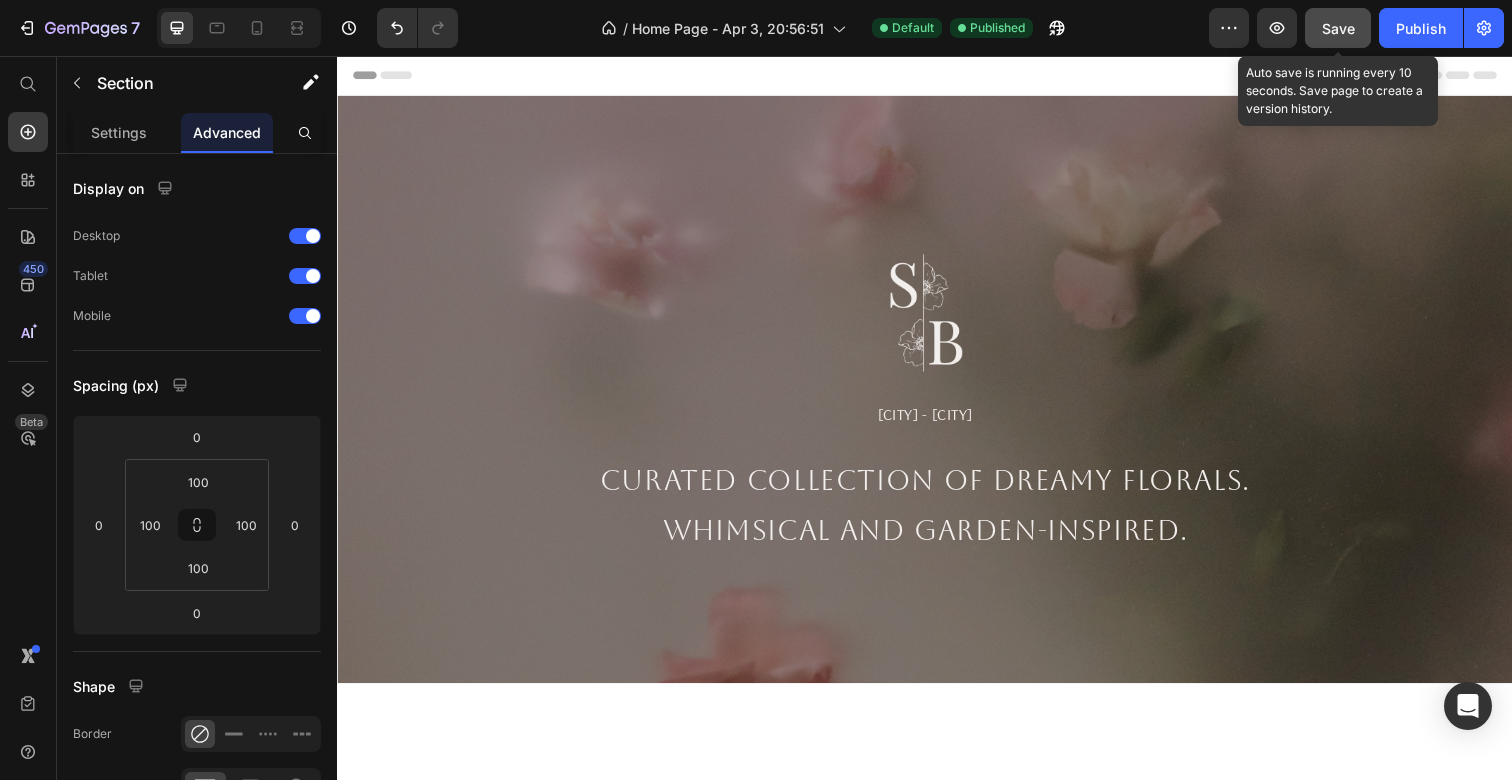 click on "Save" at bounding box center [1338, 28] 